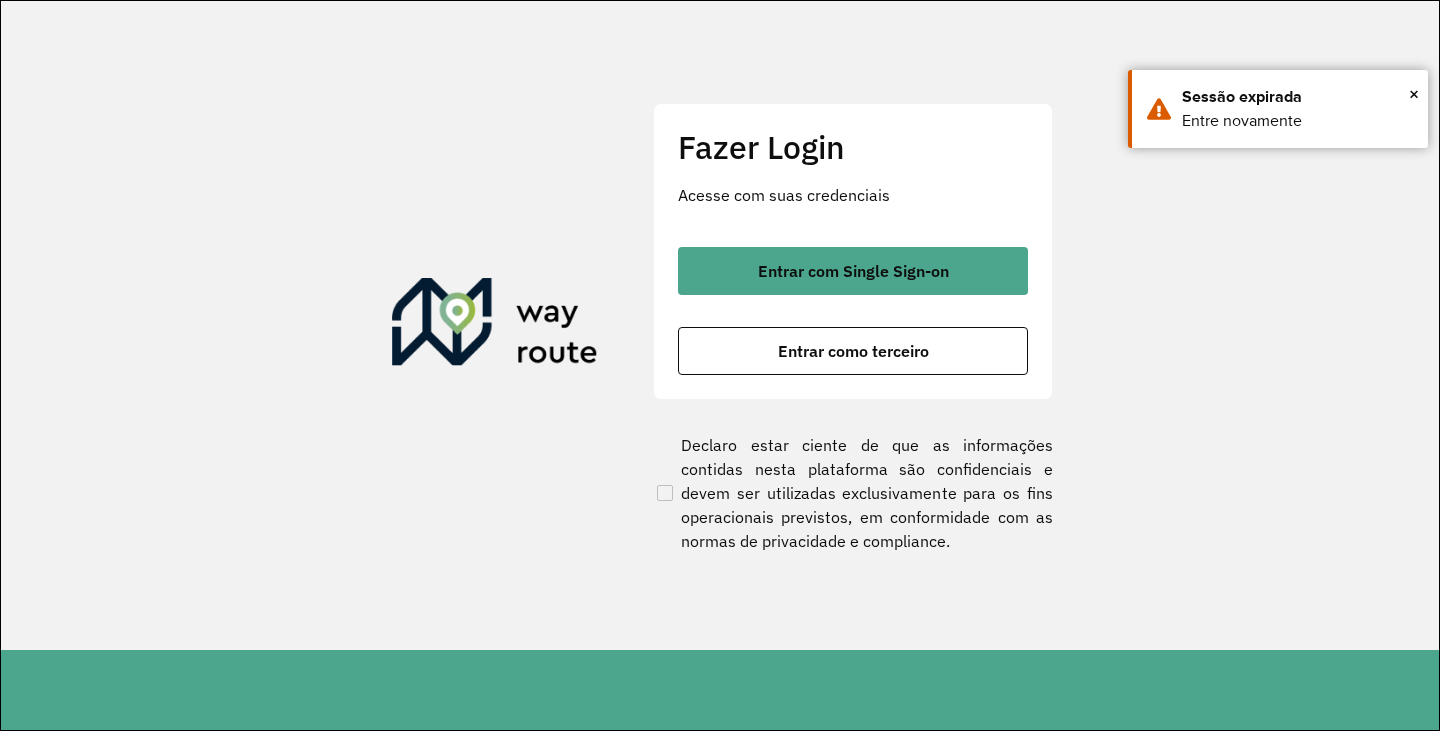 scroll, scrollTop: 0, scrollLeft: 0, axis: both 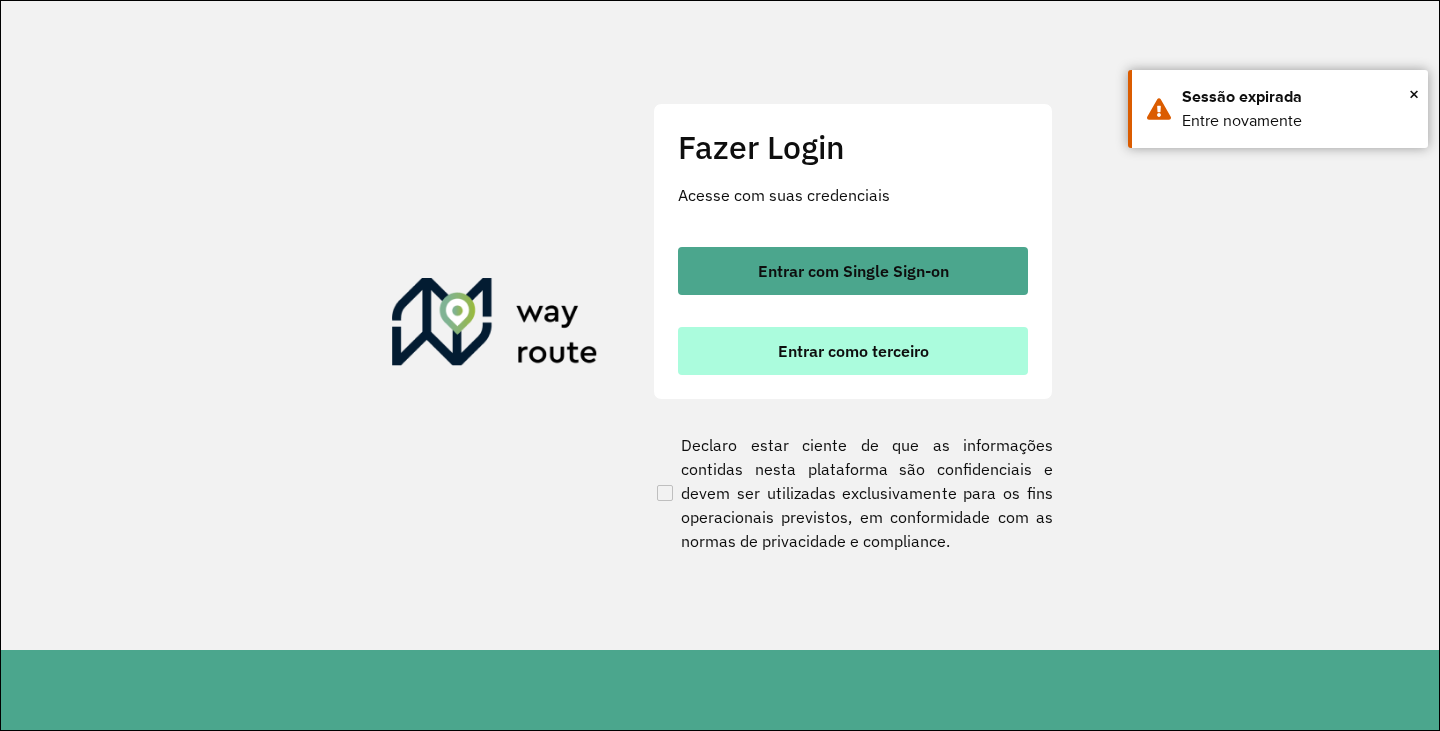 click on "Entrar como terceiro" at bounding box center (853, 351) 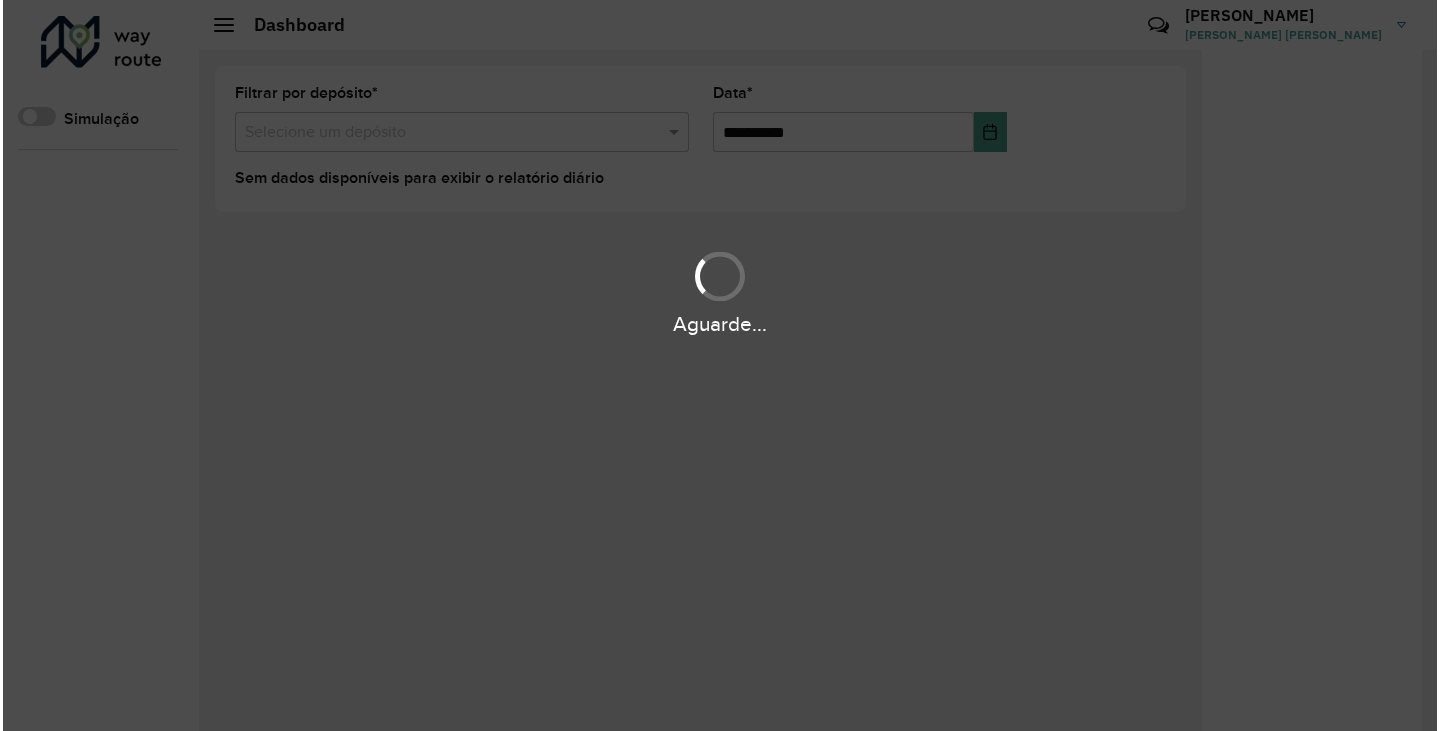 scroll, scrollTop: 0, scrollLeft: 0, axis: both 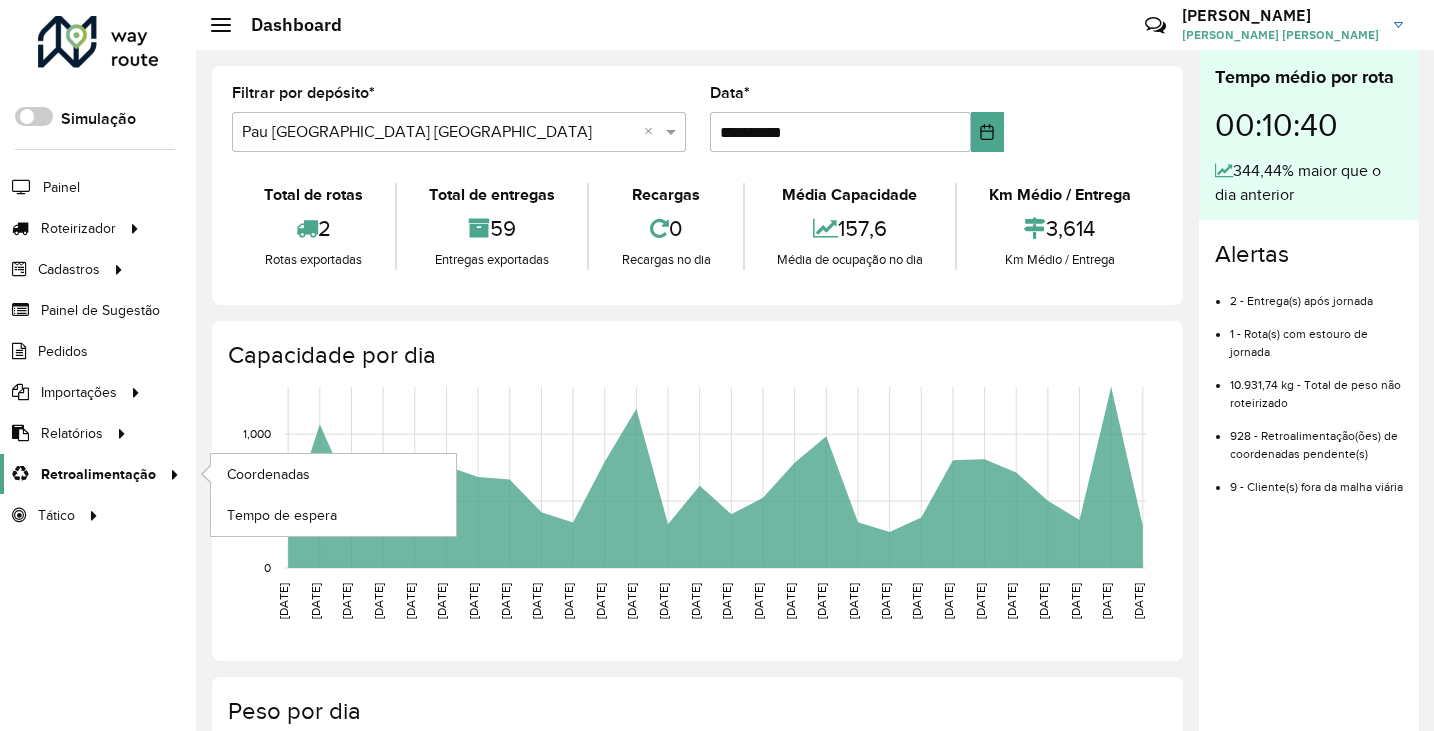 click on "Retroalimentação" 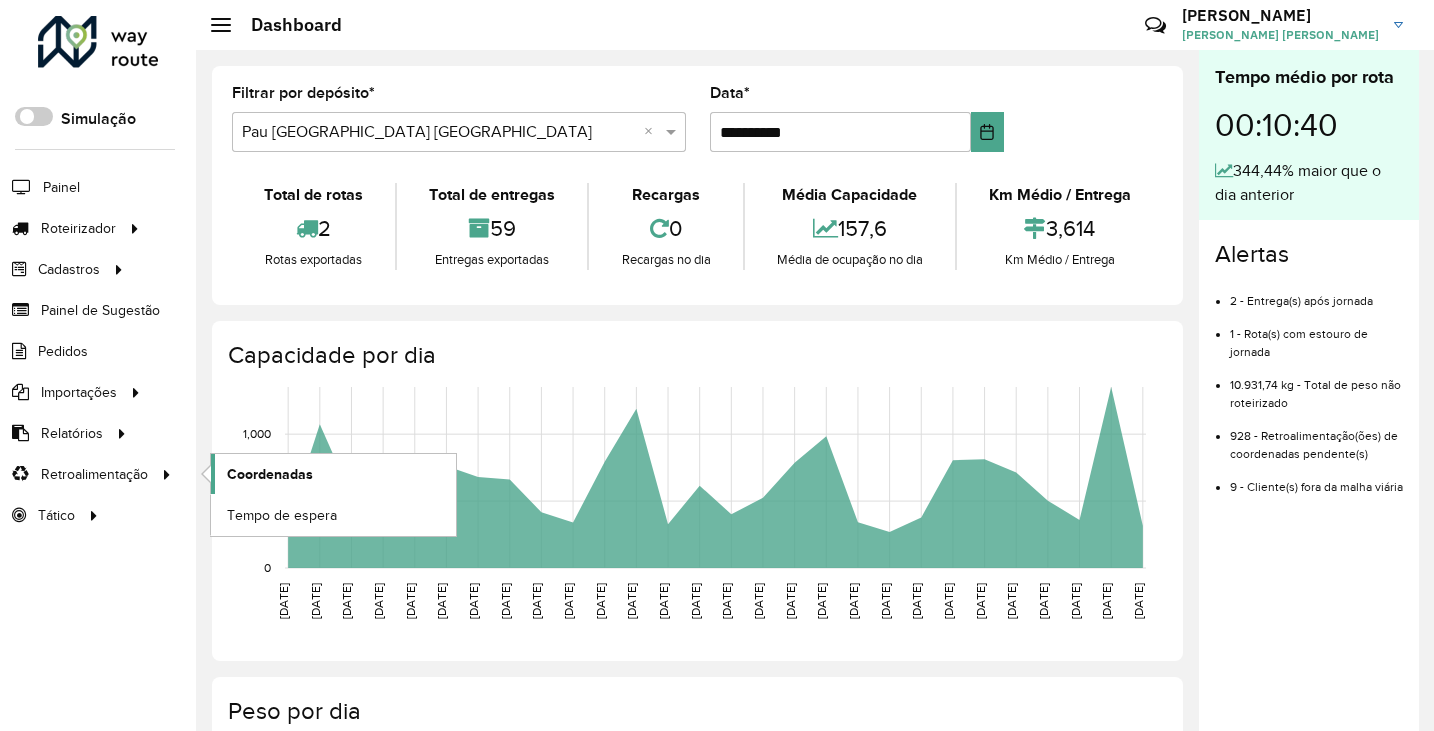 click on "Coordenadas" 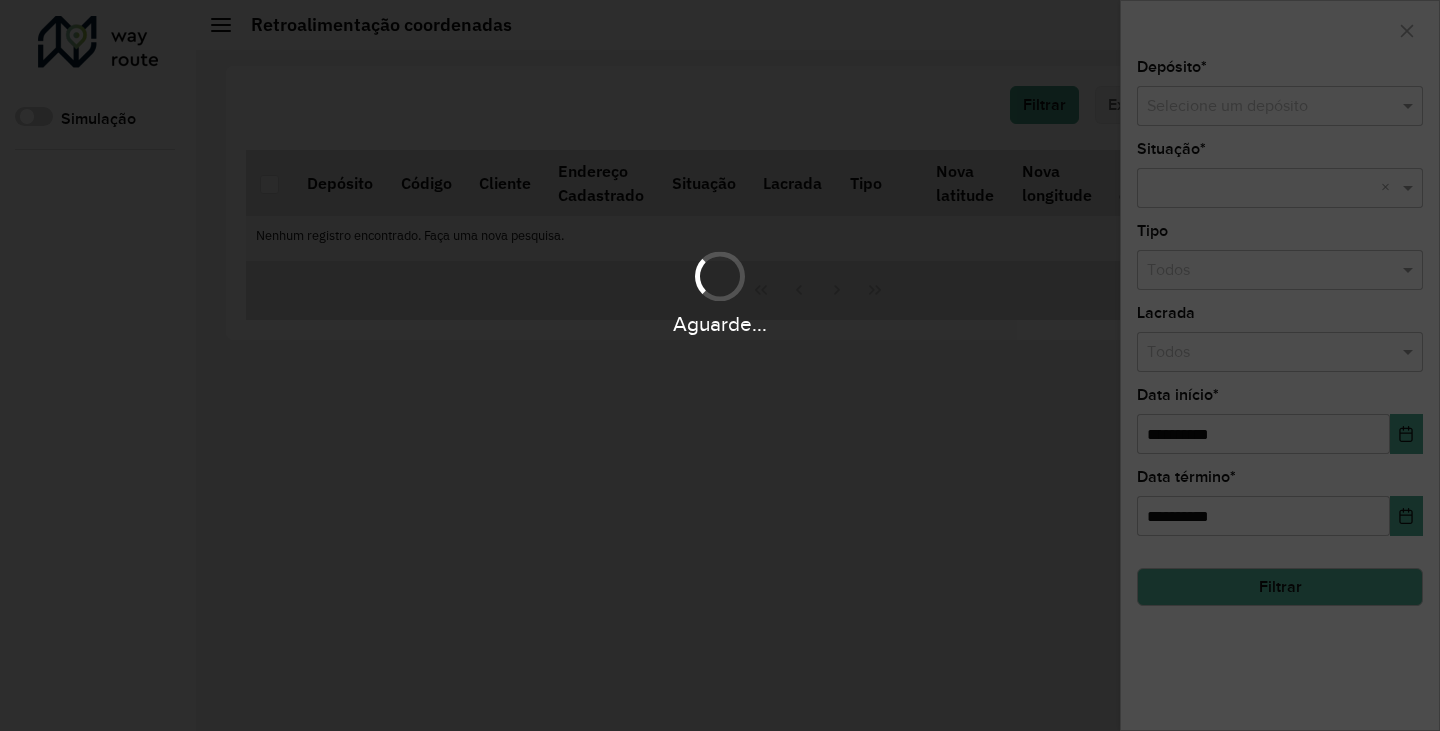 click on "Aguarde..." at bounding box center (720, 365) 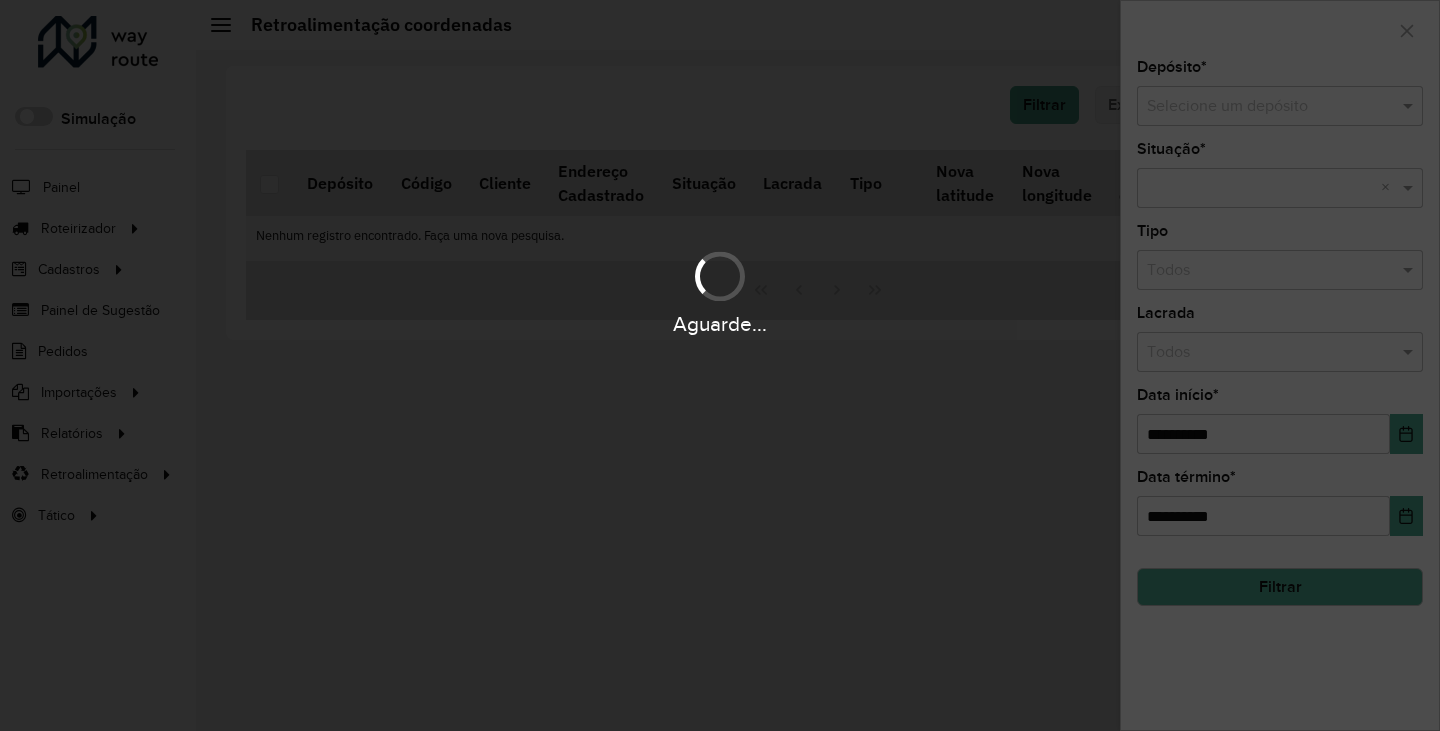 click on "Aguarde..." at bounding box center [720, 365] 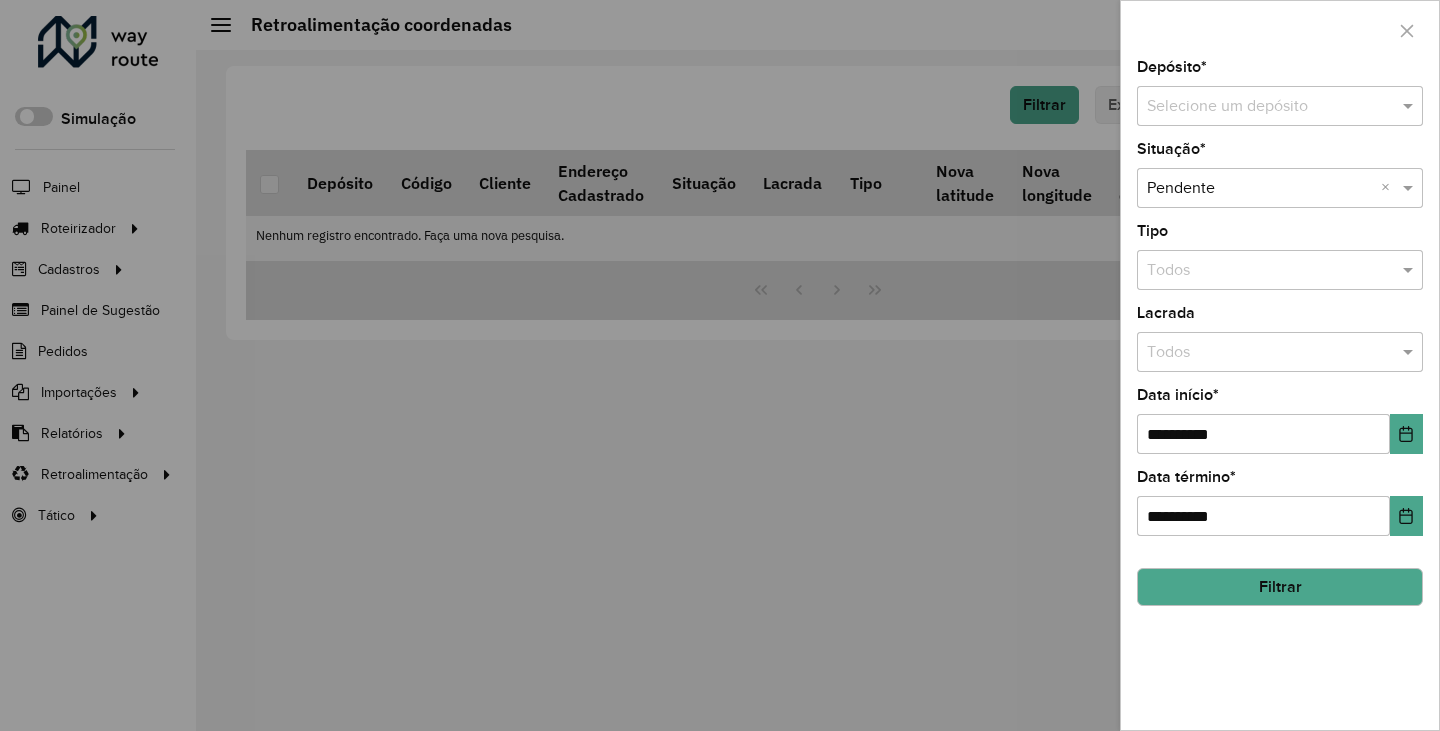 click at bounding box center (1260, 107) 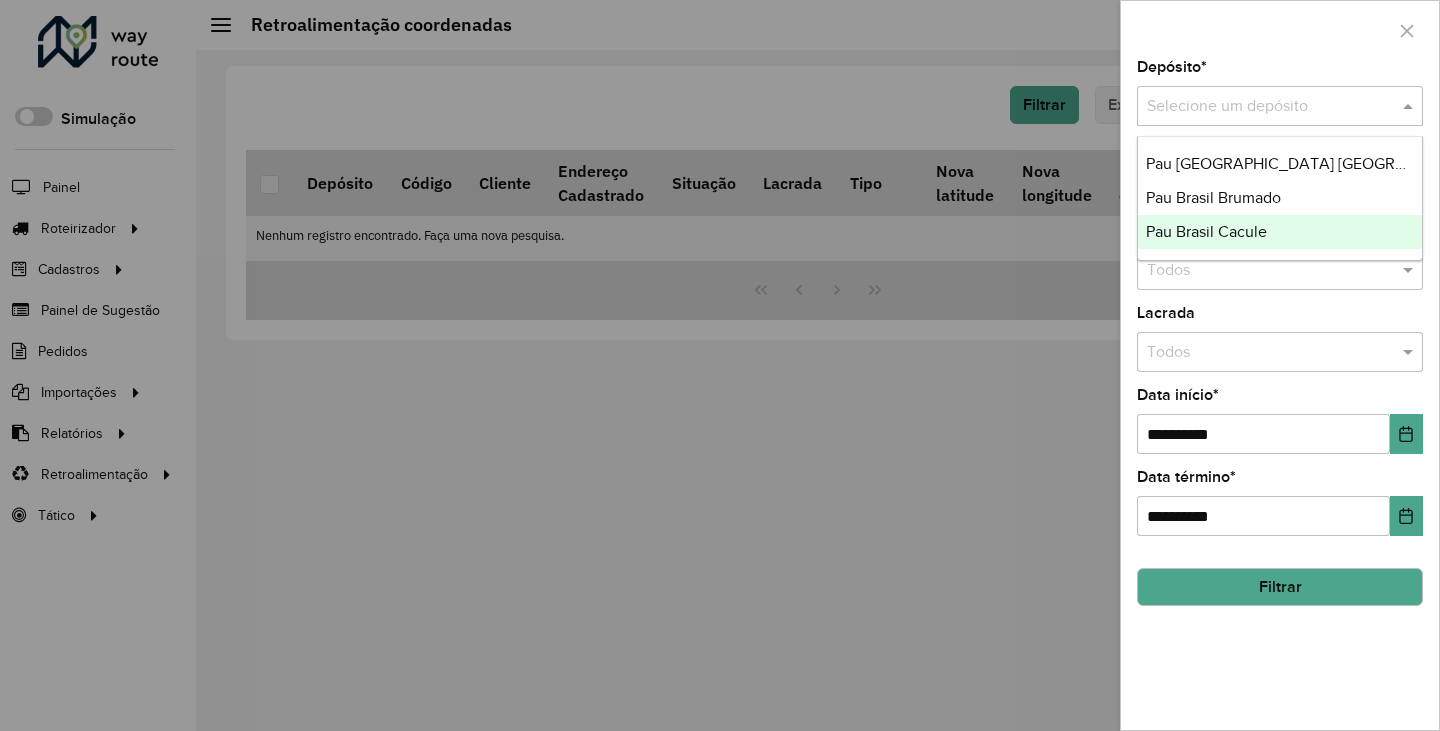 click on "Pau Brasil Cacule" at bounding box center (1206, 231) 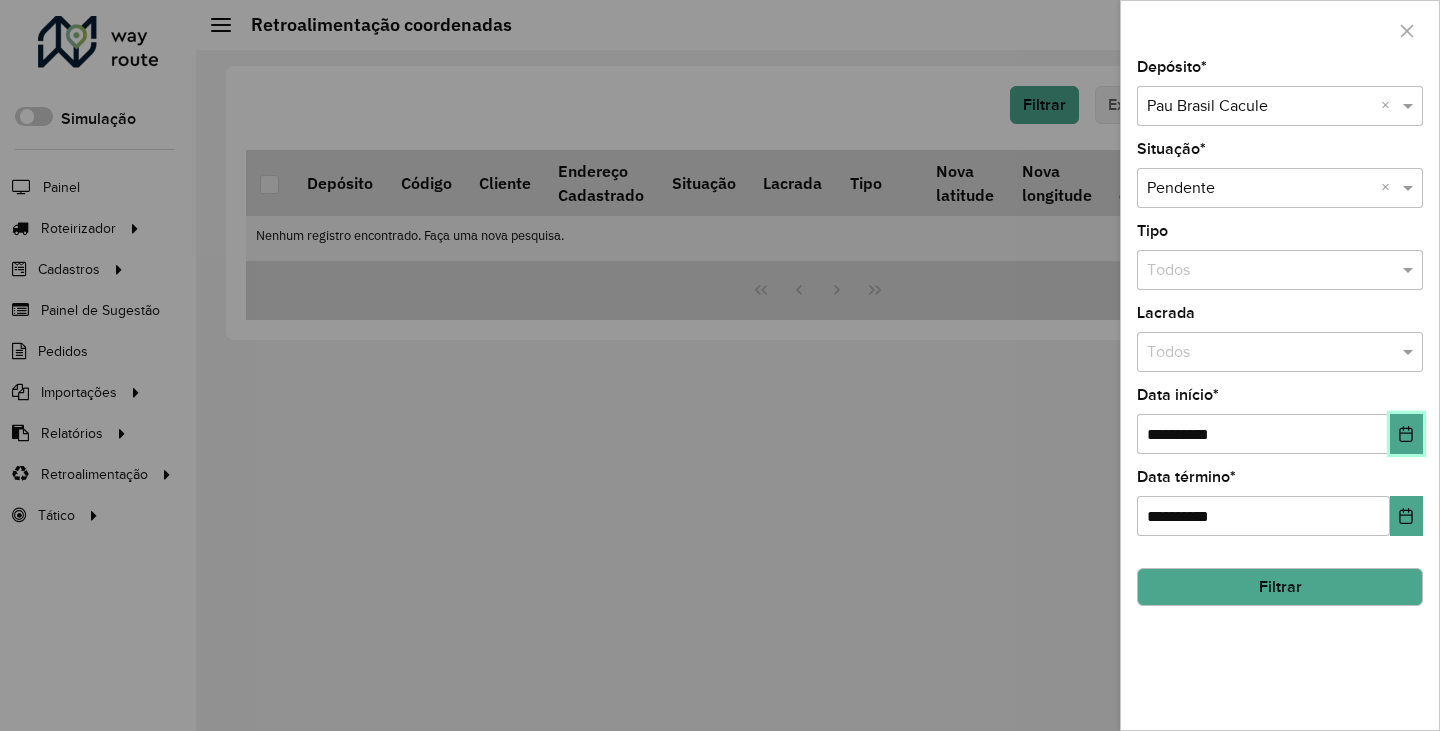 click at bounding box center [1406, 434] 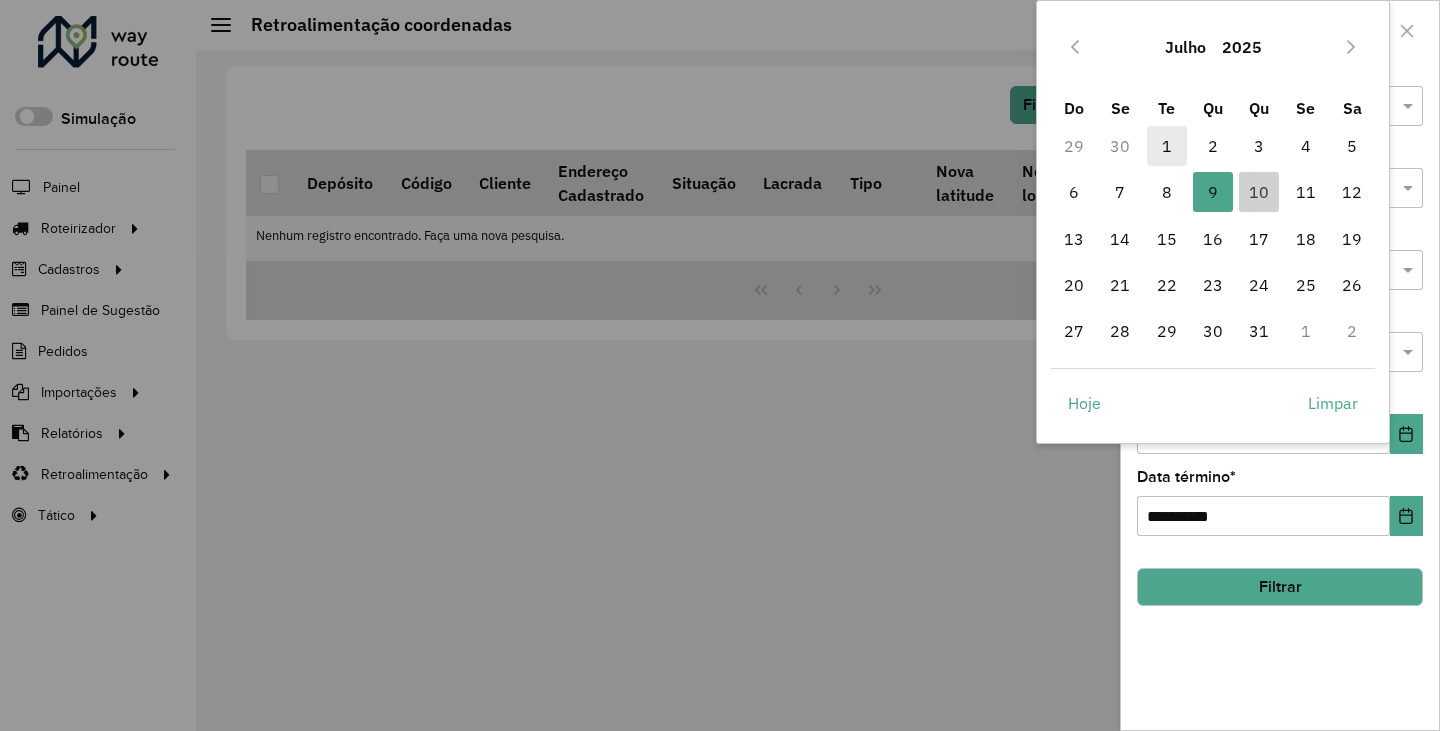 click on "1" at bounding box center [1167, 146] 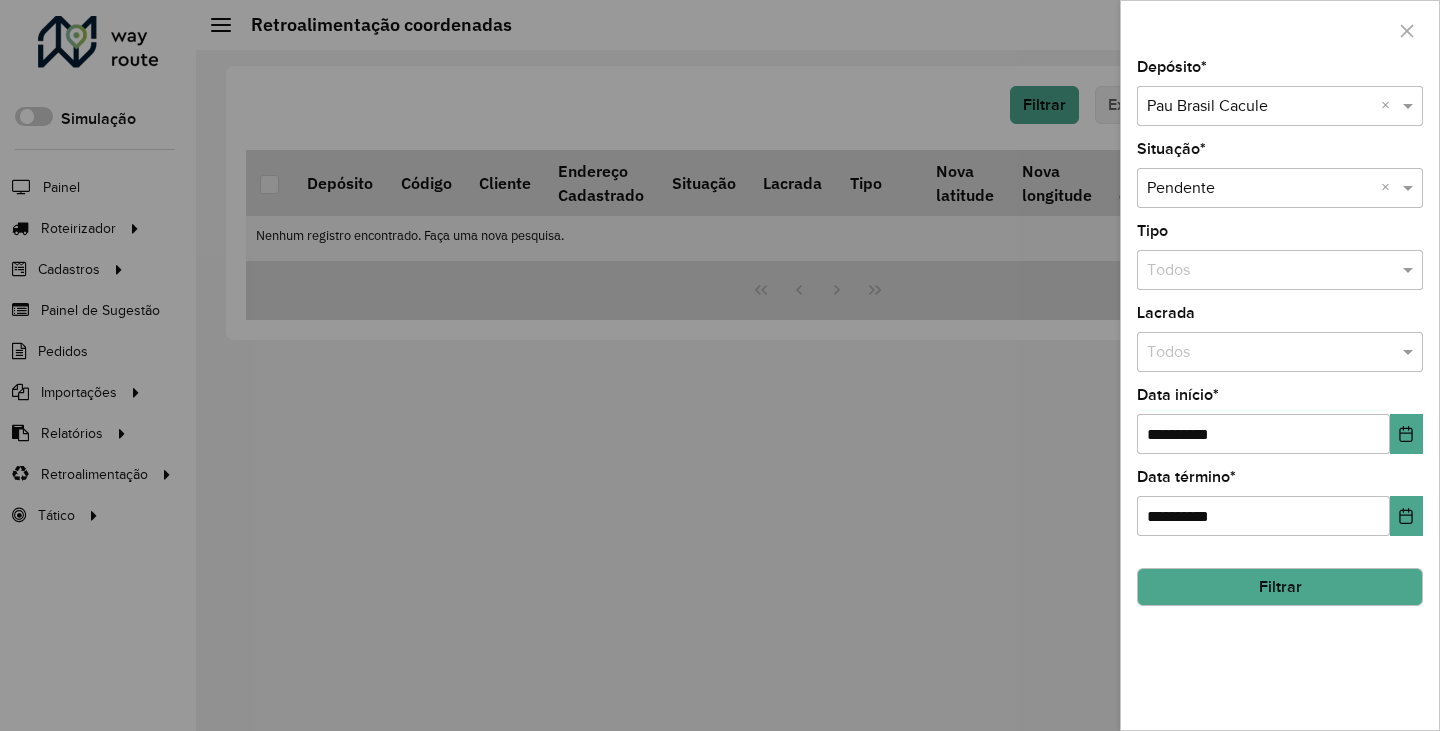 click on "Filtrar" 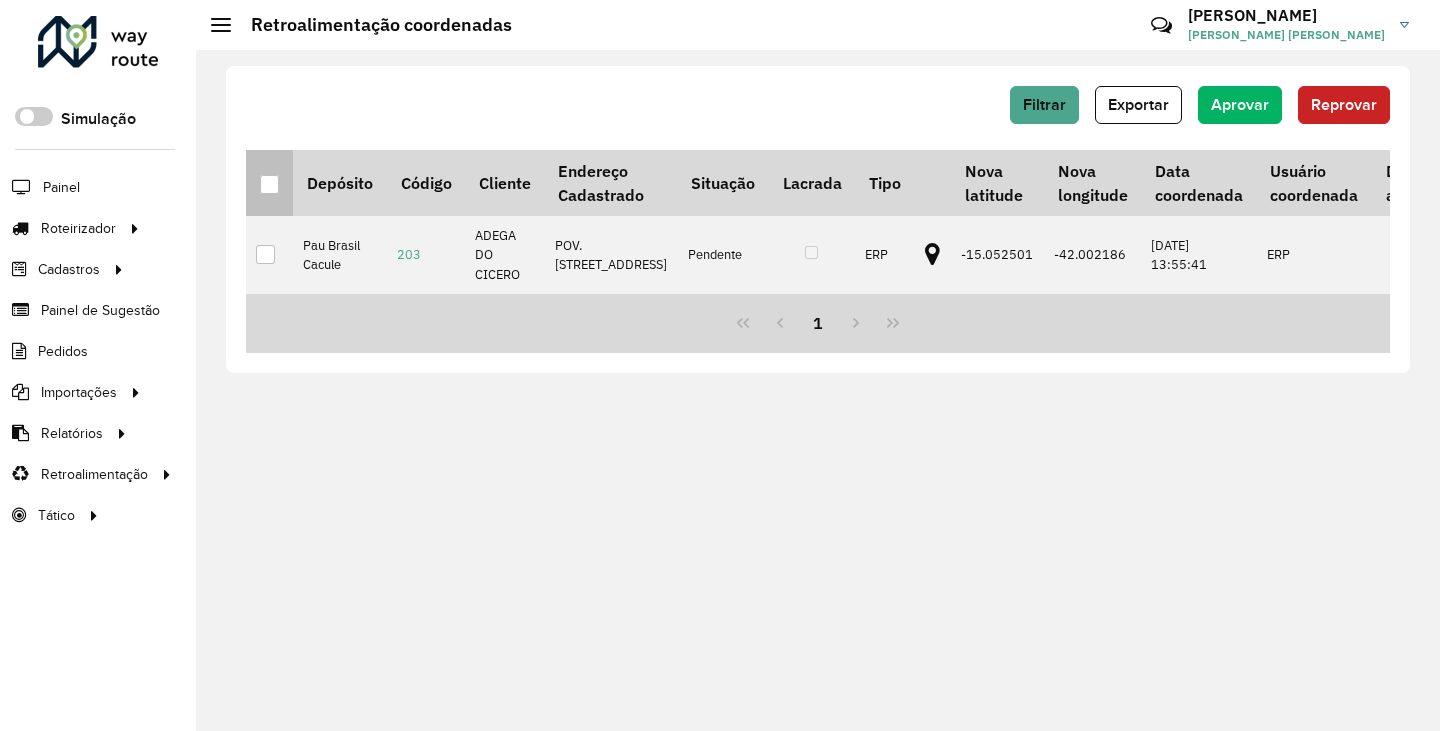 click at bounding box center [269, 184] 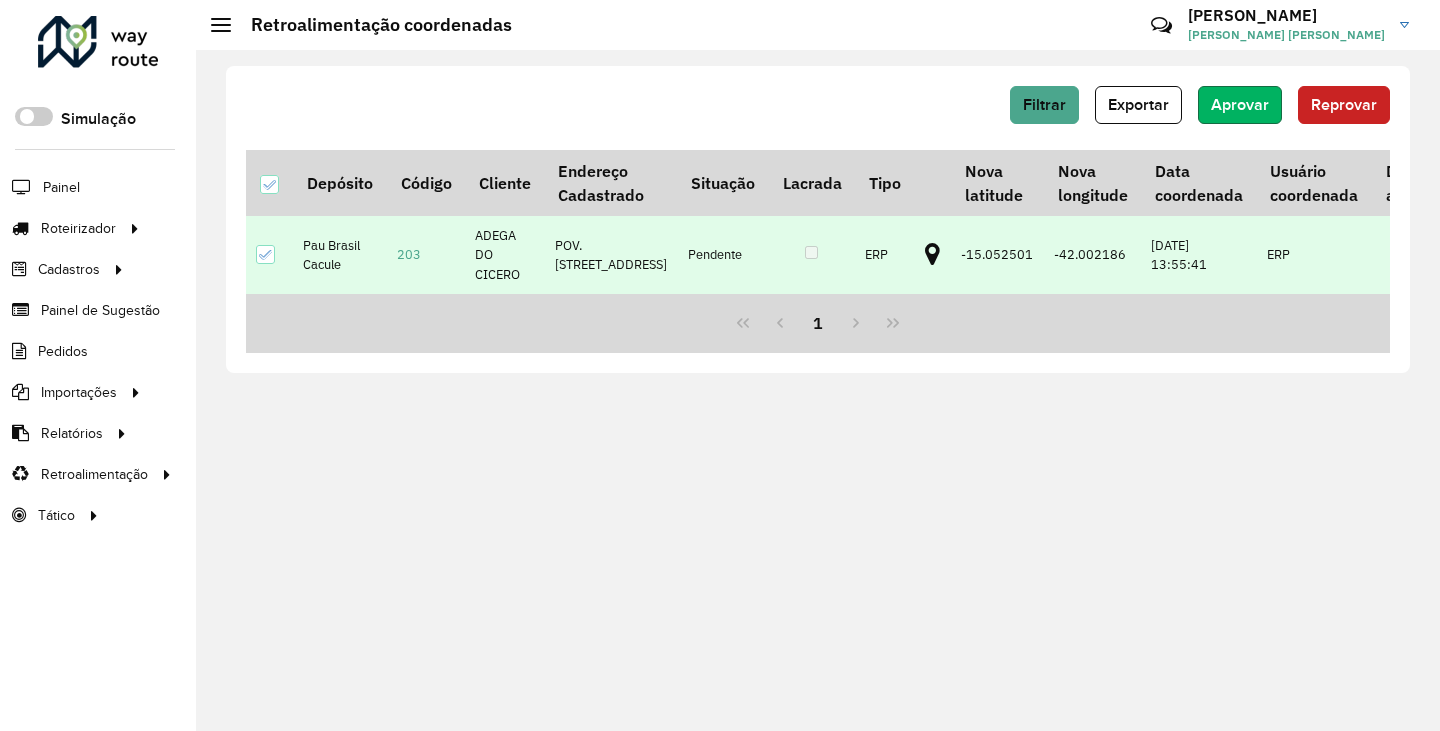 click on "Aprovar" 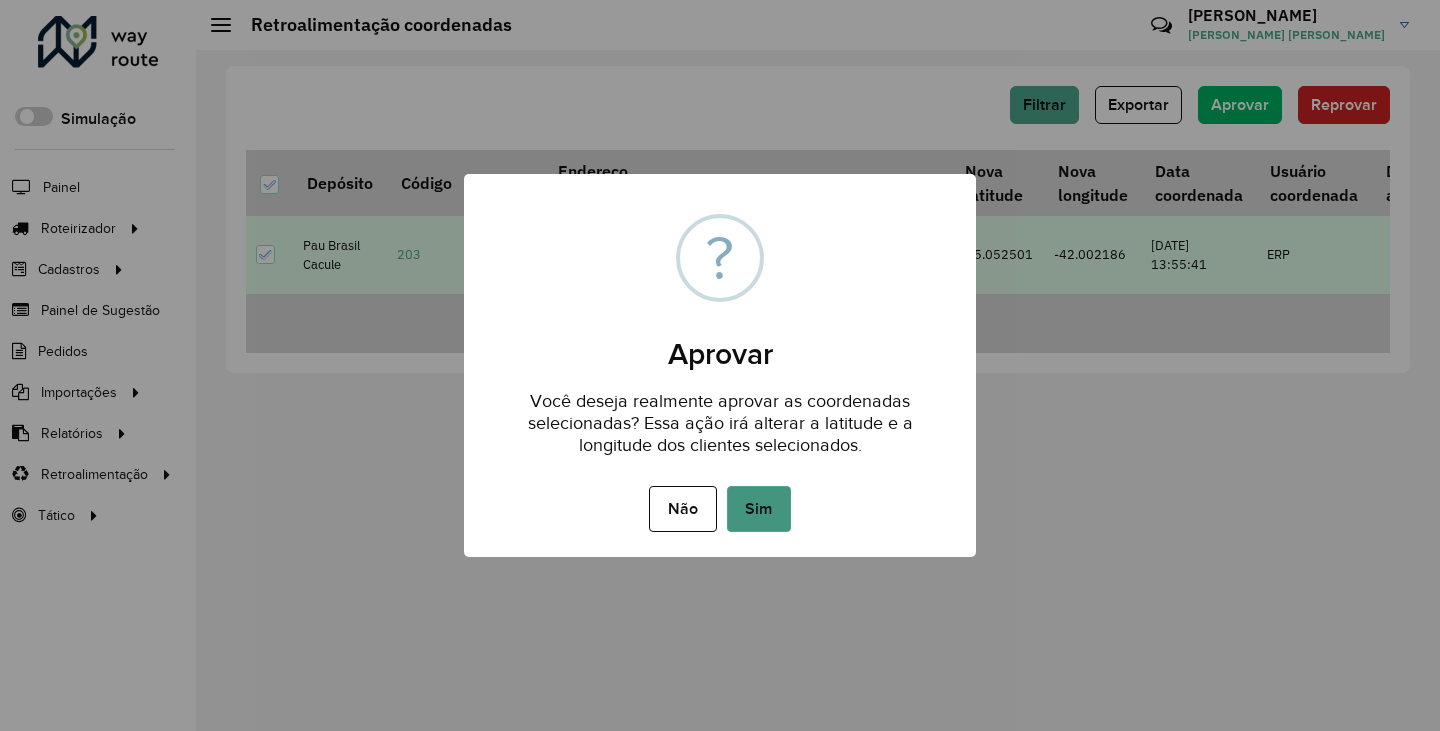 click on "Sim" at bounding box center [759, 509] 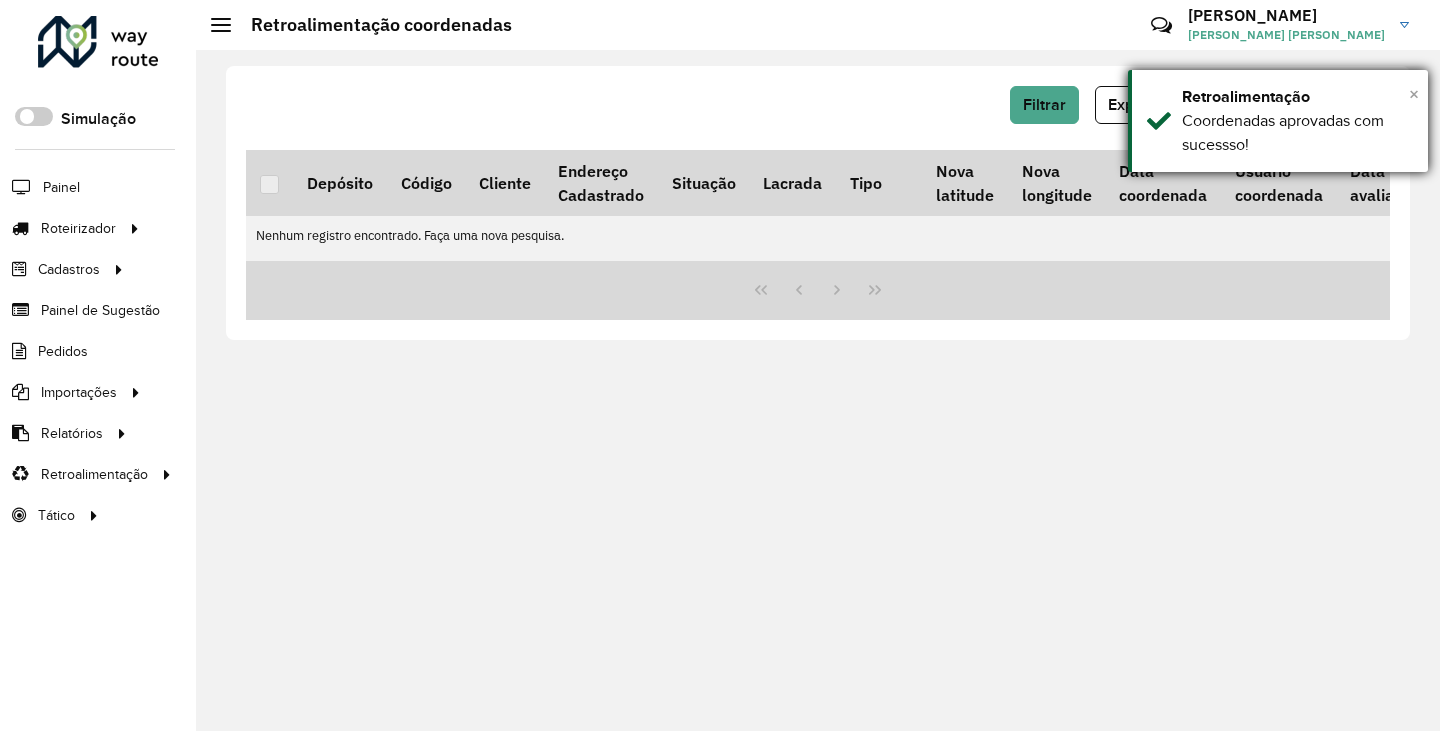 click on "×" at bounding box center [1414, 94] 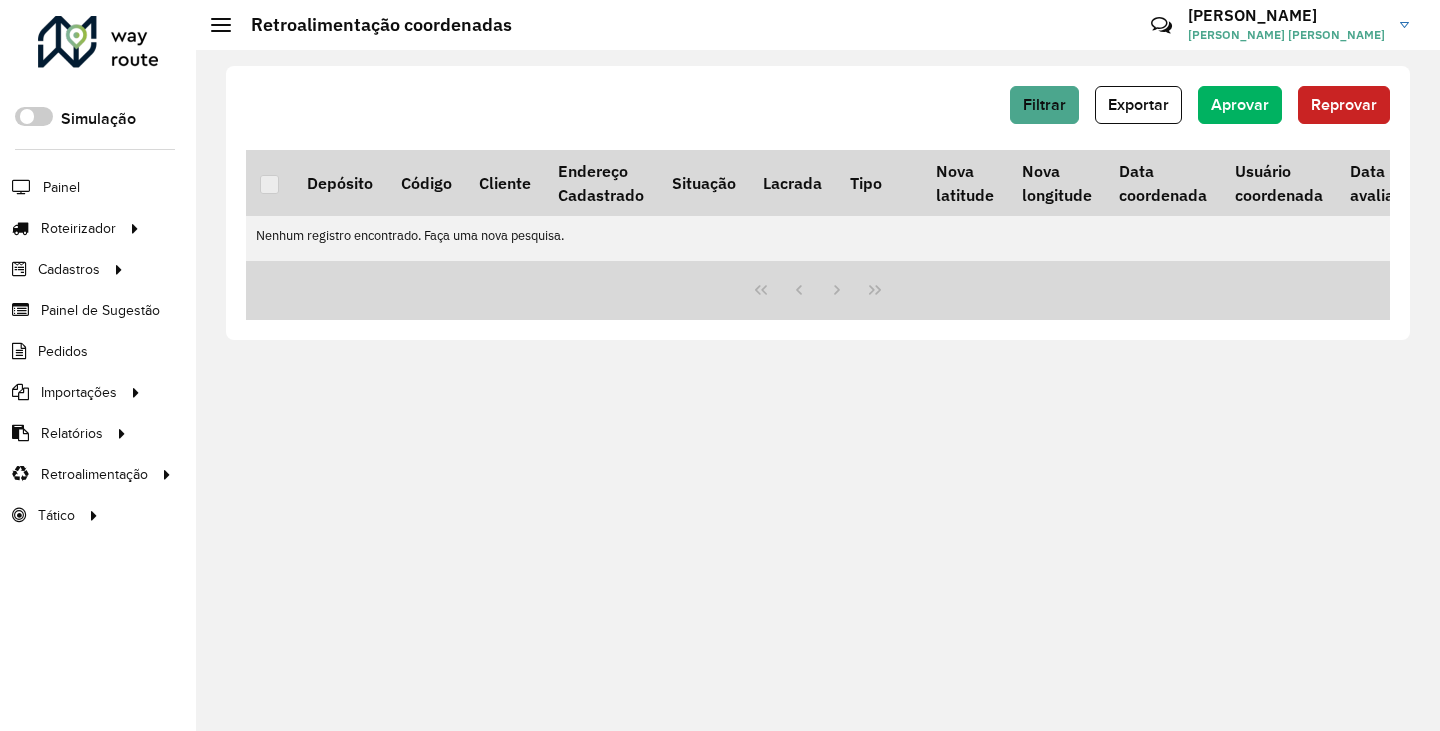 click on "Filtrar   Exportar   Aprovar   Reprovar  Depósito Código Cliente Endereço Cadastrado Situação  Lacrada   Tipo   Nova latitude   Nova longitude   Data coordenada   Usuário coordenada  Data avaliação  Usuário avaliação   Nenhum registro encontrado. Faça uma nova pesquisa." 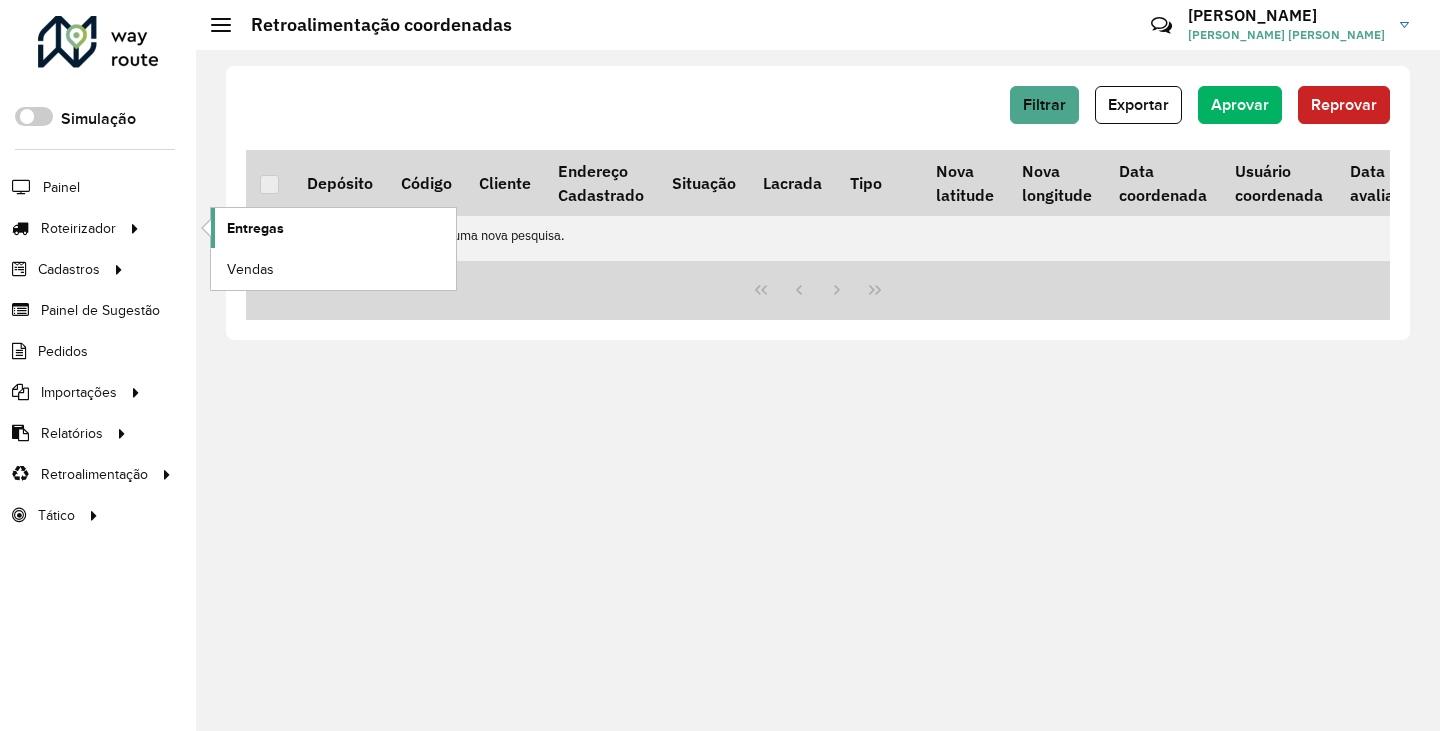 click on "Entregas" 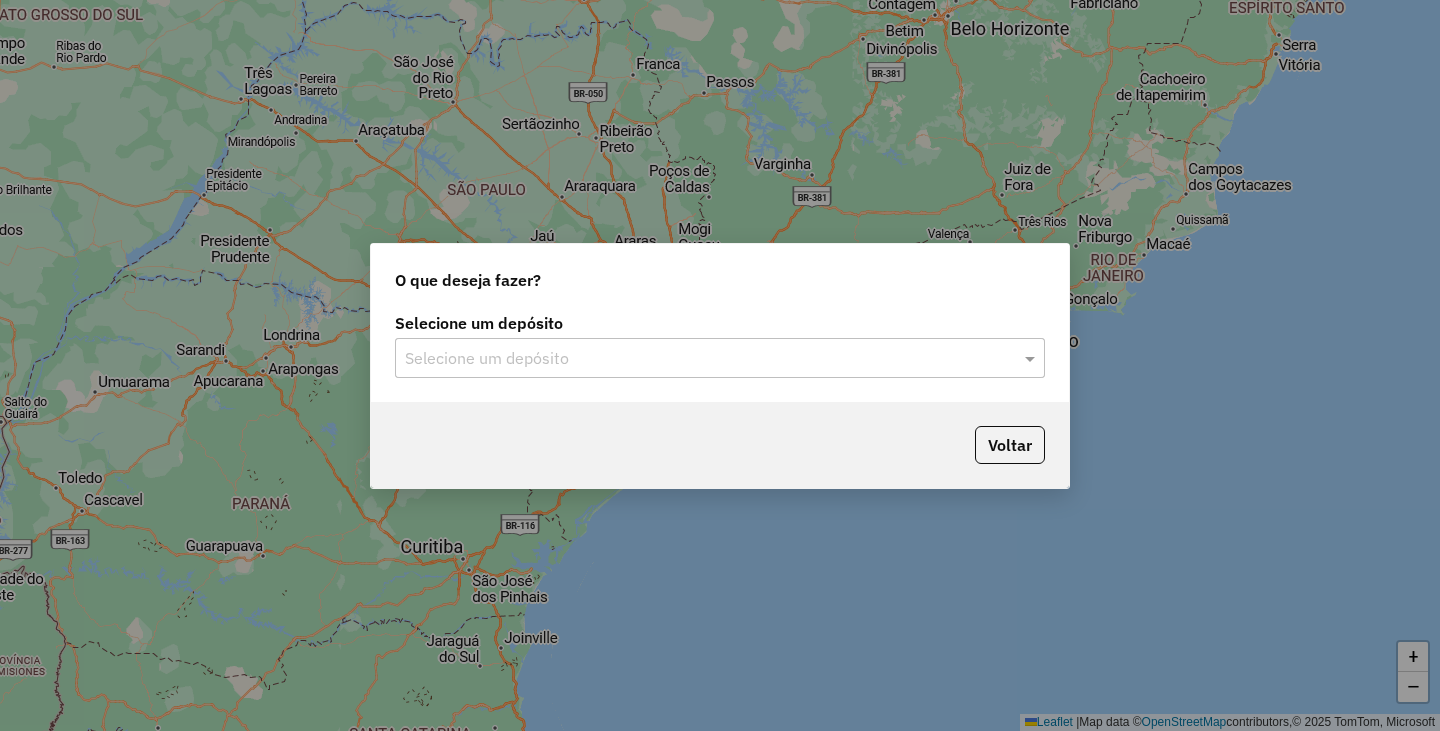 scroll, scrollTop: 0, scrollLeft: 0, axis: both 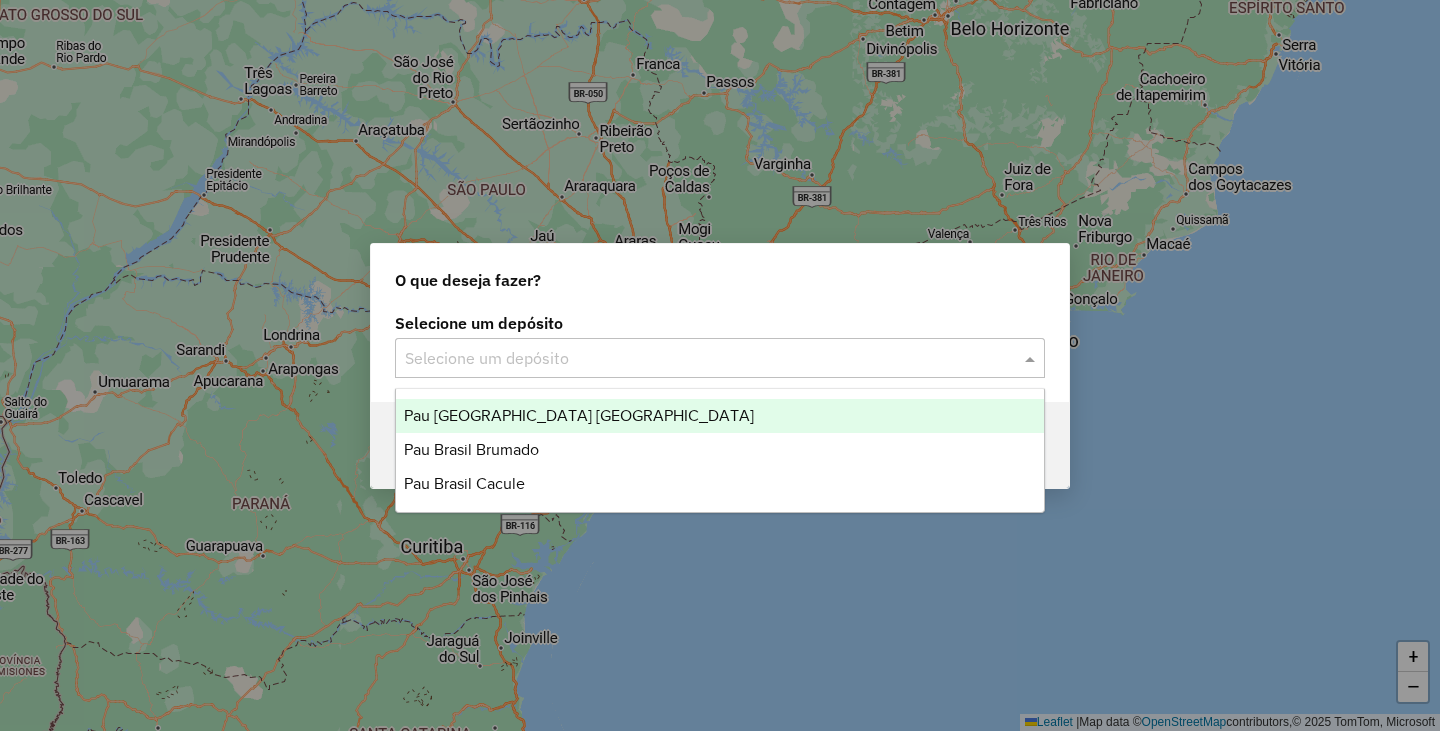click 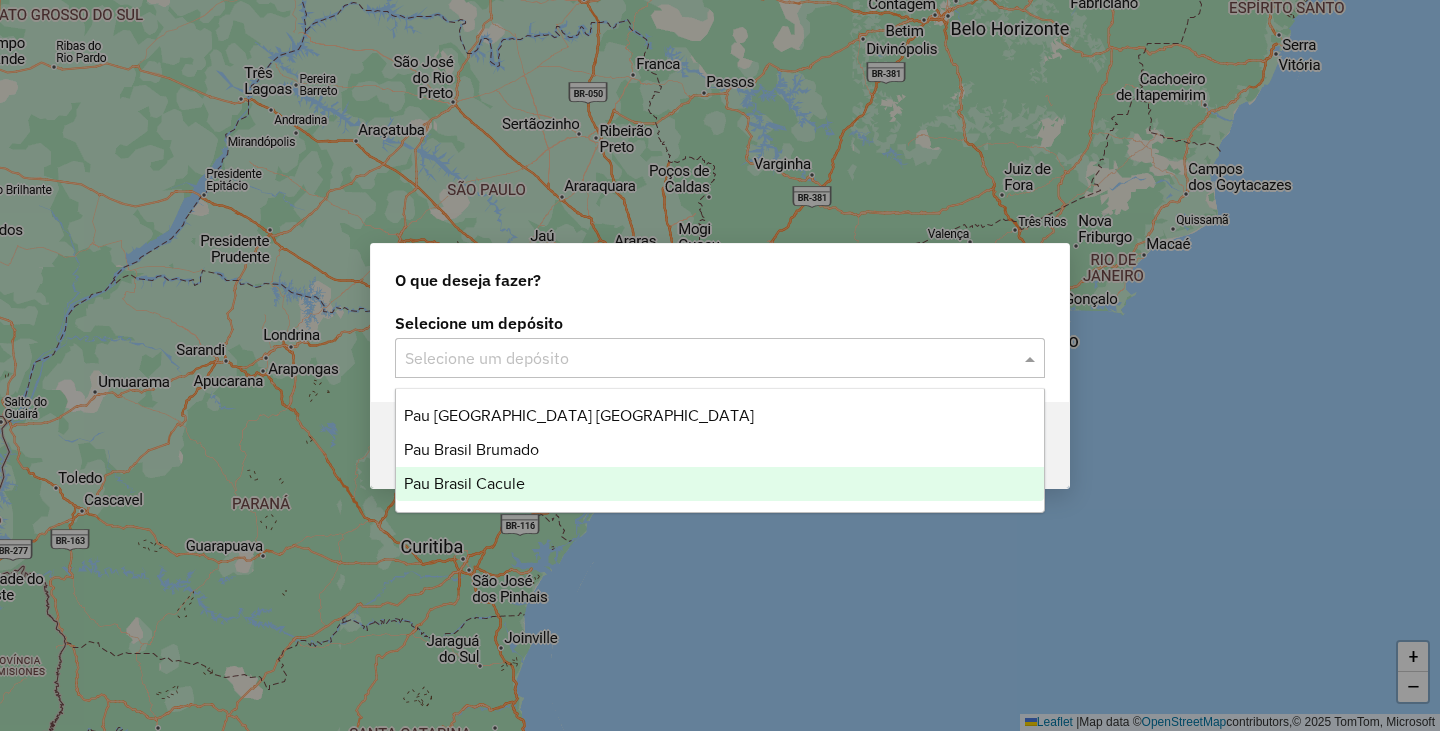 click on "Pau Brasil Cacule" at bounding box center (464, 483) 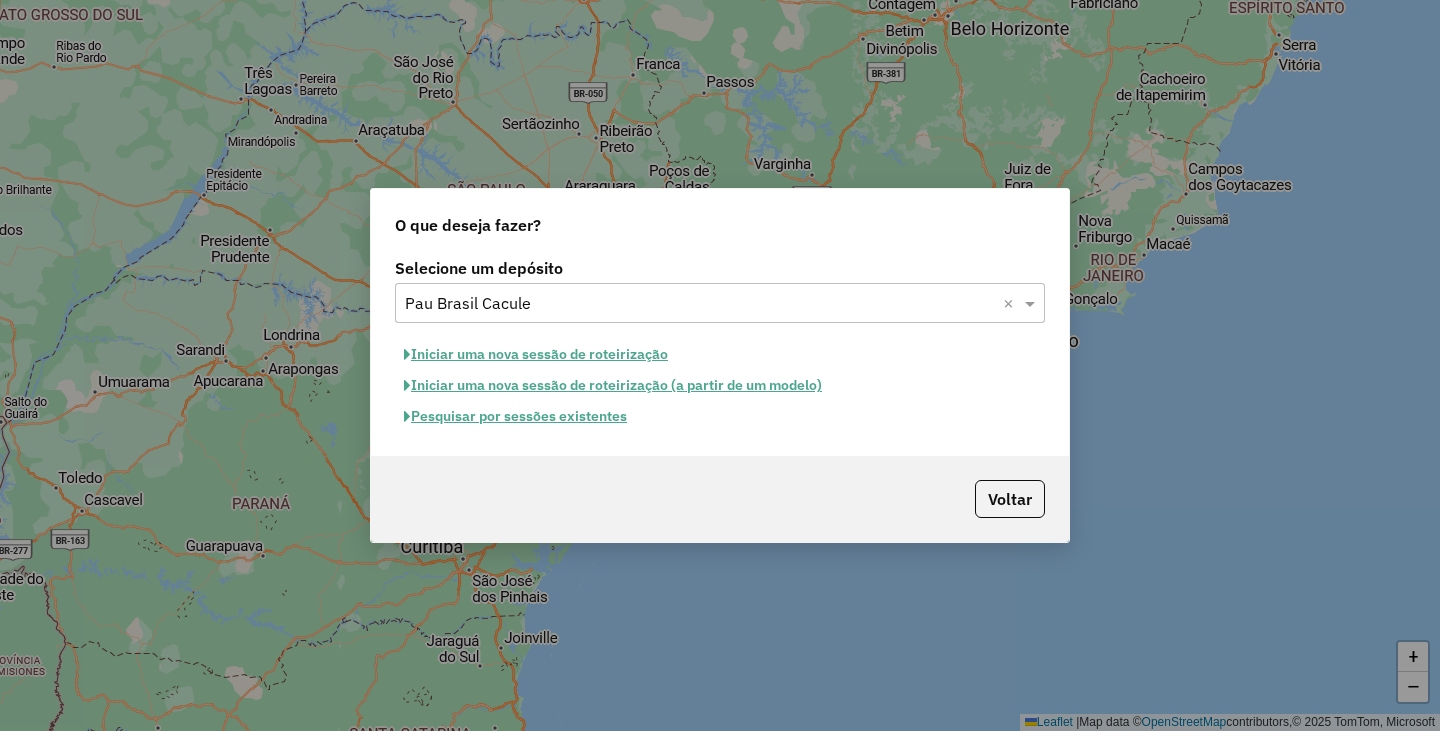 click on "Iniciar uma nova sessão de roteirização" 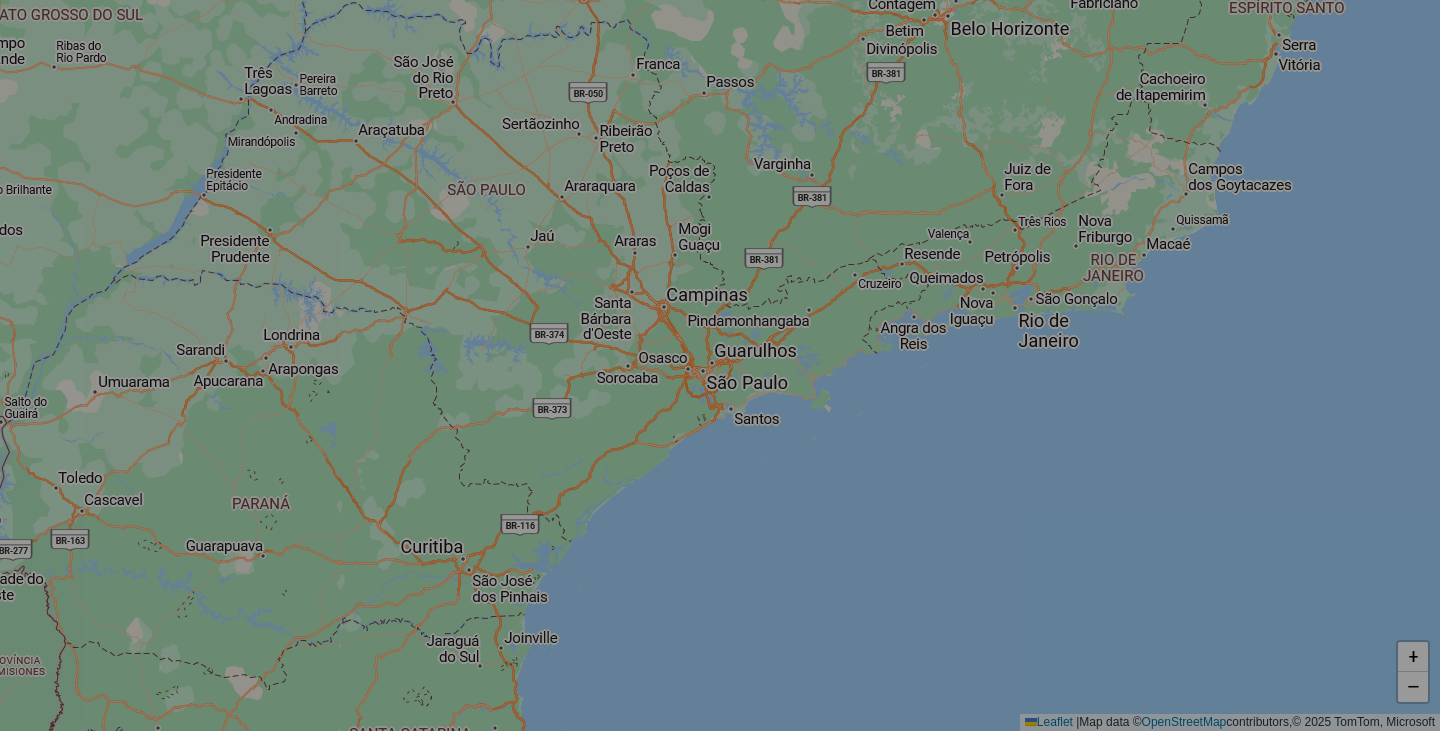 select on "*" 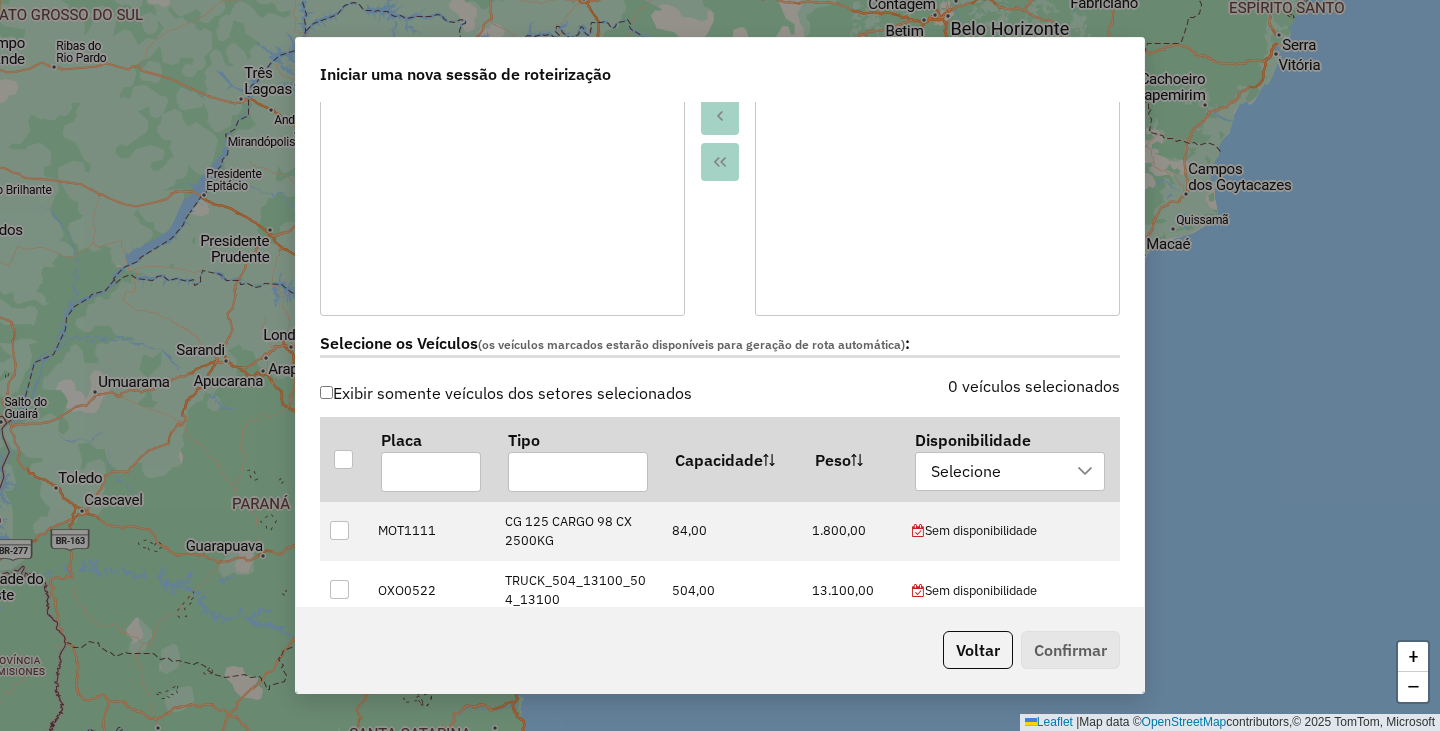 scroll, scrollTop: 900, scrollLeft: 0, axis: vertical 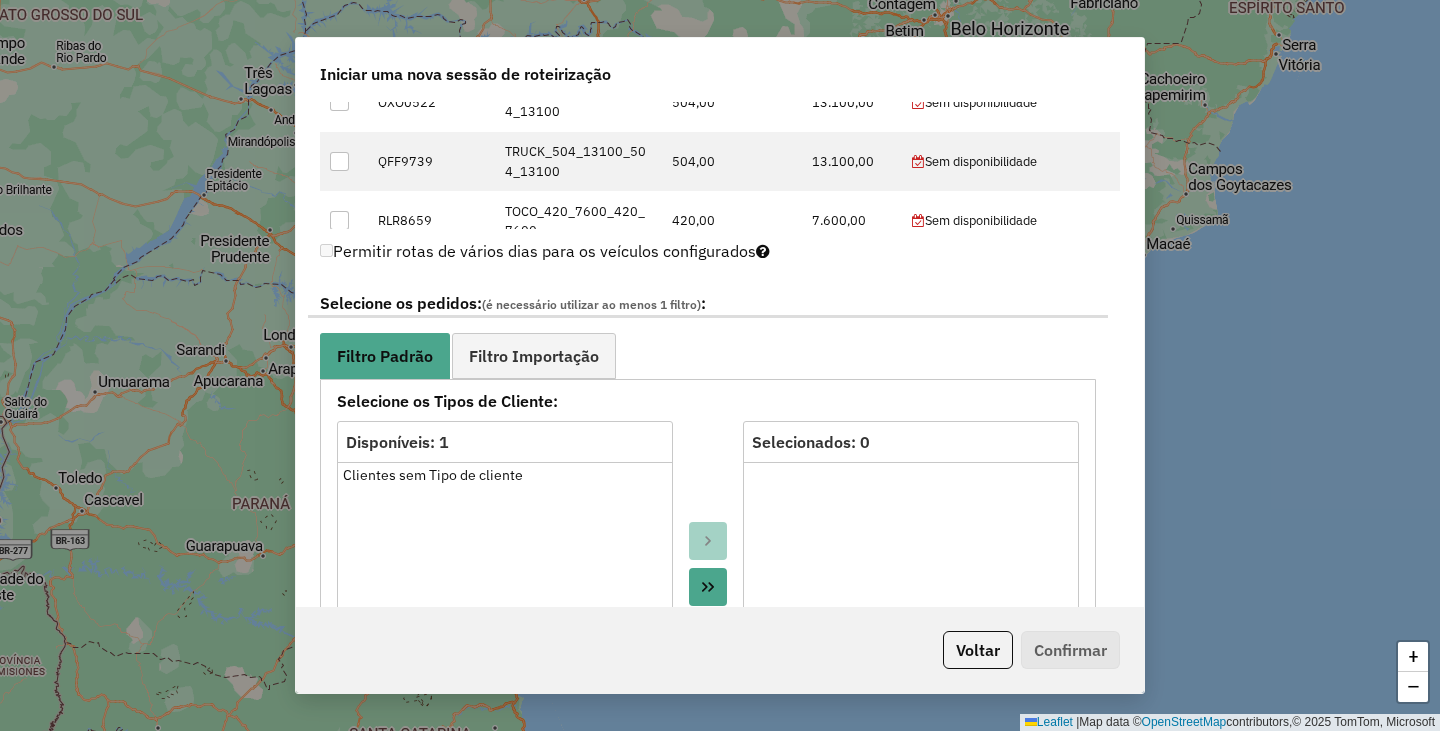 click at bounding box center [708, 587] 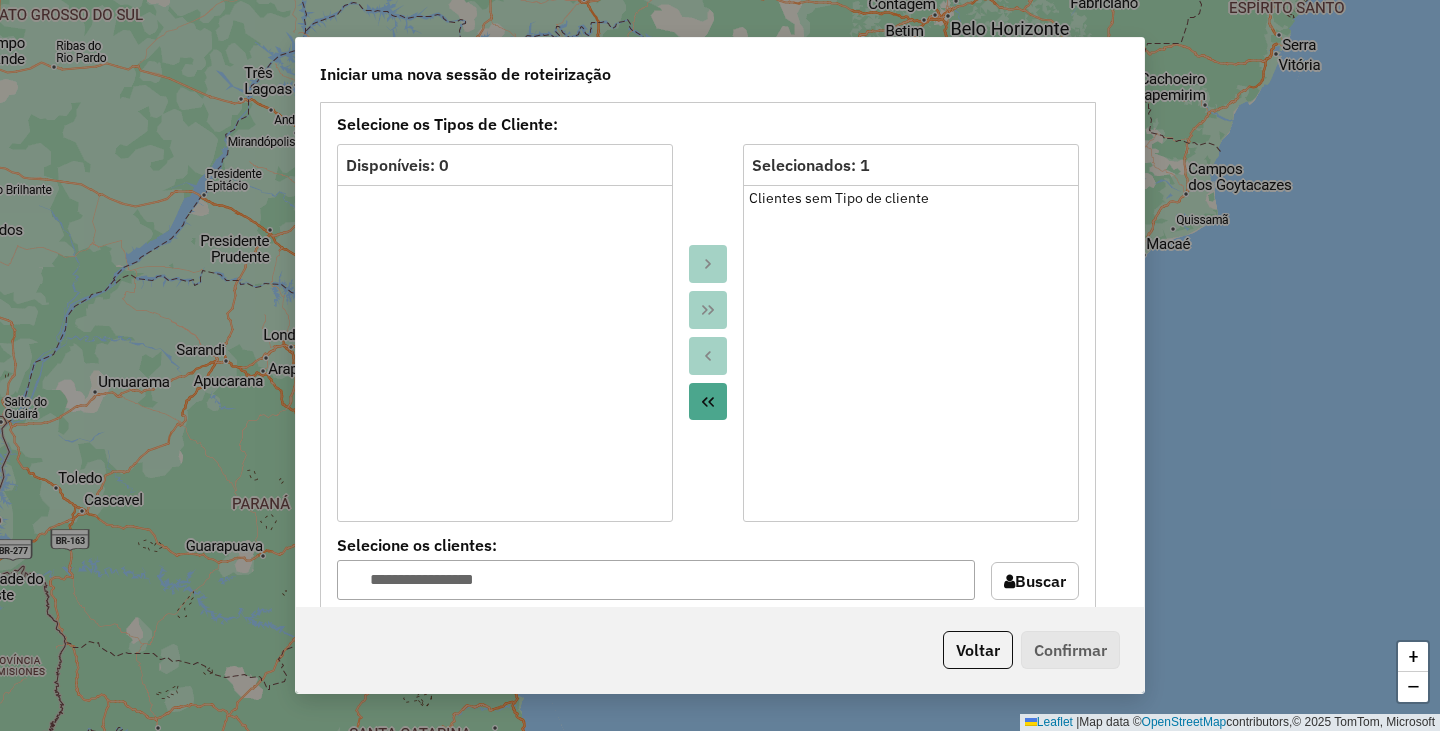 scroll, scrollTop: 1700, scrollLeft: 0, axis: vertical 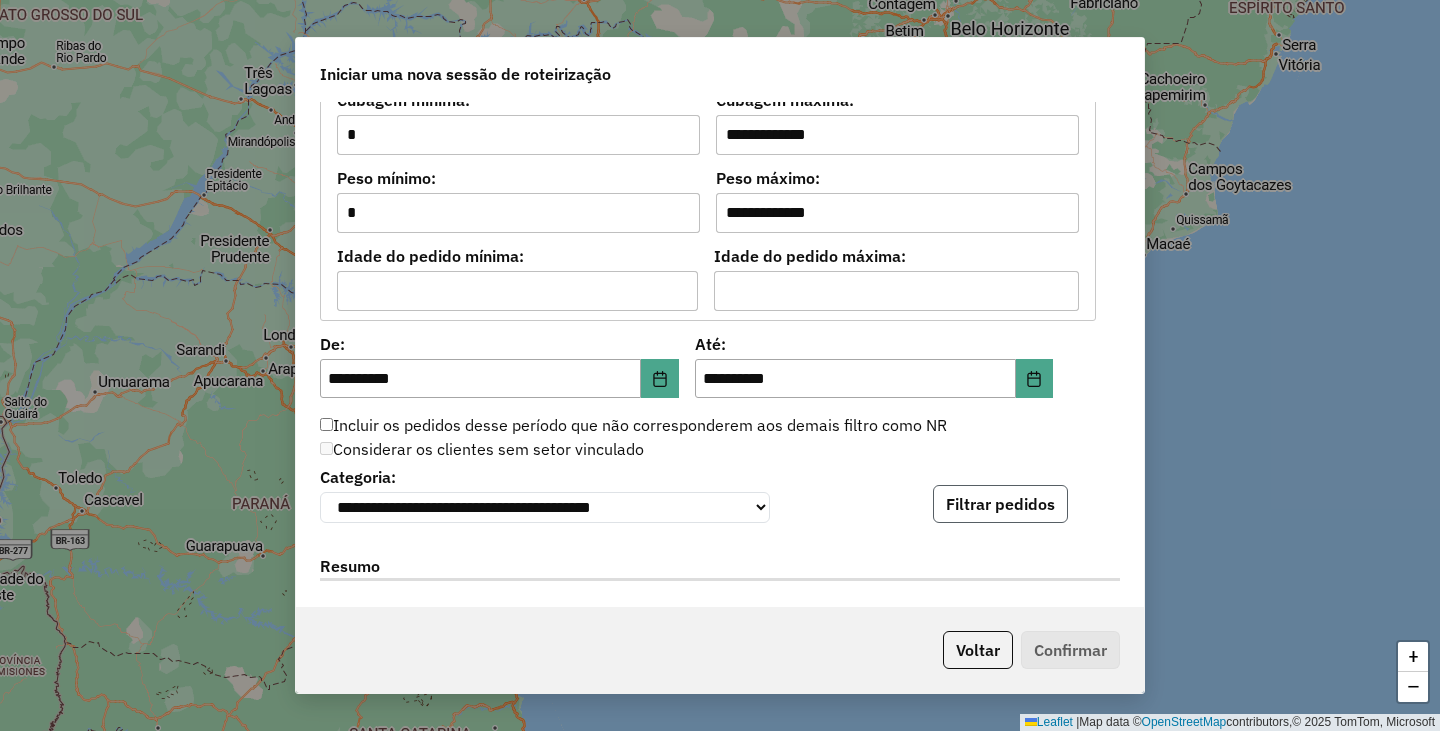 click on "Filtrar pedidos" 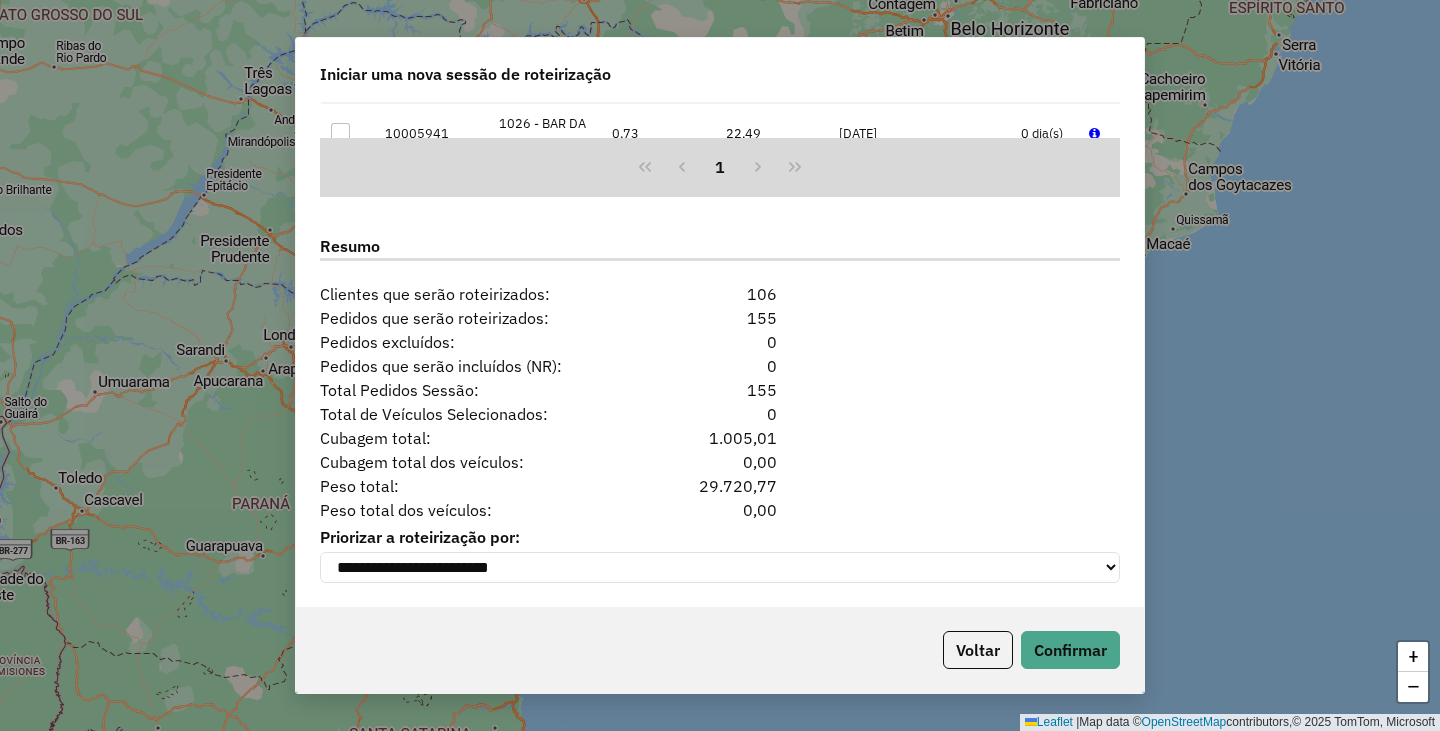 scroll, scrollTop: 2443, scrollLeft: 0, axis: vertical 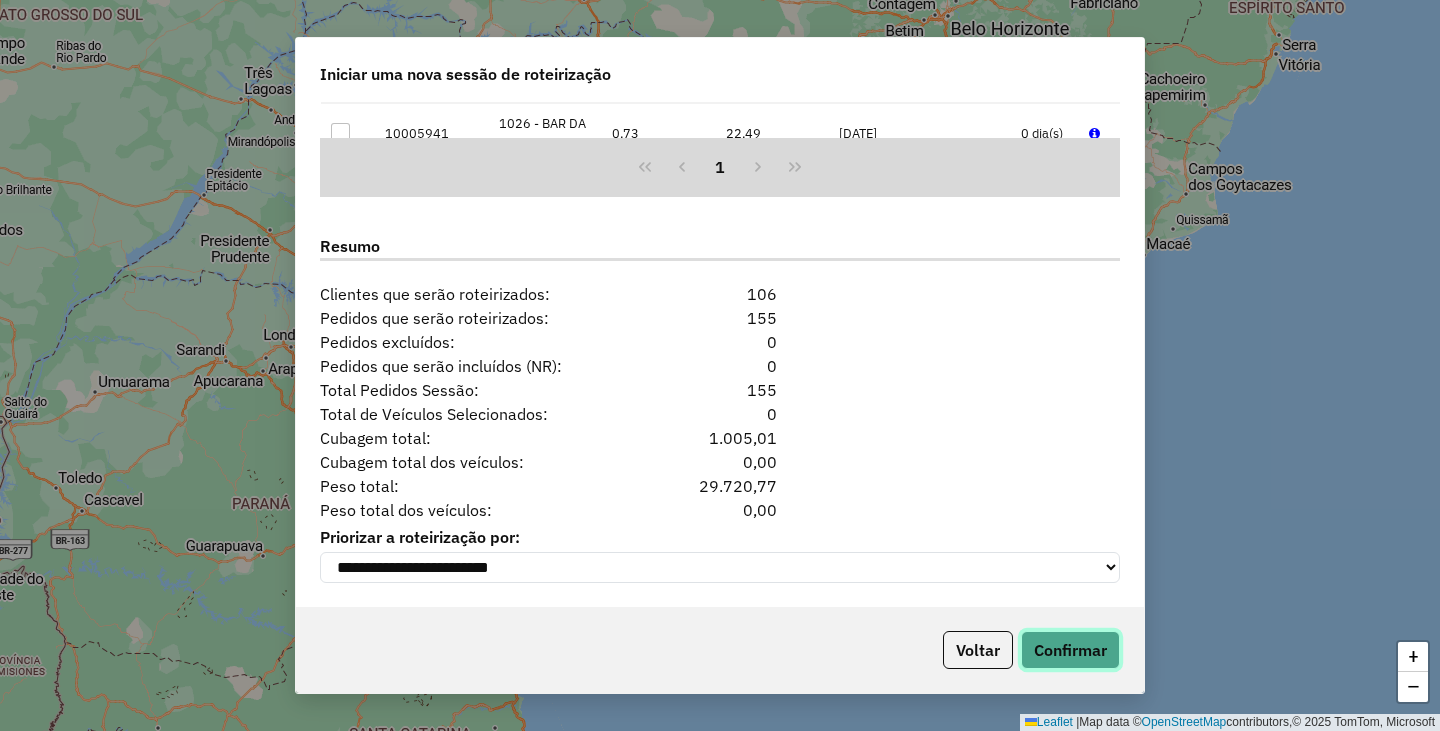 click on "Confirmar" 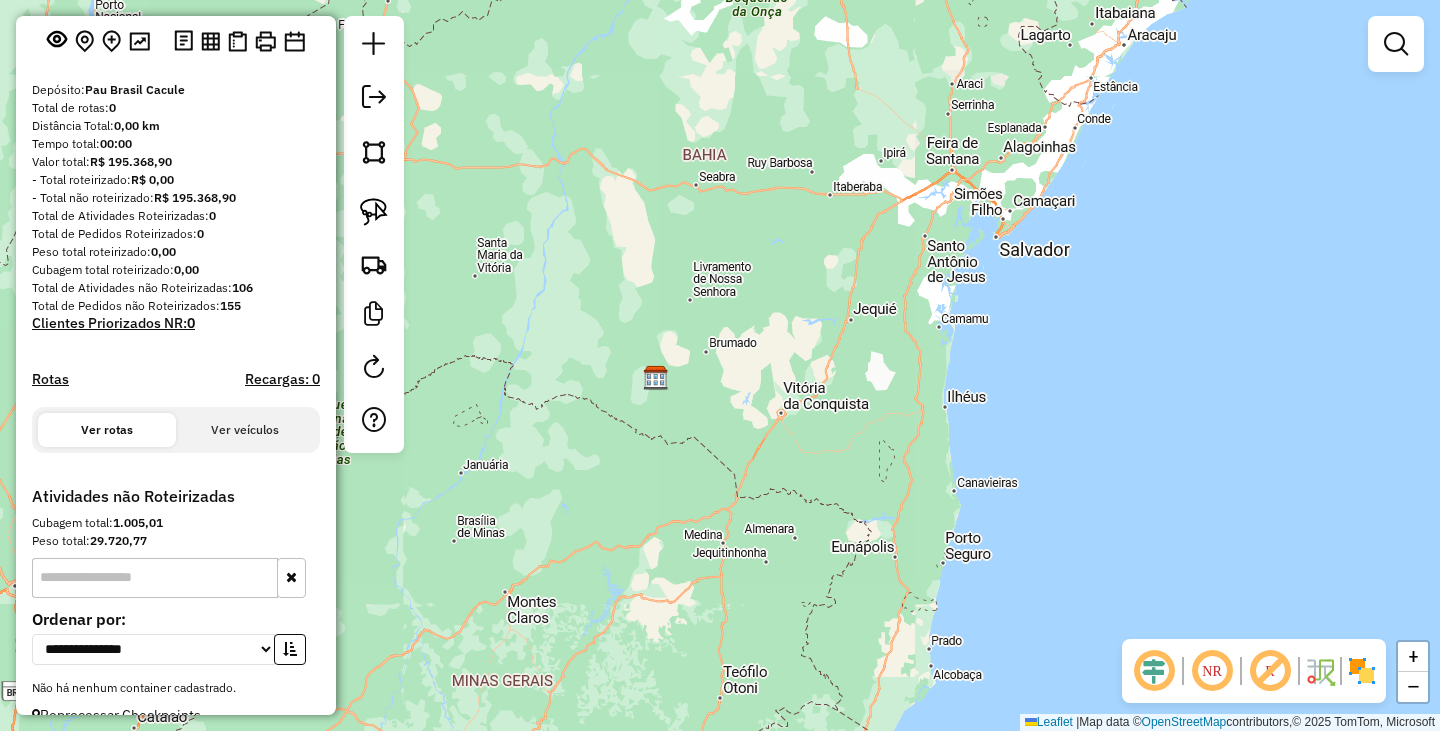 scroll, scrollTop: 149, scrollLeft: 0, axis: vertical 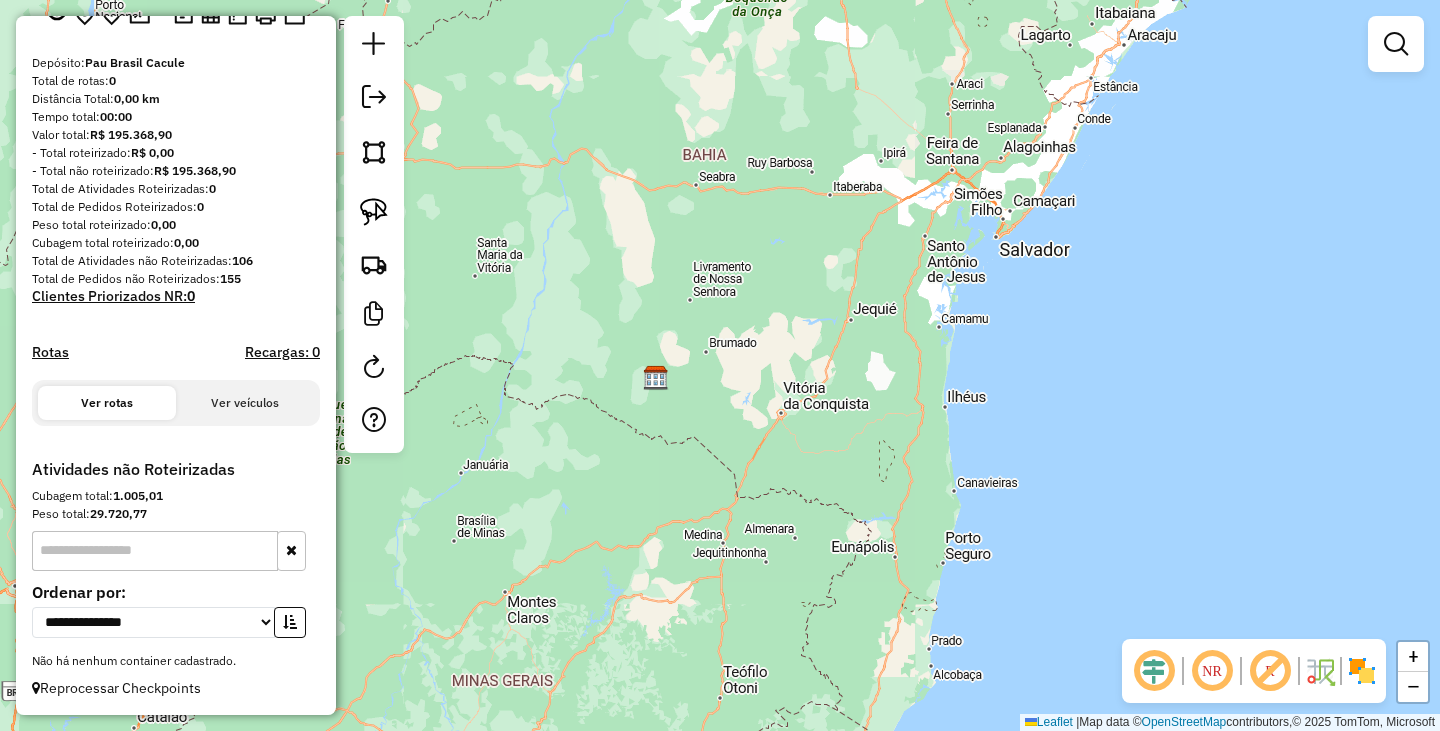 click on "Janela de atendimento Grade de atendimento Capacidade Transportadoras Veículos Cliente Pedidos  Rotas Selecione os dias de semana para filtrar as janelas de atendimento  Seg   Ter   Qua   Qui   Sex   Sáb   Dom  Informe o período da janela de atendimento: De: Até:  Filtrar exatamente a janela do cliente  Considerar janela de atendimento padrão  Selecione os dias de semana para filtrar as grades de atendimento  Seg   Ter   Qua   Qui   Sex   Sáb   Dom   Considerar clientes sem dia de atendimento cadastrado  Clientes fora do dia de atendimento selecionado Filtrar as atividades entre os valores definidos abaixo:  Peso mínimo:   Peso máximo:   Cubagem mínima:   Cubagem máxima:   De:   Até:  Filtrar as atividades entre o tempo de atendimento definido abaixo:  De:   Até:   Considerar capacidade total dos clientes não roteirizados Transportadora: Selecione um ou mais itens Tipo de veículo: Selecione um ou mais itens Veículo: Selecione um ou mais itens Motorista: Selecione um ou mais itens Nome: Rótulo:" 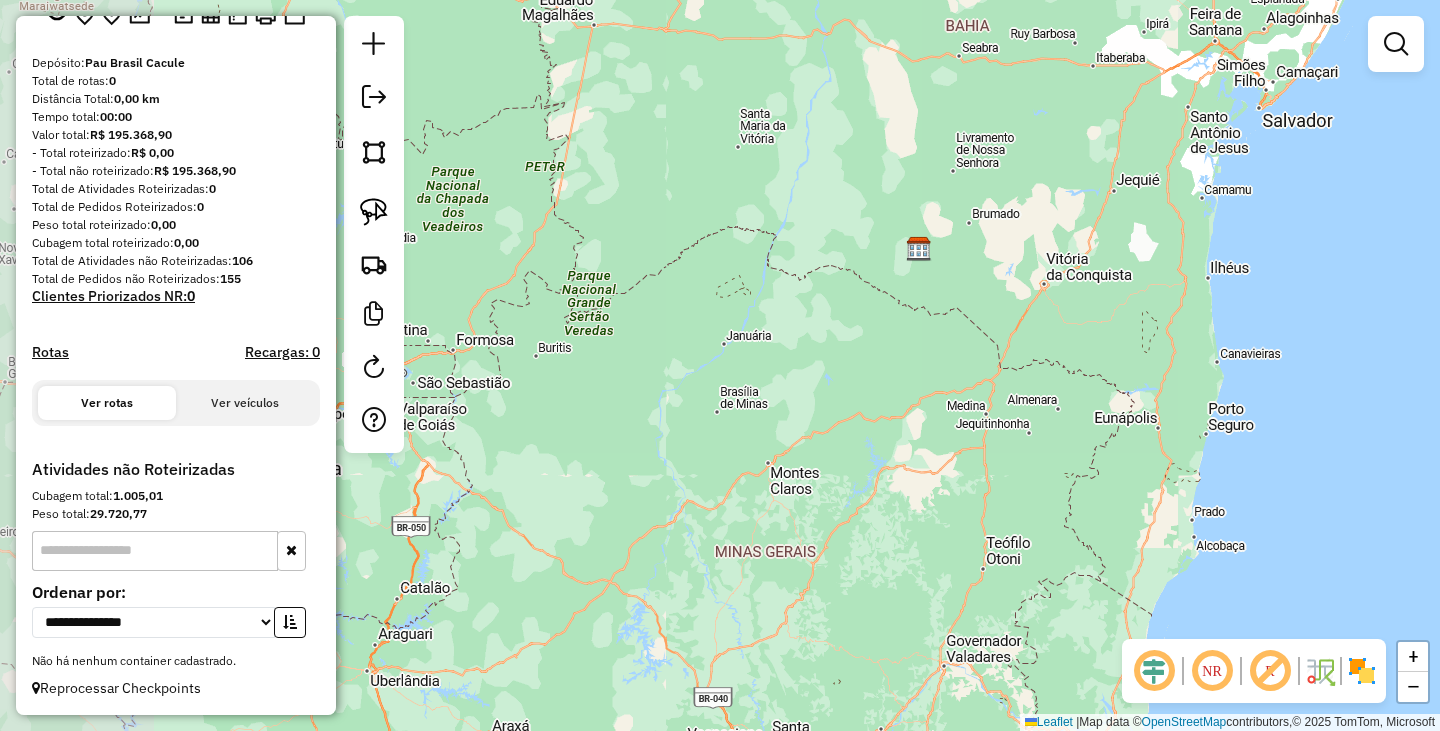 drag, startPoint x: 598, startPoint y: 453, endPoint x: 812, endPoint y: 455, distance: 214.00934 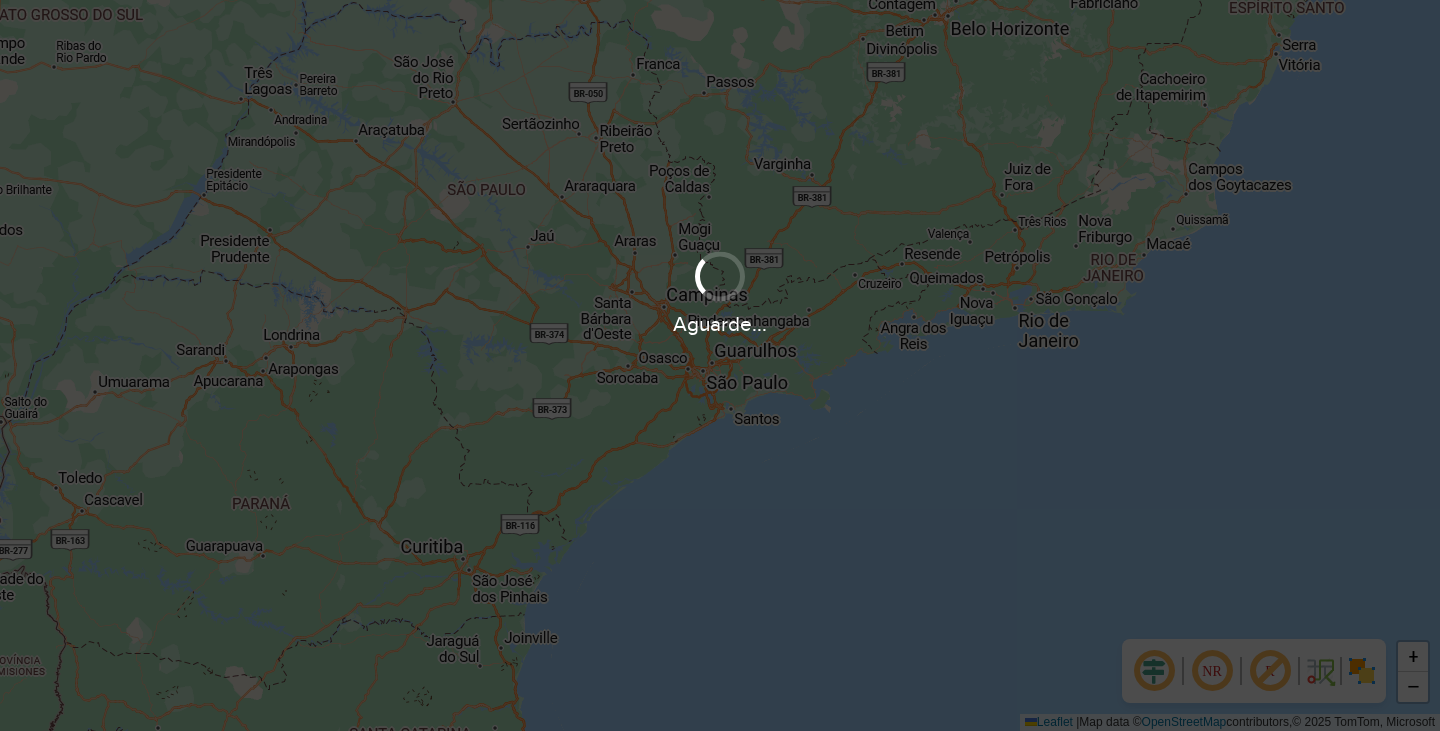 scroll, scrollTop: 0, scrollLeft: 0, axis: both 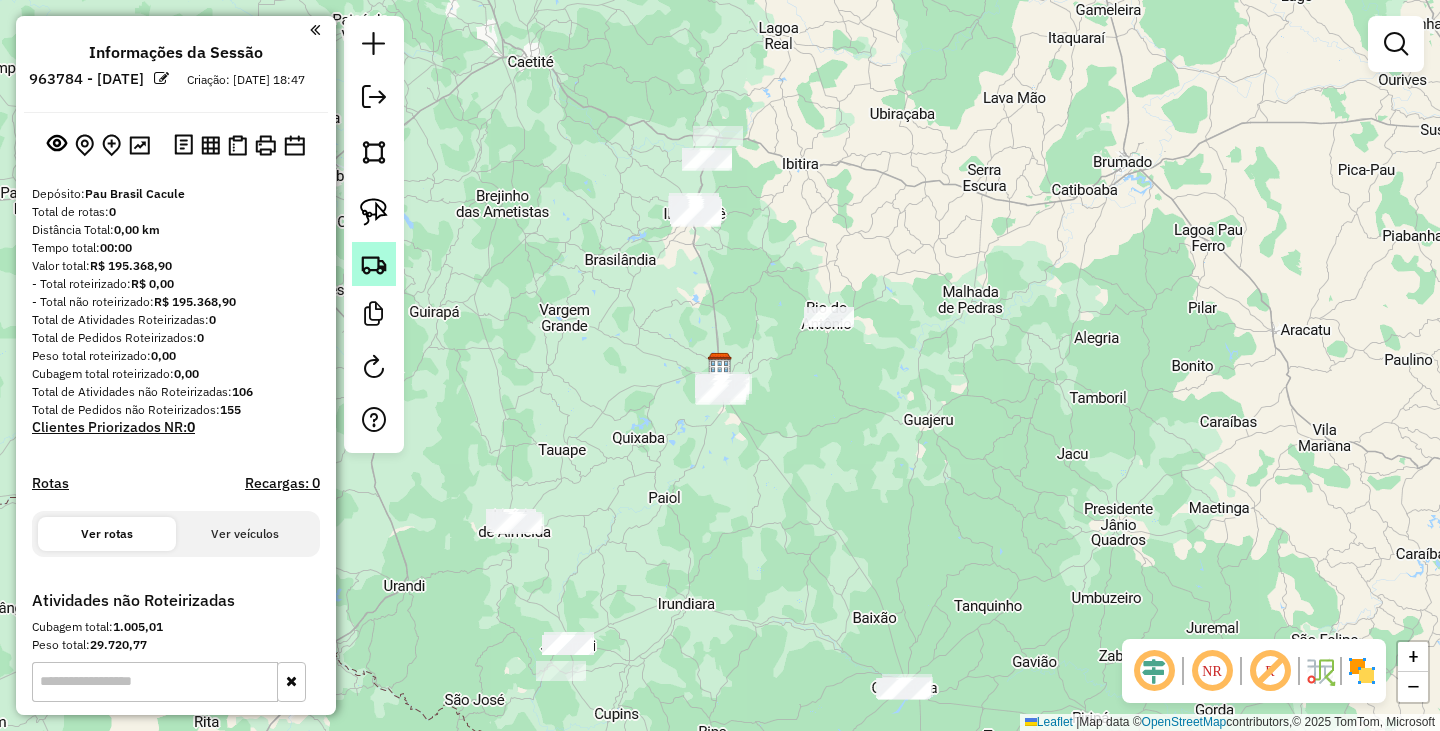 click 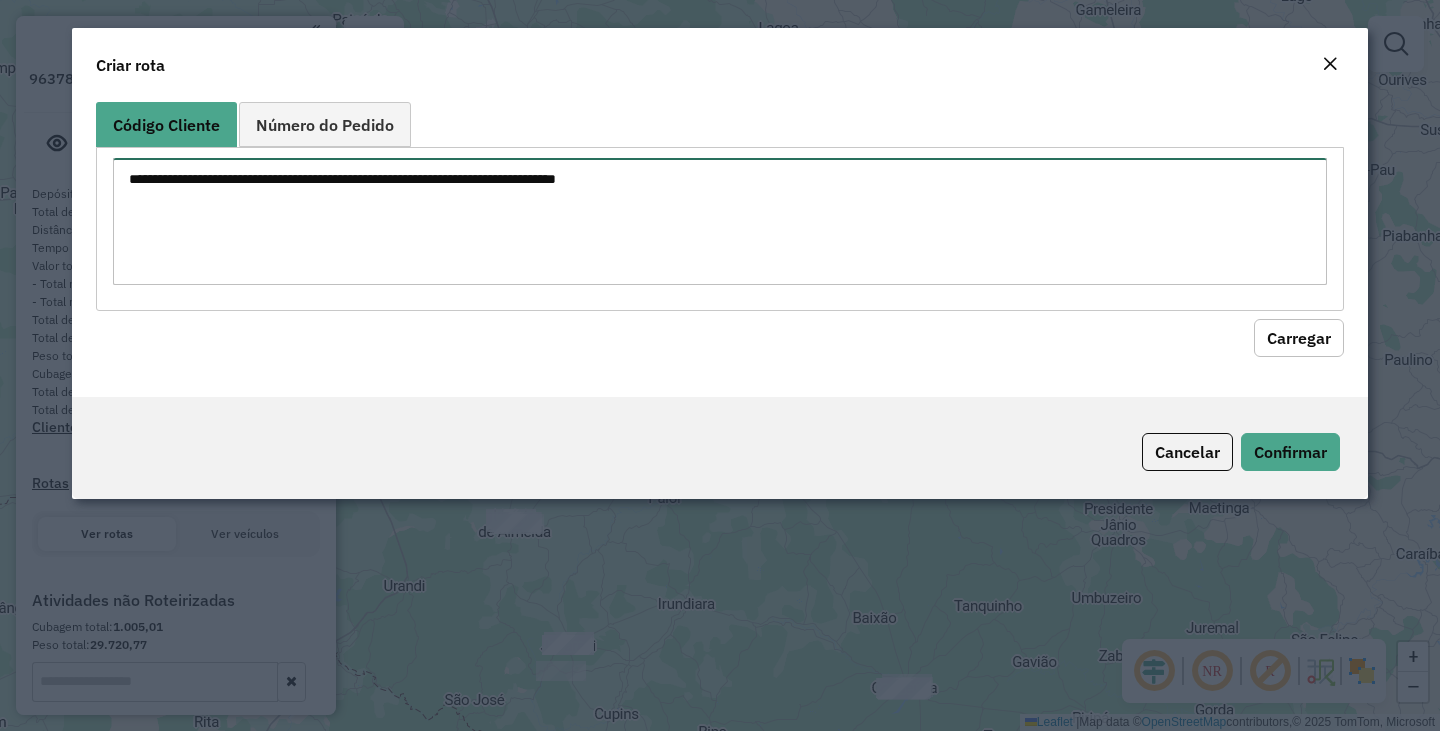 click at bounding box center [720, 221] 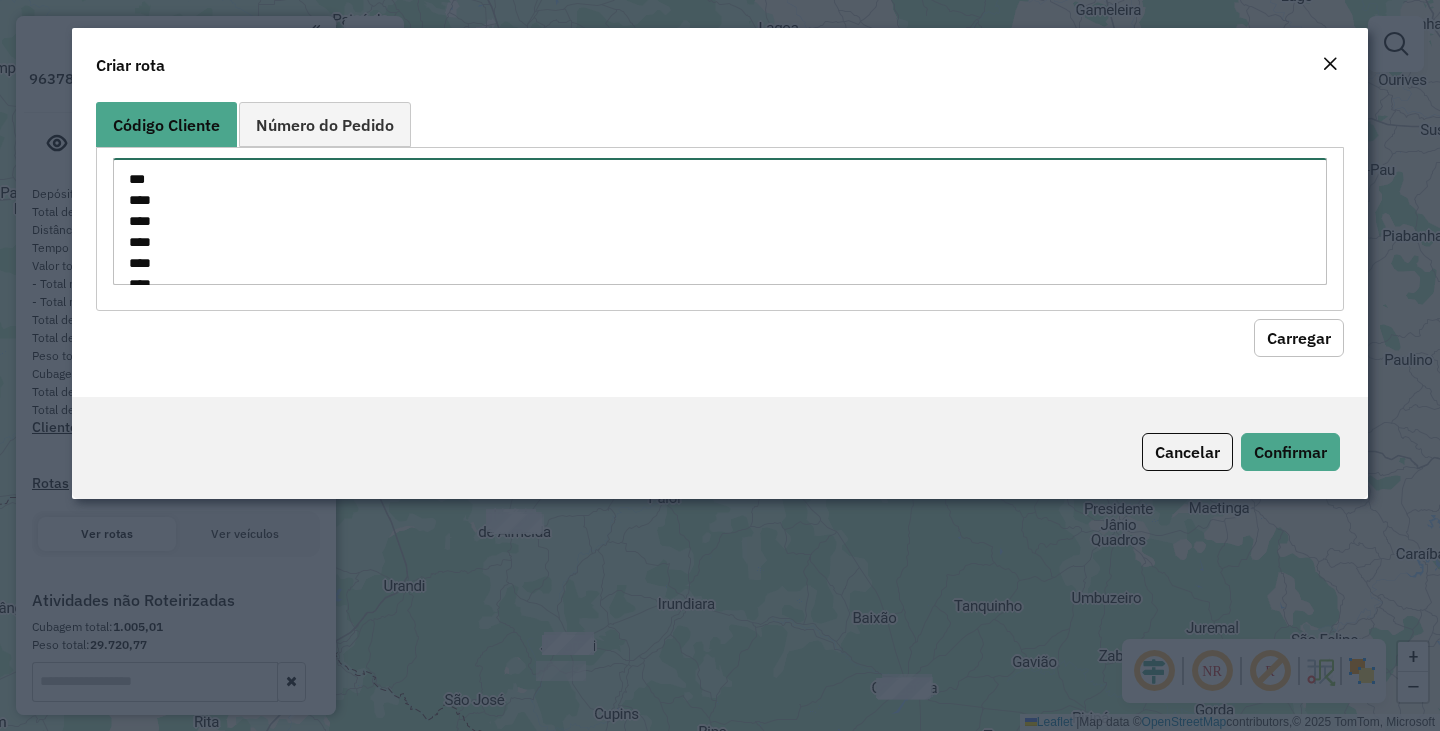 scroll, scrollTop: 911, scrollLeft: 0, axis: vertical 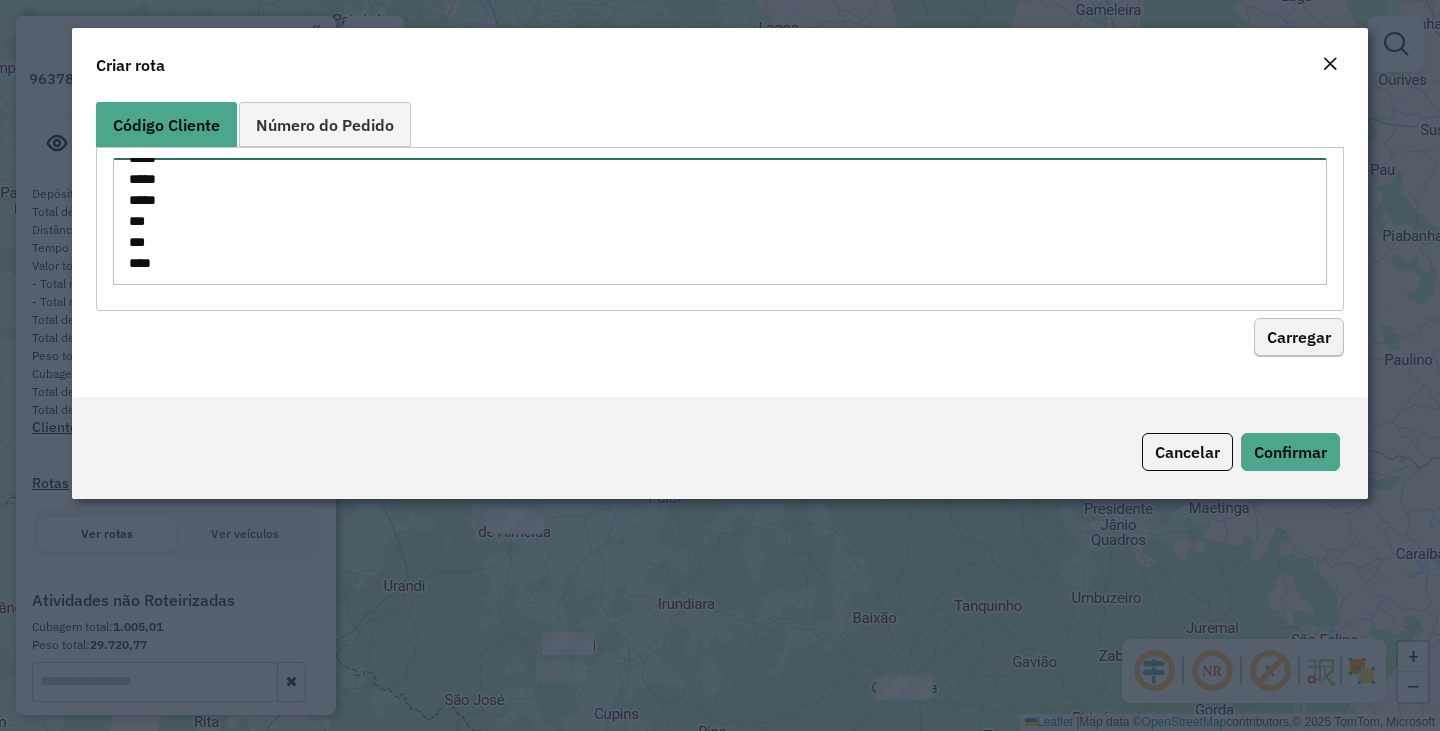 type on "***
****
****
****
****
****
****
****
****
****
****
****
****
*
**
**
***
***
***
***
***
***
***
***
***
***
***
***
***
***
***
***
***
***
***
***
***
****
****
****
****
*****
*****
*****
*****
***
***
***" 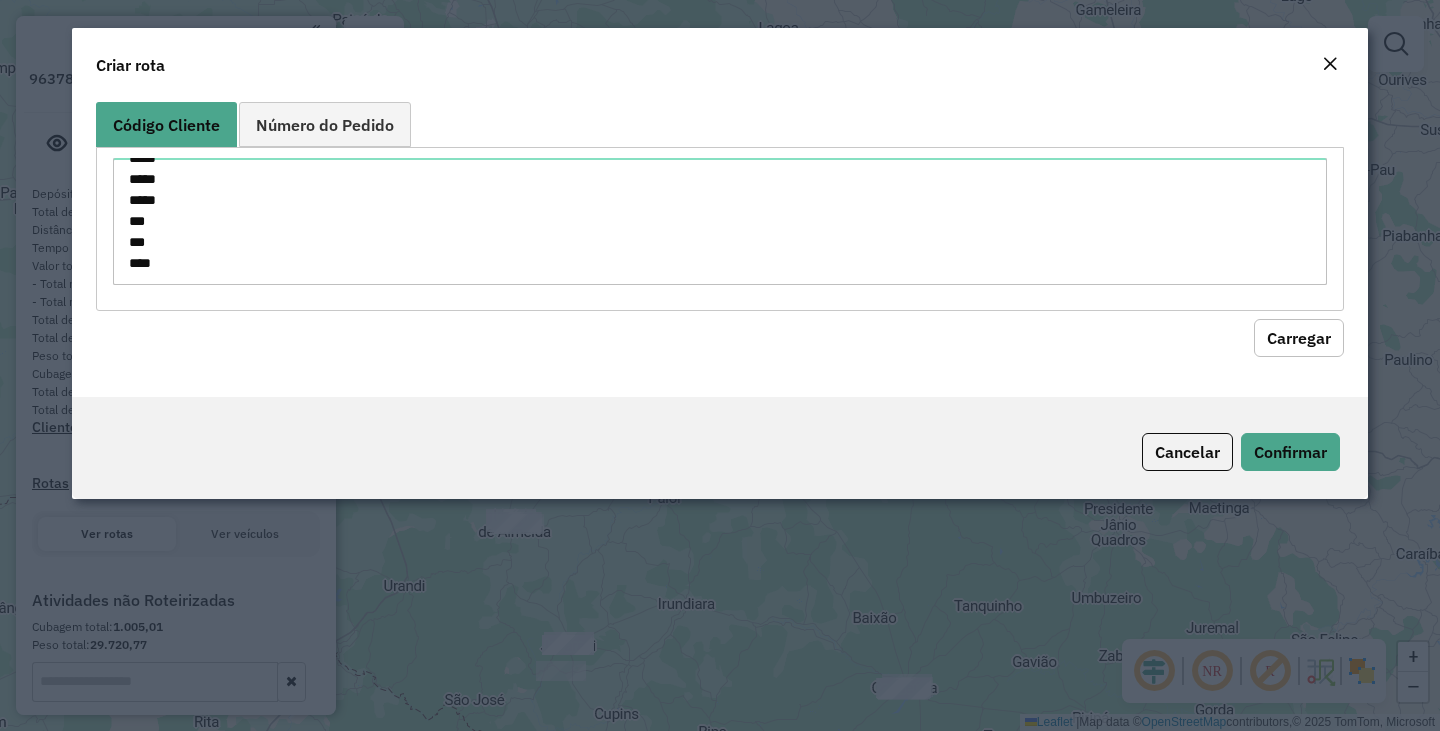 click on "Carregar" 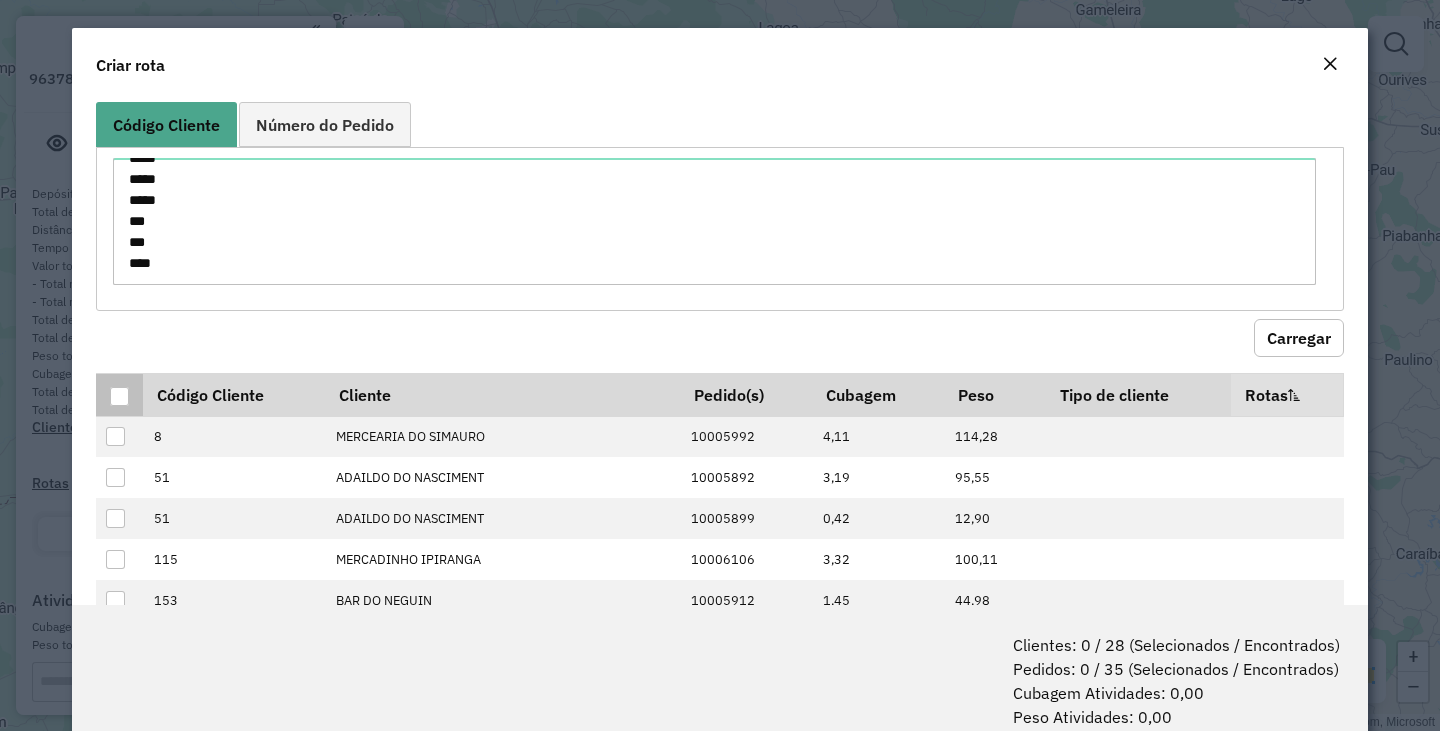 click at bounding box center (119, 396) 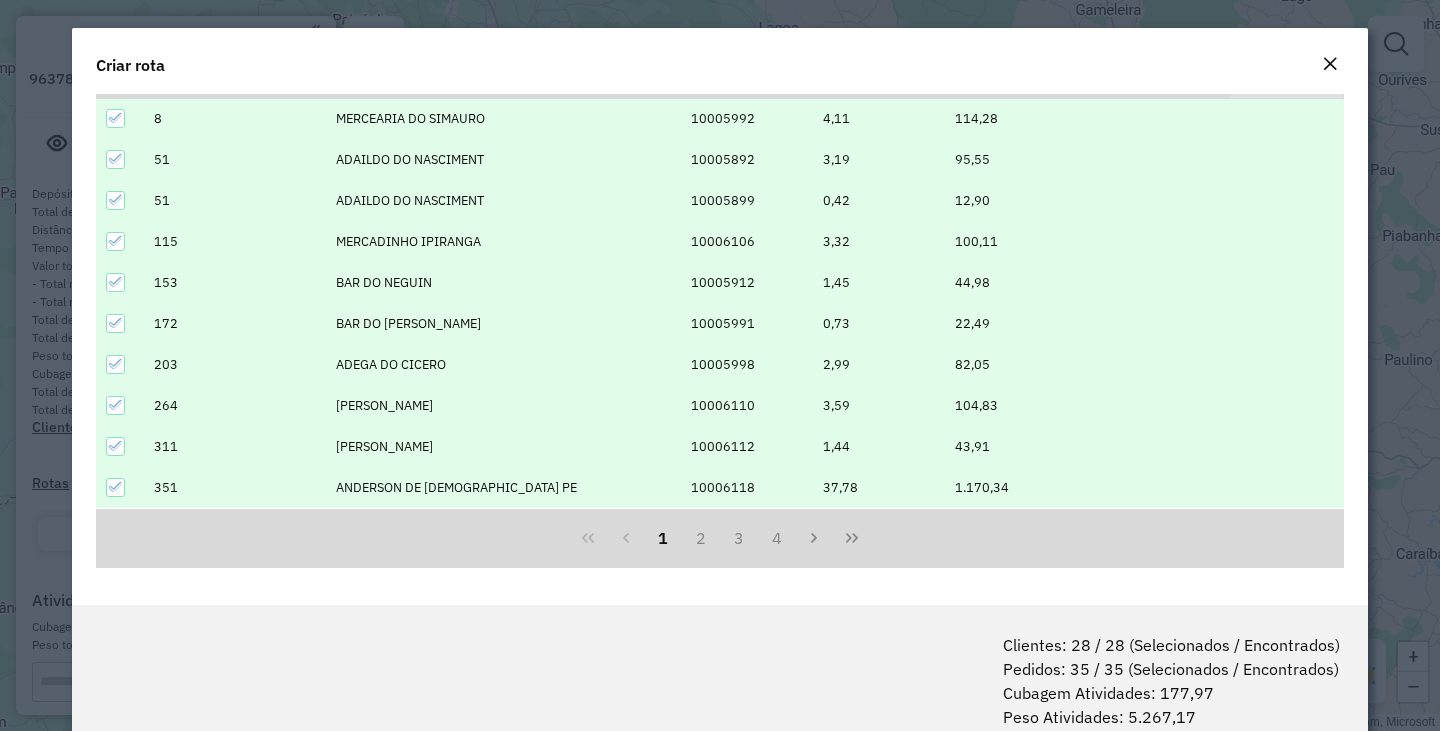 scroll, scrollTop: 319, scrollLeft: 0, axis: vertical 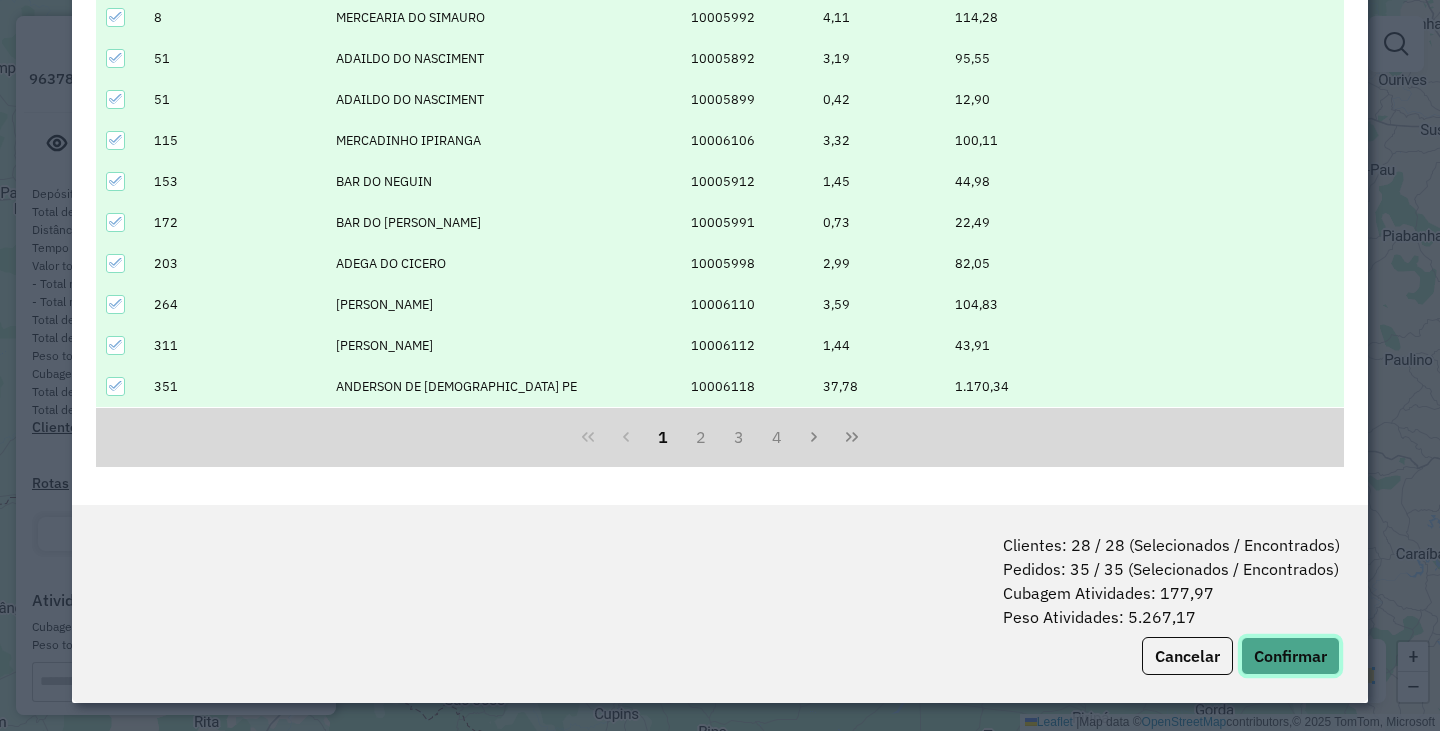 click on "Confirmar" 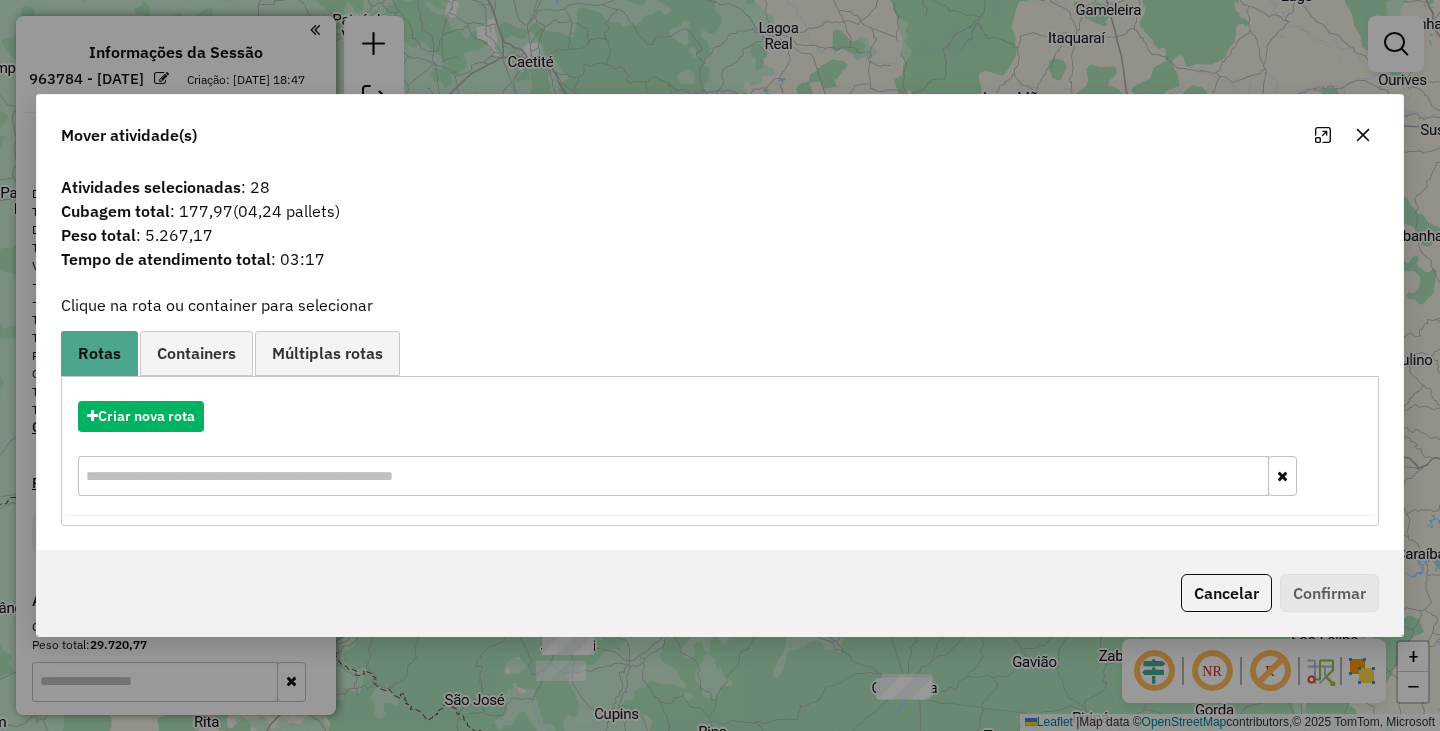 click on "Criar nova rota" at bounding box center (720, 451) 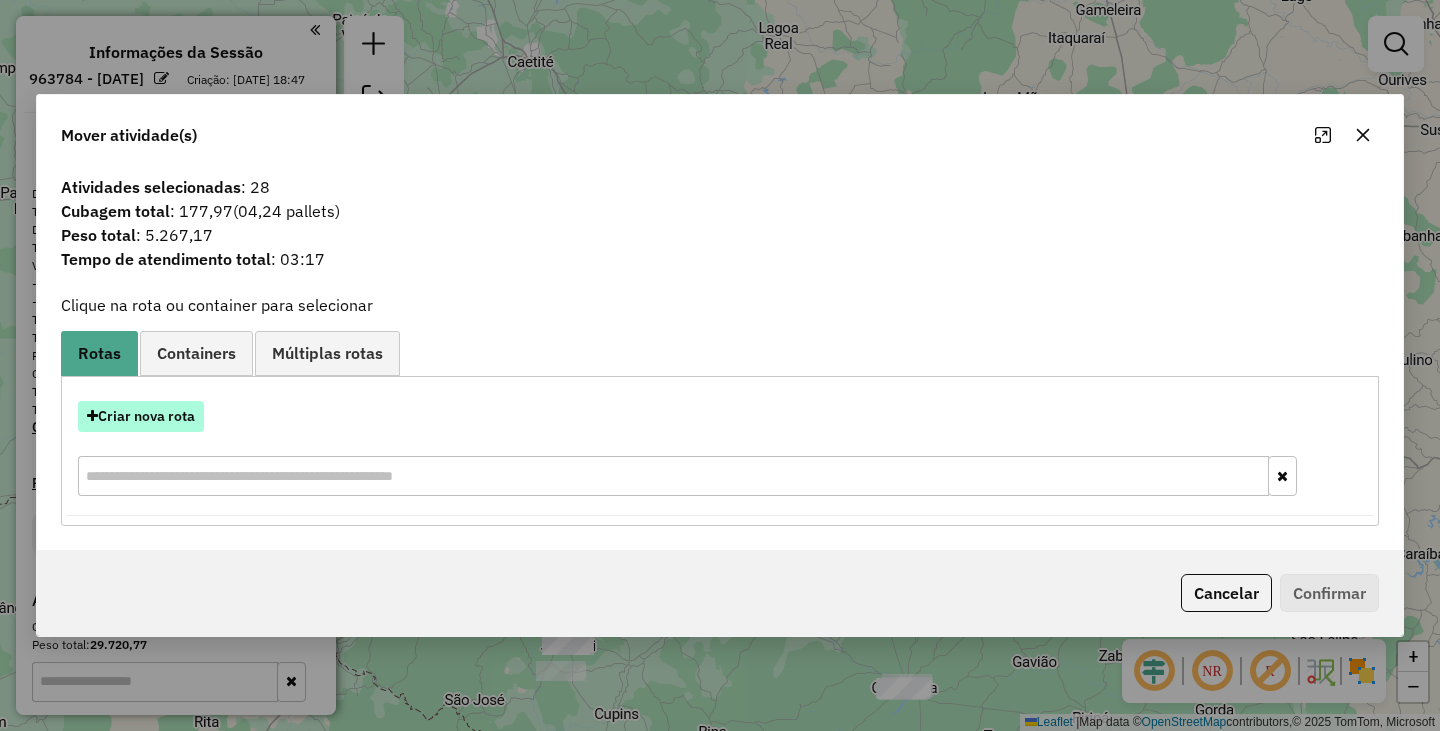 click on "Criar nova rota" at bounding box center (141, 416) 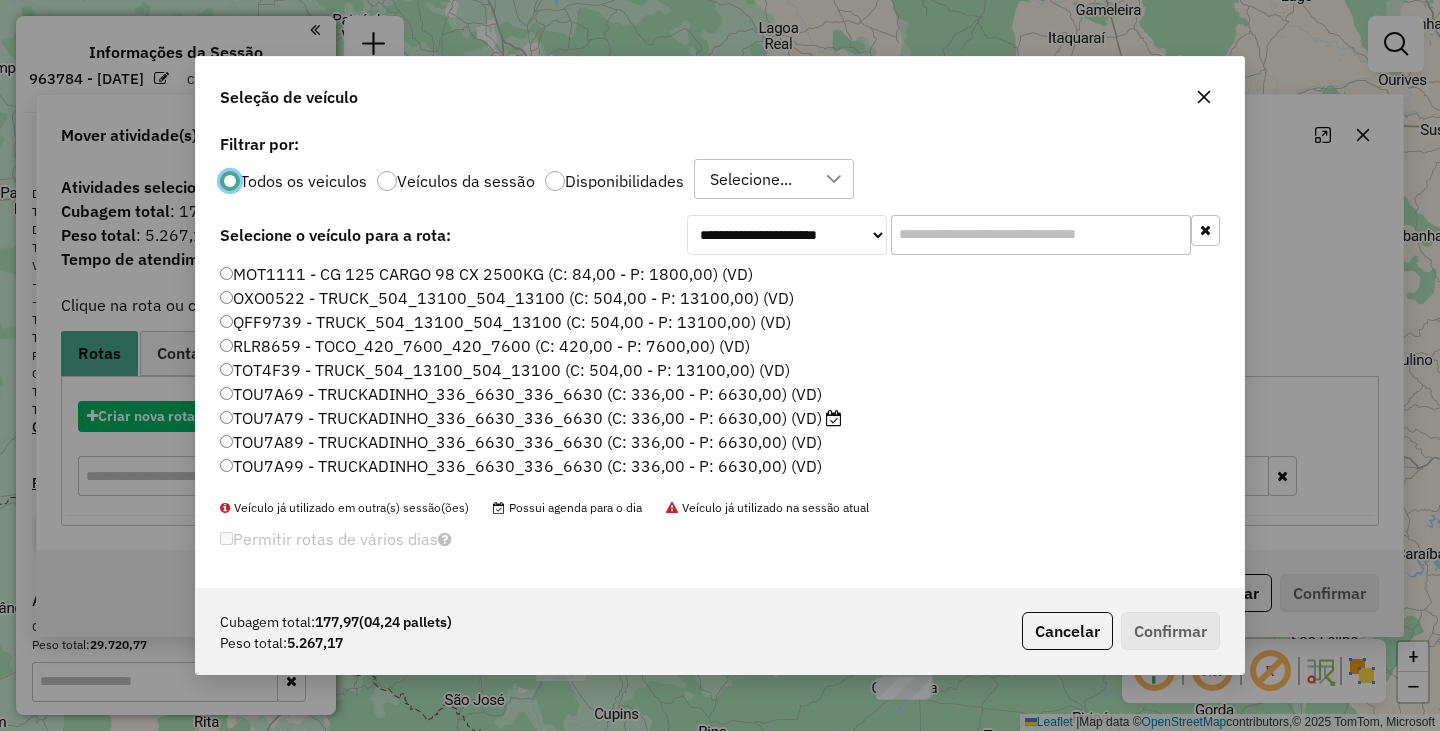 scroll, scrollTop: 11, scrollLeft: 6, axis: both 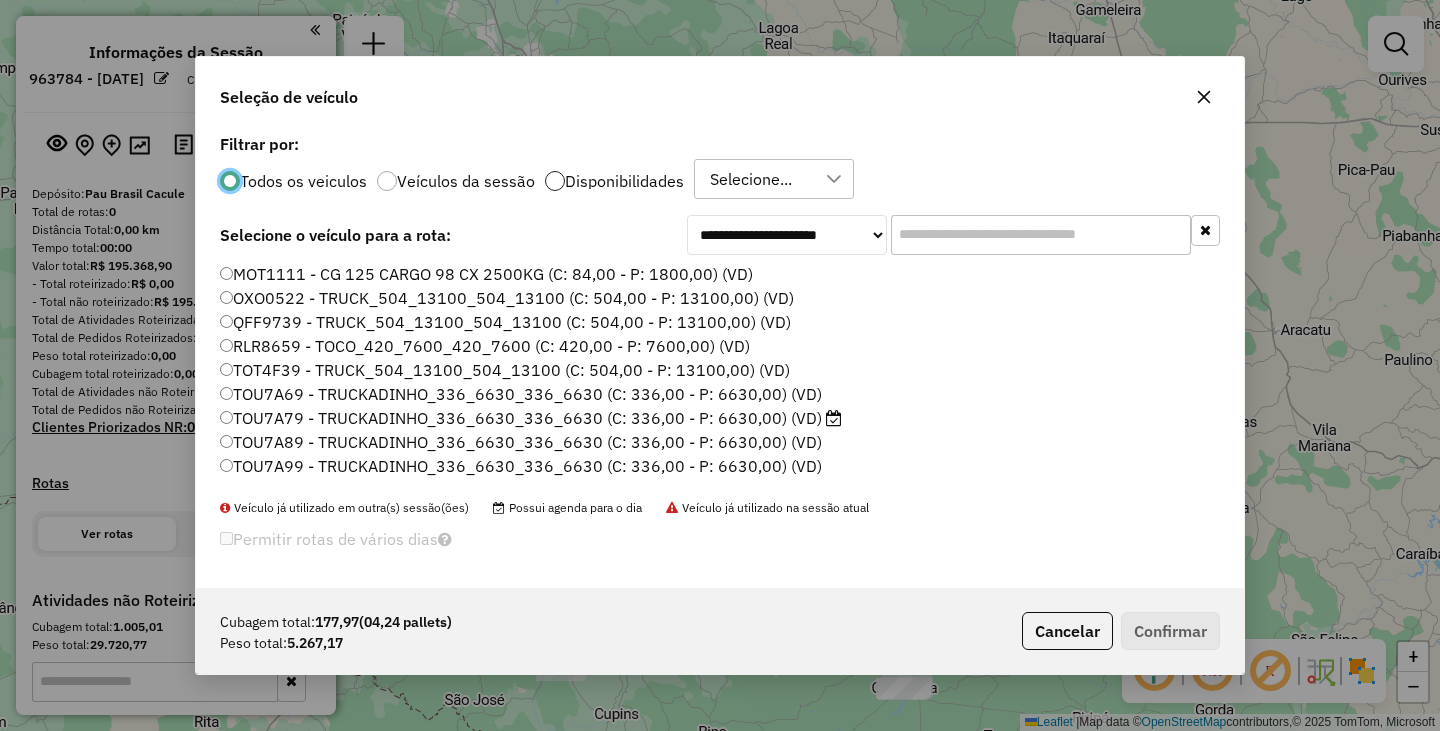 click 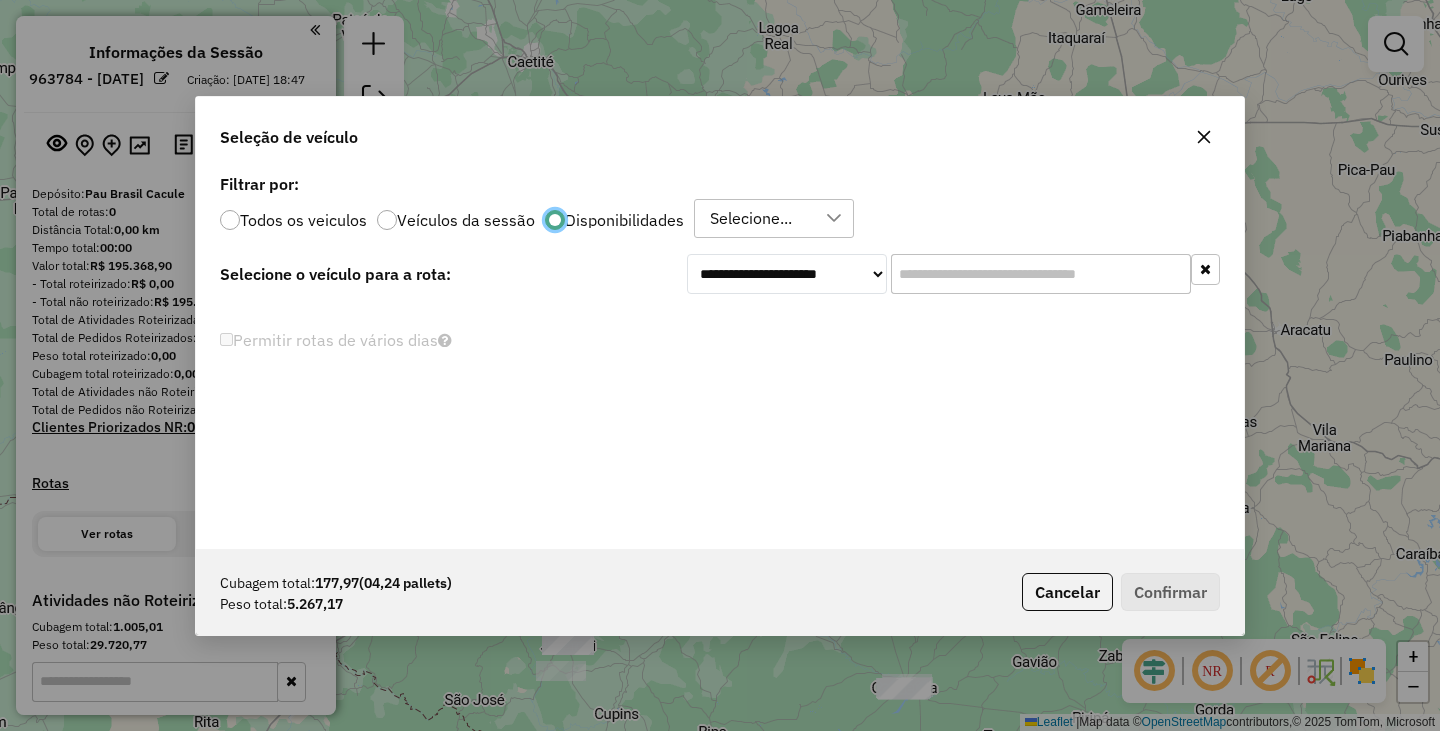 click 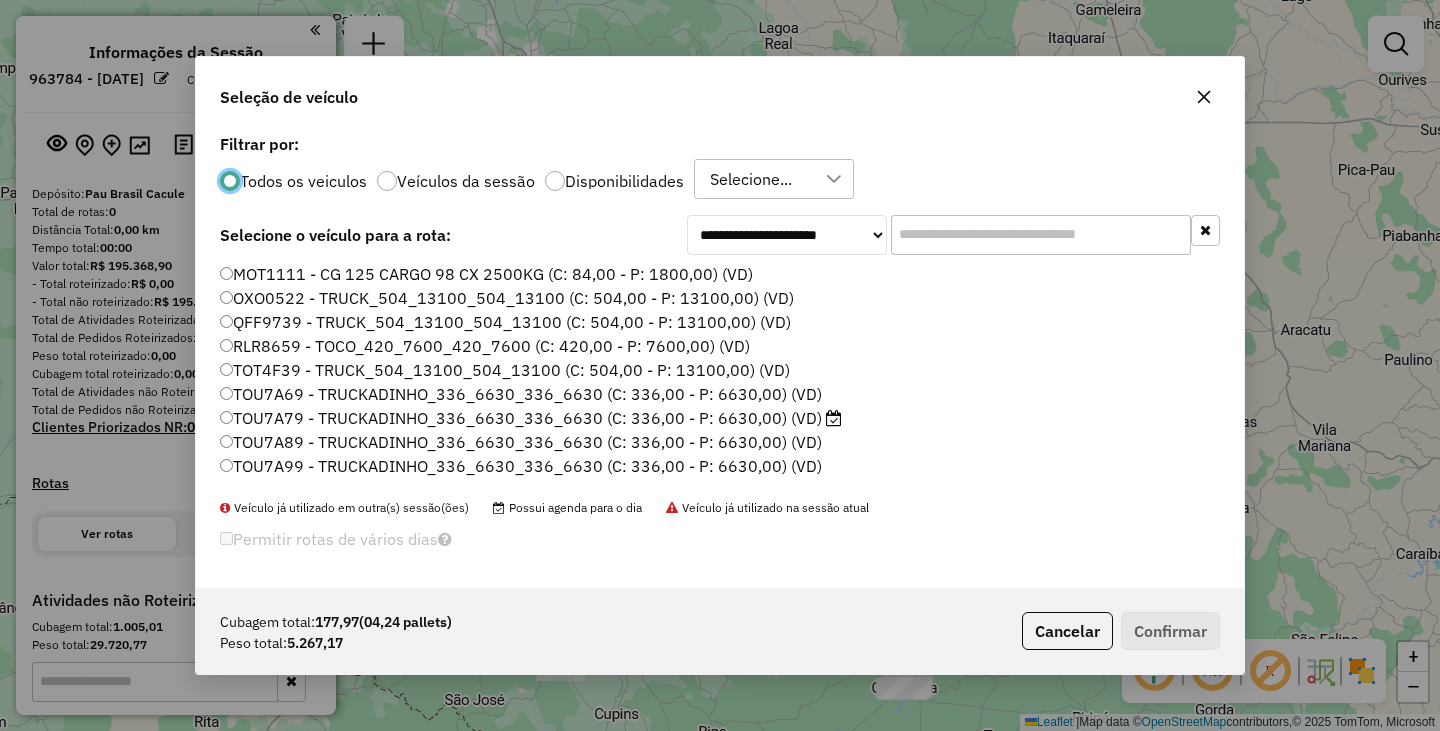 scroll, scrollTop: 12, scrollLeft: 6, axis: both 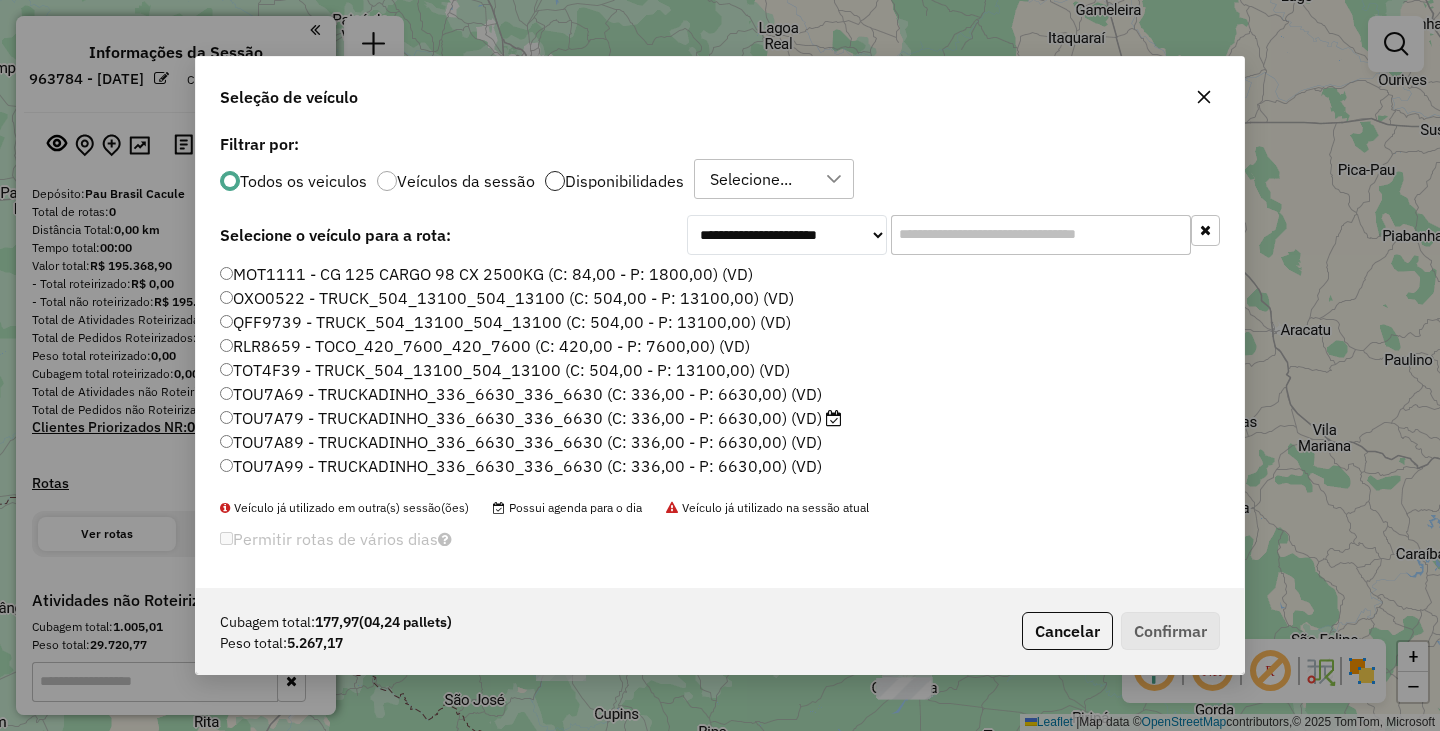 click 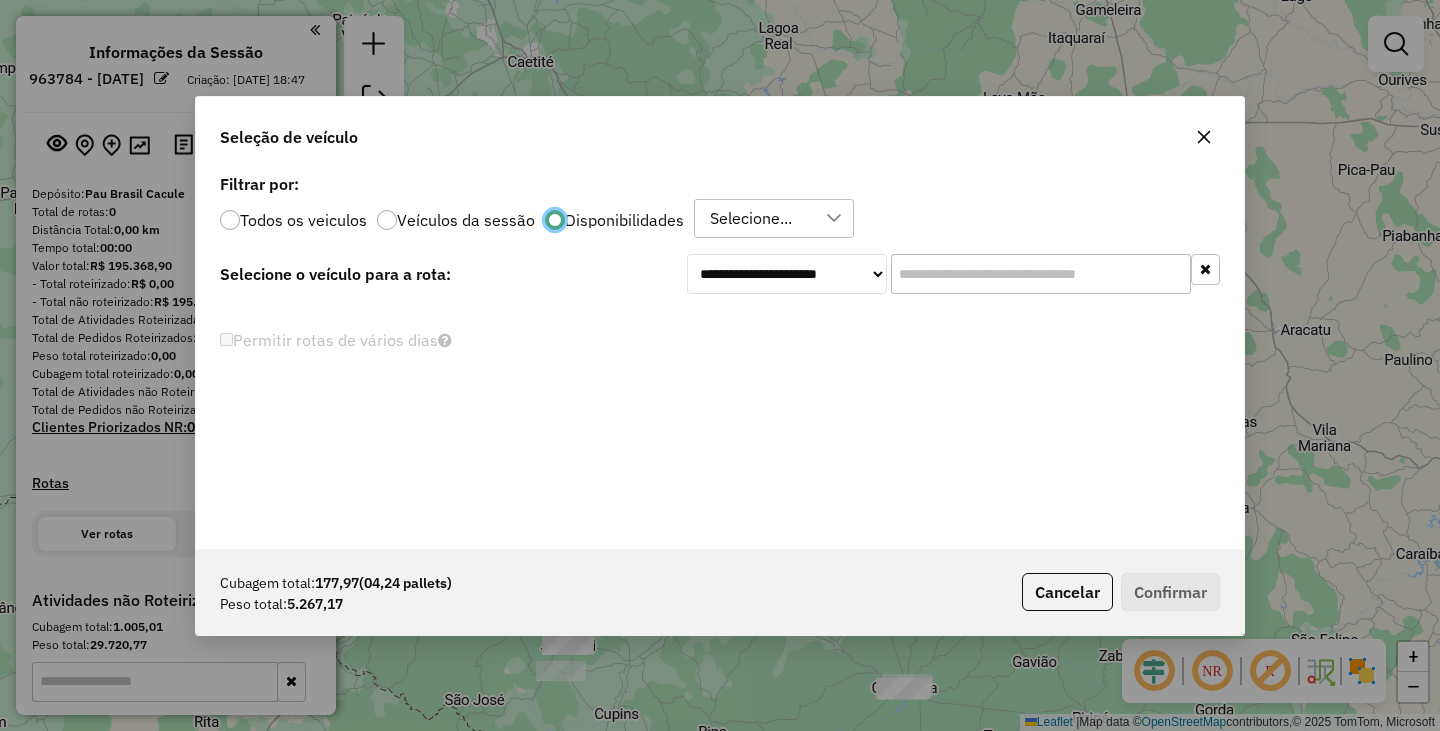 click on "Selecione..." at bounding box center (751, 219) 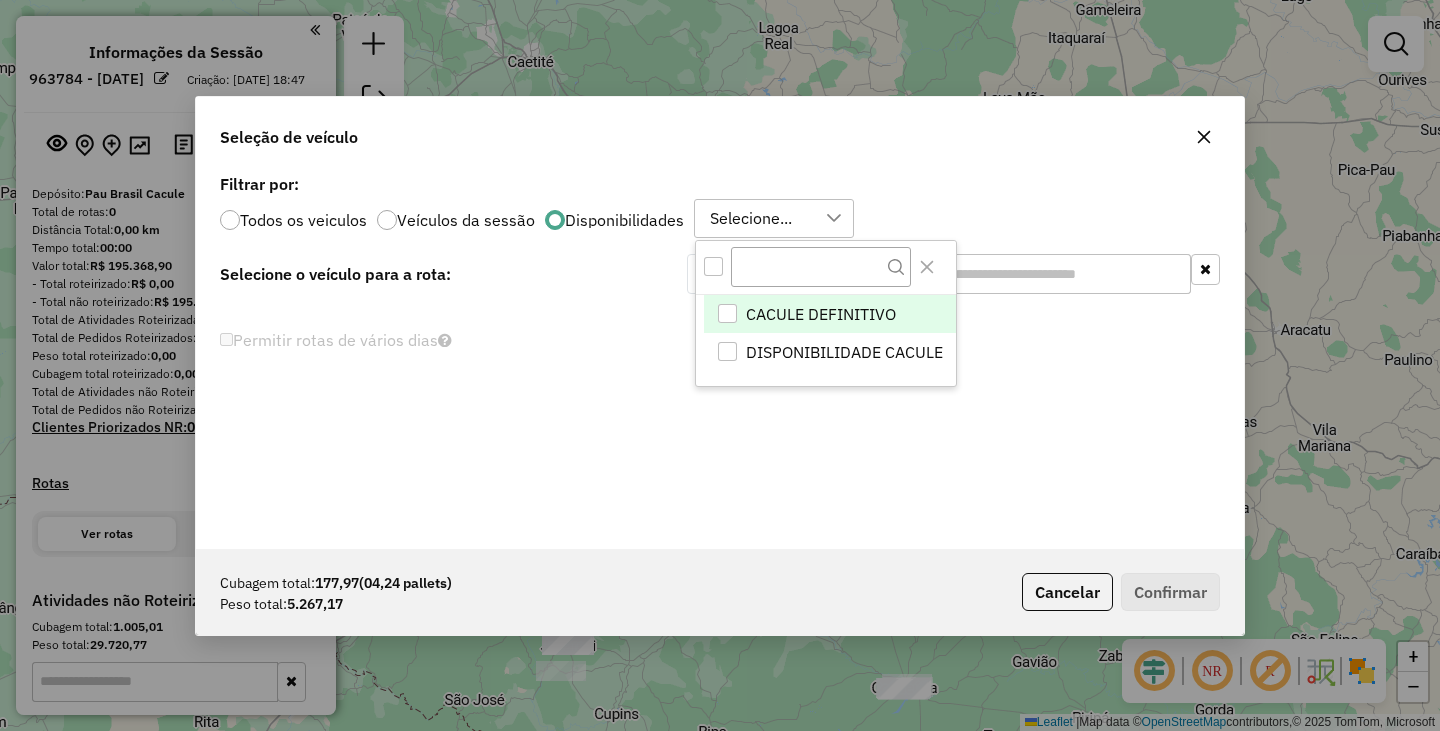 scroll, scrollTop: 15, scrollLeft: 91, axis: both 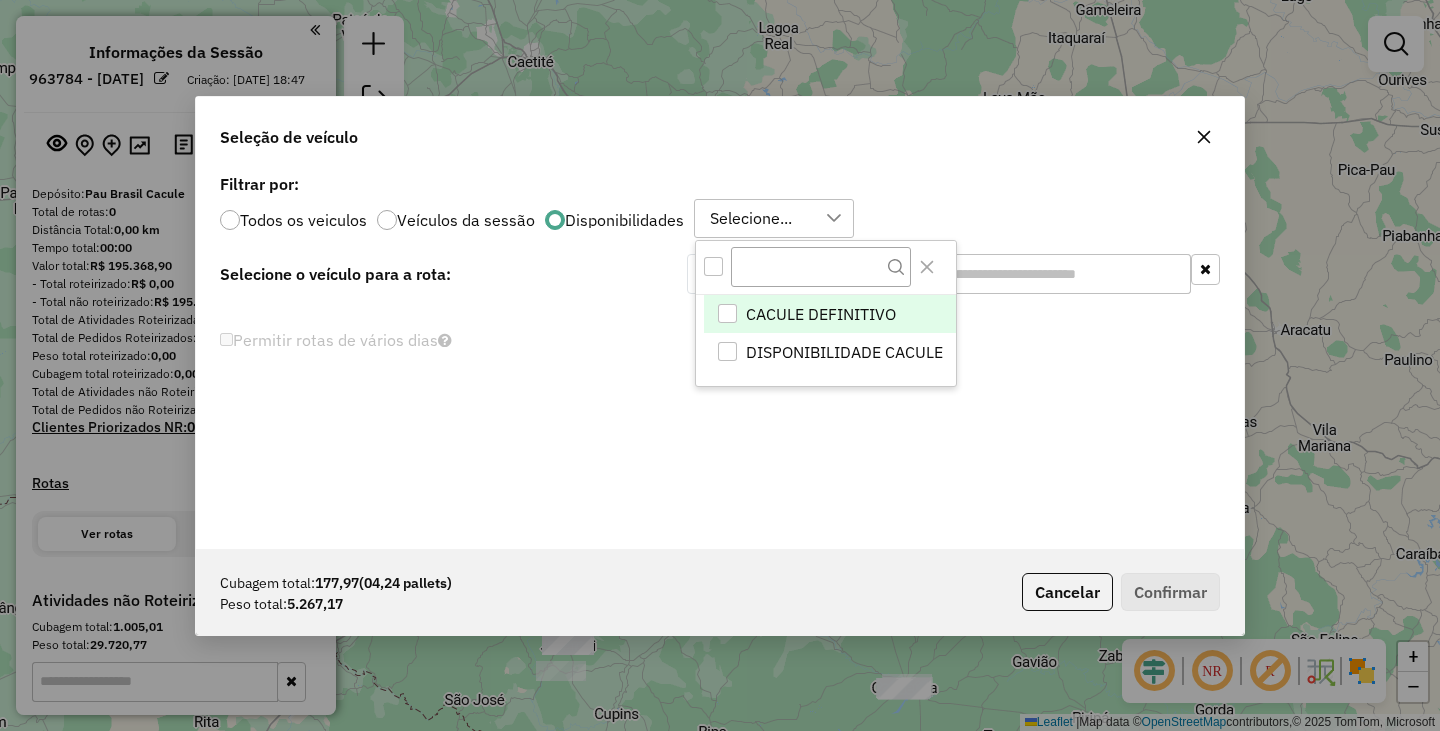 click at bounding box center (713, 266) 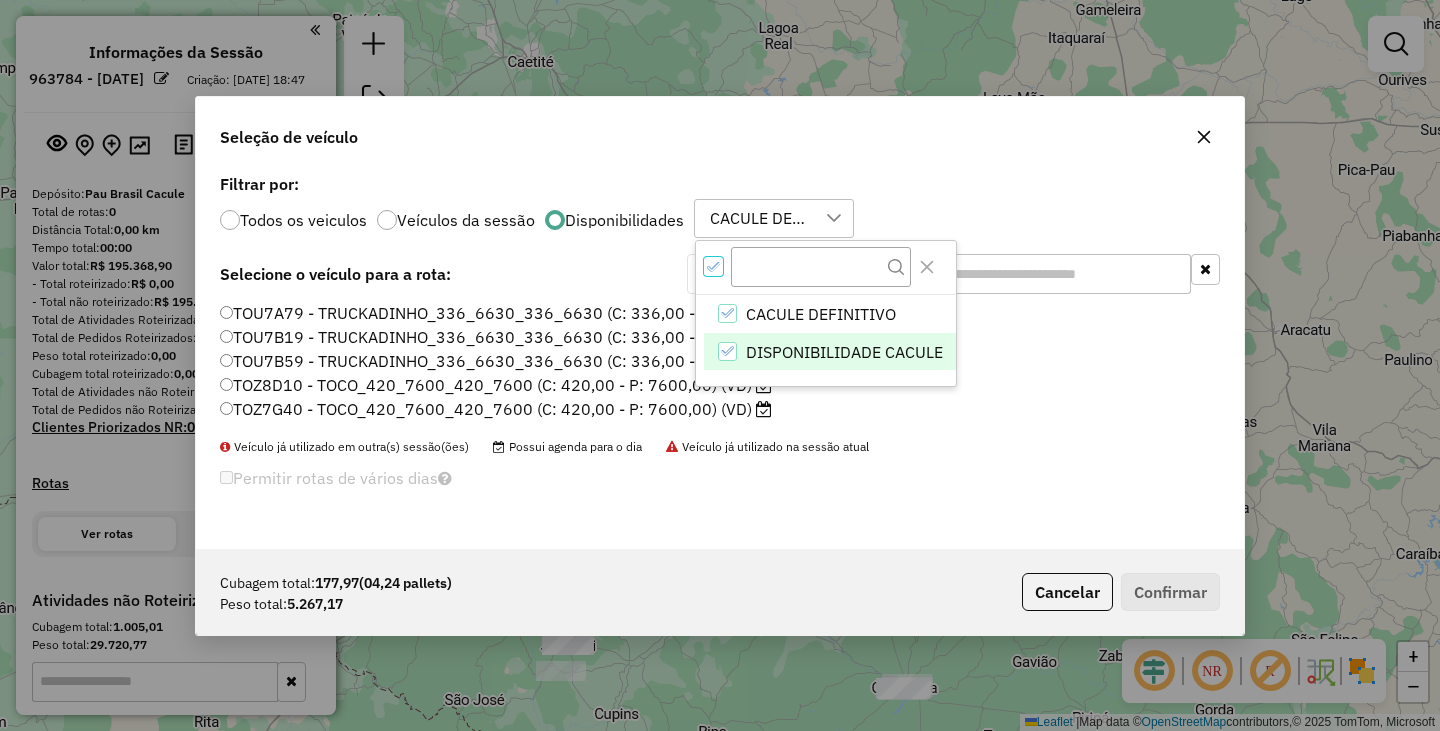 scroll, scrollTop: 12, scrollLeft: 7, axis: both 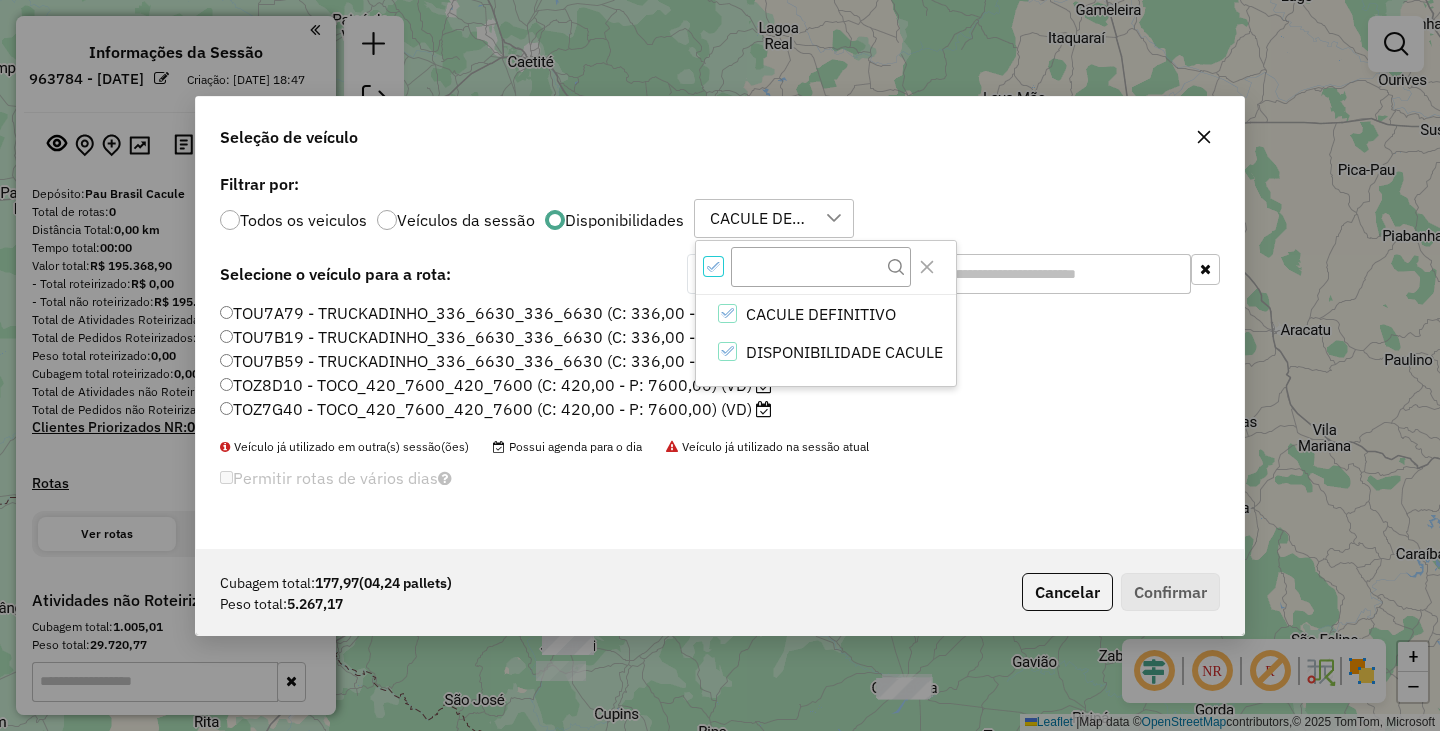 click on "**********" 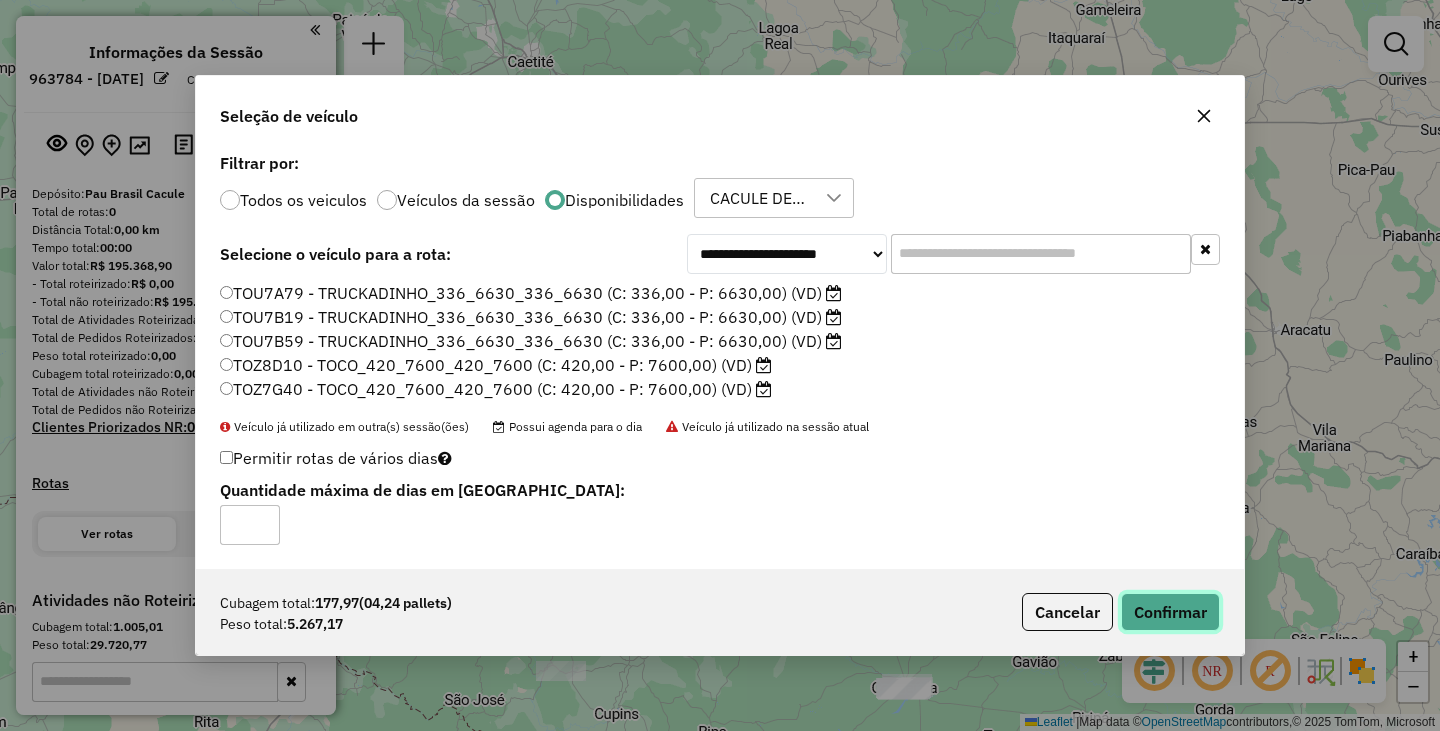 click on "Confirmar" 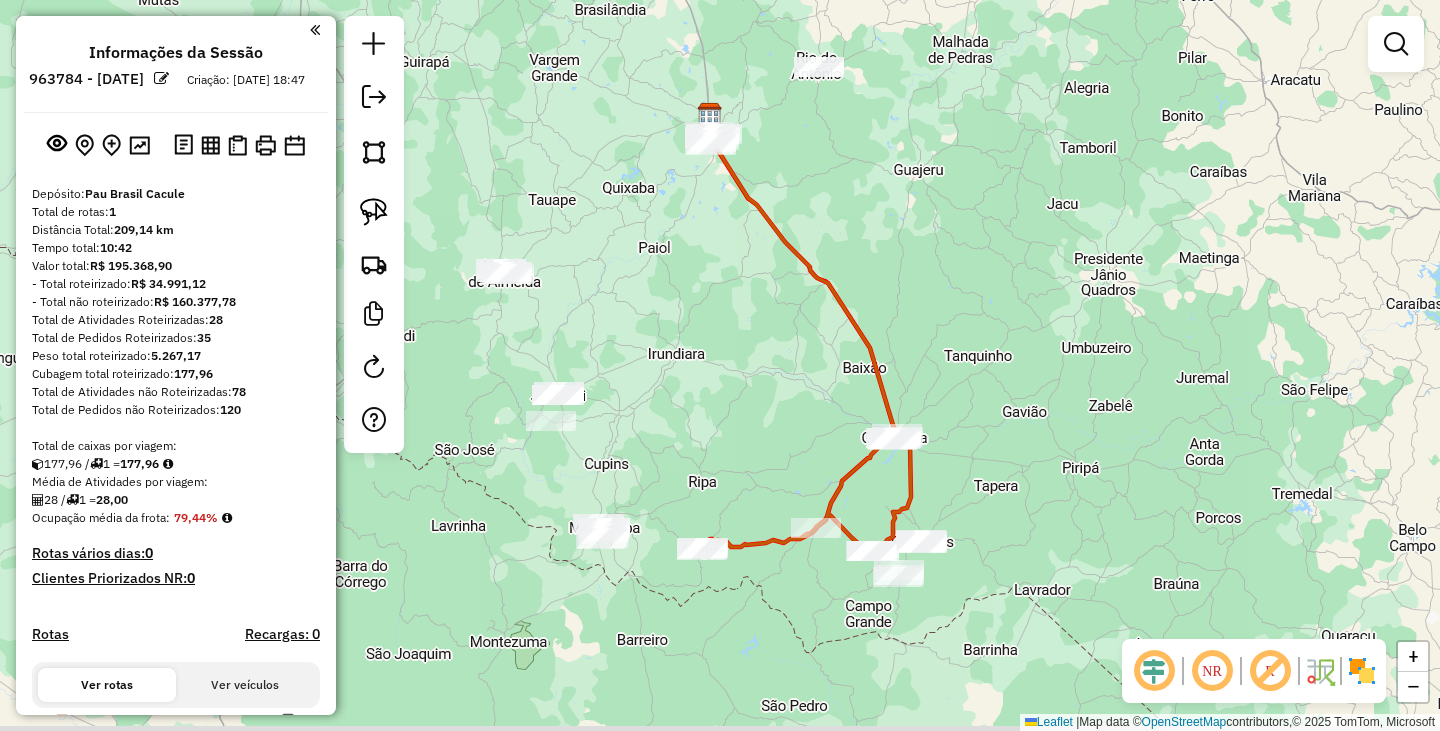 drag, startPoint x: 820, startPoint y: 564, endPoint x: 803, endPoint y: 155, distance: 409.35315 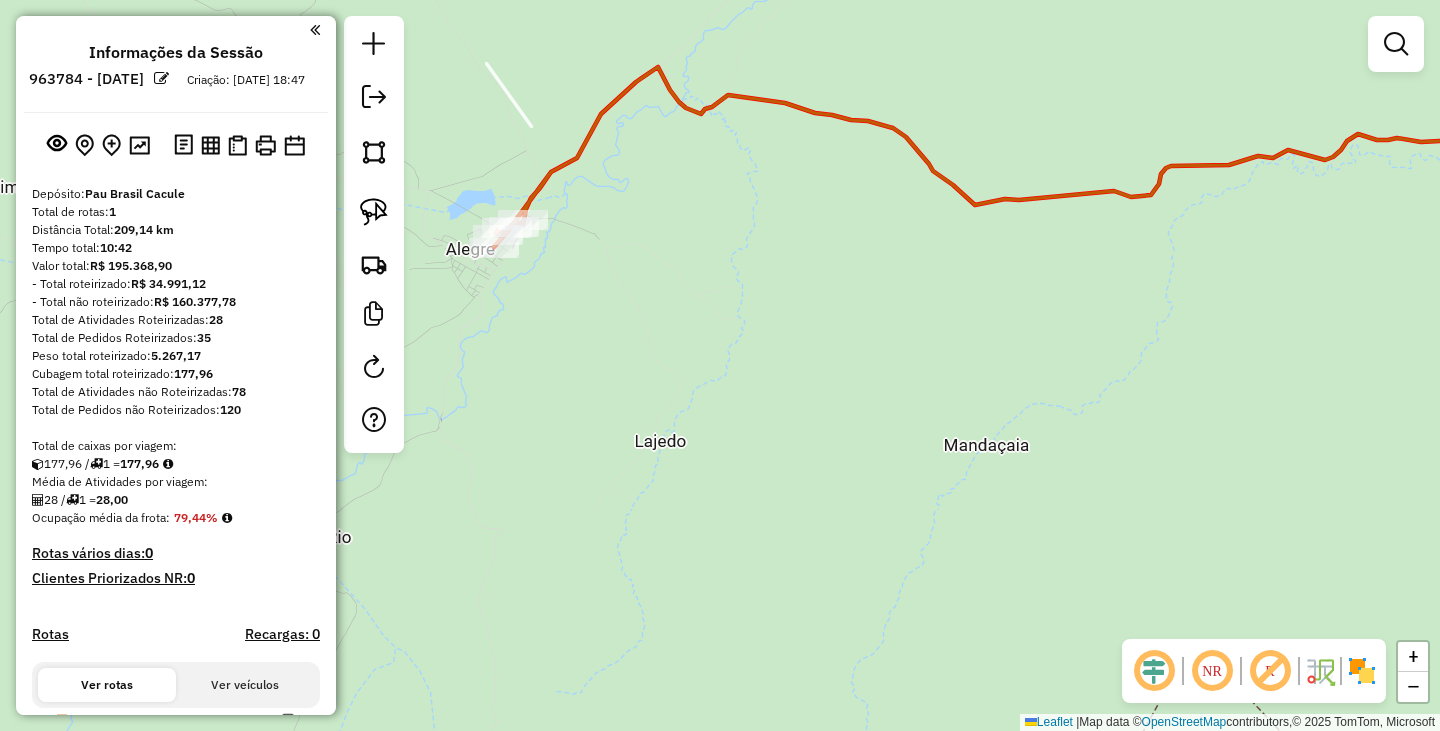 drag, startPoint x: 574, startPoint y: 294, endPoint x: 746, endPoint y: 342, distance: 178.57211 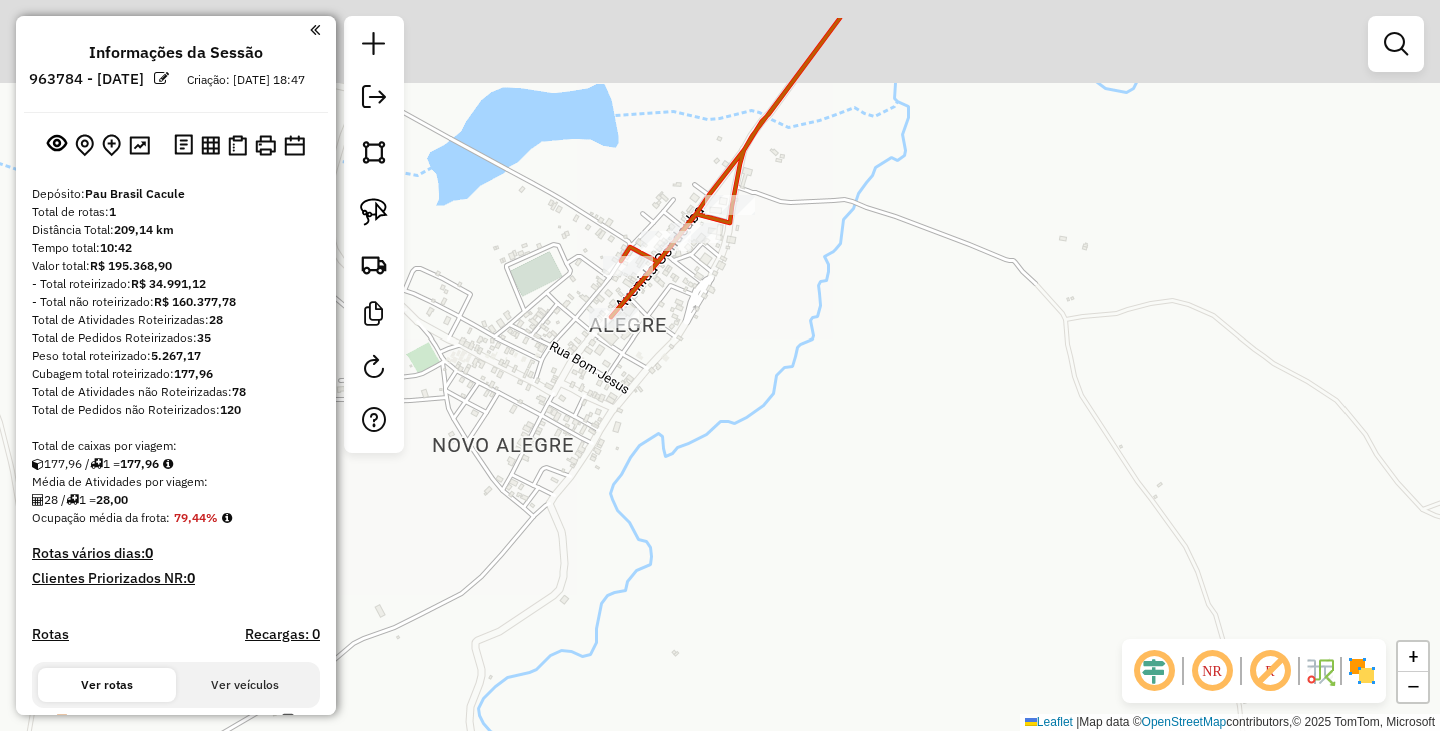 drag, startPoint x: 755, startPoint y: 260, endPoint x: 688, endPoint y: 373, distance: 131.3697 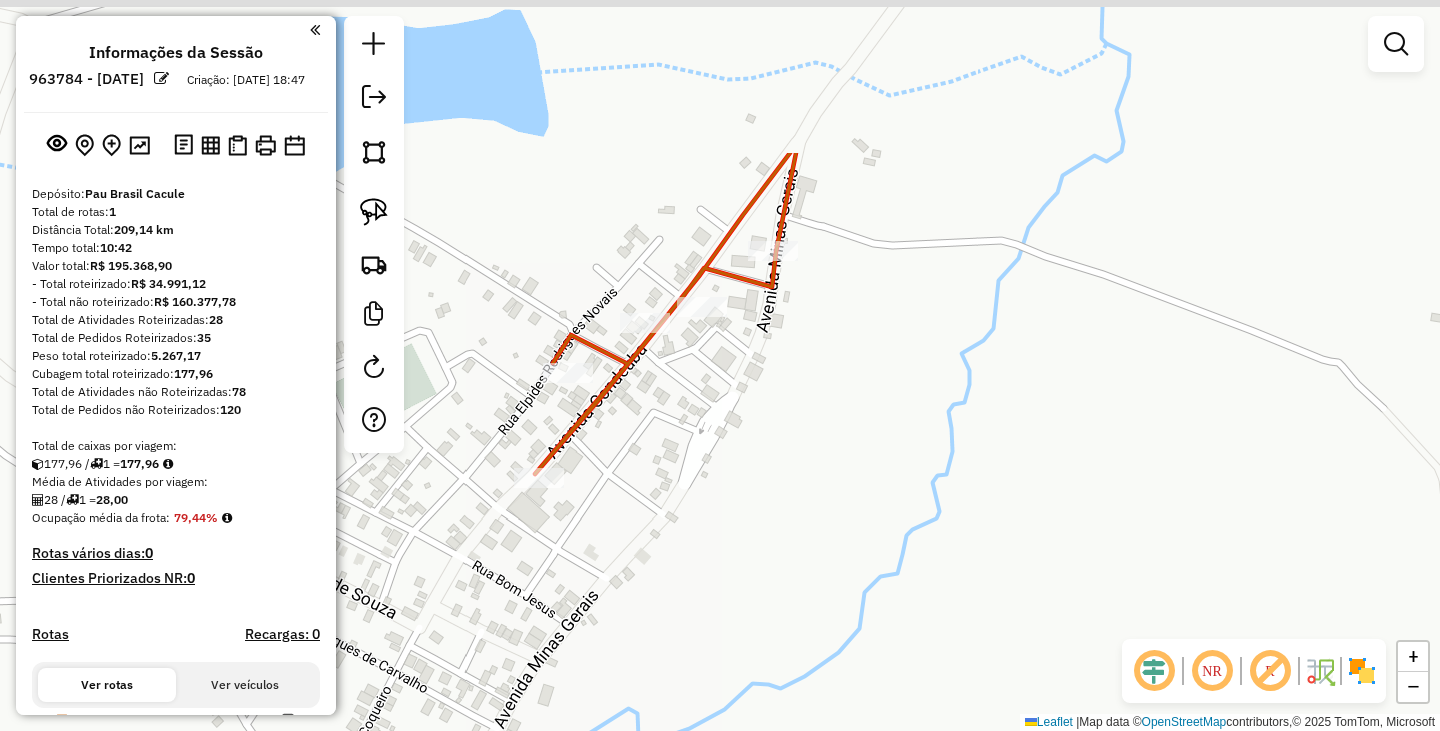 drag, startPoint x: 850, startPoint y: 240, endPoint x: 776, endPoint y: 481, distance: 252.10513 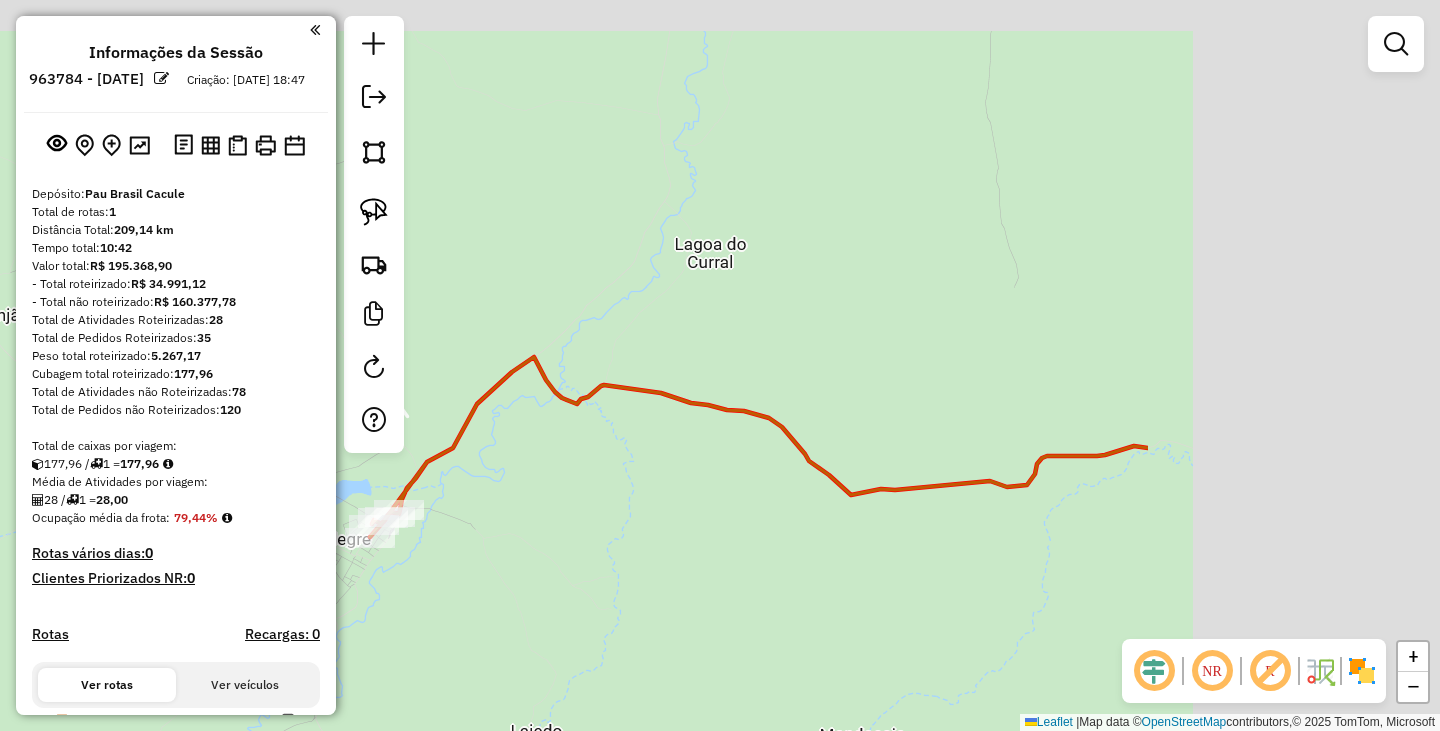 drag, startPoint x: 1029, startPoint y: 367, endPoint x: 553, endPoint y: 496, distance: 493.17035 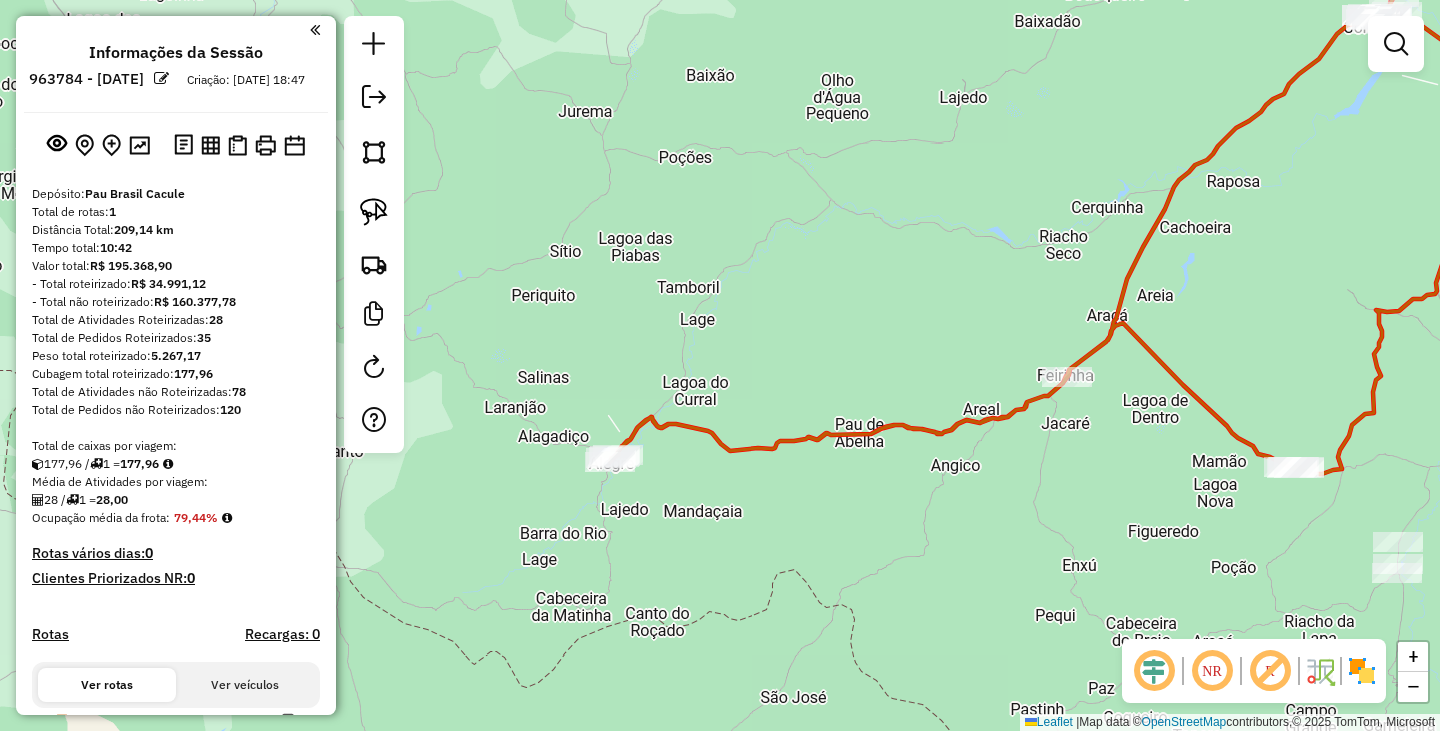 drag, startPoint x: 1034, startPoint y: 448, endPoint x: 888, endPoint y: 506, distance: 157.0987 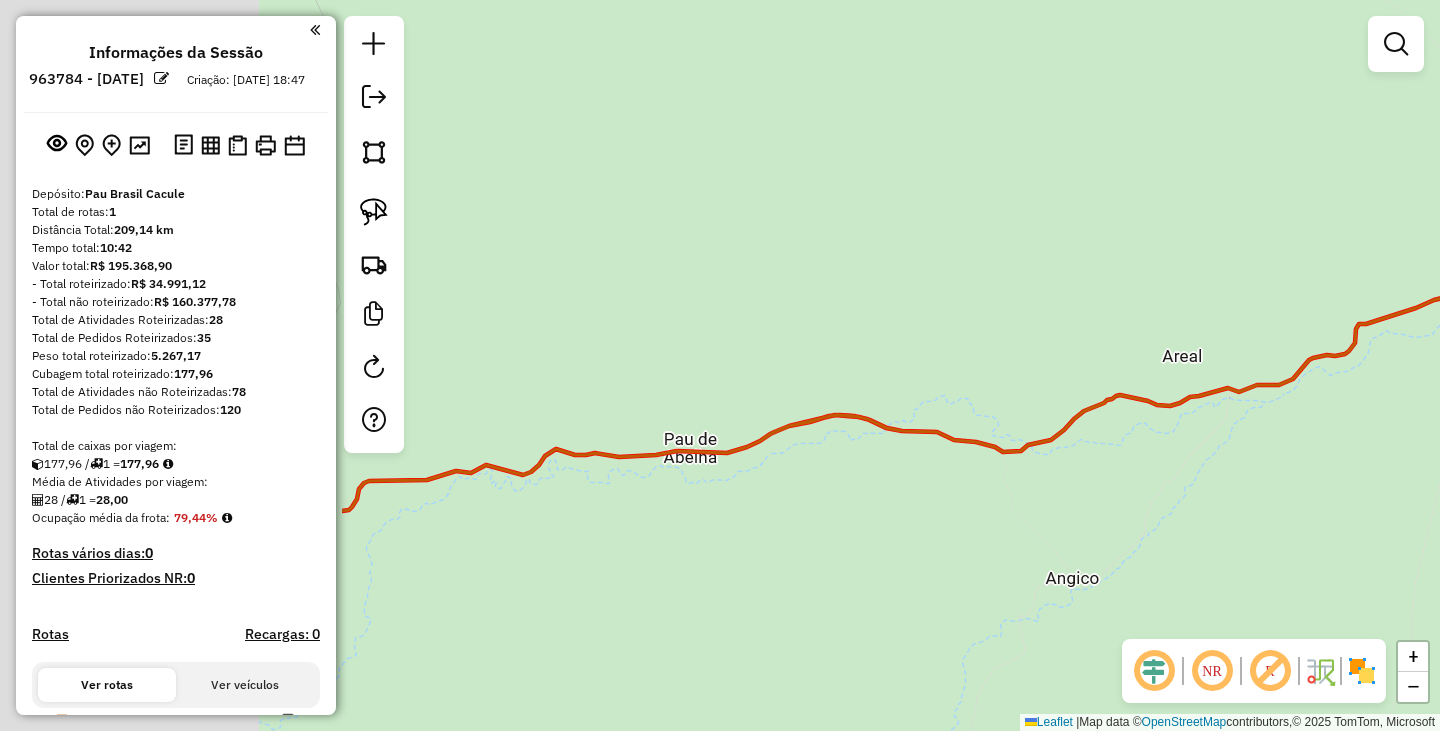 drag, startPoint x: 790, startPoint y: 430, endPoint x: 1194, endPoint y: 405, distance: 404.77277 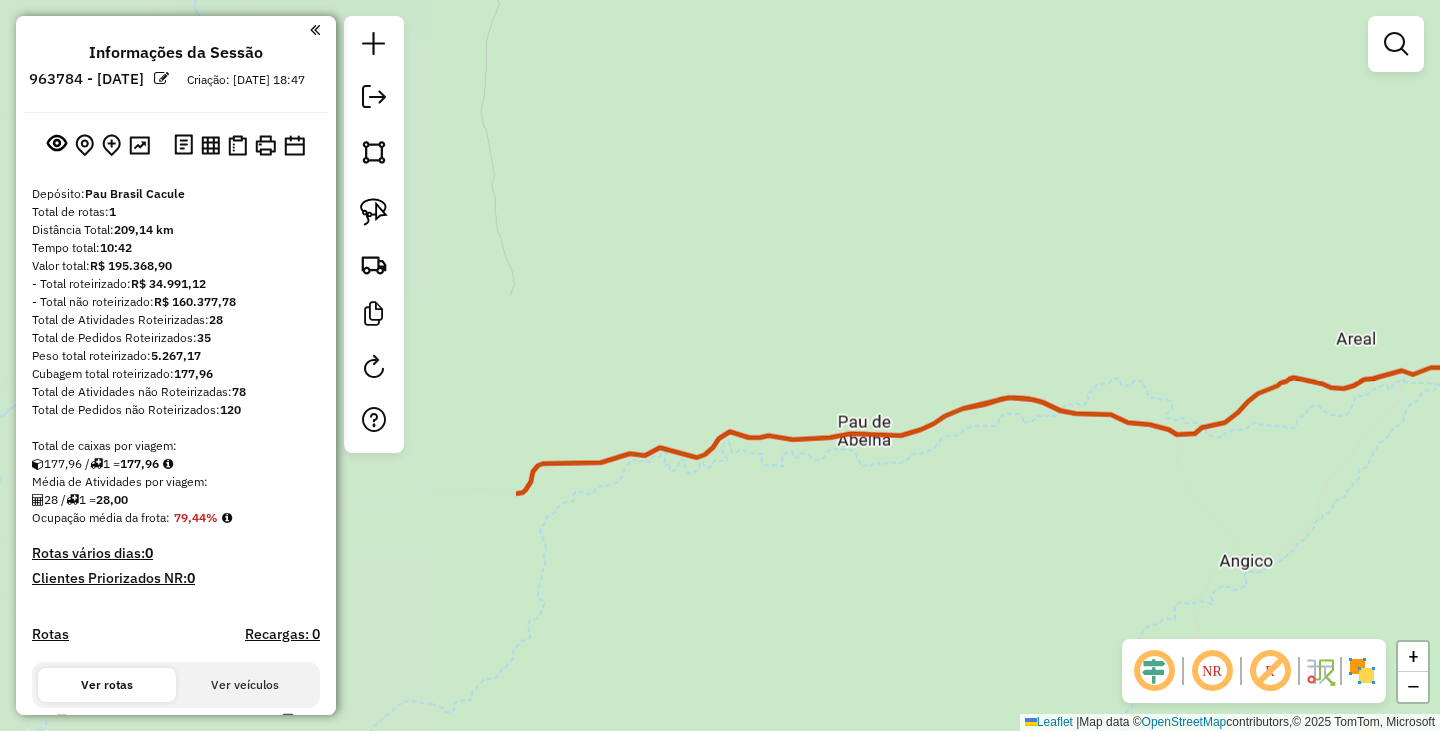 drag, startPoint x: 848, startPoint y: 465, endPoint x: 1053, endPoint y: 369, distance: 226.36475 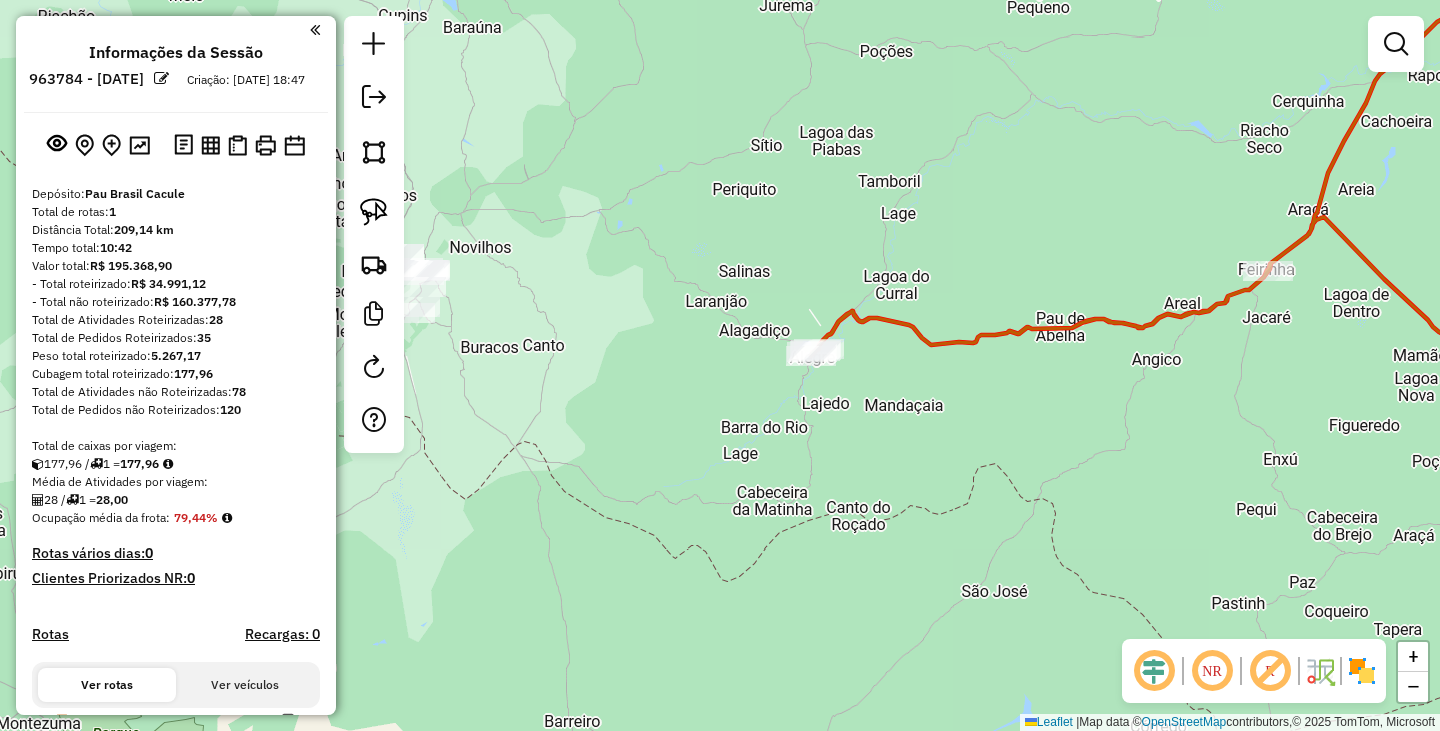 drag, startPoint x: 763, startPoint y: 445, endPoint x: 804, endPoint y: 395, distance: 64.66065 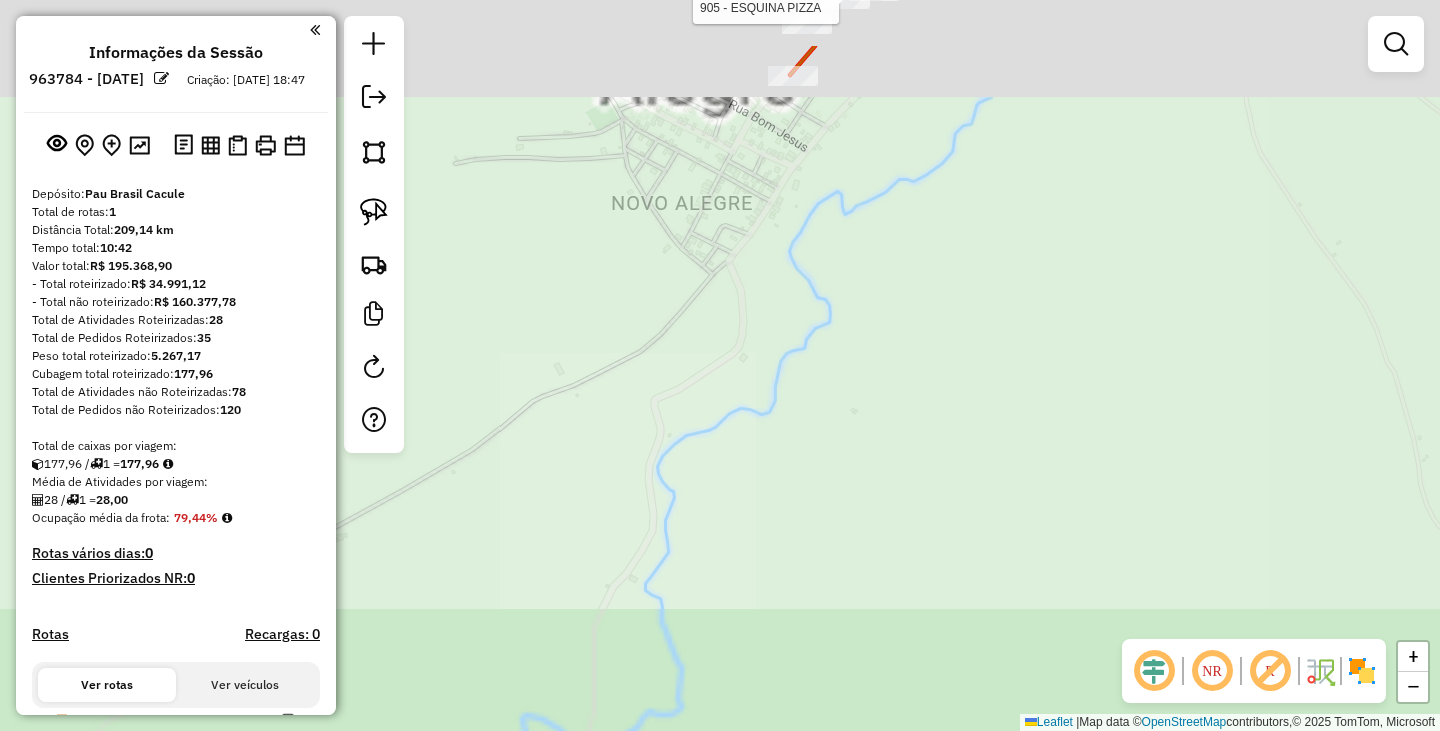 drag, startPoint x: 910, startPoint y: 250, endPoint x: 845, endPoint y: 635, distance: 390.44846 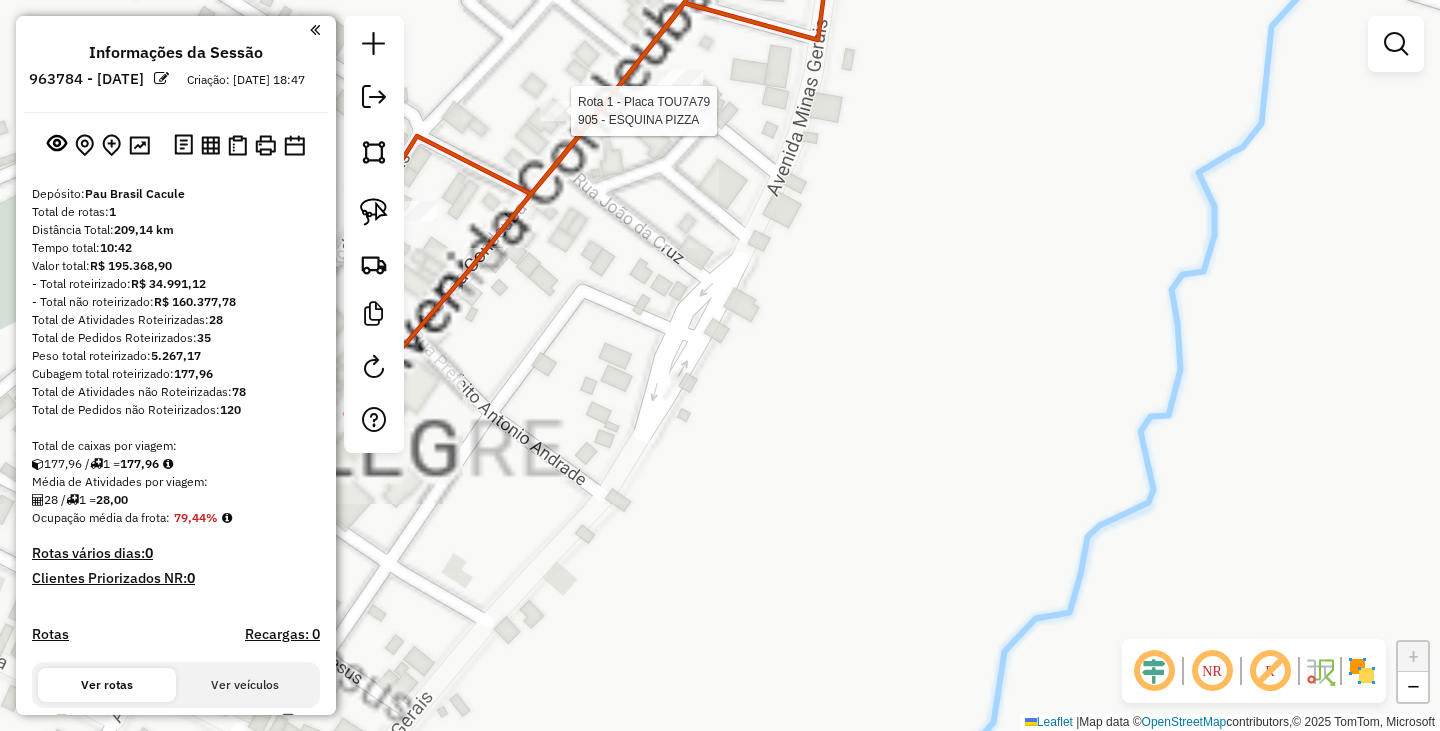 drag, startPoint x: 815, startPoint y: 289, endPoint x: 1035, endPoint y: 423, distance: 257.5966 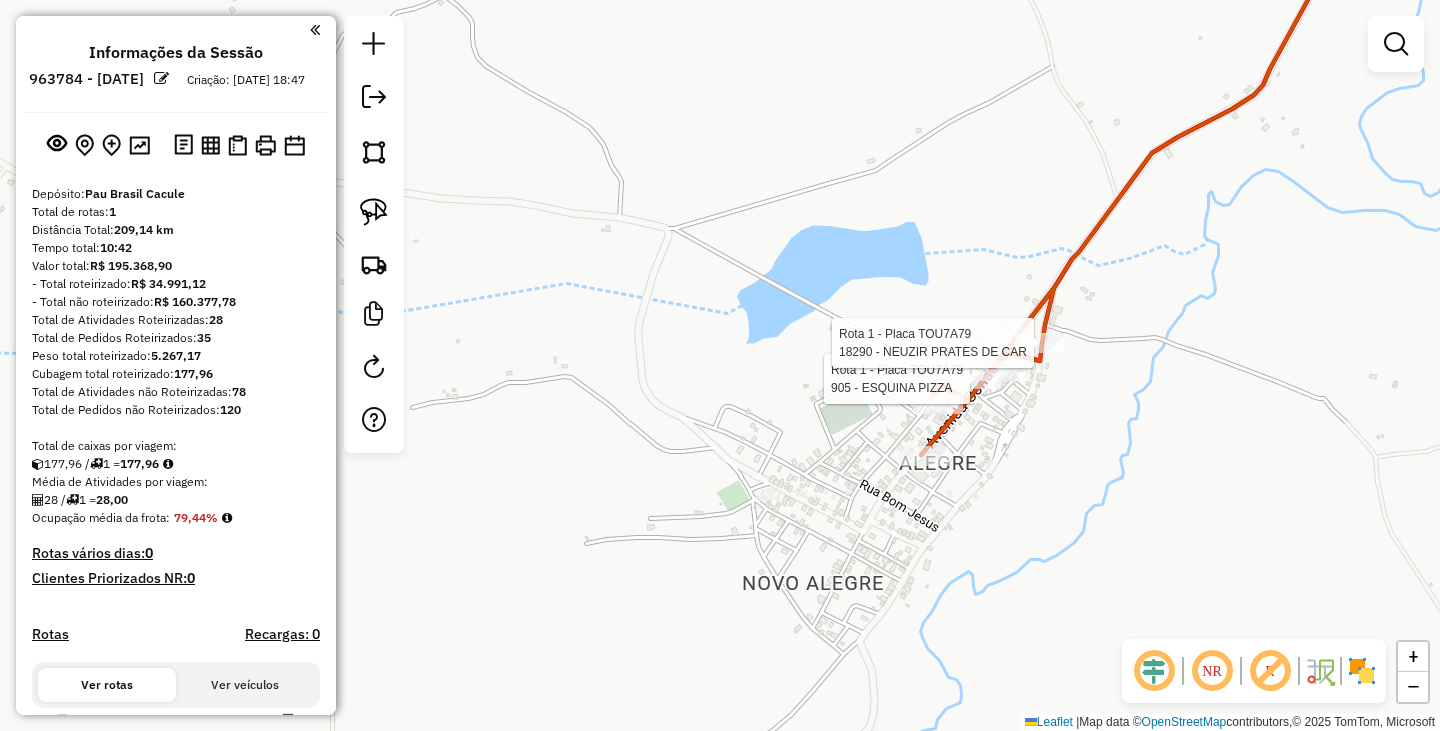 select on "**********" 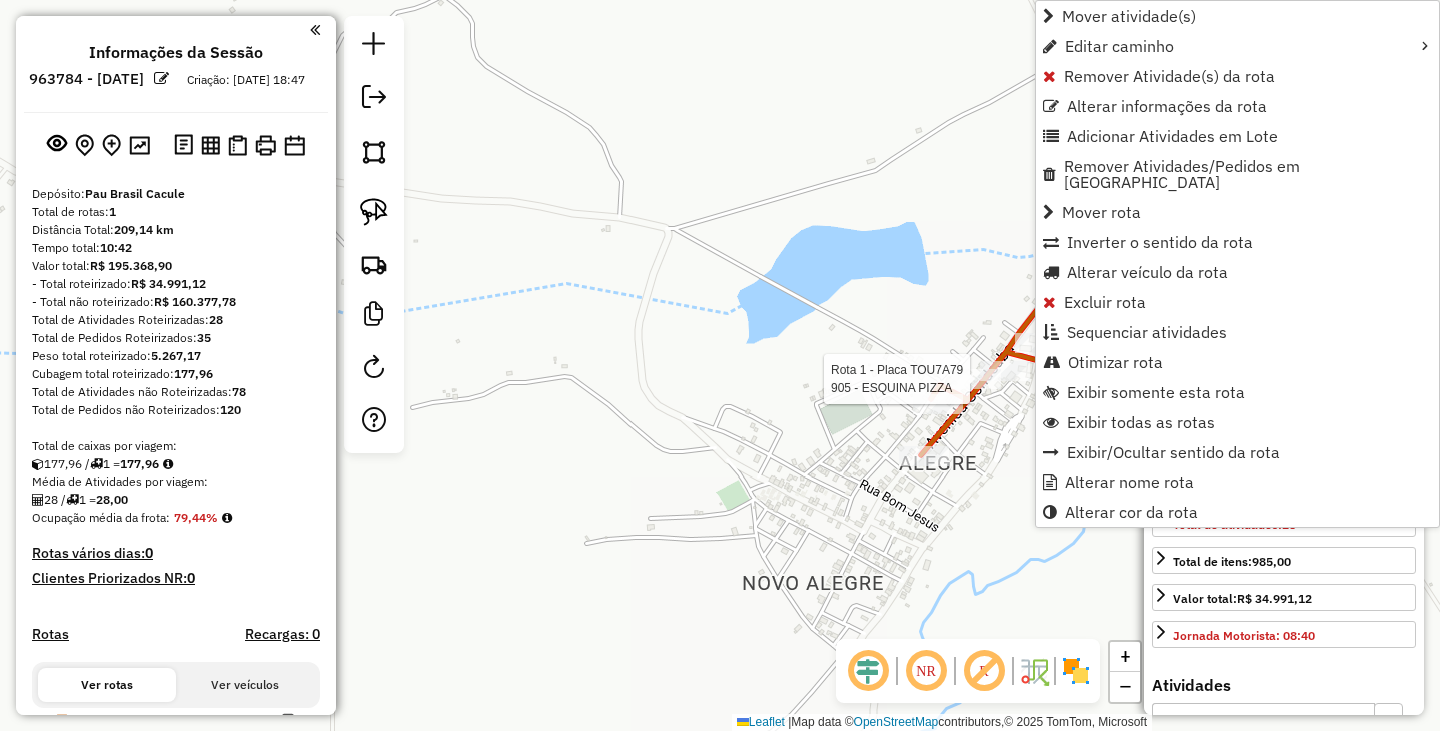 scroll, scrollTop: 498, scrollLeft: 0, axis: vertical 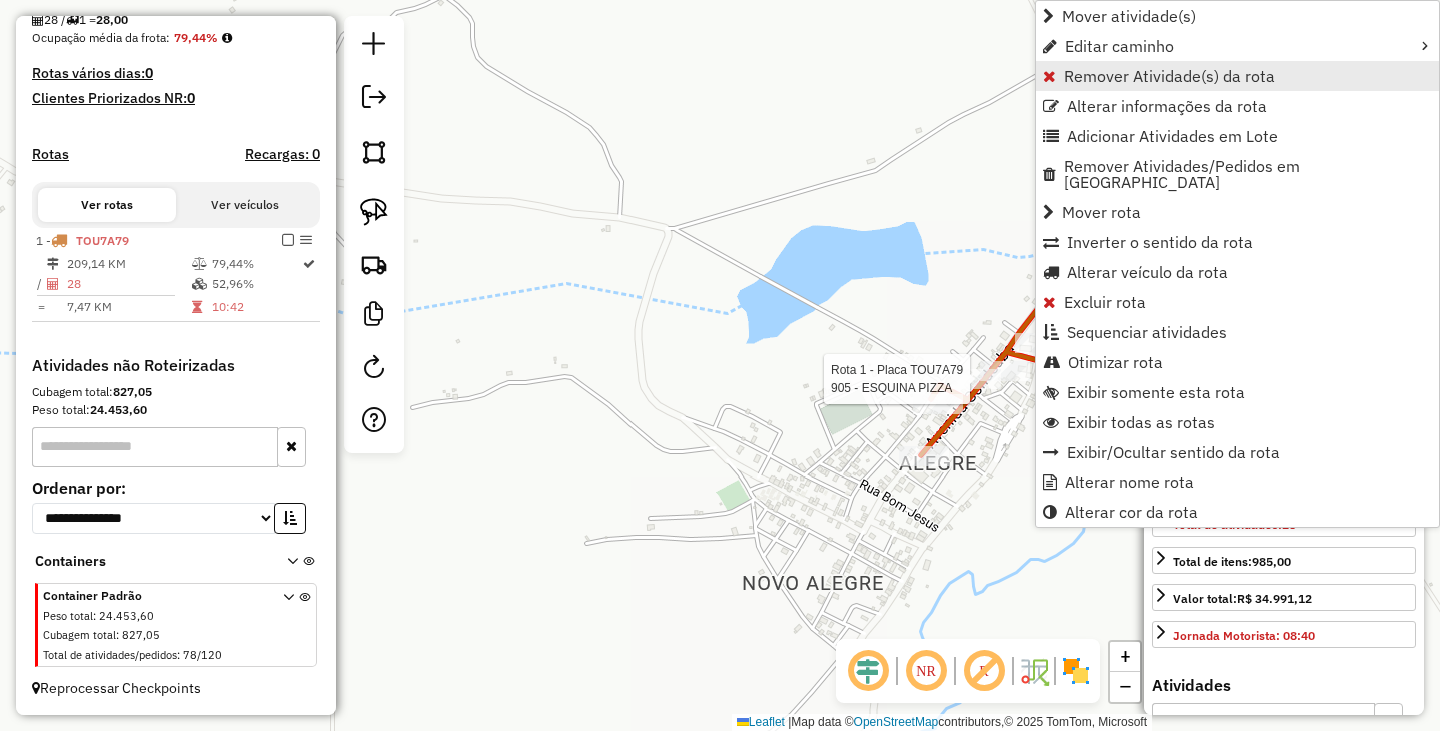 click on "Remover Atividade(s) da rota" at bounding box center [1169, 76] 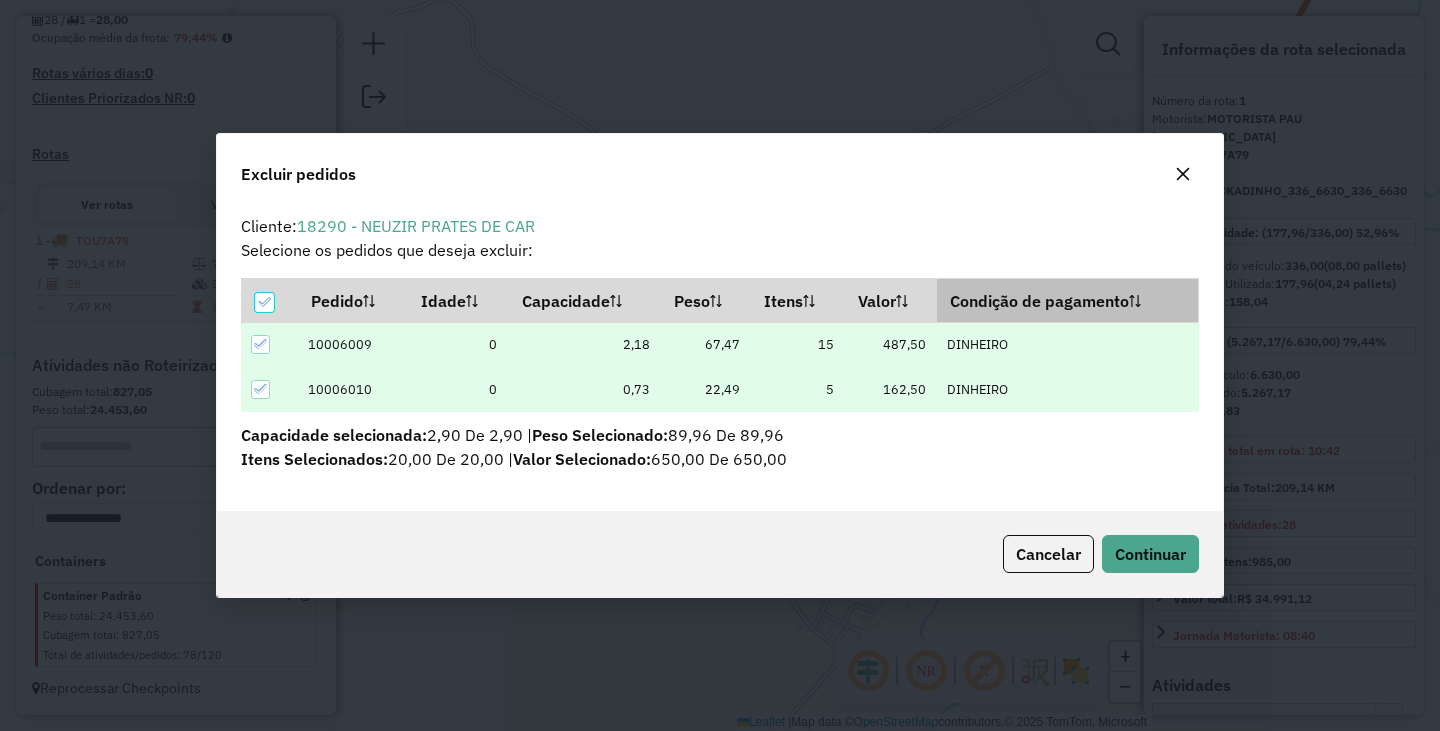 scroll, scrollTop: 0, scrollLeft: 0, axis: both 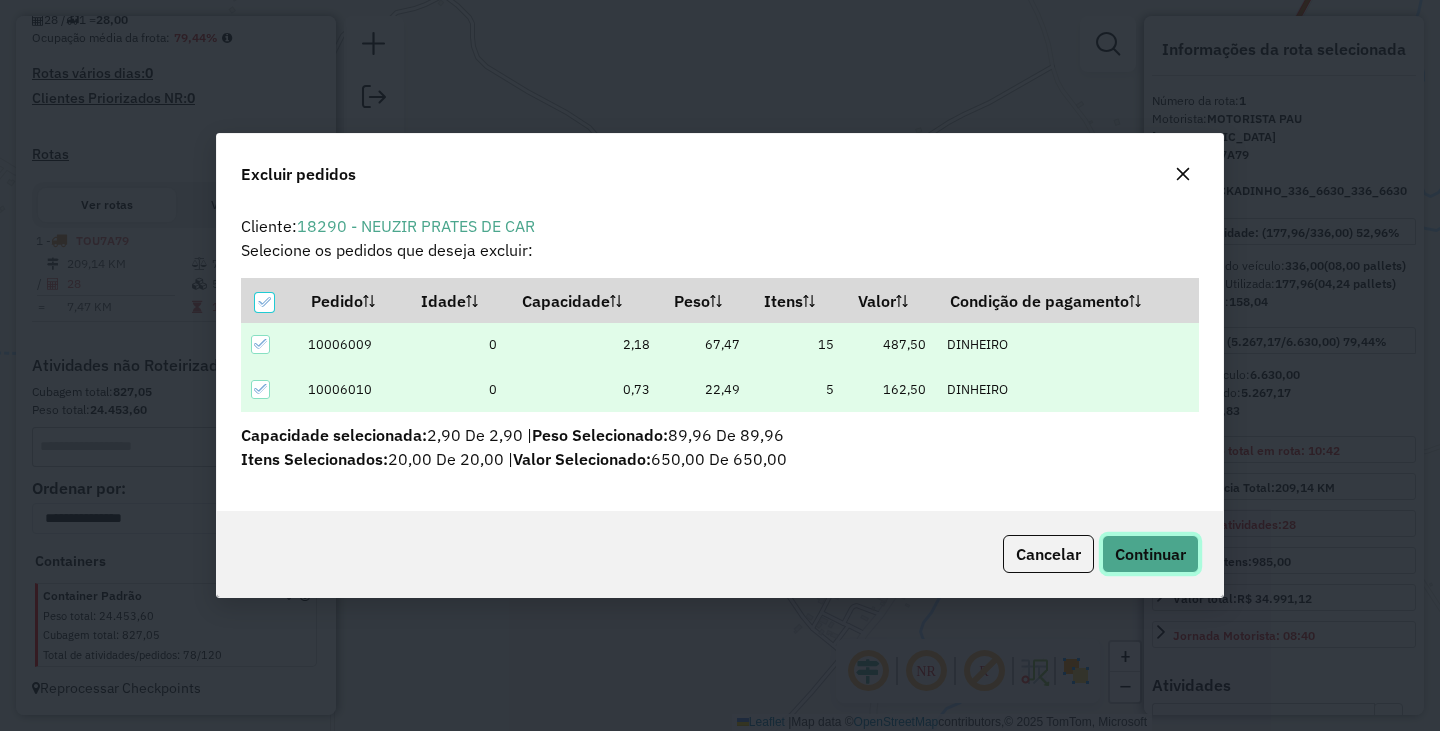 click on "Continuar" 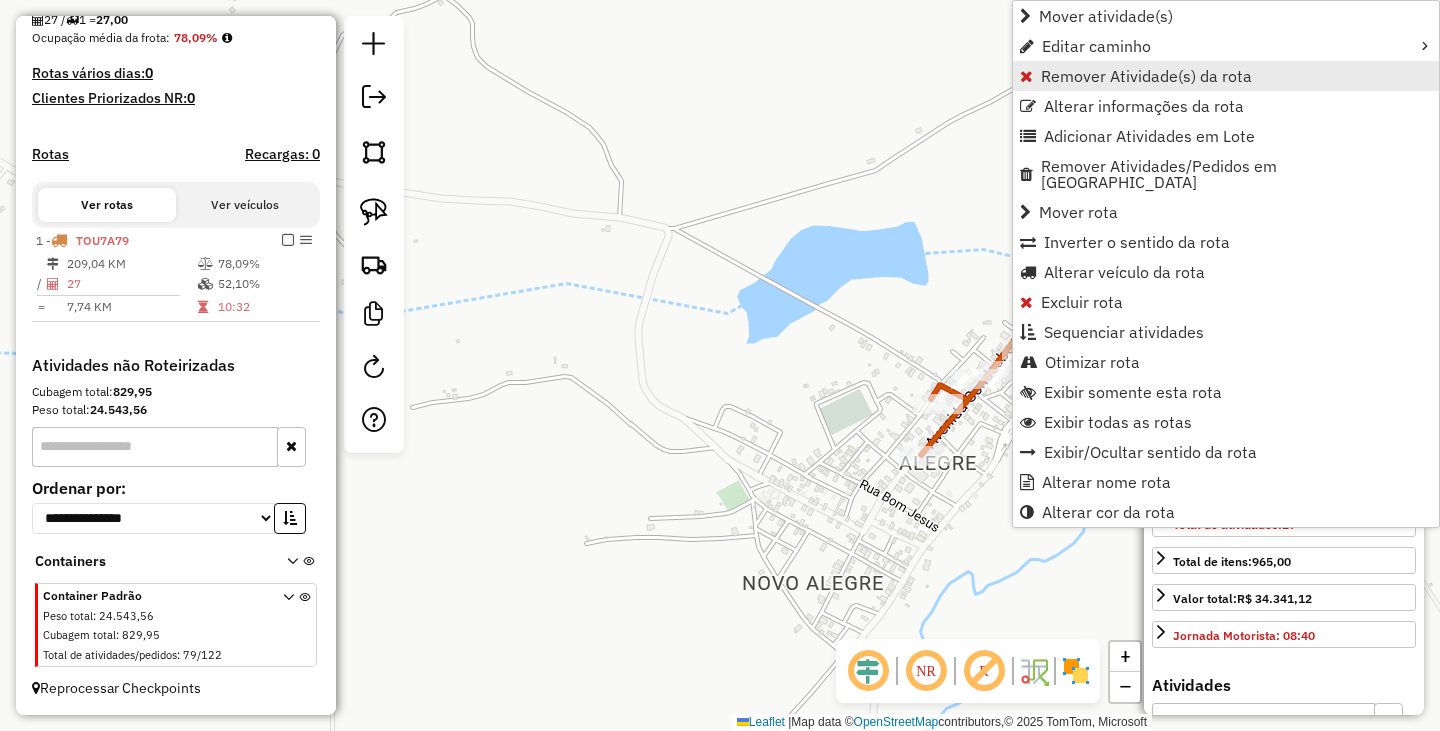 click on "Remover Atividade(s) da rota" at bounding box center [1146, 76] 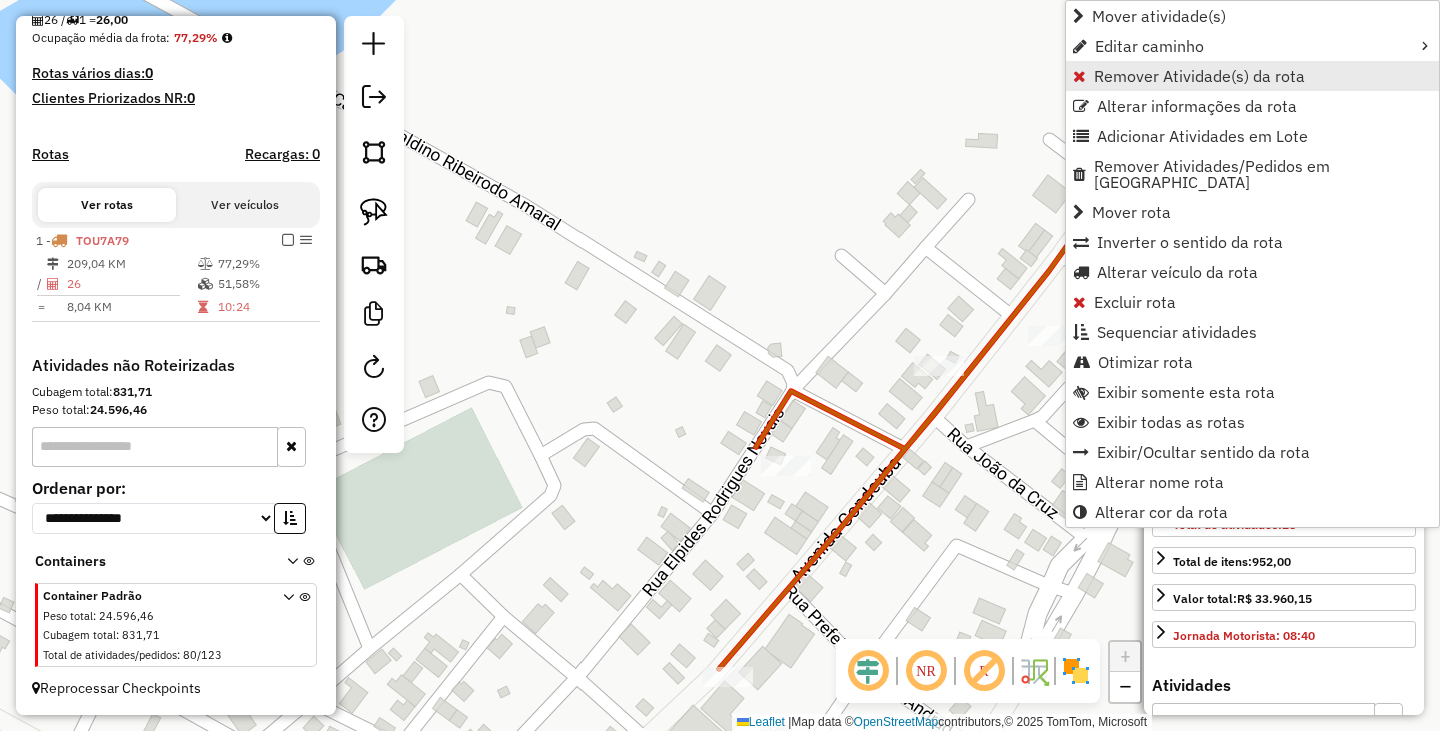 click on "Remover Atividade(s) da rota" at bounding box center [1199, 76] 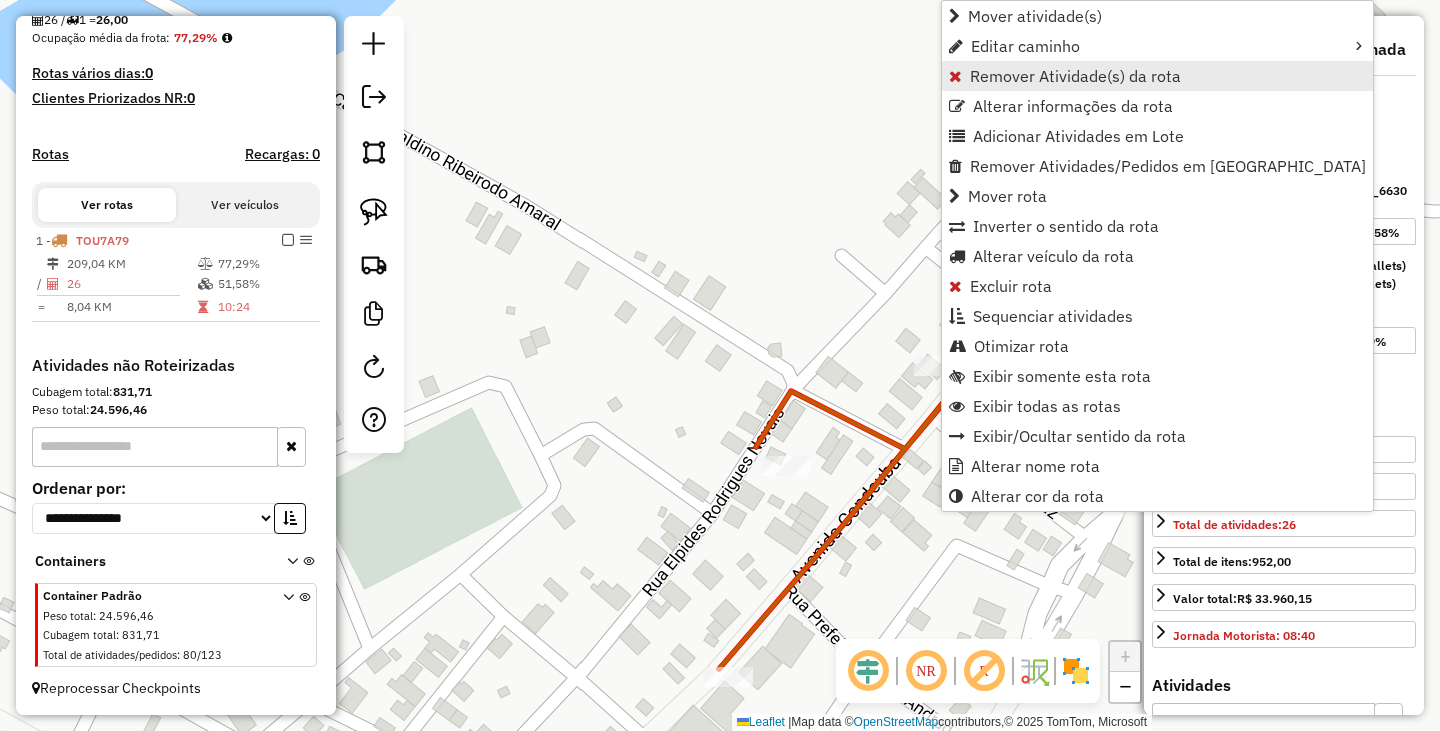 click on "Remover Atividade(s) da rota" at bounding box center [1075, 76] 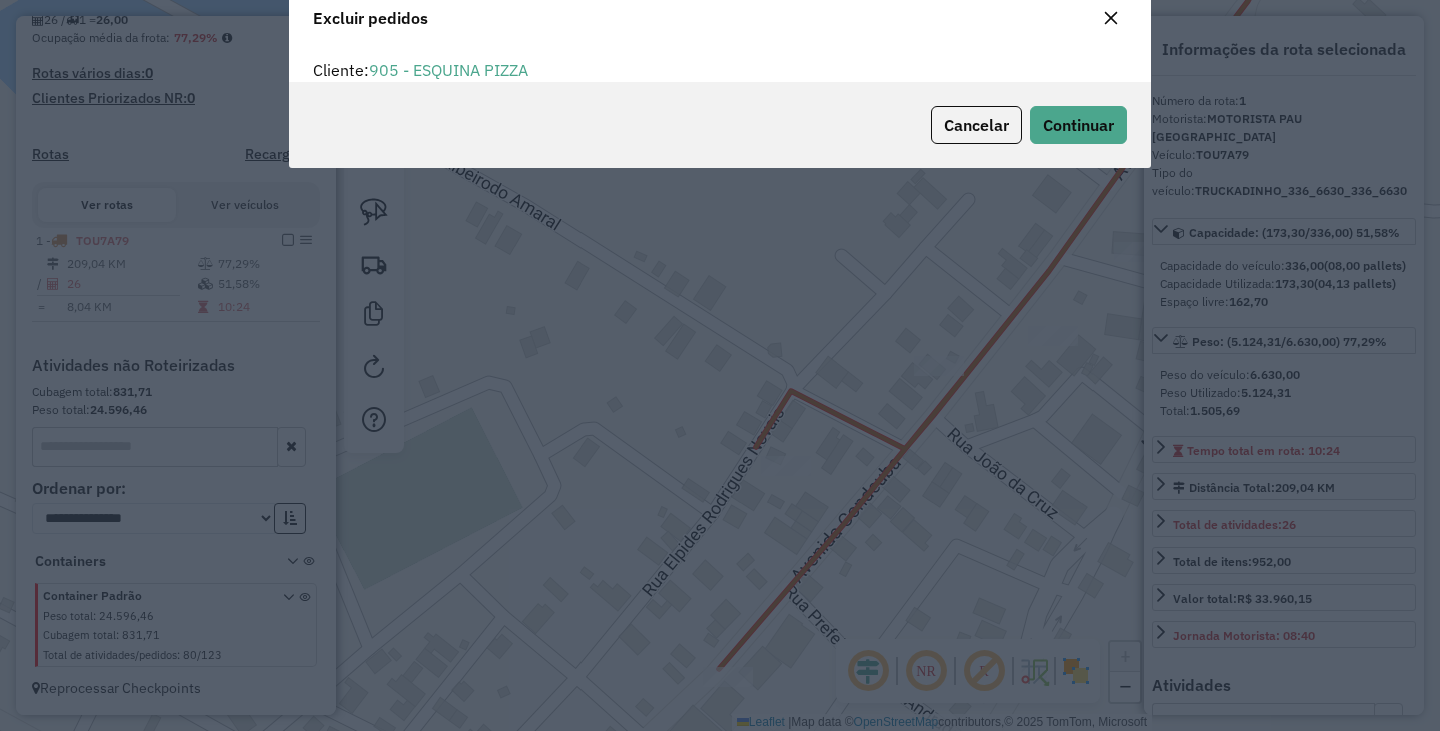 scroll, scrollTop: 82, scrollLeft: 0, axis: vertical 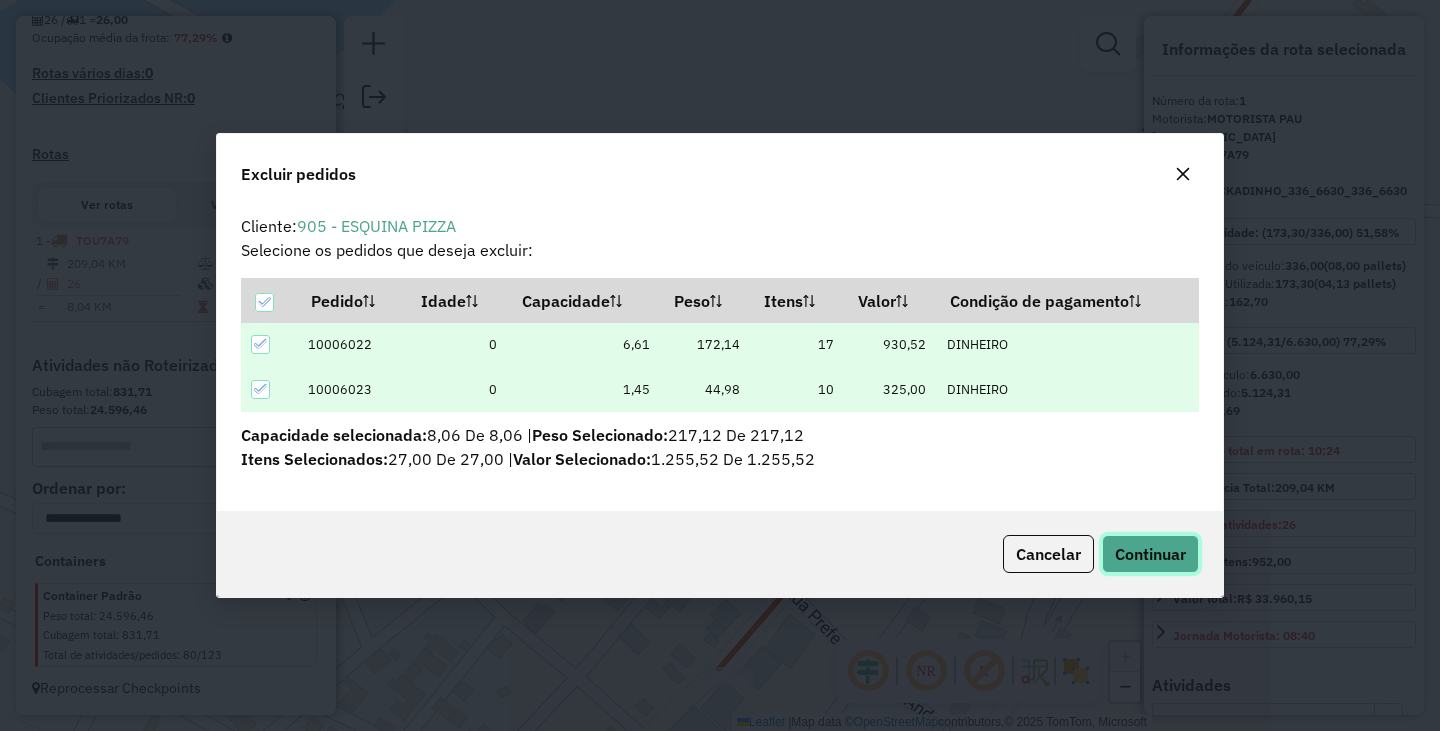 click on "Continuar" 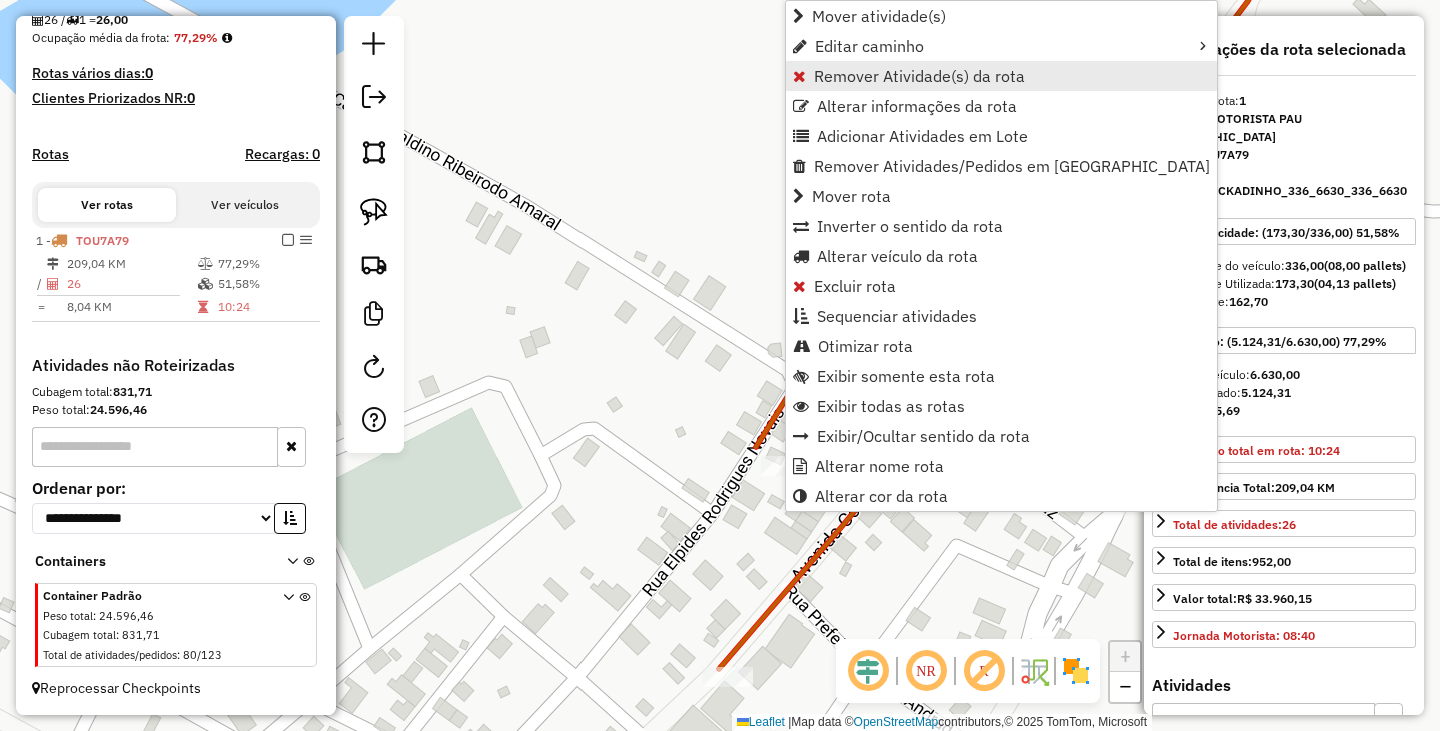 click on "Remover Atividade(s) da rota" at bounding box center (919, 76) 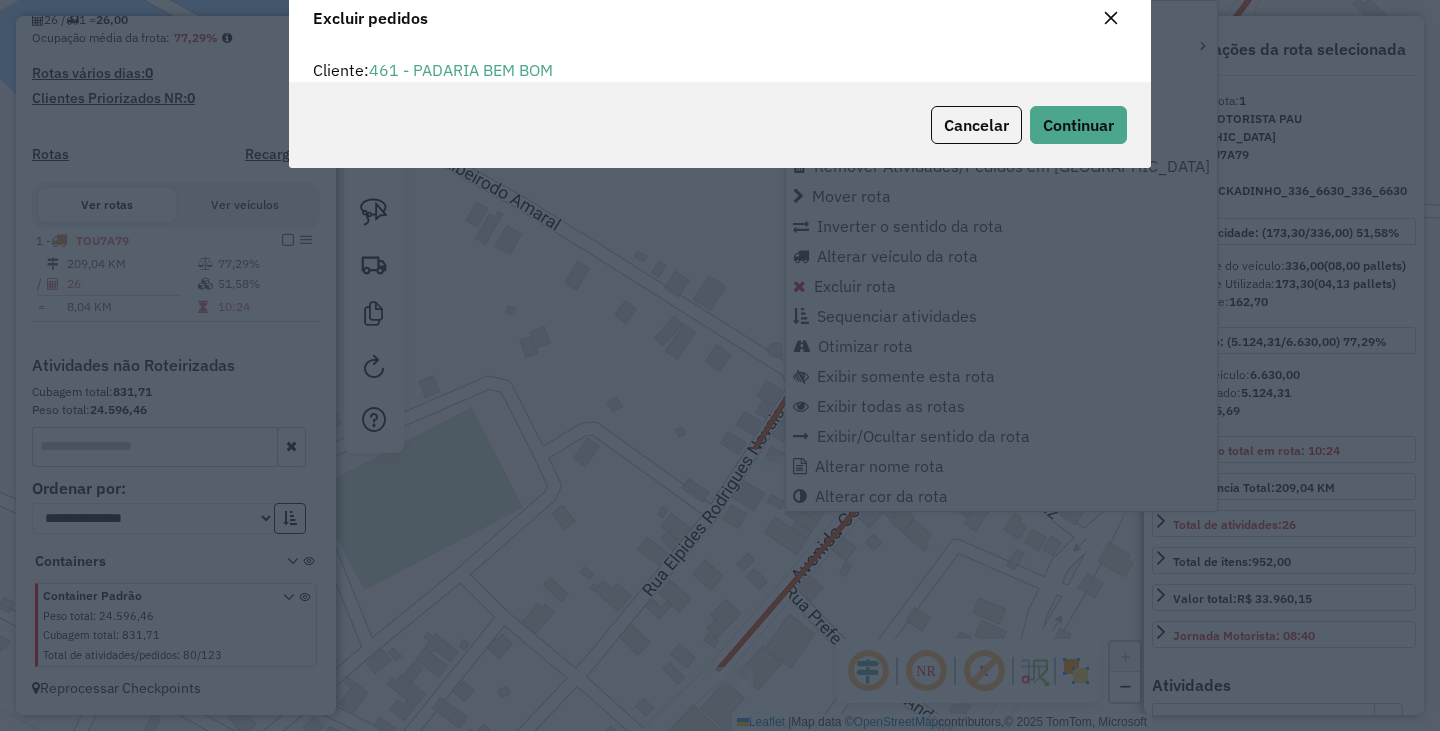 scroll, scrollTop: 82, scrollLeft: 0, axis: vertical 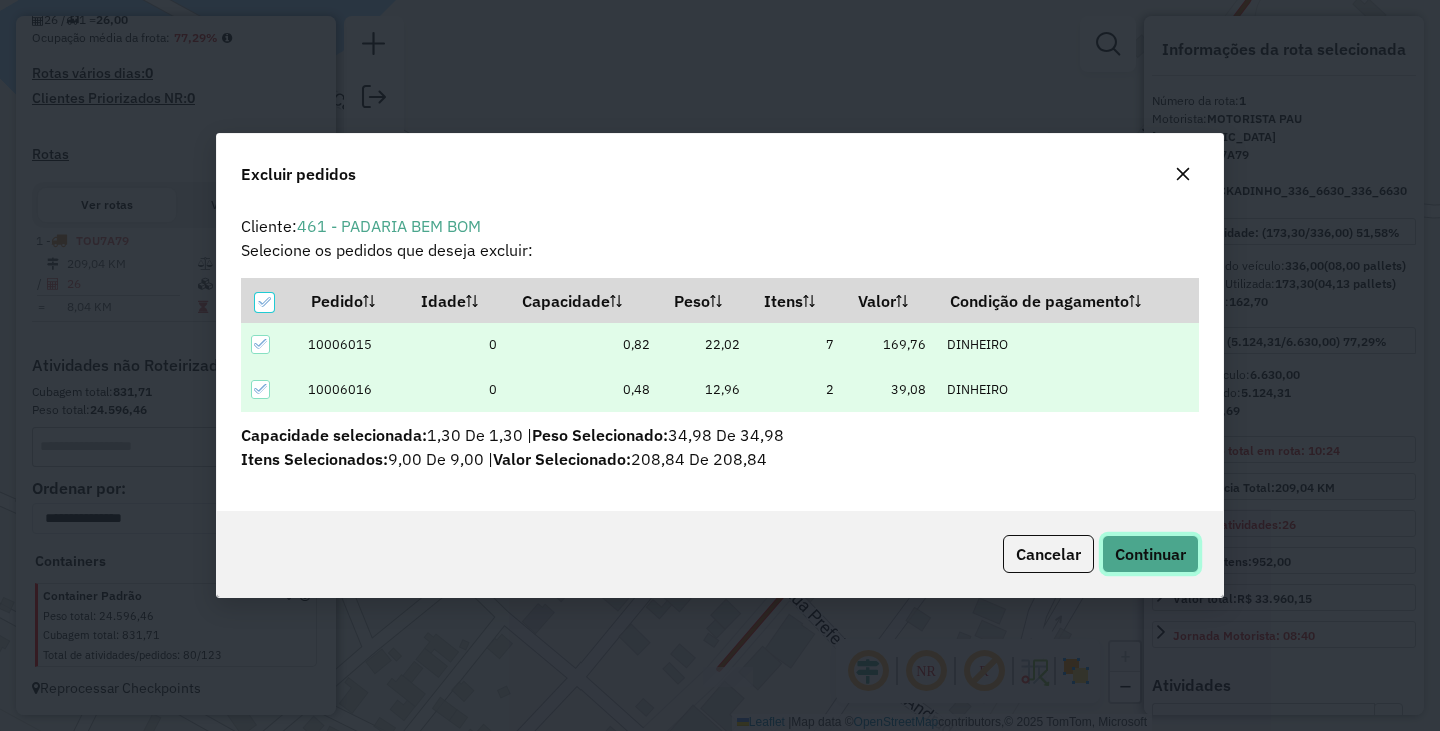 click on "Continuar" 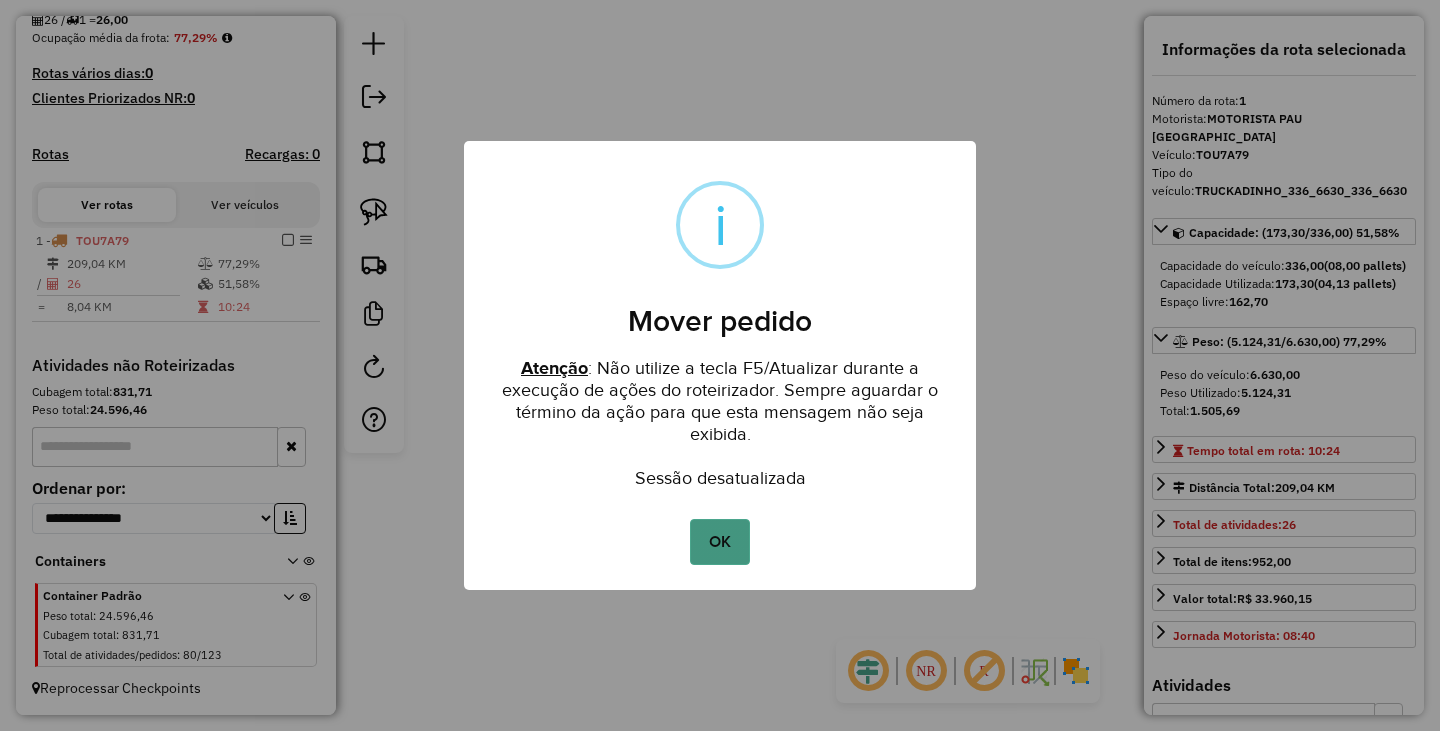 click on "OK" at bounding box center [719, 542] 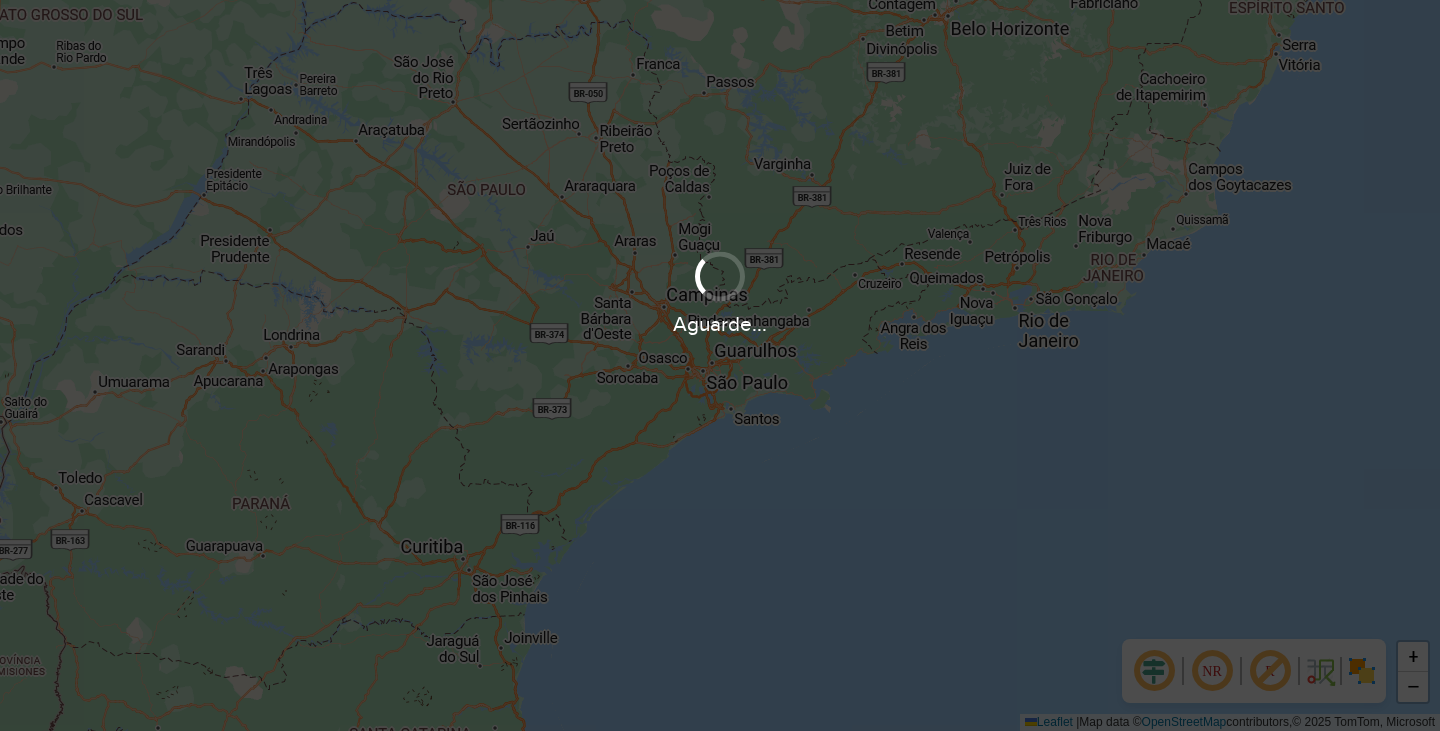 scroll, scrollTop: 0, scrollLeft: 0, axis: both 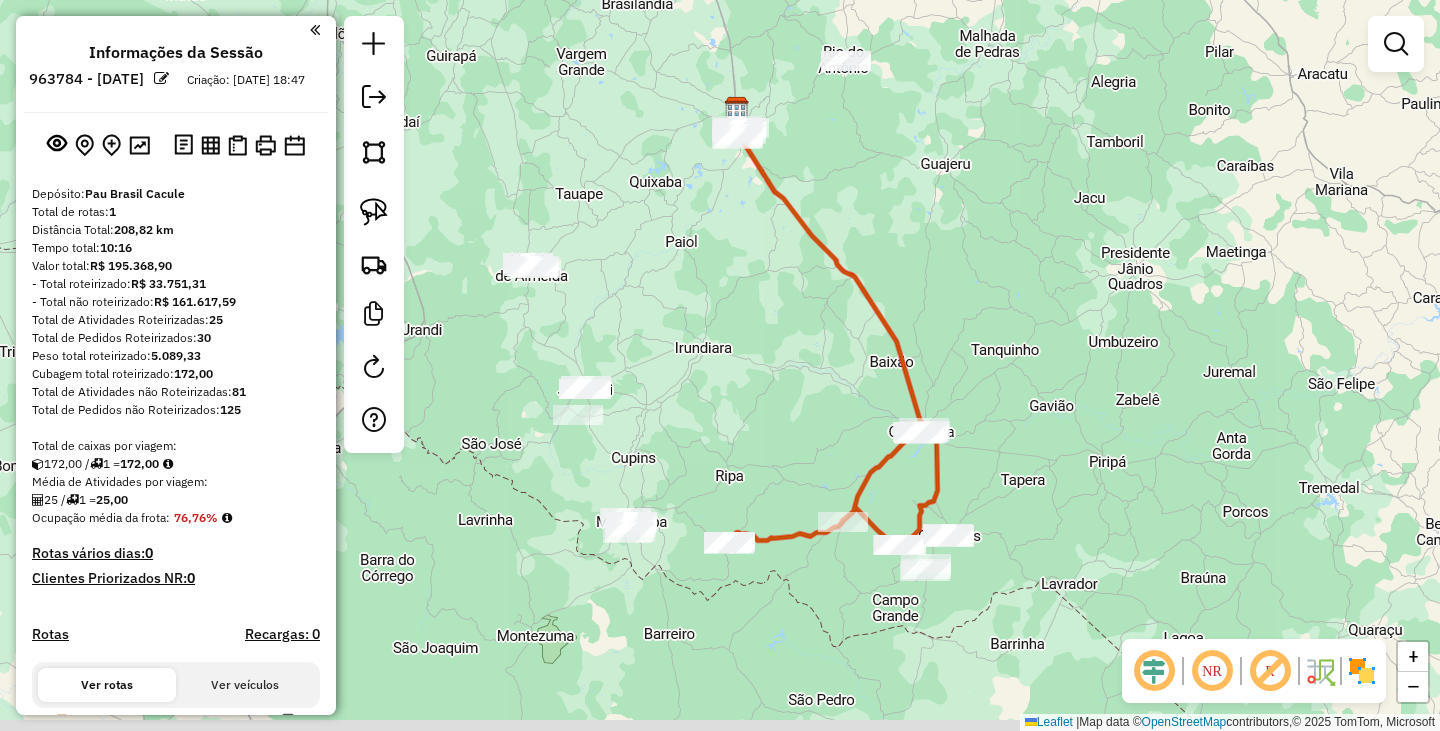 drag, startPoint x: 938, startPoint y: 469, endPoint x: 959, endPoint y: 262, distance: 208.06248 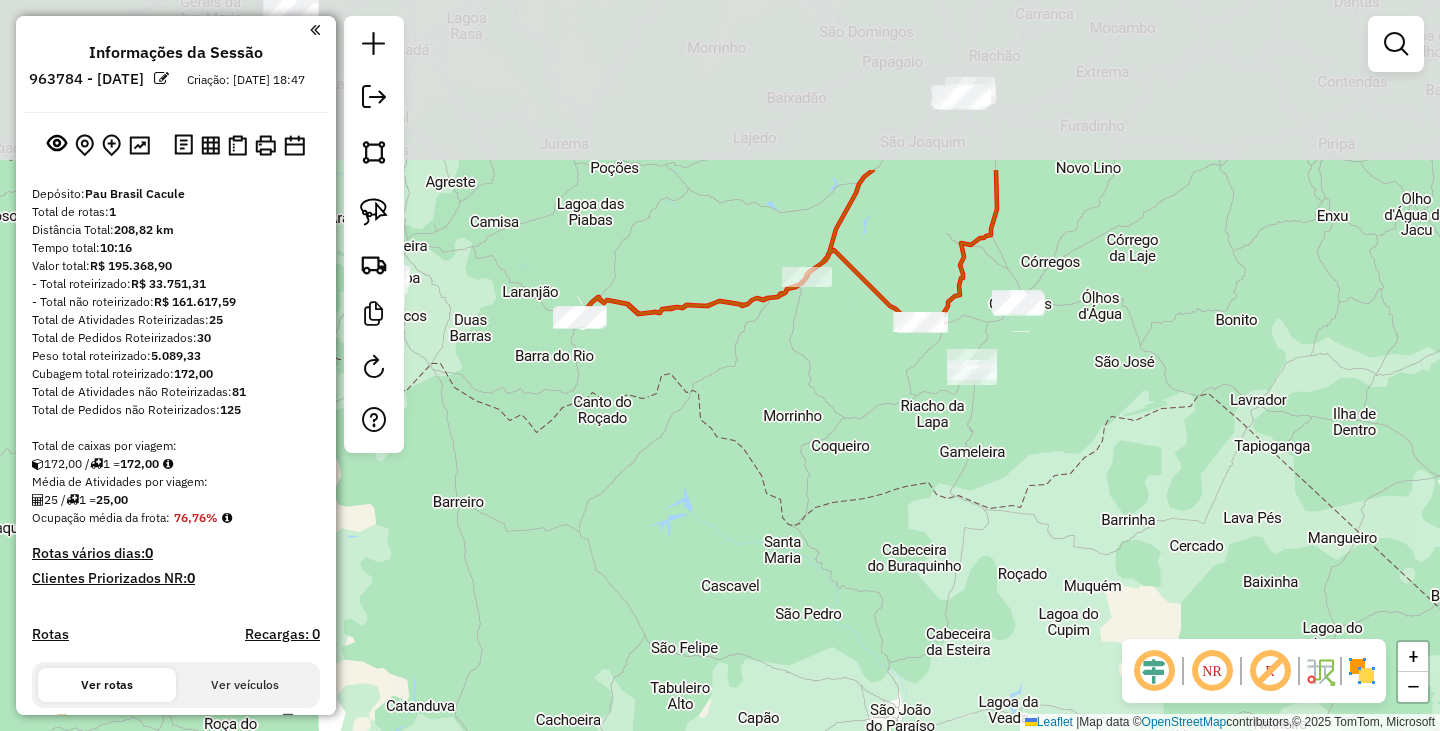 drag, startPoint x: 740, startPoint y: 200, endPoint x: 758, endPoint y: 467, distance: 267.60605 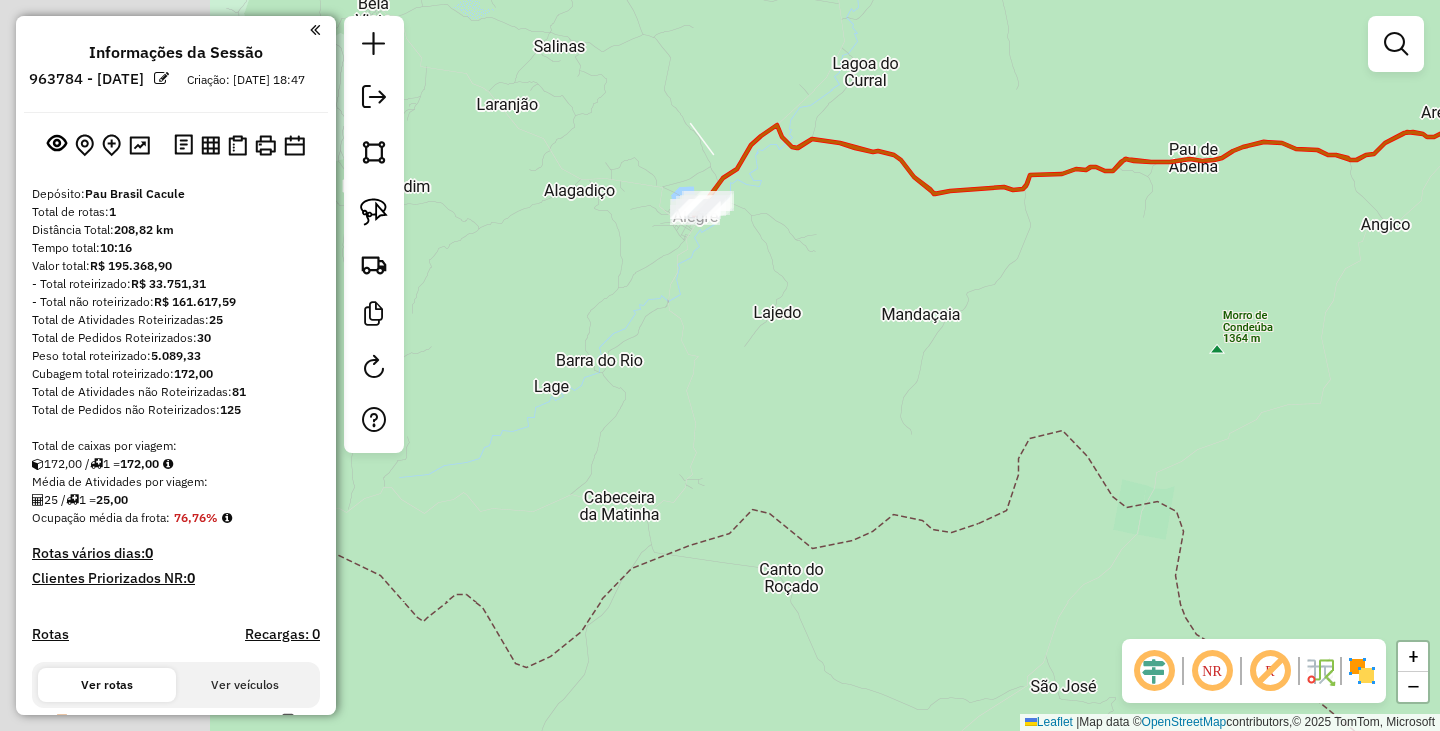 drag, startPoint x: 538, startPoint y: 361, endPoint x: 785, endPoint y: 376, distance: 247.45505 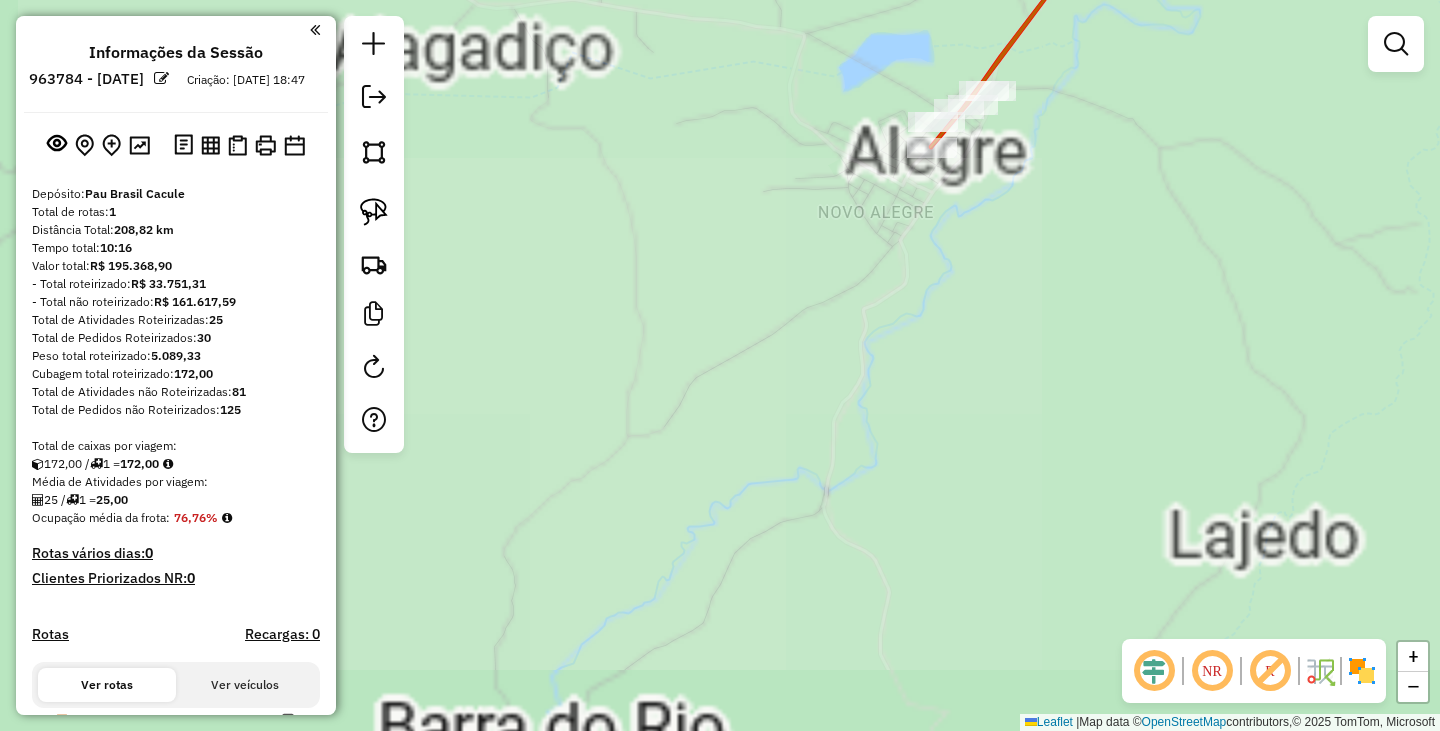 drag, startPoint x: 895, startPoint y: 218, endPoint x: 832, endPoint y: 388, distance: 181.2981 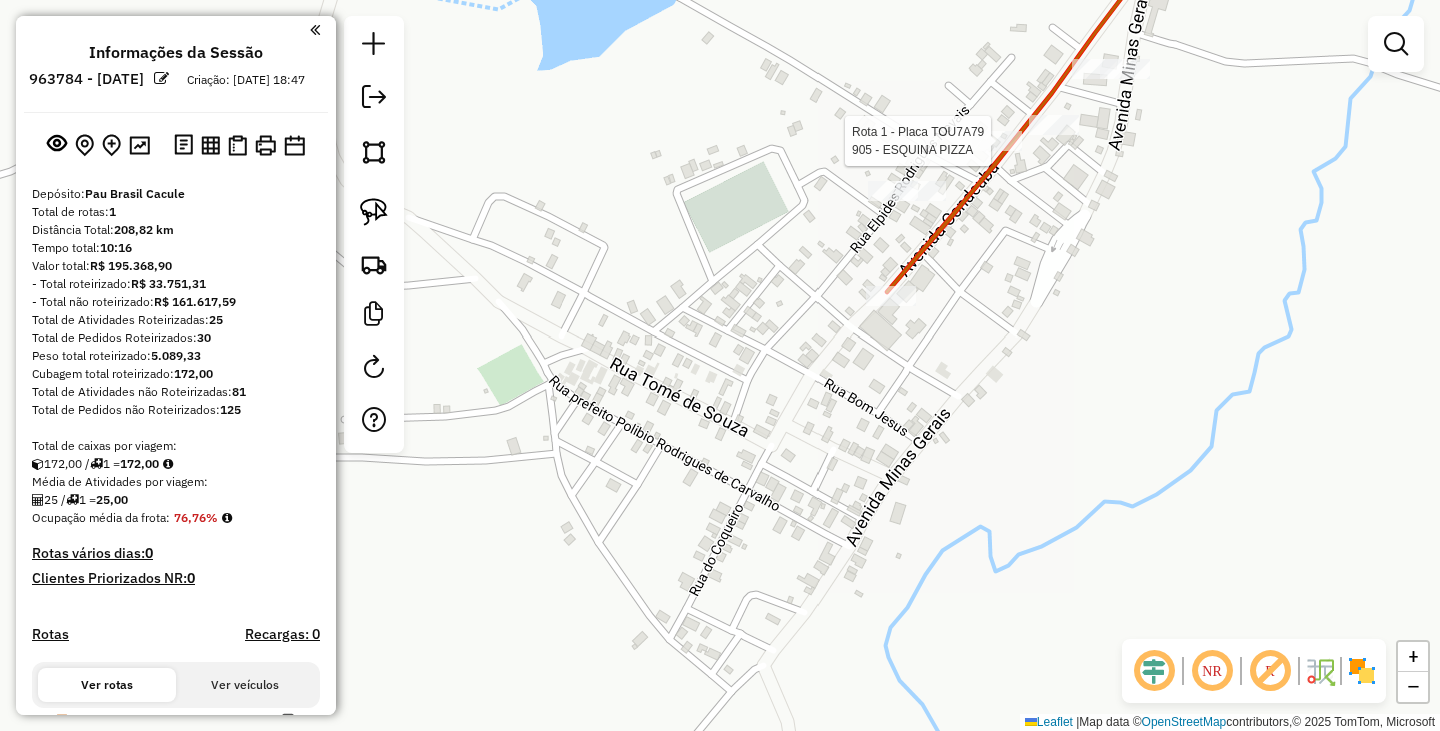 select on "**********" 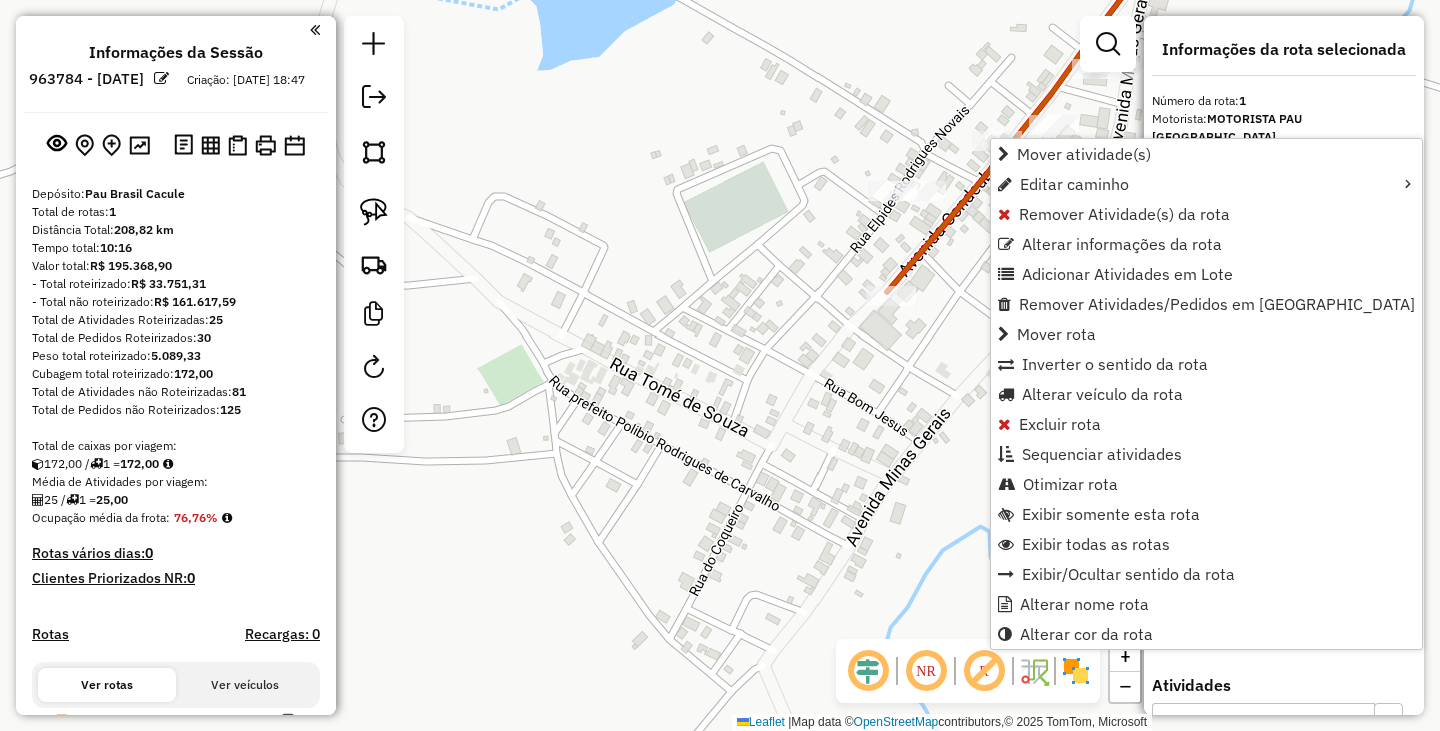scroll, scrollTop: 498, scrollLeft: 0, axis: vertical 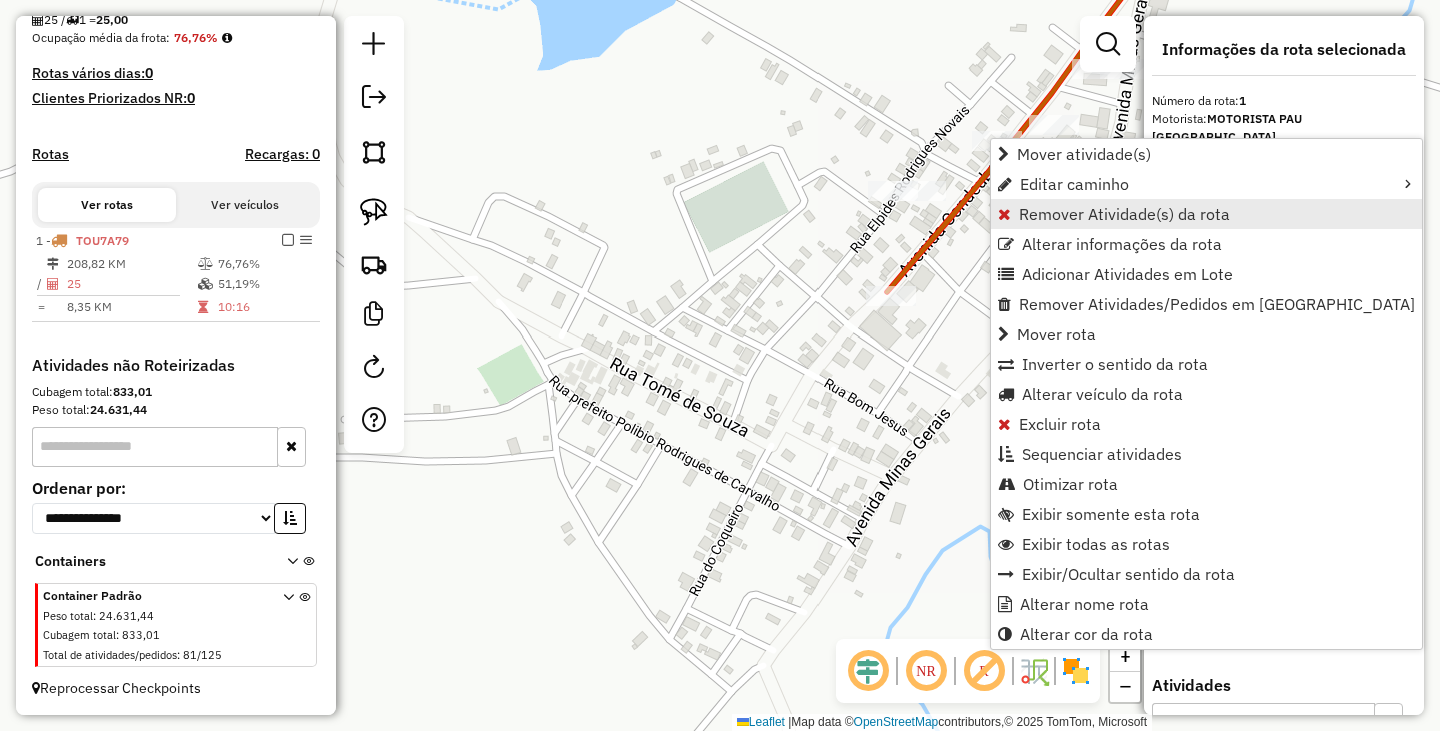 click on "Remover Atividade(s) da rota" at bounding box center (1206, 214) 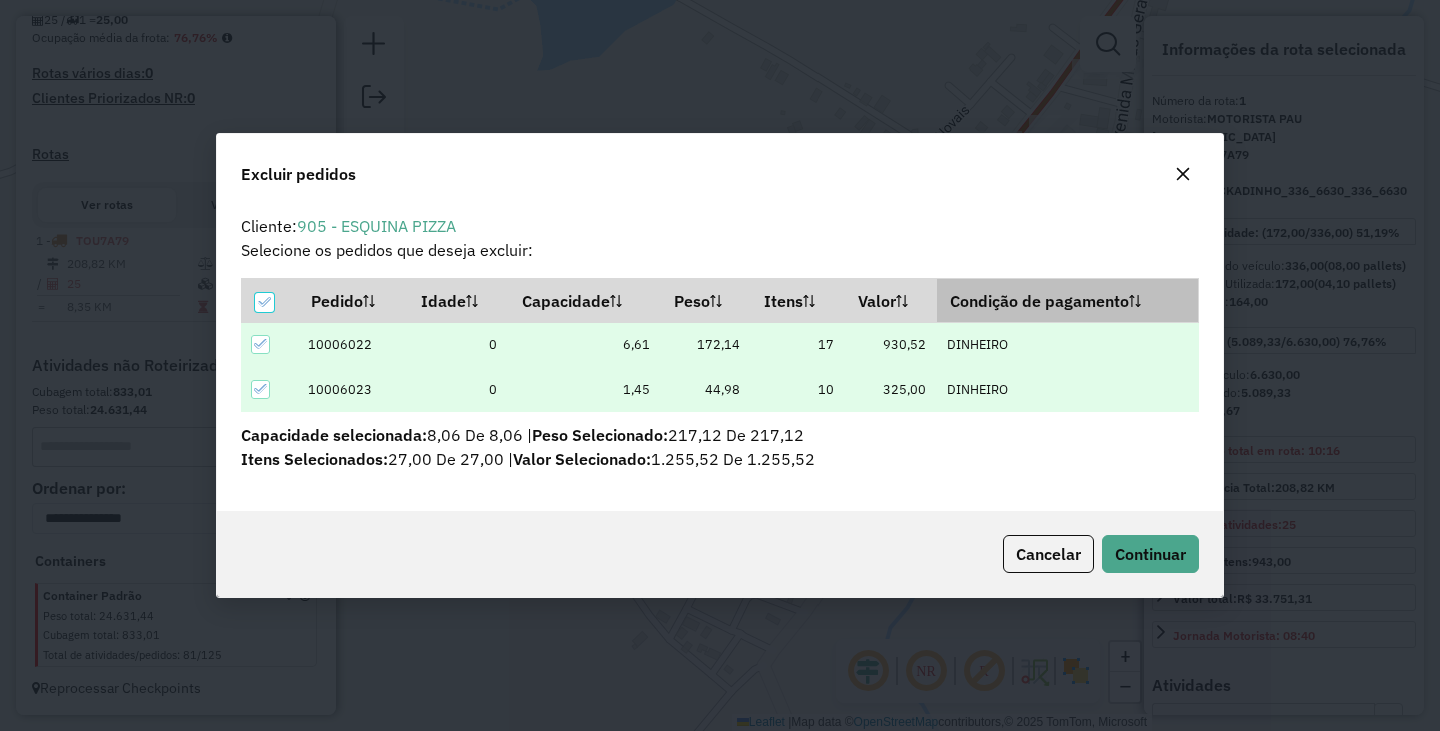 scroll, scrollTop: 0, scrollLeft: 0, axis: both 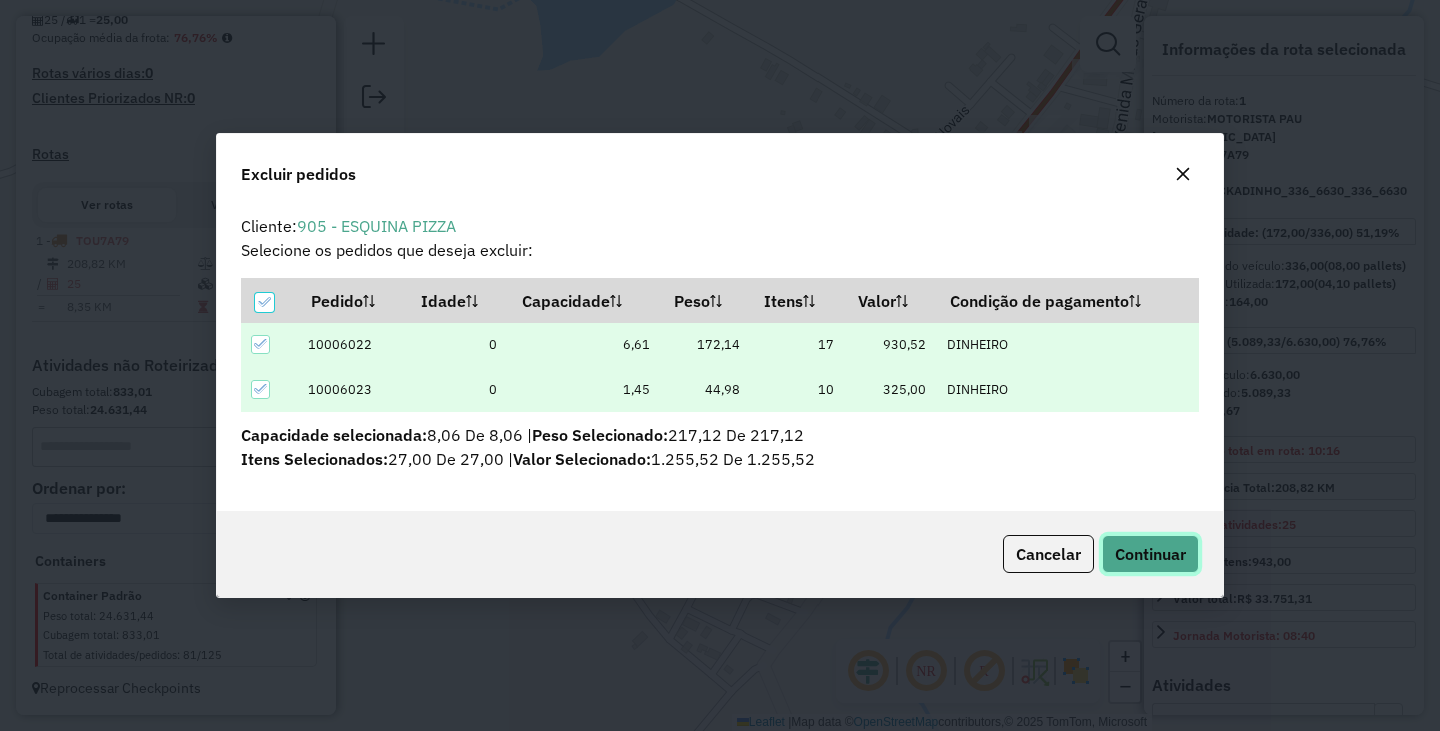 click on "Continuar" 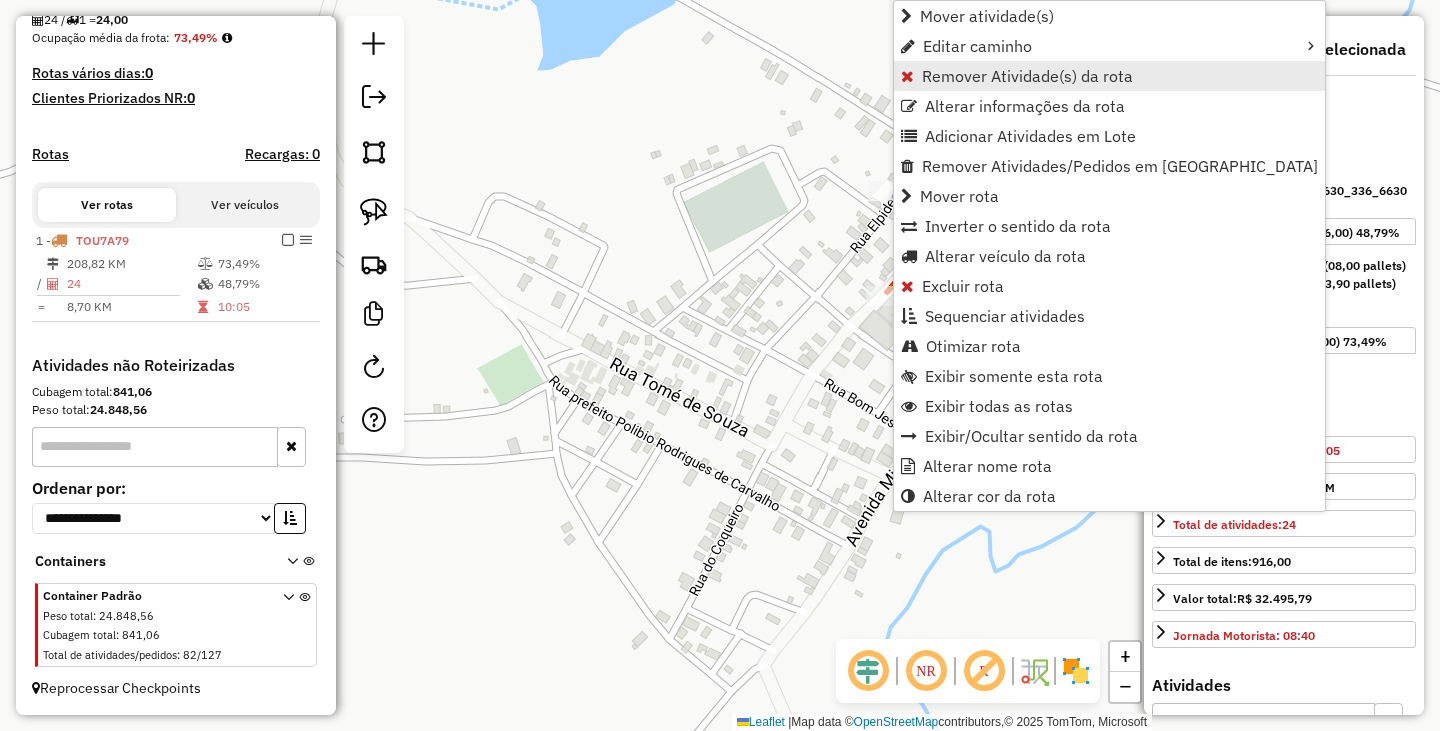click on "Remover Atividade(s) da rota" at bounding box center [1027, 76] 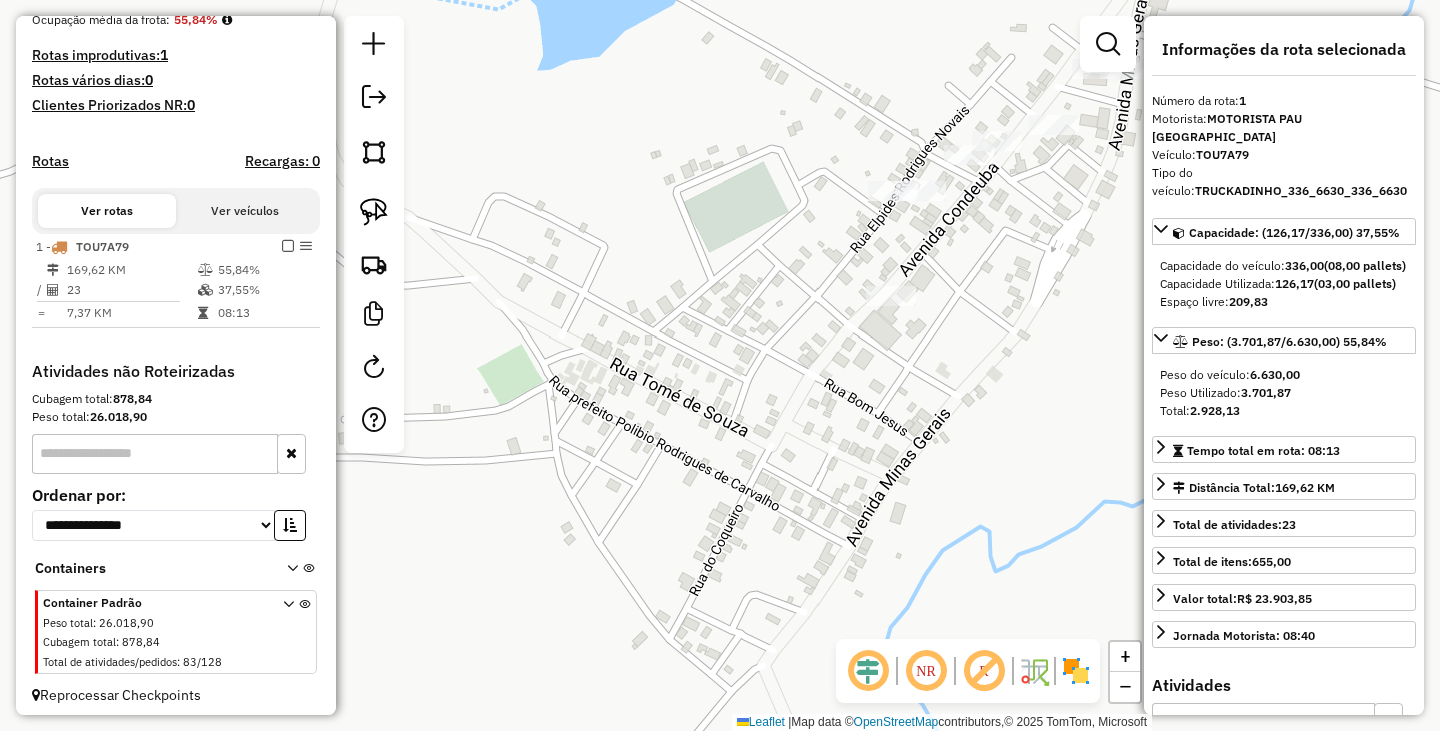 scroll, scrollTop: 523, scrollLeft: 0, axis: vertical 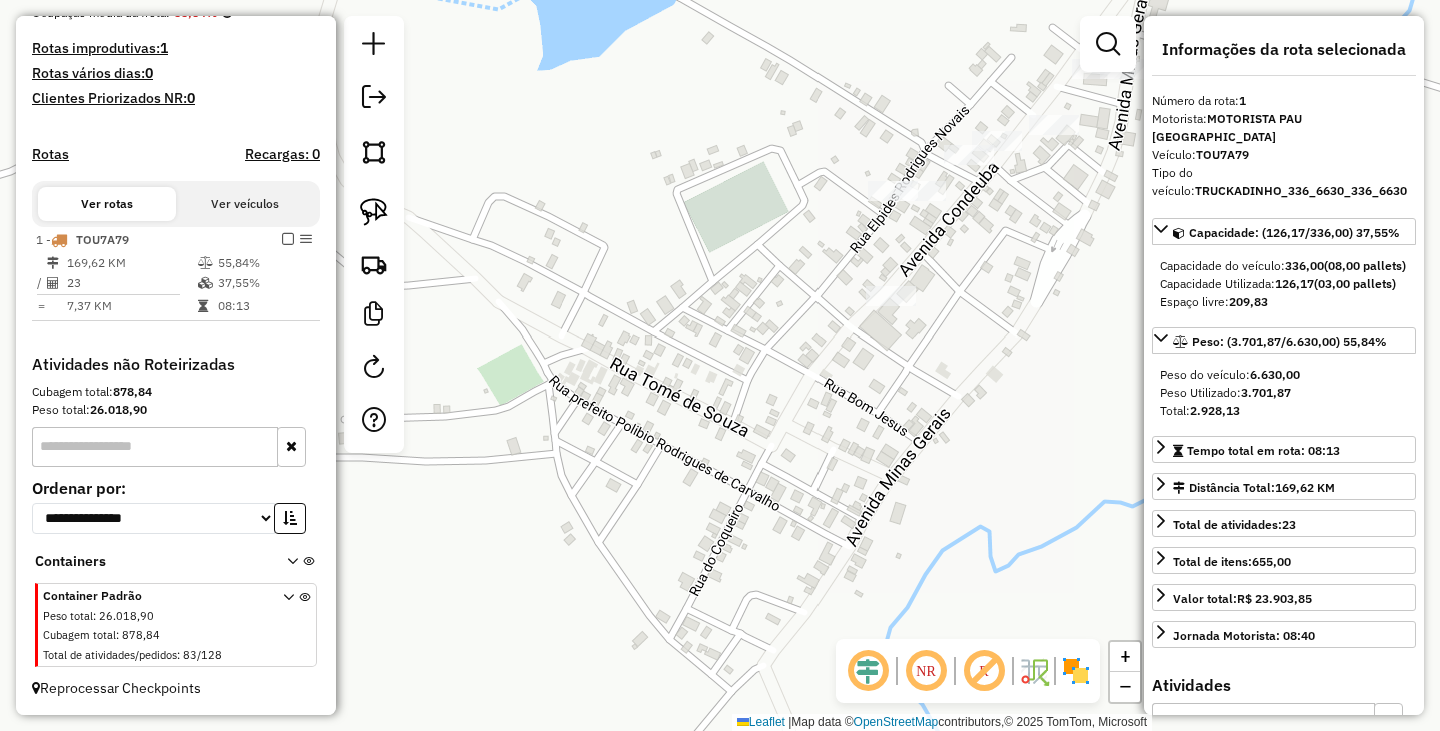 click on "Janela de atendimento Grade de atendimento Capacidade Transportadoras Veículos Cliente Pedidos  Rotas Selecione os dias de semana para filtrar as janelas de atendimento  Seg   Ter   Qua   Qui   Sex   Sáb   Dom  Informe o período da janela de atendimento: De: Até:  Filtrar exatamente a janela do cliente  Considerar janela de atendimento padrão  Selecione os dias de semana para filtrar as grades de atendimento  Seg   Ter   Qua   Qui   Sex   Sáb   Dom   Considerar clientes sem dia de atendimento cadastrado  Clientes fora do dia de atendimento selecionado Filtrar as atividades entre os valores definidos abaixo:  Peso mínimo:   Peso máximo:   Cubagem mínima:   Cubagem máxima:   De:   Até:  Filtrar as atividades entre o tempo de atendimento definido abaixo:  De:   Até:   Considerar capacidade total dos clientes não roteirizados Transportadora: Selecione um ou mais itens Tipo de veículo: Selecione um ou mais itens Veículo: Selecione um ou mais itens Motorista: Selecione um ou mais itens Nome: Rótulo:" 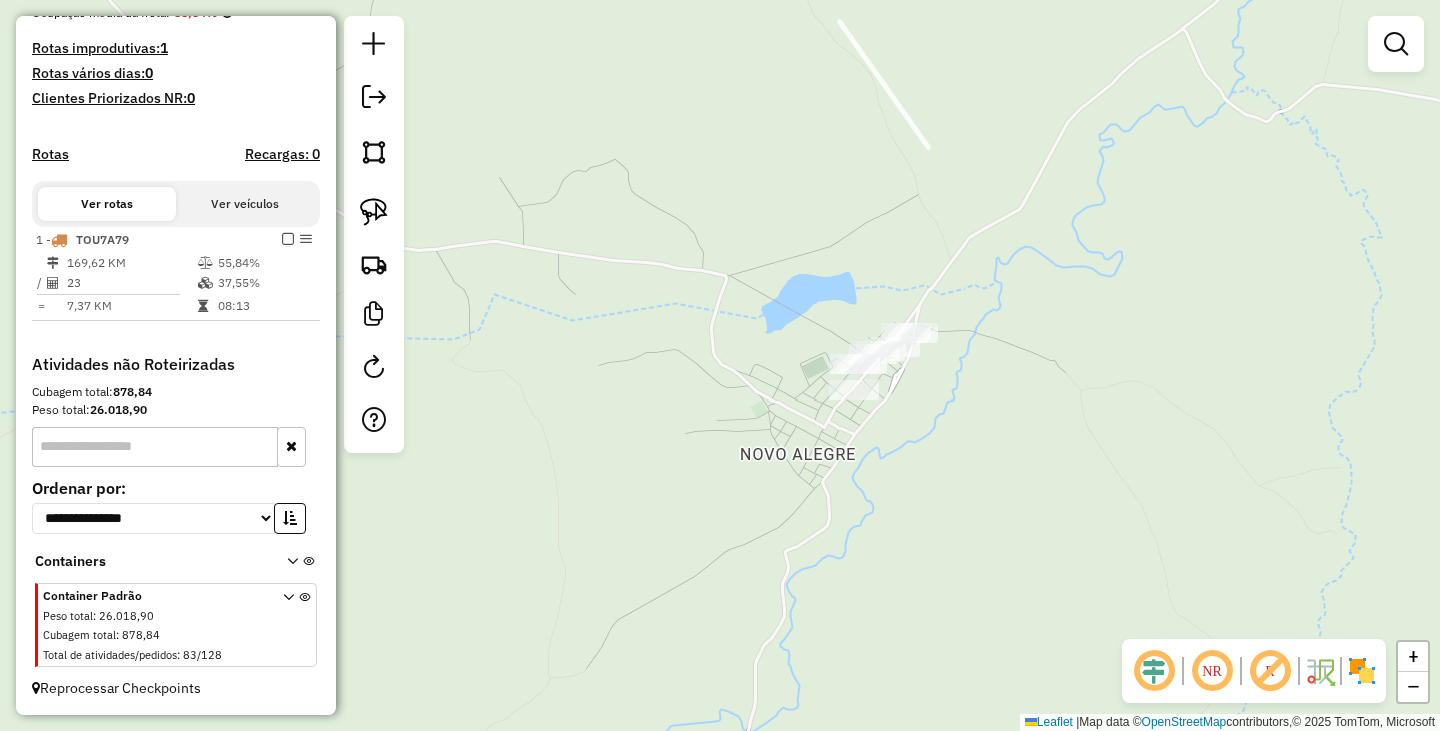 drag, startPoint x: 1101, startPoint y: 292, endPoint x: 889, endPoint y: 399, distance: 237.4721 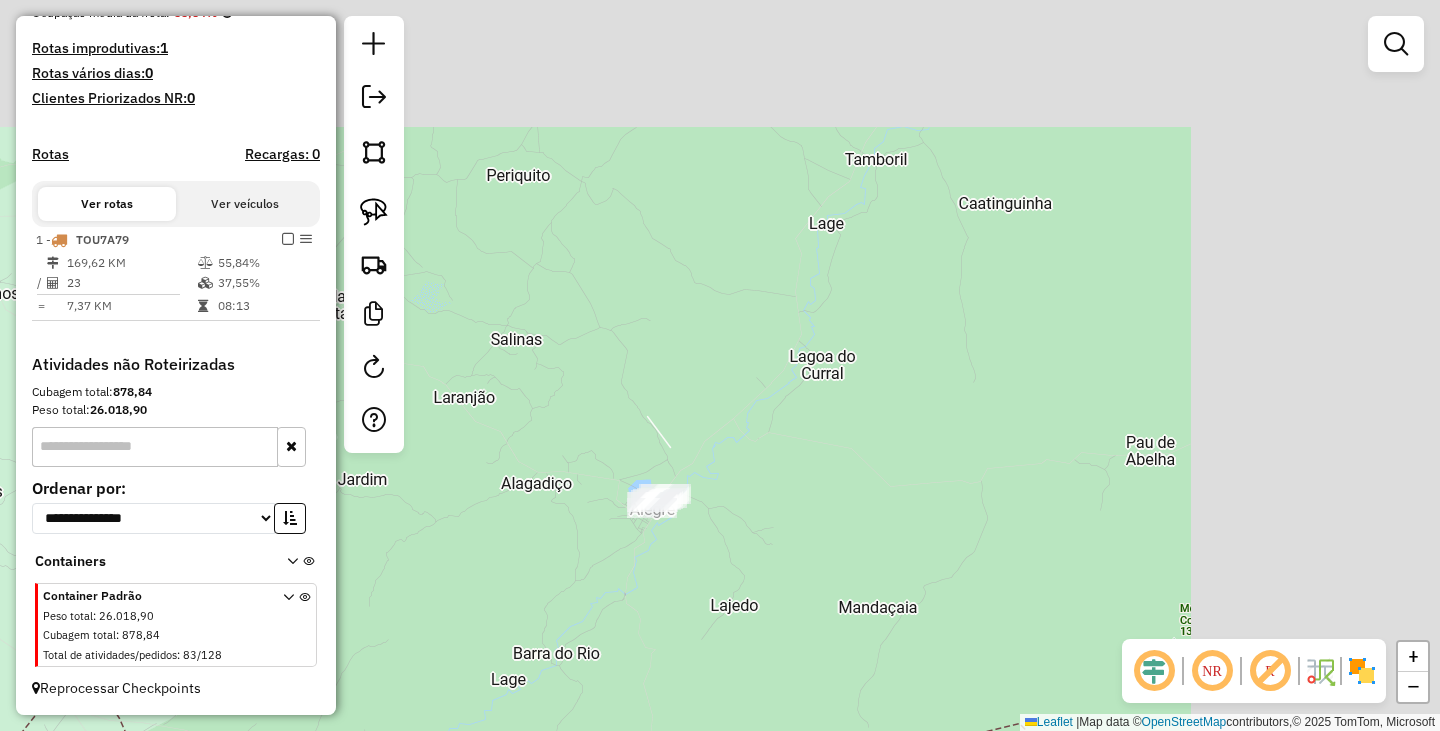 drag, startPoint x: 862, startPoint y: 445, endPoint x: 808, endPoint y: 466, distance: 57.939625 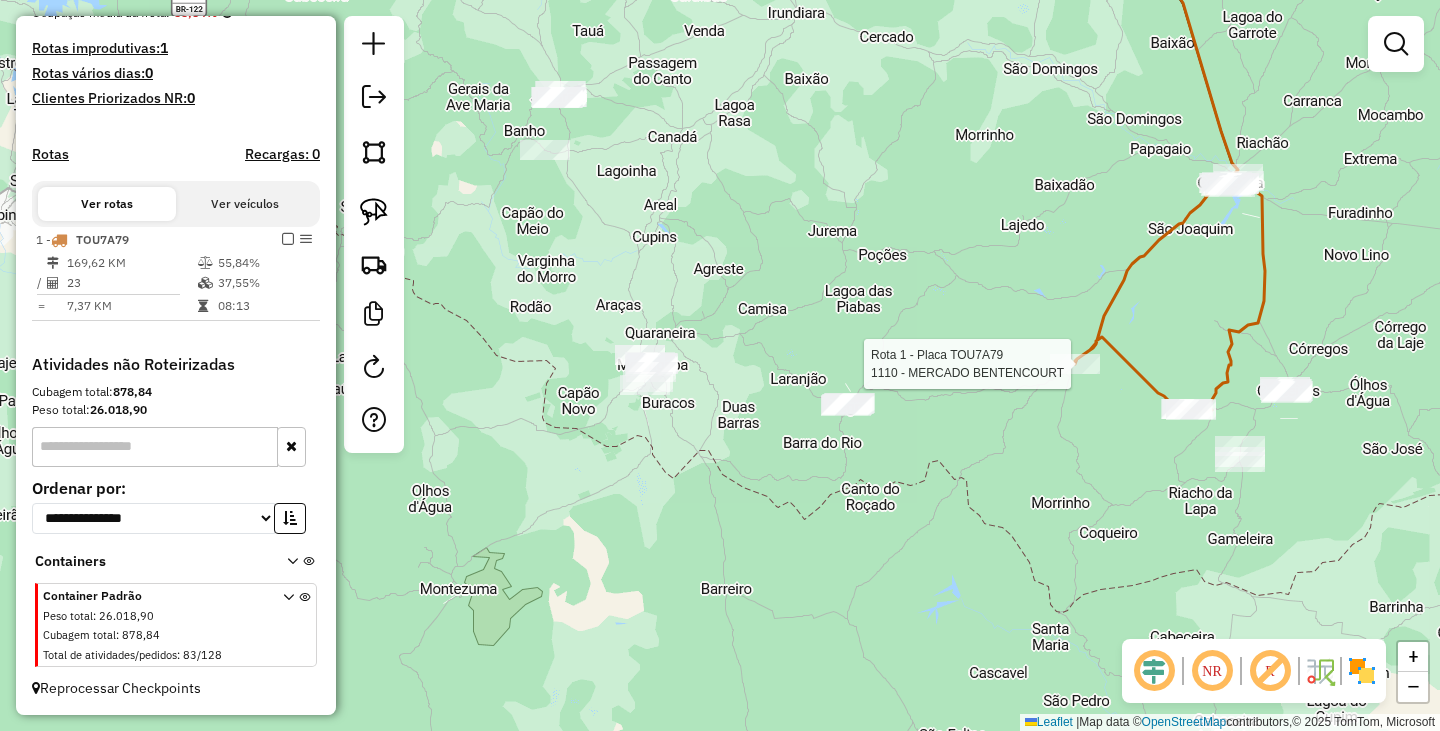 select on "**********" 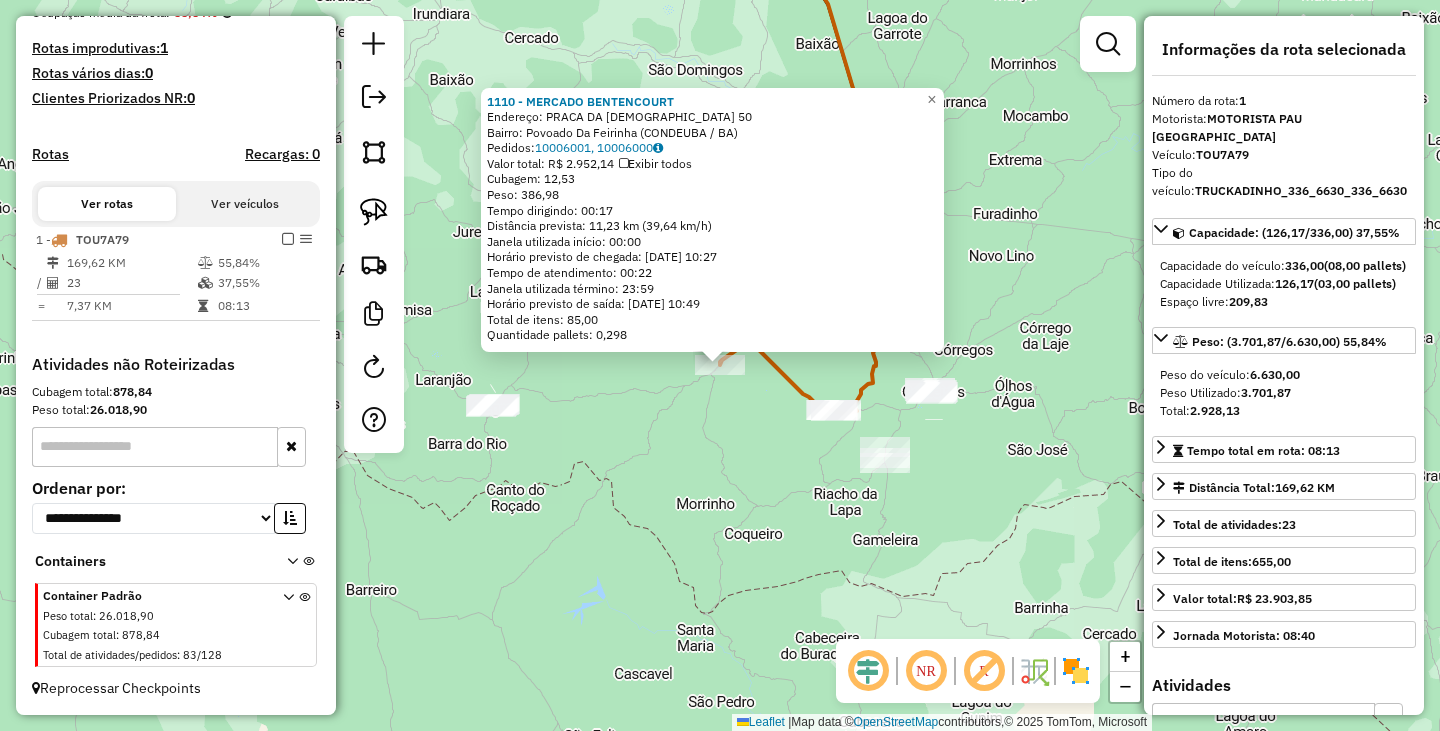 click on "1110 - MERCADO BENTENCOURT  Endereço:  PRACA DA IGREJA 50   Bairro: Povoado Da Feirinha (CONDEUBA / BA)   Pedidos:  10006001, 10006000   Valor total: R$ 2.952,14   Exibir todos   Cubagem: 12,53  Peso: 386,98  Tempo dirigindo: 00:17   Distância prevista: 11,23 km (39,64 km/h)   Janela utilizada início: 00:00   Horário previsto de chegada: 11/07/2025 10:27   Tempo de atendimento: 00:22   Janela utilizada término: 23:59   Horário previsto de saída: 11/07/2025 10:49   Total de itens: 85,00   Quantidade pallets: 0,298  × Janela de atendimento Grade de atendimento Capacidade Transportadoras Veículos Cliente Pedidos  Rotas Selecione os dias de semana para filtrar as janelas de atendimento  Seg   Ter   Qua   Qui   Sex   Sáb   Dom  Informe o período da janela de atendimento: De: Até:  Filtrar exatamente a janela do cliente  Considerar janela de atendimento padrão  Selecione os dias de semana para filtrar as grades de atendimento  Seg   Ter   Qua   Qui   Sex   Sáb   Dom   Peso mínimo:   Peso máximo:  +" 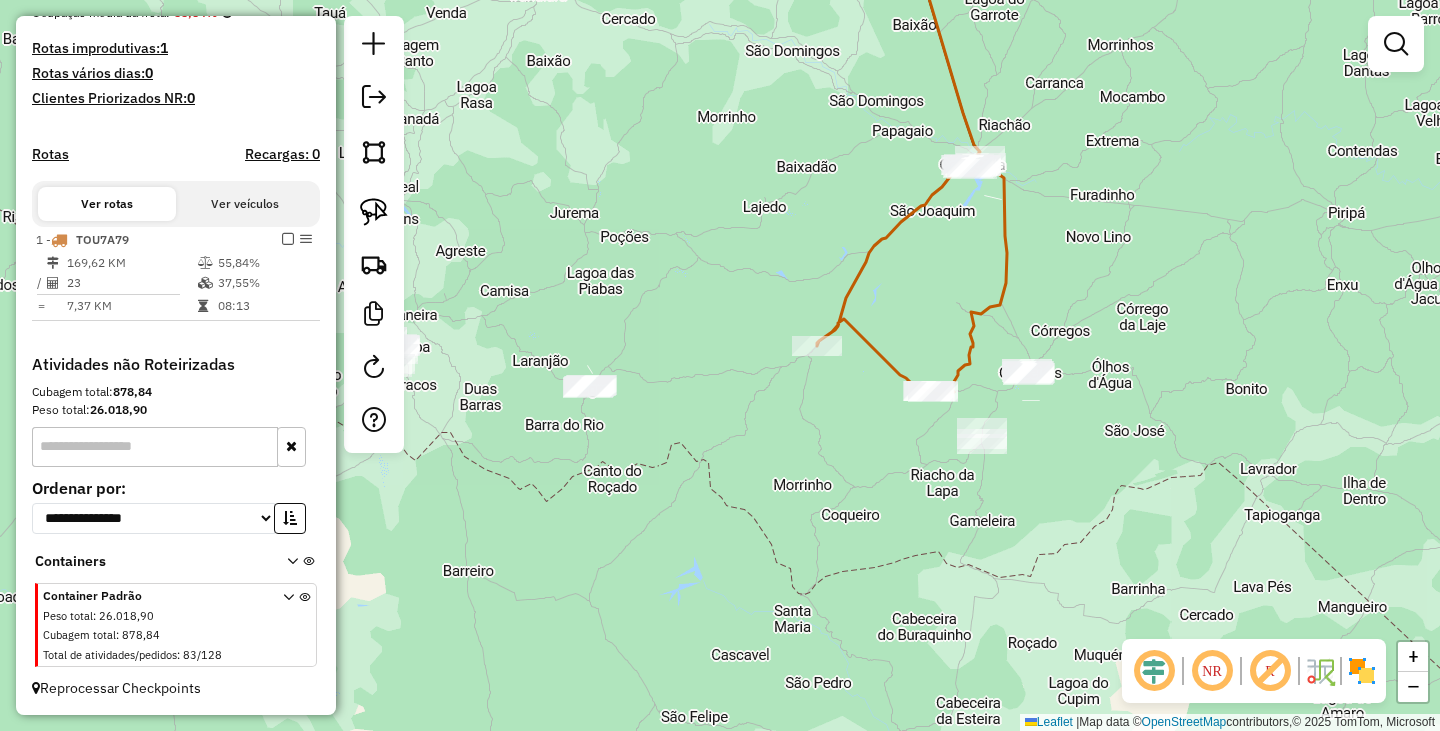 drag, startPoint x: 645, startPoint y: 421, endPoint x: 768, endPoint y: 393, distance: 126.146736 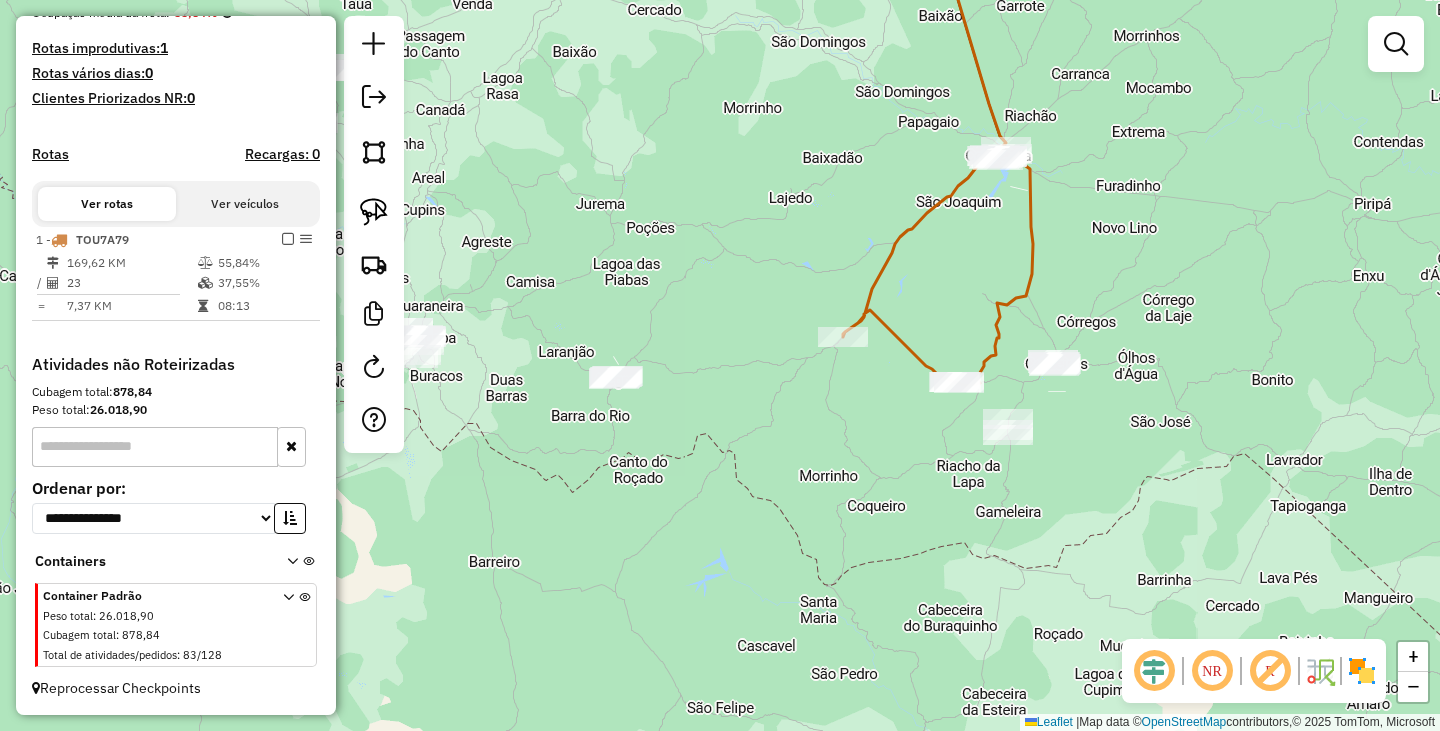 drag, startPoint x: 644, startPoint y: 392, endPoint x: 677, endPoint y: 408, distance: 36.67424 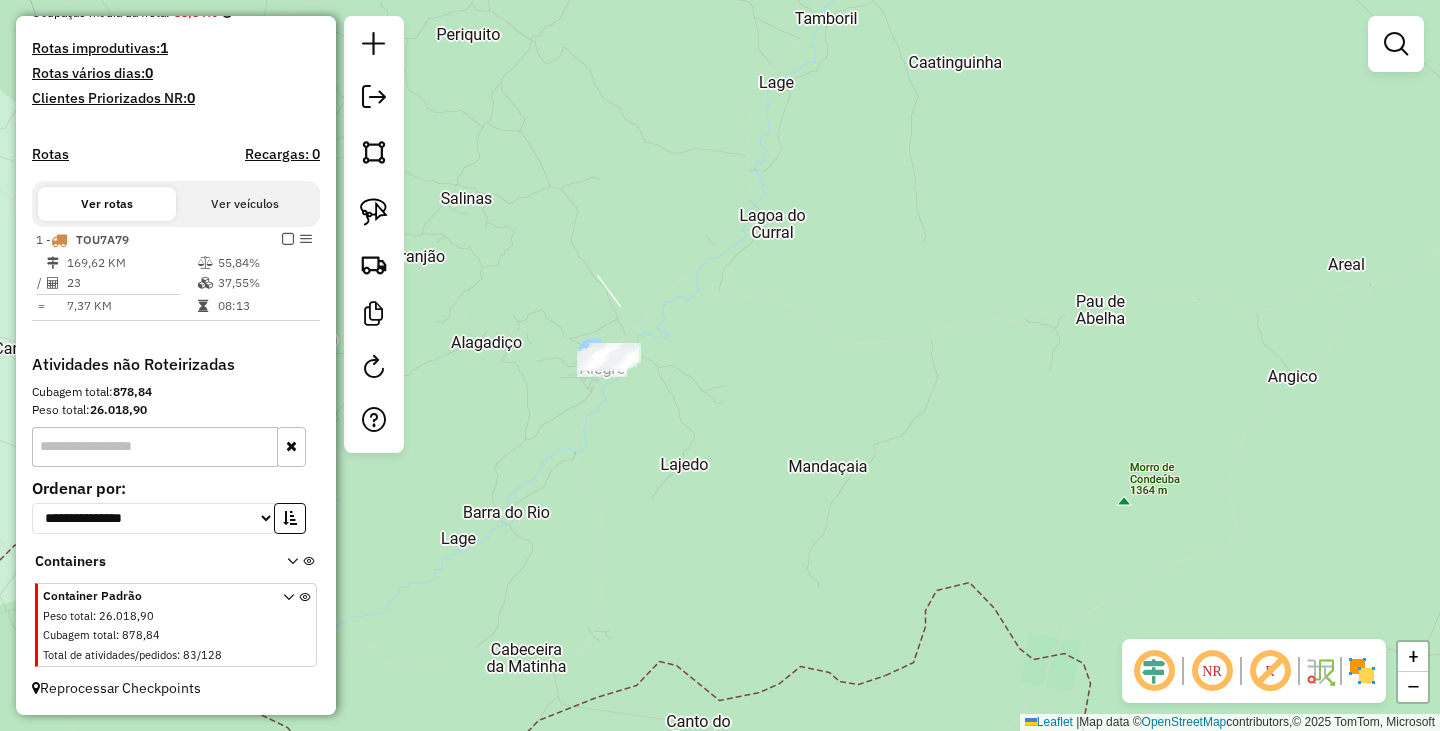 drag, startPoint x: 712, startPoint y: 407, endPoint x: 750, endPoint y: 417, distance: 39.293766 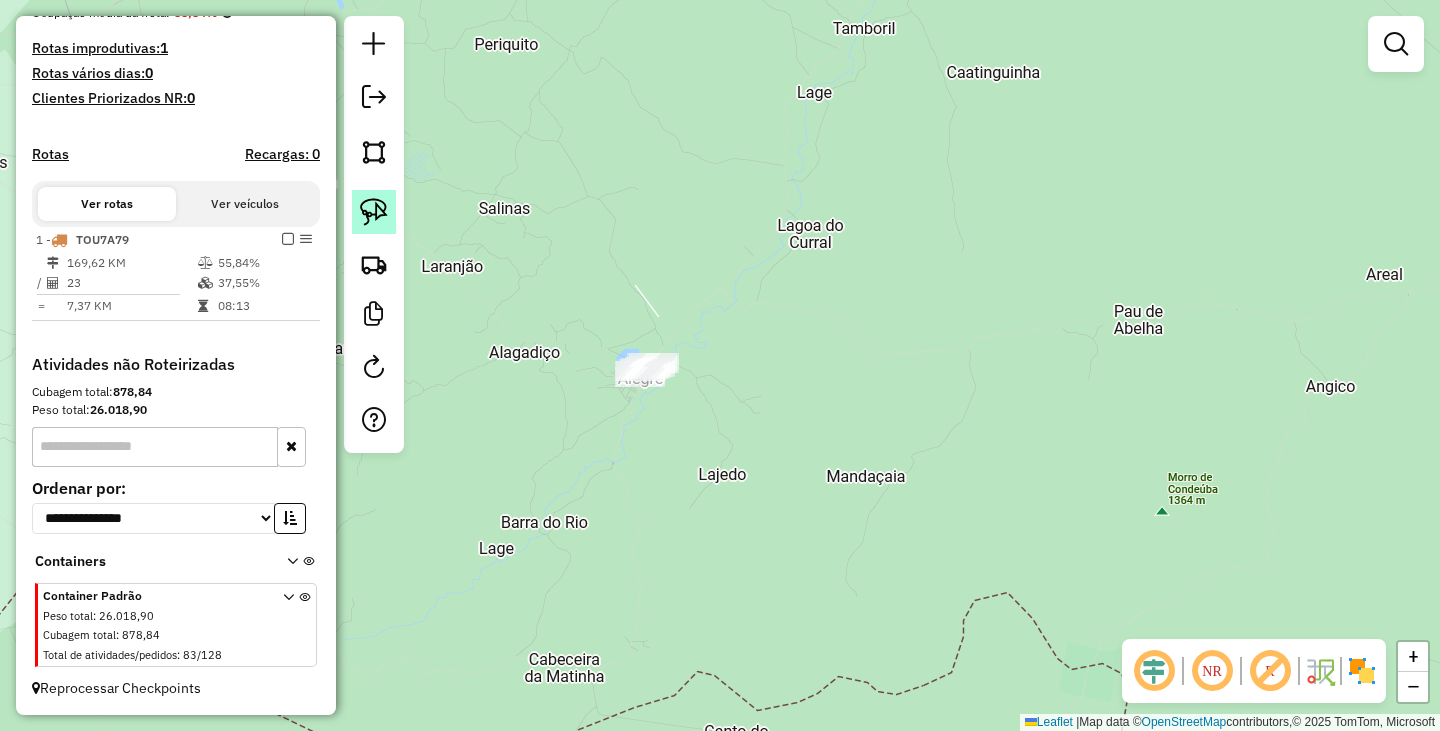click 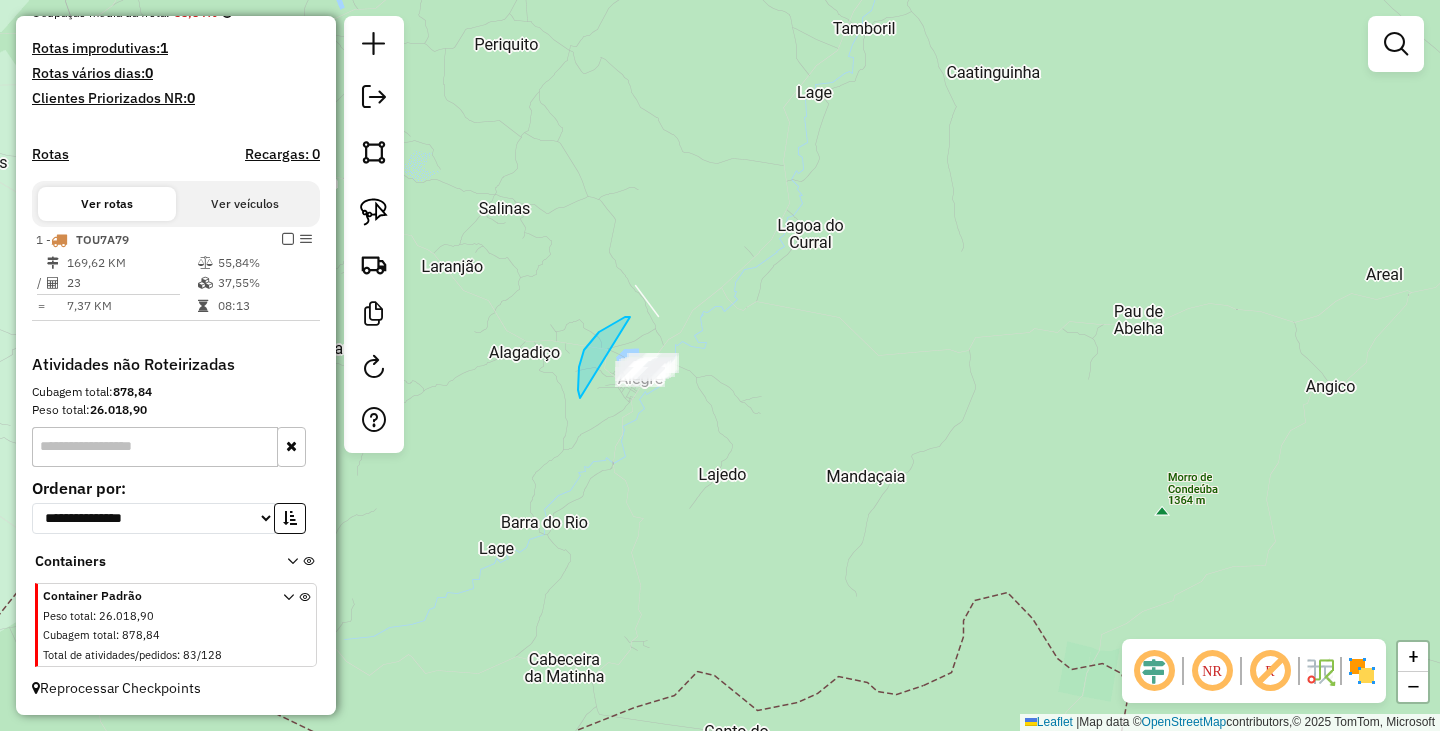drag, startPoint x: 599, startPoint y: 332, endPoint x: 694, endPoint y: 338, distance: 95.189285 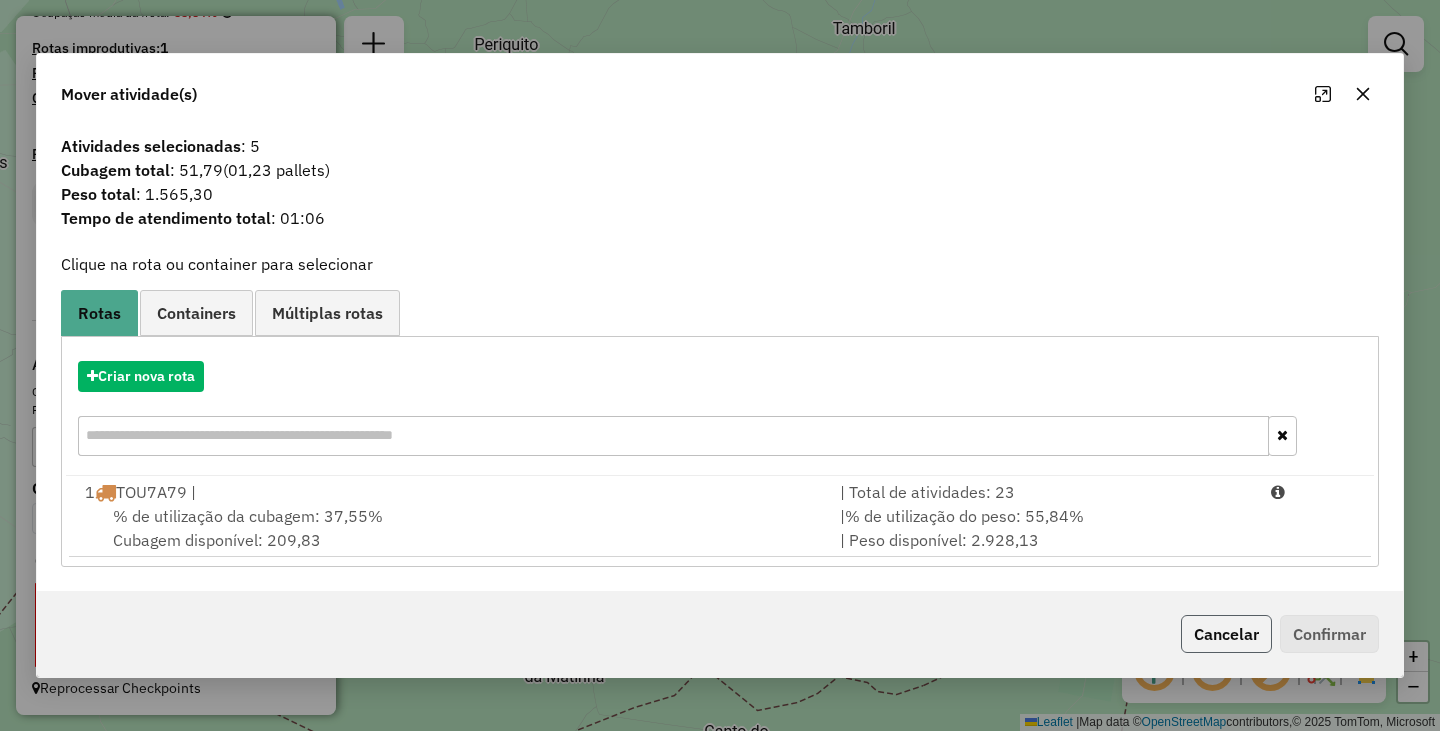 click on "Cancelar" 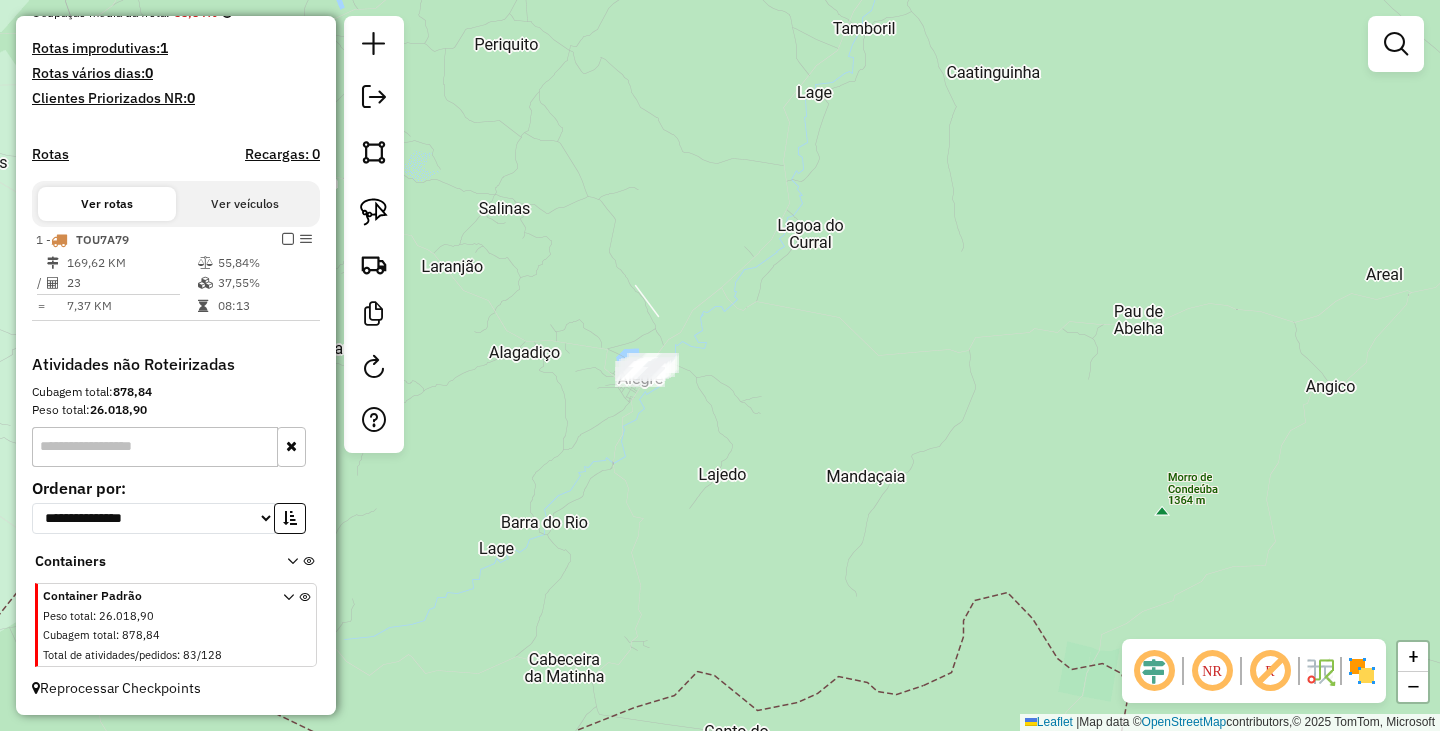 drag, startPoint x: 1058, startPoint y: 400, endPoint x: 798, endPoint y: 497, distance: 277.50494 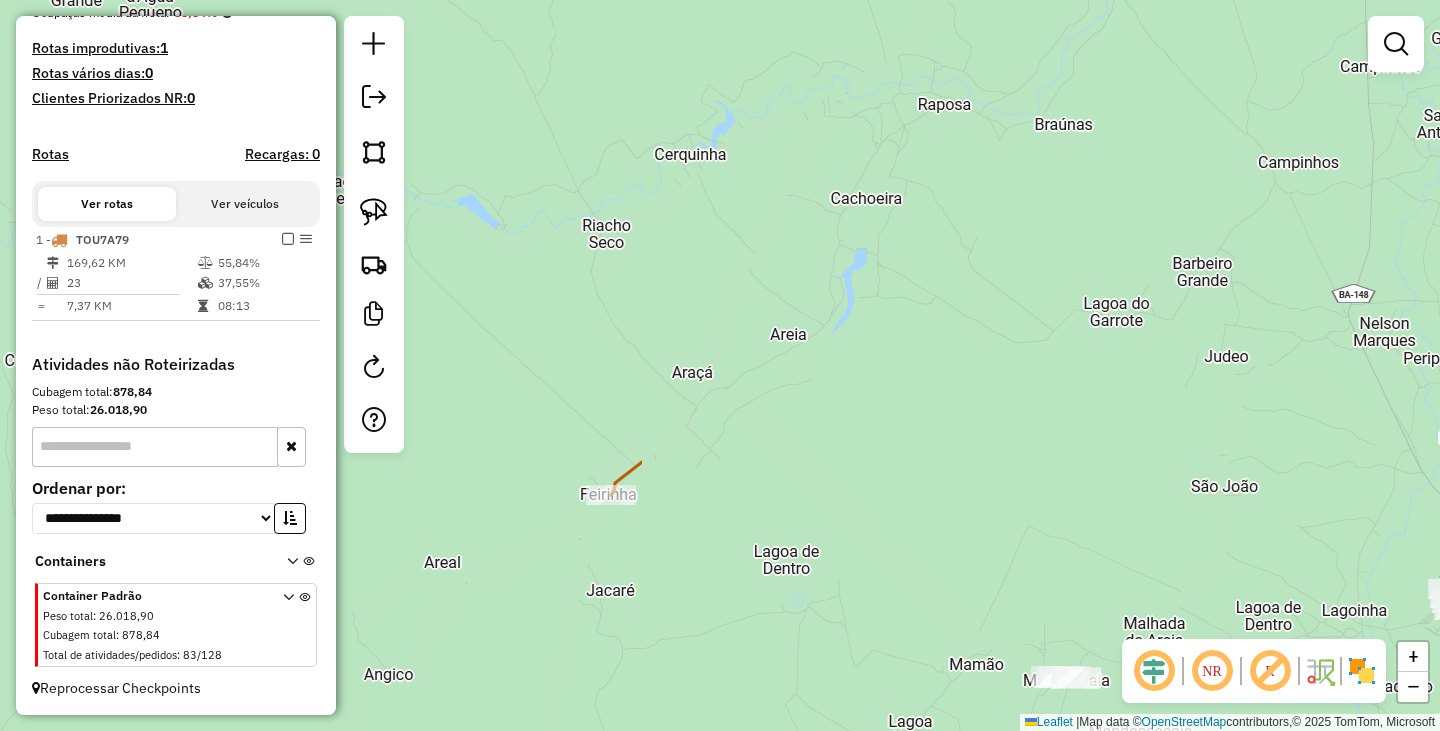 click on "Janela de atendimento Grade de atendimento Capacidade Transportadoras Veículos Cliente Pedidos  Rotas Selecione os dias de semana para filtrar as janelas de atendimento  Seg   Ter   Qua   Qui   Sex   Sáb   Dom  Informe o período da janela de atendimento: De: Até:  Filtrar exatamente a janela do cliente  Considerar janela de atendimento padrão  Selecione os dias de semana para filtrar as grades de atendimento  Seg   Ter   Qua   Qui   Sex   Sáb   Dom   Considerar clientes sem dia de atendimento cadastrado  Clientes fora do dia de atendimento selecionado Filtrar as atividades entre os valores definidos abaixo:  Peso mínimo:   Peso máximo:   Cubagem mínima:   Cubagem máxima:   De:   Até:  Filtrar as atividades entre o tempo de atendimento definido abaixo:  De:   Até:   Considerar capacidade total dos clientes não roteirizados Transportadora: Selecione um ou mais itens Tipo de veículo: Selecione um ou mais itens Veículo: Selecione um ou mais itens Motorista: Selecione um ou mais itens Nome: Rótulo:" 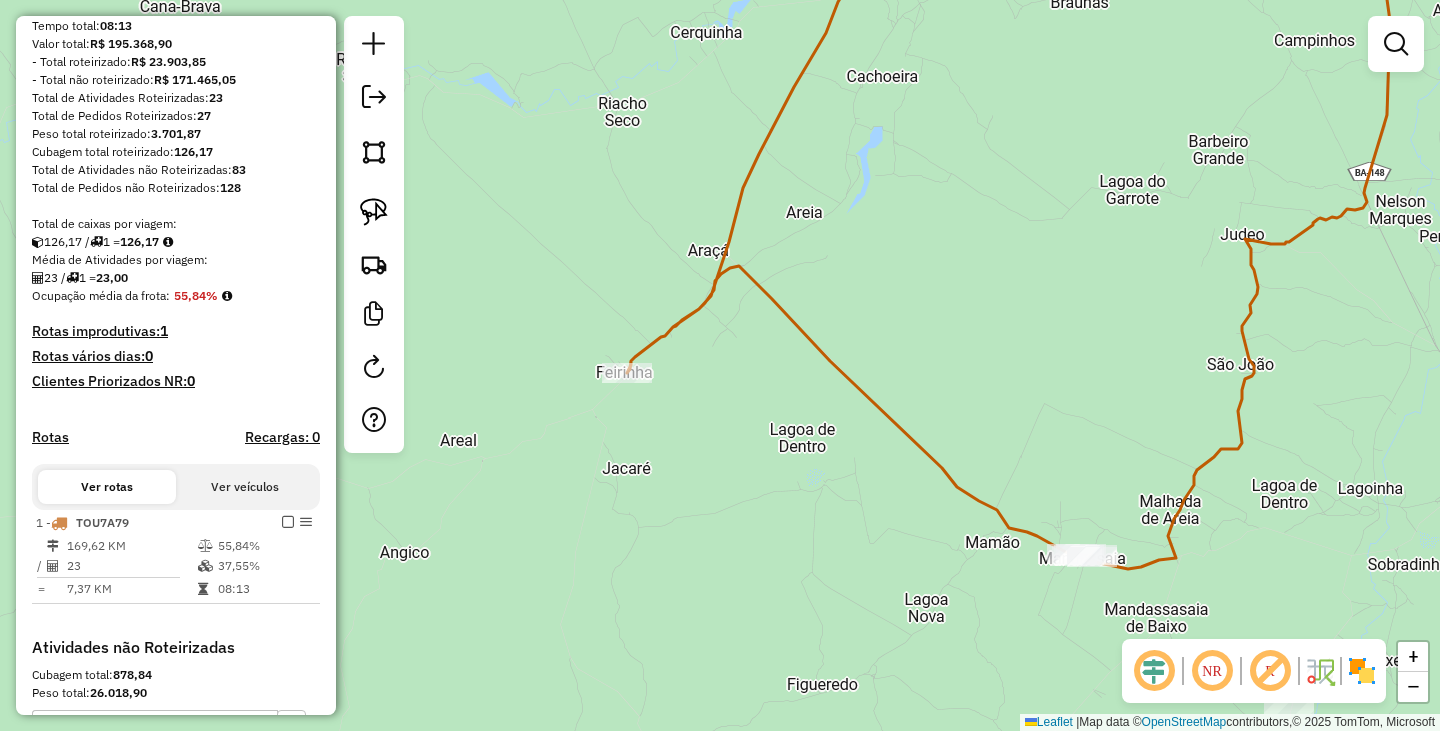 scroll, scrollTop: 0, scrollLeft: 0, axis: both 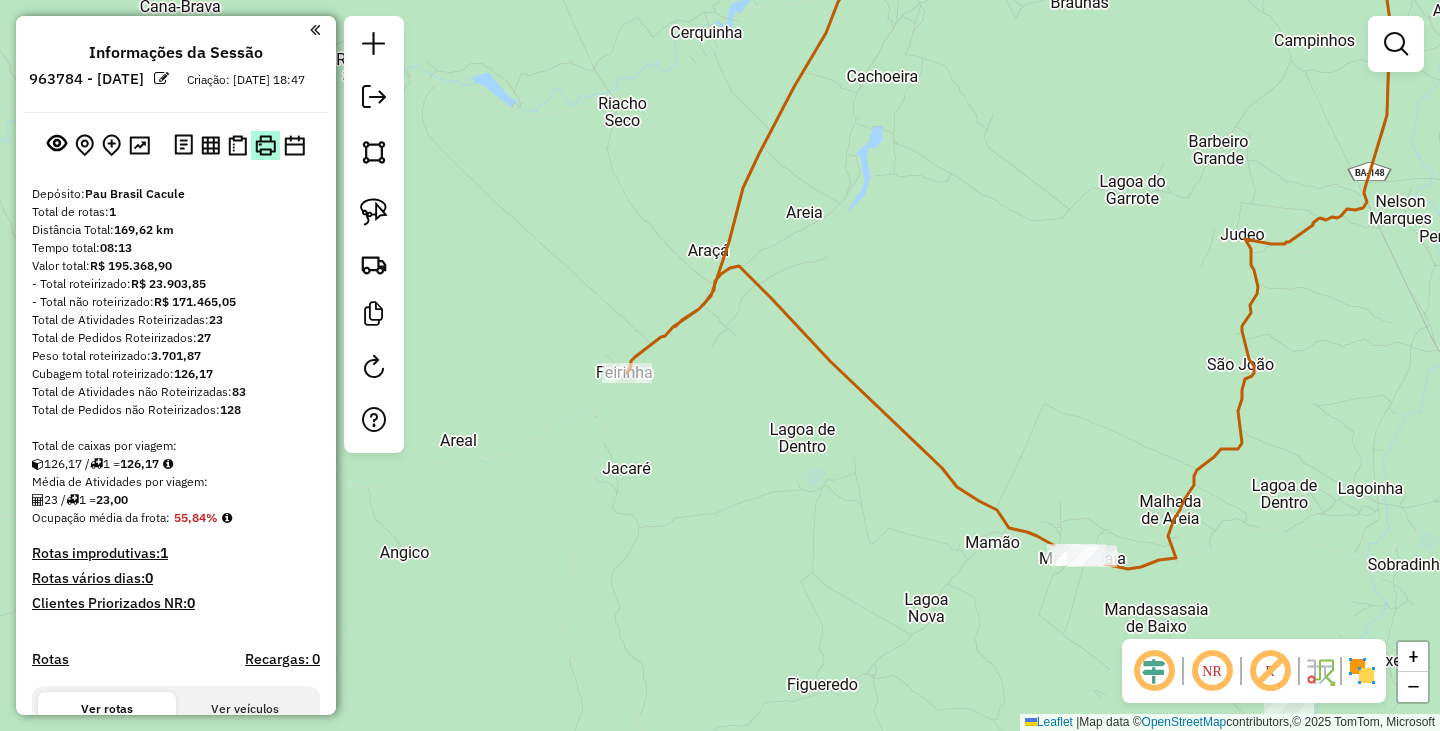 click at bounding box center (265, 145) 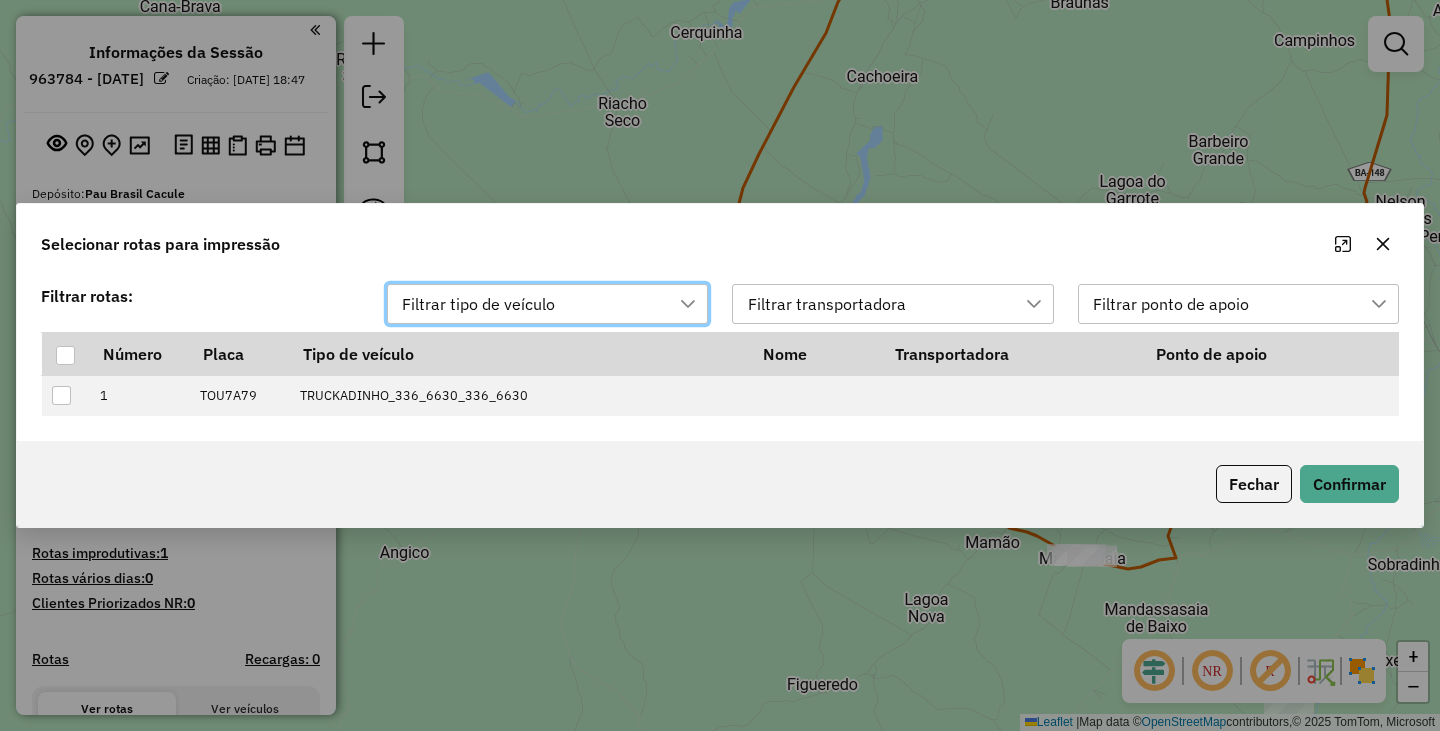 scroll, scrollTop: 15, scrollLeft: 91, axis: both 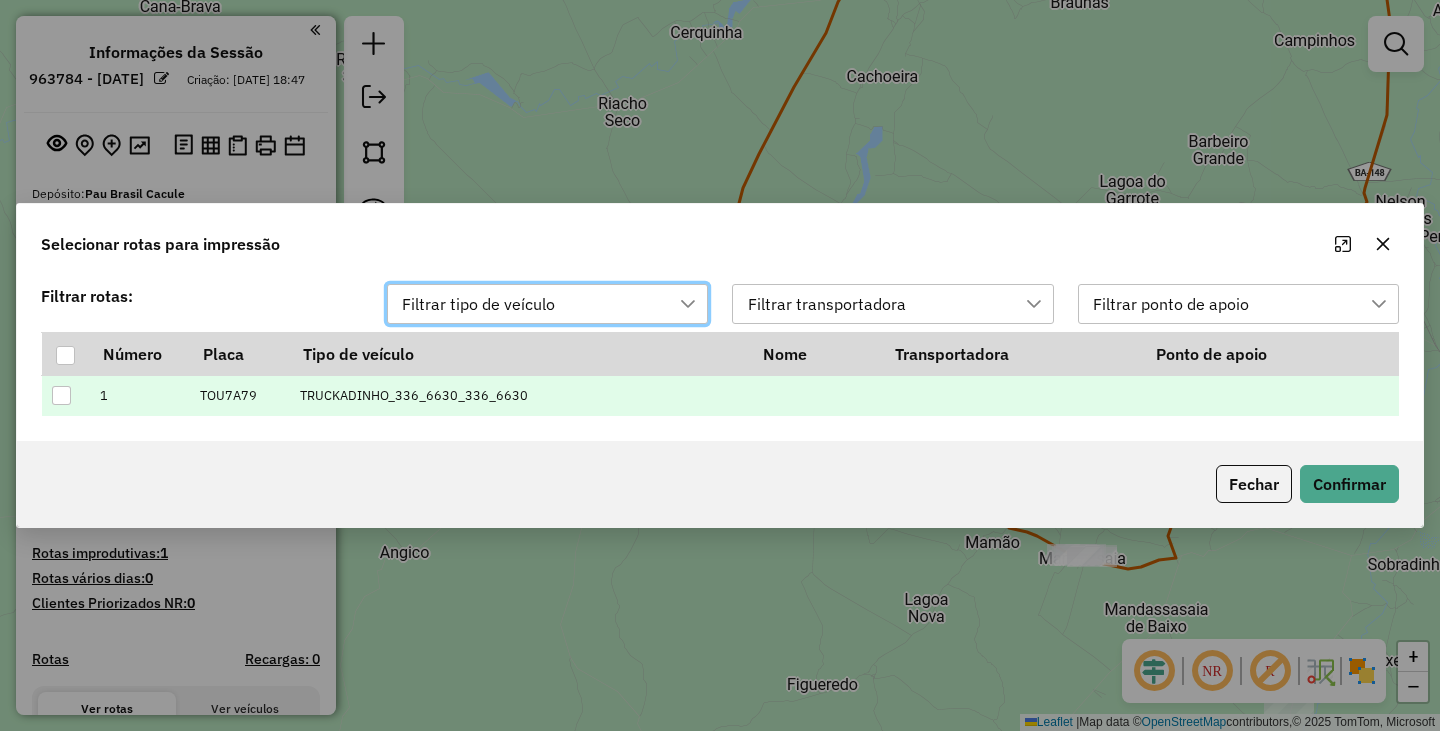 click at bounding box center (61, 395) 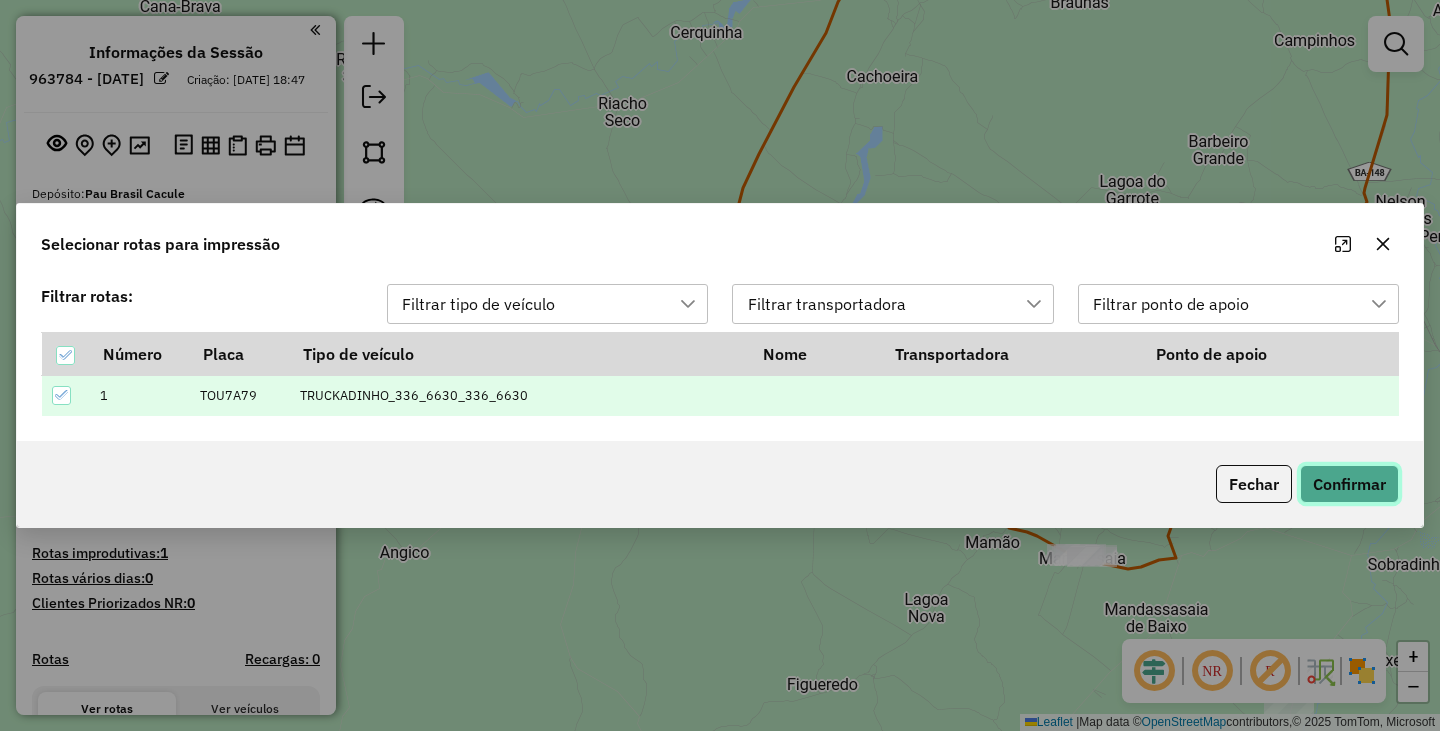 click on "Confirmar" 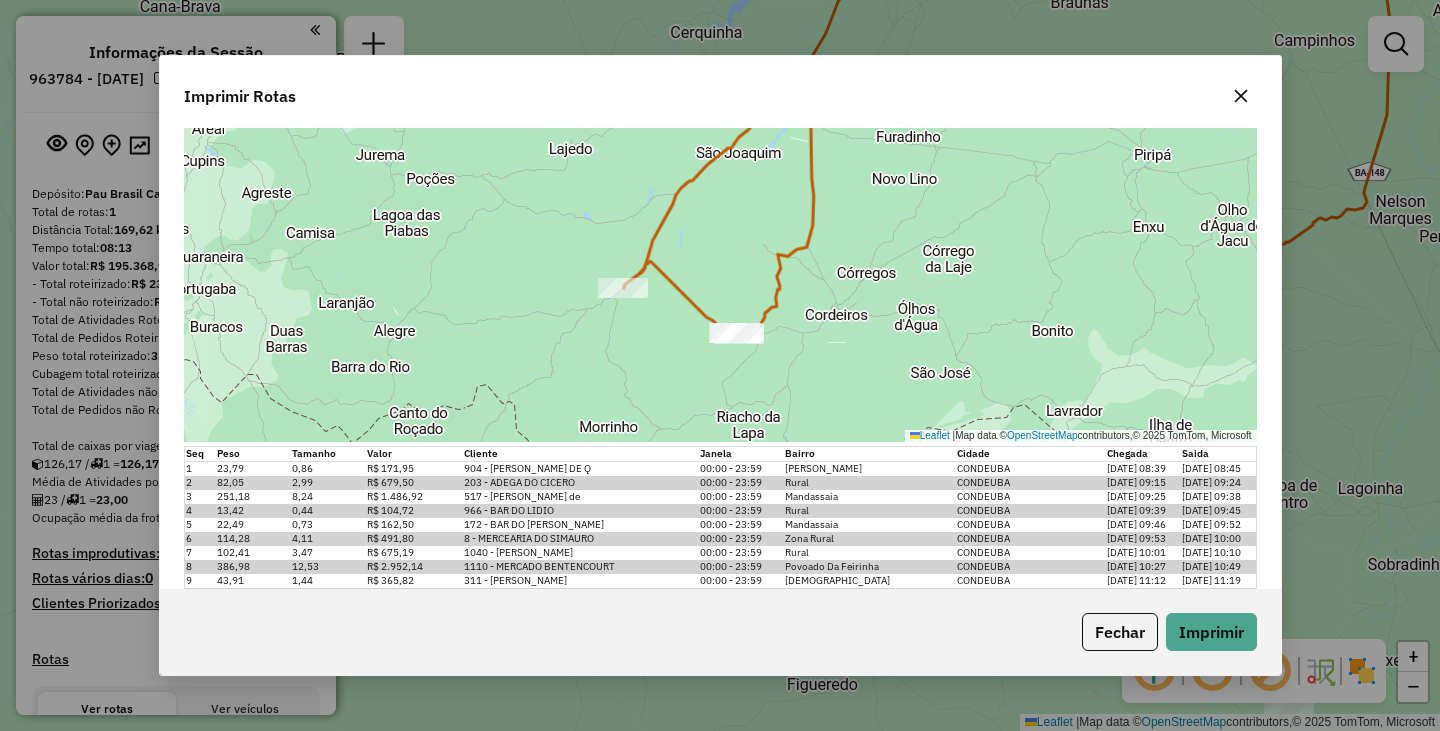 scroll, scrollTop: 420, scrollLeft: 0, axis: vertical 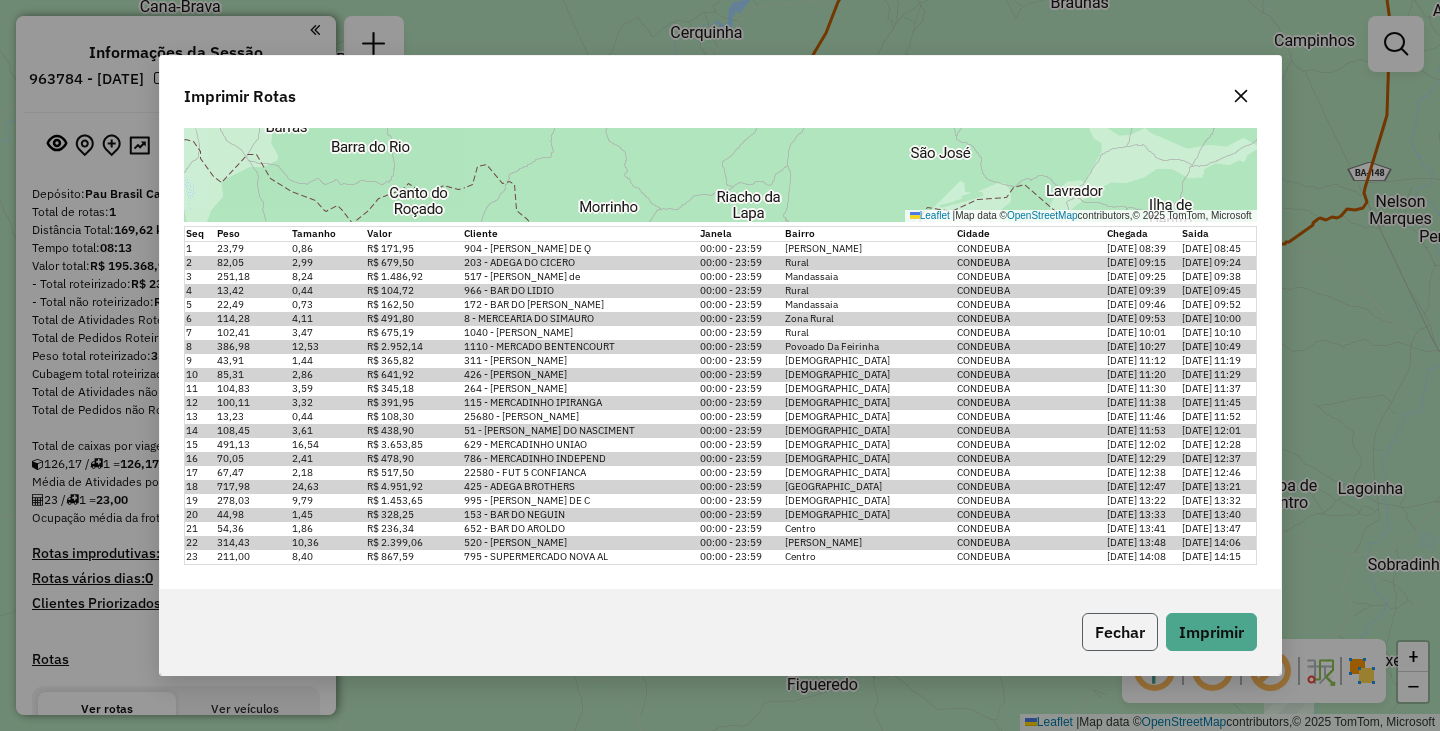 click on "Fechar" 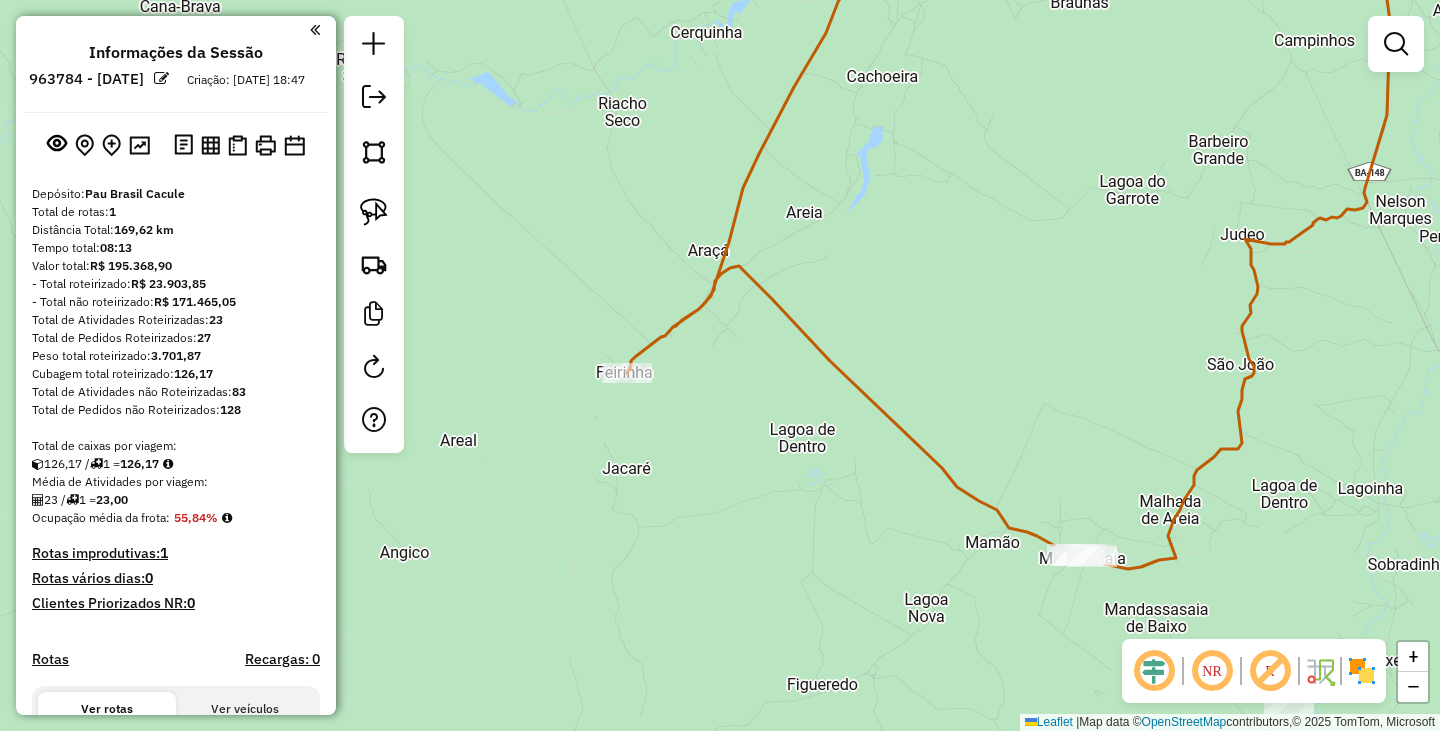 scroll, scrollTop: 0, scrollLeft: 0, axis: both 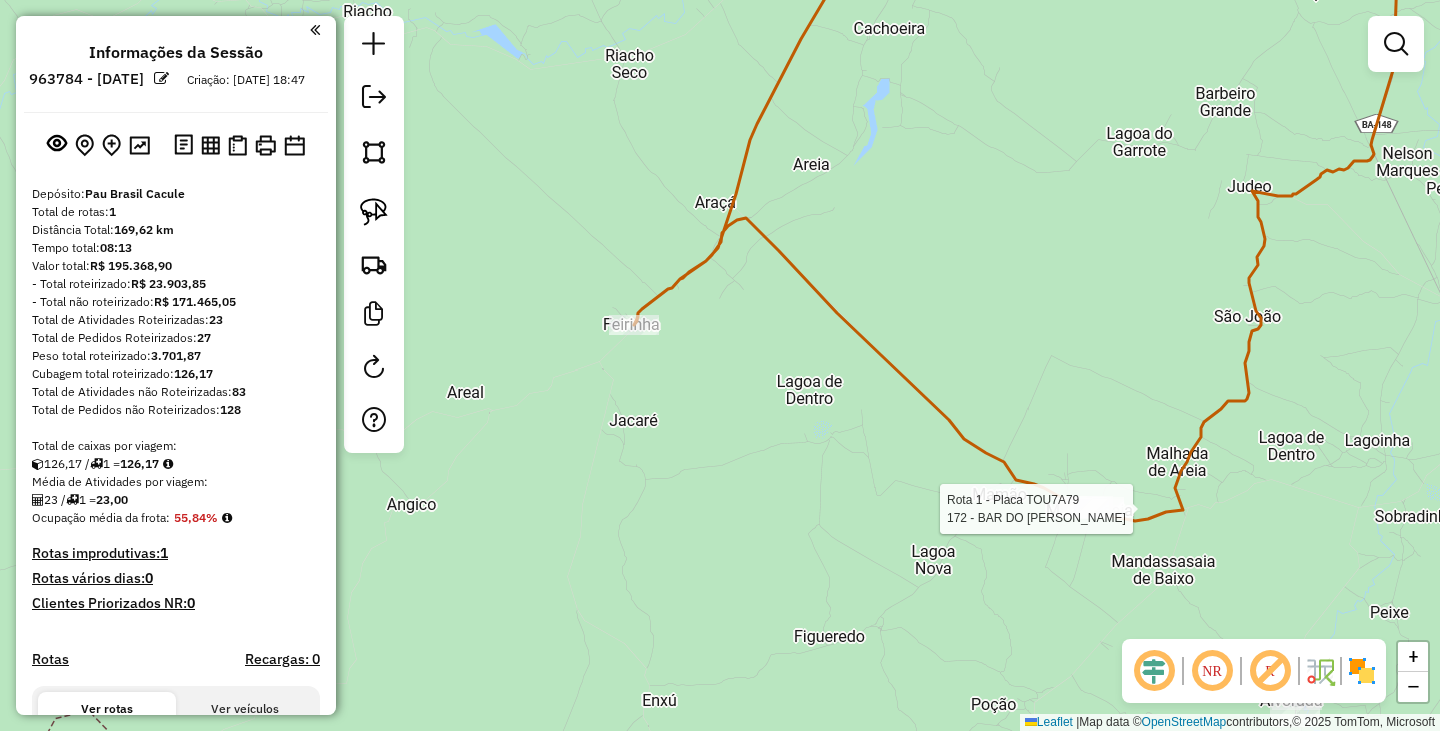 select on "**********" 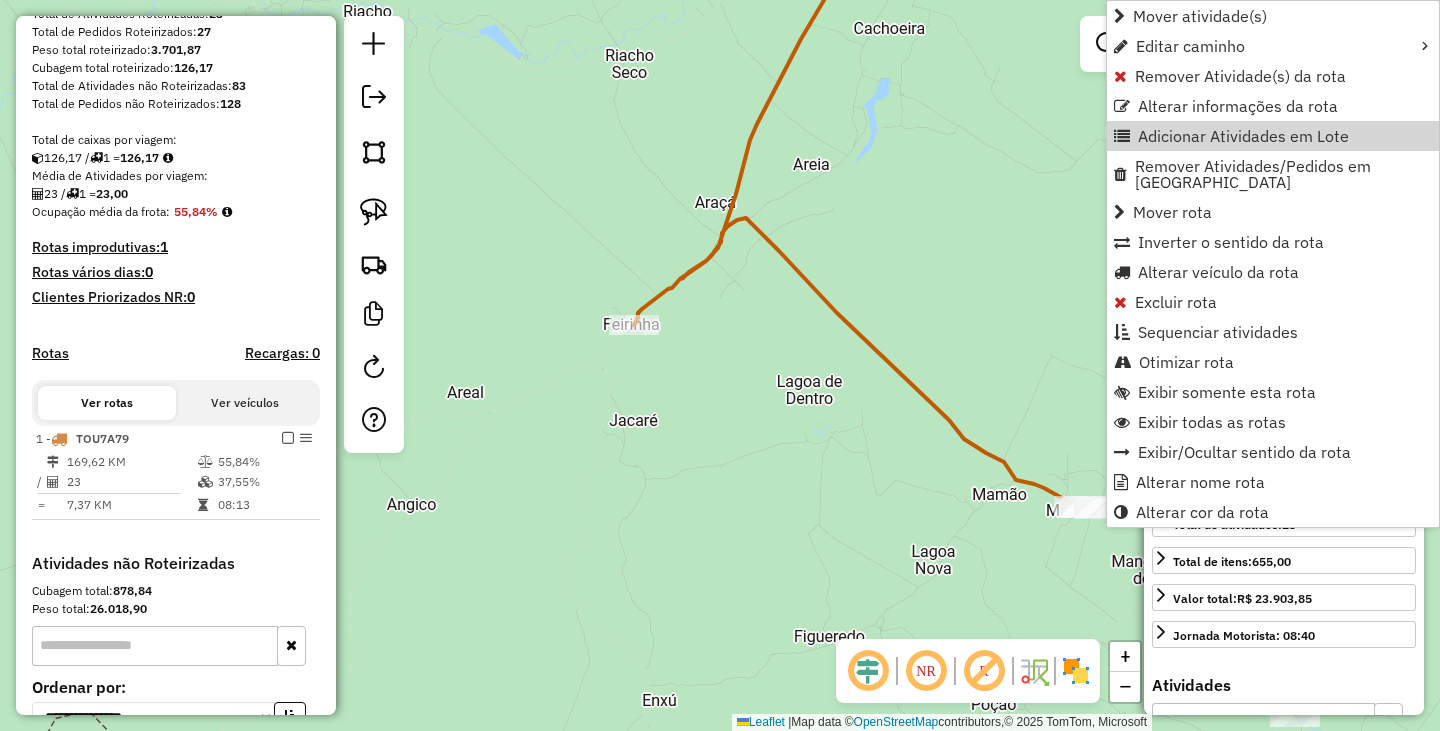 scroll, scrollTop: 0, scrollLeft: 0, axis: both 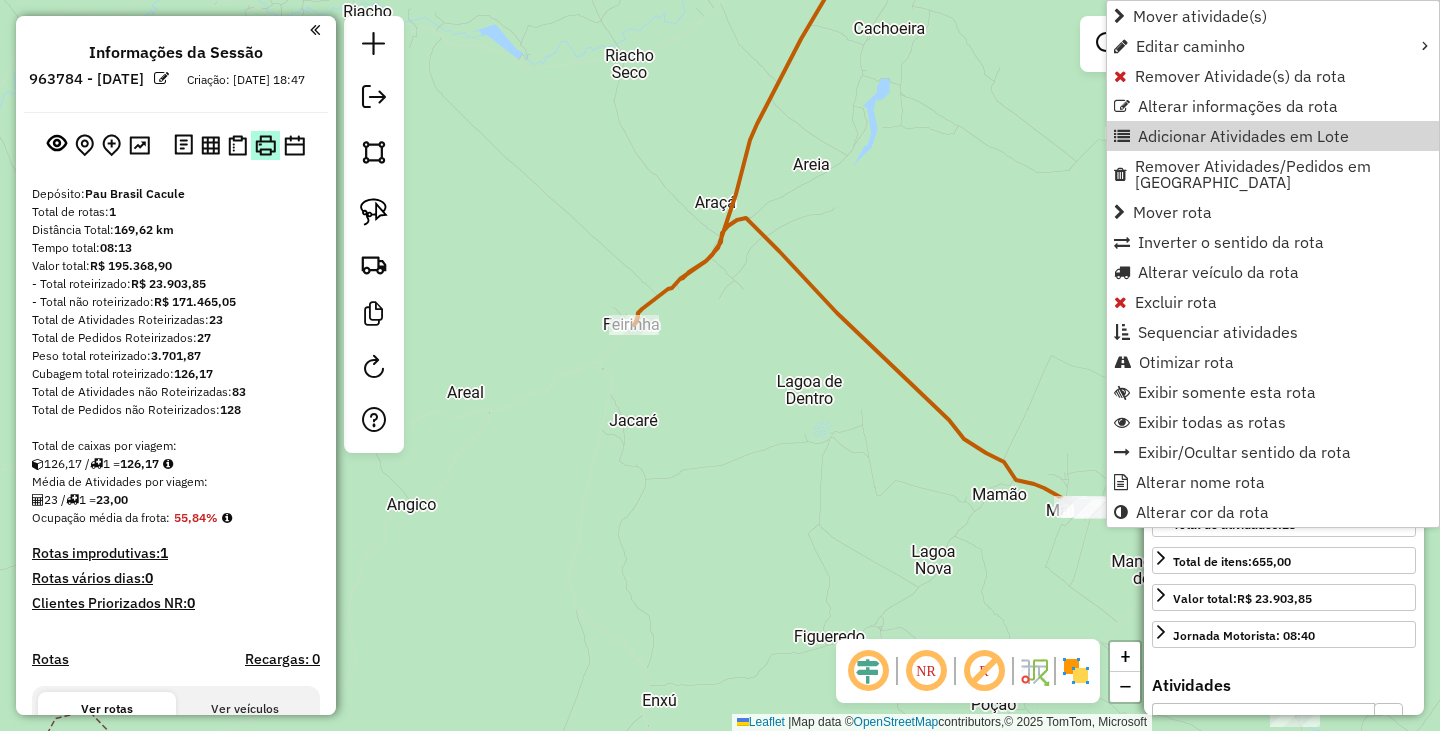 click at bounding box center [265, 145] 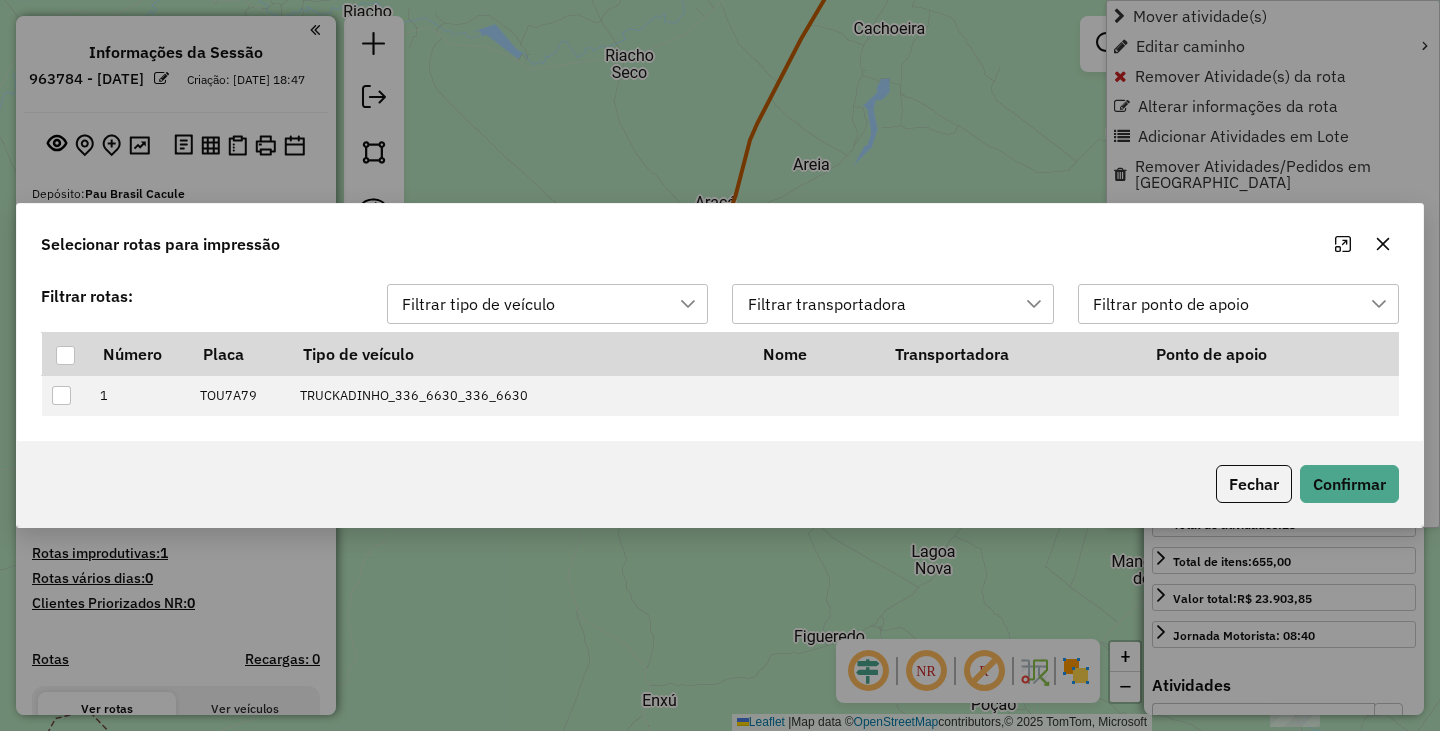 scroll, scrollTop: 15, scrollLeft: 91, axis: both 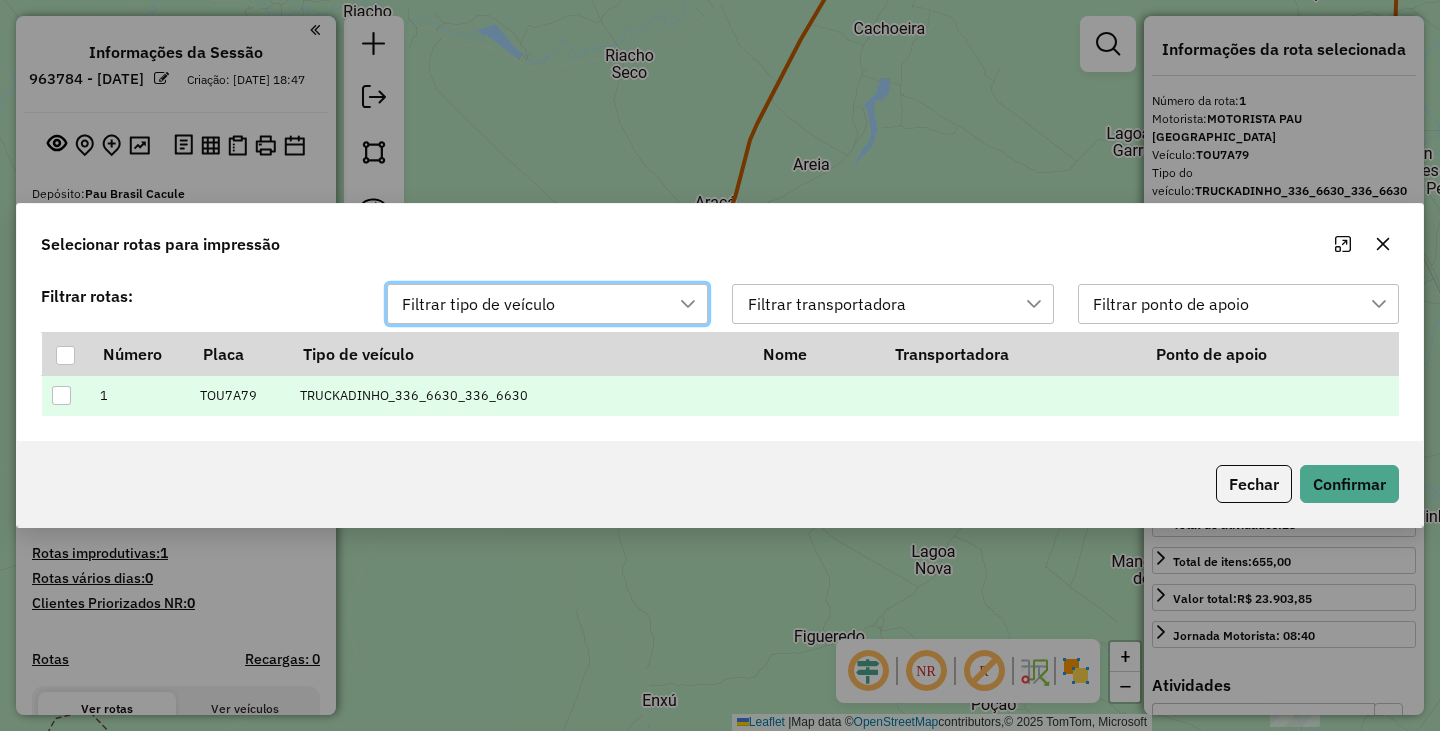 click at bounding box center [61, 395] 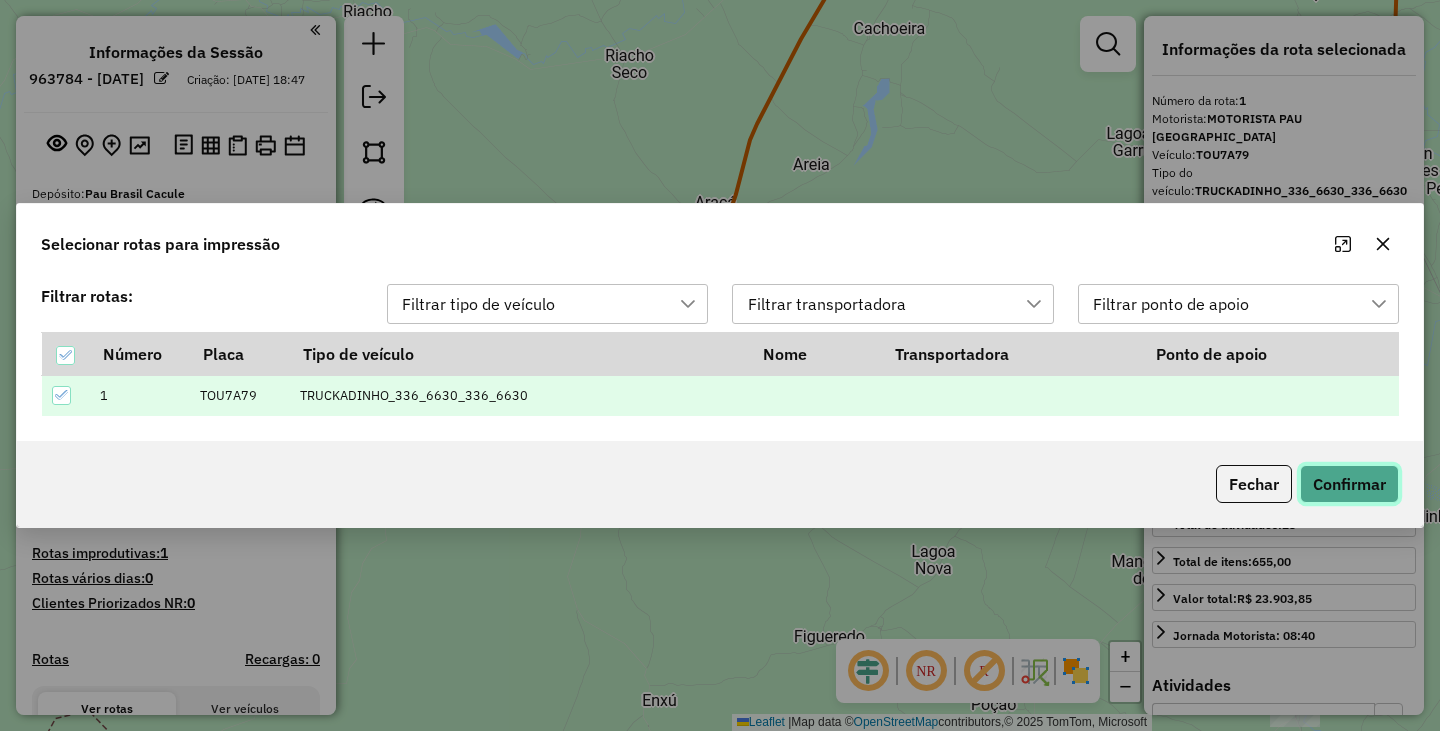 click on "Confirmar" 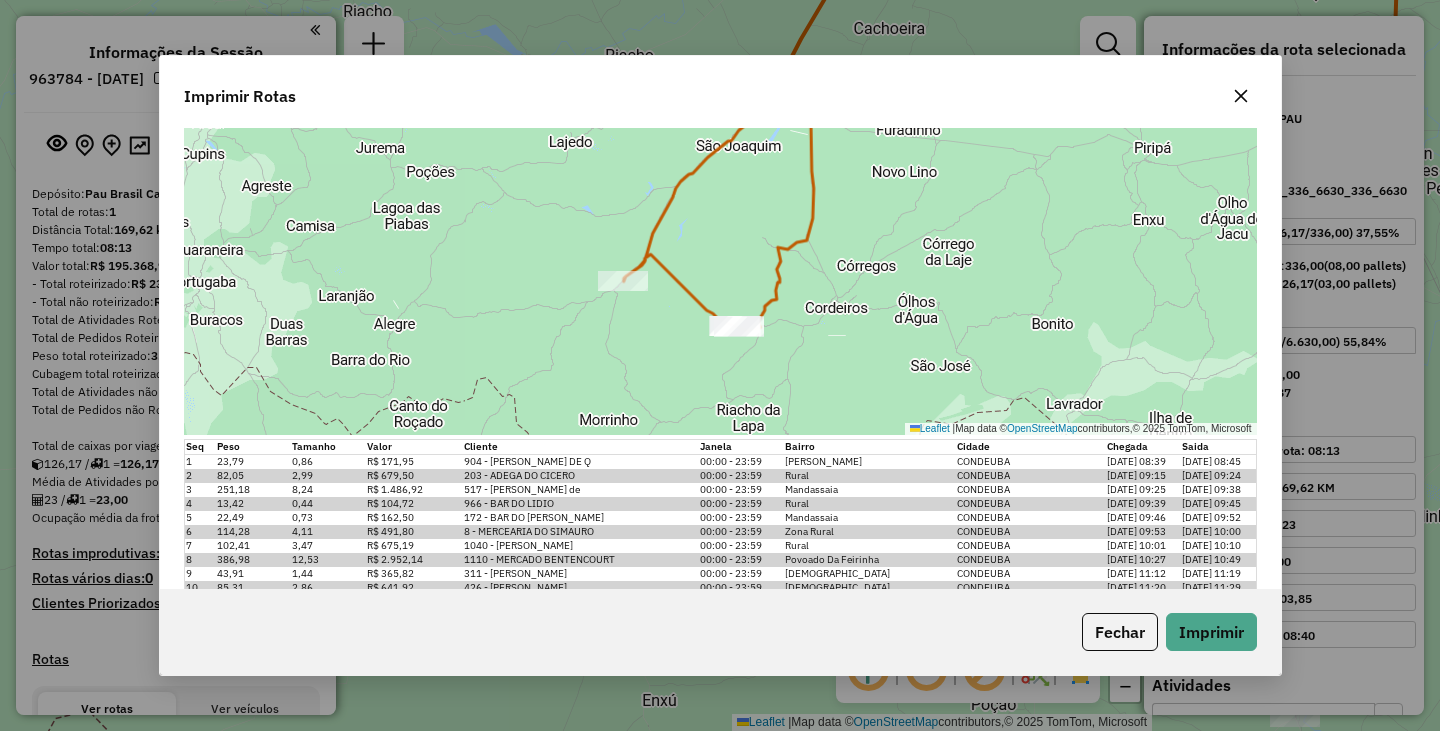 scroll, scrollTop: 420, scrollLeft: 0, axis: vertical 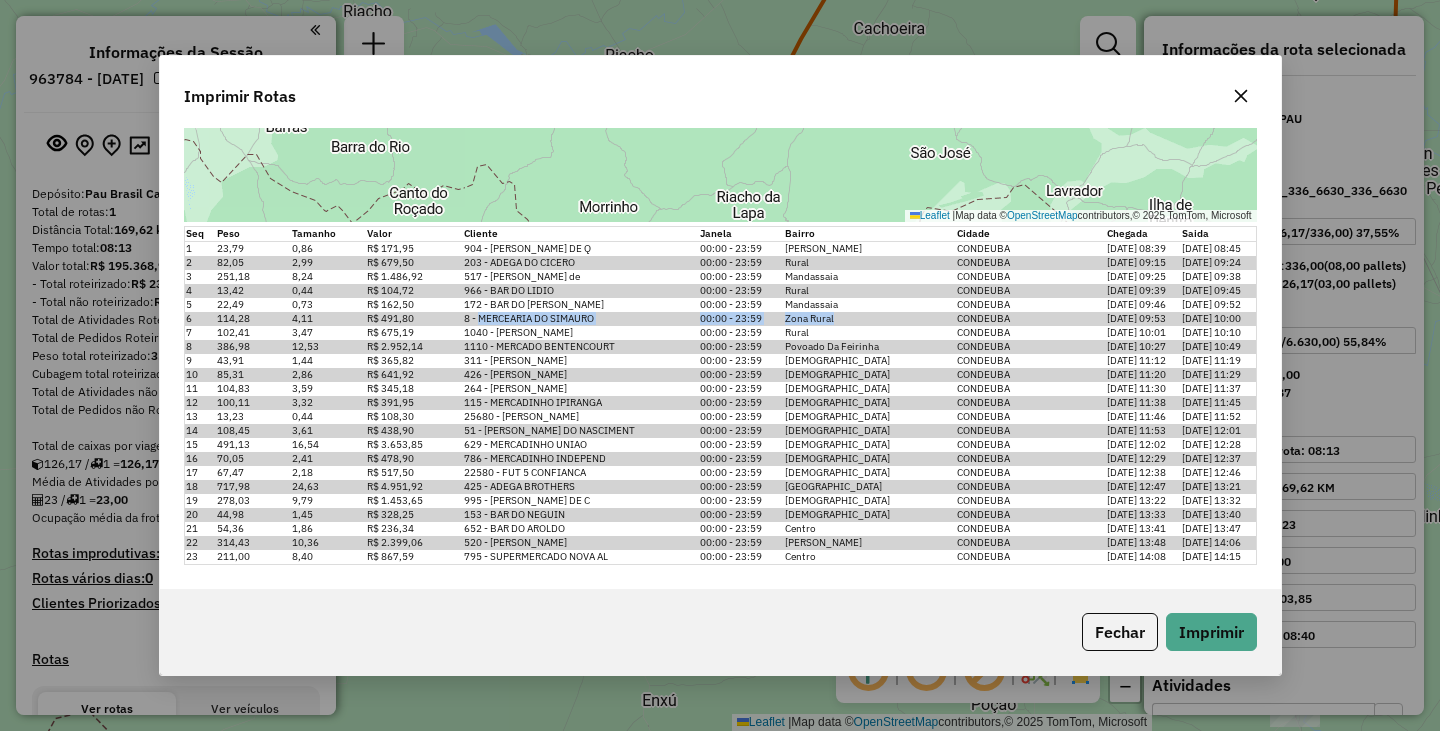 drag, startPoint x: 529, startPoint y: 324, endPoint x: 858, endPoint y: 320, distance: 329.02432 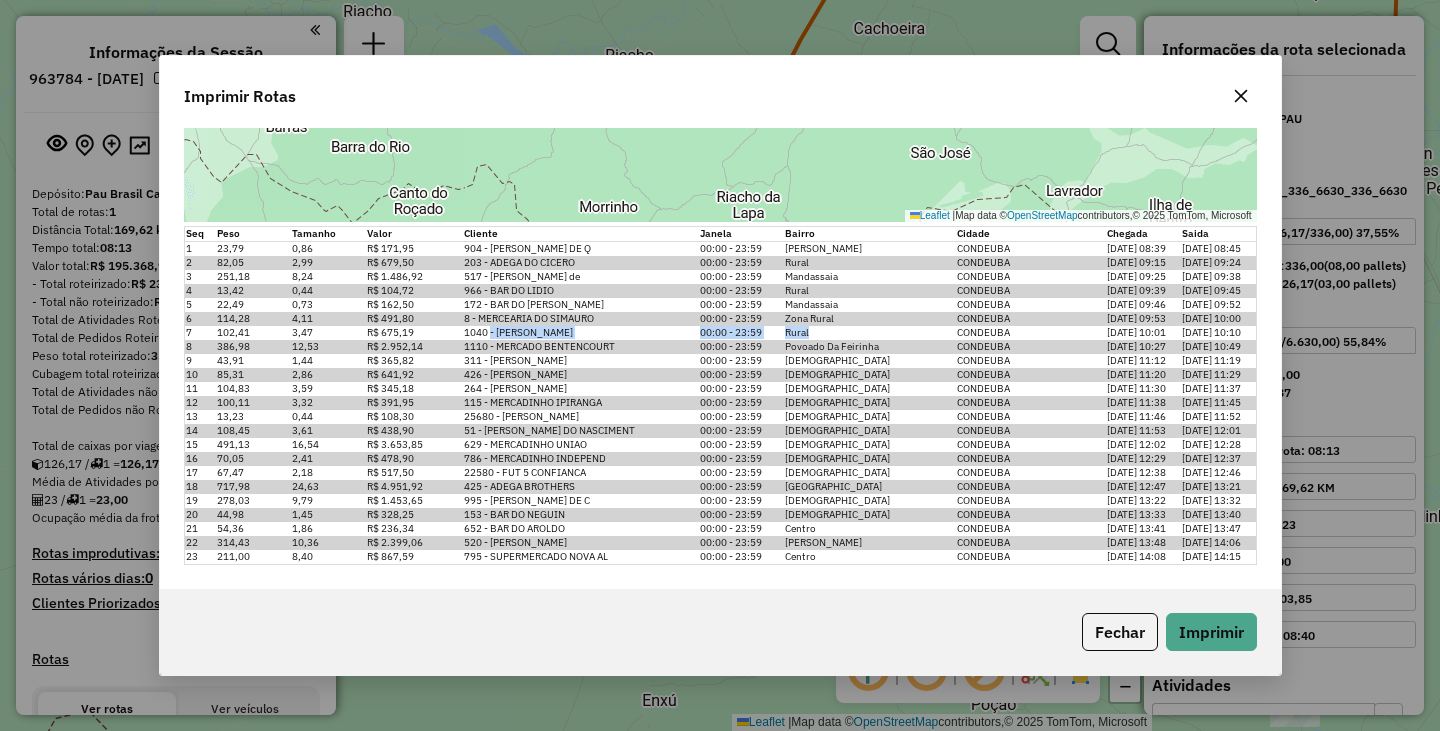 drag, startPoint x: 547, startPoint y: 337, endPoint x: 845, endPoint y: 310, distance: 299.22064 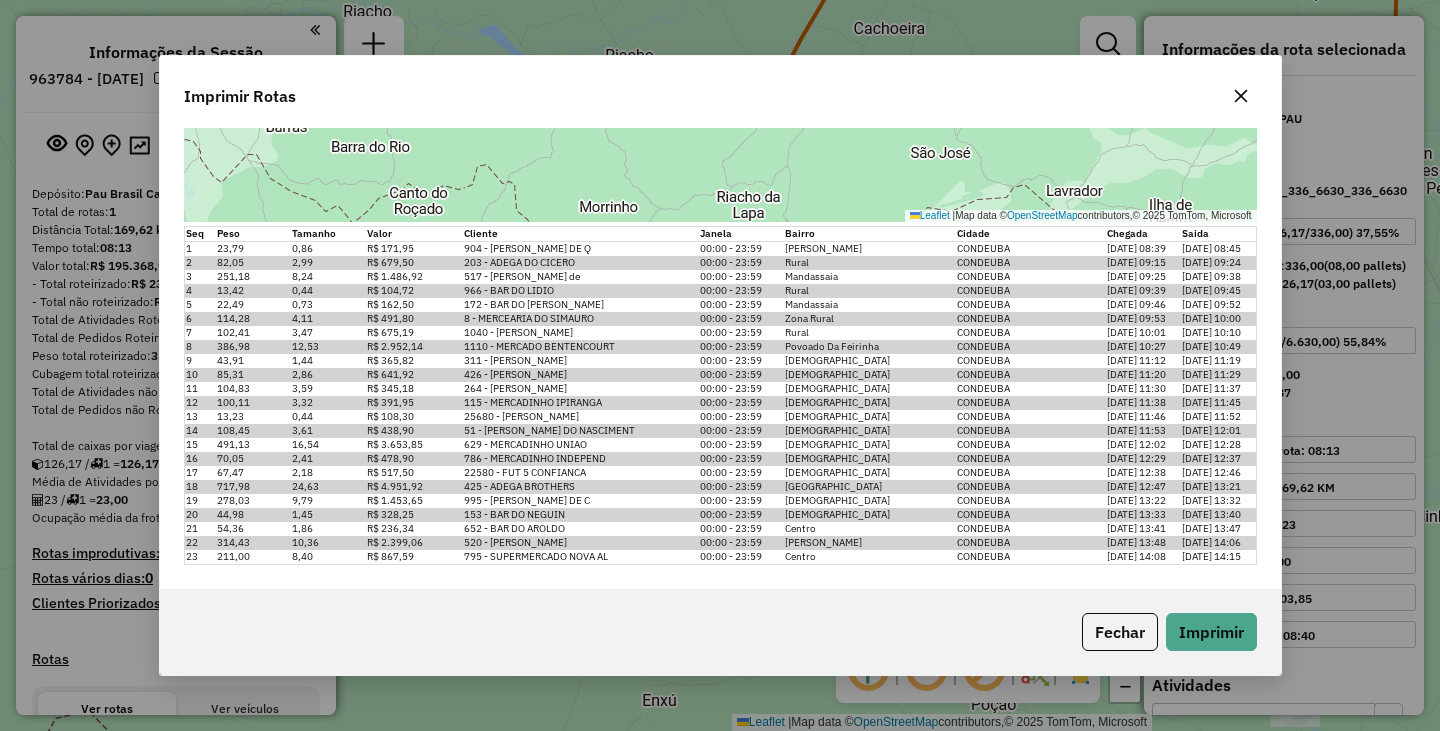 click on "00:00 - 23:59" at bounding box center (742, 347) 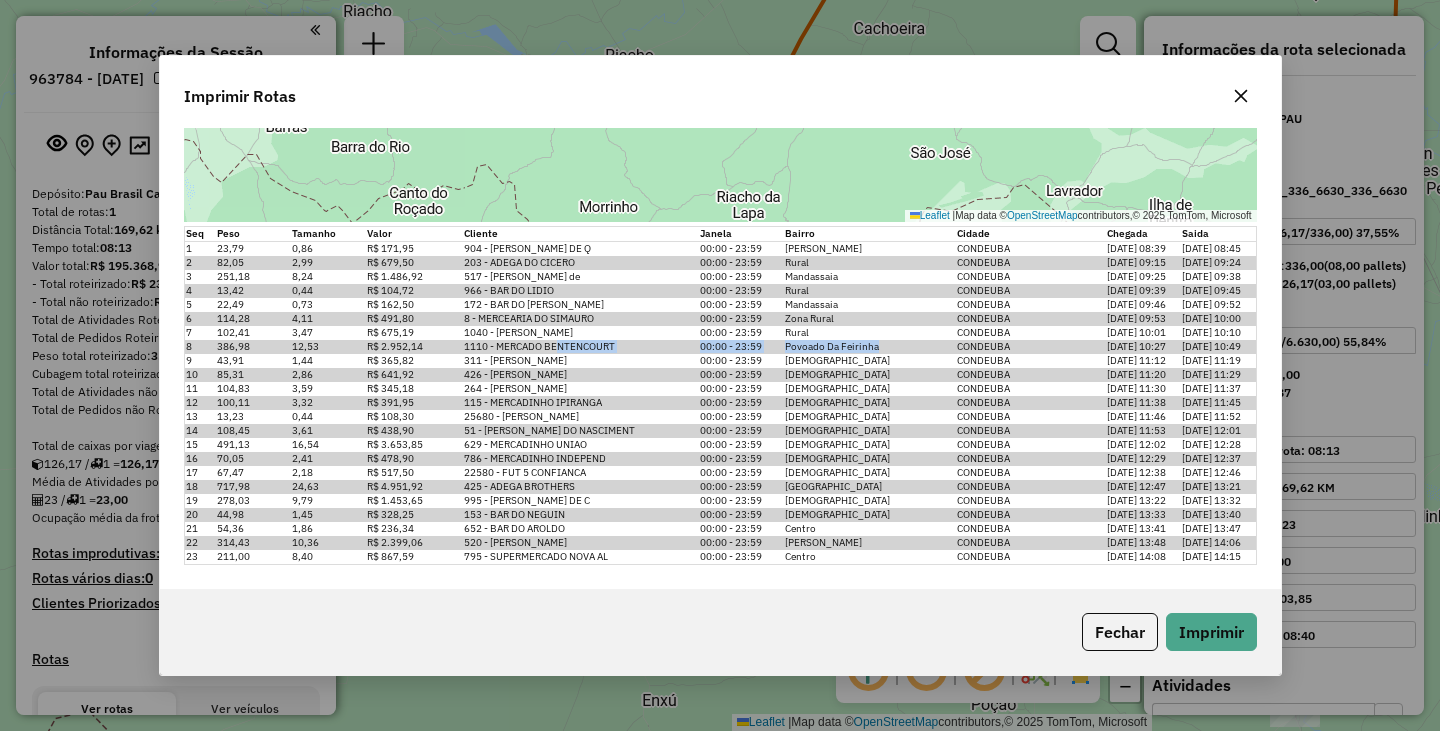 drag, startPoint x: 865, startPoint y: 347, endPoint x: 556, endPoint y: 345, distance: 309.00647 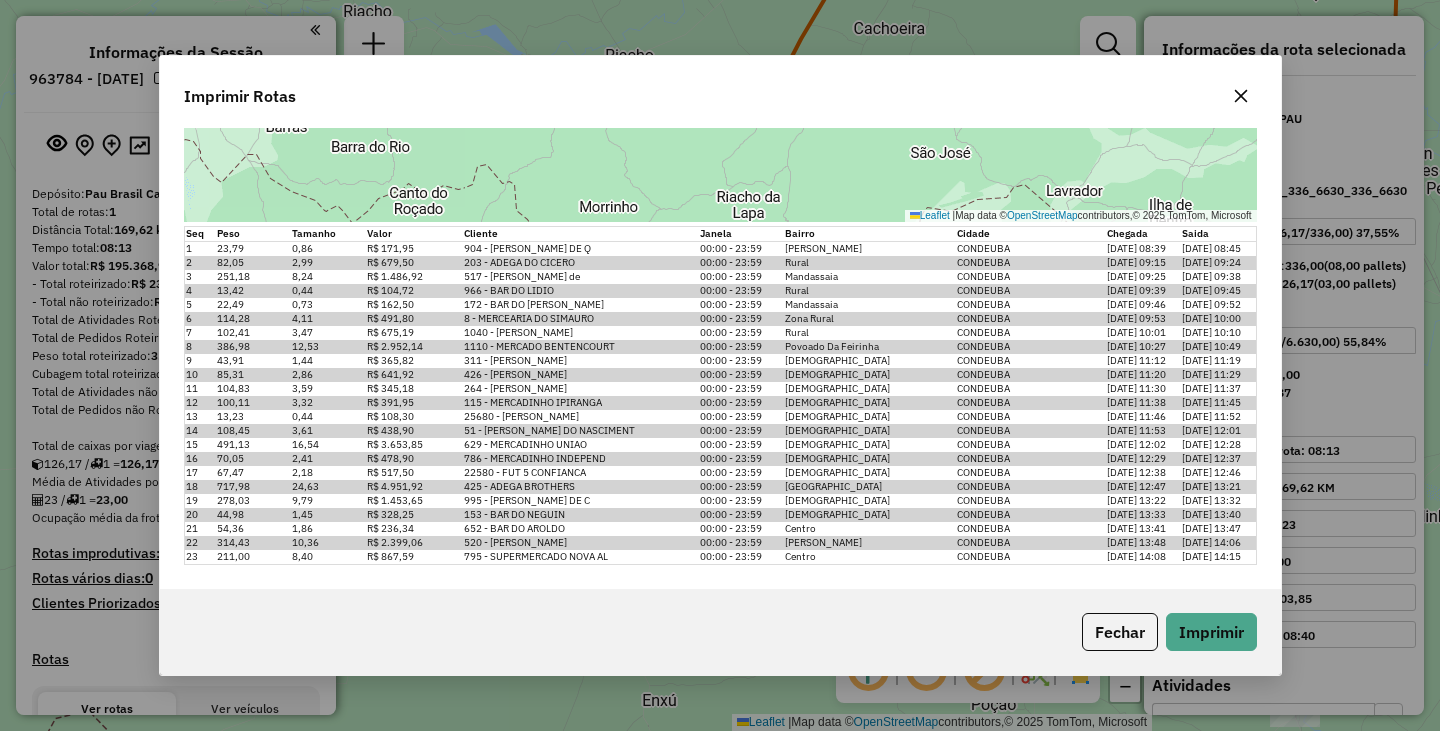 click on "Sao Francisco" at bounding box center (870, 487) 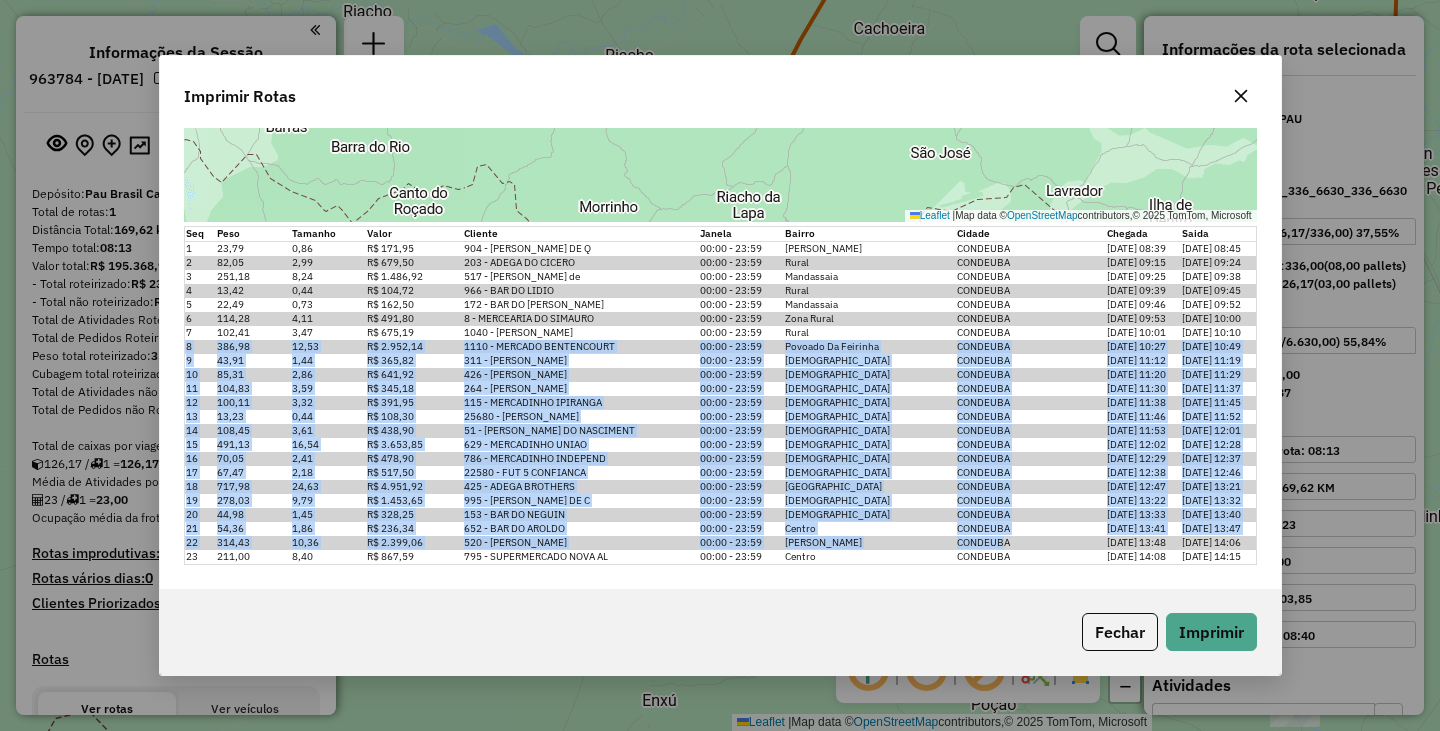 drag, startPoint x: 273, startPoint y: 355, endPoint x: 992, endPoint y: 536, distance: 741.4324 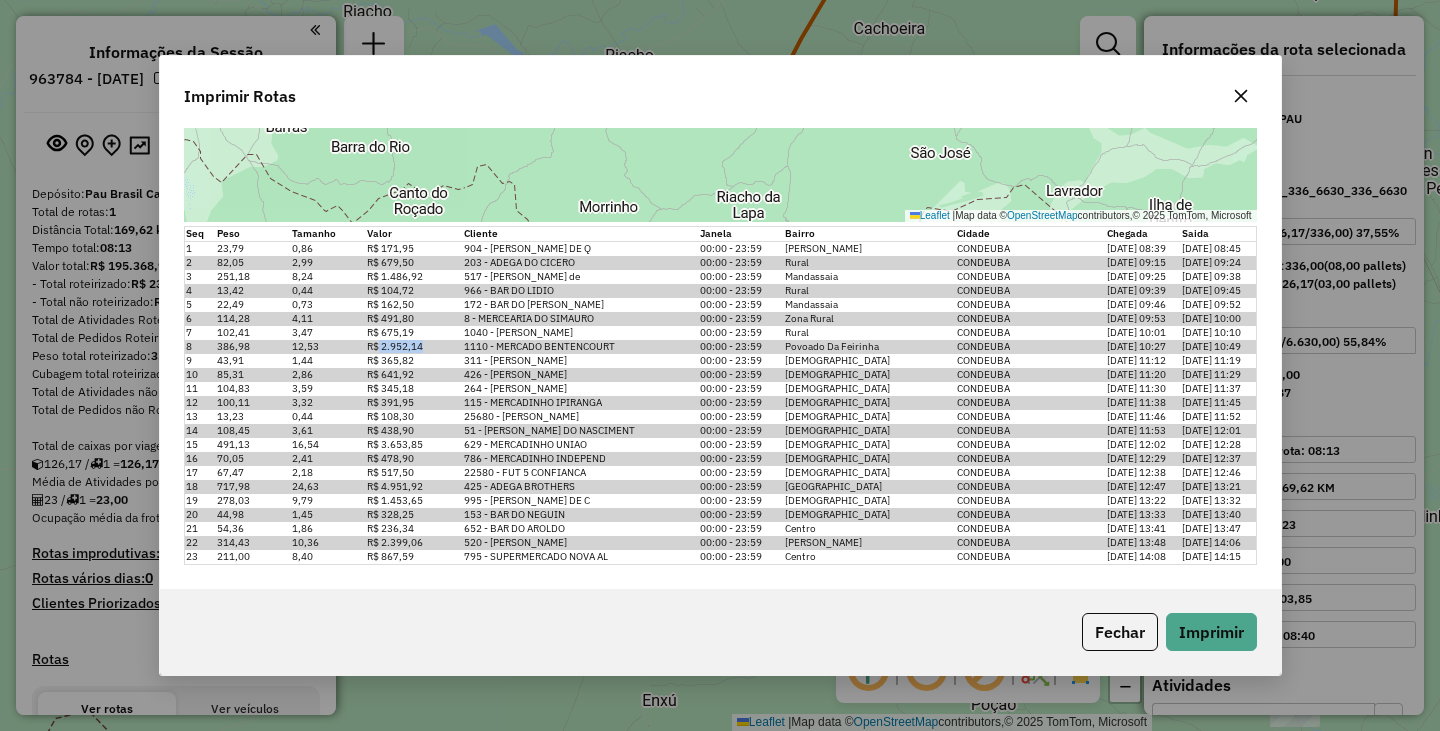 drag, startPoint x: 376, startPoint y: 345, endPoint x: 445, endPoint y: 351, distance: 69.260376 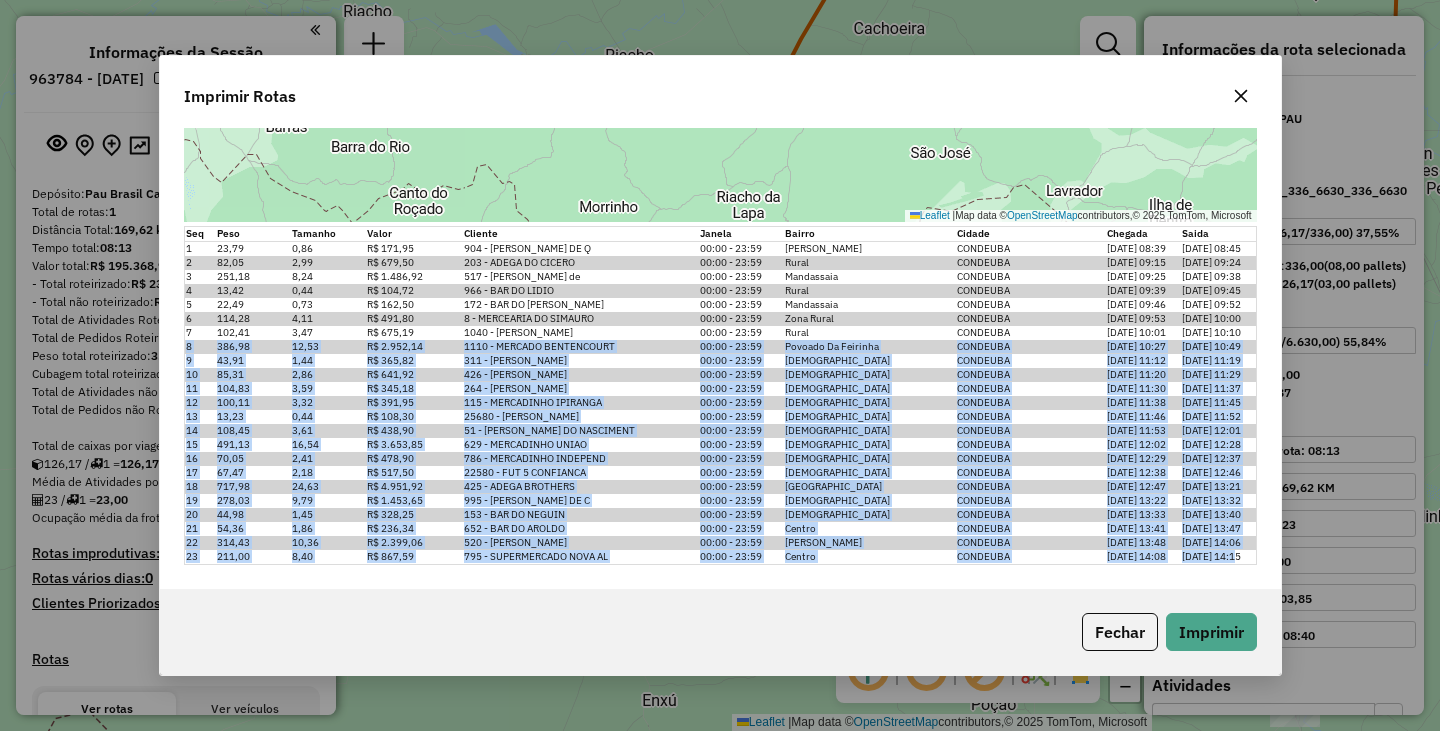drag, startPoint x: 186, startPoint y: 345, endPoint x: 1242, endPoint y: 559, distance: 1077.4656 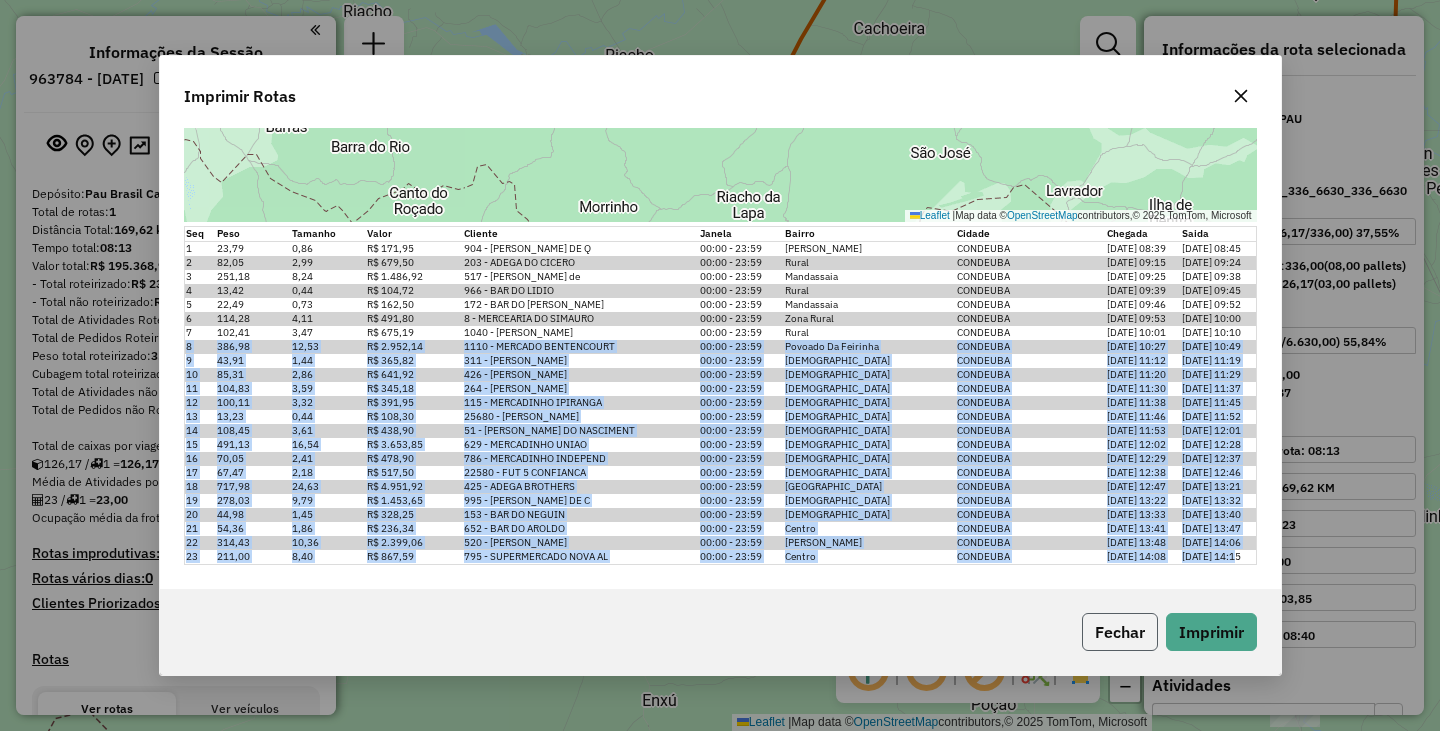 click on "Fechar" 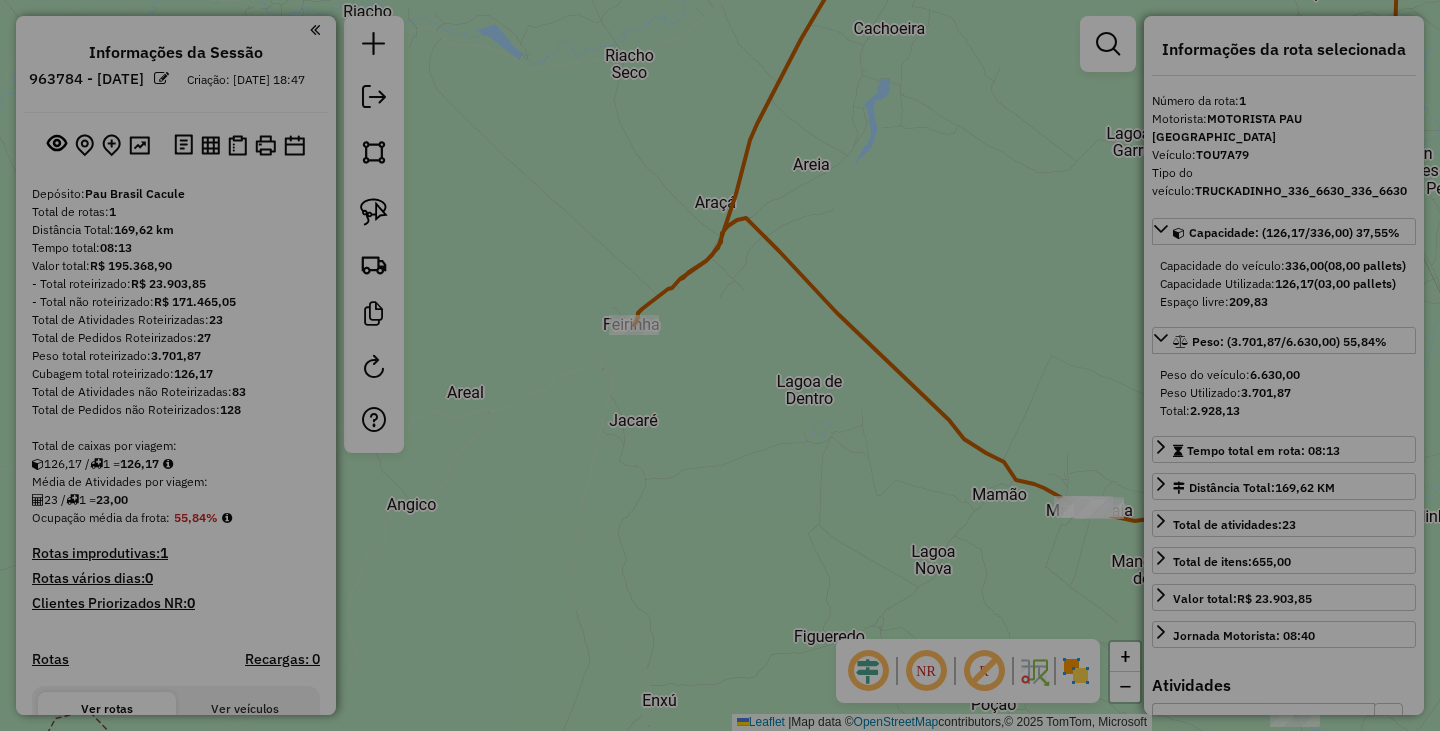 scroll, scrollTop: 0, scrollLeft: 0, axis: both 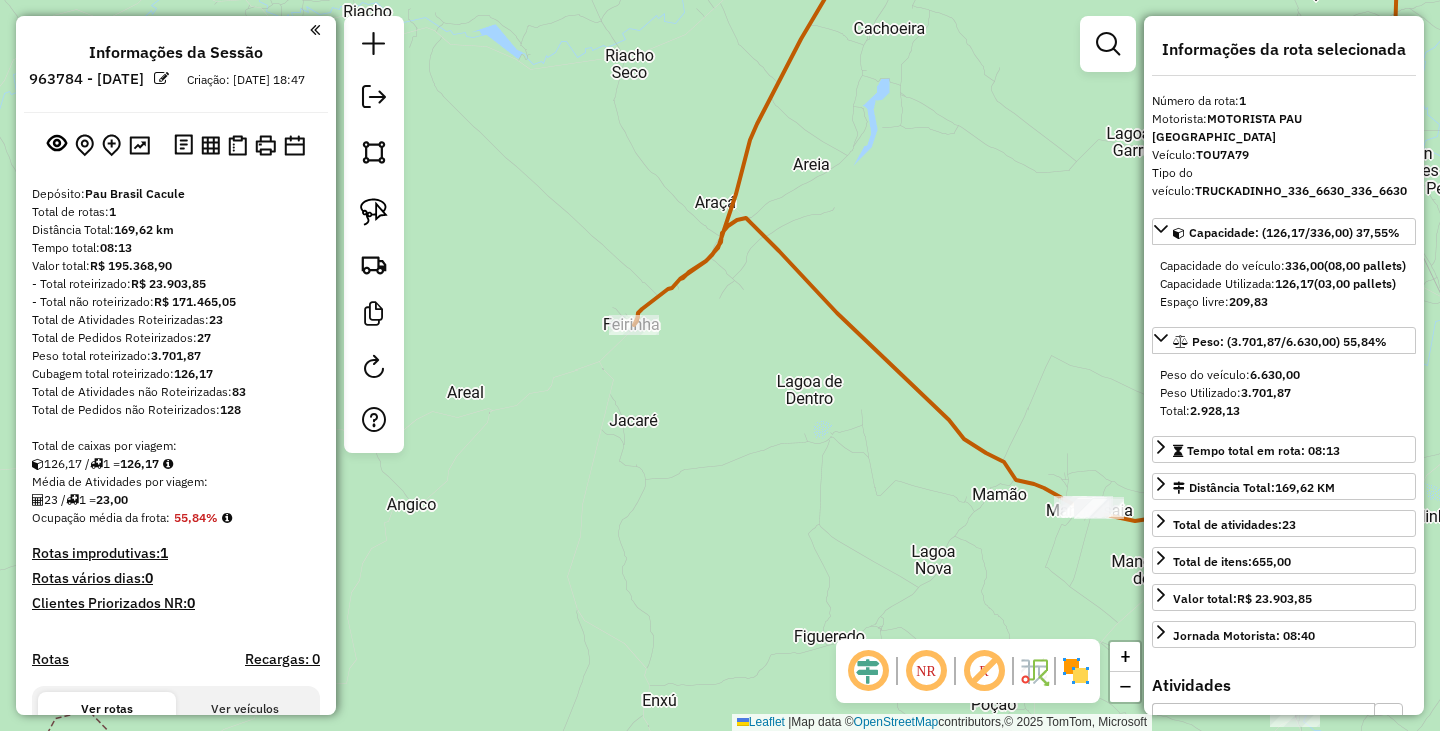 drag, startPoint x: 1039, startPoint y: 456, endPoint x: 843, endPoint y: 273, distance: 268.15106 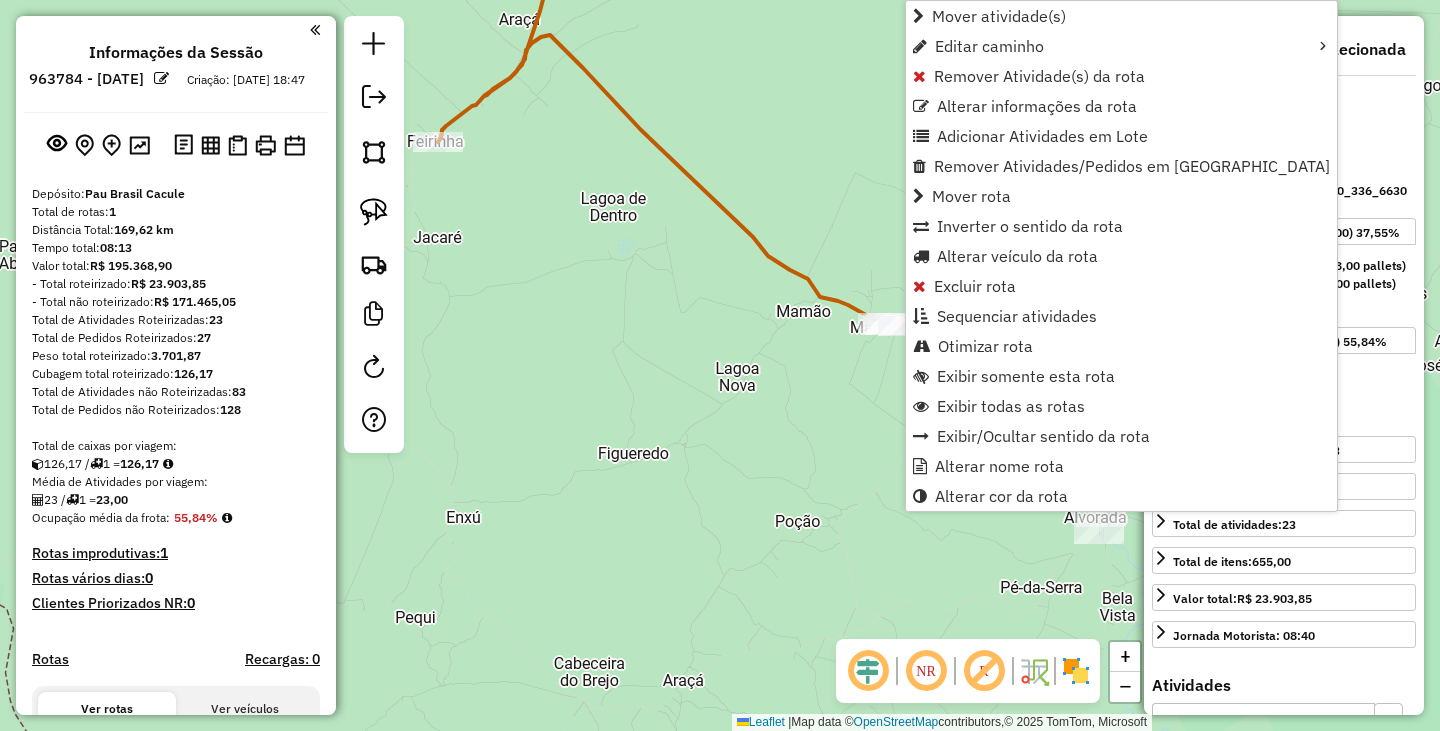 scroll, scrollTop: 523, scrollLeft: 0, axis: vertical 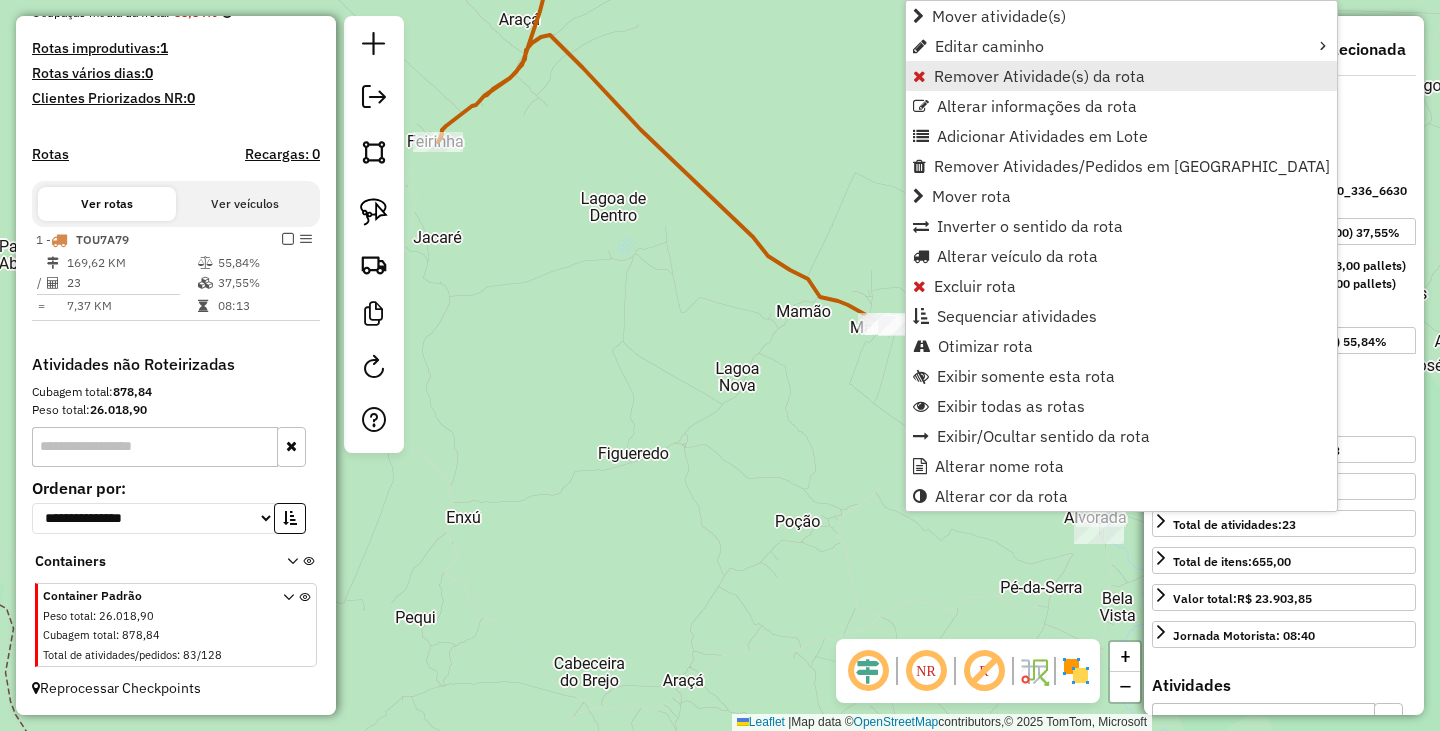 click on "Remover Atividade(s) da rota" at bounding box center [1039, 76] 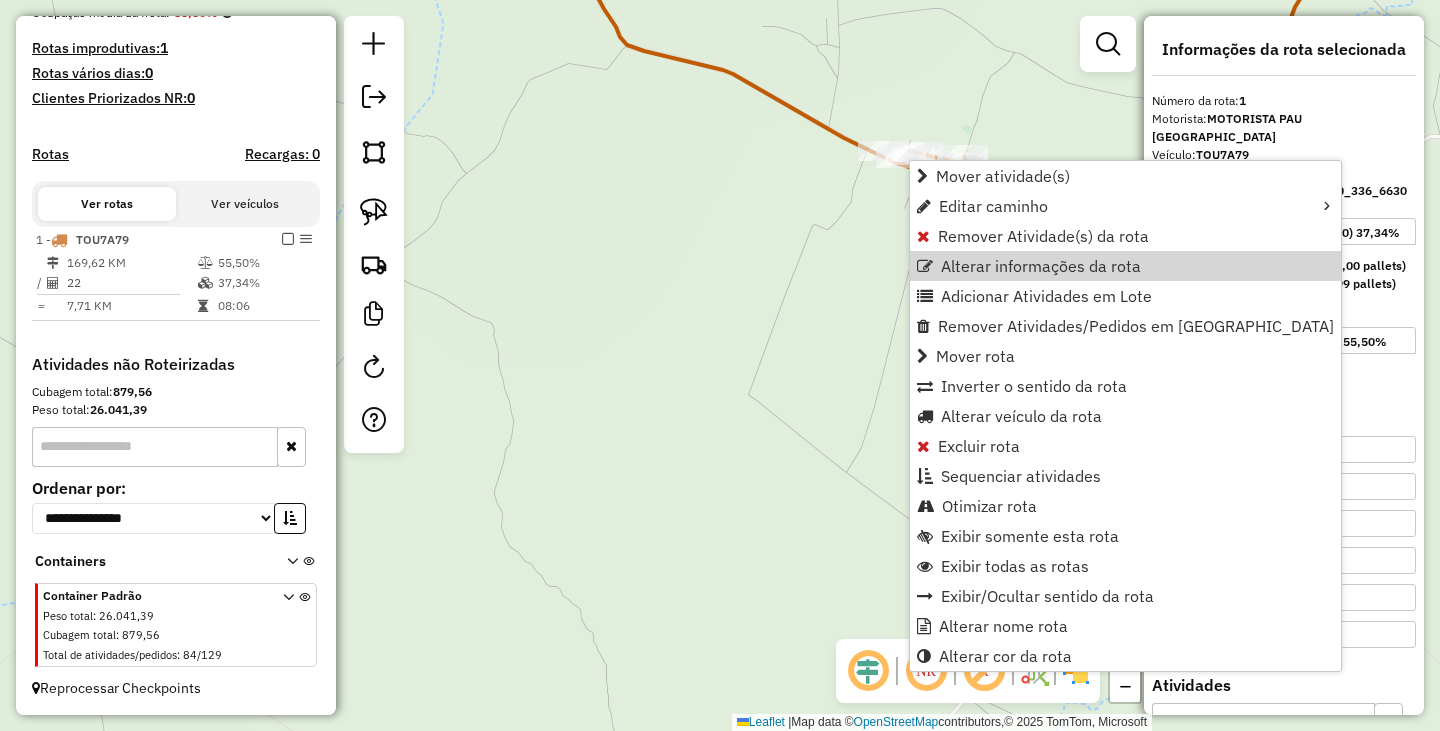 click on "Janela de atendimento Grade de atendimento Capacidade Transportadoras Veículos Cliente Pedidos  Rotas Selecione os dias de semana para filtrar as janelas de atendimento  Seg   Ter   Qua   Qui   Sex   Sáb   Dom  Informe o período da janela de atendimento: De: Até:  Filtrar exatamente a janela do cliente  Considerar janela de atendimento padrão  Selecione os dias de semana para filtrar as grades de atendimento  Seg   Ter   Qua   Qui   Sex   Sáb   Dom   Considerar clientes sem dia de atendimento cadastrado  Clientes fora do dia de atendimento selecionado Filtrar as atividades entre os valores definidos abaixo:  Peso mínimo:   Peso máximo:   Cubagem mínima:   Cubagem máxima:   De:   Até:  Filtrar as atividades entre o tempo de atendimento definido abaixo:  De:   Até:   Considerar capacidade total dos clientes não roteirizados Transportadora: Selecione um ou mais itens Tipo de veículo: Selecione um ou mais itens Veículo: Selecione um ou mais itens Motorista: Selecione um ou mais itens Nome: Rótulo:" 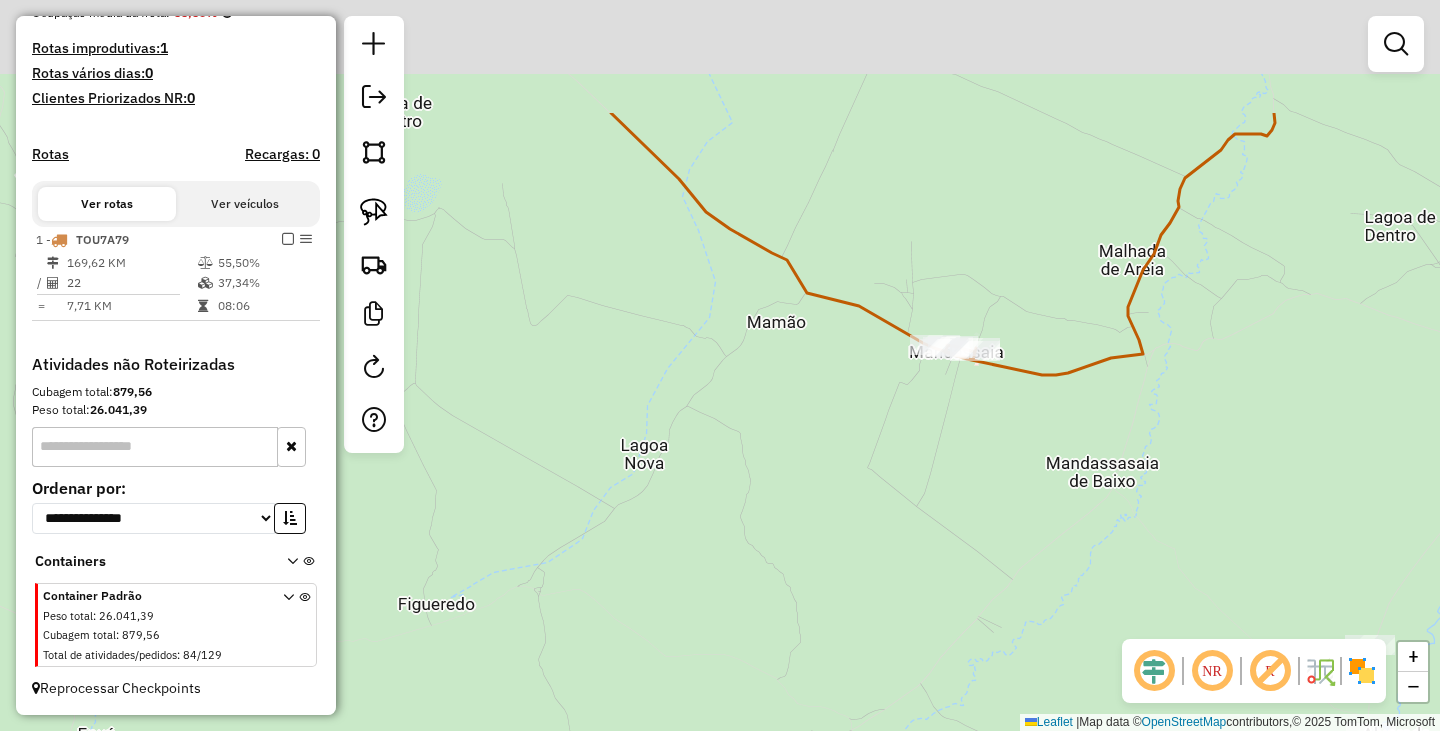 drag, startPoint x: 1029, startPoint y: 194, endPoint x: 1008, endPoint y: 404, distance: 211.0474 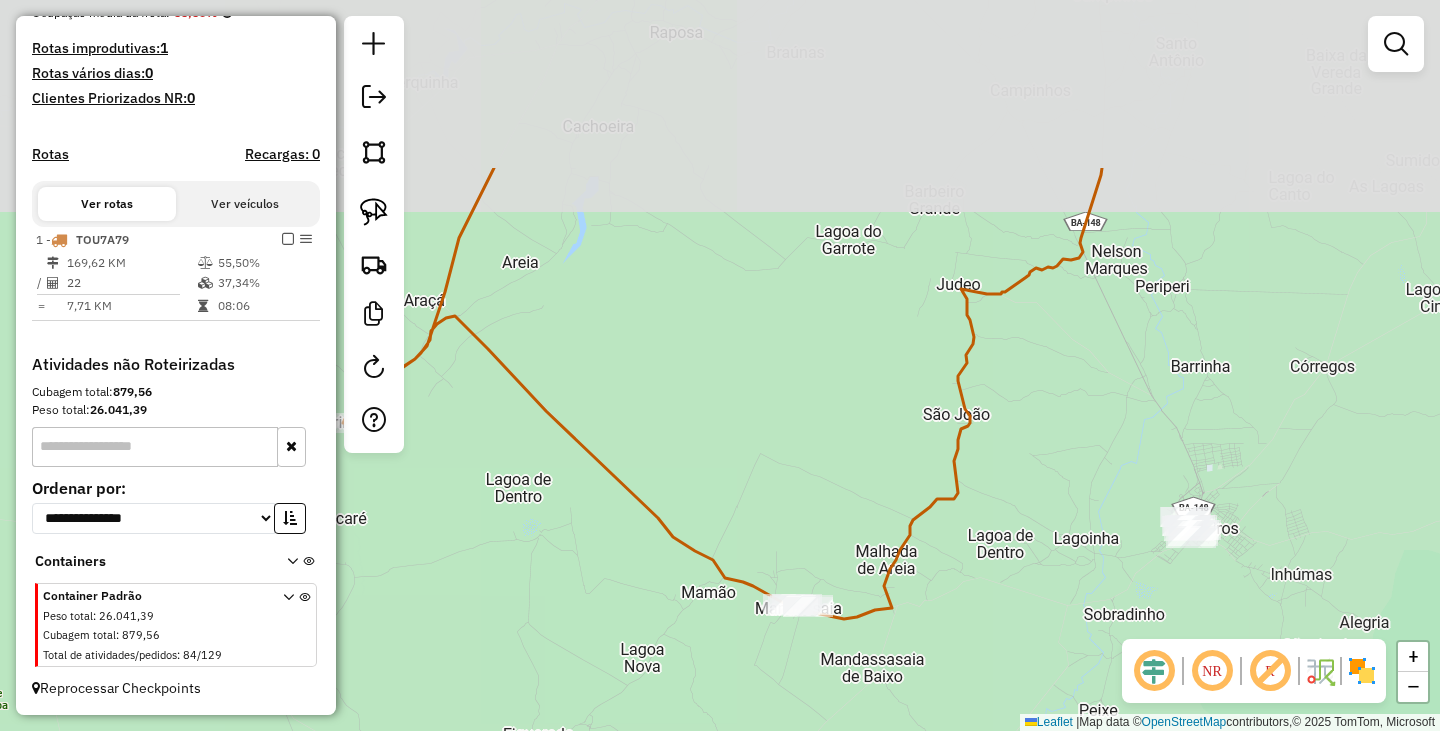 drag, startPoint x: 933, startPoint y: 496, endPoint x: 906, endPoint y: 405, distance: 94.92102 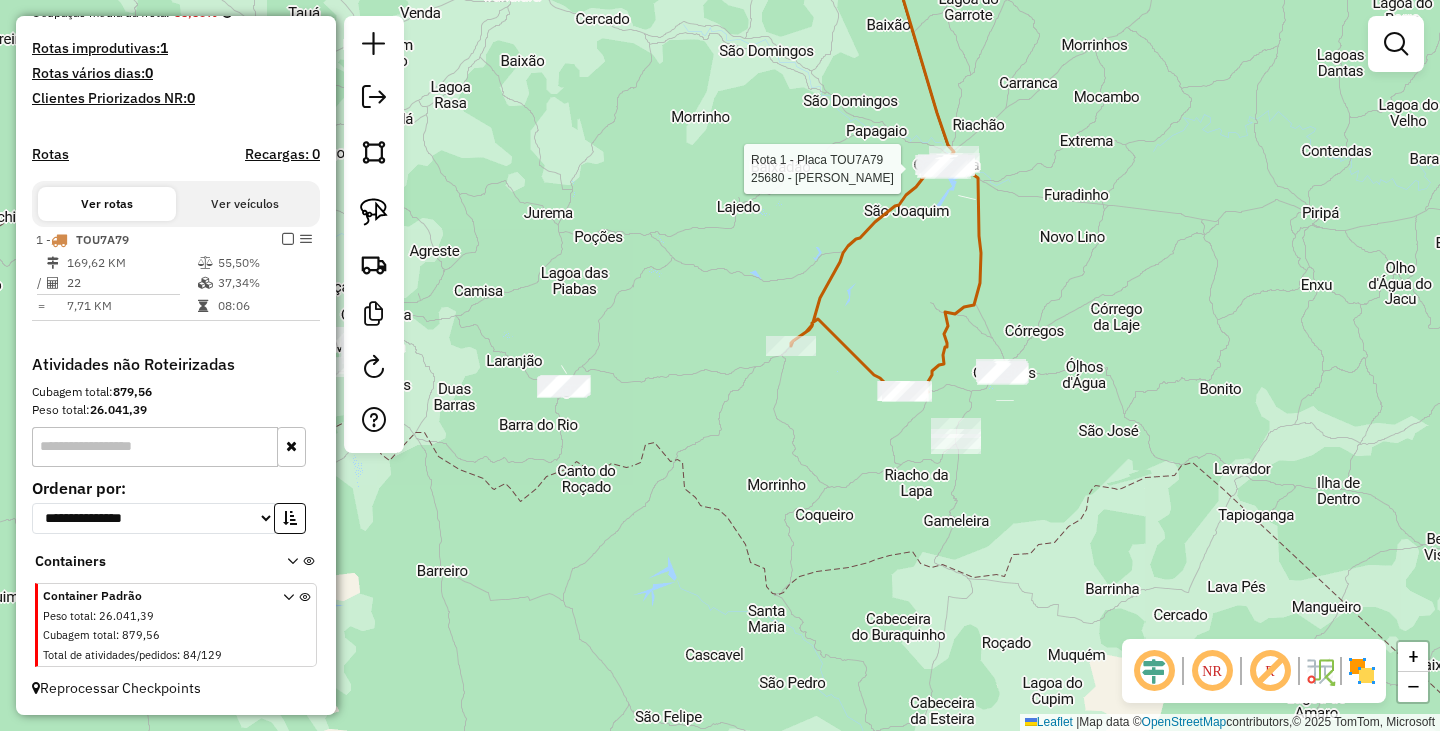 select on "**********" 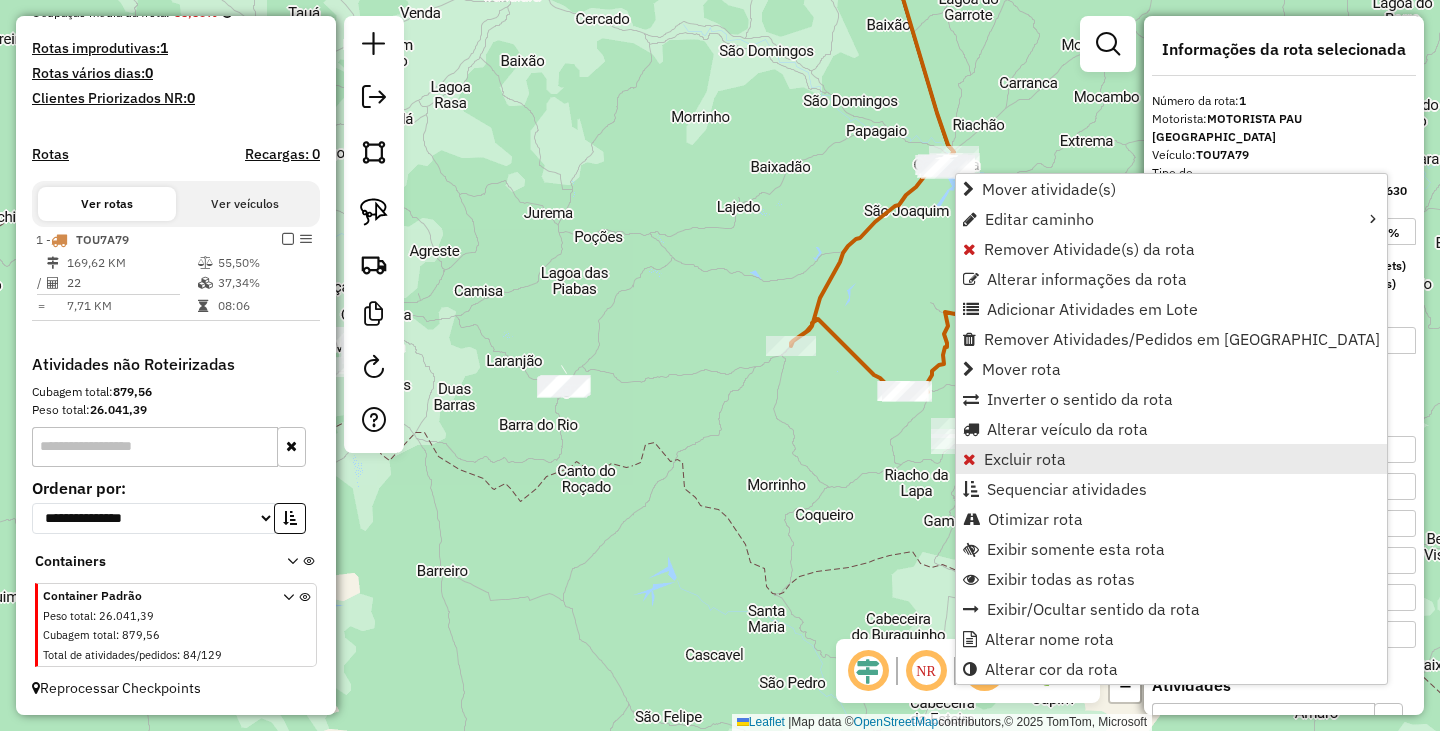 click on "Excluir rota" at bounding box center [1025, 459] 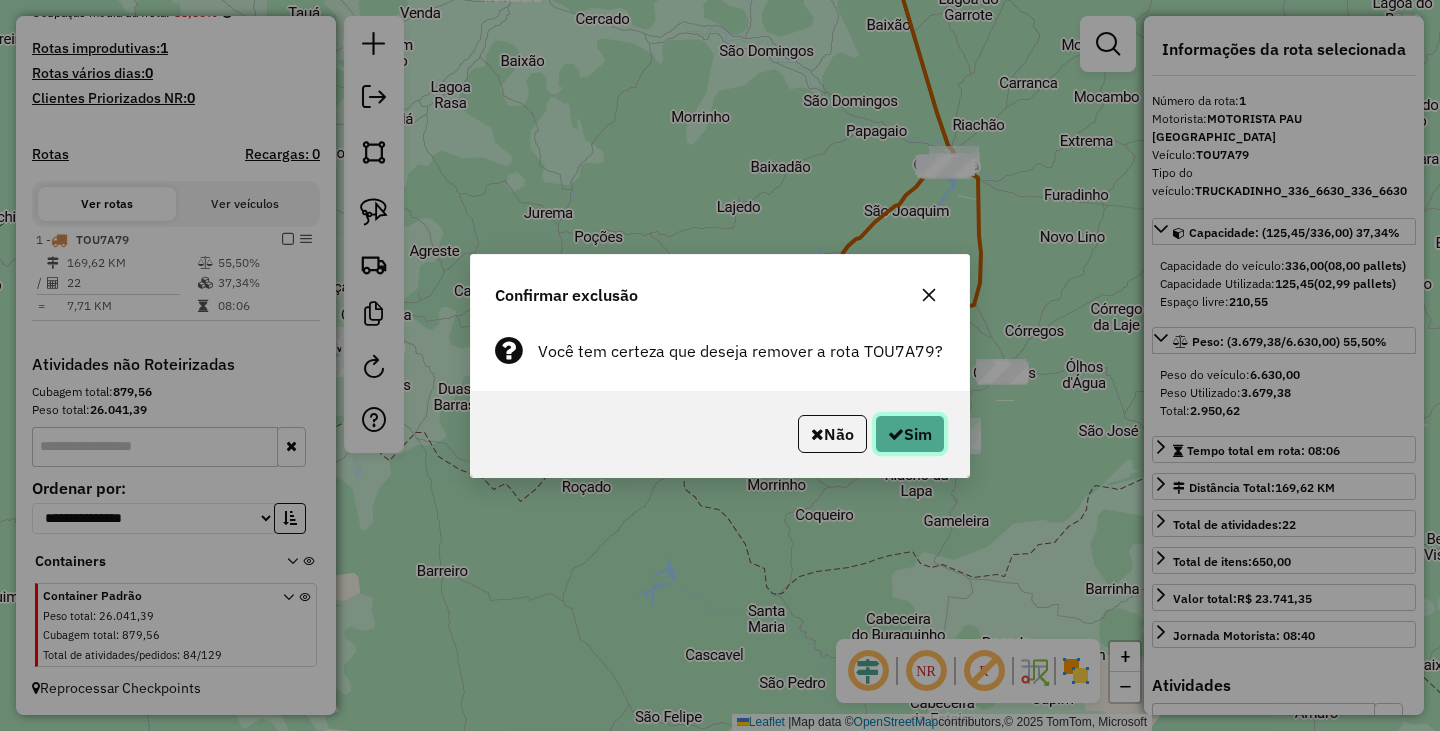 click on "Sim" 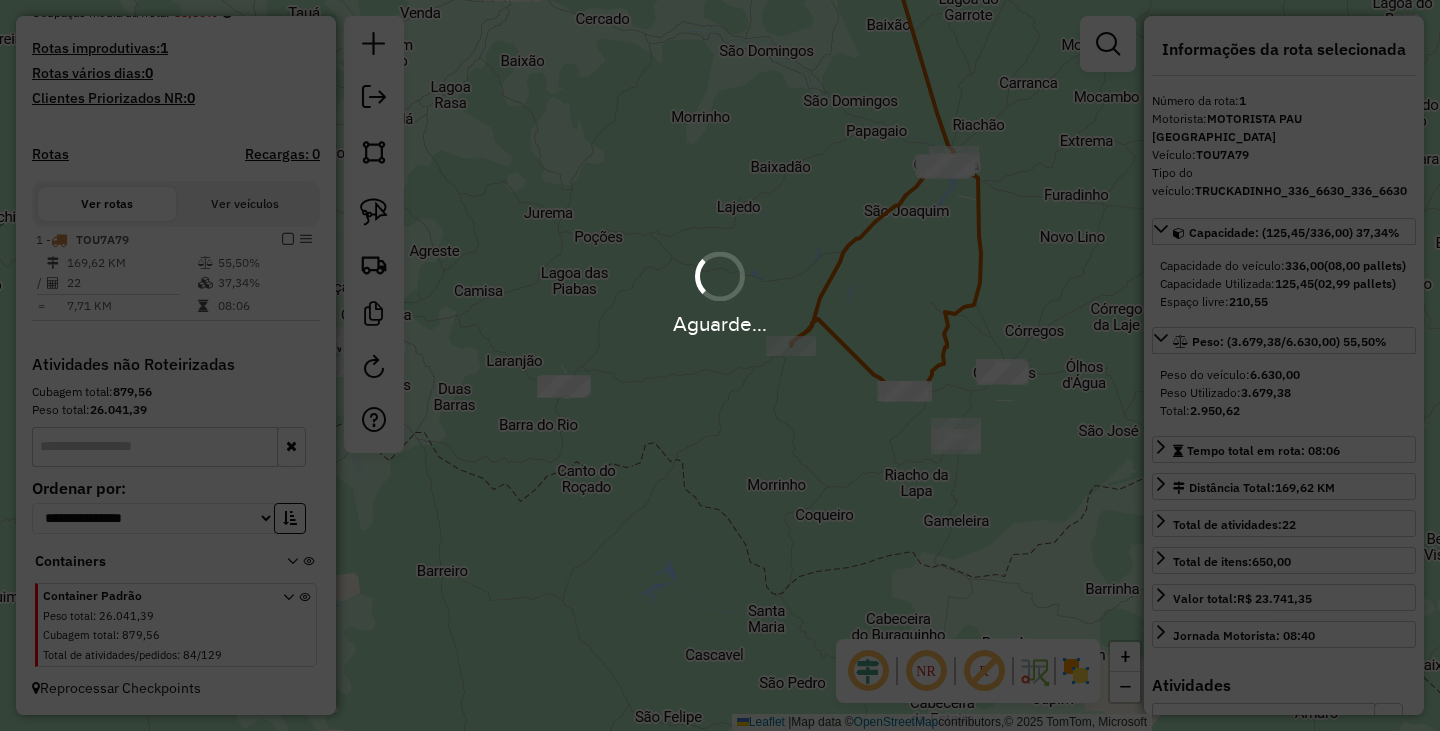 scroll, scrollTop: 253, scrollLeft: 0, axis: vertical 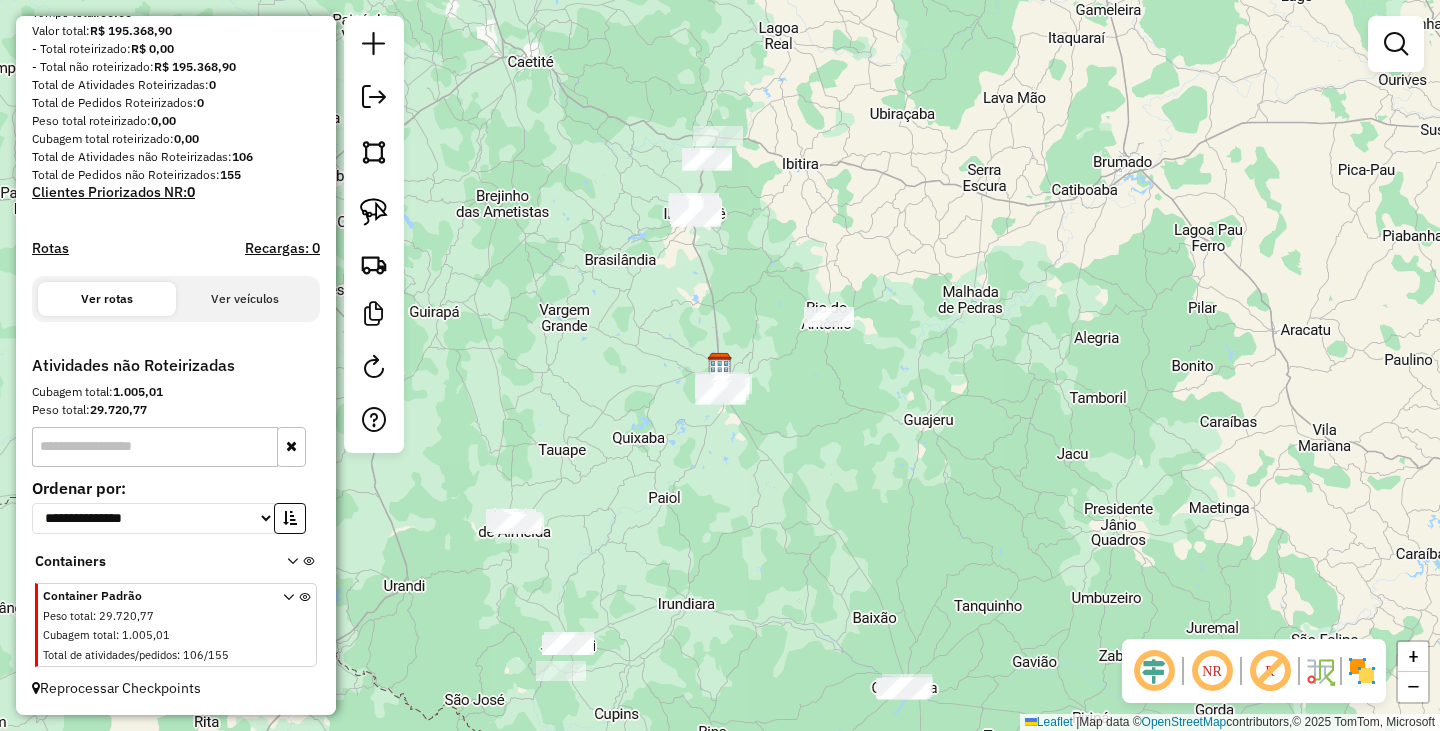 click 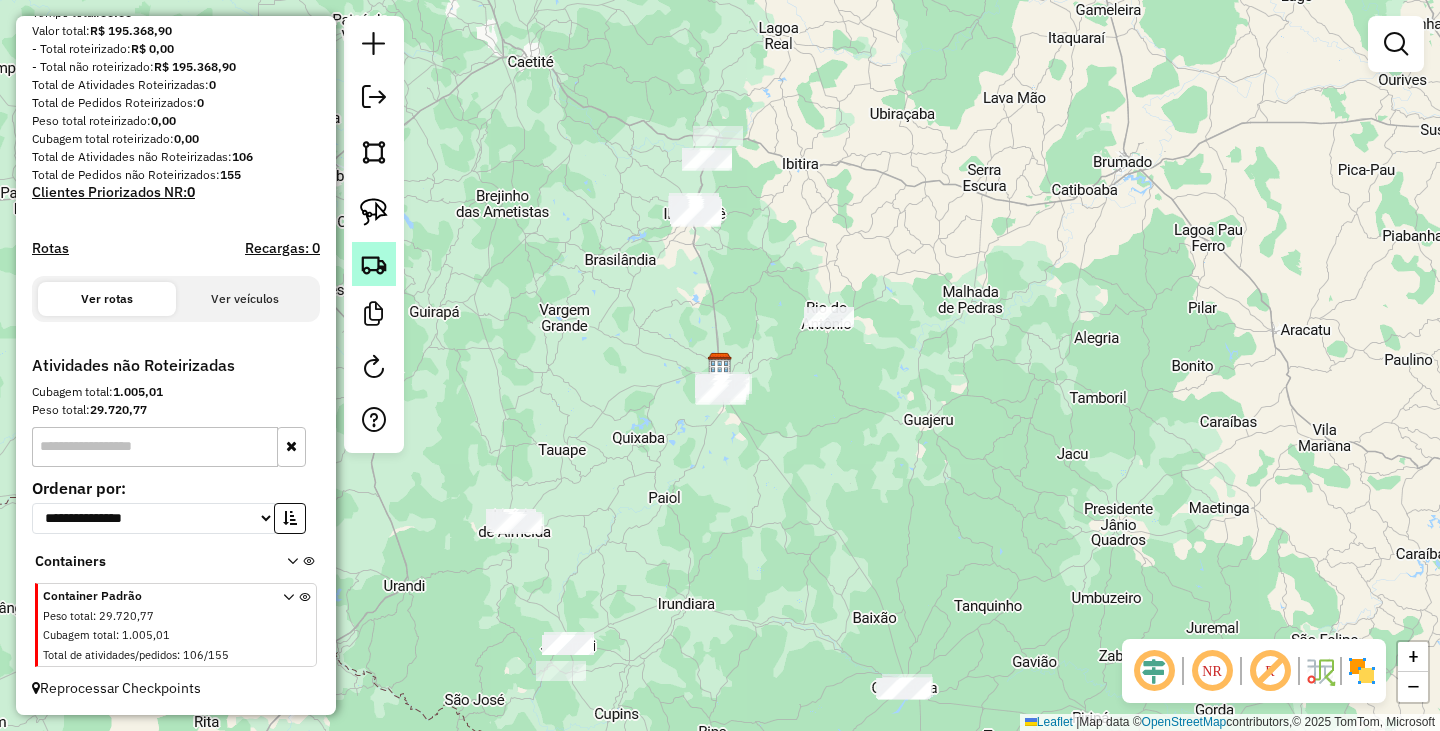 click 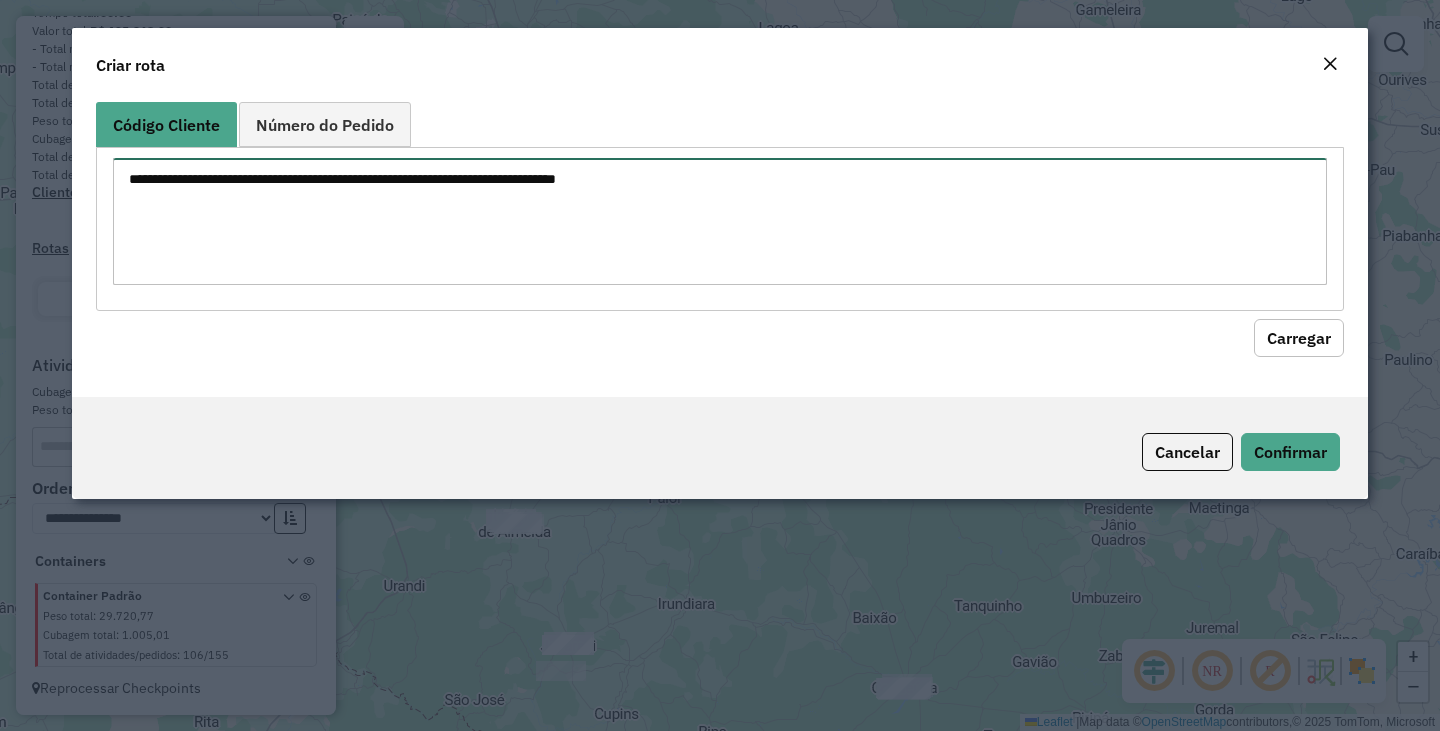 click at bounding box center [720, 221] 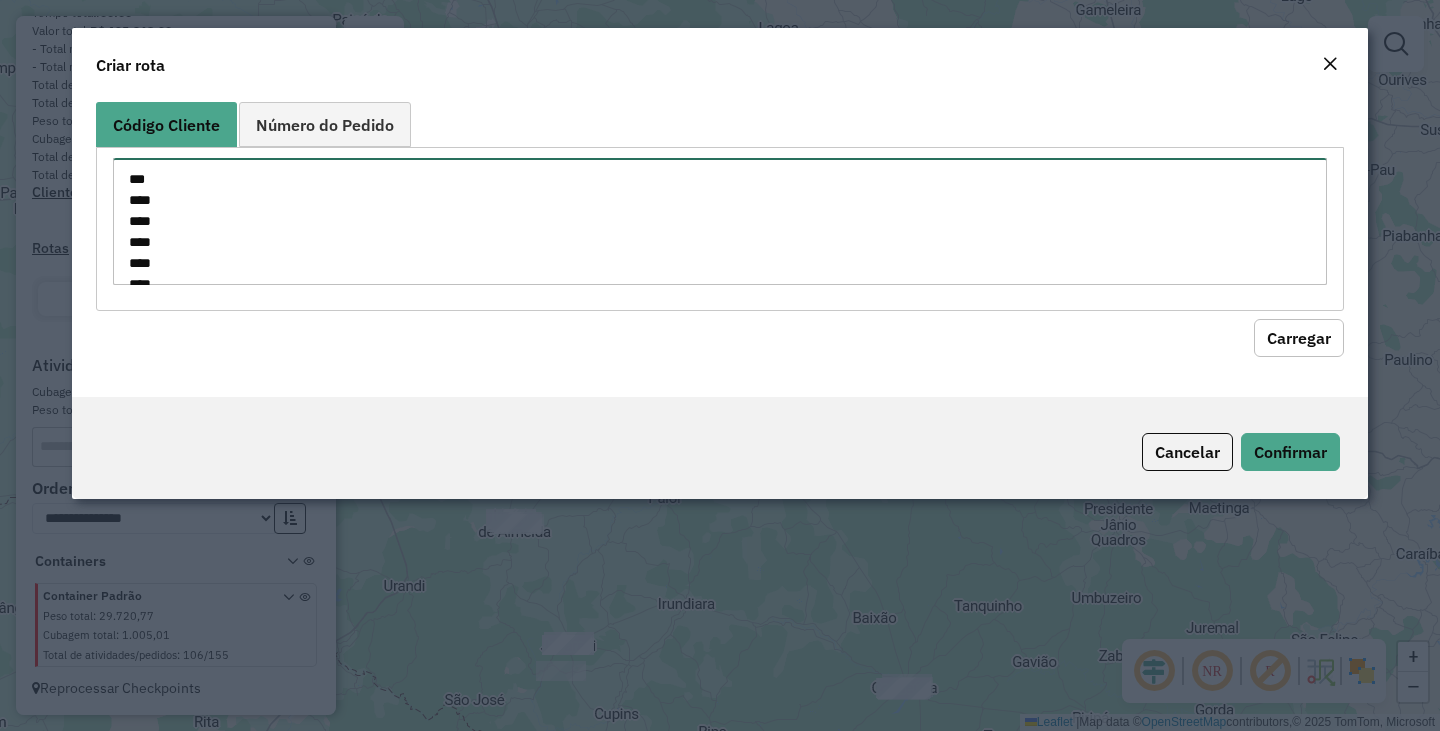 scroll, scrollTop: 827, scrollLeft: 0, axis: vertical 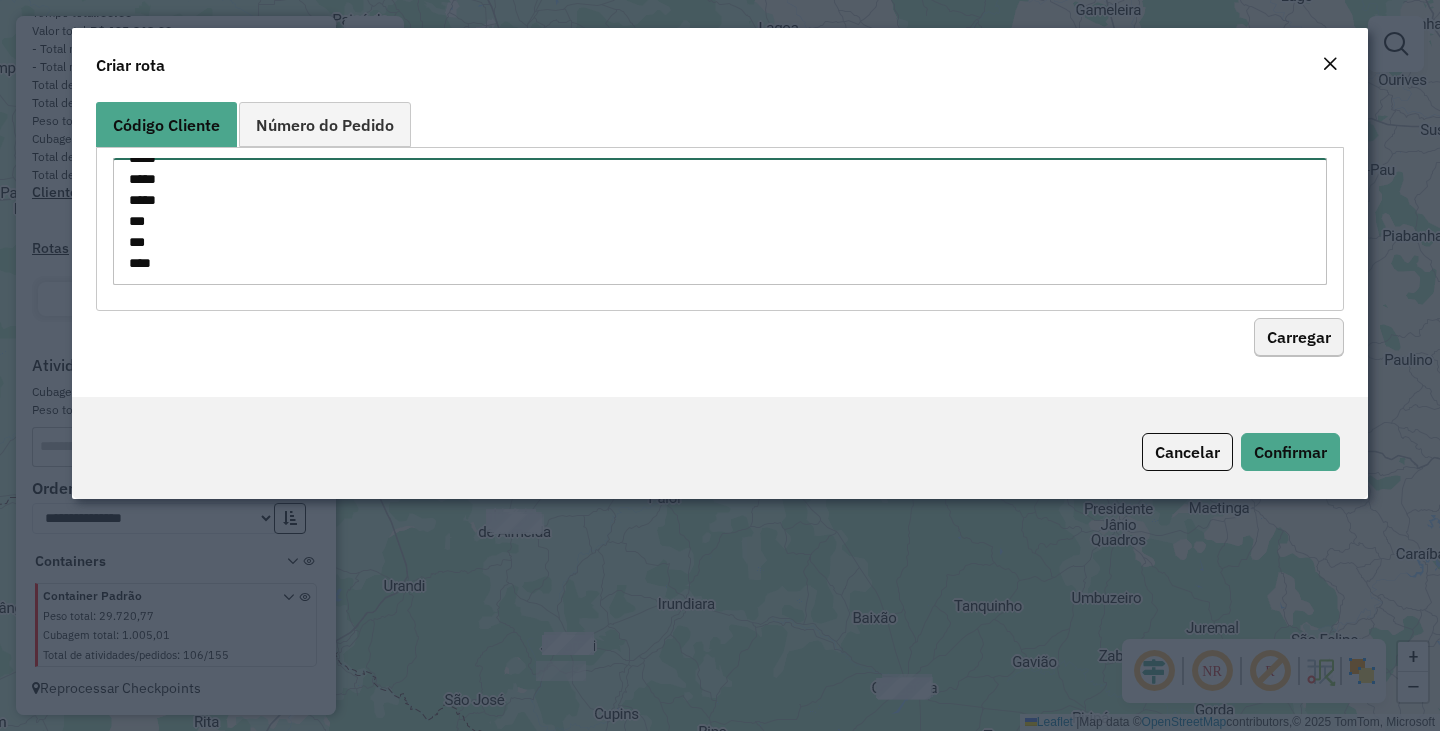 type on "***
****
****
****
****
****
****
****
****
****
****
****
****
**
**
***
***
***
***
***
***
***
***
***
***
***
***
***
***
***
***
***
***
***
****
****
****
*****
*****
*****
*****
***
***
***" 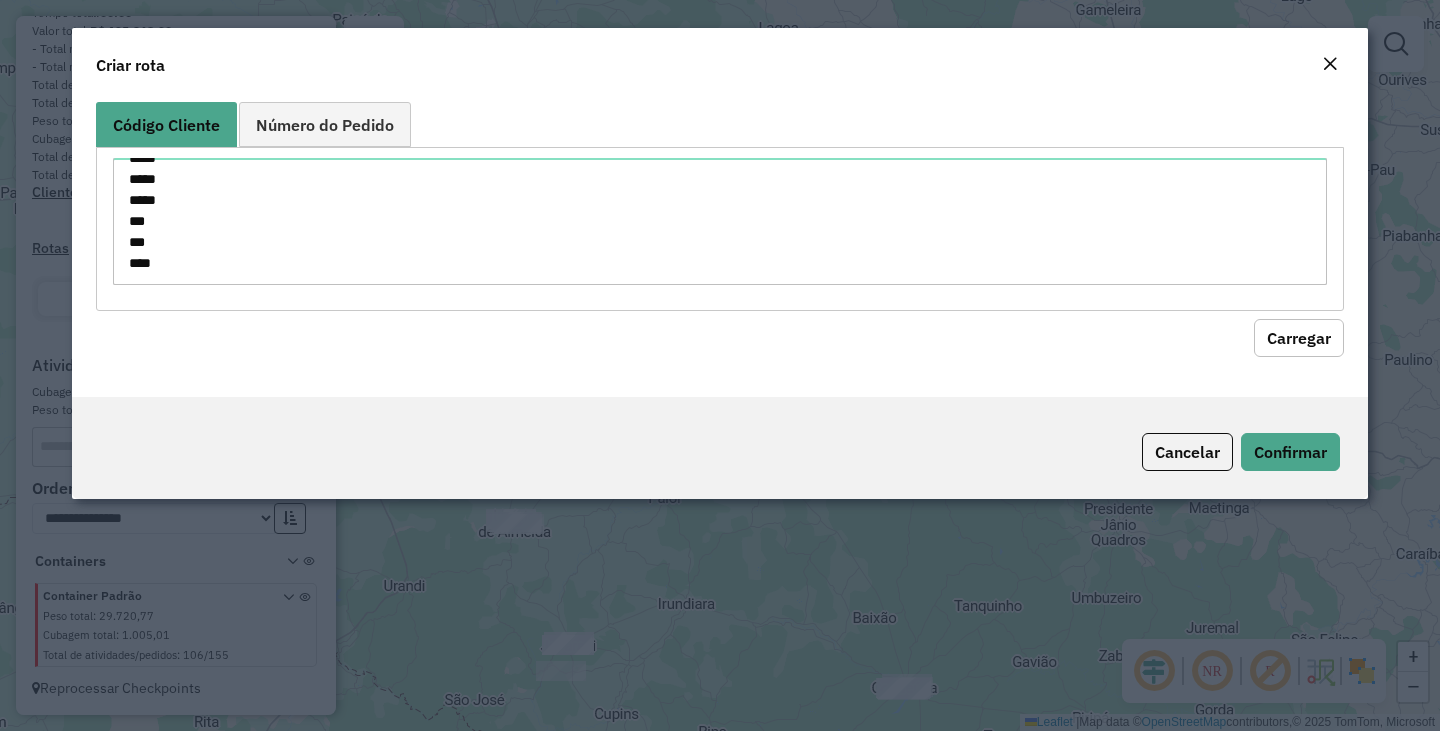 click on "Carregar" 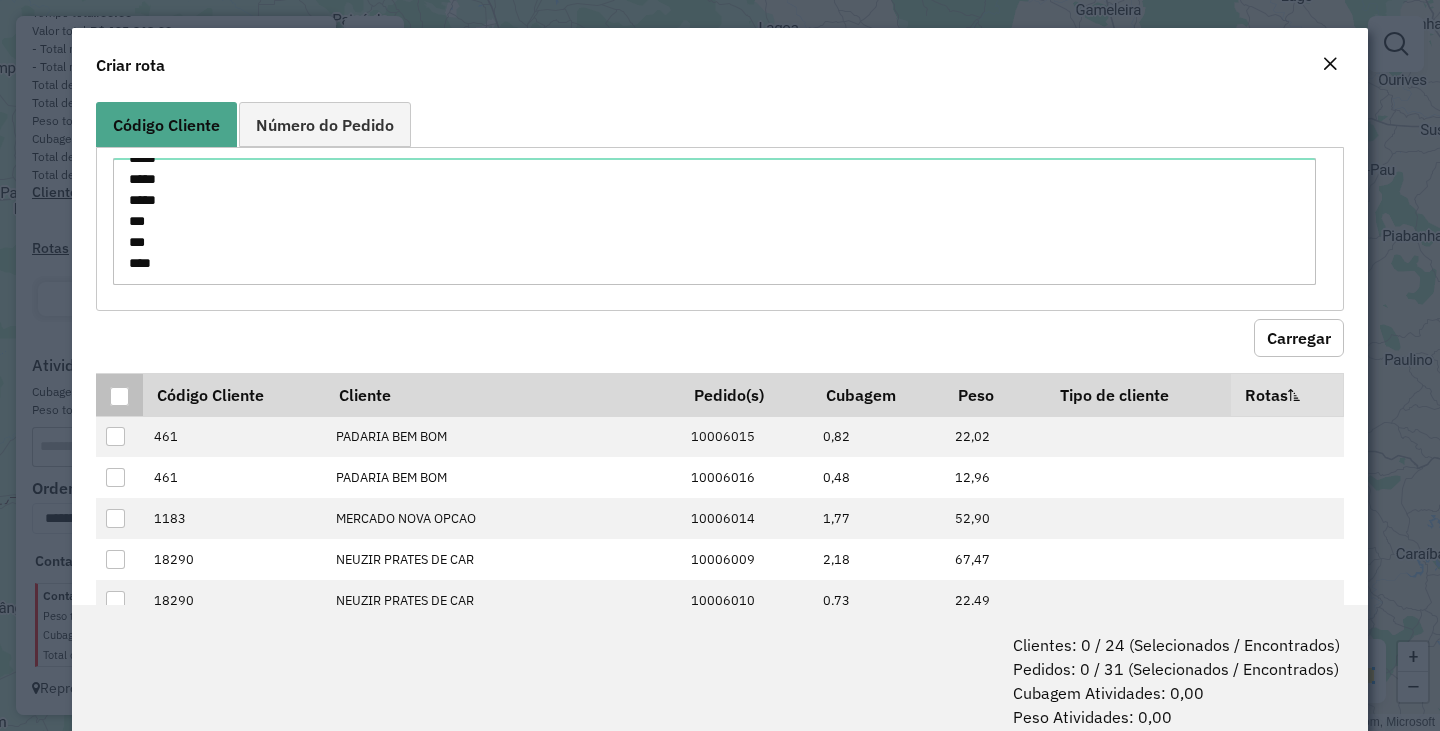 click at bounding box center (119, 396) 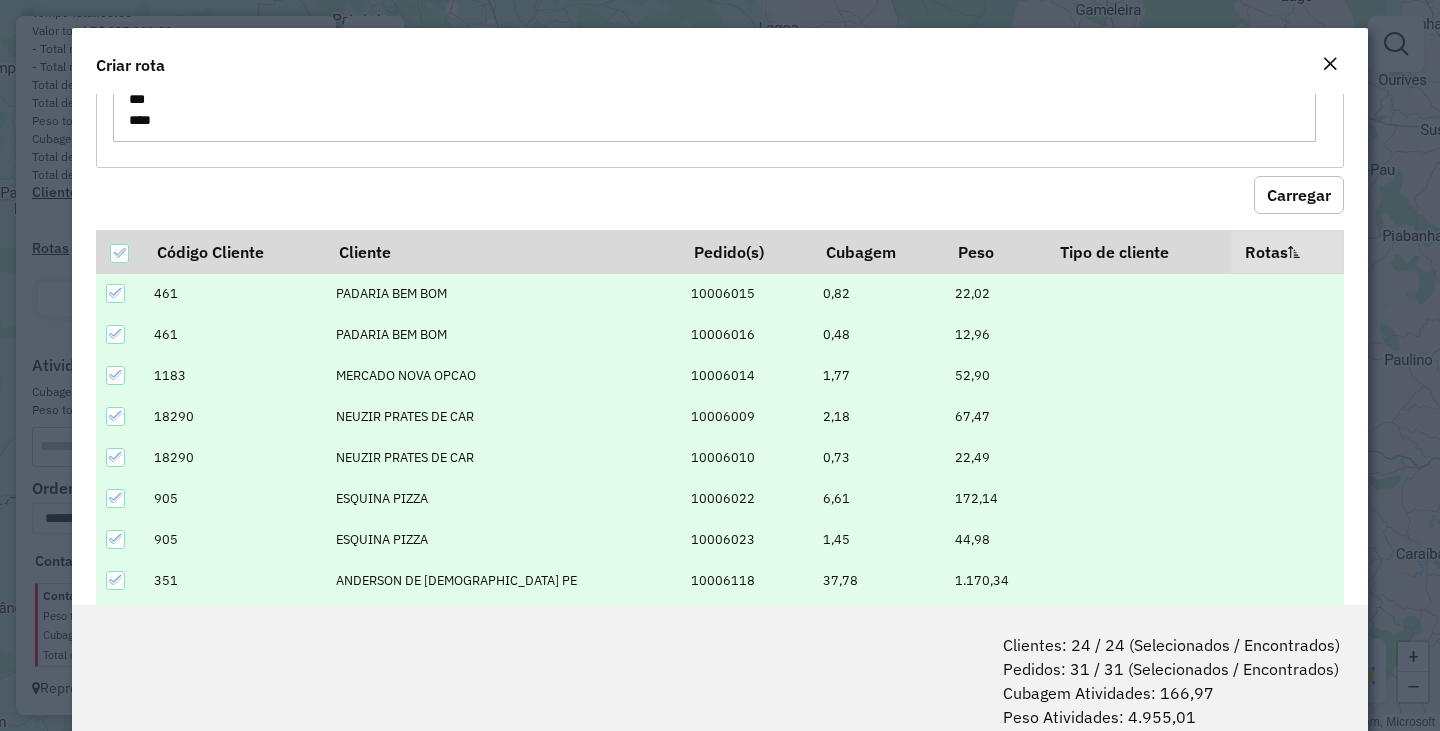 scroll, scrollTop: 319, scrollLeft: 0, axis: vertical 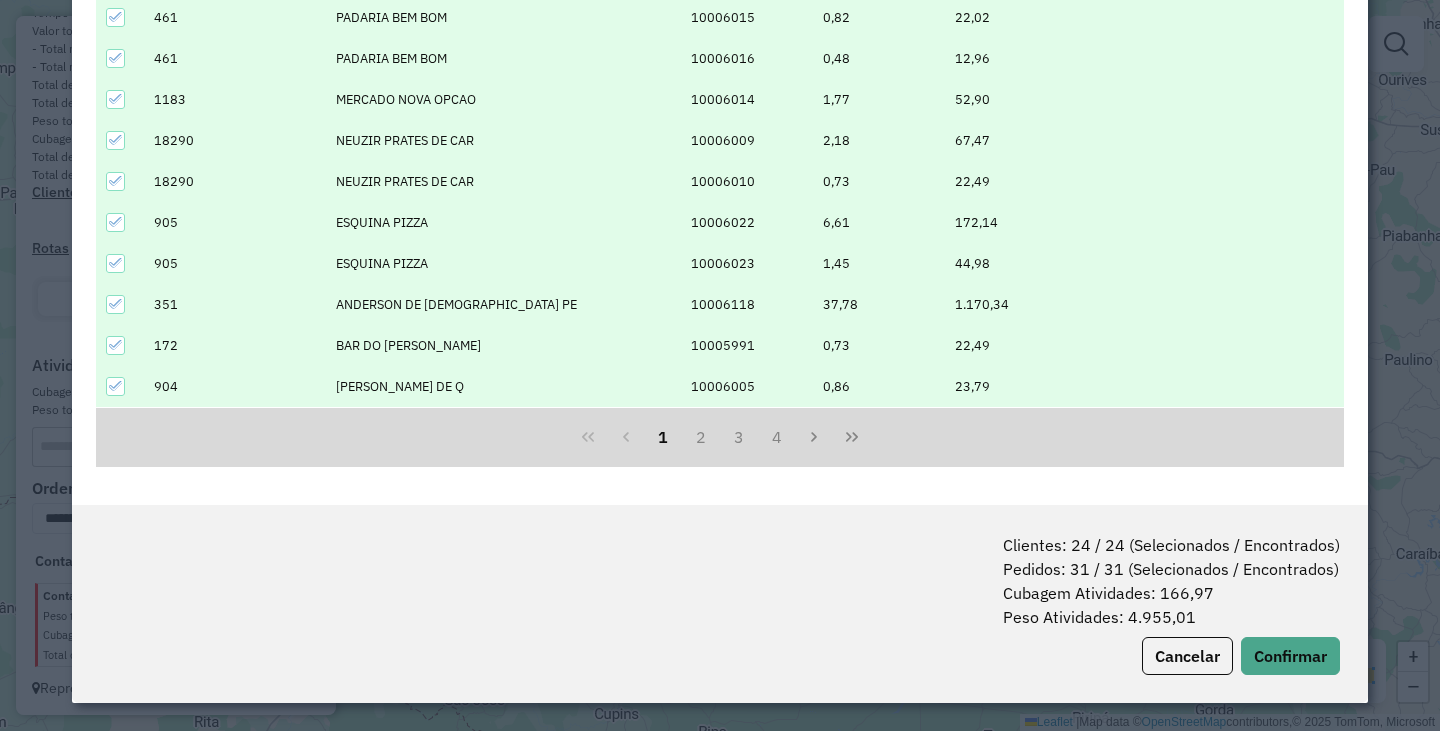 click on "Clientes: 24 / 24 (Selecionados / Encontrados)   Pedidos: 31 / 31 (Selecionados / Encontrados)   Cubagem Atividades: 166,97   Peso Atividades: 4.955,01   Cancelar   Confirmar" 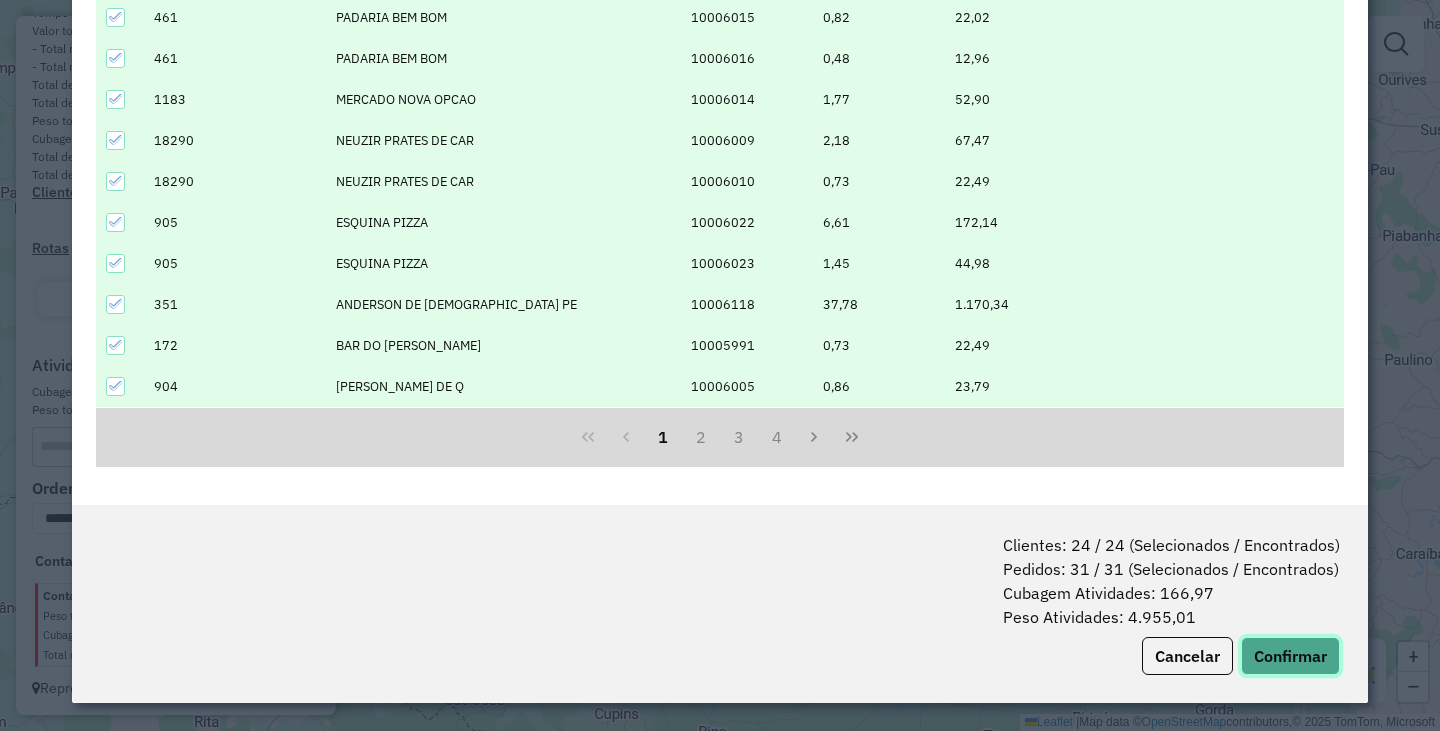 click on "Confirmar" 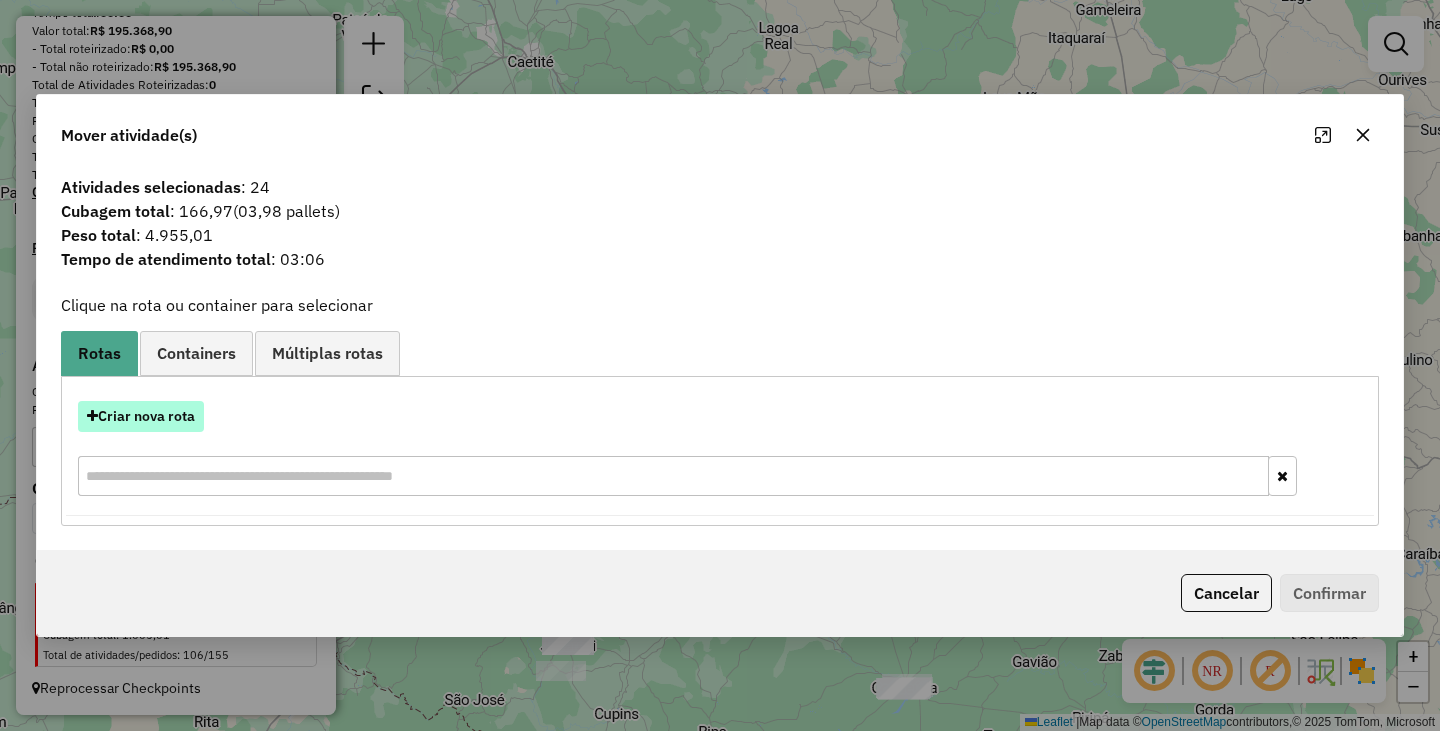 click on "Criar nova rota" at bounding box center [141, 416] 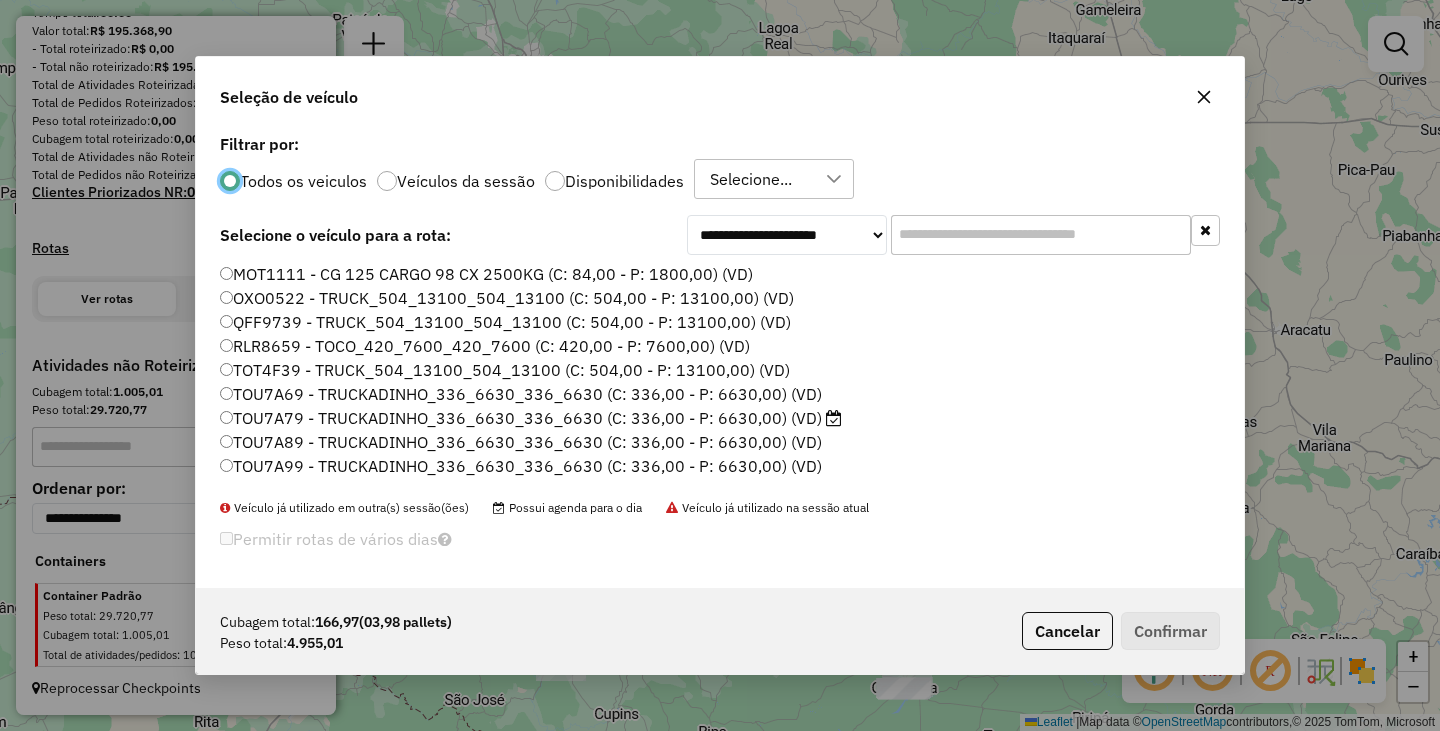 scroll, scrollTop: 11, scrollLeft: 6, axis: both 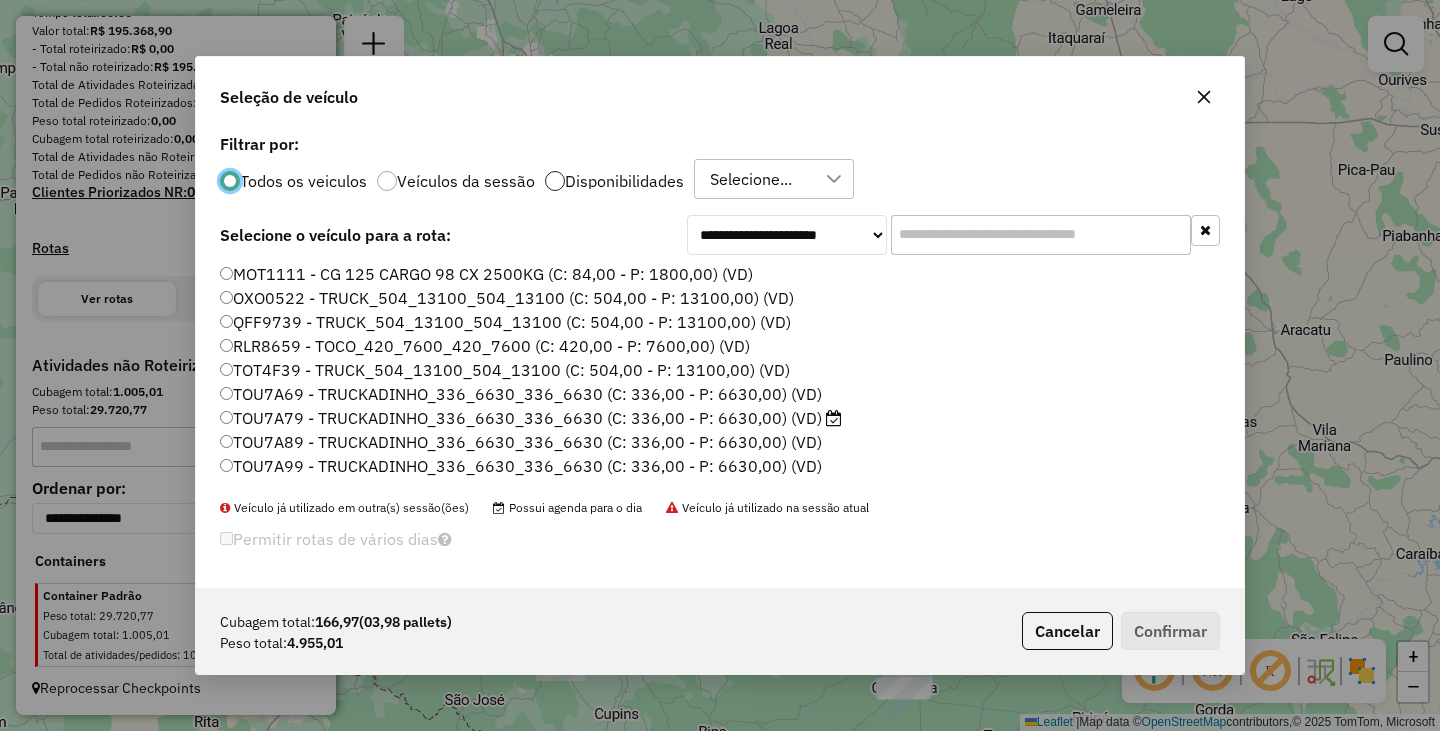click 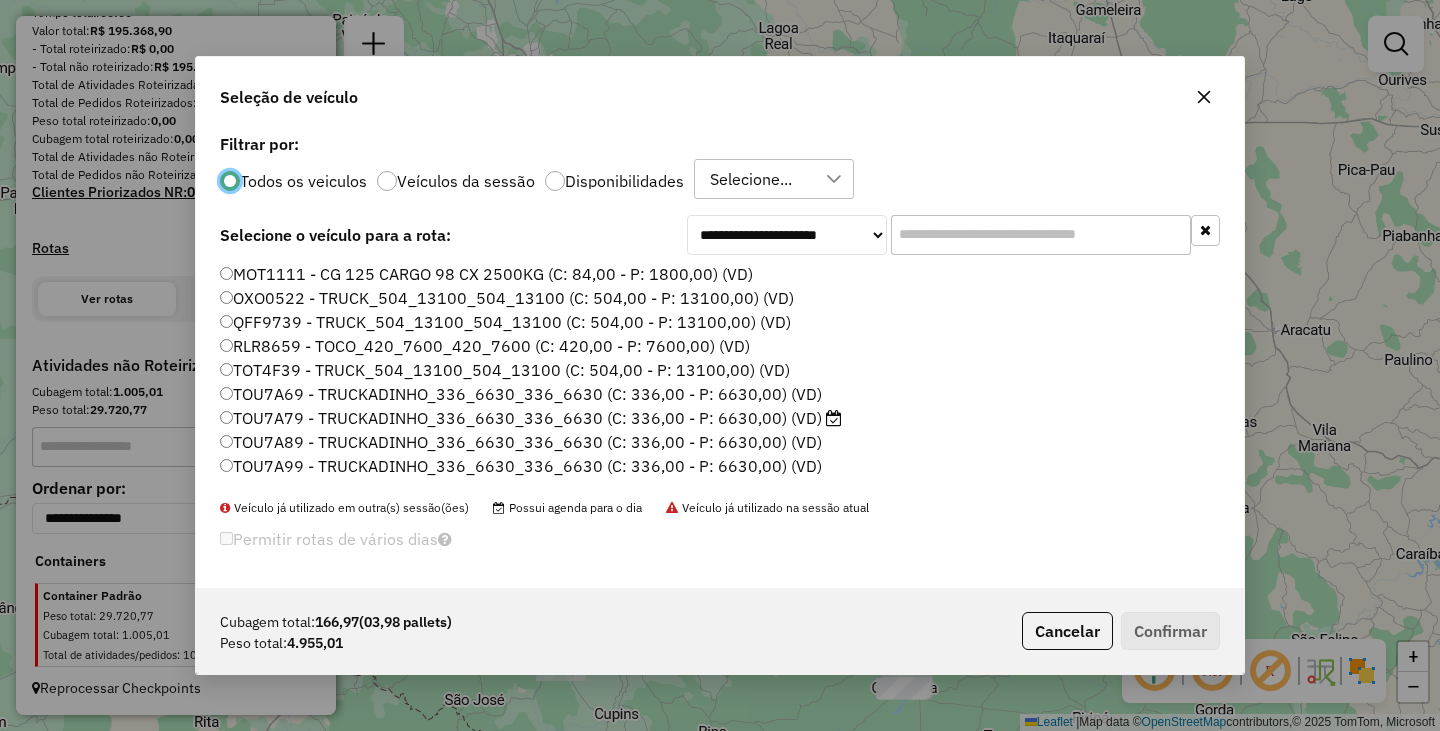 scroll, scrollTop: 12, scrollLeft: 7, axis: both 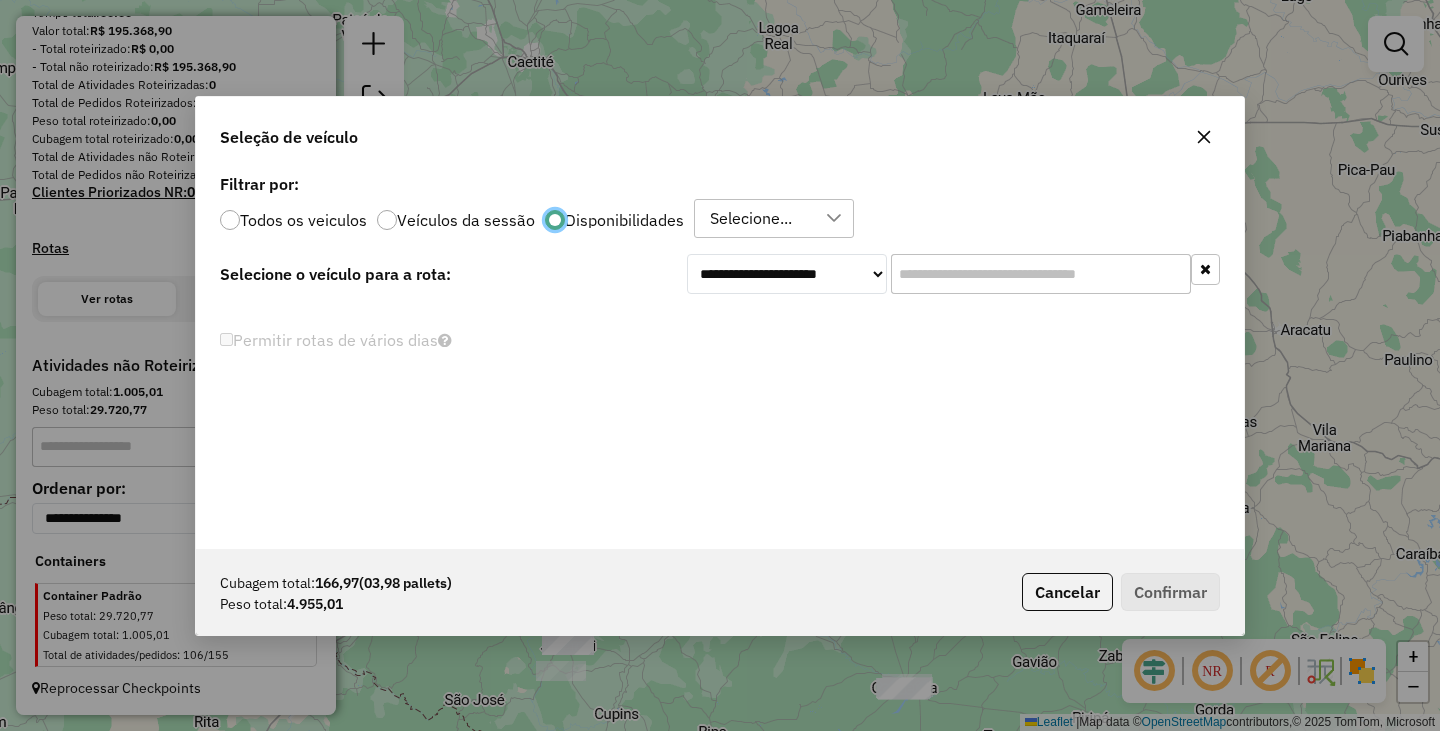 click on "Selecione..." at bounding box center [751, 219] 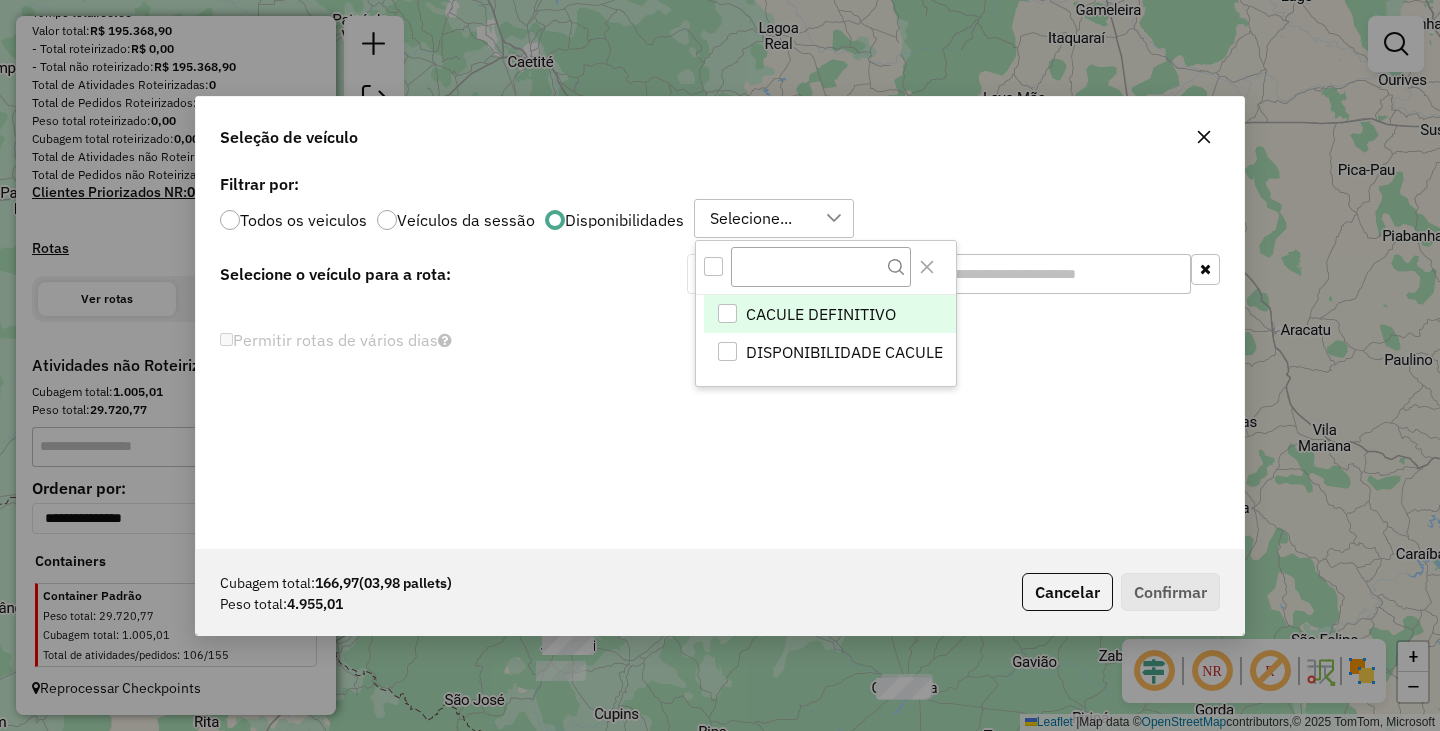 scroll, scrollTop: 15, scrollLeft: 91, axis: both 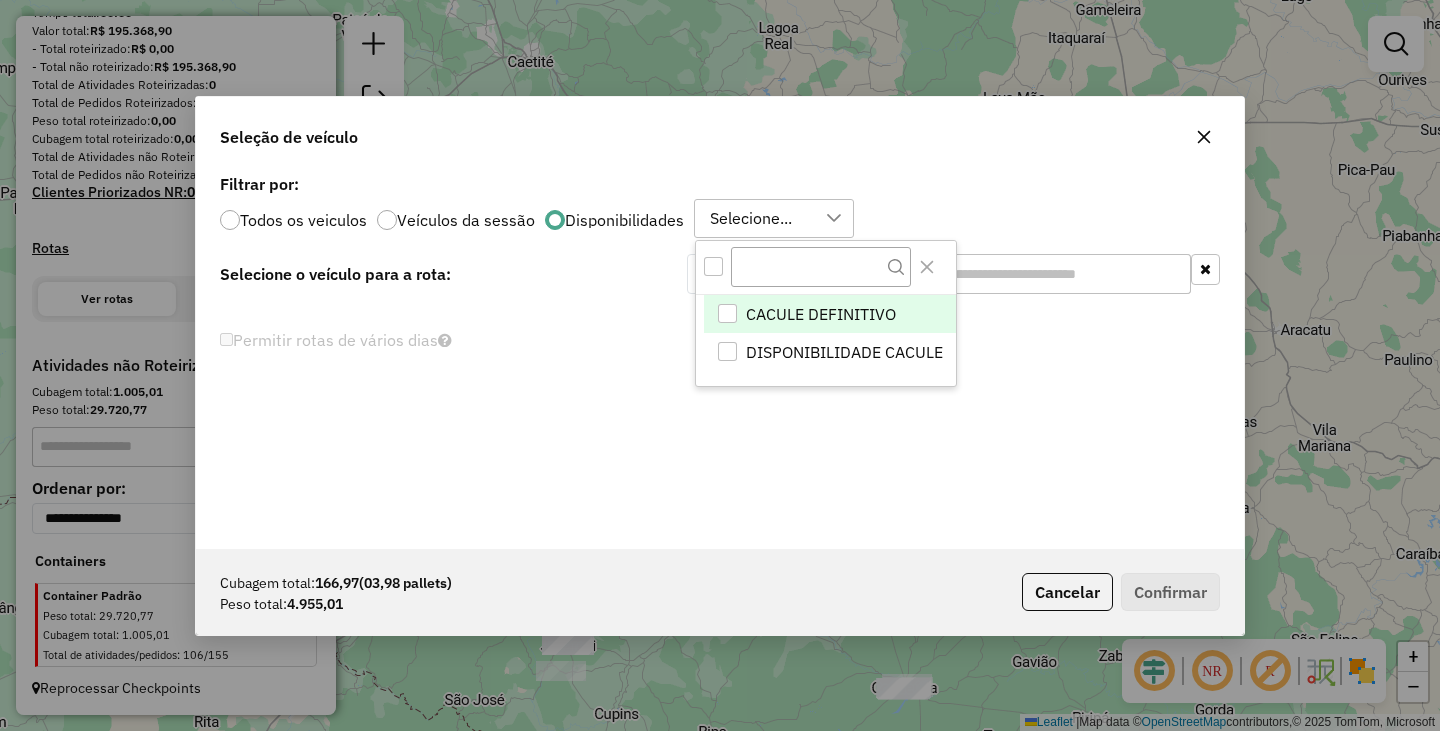 click at bounding box center (713, 266) 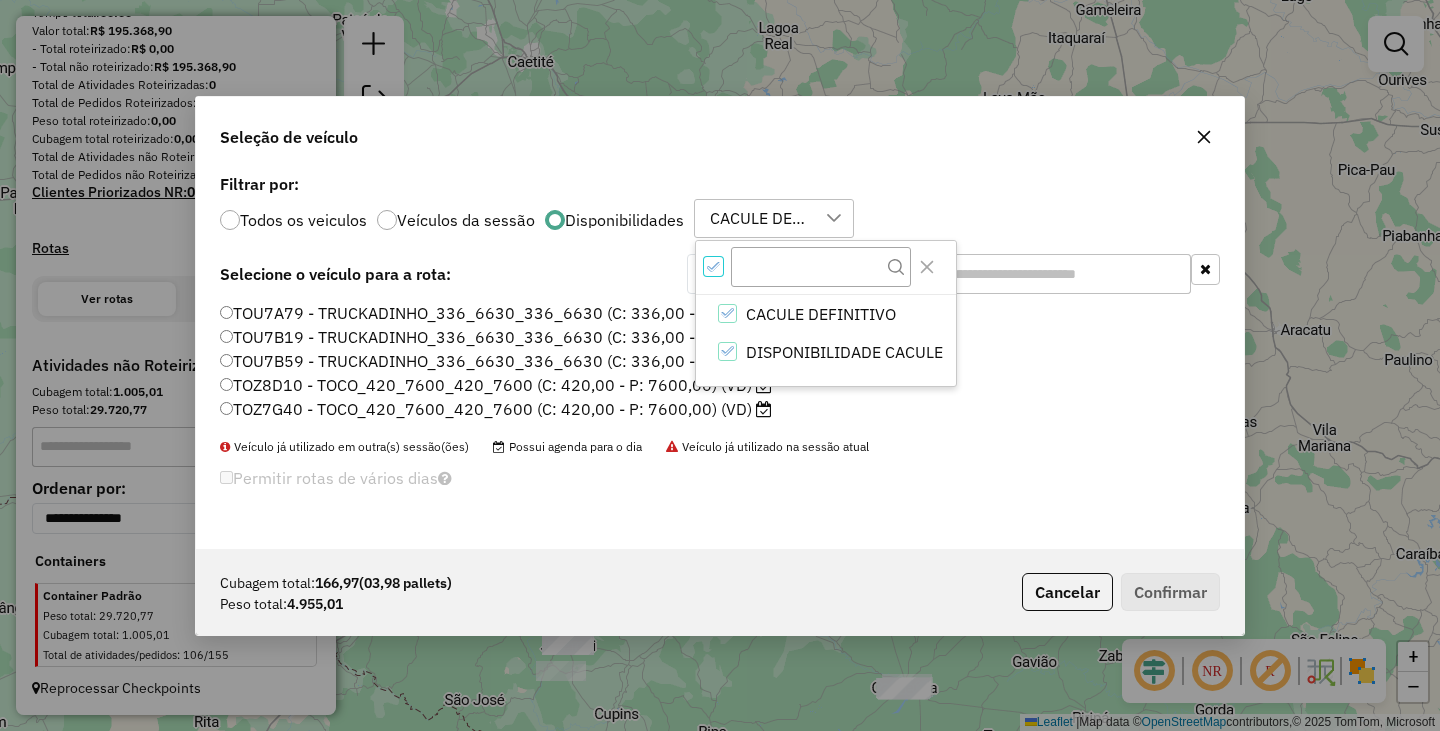scroll, scrollTop: 12, scrollLeft: 7, axis: both 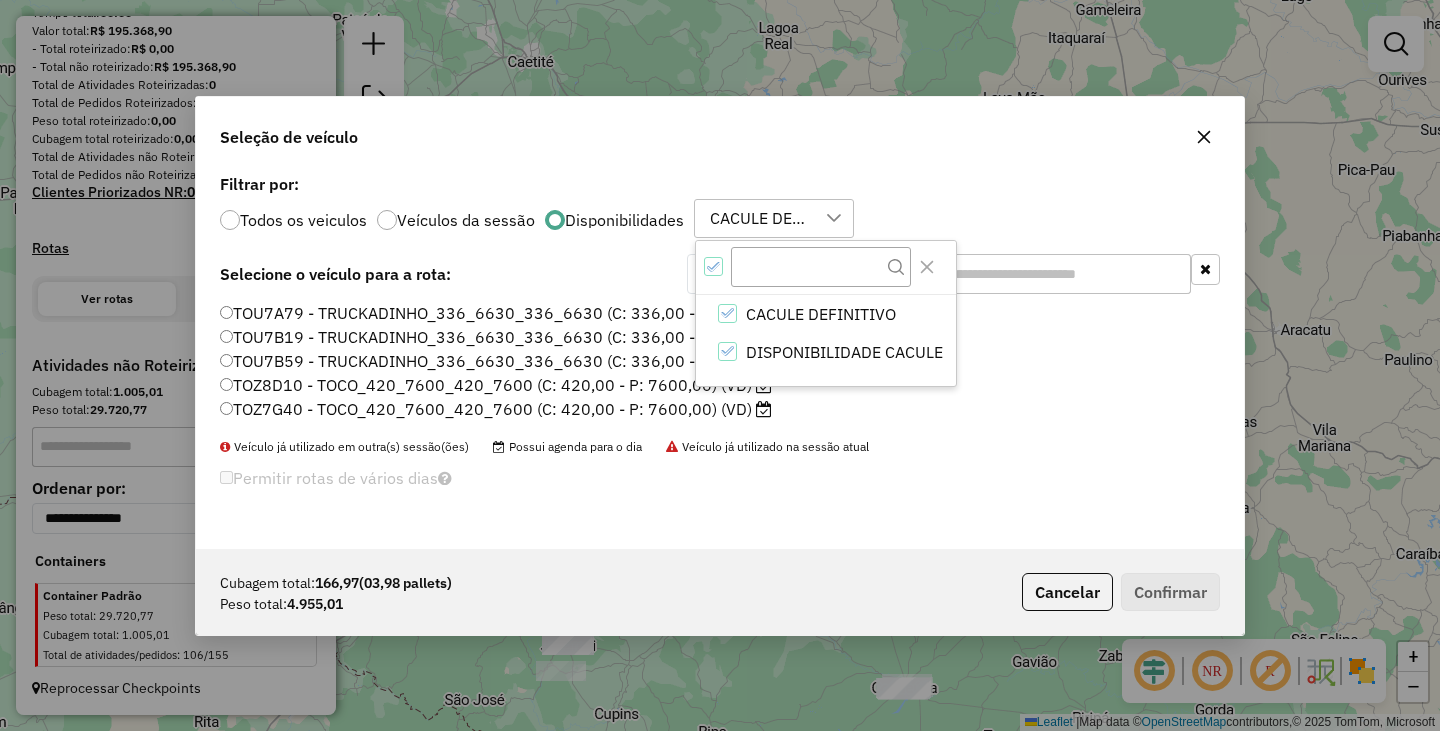 click on "**********" 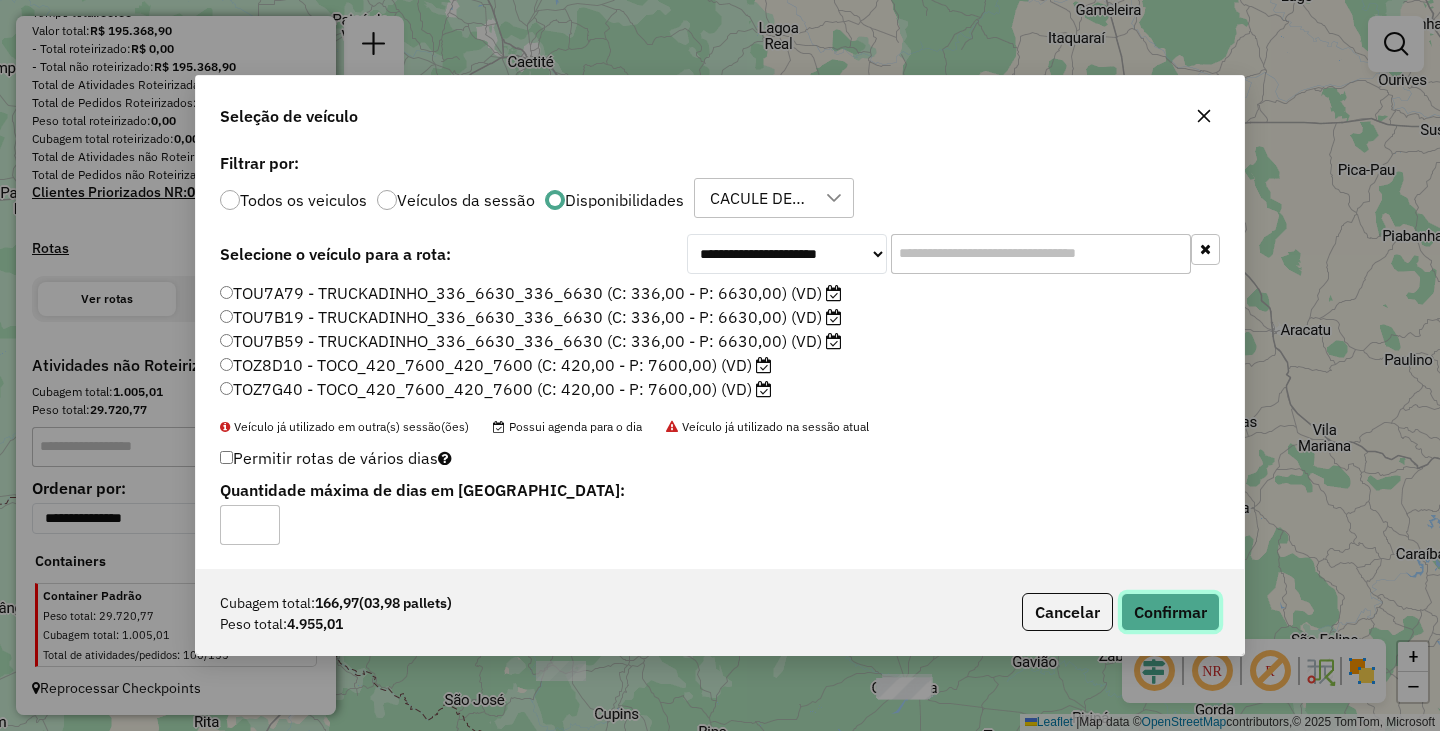 click on "Confirmar" 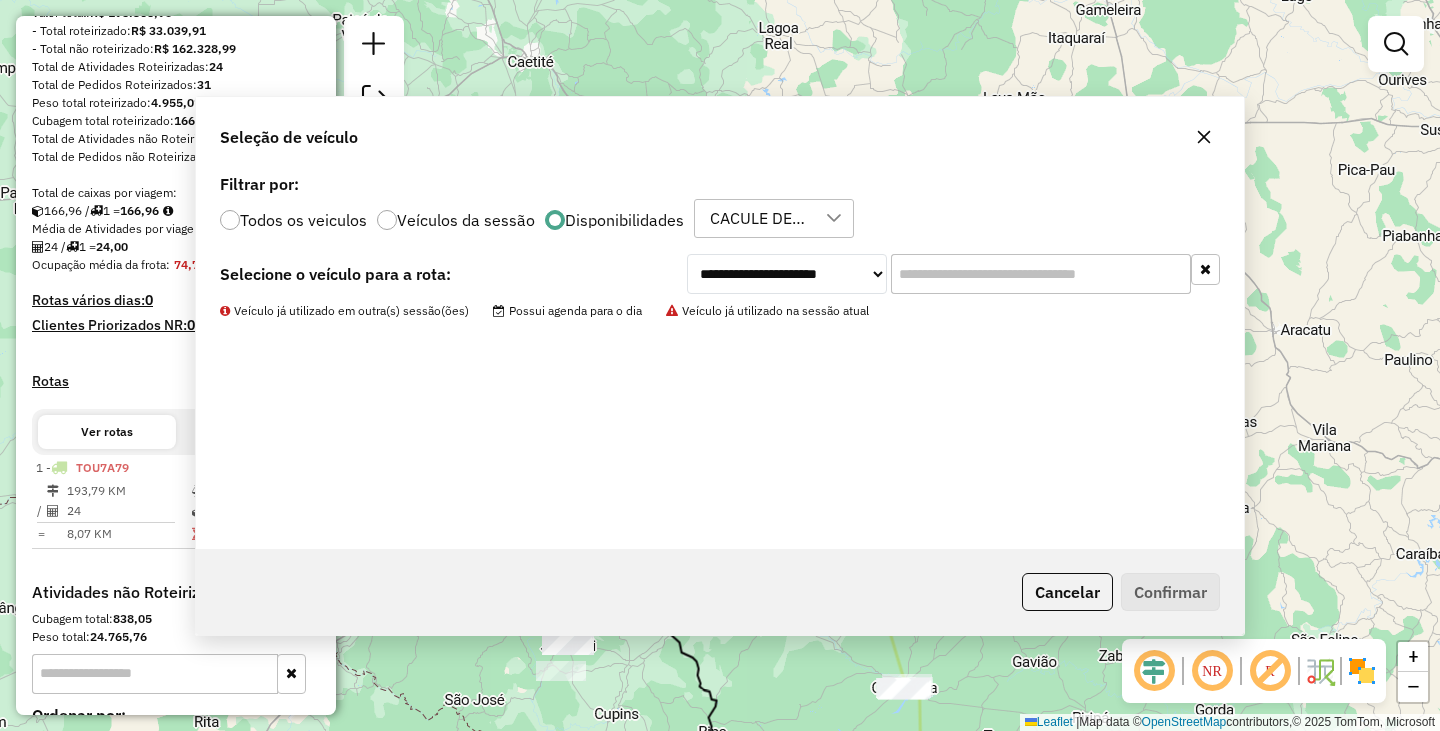 scroll, scrollTop: 498, scrollLeft: 0, axis: vertical 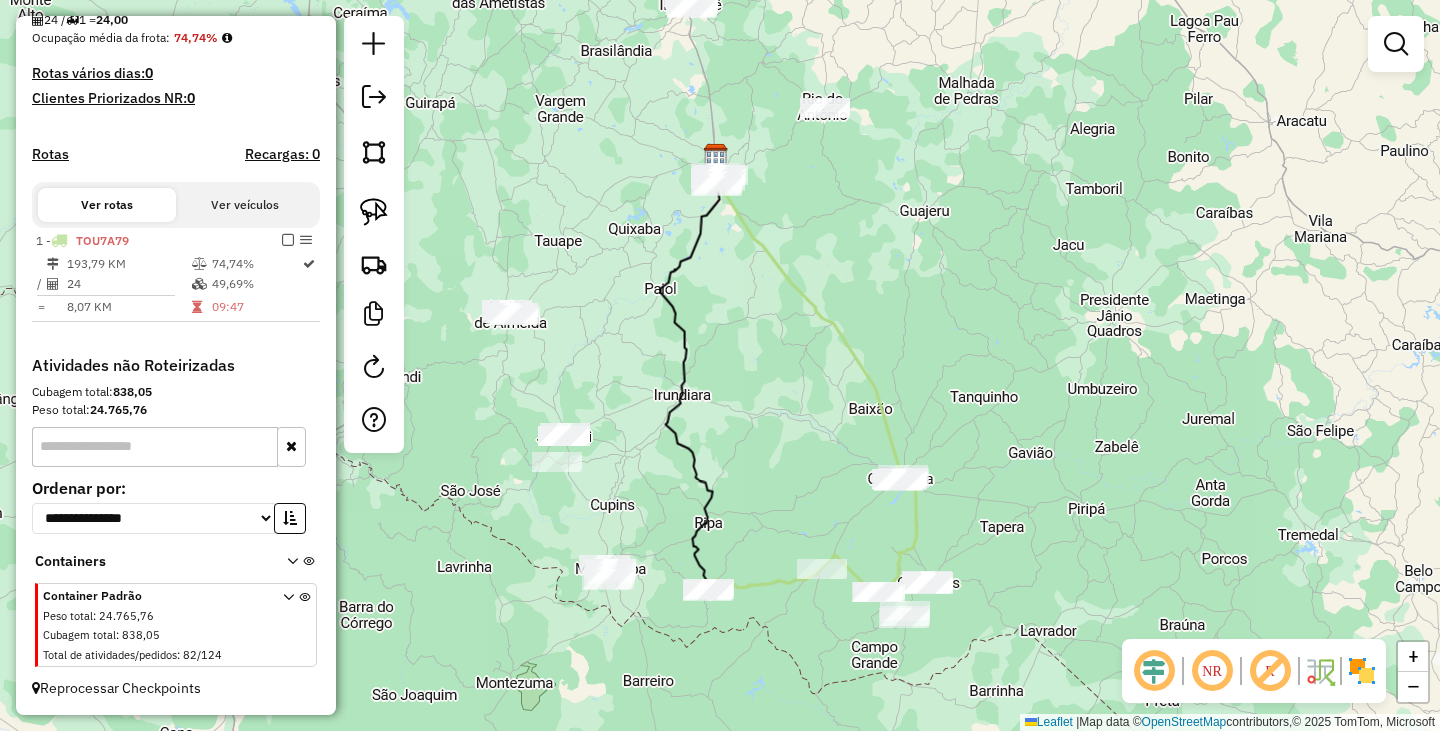 drag, startPoint x: 888, startPoint y: 552, endPoint x: 869, endPoint y: 313, distance: 239.75404 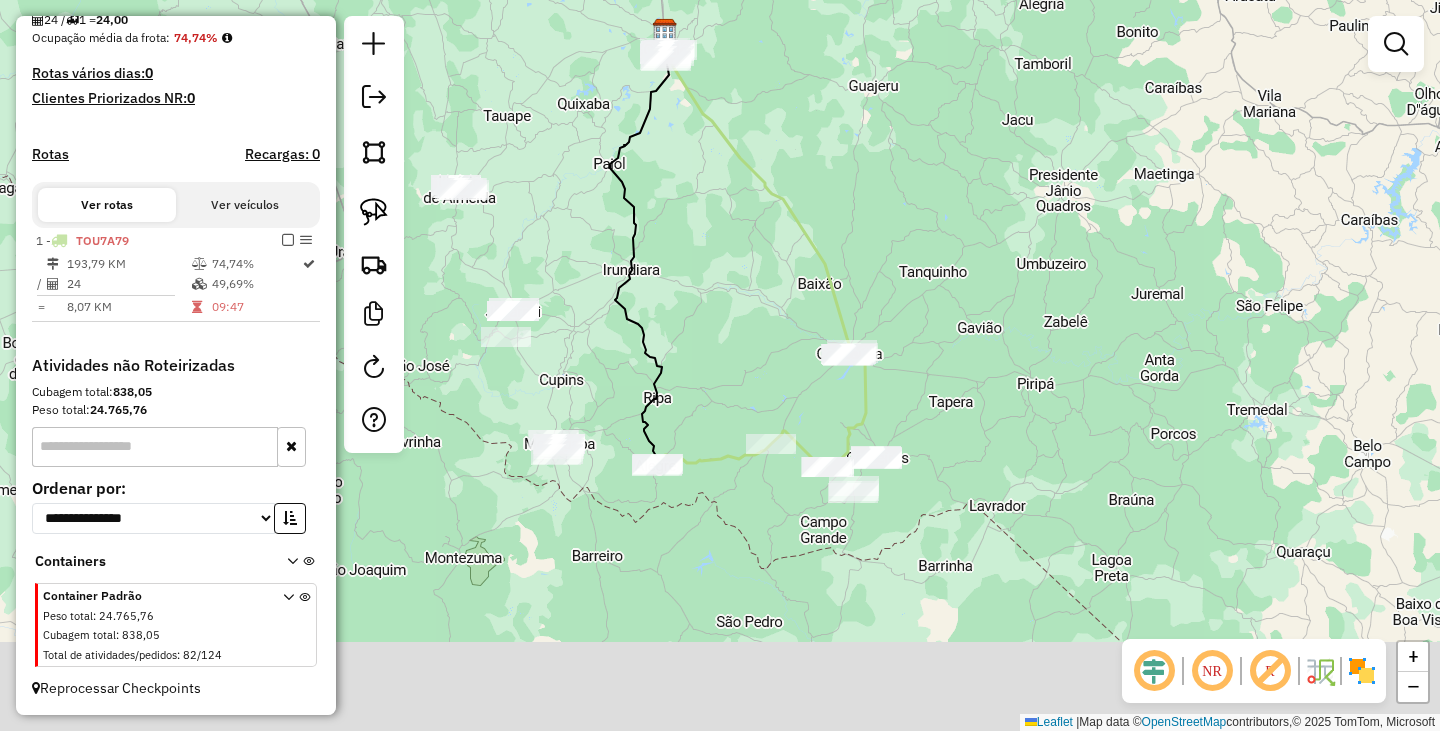 drag, startPoint x: 935, startPoint y: 441, endPoint x: 845, endPoint y: 310, distance: 158.93709 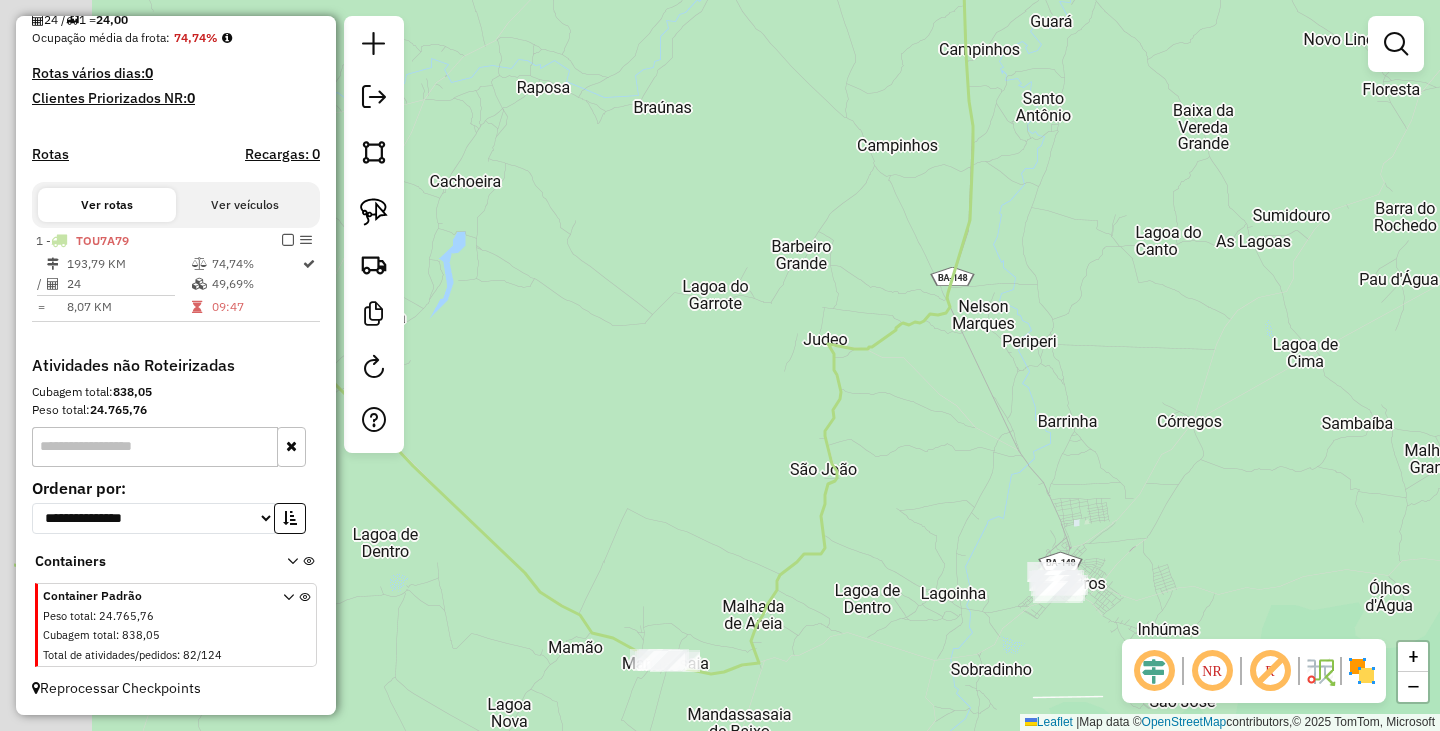 drag, startPoint x: 603, startPoint y: 474, endPoint x: 1098, endPoint y: 242, distance: 546.67084 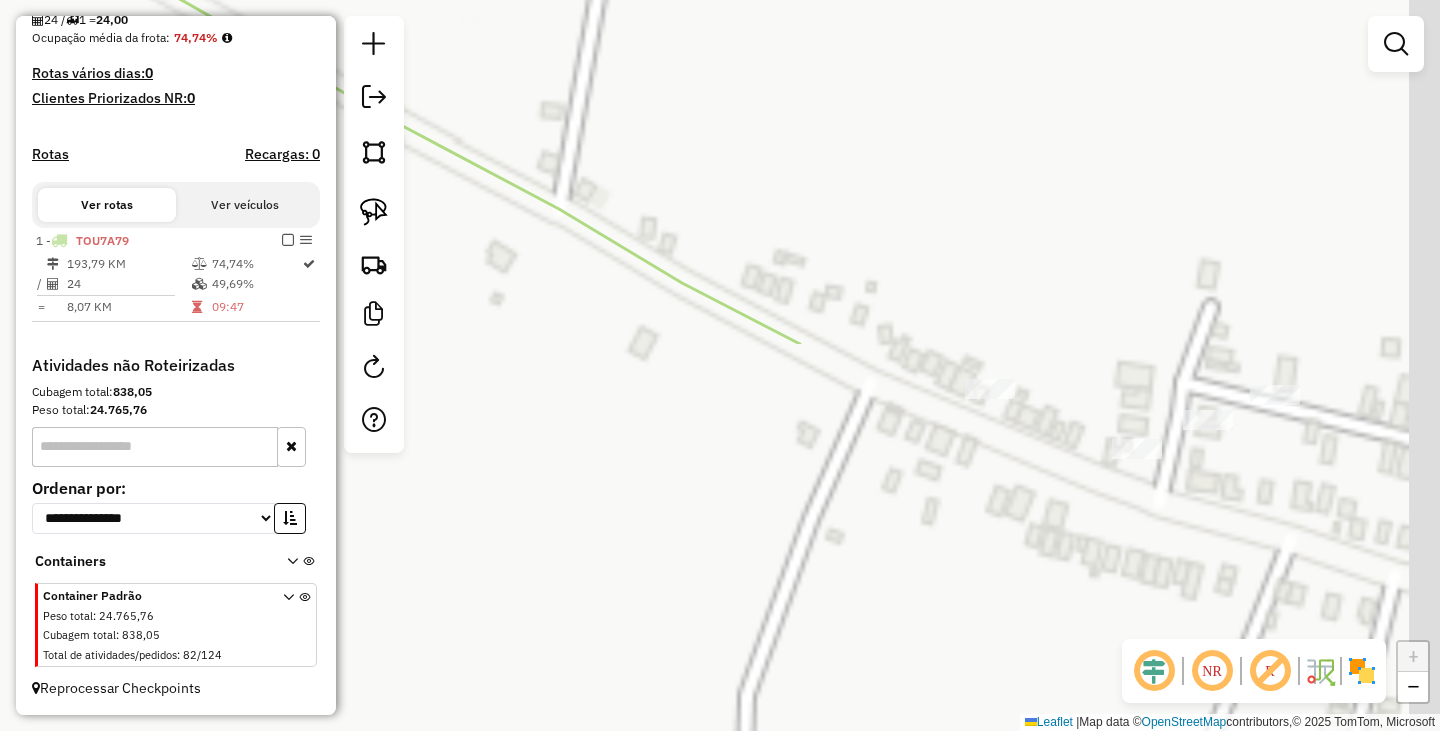 drag, startPoint x: 1082, startPoint y: 509, endPoint x: 598, endPoint y: 2, distance: 700.9315 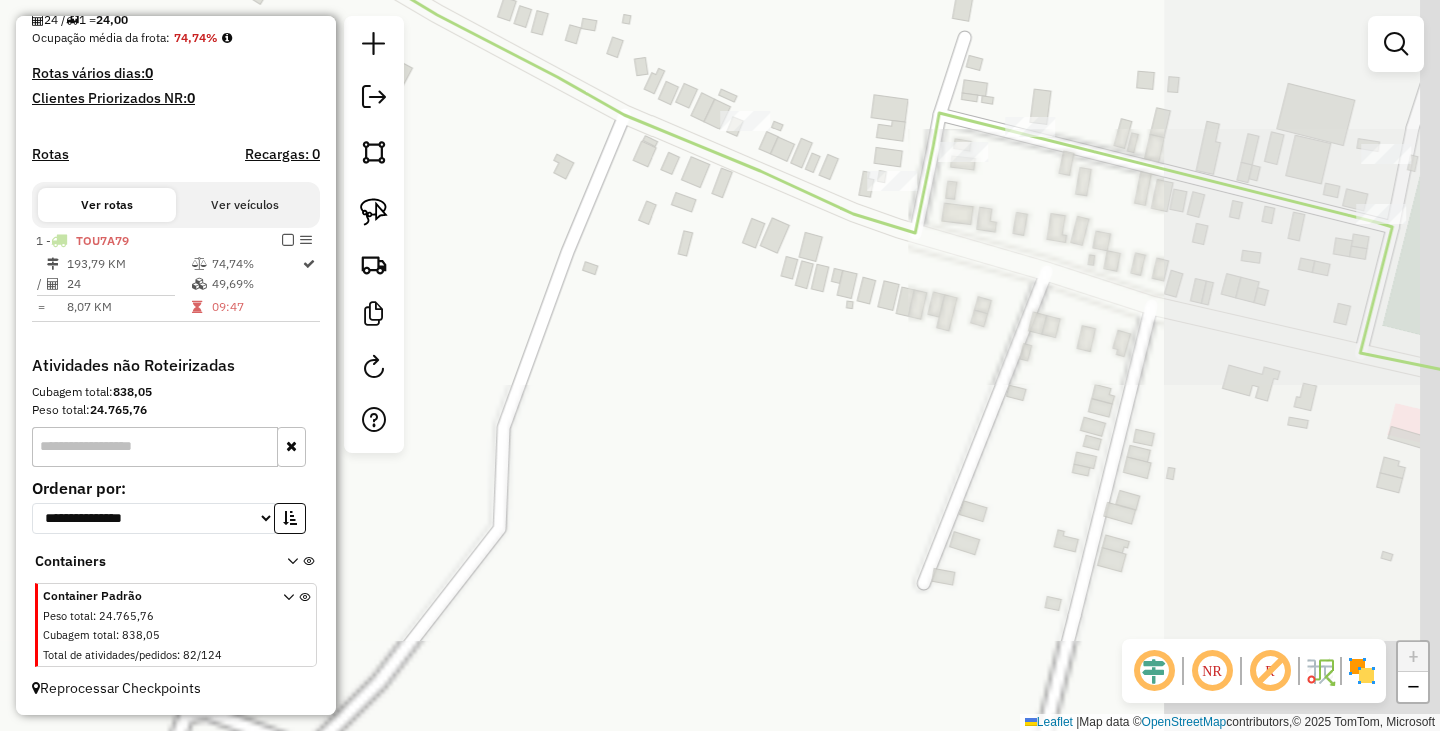 drag, startPoint x: 751, startPoint y: 168, endPoint x: 616, endPoint y: 65, distance: 169.80577 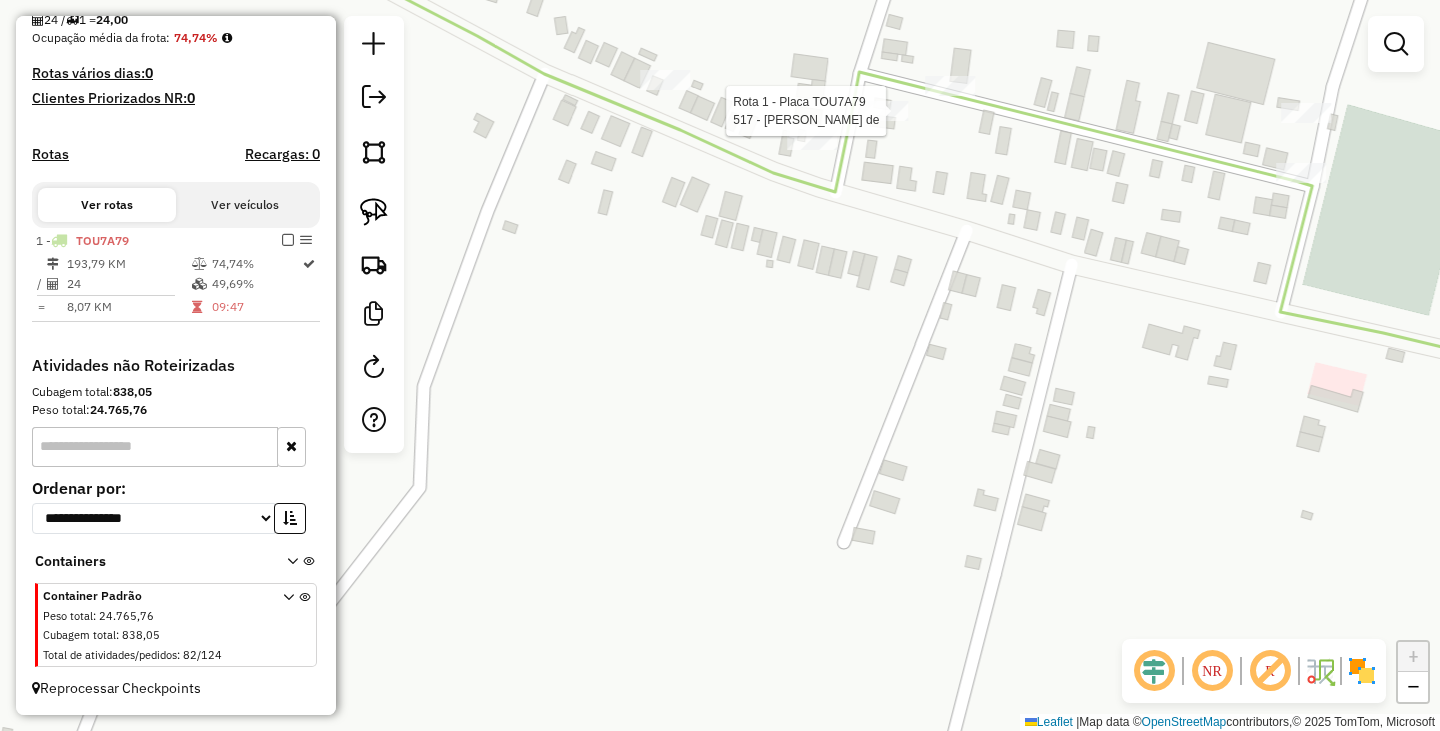 select on "**********" 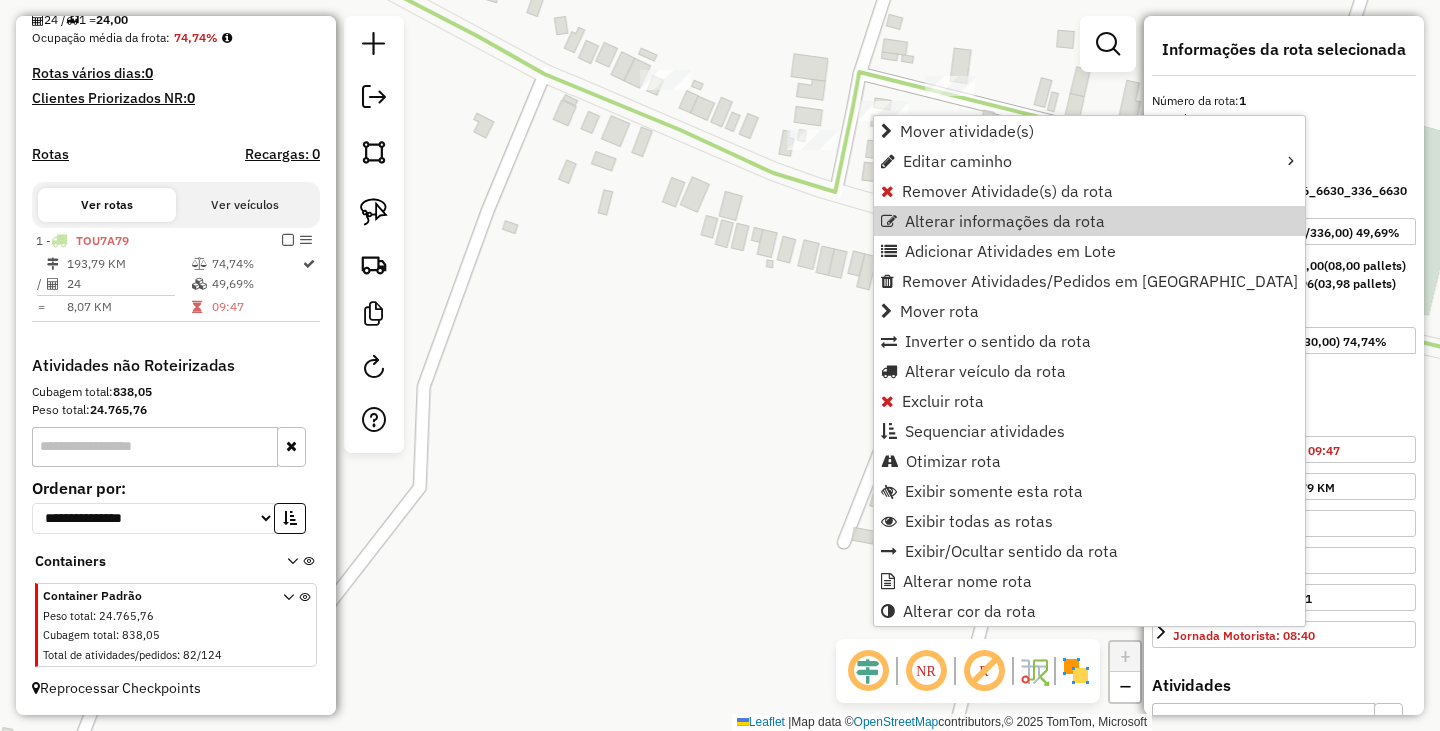 click on "Janela de atendimento Grade de atendimento Capacidade Transportadoras Veículos Cliente Pedidos  Rotas Selecione os dias de semana para filtrar as janelas de atendimento  Seg   Ter   Qua   Qui   Sex   Sáb   Dom  Informe o período da janela de atendimento: De: Até:  Filtrar exatamente a janela do cliente  Considerar janela de atendimento padrão  Selecione os dias de semana para filtrar as grades de atendimento  Seg   Ter   Qua   Qui   Sex   Sáb   Dom   Considerar clientes sem dia de atendimento cadastrado  Clientes fora do dia de atendimento selecionado Filtrar as atividades entre os valores definidos abaixo:  Peso mínimo:   Peso máximo:   Cubagem mínima:   Cubagem máxima:   De:   Até:  Filtrar as atividades entre o tempo de atendimento definido abaixo:  De:   Até:   Considerar capacidade total dos clientes não roteirizados Transportadora: Selecione um ou mais itens Tipo de veículo: Selecione um ou mais itens Veículo: Selecione um ou mais itens Motorista: Selecione um ou mais itens Nome: Rótulo:" 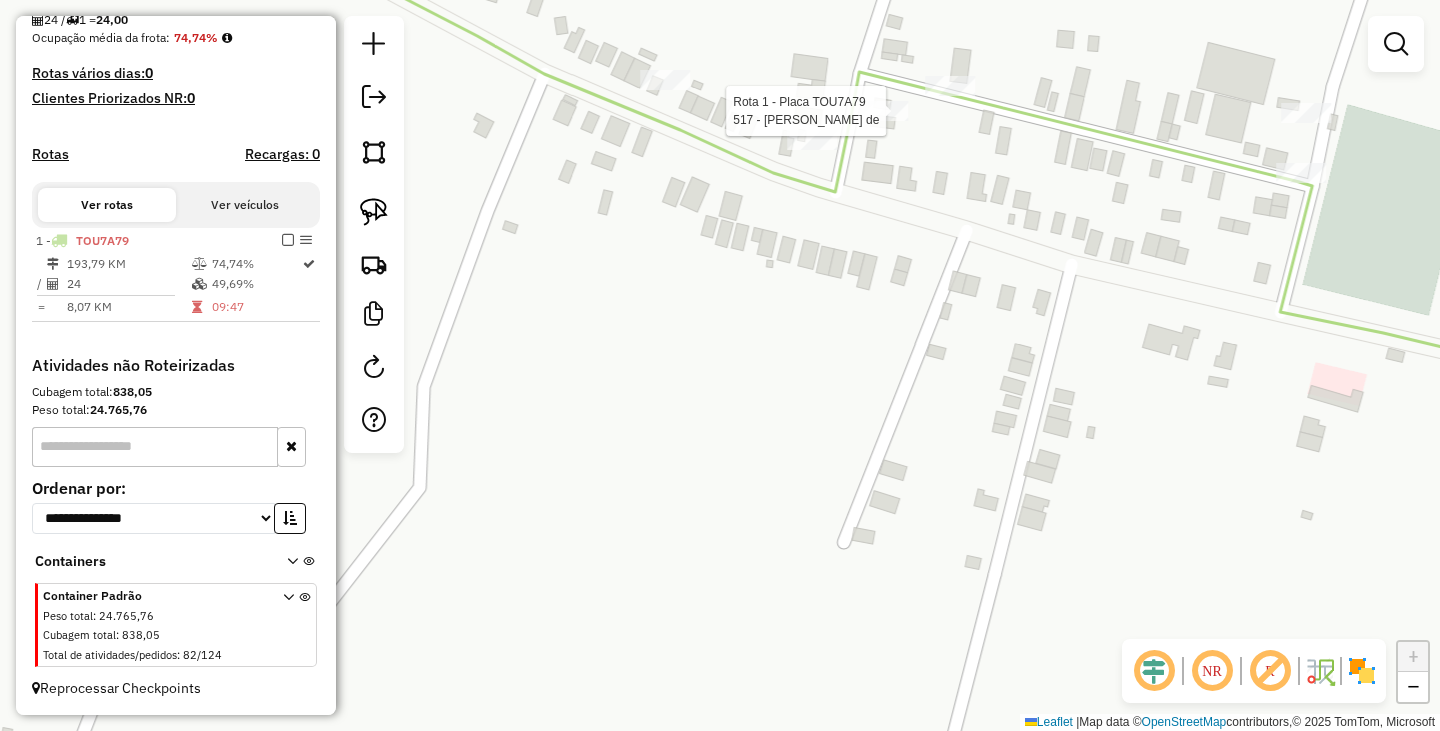 click on "Rota 1 - Placa TOU7A79  517 - Isaias Rodrigues de Janela de atendimento Grade de atendimento Capacidade Transportadoras Veículos Cliente Pedidos  Rotas Selecione os dias de semana para filtrar as janelas de atendimento  Seg   Ter   Qua   Qui   Sex   Sáb   Dom  Informe o período da janela de atendimento: De: Até:  Filtrar exatamente a janela do cliente  Considerar janela de atendimento padrão  Selecione os dias de semana para filtrar as grades de atendimento  Seg   Ter   Qua   Qui   Sex   Sáb   Dom   Considerar clientes sem dia de atendimento cadastrado  Clientes fora do dia de atendimento selecionado Filtrar as atividades entre os valores definidos abaixo:  Peso mínimo:   Peso máximo:   Cubagem mínima:   Cubagem máxima:   De:   Até:  Filtrar as atividades entre o tempo de atendimento definido abaixo:  De:   Até:   Considerar capacidade total dos clientes não roteirizados Transportadora: Selecione um ou mais itens Tipo de veículo: Selecione um ou mais itens Veículo: Selecione um ou mais itens +" 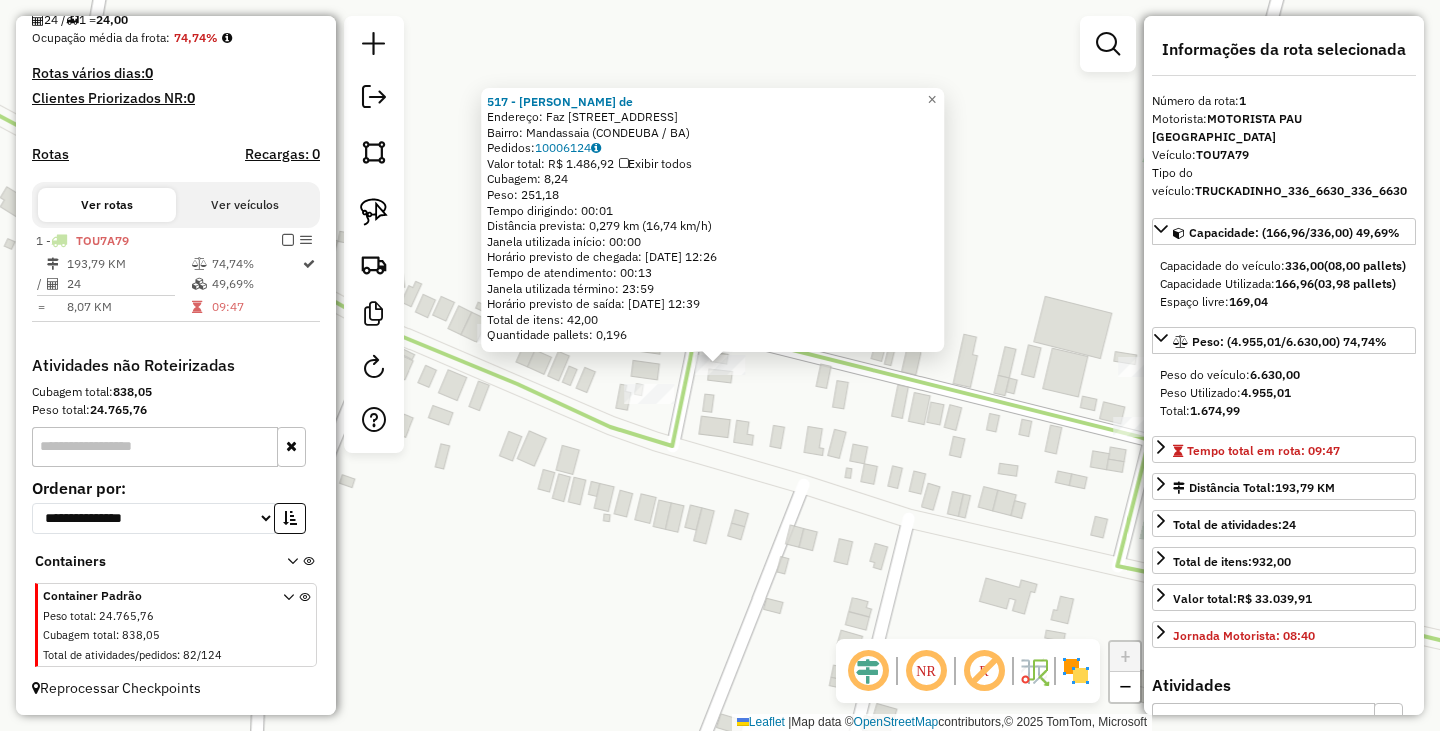 click on "517 - Isaias Rodrigues de  Endereço: Faz ALVORADA                      54   Bairro: Mandassaia (CONDEUBA / BA)   Pedidos:  10006124   Valor total: R$ 1.486,92   Exibir todos   Cubagem: 8,24  Peso: 251,18  Tempo dirigindo: 00:01   Distância prevista: 0,279 km (16,74 km/h)   Janela utilizada início: 00:00   Horário previsto de chegada: 11/07/2025 12:26   Tempo de atendimento: 00:13   Janela utilizada término: 23:59   Horário previsto de saída: 11/07/2025 12:39   Total de itens: 42,00   Quantidade pallets: 0,196  × Janela de atendimento Grade de atendimento Capacidade Transportadoras Veículos Cliente Pedidos  Rotas Selecione os dias de semana para filtrar as janelas de atendimento  Seg   Ter   Qua   Qui   Sex   Sáb   Dom  Informe o período da janela de atendimento: De: Até:  Filtrar exatamente a janela do cliente  Considerar janela de atendimento padrão  Selecione os dias de semana para filtrar as grades de atendimento  Seg   Ter   Qua   Qui   Sex   Sáb   Dom   Peso mínimo:   Peso máximo:   De:" 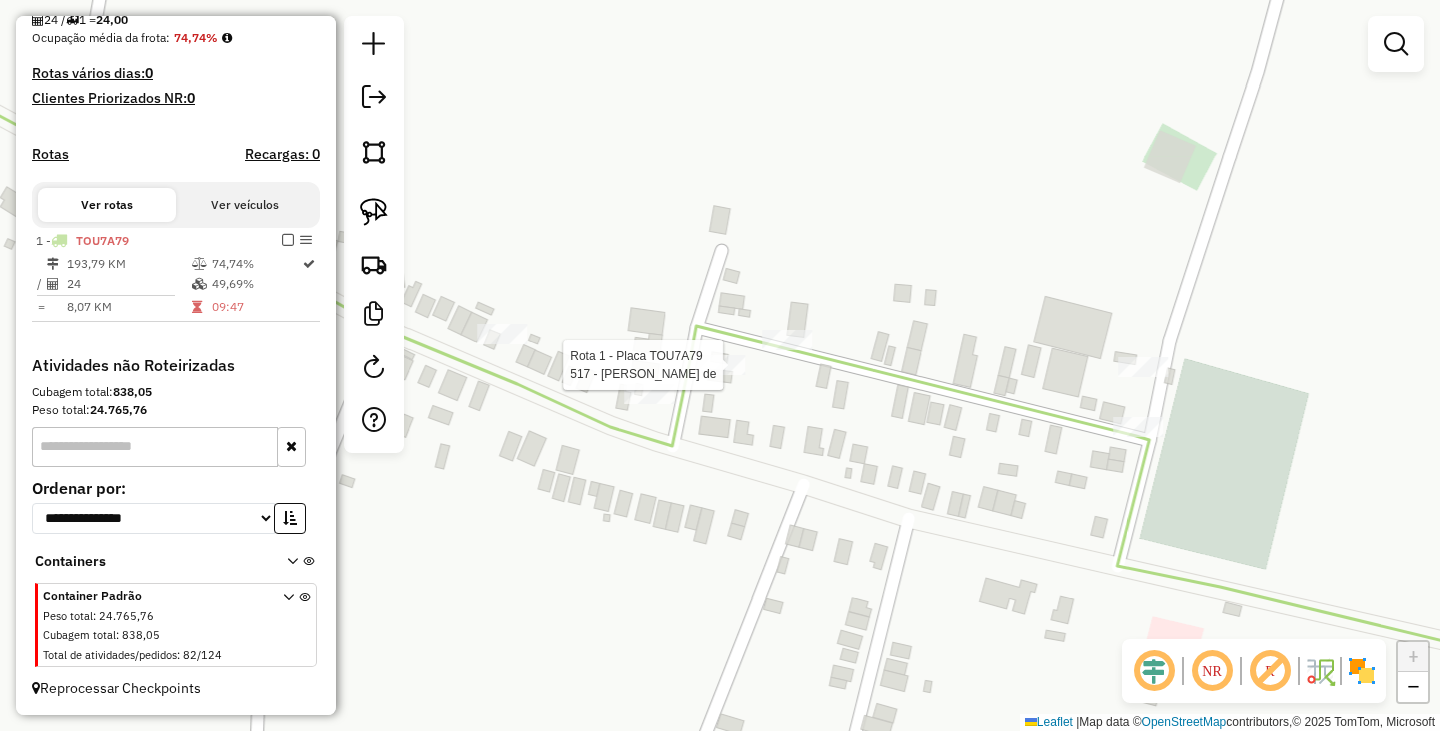 select on "**********" 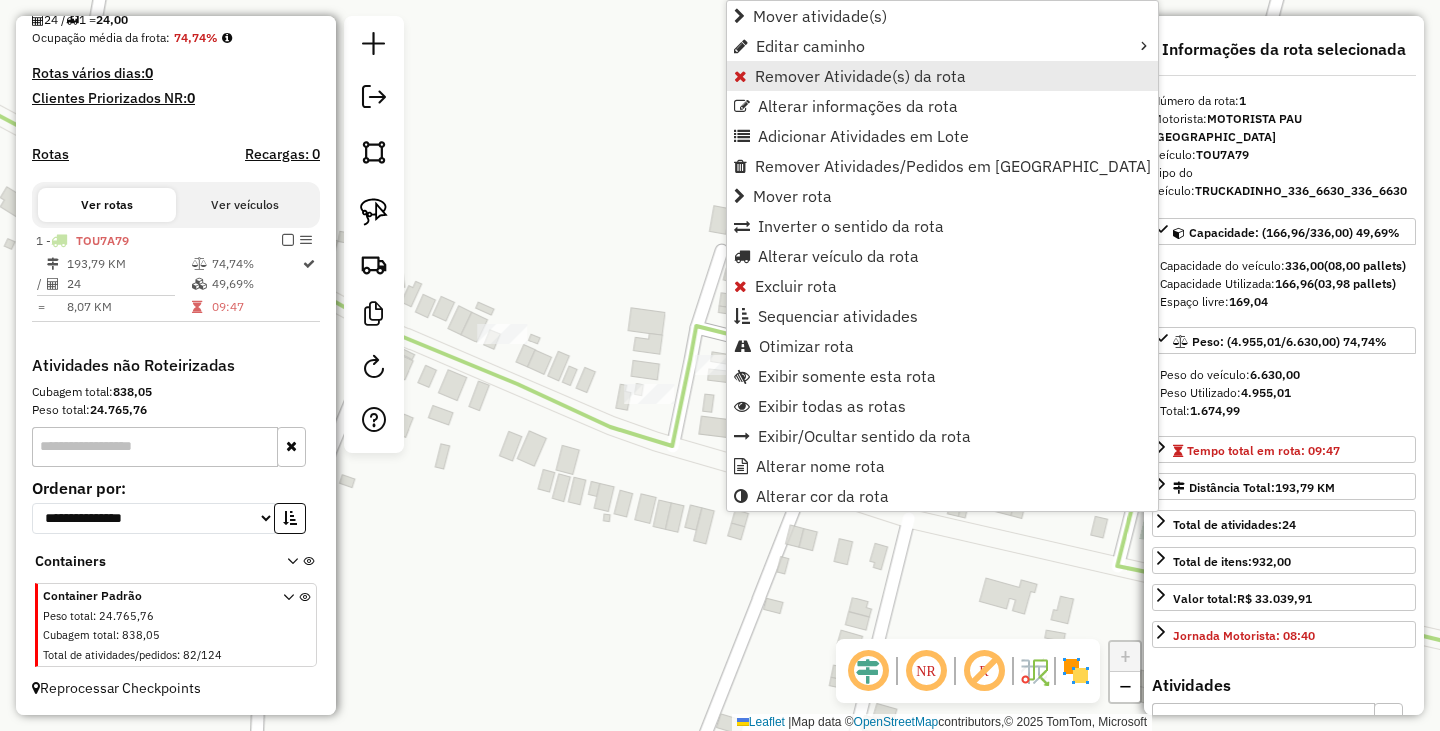 click on "Remover Atividade(s) da rota" at bounding box center [860, 76] 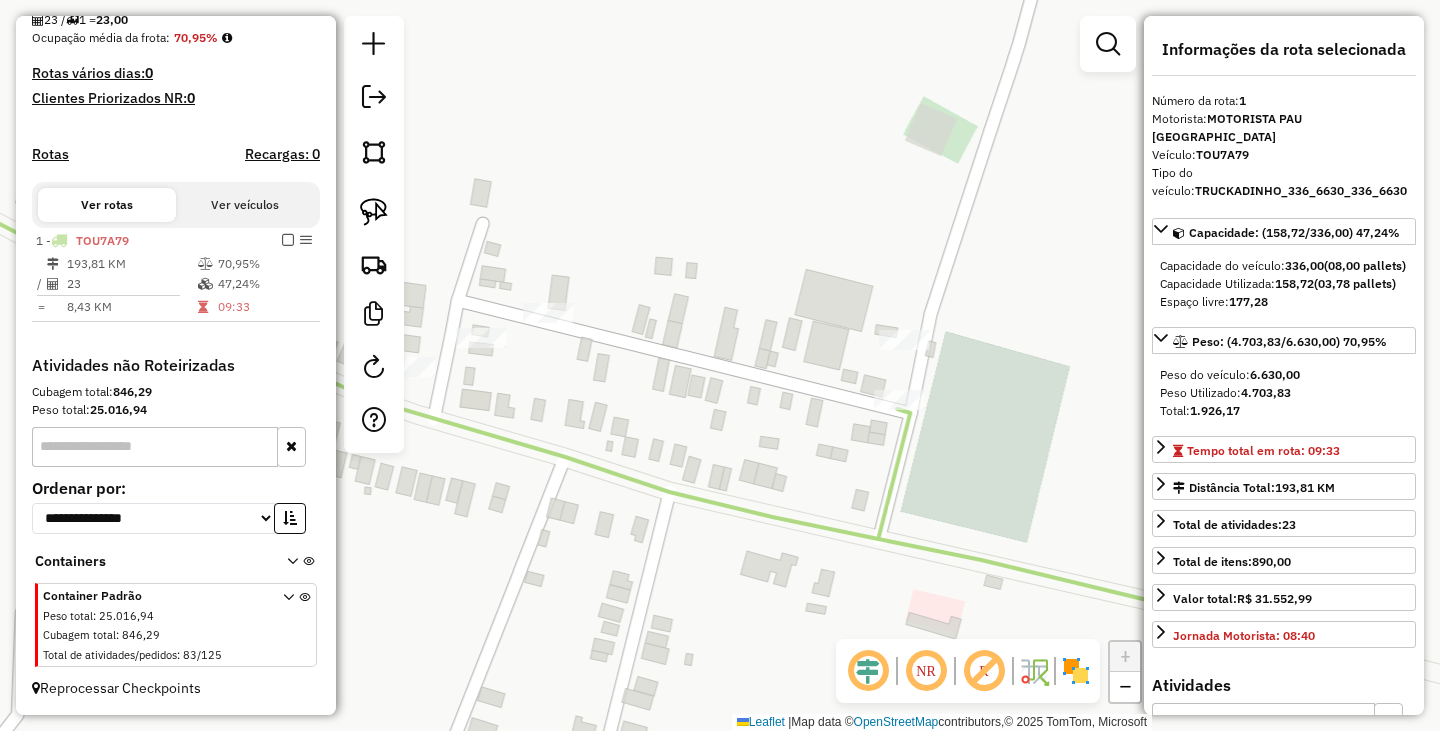 drag, startPoint x: 941, startPoint y: 445, endPoint x: 607, endPoint y: 397, distance: 337.4315 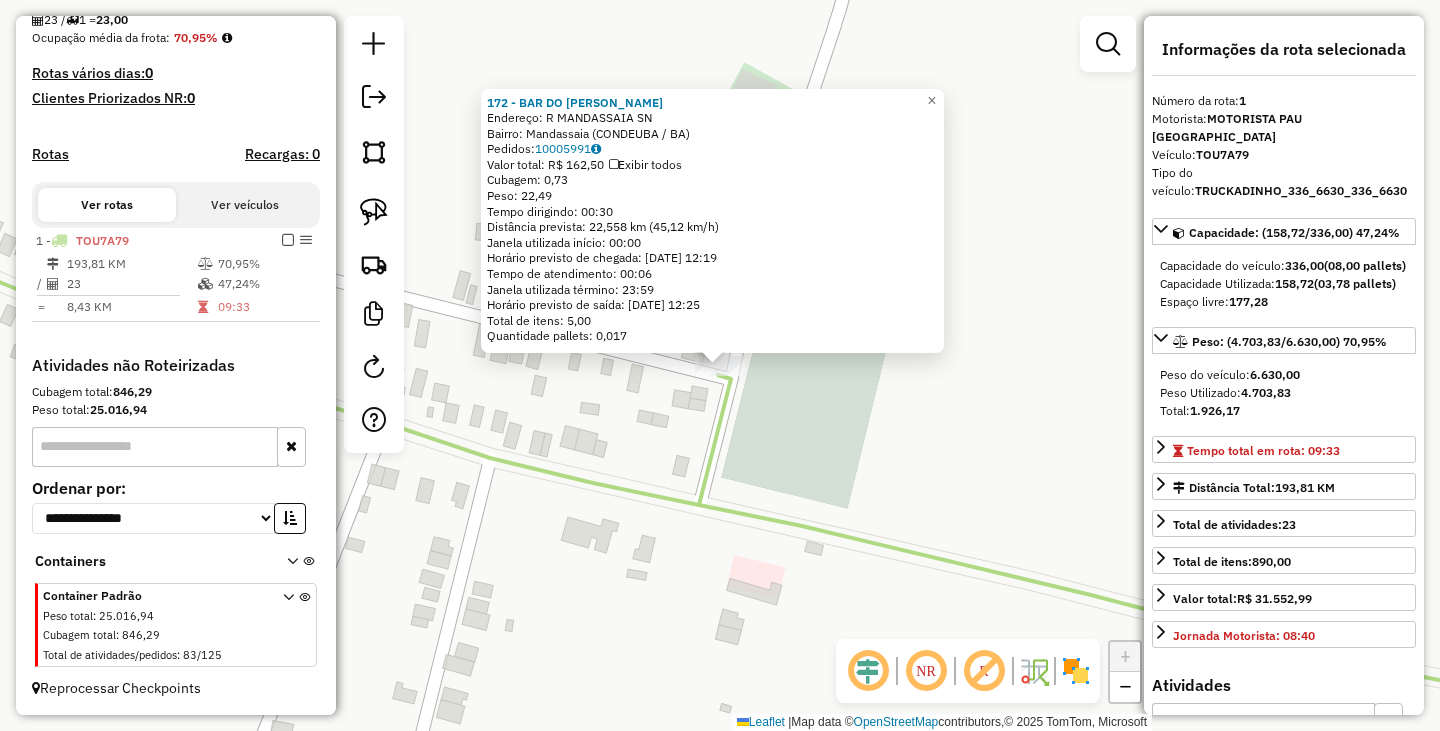 click on "172 - BAR DO RONALDO  Endereço:  R MANDASSAIA SN   Bairro: Mandassaia (CONDEUBA / BA)   Pedidos:  10005991   Valor total: R$ 162,50   Exibir todos   Cubagem: 0,73  Peso: 22,49  Tempo dirigindo: 00:30   Distância prevista: 22,558 km (45,12 km/h)   Janela utilizada início: 00:00   Horário previsto de chegada: 11/07/2025 12:19   Tempo de atendimento: 00:06   Janela utilizada término: 23:59   Horário previsto de saída: 11/07/2025 12:25   Total de itens: 5,00   Quantidade pallets: 0,017  × Janela de atendimento Grade de atendimento Capacidade Transportadoras Veículos Cliente Pedidos  Rotas Selecione os dias de semana para filtrar as janelas de atendimento  Seg   Ter   Qua   Qui   Sex   Sáb   Dom  Informe o período da janela de atendimento: De: Até:  Filtrar exatamente a janela do cliente  Considerar janela de atendimento padrão  Selecione os dias de semana para filtrar as grades de atendimento  Seg   Ter   Qua   Qui   Sex   Sáb   Dom   Considerar clientes sem dia de atendimento cadastrado  De:   De:" 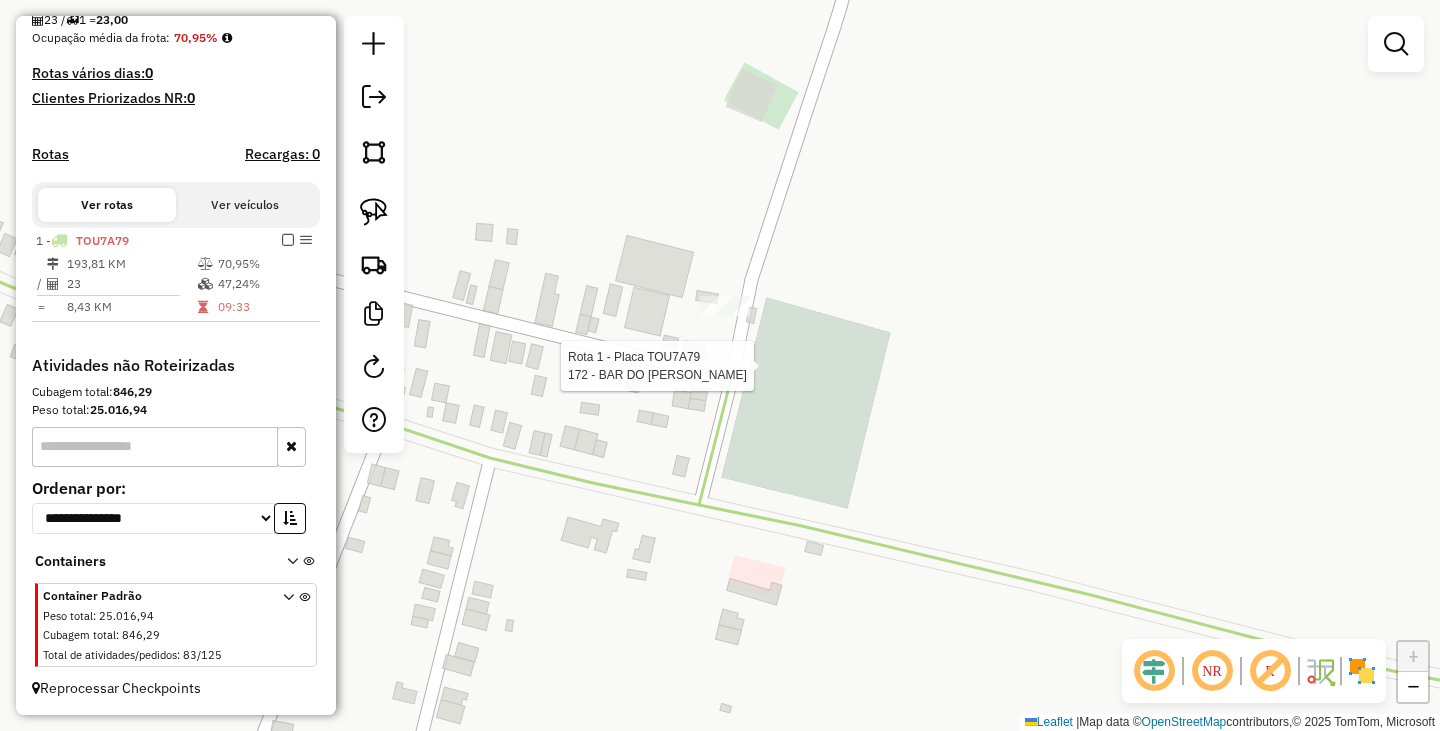 select on "**********" 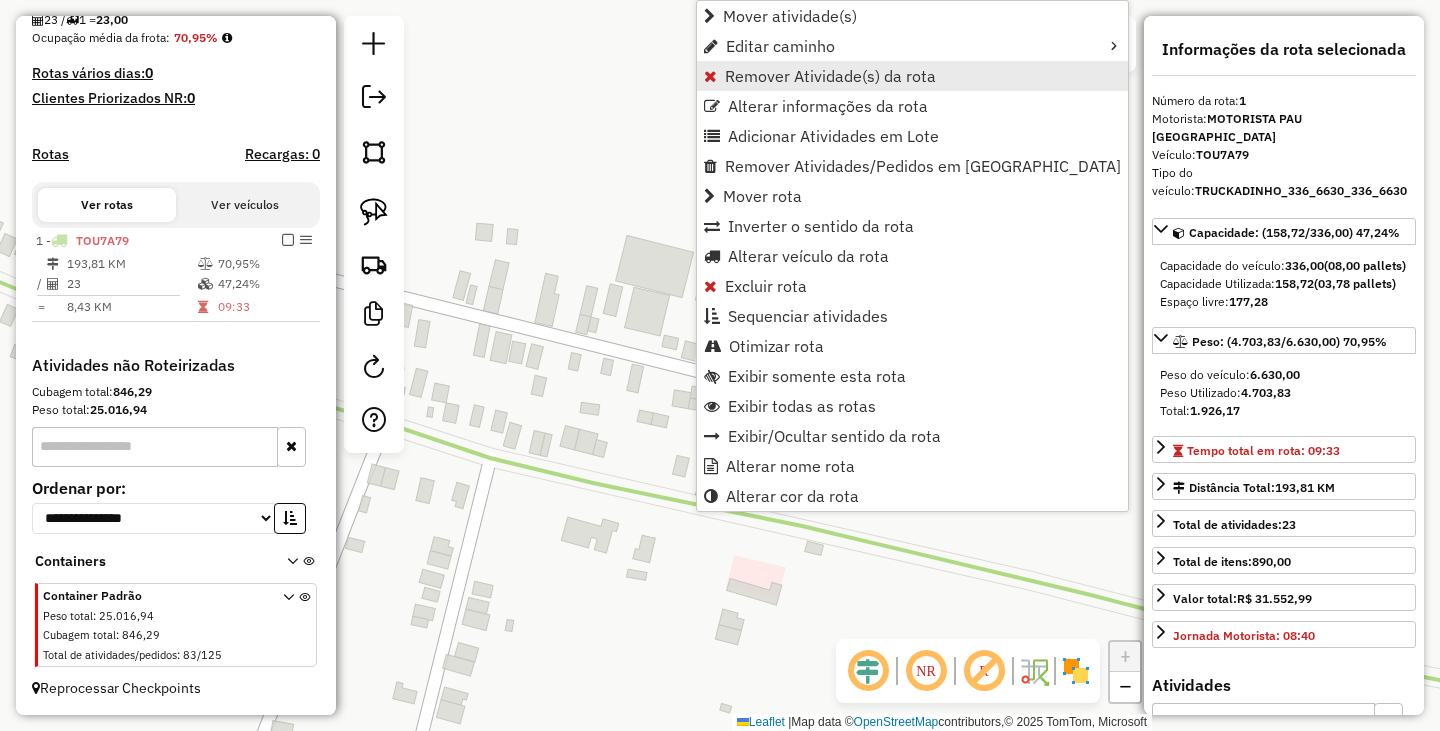 click on "Remover Atividade(s) da rota" at bounding box center [830, 76] 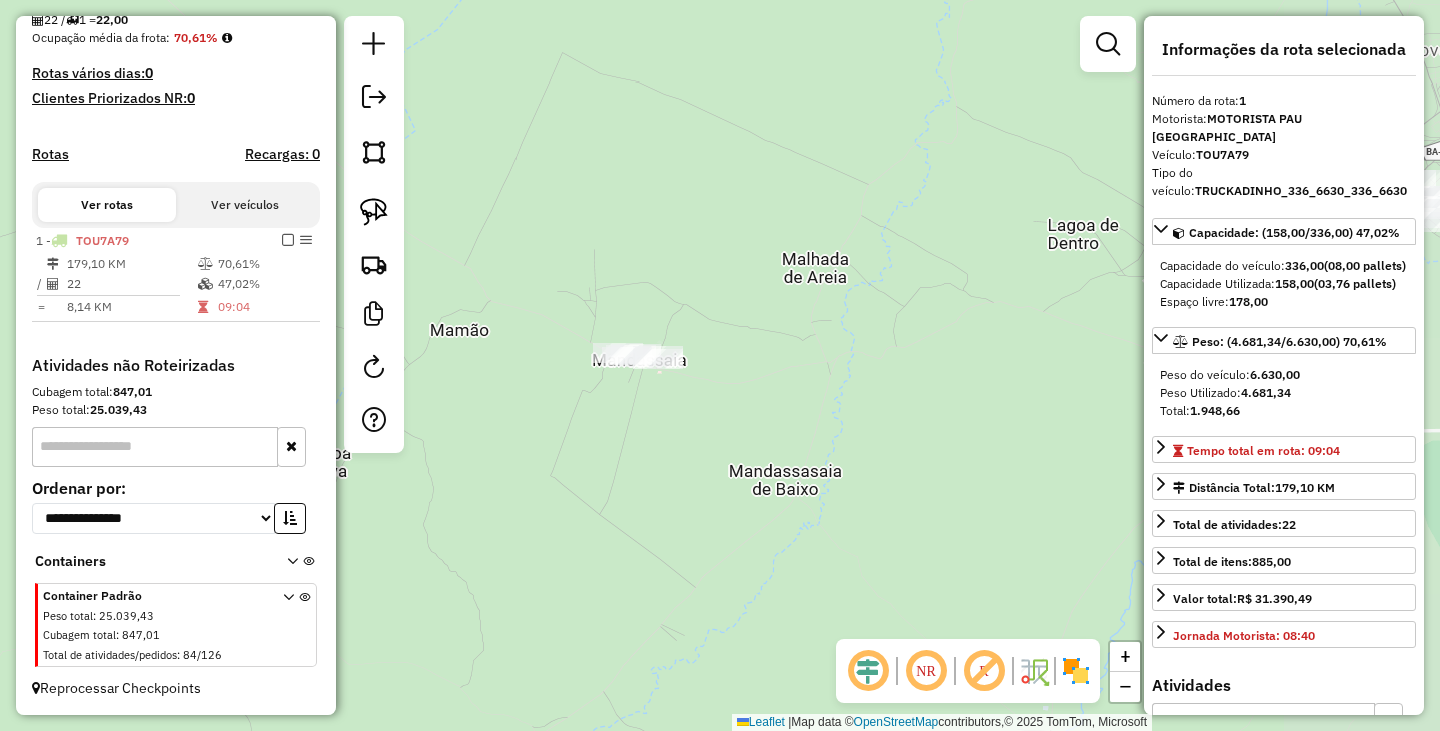 drag, startPoint x: 608, startPoint y: 408, endPoint x: 963, endPoint y: 443, distance: 356.7212 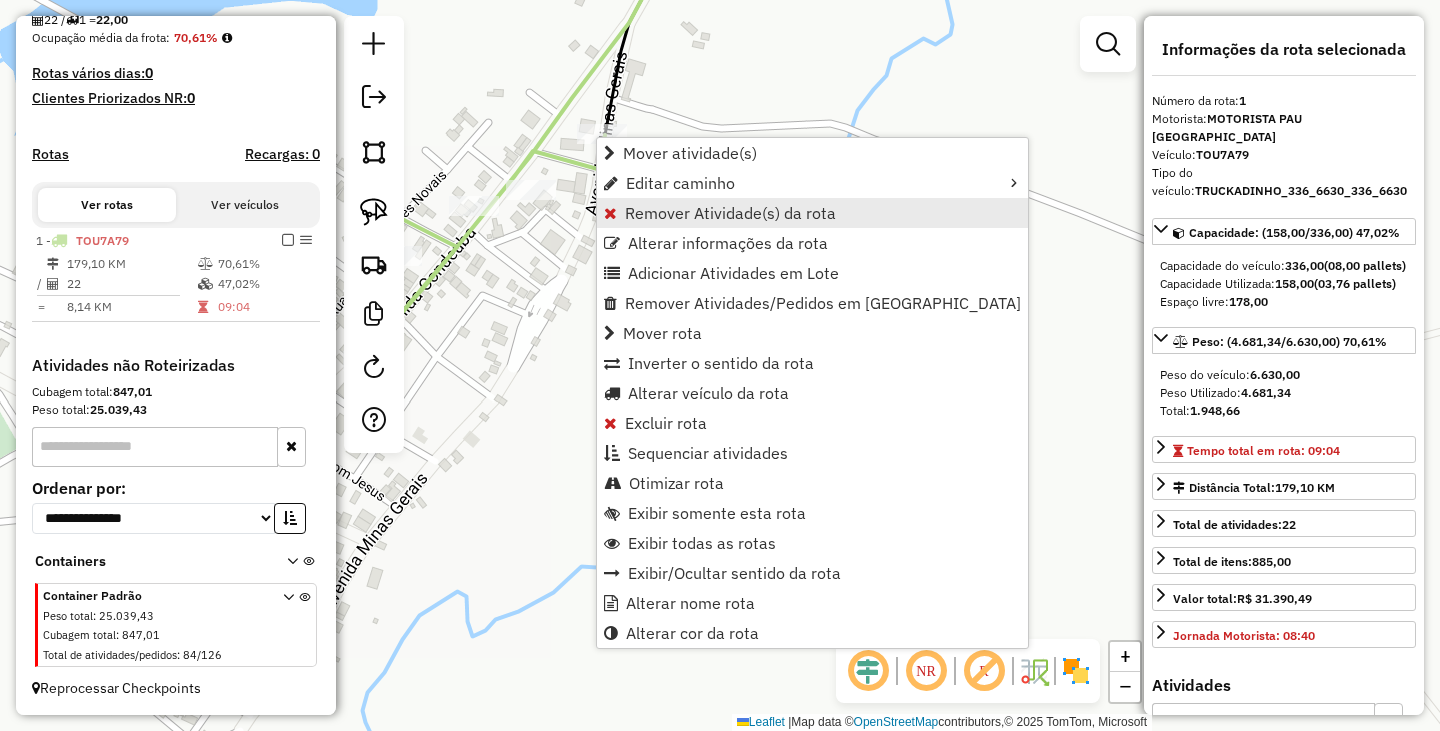 click on "Remover Atividade(s) da rota" at bounding box center [730, 213] 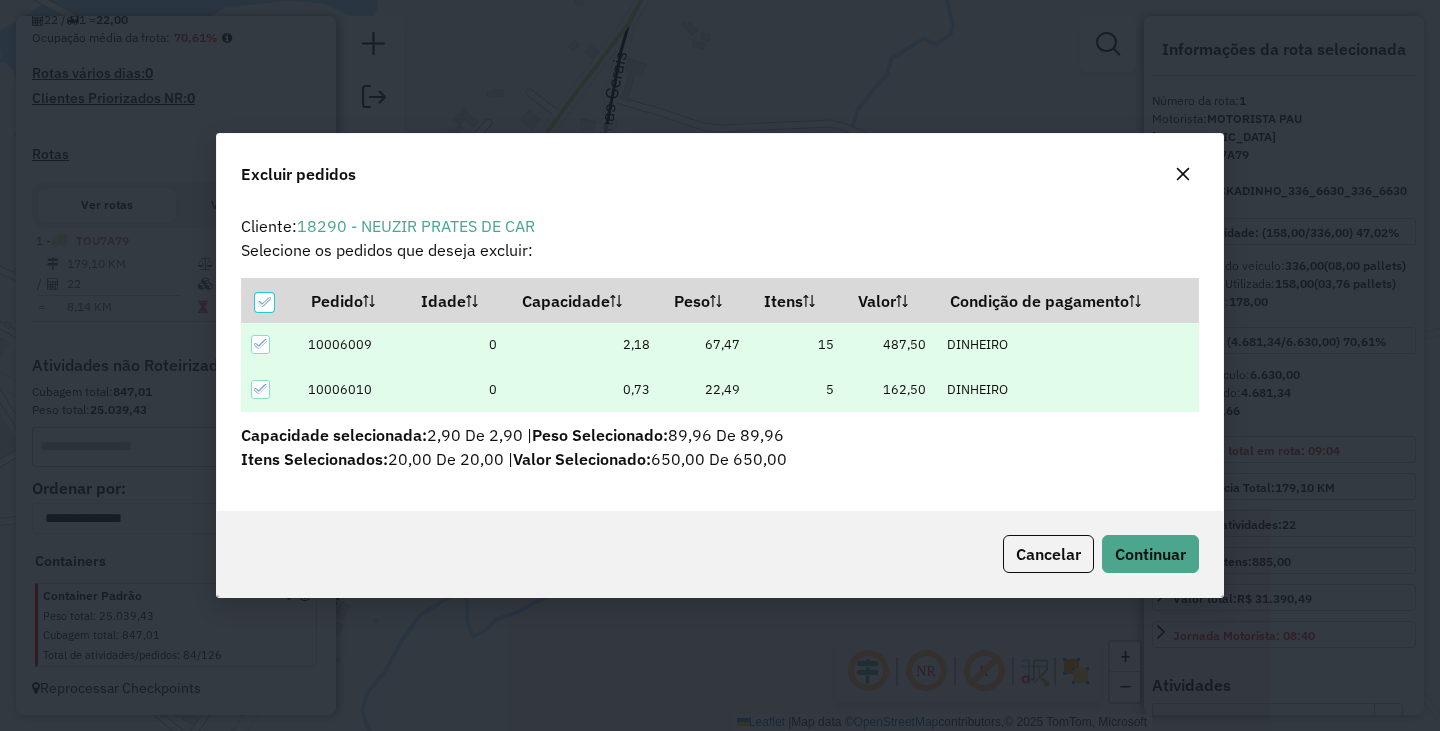 scroll, scrollTop: 0, scrollLeft: 0, axis: both 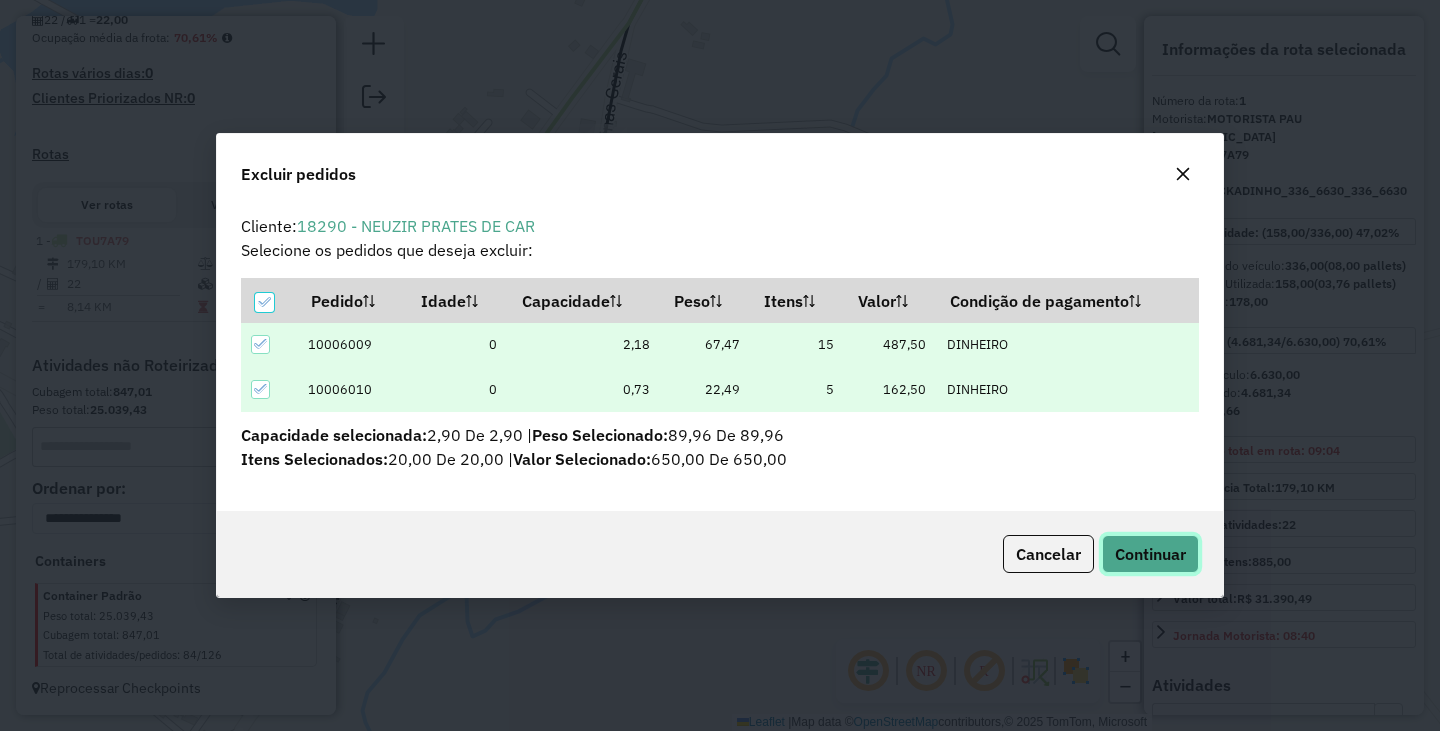 click on "Continuar" 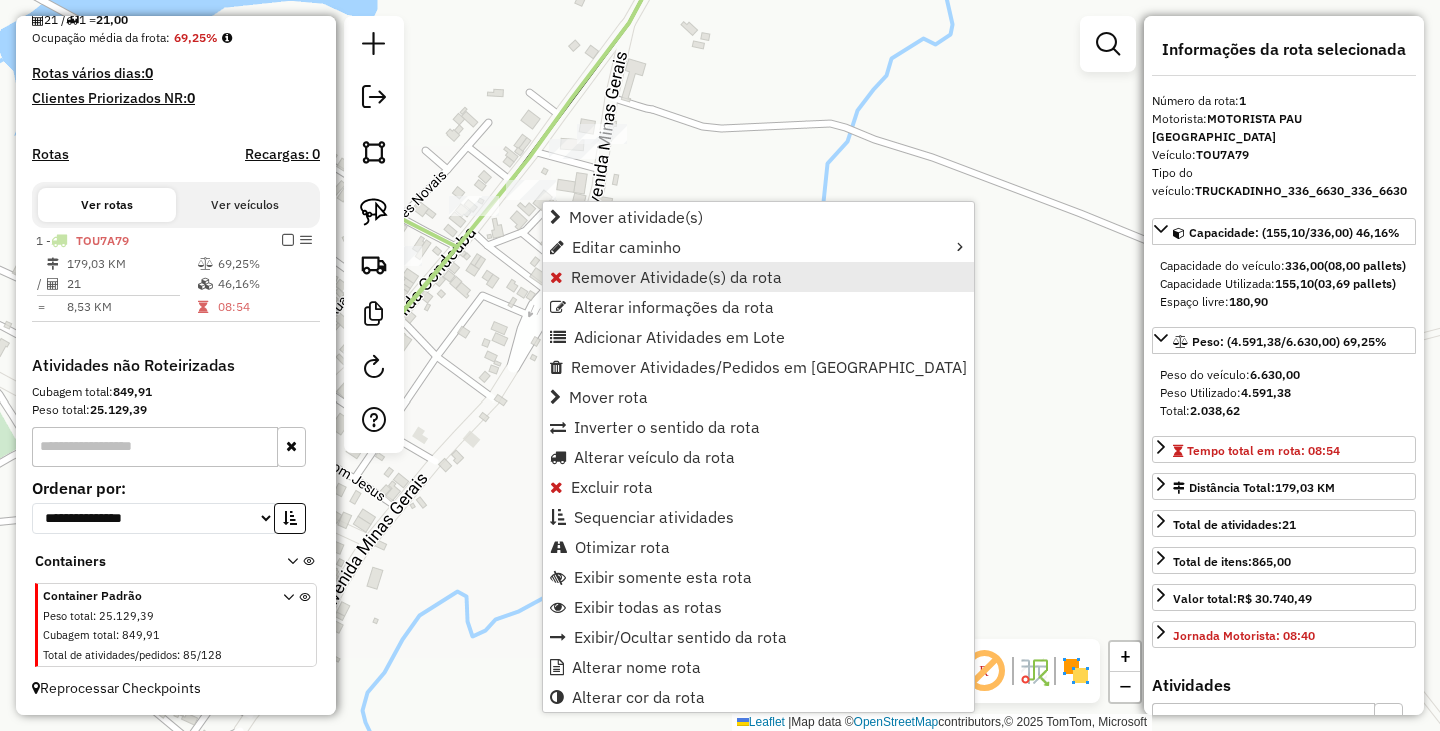 click on "Remover Atividade(s) da rota" at bounding box center (758, 277) 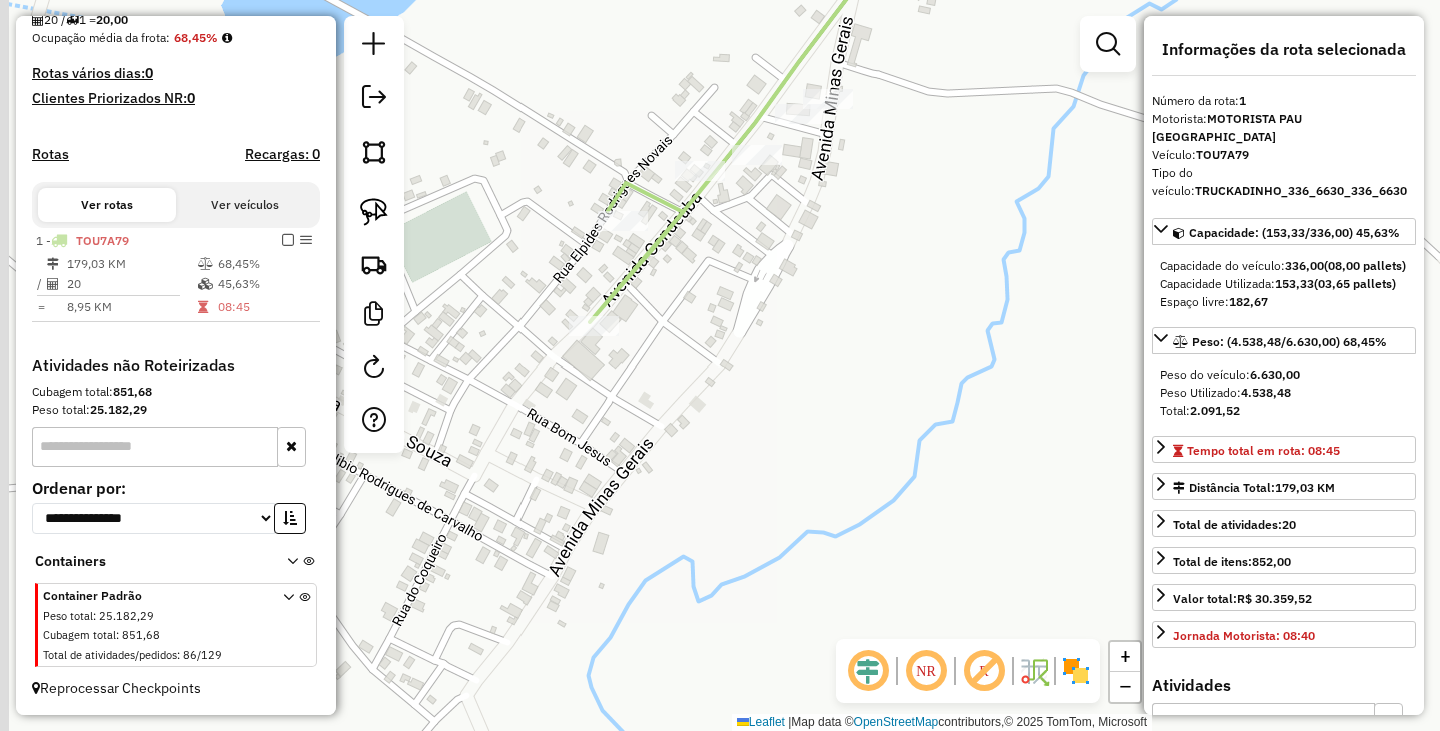 drag, startPoint x: 566, startPoint y: 315, endPoint x: 1002, endPoint y: 249, distance: 440.96713 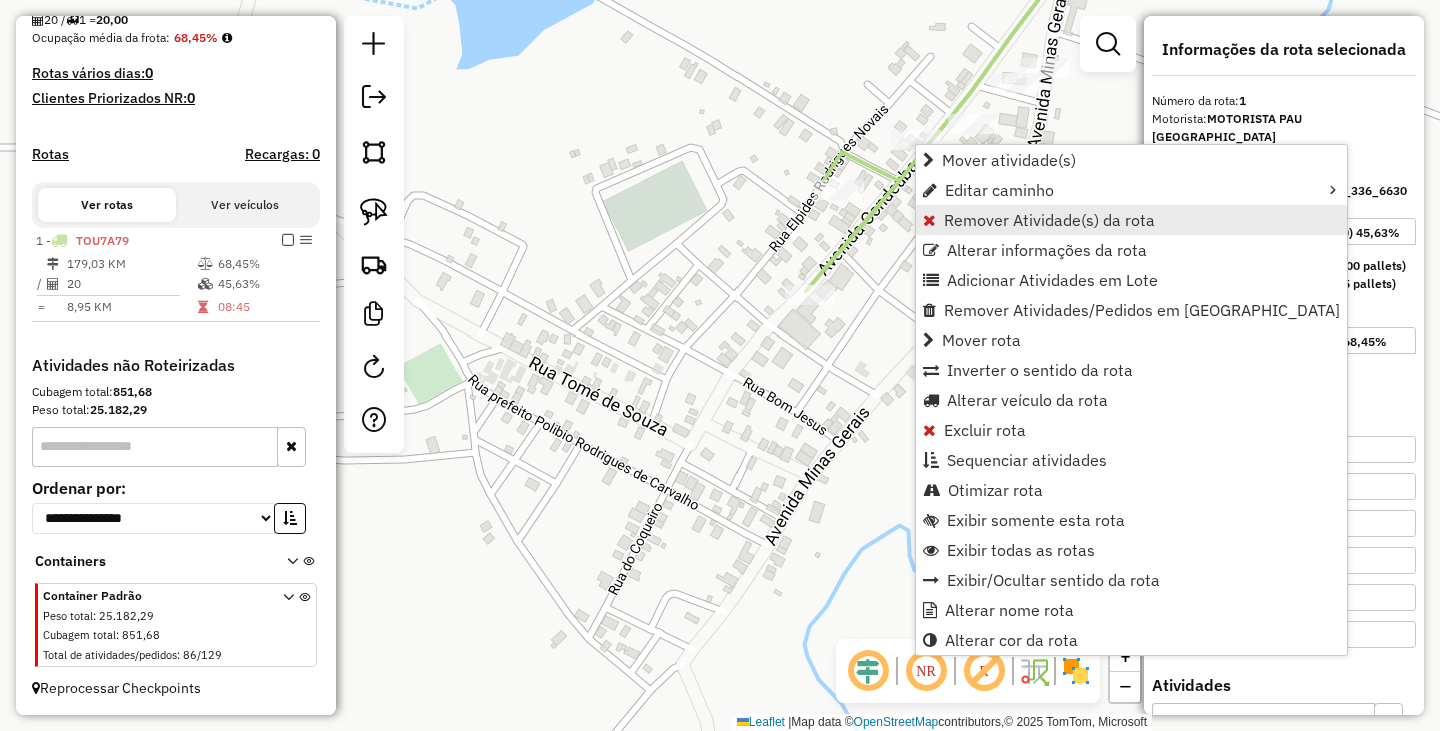 click on "Remover Atividade(s) da rota" at bounding box center (1049, 220) 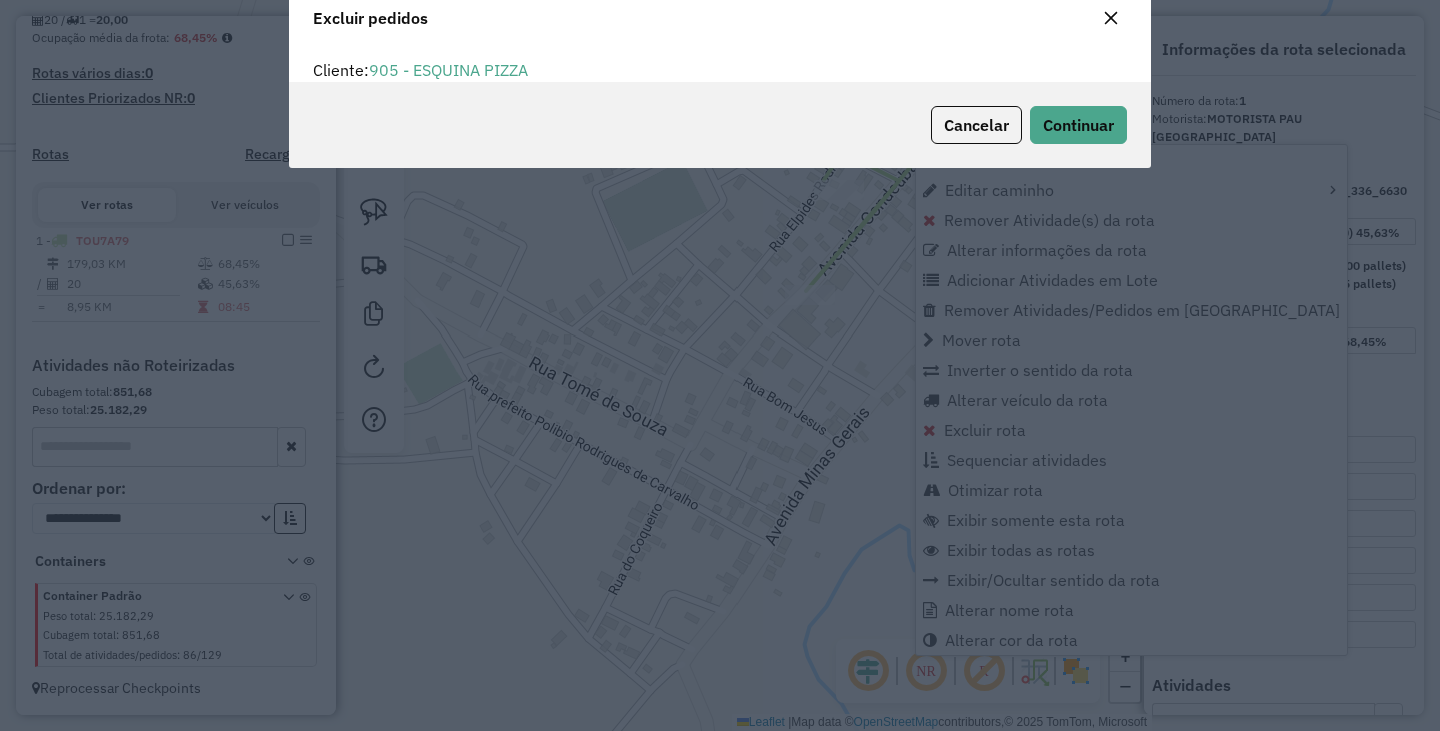 scroll, scrollTop: 82, scrollLeft: 0, axis: vertical 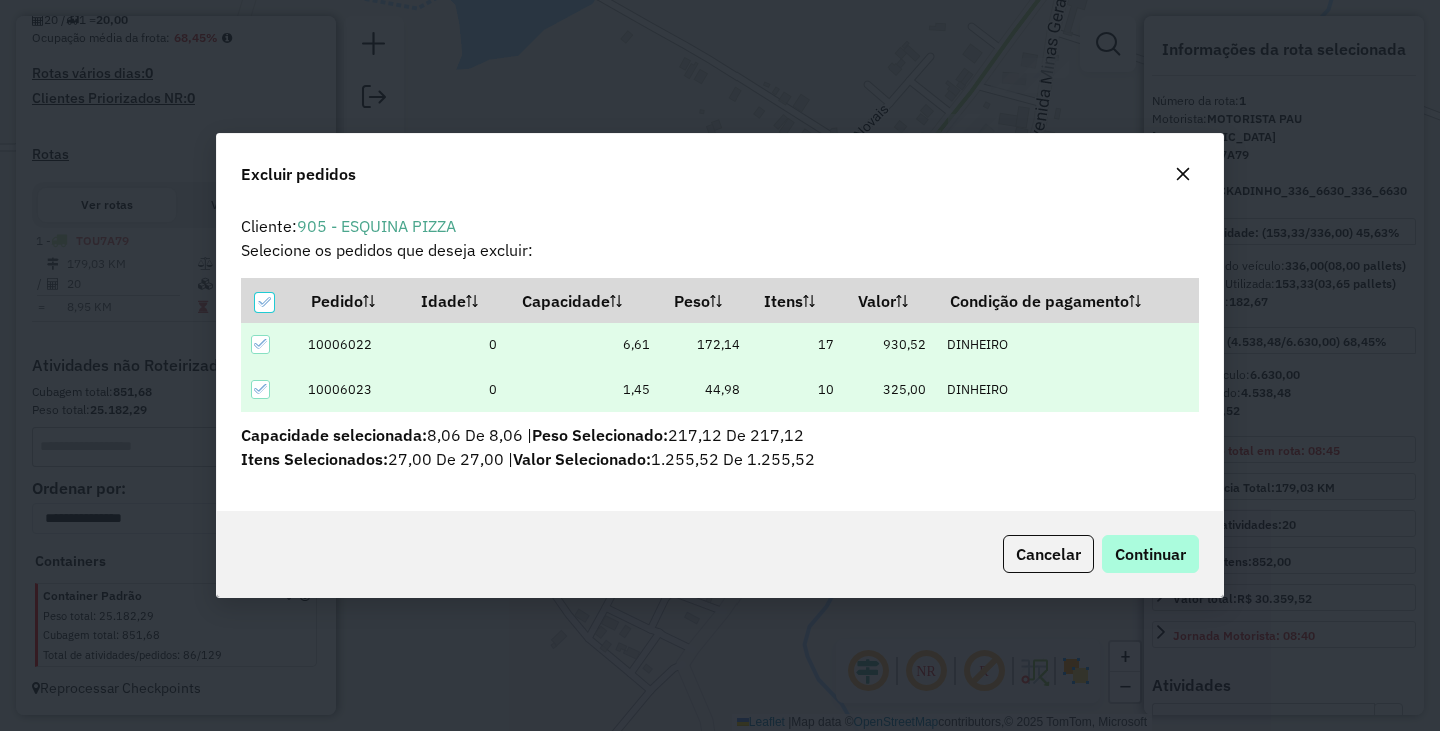 click on "Cancelar  Continuar" 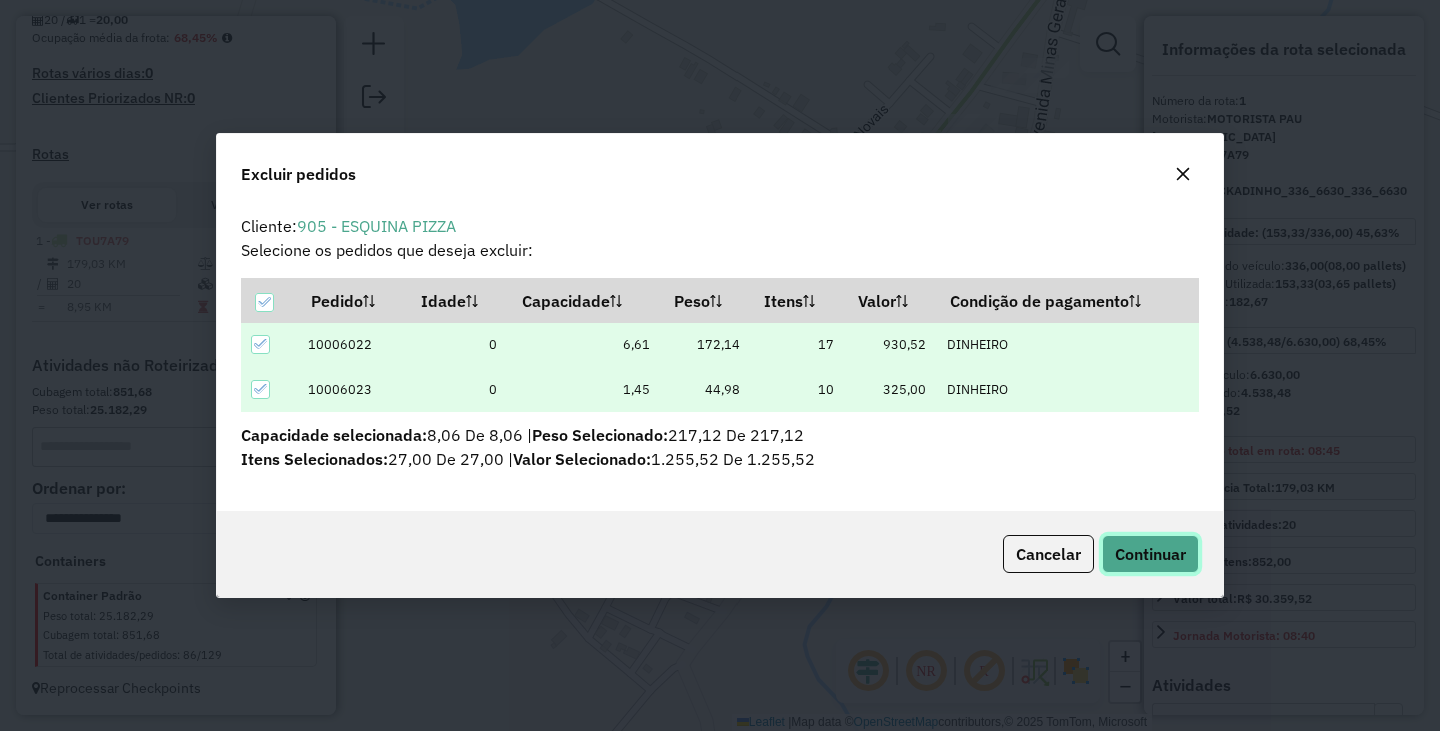 click on "Continuar" 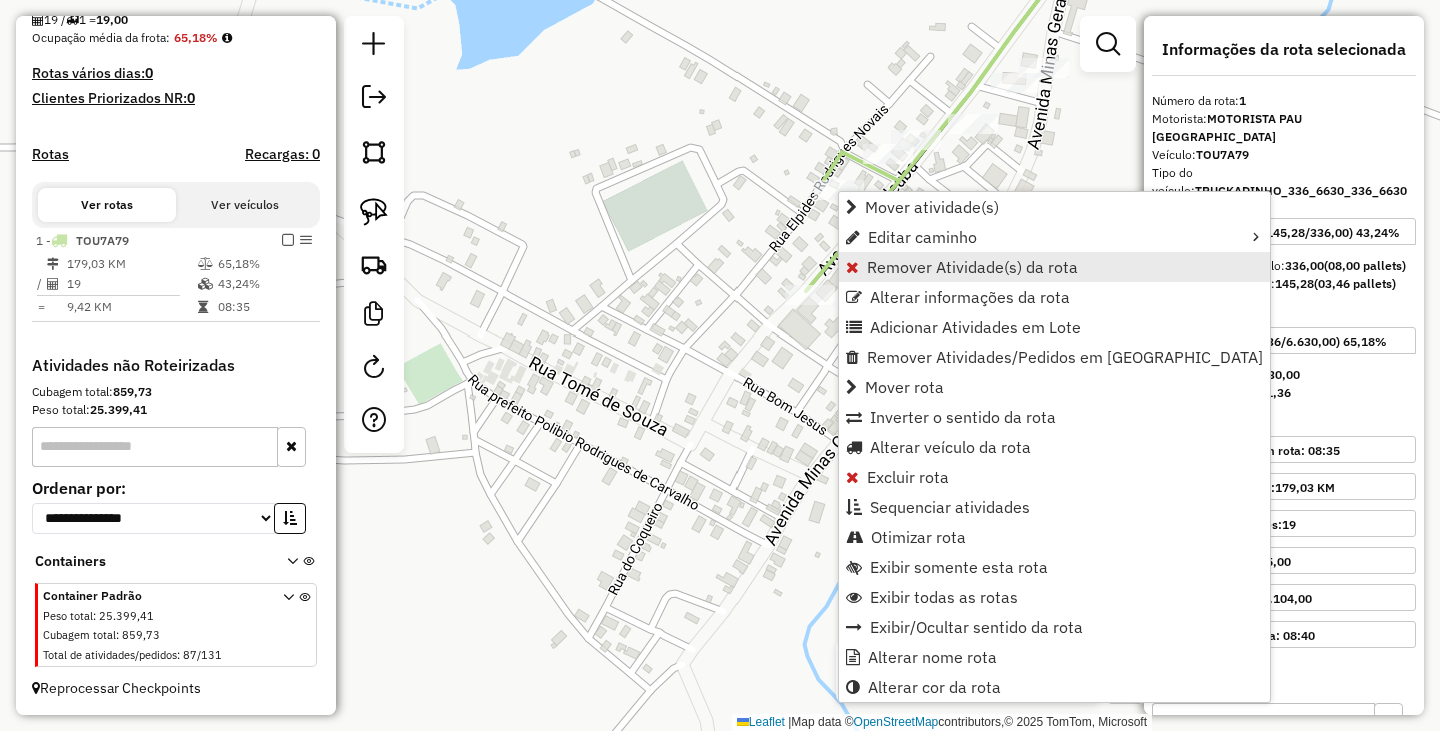 click on "Remover Atividade(s) da rota" at bounding box center (972, 267) 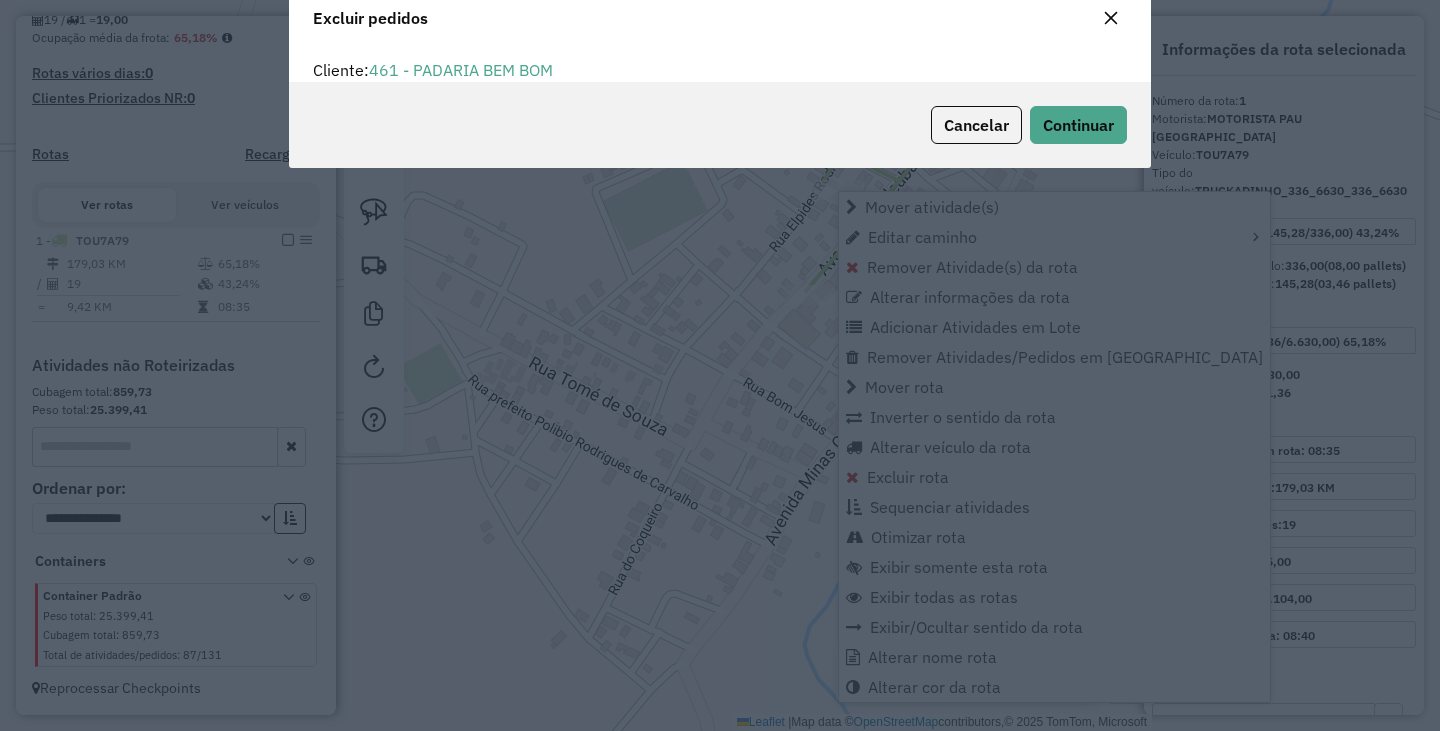 scroll, scrollTop: 82, scrollLeft: 0, axis: vertical 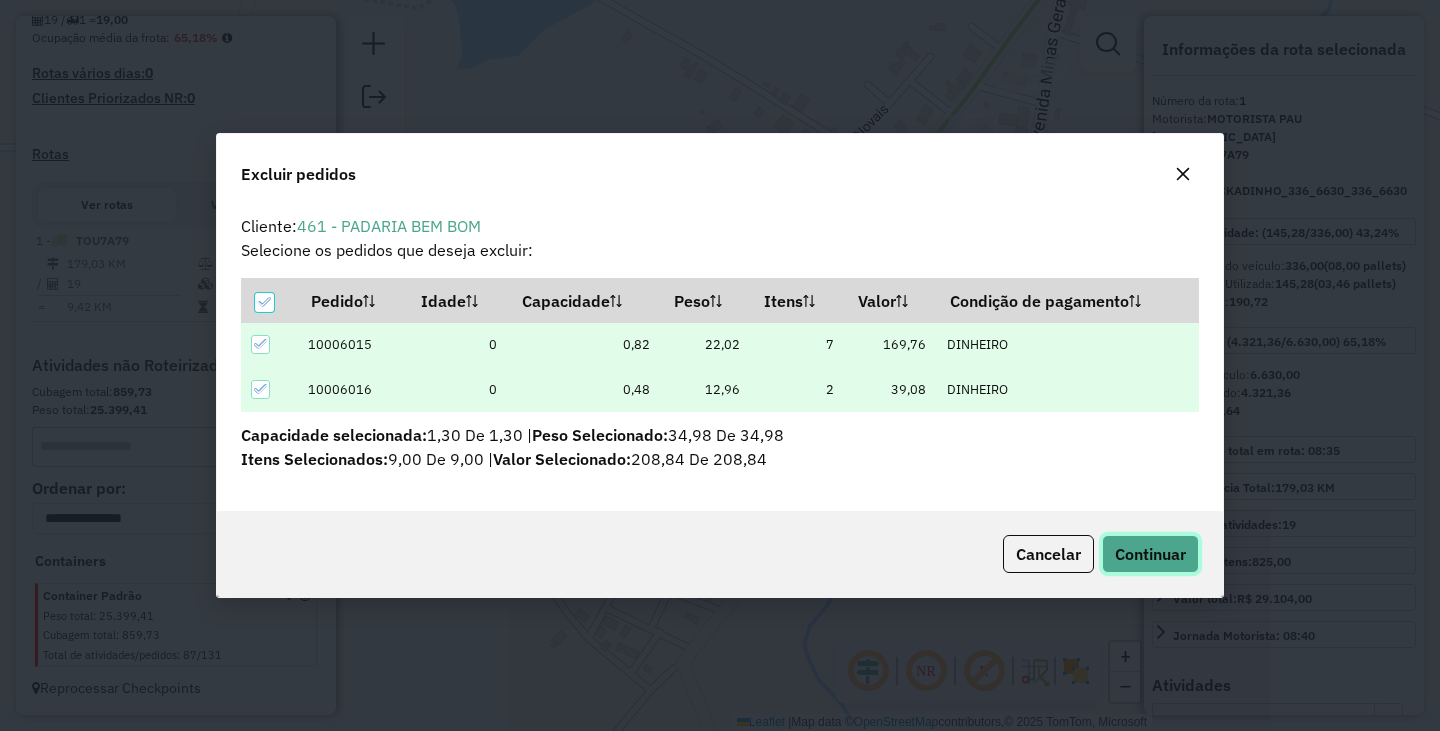 click on "Continuar" 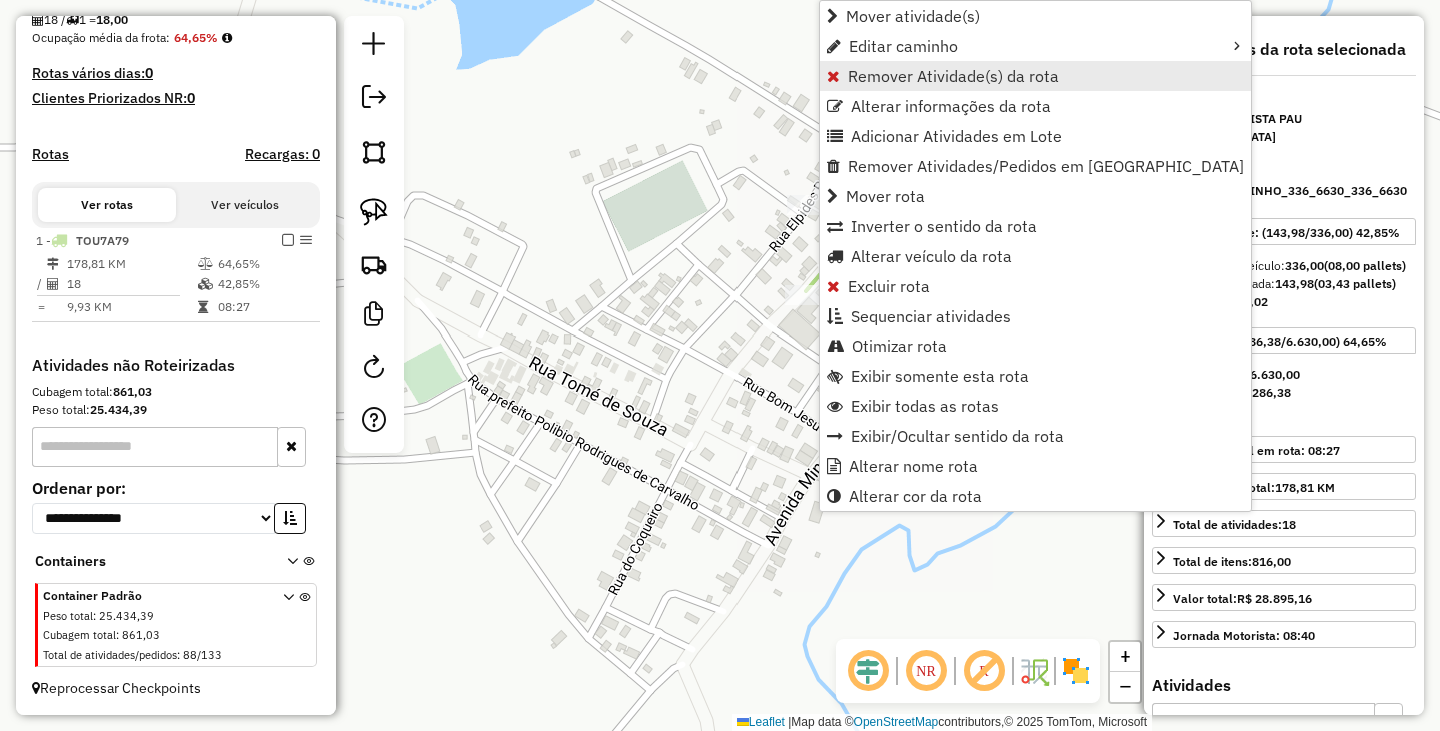 click on "Remover Atividade(s) da rota" at bounding box center [953, 76] 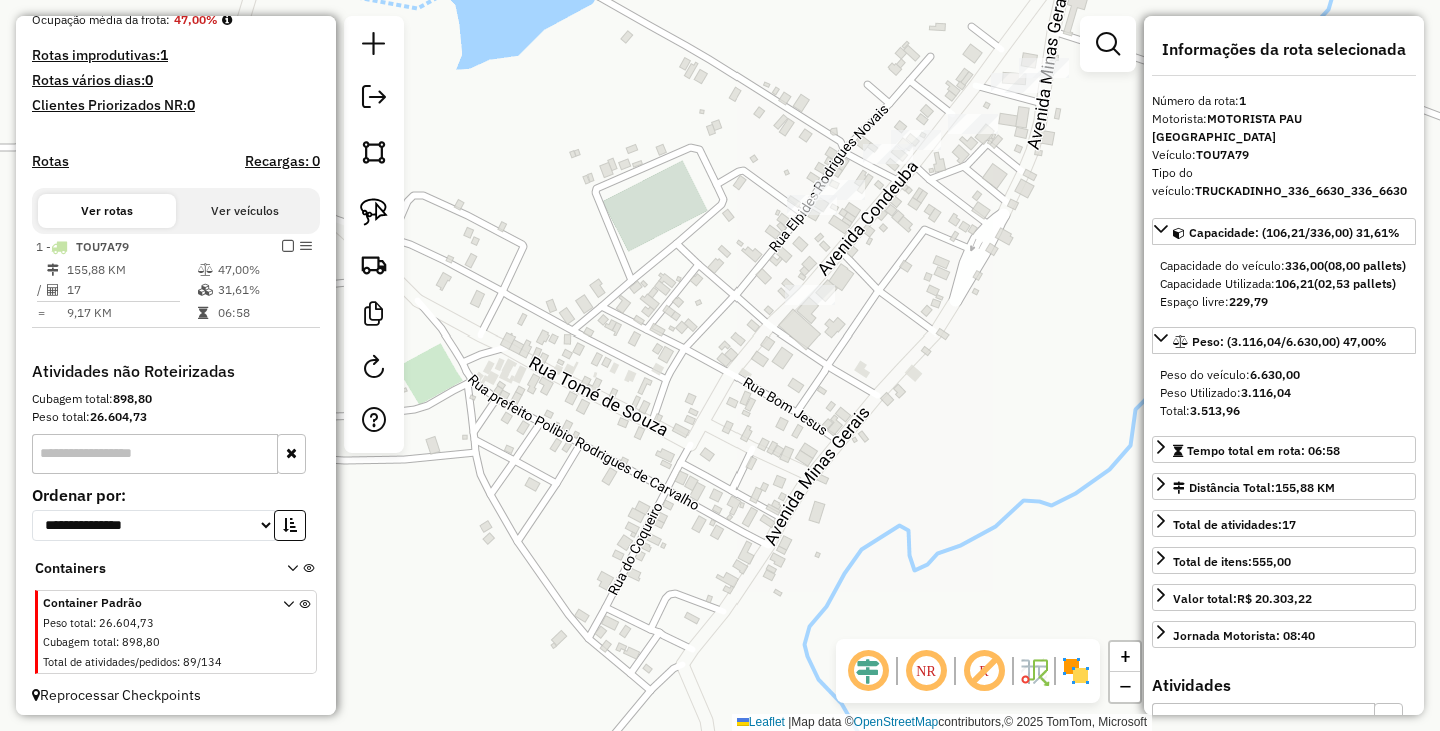 scroll, scrollTop: 523, scrollLeft: 0, axis: vertical 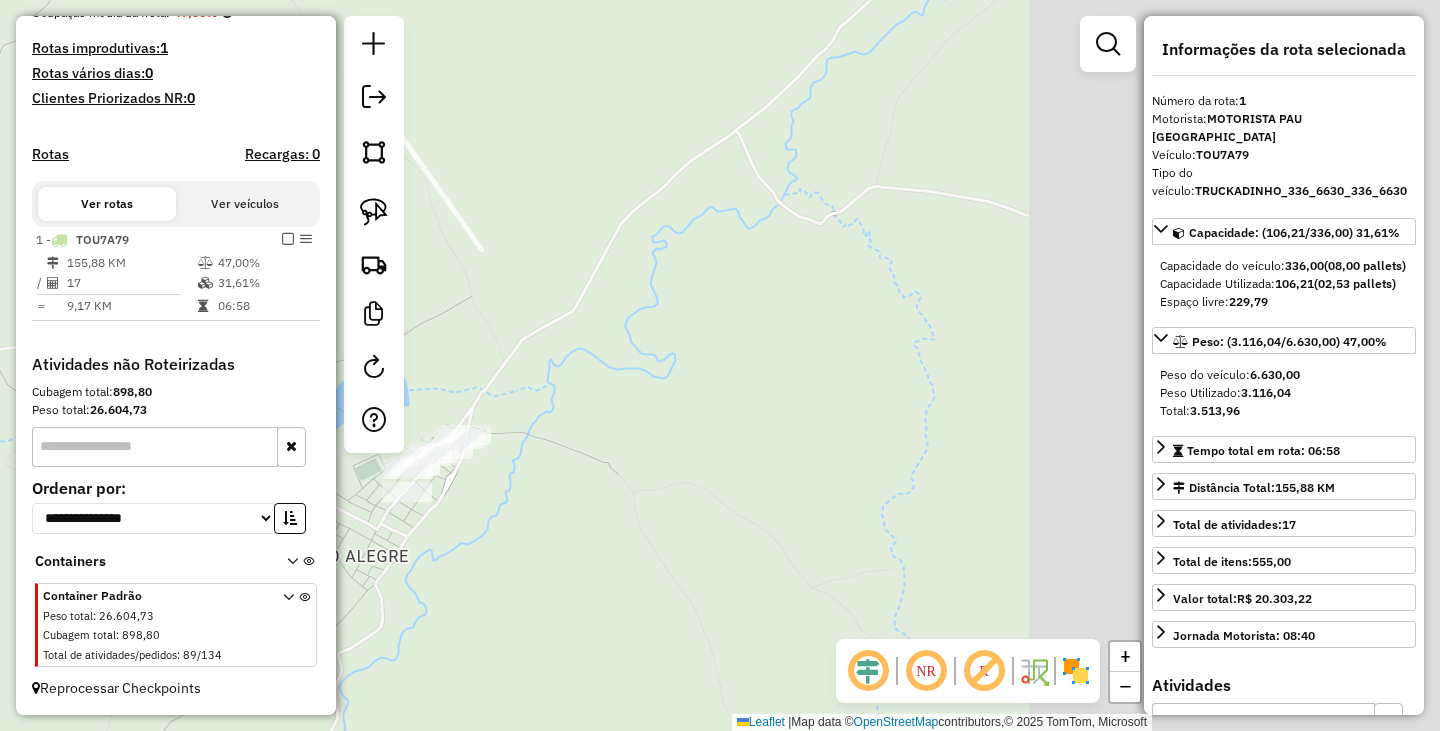 drag, startPoint x: 1000, startPoint y: 265, endPoint x: 547, endPoint y: 436, distance: 484.20038 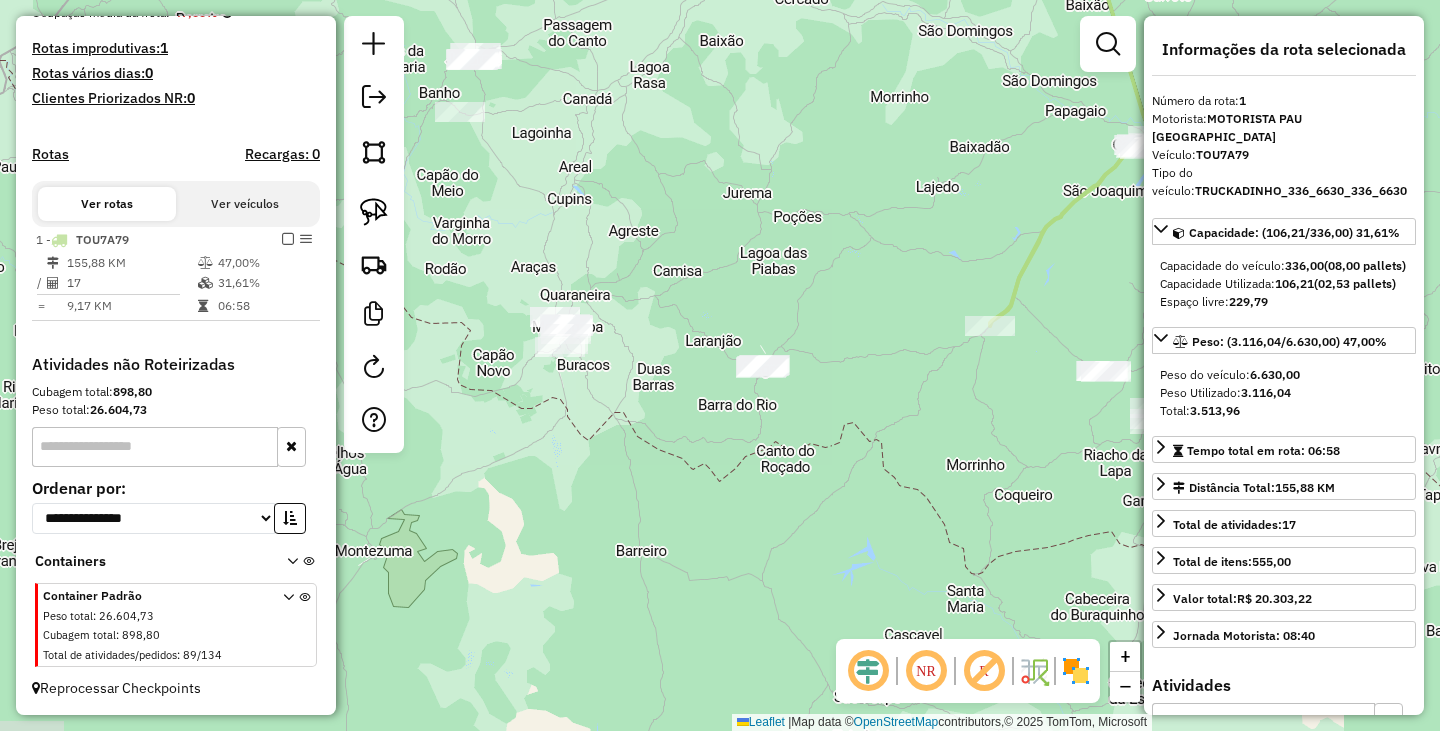 drag, startPoint x: 874, startPoint y: 290, endPoint x: 895, endPoint y: 449, distance: 160.3808 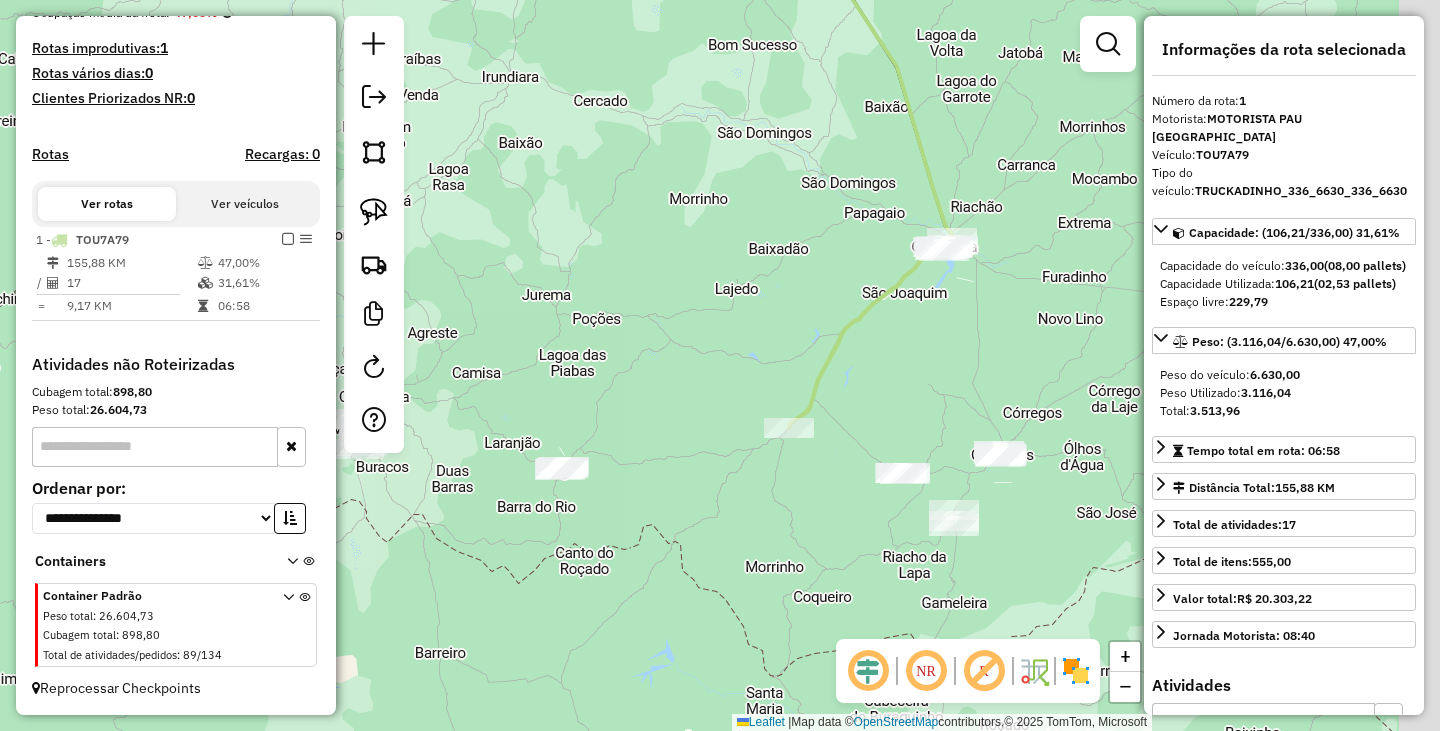 drag, startPoint x: 889, startPoint y: 411, endPoint x: 593, endPoint y: 375, distance: 298.18115 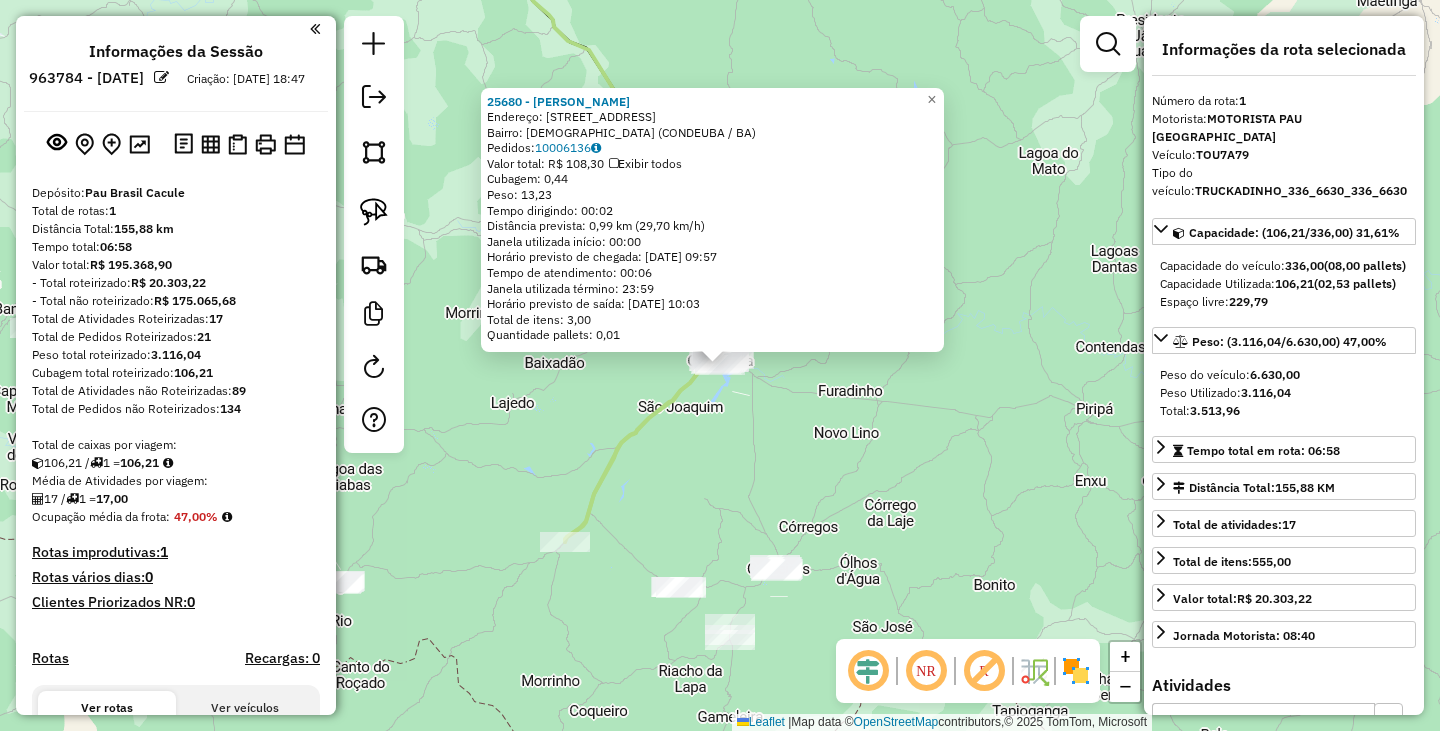 scroll, scrollTop: 0, scrollLeft: 0, axis: both 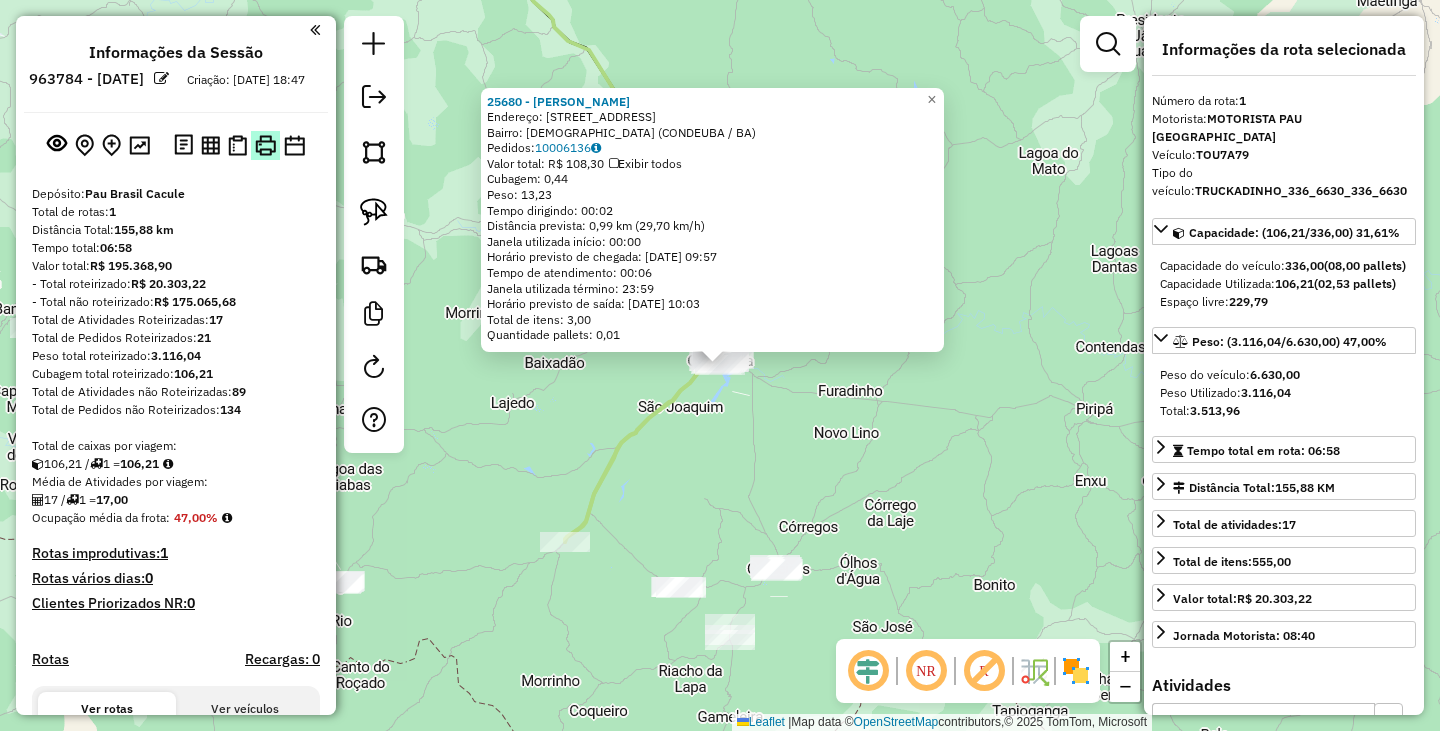 click at bounding box center [265, 145] 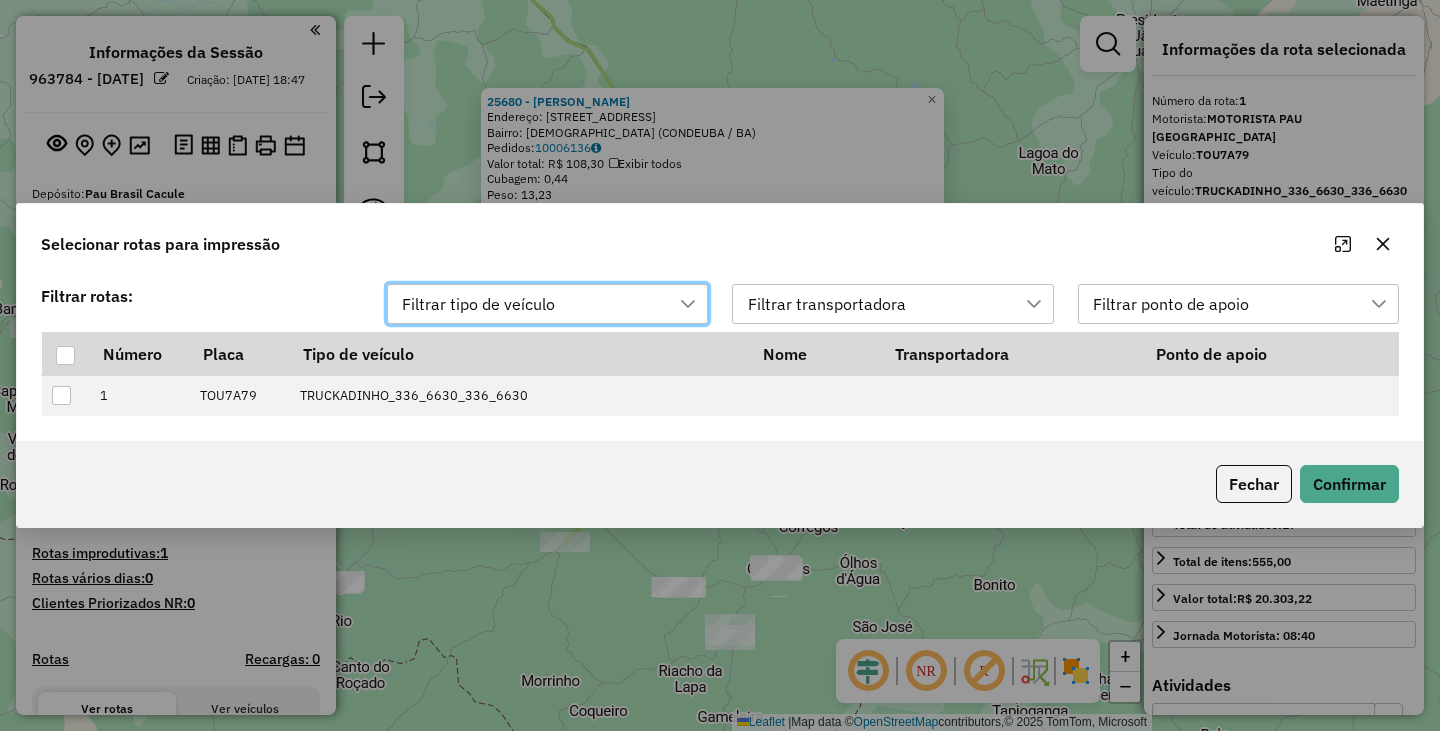 scroll, scrollTop: 15, scrollLeft: 91, axis: both 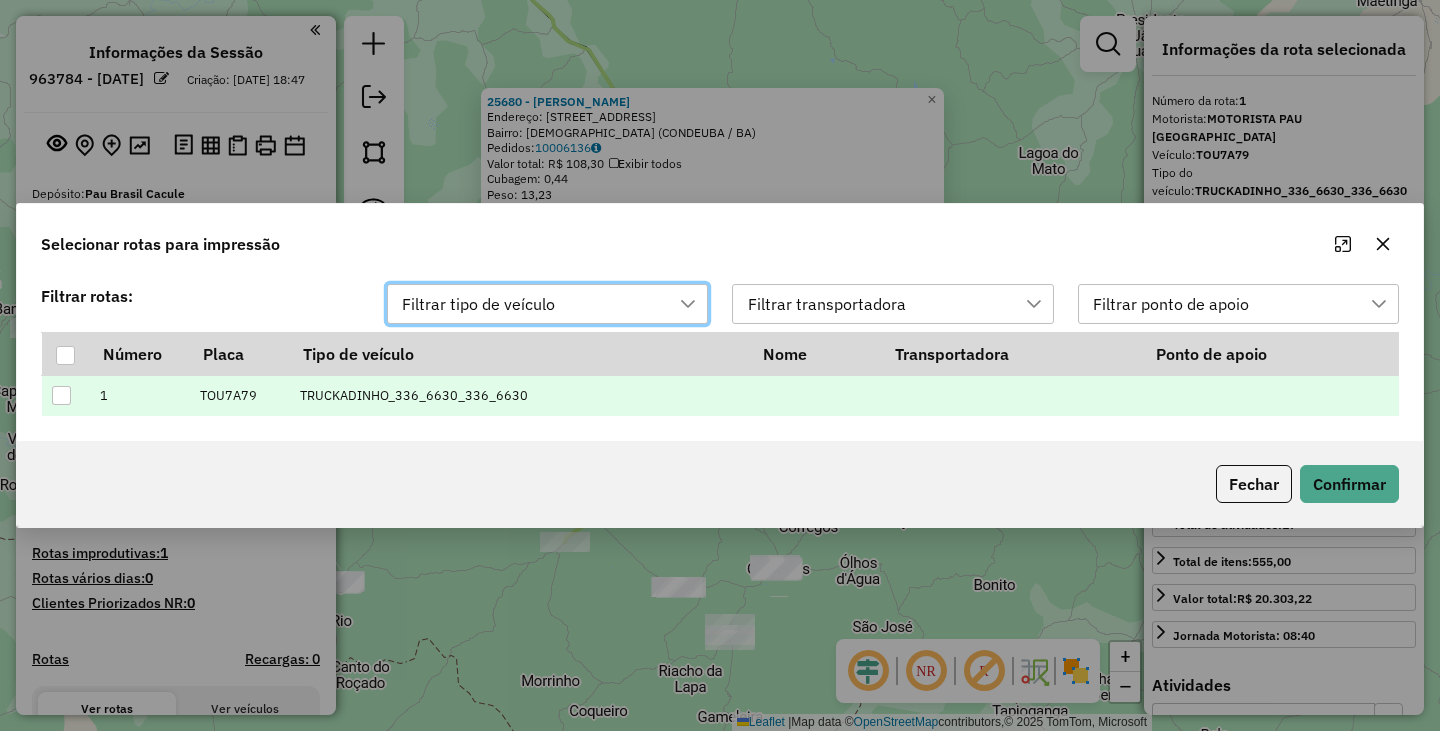 click at bounding box center [61, 395] 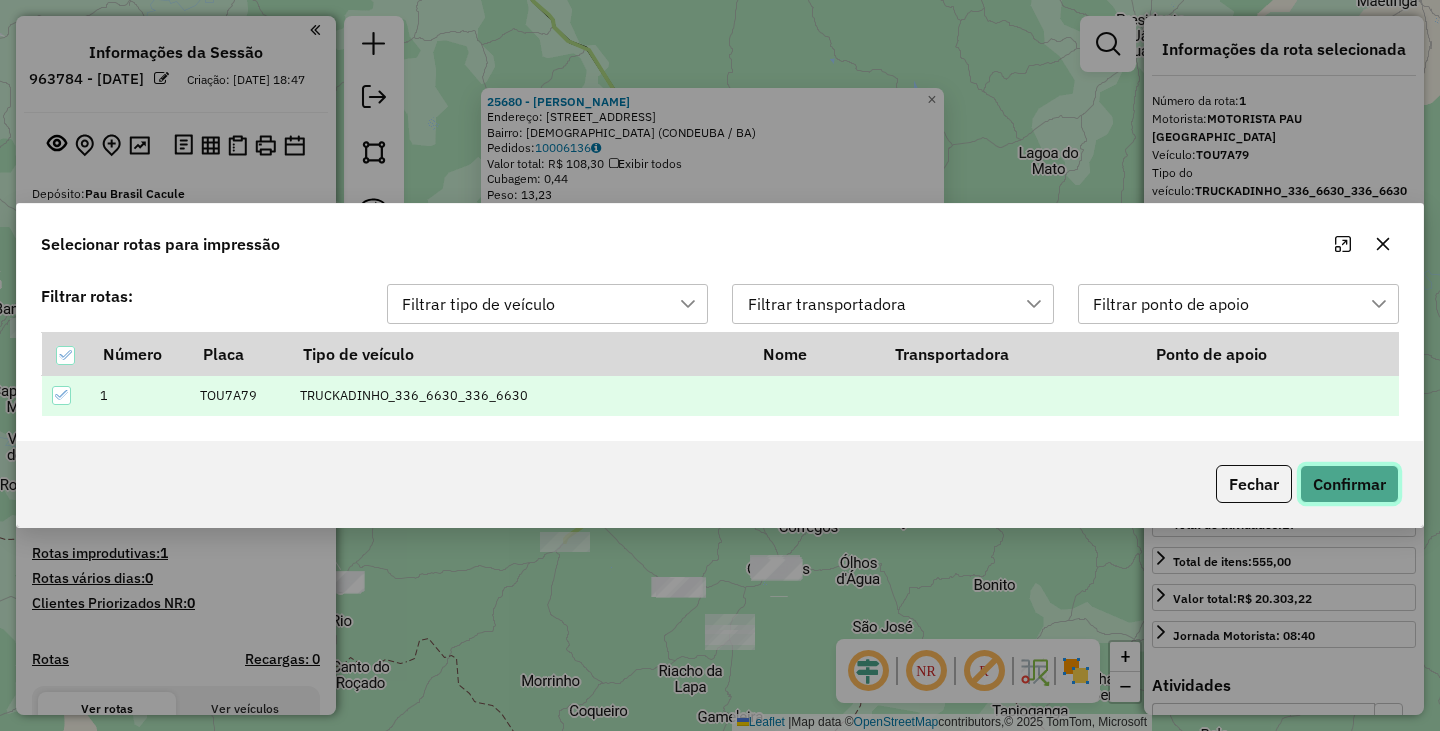click on "Confirmar" 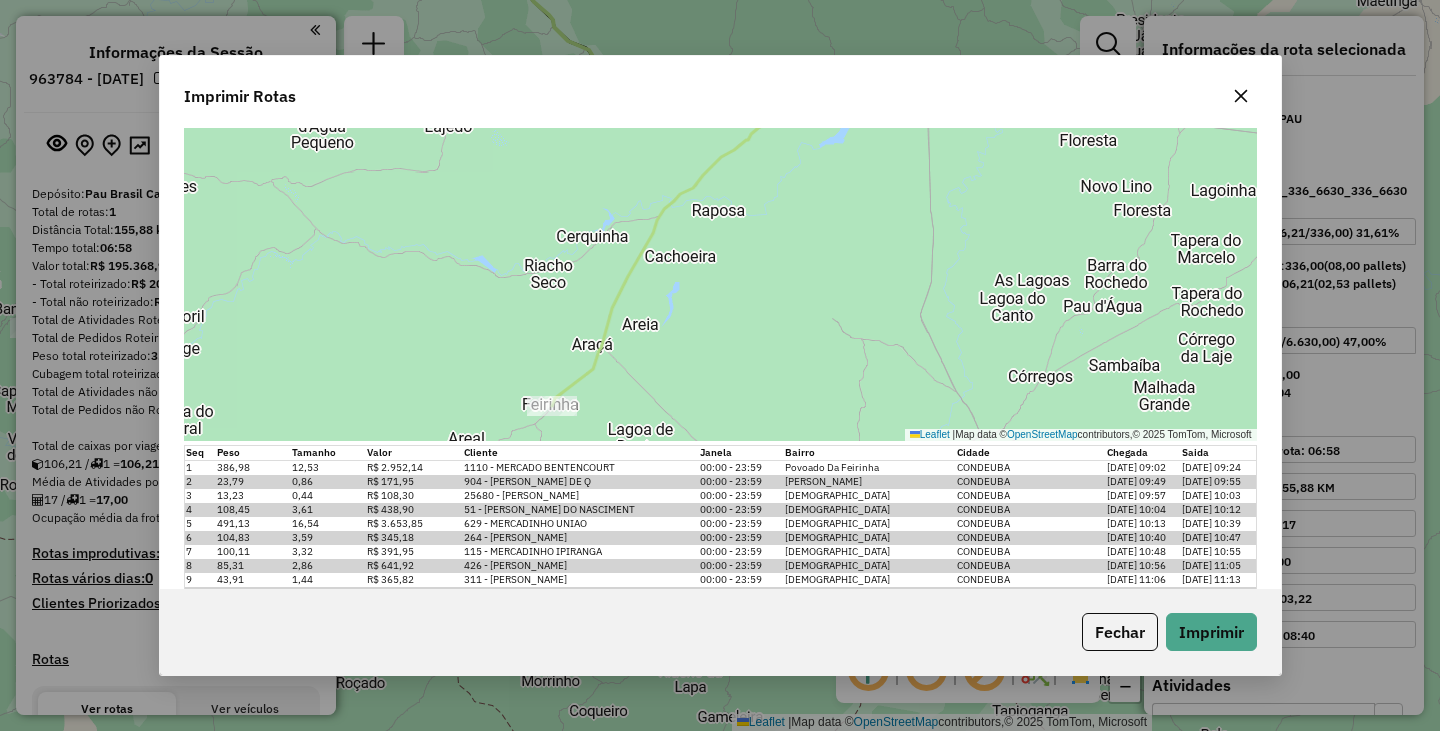scroll, scrollTop: 336, scrollLeft: 0, axis: vertical 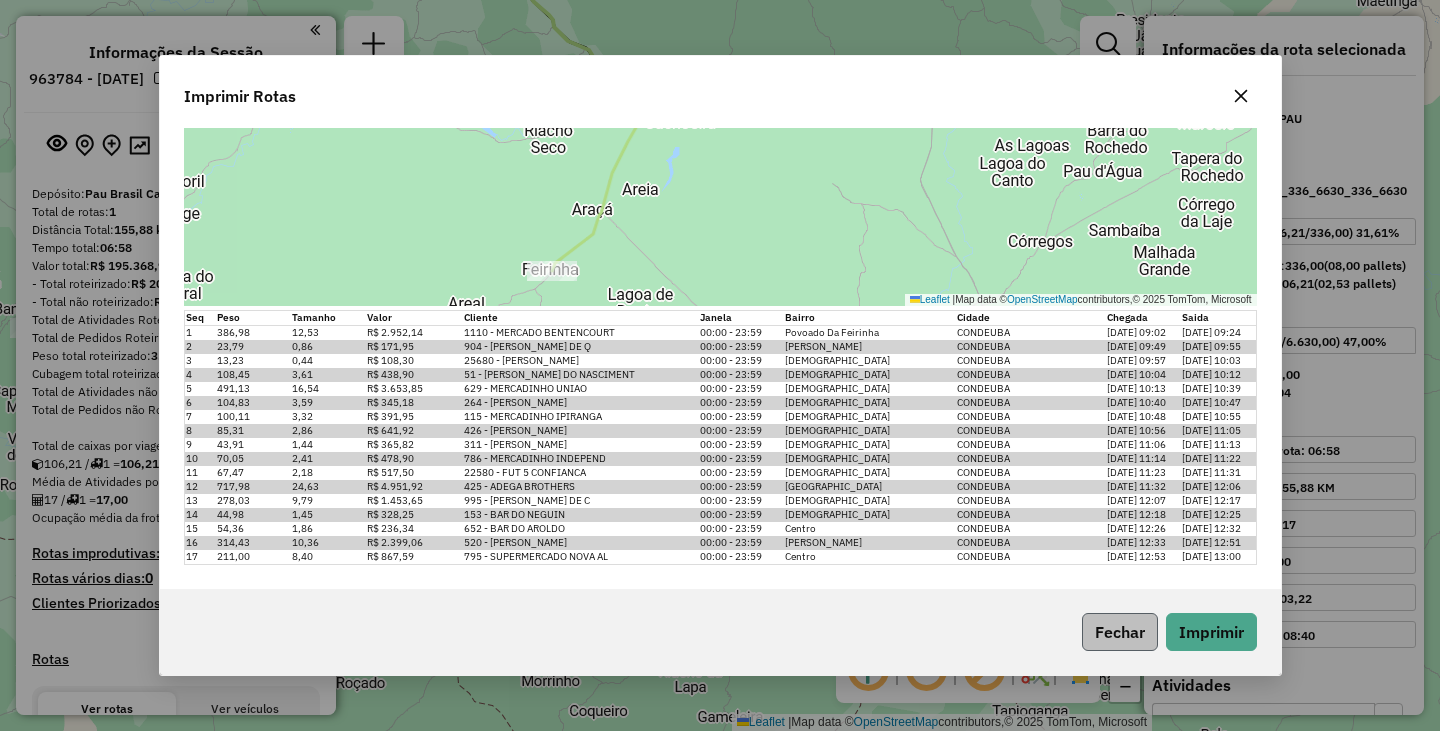 click on "Fechar" 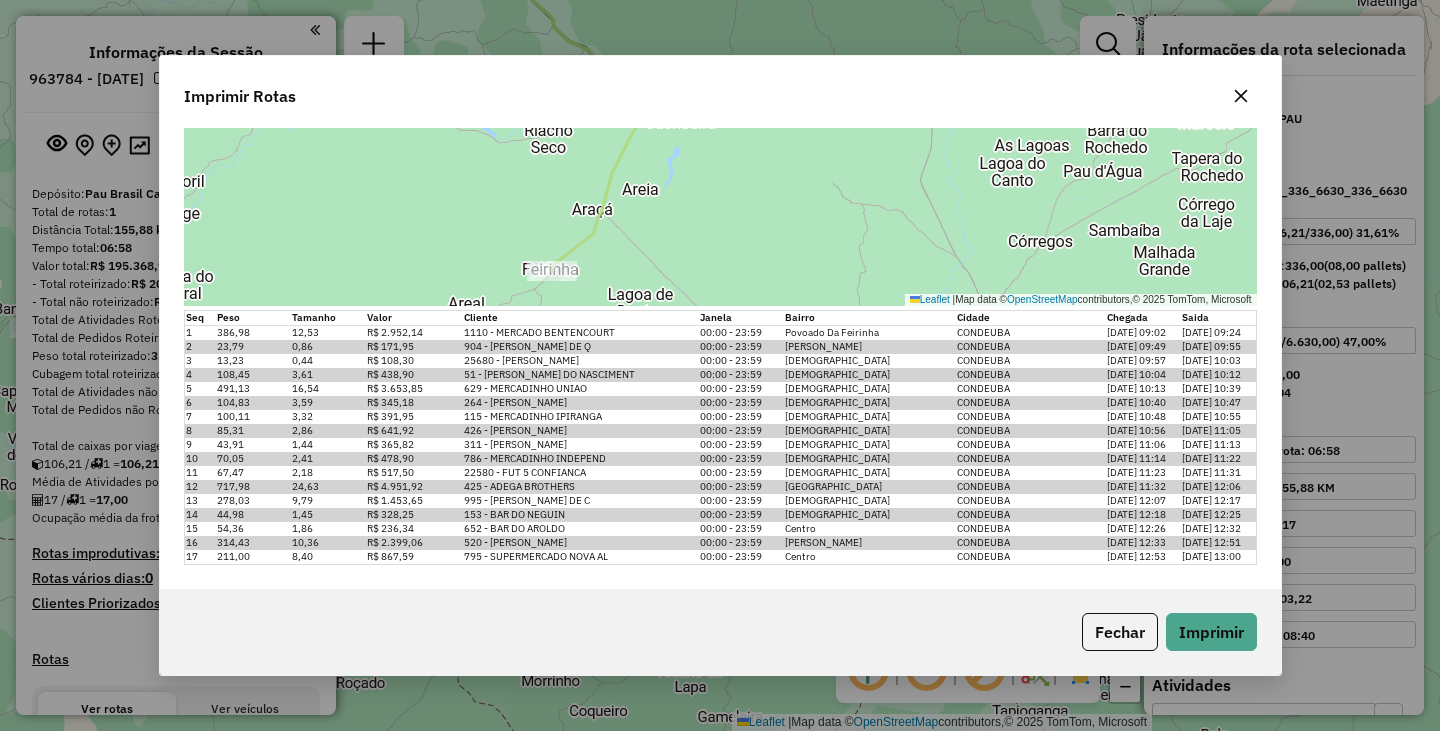 scroll, scrollTop: 0, scrollLeft: 0, axis: both 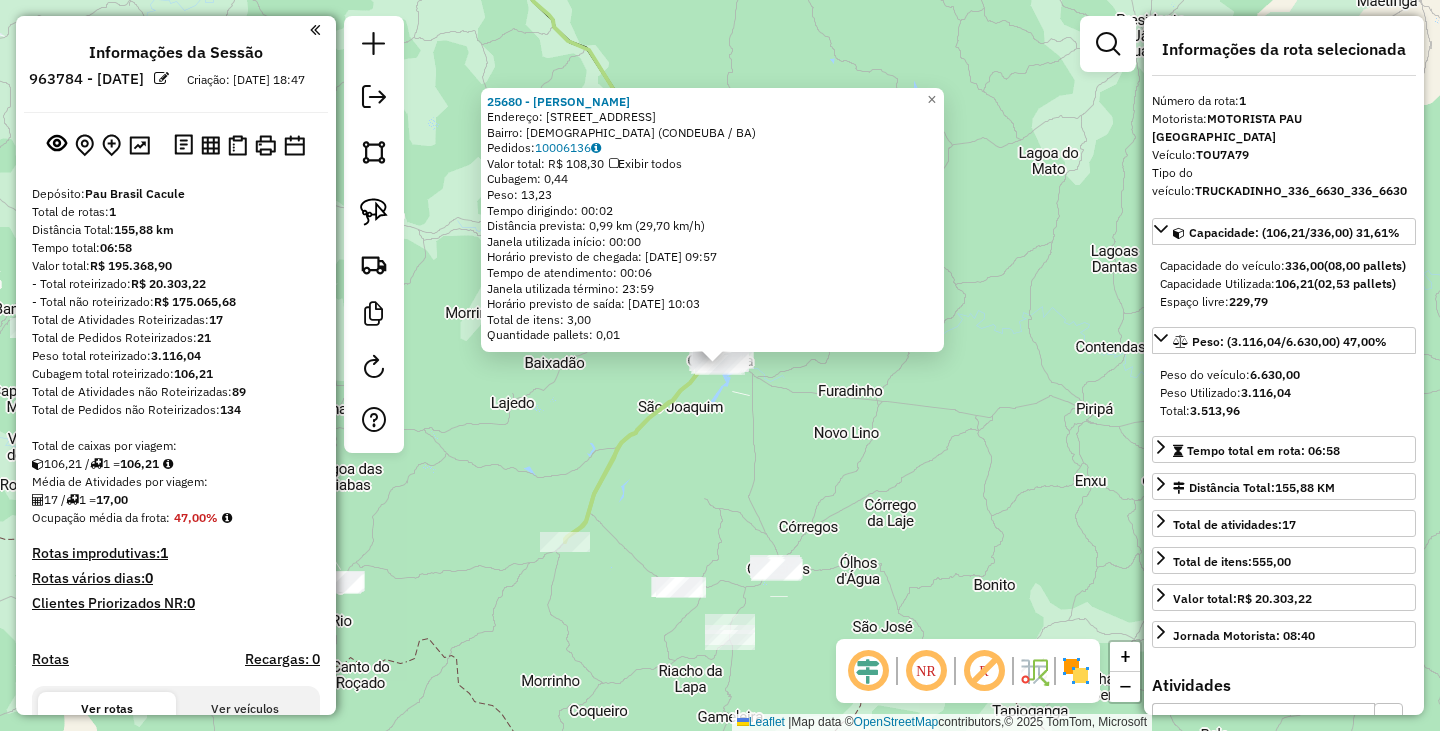 click on "25680 - LUIS CLAUDIO BORGES  Endereço: RUA AIRTON SENNA                  368   Bairro: Divino Espirito Santo (CONDEUBA / BA)   Pedidos:  10006136   Valor total: R$ 108,30   Exibir todos   Cubagem: 0,44  Peso: 13,23  Tempo dirigindo: 00:02   Distância prevista: 0,99 km (29,70 km/h)   Janela utilizada início: 00:00   Horário previsto de chegada: 11/07/2025 09:57   Tempo de atendimento: 00:06   Janela utilizada término: 23:59   Horário previsto de saída: 11/07/2025 10:03   Total de itens: 3,00   Quantidade pallets: 0,01  × Janela de atendimento Grade de atendimento Capacidade Transportadoras Veículos Cliente Pedidos  Rotas Selecione os dias de semana para filtrar as janelas de atendimento  Seg   Ter   Qua   Qui   Sex   Sáb   Dom  Informe o período da janela de atendimento: De: Até:  Filtrar exatamente a janela do cliente  Considerar janela de atendimento padrão  Selecione os dias de semana para filtrar as grades de atendimento  Seg   Ter   Qua   Qui   Sex   Sáb   Dom   Peso mínimo:   De:   Até:" 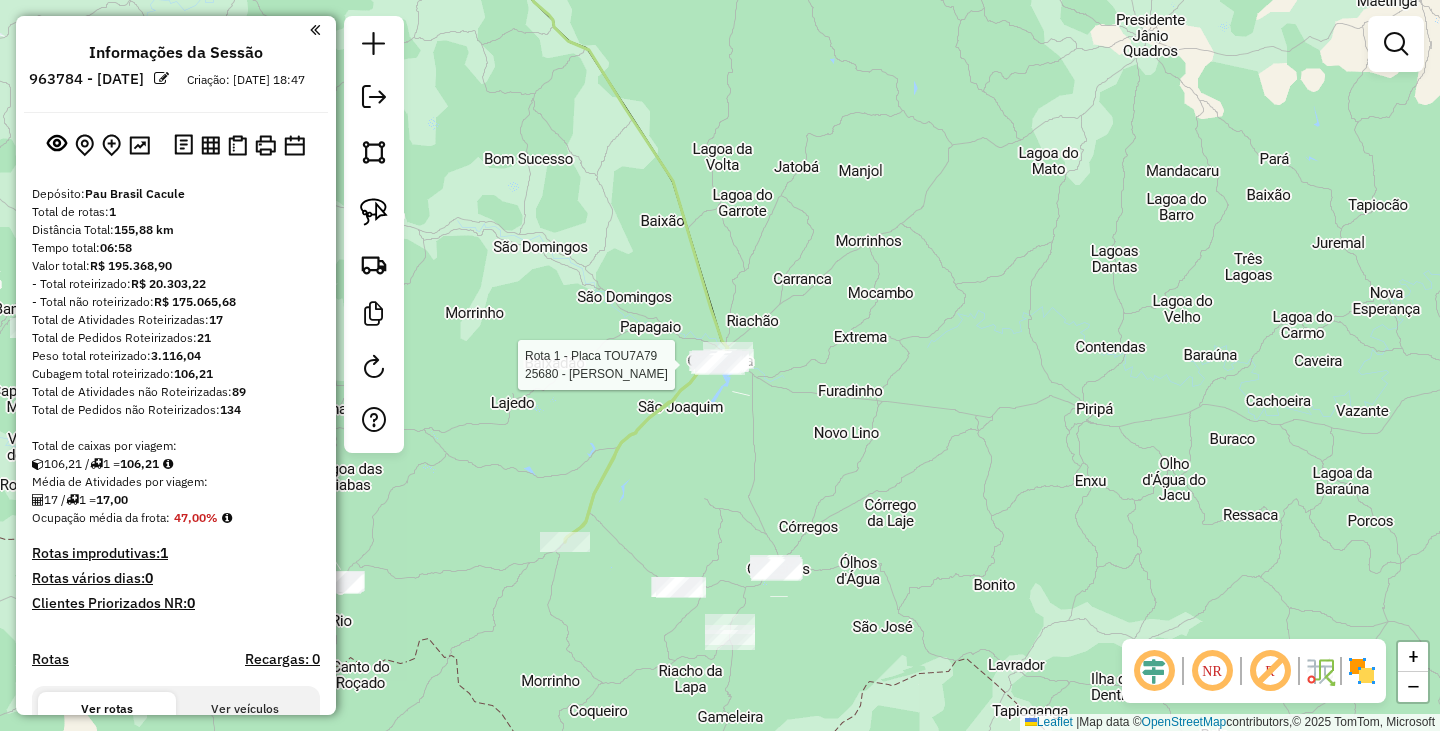select on "**********" 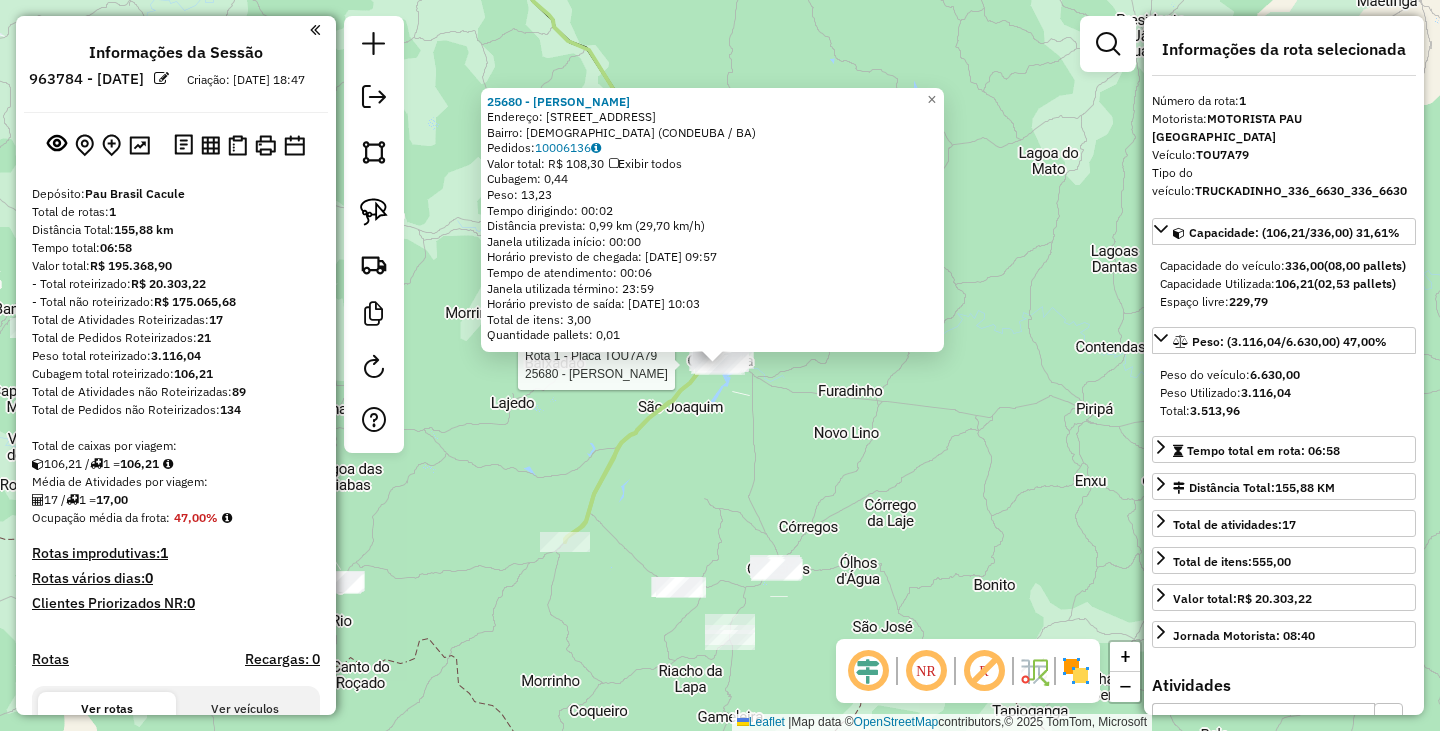 scroll, scrollTop: 523, scrollLeft: 0, axis: vertical 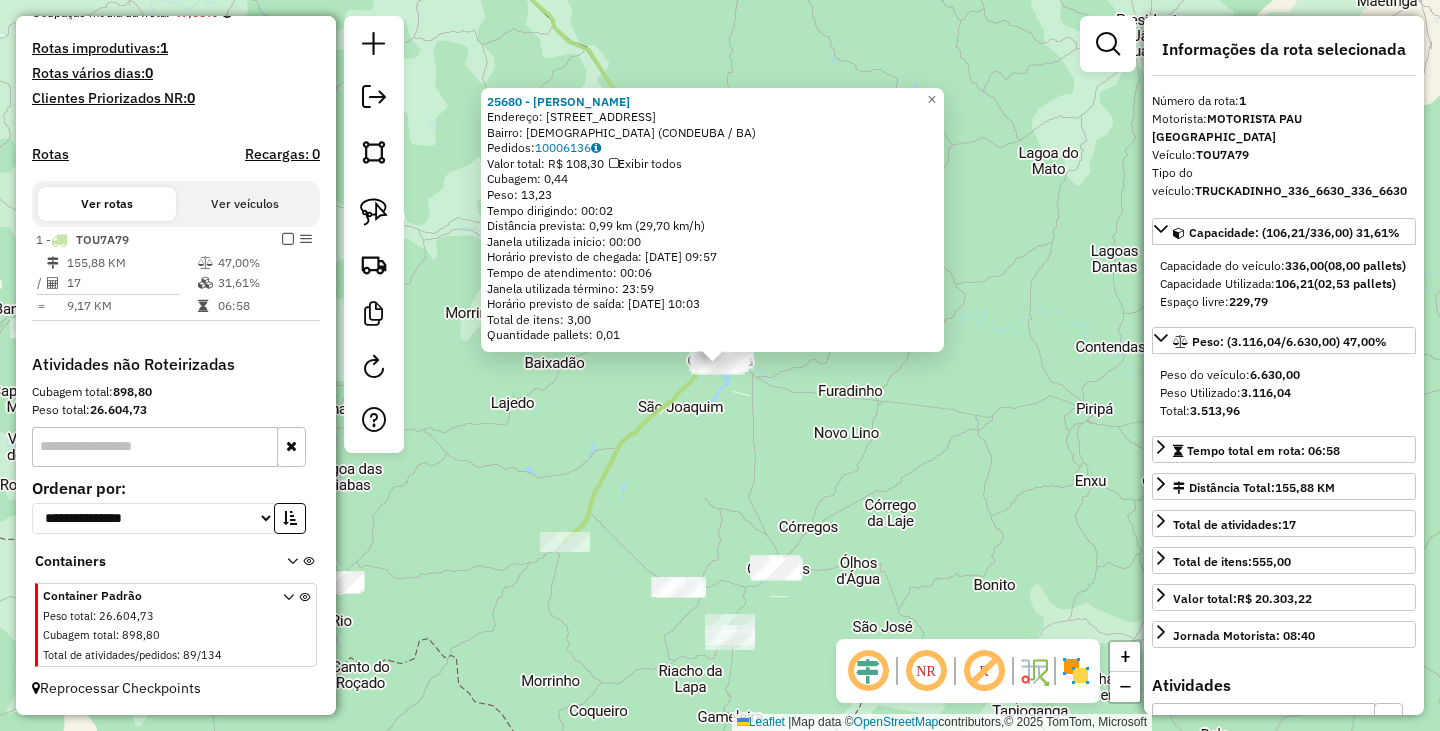 click on "25680 - LUIS CLAUDIO BORGES  Endereço: RUA AIRTON SENNA                  368   Bairro: Divino Espirito Santo (CONDEUBA / BA)   Pedidos:  10006136   Valor total: R$ 108,30   Exibir todos   Cubagem: 0,44  Peso: 13,23  Tempo dirigindo: 00:02   Distância prevista: 0,99 km (29,70 km/h)   Janela utilizada início: 00:00   Horário previsto de chegada: 11/07/2025 09:57   Tempo de atendimento: 00:06   Janela utilizada término: 23:59   Horário previsto de saída: 11/07/2025 10:03   Total de itens: 3,00   Quantidade pallets: 0,01  × Janela de atendimento Grade de atendimento Capacidade Transportadoras Veículos Cliente Pedidos  Rotas Selecione os dias de semana para filtrar as janelas de atendimento  Seg   Ter   Qua   Qui   Sex   Sáb   Dom  Informe o período da janela de atendimento: De: Até:  Filtrar exatamente a janela do cliente  Considerar janela de atendimento padrão  Selecione os dias de semana para filtrar as grades de atendimento  Seg   Ter   Qua   Qui   Sex   Sáb   Dom   Peso mínimo:   De:   Até:" 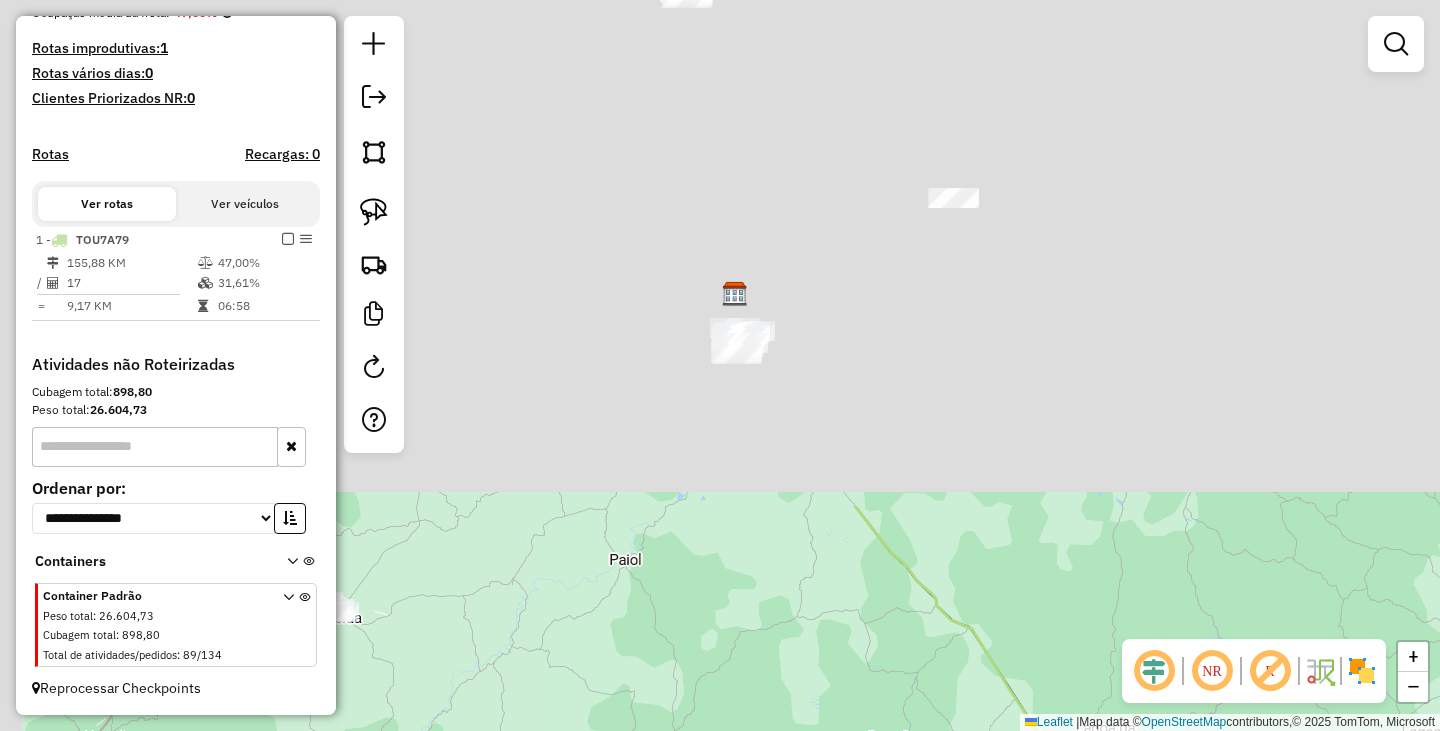 drag, startPoint x: 927, startPoint y: 456, endPoint x: 1148, endPoint y: 778, distance: 390.5445 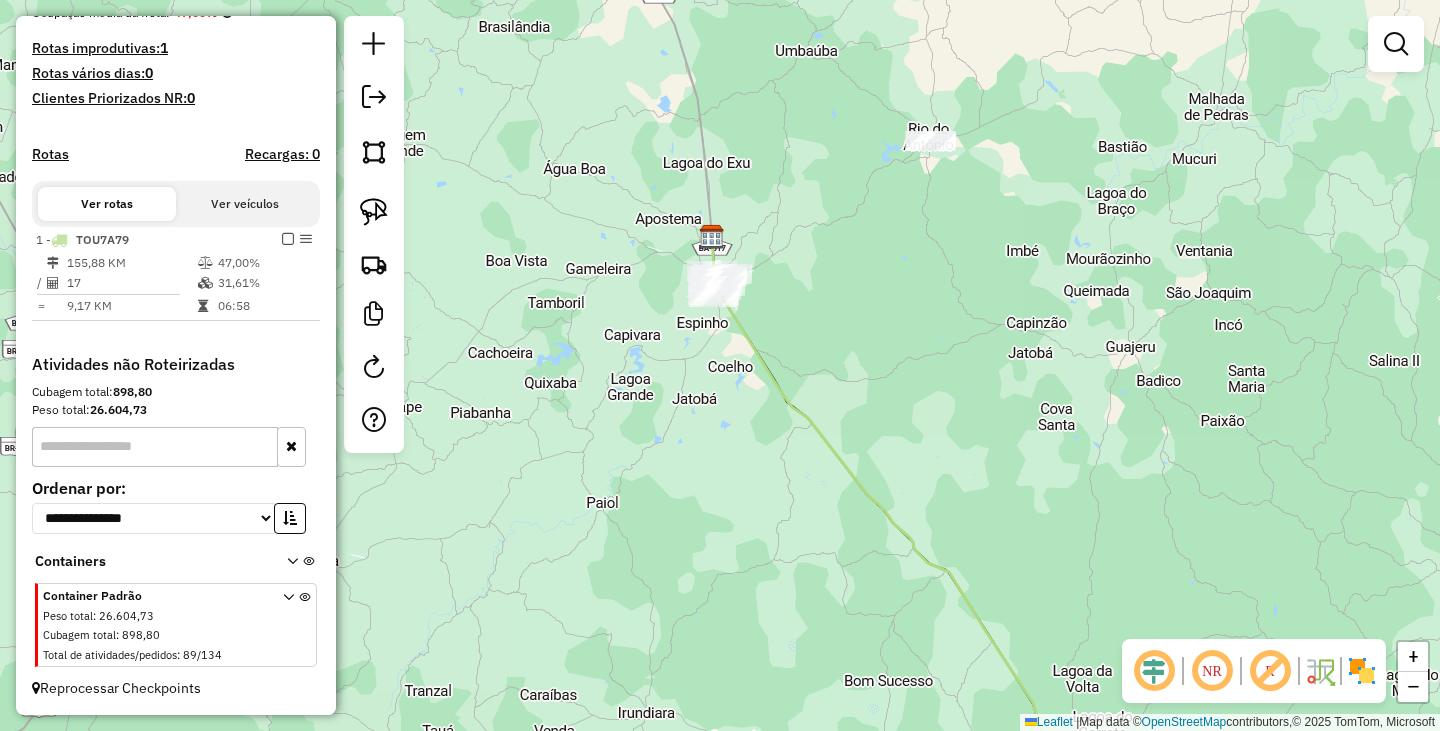 drag, startPoint x: 1026, startPoint y: 558, endPoint x: 934, endPoint y: 256, distance: 315.7024 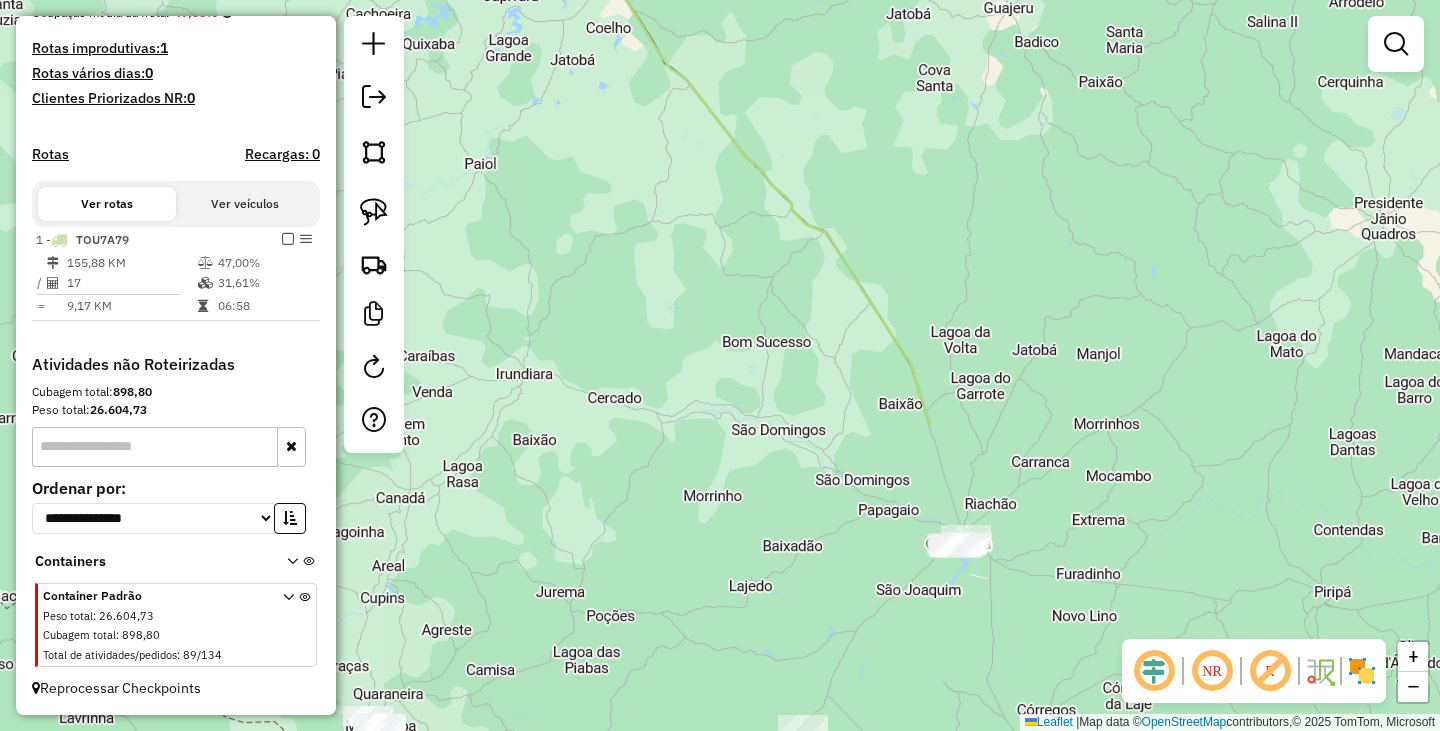 click on "Janela de atendimento Grade de atendimento Capacidade Transportadoras Veículos Cliente Pedidos  Rotas Selecione os dias de semana para filtrar as janelas de atendimento  Seg   Ter   Qua   Qui   Sex   Sáb   Dom  Informe o período da janela de atendimento: De: Até:  Filtrar exatamente a janela do cliente  Considerar janela de atendimento padrão  Selecione os dias de semana para filtrar as grades de atendimento  Seg   Ter   Qua   Qui   Sex   Sáb   Dom   Considerar clientes sem dia de atendimento cadastrado  Clientes fora do dia de atendimento selecionado Filtrar as atividades entre os valores definidos abaixo:  Peso mínimo:   Peso máximo:   Cubagem mínima:   Cubagem máxima:   De:   Até:  Filtrar as atividades entre o tempo de atendimento definido abaixo:  De:   Até:   Considerar capacidade total dos clientes não roteirizados Transportadora: Selecione um ou mais itens Tipo de veículo: Selecione um ou mais itens Veículo: Selecione um ou mais itens Motorista: Selecione um ou mais itens Nome: Rótulo:" 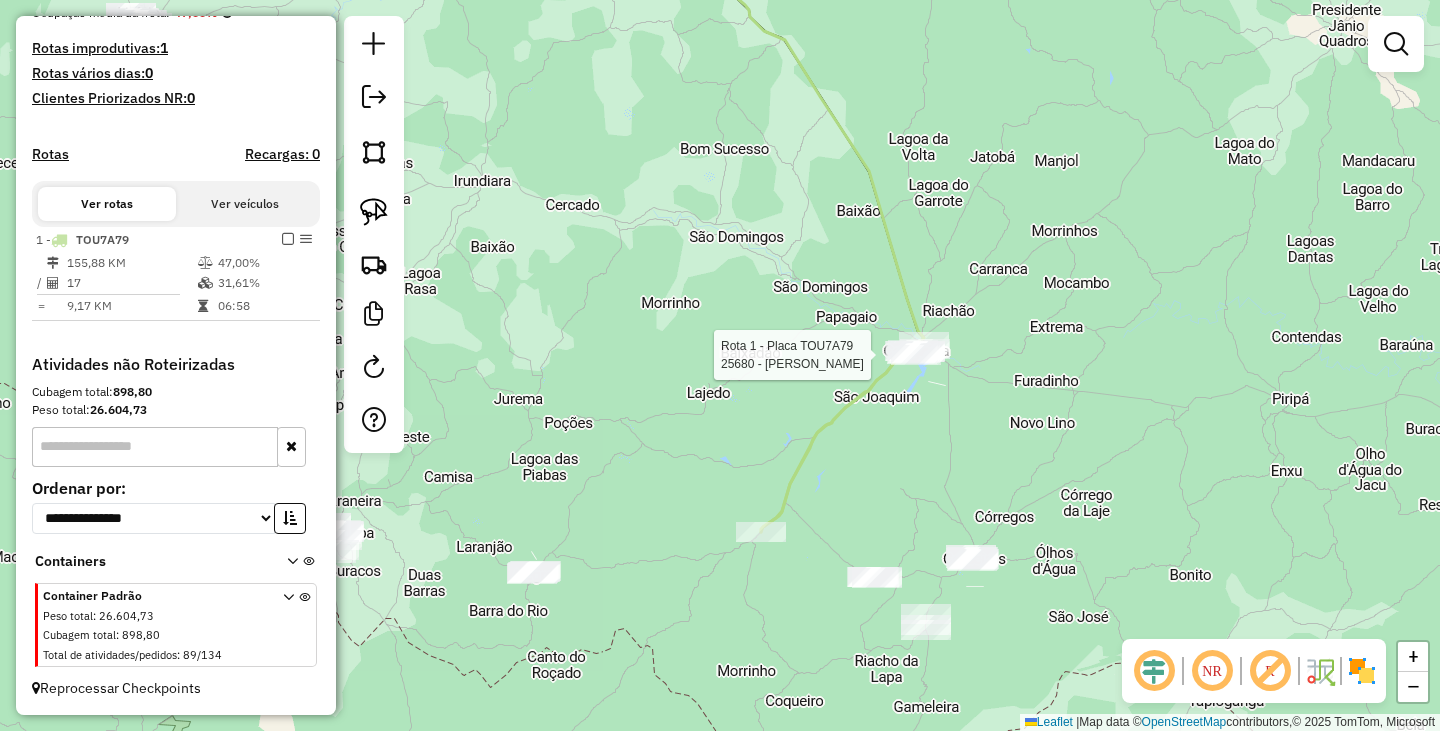 select on "**********" 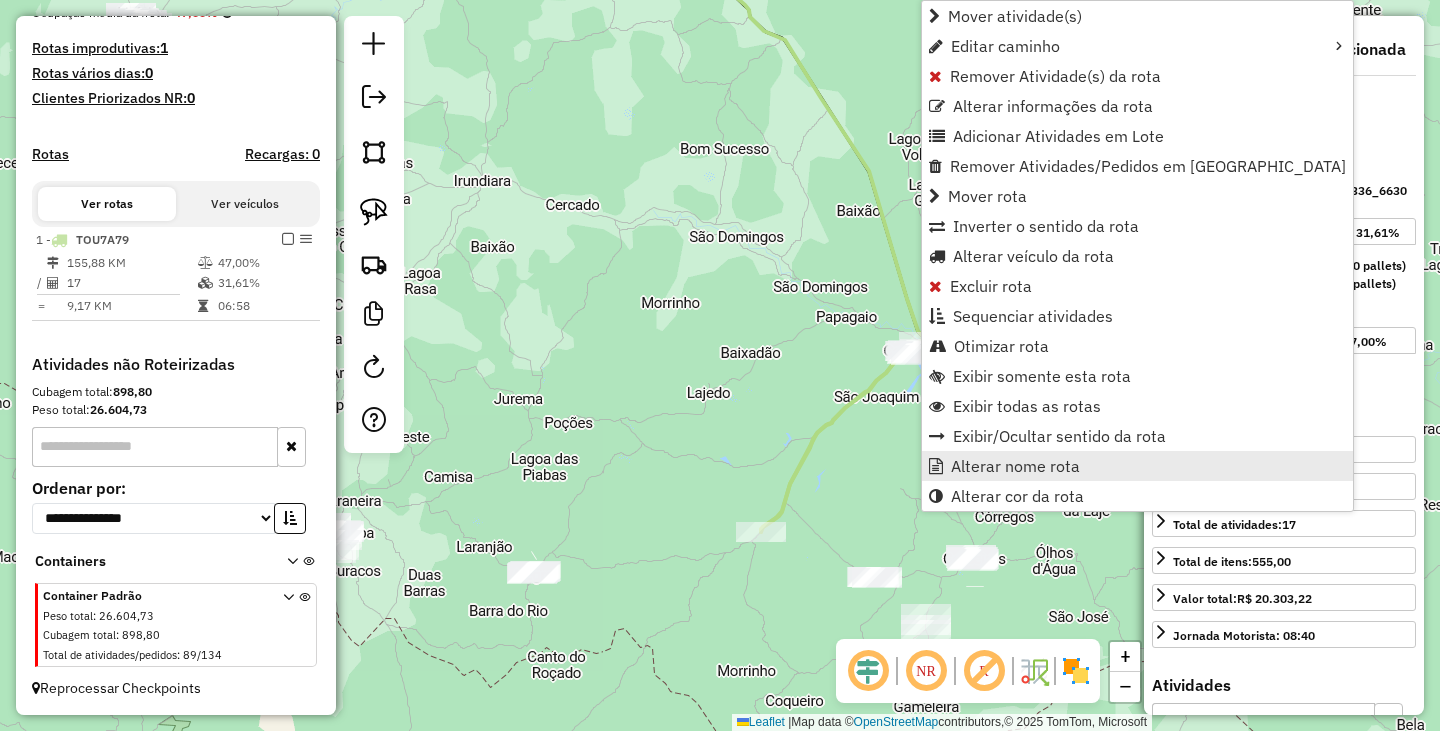 click on "Alterar nome rota" at bounding box center [1015, 466] 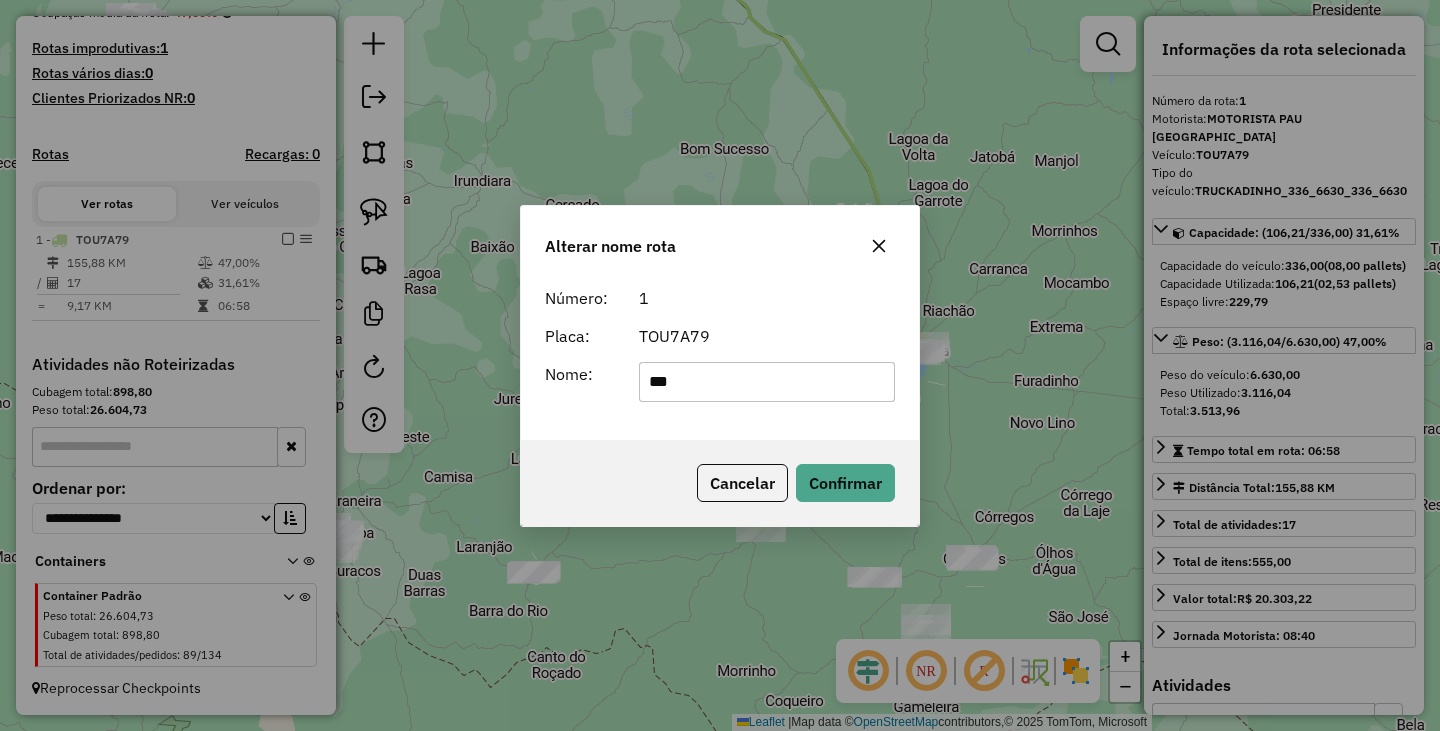 type on "********" 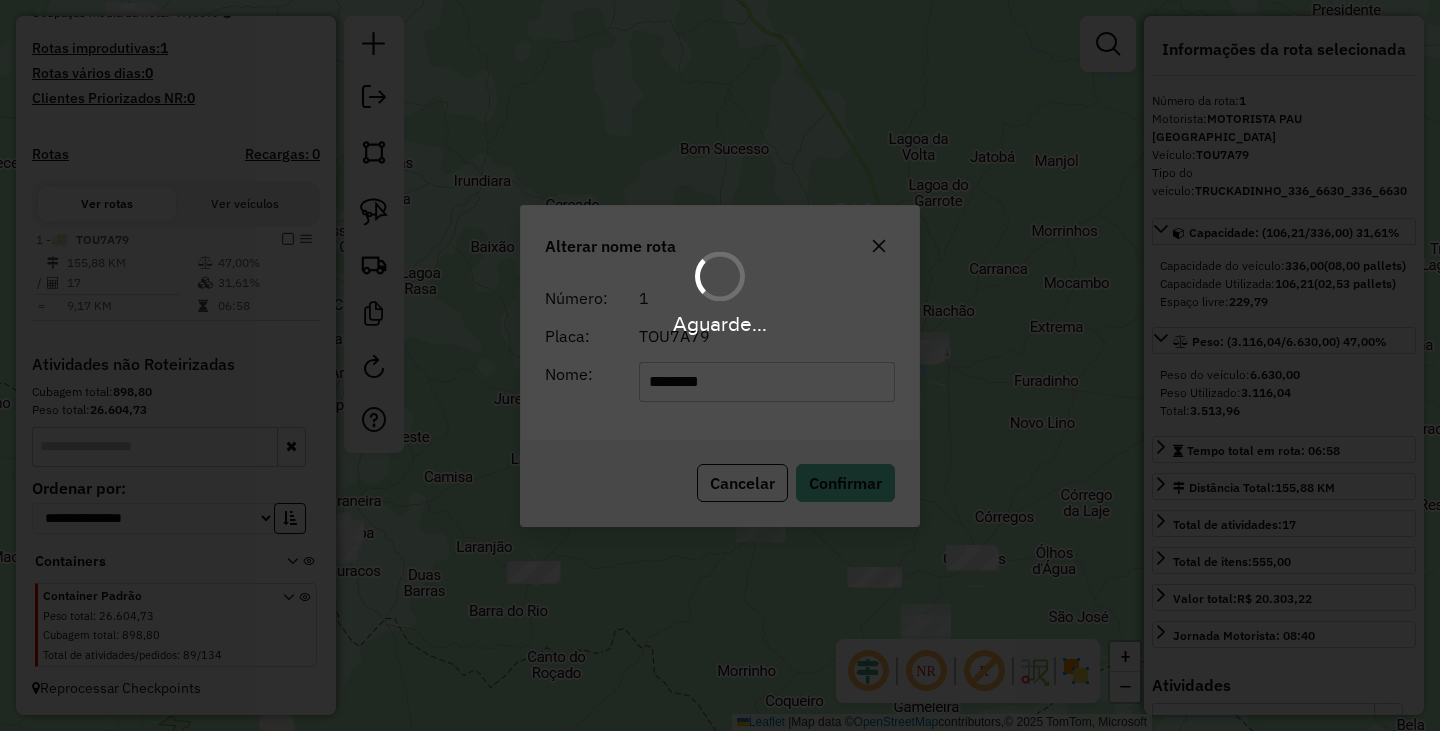 type 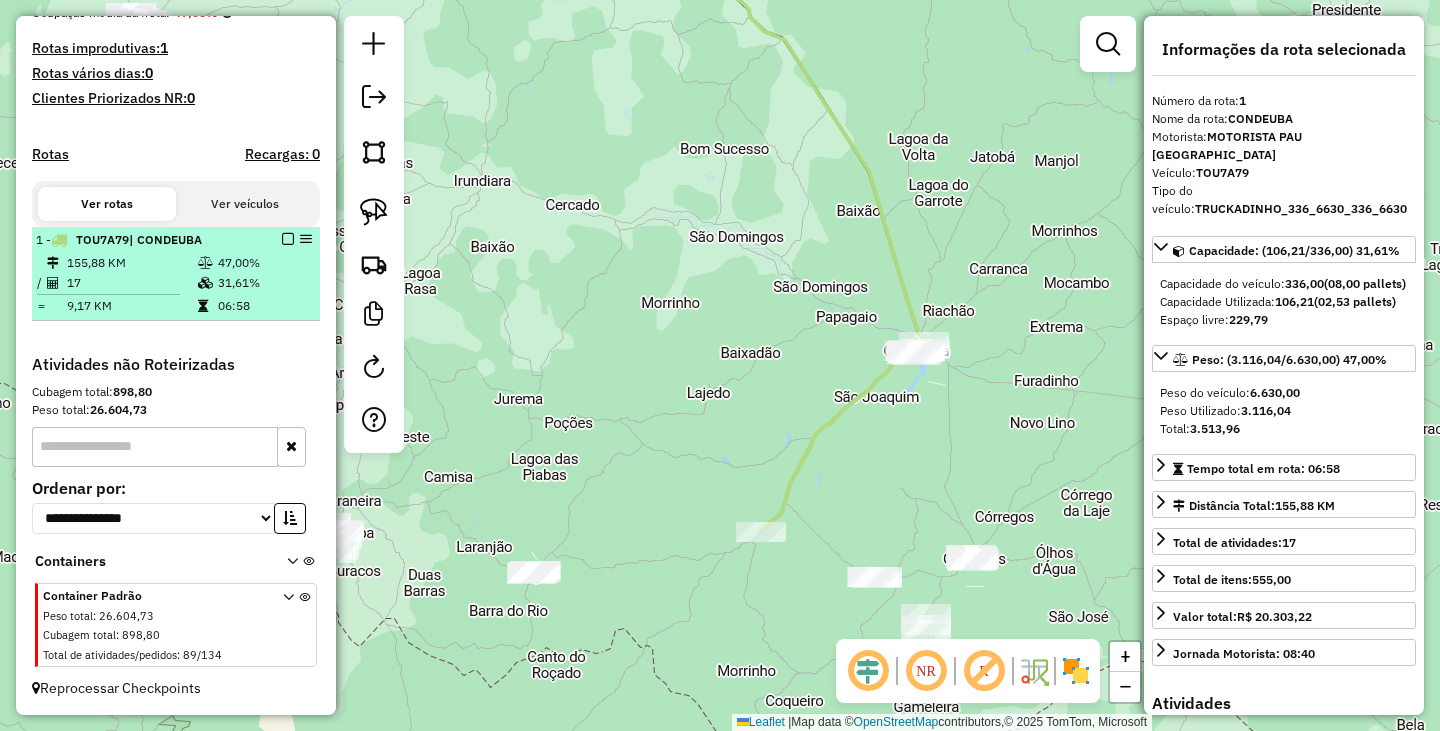 click at bounding box center [288, 239] 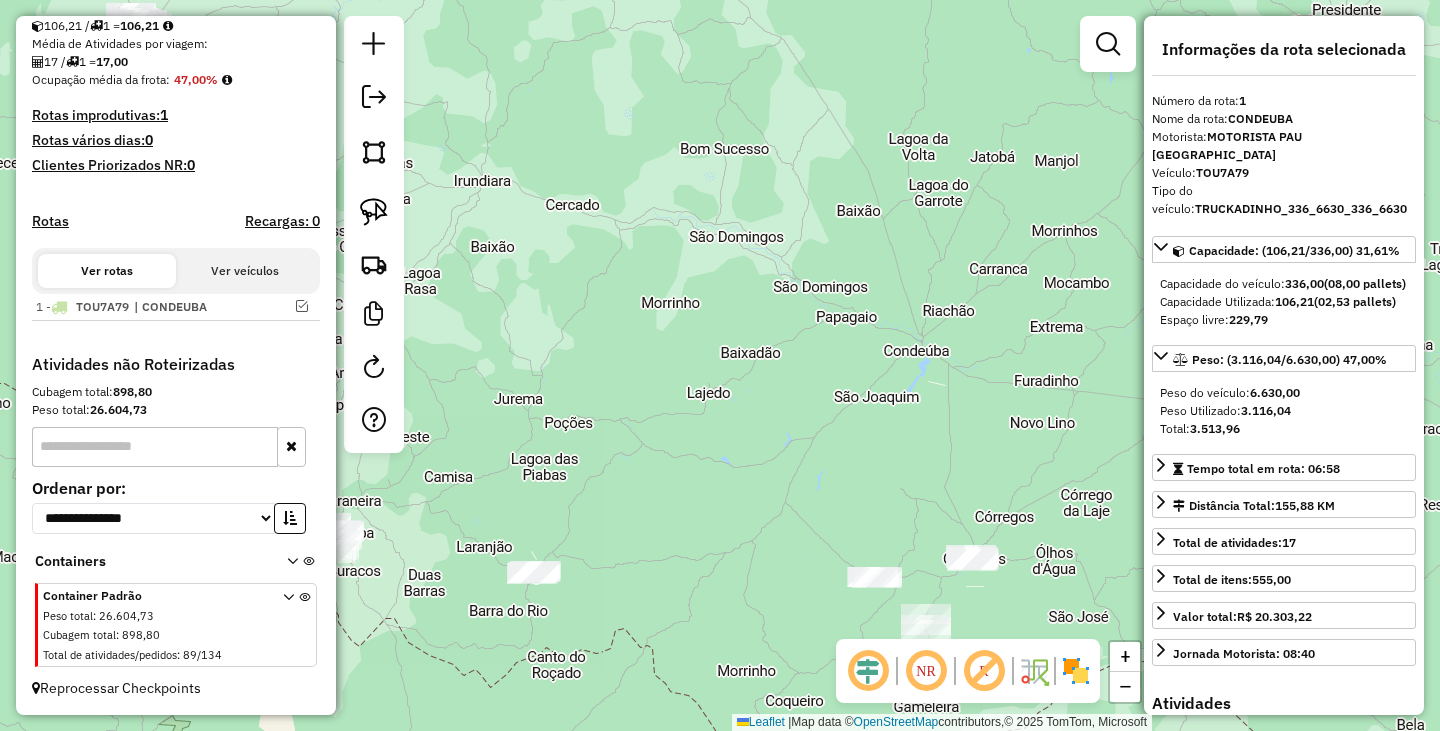 click on "Janela de atendimento Grade de atendimento Capacidade Transportadoras Veículos Cliente Pedidos  Rotas Selecione os dias de semana para filtrar as janelas de atendimento  Seg   Ter   Qua   Qui   Sex   Sáb   Dom  Informe o período da janela de atendimento: De: Até:  Filtrar exatamente a janela do cliente  Considerar janela de atendimento padrão  Selecione os dias de semana para filtrar as grades de atendimento  Seg   Ter   Qua   Qui   Sex   Sáb   Dom   Considerar clientes sem dia de atendimento cadastrado  Clientes fora do dia de atendimento selecionado Filtrar as atividades entre os valores definidos abaixo:  Peso mínimo:   Peso máximo:   Cubagem mínima:   Cubagem máxima:   De:   Até:  Filtrar as atividades entre o tempo de atendimento definido abaixo:  De:   Até:   Considerar capacidade total dos clientes não roteirizados Transportadora: Selecione um ou mais itens Tipo de veículo: Selecione um ou mais itens Veículo: Selecione um ou mais itens Motorista: Selecione um ou mais itens Nome: Rótulo:" 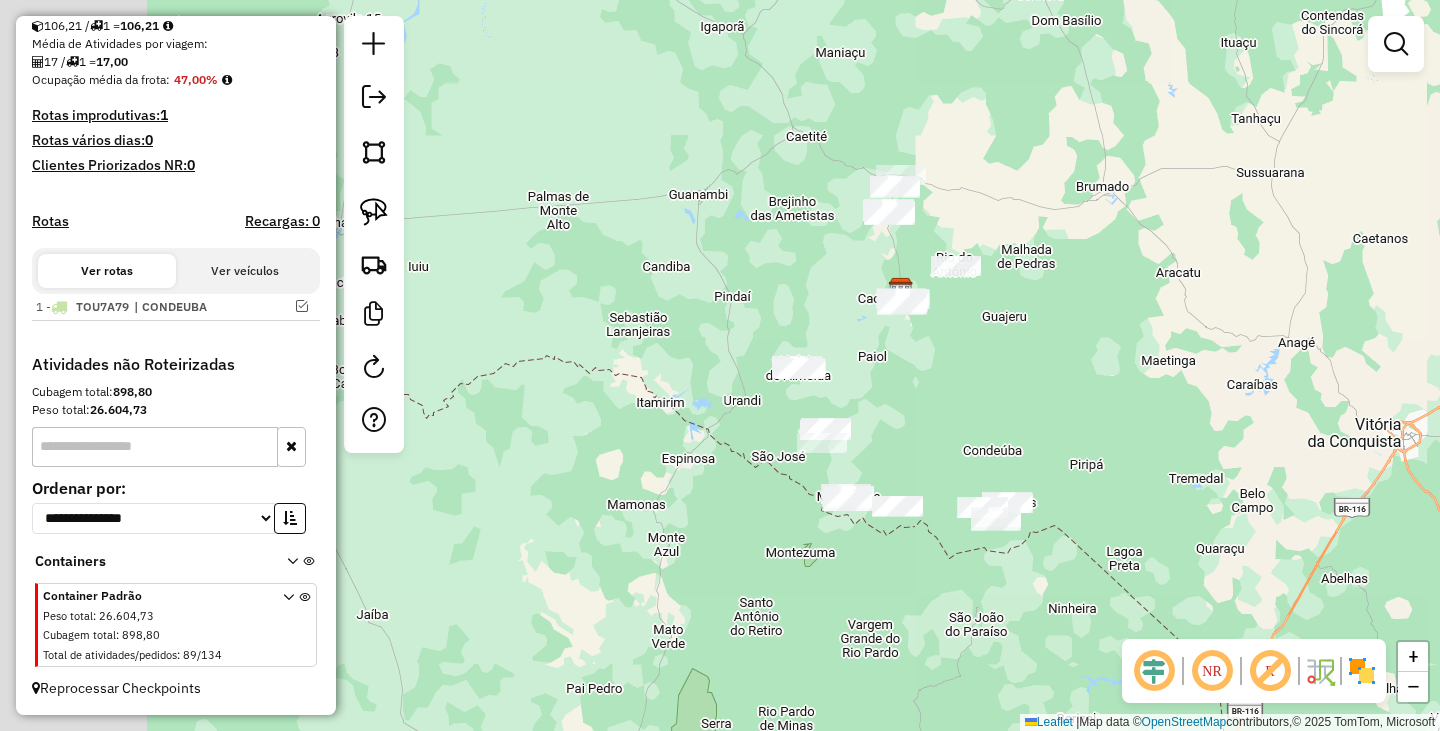 drag, startPoint x: 776, startPoint y: 296, endPoint x: 1023, endPoint y: 434, distance: 282.9364 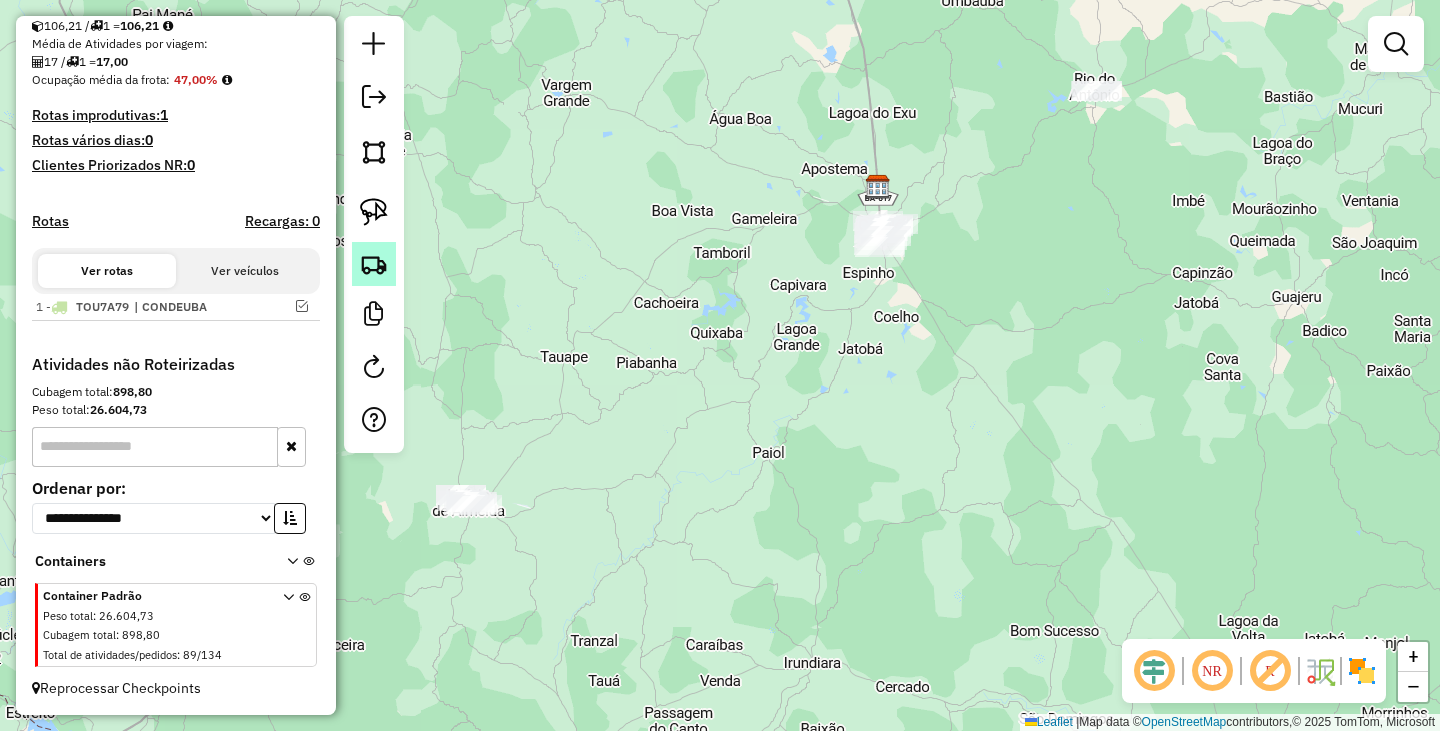 click 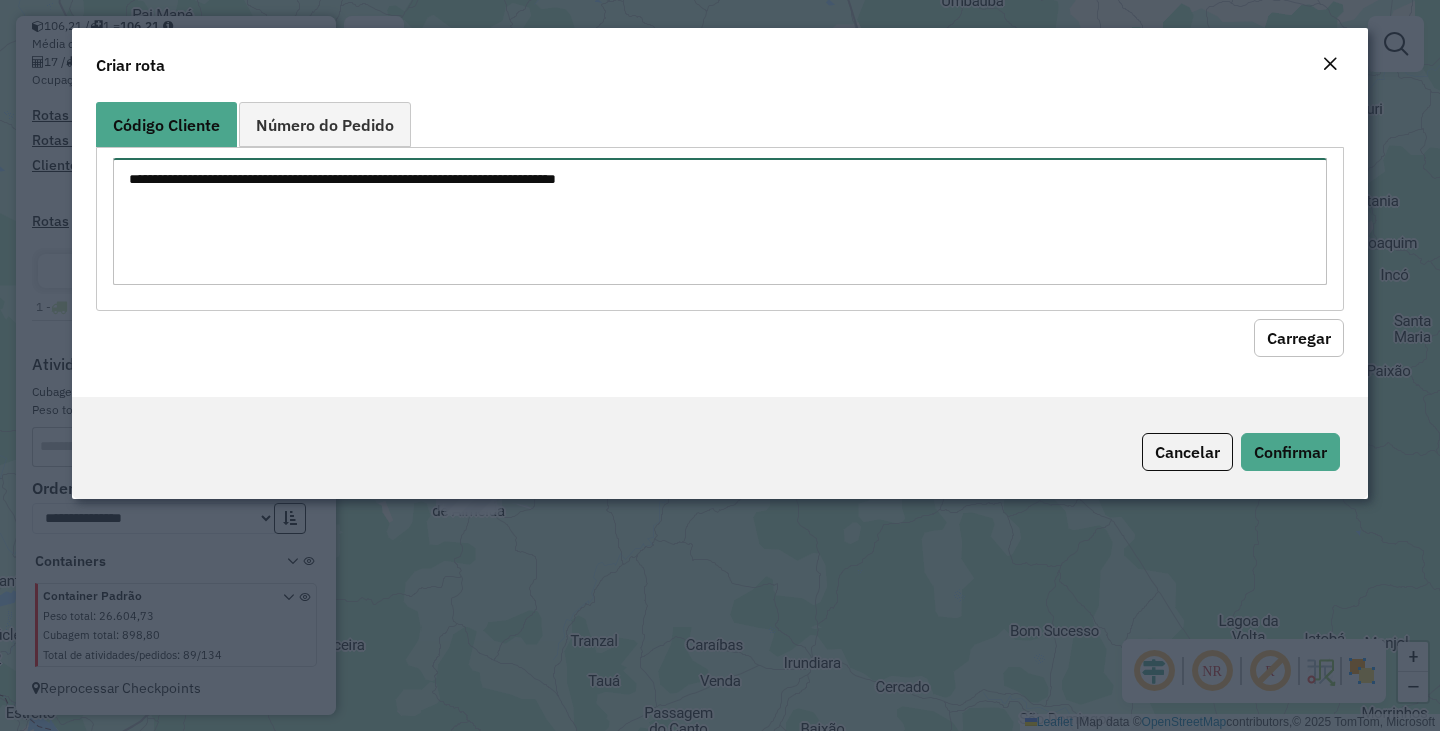 click at bounding box center [720, 221] 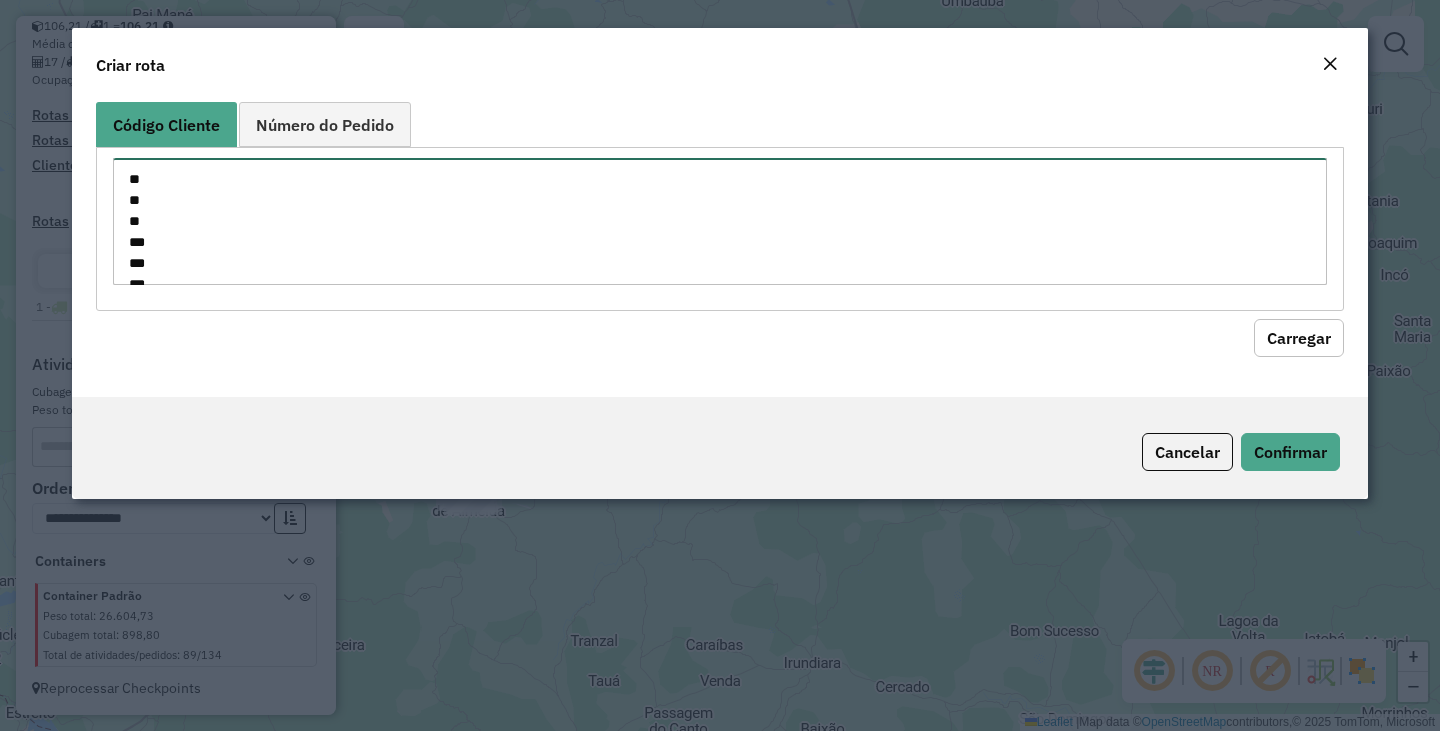 scroll, scrollTop: 764, scrollLeft: 0, axis: vertical 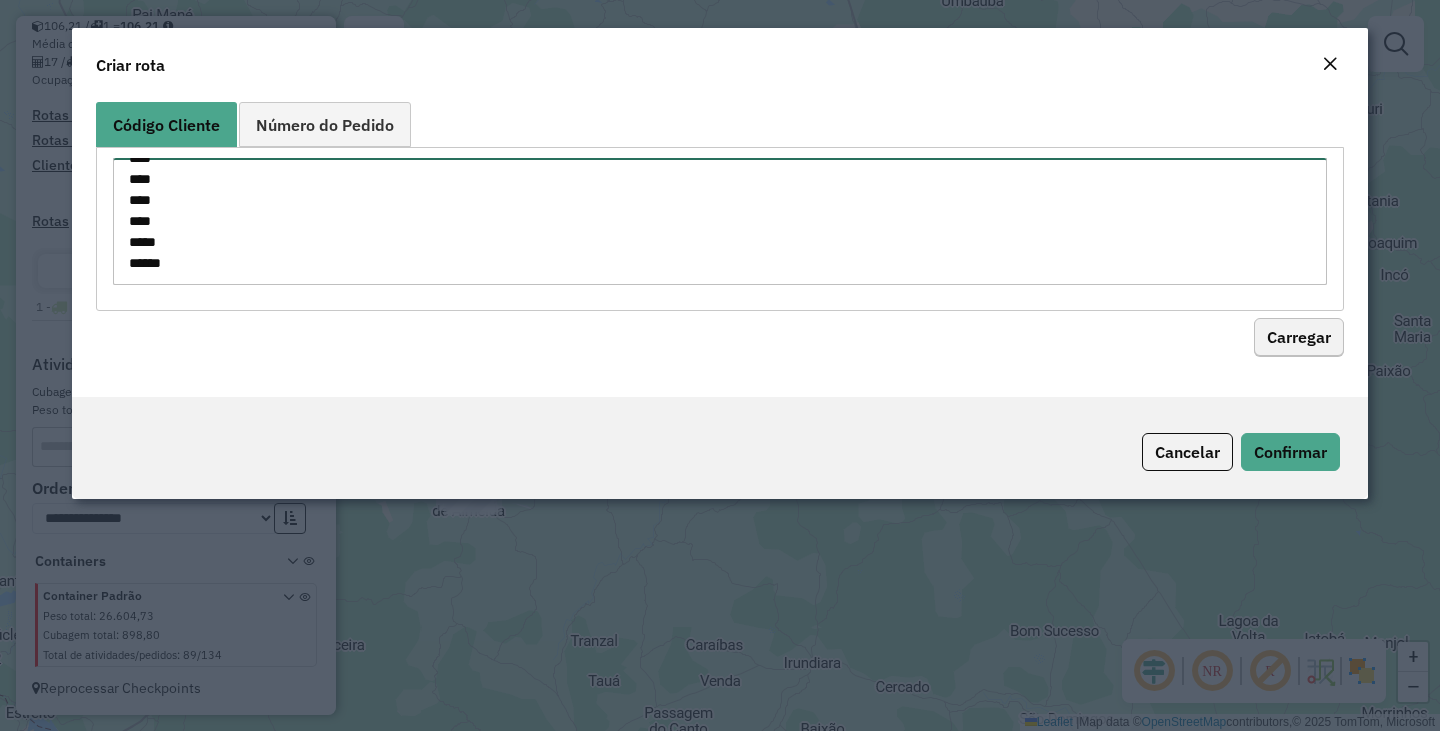 type on "**
**
**
***
***
***
***
***
***
***
***
***
***
***
***
***
***
***
***
***
***
***
***
***
***
***
***
***
***
***
***
***
***
****
****
****
****
****
****
*****
*****" 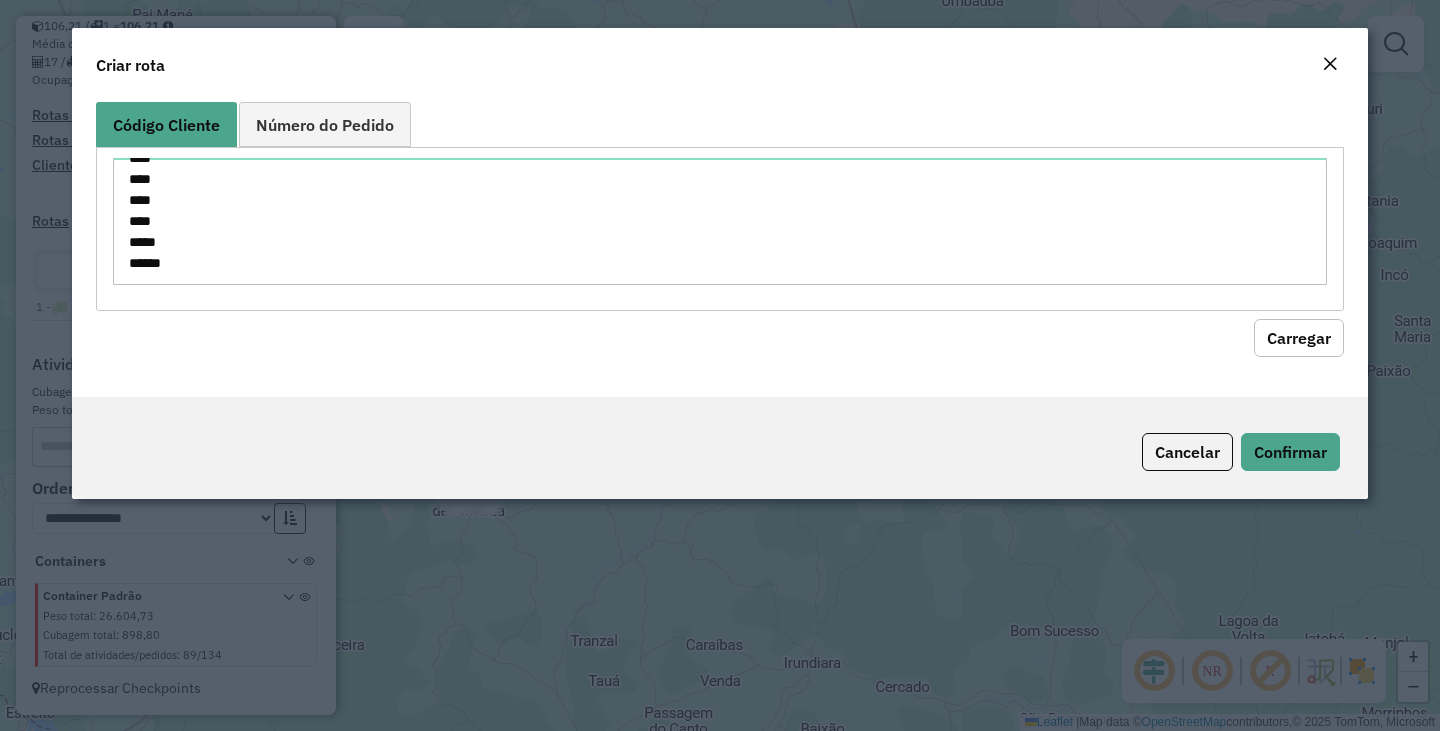 click on "Carregar" 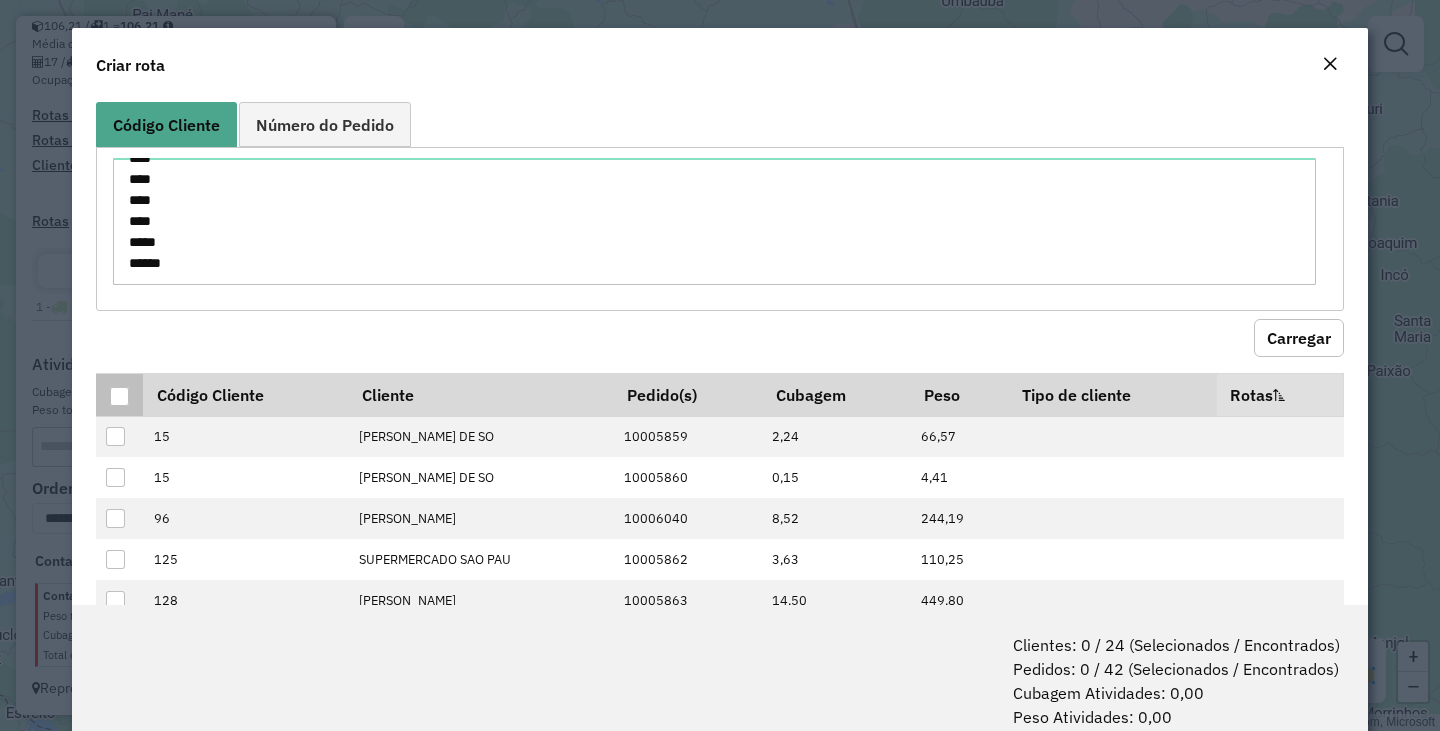 click at bounding box center (119, 396) 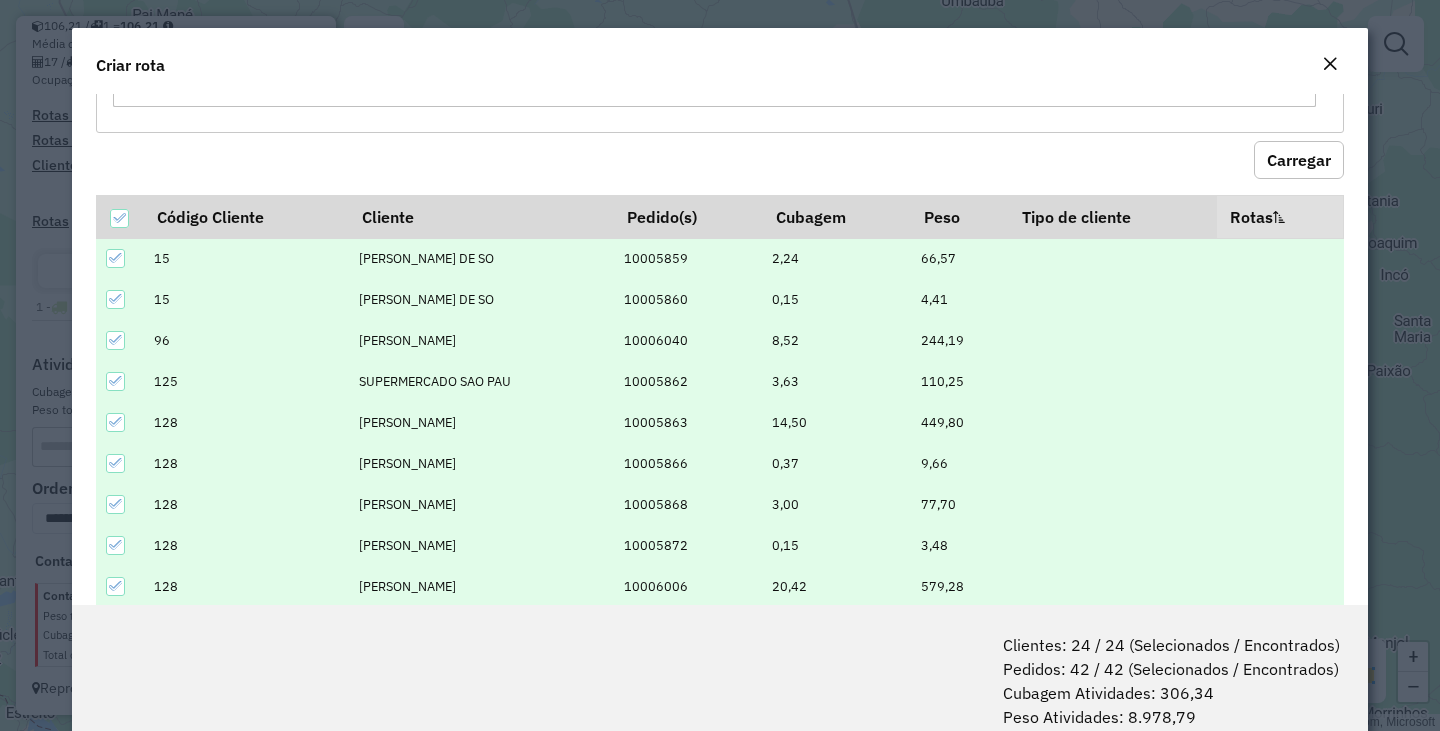 scroll, scrollTop: 319, scrollLeft: 0, axis: vertical 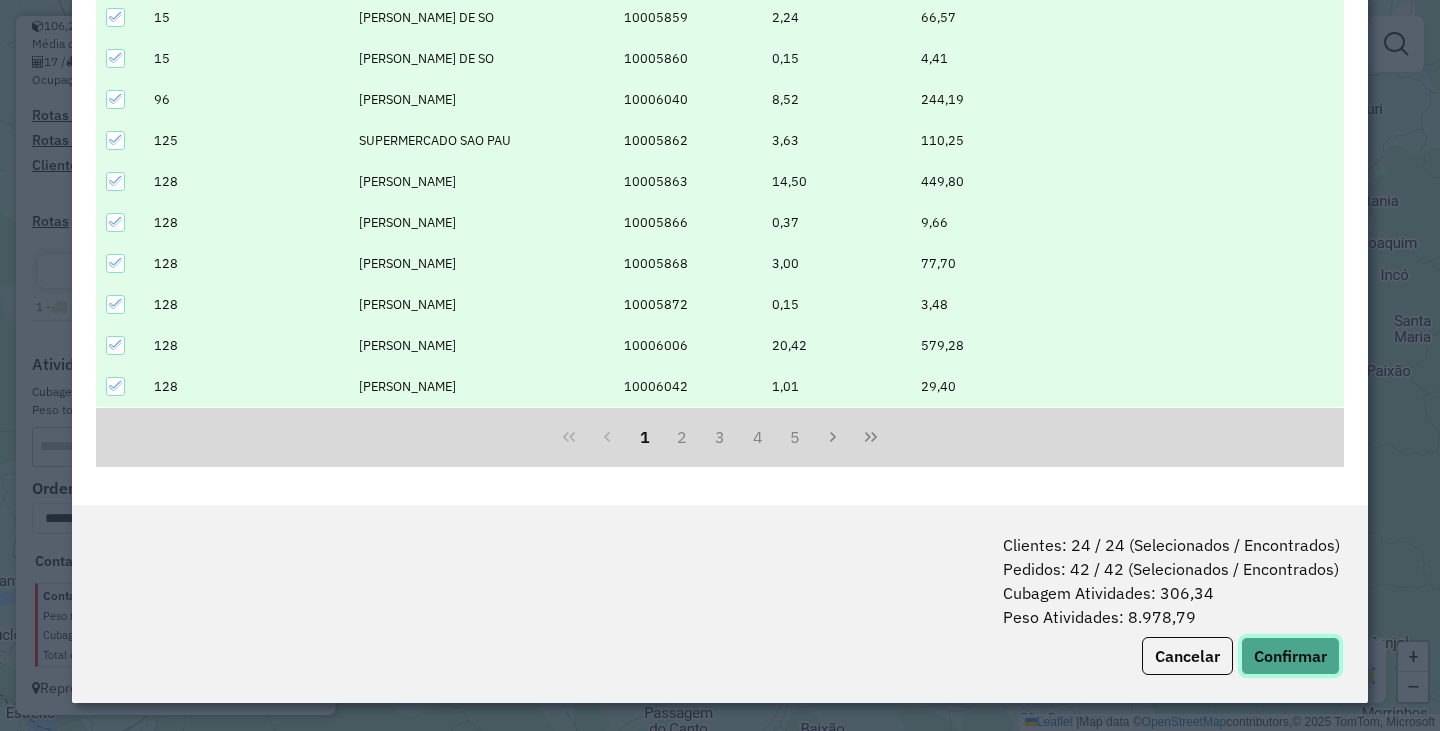 click on "Confirmar" 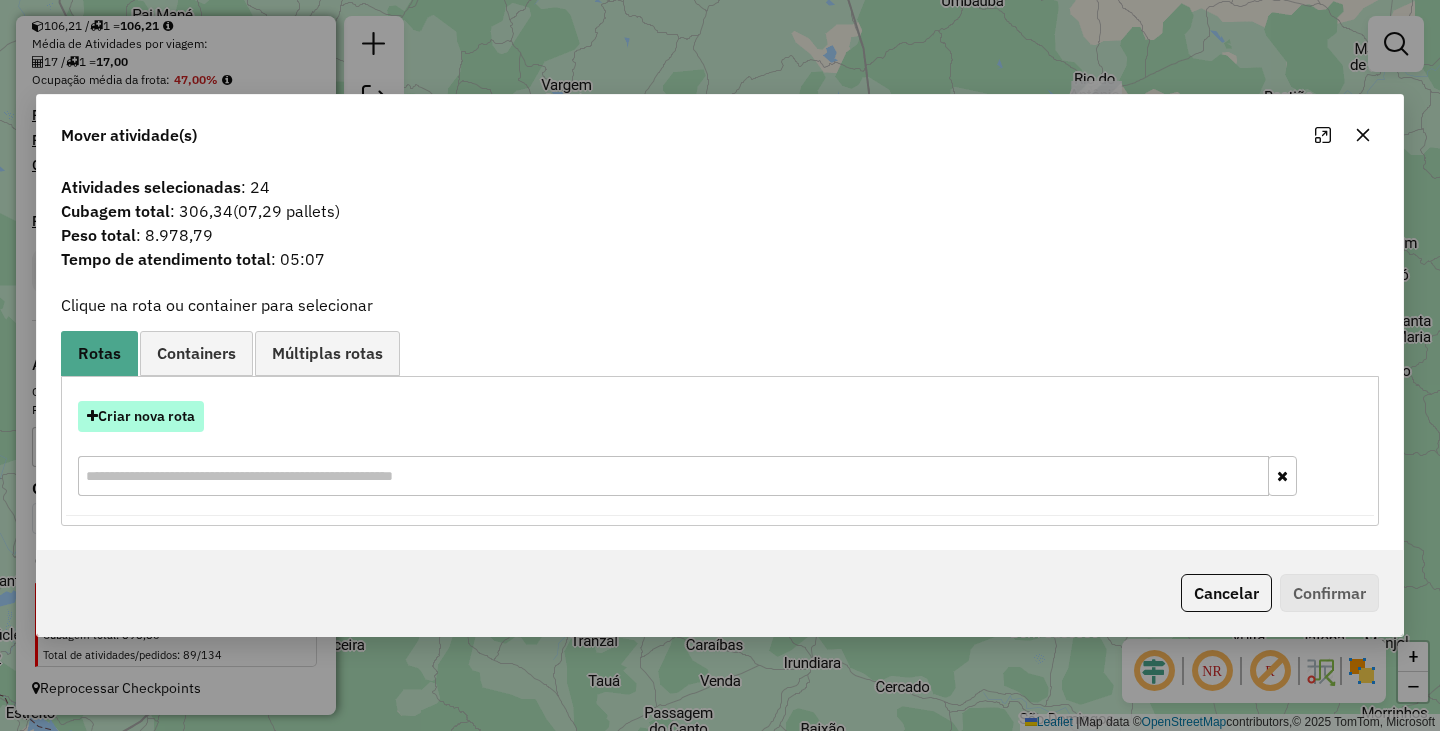 click on "Criar nova rota" at bounding box center (141, 416) 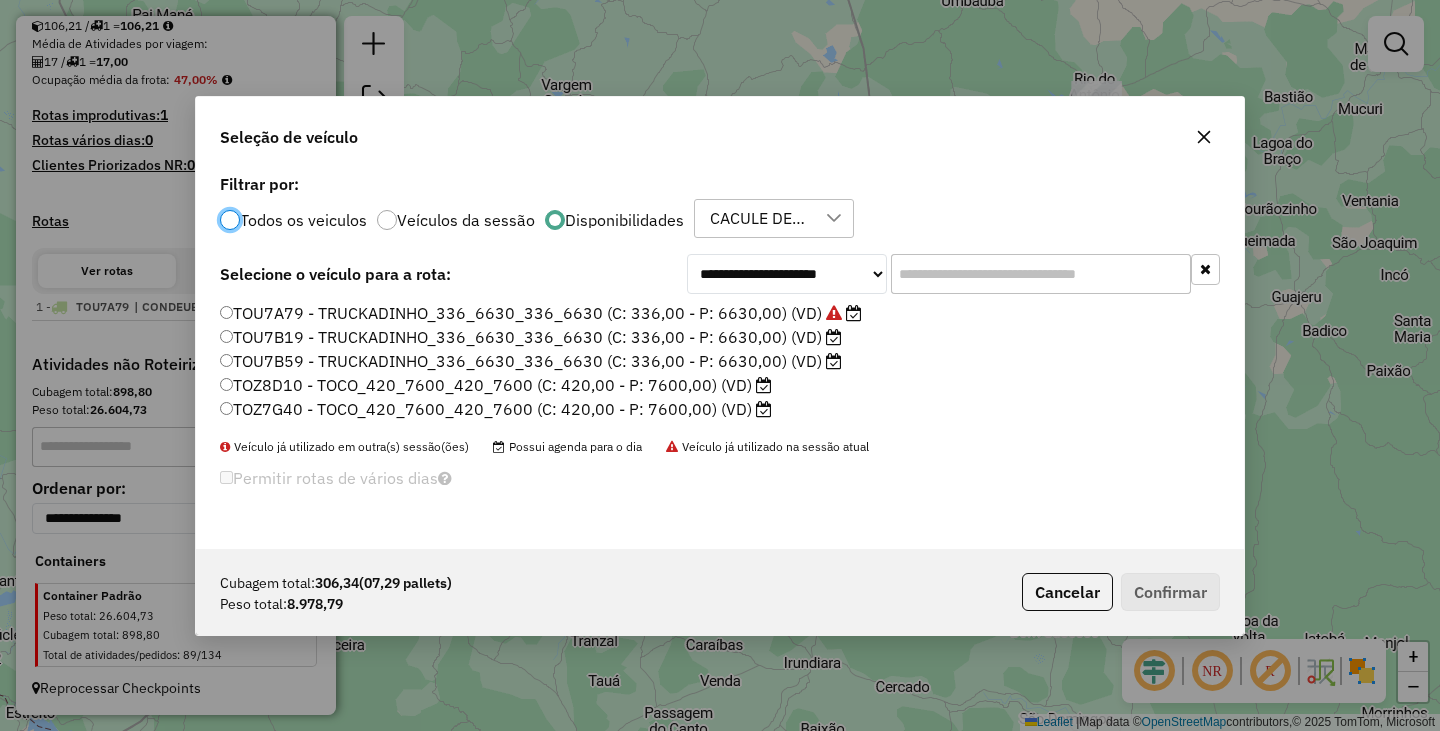 scroll, scrollTop: 11, scrollLeft: 6, axis: both 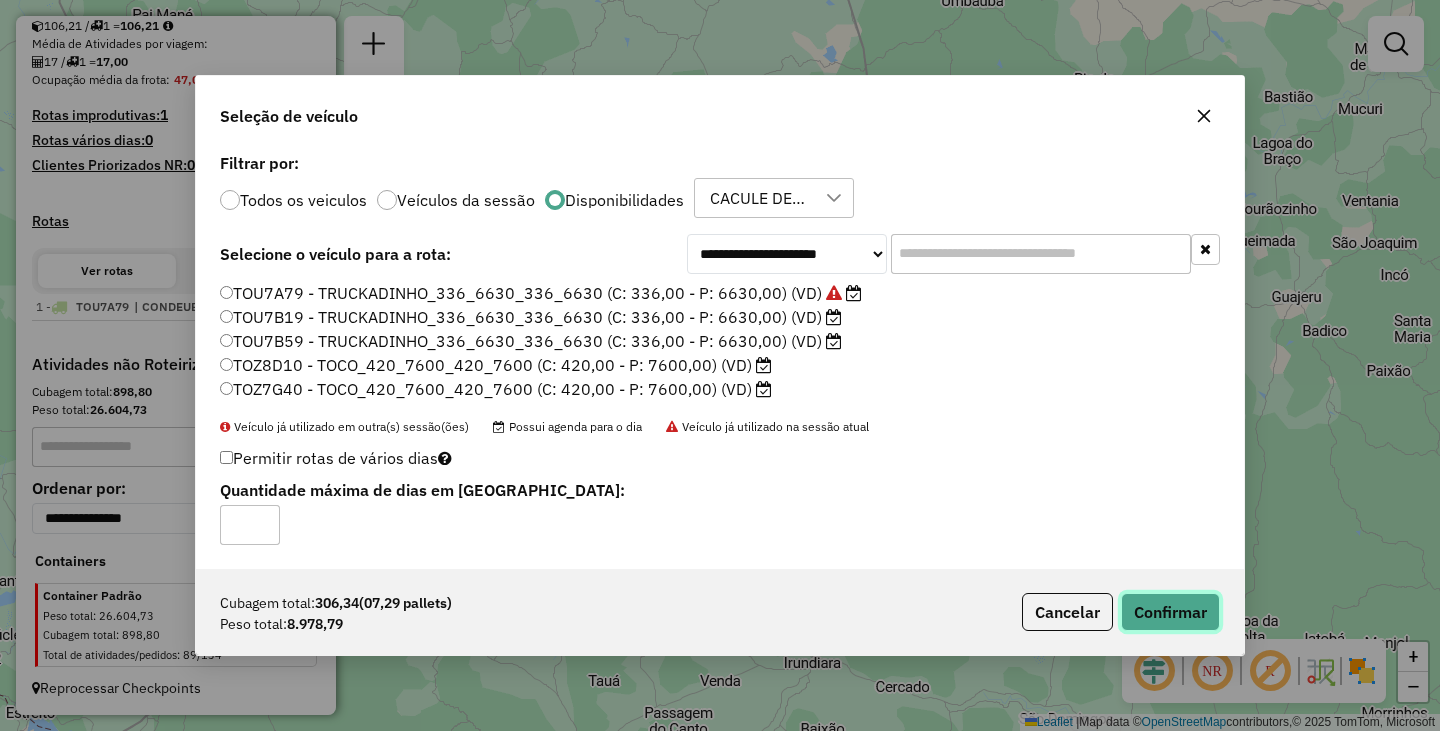 click on "Confirmar" 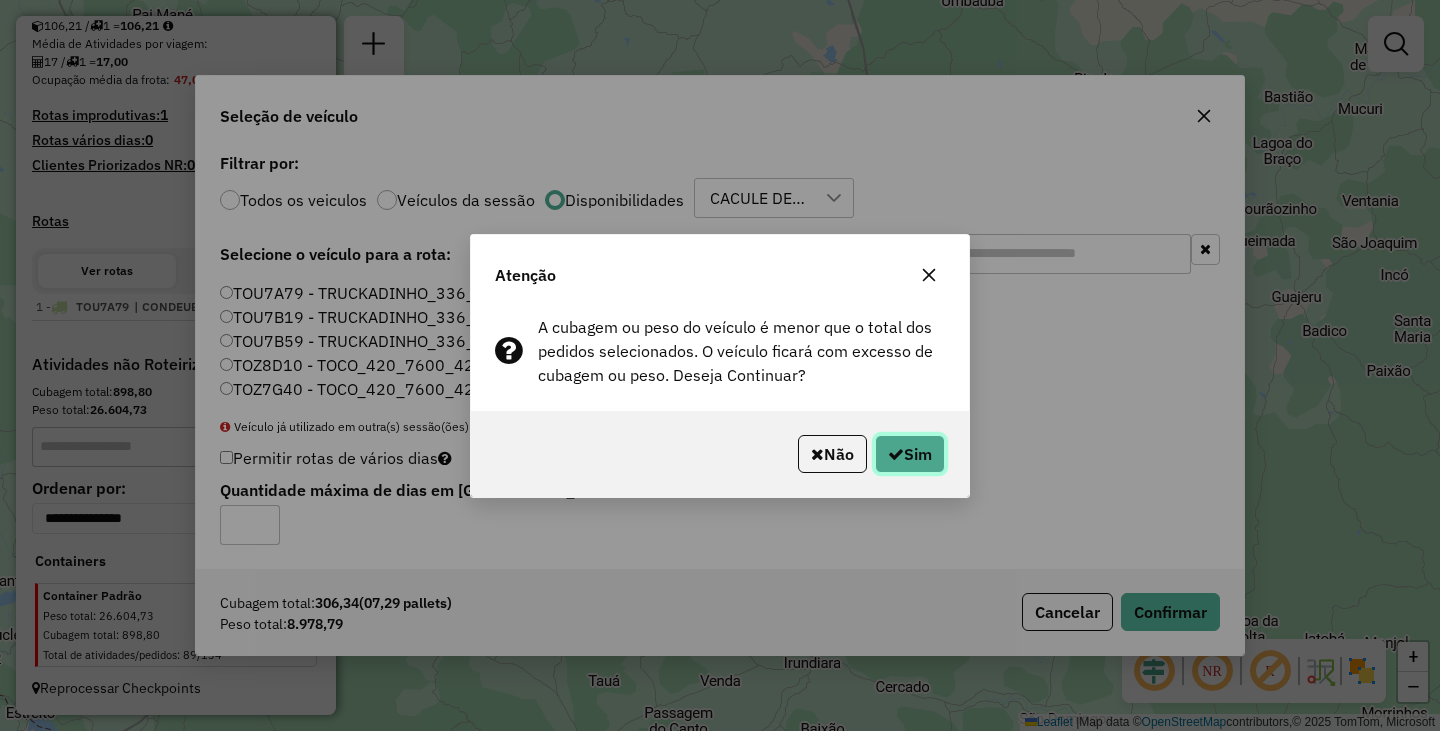 click on "Sim" 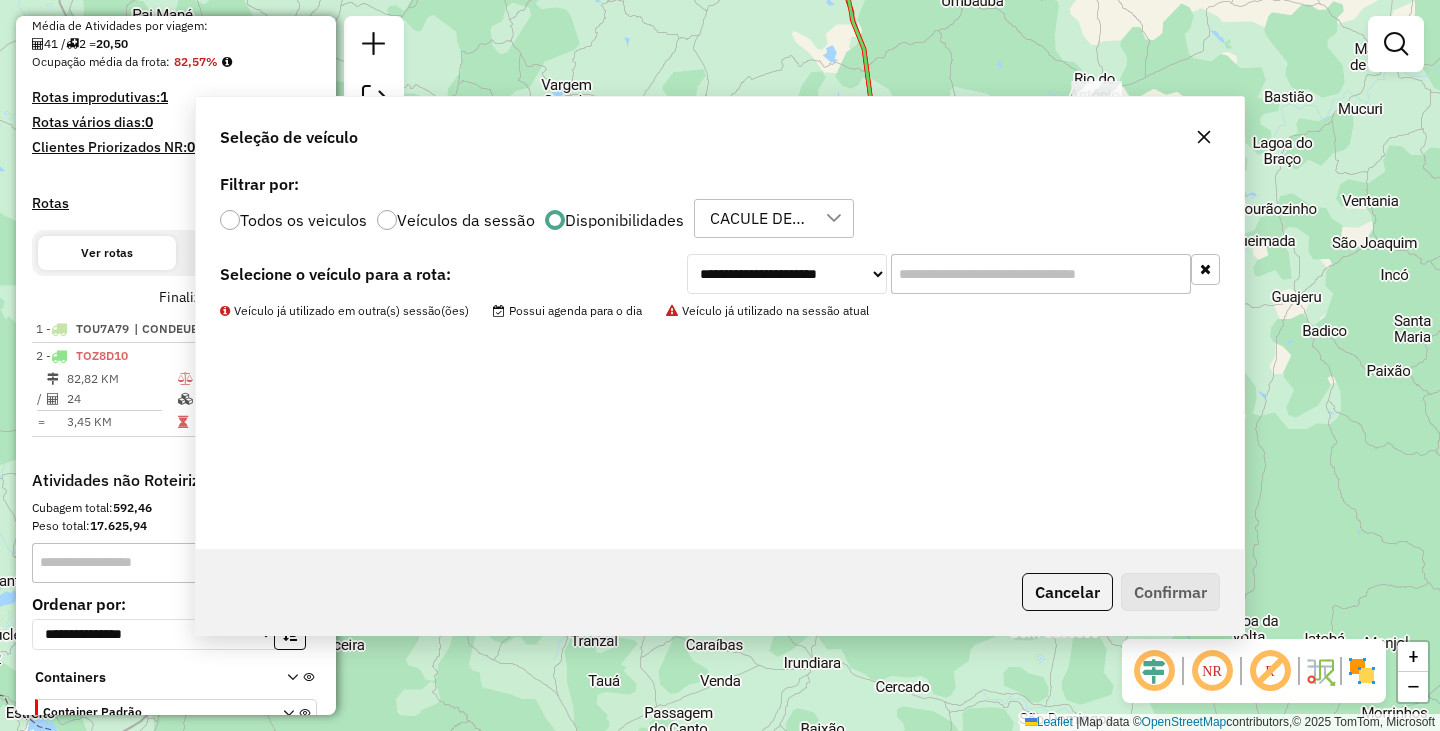 scroll, scrollTop: 523, scrollLeft: 0, axis: vertical 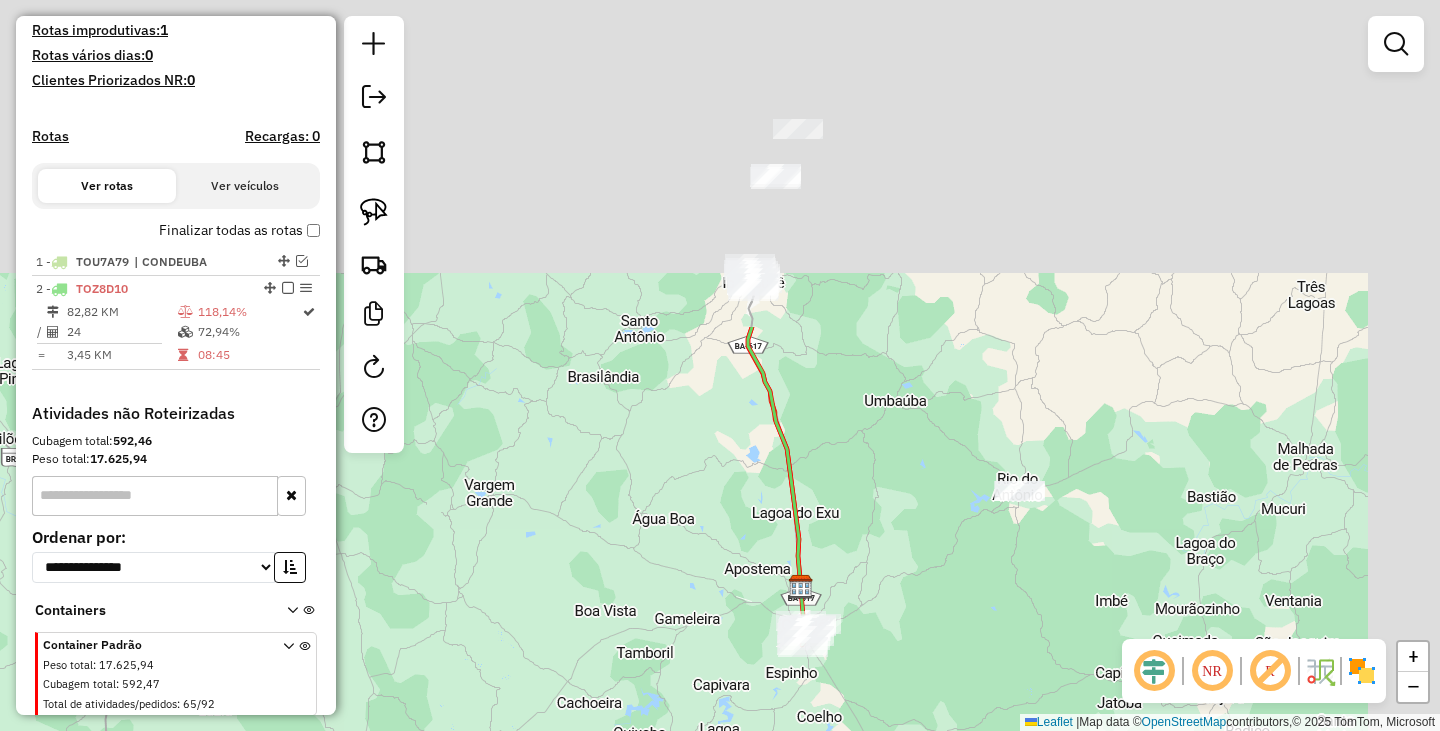 drag, startPoint x: 899, startPoint y: 621, endPoint x: 831, endPoint y: 573, distance: 83.23461 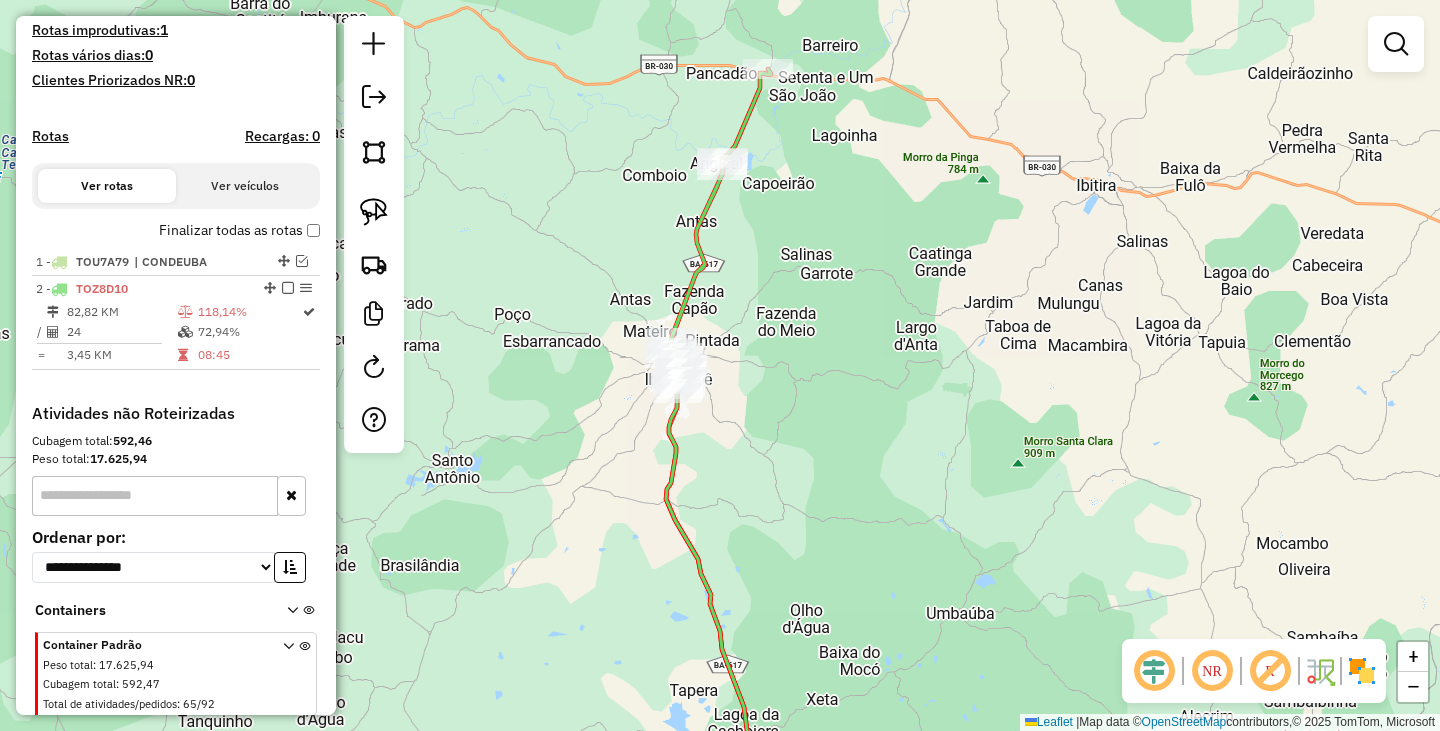 drag, startPoint x: 827, startPoint y: 225, endPoint x: 903, endPoint y: 436, distance: 224.26993 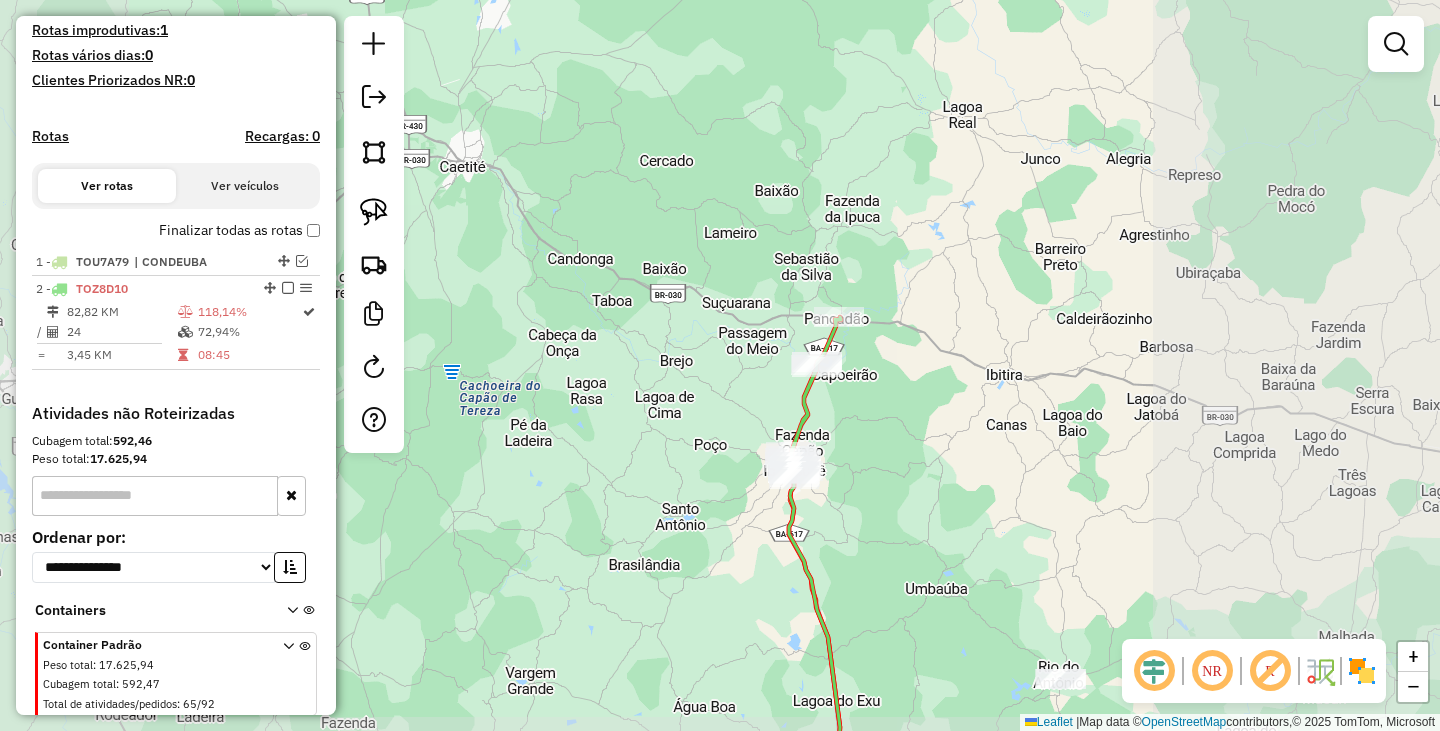 drag, startPoint x: 877, startPoint y: 474, endPoint x: 869, endPoint y: 344, distance: 130.24593 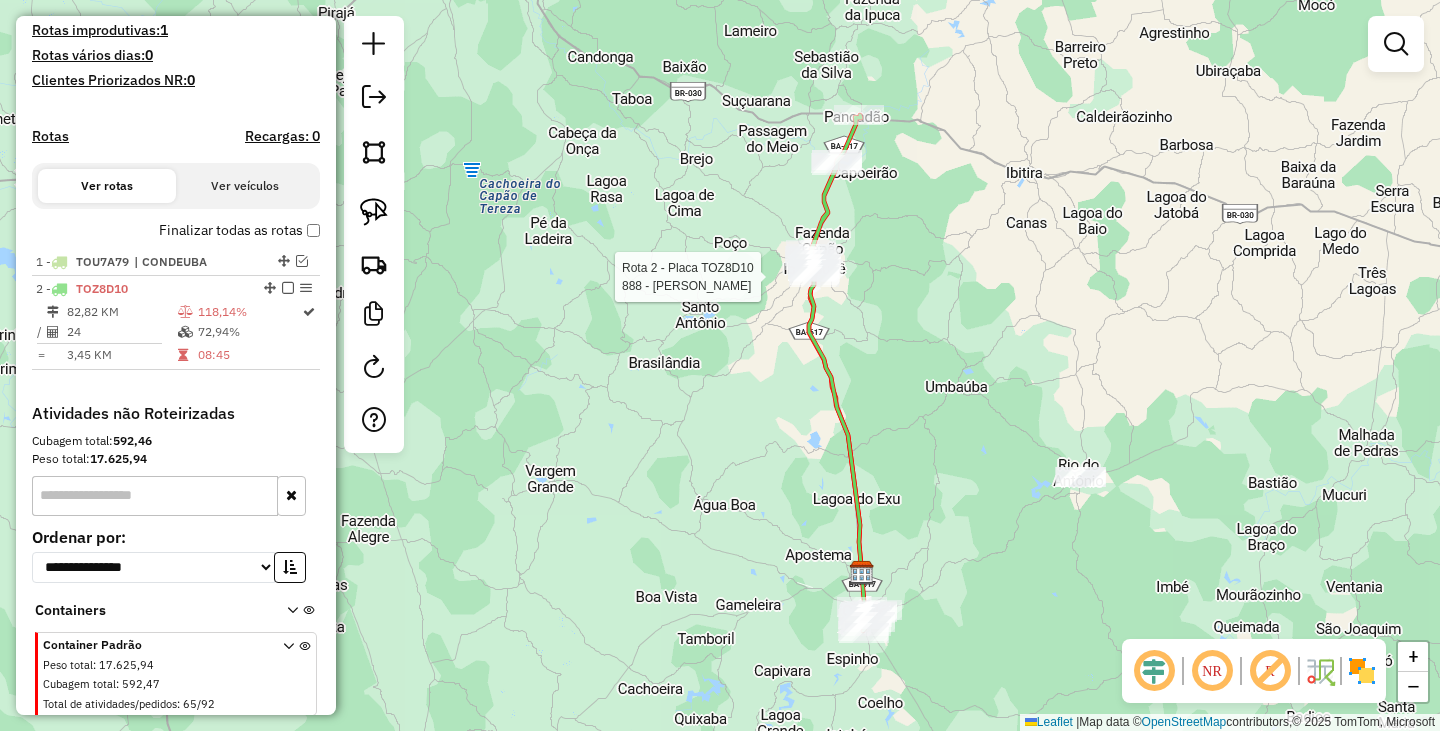 select on "**********" 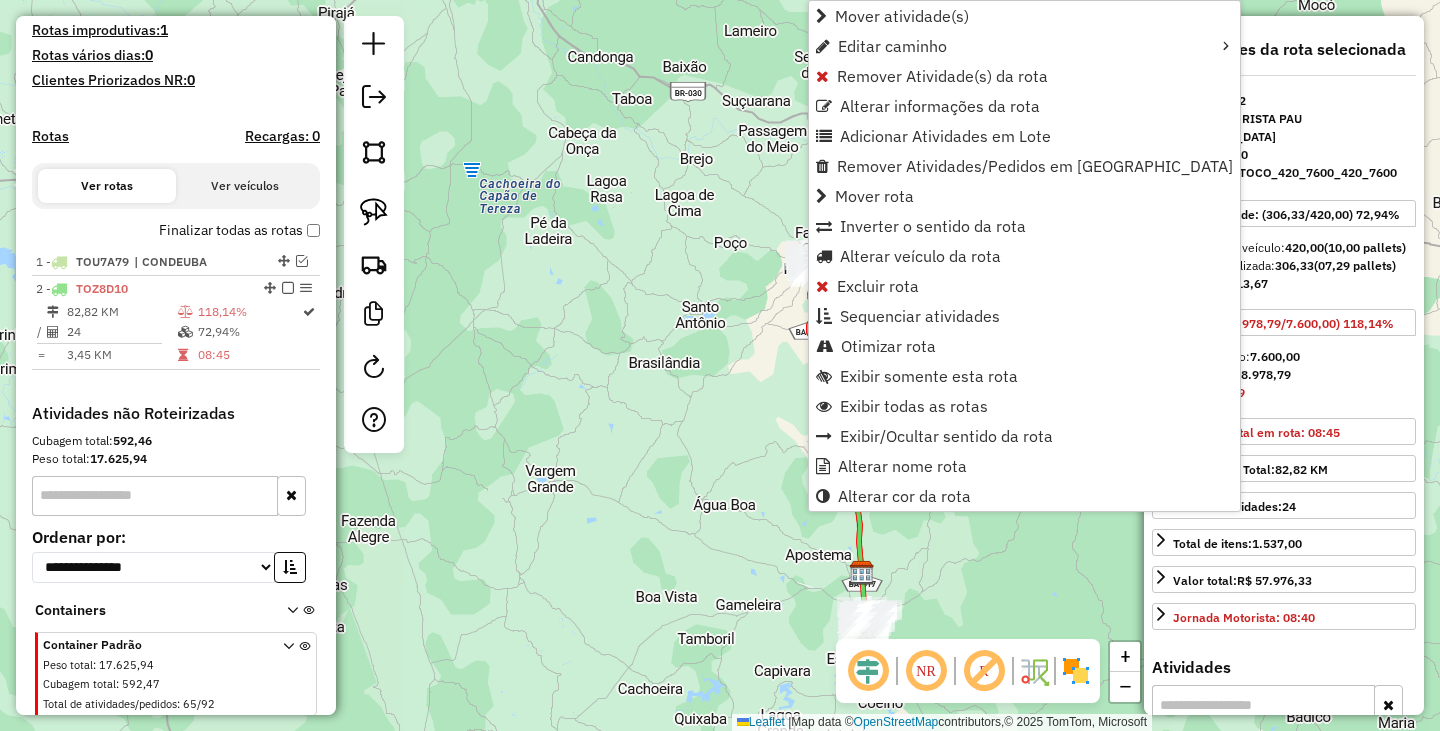 scroll, scrollTop: 590, scrollLeft: 0, axis: vertical 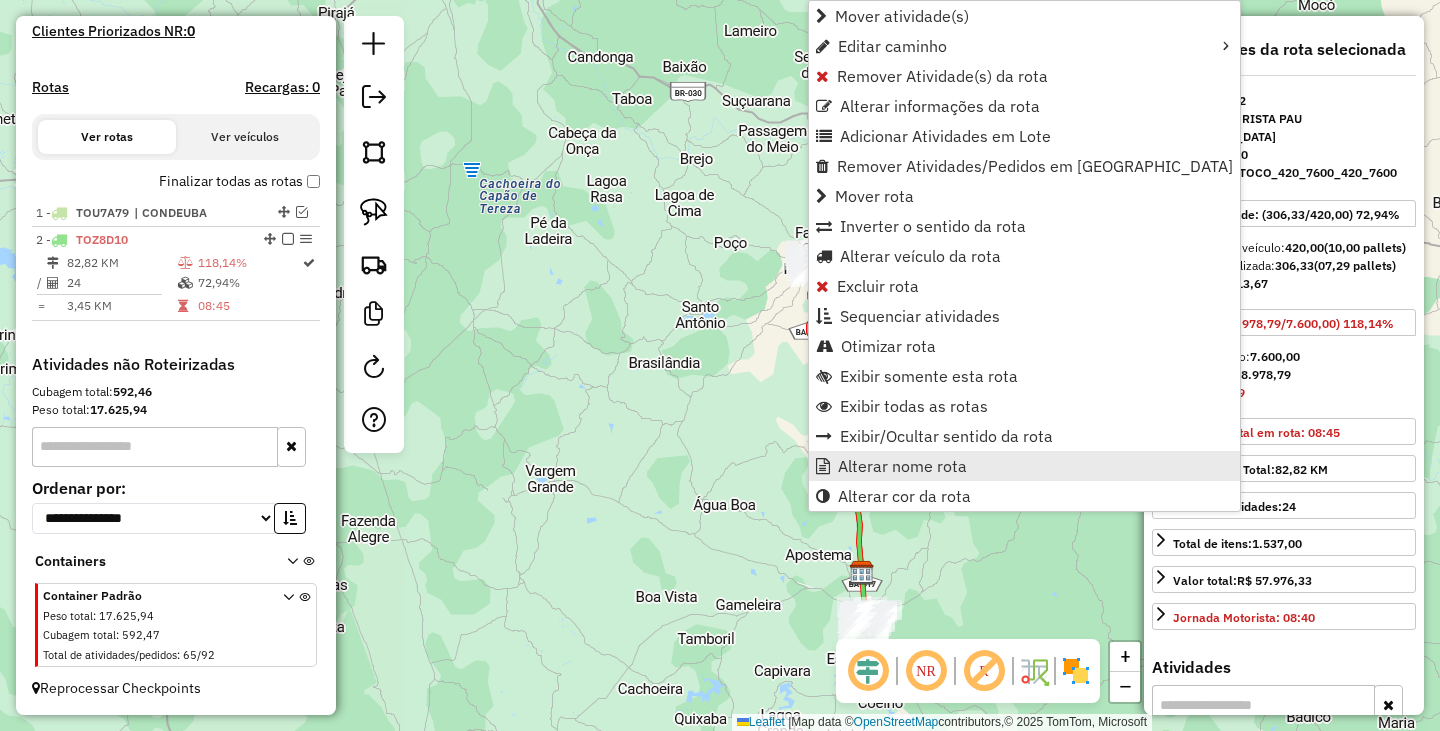 click on "Alterar nome rota" at bounding box center [902, 466] 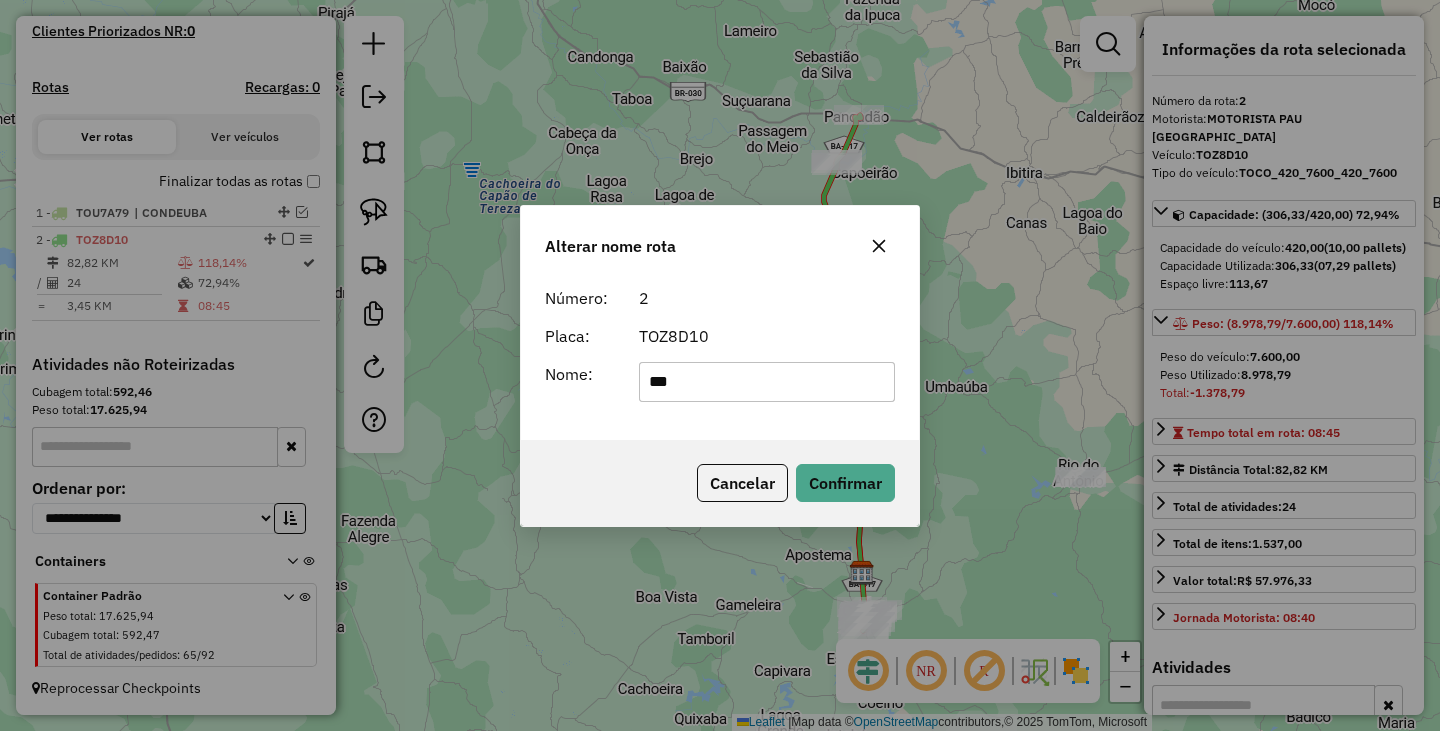 type on "*********" 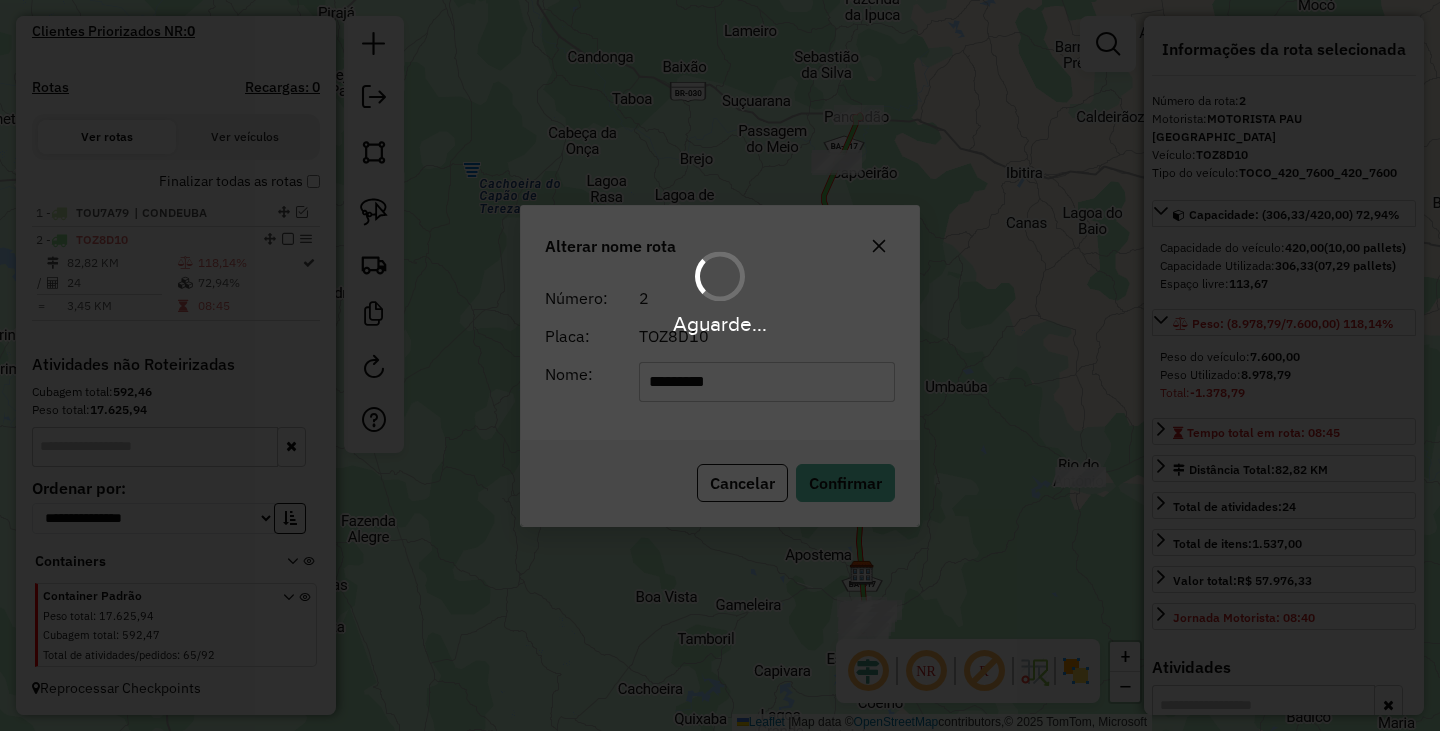 type 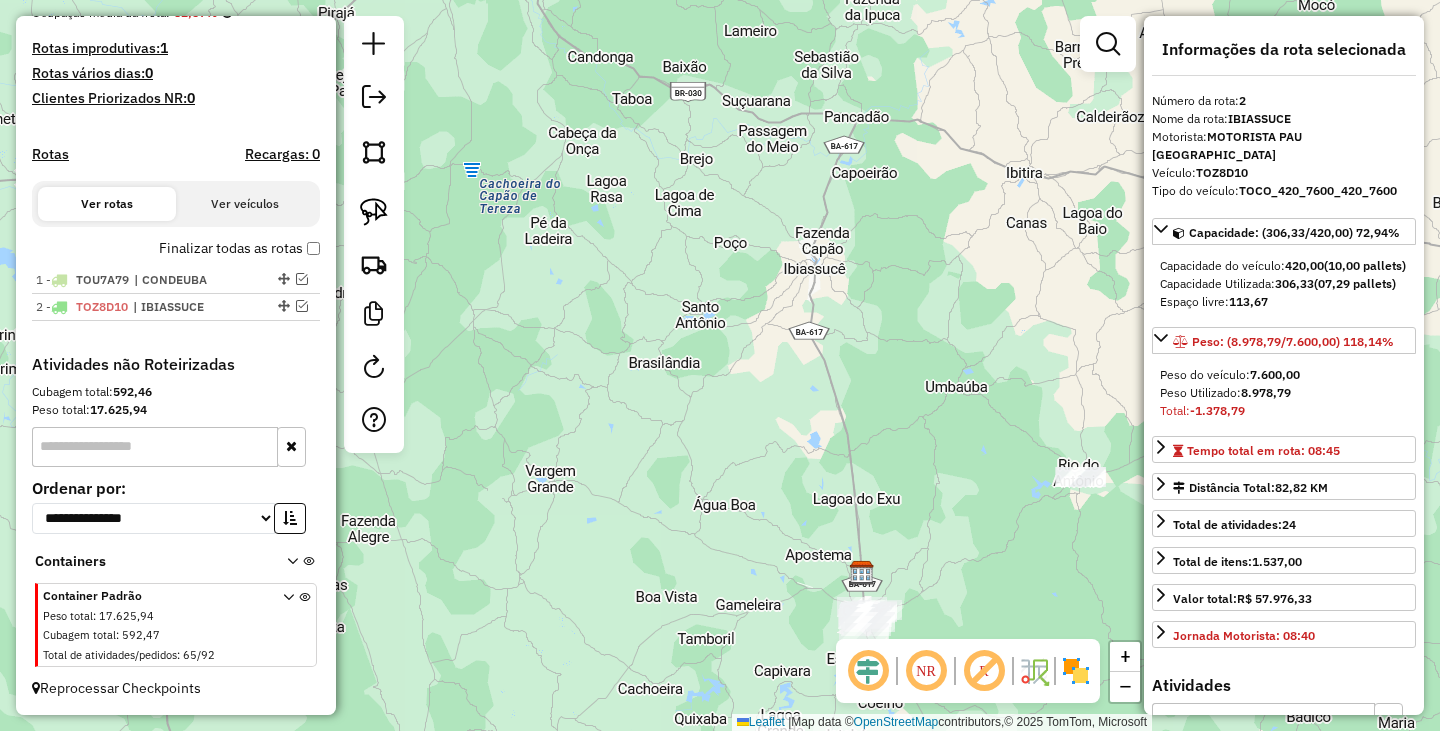 scroll, scrollTop: 523, scrollLeft: 0, axis: vertical 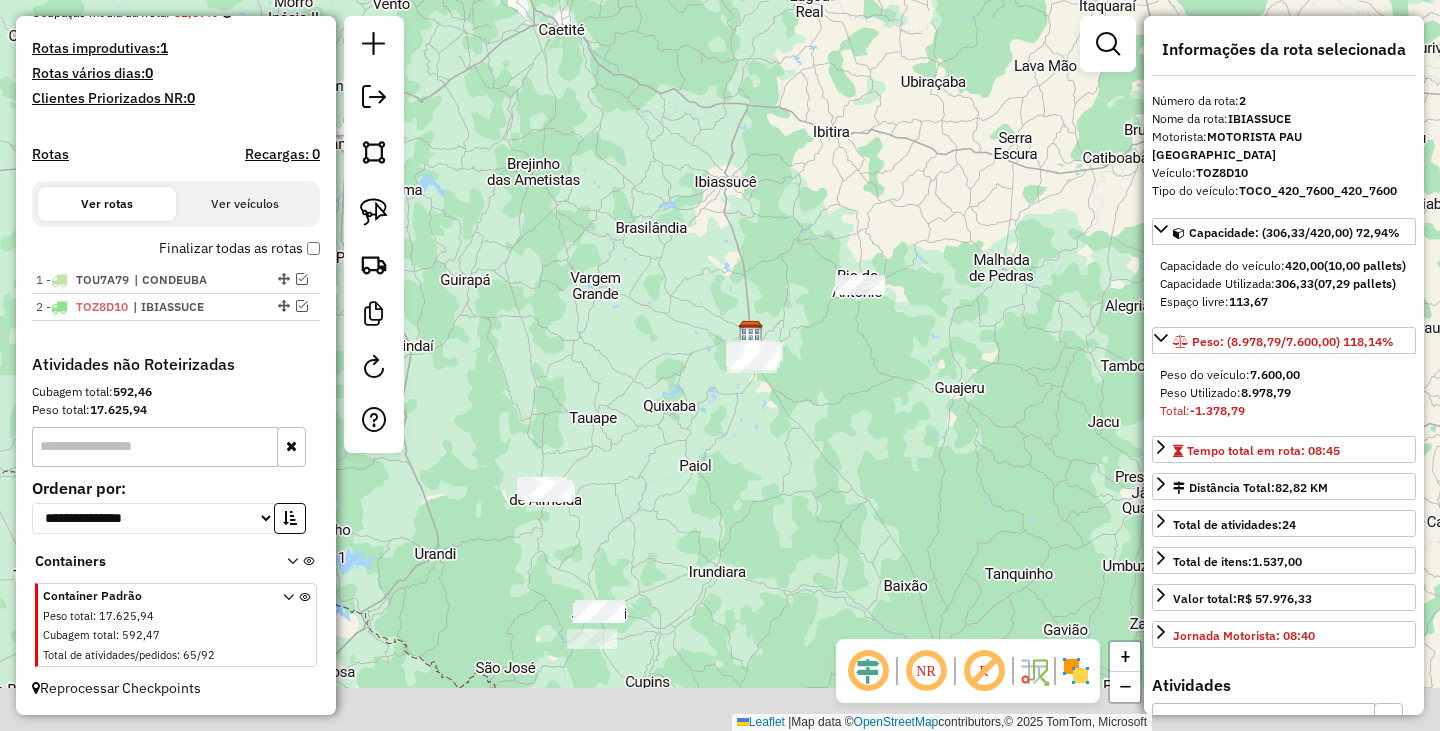 drag, startPoint x: 917, startPoint y: 403, endPoint x: 766, endPoint y: 225, distance: 233.42023 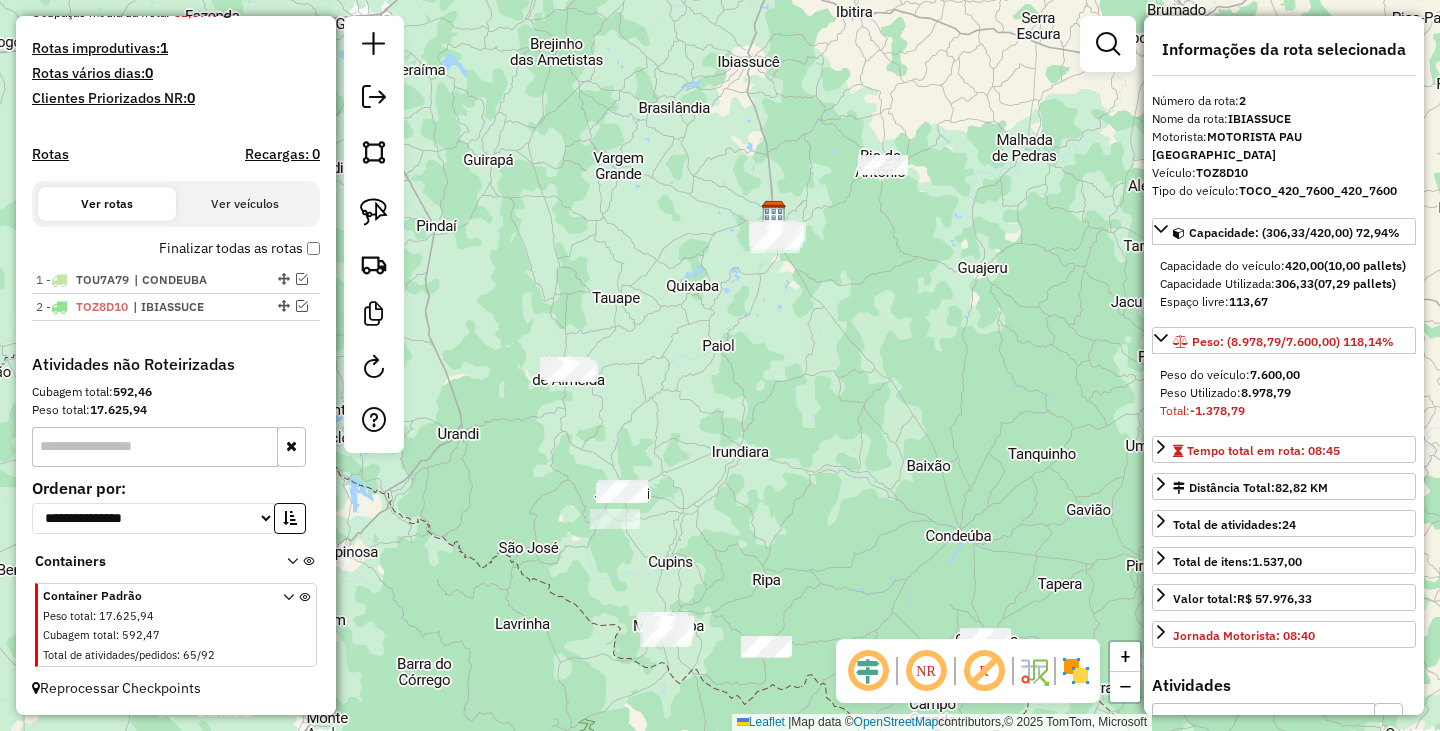 drag, startPoint x: 832, startPoint y: 472, endPoint x: 854, endPoint y: 347, distance: 126.921234 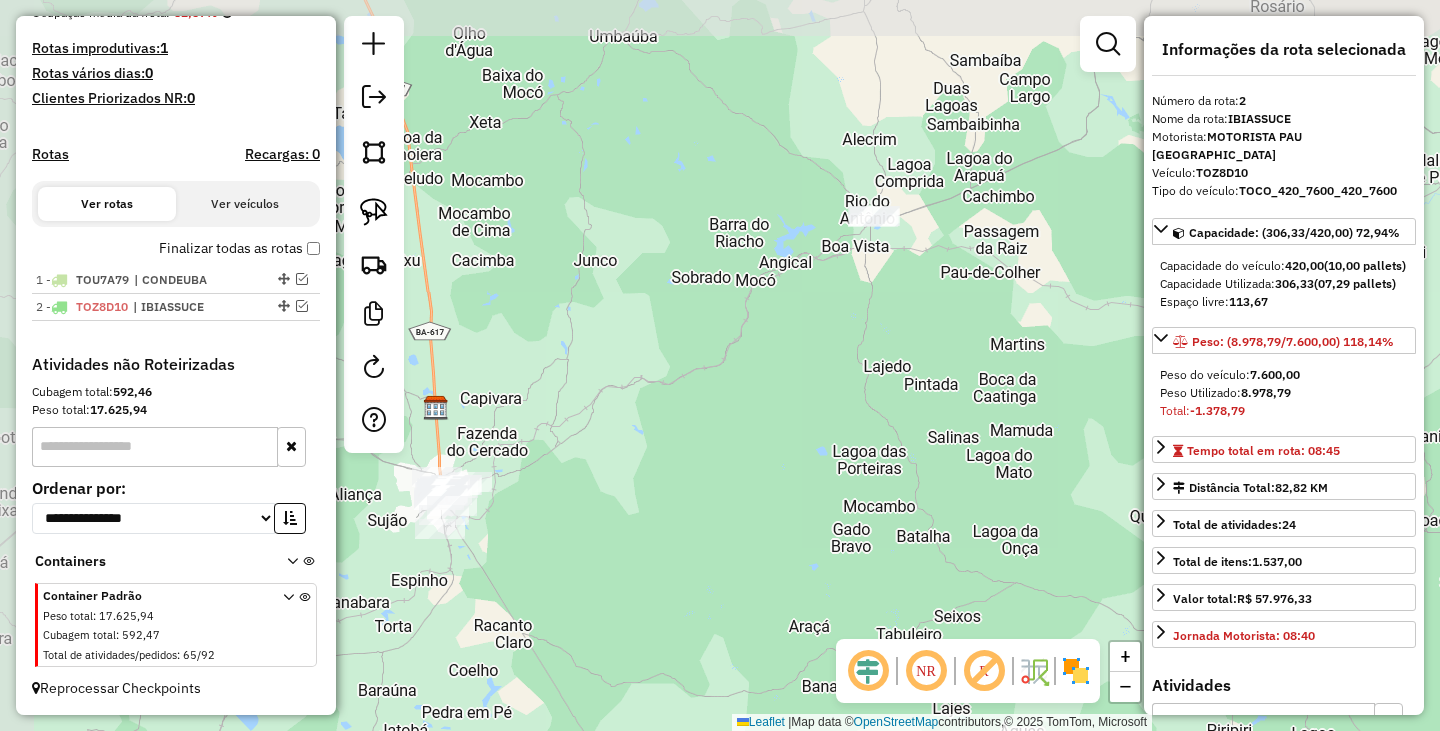 drag, startPoint x: 896, startPoint y: 245, endPoint x: 945, endPoint y: 359, distance: 124.08465 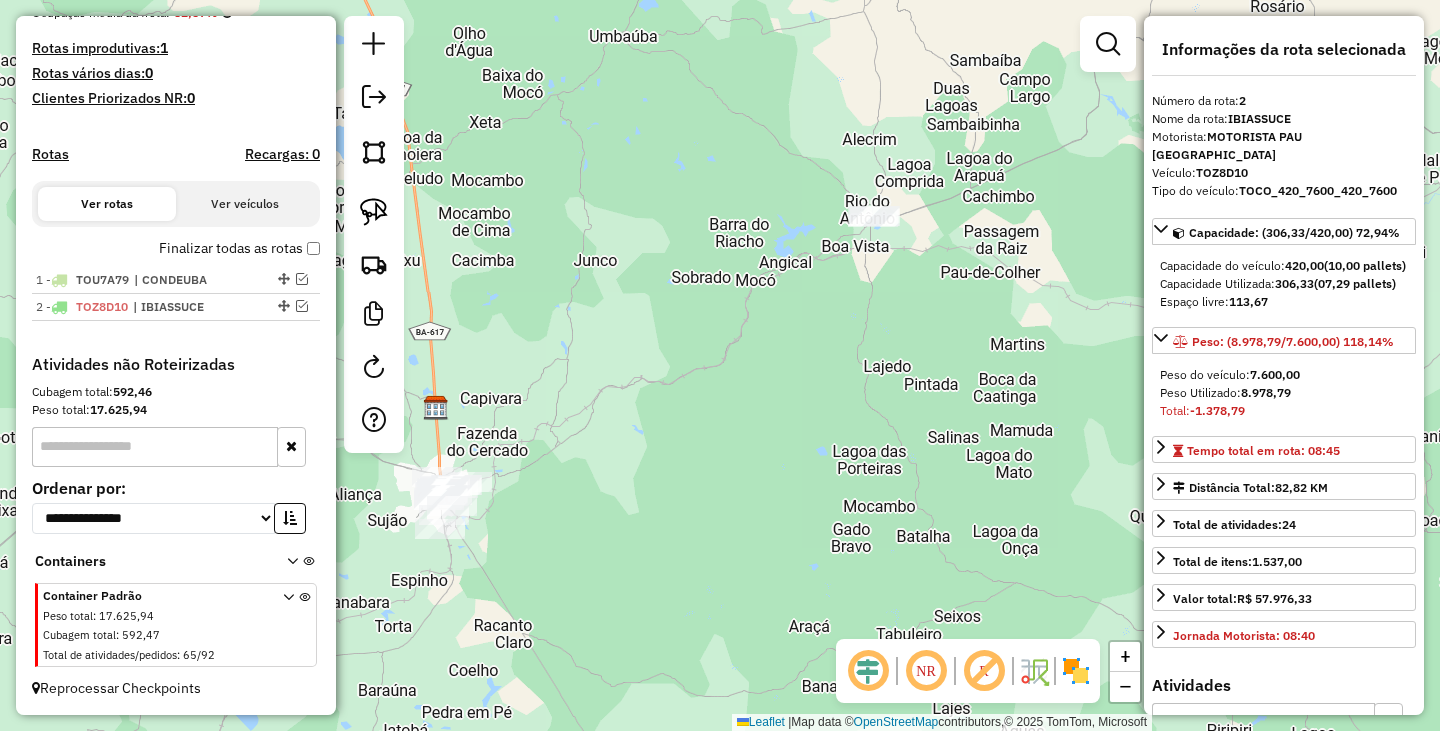 drag, startPoint x: 712, startPoint y: 357, endPoint x: 791, endPoint y: 329, distance: 83.81527 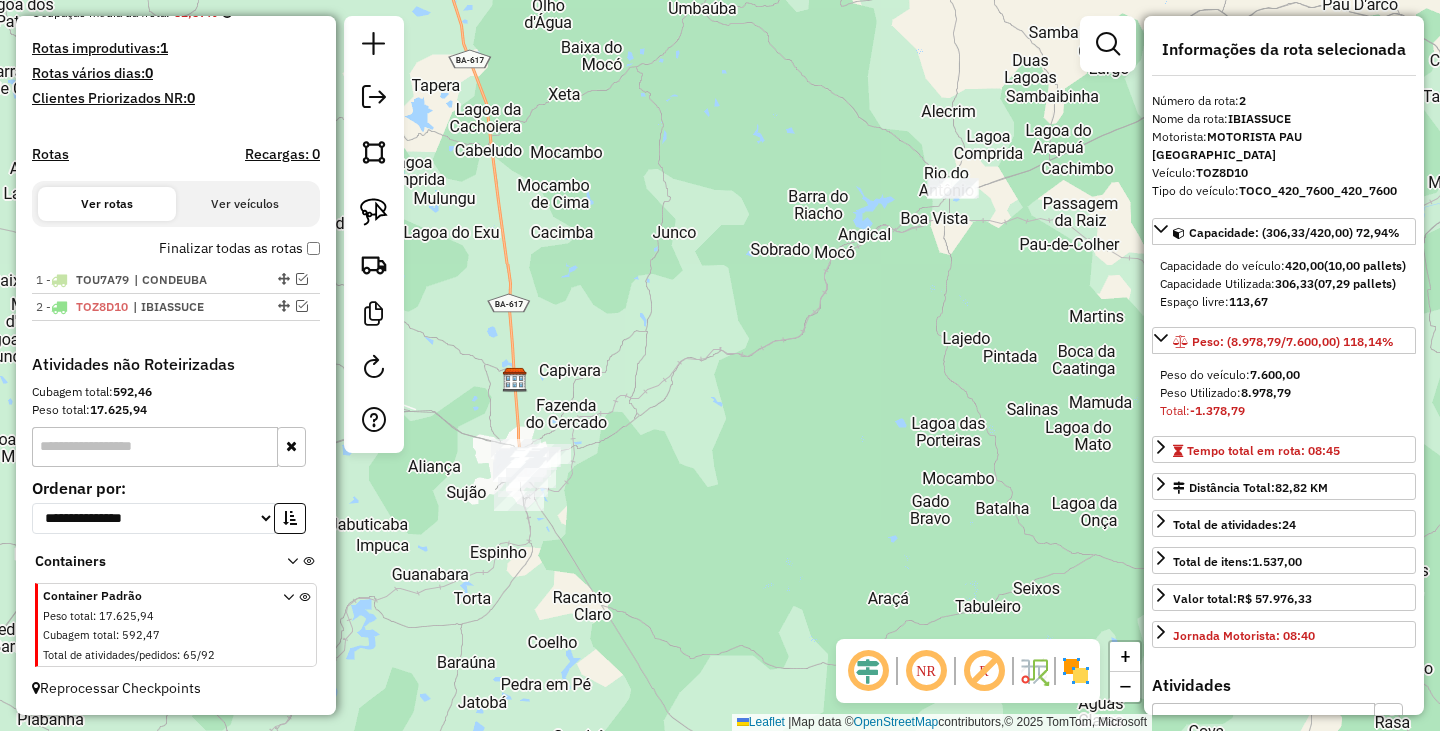 drag, startPoint x: 794, startPoint y: 309, endPoint x: 867, endPoint y: 262, distance: 86.821655 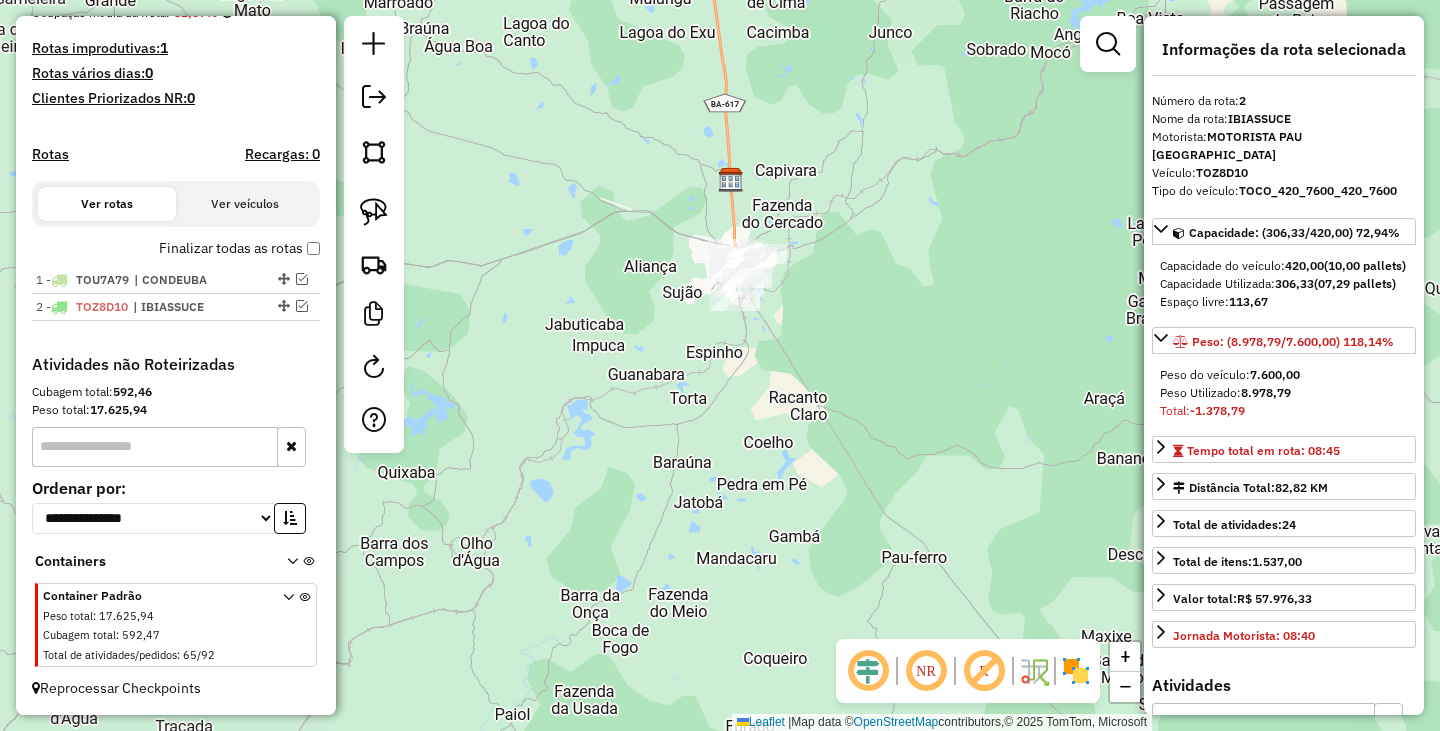drag, startPoint x: 797, startPoint y: 362, endPoint x: 839, endPoint y: 268, distance: 102.9563 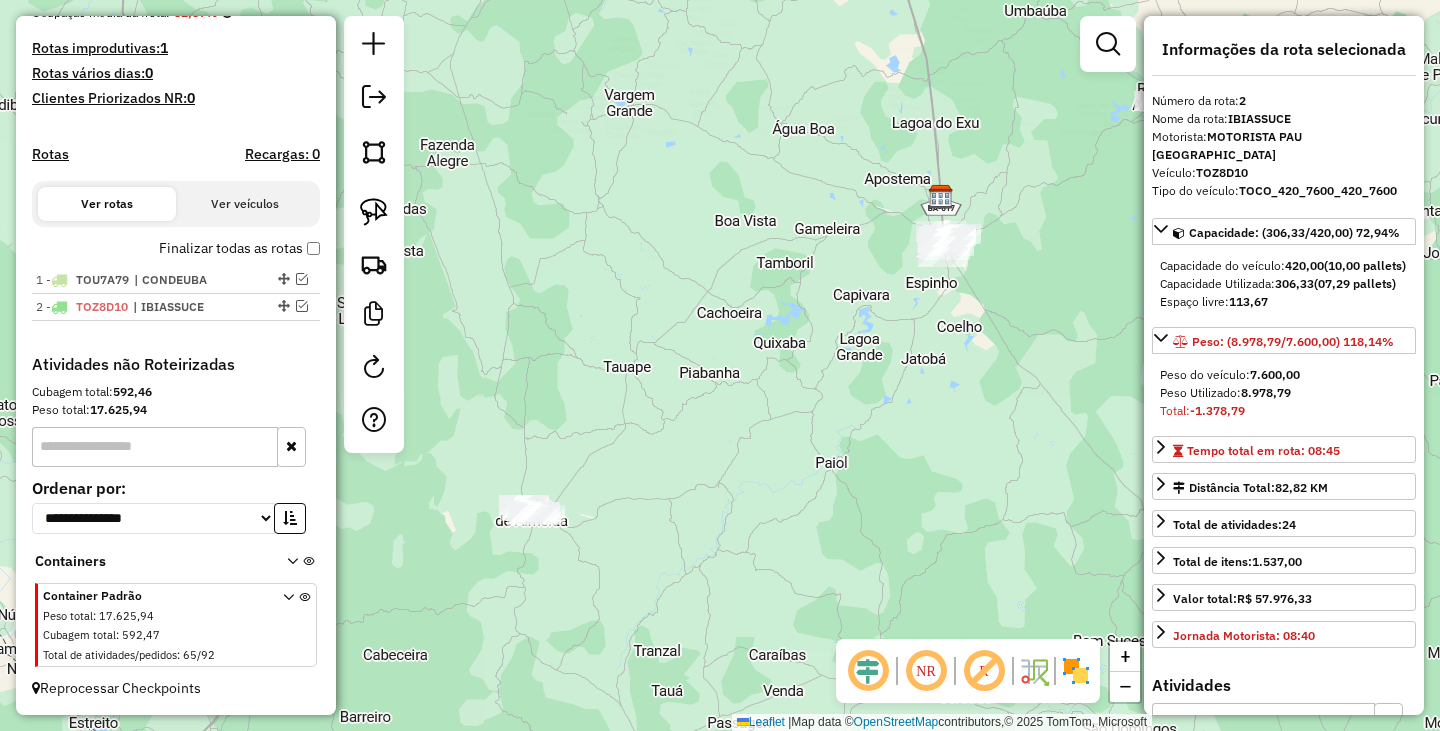 drag, startPoint x: 642, startPoint y: 391, endPoint x: 910, endPoint y: 366, distance: 269.1635 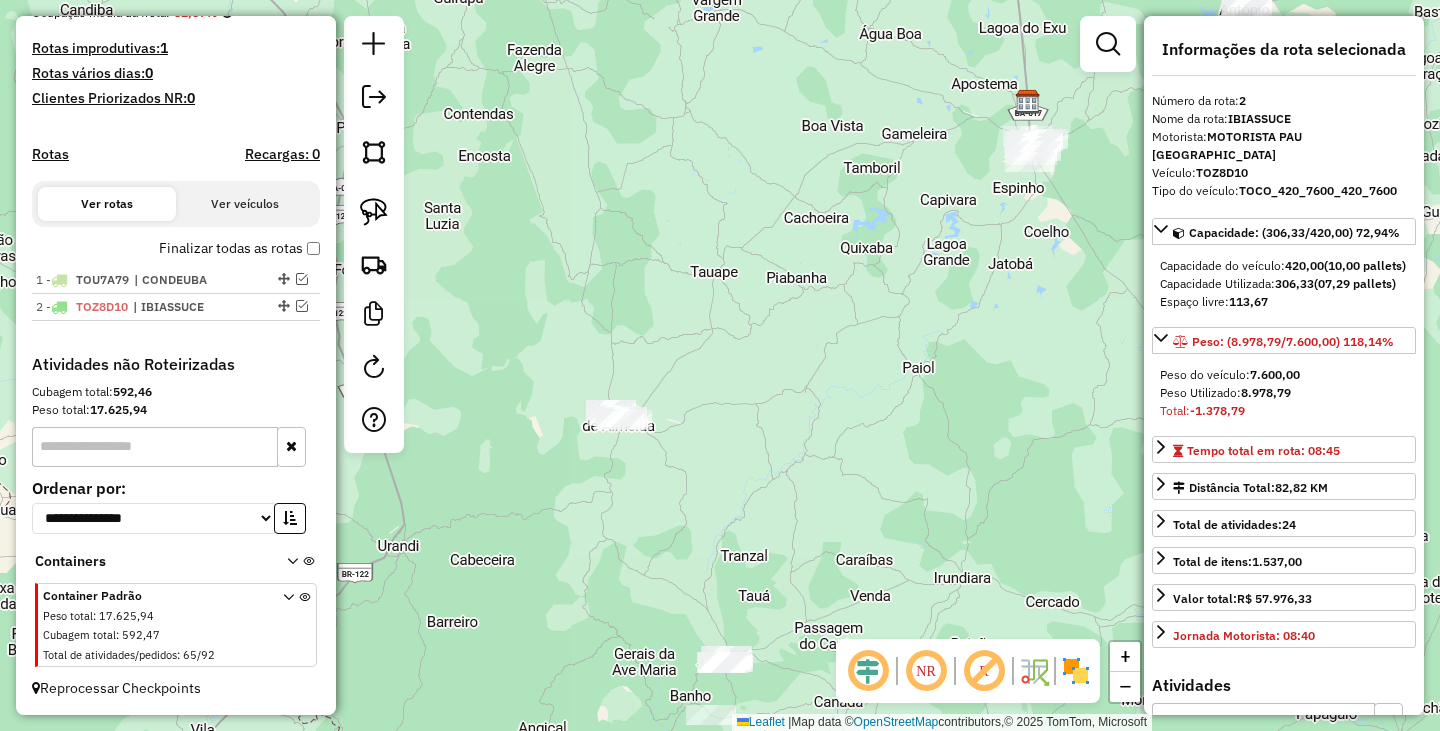 drag, startPoint x: 798, startPoint y: 477, endPoint x: 679, endPoint y: 340, distance: 181.46625 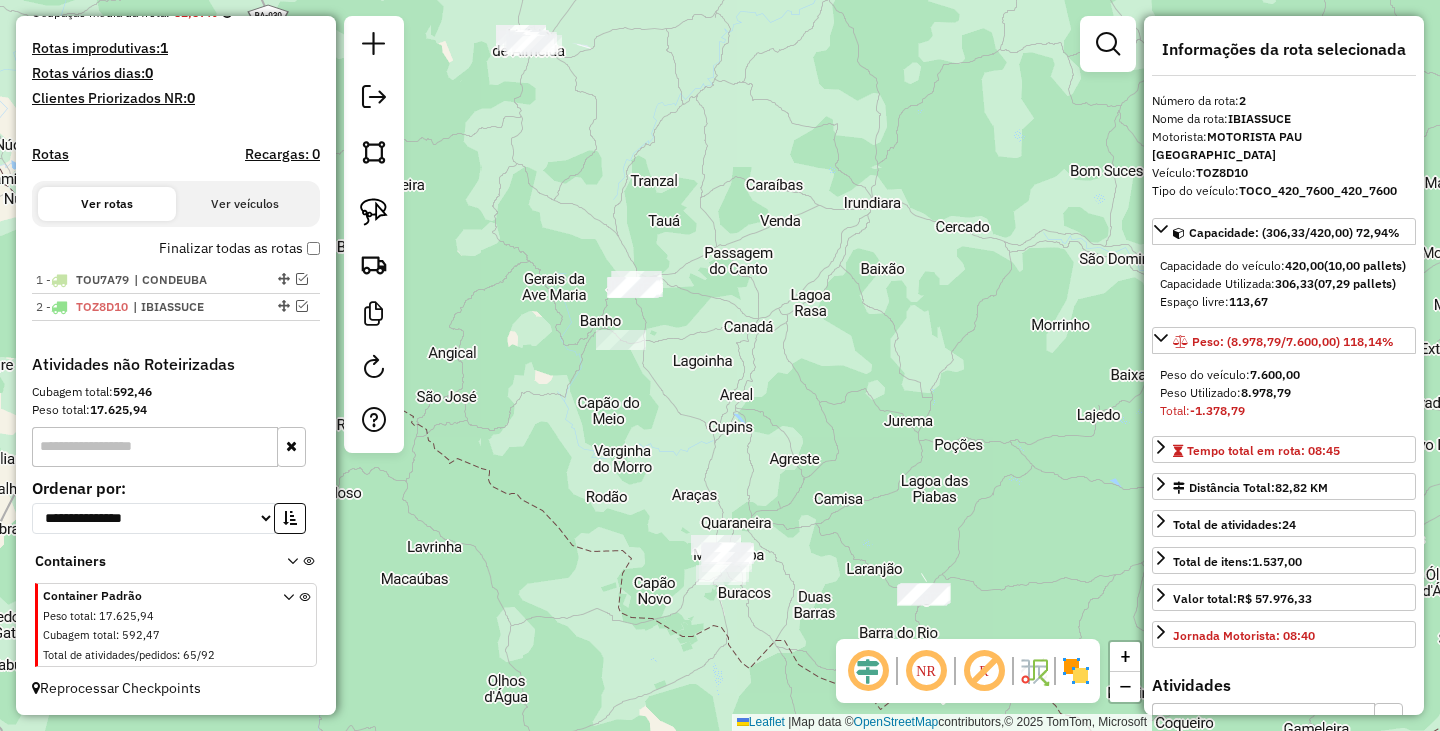 drag, startPoint x: 739, startPoint y: 363, endPoint x: 770, endPoint y: 375, distance: 33.24154 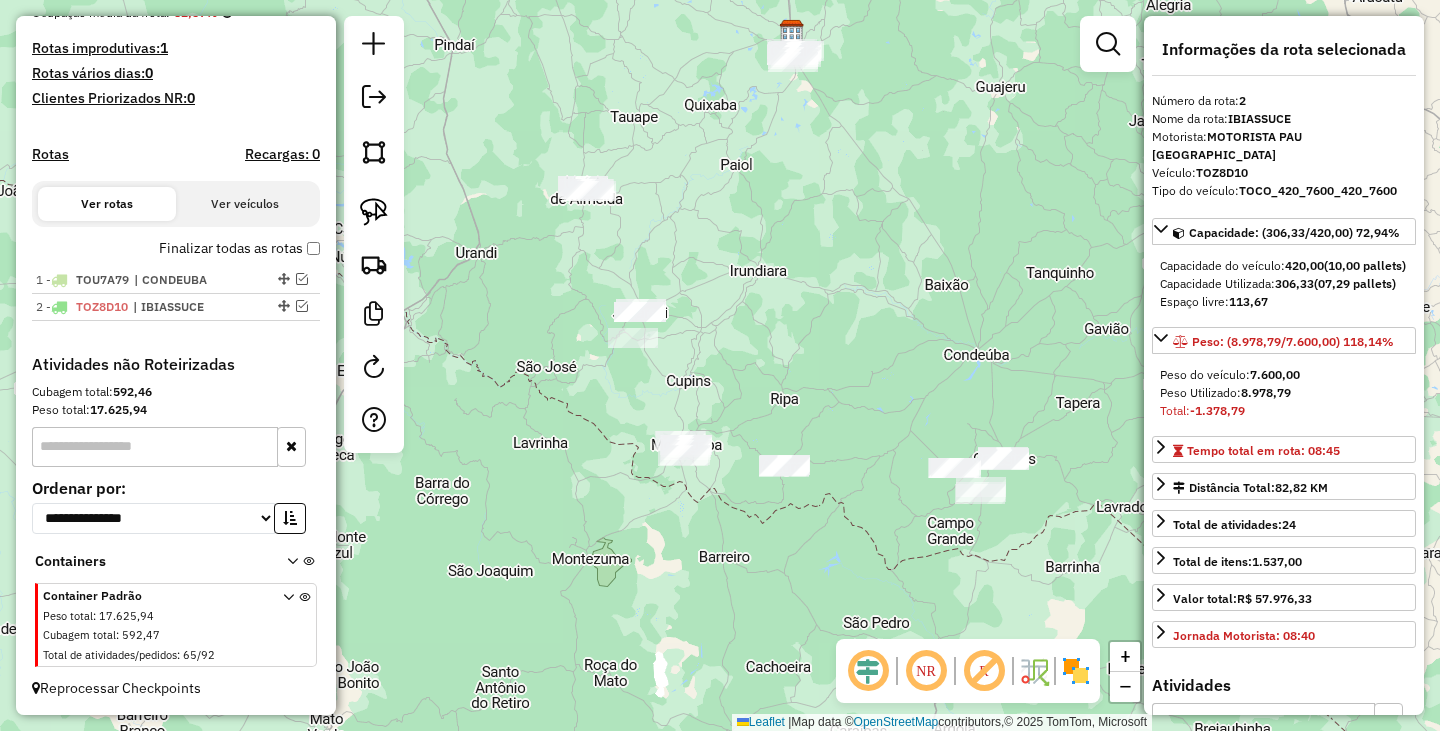 drag, startPoint x: 780, startPoint y: 407, endPoint x: 727, endPoint y: 284, distance: 133.93282 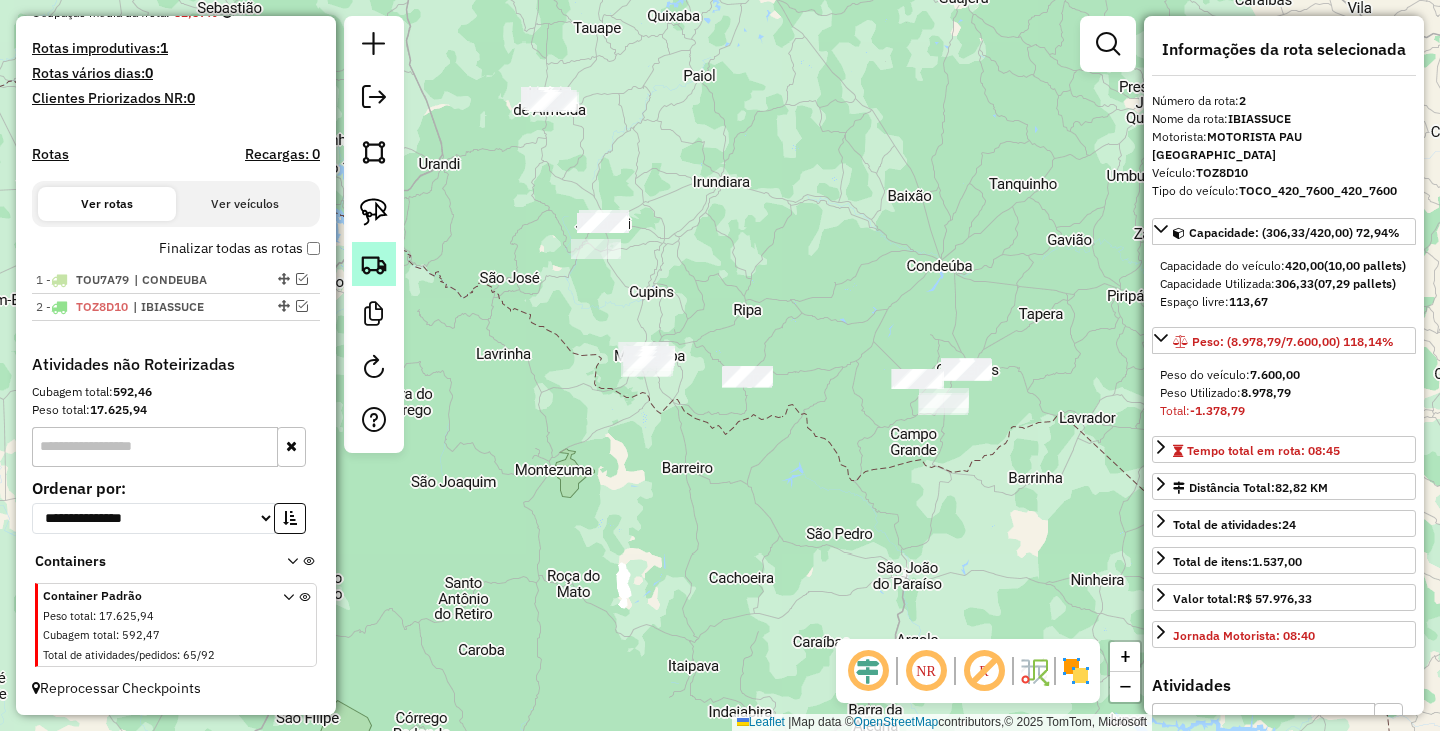 click 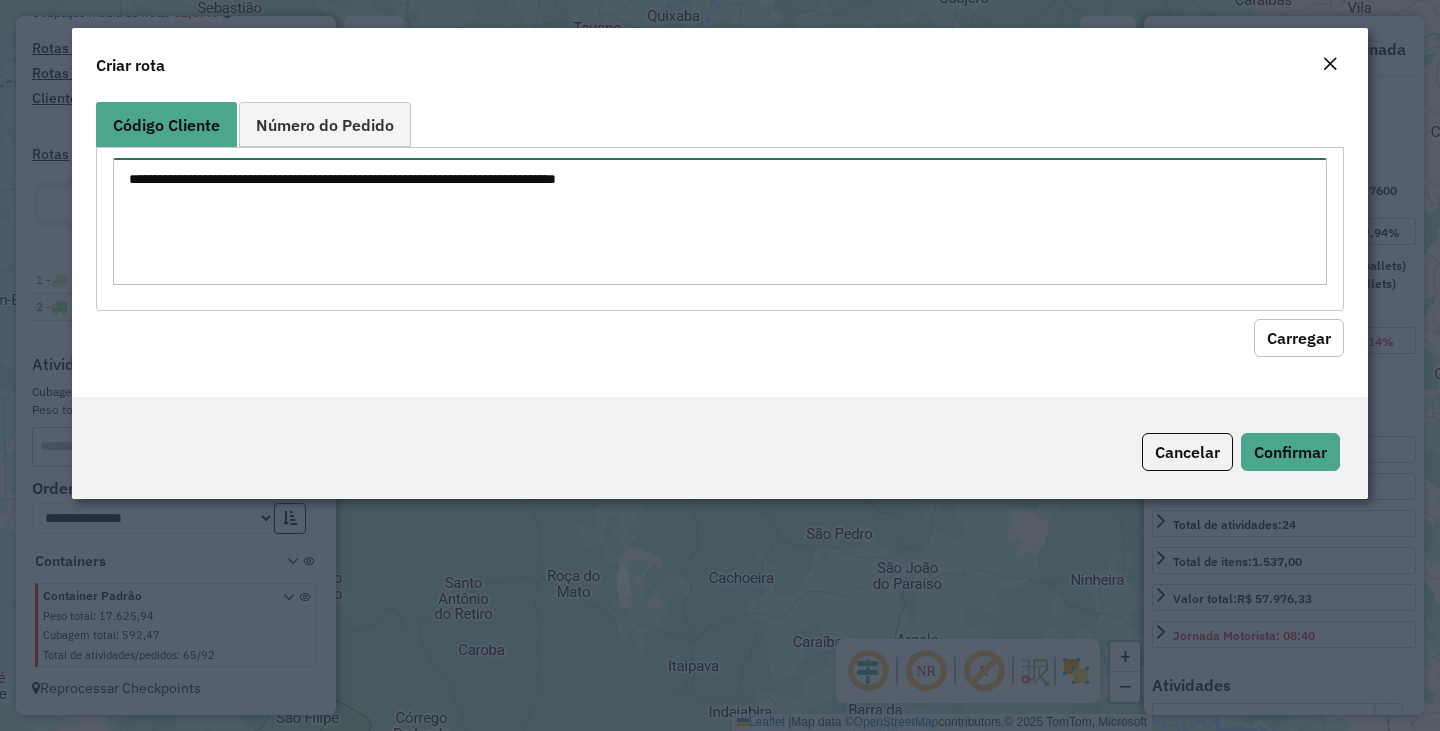 click at bounding box center [720, 221] 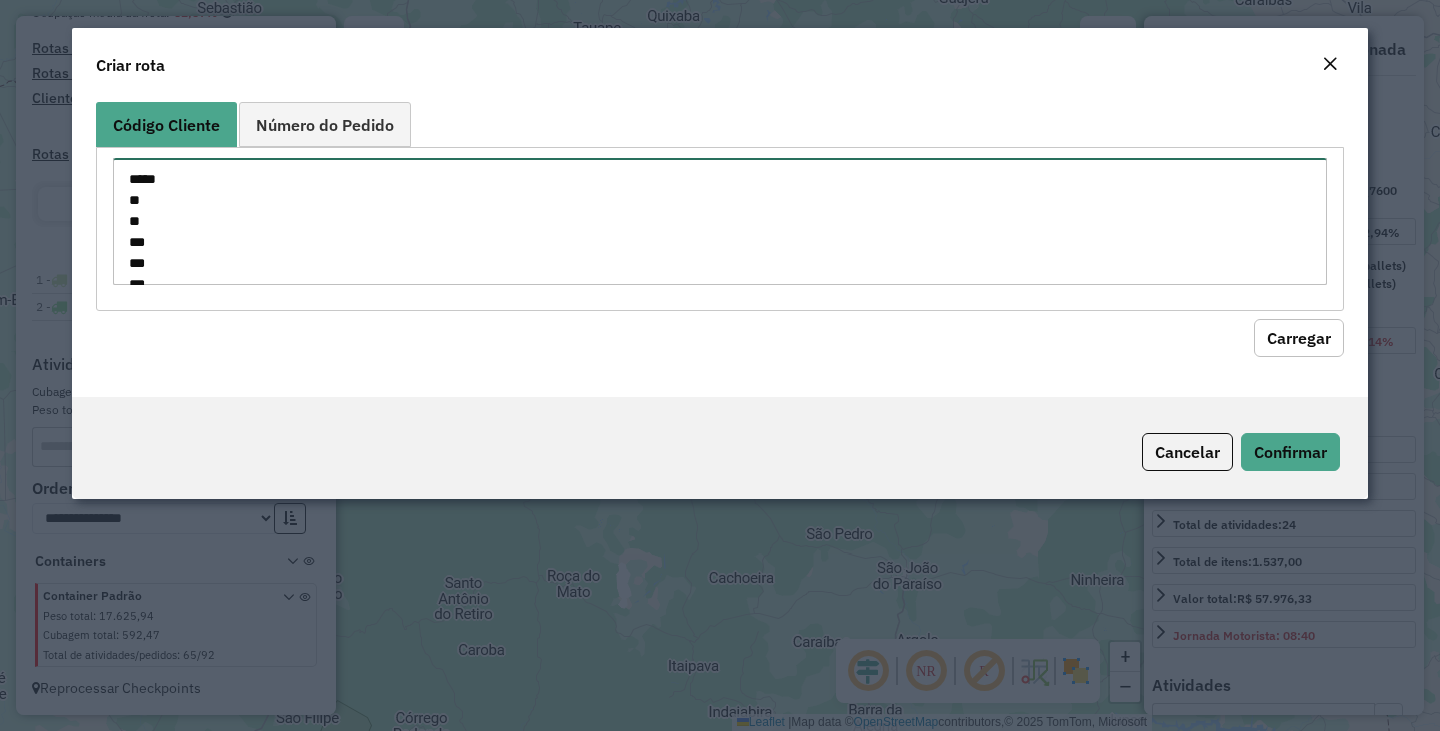 scroll, scrollTop: 197, scrollLeft: 0, axis: vertical 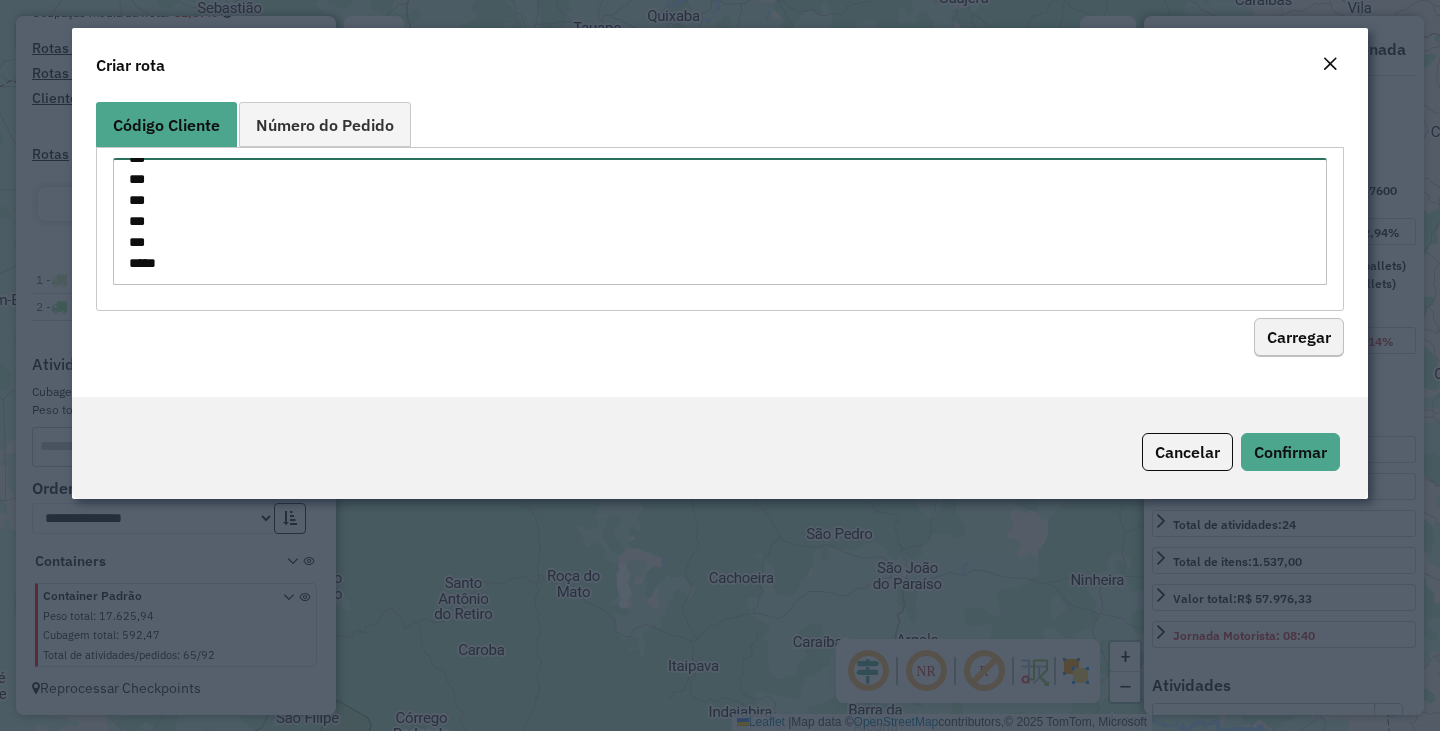 type on "*****
**
**
***
***
***
***
***
***
***
***
***
***
****" 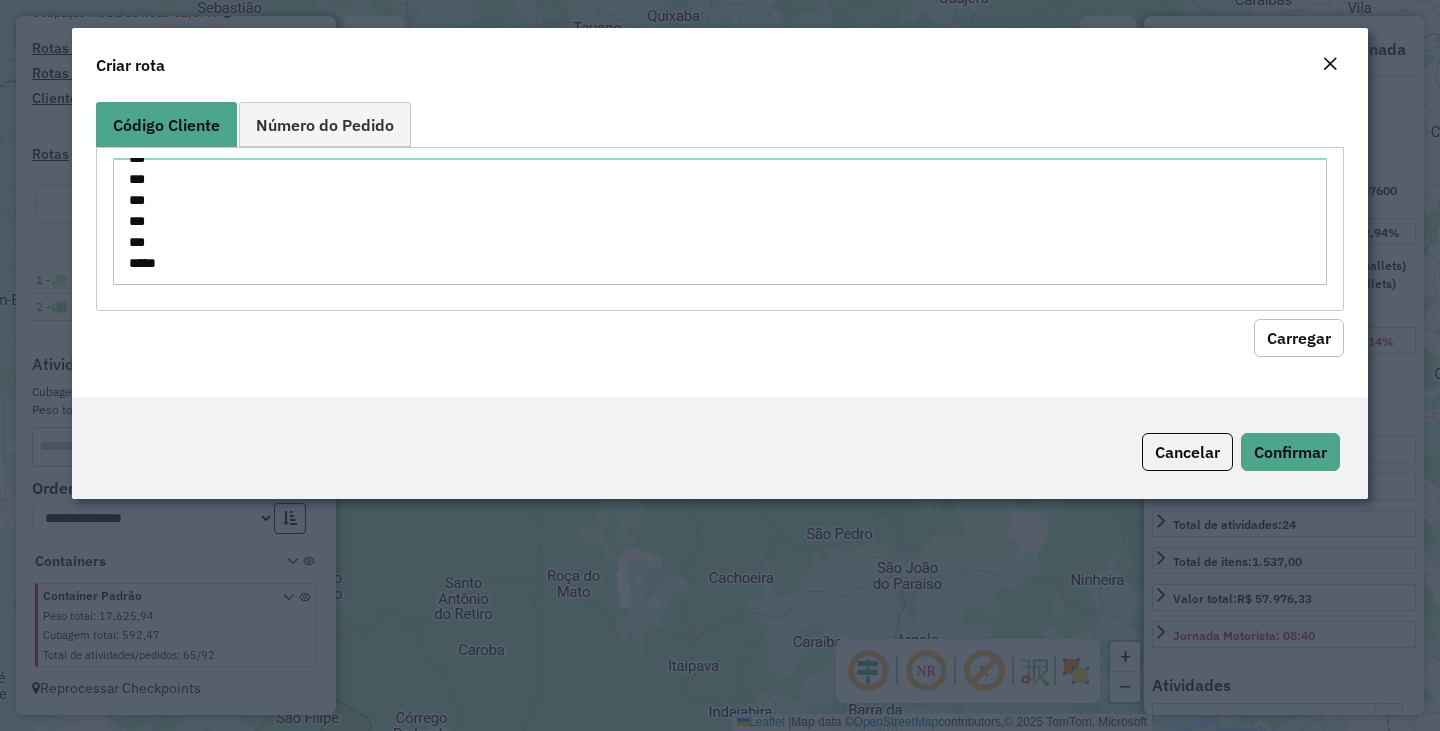 click on "Carregar" 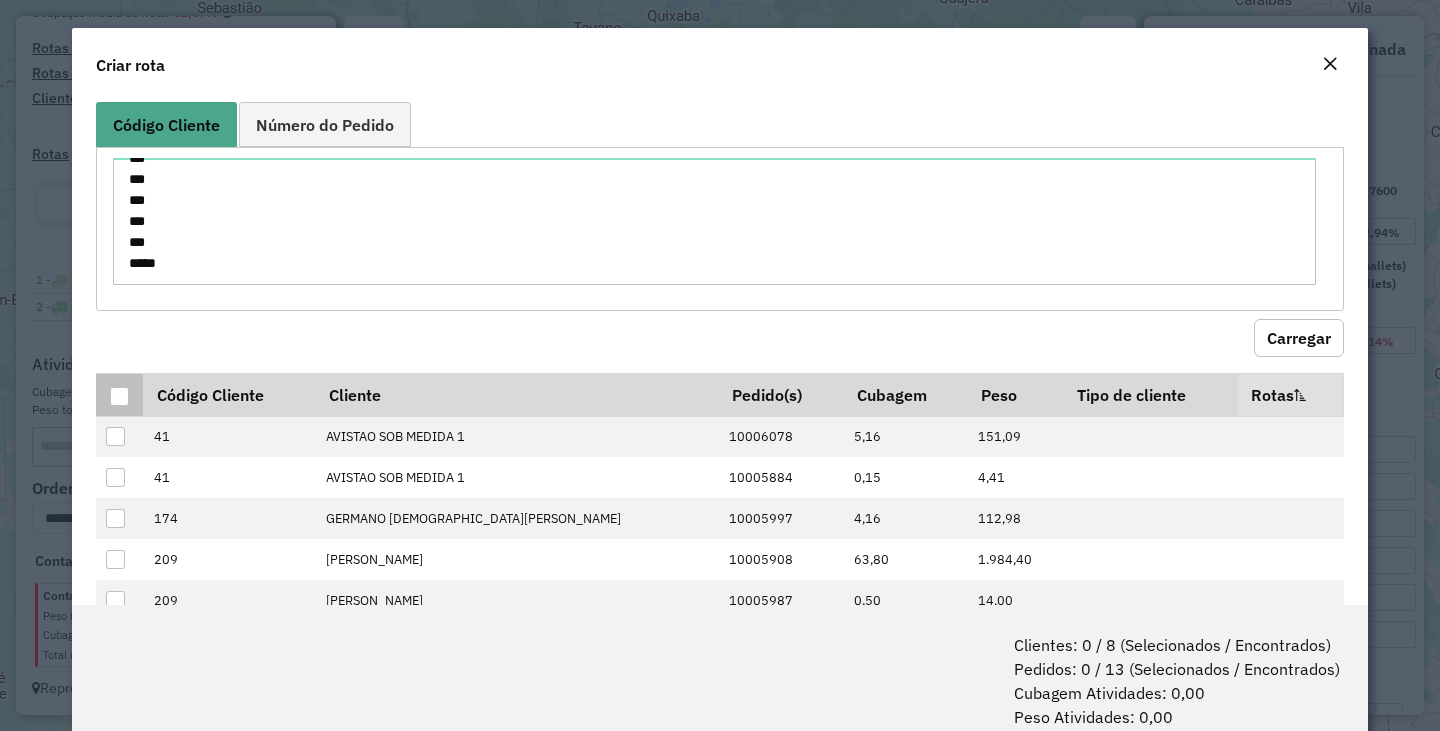 click at bounding box center (119, 396) 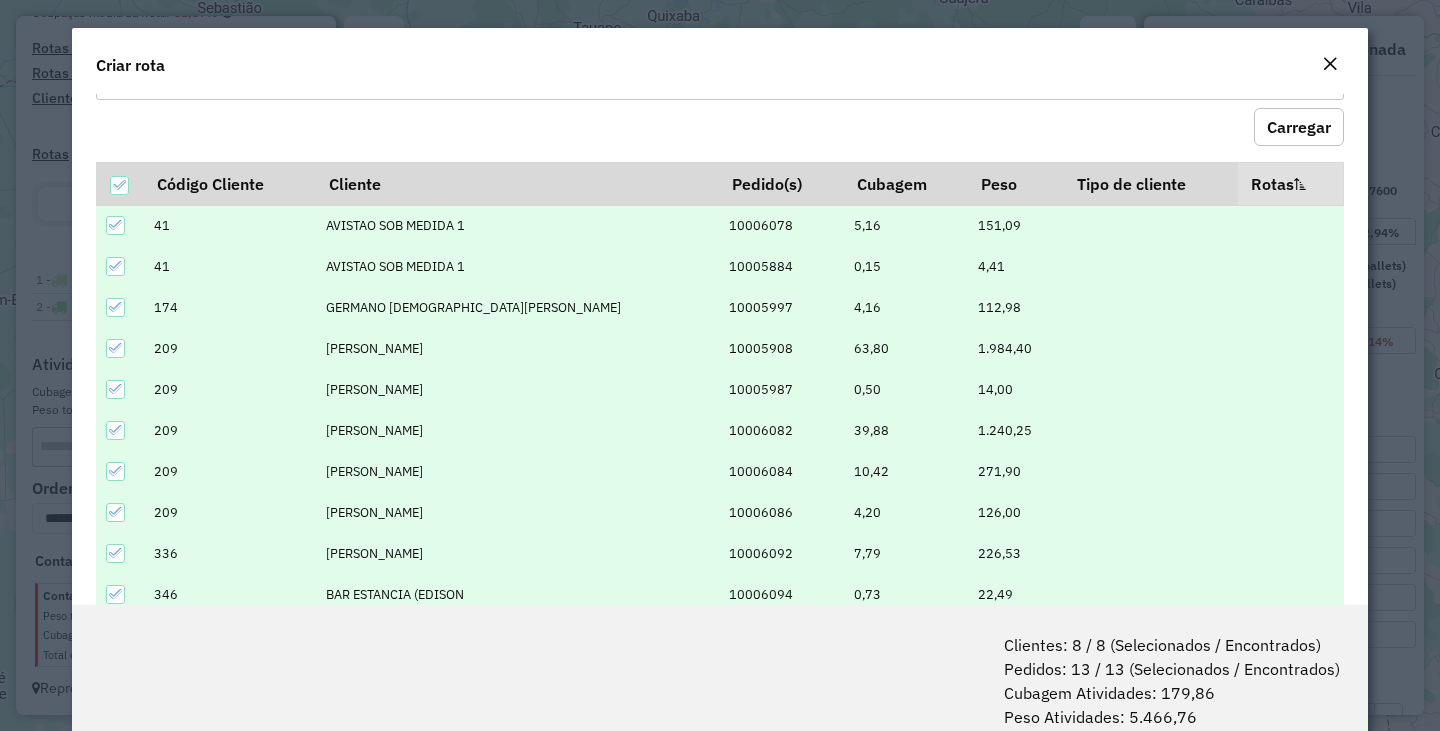 scroll, scrollTop: 319, scrollLeft: 0, axis: vertical 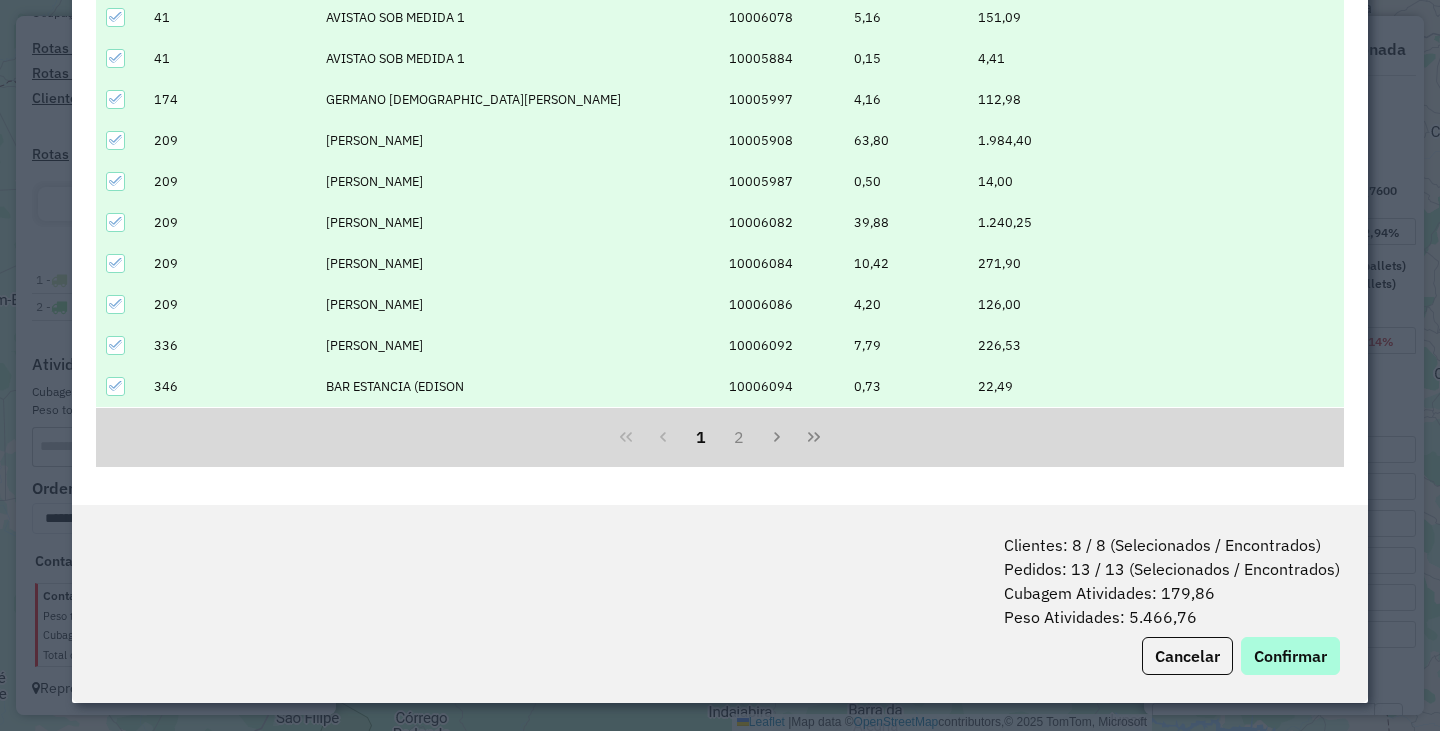 click on "Clientes: 8 / 8 (Selecionados / Encontrados)   Pedidos: 13 / 13 (Selecionados / Encontrados)   Cubagem Atividades: 179,86   Peso Atividades: 5.466,76   Cancelar   Confirmar" 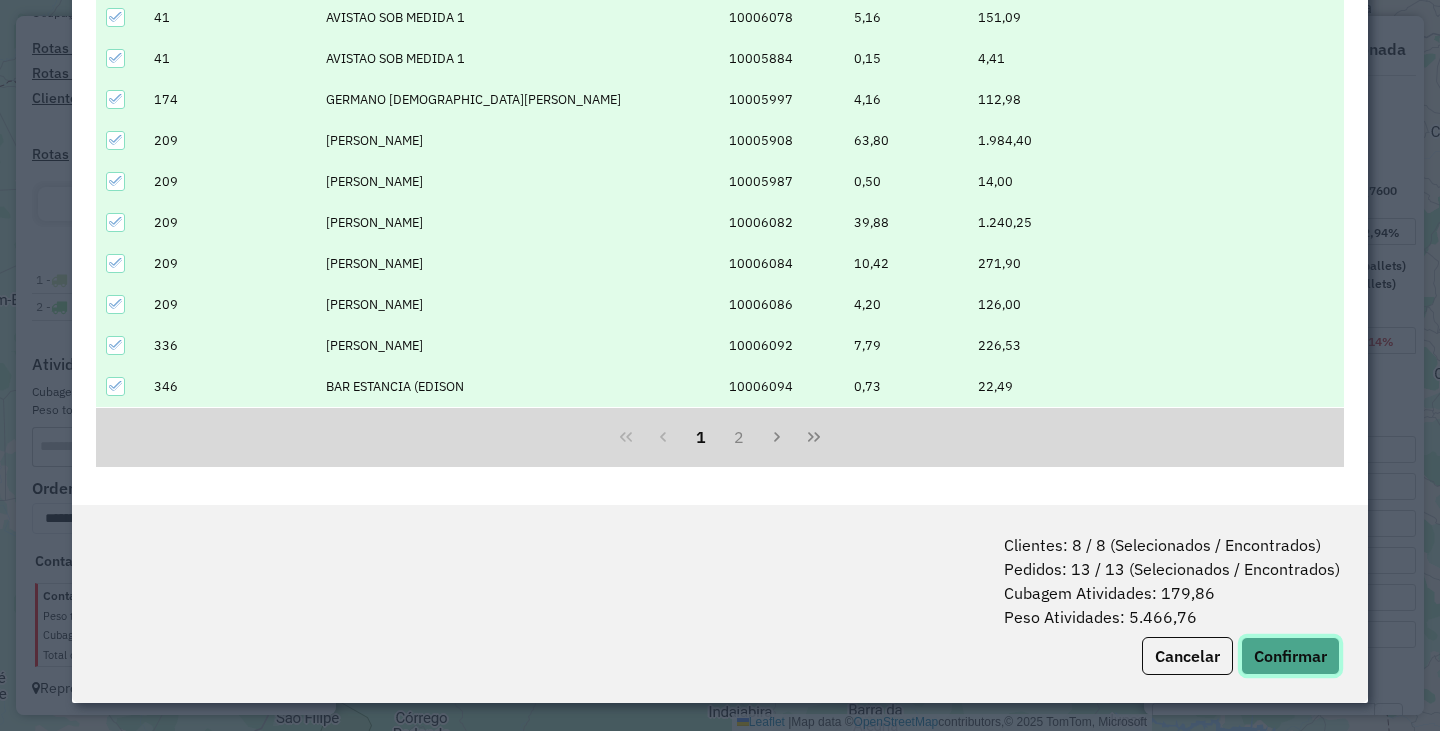 click on "Confirmar" 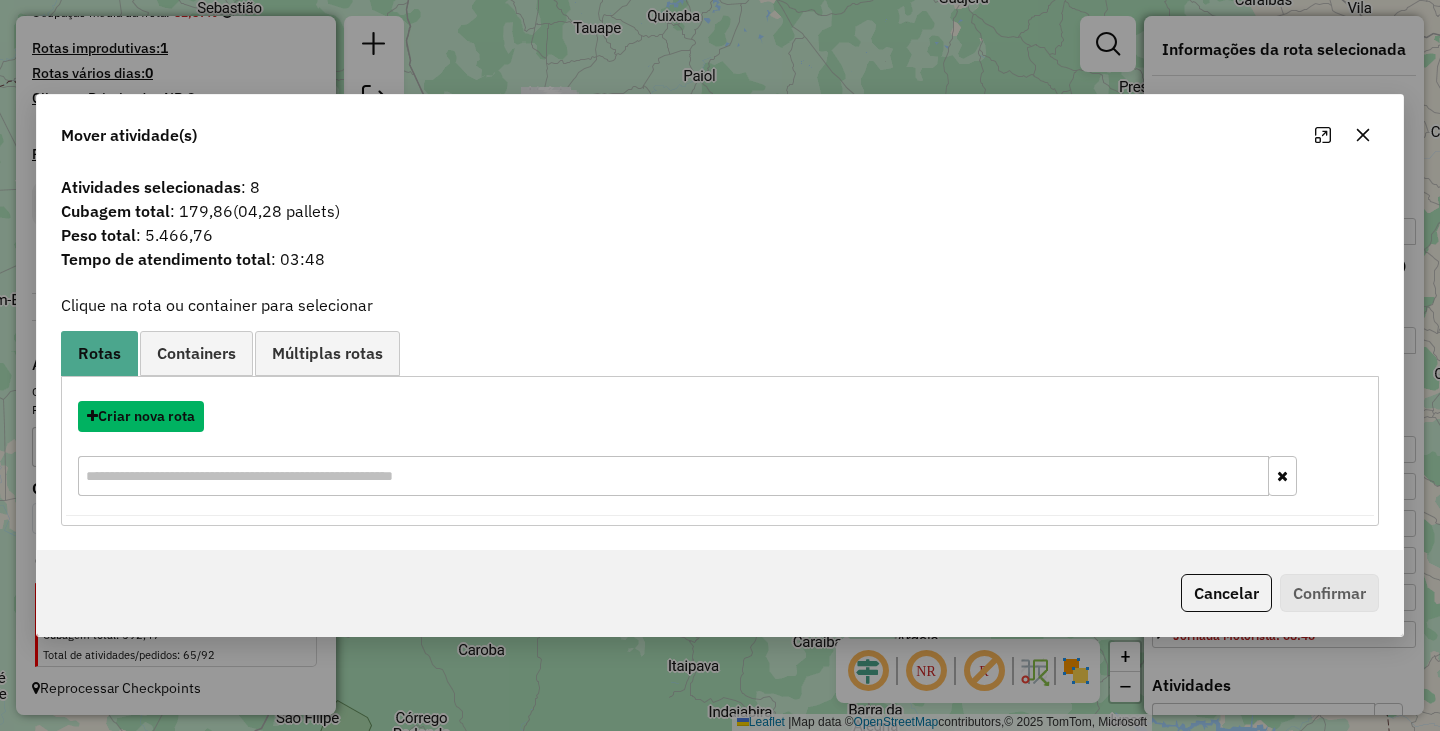 click on "Criar nova rota" at bounding box center [141, 416] 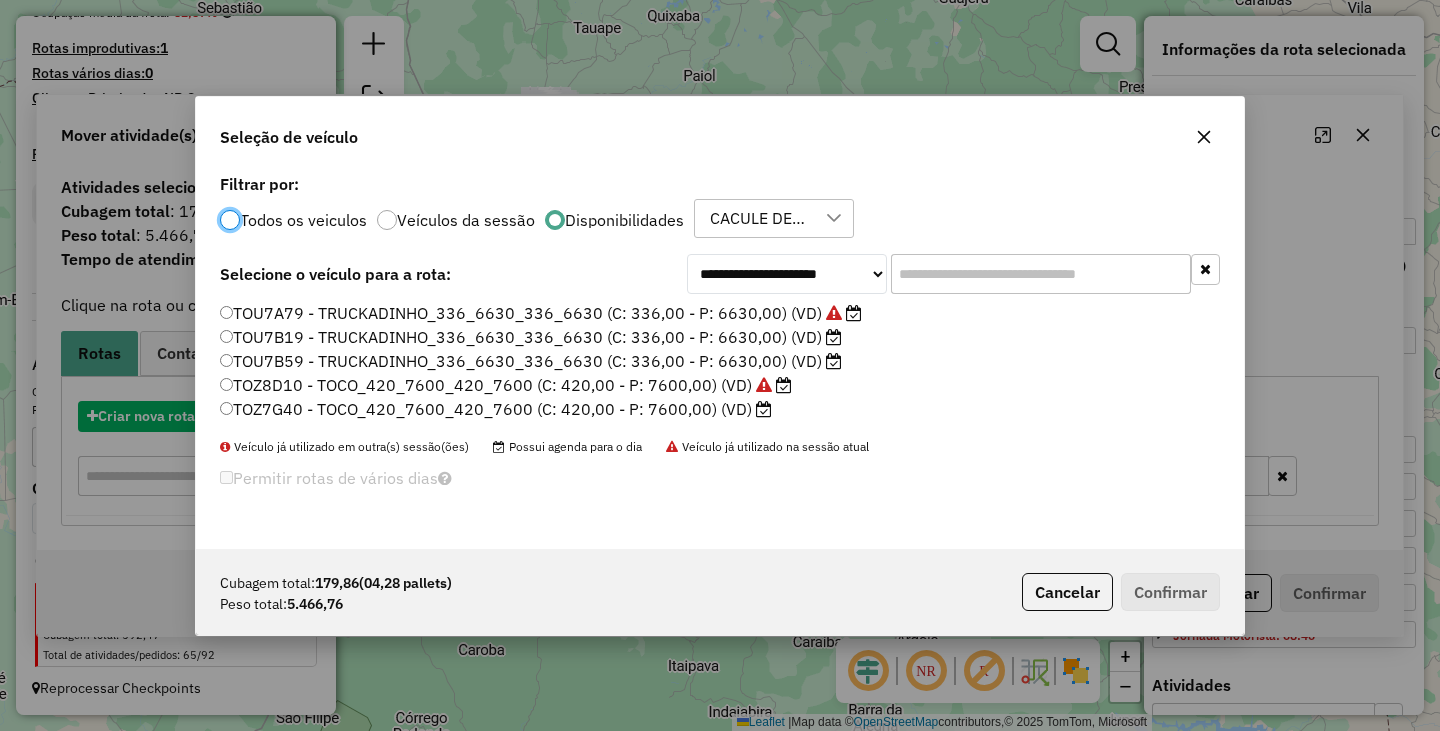 scroll, scrollTop: 11, scrollLeft: 6, axis: both 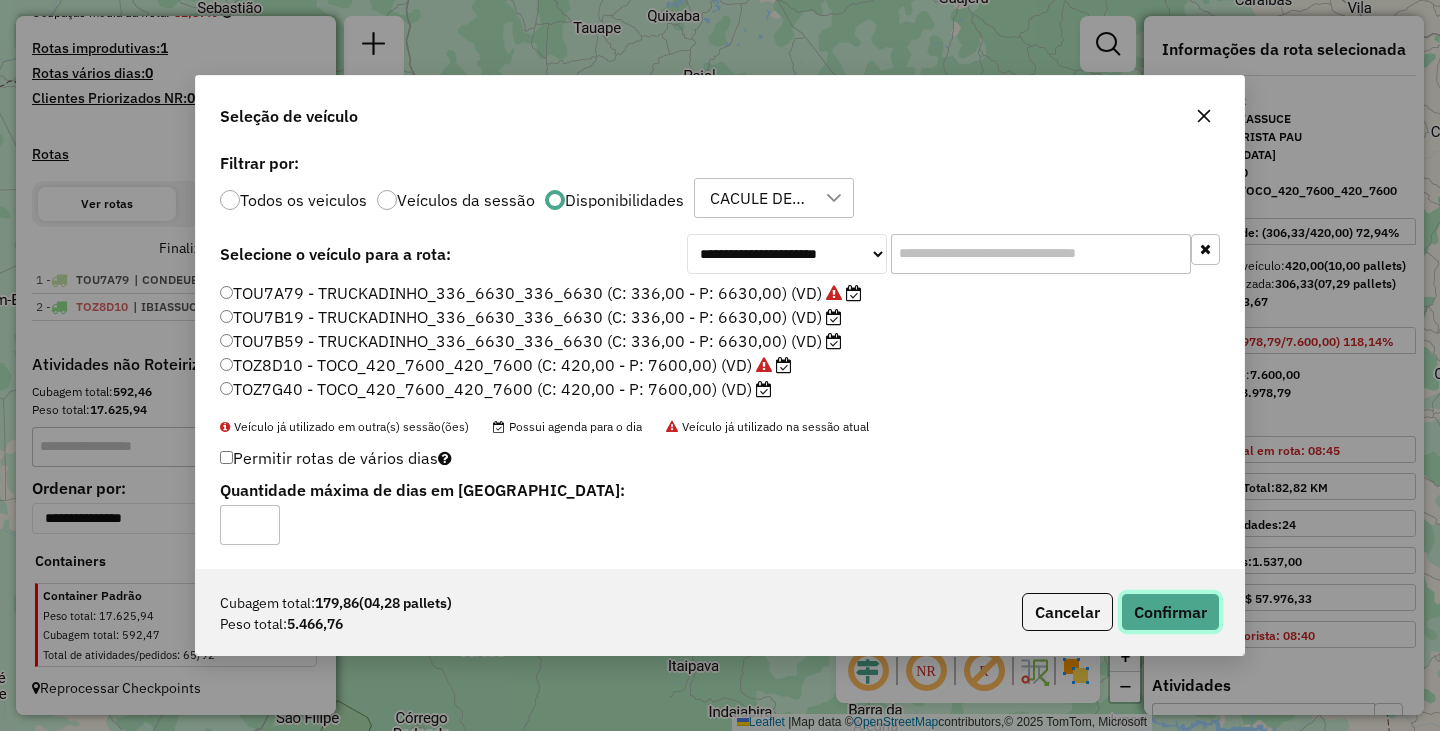 click on "Confirmar" 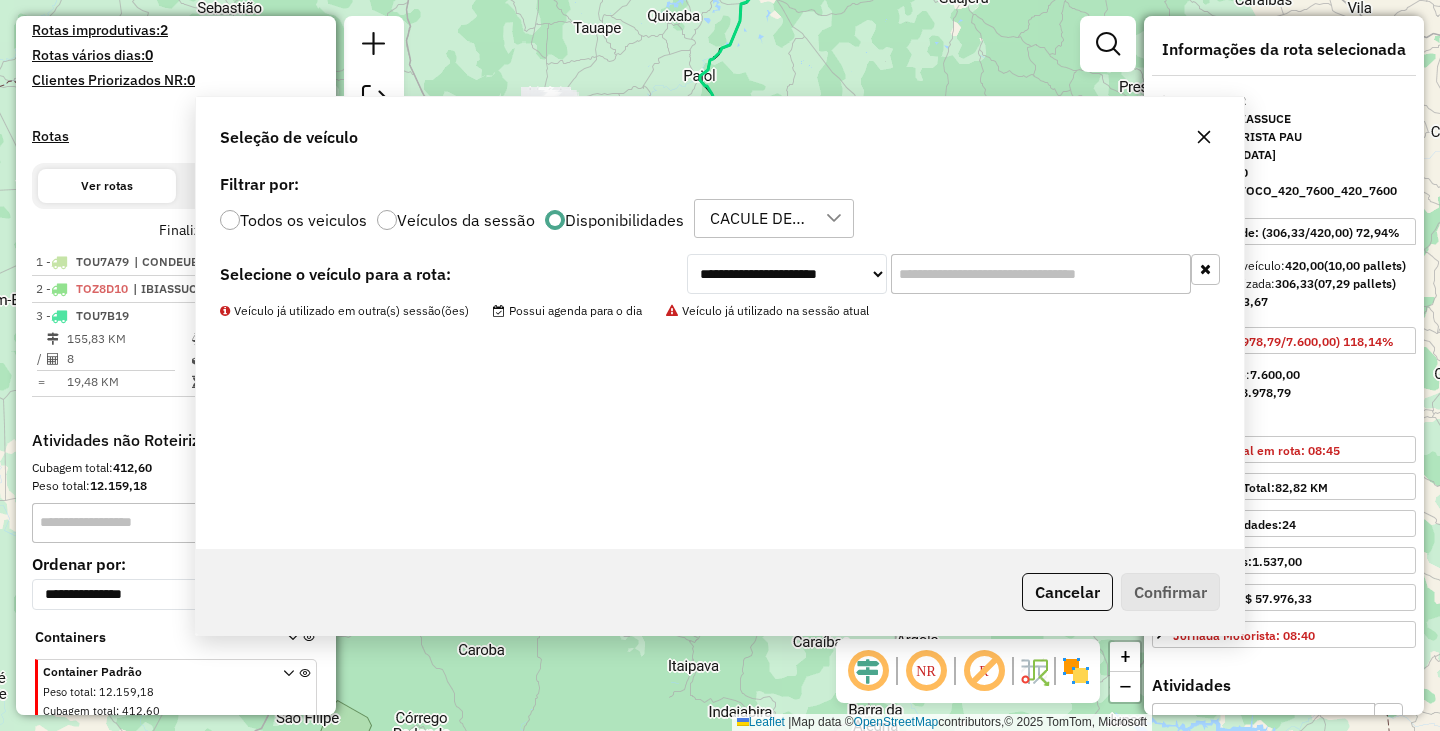 scroll, scrollTop: 617, scrollLeft: 0, axis: vertical 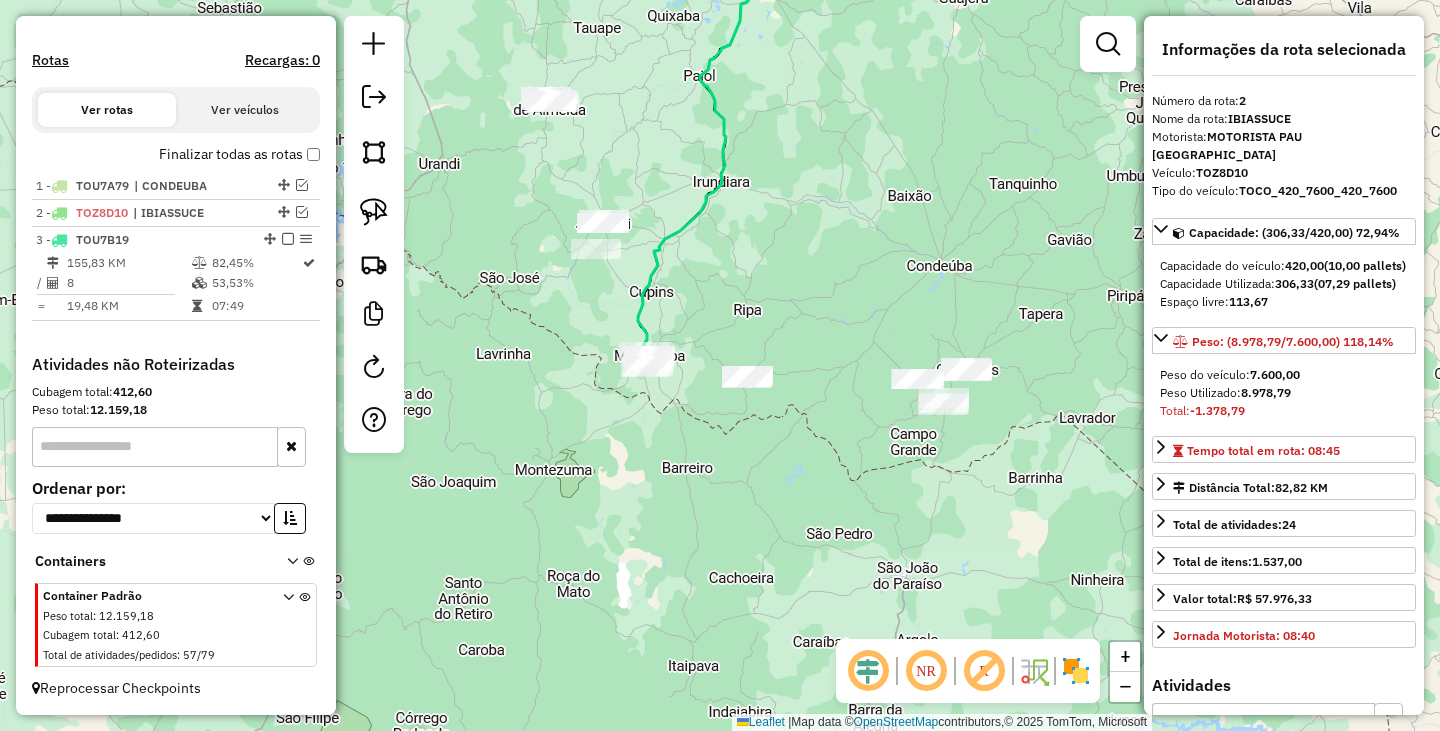 click on "Janela de atendimento Grade de atendimento Capacidade Transportadoras Veículos Cliente Pedidos  Rotas Selecione os dias de semana para filtrar as janelas de atendimento  Seg   Ter   Qua   Qui   Sex   Sáb   Dom  Informe o período da janela de atendimento: De: Até:  Filtrar exatamente a janela do cliente  Considerar janela de atendimento padrão  Selecione os dias de semana para filtrar as grades de atendimento  Seg   Ter   Qua   Qui   Sex   Sáb   Dom   Considerar clientes sem dia de atendimento cadastrado  Clientes fora do dia de atendimento selecionado Filtrar as atividades entre os valores definidos abaixo:  Peso mínimo:   Peso máximo:   Cubagem mínima:   Cubagem máxima:   De:   Até:  Filtrar as atividades entre o tempo de atendimento definido abaixo:  De:   Até:   Considerar capacidade total dos clientes não roteirizados Transportadora: Selecione um ou mais itens Tipo de veículo: Selecione um ou mais itens Veículo: Selecione um ou mais itens Motorista: Selecione um ou mais itens Nome: Rótulo:" 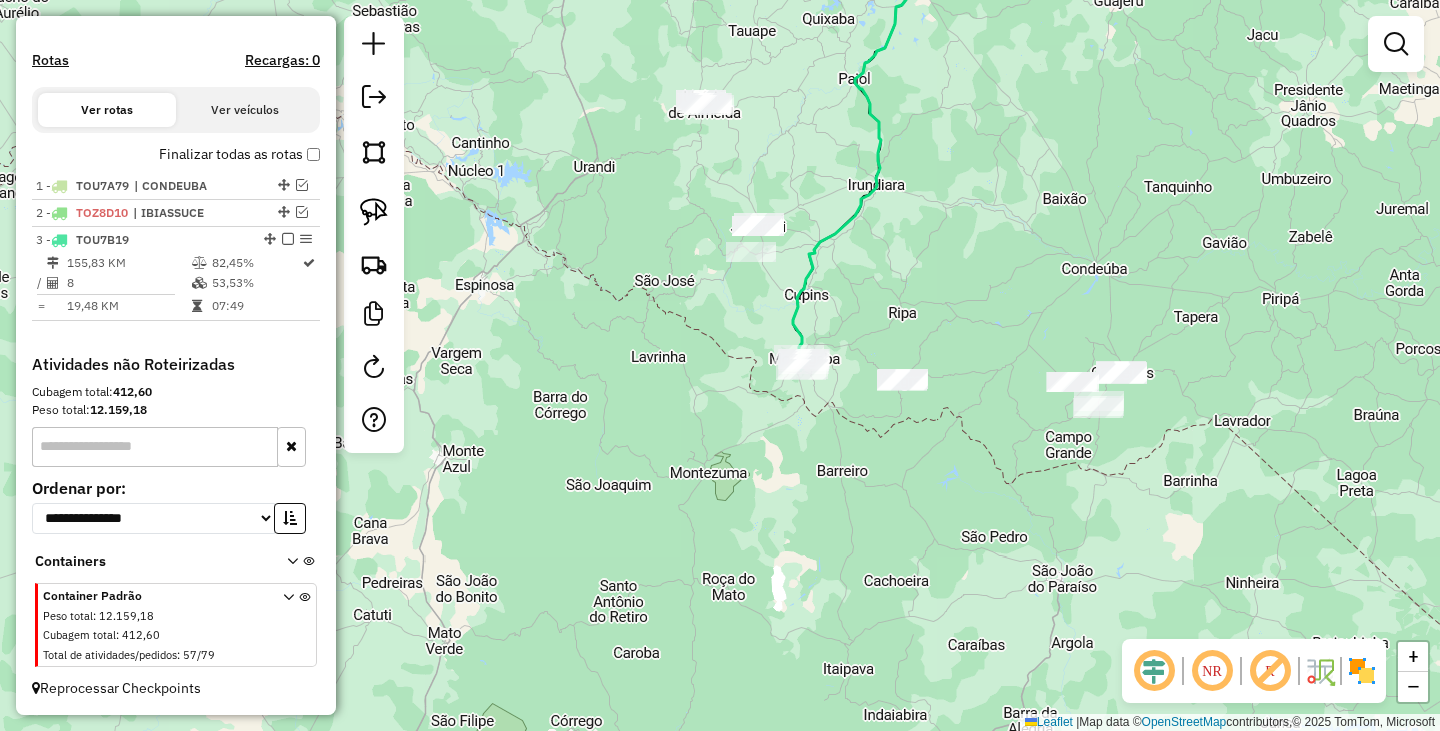 drag, startPoint x: 707, startPoint y: 461, endPoint x: 862, endPoint y: 464, distance: 155.02902 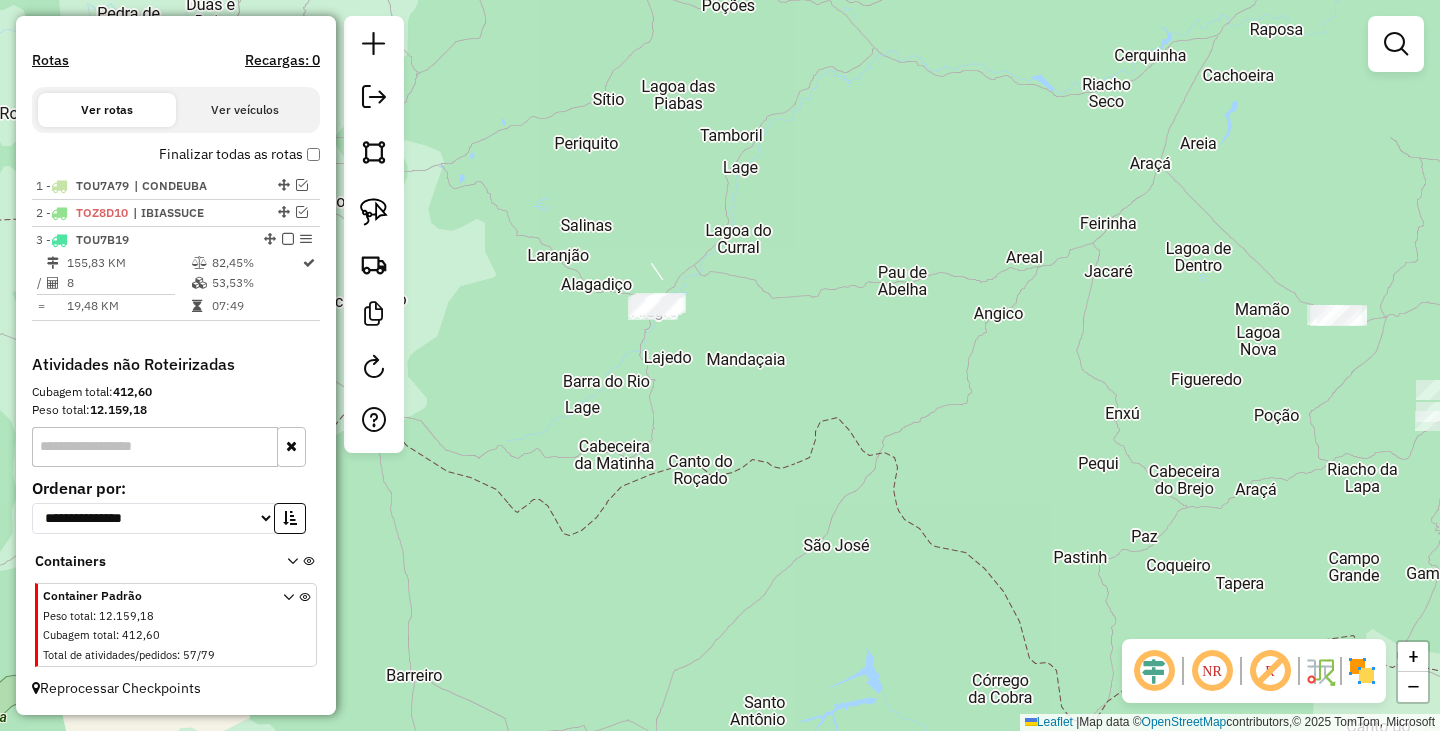 drag, startPoint x: 844, startPoint y: 308, endPoint x: 701, endPoint y: 426, distance: 185.39957 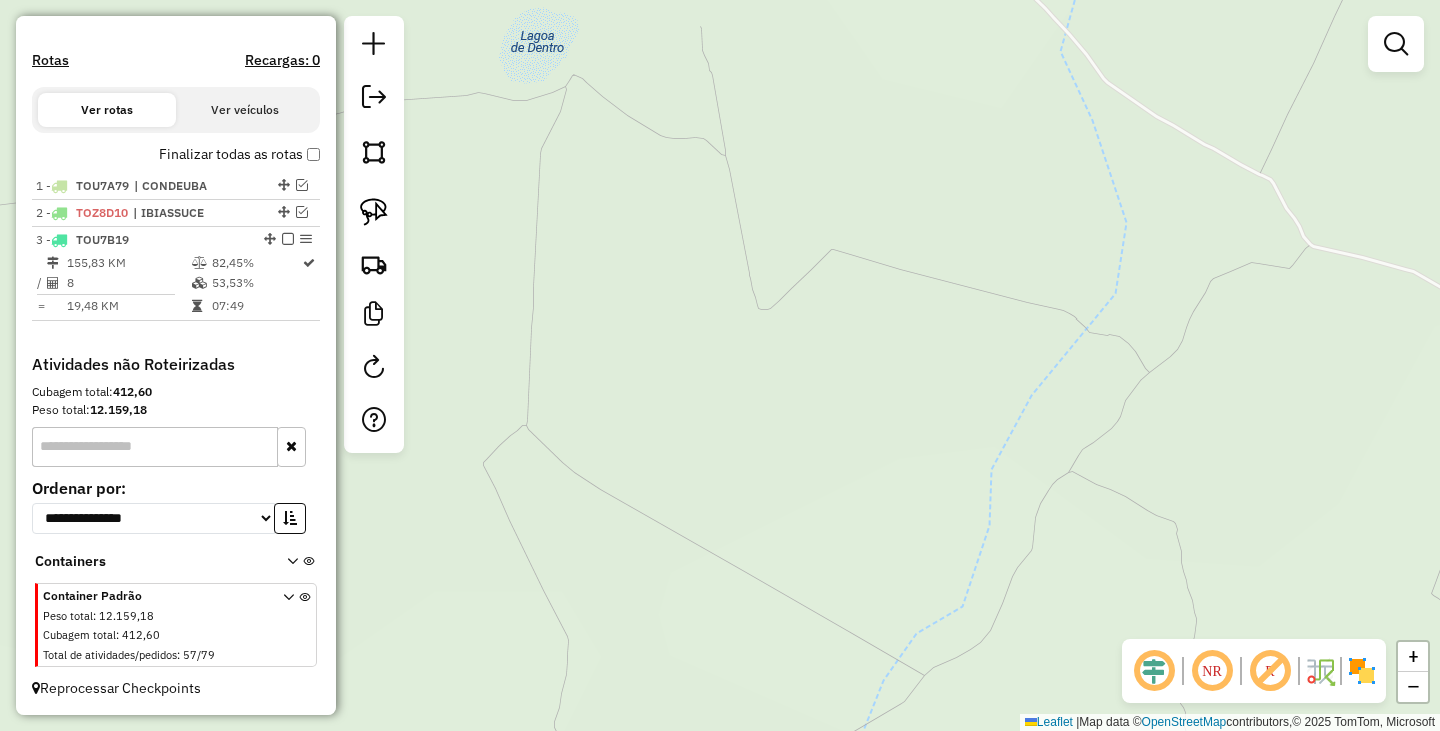 drag, startPoint x: 1299, startPoint y: 354, endPoint x: 708, endPoint y: 376, distance: 591.40936 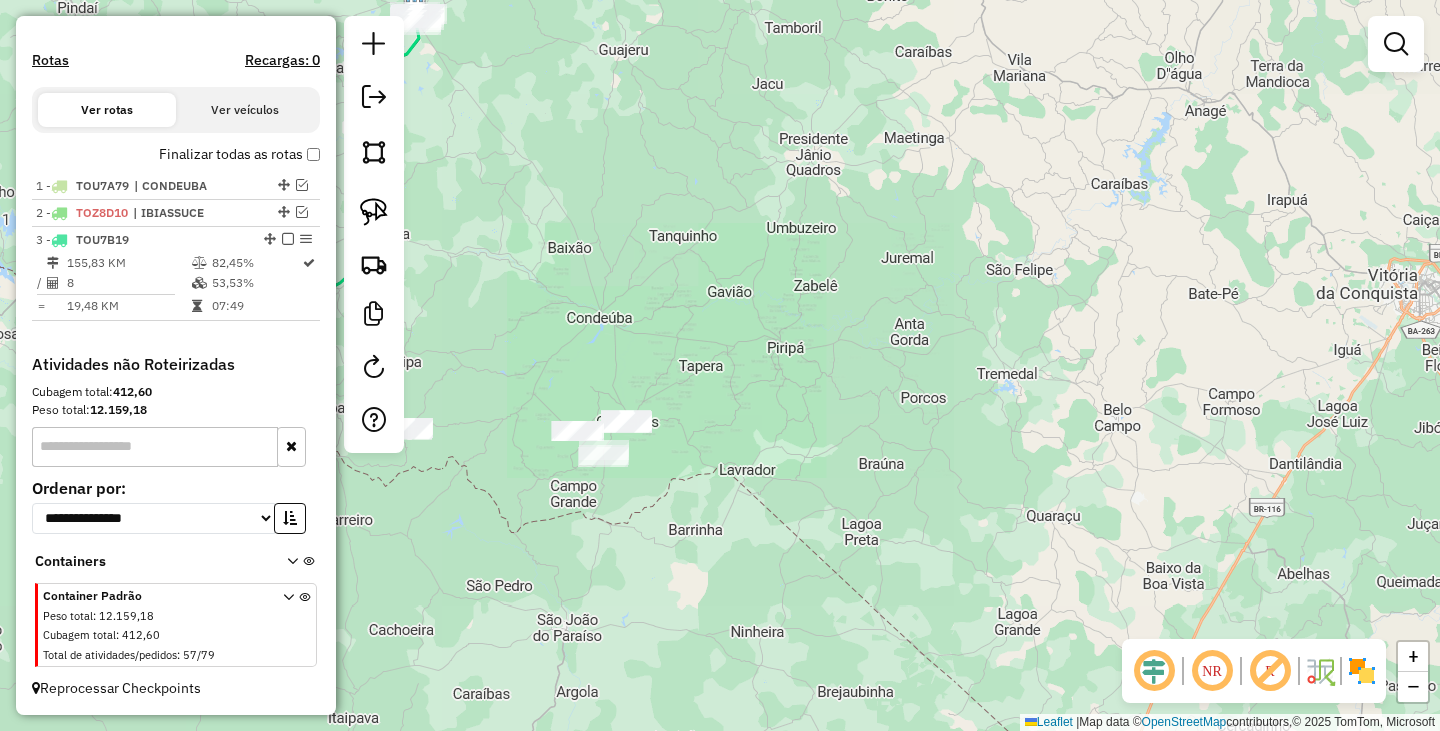 drag, startPoint x: 554, startPoint y: 447, endPoint x: 908, endPoint y: 499, distance: 357.79883 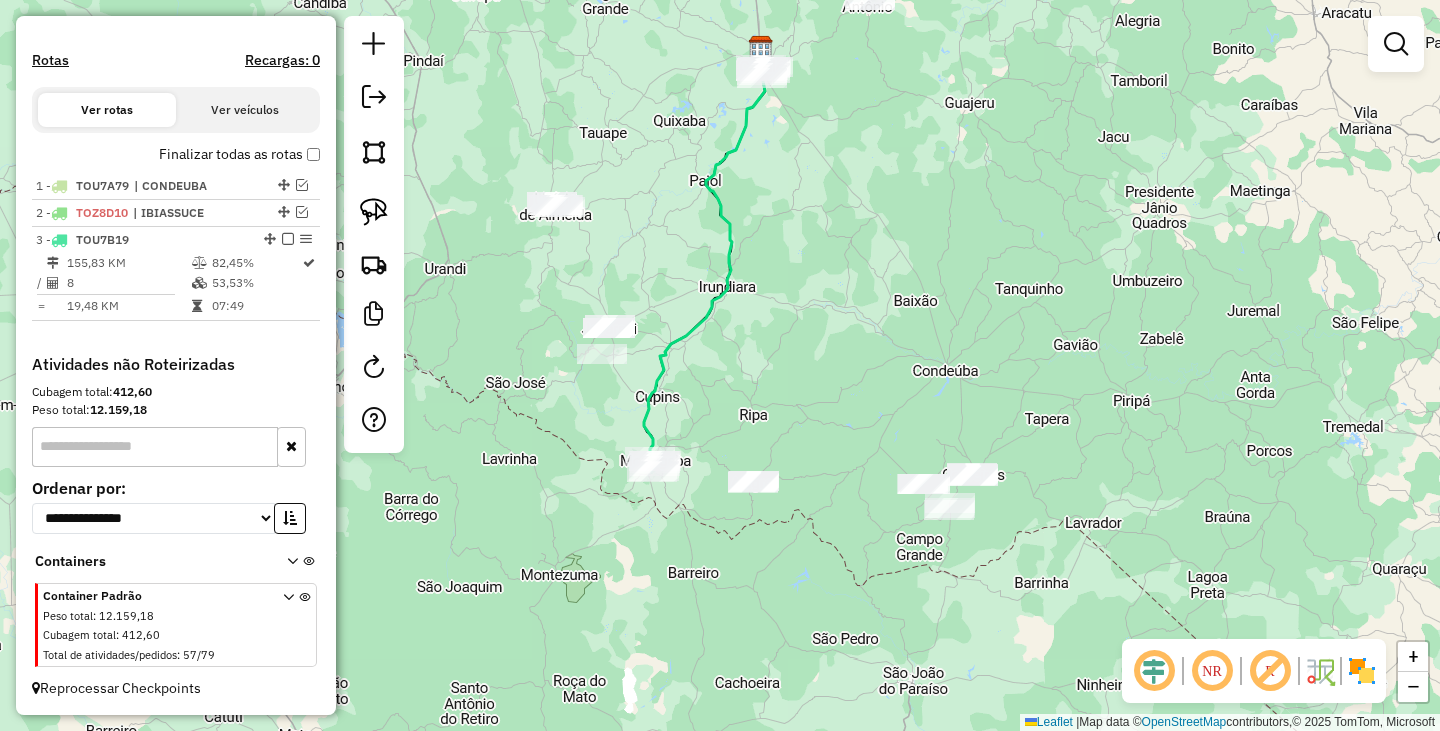 drag, startPoint x: 847, startPoint y: 512, endPoint x: 847, endPoint y: 470, distance: 42 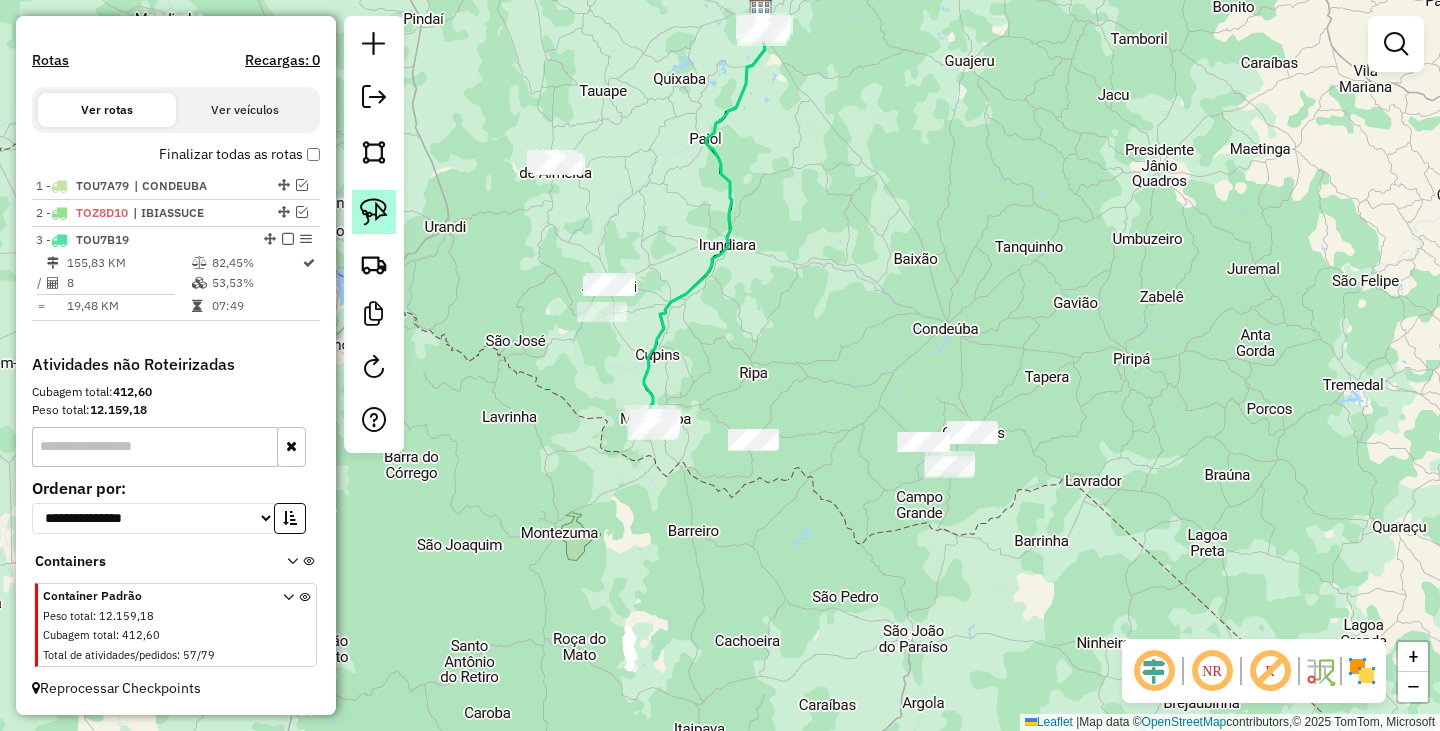 click 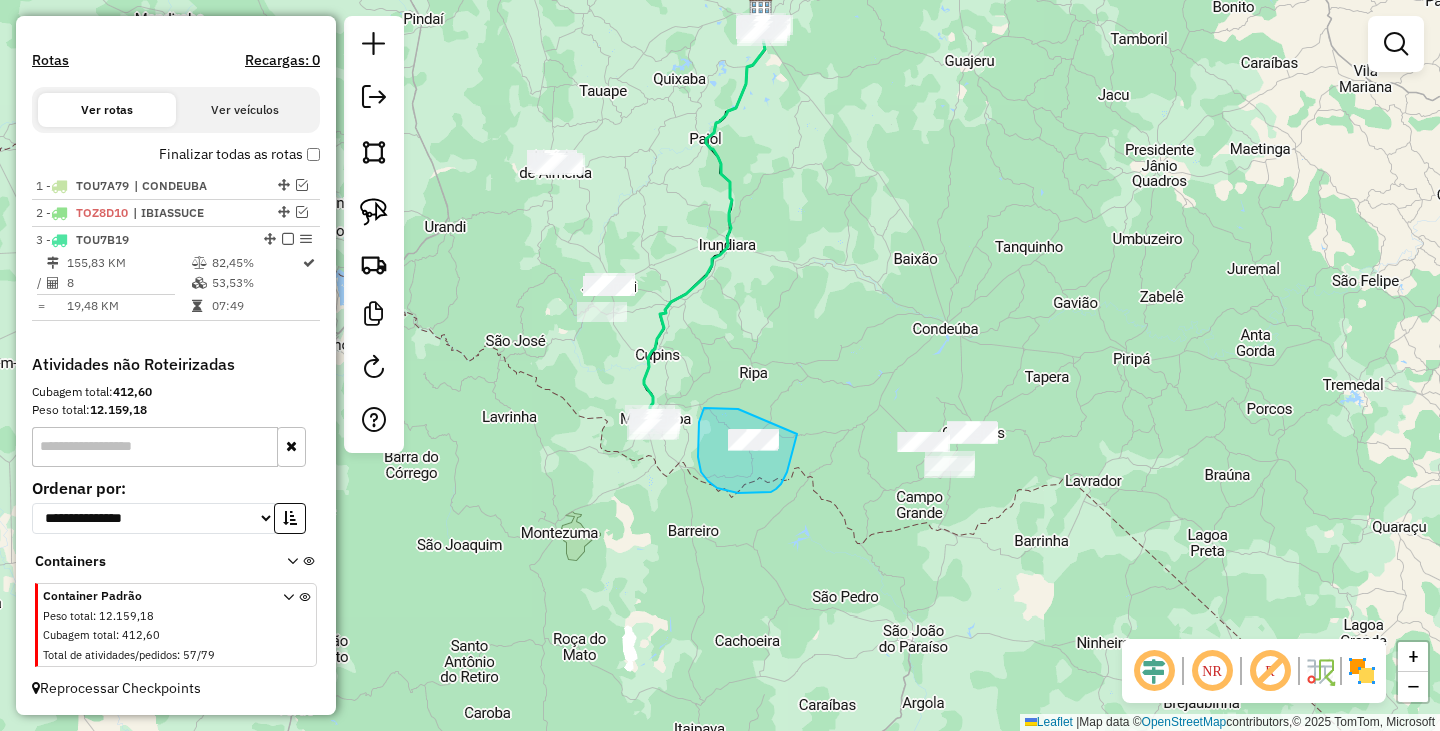 drag, startPoint x: 711, startPoint y: 408, endPoint x: 794, endPoint y: 429, distance: 85.61542 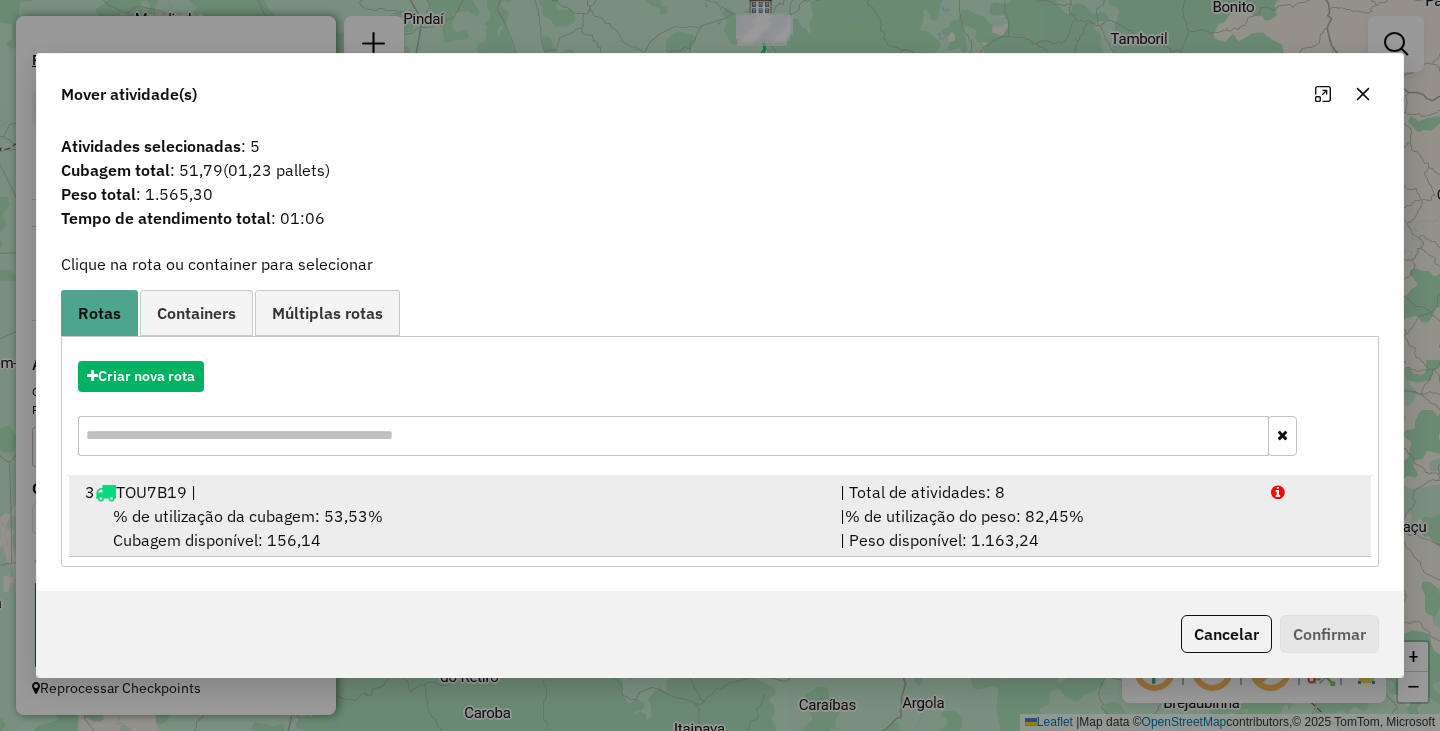 click on "3  TOU7B19 |" at bounding box center (450, 492) 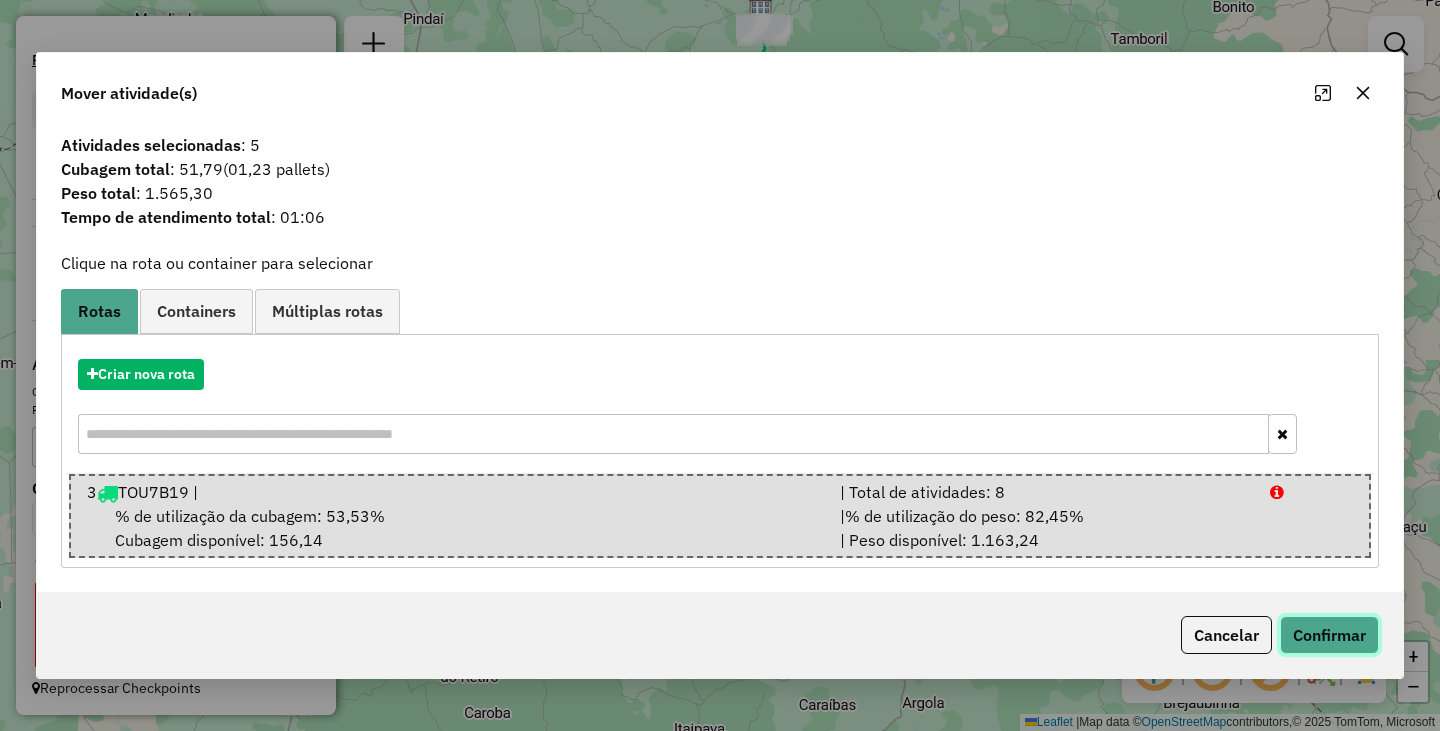 click on "Confirmar" 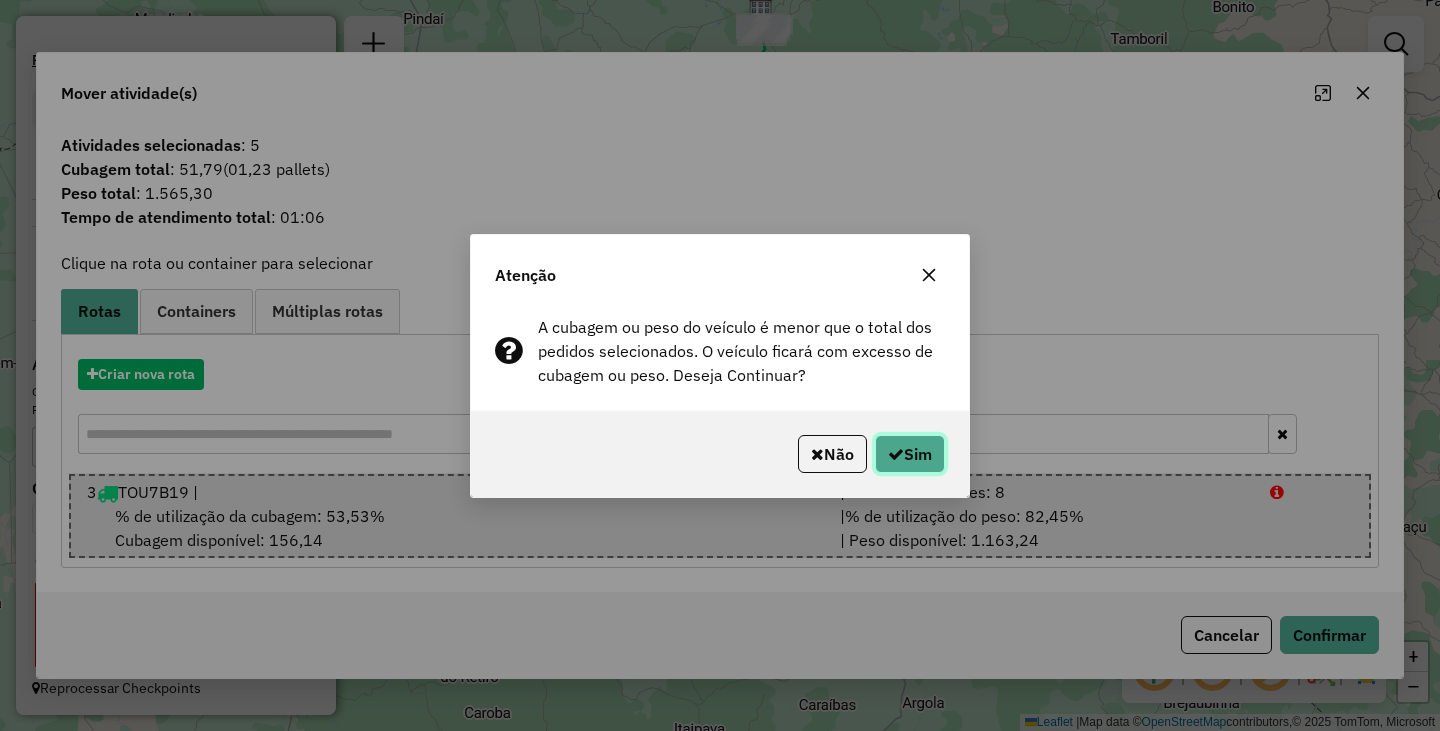 click on "Sim" 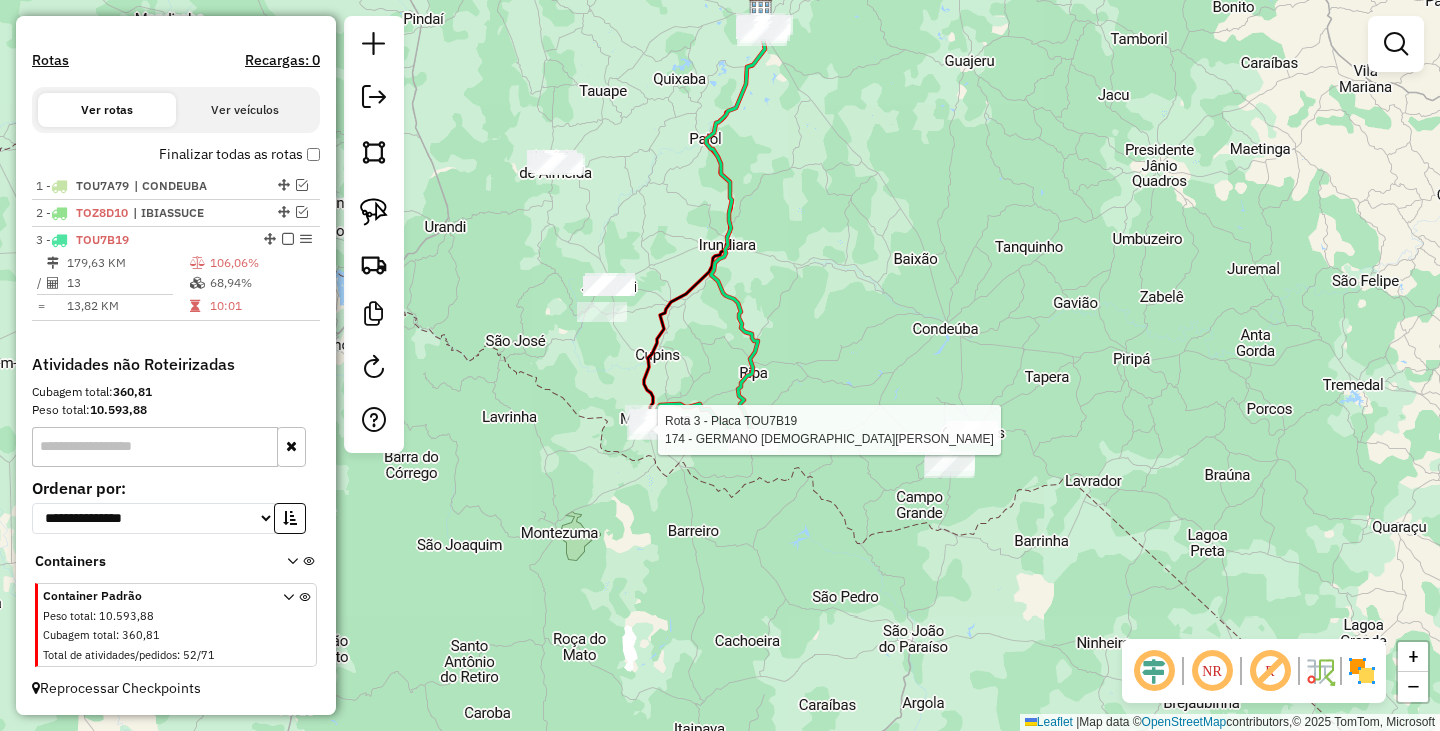 select on "**********" 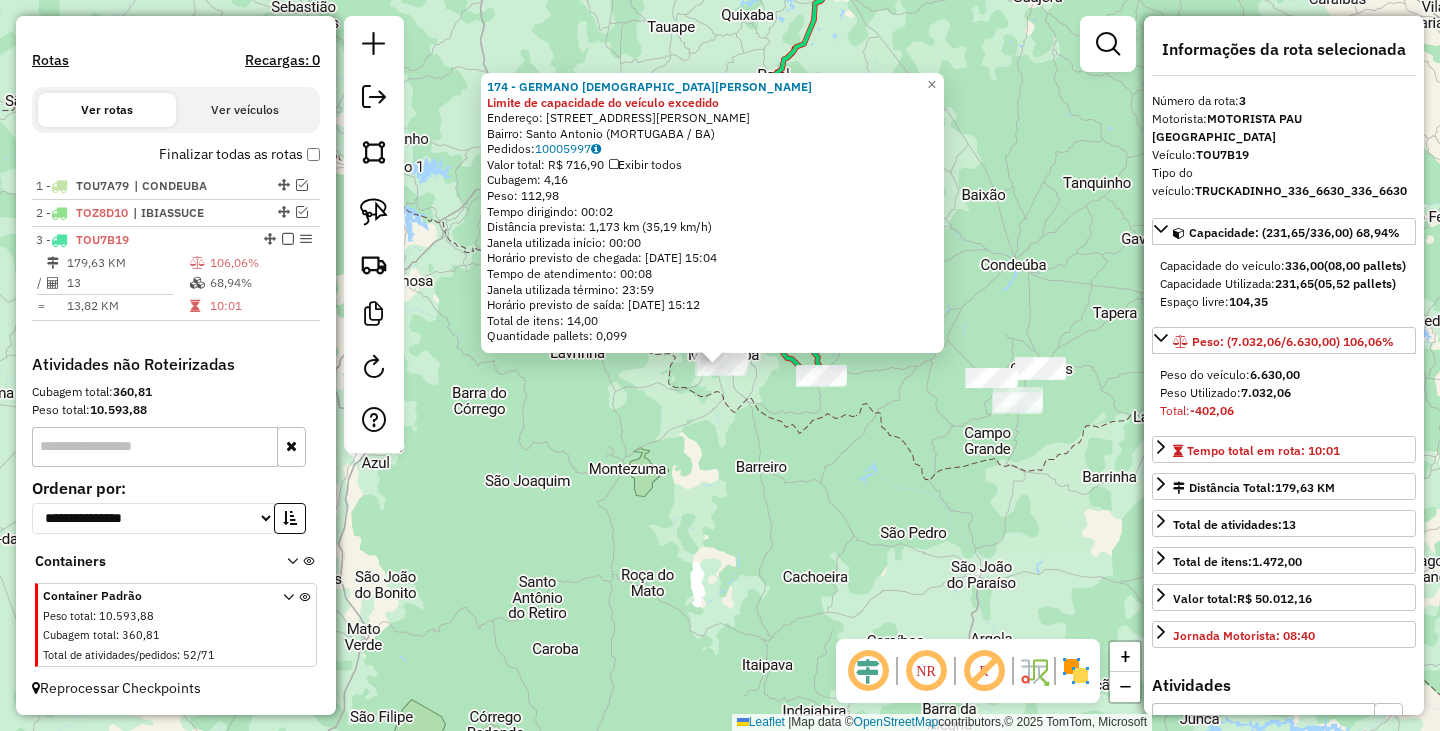 click on "174 - GERMANO JESUS DIAS Limite de capacidade do veículo excedido  Endereço: R   RUA TANCREDO NEVES            10   Bairro: Santo Antonio (MORTUGABA / BA)   Pedidos:  10005997   Valor total: R$ 716,90   Exibir todos   Cubagem: 4,16  Peso: 112,98  Tempo dirigindo: 00:02   Distância prevista: 1,173 km (35,19 km/h)   Janela utilizada início: 00:00   Horário previsto de chegada: 11/07/2025 15:04   Tempo de atendimento: 00:08   Janela utilizada término: 23:59   Horário previsto de saída: 11/07/2025 15:12   Total de itens: 14,00   Quantidade pallets: 0,099  × Janela de atendimento Grade de atendimento Capacidade Transportadoras Veículos Cliente Pedidos  Rotas Selecione os dias de semana para filtrar as janelas de atendimento  Seg   Ter   Qua   Qui   Sex   Sáb   Dom  Informe o período da janela de atendimento: De: Até:  Filtrar exatamente a janela do cliente  Considerar janela de atendimento padrão  Selecione os dias de semana para filtrar as grades de atendimento  Seg   Ter   Qua   Qui   Sex   Sáb  +" 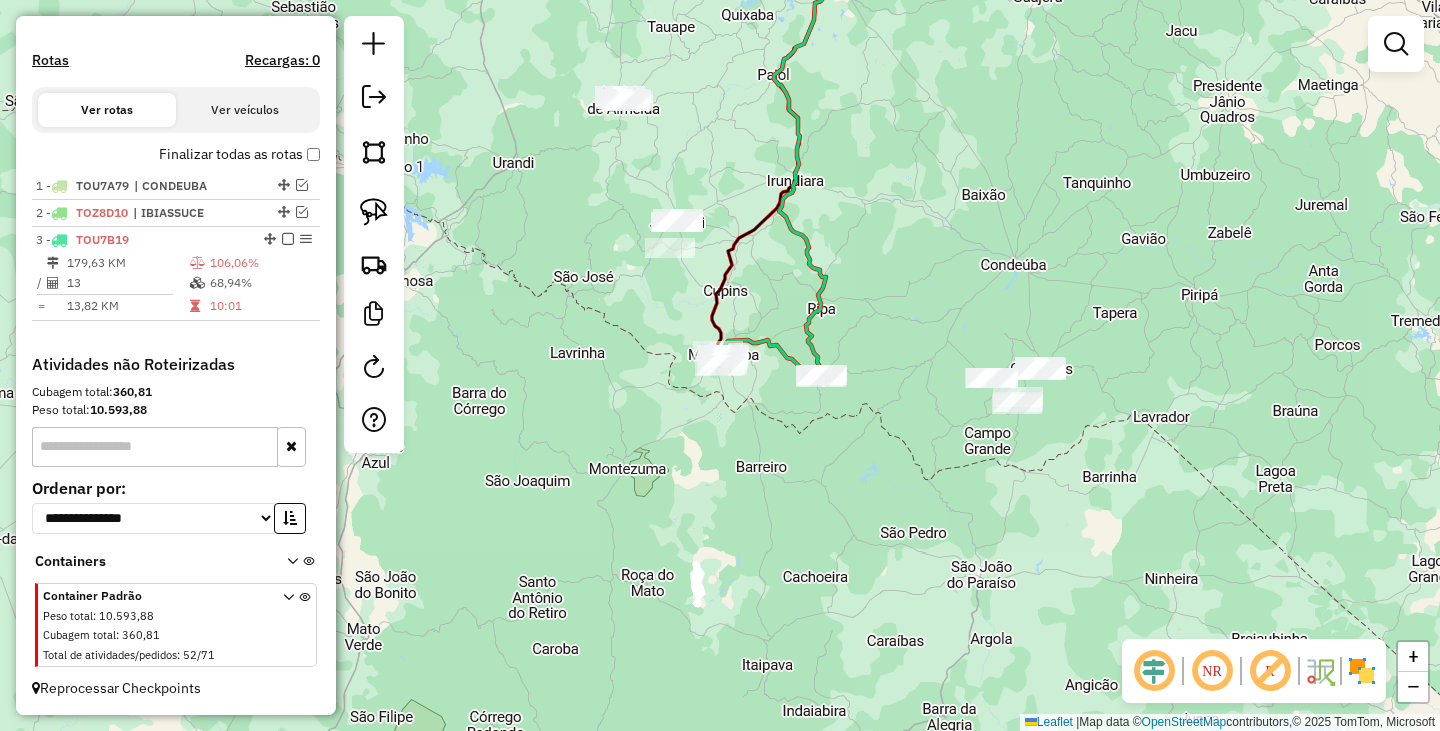 select on "**********" 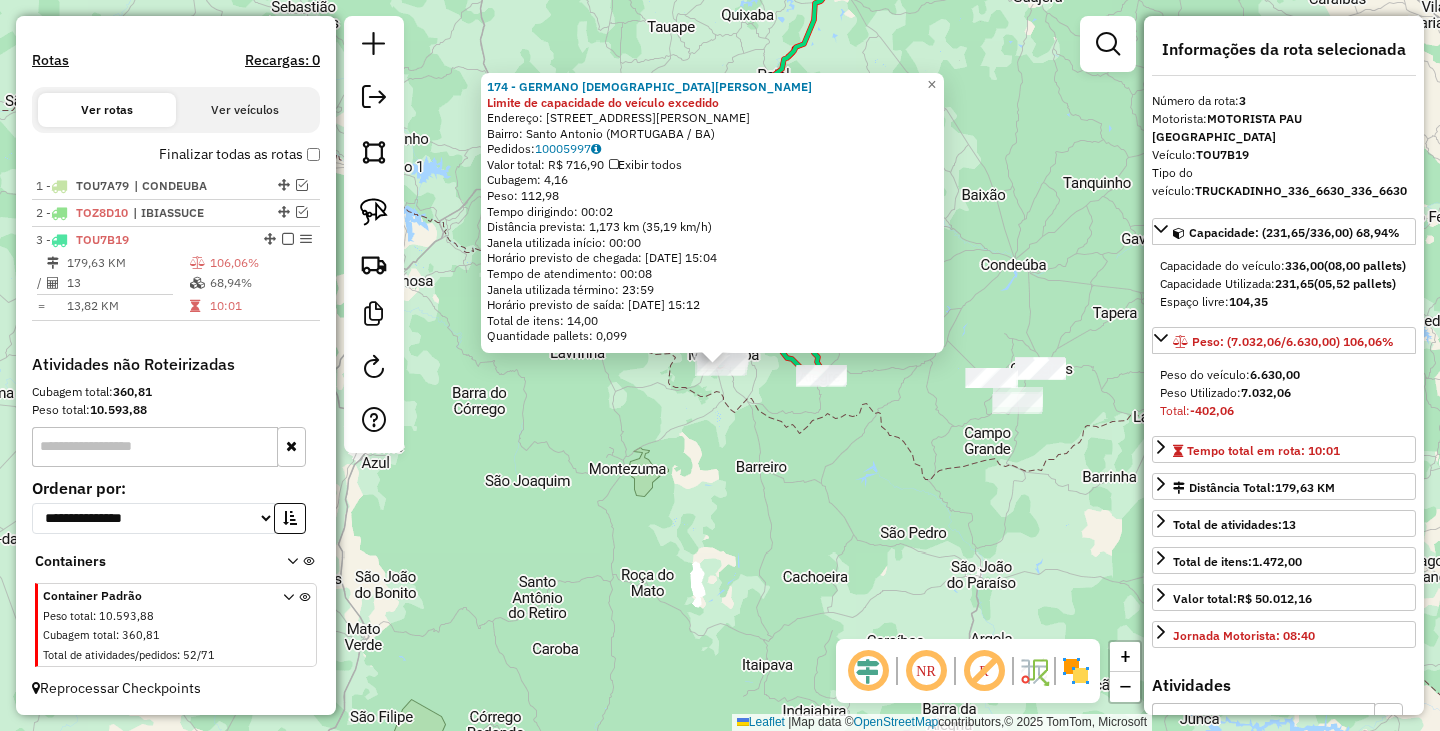 click on "174 - GERMANO JESUS DIAS Limite de capacidade do veículo excedido  Endereço: R   RUA TANCREDO NEVES            10   Bairro: Santo Antonio (MORTUGABA / BA)   Pedidos:  10005997   Valor total: R$ 716,90   Exibir todos   Cubagem: 4,16  Peso: 112,98  Tempo dirigindo: 00:02   Distância prevista: 1,173 km (35,19 km/h)   Janela utilizada início: 00:00   Horário previsto de chegada: 11/07/2025 15:04   Tempo de atendimento: 00:08   Janela utilizada término: 23:59   Horário previsto de saída: 11/07/2025 15:12   Total de itens: 14,00   Quantidade pallets: 0,099  × Janela de atendimento Grade de atendimento Capacidade Transportadoras Veículos Cliente Pedidos  Rotas Selecione os dias de semana para filtrar as janelas de atendimento  Seg   Ter   Qua   Qui   Sex   Sáb   Dom  Informe o período da janela de atendimento: De: Até:  Filtrar exatamente a janela do cliente  Considerar janela de atendimento padrão  Selecione os dias de semana para filtrar as grades de atendimento  Seg   Ter   Qua   Qui   Sex   Sáb  +" 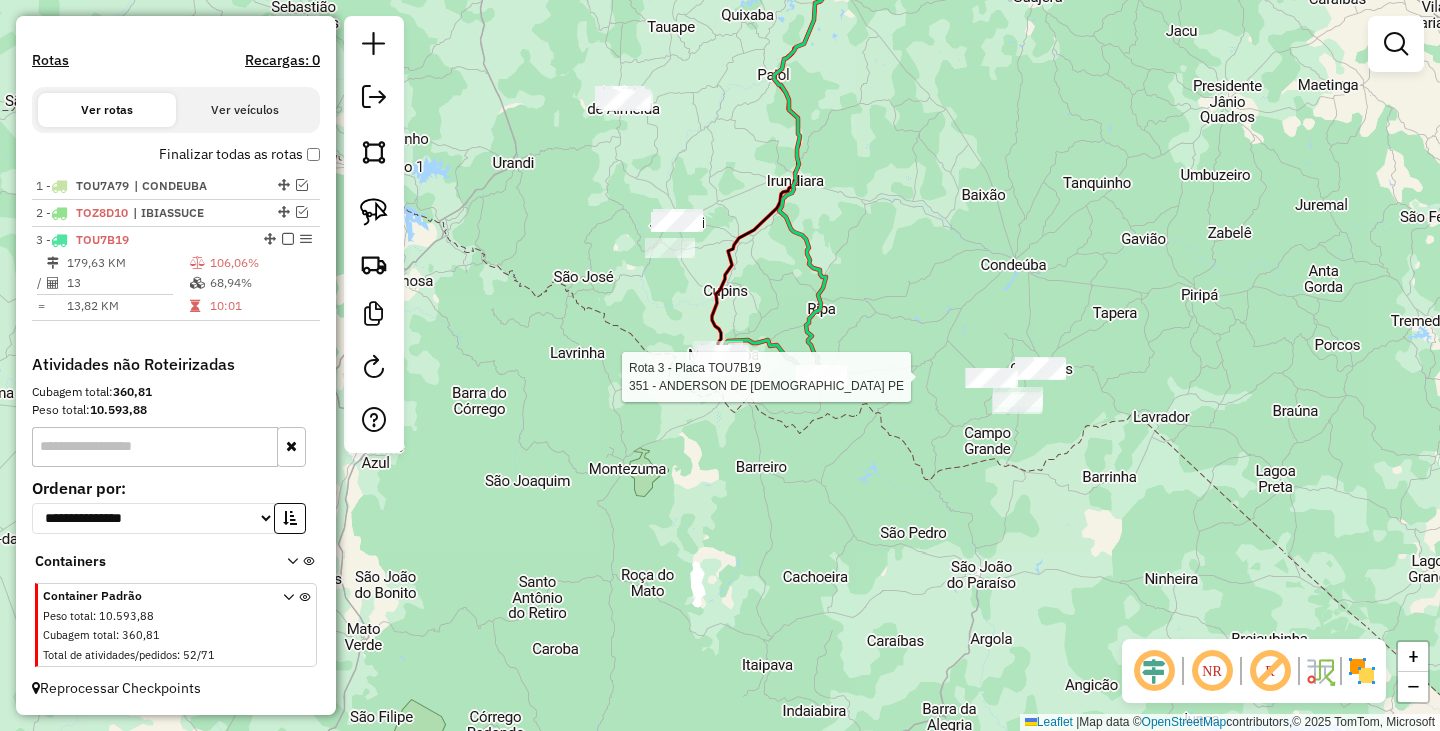 select on "**********" 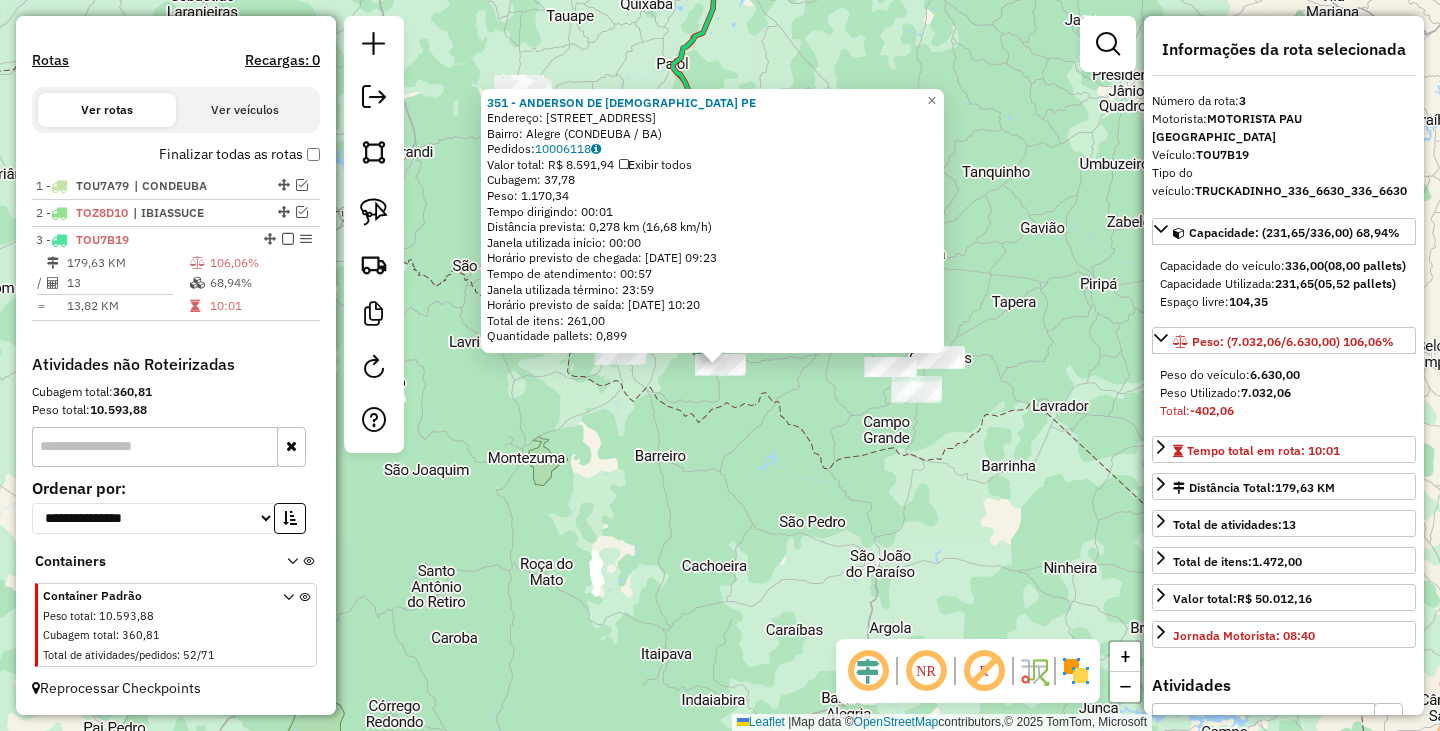 click on "351 - ANDERSON DE JESUS PE  Endereço: Av  AVENIDA CONDEUBA              123   Bairro: Alegre (CONDEUBA / BA)   Pedidos:  10006118   Valor total: R$ 8.591,94   Exibir todos   Cubagem: 37,78  Peso: 1.170,34  Tempo dirigindo: 00:01   Distância prevista: 0,278 km (16,68 km/h)   Janela utilizada início: 00:00   Horário previsto de chegada: 11/07/2025 09:23   Tempo de atendimento: 00:57   Janela utilizada término: 23:59   Horário previsto de saída: 11/07/2025 10:20   Total de itens: 261,00   Quantidade pallets: 0,899  × Janela de atendimento Grade de atendimento Capacidade Transportadoras Veículos Cliente Pedidos  Rotas Selecione os dias de semana para filtrar as janelas de atendimento  Seg   Ter   Qua   Qui   Sex   Sáb   Dom  Informe o período da janela de atendimento: De: Até:  Filtrar exatamente a janela do cliente  Considerar janela de atendimento padrão  Selecione os dias de semana para filtrar as grades de atendimento  Seg   Ter   Qua   Qui   Sex   Sáb   Dom   Peso mínimo:   Peso máximo:  De:" 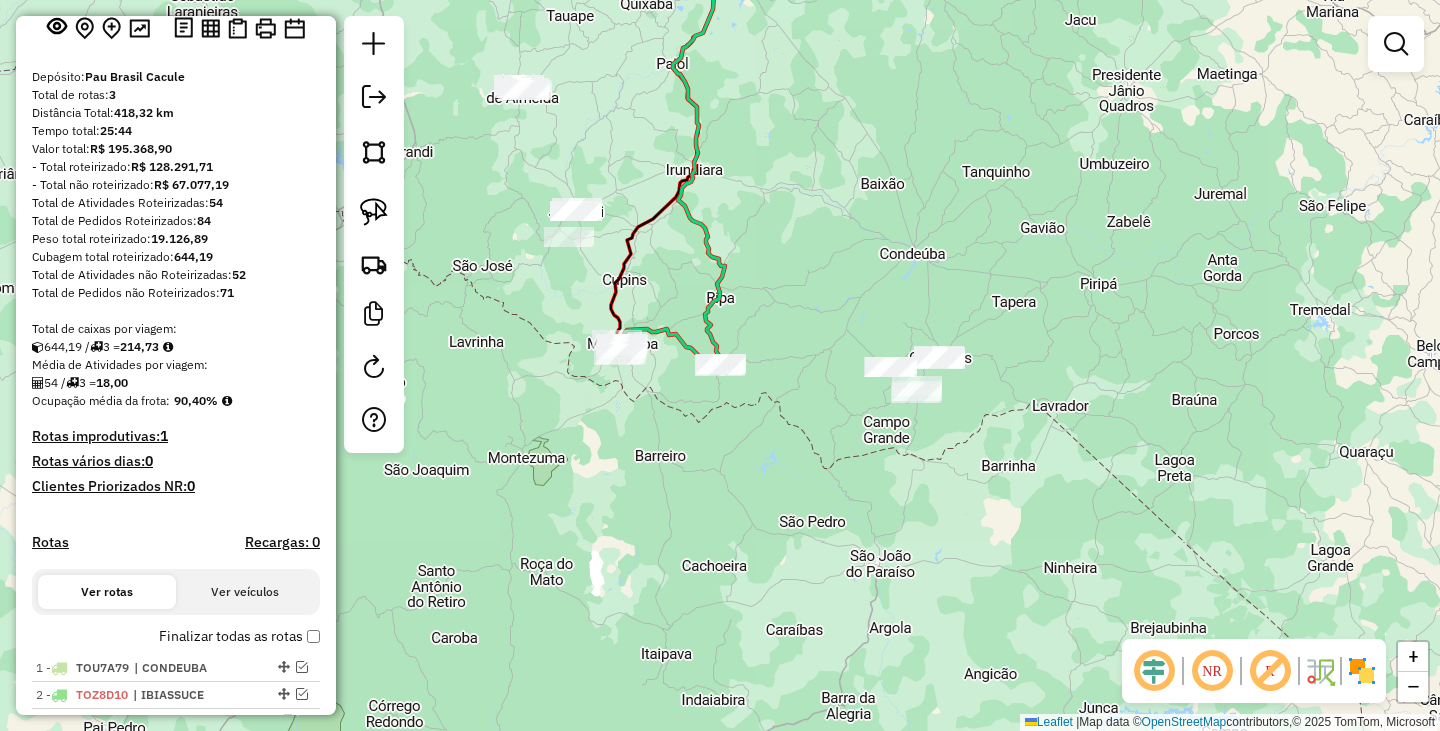 scroll, scrollTop: 0, scrollLeft: 0, axis: both 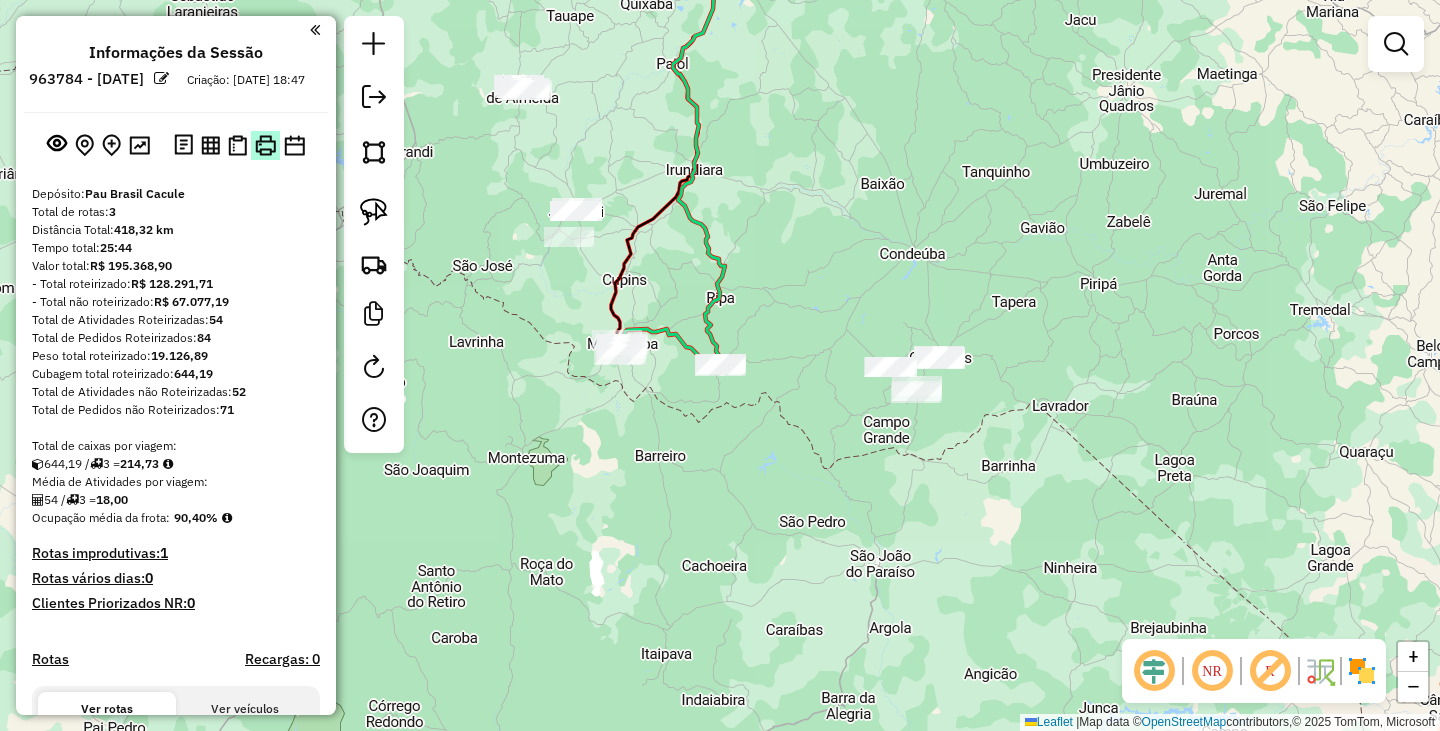 click at bounding box center (265, 145) 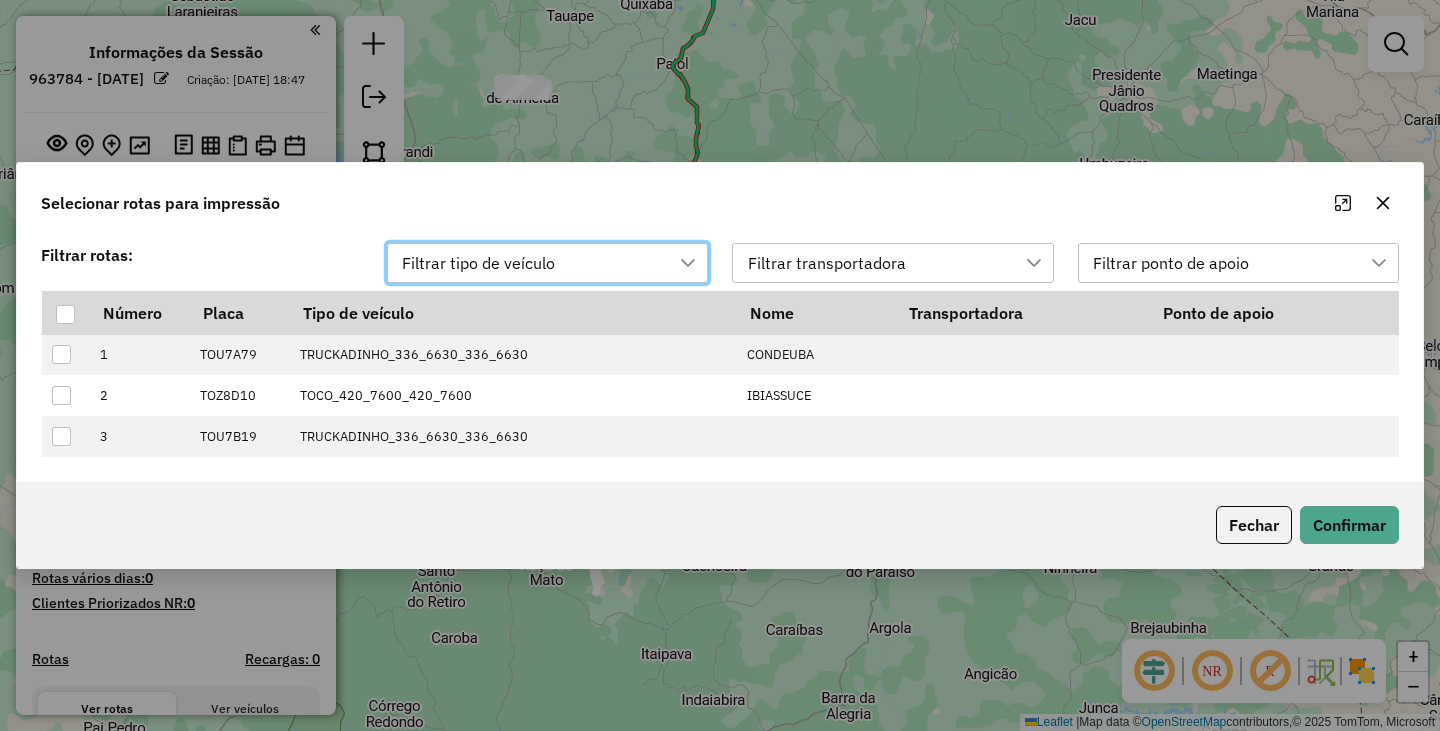 scroll, scrollTop: 15, scrollLeft: 91, axis: both 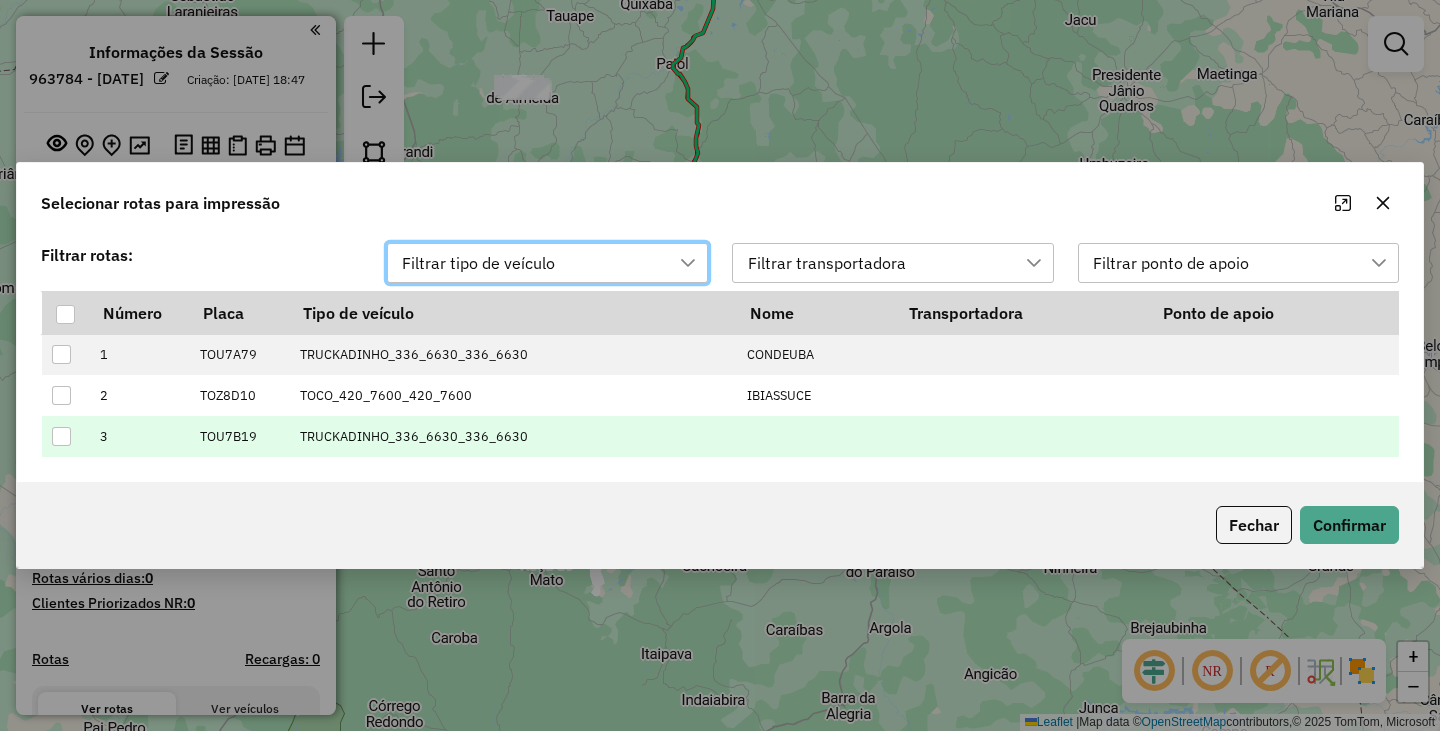 click at bounding box center (61, 436) 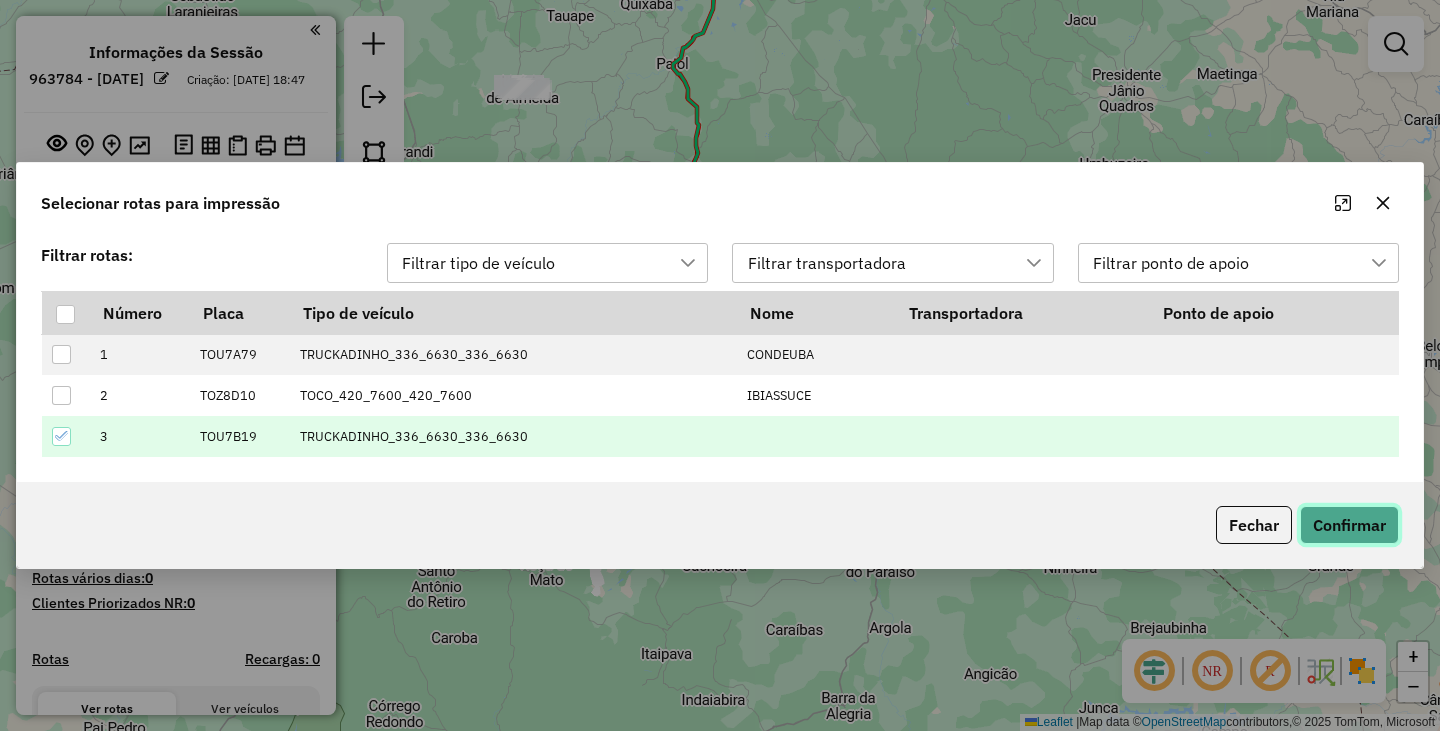 click on "Confirmar" 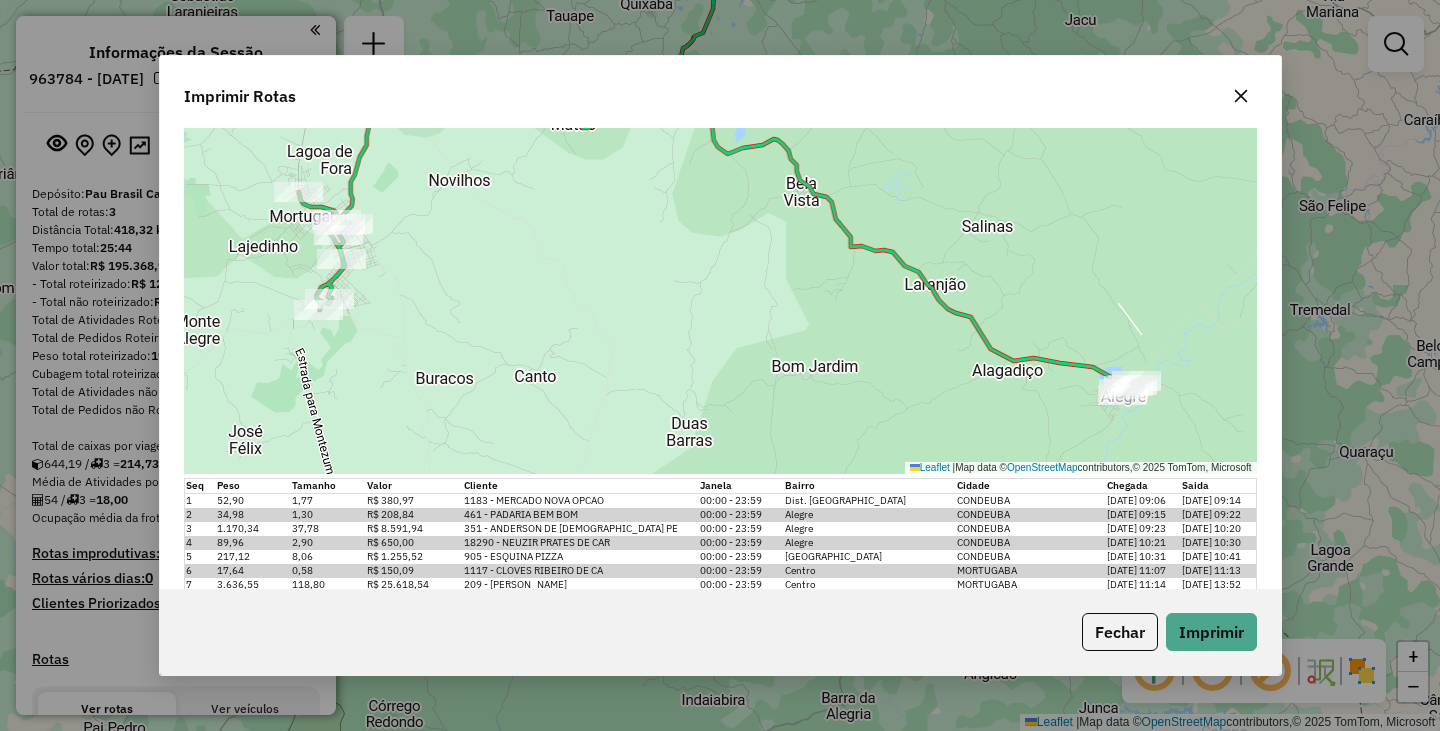 scroll, scrollTop: 280, scrollLeft: 0, axis: vertical 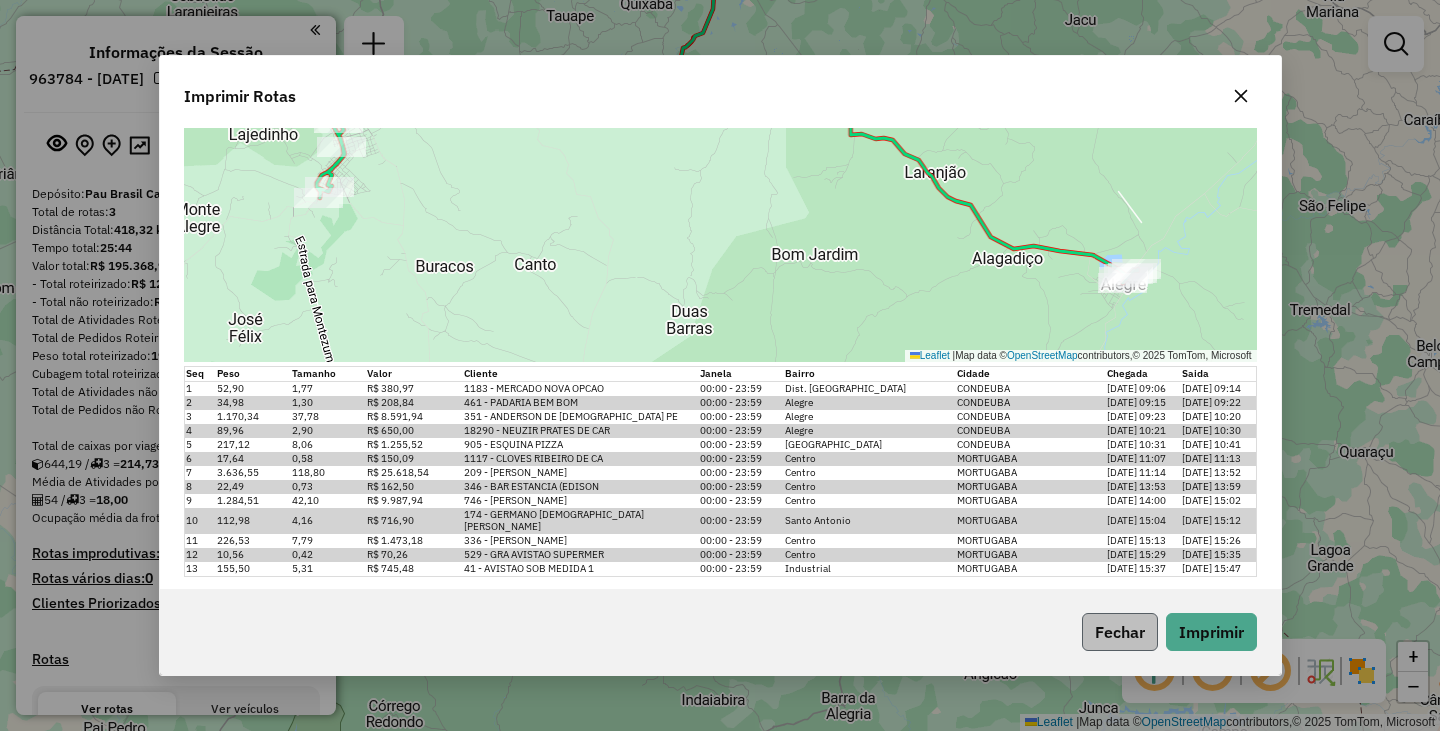 click on "Fechar" 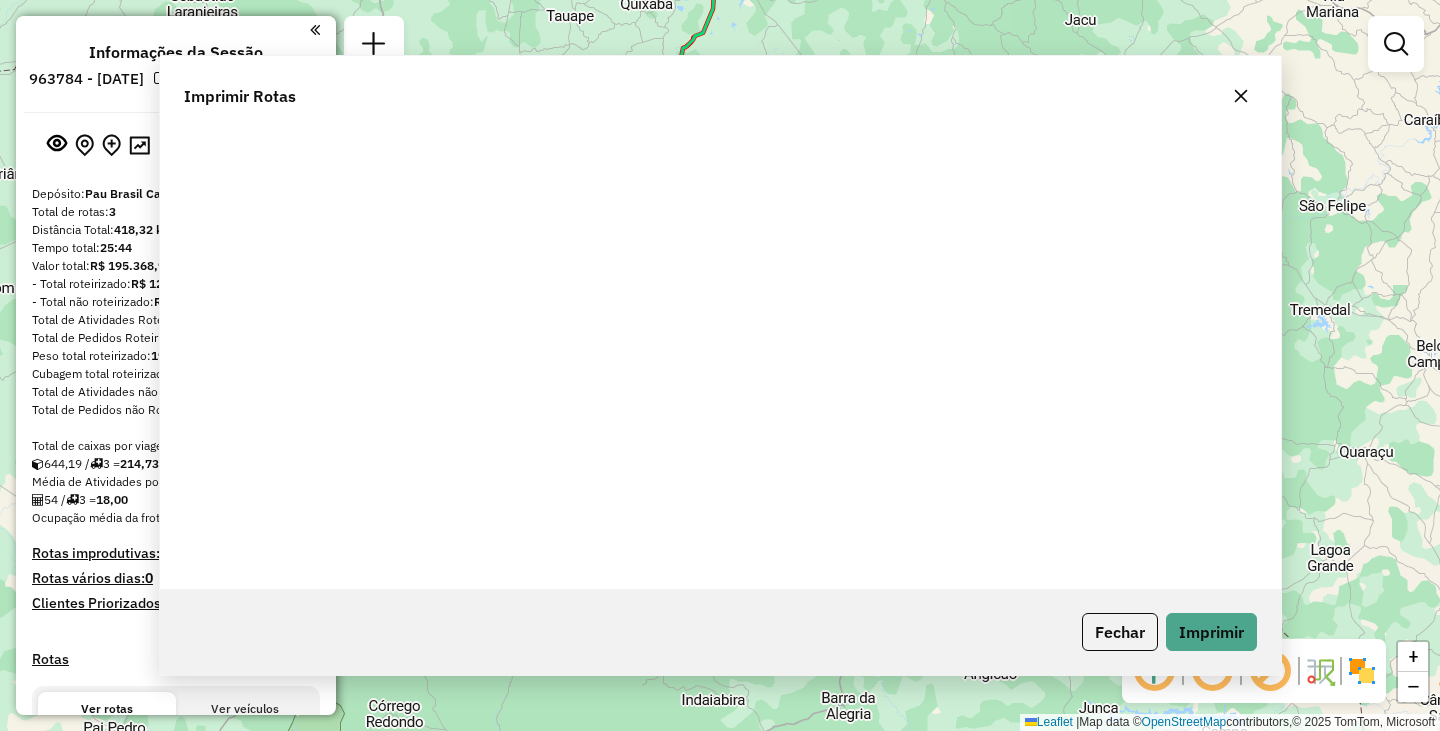 scroll, scrollTop: 0, scrollLeft: 0, axis: both 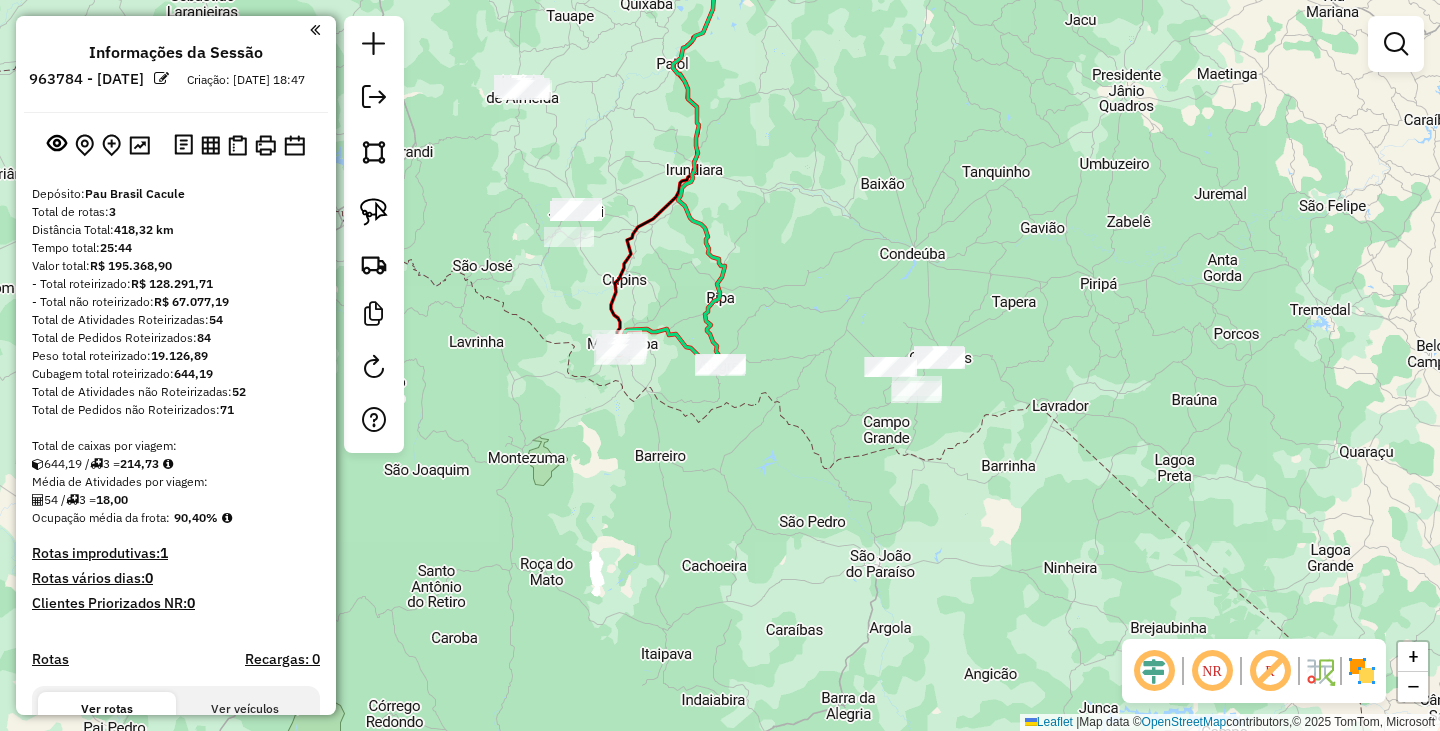 click on "Janela de atendimento Grade de atendimento Capacidade Transportadoras Veículos Cliente Pedidos  Rotas Selecione os dias de semana para filtrar as janelas de atendimento  Seg   Ter   Qua   Qui   Sex   Sáb   Dom  Informe o período da janela de atendimento: De: Até:  Filtrar exatamente a janela do cliente  Considerar janela de atendimento padrão  Selecione os dias de semana para filtrar as grades de atendimento  Seg   Ter   Qua   Qui   Sex   Sáb   Dom   Considerar clientes sem dia de atendimento cadastrado  Clientes fora do dia de atendimento selecionado Filtrar as atividades entre os valores definidos abaixo:  Peso mínimo:   Peso máximo:   Cubagem mínima:   Cubagem máxima:   De:   Até:  Filtrar as atividades entre o tempo de atendimento definido abaixo:  De:   Até:   Considerar capacidade total dos clientes não roteirizados Transportadora: Selecione um ou mais itens Tipo de veículo: Selecione um ou mais itens Veículo: Selecione um ou mais itens Motorista: Selecione um ou mais itens Nome: Rótulo:" 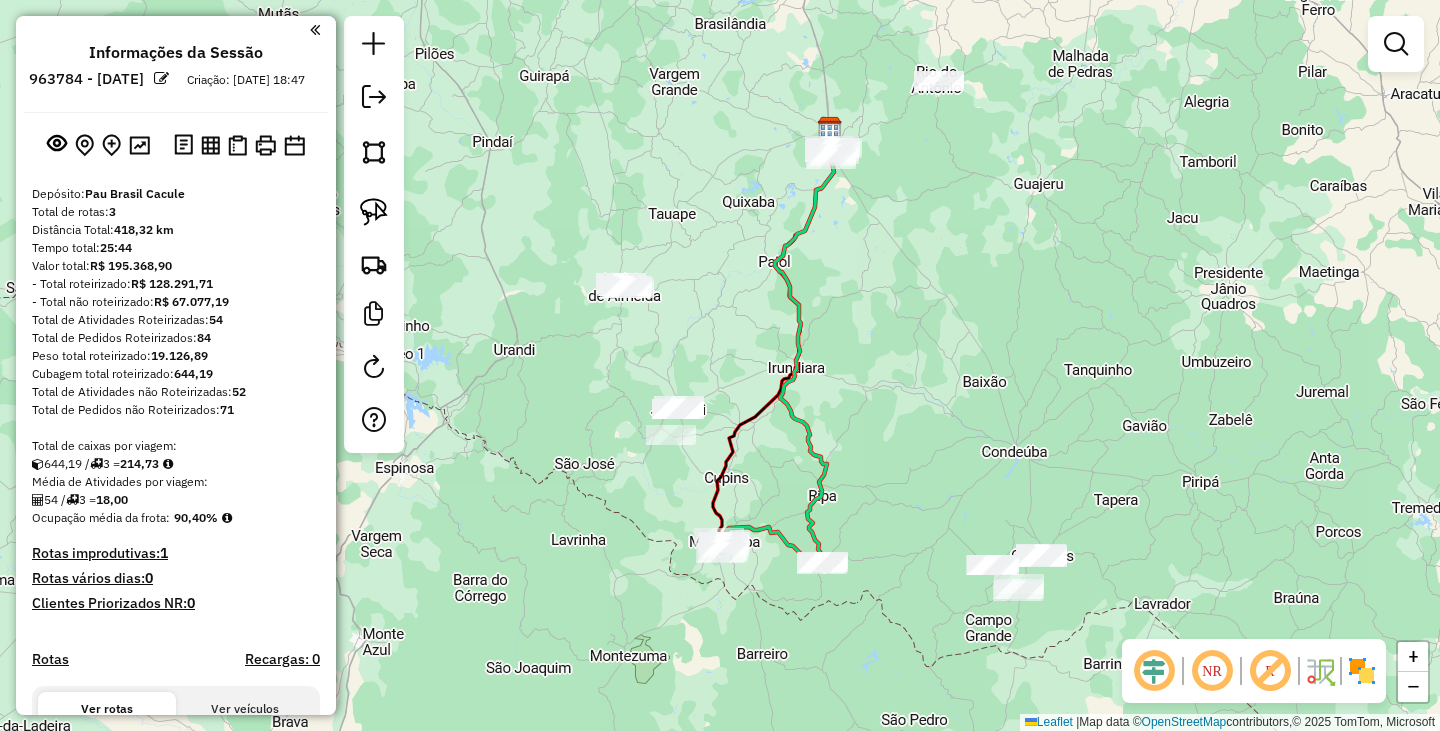 drag, startPoint x: 872, startPoint y: 478, endPoint x: 900, endPoint y: 355, distance: 126.146736 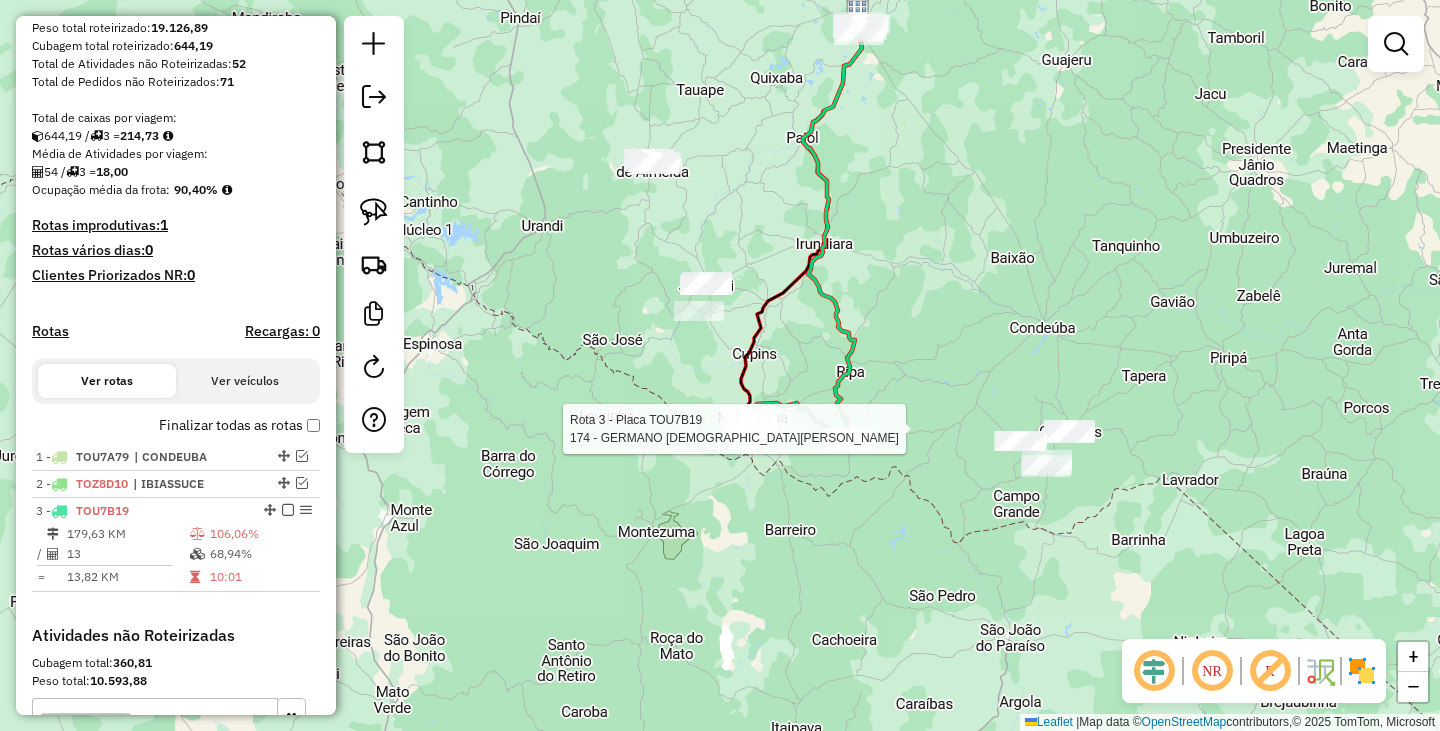select on "**********" 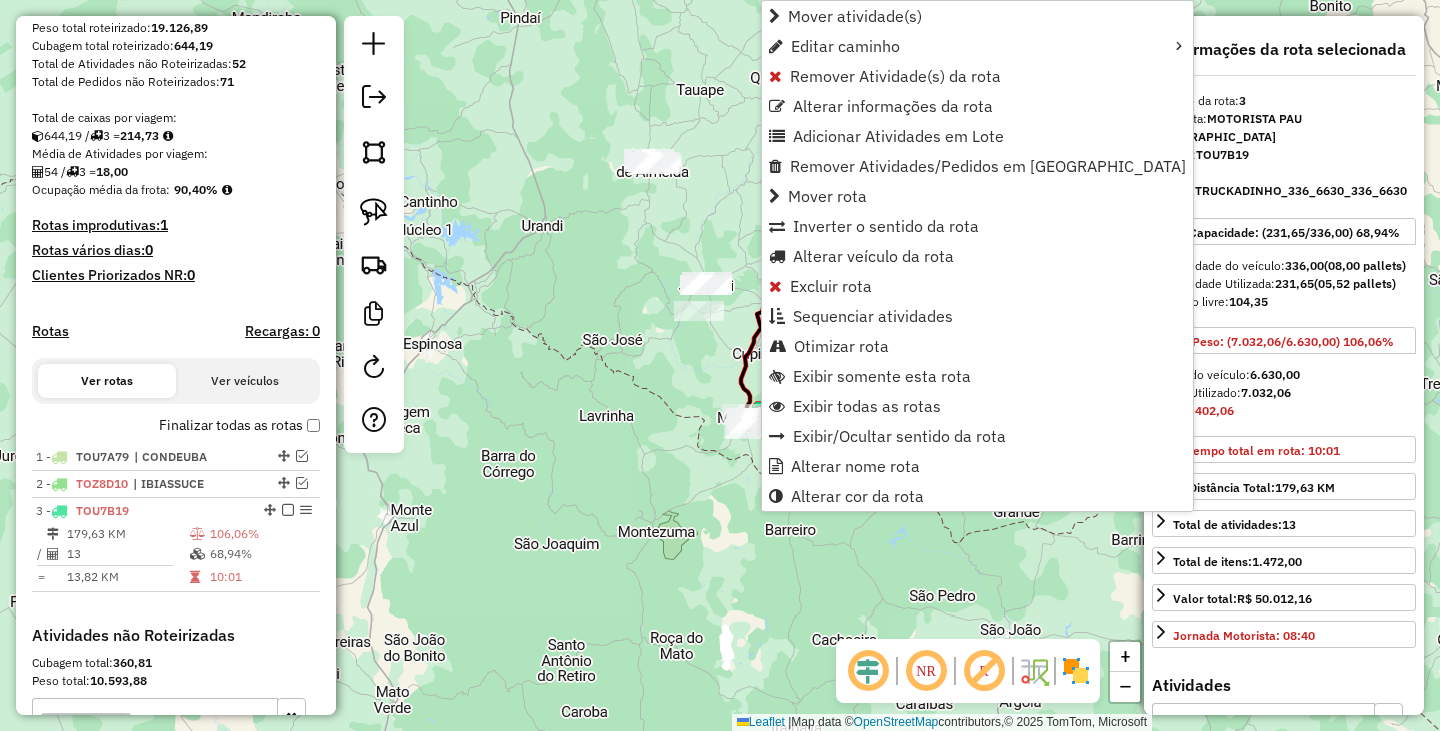 scroll, scrollTop: 617, scrollLeft: 0, axis: vertical 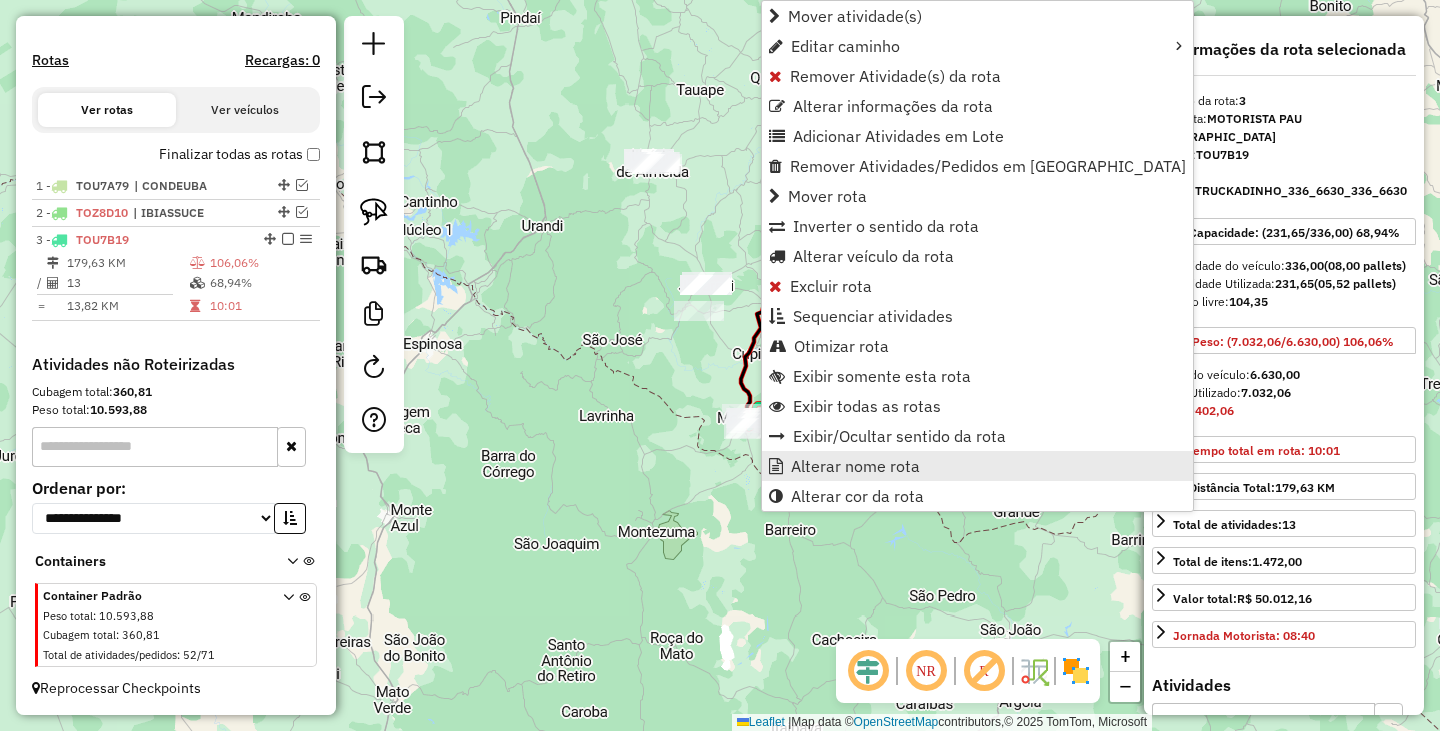 click on "Alterar nome rota" at bounding box center [855, 466] 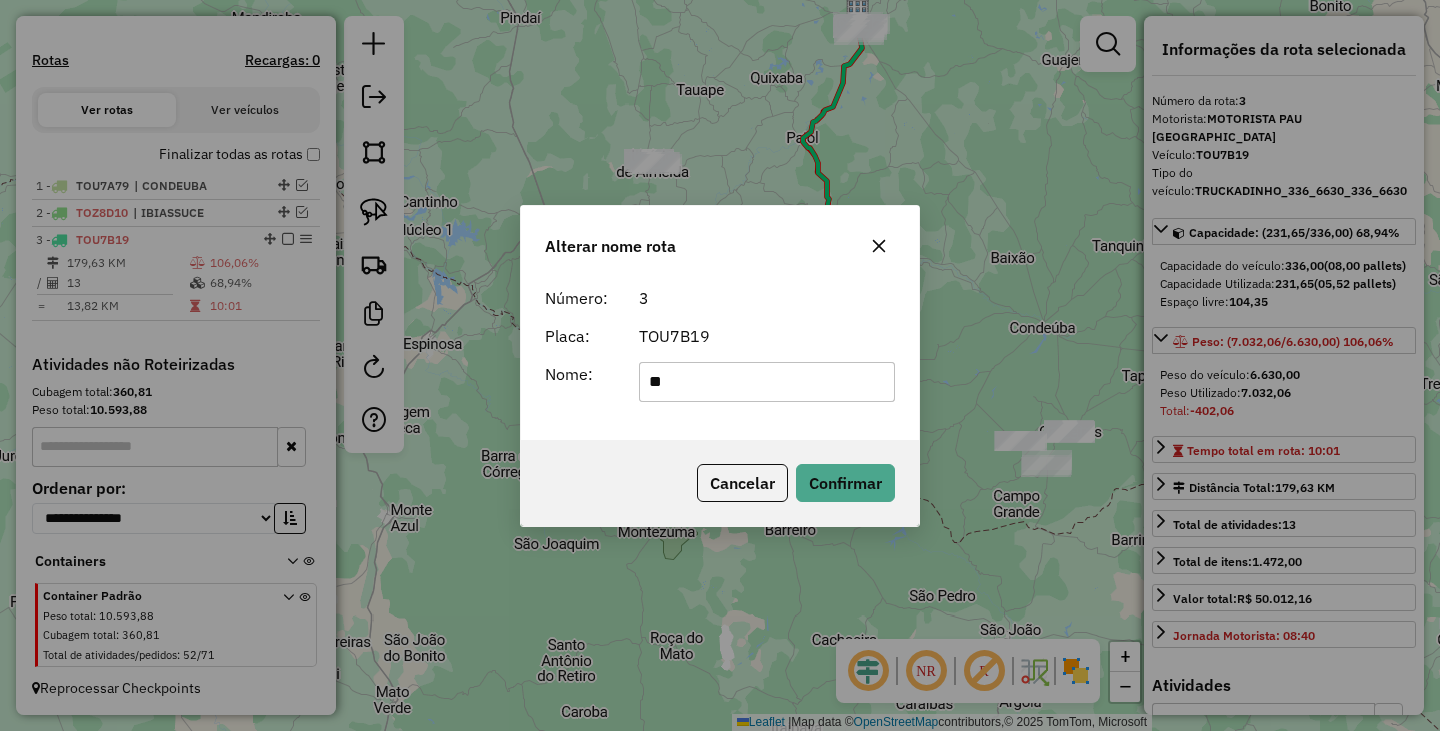 type on "*********" 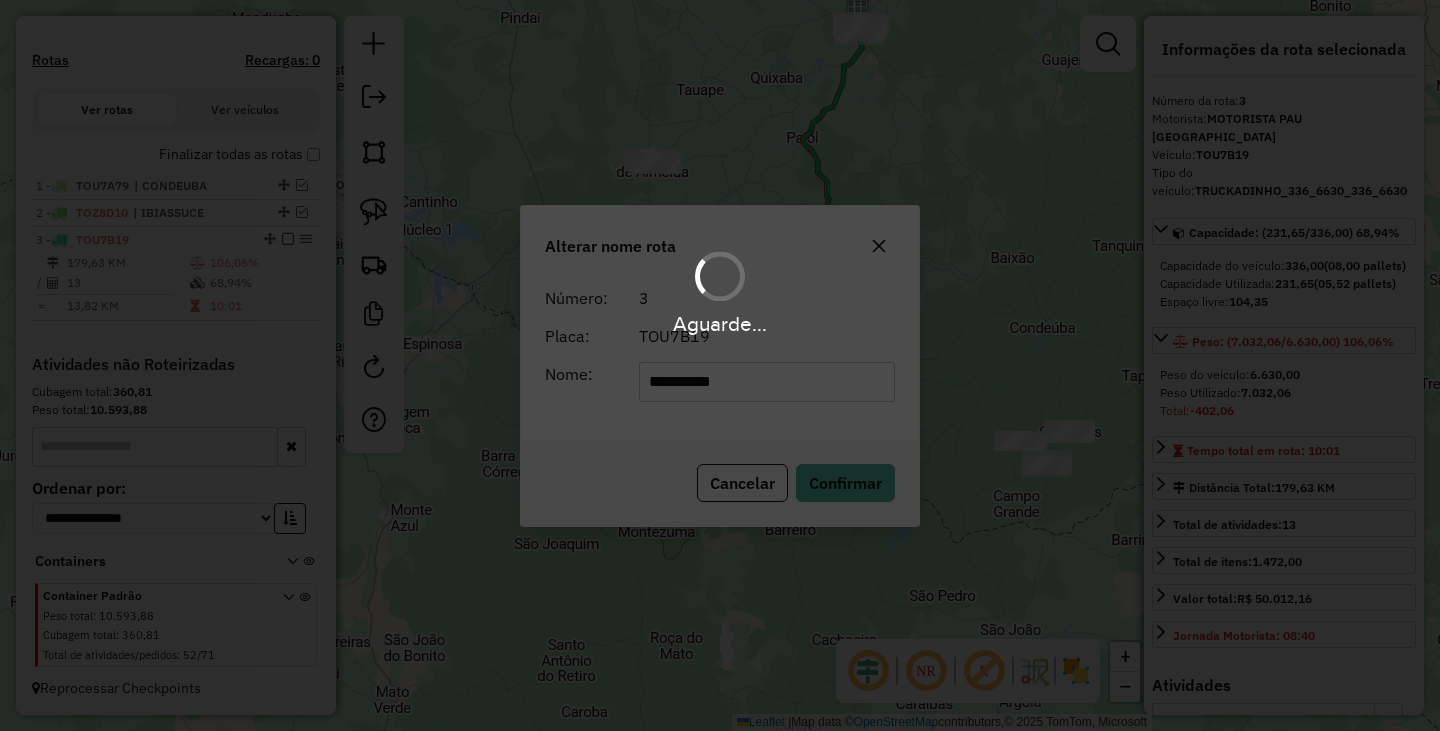 type 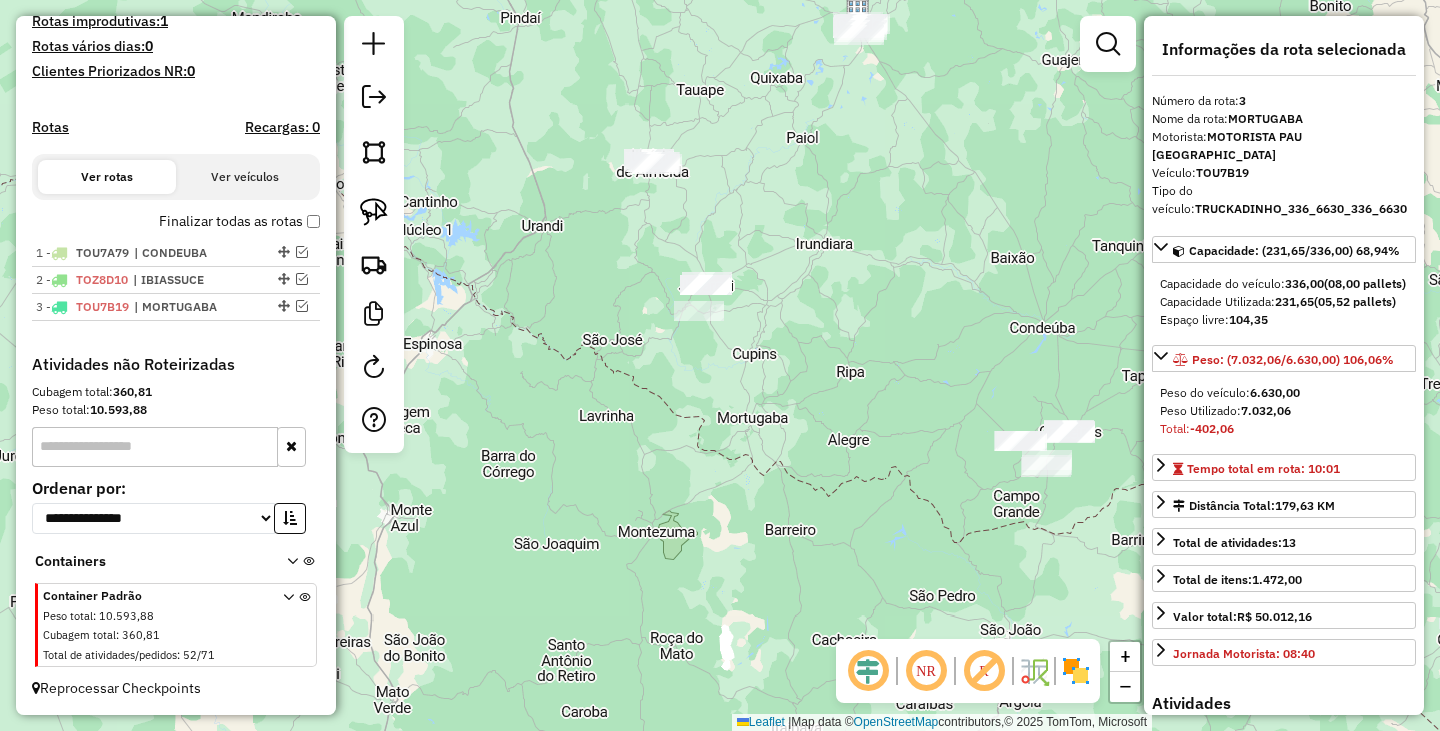 scroll, scrollTop: 550, scrollLeft: 0, axis: vertical 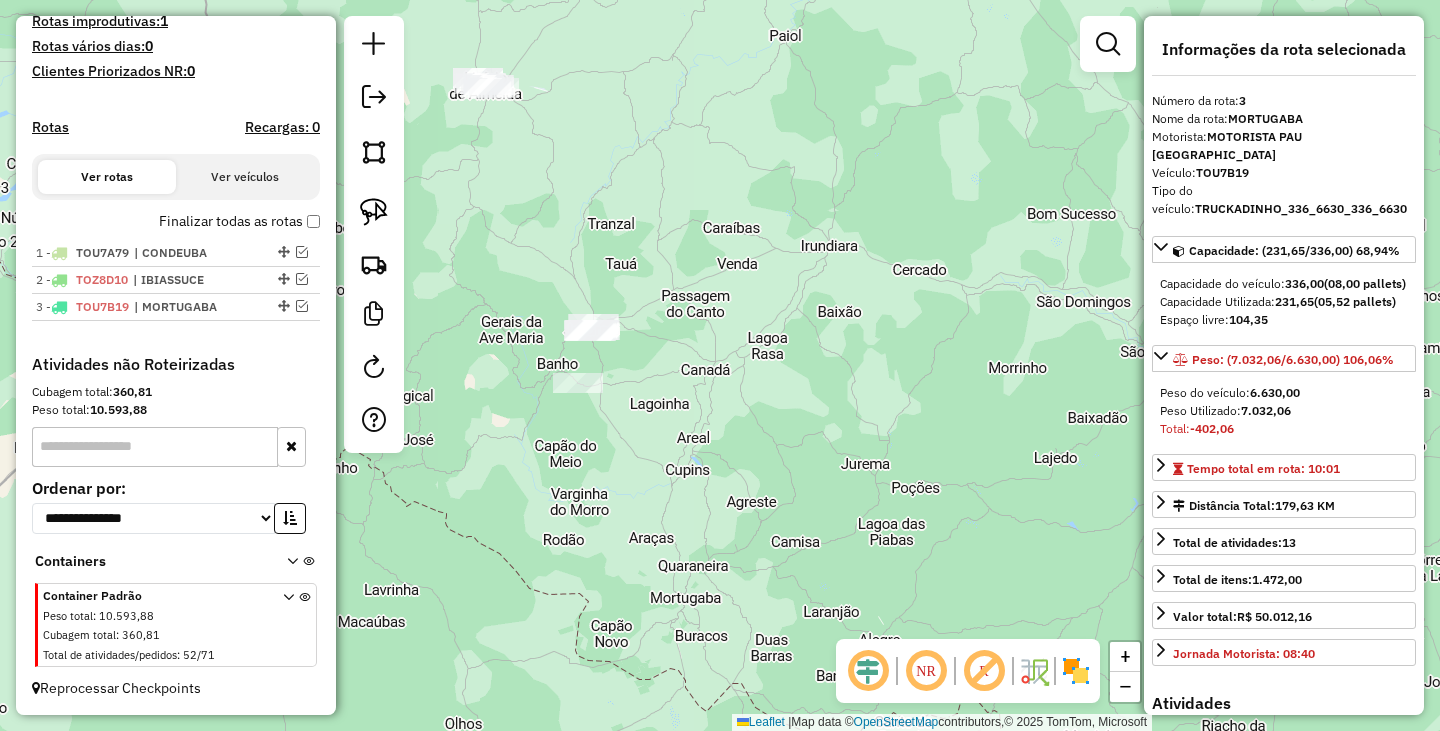 drag, startPoint x: 805, startPoint y: 288, endPoint x: 817, endPoint y: 496, distance: 208.34587 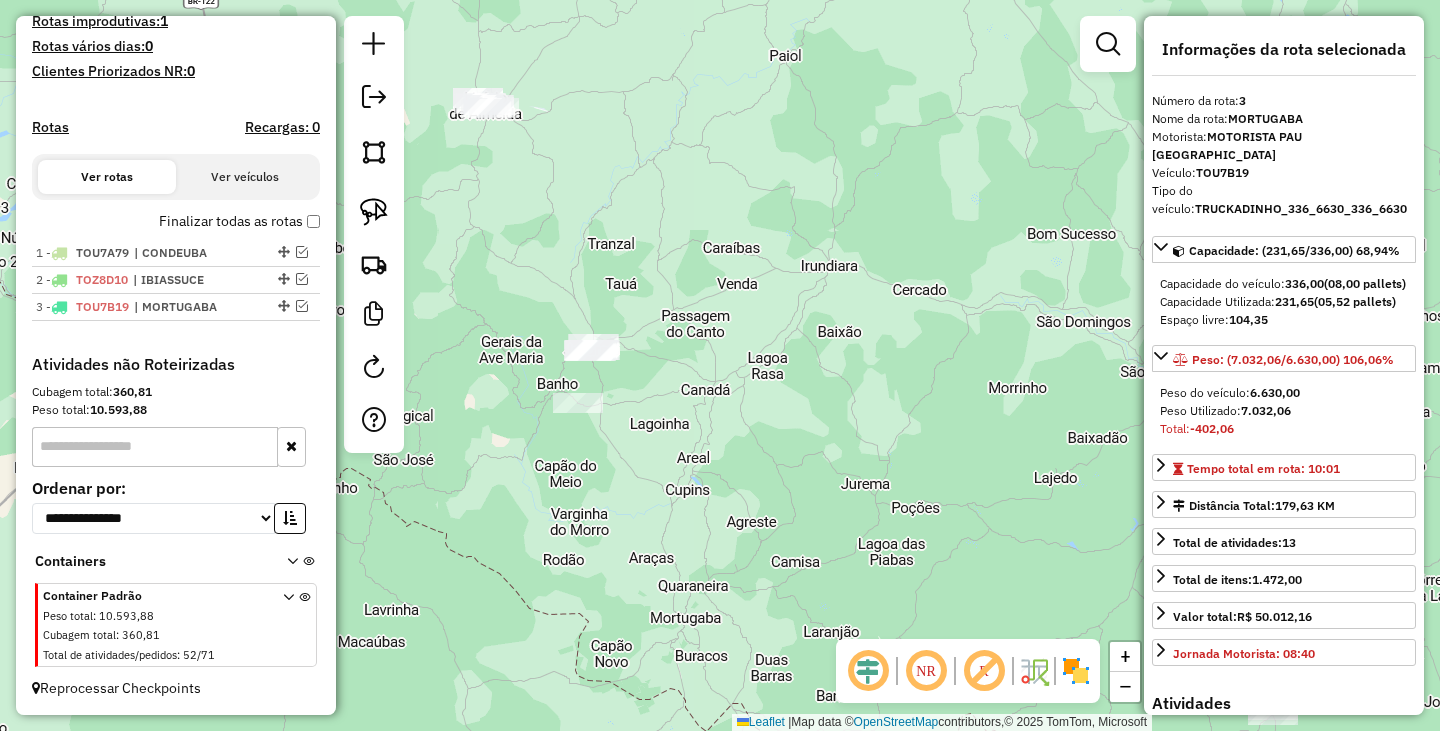 drag, startPoint x: 824, startPoint y: 300, endPoint x: 1116, endPoint y: 411, distance: 312.386 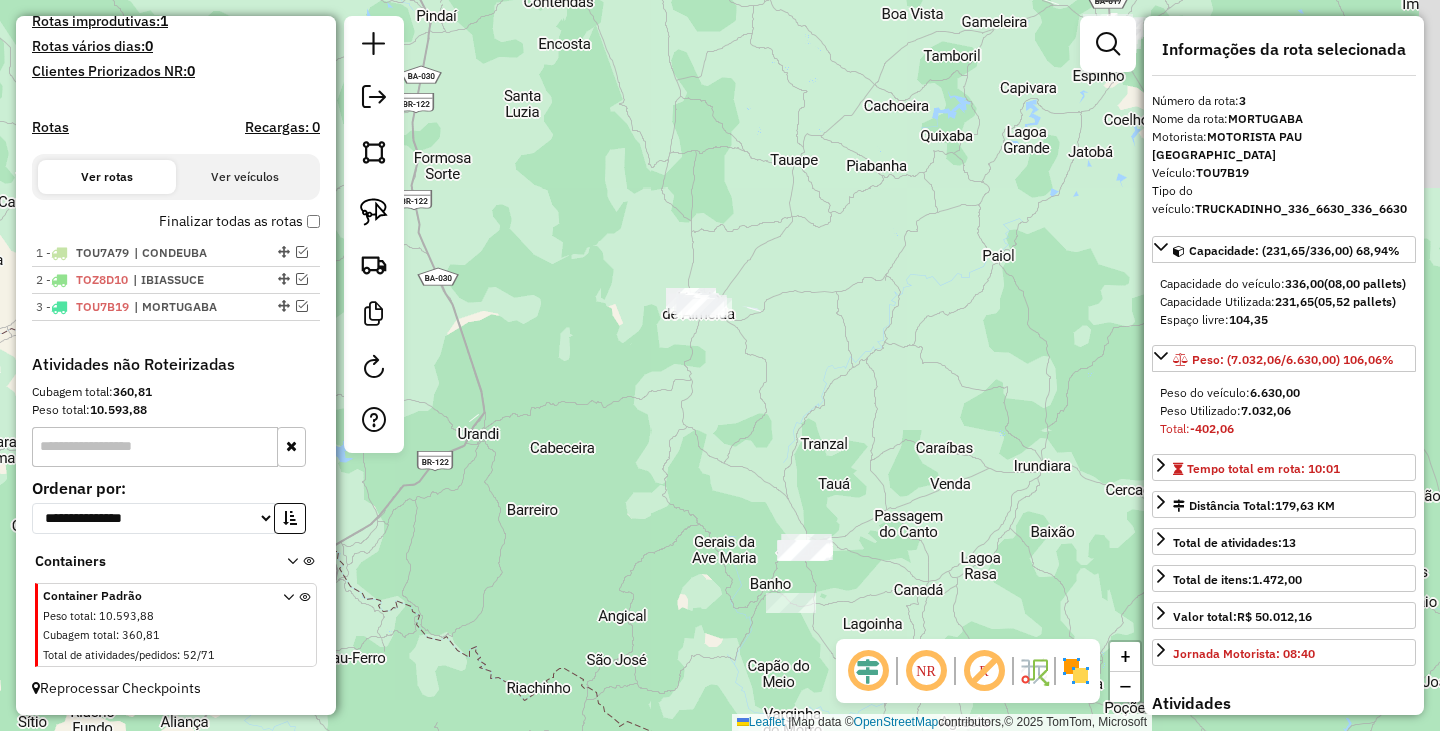 drag, startPoint x: 959, startPoint y: 325, endPoint x: 847, endPoint y: 413, distance: 142.43594 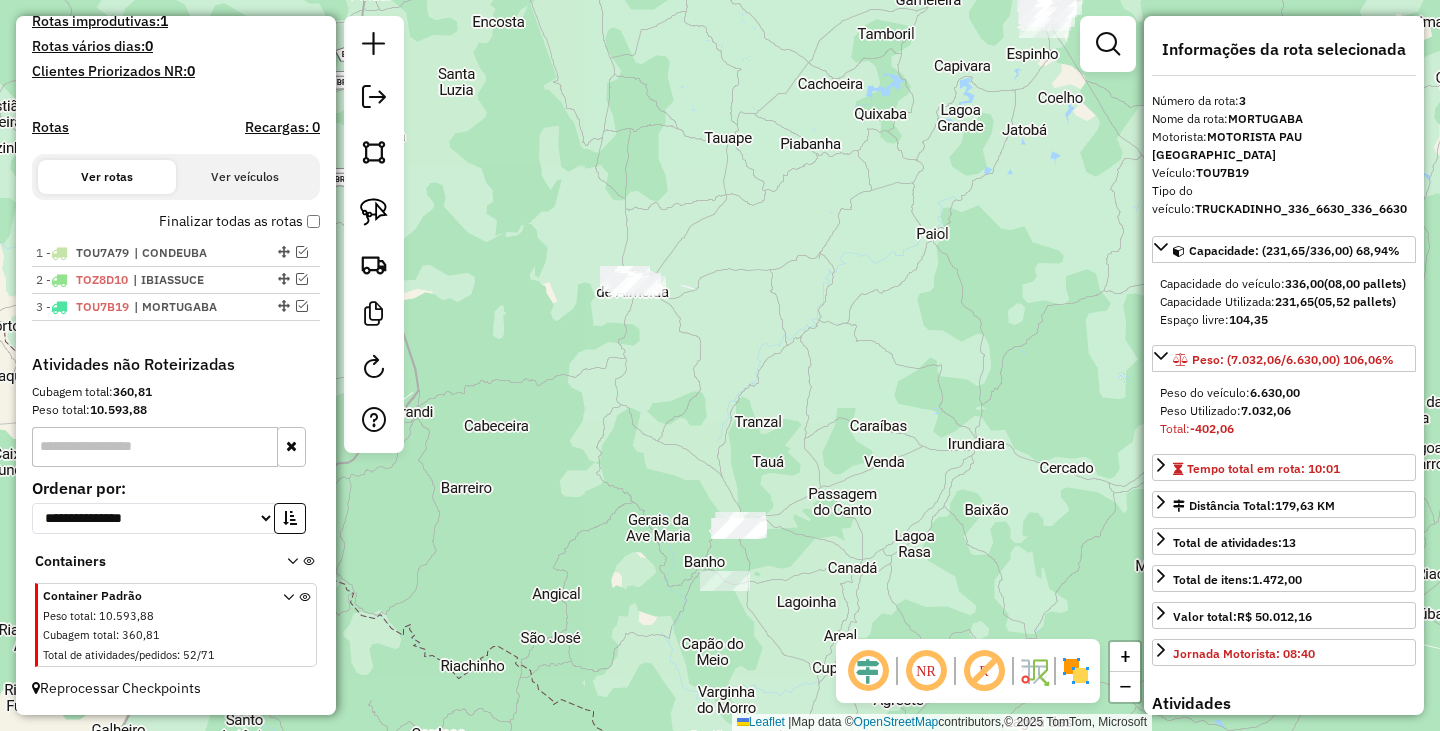 drag, startPoint x: 908, startPoint y: 274, endPoint x: 787, endPoint y: 100, distance: 211.93631 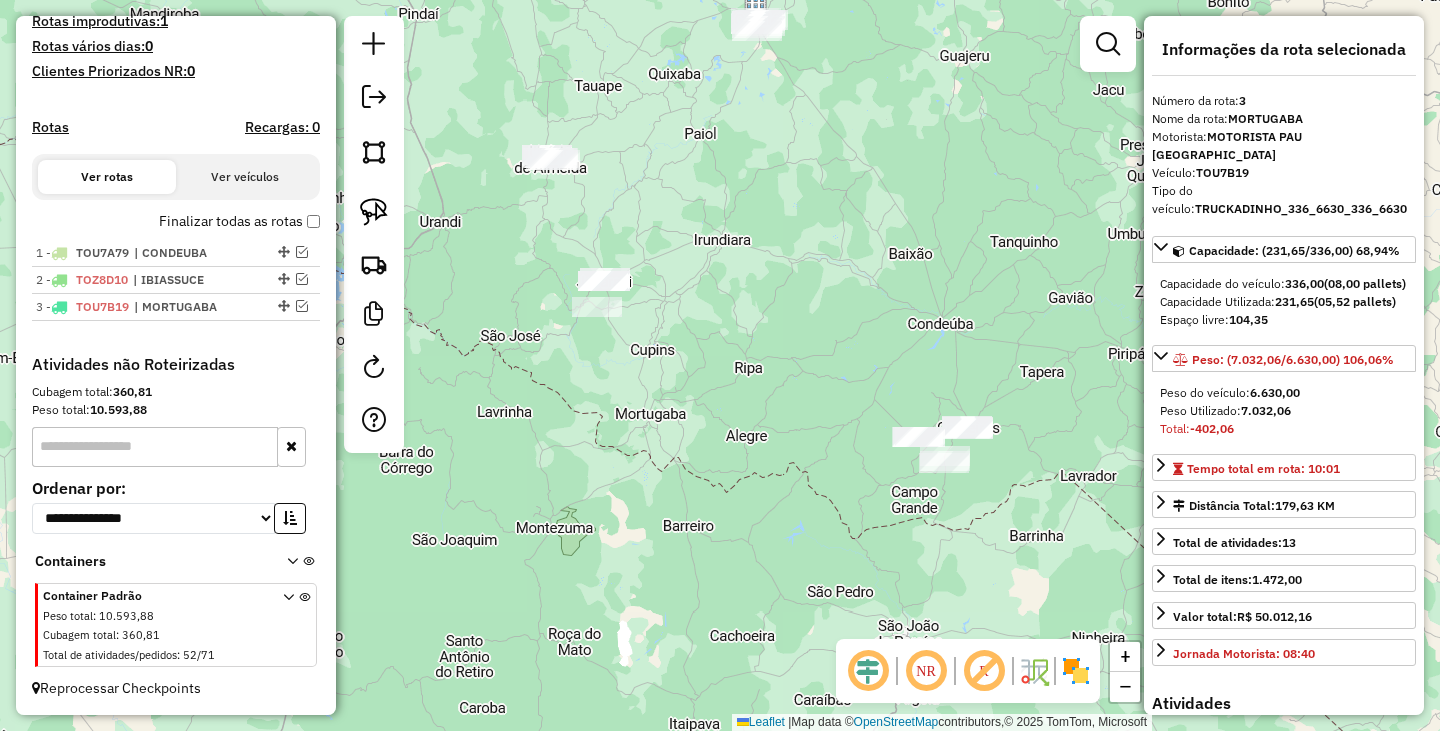 drag, startPoint x: 827, startPoint y: 456, endPoint x: 732, endPoint y: 369, distance: 128.8177 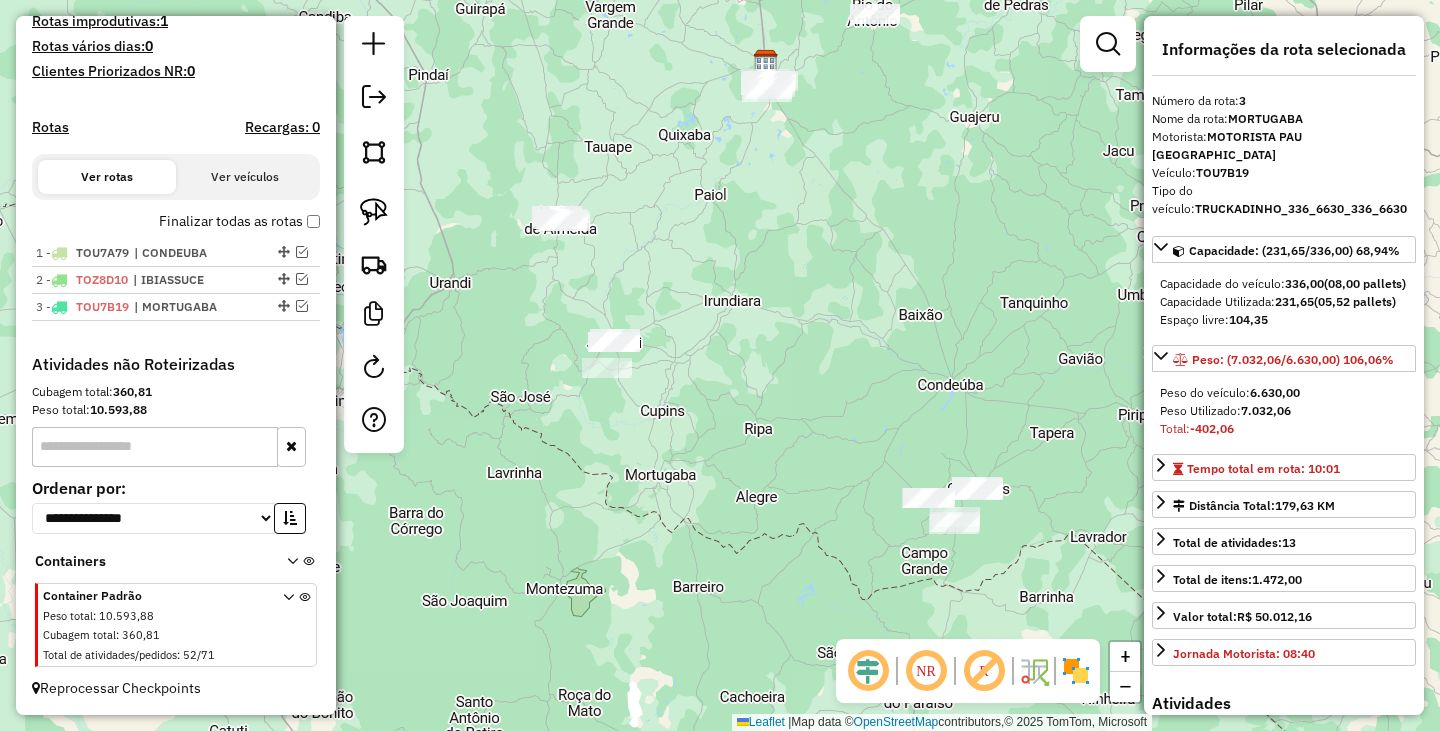drag, startPoint x: 750, startPoint y: 296, endPoint x: 769, endPoint y: 458, distance: 163.1104 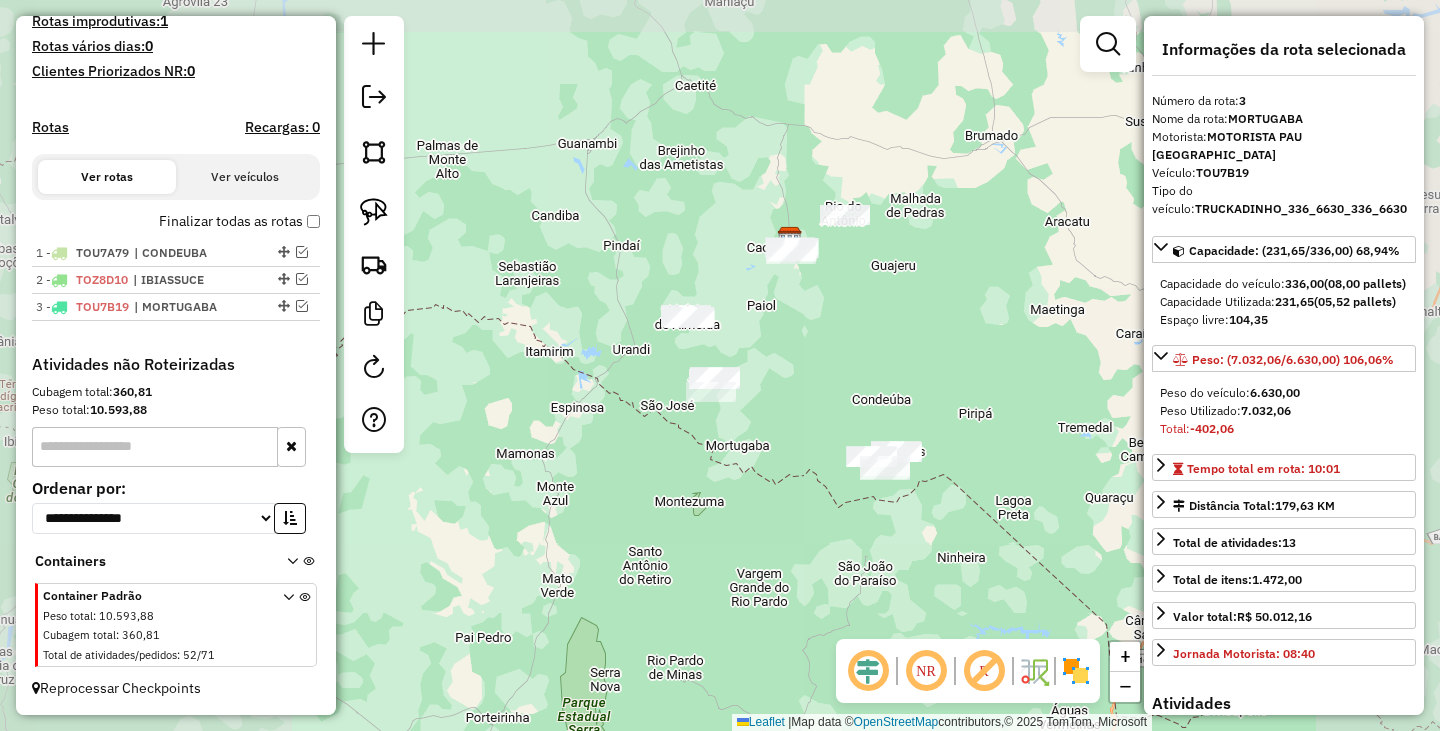 drag, startPoint x: 815, startPoint y: 266, endPoint x: 799, endPoint y: 392, distance: 127.01181 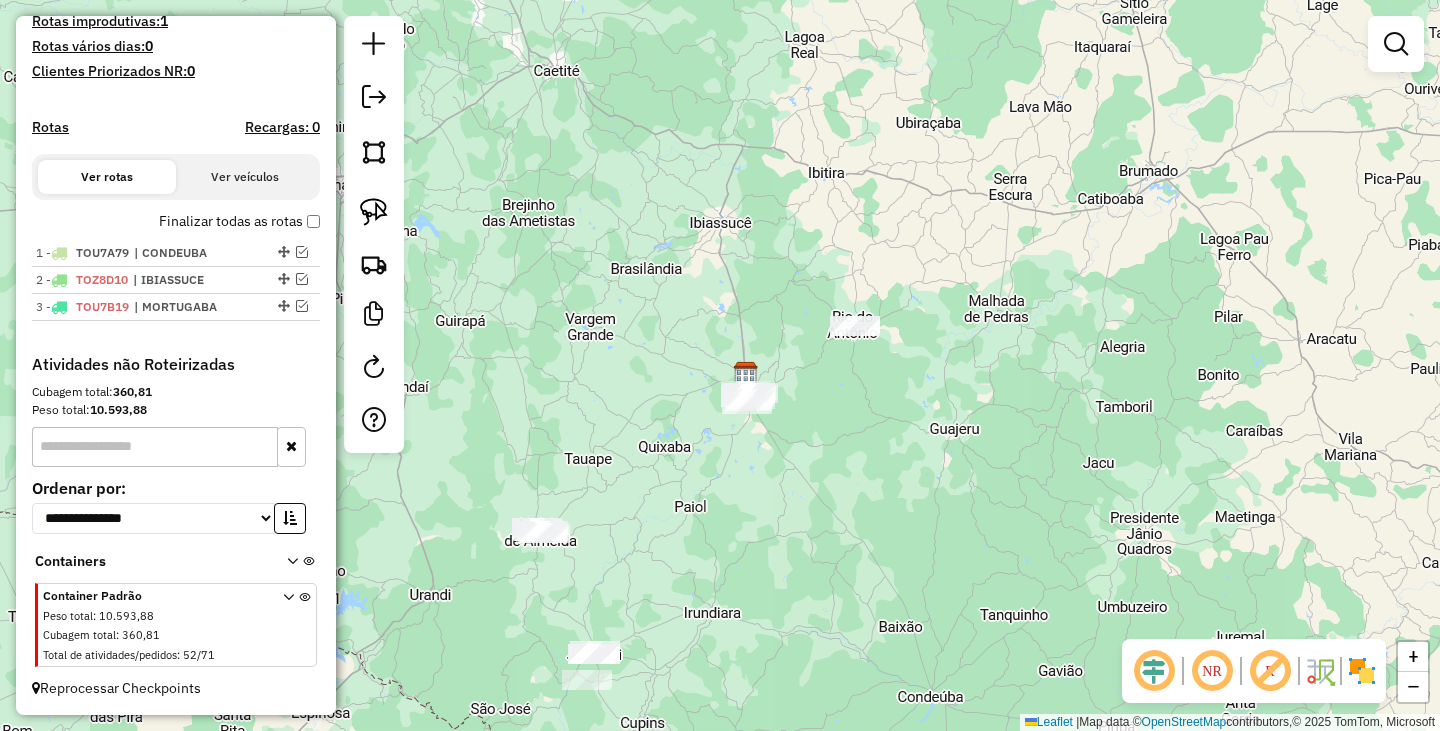 drag, startPoint x: 810, startPoint y: 271, endPoint x: 781, endPoint y: 455, distance: 186.2713 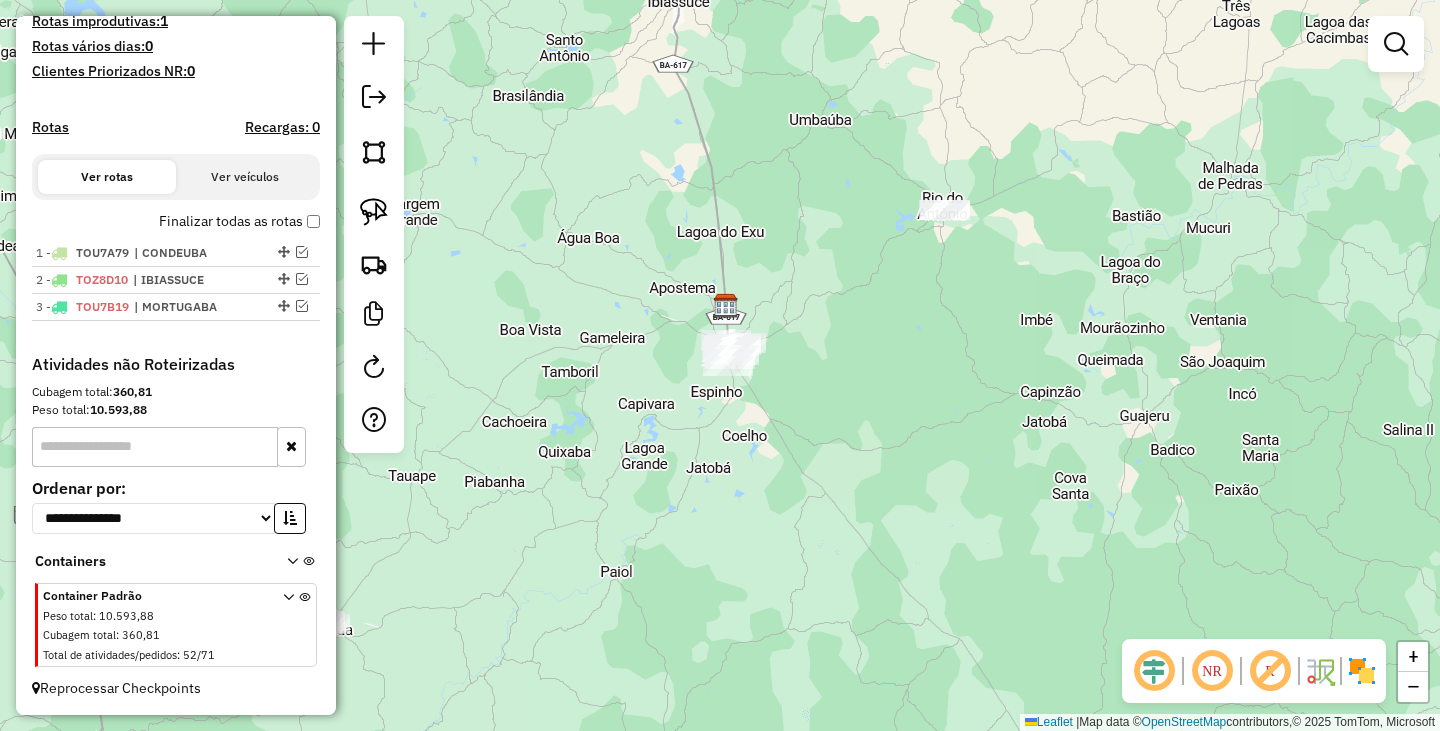 drag, startPoint x: 738, startPoint y: 408, endPoint x: 749, endPoint y: 404, distance: 11.7046995 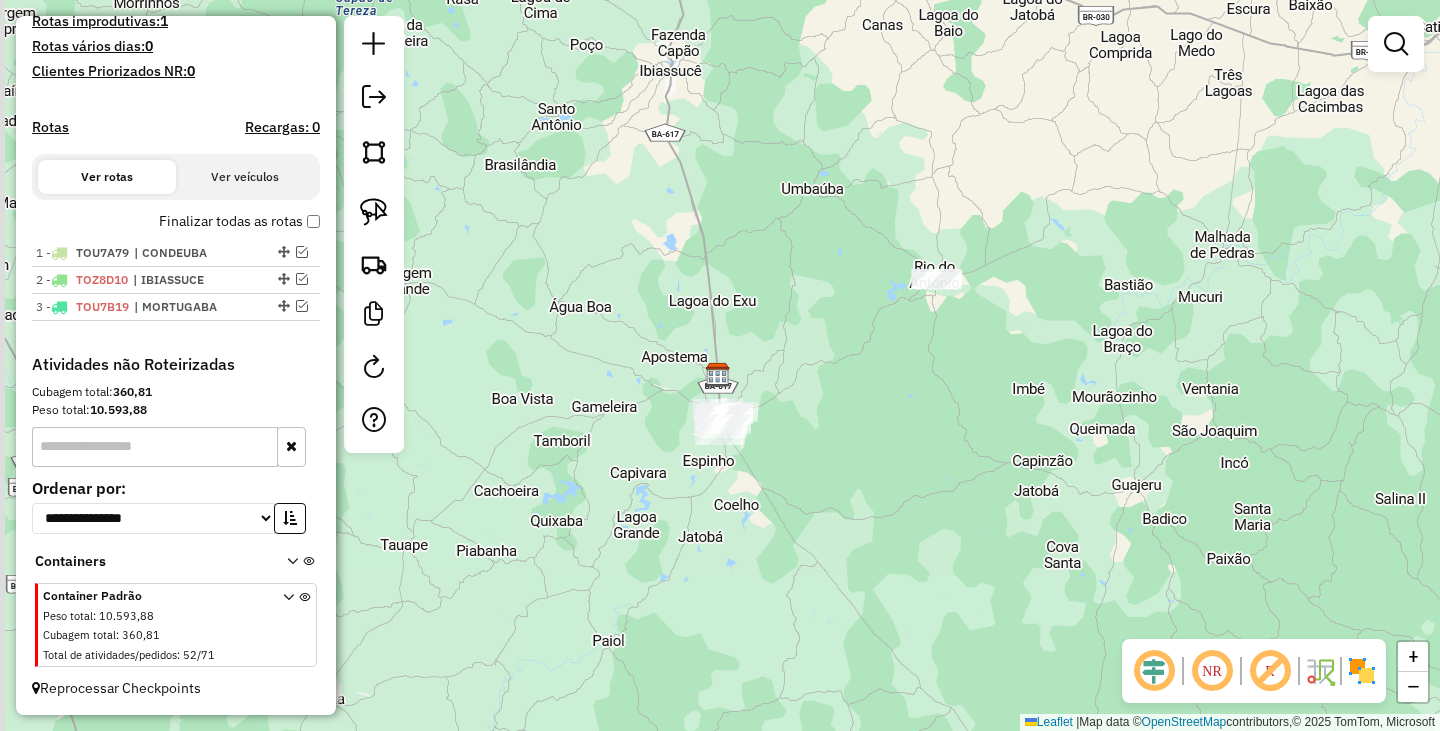 drag, startPoint x: 879, startPoint y: 298, endPoint x: 904, endPoint y: 330, distance: 40.60788 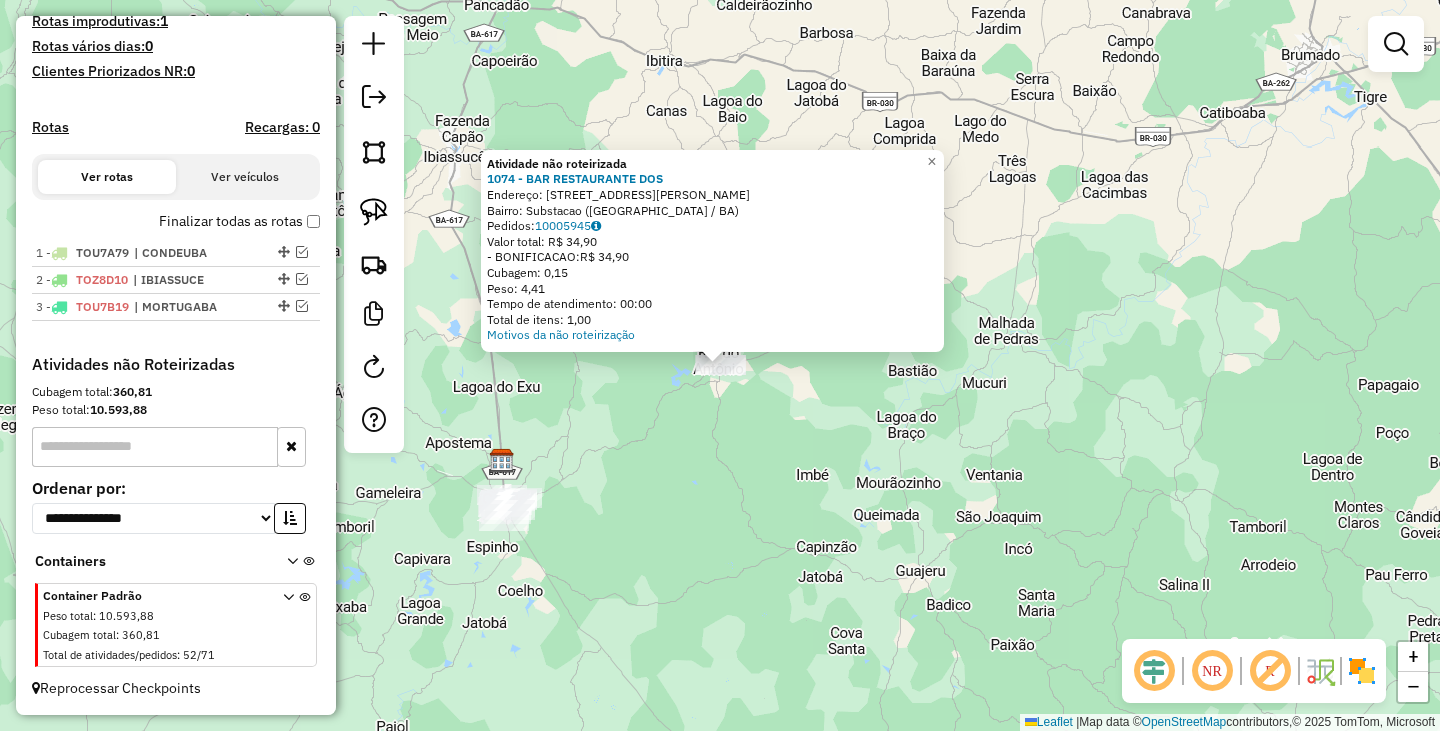 click on "Atividade não roteirizada 1074 - BAR RESTAURANTE DOS  Endereço:  RUA FRANCISCO TEIXEIRA 1   Bairro: Substacao (RIO DO ANTONIO / BA)   Pedidos:  10005945   Valor total: R$ 34,90   - BONIFICACAO:  R$ 34,90   Cubagem: 0,15   Peso: 4,41   Tempo de atendimento: 00:00   Total de itens: 1,00  Motivos da não roteirização × Janela de atendimento Grade de atendimento Capacidade Transportadoras Veículos Cliente Pedidos  Rotas Selecione os dias de semana para filtrar as janelas de atendimento  Seg   Ter   Qua   Qui   Sex   Sáb   Dom  Informe o período da janela de atendimento: De: Até:  Filtrar exatamente a janela do cliente  Considerar janela de atendimento padrão  Selecione os dias de semana para filtrar as grades de atendimento  Seg   Ter   Qua   Qui   Sex   Sáb   Dom   Considerar clientes sem dia de atendimento cadastrado  Clientes fora do dia de atendimento selecionado Filtrar as atividades entre os valores definidos abaixo:  Peso mínimo:   Peso máximo:   Cubagem mínima:   Cubagem máxima:   De:  De:" 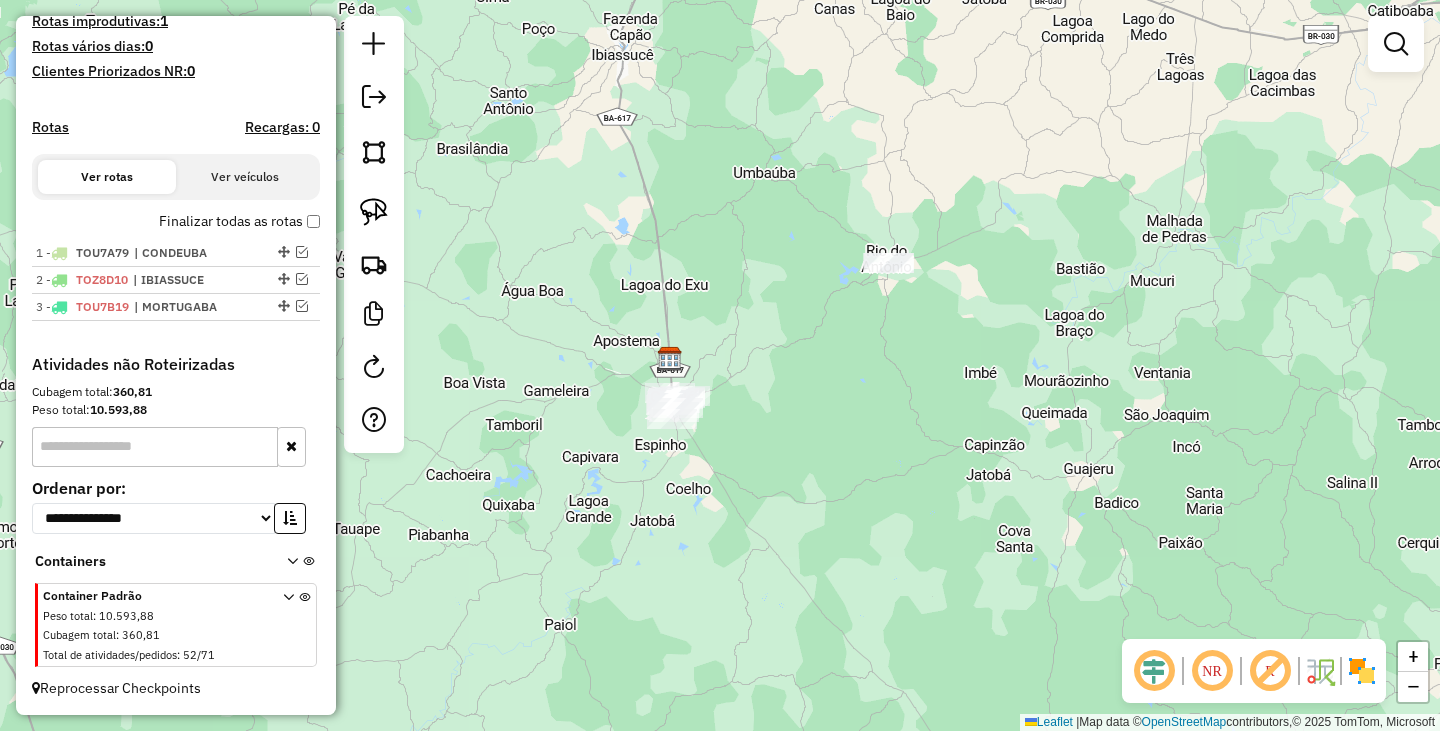 drag, startPoint x: 598, startPoint y: 530, endPoint x: 766, endPoint y: 428, distance: 196.54007 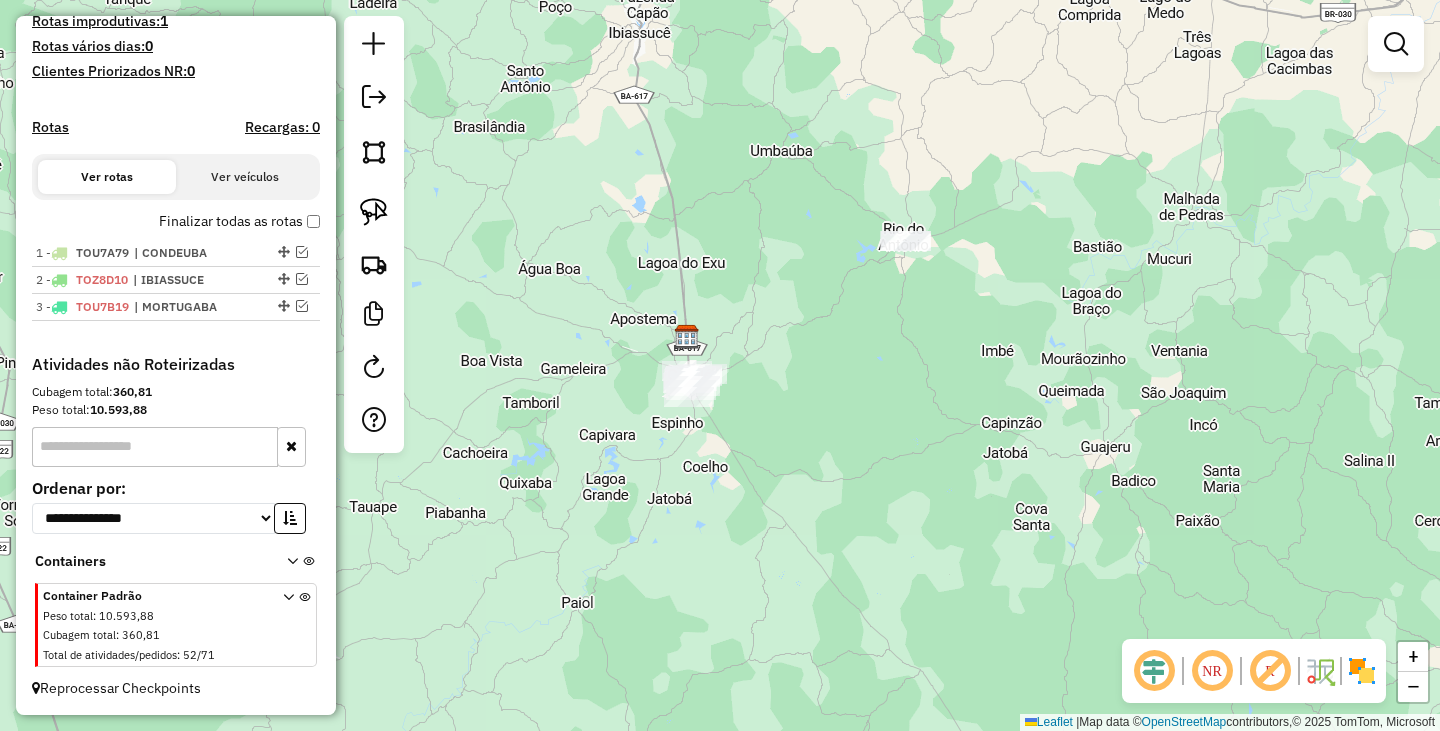 drag, startPoint x: 756, startPoint y: 540, endPoint x: 796, endPoint y: 518, distance: 45.65085 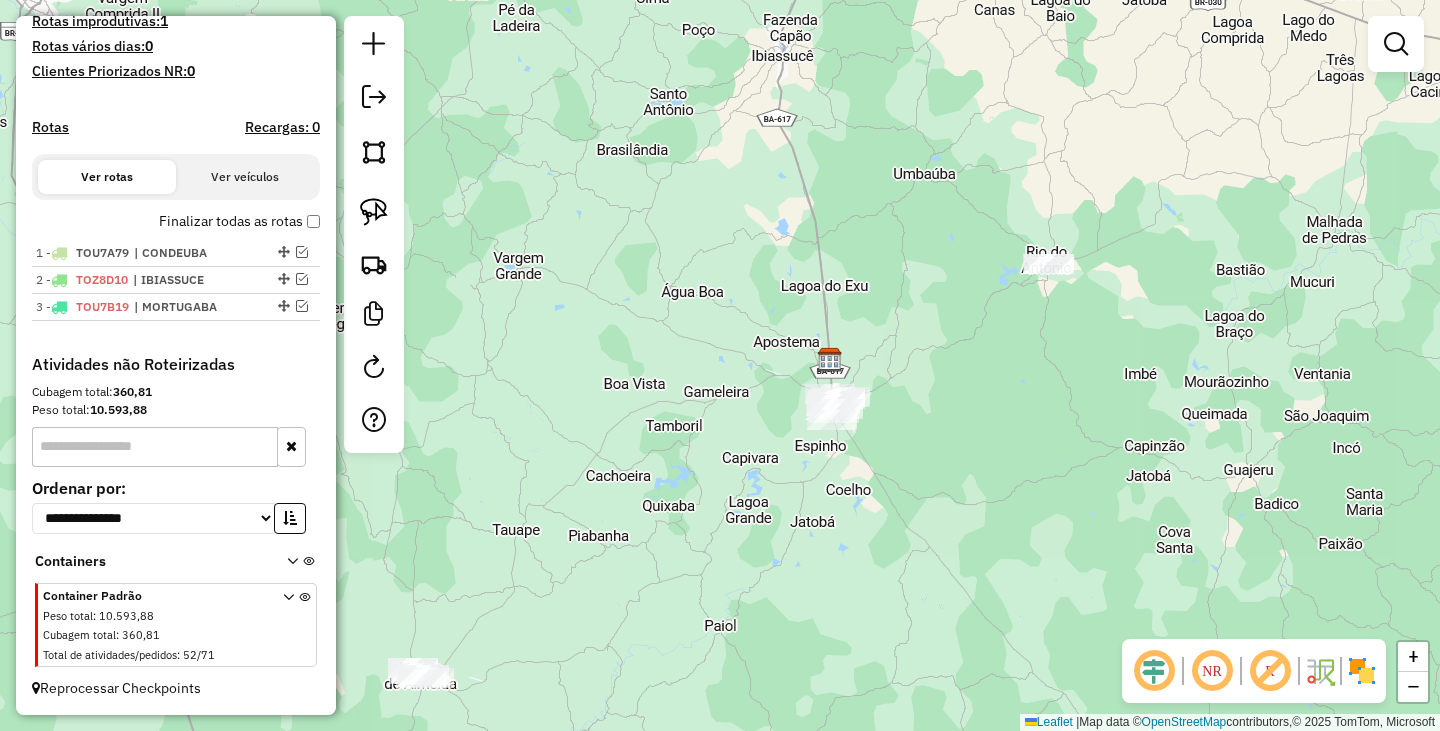 drag, startPoint x: 811, startPoint y: 443, endPoint x: 935, endPoint y: 467, distance: 126.30122 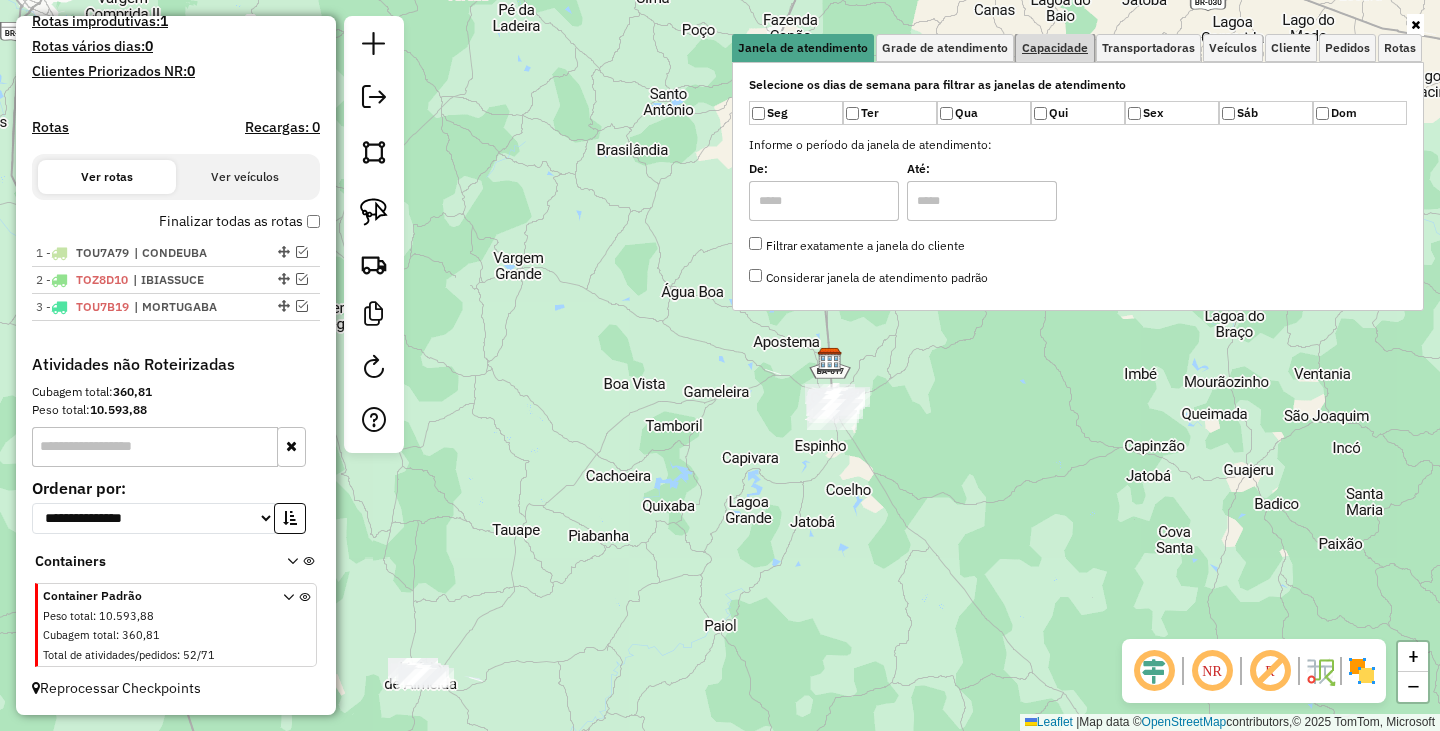 click on "Capacidade" at bounding box center [1055, 48] 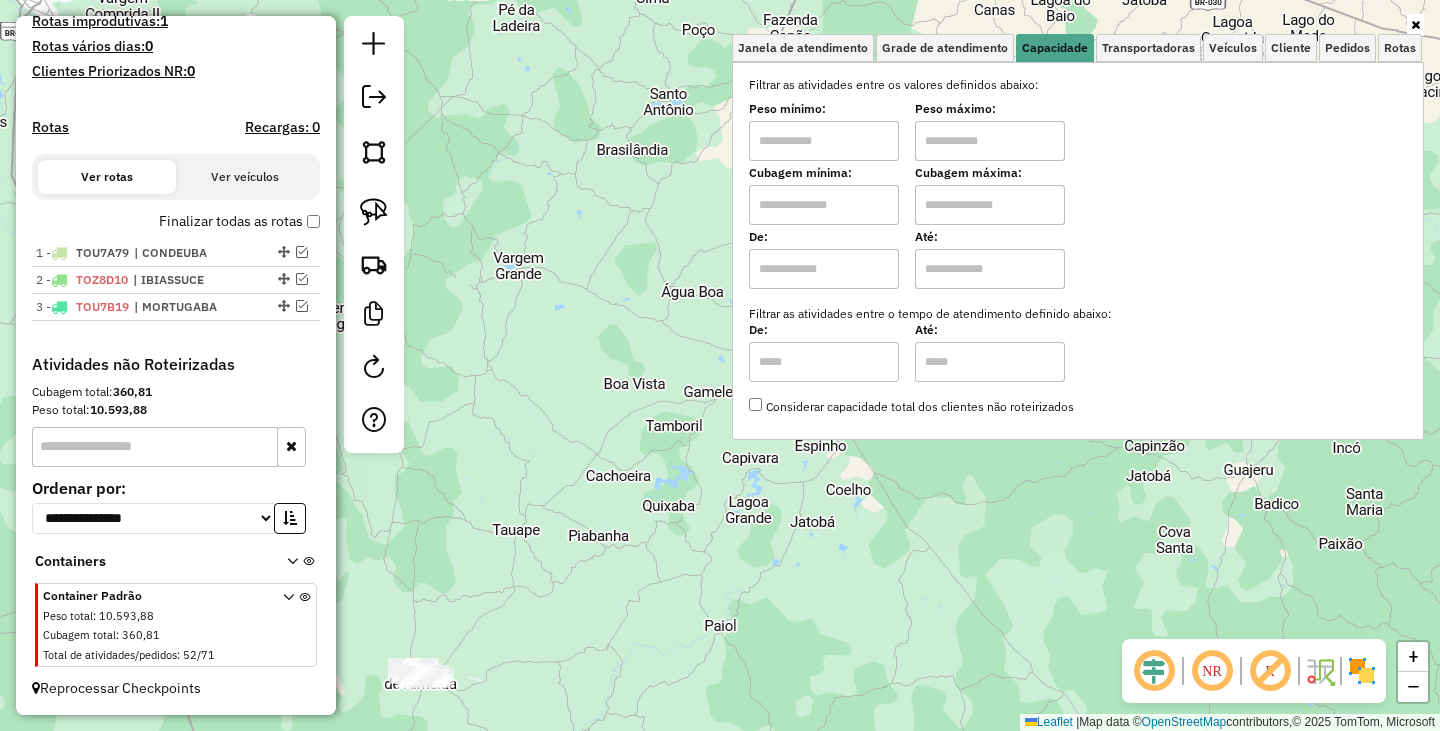 click at bounding box center [824, 141] 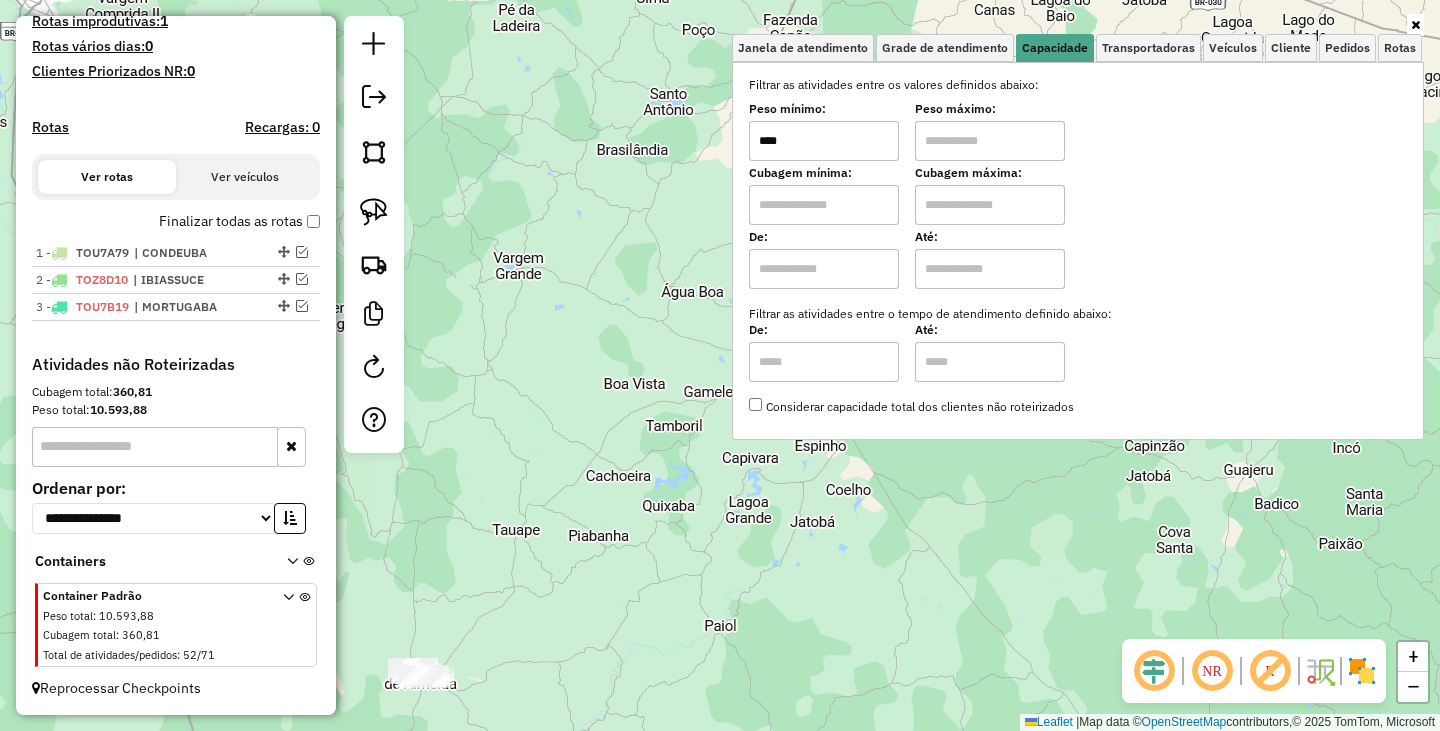 type on "****" 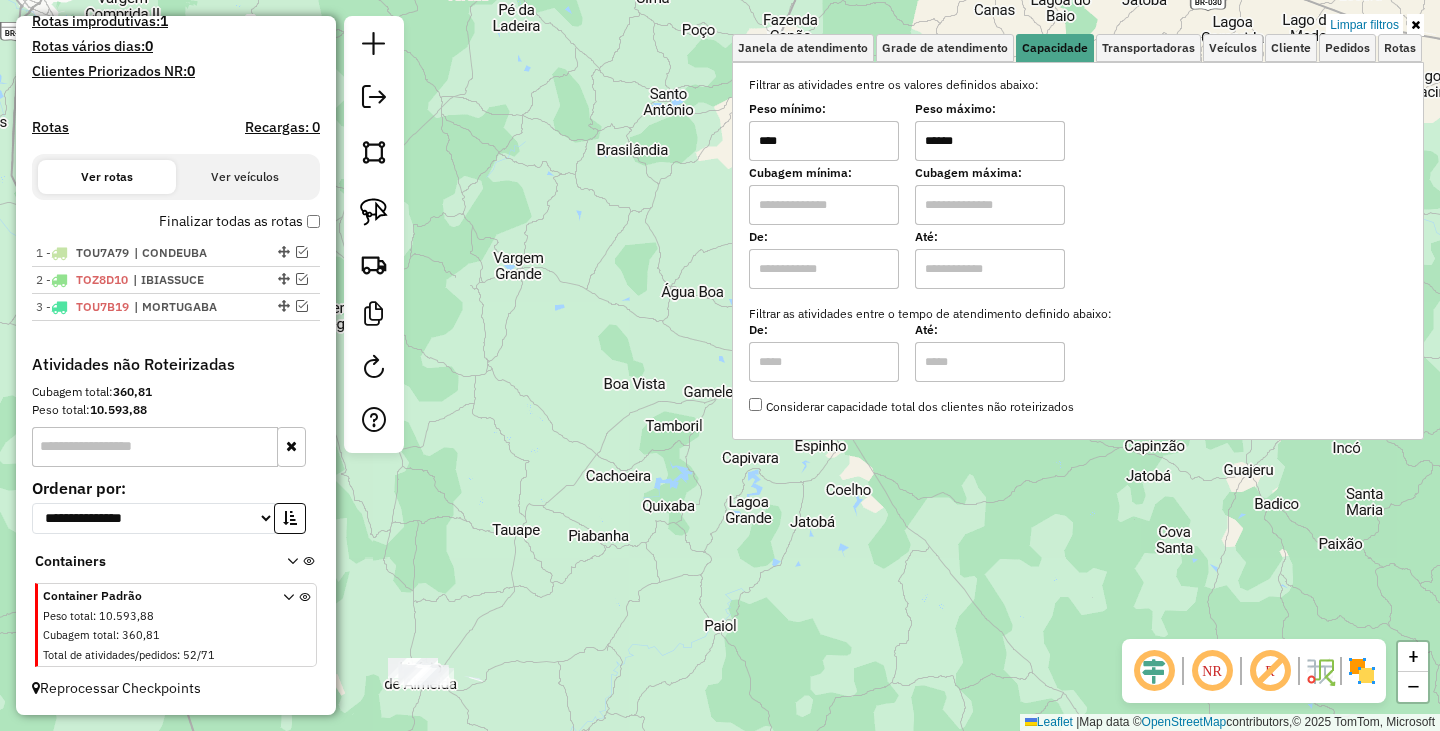 click on "Limpar filtros Janela de atendimento Grade de atendimento Capacidade Transportadoras Veículos Cliente Pedidos  Rotas Selecione os dias de semana para filtrar as janelas de atendimento  Seg   Ter   Qua   Qui   Sex   Sáb   Dom  Informe o período da janela de atendimento: De: Até:  Filtrar exatamente a janela do cliente  Considerar janela de atendimento padrão  Selecione os dias de semana para filtrar as grades de atendimento  Seg   Ter   Qua   Qui   Sex   Sáb   Dom   Considerar clientes sem dia de atendimento cadastrado  Clientes fora do dia de atendimento selecionado Filtrar as atividades entre os valores definidos abaixo:  Peso mínimo:  ****  Peso máximo:  ******  Cubagem mínima:   Cubagem máxima:   De:   Até:  Filtrar as atividades entre o tempo de atendimento definido abaixo:  De:   Até:   Considerar capacidade total dos clientes não roteirizados Transportadora: Selecione um ou mais itens Tipo de veículo: Selecione um ou mais itens Veículo: Selecione um ou mais itens Motorista: Nome: Rótulo:" 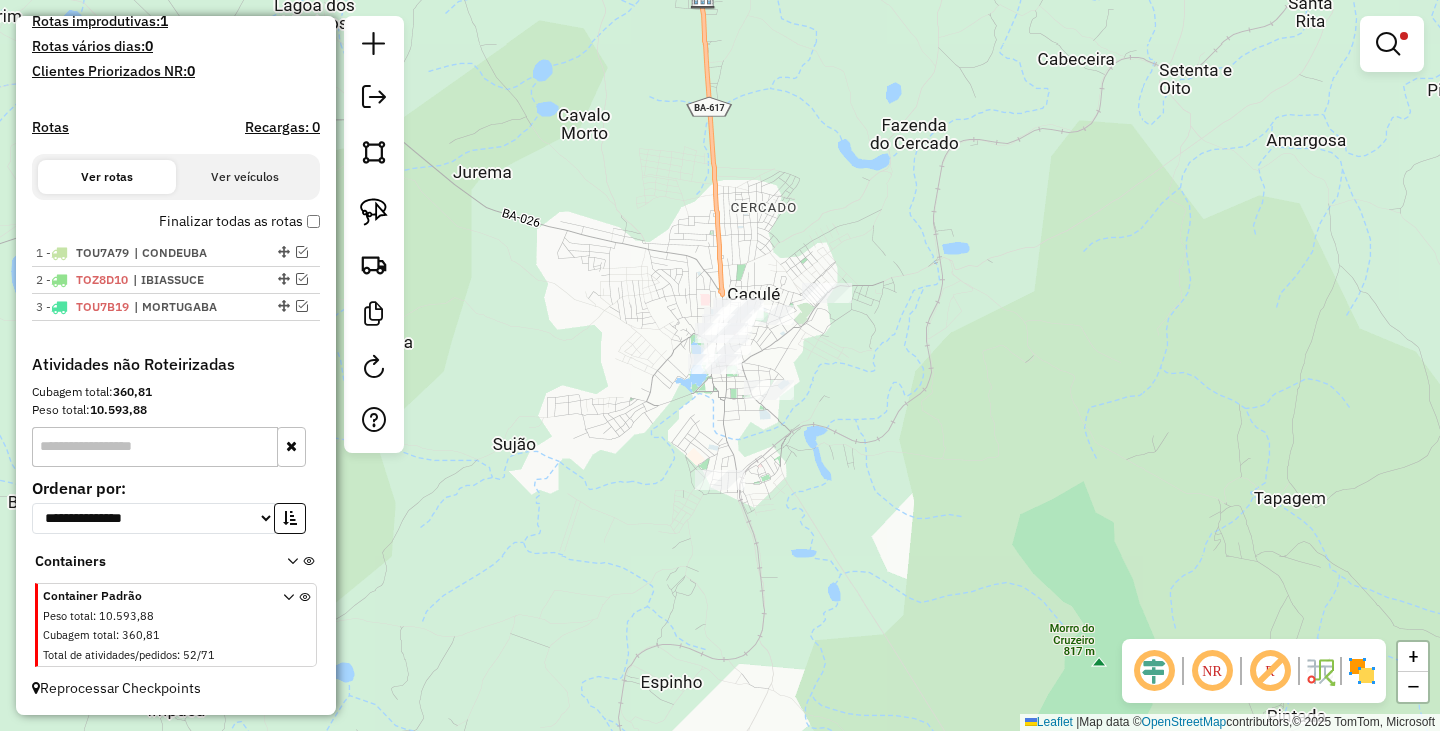 drag, startPoint x: 841, startPoint y: 382, endPoint x: 826, endPoint y: 349, distance: 36.249138 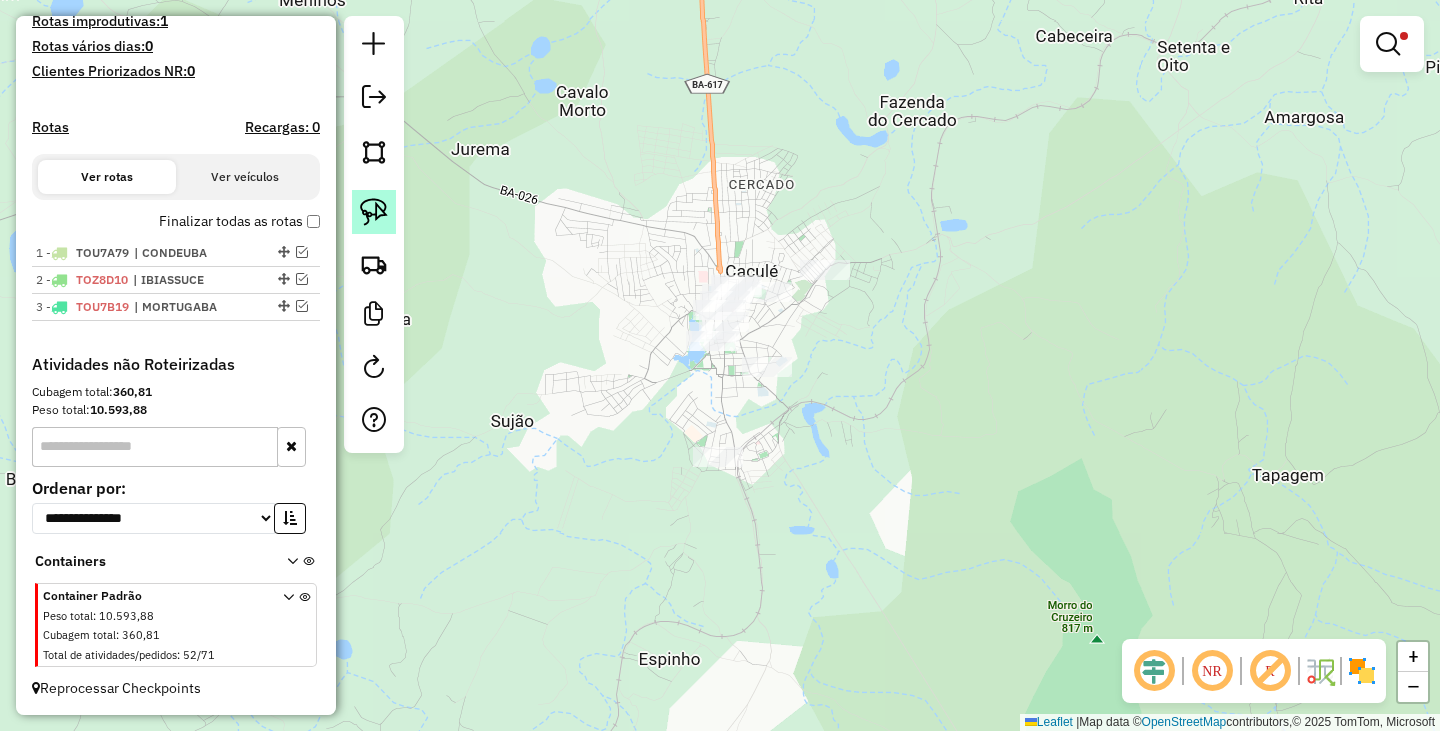 click 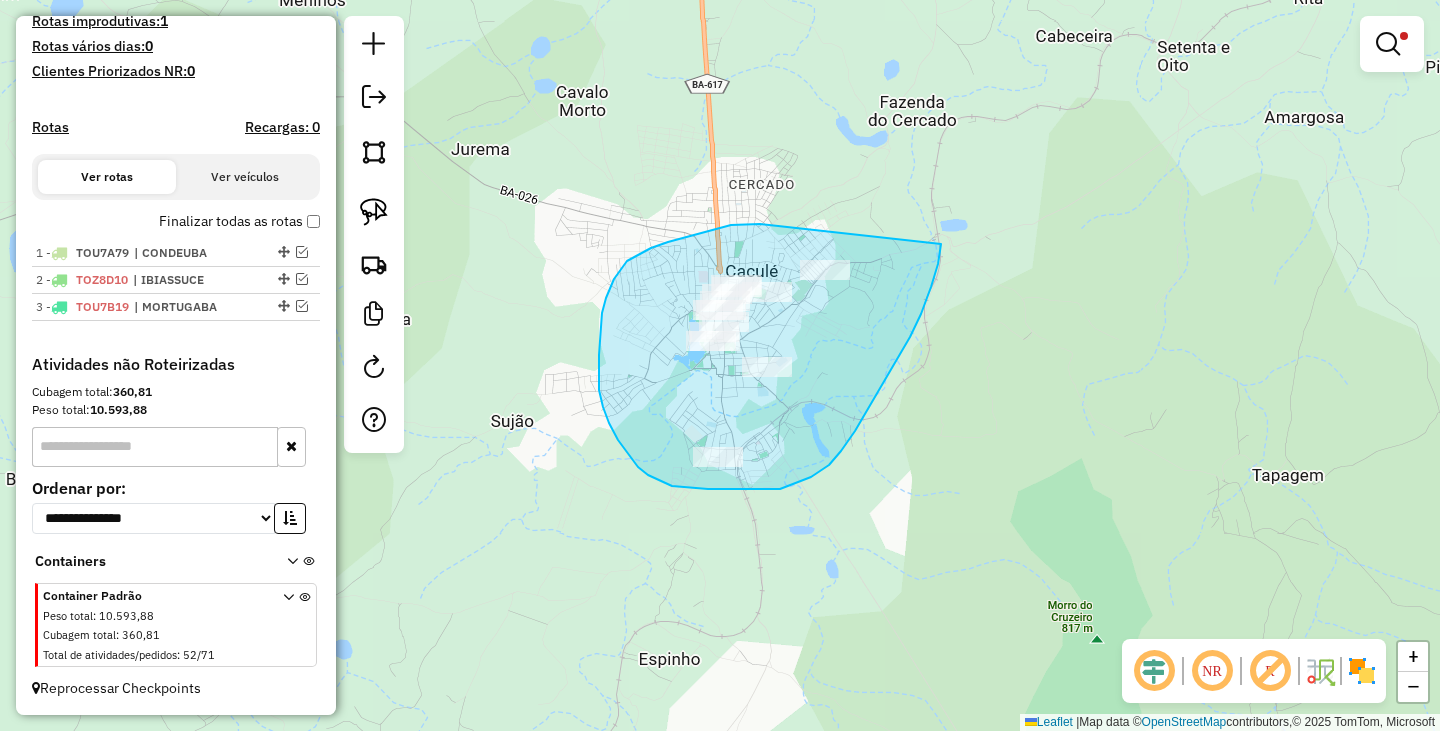 drag, startPoint x: 760, startPoint y: 224, endPoint x: 939, endPoint y: 226, distance: 179.01117 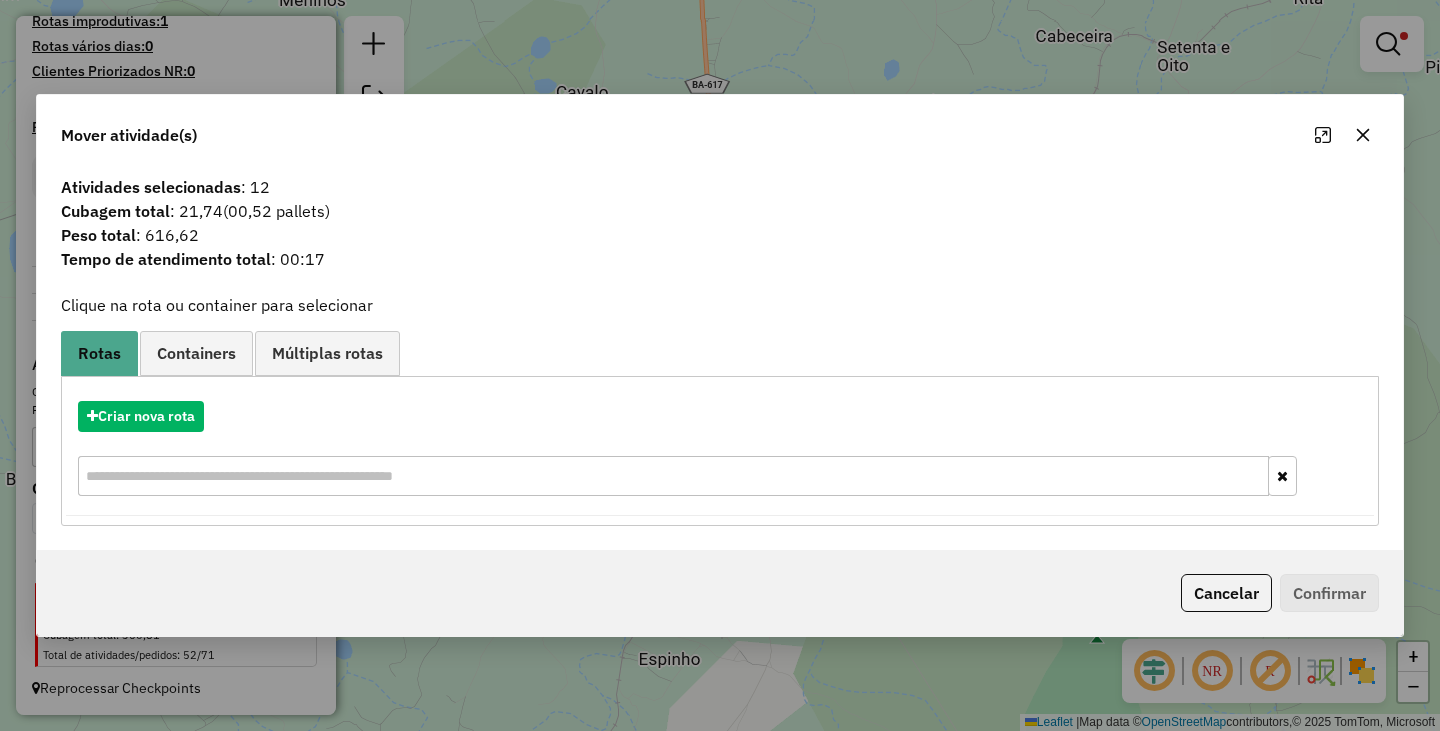 click on "Cancelar" 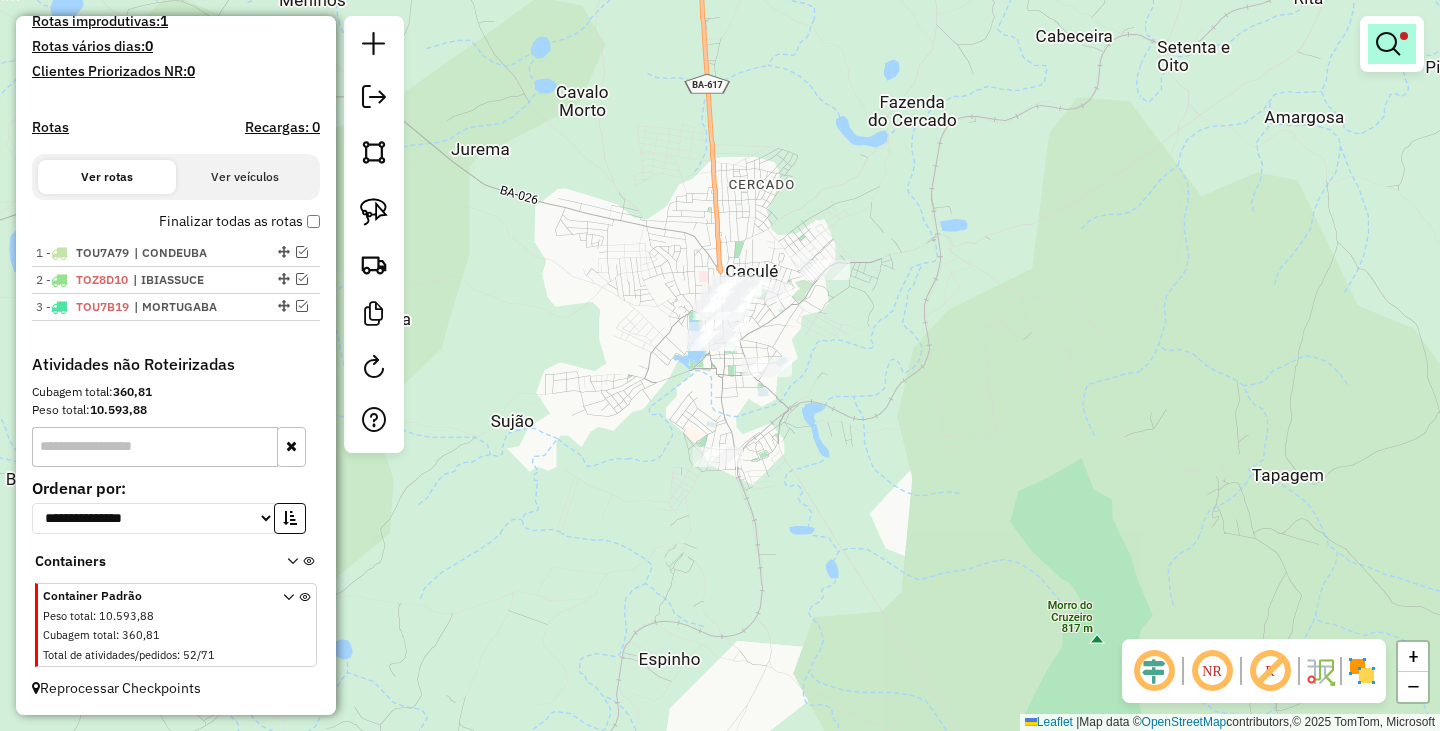 click at bounding box center (1388, 44) 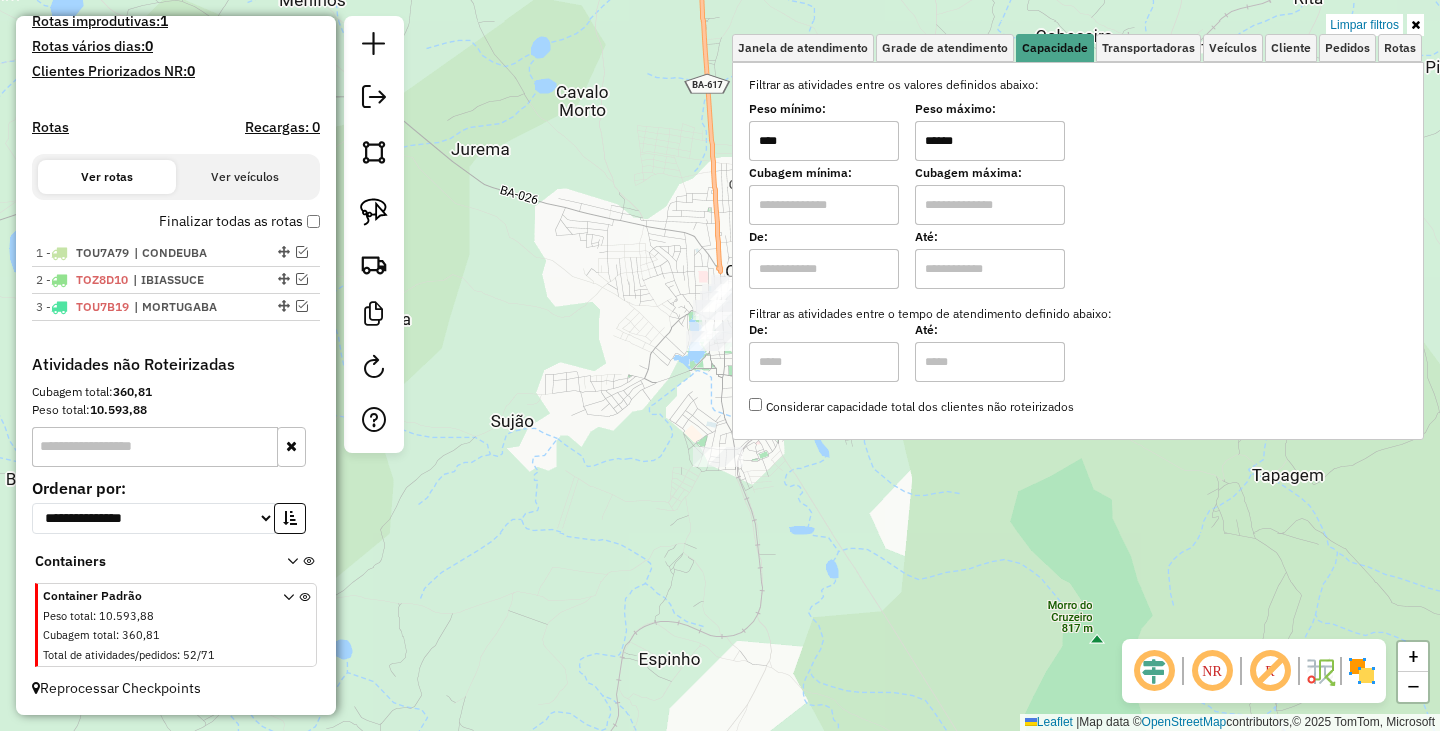 click on "******" at bounding box center (990, 141) 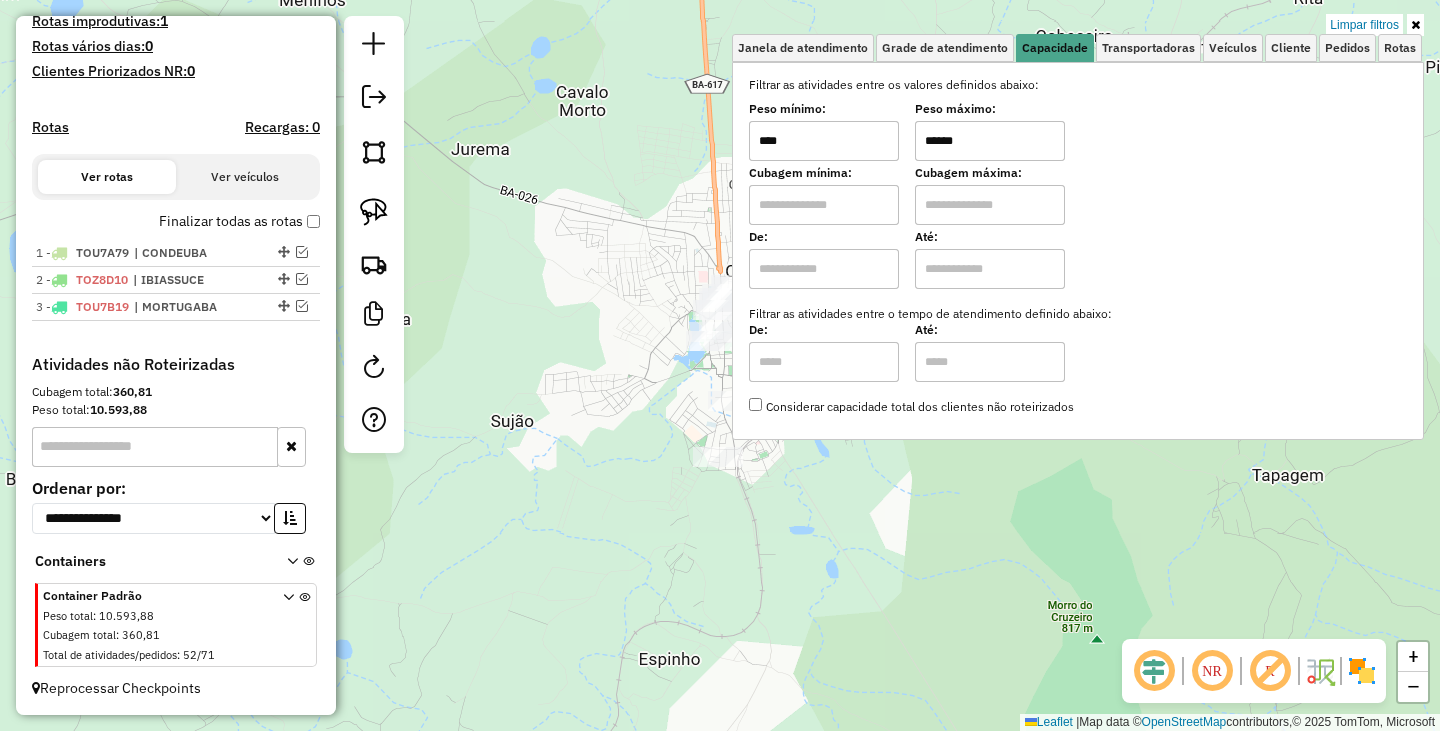 type on "******" 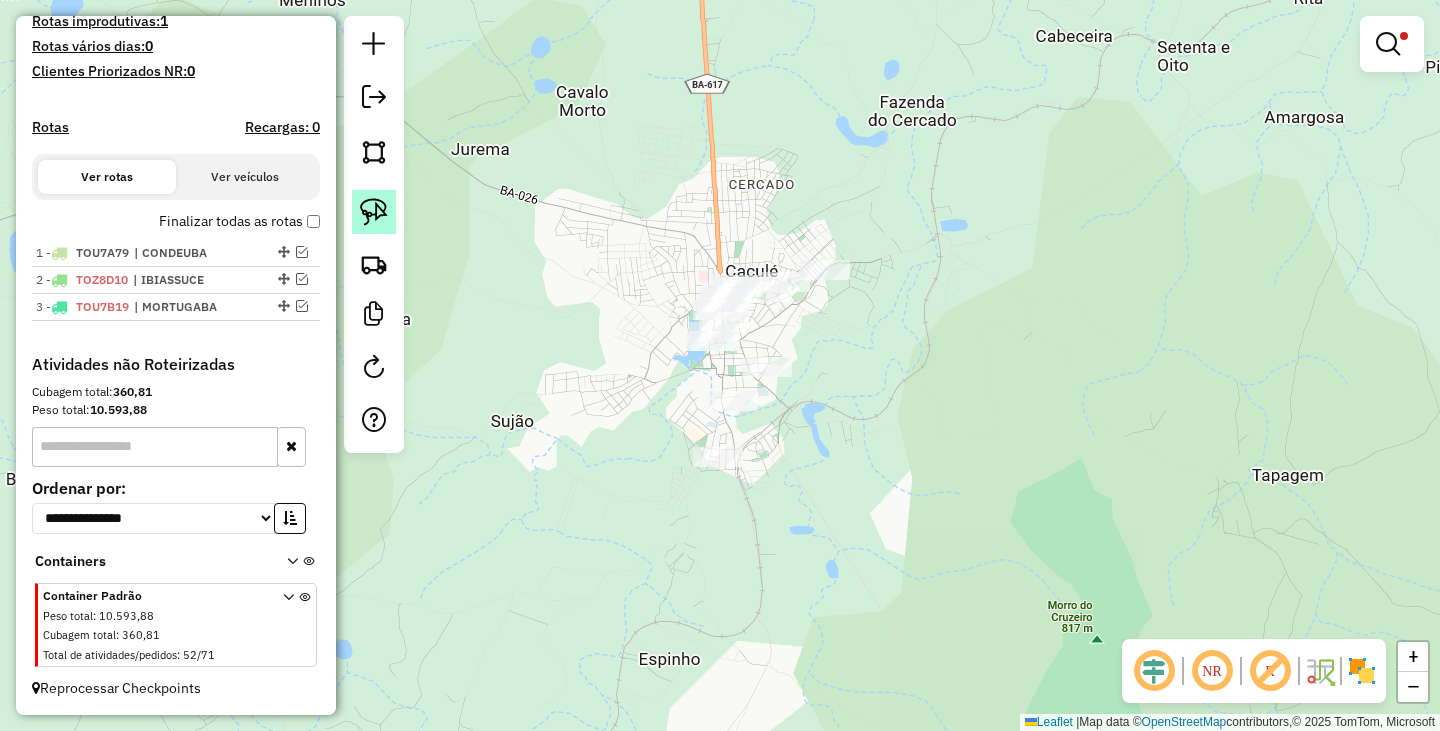 click 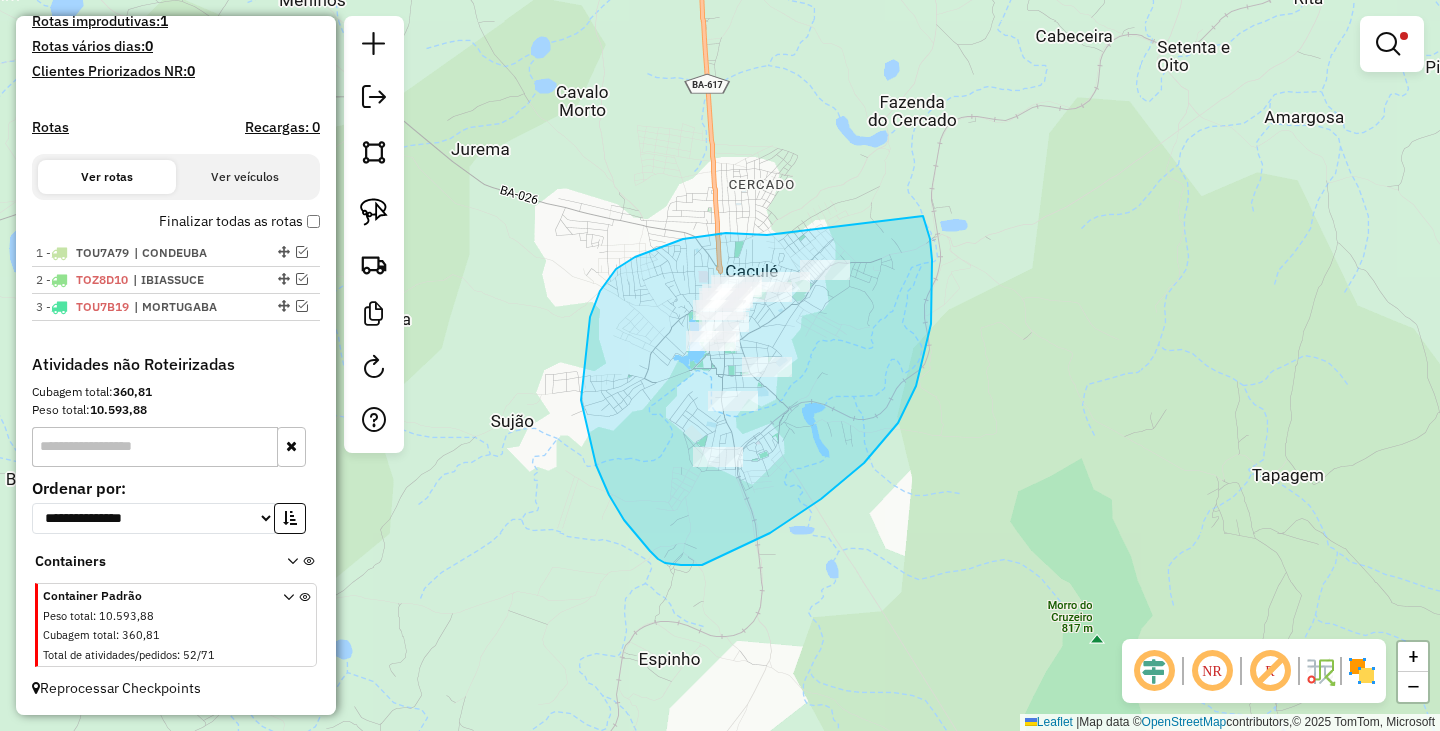 drag, startPoint x: 726, startPoint y: 233, endPoint x: 882, endPoint y: 215, distance: 157.03503 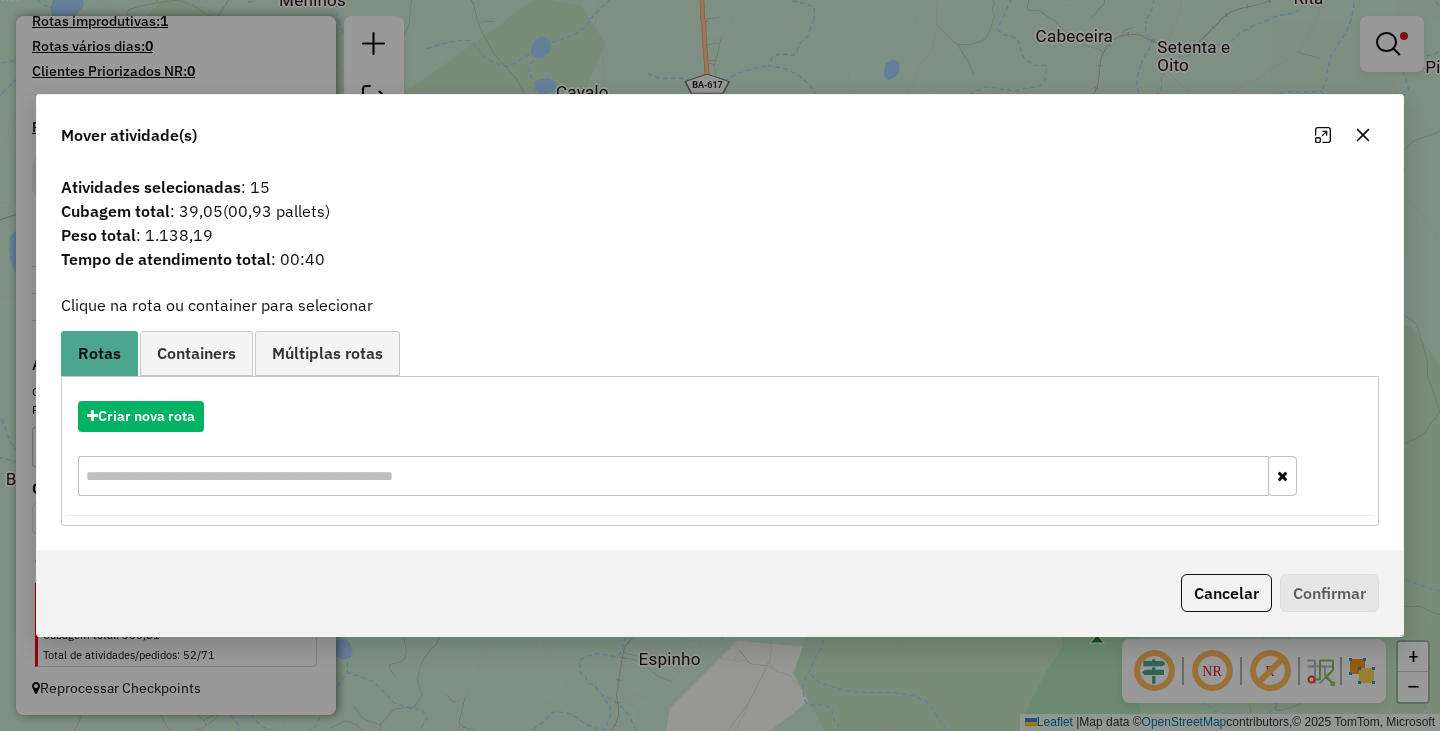 click on "Criar nova rota" at bounding box center (720, 451) 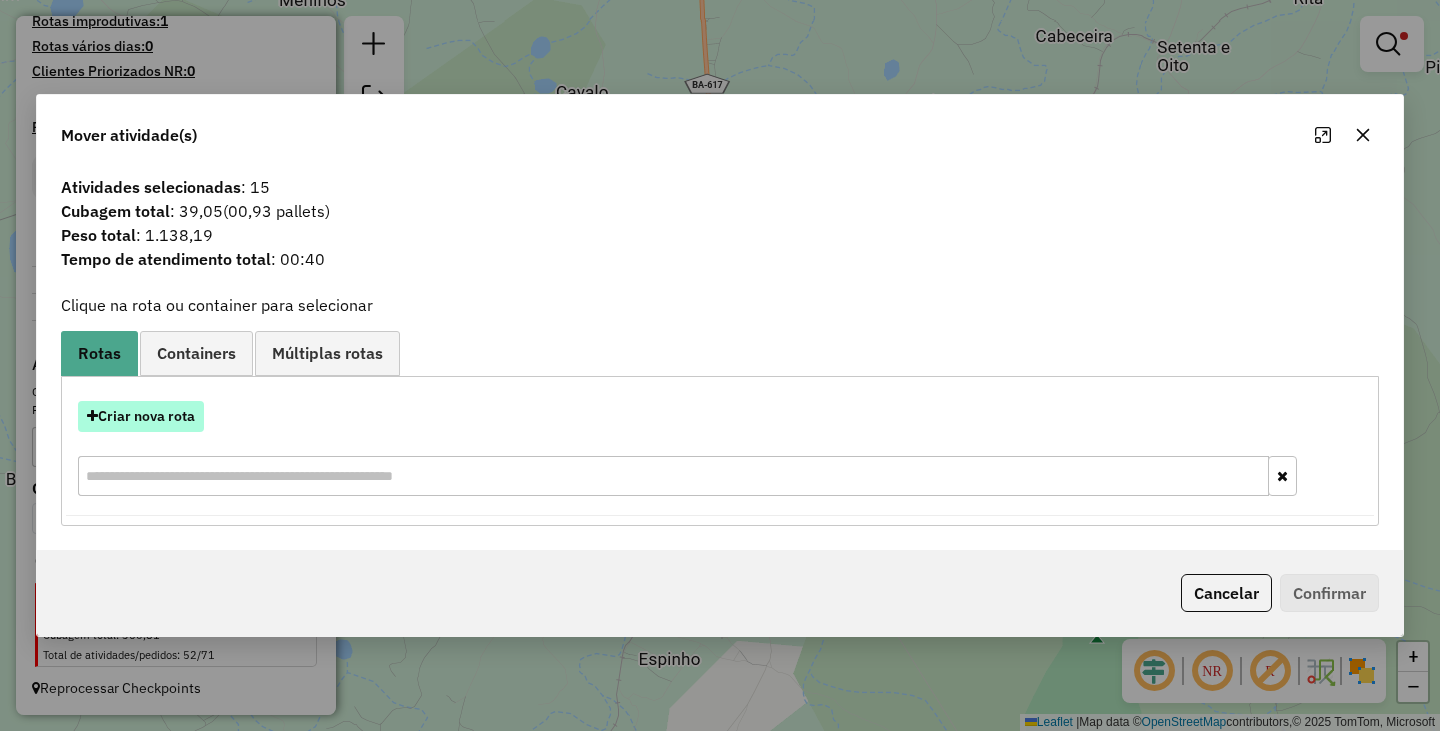 click on "Criar nova rota" at bounding box center (141, 416) 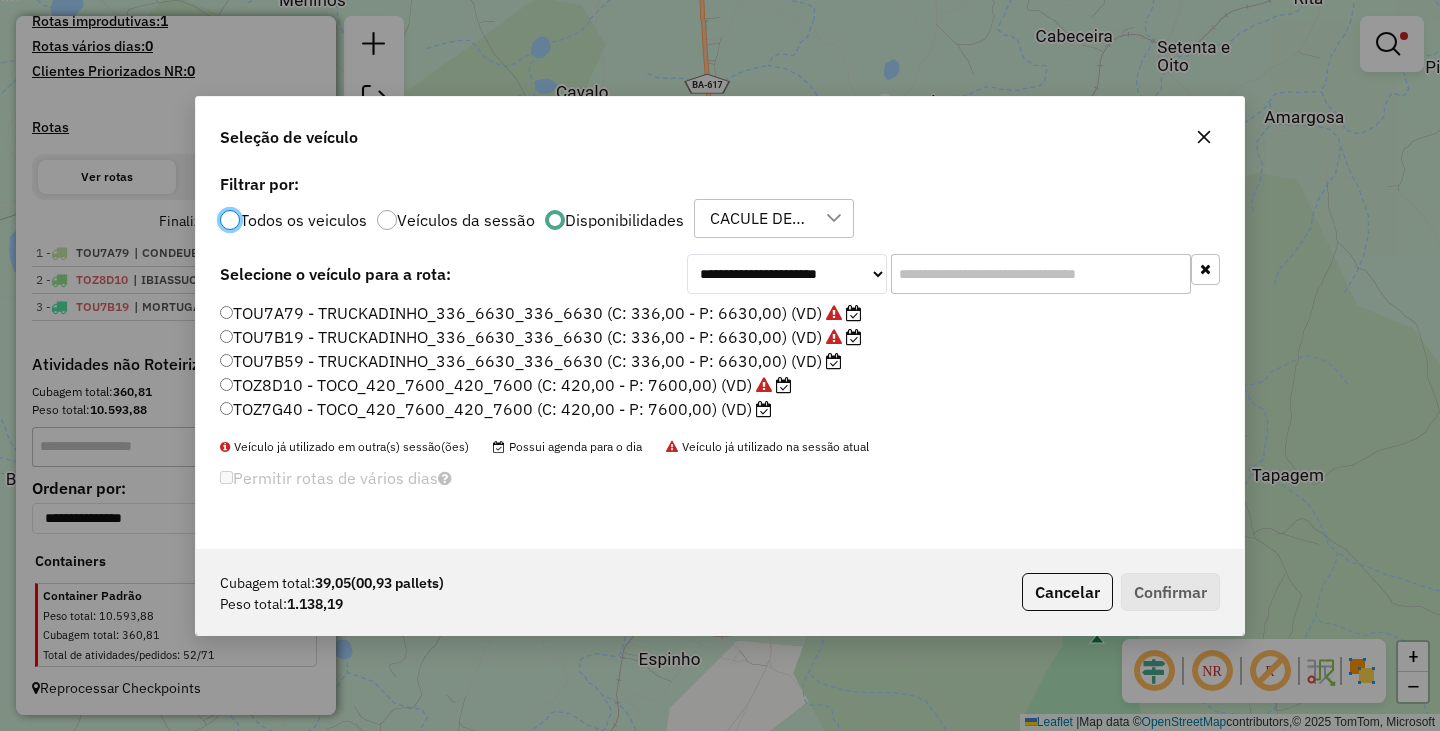 scroll, scrollTop: 11, scrollLeft: 6, axis: both 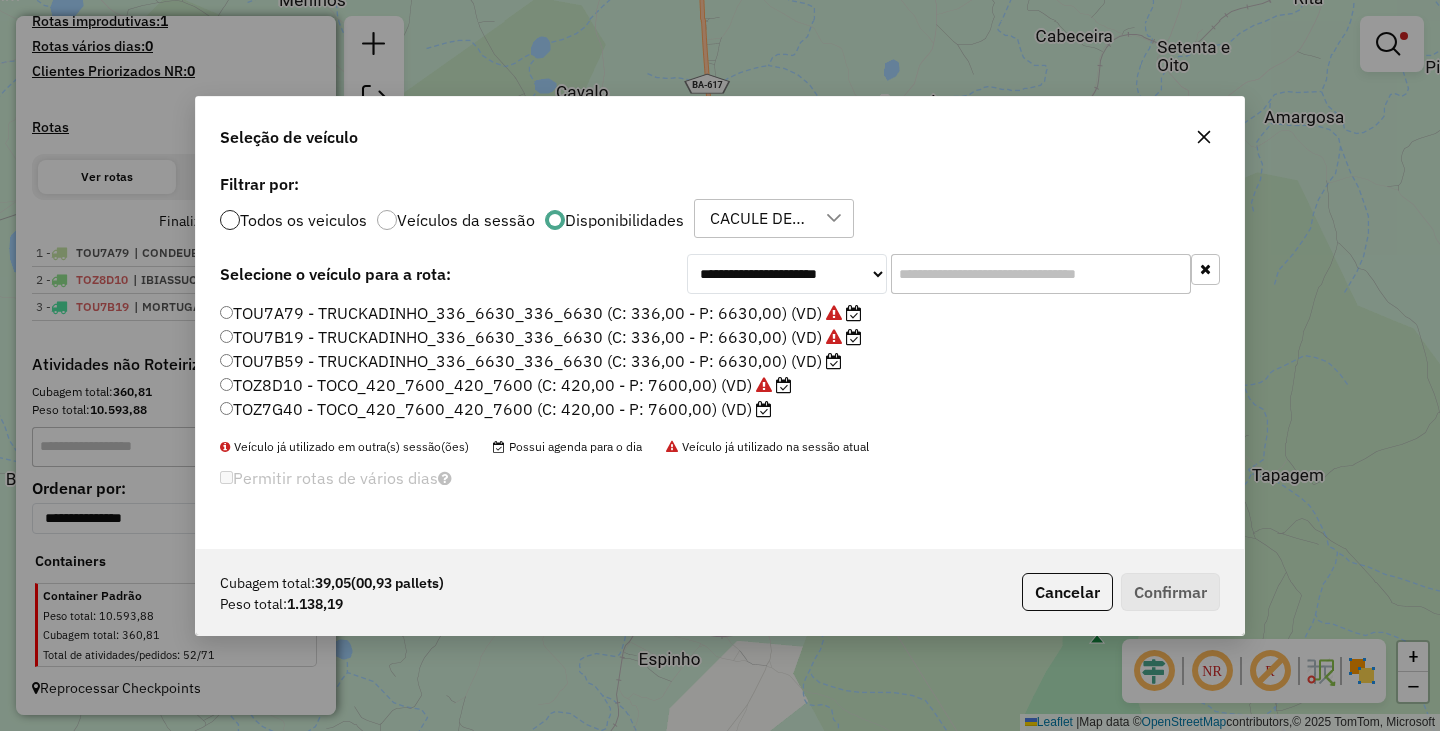 click 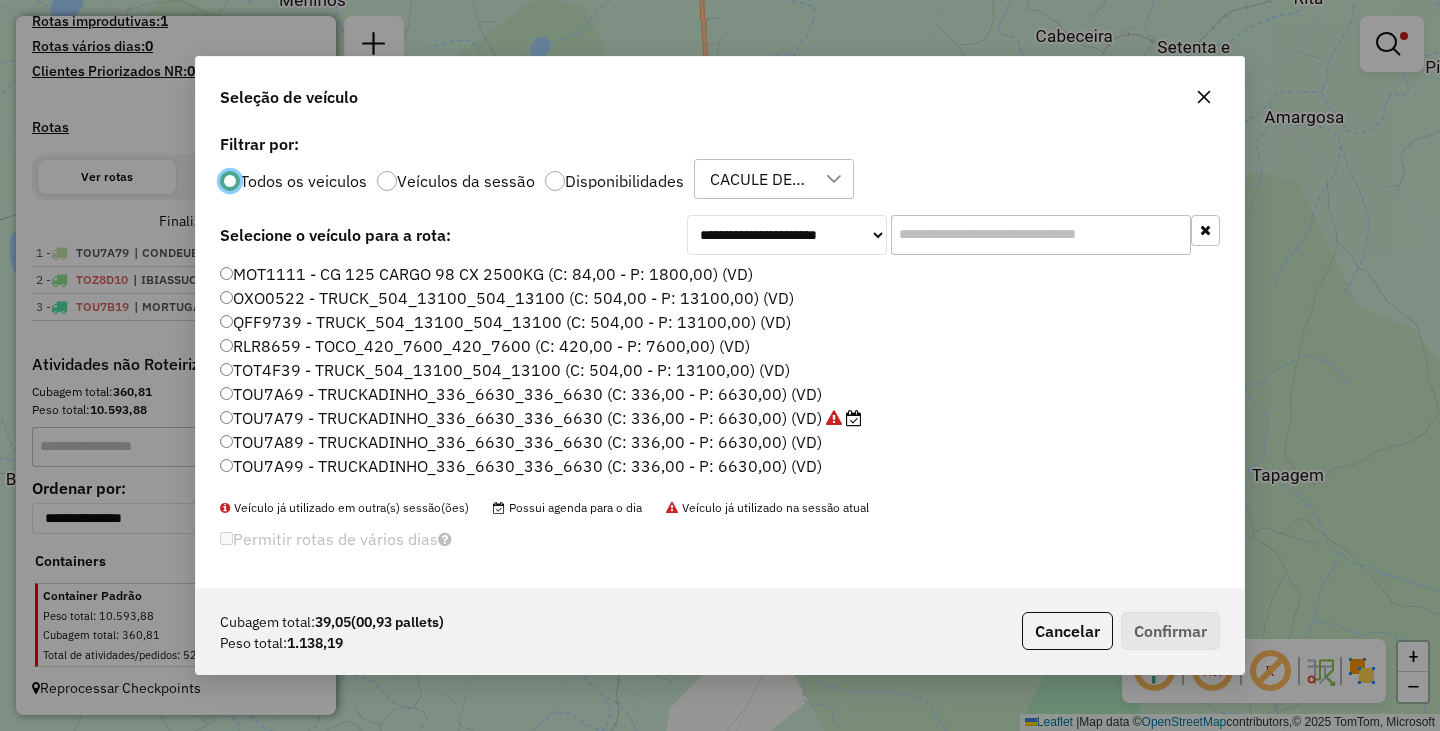 click on "MOT1111 - CG 125 CARGO 98 CX 2500KG (C: 84,00 - P: 1800,00) (VD)" 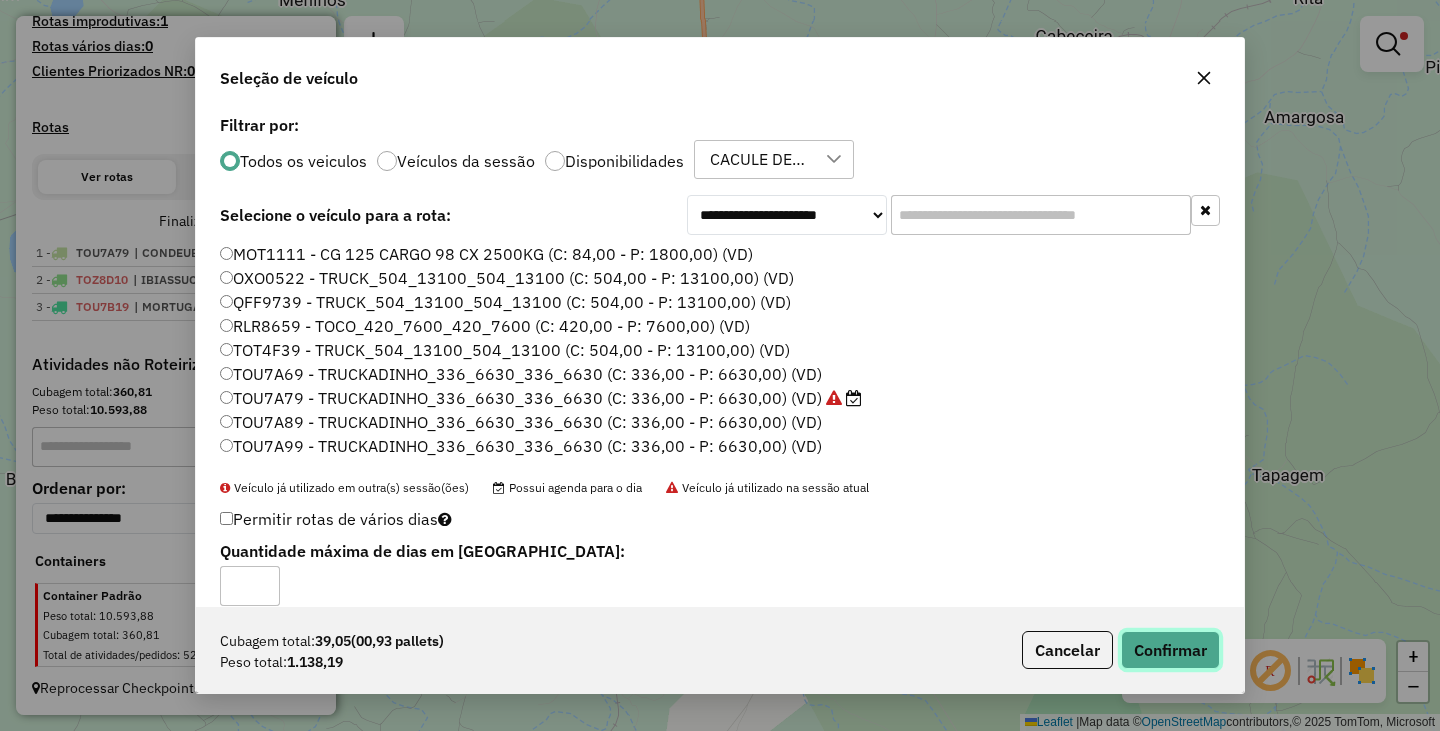 click on "Confirmar" 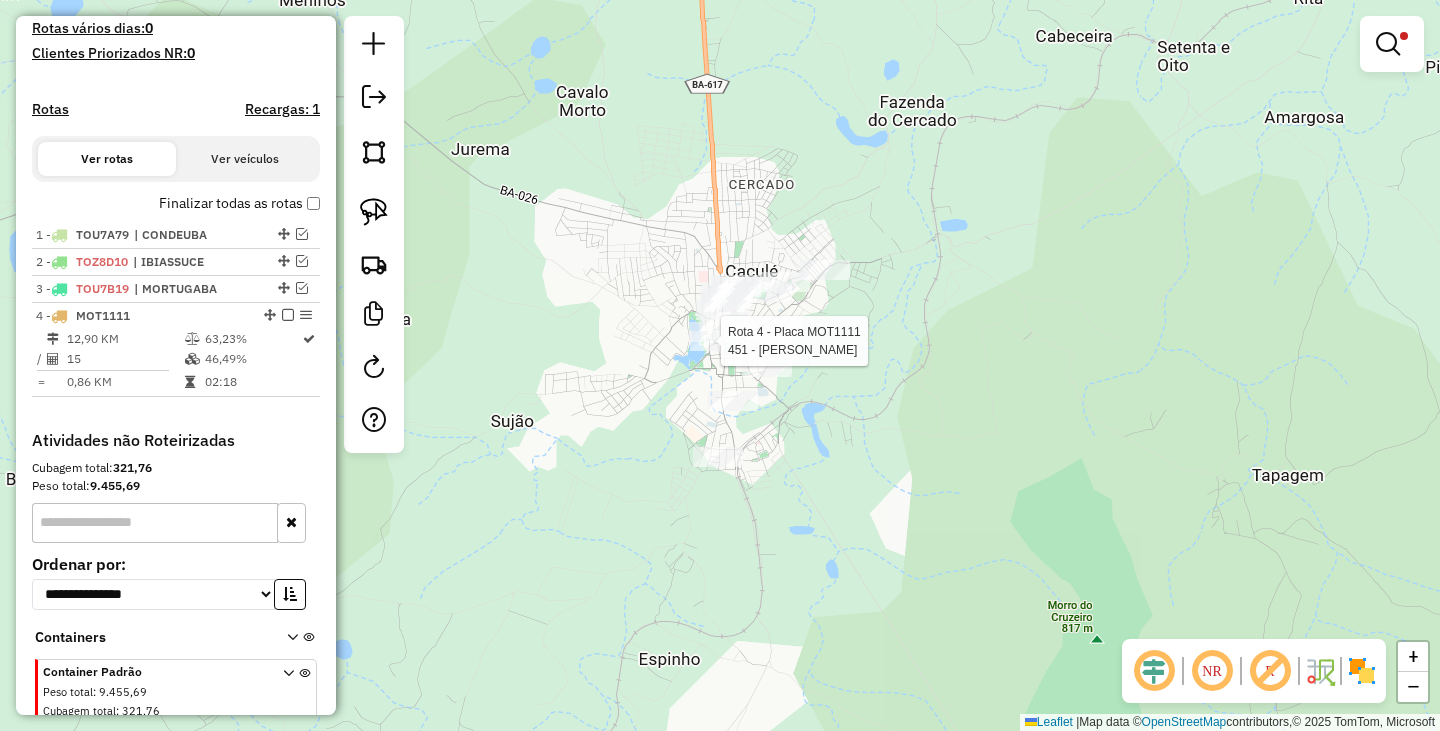 select on "**********" 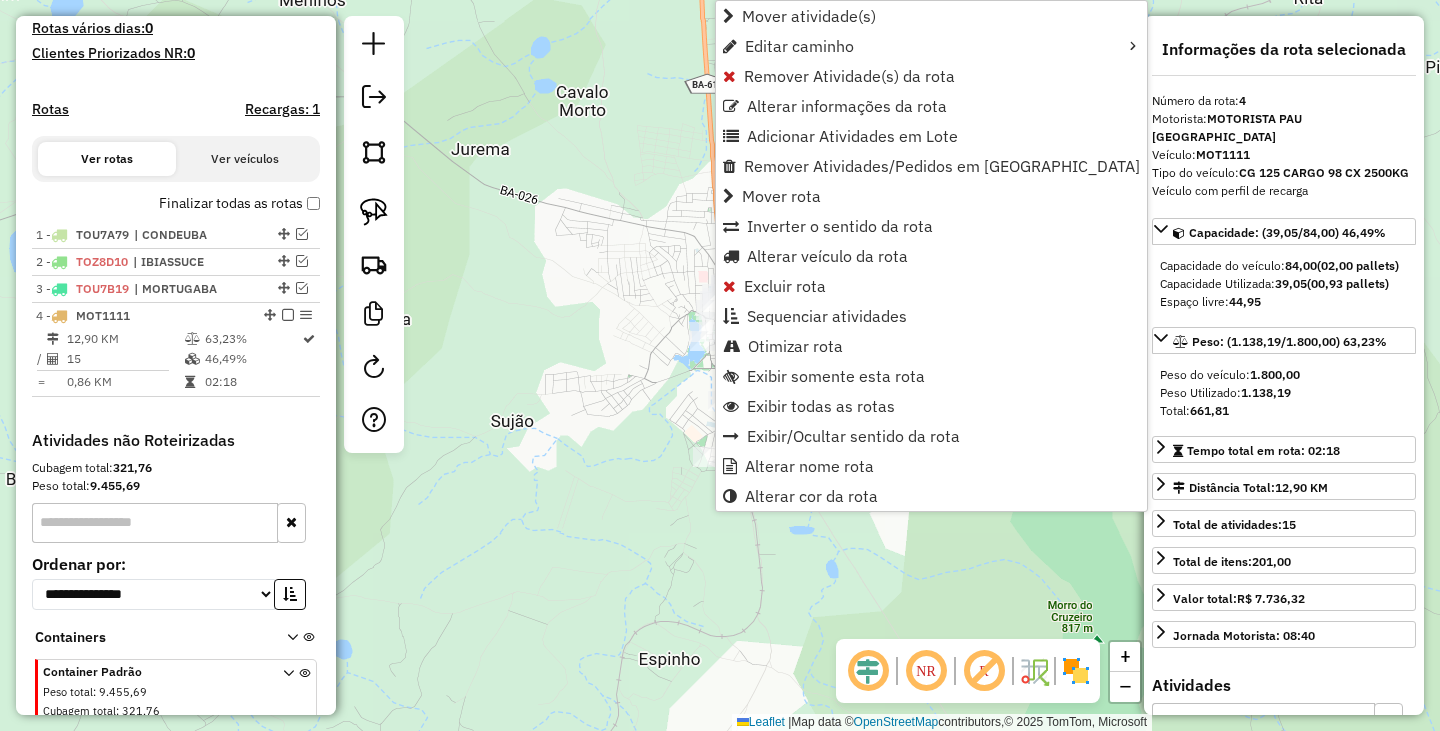scroll, scrollTop: 644, scrollLeft: 0, axis: vertical 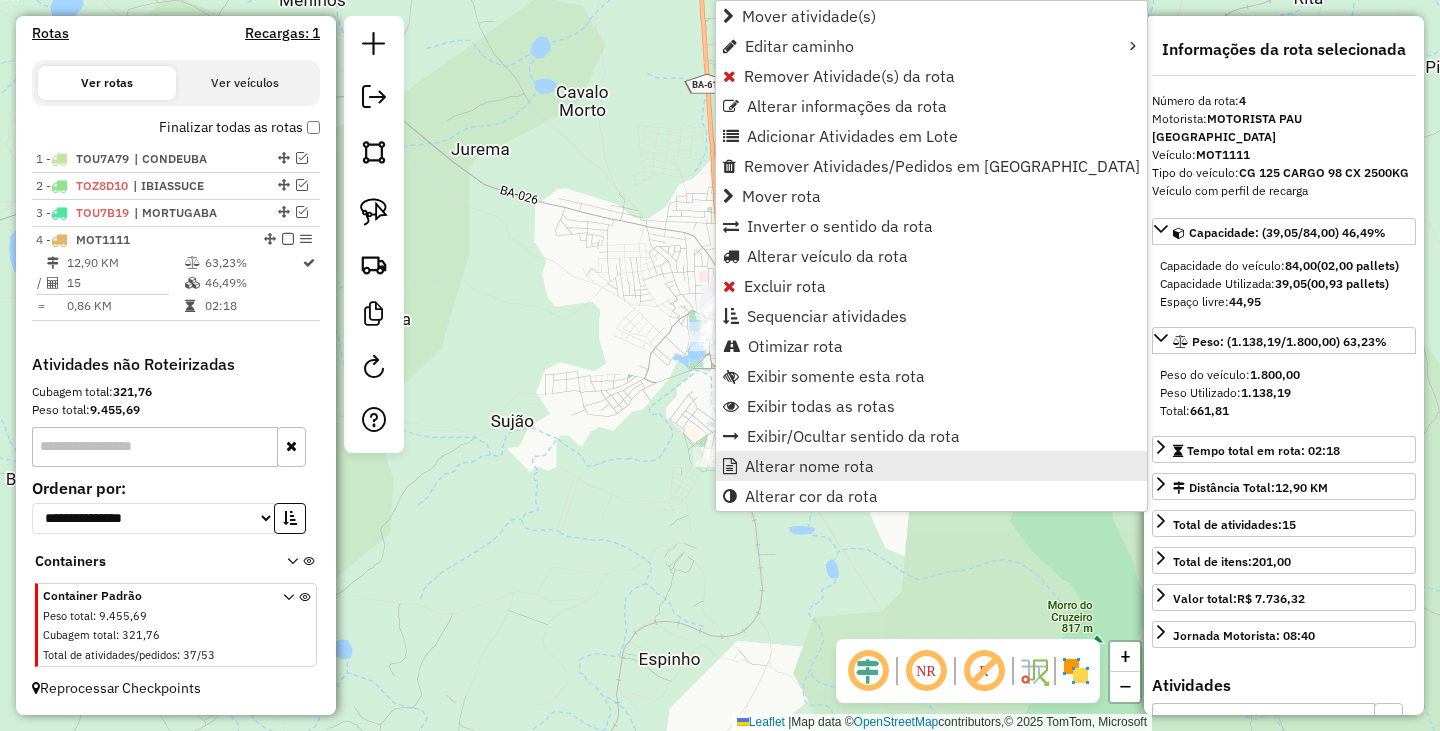 click on "Alterar nome rota" at bounding box center [809, 466] 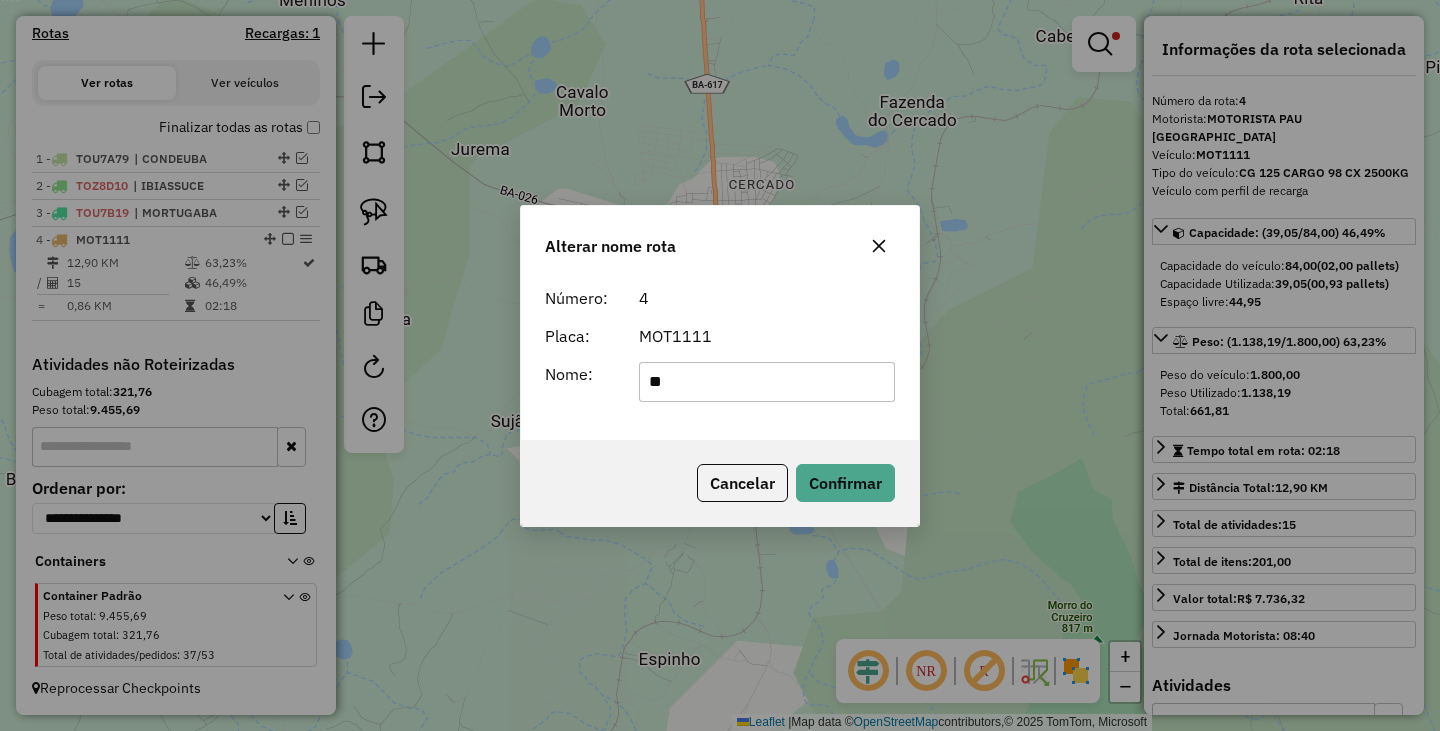type on "*" 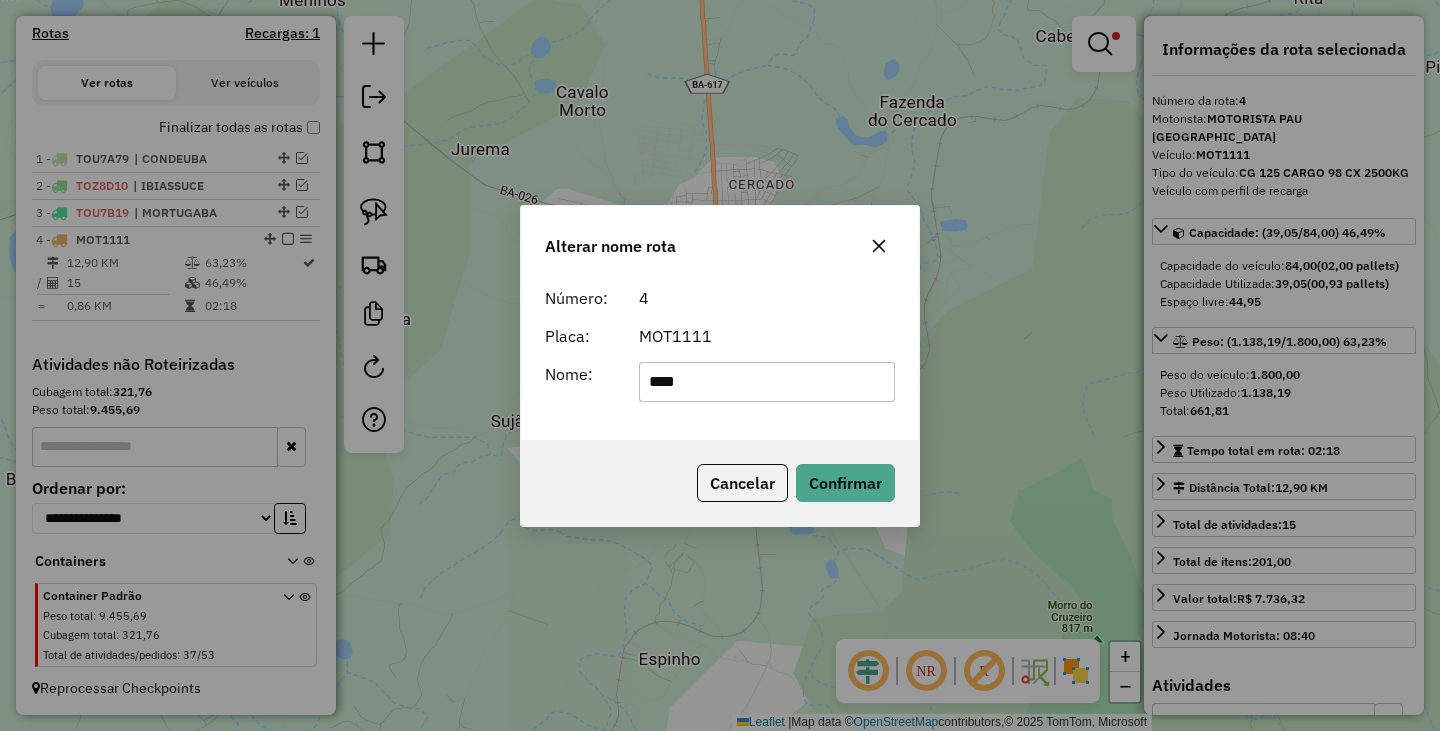 type on "****" 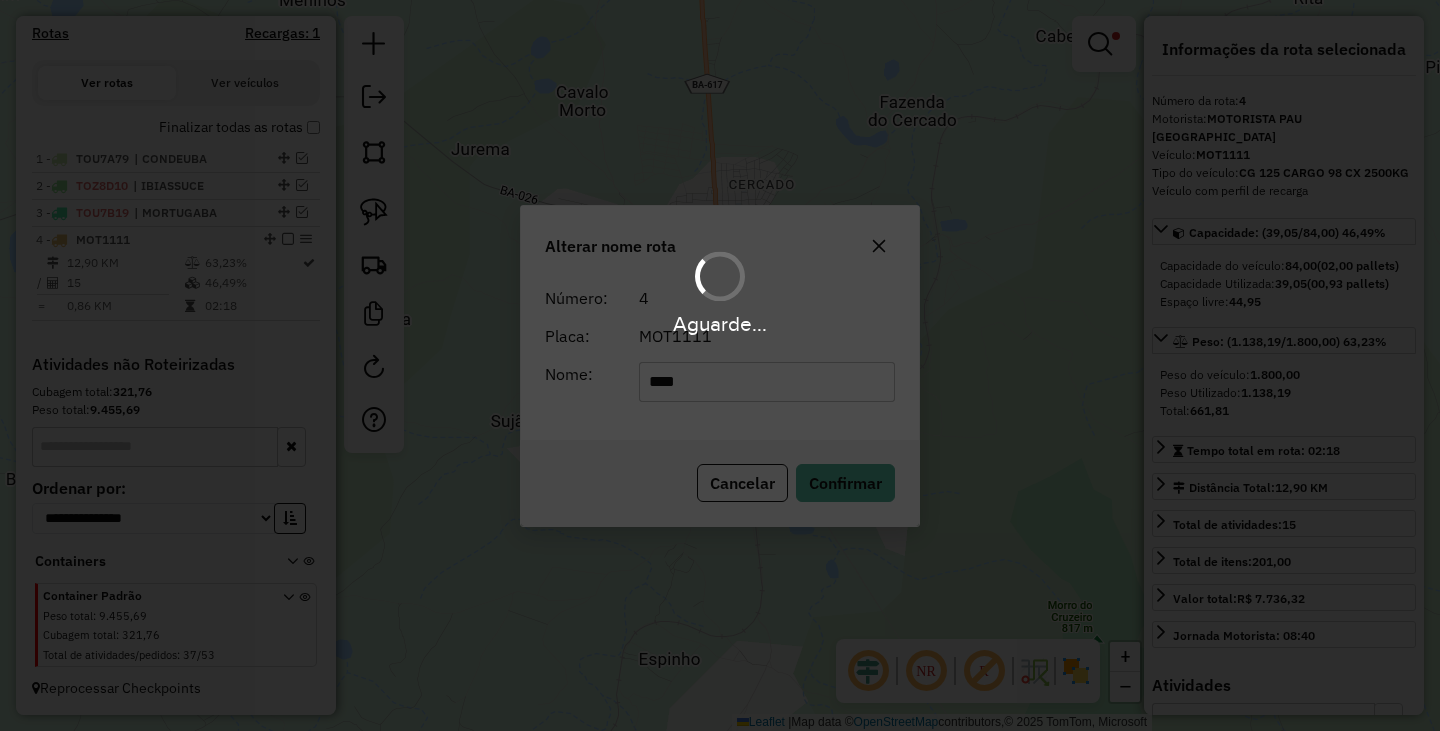 type 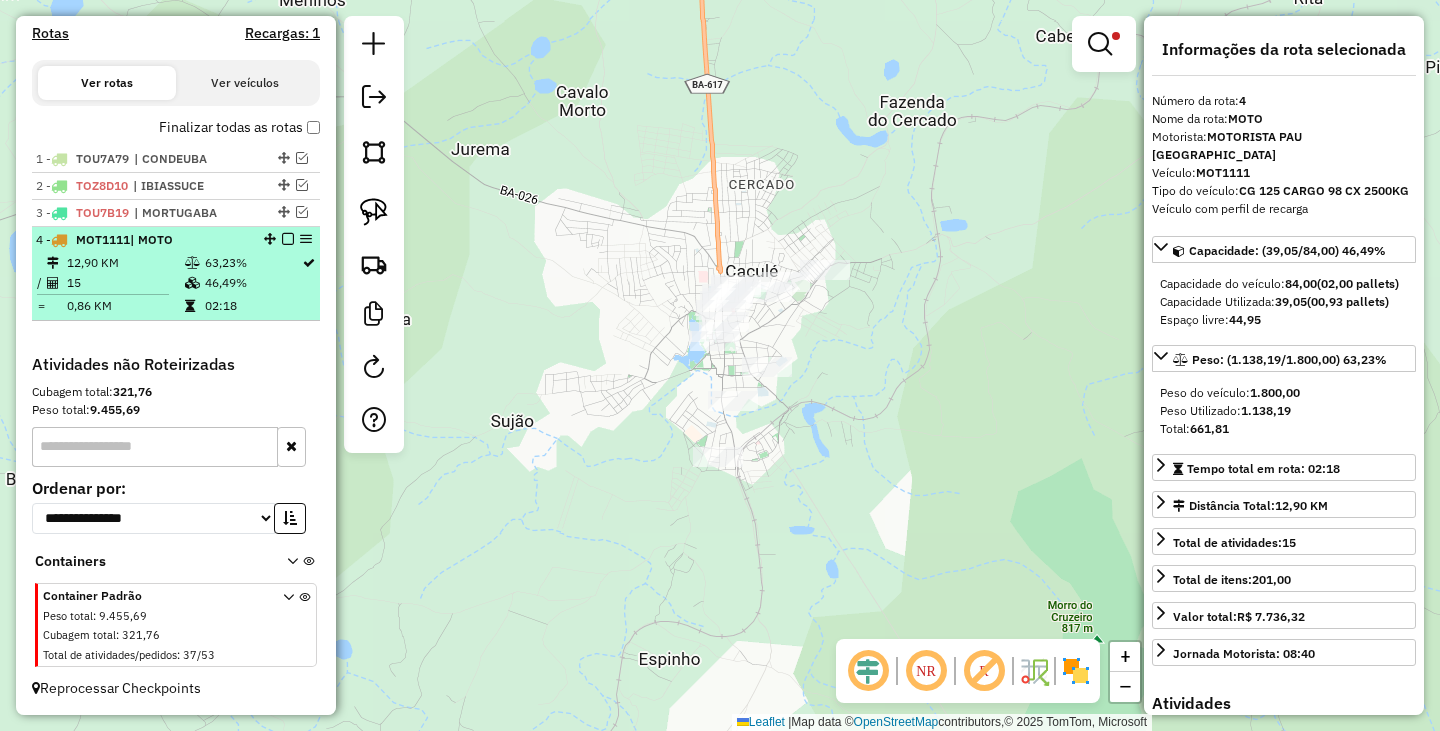 click at bounding box center (288, 239) 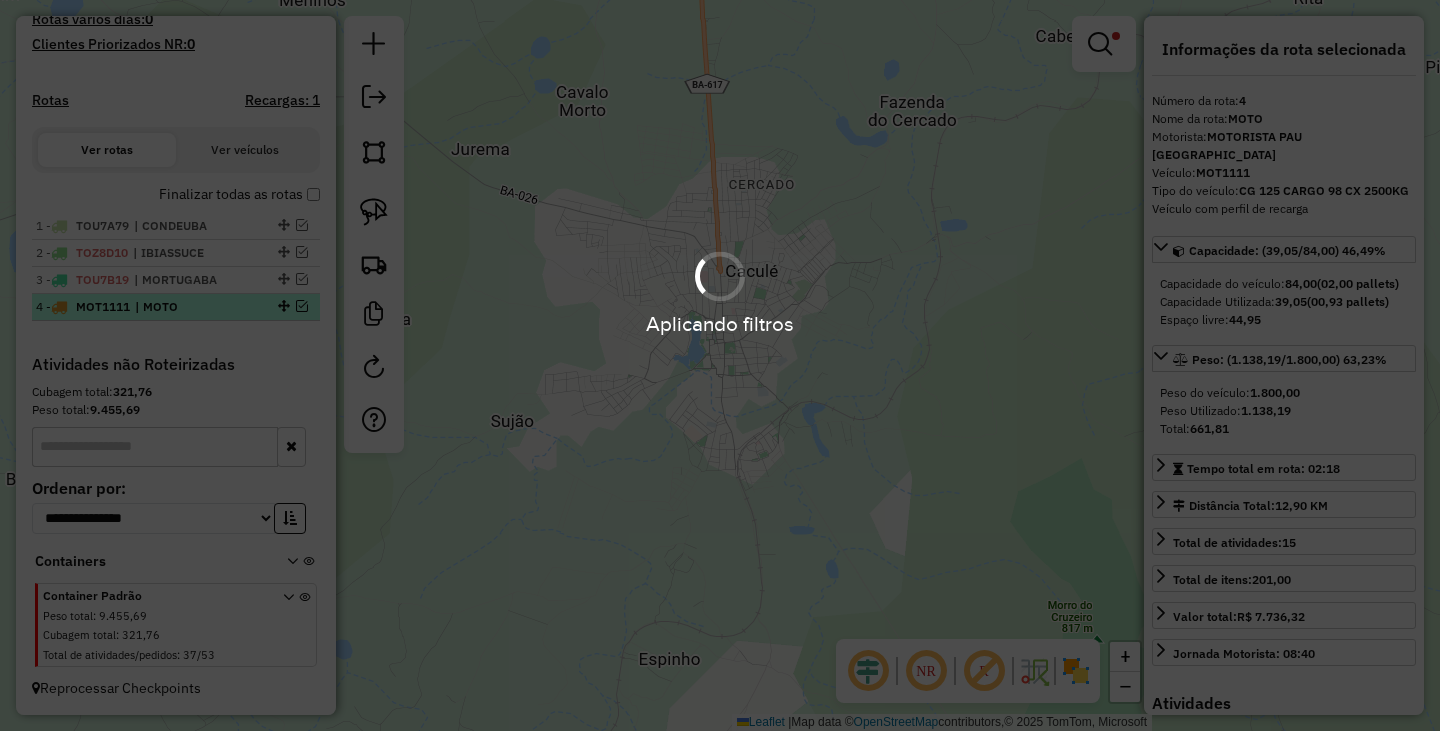 scroll, scrollTop: 577, scrollLeft: 0, axis: vertical 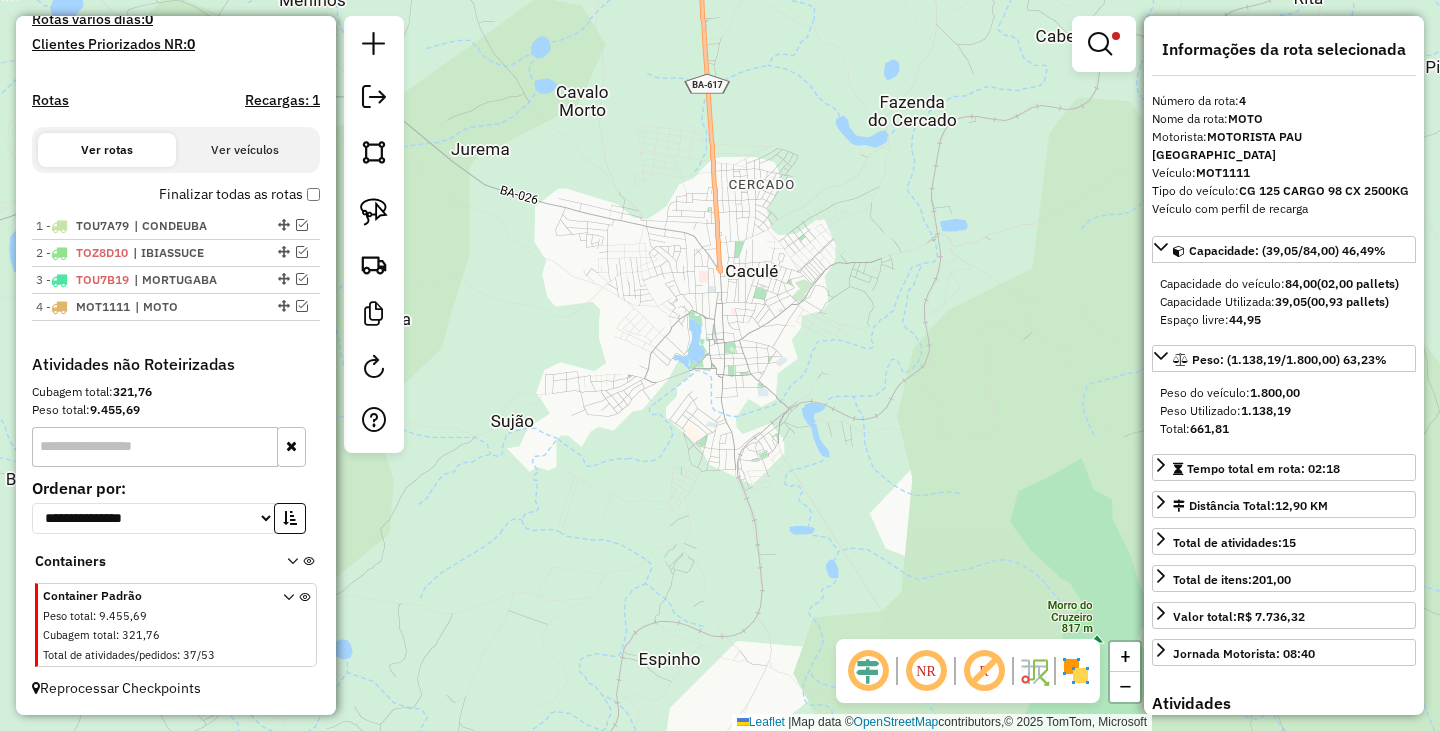 click on "Limpar filtros Janela de atendimento Grade de atendimento Capacidade Transportadoras Veículos Cliente Pedidos  Rotas Selecione os dias de semana para filtrar as janelas de atendimento  Seg   Ter   Qua   Qui   Sex   Sáb   Dom  Informe o período da janela de atendimento: De: Até:  Filtrar exatamente a janela do cliente  Considerar janela de atendimento padrão  Selecione os dias de semana para filtrar as grades de atendimento  Seg   Ter   Qua   Qui   Sex   Sáb   Dom   Considerar clientes sem dia de atendimento cadastrado  Clientes fora do dia de atendimento selecionado Filtrar as atividades entre os valores definidos abaixo:  Peso mínimo:  ****  Peso máximo:  ******  Cubagem mínima:   Cubagem máxima:   De:   Até:  Filtrar as atividades entre o tempo de atendimento definido abaixo:  De:   Até:   Considerar capacidade total dos clientes não roteirizados Transportadora: Selecione um ou mais itens Tipo de veículo: Selecione um ou mais itens Veículo: Selecione um ou mais itens Motorista: Nome: Rótulo:" 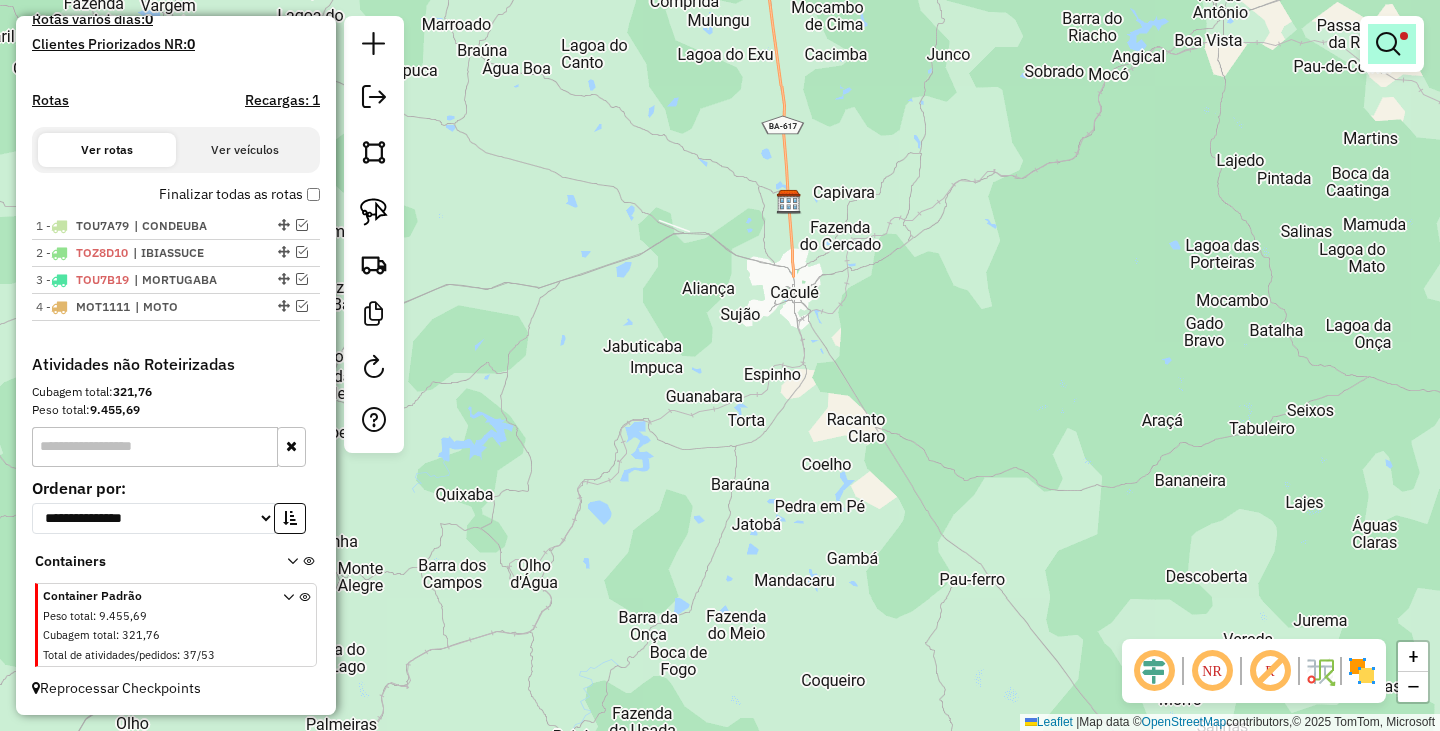 click at bounding box center [1392, 44] 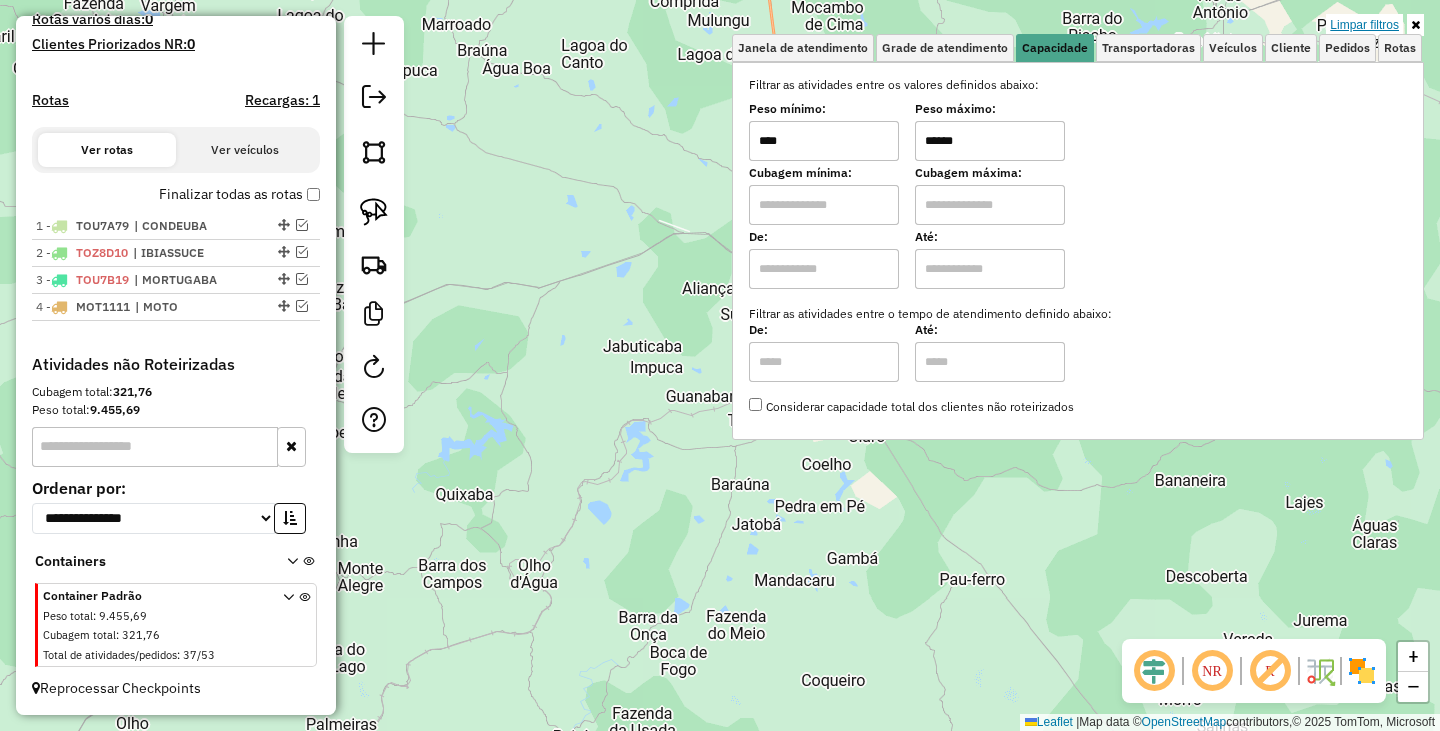click on "Limpar filtros" at bounding box center (1364, 25) 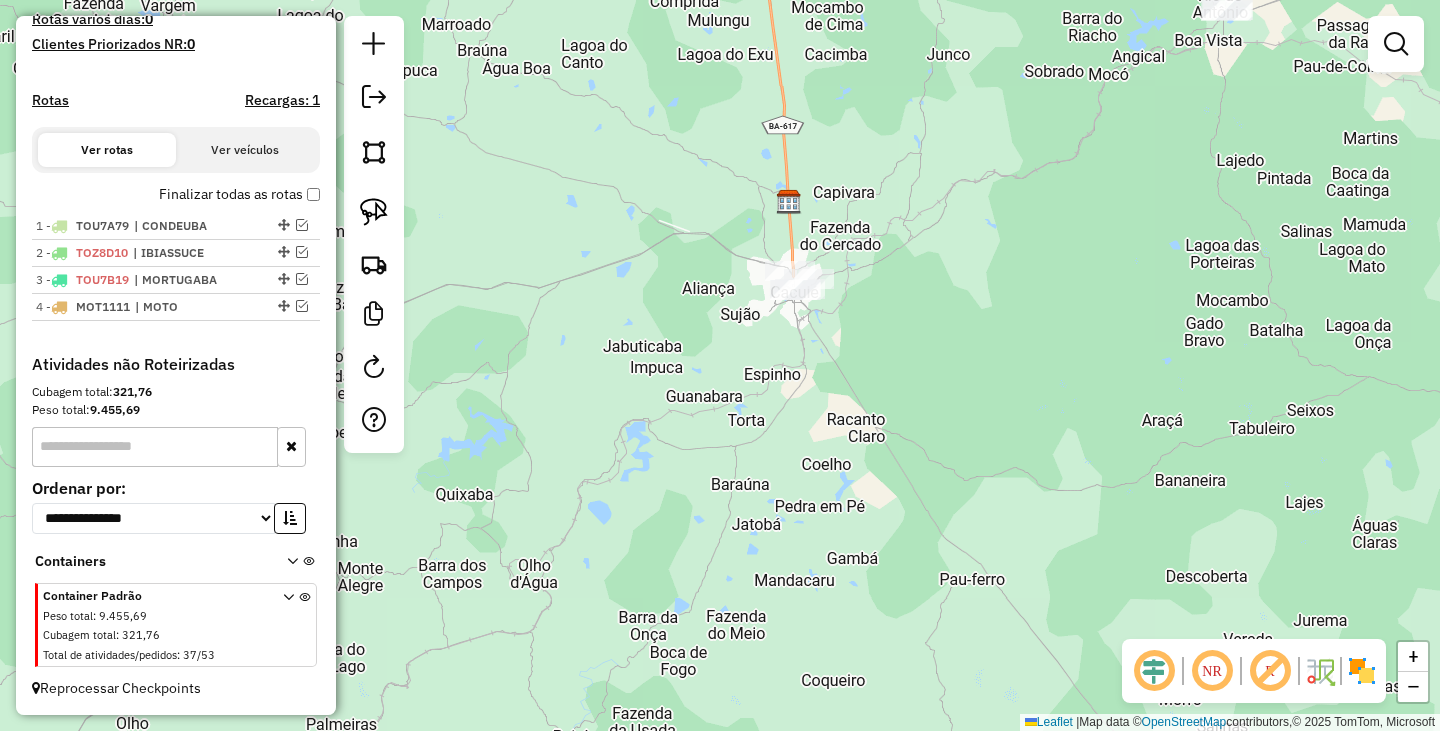 click on "Janela de atendimento Grade de atendimento Capacidade Transportadoras Veículos Cliente Pedidos  Rotas Selecione os dias de semana para filtrar as janelas de atendimento  Seg   Ter   Qua   Qui   Sex   Sáb   Dom  Informe o período da janela de atendimento: De: Até:  Filtrar exatamente a janela do cliente  Considerar janela de atendimento padrão  Selecione os dias de semana para filtrar as grades de atendimento  Seg   Ter   Qua   Qui   Sex   Sáb   Dom   Considerar clientes sem dia de atendimento cadastrado  Clientes fora do dia de atendimento selecionado Filtrar as atividades entre os valores definidos abaixo:  Peso mínimo:   Peso máximo:   Cubagem mínima:   Cubagem máxima:   De:   Até:  Filtrar as atividades entre o tempo de atendimento definido abaixo:  De:   Até:   Considerar capacidade total dos clientes não roteirizados Transportadora: Selecione um ou mais itens Tipo de veículo: Selecione um ou mais itens Veículo: Selecione um ou mais itens Motorista: Selecione um ou mais itens Nome: Rótulo:" 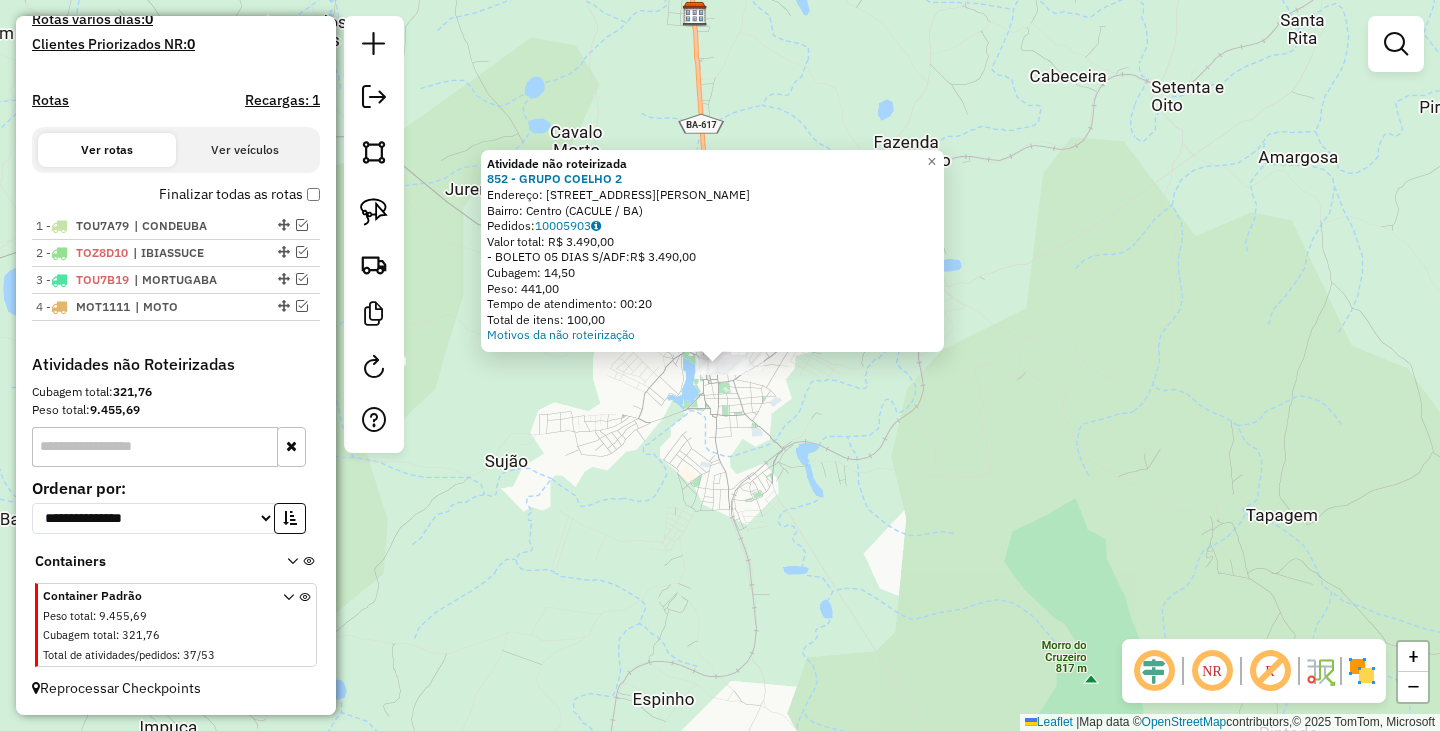 click on "Atividade não roteirizada 852 - GRUPO COELHO 2  Endereço:  AVENIDA CONEGO MIGUEL MONTEIRO 10   Bairro: Centro (CACULE / BA)   Pedidos:  10005903   Valor total: R$ 3.490,00   - BOLETO 05 DIAS S/ADF:  R$ 3.490,00   Cubagem: 14,50   Peso: 441,00   Tempo de atendimento: 00:20   Total de itens: 100,00  Motivos da não roteirização × Janela de atendimento Grade de atendimento Capacidade Transportadoras Veículos Cliente Pedidos  Rotas Selecione os dias de semana para filtrar as janelas de atendimento  Seg   Ter   Qua   Qui   Sex   Sáb   Dom  Informe o período da janela de atendimento: De: Até:  Filtrar exatamente a janela do cliente  Considerar janela de atendimento padrão  Selecione os dias de semana para filtrar as grades de atendimento  Seg   Ter   Qua   Qui   Sex   Sáb   Dom   Considerar clientes sem dia de atendimento cadastrado  Clientes fora do dia de atendimento selecionado Filtrar as atividades entre os valores definidos abaixo:  Peso mínimo:   Peso máximo:   Cubagem mínima:   De:   Até:  De:" 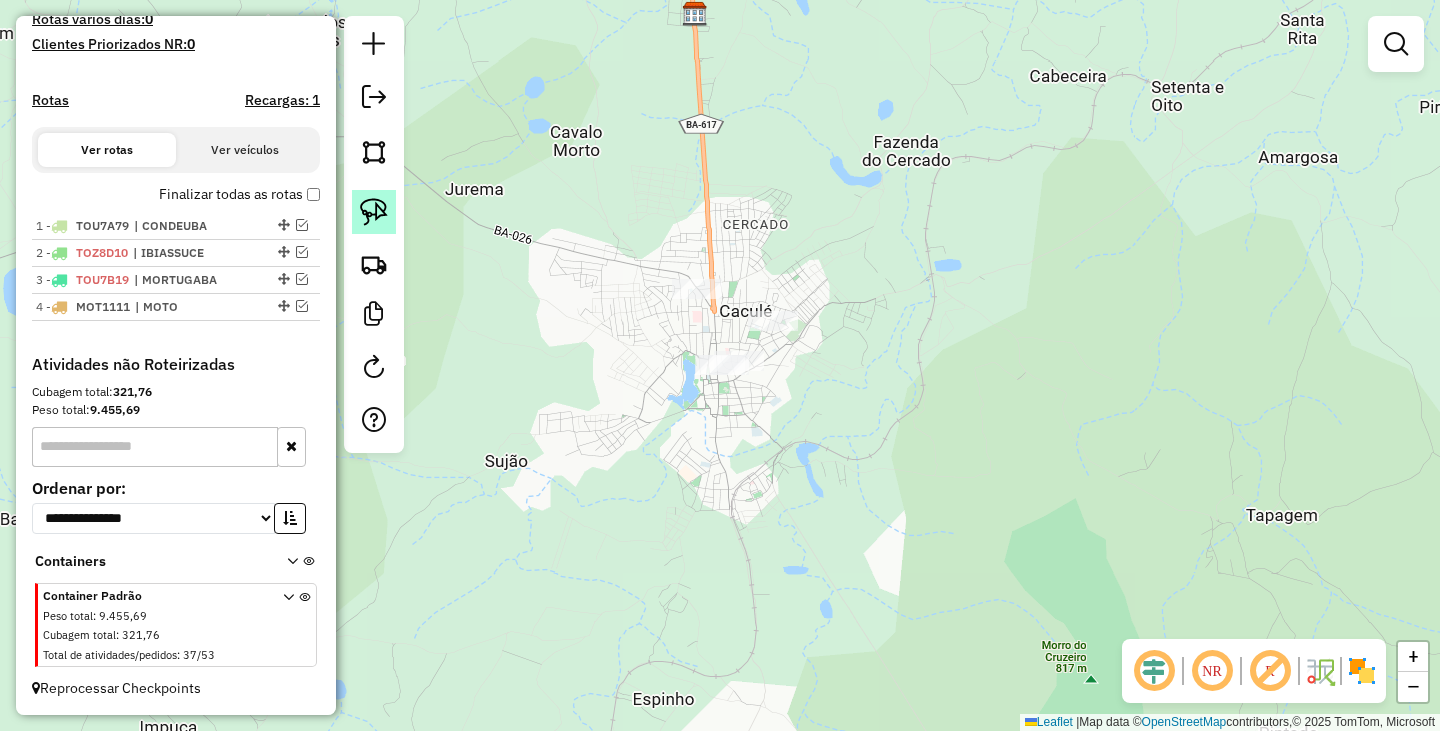 click 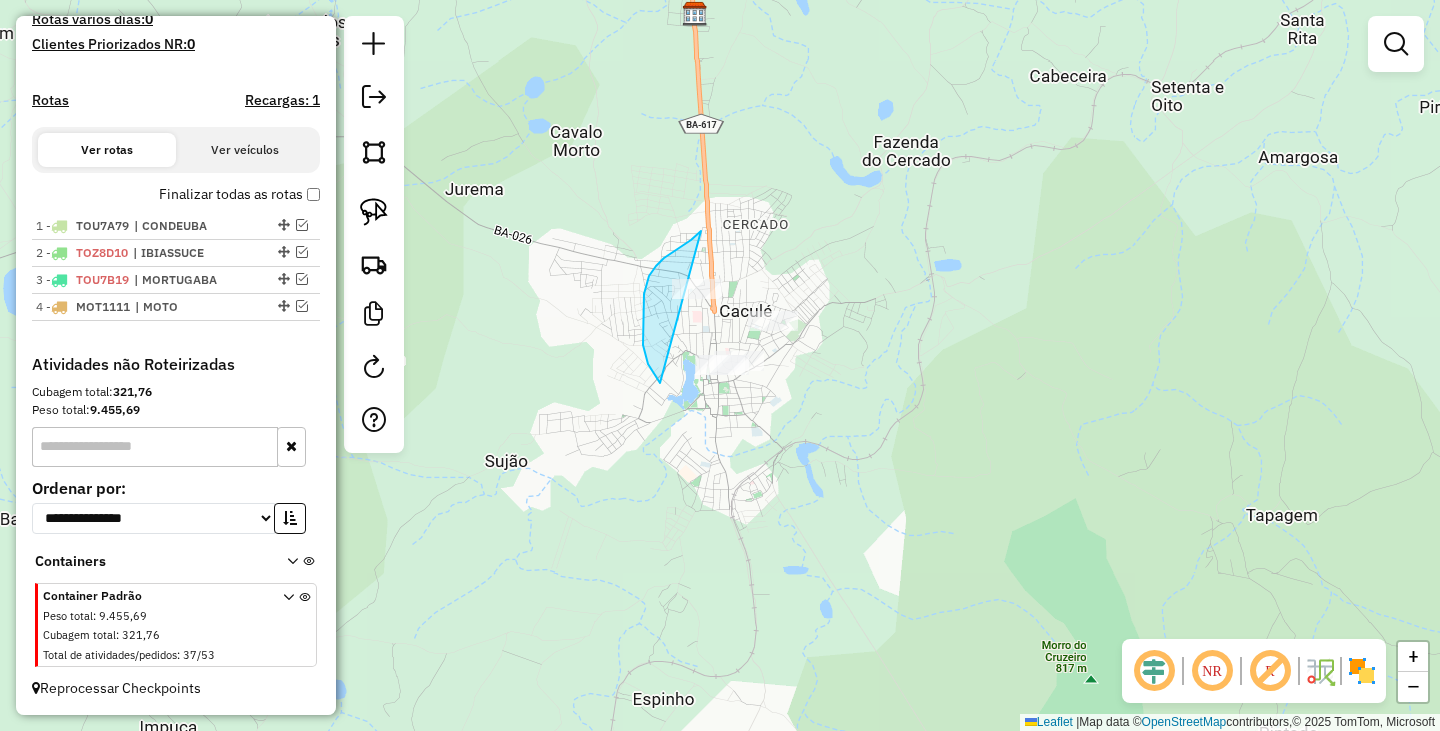 drag, startPoint x: 701, startPoint y: 231, endPoint x: 889, endPoint y: 338, distance: 216.3169 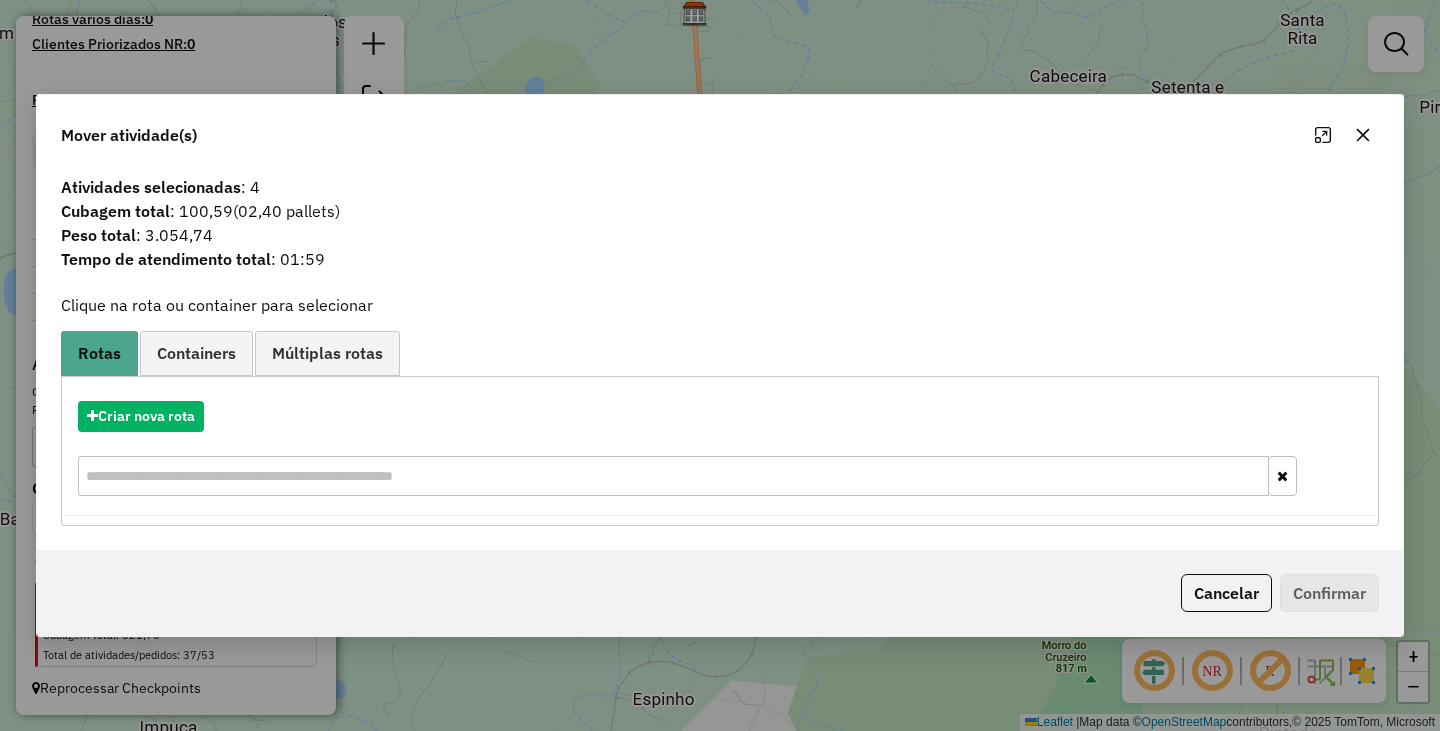 click 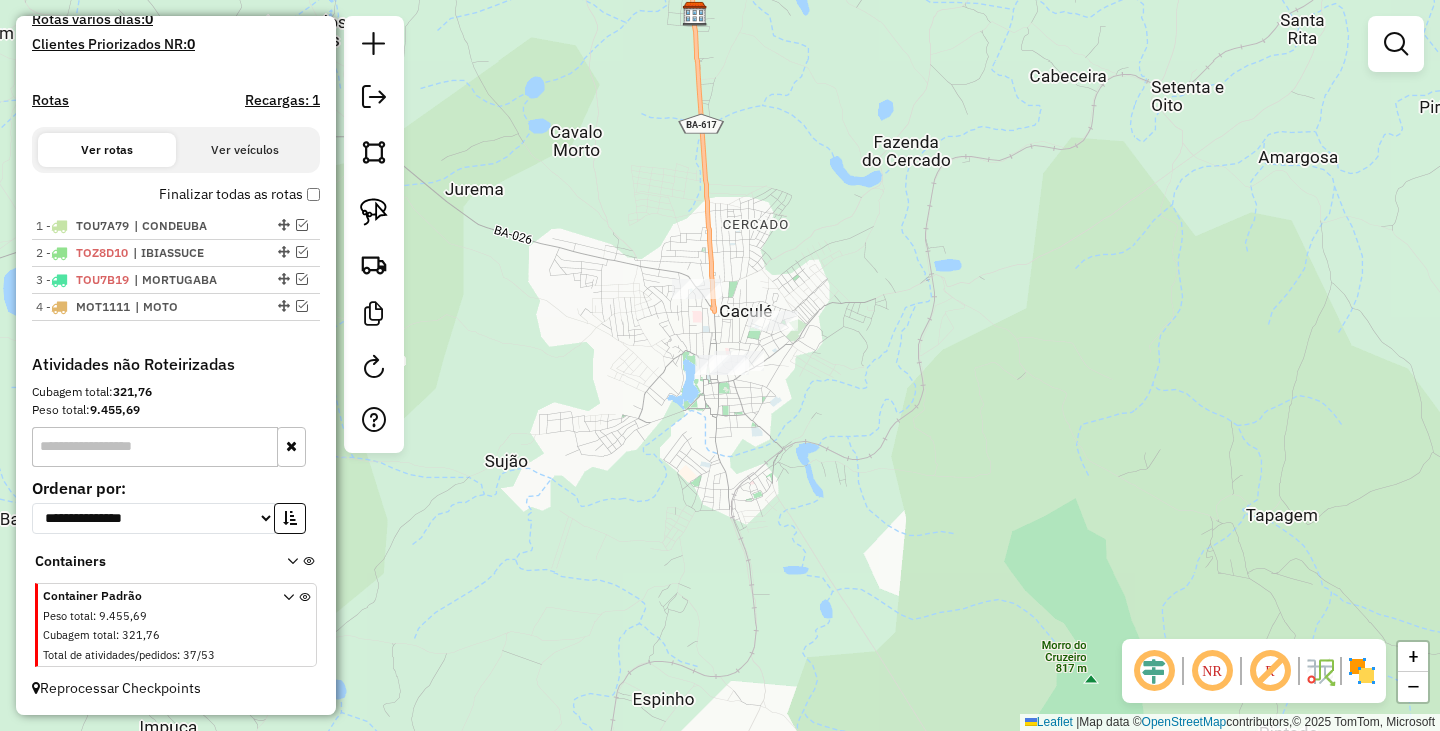 click on "Janela de atendimento Grade de atendimento Capacidade Transportadoras Veículos Cliente Pedidos  Rotas Selecione os dias de semana para filtrar as janelas de atendimento  Seg   Ter   Qua   Qui   Sex   Sáb   Dom  Informe o período da janela de atendimento: De: Até:  Filtrar exatamente a janela do cliente  Considerar janela de atendimento padrão  Selecione os dias de semana para filtrar as grades de atendimento  Seg   Ter   Qua   Qui   Sex   Sáb   Dom   Considerar clientes sem dia de atendimento cadastrado  Clientes fora do dia de atendimento selecionado Filtrar as atividades entre os valores definidos abaixo:  Peso mínimo:   Peso máximo:   Cubagem mínima:   Cubagem máxima:   De:   Até:  Filtrar as atividades entre o tempo de atendimento definido abaixo:  De:   Até:   Considerar capacidade total dos clientes não roteirizados Transportadora: Selecione um ou mais itens Tipo de veículo: Selecione um ou mais itens Veículo: Selecione um ou mais itens Motorista: Selecione um ou mais itens Nome: Rótulo:" 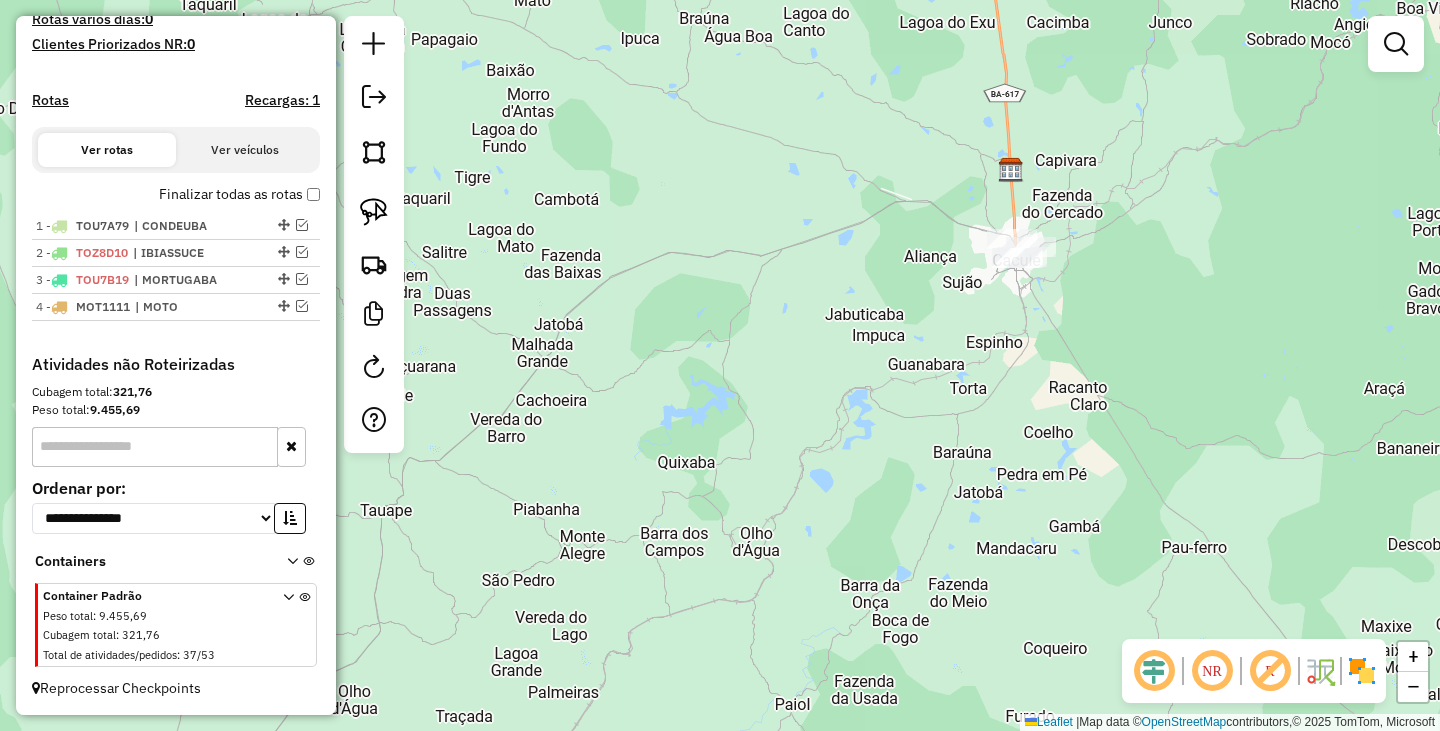 drag, startPoint x: 1042, startPoint y: 278, endPoint x: 853, endPoint y: 331, distance: 196.2906 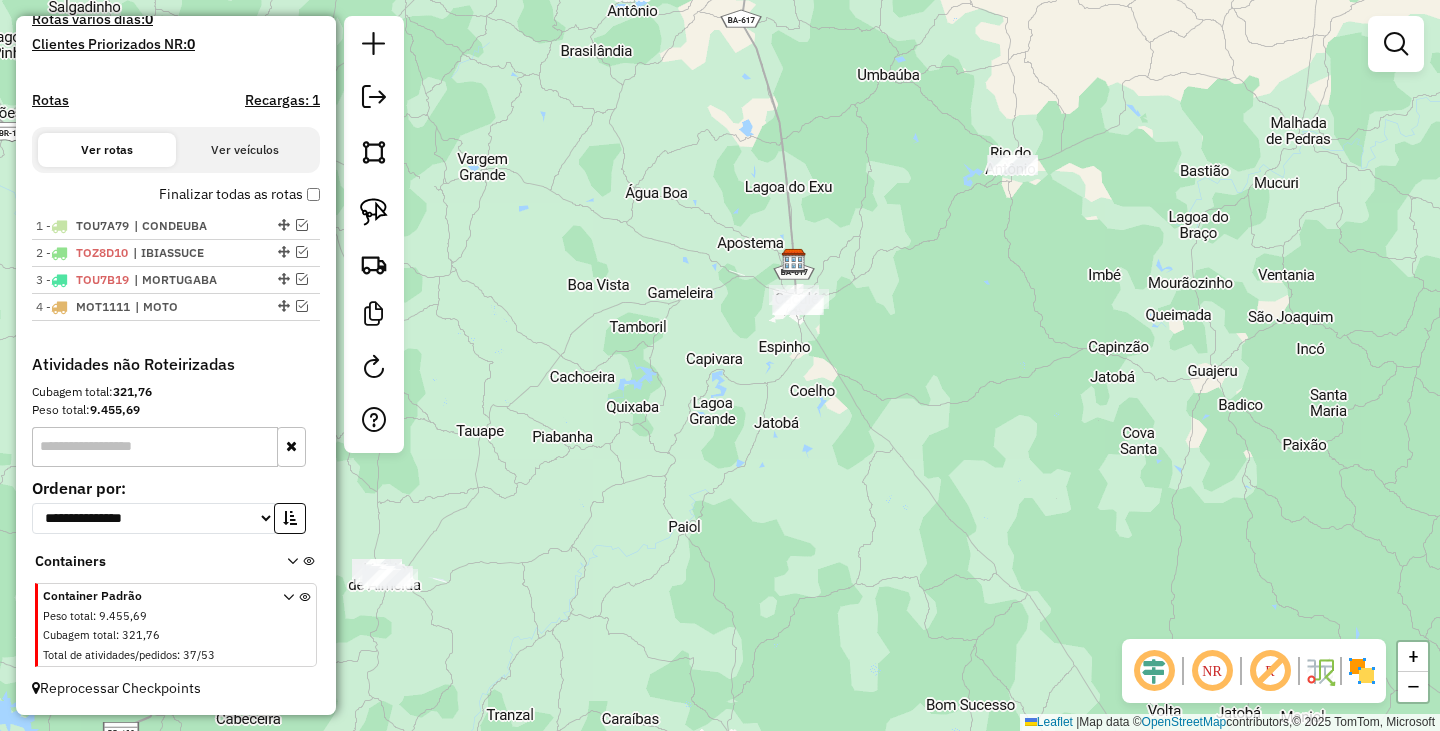 drag, startPoint x: 382, startPoint y: 211, endPoint x: 729, endPoint y: 153, distance: 351.81387 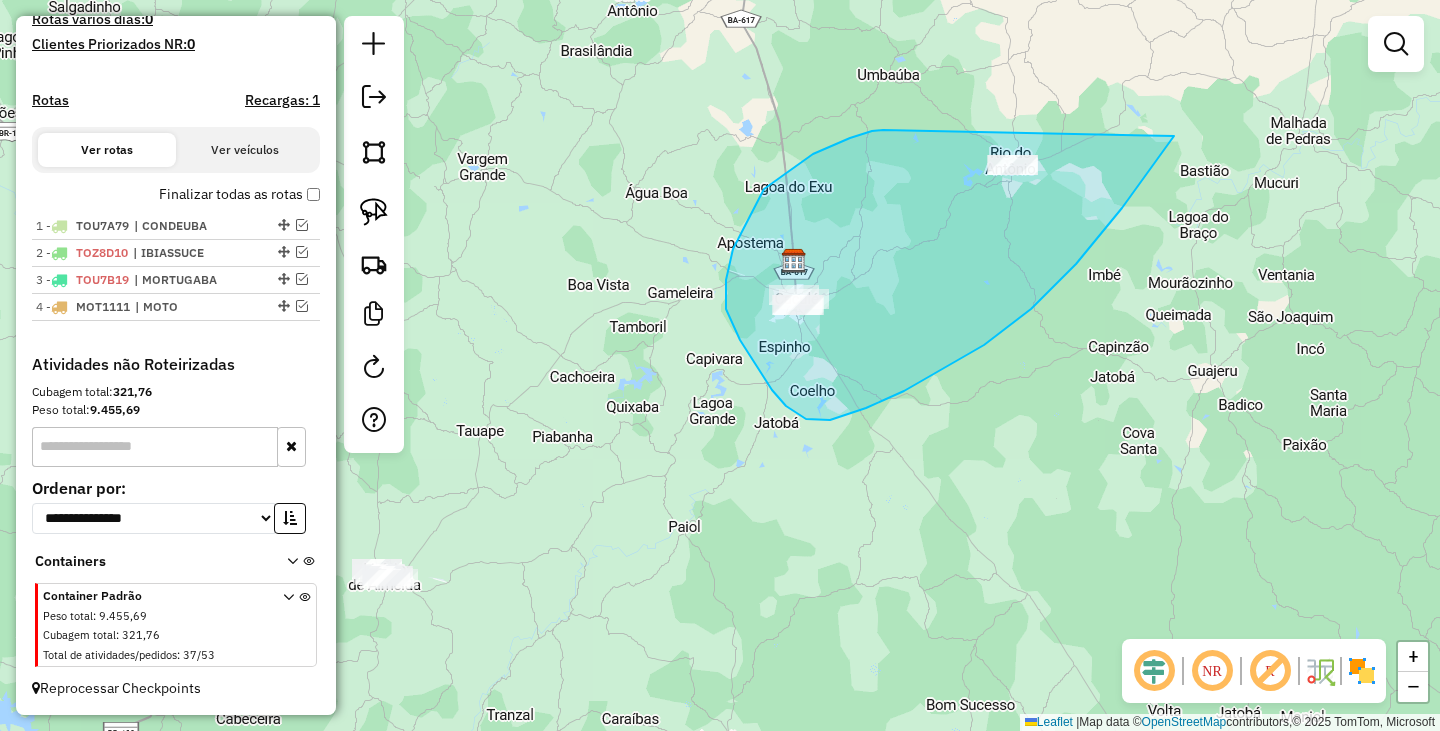 drag, startPoint x: 883, startPoint y: 130, endPoint x: 1191, endPoint y: 49, distance: 318.47293 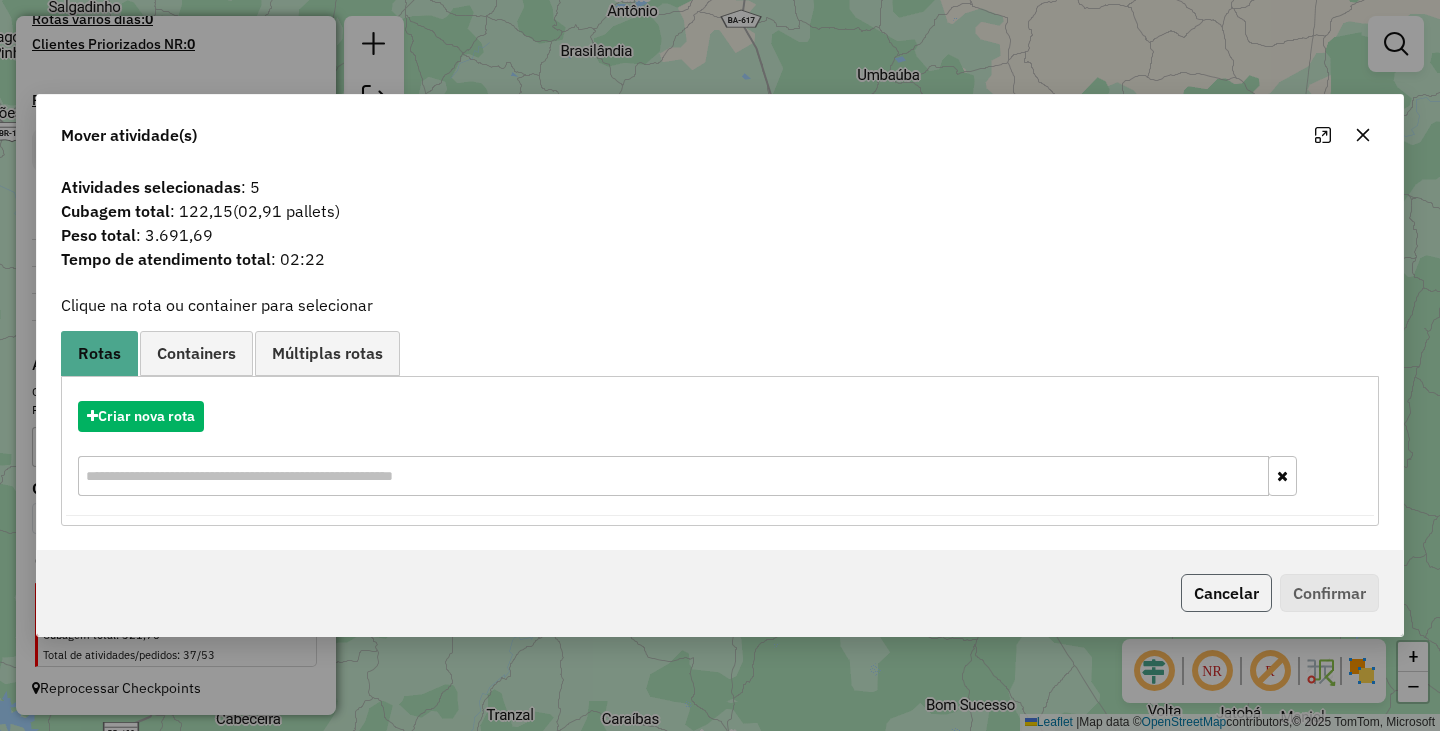 click on "Cancelar" 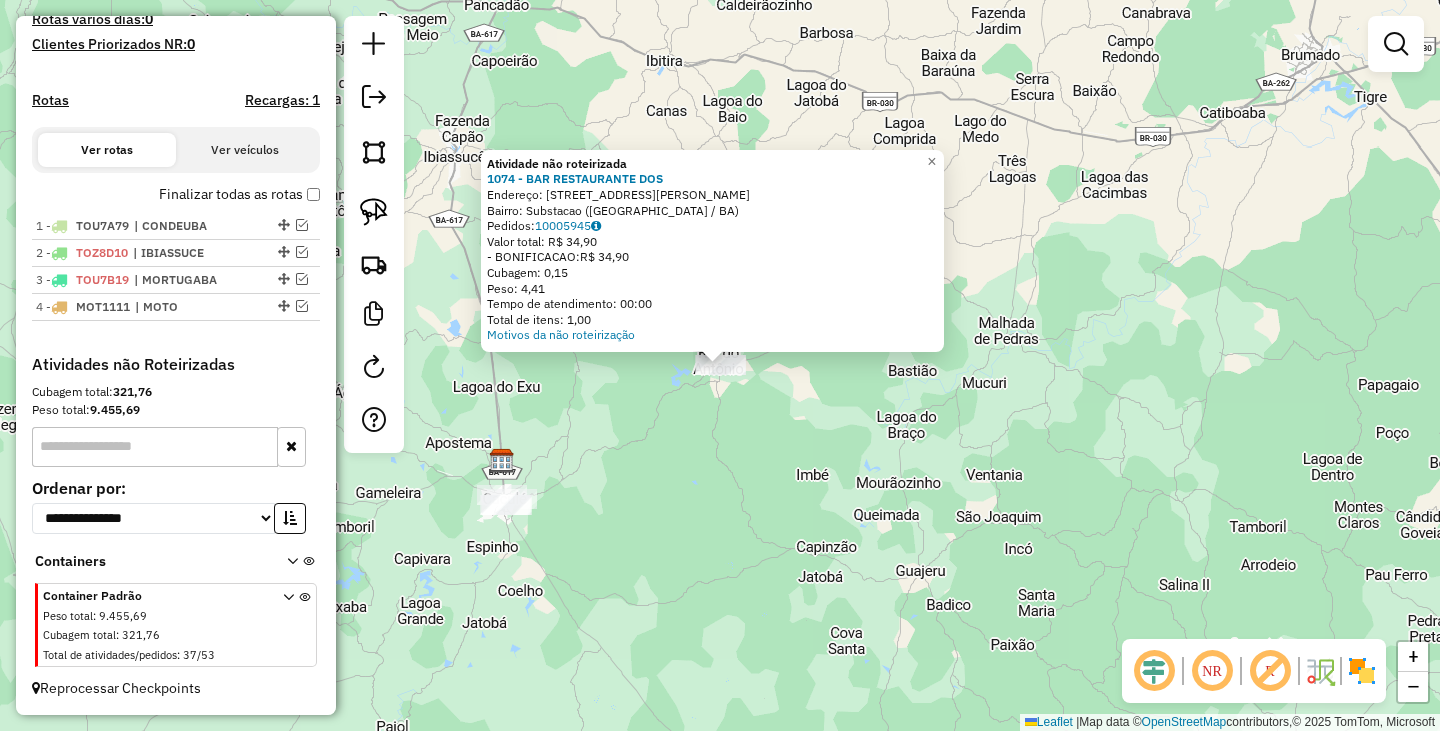 click on "Atividade não roteirizada 1074 - BAR RESTAURANTE DOS  Endereço:  RUA FRANCISCO TEIXEIRA 1   Bairro: Substacao (RIO DO ANTONIO / BA)   Pedidos:  10005945   Valor total: R$ 34,90   - BONIFICACAO:  R$ 34,90   Cubagem: 0,15   Peso: 4,41   Tempo de atendimento: 00:00   Total de itens: 1,00  Motivos da não roteirização × Janela de atendimento Grade de atendimento Capacidade Transportadoras Veículos Cliente Pedidos  Rotas Selecione os dias de semana para filtrar as janelas de atendimento  Seg   Ter   Qua   Qui   Sex   Sáb   Dom  Informe o período da janela de atendimento: De: Até:  Filtrar exatamente a janela do cliente  Considerar janela de atendimento padrão  Selecione os dias de semana para filtrar as grades de atendimento  Seg   Ter   Qua   Qui   Sex   Sáb   Dom   Considerar clientes sem dia de atendimento cadastrado  Clientes fora do dia de atendimento selecionado Filtrar as atividades entre os valores definidos abaixo:  Peso mínimo:   Peso máximo:   Cubagem mínima:   Cubagem máxima:   De:  De:" 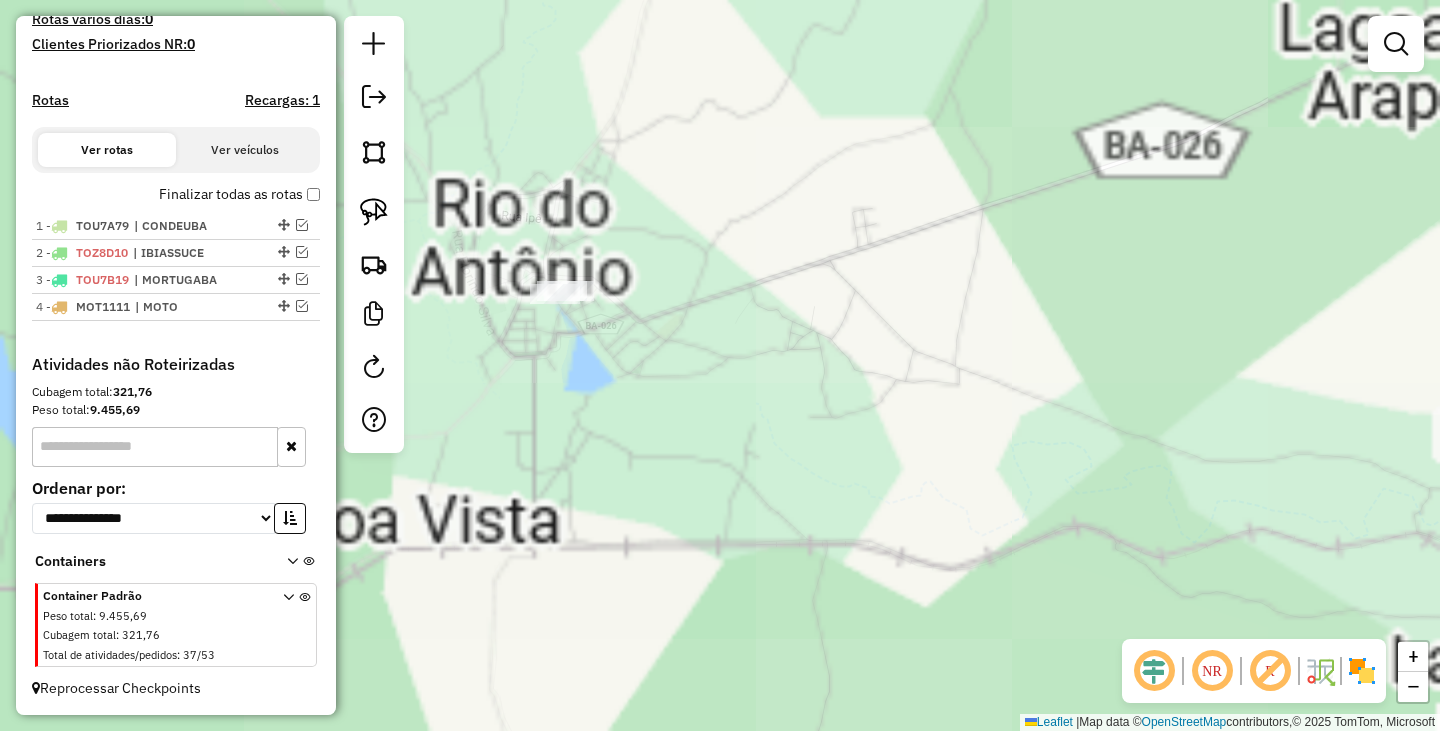 drag, startPoint x: 524, startPoint y: 382, endPoint x: 1026, endPoint y: 401, distance: 502.35944 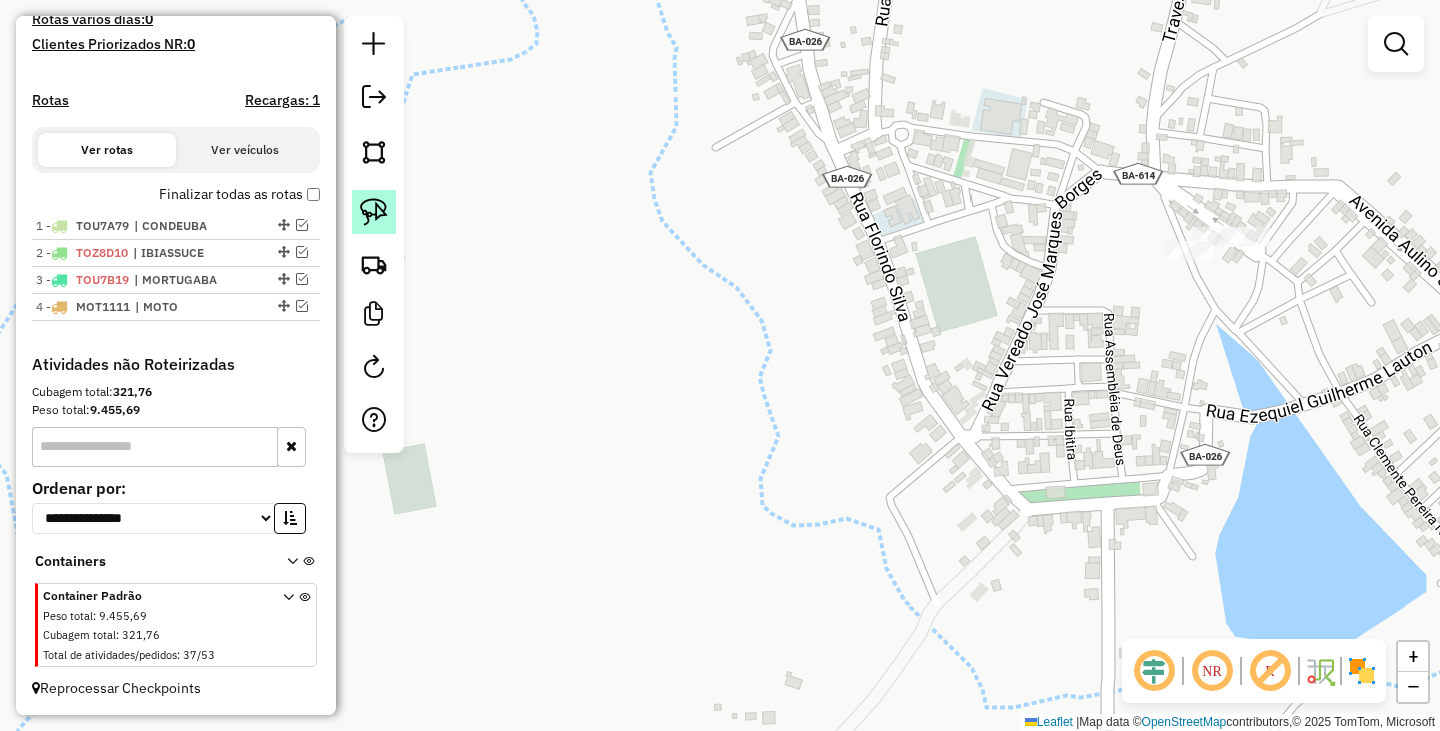 click 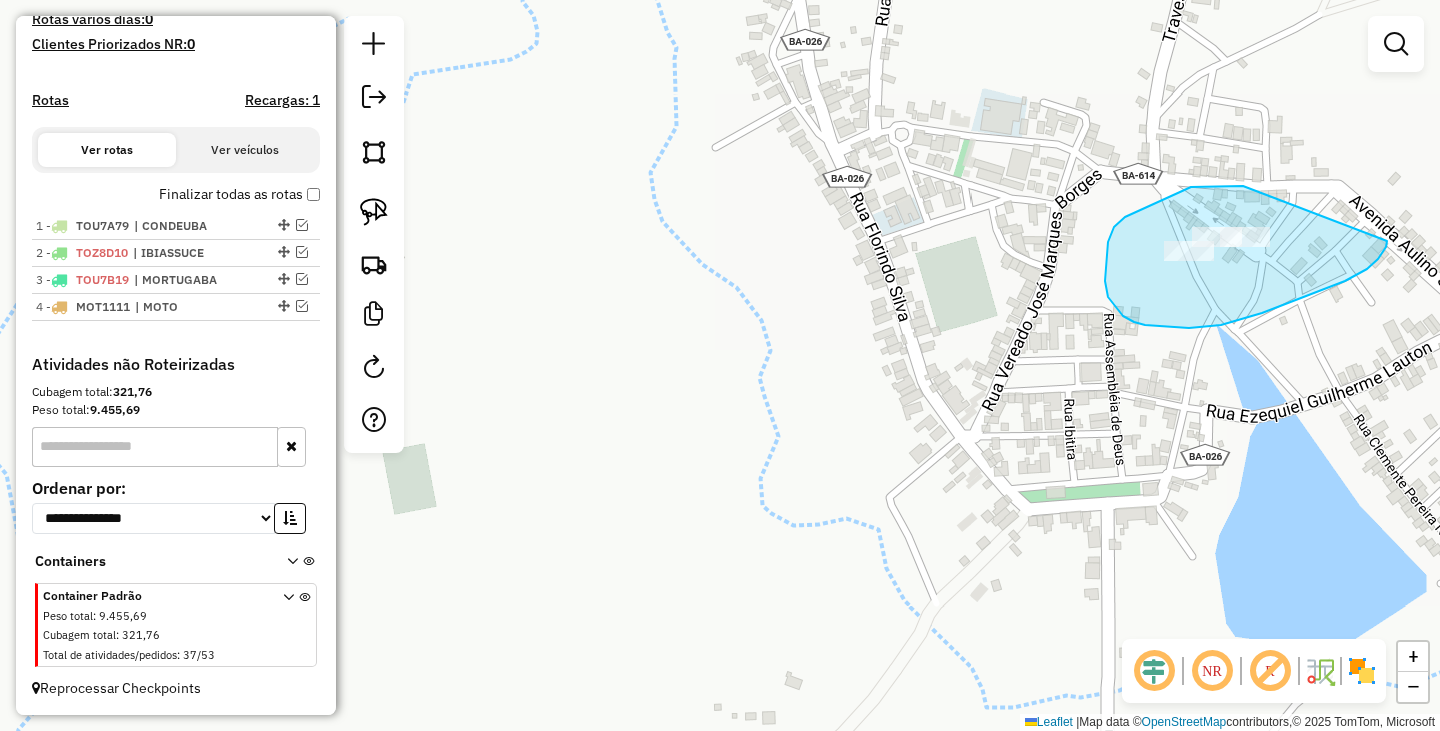 drag, startPoint x: 1207, startPoint y: 186, endPoint x: 1387, endPoint y: 228, distance: 184.83507 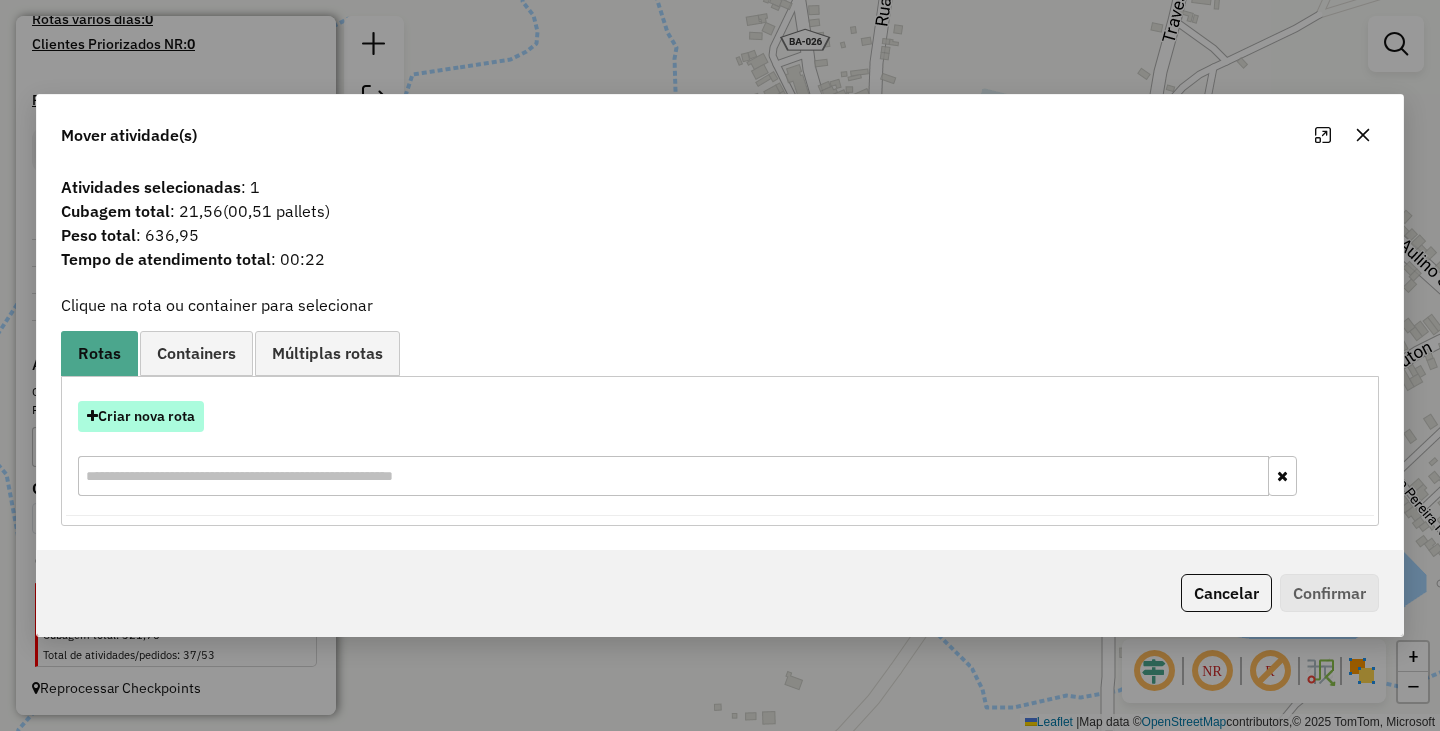 click on "Criar nova rota" at bounding box center (141, 416) 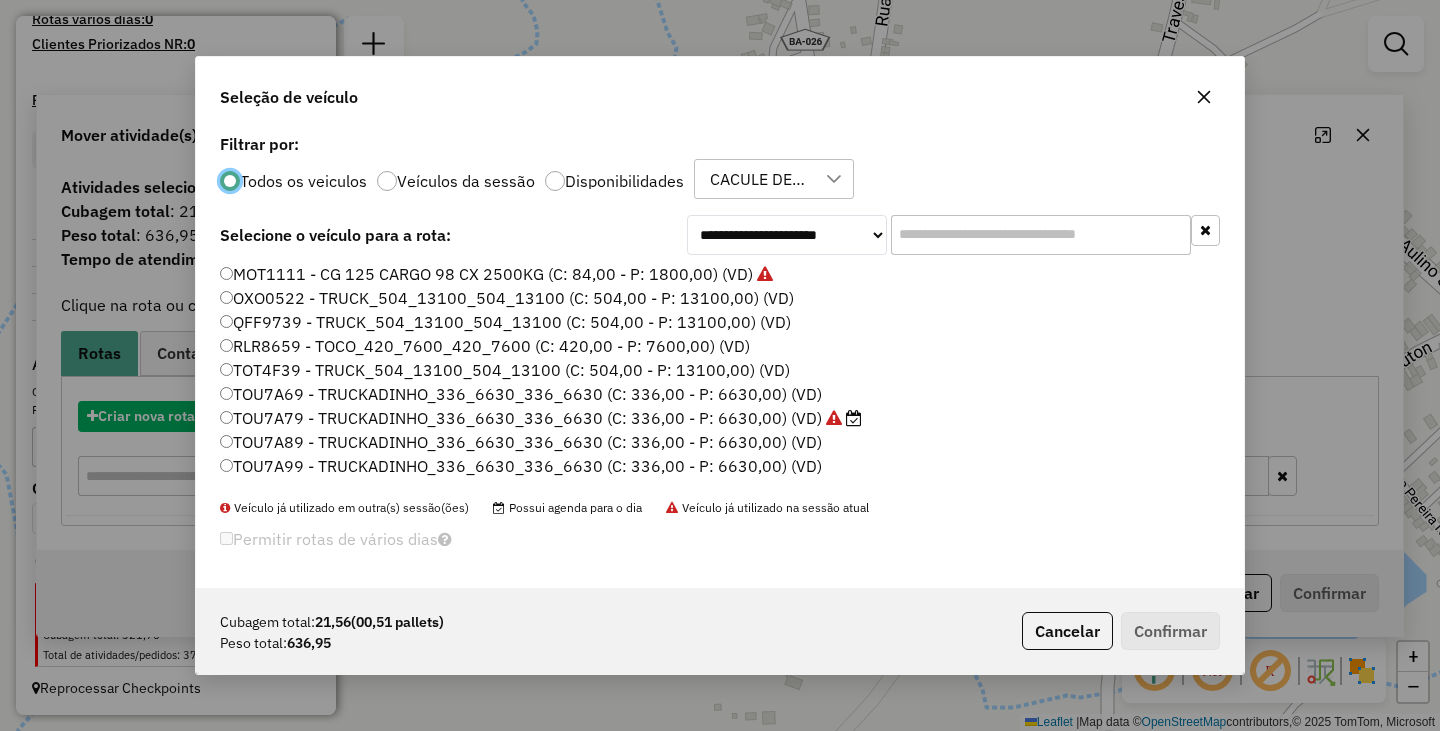 scroll, scrollTop: 11, scrollLeft: 6, axis: both 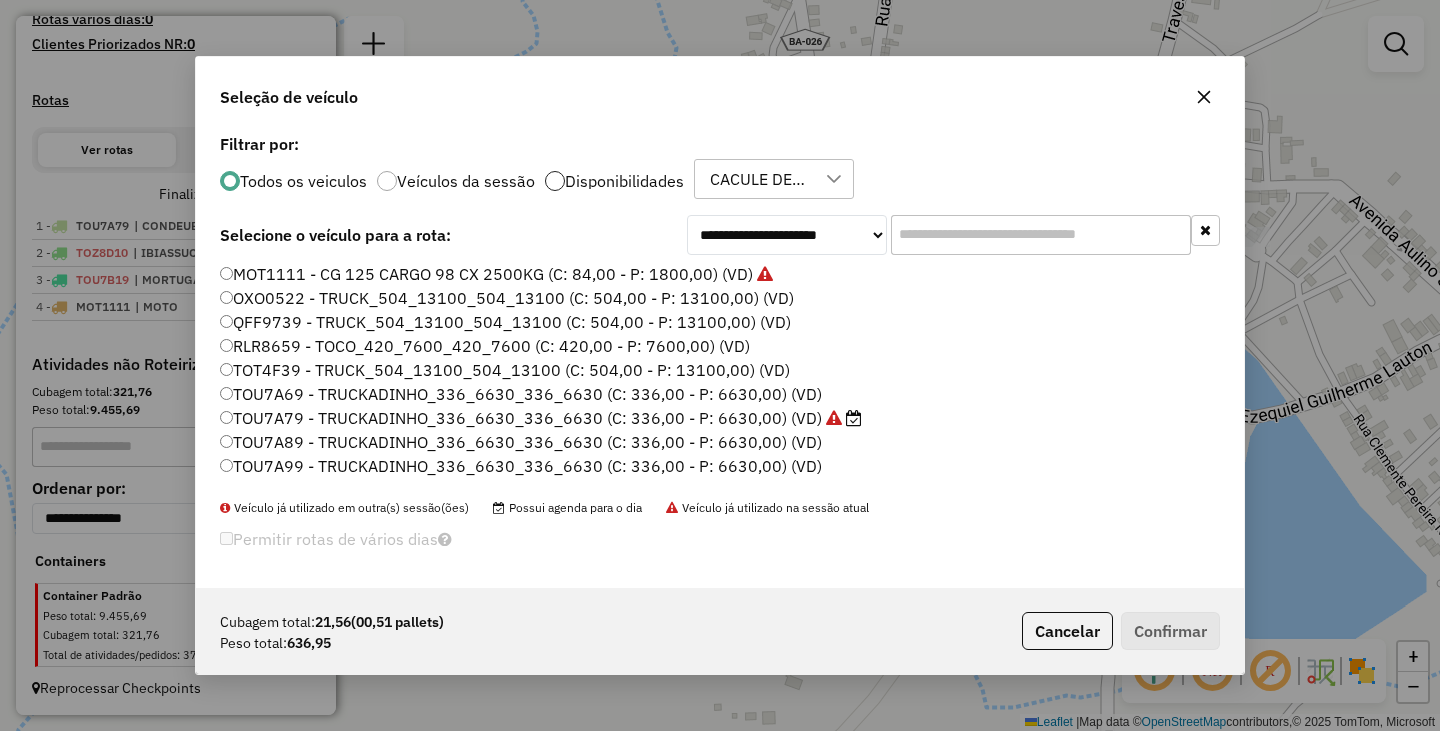 click 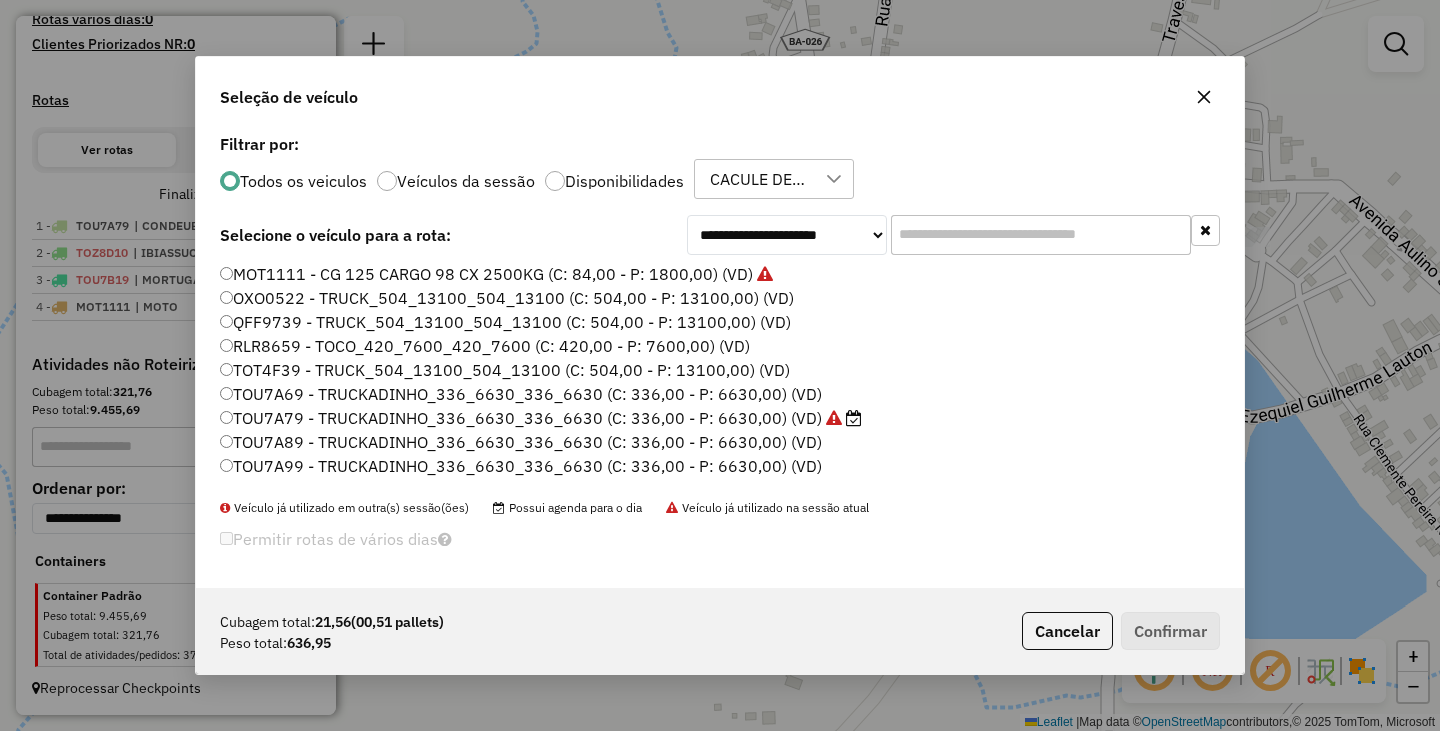 scroll, scrollTop: 12, scrollLeft: 7, axis: both 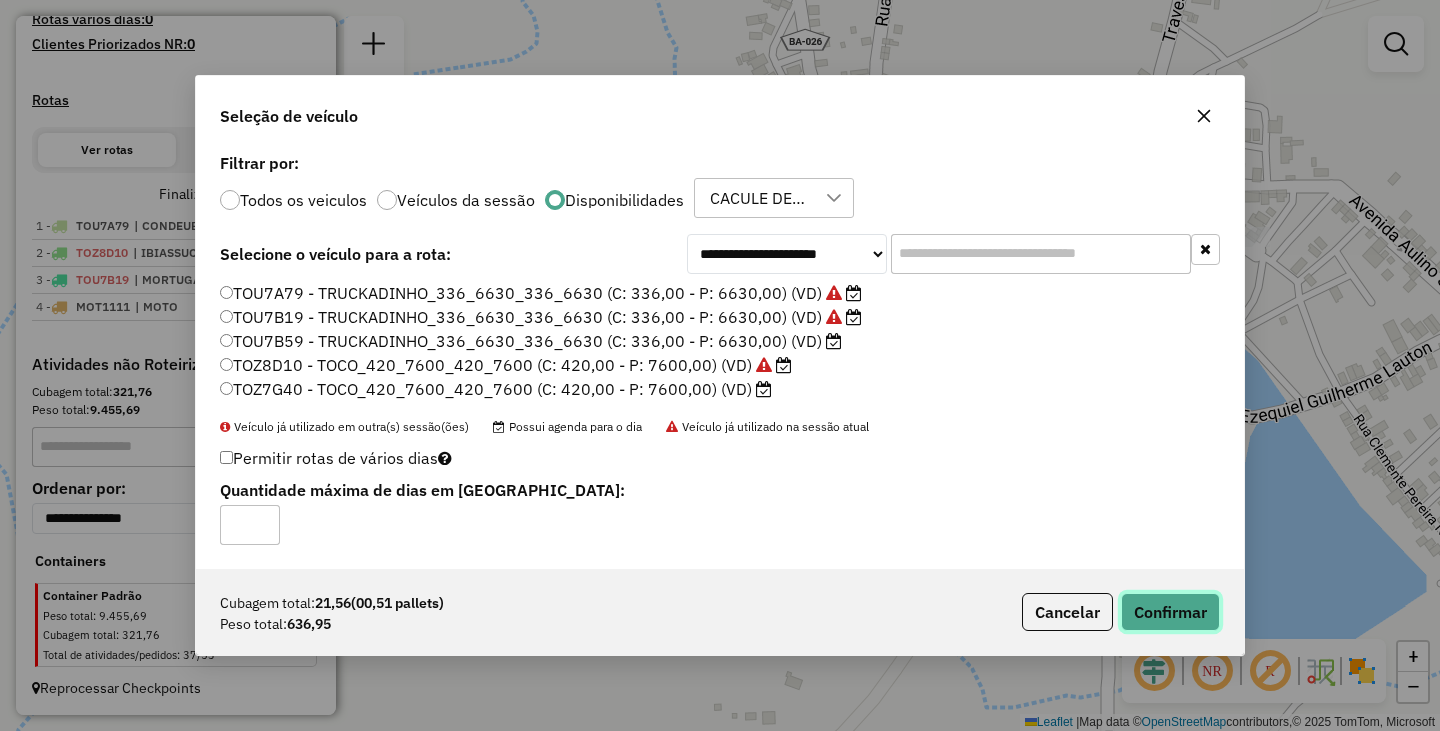 click on "Confirmar" 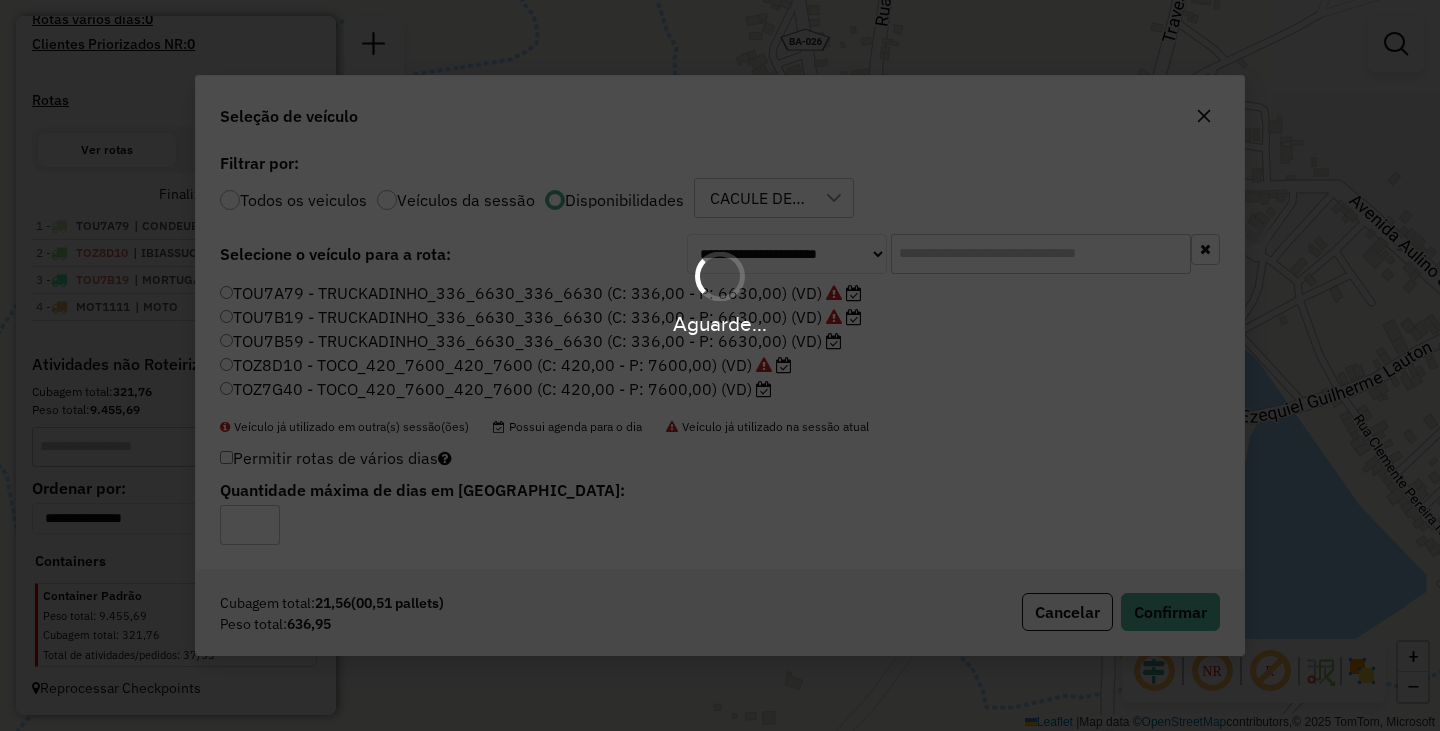 scroll, scrollTop: 644, scrollLeft: 0, axis: vertical 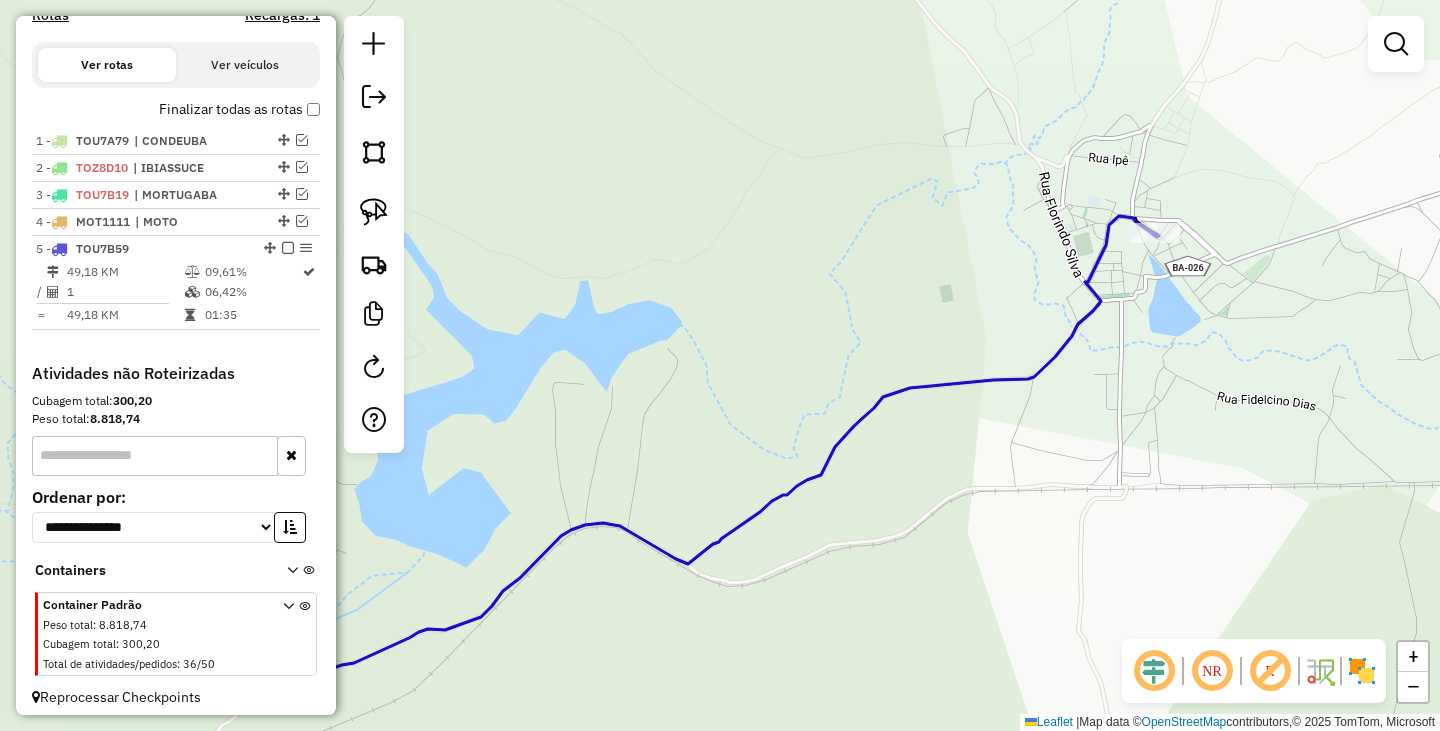 drag, startPoint x: 969, startPoint y: 390, endPoint x: 997, endPoint y: 338, distance: 59.05929 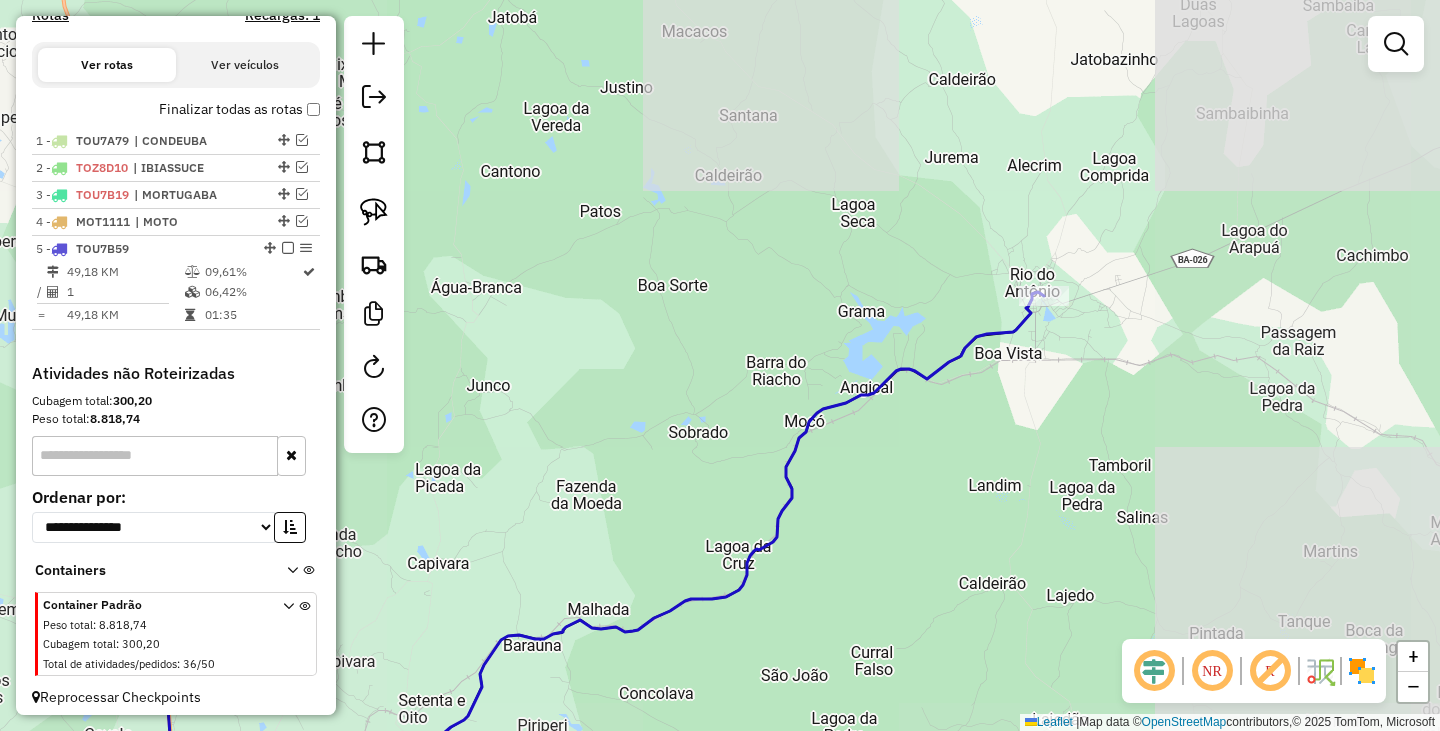 drag, startPoint x: 727, startPoint y: 497, endPoint x: 901, endPoint y: 281, distance: 277.36618 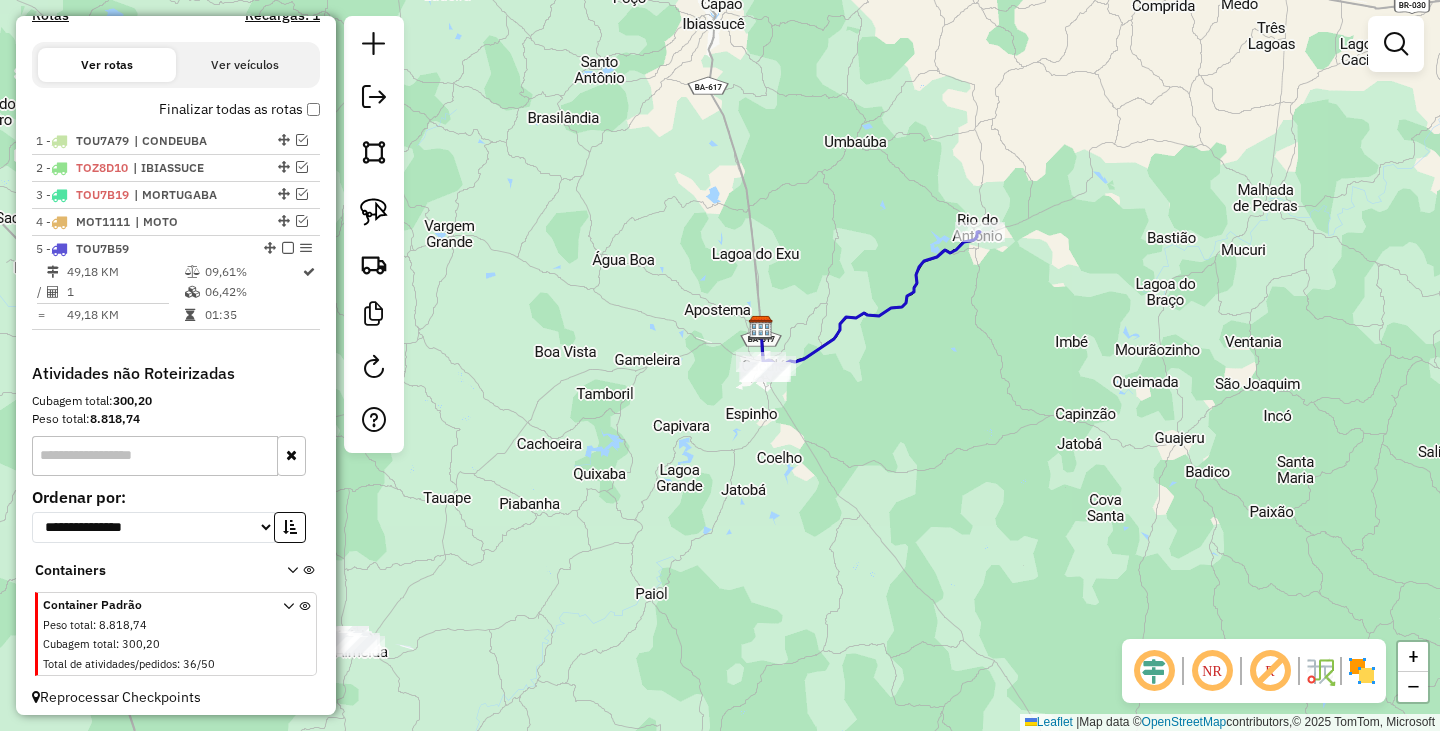 click on "Janela de atendimento Grade de atendimento Capacidade Transportadoras Veículos Cliente Pedidos  Rotas Selecione os dias de semana para filtrar as janelas de atendimento  Seg   Ter   Qua   Qui   Sex   Sáb   Dom  Informe o período da janela de atendimento: De: Até:  Filtrar exatamente a janela do cliente  Considerar janela de atendimento padrão  Selecione os dias de semana para filtrar as grades de atendimento  Seg   Ter   Qua   Qui   Sex   Sáb   Dom   Considerar clientes sem dia de atendimento cadastrado  Clientes fora do dia de atendimento selecionado Filtrar as atividades entre os valores definidos abaixo:  Peso mínimo:   Peso máximo:   Cubagem mínima:   Cubagem máxima:   De:   Até:  Filtrar as atividades entre o tempo de atendimento definido abaixo:  De:   Até:   Considerar capacidade total dos clientes não roteirizados Transportadora: Selecione um ou mais itens Tipo de veículo: Selecione um ou mais itens Veículo: Selecione um ou mais itens Motorista: Selecione um ou mais itens Nome: Rótulo:" 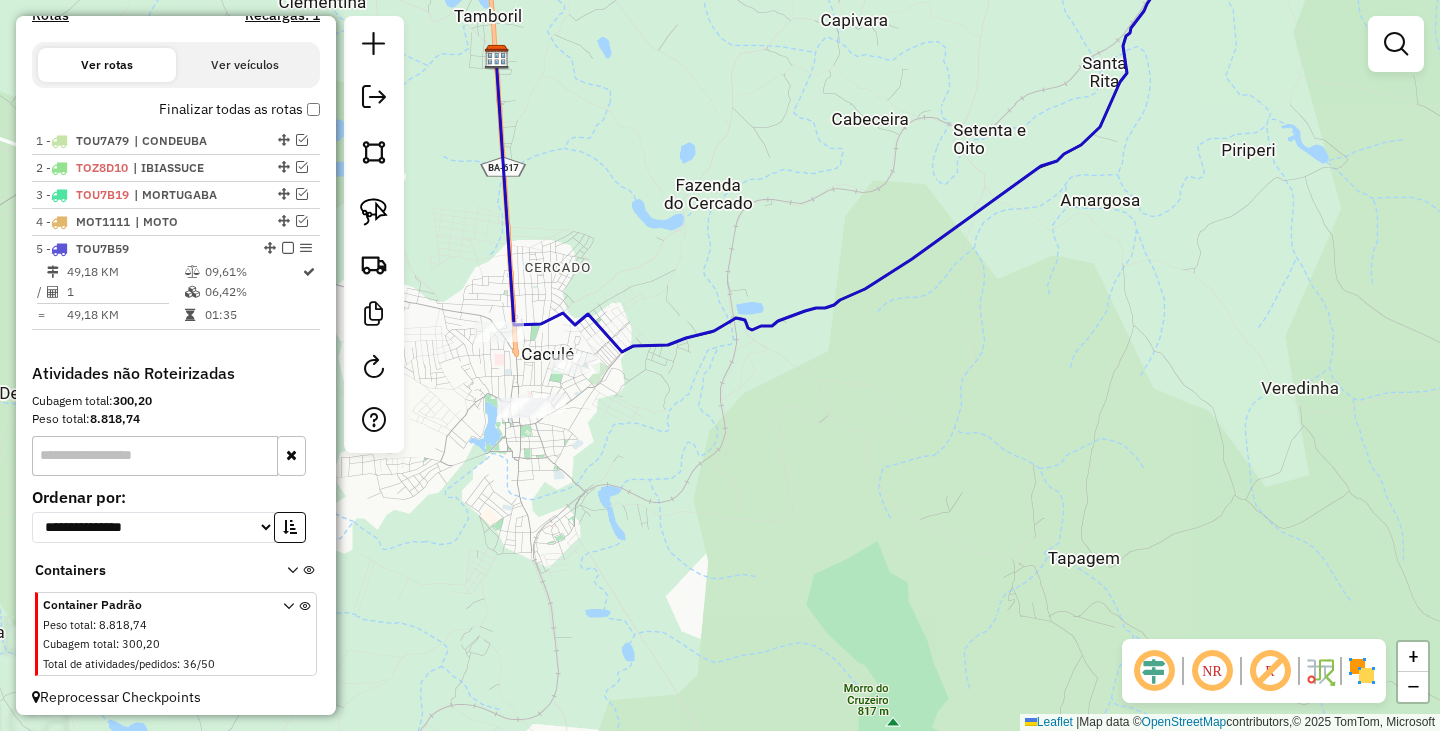 drag, startPoint x: 707, startPoint y: 366, endPoint x: 928, endPoint y: 316, distance: 226.58553 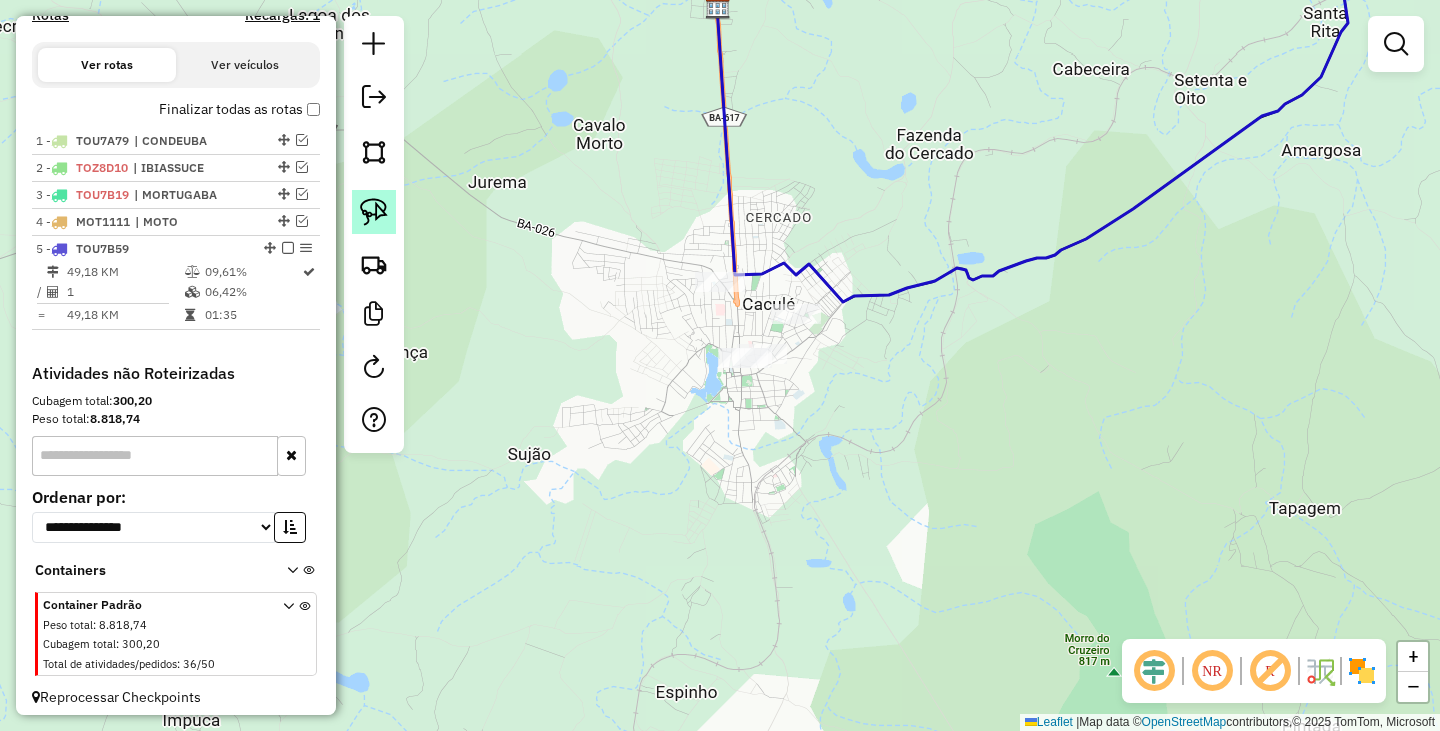 click 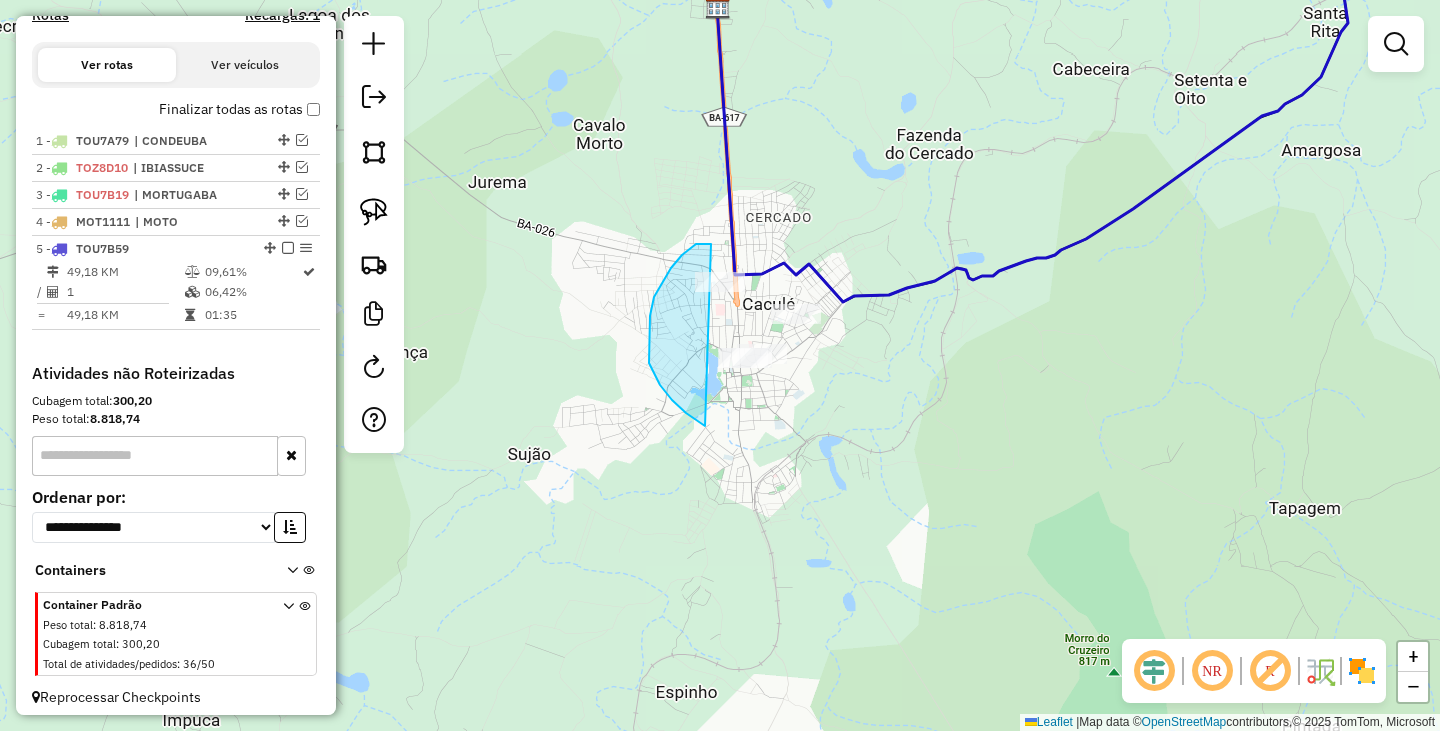 drag, startPoint x: 711, startPoint y: 244, endPoint x: 907, endPoint y: 314, distance: 208.12497 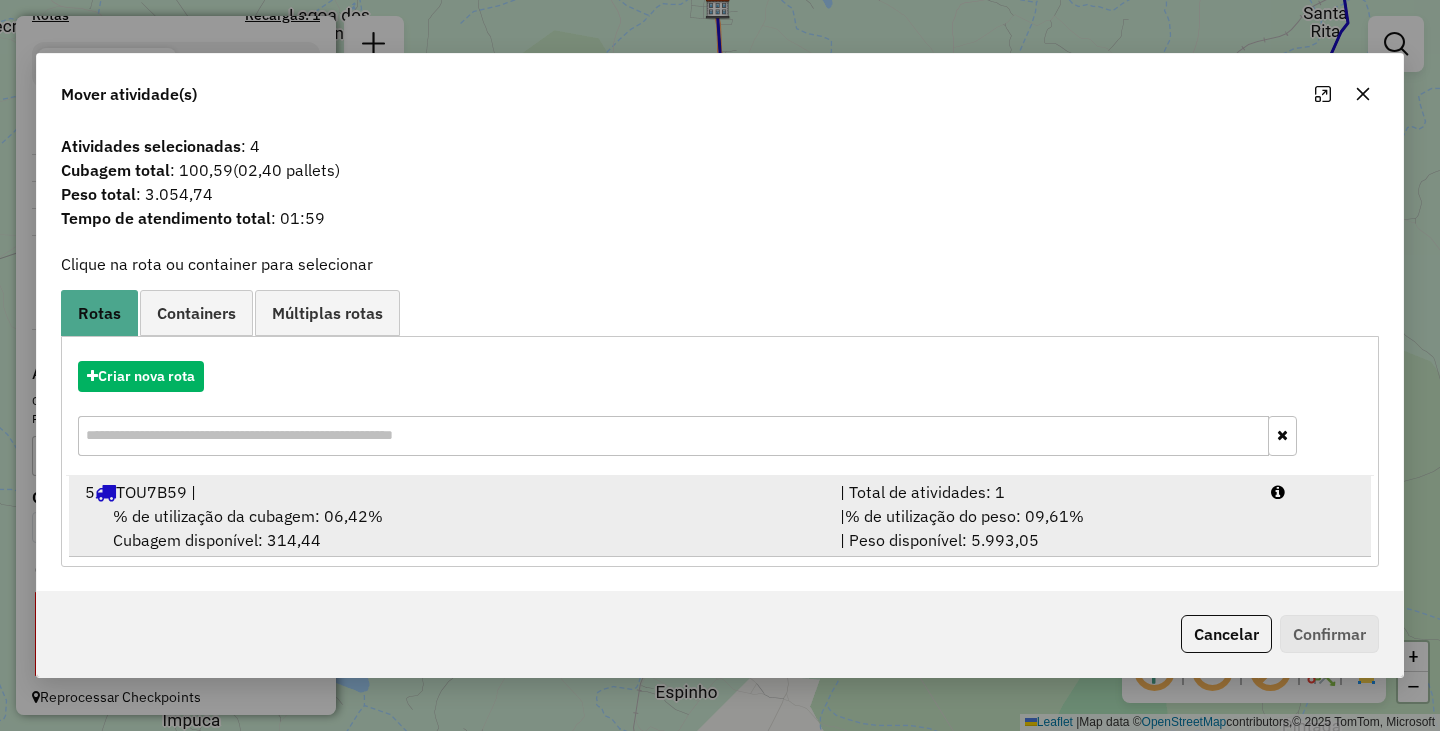 click on "% de utilização da cubagem: 06,42%  Cubagem disponível: 314,44" at bounding box center (450, 528) 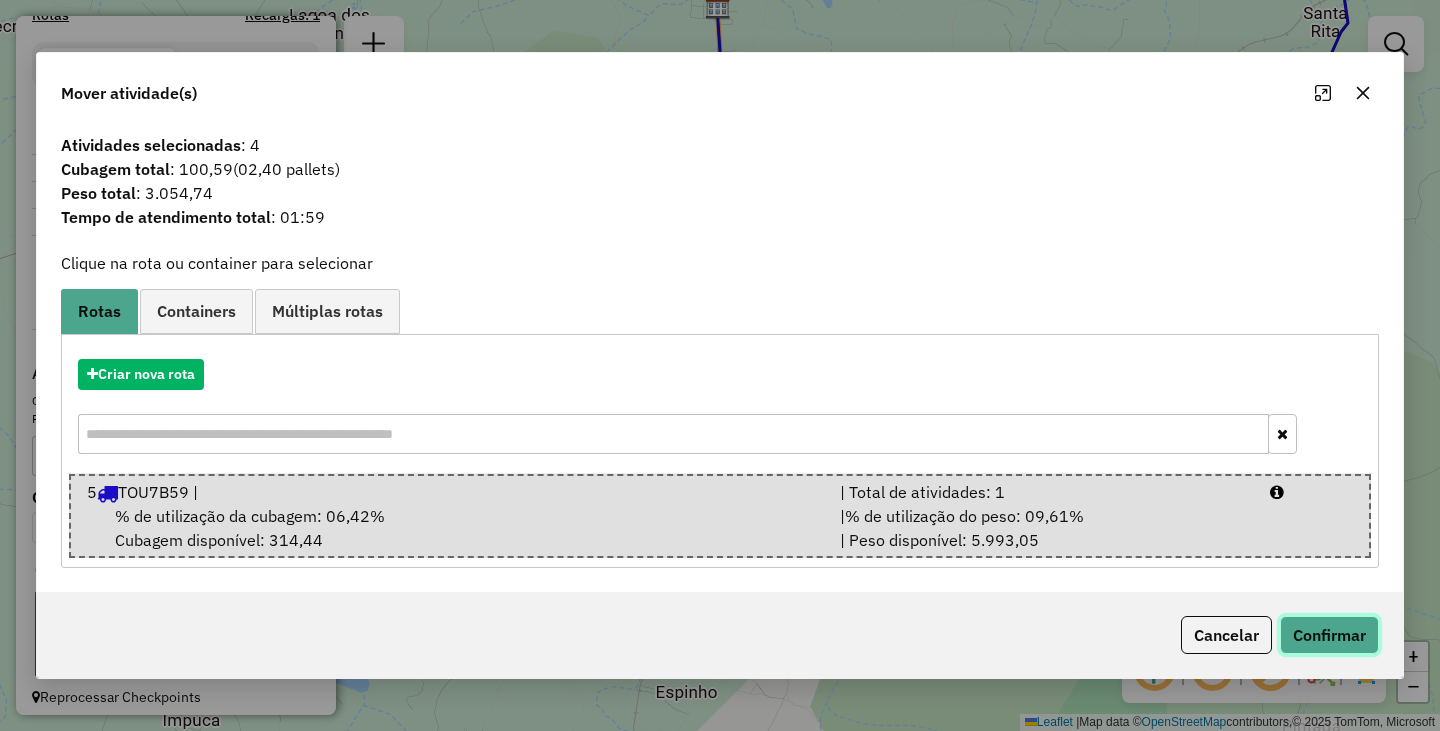 click on "Confirmar" 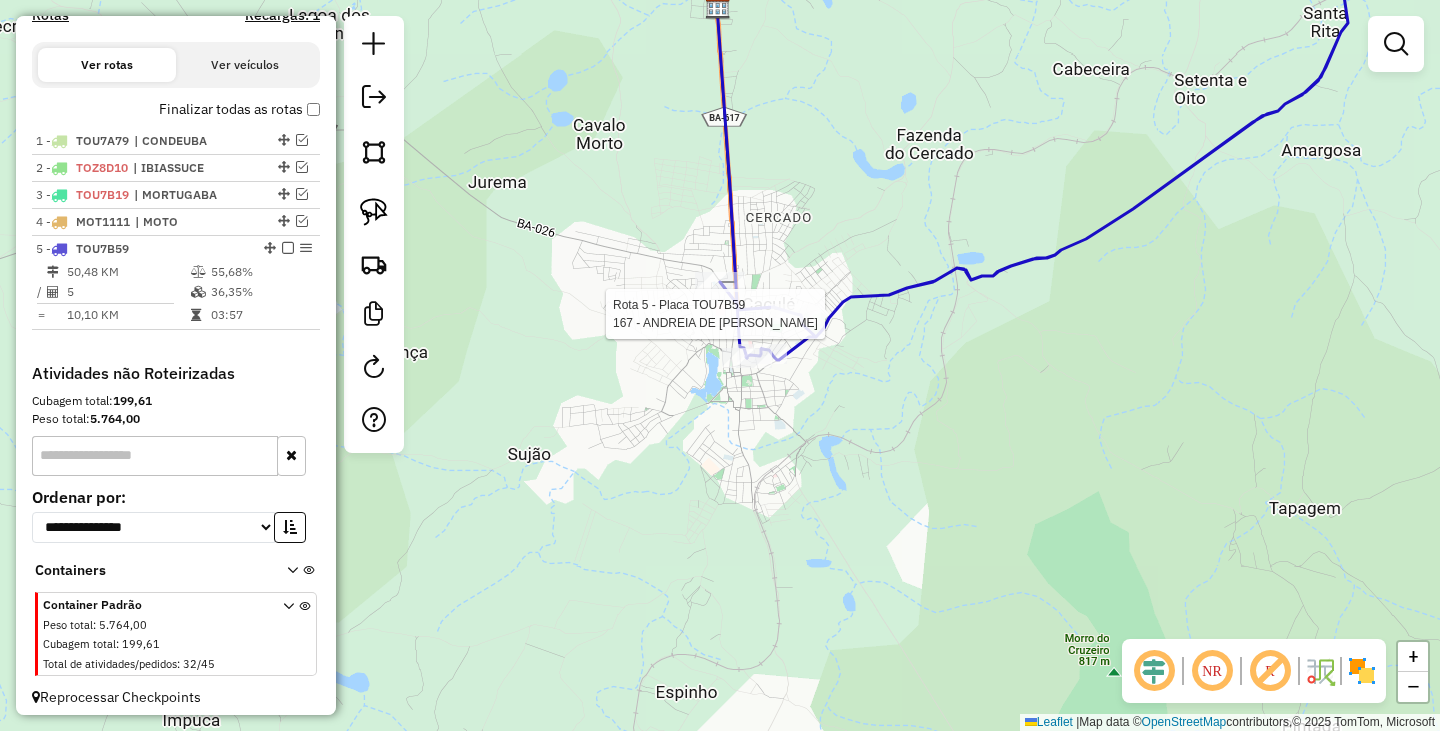 scroll, scrollTop: 671, scrollLeft: 0, axis: vertical 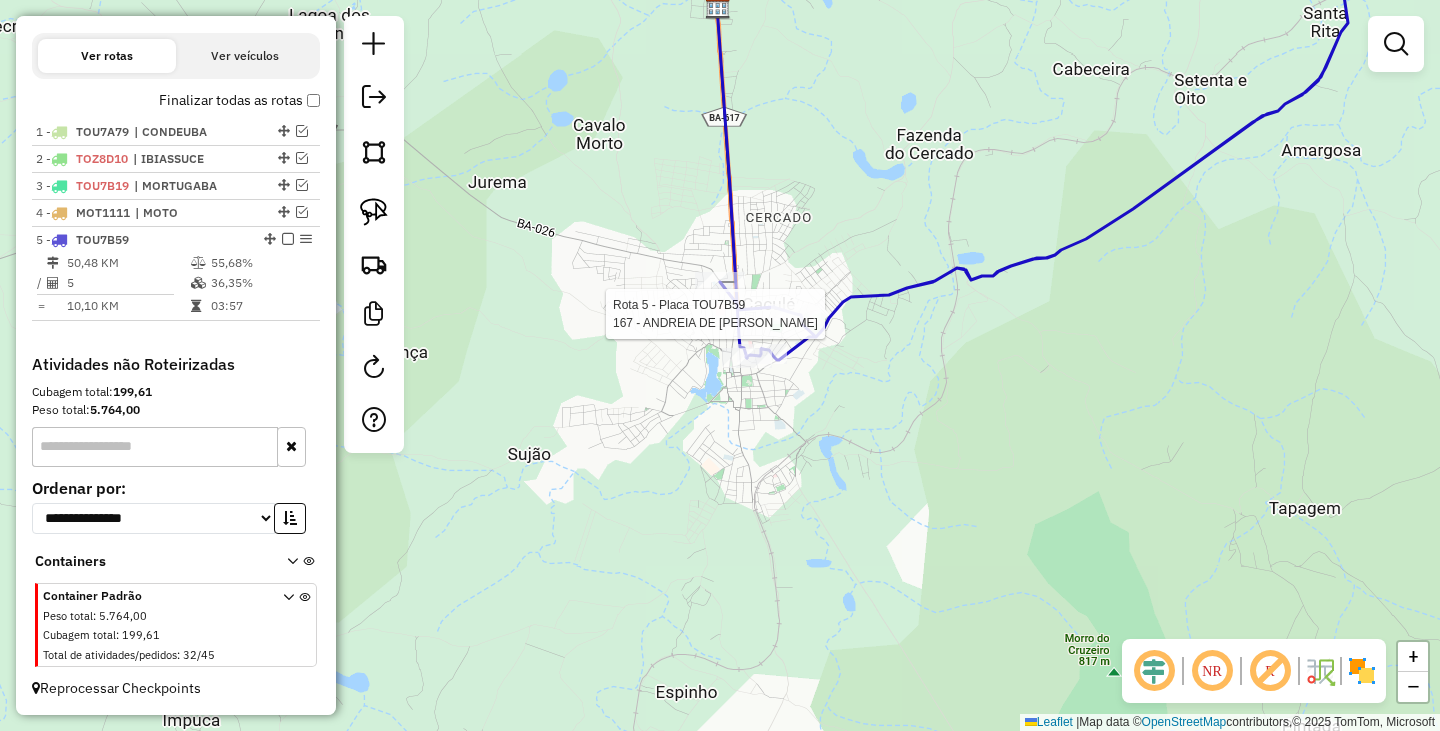 select on "**********" 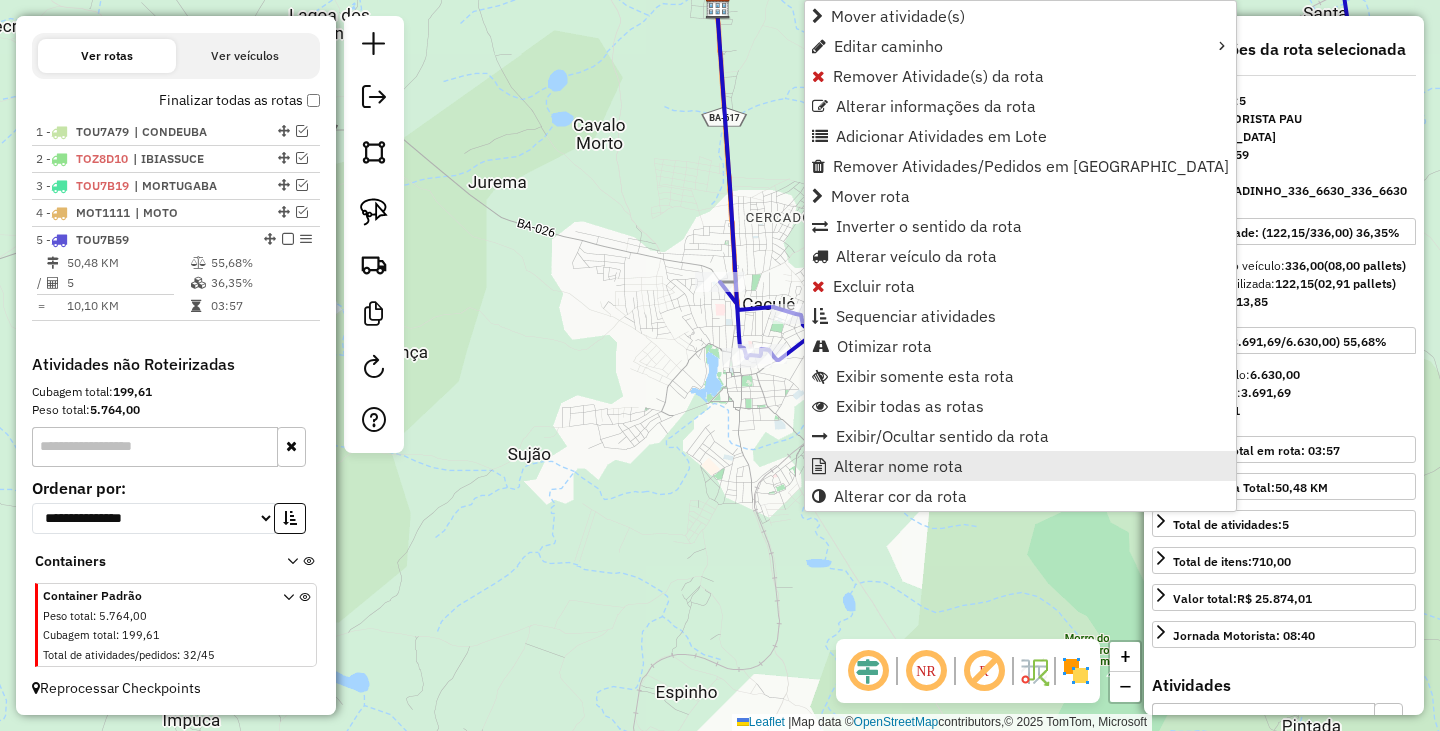 click on "Alterar nome rota" at bounding box center (898, 466) 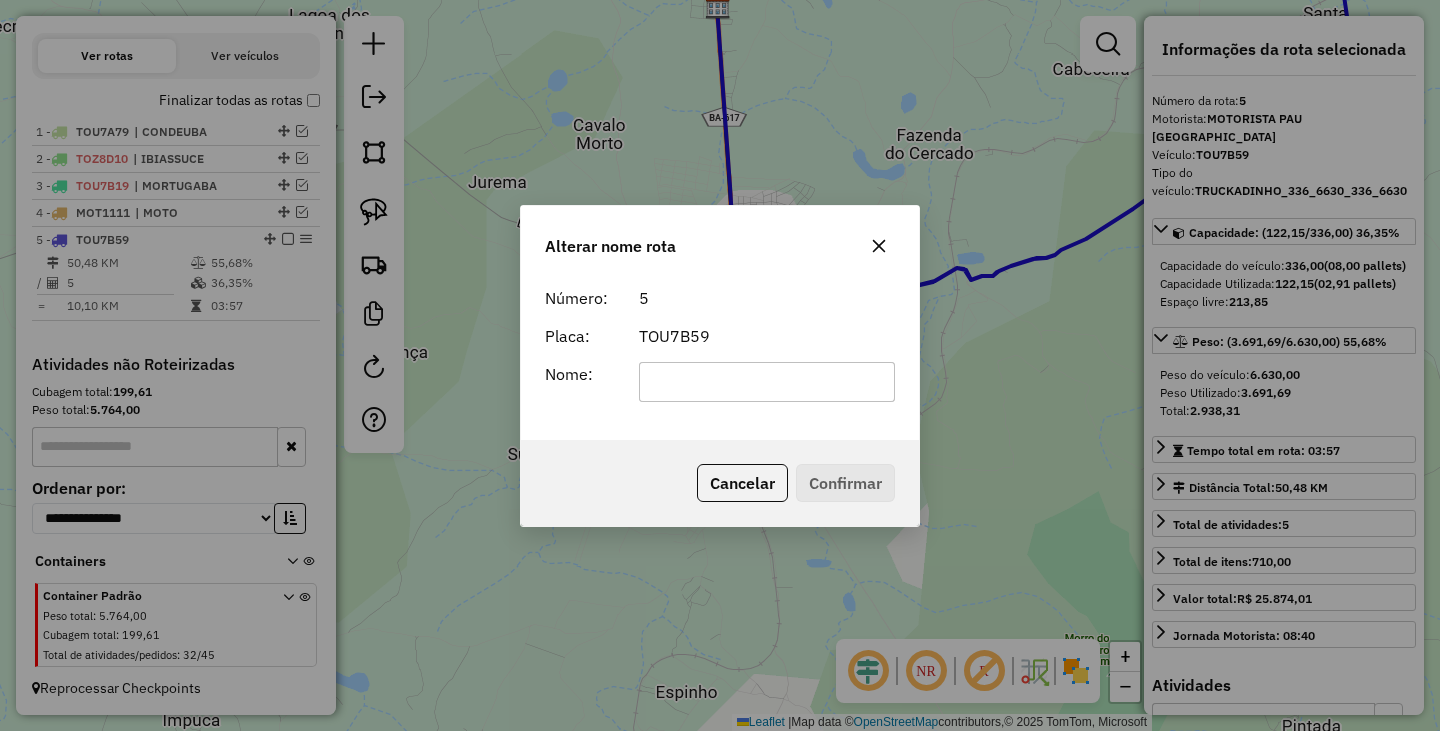 click on "Alterar nome rota Número: 5 Placa: TOU7B59 Nome:  Cancelar   Confirmar" 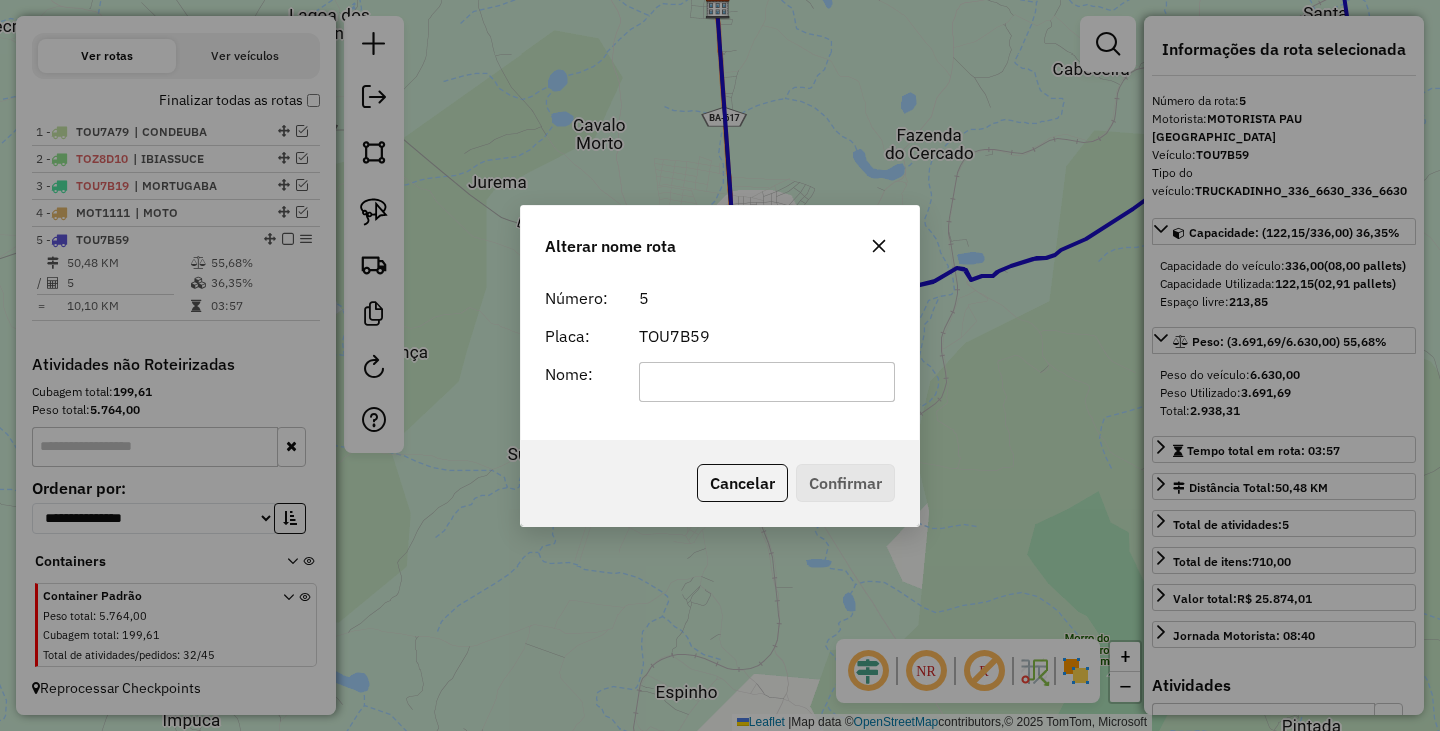 click 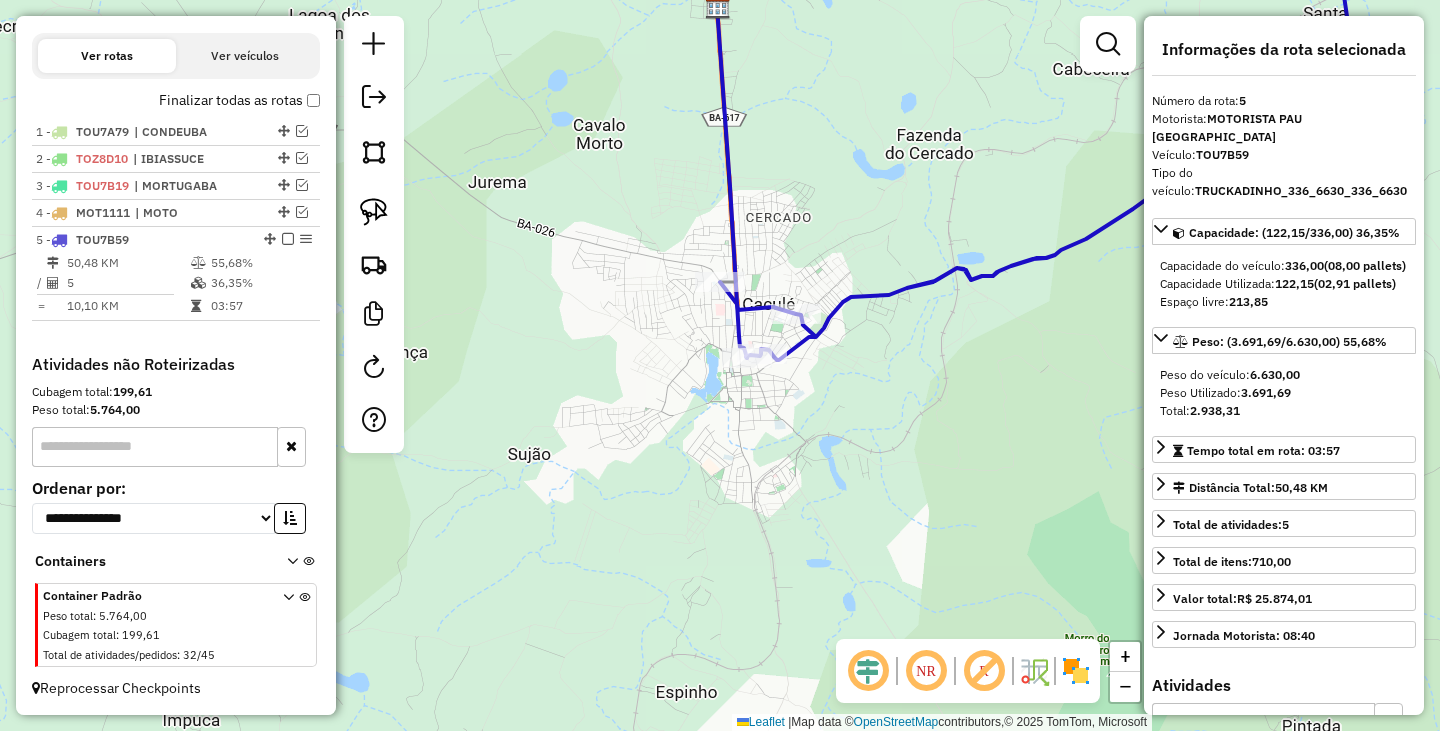 click on "Janela de atendimento Grade de atendimento Capacidade Transportadoras Veículos Cliente Pedidos  Rotas Selecione os dias de semana para filtrar as janelas de atendimento  Seg   Ter   Qua   Qui   Sex   Sáb   Dom  Informe o período da janela de atendimento: De: Até:  Filtrar exatamente a janela do cliente  Considerar janela de atendimento padrão  Selecione os dias de semana para filtrar as grades de atendimento  Seg   Ter   Qua   Qui   Sex   Sáb   Dom   Considerar clientes sem dia de atendimento cadastrado  Clientes fora do dia de atendimento selecionado Filtrar as atividades entre os valores definidos abaixo:  Peso mínimo:   Peso máximo:   Cubagem mínima:   Cubagem máxima:   De:   Até:  Filtrar as atividades entre o tempo de atendimento definido abaixo:  De:   Até:   Considerar capacidade total dos clientes não roteirizados Transportadora: Selecione um ou mais itens Tipo de veículo: Selecione um ou mais itens Veículo: Selecione um ou mais itens Motorista: Selecione um ou mais itens Nome: Rótulo:" 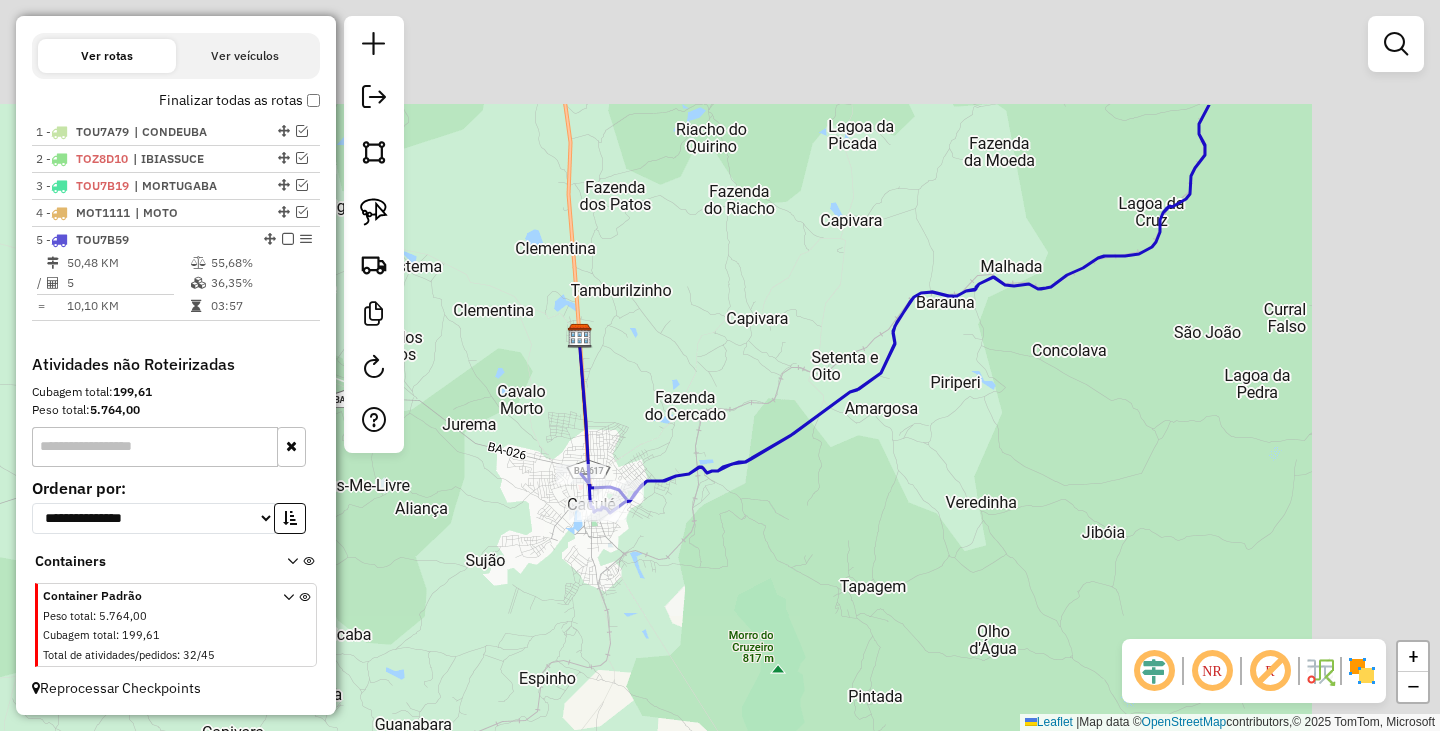 drag, startPoint x: 1113, startPoint y: 216, endPoint x: 768, endPoint y: 358, distance: 373.0804 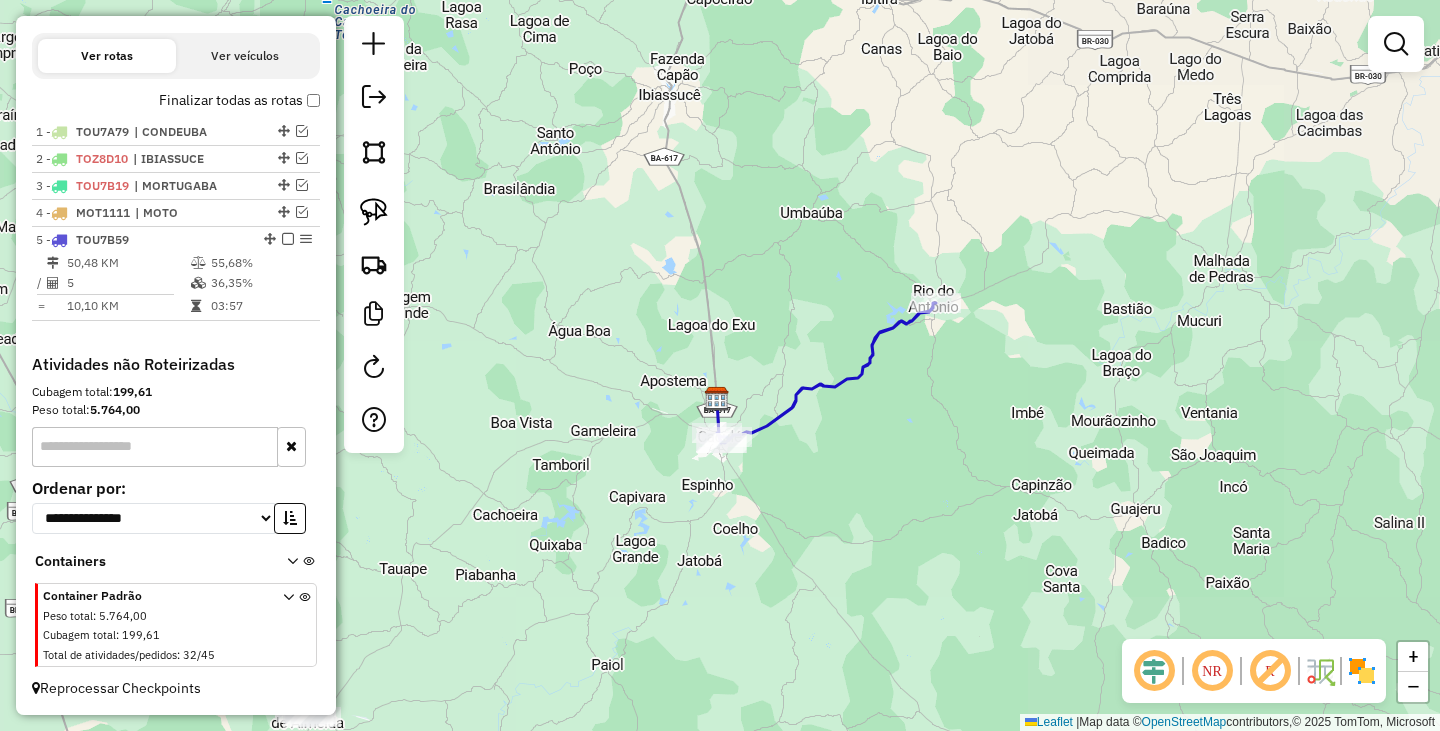 drag, startPoint x: 1012, startPoint y: 256, endPoint x: 969, endPoint y: 297, distance: 59.413803 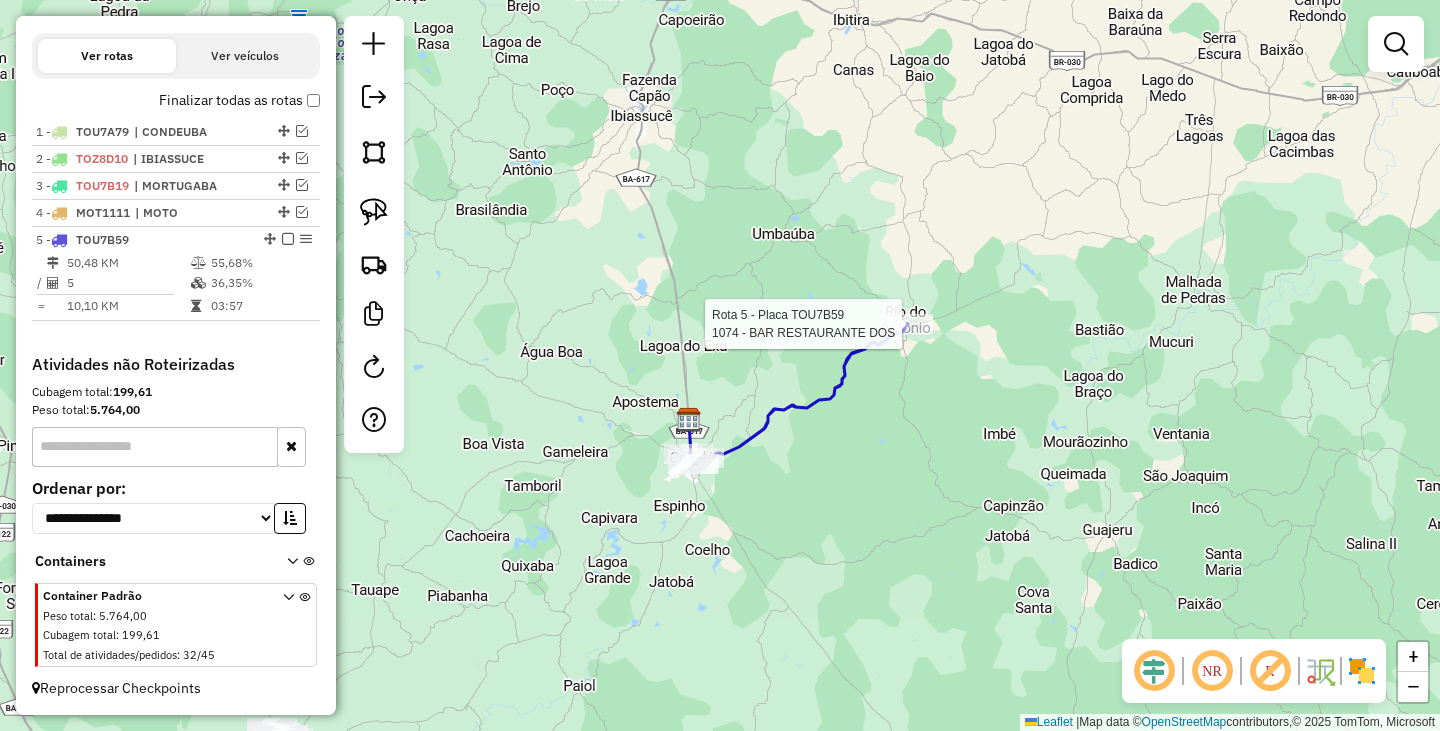 select on "**********" 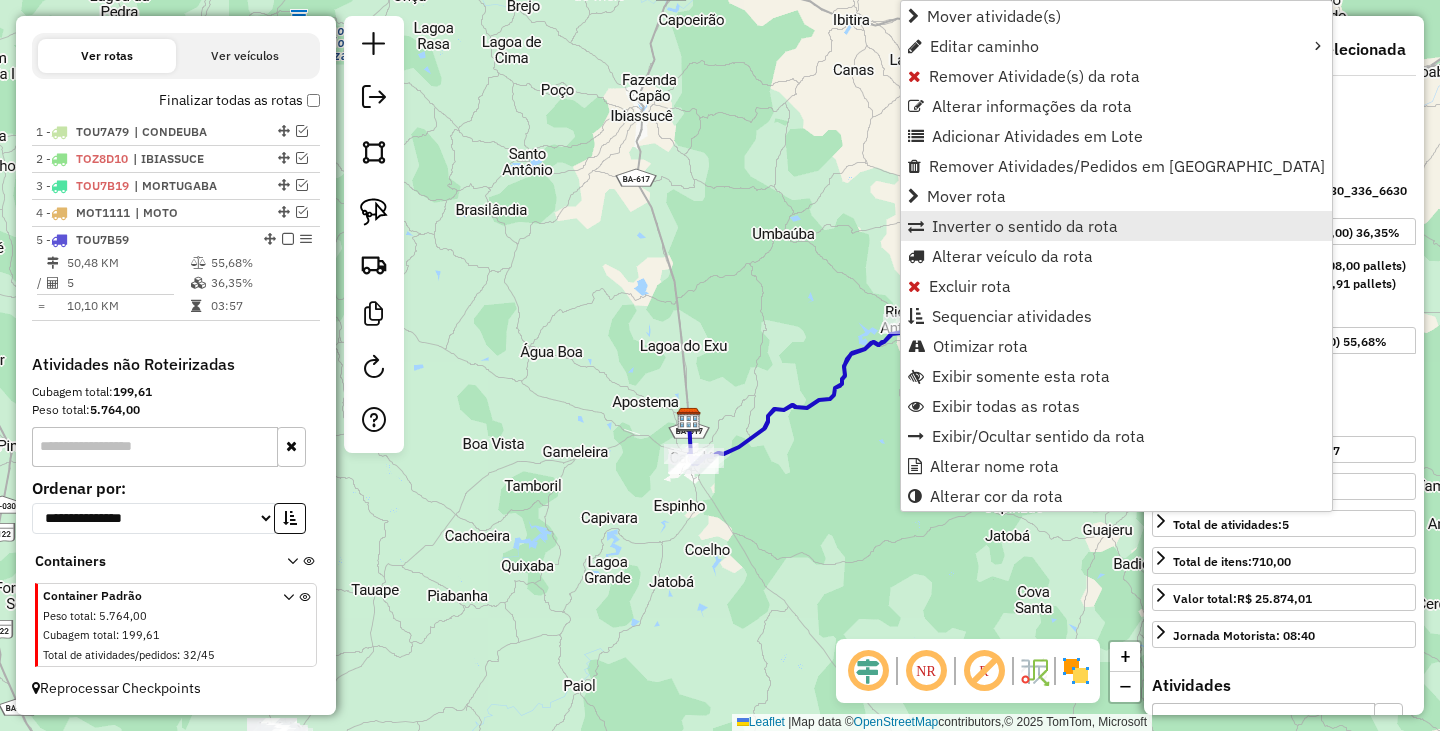 click on "Inverter o sentido da rota" at bounding box center (1025, 226) 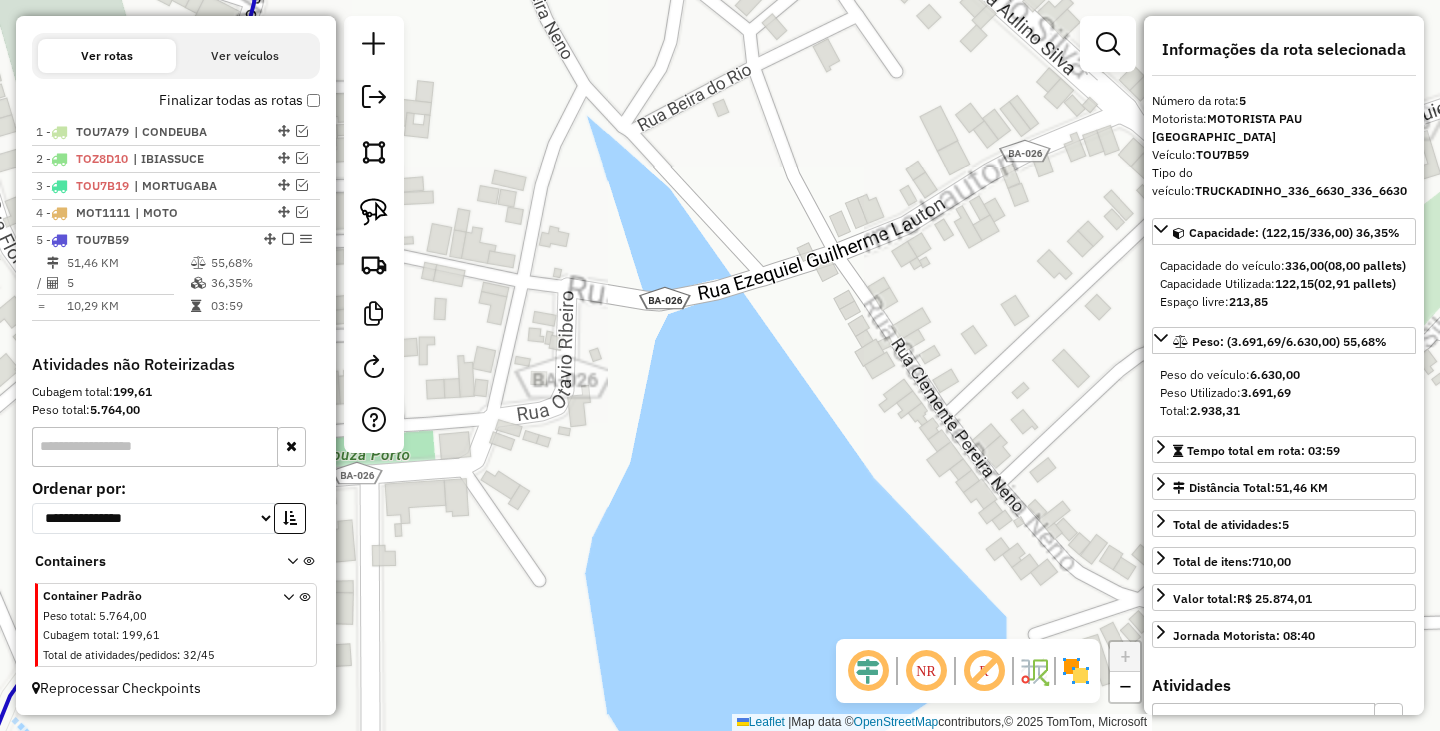 drag, startPoint x: 706, startPoint y: 171, endPoint x: 708, endPoint y: 329, distance: 158.01266 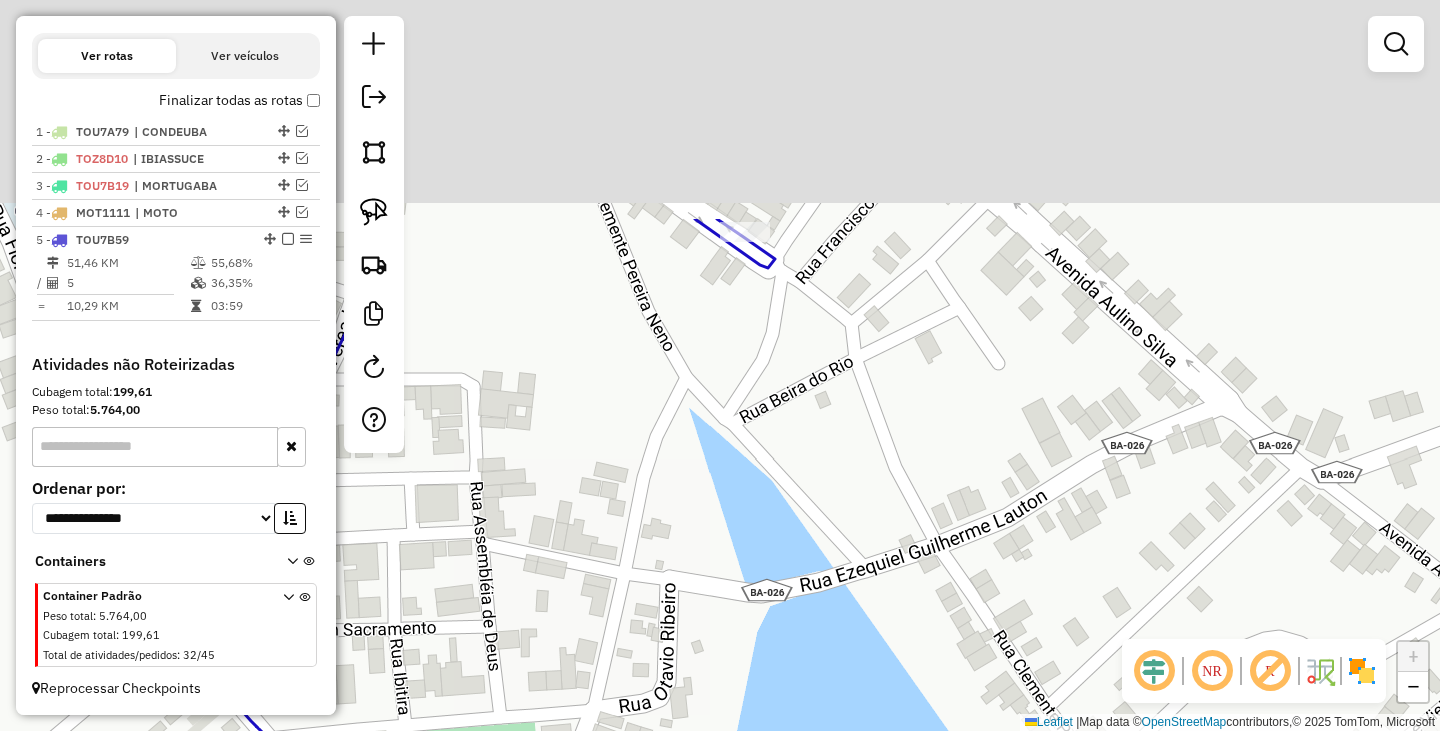 drag, startPoint x: 722, startPoint y: 345, endPoint x: 725, endPoint y: 332, distance: 13.341664 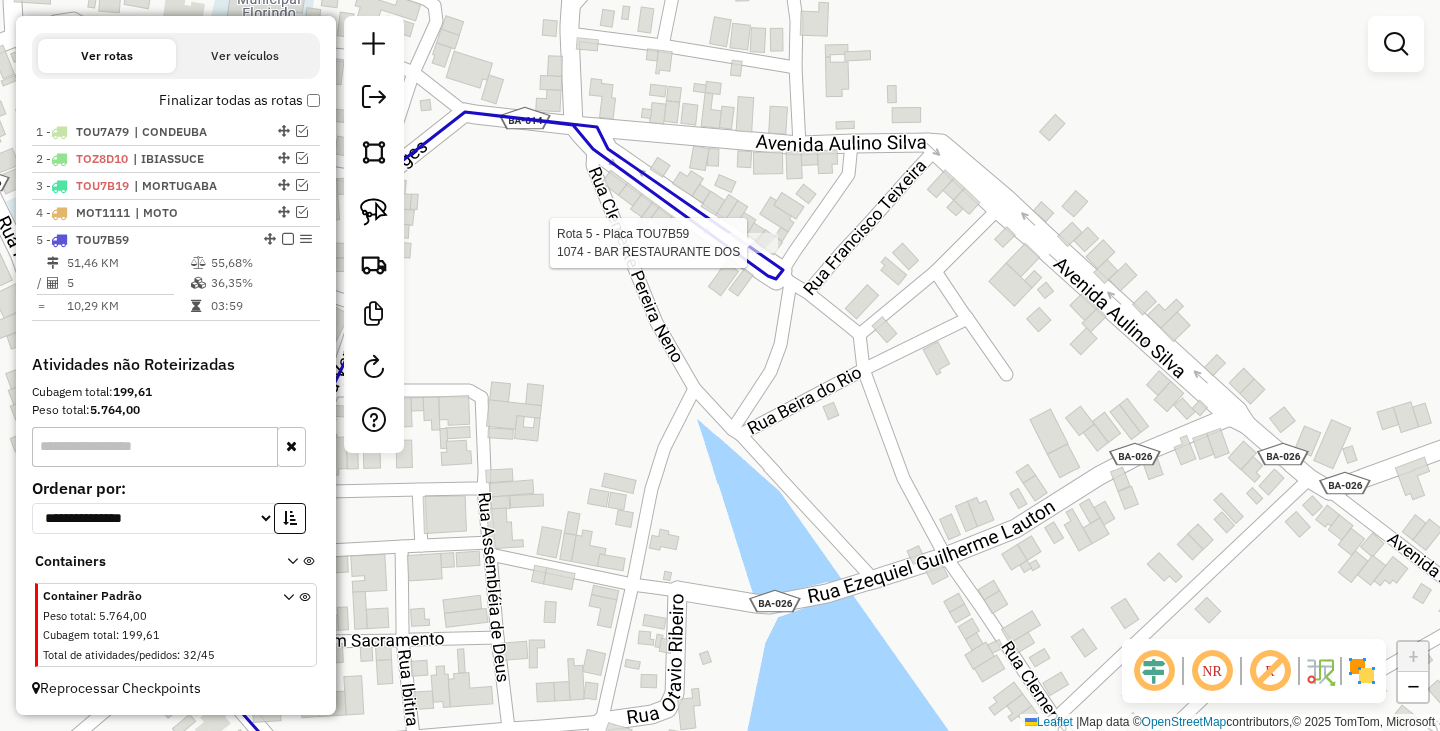 select on "**********" 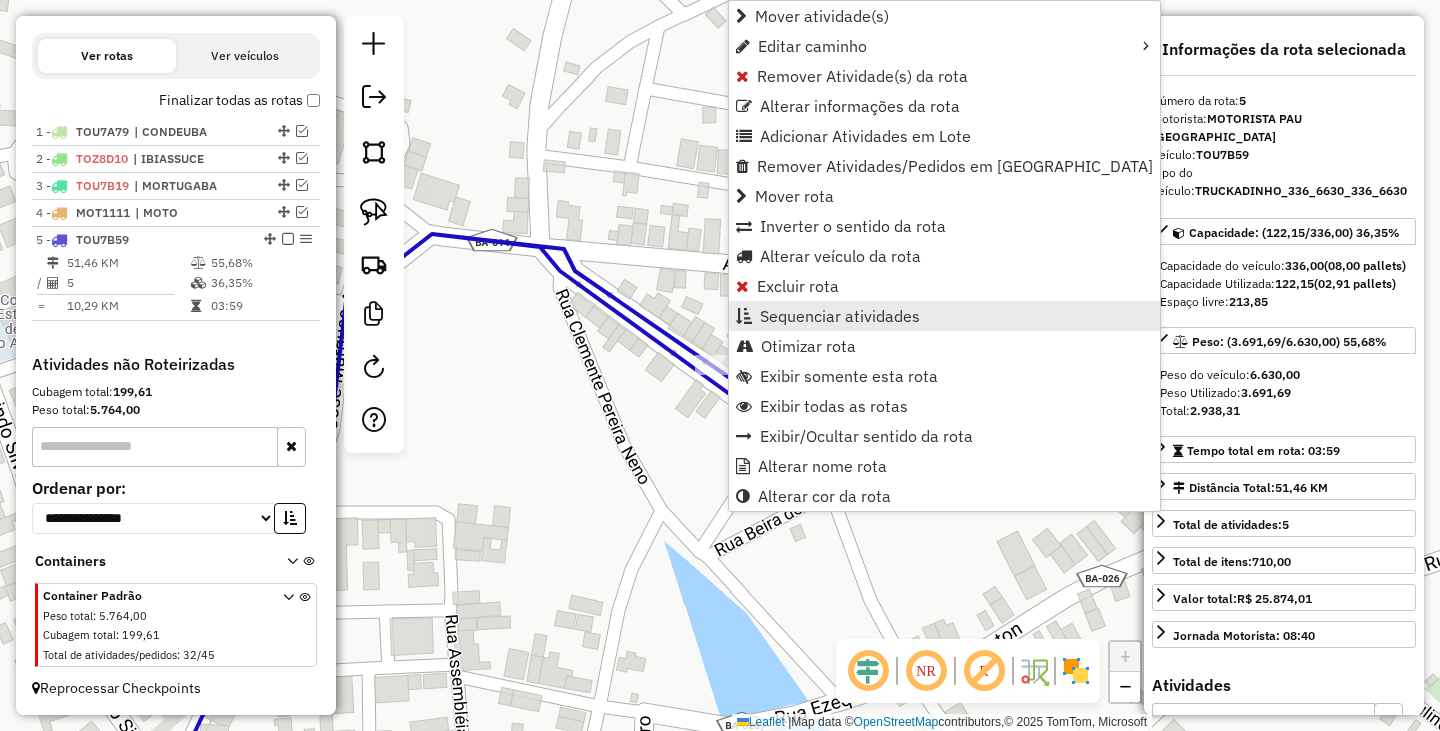 click on "Sequenciar atividades" at bounding box center [840, 316] 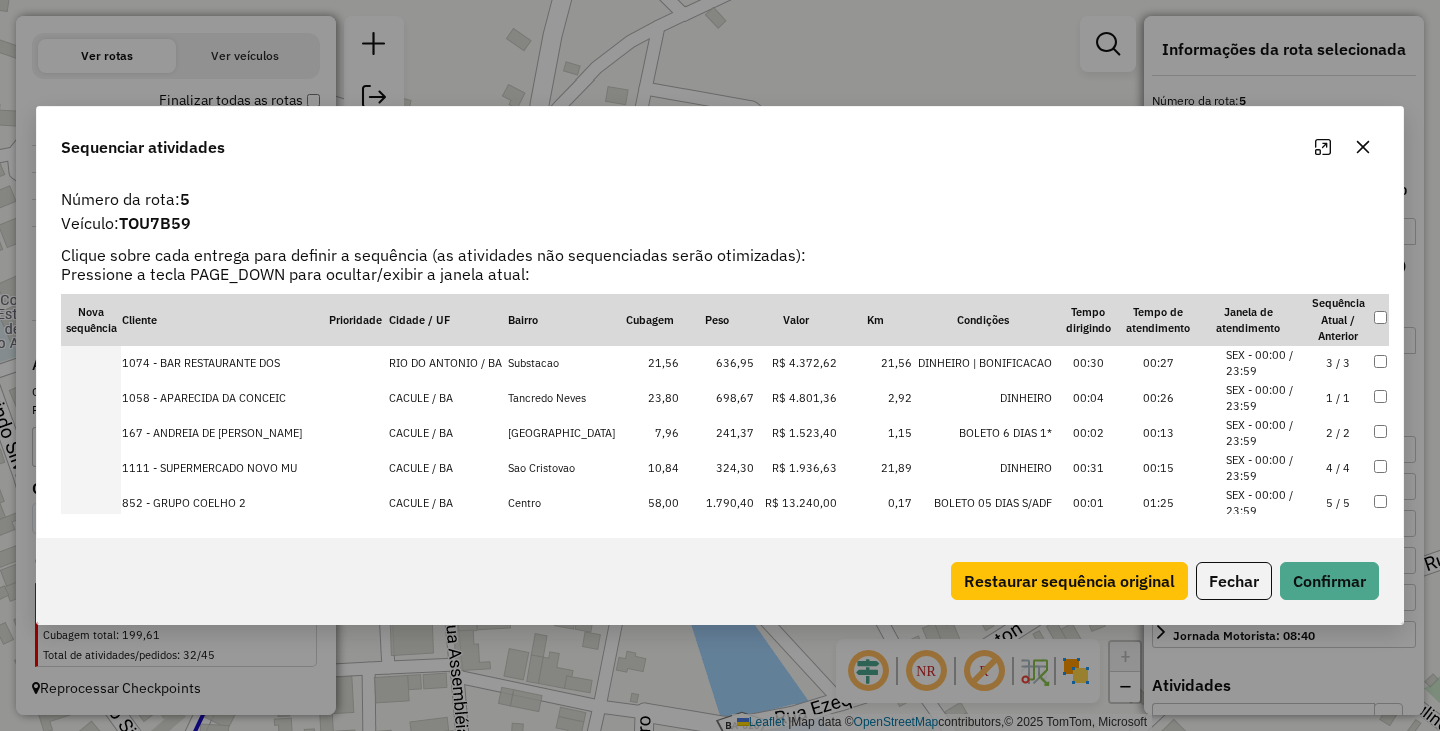 drag, startPoint x: 188, startPoint y: 435, endPoint x: 196, endPoint y: 309, distance: 126.253716 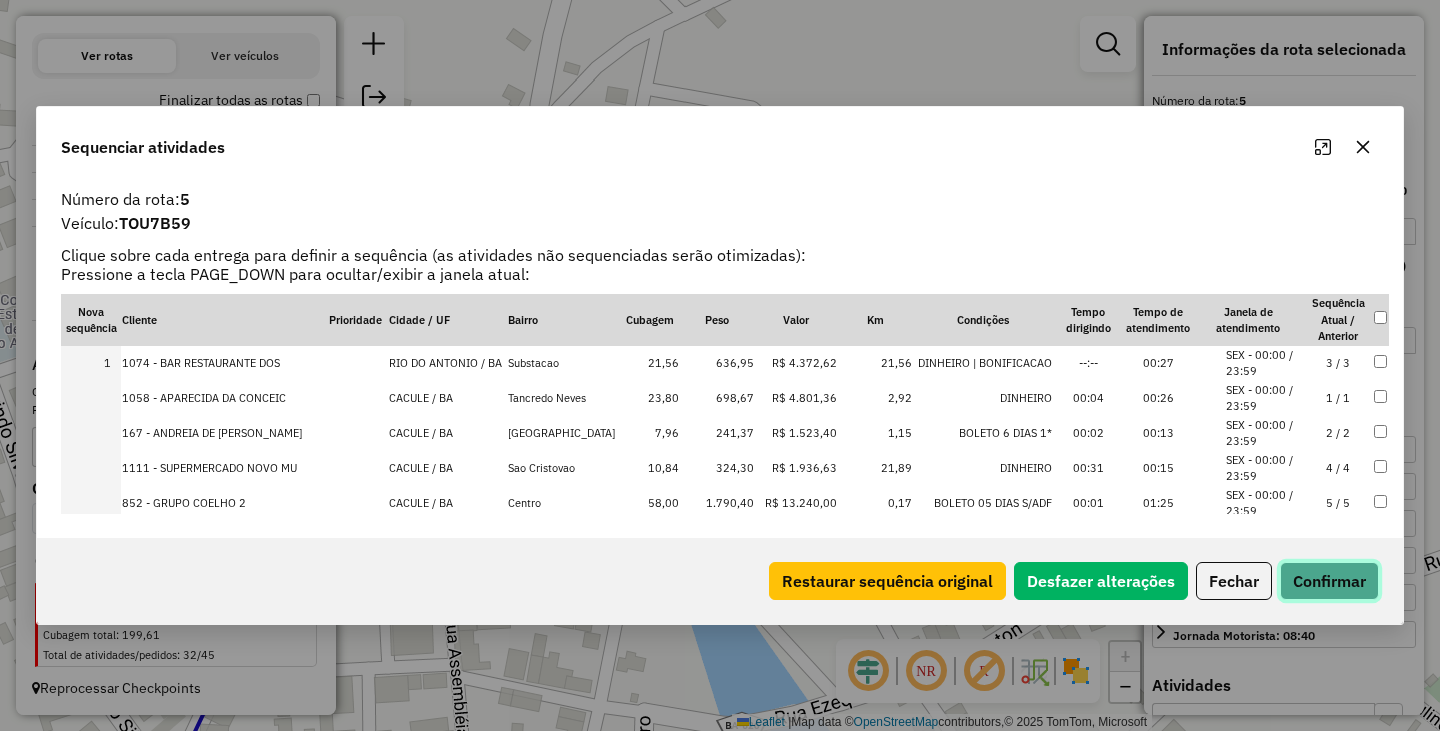 click on "Confirmar" 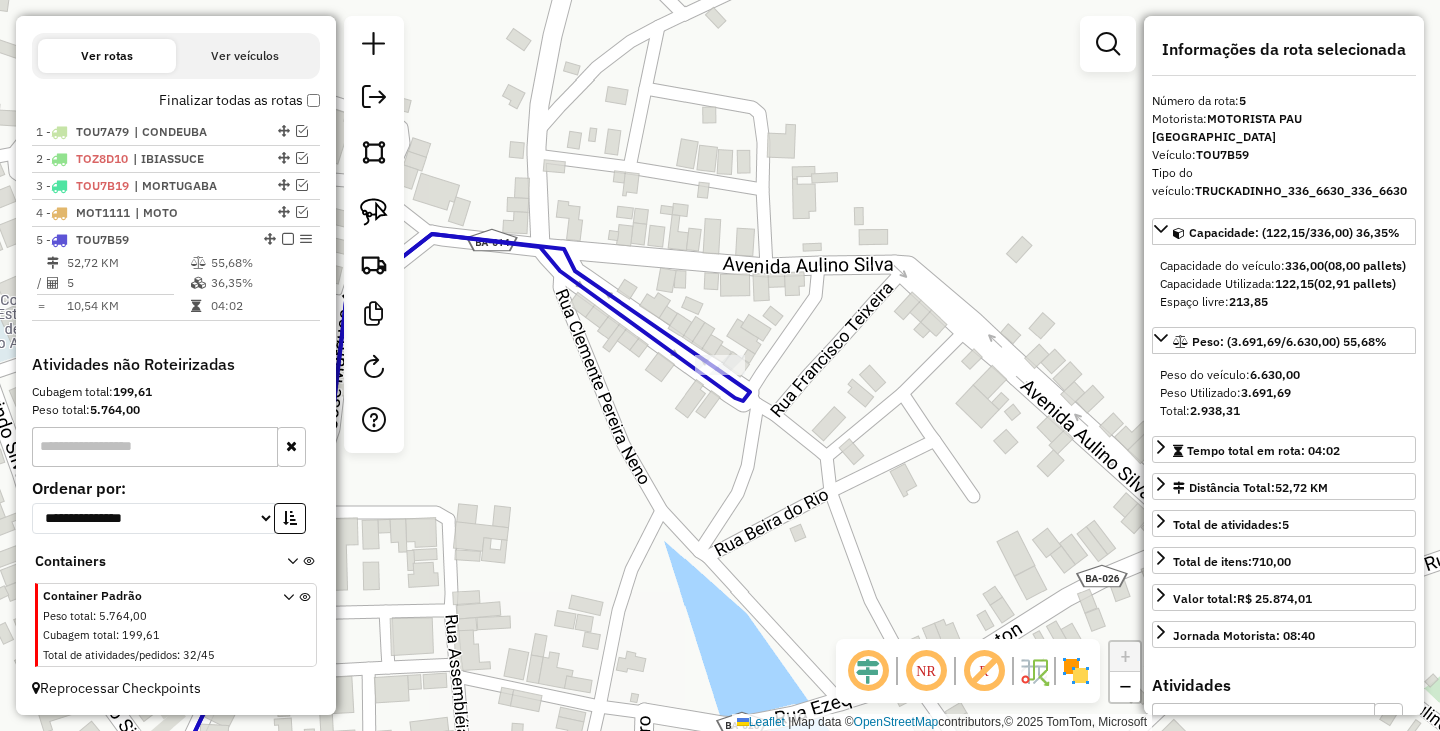 click on "Janela de atendimento Grade de atendimento Capacidade Transportadoras Veículos Cliente Pedidos  Rotas Selecione os dias de semana para filtrar as janelas de atendimento  Seg   Ter   Qua   Qui   Sex   Sáb   Dom  Informe o período da janela de atendimento: De: Até:  Filtrar exatamente a janela do cliente  Considerar janela de atendimento padrão  Selecione os dias de semana para filtrar as grades de atendimento  Seg   Ter   Qua   Qui   Sex   Sáb   Dom   Considerar clientes sem dia de atendimento cadastrado  Clientes fora do dia de atendimento selecionado Filtrar as atividades entre os valores definidos abaixo:  Peso mínimo:   Peso máximo:   Cubagem mínima:   Cubagem máxima:   De:   Até:  Filtrar as atividades entre o tempo de atendimento definido abaixo:  De:   Até:   Considerar capacidade total dos clientes não roteirizados Transportadora: Selecione um ou mais itens Tipo de veículo: Selecione um ou mais itens Veículo: Selecione um ou mais itens Motorista: Selecione um ou mais itens Nome: Rótulo:" 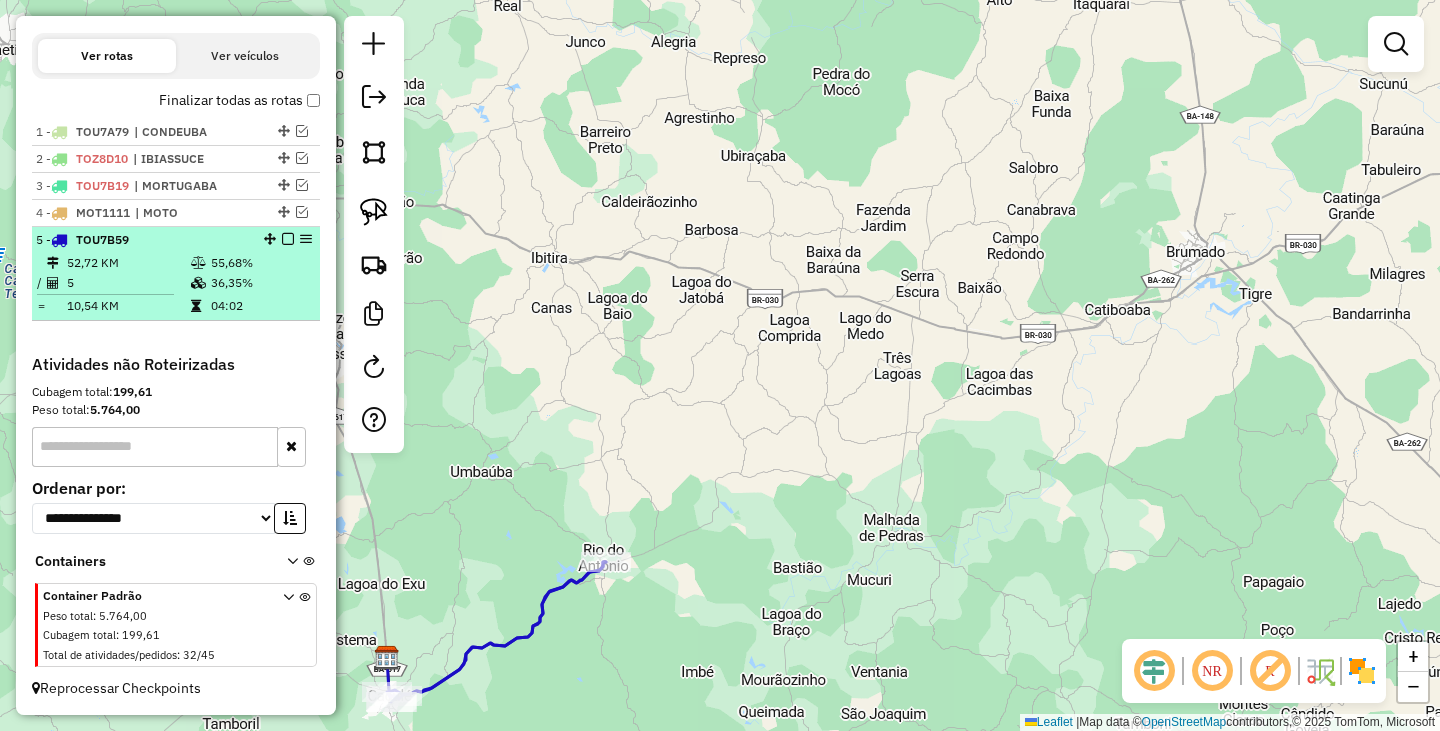 click at bounding box center [288, 239] 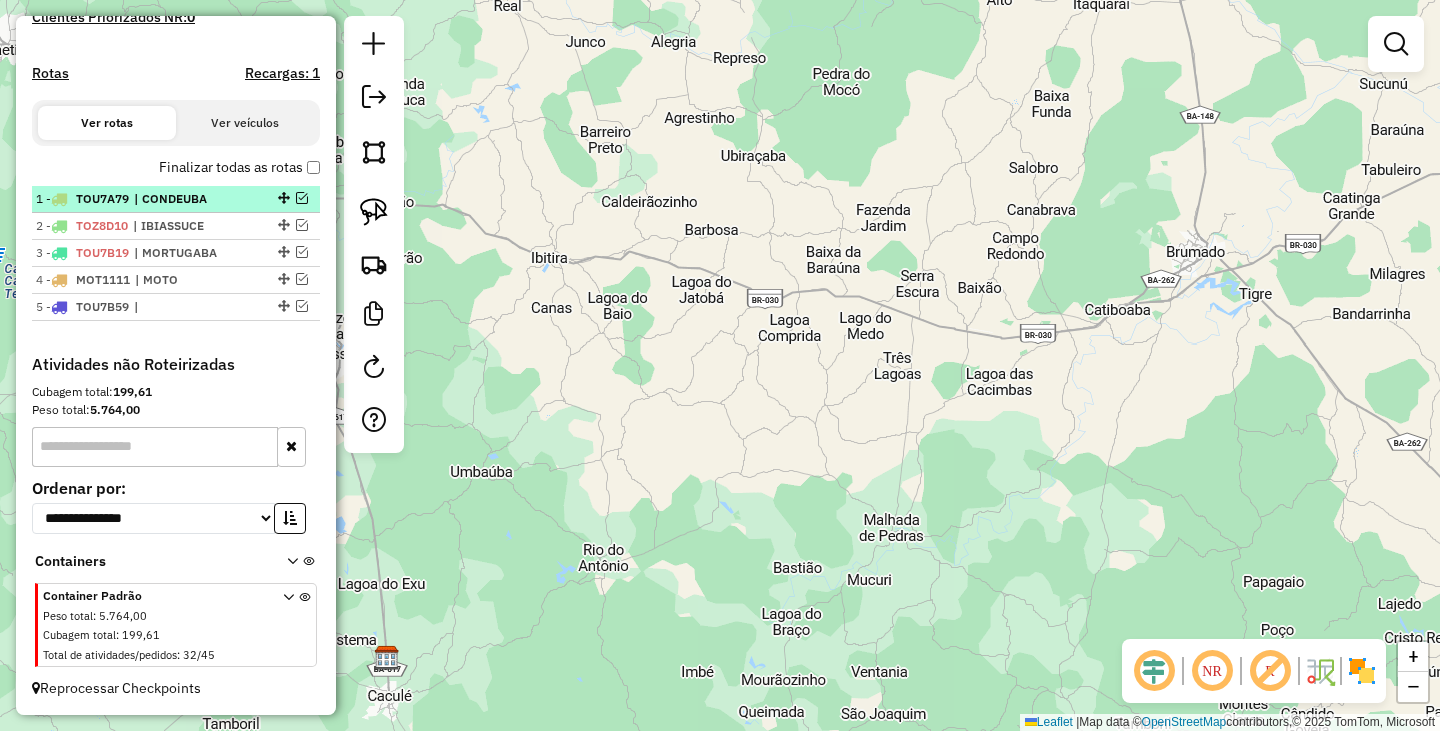 click on "| CONDEUBA" at bounding box center [180, 199] 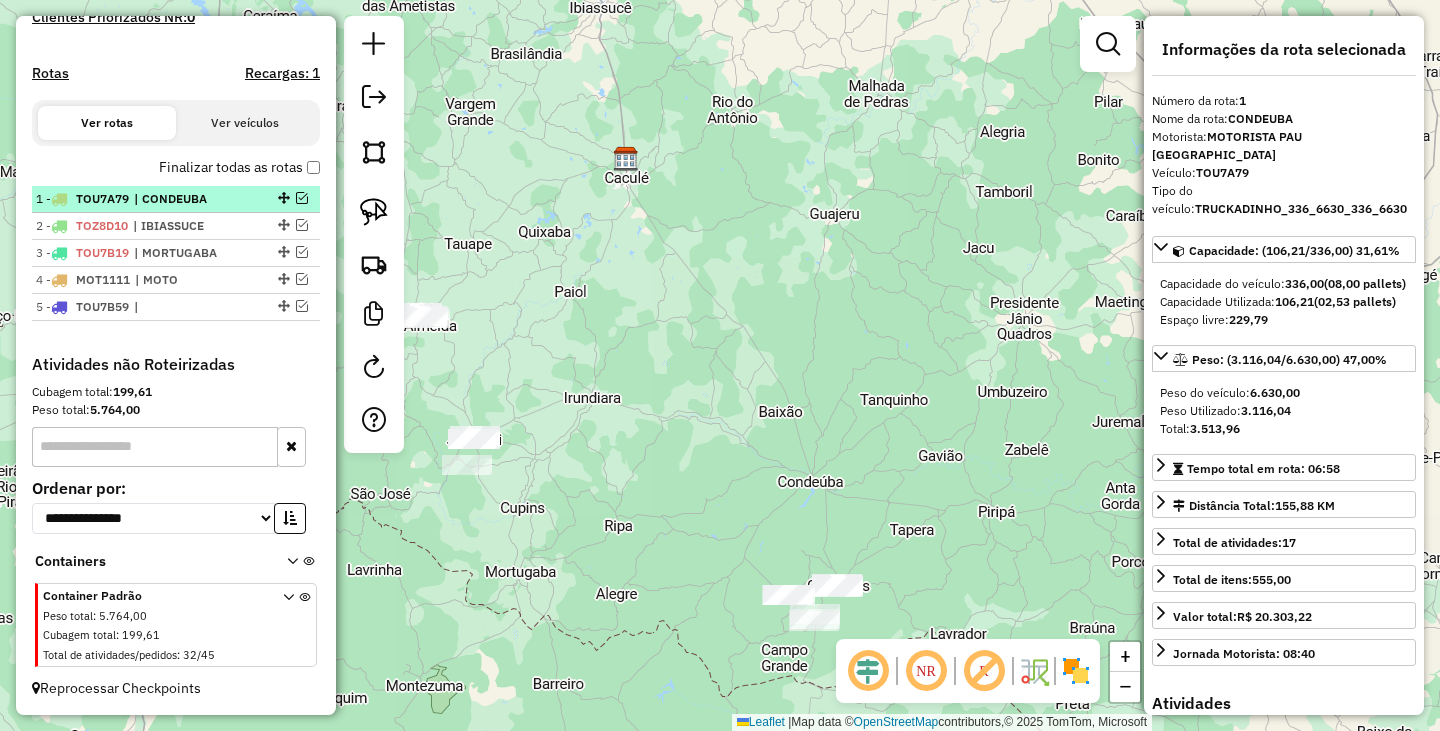 click on "| CONDEUBA" at bounding box center (180, 199) 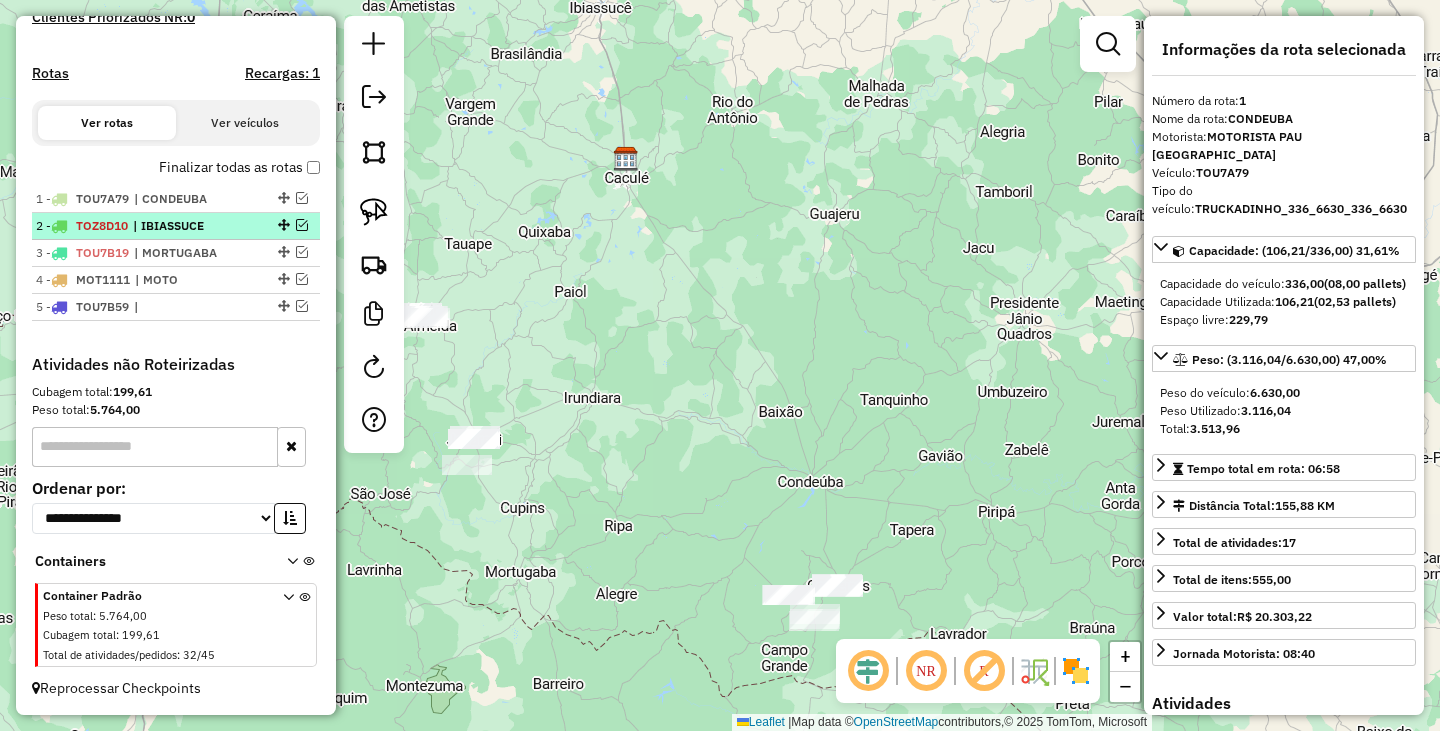 click on "| IBIASSUCE" at bounding box center [179, 226] 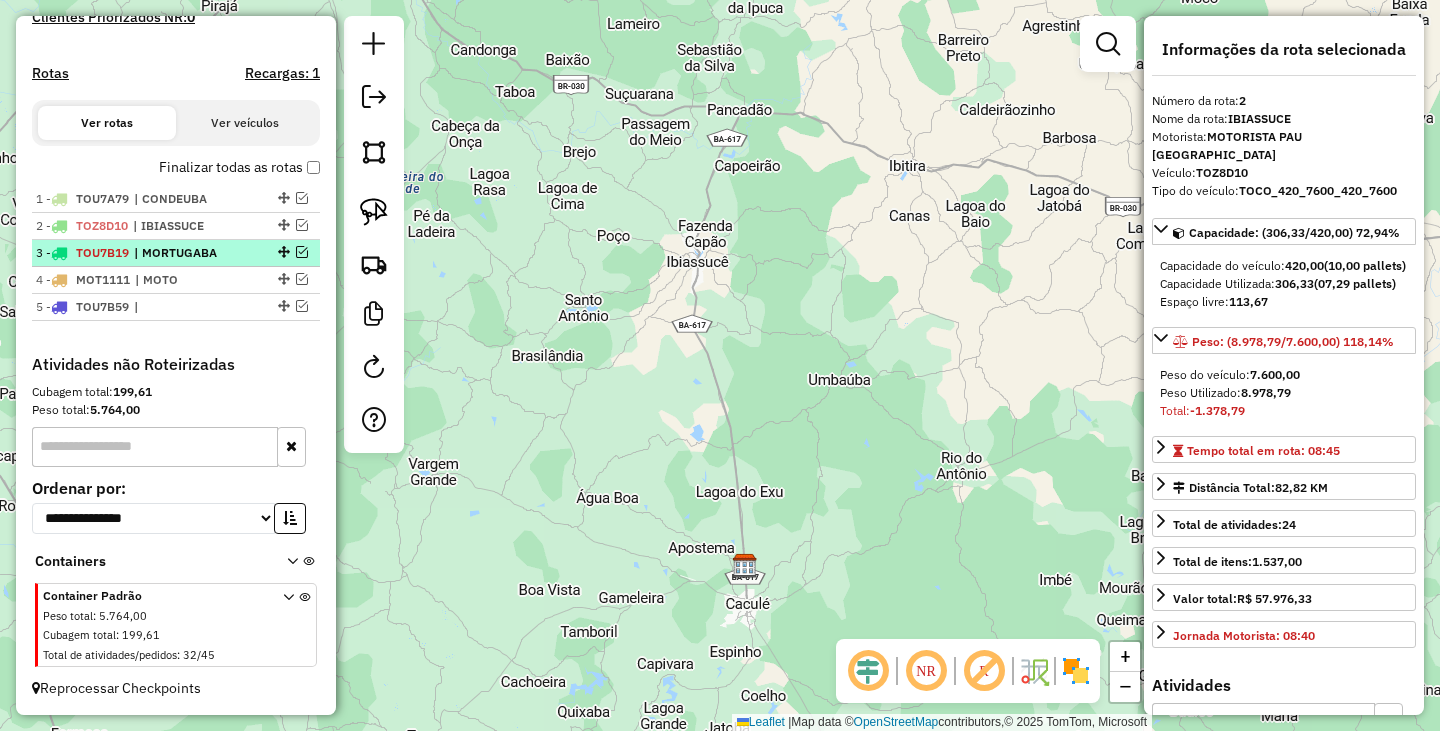 click on "| MORTUGABA" at bounding box center [180, 253] 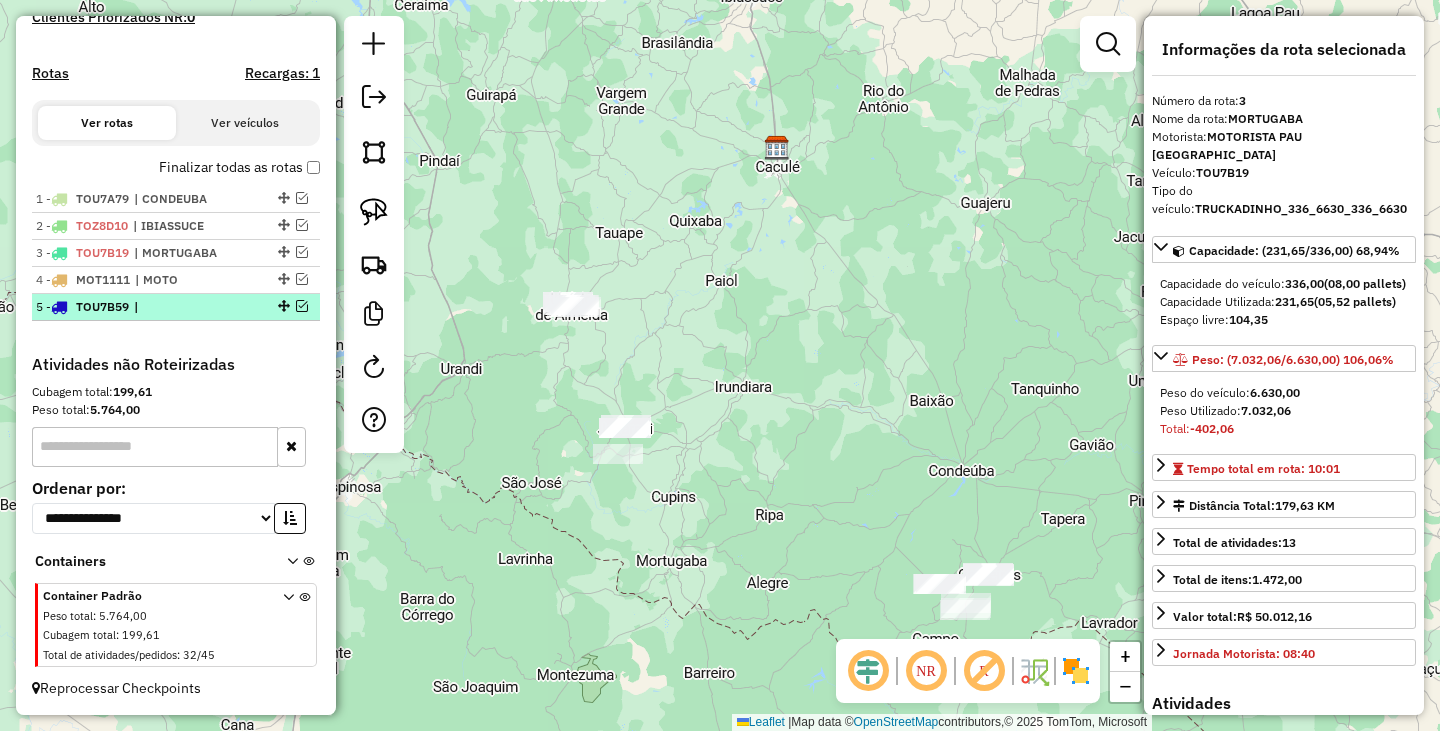 click on "|" at bounding box center (180, 307) 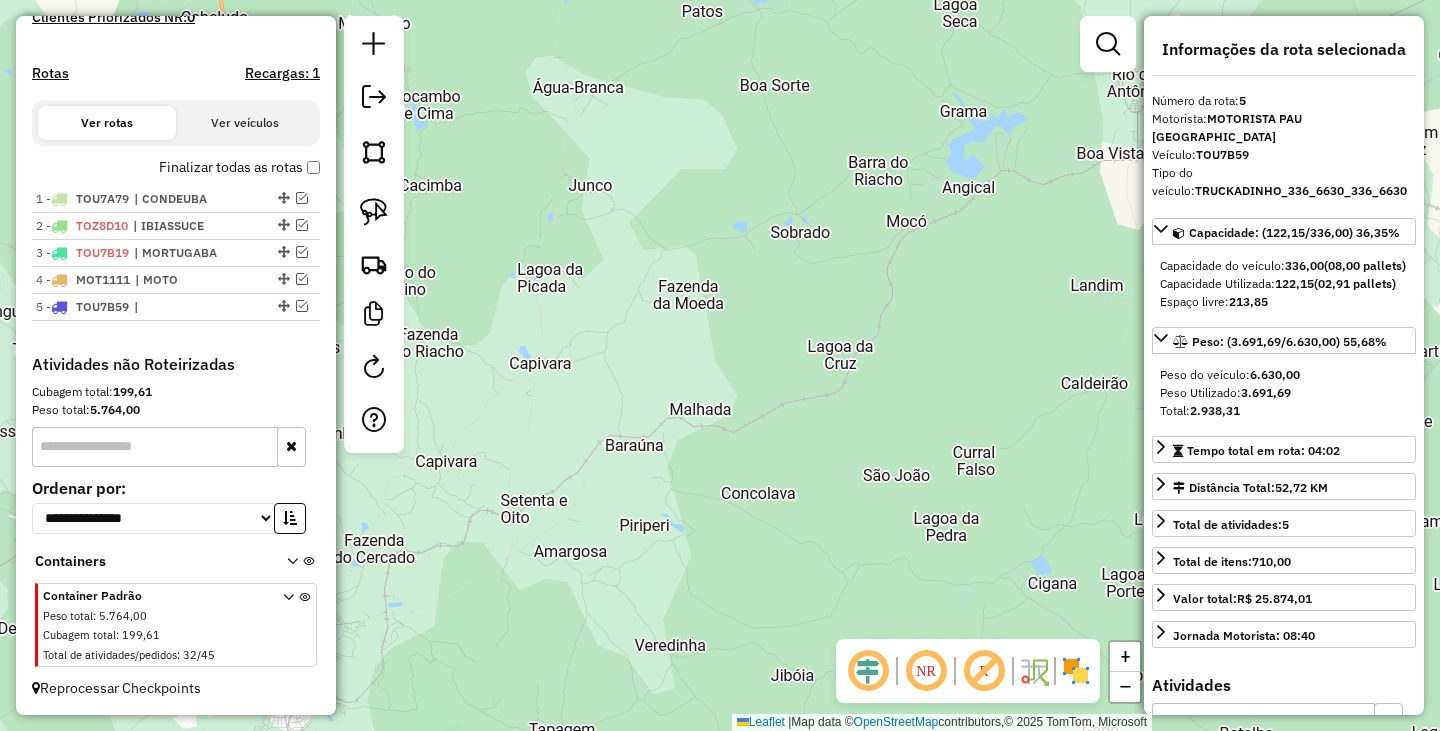 drag, startPoint x: 987, startPoint y: 247, endPoint x: 874, endPoint y: 335, distance: 143.2236 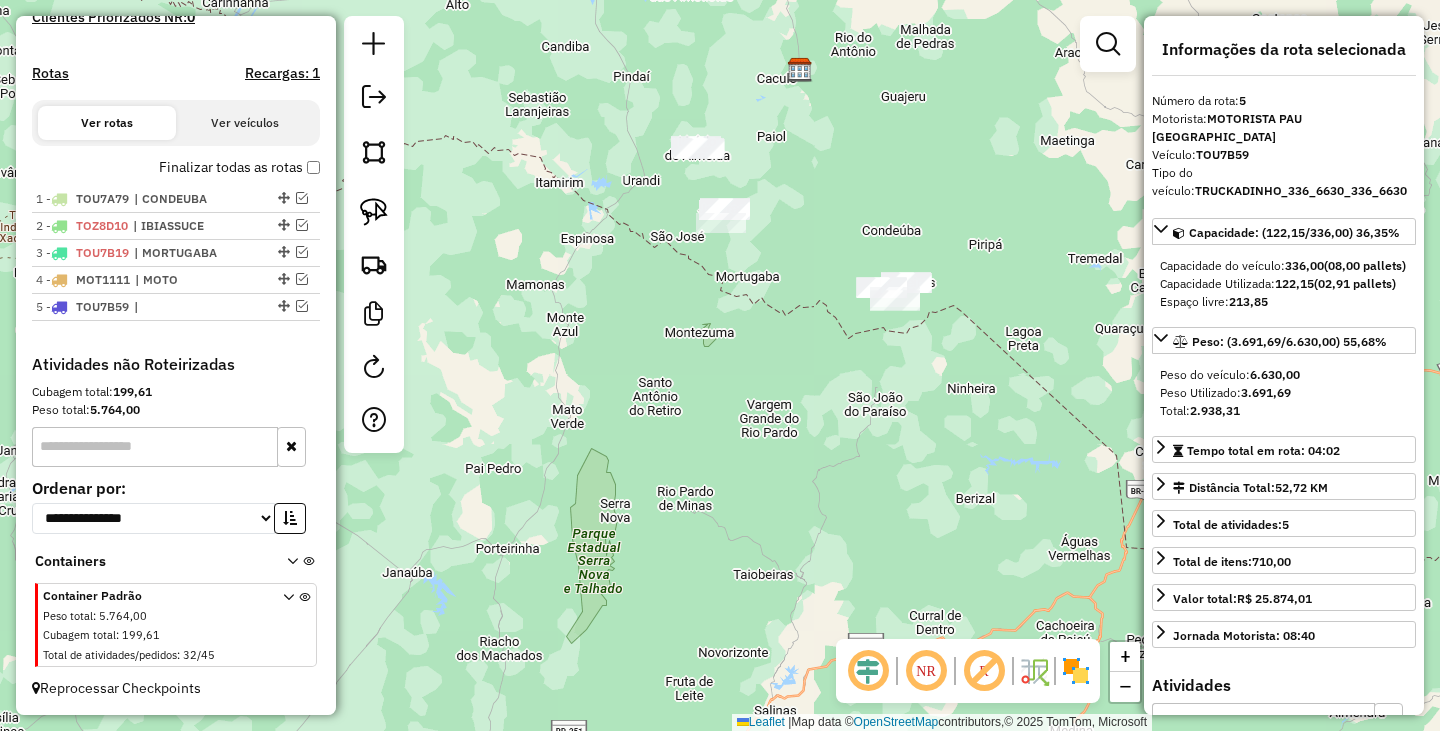 drag, startPoint x: 780, startPoint y: 432, endPoint x: 791, endPoint y: 160, distance: 272.22232 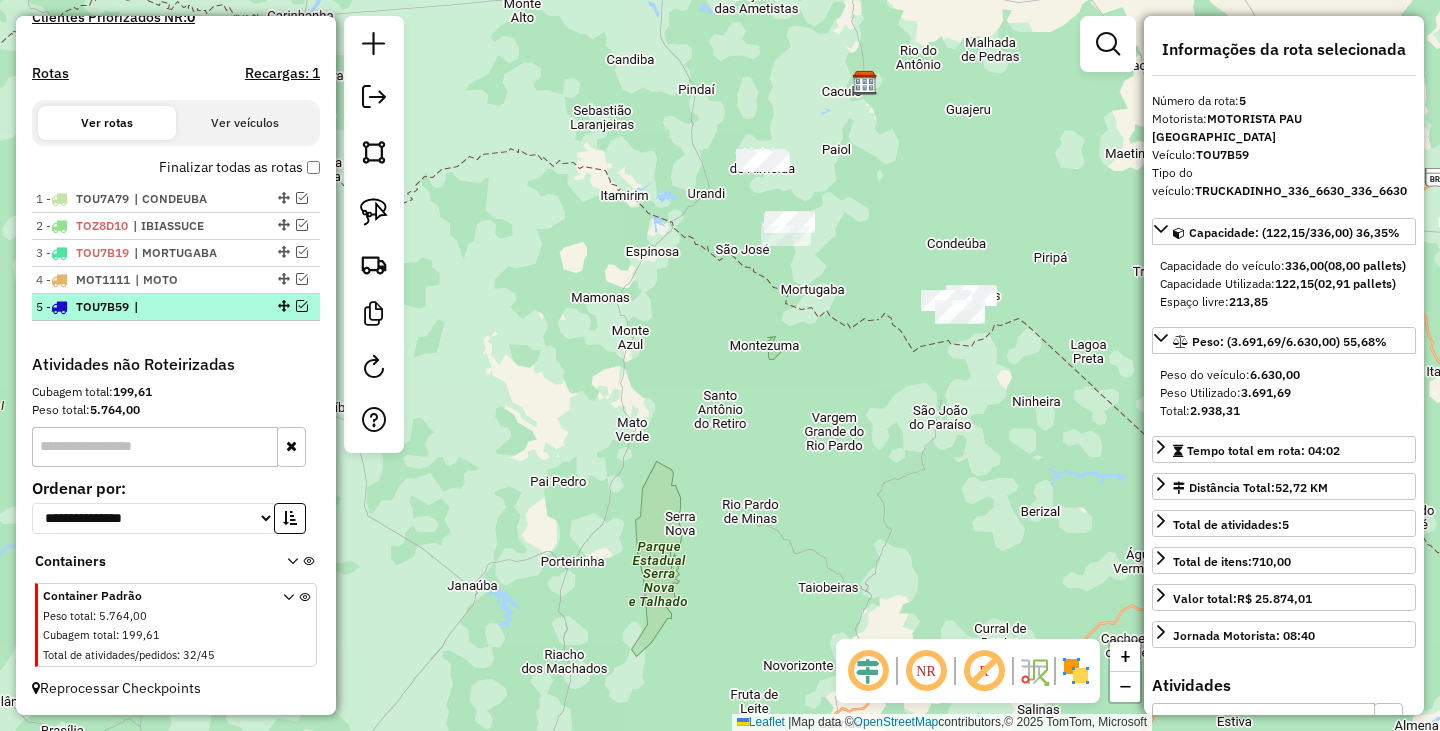 click at bounding box center (302, 306) 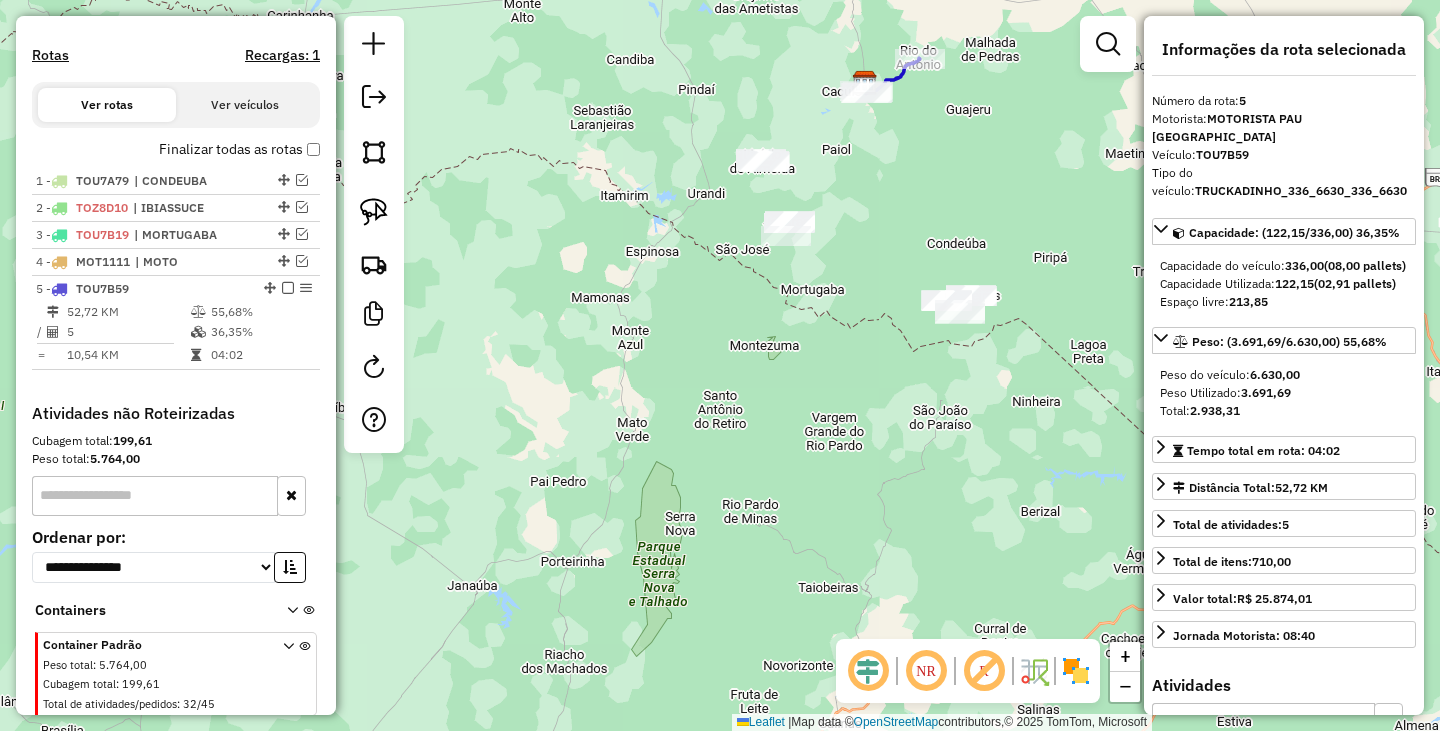 scroll, scrollTop: 671, scrollLeft: 0, axis: vertical 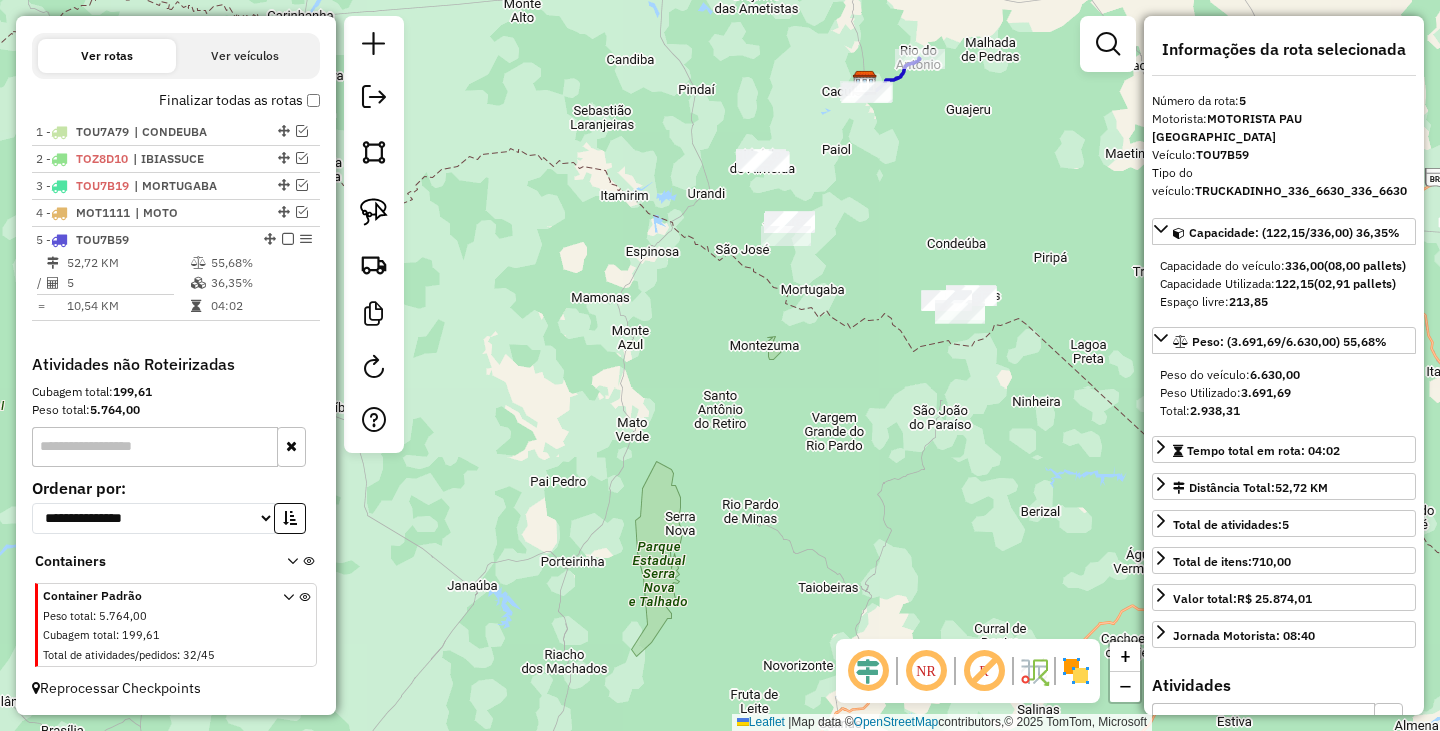 drag, startPoint x: 999, startPoint y: 173, endPoint x: 853, endPoint y: 298, distance: 192.20041 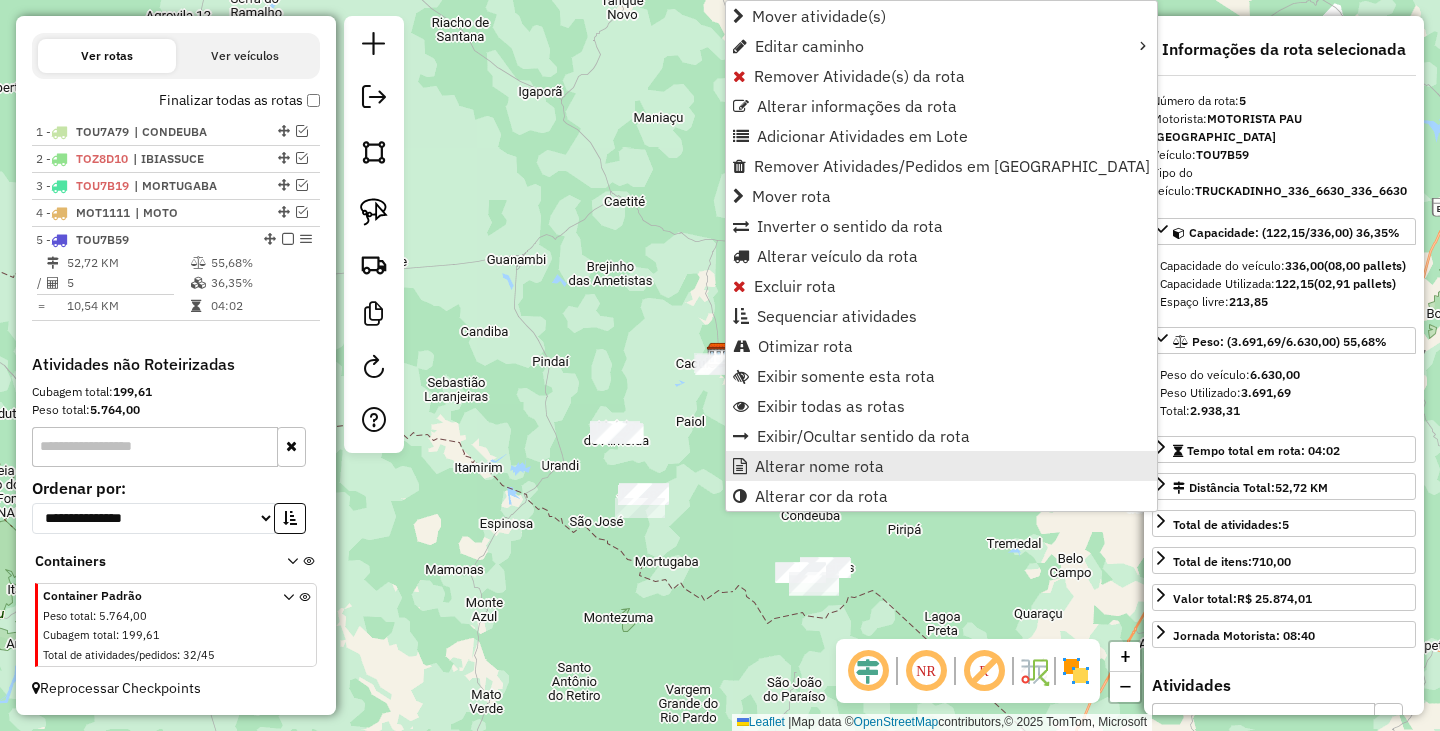 click on "Alterar nome rota" at bounding box center [941, 466] 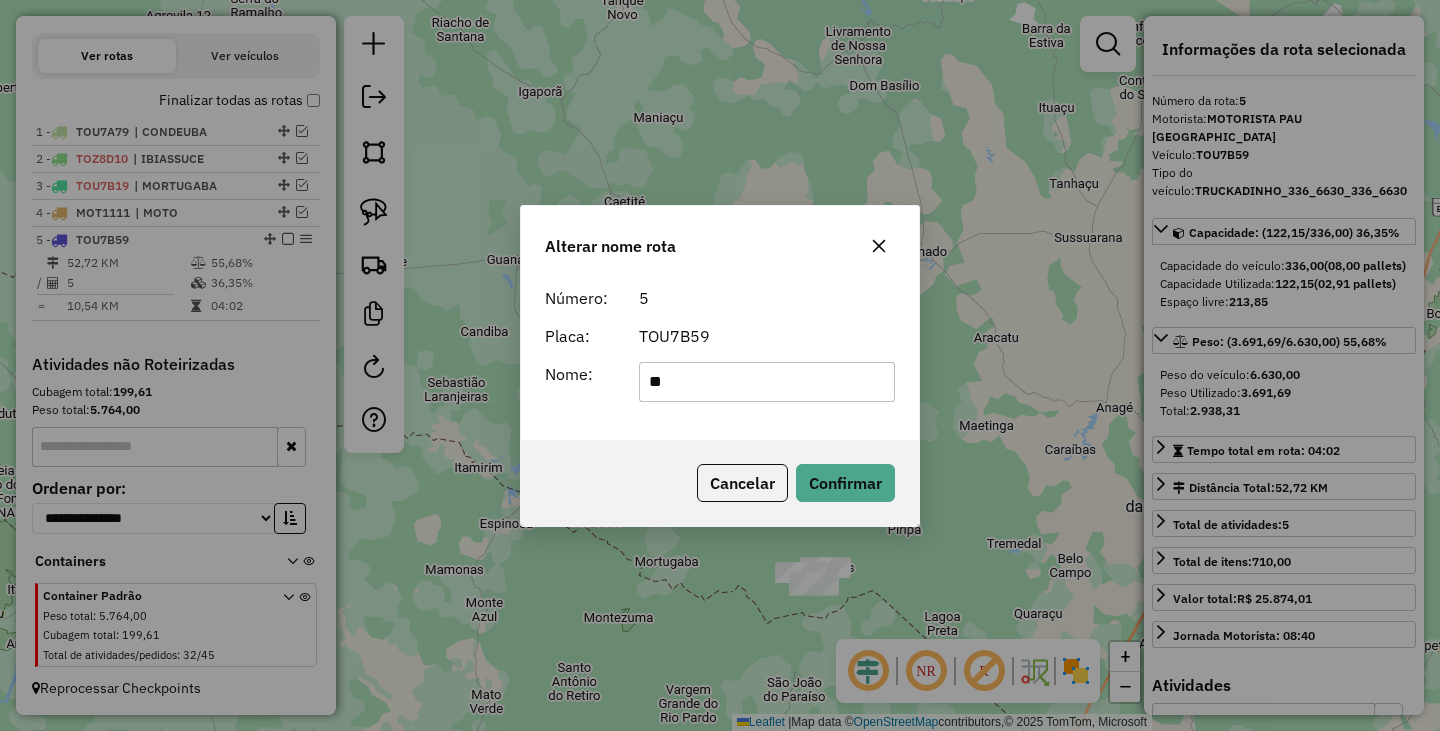 type on "******" 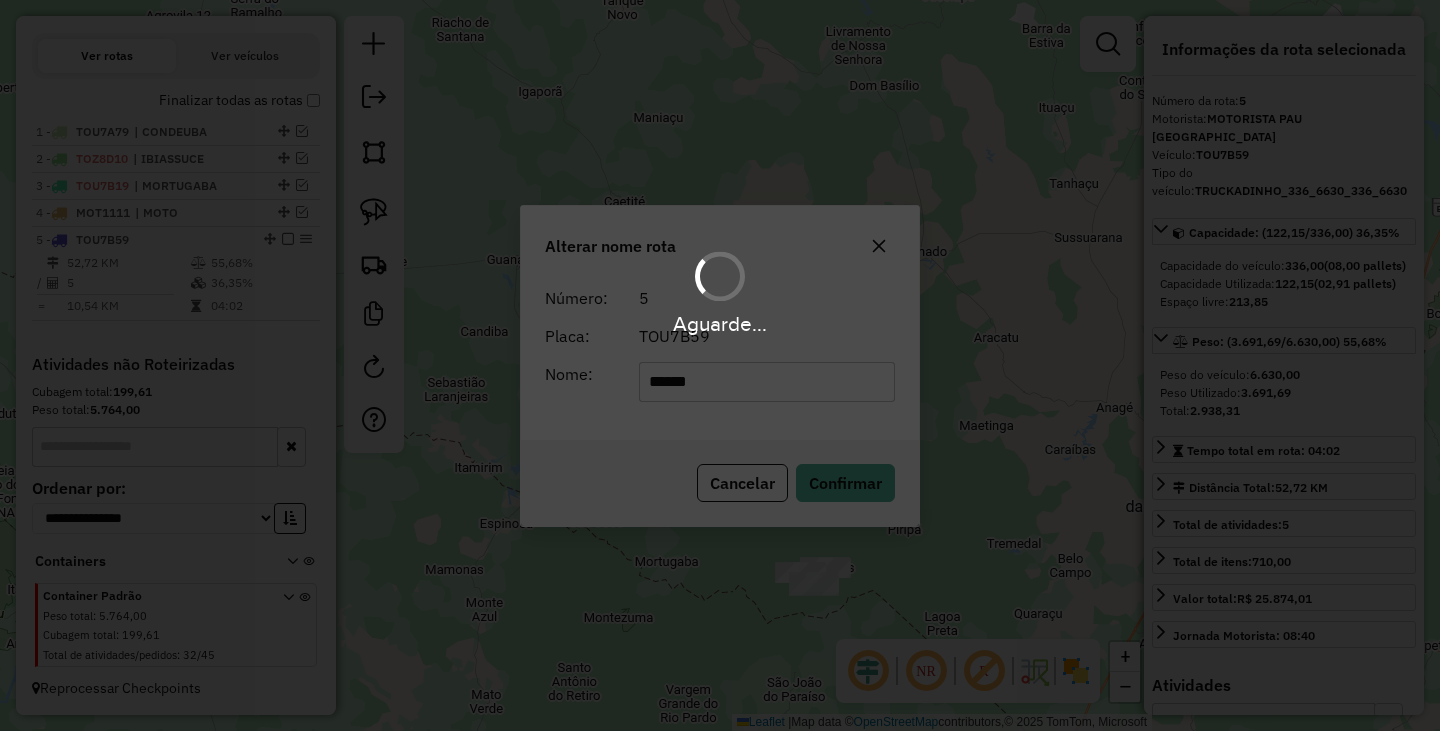 type 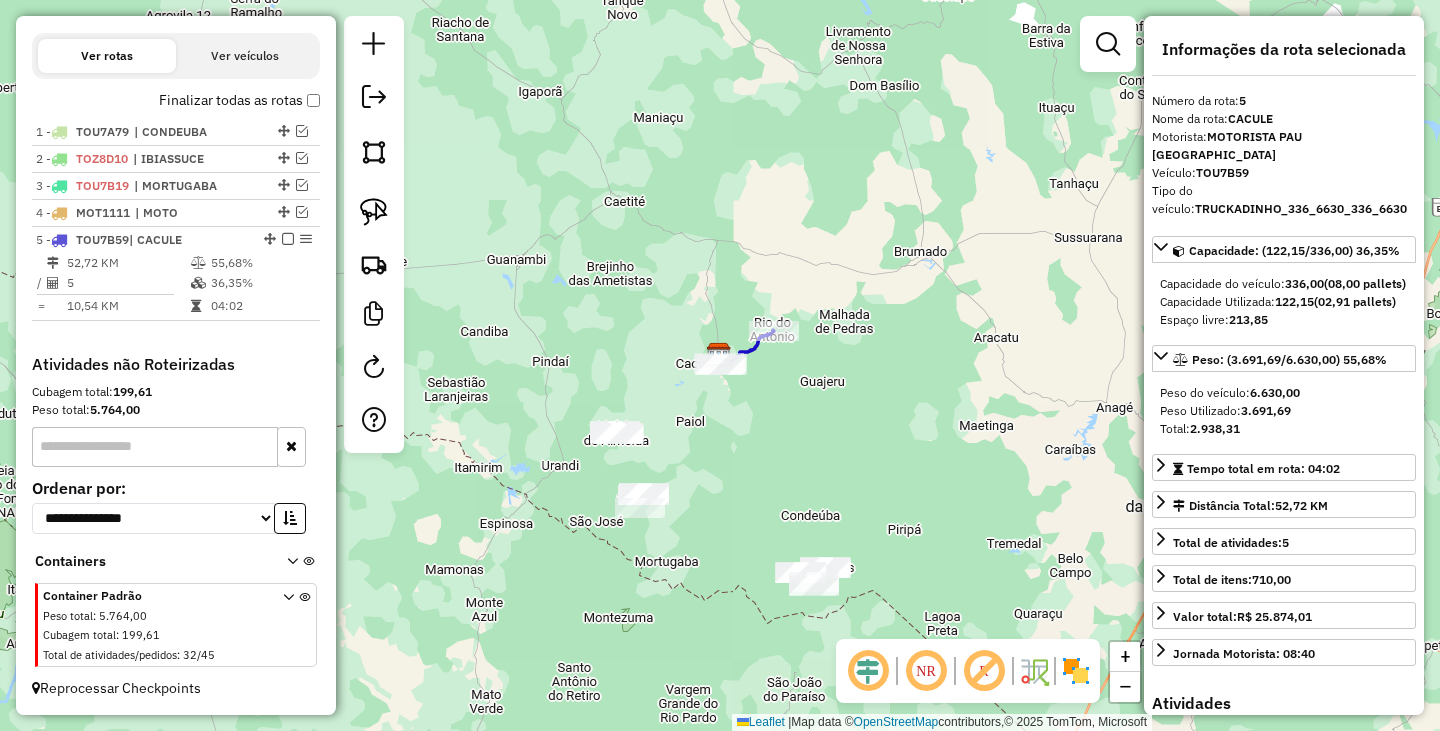 click at bounding box center (282, 239) 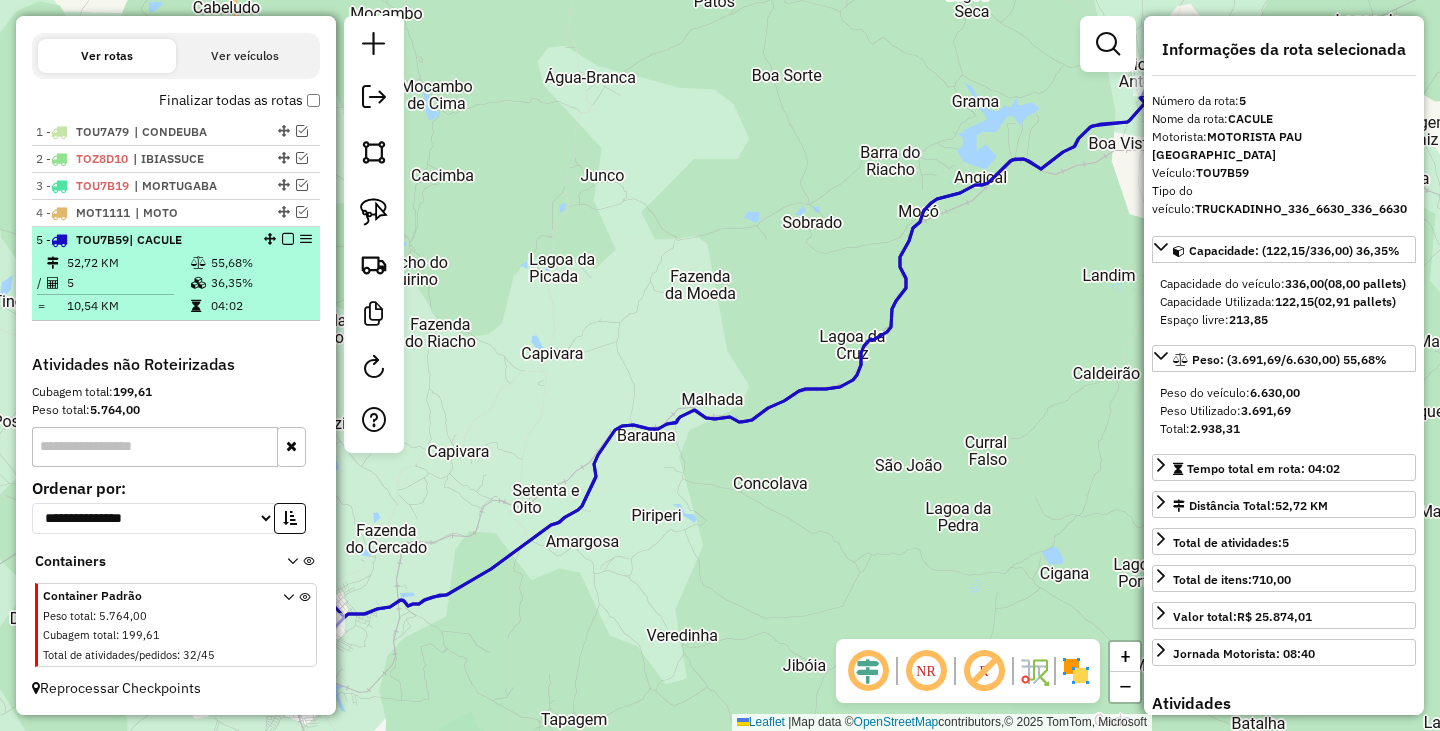 click at bounding box center [288, 239] 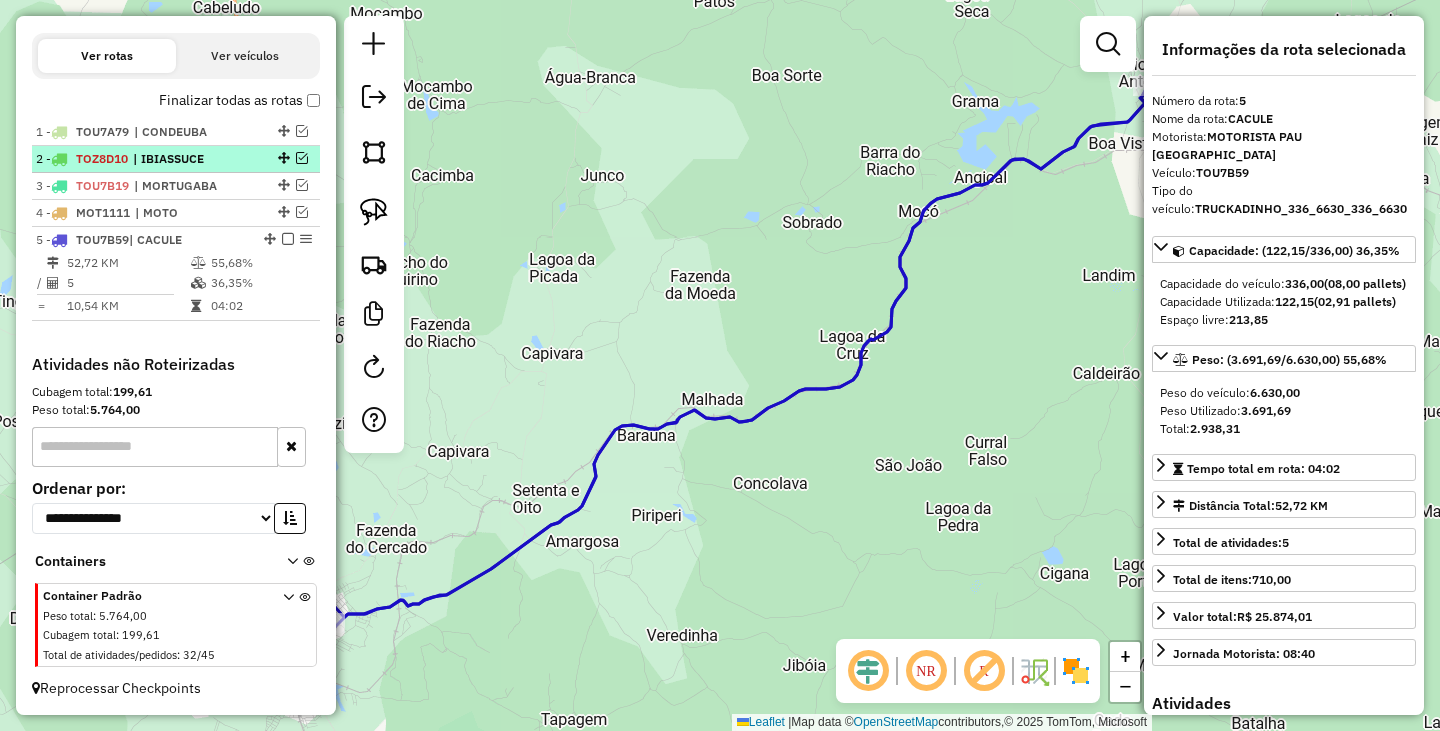 scroll, scrollTop: 604, scrollLeft: 0, axis: vertical 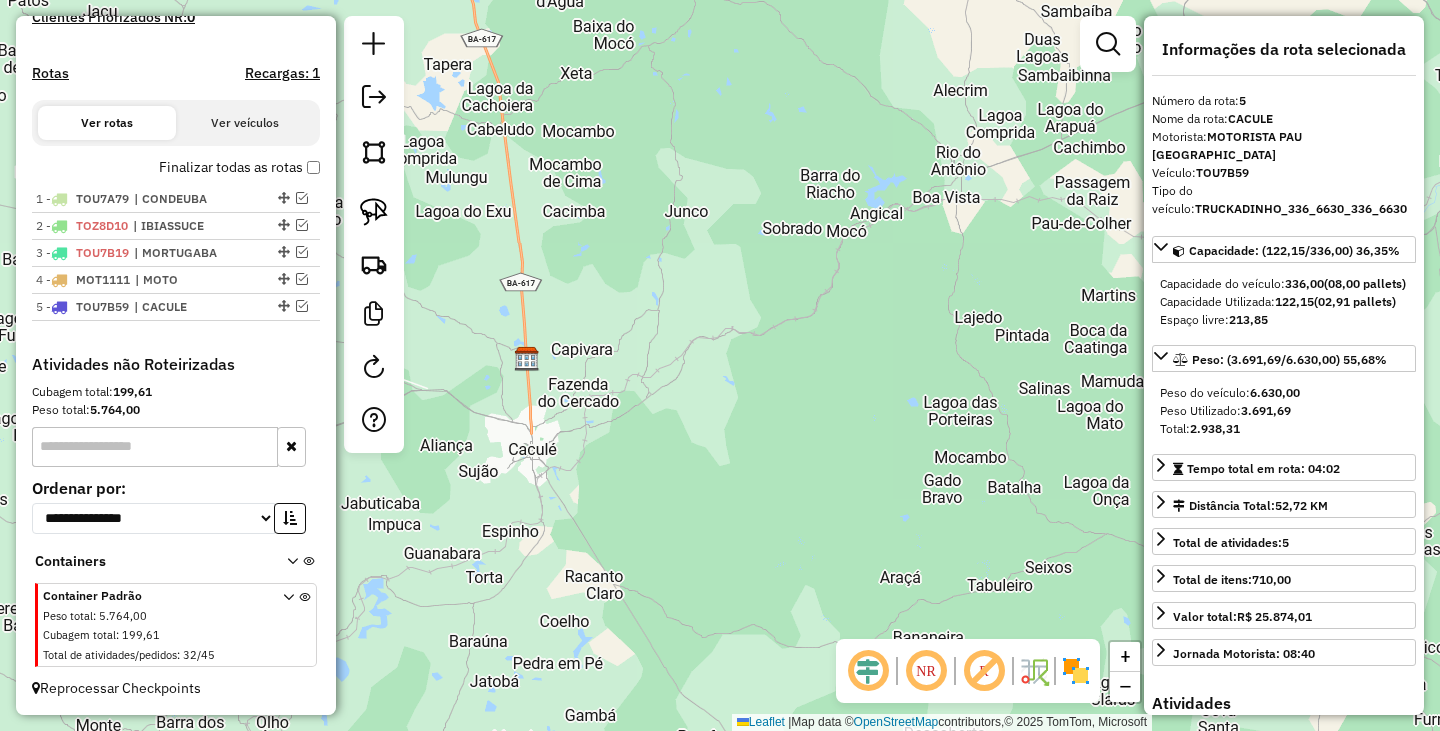 click on "Janela de atendimento Grade de atendimento Capacidade Transportadoras Veículos Cliente Pedidos  Rotas Selecione os dias de semana para filtrar as janelas de atendimento  Seg   Ter   Qua   Qui   Sex   Sáb   Dom  Informe o período da janela de atendimento: De: Até:  Filtrar exatamente a janela do cliente  Considerar janela de atendimento padrão  Selecione os dias de semana para filtrar as grades de atendimento  Seg   Ter   Qua   Qui   Sex   Sáb   Dom   Considerar clientes sem dia de atendimento cadastrado  Clientes fora do dia de atendimento selecionado Filtrar as atividades entre os valores definidos abaixo:  Peso mínimo:   Peso máximo:   Cubagem mínima:   Cubagem máxima:   De:   Até:  Filtrar as atividades entre o tempo de atendimento definido abaixo:  De:   Até:   Considerar capacidade total dos clientes não roteirizados Transportadora: Selecione um ou mais itens Tipo de veículo: Selecione um ou mais itens Veículo: Selecione um ou mais itens Motorista: Selecione um ou mais itens Nome: Rótulo:" 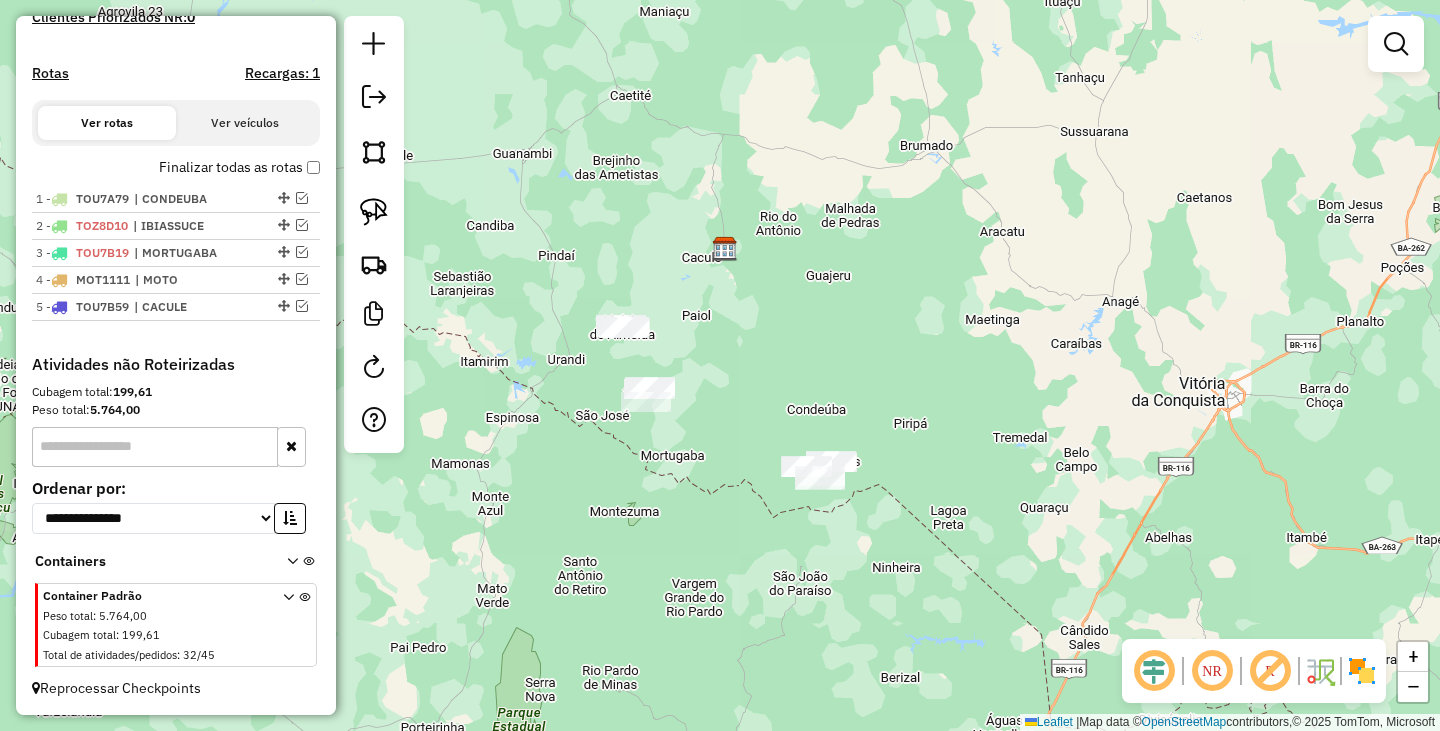 drag, startPoint x: 748, startPoint y: 460, endPoint x: 783, endPoint y: 335, distance: 129.80756 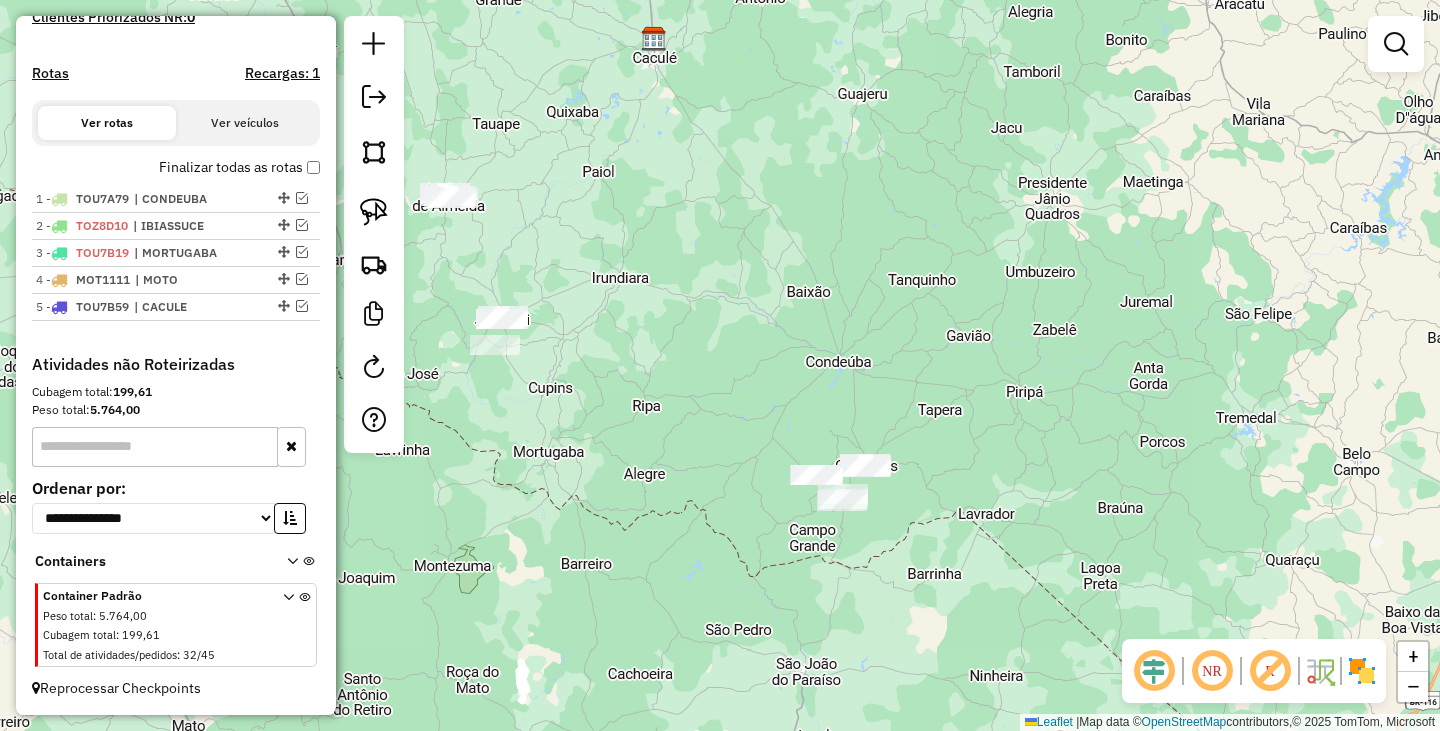 drag, startPoint x: 646, startPoint y: 390, endPoint x: 875, endPoint y: 406, distance: 229.55827 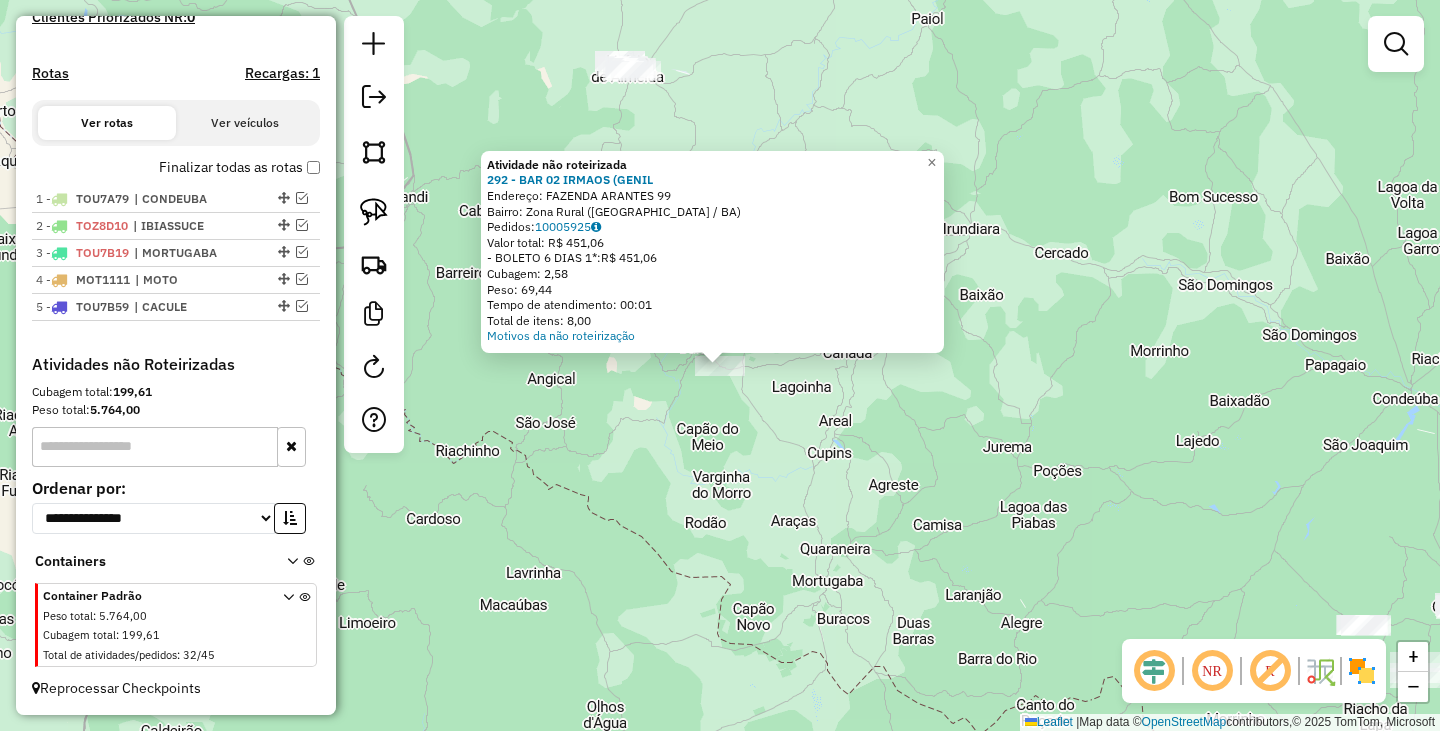 click on "Atividade não roteirizada 292 - BAR 02 IRMAOS (GENIL  Endereço:  FAZENDA ARANTES 99   Bairro: Zona Rural (JACARACI / BA)   Pedidos:  10005925   Valor total: R$ 451,06   - BOLETO 6 DIAS 1*:  R$ 451,06   Cubagem: 2,58   Peso: 69,44   Tempo de atendimento: 00:01   Total de itens: 8,00  Motivos da não roteirização × Janela de atendimento Grade de atendimento Capacidade Transportadoras Veículos Cliente Pedidos  Rotas Selecione os dias de semana para filtrar as janelas de atendimento  Seg   Ter   Qua   Qui   Sex   Sáb   Dom  Informe o período da janela de atendimento: De: Até:  Filtrar exatamente a janela do cliente  Considerar janela de atendimento padrão  Selecione os dias de semana para filtrar as grades de atendimento  Seg   Ter   Qua   Qui   Sex   Sáb   Dom   Considerar clientes sem dia de atendimento cadastrado  Clientes fora do dia de atendimento selecionado Filtrar as atividades entre os valores definidos abaixo:  Peso mínimo:   Peso máximo:   Cubagem mínima:   Cubagem máxima:   De:   Até:" 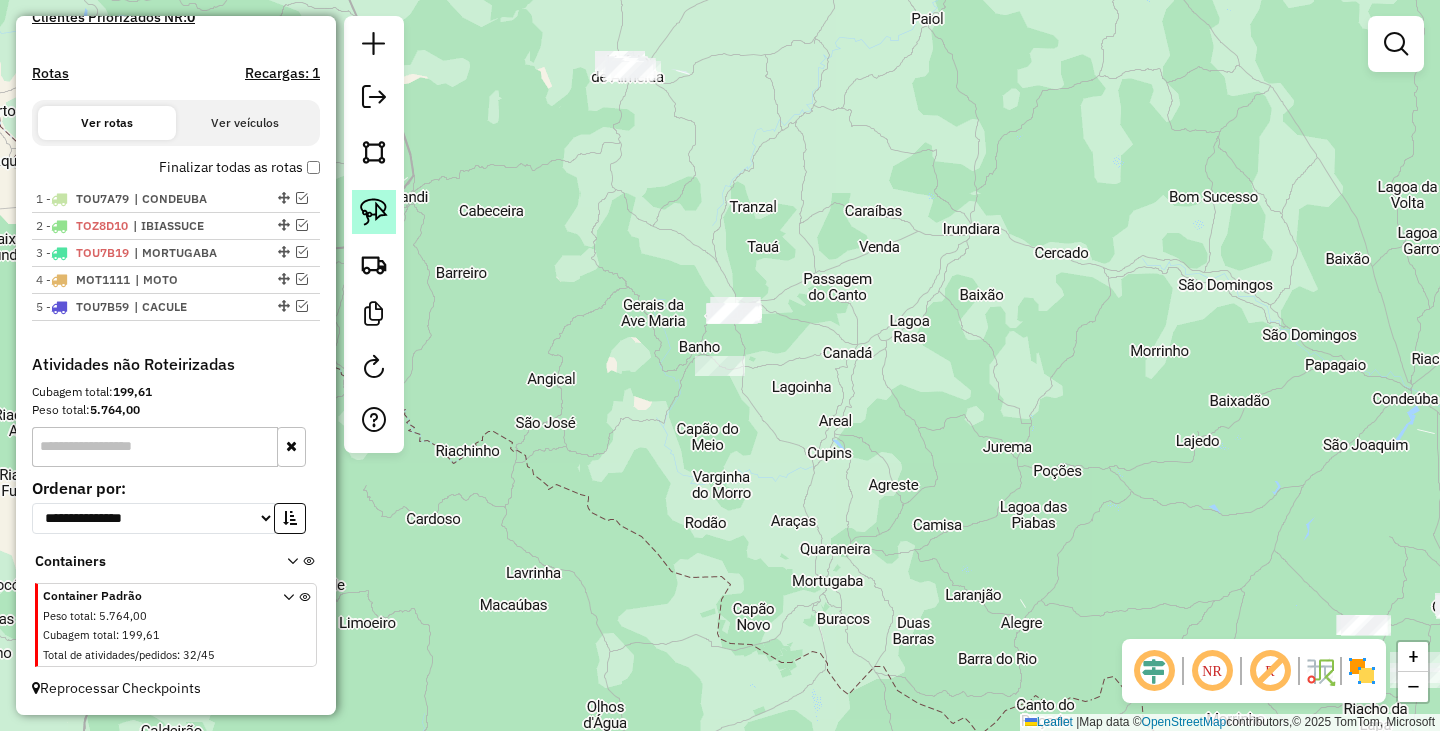 click 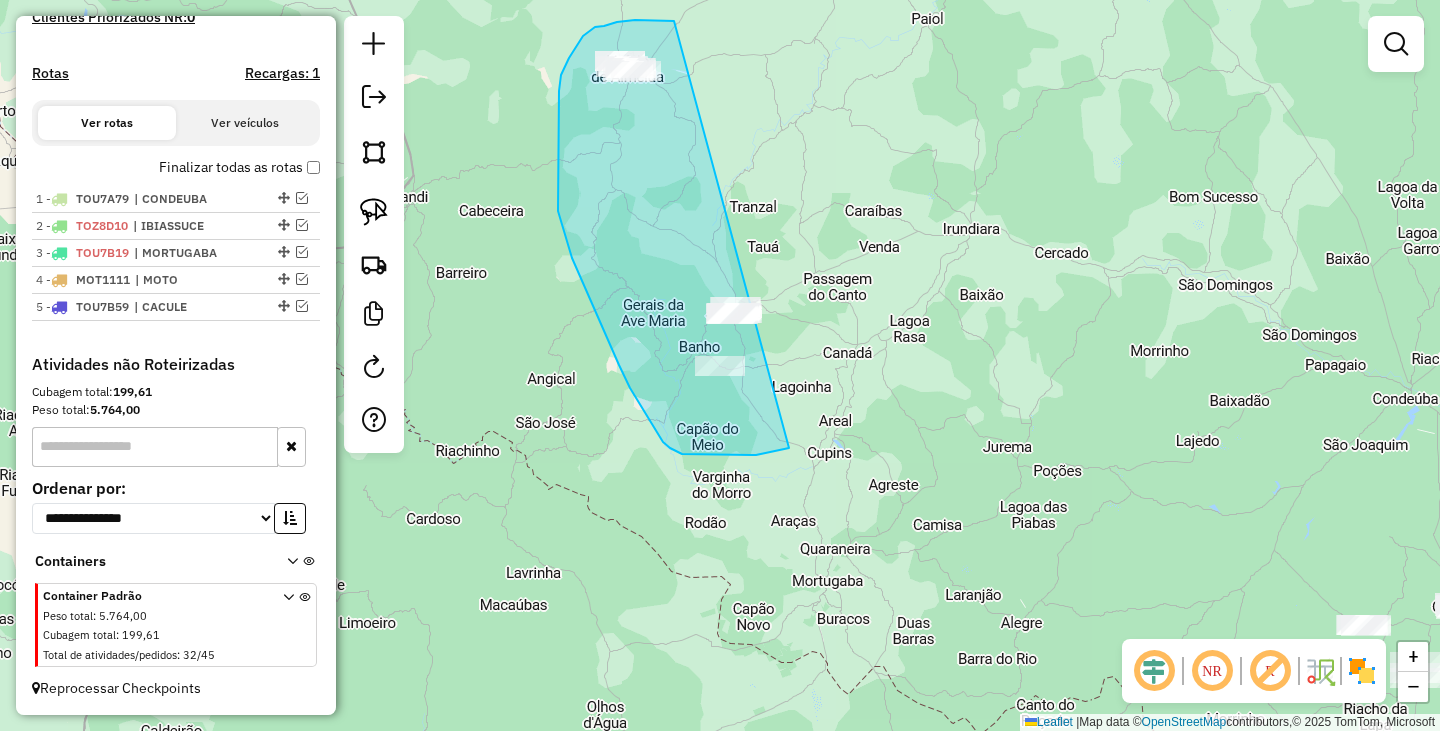 drag, startPoint x: 669, startPoint y: 21, endPoint x: 853, endPoint y: 338, distance: 366.53104 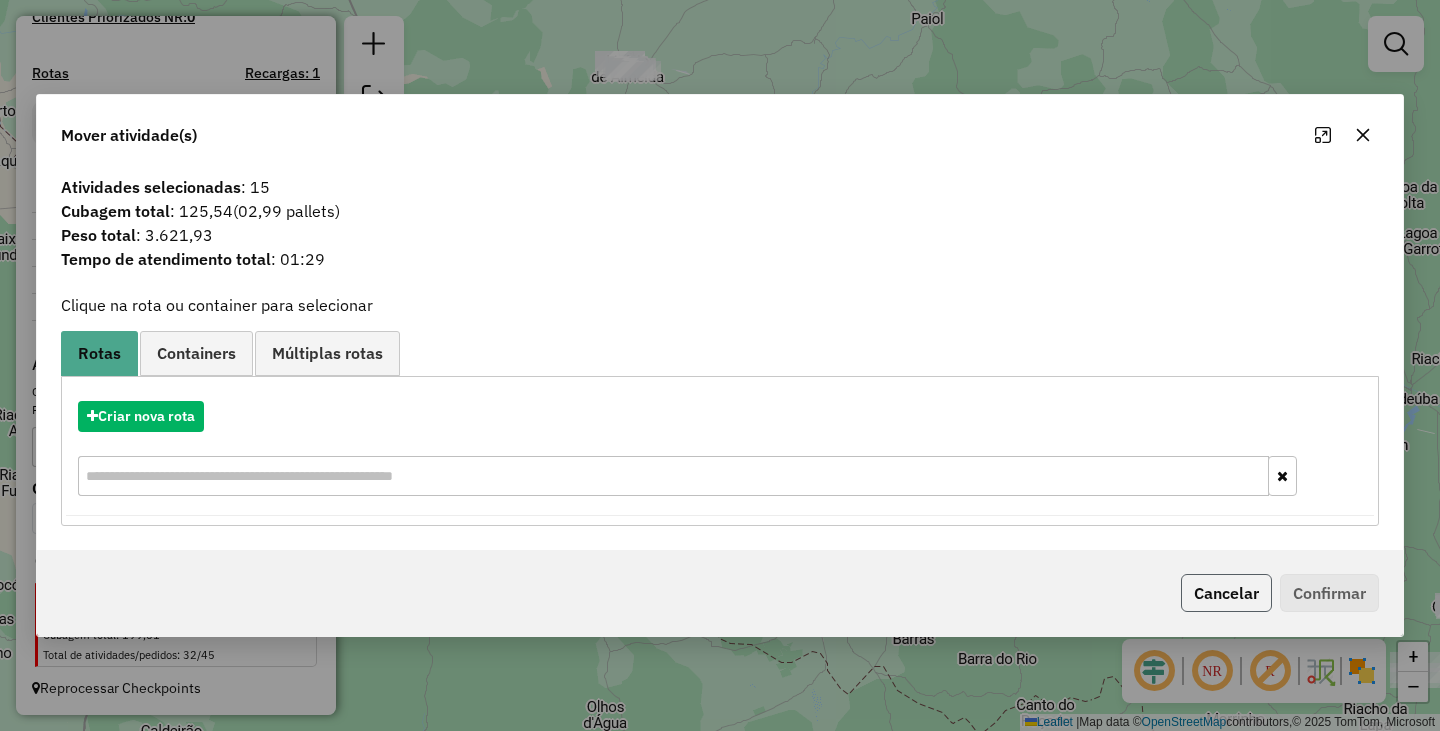 click on "Cancelar" 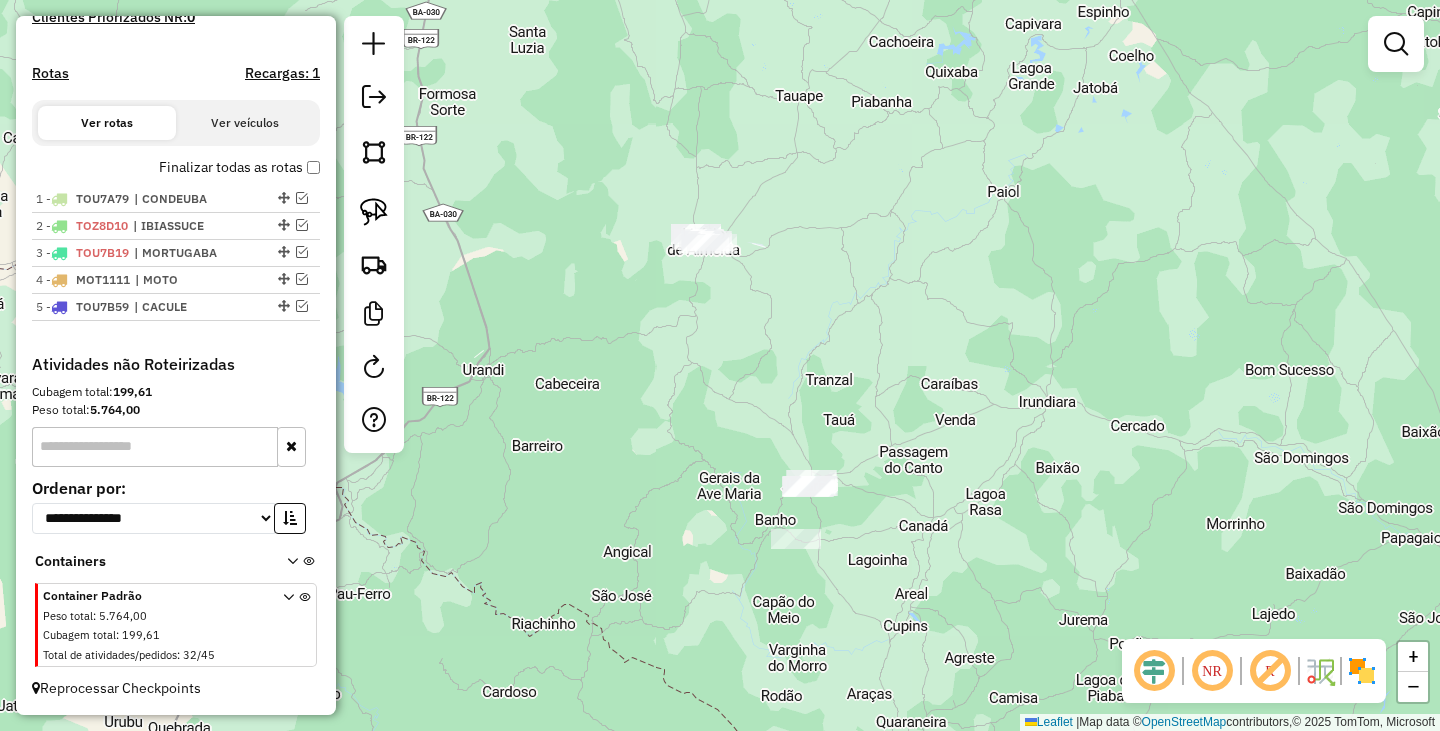 drag, startPoint x: 559, startPoint y: 227, endPoint x: 609, endPoint y: 358, distance: 140.21768 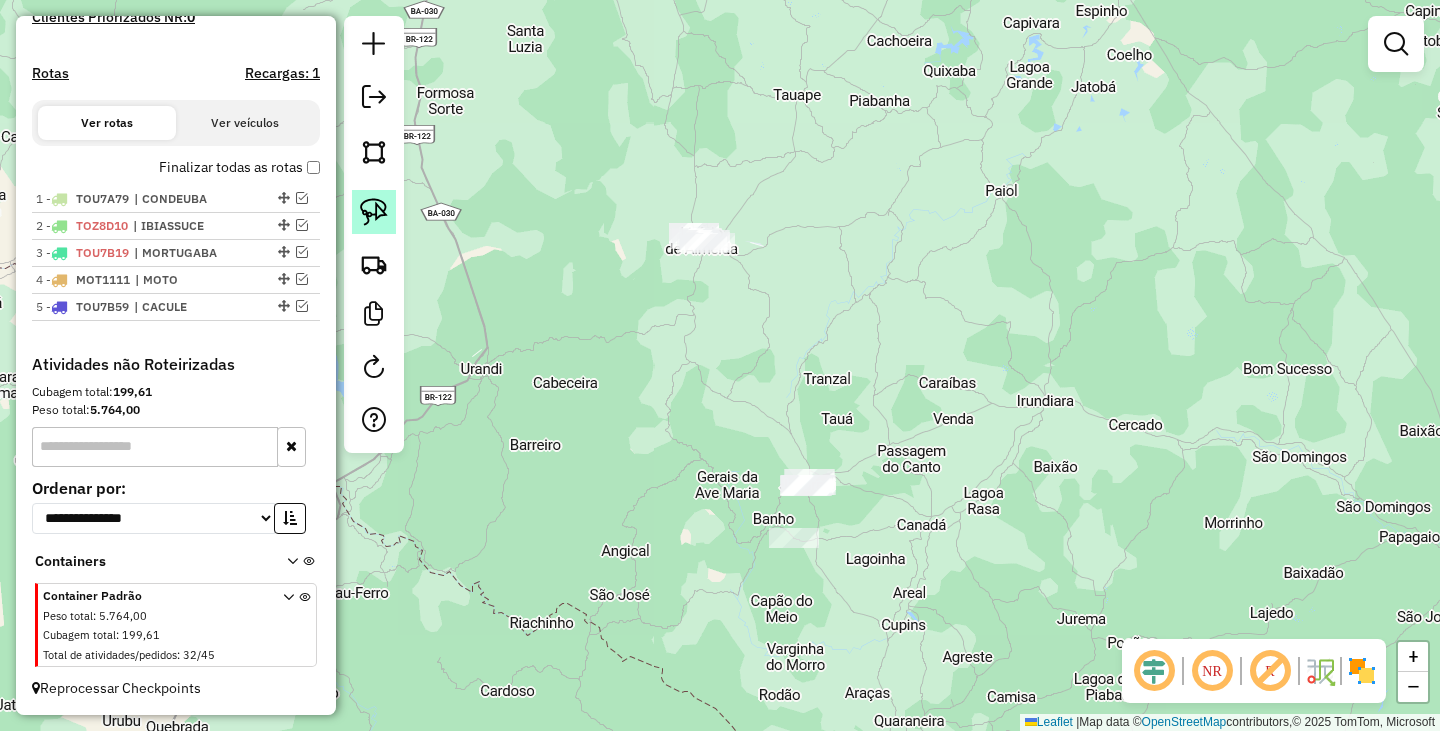 click 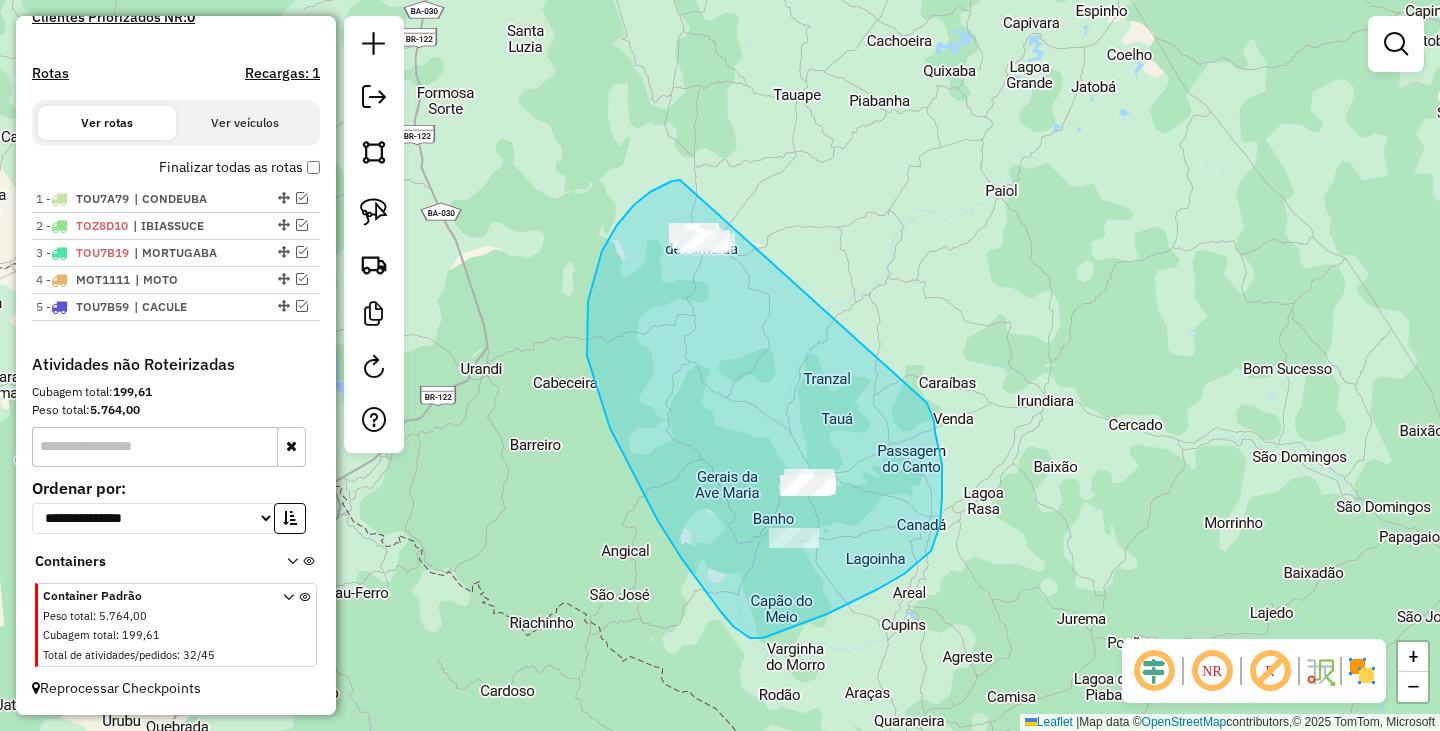 drag, startPoint x: 680, startPoint y: 180, endPoint x: 910, endPoint y: 315, distance: 266.69272 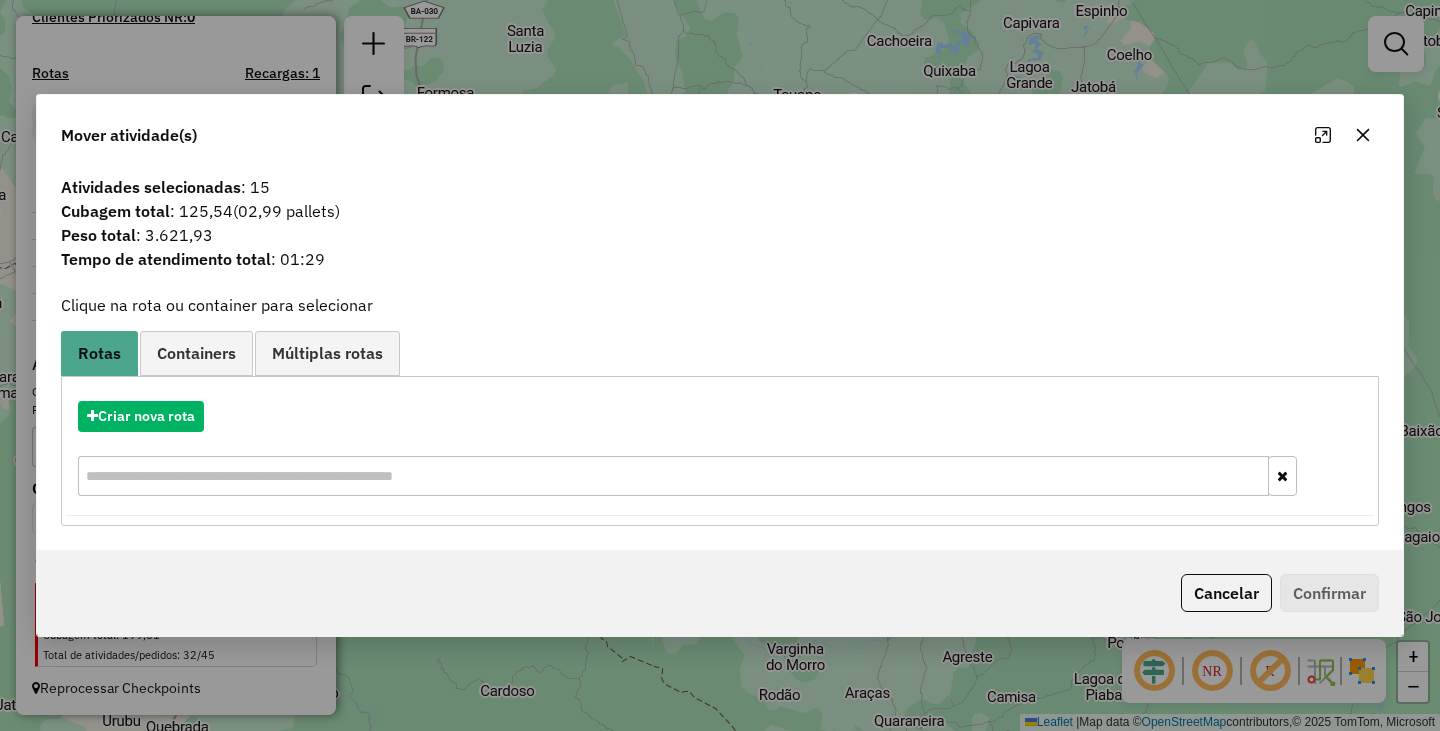 click 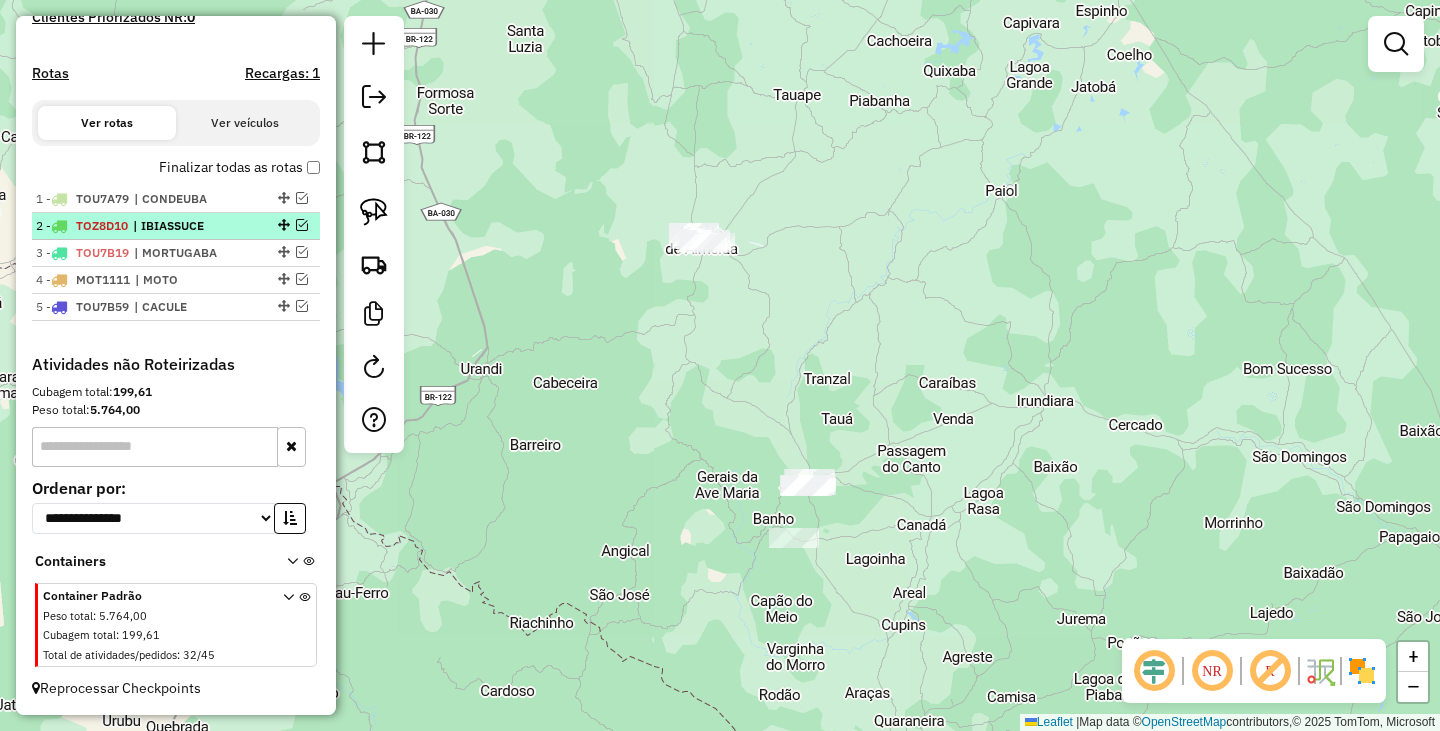 click on "| IBIASSUCE" at bounding box center (179, 226) 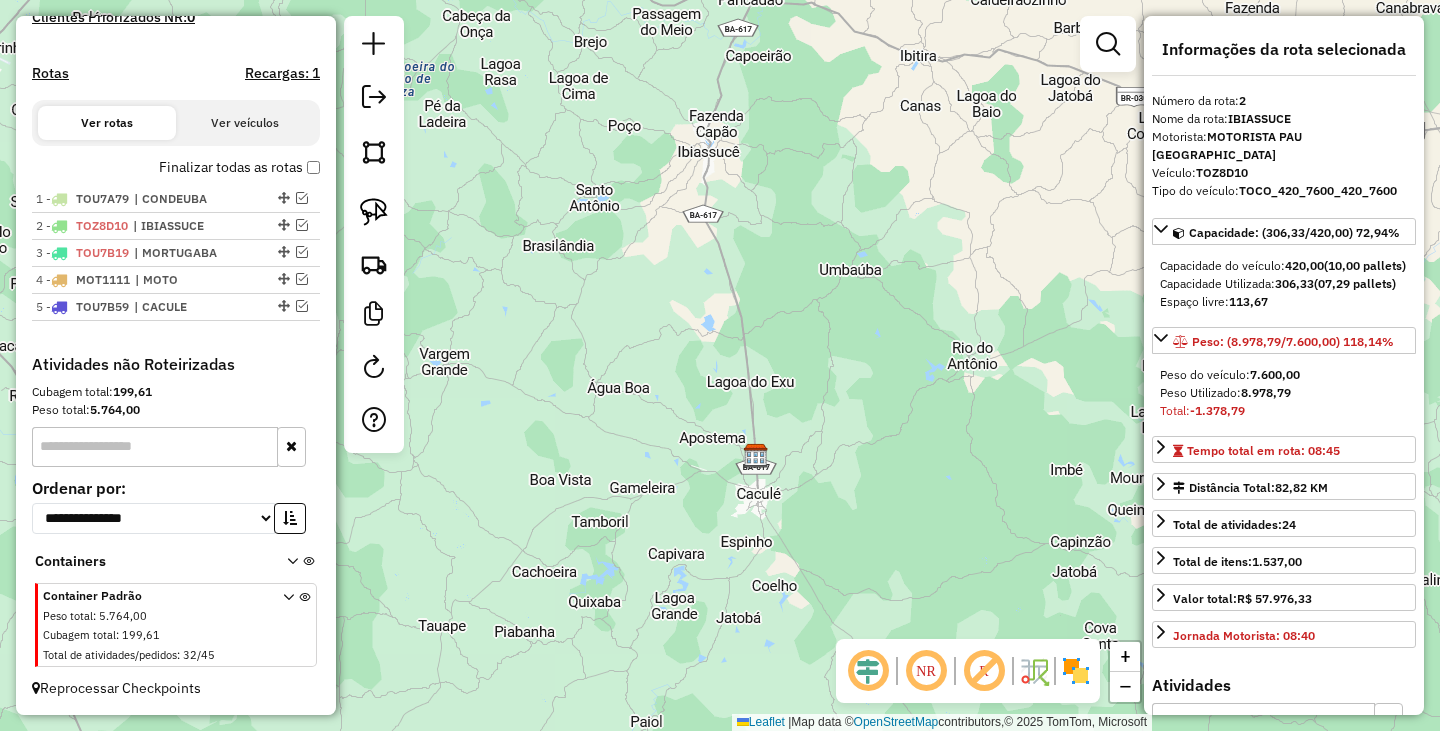 drag, startPoint x: 702, startPoint y: 442, endPoint x: 709, endPoint y: 167, distance: 275.08908 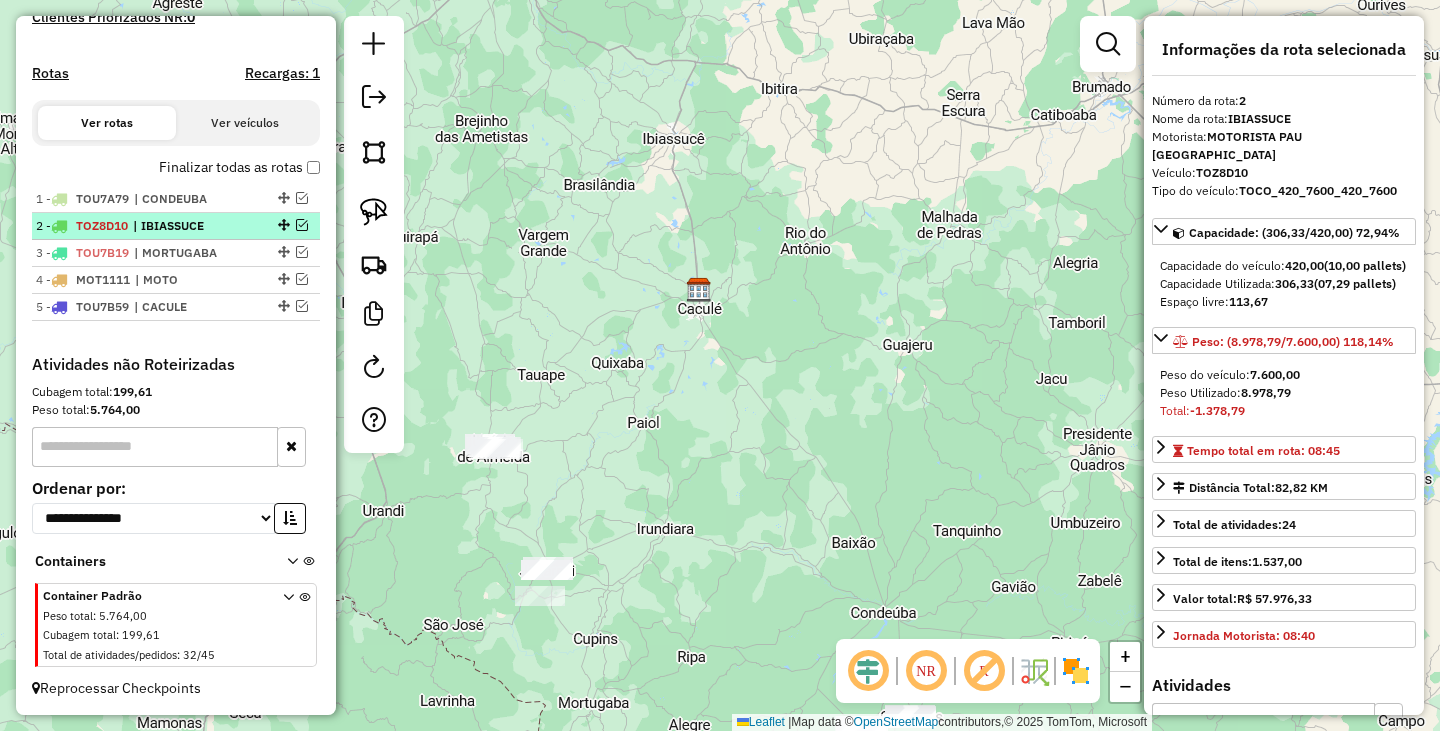 click at bounding box center [302, 225] 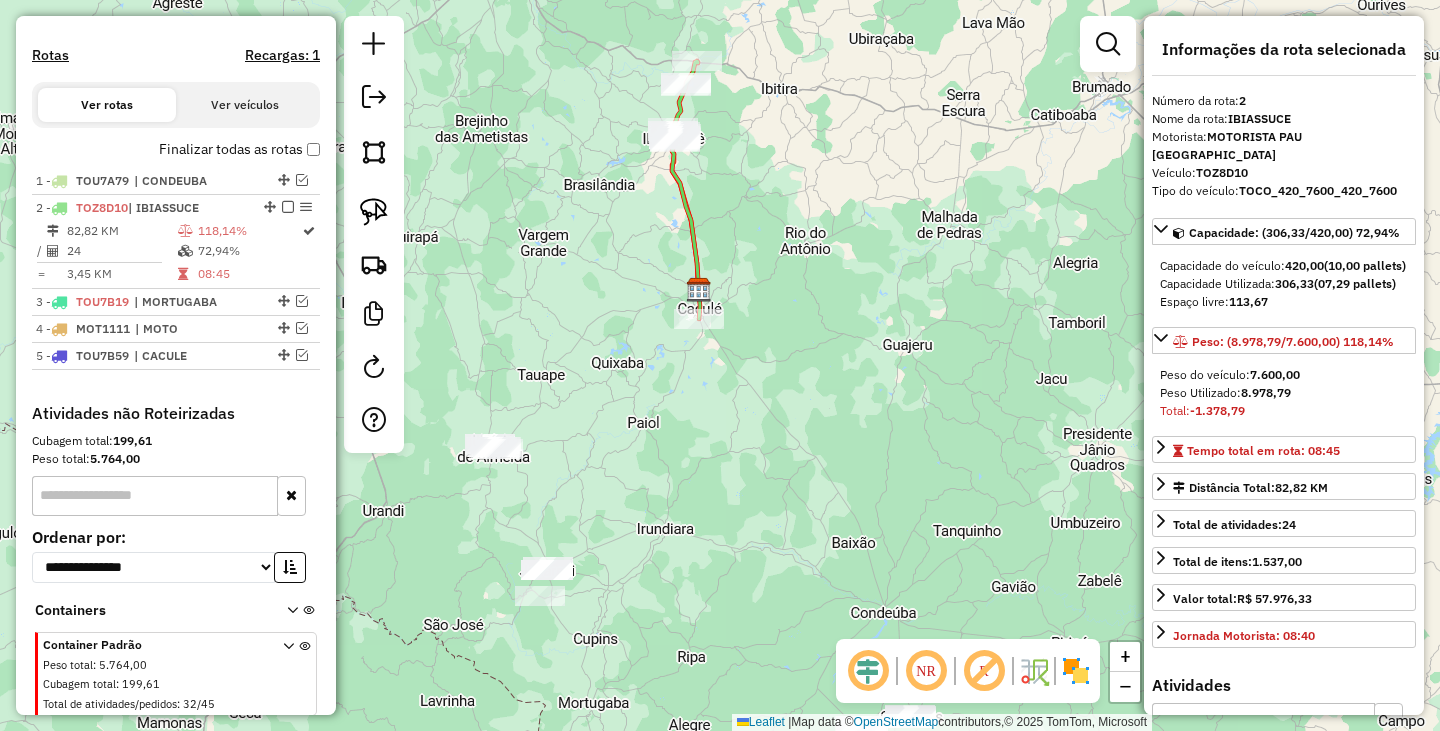 scroll, scrollTop: 671, scrollLeft: 0, axis: vertical 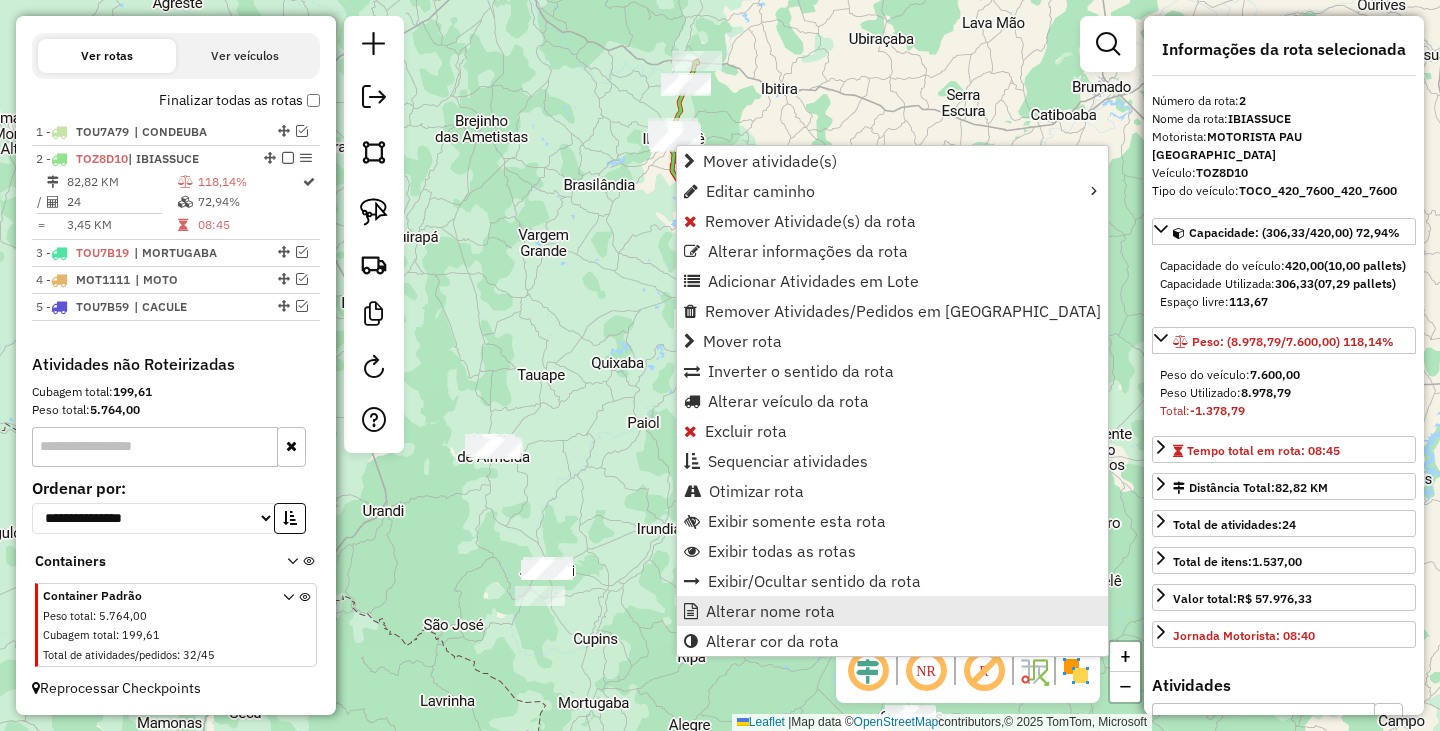 click on "Alterar nome rota" at bounding box center (770, 611) 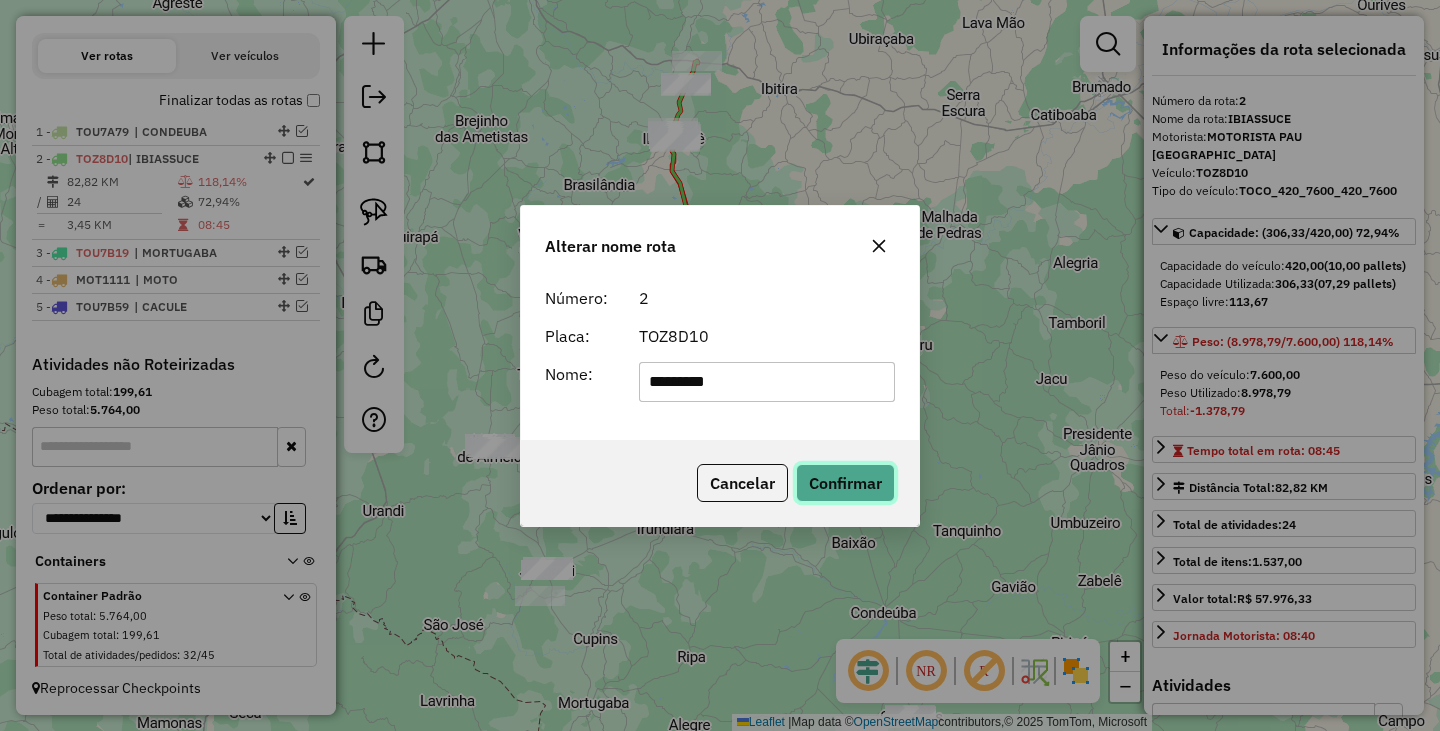 click on "Confirmar" 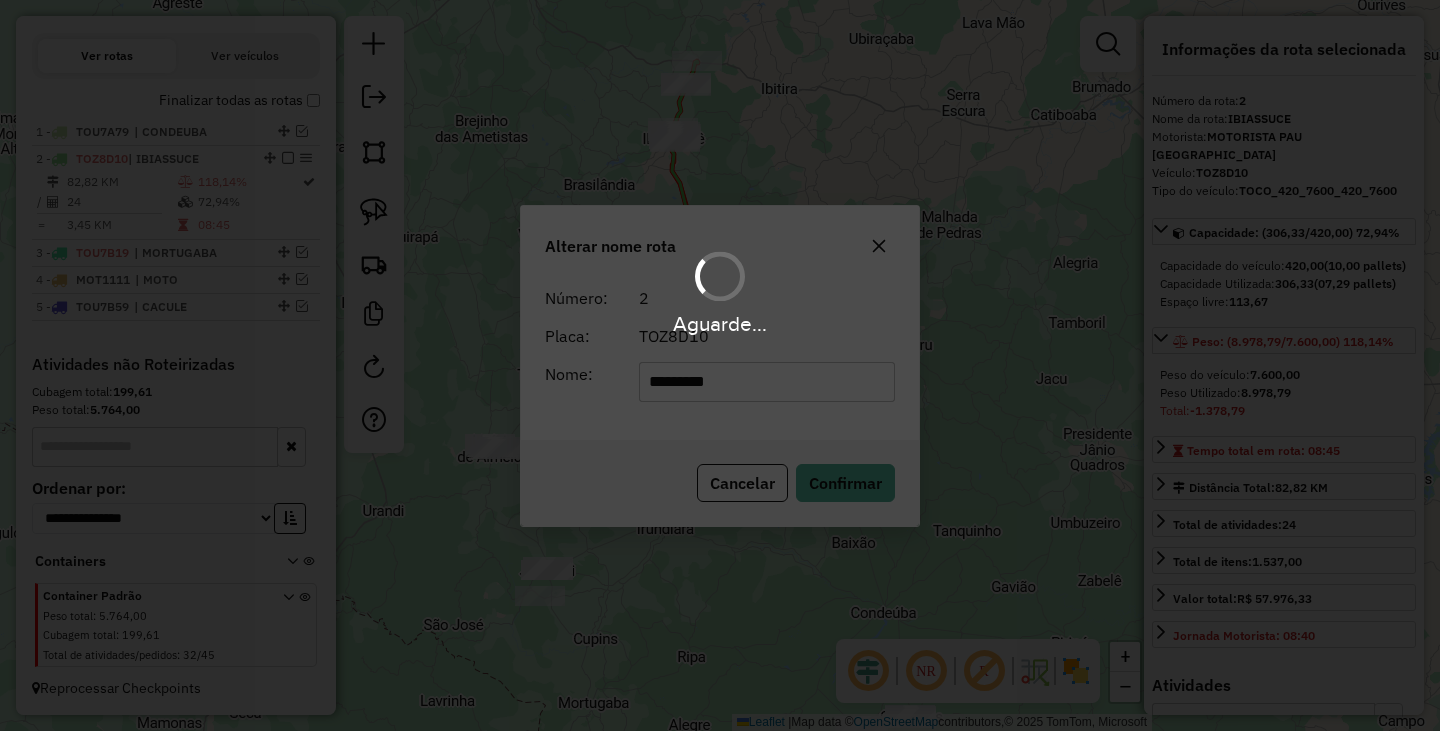 type 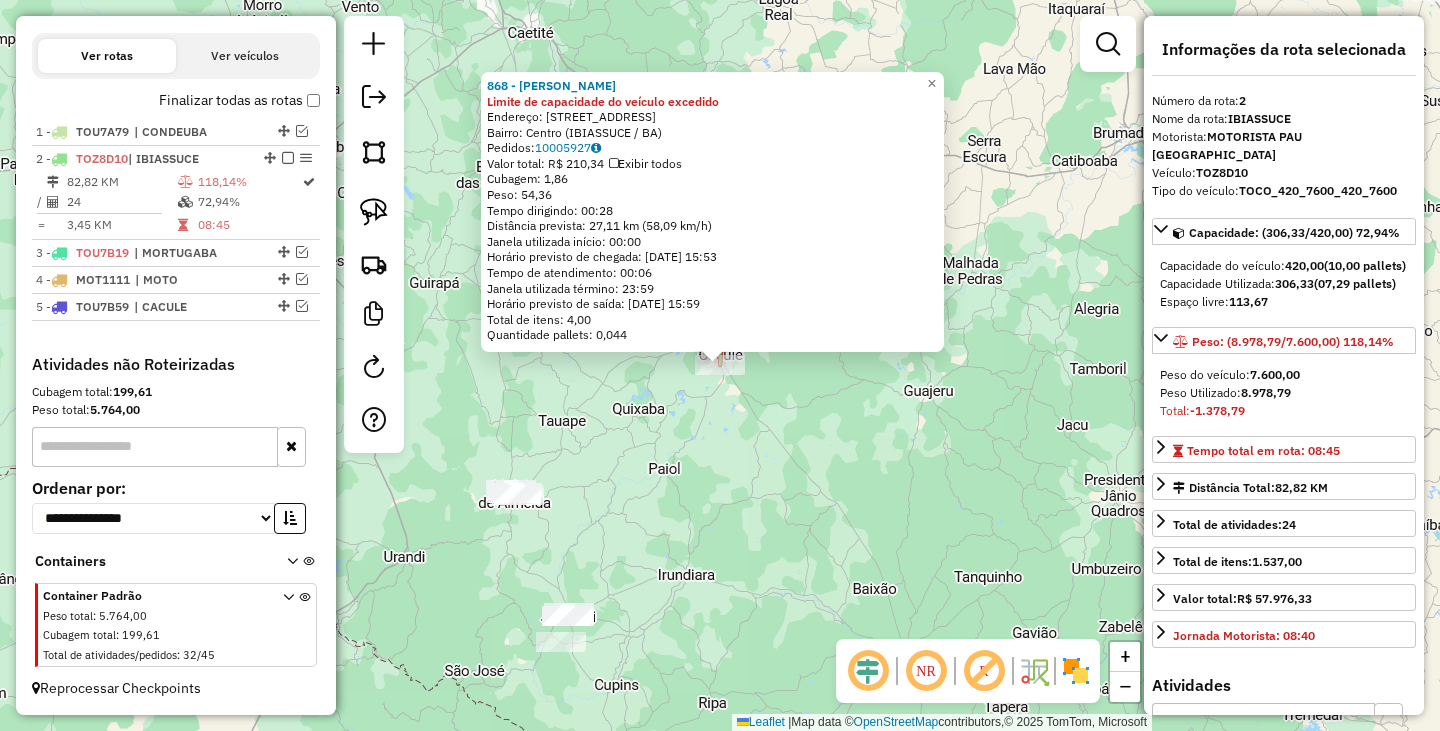 click on "Rota 2 - Placa TOZ8D10  868 - SERGIO MACEDO GOMES 868 - SERGIO MACEDO GOMES Limite de capacidade do veículo excedido  Endereço: R   R ALTO DA BOA VISTA           55   Bairro: Centro (IBIASSUCE / BA)   Pedidos:  10005927   Valor total: R$ 210,34   Exibir todos   Cubagem: 1,86  Peso: 54,36  Tempo dirigindo: 00:28   Distância prevista: 27,11 km (58,09 km/h)   Janela utilizada início: 00:00   Horário previsto de chegada: 11/07/2025 15:53   Tempo de atendimento: 00:06   Janela utilizada término: 23:59   Horário previsto de saída: 11/07/2025 15:59   Total de itens: 4,00   Quantidade pallets: 0,044  × Janela de atendimento Grade de atendimento Capacidade Transportadoras Veículos Cliente Pedidos  Rotas Selecione os dias de semana para filtrar as janelas de atendimento  Seg   Ter   Qua   Qui   Sex   Sáb   Dom  Informe o período da janela de atendimento: De: Até:  Filtrar exatamente a janela do cliente  Considerar janela de atendimento padrão   Seg   Ter   Qua   Qui   Sex   Sáb   Dom   Peso mínimo:  De:" 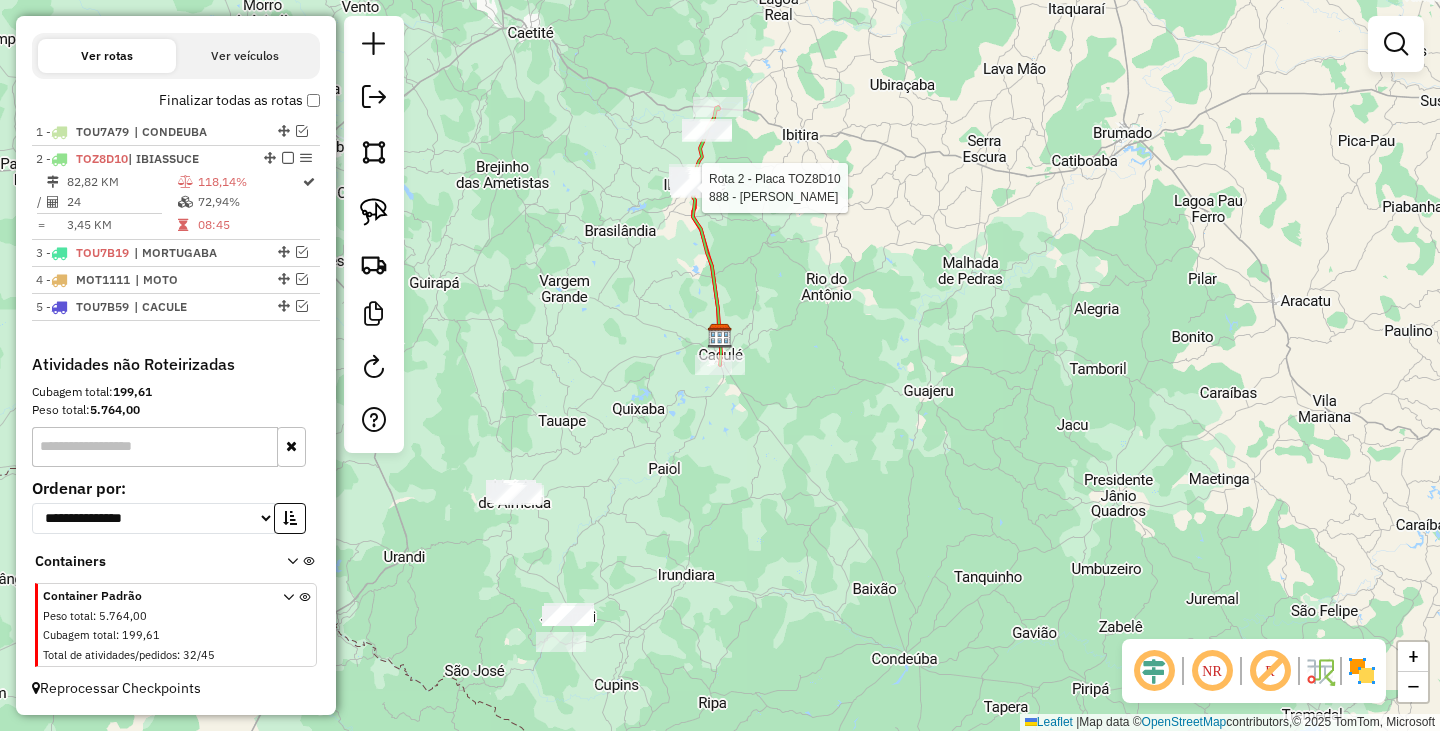 select on "**********" 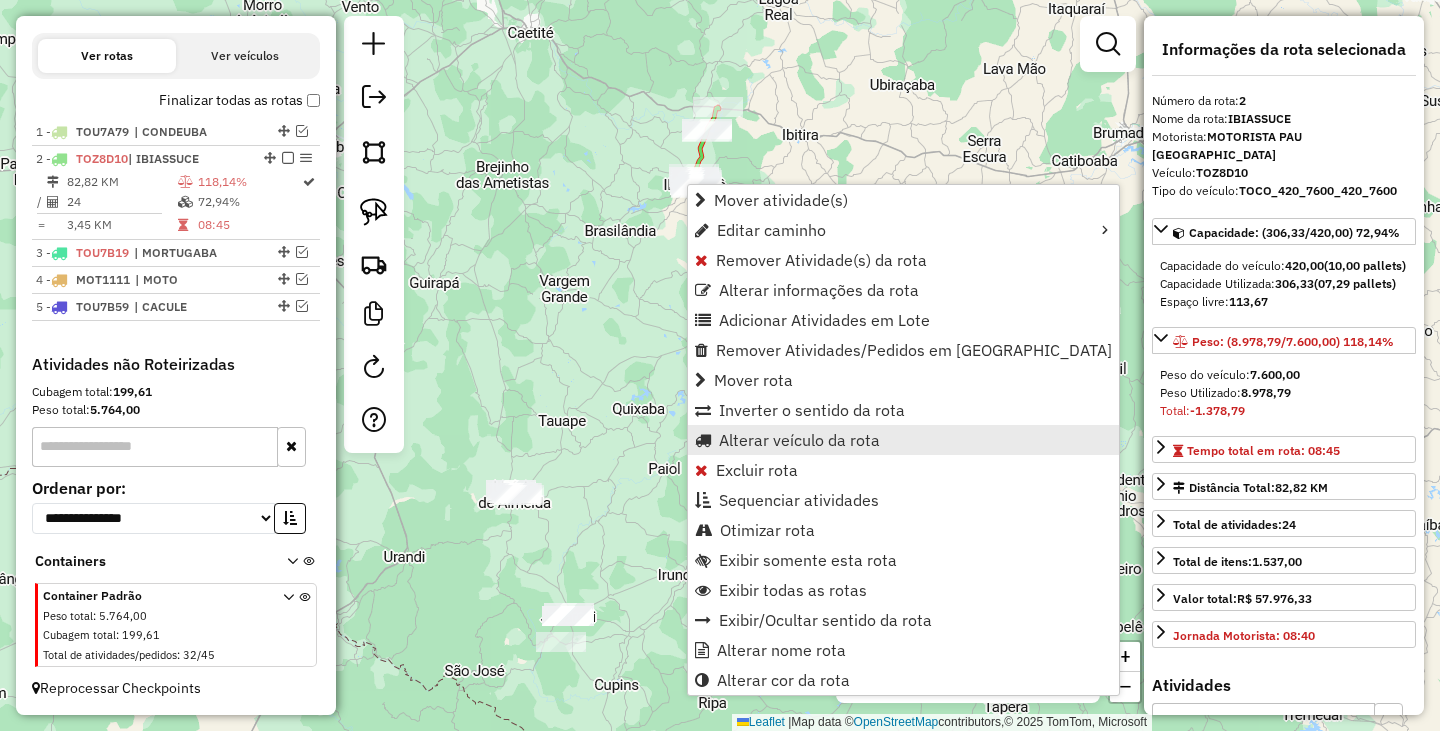 click on "Alterar veículo da rota" at bounding box center (799, 440) 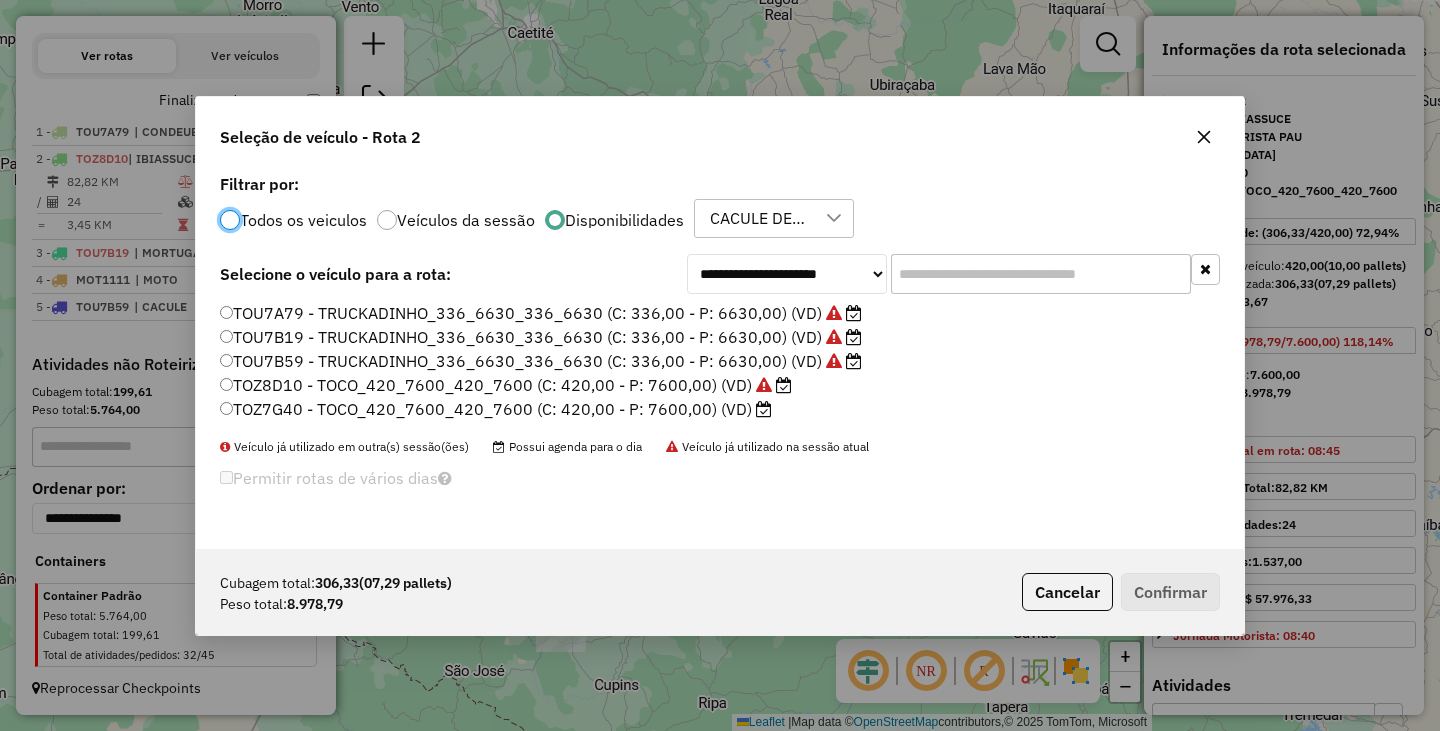 scroll, scrollTop: 11, scrollLeft: 6, axis: both 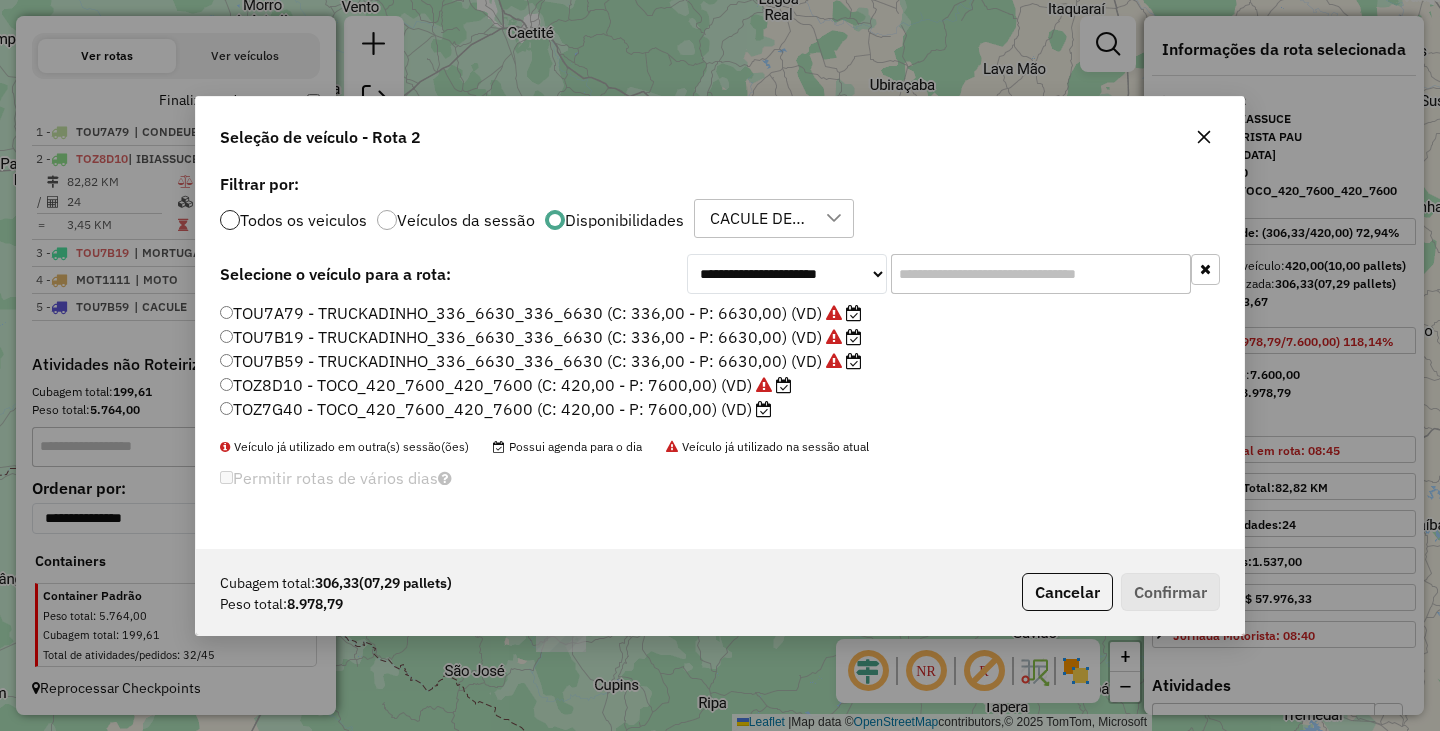click 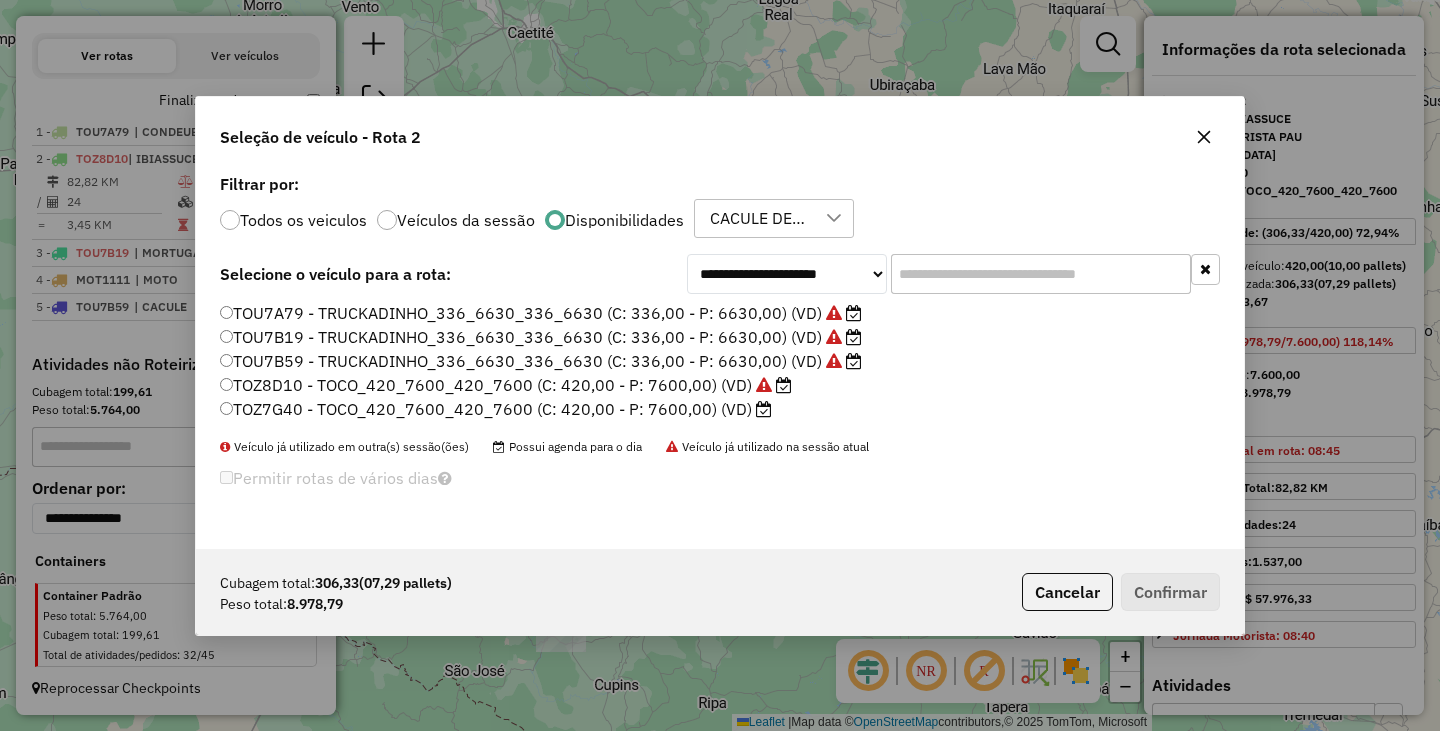 scroll, scrollTop: 12, scrollLeft: 6, axis: both 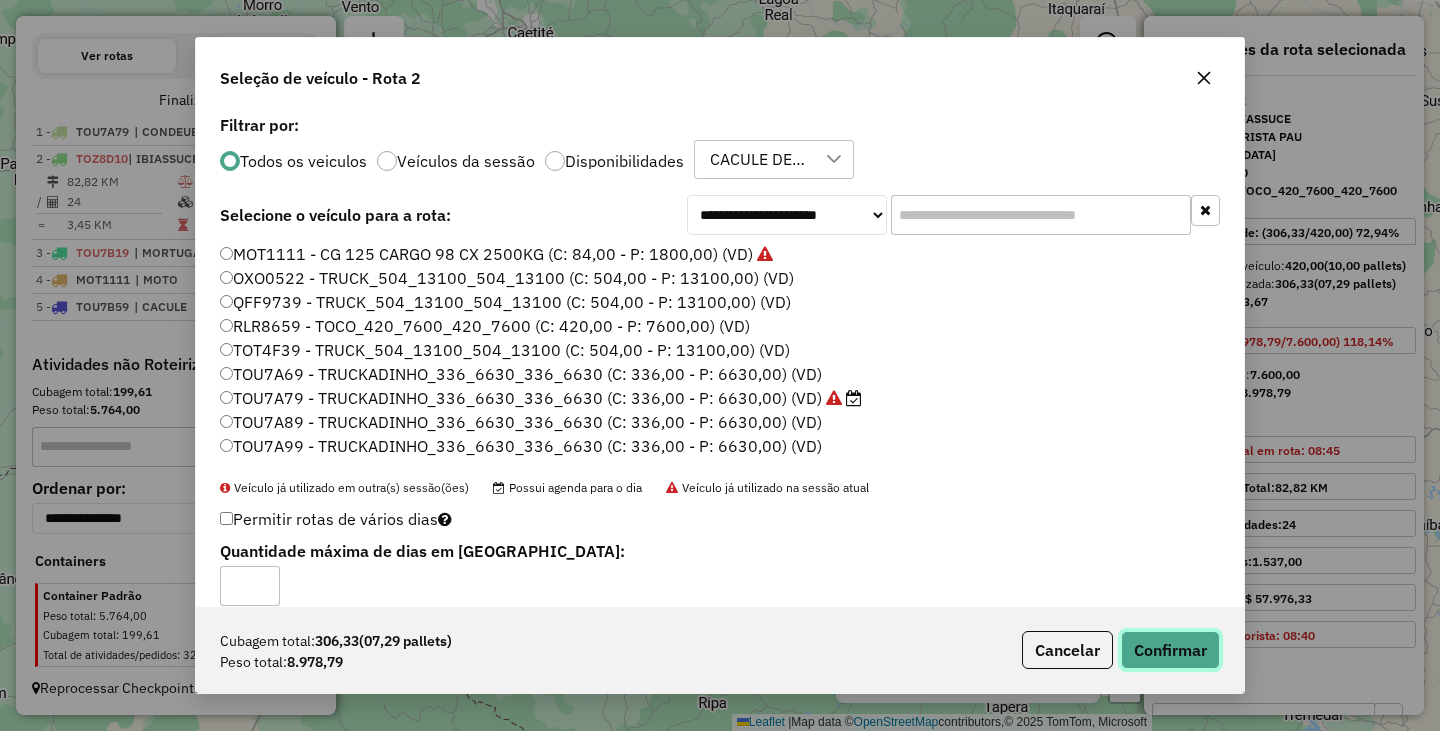click on "Confirmar" 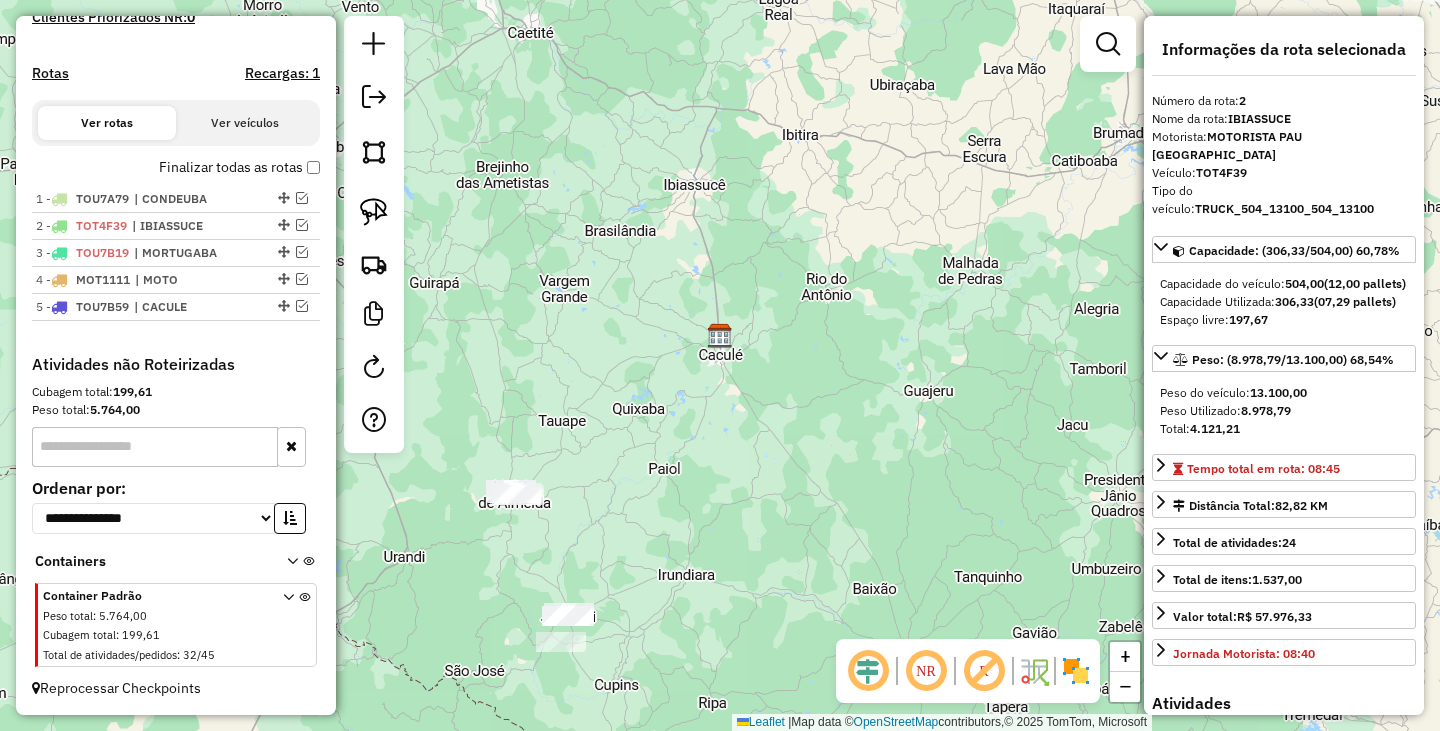 scroll, scrollTop: 604, scrollLeft: 0, axis: vertical 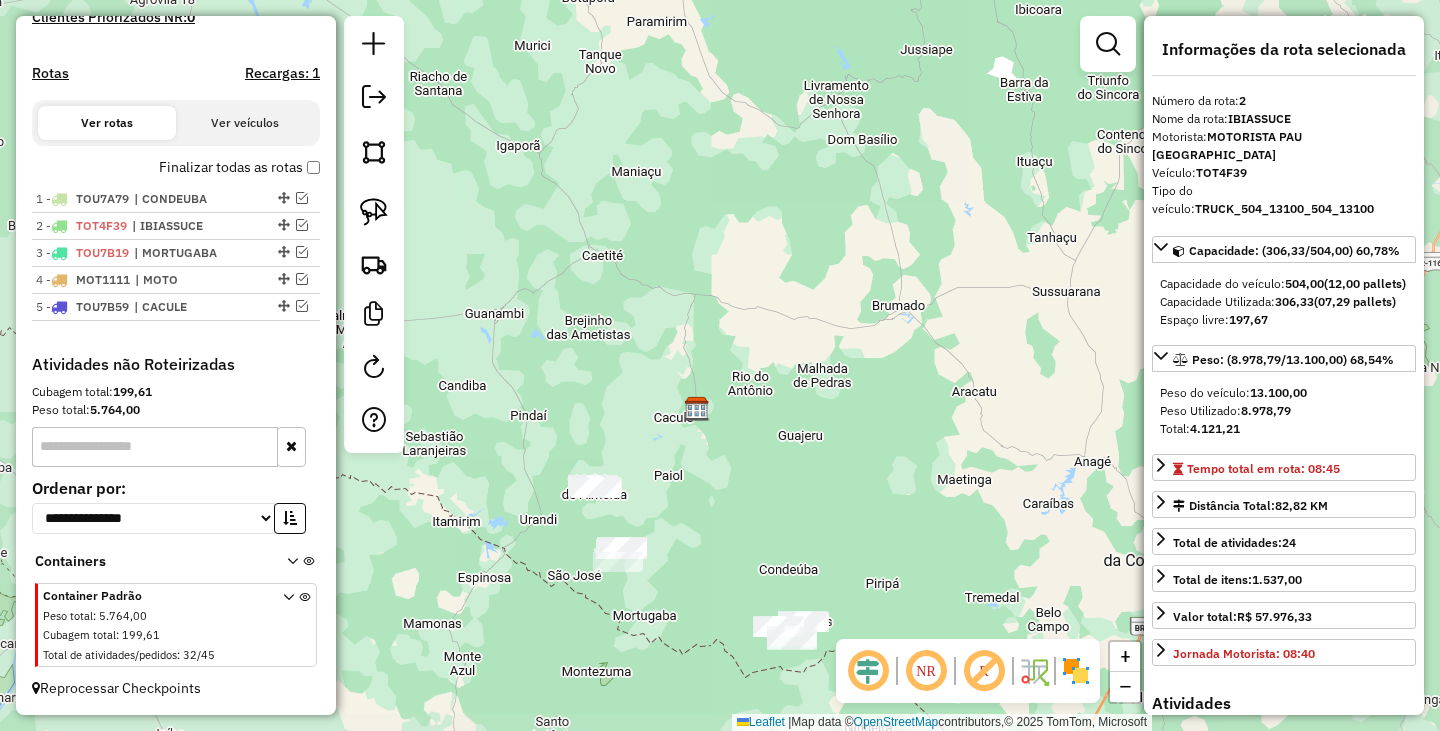 drag, startPoint x: 691, startPoint y: 512, endPoint x: 705, endPoint y: 352, distance: 160.61133 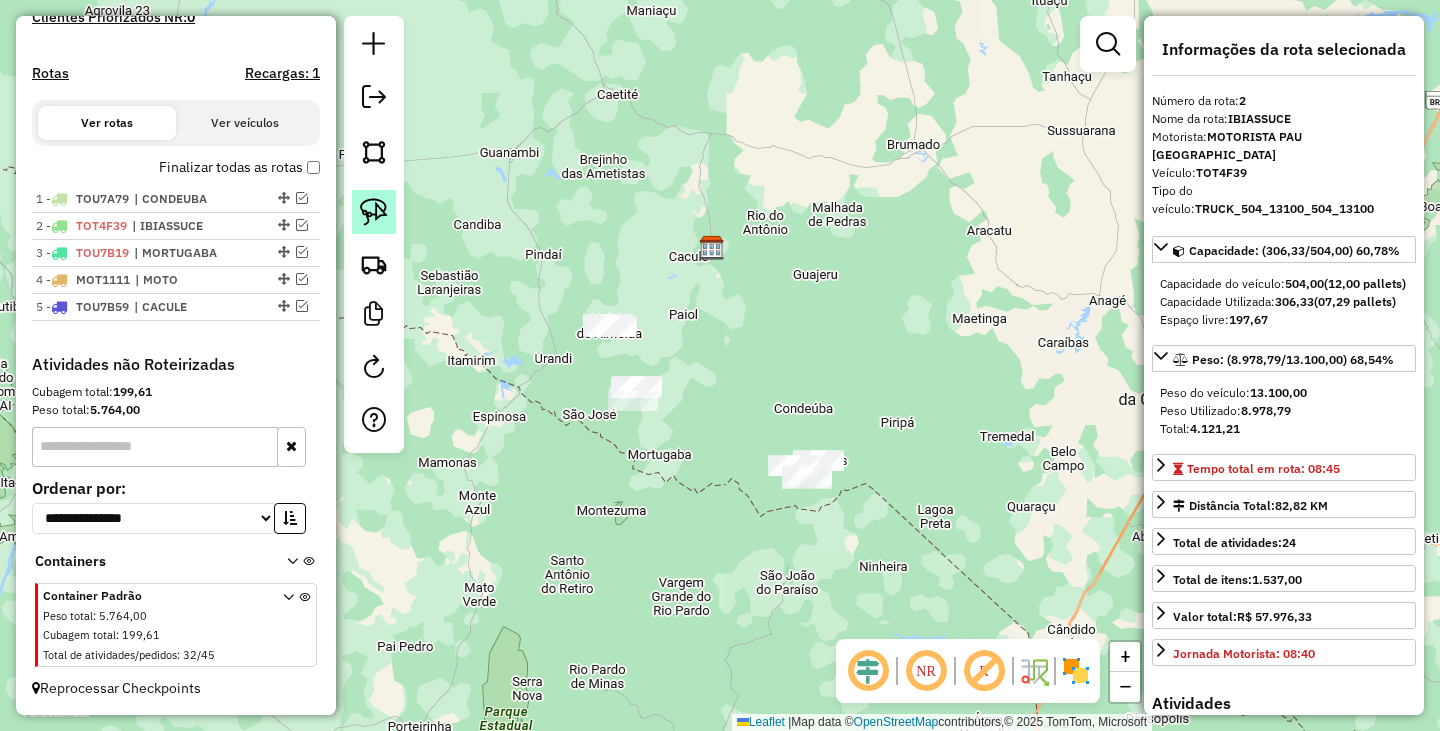 click 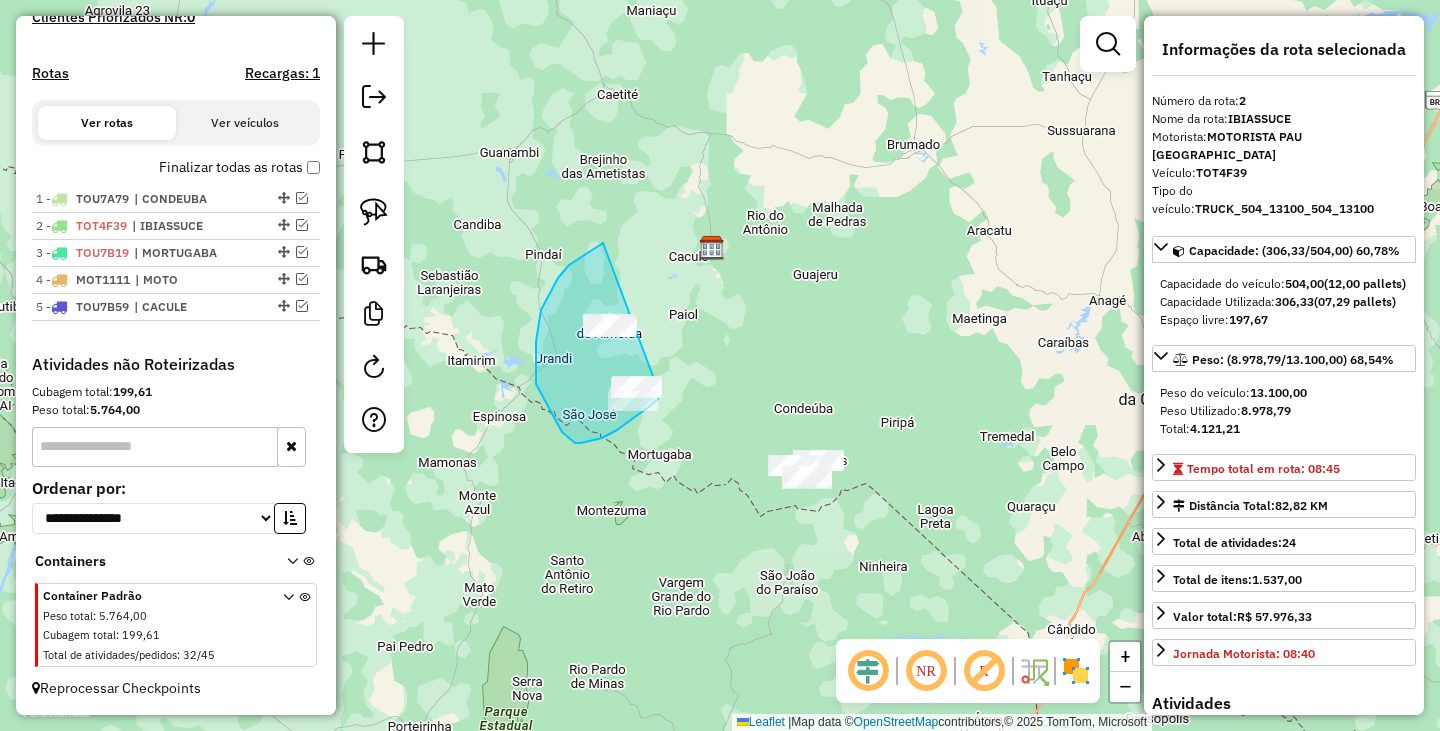 drag, startPoint x: 603, startPoint y: 243, endPoint x: 670, endPoint y: 361, distance: 135.6945 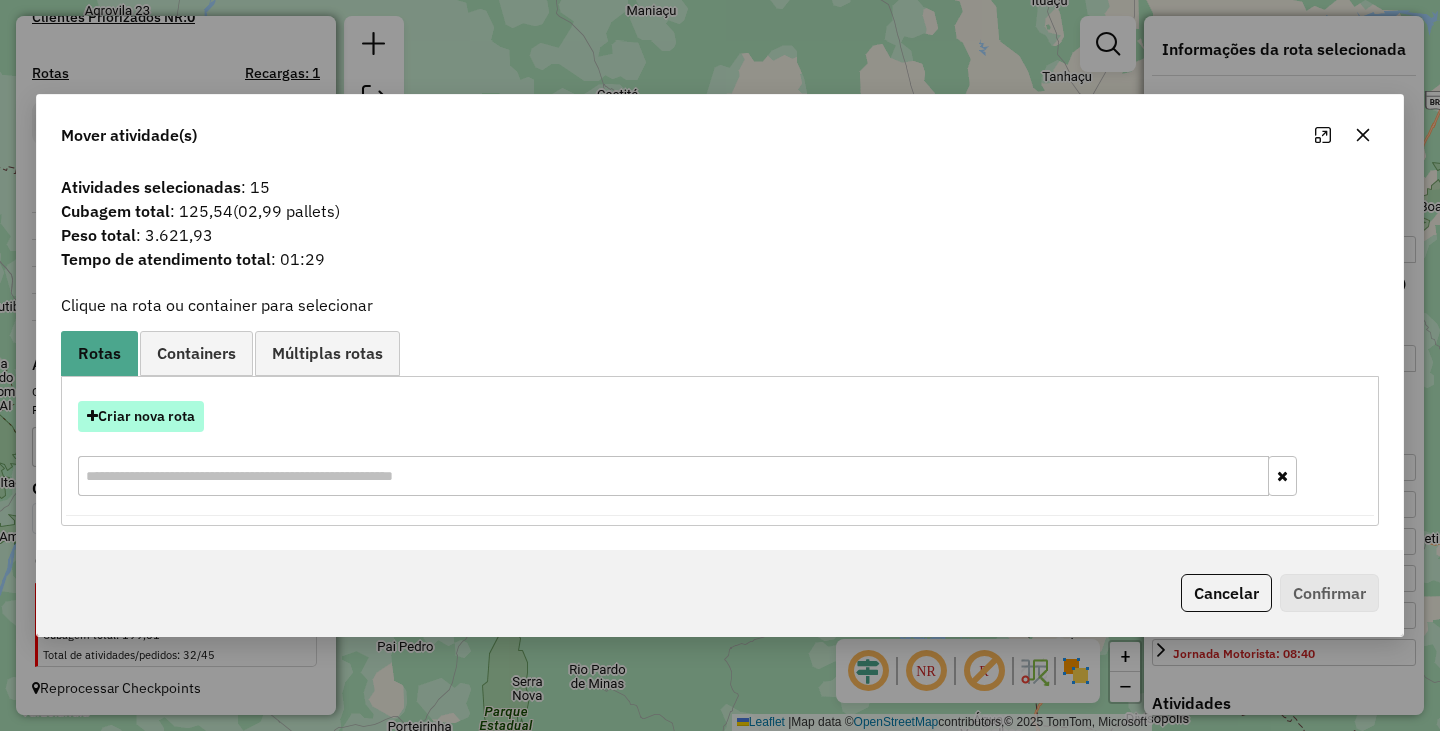 click on "Criar nova rota" at bounding box center [141, 416] 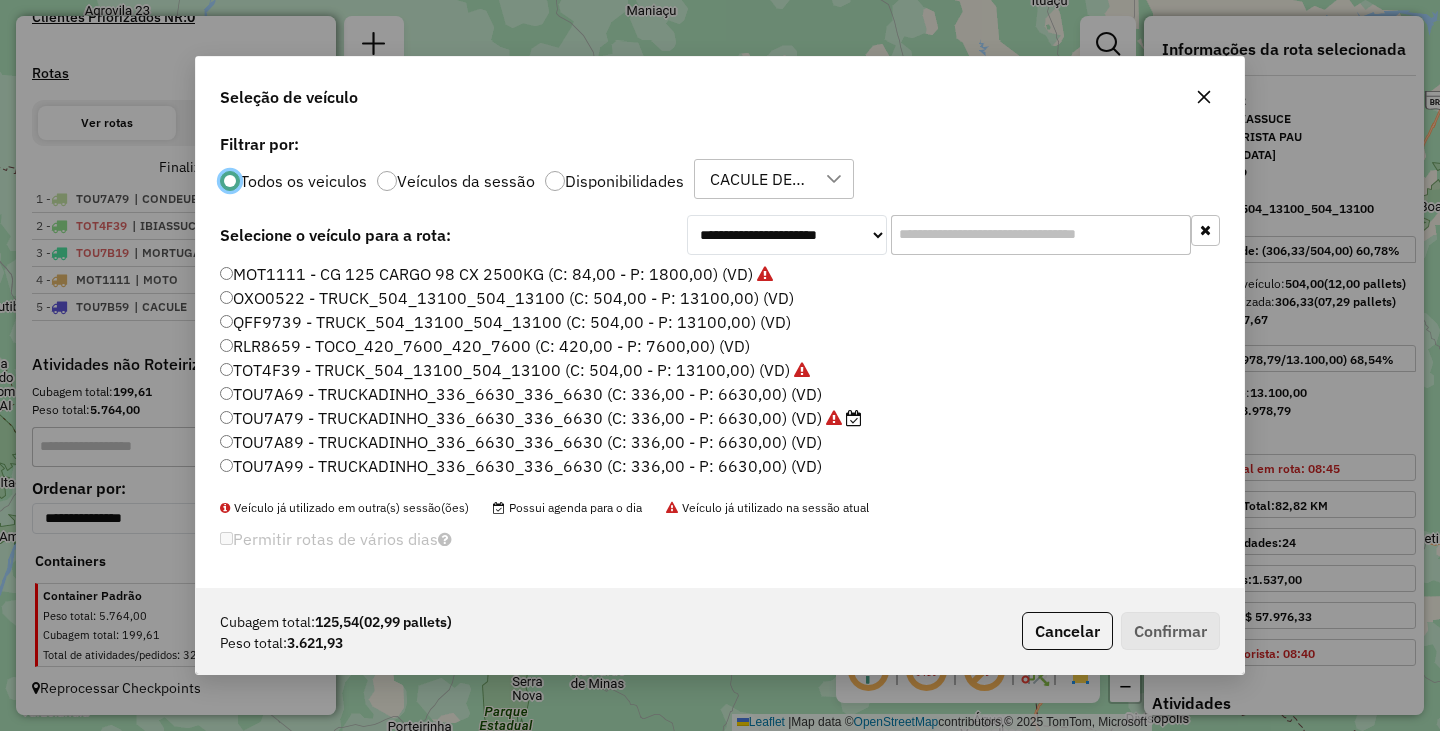 scroll, scrollTop: 11, scrollLeft: 6, axis: both 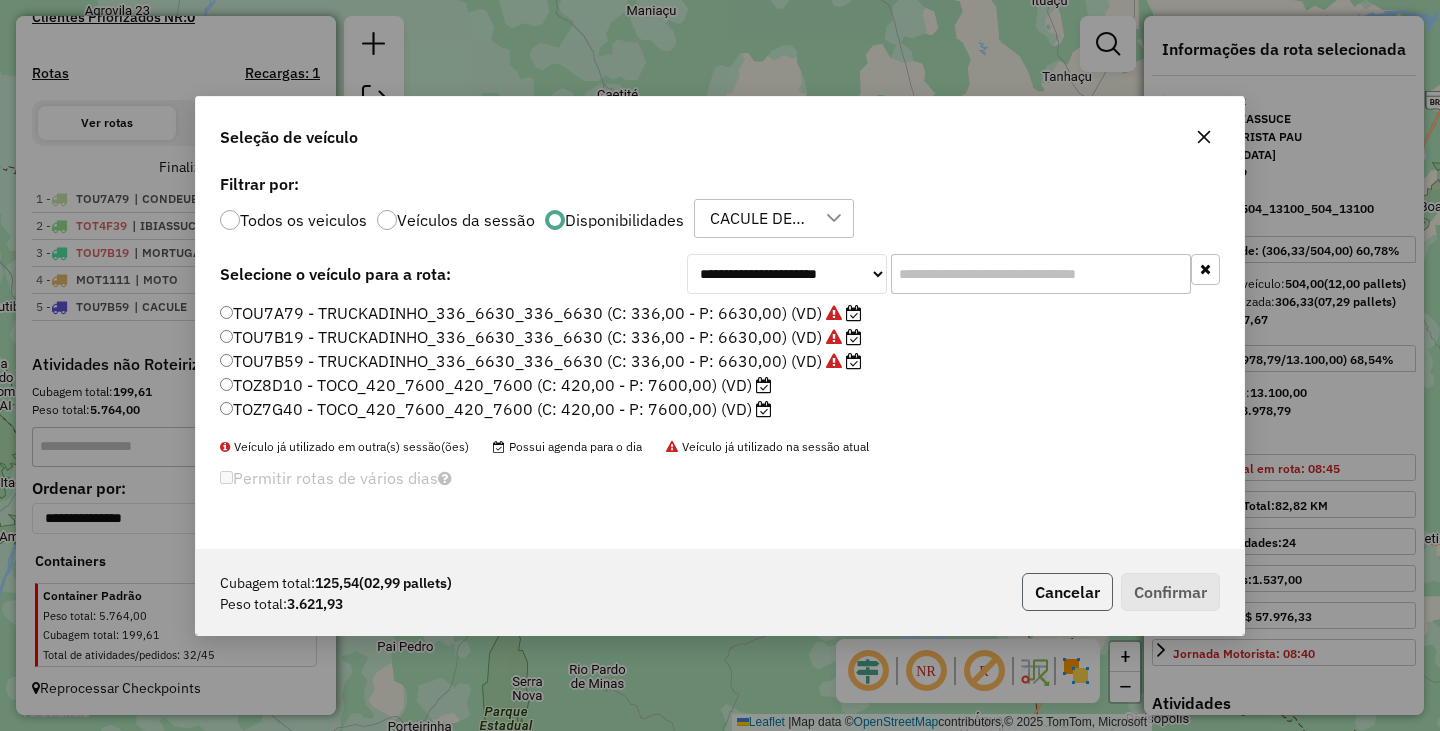 click on "Cancelar" 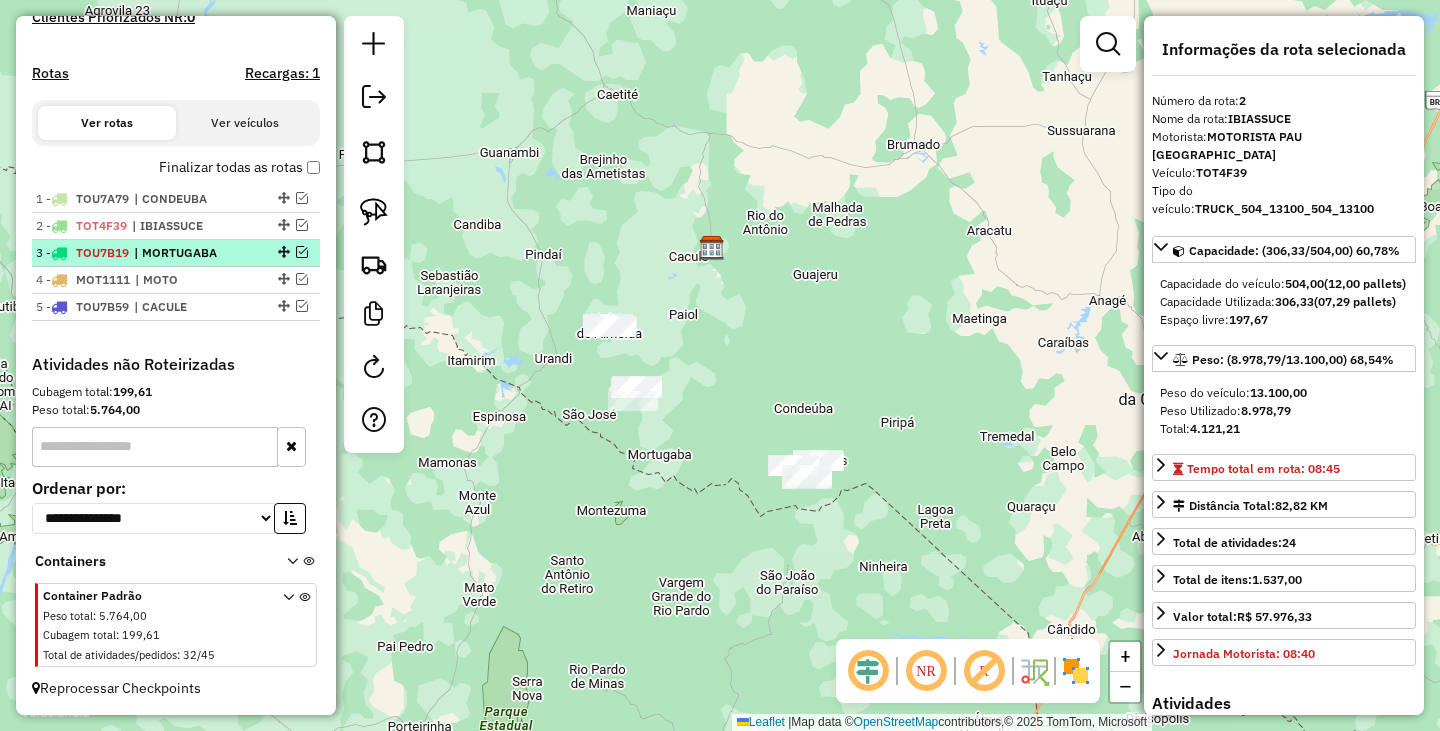 click on "| MORTUGABA" at bounding box center (180, 253) 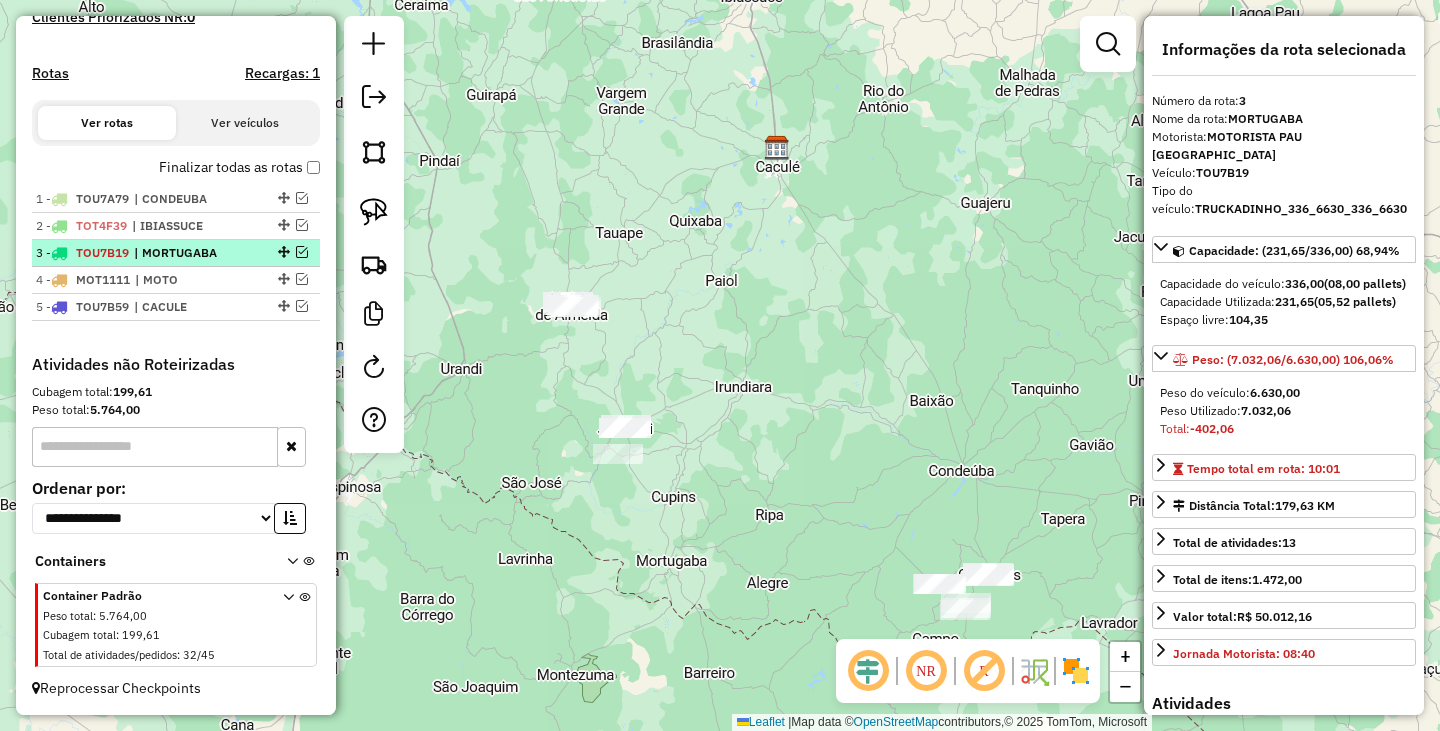click at bounding box center [302, 252] 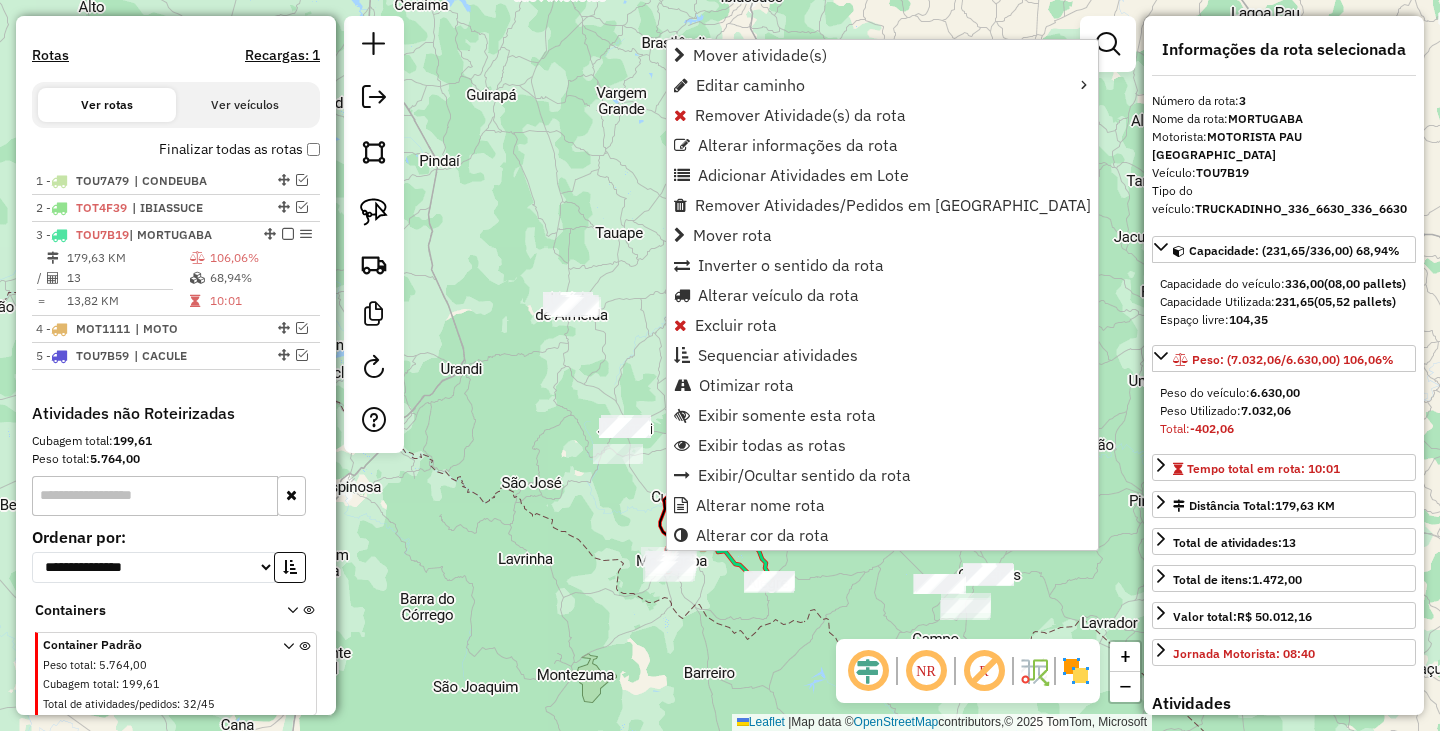 scroll, scrollTop: 671, scrollLeft: 0, axis: vertical 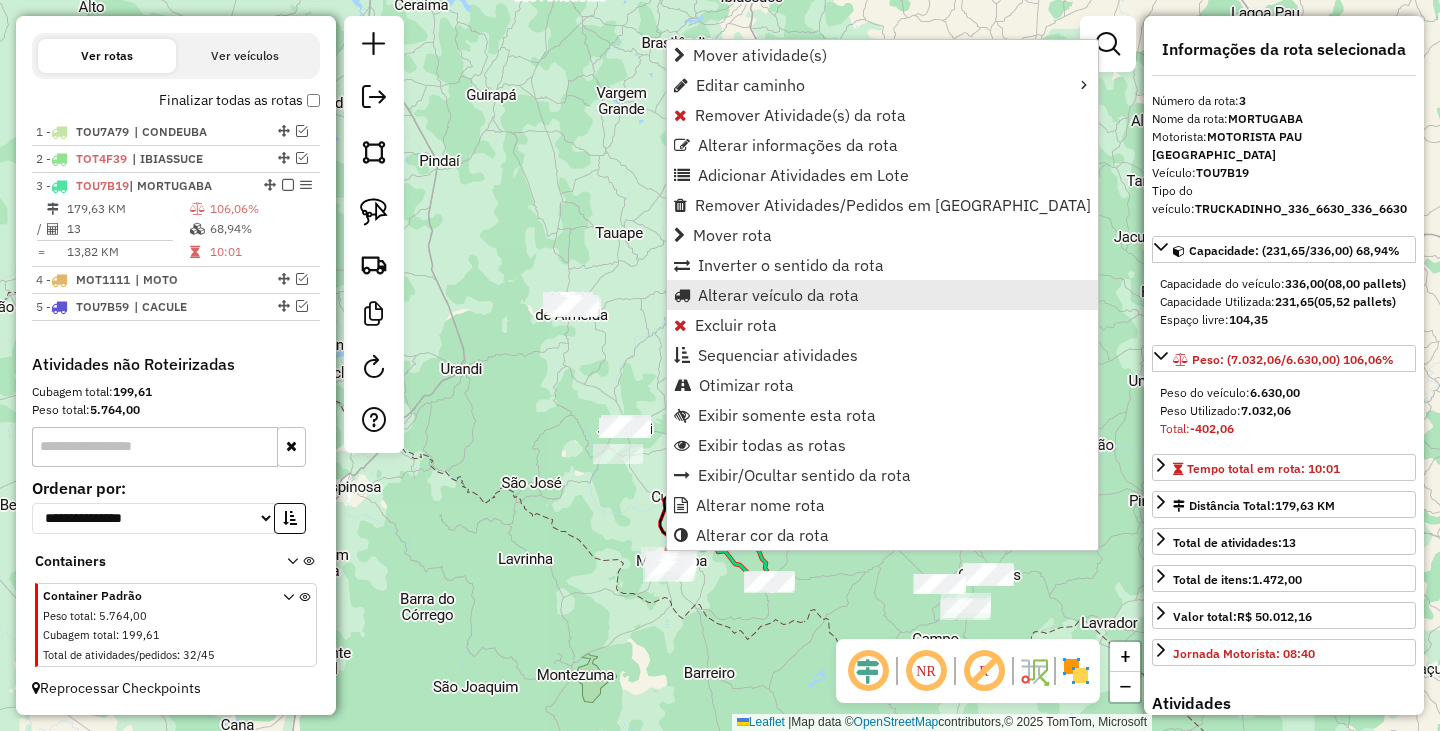click on "Alterar veículo da rota" at bounding box center [778, 295] 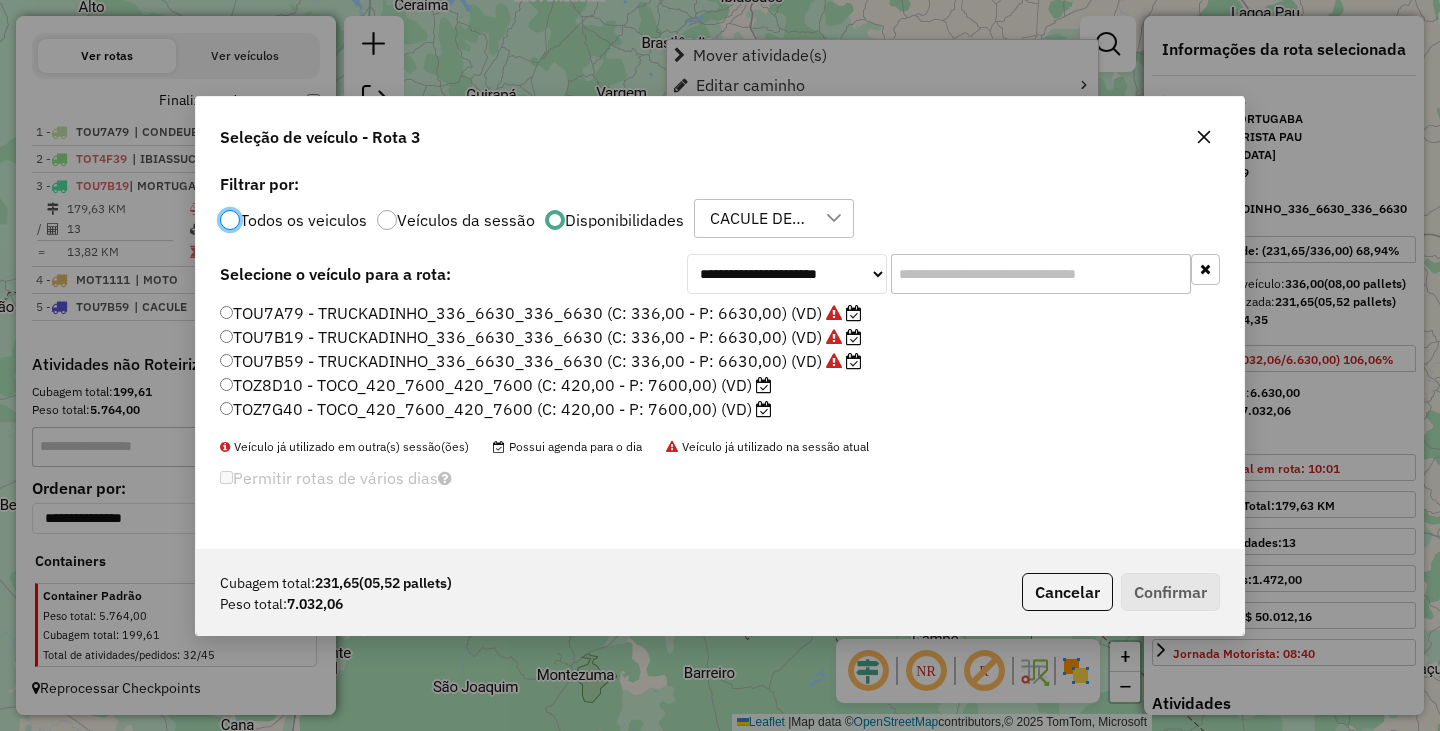 scroll, scrollTop: 11, scrollLeft: 6, axis: both 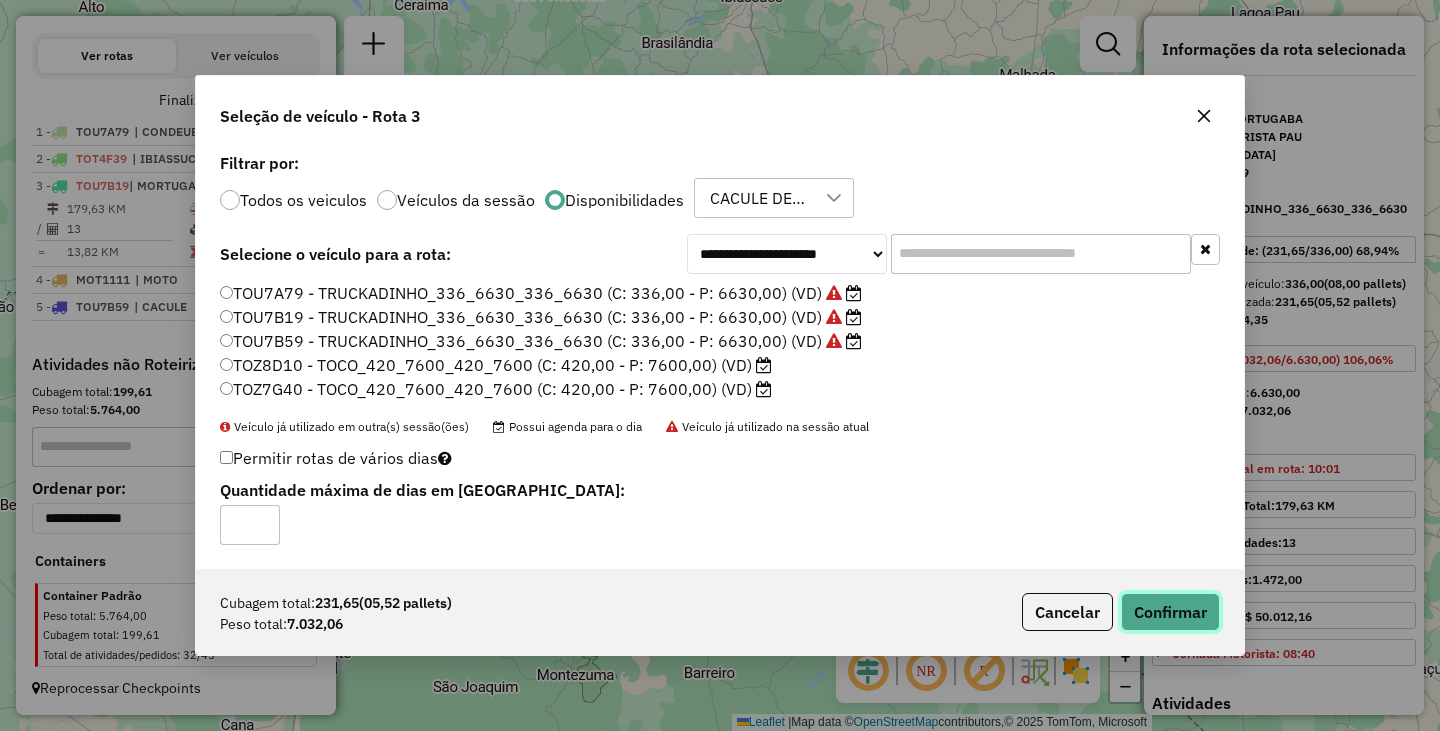 click on "Confirmar" 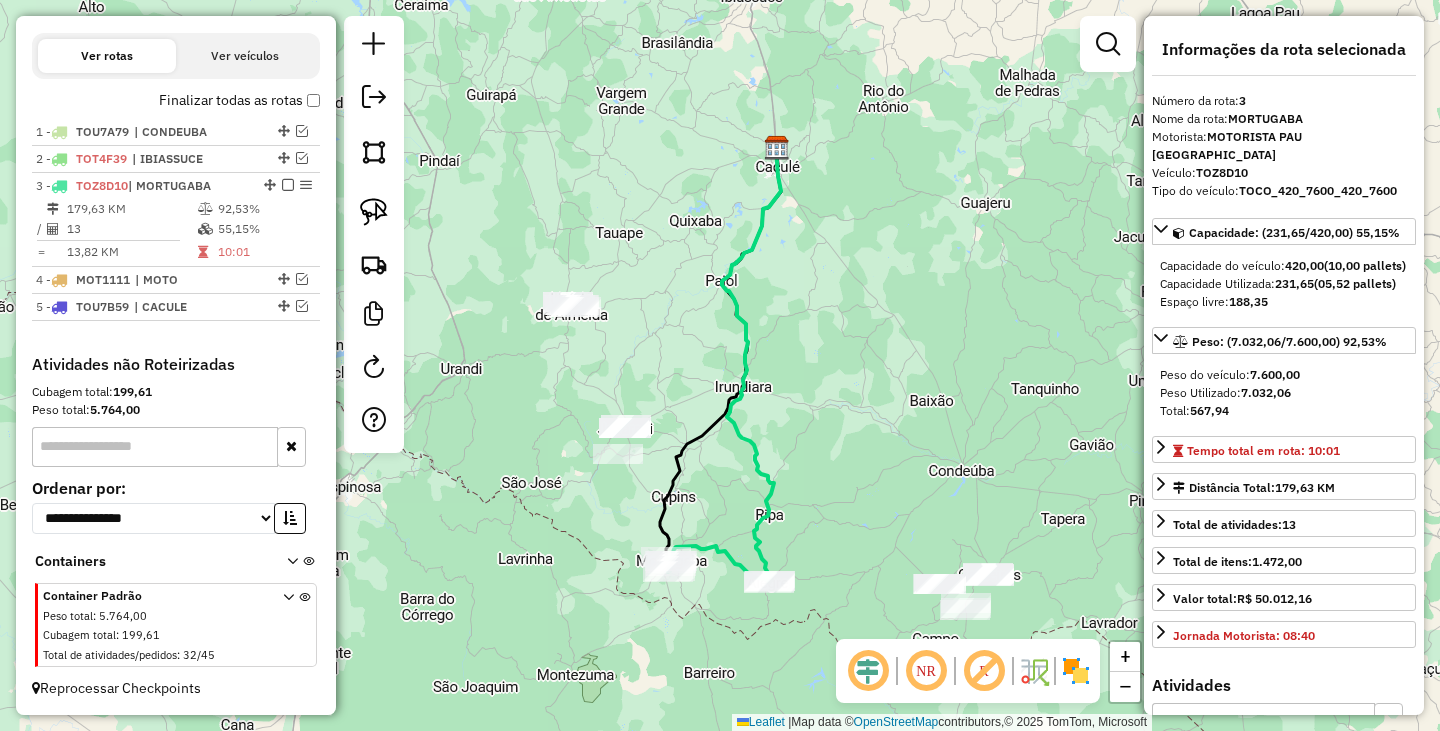 scroll, scrollTop: 604, scrollLeft: 0, axis: vertical 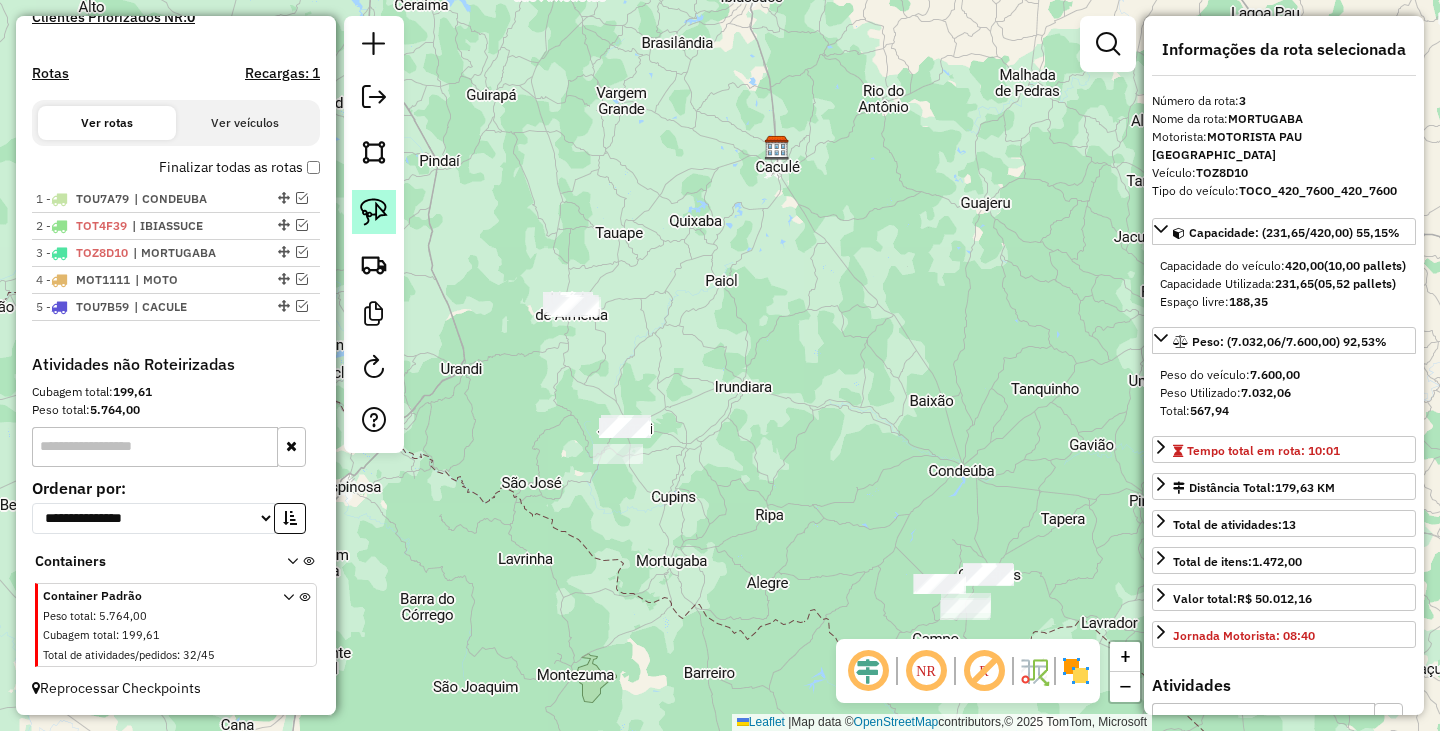 click 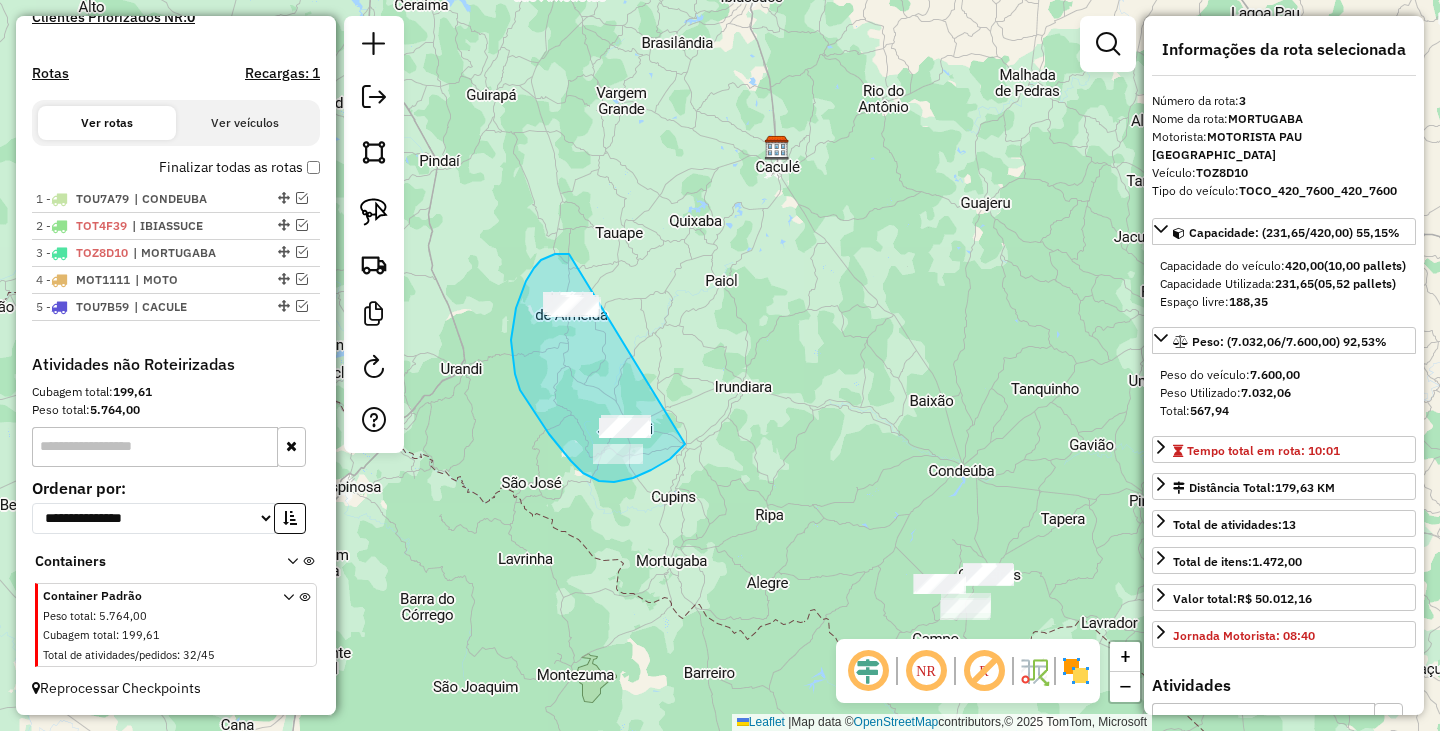 drag, startPoint x: 555, startPoint y: 254, endPoint x: 716, endPoint y: 389, distance: 210.1095 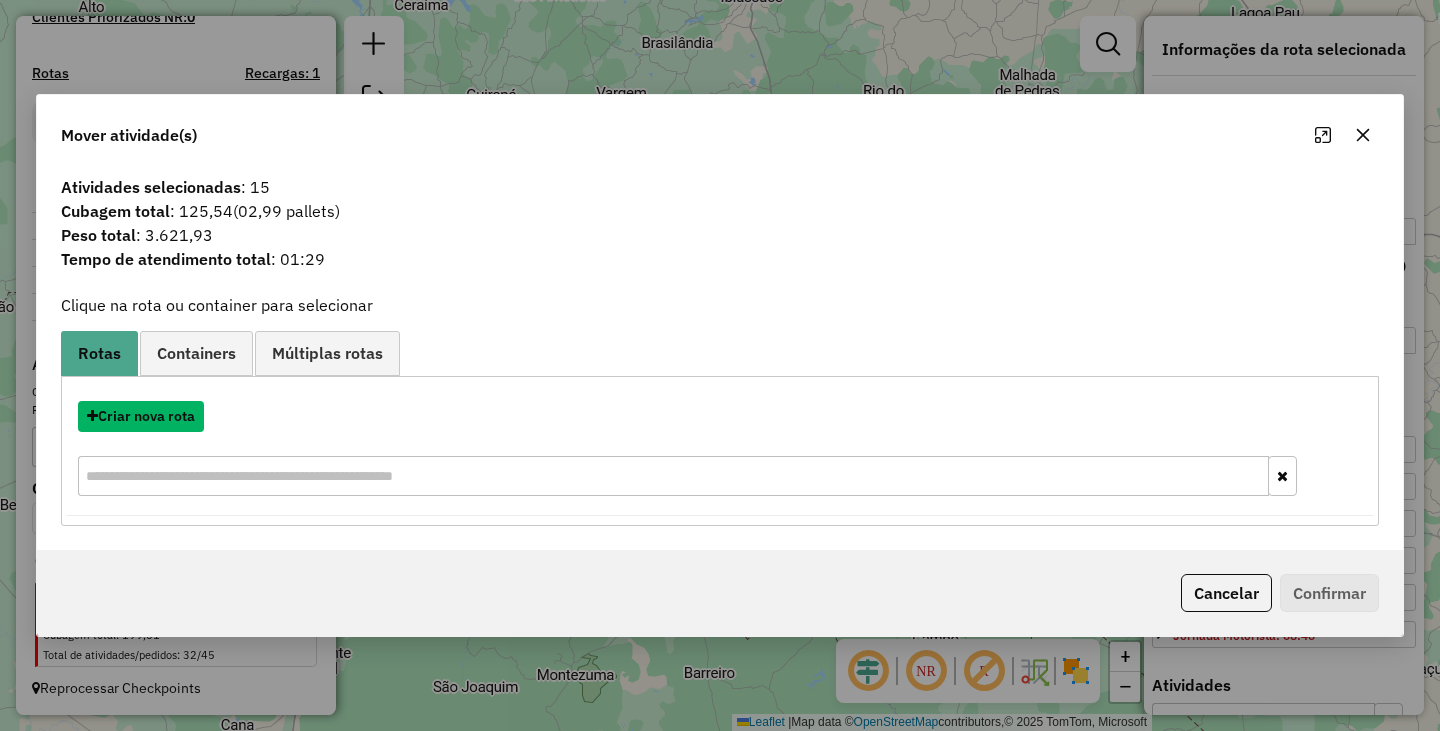 click on "Criar nova rota" at bounding box center [141, 416] 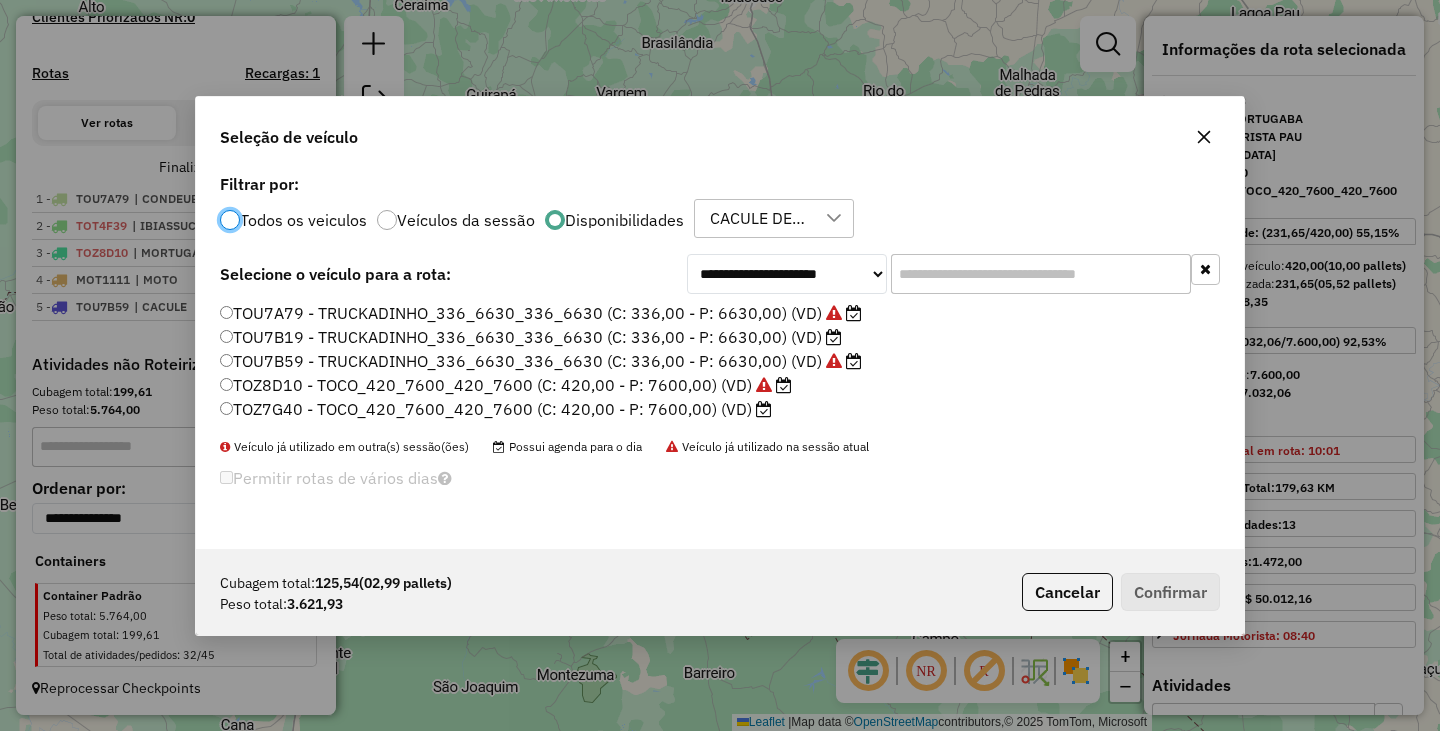 scroll, scrollTop: 11, scrollLeft: 6, axis: both 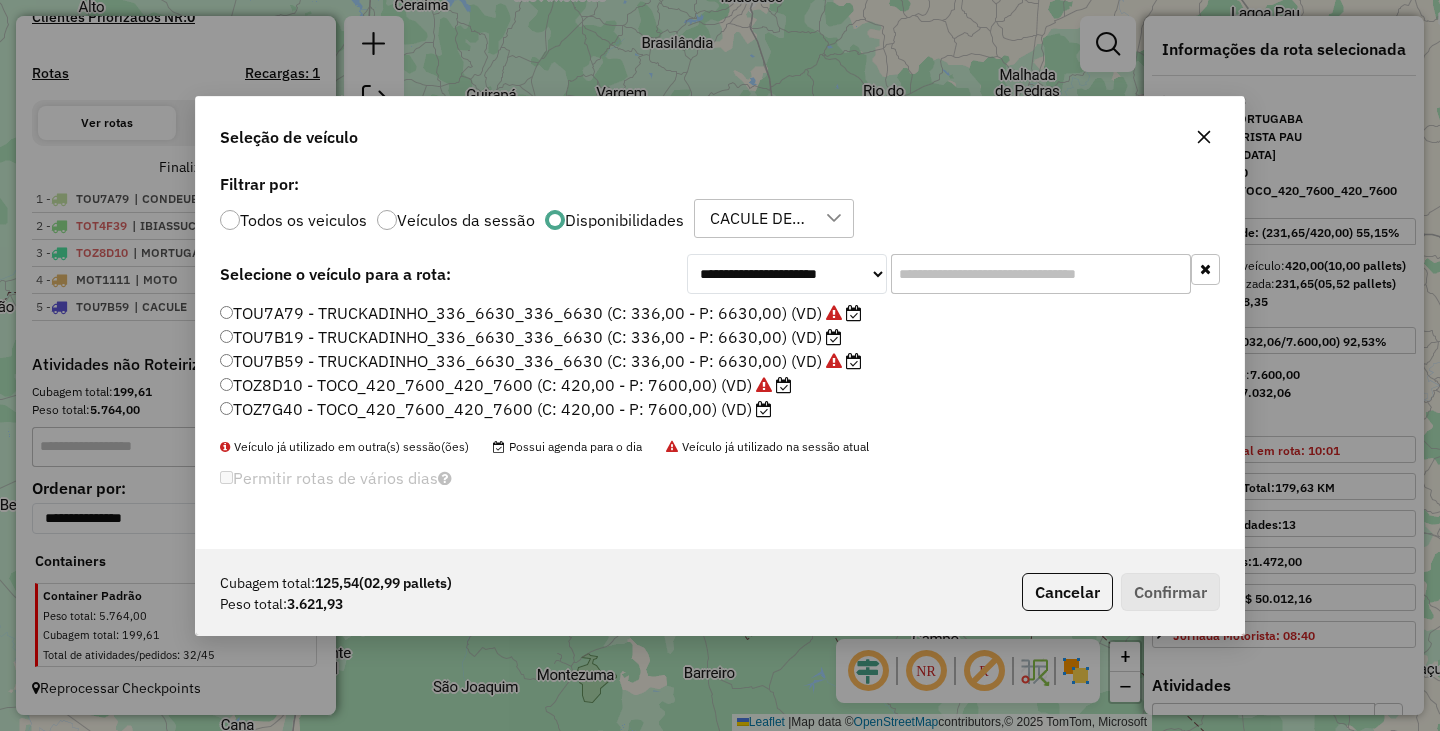 click on "TOU7B19 - TRUCKADINHO_336_6630_336_6630 (C: 336,00 - P: 6630,00) (VD)" 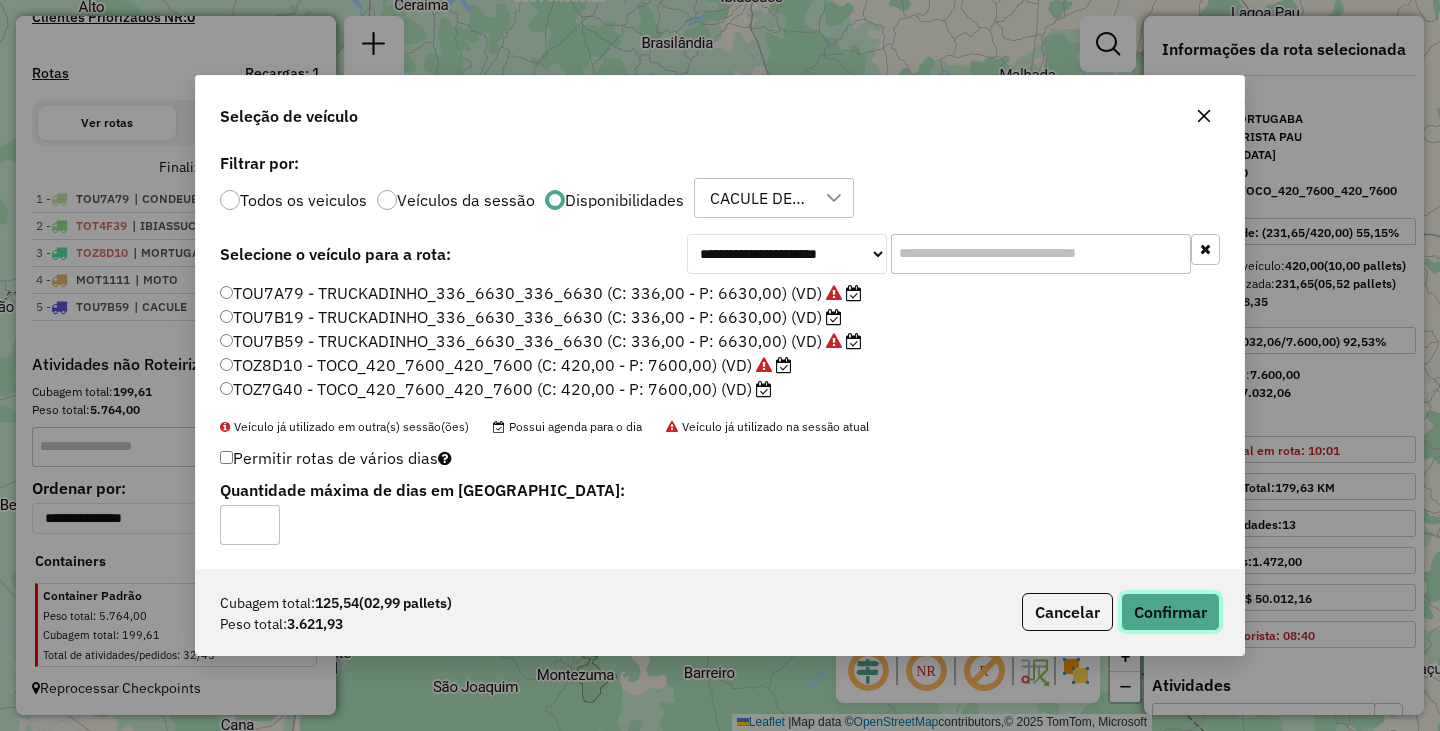 click on "Confirmar" 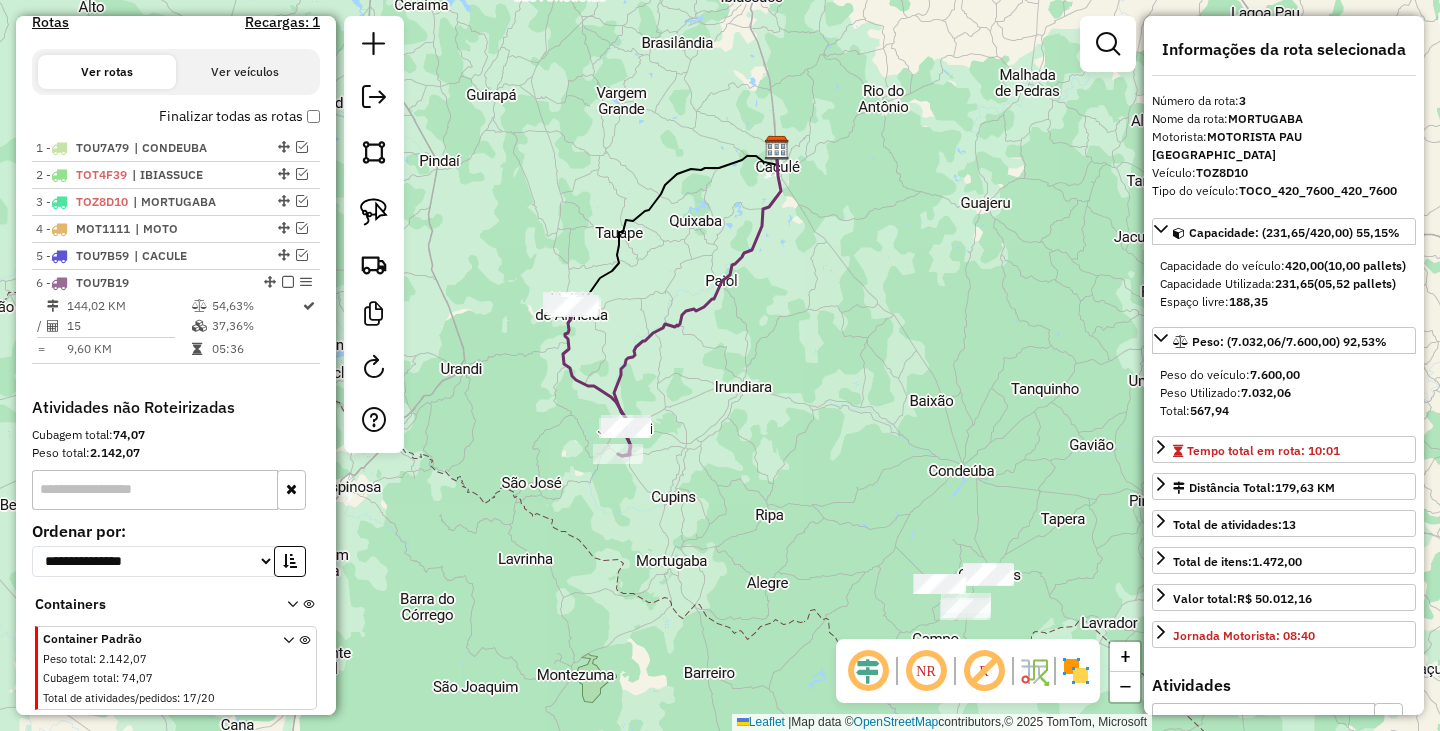 scroll, scrollTop: 698, scrollLeft: 0, axis: vertical 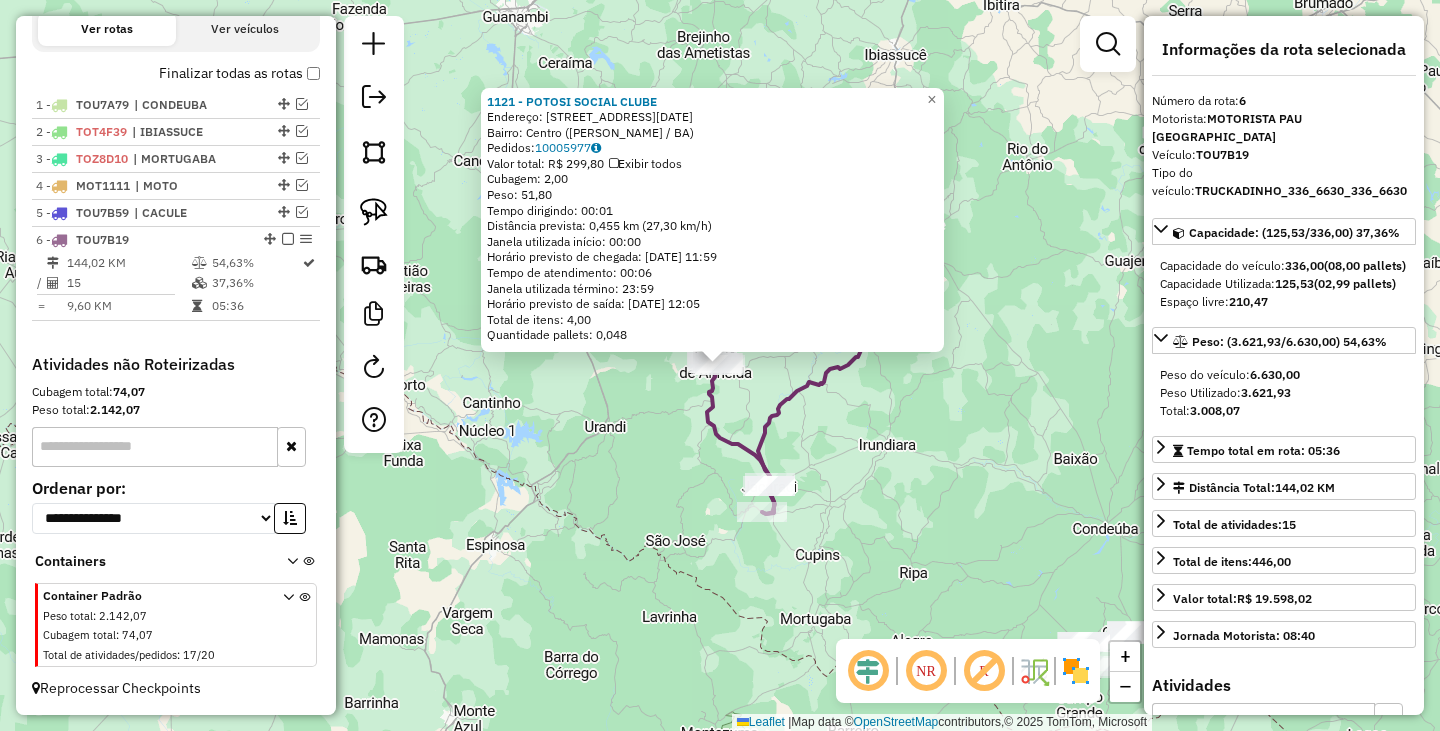 drag, startPoint x: 592, startPoint y: 479, endPoint x: 625, endPoint y: 488, distance: 34.20526 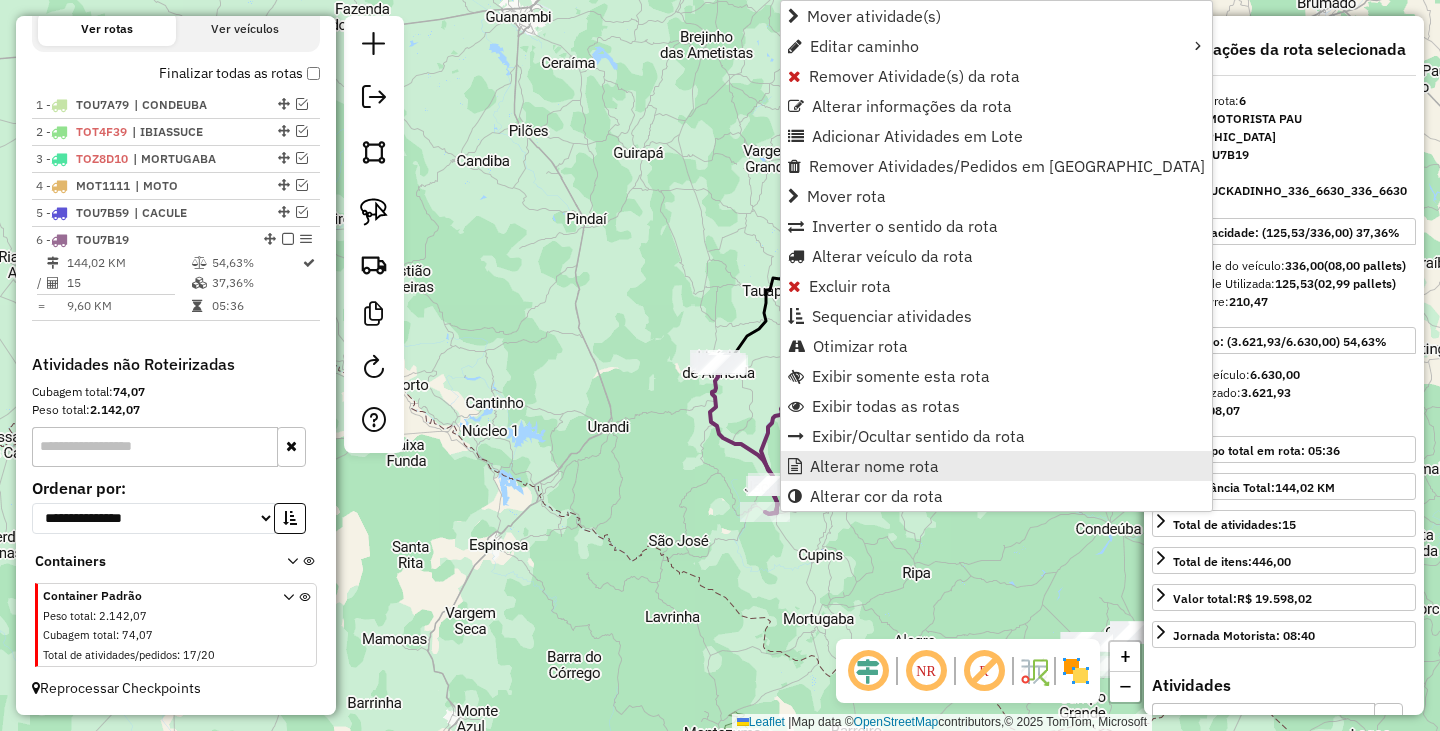 click on "Alterar nome rota" at bounding box center (874, 466) 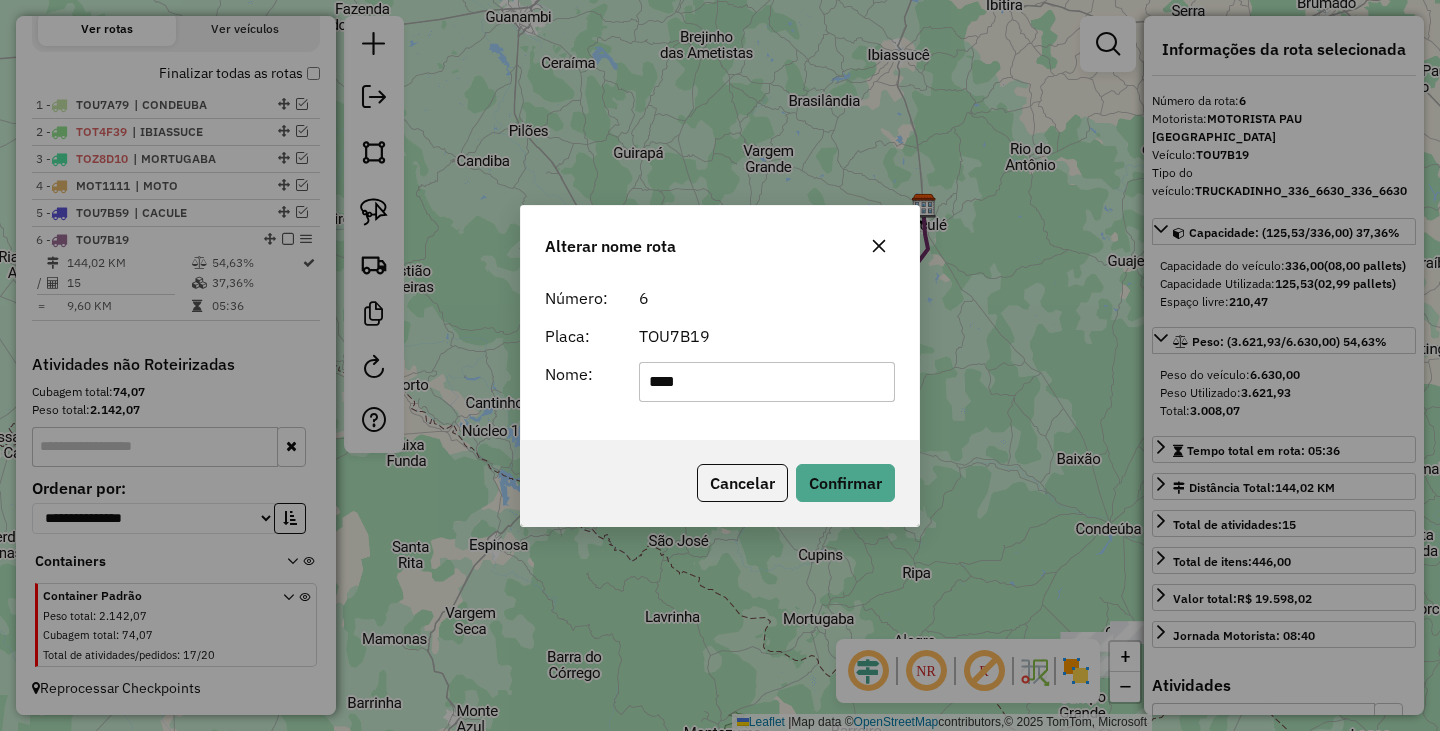 type on "**********" 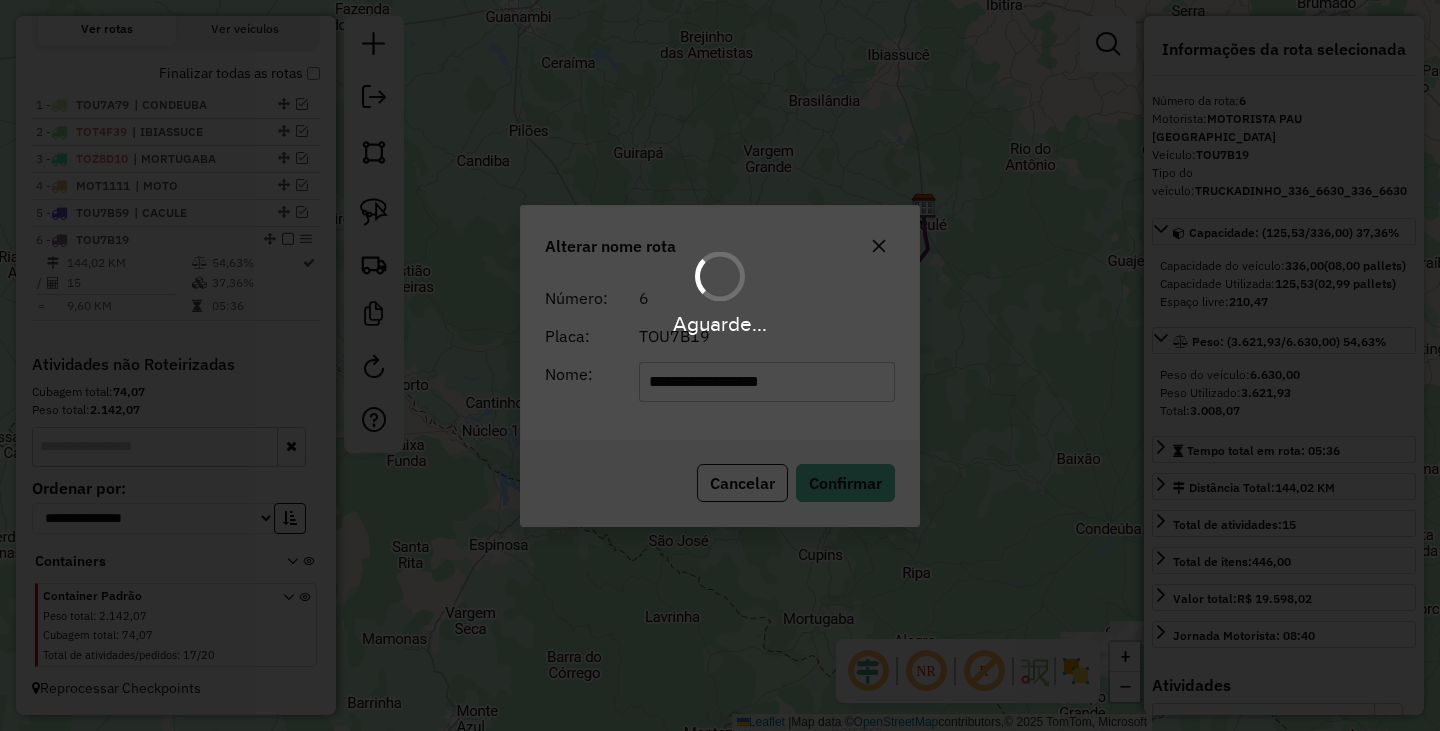 type 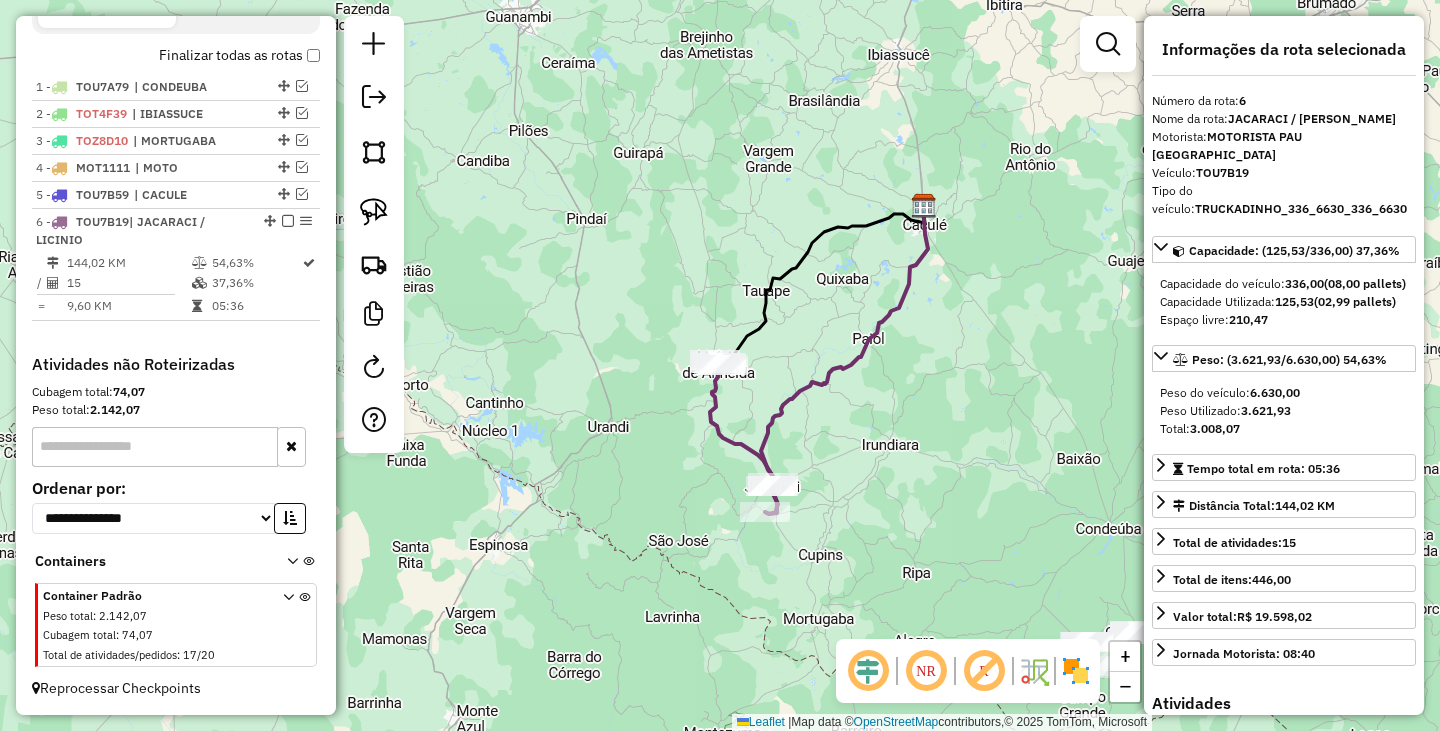 click on "Janela de atendimento Grade de atendimento Capacidade Transportadoras Veículos Cliente Pedidos  Rotas Selecione os dias de semana para filtrar as janelas de atendimento  Seg   Ter   Qua   Qui   Sex   Sáb   Dom  Informe o período da janela de atendimento: De: Até:  Filtrar exatamente a janela do cliente  Considerar janela de atendimento padrão  Selecione os dias de semana para filtrar as grades de atendimento  Seg   Ter   Qua   Qui   Sex   Sáb   Dom   Considerar clientes sem dia de atendimento cadastrado  Clientes fora do dia de atendimento selecionado Filtrar as atividades entre os valores definidos abaixo:  Peso mínimo:   Peso máximo:   Cubagem mínima:   Cubagem máxima:   De:   Até:  Filtrar as atividades entre o tempo de atendimento definido abaixo:  De:   Até:   Considerar capacidade total dos clientes não roteirizados Transportadora: Selecione um ou mais itens Tipo de veículo: Selecione um ou mais itens Veículo: Selecione um ou mais itens Motorista: Selecione um ou mais itens Nome: Rótulo:" 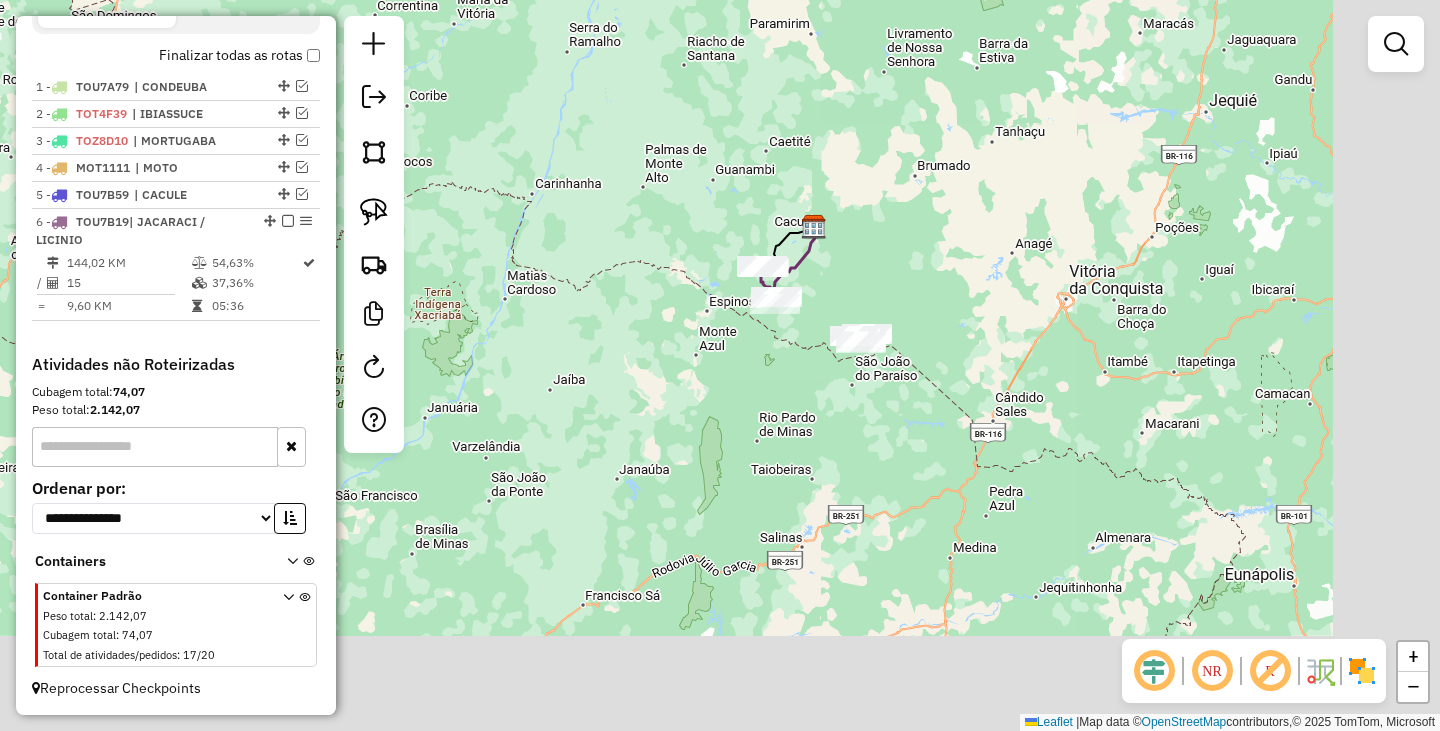 drag, startPoint x: 1103, startPoint y: 414, endPoint x: 1013, endPoint y: 363, distance: 103.44564 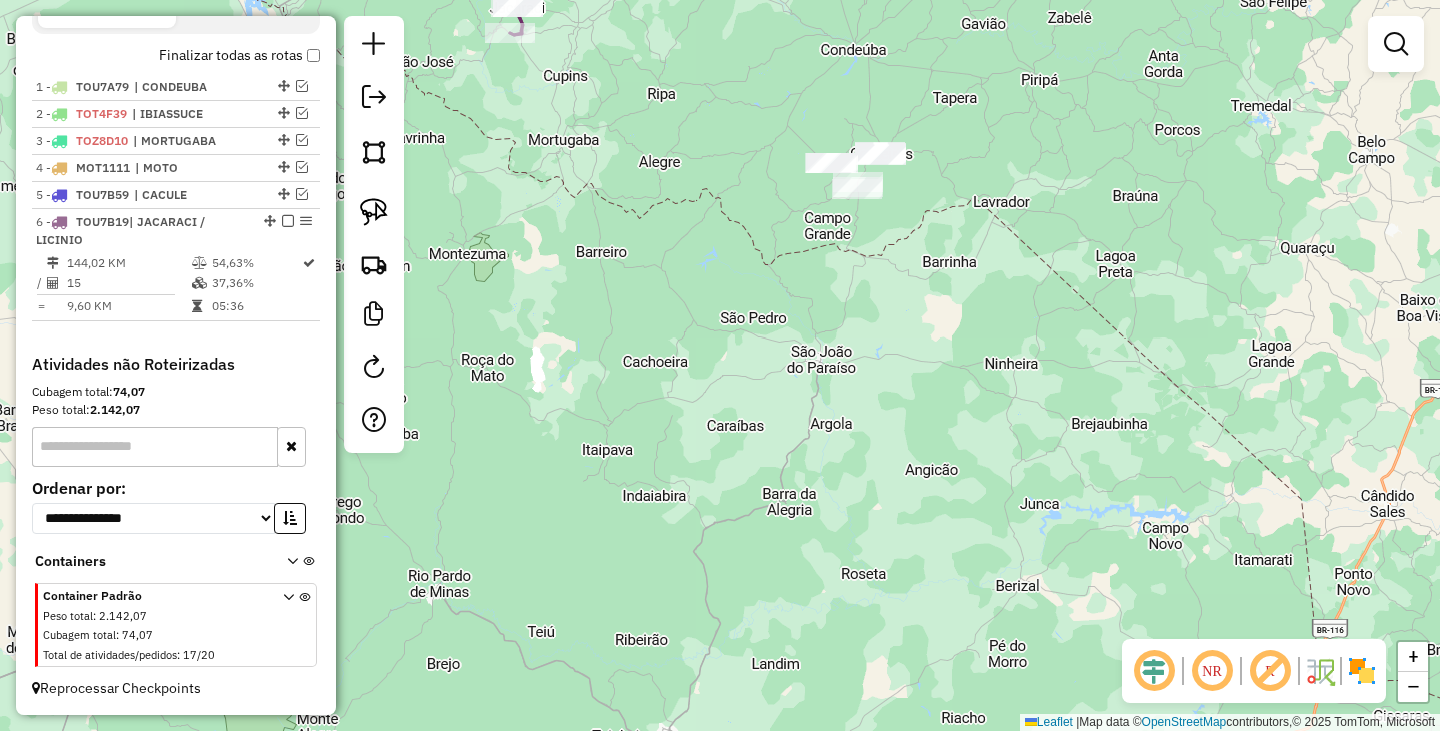 click on "Janela de atendimento Grade de atendimento Capacidade Transportadoras Veículos Cliente Pedidos  Rotas Selecione os dias de semana para filtrar as janelas de atendimento  Seg   Ter   Qua   Qui   Sex   Sáb   Dom  Informe o período da janela de atendimento: De: Até:  Filtrar exatamente a janela do cliente  Considerar janela de atendimento padrão  Selecione os dias de semana para filtrar as grades de atendimento  Seg   Ter   Qua   Qui   Sex   Sáb   Dom   Considerar clientes sem dia de atendimento cadastrado  Clientes fora do dia de atendimento selecionado Filtrar as atividades entre os valores definidos abaixo:  Peso mínimo:   Peso máximo:   Cubagem mínima:   Cubagem máxima:   De:   Até:  Filtrar as atividades entre o tempo de atendimento definido abaixo:  De:   Até:   Considerar capacidade total dos clientes não roteirizados Transportadora: Selecione um ou mais itens Tipo de veículo: Selecione um ou mais itens Veículo: Selecione um ou mais itens Motorista: Selecione um ou mais itens Nome: Rótulo:" 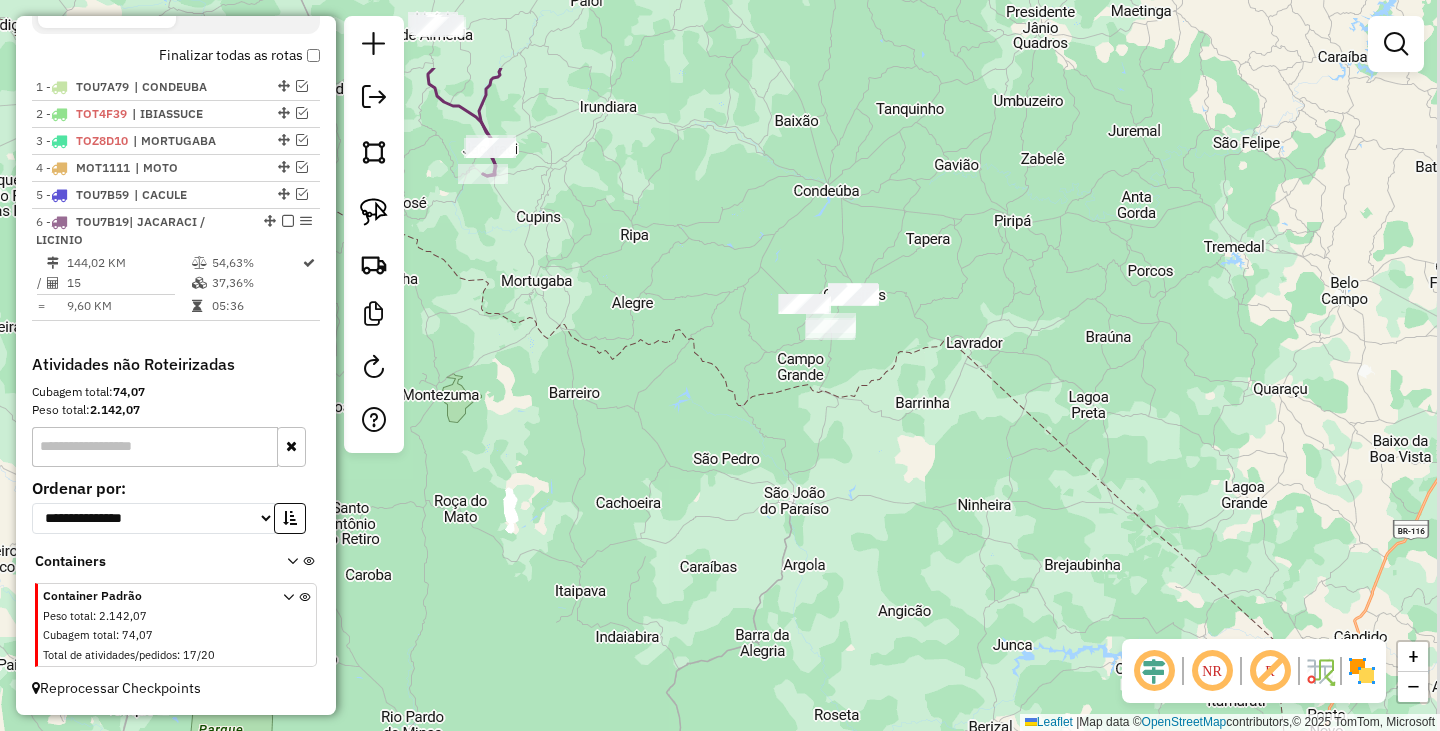 drag, startPoint x: 955, startPoint y: 211, endPoint x: 928, endPoint y: 357, distance: 148.47559 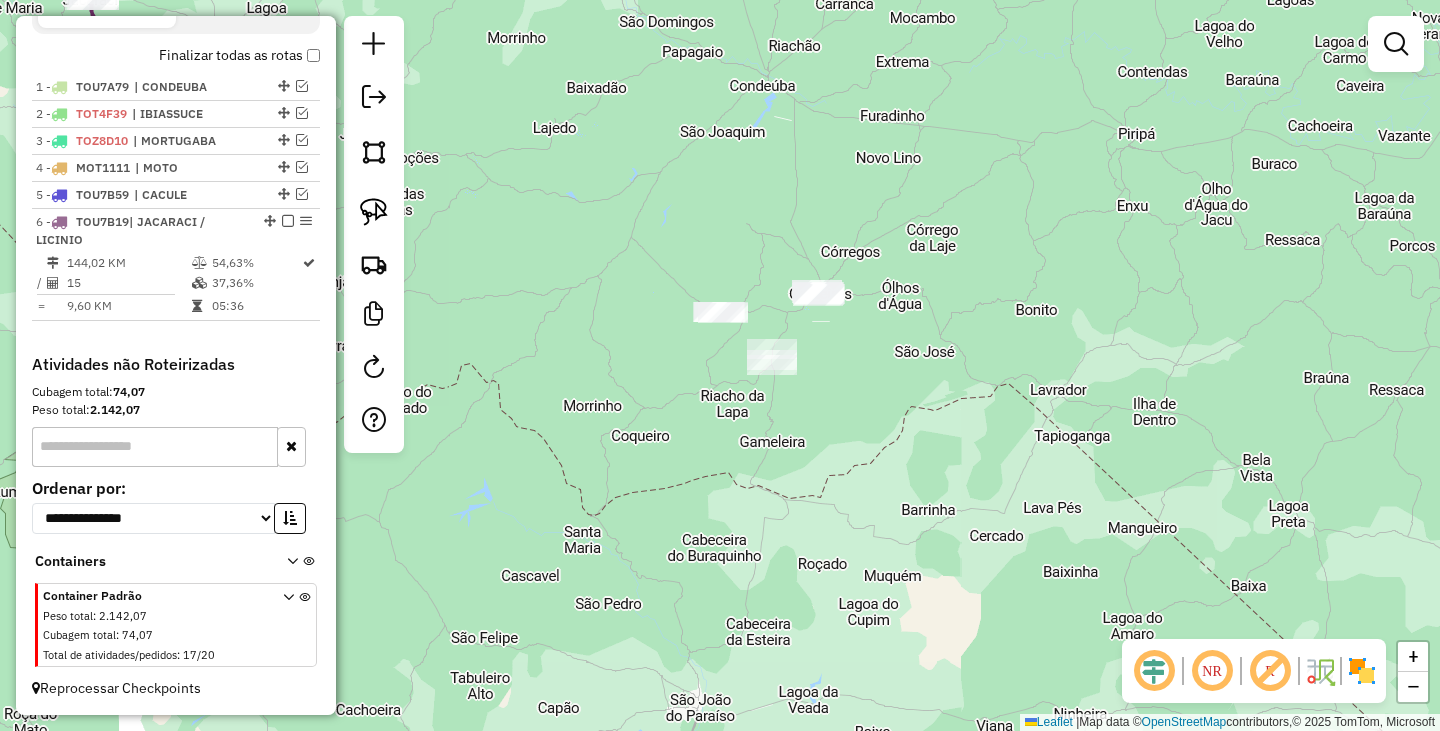 click on "Janela de atendimento Grade de atendimento Capacidade Transportadoras Veículos Cliente Pedidos  Rotas Selecione os dias de semana para filtrar as janelas de atendimento  Seg   Ter   Qua   Qui   Sex   Sáb   Dom  Informe o período da janela de atendimento: De: Até:  Filtrar exatamente a janela do cliente  Considerar janela de atendimento padrão  Selecione os dias de semana para filtrar as grades de atendimento  Seg   Ter   Qua   Qui   Sex   Sáb   Dom   Considerar clientes sem dia de atendimento cadastrado  Clientes fora do dia de atendimento selecionado Filtrar as atividades entre os valores definidos abaixo:  Peso mínimo:   Peso máximo:   Cubagem mínima:   Cubagem máxima:   De:   Até:  Filtrar as atividades entre o tempo de atendimento definido abaixo:  De:   Até:   Considerar capacidade total dos clientes não roteirizados Transportadora: Selecione um ou mais itens Tipo de veículo: Selecione um ou mais itens Veículo: Selecione um ou mais itens Motorista: Selecione um ou mais itens Nome: Rótulo:" 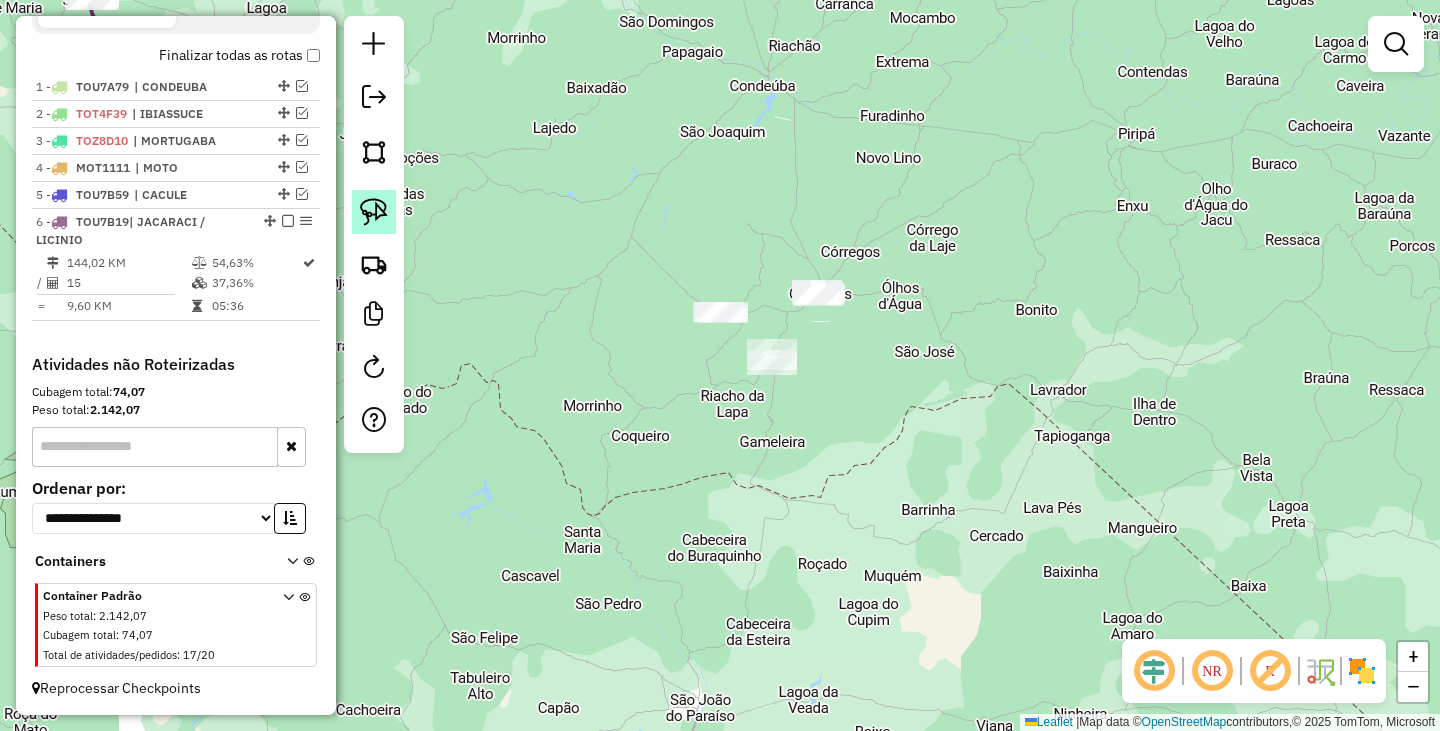click 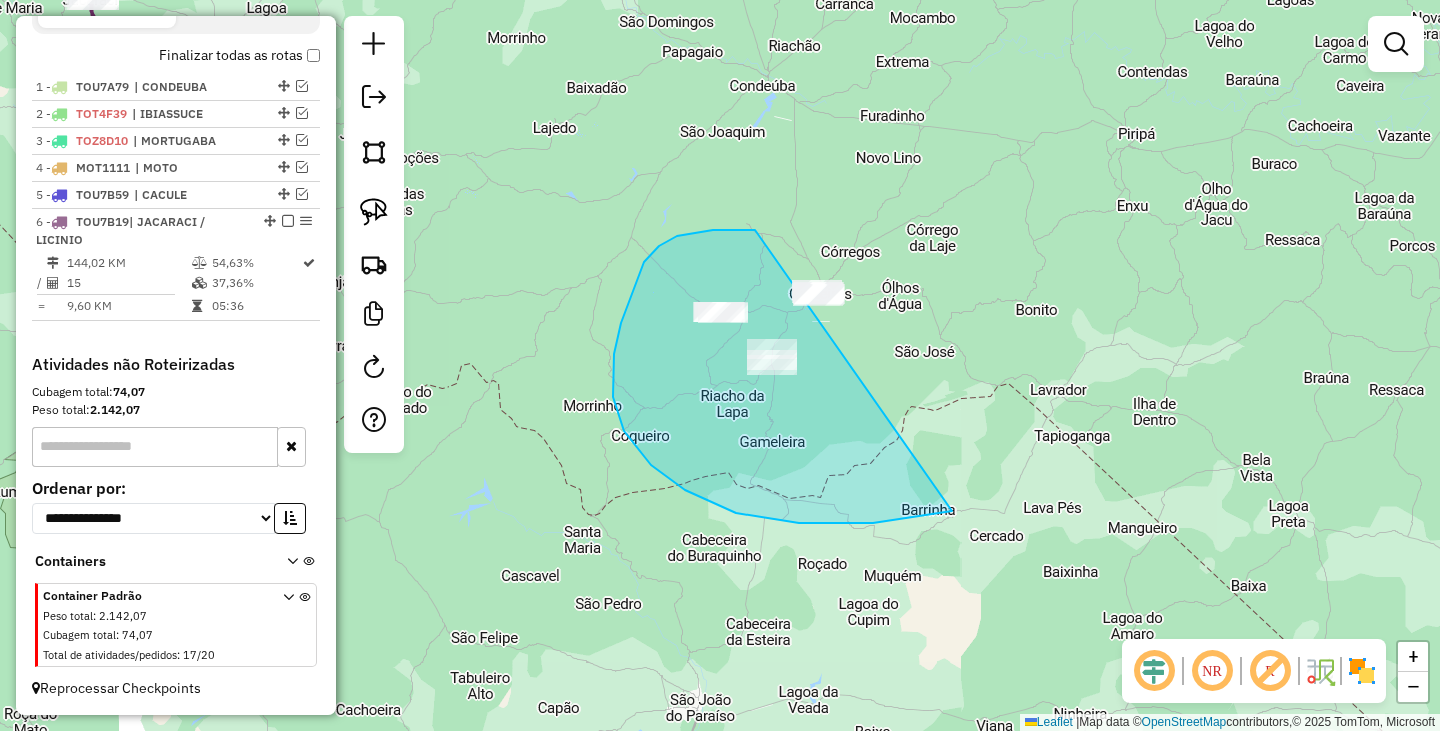 drag, startPoint x: 713, startPoint y: 230, endPoint x: 1113, endPoint y: 266, distance: 401.61673 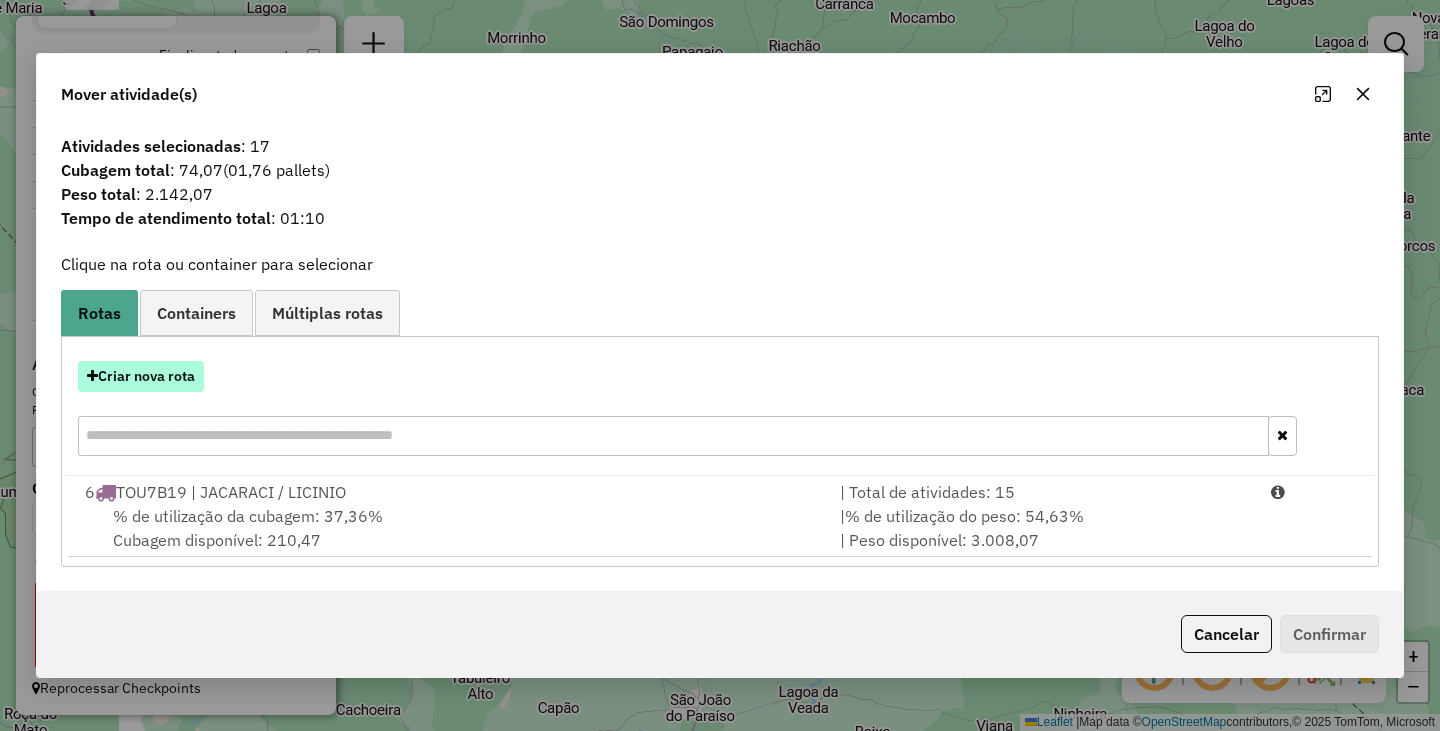 click on "Criar nova rota" at bounding box center [141, 376] 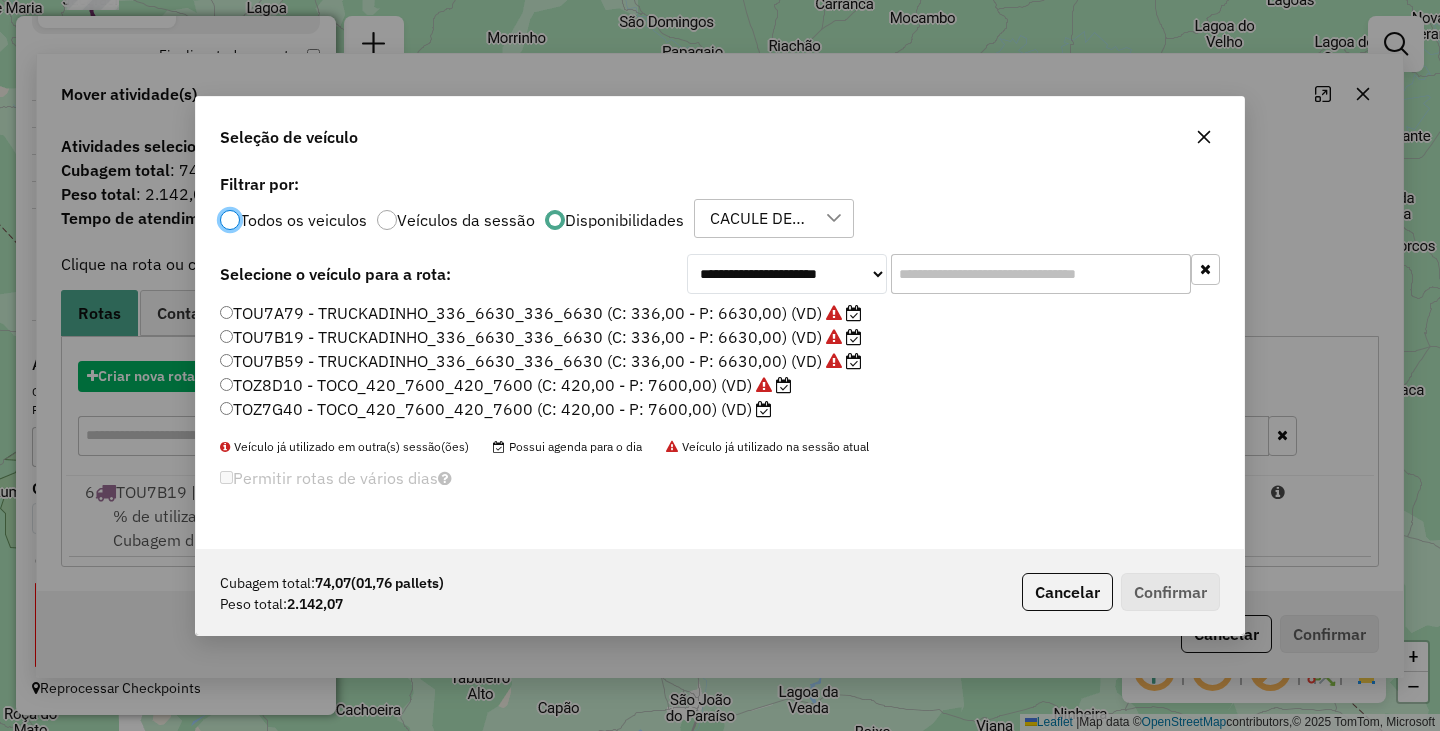 scroll, scrollTop: 11, scrollLeft: 6, axis: both 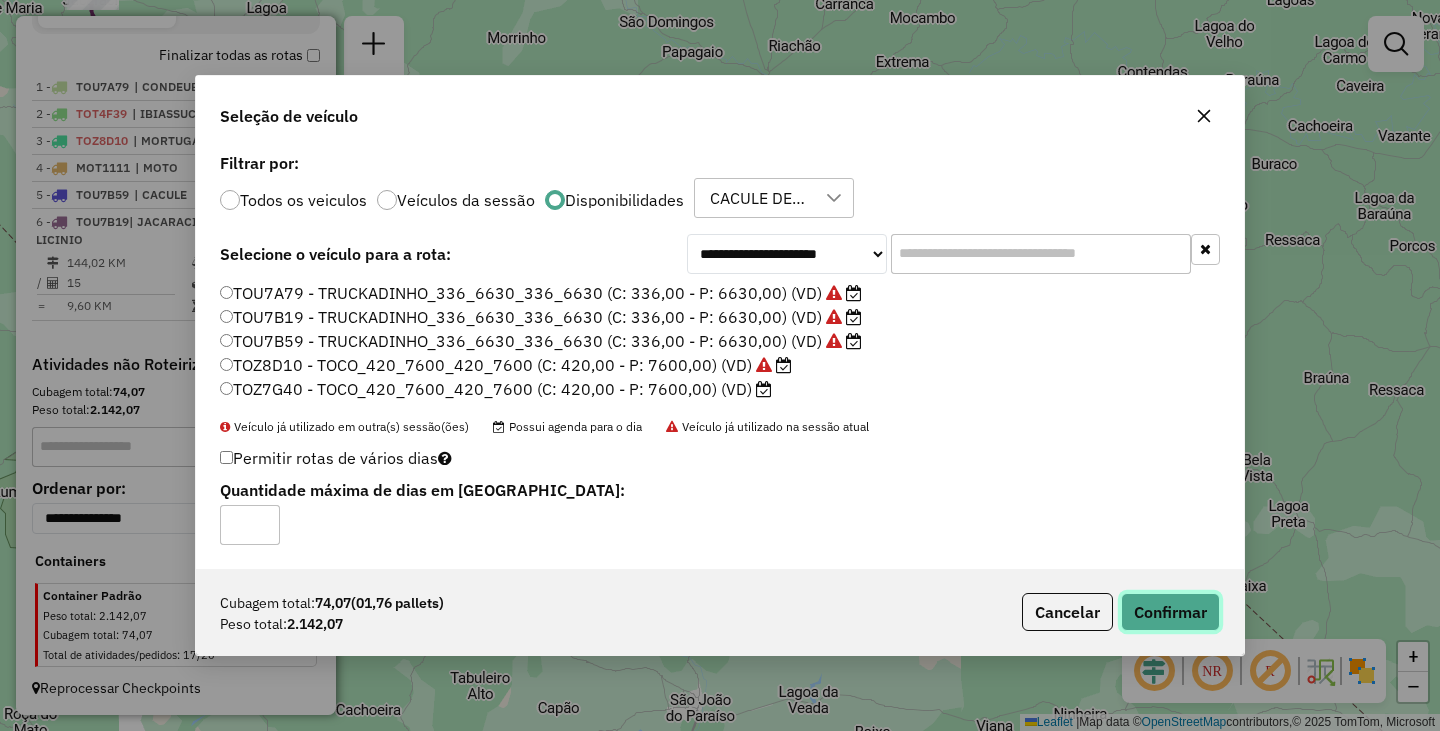 click on "Confirmar" 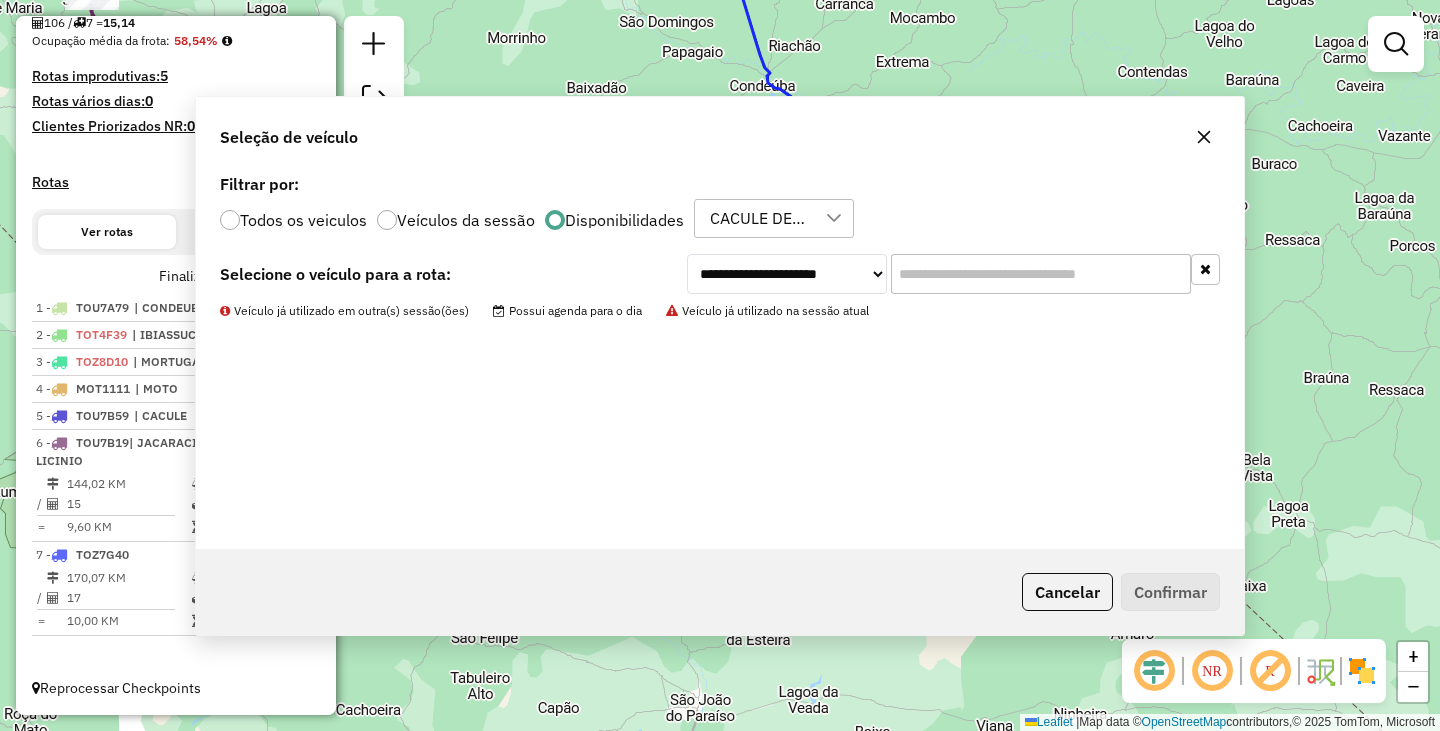 scroll, scrollTop: 495, scrollLeft: 0, axis: vertical 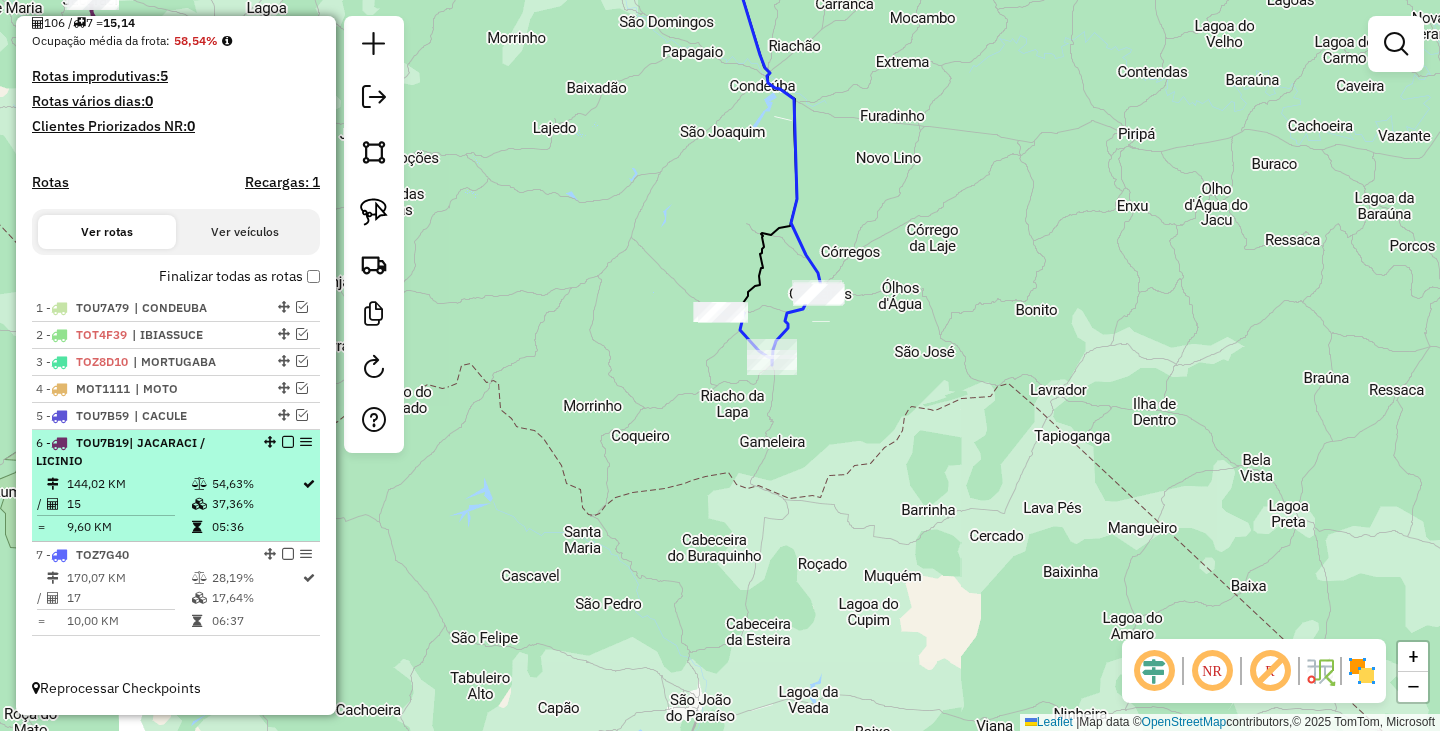 click at bounding box center [288, 442] 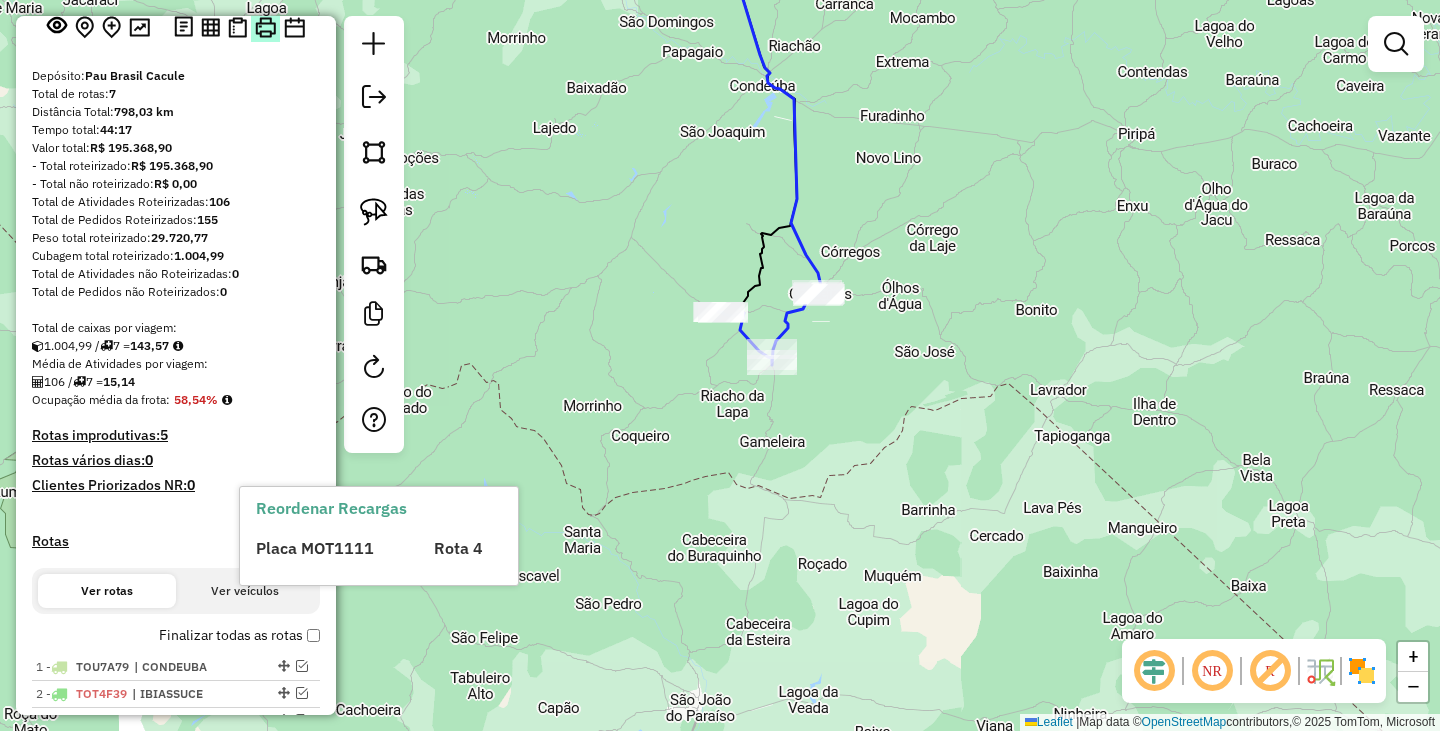 scroll, scrollTop: 0, scrollLeft: 0, axis: both 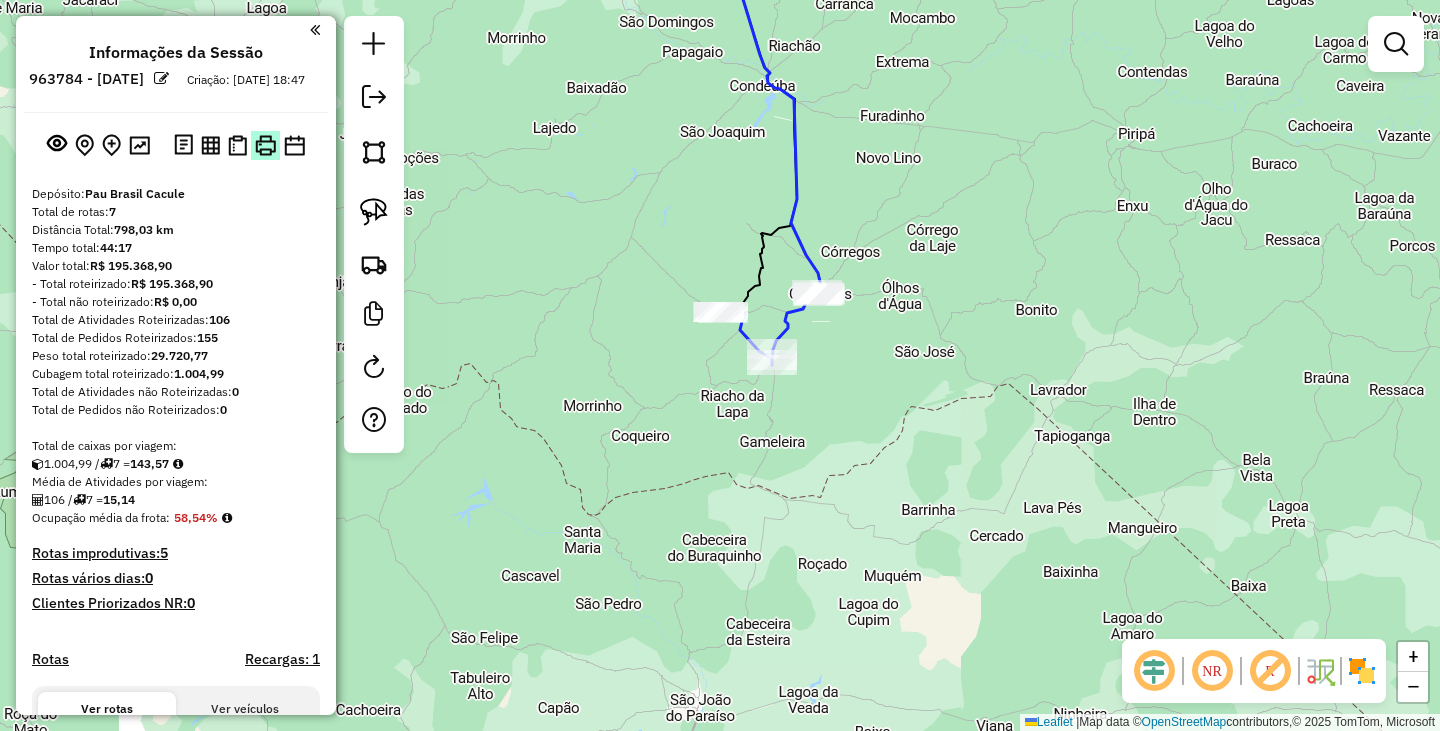 click at bounding box center [265, 145] 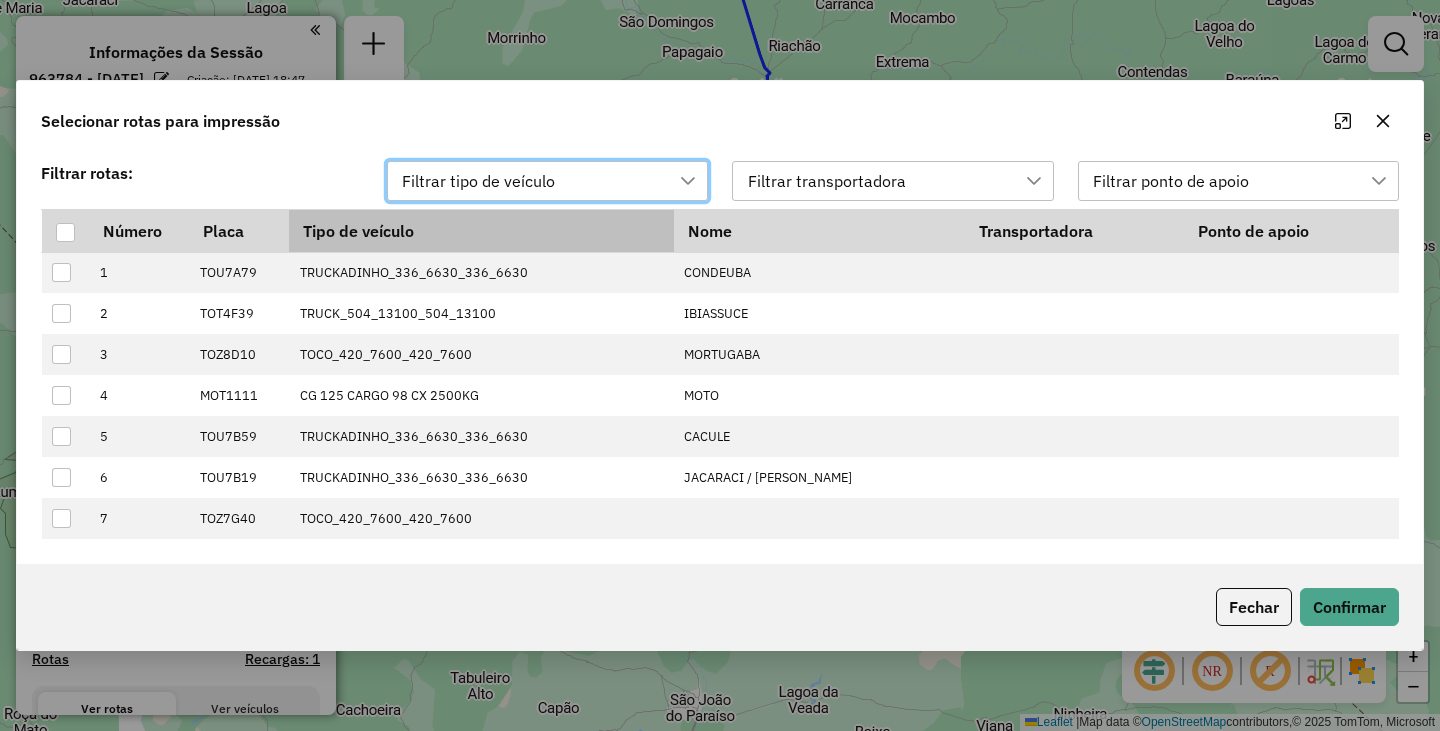 scroll, scrollTop: 15, scrollLeft: 91, axis: both 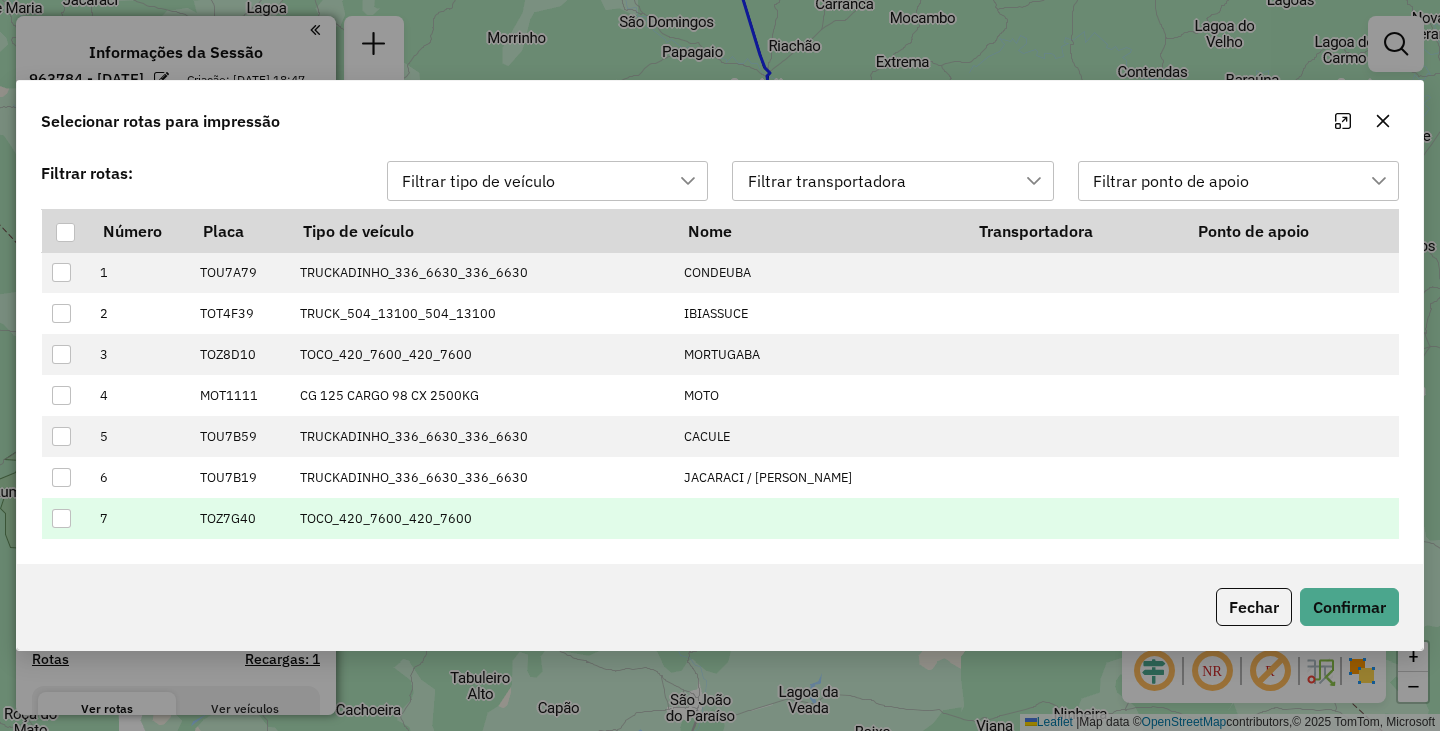 click at bounding box center [61, 518] 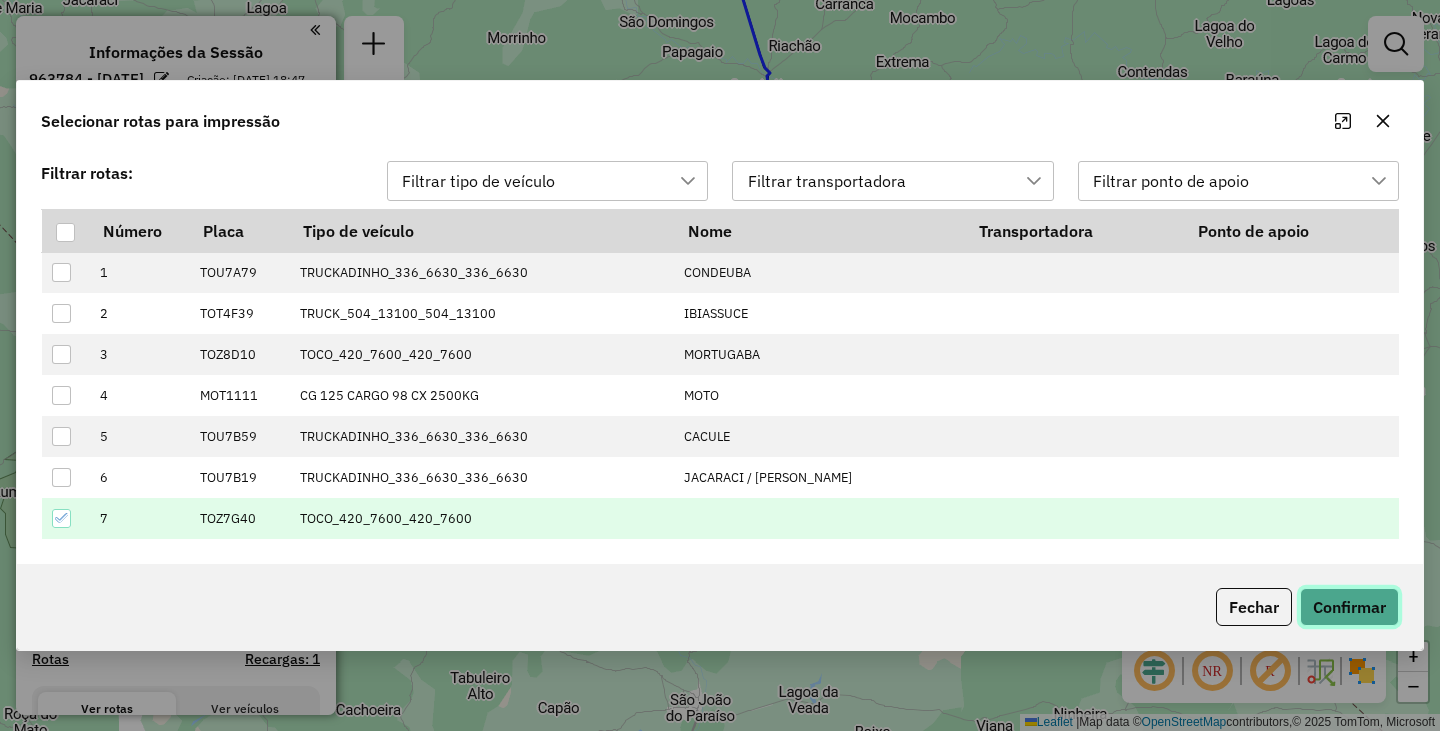 click on "Confirmar" 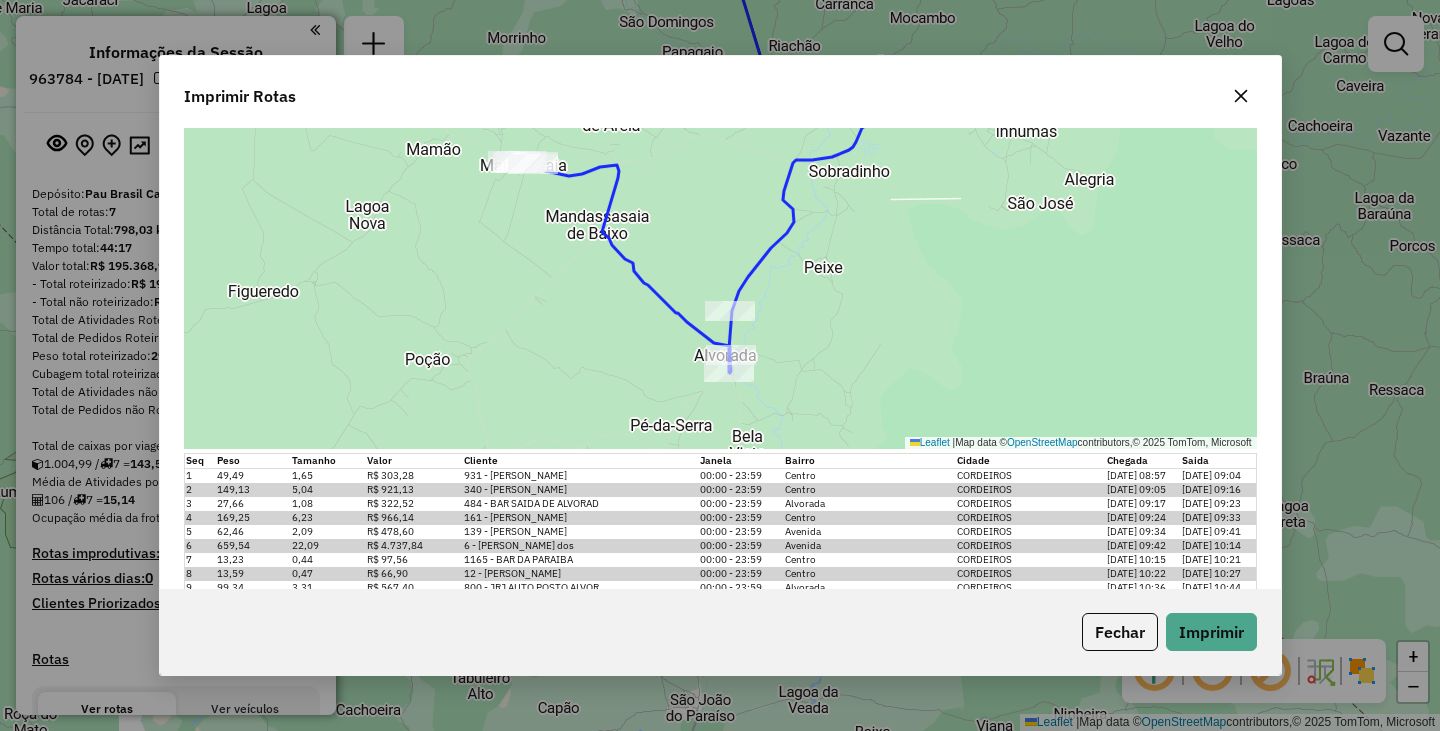 scroll, scrollTop: 336, scrollLeft: 0, axis: vertical 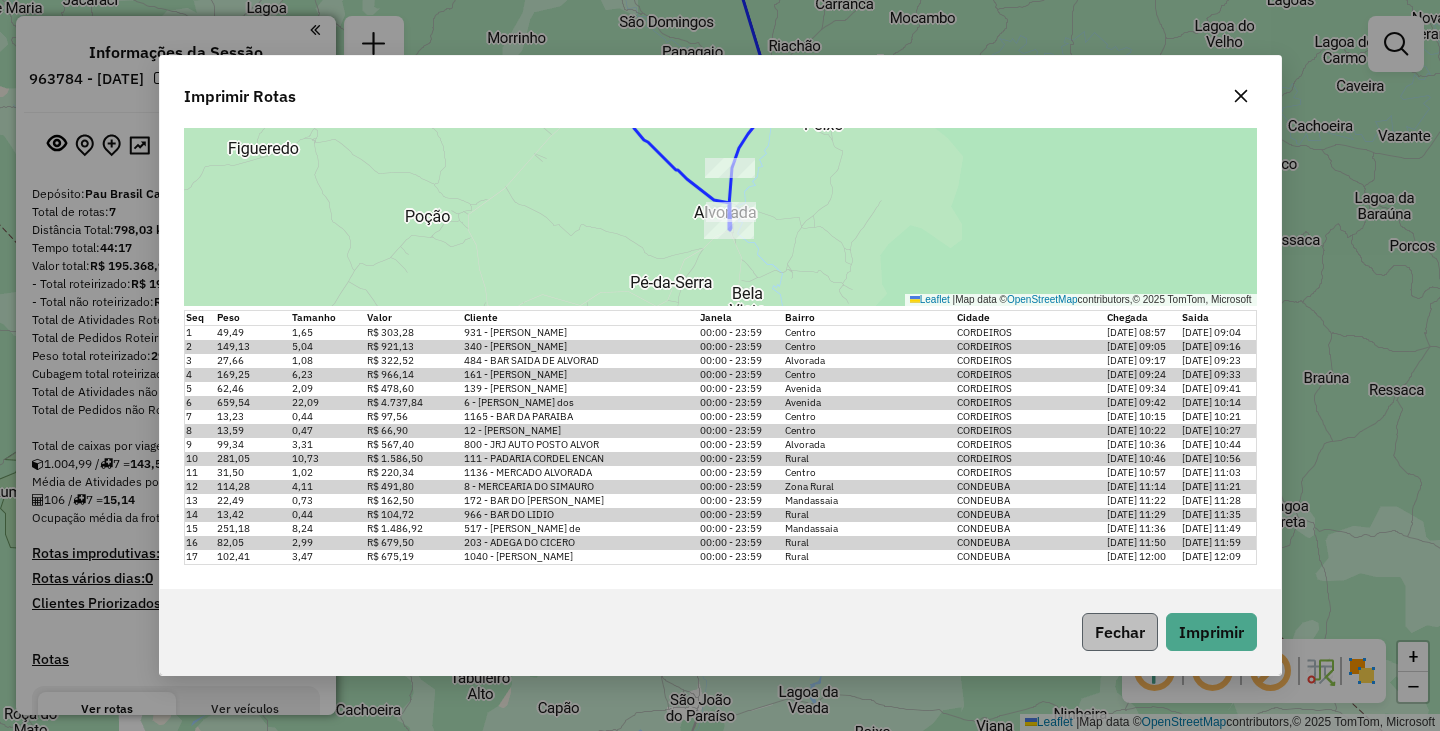 click on "Fechar" 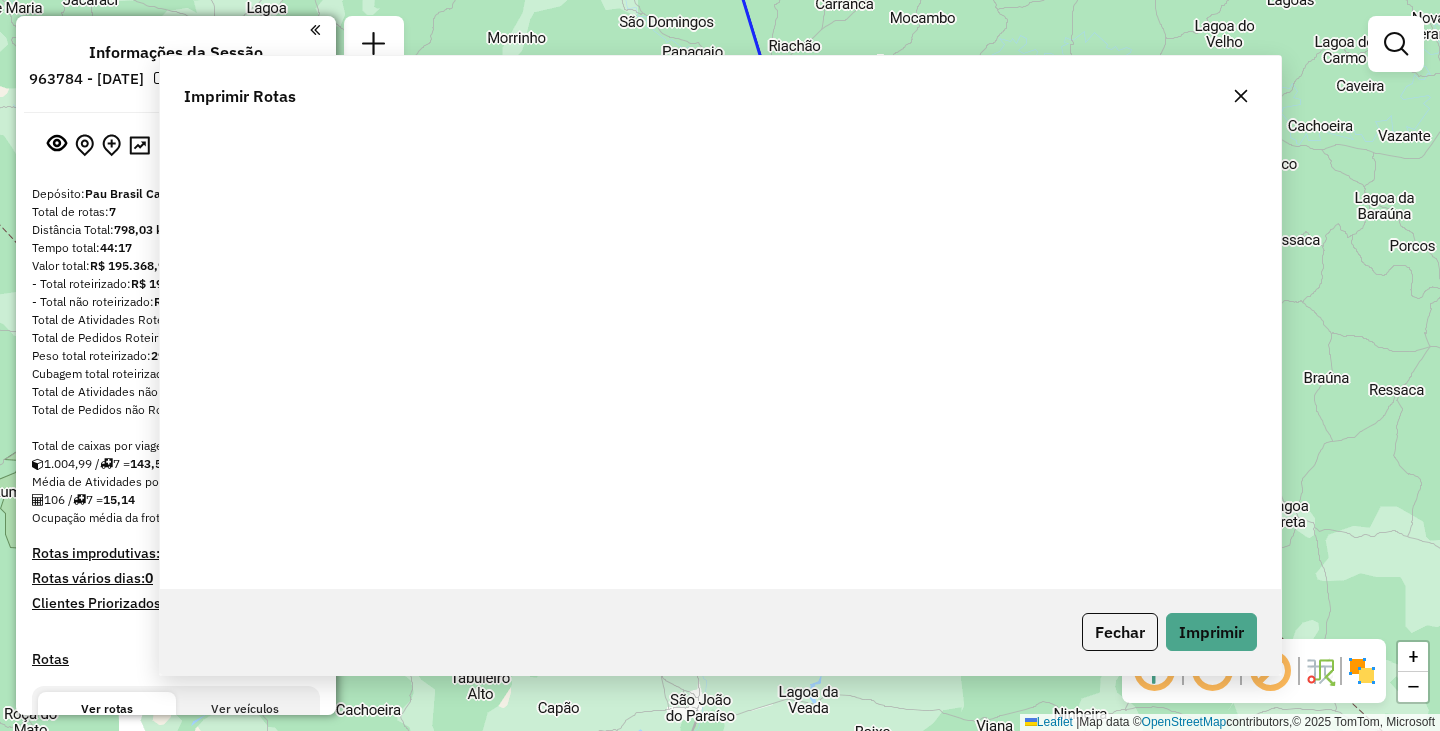 scroll, scrollTop: 0, scrollLeft: 0, axis: both 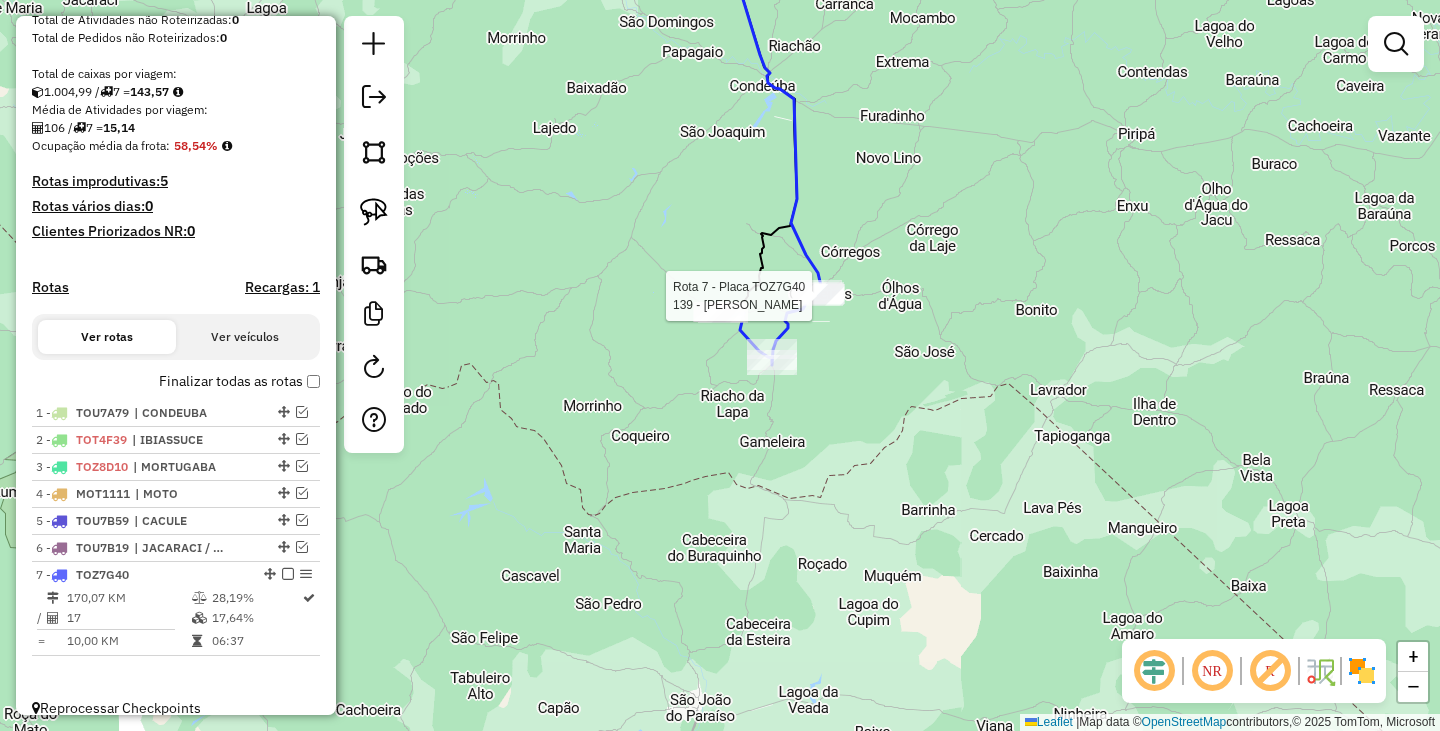 select on "**********" 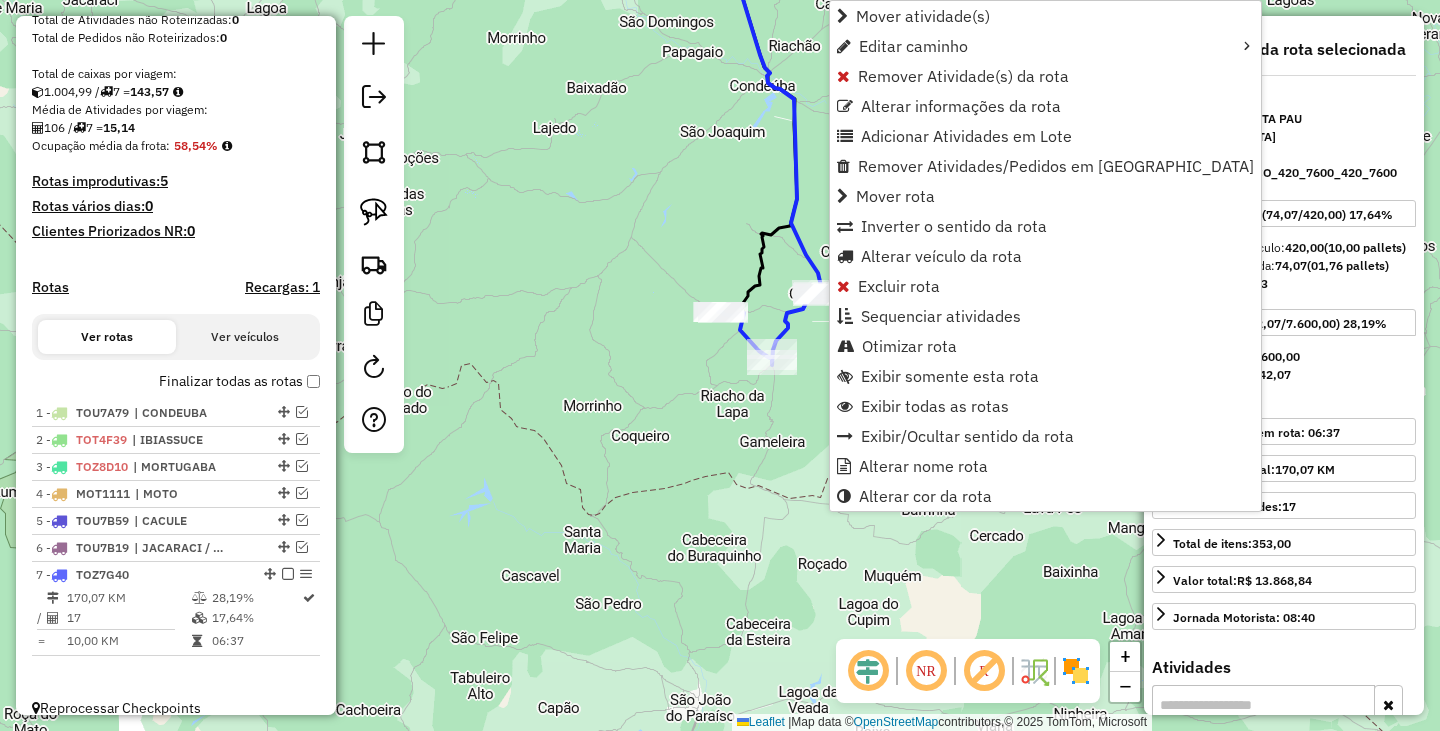 scroll, scrollTop: 410, scrollLeft: 0, axis: vertical 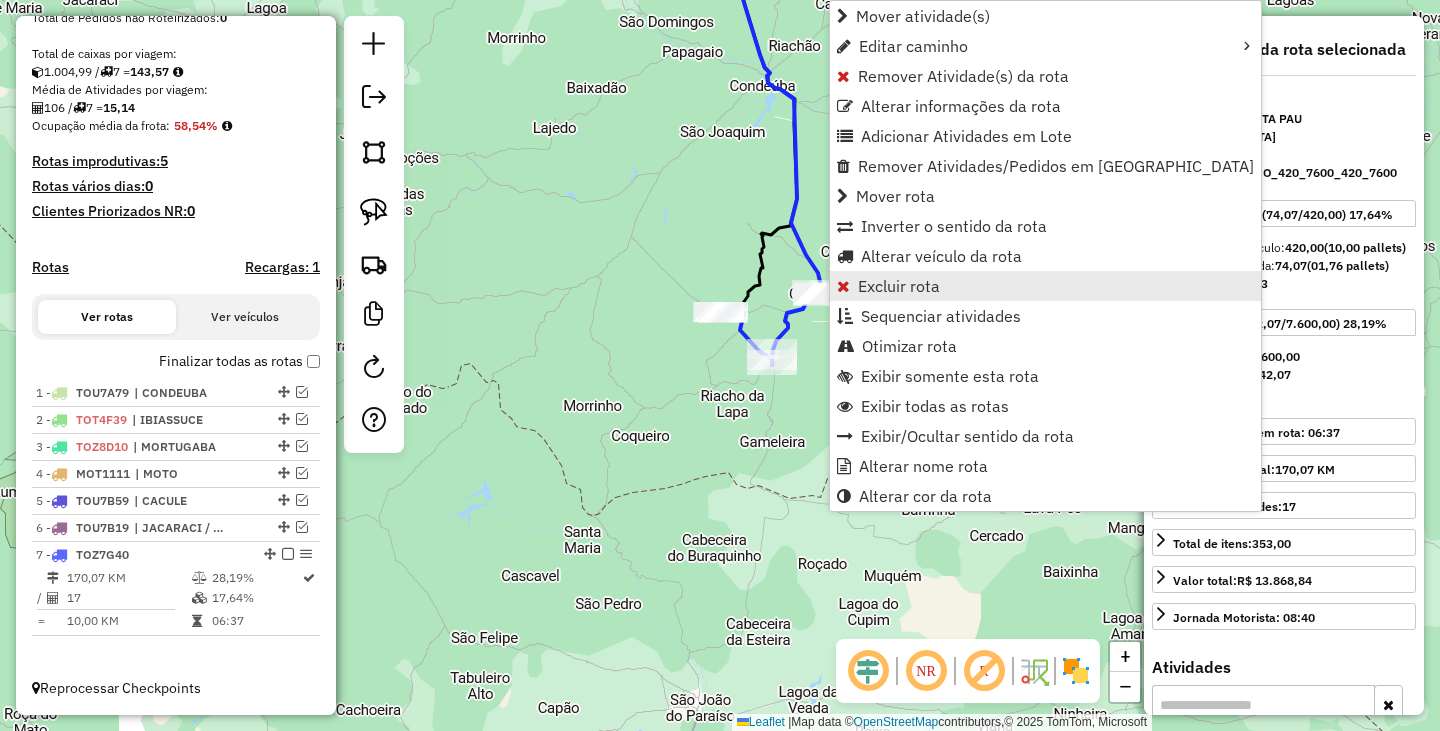 click on "Excluir rota" at bounding box center [899, 286] 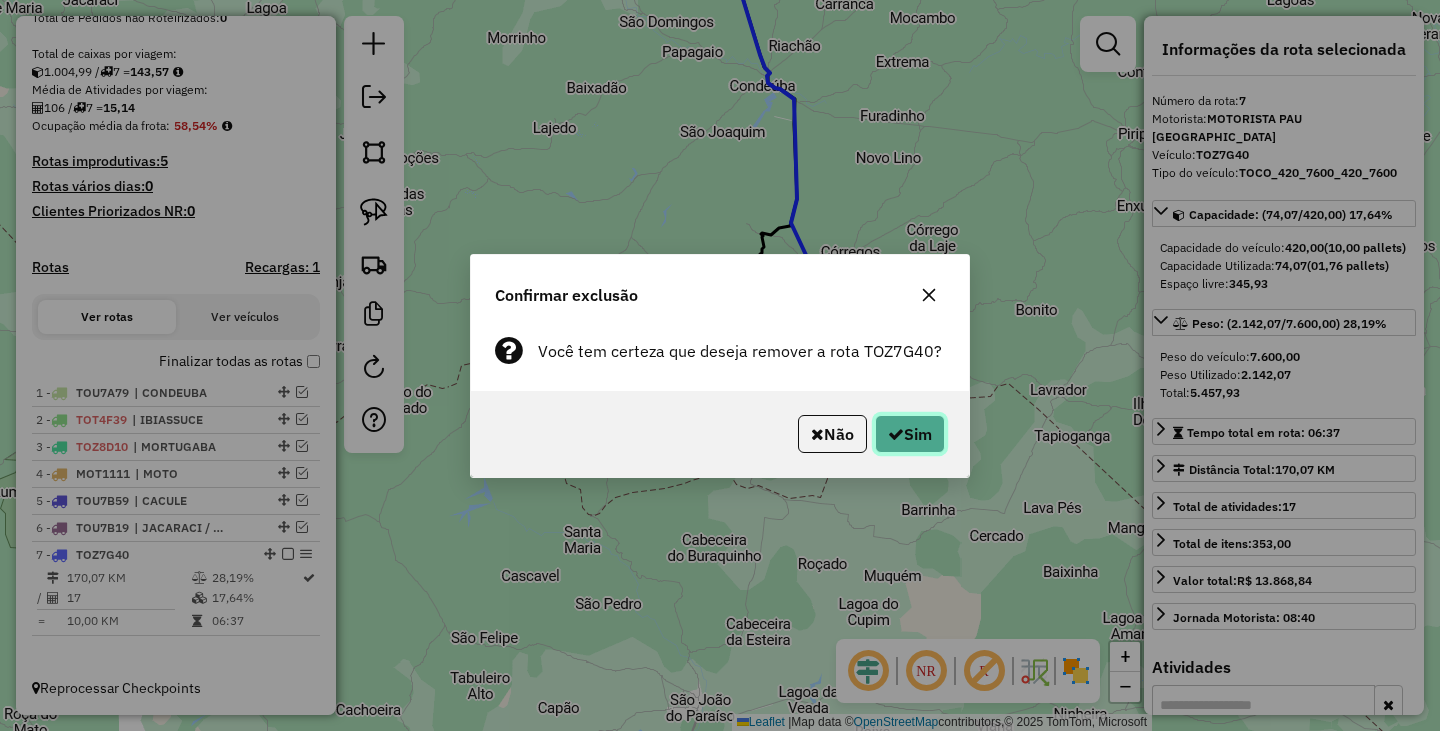 click on "Sim" 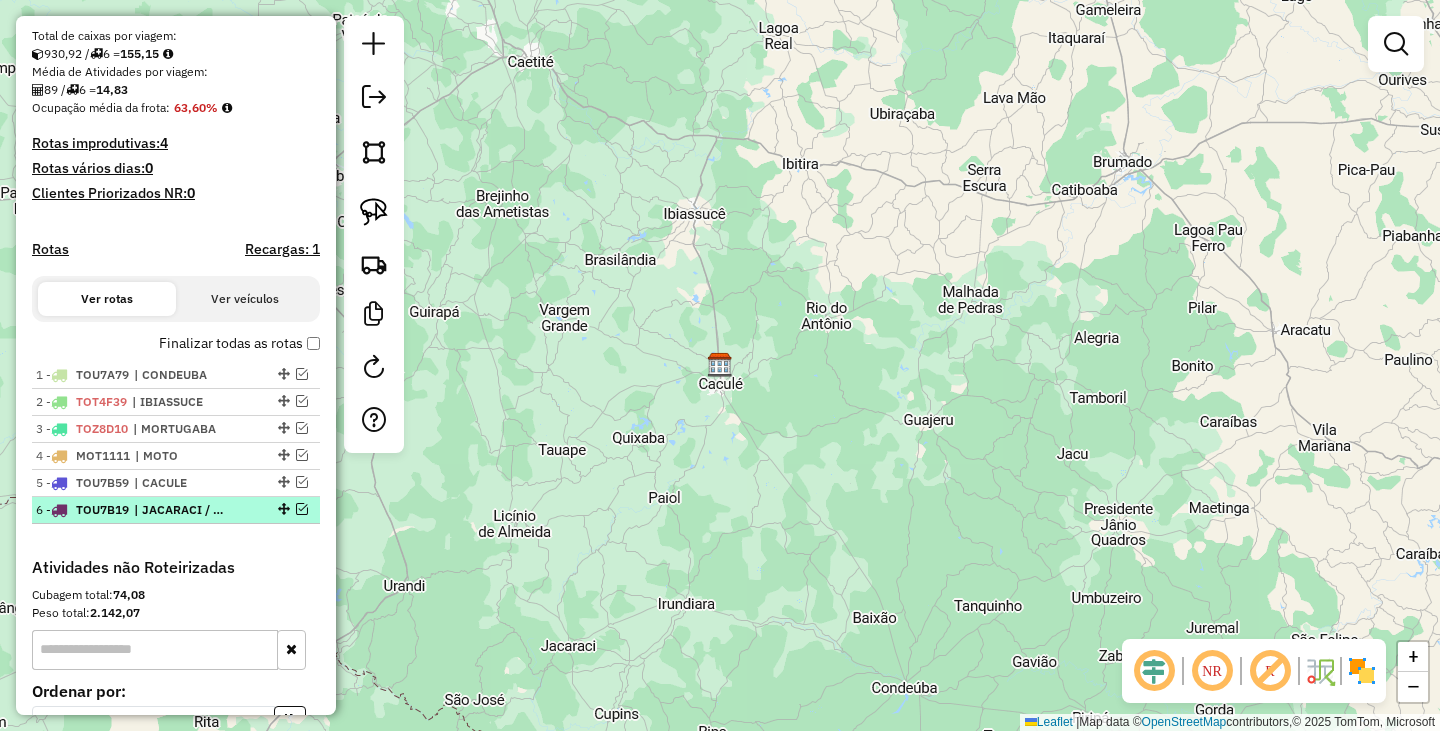click on "| JACARACI / LICINIO" at bounding box center [180, 510] 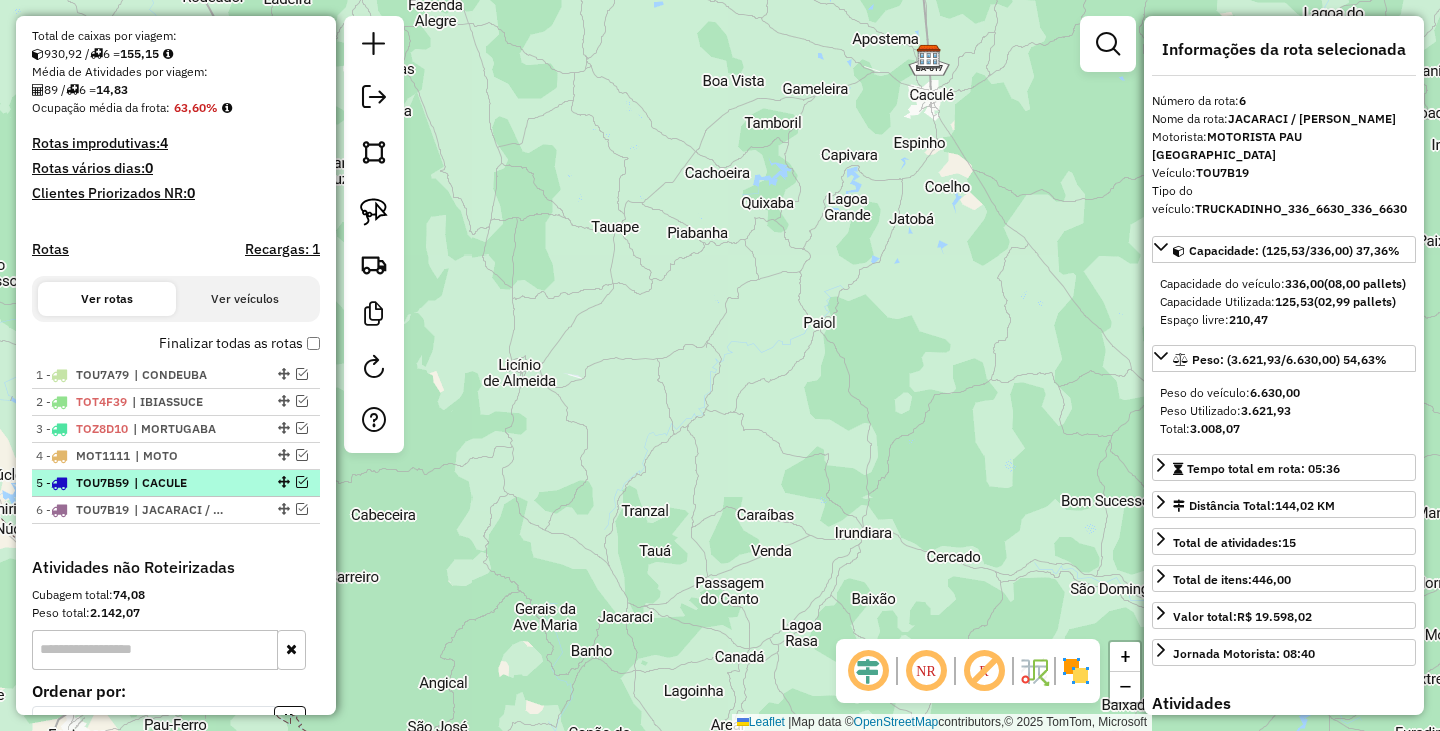 click on "| CACULE" at bounding box center (180, 483) 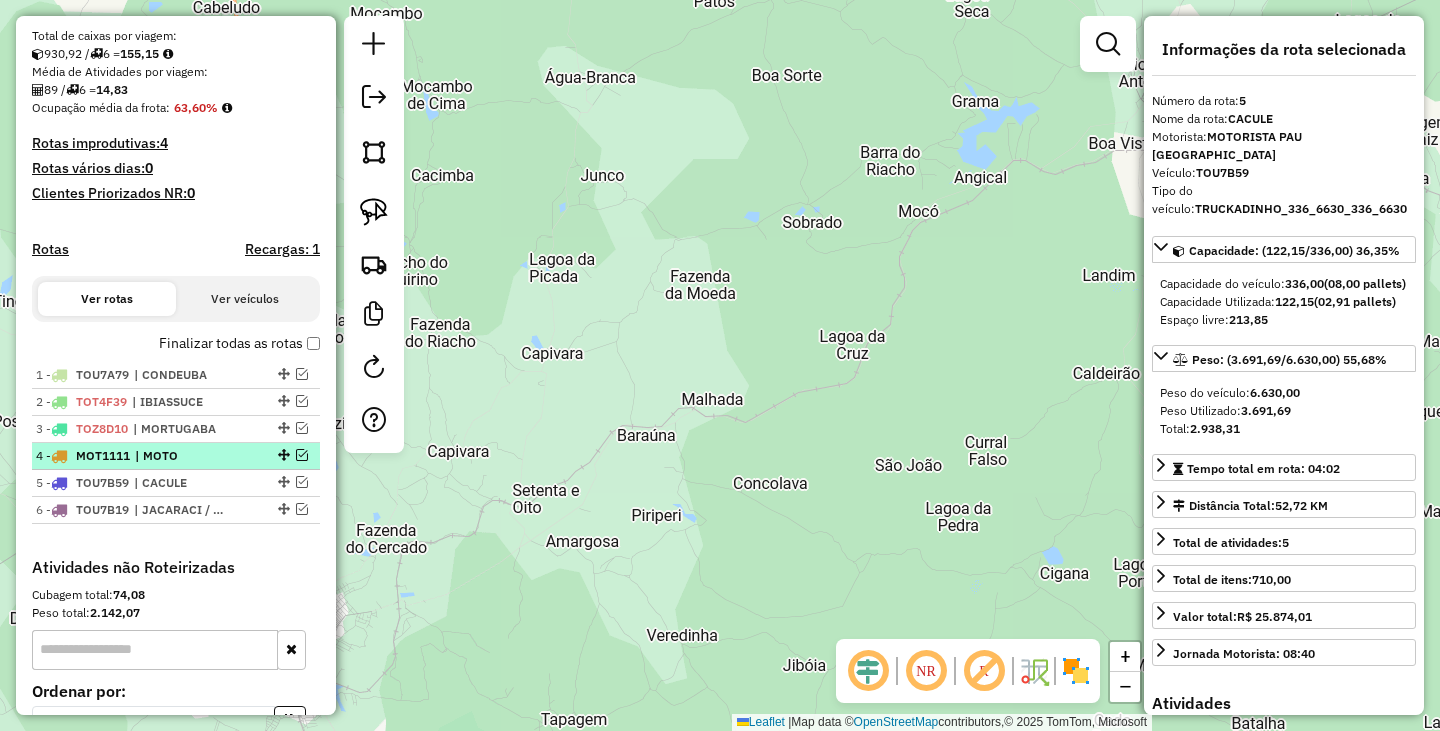 click on "| MOTO" at bounding box center (181, 456) 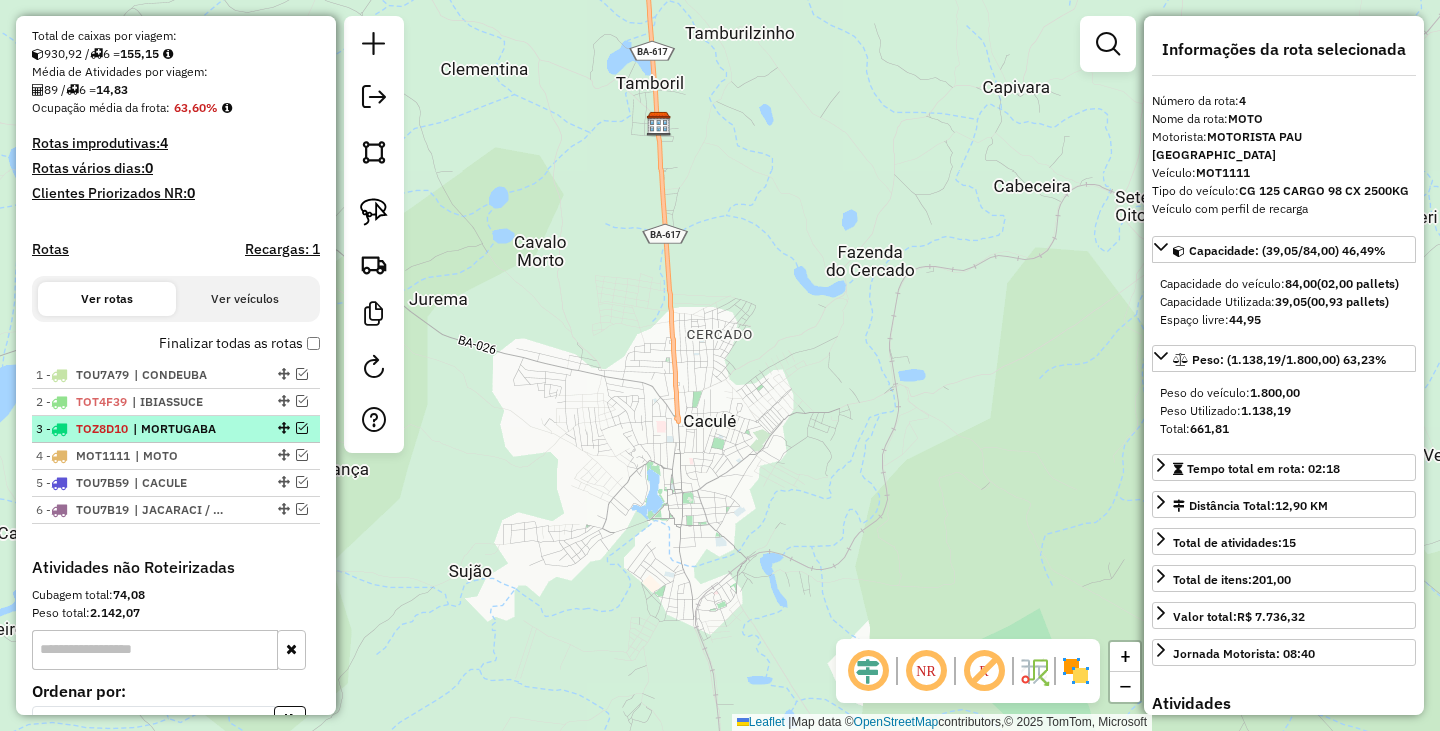 click on "| MORTUGABA" at bounding box center [179, 429] 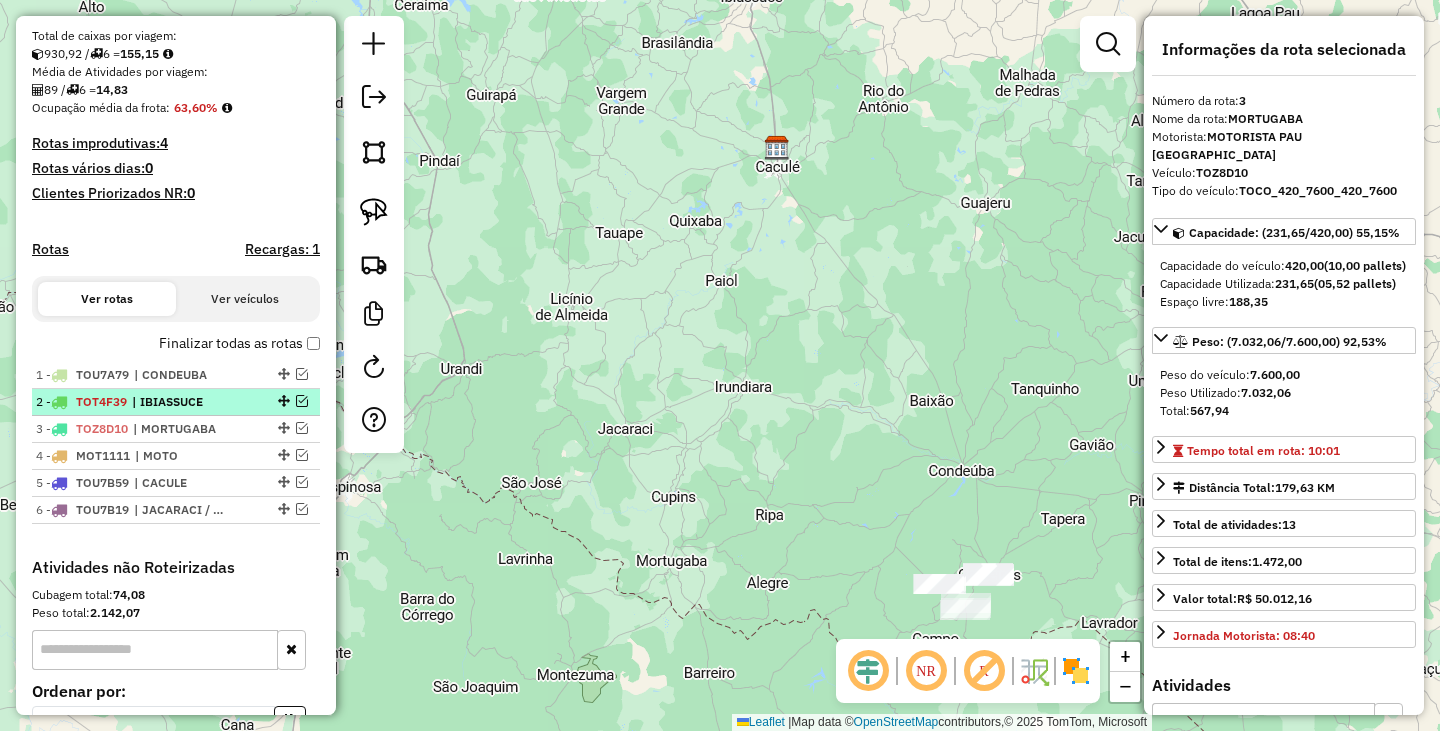click on "| IBIASSUCE" at bounding box center (178, 402) 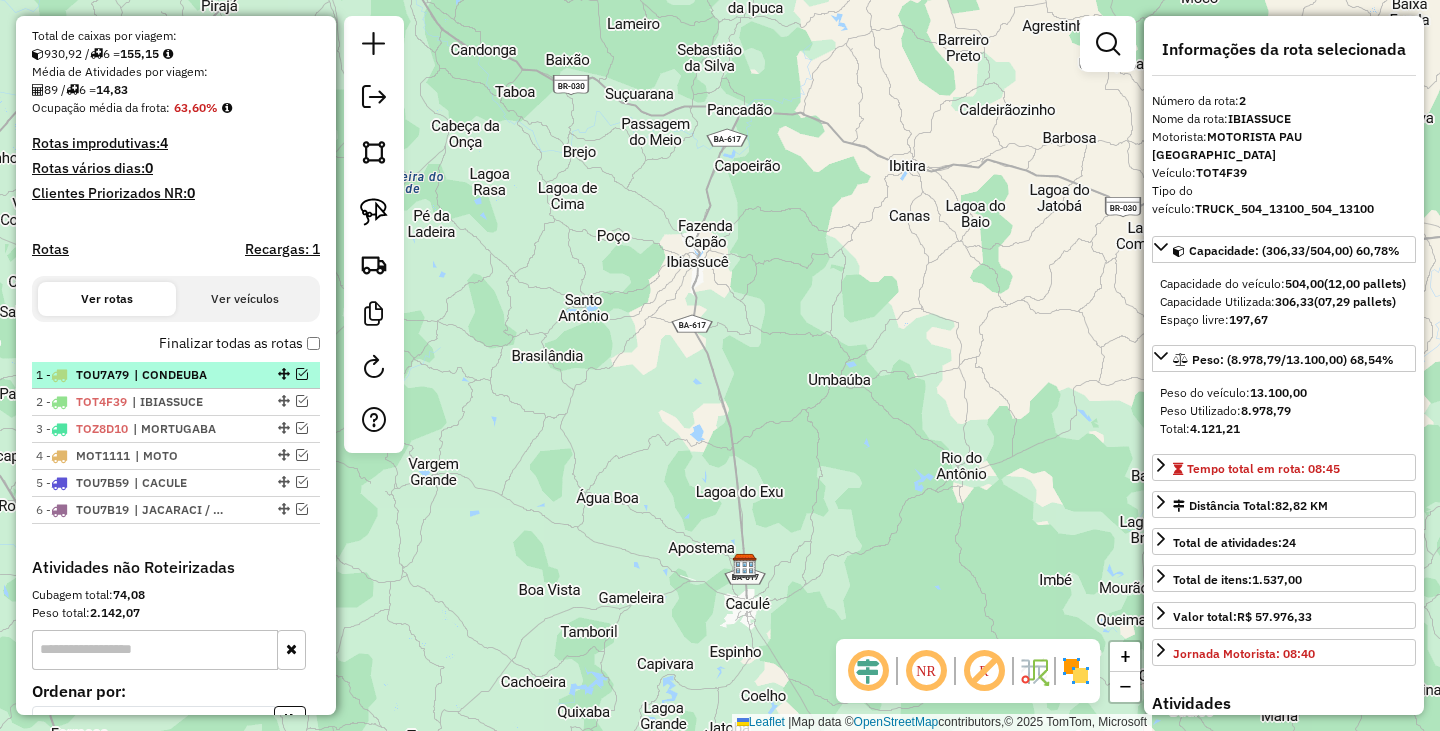 click on "| CONDEUBA" at bounding box center (180, 375) 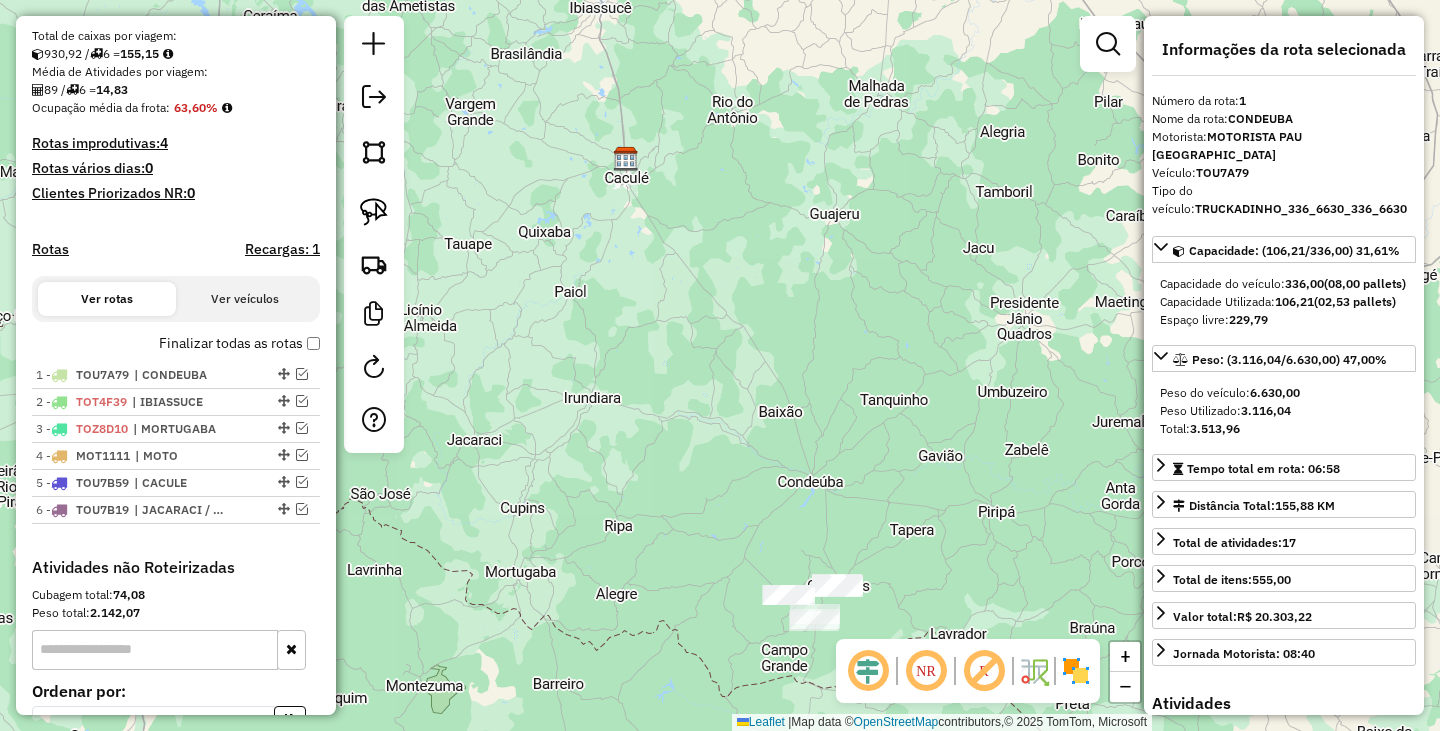 click on "Janela de atendimento Grade de atendimento Capacidade Transportadoras Veículos Cliente Pedidos  Rotas Selecione os dias de semana para filtrar as janelas de atendimento  Seg   Ter   Qua   Qui   Sex   Sáb   Dom  Informe o período da janela de atendimento: De: Até:  Filtrar exatamente a janela do cliente  Considerar janela de atendimento padrão  Selecione os dias de semana para filtrar as grades de atendimento  Seg   Ter   Qua   Qui   Sex   Sáb   Dom   Considerar clientes sem dia de atendimento cadastrado  Clientes fora do dia de atendimento selecionado Filtrar as atividades entre os valores definidos abaixo:  Peso mínimo:   Peso máximo:   Cubagem mínima:   Cubagem máxima:   De:   Até:  Filtrar as atividades entre o tempo de atendimento definido abaixo:  De:   Até:   Considerar capacidade total dos clientes não roteirizados Transportadora: Selecione um ou mais itens Tipo de veículo: Selecione um ou mais itens Veículo: Selecione um ou mais itens Motorista: Selecione um ou mais itens Nome: Rótulo:" 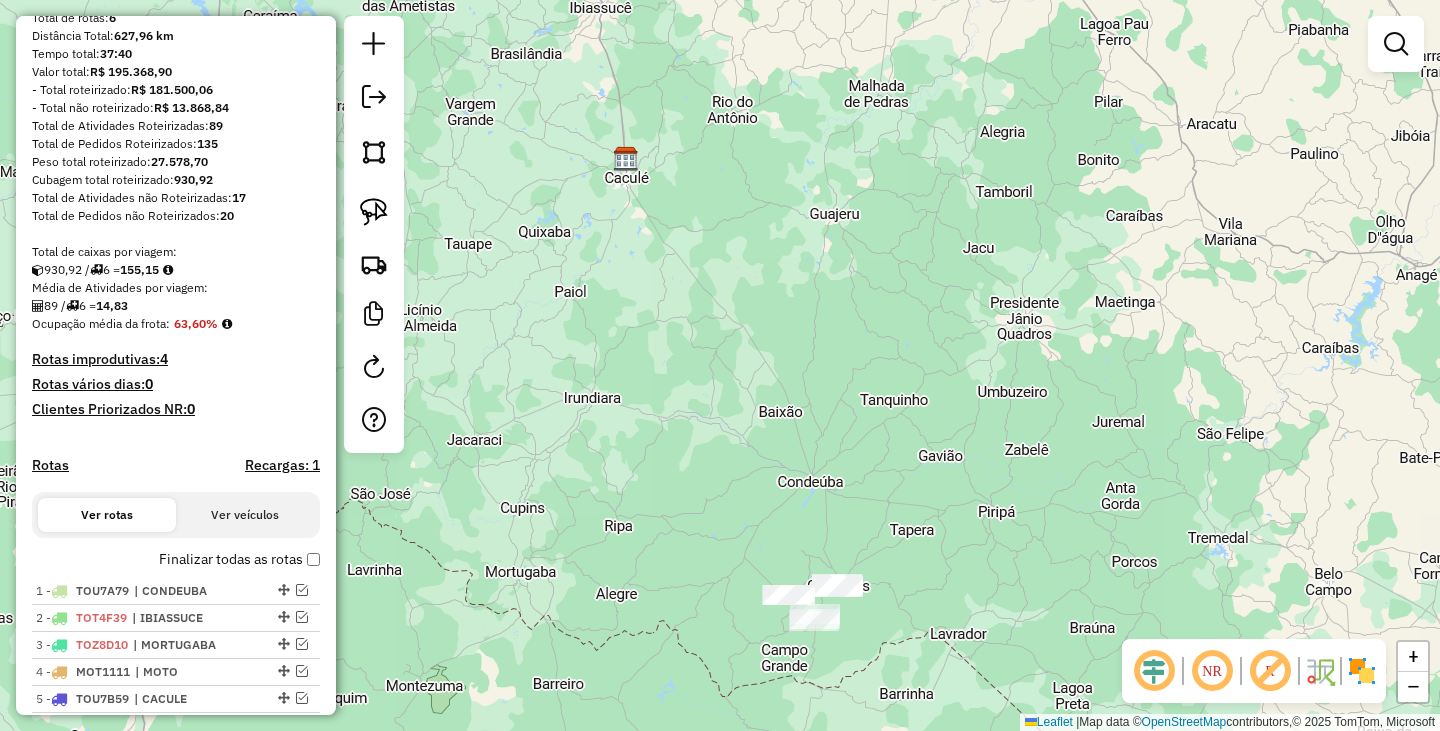 scroll, scrollTop: 0, scrollLeft: 0, axis: both 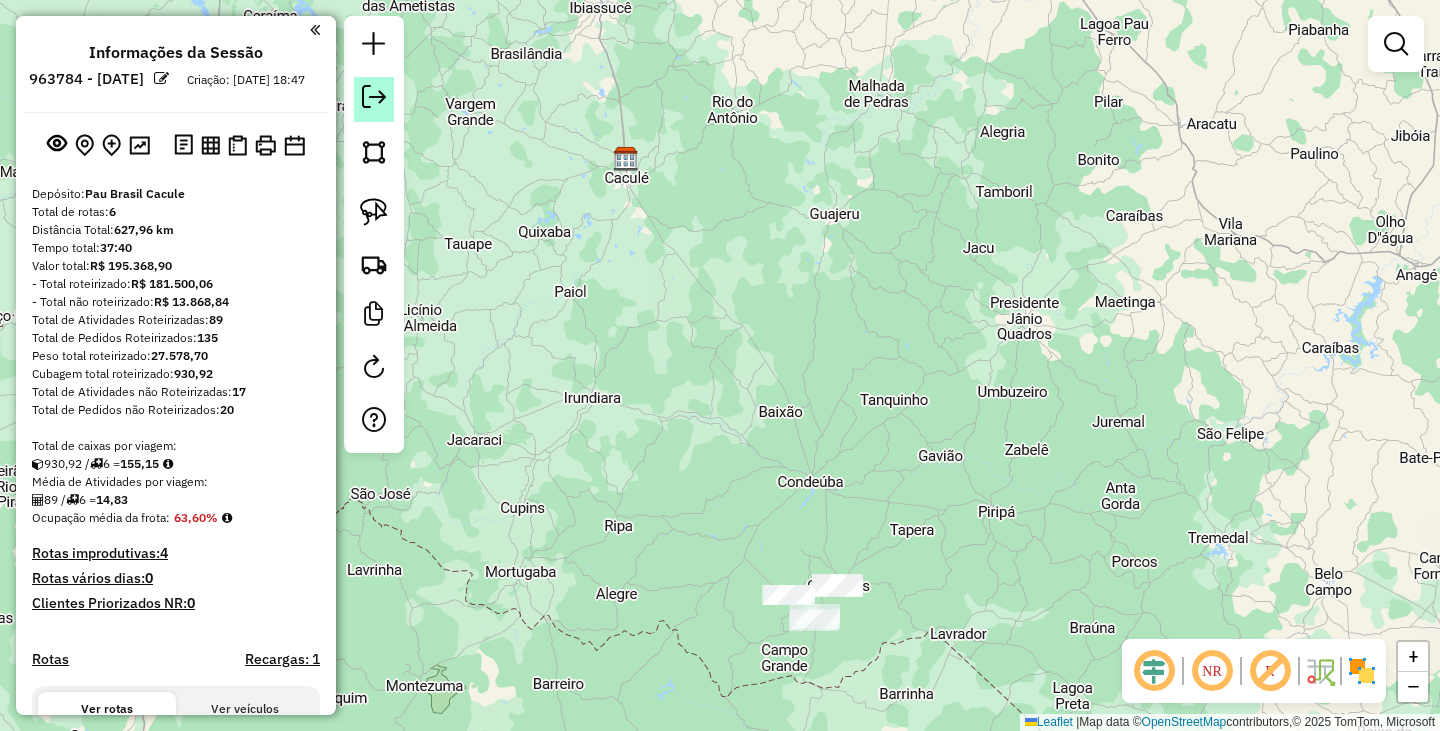 click 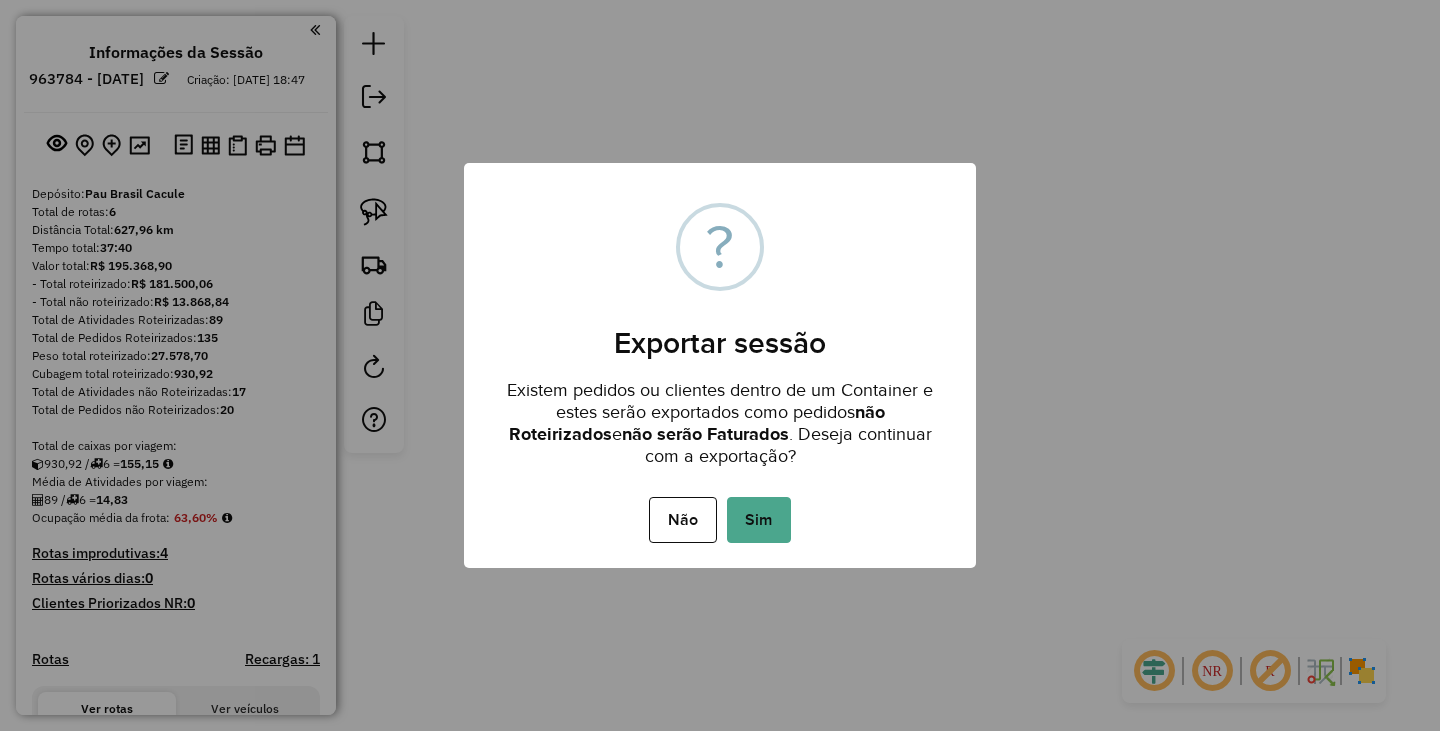 click on "Sim" at bounding box center (759, 520) 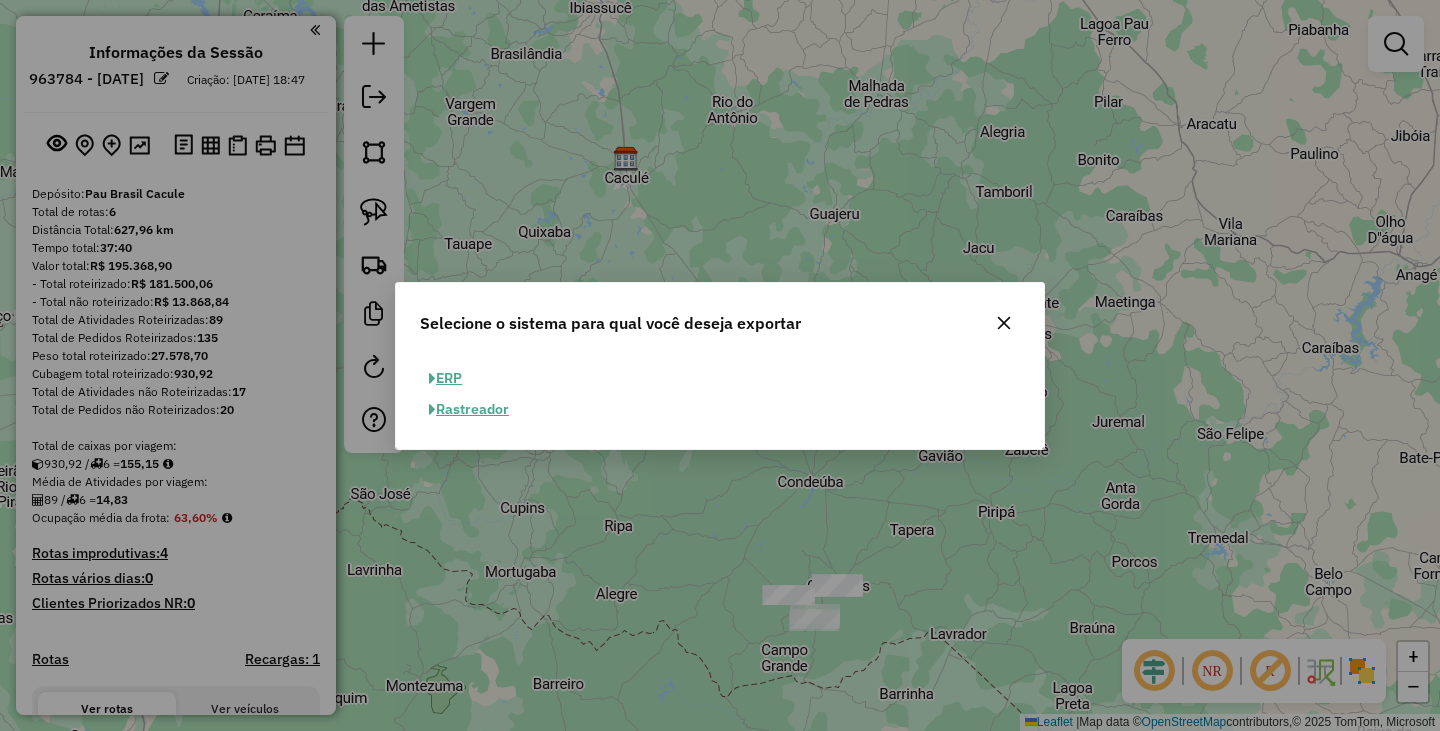 click on "ERP" 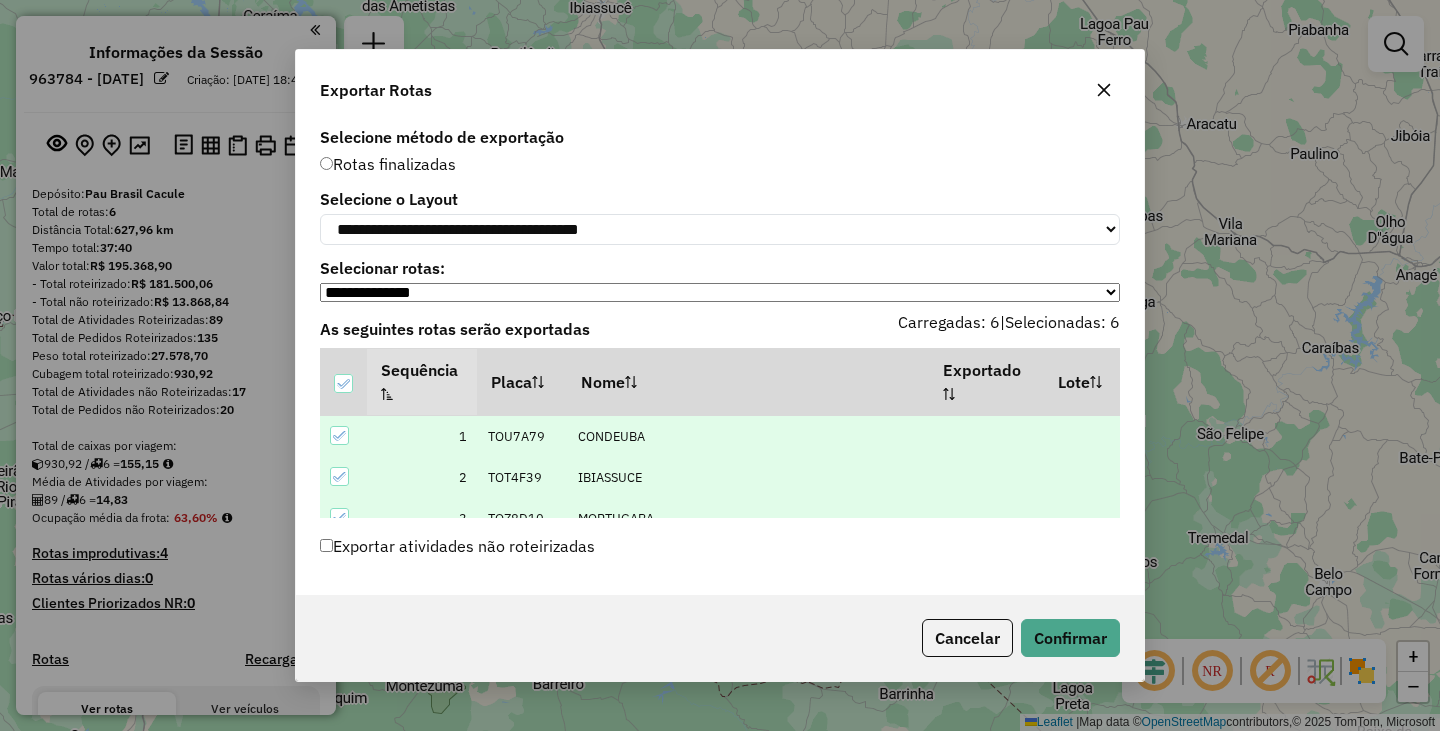 scroll, scrollTop: 144, scrollLeft: 0, axis: vertical 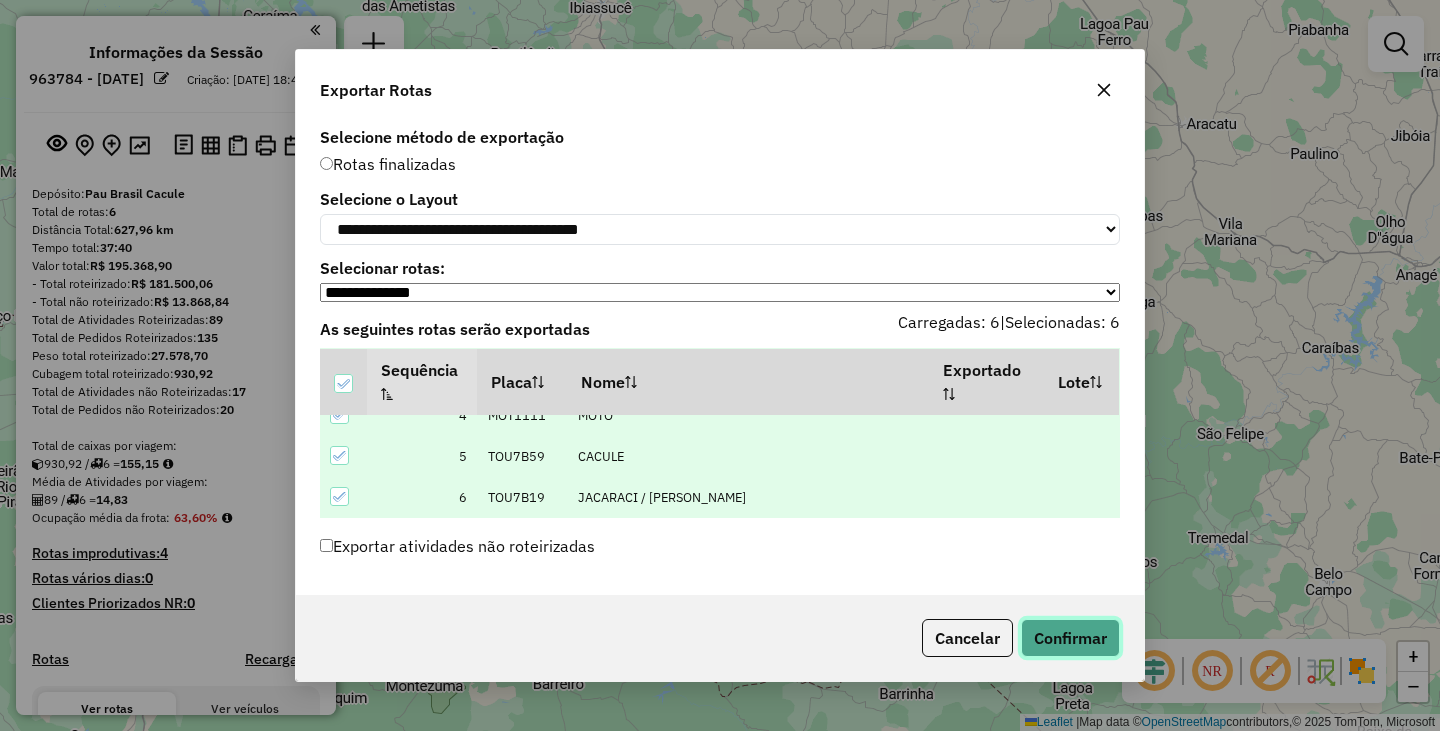 click on "Confirmar" 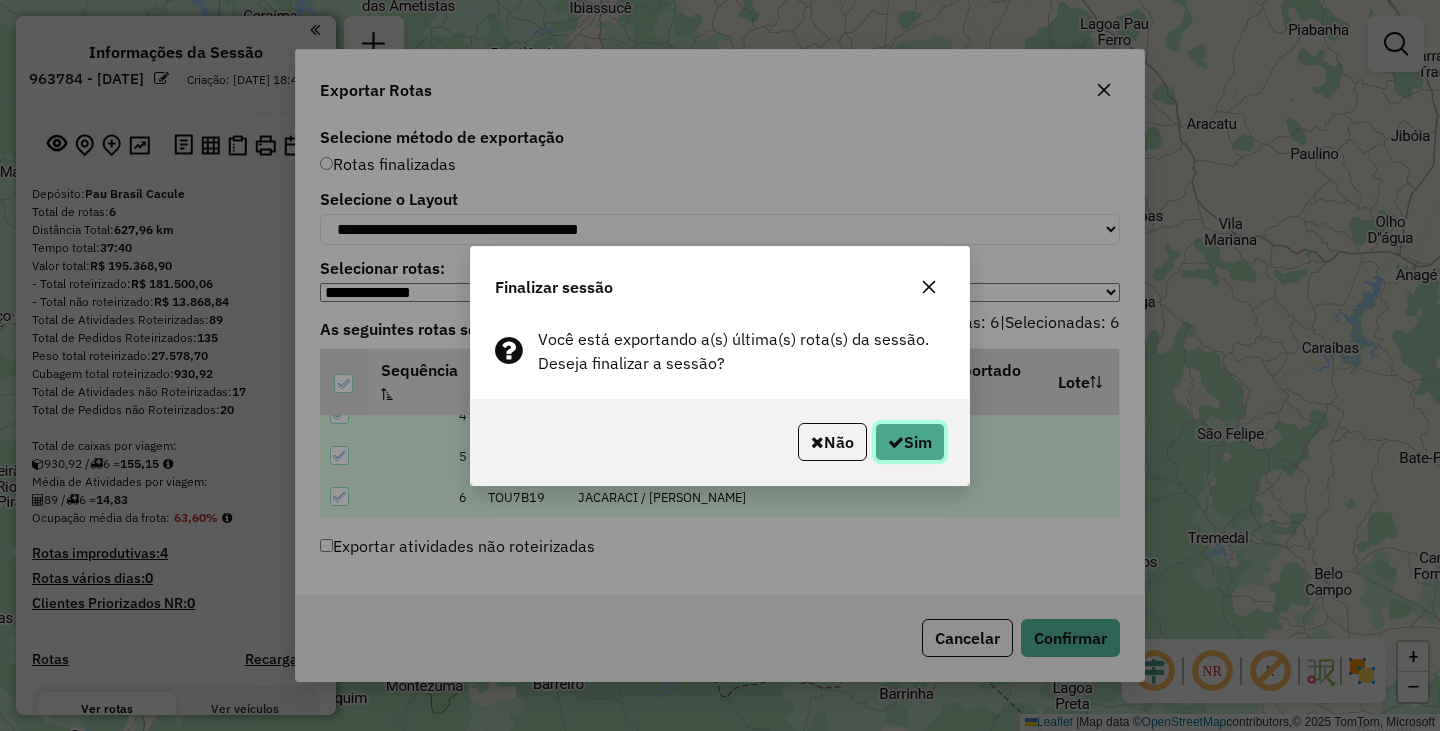 click on "Sim" 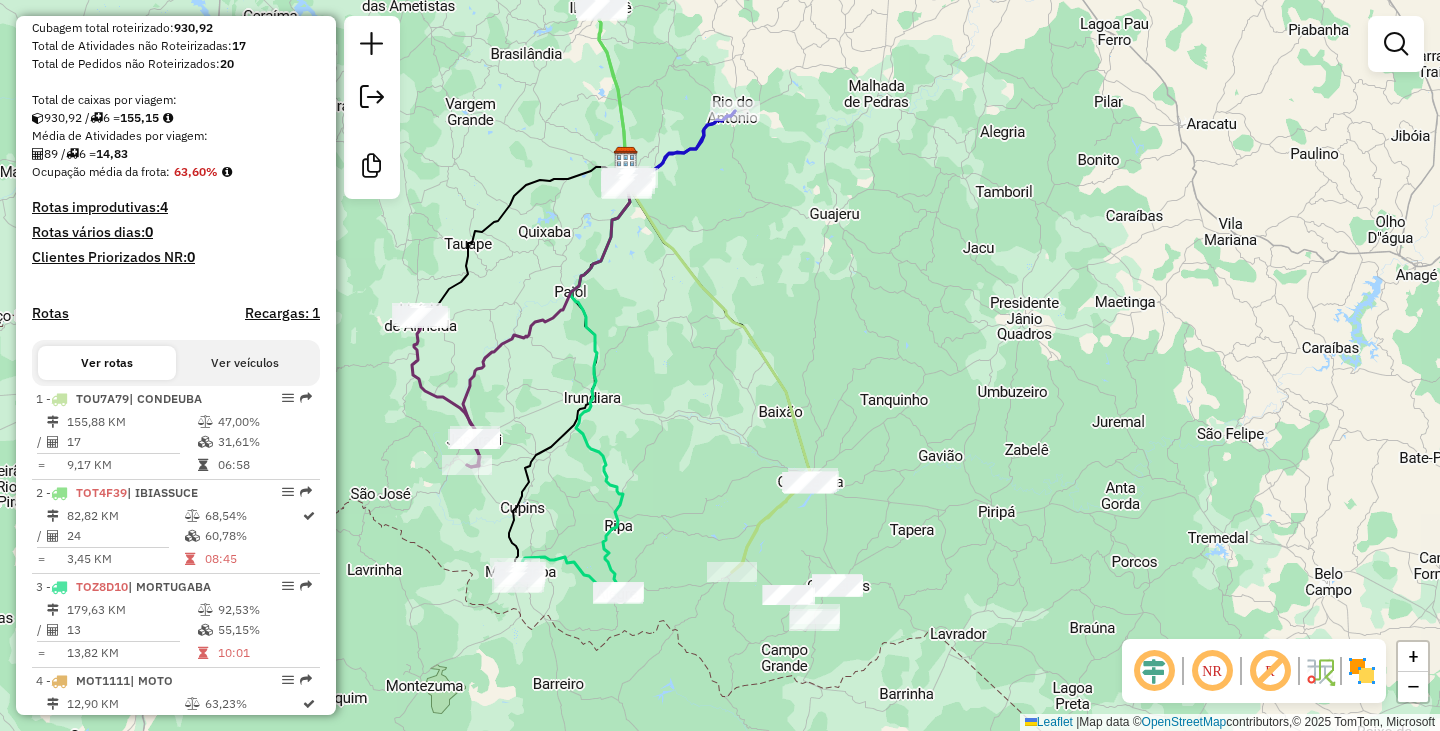 scroll, scrollTop: 600, scrollLeft: 0, axis: vertical 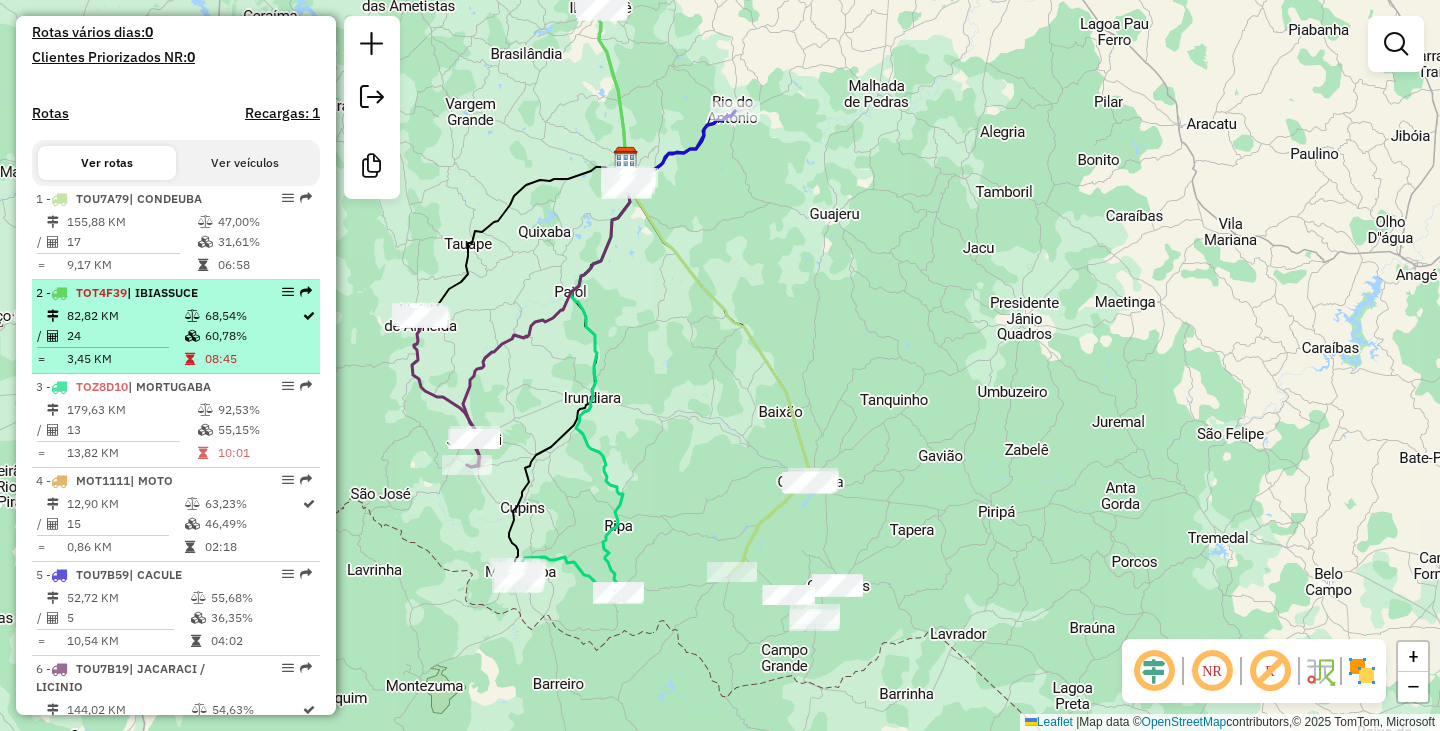 click on "| IBIASSUCE" at bounding box center [162, 292] 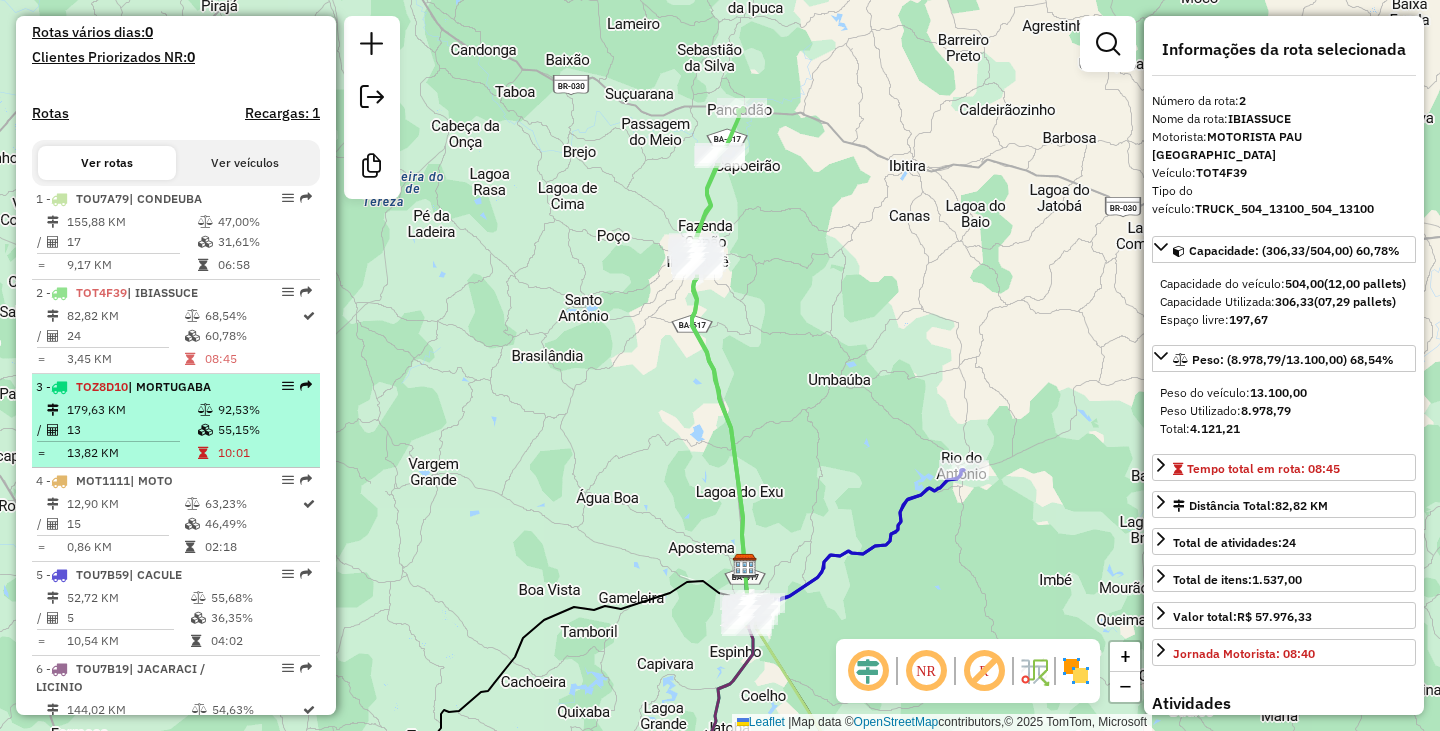 click on "13" at bounding box center [131, 430] 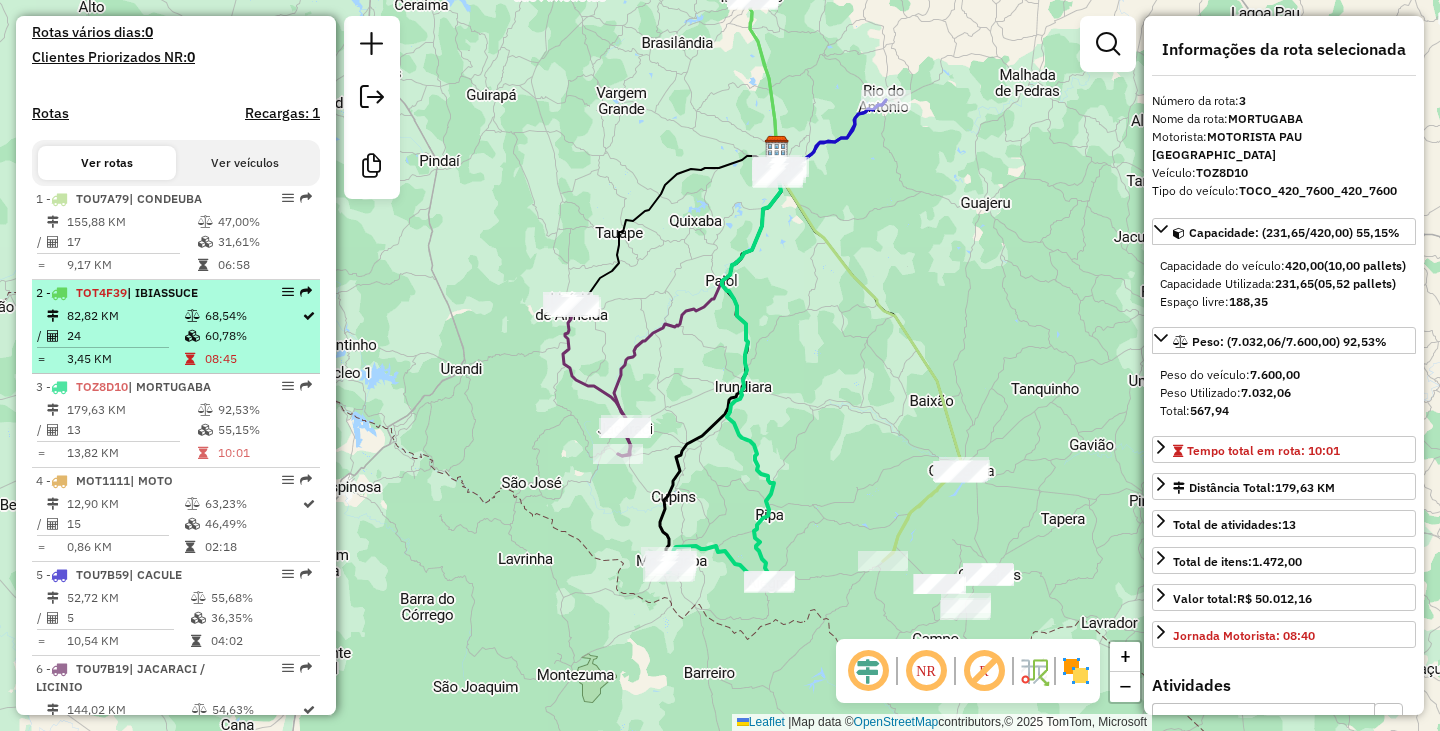 scroll, scrollTop: 0, scrollLeft: 0, axis: both 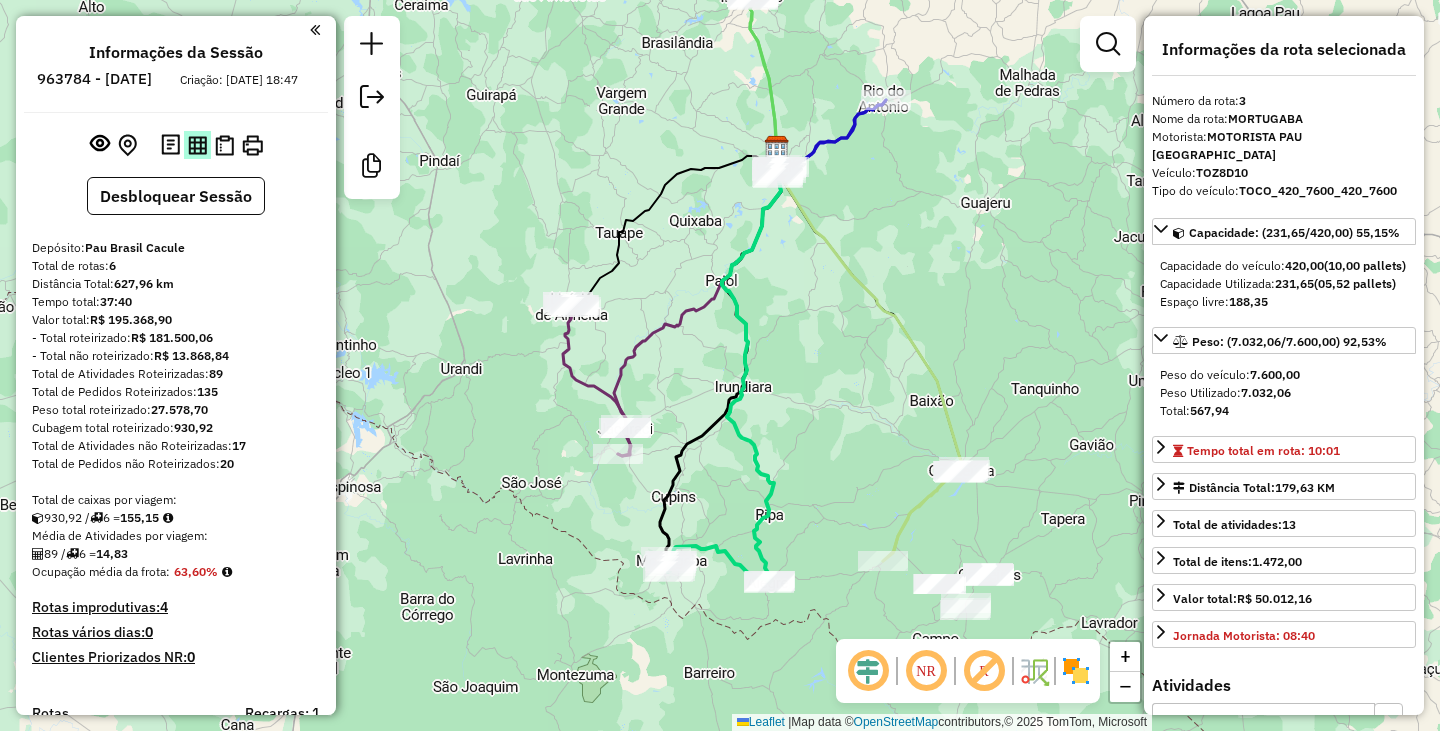 click at bounding box center (197, 145) 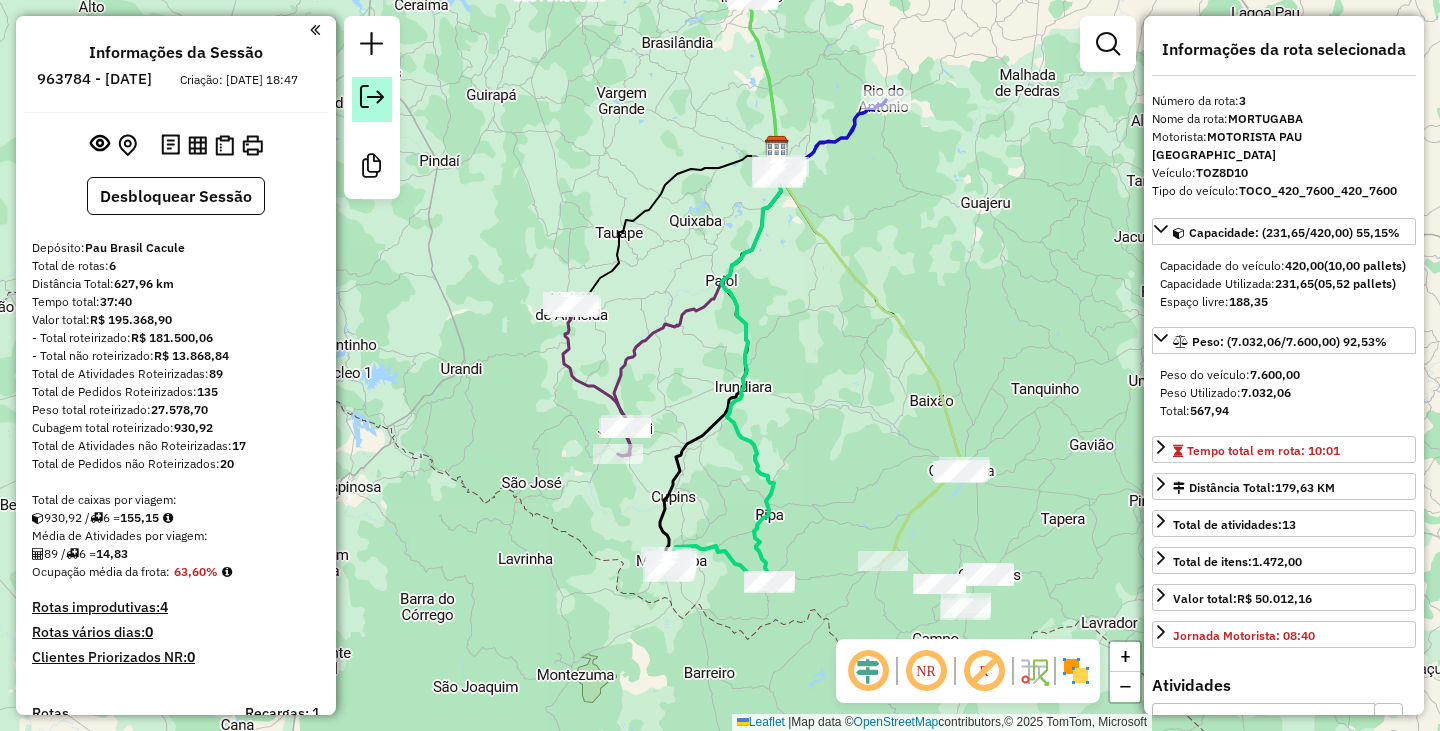 click 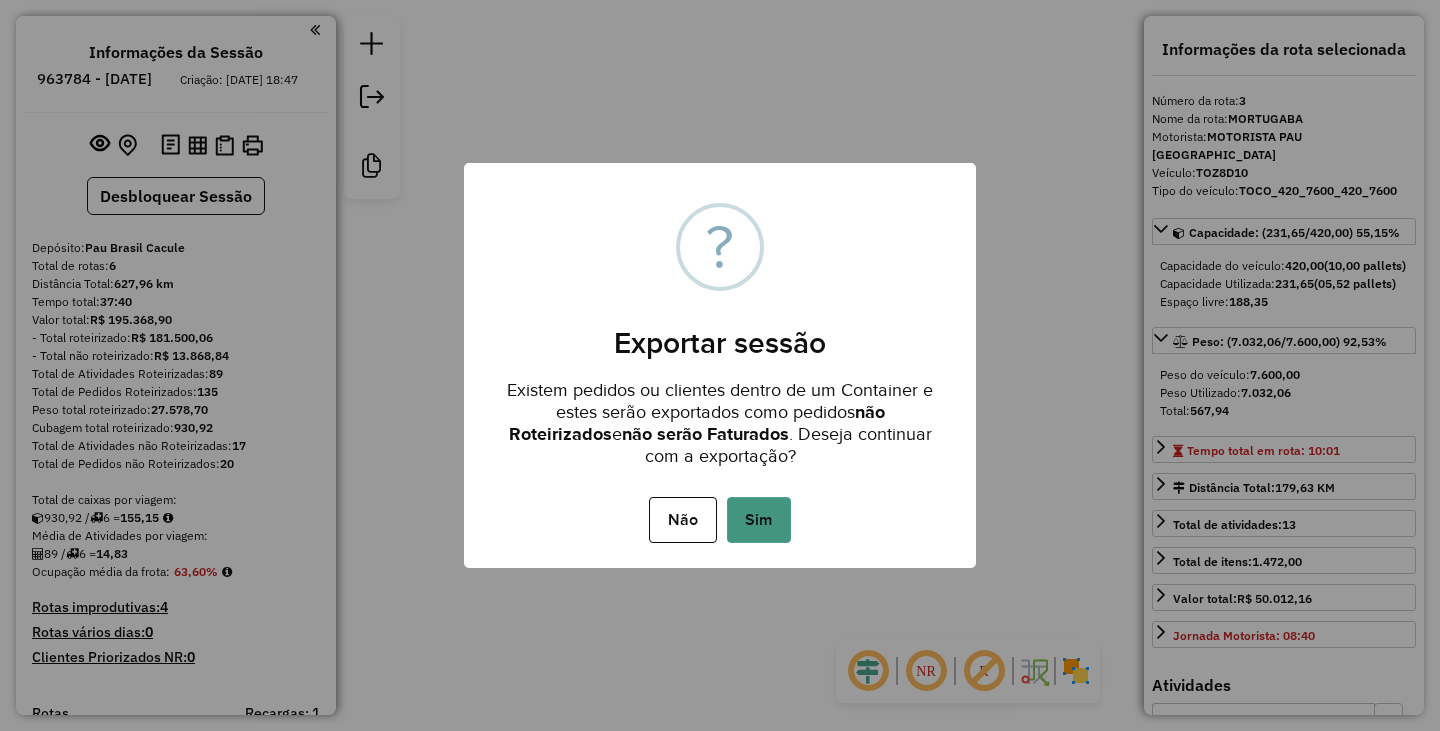 click on "Sim" at bounding box center [759, 520] 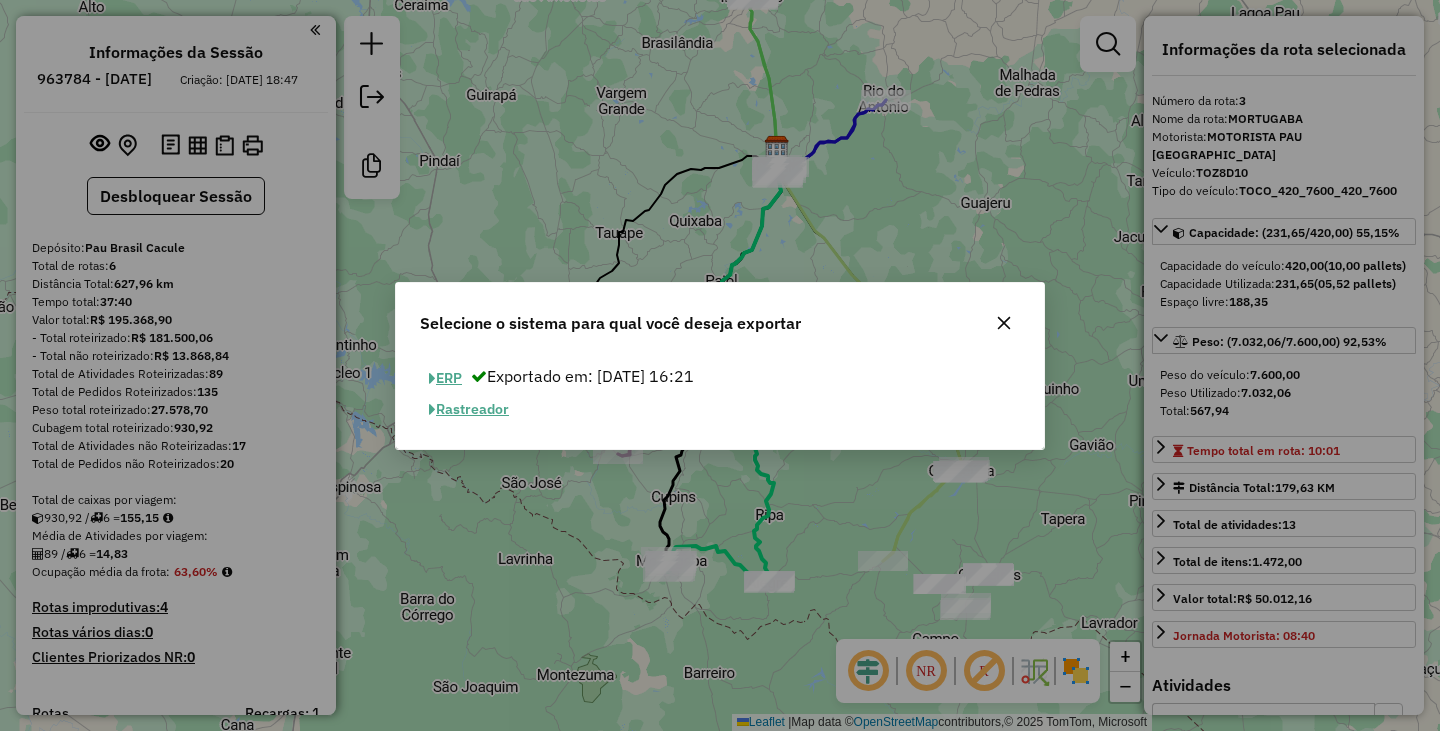 click on "ERP" 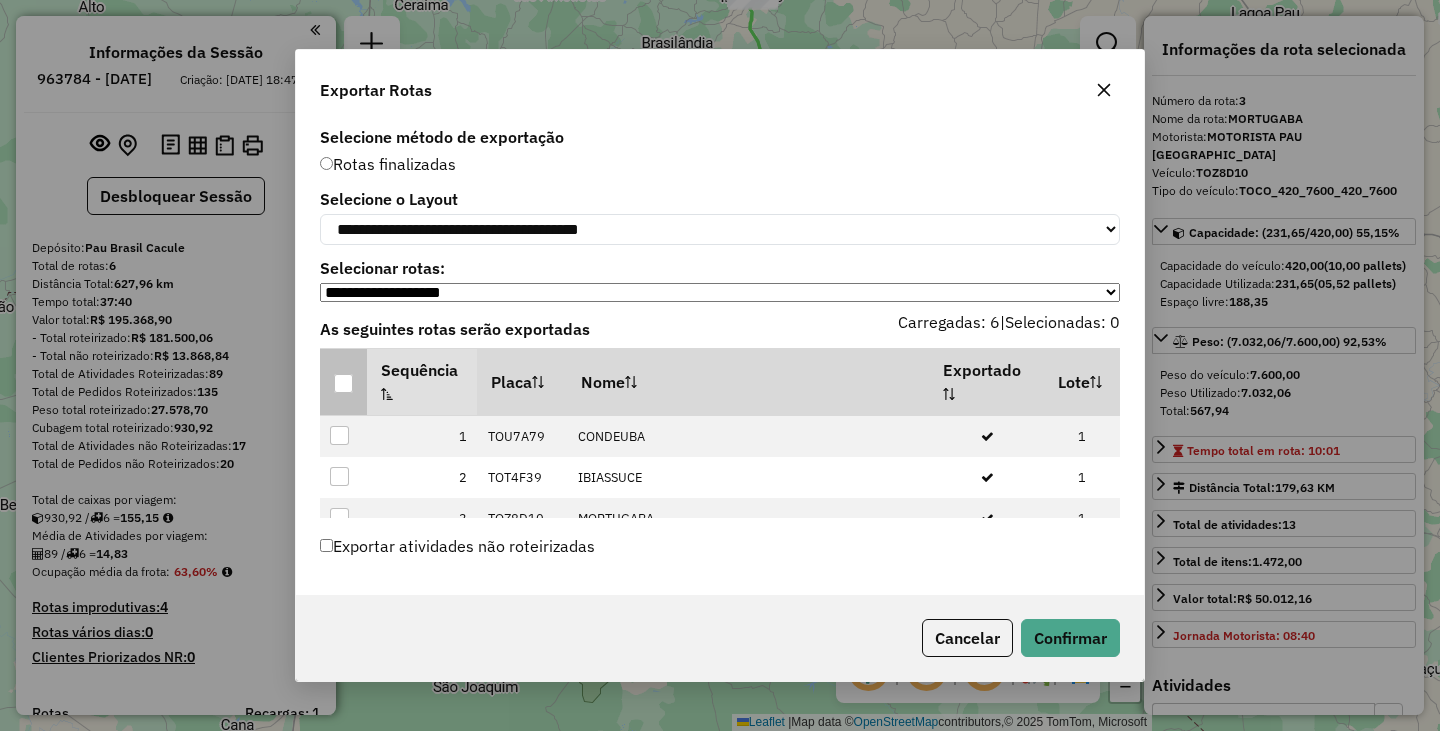 click at bounding box center [343, 383] 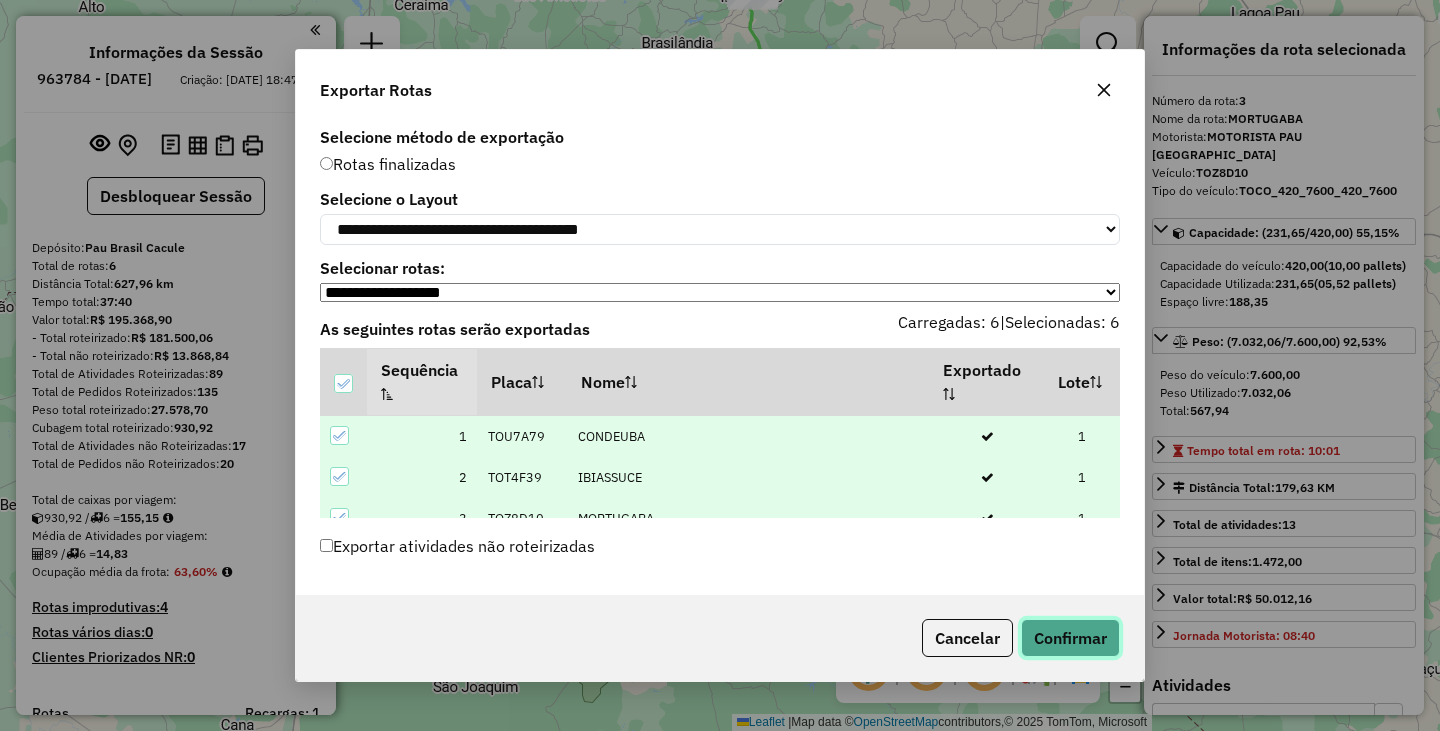 click on "Confirmar" 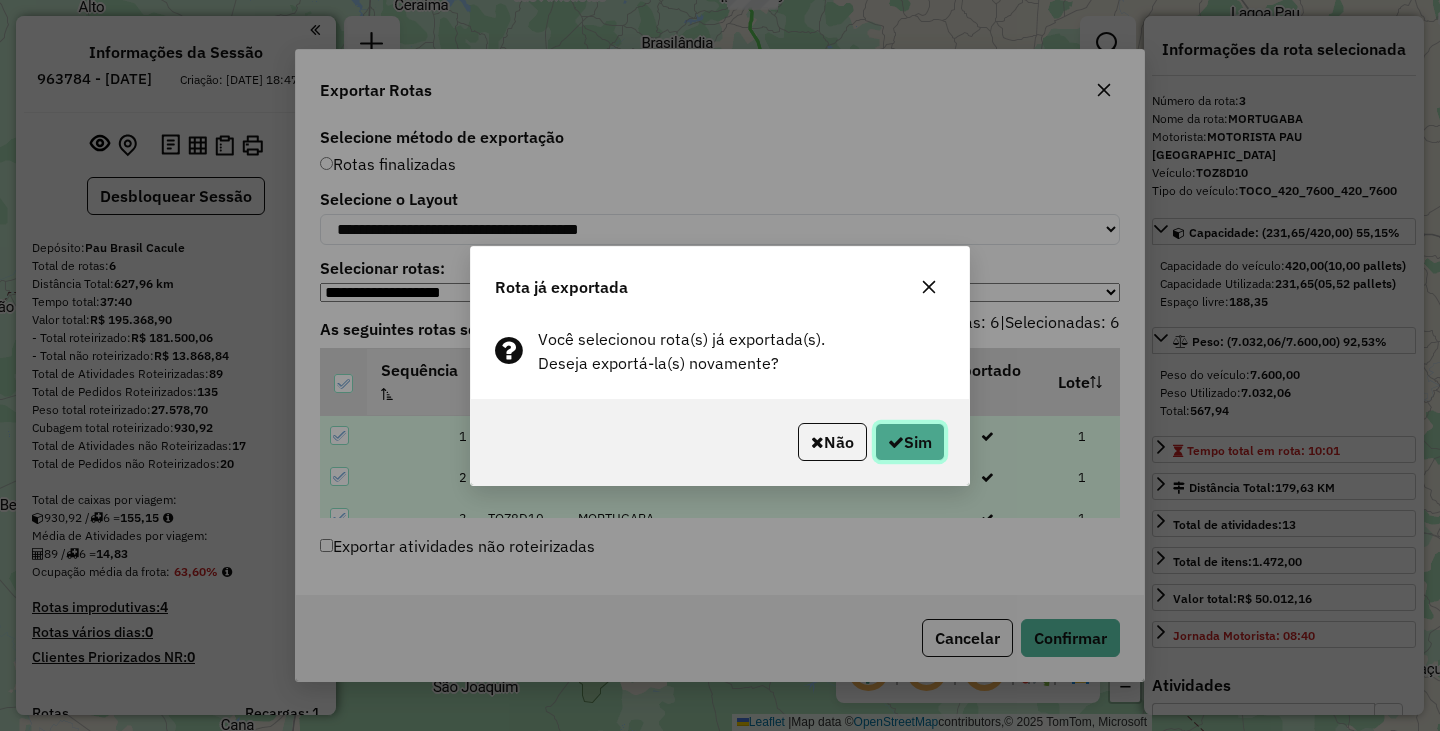 click 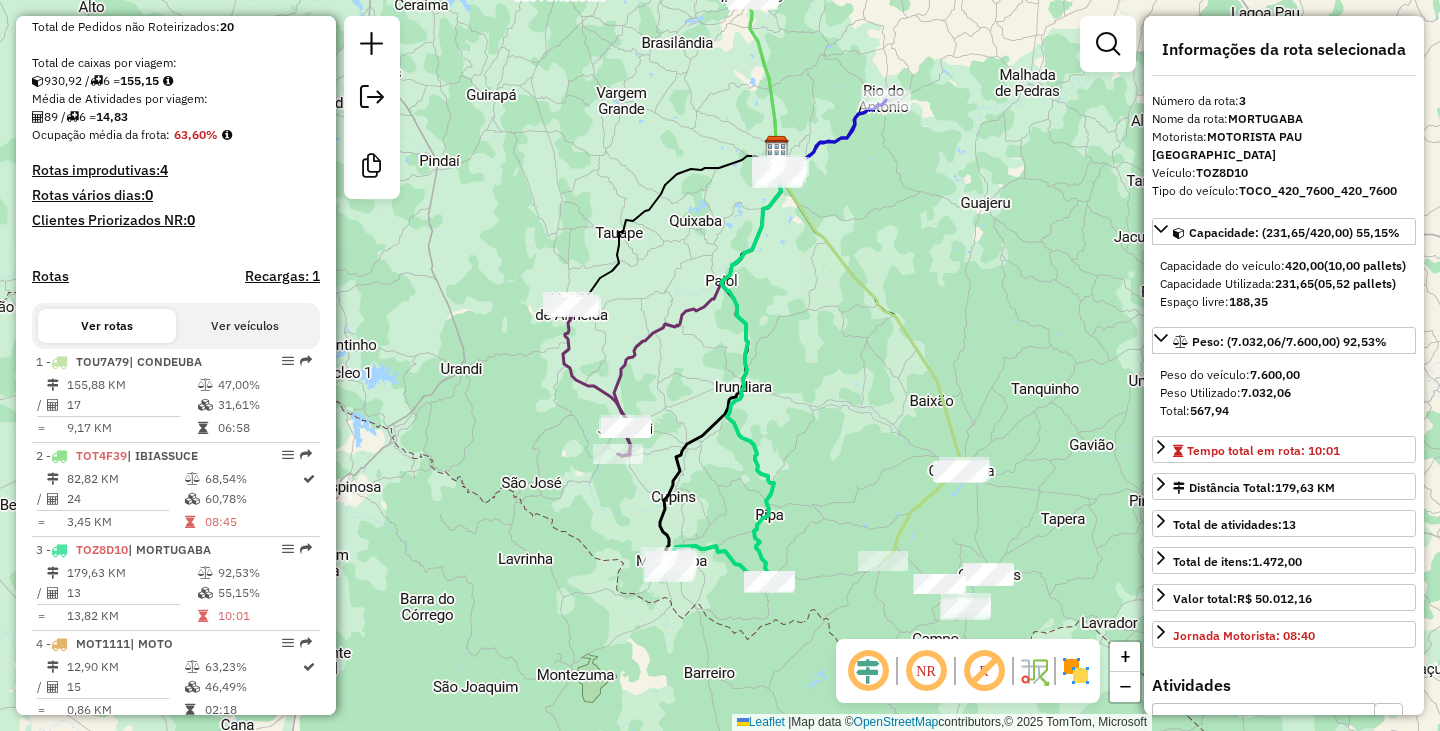 scroll, scrollTop: 976, scrollLeft: 0, axis: vertical 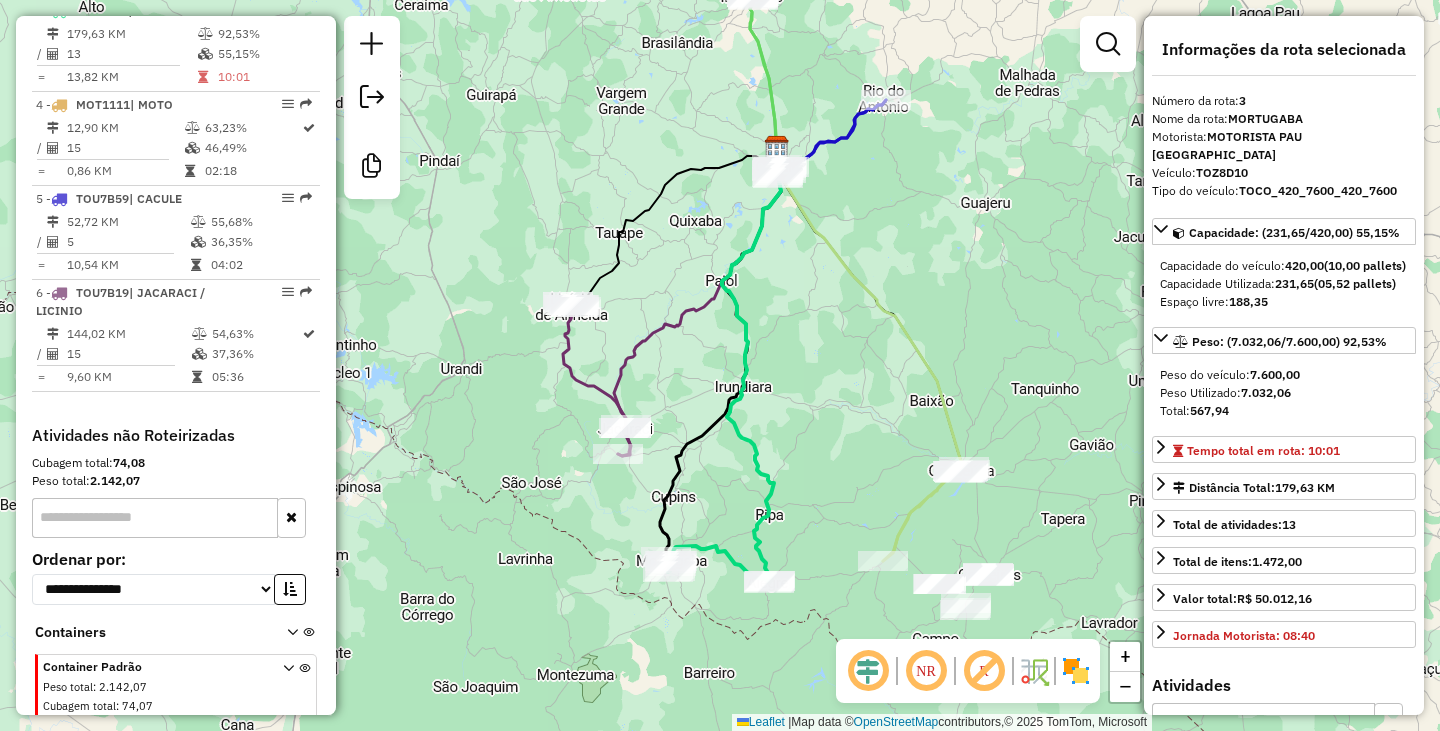 click on "Janela de atendimento Grade de atendimento Capacidade Transportadoras Veículos Cliente Pedidos  Rotas Selecione os dias de semana para filtrar as janelas de atendimento  Seg   Ter   Qua   Qui   Sex   Sáb   Dom  Informe o período da janela de atendimento: De: Até:  Filtrar exatamente a janela do cliente  Considerar janela de atendimento padrão  Selecione os dias de semana para filtrar as grades de atendimento  Seg   Ter   Qua   Qui   Sex   Sáb   Dom   Considerar clientes sem dia de atendimento cadastrado  Clientes fora do dia de atendimento selecionado Filtrar as atividades entre os valores definidos abaixo:  Peso mínimo:   Peso máximo:   Cubagem mínima:   Cubagem máxima:   De:   Até:  Filtrar as atividades entre o tempo de atendimento definido abaixo:  De:   Até:   Considerar capacidade total dos clientes não roteirizados Transportadora: Selecione um ou mais itens Tipo de veículo: Selecione um ou mais itens Veículo: Selecione um ou mais itens Motorista: Selecione um ou mais itens Nome: Rótulo:" 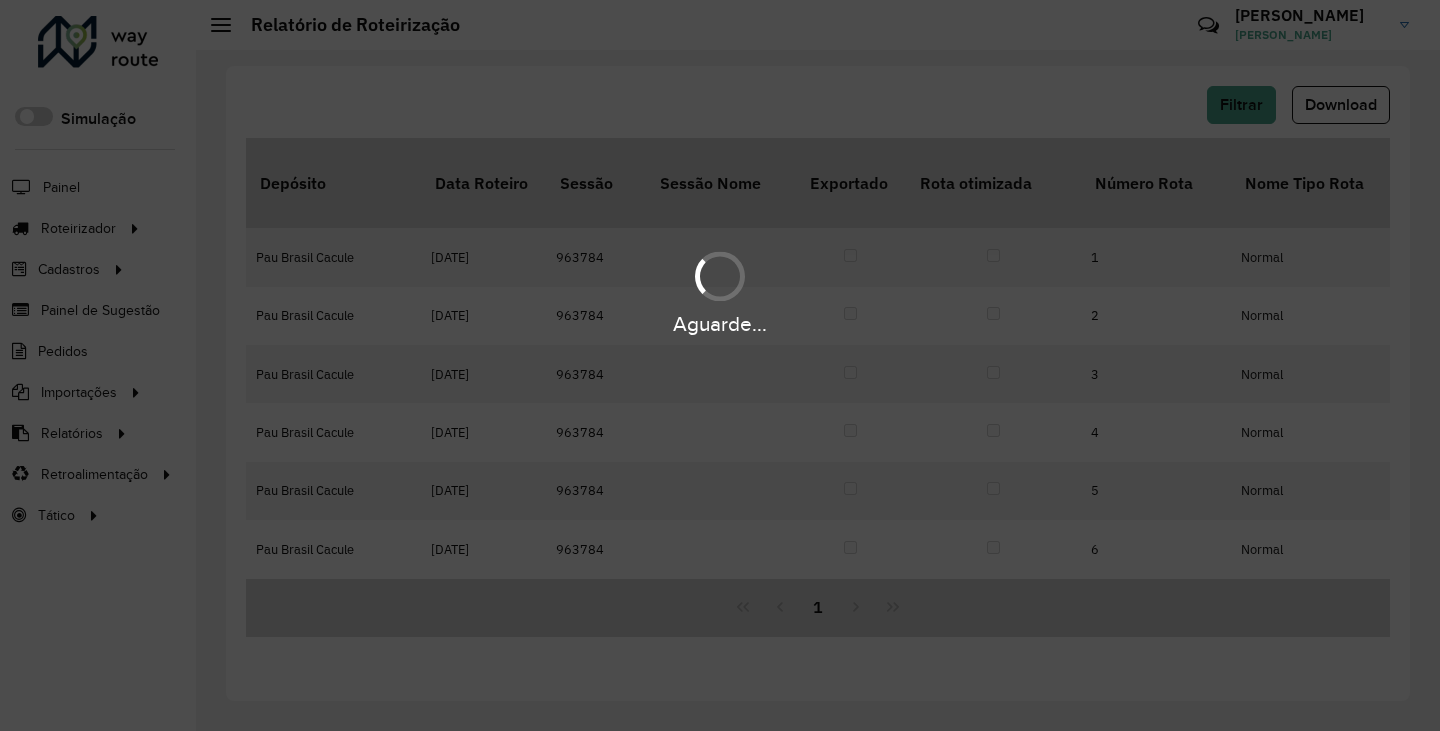 scroll, scrollTop: 0, scrollLeft: 0, axis: both 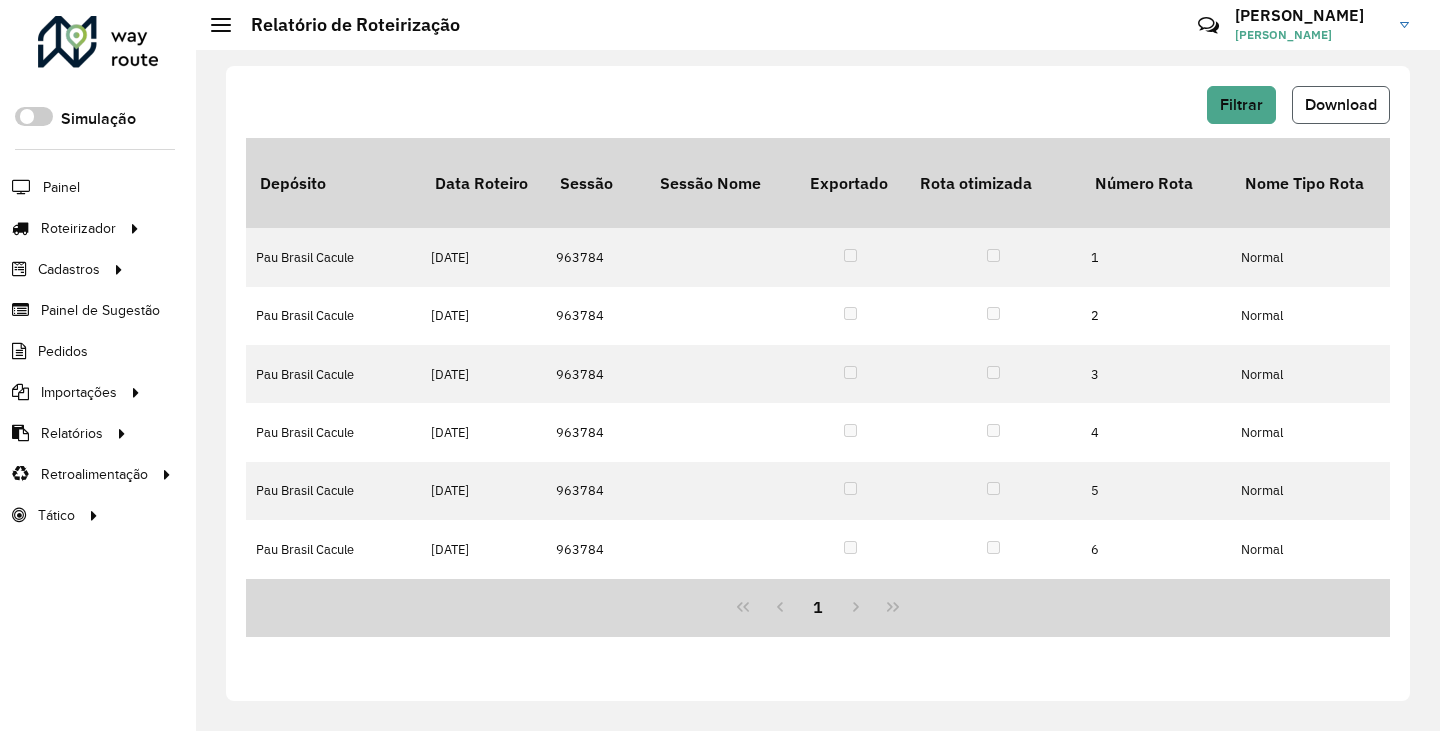 click on "Download" 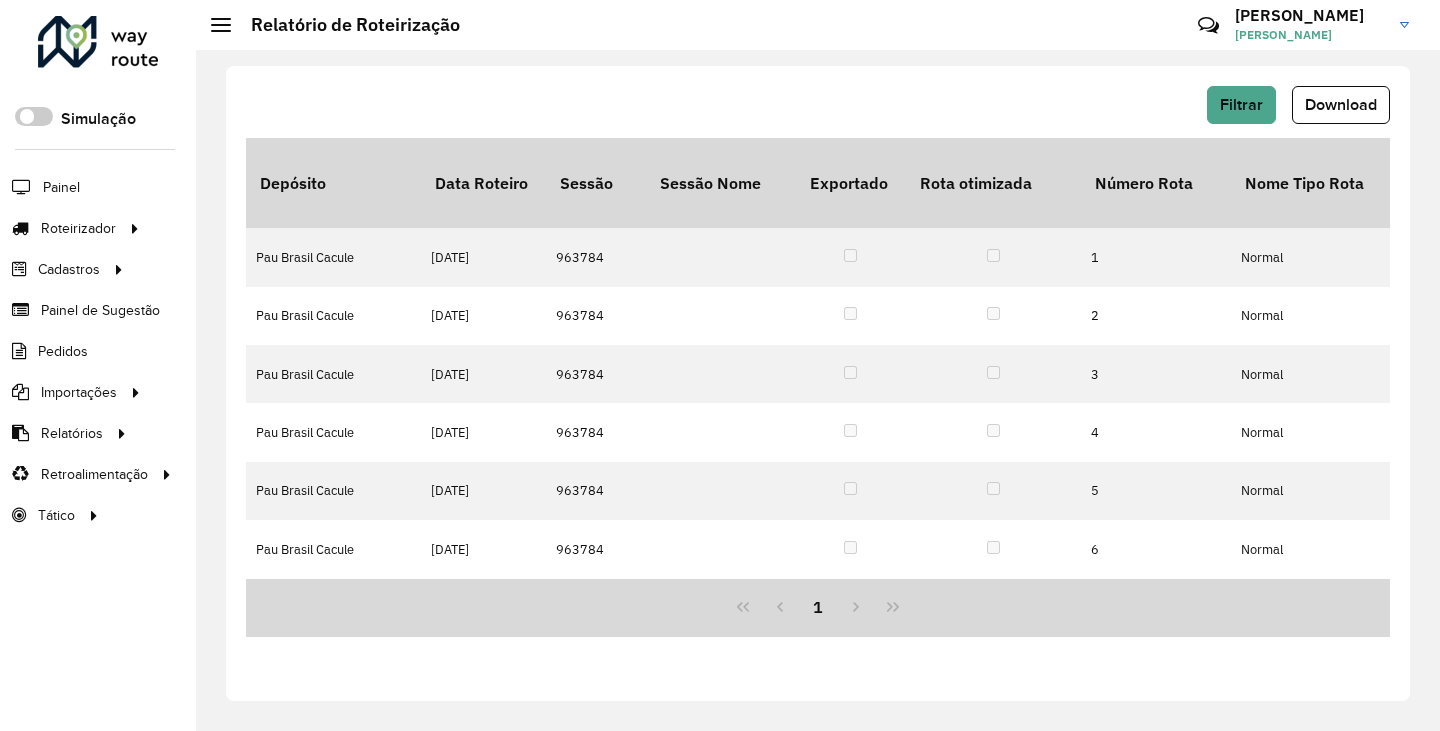 click on "Filtrar   Download   Depósito   Data Roteiro   Sessão   Sessão Nome   Exportado   Rota otimizada   Número Rota   Nome Tipo Rota  Ponto de saída Veículo Tipo do veículo  Nome Rota  Motorista Pedágio  Custo Distância   Custo Quantidade Dias   Custo Fixo Rota   Custo Hora   Custo Quantidade Atividades   Custo Fórmula  Custo Valor  % Custo   % Capacidade   Capacidade Veículo   Capacidade Utilizada   % Peso   Peso Veículo   Peso Utilizado   Início da Rota   Fim da Rota   Tempo Rota  Dias em rota  Tempo Dirigido   Tempo Atendimento  Entregas  Distancia (km)   Distância Ida Ponto Apoio   Distância Volta Ponto Apoio   Setores  Transportadora  Quantidade Pallets  Jornada Total de itens Prateleira  Hectolitro (hl)  Recarga  Justificativa da violação  Pau Brasil Cacule  11/07/2025   963784      1  Normal TOU7A79 TRUCKADINHO_336_6630_336_6630 CONDEUBA MOTORISTA PAU BRASIL 0,00 0,00 0,00 0,00  0,00  0,00 20.303,22 0,00  31,61  336,00 106,21  47,00  6.630,00 3.116,04  11/07/2025 07:20   11/07/2025 14:18" 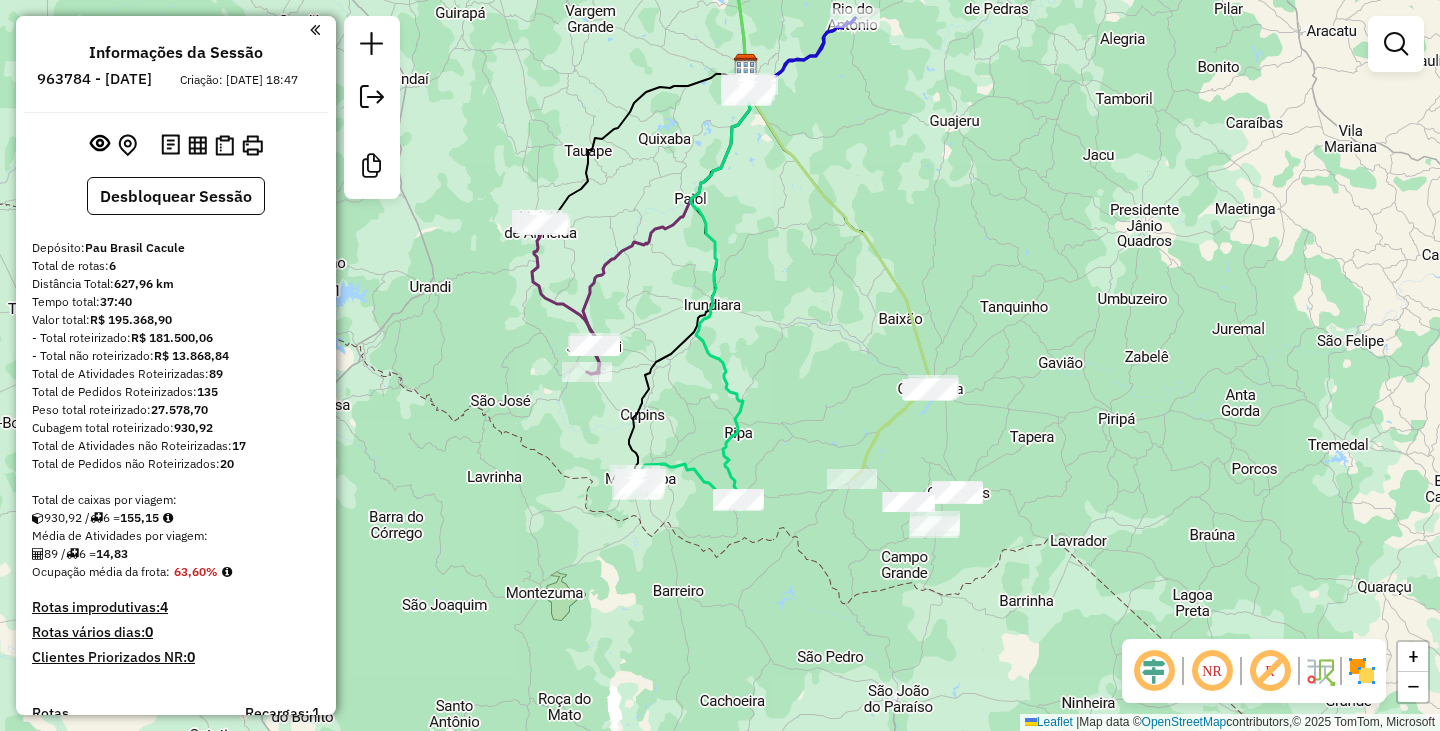 scroll, scrollTop: 0, scrollLeft: 0, axis: both 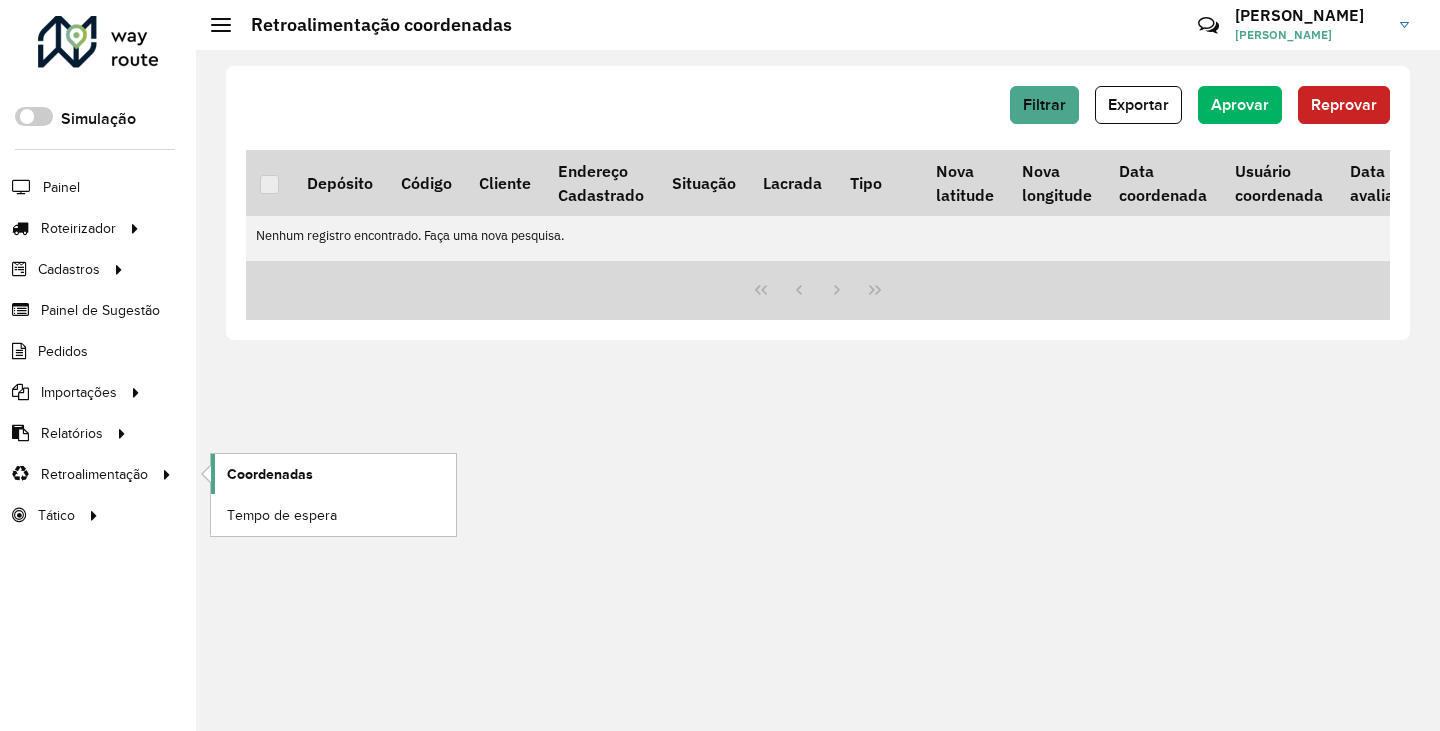 click on "Coordenadas" 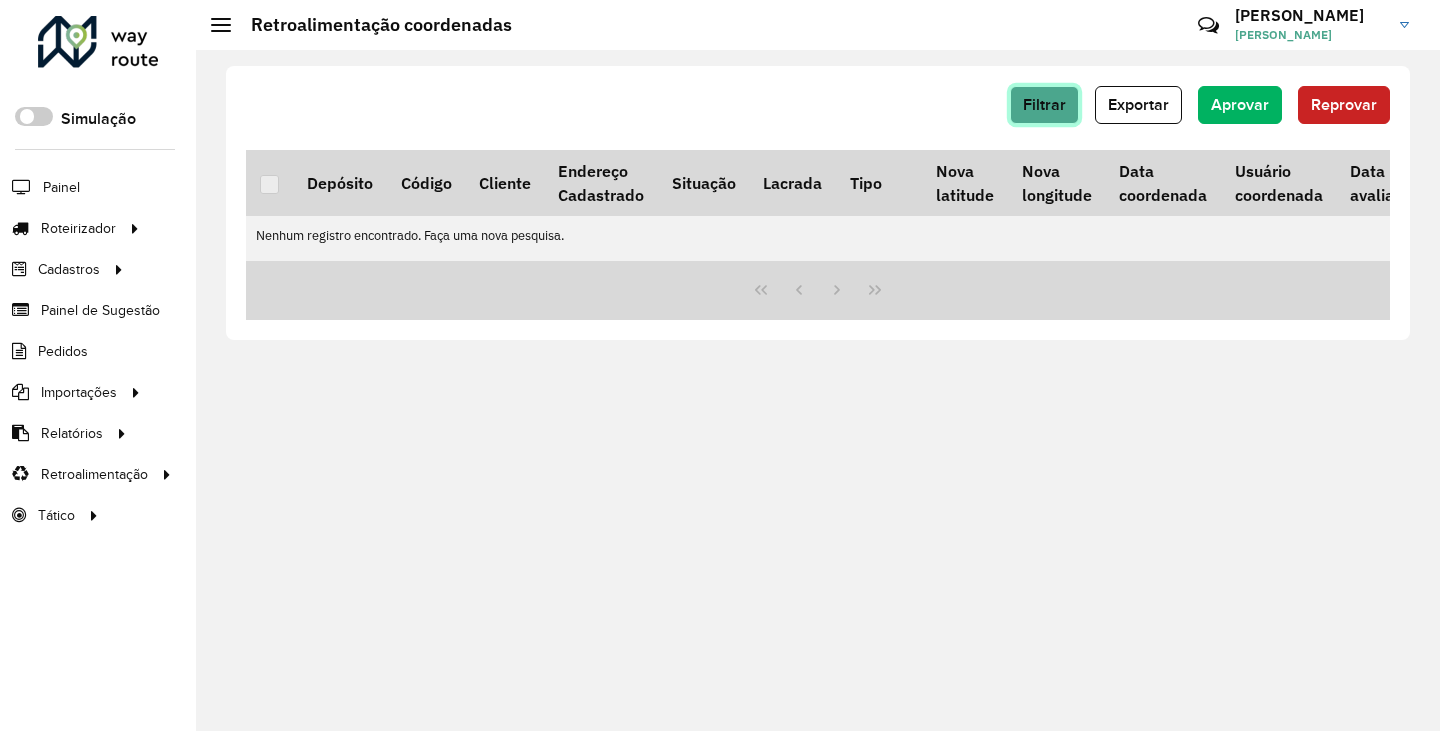 click on "Filtrar" 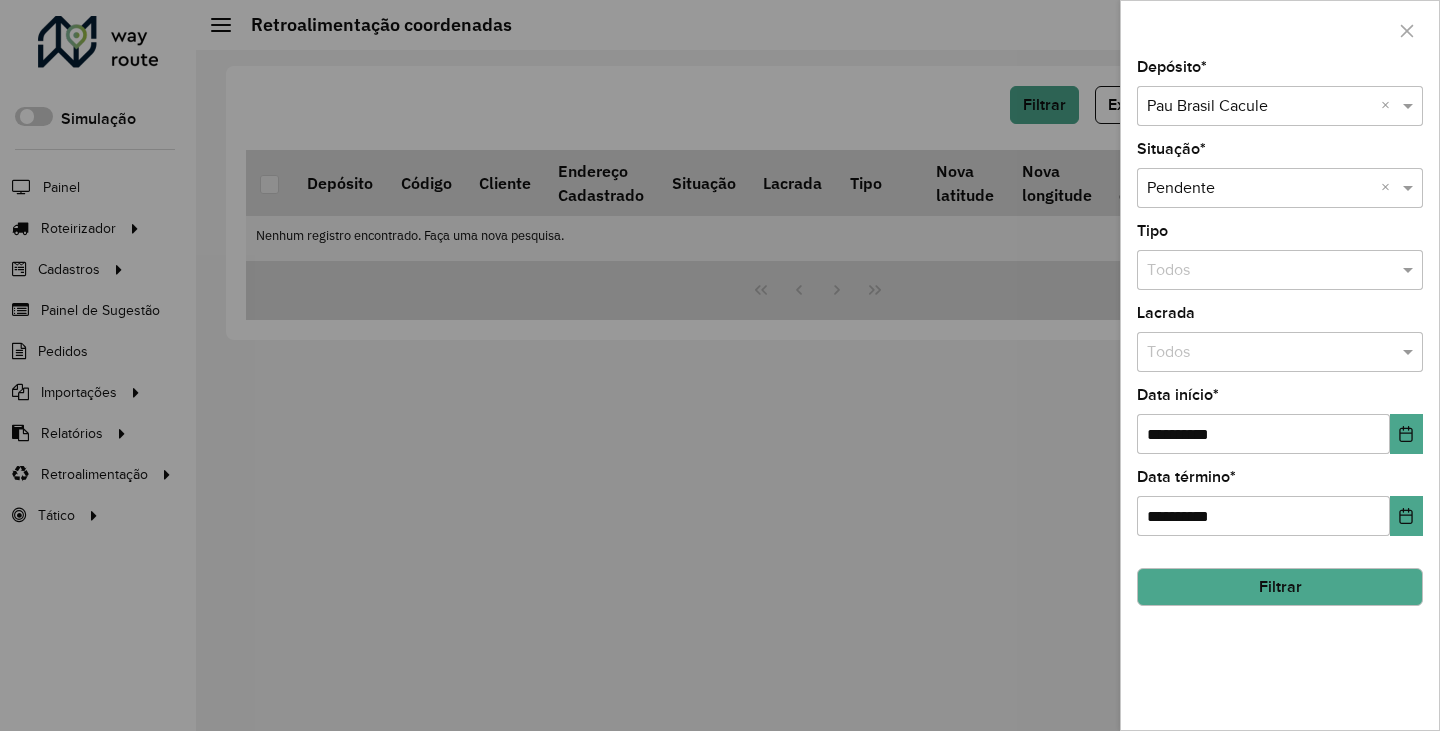 click at bounding box center [1260, 107] 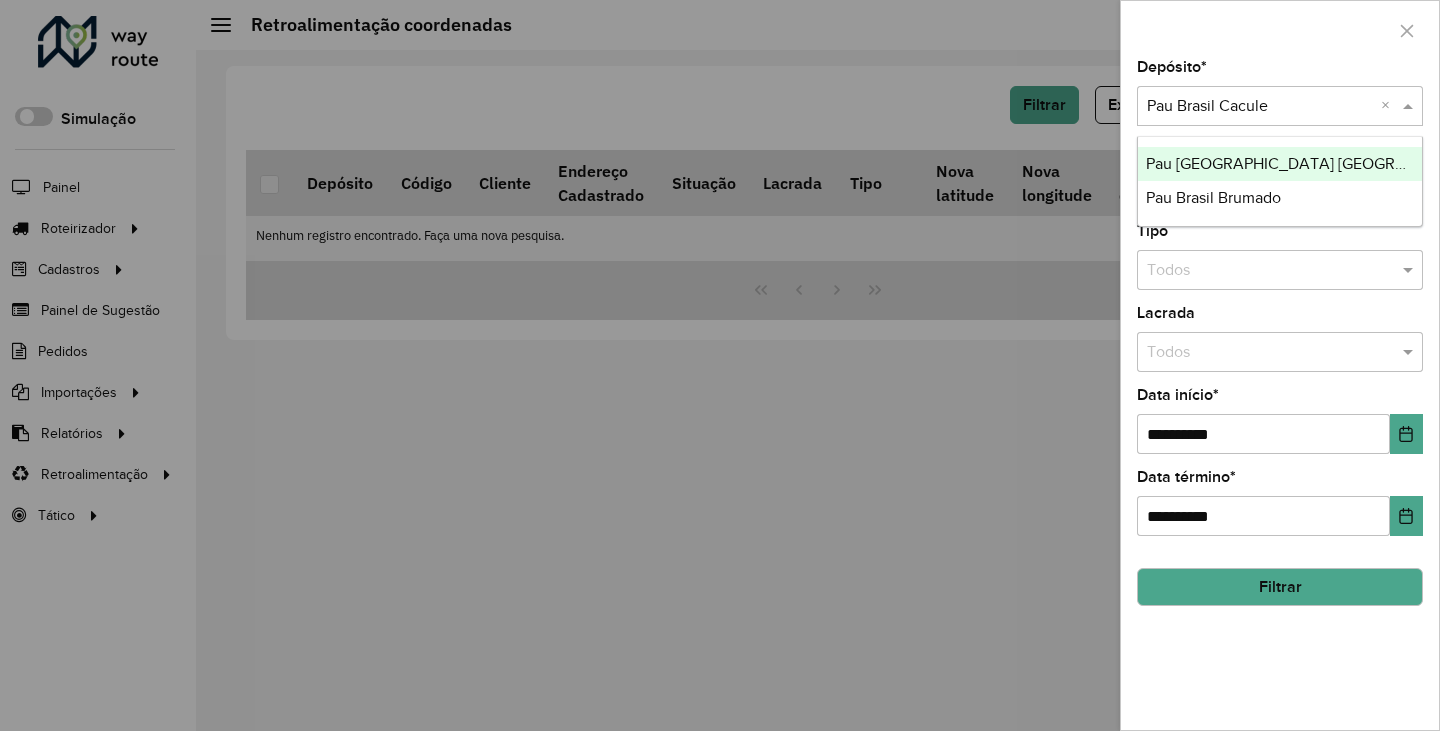 click on "Pau Brasil Barra da Estiva" at bounding box center [1321, 163] 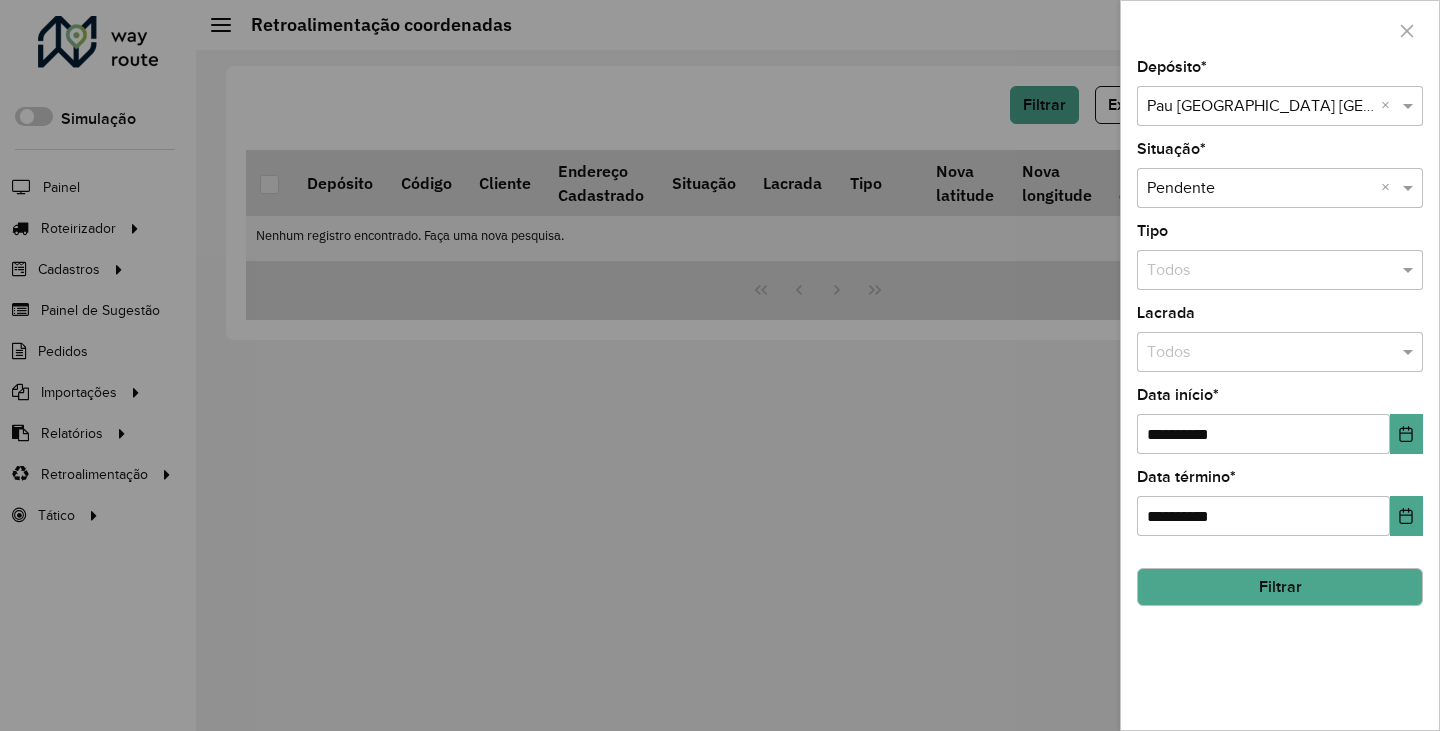 click on "Filtrar" 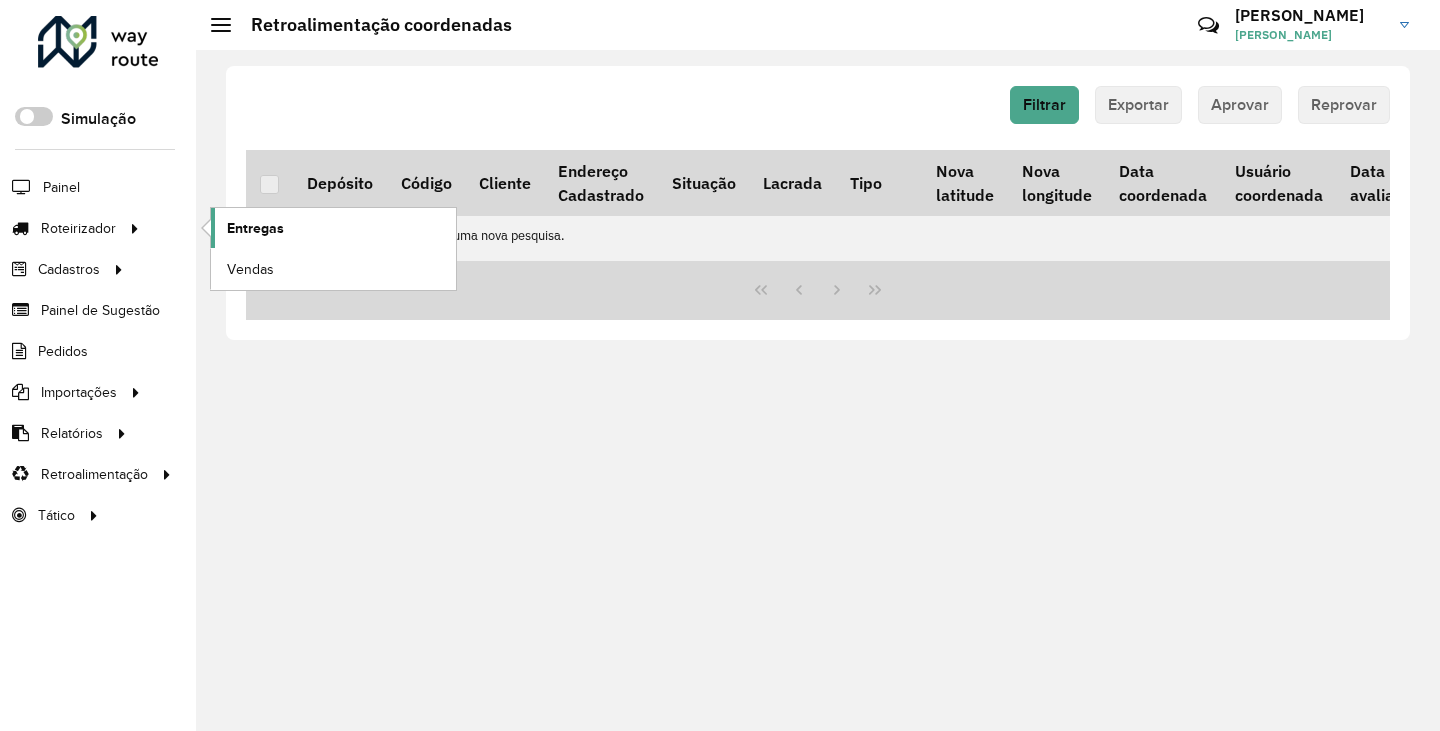 click on "Entregas" 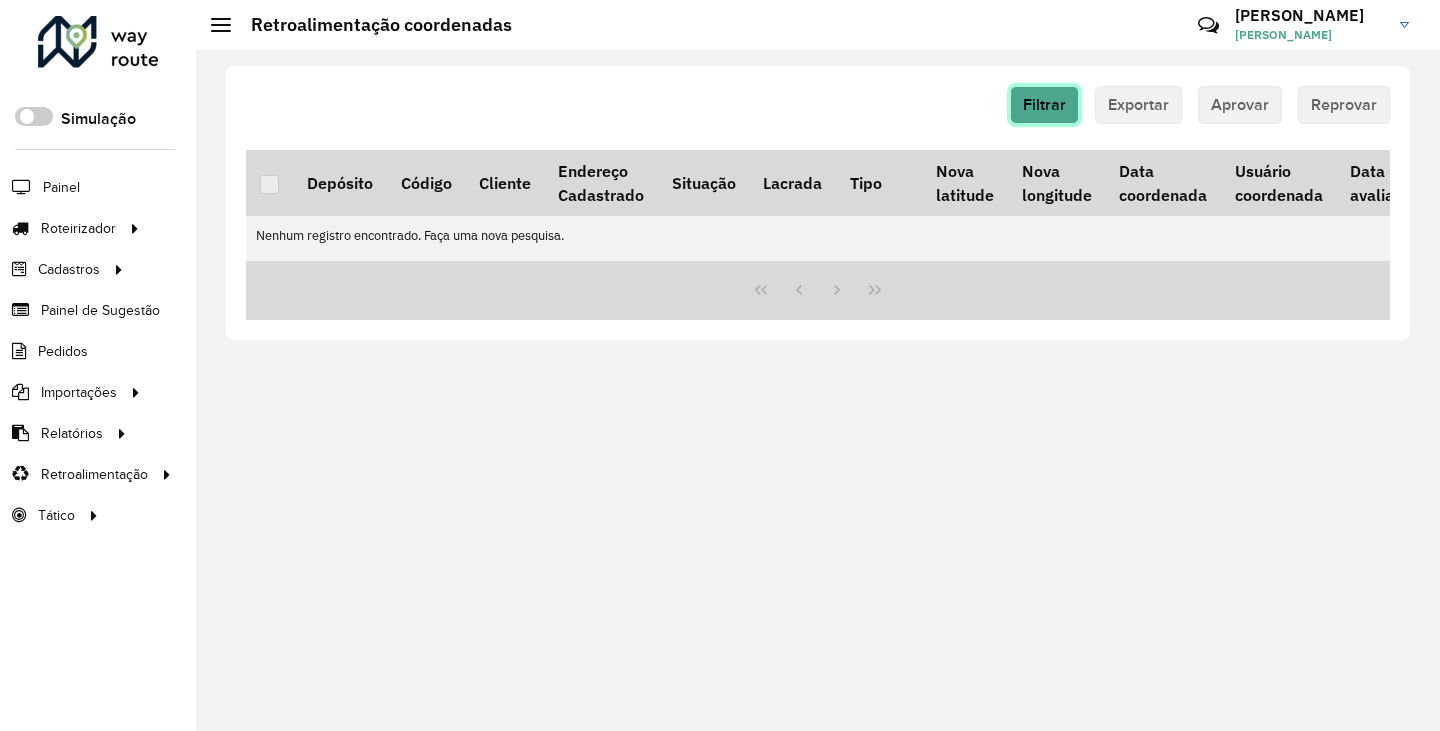 click on "Filtrar" 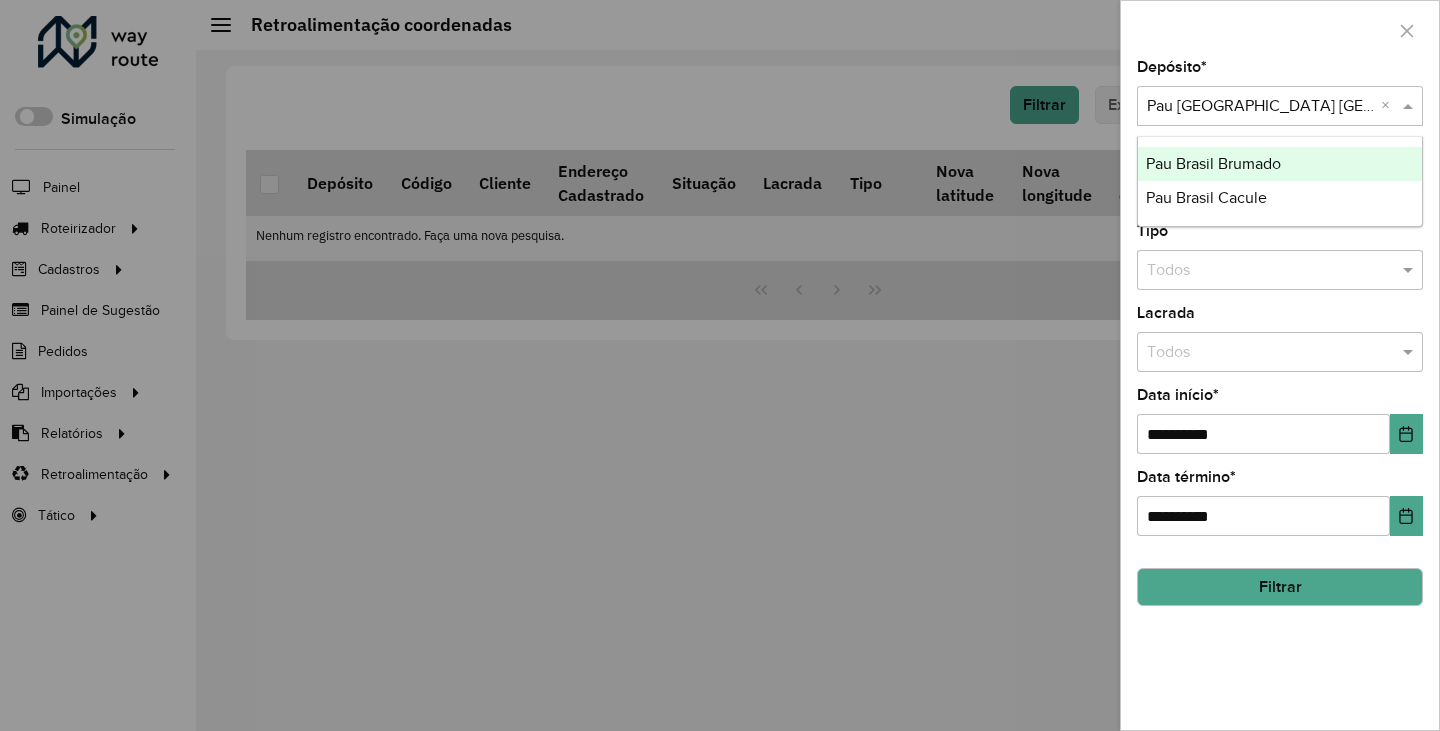 click at bounding box center [1260, 107] 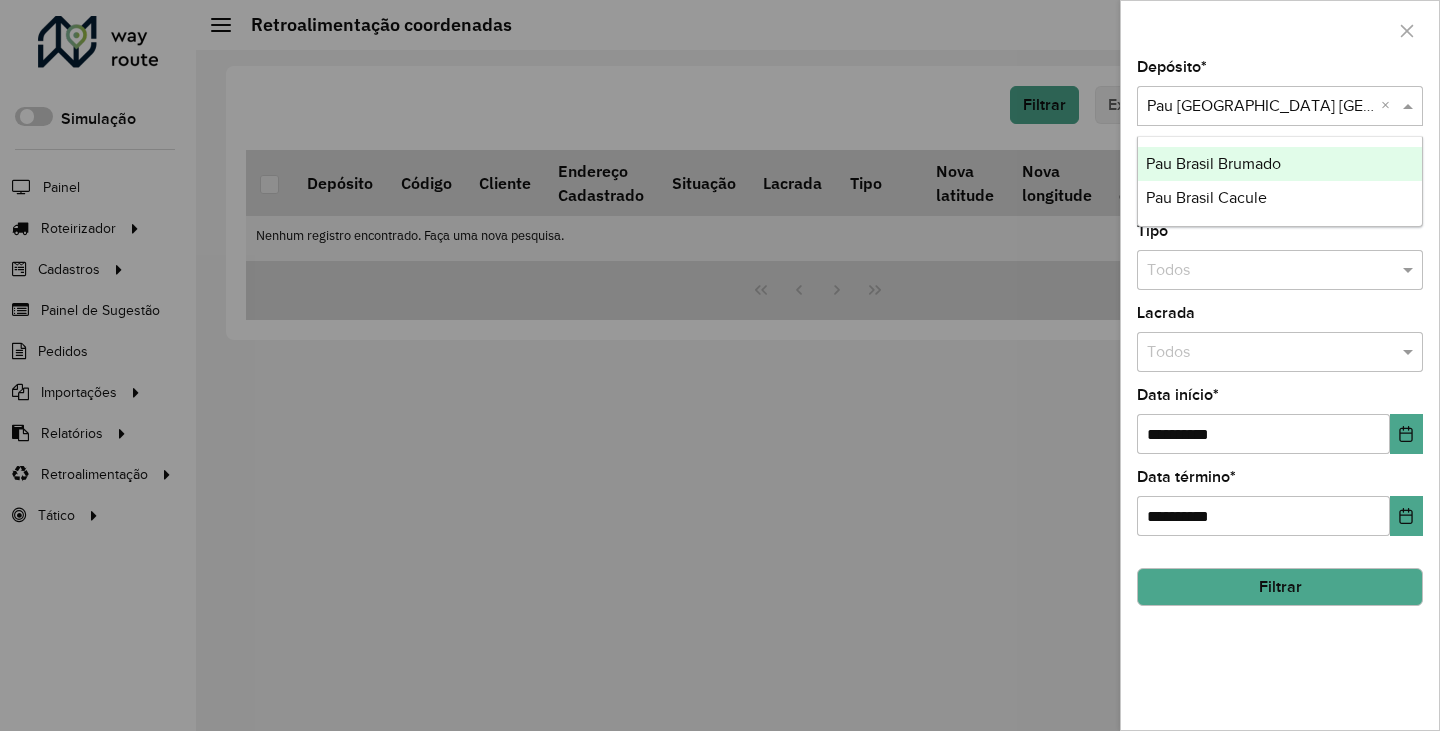 click on "Pau Brasil Brumado" at bounding box center [1213, 163] 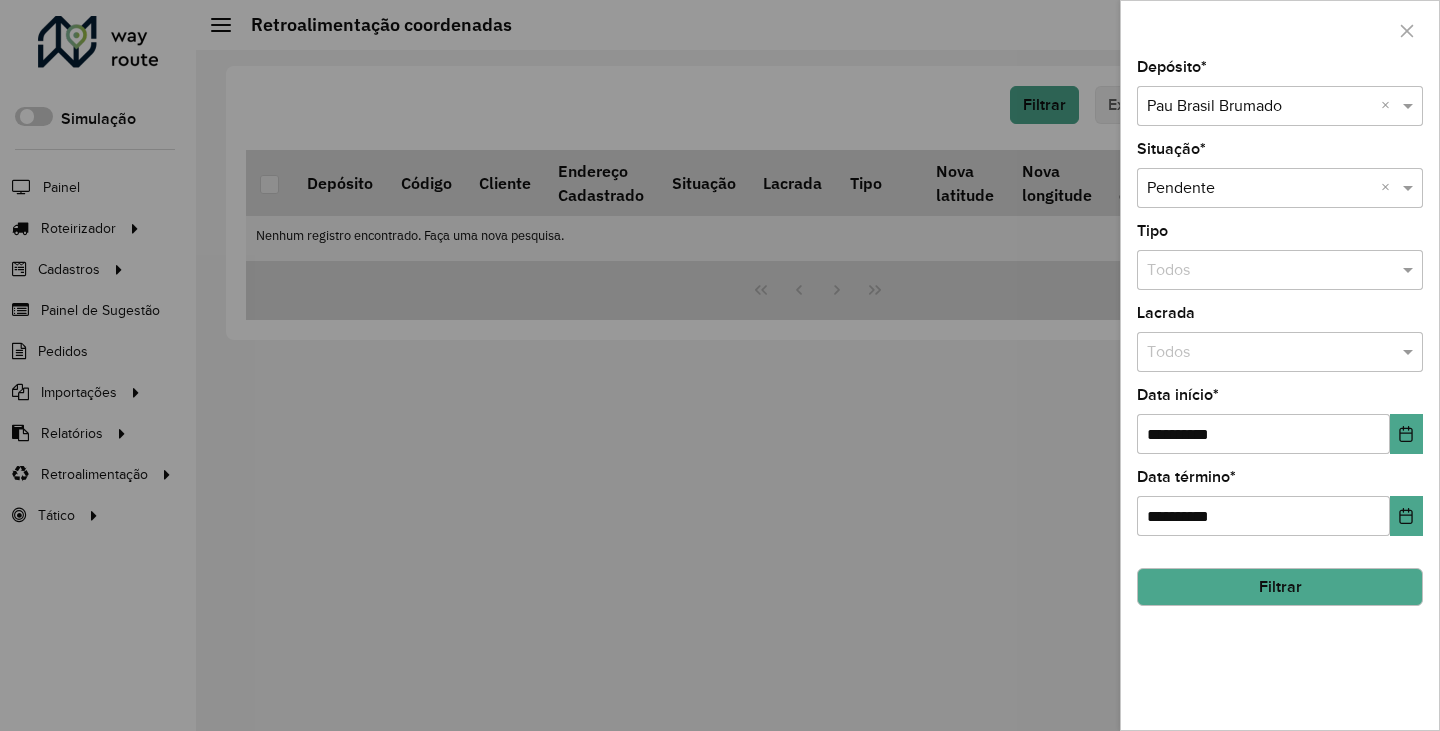 click on "Filtrar" 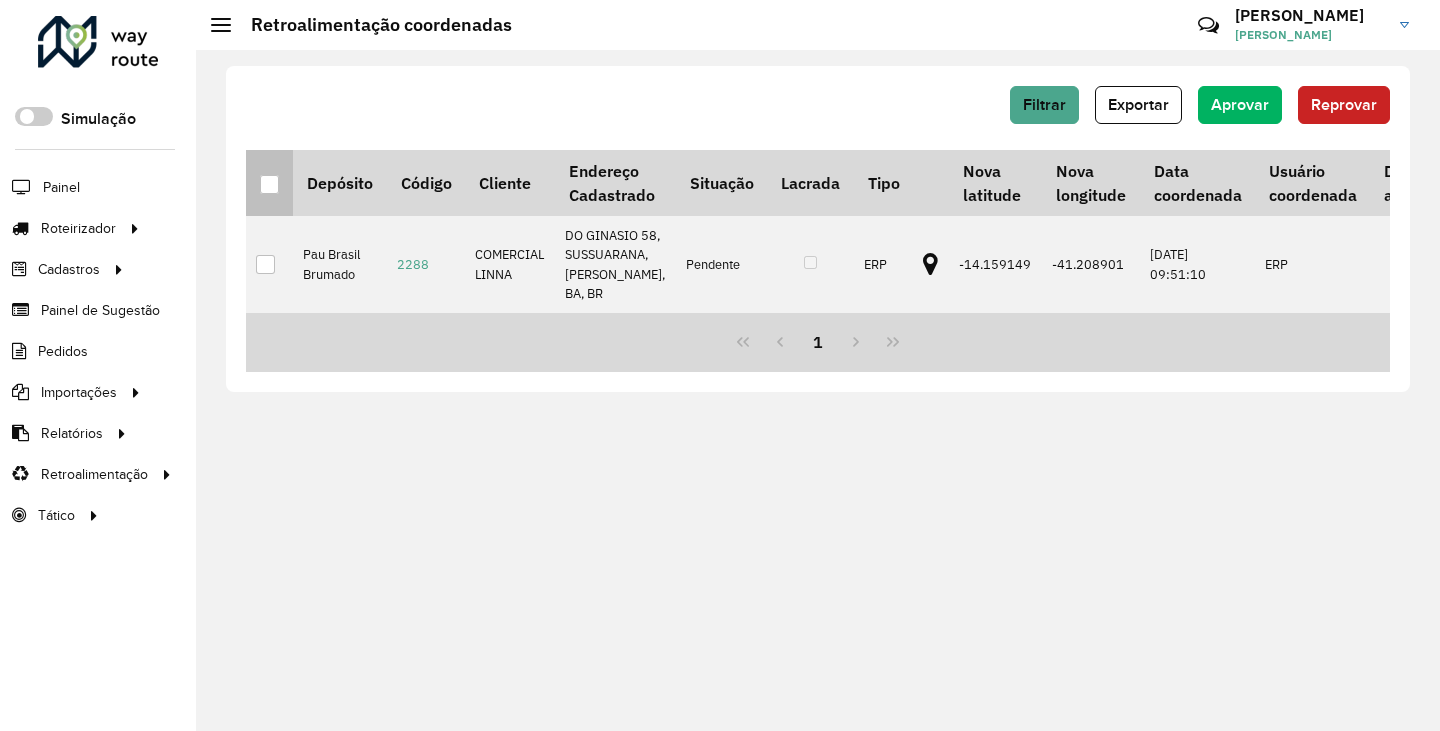 click at bounding box center [269, 183] 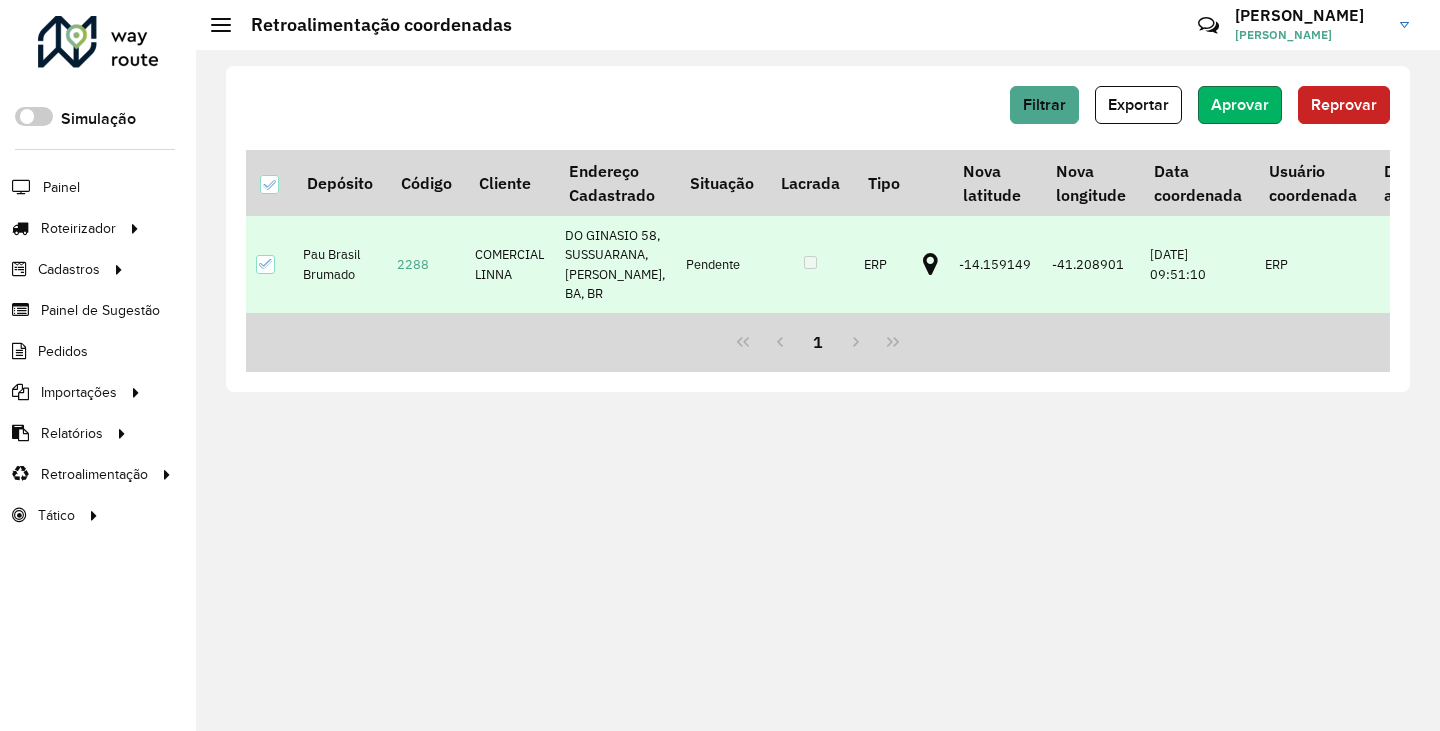 click on "Aprovar" 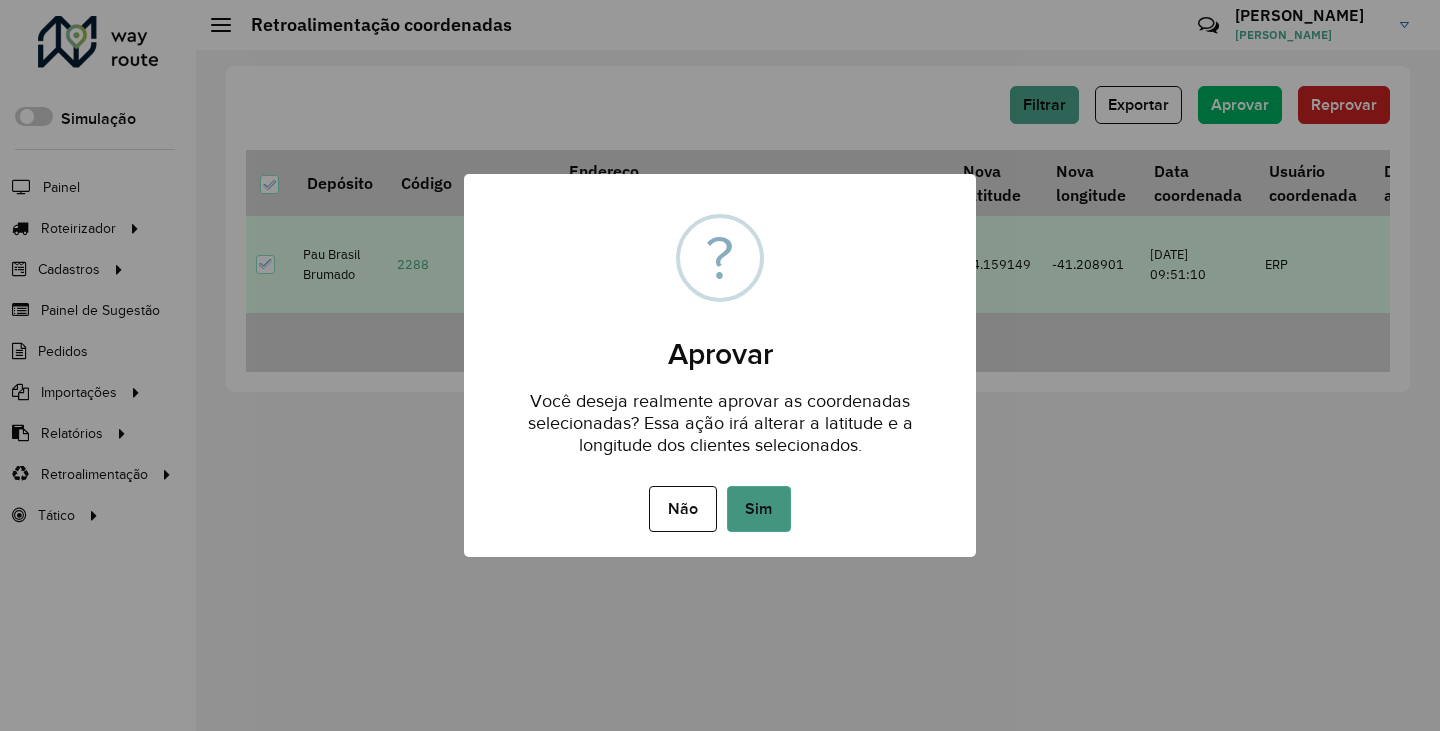 click on "Sim" at bounding box center [759, 509] 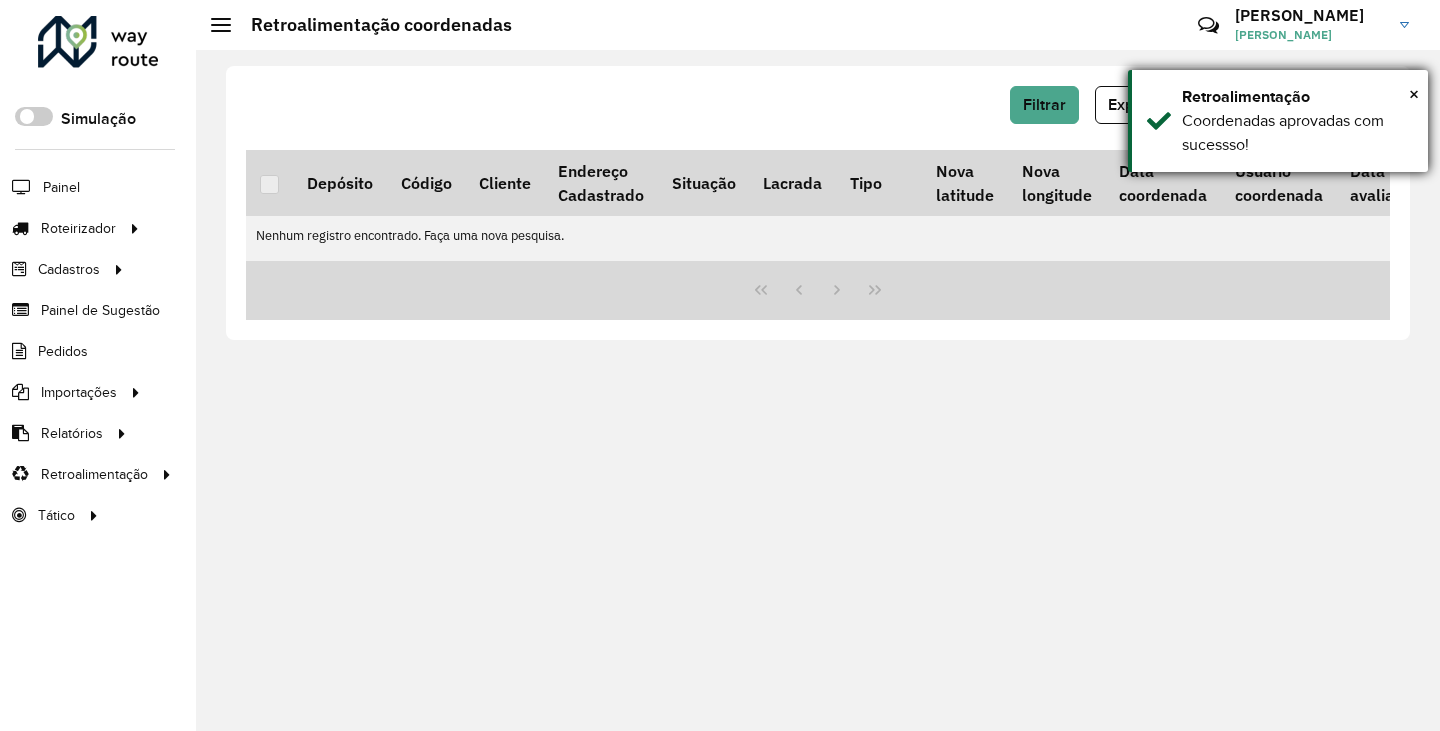click on "×  Retroalimentação  Coordenadas aprovadas com sucessso!" at bounding box center [1278, 121] 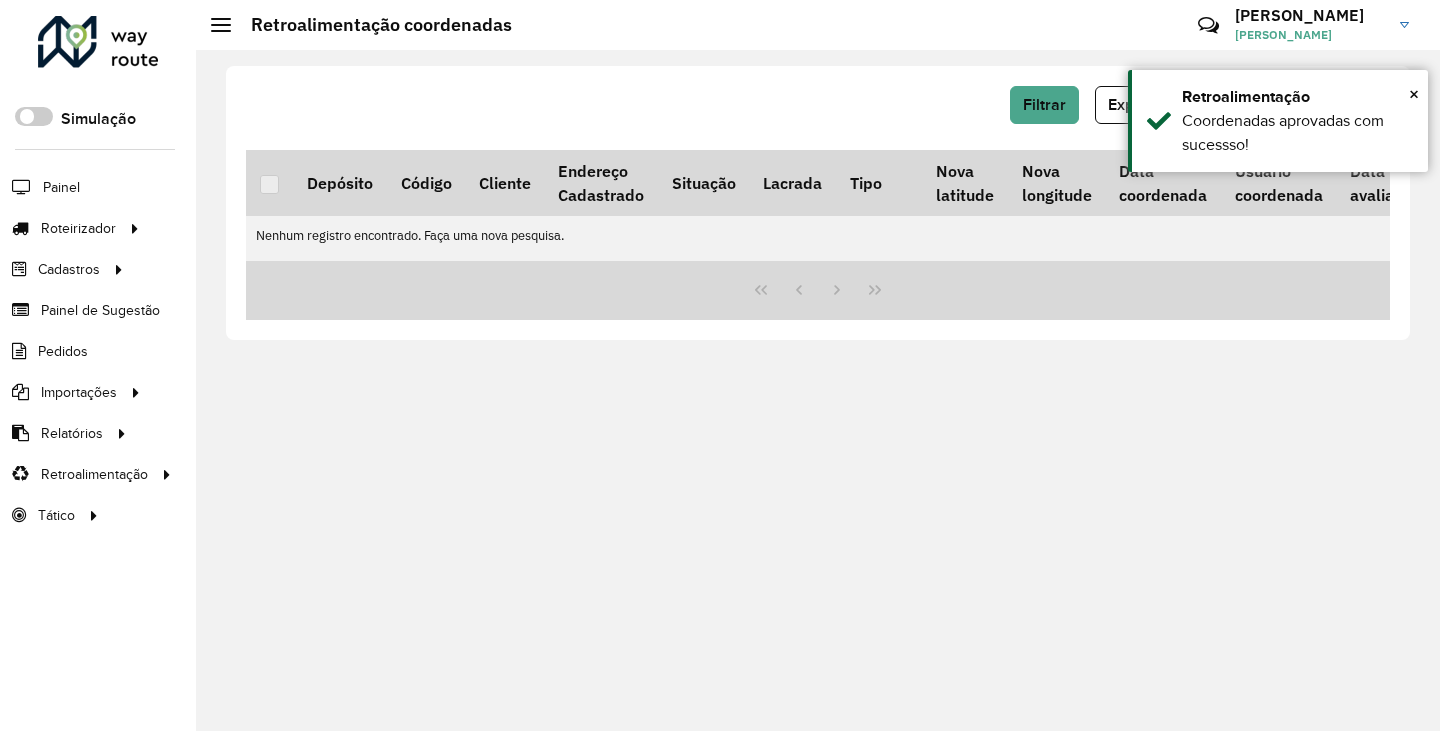 click on "Filtrar   Exportar   Aprovar   Reprovar  Depósito Código Cliente Endereço Cadastrado Situação  Lacrada   Tipo   Nova latitude   Nova longitude   Data coordenada   Usuário coordenada  Data avaliação  Usuário avaliação   Nenhum registro encontrado. Faça uma nova pesquisa." 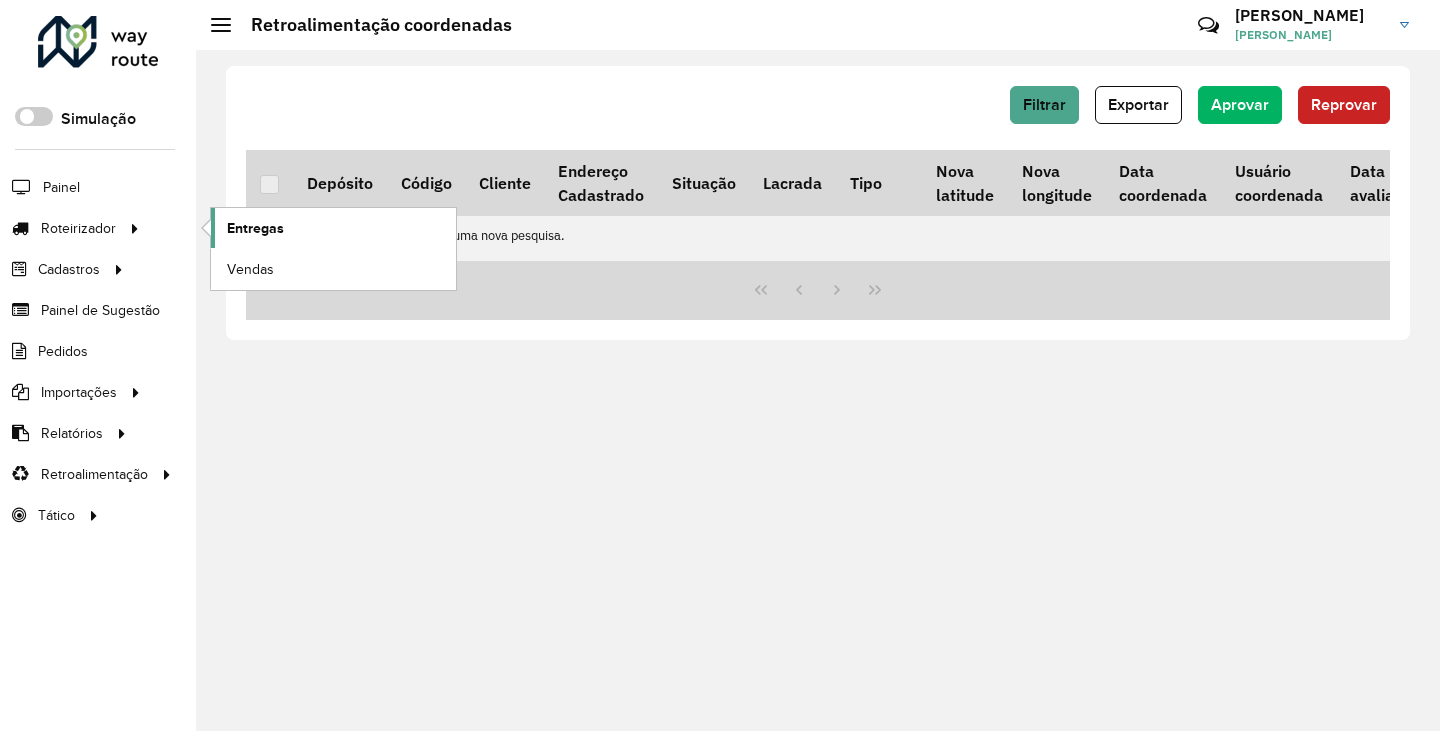 click on "Entregas" 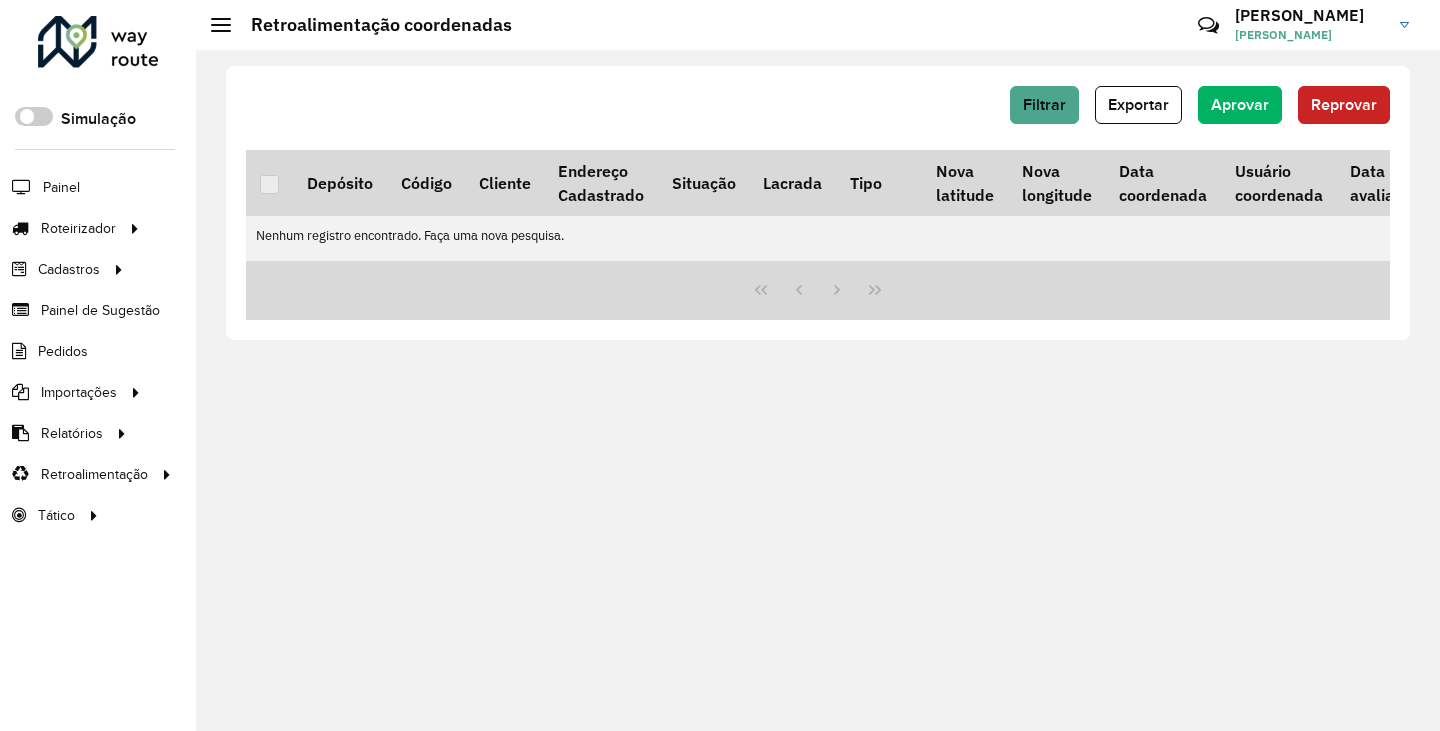 click on "Filtrar   Exportar   Aprovar   Reprovar  Depósito Código Cliente Endereço Cadastrado Situação  Lacrada   Tipo   Nova latitude   Nova longitude   Data coordenada   Usuário coordenada  Data avaliação  Usuário avaliação   Nenhum registro encontrado. Faça uma nova pesquisa." 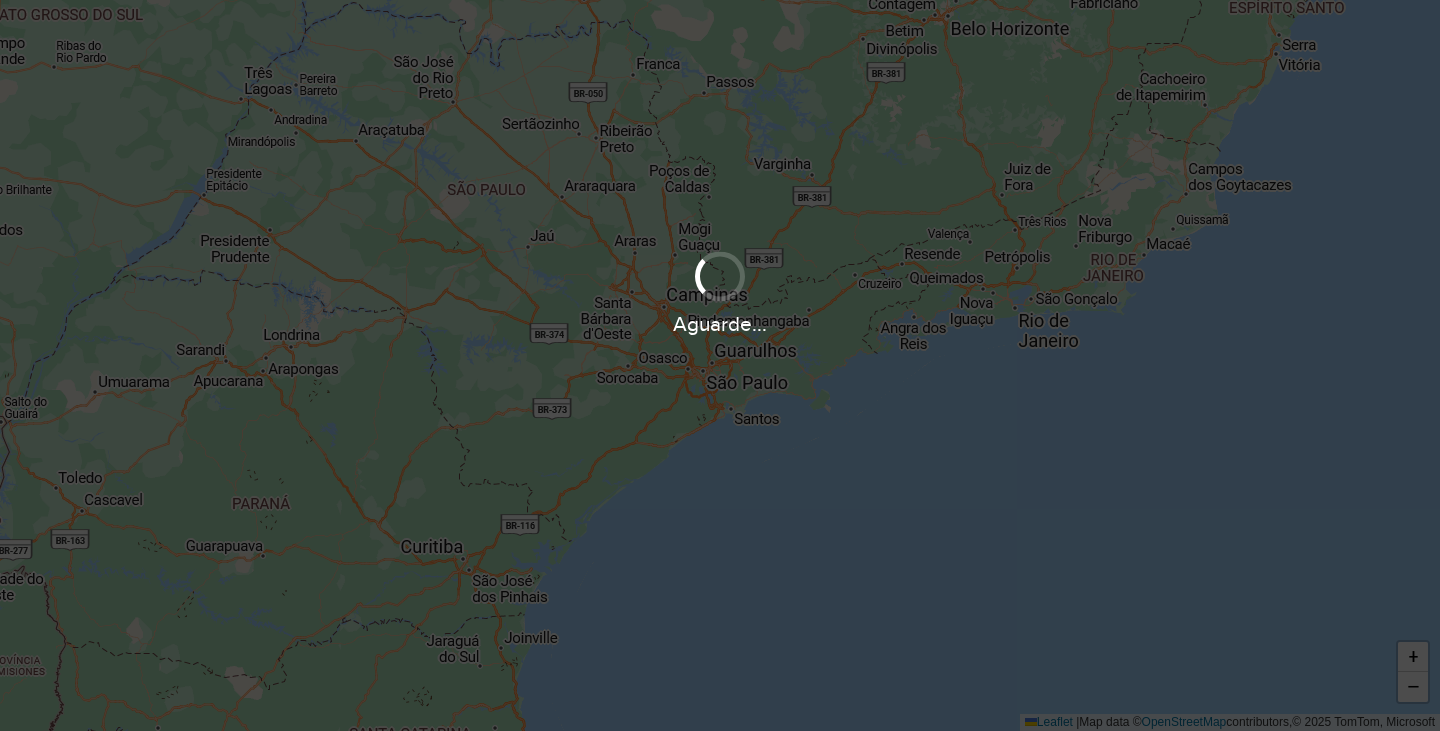 scroll, scrollTop: 0, scrollLeft: 0, axis: both 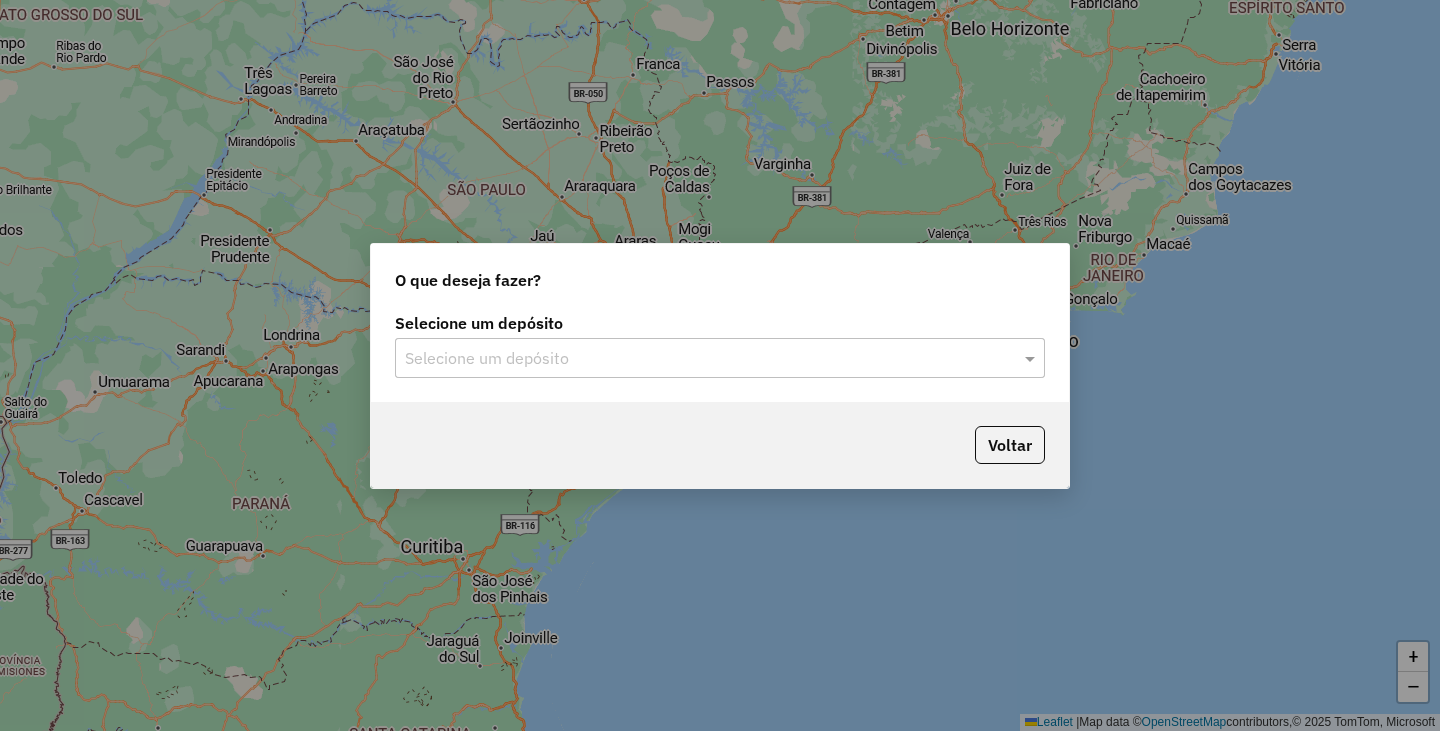click 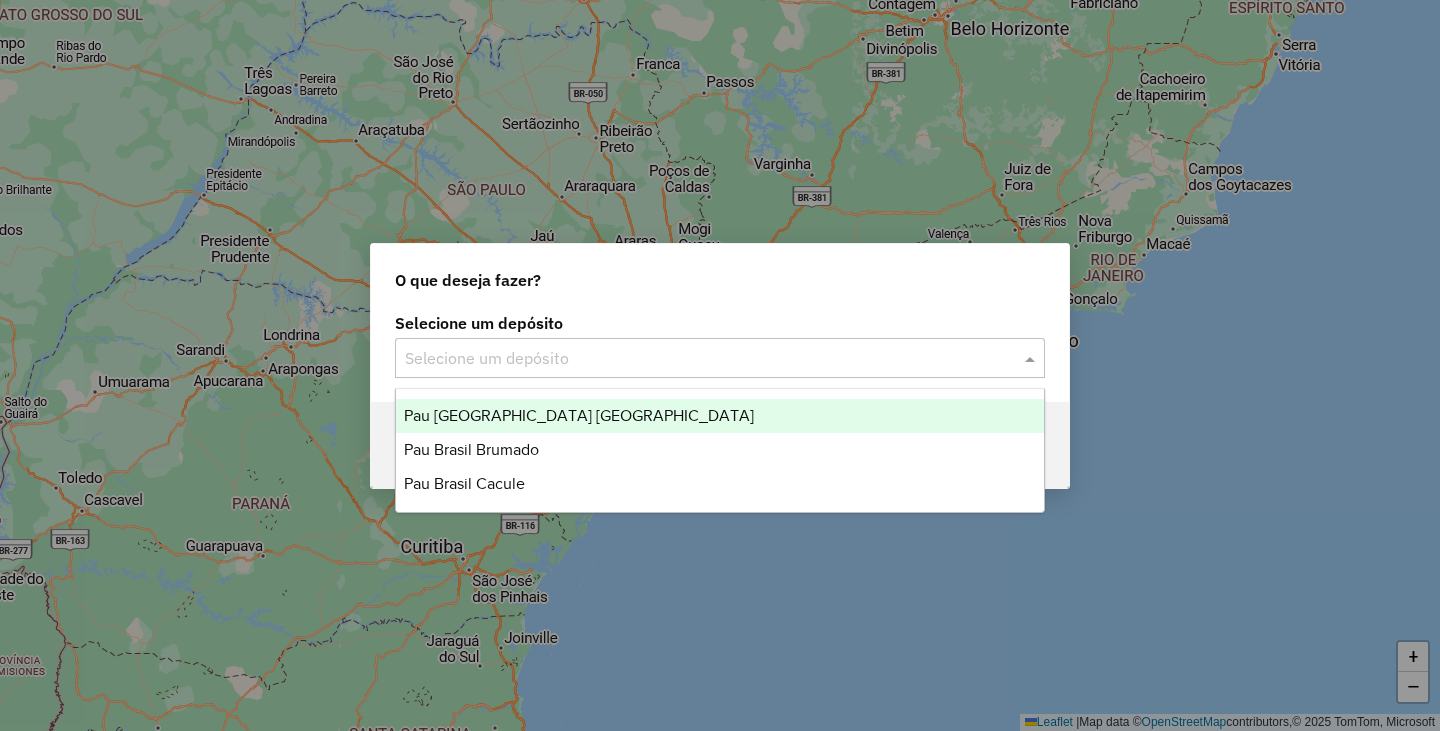 click on "Pau [GEOGRAPHIC_DATA] [GEOGRAPHIC_DATA]" at bounding box center (579, 415) 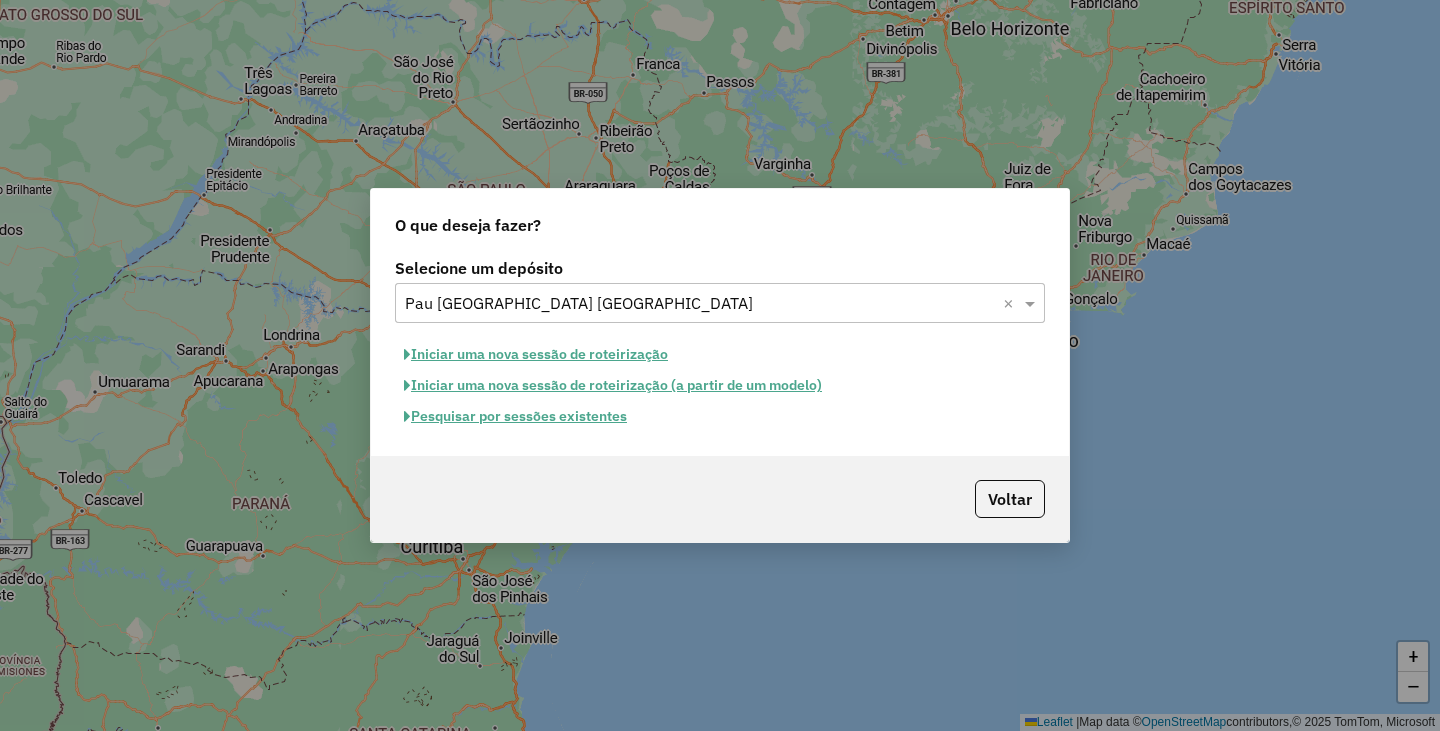 click on "Iniciar uma nova sessão de roteirização" 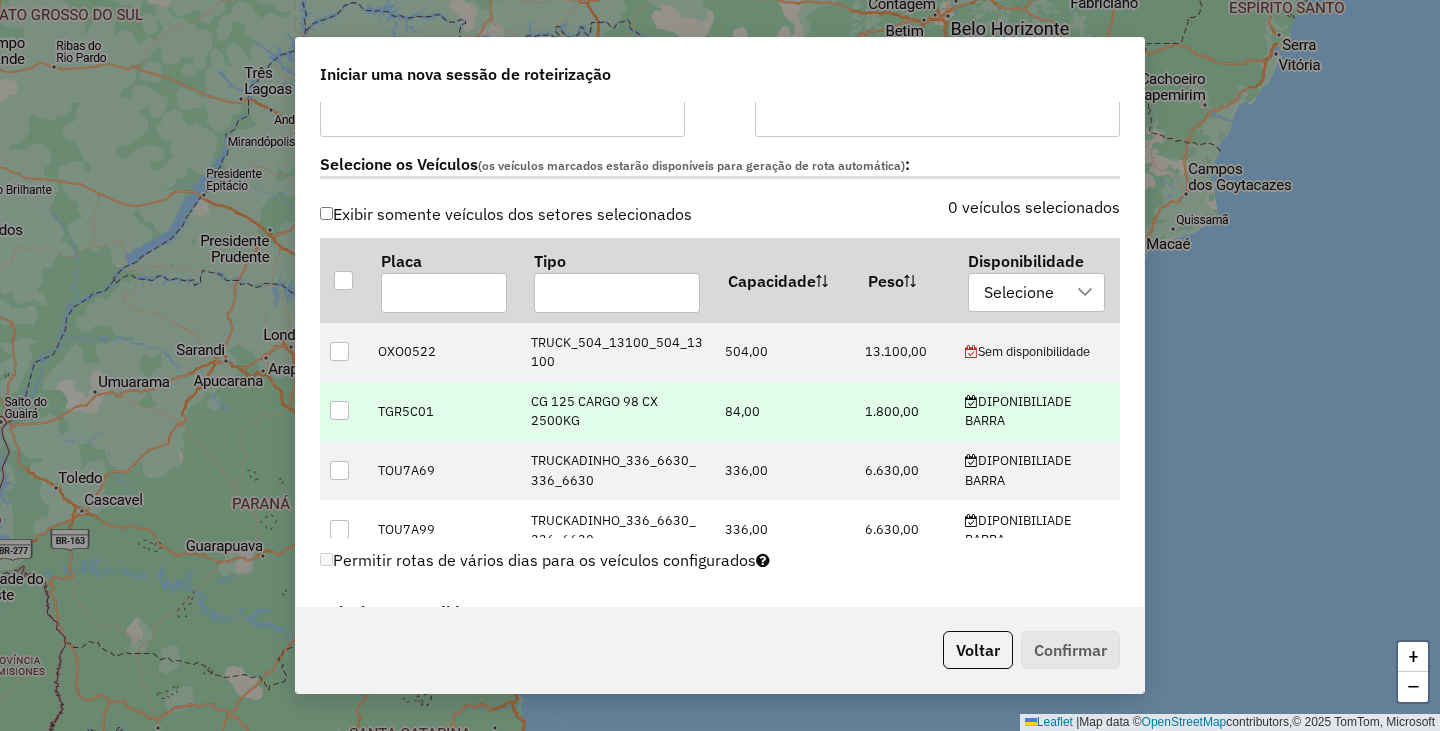 scroll, scrollTop: 600, scrollLeft: 0, axis: vertical 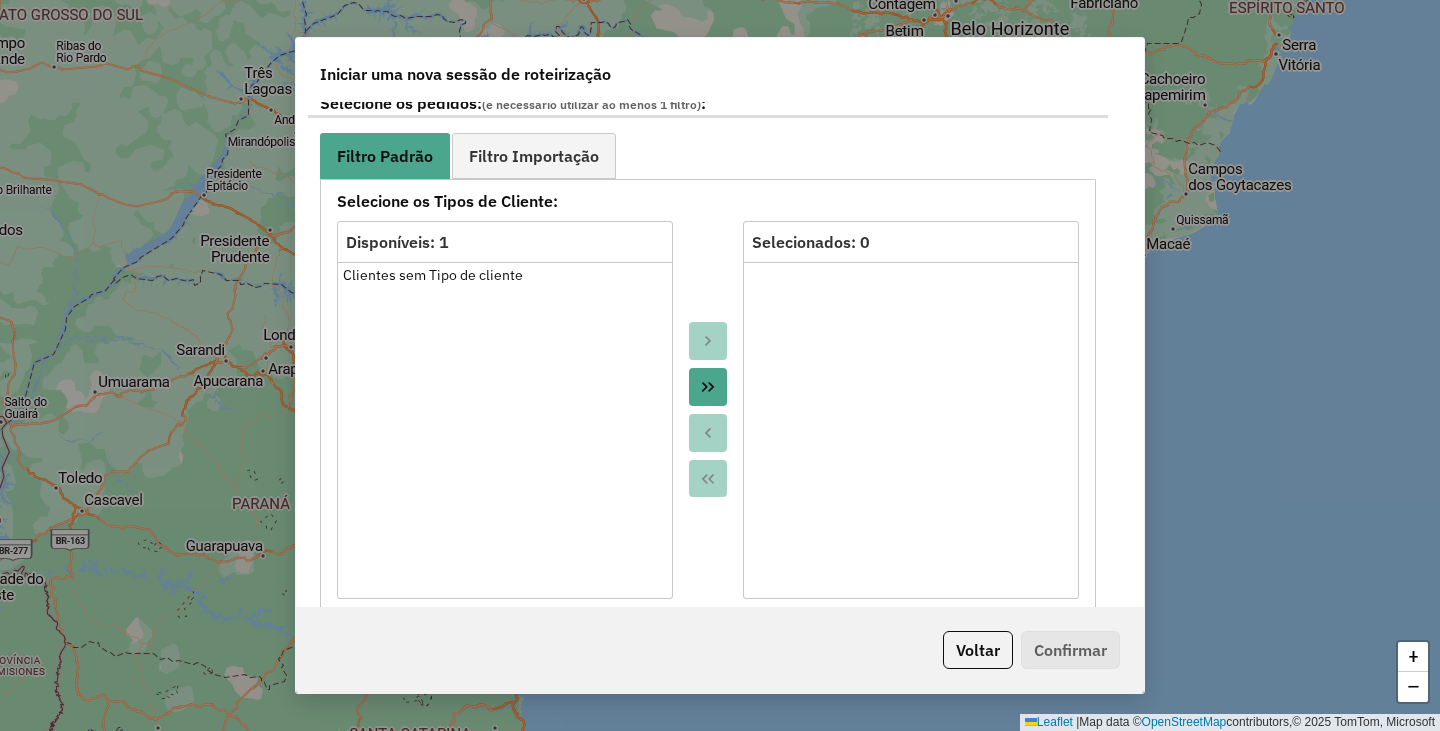 click at bounding box center (708, 387) 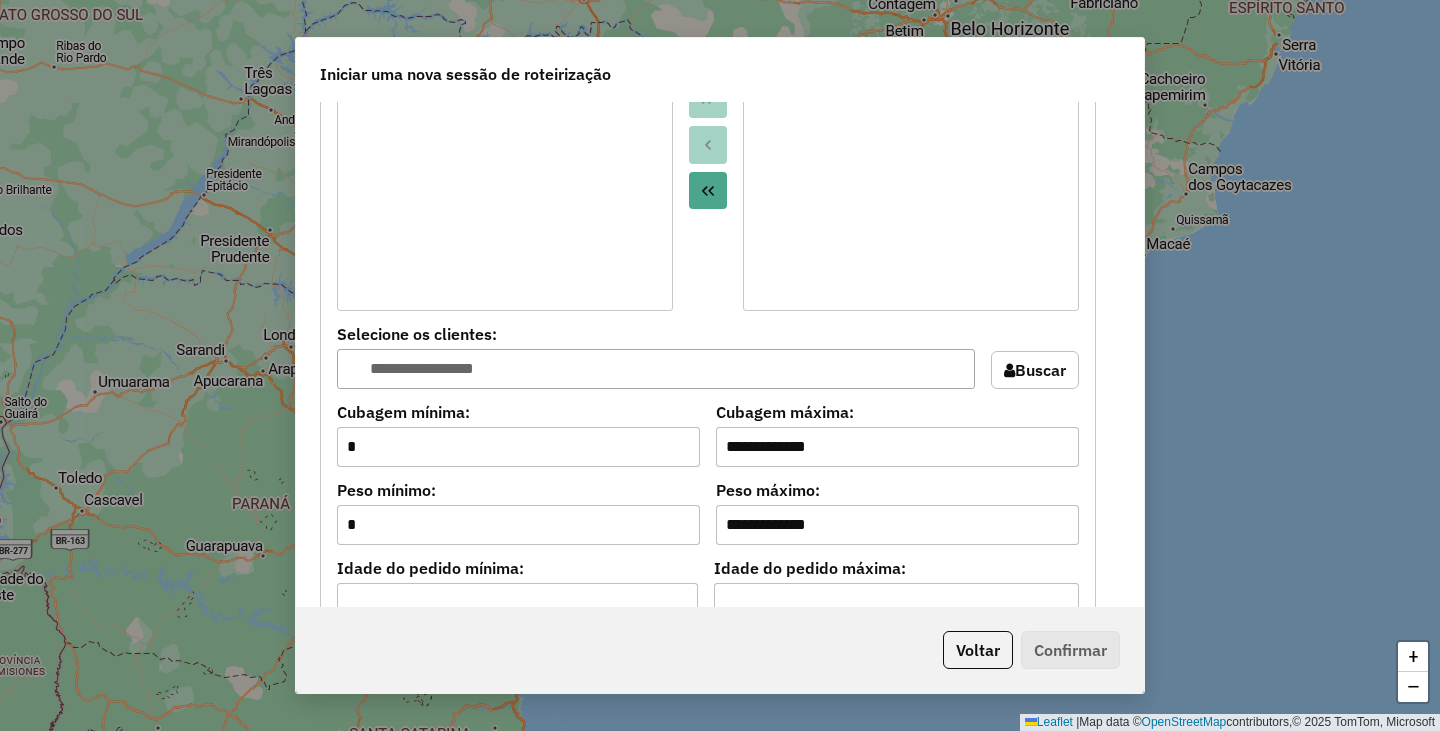 scroll, scrollTop: 1700, scrollLeft: 0, axis: vertical 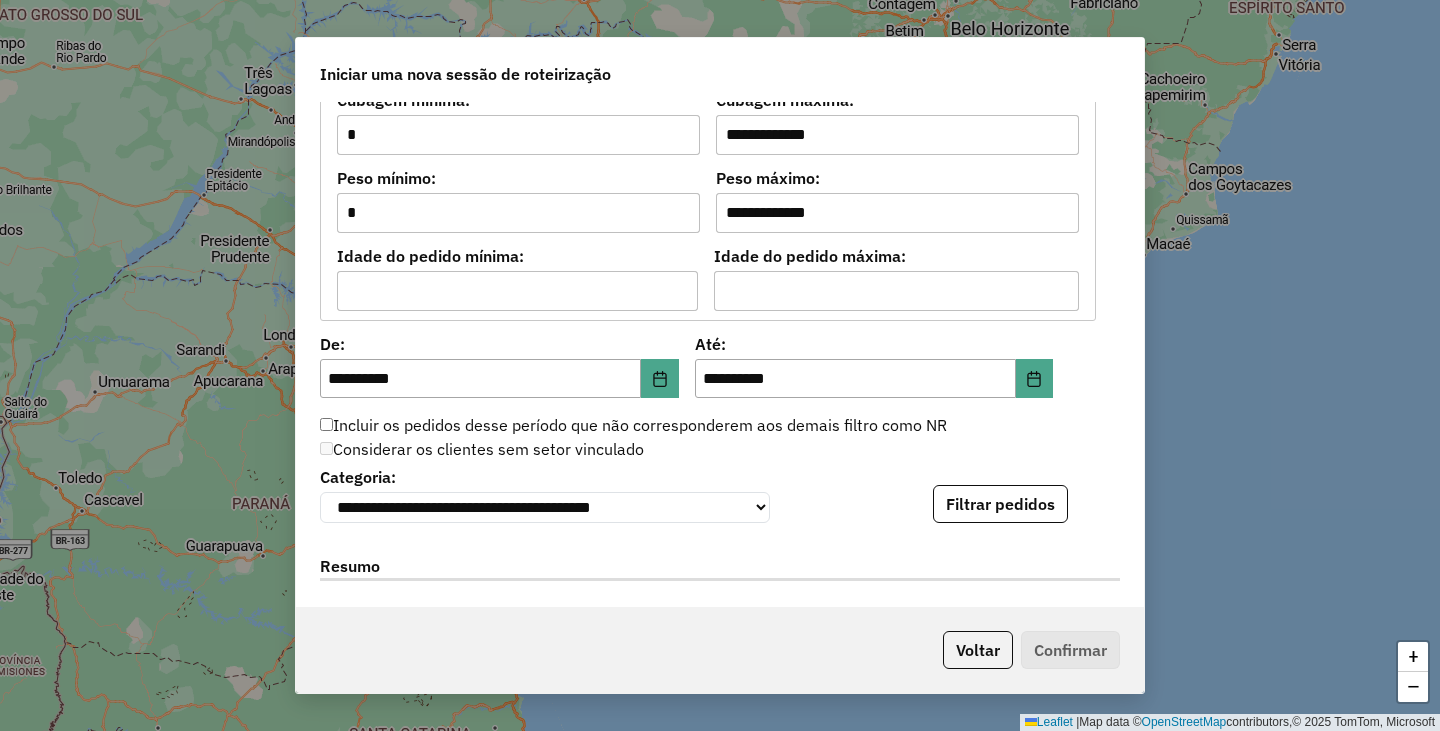 click on "**********" 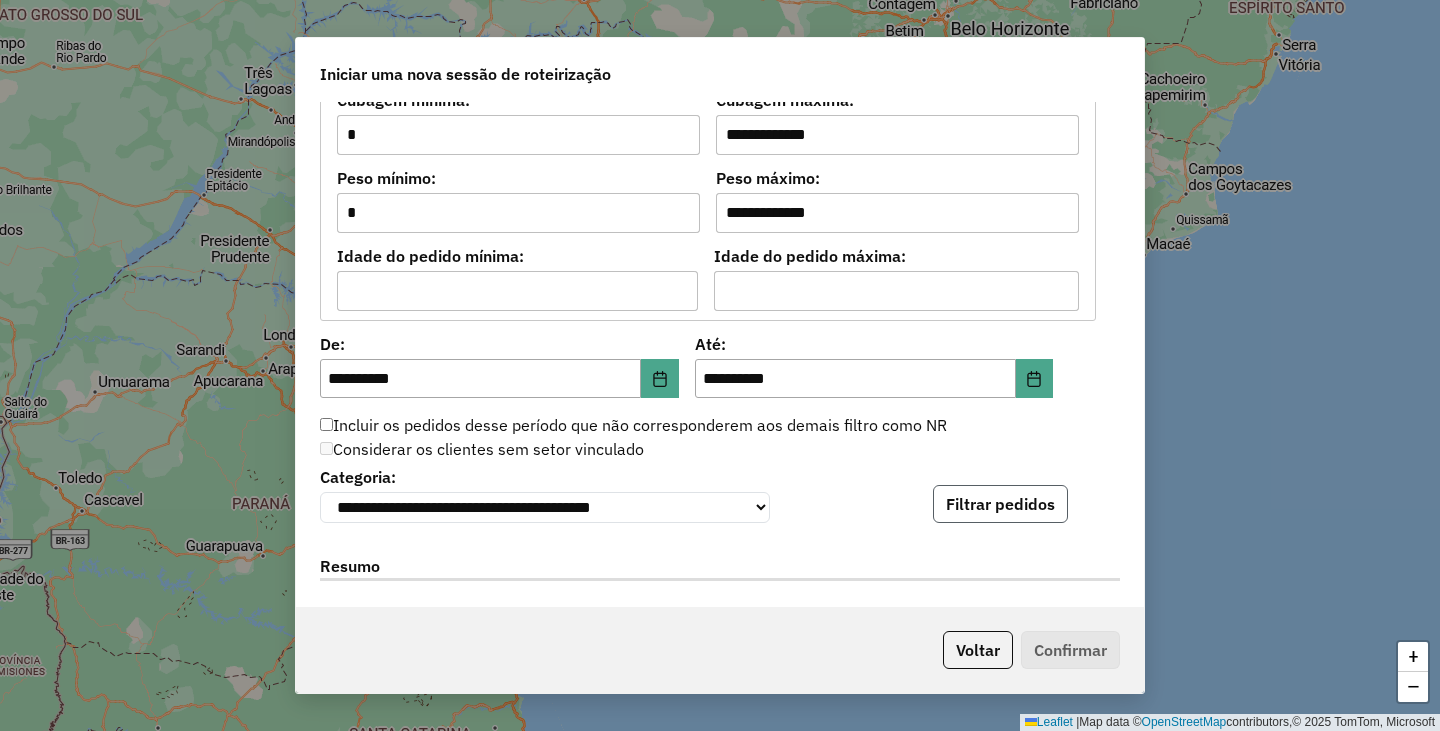 click on "Filtrar pedidos" 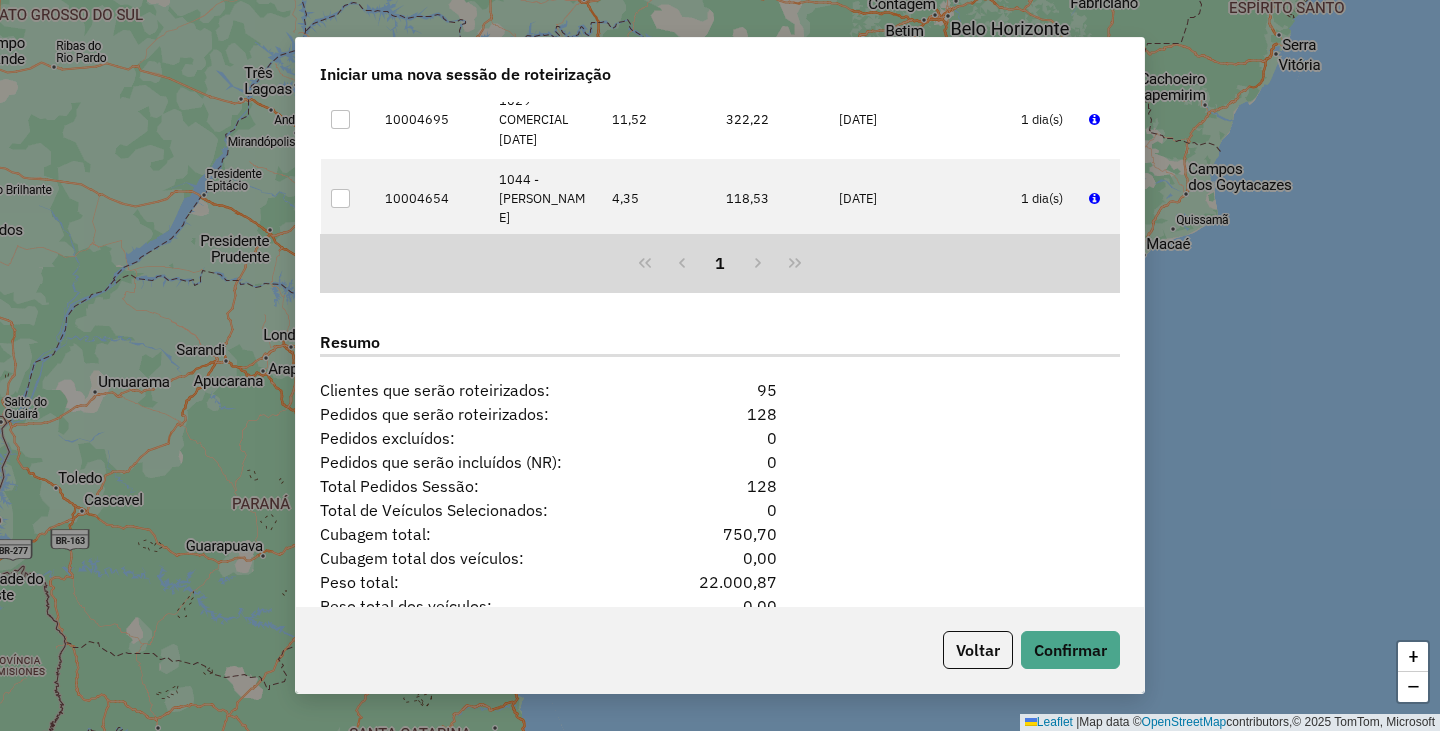 scroll, scrollTop: 2443, scrollLeft: 0, axis: vertical 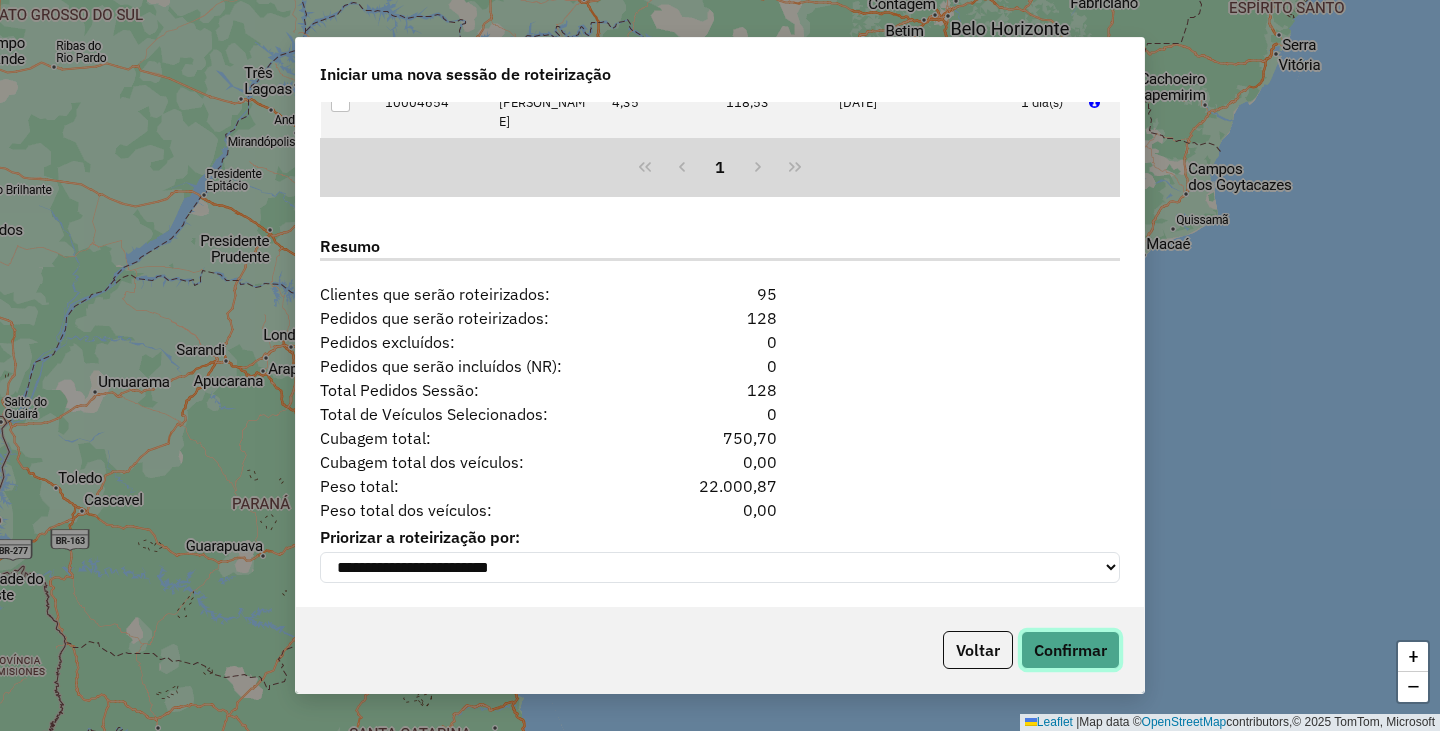 click on "Confirmar" 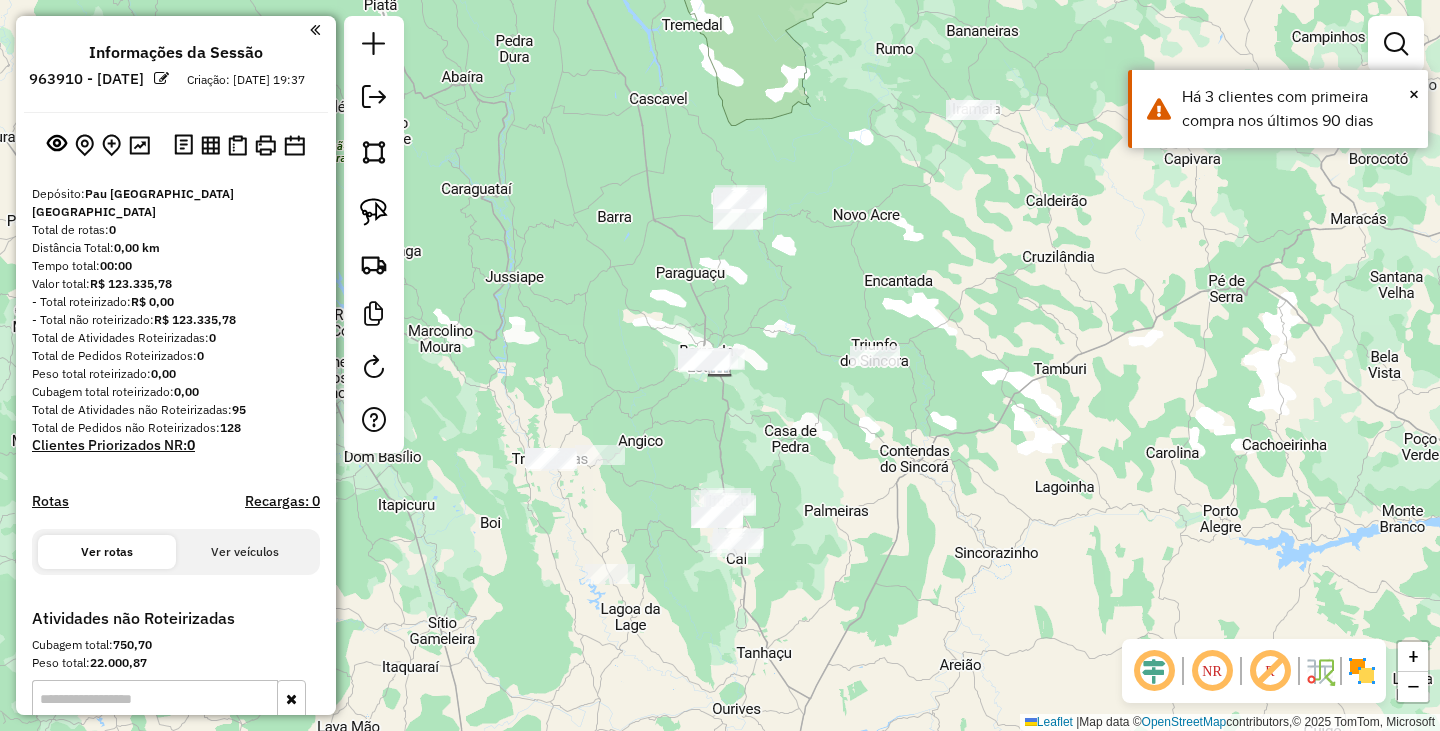 drag, startPoint x: 1054, startPoint y: 530, endPoint x: 1029, endPoint y: 555, distance: 35.35534 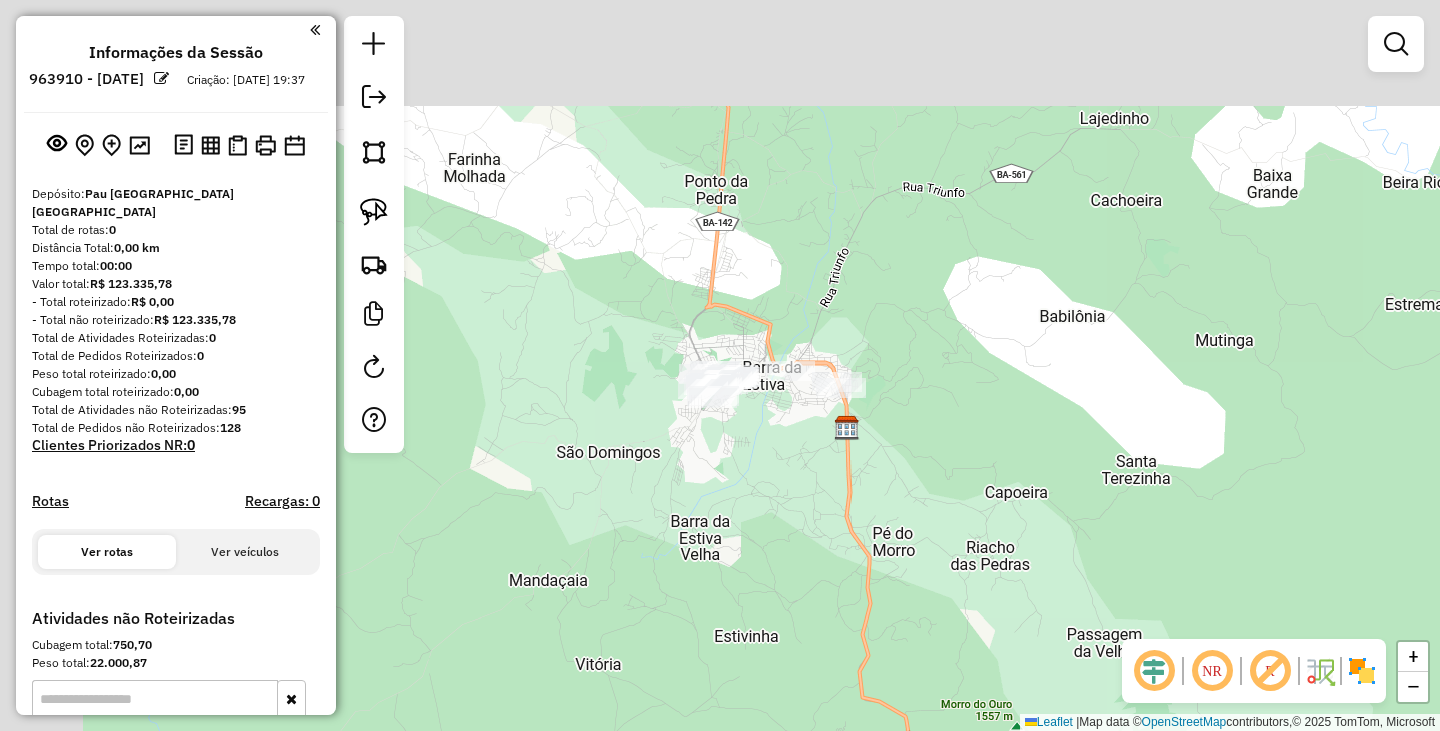 drag, startPoint x: 615, startPoint y: 327, endPoint x: 831, endPoint y: 495, distance: 273.6421 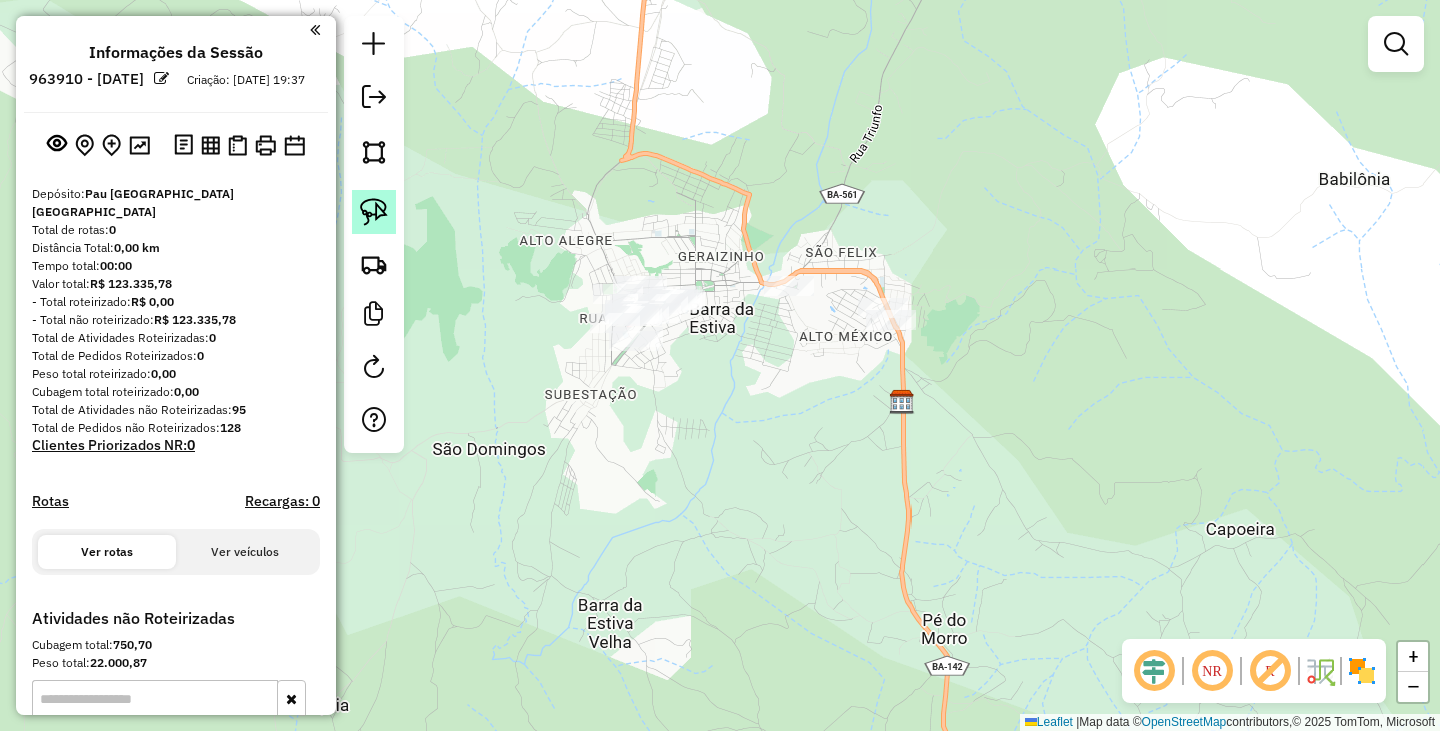 click 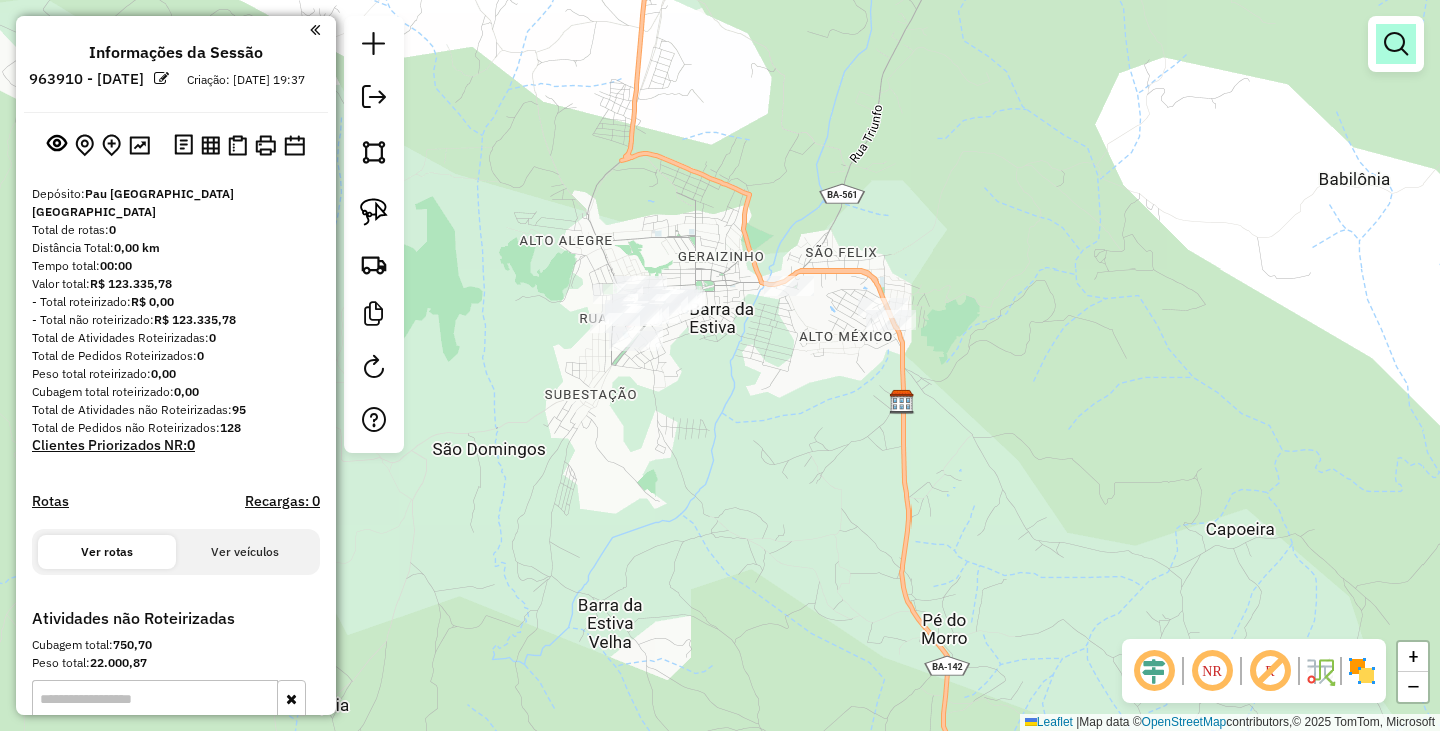 click at bounding box center [1396, 44] 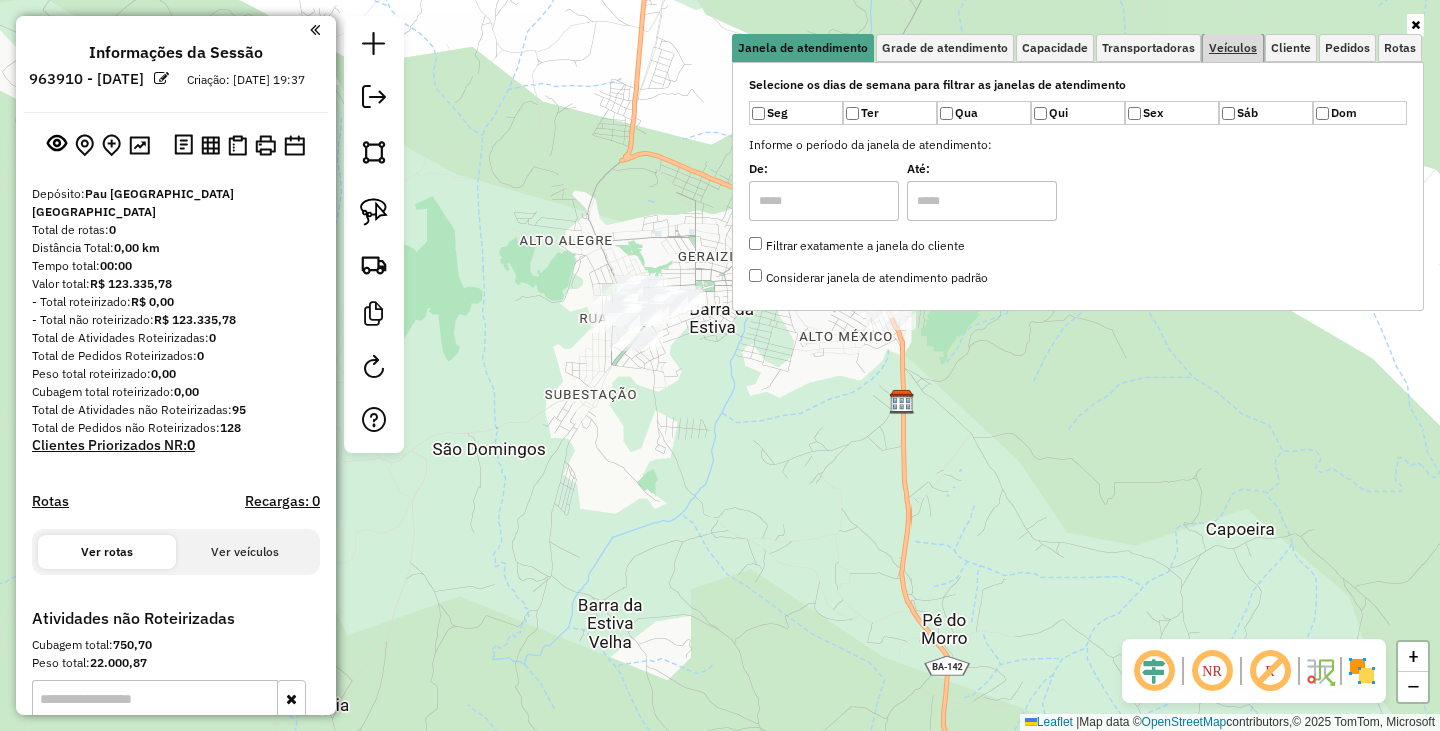 click on "Veículos" at bounding box center [1233, 48] 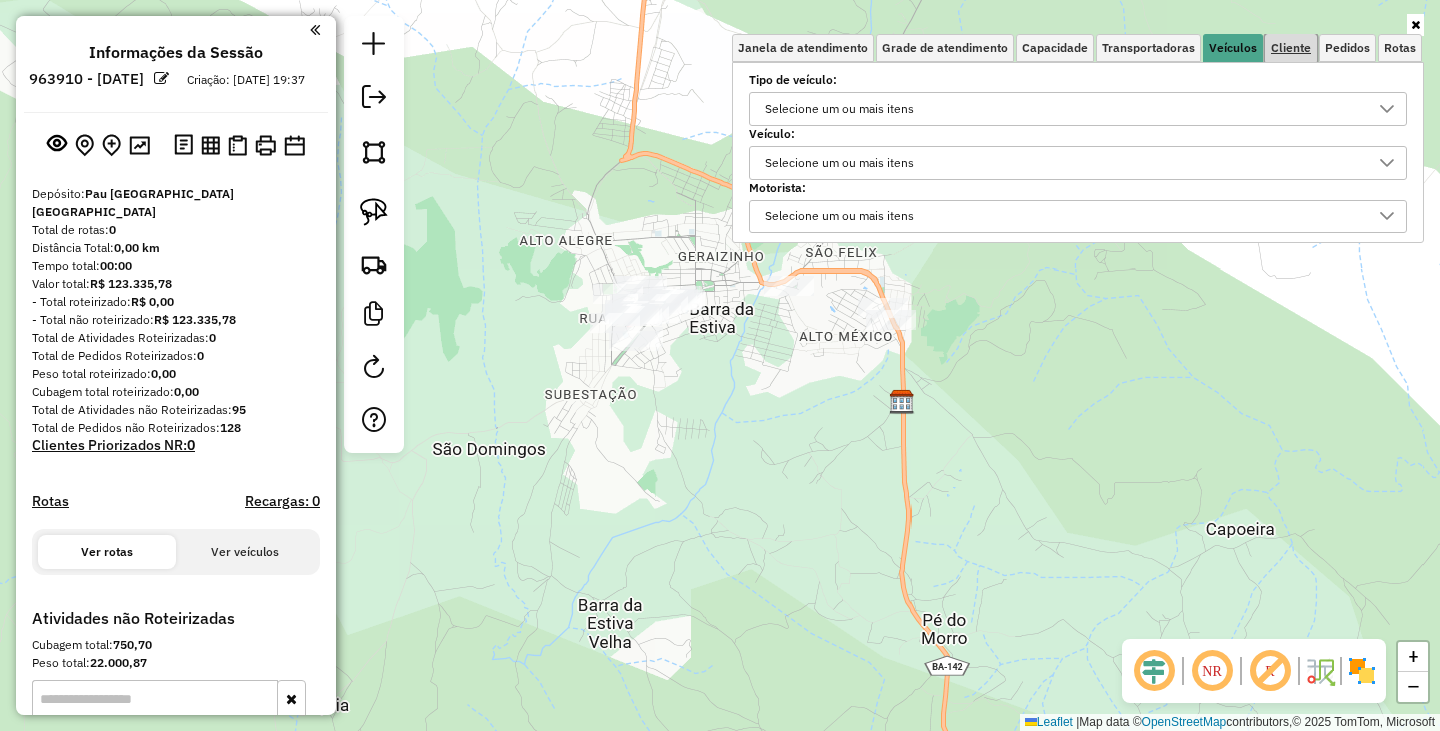 click on "Cliente" at bounding box center [1291, 48] 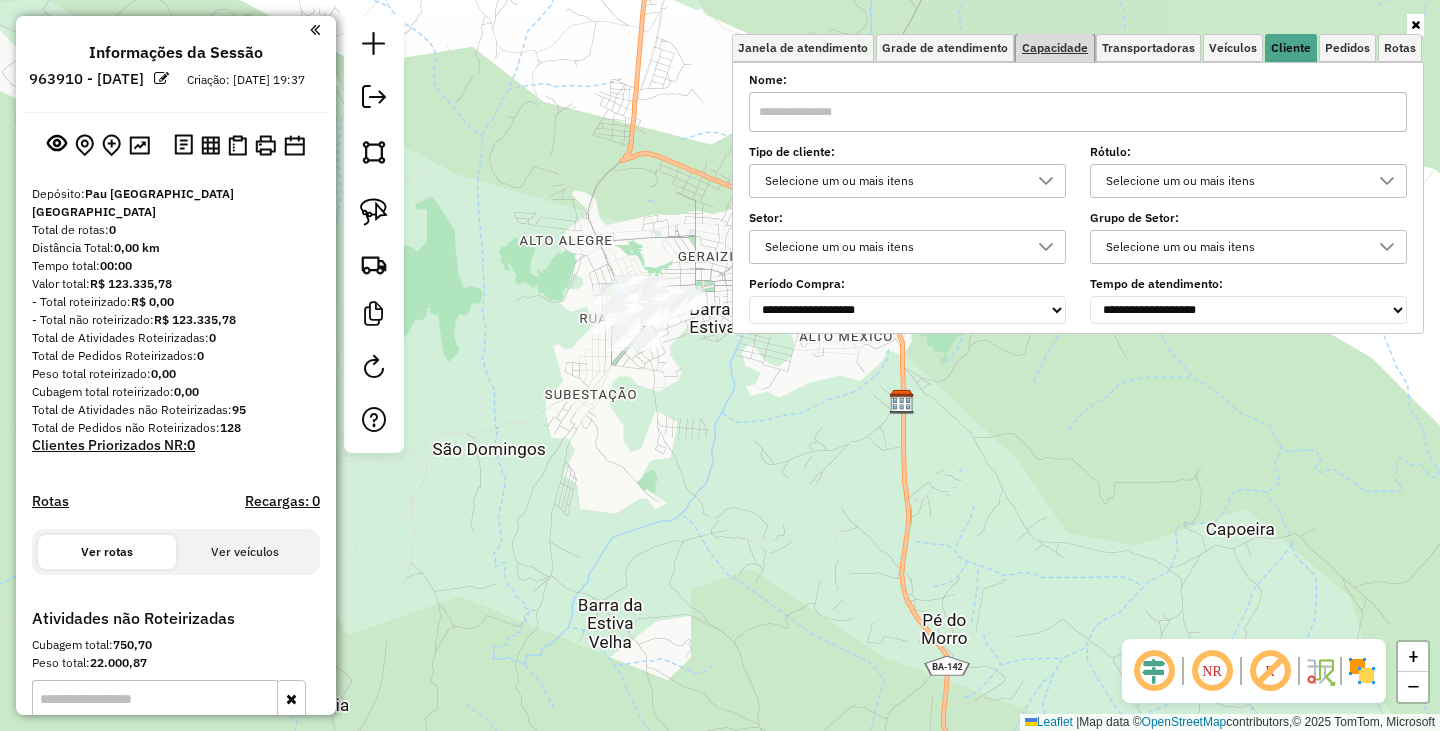 click on "Capacidade" at bounding box center (1055, 48) 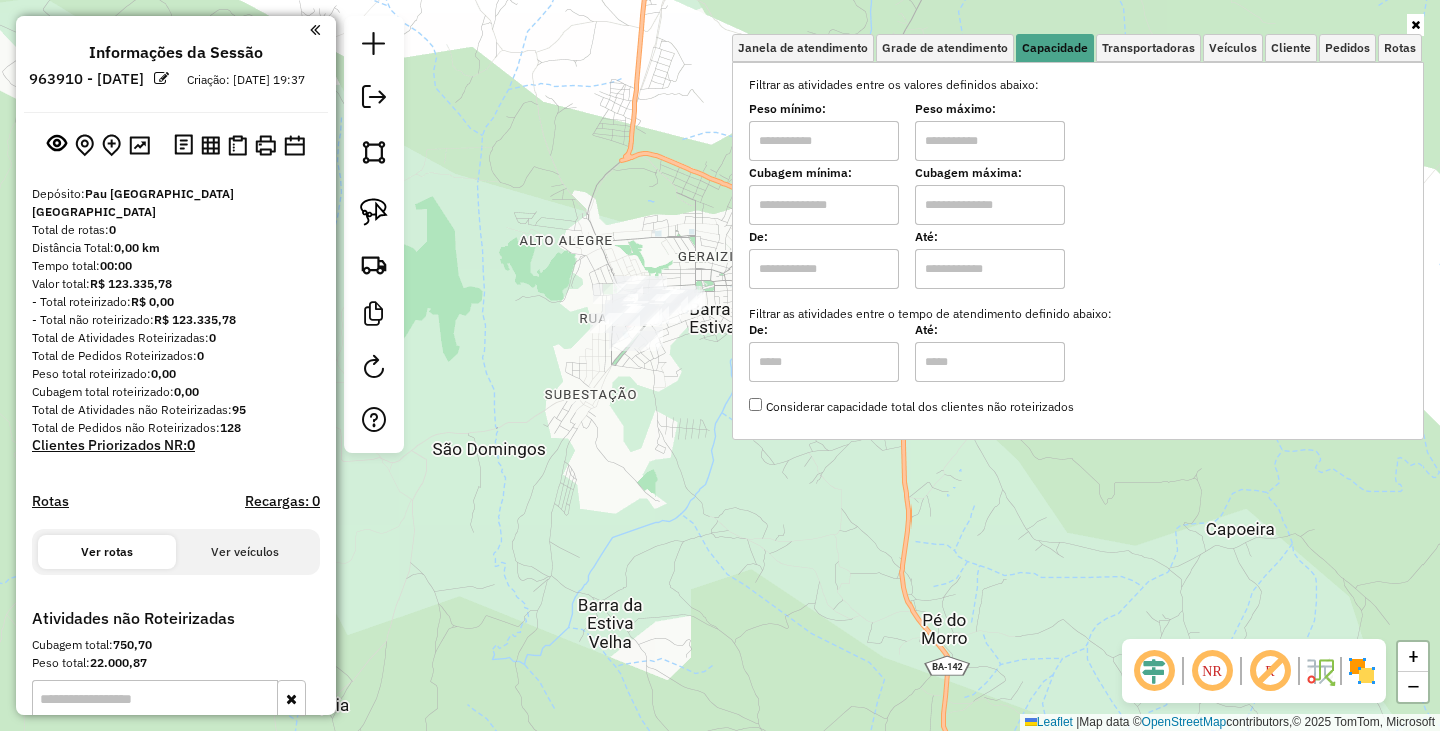 click at bounding box center (824, 141) 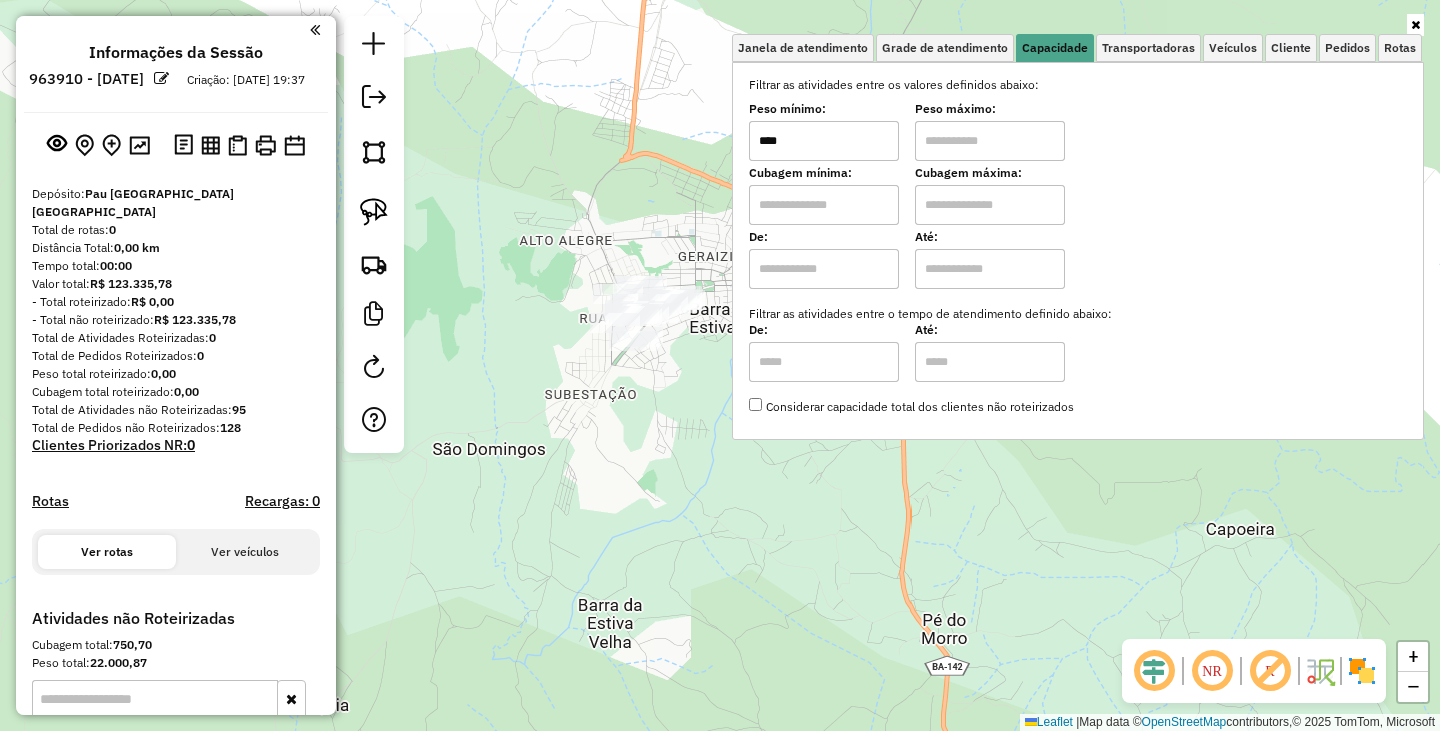 type on "****" 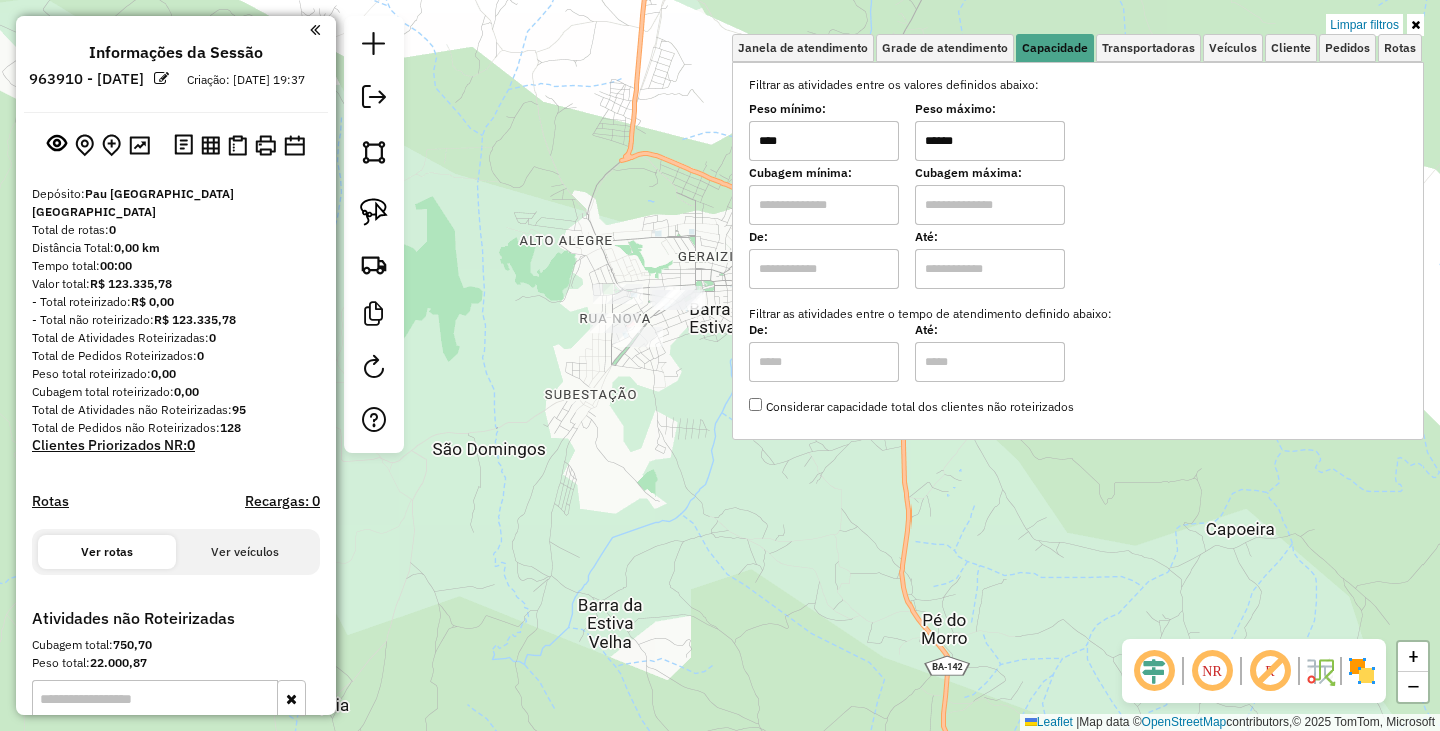 click on "Limpar filtros Janela de atendimento Grade de atendimento Capacidade Transportadoras Veículos Cliente Pedidos  Rotas Selecione os dias de semana para filtrar as janelas de atendimento  Seg   Ter   Qua   Qui   Sex   Sáb   Dom  Informe o período da janela de atendimento: De: Até:  Filtrar exatamente a janela do cliente  Considerar janela de atendimento padrão  Selecione os dias de semana para filtrar as grades de atendimento  Seg   Ter   Qua   Qui   Sex   Sáb   Dom   Considerar clientes sem dia de atendimento cadastrado  Clientes fora do dia de atendimento selecionado Filtrar as atividades entre os valores definidos abaixo:  Peso mínimo:  ****  Peso máximo:  ******  Cubagem mínima:   Cubagem máxima:   De:   Até:  Filtrar as atividades entre o tempo de atendimento definido abaixo:  De:   Até:   Considerar capacidade total dos clientes não roteirizados Transportadora: Selecione um ou mais itens Tipo de veículo: Selecione um ou mais itens Veículo: Selecione um ou mais itens Motorista: Nome: Rótulo:" 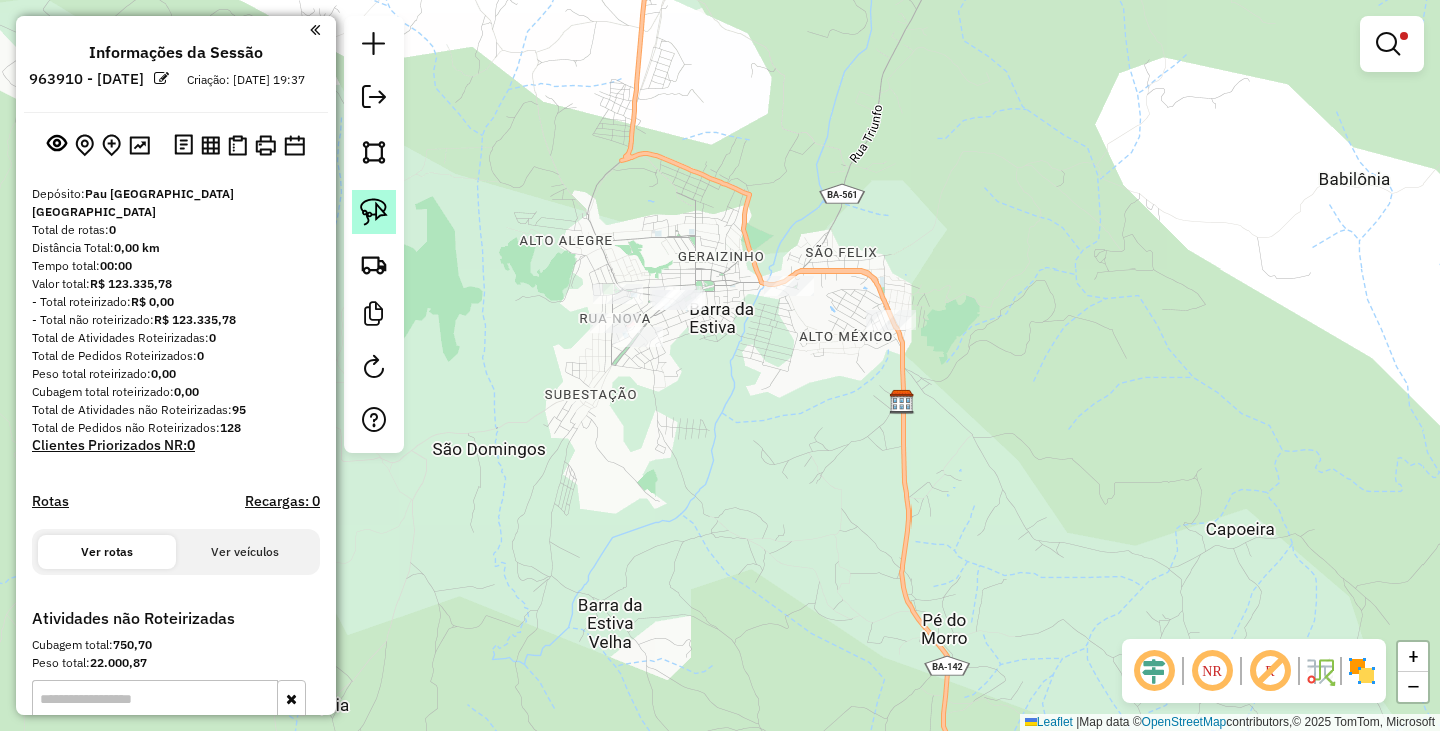 click 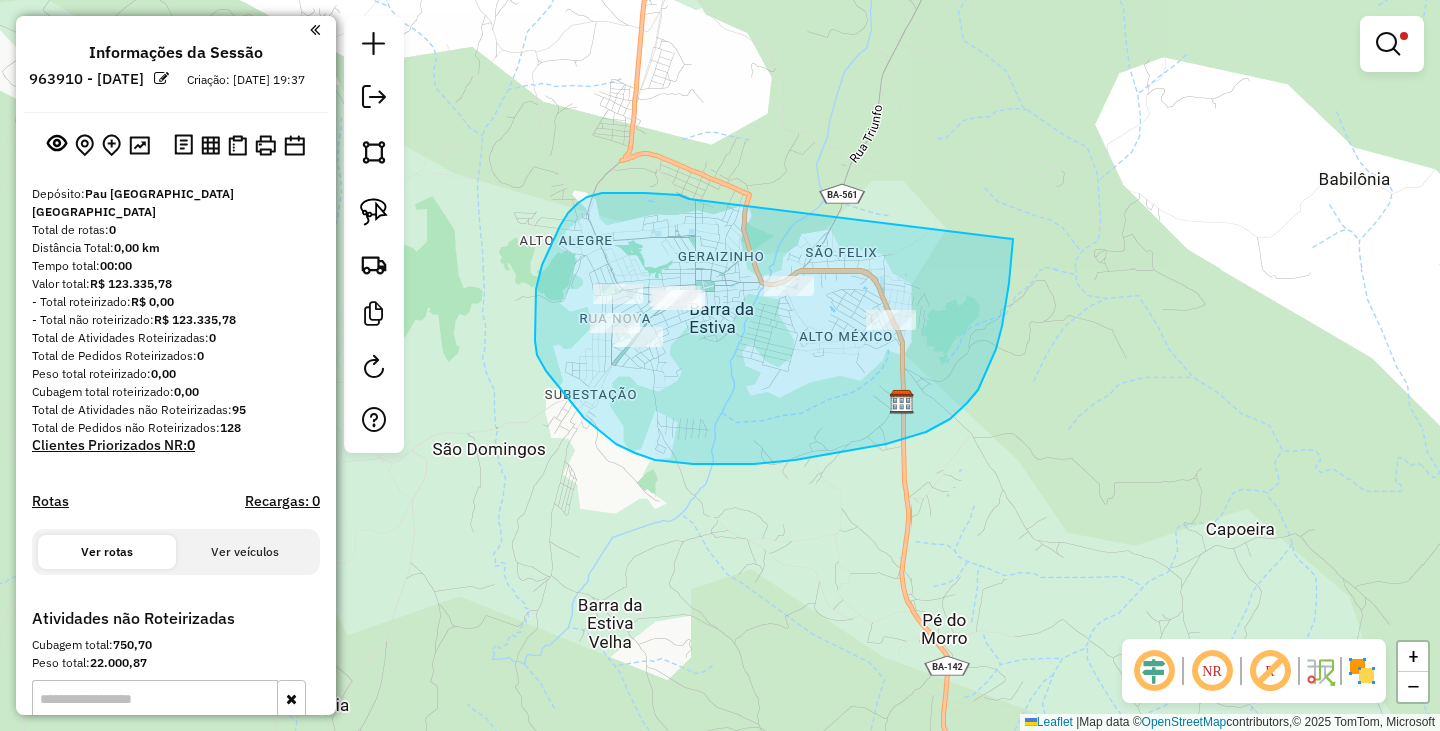 drag, startPoint x: 685, startPoint y: 198, endPoint x: 1013, endPoint y: 220, distance: 328.73697 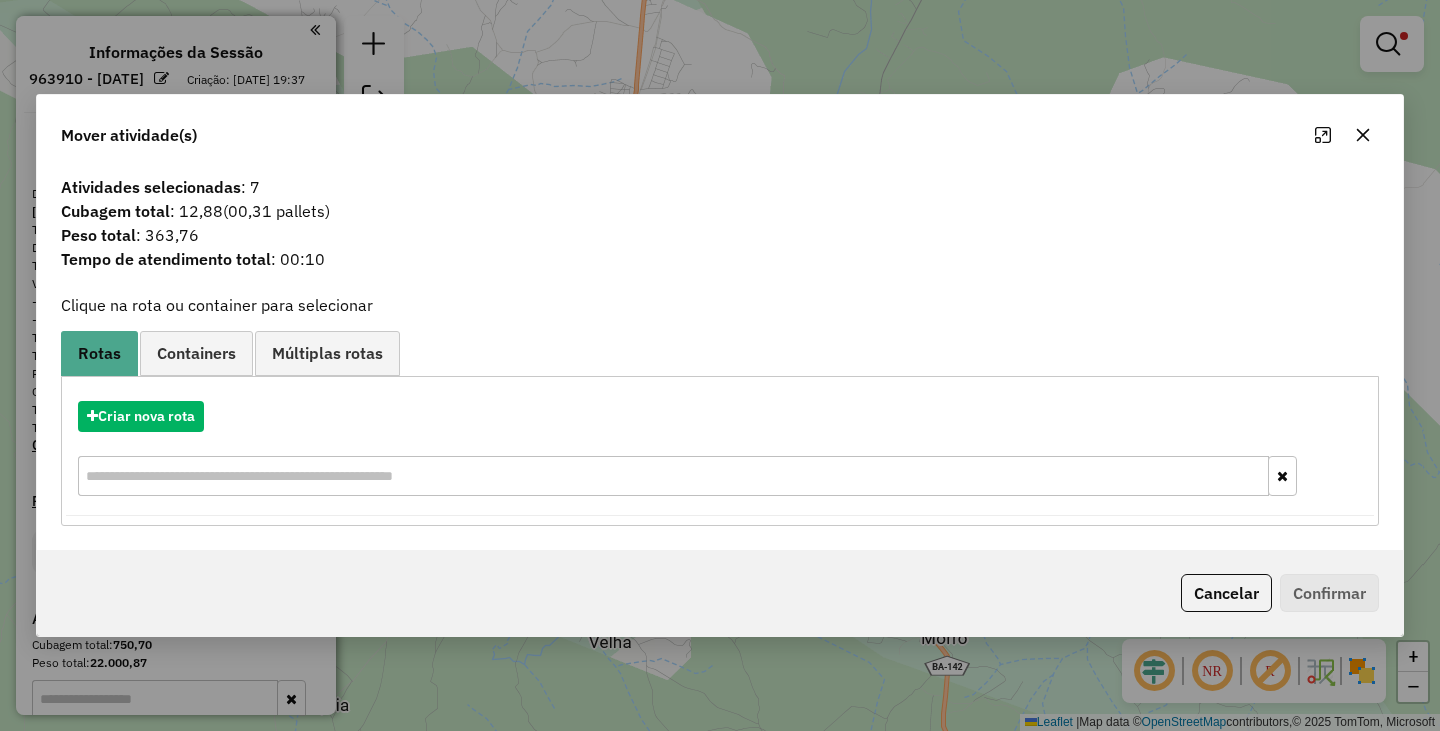 click on "Cancelar" 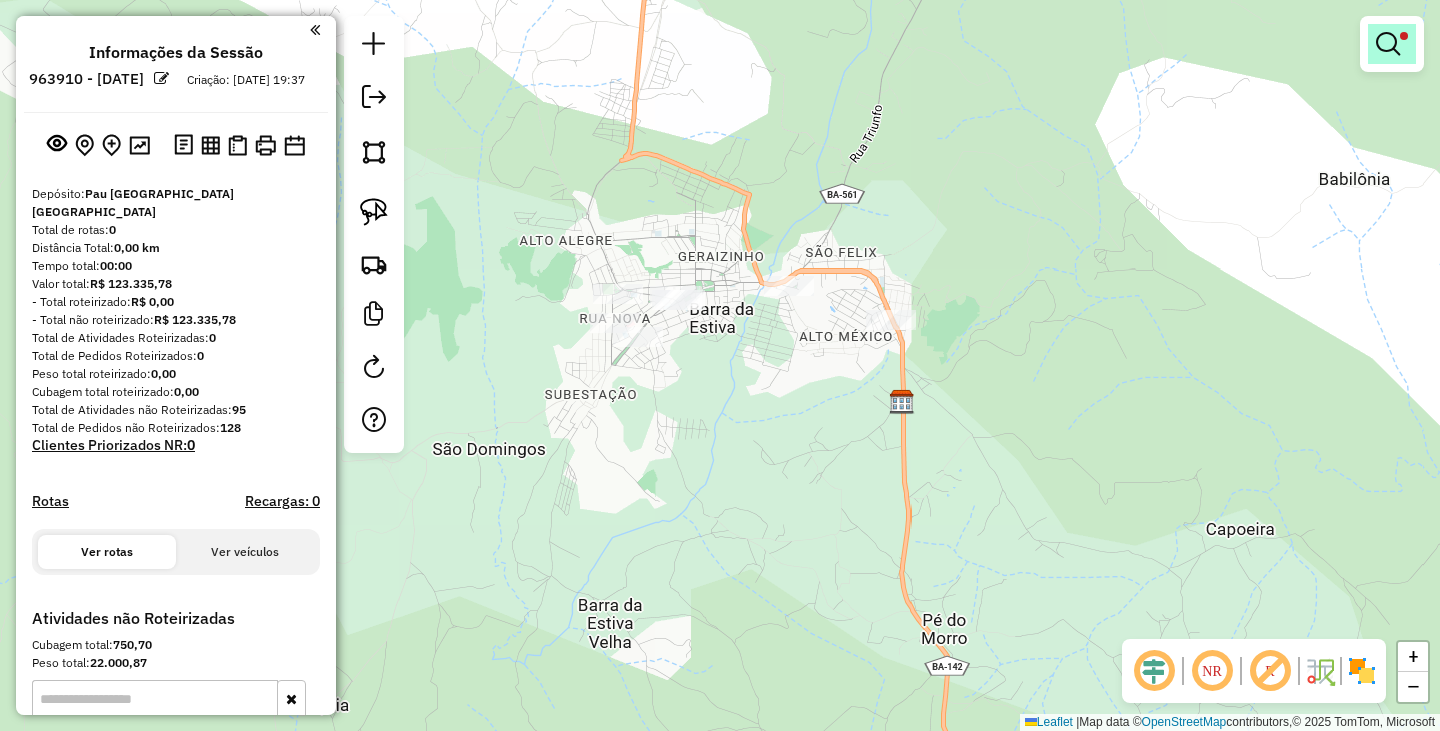 click at bounding box center [1388, 44] 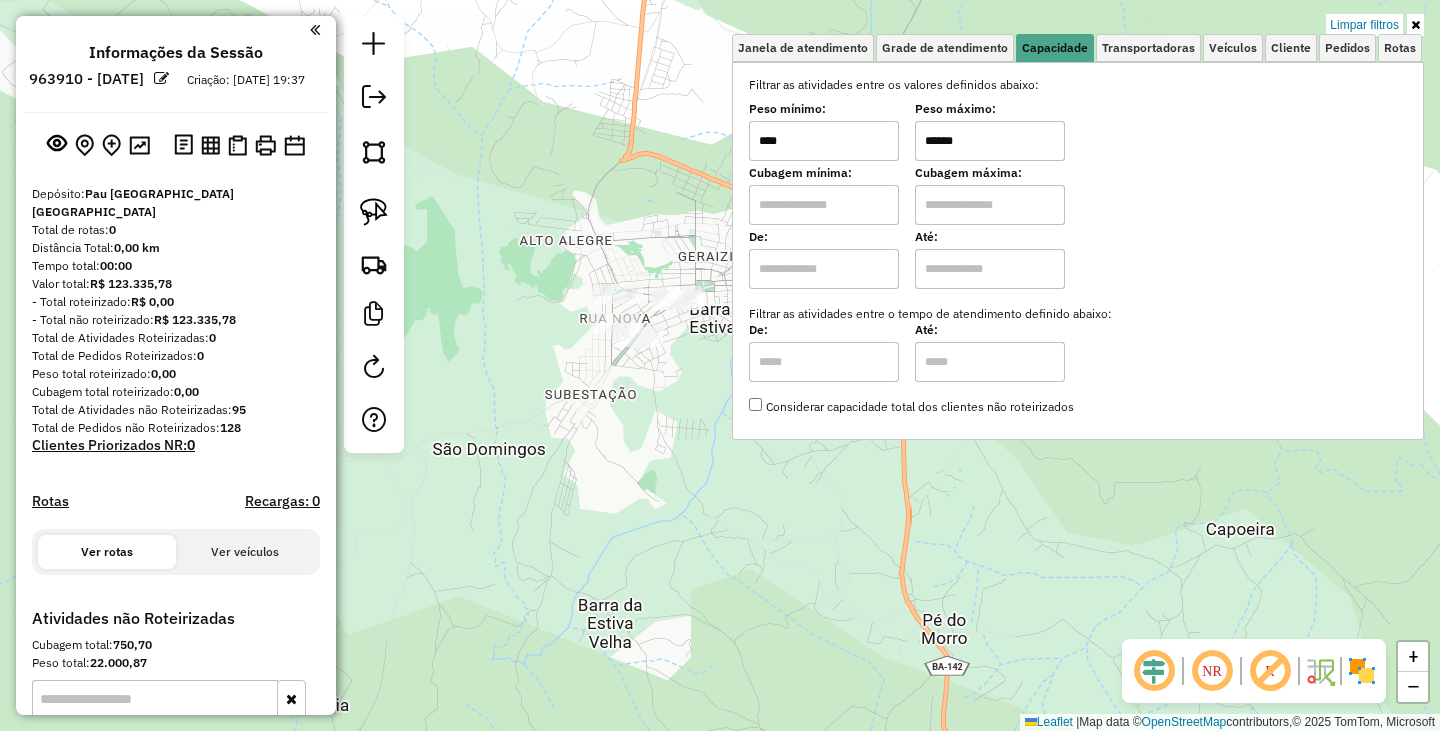 drag, startPoint x: 984, startPoint y: 132, endPoint x: 910, endPoint y: 136, distance: 74.10803 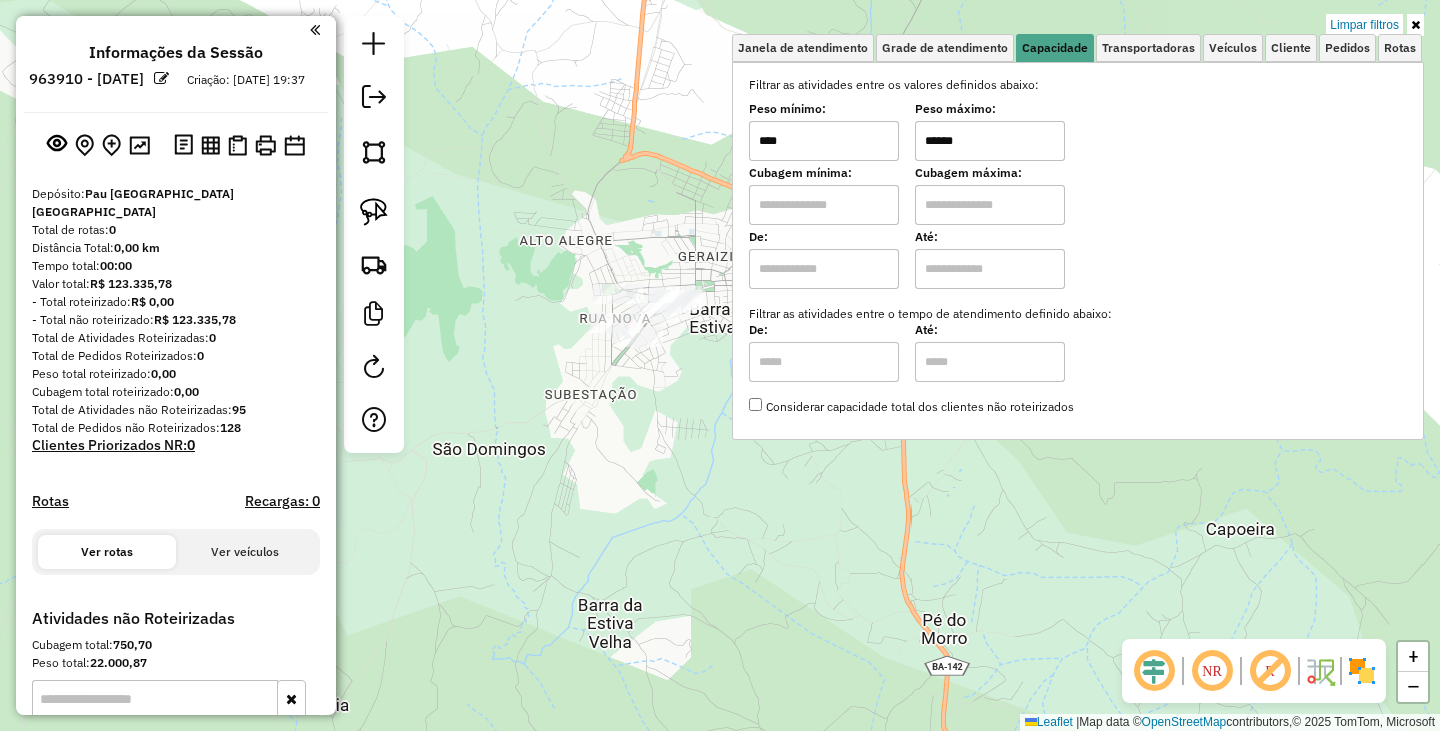 click on "Limpar filtros Janela de atendimento Grade de atendimento Capacidade Transportadoras Veículos Cliente Pedidos  Rotas Selecione os dias de semana para filtrar as janelas de atendimento  Seg   Ter   Qua   Qui   Sex   Sáb   Dom  Informe o período da janela de atendimento: De: Até:  Filtrar exatamente a janela do cliente  Considerar janela de atendimento padrão  Selecione os dias de semana para filtrar as grades de atendimento  Seg   Ter   Qua   Qui   Sex   Sáb   Dom   Considerar clientes sem dia de atendimento cadastrado  Clientes fora do dia de atendimento selecionado Filtrar as atividades entre os valores definidos abaixo:  Peso mínimo:  ****  Peso máximo:  ******  Cubagem mínima:   Cubagem máxima:   De:   Até:  Filtrar as atividades entre o tempo de atendimento definido abaixo:  De:   Até:   Considerar capacidade total dos clientes não roteirizados Transportadora: Selecione um ou mais itens Tipo de veículo: Selecione um ou mais itens Veículo: Selecione um ou mais itens Motorista: Nome: Rótulo:" 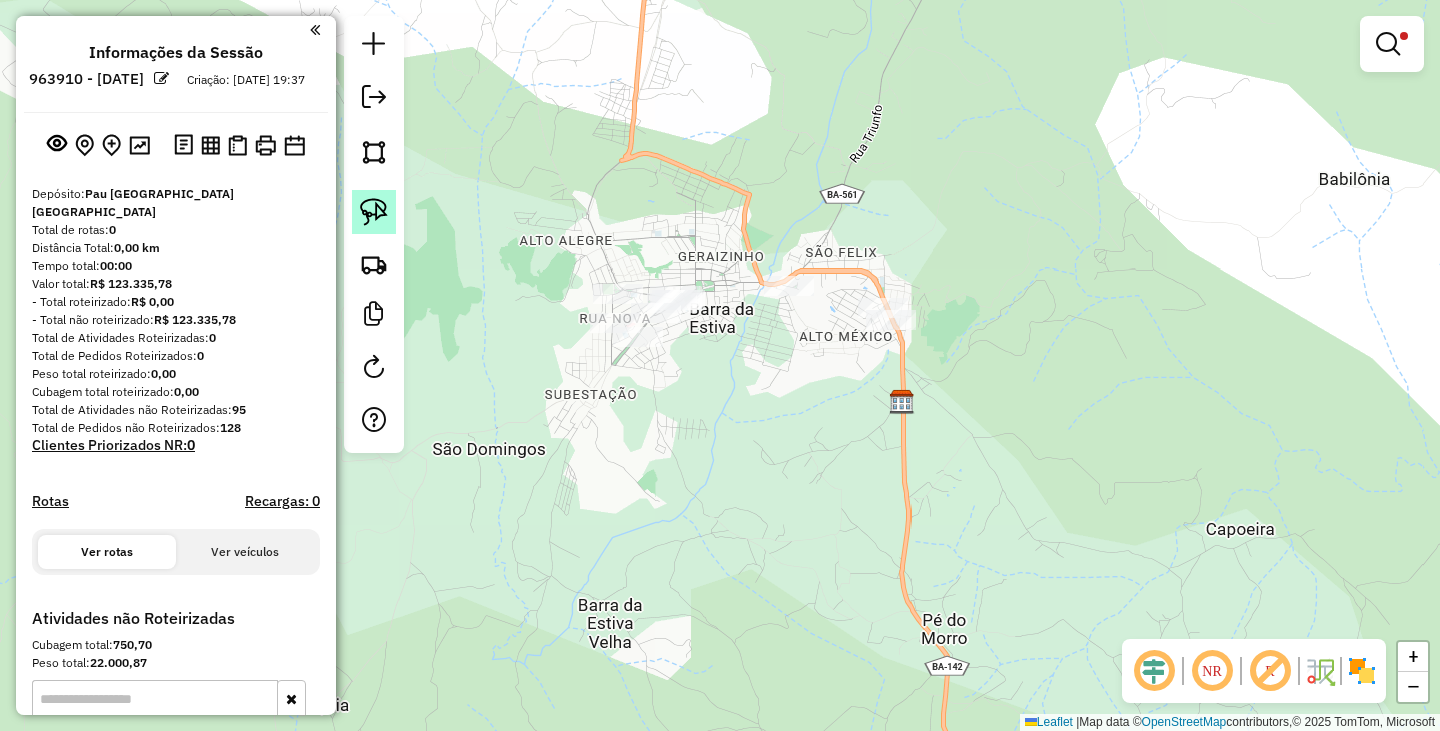 click 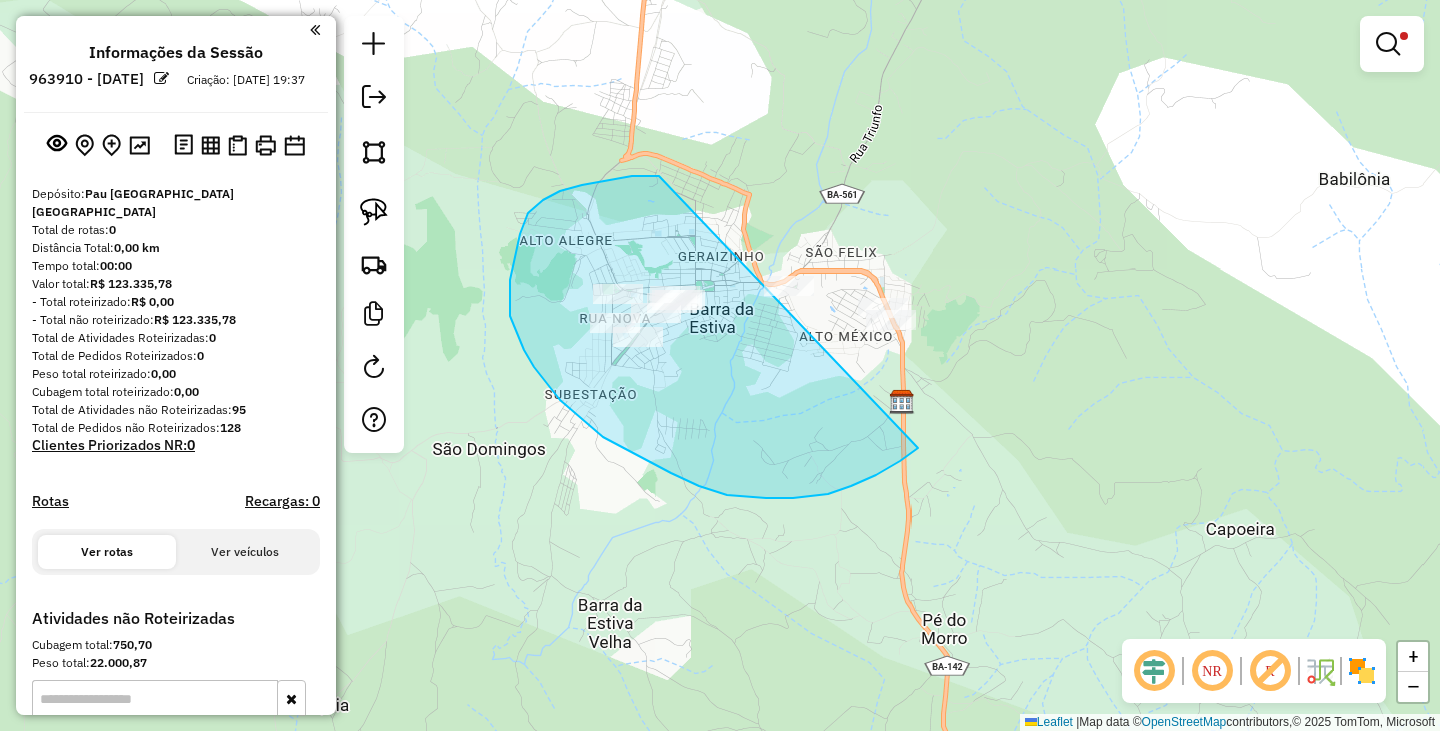 drag, startPoint x: 659, startPoint y: 176, endPoint x: 1014, endPoint y: 266, distance: 366.2308 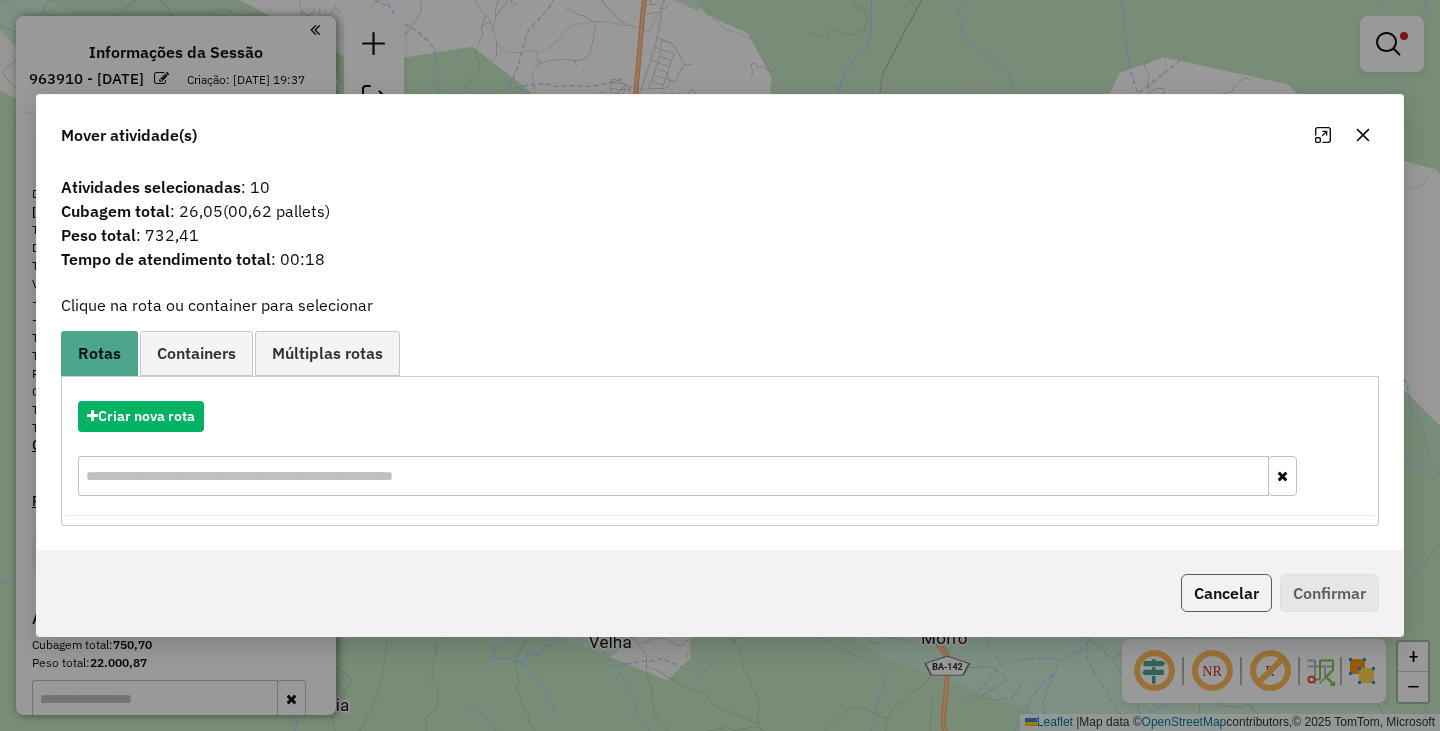 click on "Cancelar" 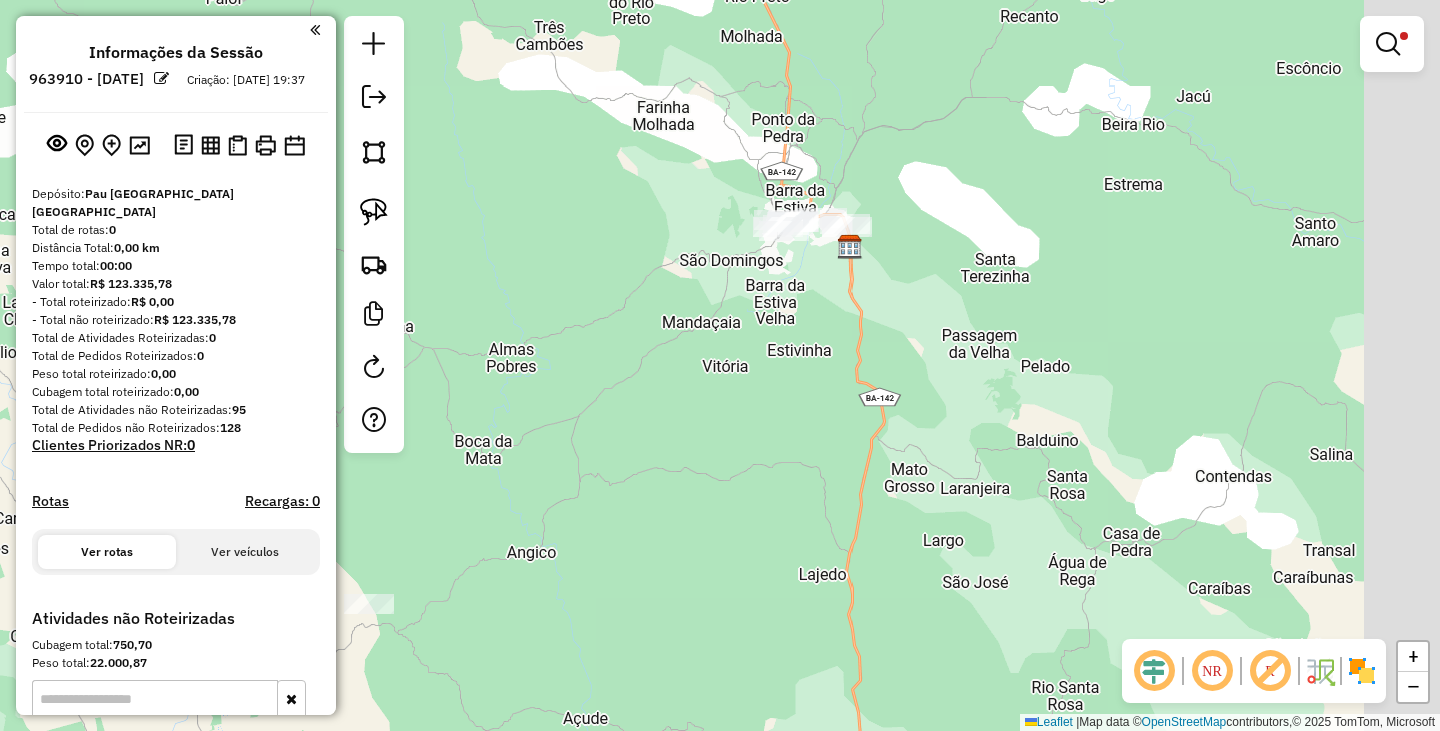 drag, startPoint x: 1270, startPoint y: 413, endPoint x: 978, endPoint y: 281, distance: 320.44968 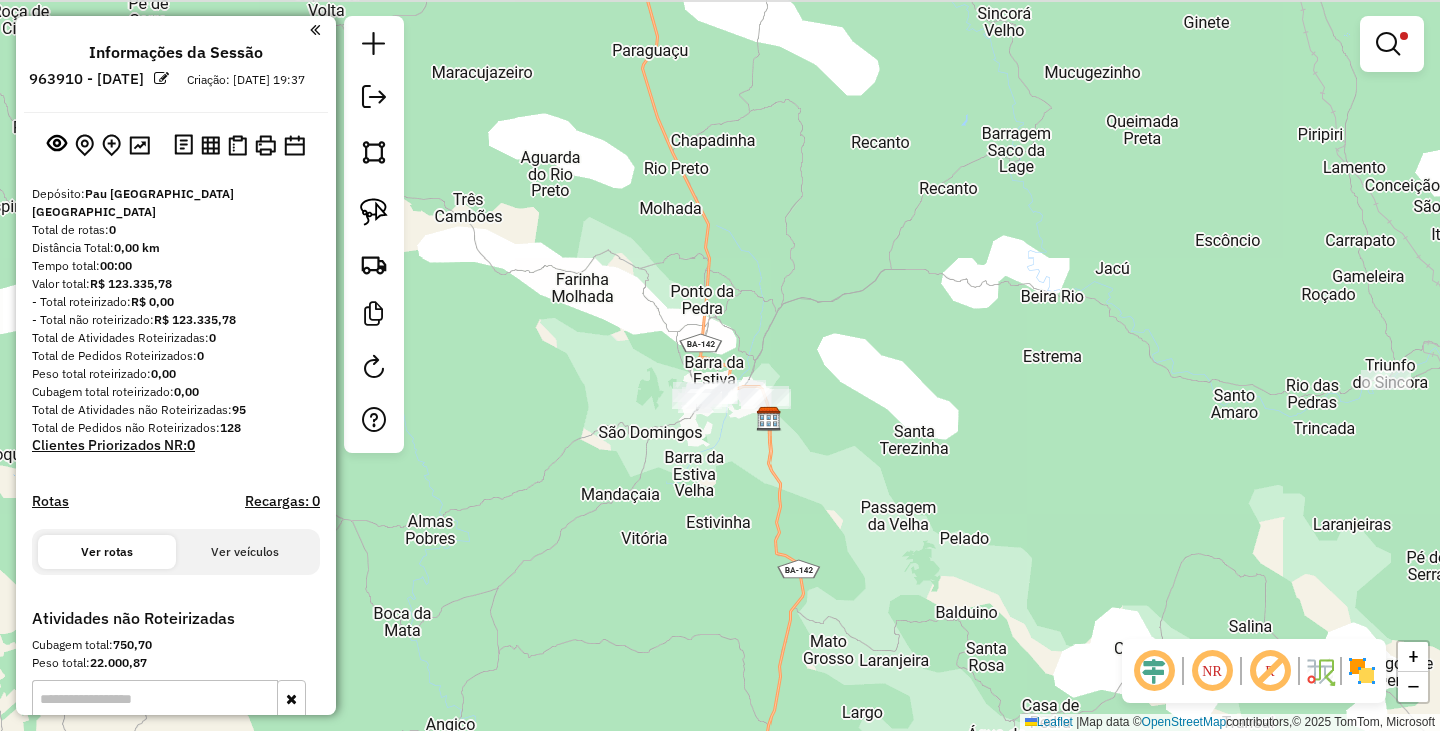 drag, startPoint x: 1139, startPoint y: 295, endPoint x: 1108, endPoint y: 399, distance: 108.52189 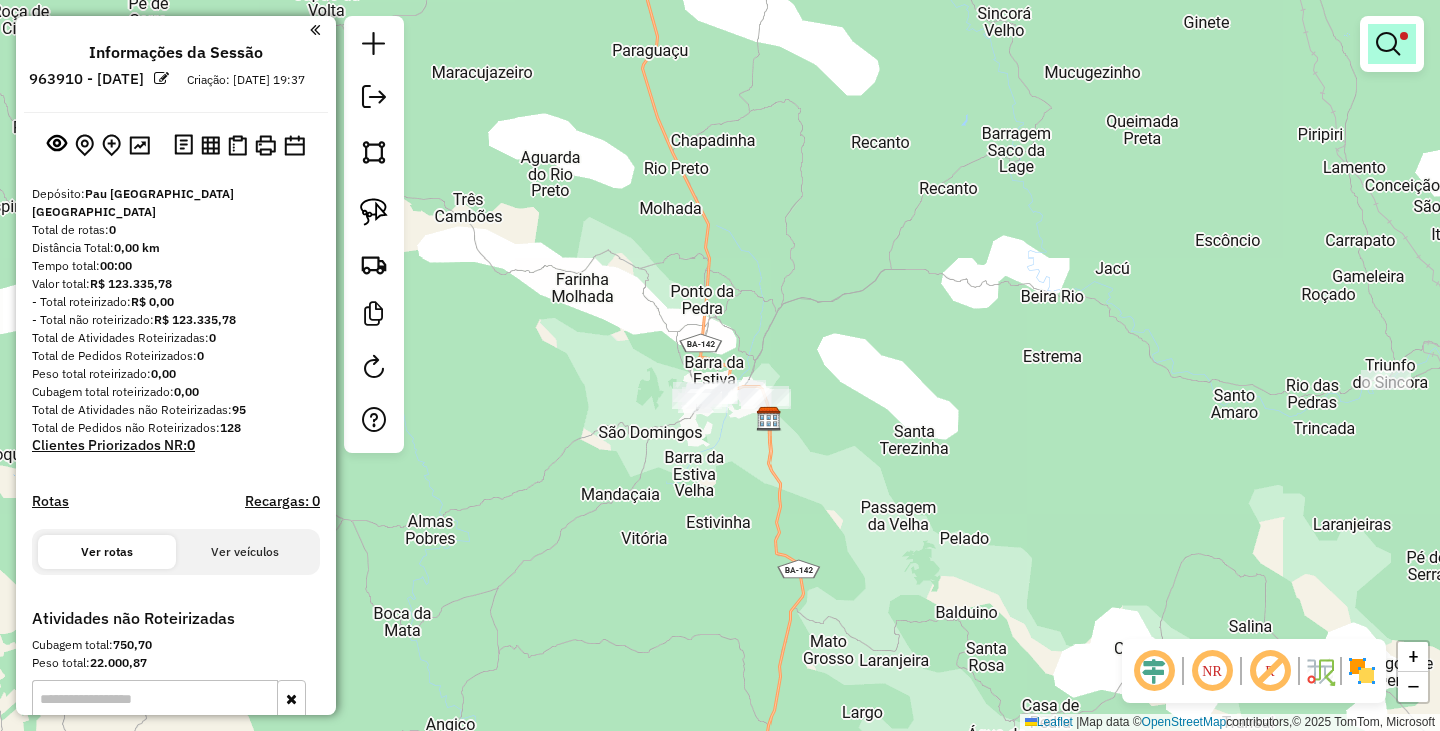 click at bounding box center (1392, 44) 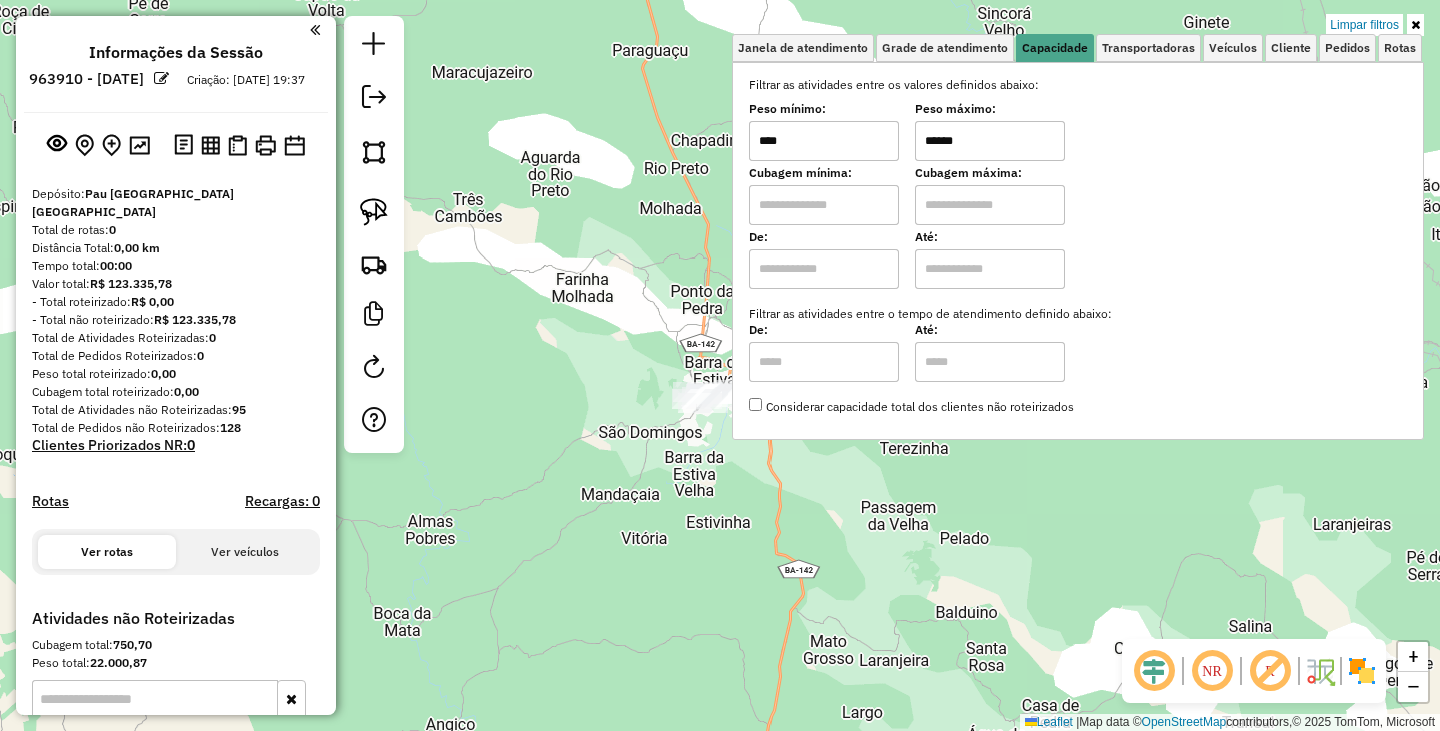 drag, startPoint x: 1029, startPoint y: 132, endPoint x: 890, endPoint y: 136, distance: 139.05754 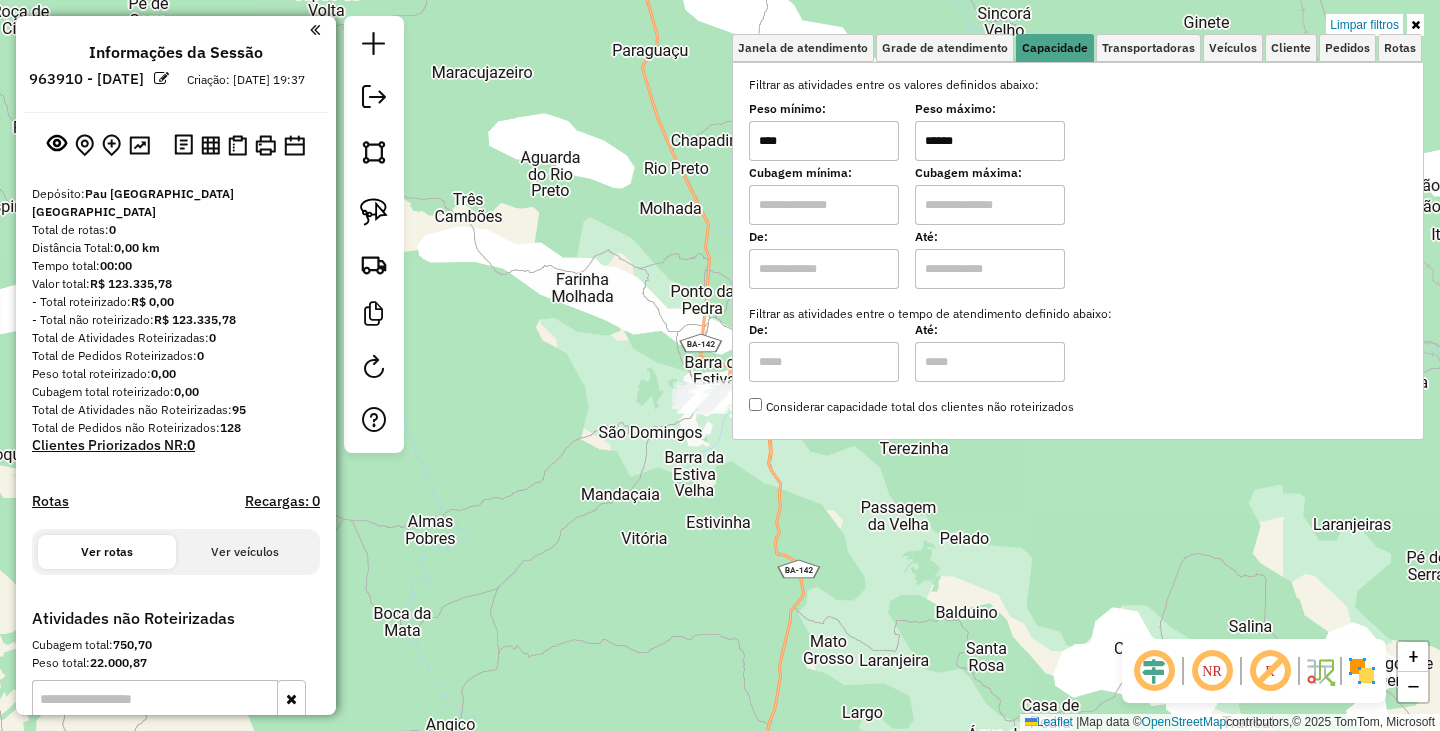 click on "Limpar filtros Janela de atendimento Grade de atendimento Capacidade Transportadoras Veículos Cliente Pedidos  Rotas Selecione os dias de semana para filtrar as janelas de atendimento  Seg   Ter   Qua   Qui   Sex   Sáb   Dom  Informe o período da janela de atendimento: De: Até:  Filtrar exatamente a janela do cliente  Considerar janela de atendimento padrão  Selecione os dias de semana para filtrar as grades de atendimento  Seg   Ter   Qua   Qui   Sex   Sáb   Dom   Considerar clientes sem dia de atendimento cadastrado  Clientes fora do dia de atendimento selecionado Filtrar as atividades entre os valores definidos abaixo:  Peso mínimo:  ****  Peso máximo:  ******  Cubagem mínima:   Cubagem máxima:   De:   Até:  Filtrar as atividades entre o tempo de atendimento definido abaixo:  De:   Até:   Considerar capacidade total dos clientes não roteirizados Transportadora: Selecione um ou mais itens Tipo de veículo: Selecione um ou mais itens Veículo: Selecione um ou mais itens Motorista: Nome: Rótulo:" 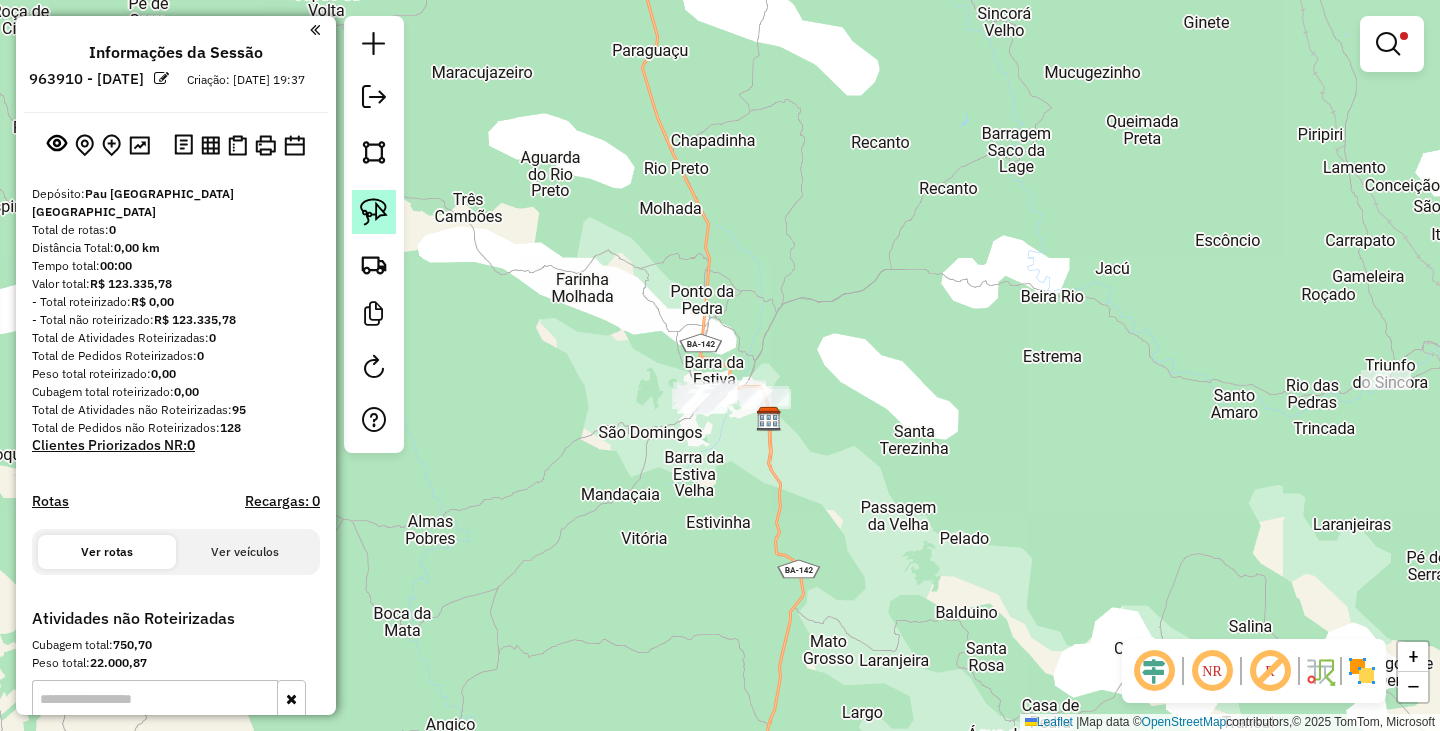 click 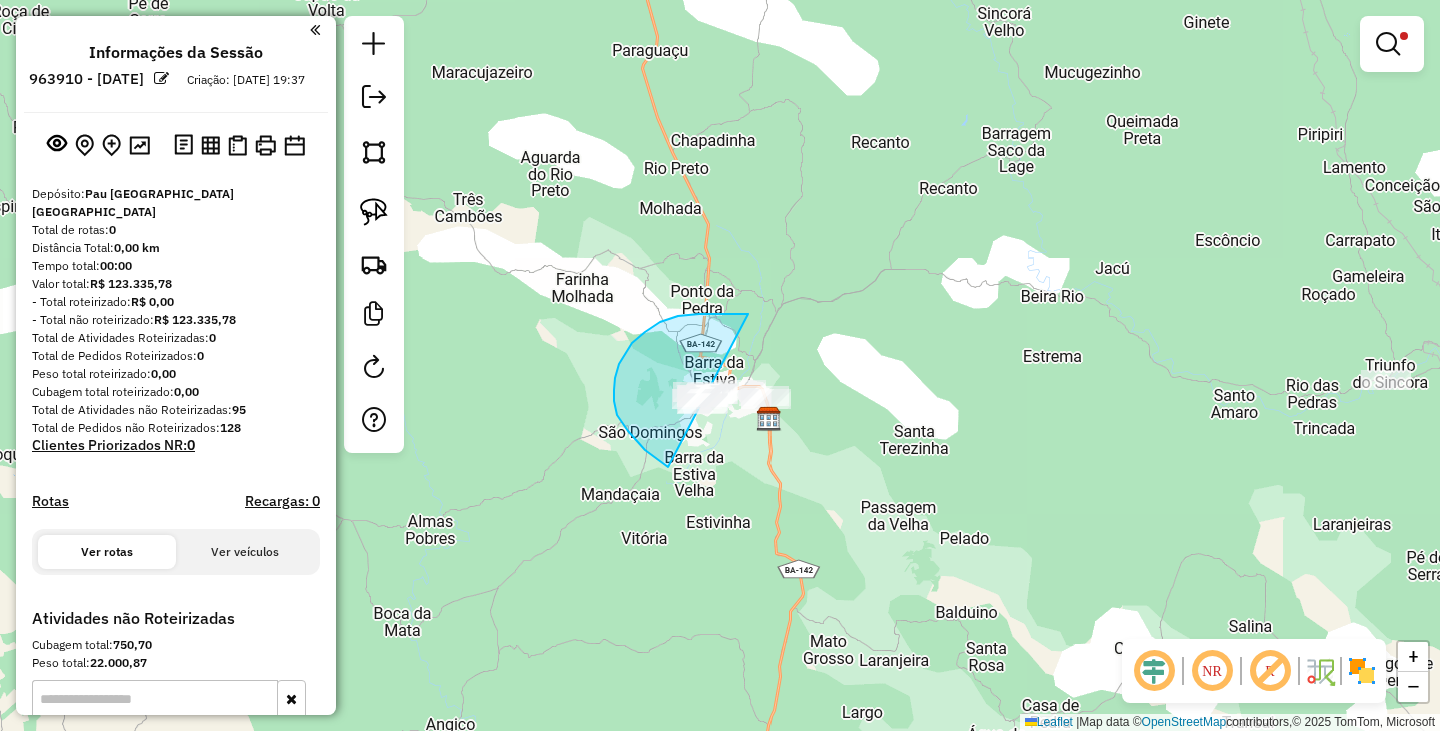 drag, startPoint x: 743, startPoint y: 314, endPoint x: 875, endPoint y: 433, distance: 177.7217 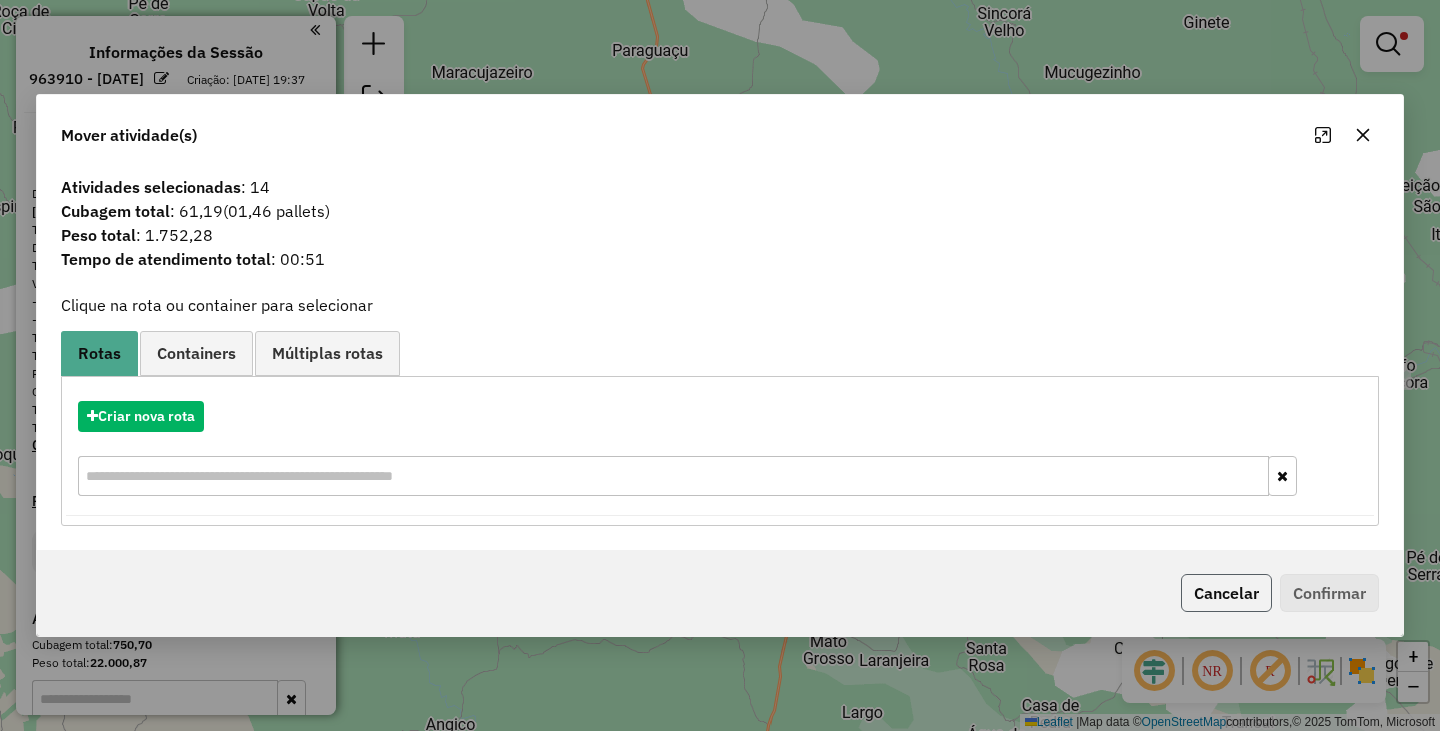 click on "Cancelar" 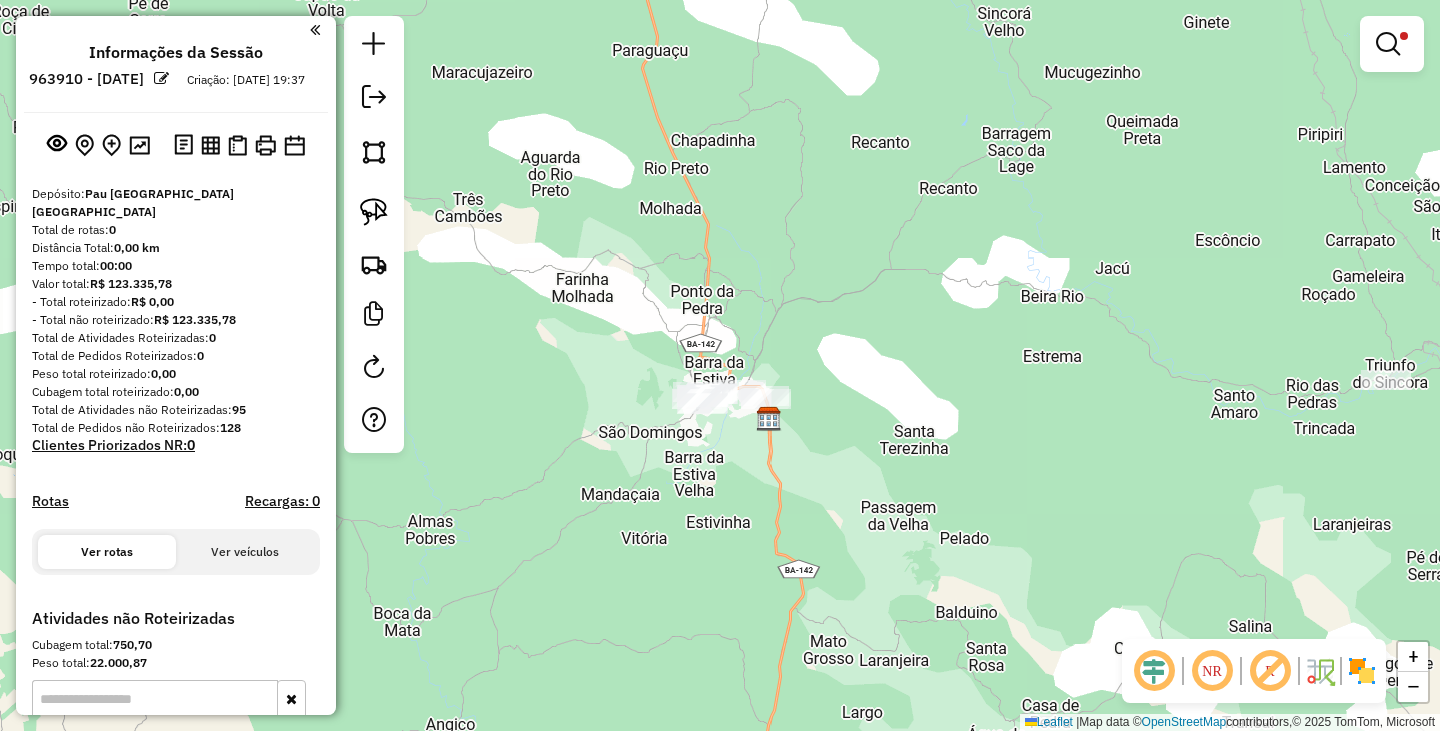 click at bounding box center [1392, 44] 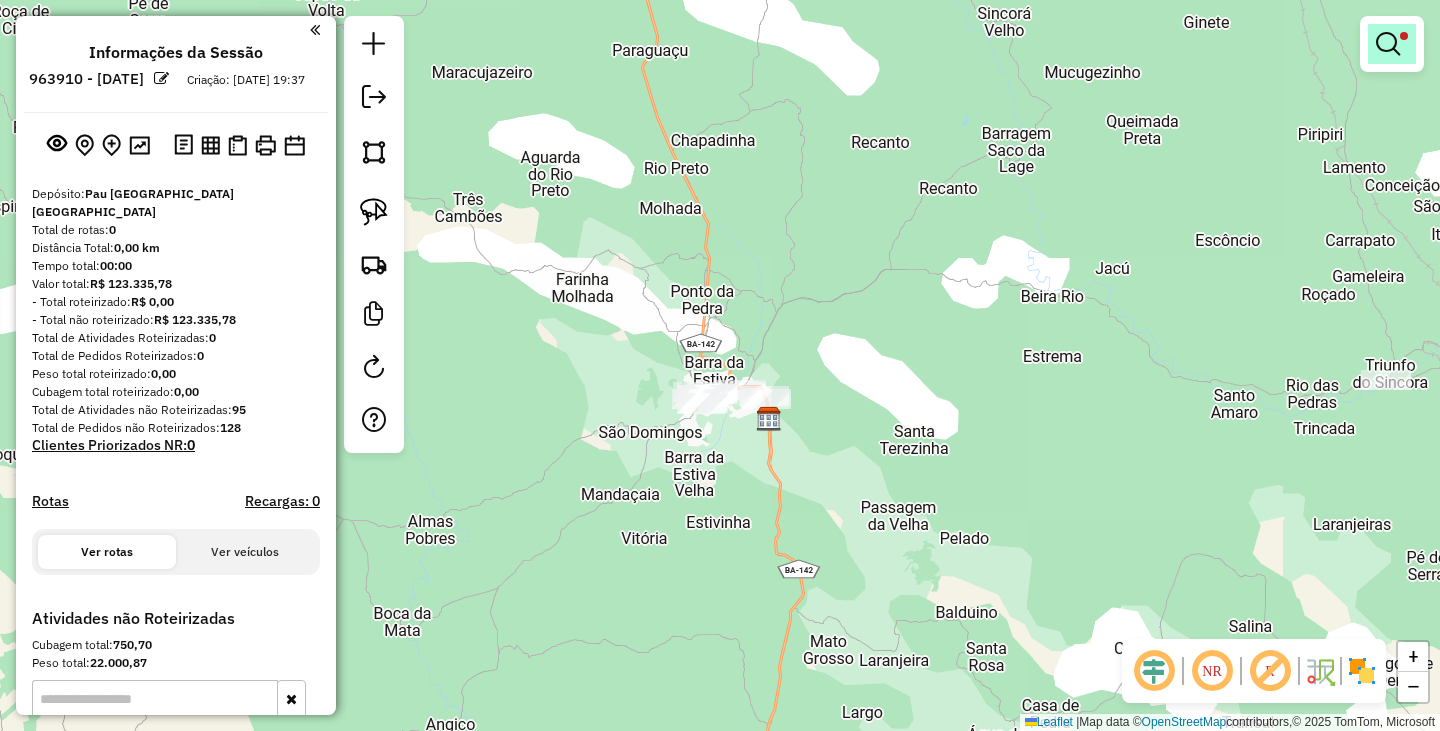 click at bounding box center [1388, 44] 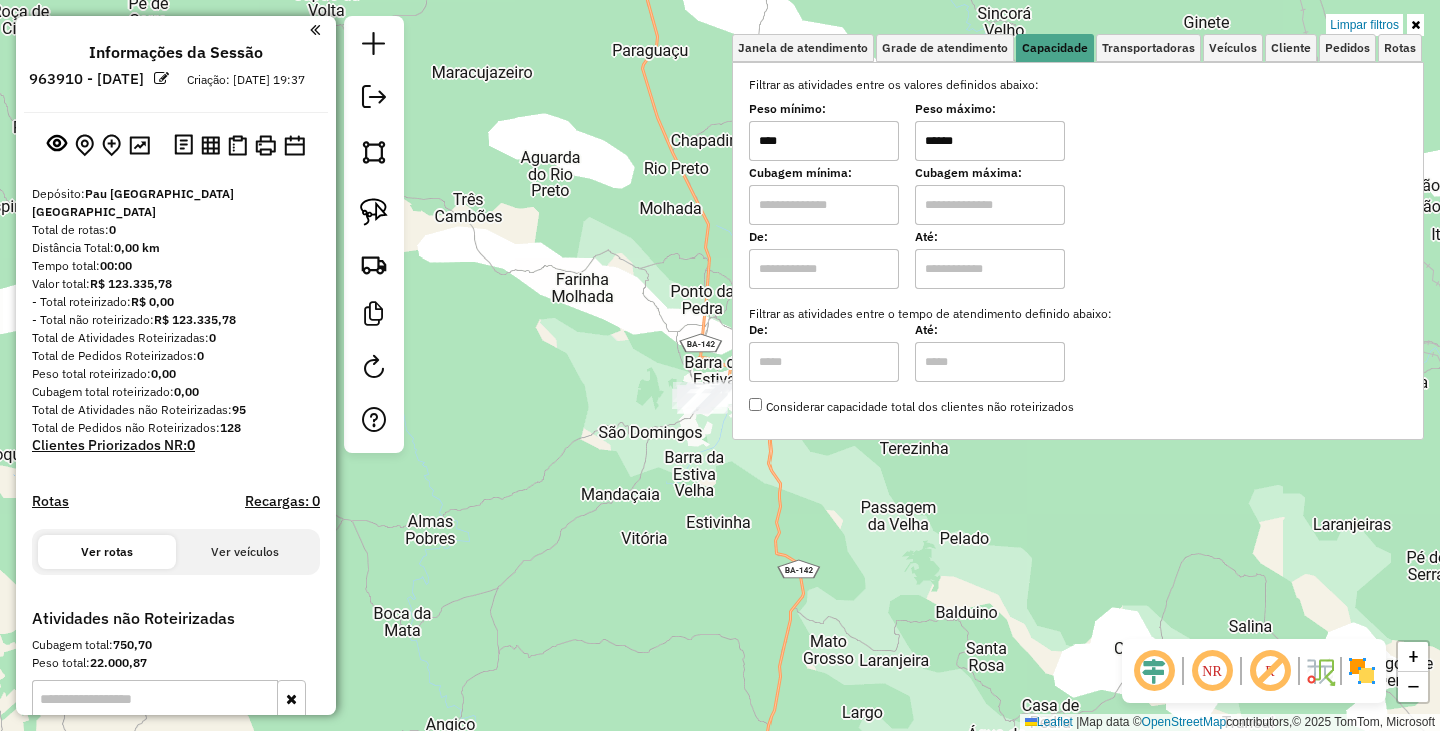click on "******" at bounding box center (990, 141) 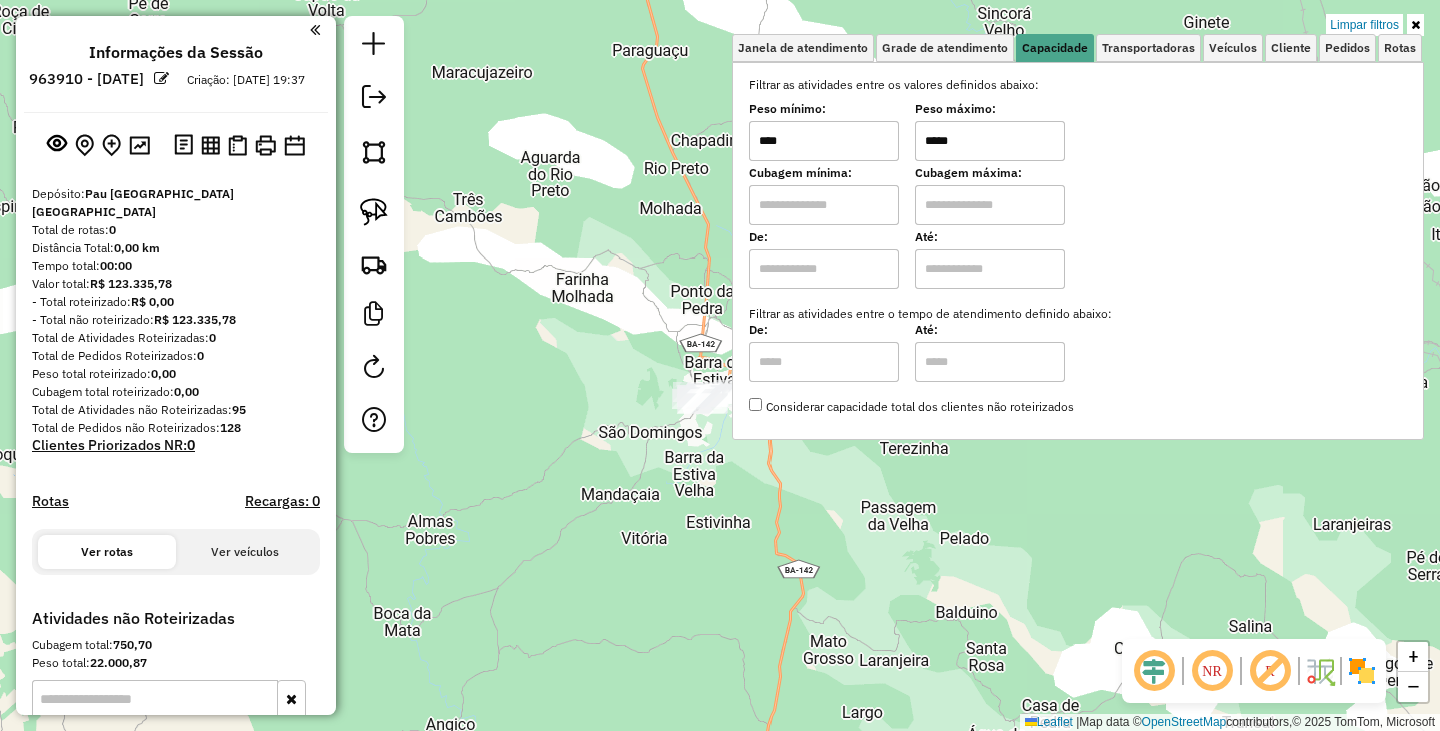 type on "******" 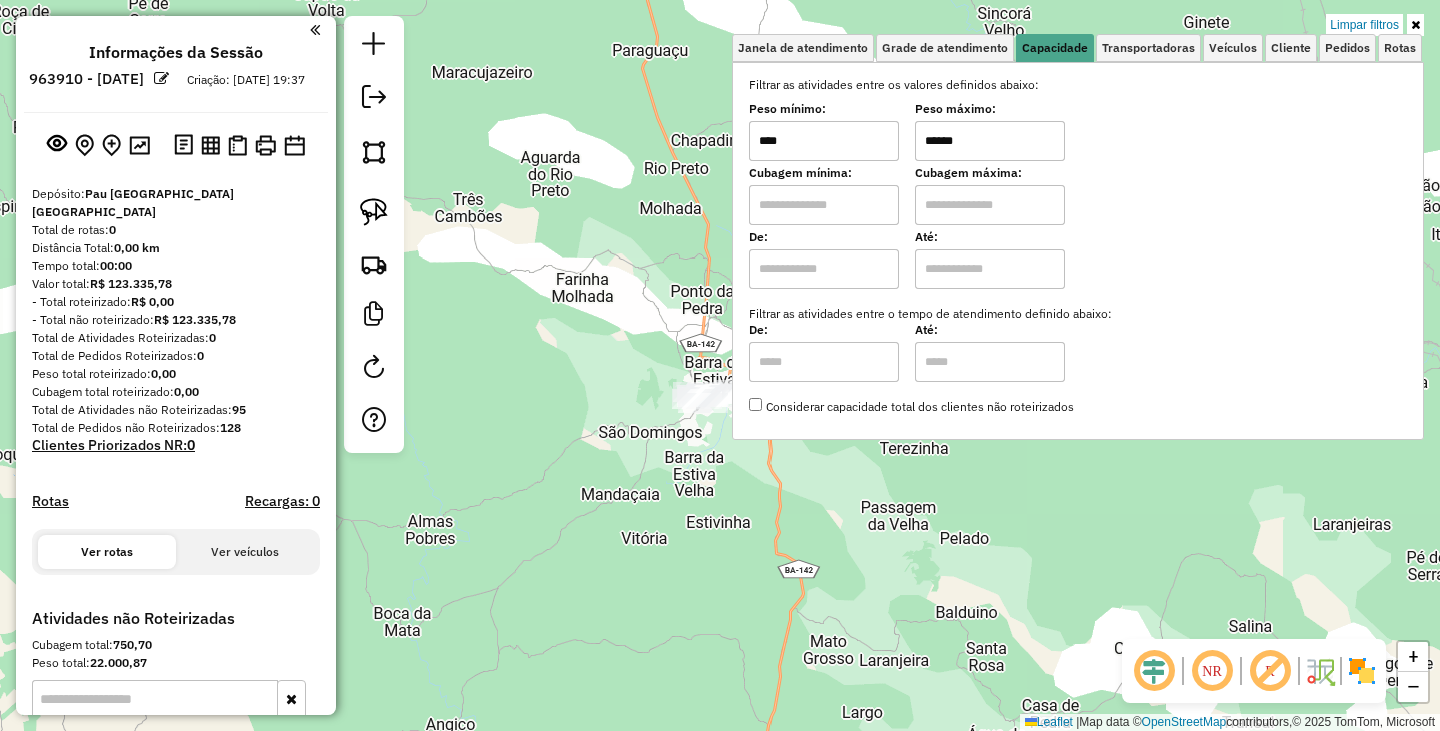 click on "Limpar filtros Janela de atendimento Grade de atendimento Capacidade Transportadoras Veículos Cliente Pedidos  Rotas Selecione os dias de semana para filtrar as janelas de atendimento  Seg   Ter   Qua   Qui   Sex   Sáb   Dom  Informe o período da janela de atendimento: De: Até:  Filtrar exatamente a janela do cliente  Considerar janela de atendimento padrão  Selecione os dias de semana para filtrar as grades de atendimento  Seg   Ter   Qua   Qui   Sex   Sáb   Dom   Considerar clientes sem dia de atendimento cadastrado  Clientes fora do dia de atendimento selecionado Filtrar as atividades entre os valores definidos abaixo:  Peso mínimo:  ****  Peso máximo:  ******  Cubagem mínima:   Cubagem máxima:   De:   Até:  Filtrar as atividades entre o tempo de atendimento definido abaixo:  De:   Até:   Considerar capacidade total dos clientes não roteirizados Transportadora: Selecione um ou mais itens Tipo de veículo: Selecione um ou mais itens Veículo: Selecione um ou mais itens Motorista: Nome: Rótulo:" 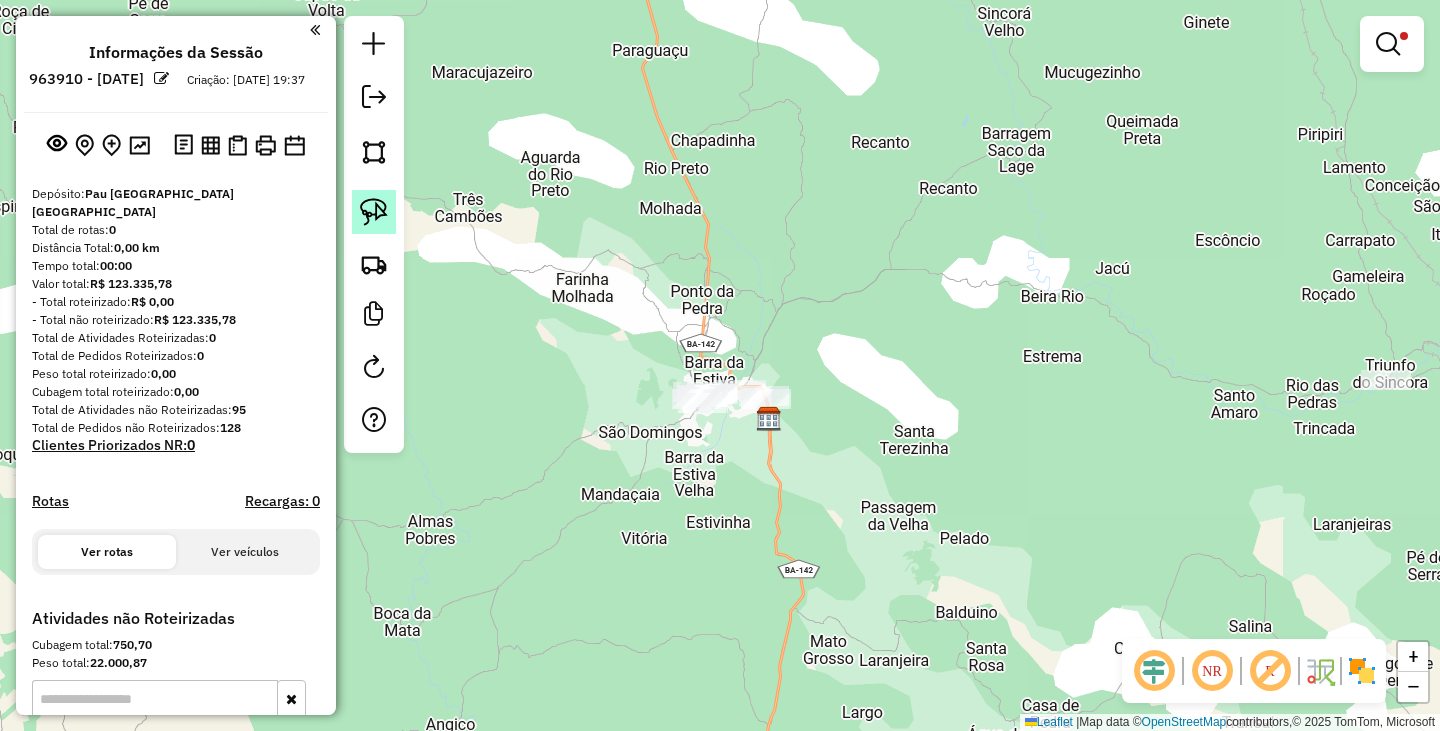 click 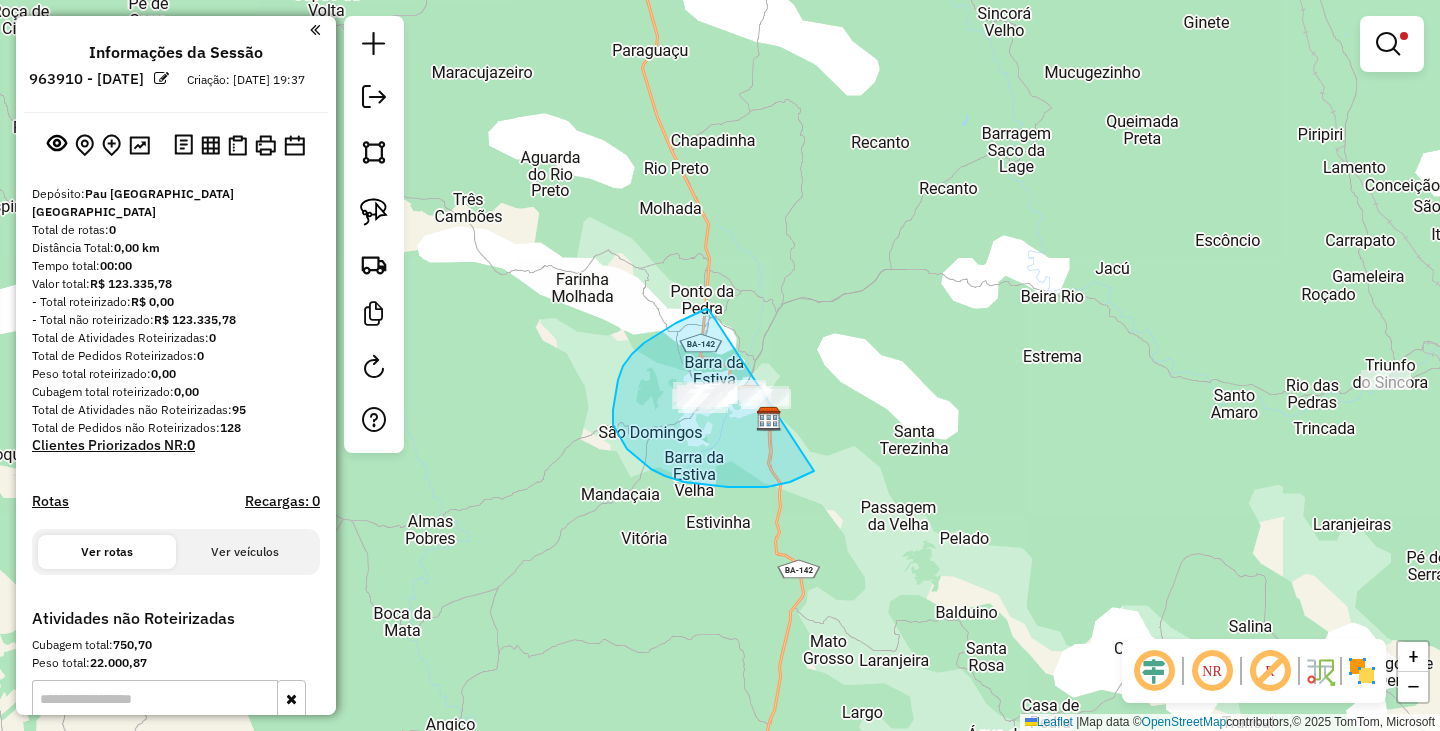 drag, startPoint x: 709, startPoint y: 310, endPoint x: 854, endPoint y: 391, distance: 166.09033 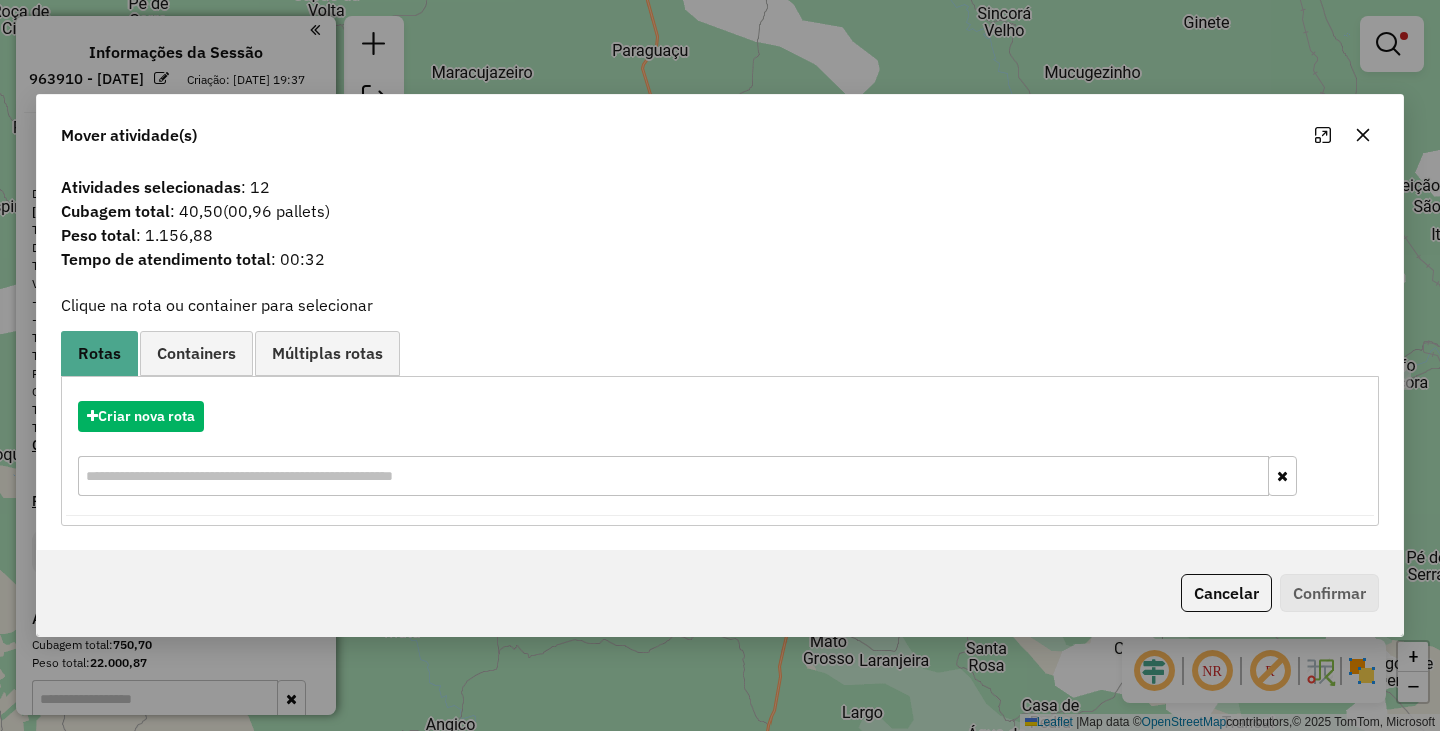 click on "Criar nova rota" at bounding box center [720, 451] 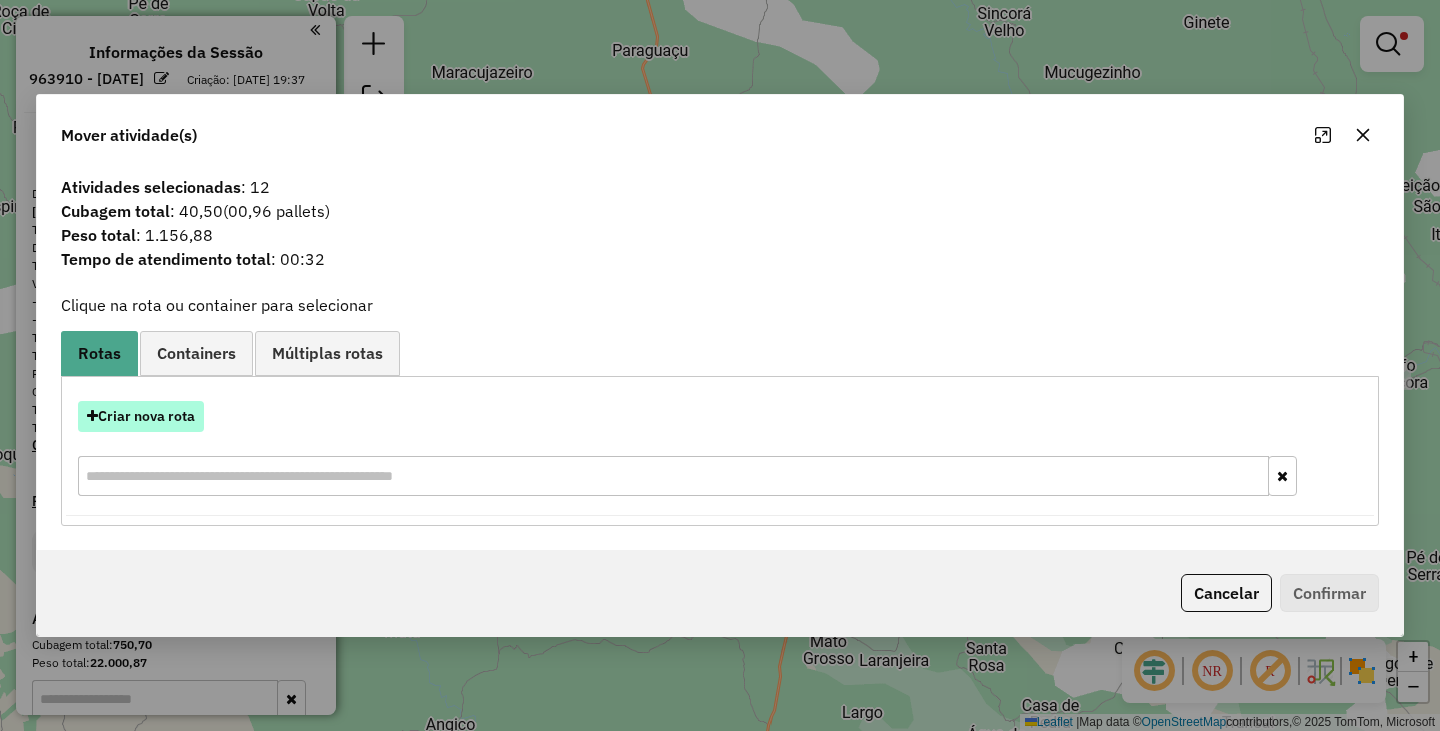 click on "Criar nova rota" at bounding box center (141, 416) 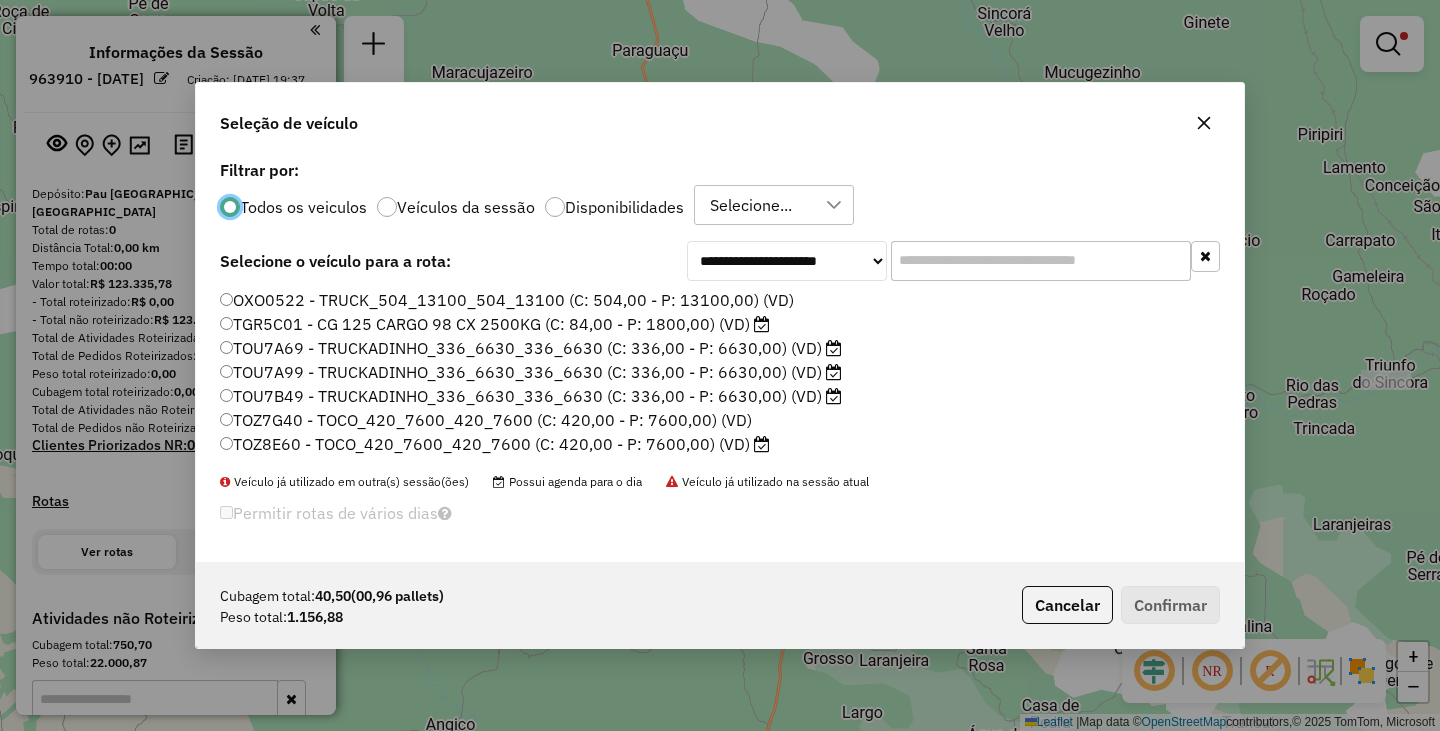 scroll, scrollTop: 12, scrollLeft: 6, axis: both 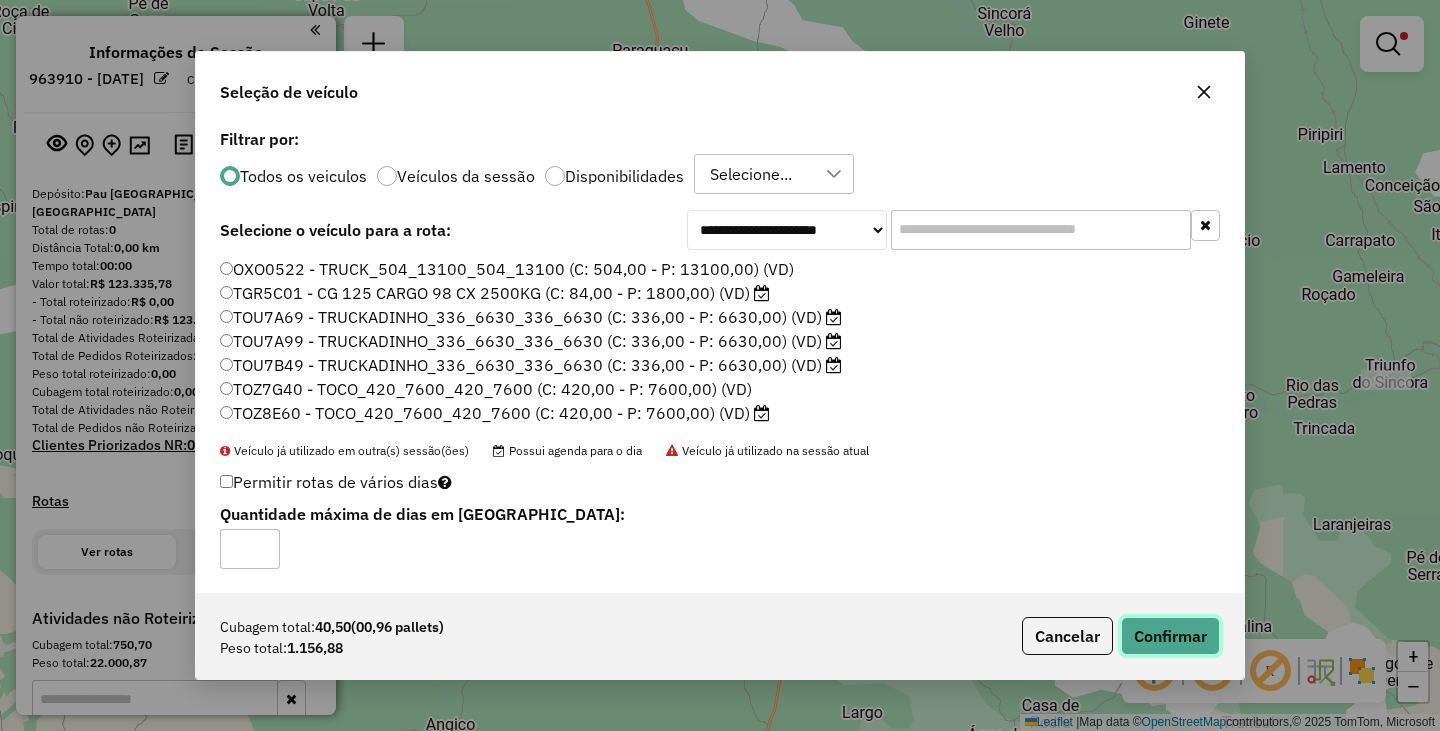 click on "Confirmar" 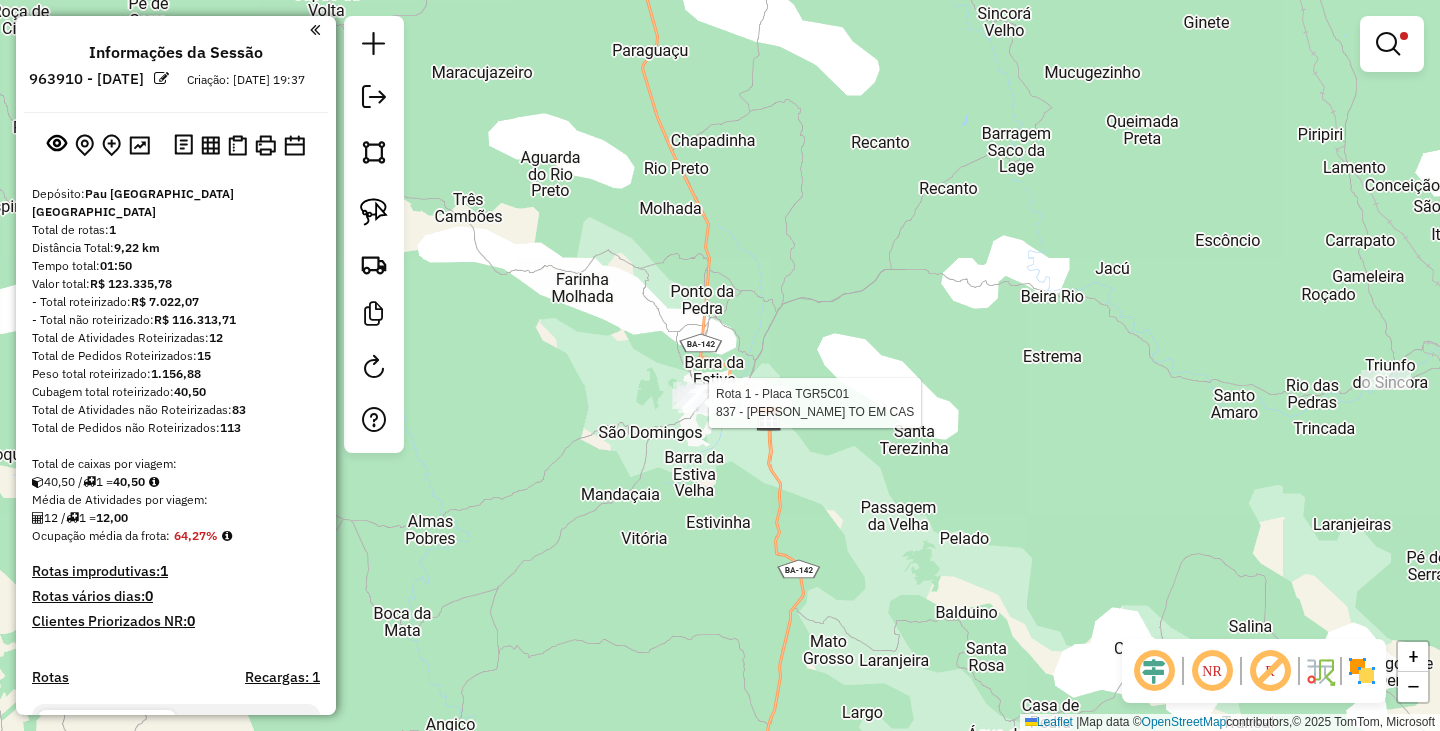 select on "**********" 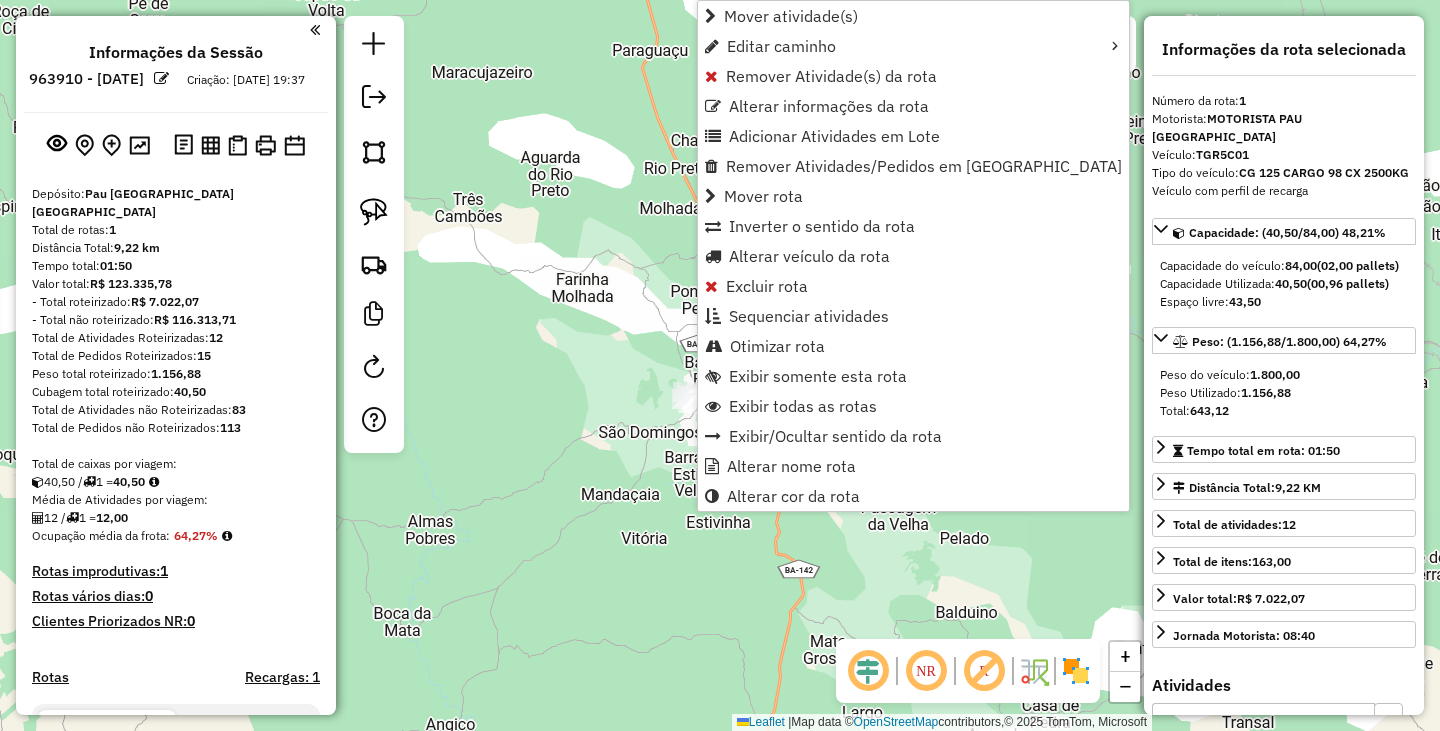 scroll, scrollTop: 523, scrollLeft: 0, axis: vertical 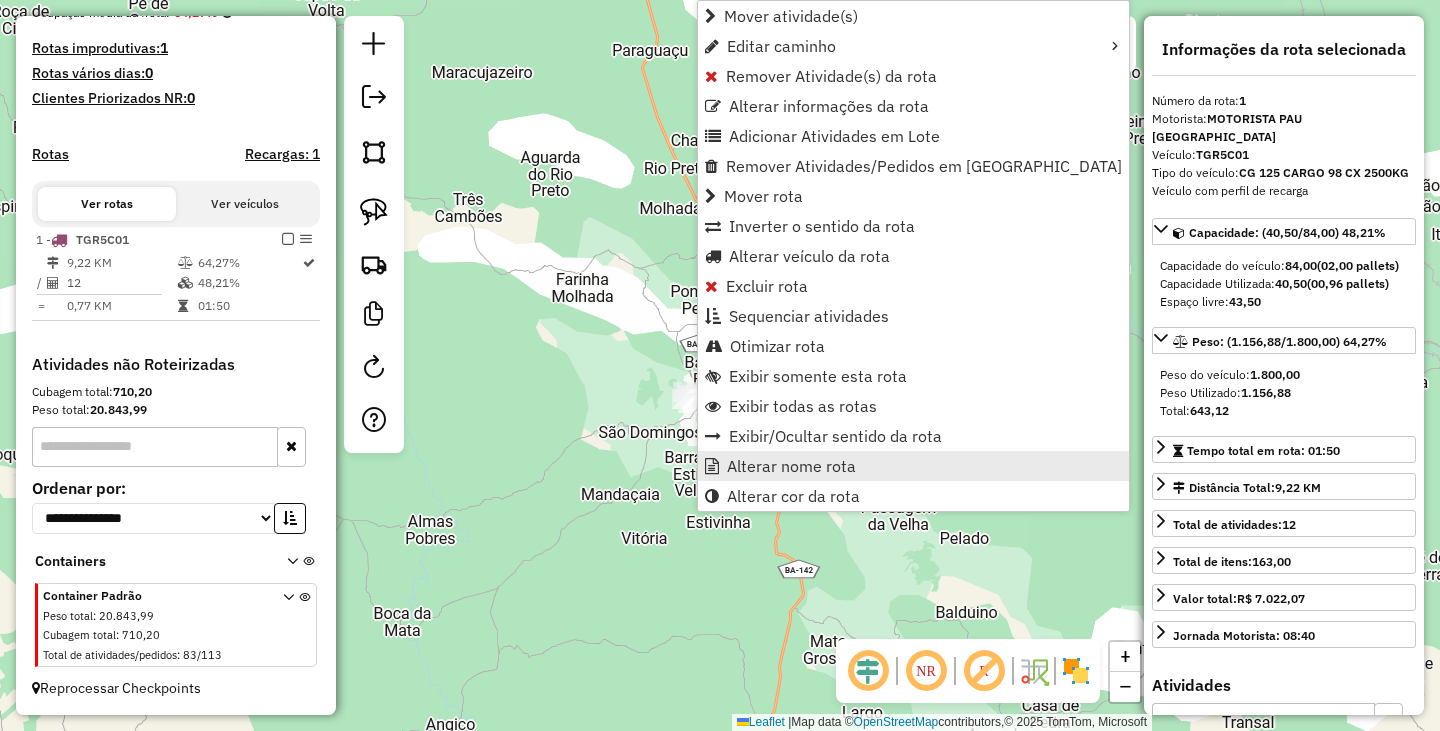 click on "Alterar nome rota" at bounding box center (791, 466) 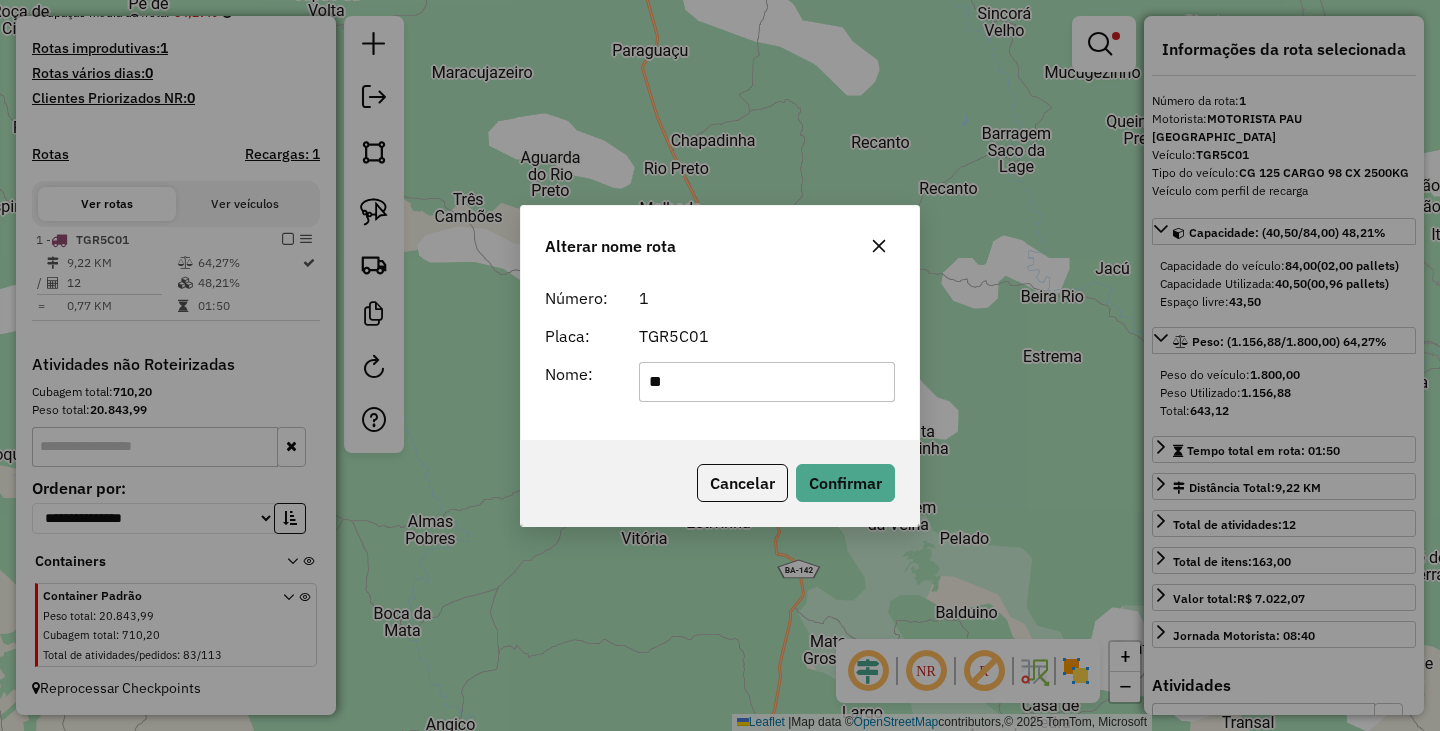 type on "****" 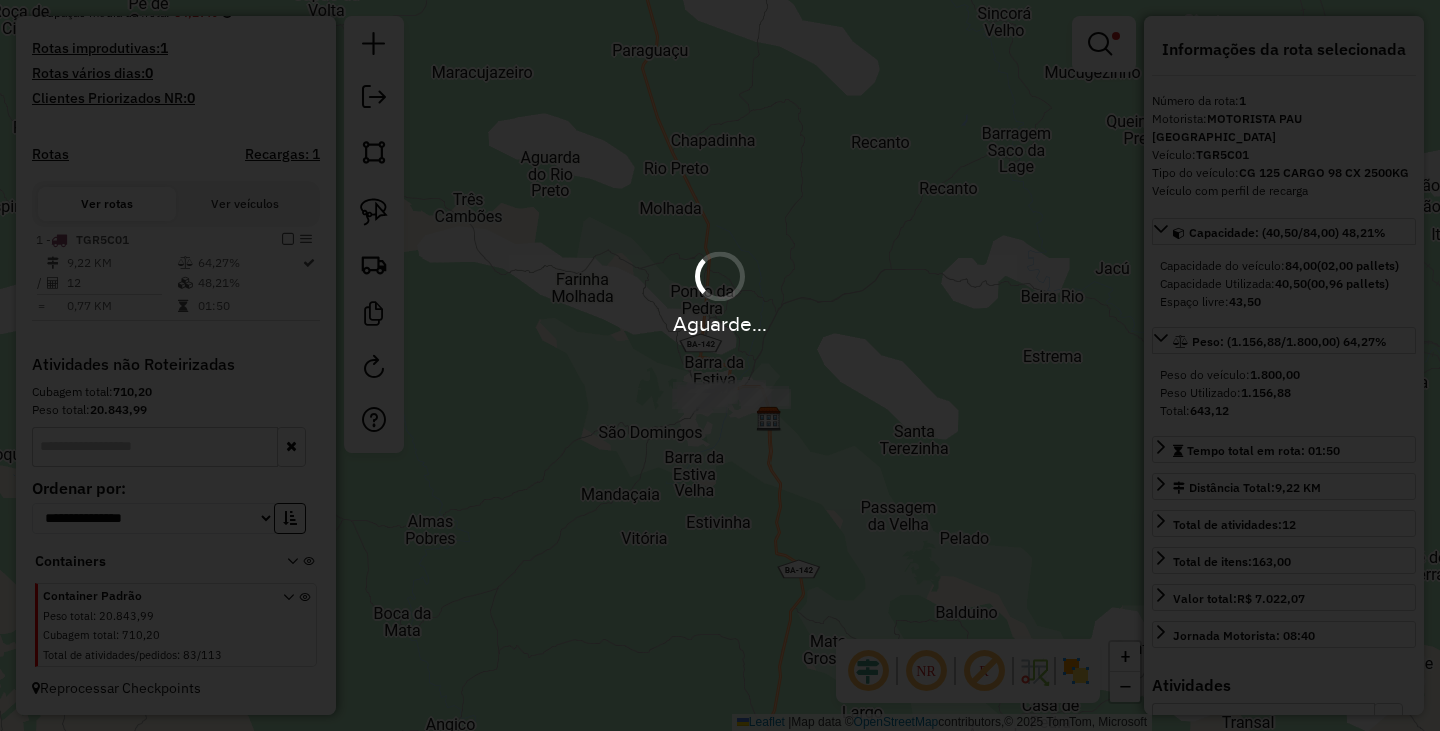 type 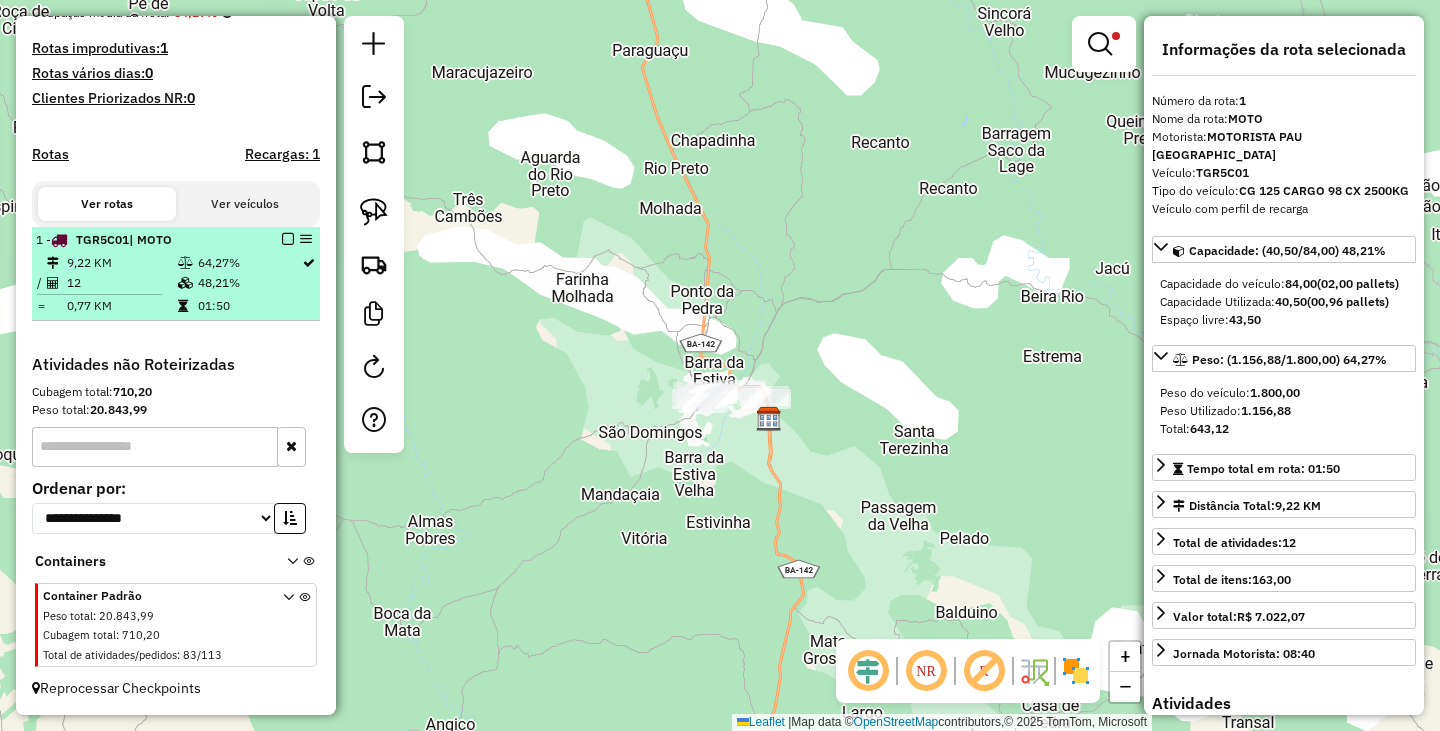 click at bounding box center (288, 239) 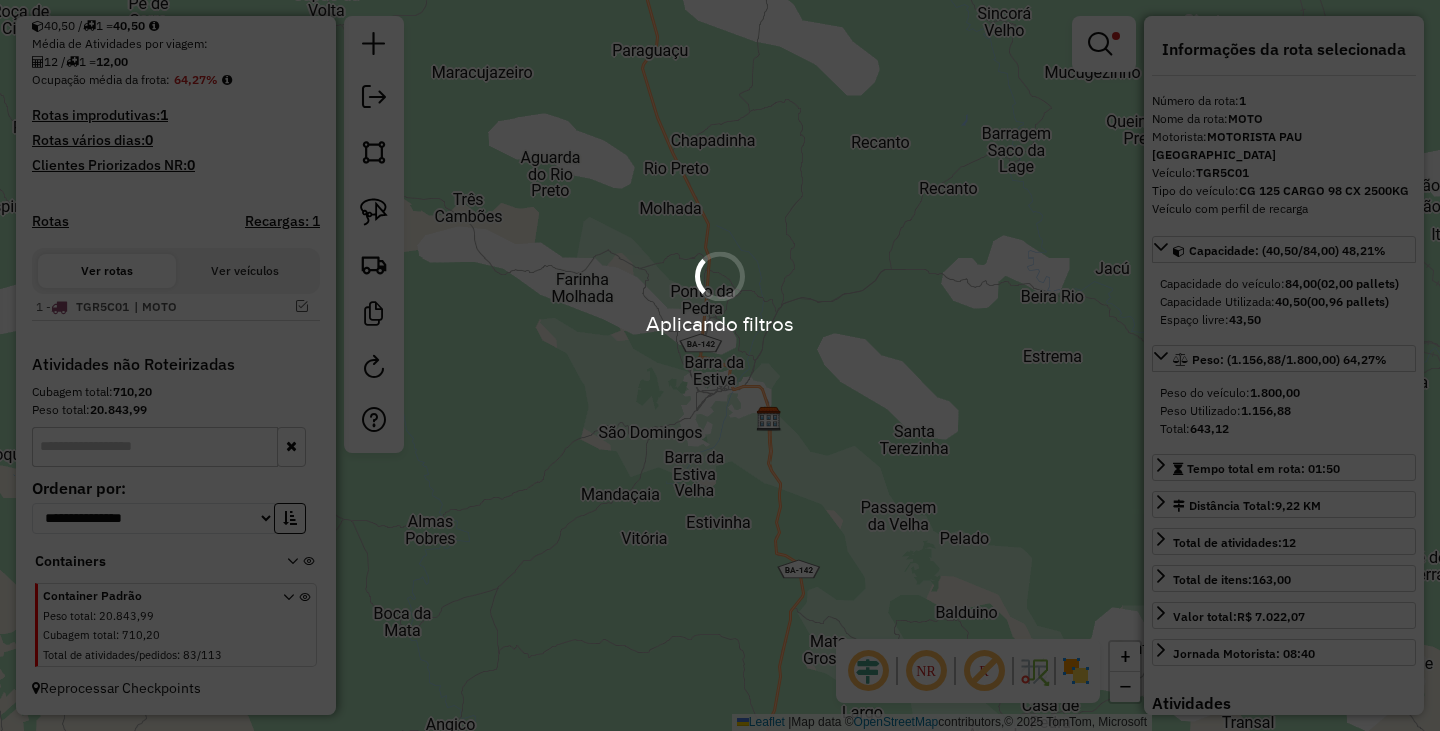 scroll, scrollTop: 456, scrollLeft: 0, axis: vertical 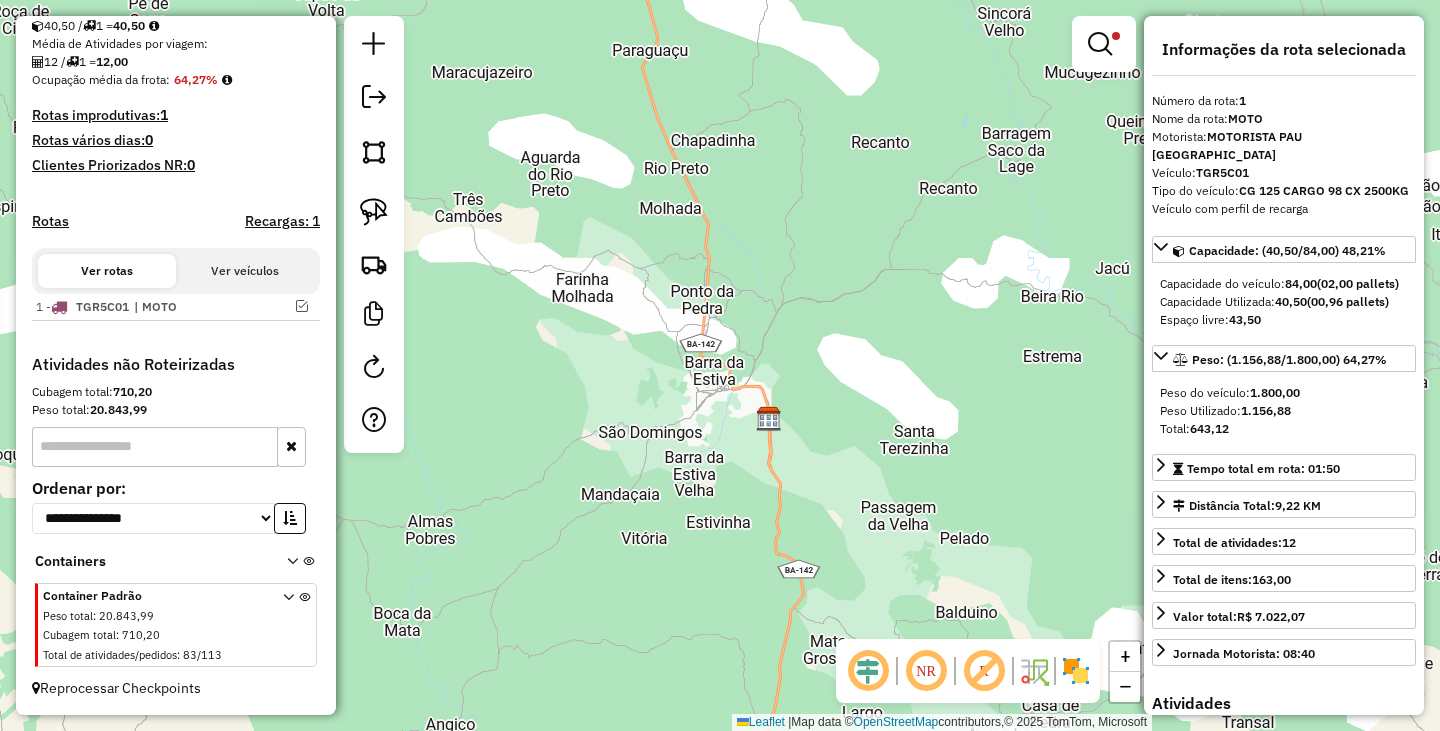 click at bounding box center (1100, 44) 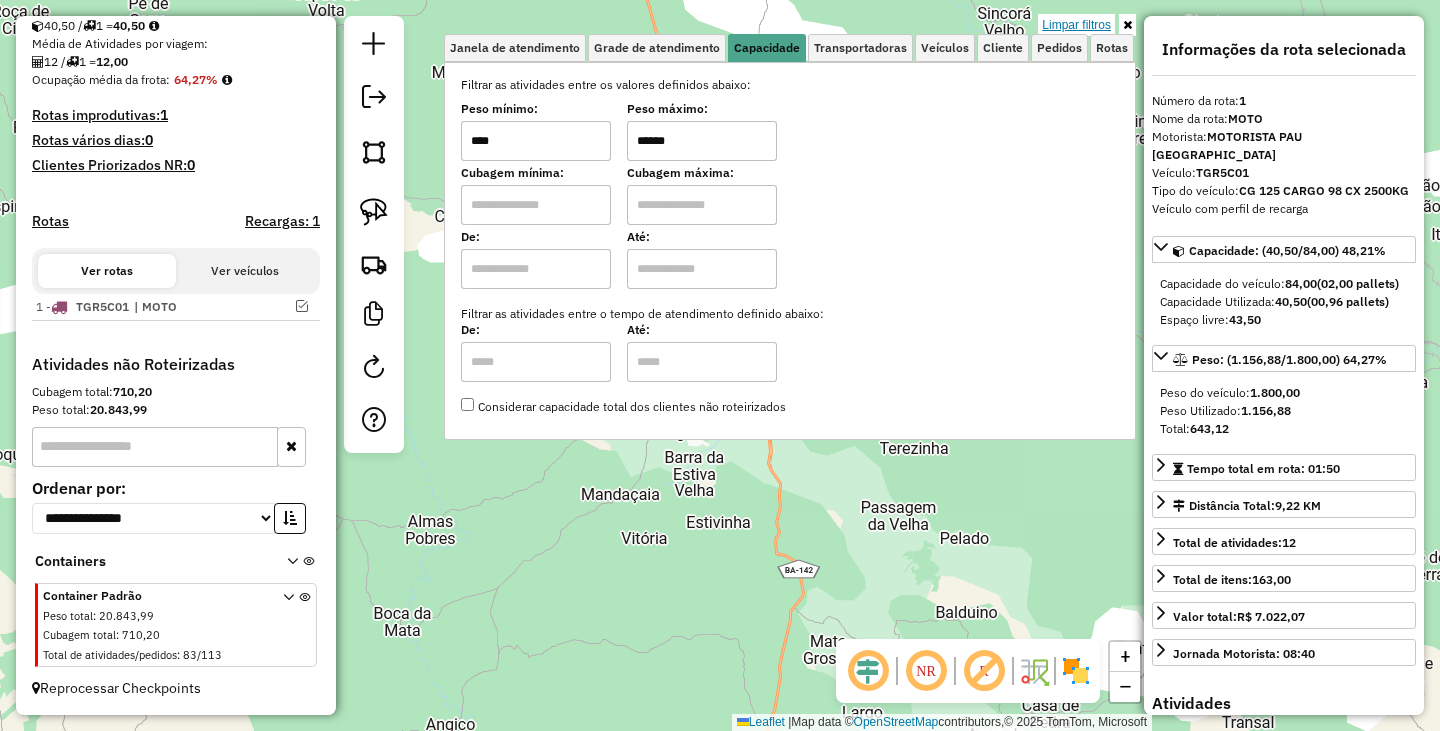 click on "Limpar filtros" at bounding box center [1076, 25] 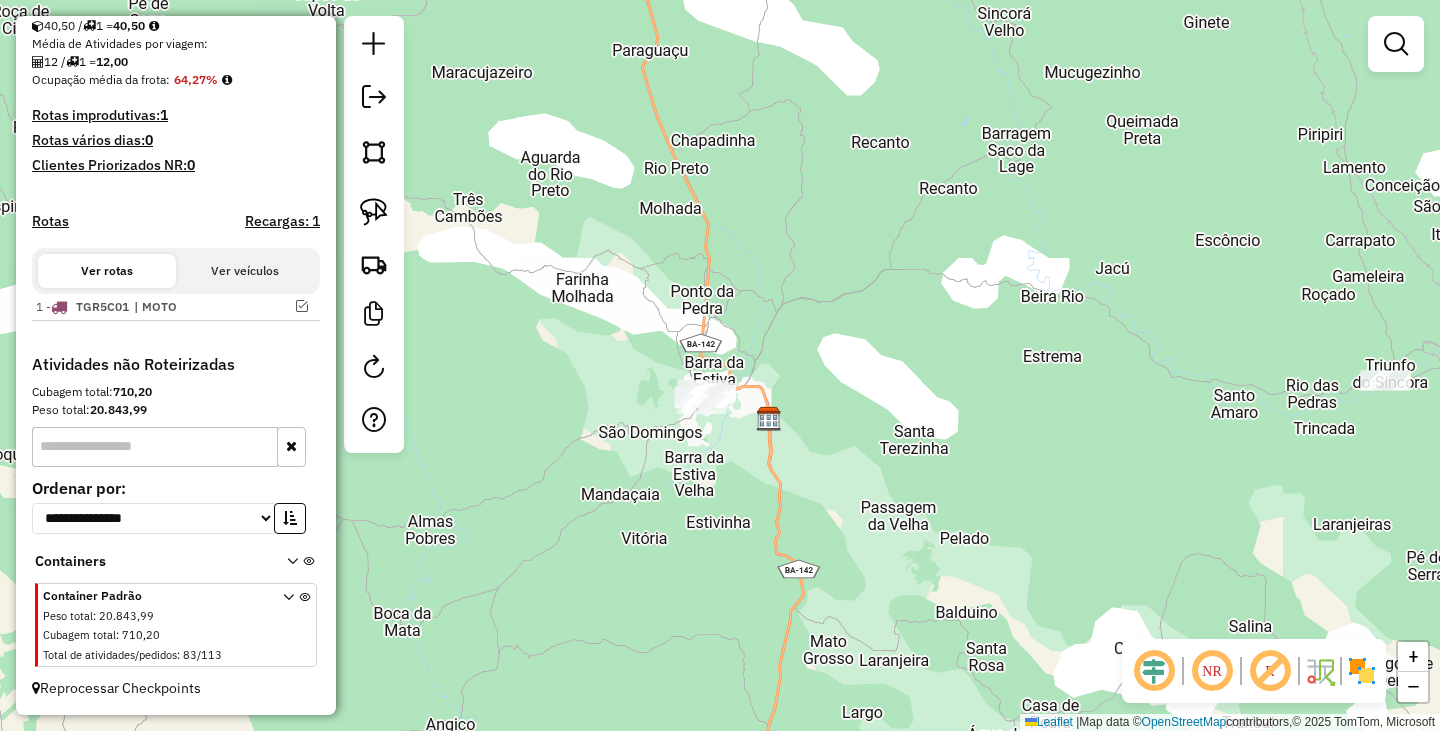 click on "Janela de atendimento Grade de atendimento Capacidade Transportadoras Veículos Cliente Pedidos  Rotas Selecione os dias de semana para filtrar as janelas de atendimento  Seg   Ter   Qua   Qui   Sex   Sáb   Dom  Informe o período da janela de atendimento: De: Até:  Filtrar exatamente a janela do cliente  Considerar janela de atendimento padrão  Selecione os dias de semana para filtrar as grades de atendimento  Seg   Ter   Qua   Qui   Sex   Sáb   Dom   Considerar clientes sem dia de atendimento cadastrado  Clientes fora do dia de atendimento selecionado Filtrar as atividades entre os valores definidos abaixo:  Peso mínimo:   Peso máximo:   Cubagem mínima:   Cubagem máxima:   De:   Até:  Filtrar as atividades entre o tempo de atendimento definido abaixo:  De:   Até:   Considerar capacidade total dos clientes não roteirizados Transportadora: Selecione um ou mais itens Tipo de veículo: Selecione um ou mais itens Veículo: Selecione um ou mais itens Motorista: Selecione um ou mais itens Nome: Rótulo:" 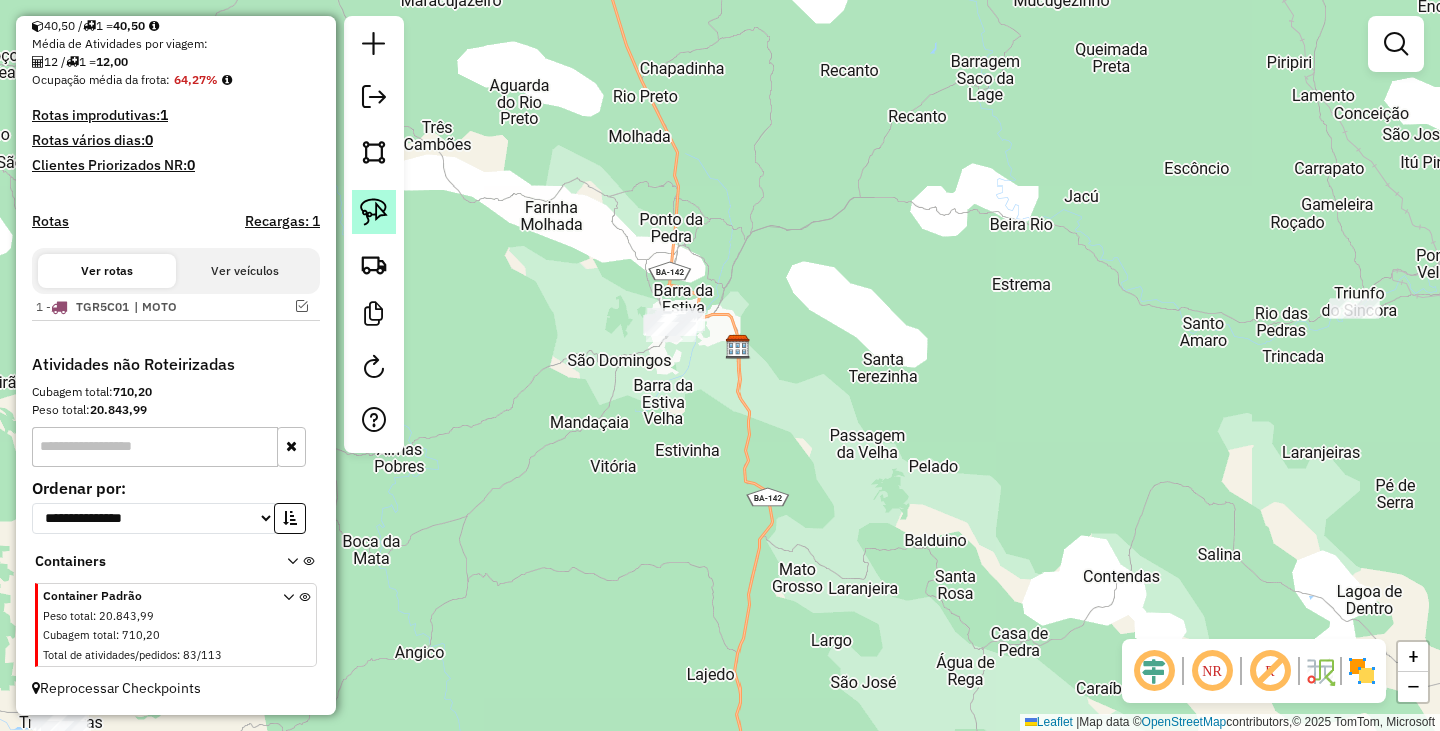 click 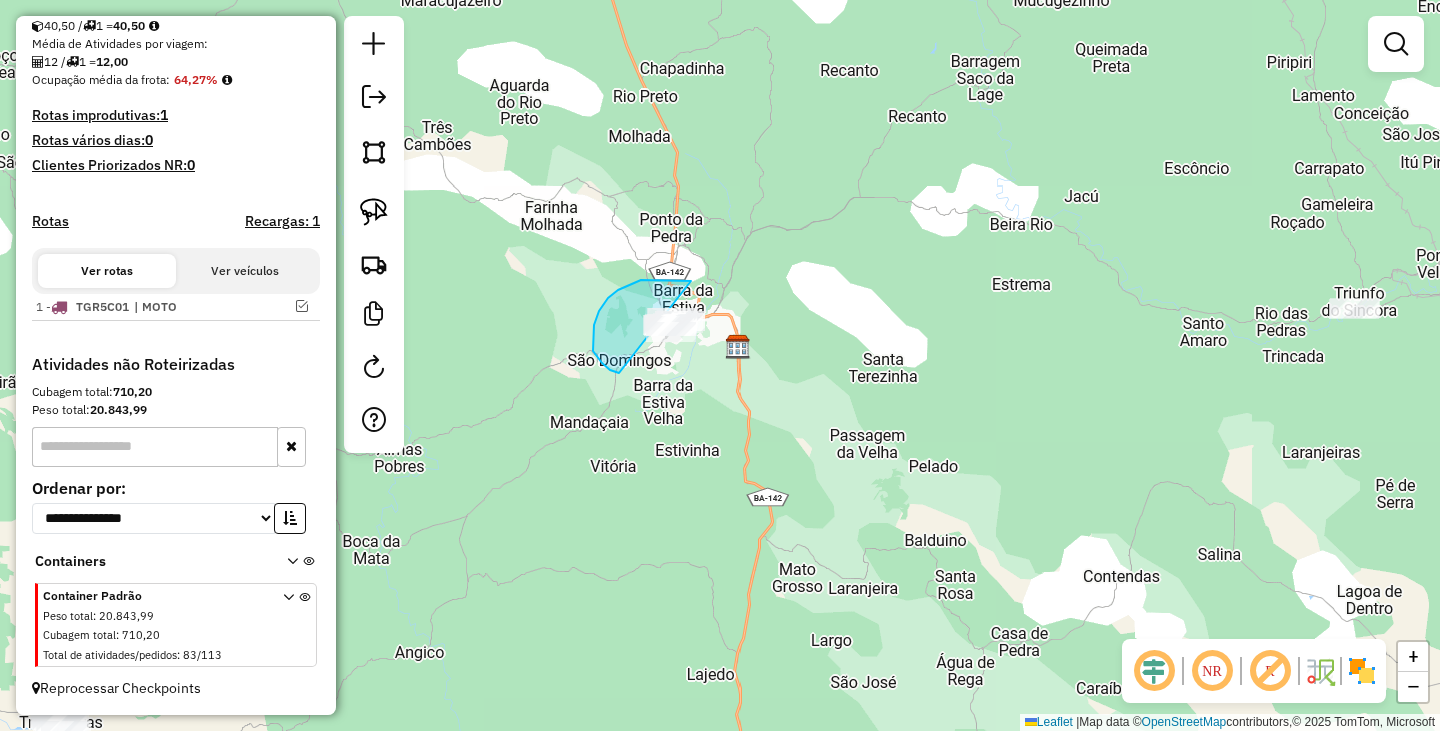 drag, startPoint x: 608, startPoint y: 298, endPoint x: 774, endPoint y: 286, distance: 166.43317 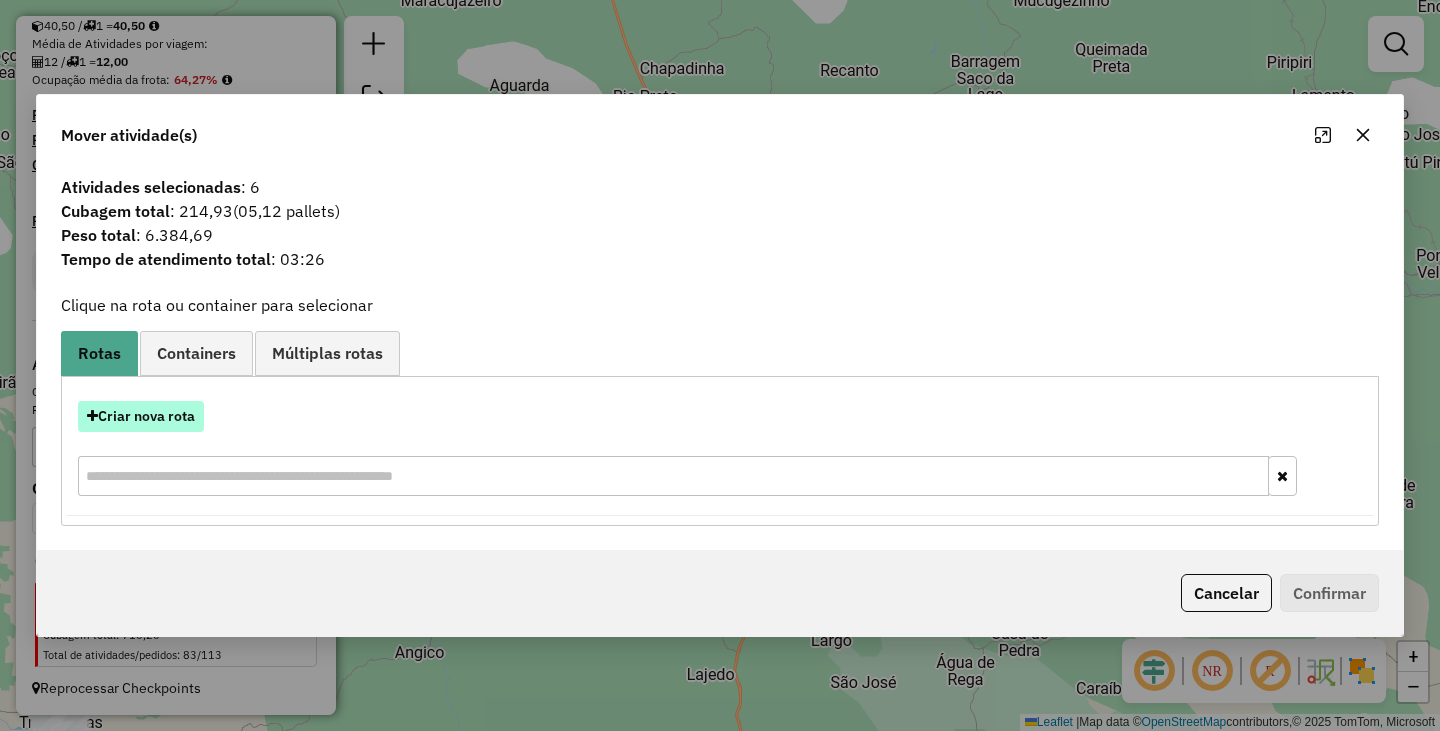 click on "Criar nova rota" at bounding box center [141, 416] 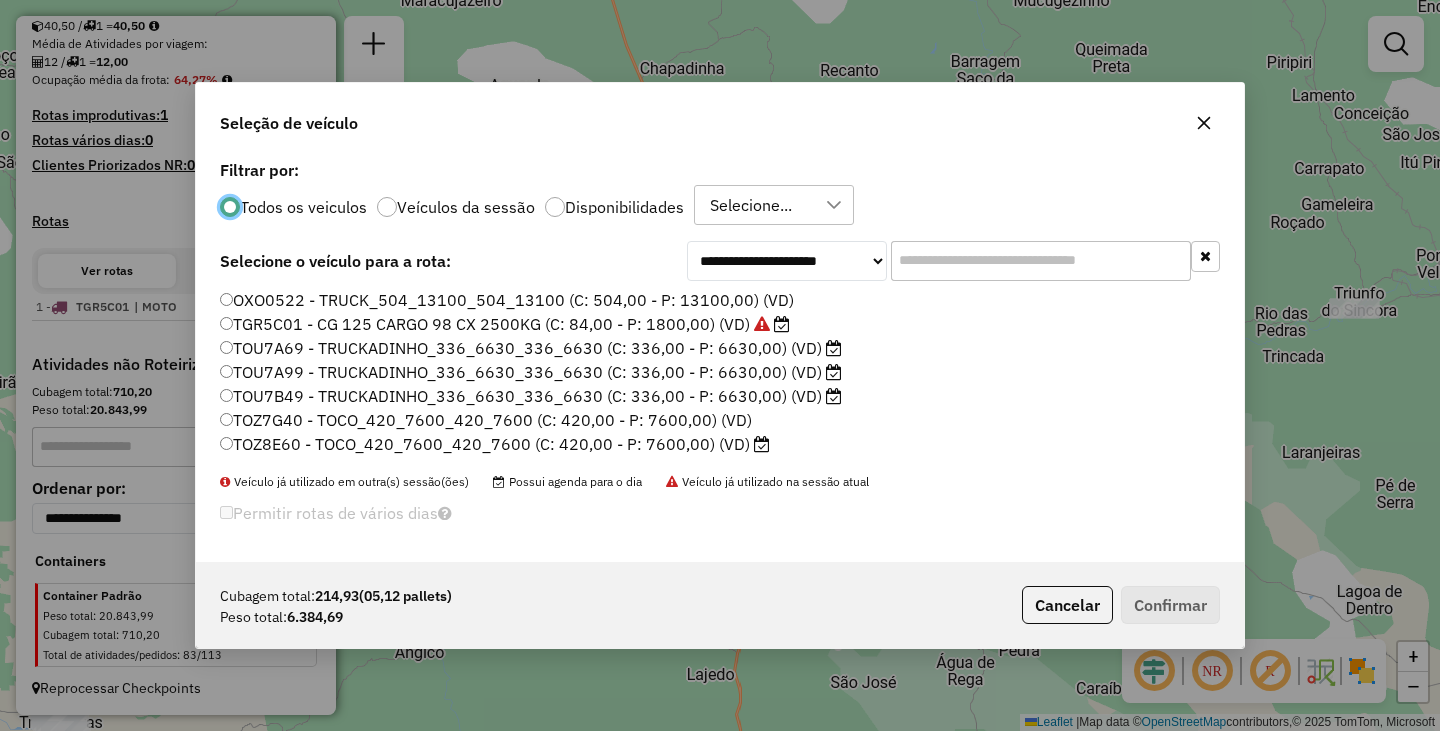 scroll, scrollTop: 12, scrollLeft: 6, axis: both 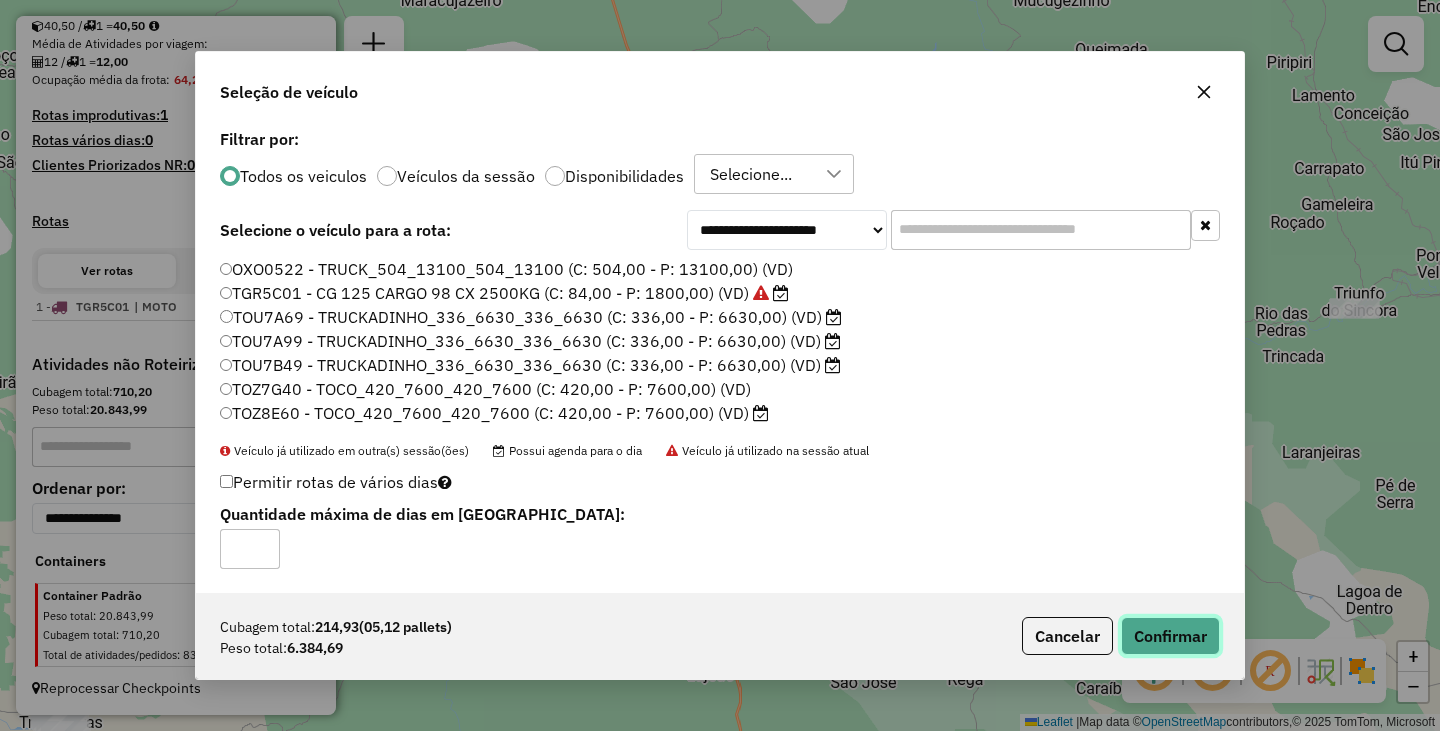 click on "Confirmar" 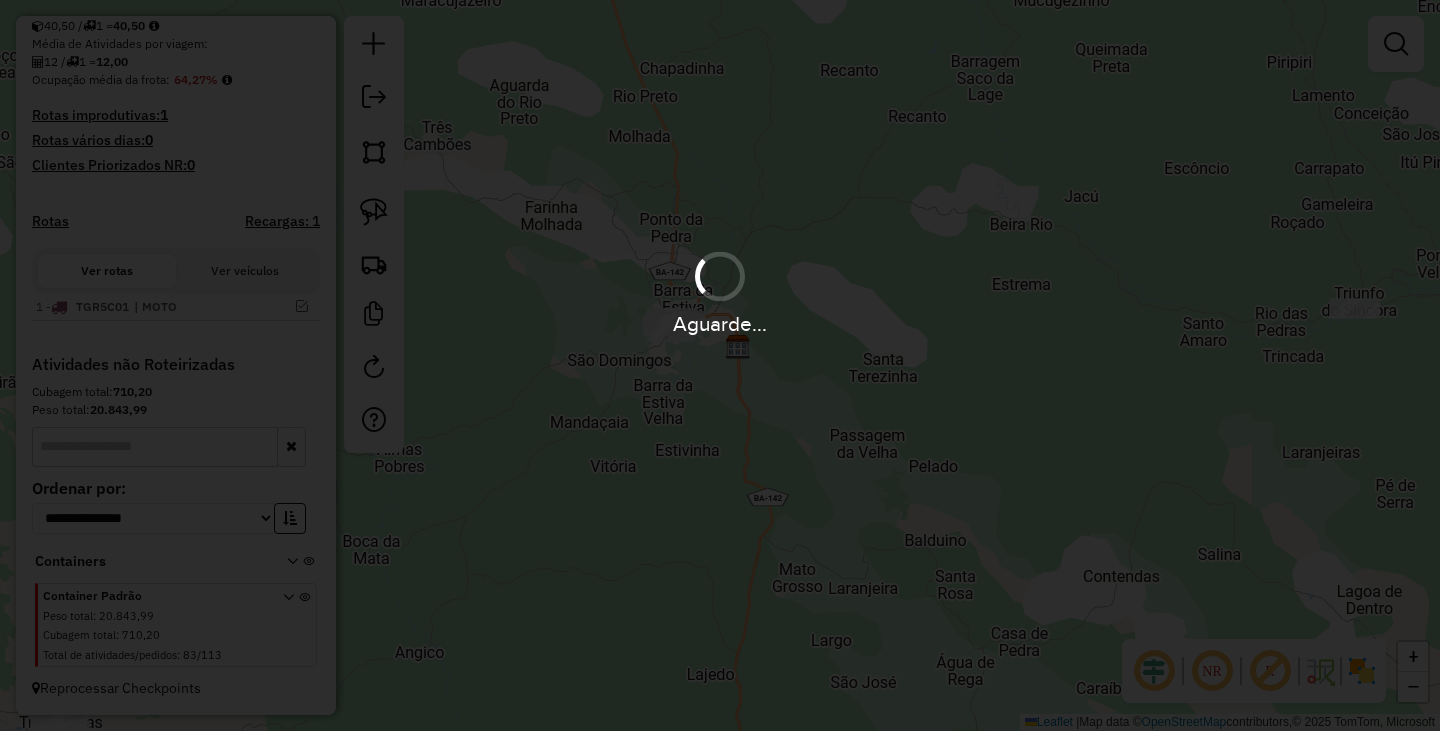 scroll, scrollTop: 523, scrollLeft: 0, axis: vertical 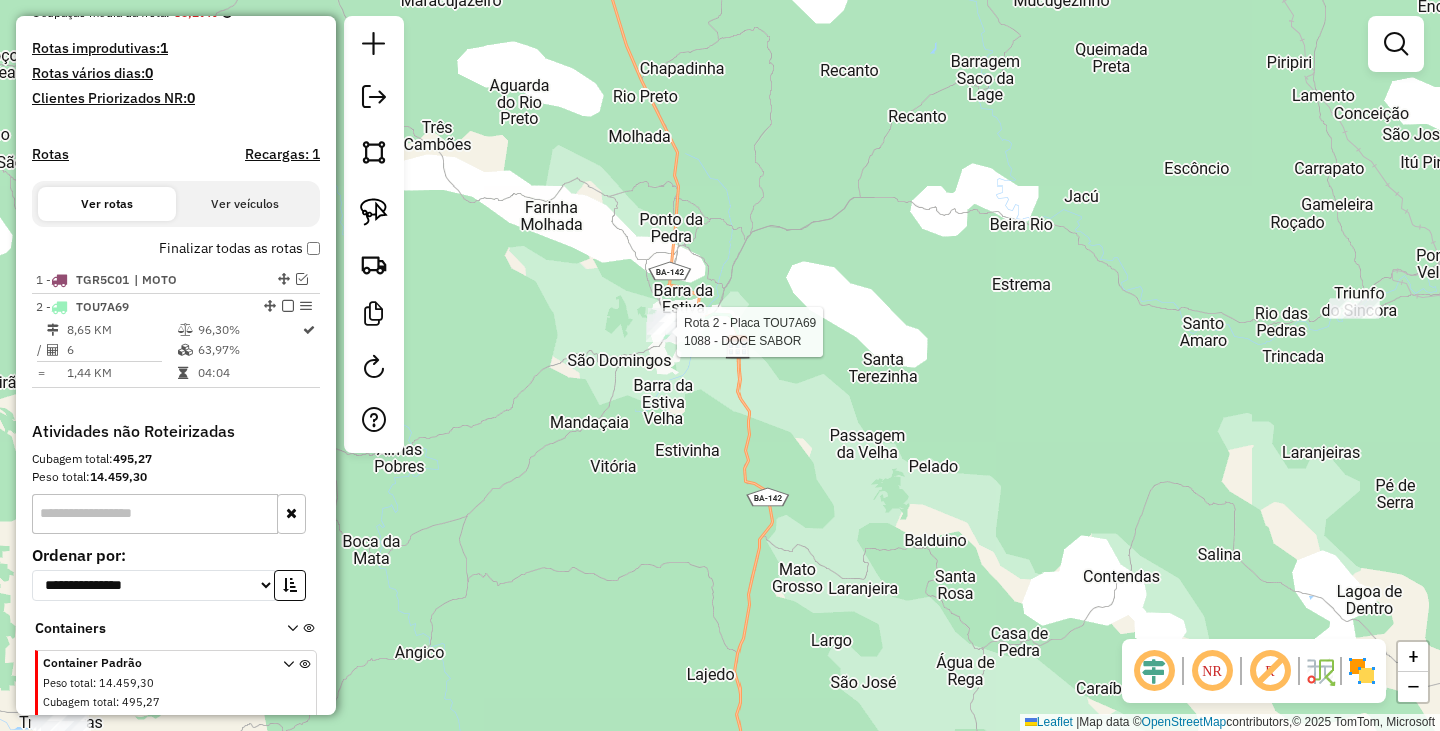 select on "**********" 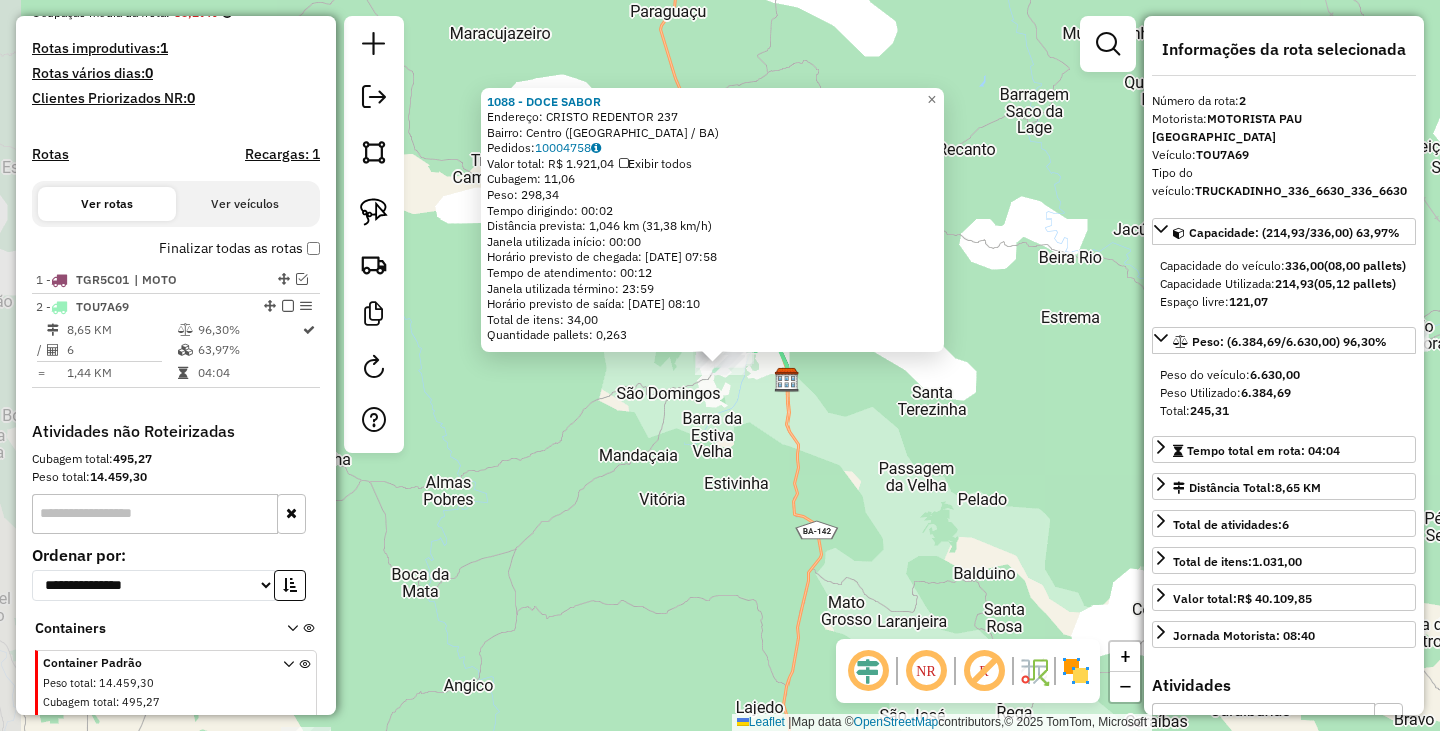 scroll, scrollTop: 590, scrollLeft: 0, axis: vertical 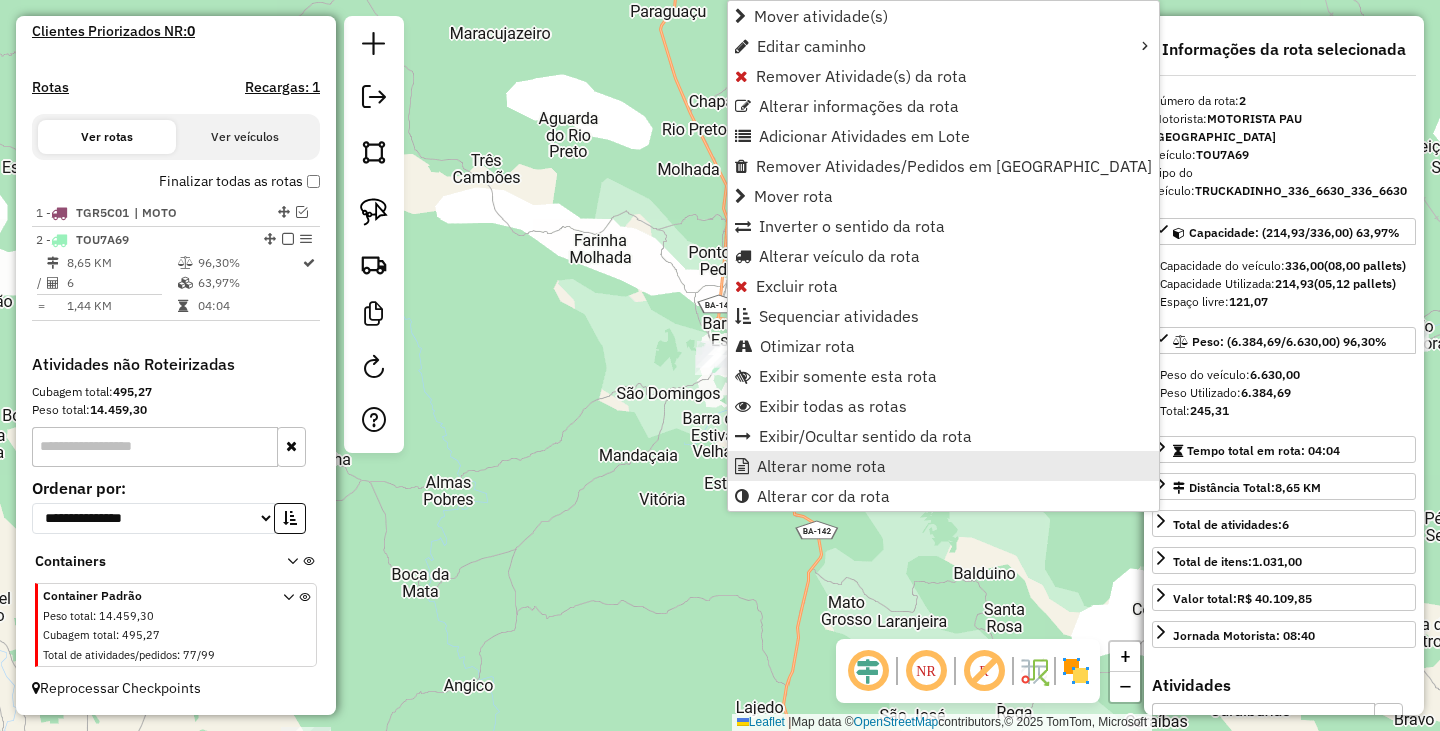 click on "Alterar nome rota" at bounding box center (821, 466) 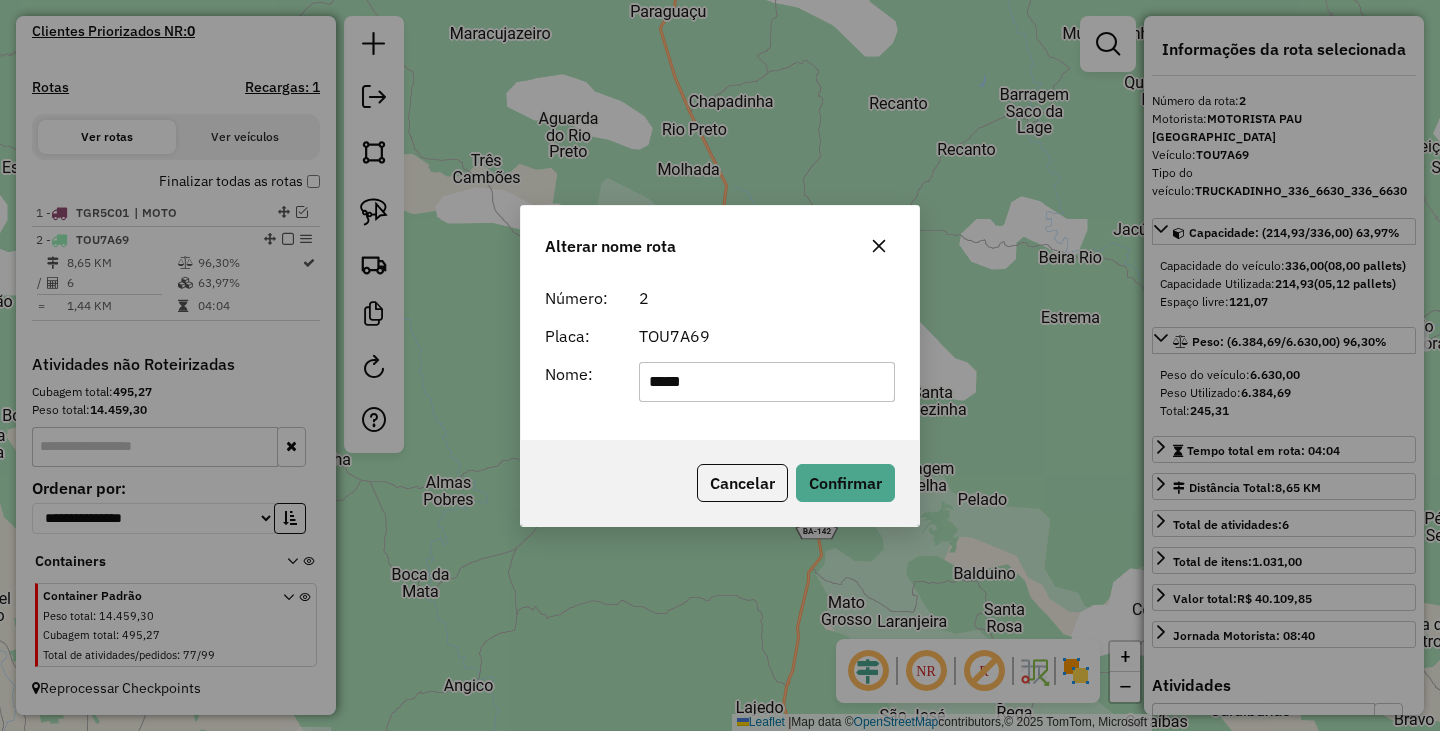 type on "**********" 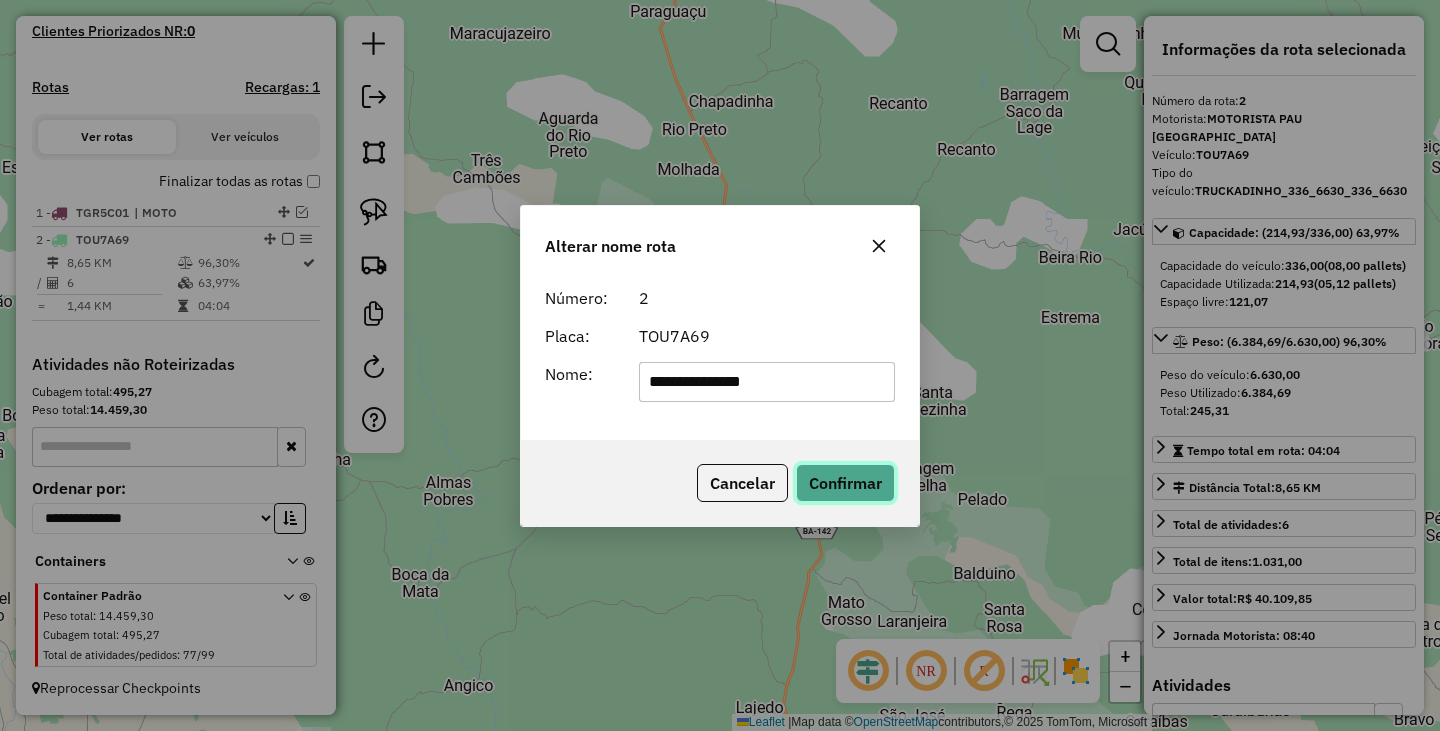 click on "Confirmar" 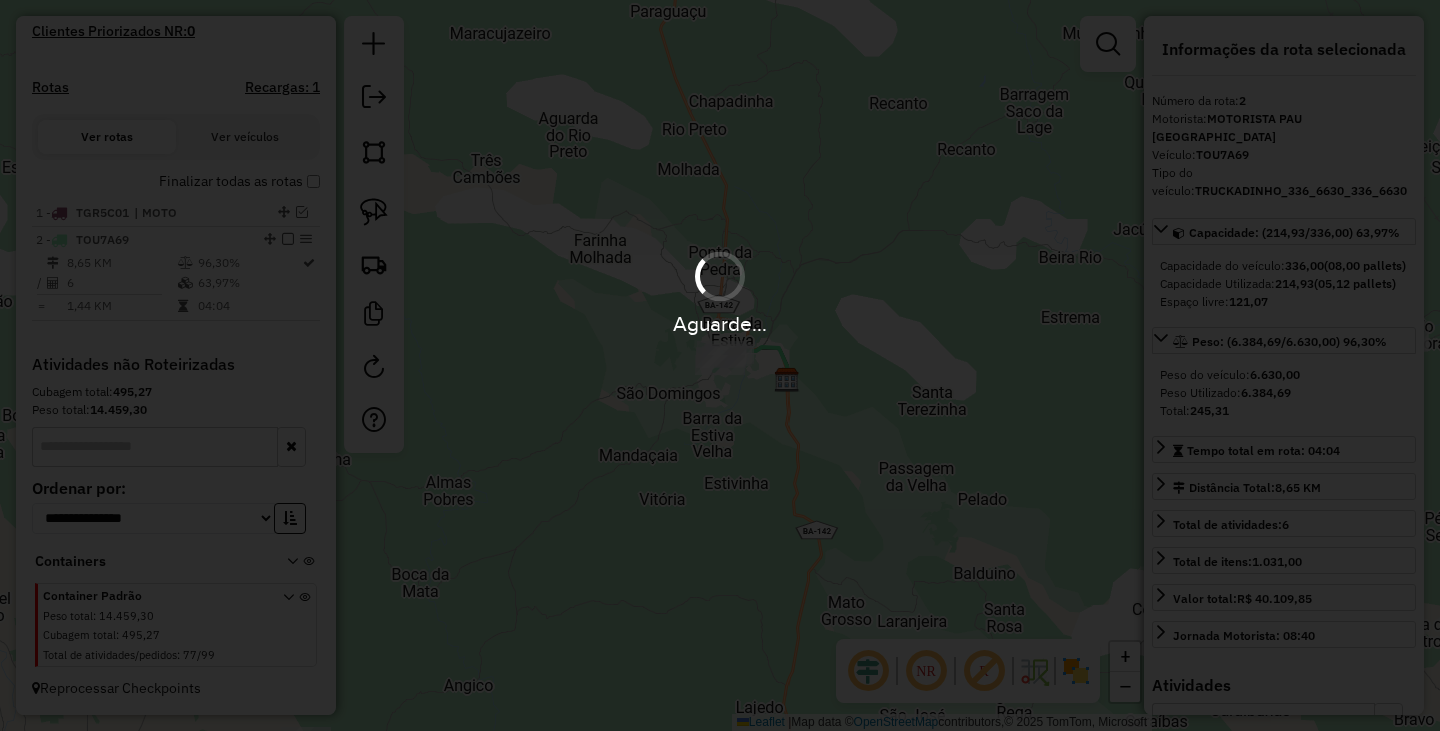 type 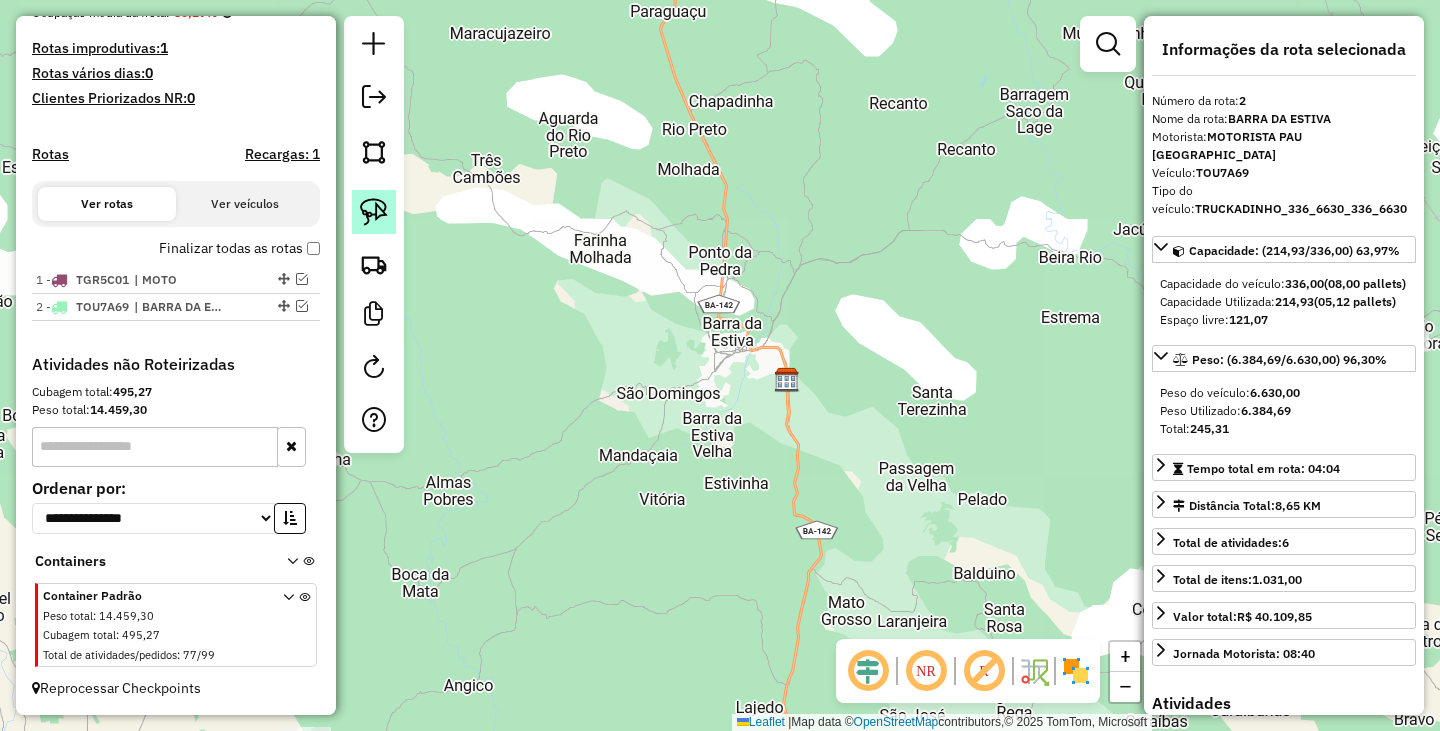 scroll, scrollTop: 523, scrollLeft: 0, axis: vertical 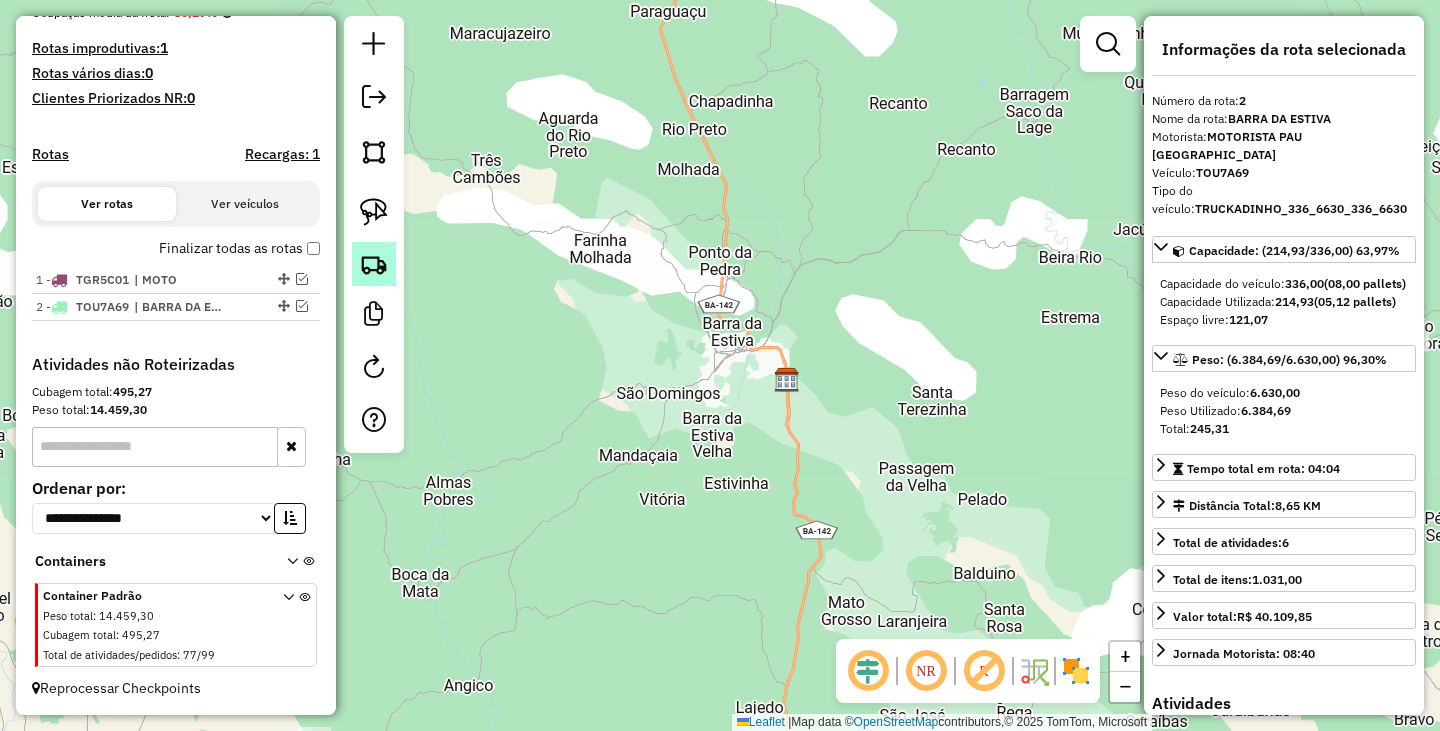 click 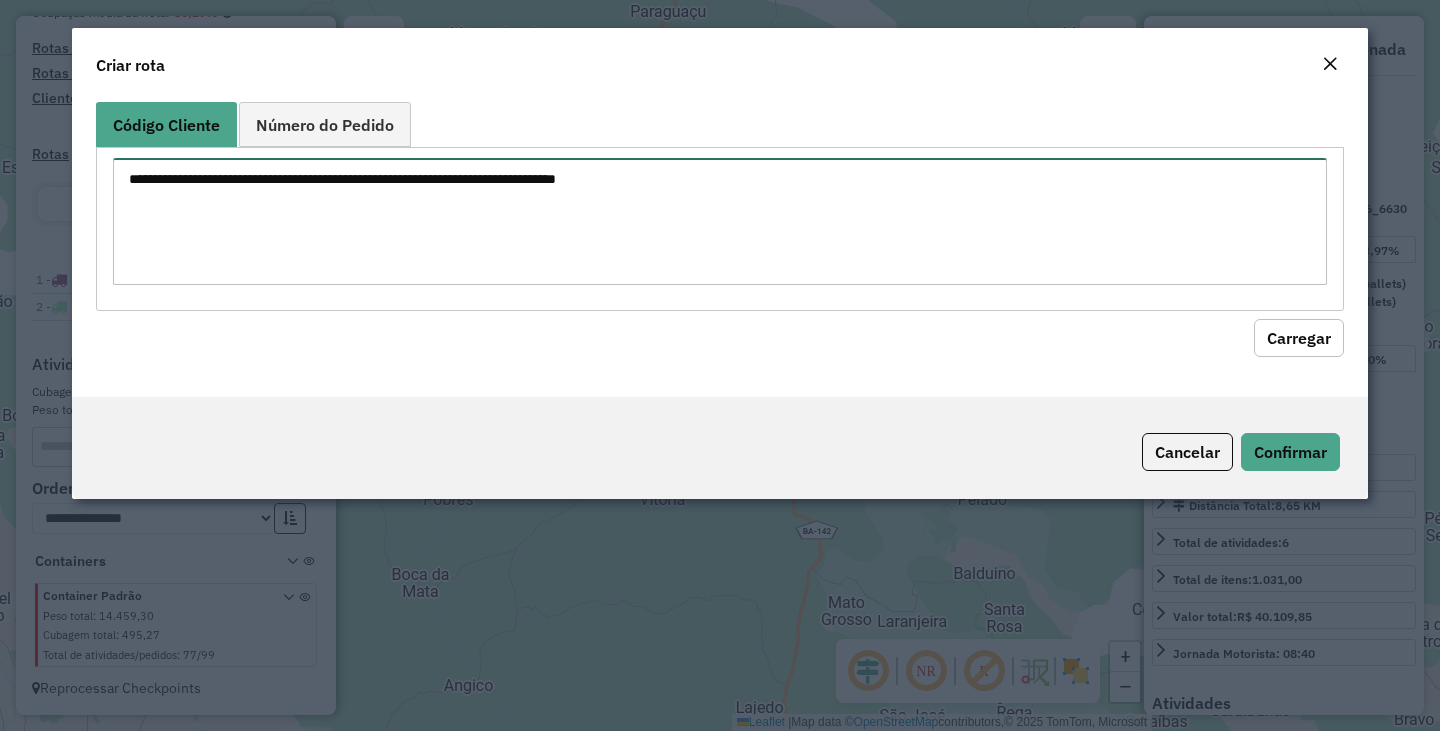 click at bounding box center [720, 221] 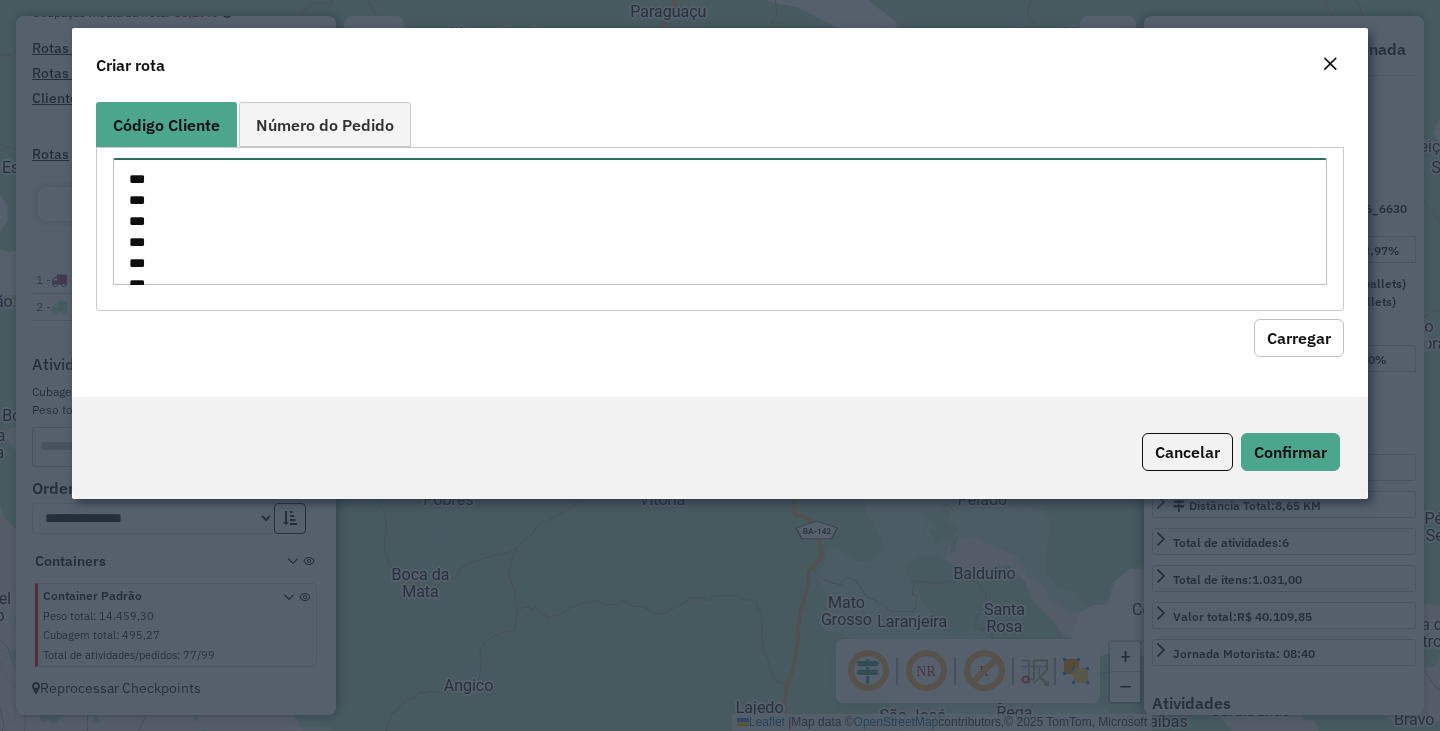 scroll, scrollTop: 659, scrollLeft: 0, axis: vertical 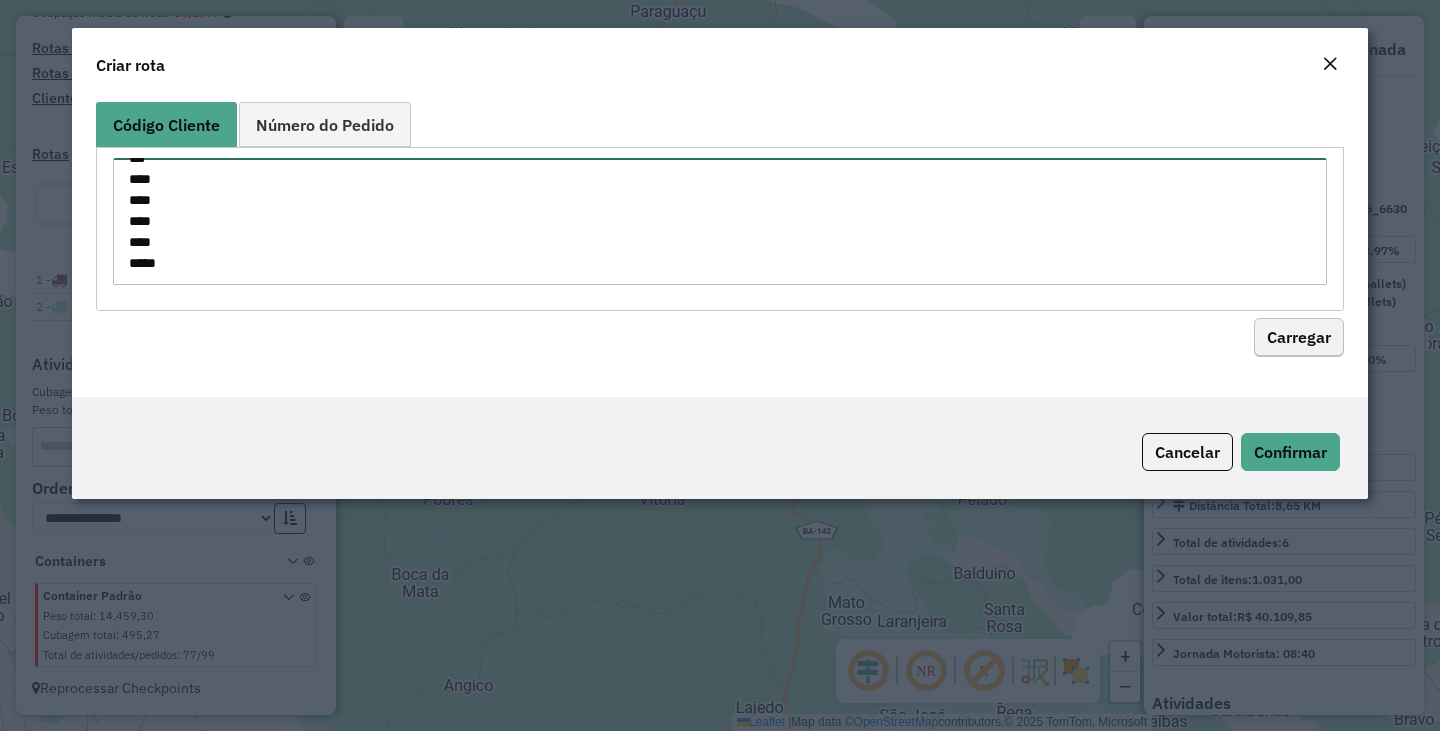 type on "***
***
***
***
***
***
***
***
***
***
***
***
***
***
***
***
***
***
***
***
***
***
***
***
***
***
***
***
***
***
***
****
****
****
****
****" 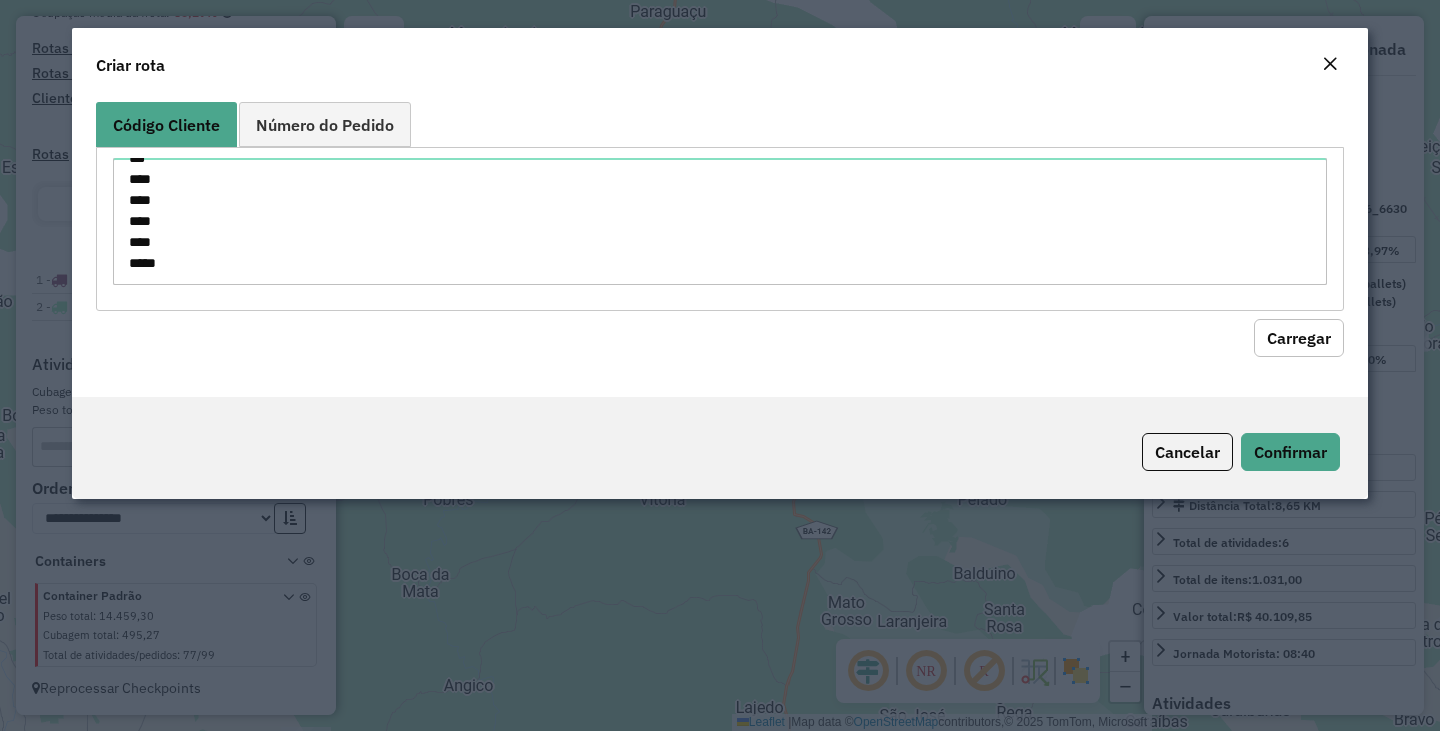 click on "Carregar" 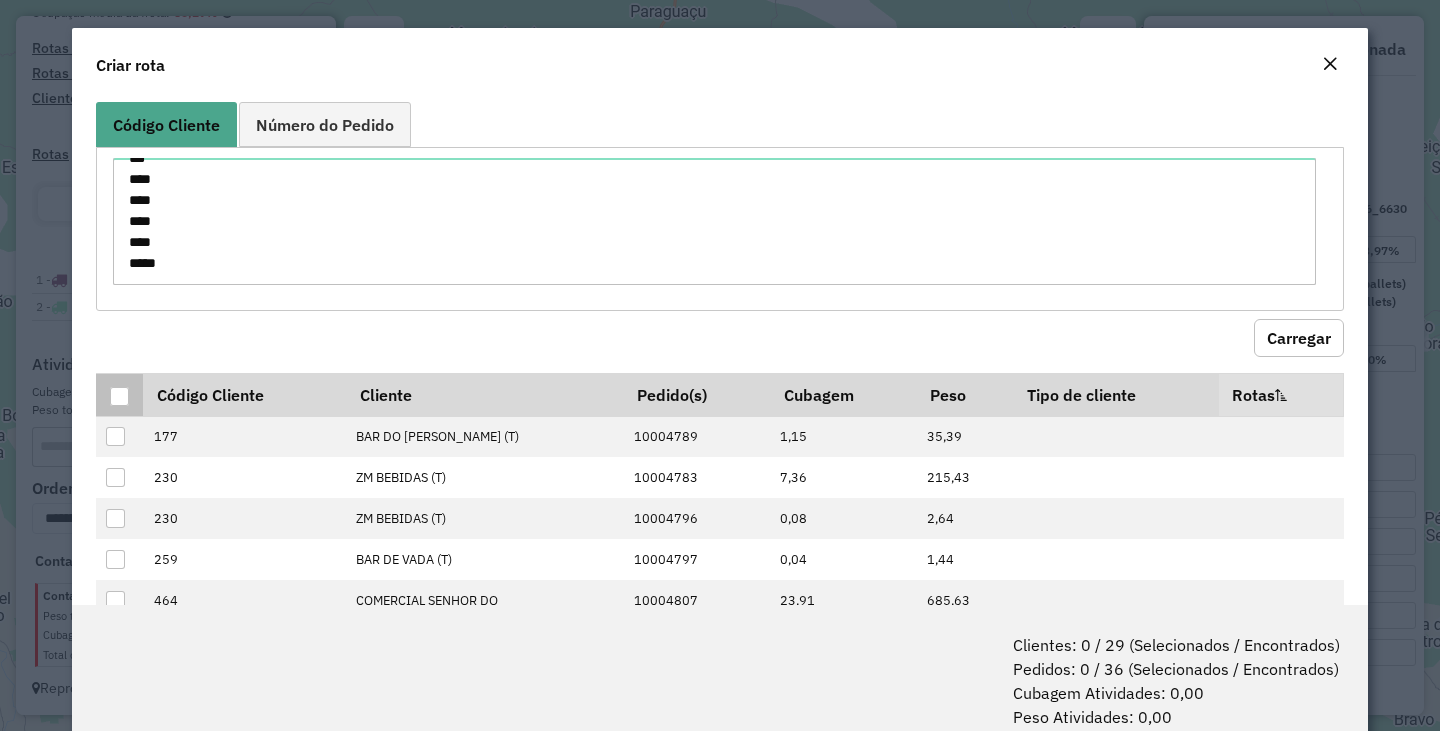 click at bounding box center [119, 396] 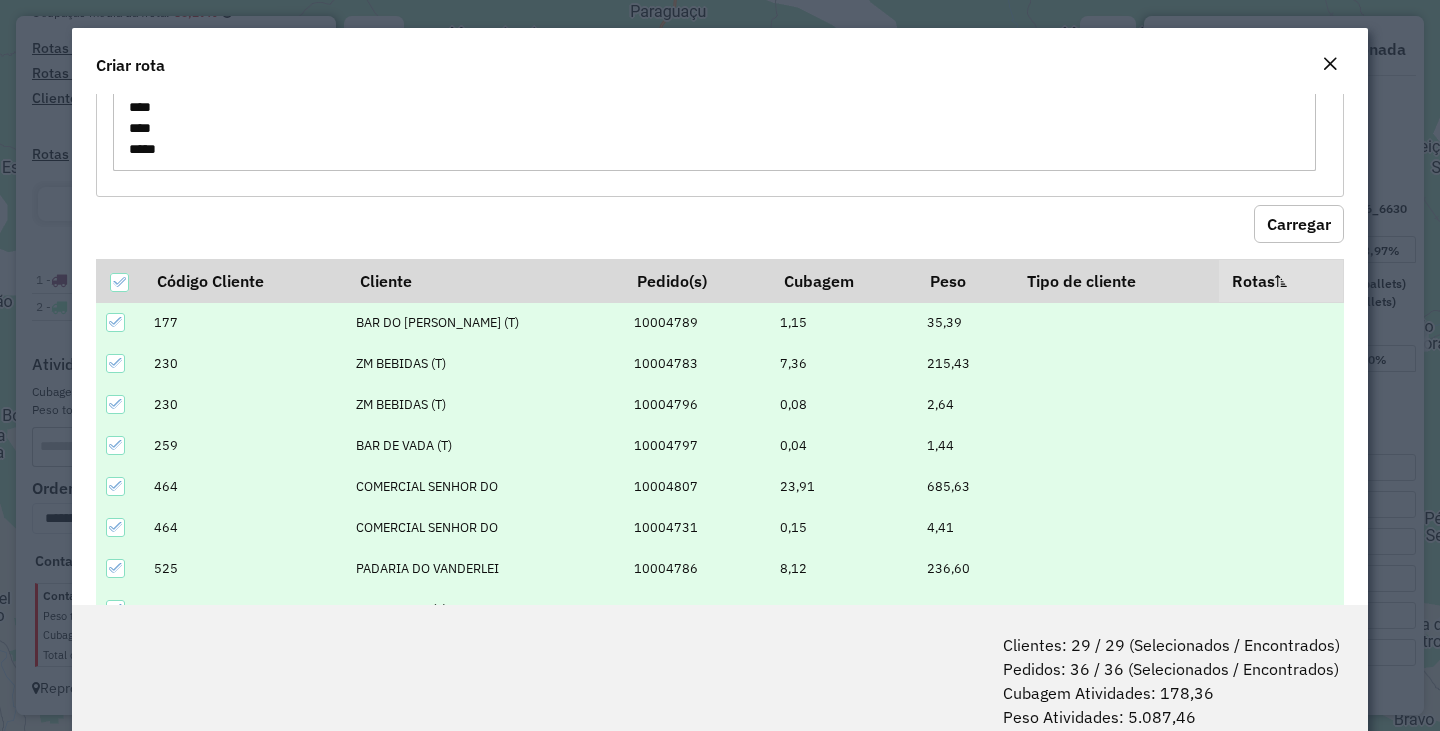 scroll, scrollTop: 319, scrollLeft: 0, axis: vertical 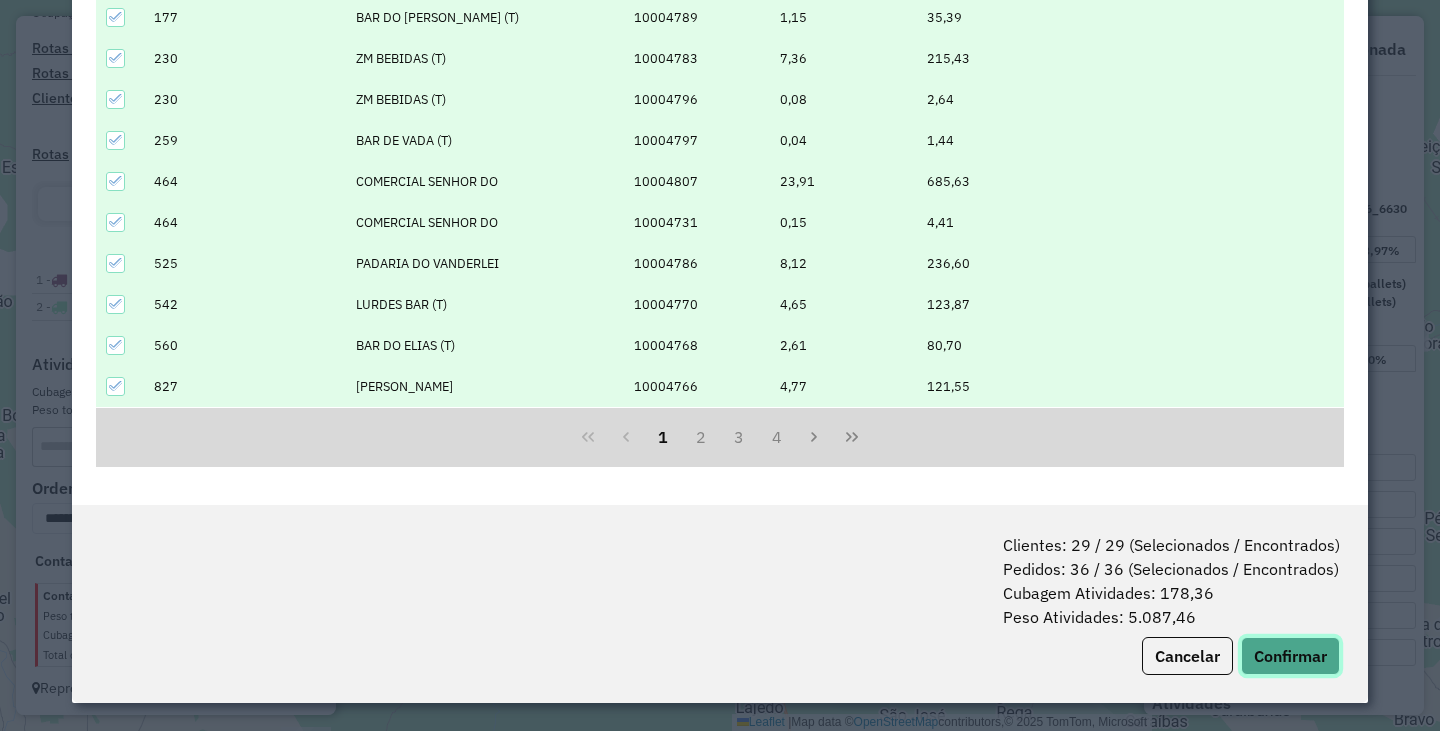 click on "Confirmar" 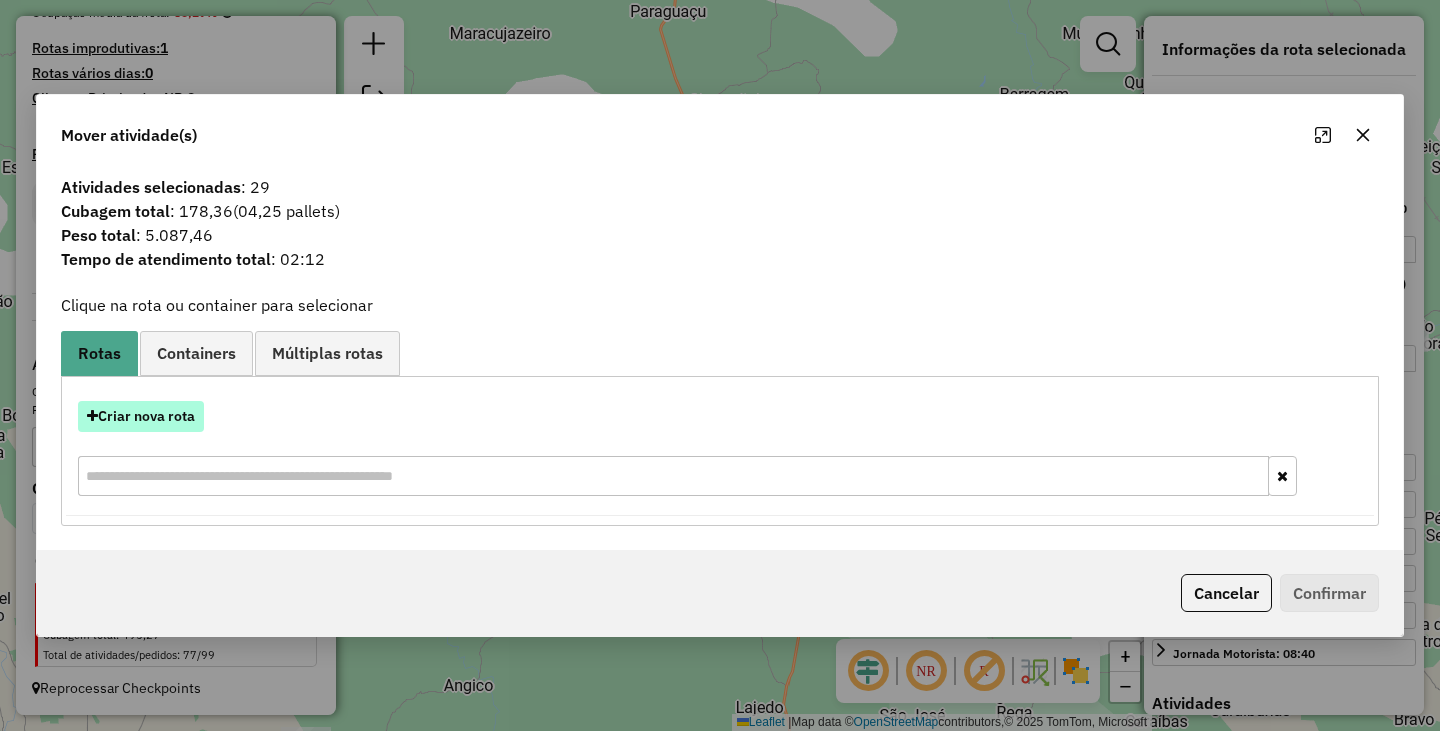 click on "Criar nova rota" at bounding box center [141, 416] 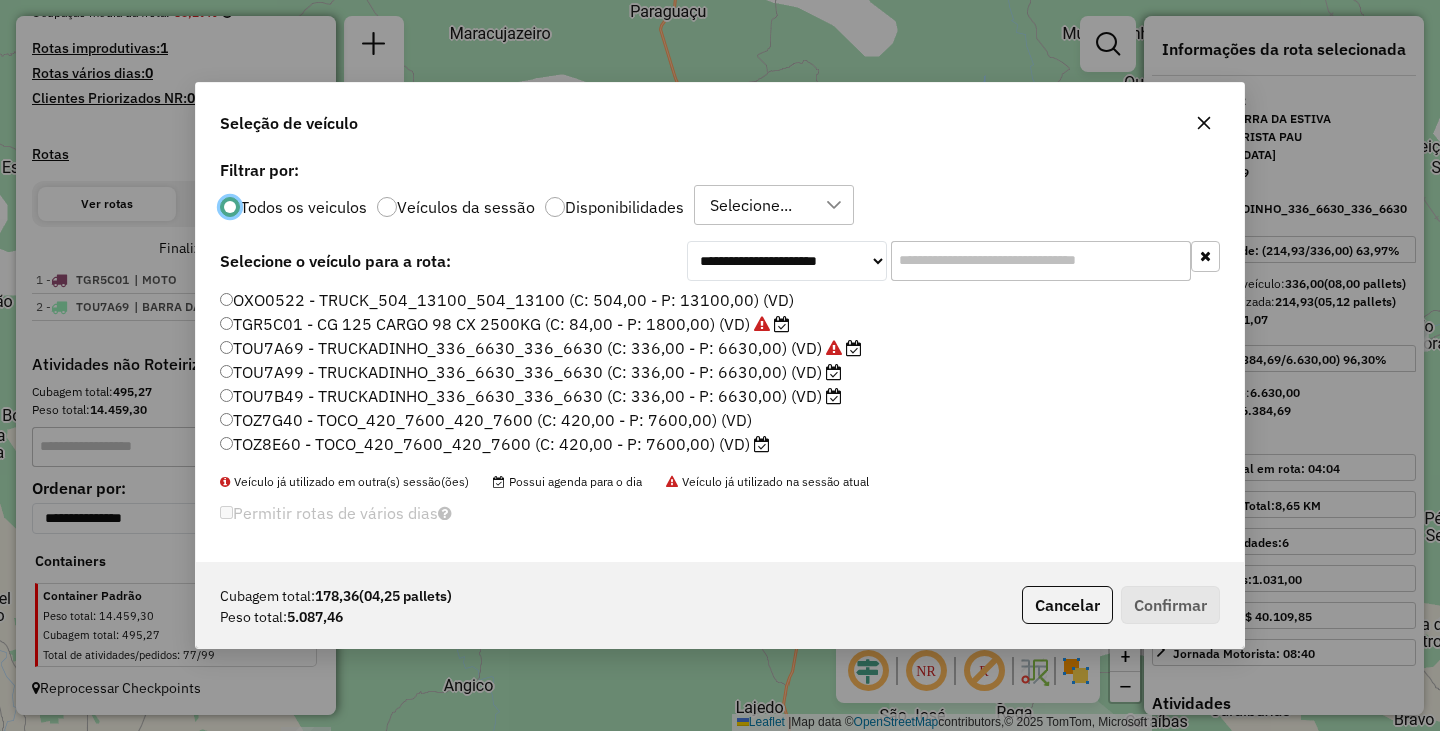 scroll, scrollTop: 12, scrollLeft: 6, axis: both 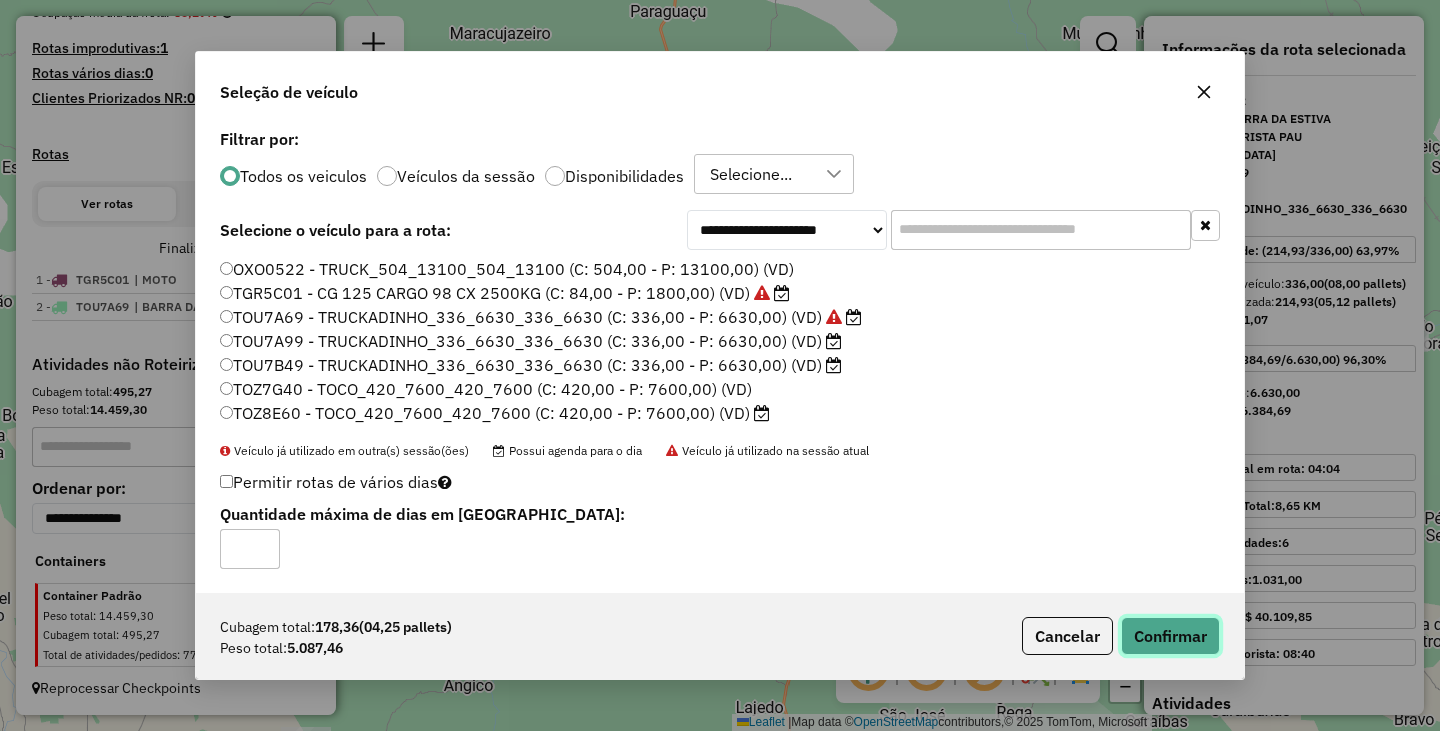 click on "Confirmar" 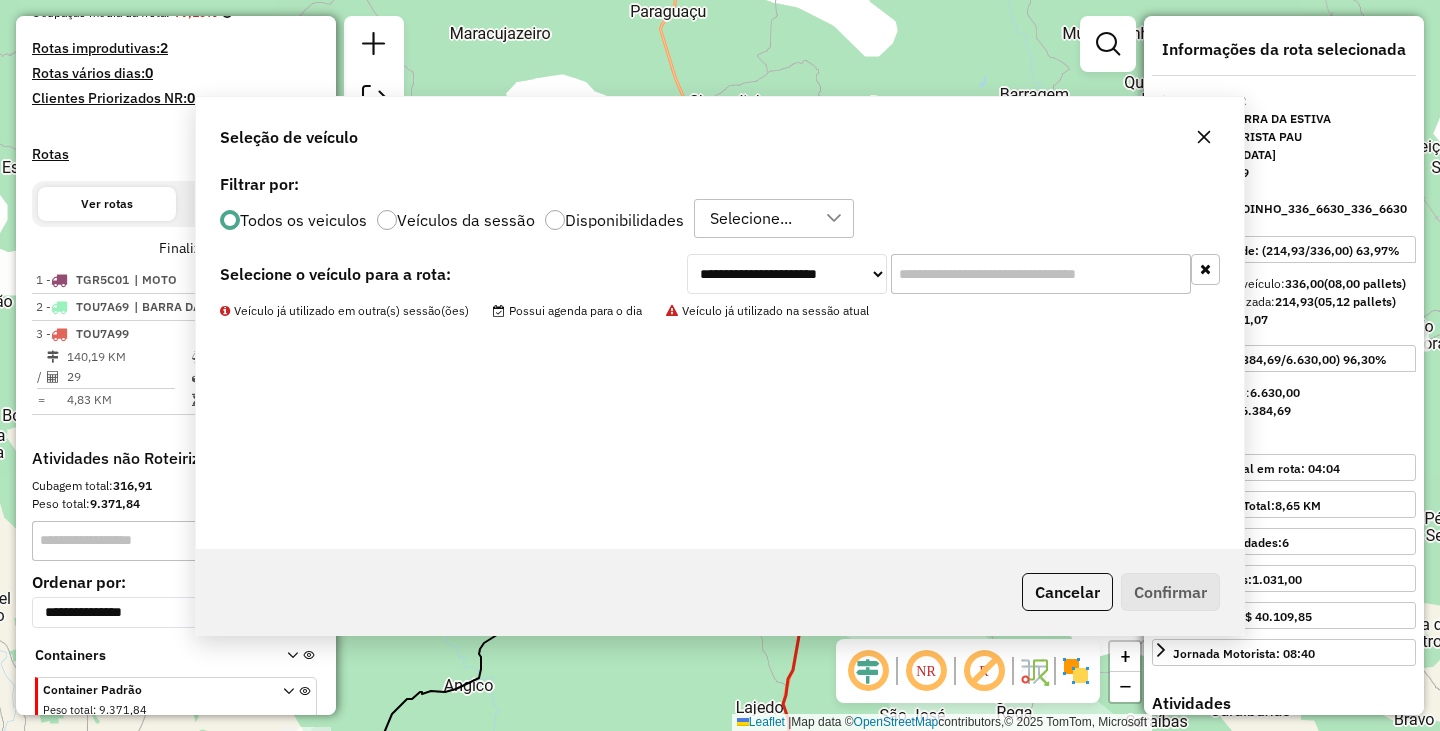 scroll, scrollTop: 617, scrollLeft: 0, axis: vertical 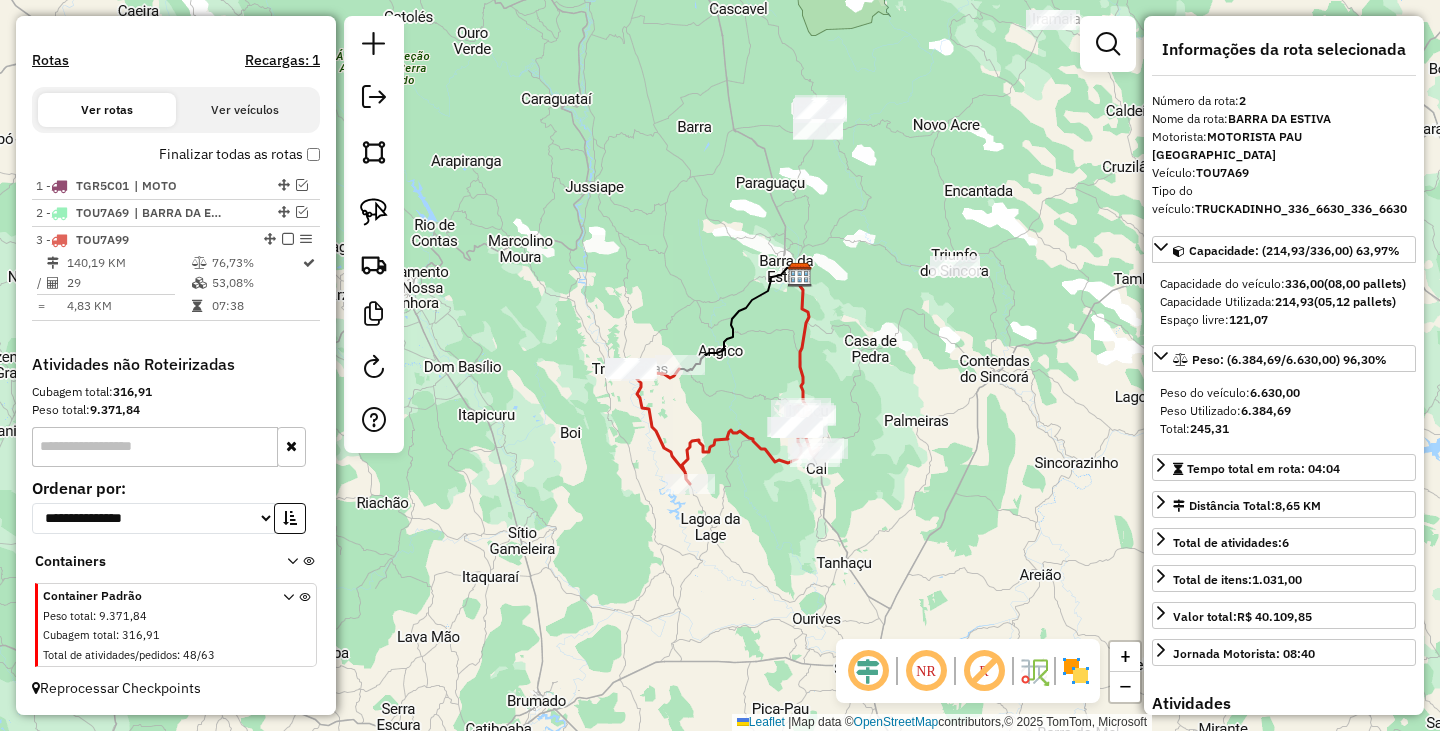 drag, startPoint x: 762, startPoint y: 547, endPoint x: 780, endPoint y: 372, distance: 175.92328 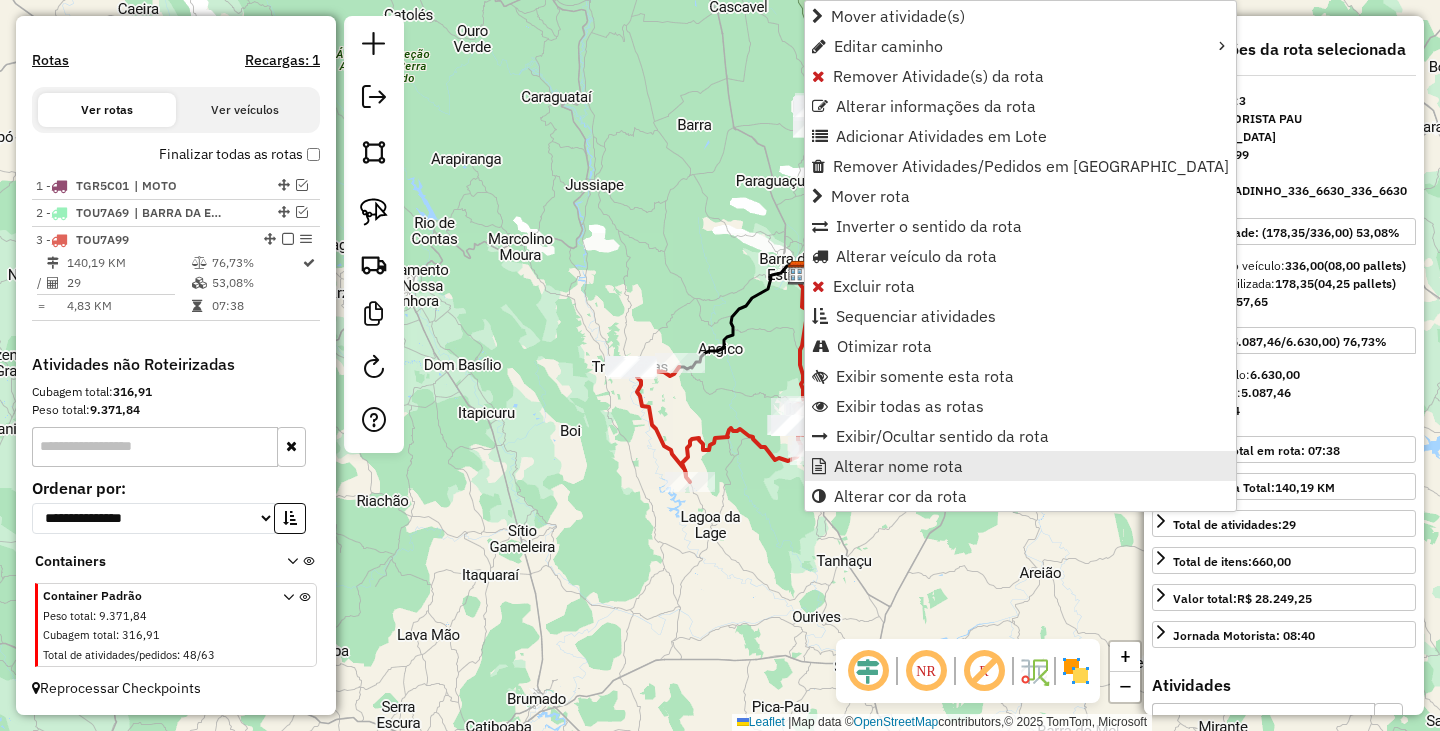 click on "Alterar nome rota" at bounding box center (898, 466) 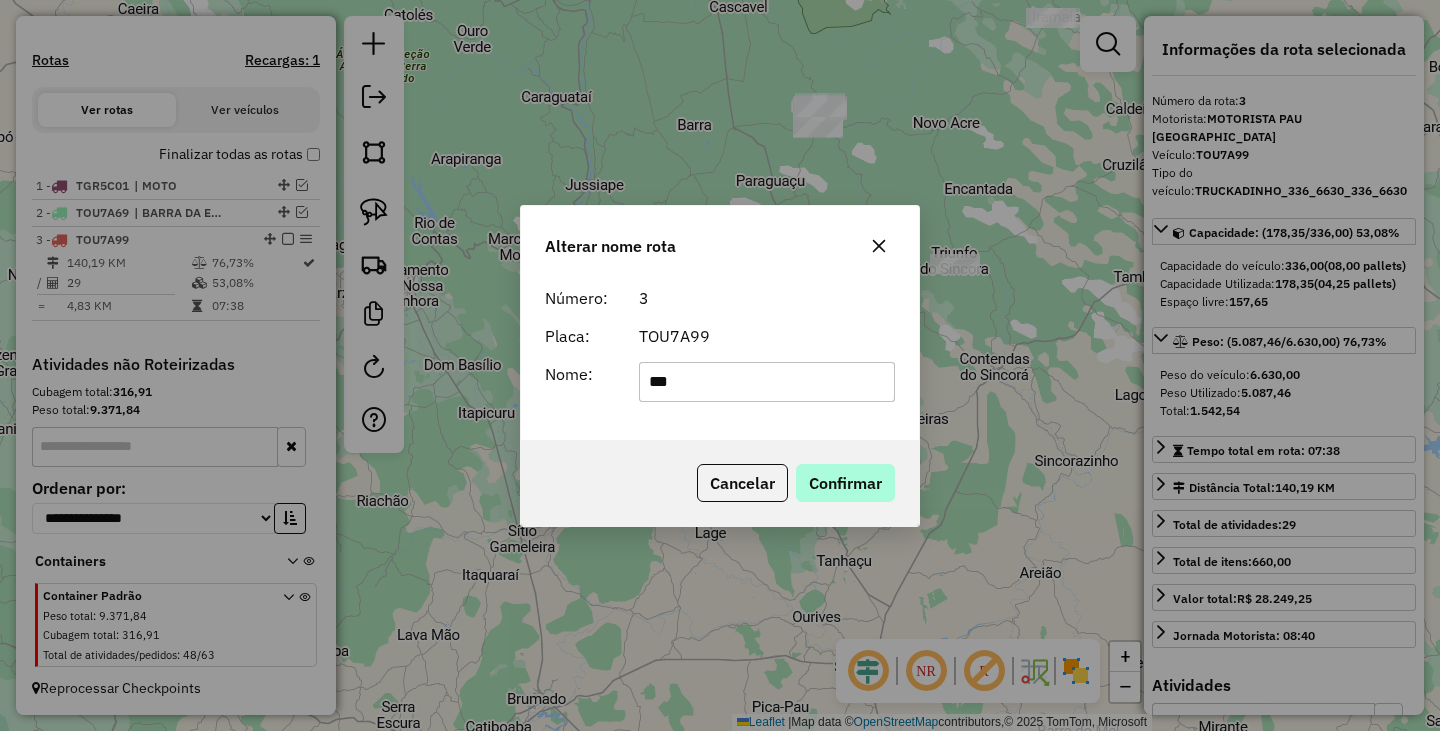type on "******" 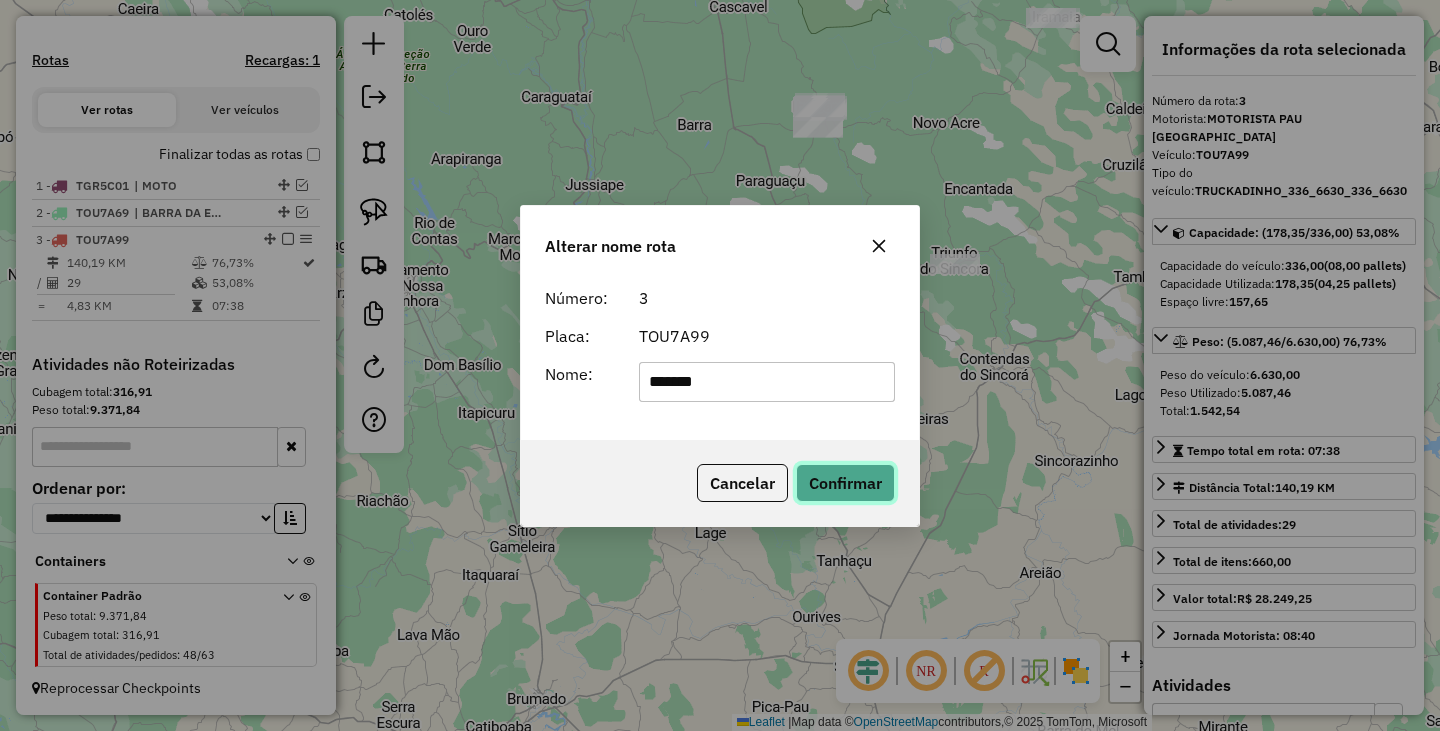 click on "Confirmar" 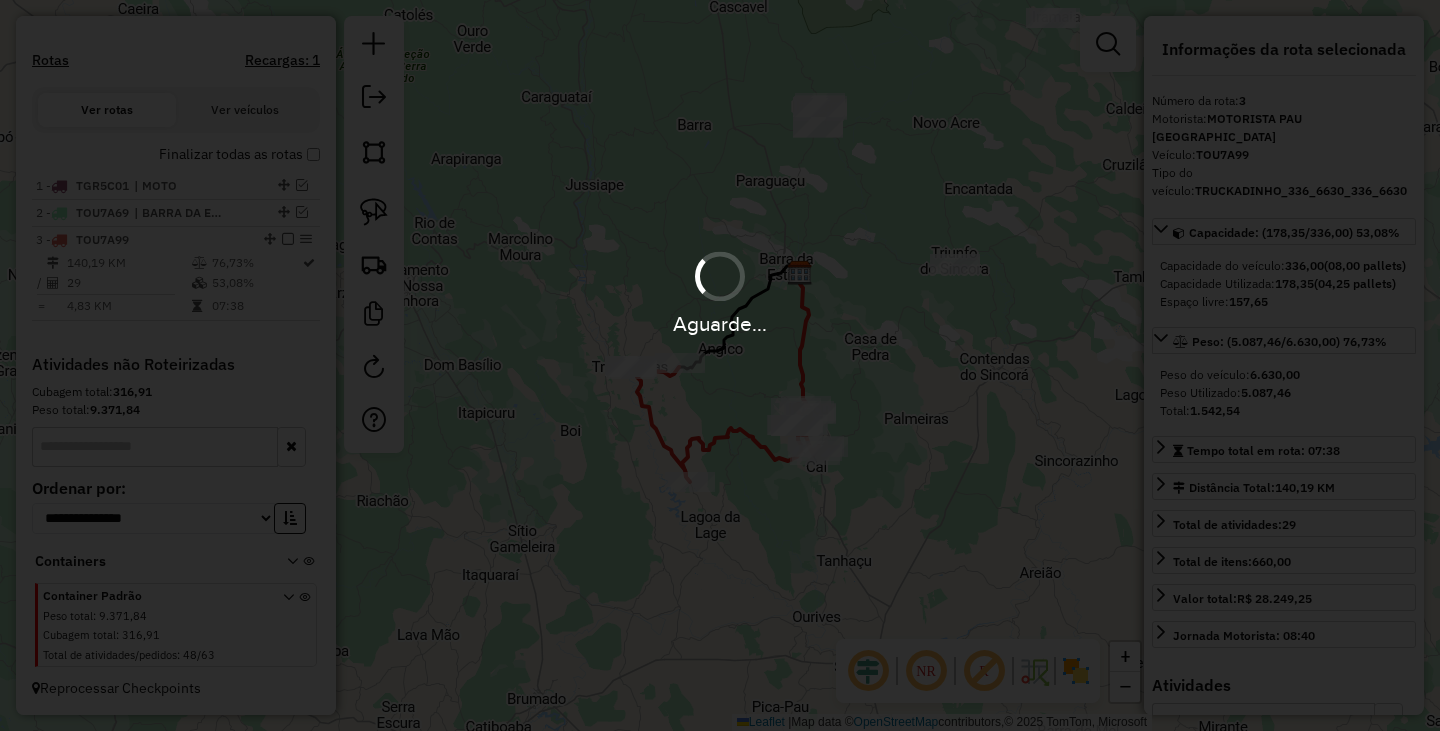 type 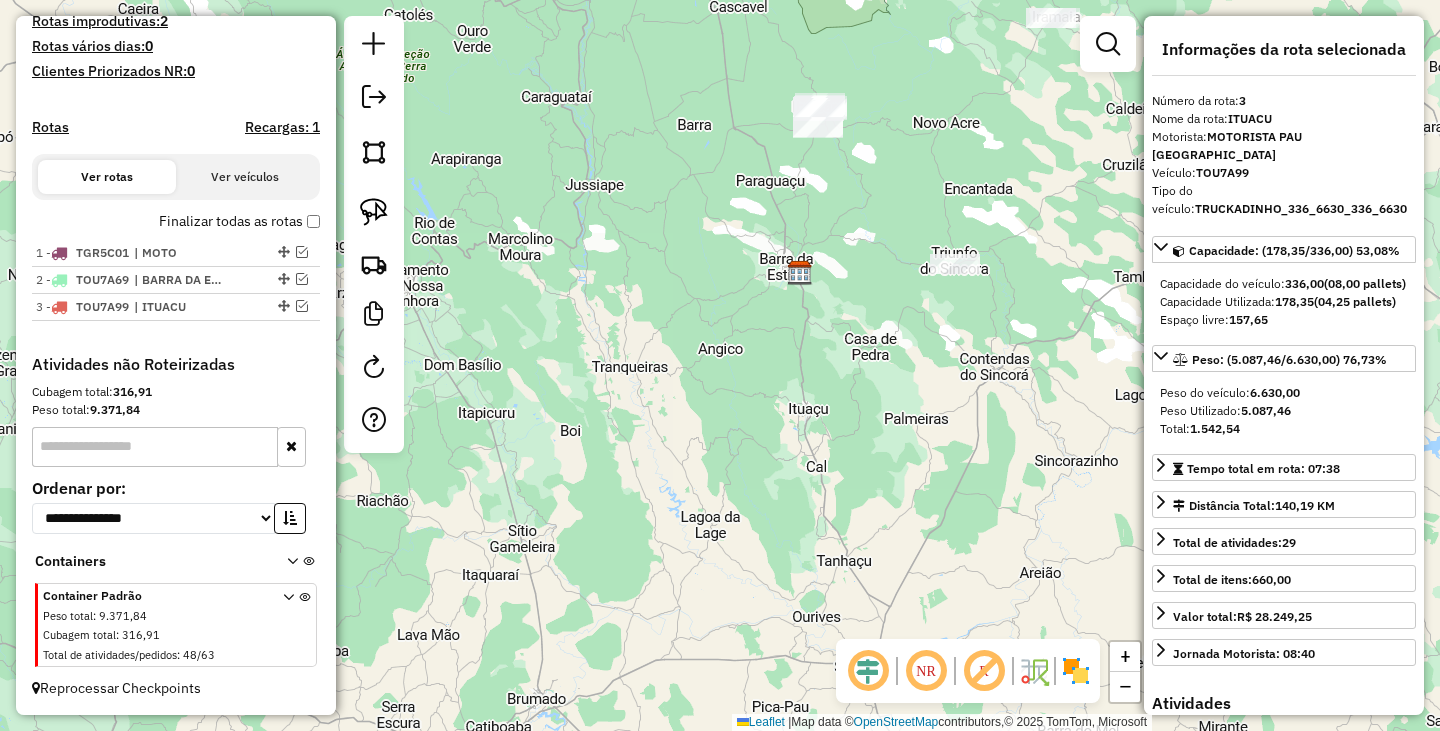 scroll, scrollTop: 550, scrollLeft: 0, axis: vertical 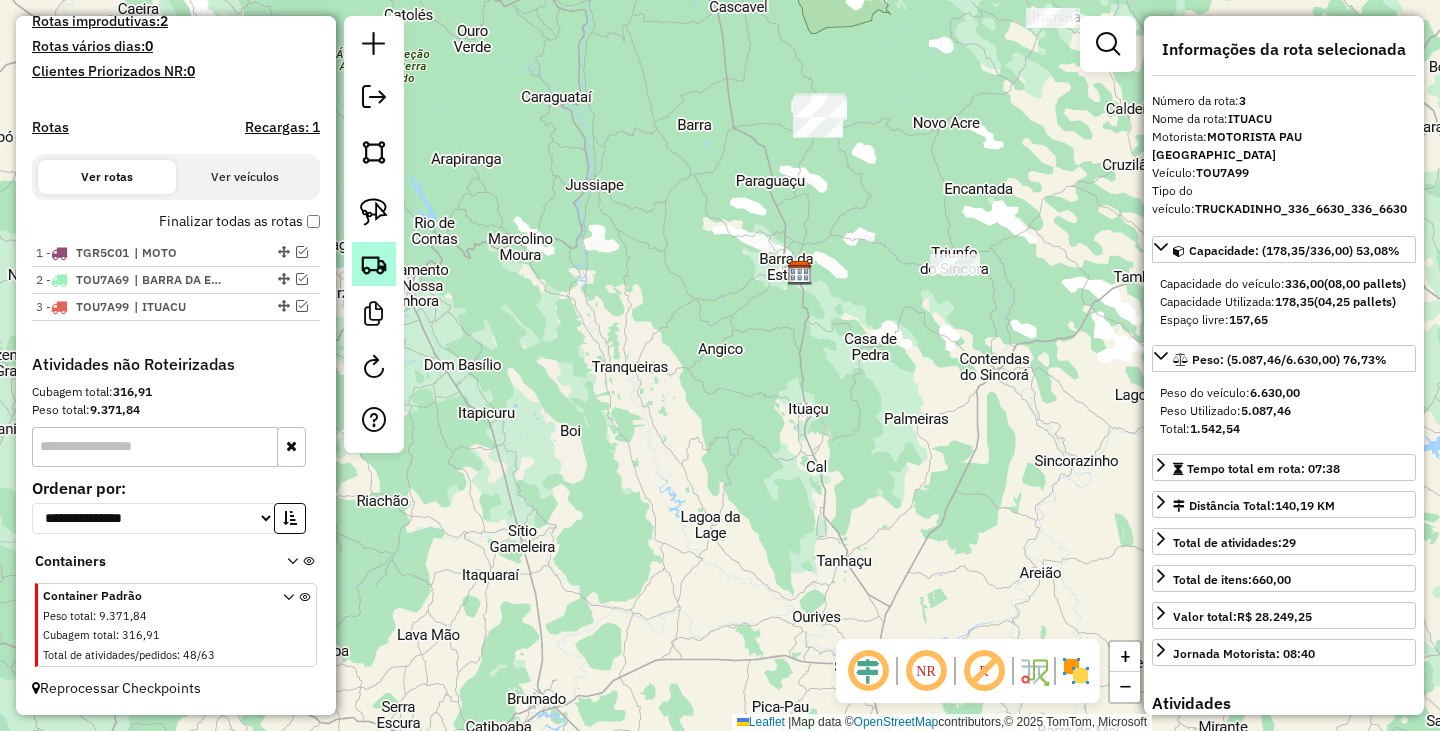 click 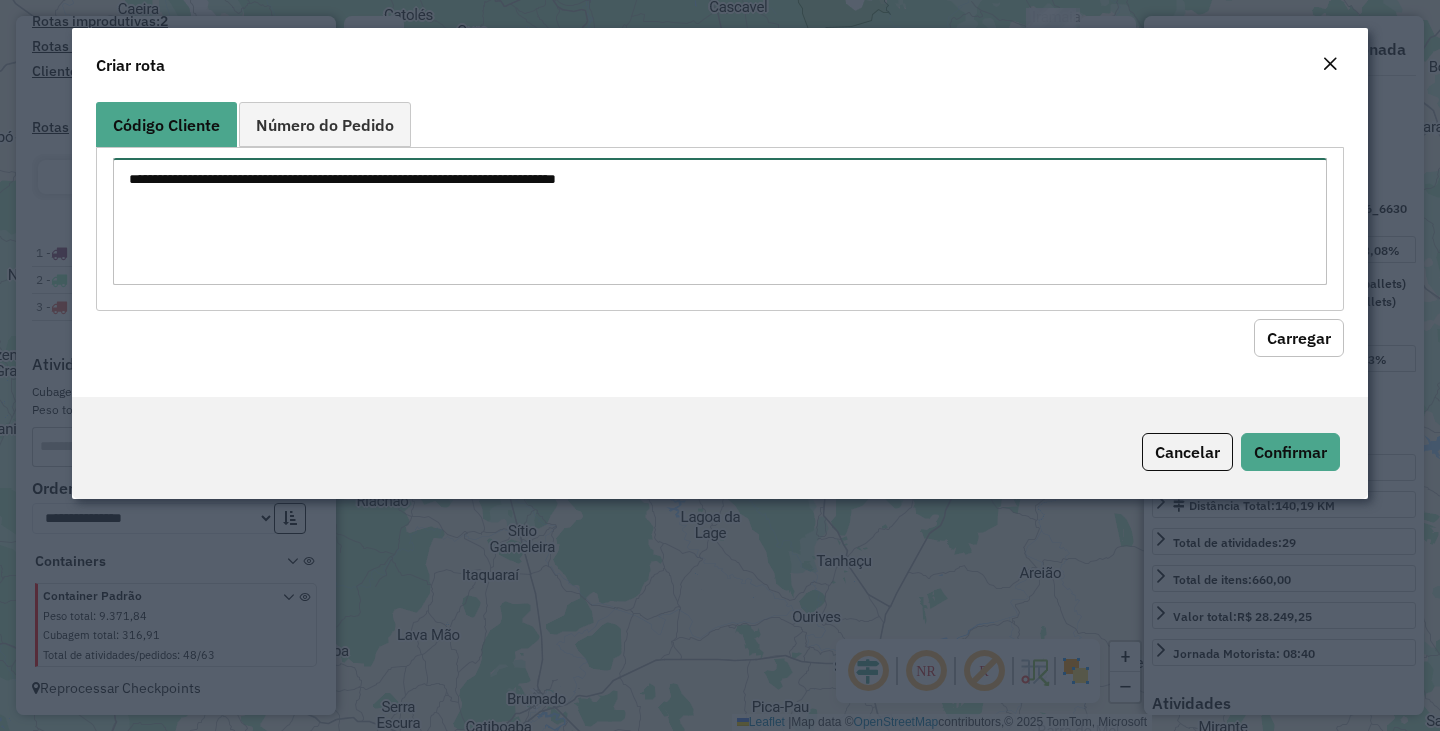 click at bounding box center [720, 221] 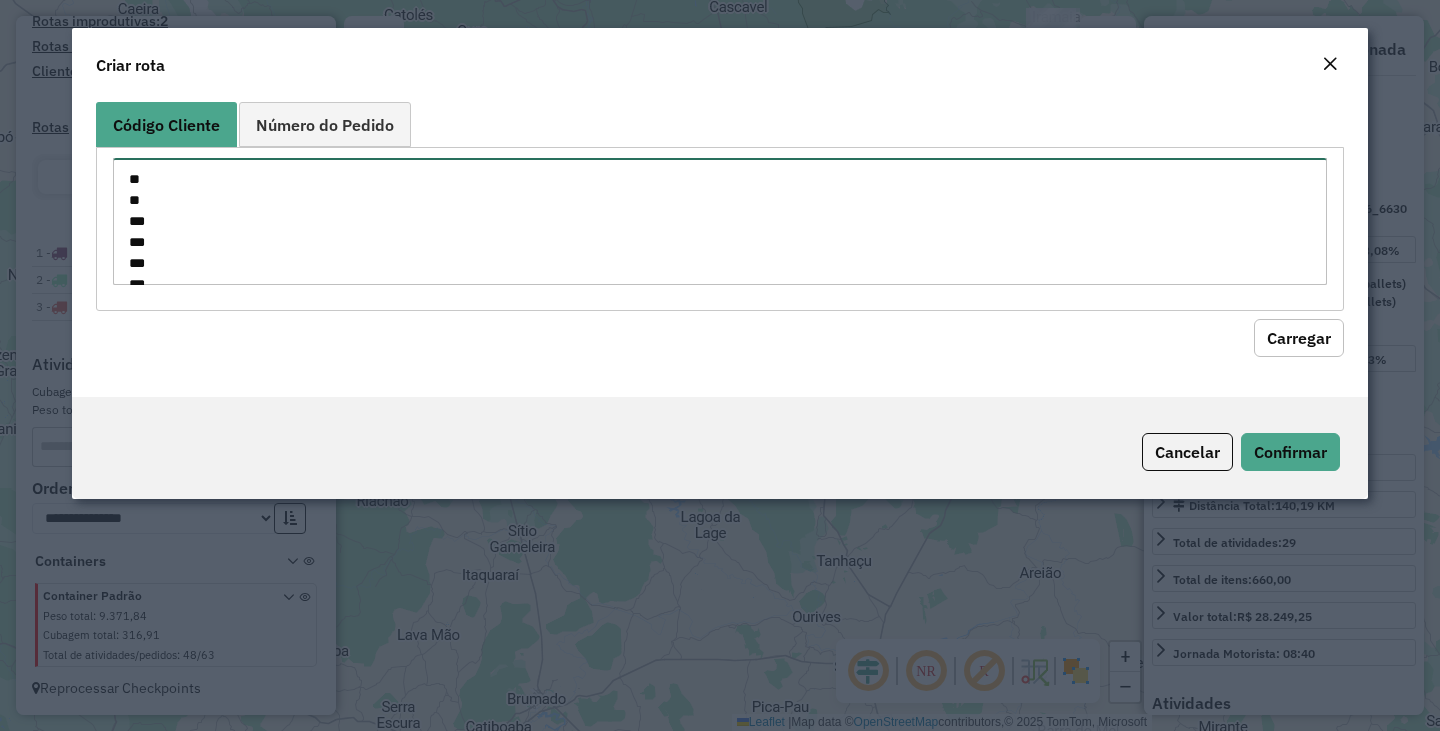 scroll, scrollTop: 722, scrollLeft: 0, axis: vertical 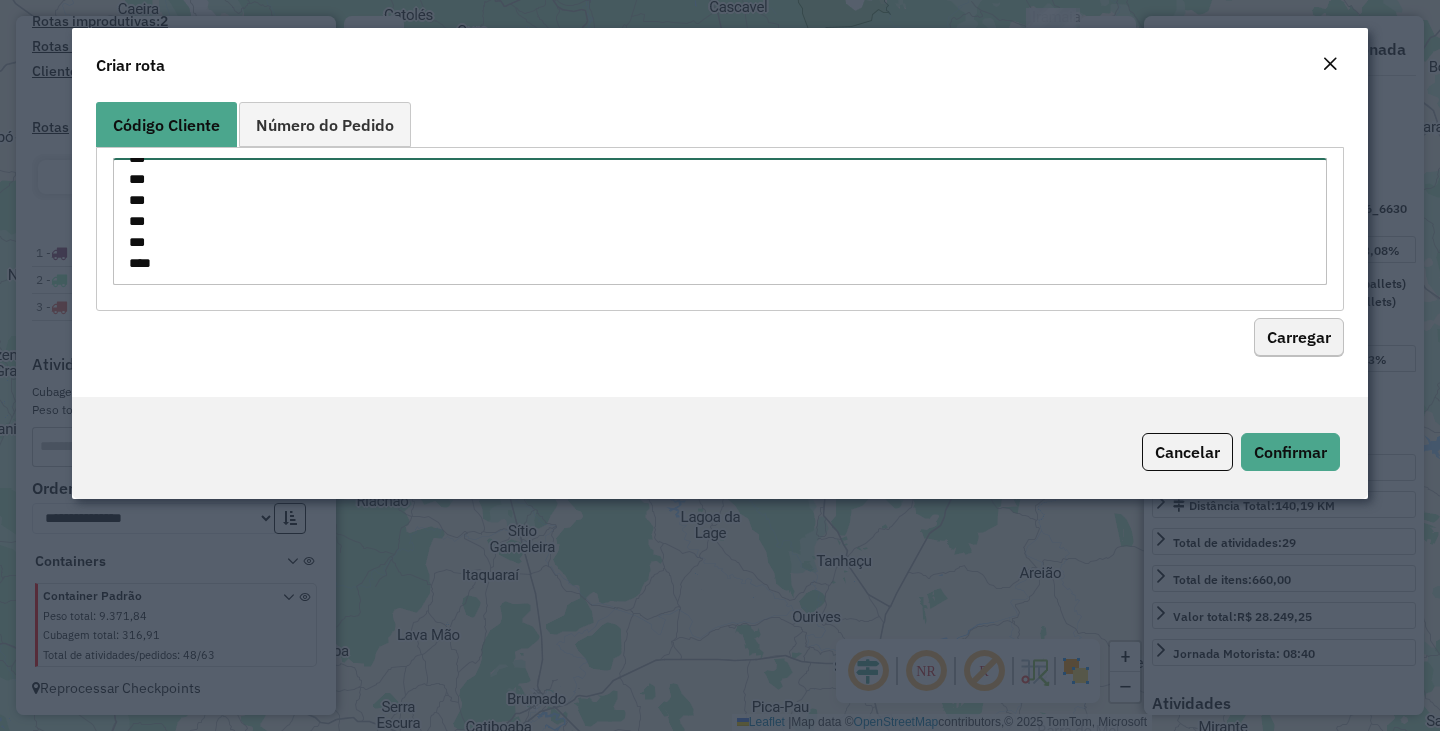 type on "**
**
***
***
***
***
***
***
***
***
***
***
***
***
***
****
****
****
****
*****
*****
*****
*****
**
**
**
***
***
***
***
***
***
**
***
***
***
***
***
***" 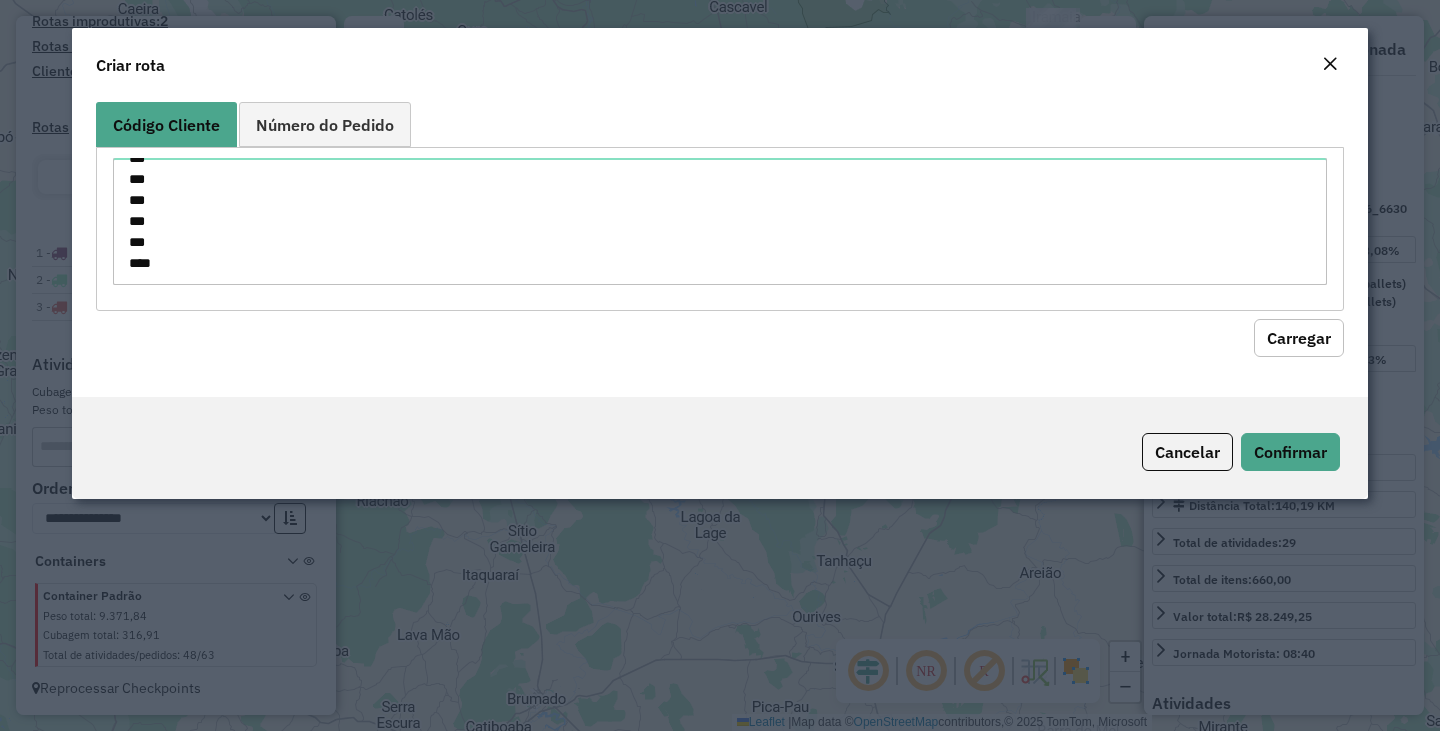 click on "Carregar" 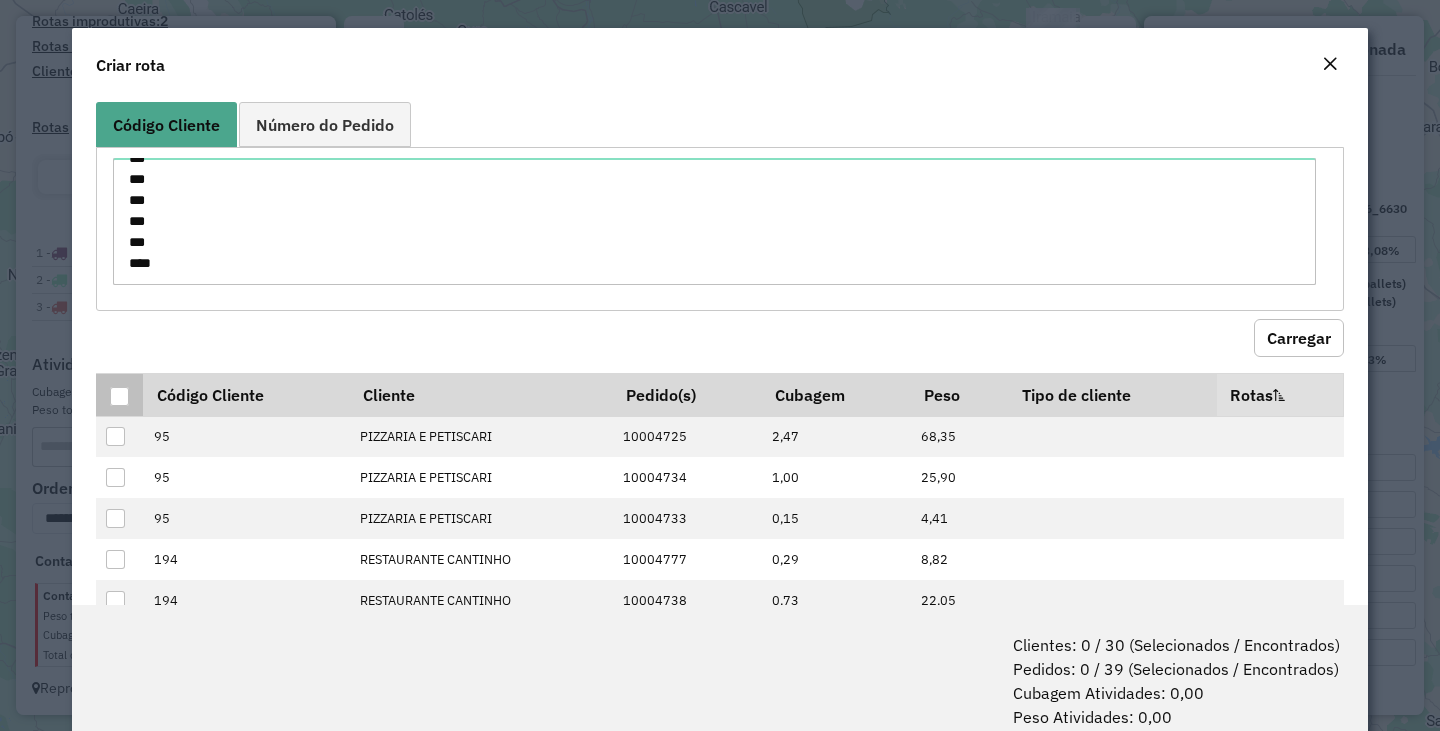 click at bounding box center [119, 394] 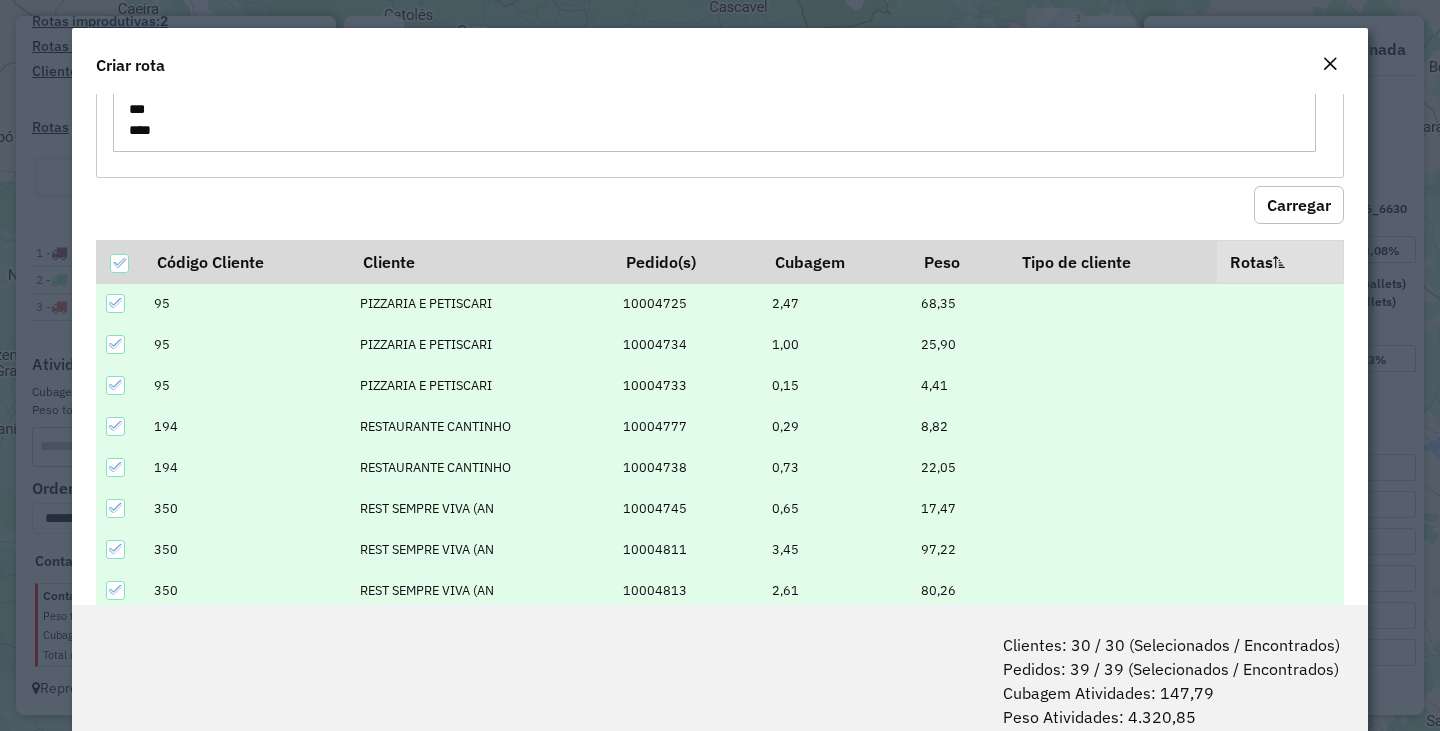 scroll, scrollTop: 319, scrollLeft: 0, axis: vertical 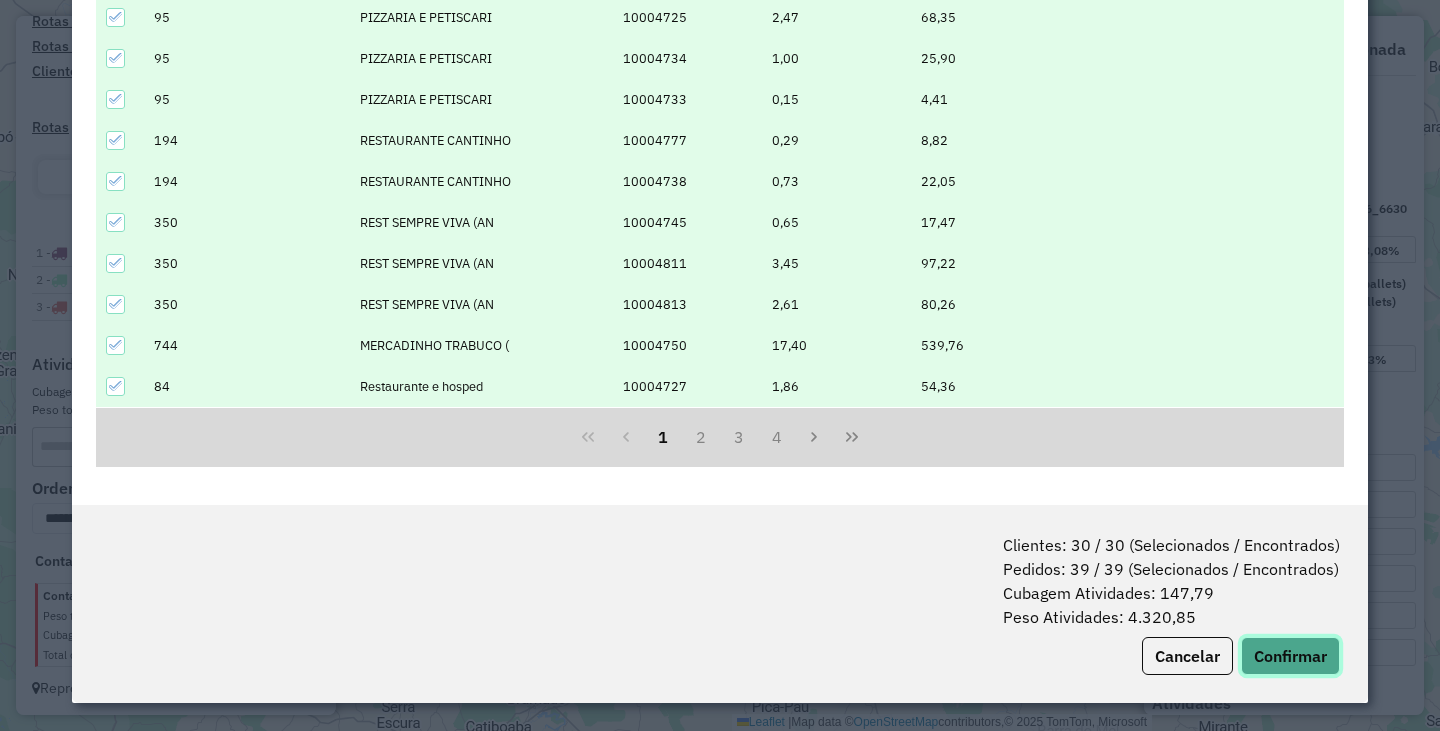 click on "Confirmar" 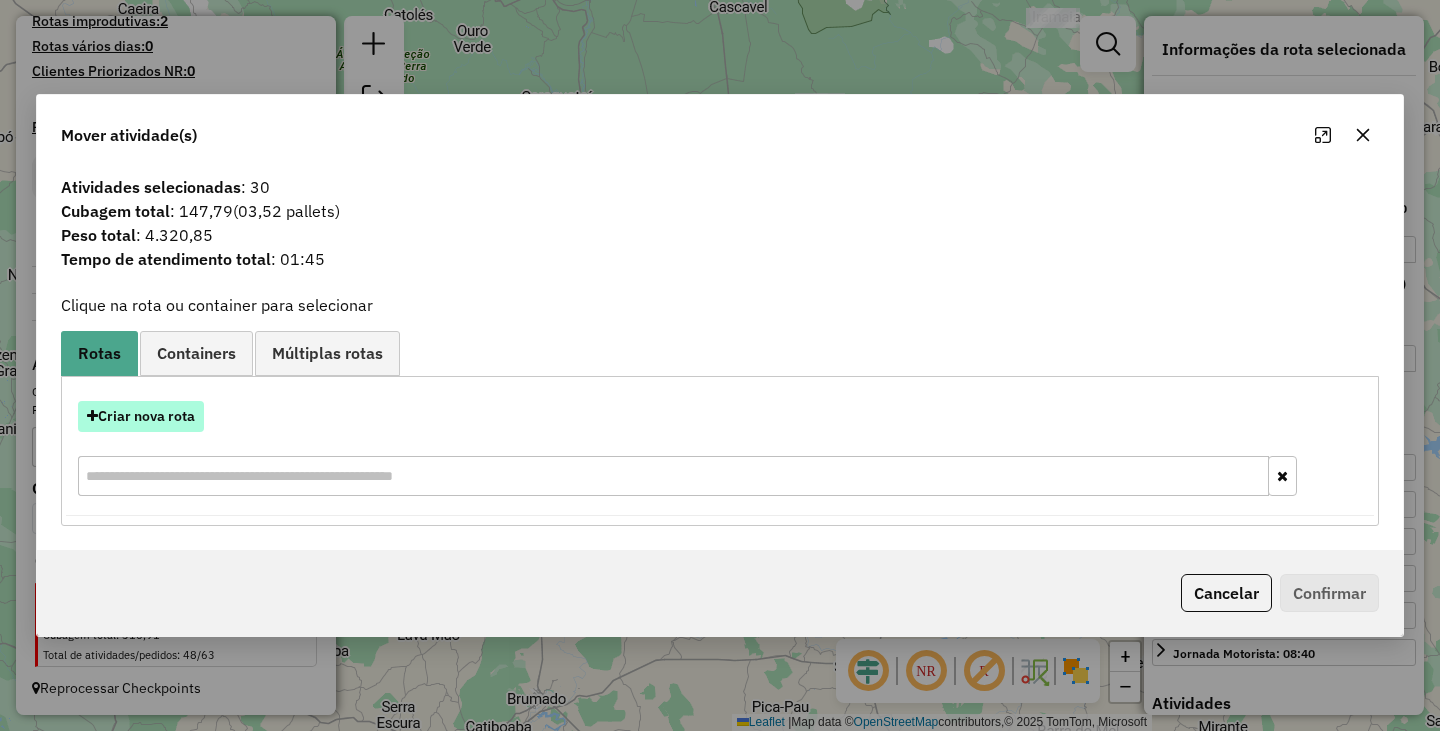 click on "Criar nova rota" at bounding box center [141, 416] 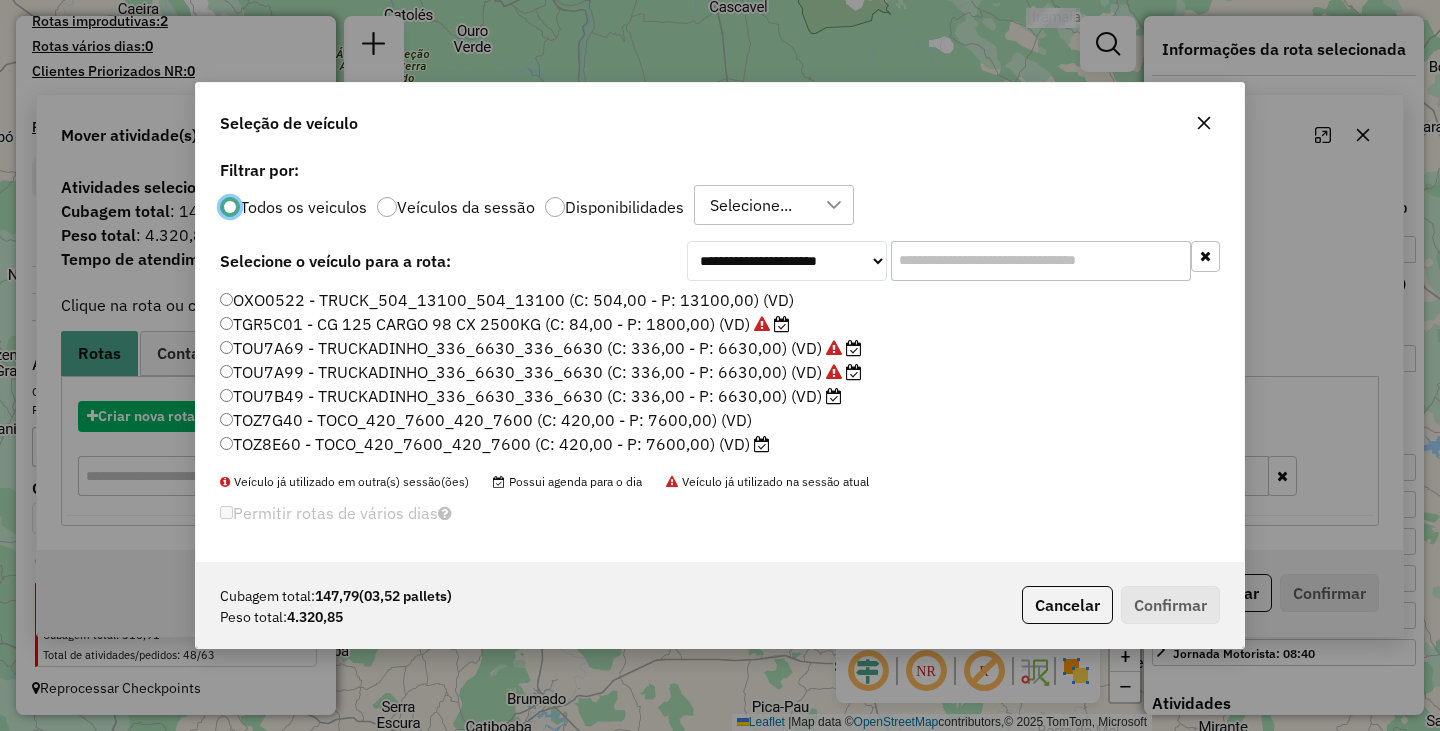 scroll, scrollTop: 12, scrollLeft: 6, axis: both 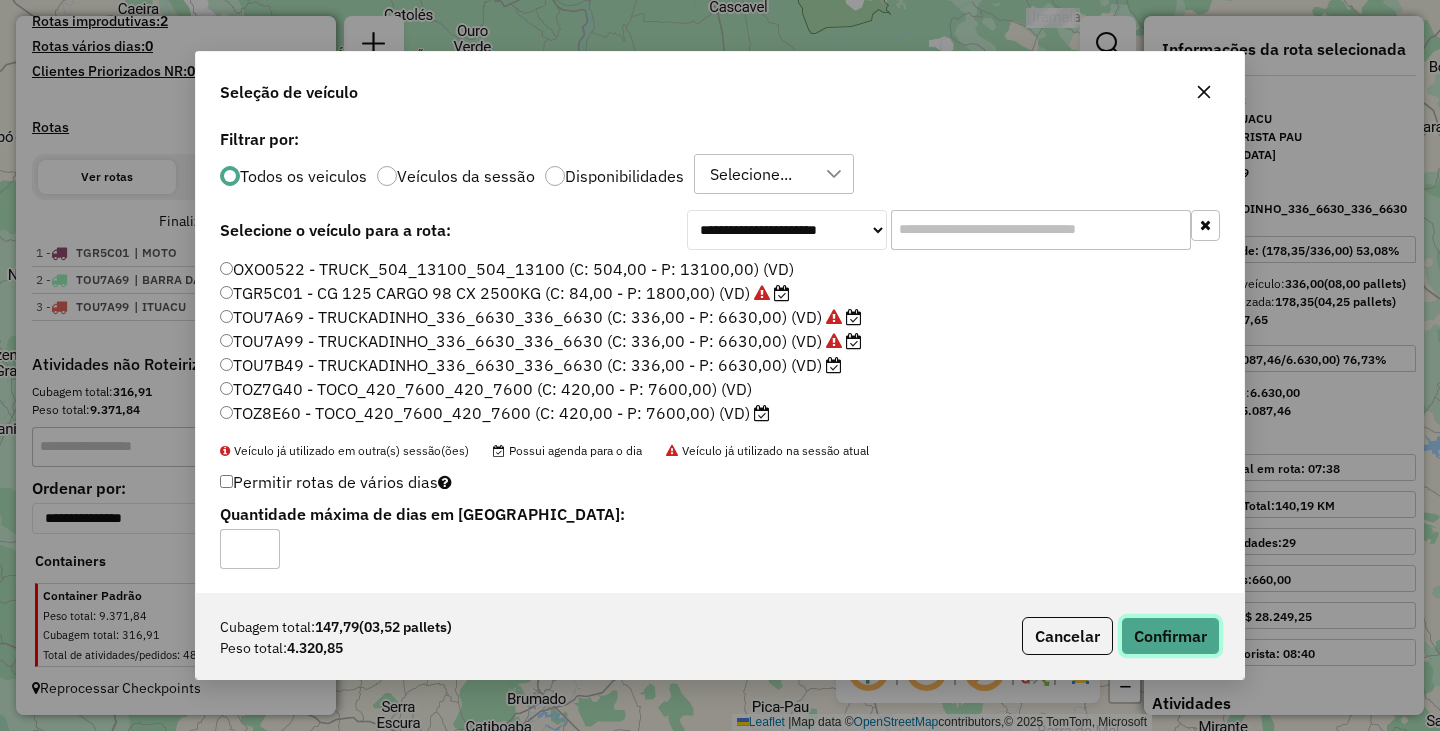 click on "Confirmar" 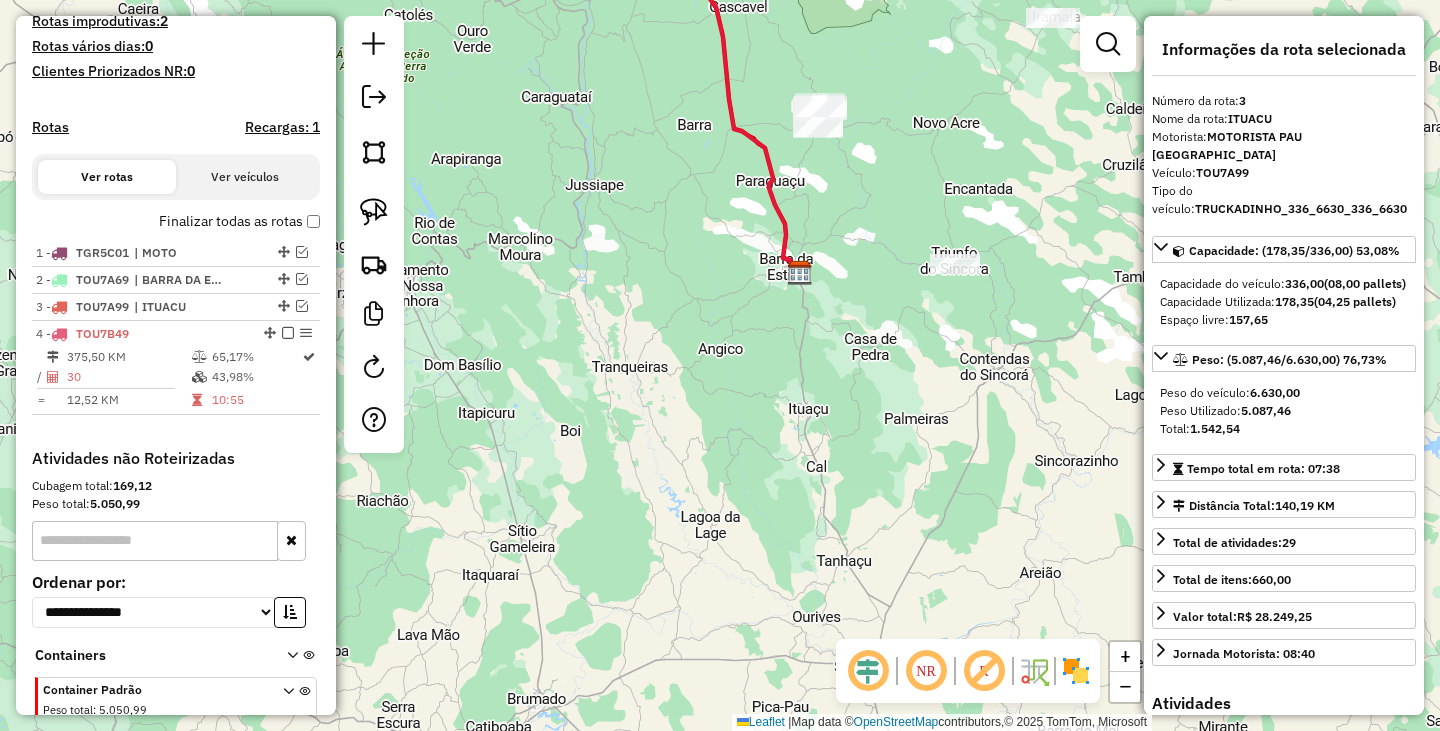 scroll, scrollTop: 644, scrollLeft: 0, axis: vertical 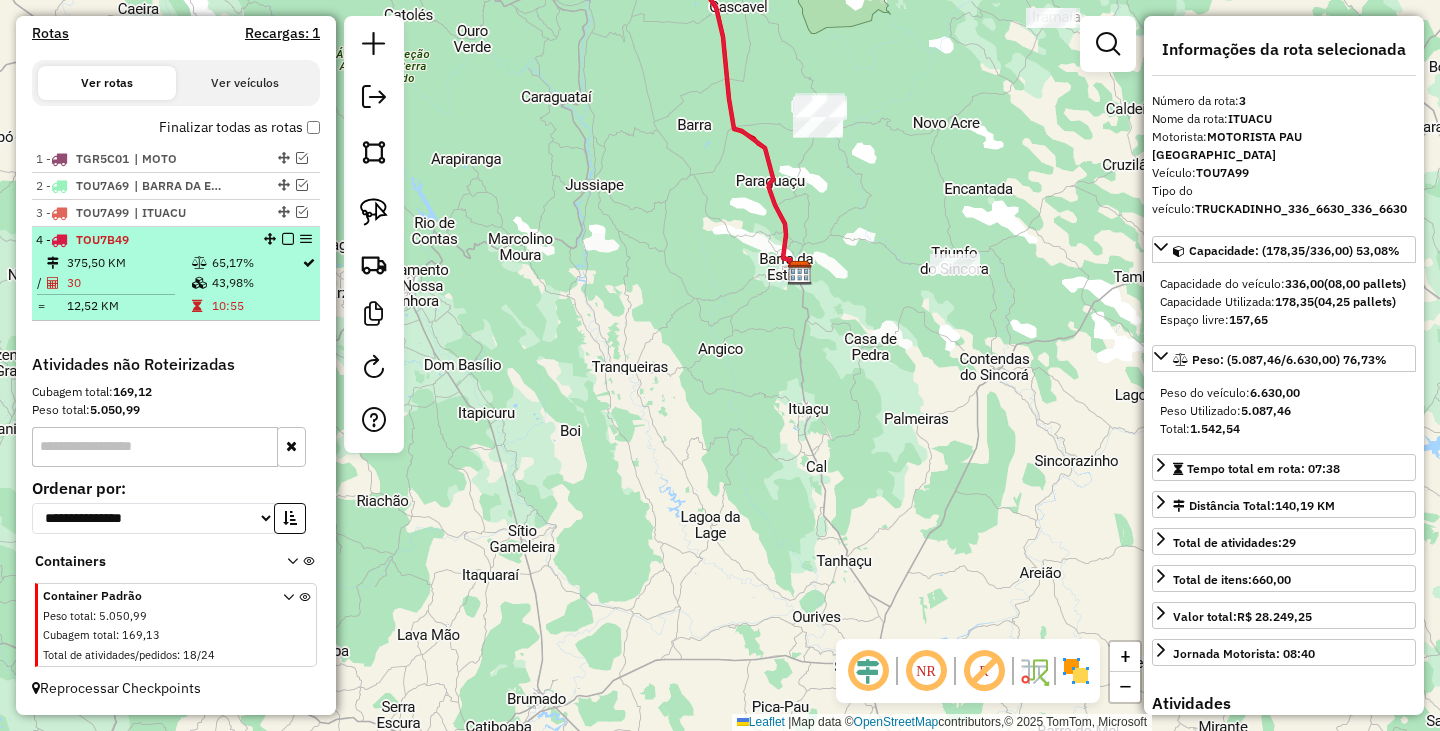 click on "4 -       TOU7B49" at bounding box center [142, 240] 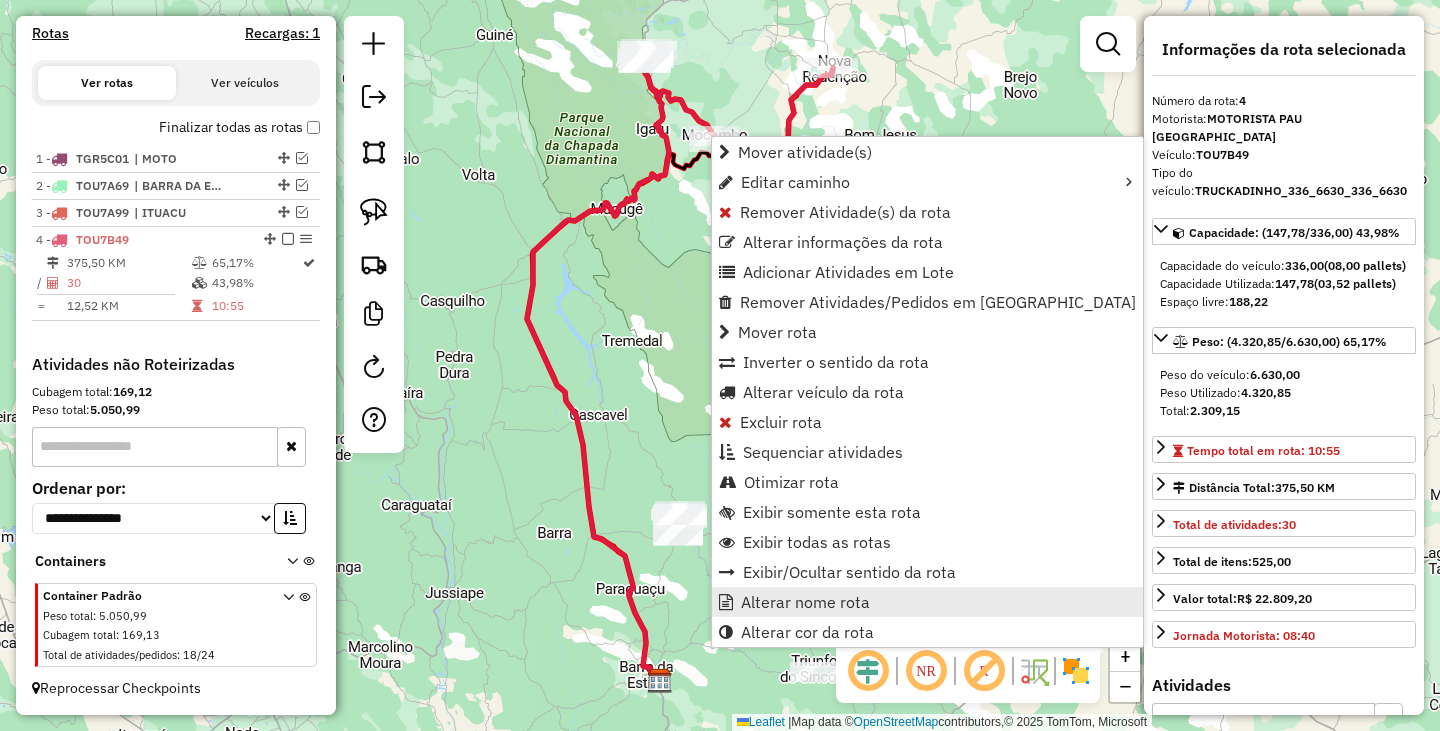 click on "Alterar nome rota" at bounding box center [805, 602] 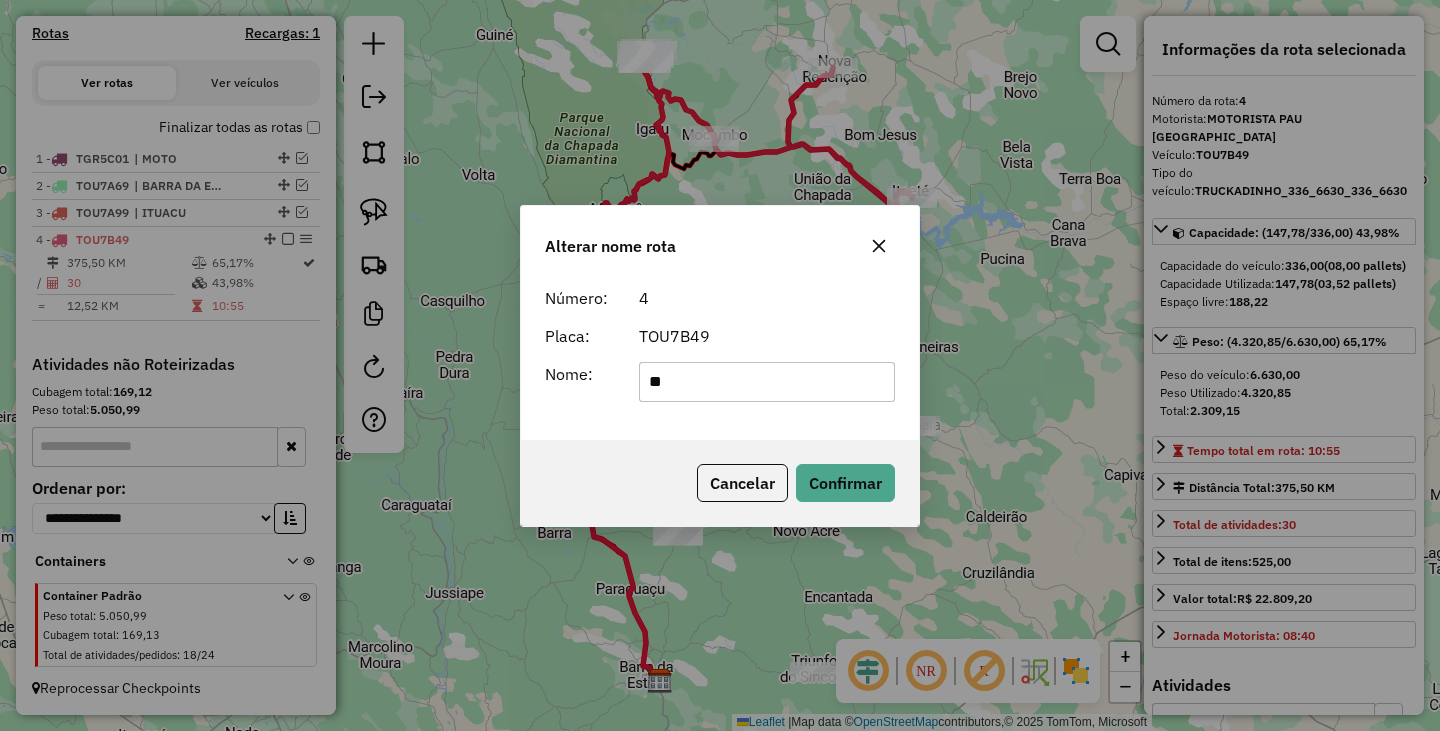 type on "*" 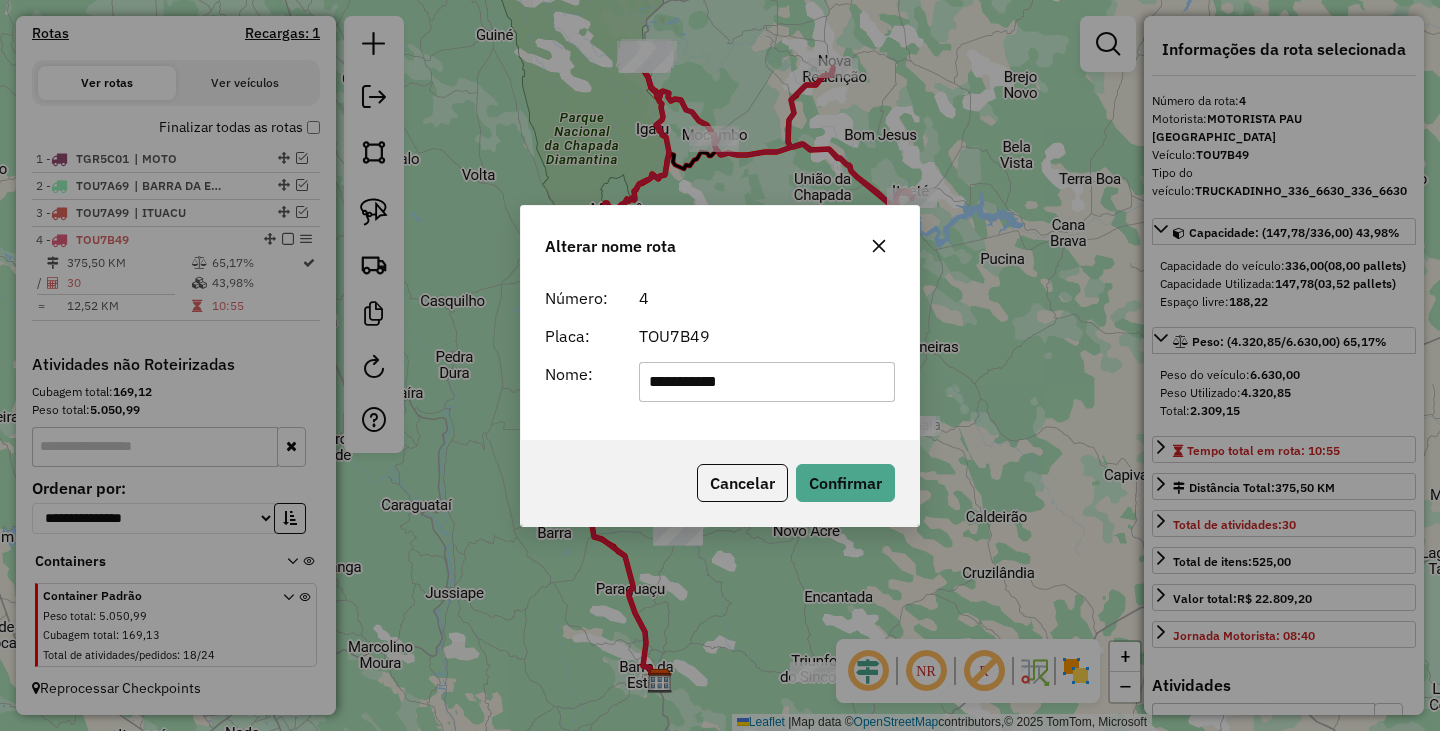 type on "**********" 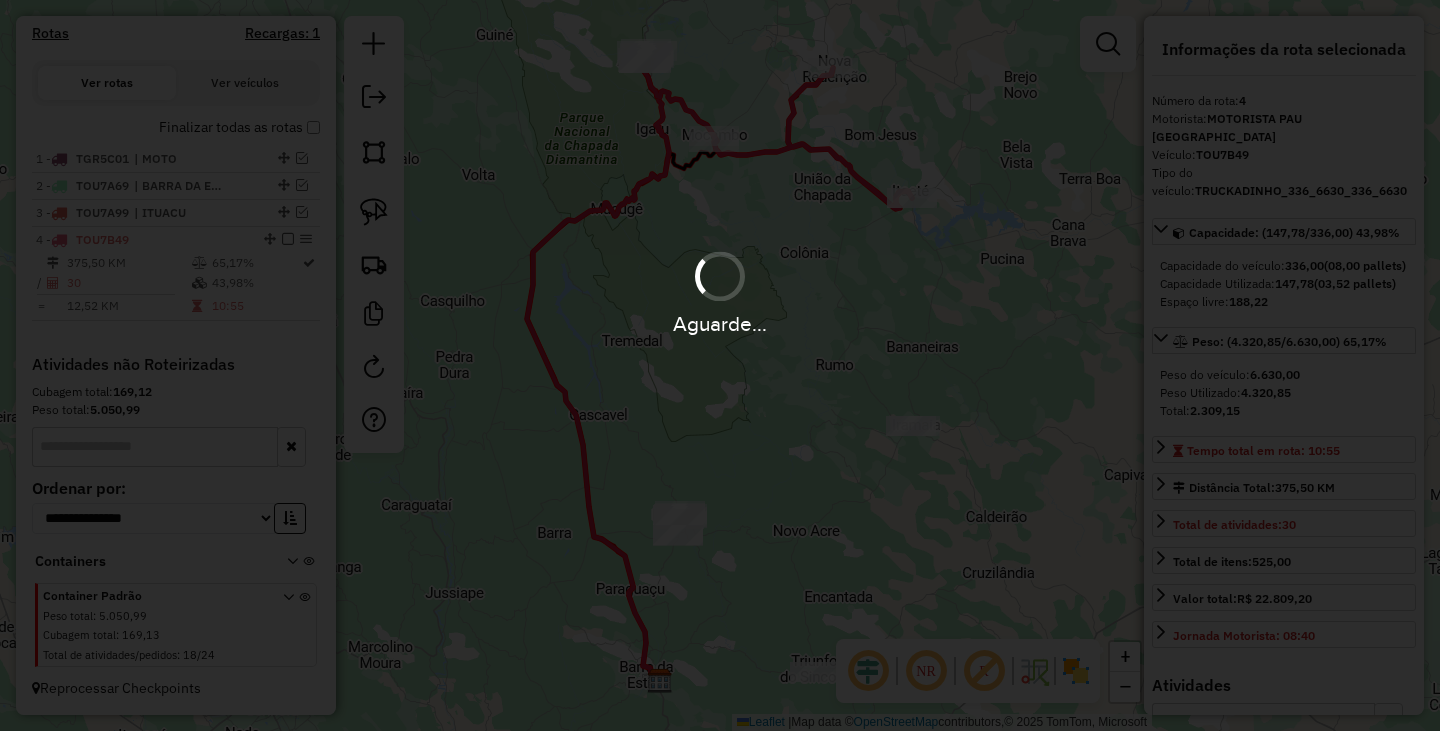 type 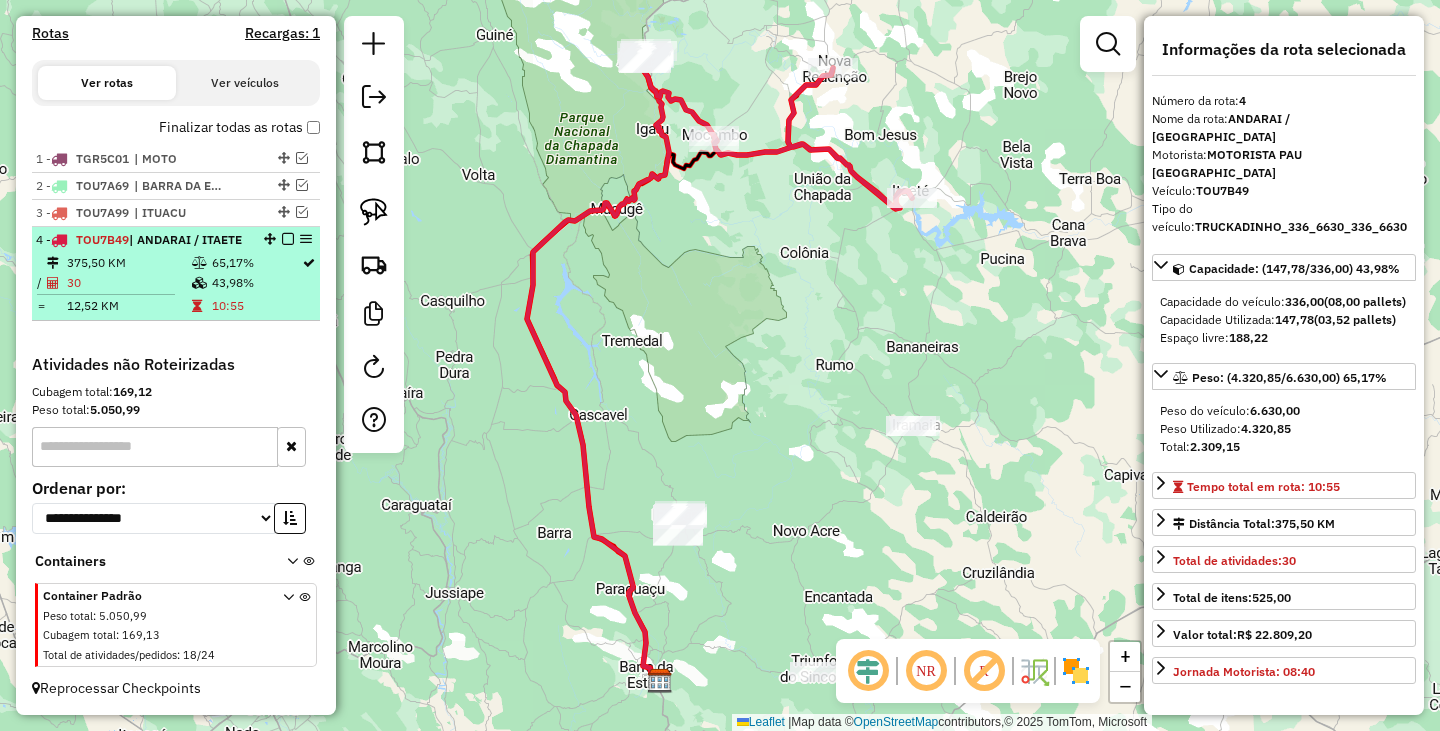 click on "4 -       TOU7B49   | ANDARAI / ITAETE" at bounding box center (176, 240) 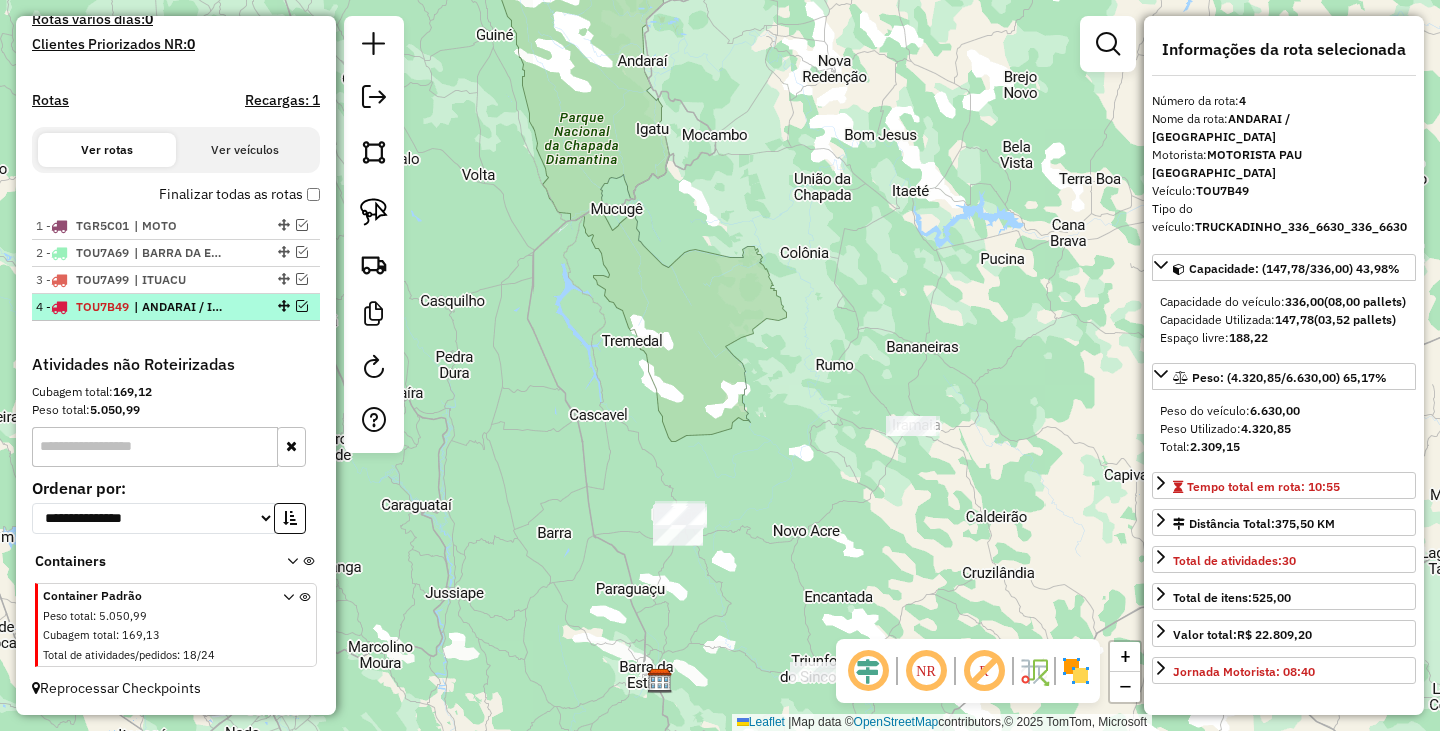 scroll, scrollTop: 577, scrollLeft: 0, axis: vertical 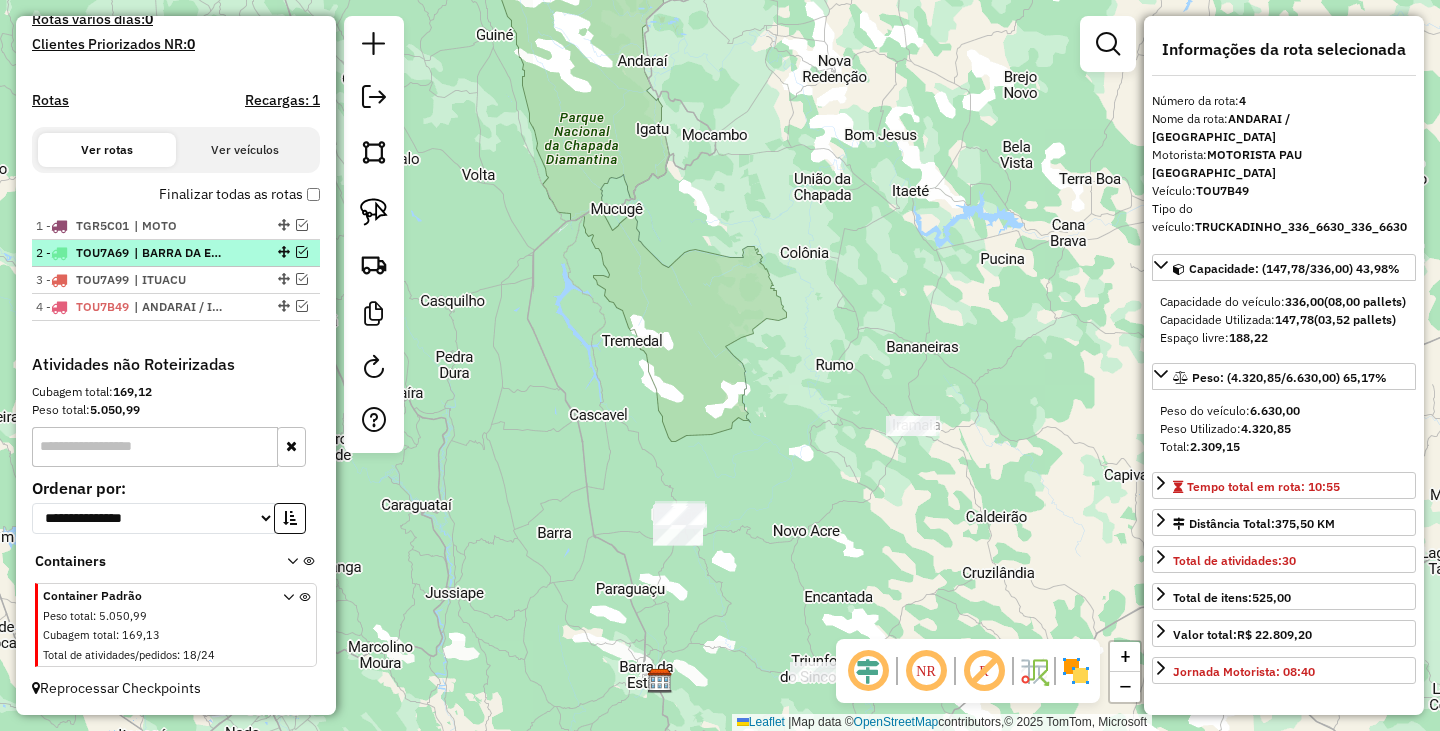 click on "2 -       TOU7A69   | BARRA DA ESTIVA" at bounding box center [142, 253] 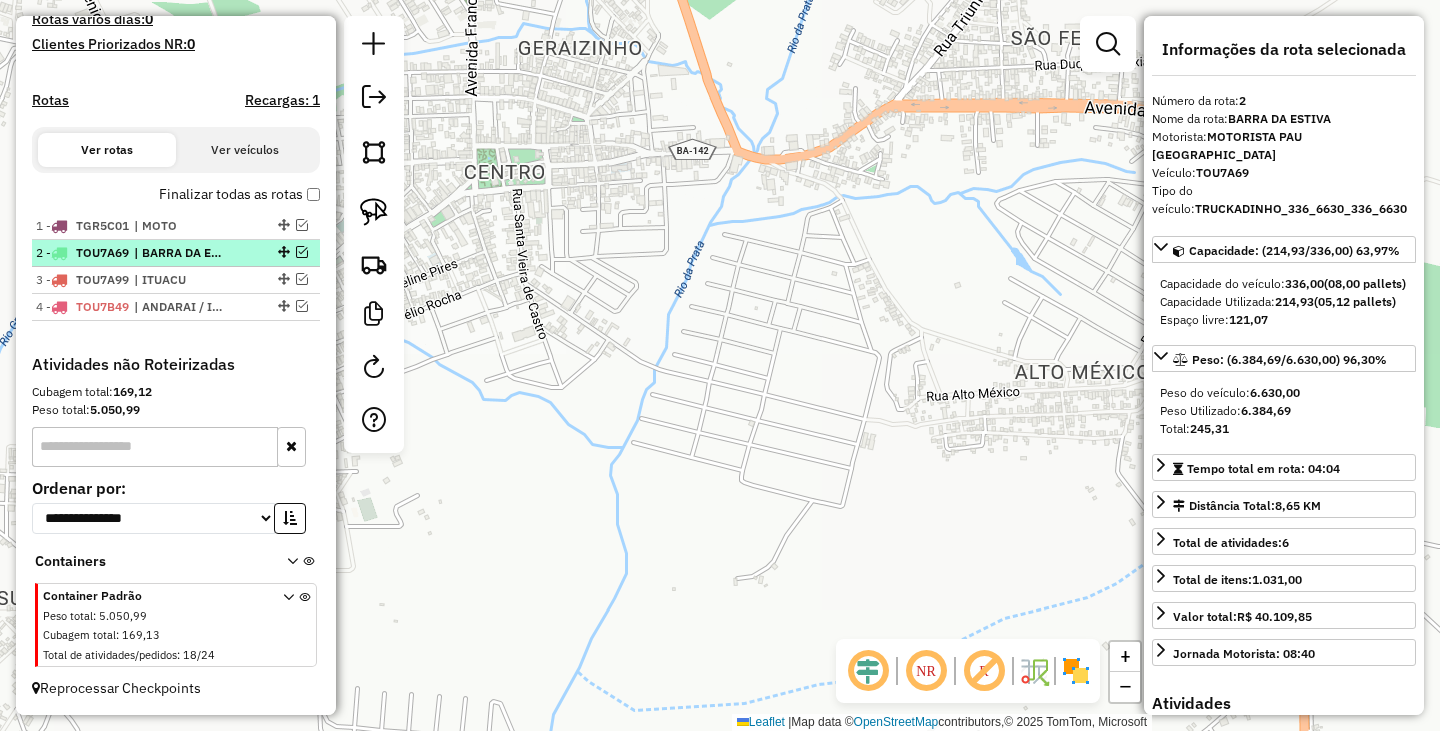 click on "2 -       TOU7A69   | BARRA DA ESTIVA" at bounding box center [176, 253] 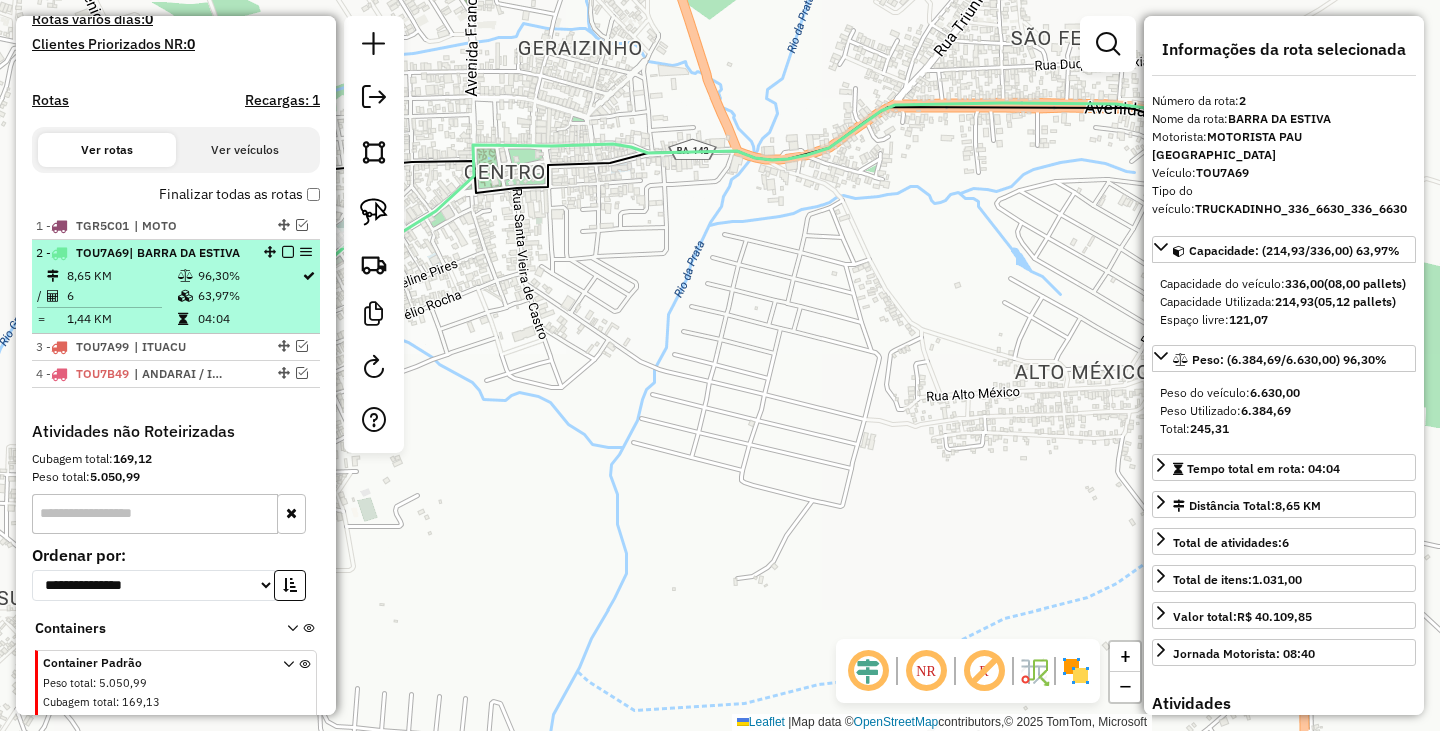 scroll, scrollTop: 644, scrollLeft: 0, axis: vertical 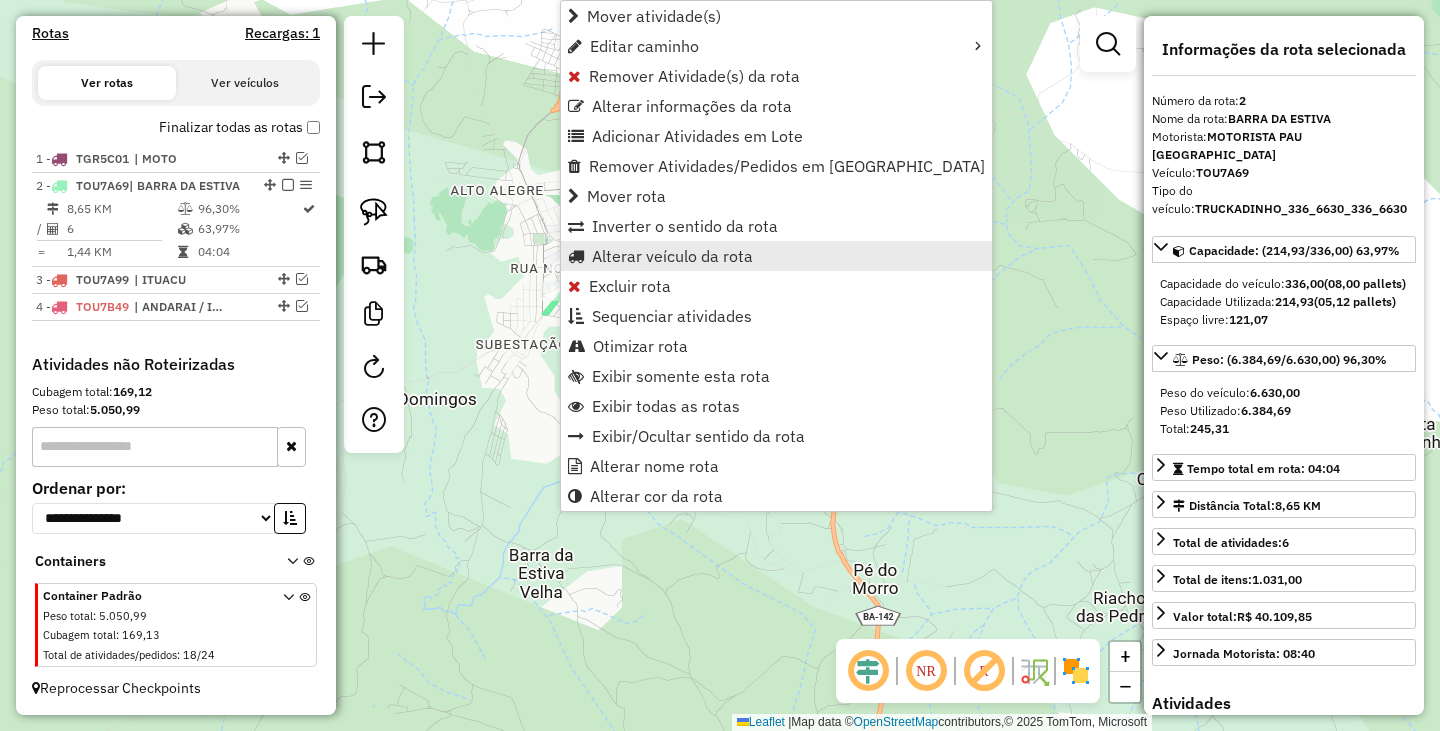 click on "Alterar veículo da rota" at bounding box center [672, 256] 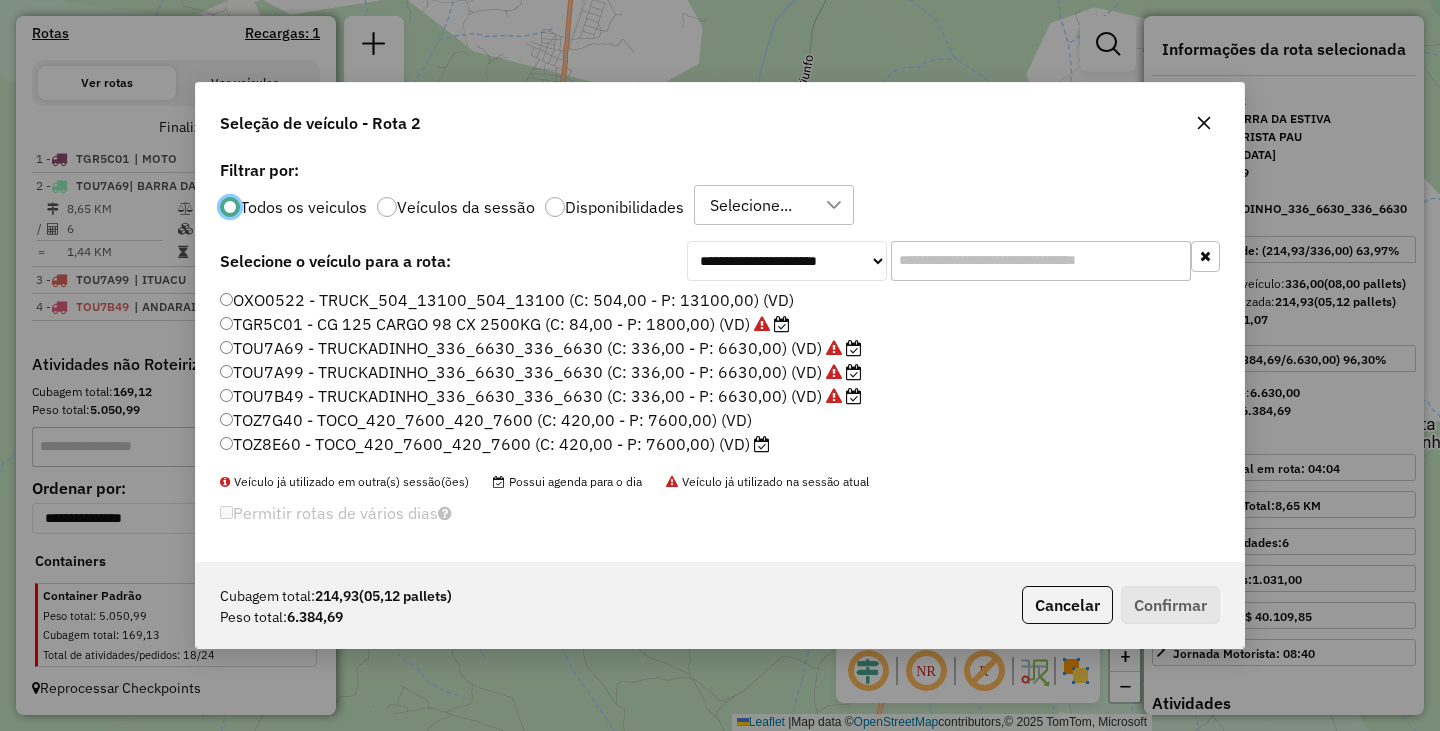 scroll, scrollTop: 12, scrollLeft: 6, axis: both 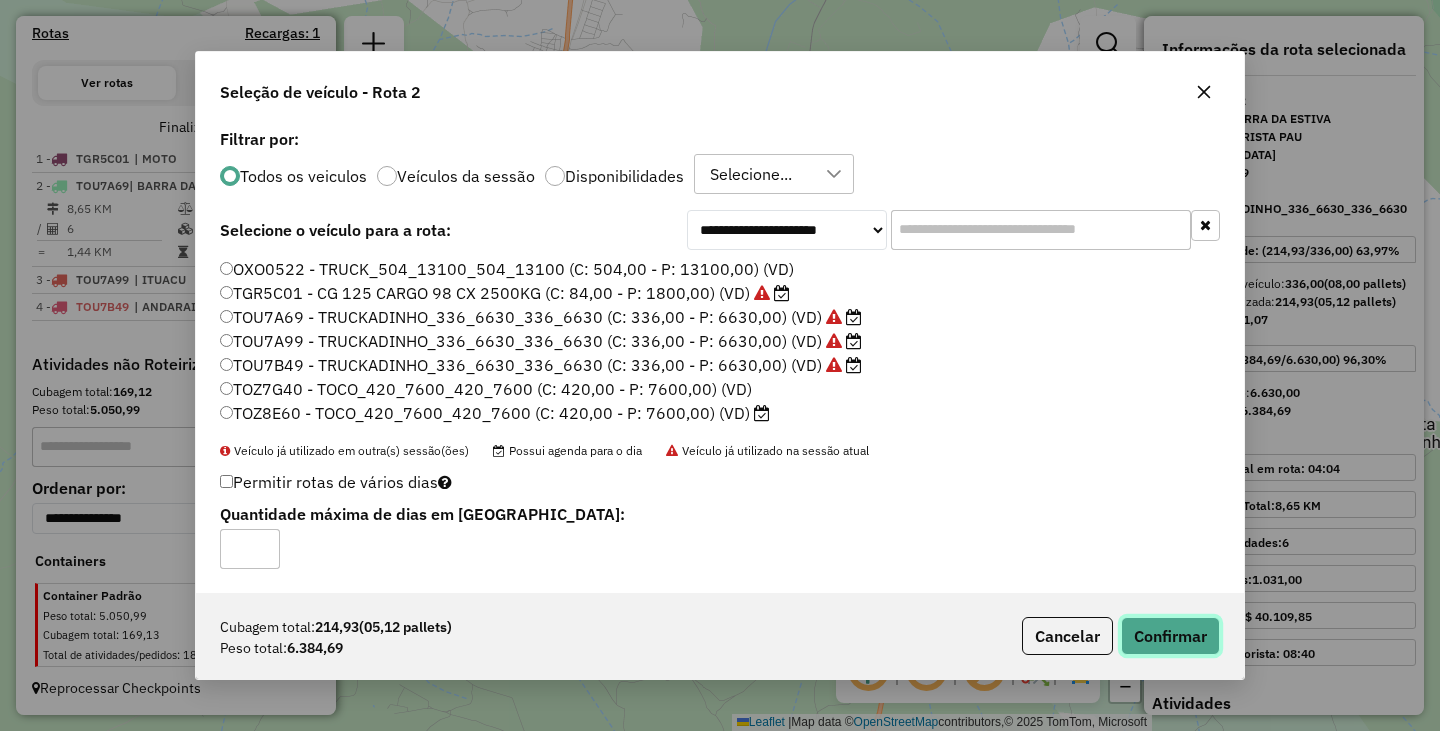 click on "Confirmar" 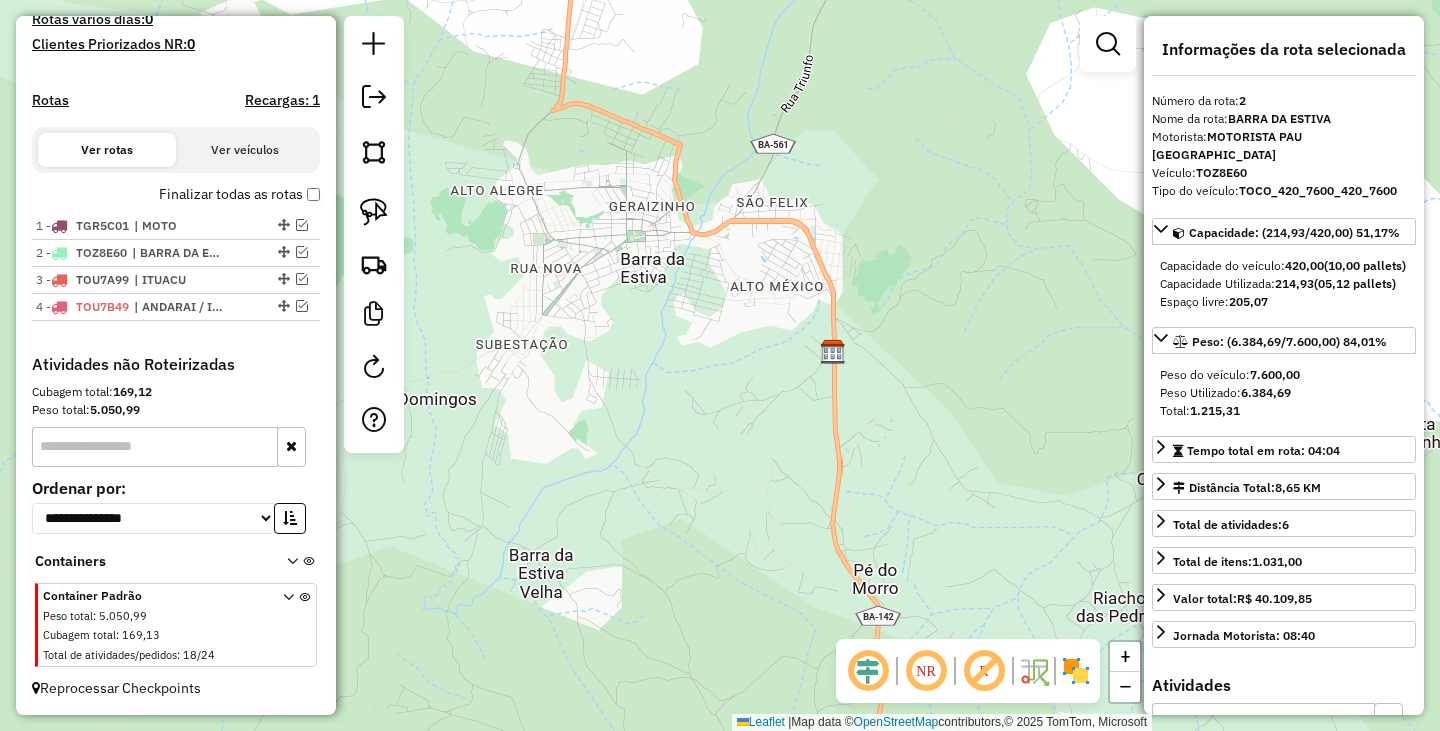 scroll, scrollTop: 577, scrollLeft: 0, axis: vertical 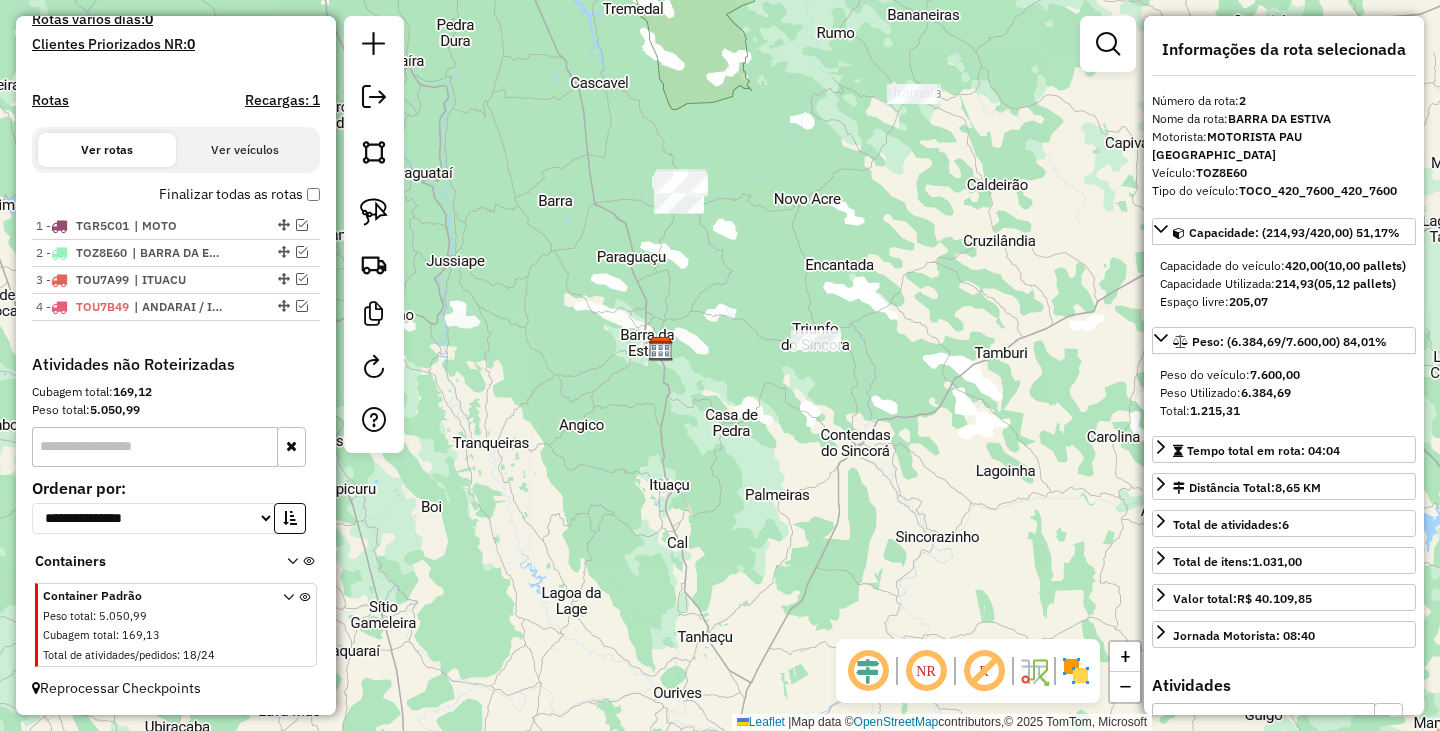 drag, startPoint x: 731, startPoint y: 329, endPoint x: 682, endPoint y: 393, distance: 80.60397 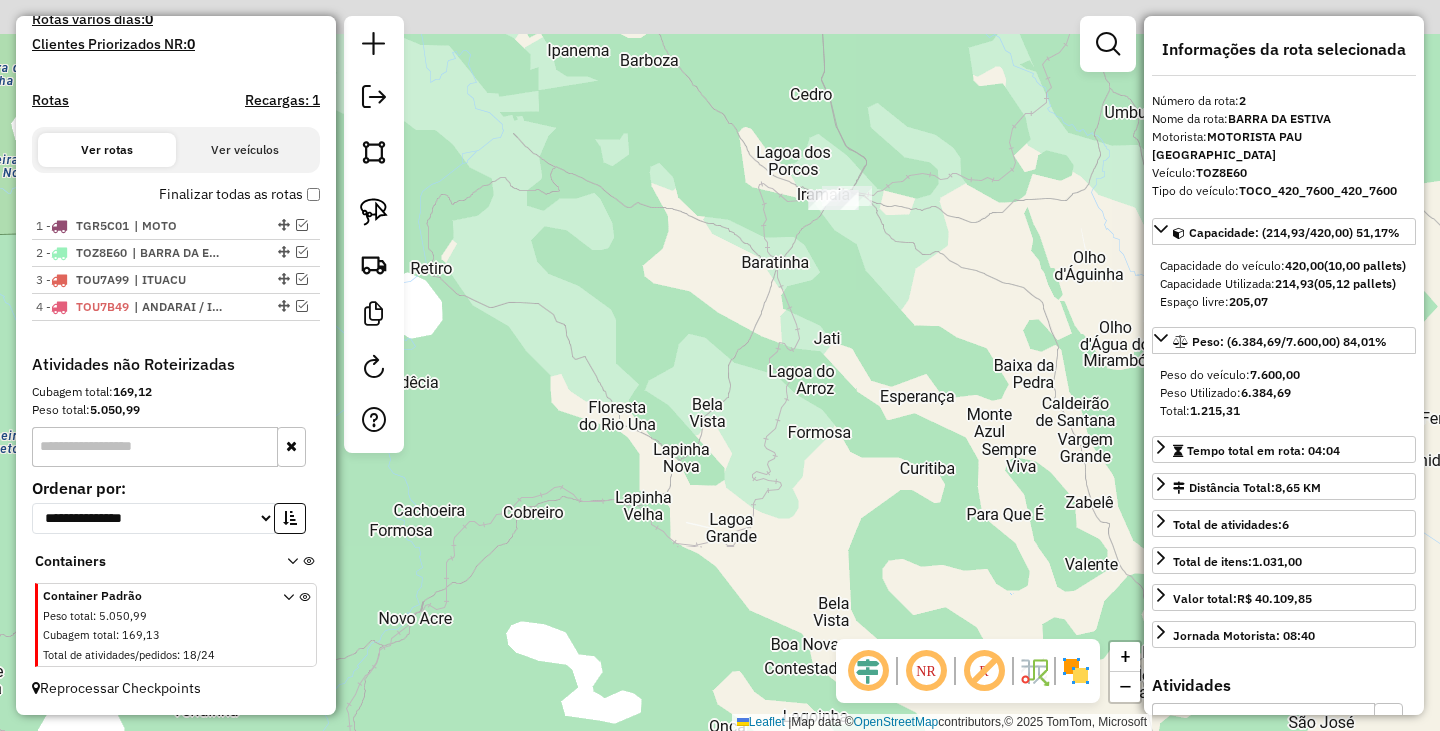 drag, startPoint x: 847, startPoint y: 126, endPoint x: 839, endPoint y: 268, distance: 142.22517 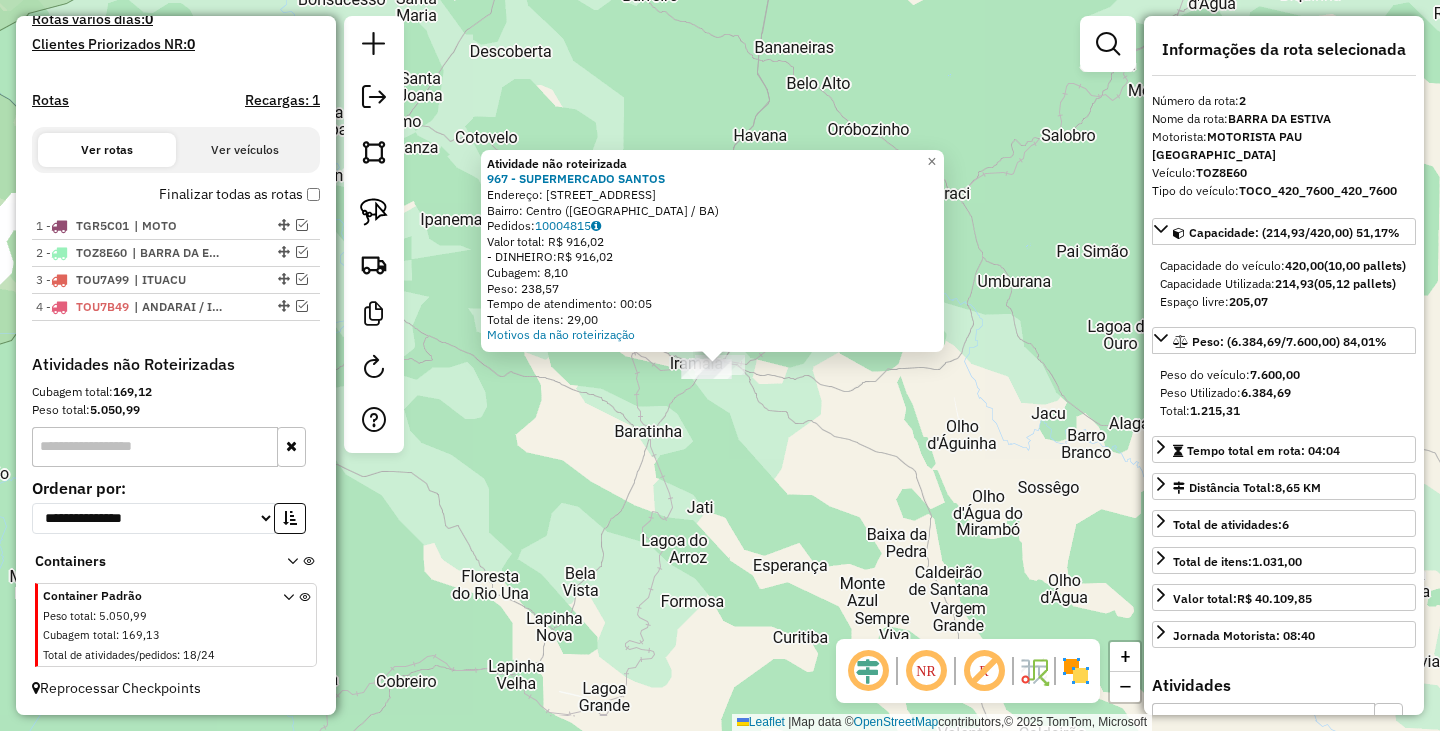 click on "Atividade não roteirizada 967 - SUPERMERCADO SANTOS  Endereço:  RUA DO EUCALIPTO 24   Bairro: Centro (IRAMAIA / BA)   Pedidos:  10004815   Valor total: R$ 916,02   - DINHEIRO:  R$ 916,02   Cubagem: 8,10   Peso: 238,57   Tempo de atendimento: 00:05   Total de itens: 29,00  Motivos da não roteirização × Janela de atendimento Grade de atendimento Capacidade Transportadoras Veículos Cliente Pedidos  Rotas Selecione os dias de semana para filtrar as janelas de atendimento  Seg   Ter   Qua   Qui   Sex   Sáb   Dom  Informe o período da janela de atendimento: De: Até:  Filtrar exatamente a janela do cliente  Considerar janela de atendimento padrão  Selecione os dias de semana para filtrar as grades de atendimento  Seg   Ter   Qua   Qui   Sex   Sáb   Dom   Considerar clientes sem dia de atendimento cadastrado  Clientes fora do dia de atendimento selecionado Filtrar as atividades entre os valores definidos abaixo:  Peso mínimo:   Peso máximo:   Cubagem mínima:   Cubagem máxima:   De:   Até:   De:  De:" 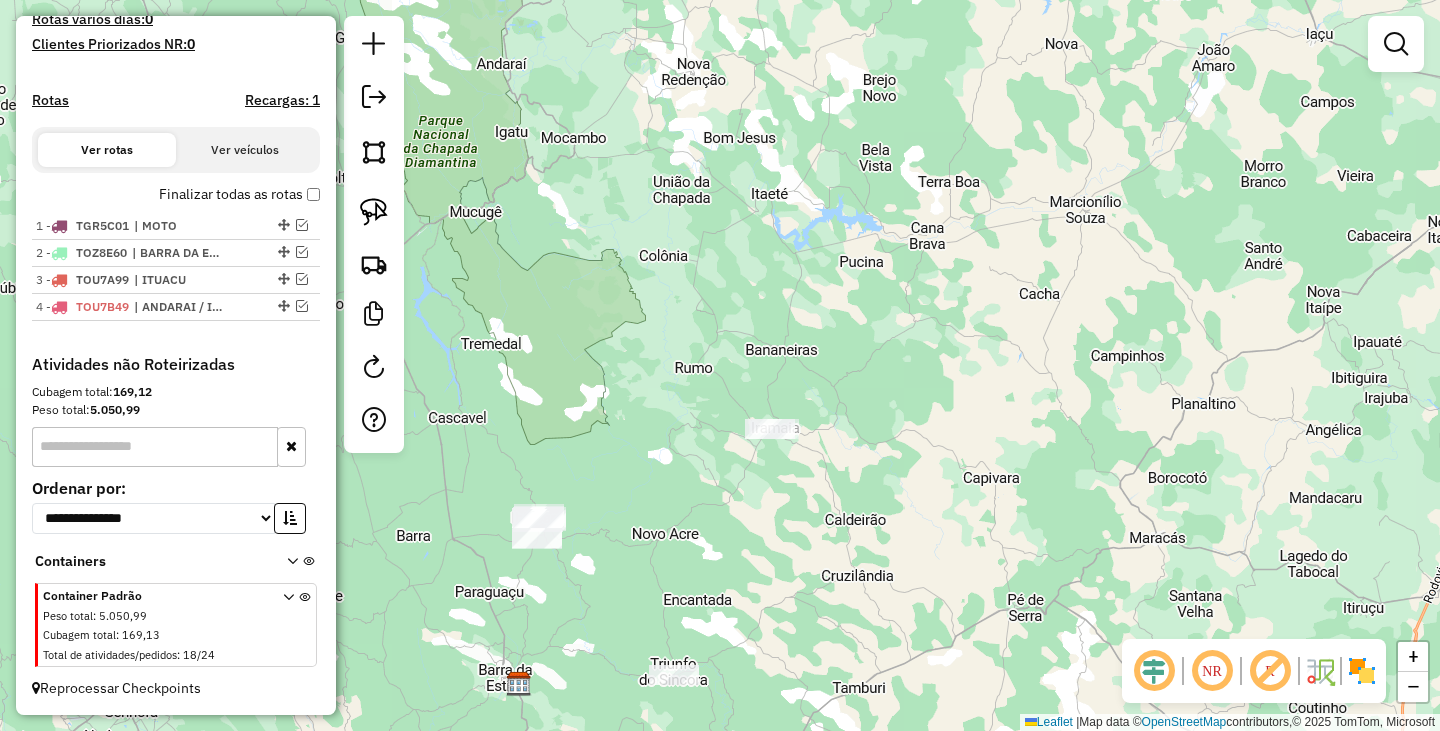 drag, startPoint x: 588, startPoint y: 515, endPoint x: 719, endPoint y: 362, distance: 201.41995 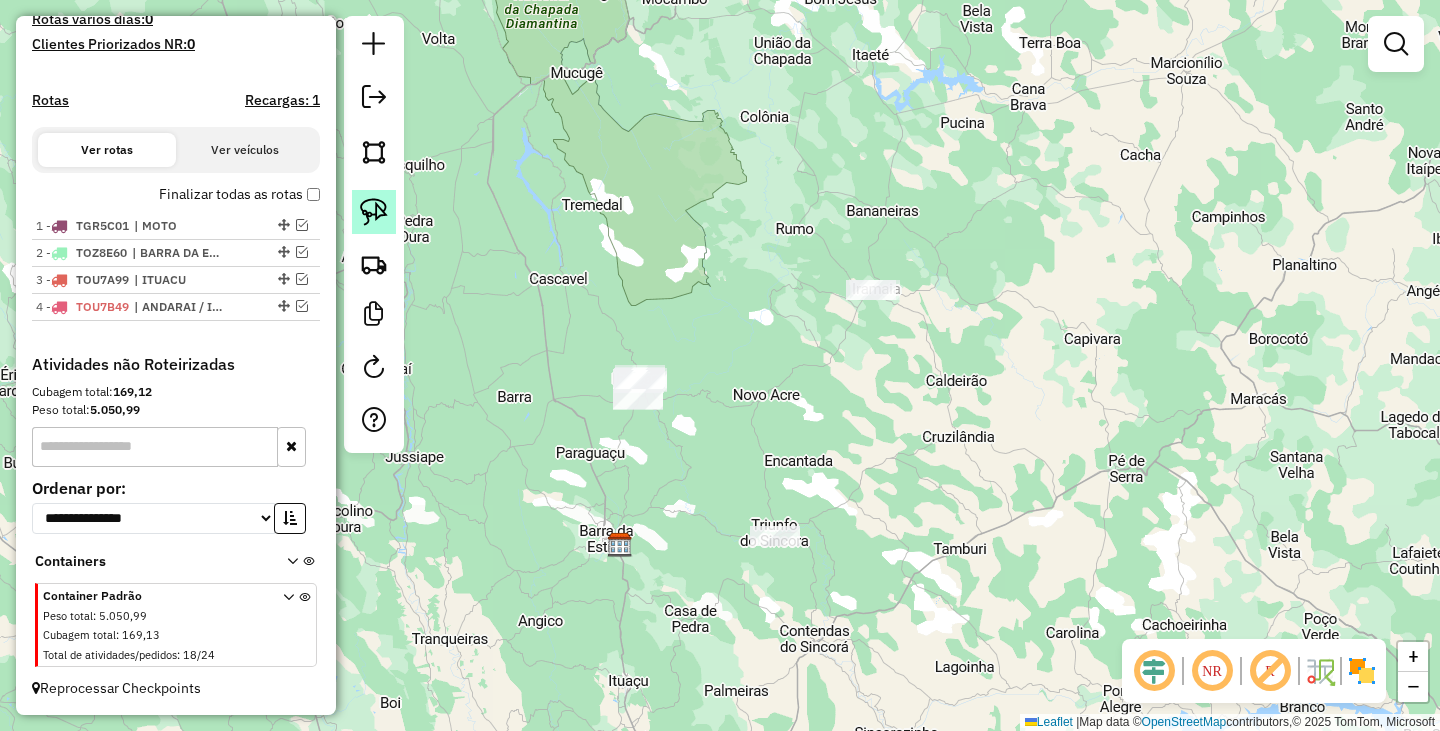 click 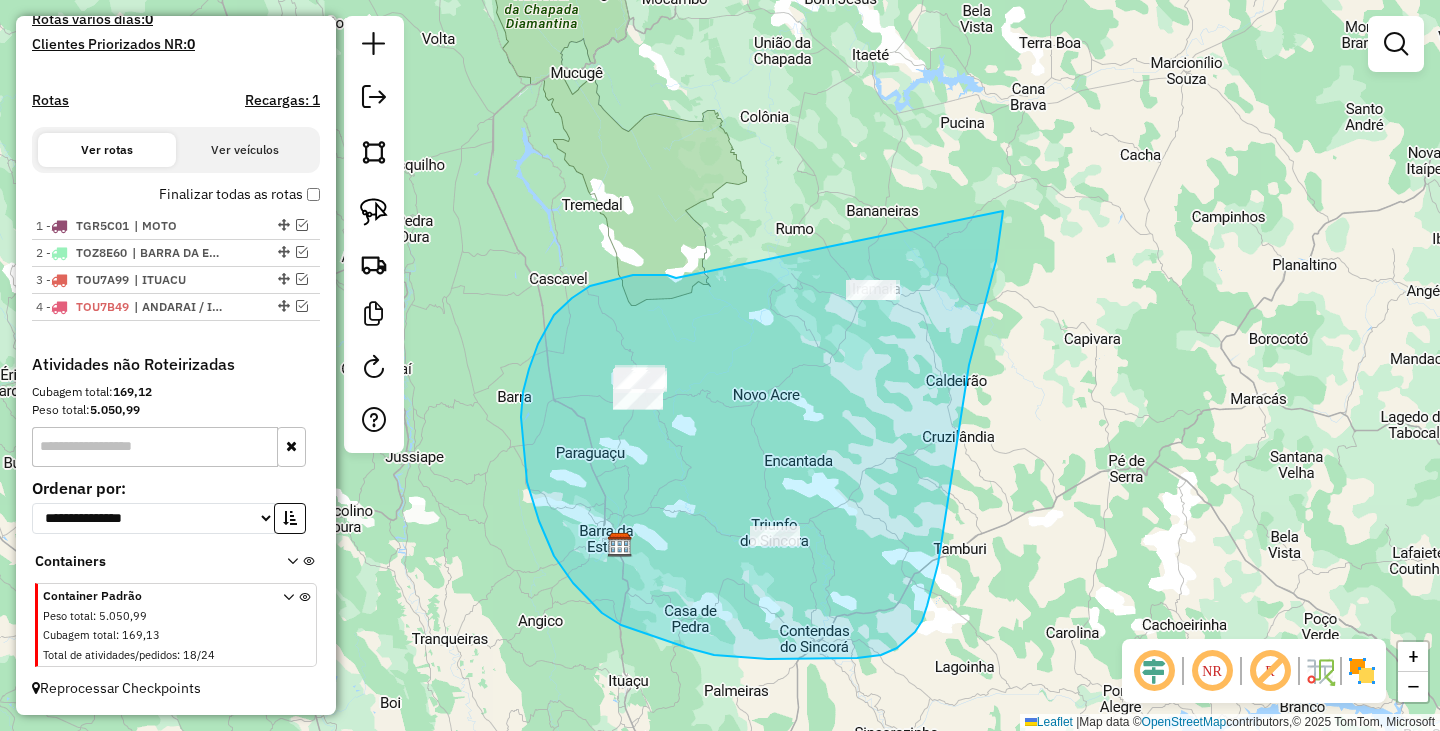 drag, startPoint x: 667, startPoint y: 275, endPoint x: 1004, endPoint y: 193, distance: 346.83282 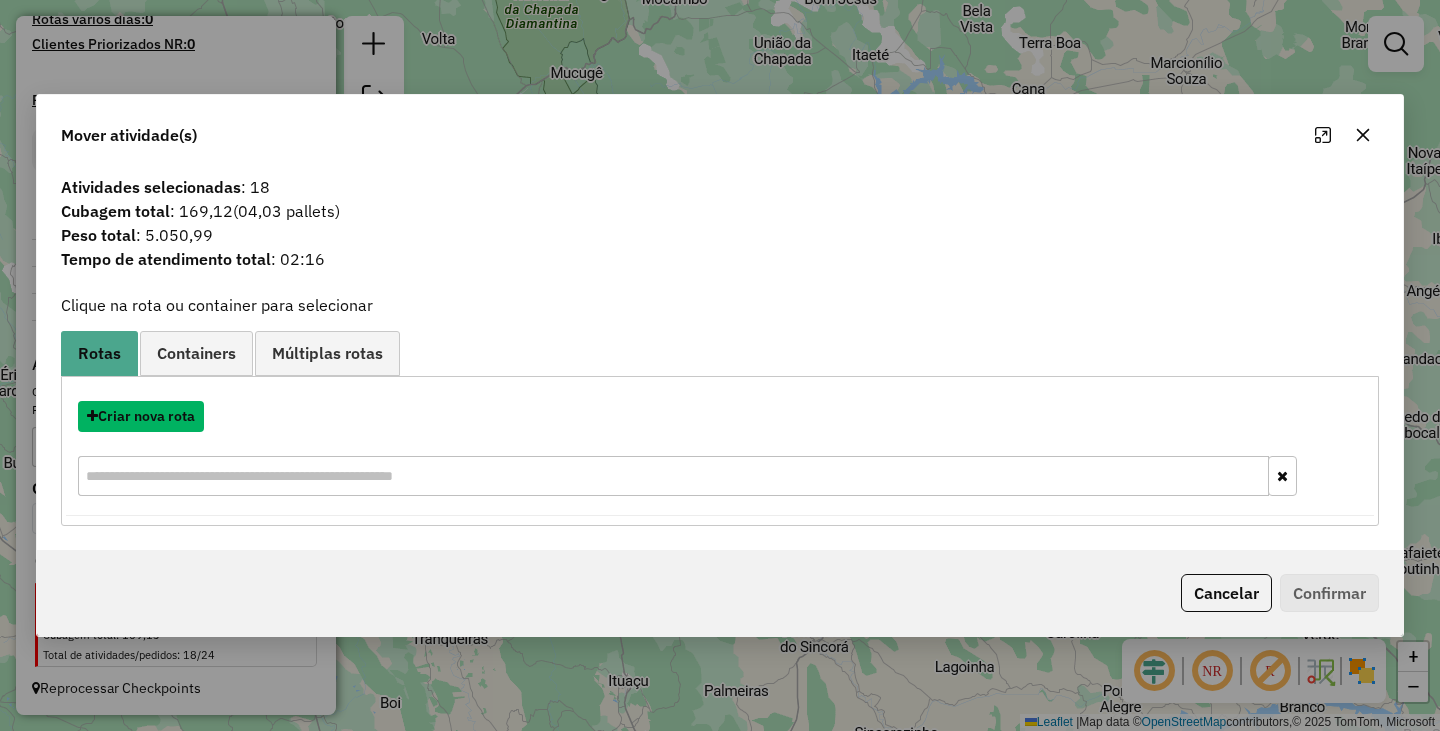 click on "Criar nova rota" at bounding box center (141, 416) 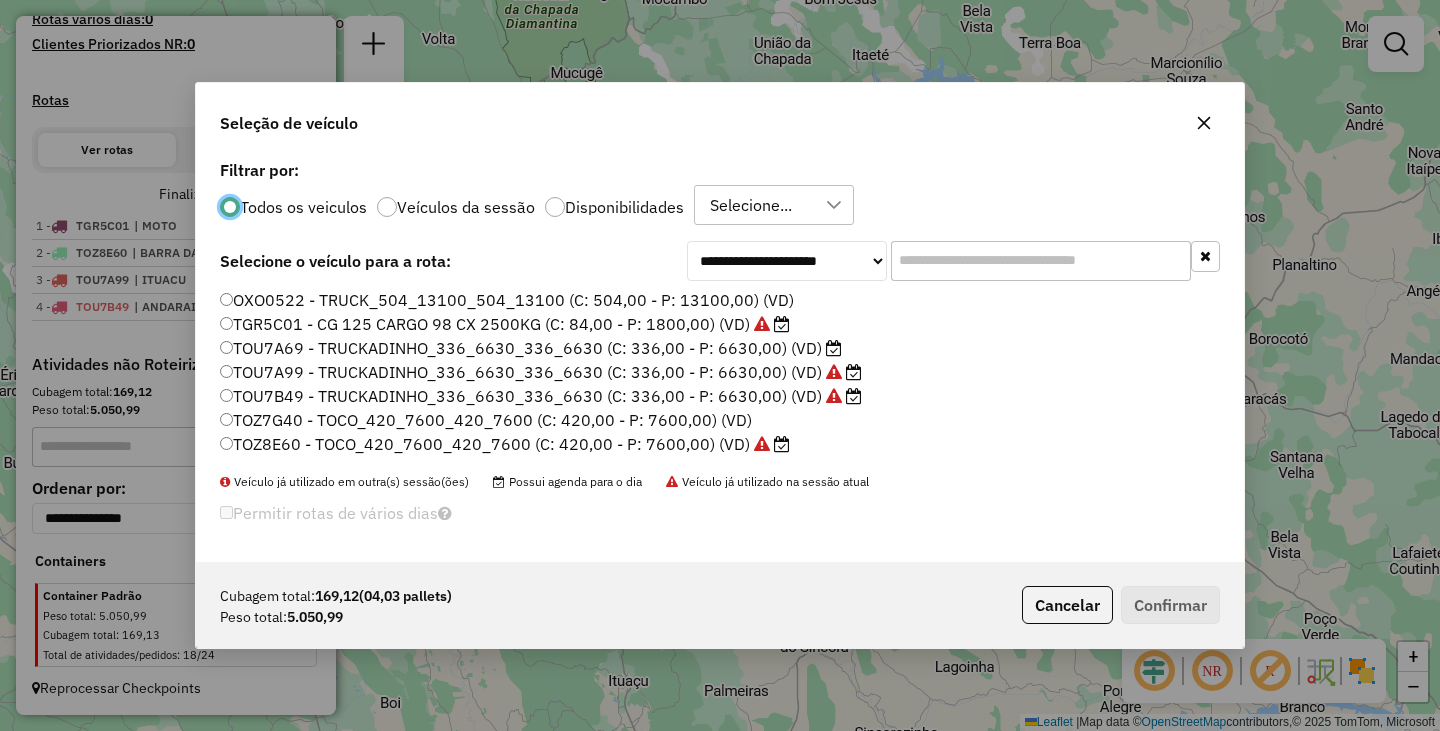 scroll, scrollTop: 12, scrollLeft: 6, axis: both 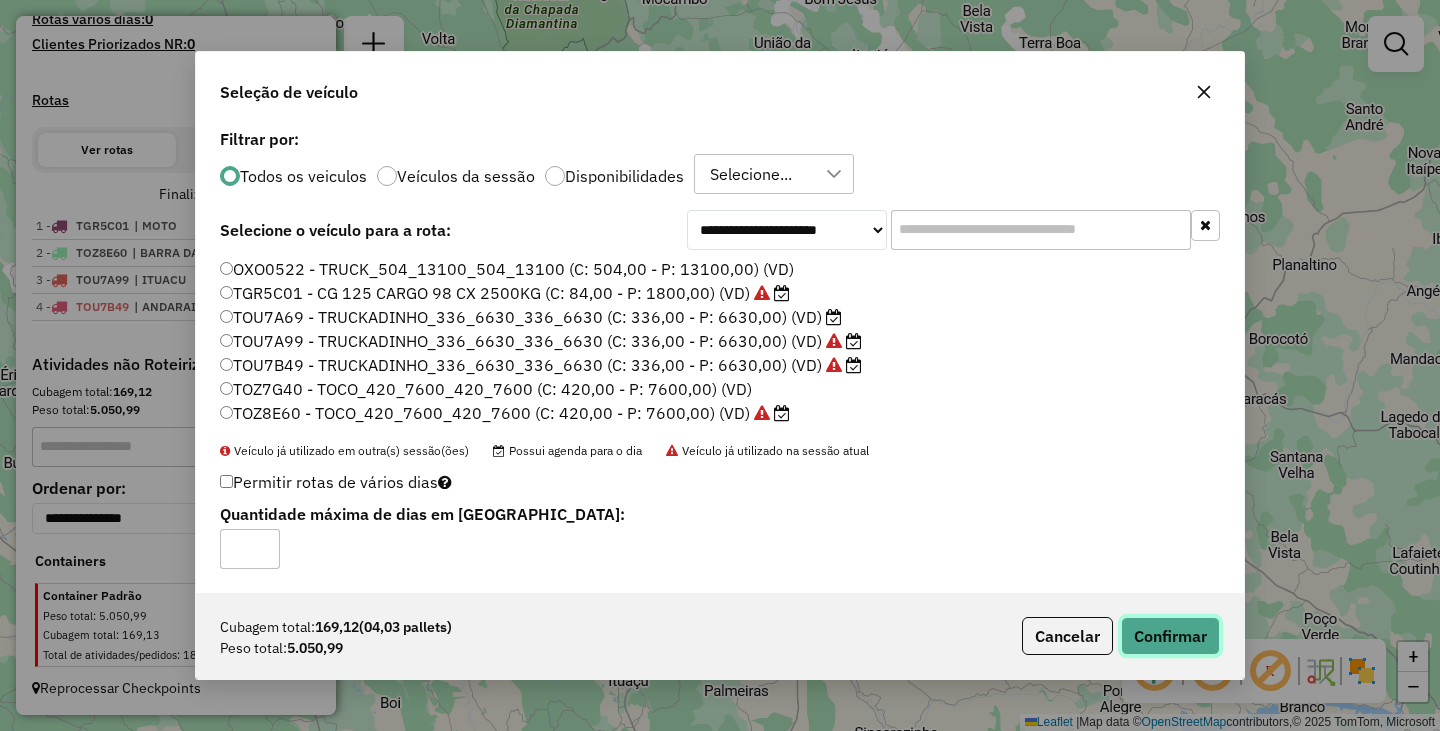 click on "Confirmar" 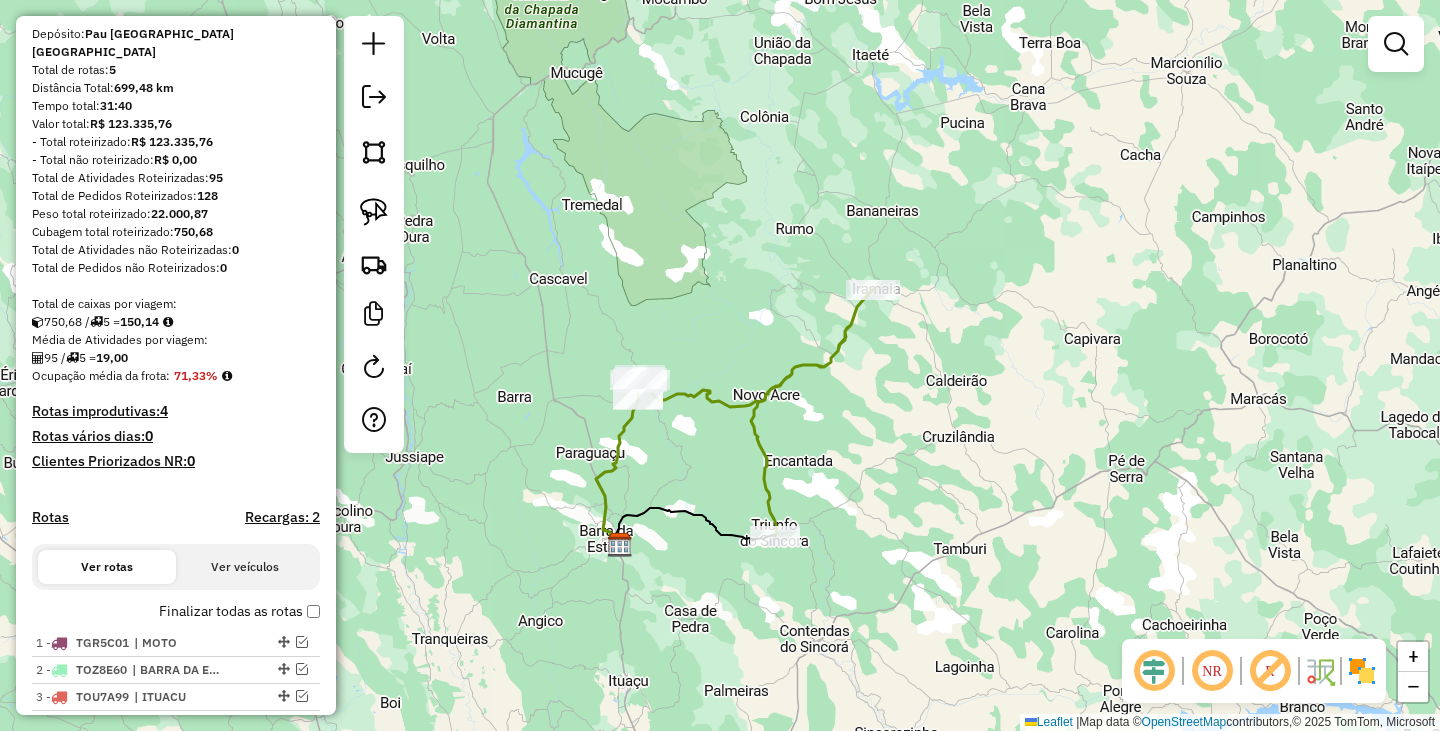 scroll, scrollTop: 0, scrollLeft: 0, axis: both 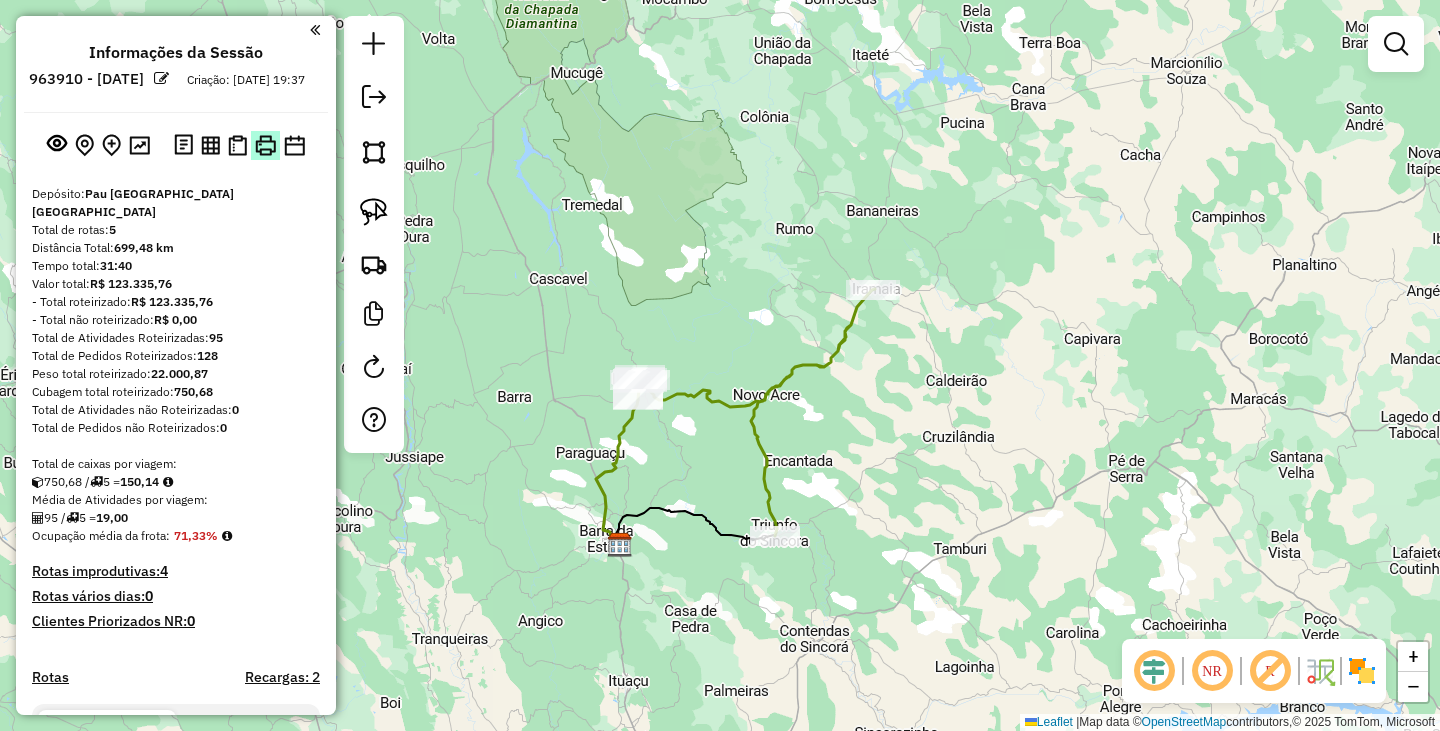 click at bounding box center (265, 145) 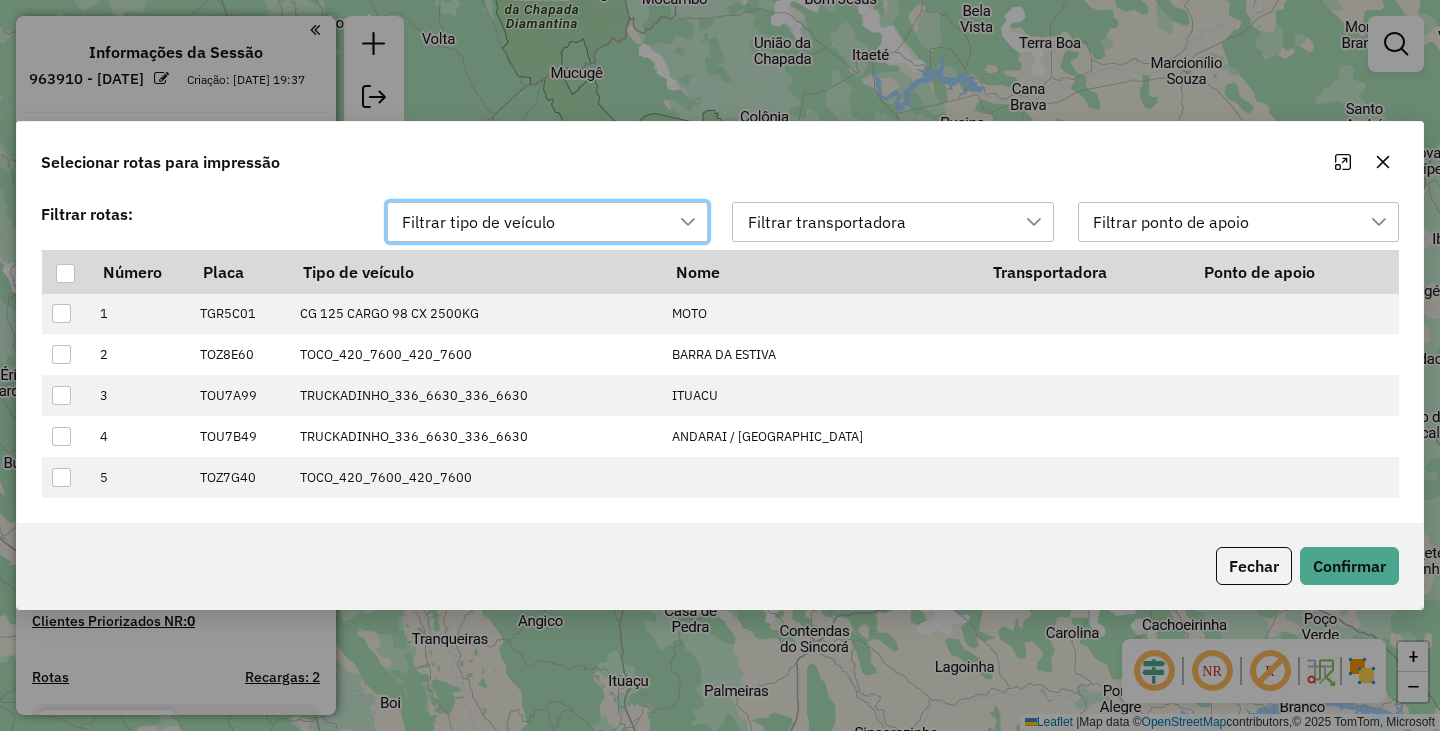 scroll, scrollTop: 14, scrollLeft: 91, axis: both 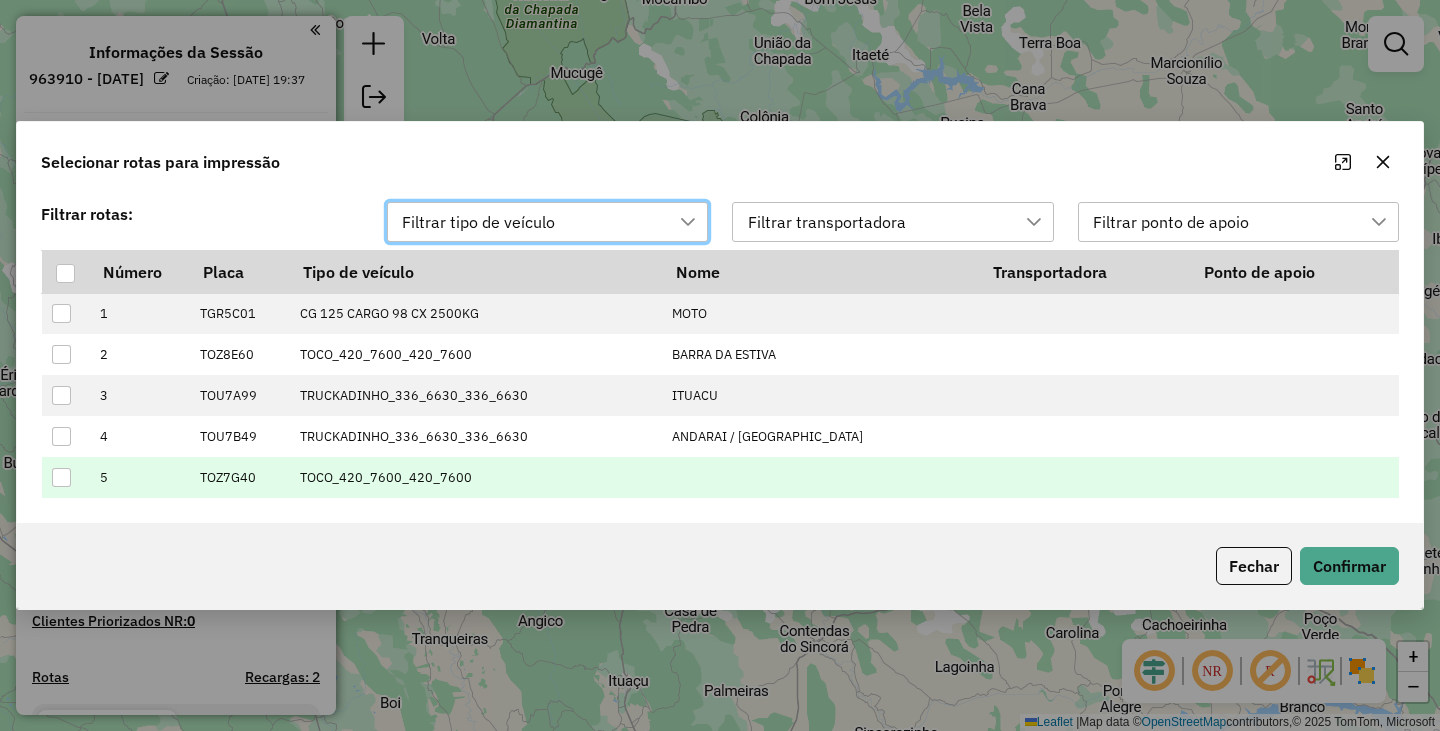 click at bounding box center [66, 477] 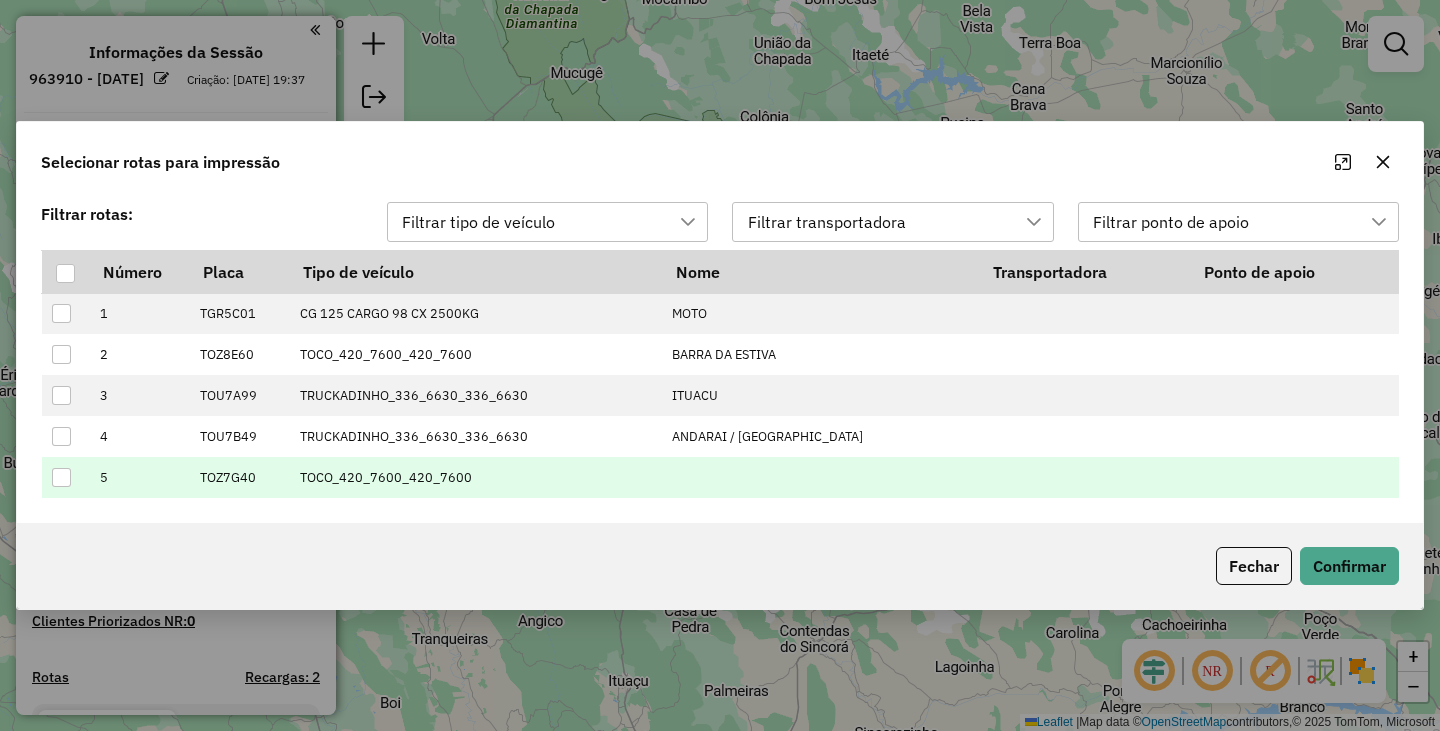 click at bounding box center [61, 477] 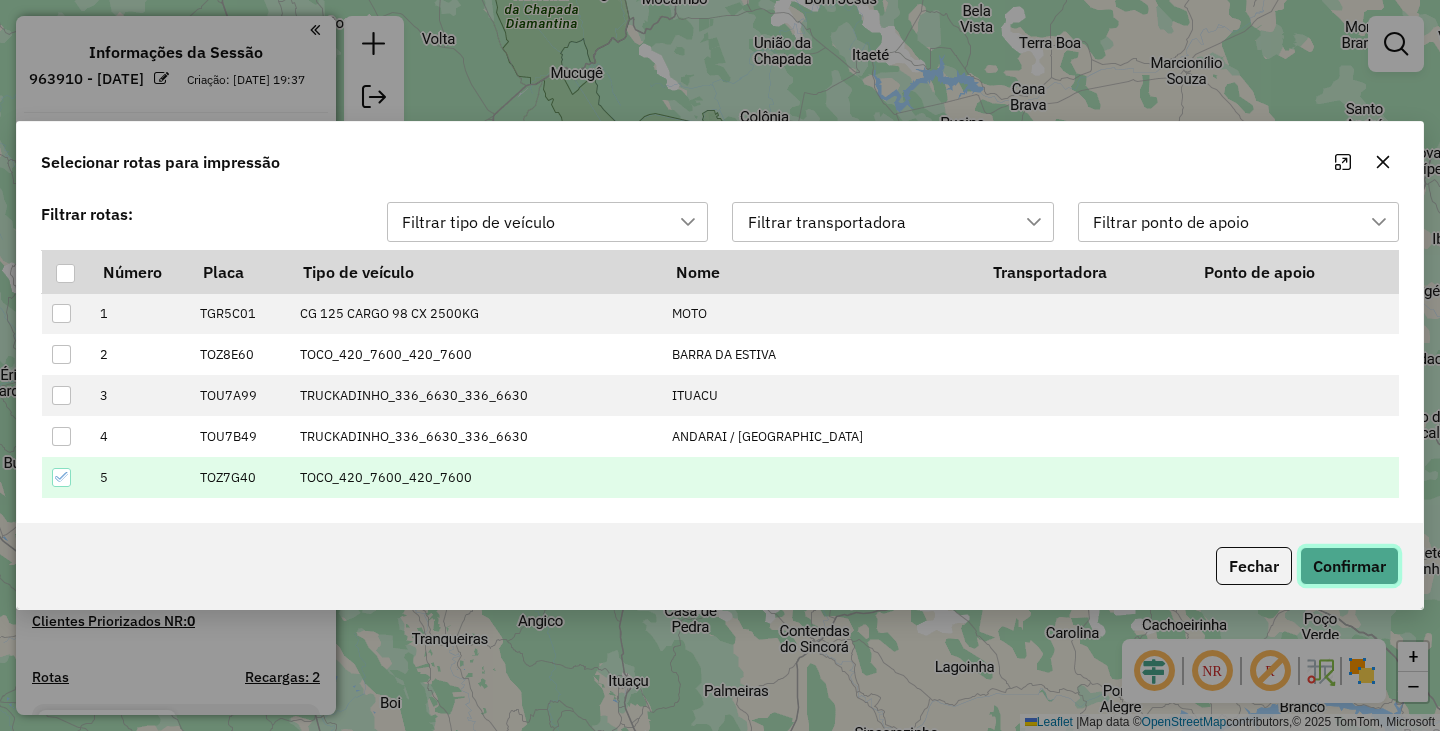 click on "Confirmar" 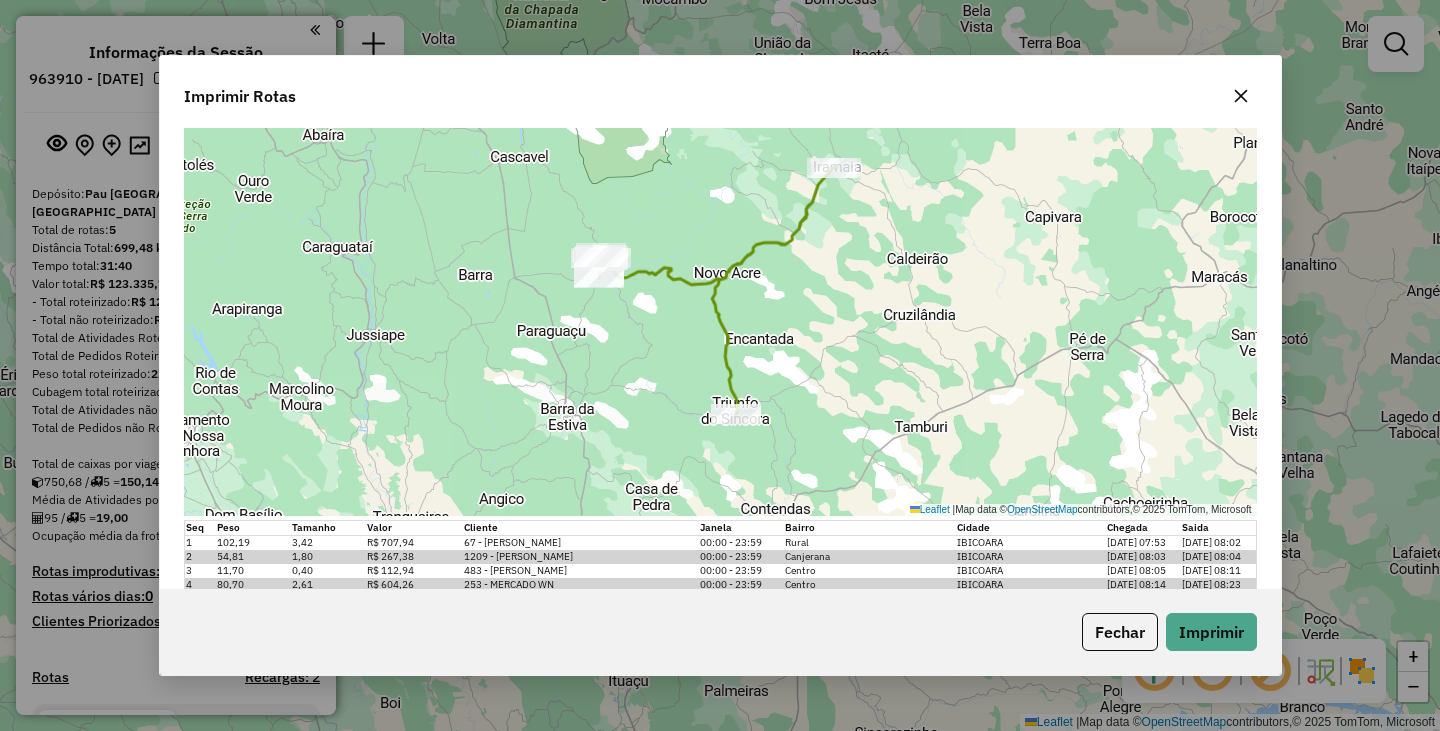 scroll, scrollTop: 0, scrollLeft: 0, axis: both 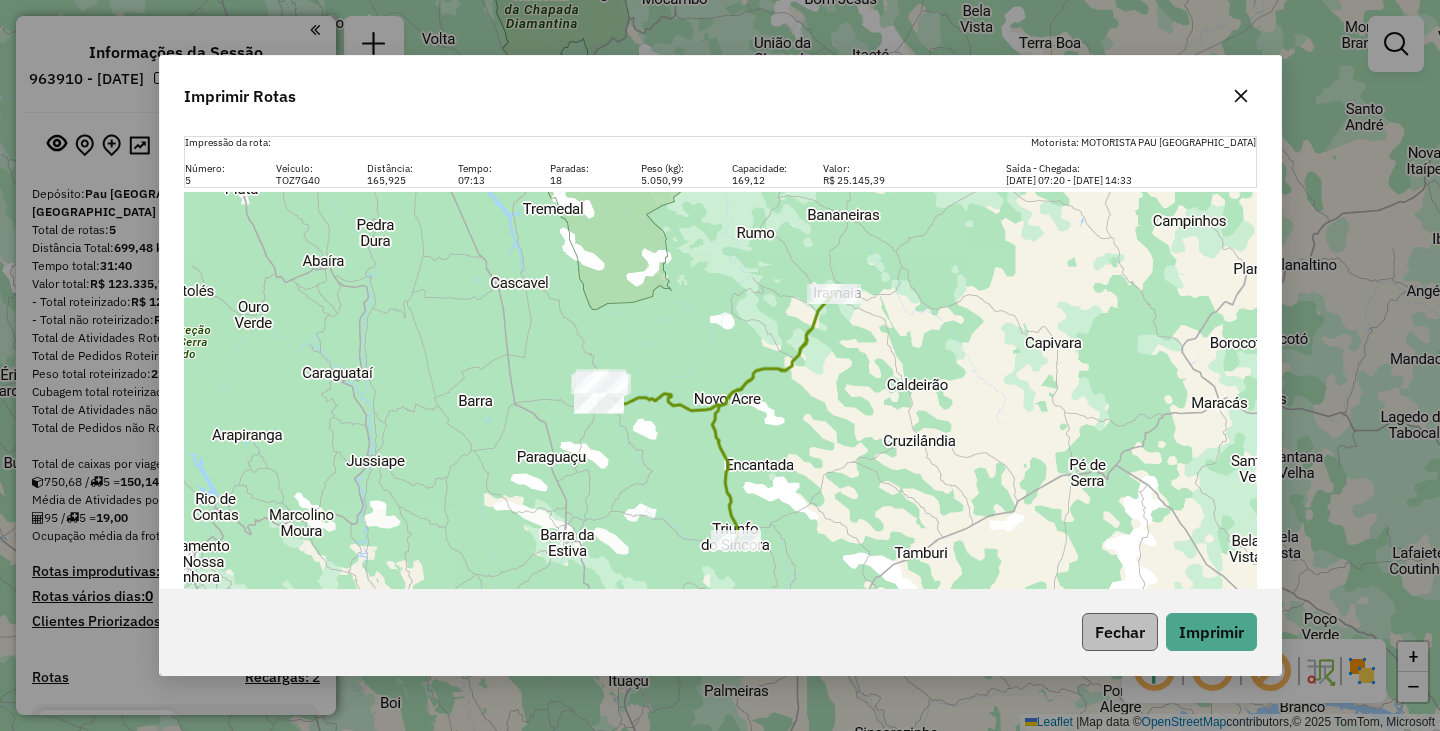 click on "Fechar" 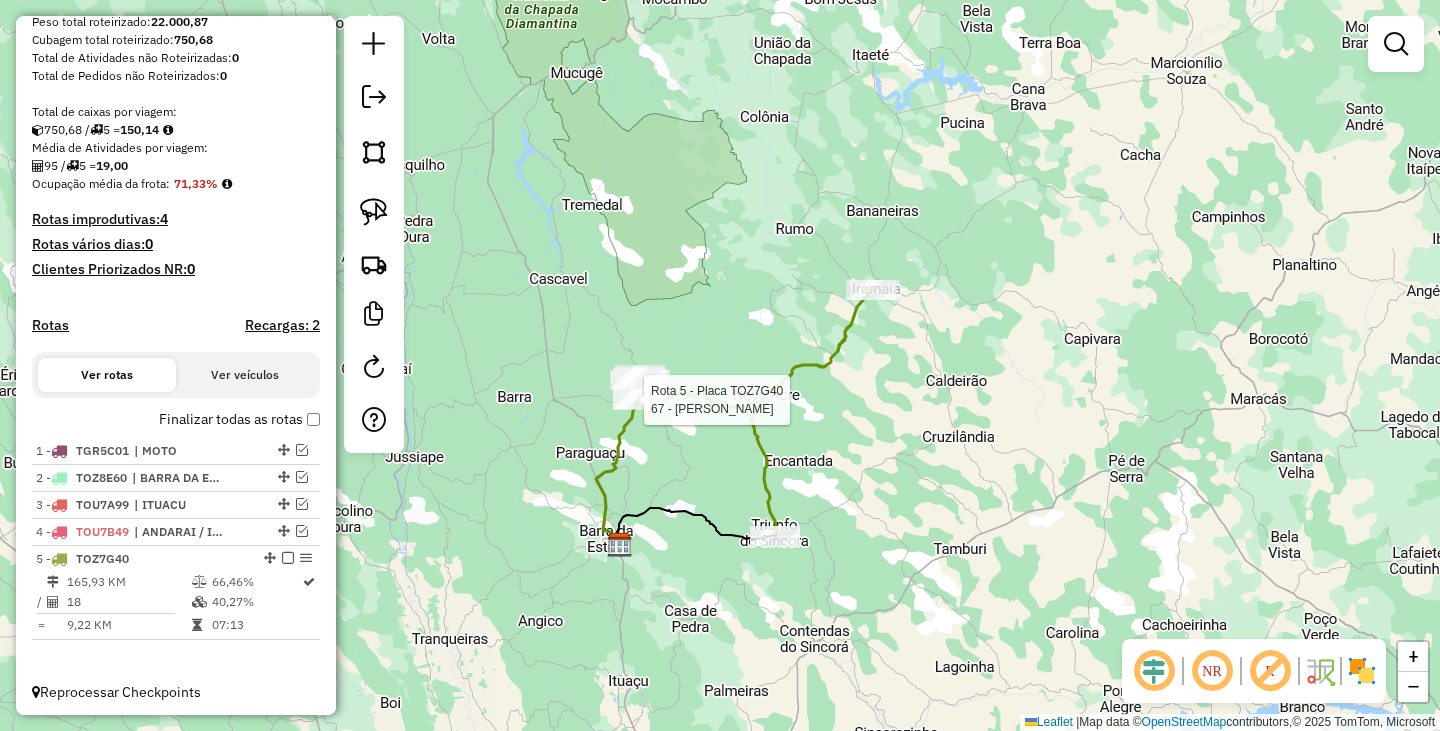 select on "**********" 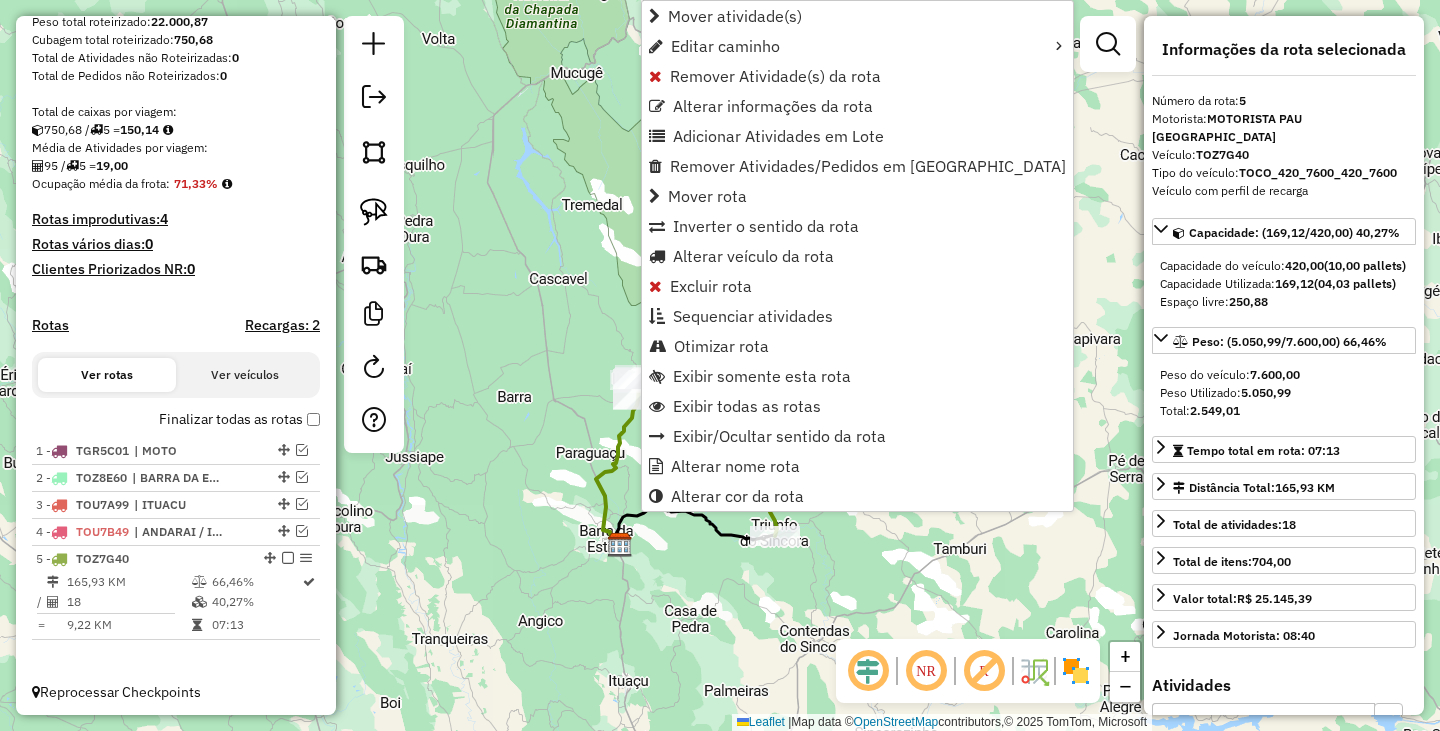 scroll, scrollTop: 356, scrollLeft: 0, axis: vertical 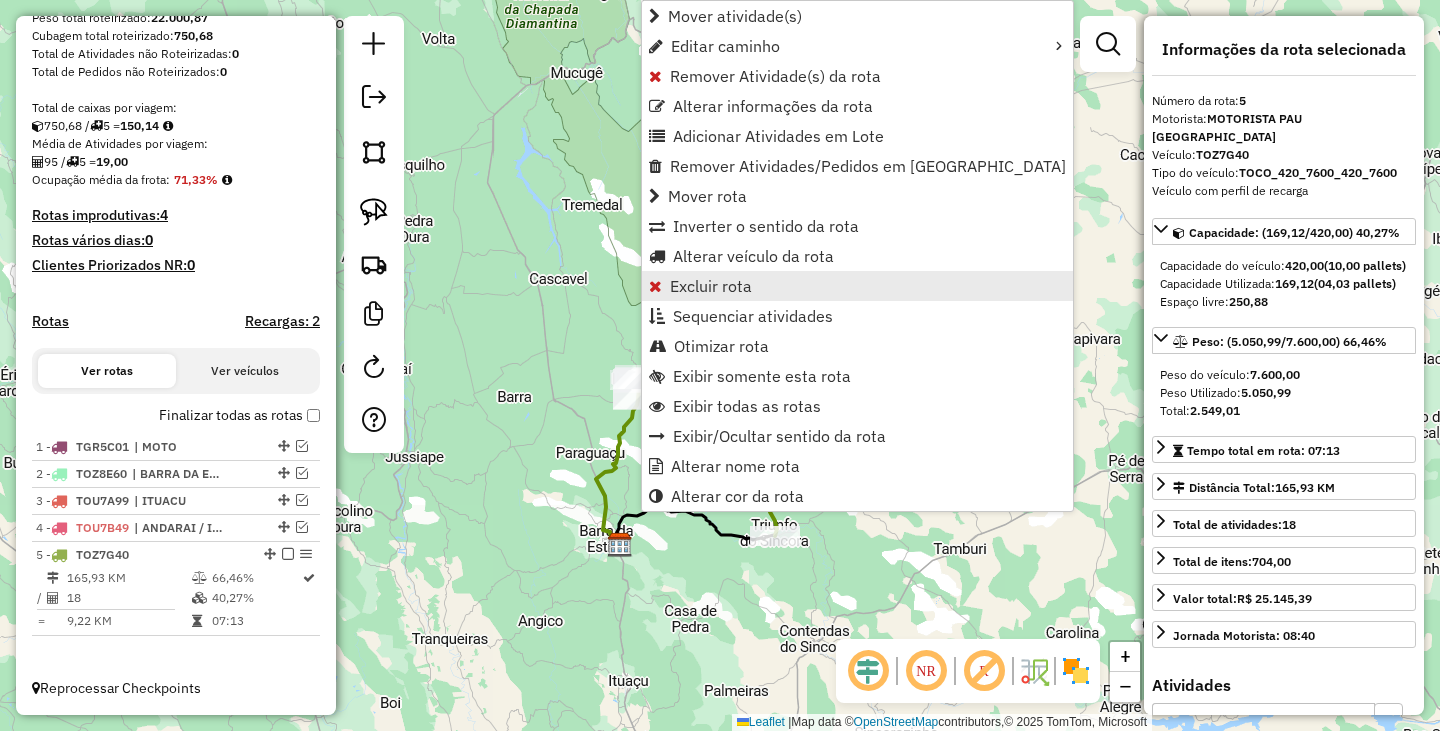 click on "Excluir rota" at bounding box center (857, 286) 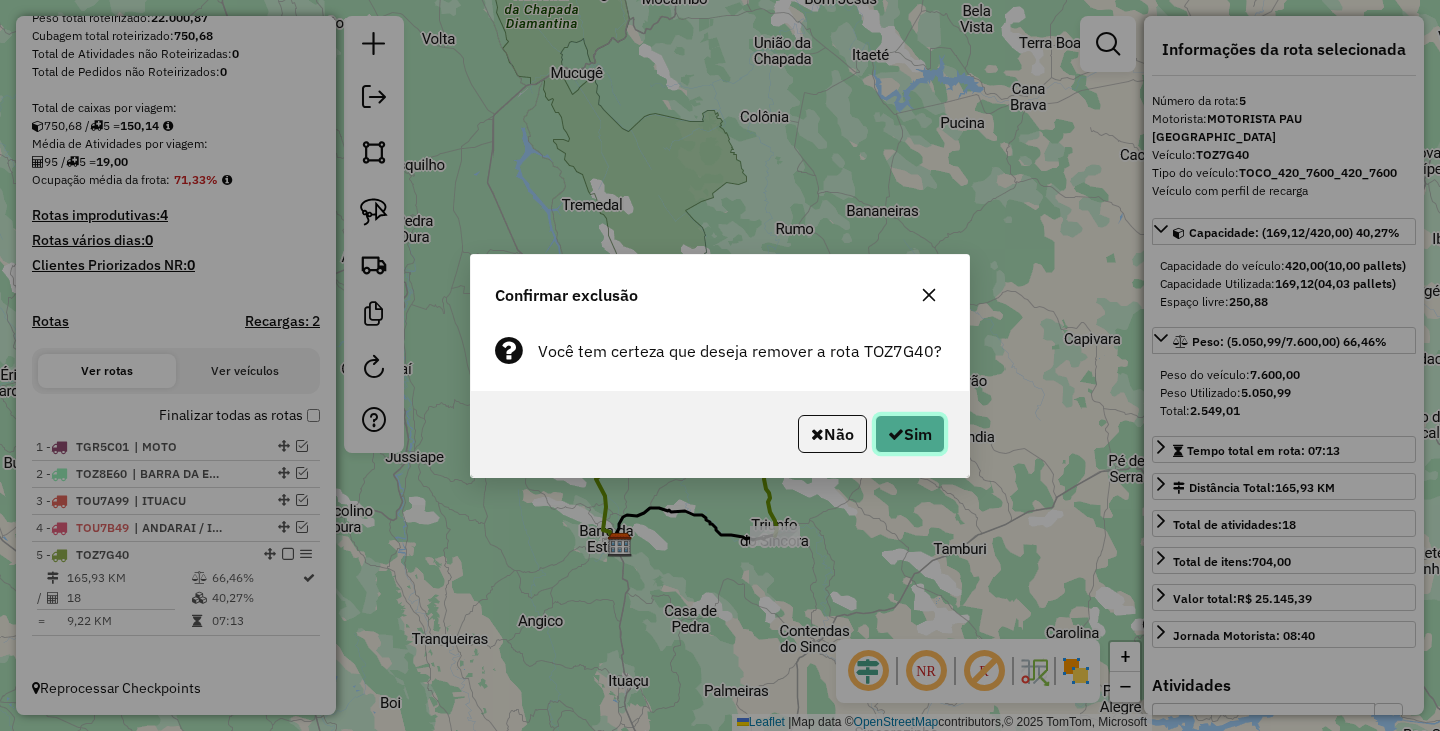 click on "Sim" 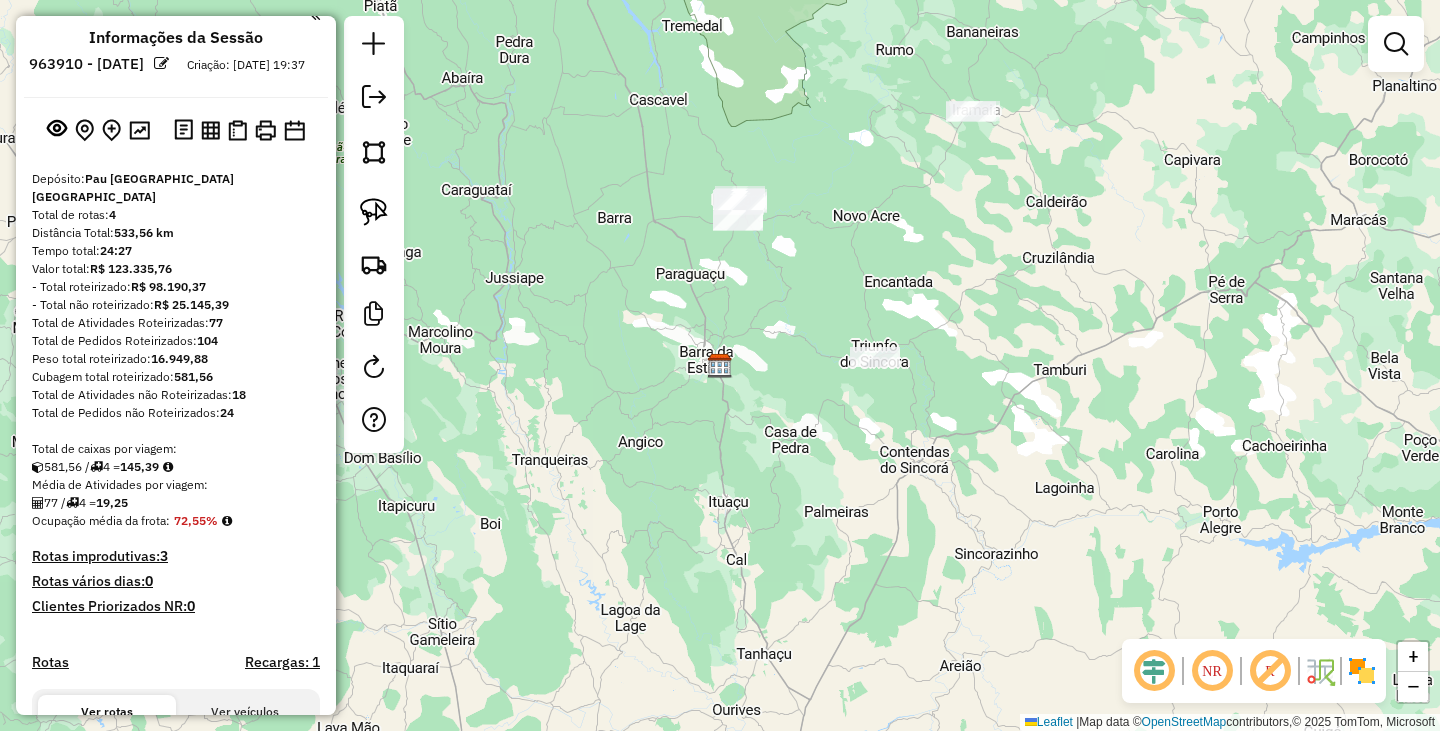 scroll, scrollTop: 0, scrollLeft: 0, axis: both 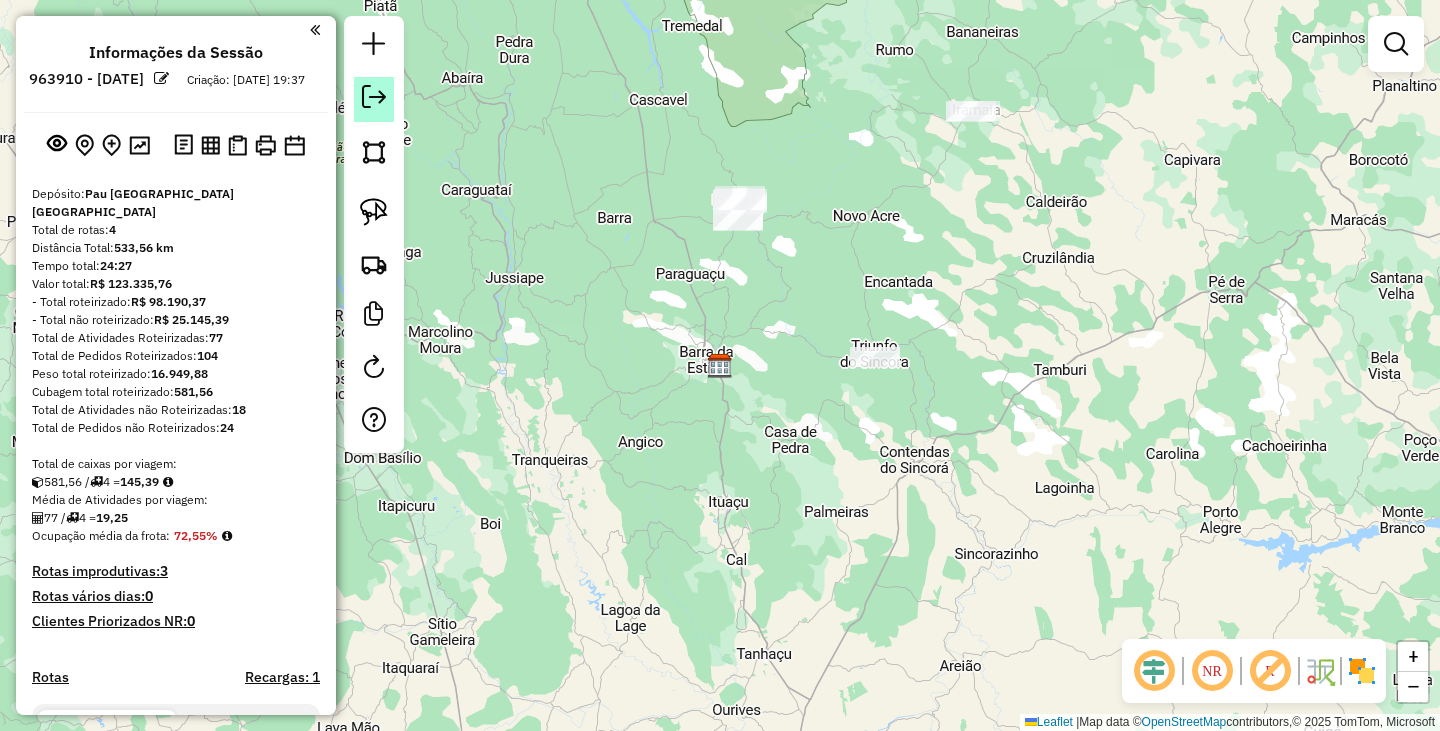 click 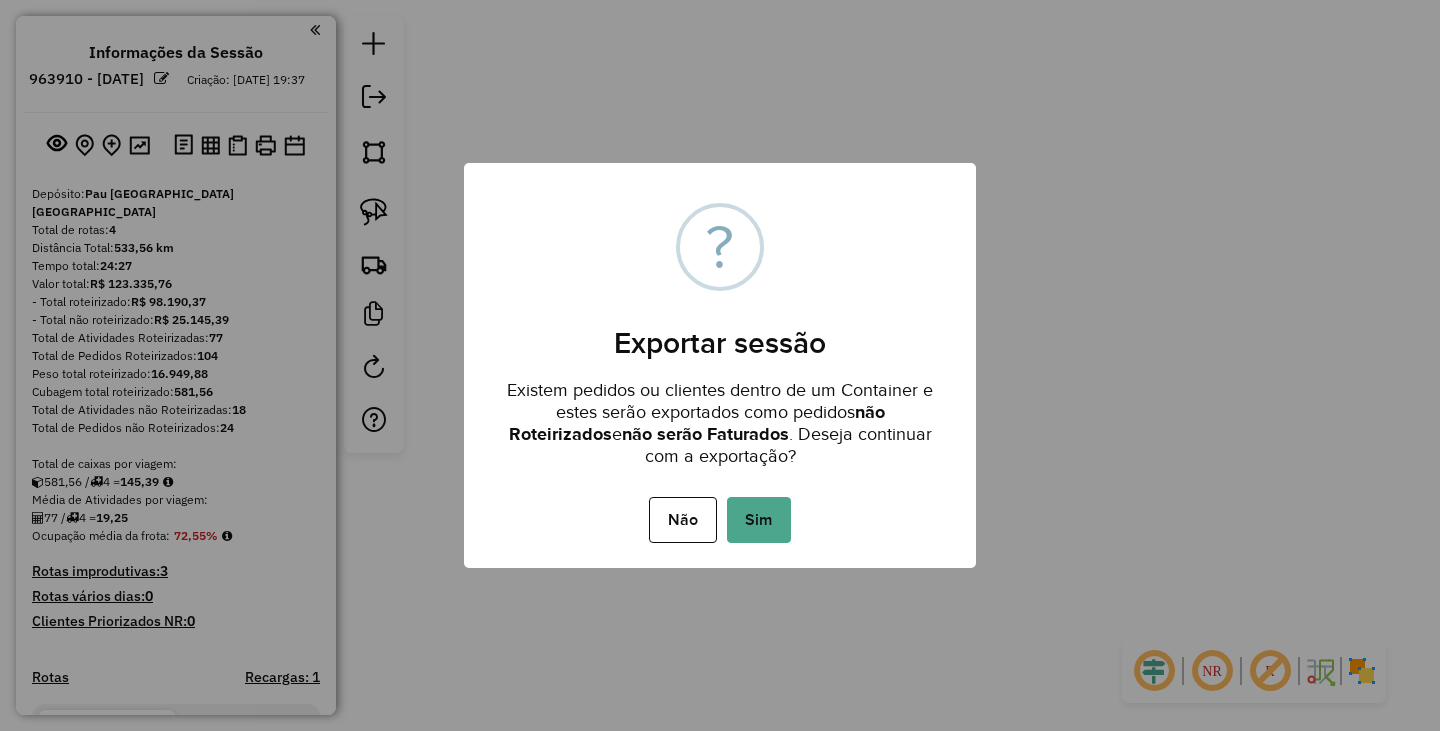 click on "Não No Sim" at bounding box center (720, 520) 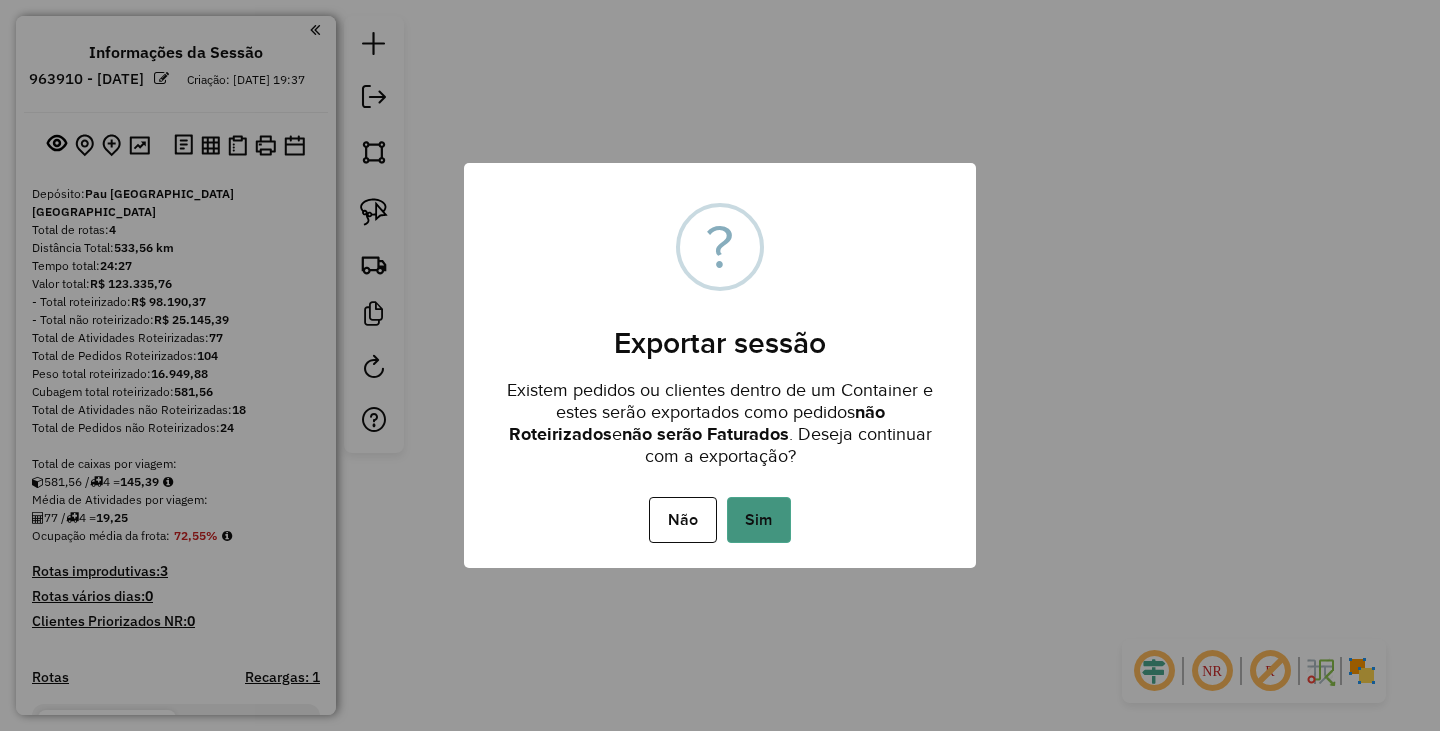 click on "Sim" at bounding box center (759, 520) 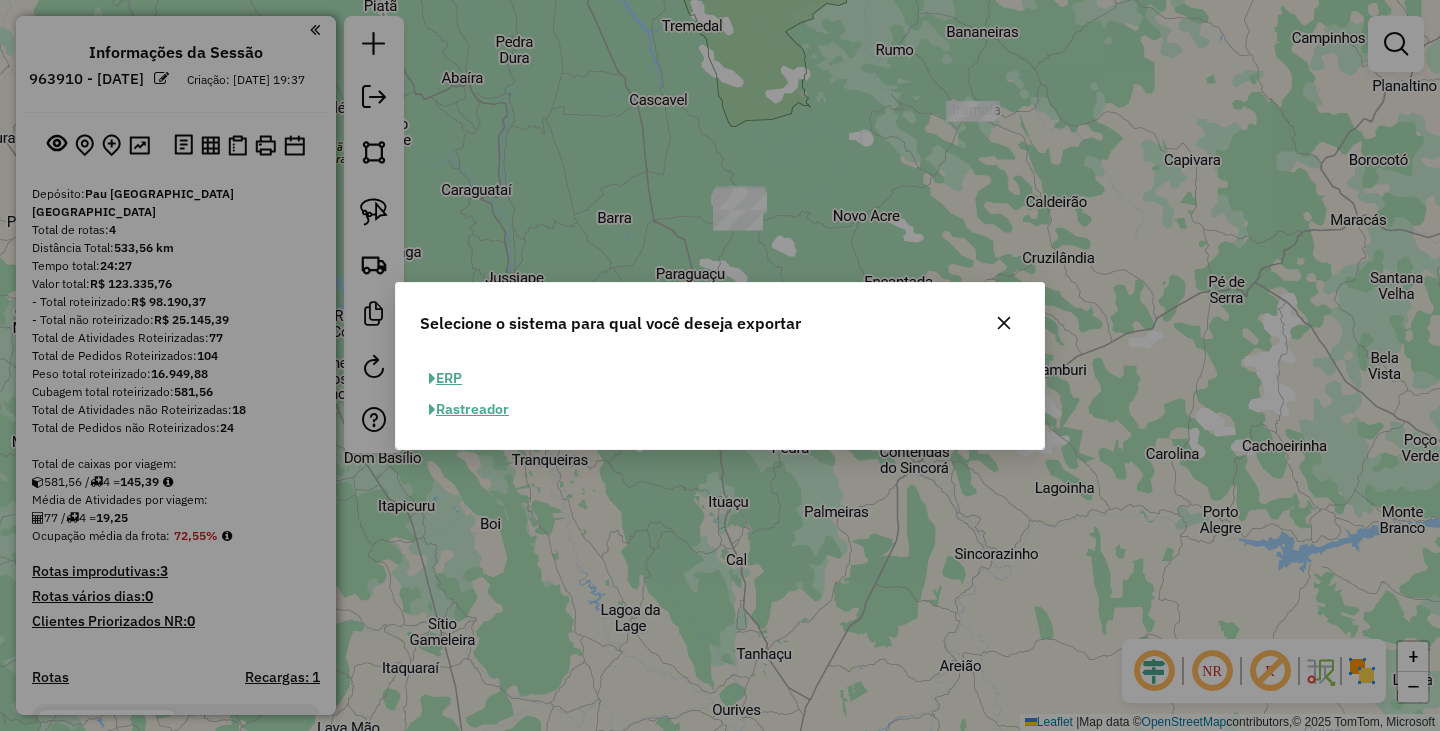 click on "ERP" 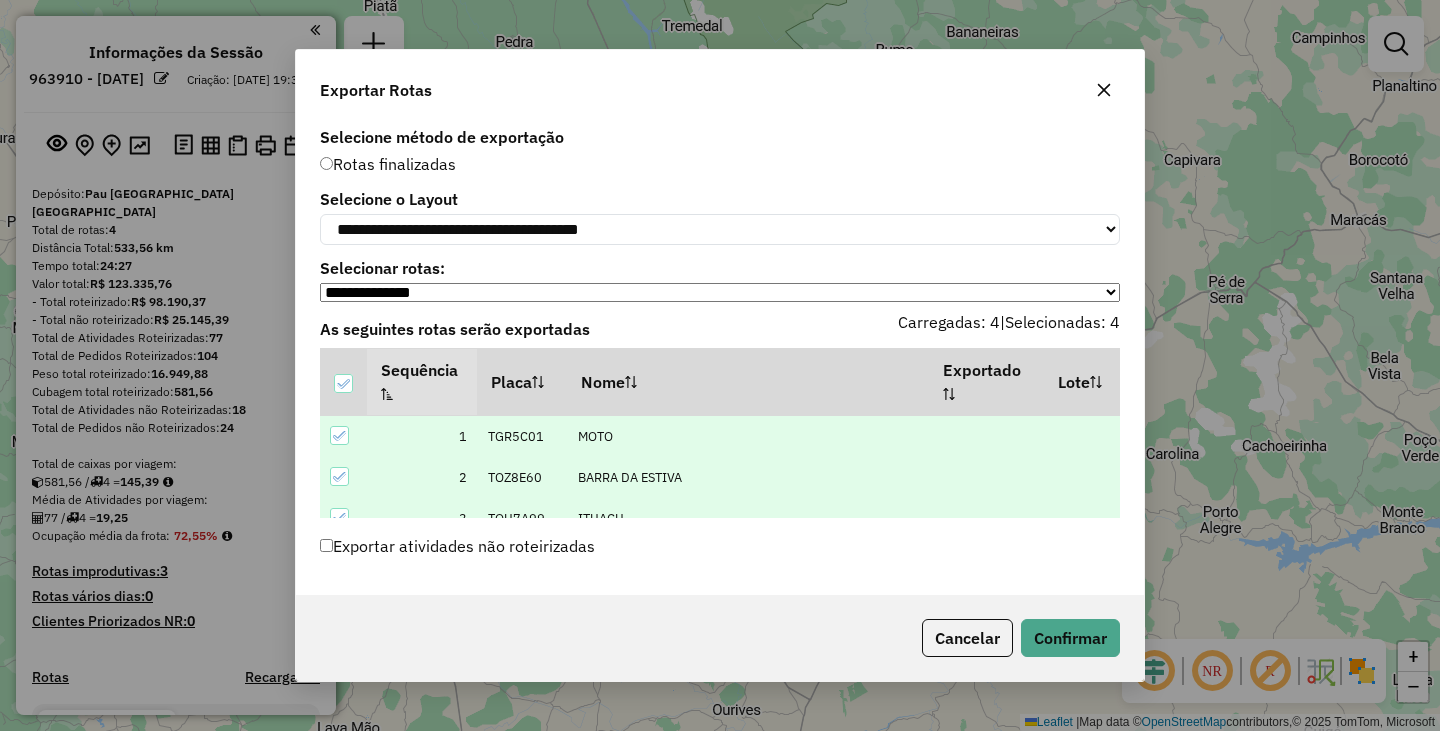 scroll, scrollTop: 62, scrollLeft: 0, axis: vertical 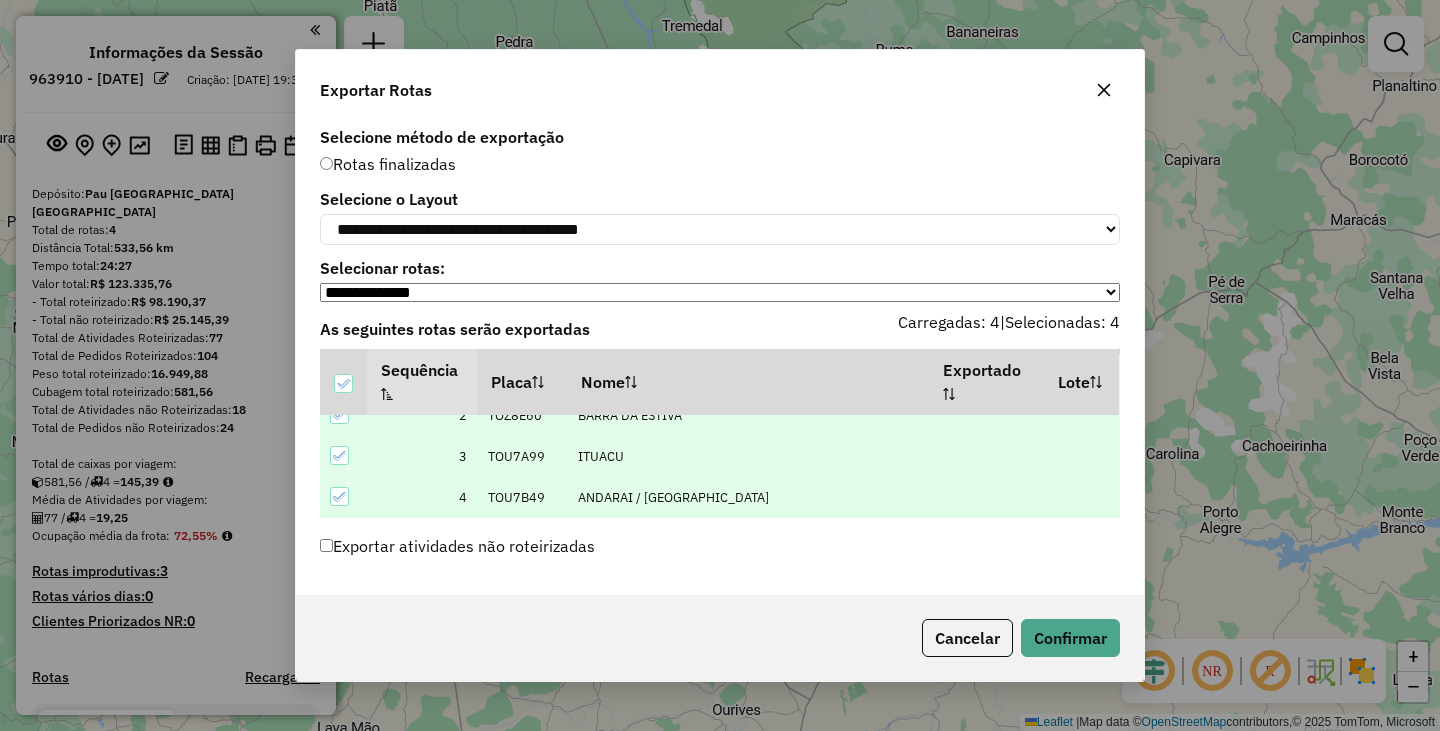 click on "Cancelar   Confirmar" 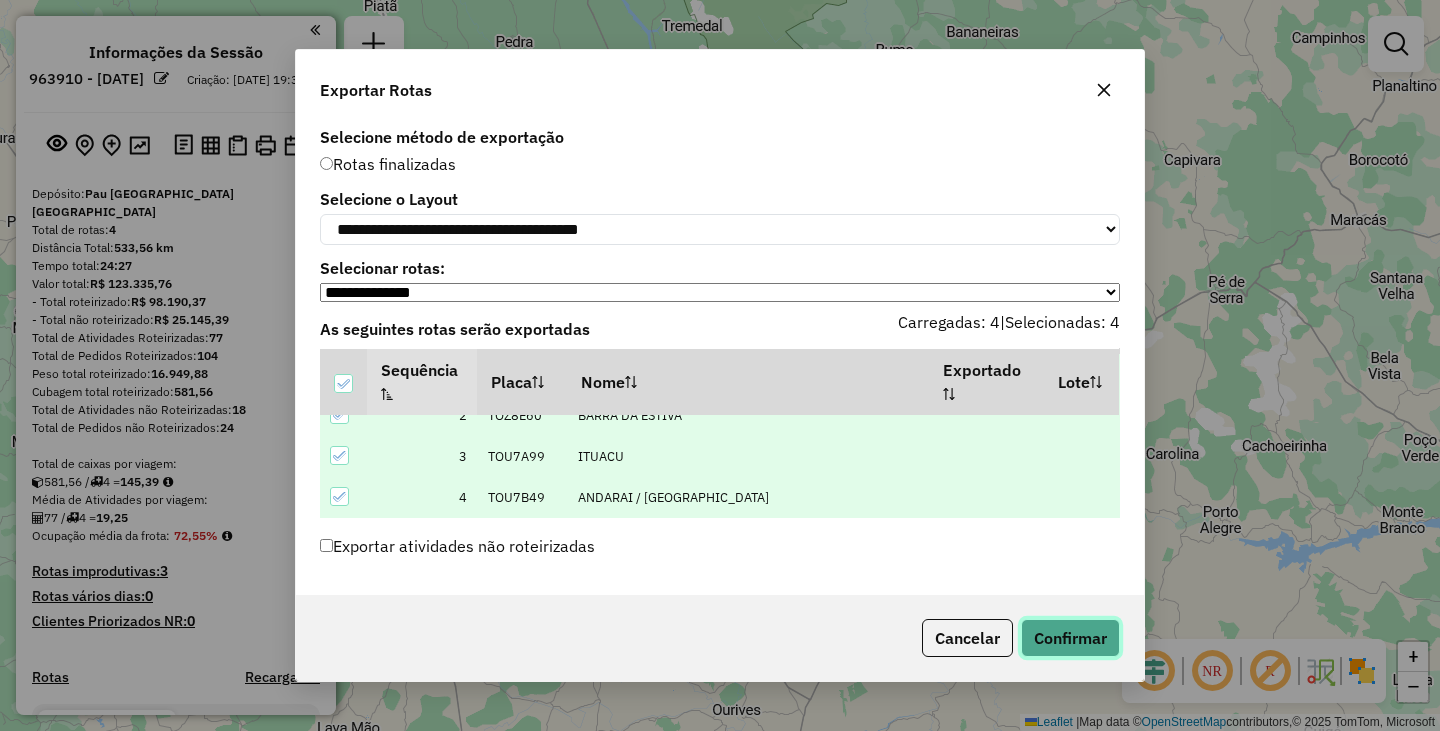 click on "Confirmar" 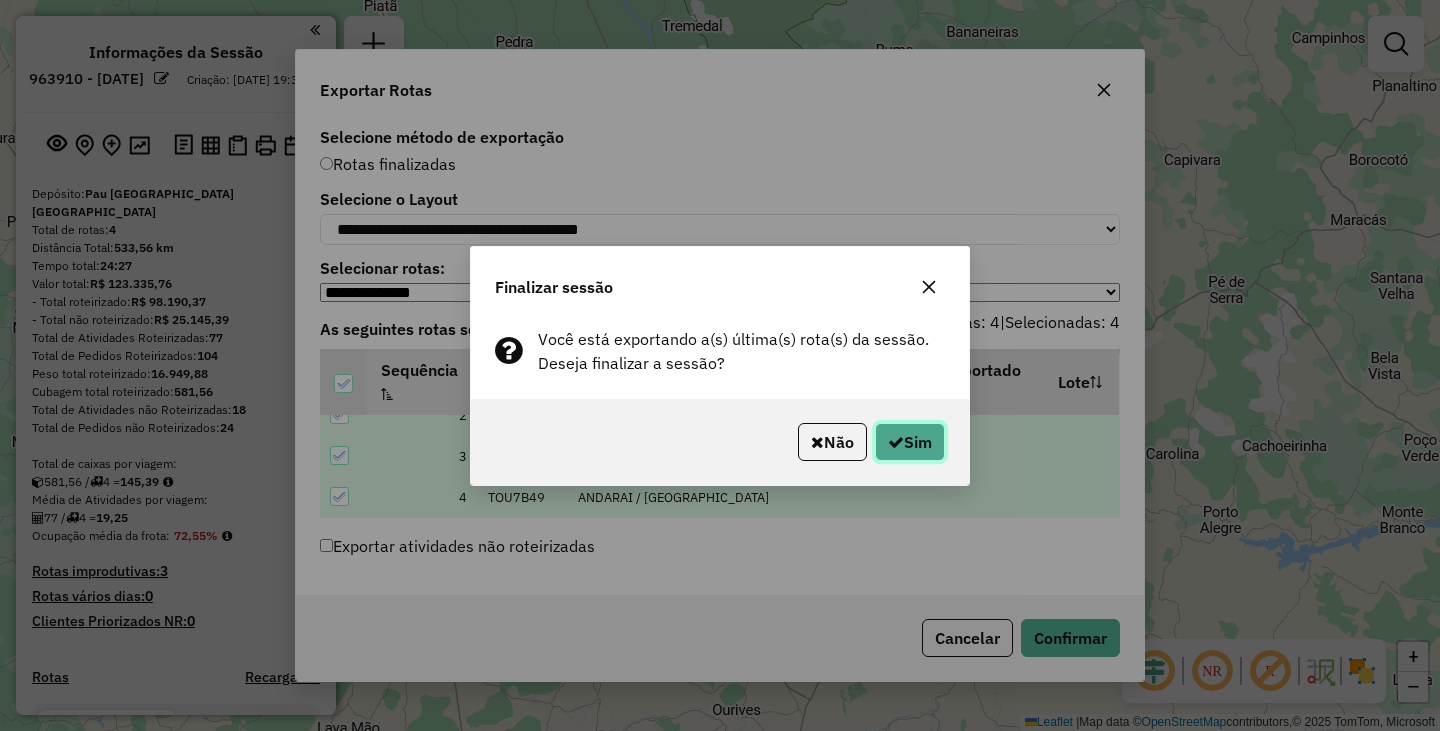 click 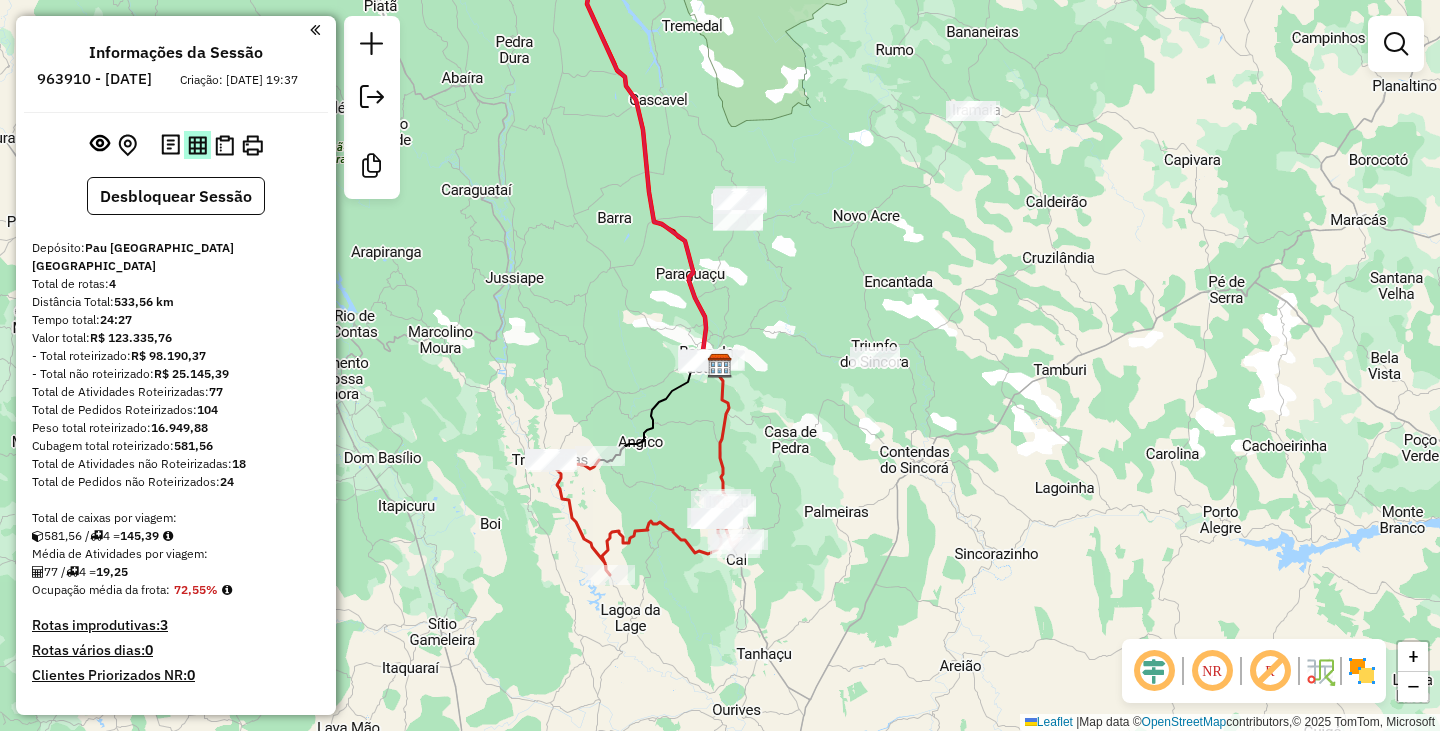 click at bounding box center [197, 145] 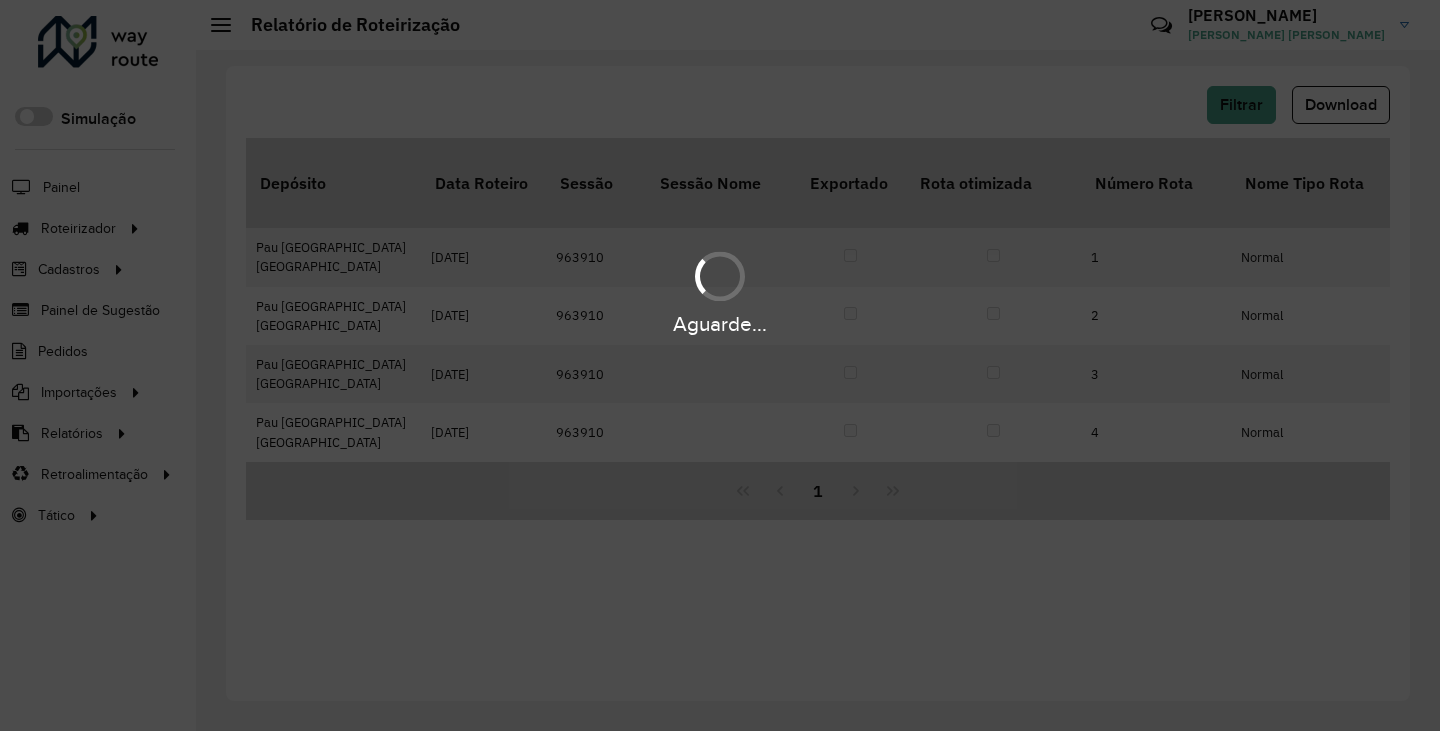 scroll, scrollTop: 0, scrollLeft: 0, axis: both 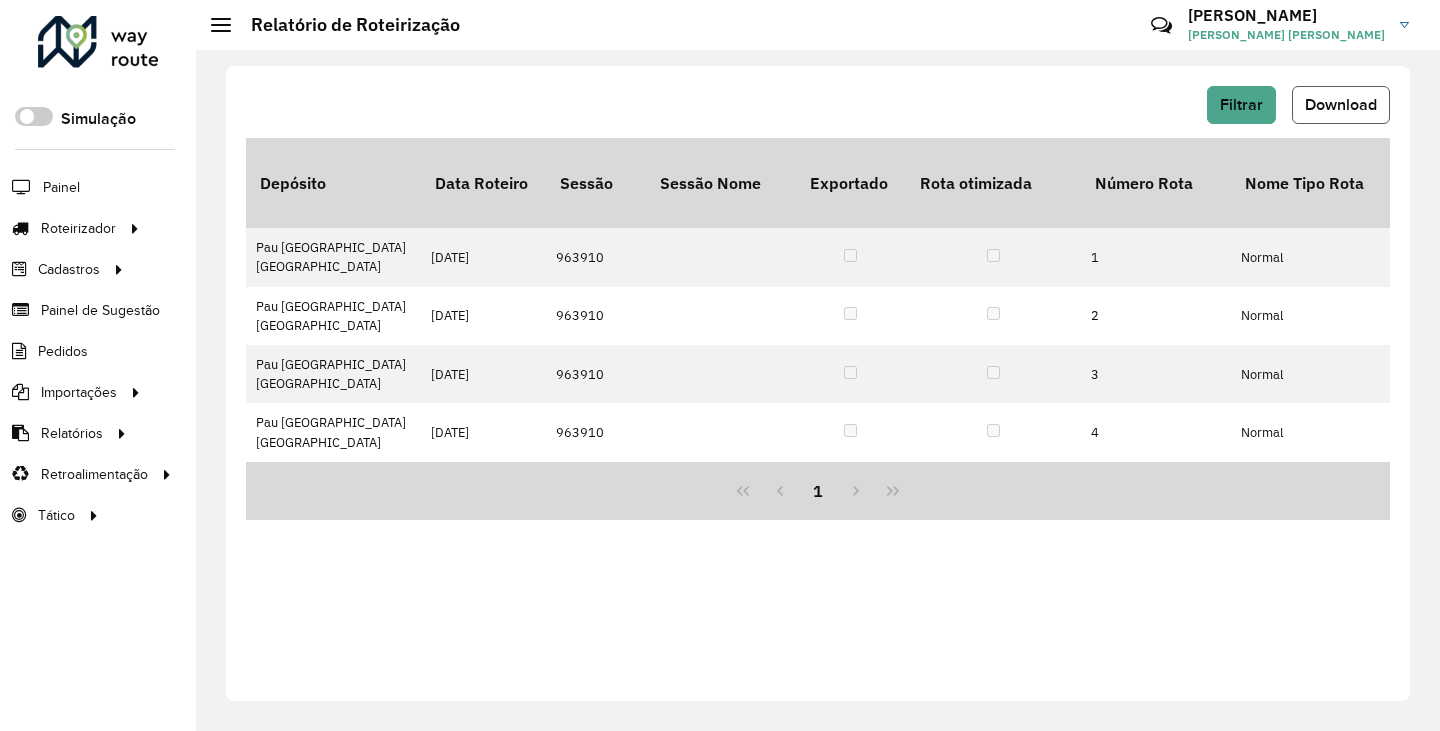 click on "Download" 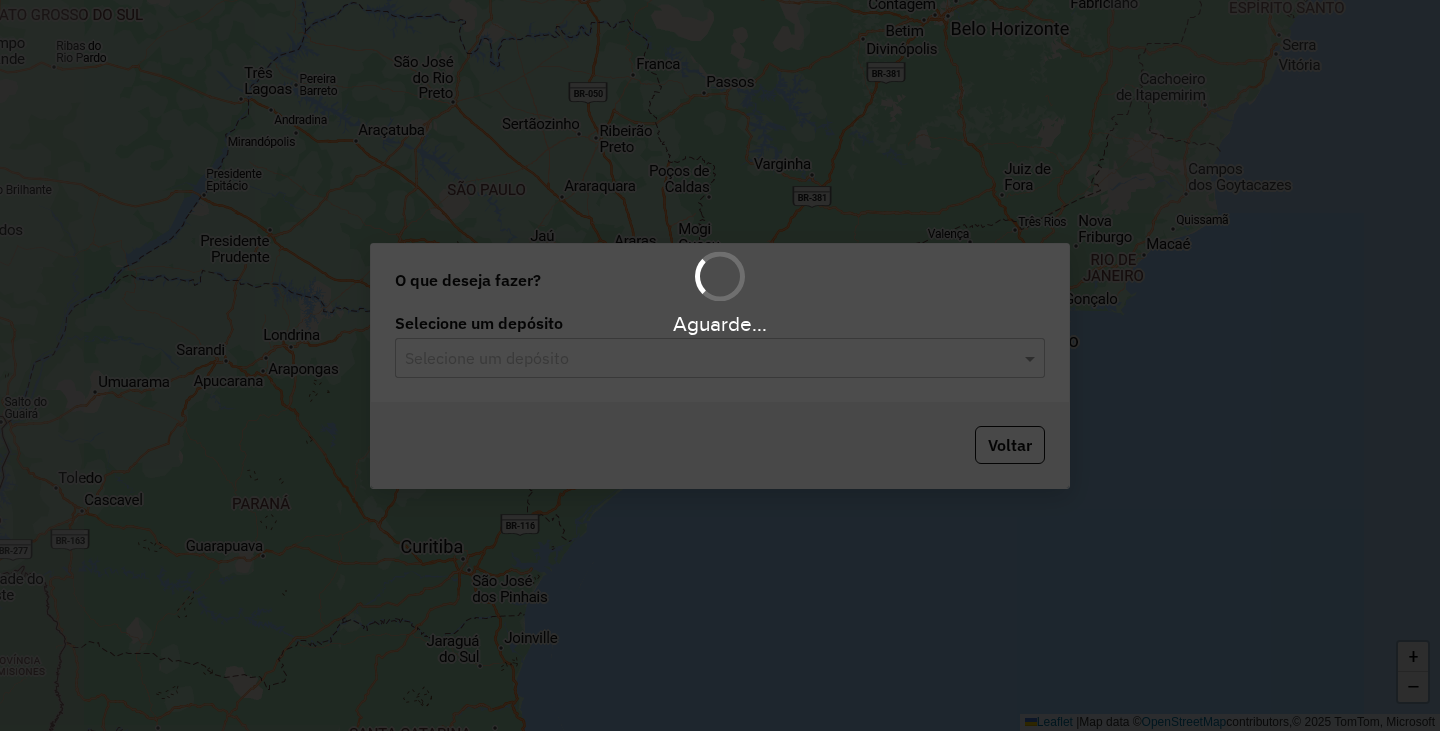 scroll, scrollTop: 0, scrollLeft: 0, axis: both 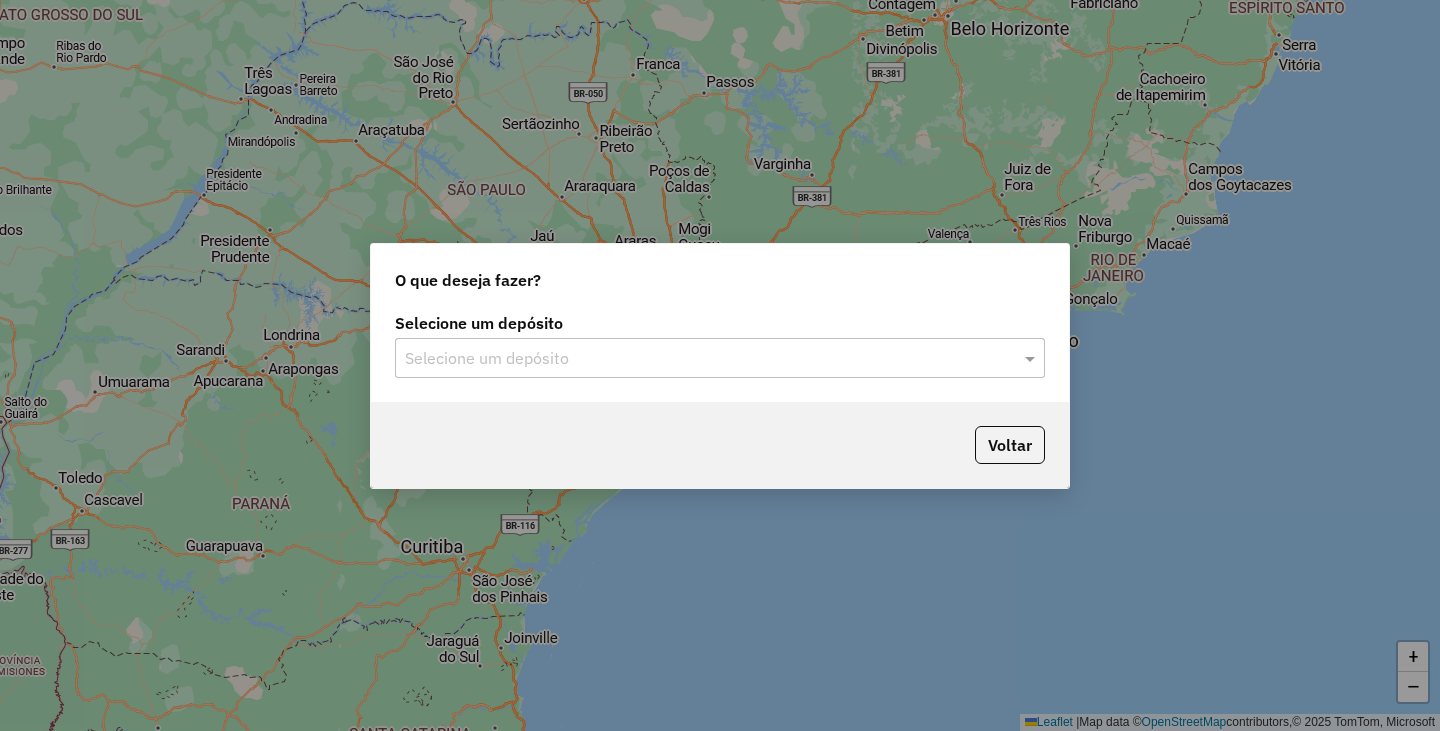 click on "Selecione um depósito Selecione um depósito" 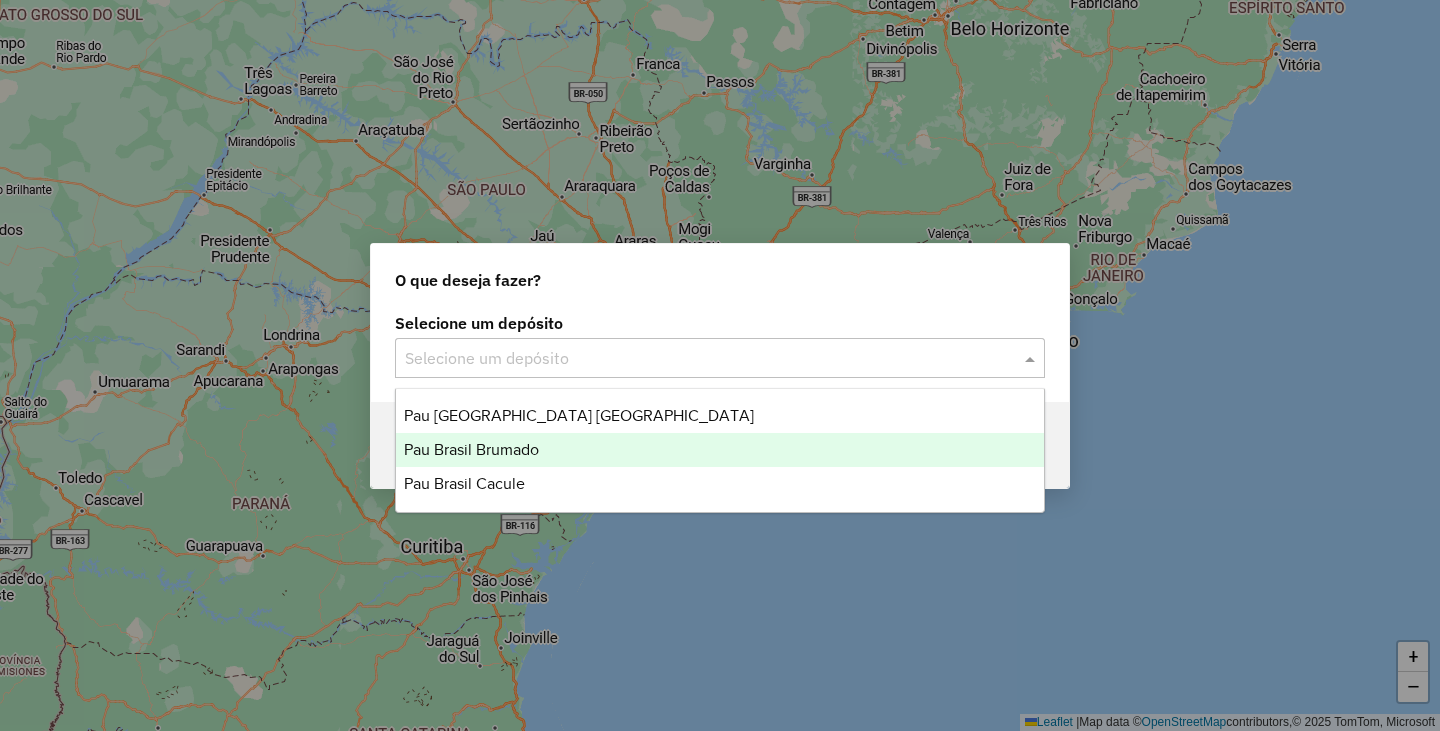 click on "Pau Brasil Brumado" at bounding box center (471, 449) 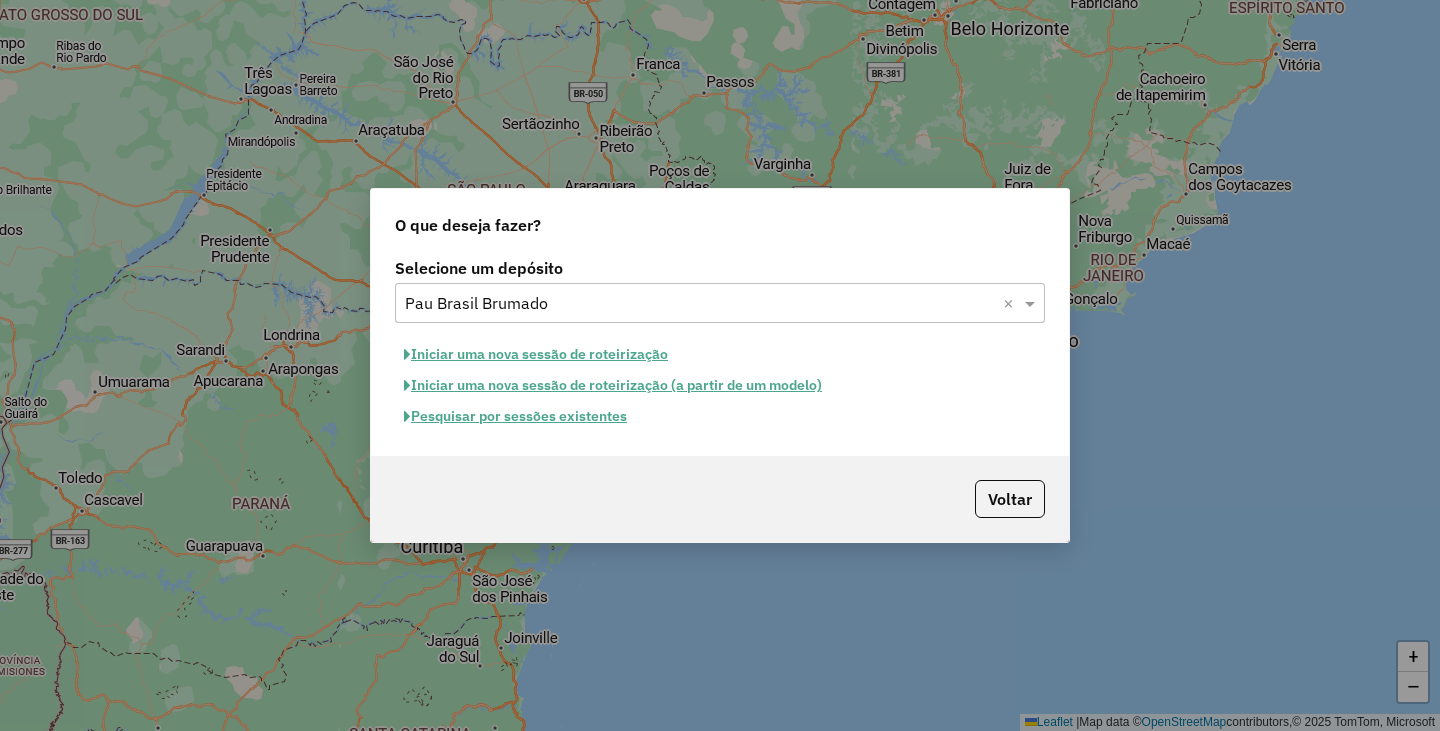 click on "Iniciar uma nova sessão de roteirização" 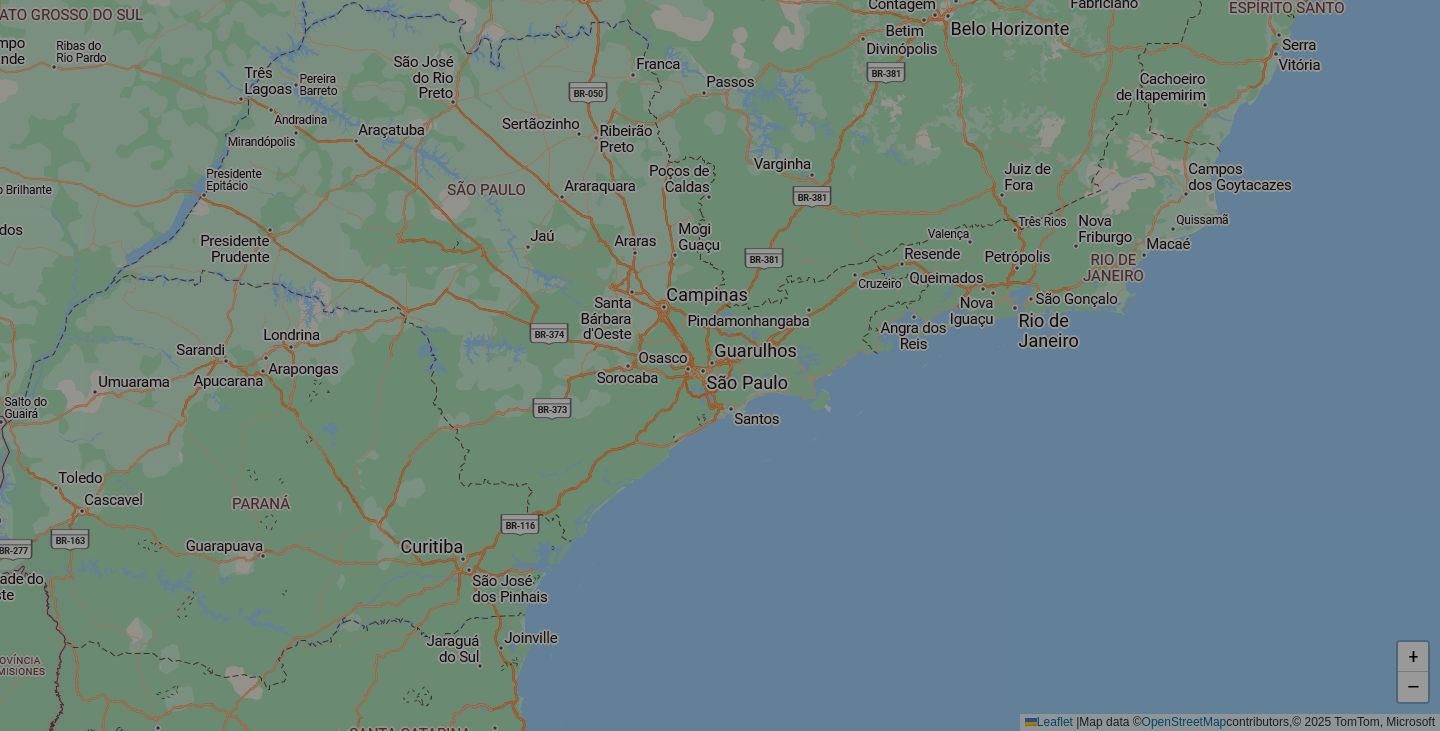 select on "*" 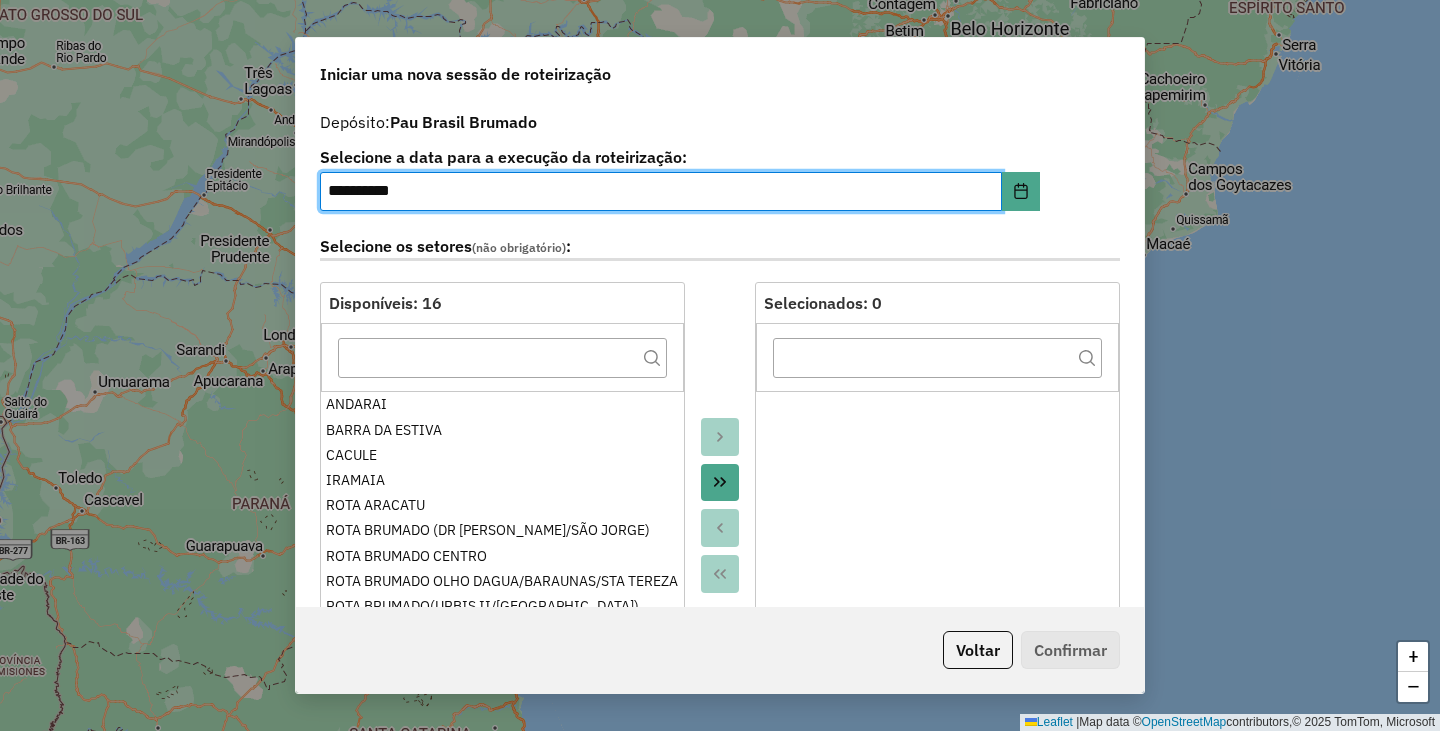 click 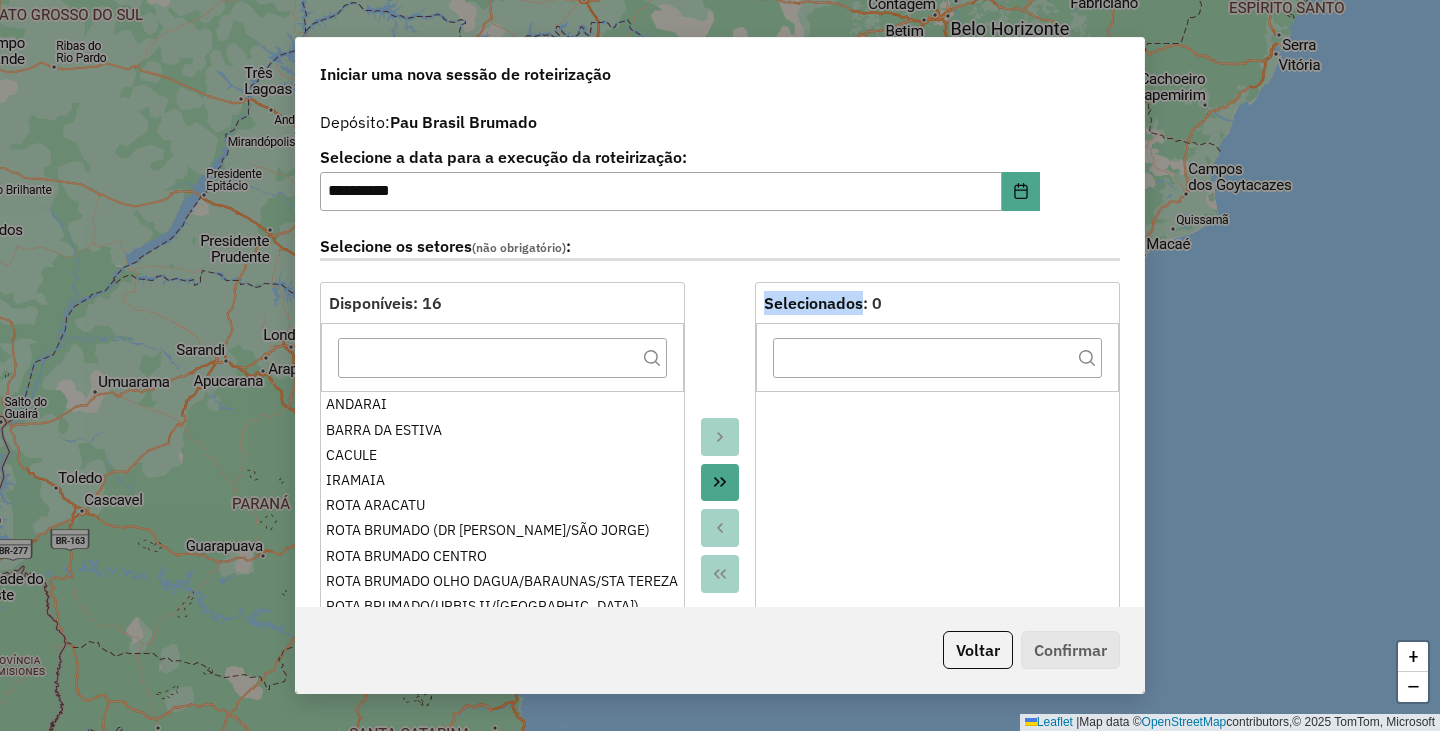 click 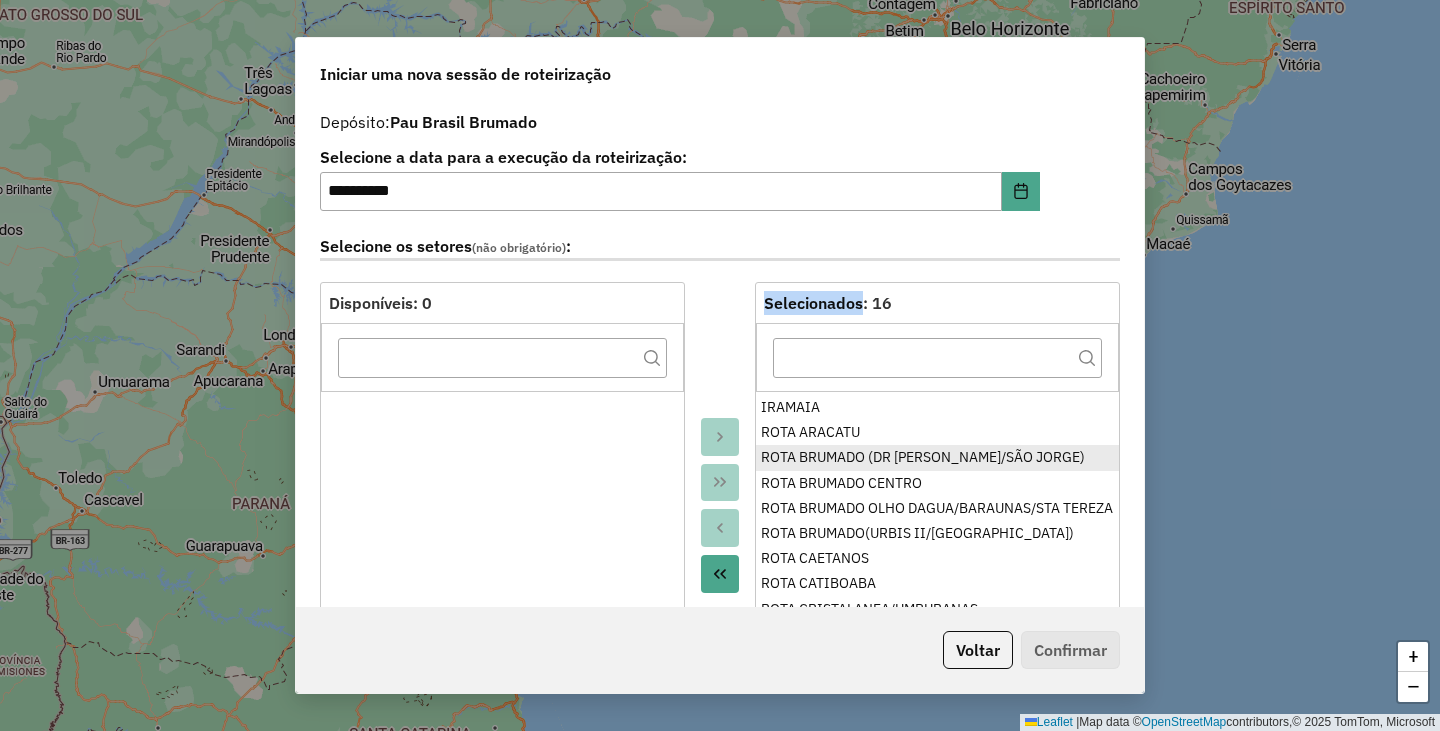 scroll, scrollTop: 105, scrollLeft: 0, axis: vertical 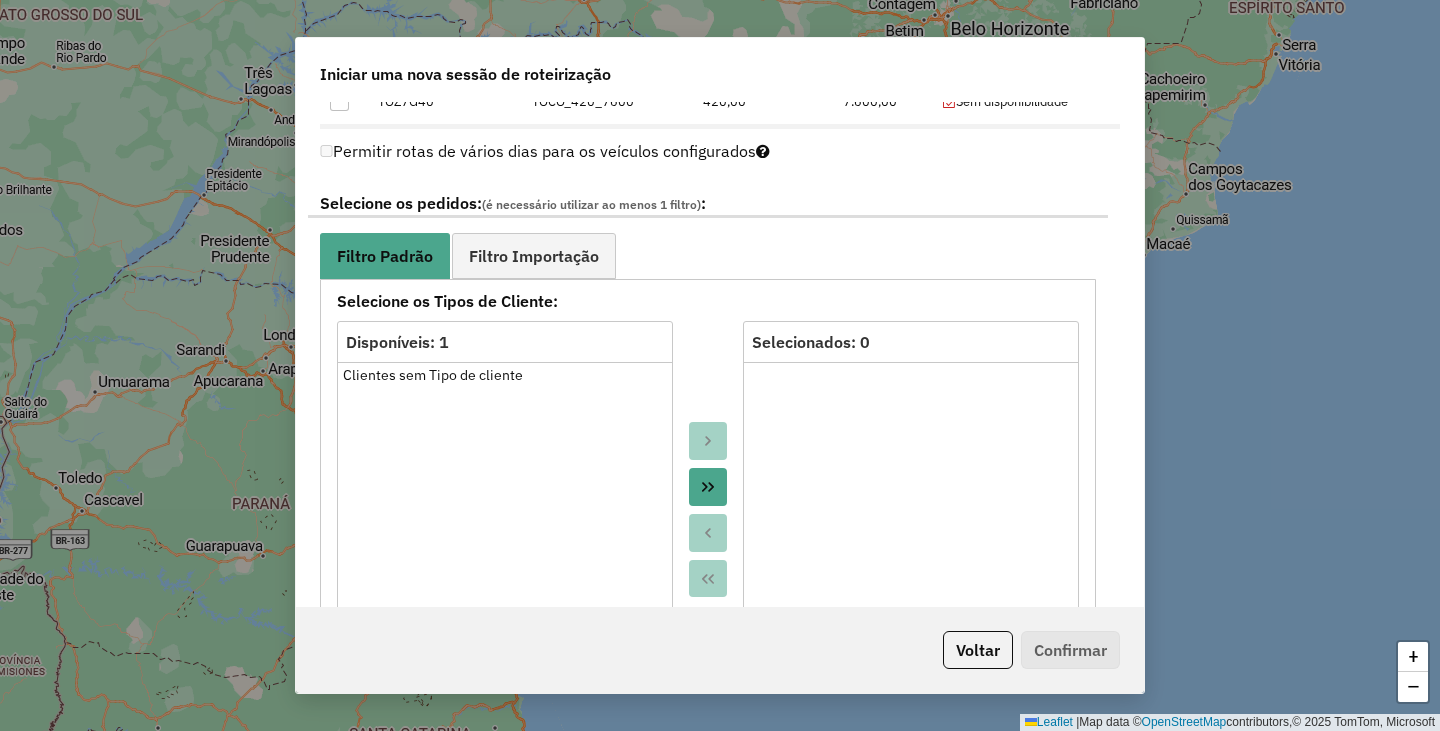 click at bounding box center (708, 510) 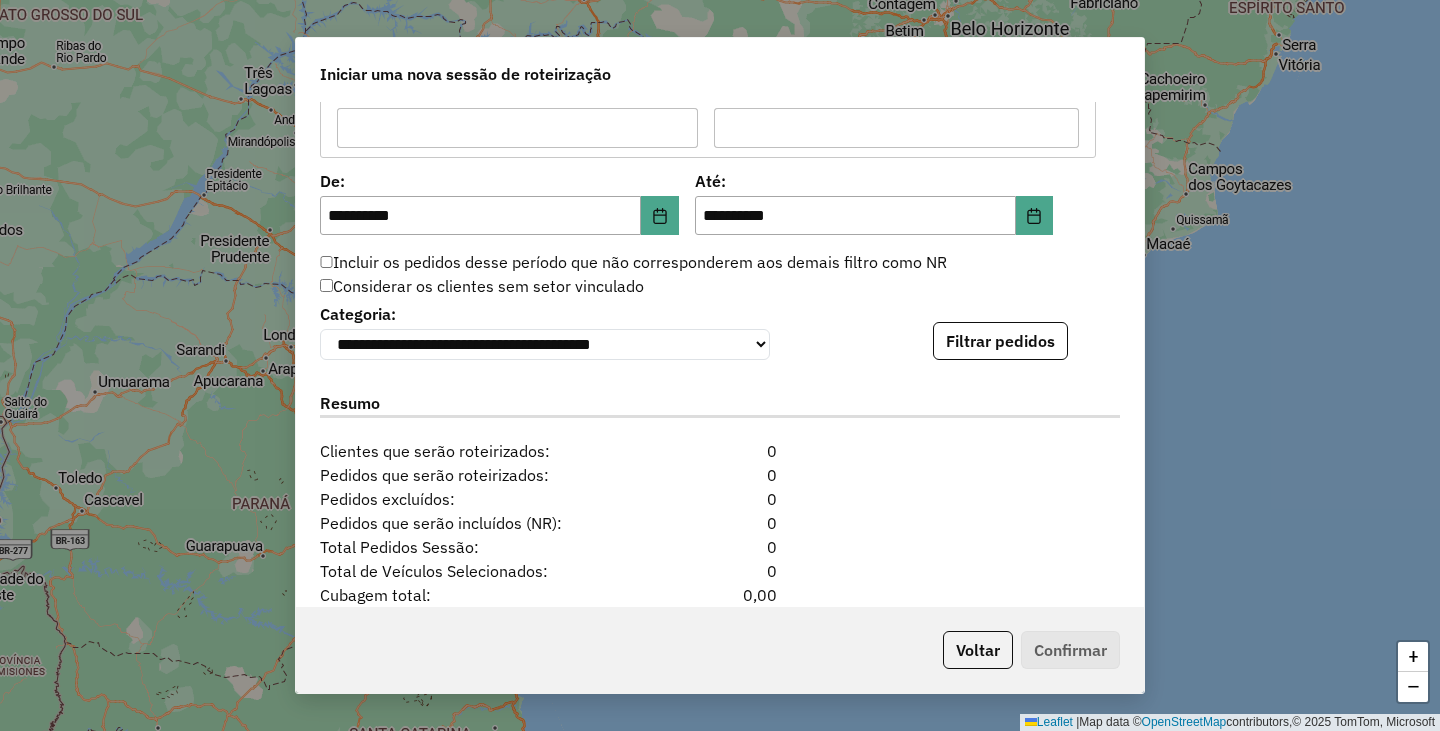 scroll, scrollTop: 2030, scrollLeft: 0, axis: vertical 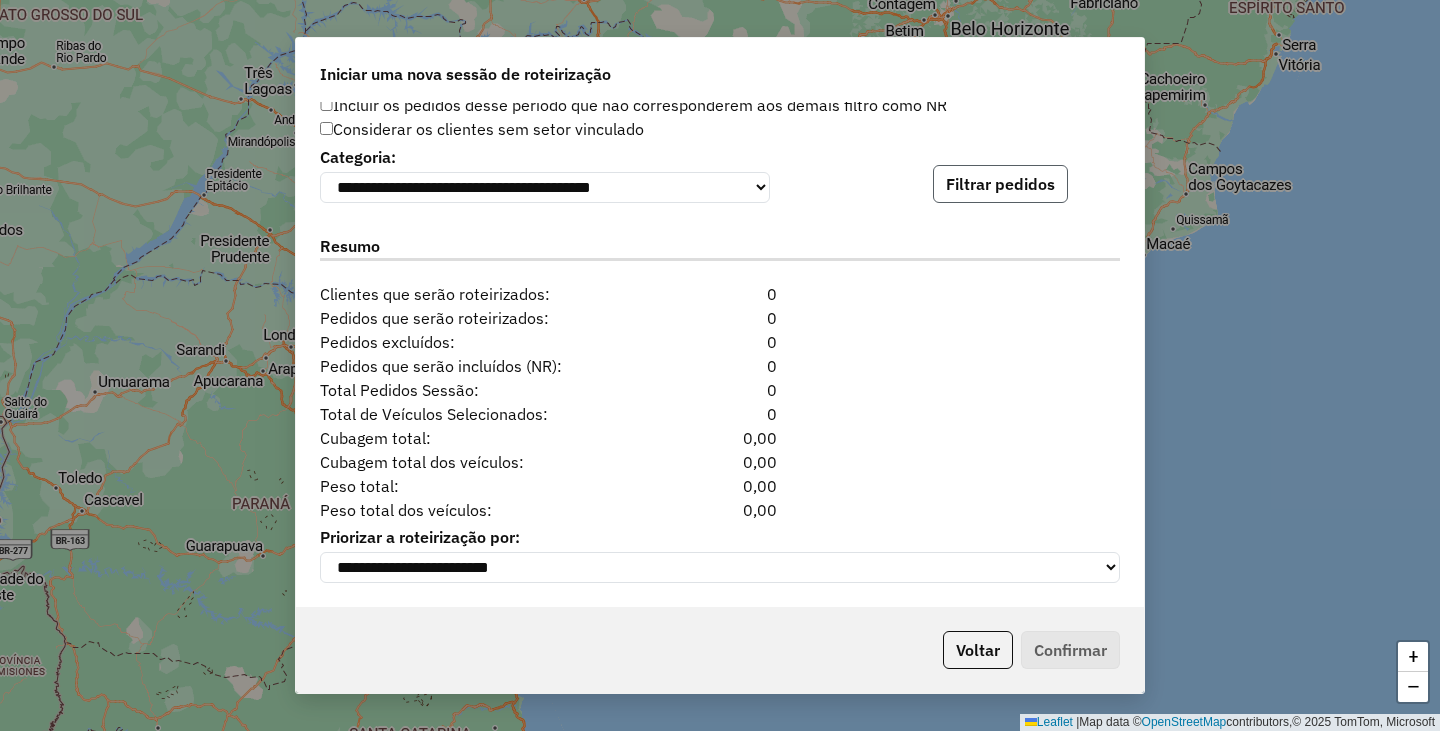 click on "Filtrar pedidos" 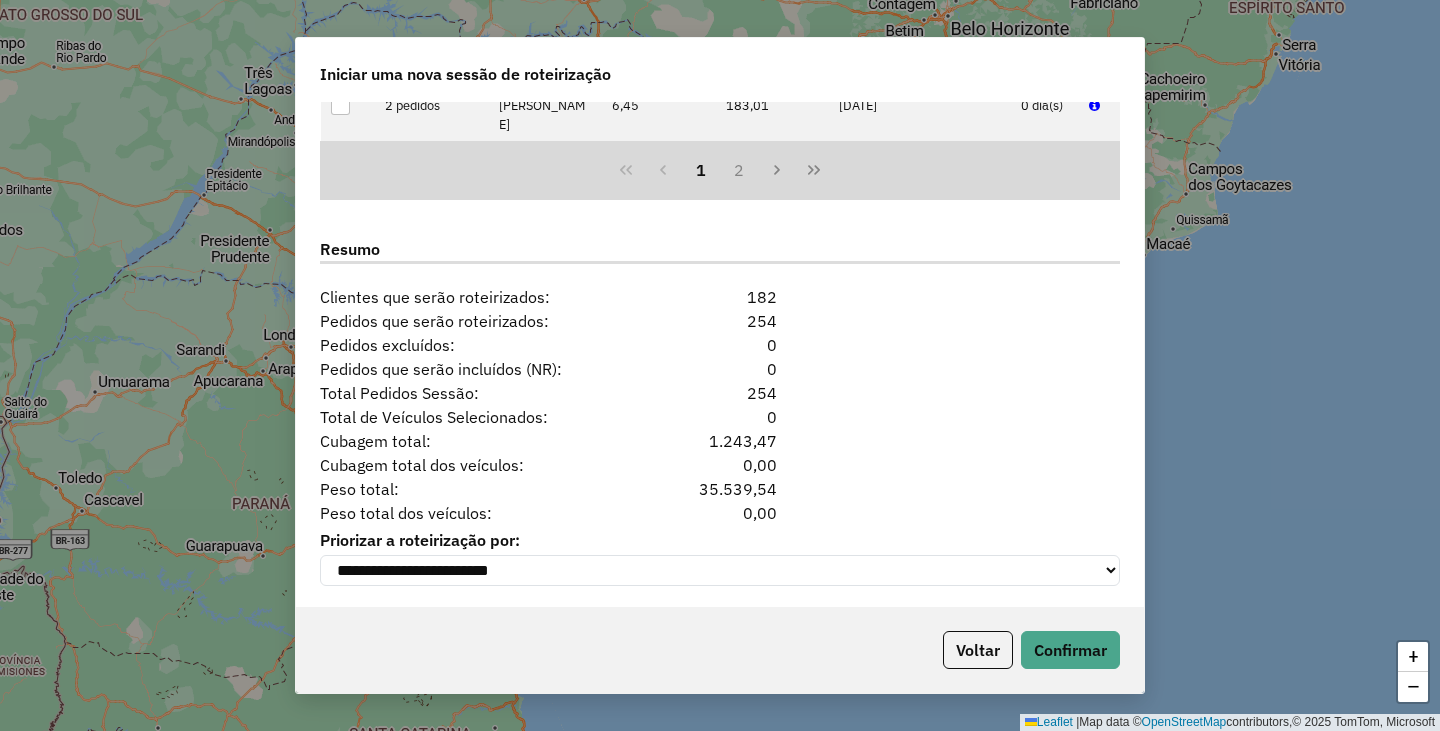 scroll, scrollTop: 2443, scrollLeft: 0, axis: vertical 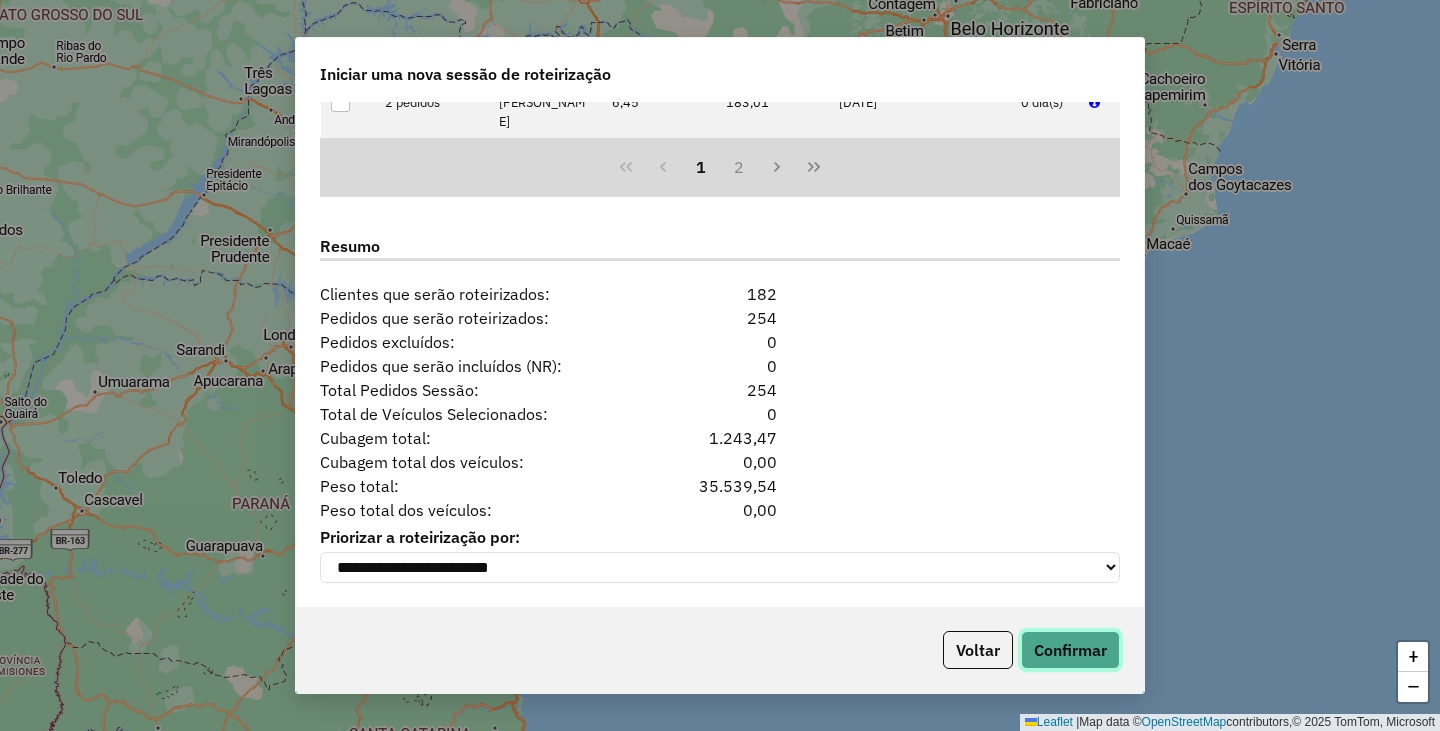 click on "Confirmar" 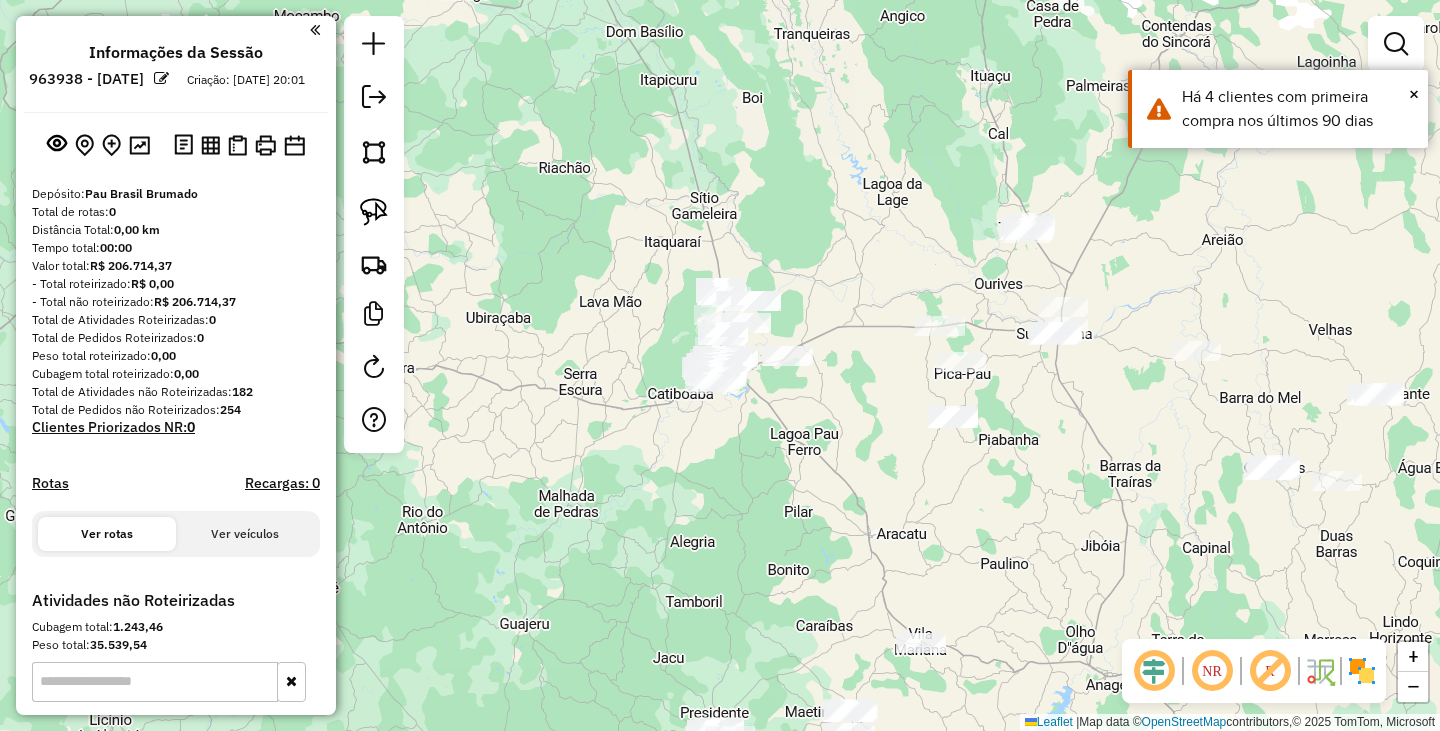 drag, startPoint x: 756, startPoint y: 513, endPoint x: 577, endPoint y: 468, distance: 184.56976 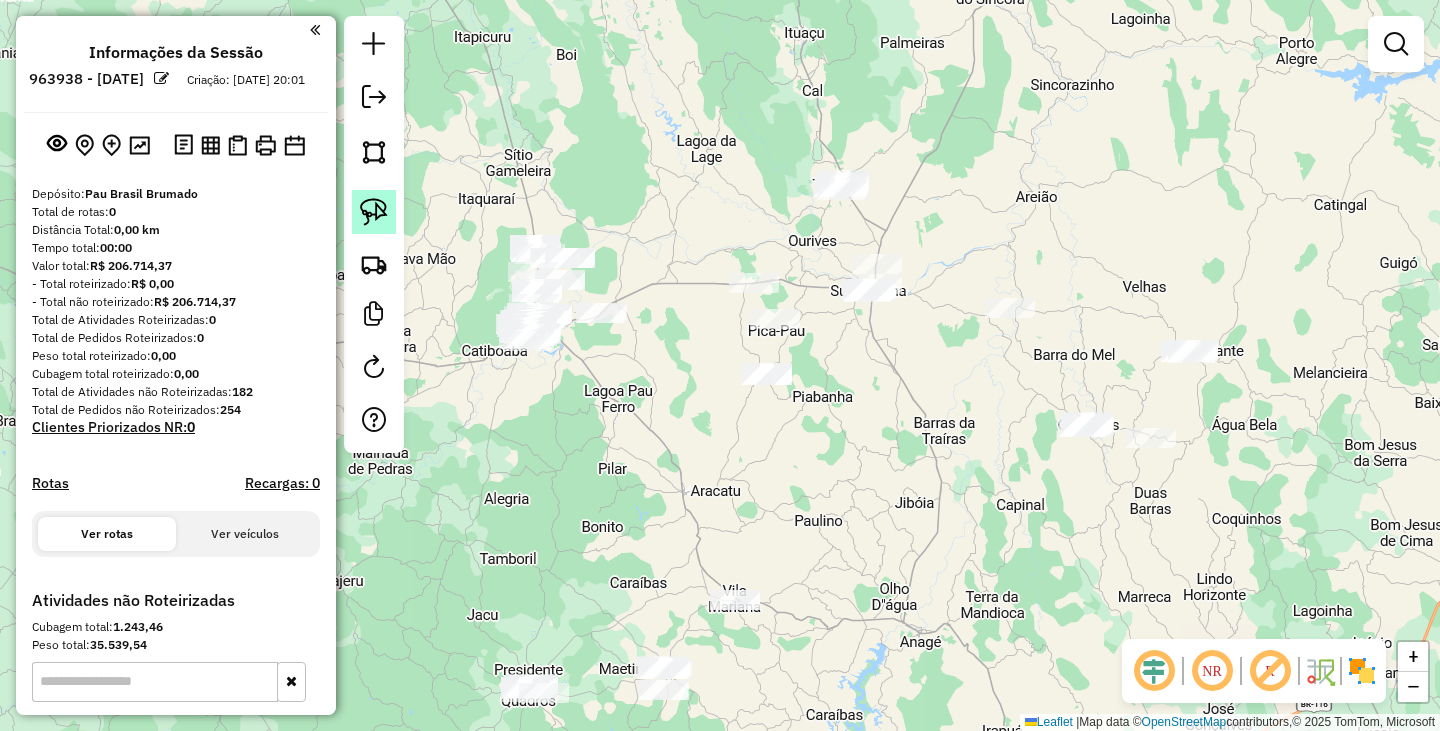 click 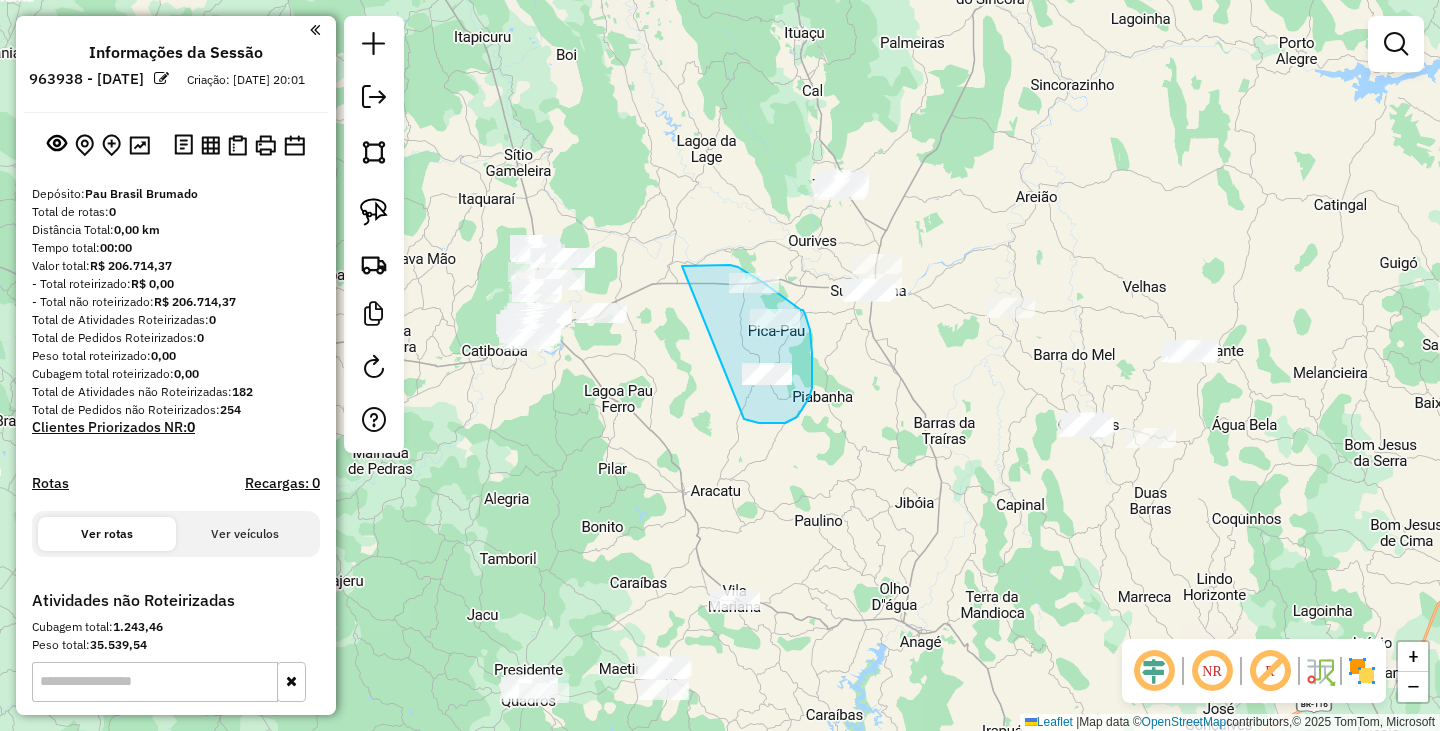 drag, startPoint x: 690, startPoint y: 266, endPoint x: 744, endPoint y: 419, distance: 162.2498 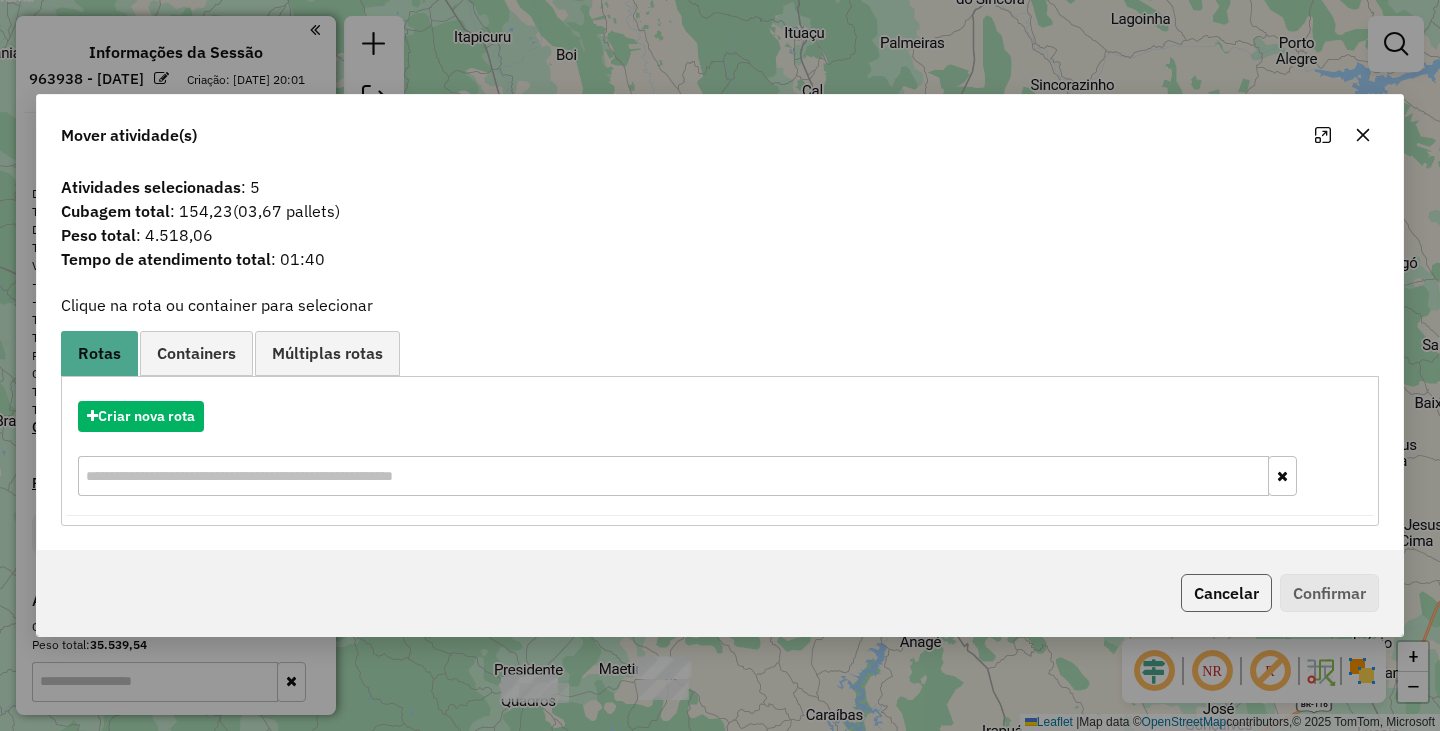 drag, startPoint x: 1213, startPoint y: 610, endPoint x: 1207, endPoint y: 594, distance: 17.088007 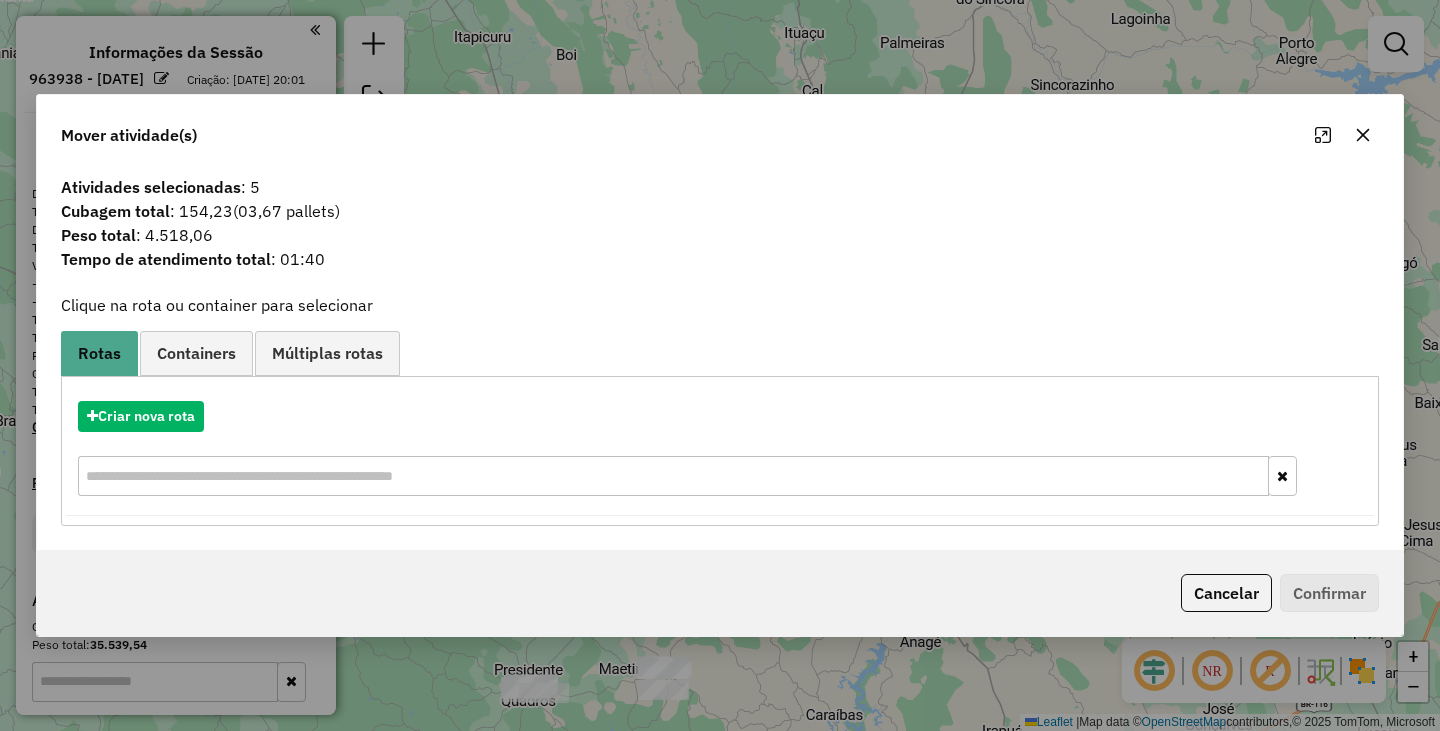 click on "Cancelar" 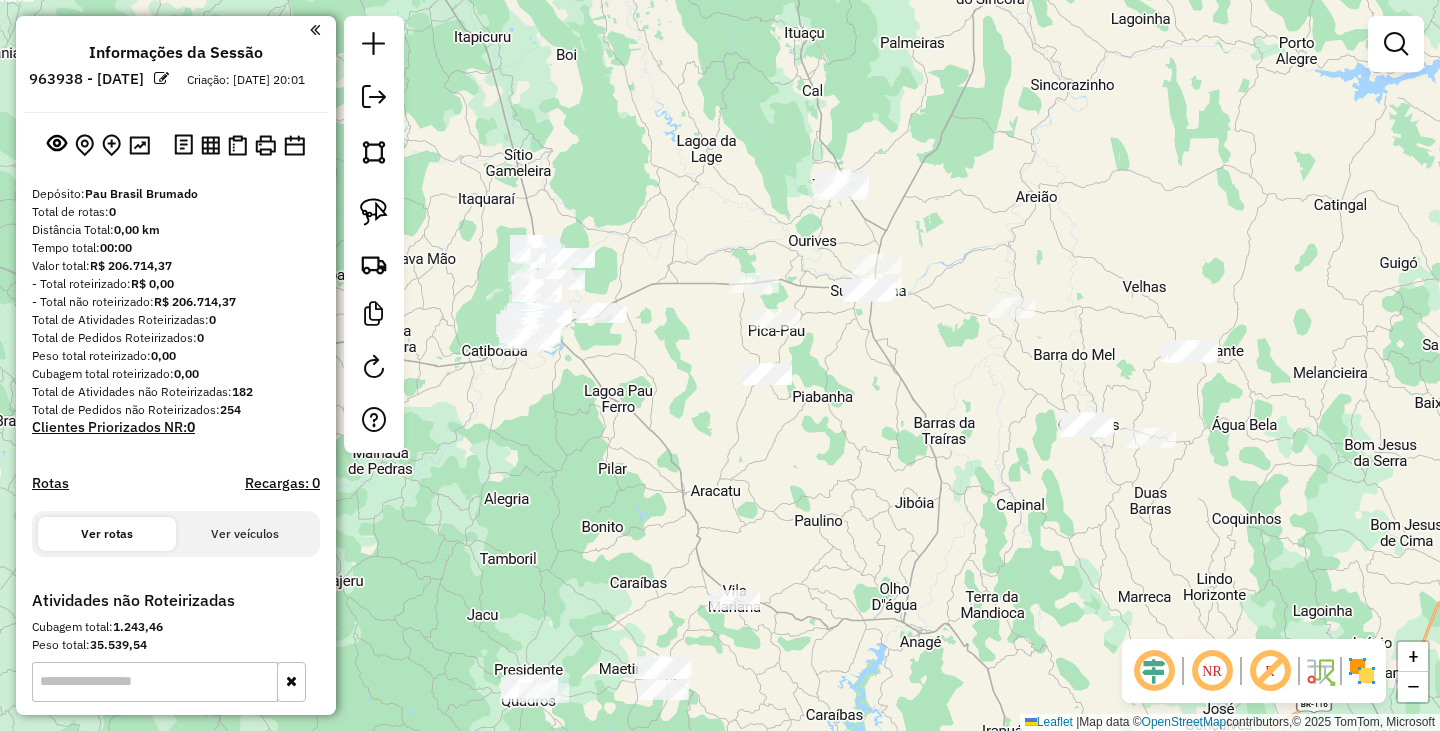 click on "Janela de atendimento Grade de atendimento Capacidade Transportadoras Veículos Cliente Pedidos  Rotas Selecione os dias de semana para filtrar as janelas de atendimento  Seg   Ter   Qua   Qui   Sex   Sáb   Dom  Informe o período da janela de atendimento: De: Até:  Filtrar exatamente a janela do cliente  Considerar janela de atendimento padrão  Selecione os dias de semana para filtrar as grades de atendimento  Seg   Ter   Qua   Qui   Sex   Sáb   Dom   Considerar clientes sem dia de atendimento cadastrado  Clientes fora do dia de atendimento selecionado Filtrar as atividades entre os valores definidos abaixo:  Peso mínimo:   Peso máximo:   Cubagem mínima:   Cubagem máxima:   De:   Até:  Filtrar as atividades entre o tempo de atendimento definido abaixo:  De:   Até:   Considerar capacidade total dos clientes não roteirizados Transportadora: Selecione um ou mais itens Tipo de veículo: Selecione um ou mais itens Veículo: Selecione um ou mais itens Motorista: Selecione um ou mais itens Nome: Rótulo:" 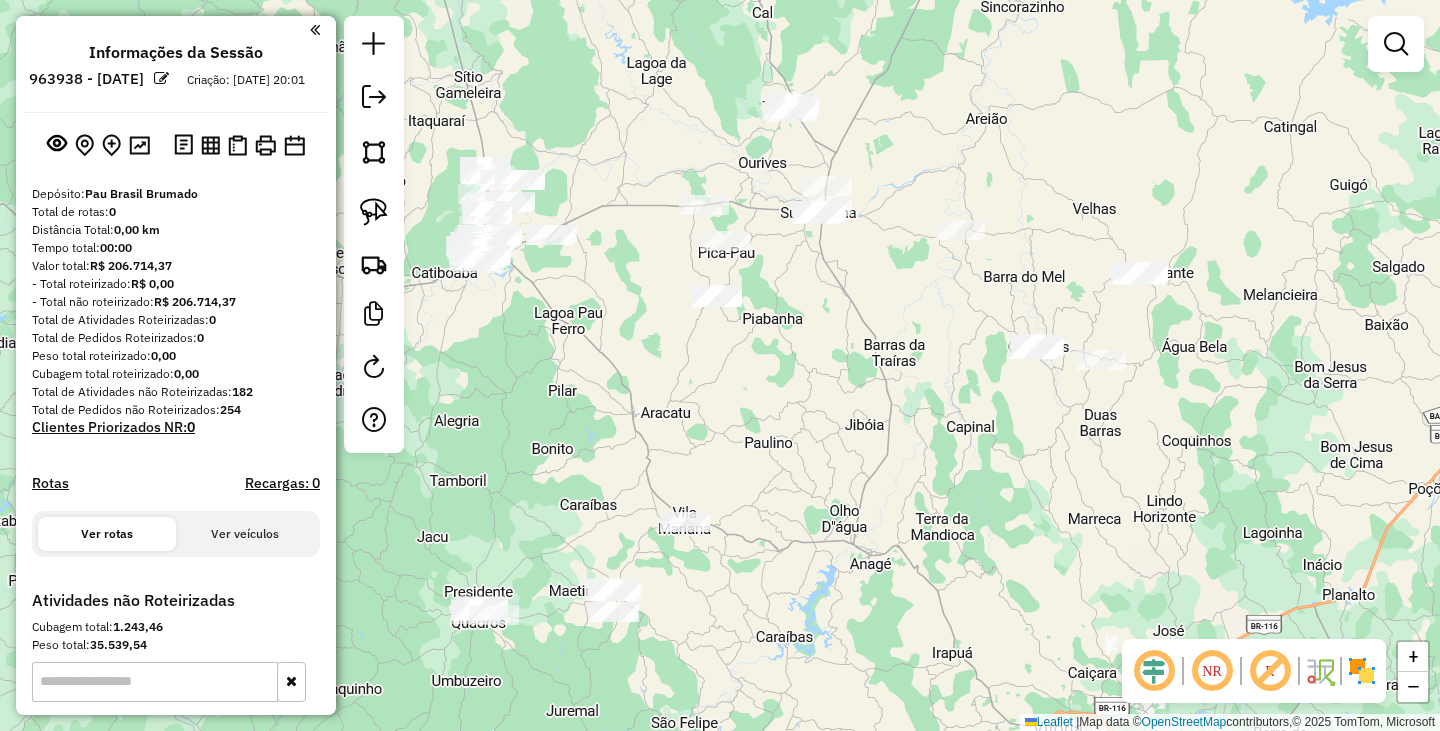 click 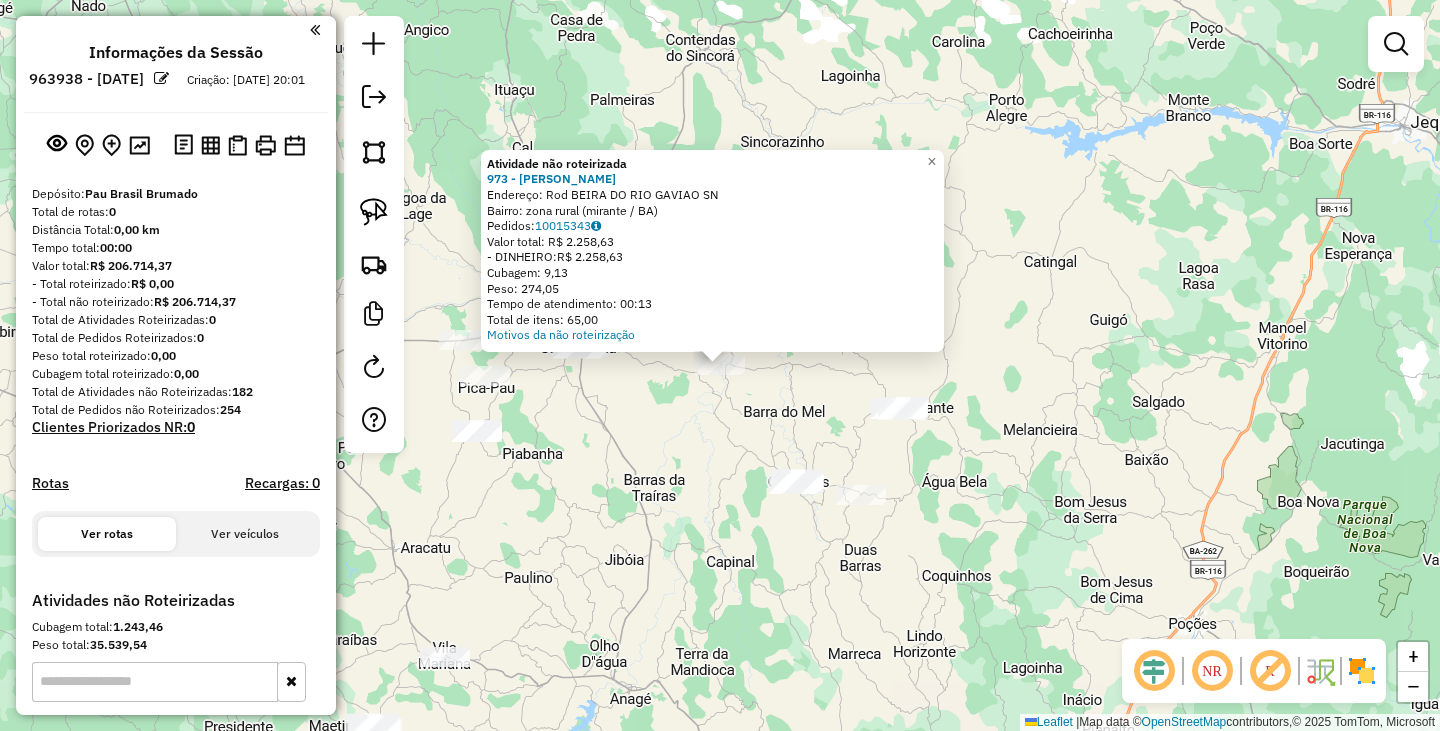 click on "Atividade não roteirizada 973 - FLAVIANO ALVES RIBEI  Endereço: Rod BEIRA DO RIO GAVIAO           SN   Bairro: zona rural (mirante / BA)   Pedidos:  10015343   Valor total: R$ 2.258,63   - DINHEIRO:  R$ 2.258,63   Cubagem: 9,13   Peso: 274,05   Tempo de atendimento: 00:13   Total de itens: 65,00  Motivos da não roteirização × Janela de atendimento Grade de atendimento Capacidade Transportadoras Veículos Cliente Pedidos  Rotas Selecione os dias de semana para filtrar as janelas de atendimento  Seg   Ter   Qua   Qui   Sex   Sáb   Dom  Informe o período da janela de atendimento: De: Até:  Filtrar exatamente a janela do cliente  Considerar janela de atendimento padrão  Selecione os dias de semana para filtrar as grades de atendimento  Seg   Ter   Qua   Qui   Sex   Sáb   Dom   Considerar clientes sem dia de atendimento cadastrado  Clientes fora do dia de atendimento selecionado Filtrar as atividades entre os valores definidos abaixo:  Peso mínimo:   Peso máximo:   Cubagem mínima:   Cubagem máxima:" 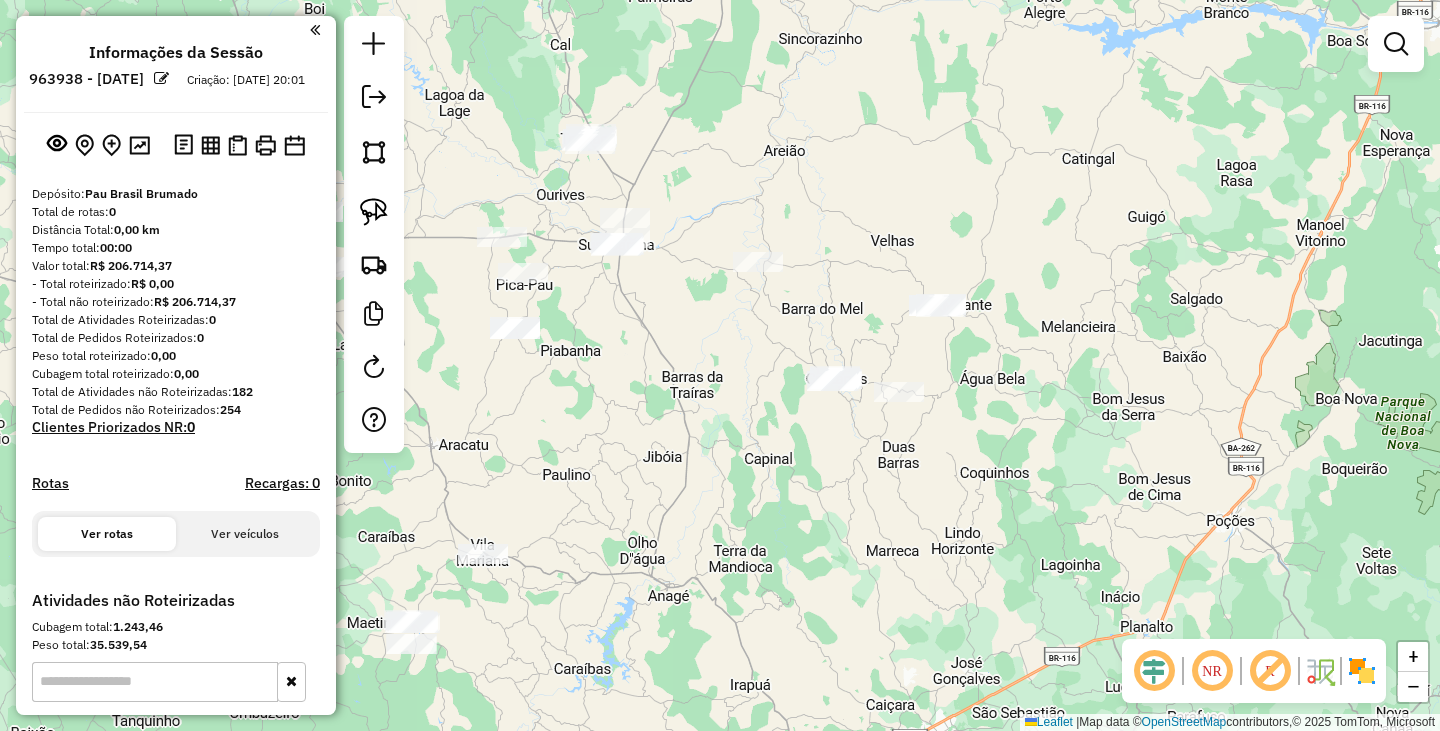 drag, startPoint x: 839, startPoint y: 435, endPoint x: 880, endPoint y: 322, distance: 120.20815 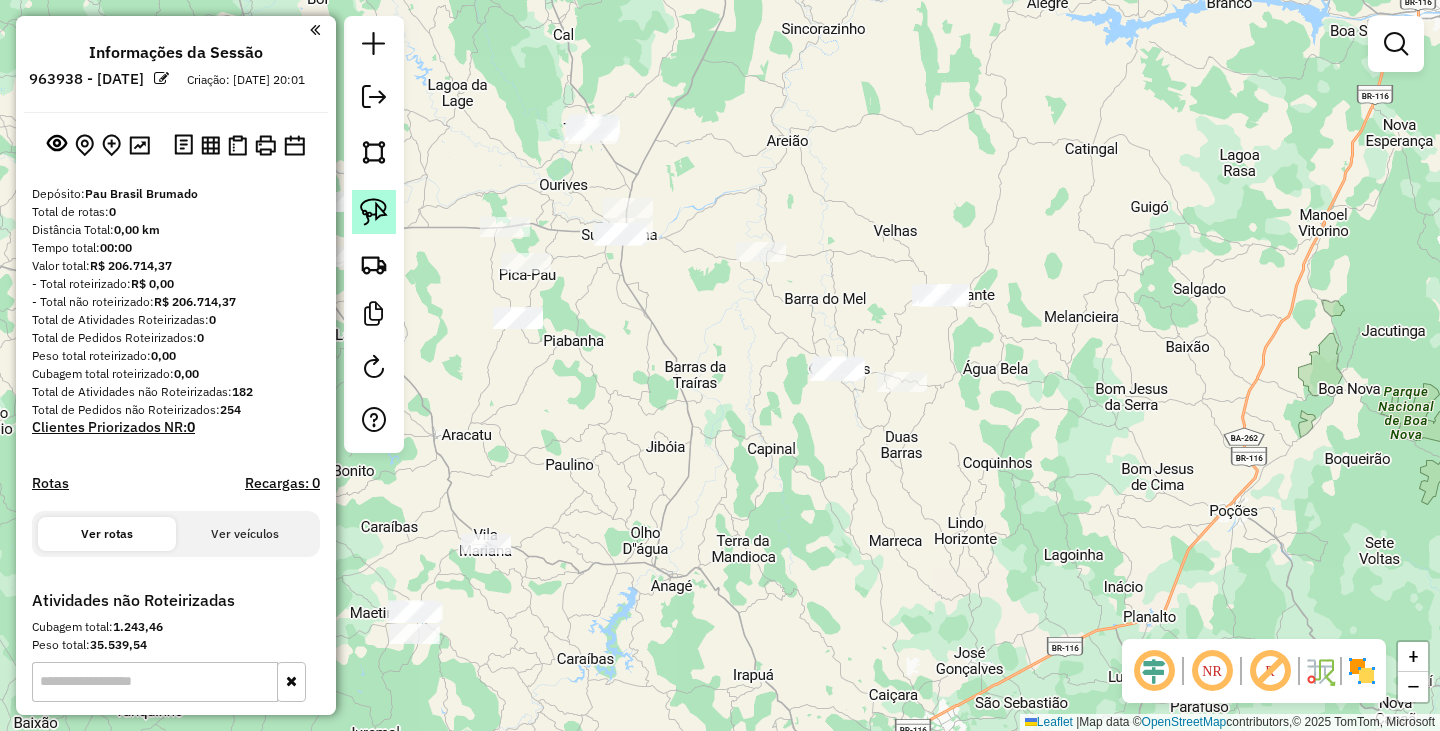 click 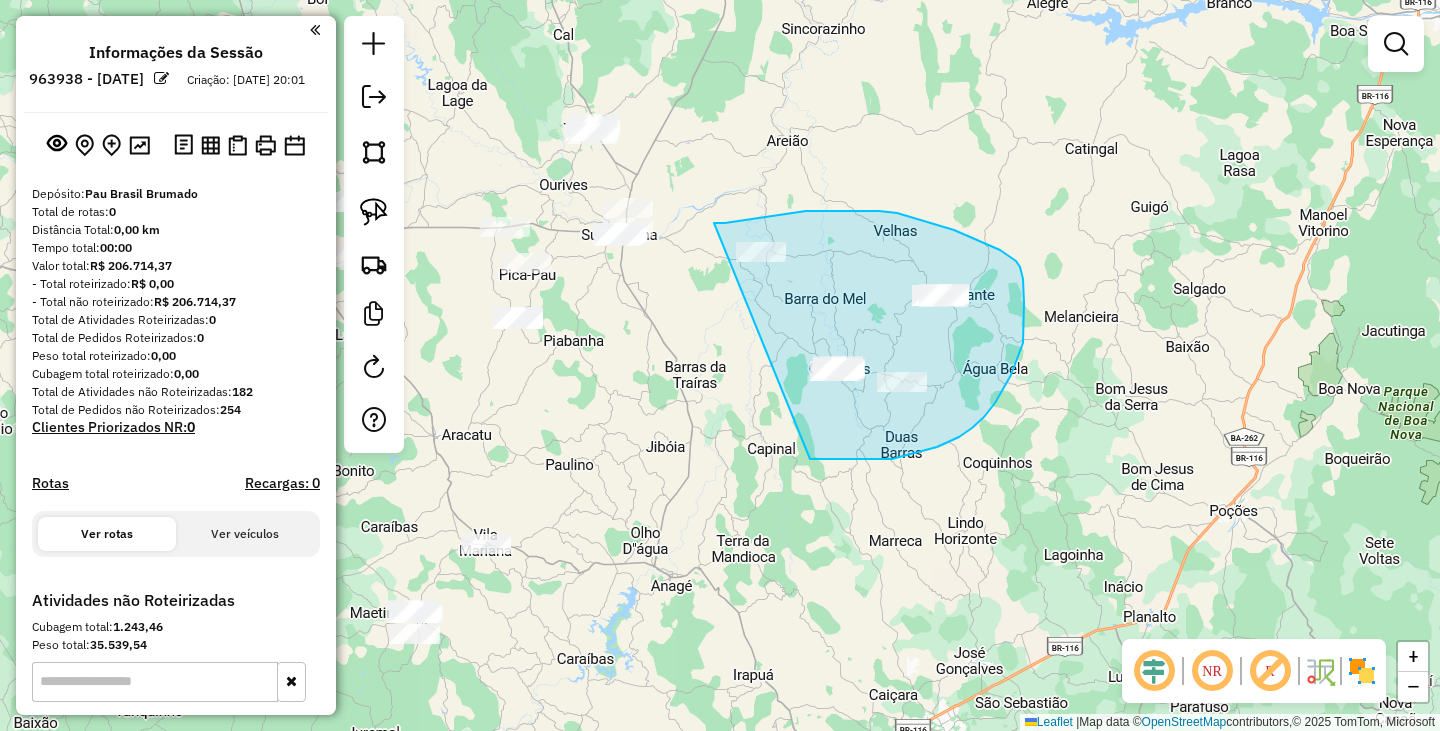 drag, startPoint x: 714, startPoint y: 223, endPoint x: 801, endPoint y: 454, distance: 246.84003 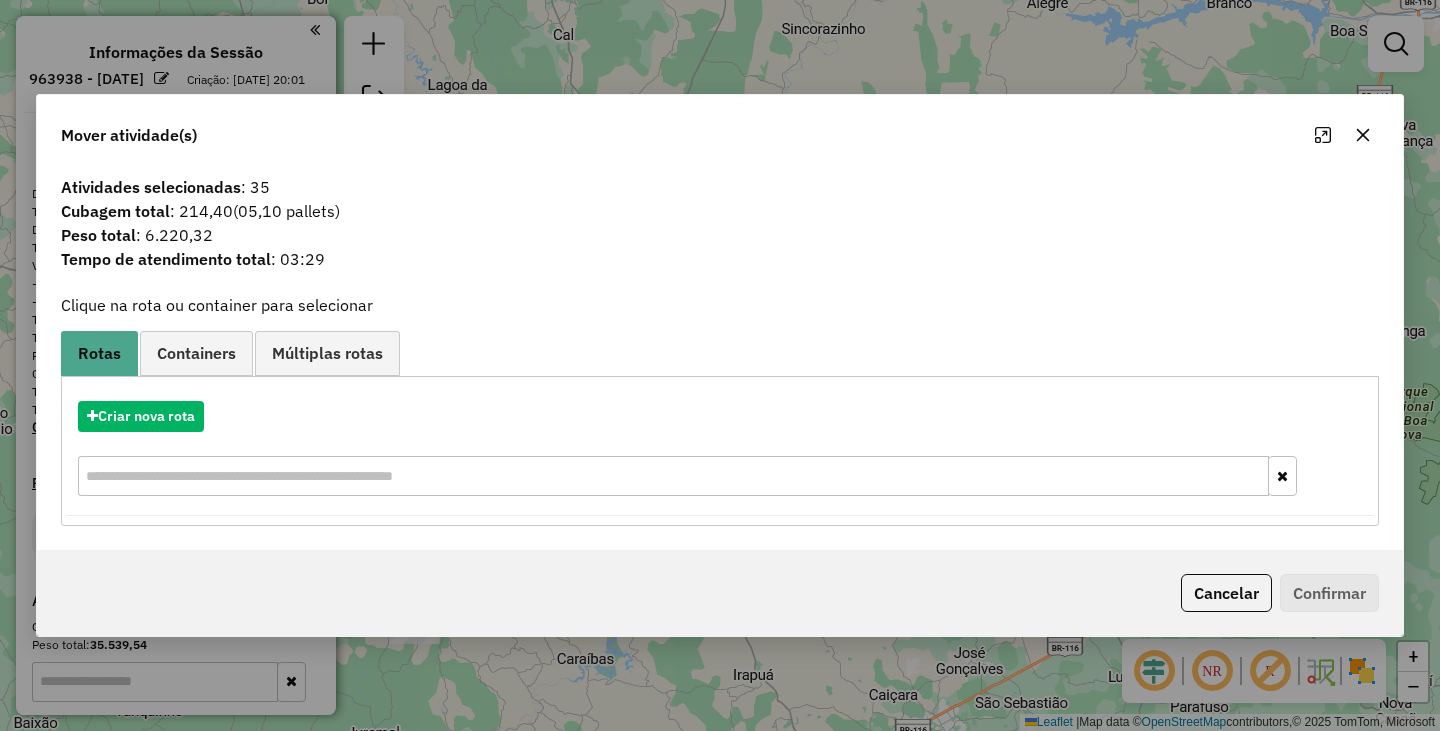click on "Criar nova rota" at bounding box center [720, 451] 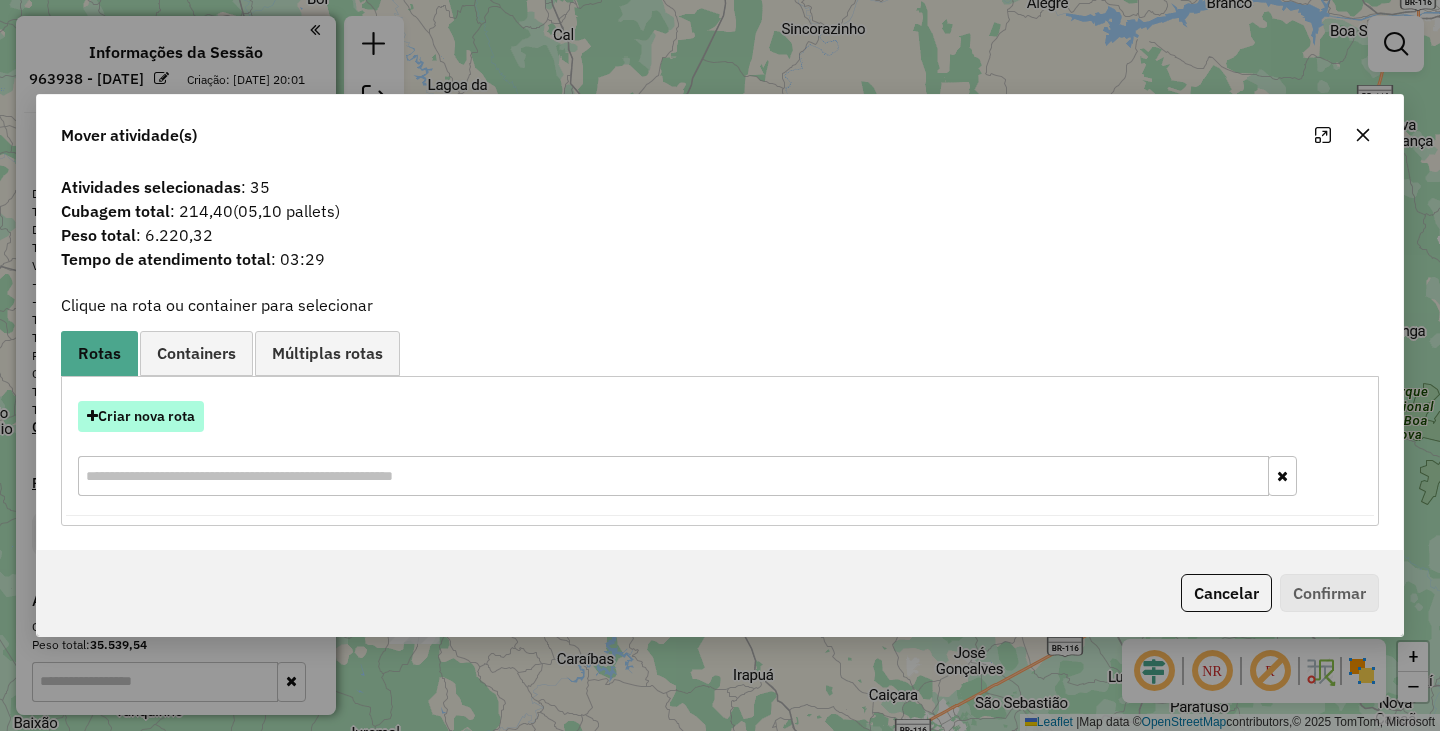 click on "Criar nova rota" at bounding box center (141, 416) 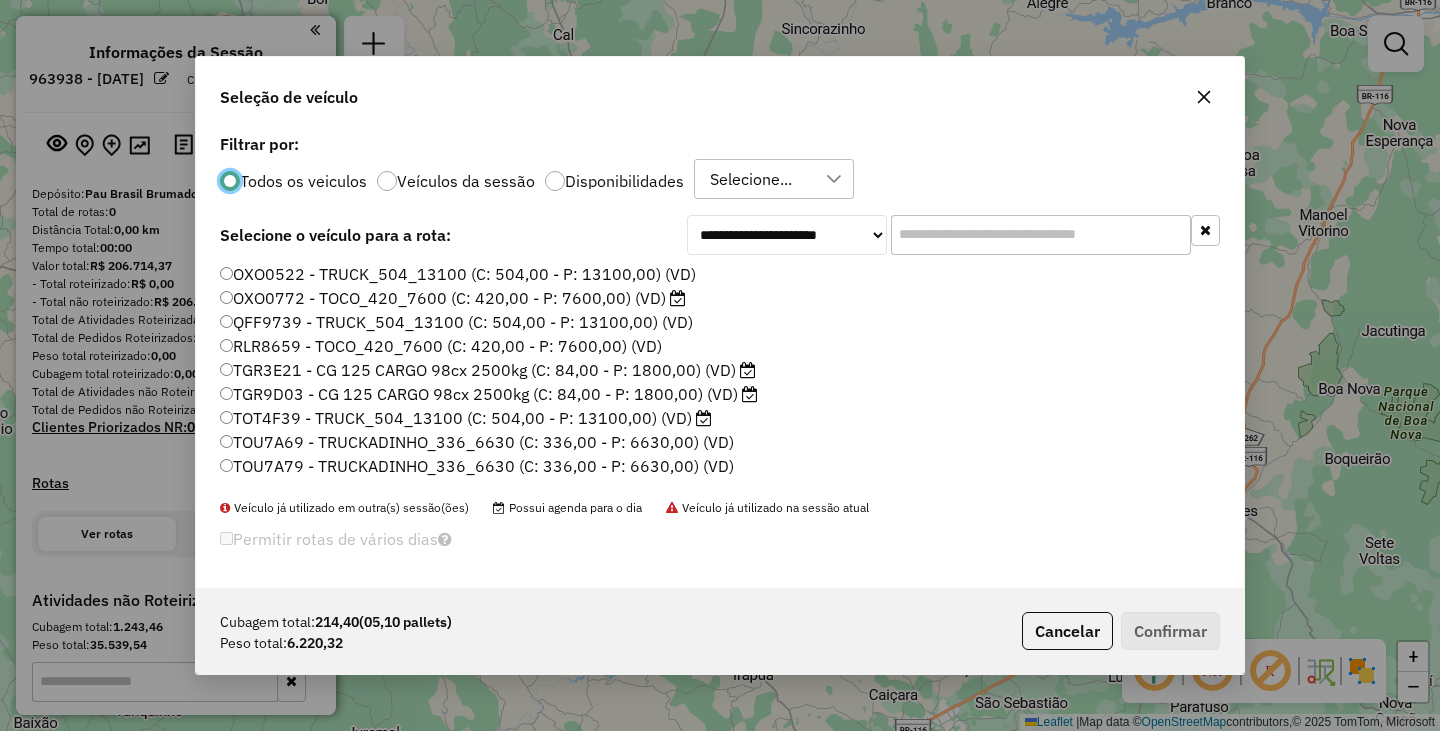 scroll, scrollTop: 11, scrollLeft: 6, axis: both 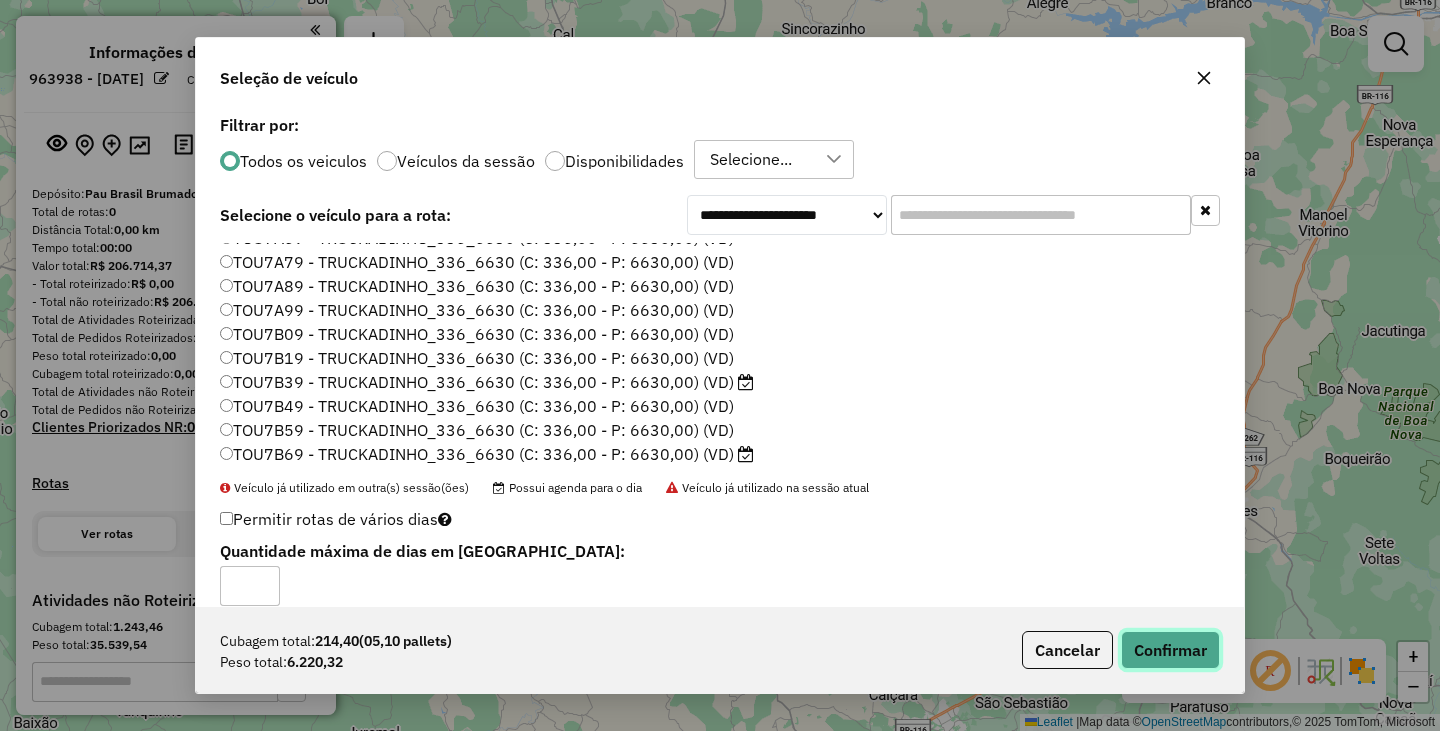 click on "Confirmar" 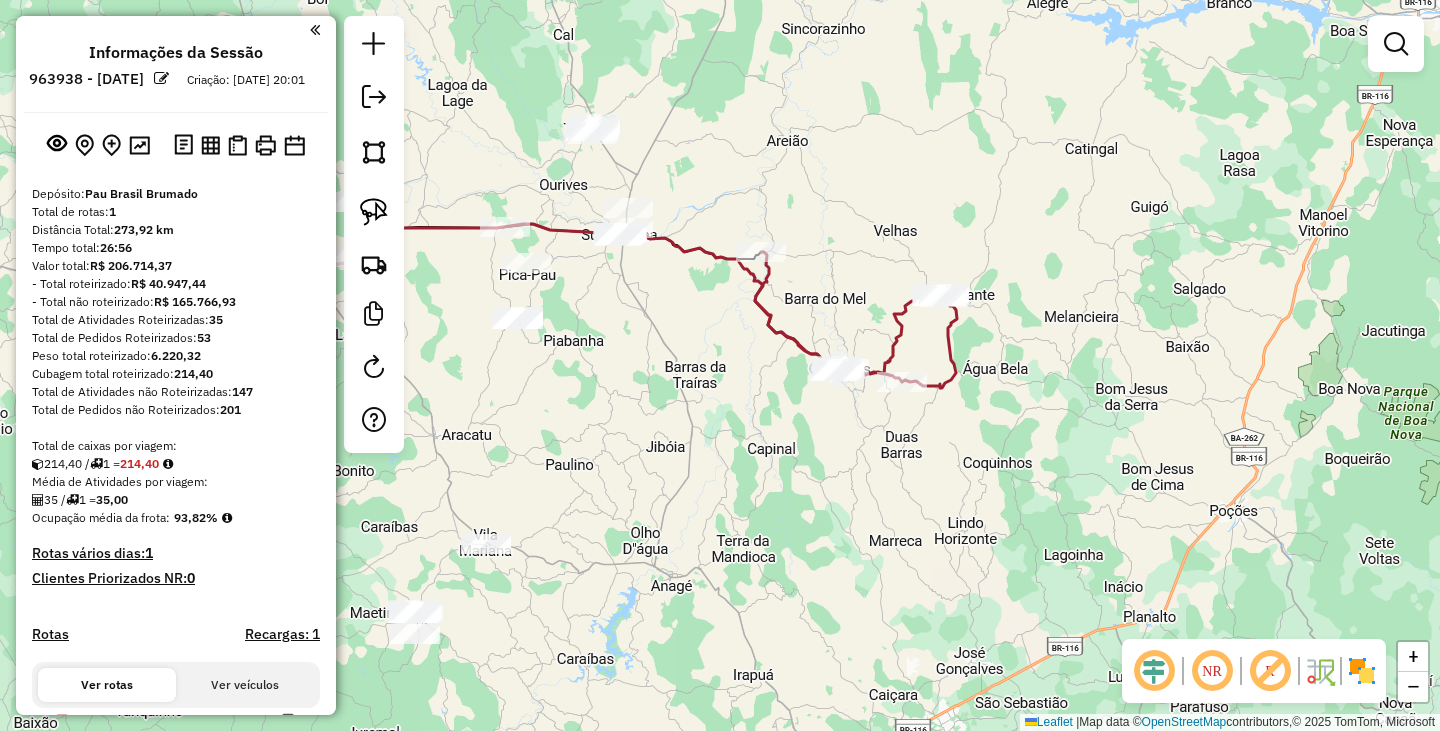 click on "Janela de atendimento Grade de atendimento Capacidade Transportadoras Veículos Cliente Pedidos  Rotas Selecione os dias de semana para filtrar as janelas de atendimento  Seg   Ter   Qua   Qui   Sex   Sáb   Dom  Informe o período da janela de atendimento: De: Até:  Filtrar exatamente a janela do cliente  Considerar janela de atendimento padrão  Selecione os dias de semana para filtrar as grades de atendimento  Seg   Ter   Qua   Qui   Sex   Sáb   Dom   Considerar clientes sem dia de atendimento cadastrado  Clientes fora do dia de atendimento selecionado Filtrar as atividades entre os valores definidos abaixo:  Peso mínimo:   Peso máximo:   Cubagem mínima:   Cubagem máxima:   De:   Até:  Filtrar as atividades entre o tempo de atendimento definido abaixo:  De:   Até:   Considerar capacidade total dos clientes não roteirizados Transportadora: Selecione um ou mais itens Tipo de veículo: Selecione um ou mais itens Veículo: Selecione um ou mais itens Motorista: Selecione um ou mais itens Nome: Rótulo:" 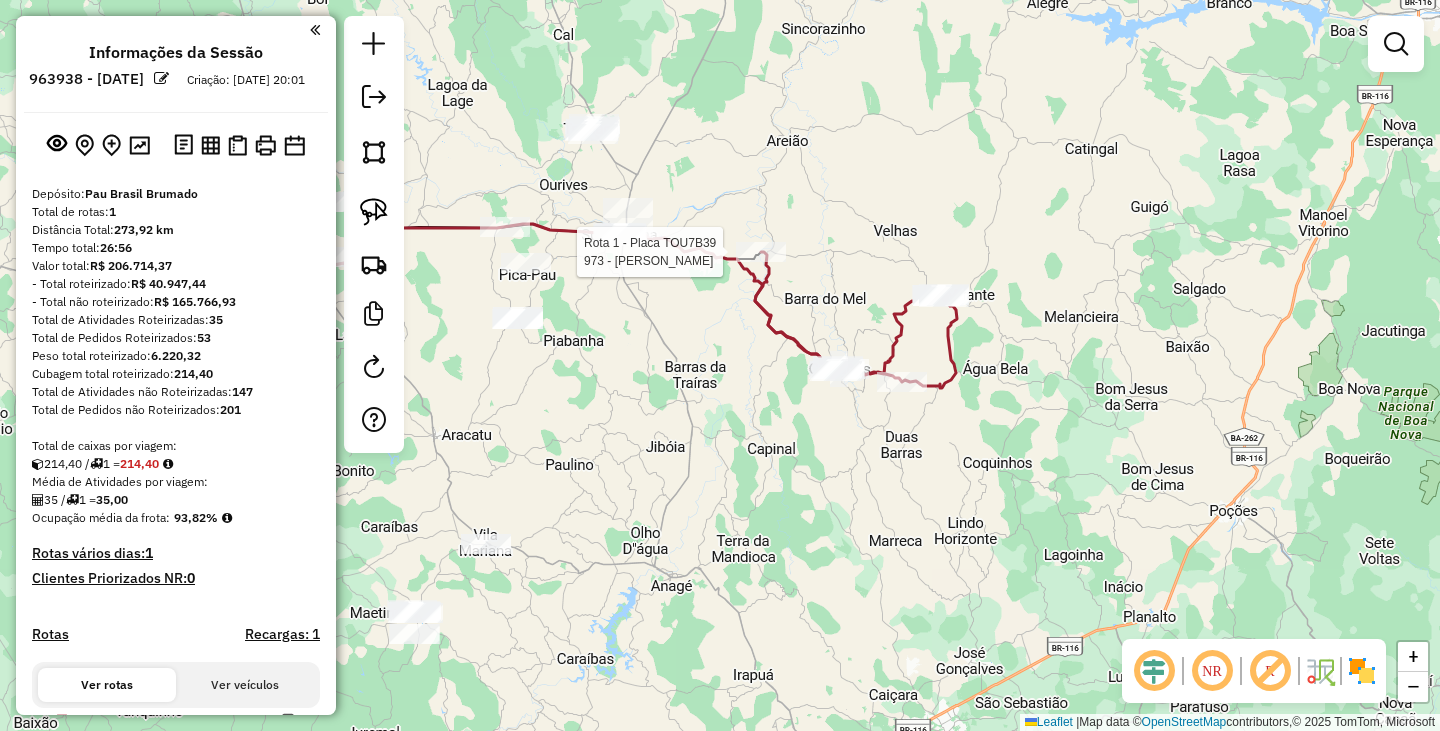 select on "**********" 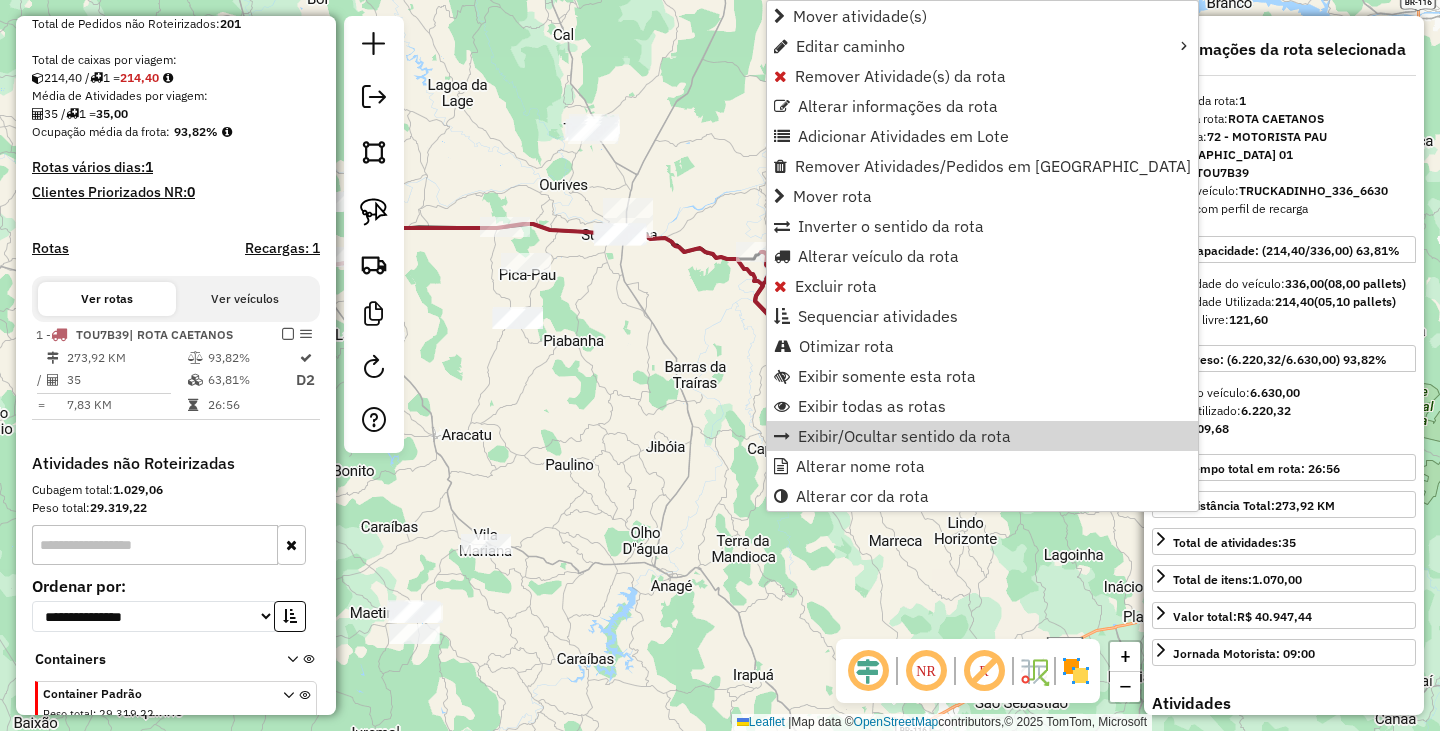 scroll, scrollTop: 503, scrollLeft: 0, axis: vertical 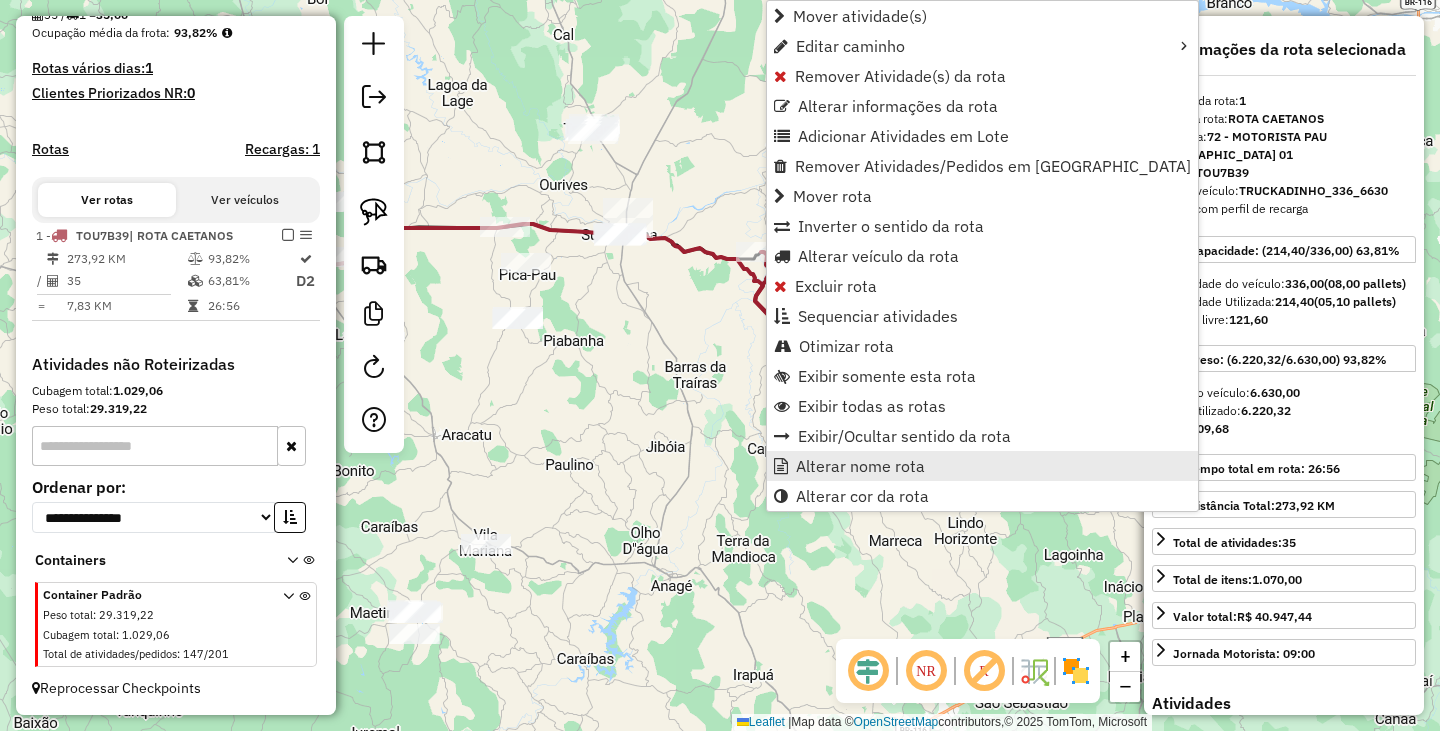 click on "Alterar nome rota" at bounding box center [860, 466] 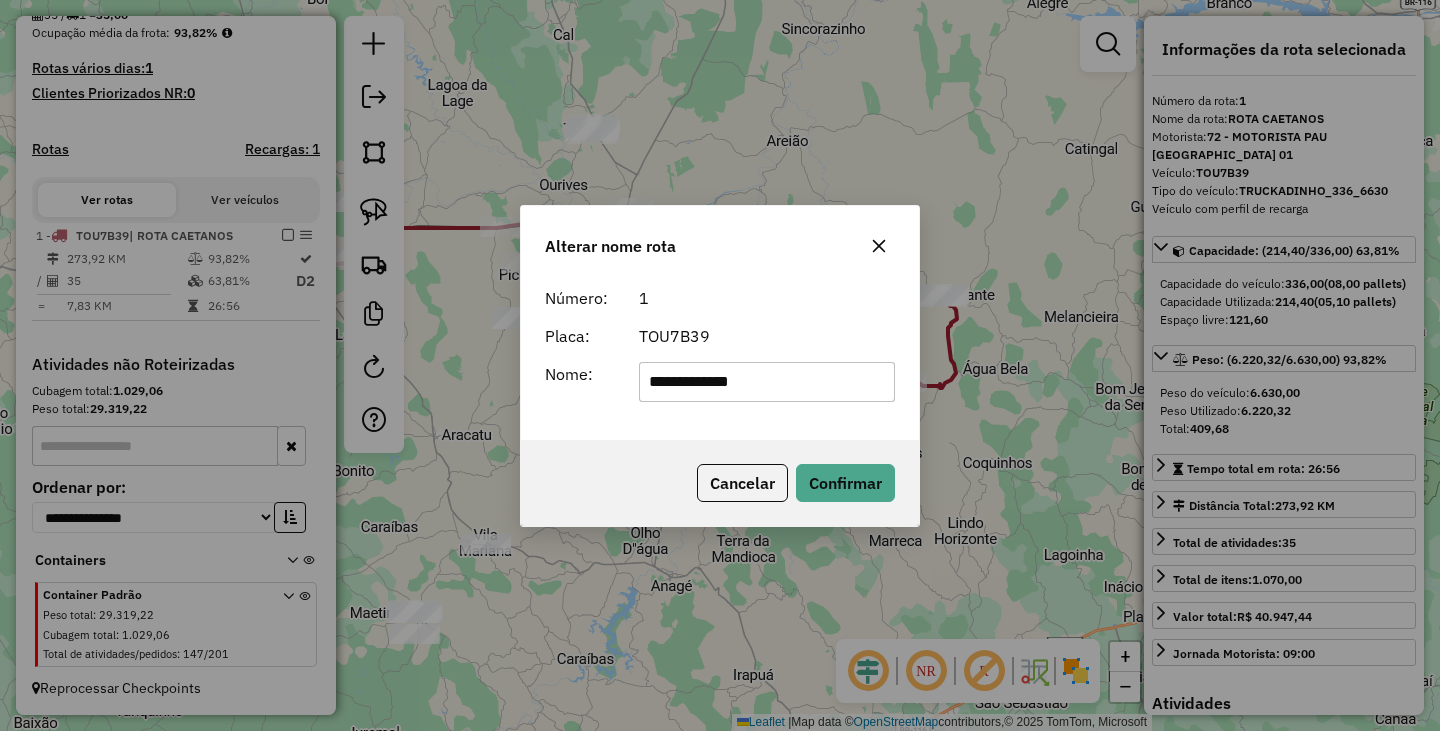 drag, startPoint x: 690, startPoint y: 379, endPoint x: 507, endPoint y: 371, distance: 183.17477 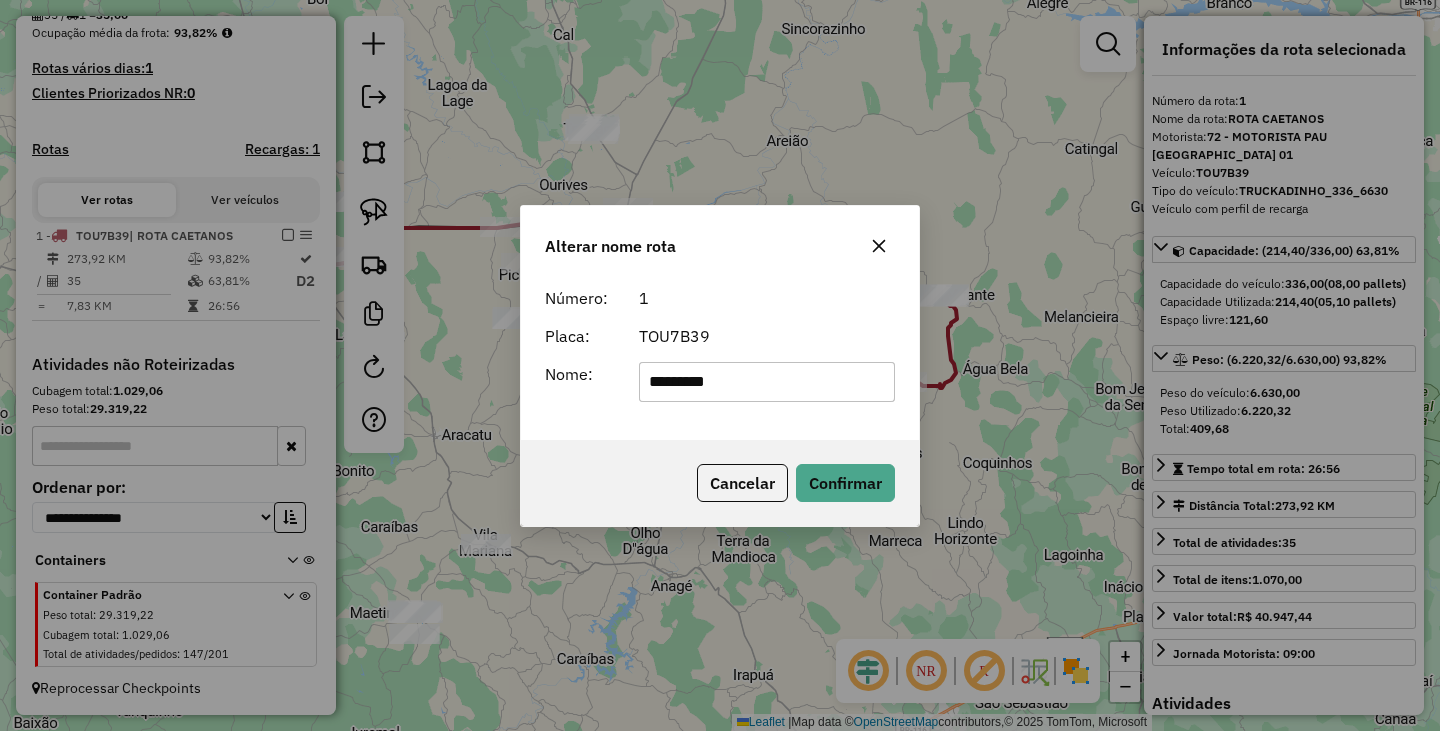 type on "**********" 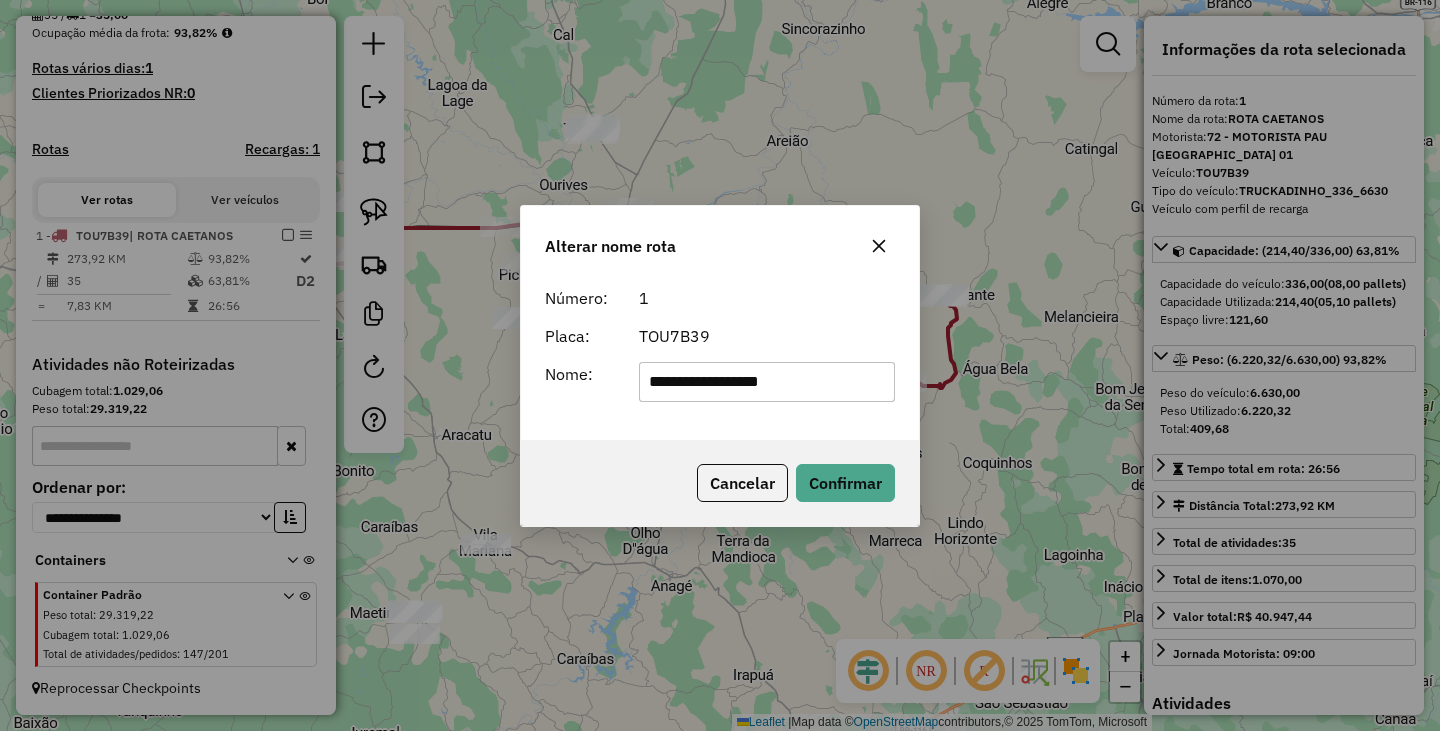 click on "Cancelar   Confirmar" 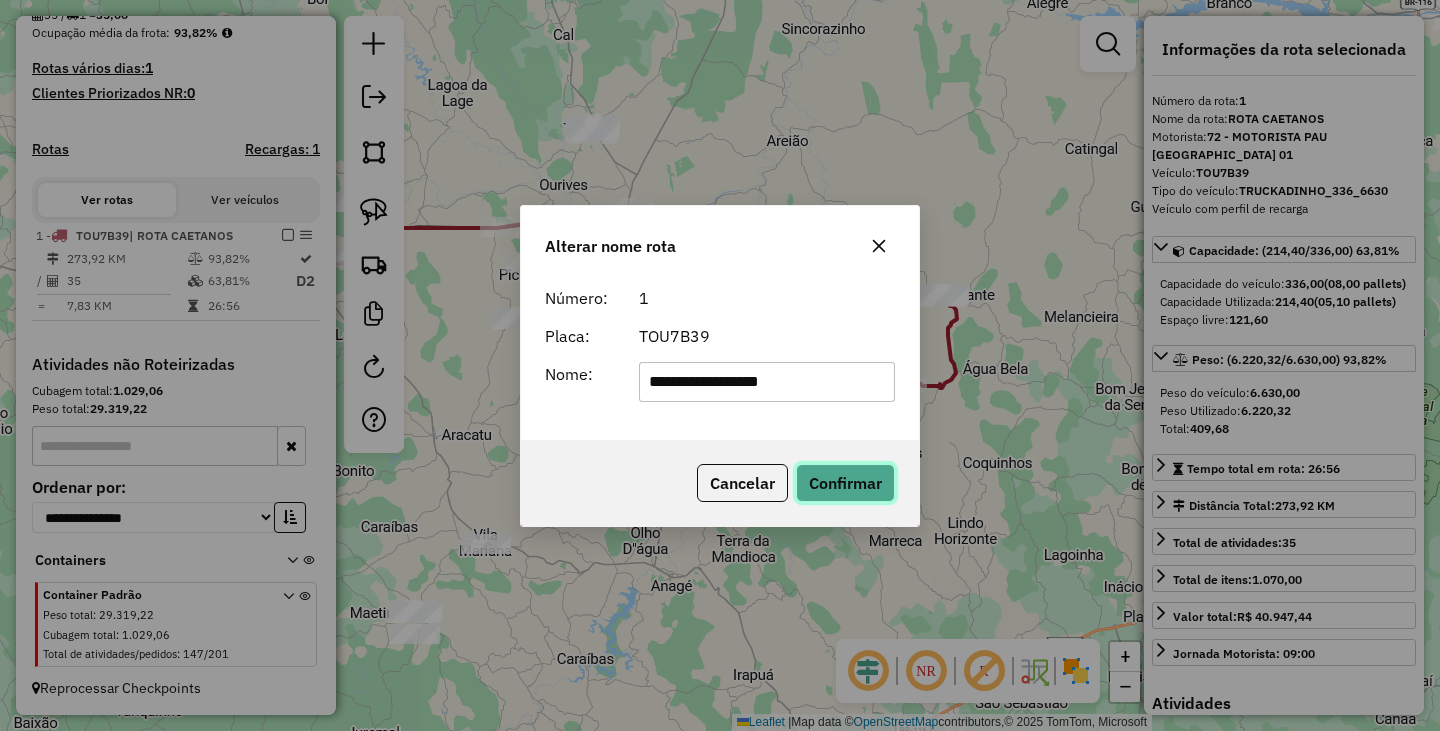 click on "Confirmar" 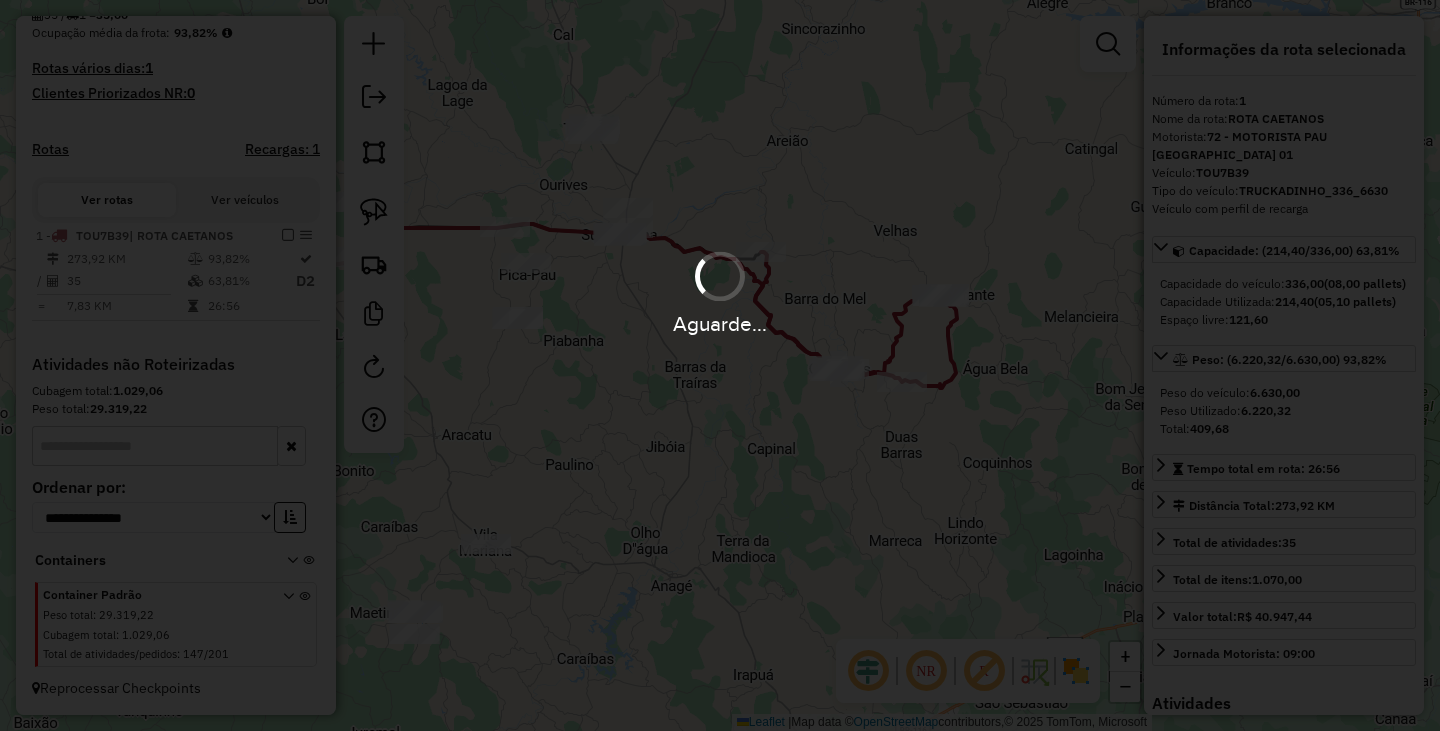type 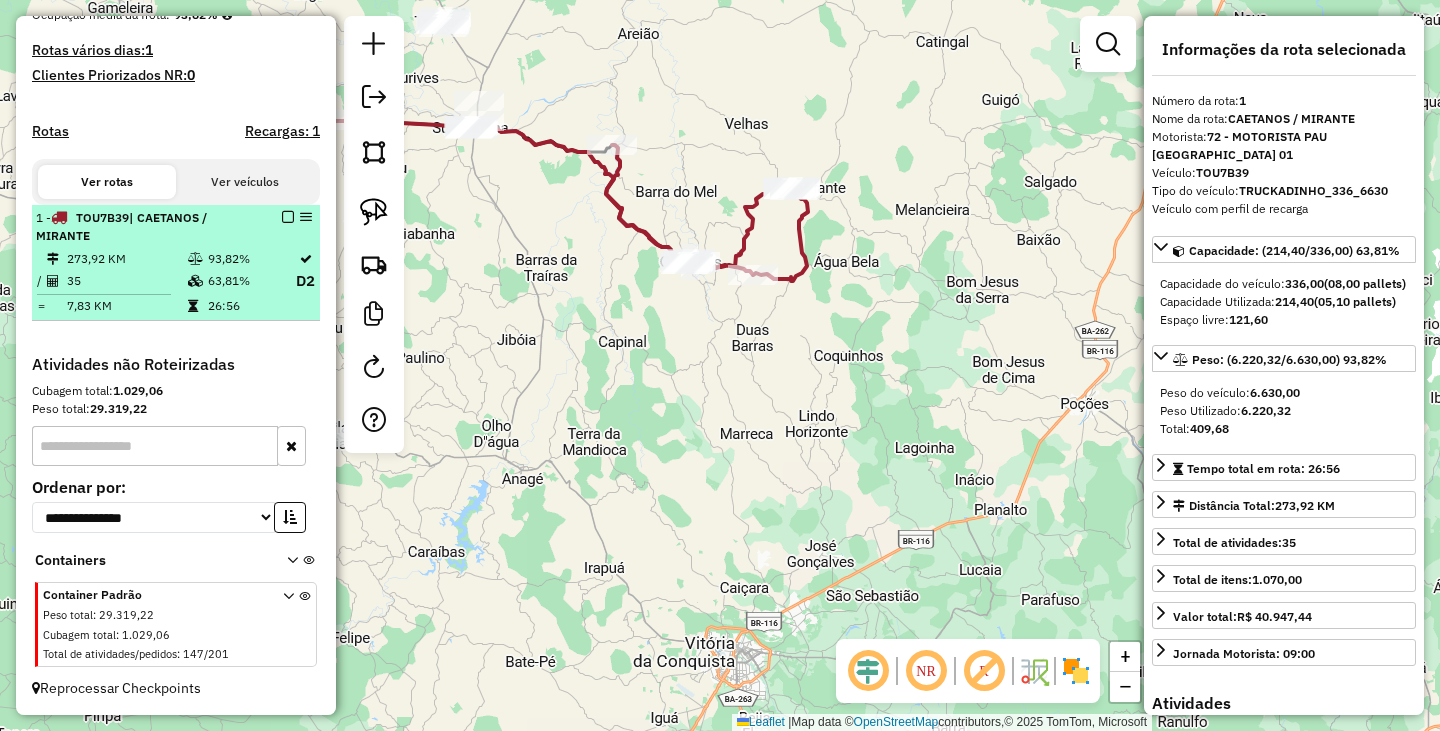 click at bounding box center [288, 217] 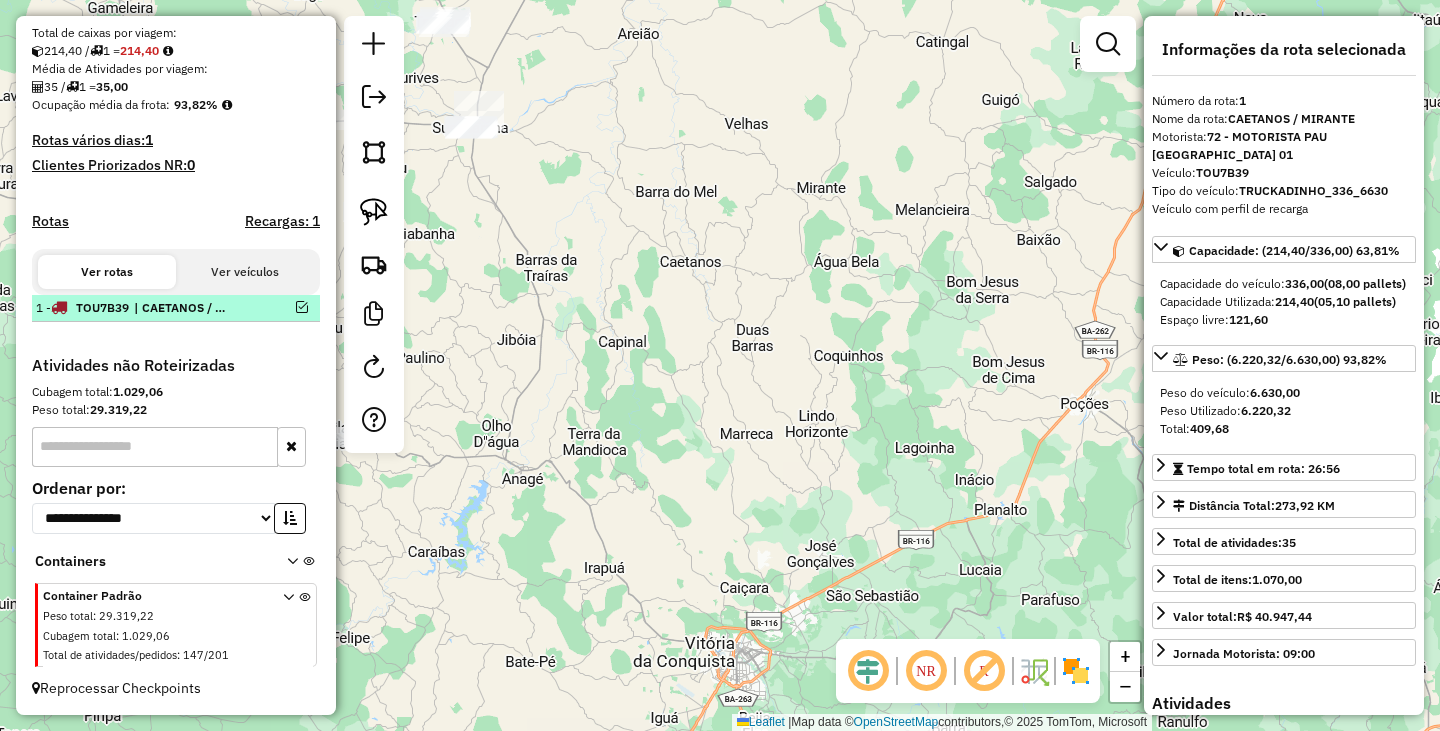 scroll, scrollTop: 431, scrollLeft: 0, axis: vertical 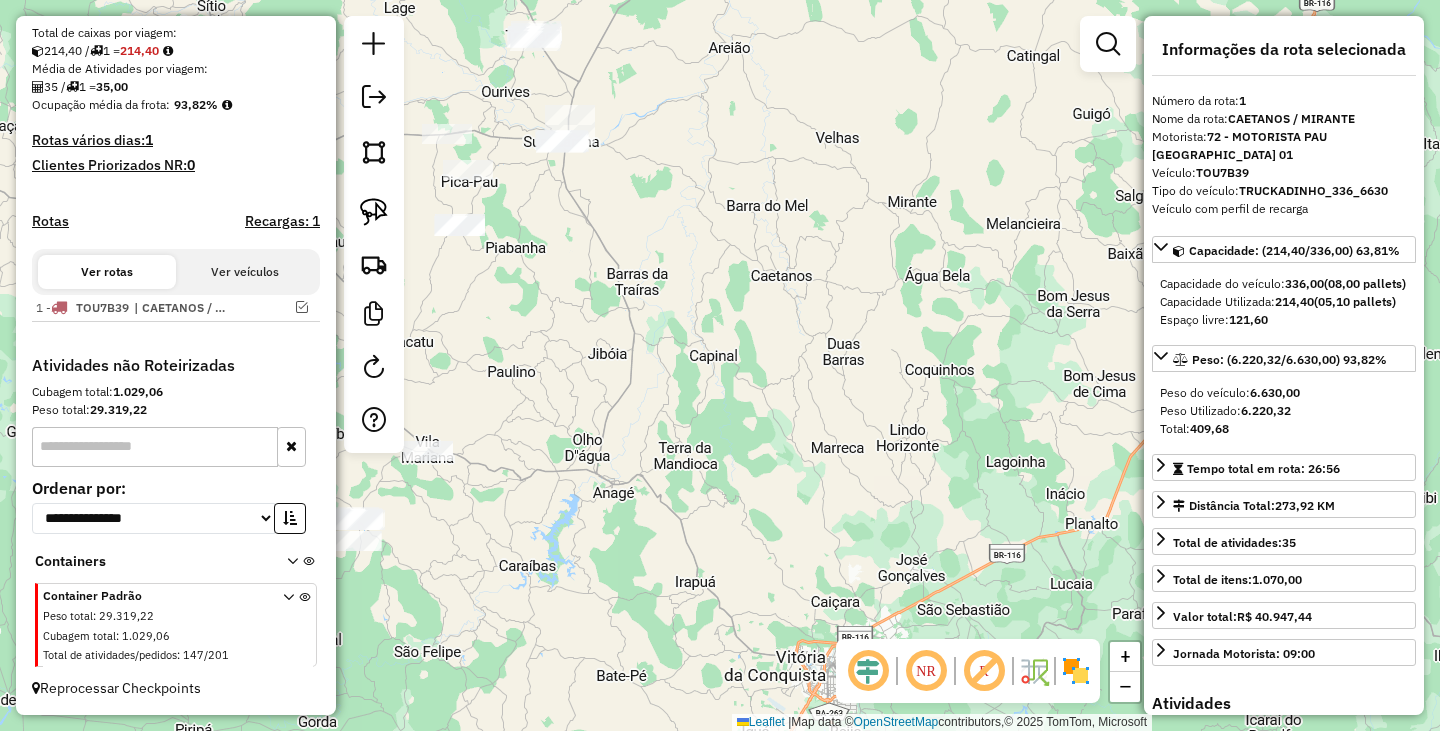 drag, startPoint x: 562, startPoint y: 343, endPoint x: 791, endPoint y: 382, distance: 232.29723 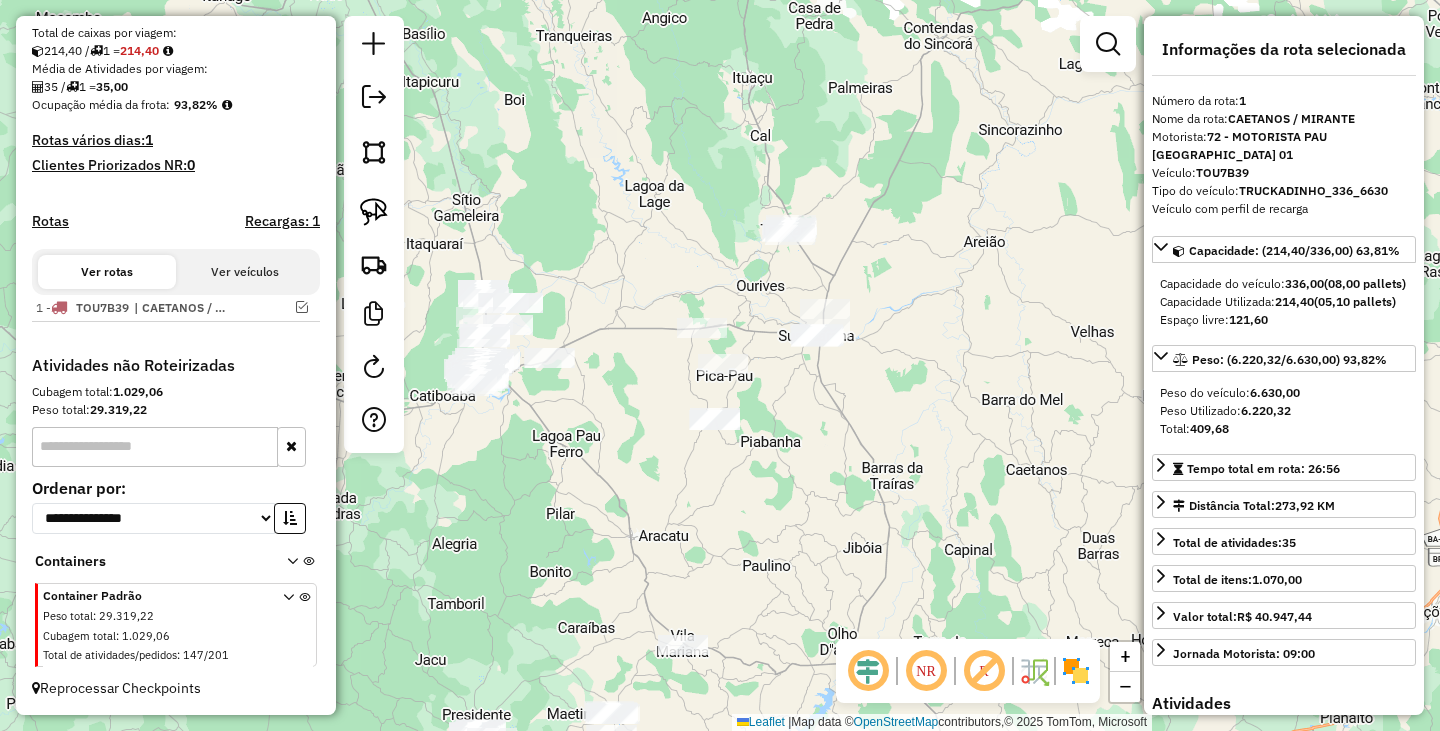 drag, startPoint x: 891, startPoint y: 365, endPoint x: 896, endPoint y: 377, distance: 13 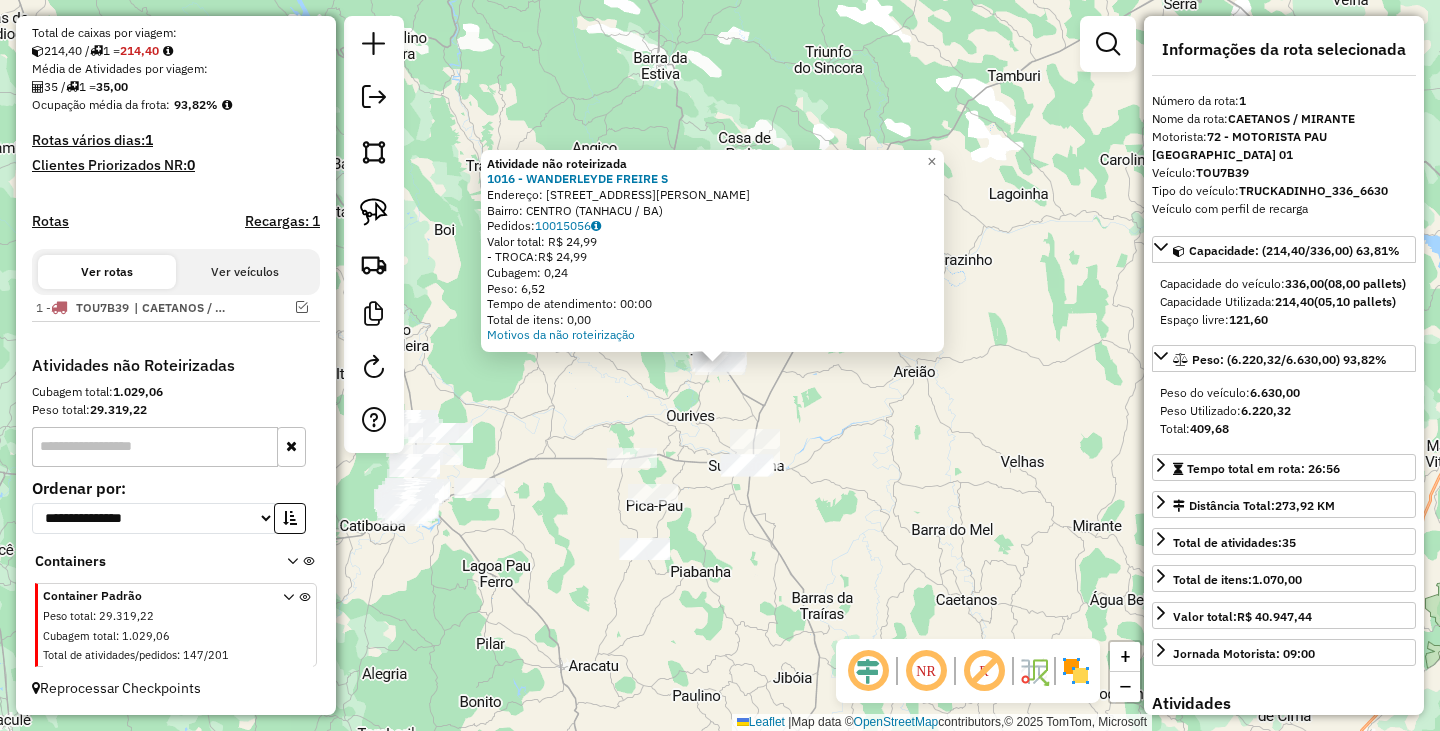 click on "Atividade não roteirizada 1016 - WANDERLEYDE FREIRE S  Endereço: R   R JOANA ANGELICA II           286   Bairro: CENTRO (TANHACU / BA)   Pedidos:  10015056   Valor total: R$ 24,99   - TROCA:  R$ 24,99   Cubagem: 0,24   Peso: 6,52   Tempo de atendimento: 00:00   Total de itens: 0,00  Motivos da não roteirização × Janela de atendimento Grade de atendimento Capacidade Transportadoras Veículos Cliente Pedidos  Rotas Selecione os dias de semana para filtrar as janelas de atendimento  Seg   Ter   Qua   Qui   Sex   Sáb   Dom  Informe o período da janela de atendimento: De: Até:  Filtrar exatamente a janela do cliente  Considerar janela de atendimento padrão  Selecione os dias de semana para filtrar as grades de atendimento  Seg   Ter   Qua   Qui   Sex   Sáb   Dom   Considerar clientes sem dia de atendimento cadastrado  Clientes fora do dia de atendimento selecionado Filtrar as atividades entre os valores definidos abaixo:  Peso mínimo:   Peso máximo:   Cubagem mínima:   Cubagem máxima:   De:   Até:" 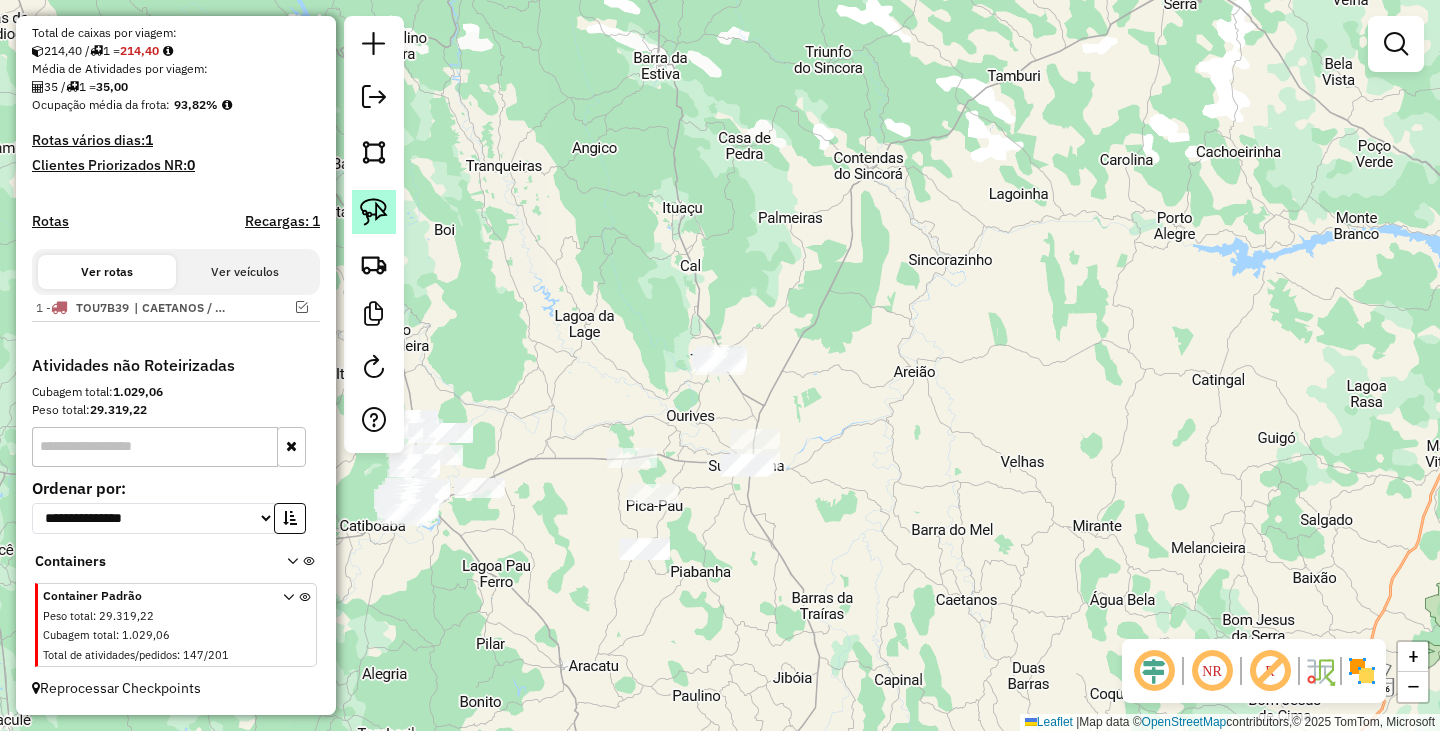 click 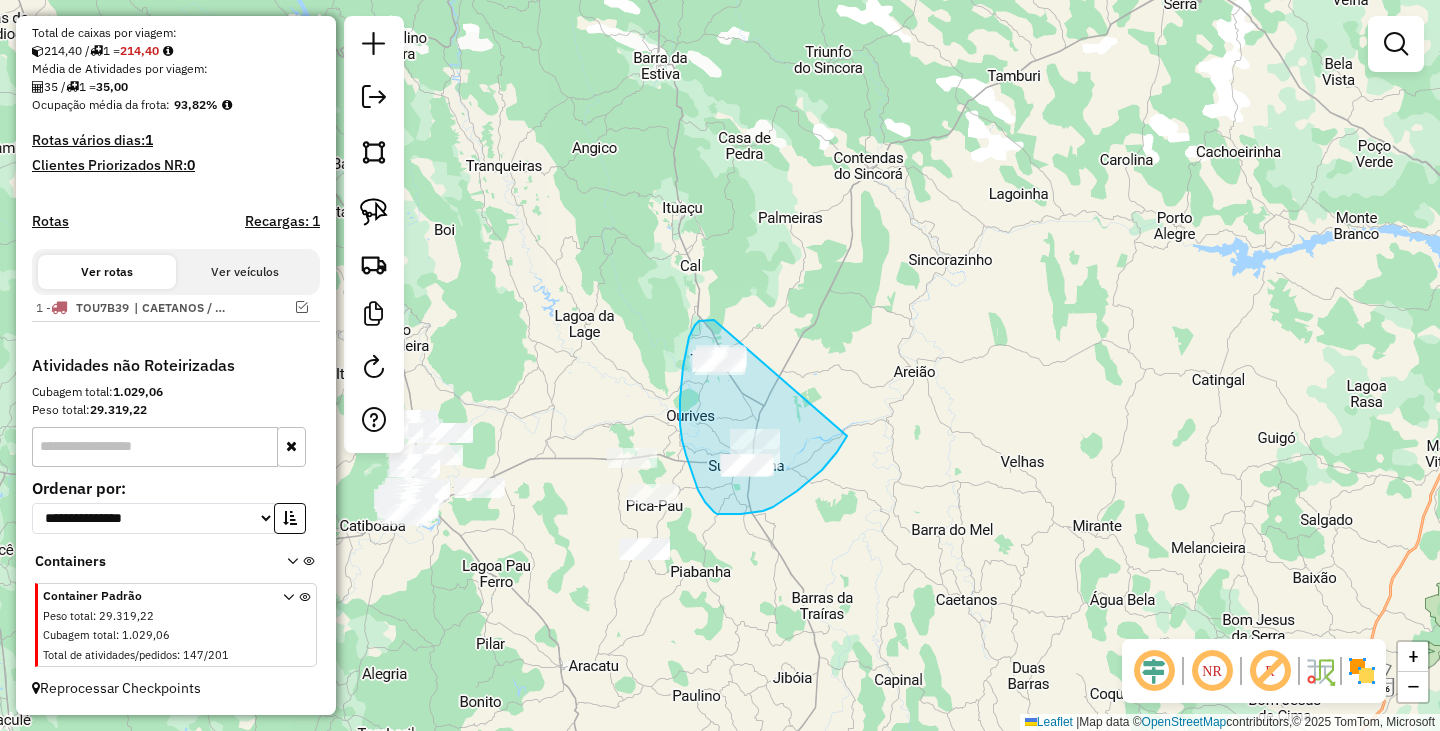 drag, startPoint x: 699, startPoint y: 321, endPoint x: 856, endPoint y: 419, distance: 185.07565 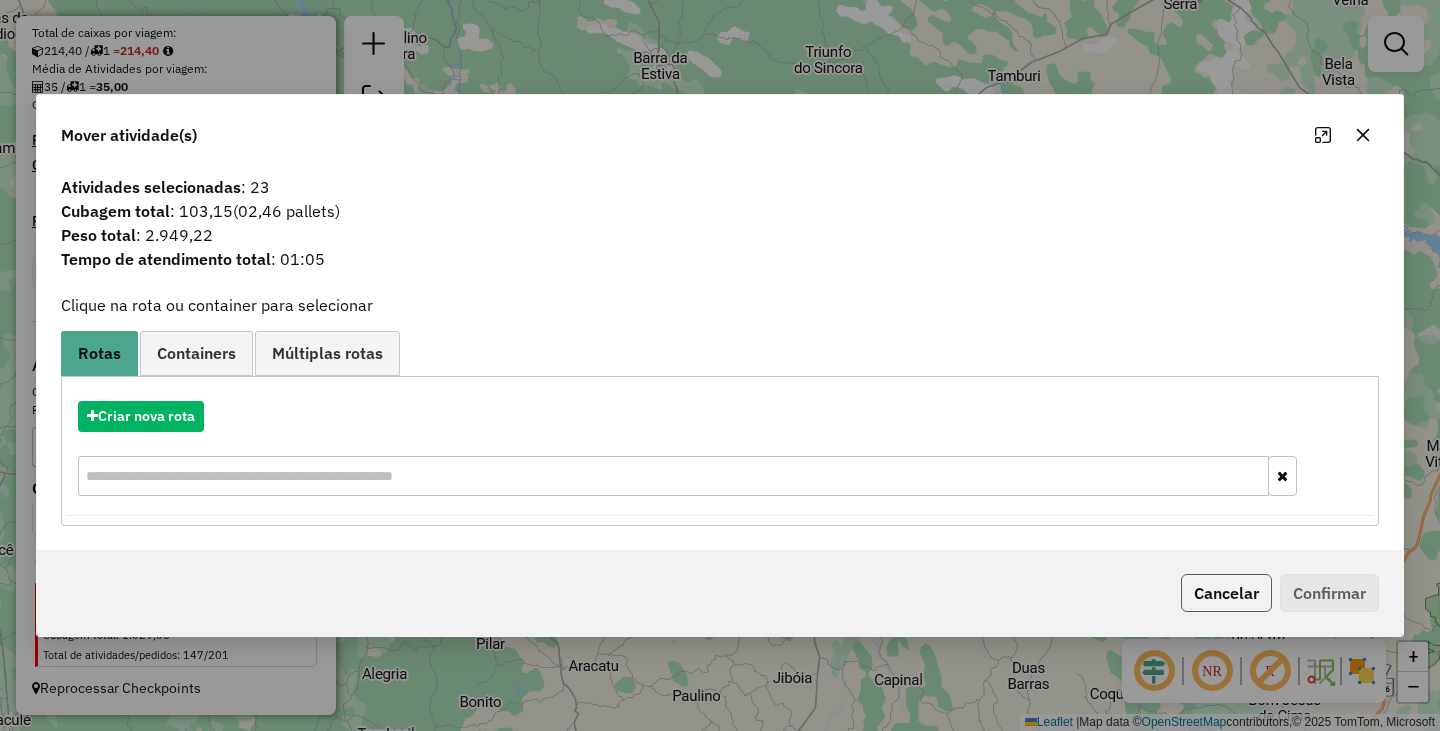 click on "Cancelar" 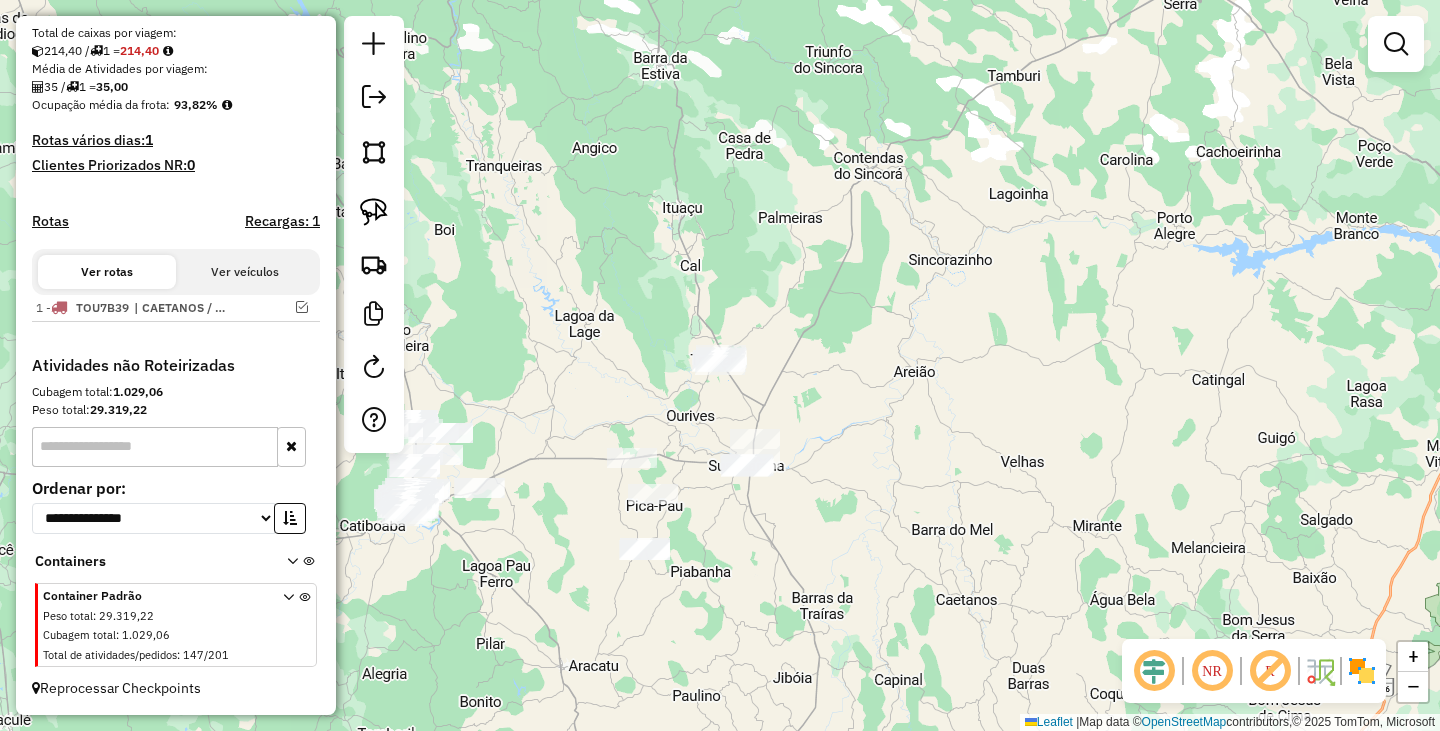 click on "Janela de atendimento Grade de atendimento Capacidade Transportadoras Veículos Cliente Pedidos  Rotas Selecione os dias de semana para filtrar as janelas de atendimento  Seg   Ter   Qua   Qui   Sex   Sáb   Dom  Informe o período da janela de atendimento: De: Até:  Filtrar exatamente a janela do cliente  Considerar janela de atendimento padrão  Selecione os dias de semana para filtrar as grades de atendimento  Seg   Ter   Qua   Qui   Sex   Sáb   Dom   Considerar clientes sem dia de atendimento cadastrado  Clientes fora do dia de atendimento selecionado Filtrar as atividades entre os valores definidos abaixo:  Peso mínimo:   Peso máximo:   Cubagem mínima:   Cubagem máxima:   De:   Até:  Filtrar as atividades entre o tempo de atendimento definido abaixo:  De:   Até:   Considerar capacidade total dos clientes não roteirizados Transportadora: Selecione um ou mais itens Tipo de veículo: Selecione um ou mais itens Veículo: Selecione um ou mais itens Motorista: Selecione um ou mais itens Nome: Rótulo:" 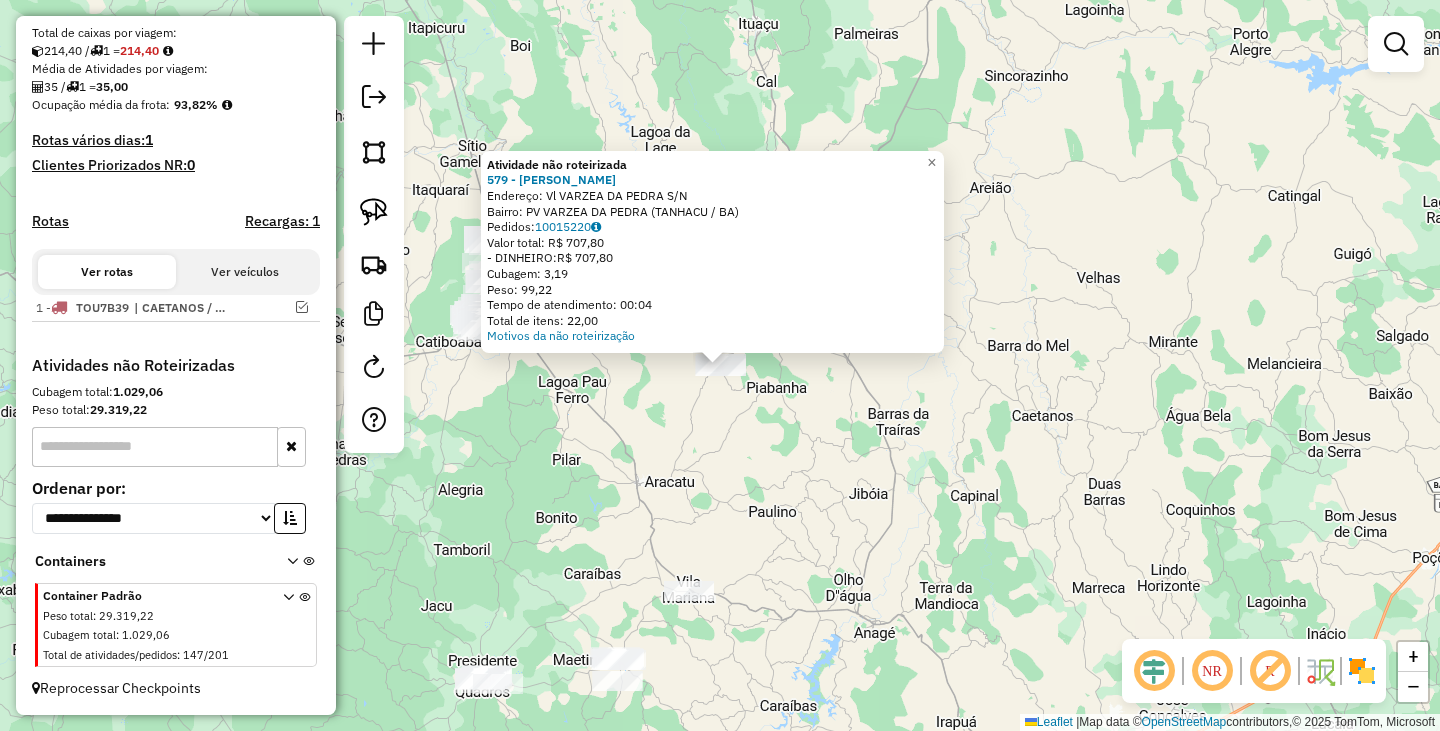 click on "Atividade não roteirizada 579 - JOSE MARLUCIO DA SIL  Endereço: Vl  VARZEA DA PEDRA               S/N   Bairro: PV VARZEA DA PEDRA (TANHACU / BA)   Pedidos:  10015220   Valor total: R$ 707,80   - DINHEIRO:  R$ 707,80   Cubagem: 3,19   Peso: 99,22   Tempo de atendimento: 00:04   Total de itens: 22,00  Motivos da não roteirização × Janela de atendimento Grade de atendimento Capacidade Transportadoras Veículos Cliente Pedidos  Rotas Selecione os dias de semana para filtrar as janelas de atendimento  Seg   Ter   Qua   Qui   Sex   Sáb   Dom  Informe o período da janela de atendimento: De: Até:  Filtrar exatamente a janela do cliente  Considerar janela de atendimento padrão  Selecione os dias de semana para filtrar as grades de atendimento  Seg   Ter   Qua   Qui   Sex   Sáb   Dom   Considerar clientes sem dia de atendimento cadastrado  Clientes fora do dia de atendimento selecionado Filtrar as atividades entre os valores definidos abaixo:  Peso mínimo:   Peso máximo:   Cubagem mínima:   De:   Até:" 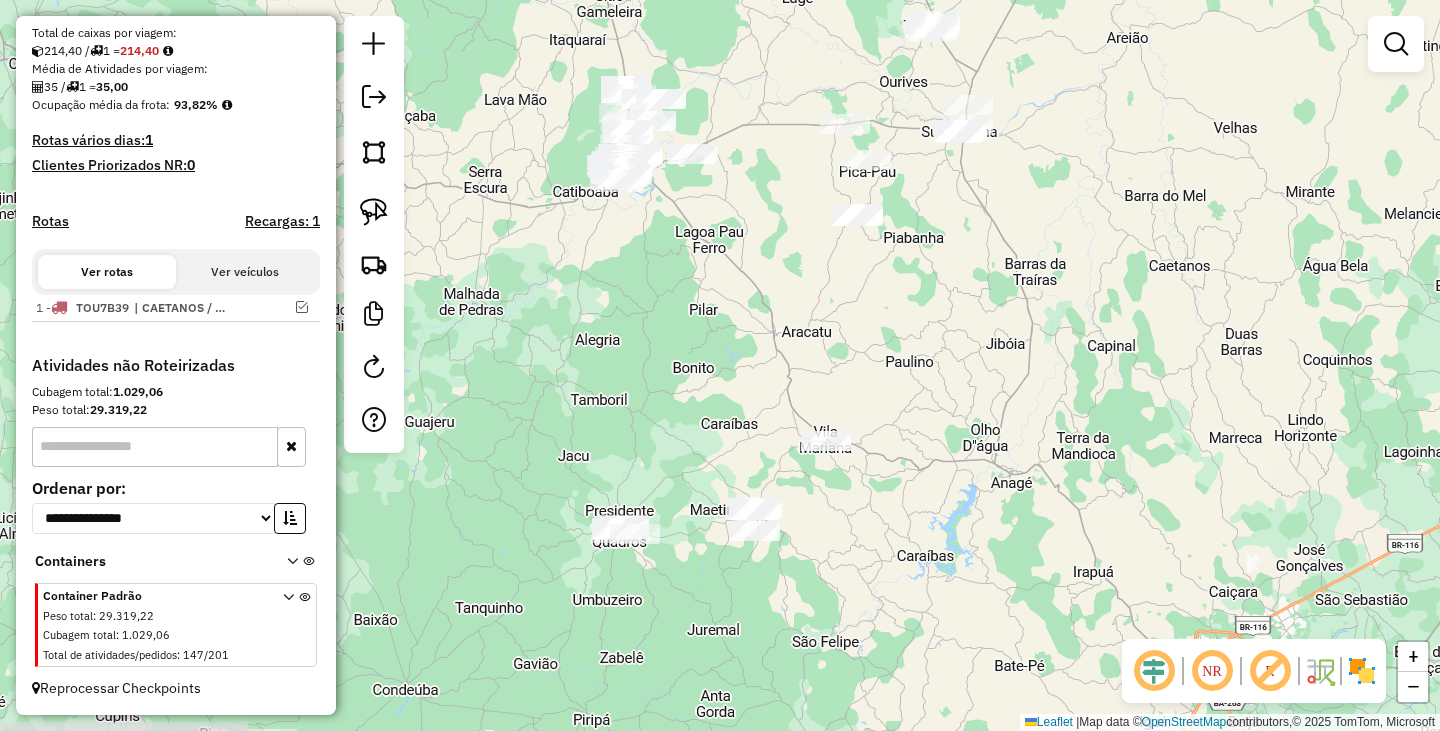 drag, startPoint x: 753, startPoint y: 471, endPoint x: 890, endPoint y: 321, distance: 203.14774 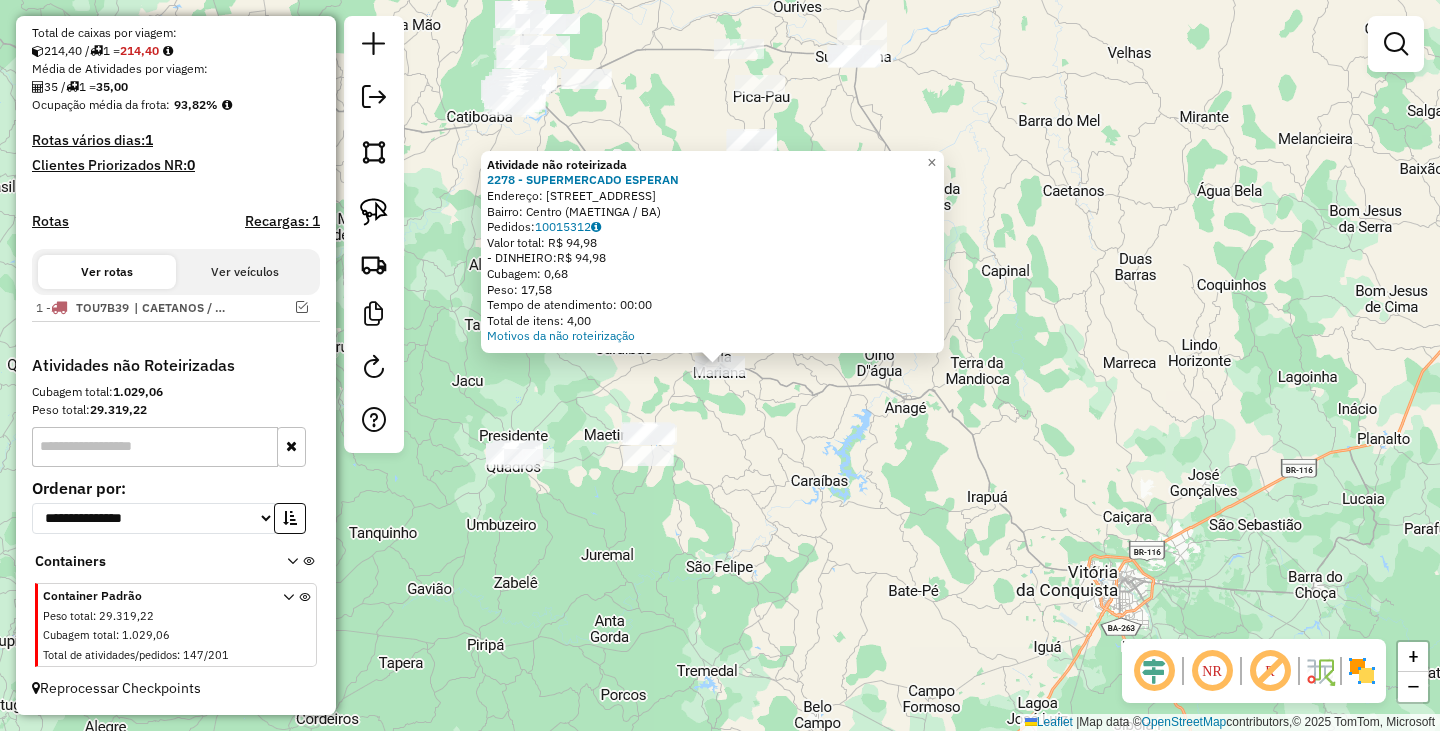 click on "Atividade não roteirizada 2278 - SUPERMERCADO ESPERAN  Endereço:  DEOCLIDES SILVEIRA 26   Bairro: Centro (MAETINGA / BA)   Pedidos:  10015312   Valor total: R$ 94,98   - DINHEIRO:  R$ 94,98   Cubagem: 0,68   Peso: 17,58   Tempo de atendimento: 00:00   Total de itens: 4,00  Motivos da não roteirização × Janela de atendimento Grade de atendimento Capacidade Transportadoras Veículos Cliente Pedidos  Rotas Selecione os dias de semana para filtrar as janelas de atendimento  Seg   Ter   Qua   Qui   Sex   Sáb   Dom  Informe o período da janela de atendimento: De: Até:  Filtrar exatamente a janela do cliente  Considerar janela de atendimento padrão  Selecione os dias de semana para filtrar as grades de atendimento  Seg   Ter   Qua   Qui   Sex   Sáb   Dom   Considerar clientes sem dia de atendimento cadastrado  Clientes fora do dia de atendimento selecionado Filtrar as atividades entre os valores definidos abaixo:  Peso mínimo:   Peso máximo:   Cubagem mínima:   Cubagem máxima:   De:   Até:   De:  De:" 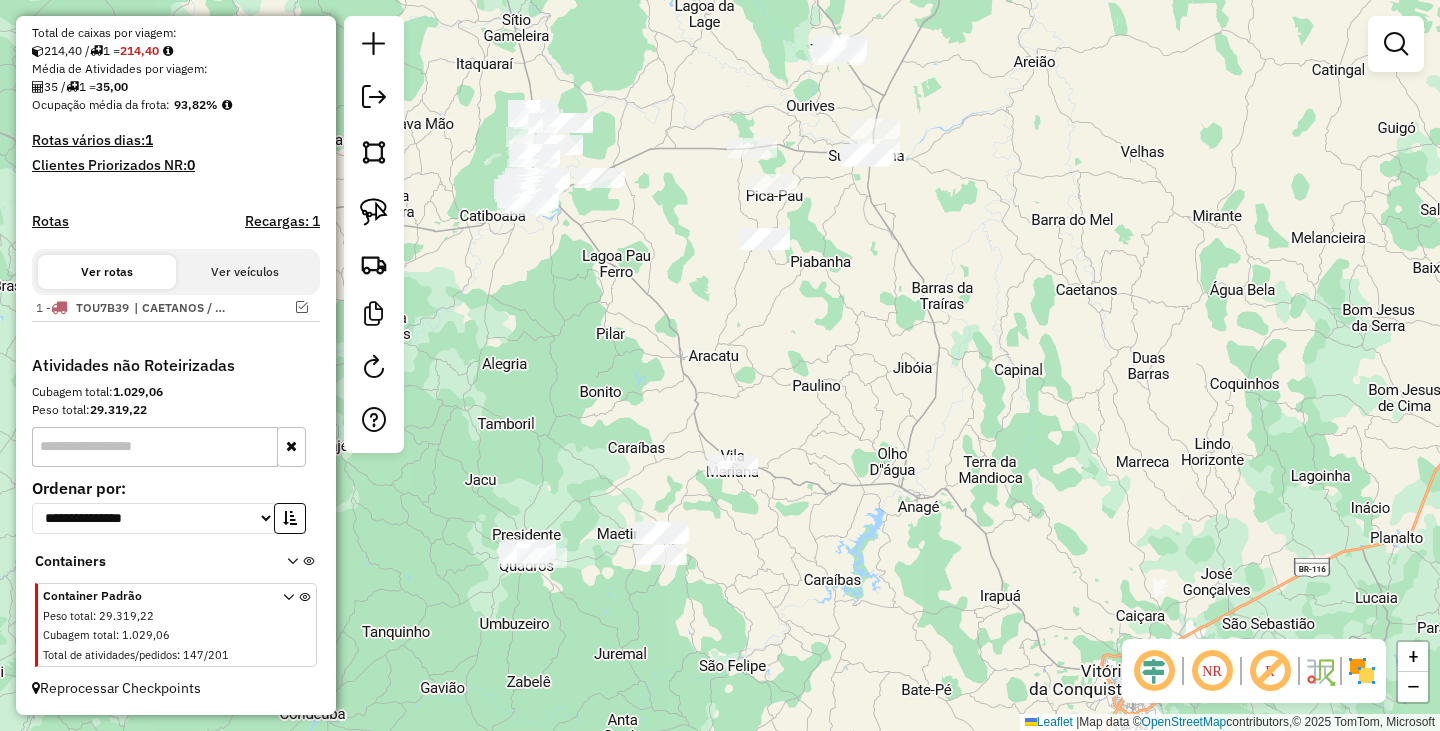 drag, startPoint x: 824, startPoint y: 235, endPoint x: 841, endPoint y: 340, distance: 106.36729 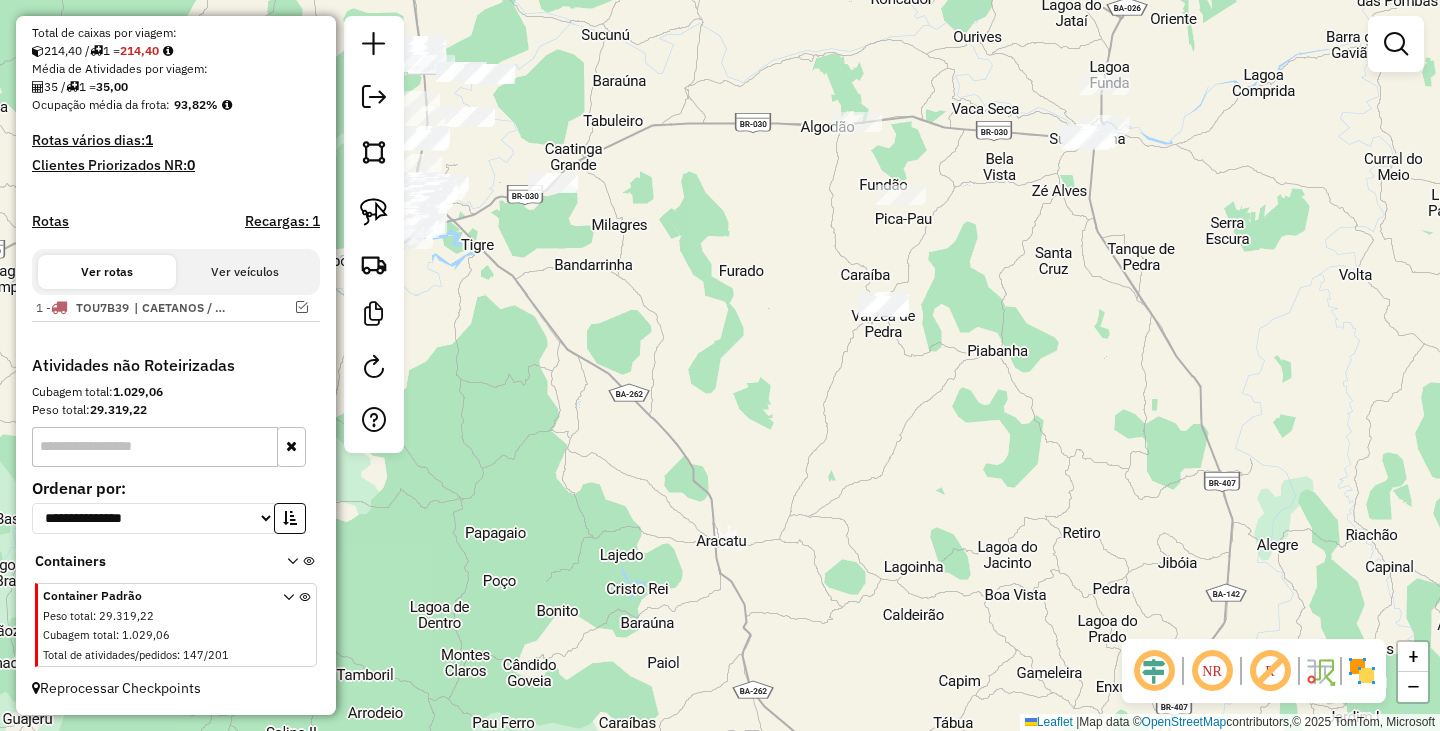 drag, startPoint x: 657, startPoint y: 198, endPoint x: 631, endPoint y: 286, distance: 91.76056 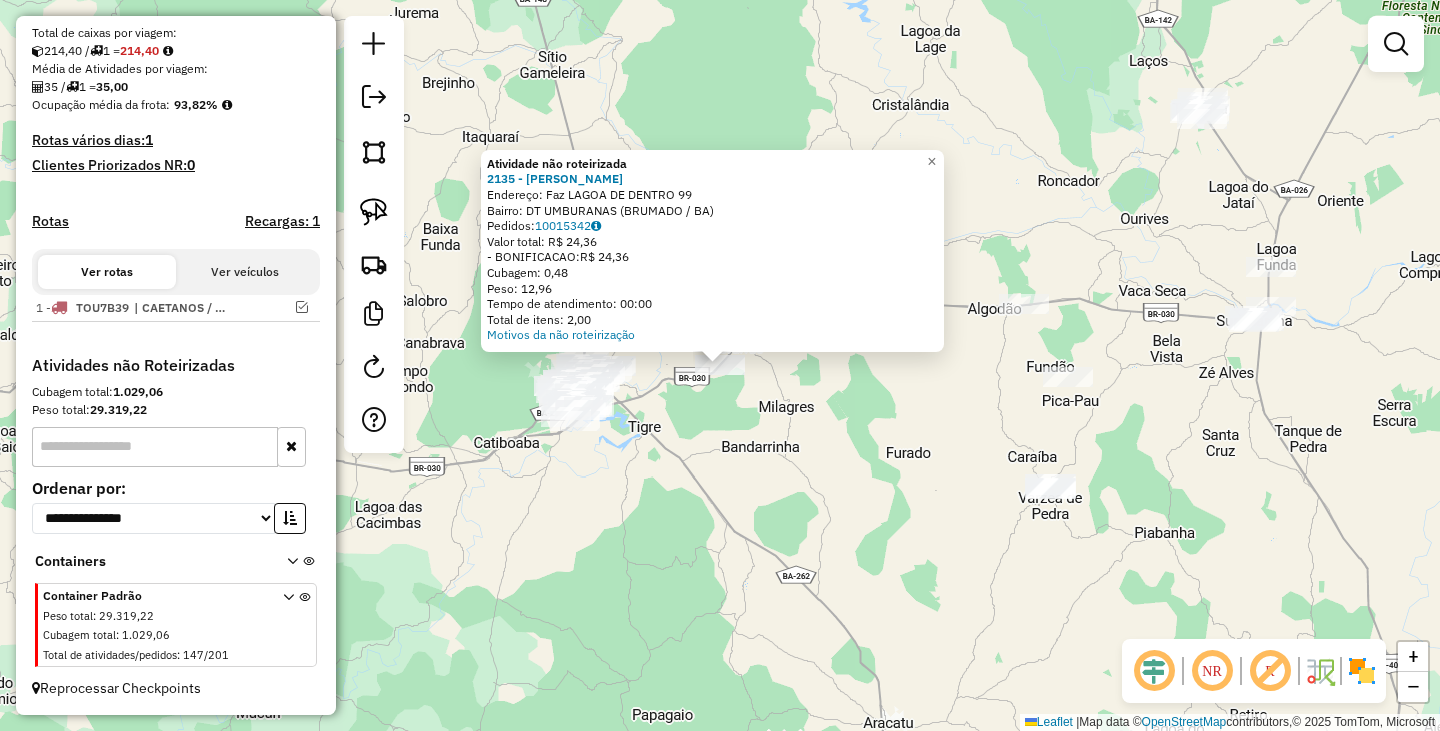 click on "Atividade não roteirizada 2135 - SINVALDO MEIRA SANTO  Endereço: Faz LAGOA DE DENTRO               99   Bairro: DT UMBURANAS (BRUMADO / BA)   Pedidos:  10015342   Valor total: R$ 24,36   - BONIFICACAO:  R$ 24,36   Cubagem: 0,48   Peso: 12,96   Tempo de atendimento: 00:00   Total de itens: 2,00  Motivos da não roteirização × Janela de atendimento Grade de atendimento Capacidade Transportadoras Veículos Cliente Pedidos  Rotas Selecione os dias de semana para filtrar as janelas de atendimento  Seg   Ter   Qua   Qui   Sex   Sáb   Dom  Informe o período da janela de atendimento: De: Até:  Filtrar exatamente a janela do cliente  Considerar janela de atendimento padrão  Selecione os dias de semana para filtrar as grades de atendimento  Seg   Ter   Qua   Qui   Sex   Sáb   Dom   Considerar clientes sem dia de atendimento cadastrado  Clientes fora do dia de atendimento selecionado Filtrar as atividades entre os valores definidos abaixo:  Peso mínimo:   Peso máximo:   Cubagem mínima:   Cubagem máxima:  +" 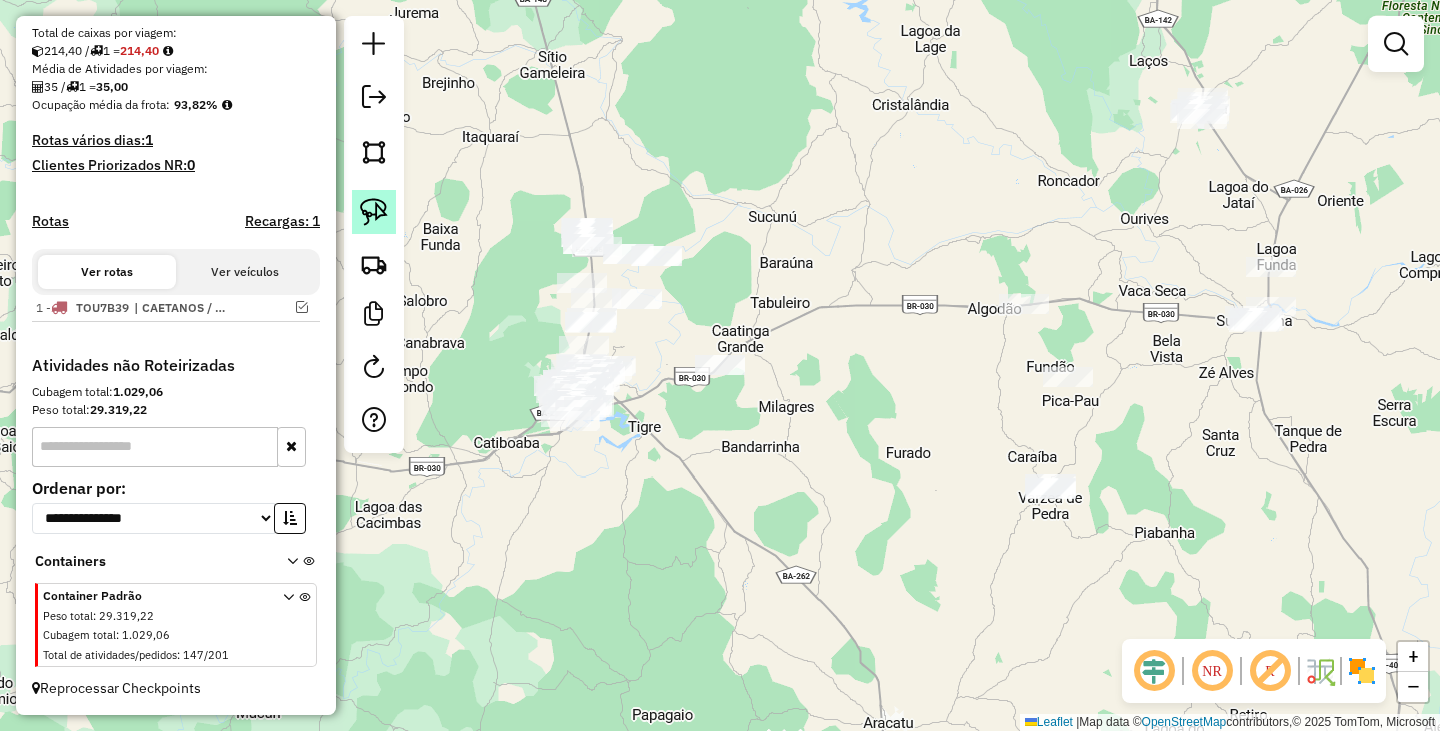 click 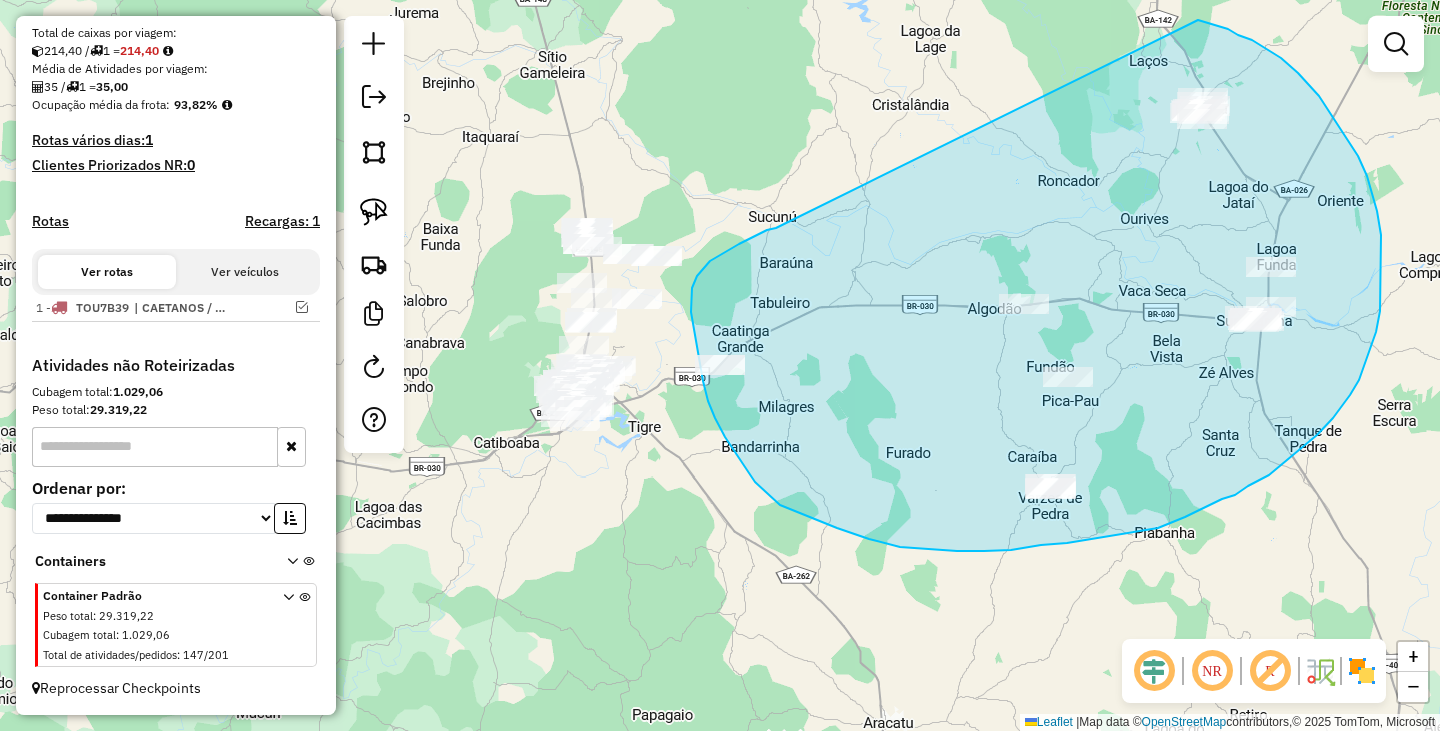 drag, startPoint x: 764, startPoint y: 232, endPoint x: 1198, endPoint y: 20, distance: 483.01138 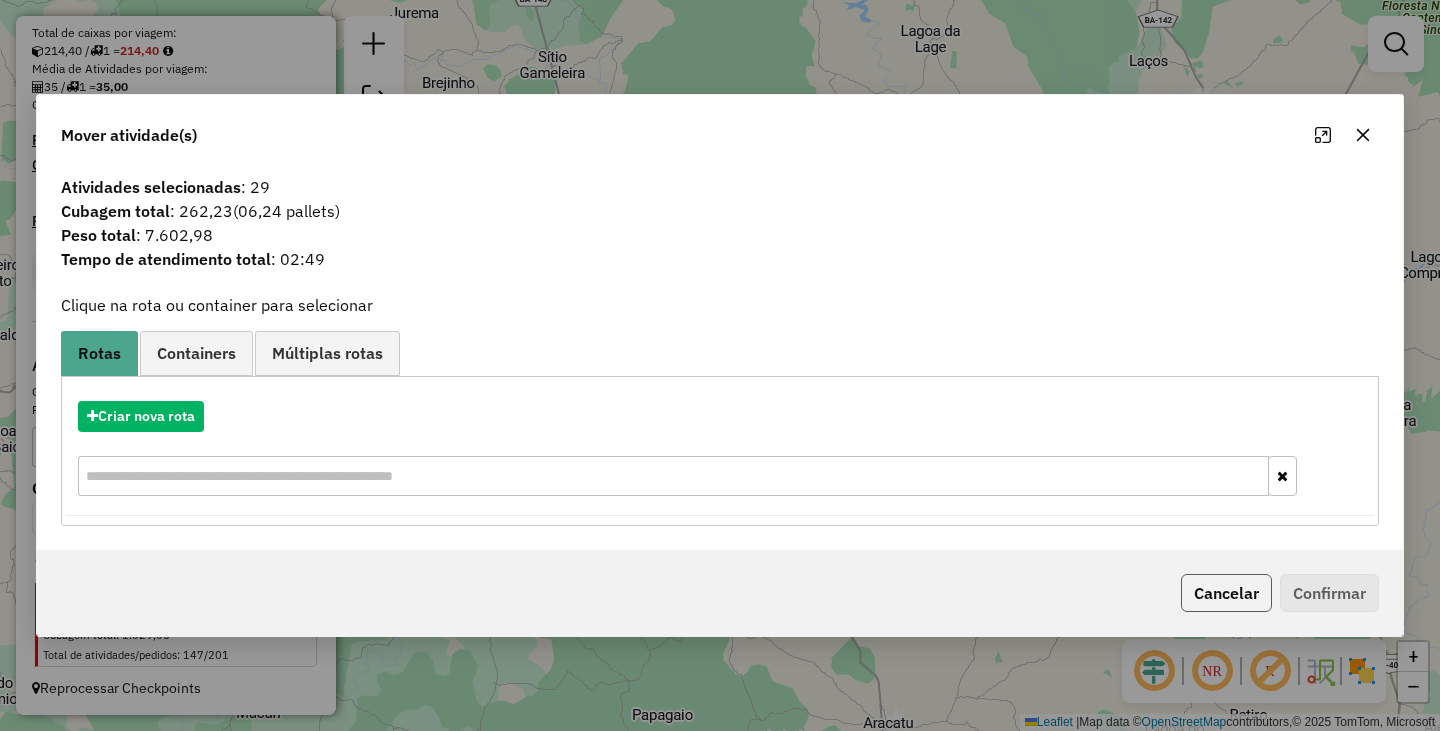 click on "Cancelar" 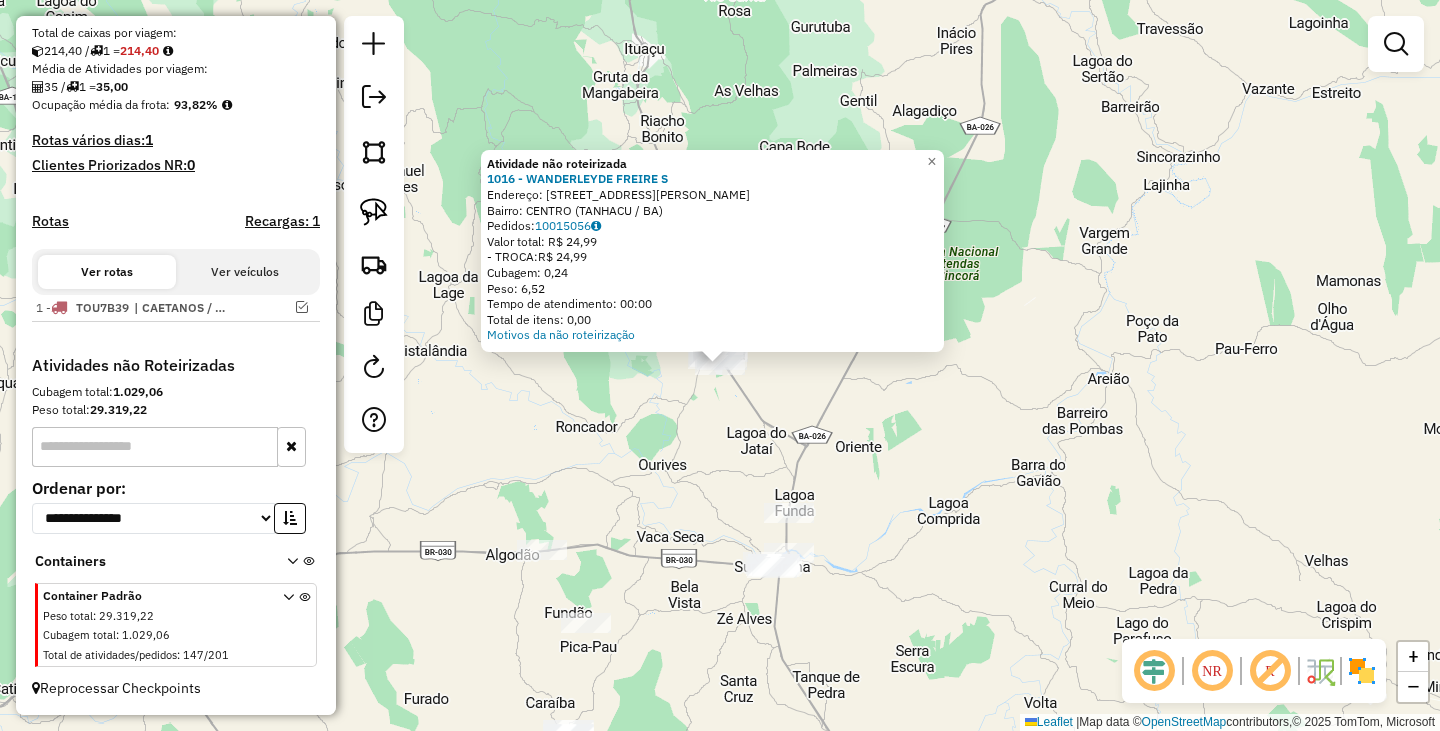 click on "Atividade não roteirizada 1016 - WANDERLEYDE FREIRE S  Endereço: R   R JOANA ANGELICA II           286   Bairro: CENTRO (TANHACU / BA)   Pedidos:  10015056   Valor total: R$ 24,99   - TROCA:  R$ 24,99   Cubagem: 0,24   Peso: 6,52   Tempo de atendimento: 00:00   Total de itens: 0,00  Motivos da não roteirização × Janela de atendimento Grade de atendimento Capacidade Transportadoras Veículos Cliente Pedidos  Rotas Selecione os dias de semana para filtrar as janelas de atendimento  Seg   Ter   Qua   Qui   Sex   Sáb   Dom  Informe o período da janela de atendimento: De: Até:  Filtrar exatamente a janela do cliente  Considerar janela de atendimento padrão  Selecione os dias de semana para filtrar as grades de atendimento  Seg   Ter   Qua   Qui   Sex   Sáb   Dom   Considerar clientes sem dia de atendimento cadastrado  Clientes fora do dia de atendimento selecionado Filtrar as atividades entre os valores definidos abaixo:  Peso mínimo:   Peso máximo:   Cubagem mínima:   Cubagem máxima:   De:   Até:" 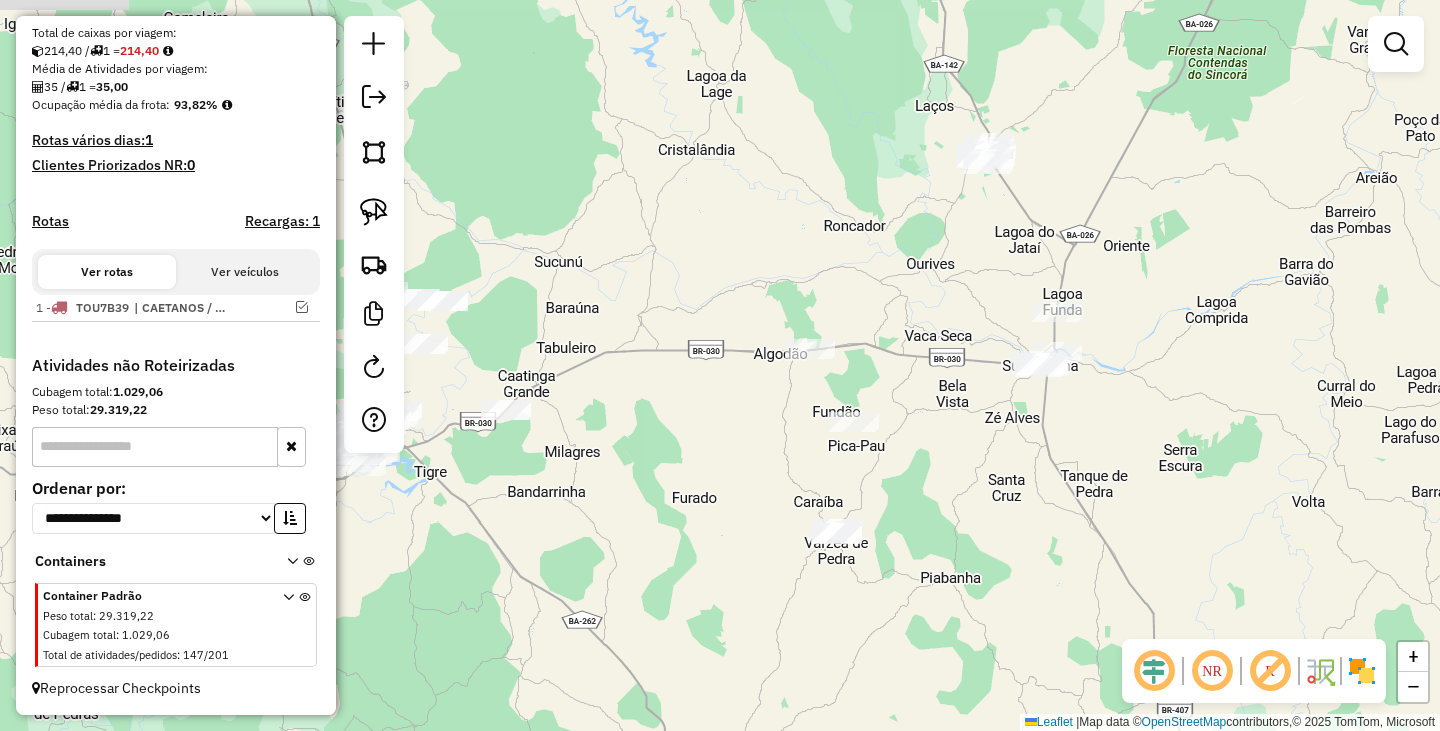 drag, startPoint x: 968, startPoint y: 522, endPoint x: 1142, endPoint y: 338, distance: 253.24297 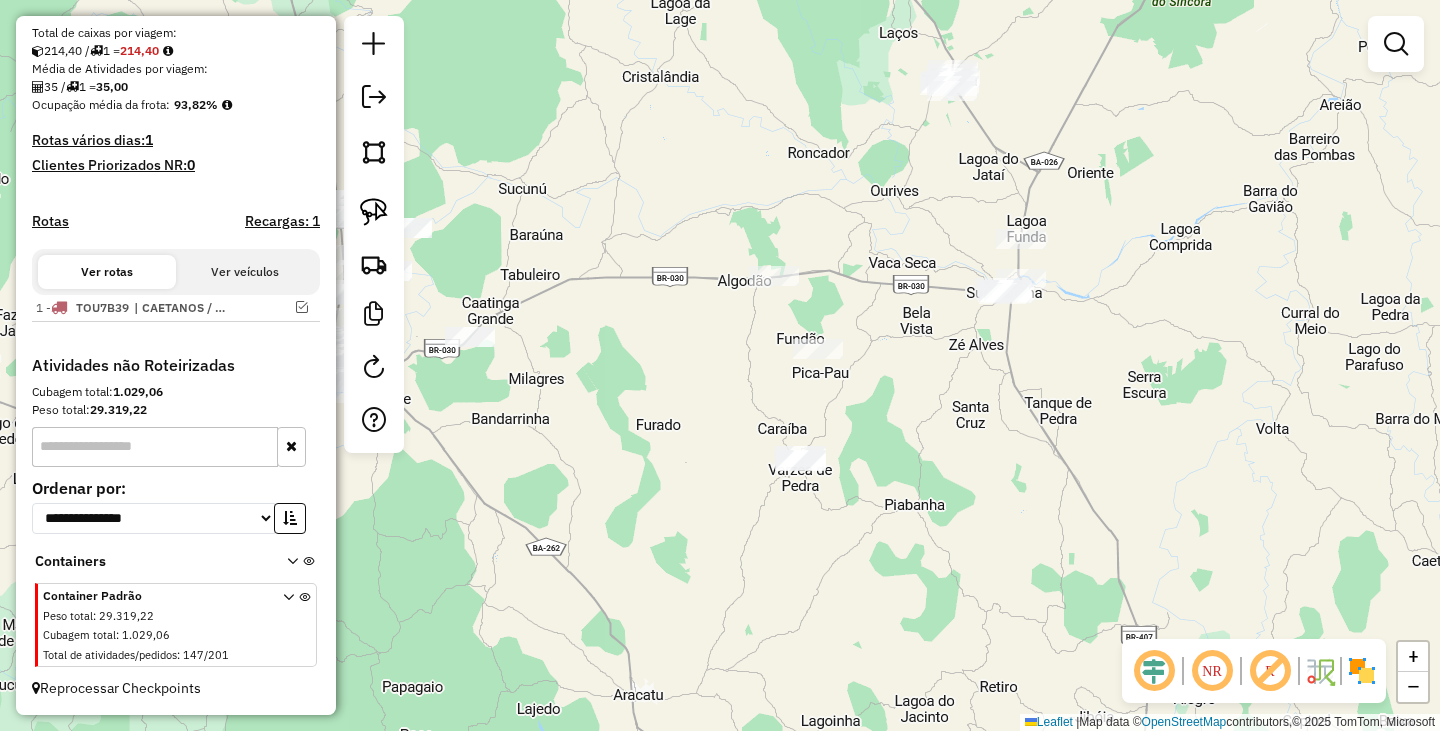 drag, startPoint x: 933, startPoint y: 442, endPoint x: 899, endPoint y: 438, distance: 34.234486 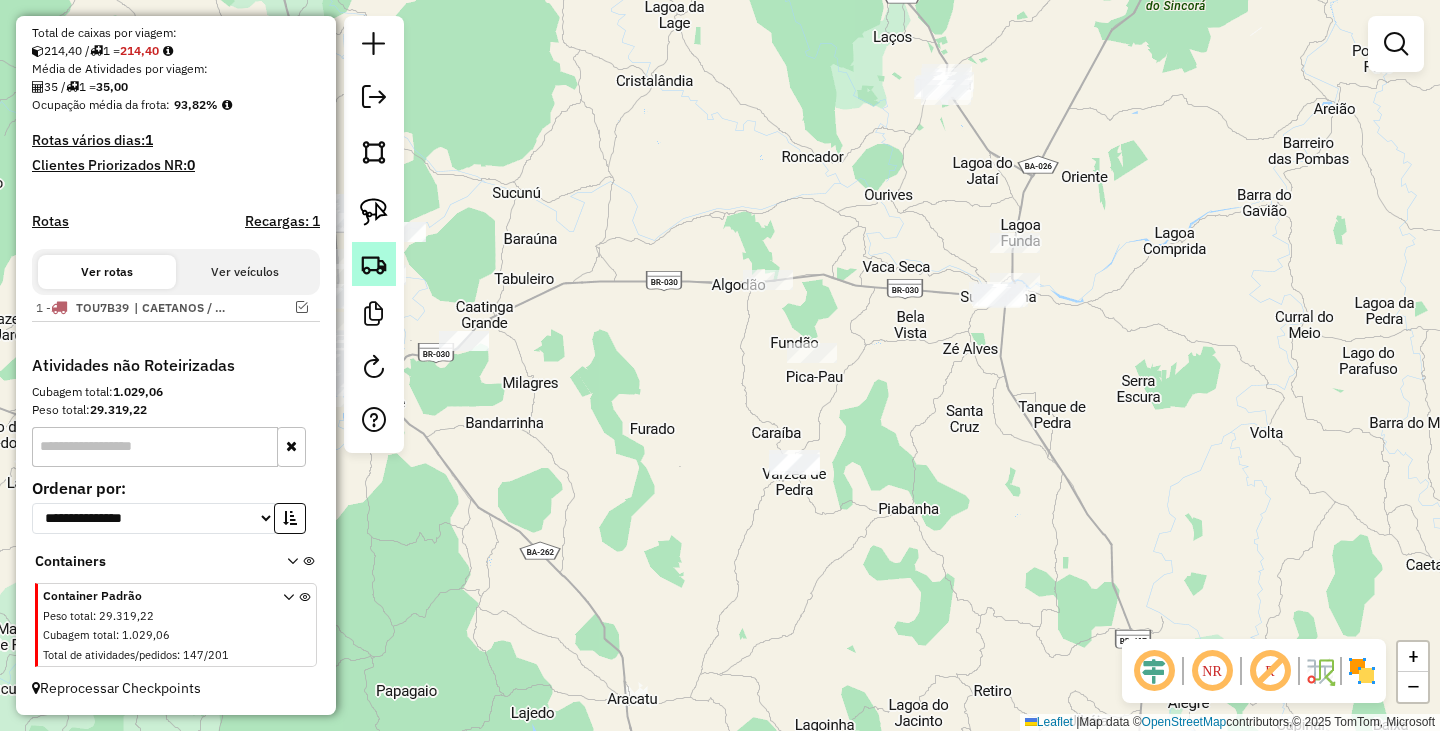 click 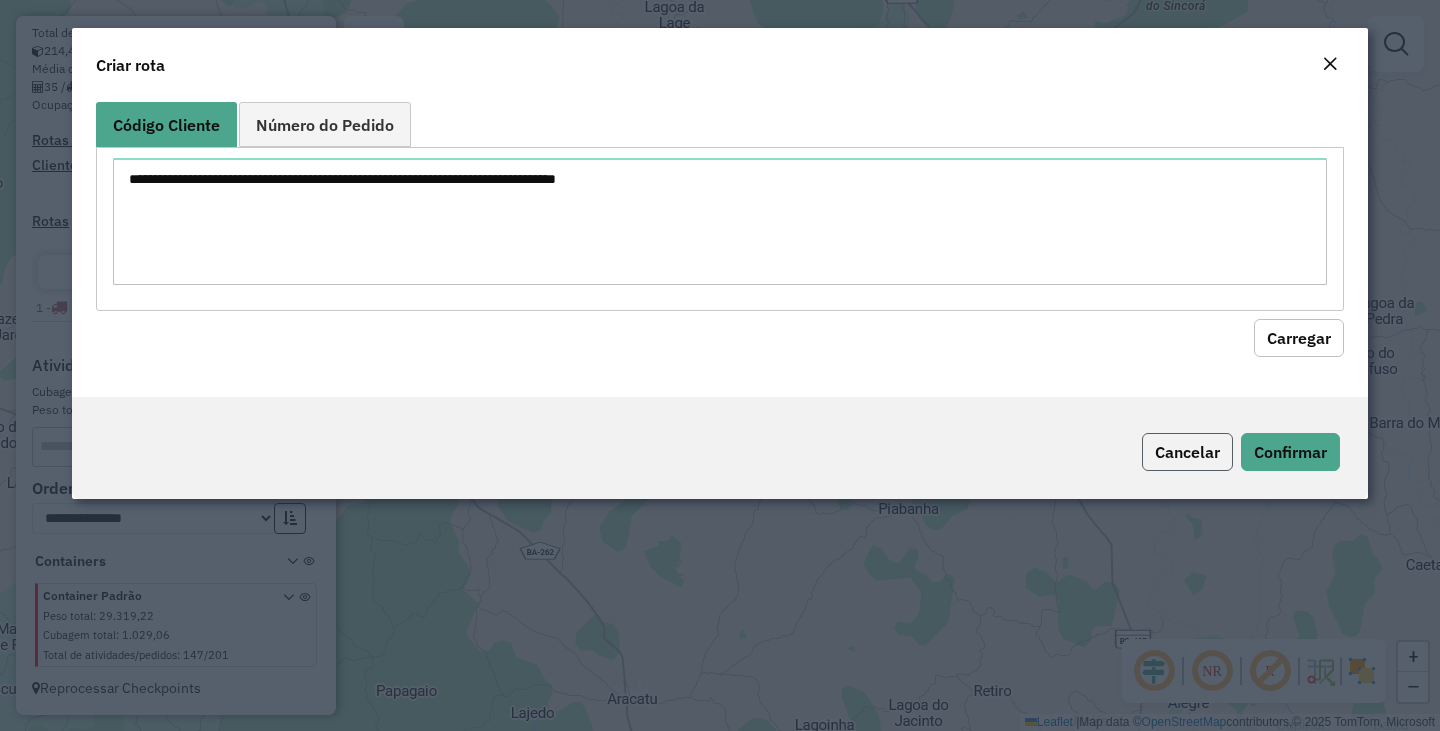 click on "Cancelar" 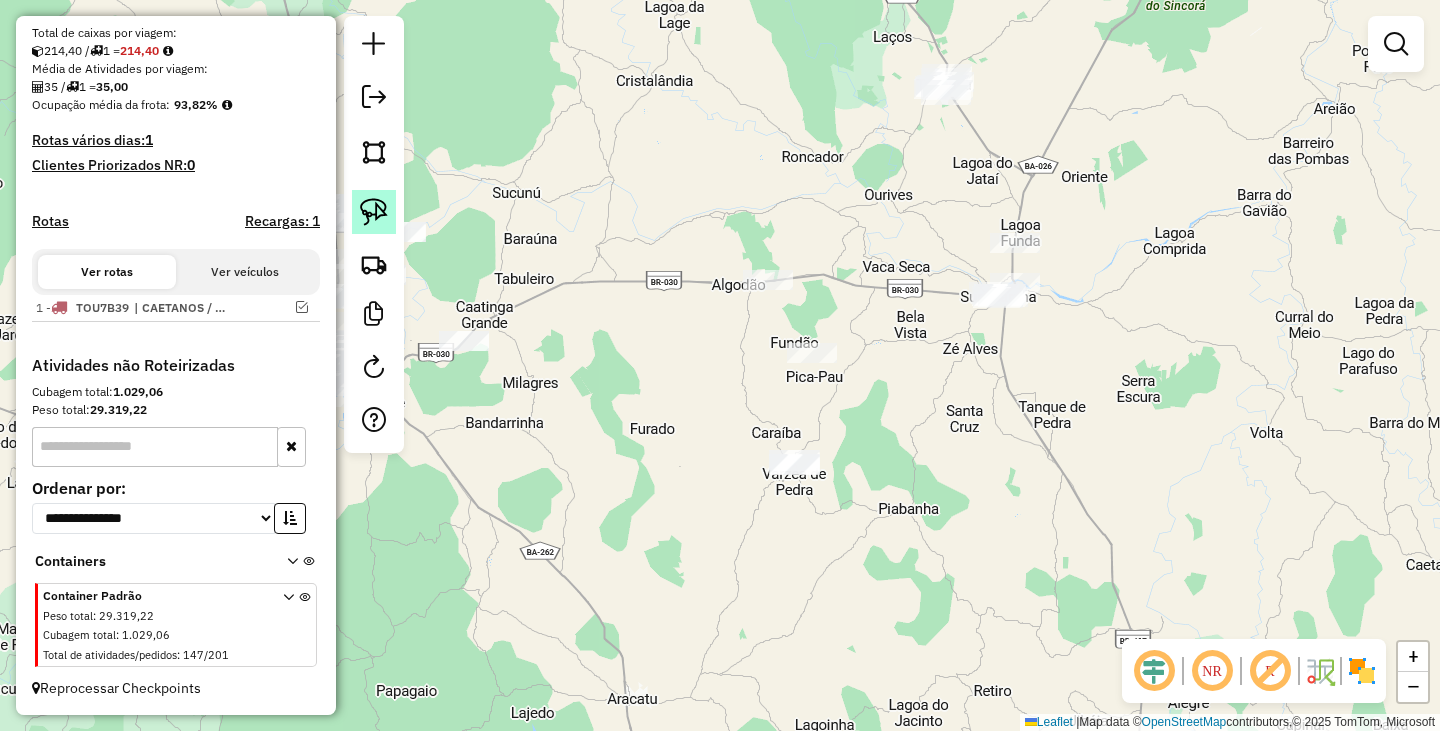 click 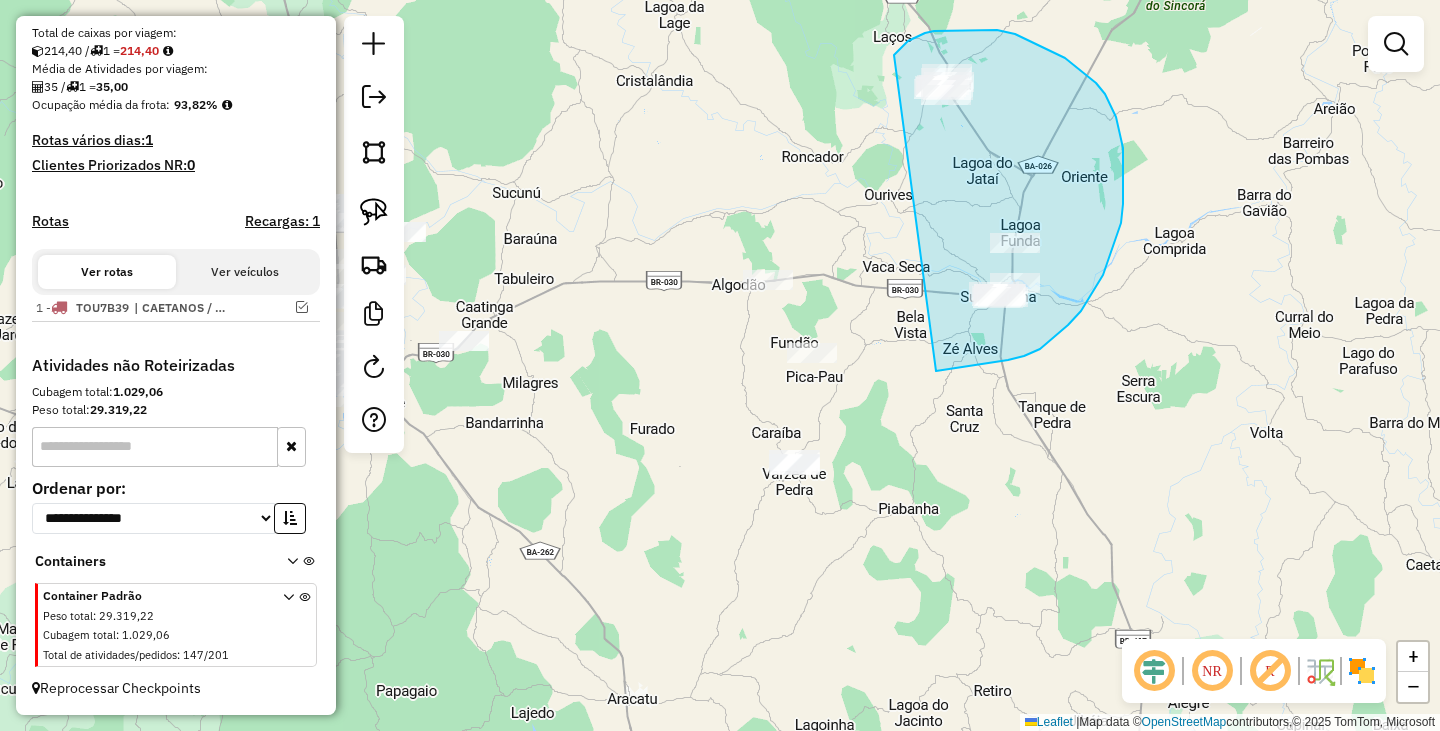 drag, startPoint x: 896, startPoint y: 53, endPoint x: 929, endPoint y: 367, distance: 315.7293 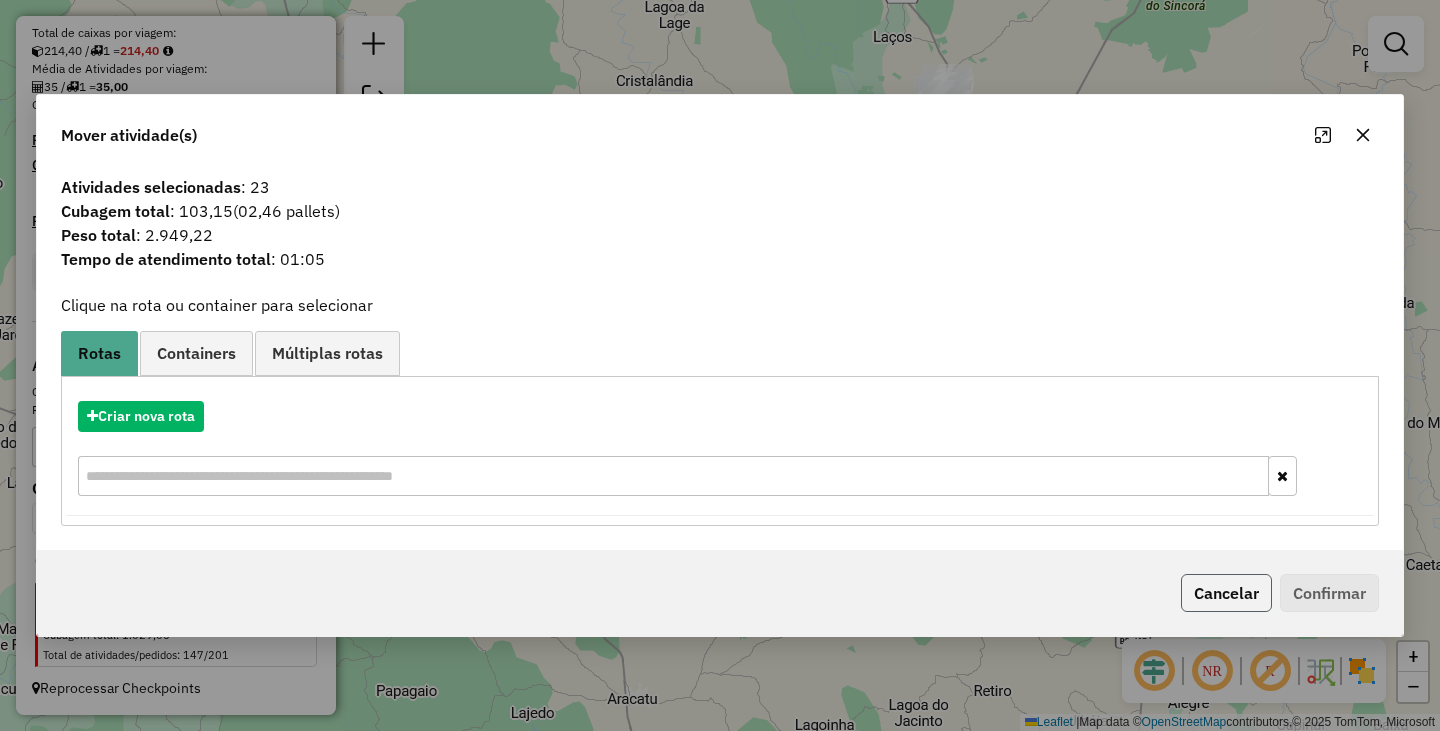 click on "Cancelar" 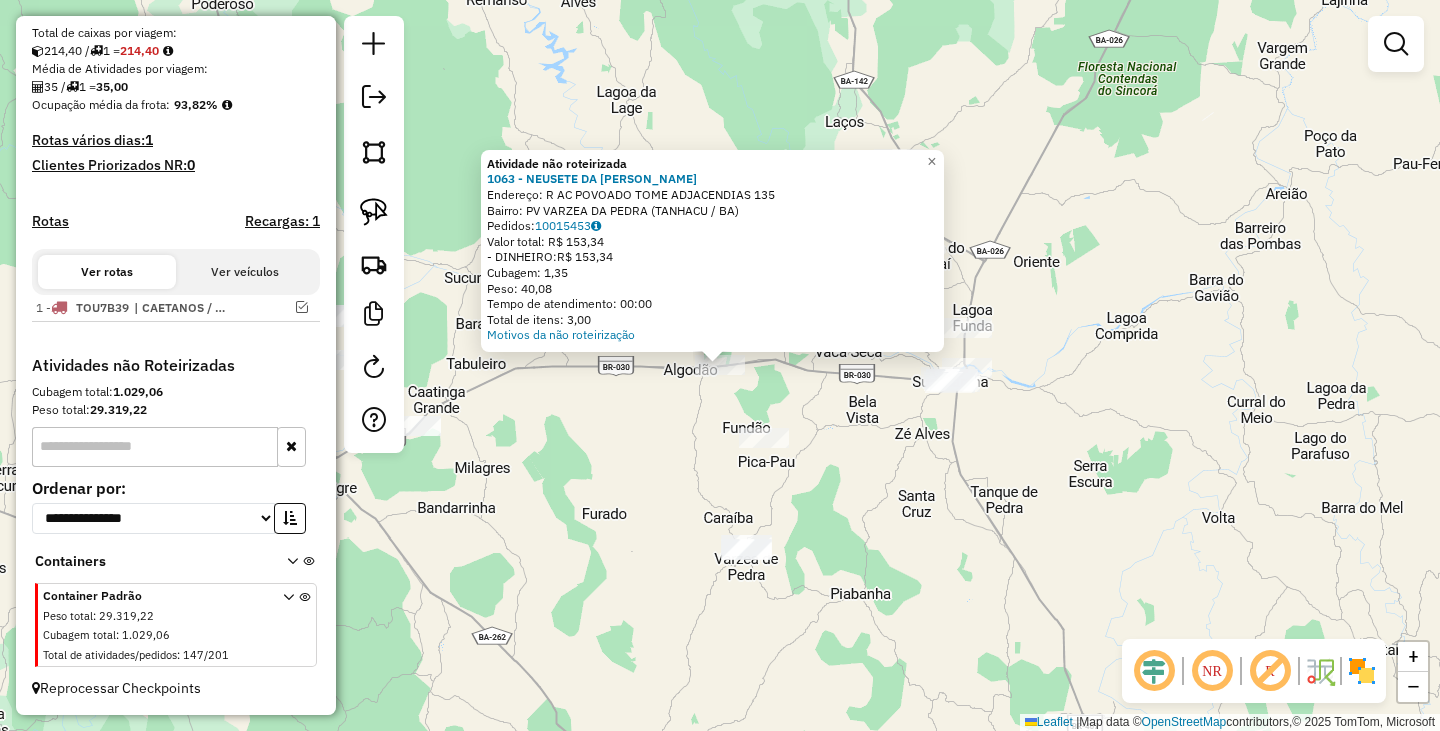 click on "Atividade não roteirizada 1063 - NEUSETE DA ROCHA SIL  Endereço: R   AC POVOADO TOME ADJACENDIAS   135   Bairro: PV VARZEA DA PEDRA (TANHACU / BA)   Pedidos:  10015453   Valor total: R$ 153,34   - DINHEIRO:  R$ 153,34   Cubagem: 1,35   Peso: 40,08   Tempo de atendimento: 00:00   Total de itens: 3,00  Motivos da não roteirização × Janela de atendimento Grade de atendimento Capacidade Transportadoras Veículos Cliente Pedidos  Rotas Selecione os dias de semana para filtrar as janelas de atendimento  Seg   Ter   Qua   Qui   Sex   Sáb   Dom  Informe o período da janela de atendimento: De: Até:  Filtrar exatamente a janela do cliente  Considerar janela de atendimento padrão  Selecione os dias de semana para filtrar as grades de atendimento  Seg   Ter   Qua   Qui   Sex   Sáb   Dom   Considerar clientes sem dia de atendimento cadastrado  Clientes fora do dia de atendimento selecionado Filtrar as atividades entre os valores definidos abaixo:  Peso mínimo:   Peso máximo:   Cubagem mínima:   De:   Até:" 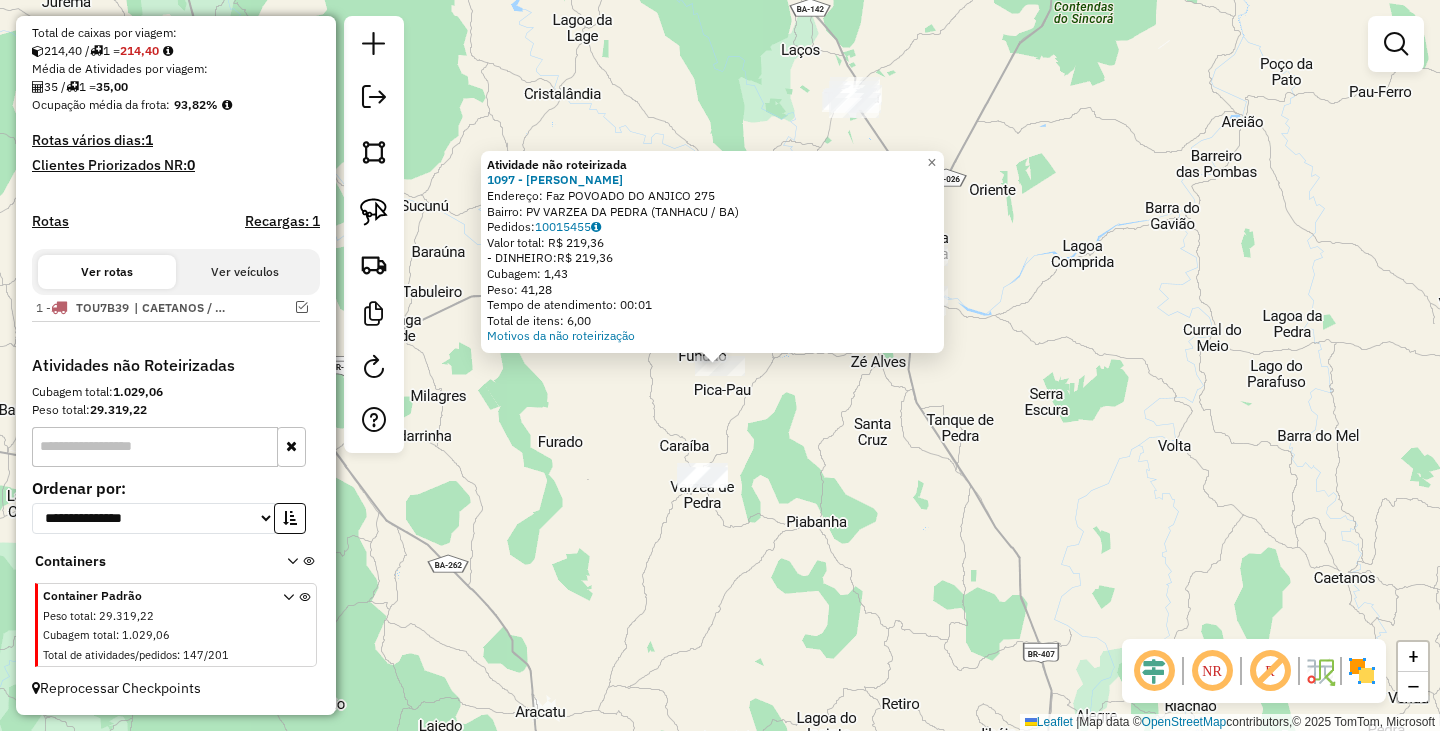 click on "Atividade não roteirizada 1097 - JUVENILSON DA SILVA  Endereço: Faz POVOADO DO ANJICO             275   Bairro: PV VARZEA DA PEDRA (TANHACU / BA)   Pedidos:  10015455   Valor total: R$ 219,36   - DINHEIRO:  R$ 219,36   Cubagem: 1,43   Peso: 41,28   Tempo de atendimento: 00:01   Total de itens: 6,00  Motivos da não roteirização × Janela de atendimento Grade de atendimento Capacidade Transportadoras Veículos Cliente Pedidos  Rotas Selecione os dias de semana para filtrar as janelas de atendimento  Seg   Ter   Qua   Qui   Sex   Sáb   Dom  Informe o período da janela de atendimento: De: Até:  Filtrar exatamente a janela do cliente  Considerar janela de atendimento padrão  Selecione os dias de semana para filtrar as grades de atendimento  Seg   Ter   Qua   Qui   Sex   Sáb   Dom   Considerar clientes sem dia de atendimento cadastrado  Clientes fora do dia de atendimento selecionado Filtrar as atividades entre os valores definidos abaixo:  Peso mínimo:   Peso máximo:   Cubagem mínima:   De:   Até:  +" 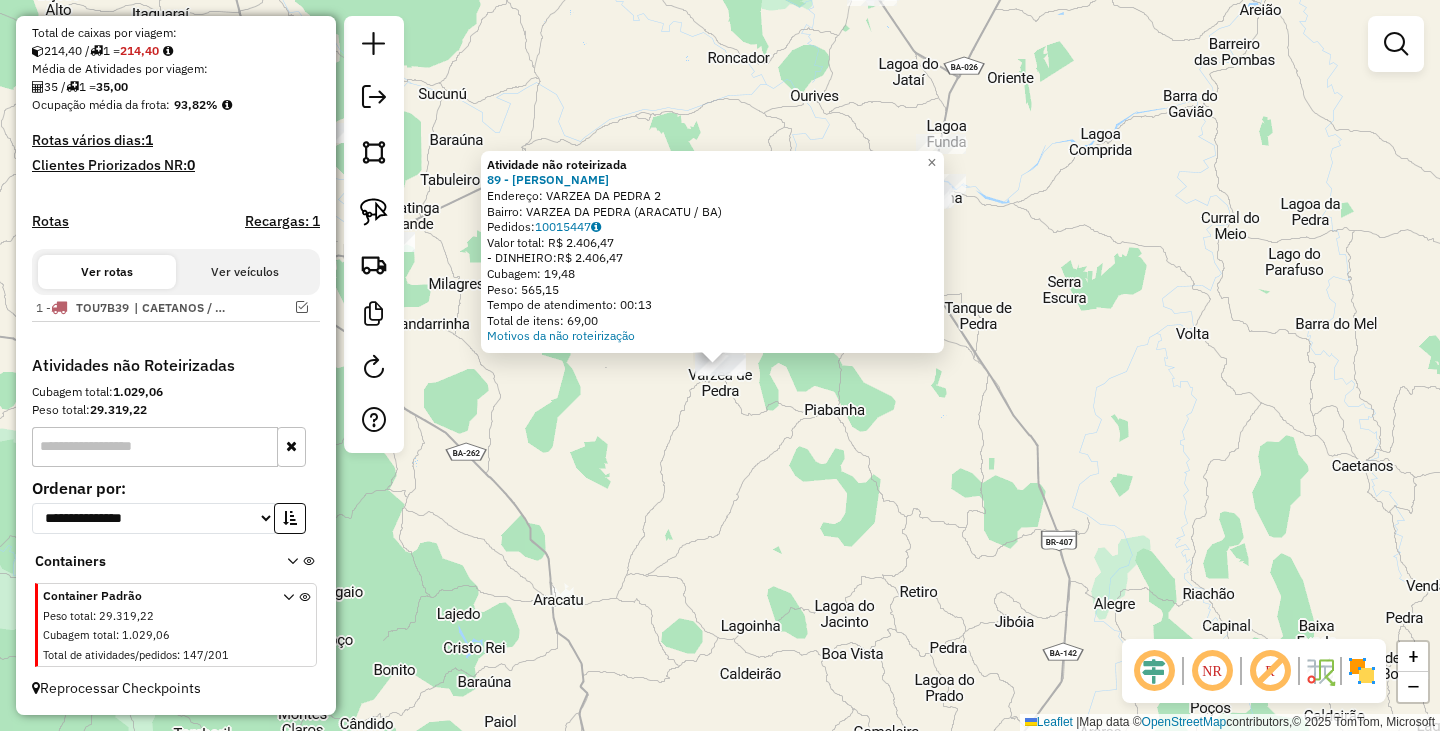 click on "Atividade não roteirizada 89 - MARLY DE OLIVEIRA RO  Endereço: VARZEA DA PEDRA               2   Bairro: VARZEA DA PEDRA (ARACATU / BA)   Pedidos:  10015447   Valor total: R$ 2.406,47   - DINHEIRO:  R$ 2.406,47   Cubagem: 19,48   Peso: 565,15   Tempo de atendimento: 00:13   Total de itens: 69,00  Motivos da não roteirização × Janela de atendimento Grade de atendimento Capacidade Transportadoras Veículos Cliente Pedidos  Rotas Selecione os dias de semana para filtrar as janelas de atendimento  Seg   Ter   Qua   Qui   Sex   Sáb   Dom  Informe o período da janela de atendimento: De: Até:  Filtrar exatamente a janela do cliente  Considerar janela de atendimento padrão  Selecione os dias de semana para filtrar as grades de atendimento  Seg   Ter   Qua   Qui   Sex   Sáb   Dom   Considerar clientes sem dia de atendimento cadastrado  Clientes fora do dia de atendimento selecionado Filtrar as atividades entre os valores definidos abaixo:  Peso mínimo:   Peso máximo:   Cubagem mínima:   Cubagem máxima:" 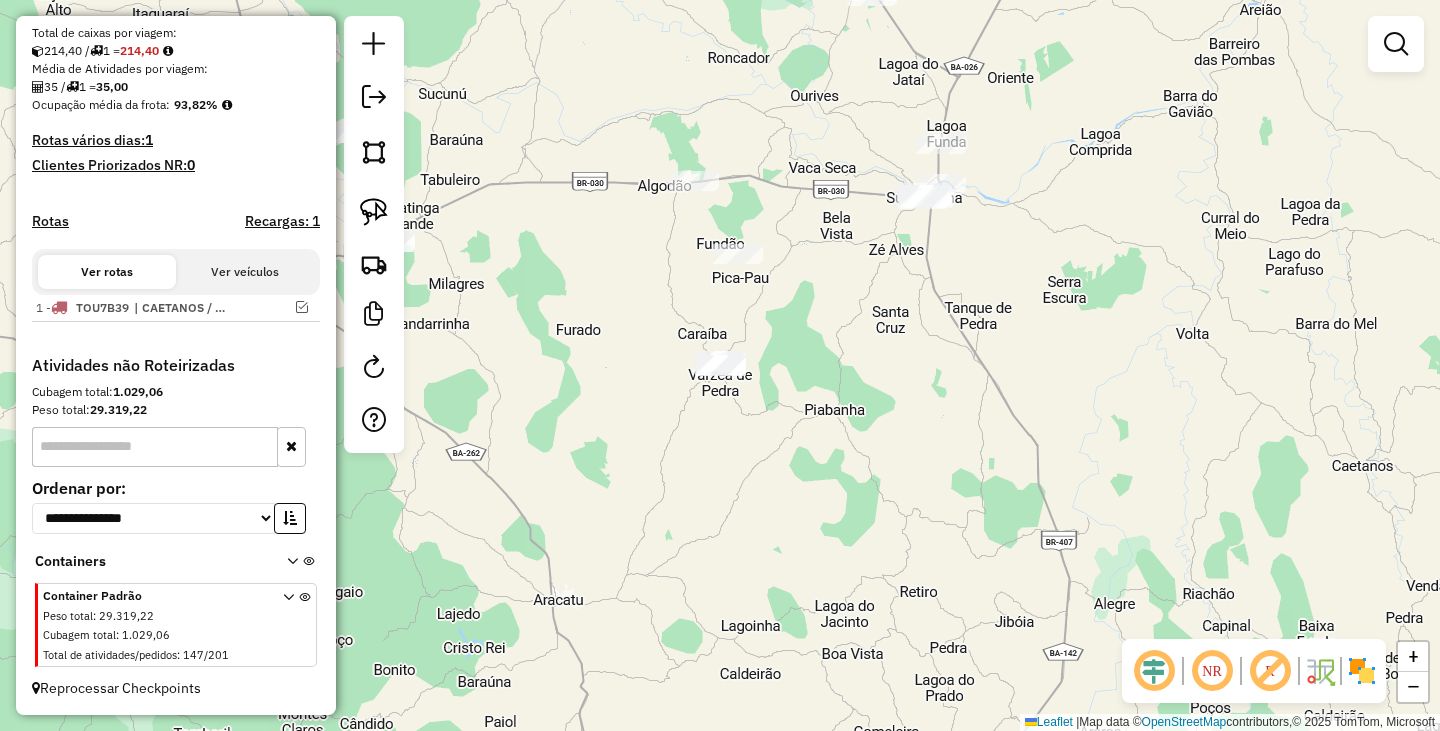click 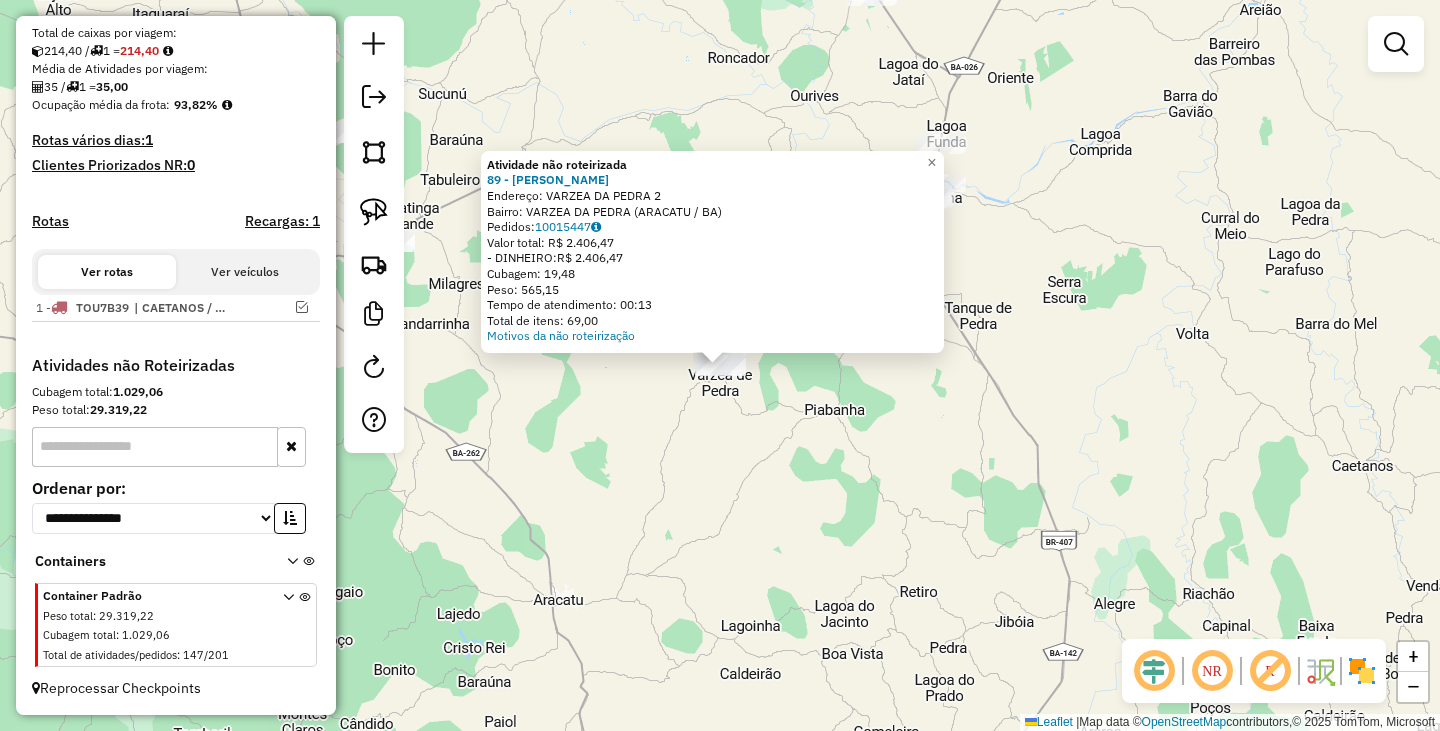 click on "Atividade não roteirizada 89 - MARLY DE OLIVEIRA RO  Endereço: VARZEA DA PEDRA               2   Bairro: VARZEA DA PEDRA (ARACATU / BA)   Pedidos:  10015447   Valor total: R$ 2.406,47   - DINHEIRO:  R$ 2.406,47   Cubagem: 19,48   Peso: 565,15   Tempo de atendimento: 00:13   Total de itens: 69,00  Motivos da não roteirização × Janela de atendimento Grade de atendimento Capacidade Transportadoras Veículos Cliente Pedidos  Rotas Selecione os dias de semana para filtrar as janelas de atendimento  Seg   Ter   Qua   Qui   Sex   Sáb   Dom  Informe o período da janela de atendimento: De: Até:  Filtrar exatamente a janela do cliente  Considerar janela de atendimento padrão  Selecione os dias de semana para filtrar as grades de atendimento  Seg   Ter   Qua   Qui   Sex   Sáb   Dom   Considerar clientes sem dia de atendimento cadastrado  Clientes fora do dia de atendimento selecionado Filtrar as atividades entre os valores definidos abaixo:  Peso mínimo:   Peso máximo:   Cubagem mínima:   Cubagem máxima:" 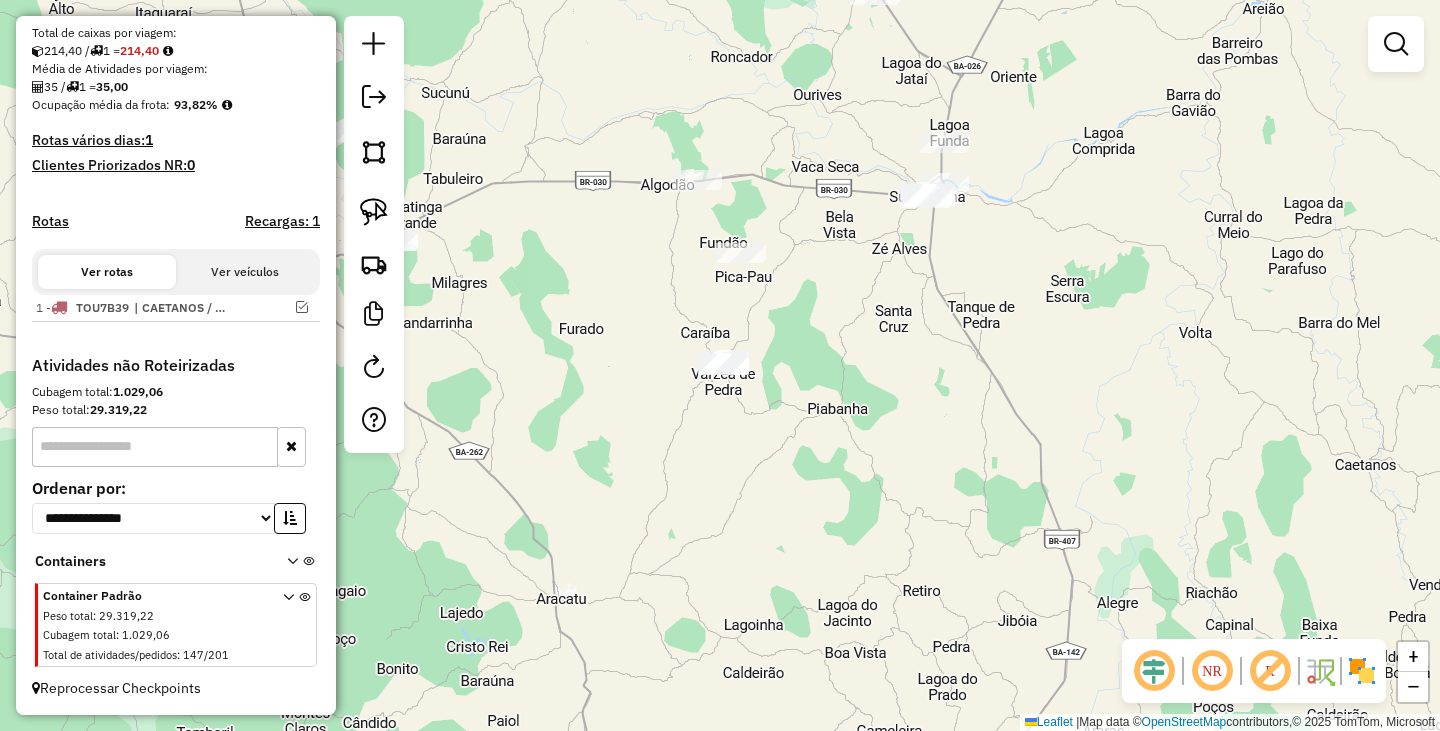 drag, startPoint x: 606, startPoint y: 442, endPoint x: 781, endPoint y: 447, distance: 175.07141 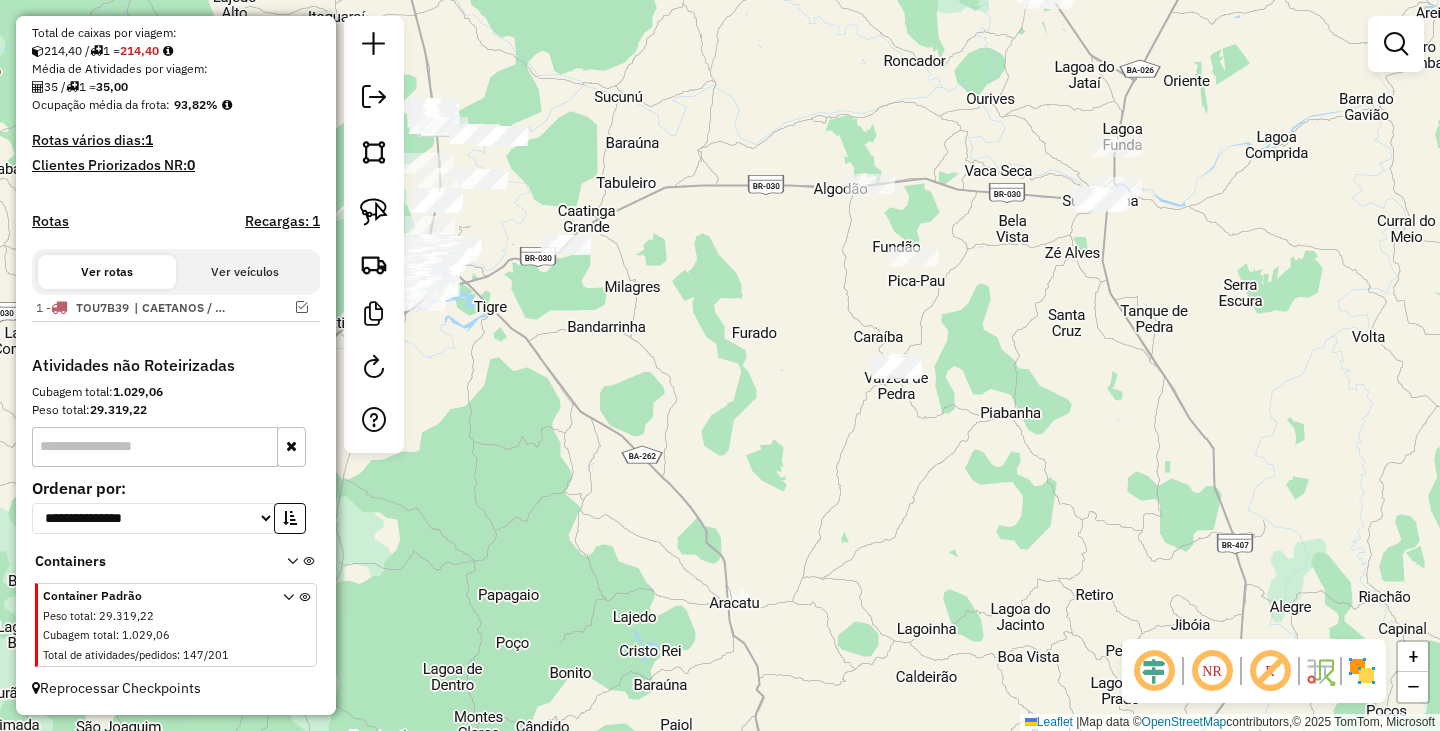 click 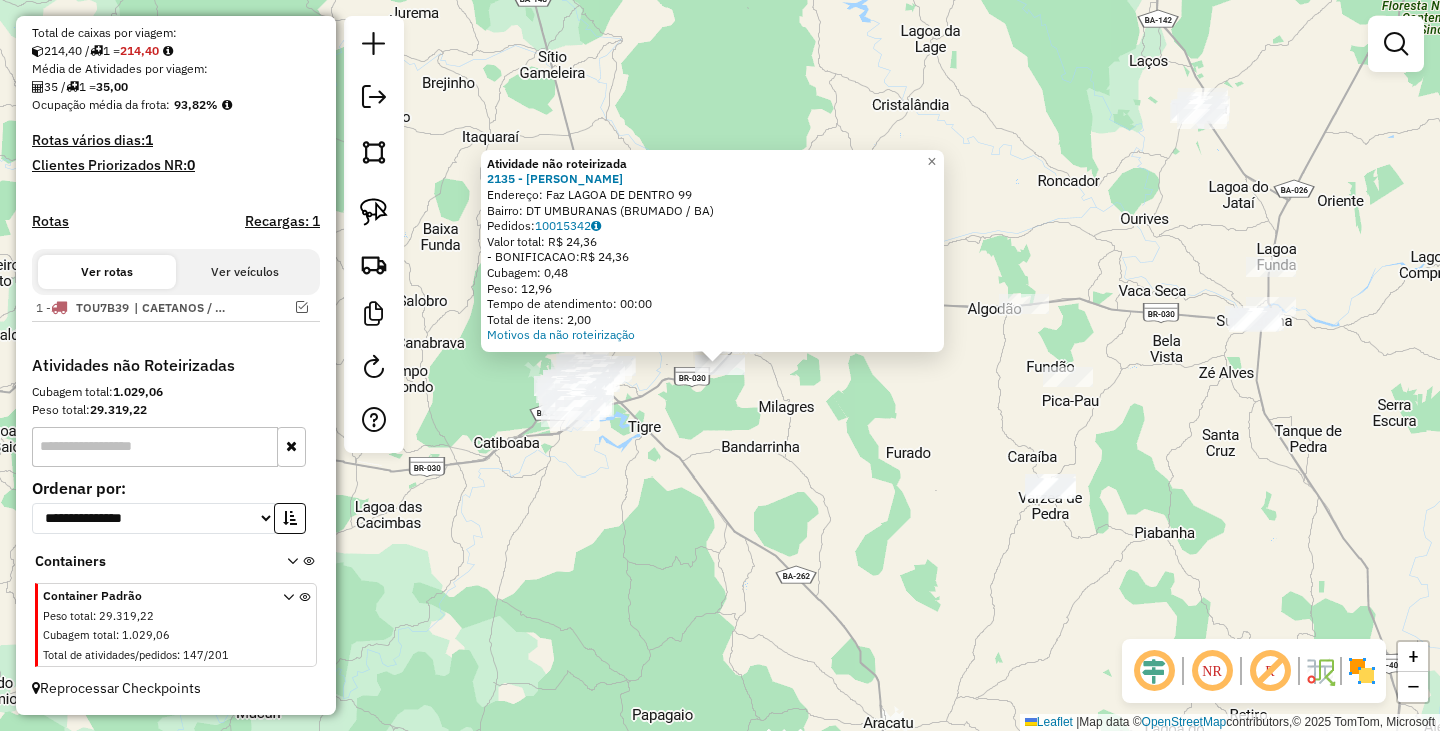 click on "Atividade não roteirizada 2135 - SINVALDO MEIRA SANTO  Endereço: Faz LAGOA DE DENTRO               99   Bairro: DT UMBURANAS (BRUMADO / BA)   Pedidos:  10015342   Valor total: R$ 24,36   - BONIFICACAO:  R$ 24,36   Cubagem: 0,48   Peso: 12,96   Tempo de atendimento: 00:00   Total de itens: 2,00  Motivos da não roteirização × Janela de atendimento Grade de atendimento Capacidade Transportadoras Veículos Cliente Pedidos  Rotas Selecione os dias de semana para filtrar as janelas de atendimento  Seg   Ter   Qua   Qui   Sex   Sáb   Dom  Informe o período da janela de atendimento: De: Até:  Filtrar exatamente a janela do cliente  Considerar janela de atendimento padrão  Selecione os dias de semana para filtrar as grades de atendimento  Seg   Ter   Qua   Qui   Sex   Sáb   Dom   Considerar clientes sem dia de atendimento cadastrado  Clientes fora do dia de atendimento selecionado Filtrar as atividades entre os valores definidos abaixo:  Peso mínimo:   Peso máximo:   Cubagem mínima:   Cubagem máxima:  +" 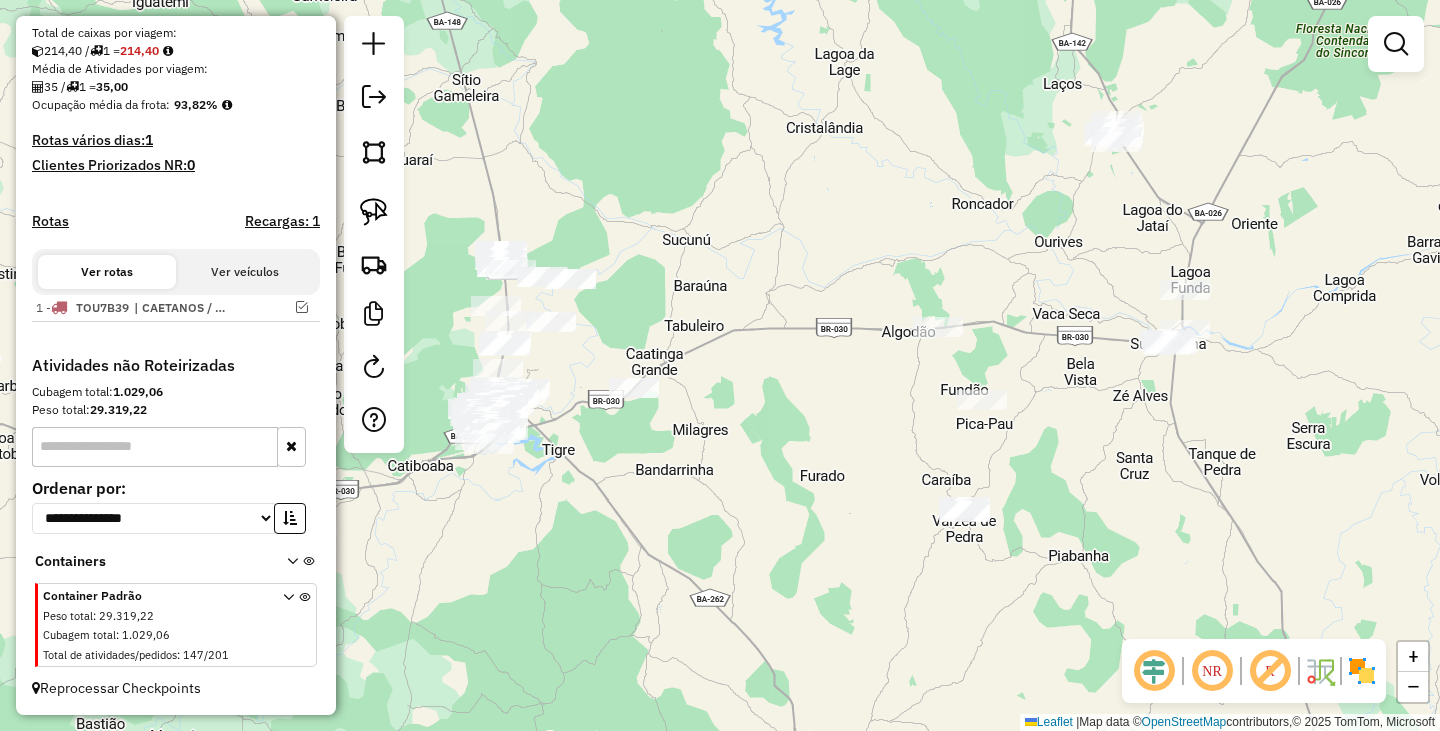 drag, startPoint x: 934, startPoint y: 264, endPoint x: 826, endPoint y: 257, distance: 108.226616 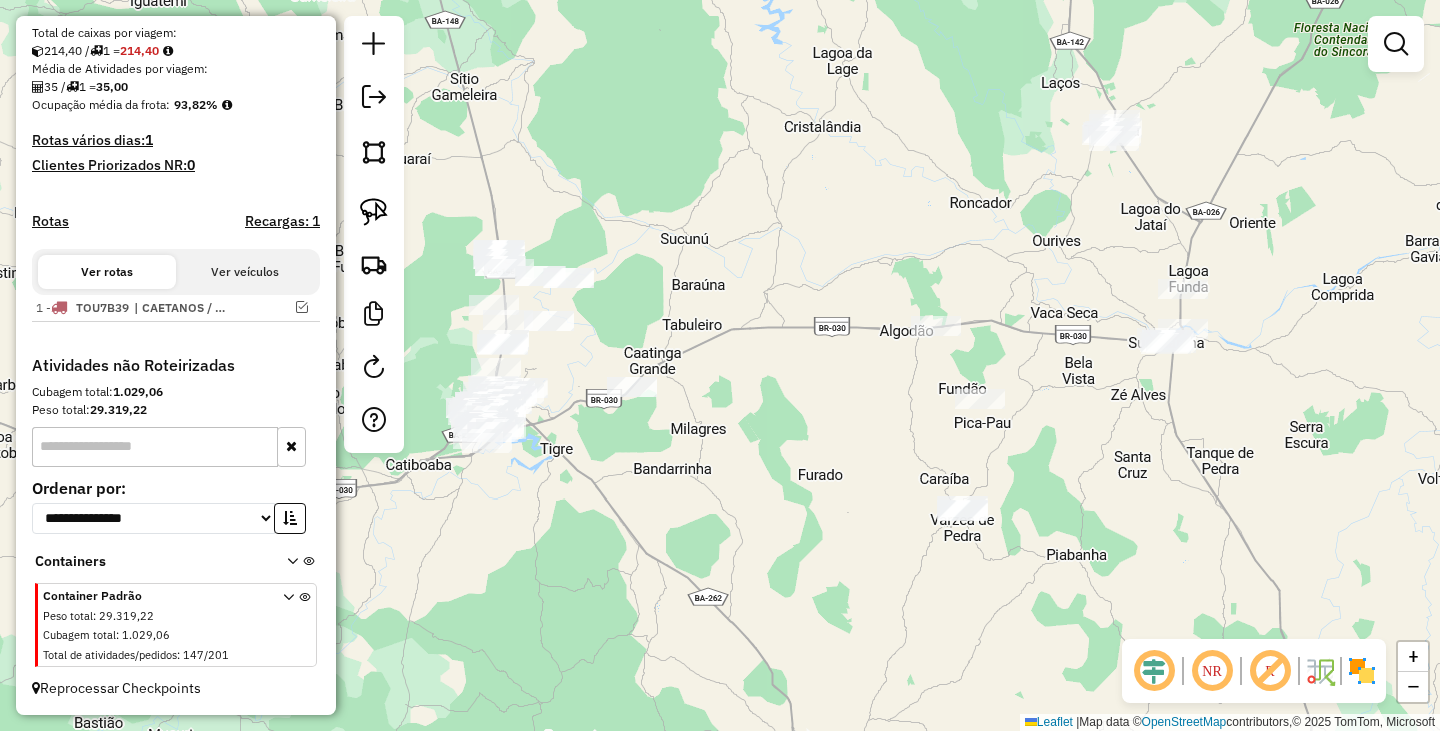 drag, startPoint x: 373, startPoint y: 219, endPoint x: 605, endPoint y: 185, distance: 234.47815 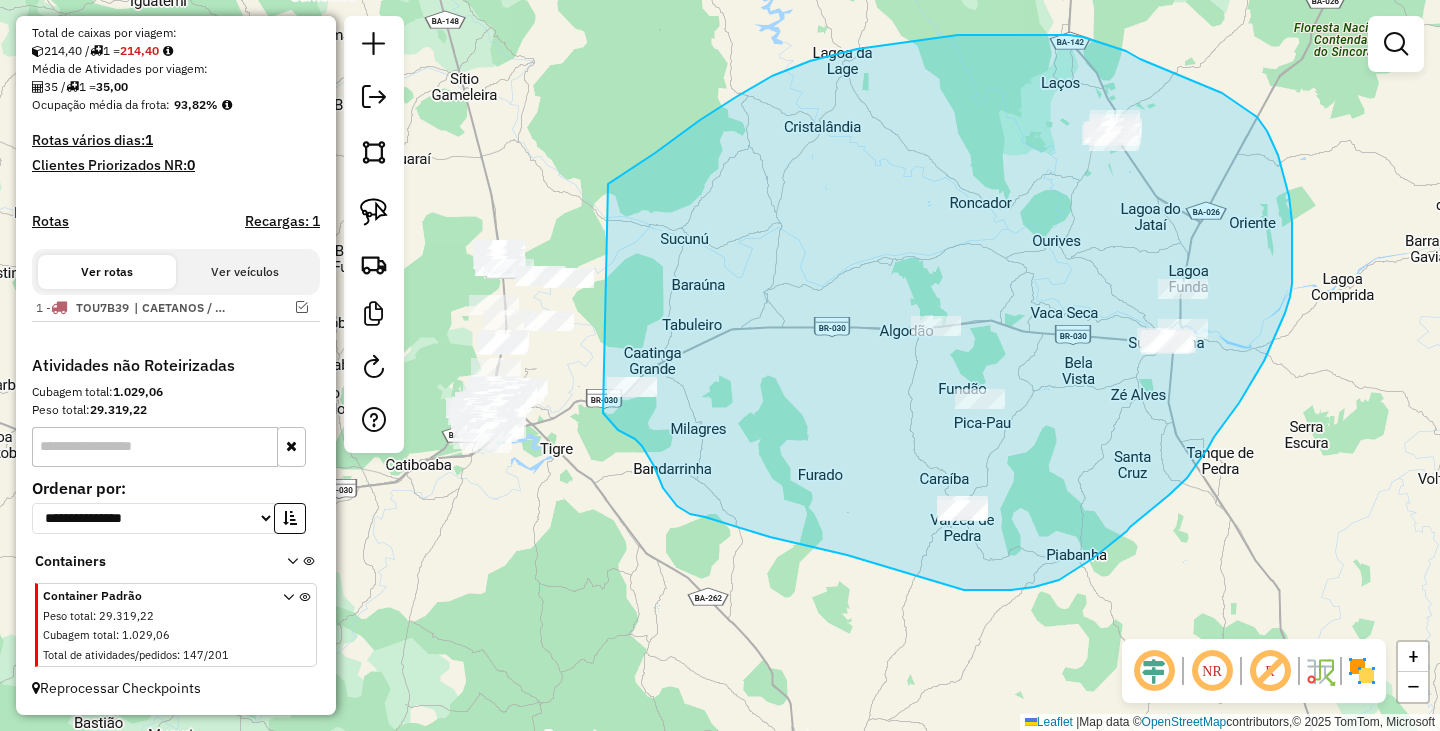 drag, startPoint x: 736, startPoint y: 97, endPoint x: 603, endPoint y: 413, distance: 342.84836 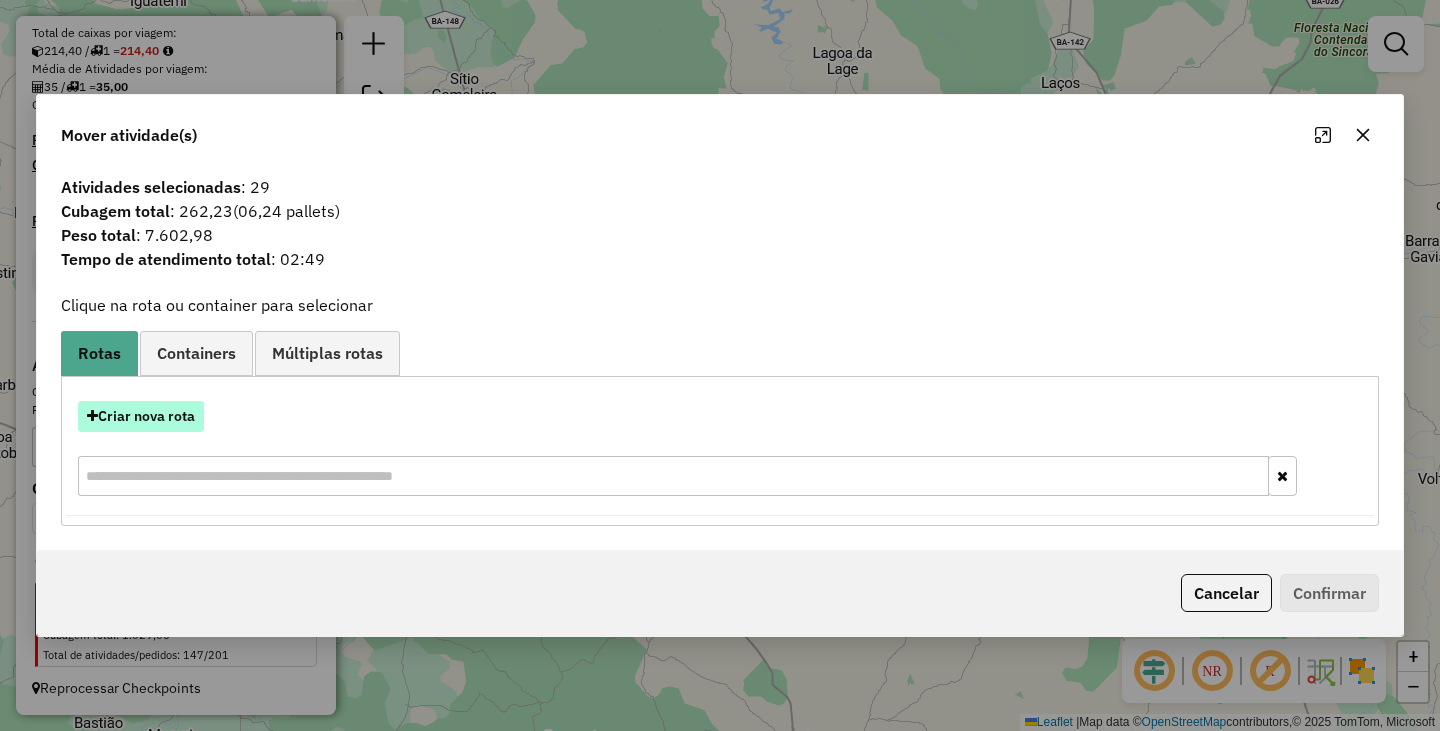 click on "Criar nova rota" at bounding box center [141, 416] 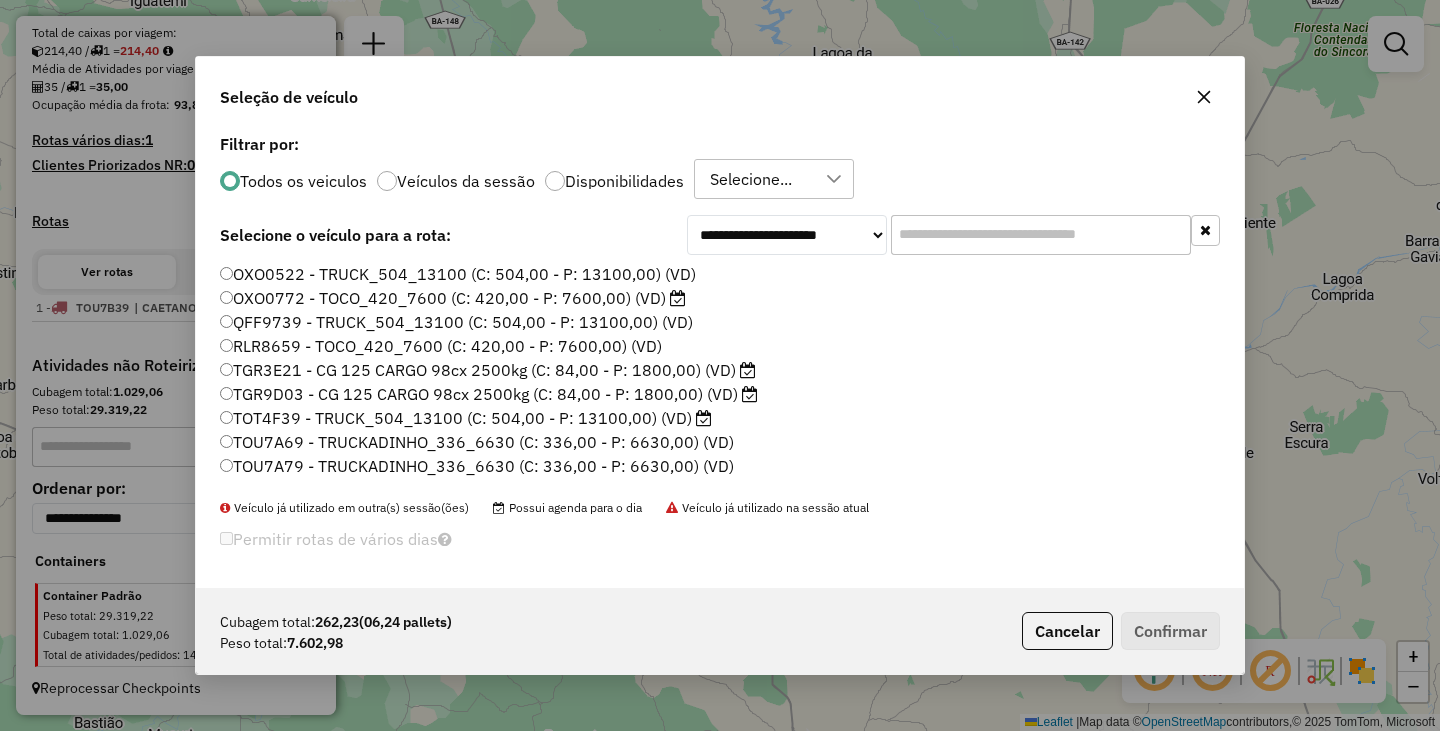 scroll, scrollTop: 11, scrollLeft: 6, axis: both 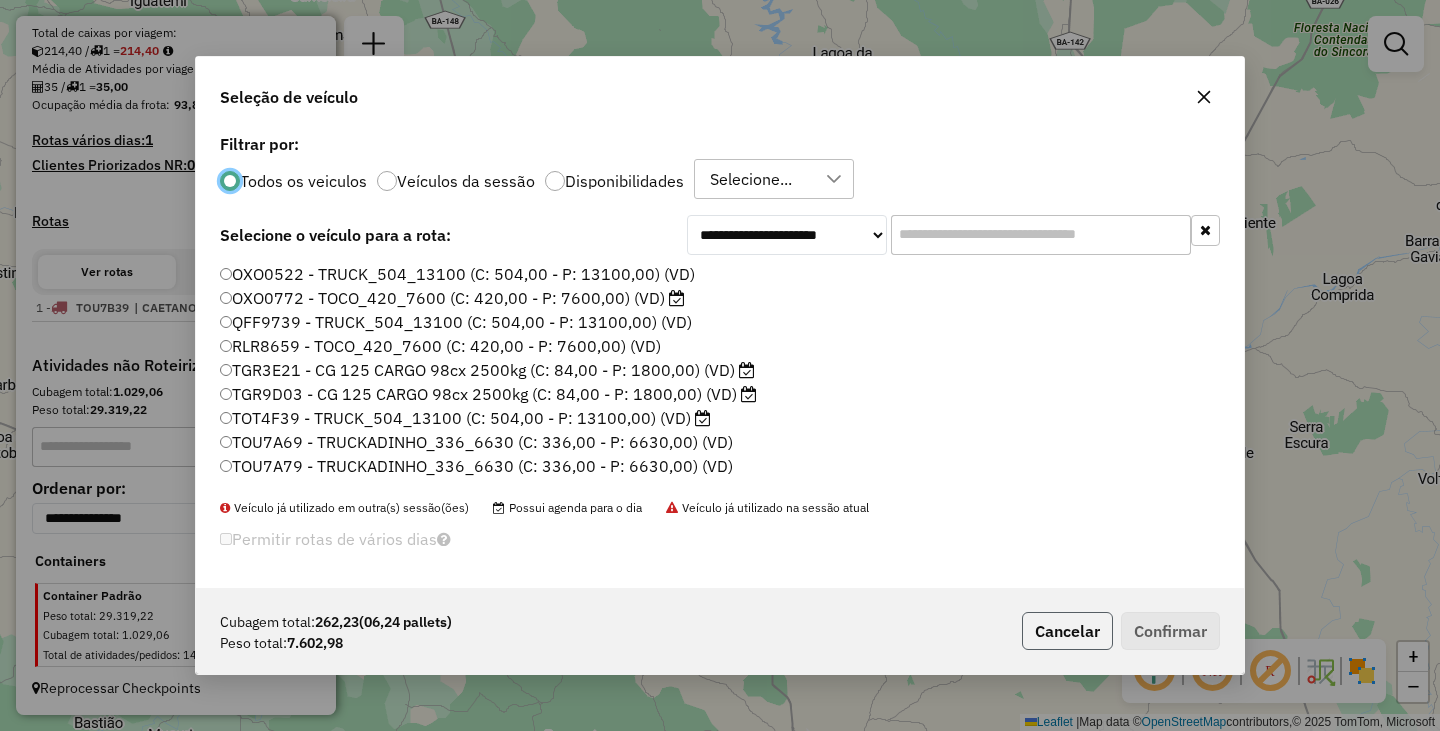 click on "Cancelar" 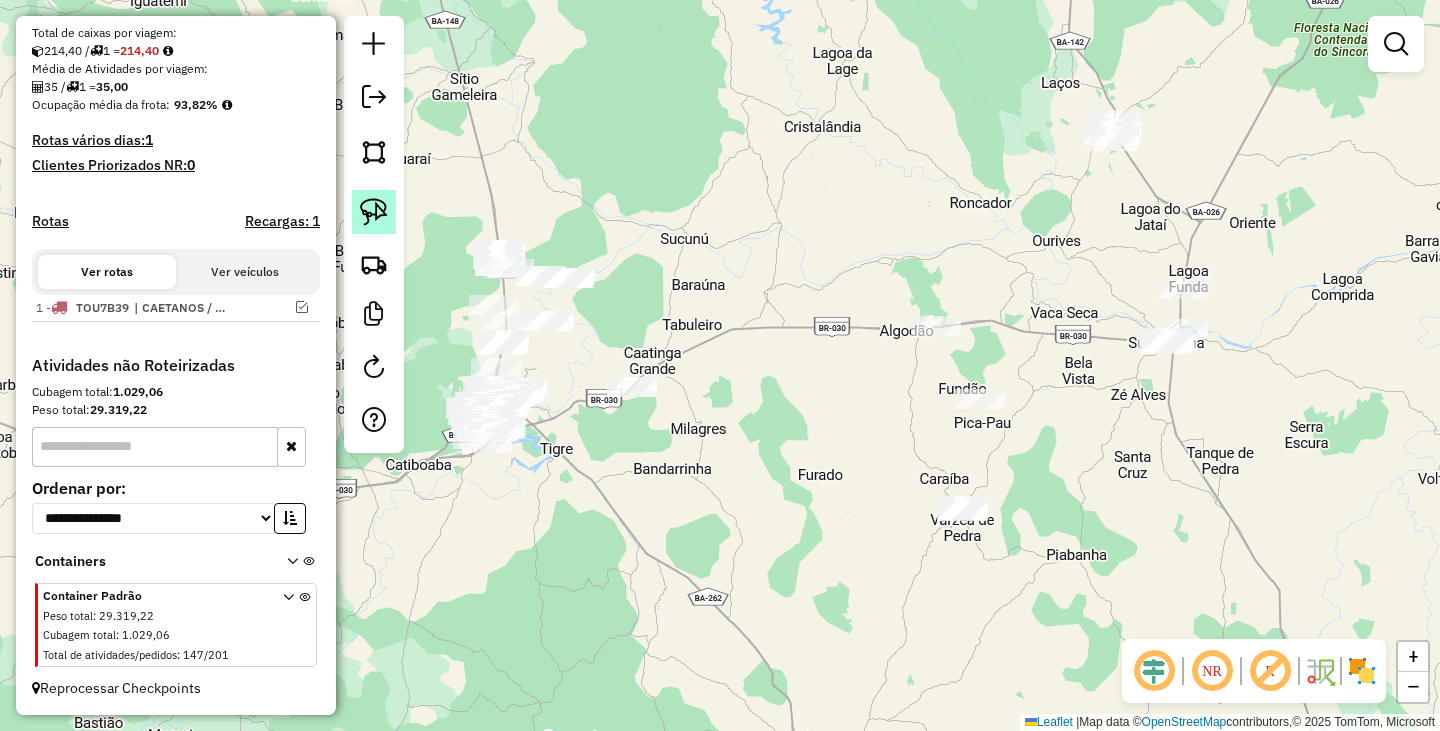 click 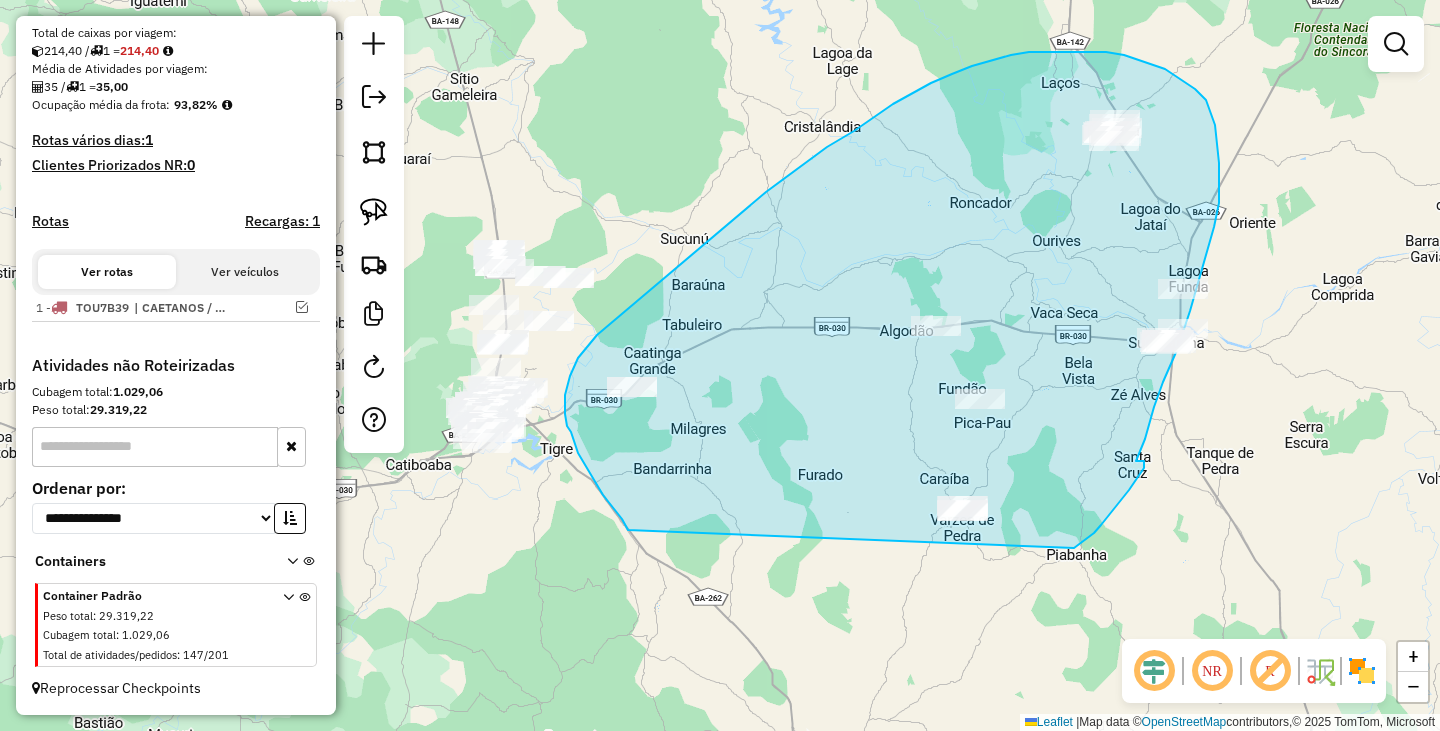 drag, startPoint x: 628, startPoint y: 528, endPoint x: 1074, endPoint y: 548, distance: 446.4482 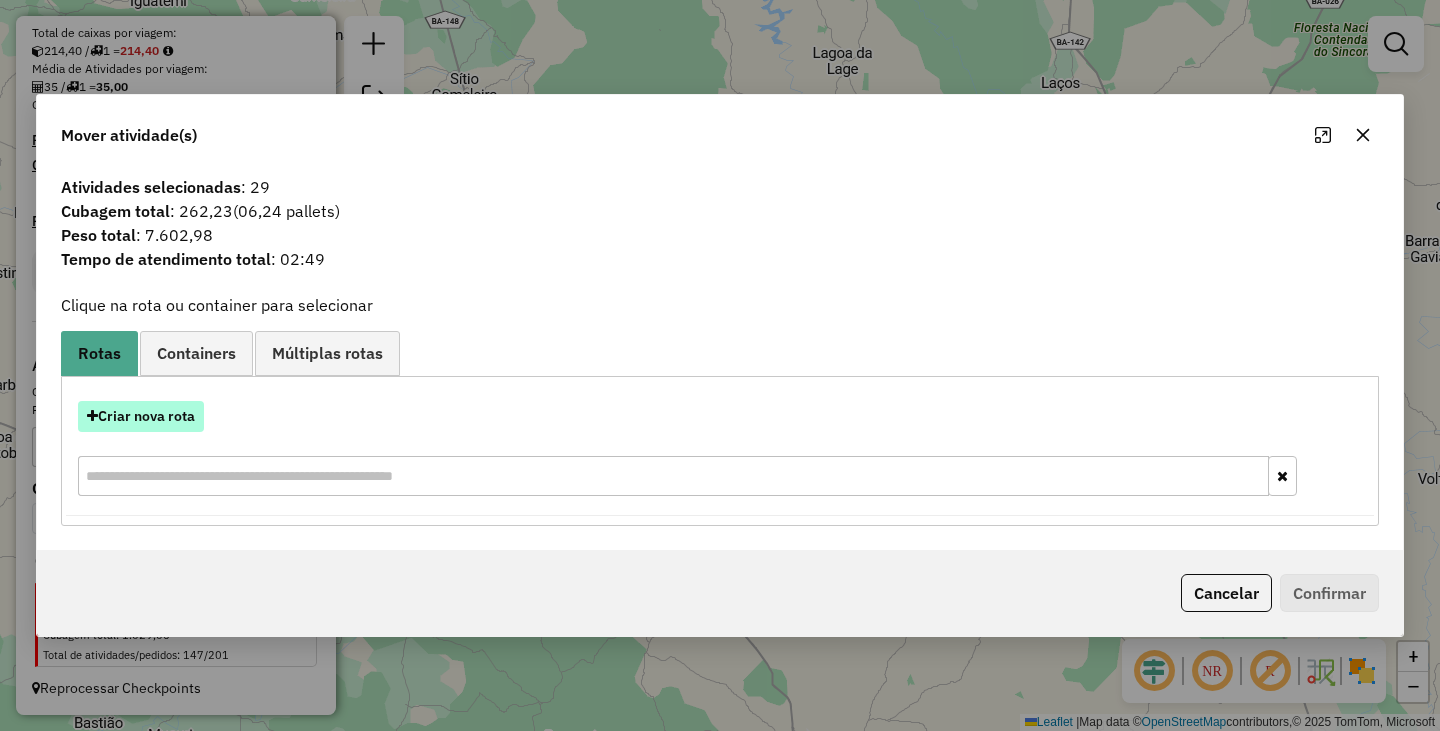 click on "Criar nova rota" at bounding box center [141, 416] 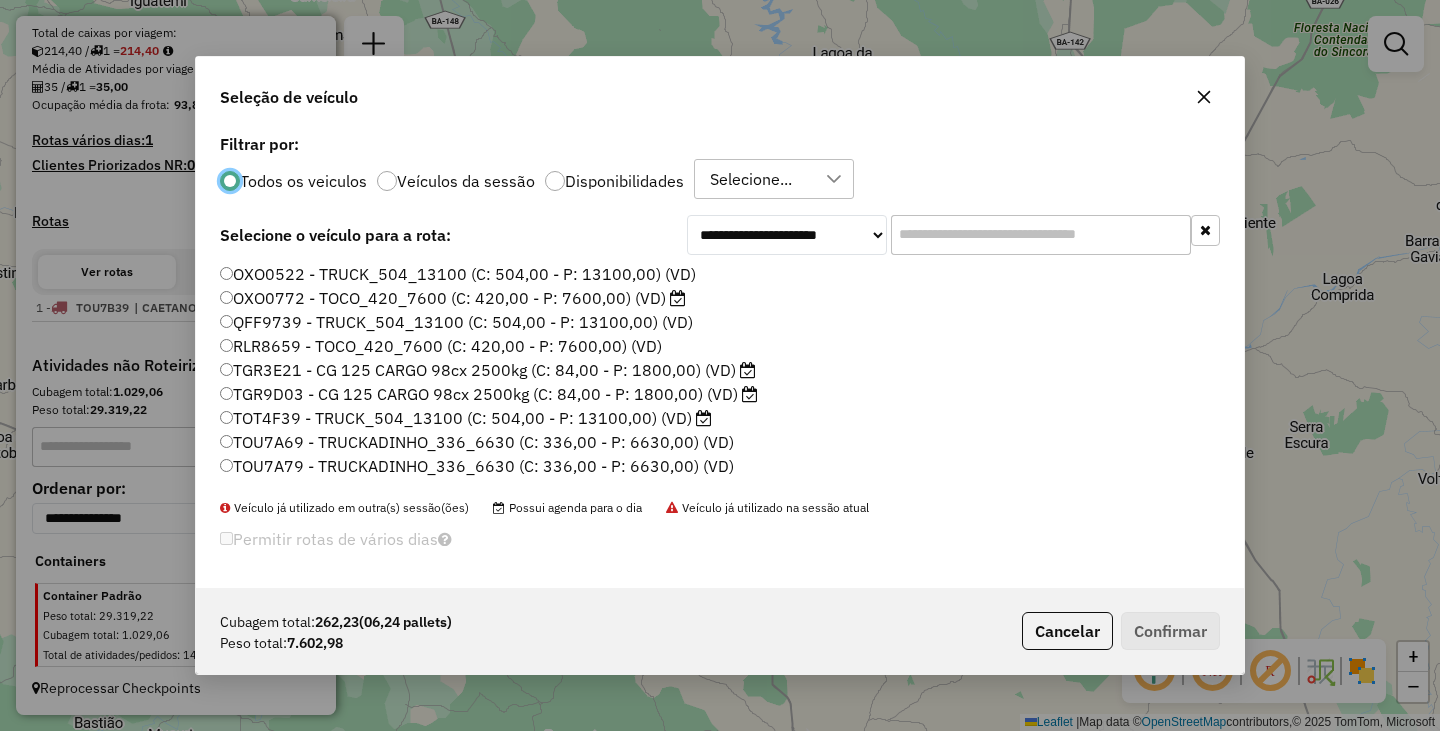 scroll, scrollTop: 11, scrollLeft: 6, axis: both 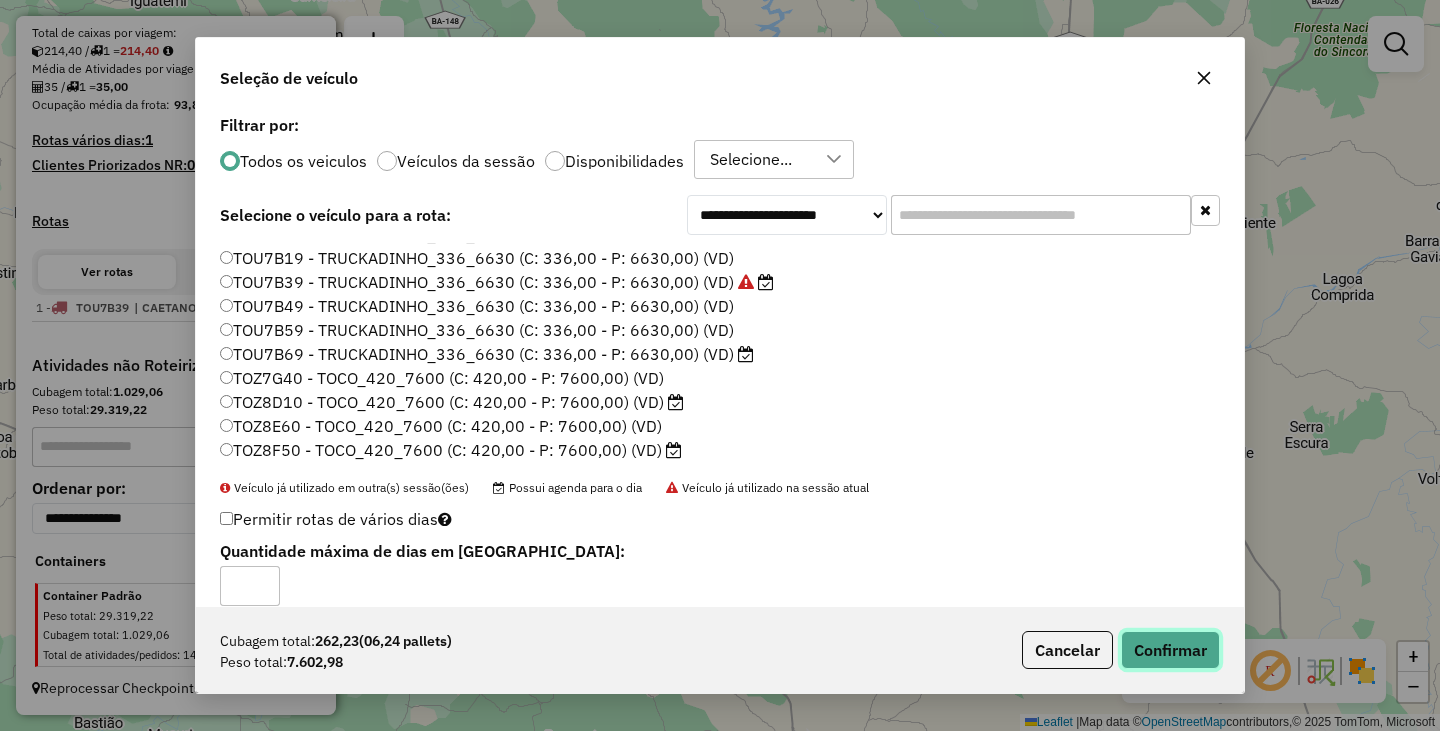 click on "Confirmar" 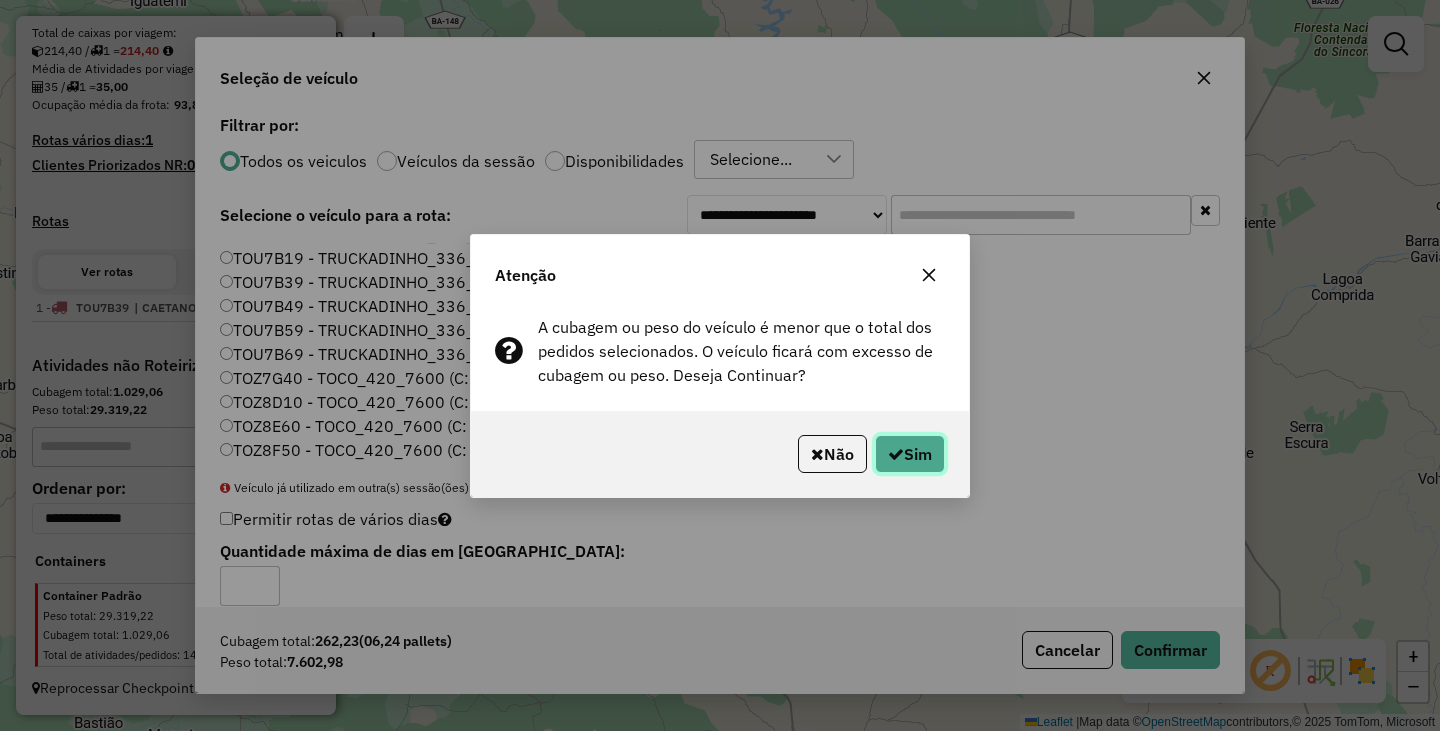 click 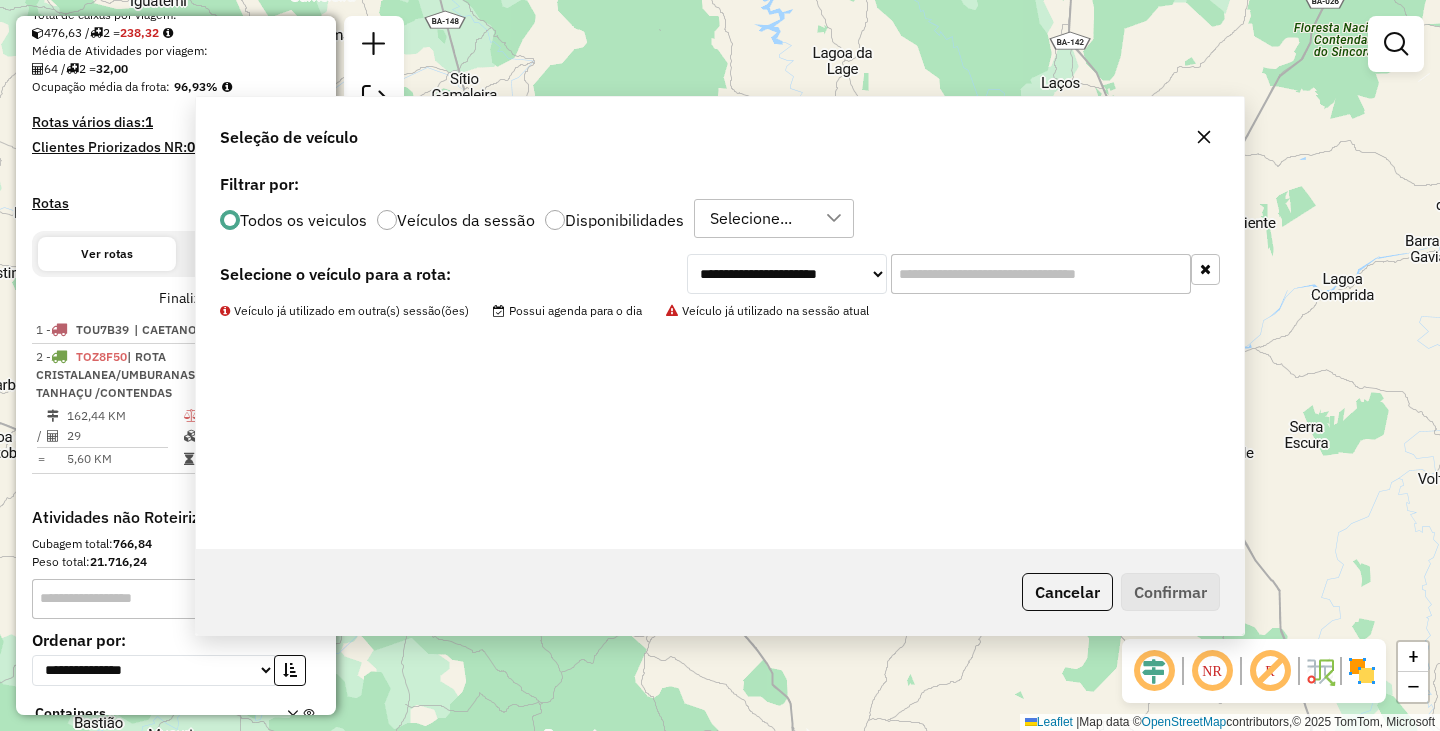 scroll, scrollTop: 503, scrollLeft: 0, axis: vertical 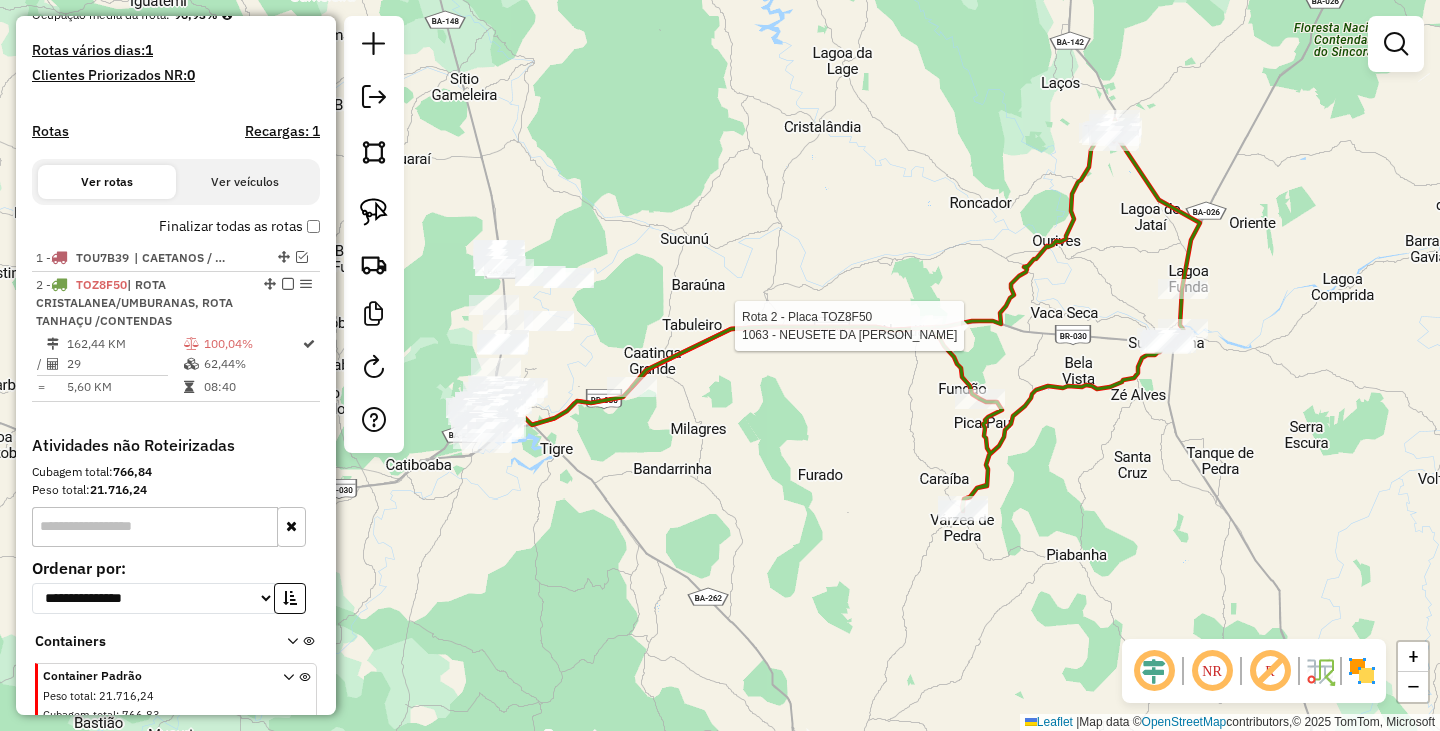 select on "**********" 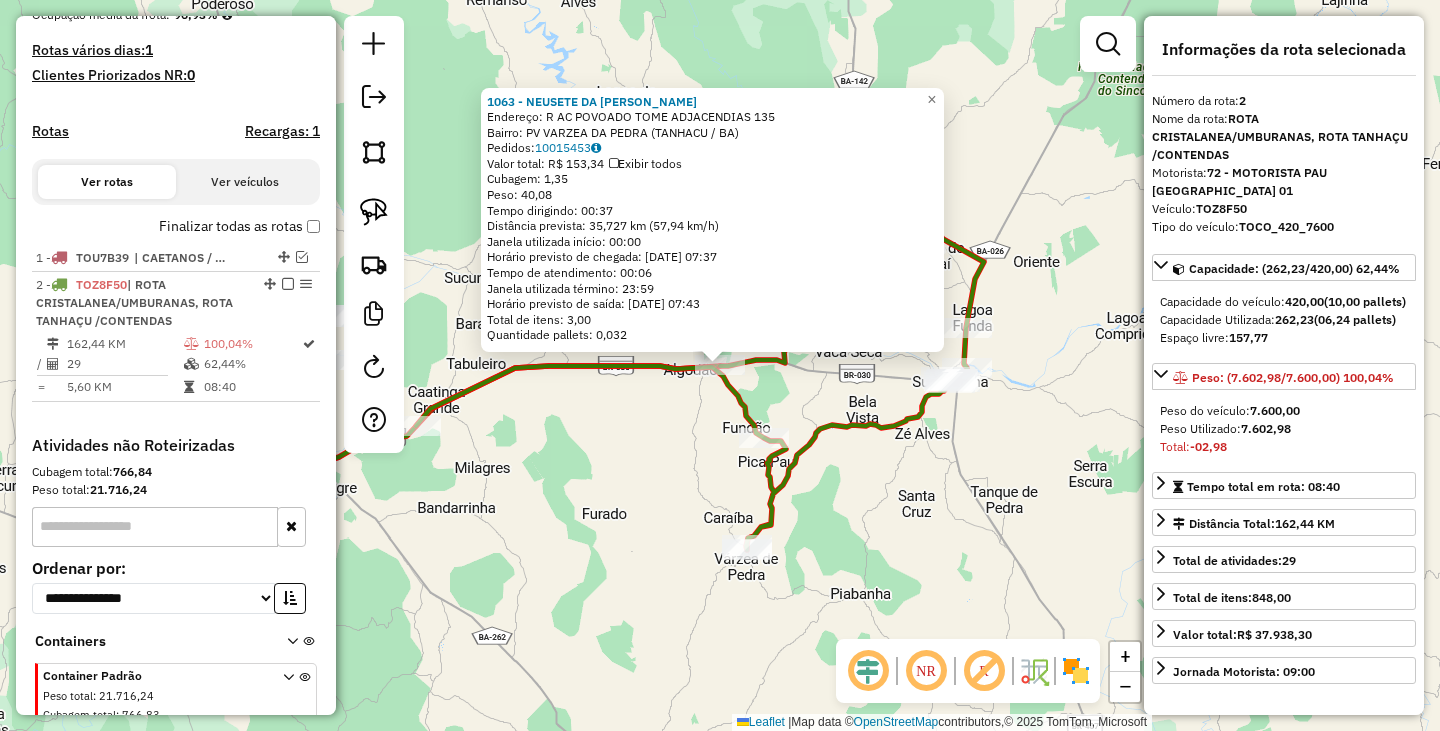 scroll, scrollTop: 601, scrollLeft: 0, axis: vertical 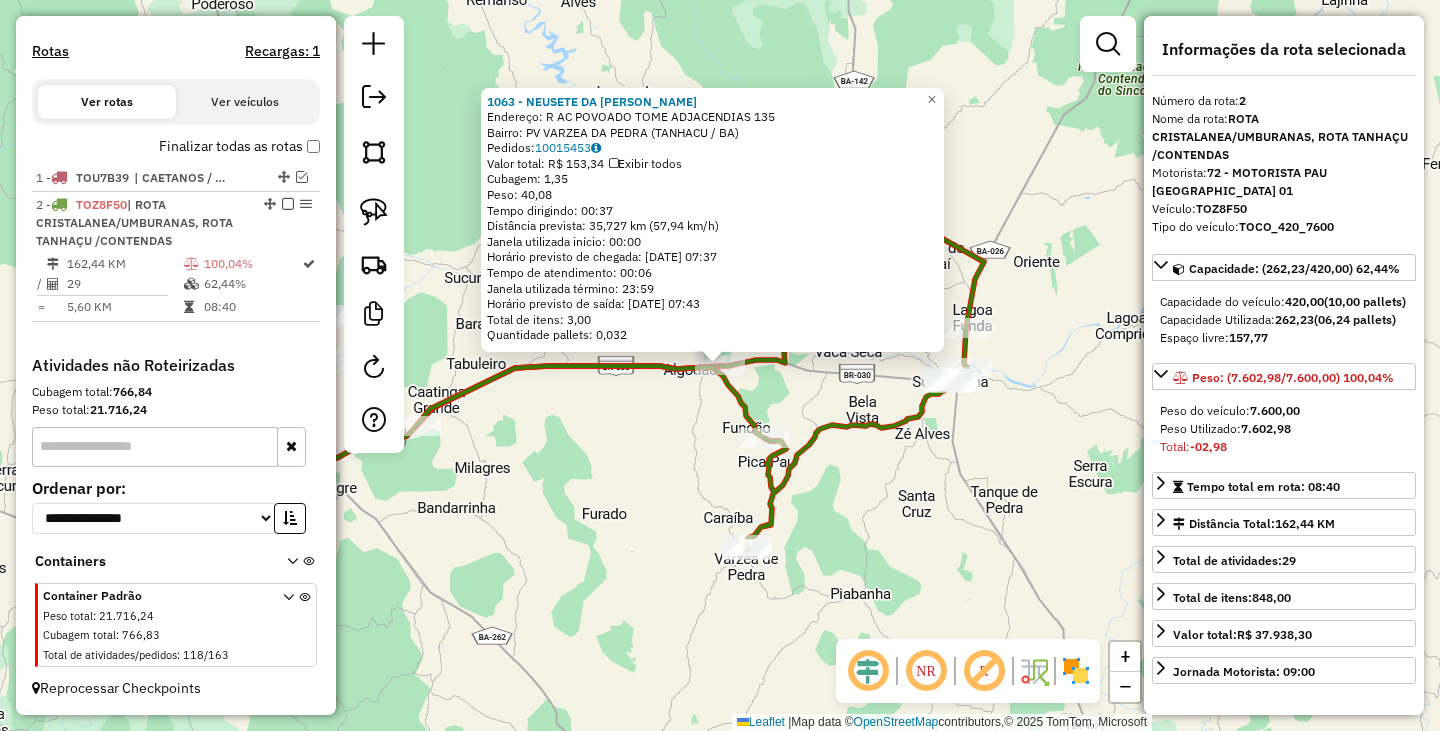 click on "1063 - NEUSETE DA ROCHA SIL  Endereço: R   AC POVOADO TOME ADJACENDIAS   135   Bairro: PV VARZEA DA PEDRA (TANHACU / BA)   Pedidos:  10015453   Valor total: R$ 153,34   Exibir todos   Cubagem: 1,35  Peso: 40,08  Tempo dirigindo: 00:37   Distância prevista: 35,727 km (57,94 km/h)   Janela utilizada início: 00:00   Horário previsto de chegada: 11/07/2025 07:37   Tempo de atendimento: 00:06   Janela utilizada término: 23:59   Horário previsto de saída: 11/07/2025 07:43   Total de itens: 3,00   Quantidade pallets: 0,032  × Janela de atendimento Grade de atendimento Capacidade Transportadoras Veículos Cliente Pedidos  Rotas Selecione os dias de semana para filtrar as janelas de atendimento  Seg   Ter   Qua   Qui   Sex   Sáb   Dom  Informe o período da janela de atendimento: De: Até:  Filtrar exatamente a janela do cliente  Considerar janela de atendimento padrão  Selecione os dias de semana para filtrar as grades de atendimento  Seg   Ter   Qua   Qui   Sex   Sáb   Dom   Peso mínimo:   Peso máximo:" 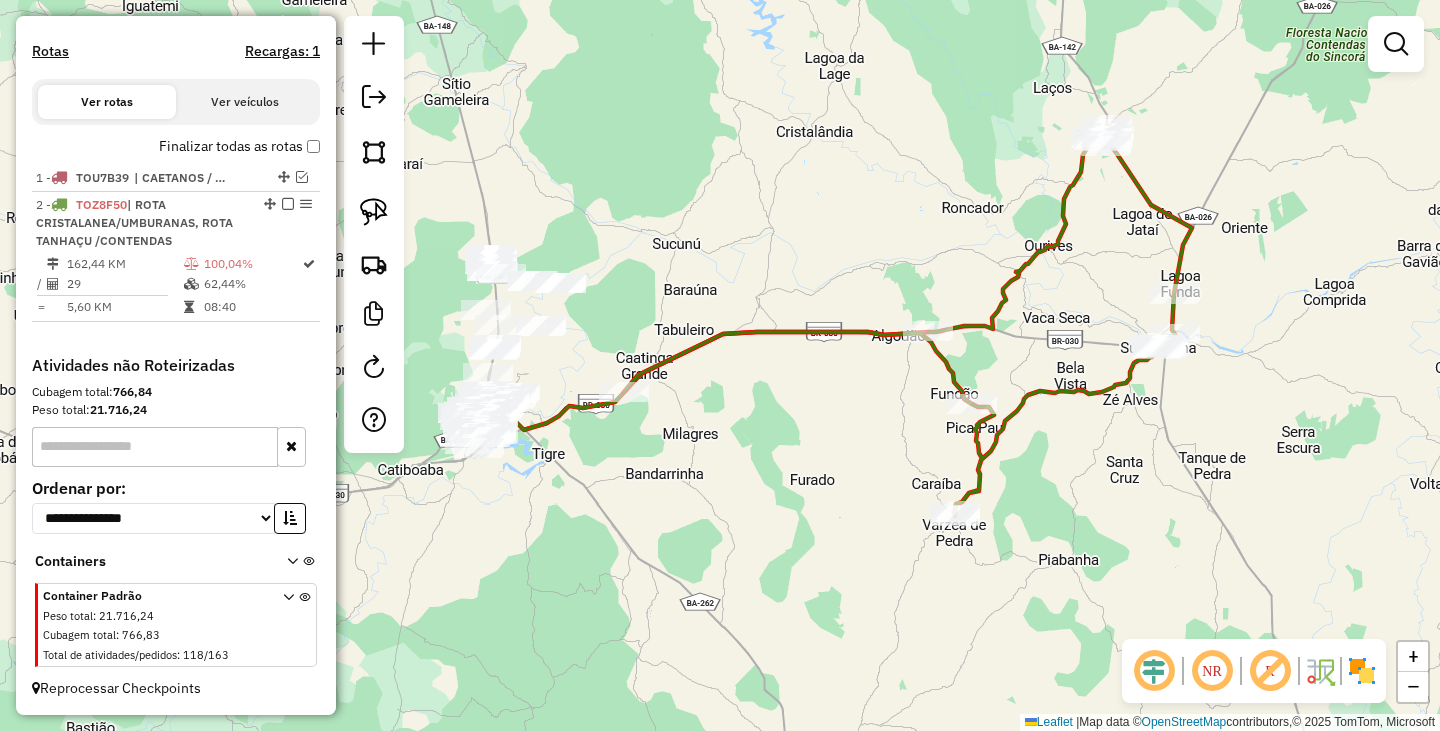 drag, startPoint x: 537, startPoint y: 460, endPoint x: 745, endPoint y: 426, distance: 210.76053 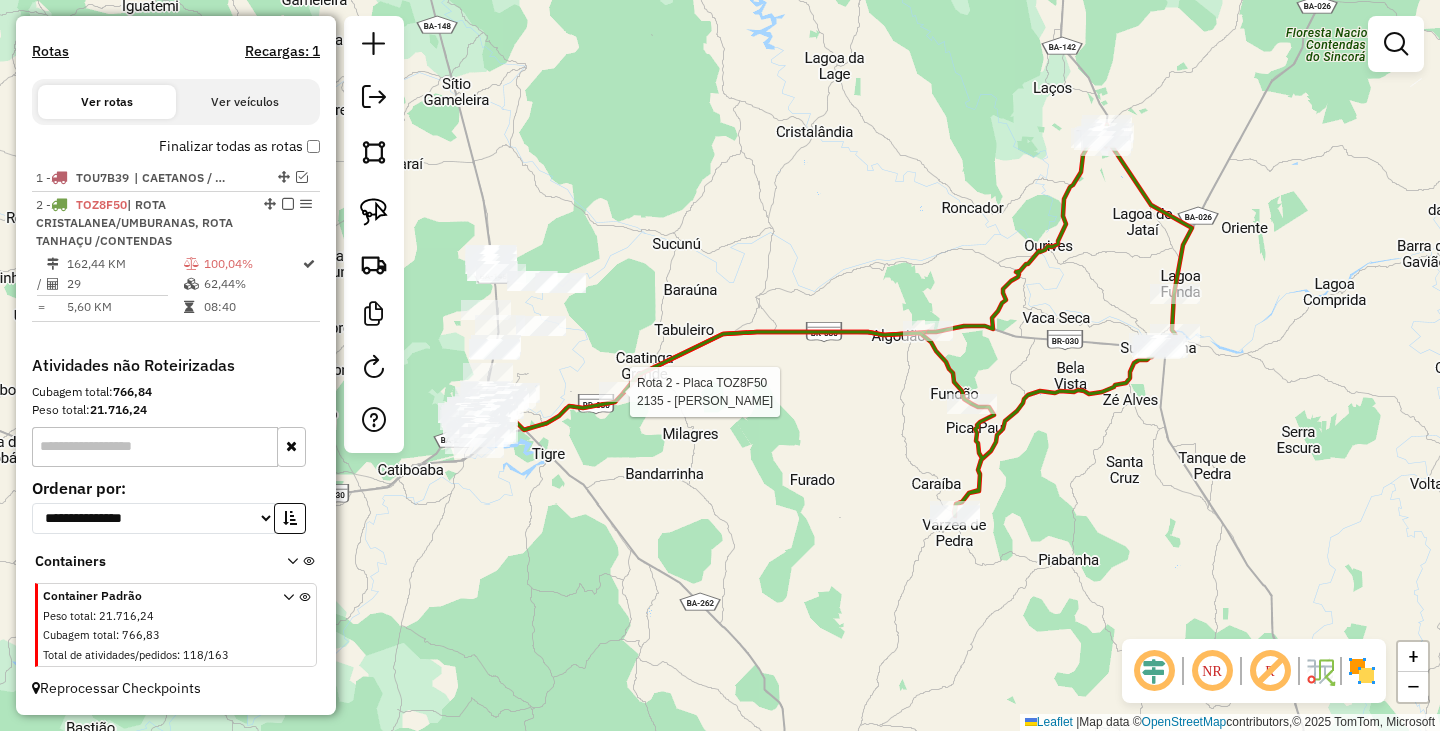 select on "**********" 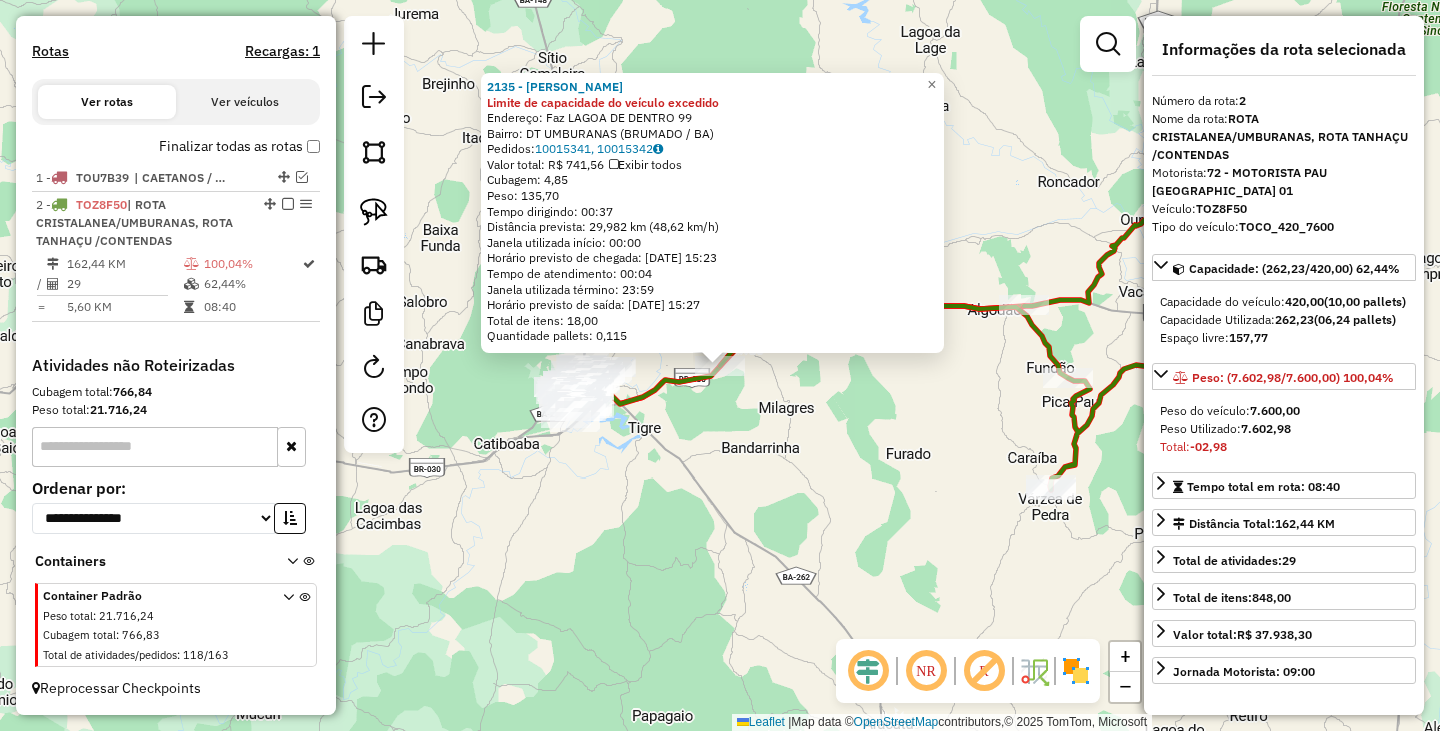 click on "2135 - SINVALDO MEIRA SANTO Limite de capacidade do veículo excedido  Endereço: Faz LAGOA DE DENTRO               99   Bairro: DT UMBURANAS (BRUMADO / BA)   Pedidos:  10015341, 10015342   Valor total: R$ 741,56   Exibir todos   Cubagem: 4,85  Peso: 135,70  Tempo dirigindo: 00:37   Distância prevista: 29,982 km (48,62 km/h)   Janela utilizada início: 00:00   Horário previsto de chegada: 11/07/2025 15:23   Tempo de atendimento: 00:04   Janela utilizada término: 23:59   Horário previsto de saída: 11/07/2025 15:27   Total de itens: 18,00   Quantidade pallets: 0,115  × Janela de atendimento Grade de atendimento Capacidade Transportadoras Veículos Cliente Pedidos  Rotas Selecione os dias de semana para filtrar as janelas de atendimento  Seg   Ter   Qua   Qui   Sex   Sáb   Dom  Informe o período da janela de atendimento: De: Até:  Filtrar exatamente a janela do cliente  Considerar janela de atendimento padrão  Selecione os dias de semana para filtrar as grades de atendimento  Seg   Ter   Qua   Qui  De:" 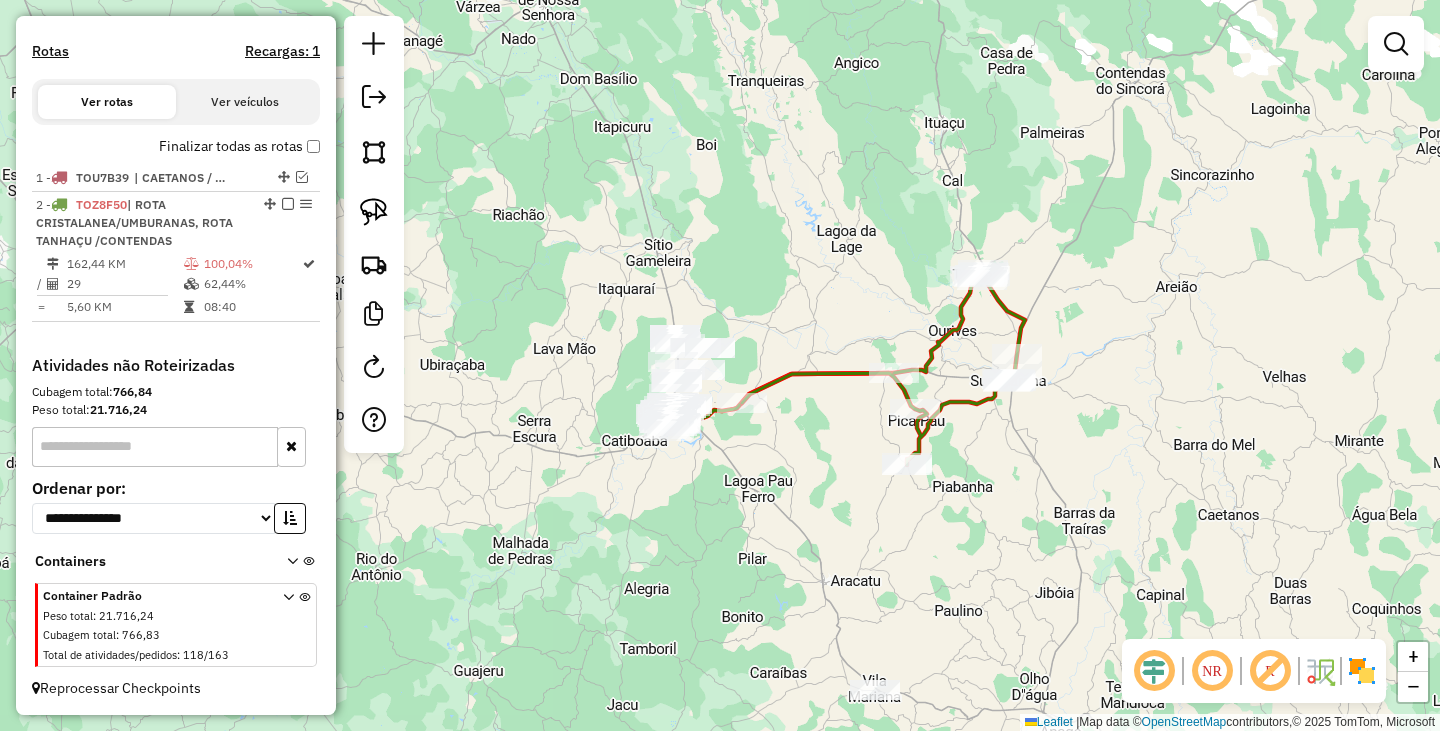drag, startPoint x: 1194, startPoint y: 387, endPoint x: 1032, endPoint y: 393, distance: 162.11107 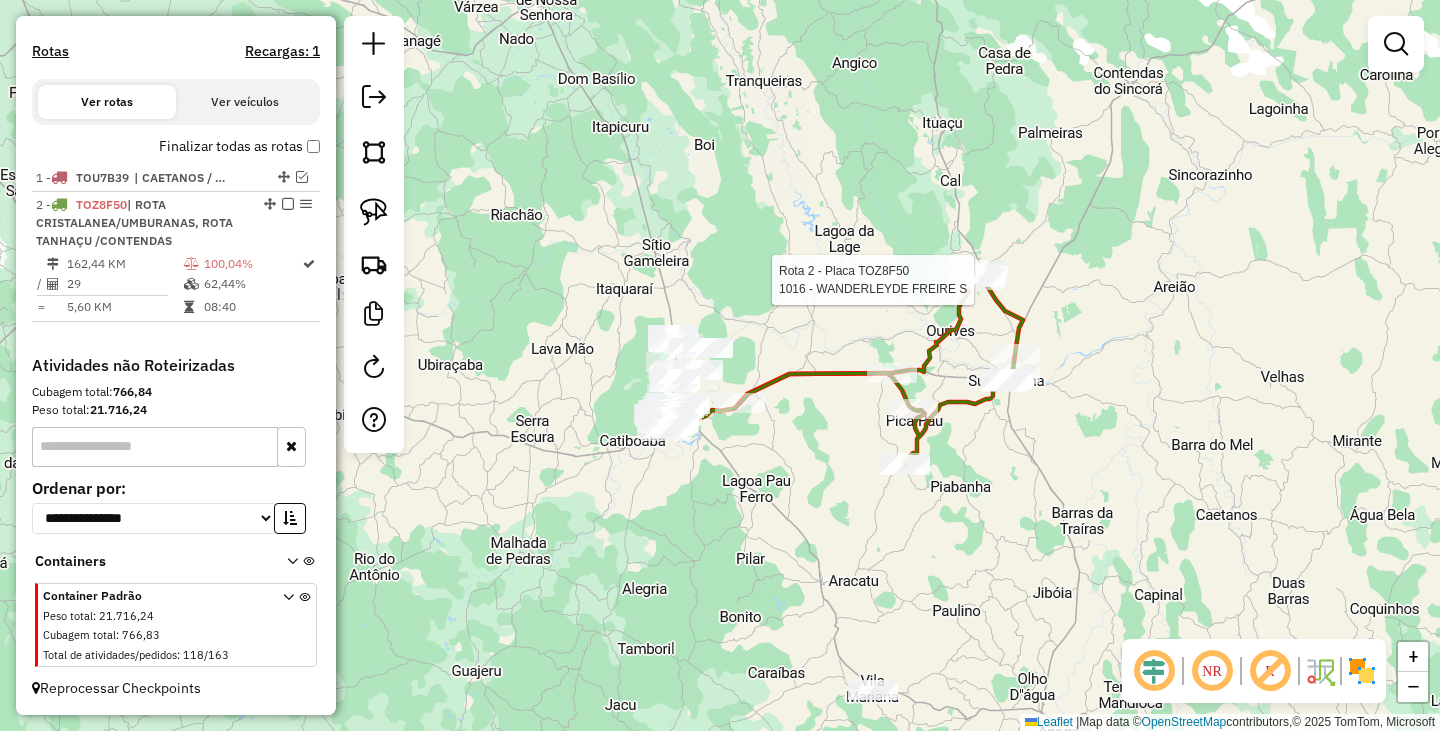 select on "**********" 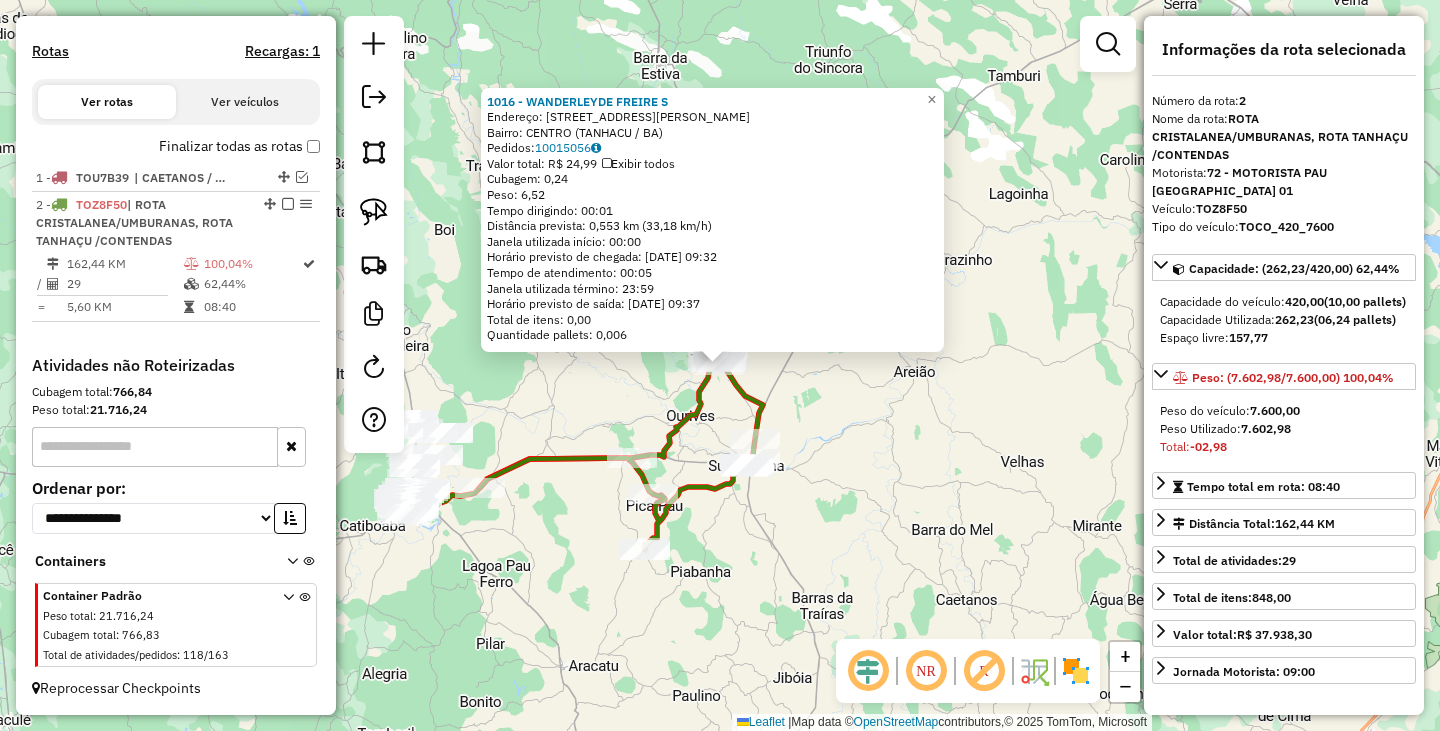click on "1016 - WANDERLEYDE FREIRE S  Endereço: R   R JOANA ANGELICA II           286   Bairro: CENTRO (TANHACU / BA)   Pedidos:  10015056   Valor total: R$ 24,99   Exibir todos   Cubagem: 0,24  Peso: 6,52  Tempo dirigindo: 00:01   Distância prevista: 0,553 km (33,18 km/h)   Janela utilizada início: 00:00   Horário previsto de chegada: 11/07/2025 09:32   Tempo de atendimento: 00:05   Janela utilizada término: 23:59   Horário previsto de saída: 11/07/2025 09:37   Total de itens: 0,00   Quantidade pallets: 0,006  × Janela de atendimento Grade de atendimento Capacidade Transportadoras Veículos Cliente Pedidos  Rotas Selecione os dias de semana para filtrar as janelas de atendimento  Seg   Ter   Qua   Qui   Sex   Sáb   Dom  Informe o período da janela de atendimento: De: Até:  Filtrar exatamente a janela do cliente  Considerar janela de atendimento padrão  Selecione os dias de semana para filtrar as grades de atendimento  Seg   Ter   Qua   Qui   Sex   Sáb   Dom   Peso mínimo:   Peso máximo:   De:   Até:" 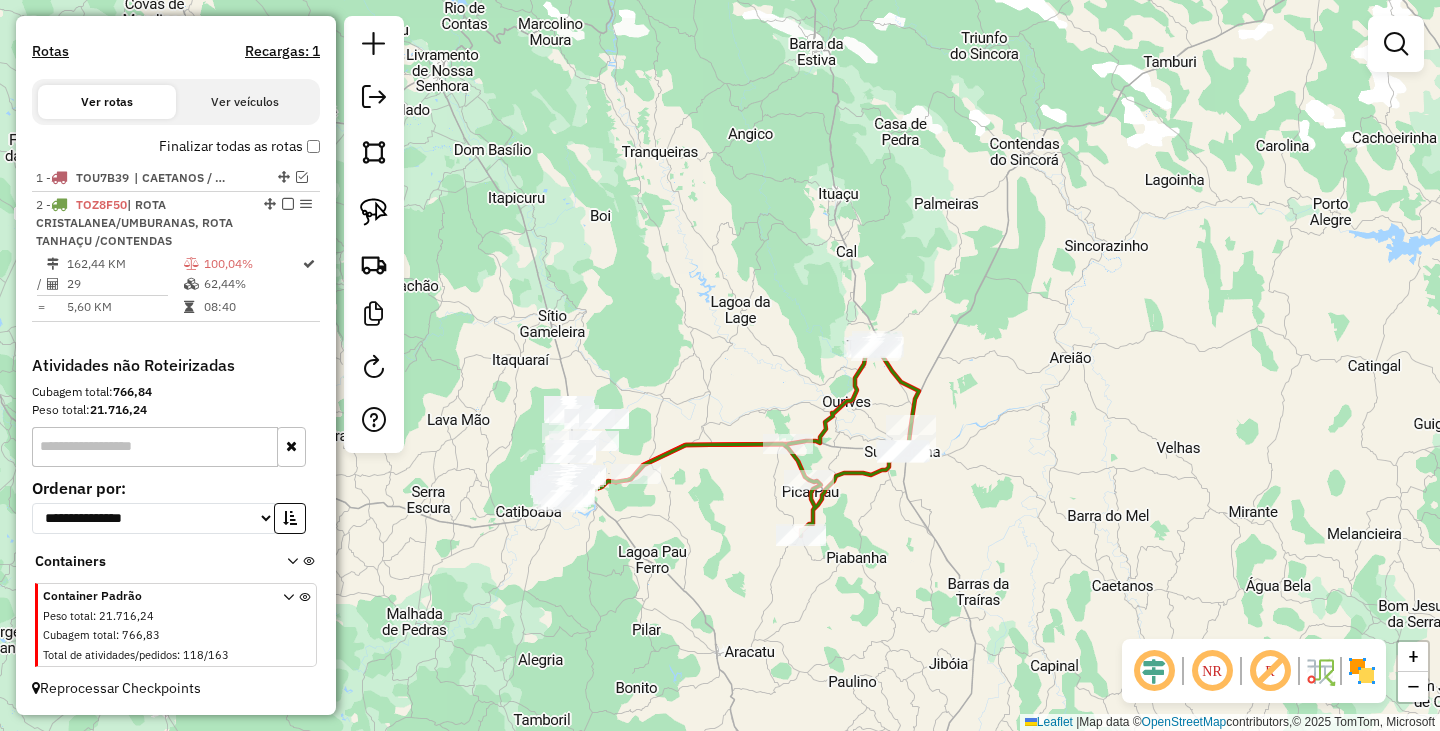 drag, startPoint x: 766, startPoint y: 517, endPoint x: 922, endPoint y: 503, distance: 156.62694 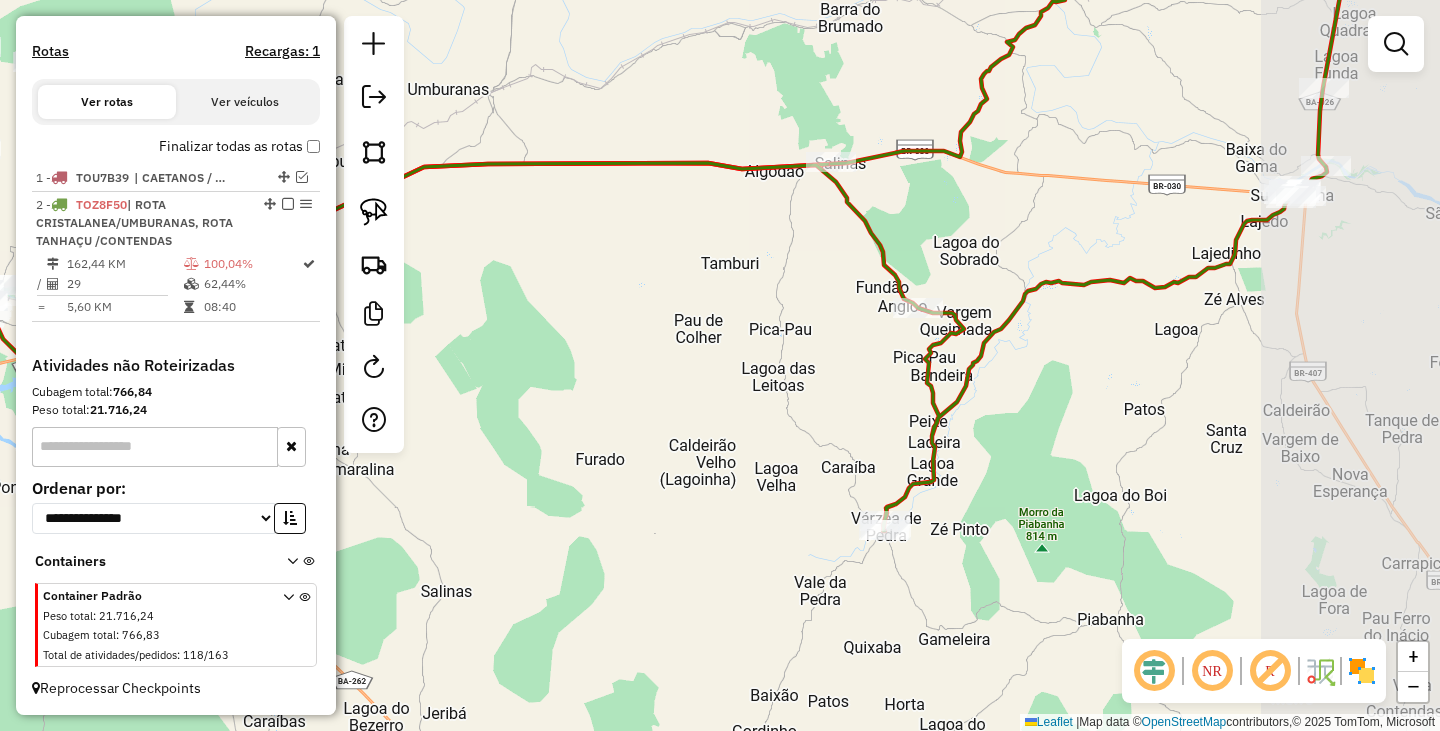 drag, startPoint x: 870, startPoint y: 503, endPoint x: 634, endPoint y: 315, distance: 301.72836 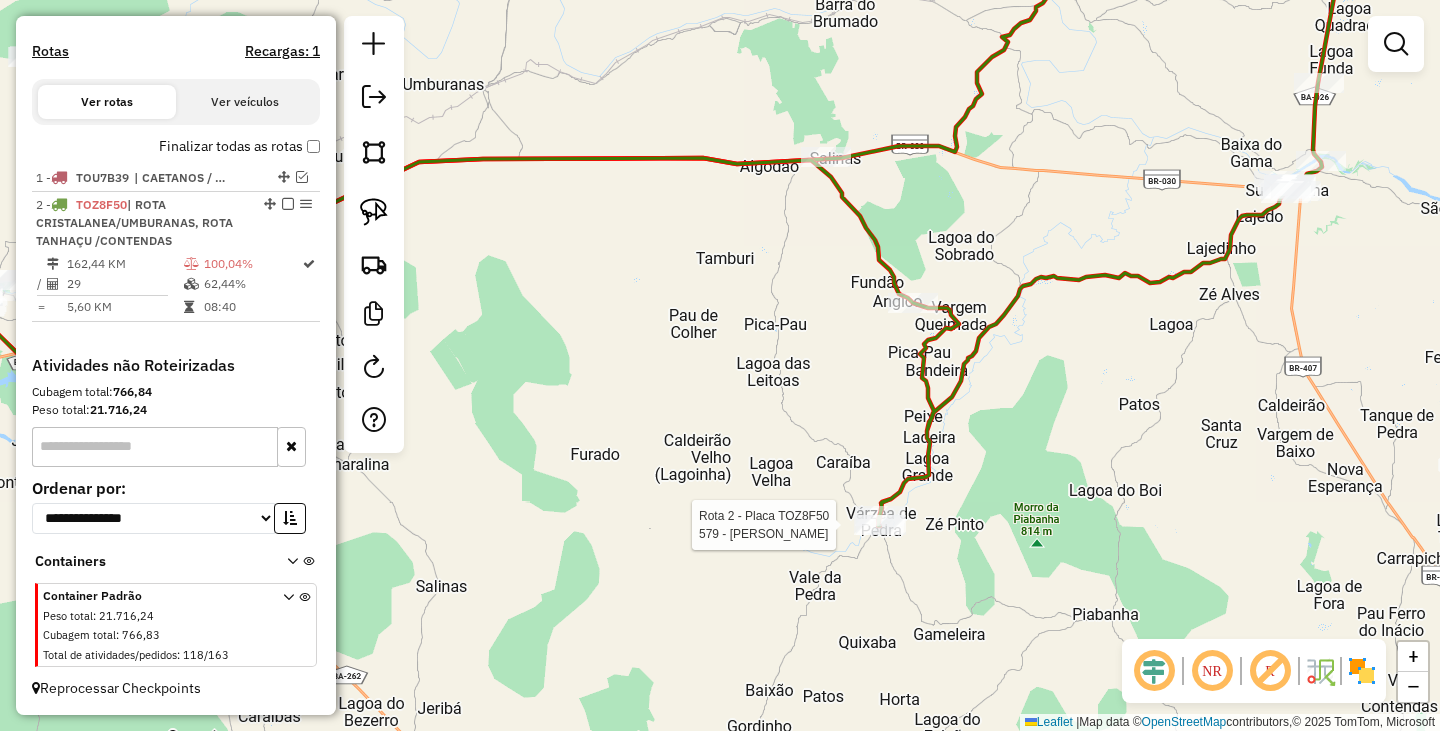 select on "**********" 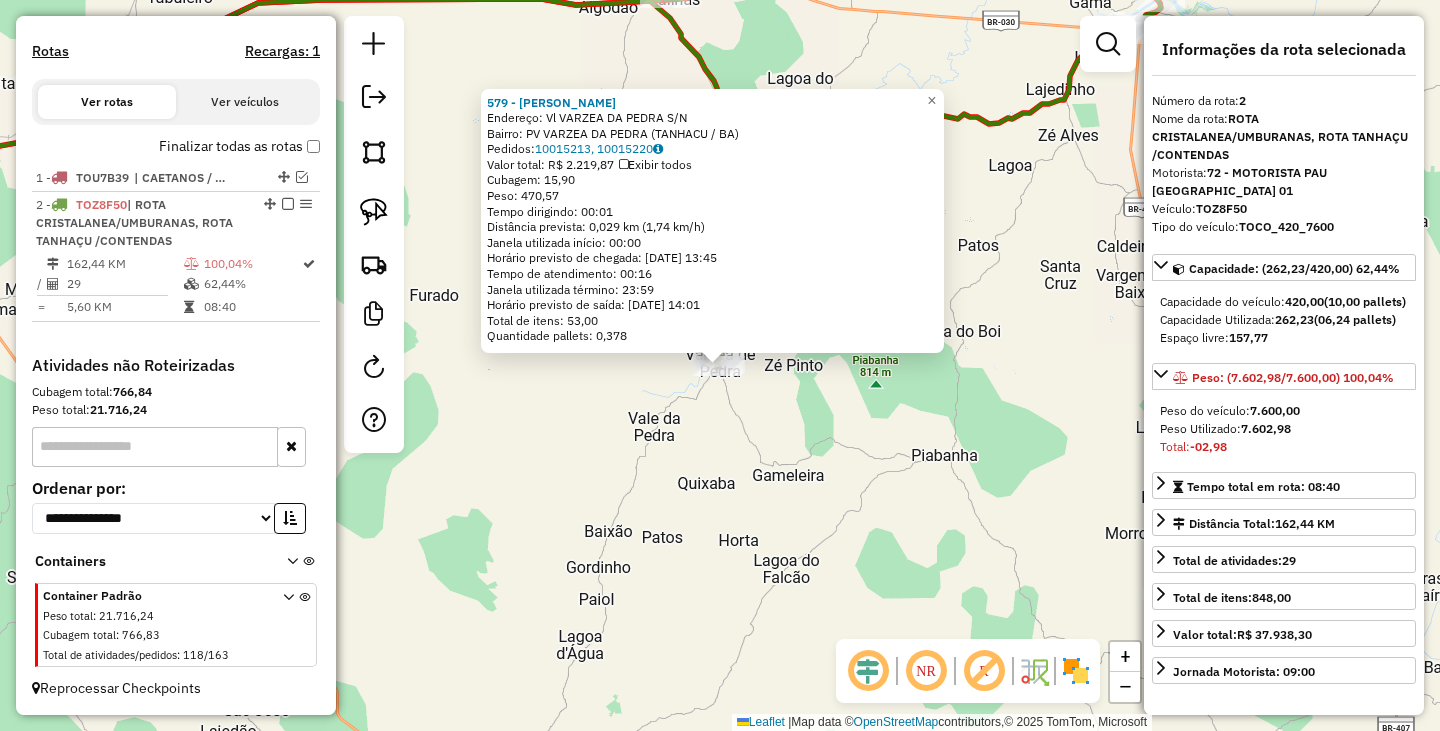 click on "579 - JOSE MARLUCIO DA SIL  Endereço: Vl  VARZEA DA PEDRA               S/N   Bairro: PV VARZEA DA PEDRA (TANHACU / BA)   Pedidos:  10015213, 10015220   Valor total: R$ 2.219,87   Exibir todos   Cubagem: 15,90  Peso: 470,57  Tempo dirigindo: 00:01   Distância prevista: 0,029 km (1,74 km/h)   Janela utilizada início: 00:00   Horário previsto de chegada: 11/07/2025 13:45   Tempo de atendimento: 00:16   Janela utilizada término: 23:59   Horário previsto de saída: 11/07/2025 14:01   Total de itens: 53,00   Quantidade pallets: 0,378  × Janela de atendimento Grade de atendimento Capacidade Transportadoras Veículos Cliente Pedidos  Rotas Selecione os dias de semana para filtrar as janelas de atendimento  Seg   Ter   Qua   Qui   Sex   Sáb   Dom  Informe o período da janela de atendimento: De: Até:  Filtrar exatamente a janela do cliente  Considerar janela de atendimento padrão  Selecione os dias de semana para filtrar as grades de atendimento  Seg   Ter   Qua   Qui   Sex   Sáb   Dom   Peso mínimo:  De:" 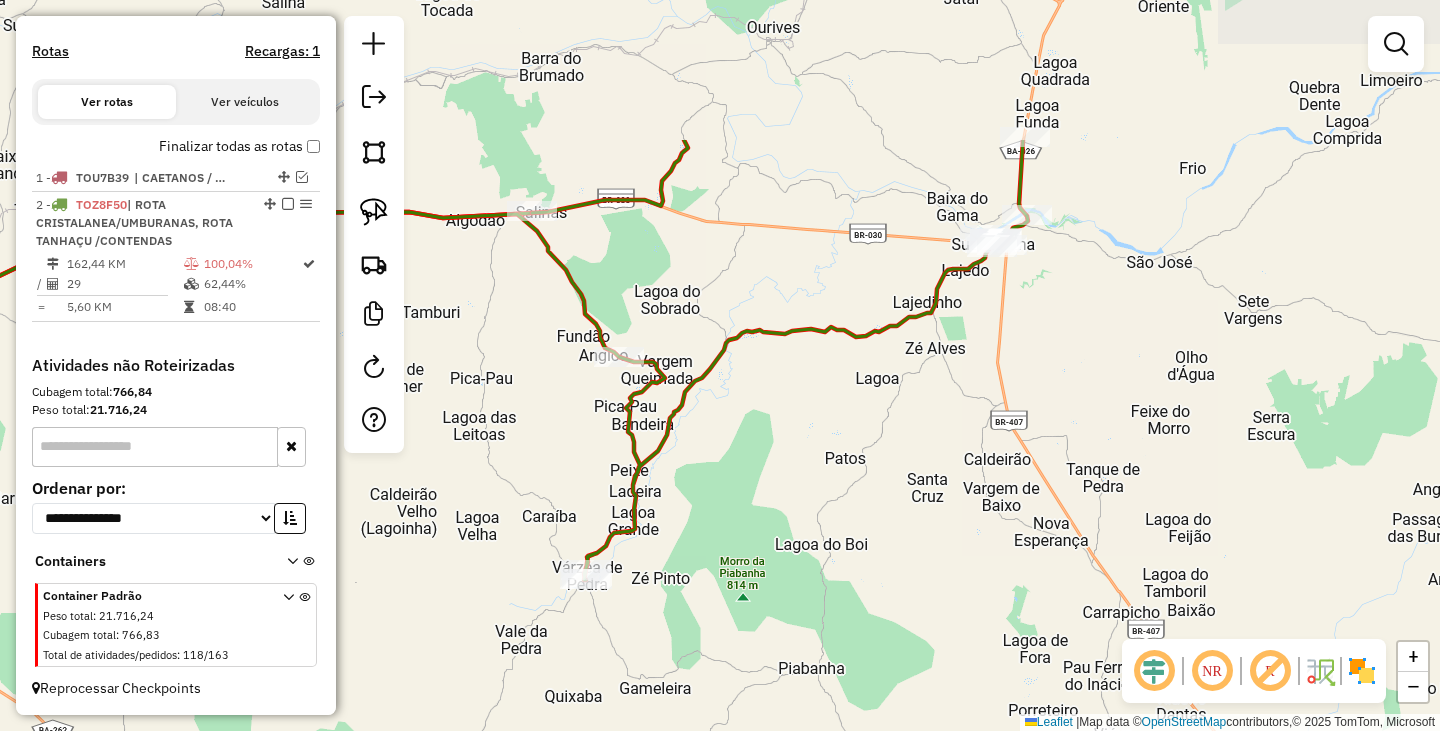 drag, startPoint x: 1027, startPoint y: 233, endPoint x: 894, endPoint y: 446, distance: 251.11353 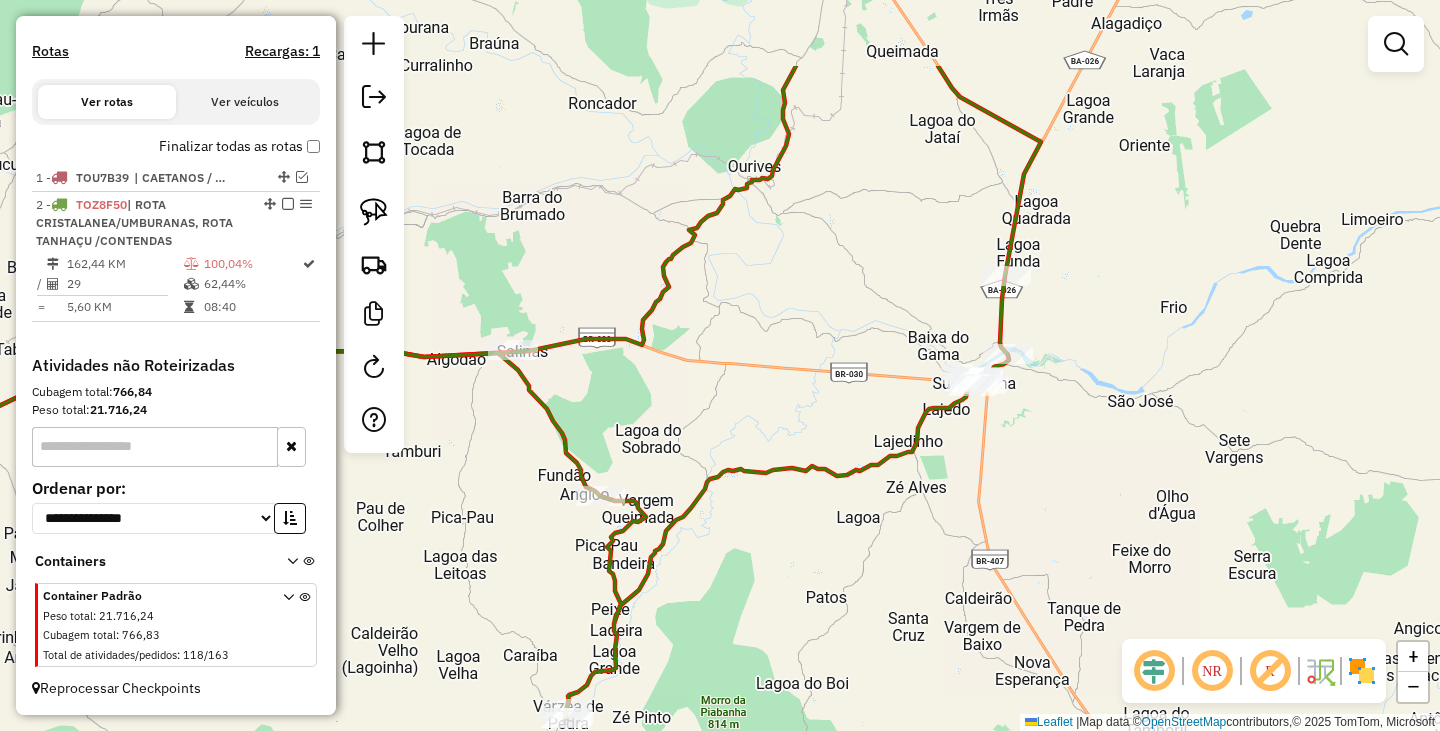 drag, startPoint x: 990, startPoint y: 326, endPoint x: 965, endPoint y: 478, distance: 154.0422 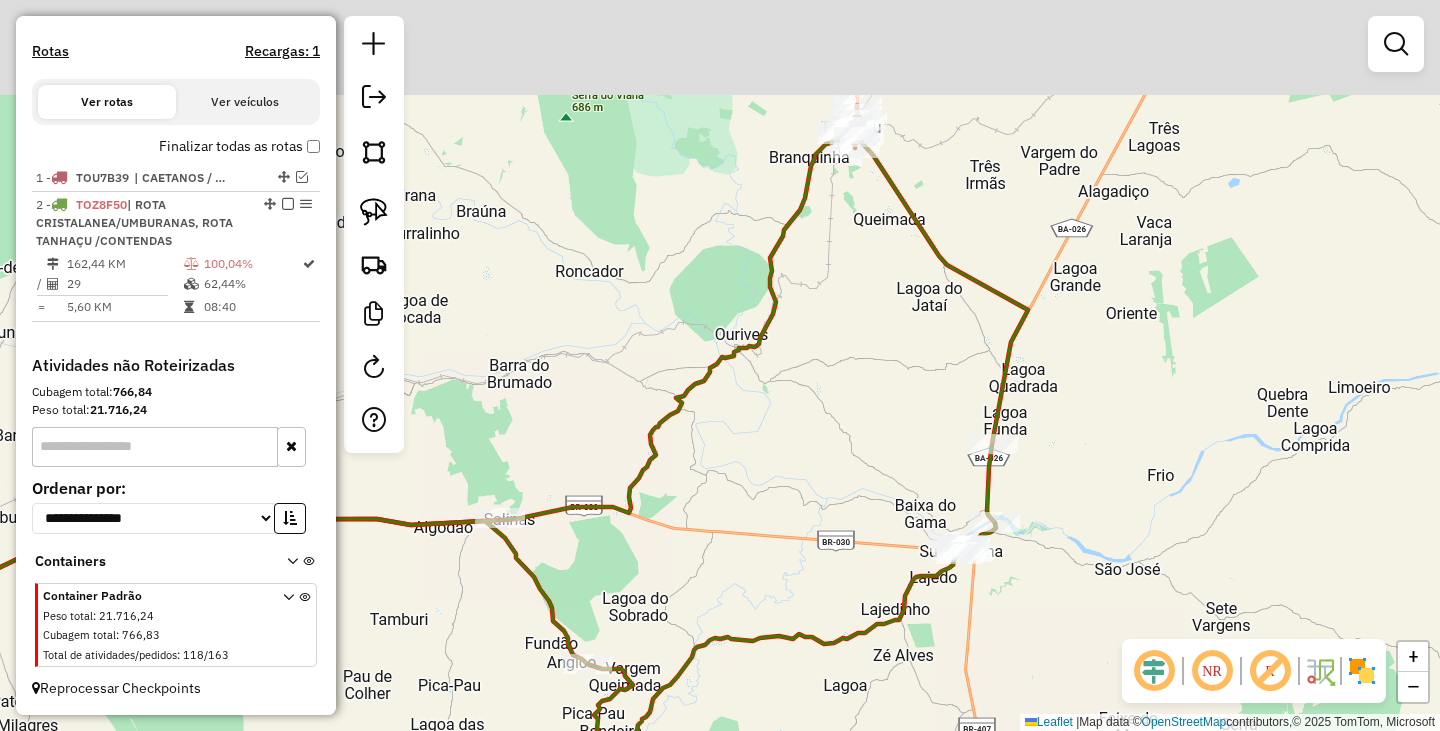 drag, startPoint x: 1053, startPoint y: 324, endPoint x: 1046, endPoint y: 481, distance: 157.15598 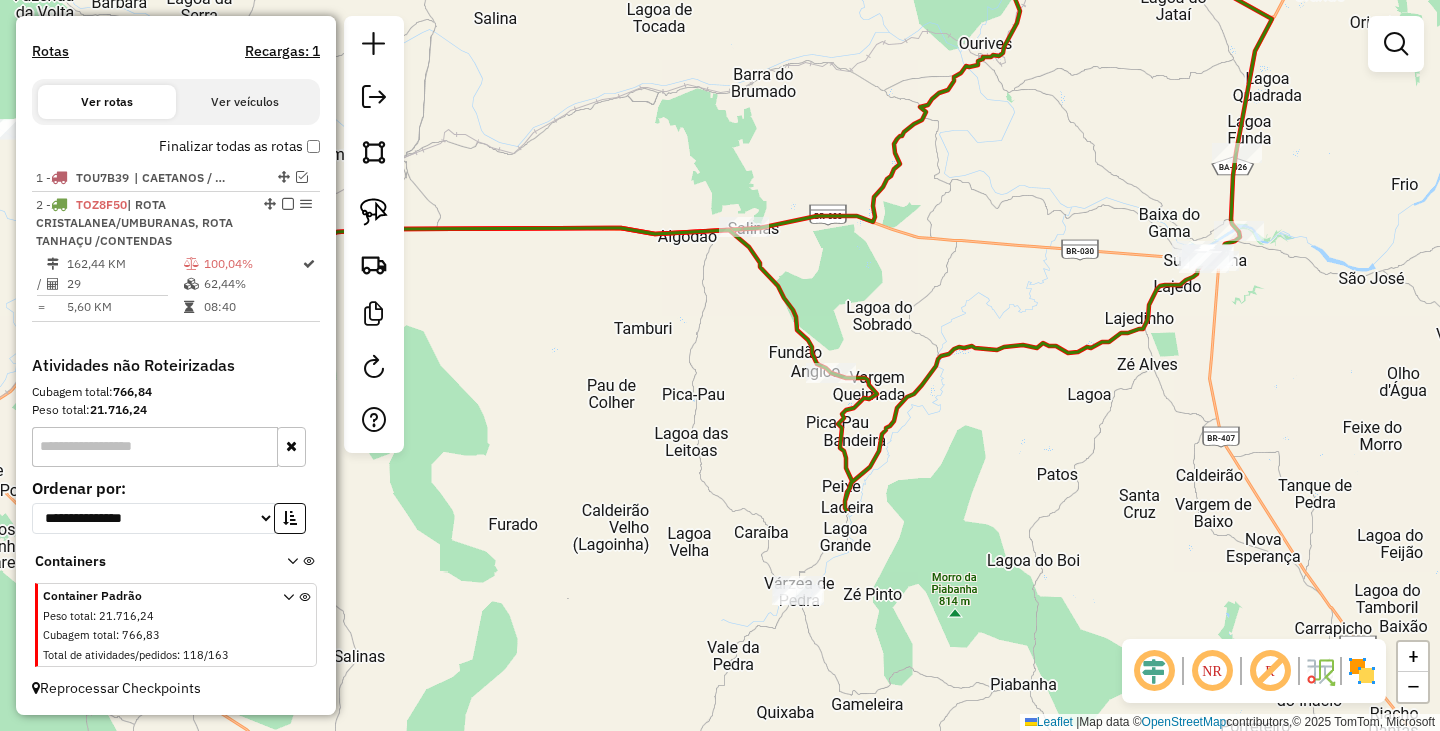 drag, startPoint x: 780, startPoint y: 525, endPoint x: 1024, endPoint y: 232, distance: 381.29385 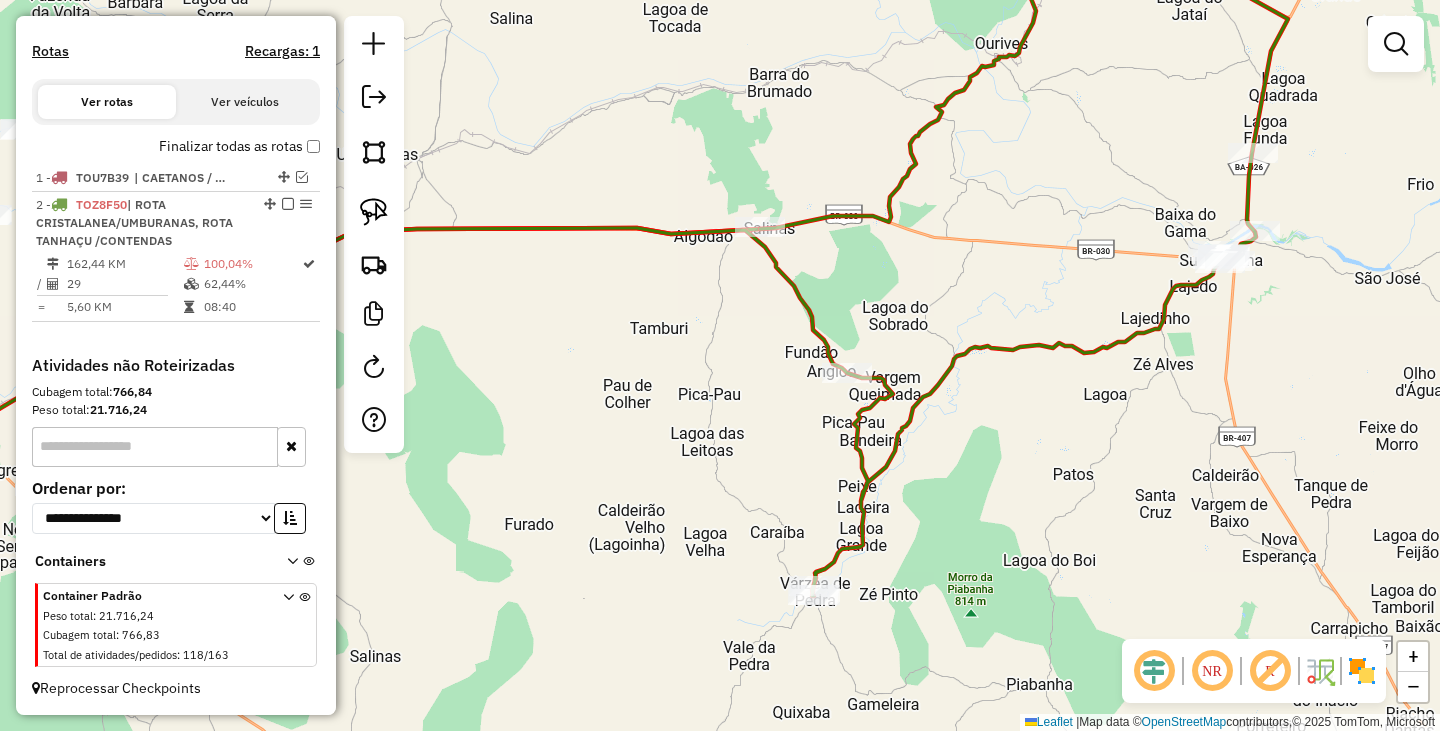 drag, startPoint x: 772, startPoint y: 344, endPoint x: 985, endPoint y: 306, distance: 216.36311 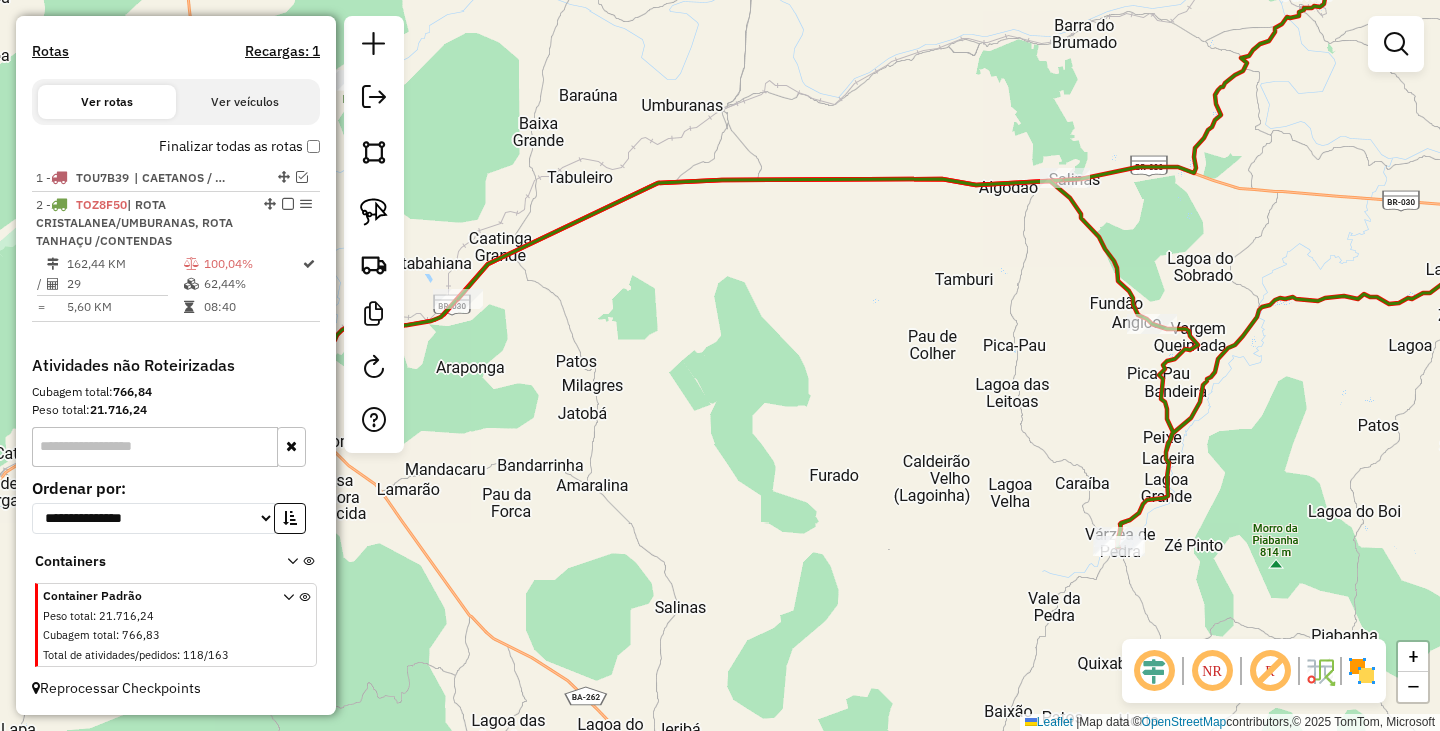drag, startPoint x: 774, startPoint y: 339, endPoint x: 912, endPoint y: 329, distance: 138.36185 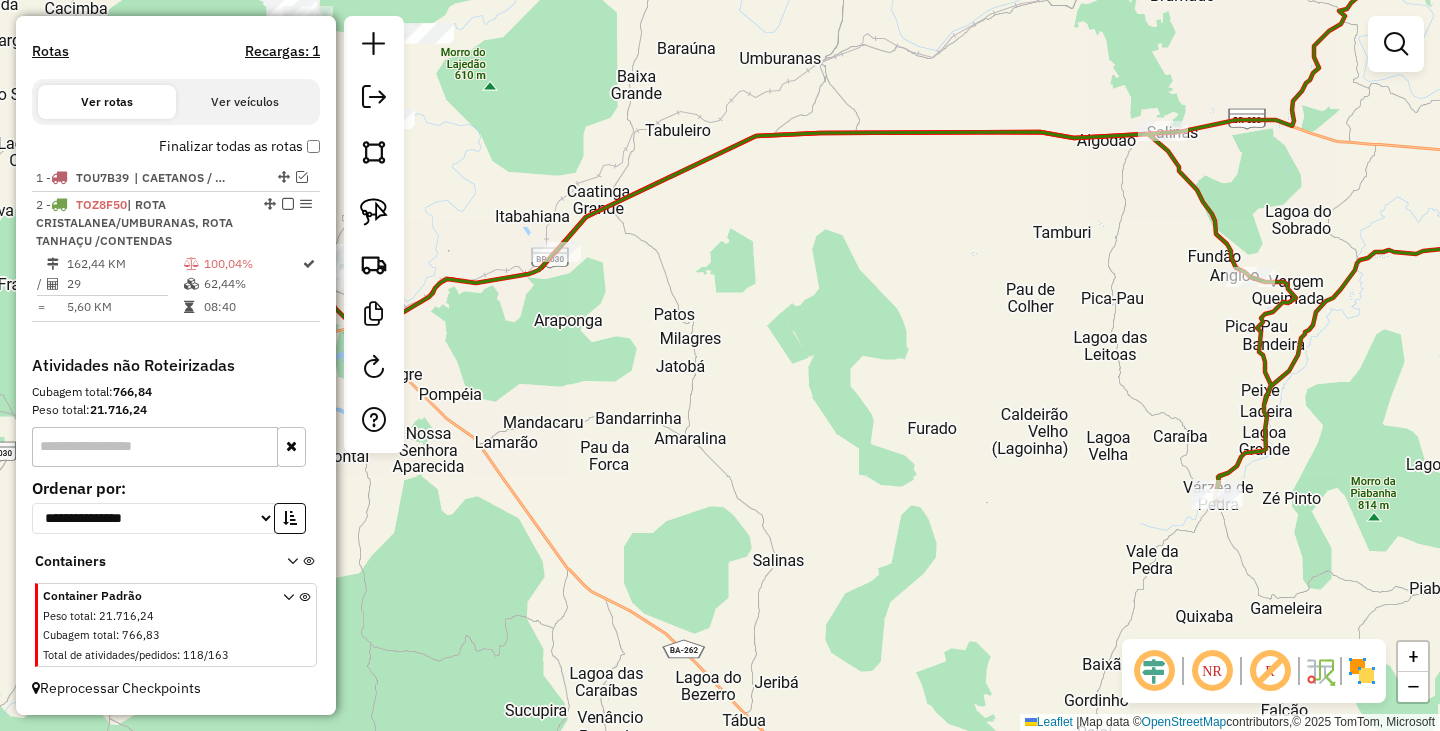 drag, startPoint x: 912, startPoint y: 345, endPoint x: 807, endPoint y: 319, distance: 108.17116 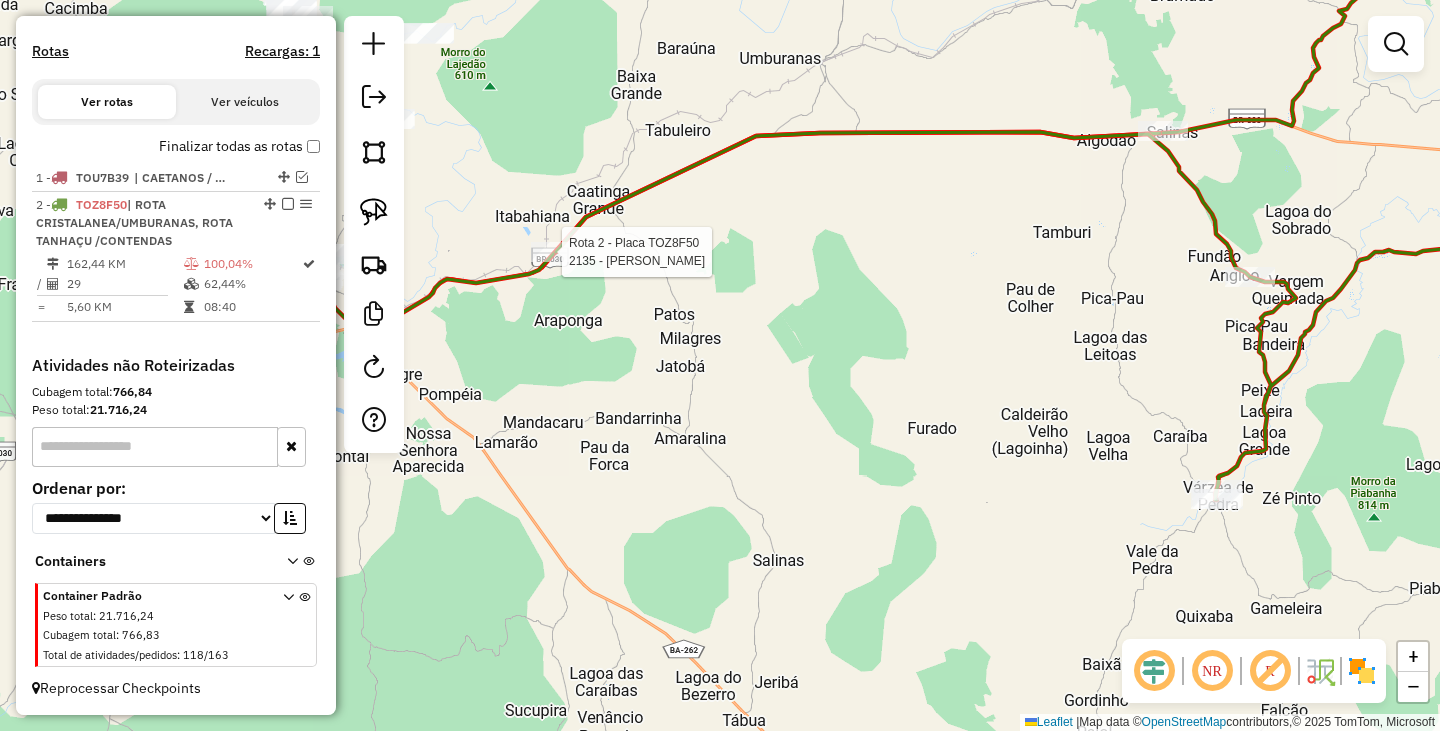 select on "**********" 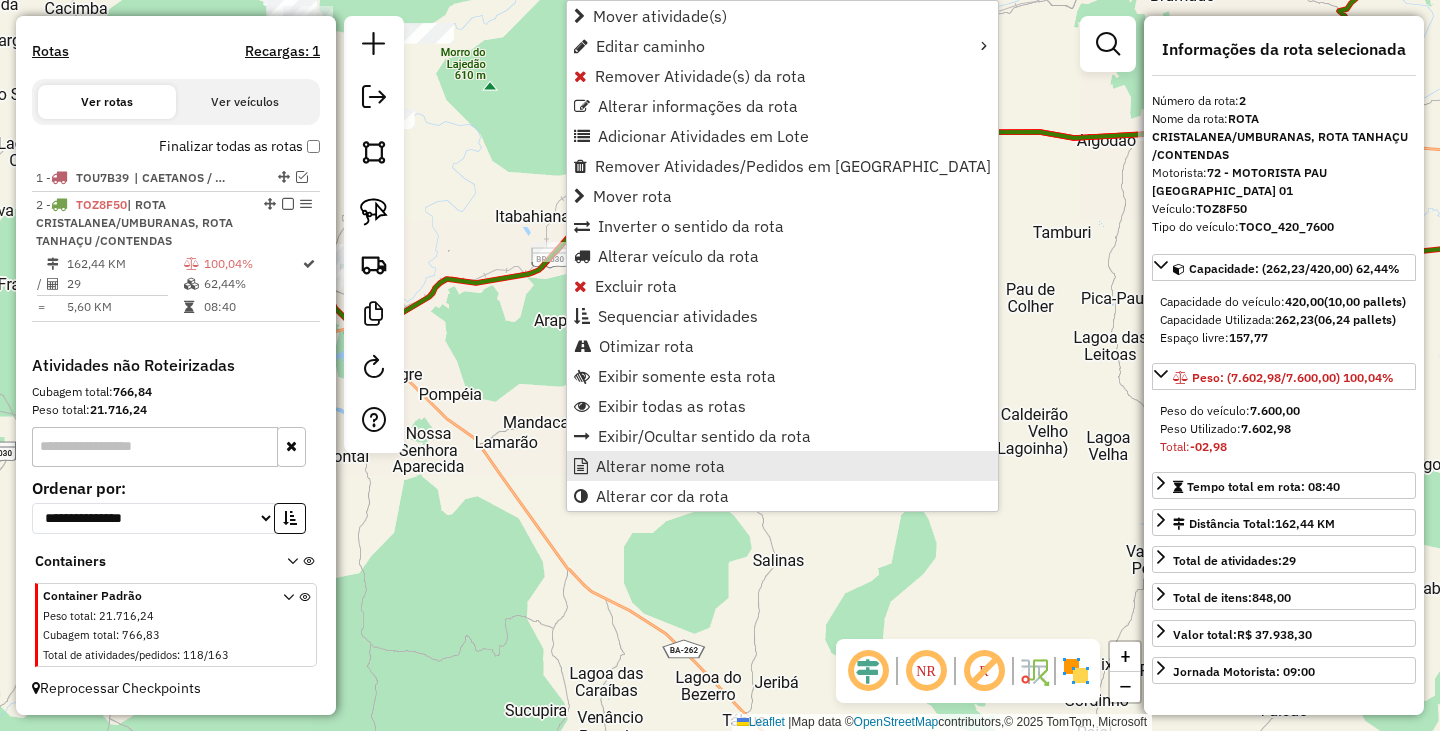 click on "Alterar nome rota" at bounding box center [660, 466] 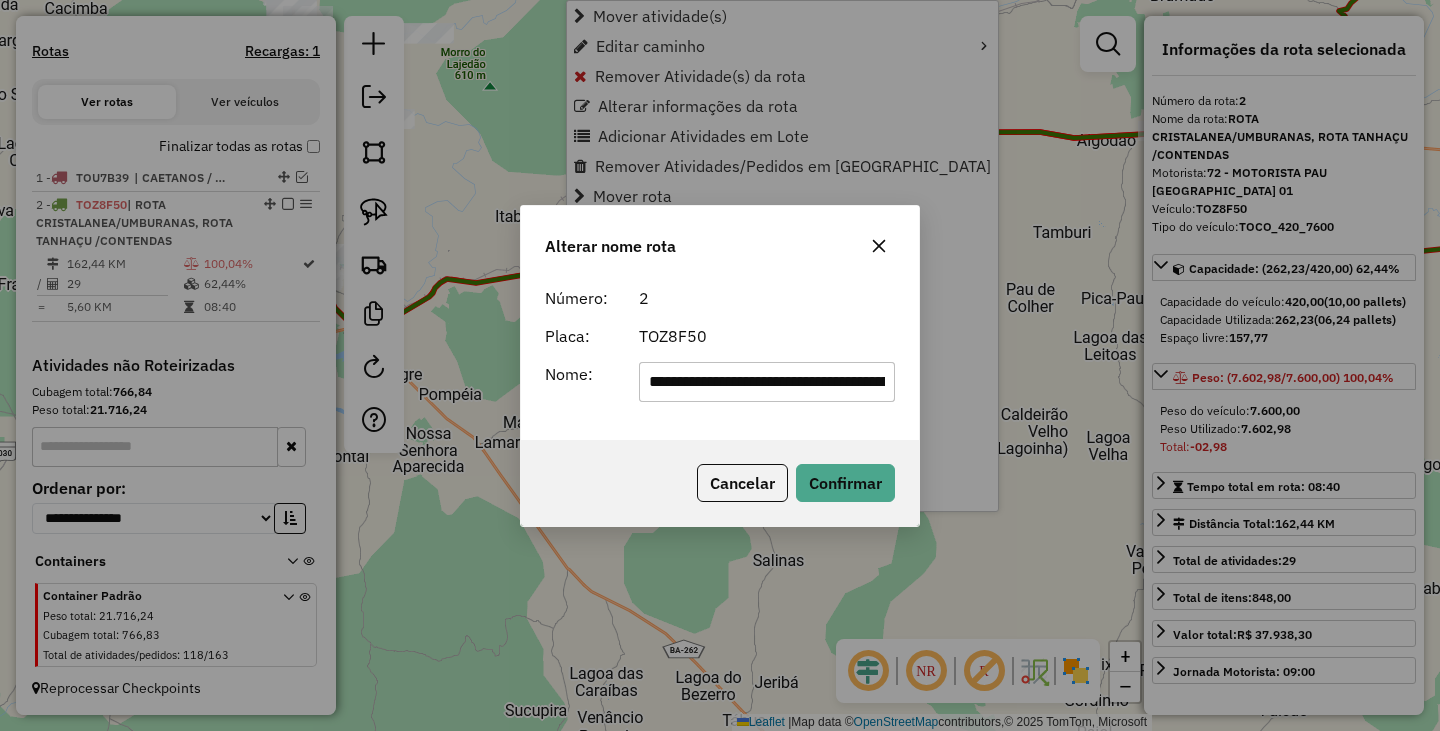 scroll, scrollTop: 0, scrollLeft: 237, axis: horizontal 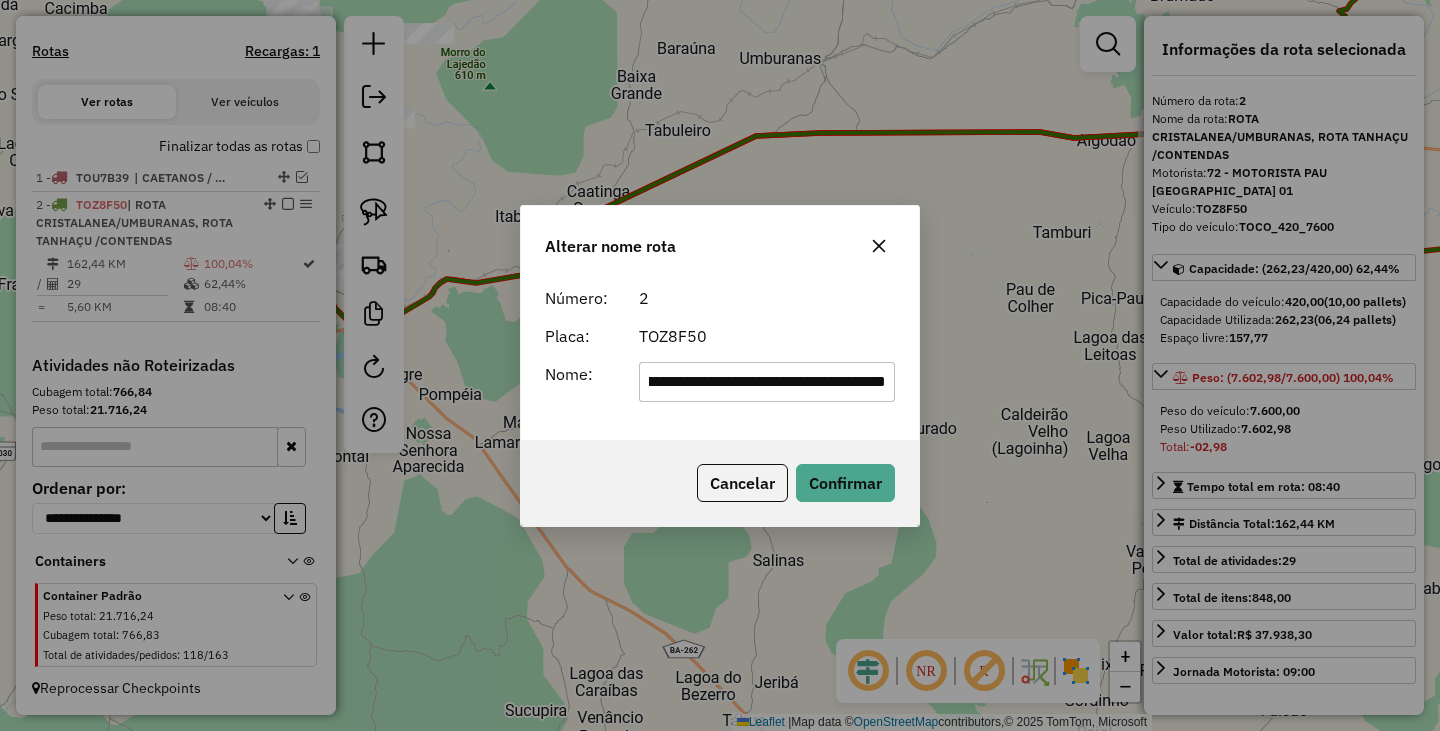 click on "**********" 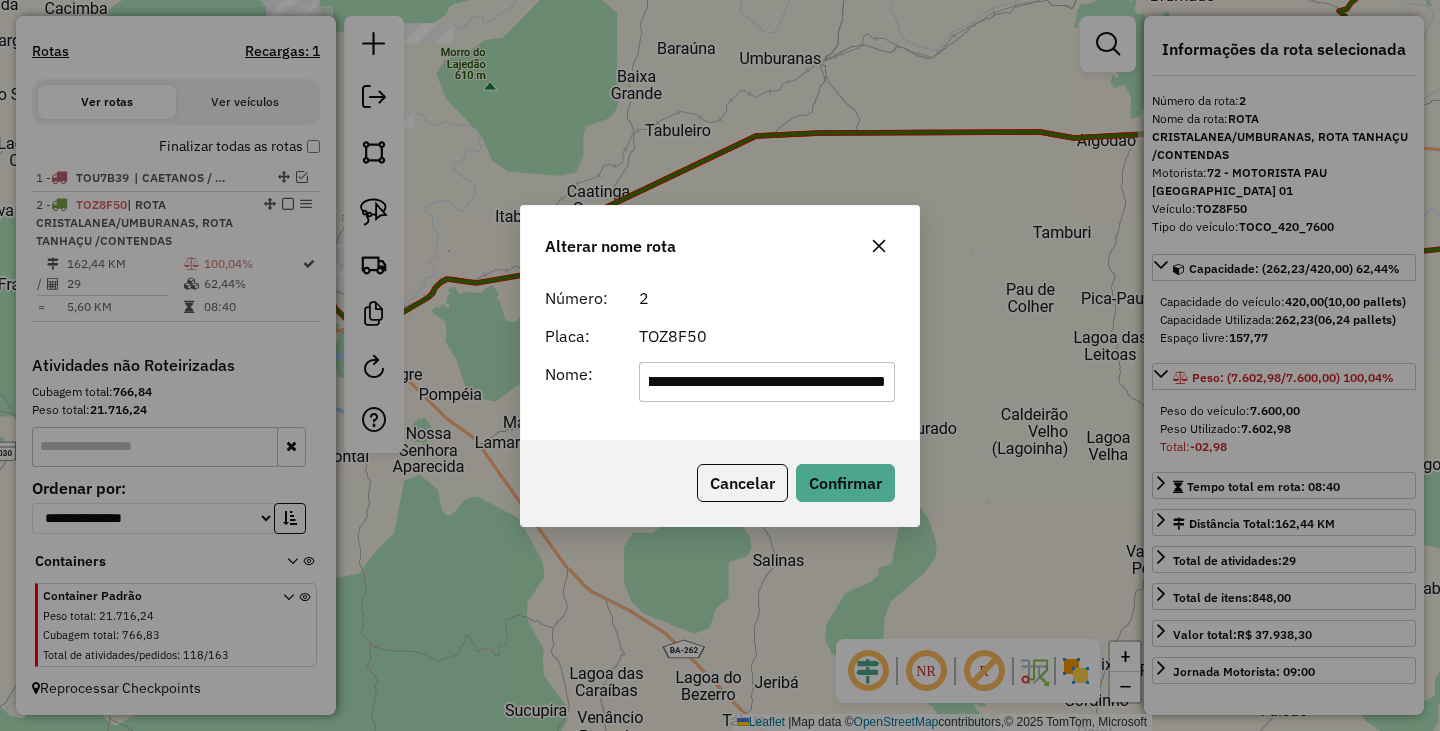 scroll, scrollTop: 0, scrollLeft: 0, axis: both 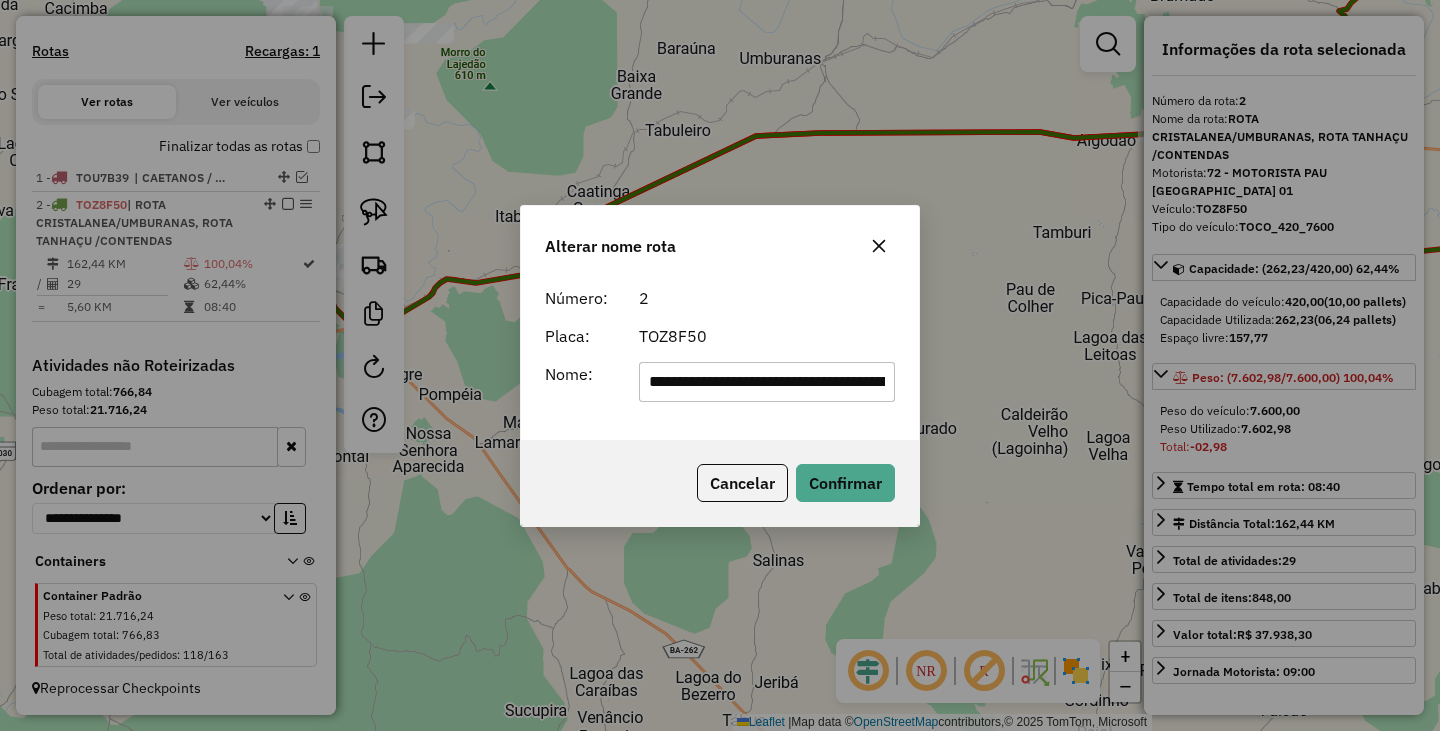 drag, startPoint x: 713, startPoint y: 381, endPoint x: 371, endPoint y: 337, distance: 344.8188 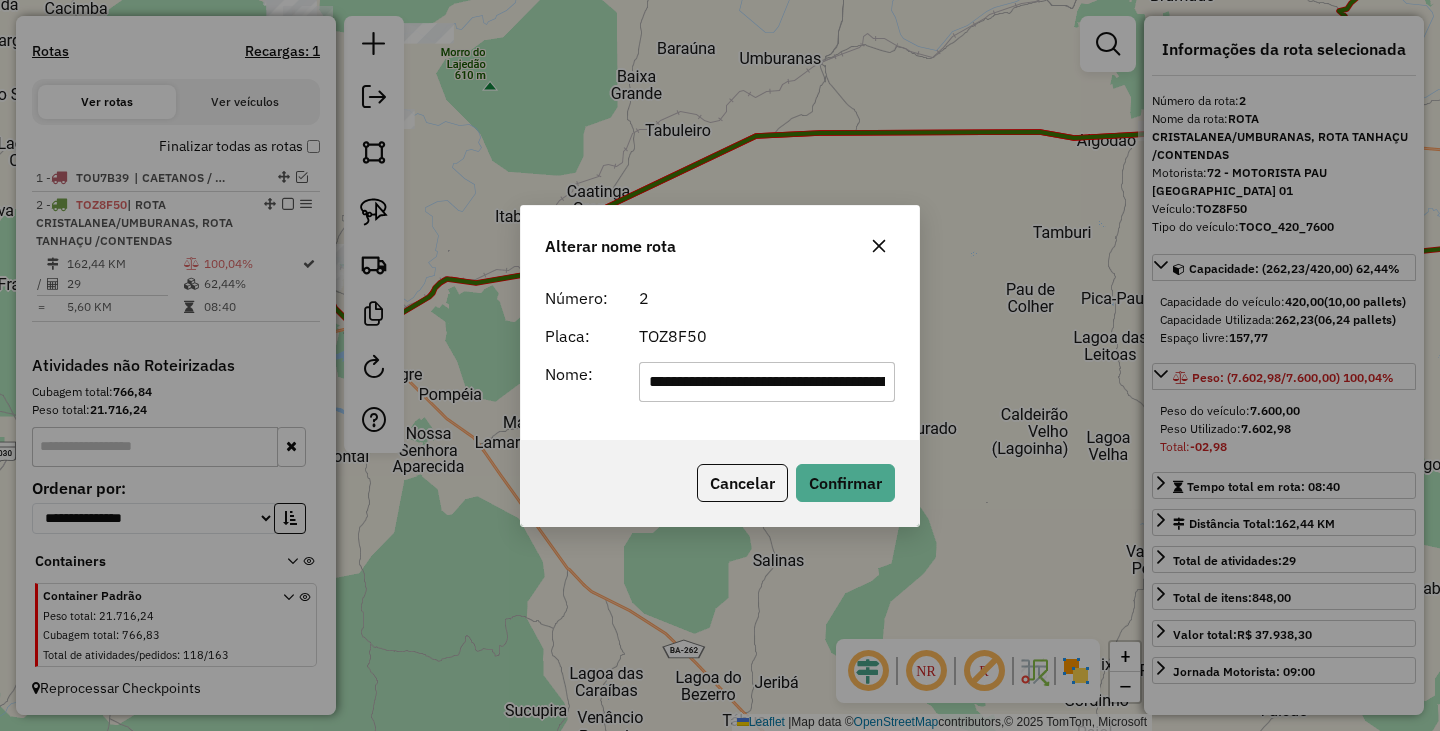 scroll, scrollTop: 0, scrollLeft: 237, axis: horizontal 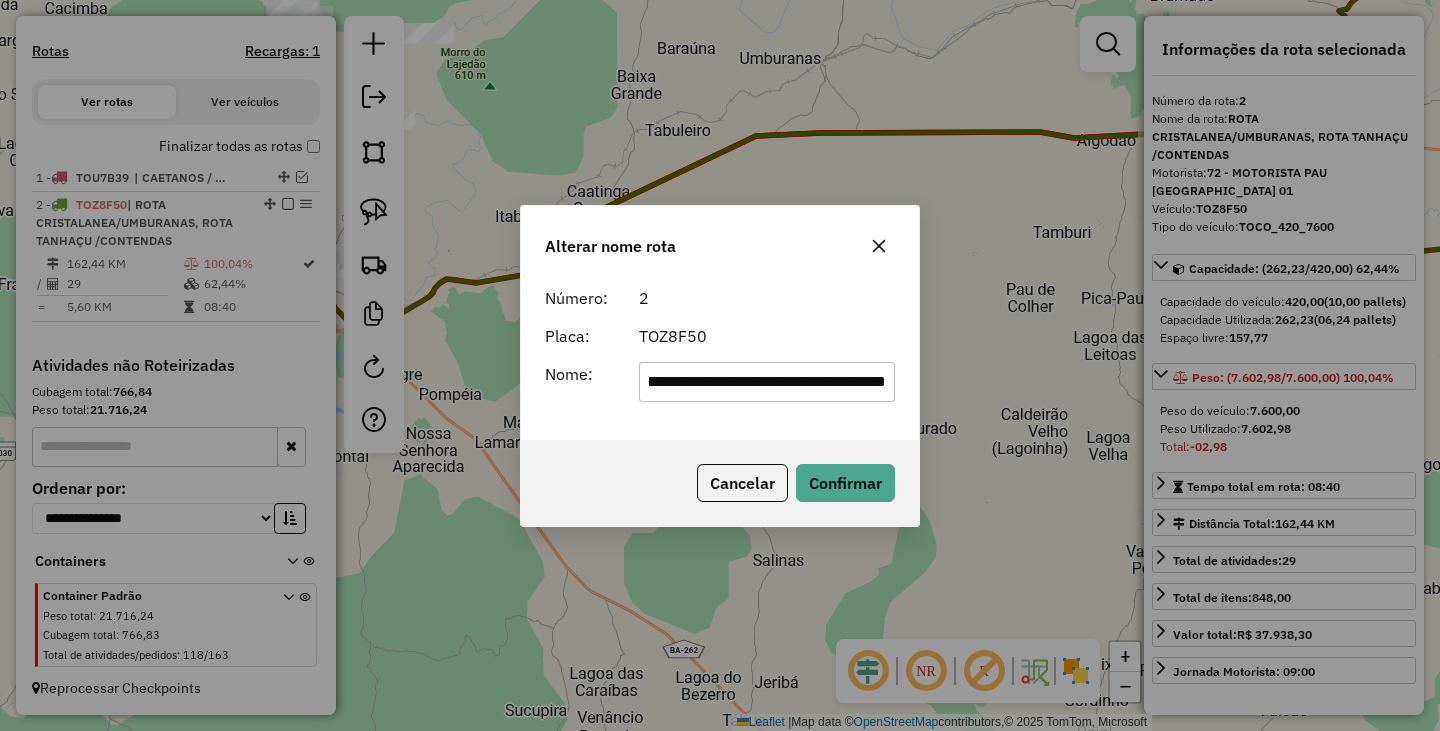 drag, startPoint x: 662, startPoint y: 388, endPoint x: 1048, endPoint y: 388, distance: 386 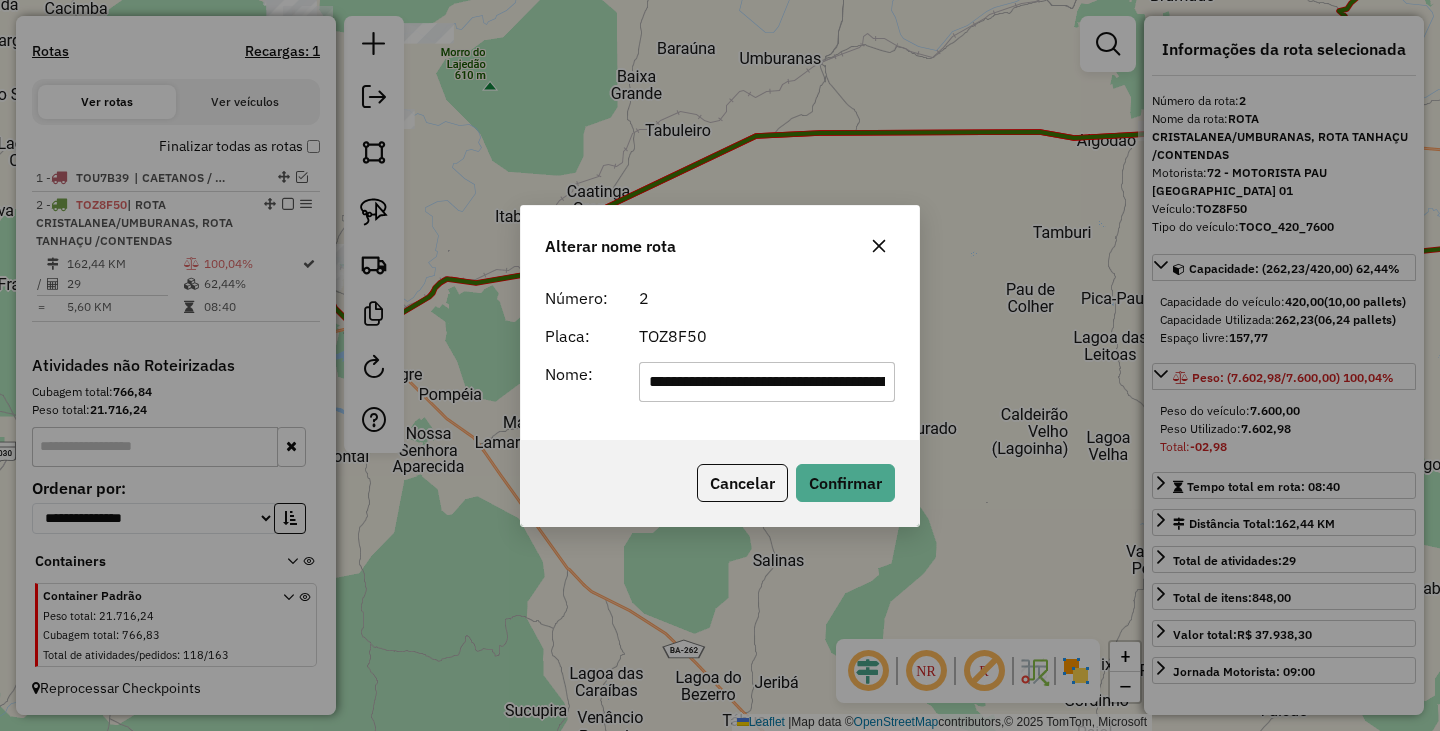 drag, startPoint x: 713, startPoint y: 382, endPoint x: 246, endPoint y: 366, distance: 467.27402 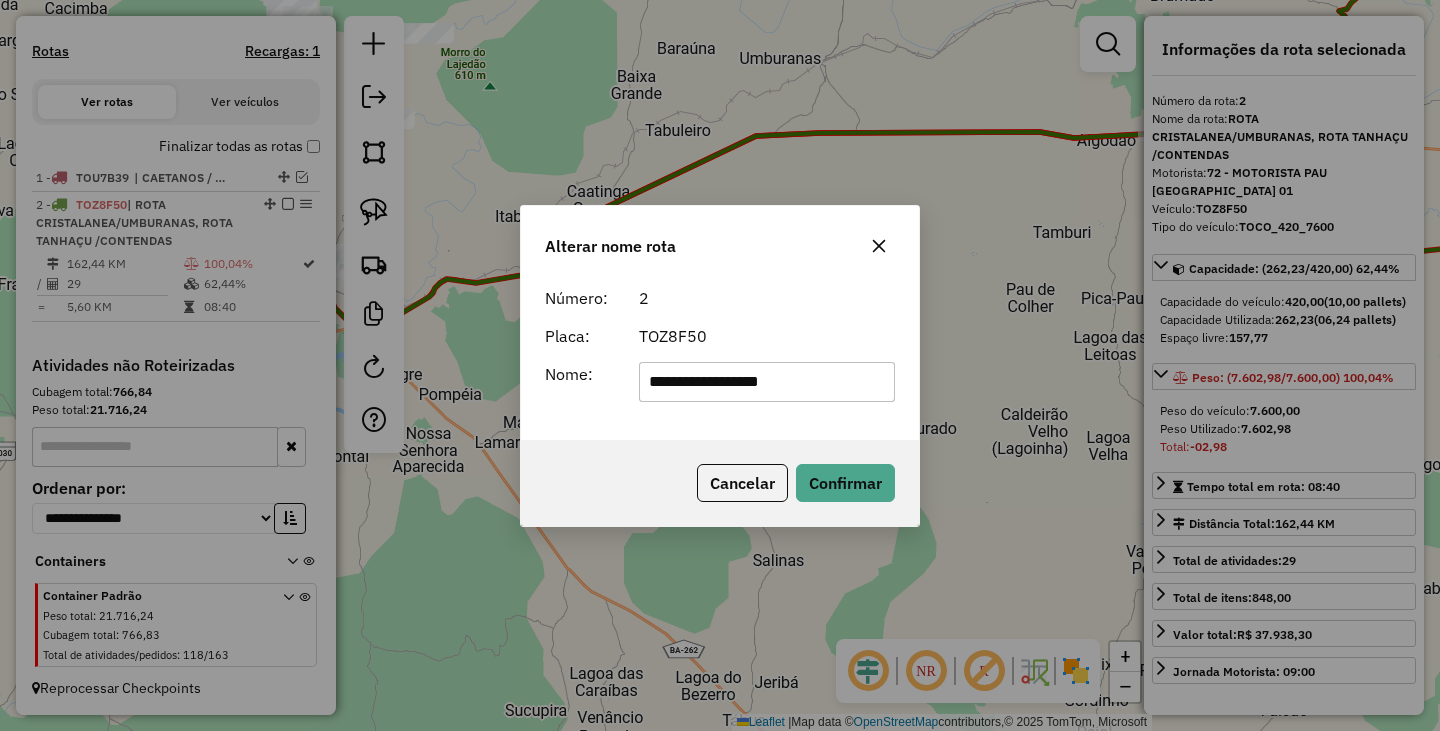 drag, startPoint x: 719, startPoint y: 383, endPoint x: 880, endPoint y: 399, distance: 161.79308 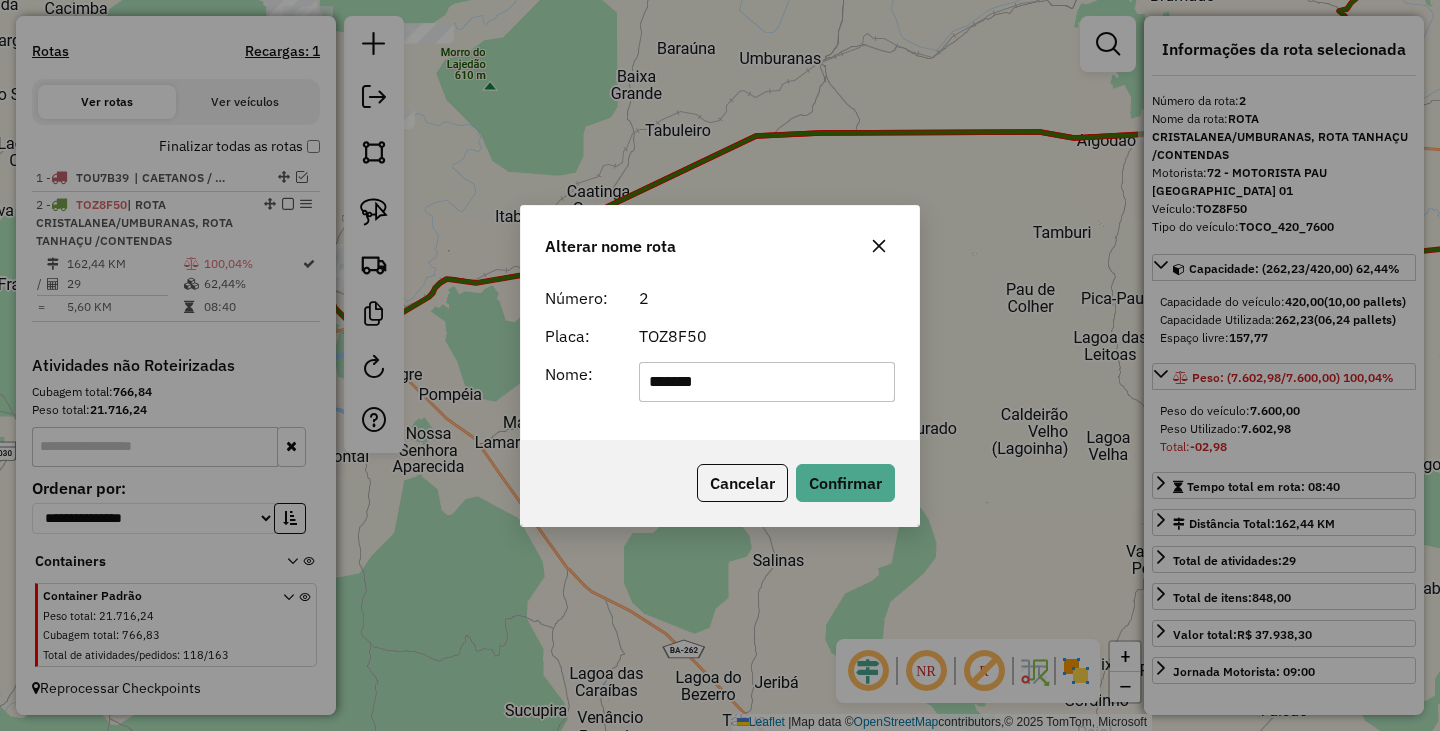 click on "*******" 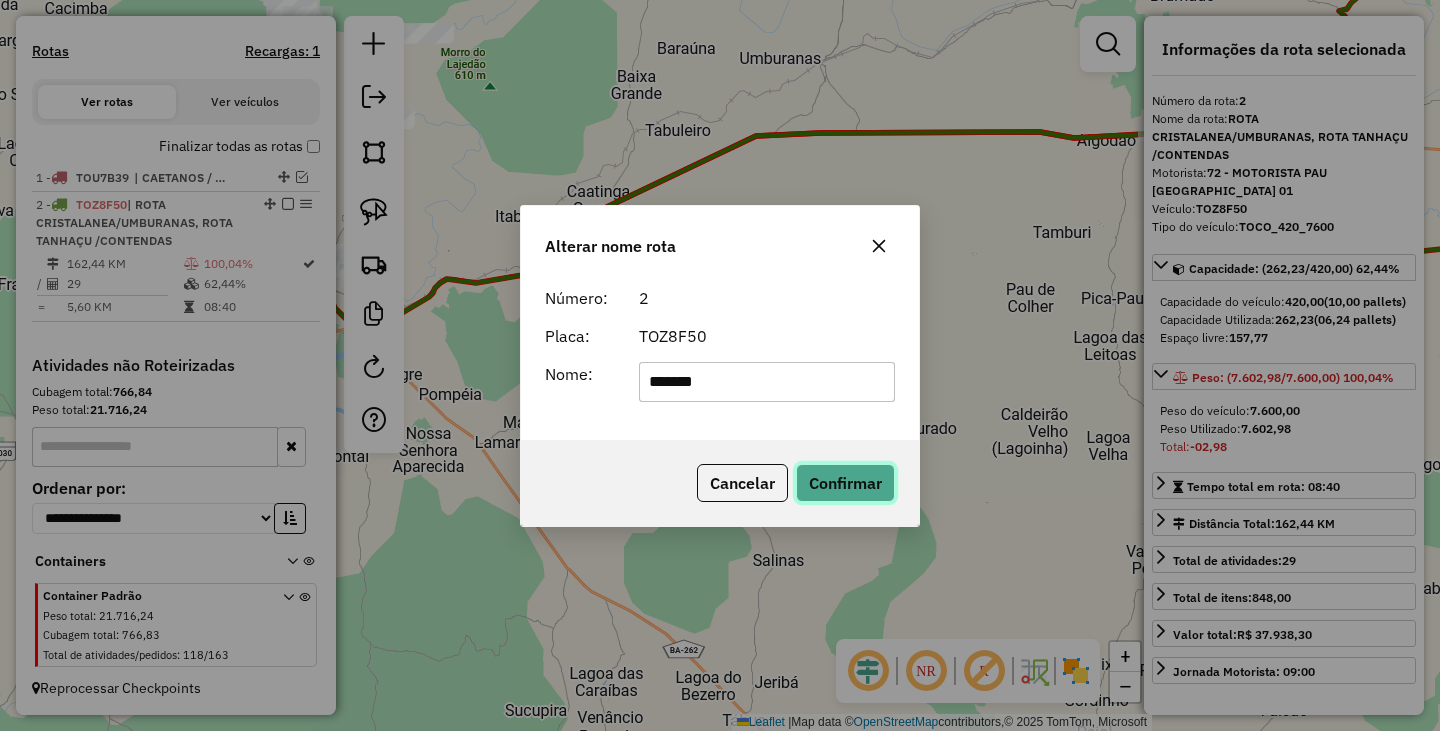 click on "Confirmar" 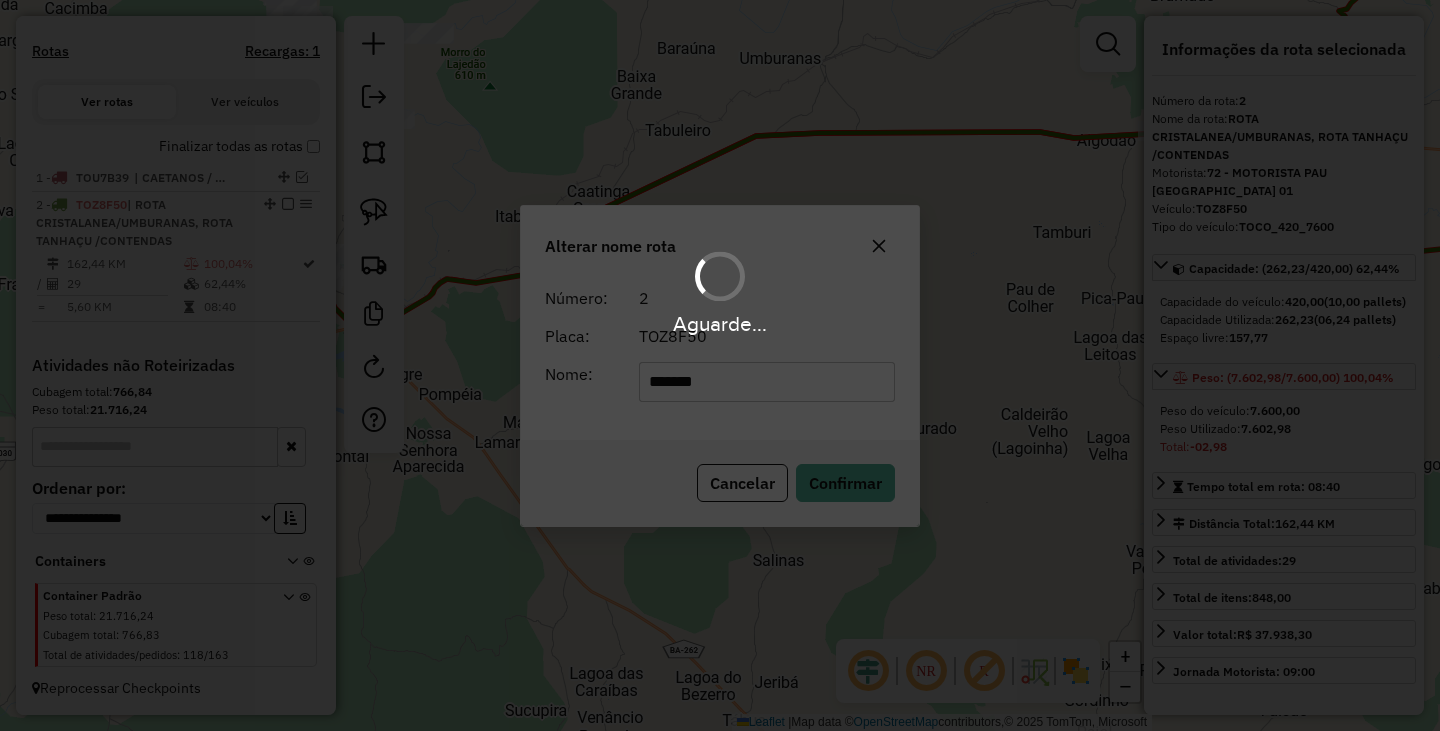 type 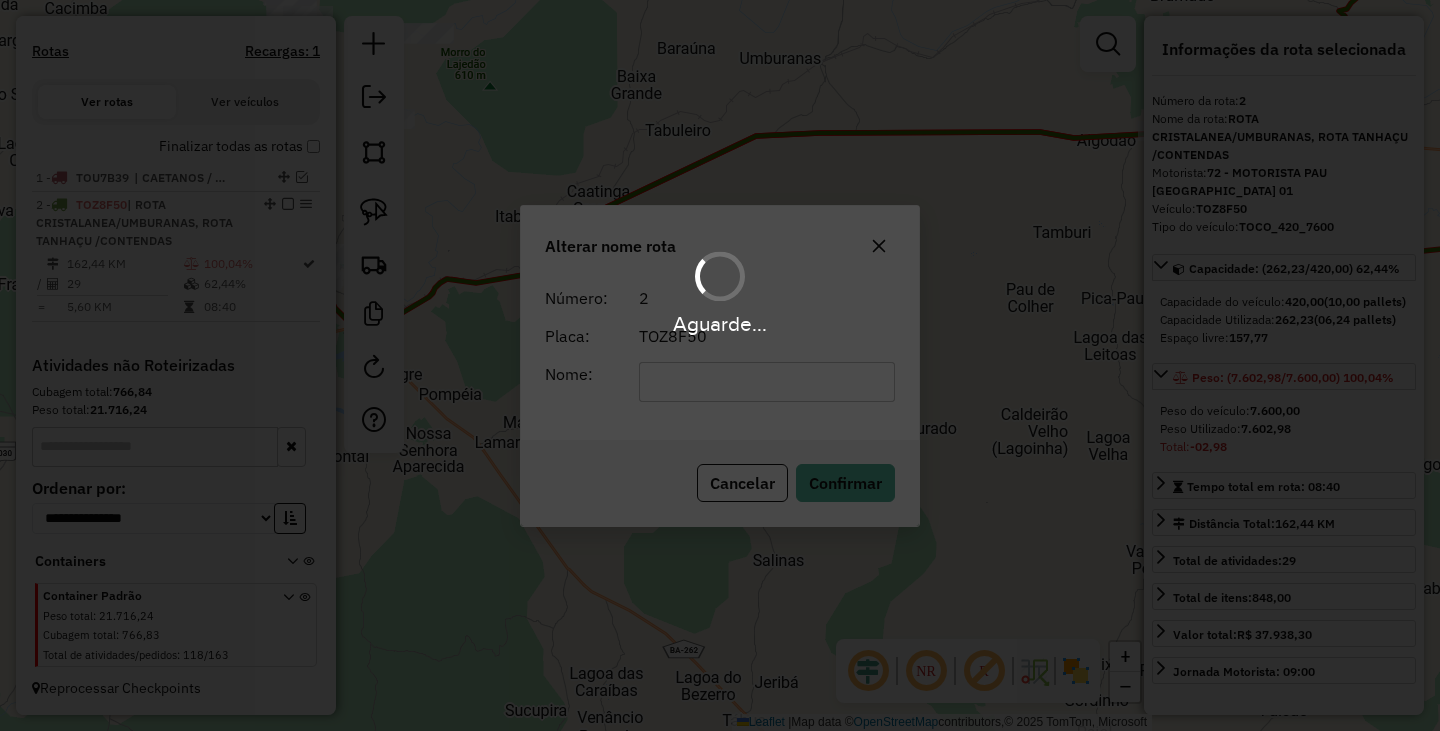 scroll, scrollTop: 565, scrollLeft: 0, axis: vertical 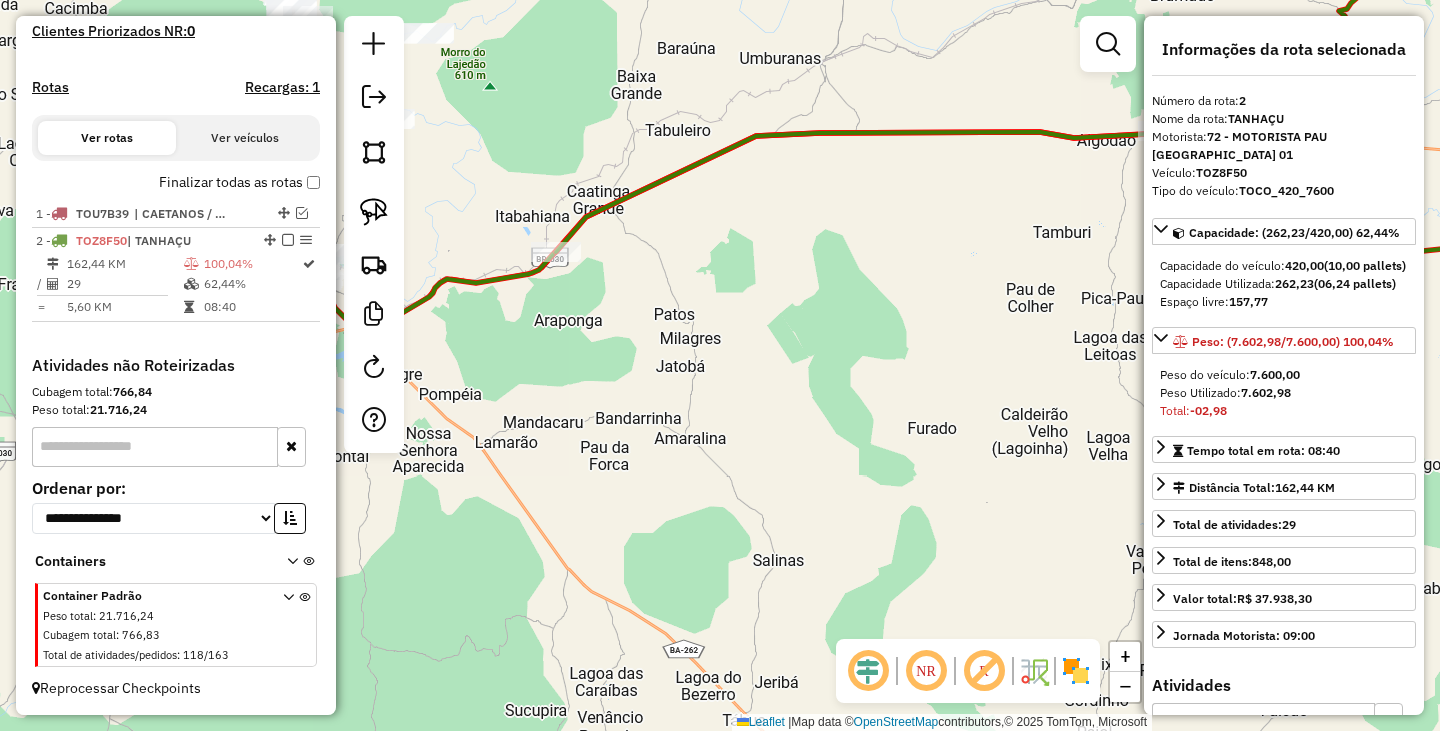 click on "Janela de atendimento Grade de atendimento Capacidade Transportadoras Veículos Cliente Pedidos  Rotas Selecione os dias de semana para filtrar as janelas de atendimento  Seg   Ter   Qua   Qui   Sex   Sáb   Dom  Informe o período da janela de atendimento: De: Até:  Filtrar exatamente a janela do cliente  Considerar janela de atendimento padrão  Selecione os dias de semana para filtrar as grades de atendimento  Seg   Ter   Qua   Qui   Sex   Sáb   Dom   Considerar clientes sem dia de atendimento cadastrado  Clientes fora do dia de atendimento selecionado Filtrar as atividades entre os valores definidos abaixo:  Peso mínimo:   Peso máximo:   Cubagem mínima:   Cubagem máxima:   De:   Até:  Filtrar as atividades entre o tempo de atendimento definido abaixo:  De:   Até:   Considerar capacidade total dos clientes não roteirizados Transportadora: Selecione um ou mais itens Tipo de veículo: Selecione um ou mais itens Veículo: Selecione um ou mais itens Motorista: Selecione um ou mais itens Nome: Rótulo:" 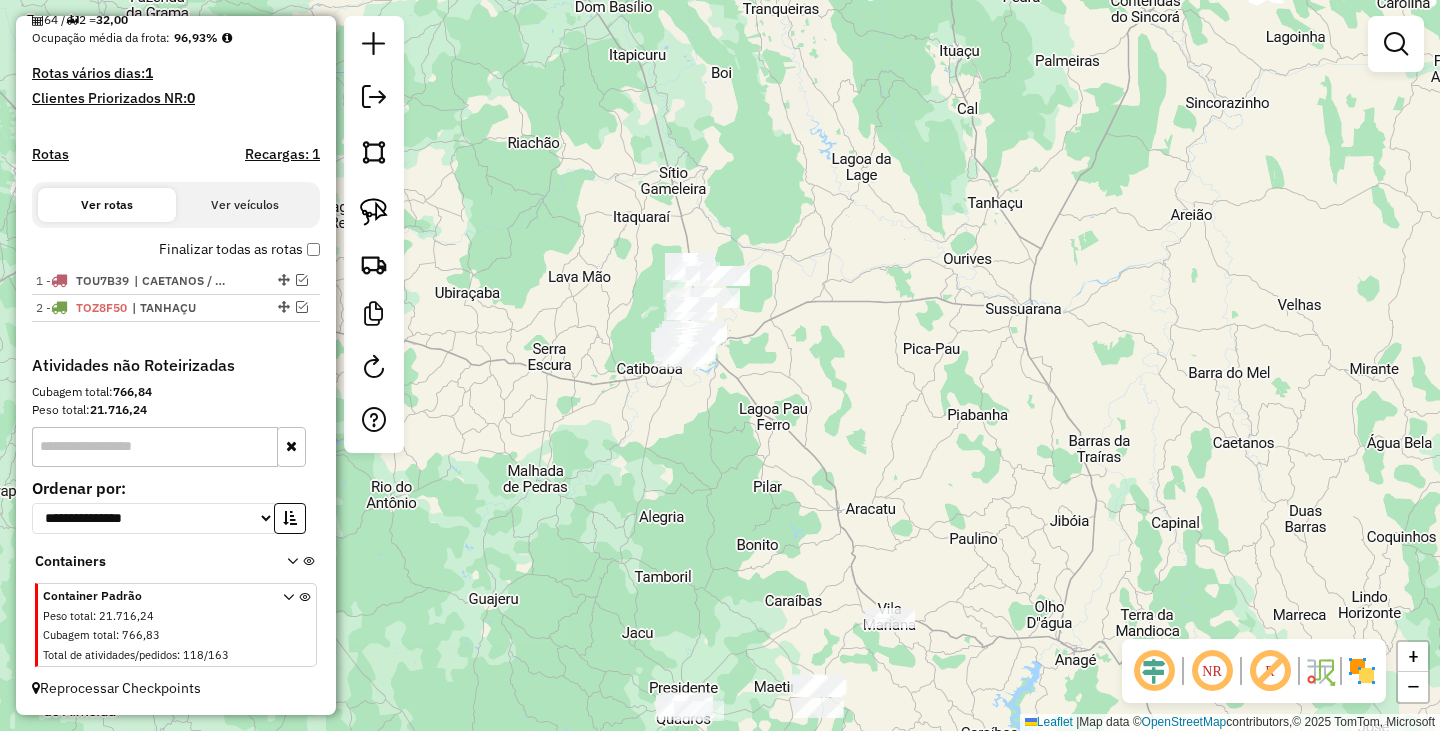 scroll, scrollTop: 498, scrollLeft: 0, axis: vertical 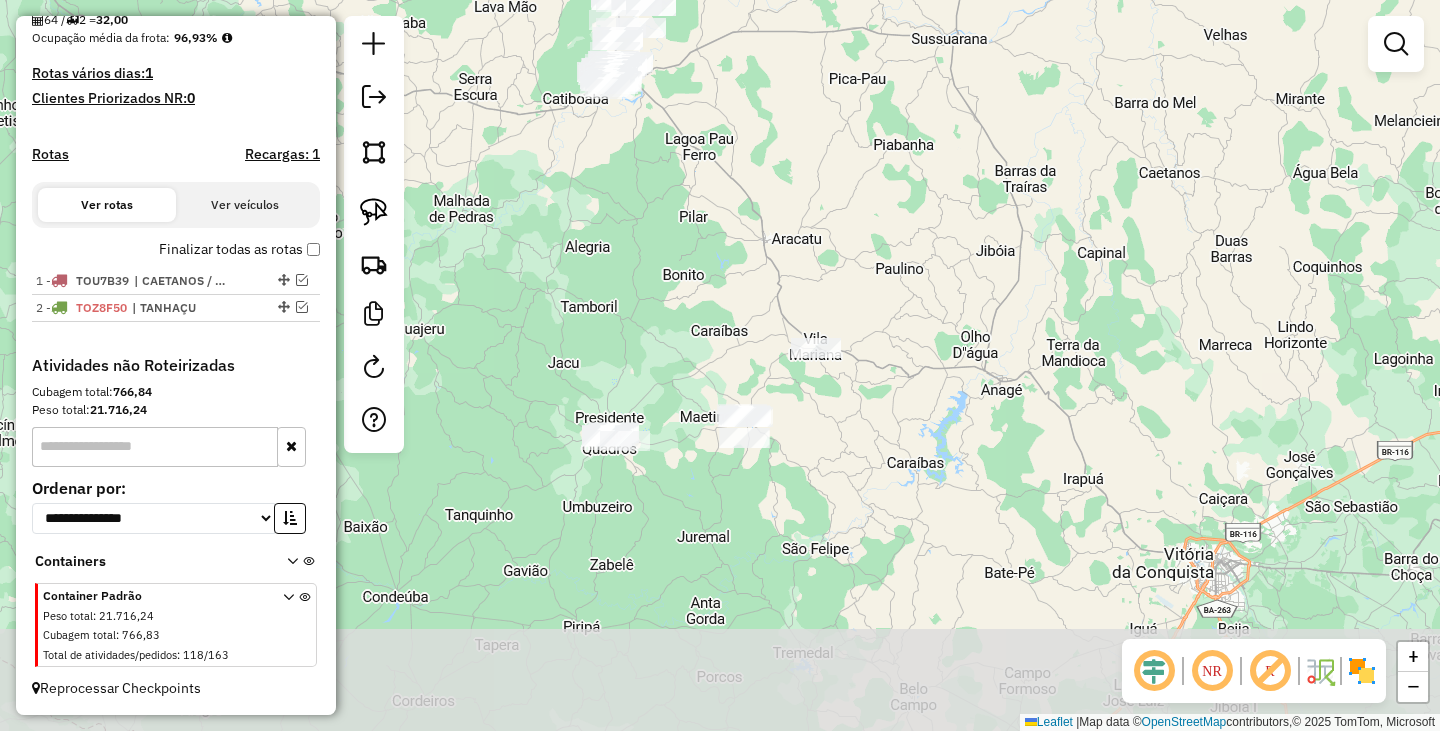 drag, startPoint x: 779, startPoint y: 507, endPoint x: 705, endPoint y: 234, distance: 282.85156 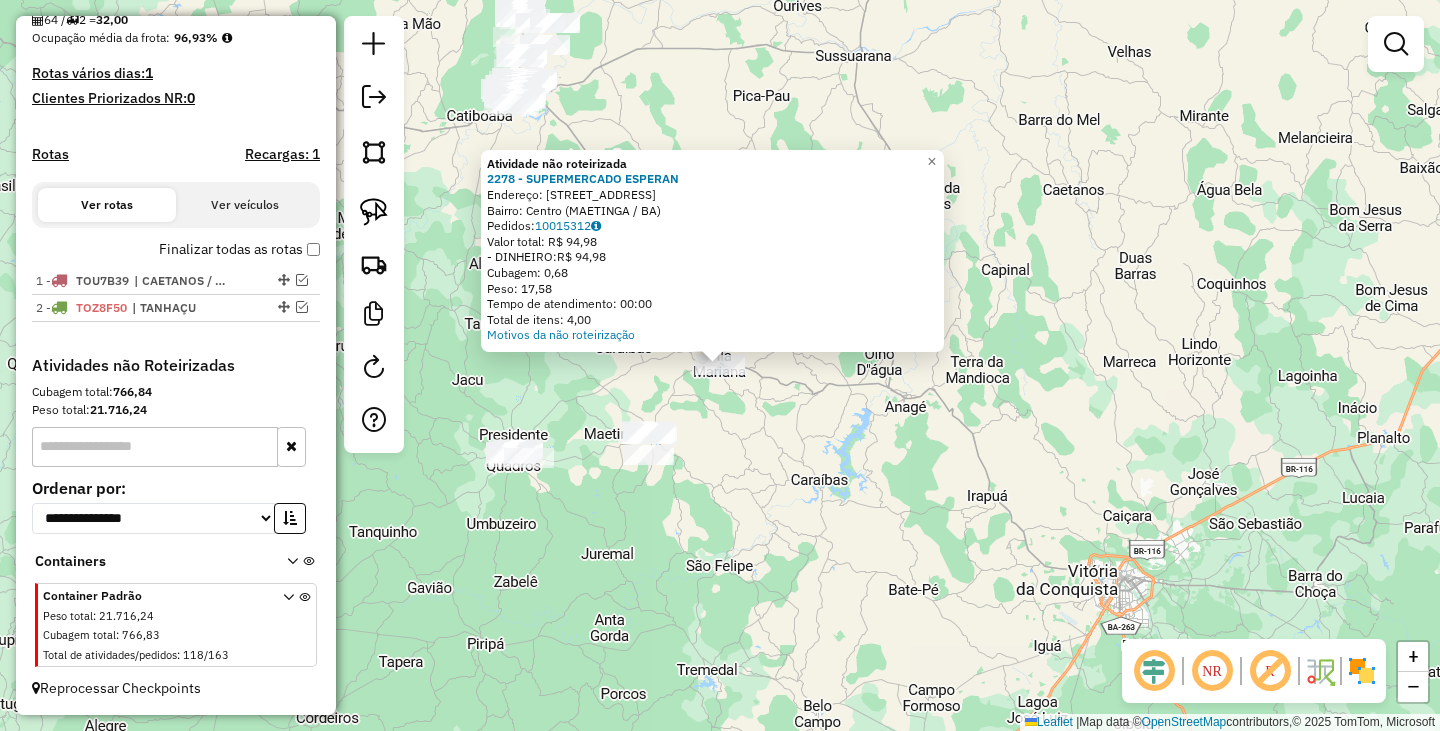 click on "Atividade não roteirizada 2278 - SUPERMERCADO ESPERAN  Endereço:  DEOCLIDES SILVEIRA 26   Bairro: Centro (MAETINGA / BA)   Pedidos:  10015312   Valor total: R$ 94,98   - DINHEIRO:  R$ 94,98   Cubagem: 0,68   Peso: 17,58   Tempo de atendimento: 00:00   Total de itens: 4,00  Motivos da não roteirização × Janela de atendimento Grade de atendimento Capacidade Transportadoras Veículos Cliente Pedidos  Rotas Selecione os dias de semana para filtrar as janelas de atendimento  Seg   Ter   Qua   Qui   Sex   Sáb   Dom  Informe o período da janela de atendimento: De: Até:  Filtrar exatamente a janela do cliente  Considerar janela de atendimento padrão  Selecione os dias de semana para filtrar as grades de atendimento  Seg   Ter   Qua   Qui   Sex   Sáb   Dom   Considerar clientes sem dia de atendimento cadastrado  Clientes fora do dia de atendimento selecionado Filtrar as atividades entre os valores definidos abaixo:  Peso mínimo:   Peso máximo:   Cubagem mínima:   Cubagem máxima:   De:   Até:   De:  De:" 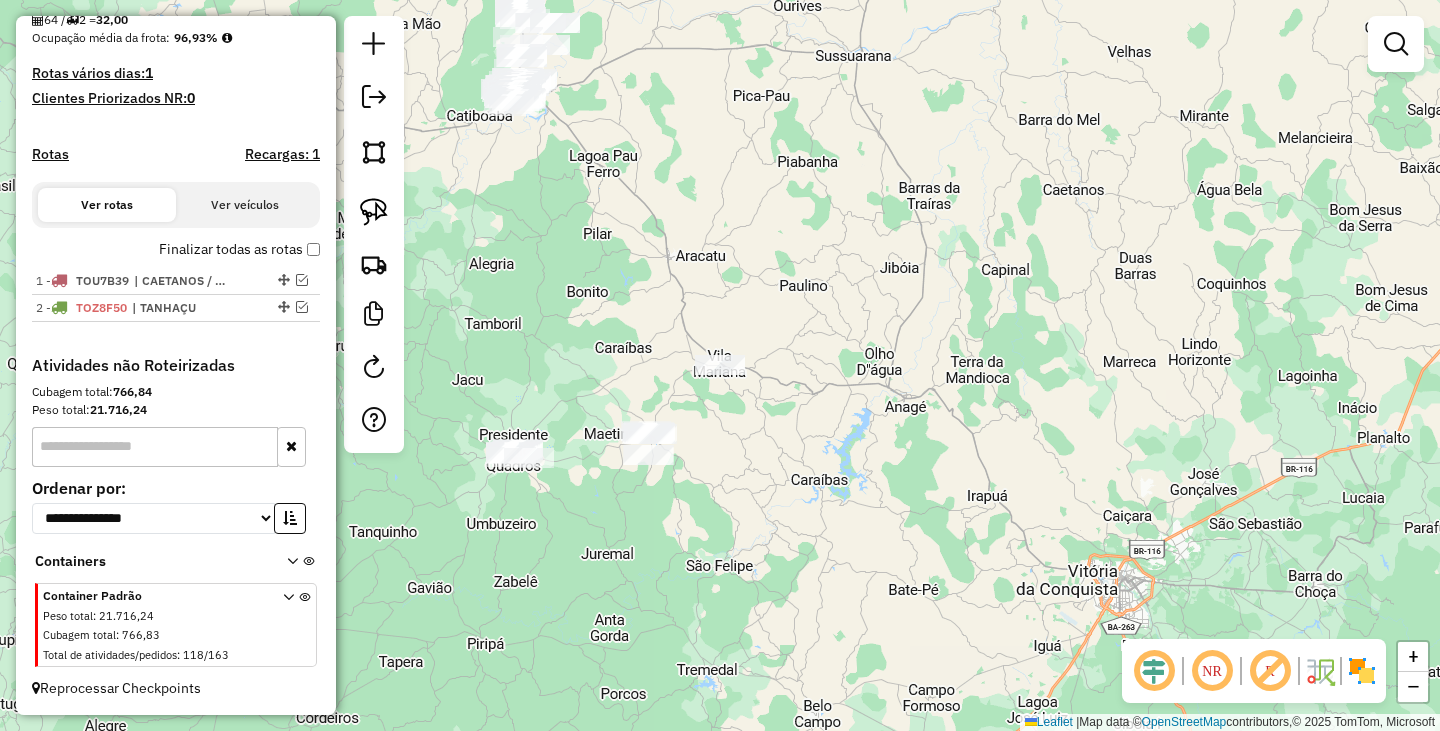 drag, startPoint x: 501, startPoint y: 358, endPoint x: 649, endPoint y: 305, distance: 157.20369 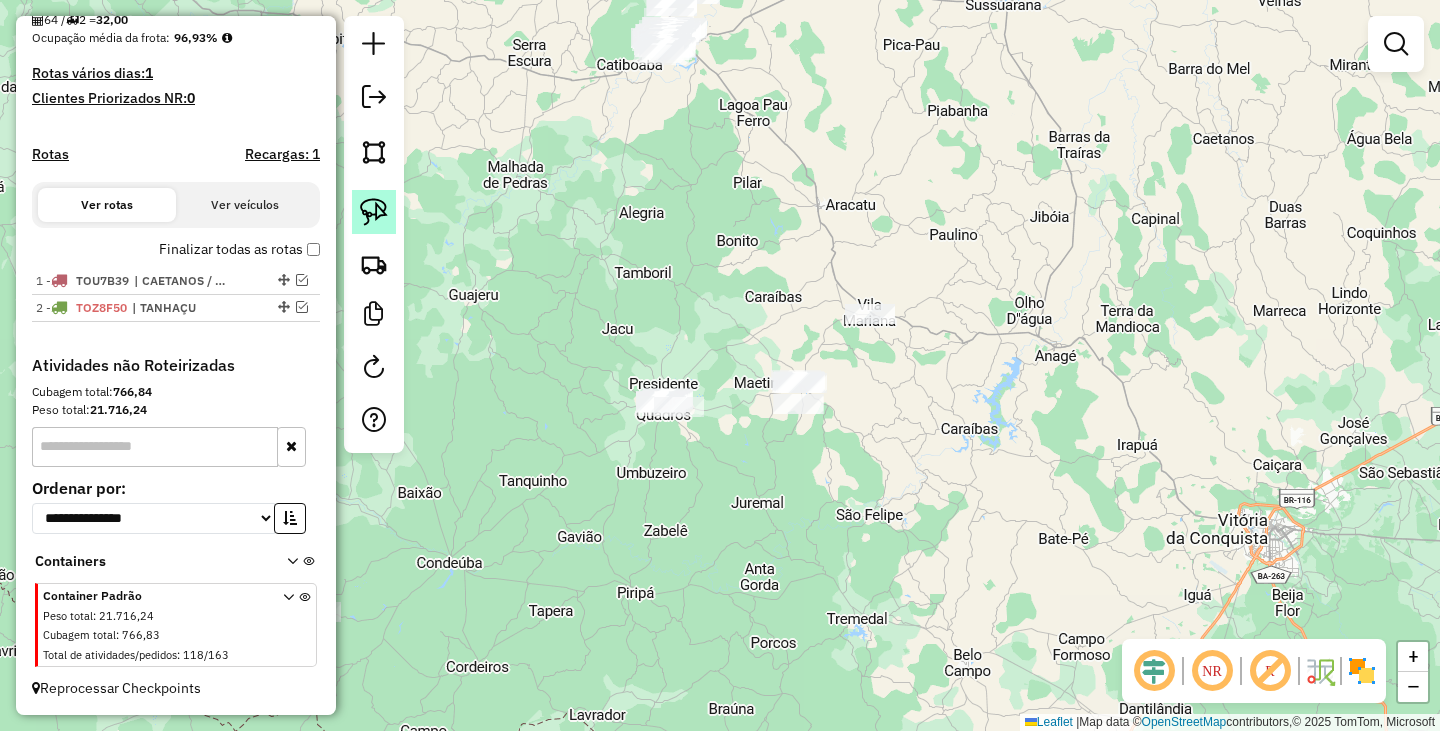 click 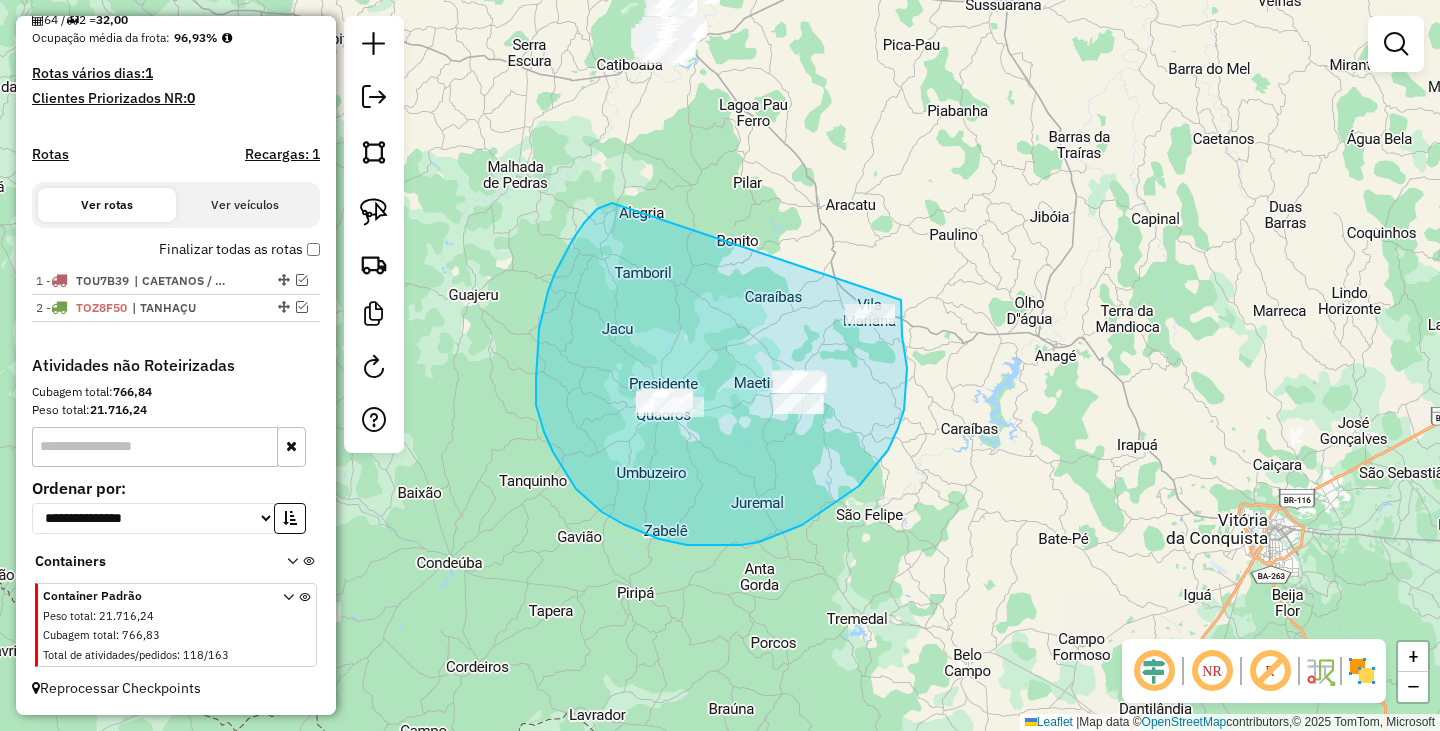 drag, startPoint x: 612, startPoint y: 203, endPoint x: 901, endPoint y: 288, distance: 301.24075 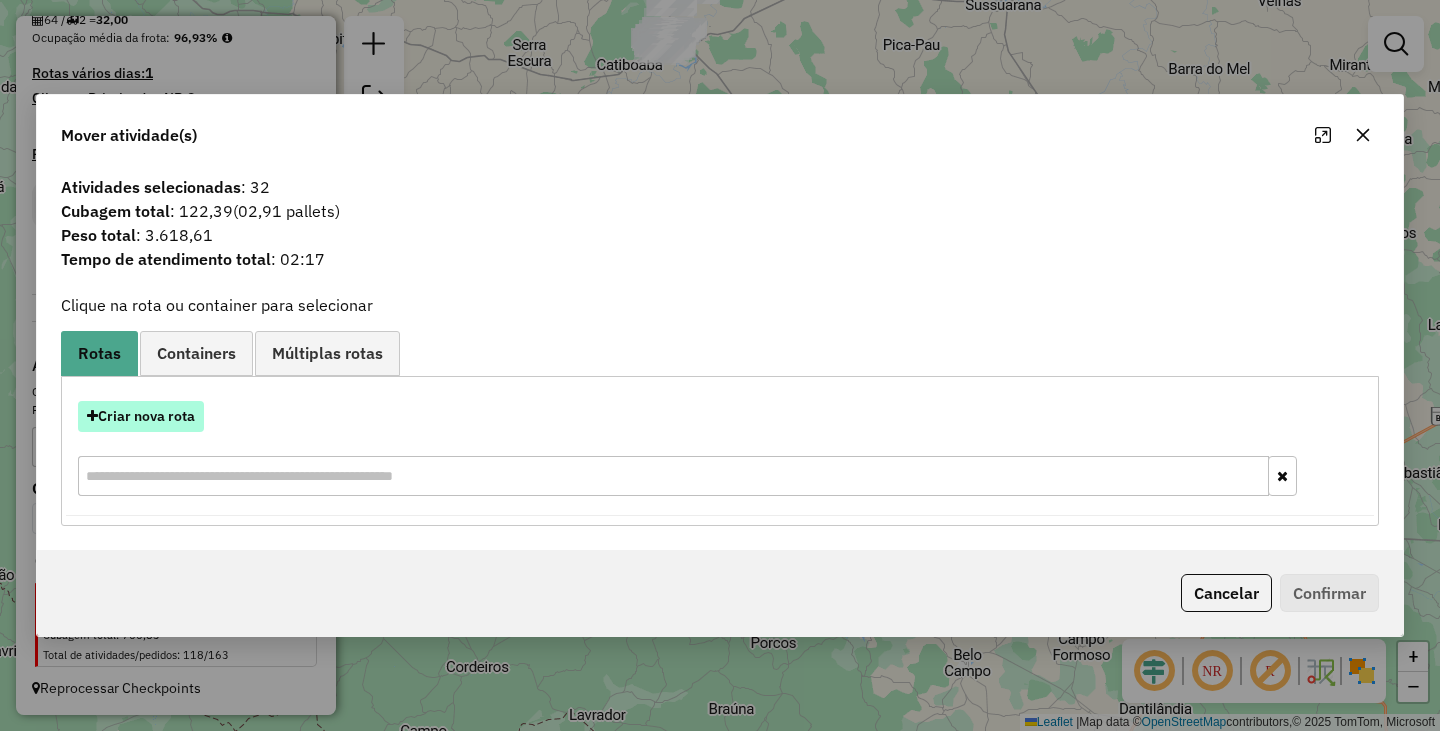 click on "Criar nova rota" at bounding box center [141, 416] 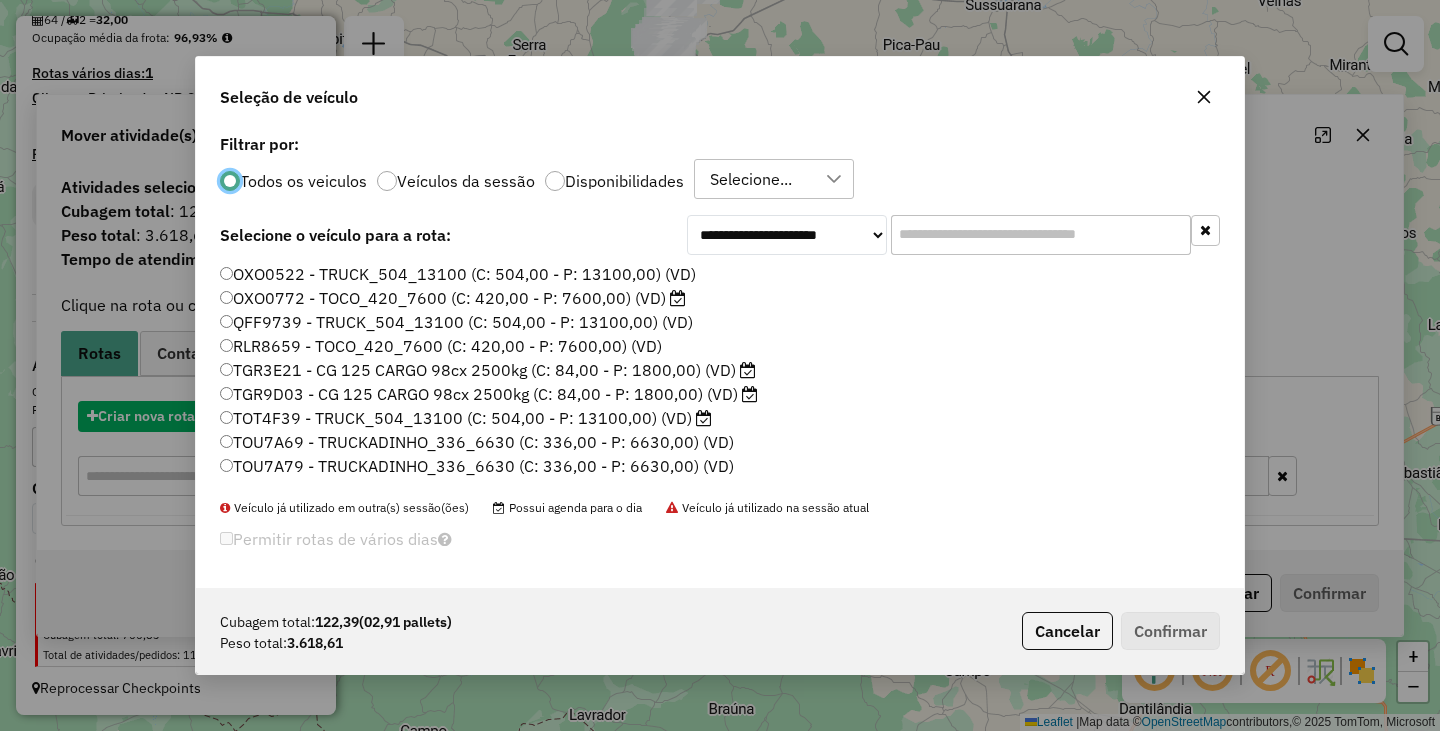 scroll, scrollTop: 11, scrollLeft: 6, axis: both 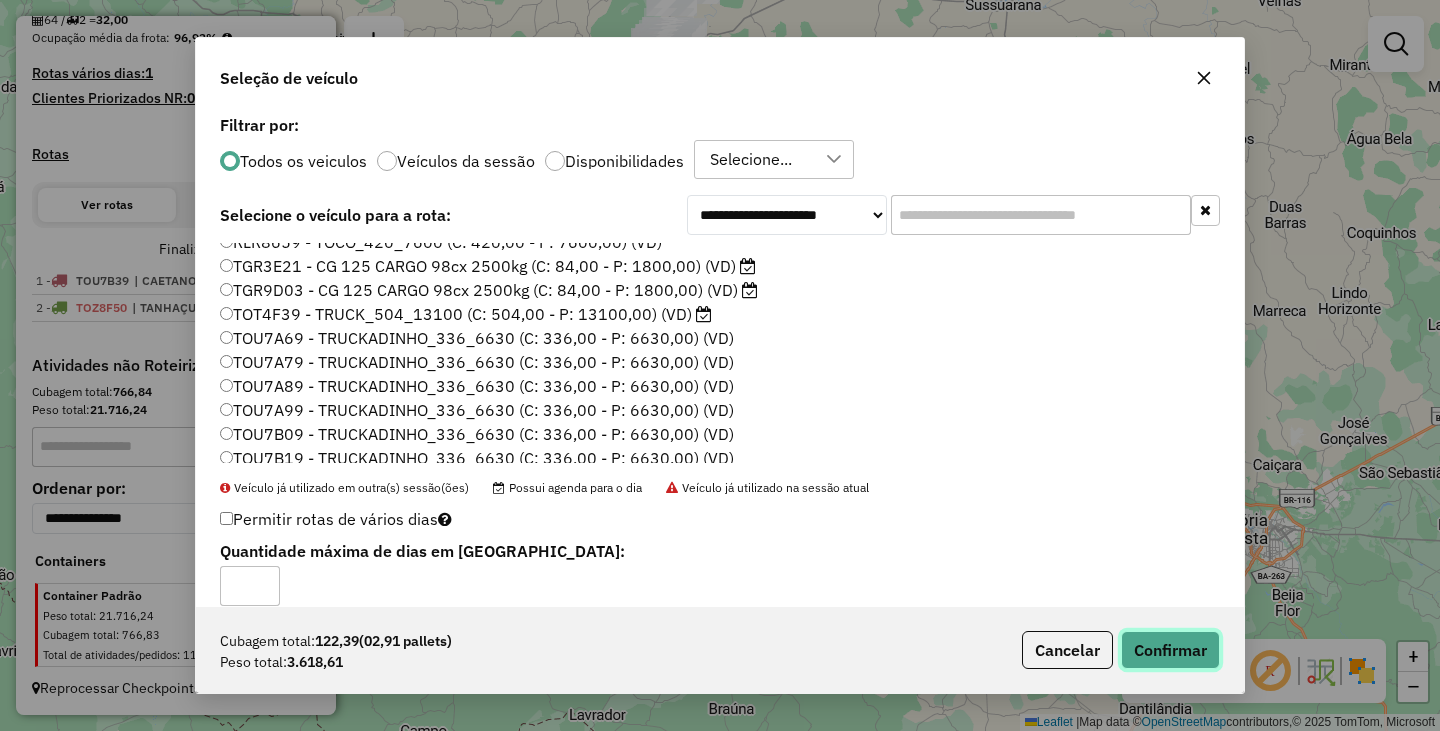 click on "Confirmar" 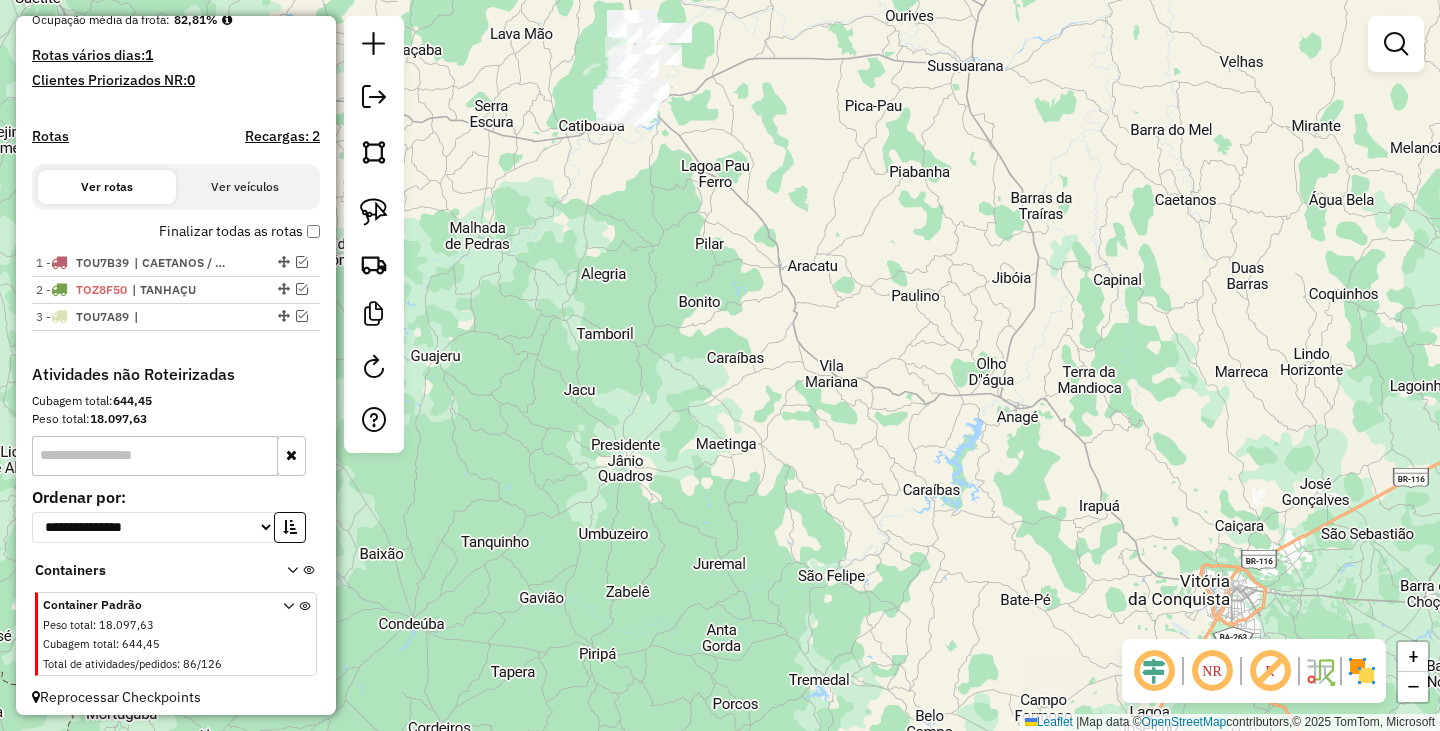 drag, startPoint x: 857, startPoint y: 259, endPoint x: 786, endPoint y: 536, distance: 285.95453 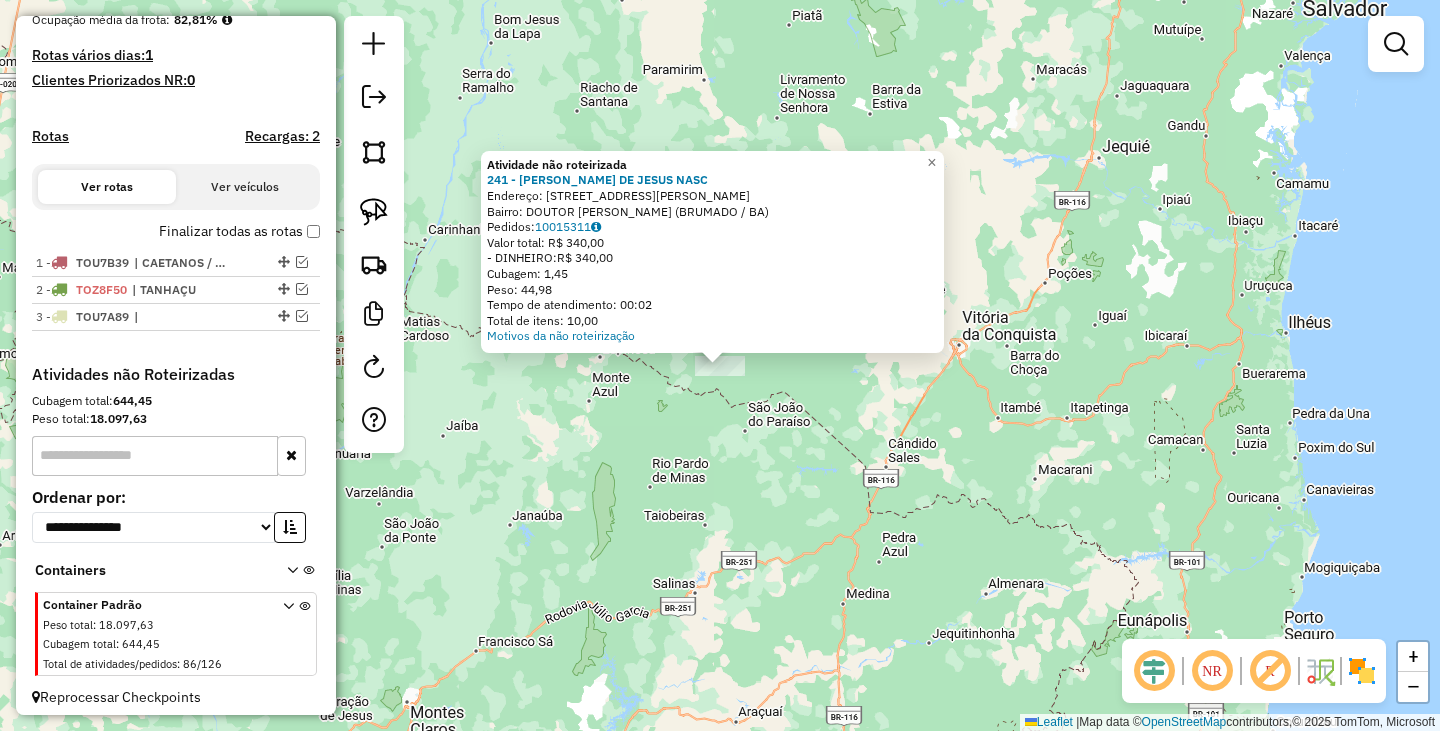click on "Atividade não roteirizada 241 - RUBENS DE JESUS NASC  Endereço: R   R JOSE MANOEL DE LIMA         3   Bairro: DOUTOR JURACY (BRUMADO / BA)   Pedidos:  10015311   Valor total: R$ 340,00   - DINHEIRO:  R$ 340,00   Cubagem: 1,45   Peso: 44,98   Tempo de atendimento: 00:02   Total de itens: 10,00  Motivos da não roteirização × Janela de atendimento Grade de atendimento Capacidade Transportadoras Veículos Cliente Pedidos  Rotas Selecione os dias de semana para filtrar as janelas de atendimento  Seg   Ter   Qua   Qui   Sex   Sáb   Dom  Informe o período da janela de atendimento: De: Até:  Filtrar exatamente a janela do cliente  Considerar janela de atendimento padrão  Selecione os dias de semana para filtrar as grades de atendimento  Seg   Ter   Qua   Qui   Sex   Sáb   Dom   Considerar clientes sem dia de atendimento cadastrado  Clientes fora do dia de atendimento selecionado Filtrar as atividades entre os valores definidos abaixo:  Peso mínimo:   Peso máximo:   Cubagem mínima:   Cubagem máxima:  +" 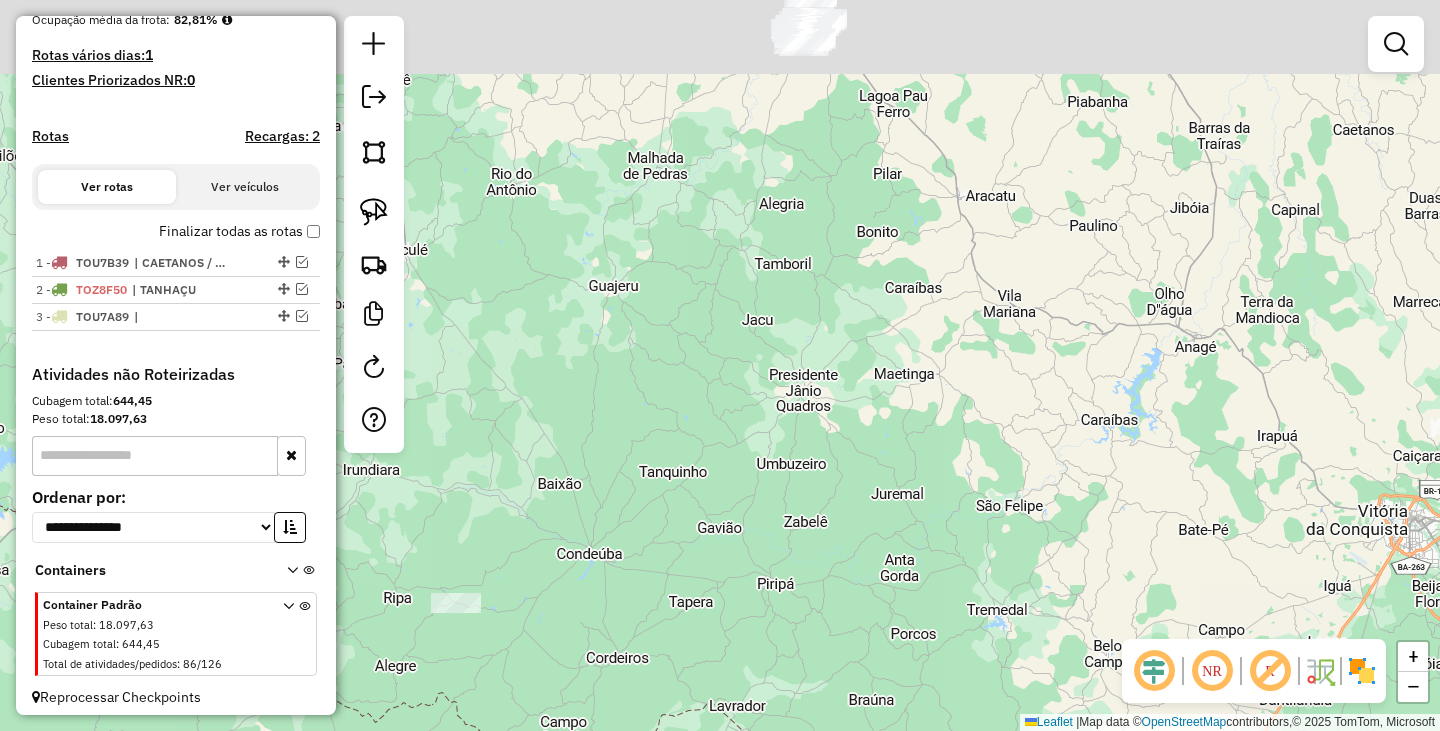drag, startPoint x: 838, startPoint y: 221, endPoint x: 872, endPoint y: 502, distance: 283.04947 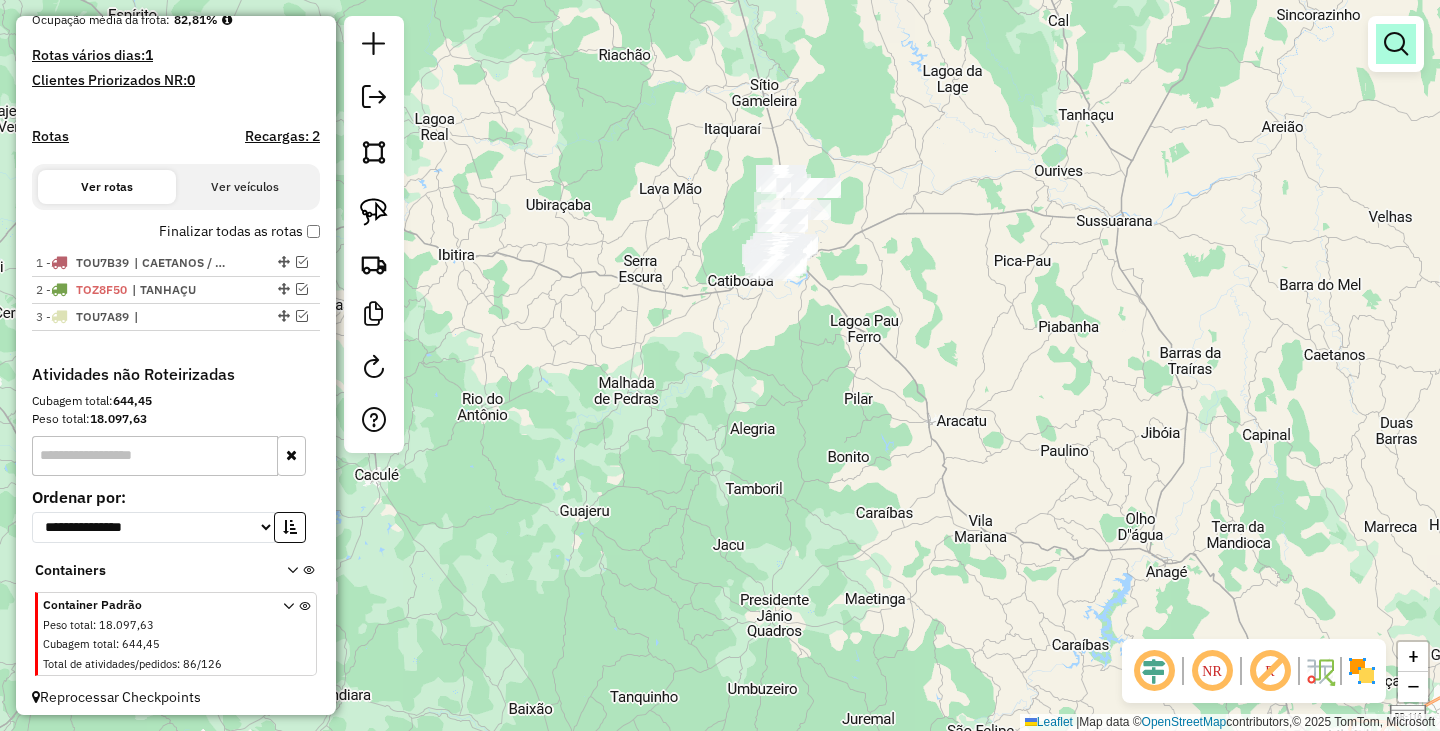 click at bounding box center (1396, 44) 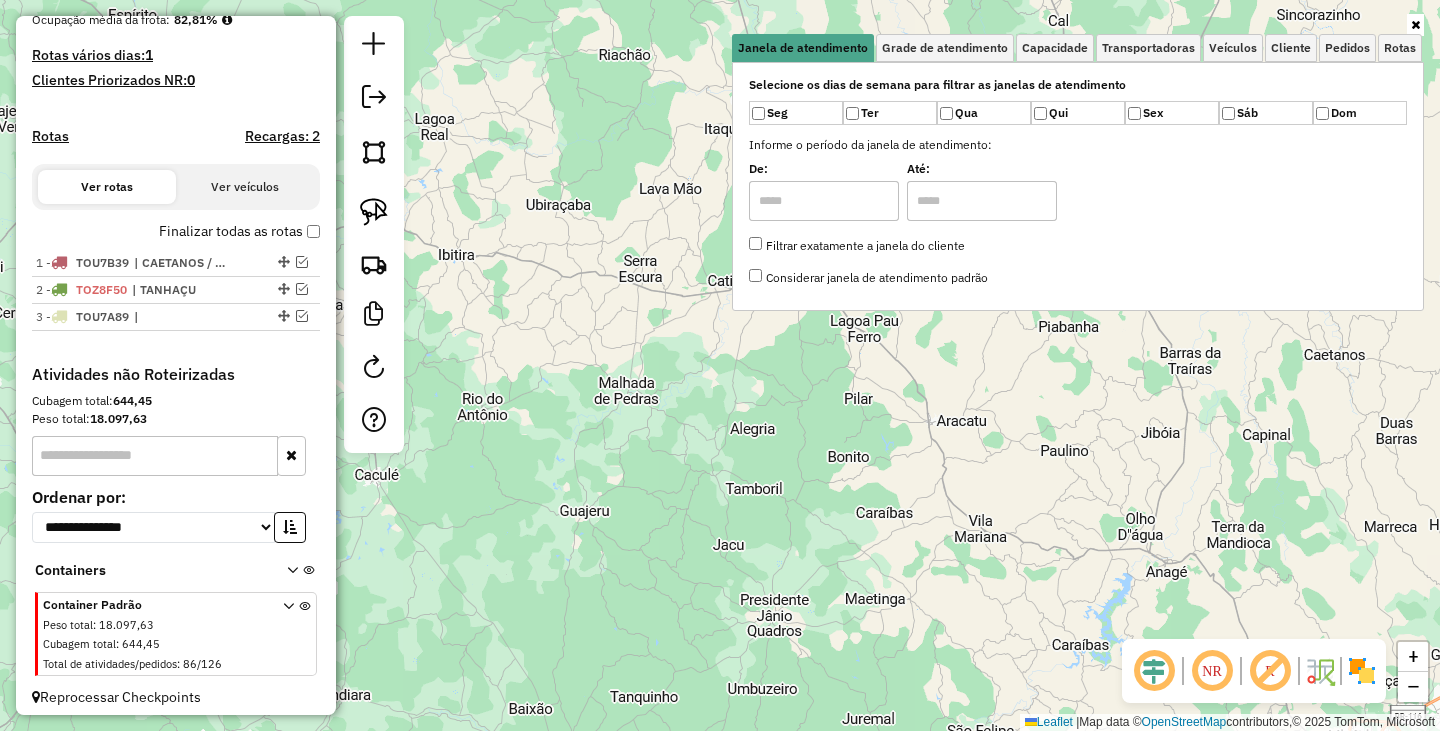click on "Janela de atendimento Grade de atendimento Capacidade Transportadoras Veículos Cliente Pedidos  Rotas Selecione os dias de semana para filtrar as janelas de atendimento  Seg   Ter   Qua   Qui   Sex   Sáb   Dom  Informe o período da janela de atendimento: De: Até:  Filtrar exatamente a janela do cliente  Considerar janela de atendimento padrão  Selecione os dias de semana para filtrar as grades de atendimento  Seg   Ter   Qua   Qui   Sex   Sáb   Dom   Considerar clientes sem dia de atendimento cadastrado  Clientes fora do dia de atendimento selecionado Filtrar as atividades entre os valores definidos abaixo:  Peso mínimo:   Peso máximo:   Cubagem mínima:   Cubagem máxima:   De:   Até:  Filtrar as atividades entre o tempo de atendimento definido abaixo:  De:   Até:   Considerar capacidade total dos clientes não roteirizados Transportadora: Selecione um ou mais itens Tipo de veículo: Selecione um ou mais itens Veículo: Selecione um ou mais itens Motorista: Selecione um ou mais itens Nome: Rótulo:" 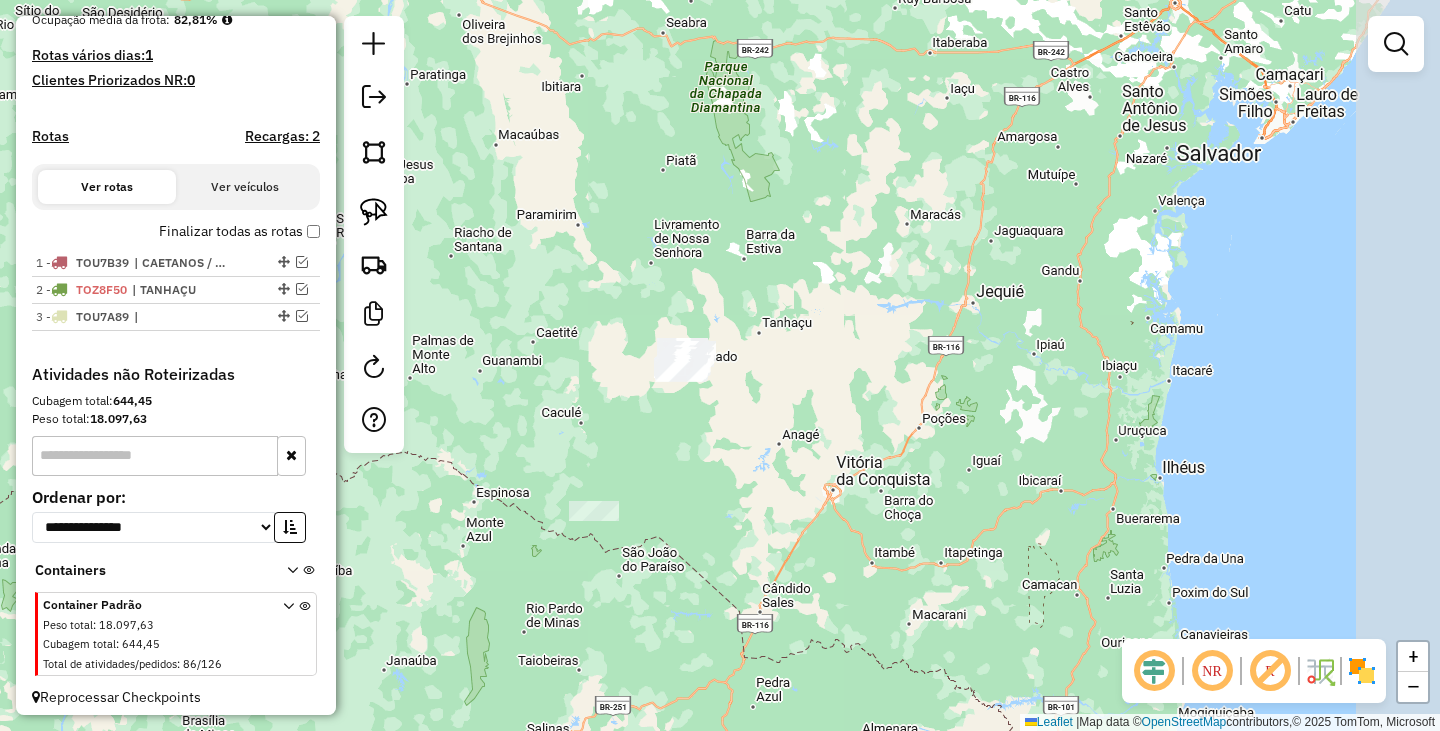 drag, startPoint x: 837, startPoint y: 470, endPoint x: 421, endPoint y: 314, distance: 444.2882 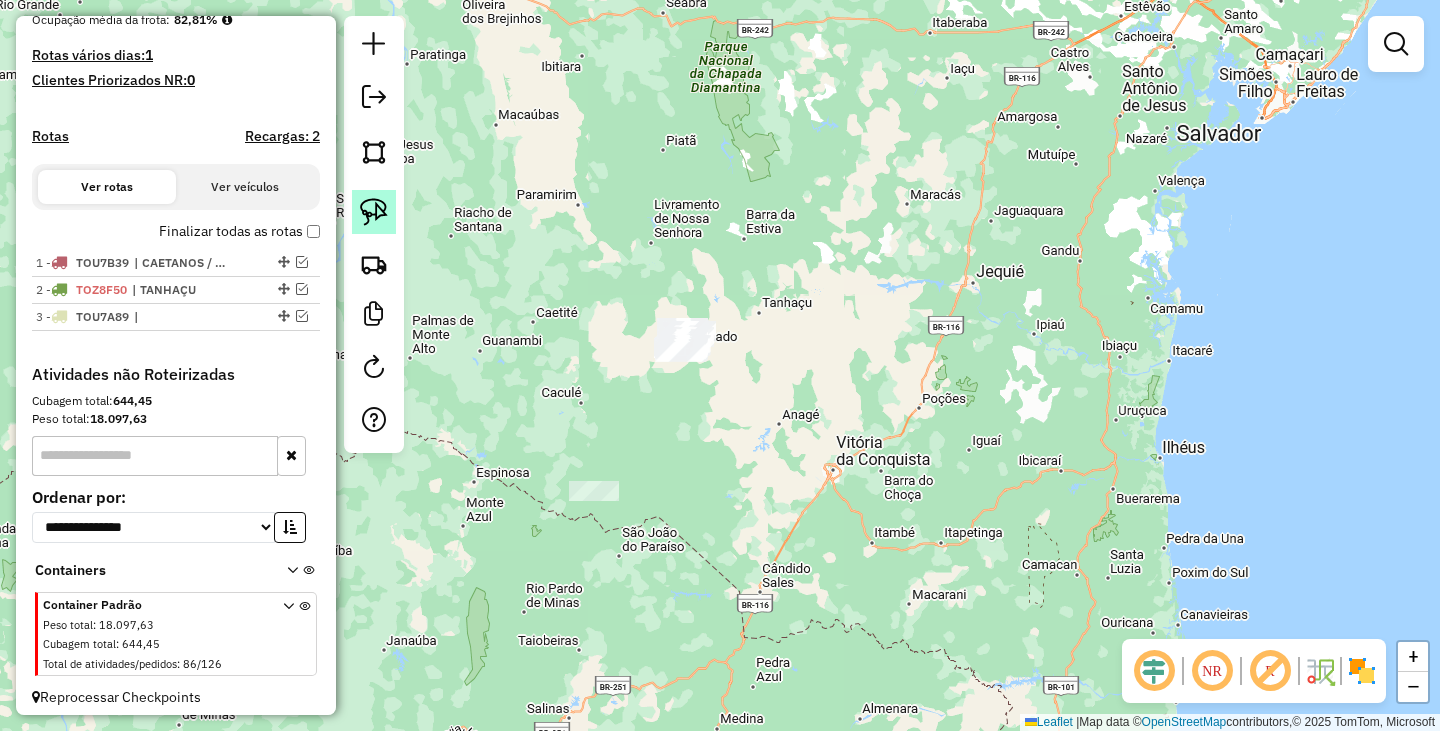 click 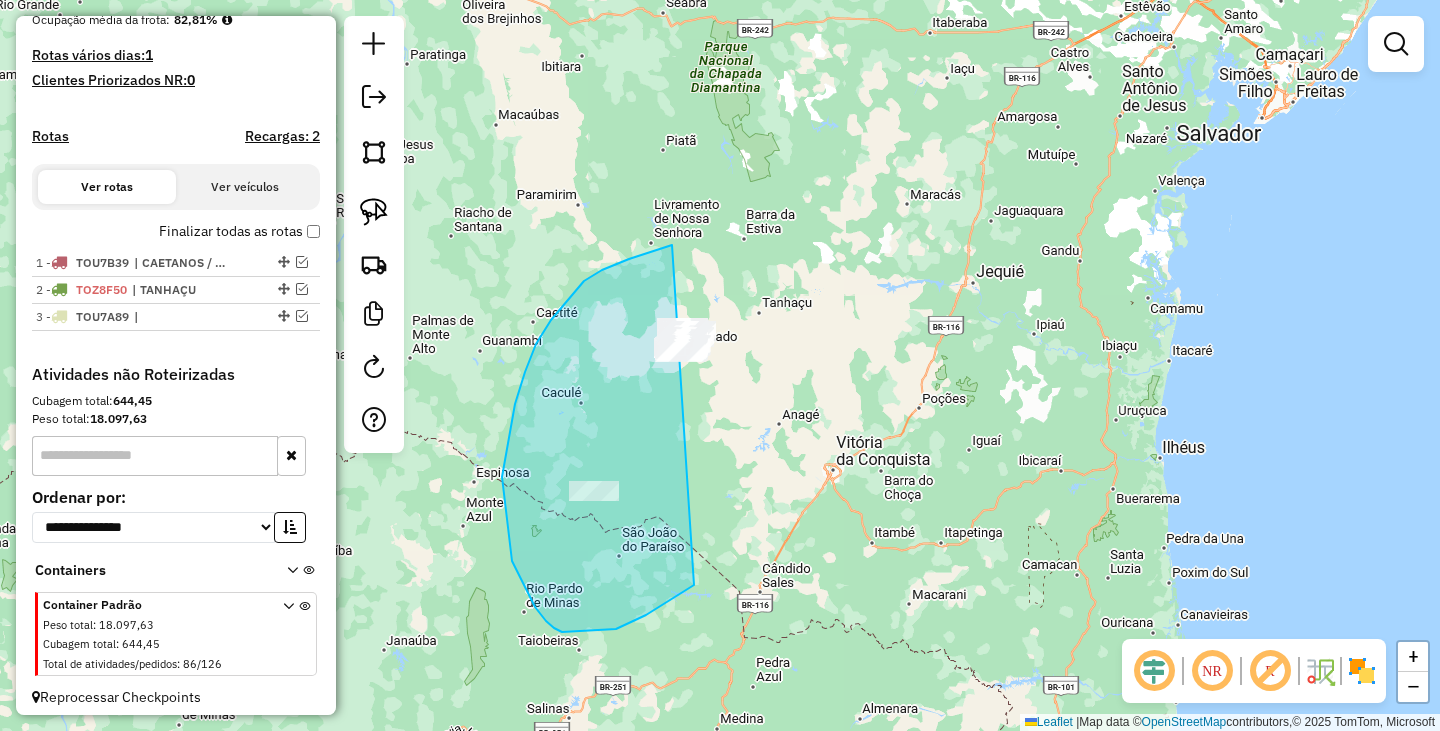 drag, startPoint x: 536, startPoint y: 344, endPoint x: 793, endPoint y: 346, distance: 257.00778 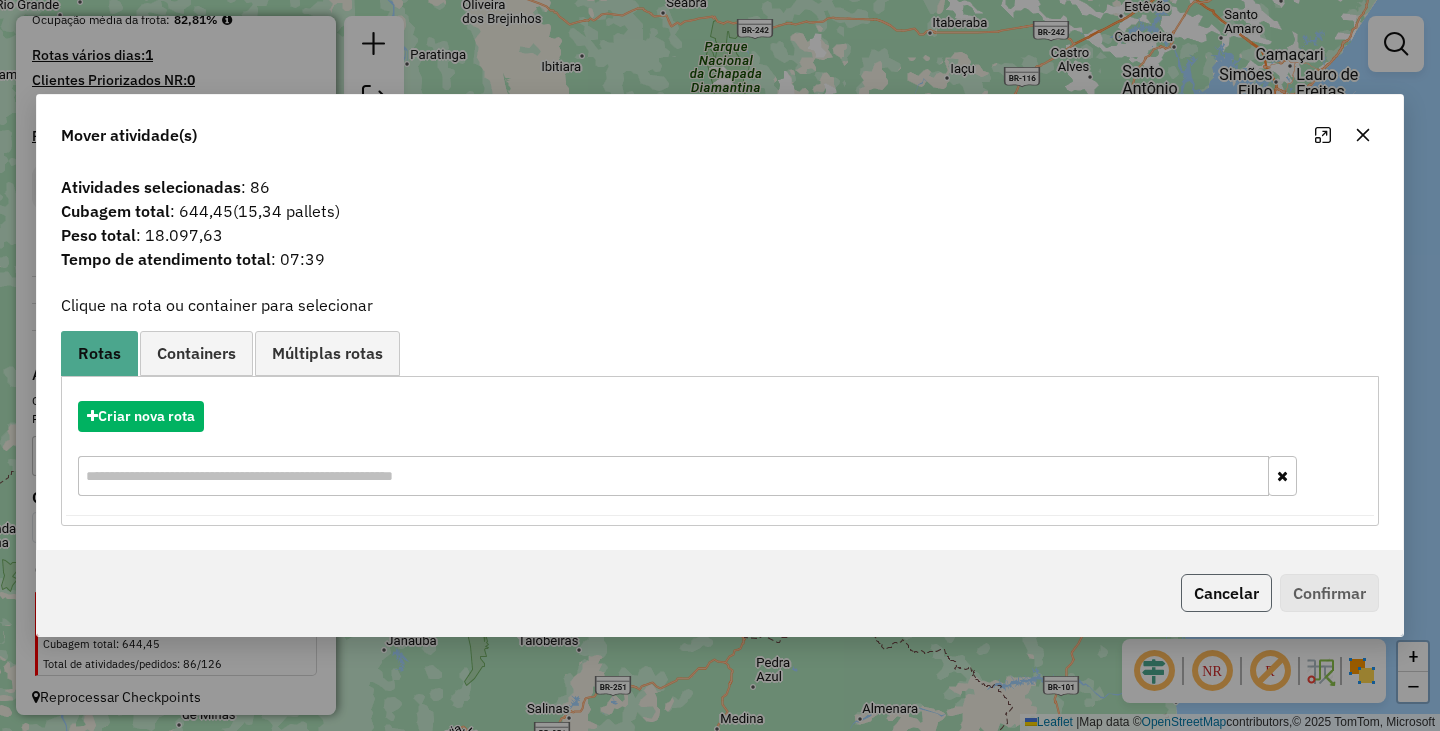 click on "Cancelar" 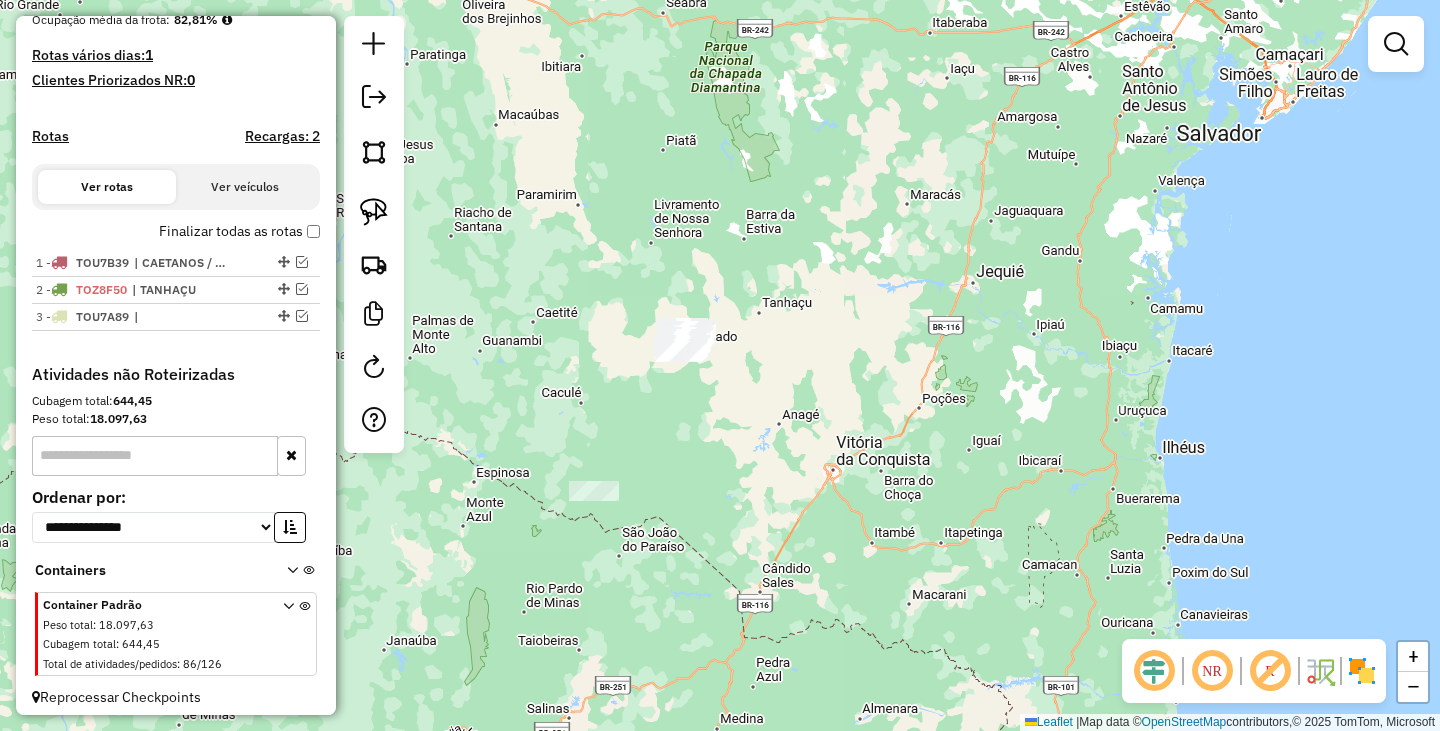click on "Janela de atendimento Grade de atendimento Capacidade Transportadoras Veículos Cliente Pedidos  Rotas Selecione os dias de semana para filtrar as janelas de atendimento  Seg   Ter   Qua   Qui   Sex   Sáb   Dom  Informe o período da janela de atendimento: De: Até:  Filtrar exatamente a janela do cliente  Considerar janela de atendimento padrão  Selecione os dias de semana para filtrar as grades de atendimento  Seg   Ter   Qua   Qui   Sex   Sáb   Dom   Considerar clientes sem dia de atendimento cadastrado  Clientes fora do dia de atendimento selecionado Filtrar as atividades entre os valores definidos abaixo:  Peso mínimo:   Peso máximo:   Cubagem mínima:   Cubagem máxima:   De:   Até:  Filtrar as atividades entre o tempo de atendimento definido abaixo:  De:   Até:   Considerar capacidade total dos clientes não roteirizados Transportadora: Selecione um ou mais itens Tipo de veículo: Selecione um ou mais itens Veículo: Selecione um ou mais itens Motorista: Selecione um ou mais itens Nome: Rótulo:" 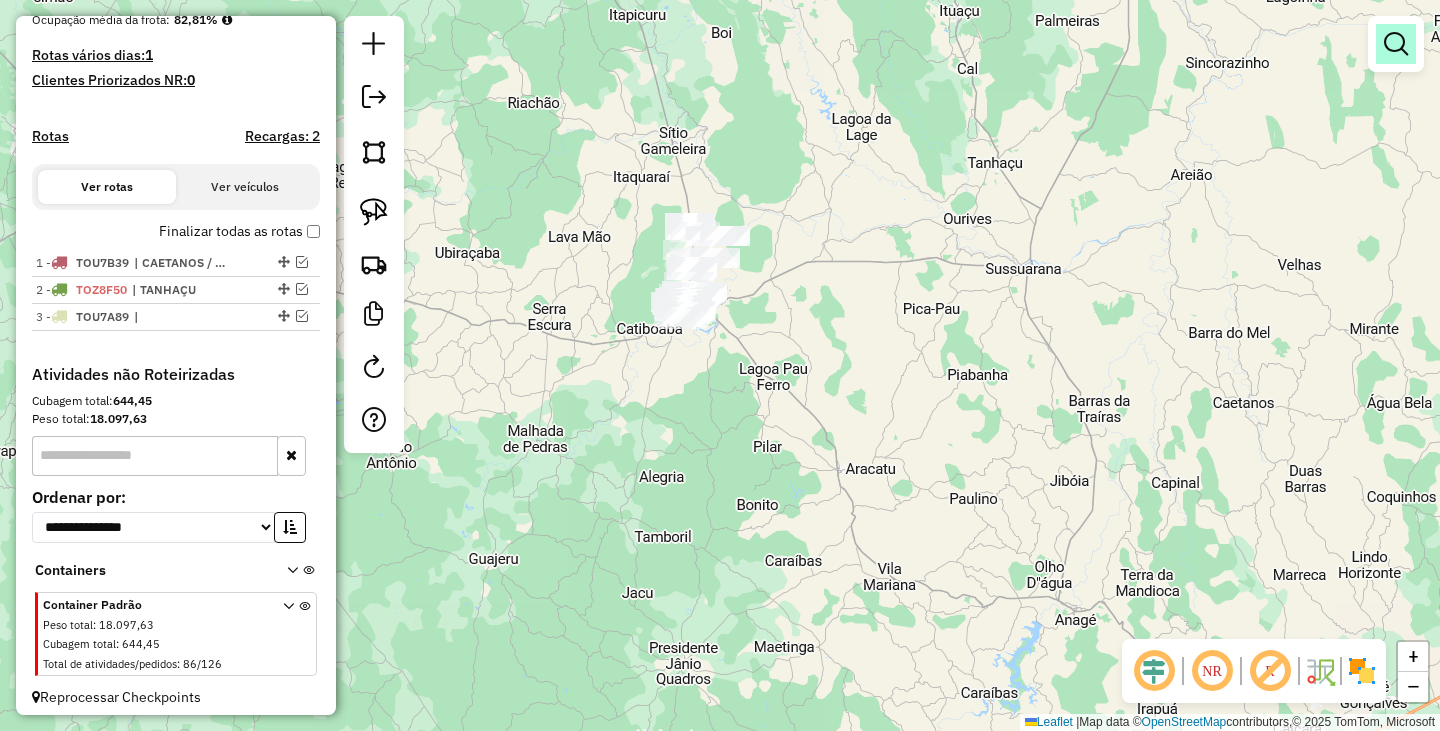 click at bounding box center (1396, 44) 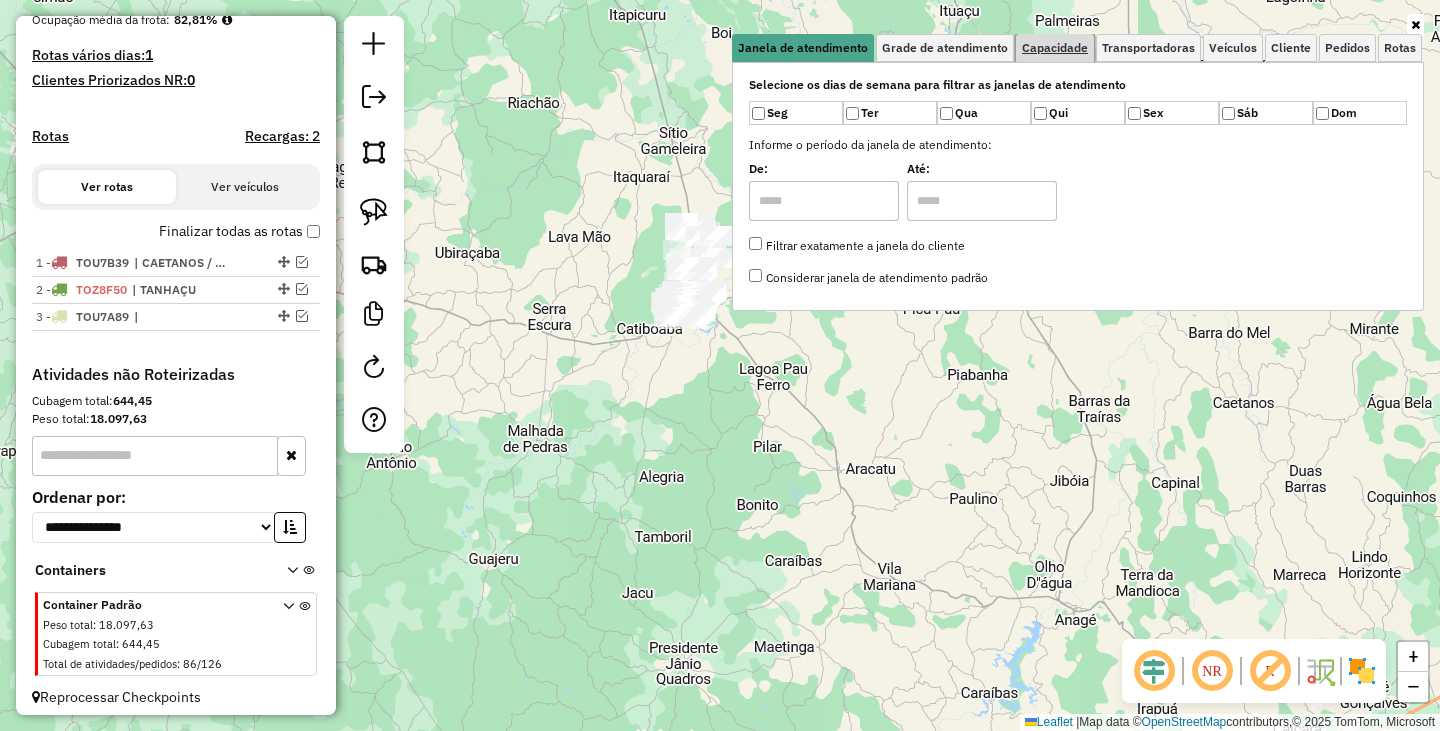 click on "Capacidade" at bounding box center (1055, 48) 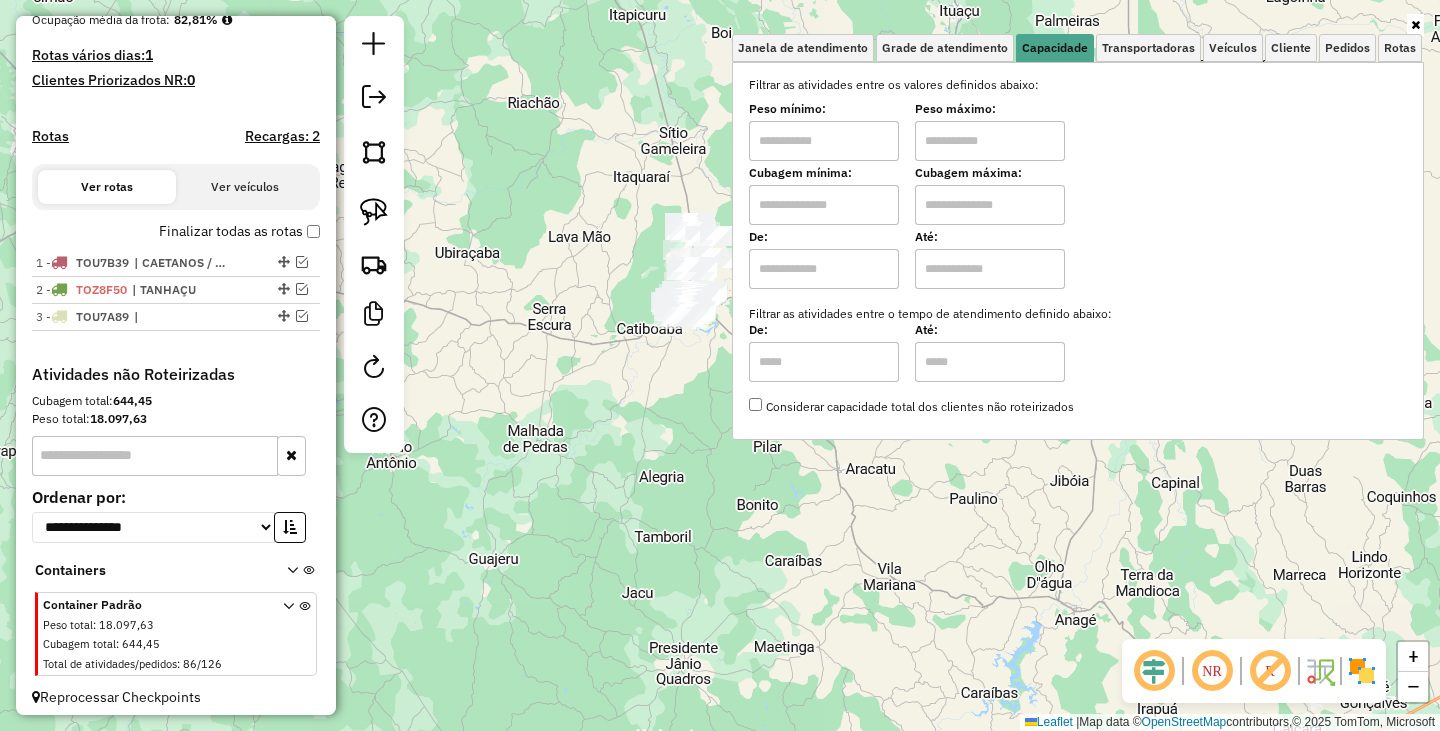 click at bounding box center (824, 141) 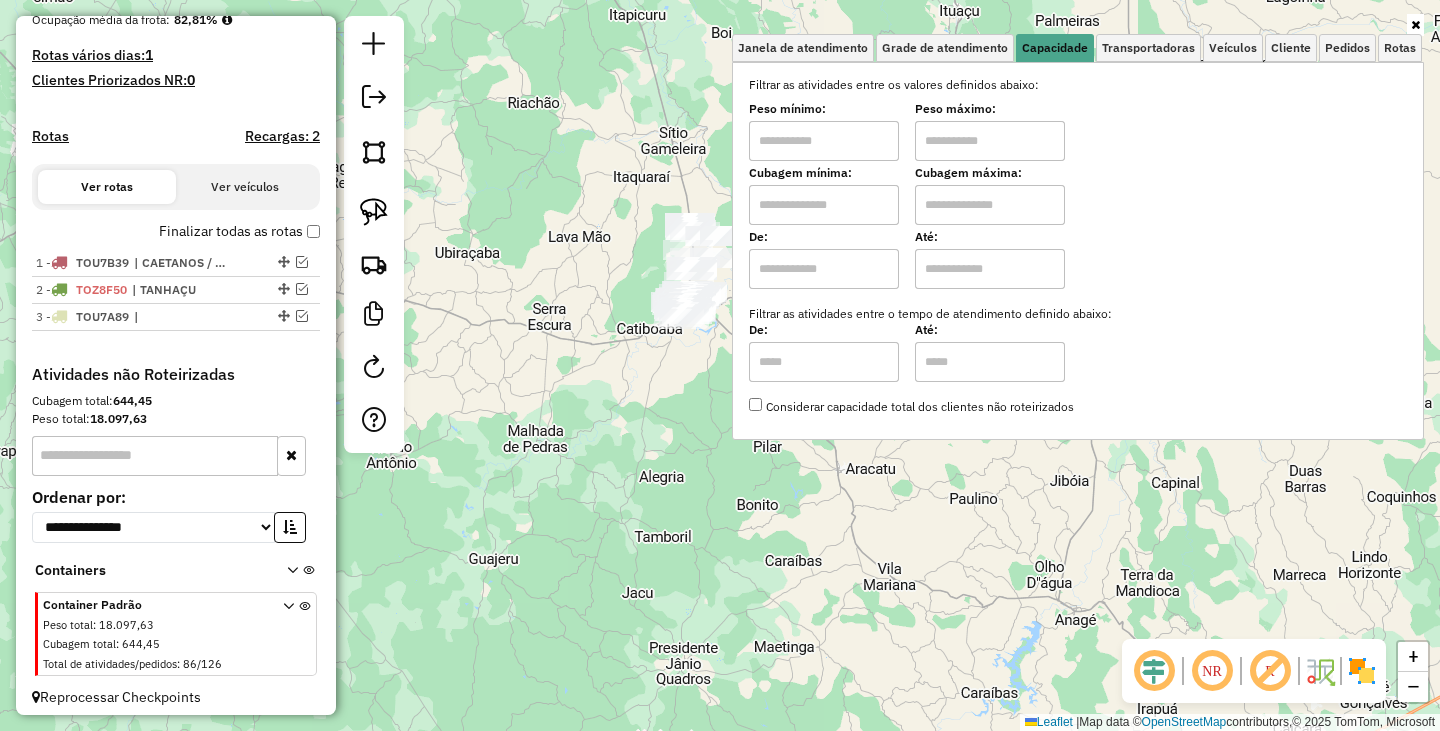 type on "****" 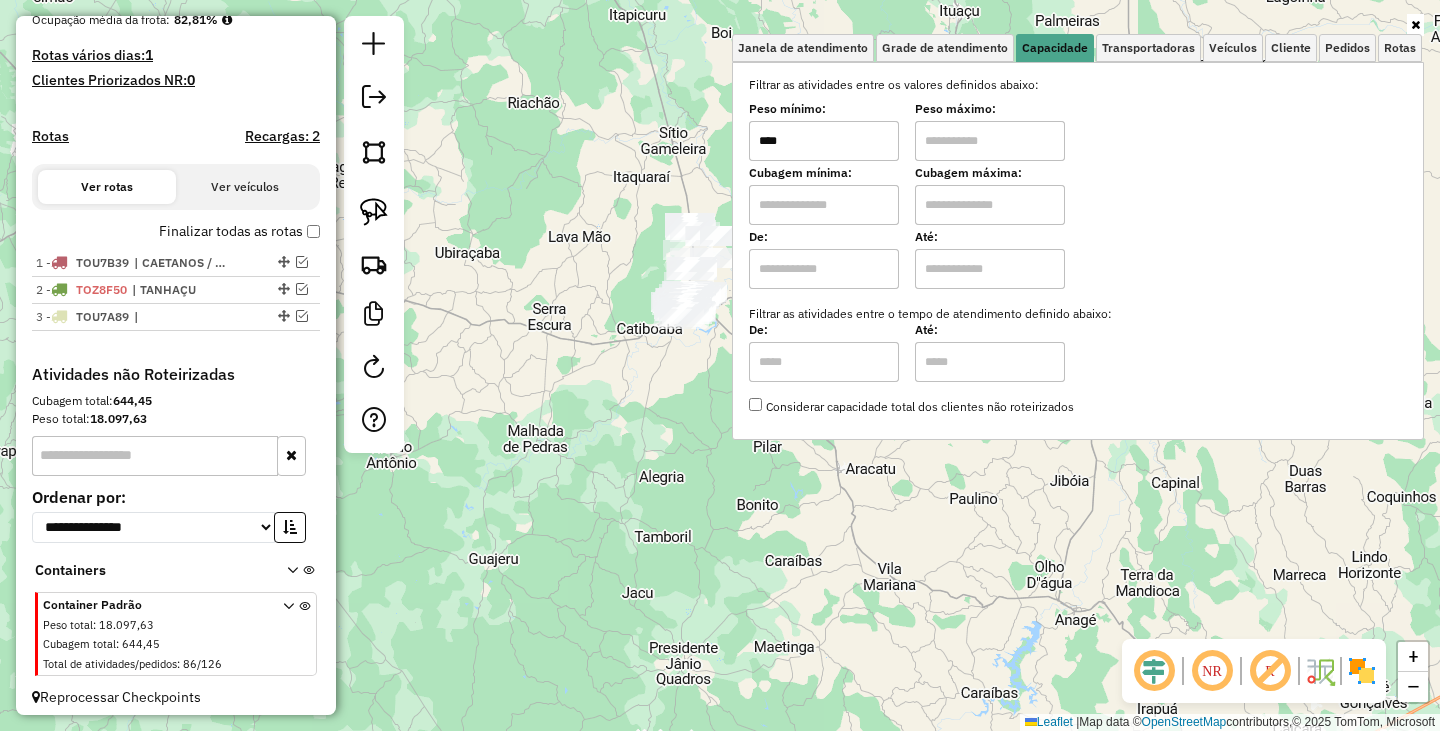 click at bounding box center [990, 141] 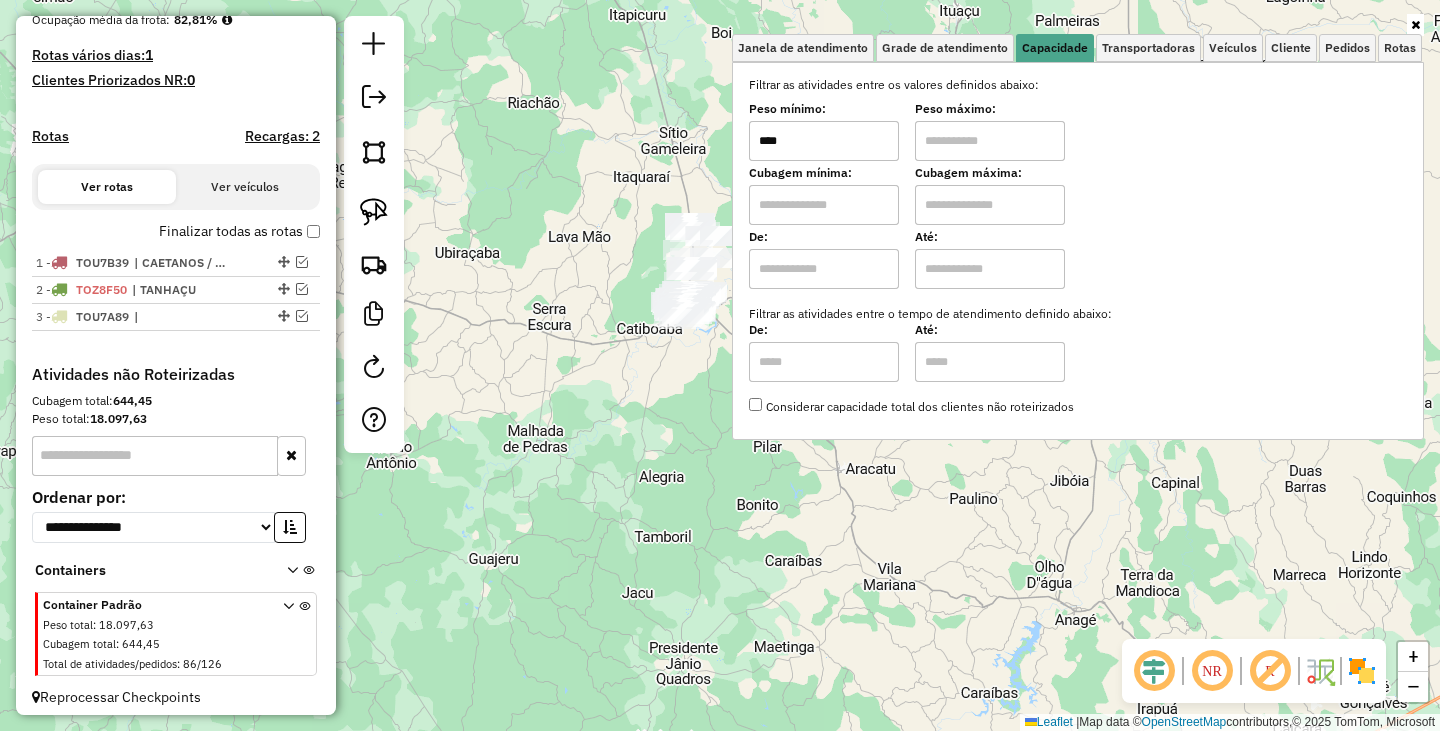 type on "******" 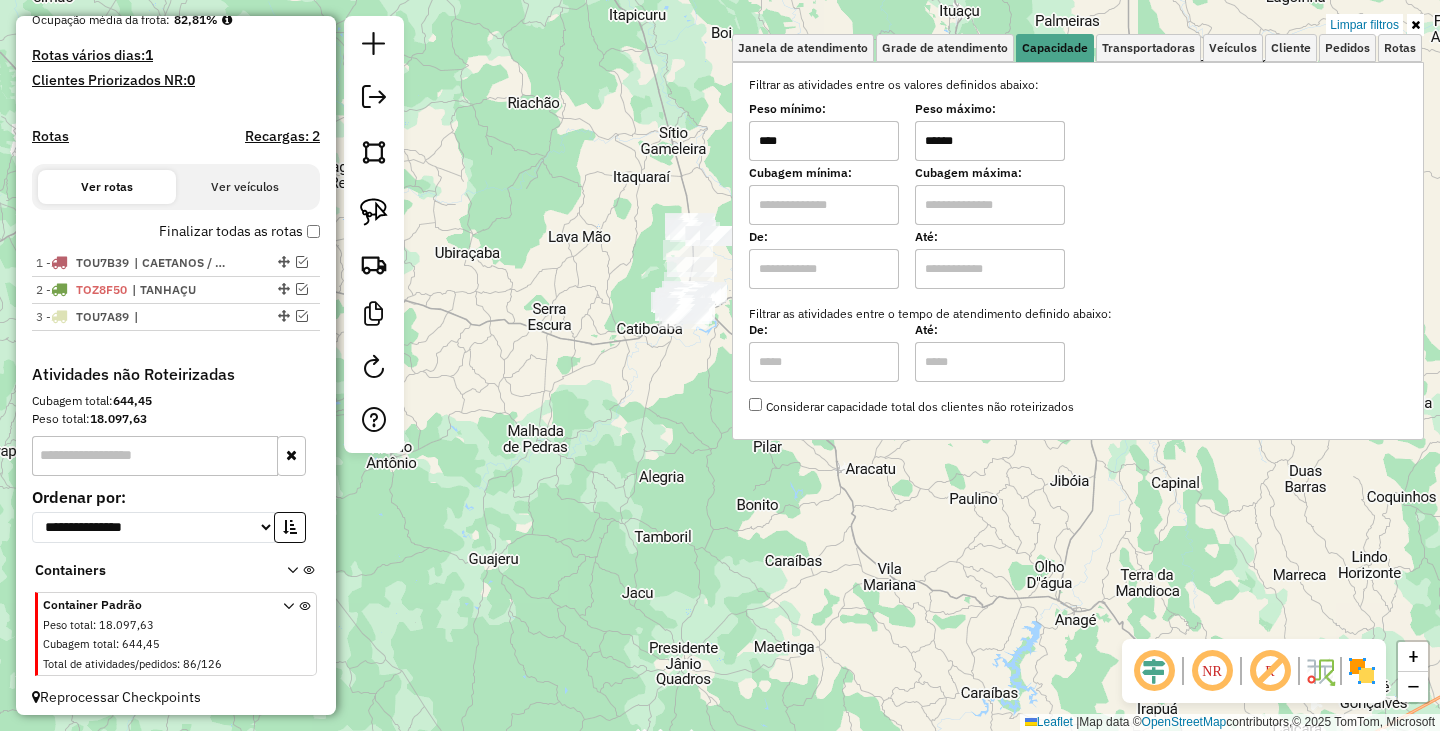 click on "Limpar filtros Janela de atendimento Grade de atendimento Capacidade Transportadoras Veículos Cliente Pedidos  Rotas Selecione os dias de semana para filtrar as janelas de atendimento  Seg   Ter   Qua   Qui   Sex   Sáb   Dom  Informe o período da janela de atendimento: De: Até:  Filtrar exatamente a janela do cliente  Considerar janela de atendimento padrão  Selecione os dias de semana para filtrar as grades de atendimento  Seg   Ter   Qua   Qui   Sex   Sáb   Dom   Considerar clientes sem dia de atendimento cadastrado  Clientes fora do dia de atendimento selecionado Filtrar as atividades entre os valores definidos abaixo:  Peso mínimo:  ****  Peso máximo:  ******  Cubagem mínima:   Cubagem máxima:   De:   Até:  Filtrar as atividades entre o tempo de atendimento definido abaixo:  De:   Até:   Considerar capacidade total dos clientes não roteirizados Transportadora: Selecione um ou mais itens Tipo de veículo: Selecione um ou mais itens Veículo: Selecione um ou mais itens Motorista: Nome: Rótulo:" 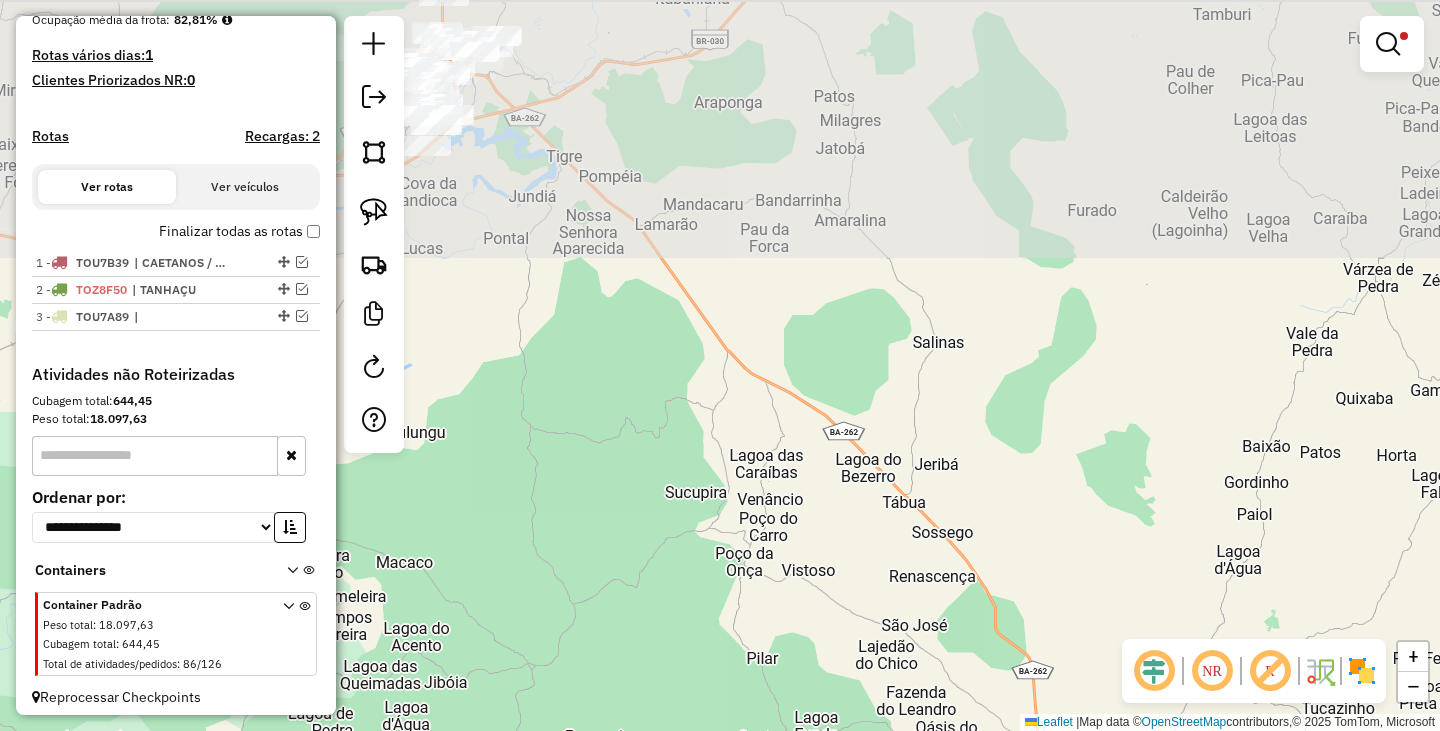 drag, startPoint x: 666, startPoint y: 225, endPoint x: 901, endPoint y: 634, distance: 471.7054 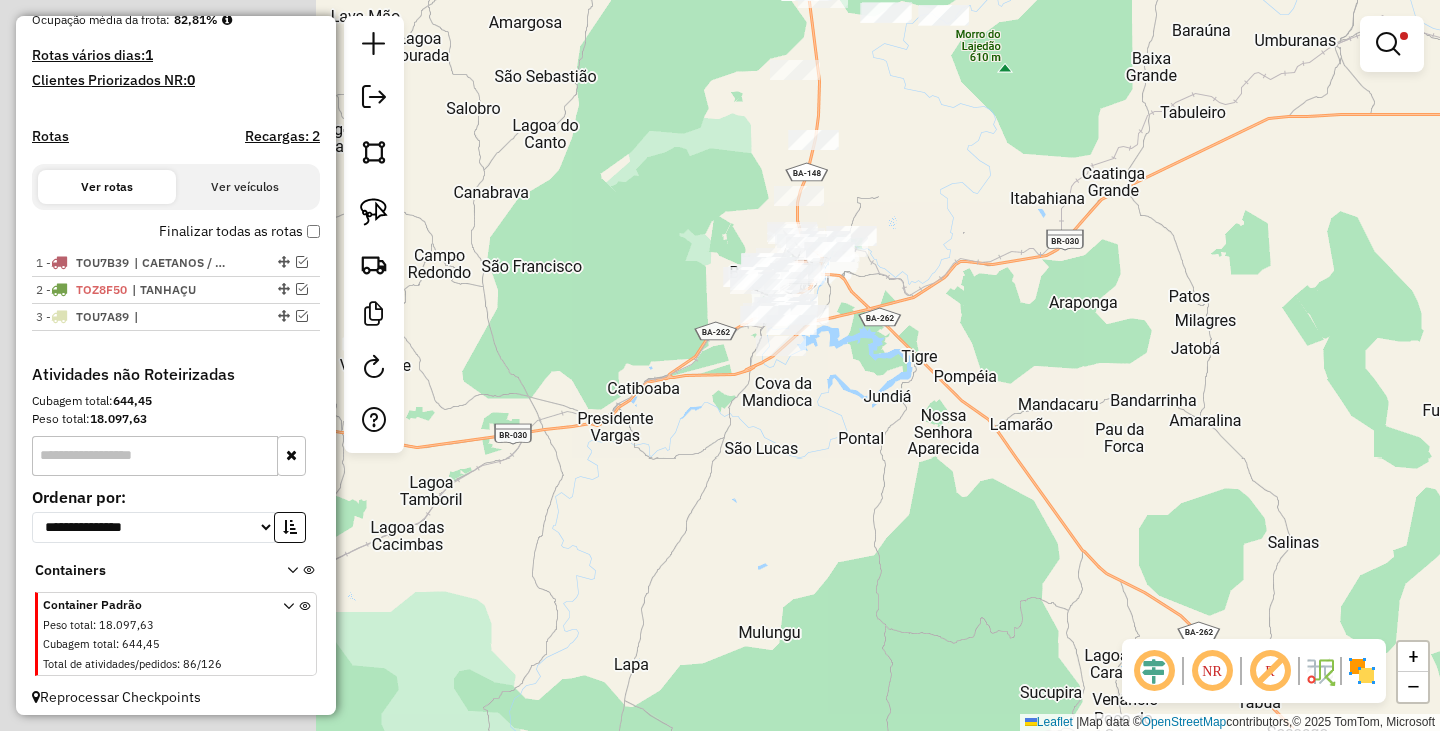drag, startPoint x: 780, startPoint y: 382, endPoint x: 1045, endPoint y: 541, distance: 309.04044 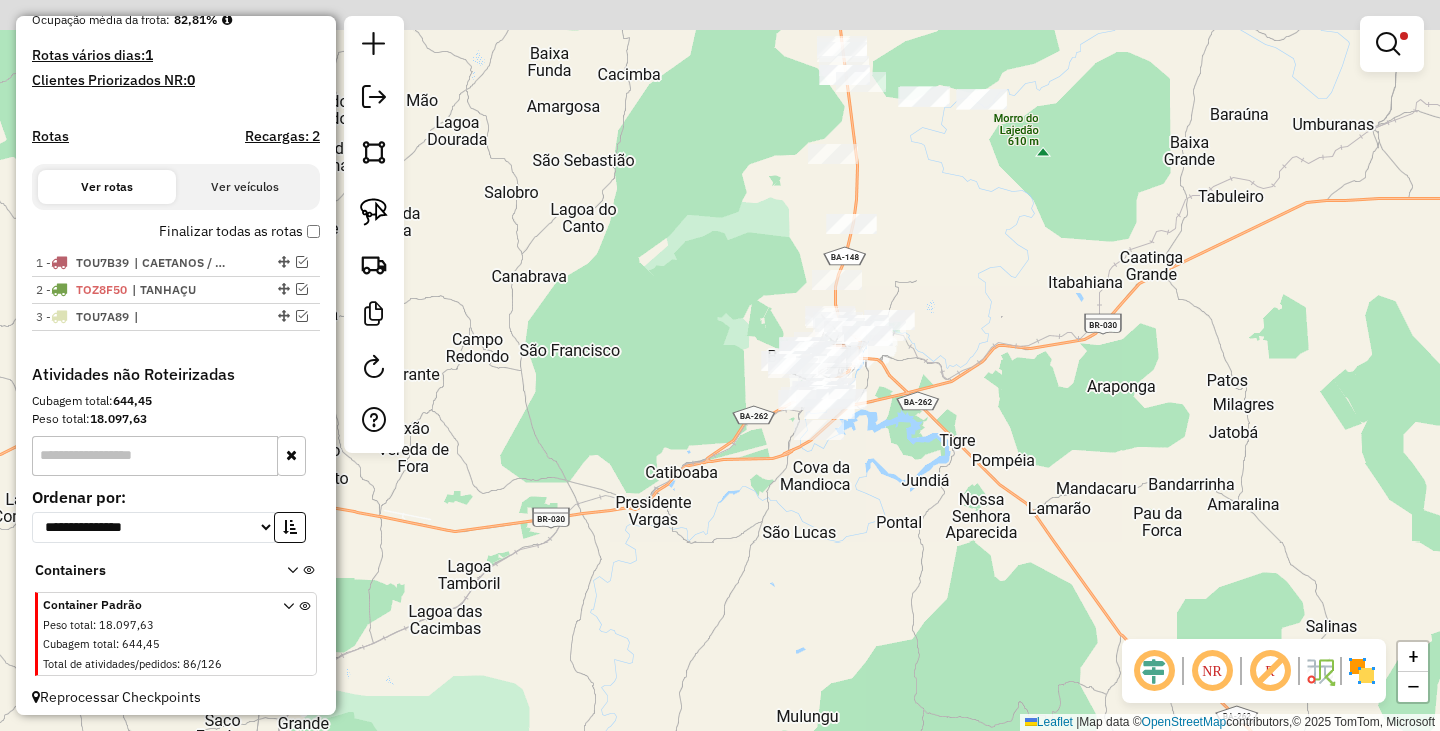 drag, startPoint x: 1025, startPoint y: 384, endPoint x: 1051, endPoint y: 529, distance: 147.31259 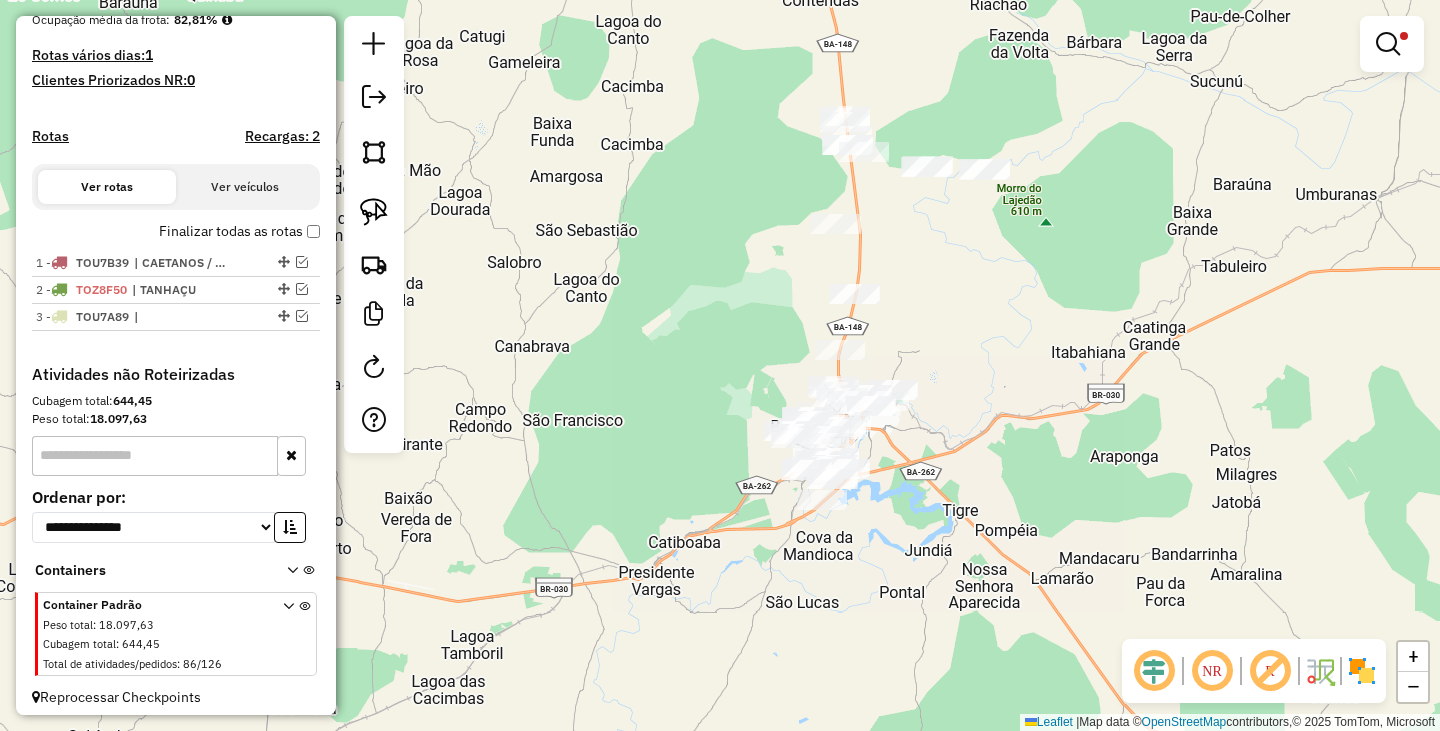 drag, startPoint x: 992, startPoint y: 466, endPoint x: 997, endPoint y: 379, distance: 87.14356 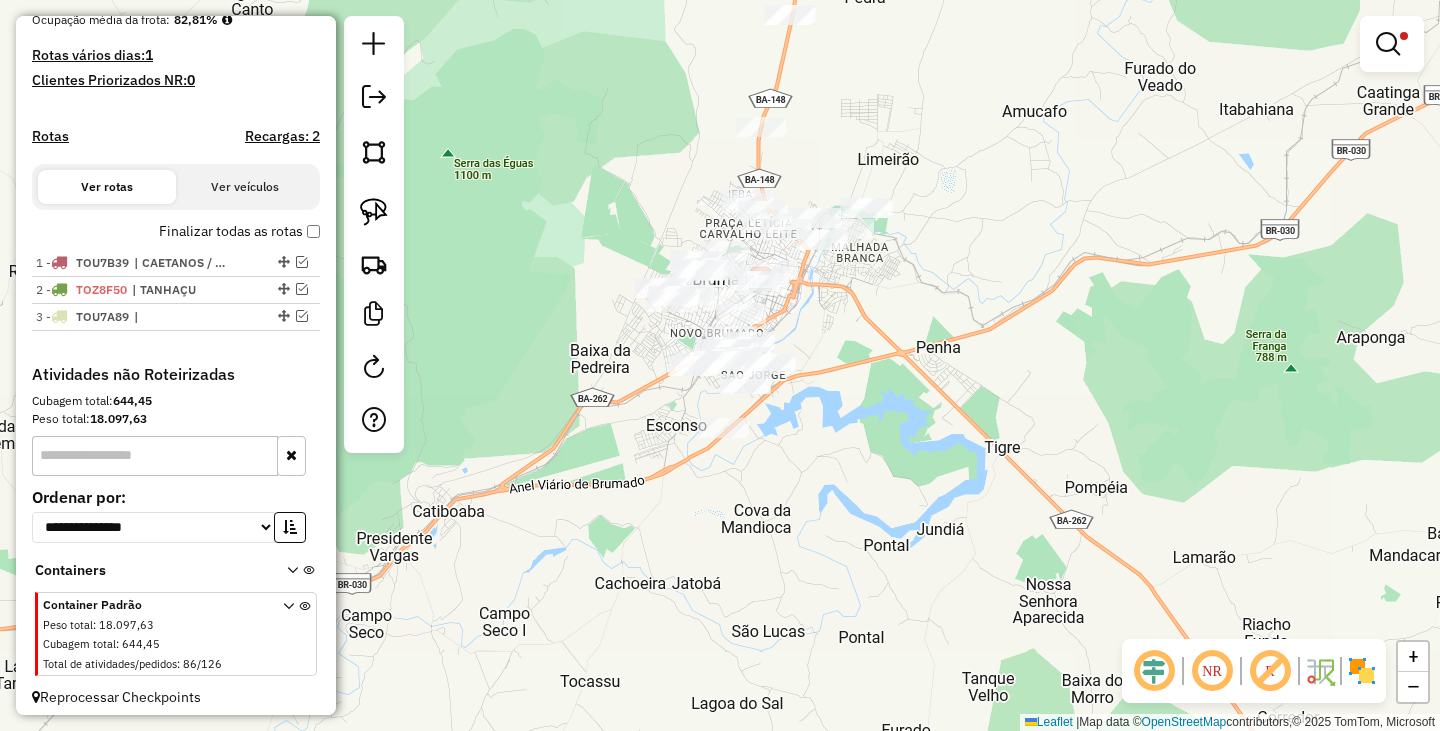 drag, startPoint x: 877, startPoint y: 338, endPoint x: 907, endPoint y: 262, distance: 81.706795 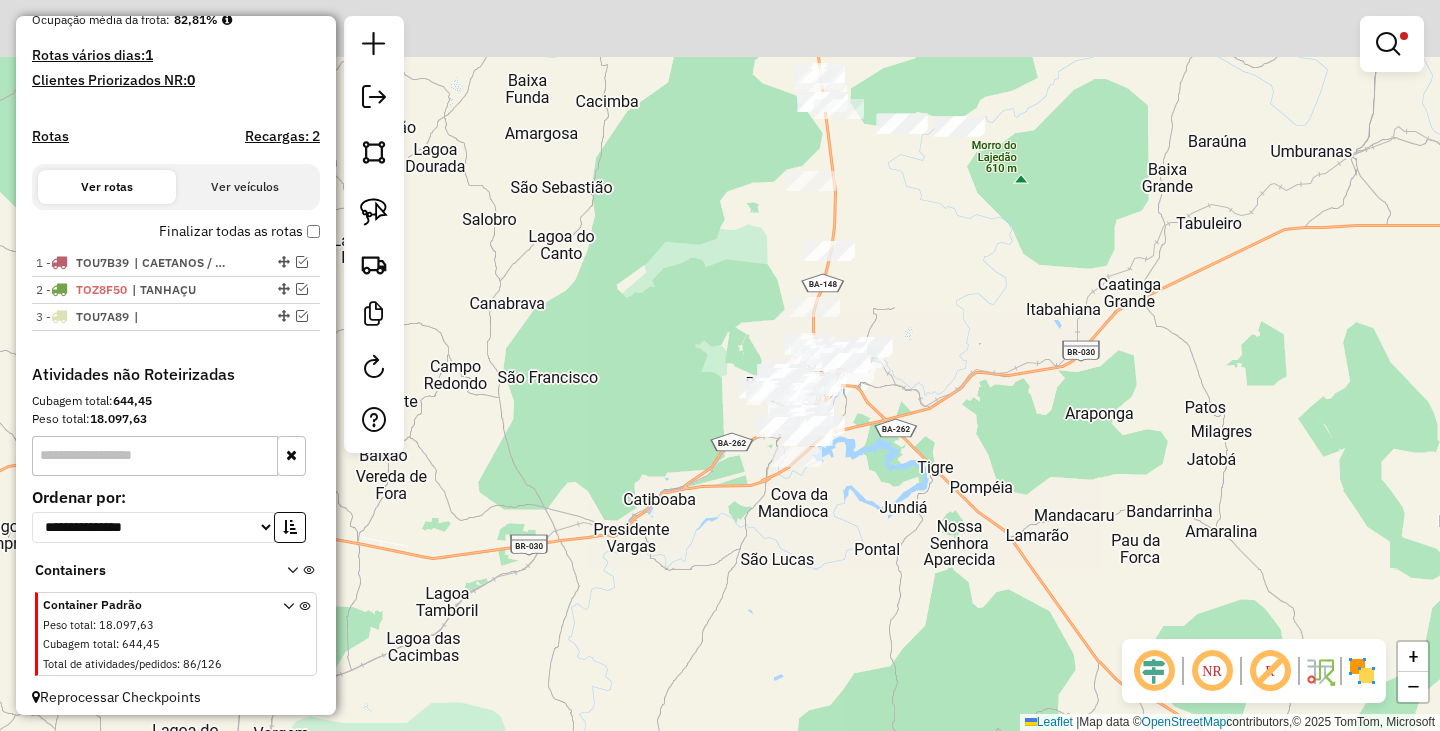 drag, startPoint x: 966, startPoint y: 269, endPoint x: 934, endPoint y: 373, distance: 108.81177 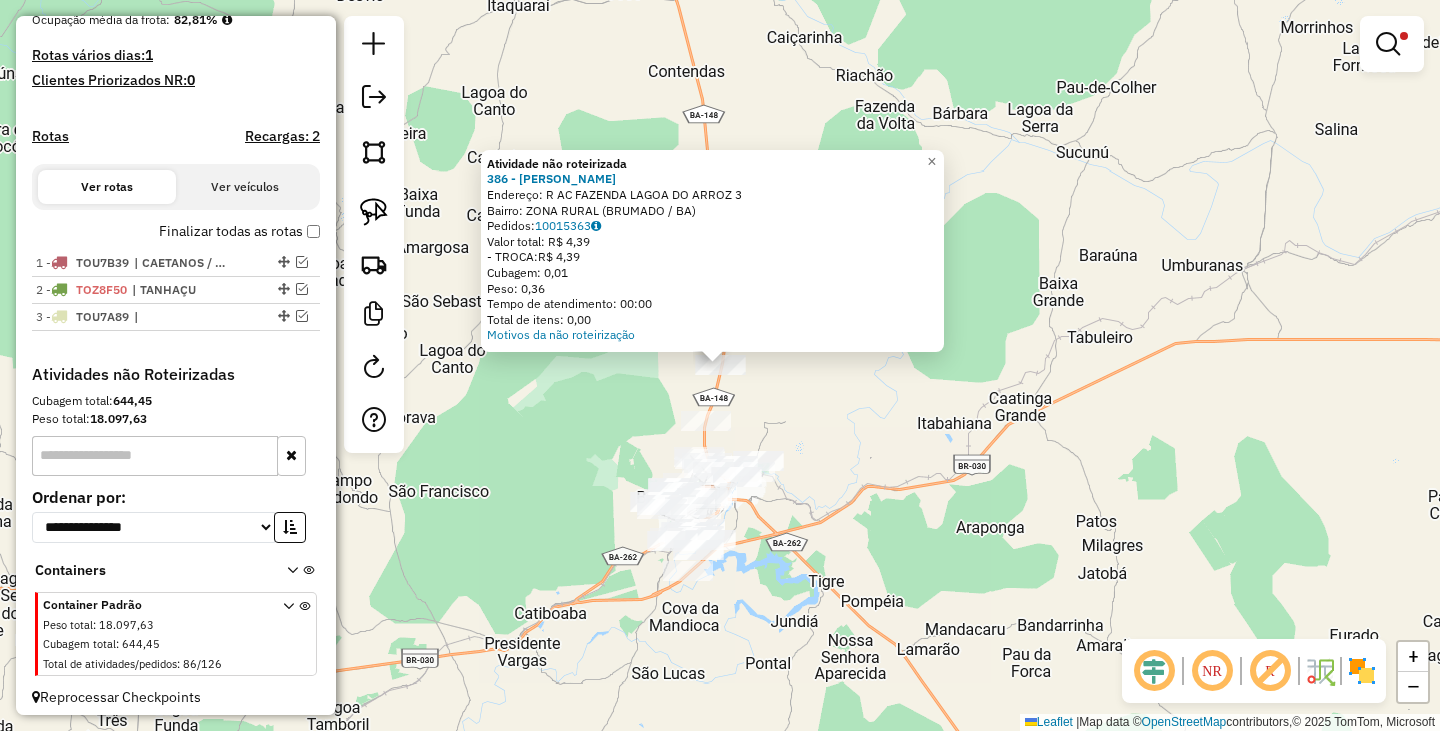 click on "Atividade não roteirizada 386 - PAULO JOSE SOARES  Endereço: R   AC FAZENDA LAGOA DO ARROZ     3   Bairro: ZONA RURAL (BRUMADO / BA)   Pedidos:  10015363   Valor total: R$ 4,39   - TROCA:  R$ 4,39   Cubagem: 0,01   Peso: 0,36   Tempo de atendimento: 00:00   Total de itens: 0,00  Motivos da não roteirização × Limpar filtros Janela de atendimento Grade de atendimento Capacidade Transportadoras Veículos Cliente Pedidos  Rotas Selecione os dias de semana para filtrar as janelas de atendimento  Seg   Ter   Qua   Qui   Sex   Sáb   Dom  Informe o período da janela de atendimento: De: Até:  Filtrar exatamente a janela do cliente  Considerar janela de atendimento padrão  Selecione os dias de semana para filtrar as grades de atendimento  Seg   Ter   Qua   Qui   Sex   Sáb   Dom   Considerar clientes sem dia de atendimento cadastrado  Clientes fora do dia de atendimento selecionado Filtrar as atividades entre os valores definidos abaixo:  Peso mínimo:  ****  Peso máximo:  ******  Cubagem mínima:   De:  De:" 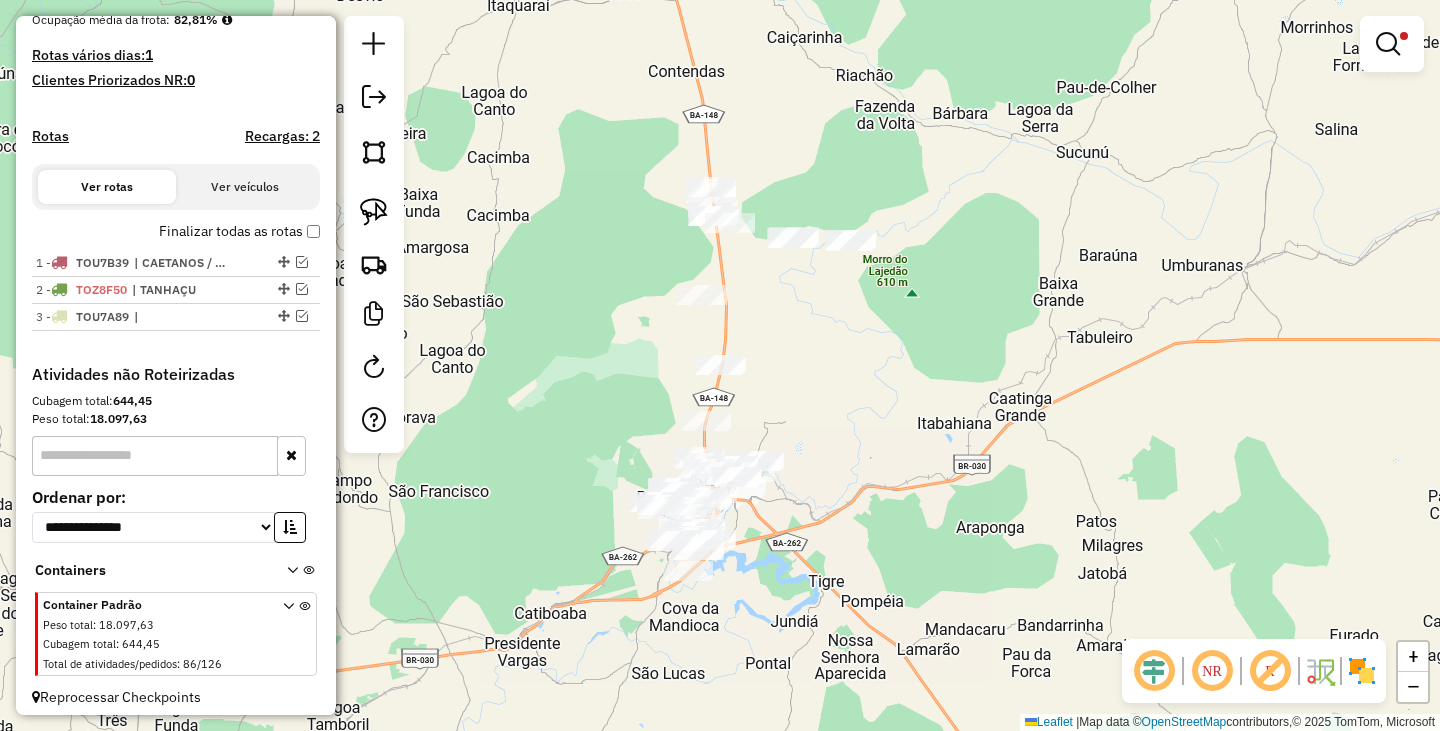 drag, startPoint x: 760, startPoint y: 402, endPoint x: 768, endPoint y: 343, distance: 59.5399 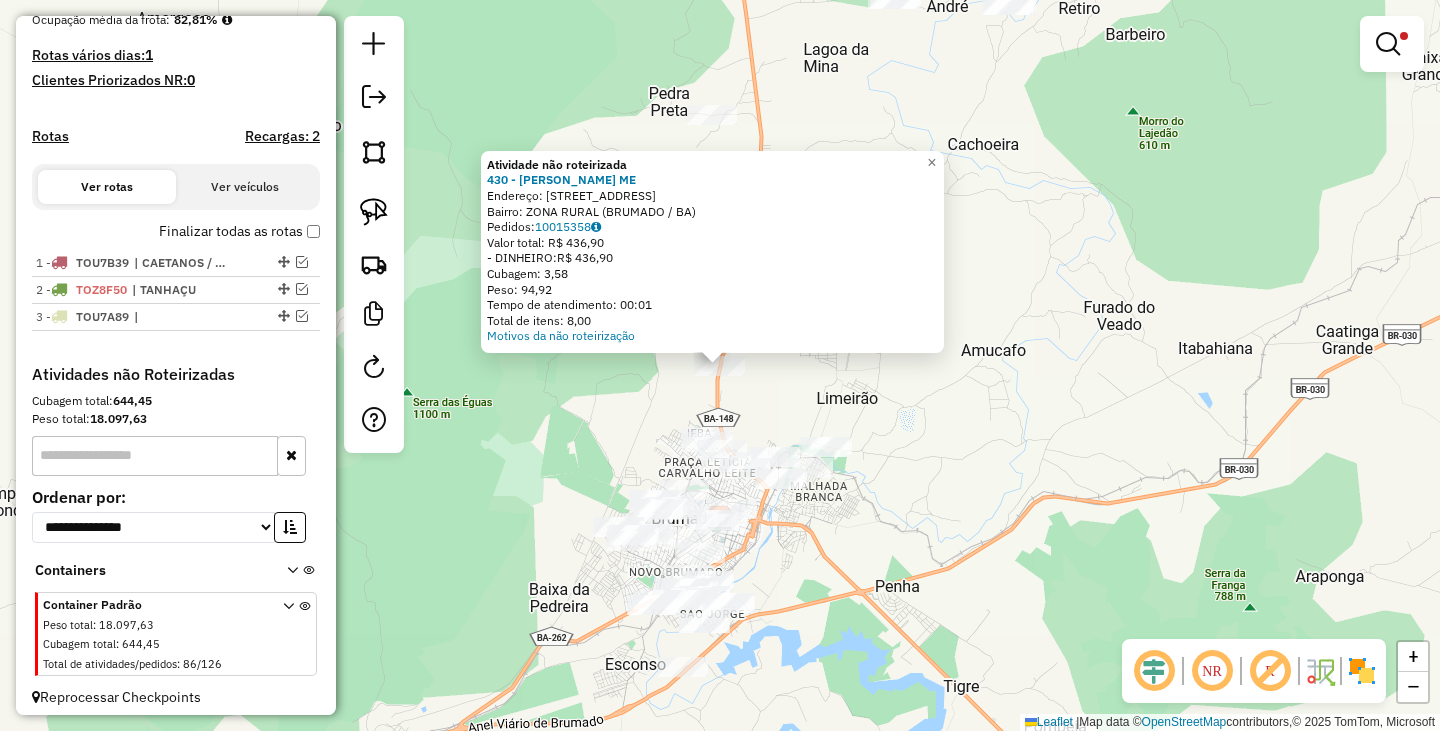 click on "Atividade não roteirizada 430 - OLIVIO DE ALMEIDA ME  Endereço: R   R FZ SANTA INES               5   Bairro: ZONA RURAL (BRUMADO / BA)   Pedidos:  10015358   Valor total: R$ 436,90   - DINHEIRO:  R$ 436,90   Cubagem: 3,58   Peso: 94,92   Tempo de atendimento: 00:01   Total de itens: 8,00  Motivos da não roteirização × Limpar filtros Janela de atendimento Grade de atendimento Capacidade Transportadoras Veículos Cliente Pedidos  Rotas Selecione os dias de semana para filtrar as janelas de atendimento  Seg   Ter   Qua   Qui   Sex   Sáb   Dom  Informe o período da janela de atendimento: De: Até:  Filtrar exatamente a janela do cliente  Considerar janela de atendimento padrão  Selecione os dias de semana para filtrar as grades de atendimento  Seg   Ter   Qua   Qui   Sex   Sáb   Dom   Considerar clientes sem dia de atendimento cadastrado  Clientes fora do dia de atendimento selecionado Filtrar as atividades entre os valores definidos abaixo:  Peso mínimo:  ****  Peso máximo:  ******  De:   Até:  De:" 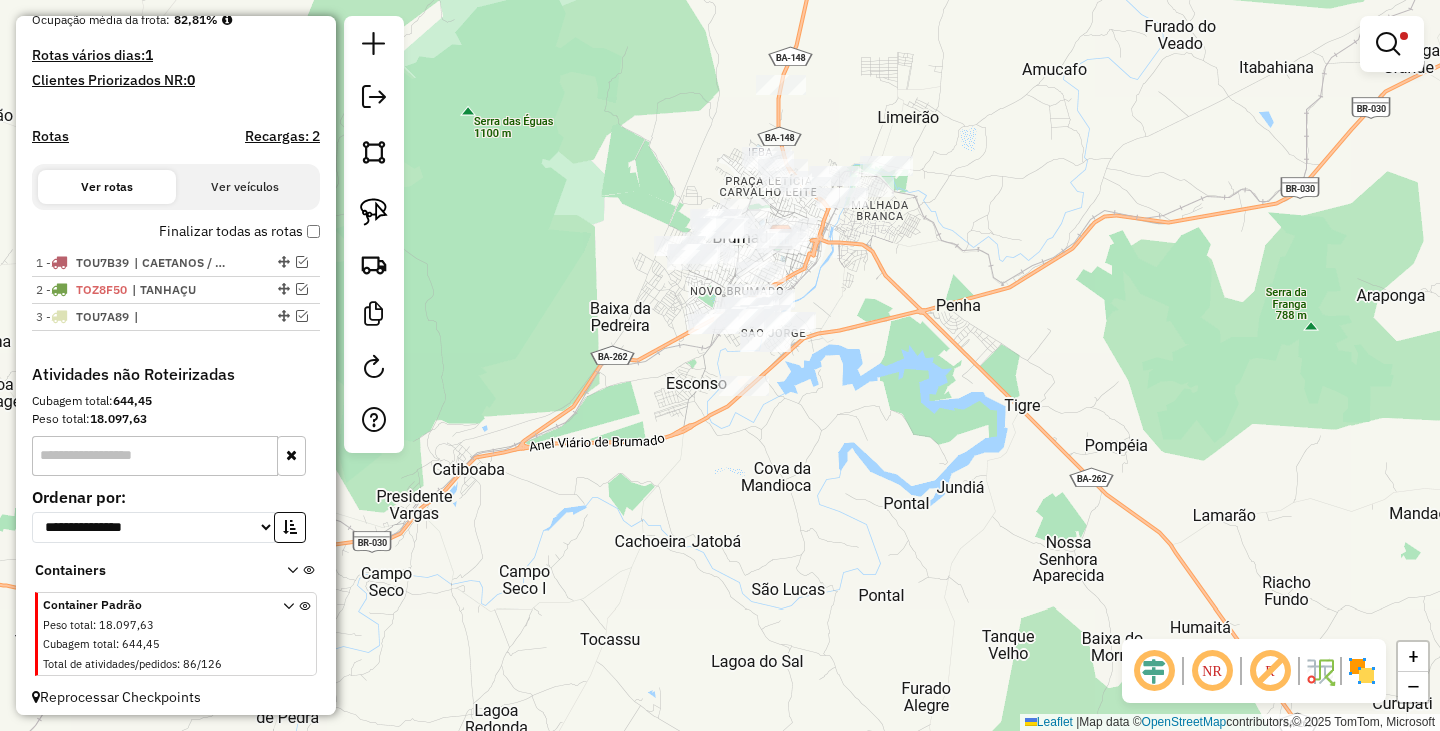drag, startPoint x: 955, startPoint y: 494, endPoint x: 1017, endPoint y: 221, distance: 279.95178 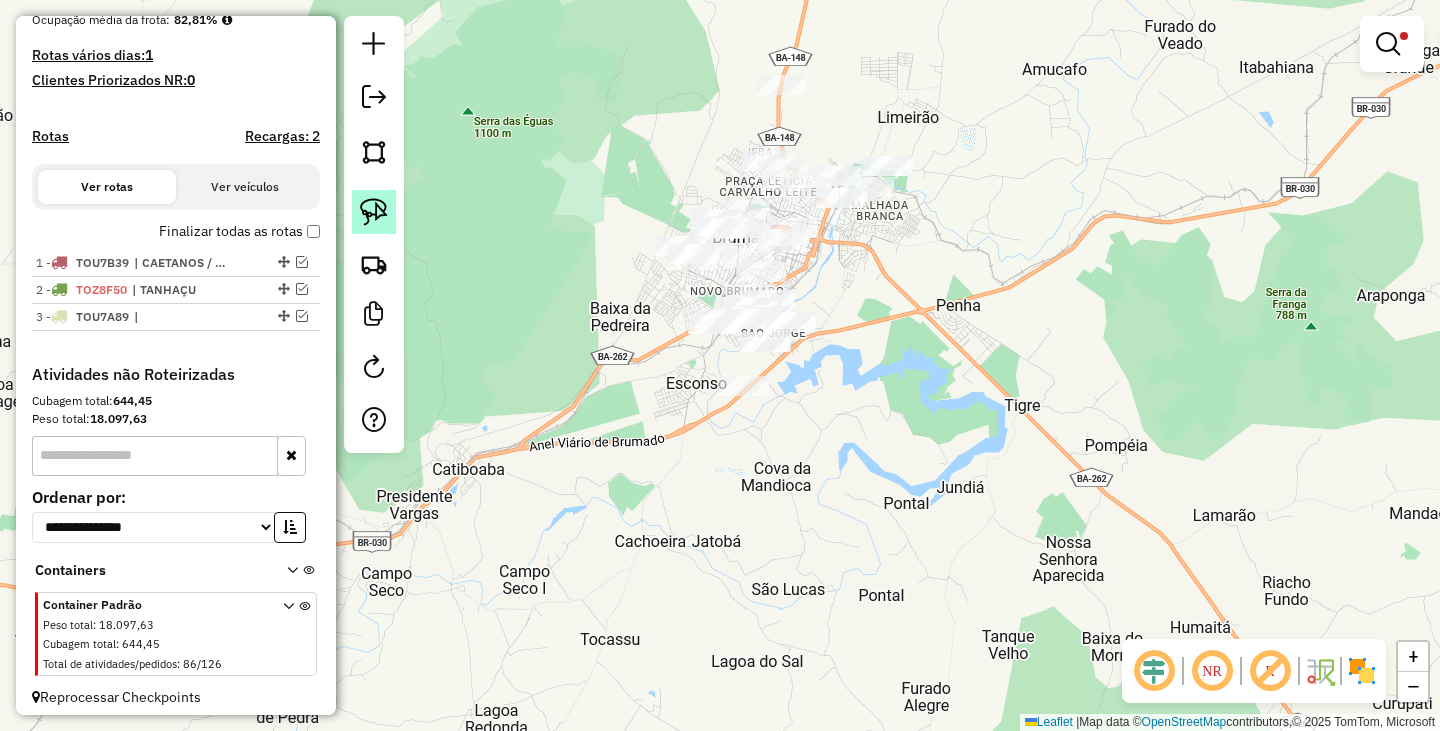 click 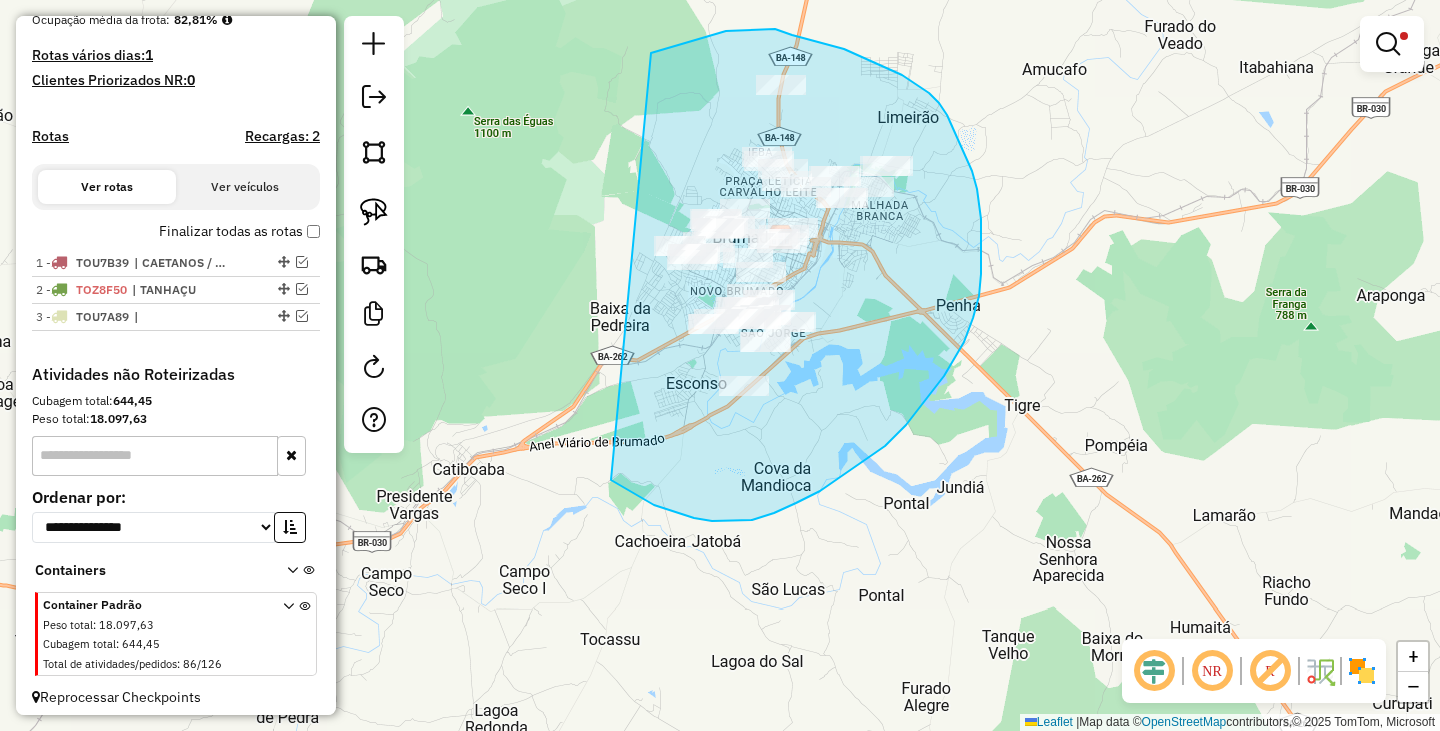 drag, startPoint x: 691, startPoint y: 41, endPoint x: 601, endPoint y: 473, distance: 441.27542 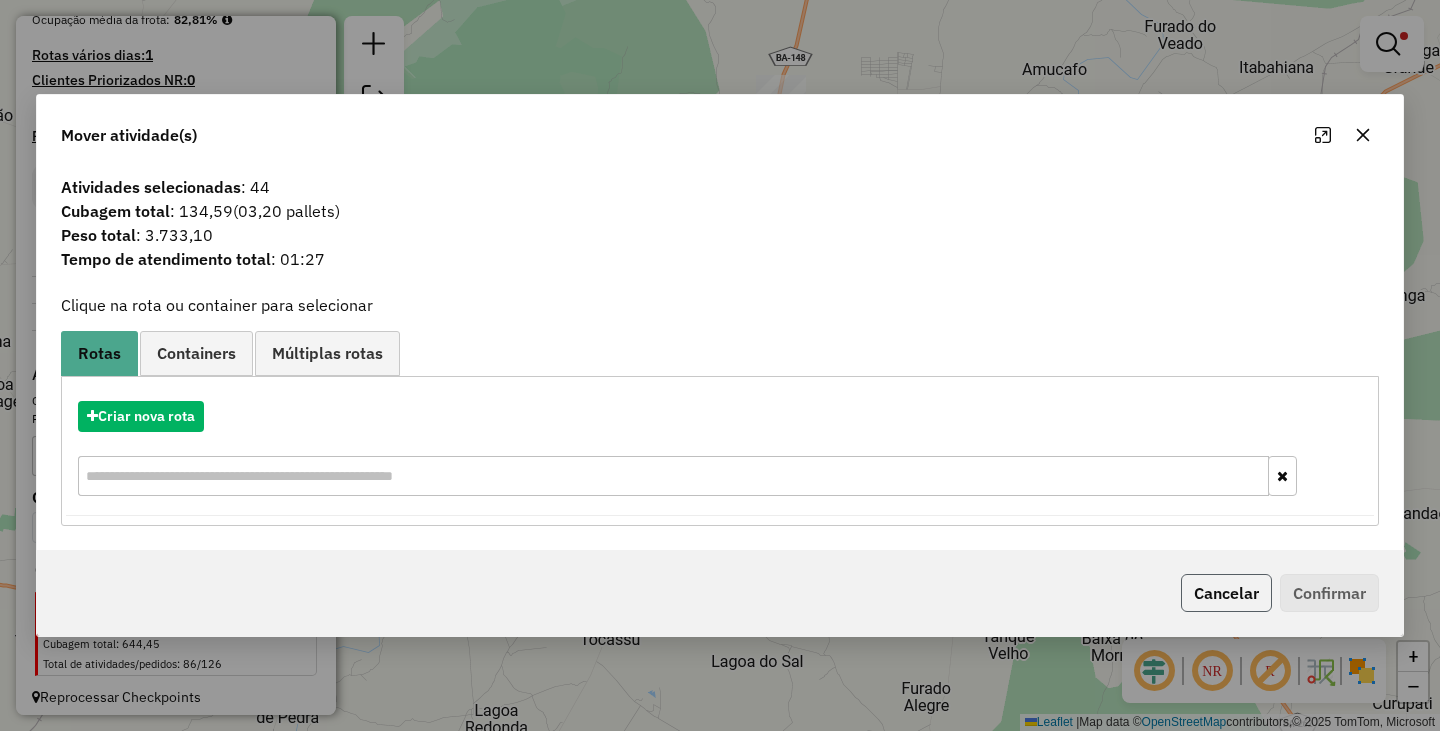 click on "Cancelar" 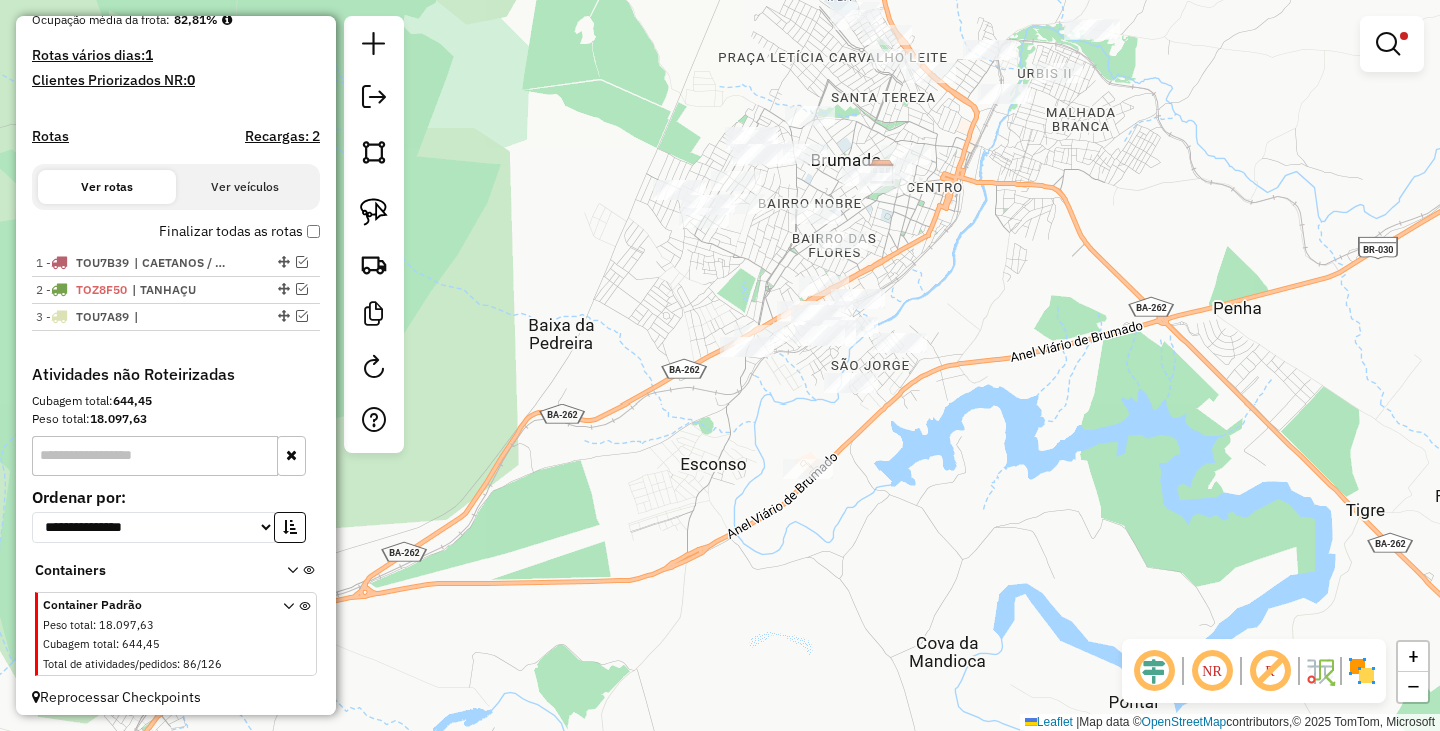 drag, startPoint x: 786, startPoint y: 305, endPoint x: 943, endPoint y: 333, distance: 159.47726 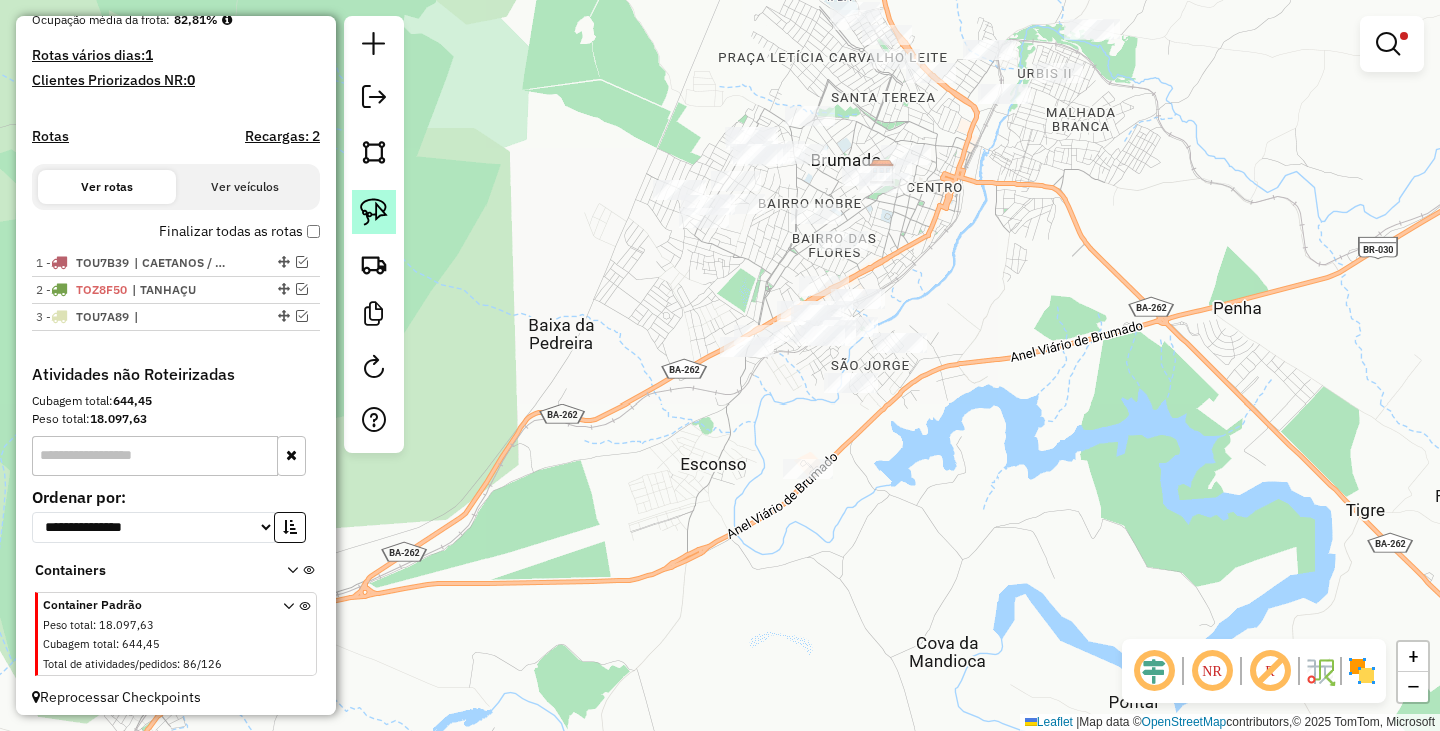 click 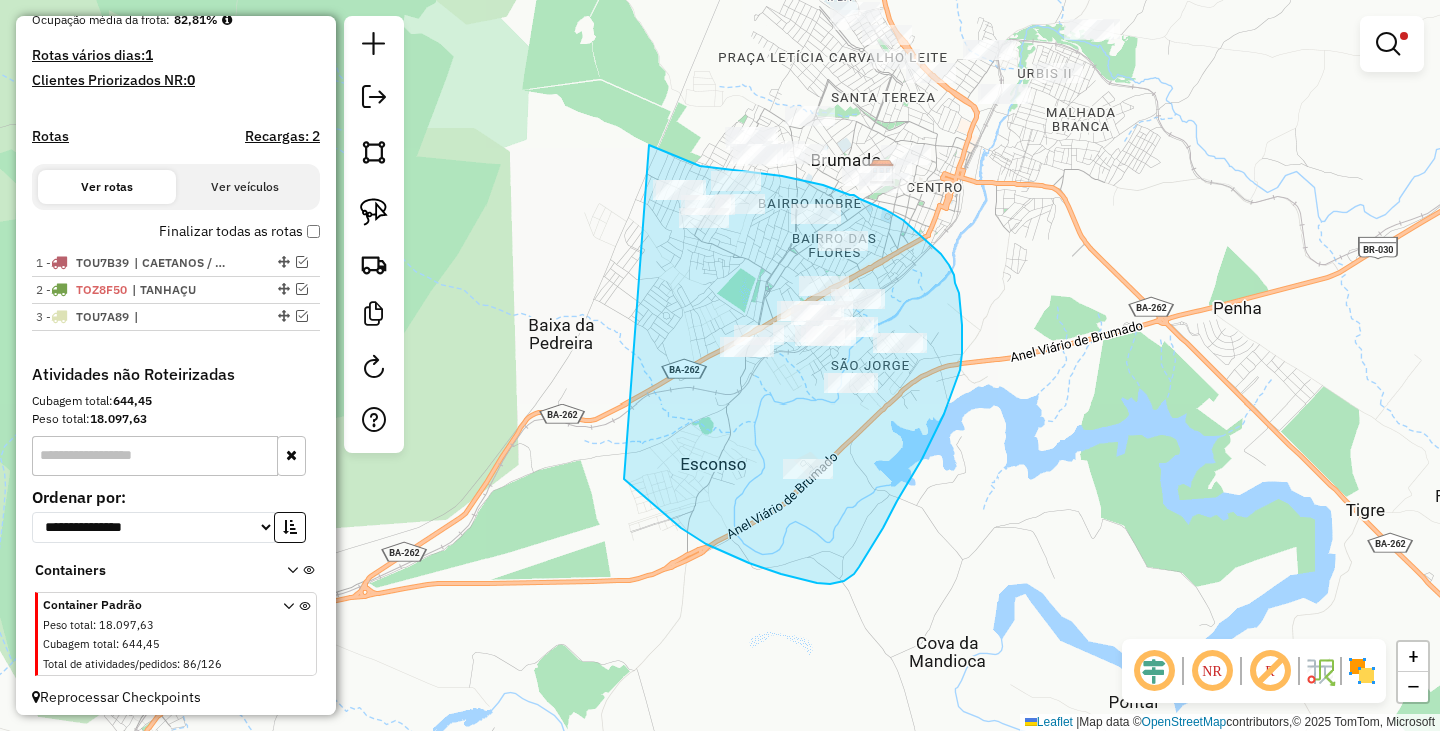 drag, startPoint x: 649, startPoint y: 145, endPoint x: 624, endPoint y: 479, distance: 334.93433 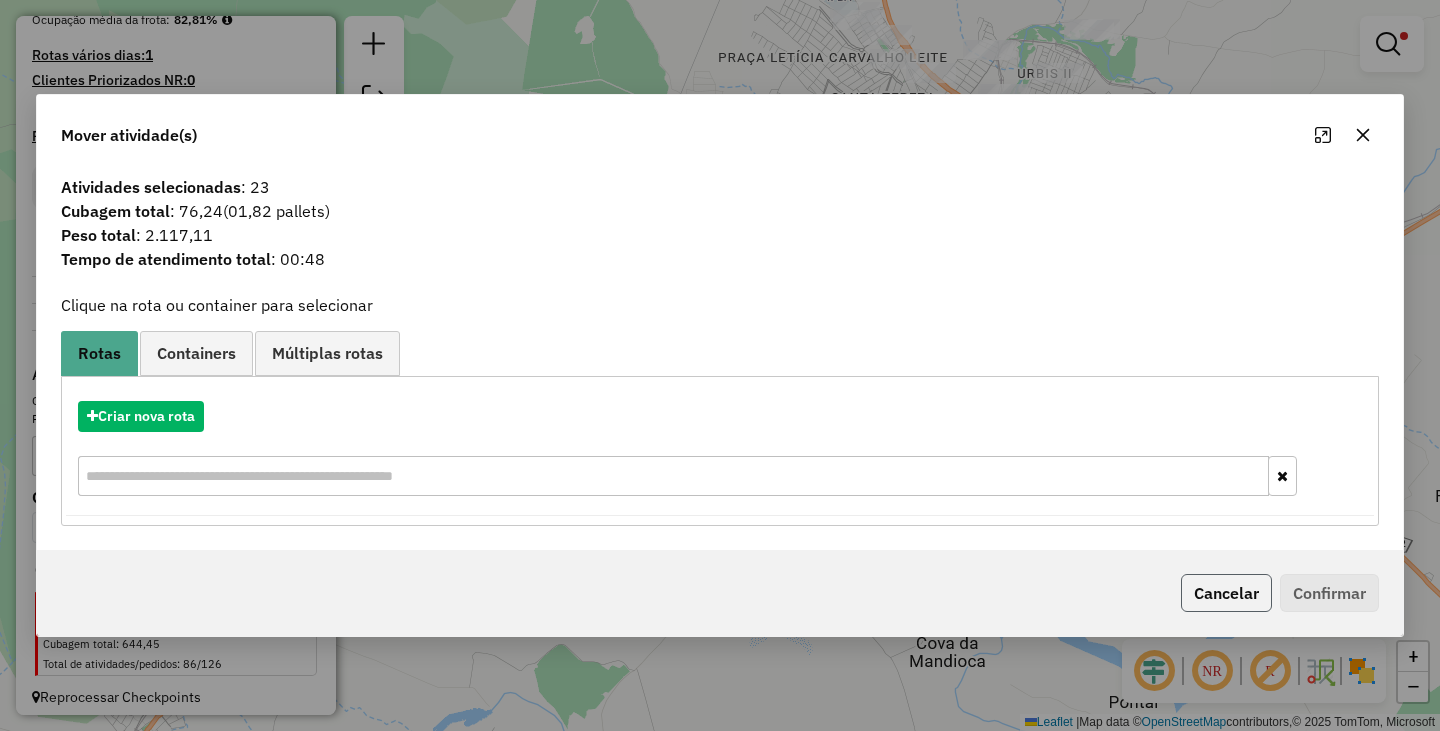 click on "Cancelar" 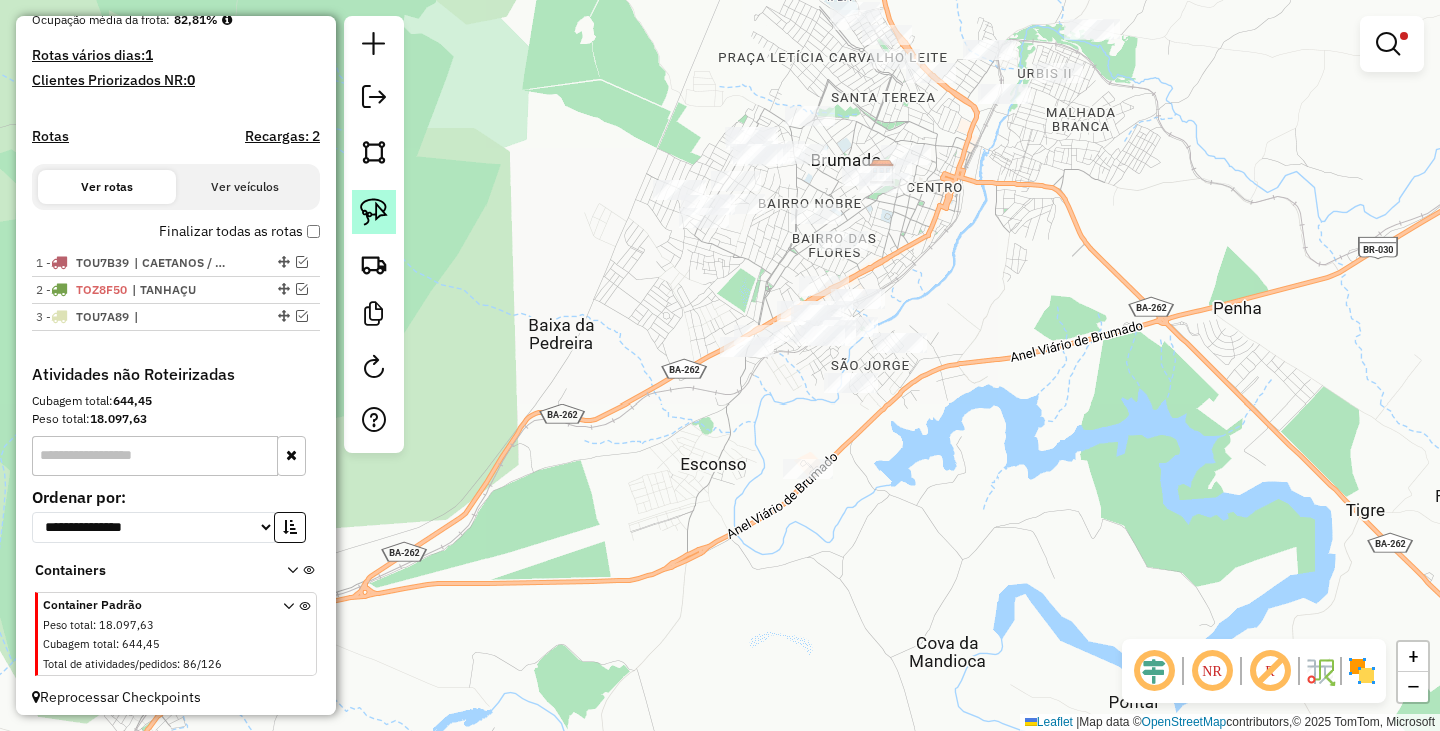 click 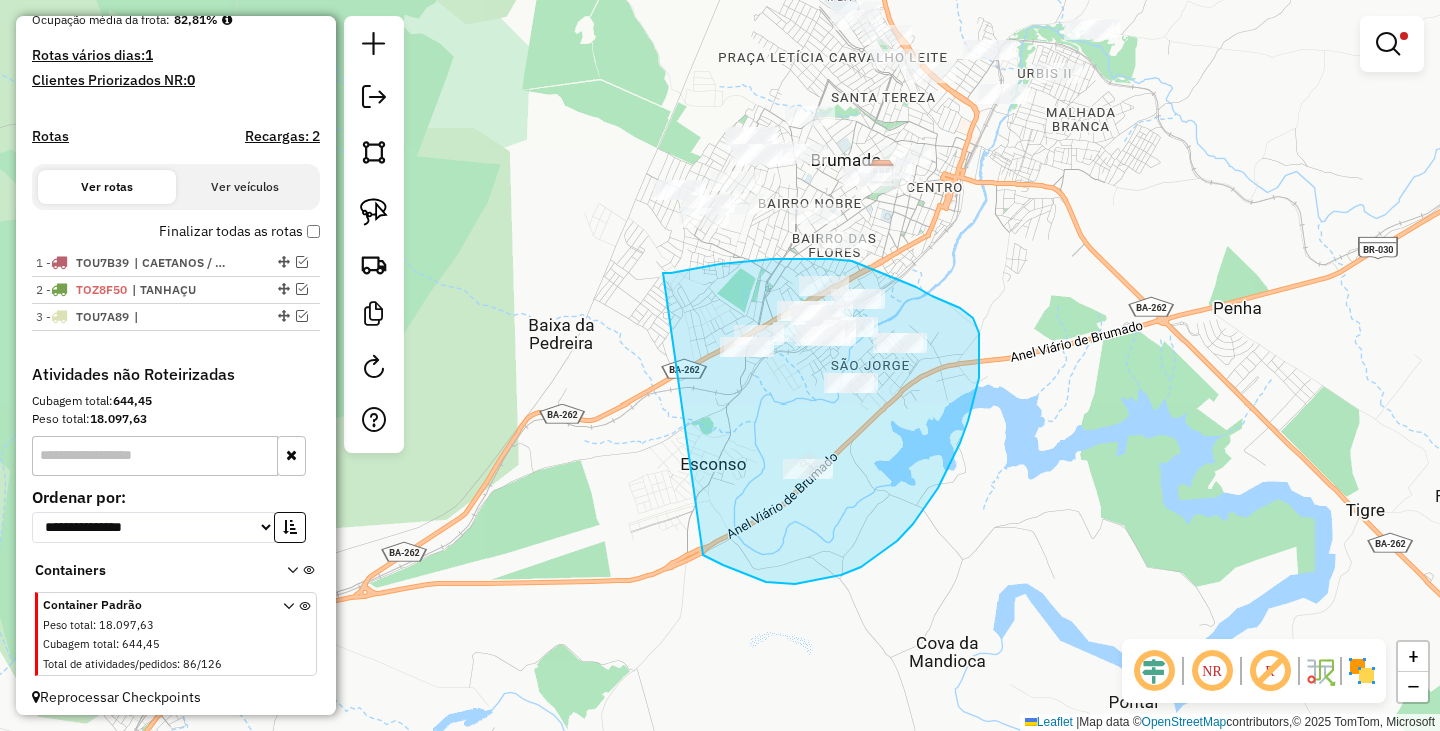drag, startPoint x: 665, startPoint y: 273, endPoint x: 673, endPoint y: 538, distance: 265.12073 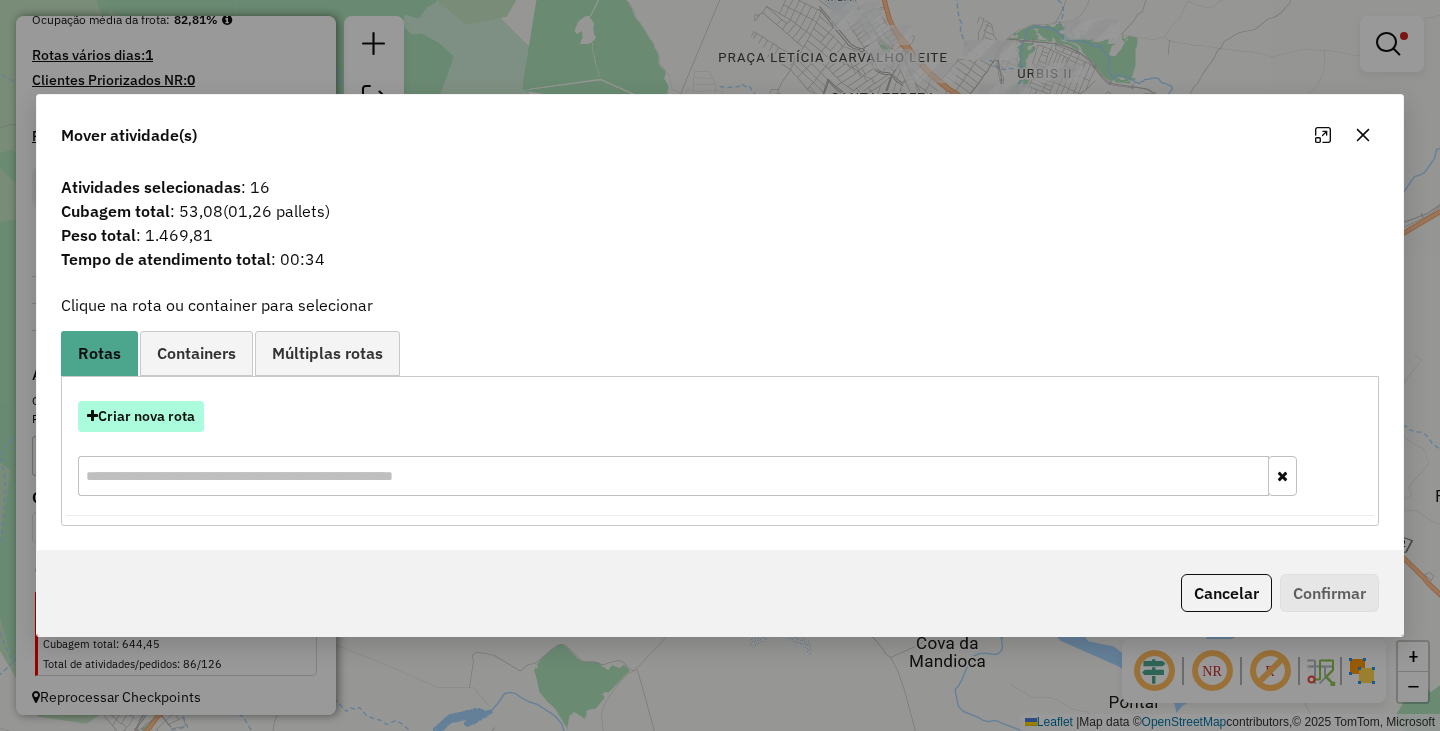 click on "Criar nova rota" at bounding box center [141, 416] 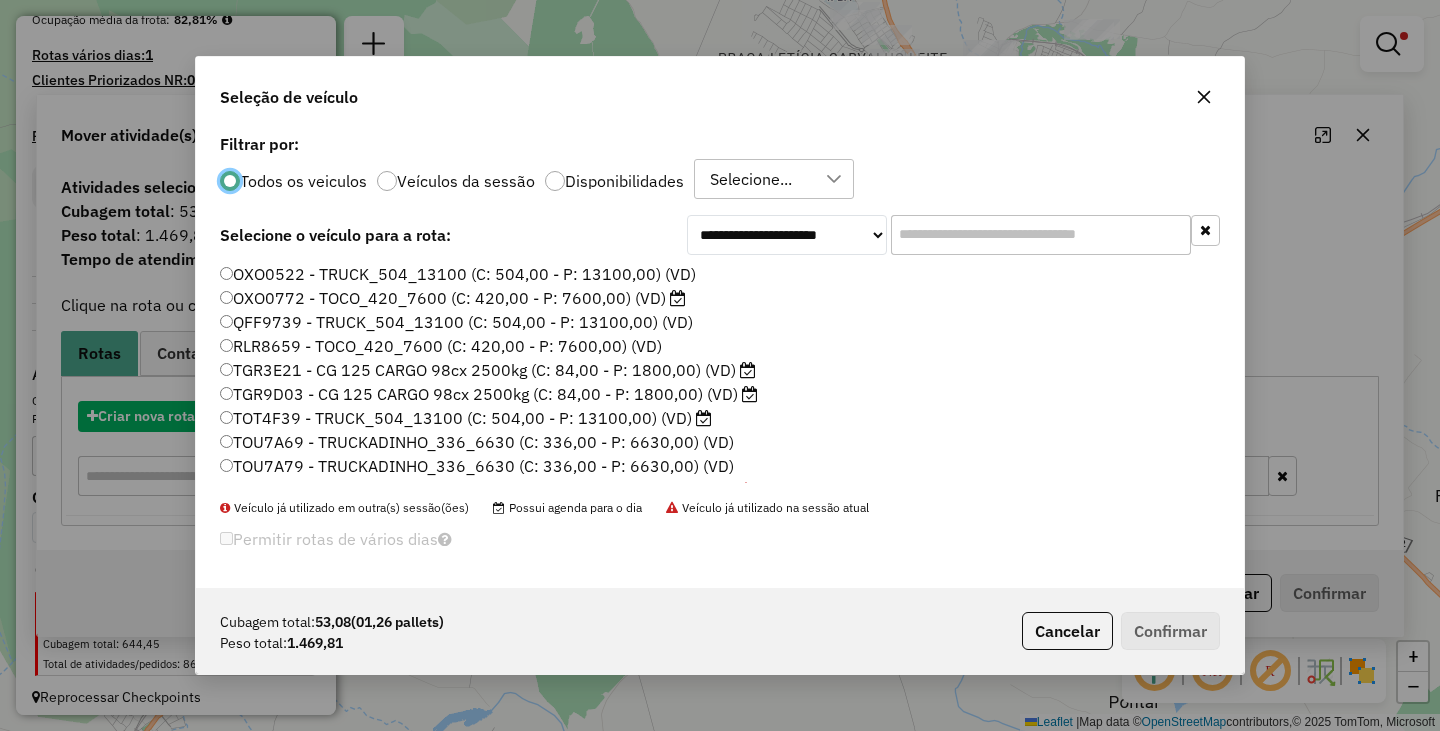 scroll, scrollTop: 11, scrollLeft: 6, axis: both 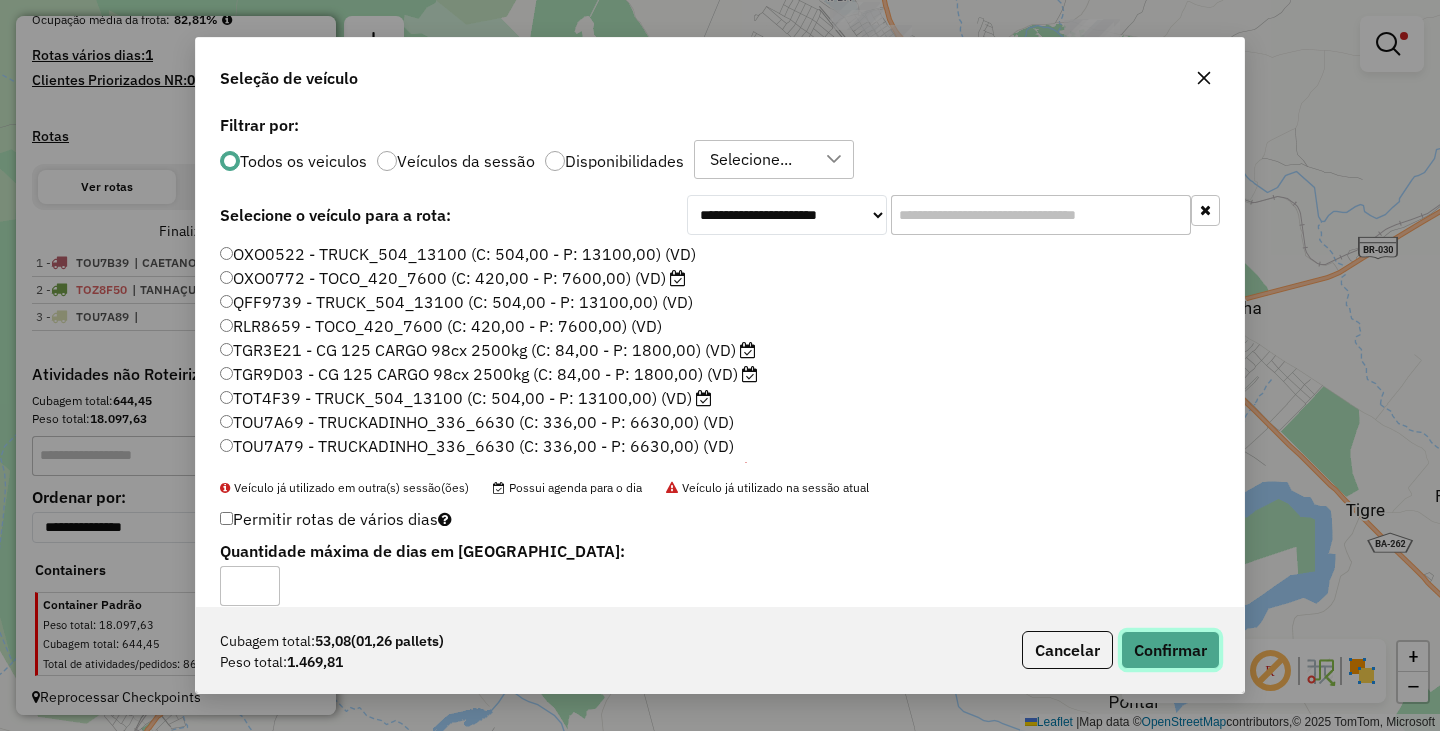 click on "Confirmar" 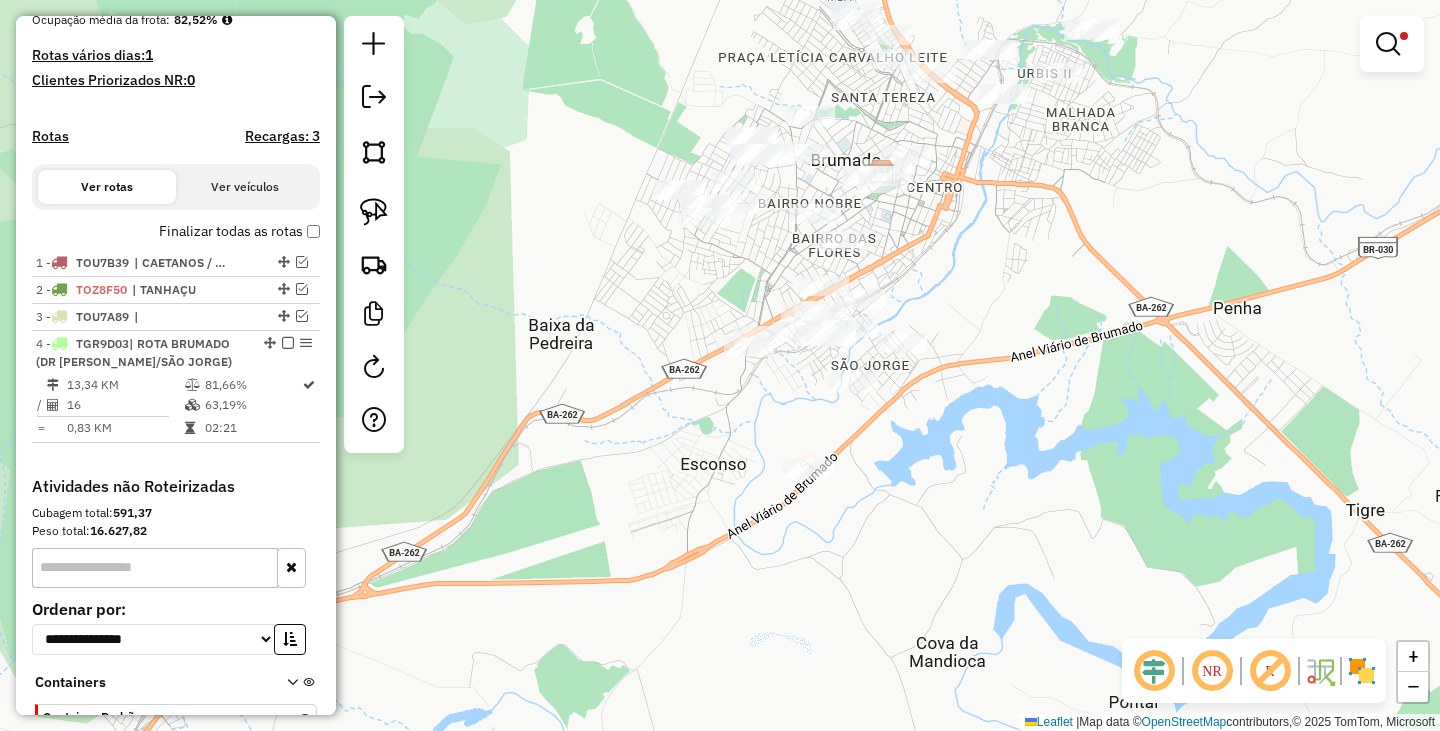 drag, startPoint x: 599, startPoint y: 475, endPoint x: 986, endPoint y: 225, distance: 460.7266 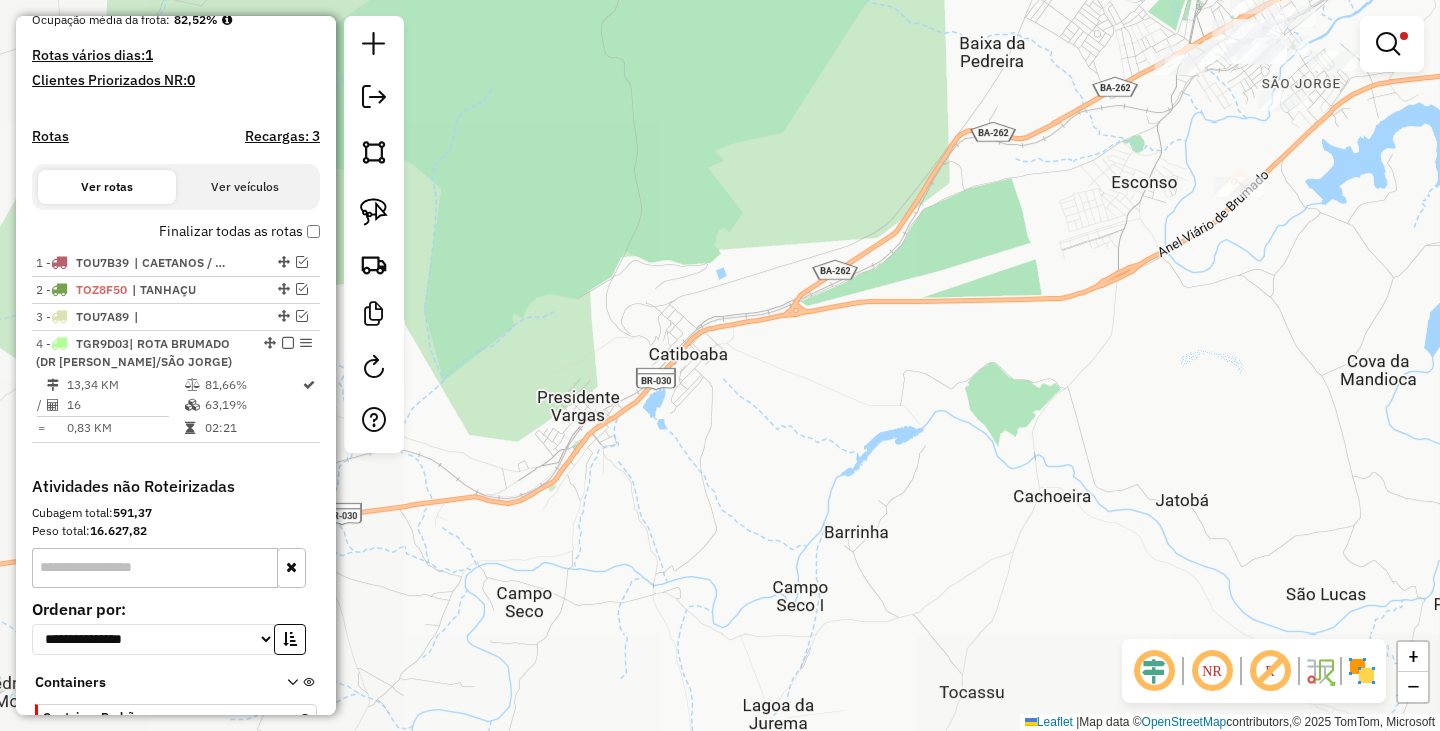 drag, startPoint x: 828, startPoint y: 372, endPoint x: 874, endPoint y: 284, distance: 99.29753 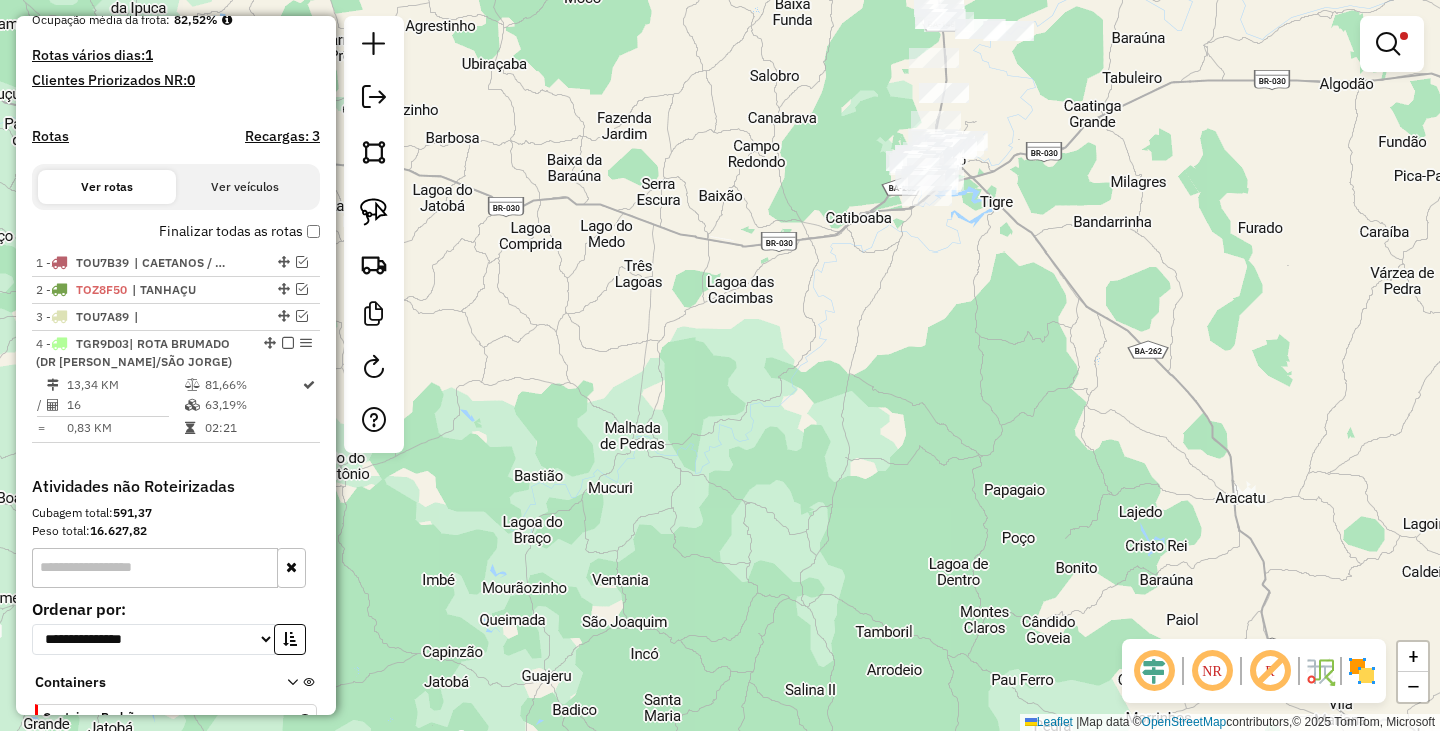 drag, startPoint x: 769, startPoint y: 478, endPoint x: 864, endPoint y: 263, distance: 235.05319 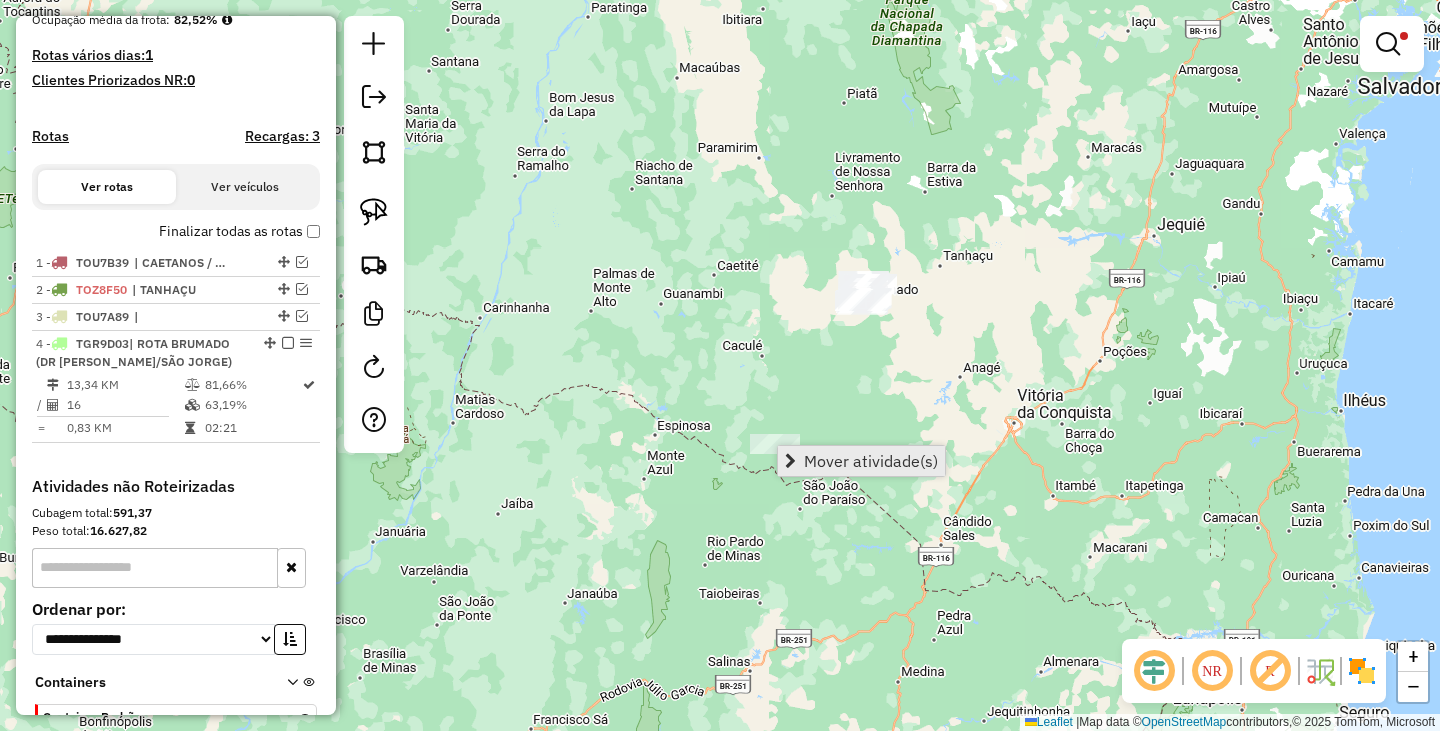 click on "Mover atividade(s)" at bounding box center [871, 461] 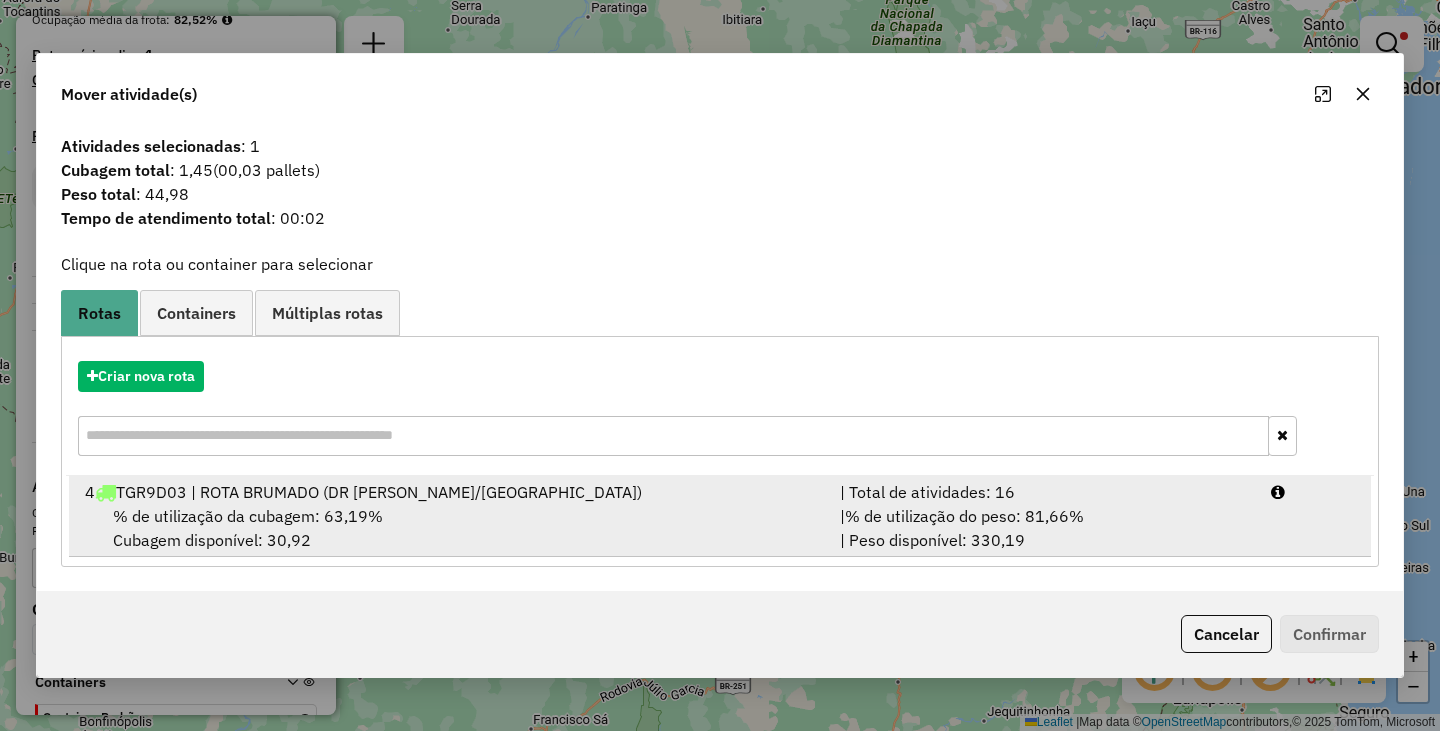 click on "% de utilização da cubagem: 63,19%" at bounding box center [248, 516] 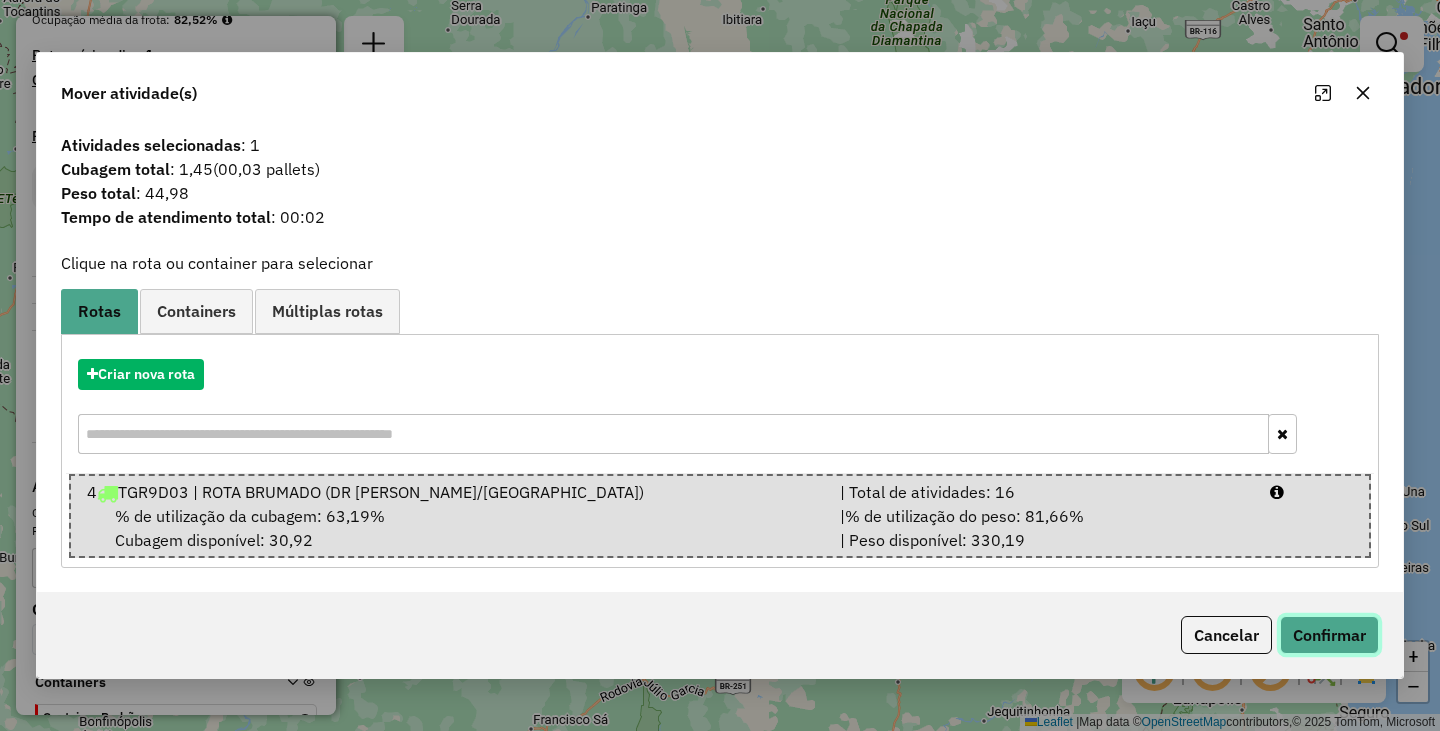 click on "Confirmar" 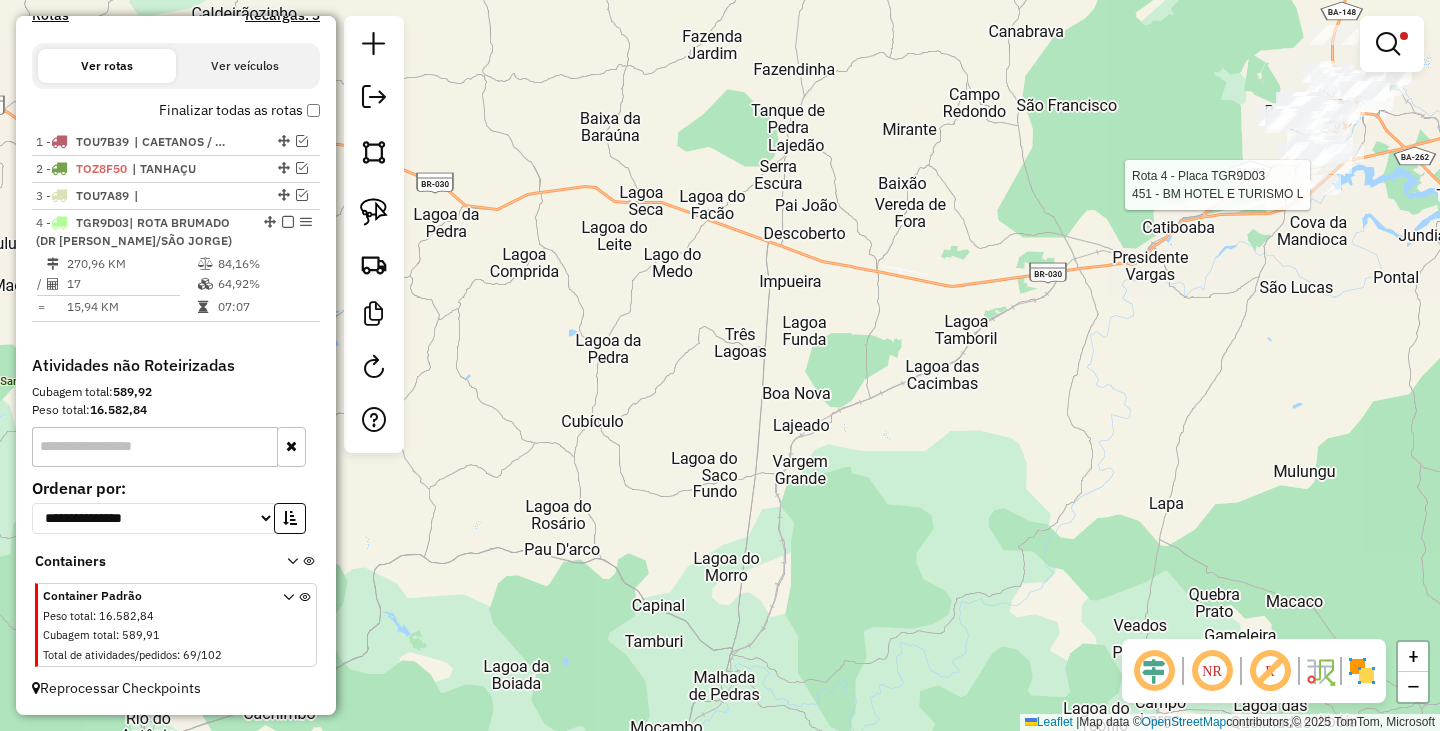 select on "**********" 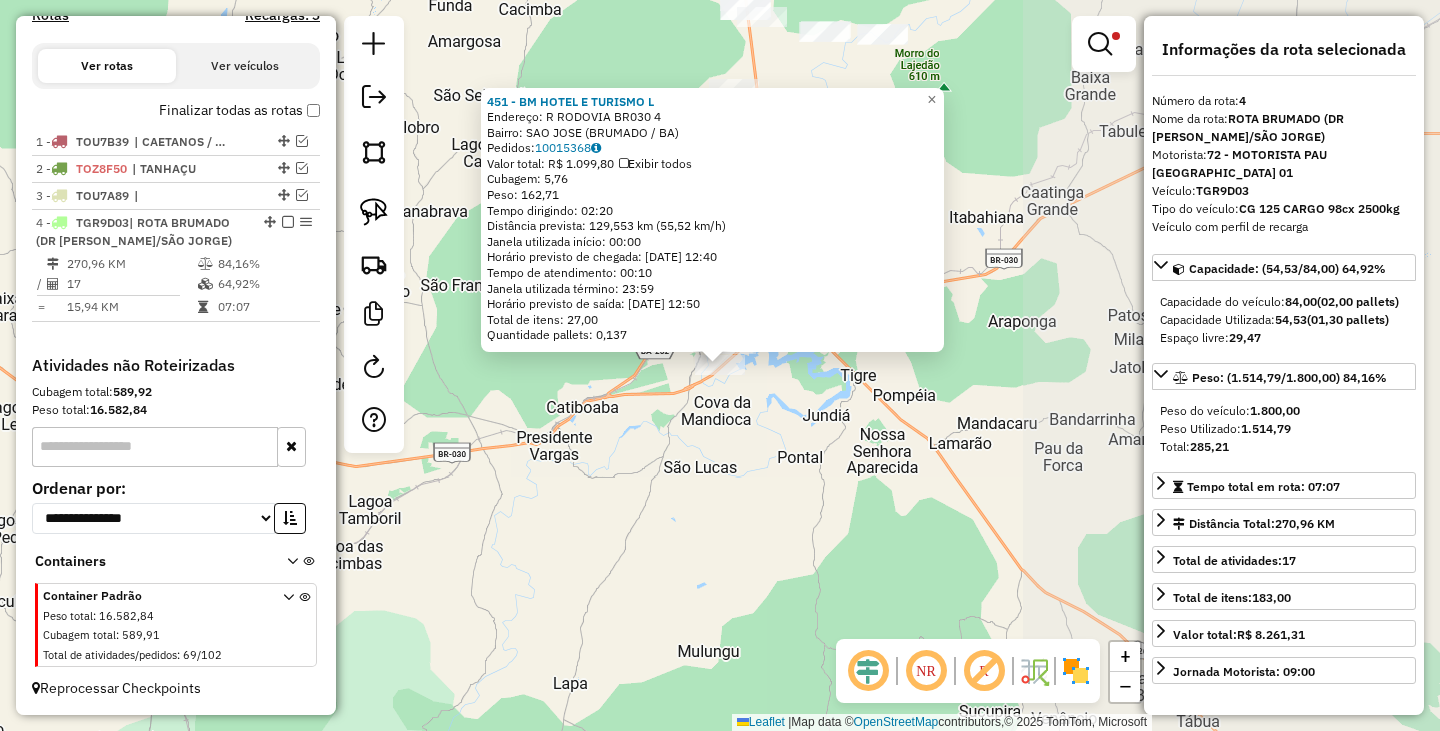 scroll, scrollTop: 637, scrollLeft: 0, axis: vertical 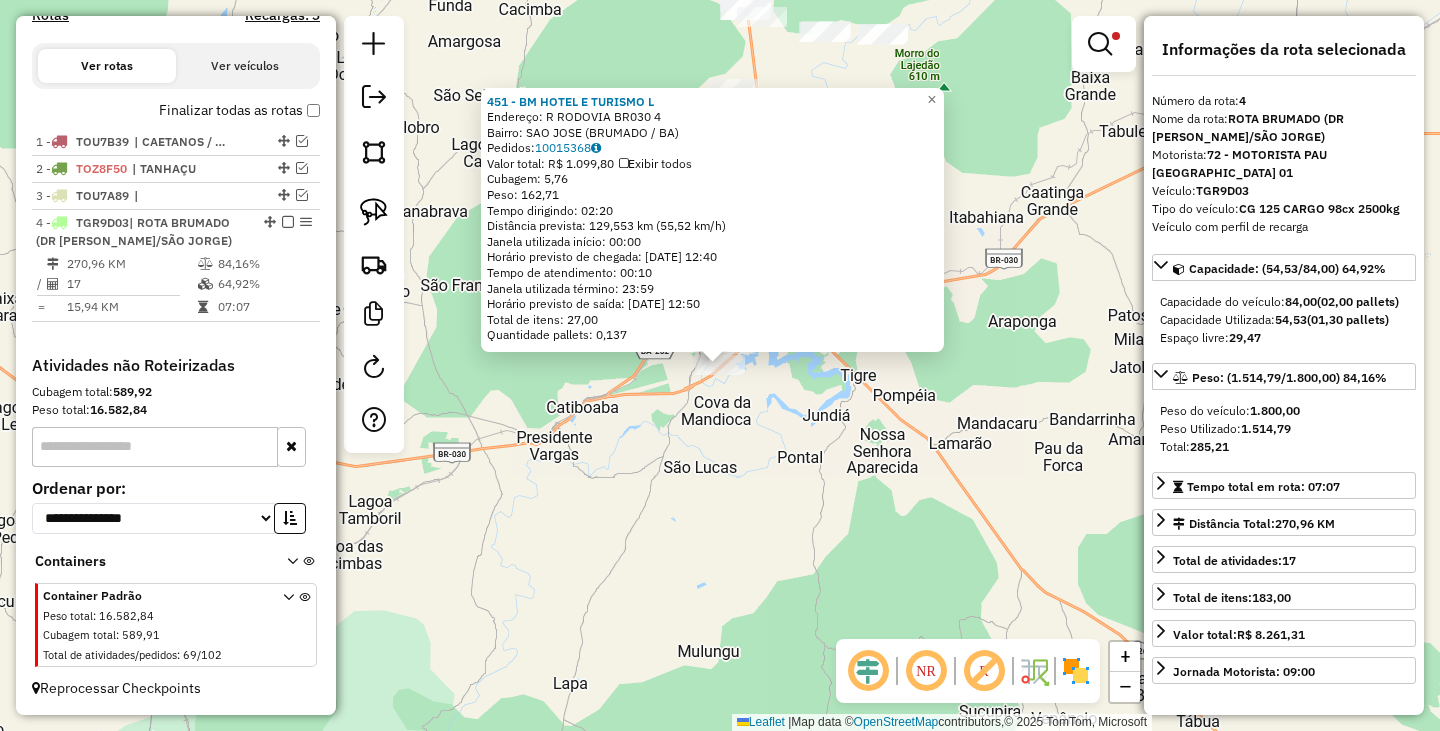 click on "451 - BM HOTEL E TURISMO L  Endereço: R   RODOVIA BR030                 4   Bairro: SAO JOSE (BRUMADO / BA)   Pedidos:  10015368   Valor total: R$ 1.099,80   Exibir todos   Cubagem: 5,76  Peso: 162,71  Tempo dirigindo: 02:20   Distância prevista: 129,553 km (55,52 km/h)   Janela utilizada início: 00:00   Horário previsto de chegada: 11/07/2025 12:40   Tempo de atendimento: 00:10   Janela utilizada término: 23:59   Horário previsto de saída: 11/07/2025 12:50   Total de itens: 27,00   Quantidade pallets: 0,137  × Limpar filtros Janela de atendimento Grade de atendimento Capacidade Transportadoras Veículos Cliente Pedidos  Rotas Selecione os dias de semana para filtrar as janelas de atendimento  Seg   Ter   Qua   Qui   Sex   Sáb   Dom  Informe o período da janela de atendimento: De: Até:  Filtrar exatamente a janela do cliente  Considerar janela de atendimento padrão  Selecione os dias de semana para filtrar as grades de atendimento  Seg   Ter   Qua   Qui   Sex   Sáb   Dom   Peso mínimo:  **** De:" 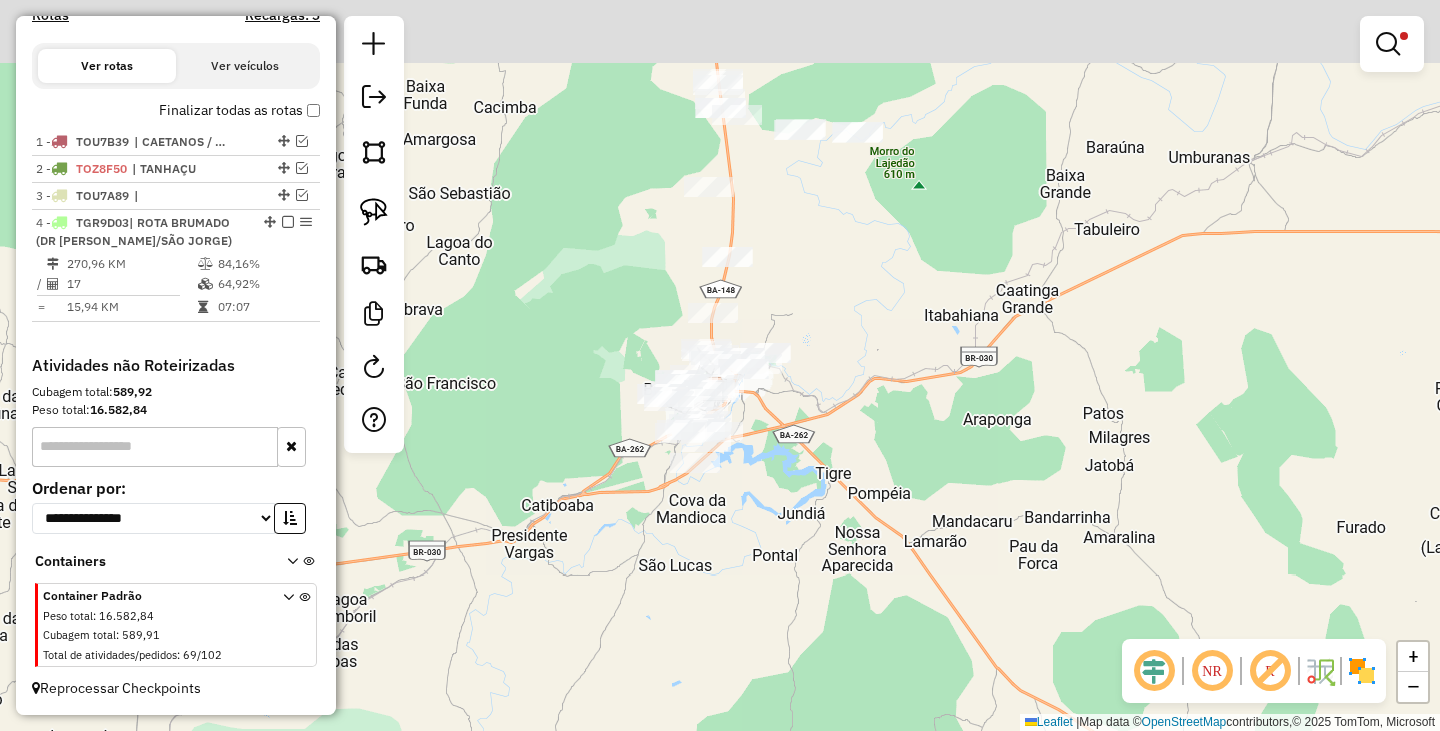 drag, startPoint x: 972, startPoint y: 276, endPoint x: 907, endPoint y: 418, distance: 156.16978 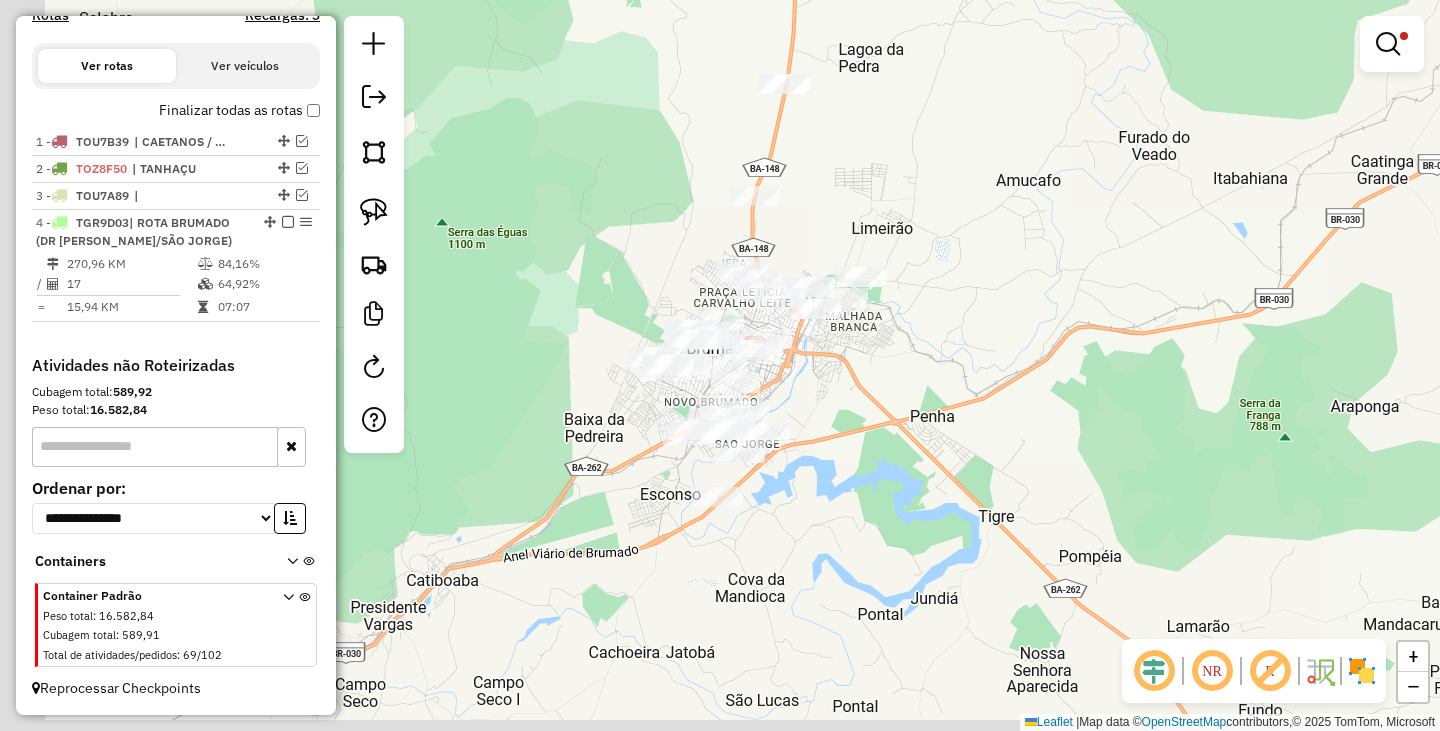 drag, startPoint x: 753, startPoint y: 441, endPoint x: 895, endPoint y: 346, distance: 170.84789 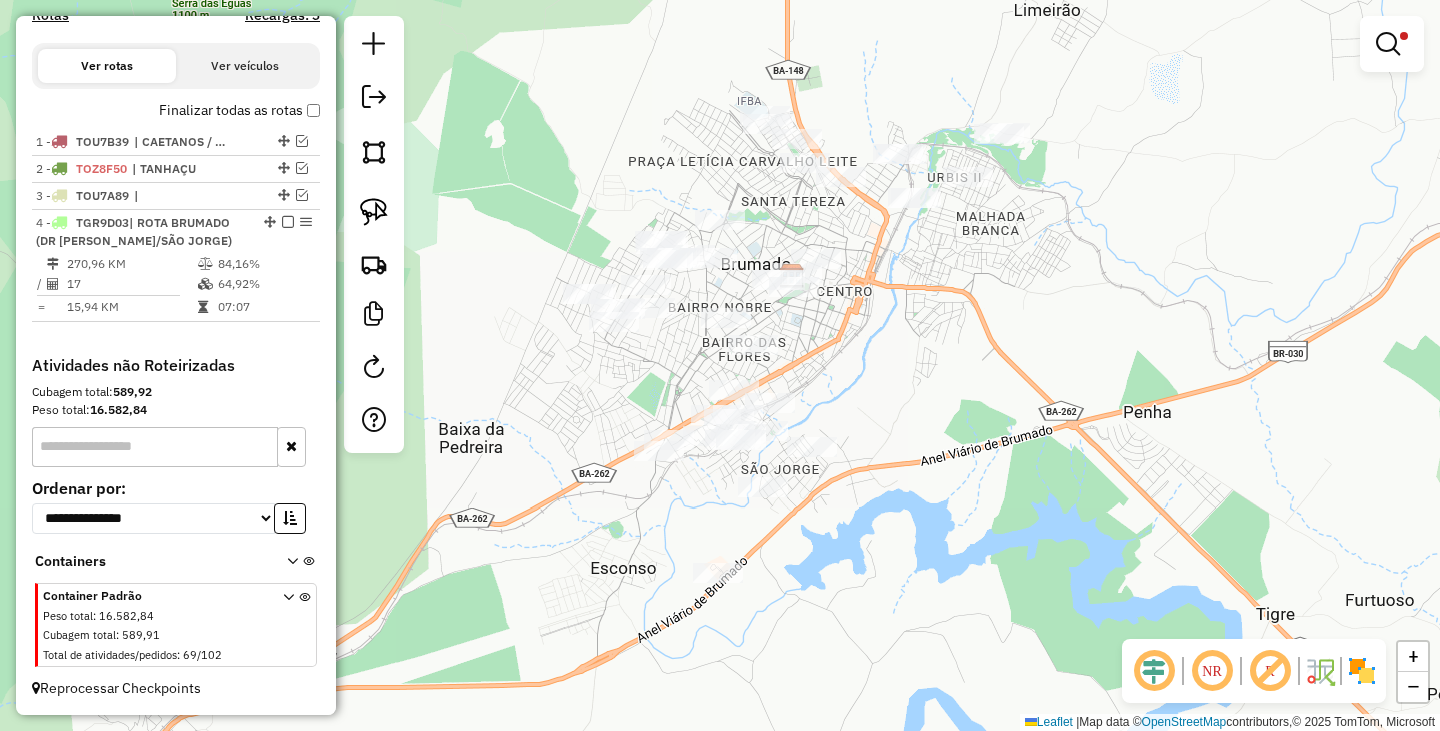 drag, startPoint x: 789, startPoint y: 354, endPoint x: 886, endPoint y: 338, distance: 98.31073 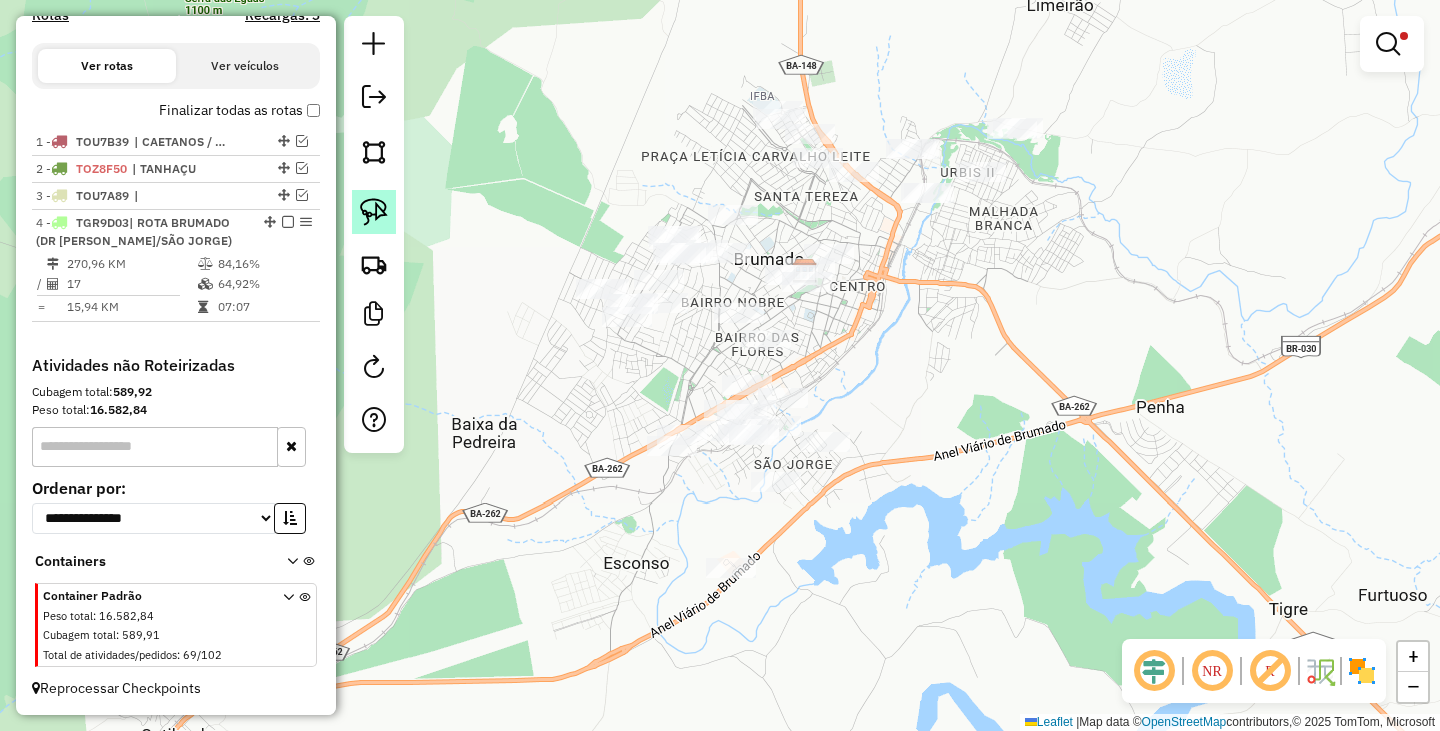 click 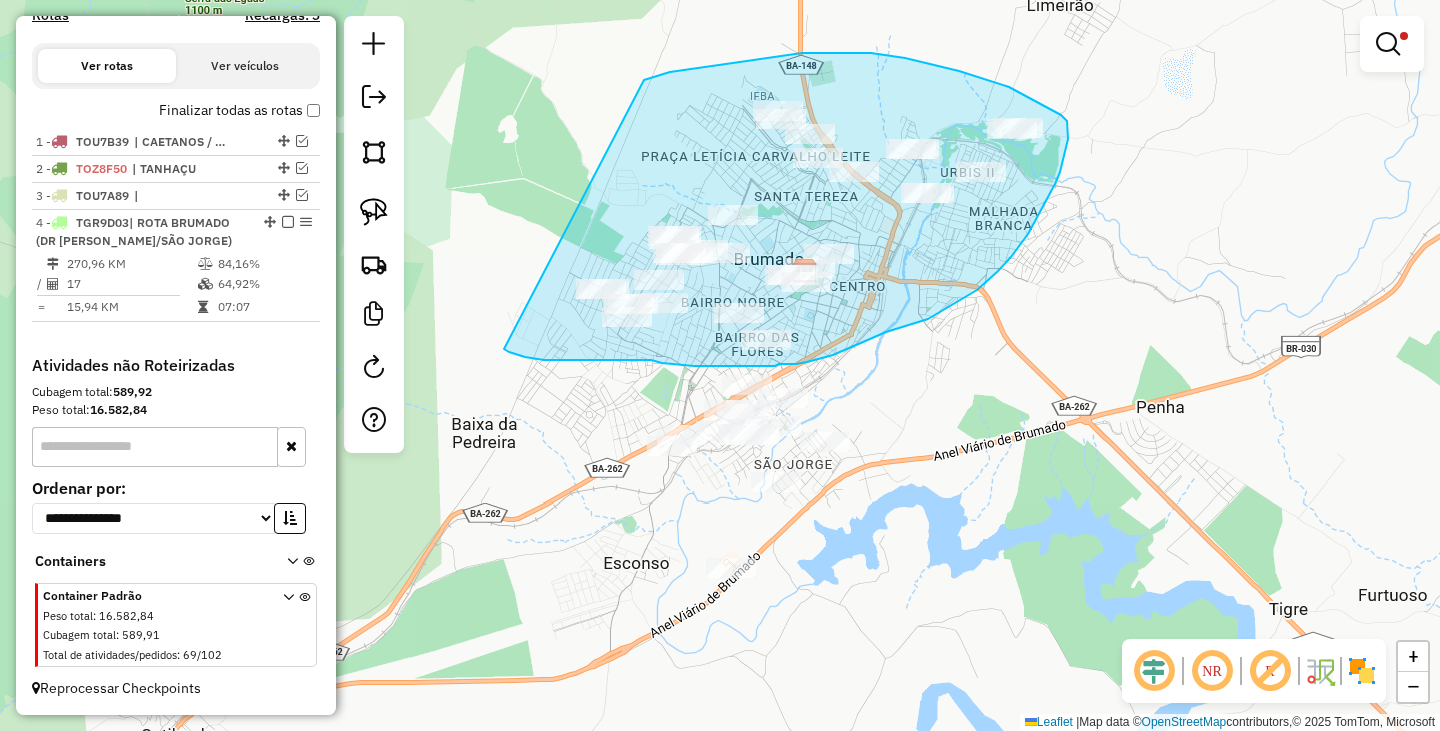 drag, startPoint x: 665, startPoint y: 73, endPoint x: 498, endPoint y: 344, distance: 318.32373 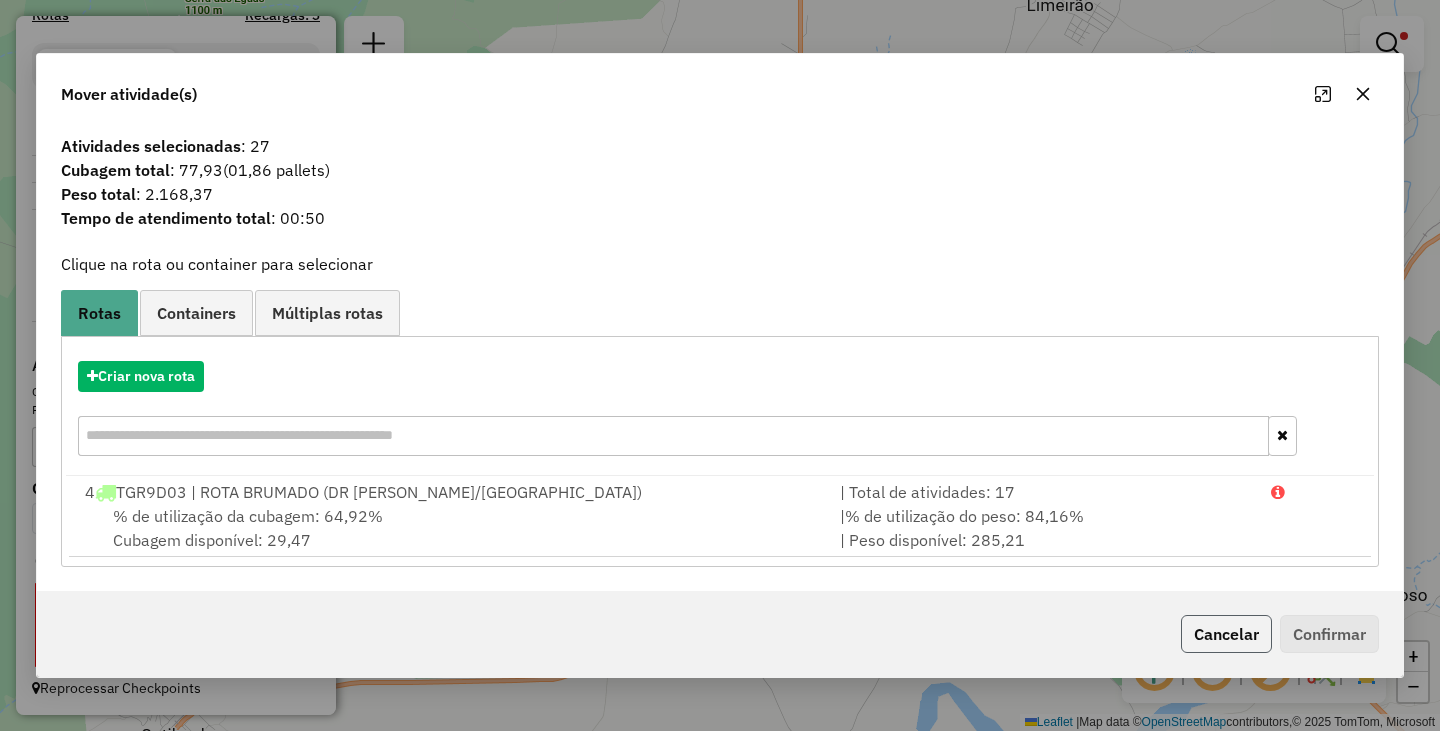 click on "Cancelar" 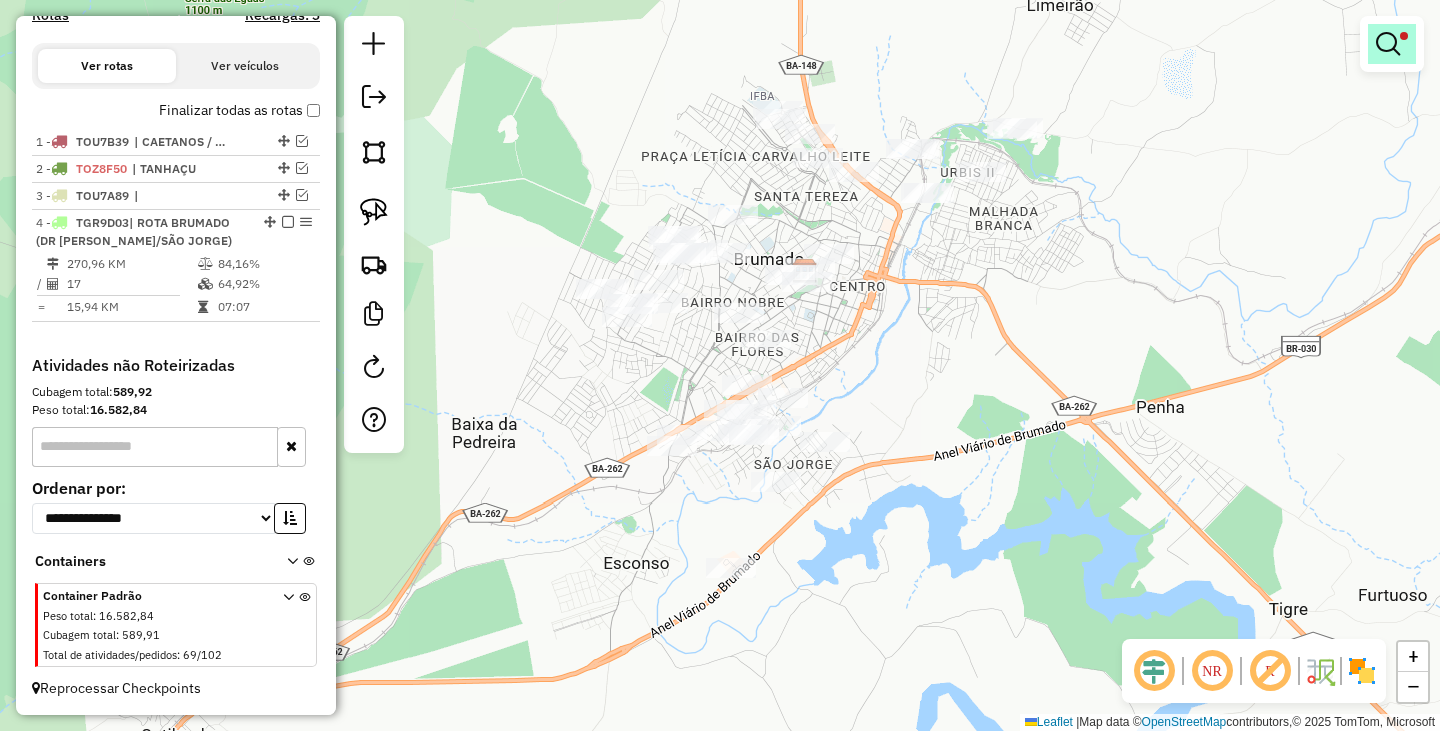 click at bounding box center (1392, 44) 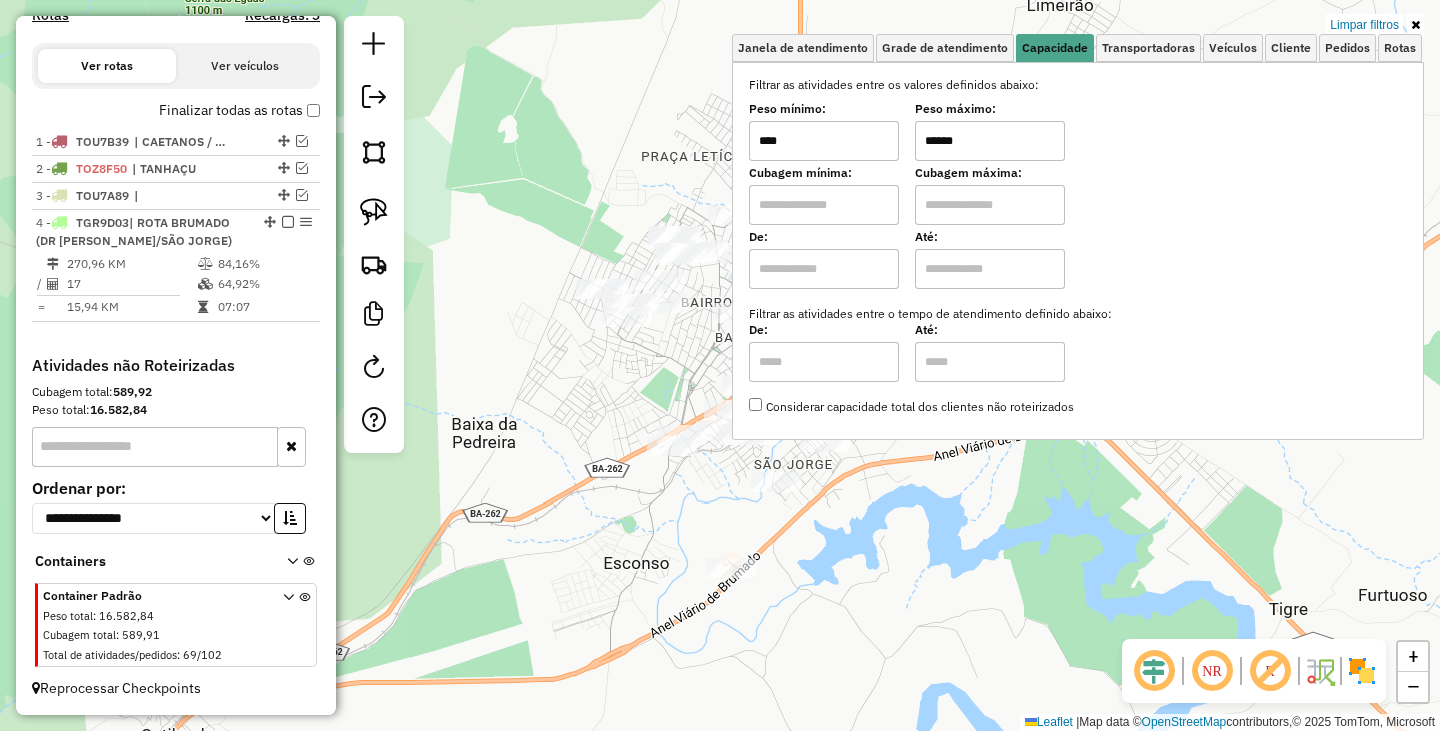 click on "******" at bounding box center [990, 141] 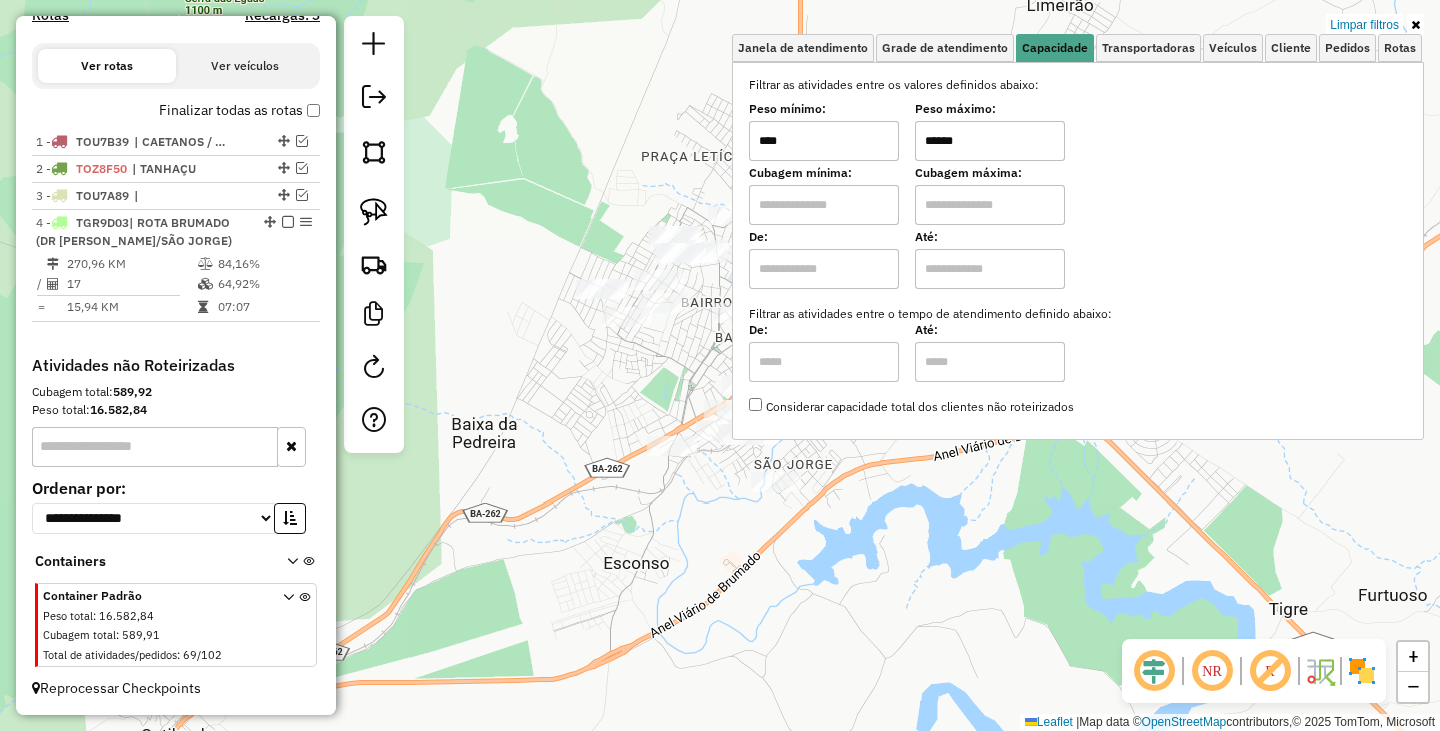 type on "******" 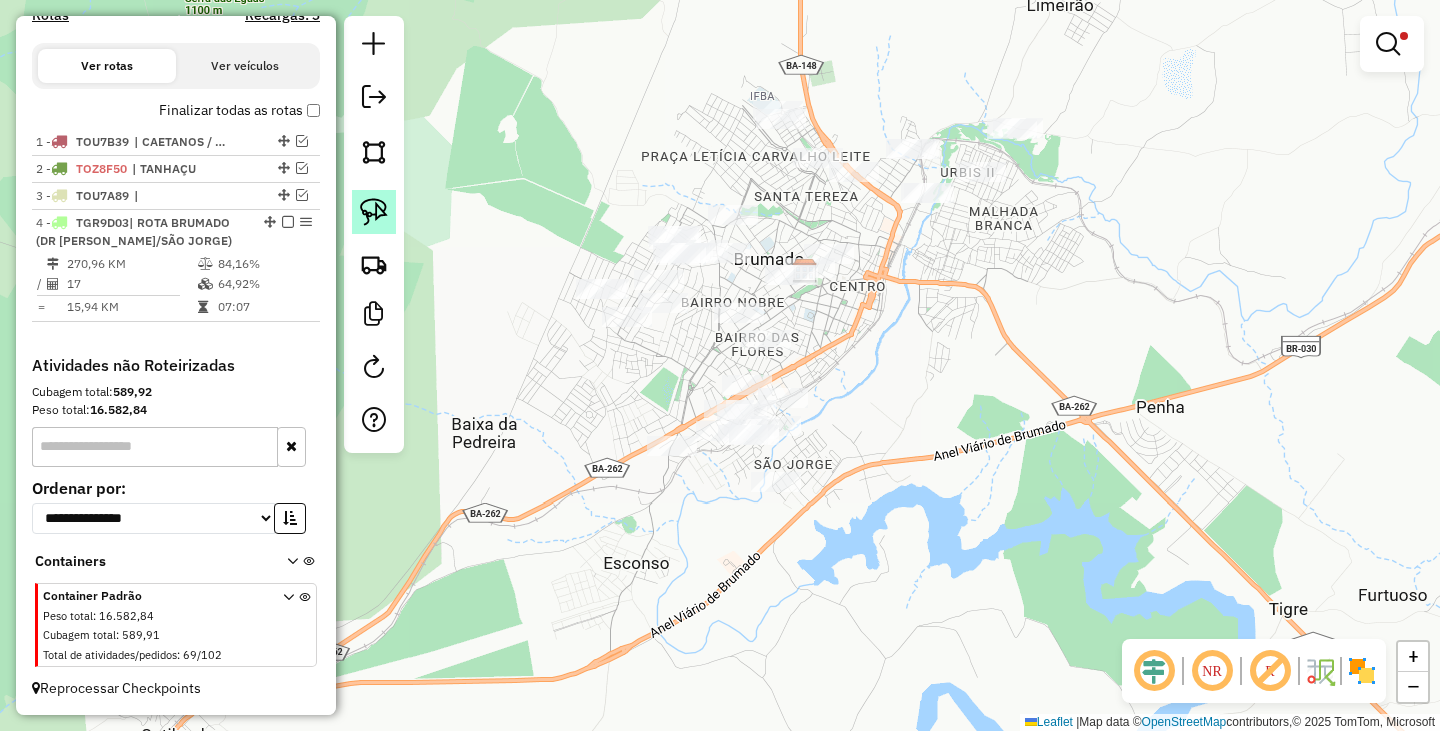click 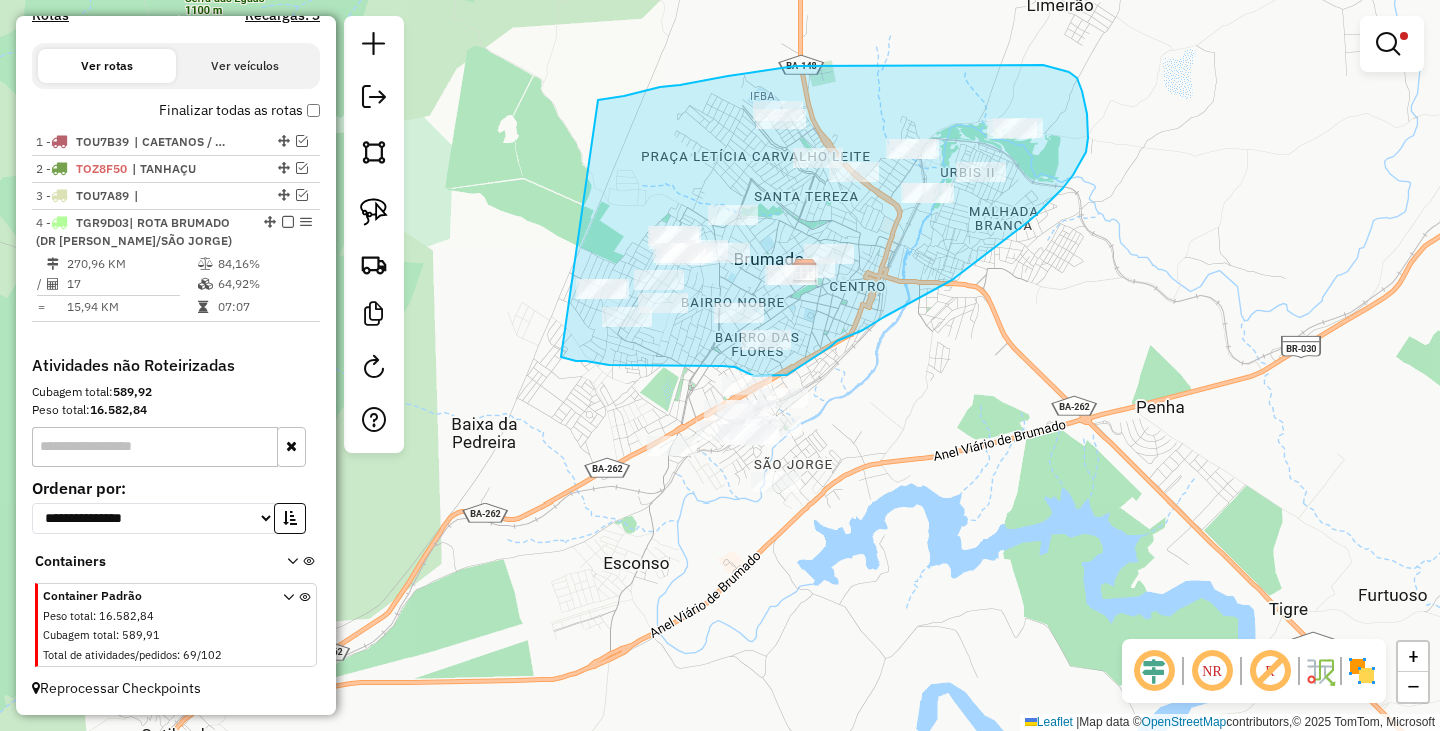 drag, startPoint x: 699, startPoint y: 81, endPoint x: 554, endPoint y: 353, distance: 308.2353 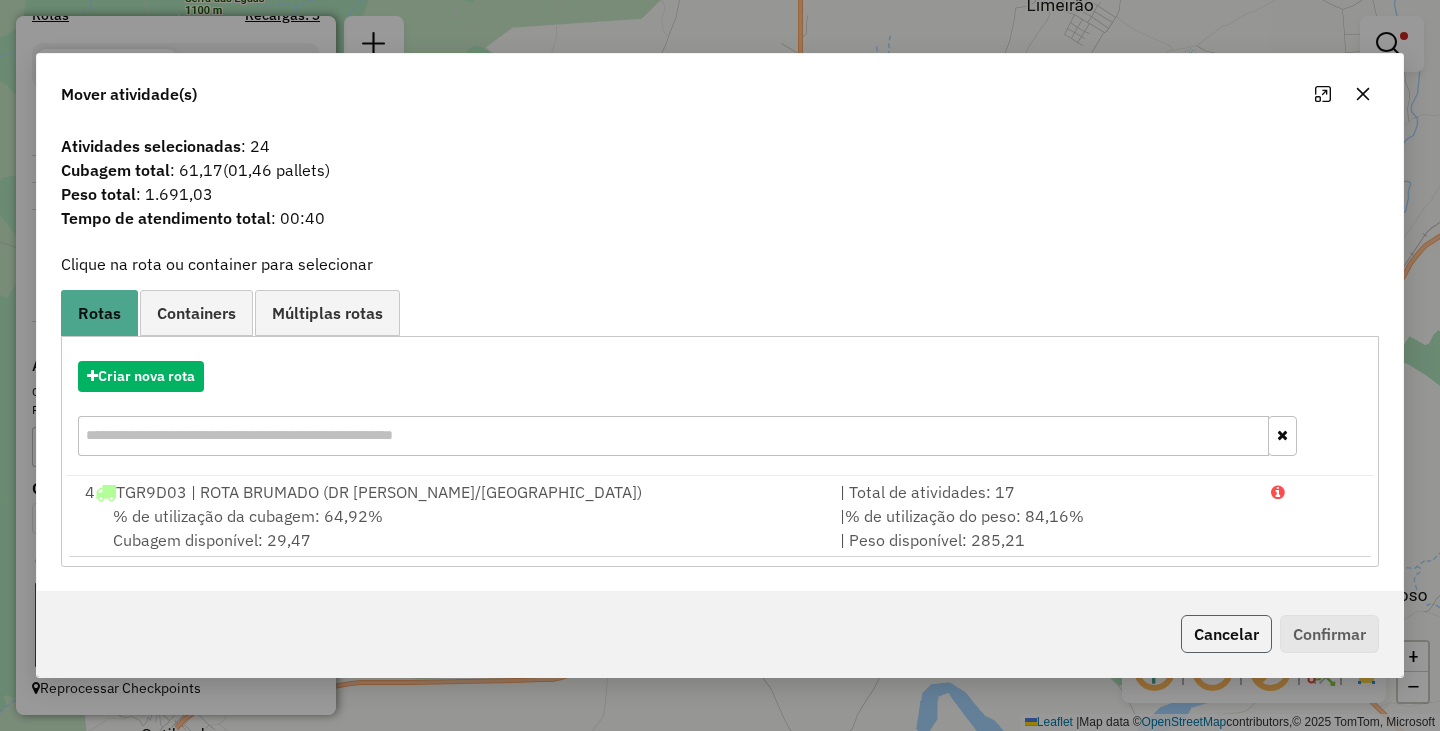 click on "Cancelar" 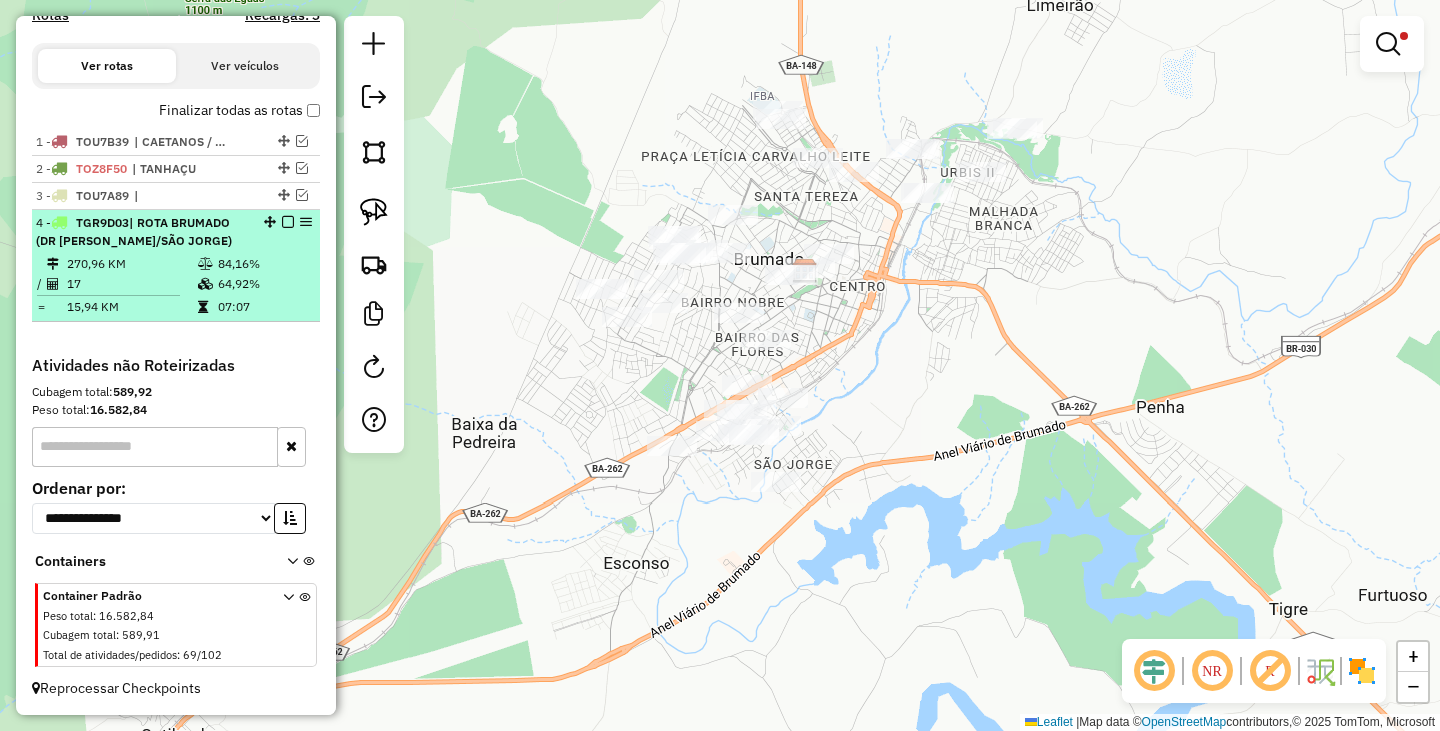 click at bounding box center (288, 222) 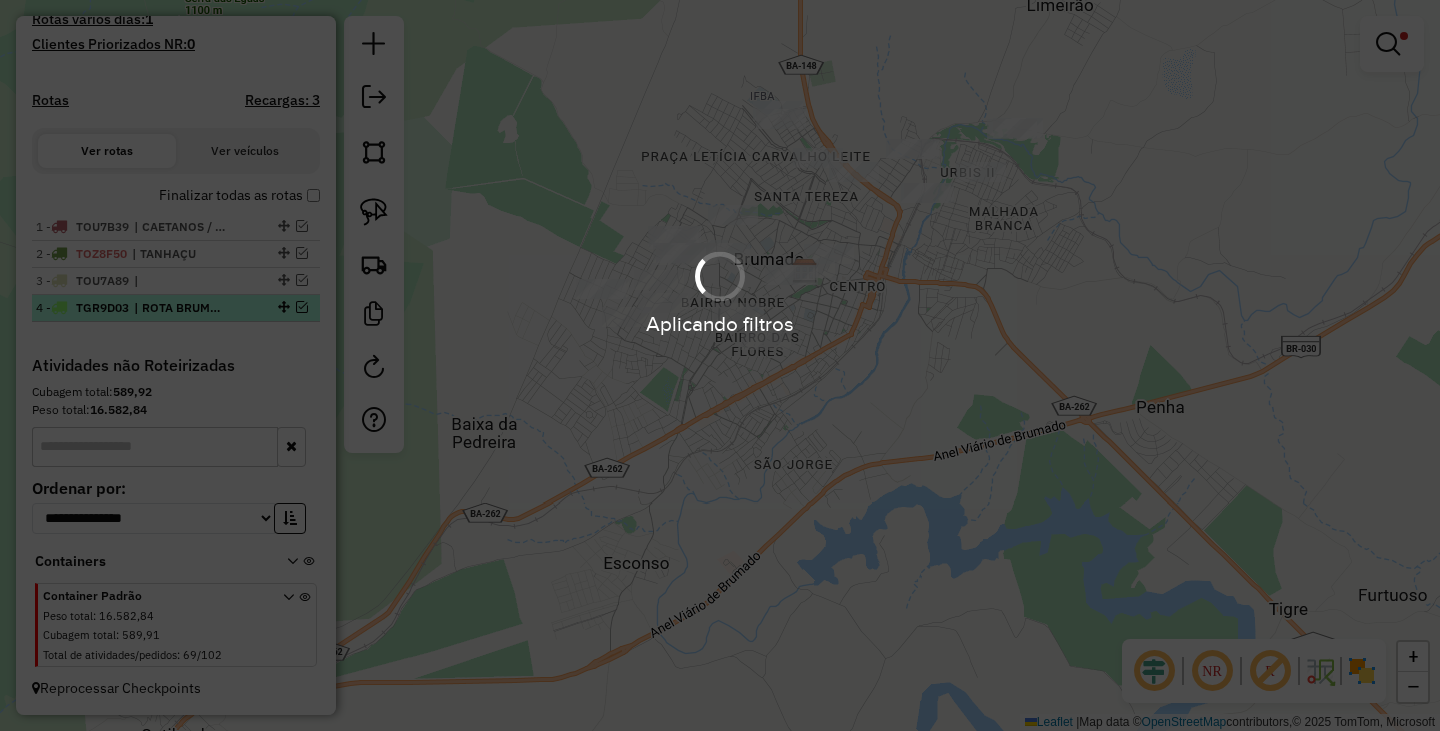 scroll, scrollTop: 552, scrollLeft: 0, axis: vertical 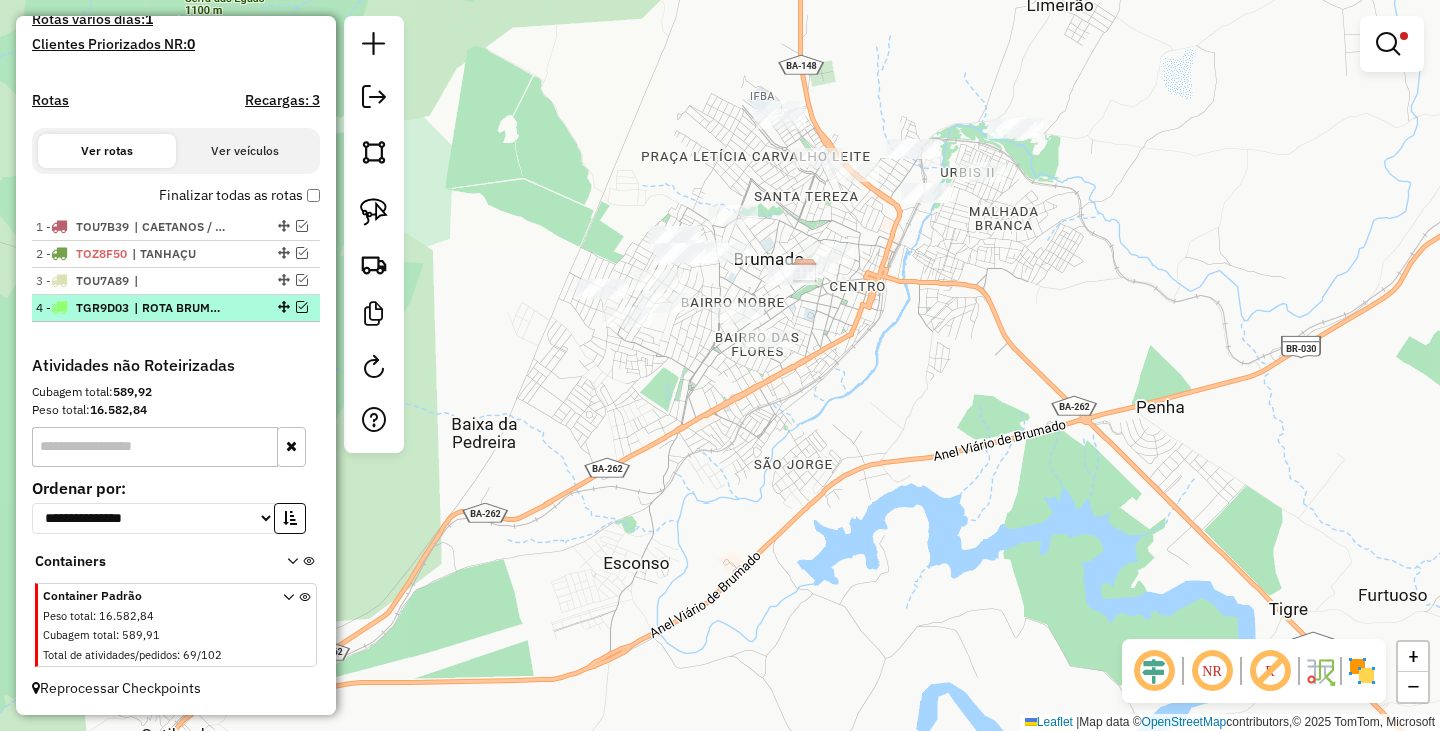 click on "| ROTA BRUMADO (DR JURACY/SÃO JORGE)" at bounding box center (180, 308) 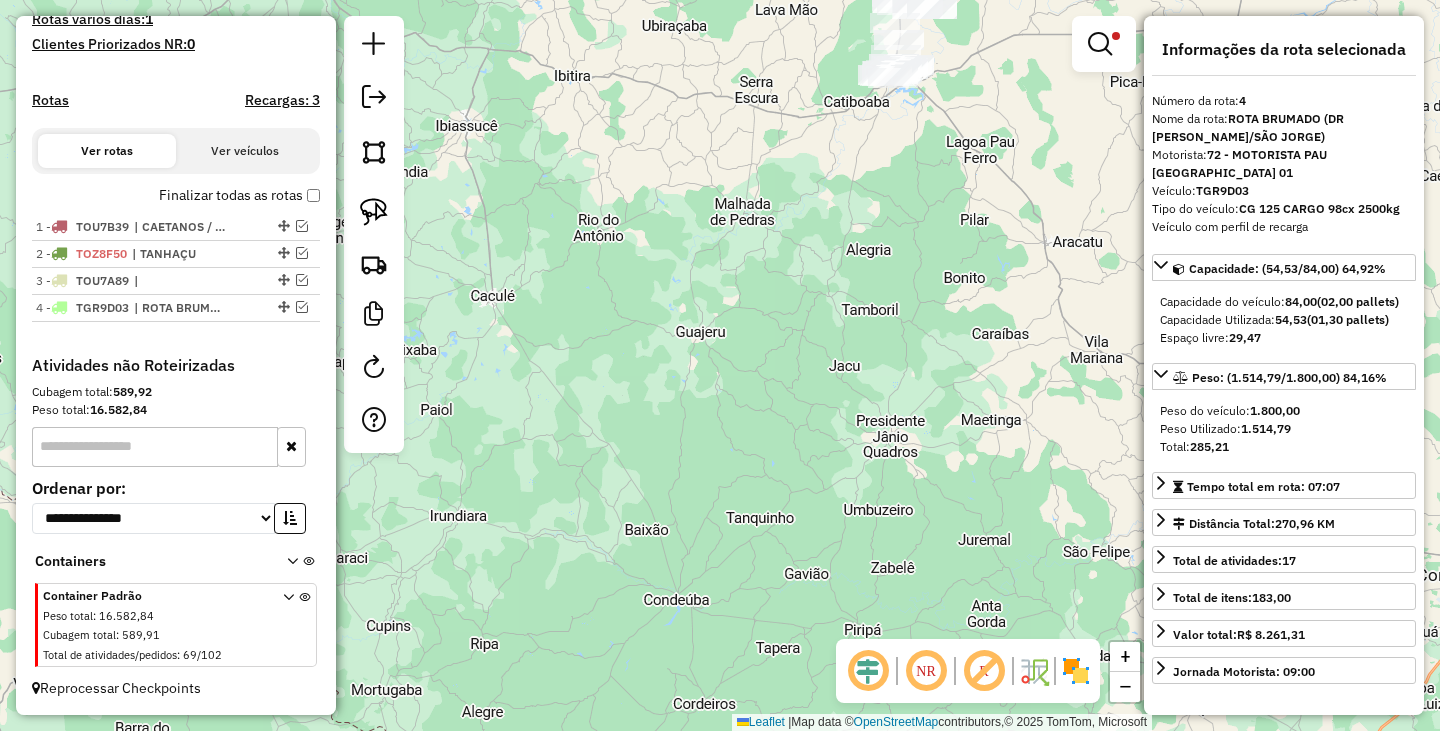 click on "Limpar filtros Janela de atendimento Grade de atendimento Capacidade Transportadoras Veículos Cliente Pedidos  Rotas Selecione os dias de semana para filtrar as janelas de atendimento  Seg   Ter   Qua   Qui   Sex   Sáb   Dom  Informe o período da janela de atendimento: De: Até:  Filtrar exatamente a janela do cliente  Considerar janela de atendimento padrão  Selecione os dias de semana para filtrar as grades de atendimento  Seg   Ter   Qua   Qui   Sex   Sáb   Dom   Considerar clientes sem dia de atendimento cadastrado  Clientes fora do dia de atendimento selecionado Filtrar as atividades entre os valores definidos abaixo:  Peso mínimo:  ****  Peso máximo:  ******  Cubagem mínima:   Cubagem máxima:   De:   Até:  Filtrar as atividades entre o tempo de atendimento definido abaixo:  De:   Até:   Considerar capacidade total dos clientes não roteirizados Transportadora: Selecione um ou mais itens Tipo de veículo: Selecione um ou mais itens Veículo: Selecione um ou mais itens Motorista: Nome: Rótulo:" 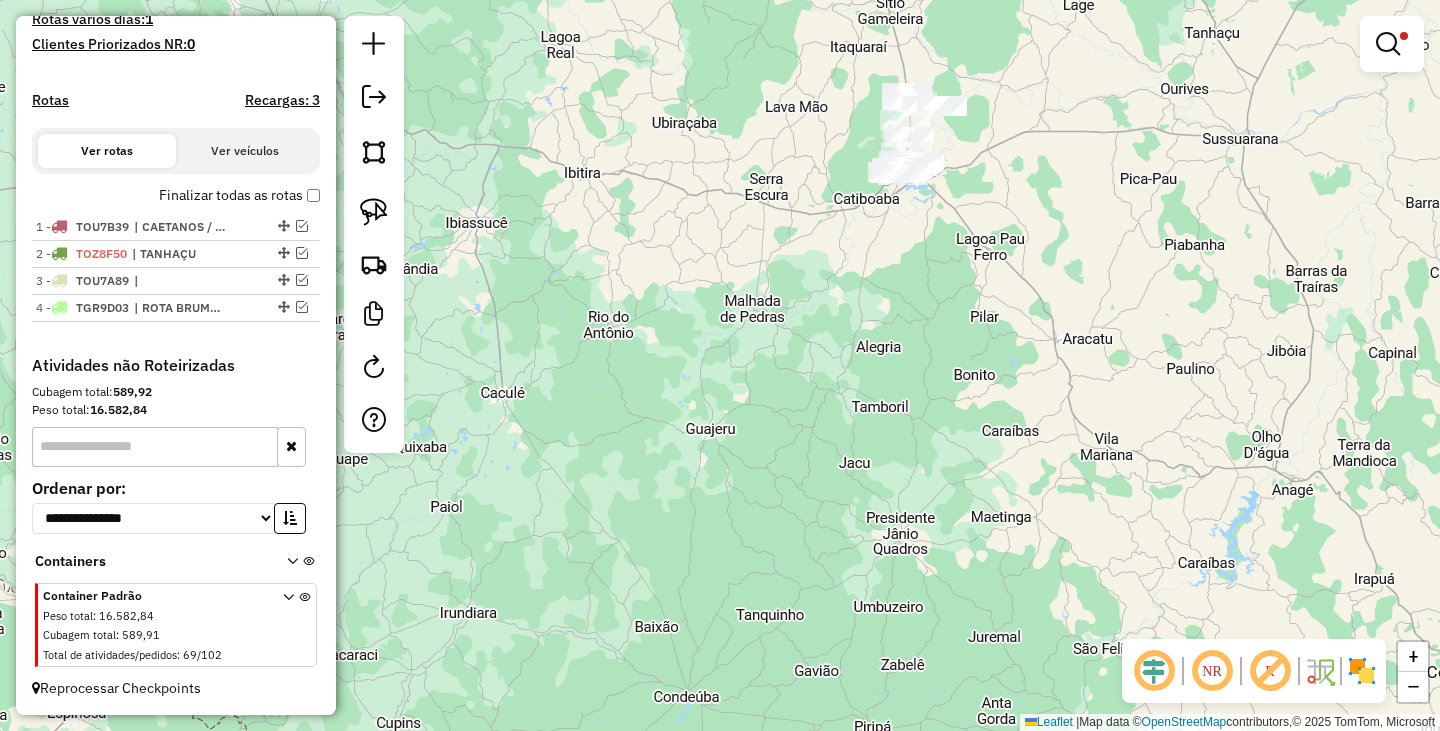drag, startPoint x: 934, startPoint y: 220, endPoint x: 893, endPoint y: 407, distance: 191.4419 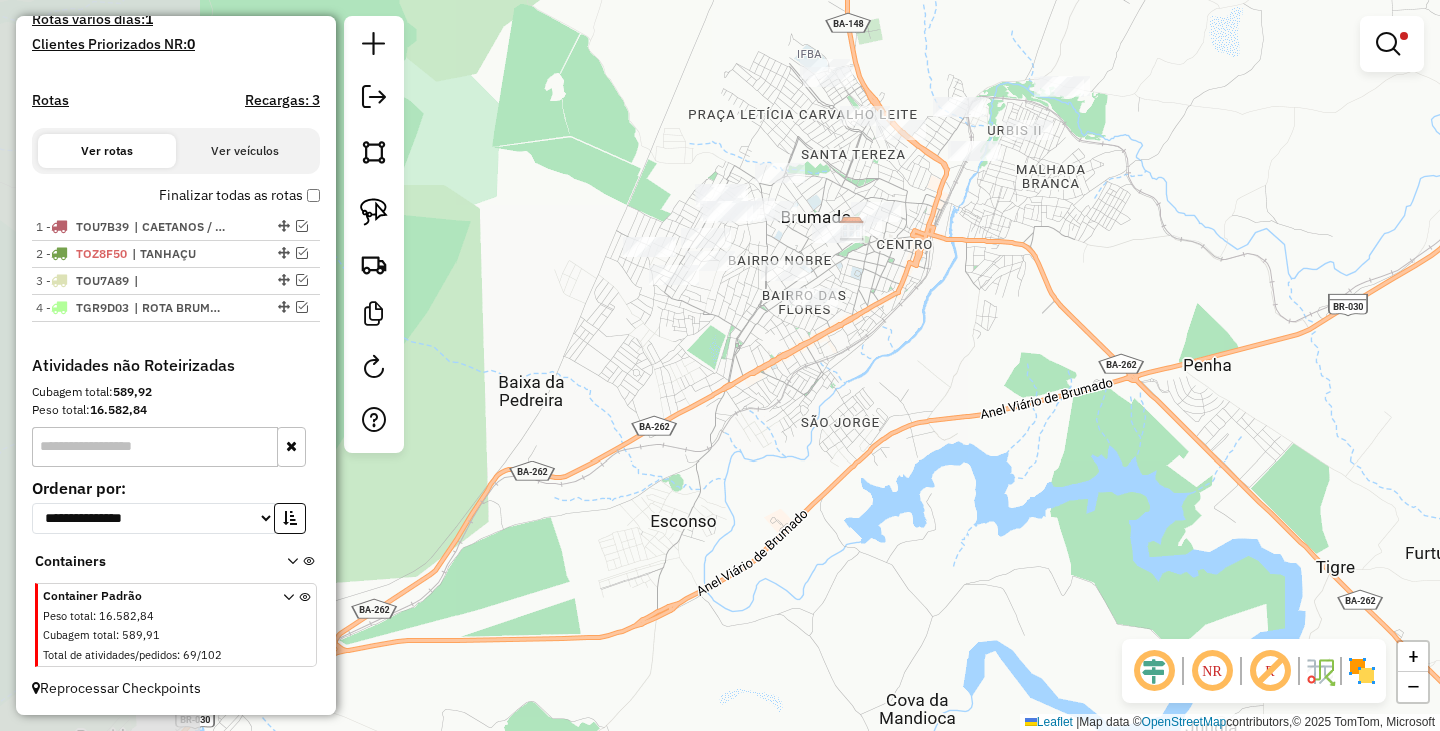 drag, startPoint x: 748, startPoint y: 296, endPoint x: 952, endPoint y: 296, distance: 204 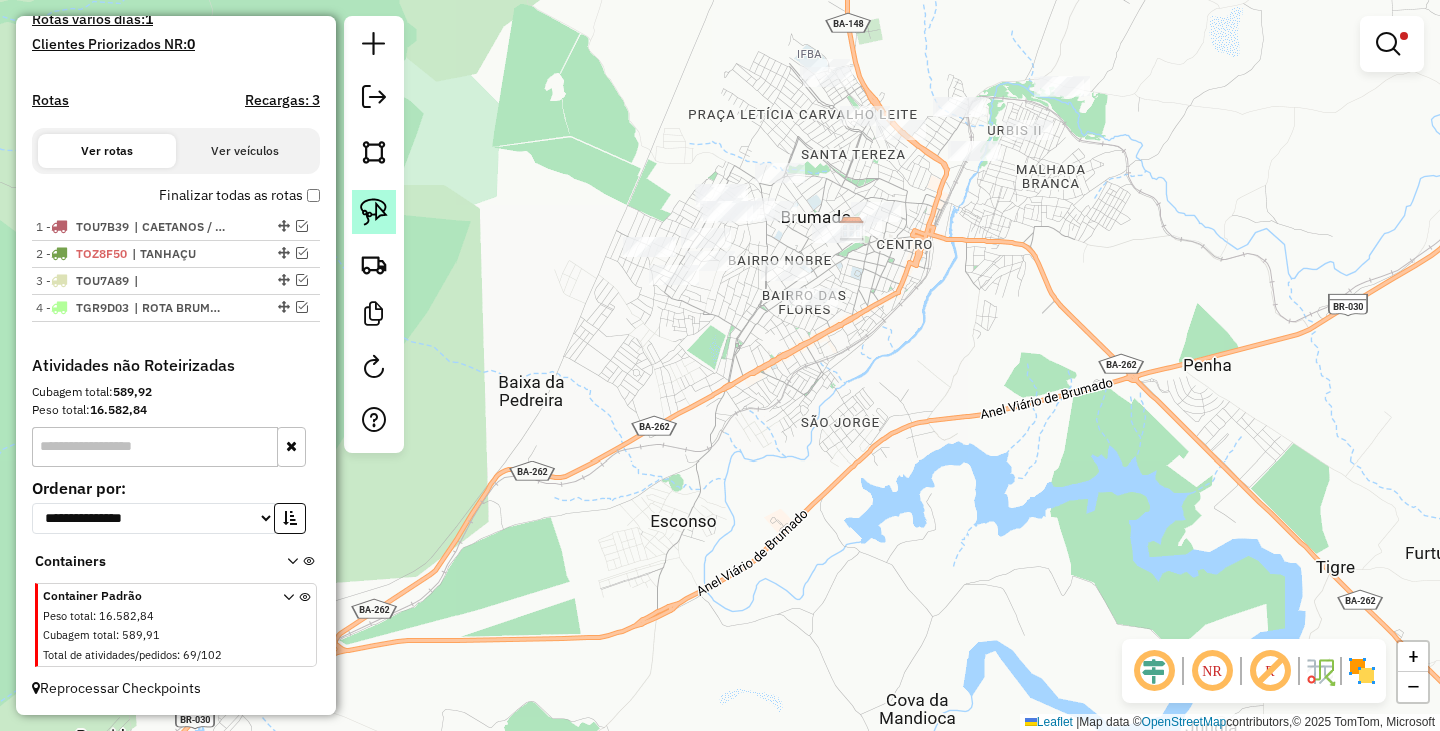 click 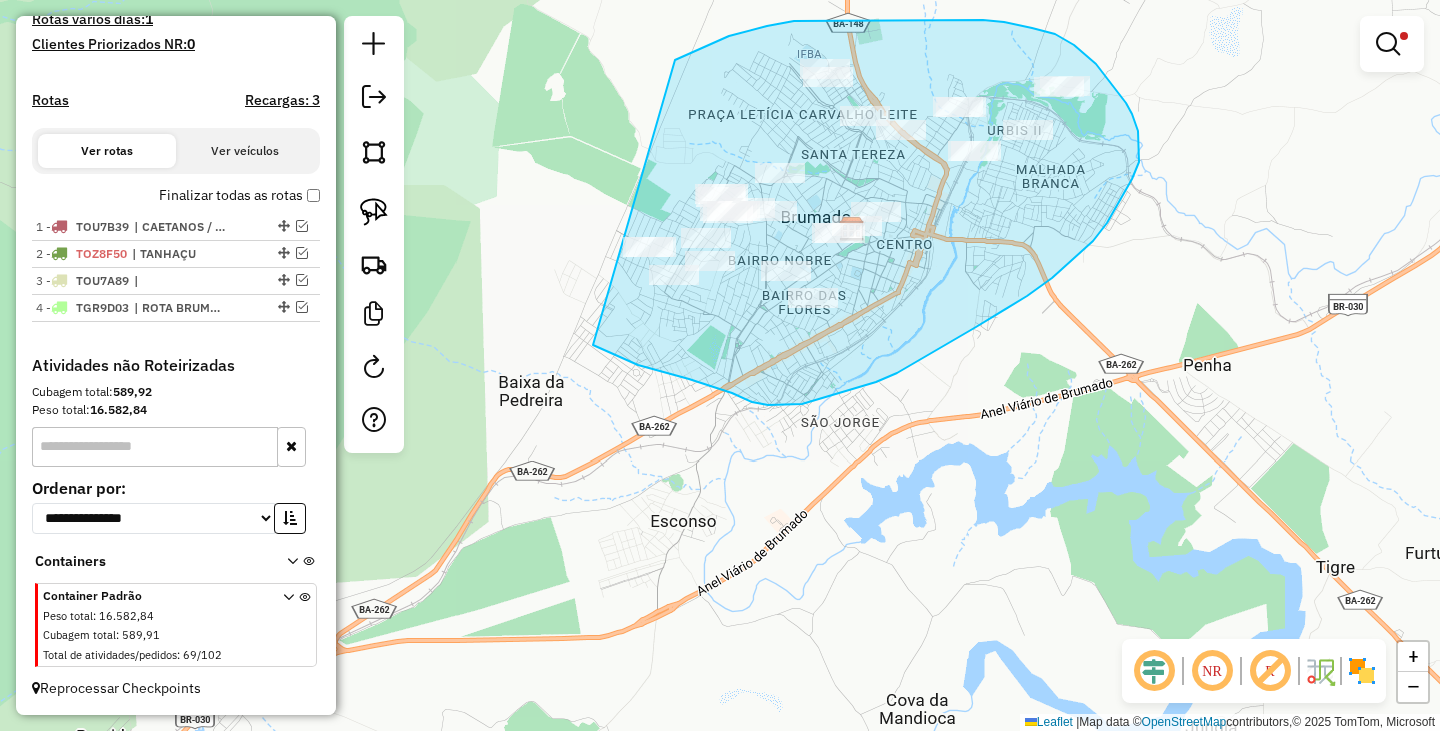 drag, startPoint x: 780, startPoint y: 24, endPoint x: 582, endPoint y: 340, distance: 372.9075 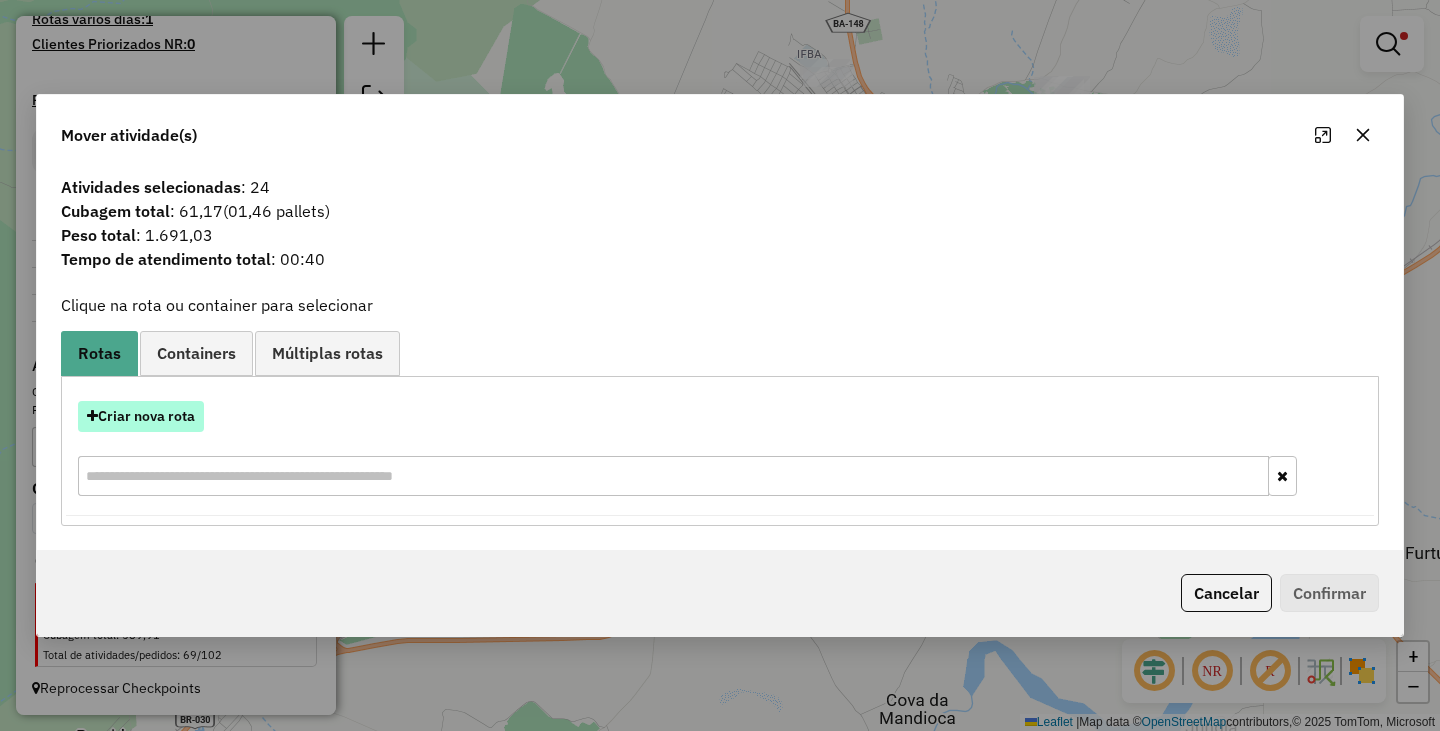 click on "Criar nova rota" at bounding box center (141, 416) 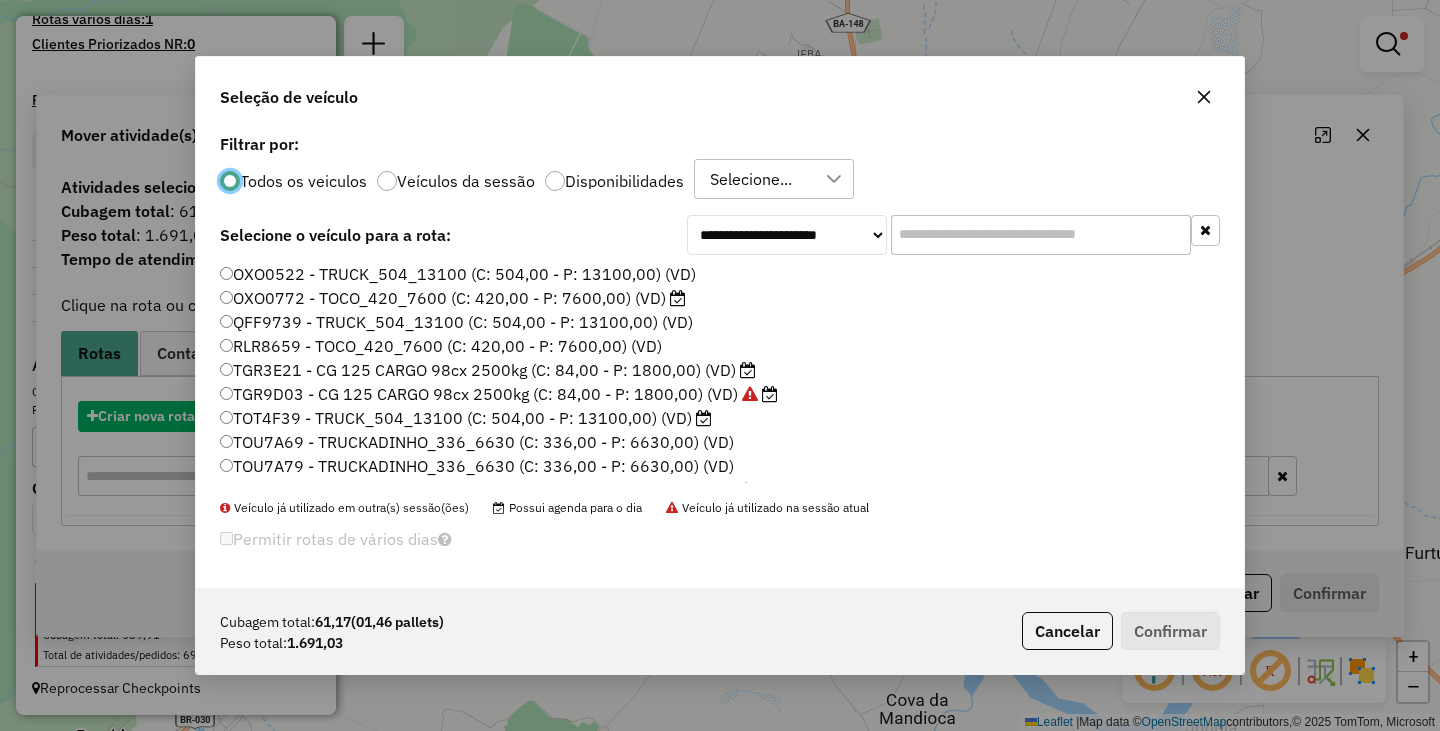 scroll, scrollTop: 11, scrollLeft: 6, axis: both 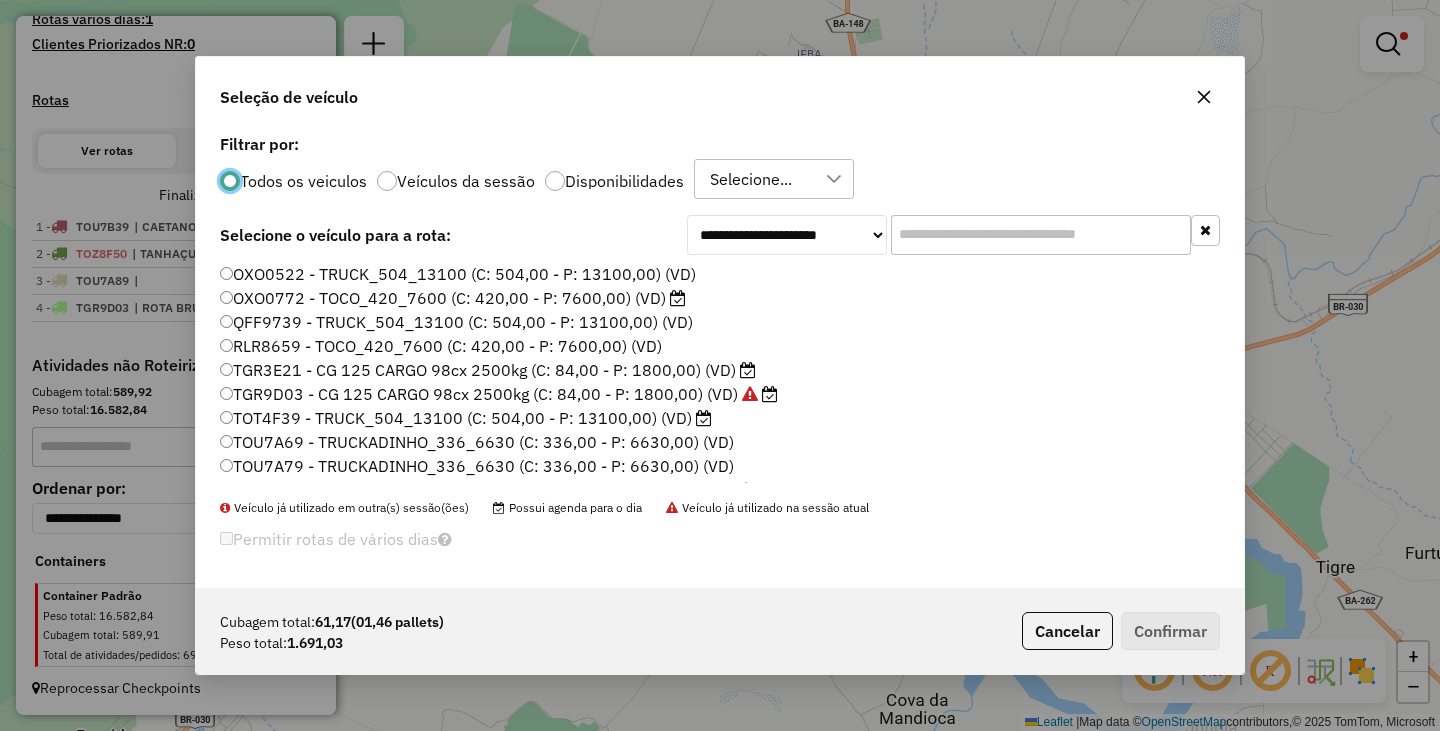 click on "TGR3E21 - CG 125 CARGO 98cx 2500kg (C: 84,00 - P: 1800,00) (VD)" 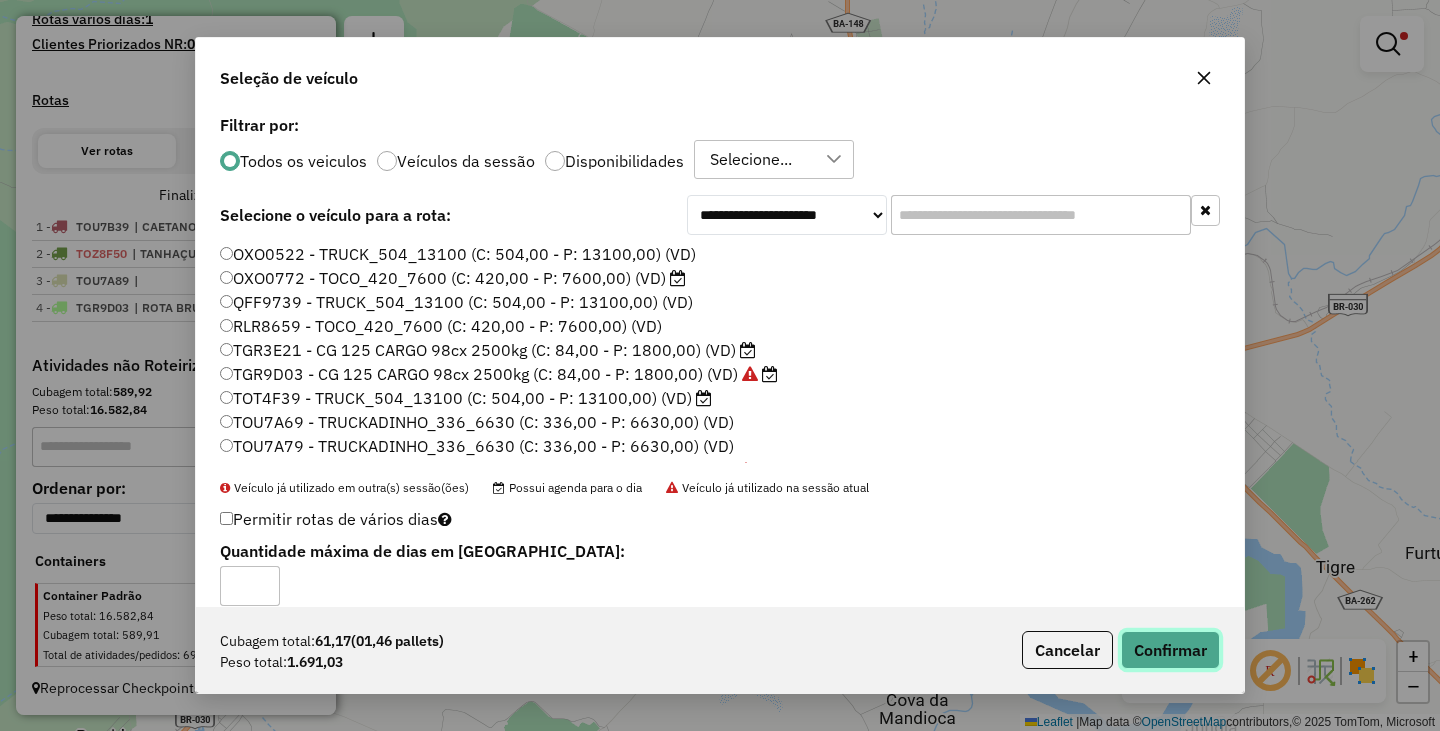 click on "Confirmar" 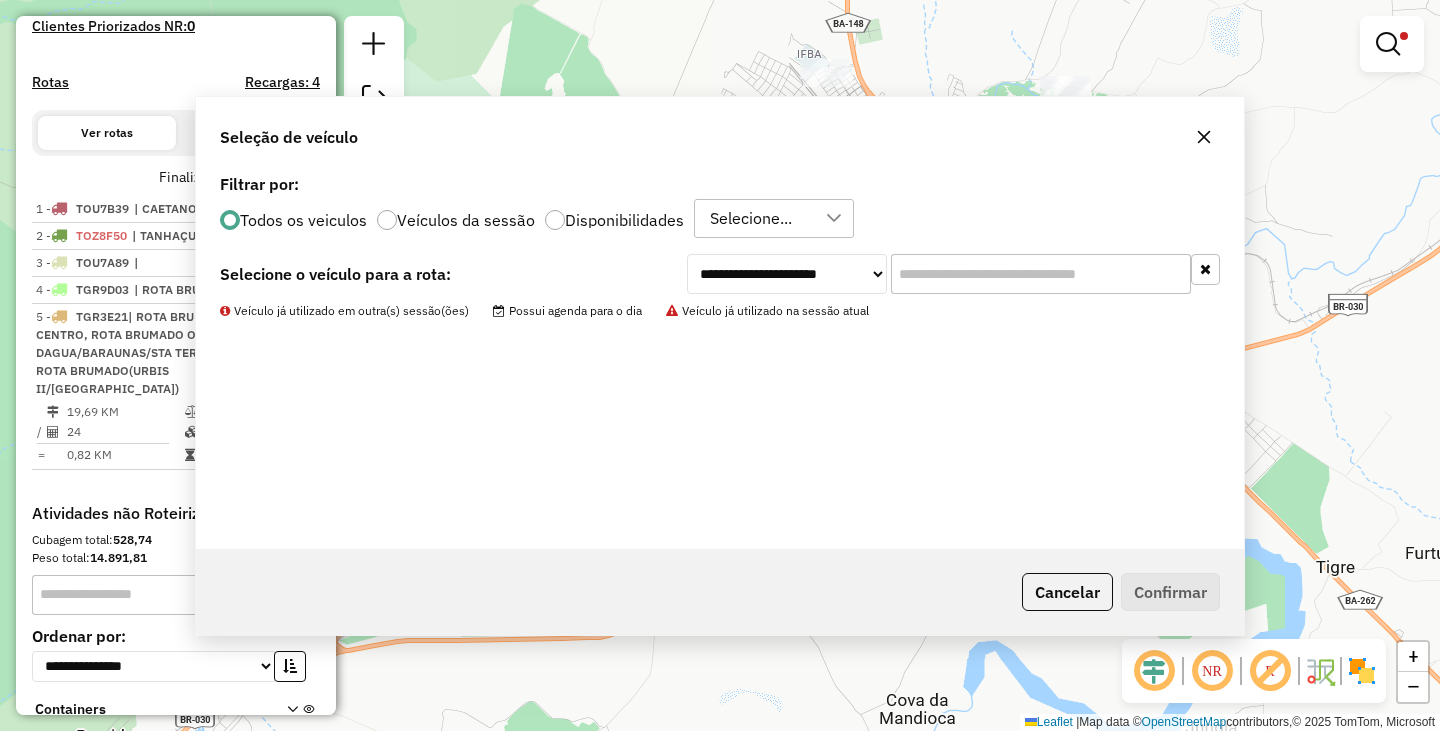 scroll, scrollTop: 637, scrollLeft: 0, axis: vertical 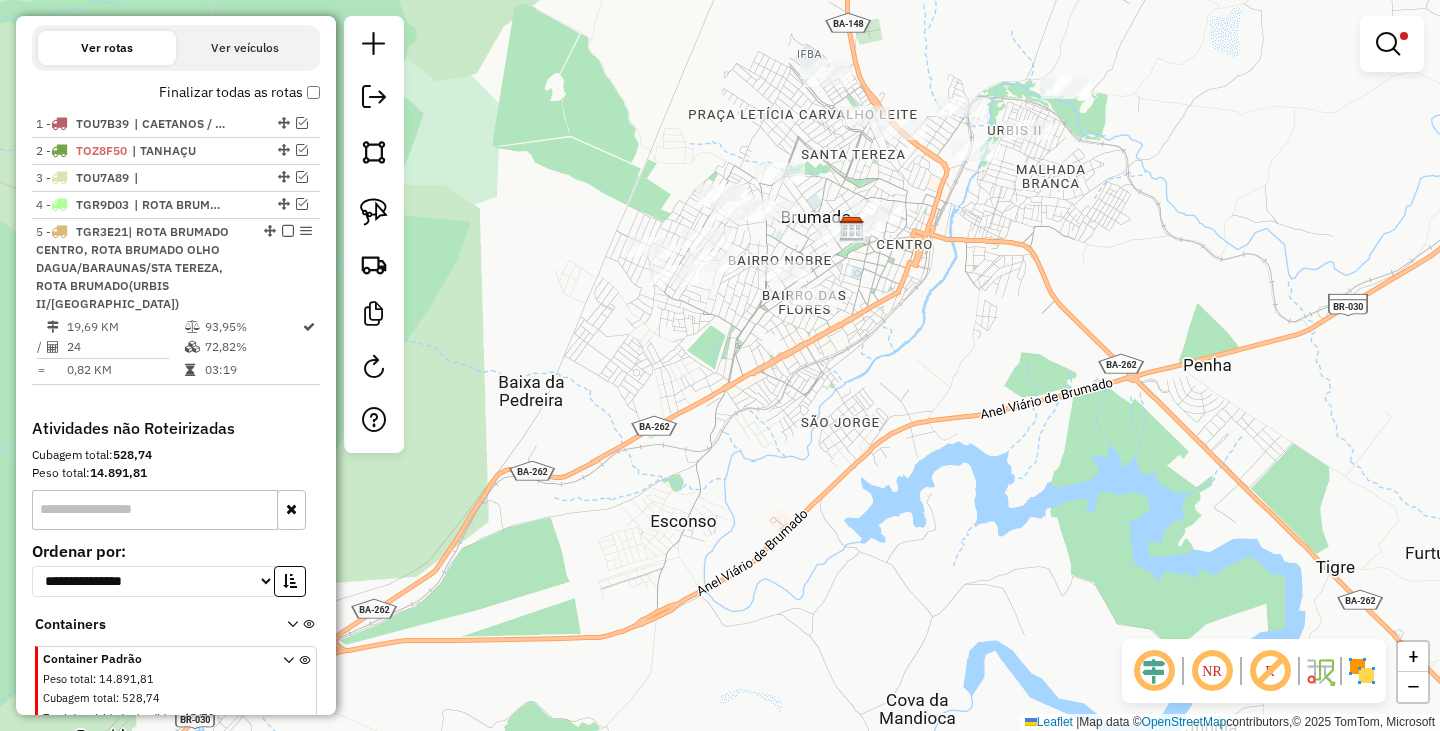 click on "Limpar filtros Janela de atendimento Grade de atendimento Capacidade Transportadoras Veículos Cliente Pedidos  Rotas Selecione os dias de semana para filtrar as janelas de atendimento  Seg   Ter   Qua   Qui   Sex   Sáb   Dom  Informe o período da janela de atendimento: De: Até:  Filtrar exatamente a janela do cliente  Considerar janela de atendimento padrão  Selecione os dias de semana para filtrar as grades de atendimento  Seg   Ter   Qua   Qui   Sex   Sáb   Dom   Considerar clientes sem dia de atendimento cadastrado  Clientes fora do dia de atendimento selecionado Filtrar as atividades entre os valores definidos abaixo:  Peso mínimo:  ****  Peso máximo:  ******  Cubagem mínima:   Cubagem máxima:   De:   Até:  Filtrar as atividades entre o tempo de atendimento definido abaixo:  De:   Até:   Considerar capacidade total dos clientes não roteirizados Transportadora: Selecione um ou mais itens Tipo de veículo: Selecione um ou mais itens Veículo: Selecione um ou mais itens Motorista: Nome: Rótulo:" 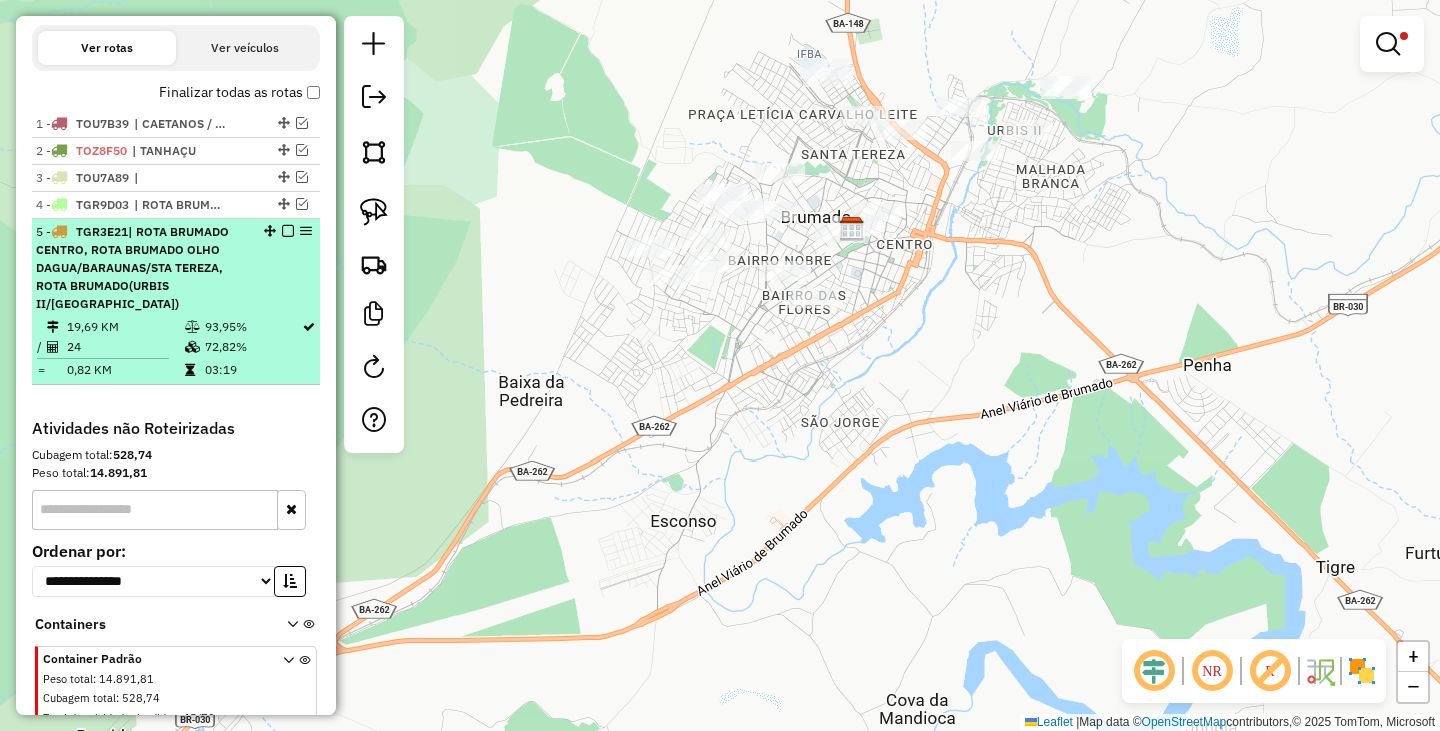 click on "| ROTA BRUMADO CENTRO, ROTA BRUMADO OLHO DAGUA/BARAUNAS/STA TEREZA, ROTA BRUMADO(URBIS II/SÃO FELIX)" at bounding box center [132, 267] 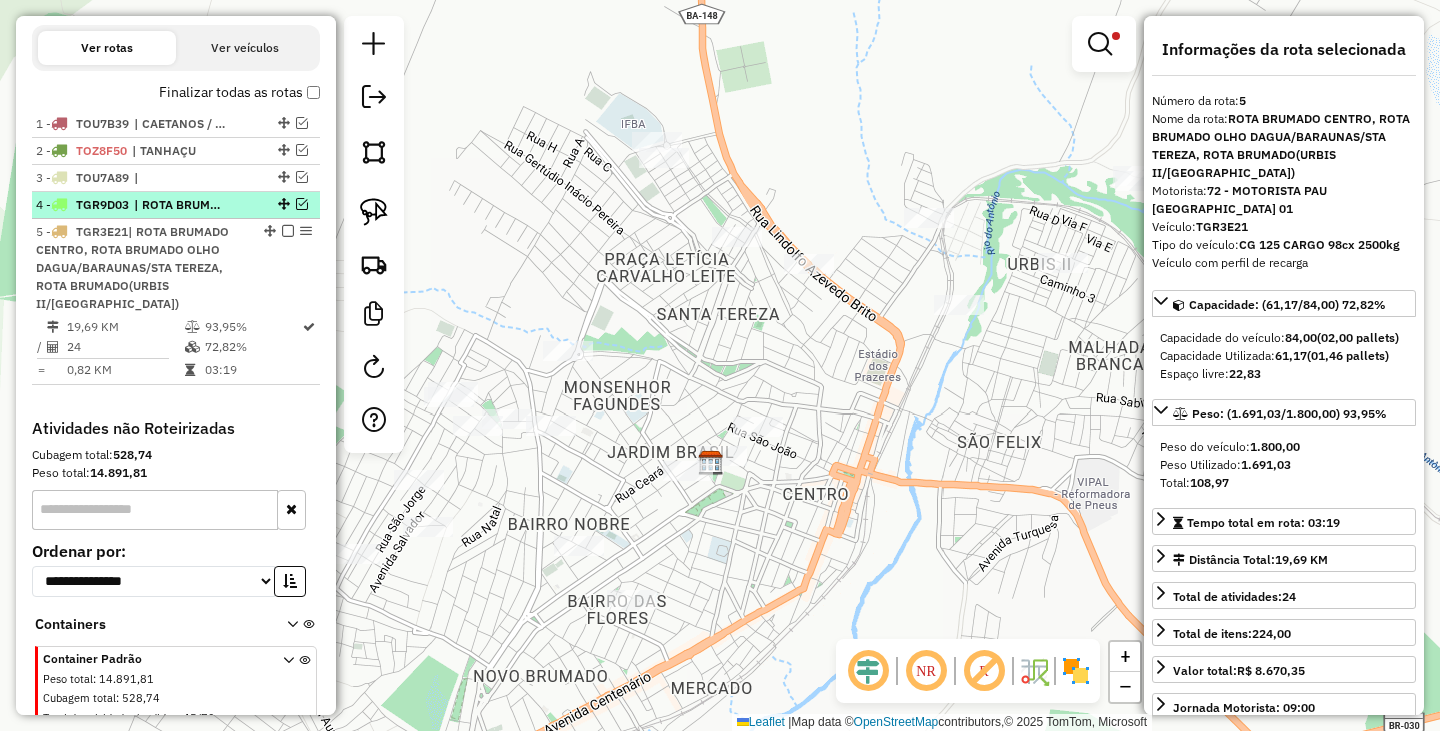 click on "| ROTA BRUMADO (DR JURACY/SÃO JORGE)" at bounding box center [180, 205] 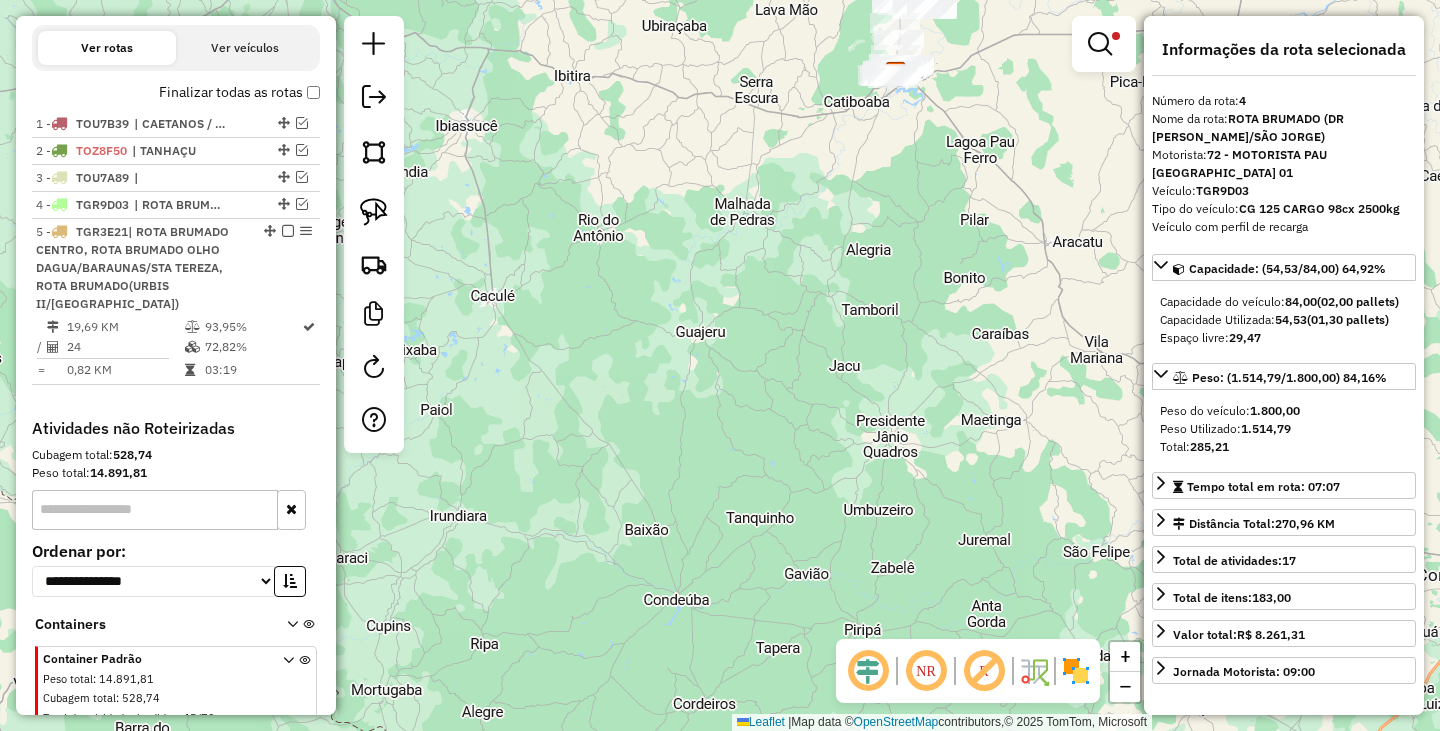 click on "Limpar filtros Janela de atendimento Grade de atendimento Capacidade Transportadoras Veículos Cliente Pedidos  Rotas Selecione os dias de semana para filtrar as janelas de atendimento  Seg   Ter   Qua   Qui   Sex   Sáb   Dom  Informe o período da janela de atendimento: De: Até:  Filtrar exatamente a janela do cliente  Considerar janela de atendimento padrão  Selecione os dias de semana para filtrar as grades de atendimento  Seg   Ter   Qua   Qui   Sex   Sáb   Dom   Considerar clientes sem dia de atendimento cadastrado  Clientes fora do dia de atendimento selecionado Filtrar as atividades entre os valores definidos abaixo:  Peso mínimo:  ****  Peso máximo:  ******  Cubagem mínima:   Cubagem máxima:   De:   Até:  Filtrar as atividades entre o tempo de atendimento definido abaixo:  De:   Até:   Considerar capacidade total dos clientes não roteirizados Transportadora: Selecione um ou mais itens Tipo de veículo: Selecione um ou mais itens Veículo: Selecione um ou mais itens Motorista: Nome: Rótulo:" 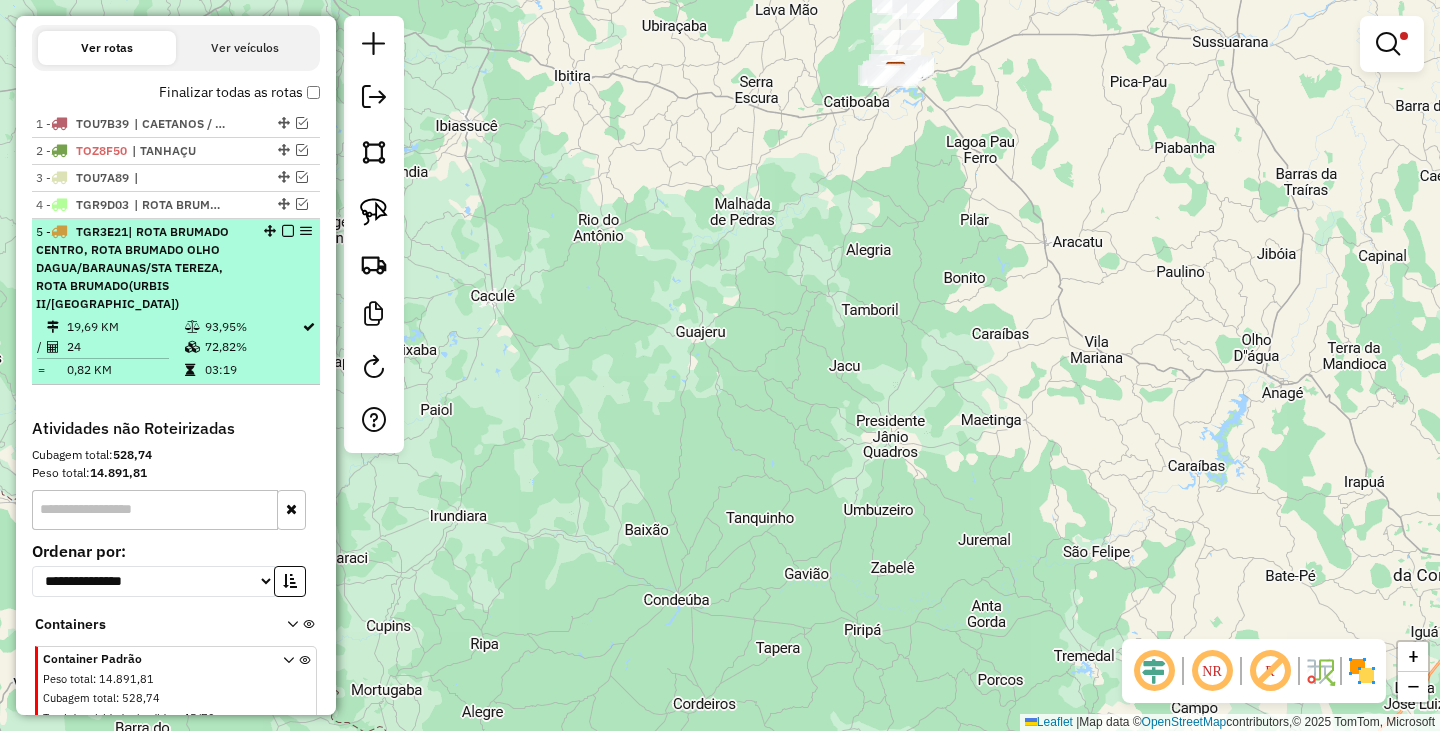 click at bounding box center [288, 231] 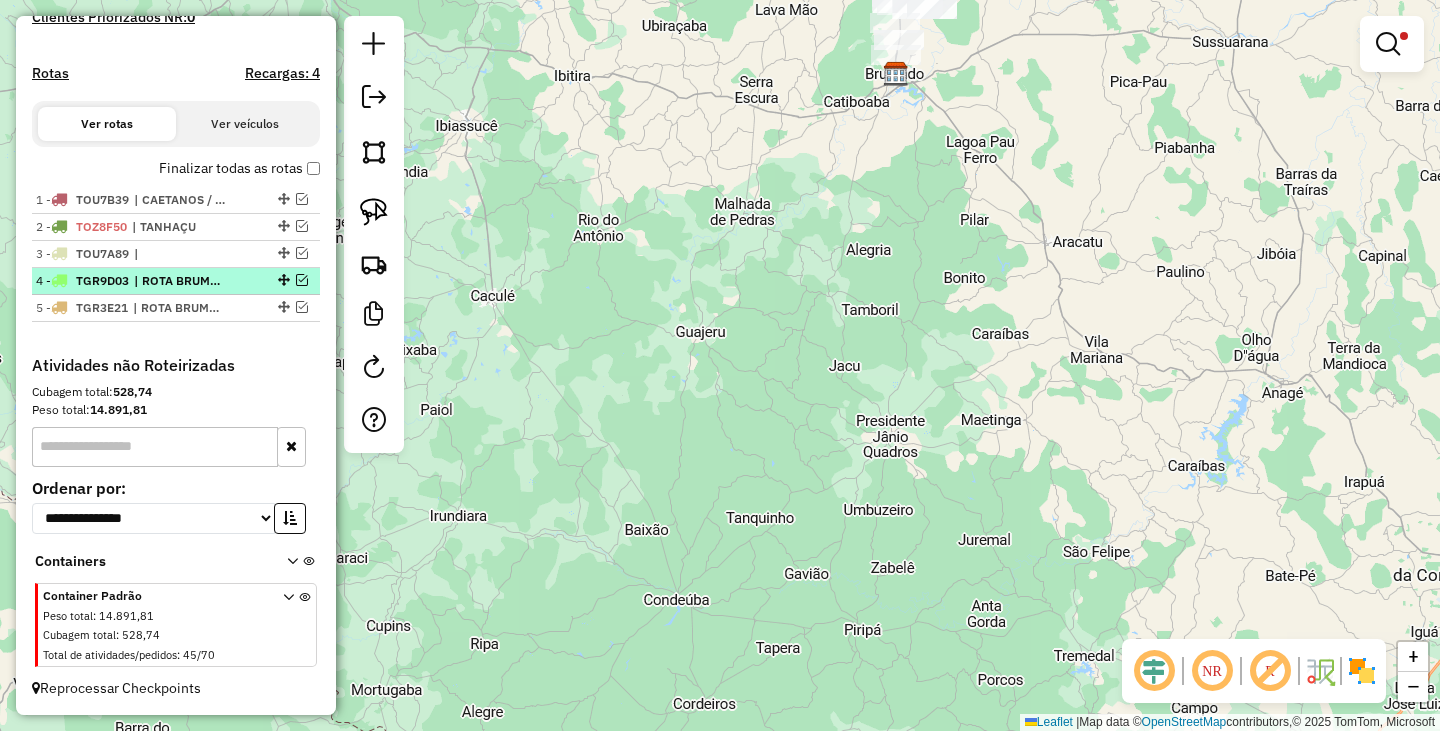 click at bounding box center (302, 280) 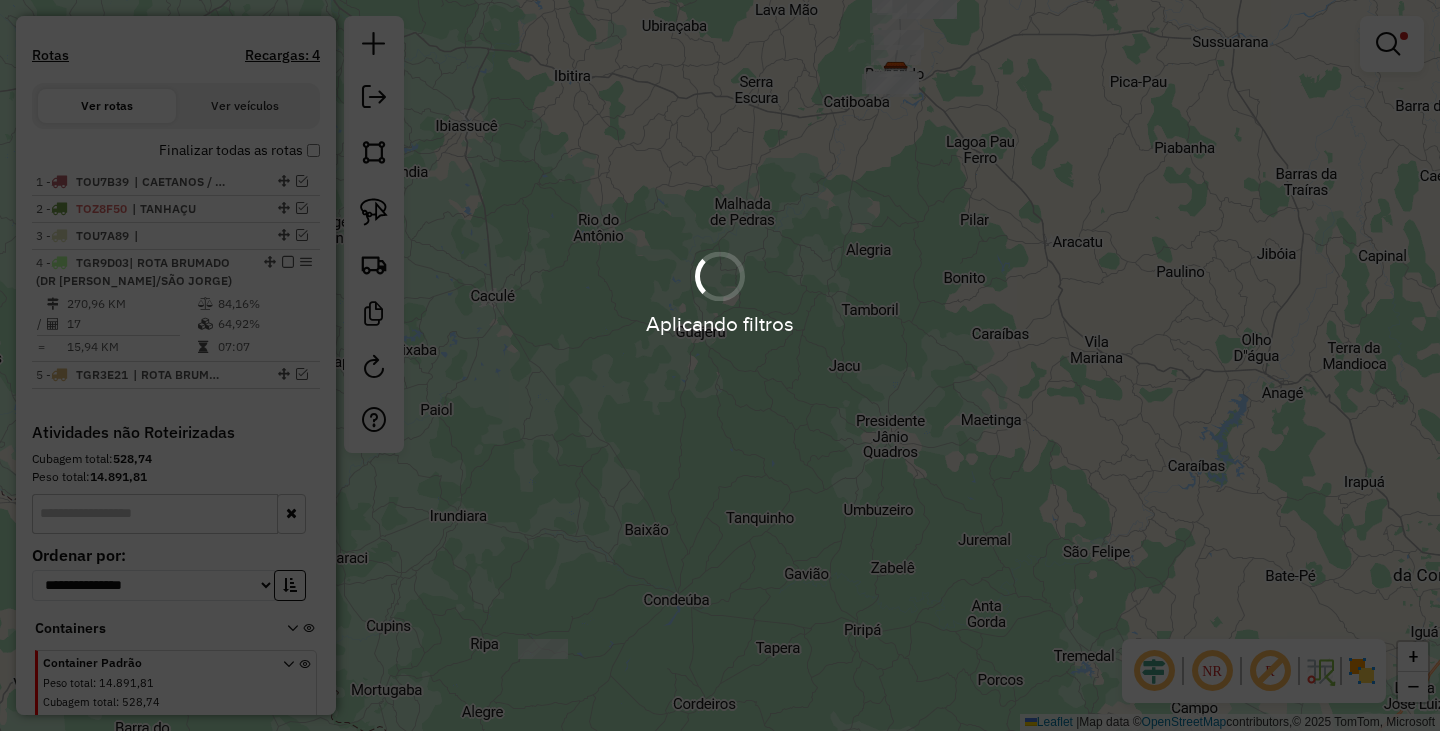 scroll, scrollTop: 637, scrollLeft: 0, axis: vertical 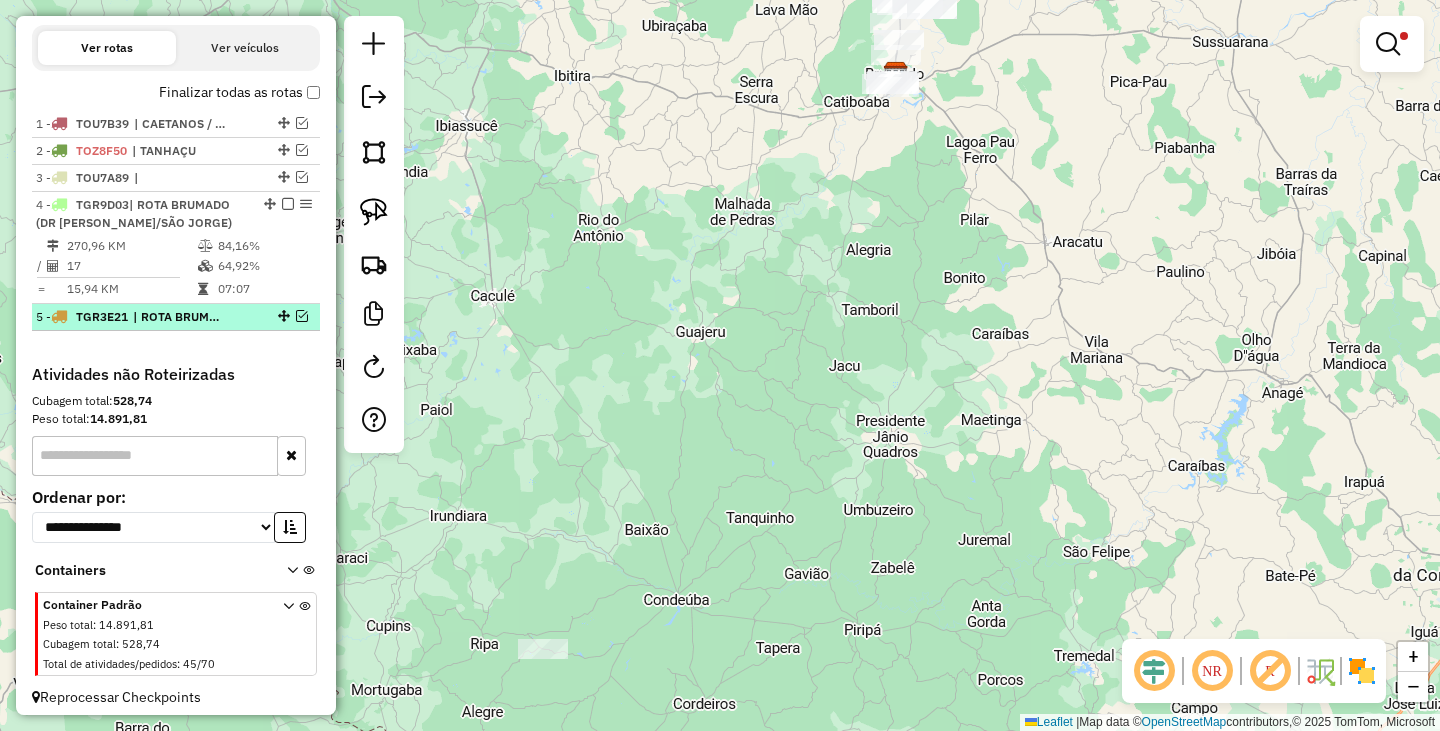 click at bounding box center [302, 316] 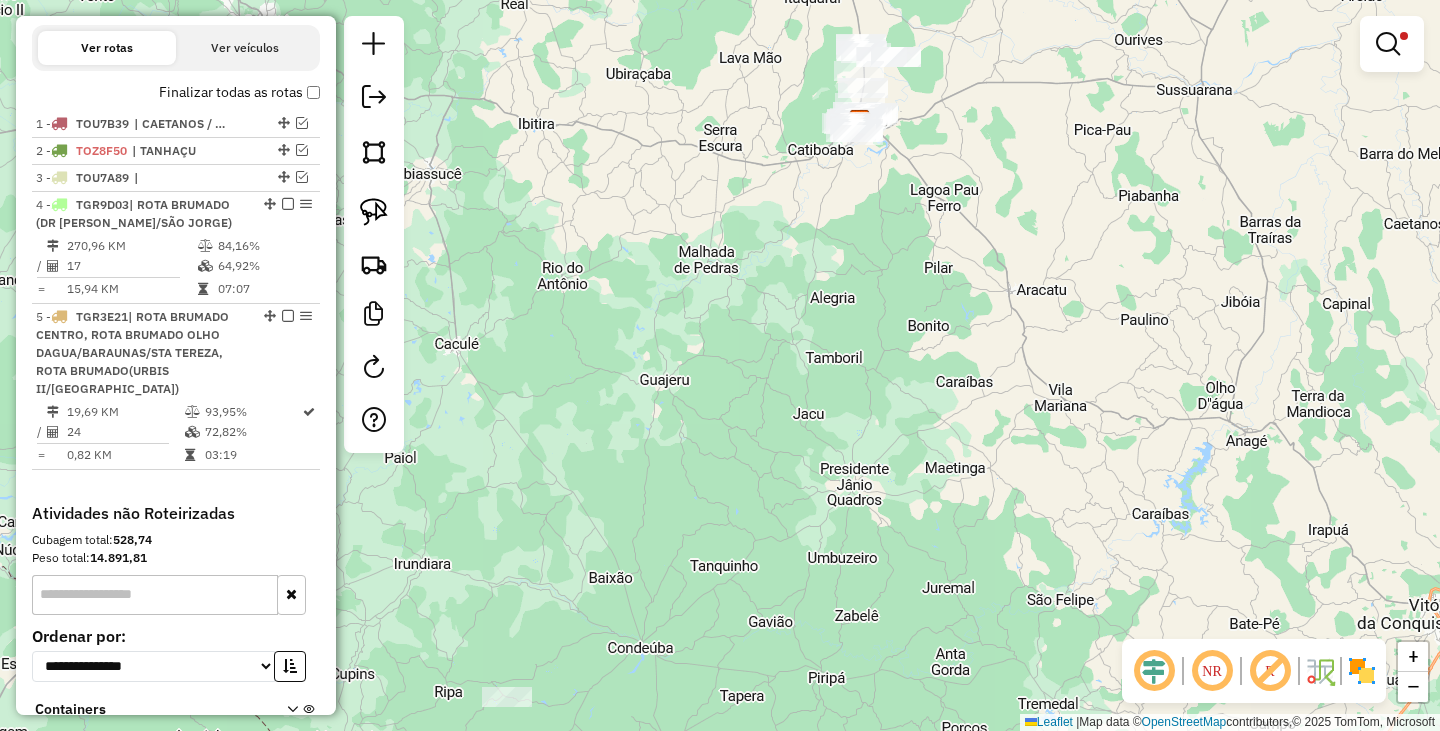 drag, startPoint x: 1019, startPoint y: 245, endPoint x: 947, endPoint y: 269, distance: 75.89466 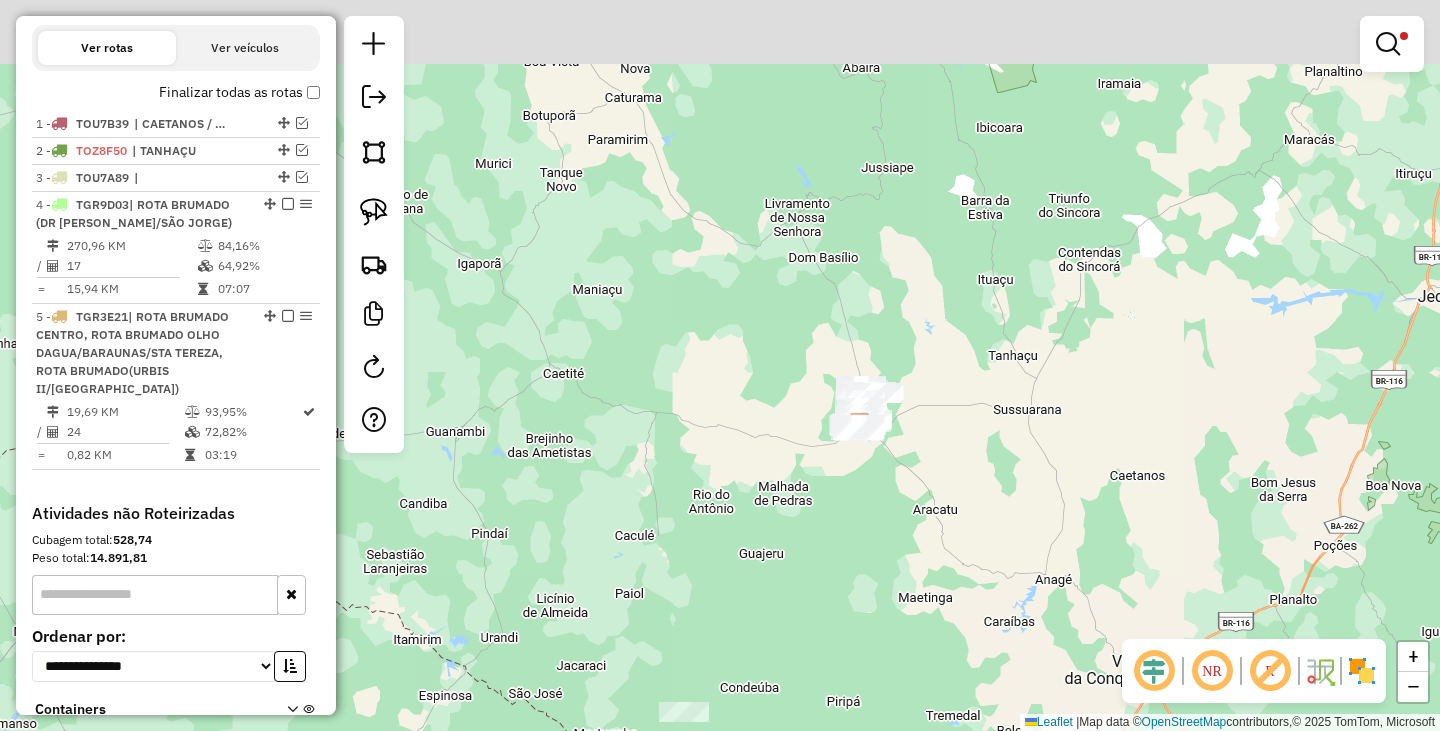 drag, startPoint x: 947, startPoint y: 208, endPoint x: 908, endPoint y: 443, distance: 238.21419 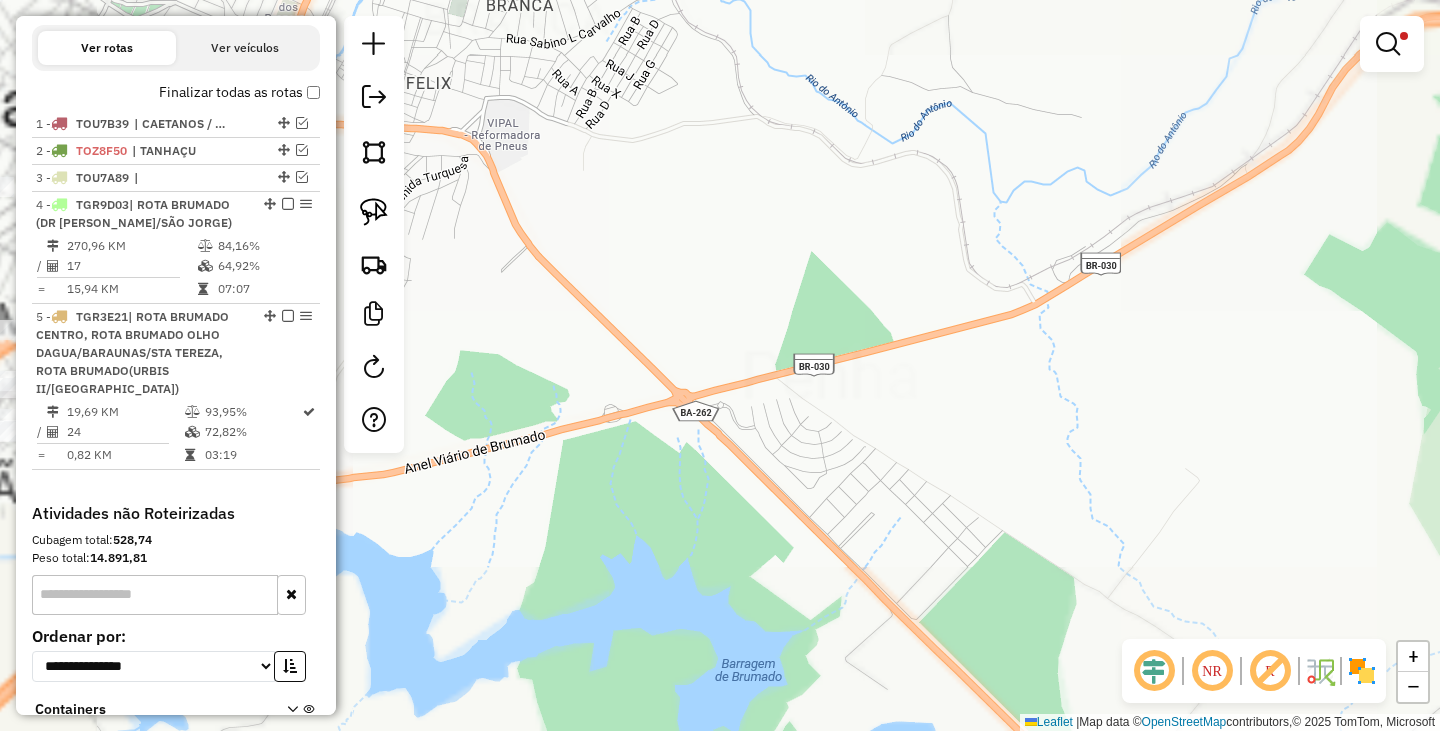 drag, startPoint x: 676, startPoint y: 386, endPoint x: 1076, endPoint y: 440, distance: 403.62854 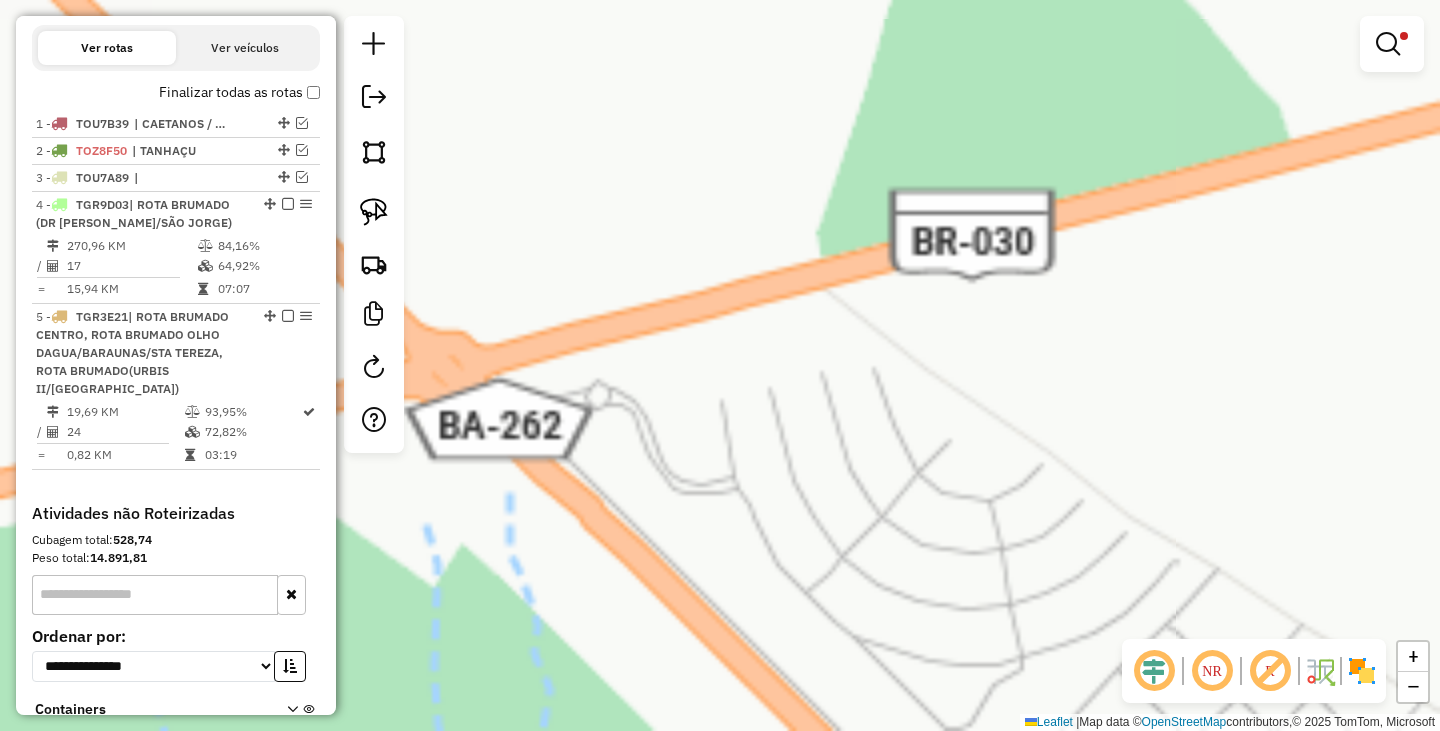 drag, startPoint x: 633, startPoint y: 409, endPoint x: 1315, endPoint y: 432, distance: 682.3877 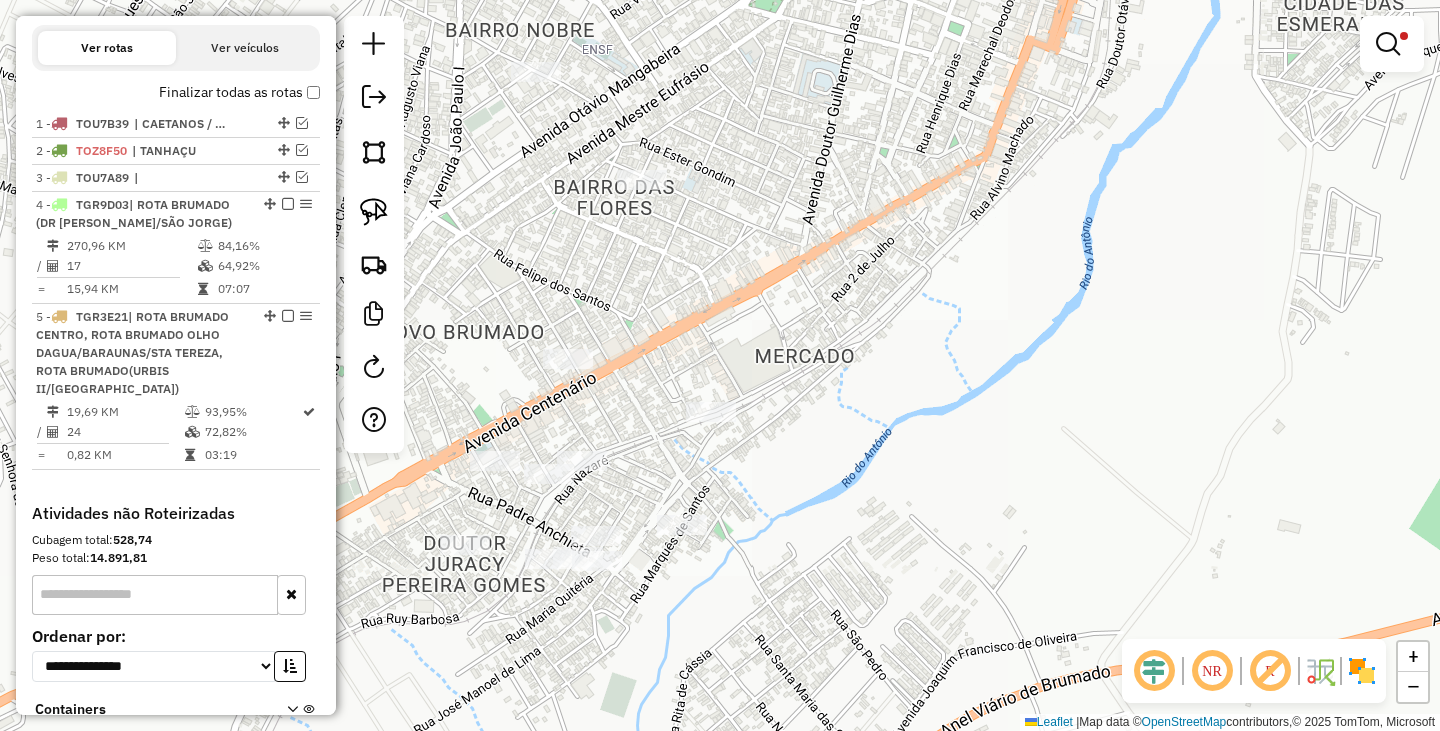 drag, startPoint x: 923, startPoint y: 364, endPoint x: 1131, endPoint y: 391, distance: 209.74509 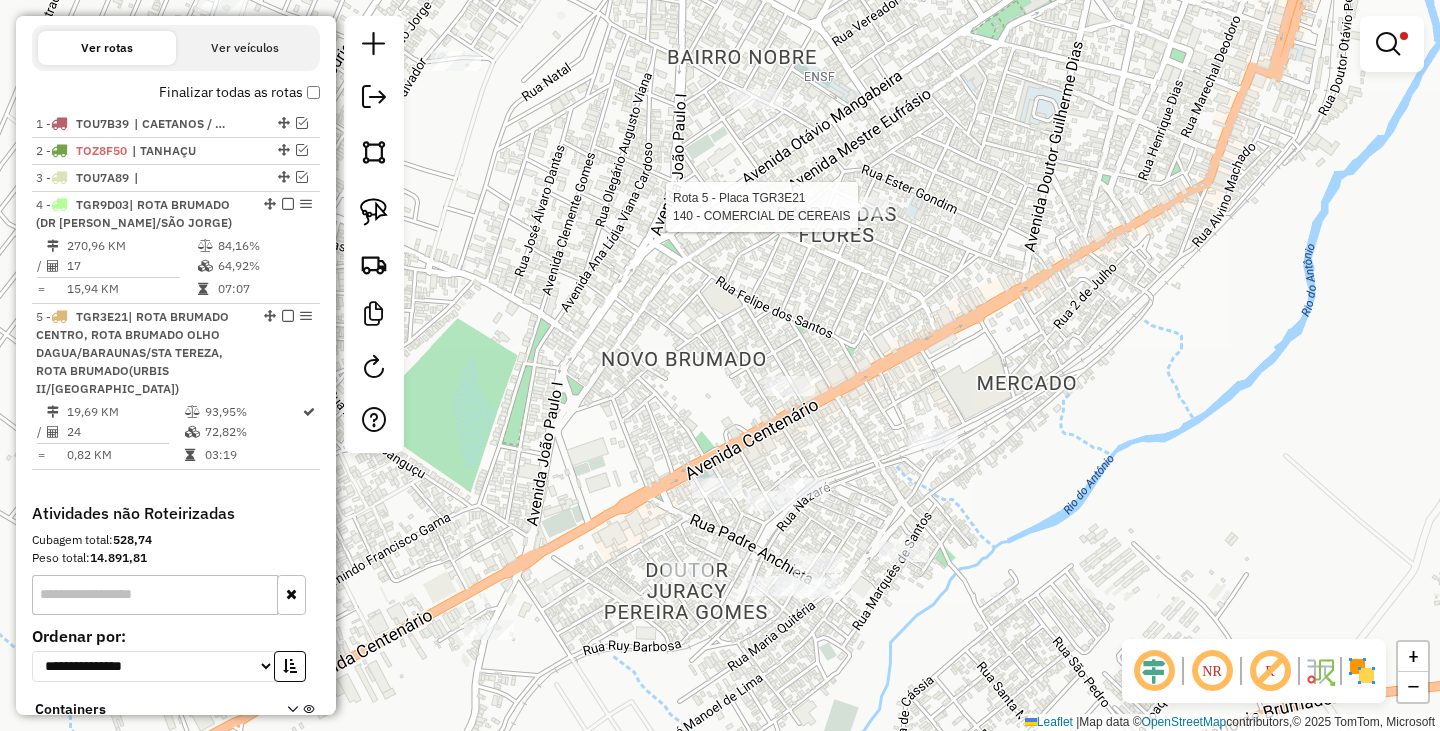 select on "**********" 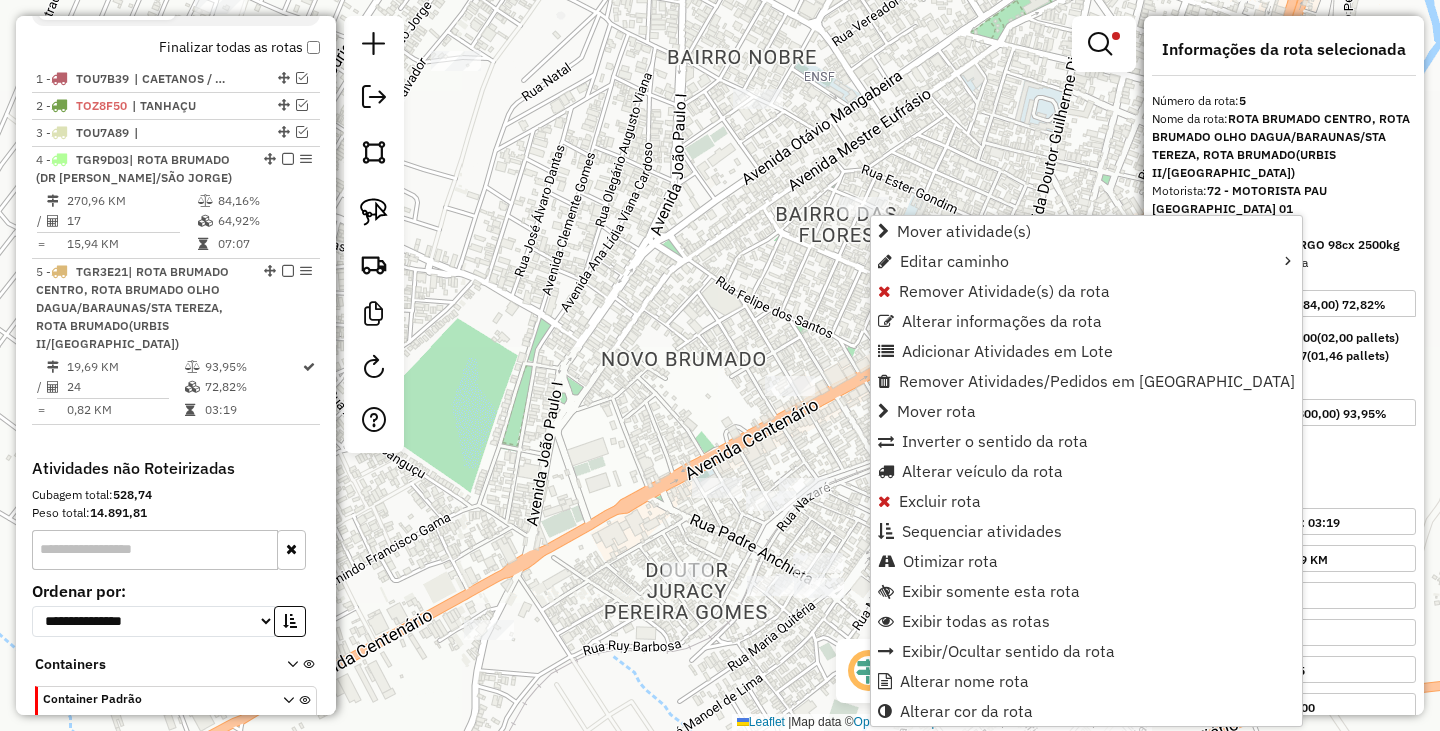 scroll, scrollTop: 803, scrollLeft: 0, axis: vertical 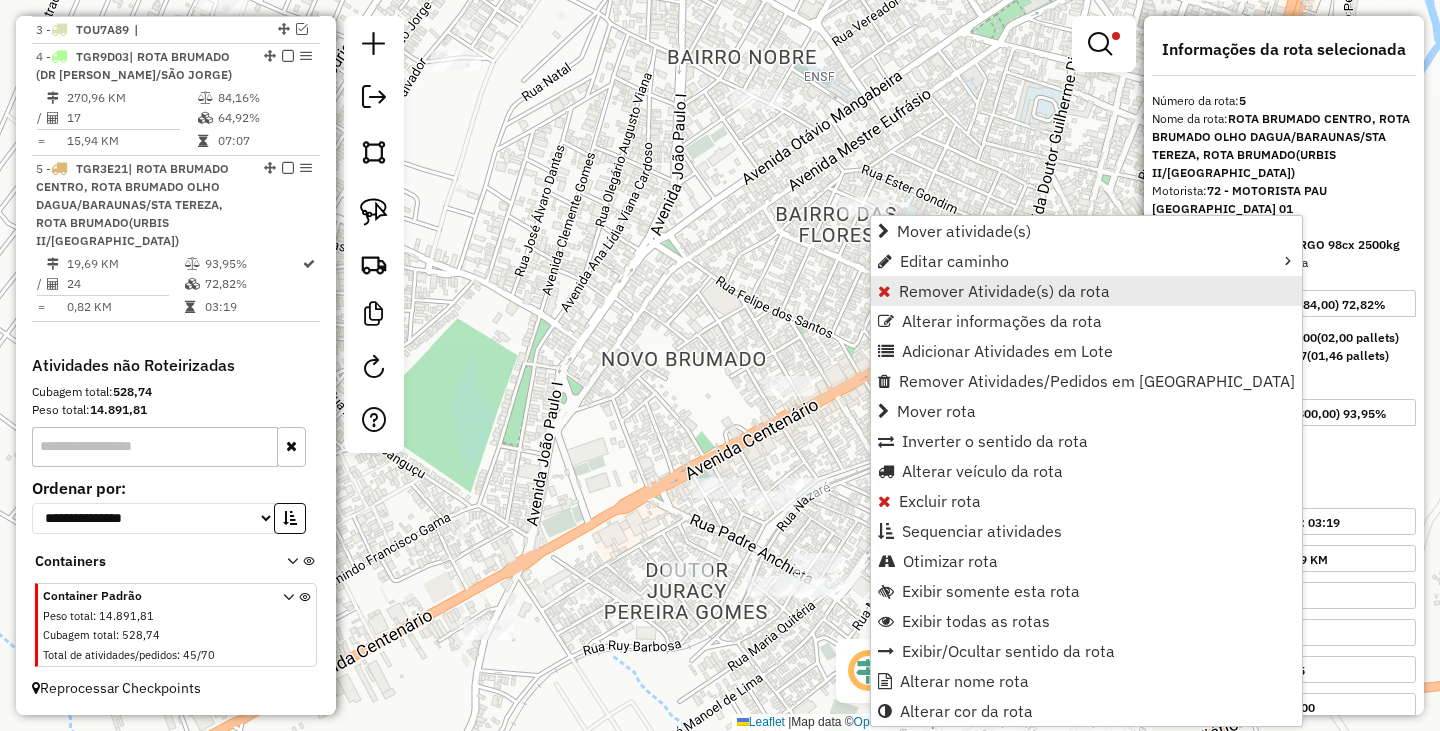 click on "Remover Atividade(s) da rota" at bounding box center (1086, 291) 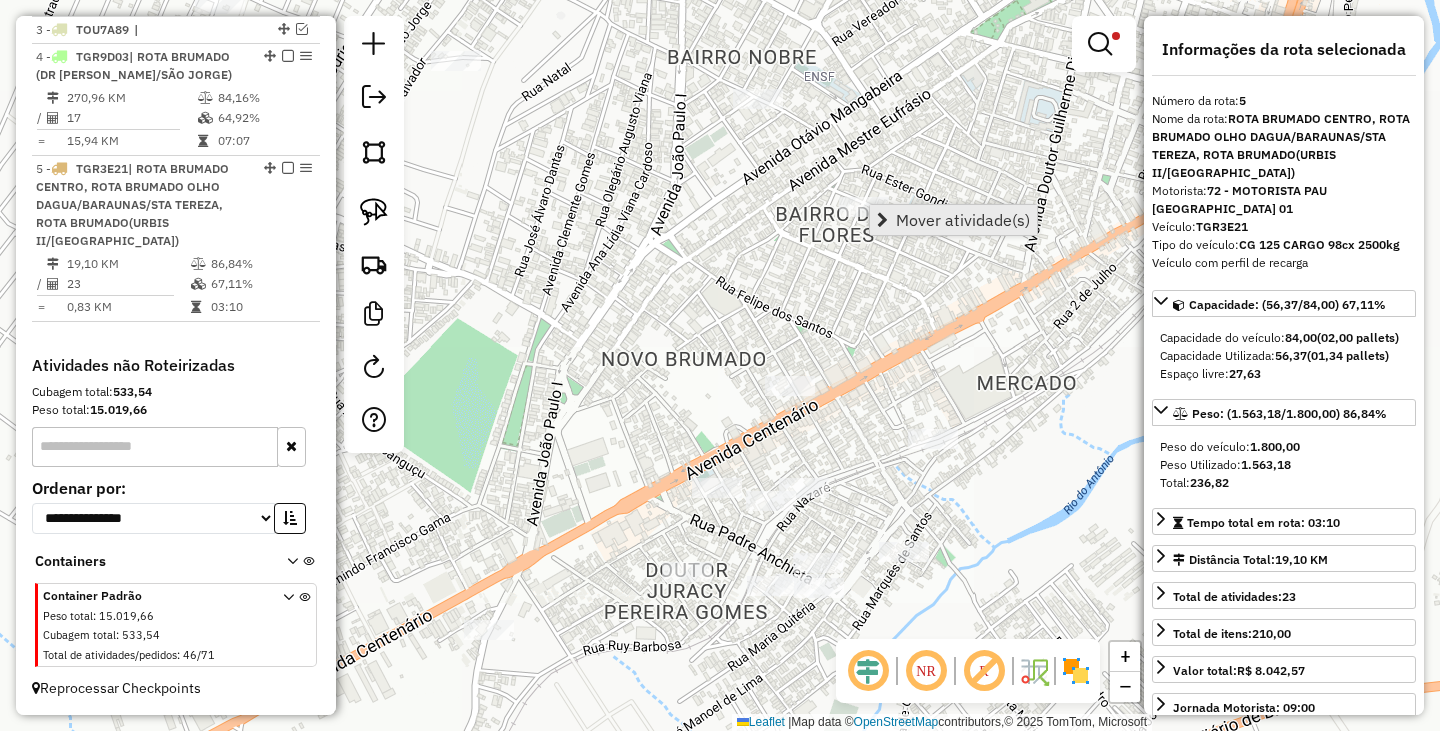 click on "Mover atividade(s)" at bounding box center [953, 220] 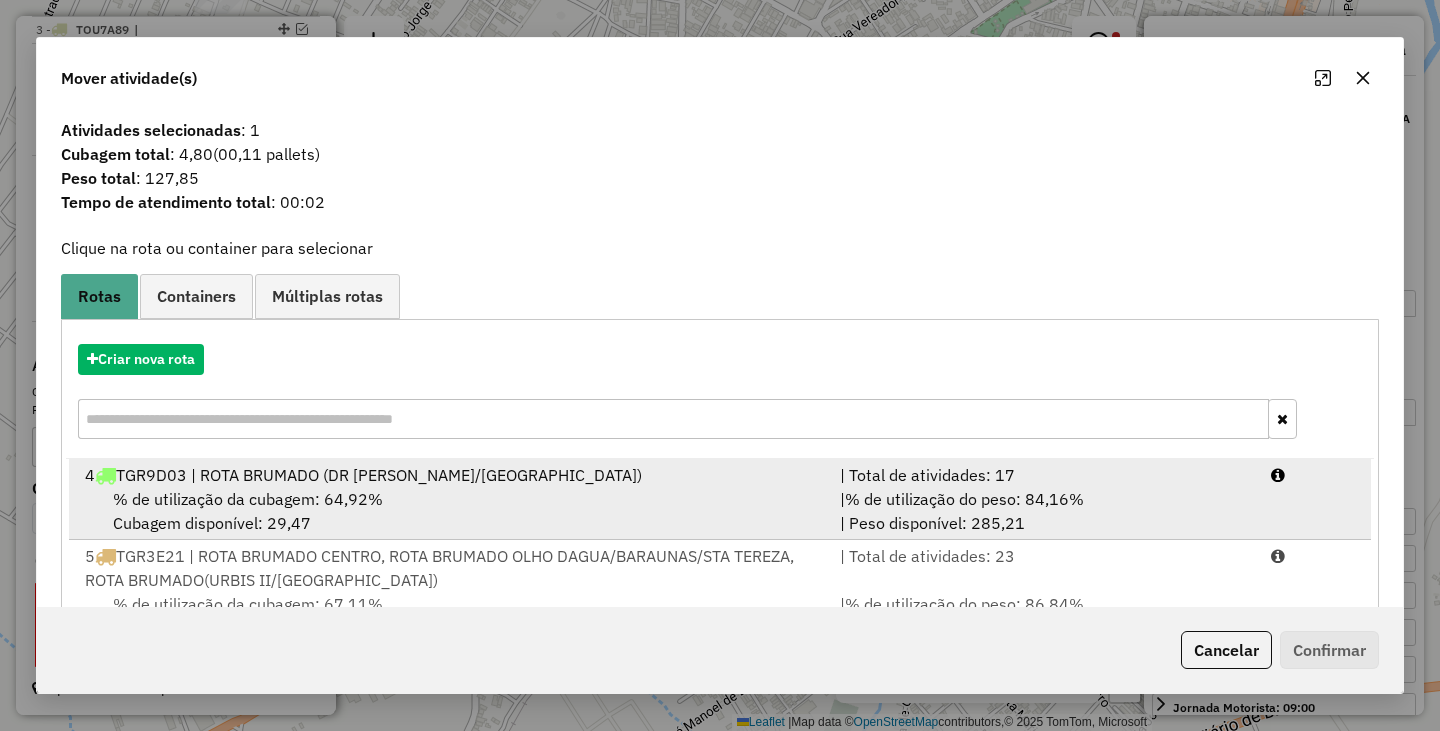click on "% de utilização da cubagem: 64,92%" at bounding box center (248, 499) 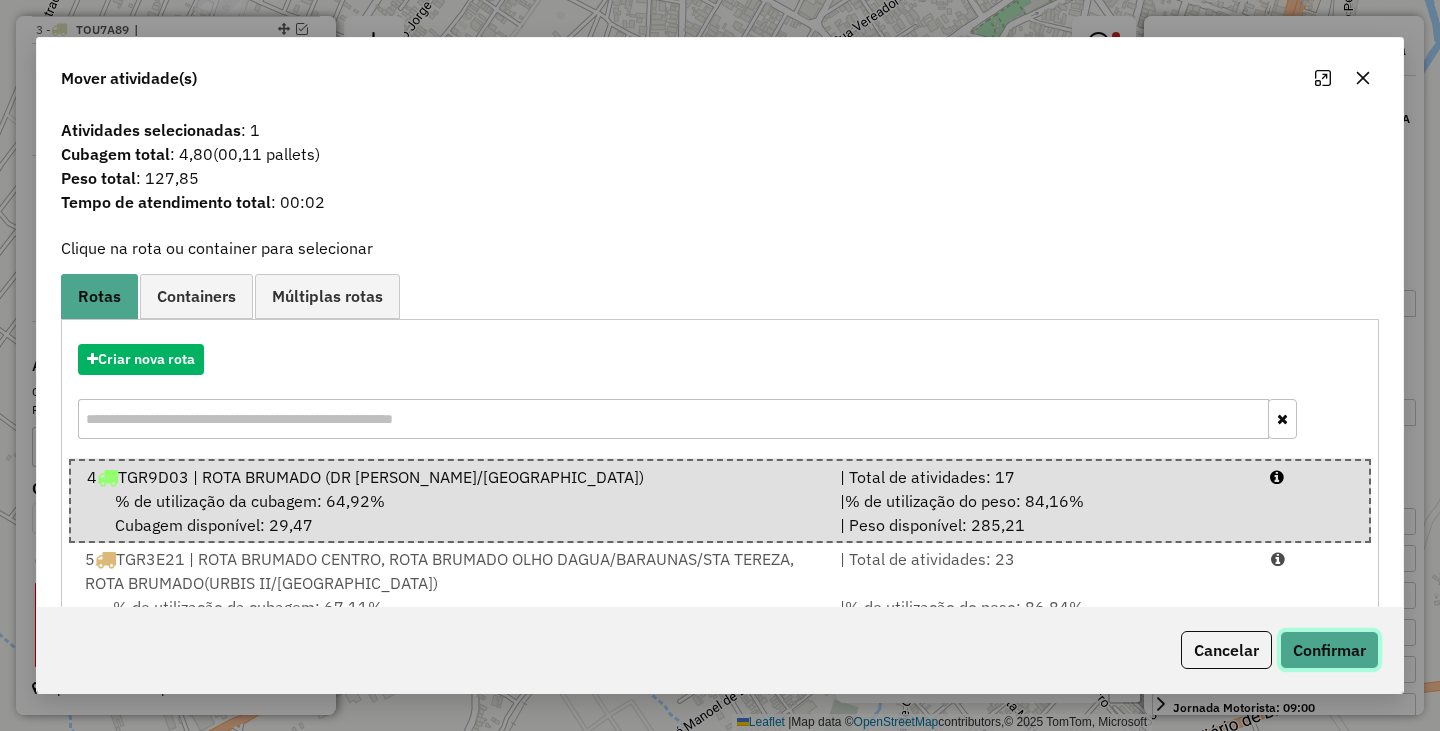 click on "Confirmar" 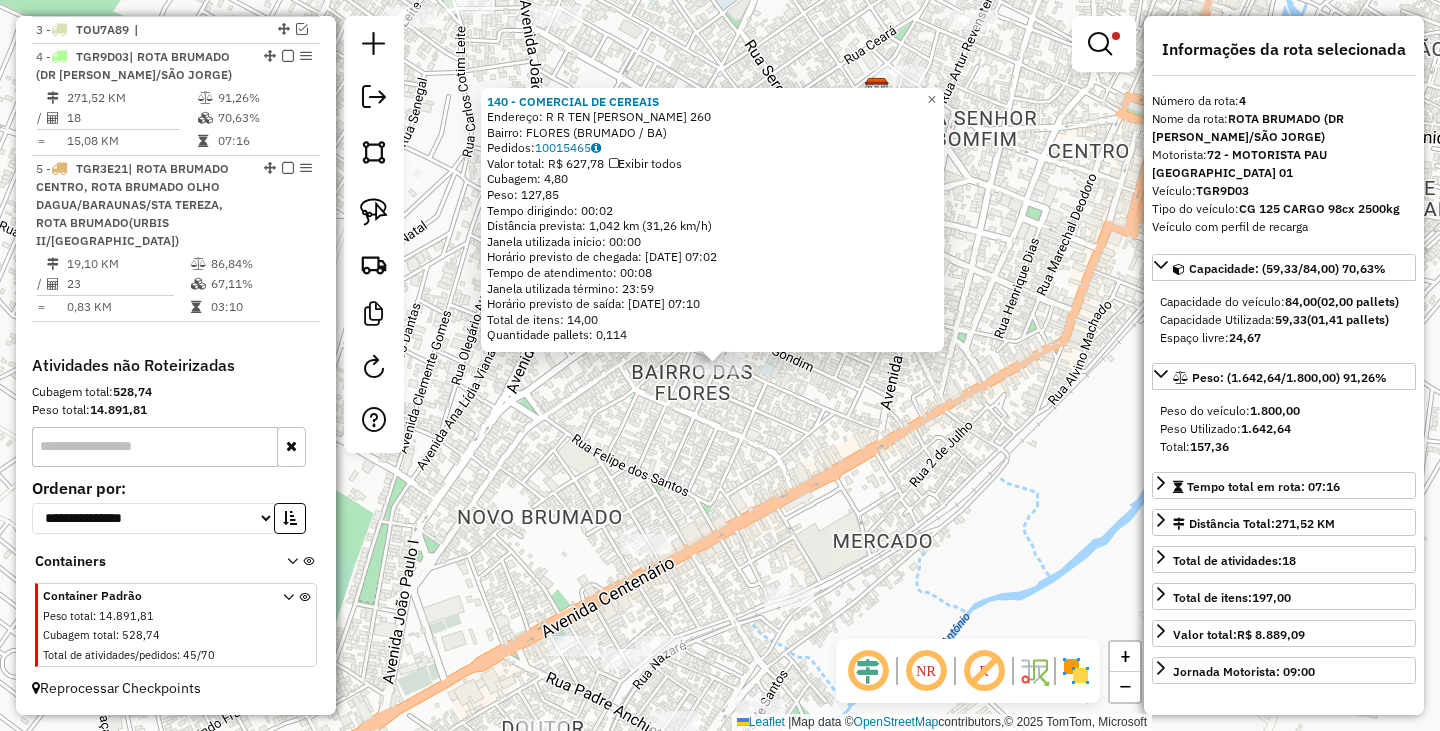 click on "140 - COMERCIAL DE CEREAIS  Endereço: R   R TEN AMARILIO DA SILVA LEITE 260   Bairro: FLORES (BRUMADO / BA)   Pedidos:  10015465   Valor total: R$ 627,78   Exibir todos   Cubagem: 4,80  Peso: 127,85  Tempo dirigindo: 00:02   Distância prevista: 1,042 km (31,26 km/h)   Janela utilizada início: 00:00   Horário previsto de chegada: 11/07/2025 07:02   Tempo de atendimento: 00:08   Janela utilizada término: 23:59   Horário previsto de saída: 11/07/2025 07:10   Total de itens: 14,00   Quantidade pallets: 0,114  × Limpar filtros Janela de atendimento Grade de atendimento Capacidade Transportadoras Veículos Cliente Pedidos  Rotas Selecione os dias de semana para filtrar as janelas de atendimento  Seg   Ter   Qua   Qui   Sex   Sáb   Dom  Informe o período da janela de atendimento: De: Até:  Filtrar exatamente a janela do cliente  Considerar janela de atendimento padrão  Selecione os dias de semana para filtrar as grades de atendimento  Seg   Ter   Qua   Qui   Sex   Sáb   Dom   Peso mínimo:  **** ******" 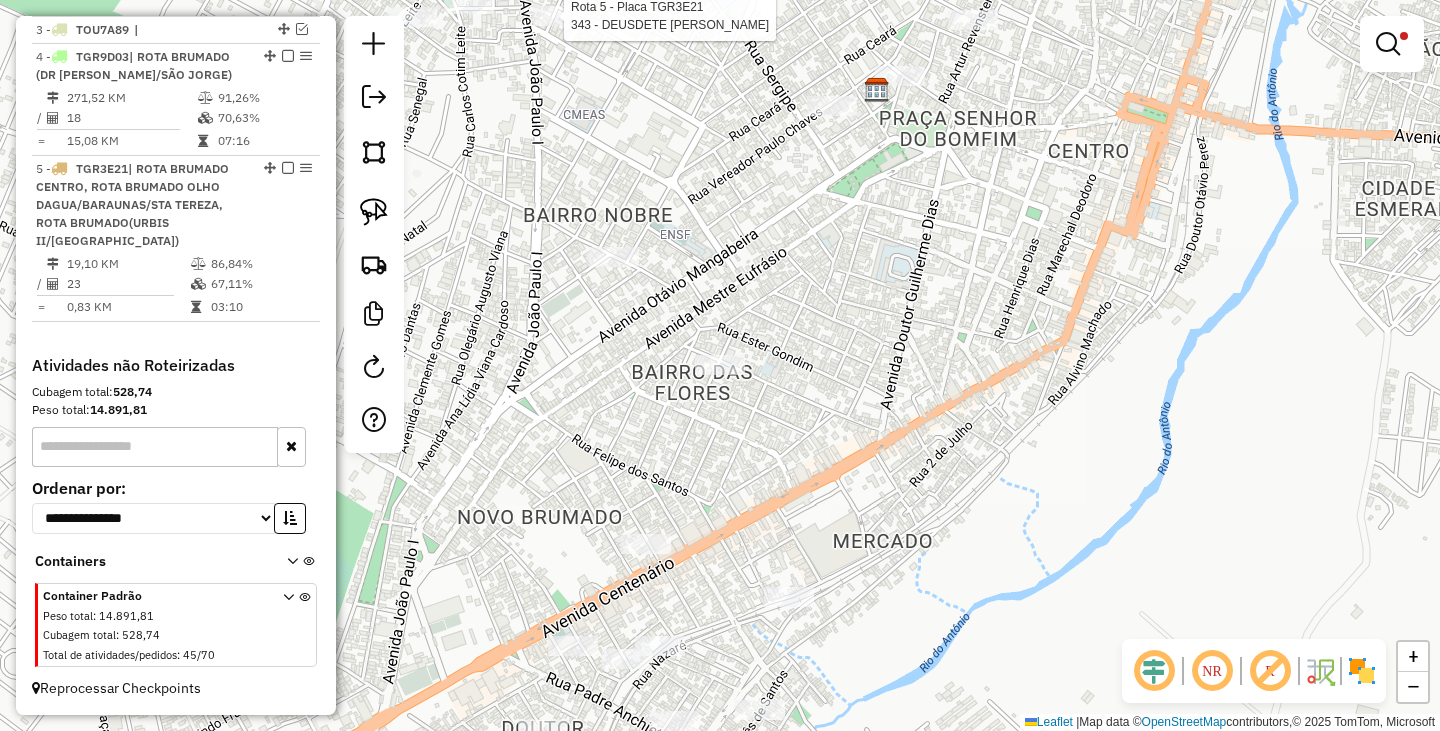 click 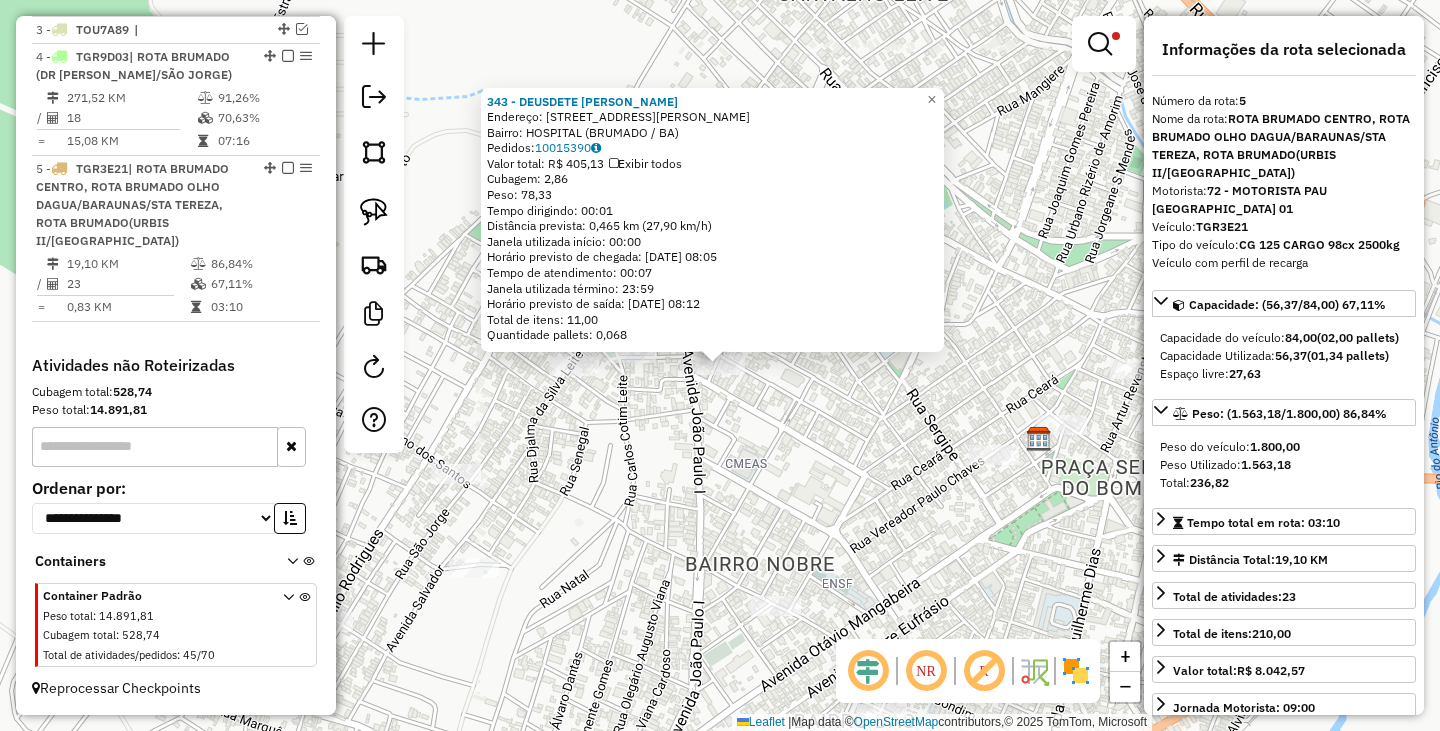 click on "343 - DEUSDETE RODRIGUES D  Endereço: R   R MARIA NILZA AZEVEDO         100   Bairro: HOSPITAL (BRUMADO / BA)   Pedidos:  10015390   Valor total: R$ 405,13   Exibir todos   Cubagem: 2,86  Peso: 78,33  Tempo dirigindo: 00:01   Distância prevista: 0,465 km (27,90 km/h)   Janela utilizada início: 00:00   Horário previsto de chegada: 11/07/2025 08:05   Tempo de atendimento: 00:07   Janela utilizada término: 23:59   Horário previsto de saída: 11/07/2025 08:12   Total de itens: 11,00   Quantidade pallets: 0,068  × Limpar filtros Janela de atendimento Grade de atendimento Capacidade Transportadoras Veículos Cliente Pedidos  Rotas Selecione os dias de semana para filtrar as janelas de atendimento  Seg   Ter   Qua   Qui   Sex   Sáb   Dom  Informe o período da janela de atendimento: De: Até:  Filtrar exatamente a janela do cliente  Considerar janela de atendimento padrão  Selecione os dias de semana para filtrar as grades de atendimento  Seg   Ter   Qua   Qui   Sex   Sáb   Dom   Peso mínimo:  **** ******" 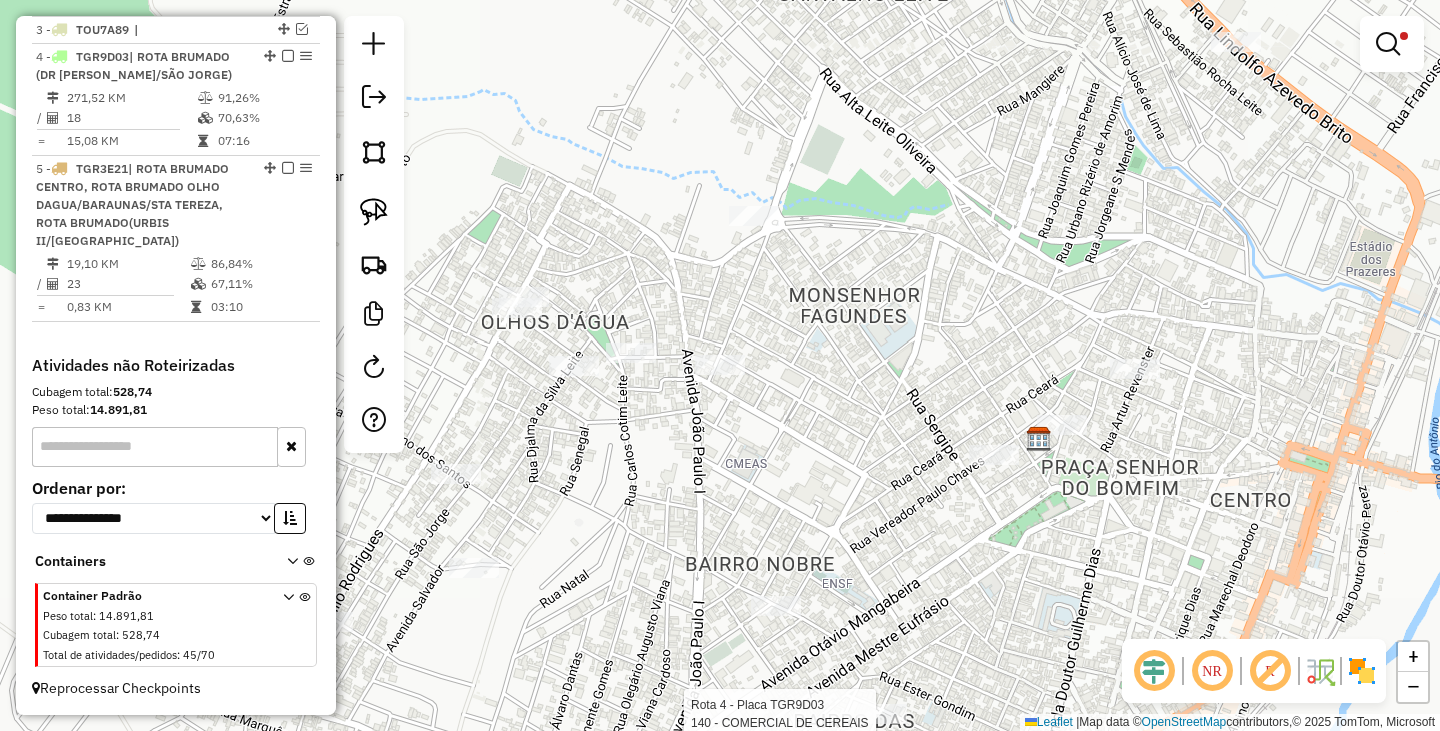select on "**********" 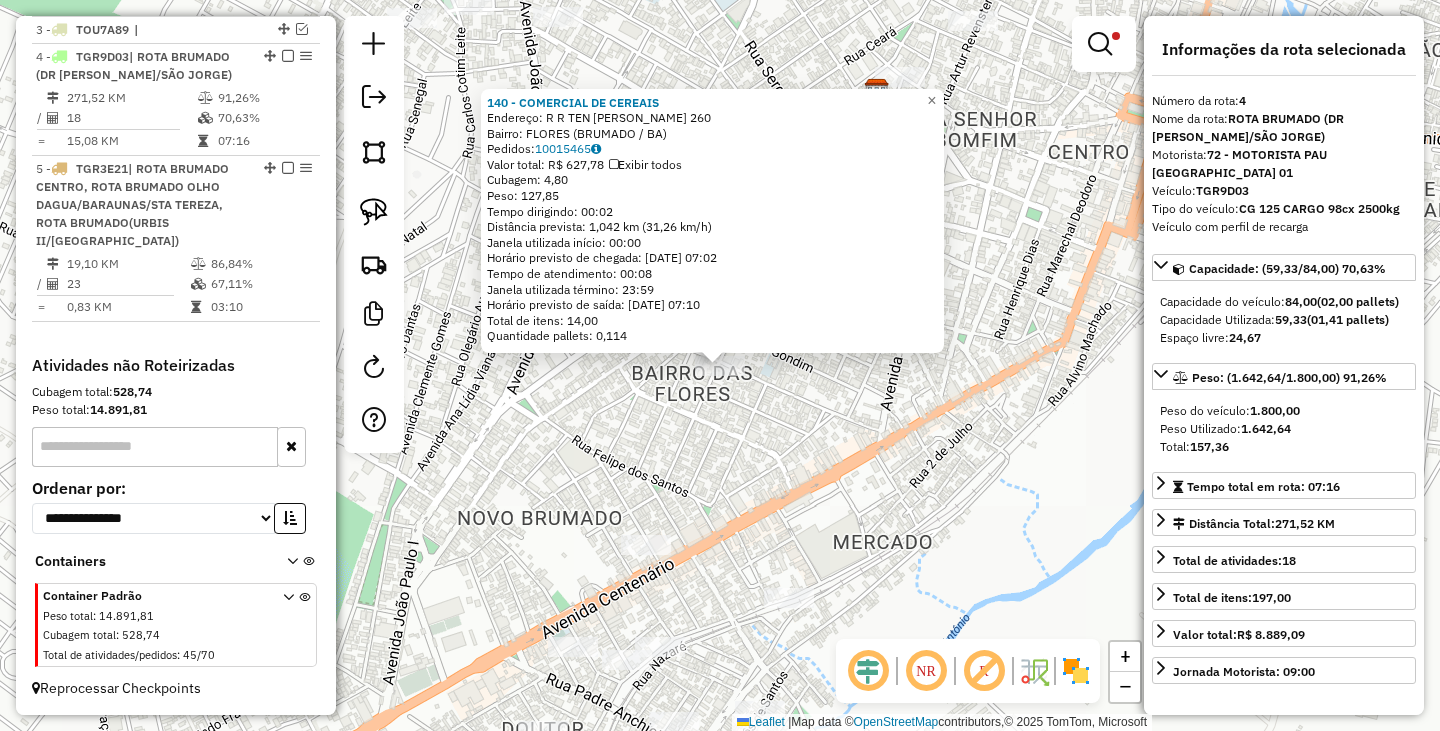 click on "140 - COMERCIAL DE CEREAIS  Endereço: R   R TEN AMARILIO DA SILVA LEITE 260   Bairro: FLORES (BRUMADO / BA)   Pedidos:  10015465   Valor total: R$ 627,78   Exibir todos   Cubagem: 4,80  Peso: 127,85  Tempo dirigindo: 00:02   Distância prevista: 1,042 km (31,26 km/h)   Janela utilizada início: 00:00   Horário previsto de chegada: 11/07/2025 07:02   Tempo de atendimento: 00:08   Janela utilizada término: 23:59   Horário previsto de saída: 11/07/2025 07:10   Total de itens: 14,00   Quantidade pallets: 0,114  × Limpar filtros Janela de atendimento Grade de atendimento Capacidade Transportadoras Veículos Cliente Pedidos  Rotas Selecione os dias de semana para filtrar as janelas de atendimento  Seg   Ter   Qua   Qui   Sex   Sáb   Dom  Informe o período da janela de atendimento: De: Até:  Filtrar exatamente a janela do cliente  Considerar janela de atendimento padrão  Selecione os dias de semana para filtrar as grades de atendimento  Seg   Ter   Qua   Qui   Sex   Sáb   Dom   Peso mínimo:  **** ******" 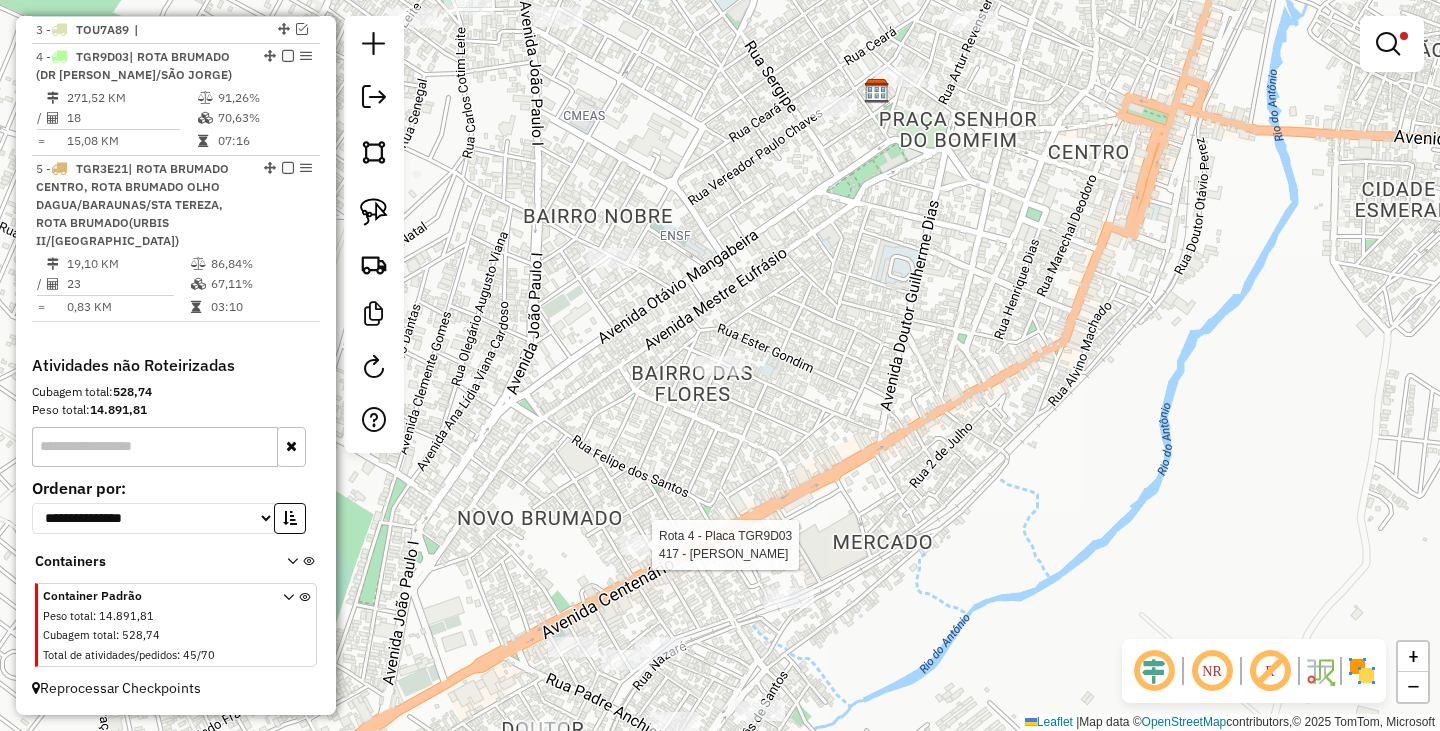 select on "**********" 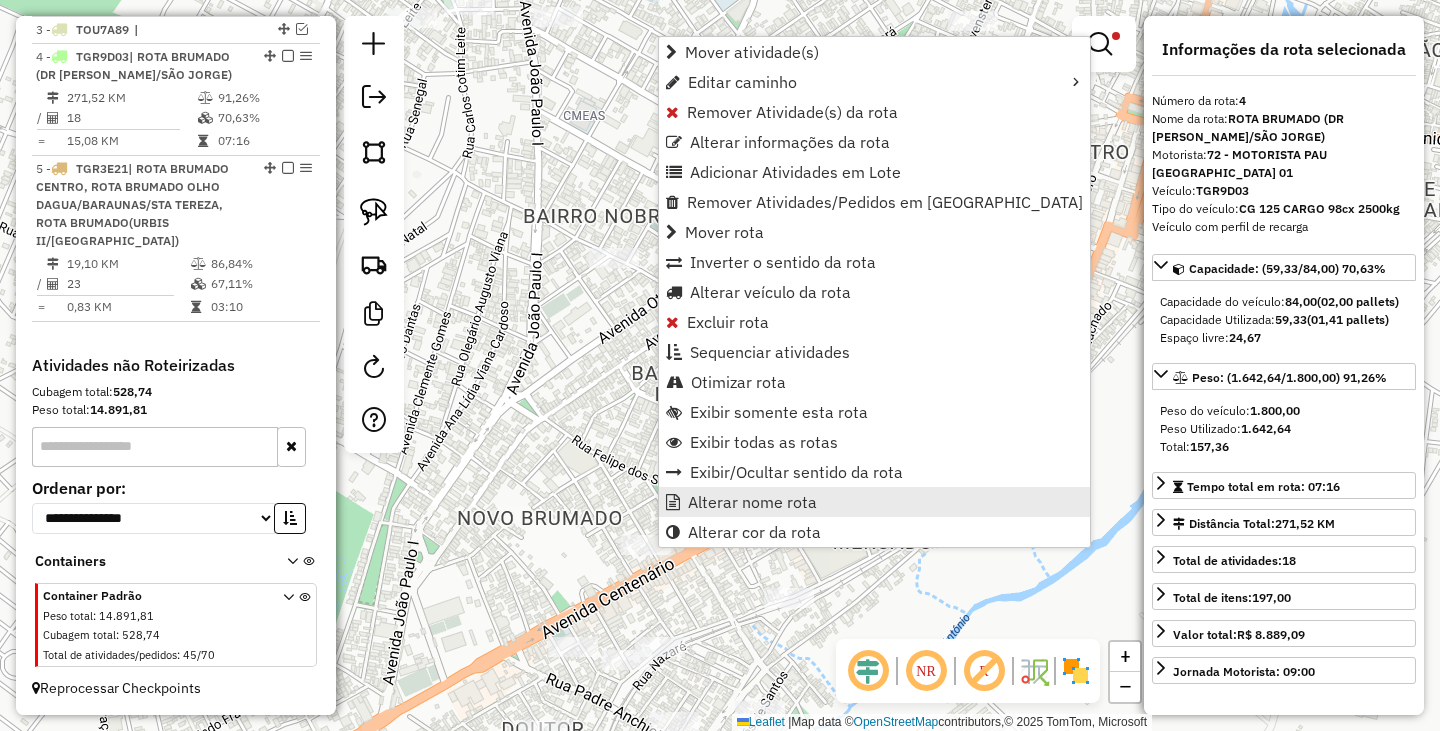 click on "Alterar nome rota" at bounding box center (752, 502) 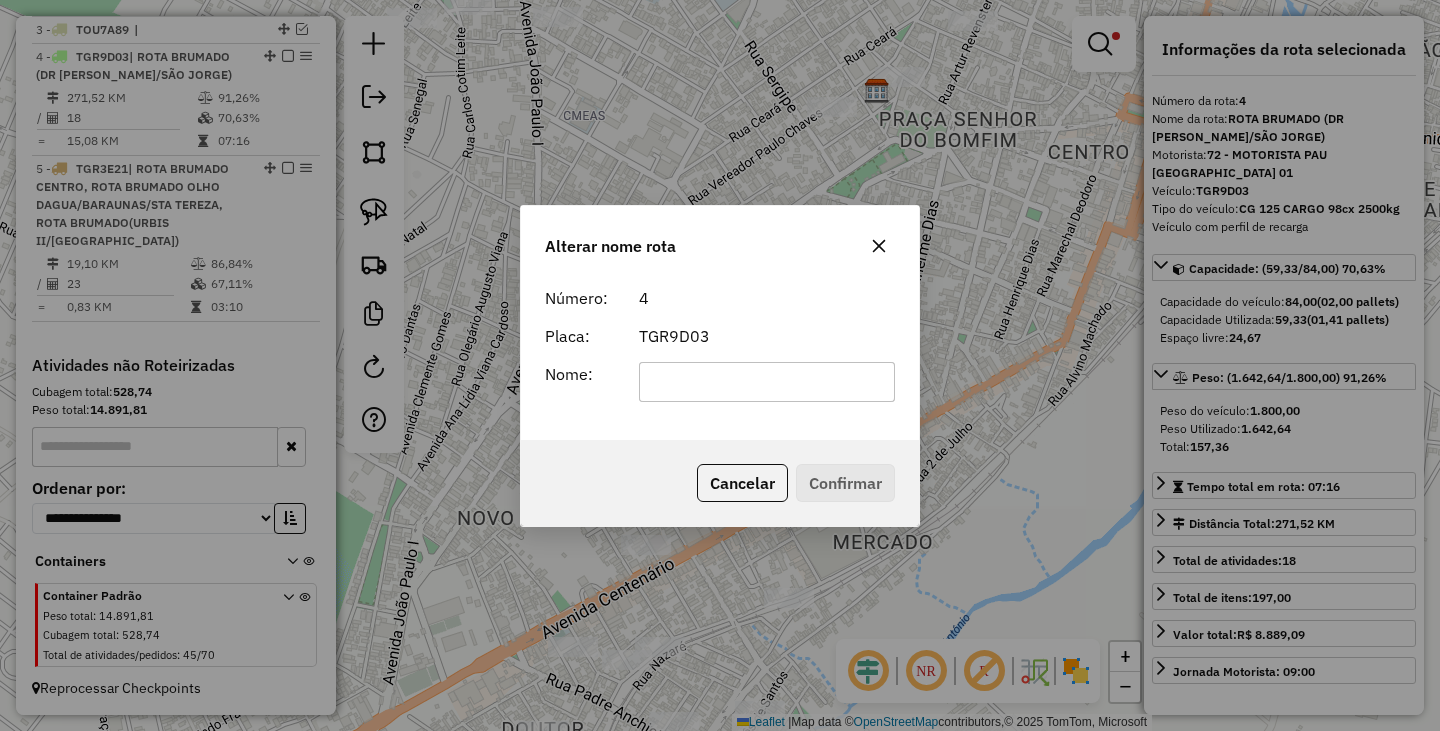 scroll, scrollTop: 0, scrollLeft: 0, axis: both 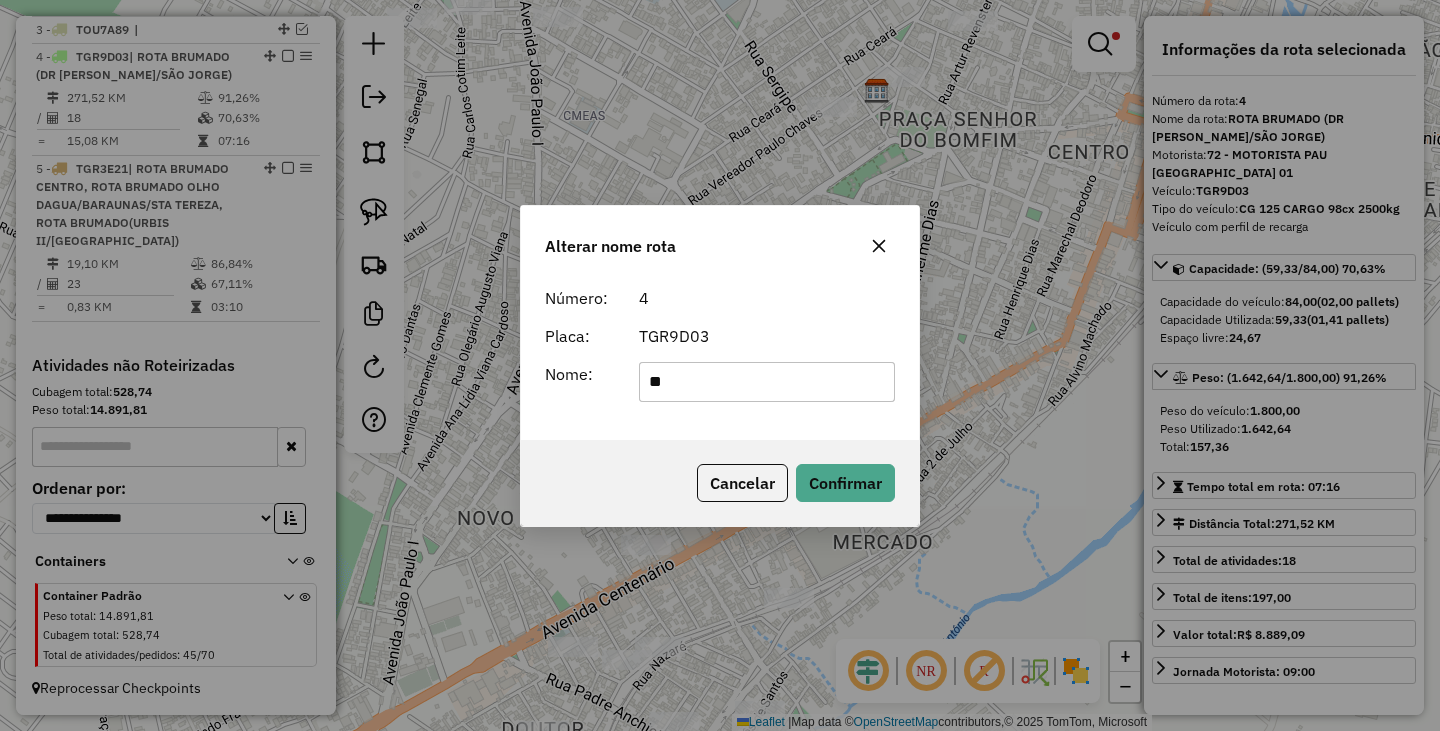 type on "******" 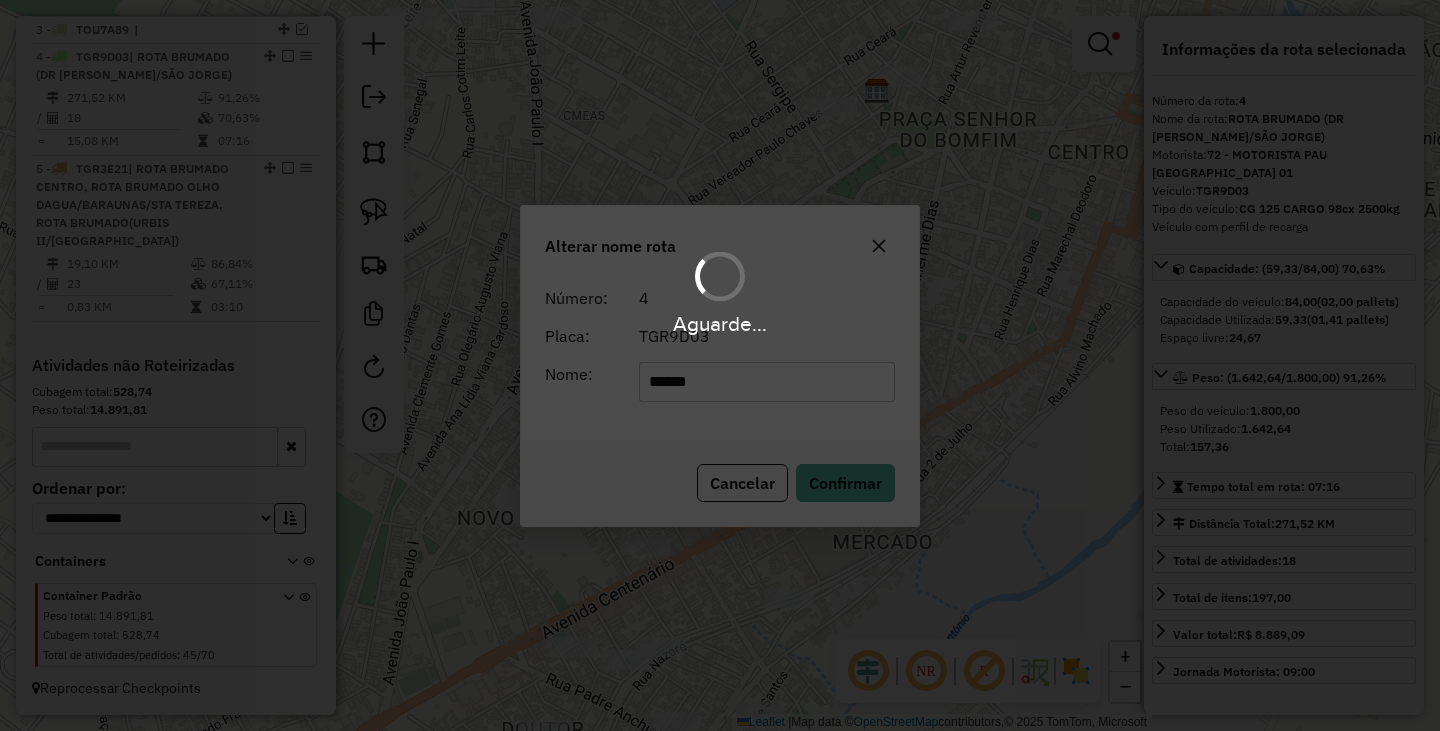 type 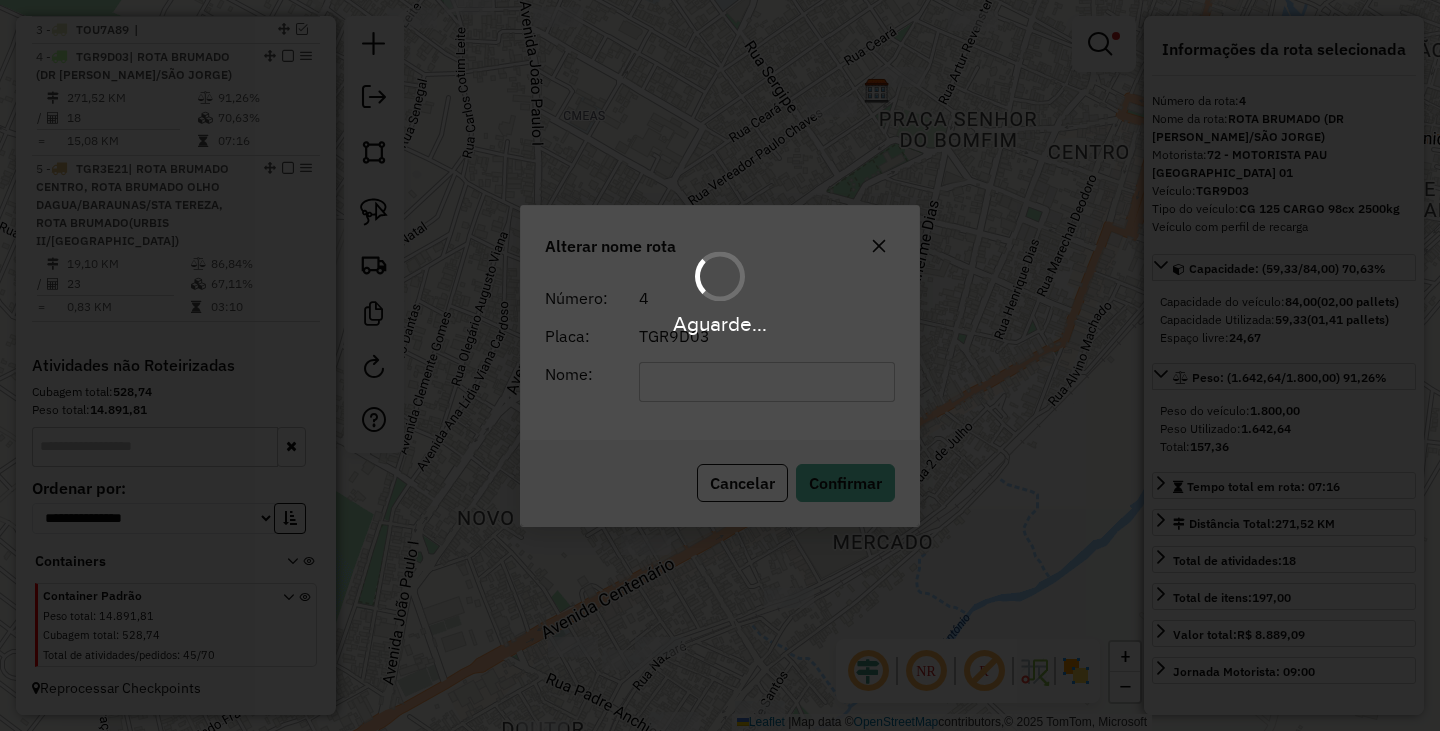 scroll, scrollTop: 785, scrollLeft: 0, axis: vertical 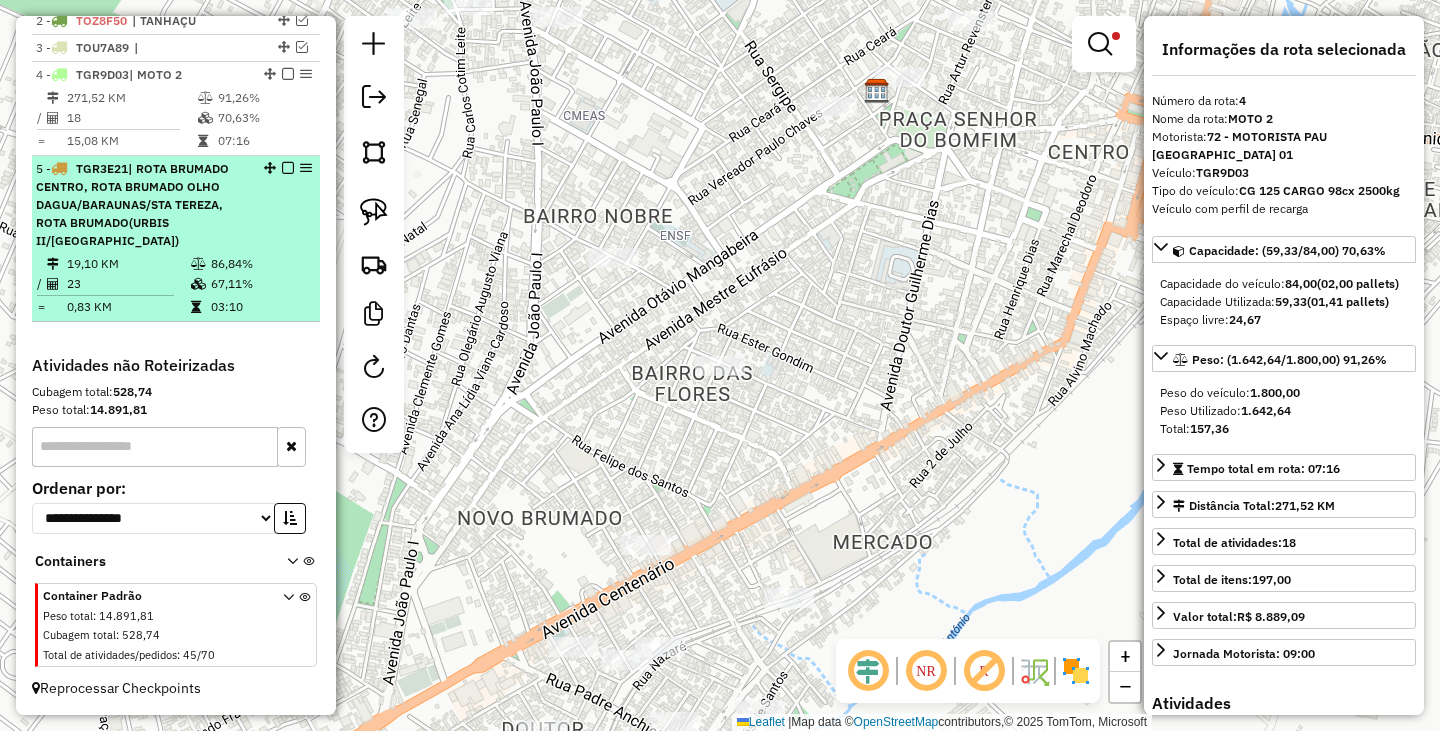 click at bounding box center (288, 168) 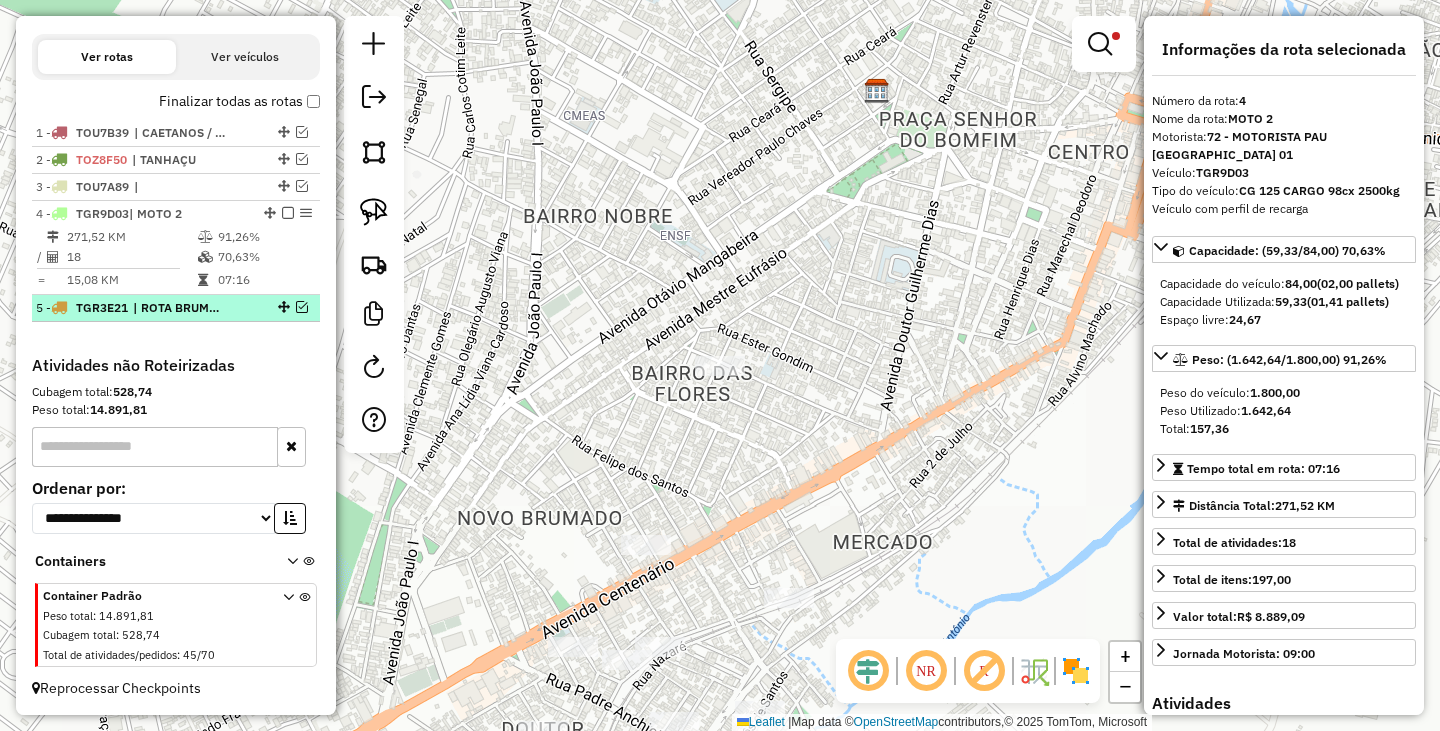 click on "| ROTA BRUMADO CENTRO, ROTA BRUMADO OLHO DAGUA/BARAUNAS/STA TEREZA, ROTA BRUMADO(URBIS II/SÃO FELIX)" at bounding box center (179, 308) 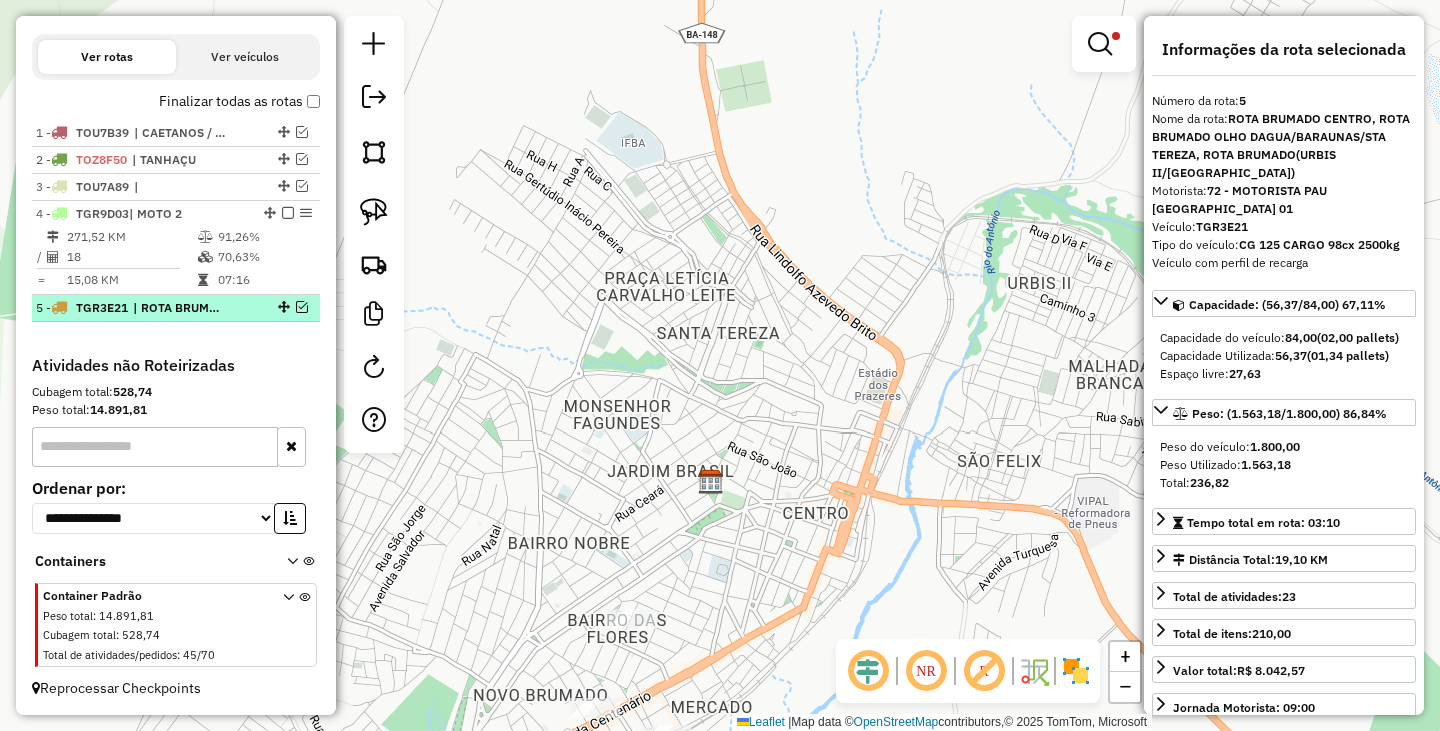 click at bounding box center (302, 307) 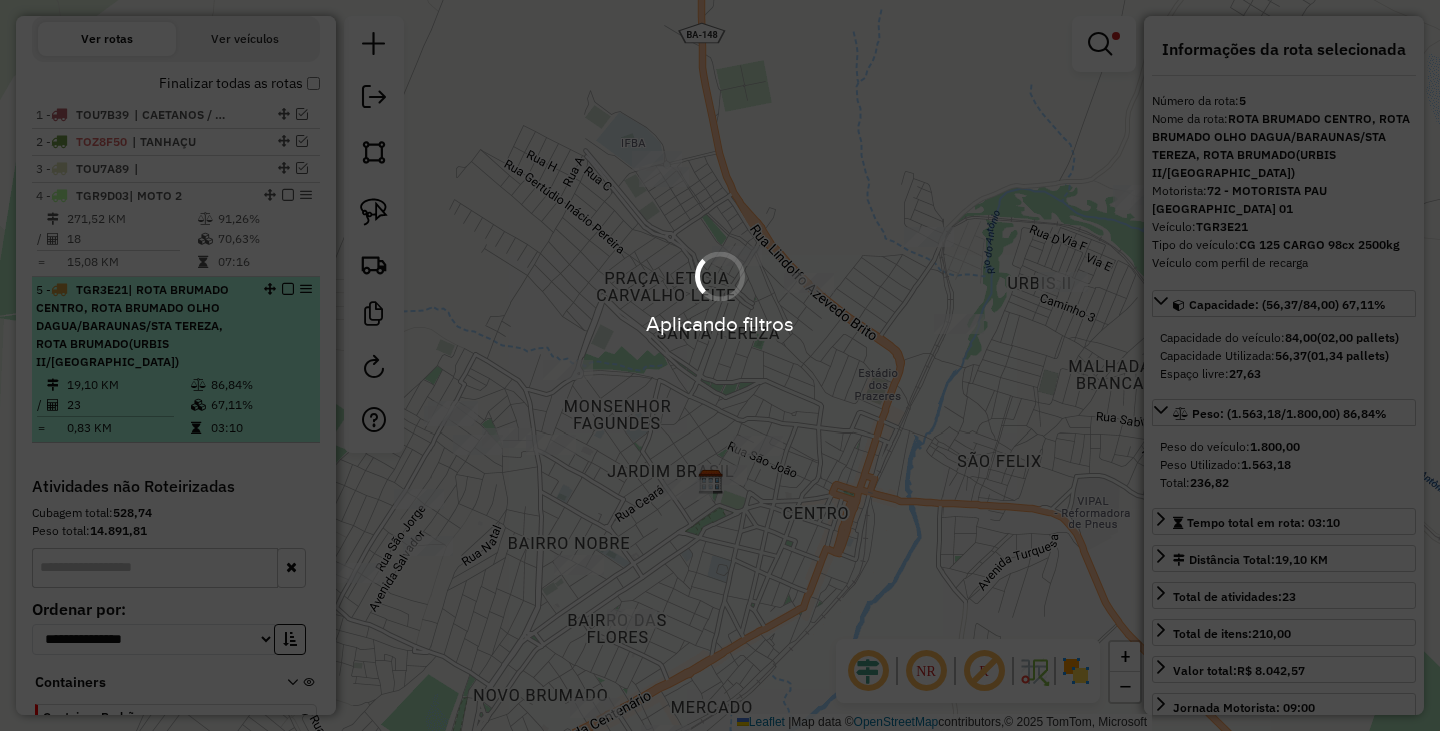 scroll, scrollTop: 785, scrollLeft: 0, axis: vertical 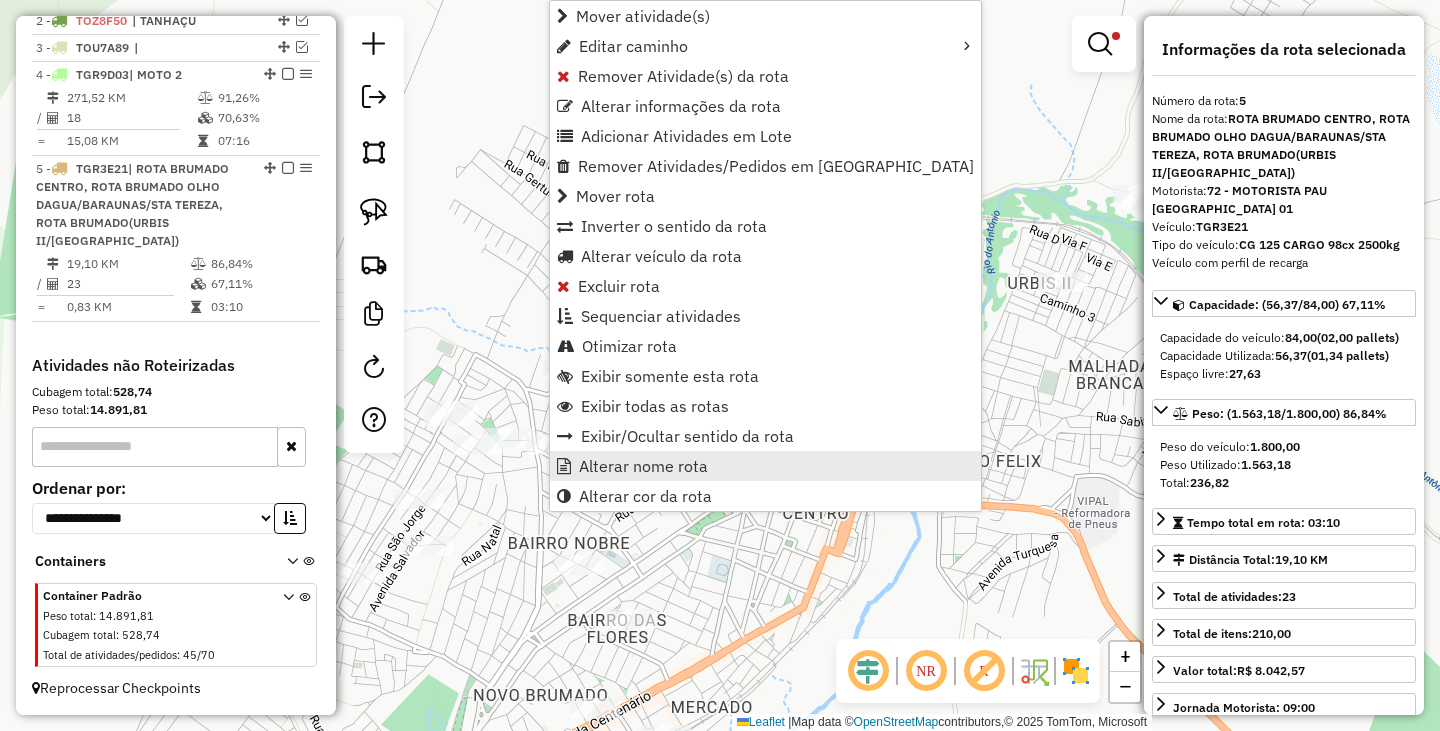 click on "Alterar nome rota" at bounding box center (643, 466) 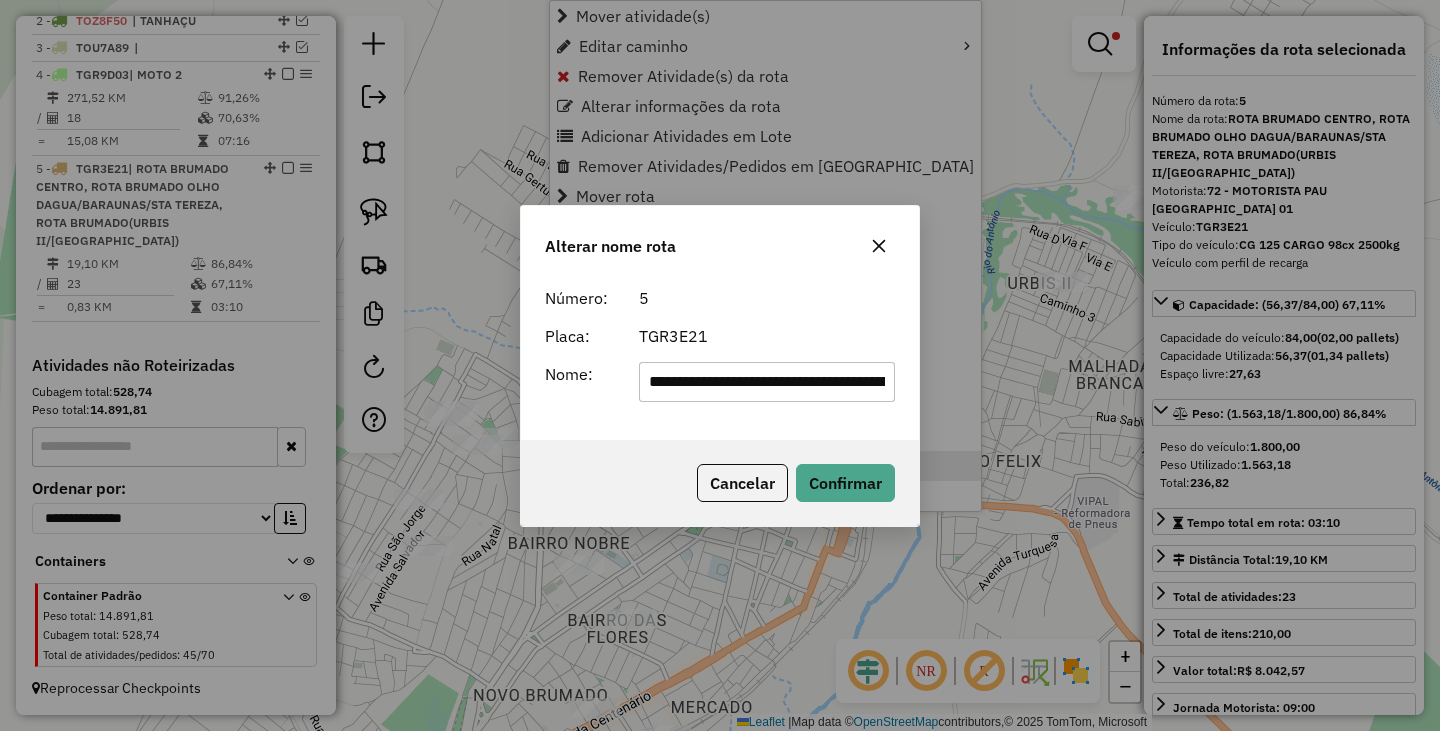 scroll, scrollTop: 0, scrollLeft: 646, axis: horizontal 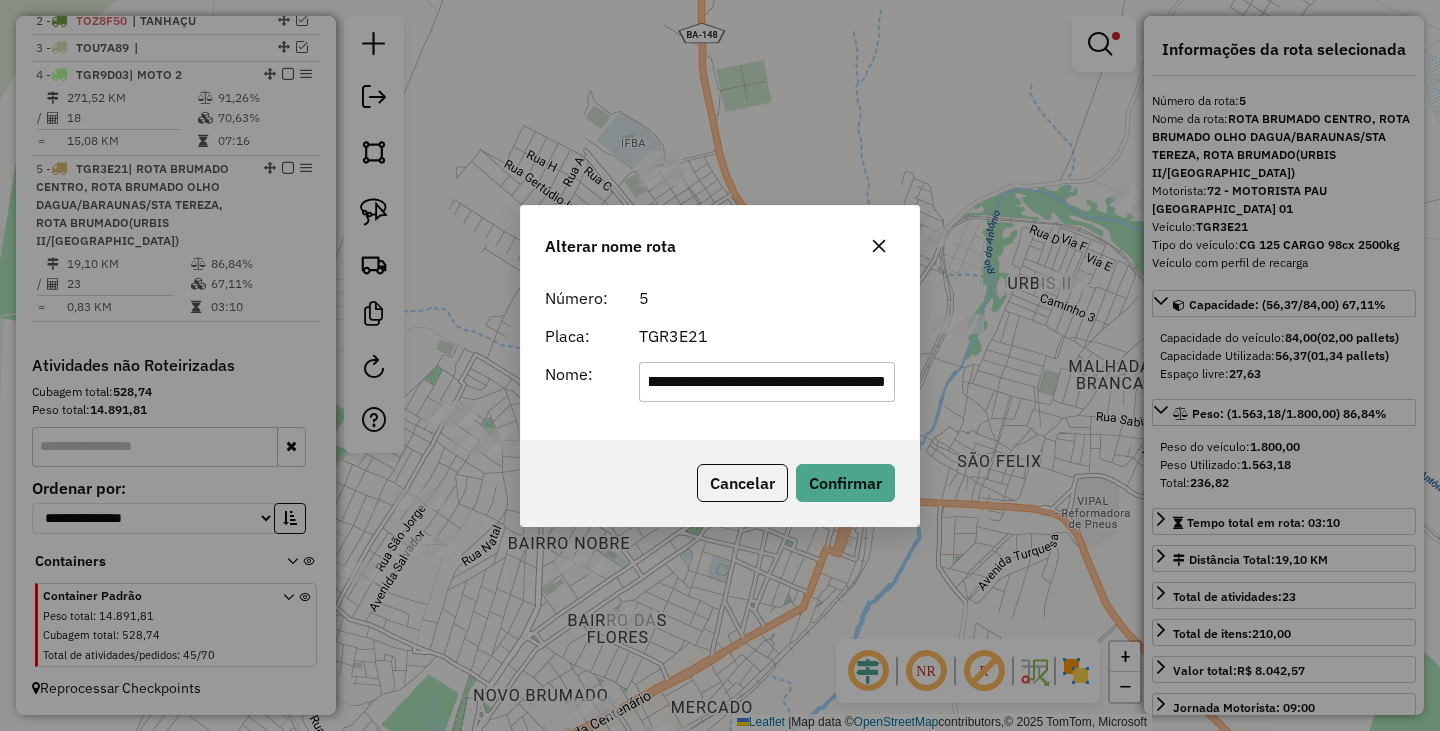 click on "**********" 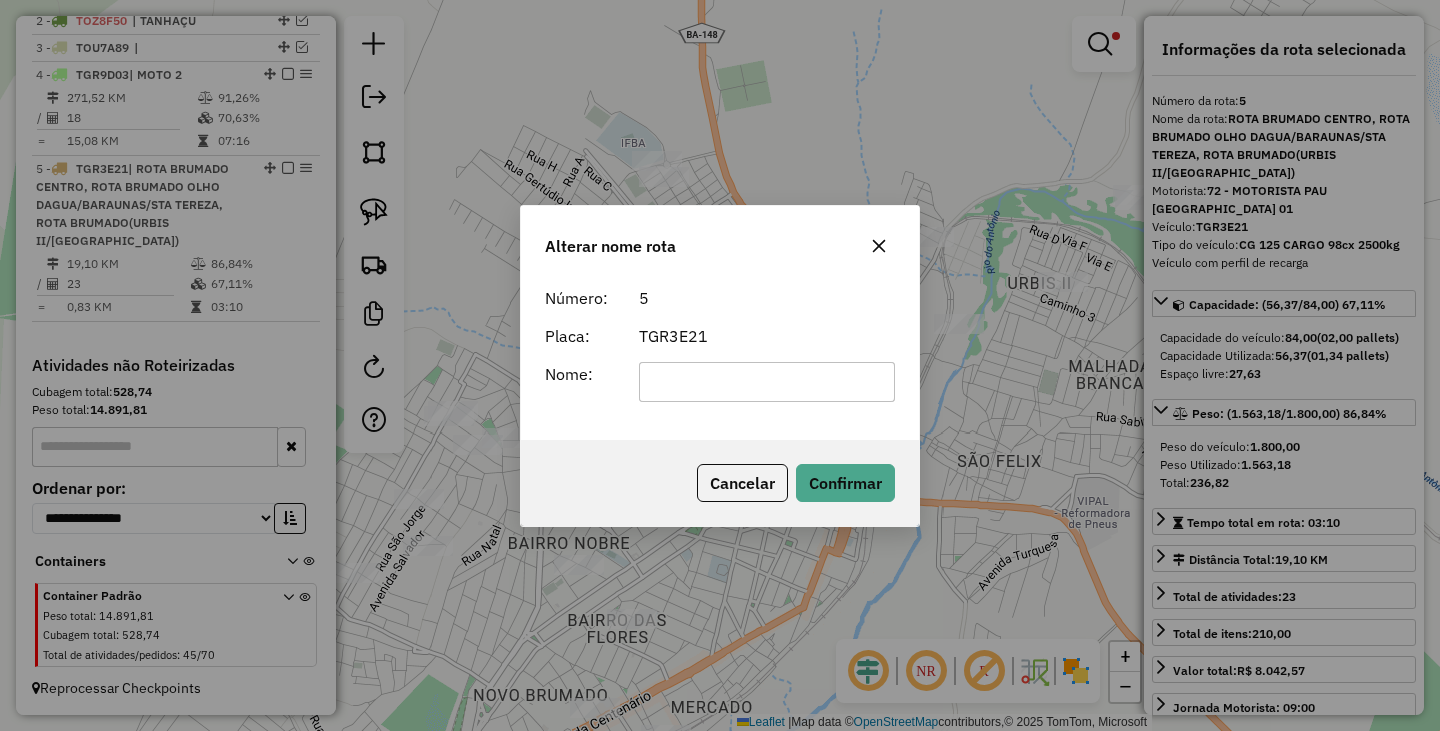 scroll, scrollTop: 0, scrollLeft: 0, axis: both 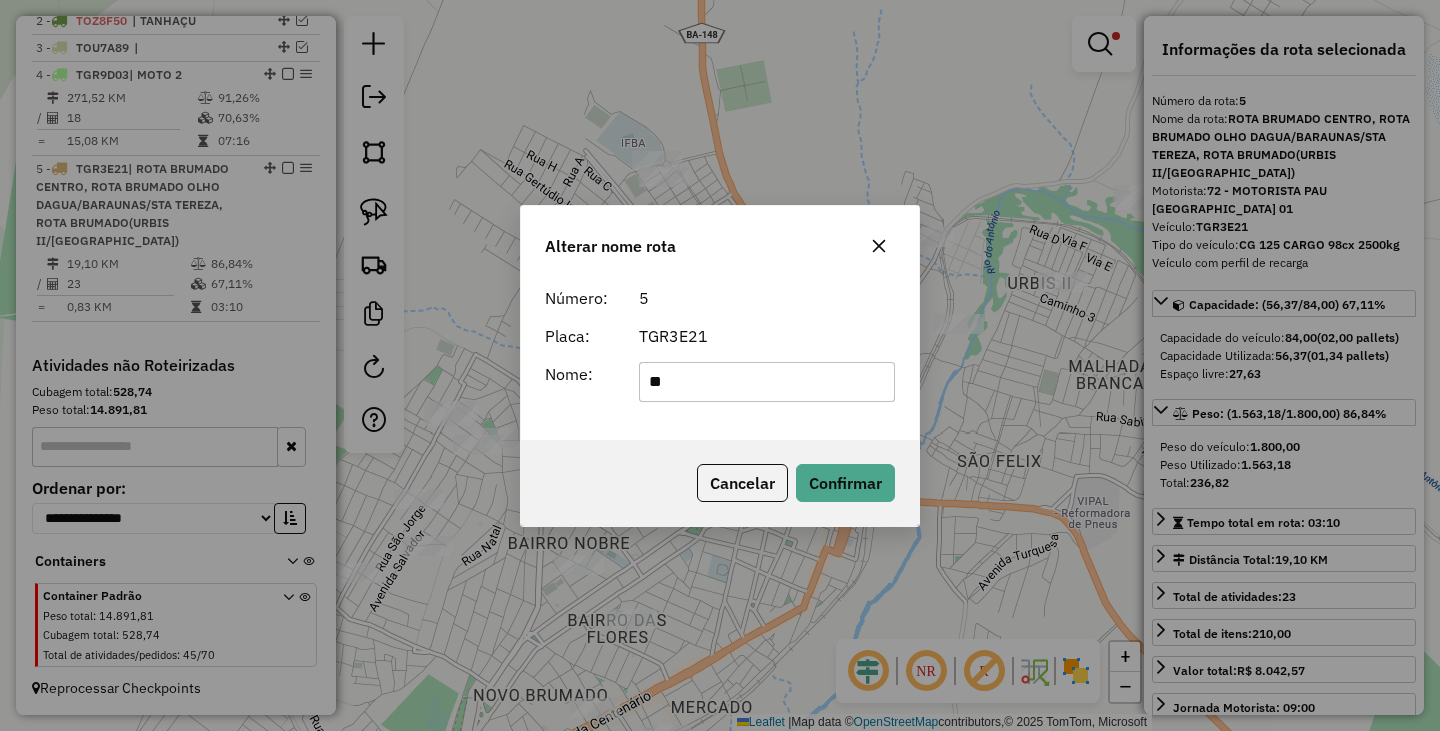 type on "******" 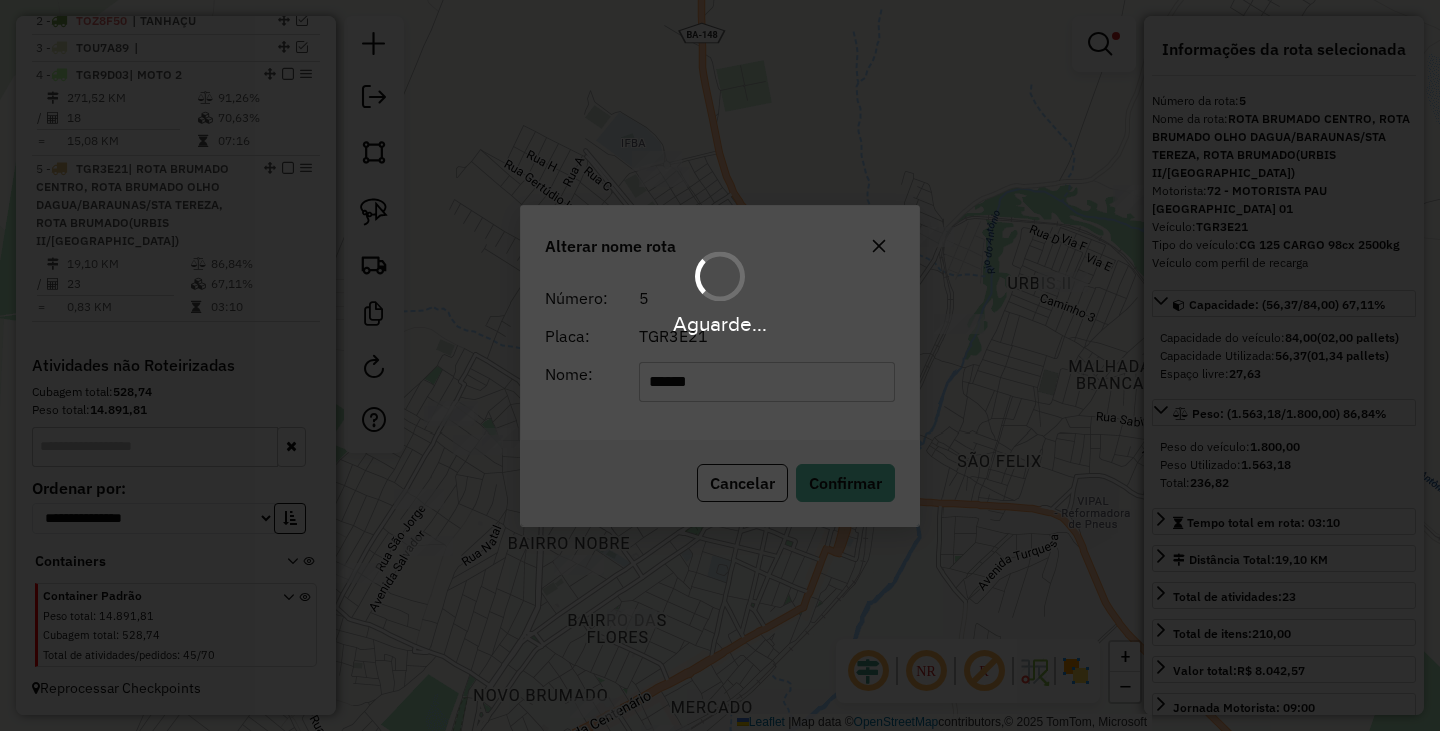 type 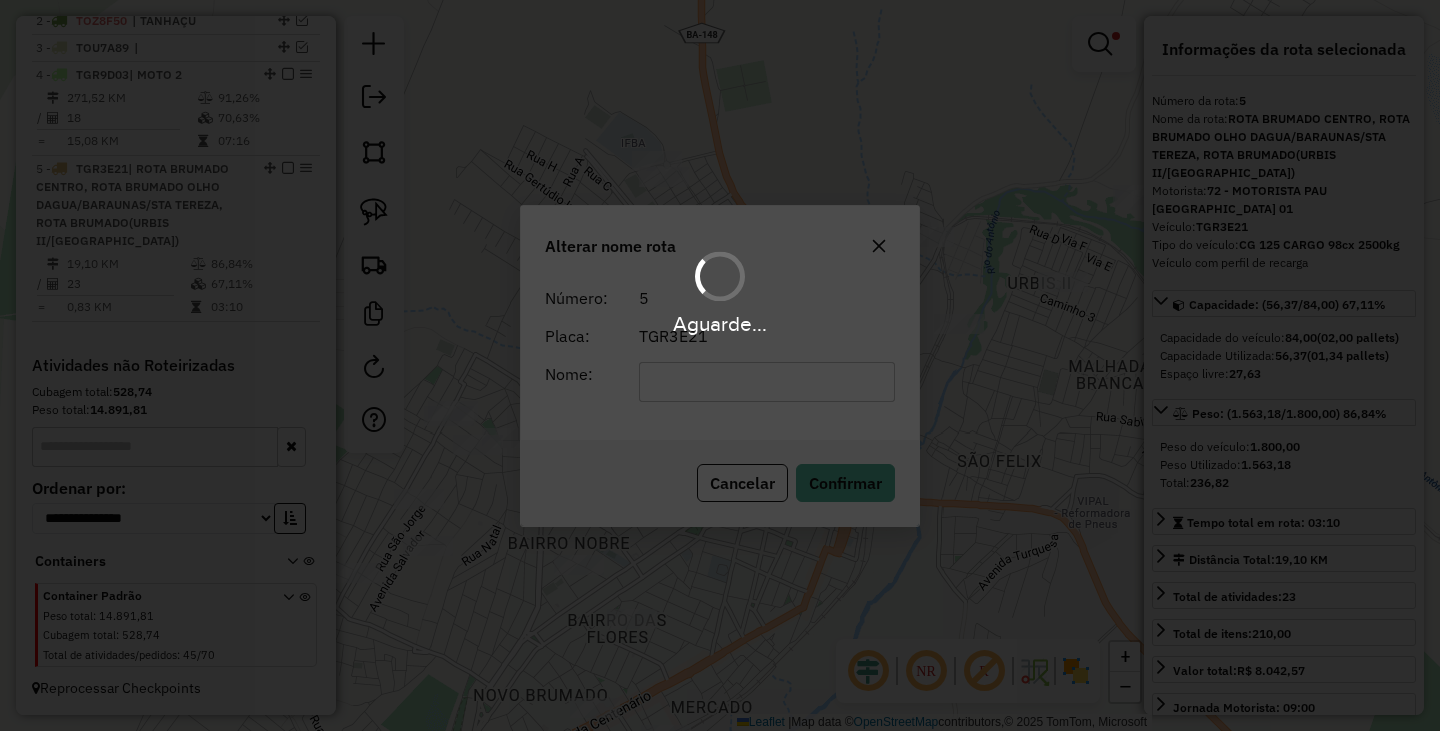 scroll, scrollTop: 713, scrollLeft: 0, axis: vertical 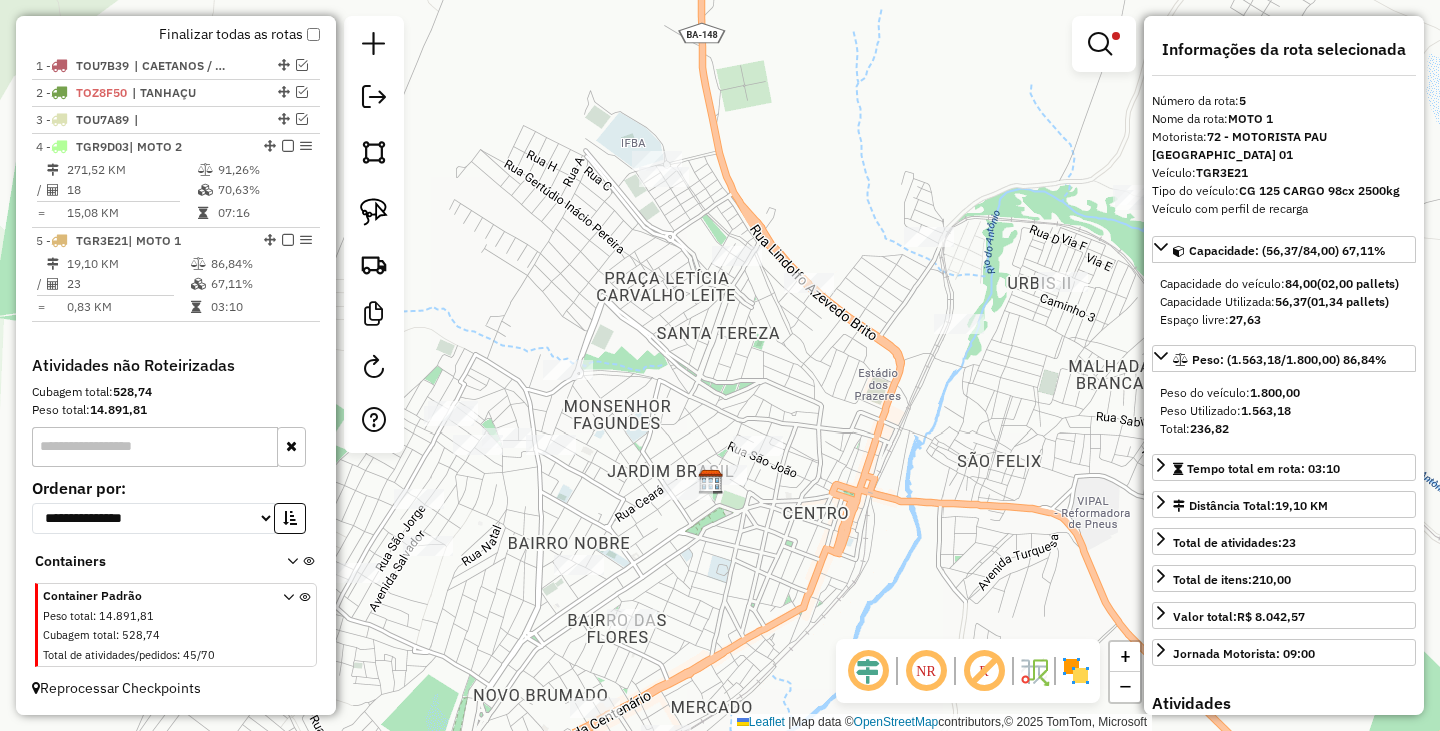 click on "Depósito:  Pau Brasil Brumado  Total de rotas:  5  Distância Total:  897,42 km  Tempo total:  54:19  Valor total:  R$ 206.714,35  - Total roteirizado:  R$ 121.587,07  - Total não roteirizado:  R$ 85.127,28  Total de Atividades Roteirizadas:  137  Total de Pedidos Roteirizados:  184  Peso total roteirizado:  20.647,73  Cubagem total roteirizado:  714,72  Total de Atividades não Roteirizadas:  45  Total de Pedidos não Roteirizados:  70 Total de caixas por viagem:  714,72 /   5 =  142,94 Média de Atividades por viagem:  137 /   5 =  27,40 Ocupação média da frota:  85,31%   Rotas vários dias:  1  Clientes Priorizados NR:  0 Rotas  Recargas: 4   Ver rotas   Ver veículos  Finalizar todas as rotas   1 -       TOU7B39    | CAETANOS / MIRANTE   2 -       TOZ8F50   | TANHAÇU   3 -       TOU7A89    |    4 -       TGR9D03   | MOTO 2  271,52 KM   91,26%  /  18   70,63%     =  15,08 KM   07:16   5 -       TGR3E21   | MOTO 1  19,10 KM   86,84%  /  23   67,11%     =  0,83 KM   03:10" at bounding box center [176, -78] 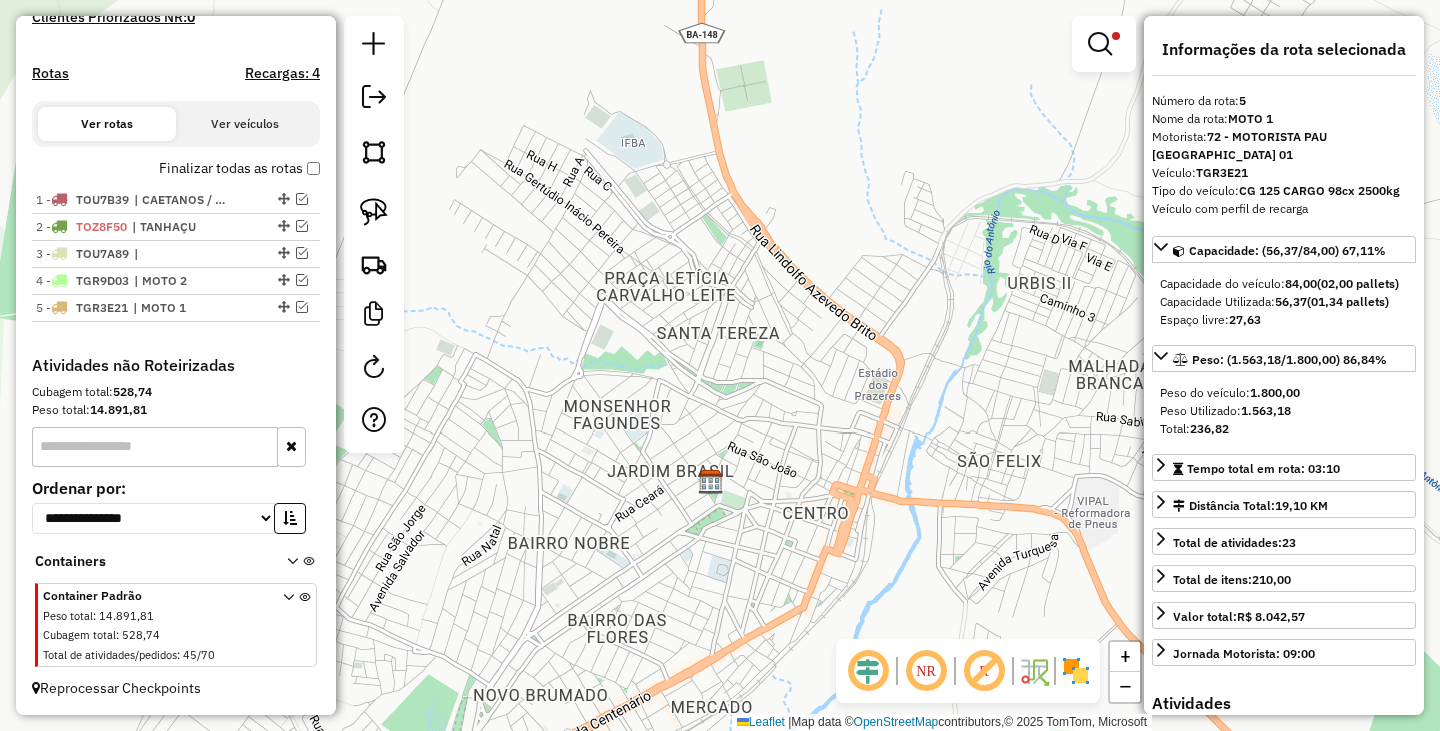 scroll, scrollTop: 579, scrollLeft: 0, axis: vertical 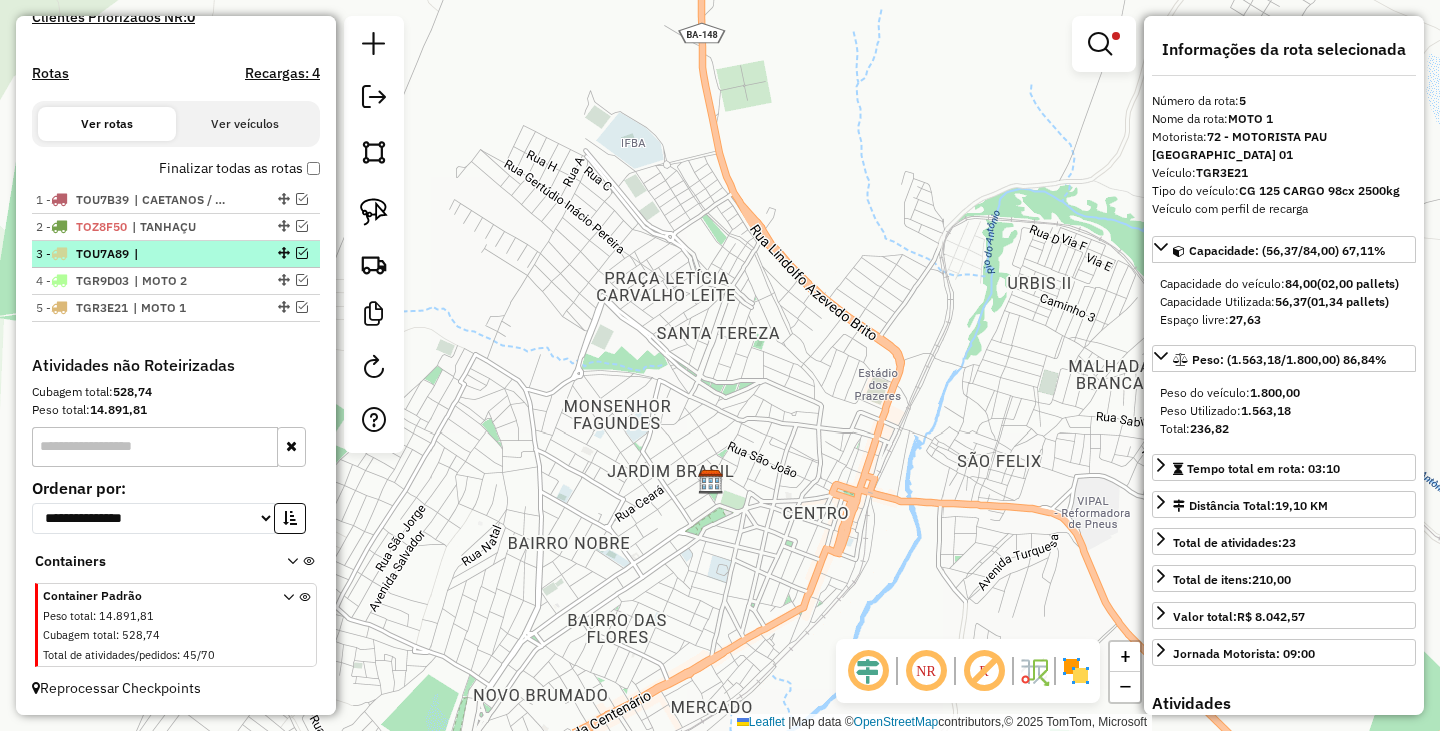 click at bounding box center [302, 253] 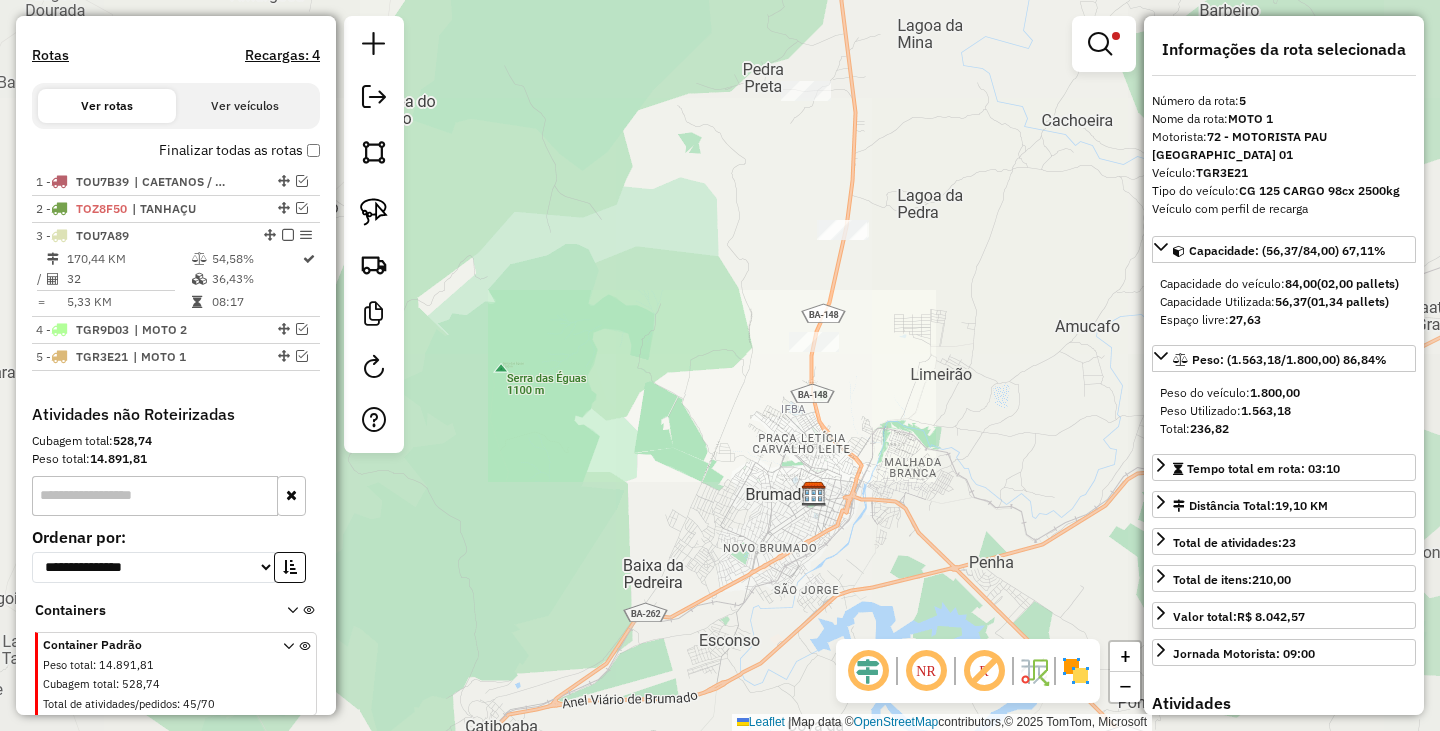 drag, startPoint x: 789, startPoint y: 515, endPoint x: 789, endPoint y: 296, distance: 219 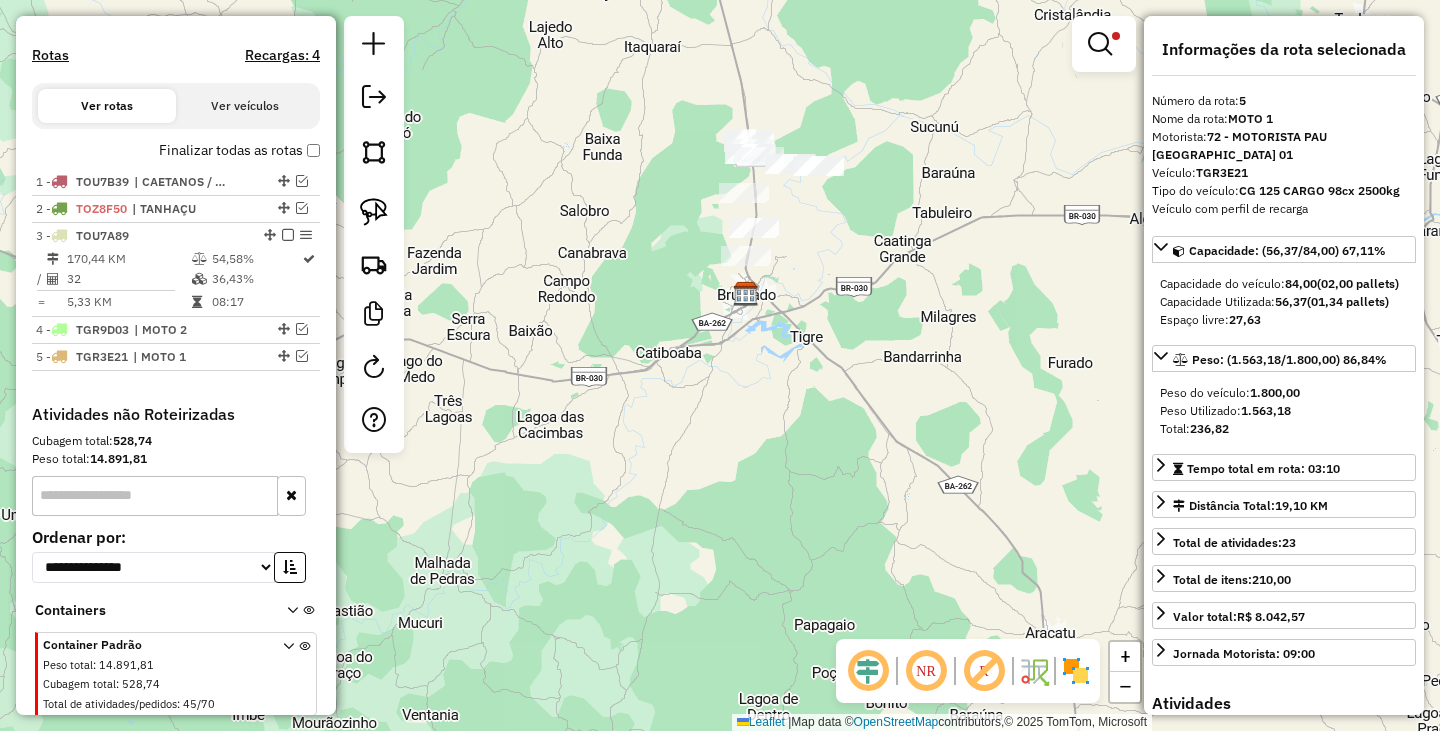drag, startPoint x: 759, startPoint y: 488, endPoint x: 864, endPoint y: 215, distance: 292.49615 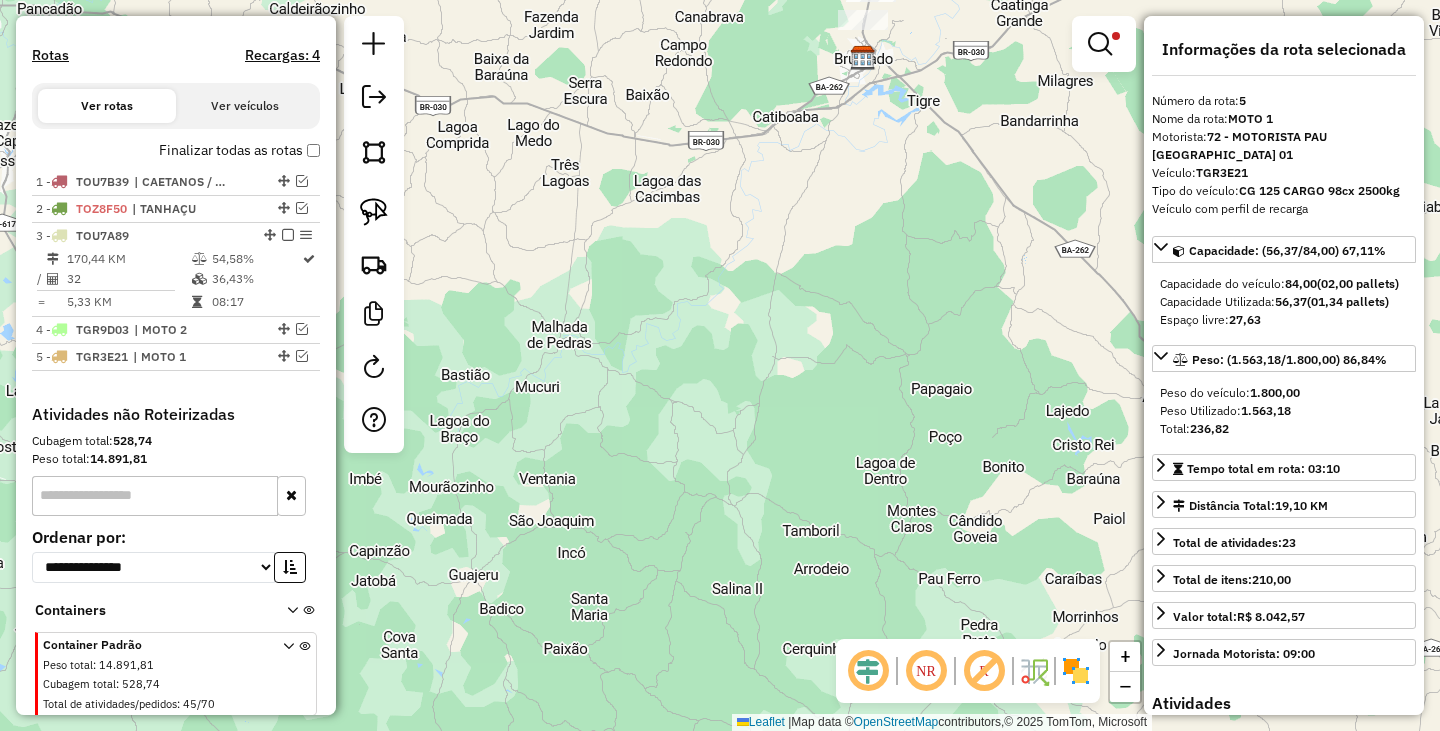 drag, startPoint x: 632, startPoint y: 335, endPoint x: 859, endPoint y: 147, distance: 294.74225 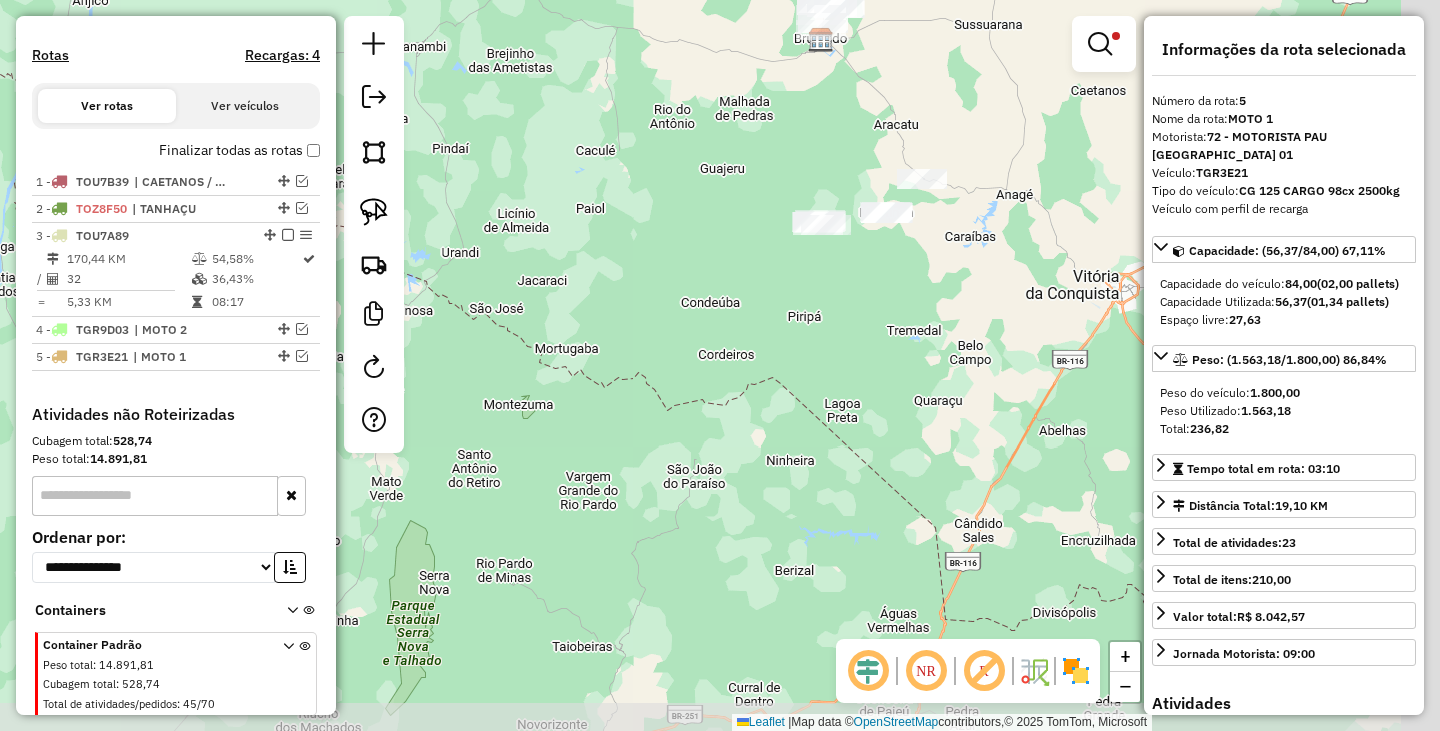 drag, startPoint x: 839, startPoint y: 309, endPoint x: 705, endPoint y: 248, distance: 147.23111 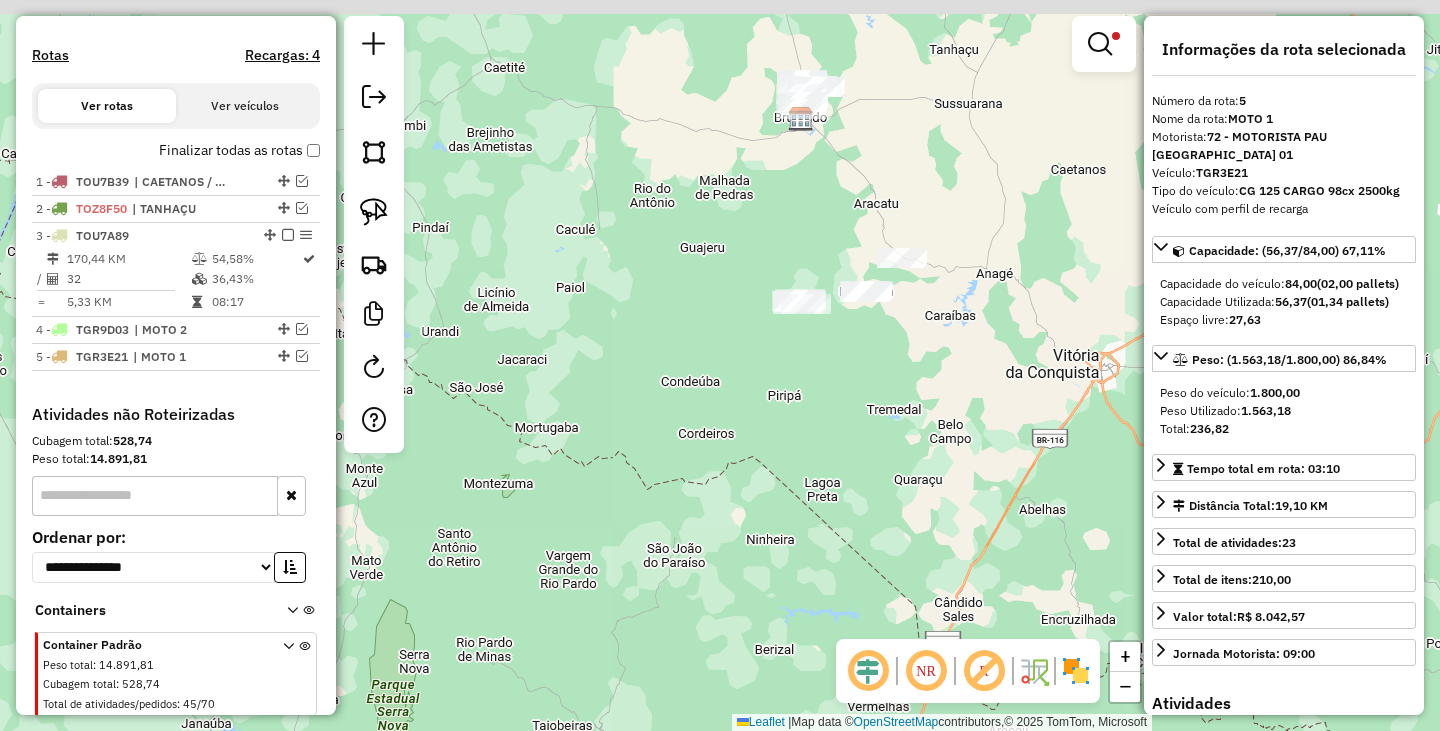 drag, startPoint x: 818, startPoint y: 407, endPoint x: 805, endPoint y: 413, distance: 14.3178215 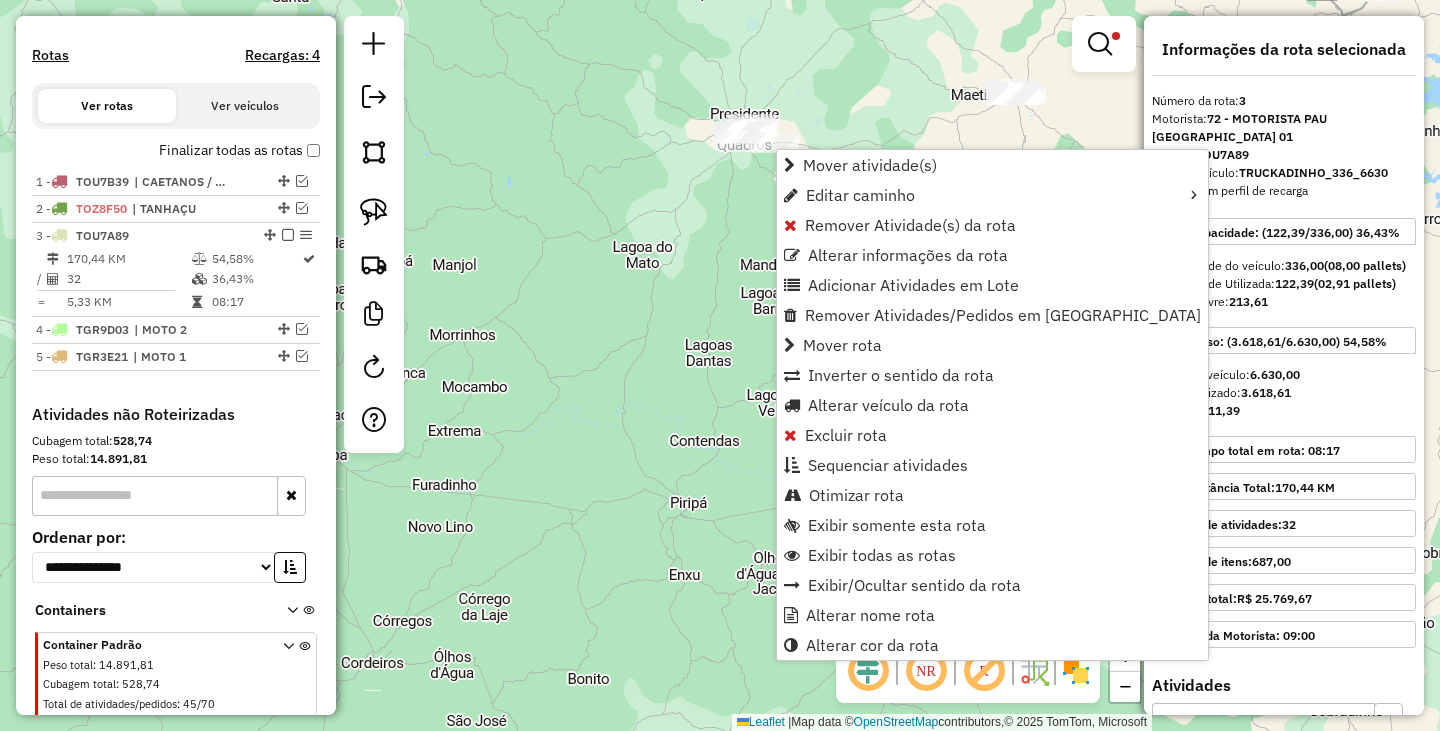 scroll, scrollTop: 646, scrollLeft: 0, axis: vertical 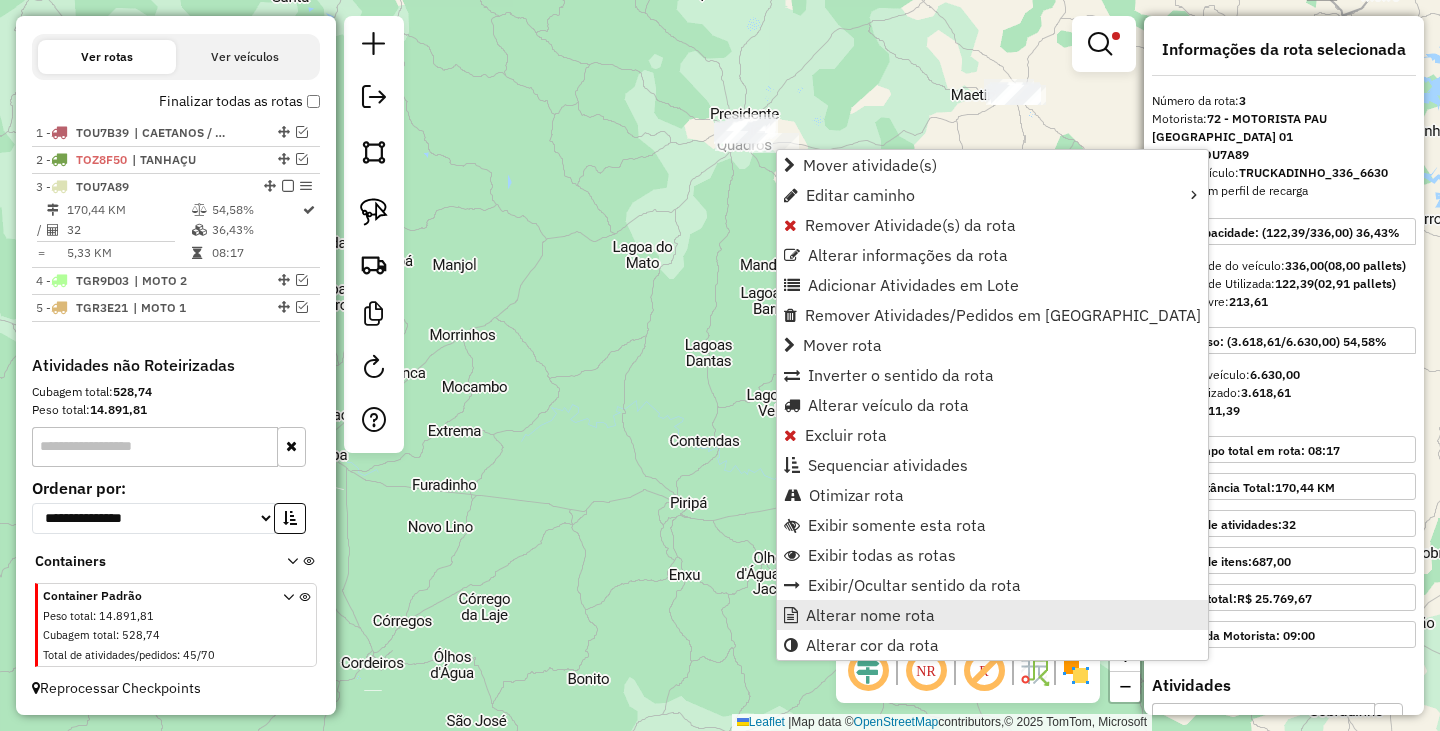 click on "Alterar nome rota" at bounding box center (870, 615) 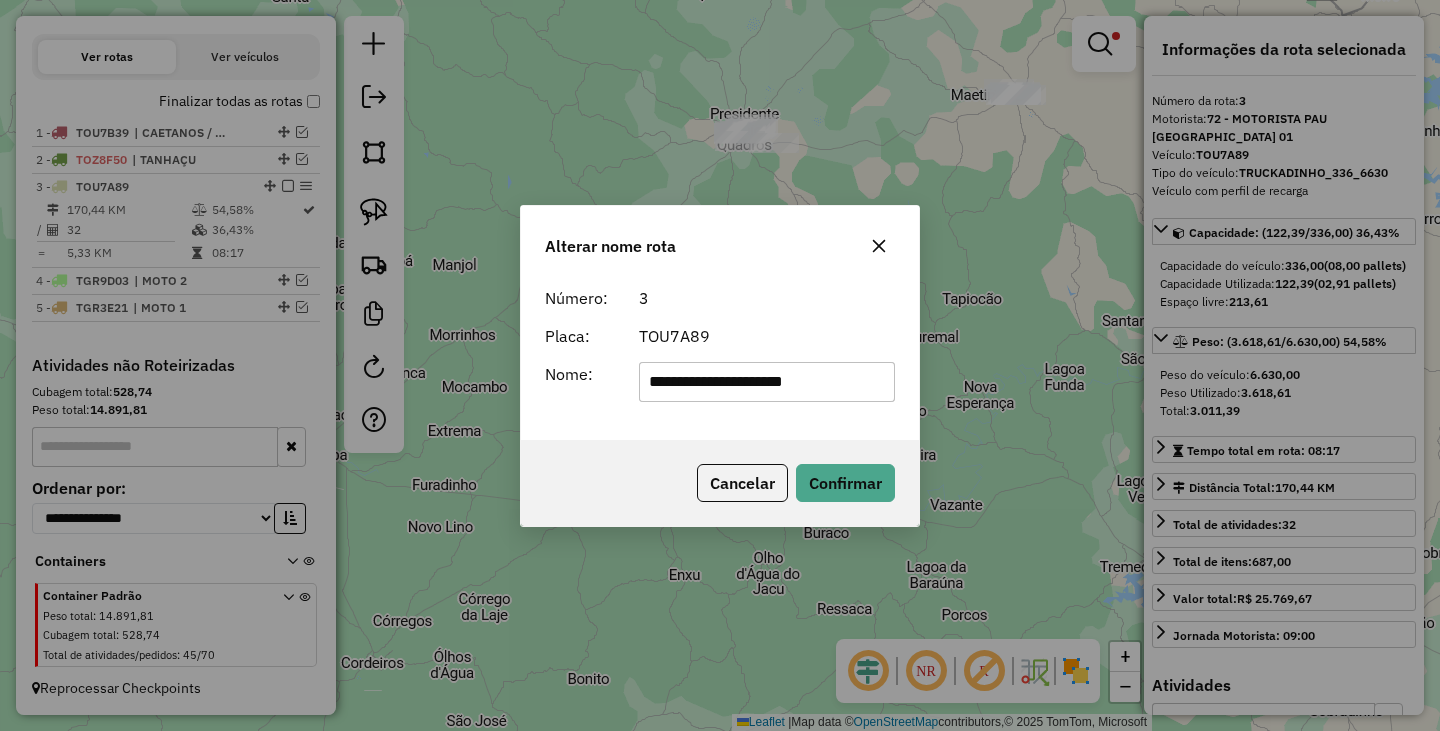 type on "**********" 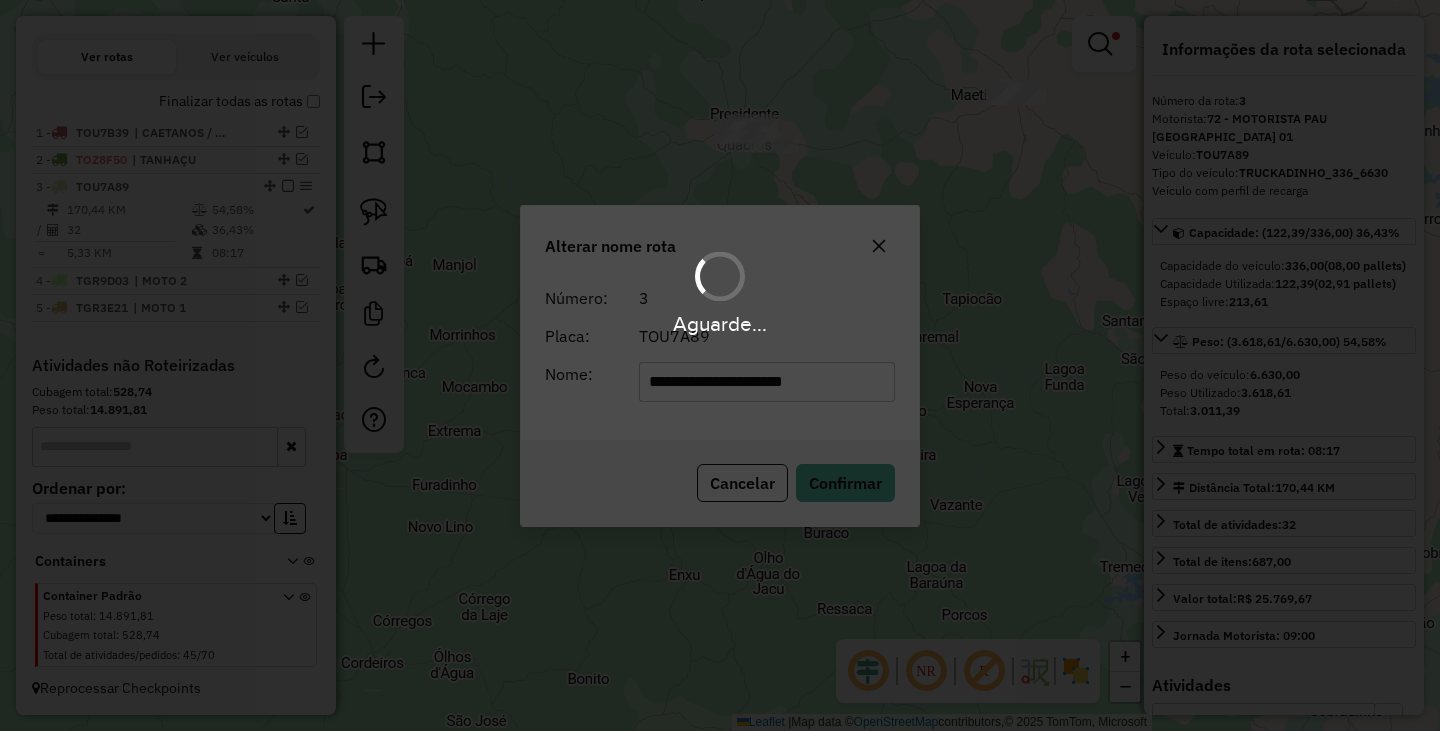 type 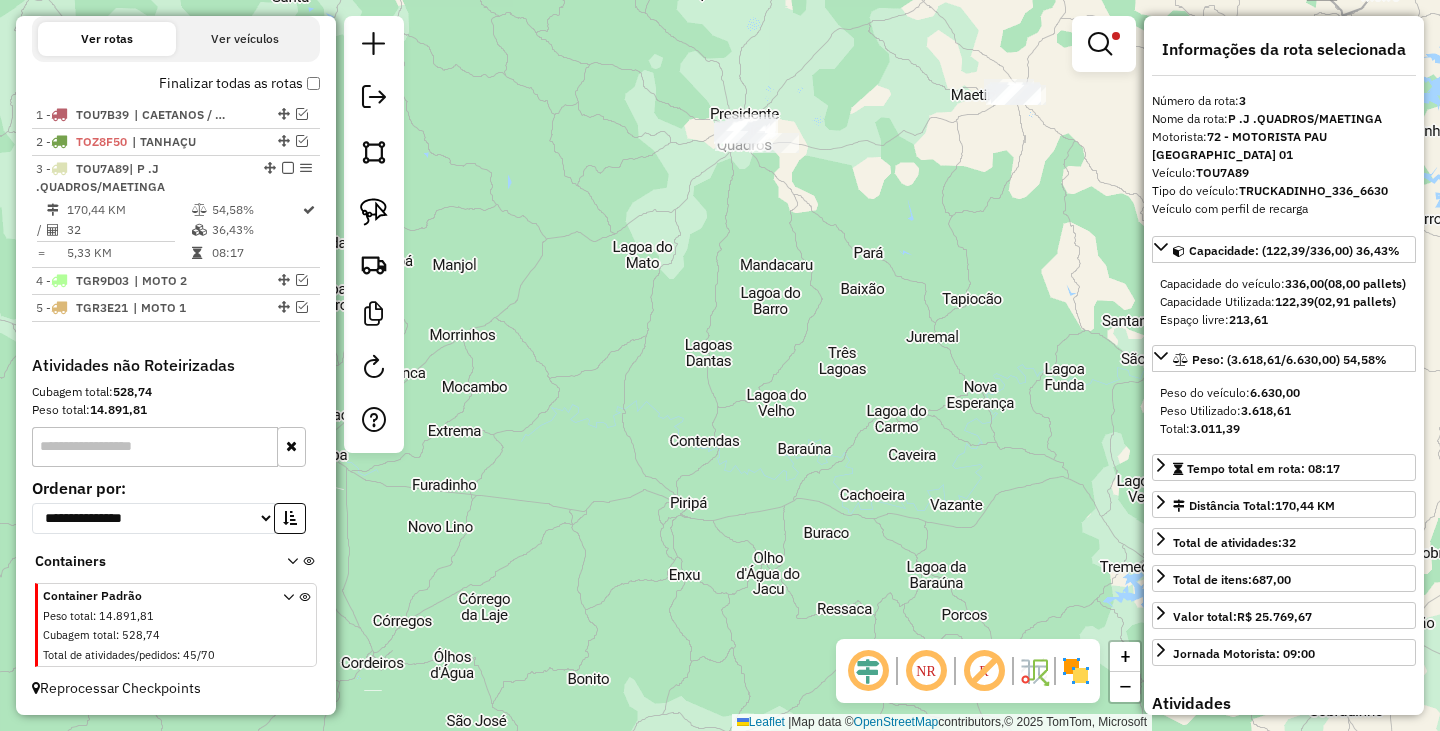 scroll, scrollTop: 579, scrollLeft: 0, axis: vertical 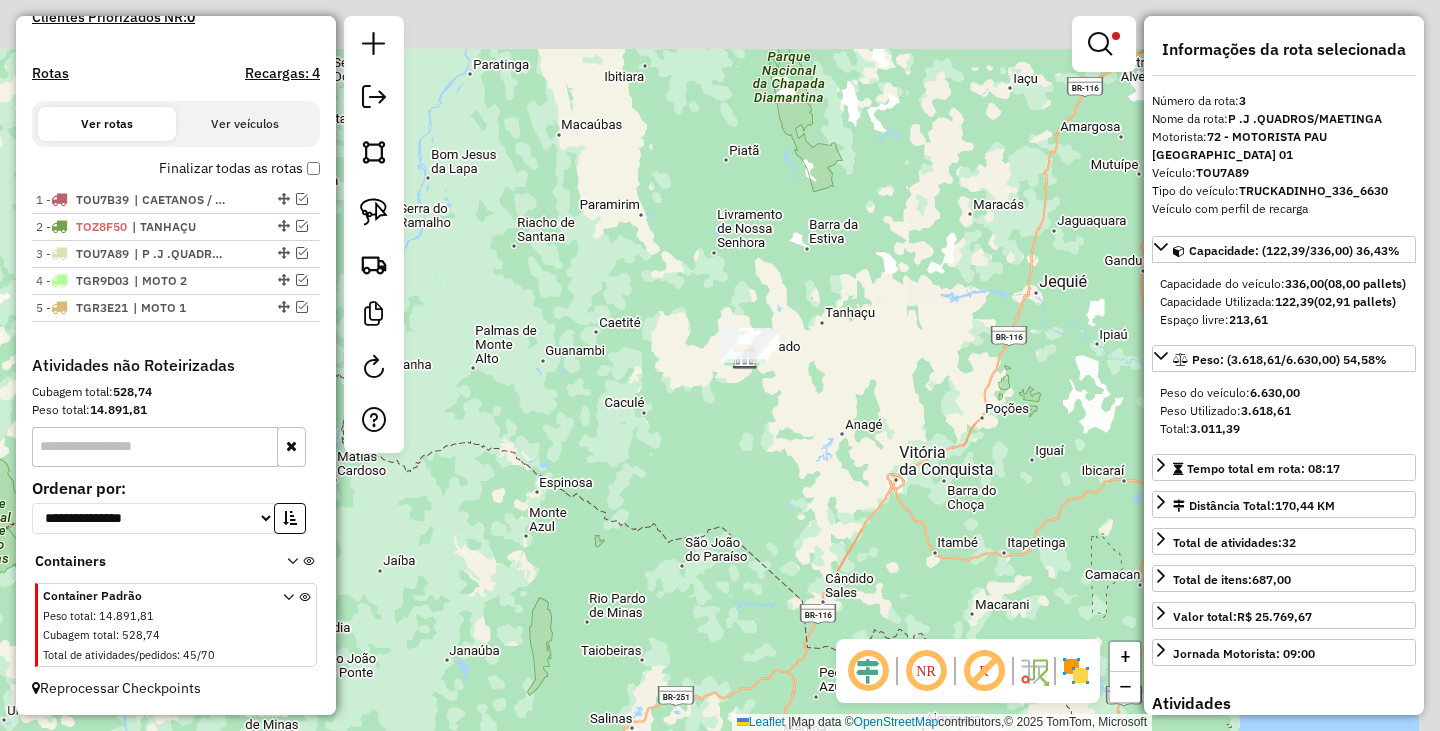 drag, startPoint x: 869, startPoint y: 226, endPoint x: 797, endPoint y: 392, distance: 180.94199 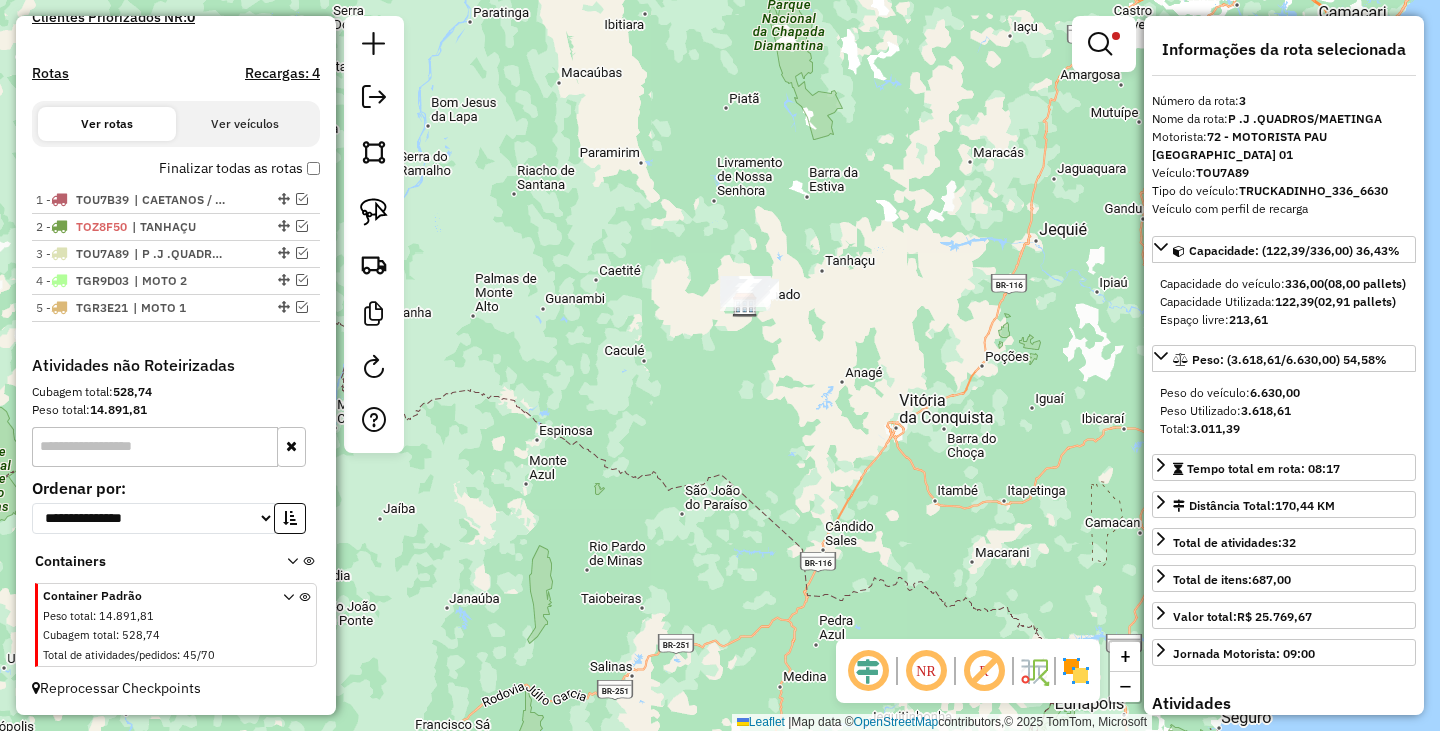click at bounding box center [1100, 44] 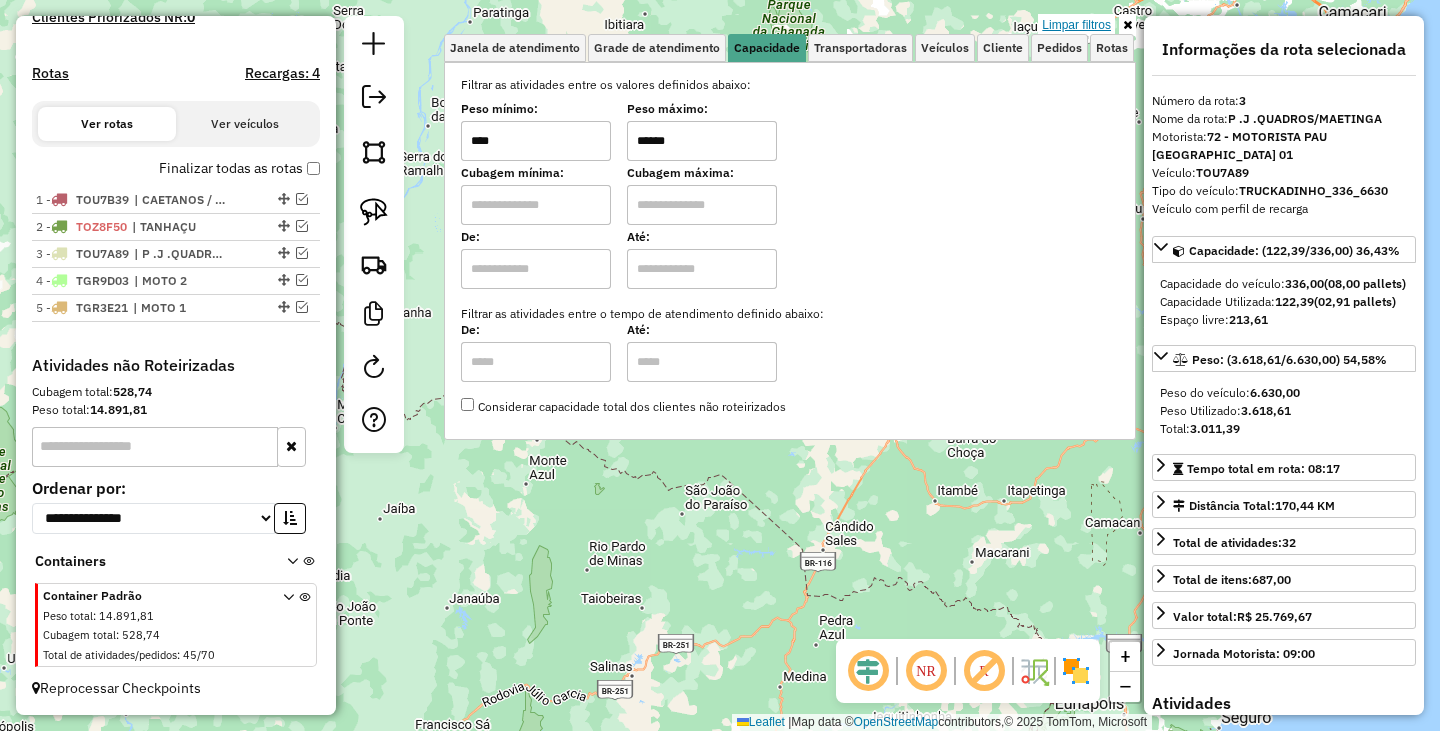 click on "Limpar filtros" at bounding box center (1076, 25) 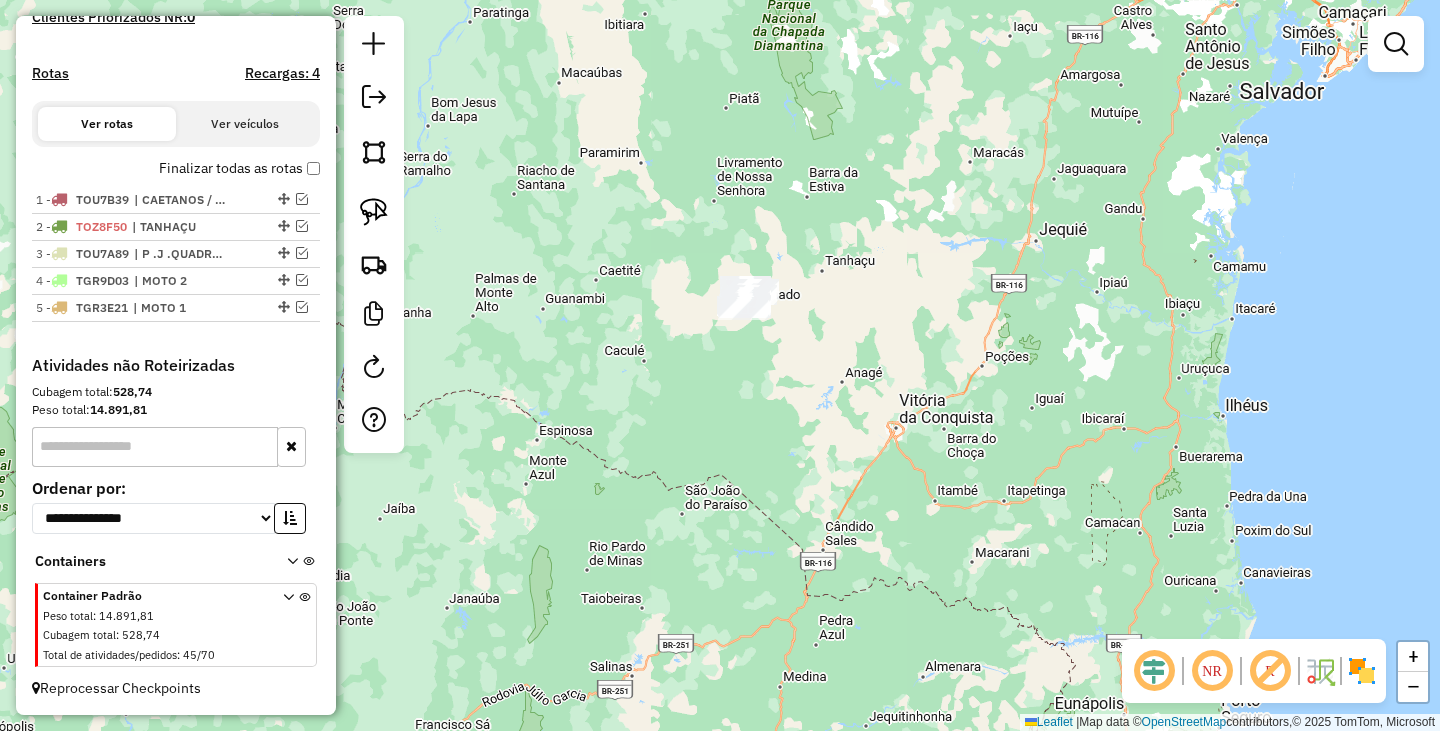 click on "Janela de atendimento Grade de atendimento Capacidade Transportadoras Veículos Cliente Pedidos  Rotas Selecione os dias de semana para filtrar as janelas de atendimento  Seg   Ter   Qua   Qui   Sex   Sáb   Dom  Informe o período da janela de atendimento: De: Até:  Filtrar exatamente a janela do cliente  Considerar janela de atendimento padrão  Selecione os dias de semana para filtrar as grades de atendimento  Seg   Ter   Qua   Qui   Sex   Sáb   Dom   Considerar clientes sem dia de atendimento cadastrado  Clientes fora do dia de atendimento selecionado Filtrar as atividades entre os valores definidos abaixo:  Peso mínimo:   Peso máximo:   Cubagem mínima:   Cubagem máxima:   De:   Até:  Filtrar as atividades entre o tempo de atendimento definido abaixo:  De:   Até:   Considerar capacidade total dos clientes não roteirizados Transportadora: Selecione um ou mais itens Tipo de veículo: Selecione um ou mais itens Veículo: Selecione um ou mais itens Motorista: Selecione um ou mais itens Nome: Rótulo:" 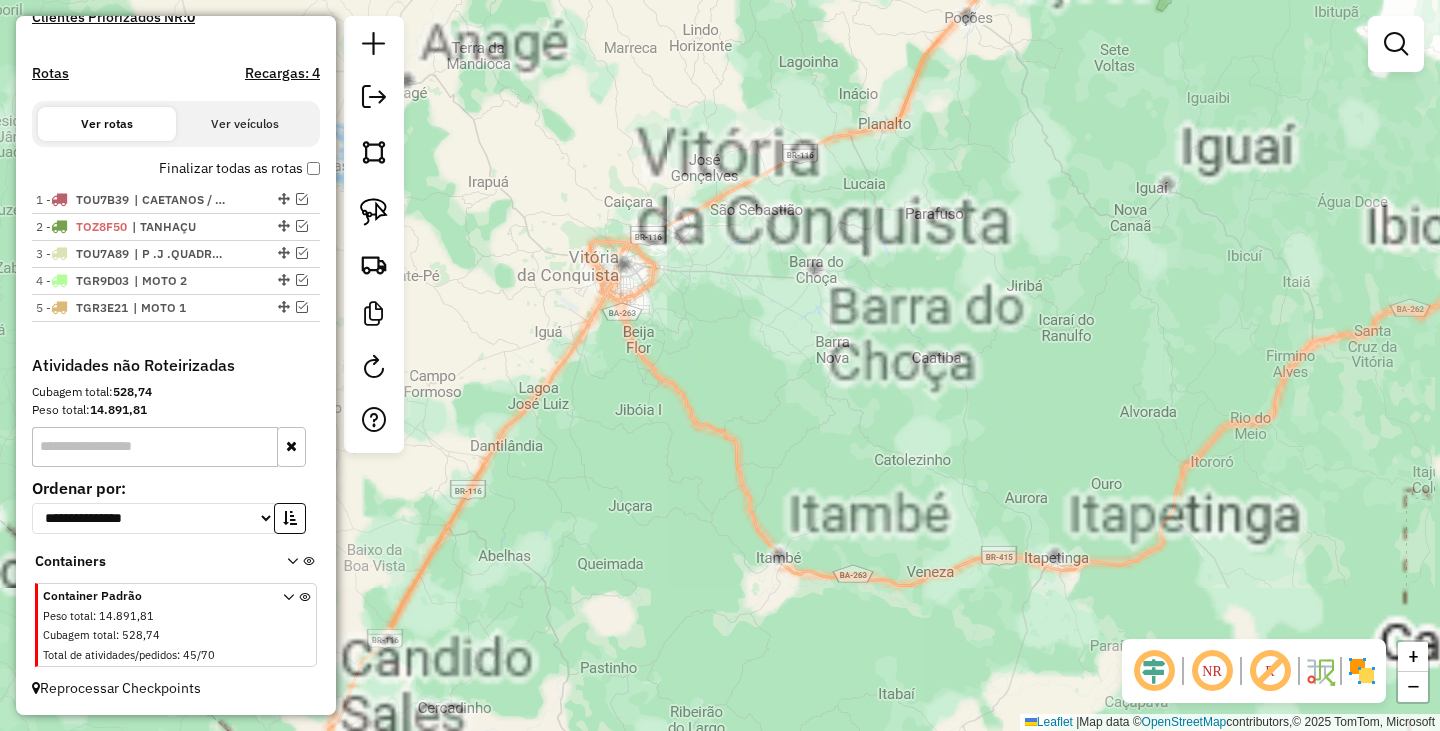 drag, startPoint x: 532, startPoint y: 234, endPoint x: 950, endPoint y: 600, distance: 555.5898 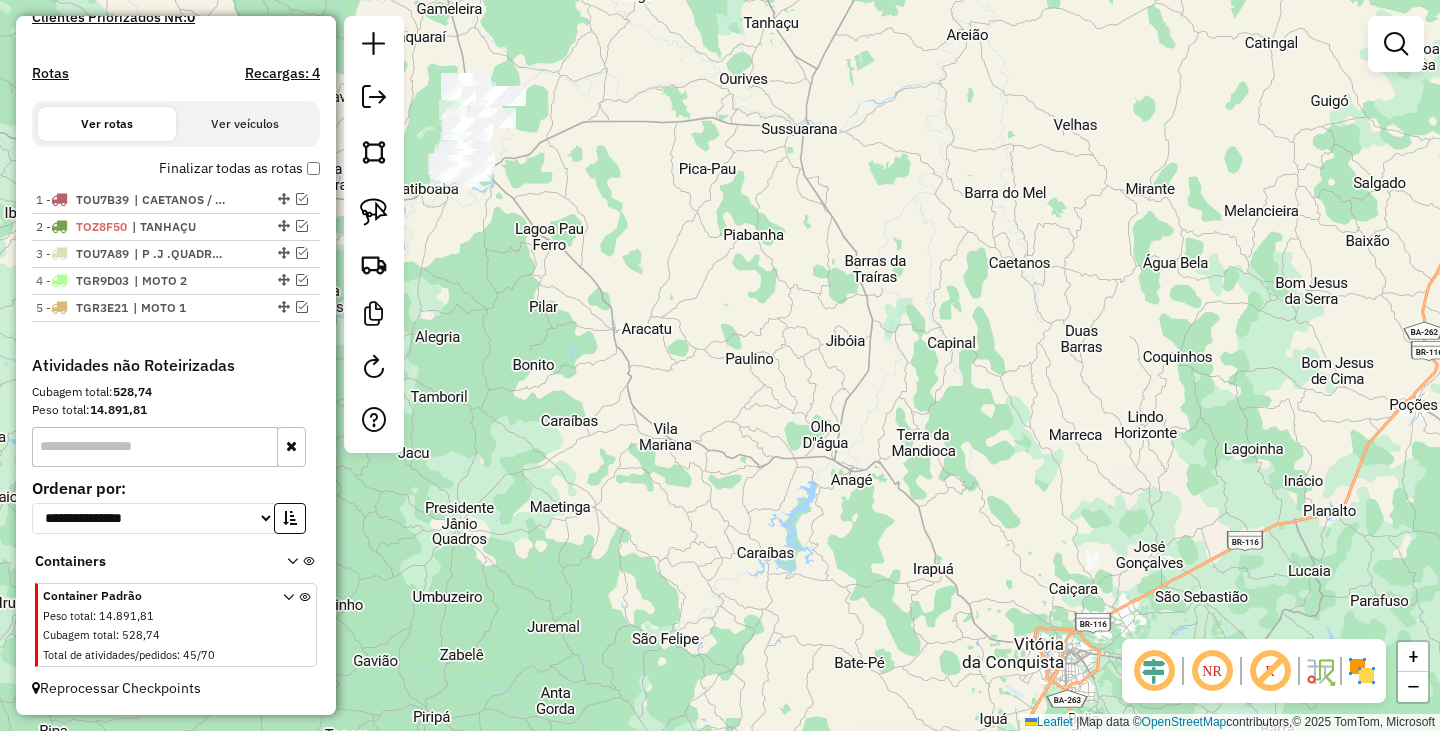 drag, startPoint x: 925, startPoint y: 439, endPoint x: 958, endPoint y: 463, distance: 40.804413 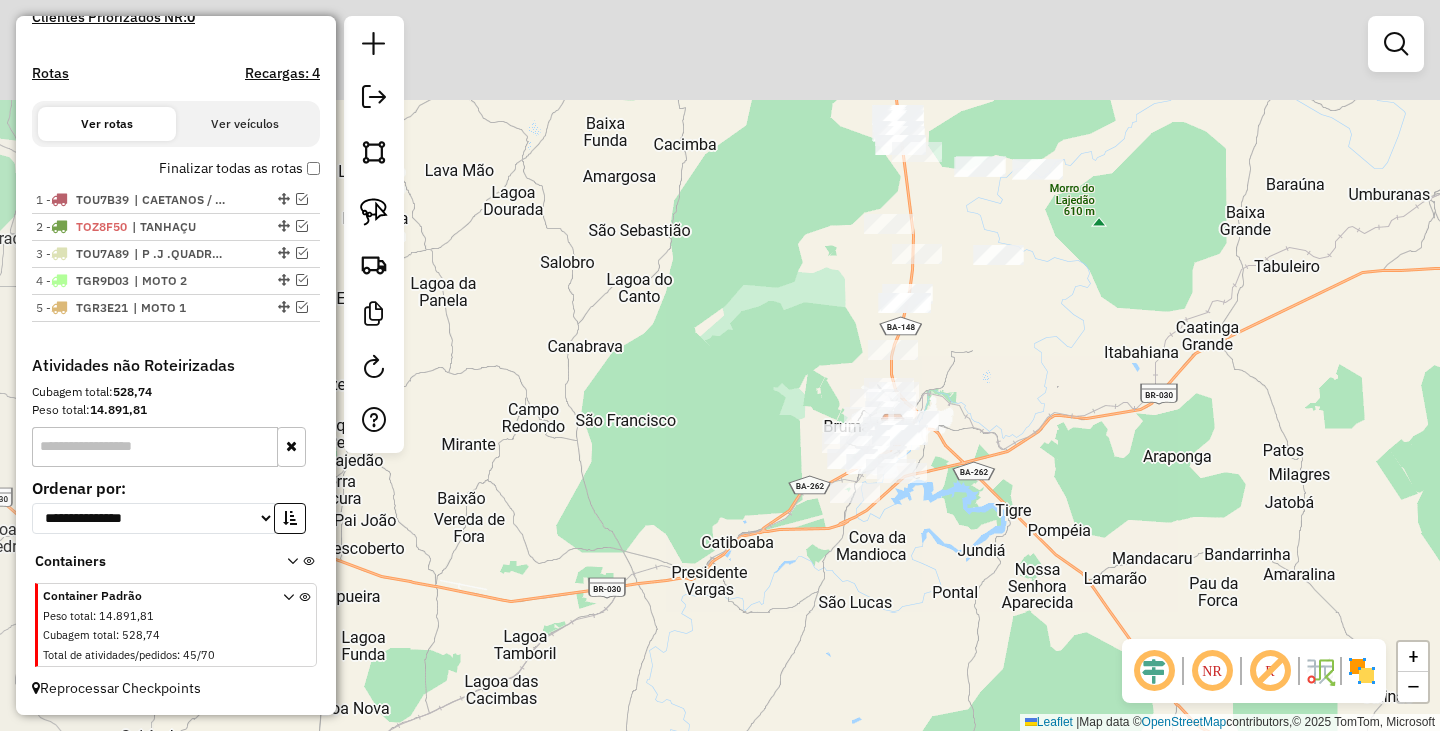 drag, startPoint x: 818, startPoint y: 304, endPoint x: 955, endPoint y: 401, distance: 167.86304 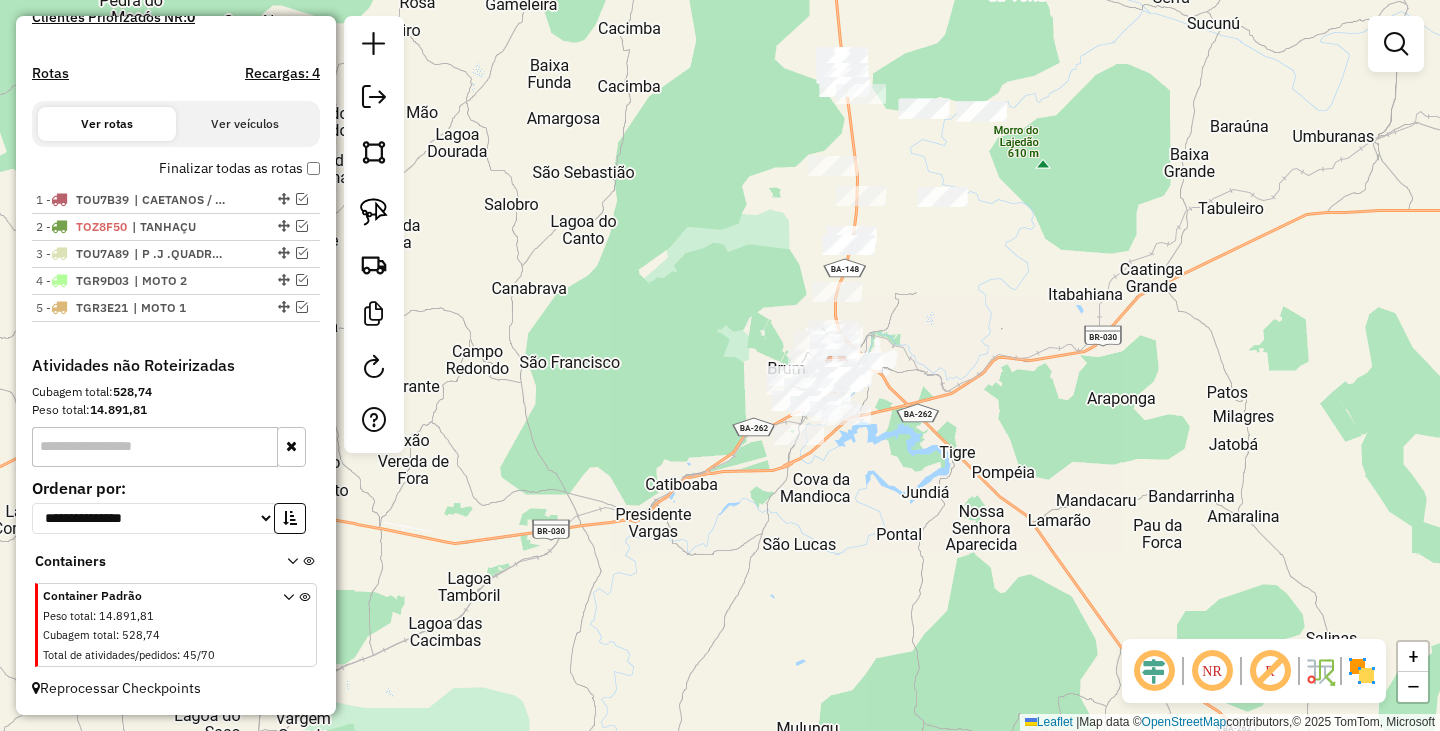 drag, startPoint x: 1004, startPoint y: 304, endPoint x: 951, endPoint y: 233, distance: 88.60023 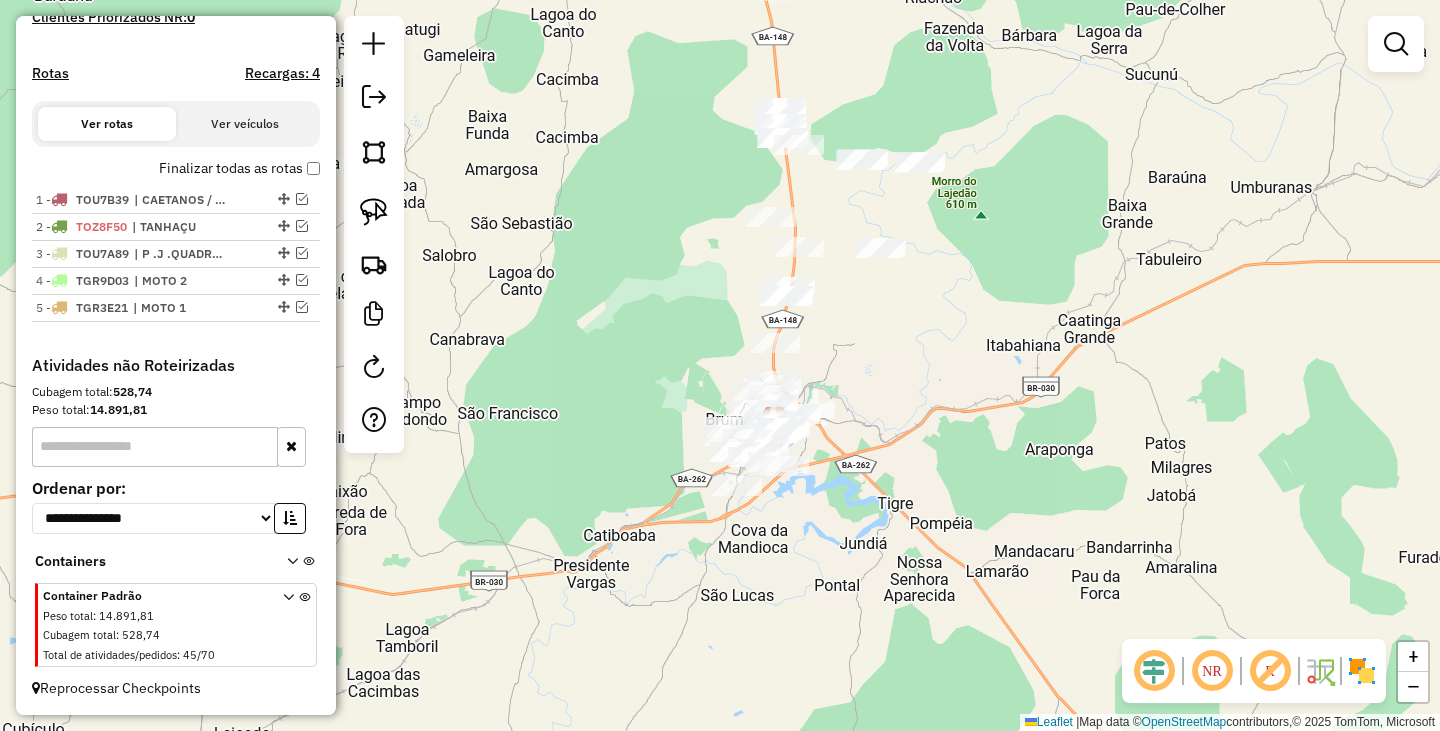 drag, startPoint x: 948, startPoint y: 284, endPoint x: 883, endPoint y: 347, distance: 90.52071 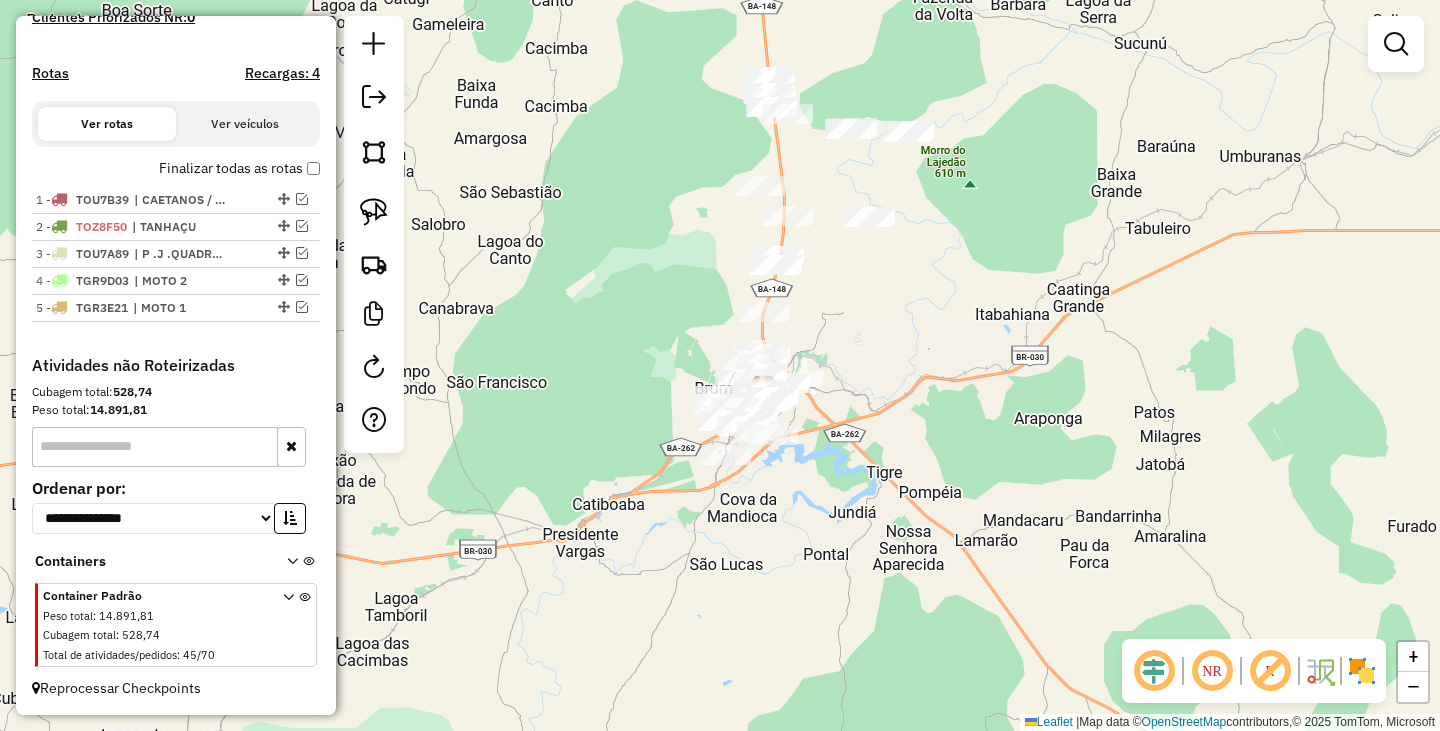 drag, startPoint x: 870, startPoint y: 405, endPoint x: 857, endPoint y: 374, distance: 33.61547 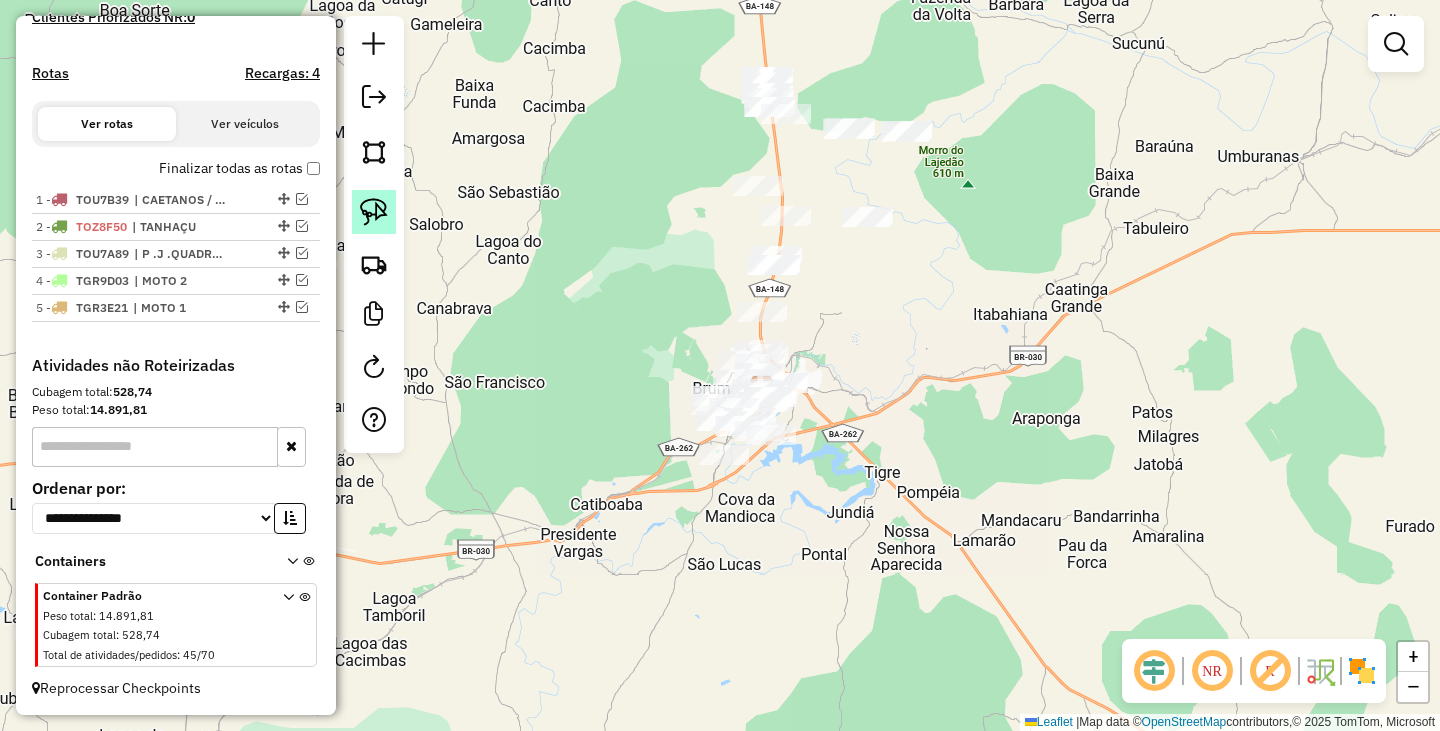 click 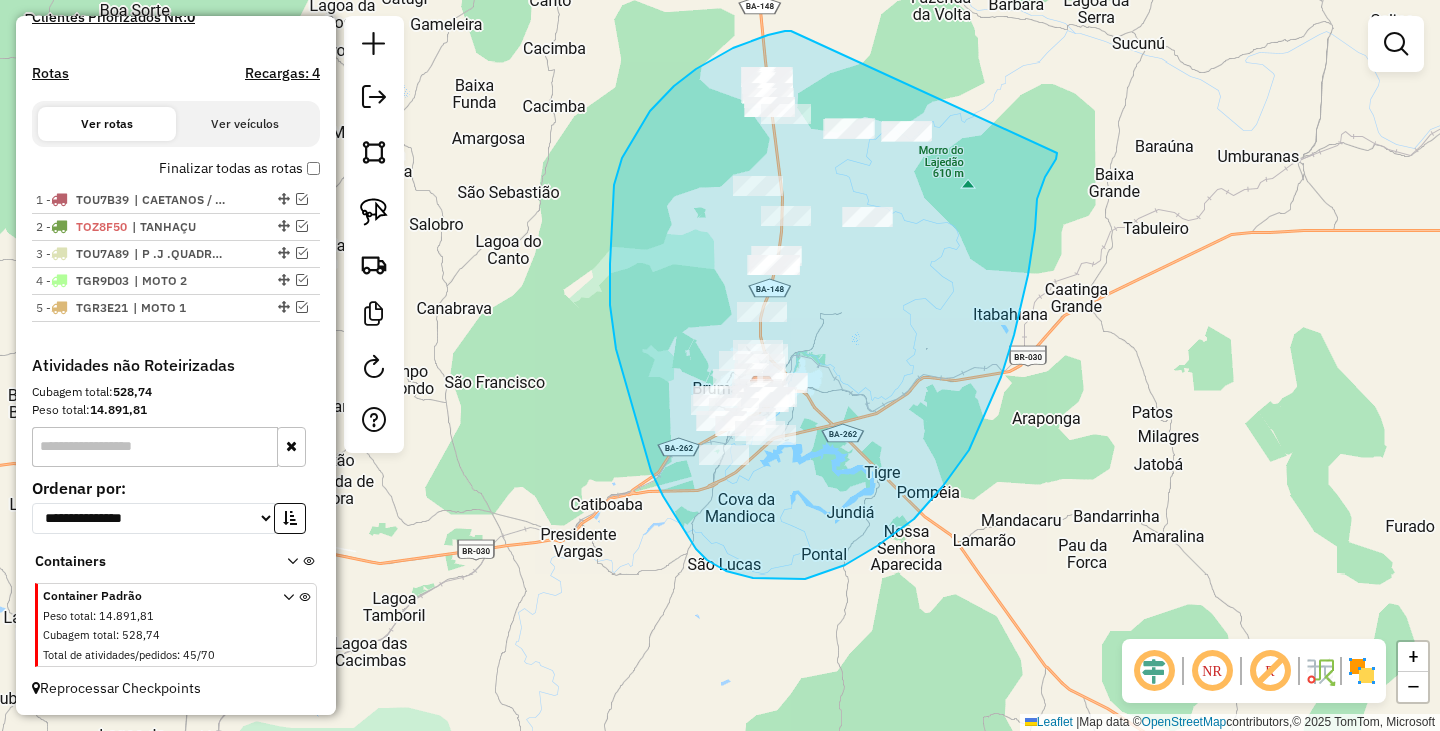 drag, startPoint x: 791, startPoint y: 31, endPoint x: 1057, endPoint y: 153, distance: 292.64313 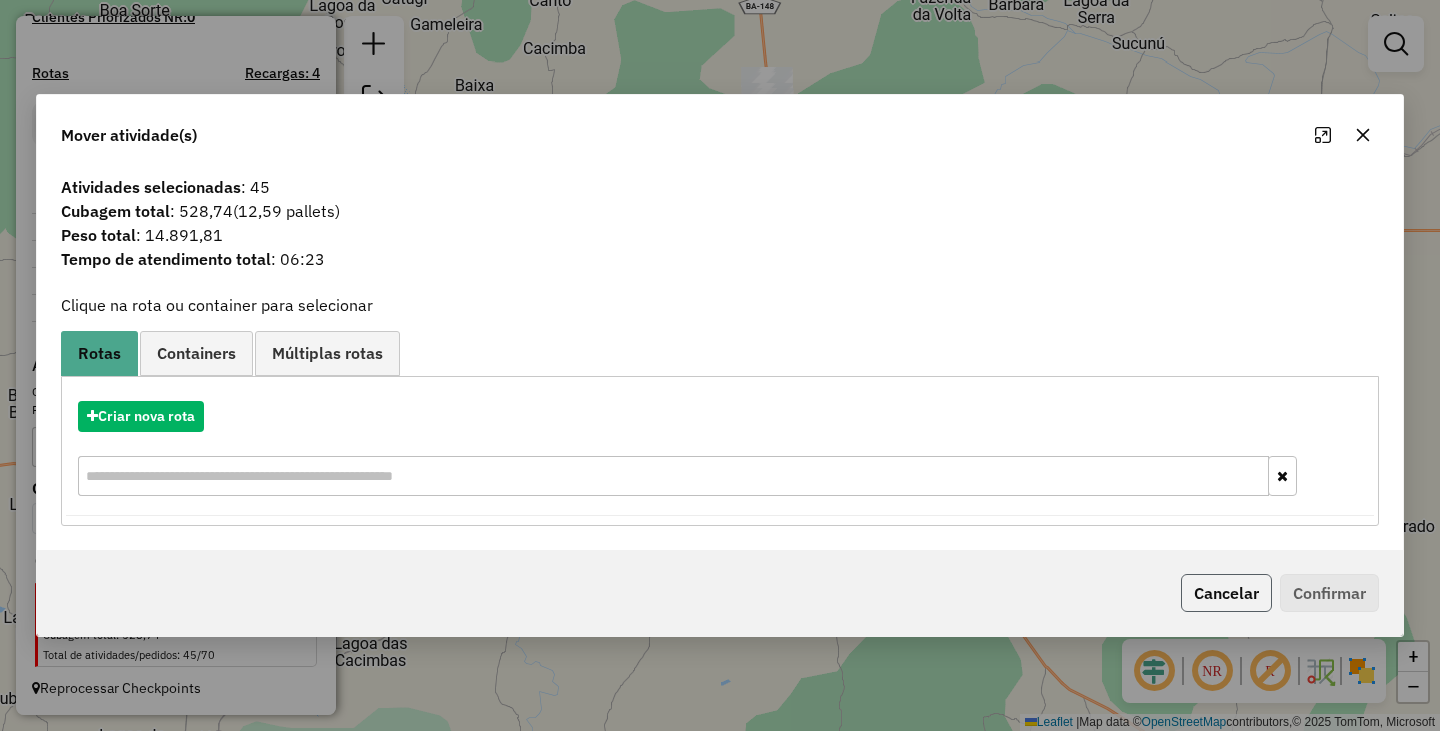 click on "Cancelar" 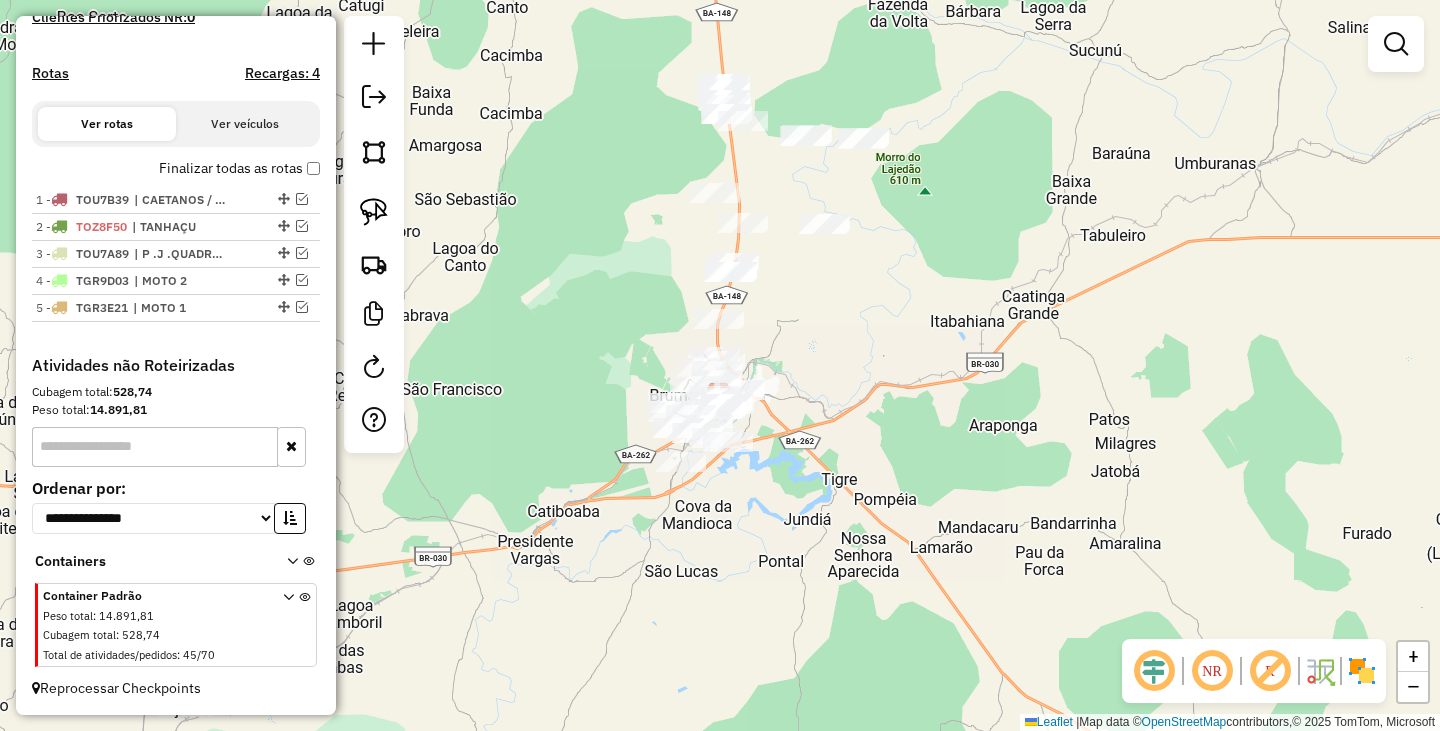 drag, startPoint x: 836, startPoint y: 330, endPoint x: 793, endPoint y: 337, distance: 43.56604 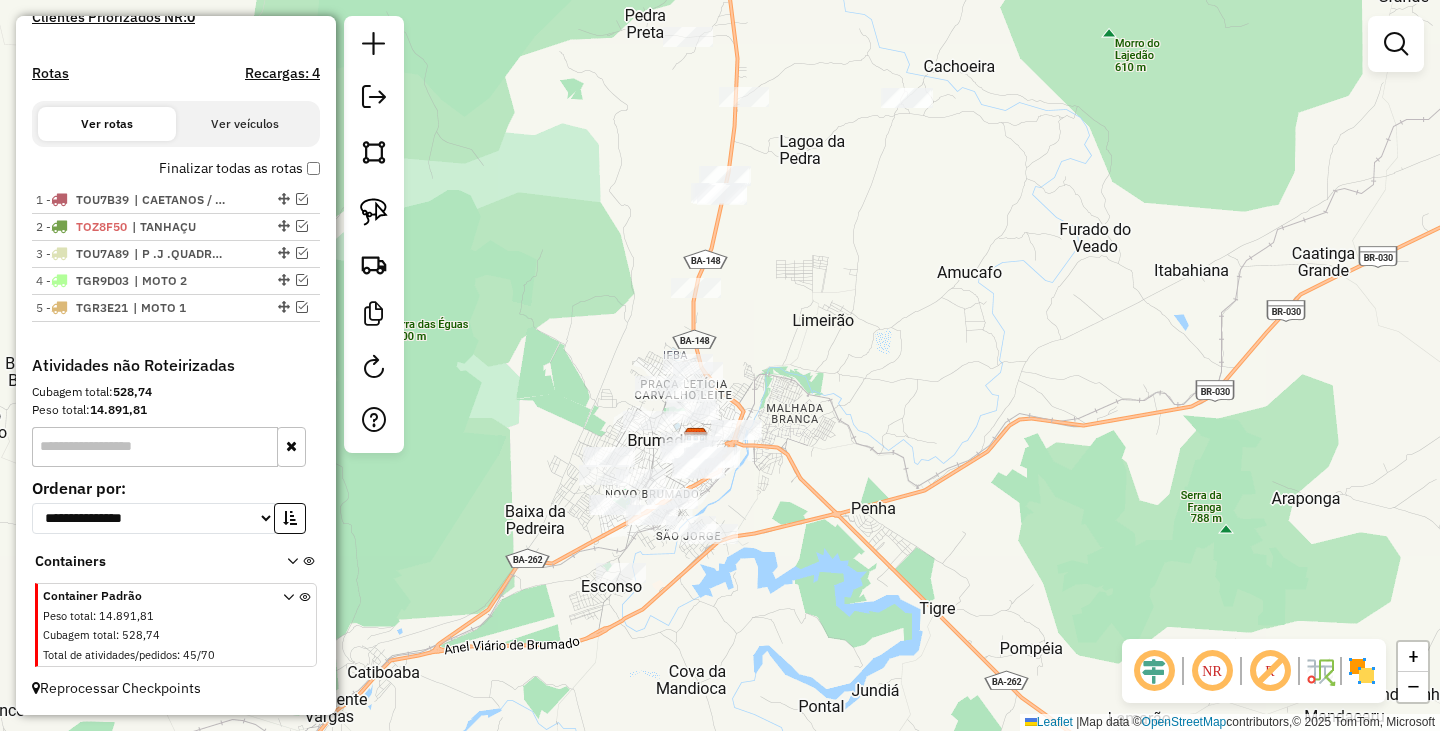 drag, startPoint x: 788, startPoint y: 292, endPoint x: 756, endPoint y: 394, distance: 106.901825 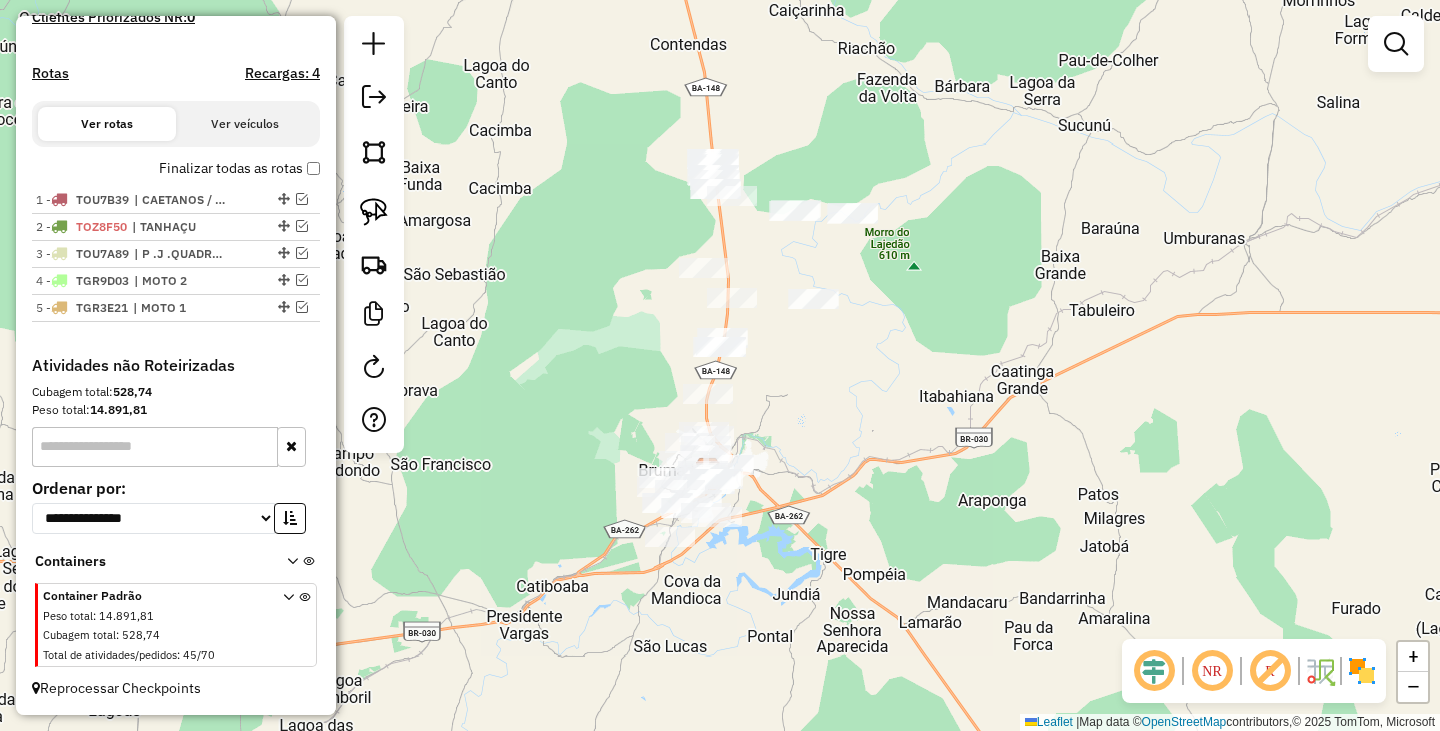 drag, startPoint x: 812, startPoint y: 368, endPoint x: 801, endPoint y: 391, distance: 25.495098 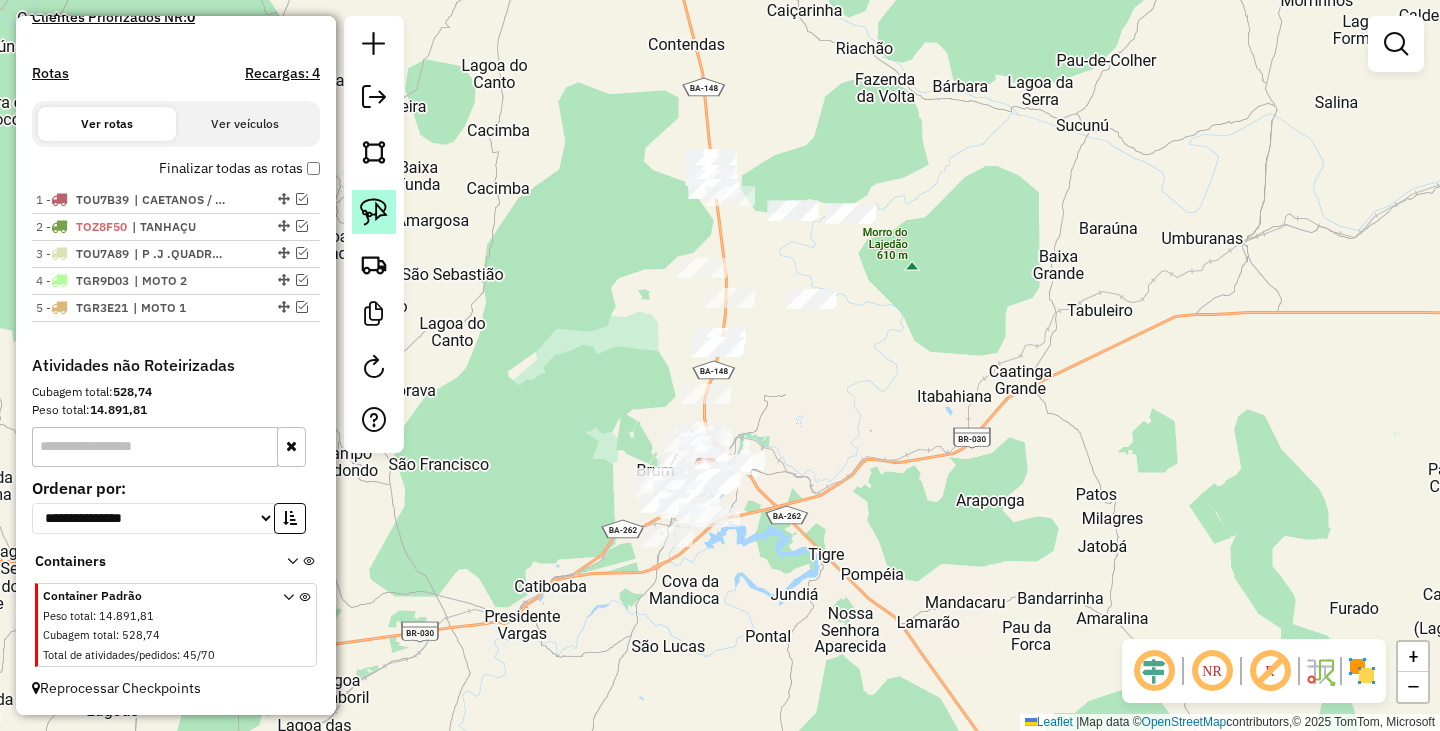 click 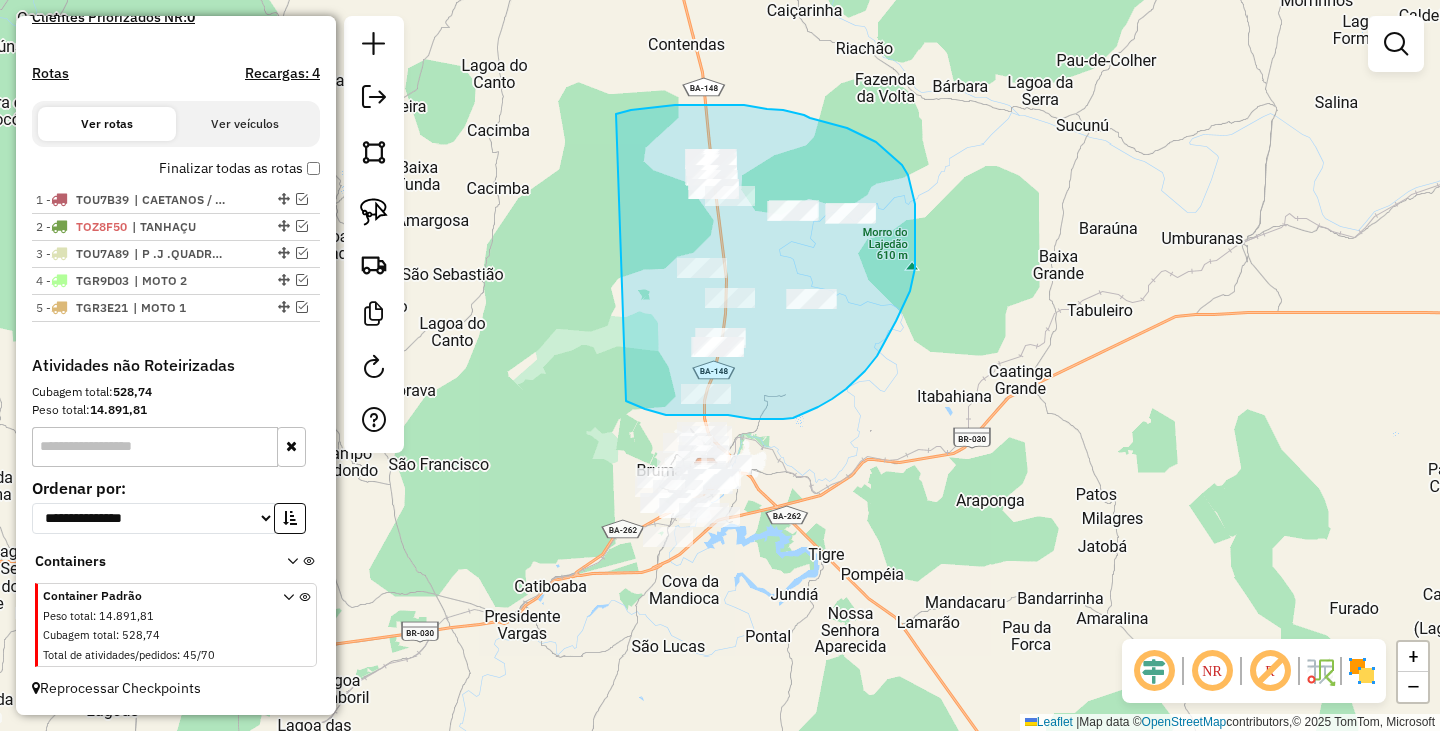 drag, startPoint x: 645, startPoint y: 109, endPoint x: 616, endPoint y: 397, distance: 289.4564 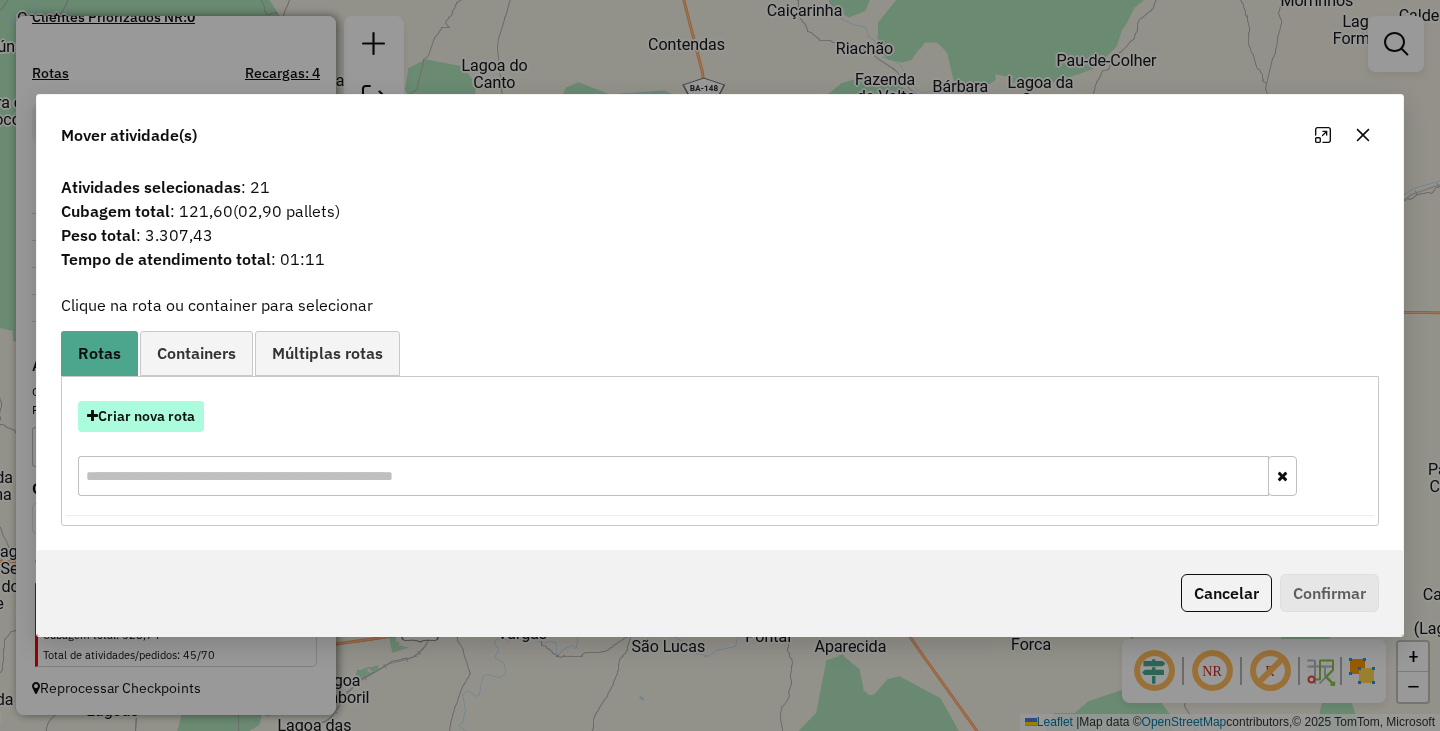 click on "Criar nova rota" at bounding box center (141, 416) 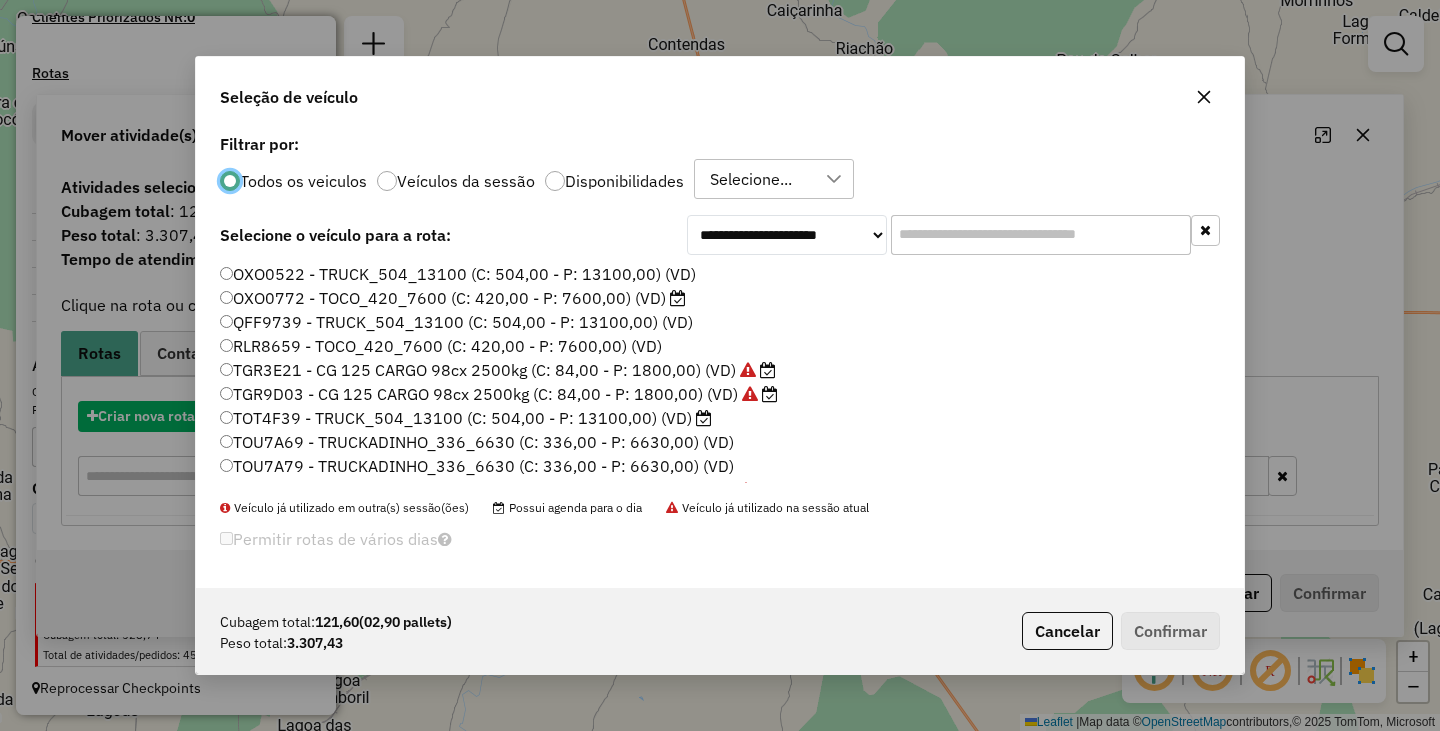 scroll, scrollTop: 11, scrollLeft: 6, axis: both 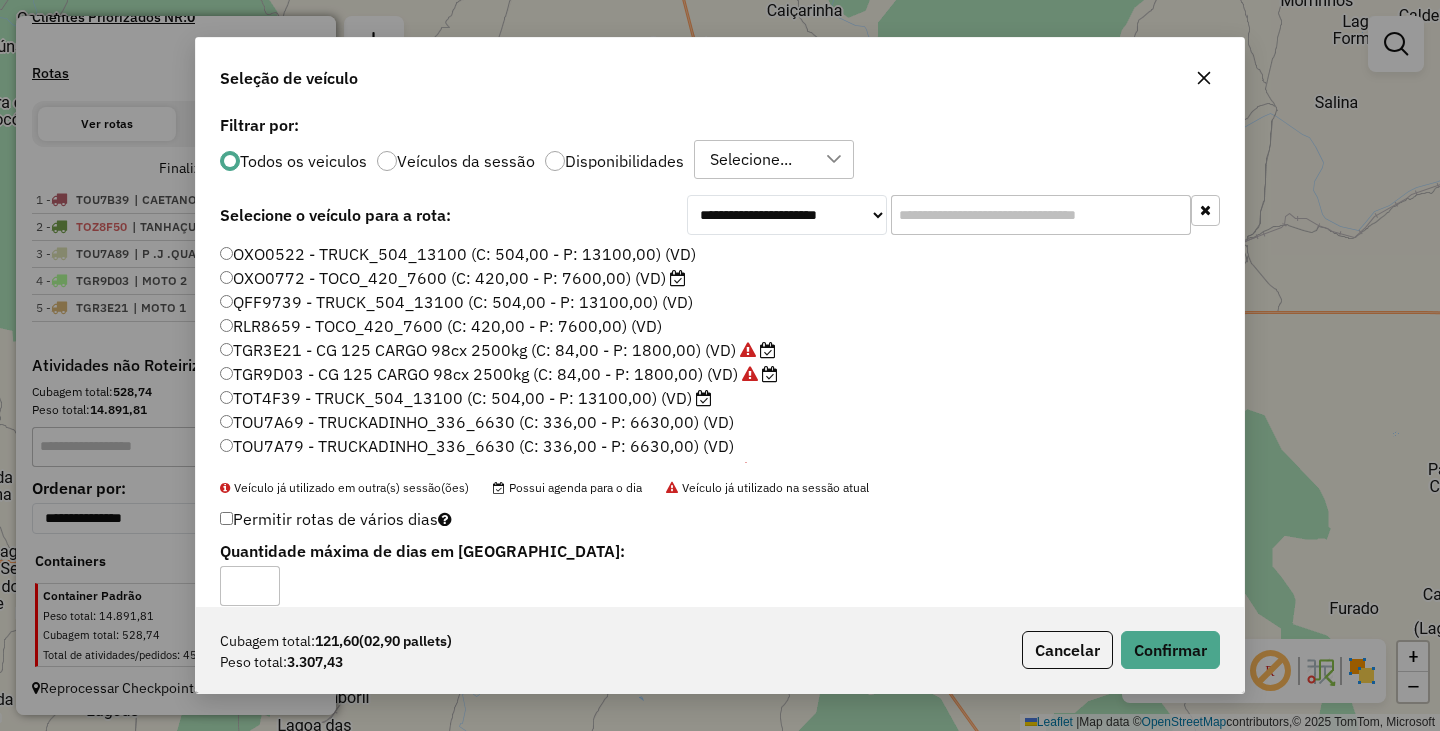 click on "Cubagem total:  121,60   (02,90 pallets)  Peso total: 3.307,43  Cancelar   Confirmar" 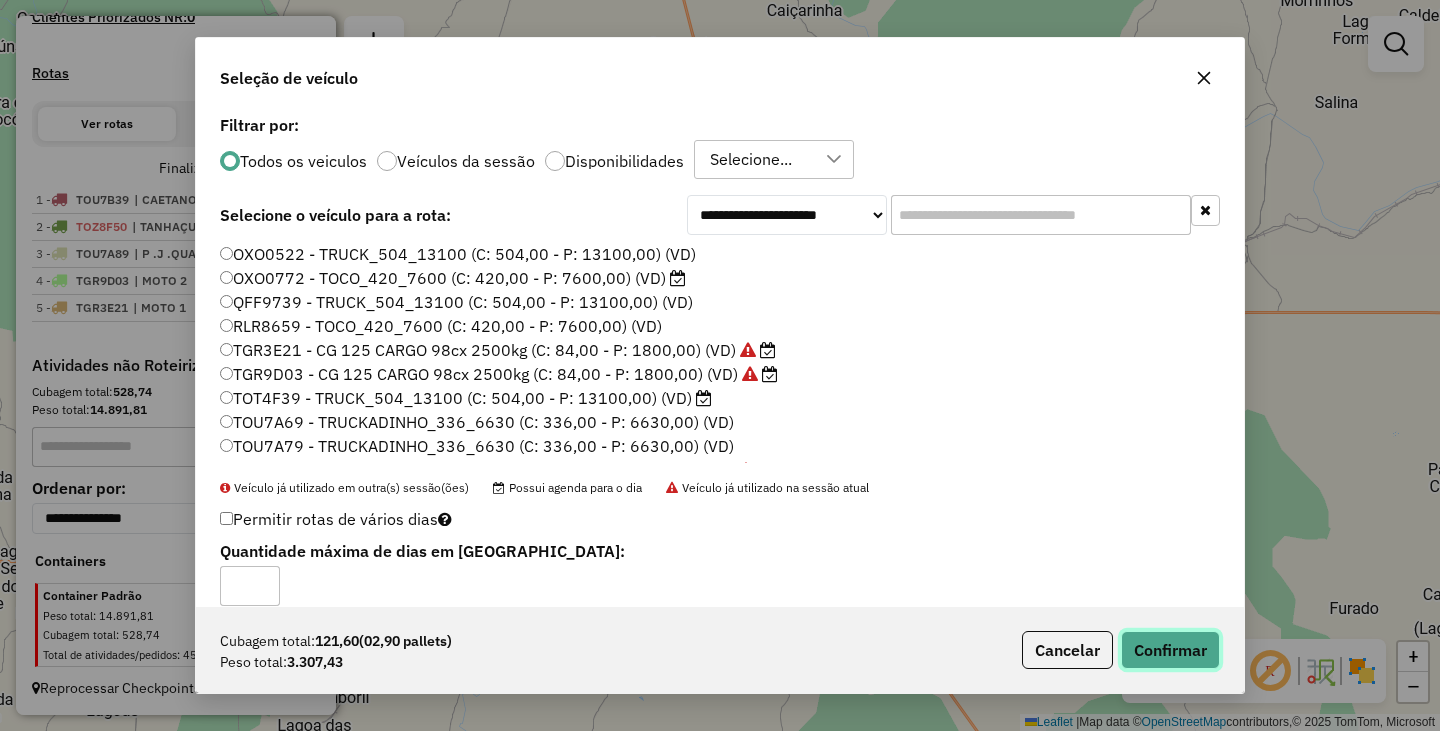 click on "Confirmar" 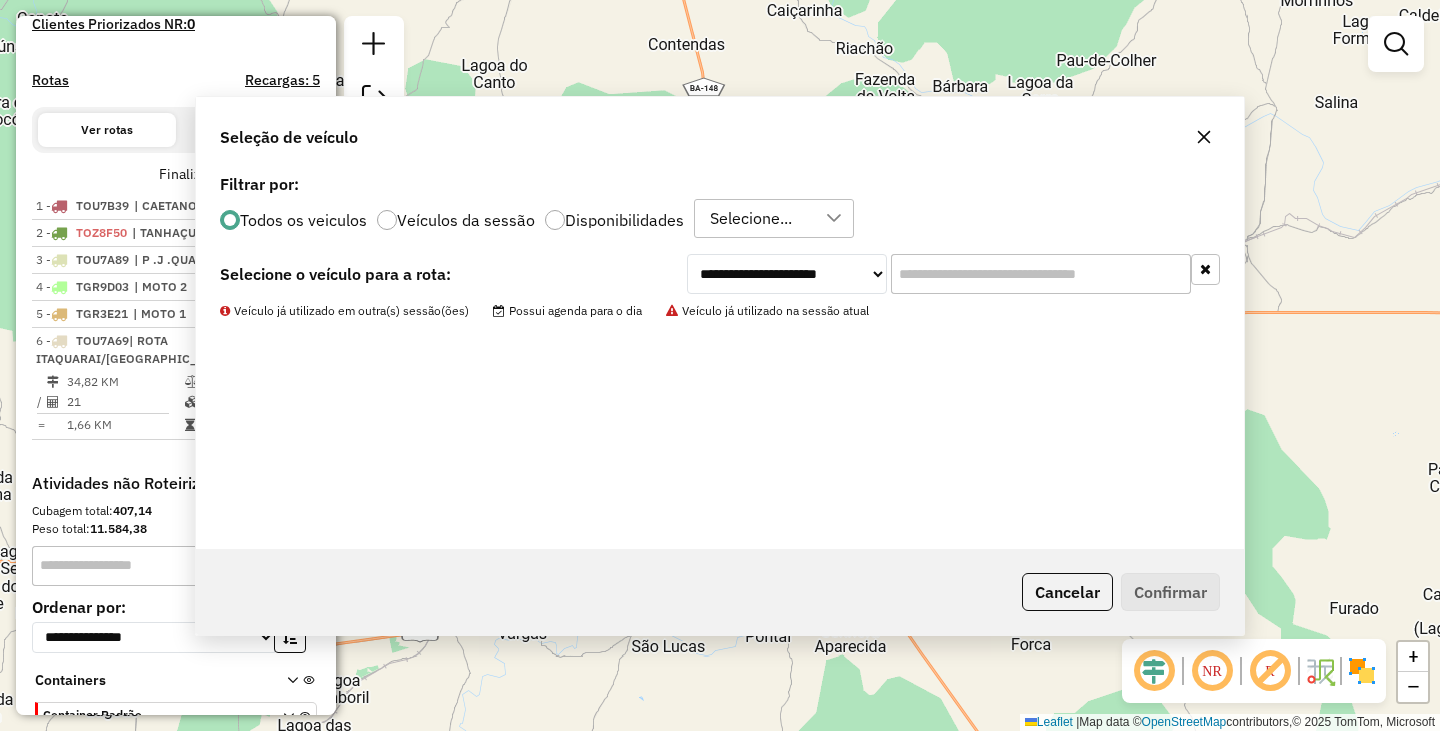 scroll, scrollTop: 604, scrollLeft: 0, axis: vertical 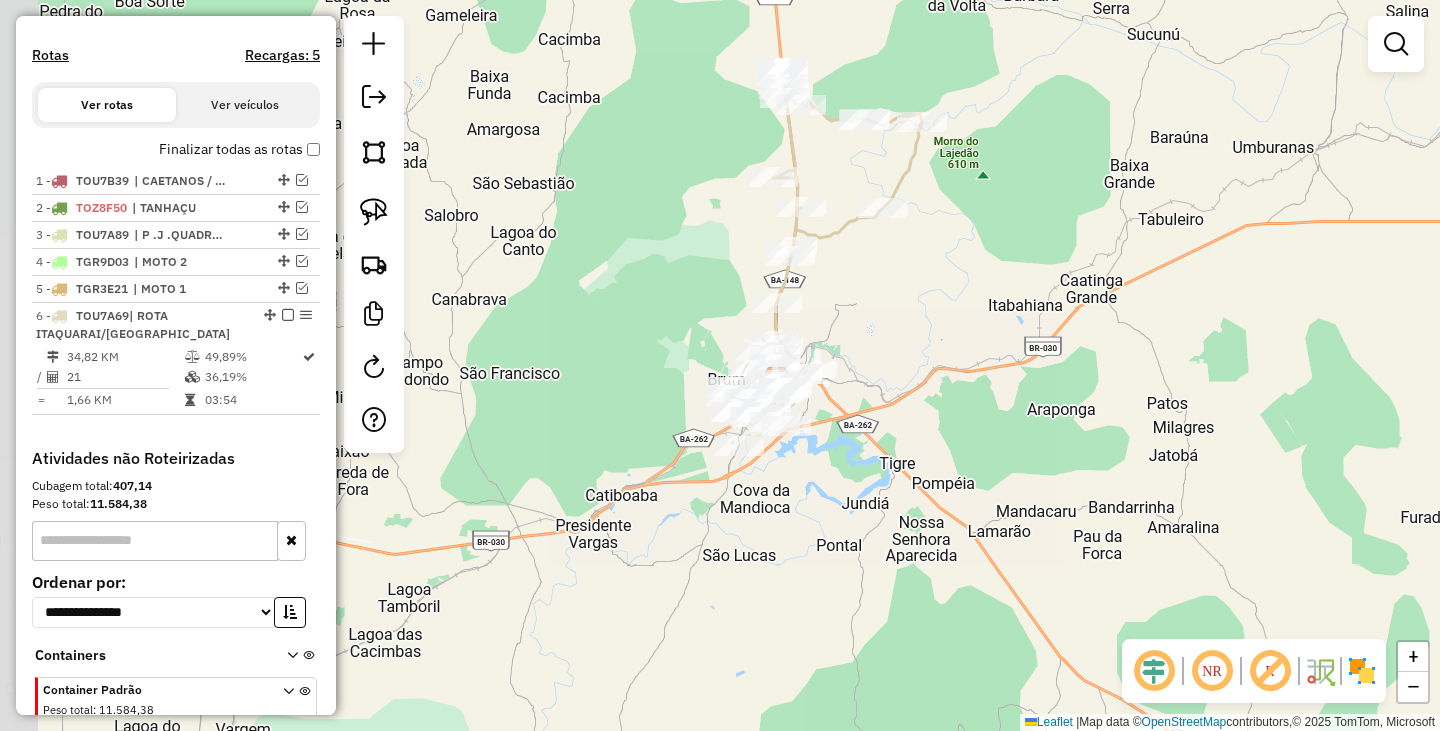 drag, startPoint x: 757, startPoint y: 434, endPoint x: 829, endPoint y: 342, distance: 116.82465 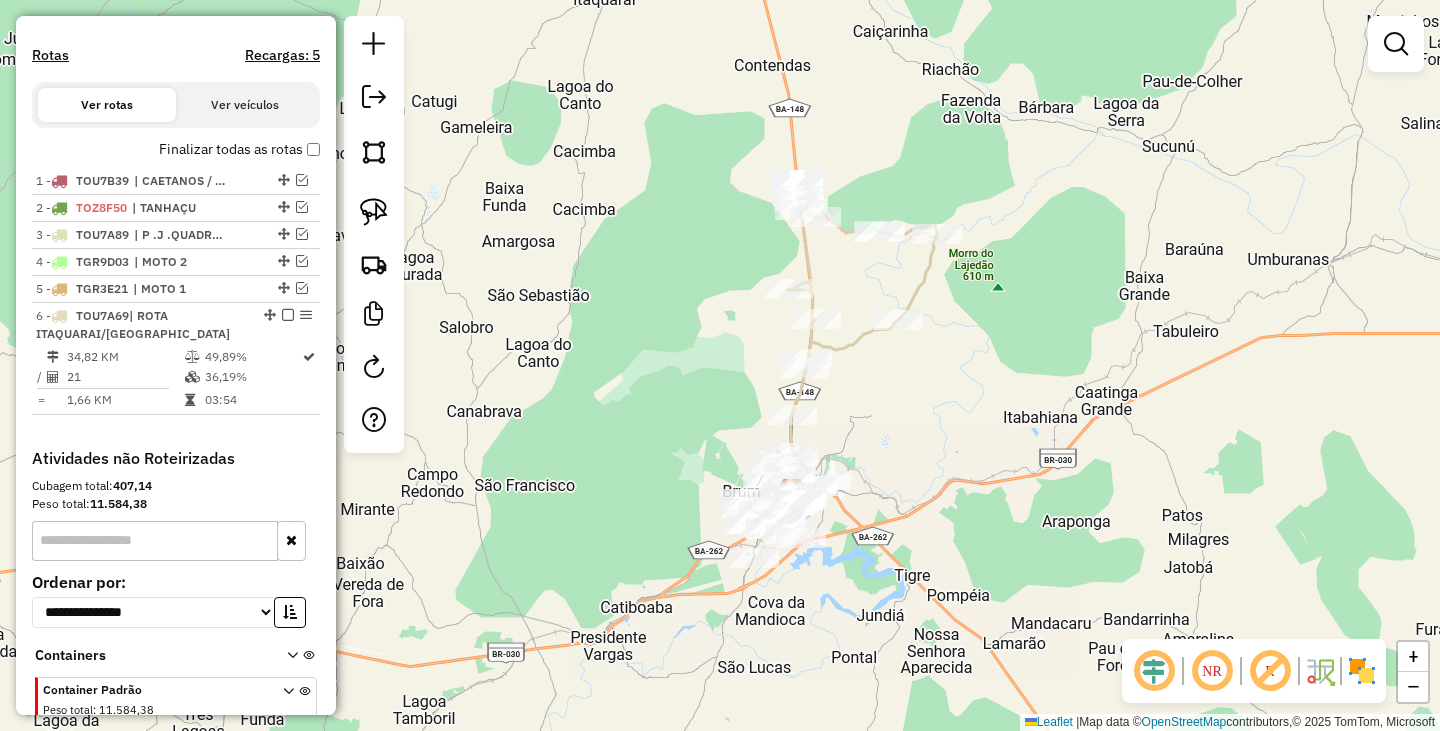 drag, startPoint x: 905, startPoint y: 386, endPoint x: 863, endPoint y: 452, distance: 78.23043 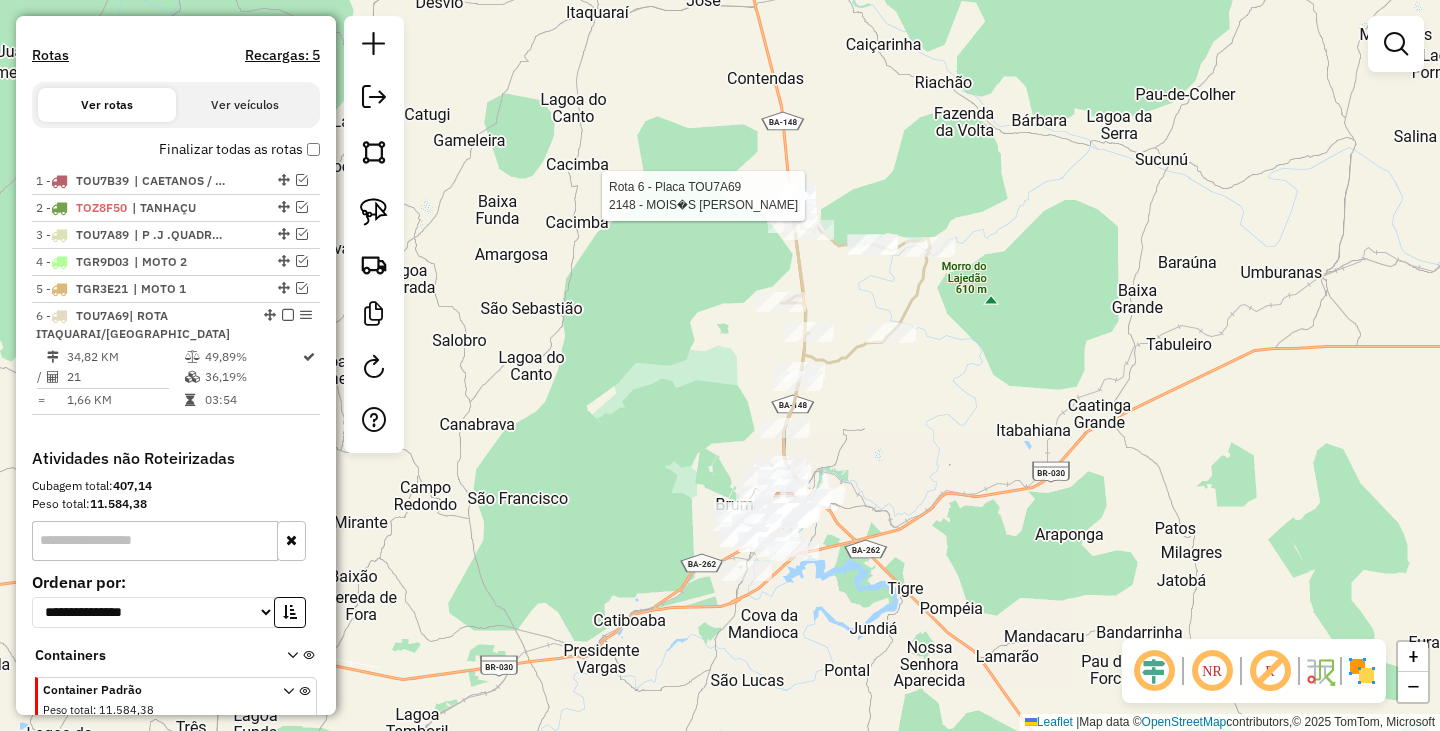 select on "**********" 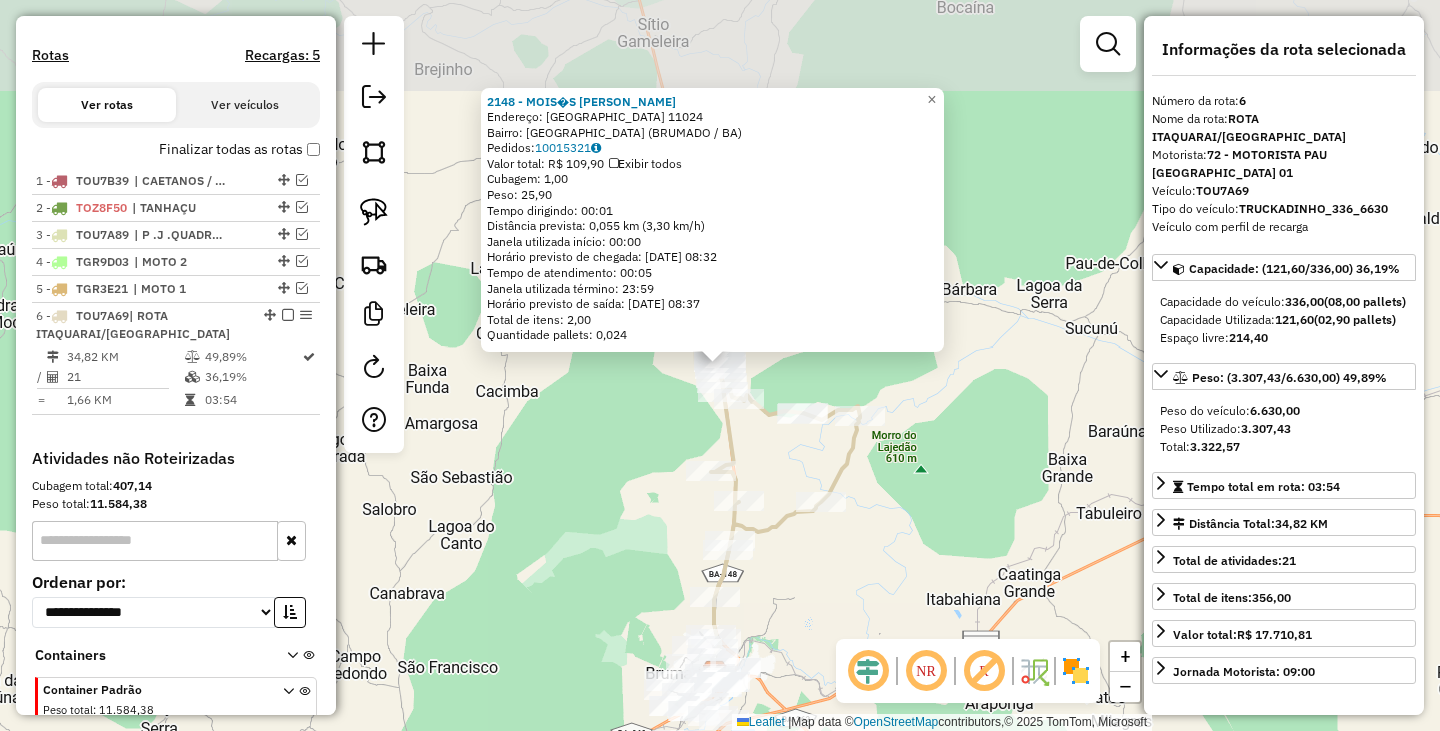 scroll, scrollTop: 716, scrollLeft: 0, axis: vertical 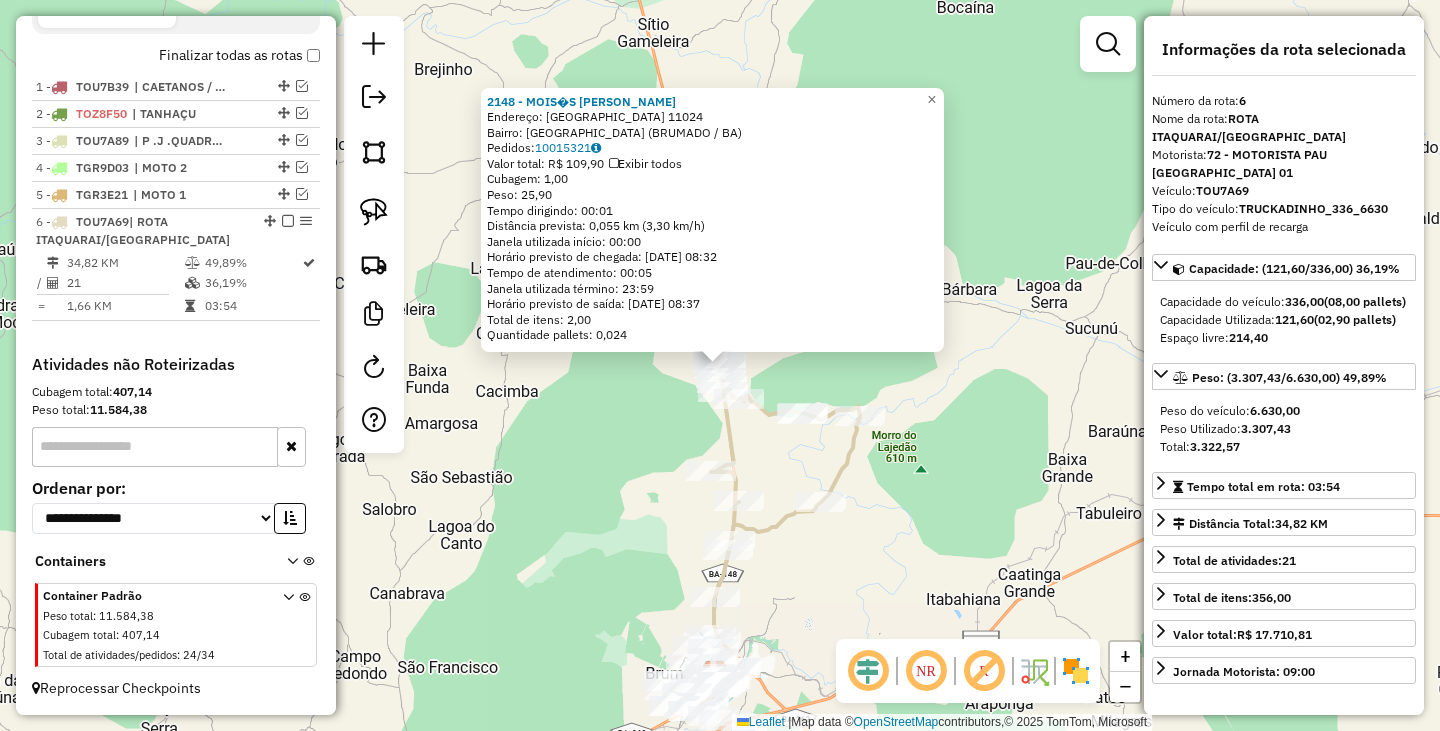 click on "2148 - MOIS�S  SOUZA LOBO  Endereço: Lagoa funda bar               11024   Bairro: LAGOA FUNDA (BRUMADO / BA)   Pedidos:  10015321   Valor total: R$ 109,90   Exibir todos   Cubagem: 1,00  Peso: 25,90  Tempo dirigindo: 00:01   Distância prevista: 0,055 km (3,30 km/h)   Janela utilizada início: 00:00   Horário previsto de chegada: 11/07/2025 08:32   Tempo de atendimento: 00:05   Janela utilizada término: 23:59   Horário previsto de saída: 11/07/2025 08:37   Total de itens: 2,00   Quantidade pallets: 0,024  × Janela de atendimento Grade de atendimento Capacidade Transportadoras Veículos Cliente Pedidos  Rotas Selecione os dias de semana para filtrar as janelas de atendimento  Seg   Ter   Qua   Qui   Sex   Sáb   Dom  Informe o período da janela de atendimento: De: Até:  Filtrar exatamente a janela do cliente  Considerar janela de atendimento padrão  Selecione os dias de semana para filtrar as grades de atendimento  Seg   Ter   Qua   Qui   Sex   Sáb   Dom   Peso mínimo:   Peso máximo:   De:  De:" 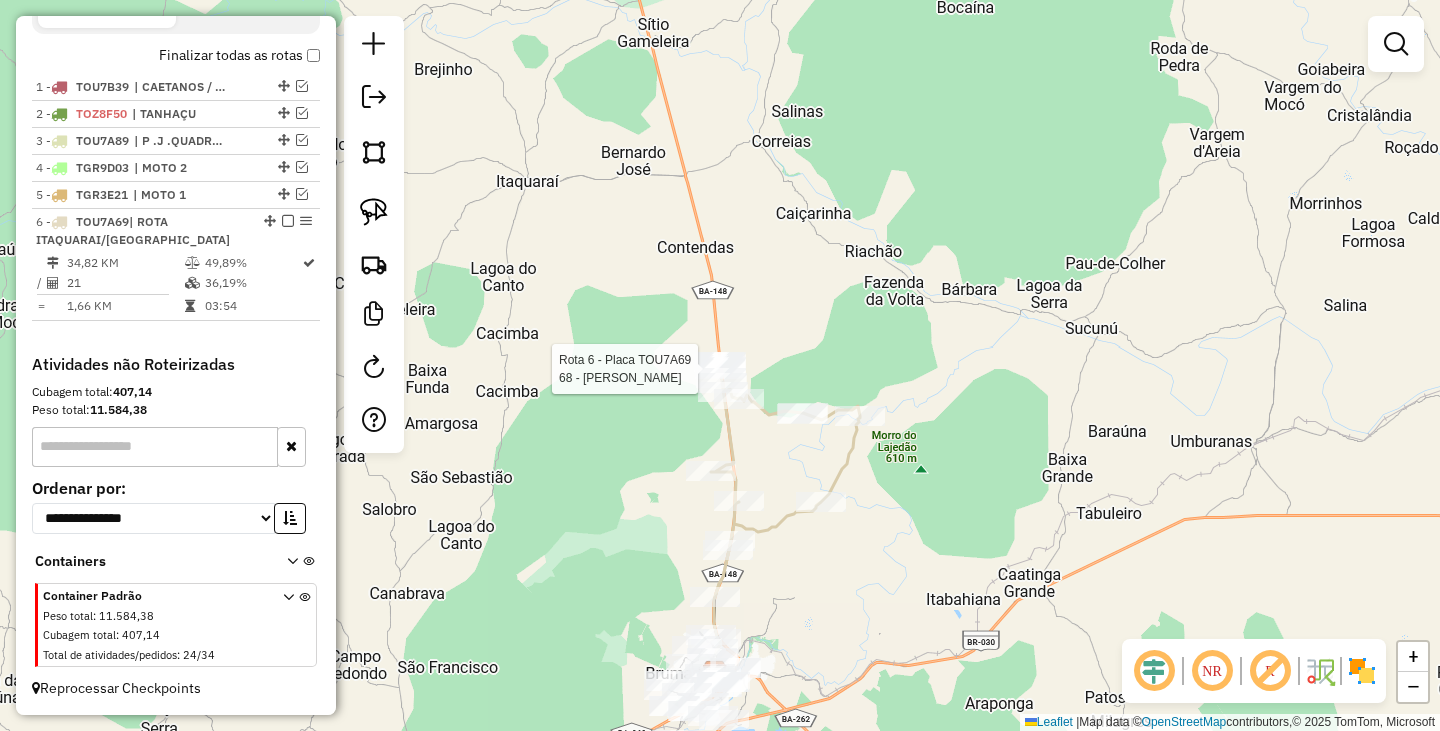 select on "**********" 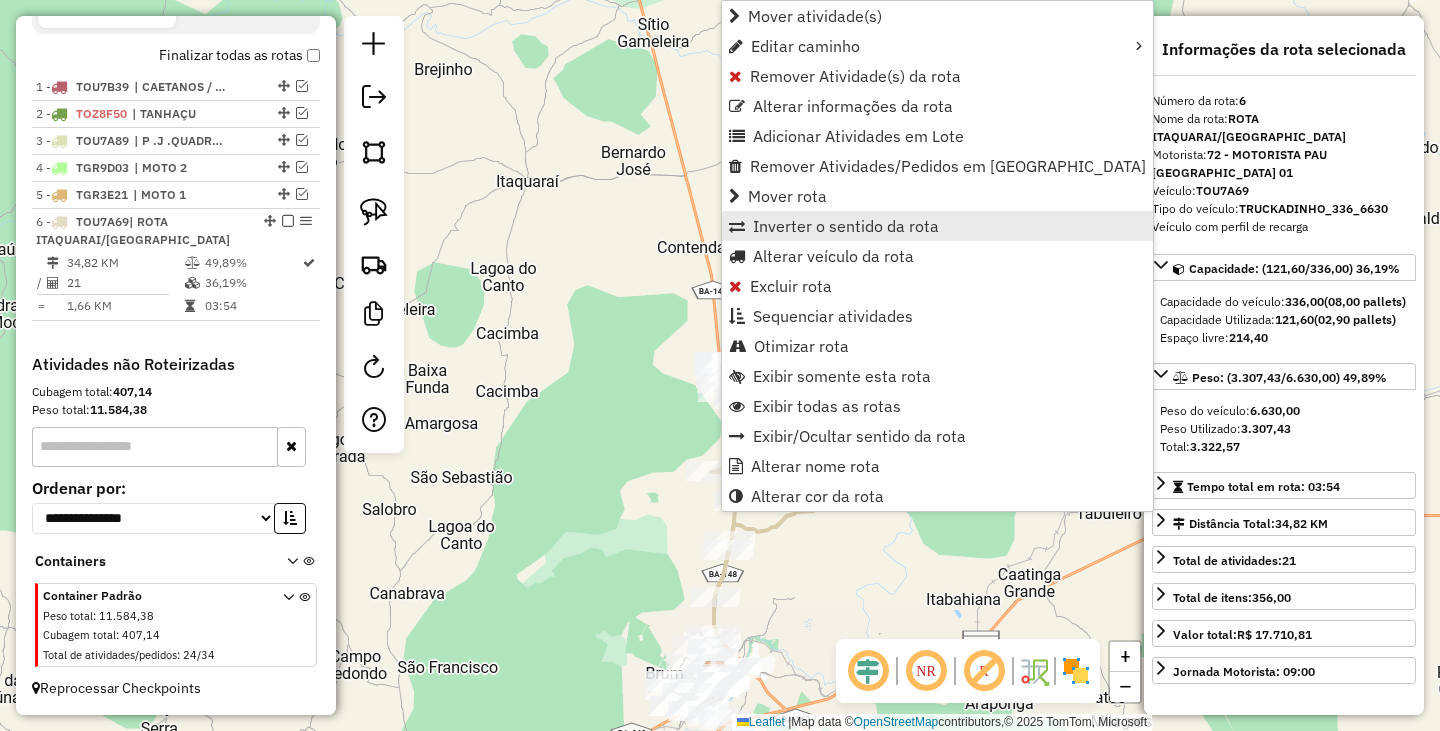 click on "Inverter o sentido da rota" at bounding box center [846, 226] 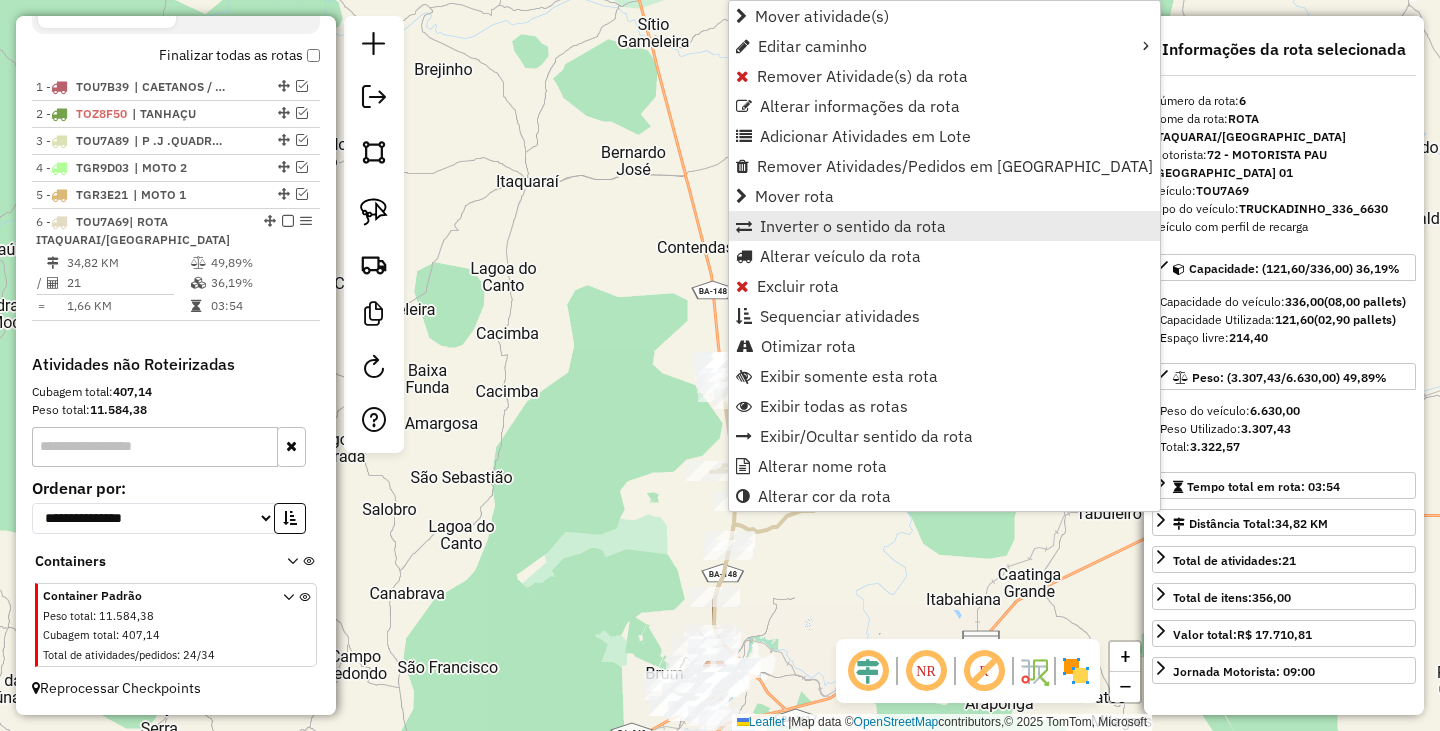 click on "Inverter o sentido da rota" at bounding box center (853, 226) 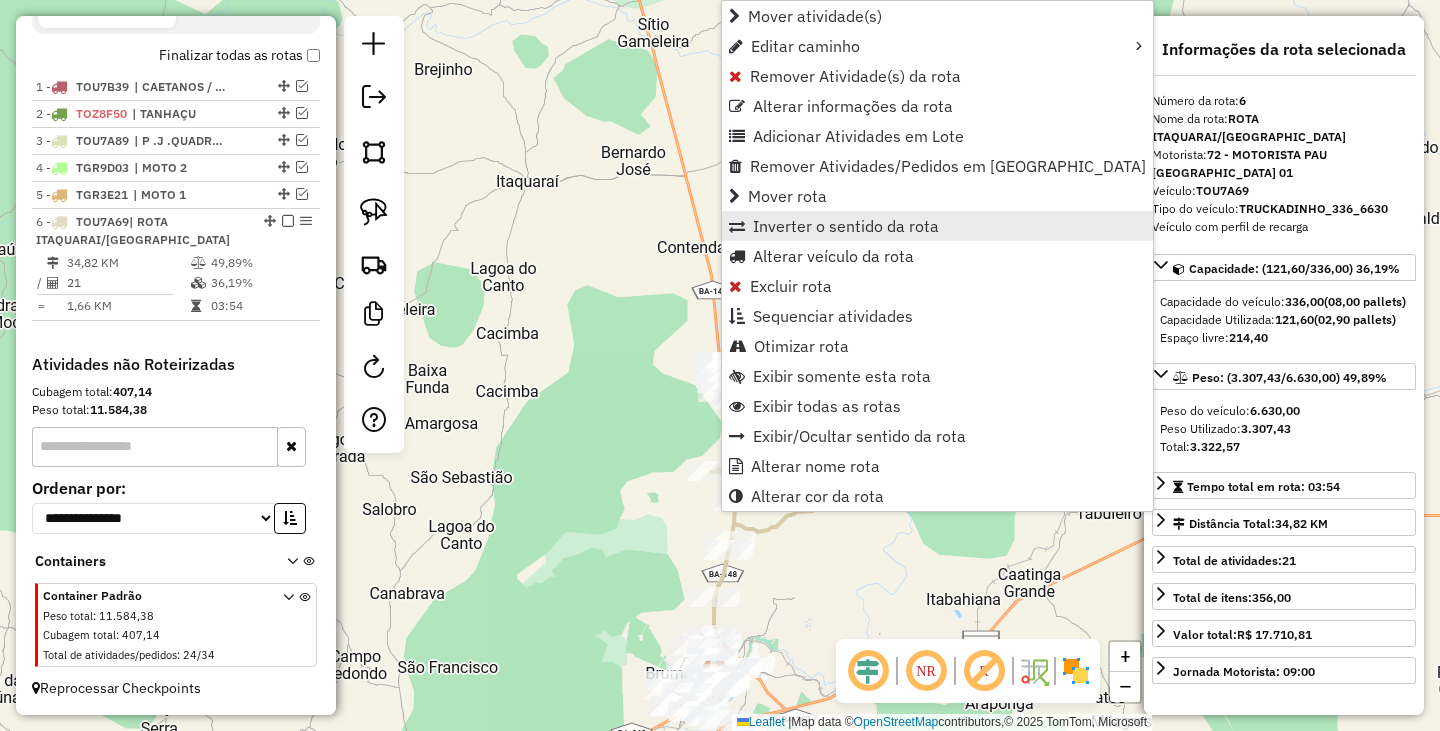click on "Inverter o sentido da rota" at bounding box center (846, 226) 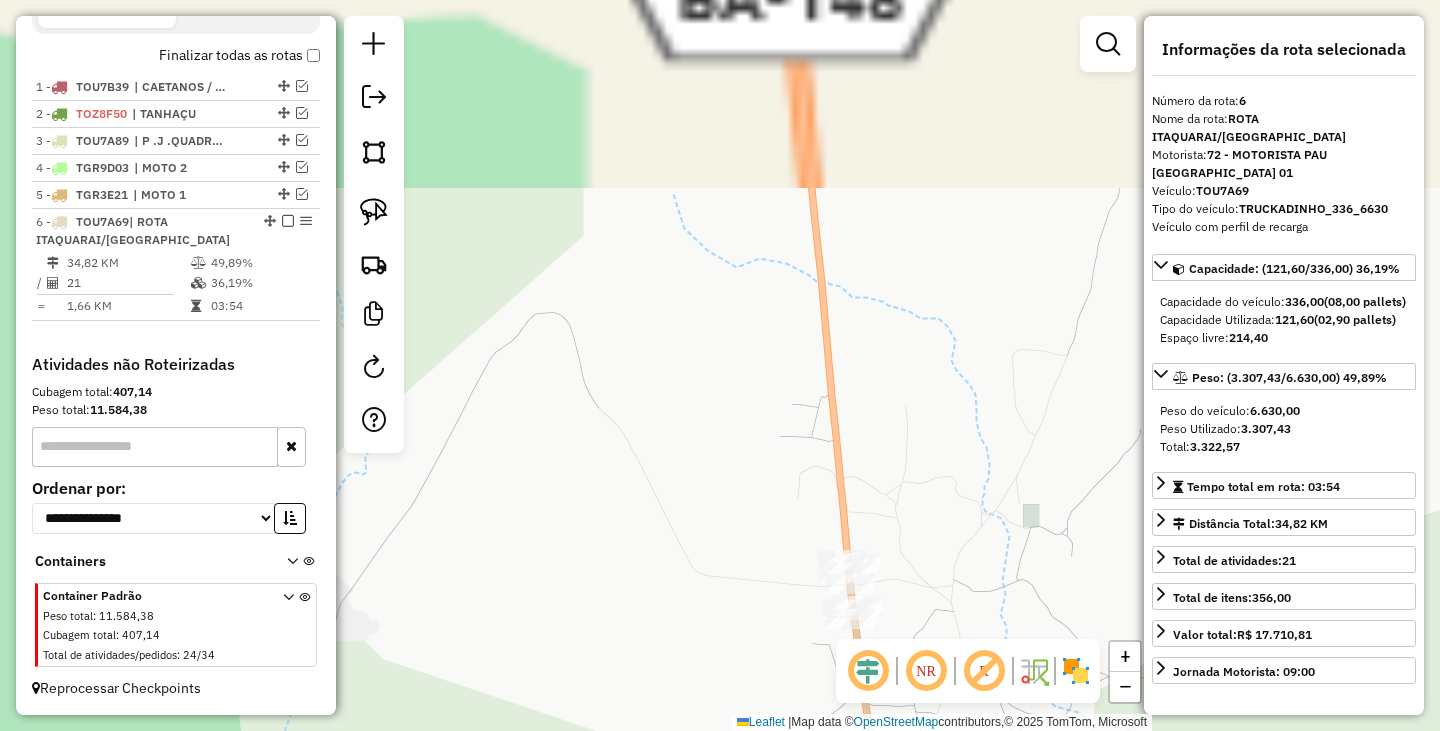 drag, startPoint x: 816, startPoint y: 429, endPoint x: 822, endPoint y: 452, distance: 23.769728 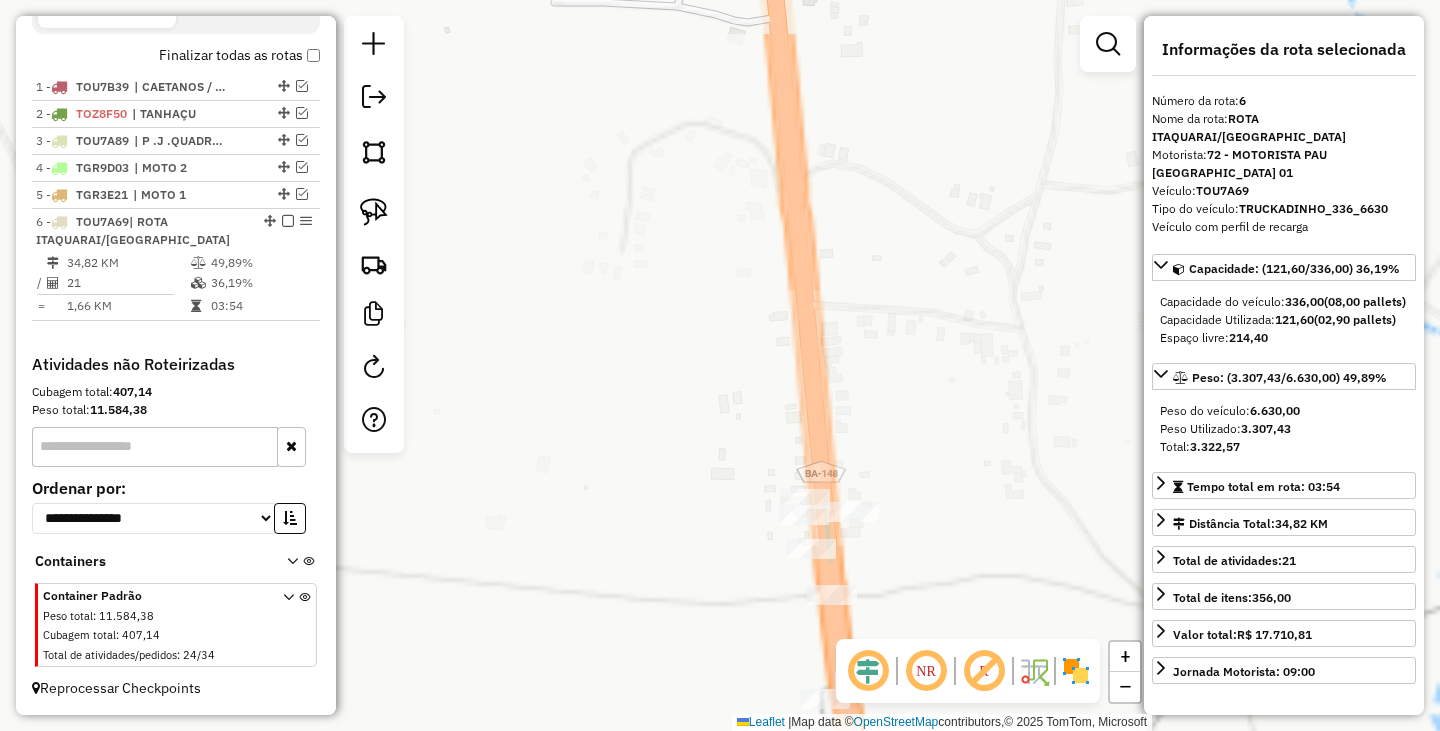 drag, startPoint x: 769, startPoint y: 359, endPoint x: 718, endPoint y: 263, distance: 108.706024 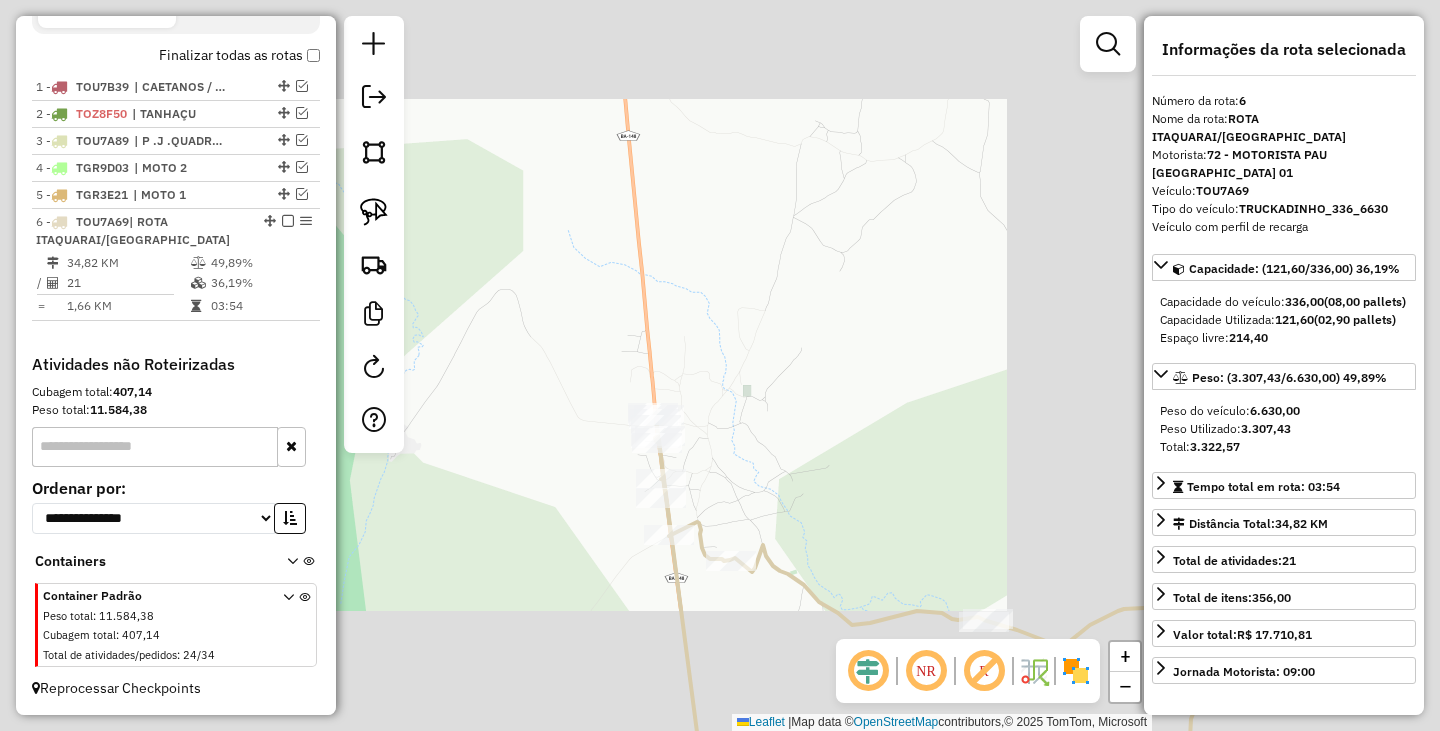 drag, startPoint x: 1022, startPoint y: 402, endPoint x: 661, endPoint y: 428, distance: 361.9351 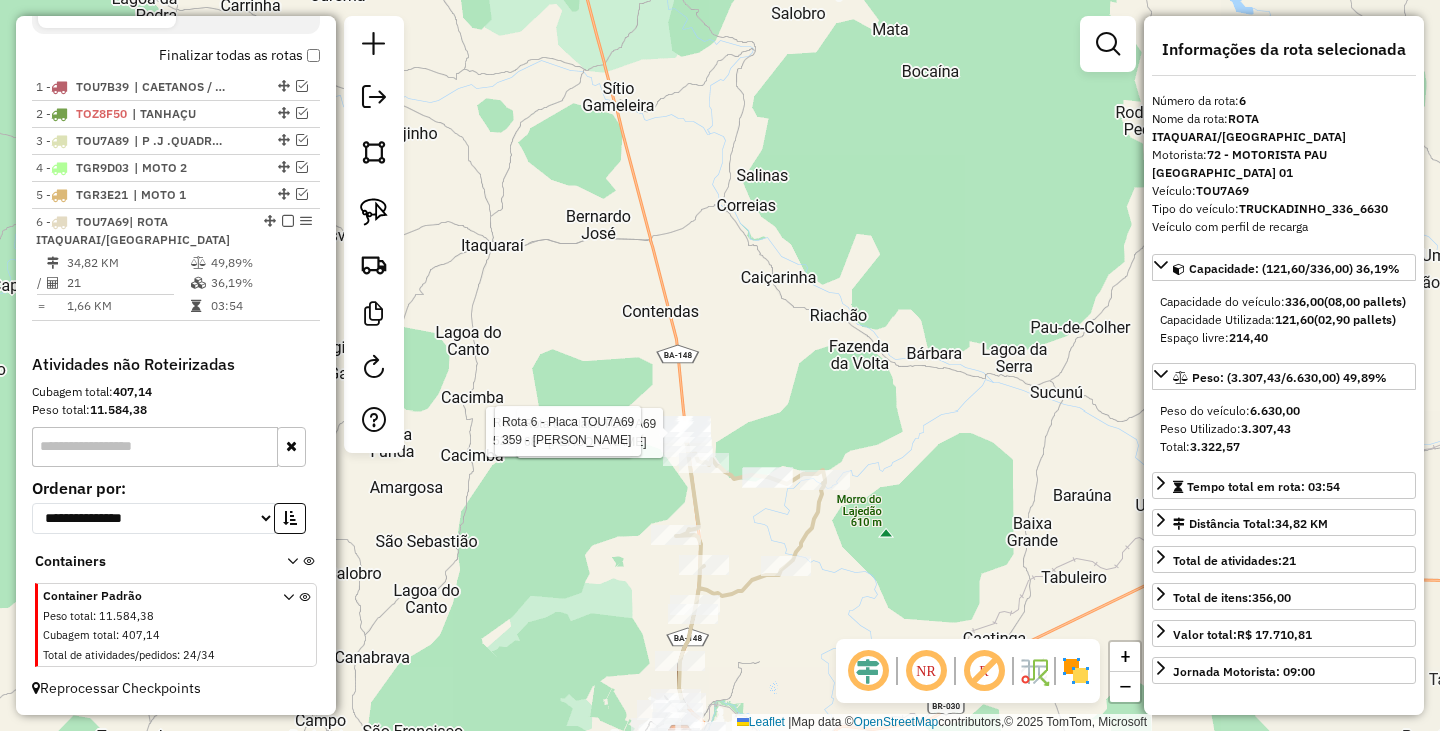 drag, startPoint x: 929, startPoint y: 451, endPoint x: 722, endPoint y: 403, distance: 212.49236 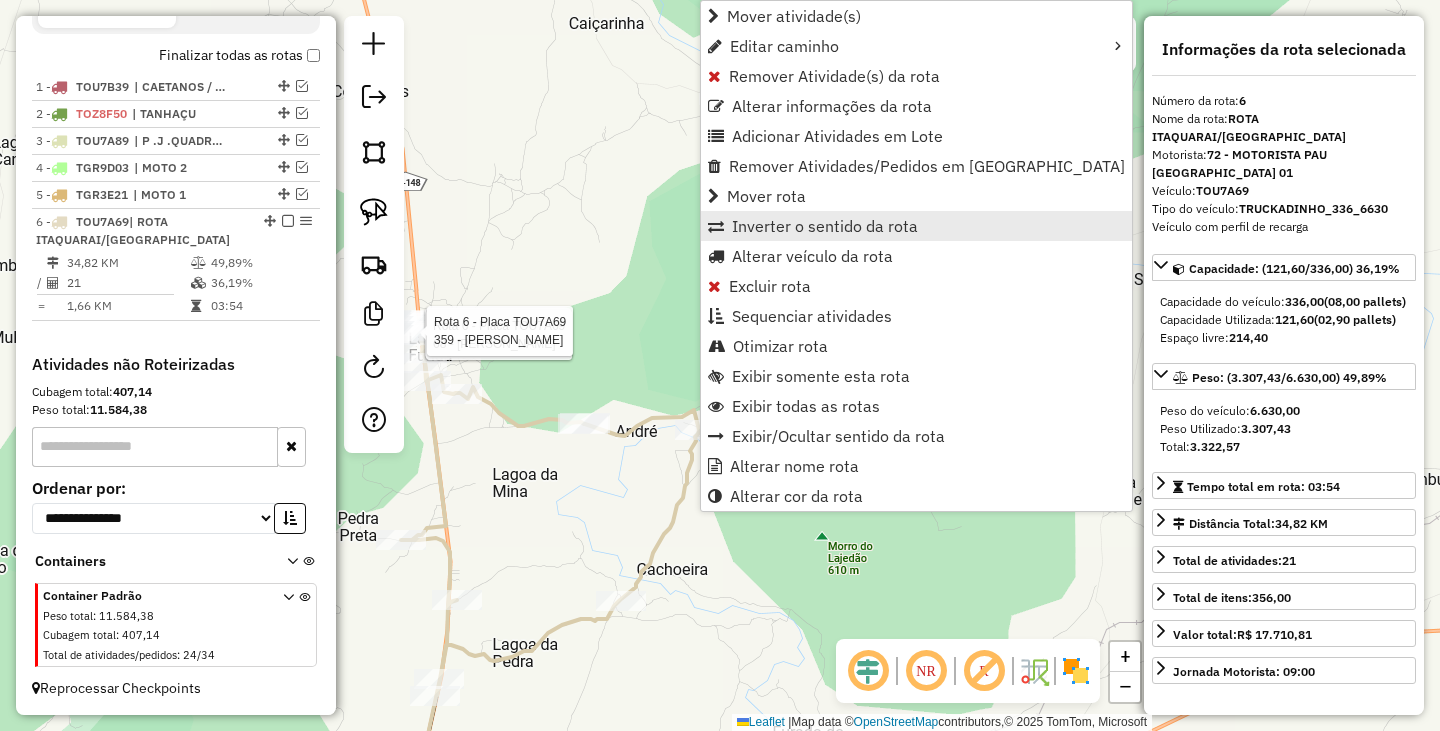 click on "Inverter o sentido da rota" at bounding box center (825, 226) 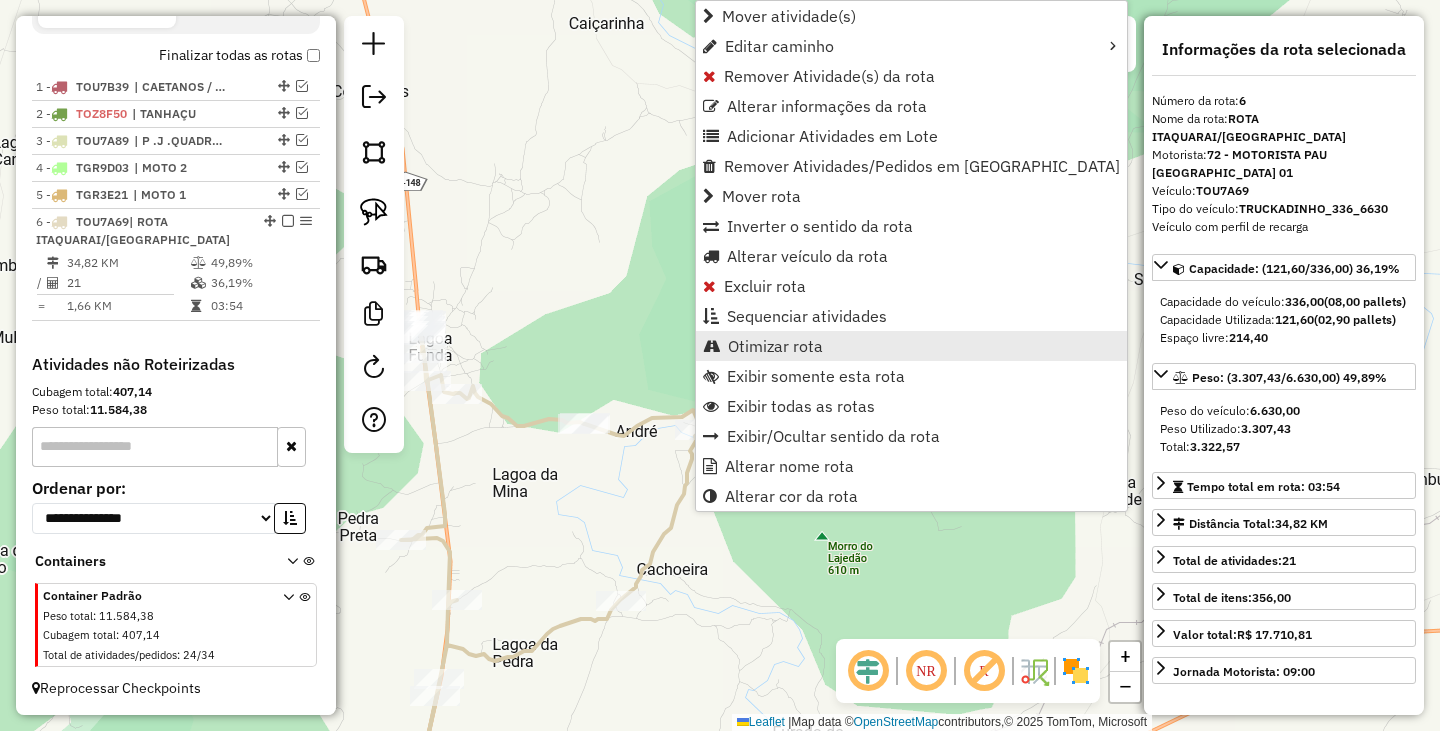 click on "Otimizar rota" at bounding box center (775, 346) 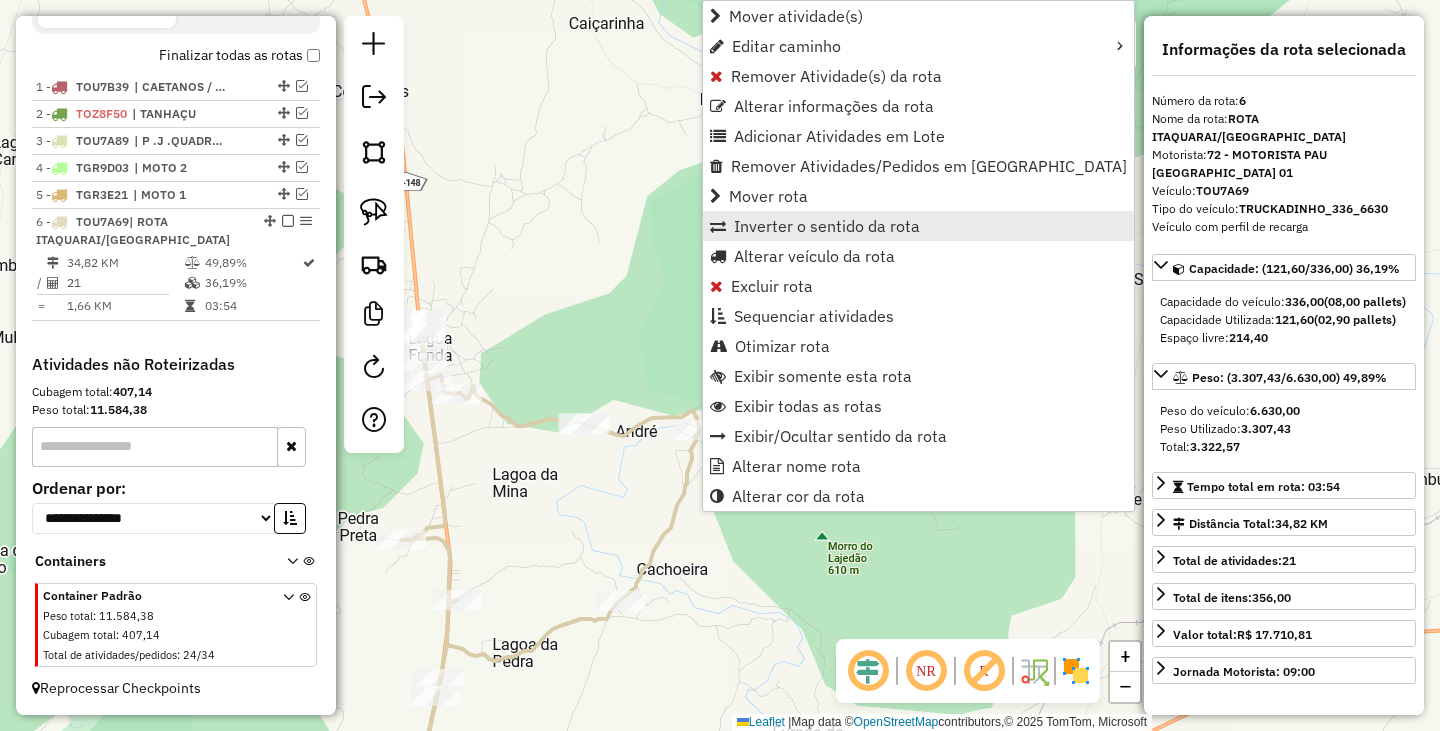 click on "Inverter o sentido da rota" at bounding box center (827, 226) 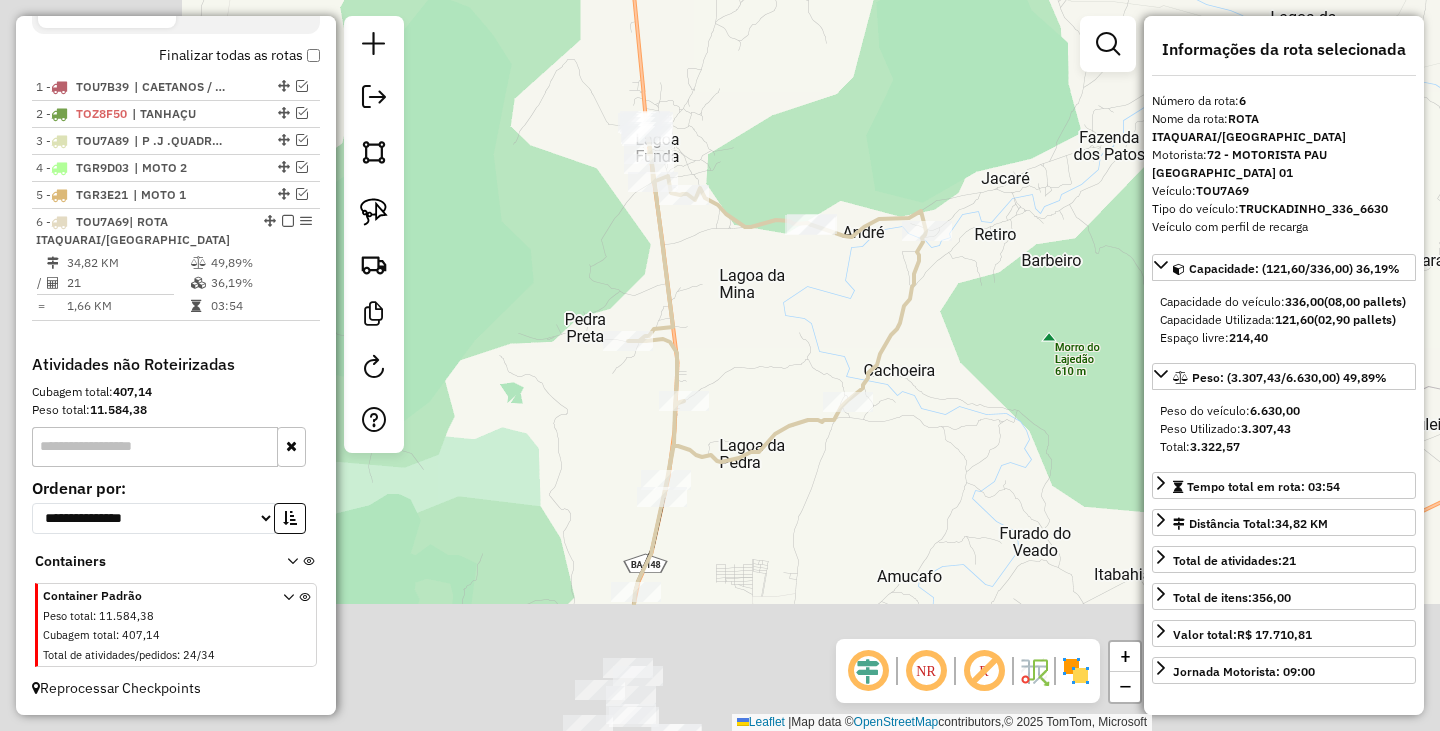 drag, startPoint x: 910, startPoint y: 330, endPoint x: 940, endPoint y: 288, distance: 51.613953 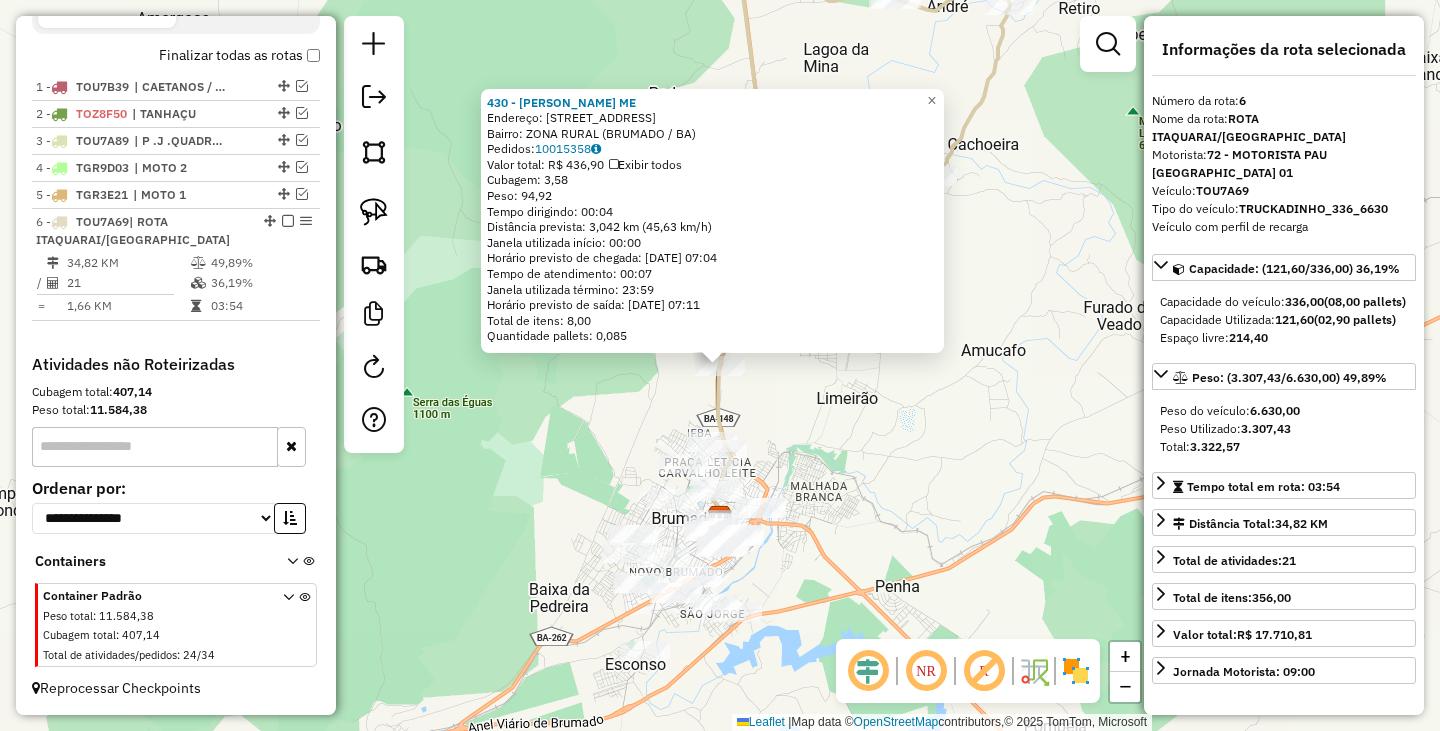 click on "430 - OLIVIO DE ALMEIDA ME  Endereço: R   R FZ SANTA INES               5   Bairro: ZONA RURAL (BRUMADO / BA)   Pedidos:  10015358   Valor total: R$ 436,90   Exibir todos   Cubagem: 3,58  Peso: 94,92  Tempo dirigindo: 00:04   Distância prevista: 3,042 km (45,63 km/h)   Janela utilizada início: 00:00   Horário previsto de chegada: 11/07/2025 07:04   Tempo de atendimento: 00:07   Janela utilizada término: 23:59   Horário previsto de saída: 11/07/2025 07:11   Total de itens: 8,00   Quantidade pallets: 0,085  × Janela de atendimento Grade de atendimento Capacidade Transportadoras Veículos Cliente Pedidos  Rotas Selecione os dias de semana para filtrar as janelas de atendimento  Seg   Ter   Qua   Qui   Sex   Sáb   Dom  Informe o período da janela de atendimento: De: Até:  Filtrar exatamente a janela do cliente  Considerar janela de atendimento padrão  Selecione os dias de semana para filtrar as grades de atendimento  Seg   Ter   Qua   Qui   Sex   Sáb   Dom   Peso mínimo:   Peso máximo:   De:   De:" 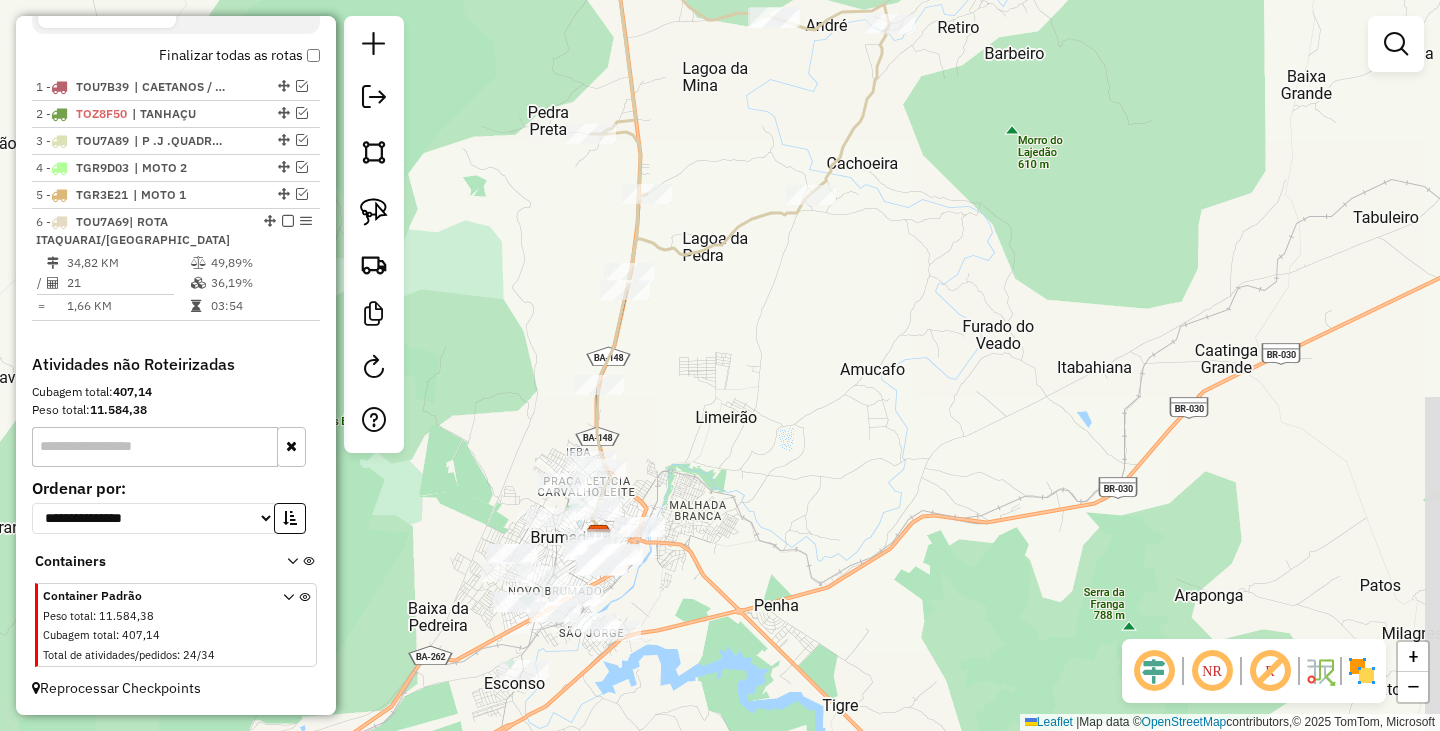 drag, startPoint x: 1088, startPoint y: 265, endPoint x: 924, endPoint y: 288, distance: 165.60495 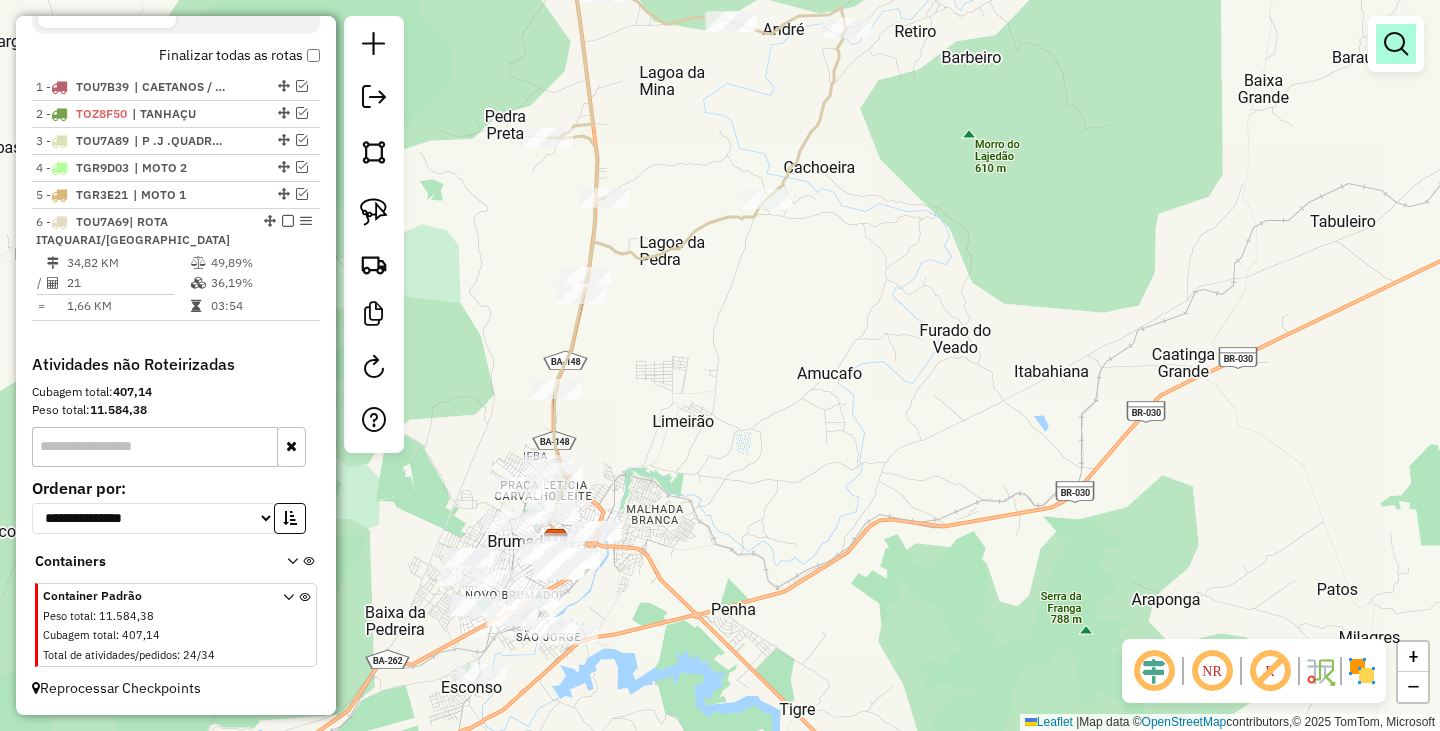 click at bounding box center [1396, 44] 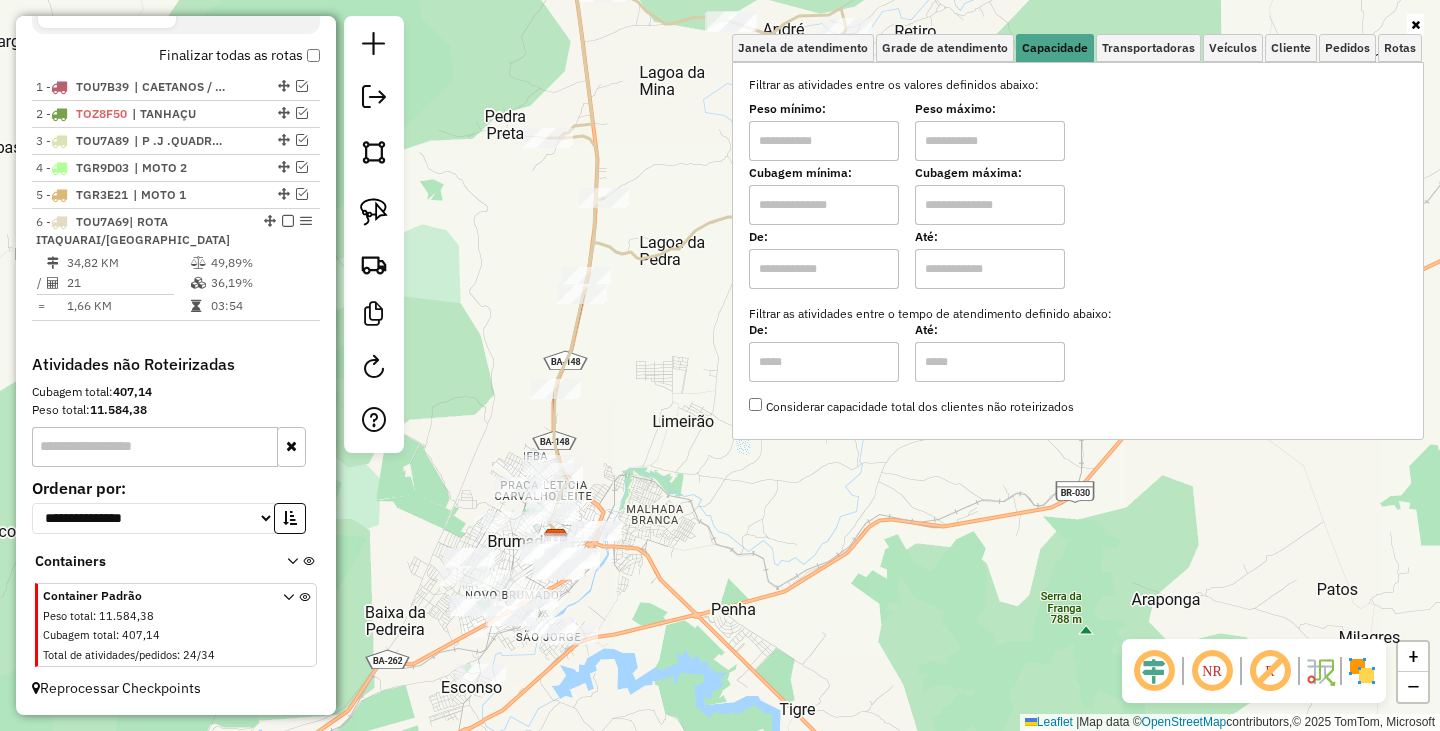 click at bounding box center [824, 141] 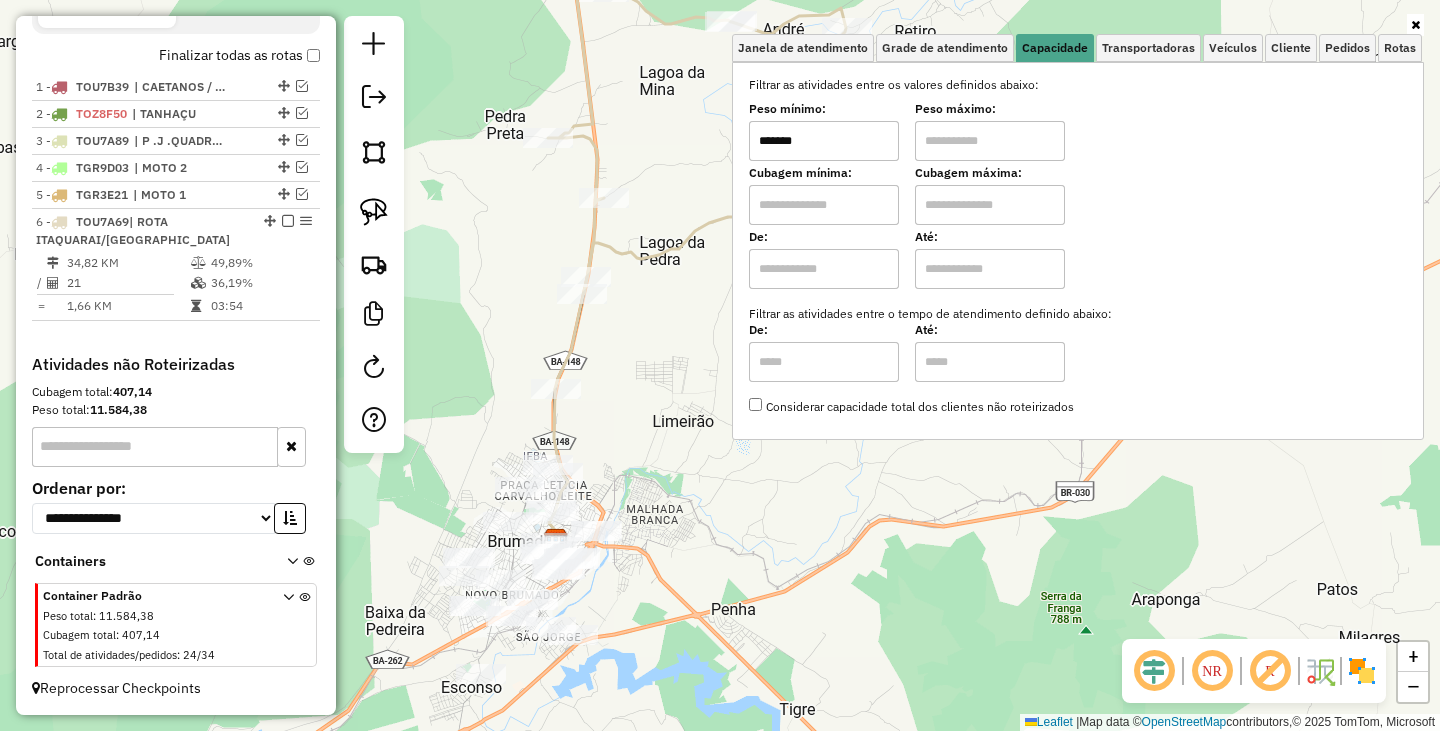click at bounding box center (990, 141) 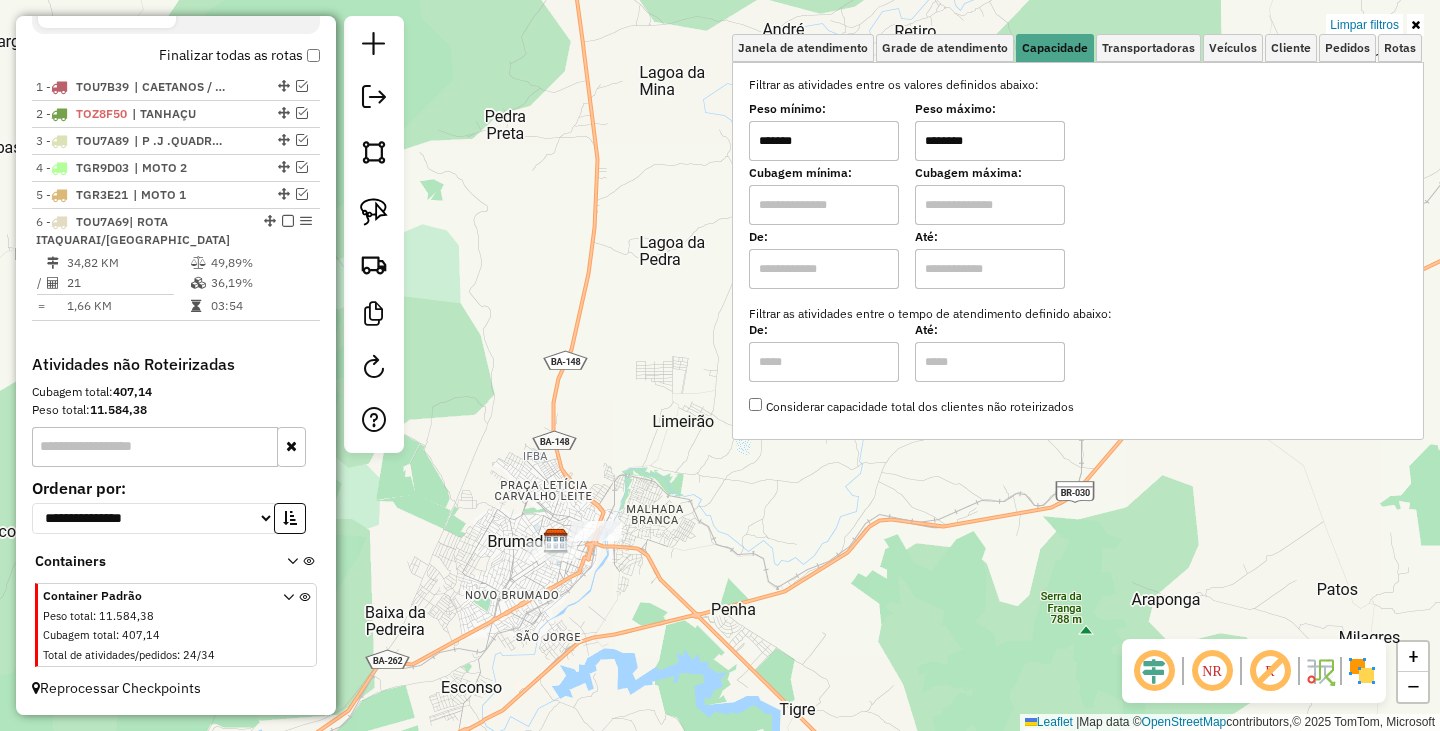 click on "Limpar filtros Janela de atendimento Grade de atendimento Capacidade Transportadoras Veículos Cliente Pedidos  Rotas Selecione os dias de semana para filtrar as janelas de atendimento  Seg   Ter   Qua   Qui   Sex   Sáb   Dom  Informe o período da janela de atendimento: De: Até:  Filtrar exatamente a janela do cliente  Considerar janela de atendimento padrão  Selecione os dias de semana para filtrar as grades de atendimento  Seg   Ter   Qua   Qui   Sex   Sáb   Dom   Considerar clientes sem dia de atendimento cadastrado  Clientes fora do dia de atendimento selecionado Filtrar as atividades entre os valores definidos abaixo:  Peso mínimo:  *******  Peso máximo:  ********  Cubagem mínima:   Cubagem máxima:   De:   Até:  Filtrar as atividades entre o tempo de atendimento definido abaixo:  De:   Até:   Considerar capacidade total dos clientes não roteirizados Transportadora: Selecione um ou mais itens Tipo de veículo: Selecione um ou mais itens Veículo: Selecione um ou mais itens Motorista: Nome: De:" 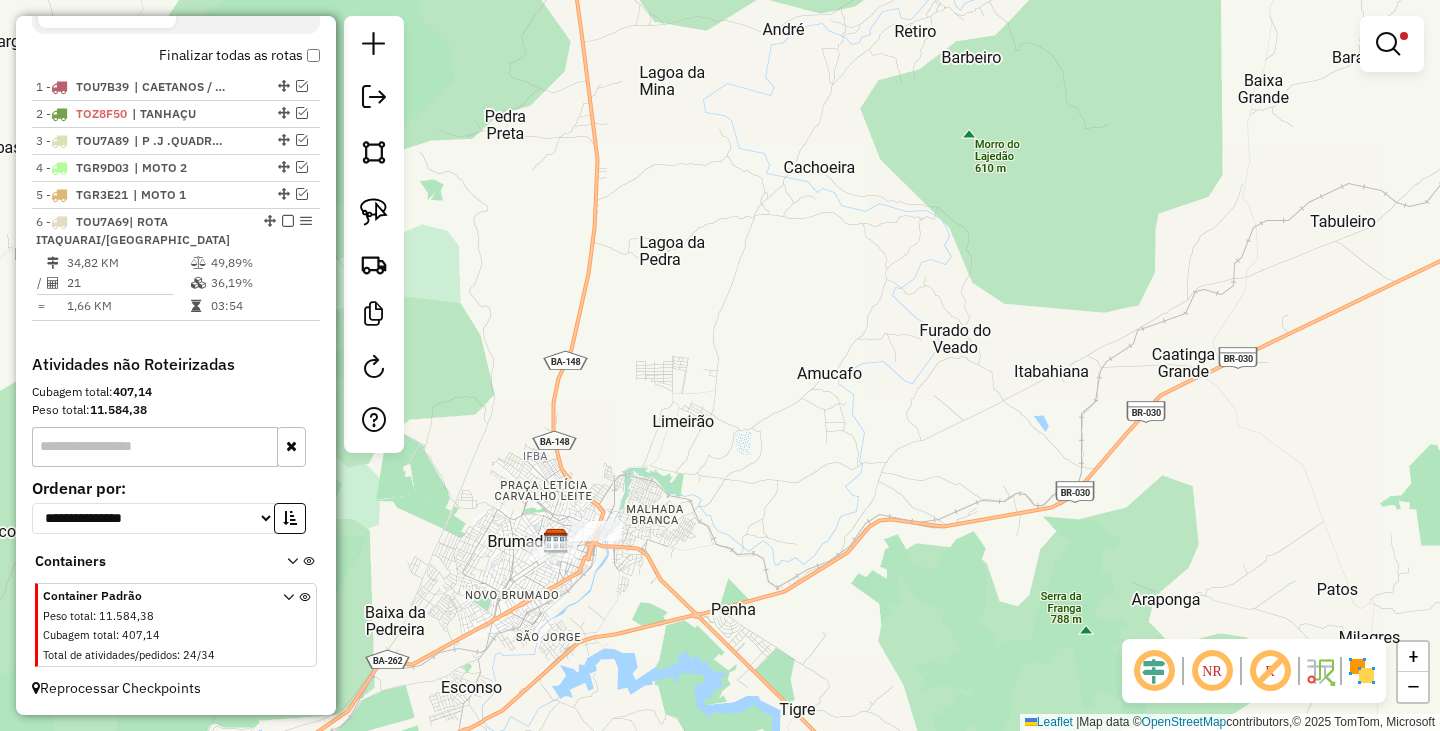 drag, startPoint x: 705, startPoint y: 523, endPoint x: 852, endPoint y: 353, distance: 224.74208 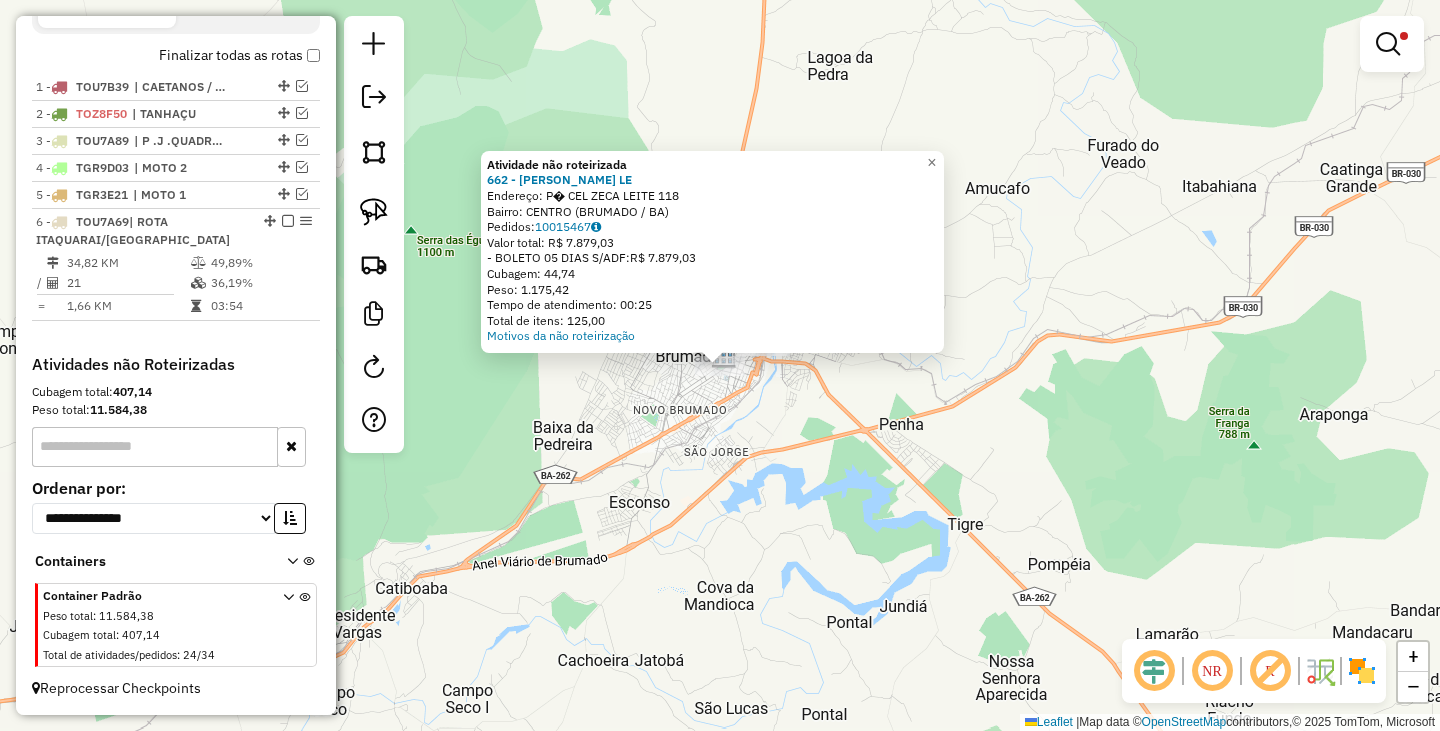 click on "Atividade não roteirizada 662 - ANNA CLECIA ALVES LE  Endereço: P�  CEL ZECA LEITE                118   Bairro: CENTRO (BRUMADO / BA)   Pedidos:  10015467   Valor total: R$ 7.879,03   - BOLETO 05 DIAS S/ADF:  R$ 7.879,03   Cubagem: 44,74   Peso: 1.175,42   Tempo de atendimento: 00:25   Total de itens: 125,00  Motivos da não roteirização × Limpar filtros Janela de atendimento Grade de atendimento Capacidade Transportadoras Veículos Cliente Pedidos  Rotas Selecione os dias de semana para filtrar as janelas de atendimento  Seg   Ter   Qua   Qui   Sex   Sáb   Dom  Informe o período da janela de atendimento: De: Até:  Filtrar exatamente a janela do cliente  Considerar janela de atendimento padrão  Selecione os dias de semana para filtrar as grades de atendimento  Seg   Ter   Qua   Qui   Sex   Sáb   Dom   Considerar clientes sem dia de atendimento cadastrado  Clientes fora do dia de atendimento selecionado Filtrar as atividades entre os valores definidos abaixo:  Peso mínimo:  *******  Peso máximo:" 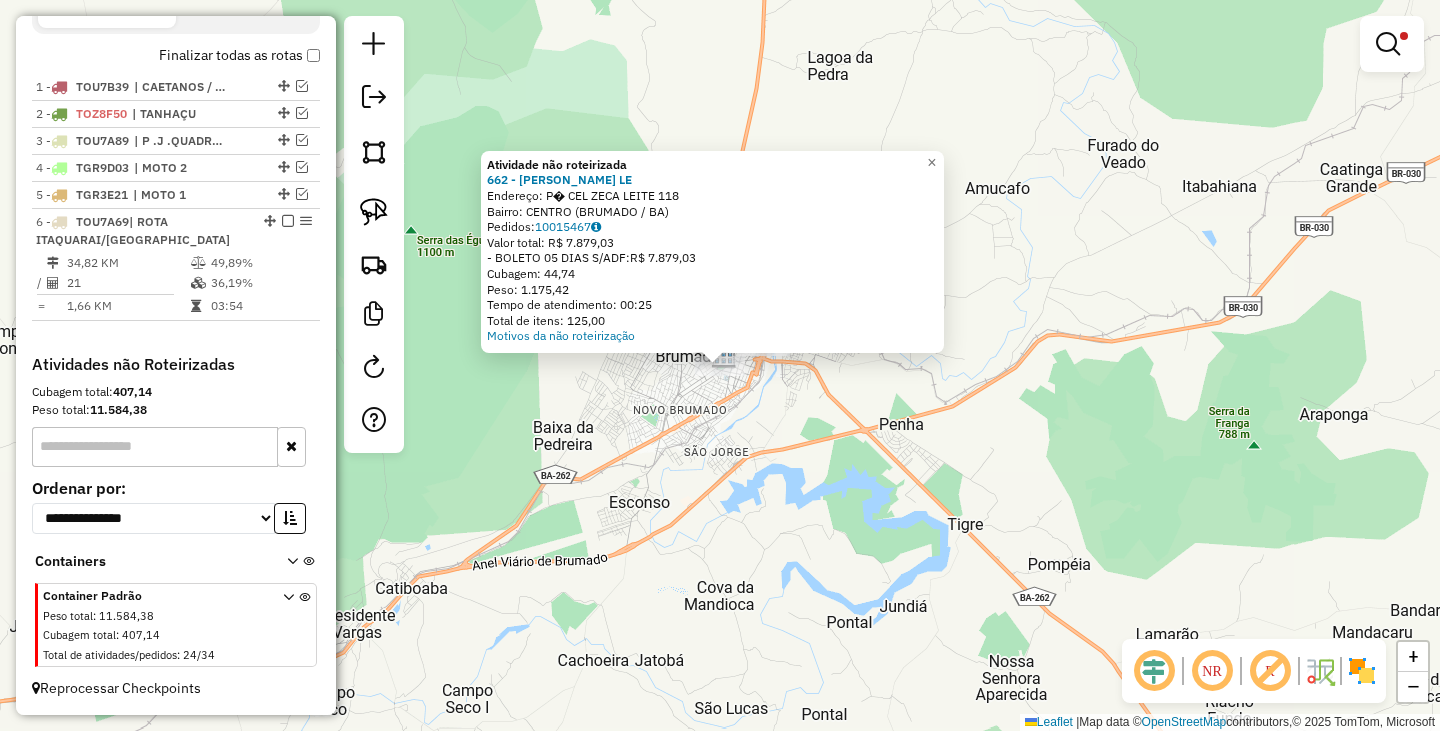 click on "Atividade não roteirizada 662 - ANNA CLECIA ALVES LE  Endereço: P�  CEL ZECA LEITE                118   Bairro: CENTRO (BRUMADO / BA)   Pedidos:  10015467   Valor total: R$ 7.879,03   - BOLETO 05 DIAS S/ADF:  R$ 7.879,03   Cubagem: 44,74   Peso: 1.175,42   Tempo de atendimento: 00:25   Total de itens: 125,00  Motivos da não roteirização × Limpar filtros Janela de atendimento Grade de atendimento Capacidade Transportadoras Veículos Cliente Pedidos  Rotas Selecione os dias de semana para filtrar as janelas de atendimento  Seg   Ter   Qua   Qui   Sex   Sáb   Dom  Informe o período da janela de atendimento: De: Até:  Filtrar exatamente a janela do cliente  Considerar janela de atendimento padrão  Selecione os dias de semana para filtrar as grades de atendimento  Seg   Ter   Qua   Qui   Sex   Sáb   Dom   Considerar clientes sem dia de atendimento cadastrado  Clientes fora do dia de atendimento selecionado Filtrar as atividades entre os valores definidos abaixo:  Peso mínimo:  *******  Peso máximo:" 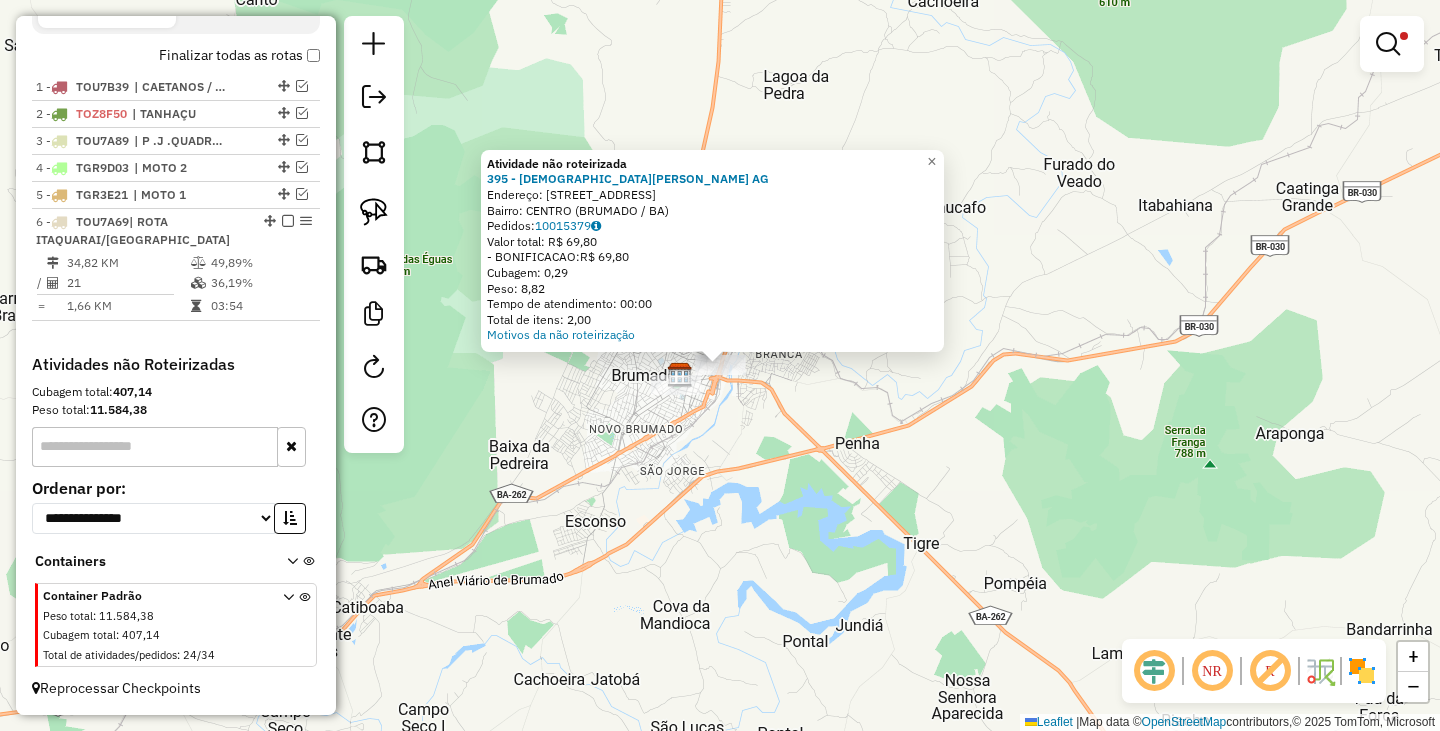 click on "Atividade não roteirizada 395 - DEISIANE DA SILVA AG  Endereço: R   RUA EXUPERIO PINHEIRO CANGUCU 245   Bairro: CENTRO (BRUMADO / BA)   Pedidos:  10015379   Valor total: R$ 69,80   - BONIFICACAO:  R$ 69,80   Cubagem: 0,29   Peso: 8,82   Tempo de atendimento: 00:00   Total de itens: 2,00  Motivos da não roteirização × Limpar filtros Janela de atendimento Grade de atendimento Capacidade Transportadoras Veículos Cliente Pedidos  Rotas Selecione os dias de semana para filtrar as janelas de atendimento  Seg   Ter   Qua   Qui   Sex   Sáb   Dom  Informe o período da janela de atendimento: De: Até:  Filtrar exatamente a janela do cliente  Considerar janela de atendimento padrão  Selecione os dias de semana para filtrar as grades de atendimento  Seg   Ter   Qua   Qui   Sex   Sáb   Dom   Considerar clientes sem dia de atendimento cadastrado  Clientes fora do dia de atendimento selecionado Filtrar as atividades entre os valores definidos abaixo:  Peso mínimo:  *******  Peso máximo:  ********  De:   Até:" 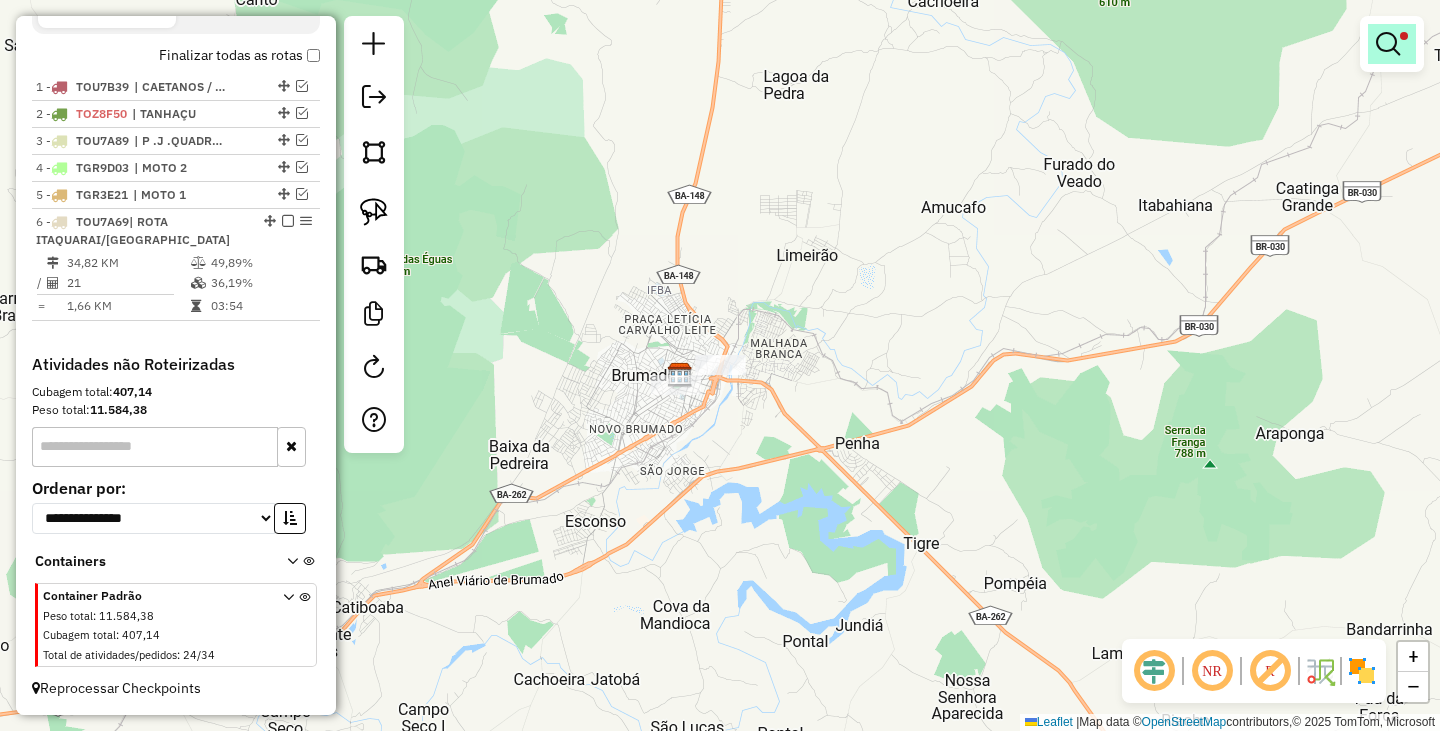 click at bounding box center (1388, 44) 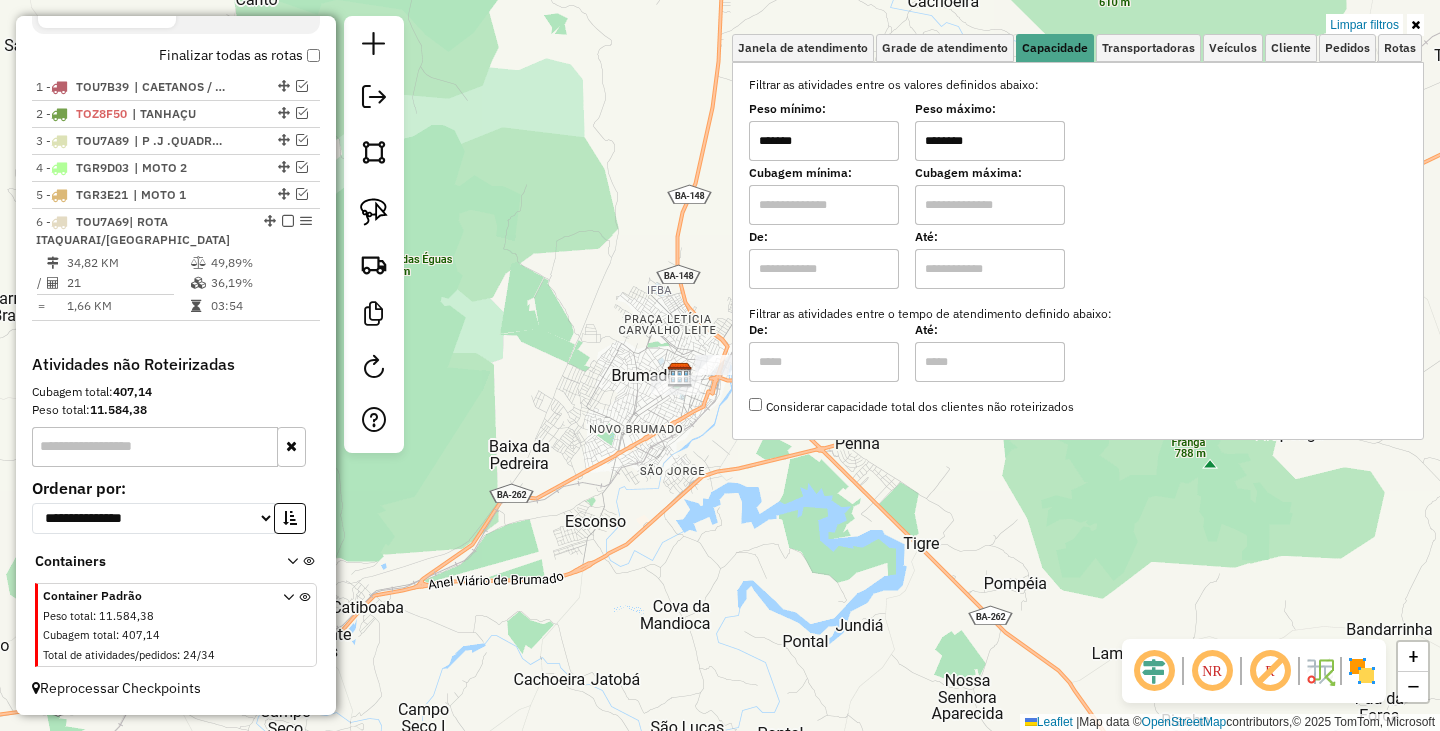 click on "Limpar filtros Janela de atendimento Grade de atendimento Capacidade Transportadoras Veículos Cliente Pedidos  Rotas Selecione os dias de semana para filtrar as janelas de atendimento  Seg   Ter   Qua   Qui   Sex   Sáb   Dom  Informe o período da janela de atendimento: De: Até:  Filtrar exatamente a janela do cliente  Considerar janela de atendimento padrão  Selecione os dias de semana para filtrar as grades de atendimento  Seg   Ter   Qua   Qui   Sex   Sáb   Dom   Considerar clientes sem dia de atendimento cadastrado  Clientes fora do dia de atendimento selecionado Filtrar as atividades entre os valores definidos abaixo:  Peso mínimo:  *******  Peso máximo:  ********  Cubagem mínima:   Cubagem máxima:   De:   Até:  Filtrar as atividades entre o tempo de atendimento definido abaixo:  De:   Até:   Considerar capacidade total dos clientes não roteirizados Transportadora: Selecione um ou mais itens Tipo de veículo: Selecione um ou mais itens Veículo: Selecione um ou mais itens Motorista: Nome: De:" 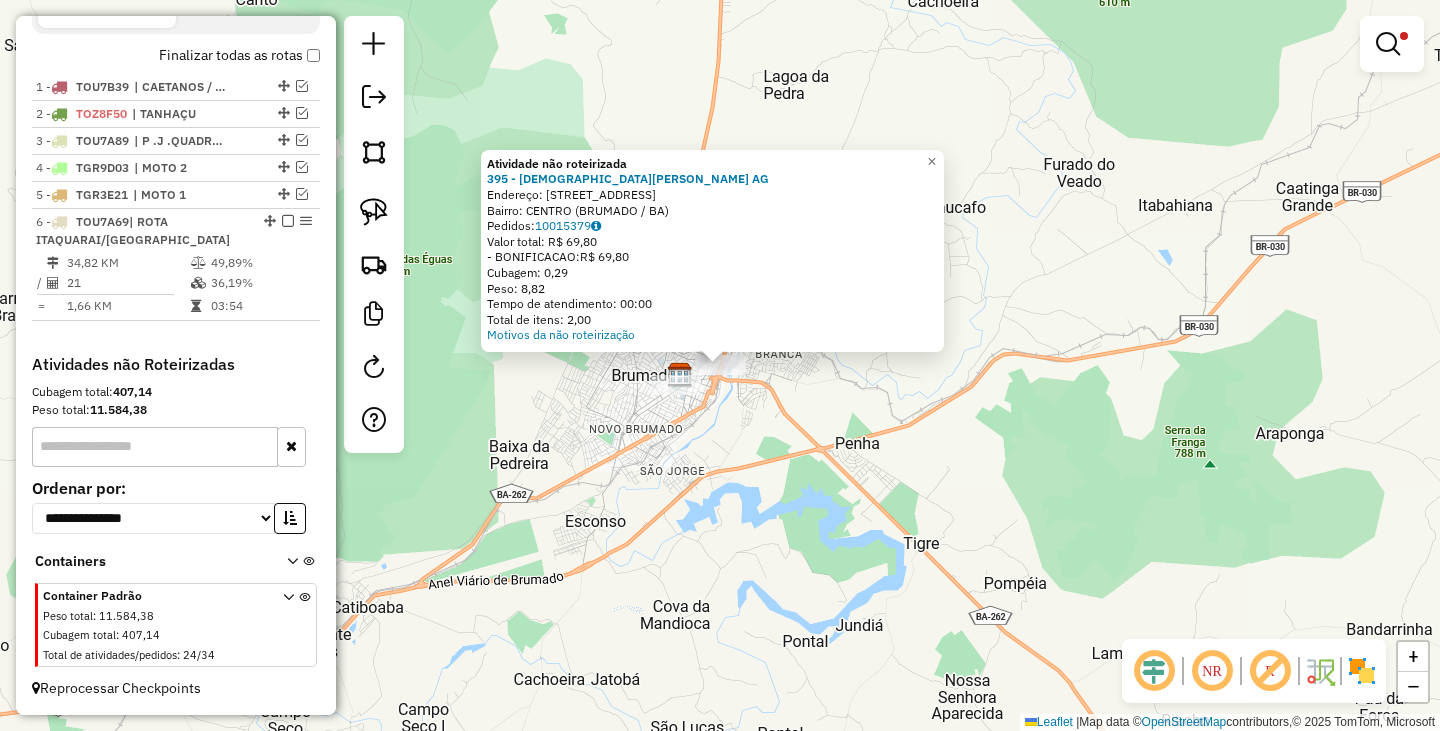click on "Atividade não roteirizada 395 - DEISIANE DA SILVA AG  Endereço: R   RUA EXUPERIO PINHEIRO CANGUCU 245   Bairro: CENTRO (BRUMADO / BA)   Pedidos:  10015379   Valor total: R$ 69,80   - BONIFICACAO:  R$ 69,80   Cubagem: 0,29   Peso: 8,82   Tempo de atendimento: 00:00   Total de itens: 2,00  Motivos da não roteirização × Limpar filtros Janela de atendimento Grade de atendimento Capacidade Transportadoras Veículos Cliente Pedidos  Rotas Selecione os dias de semana para filtrar as janelas de atendimento  Seg   Ter   Qua   Qui   Sex   Sáb   Dom  Informe o período da janela de atendimento: De: Até:  Filtrar exatamente a janela do cliente  Considerar janela de atendimento padrão  Selecione os dias de semana para filtrar as grades de atendimento  Seg   Ter   Qua   Qui   Sex   Sáb   Dom   Considerar clientes sem dia de atendimento cadastrado  Clientes fora do dia de atendimento selecionado Filtrar as atividades entre os valores definidos abaixo:  Peso mínimo:  *******  Peso máximo:  ********  De:   Até:" 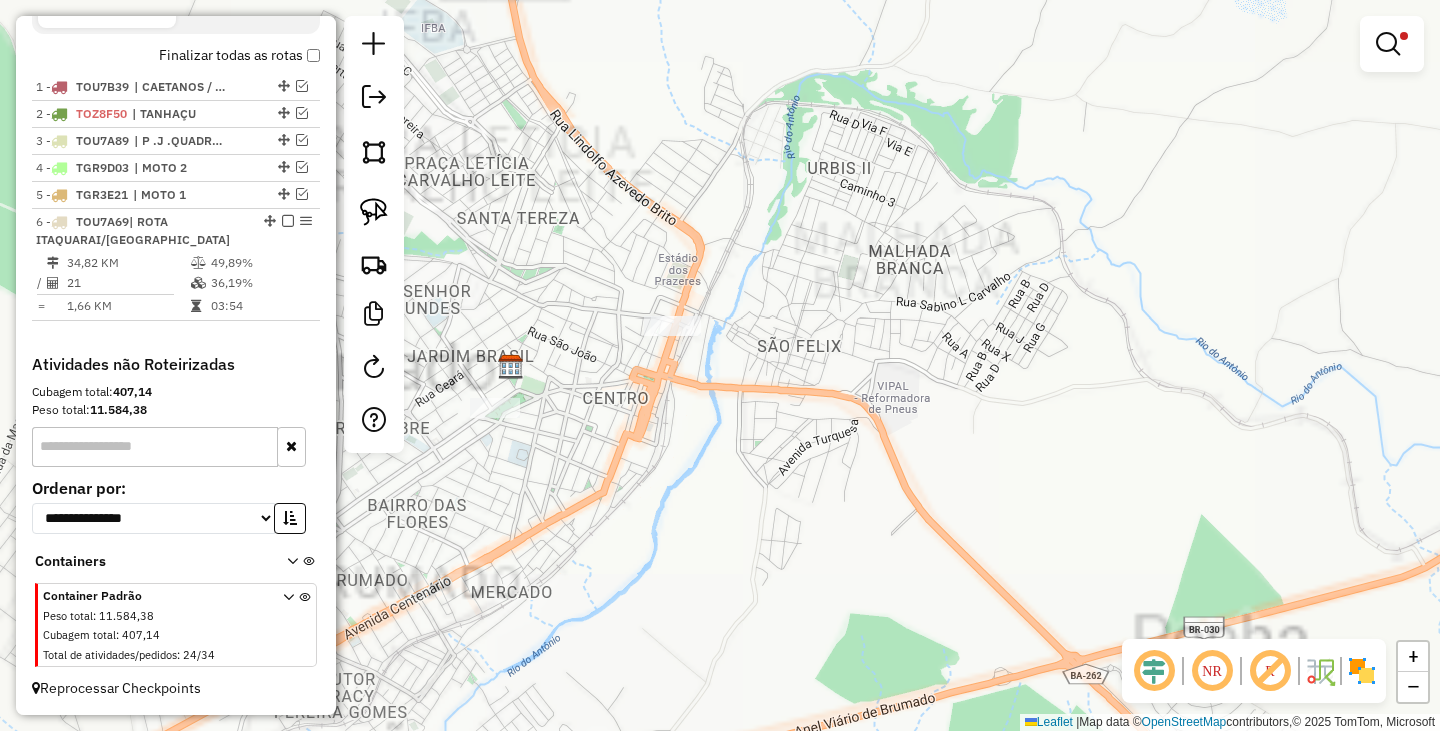 drag, startPoint x: 838, startPoint y: 365, endPoint x: 919, endPoint y: 348, distance: 82.764725 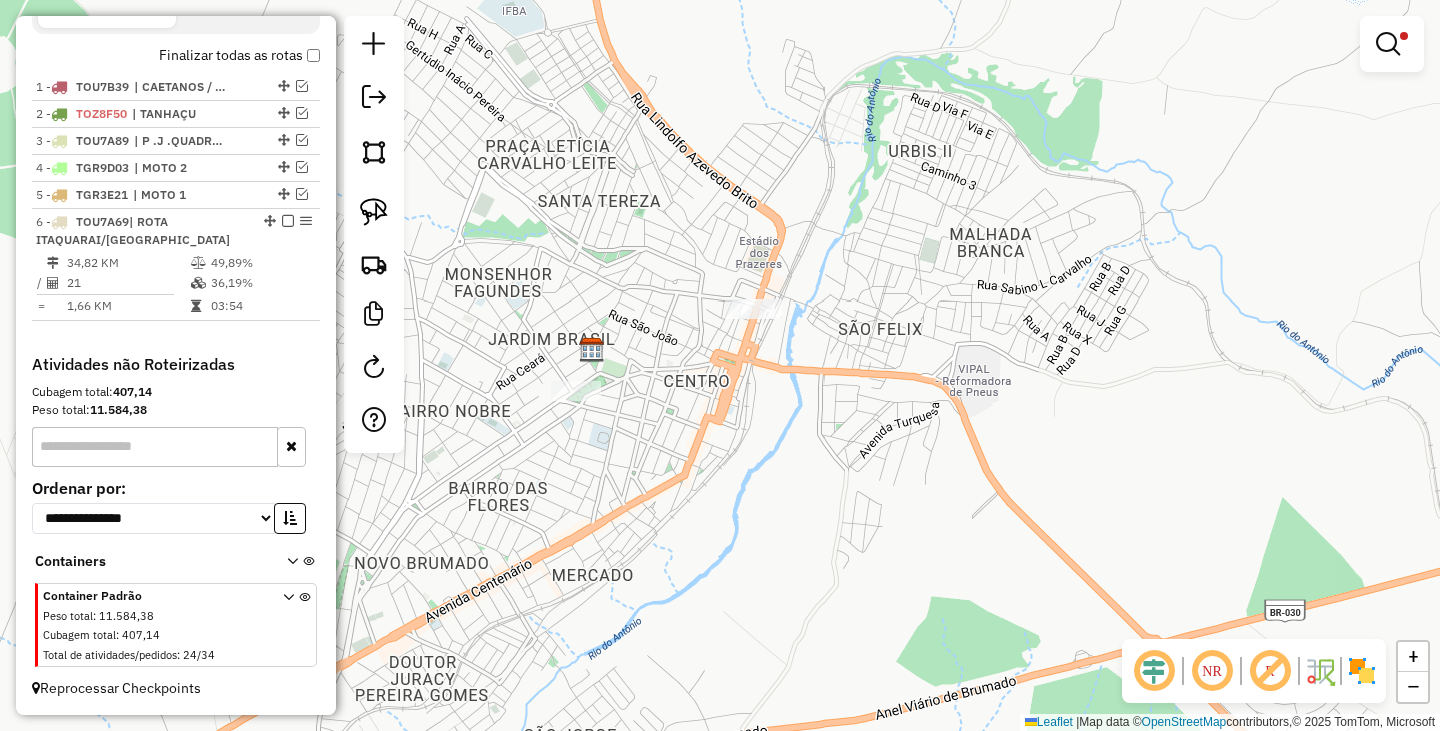 drag, startPoint x: 368, startPoint y: 201, endPoint x: 745, endPoint y: 247, distance: 379.796 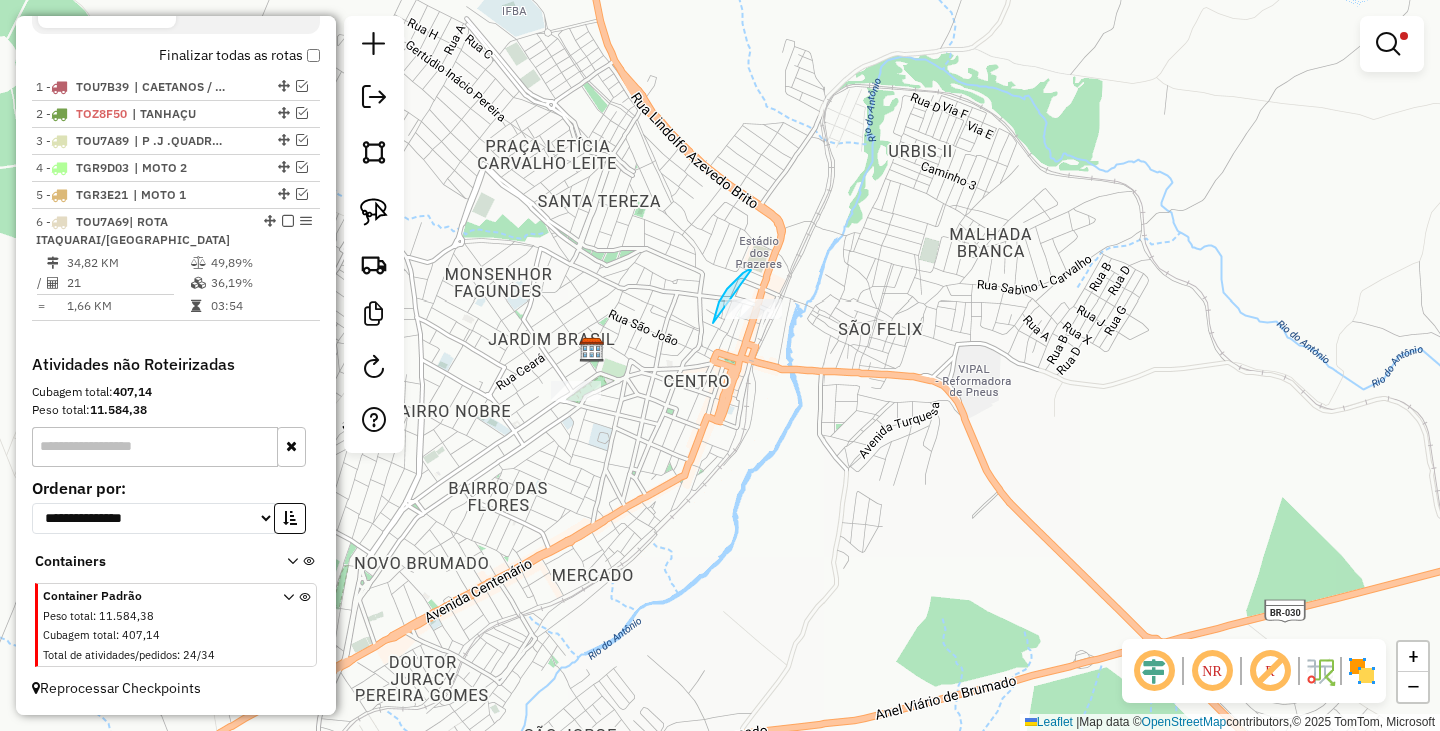 drag, startPoint x: 716, startPoint y: 314, endPoint x: 805, endPoint y: 310, distance: 89.08984 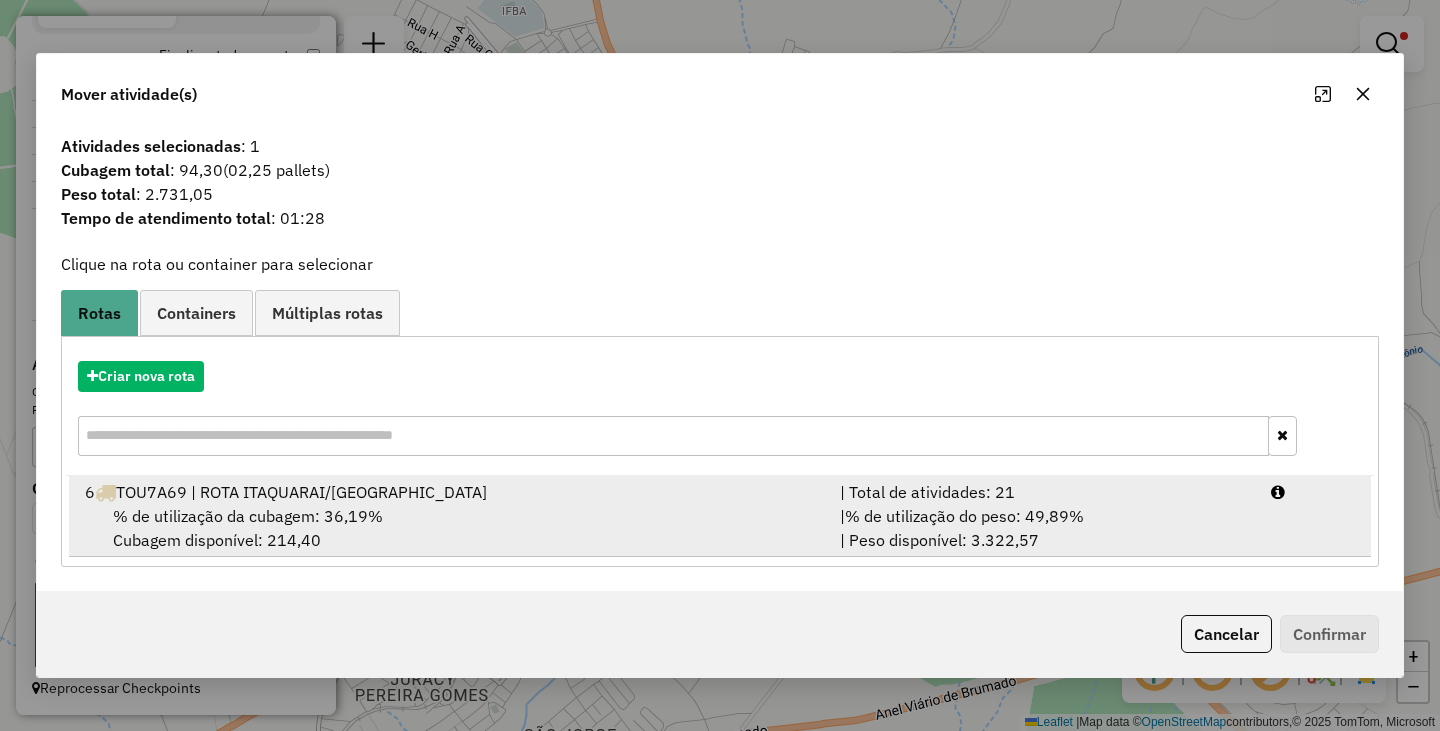 click on "% de utilização da cubagem: 36,19%  Cubagem disponível: 214,40" at bounding box center (450, 528) 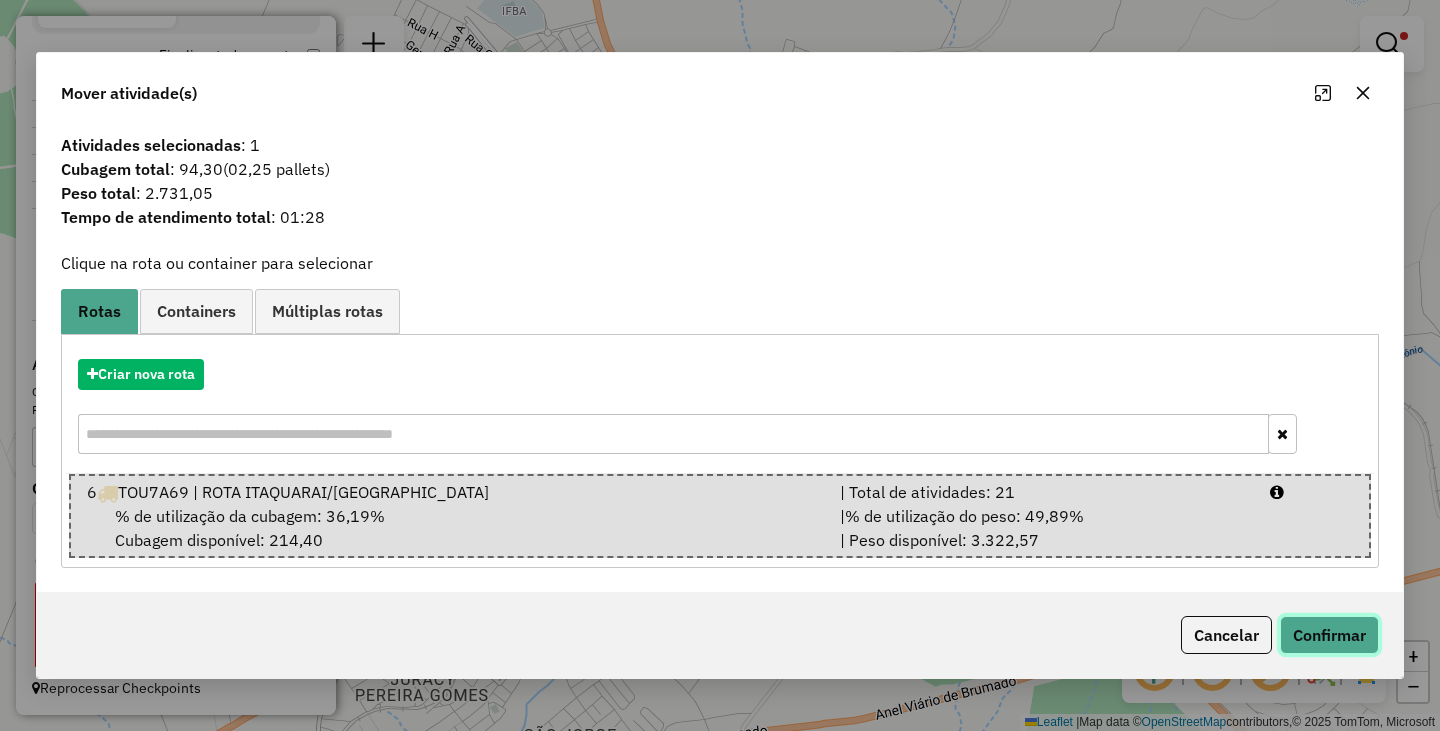 click on "Confirmar" 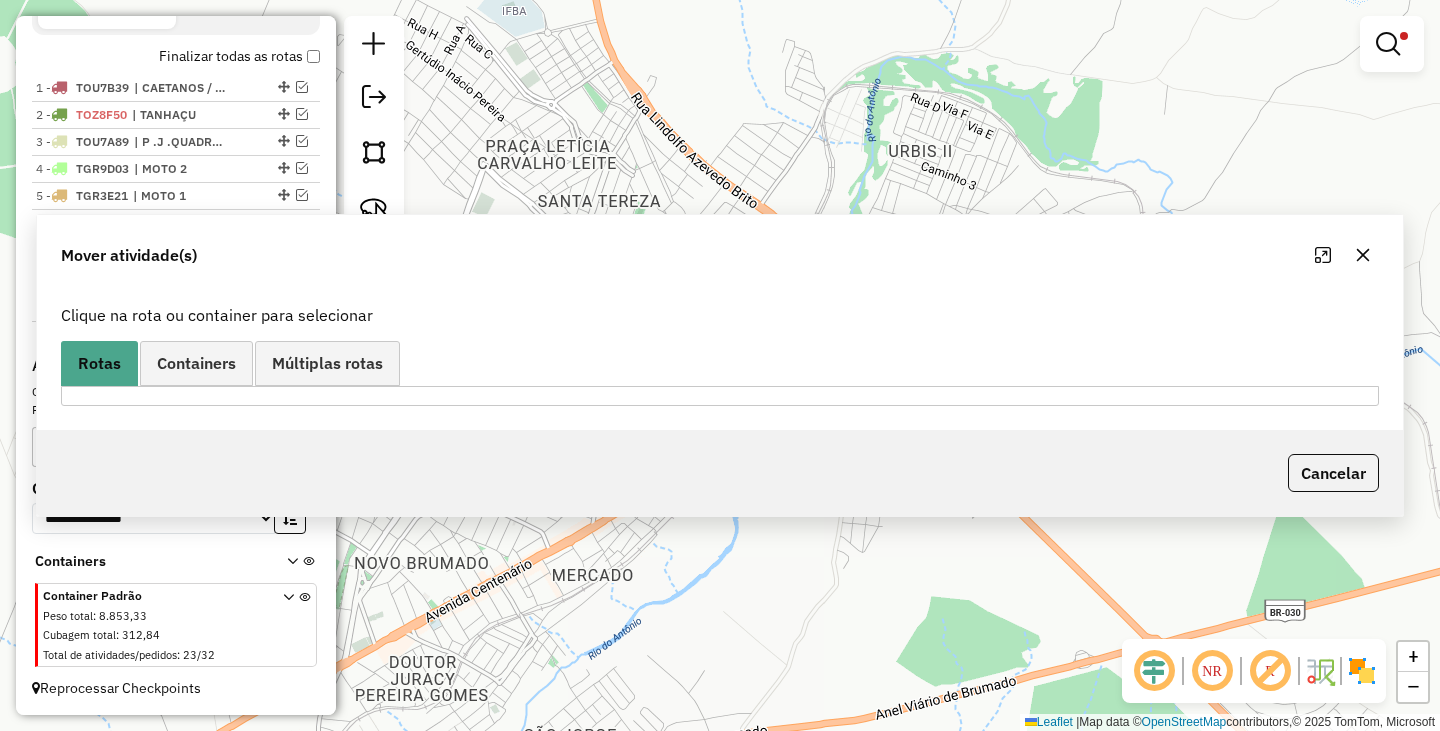scroll, scrollTop: 691, scrollLeft: 0, axis: vertical 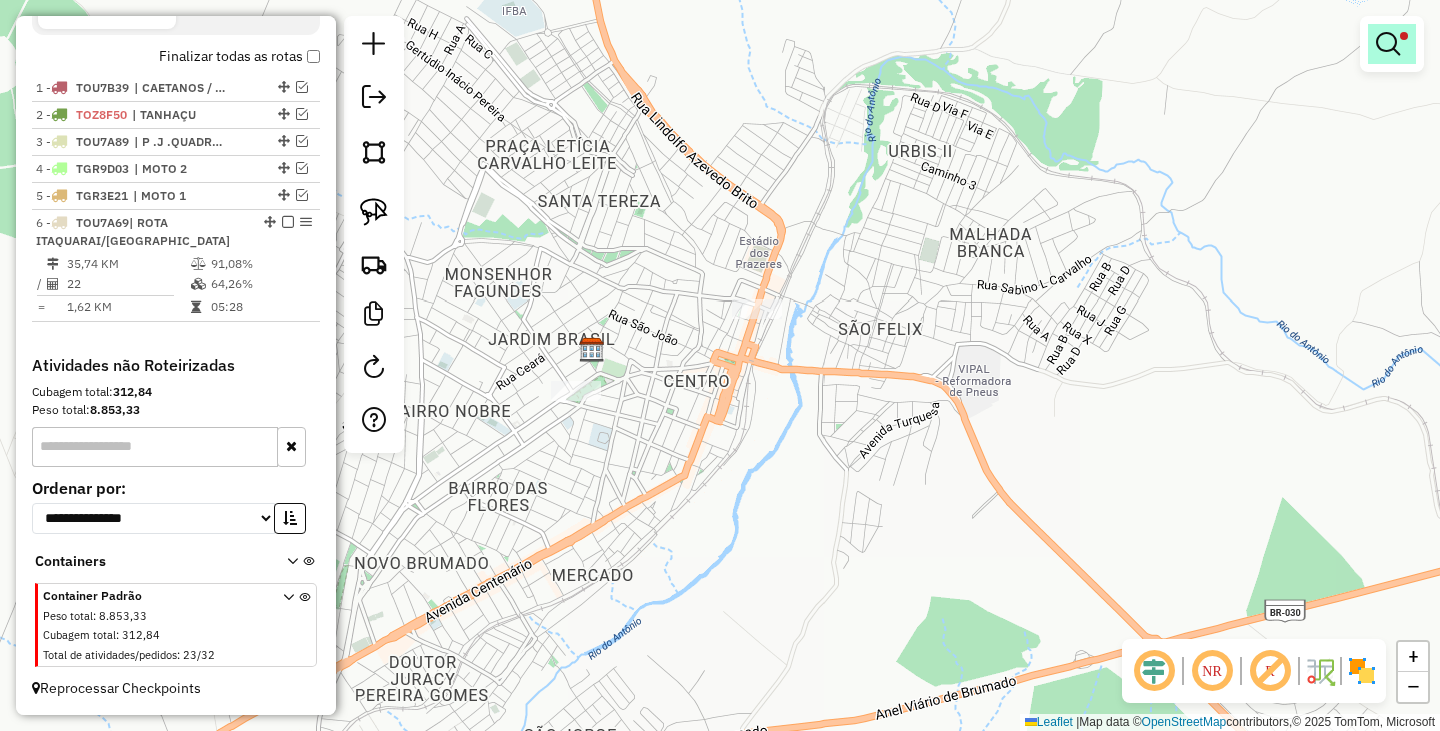 click at bounding box center (1392, 44) 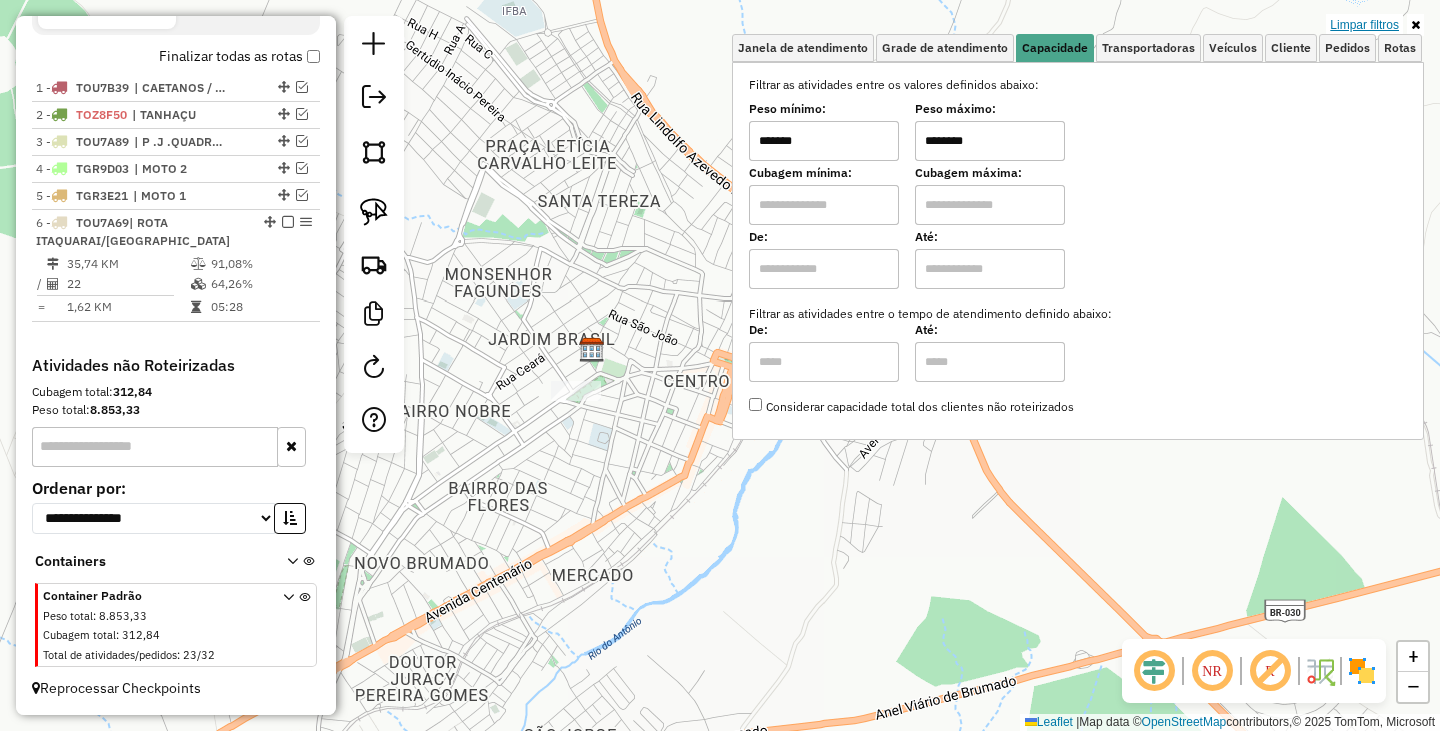 click on "Limpar filtros" at bounding box center [1364, 25] 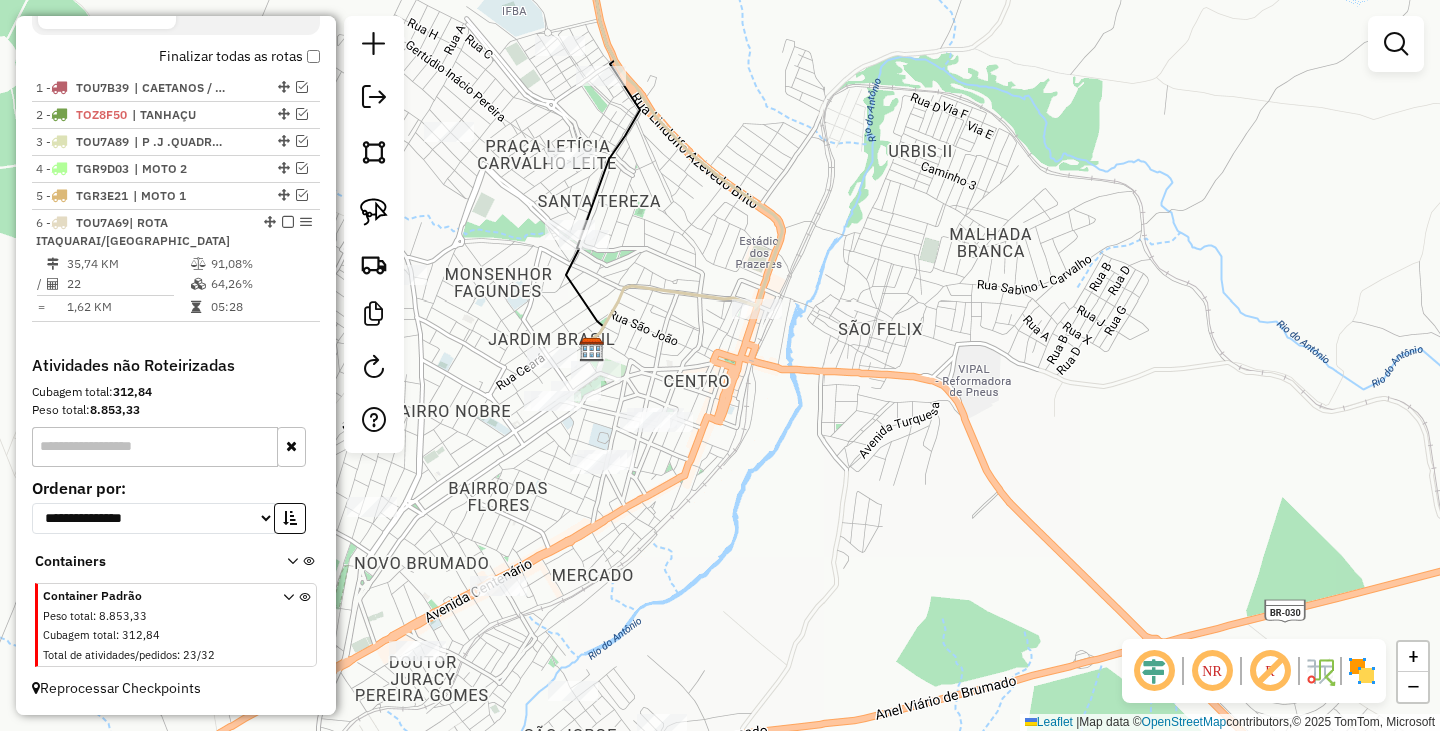 click on "Janela de atendimento Grade de atendimento Capacidade Transportadoras Veículos Cliente Pedidos  Rotas Selecione os dias de semana para filtrar as janelas de atendimento  Seg   Ter   Qua   Qui   Sex   Sáb   Dom  Informe o período da janela de atendimento: De: Até:  Filtrar exatamente a janela do cliente  Considerar janela de atendimento padrão  Selecione os dias de semana para filtrar as grades de atendimento  Seg   Ter   Qua   Qui   Sex   Sáb   Dom   Considerar clientes sem dia de atendimento cadastrado  Clientes fora do dia de atendimento selecionado Filtrar as atividades entre os valores definidos abaixo:  Peso mínimo:   Peso máximo:   Cubagem mínima:   Cubagem máxima:   De:   Até:  Filtrar as atividades entre o tempo de atendimento definido abaixo:  De:   Até:   Considerar capacidade total dos clientes não roteirizados Transportadora: Selecione um ou mais itens Tipo de veículo: Selecione um ou mais itens Veículo: Selecione um ou mais itens Motorista: Selecione um ou mais itens Nome: Rótulo:" 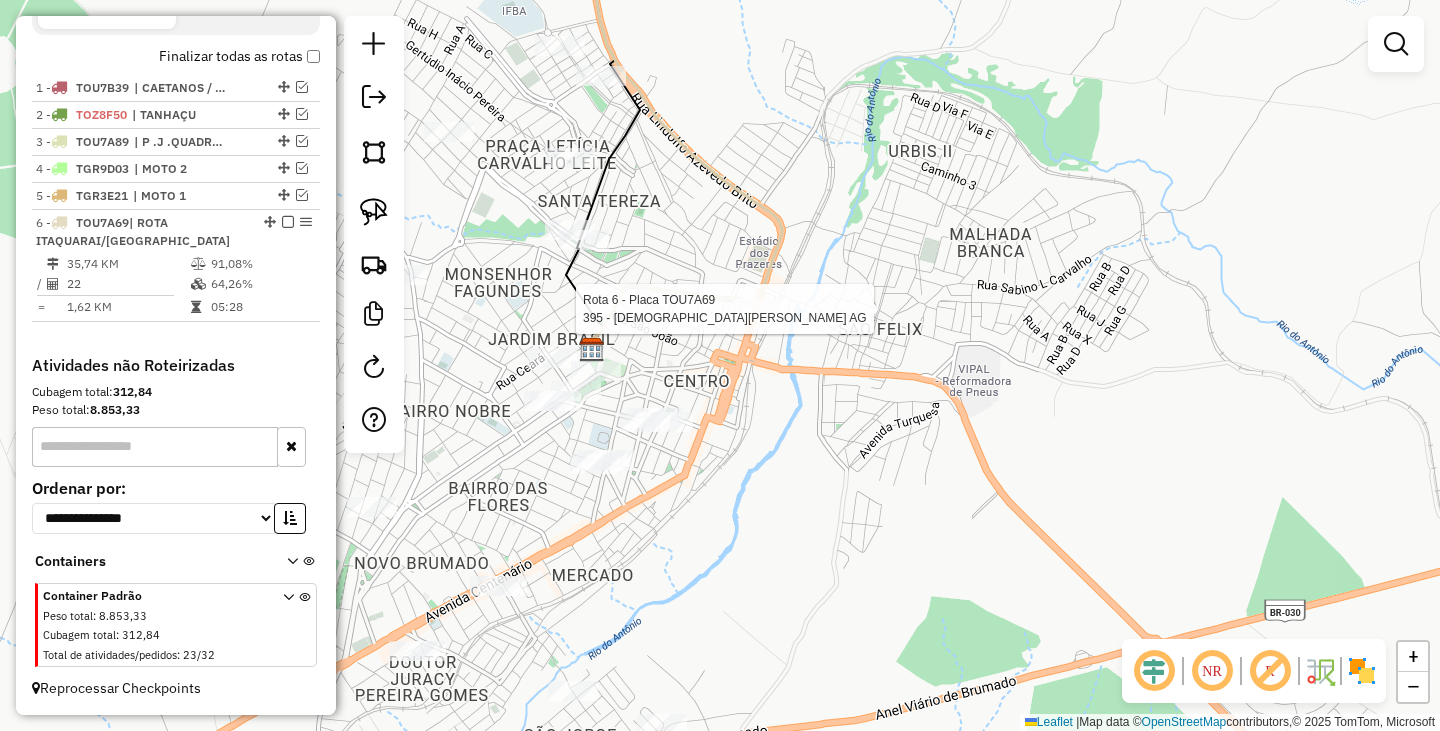 select on "**********" 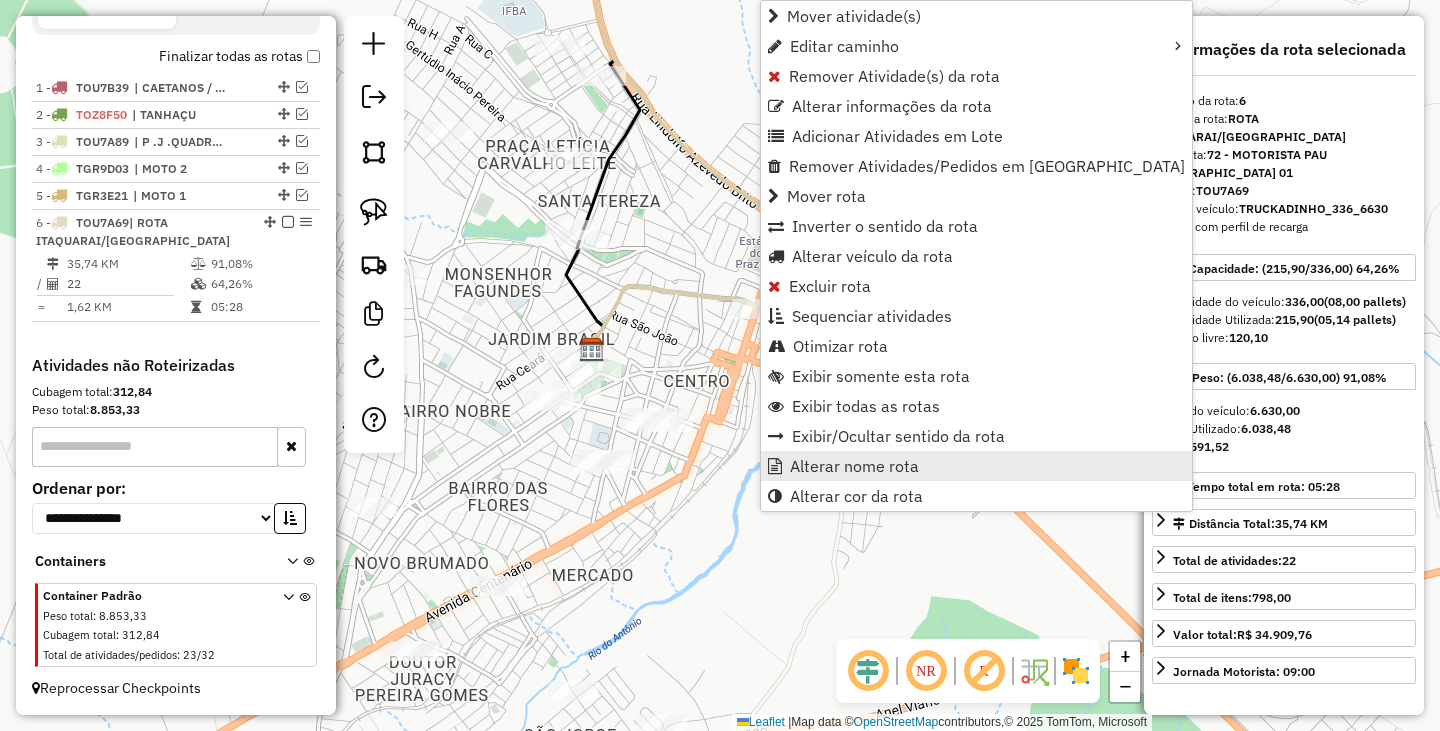 click on "Alterar nome rota" at bounding box center [854, 466] 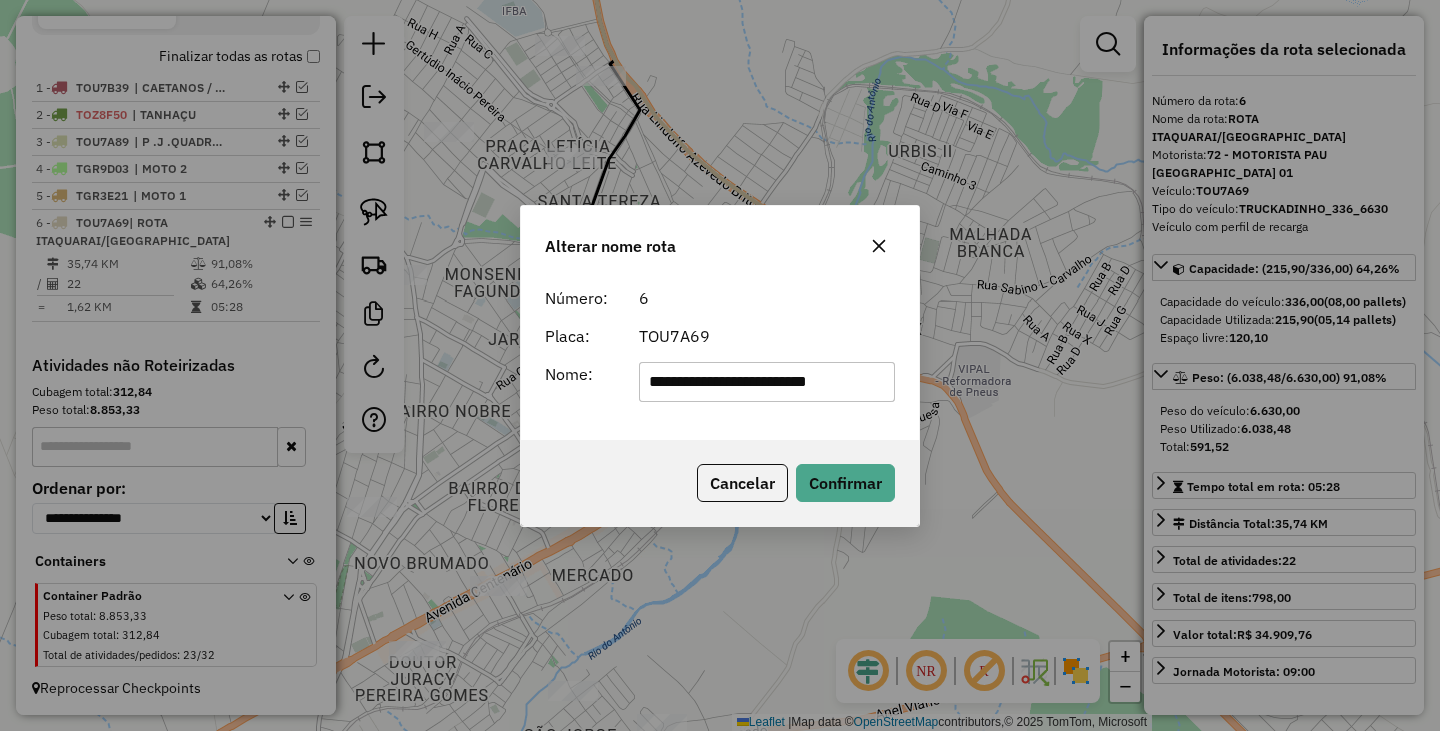 scroll, scrollTop: 0, scrollLeft: 0, axis: both 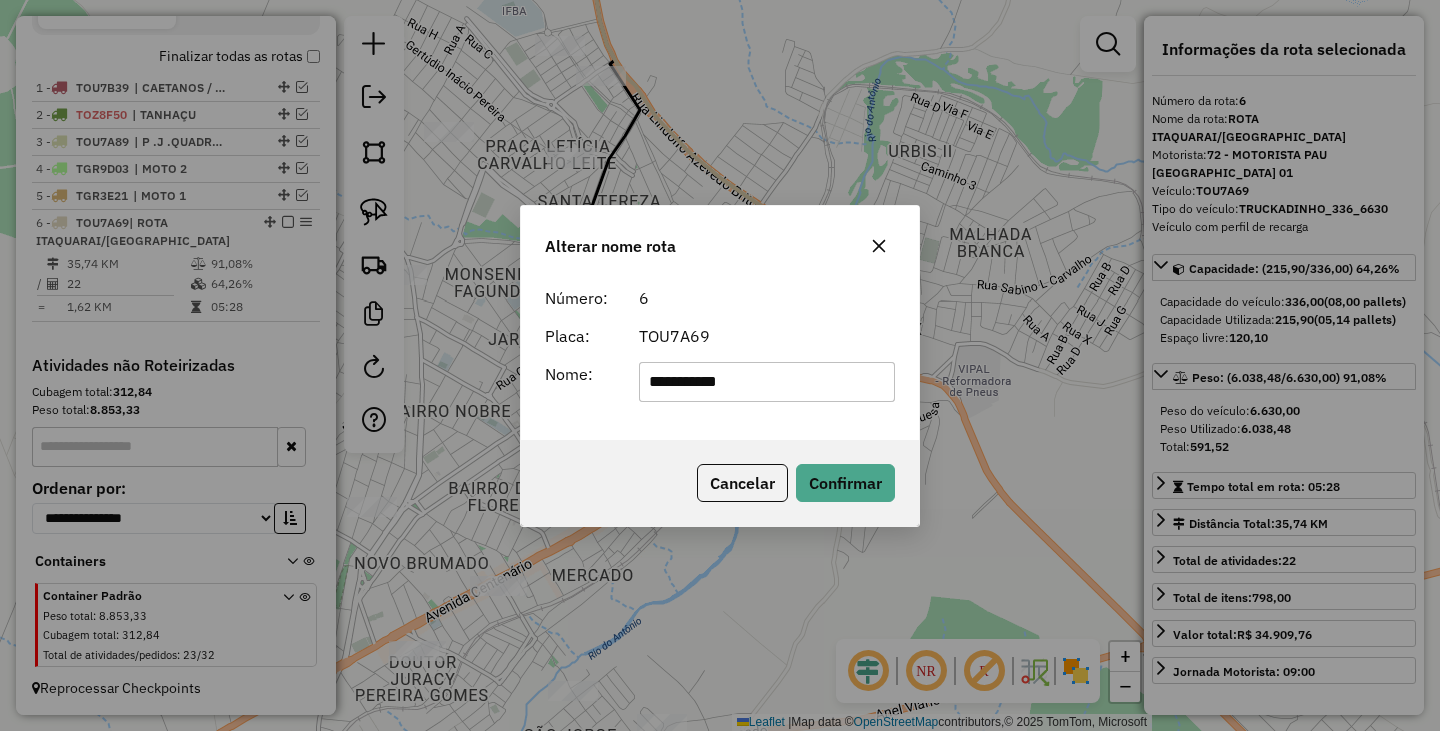 click on "**********" 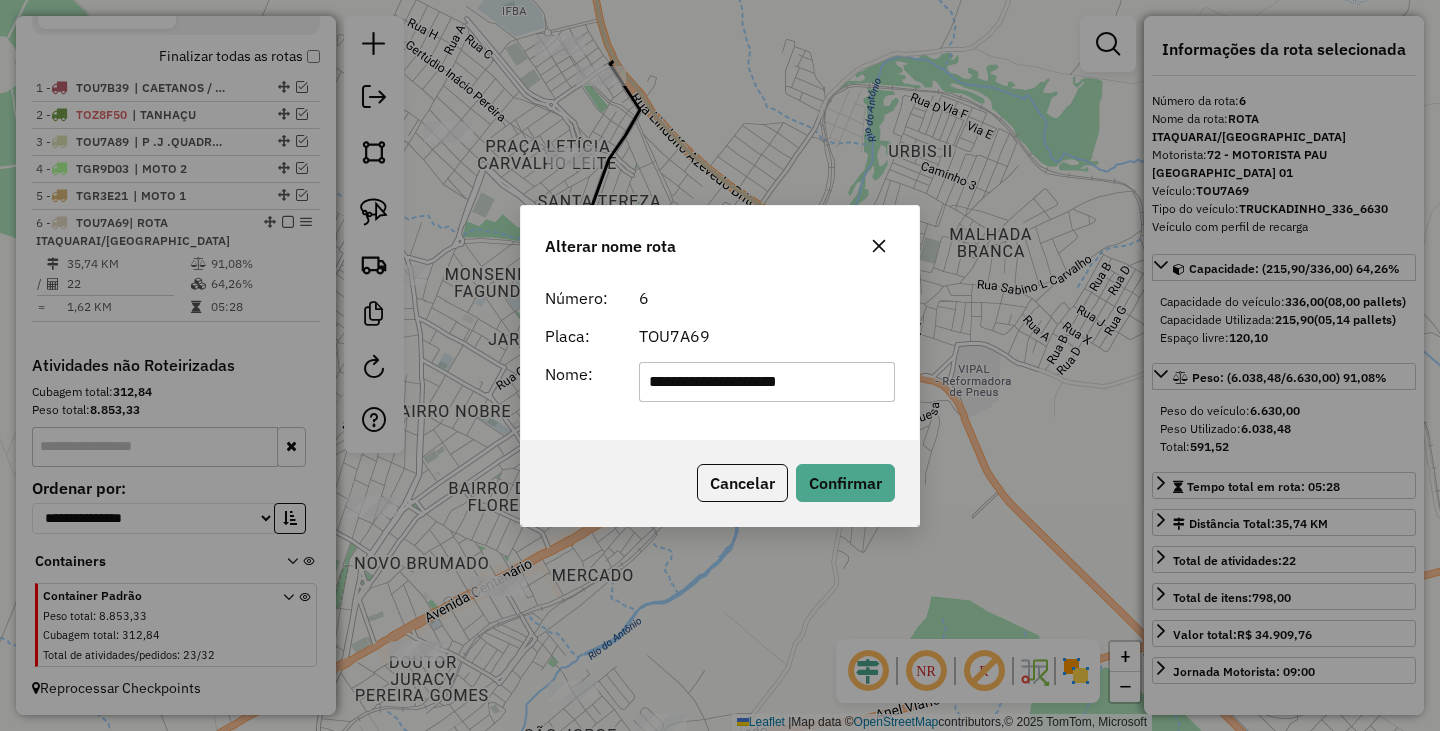 type on "**********" 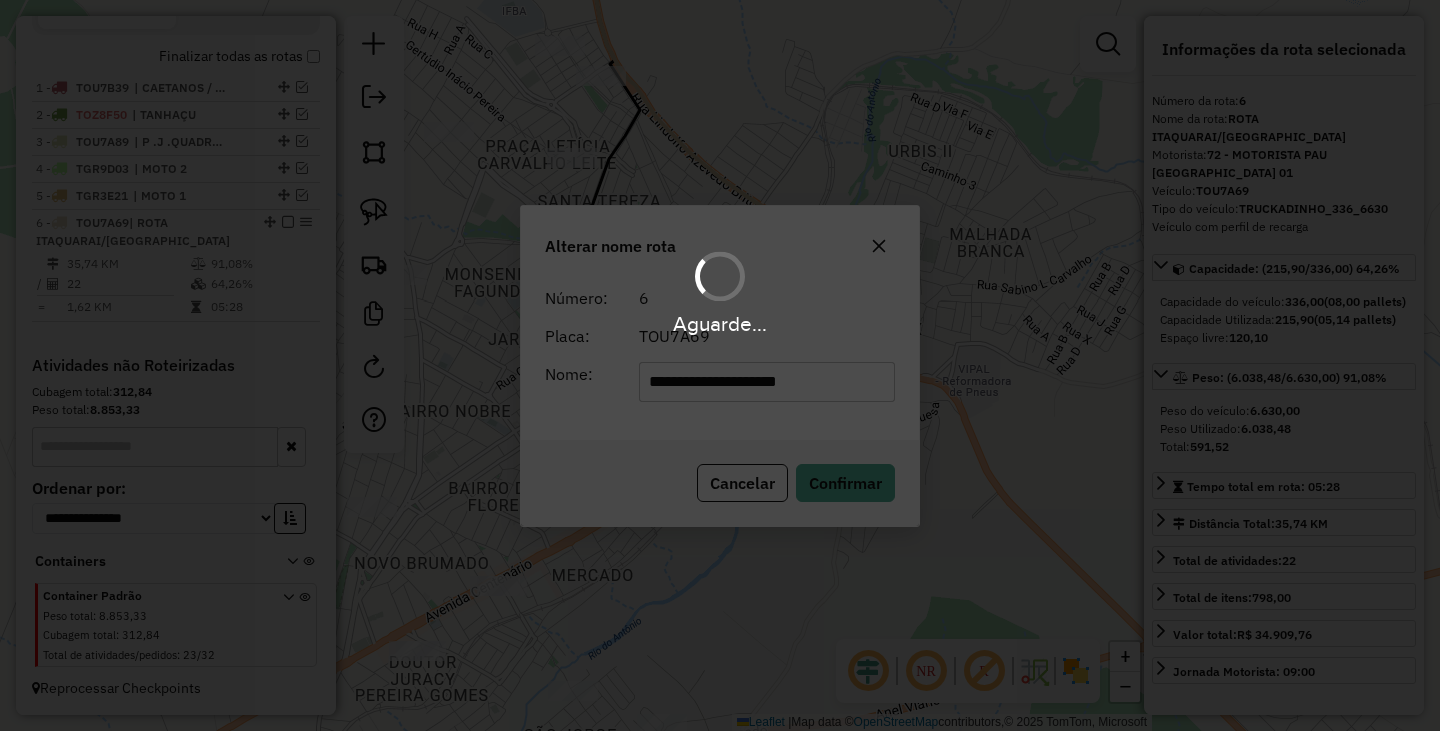 type 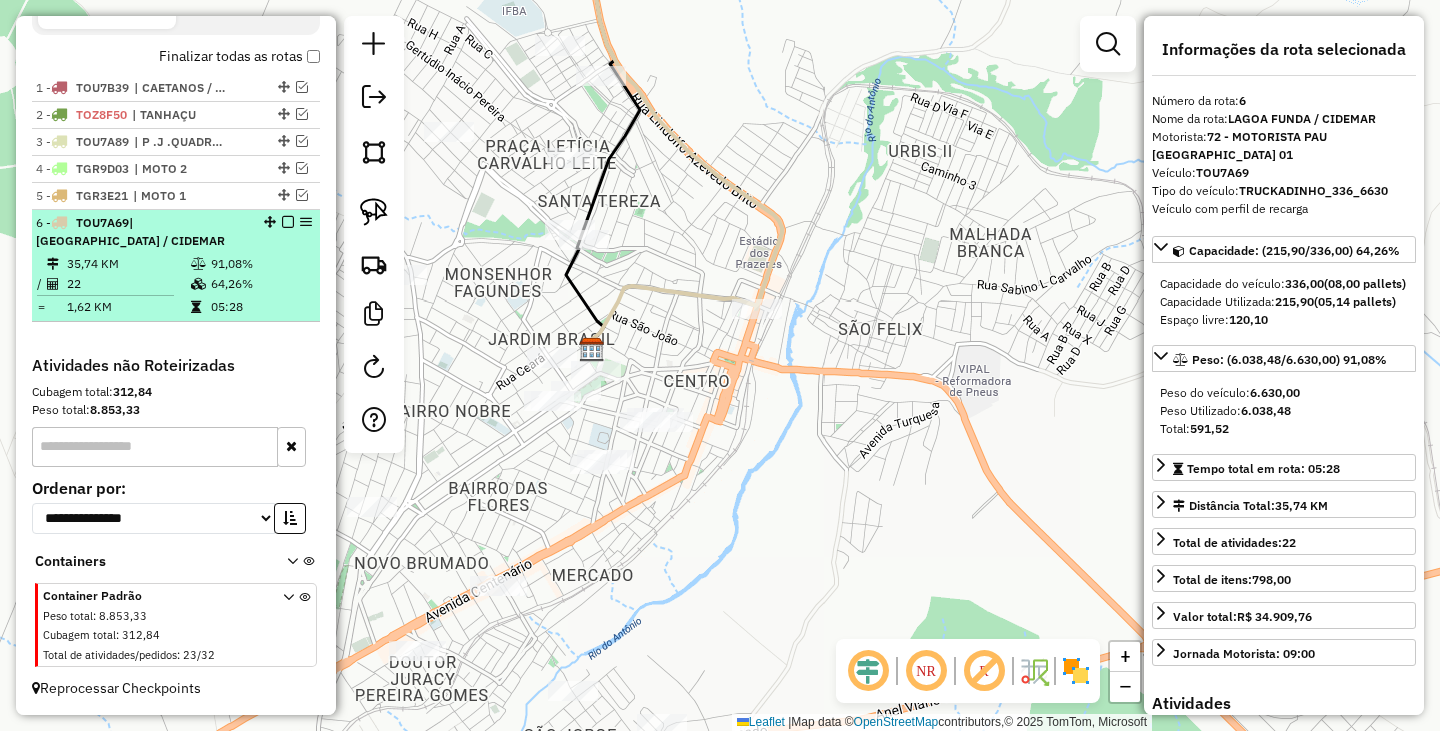 click on "6 -       TOU7A69    | LAGOA FUNDA / CIDEMAR" at bounding box center (176, 232) 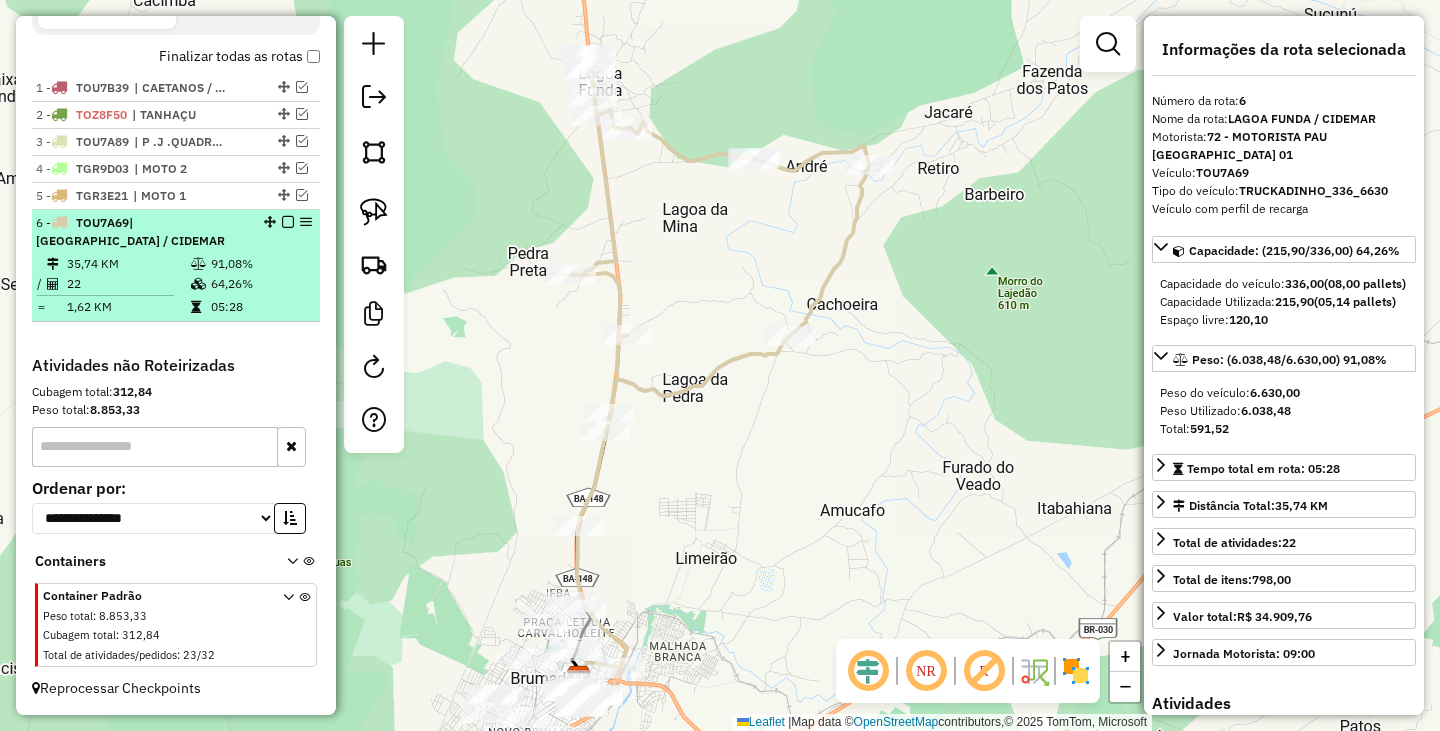 click on "6 -       TOU7A69    | LAGOA FUNDA / CIDEMAR" at bounding box center (176, 232) 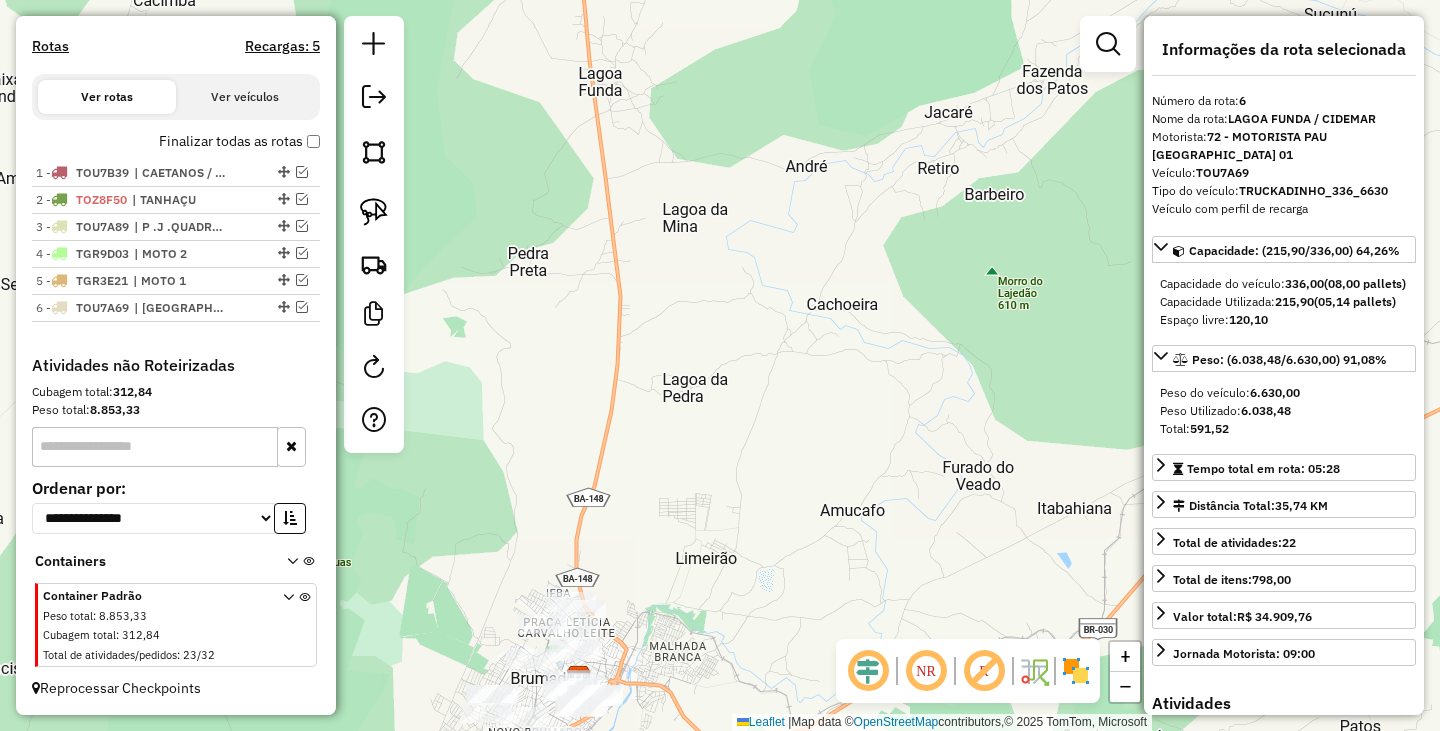 click on "Janela de atendimento Grade de atendimento Capacidade Transportadoras Veículos Cliente Pedidos  Rotas Selecione os dias de semana para filtrar as janelas de atendimento  Seg   Ter   Qua   Qui   Sex   Sáb   Dom  Informe o período da janela de atendimento: De: Até:  Filtrar exatamente a janela do cliente  Considerar janela de atendimento padrão  Selecione os dias de semana para filtrar as grades de atendimento  Seg   Ter   Qua   Qui   Sex   Sáb   Dom   Considerar clientes sem dia de atendimento cadastrado  Clientes fora do dia de atendimento selecionado Filtrar as atividades entre os valores definidos abaixo:  Peso mínimo:   Peso máximo:   Cubagem mínima:   Cubagem máxima:   De:   Até:  Filtrar as atividades entre o tempo de atendimento definido abaixo:  De:   Até:   Considerar capacidade total dos clientes não roteirizados Transportadora: Selecione um ou mais itens Tipo de veículo: Selecione um ou mais itens Veículo: Selecione um ou mais itens Motorista: Selecione um ou mais itens Nome: Rótulo:" 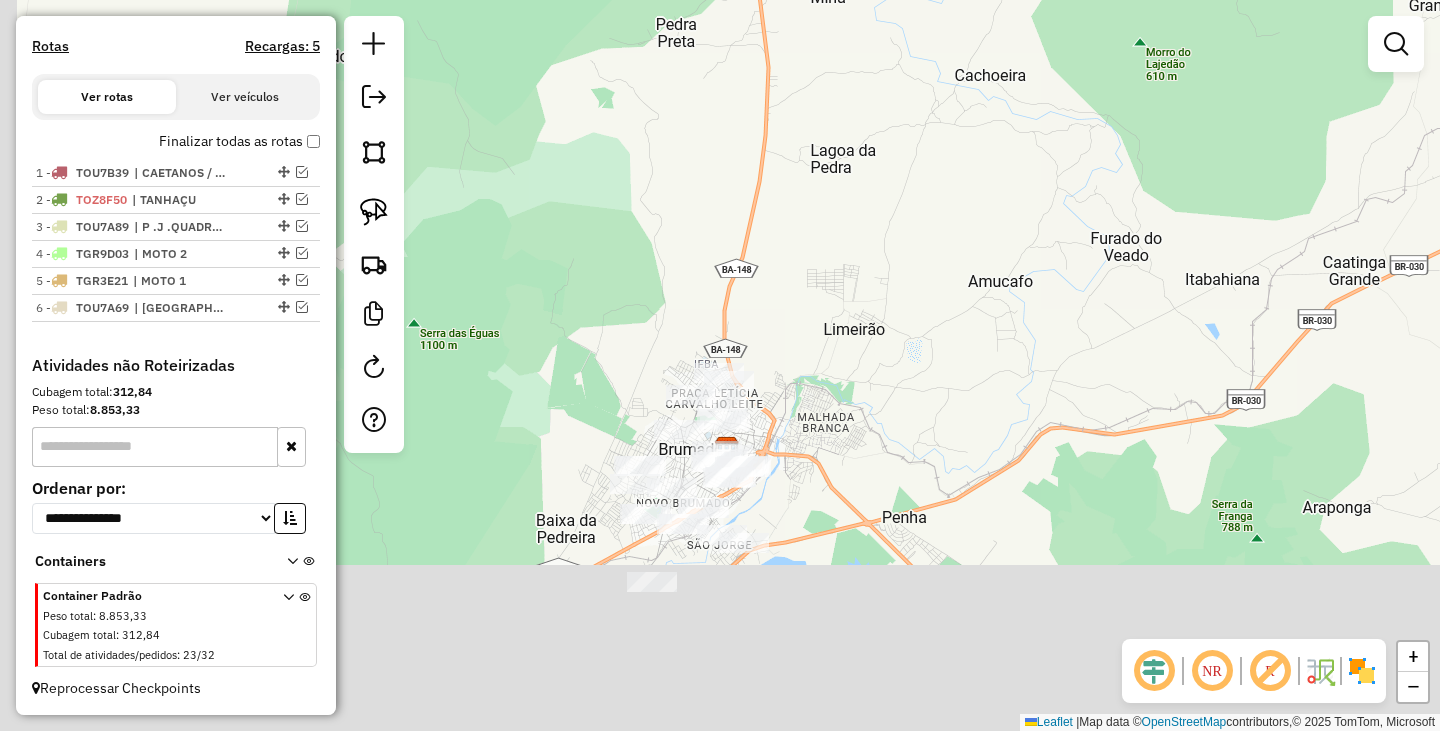 drag, startPoint x: 721, startPoint y: 524, endPoint x: 833, endPoint y: 329, distance: 224.87552 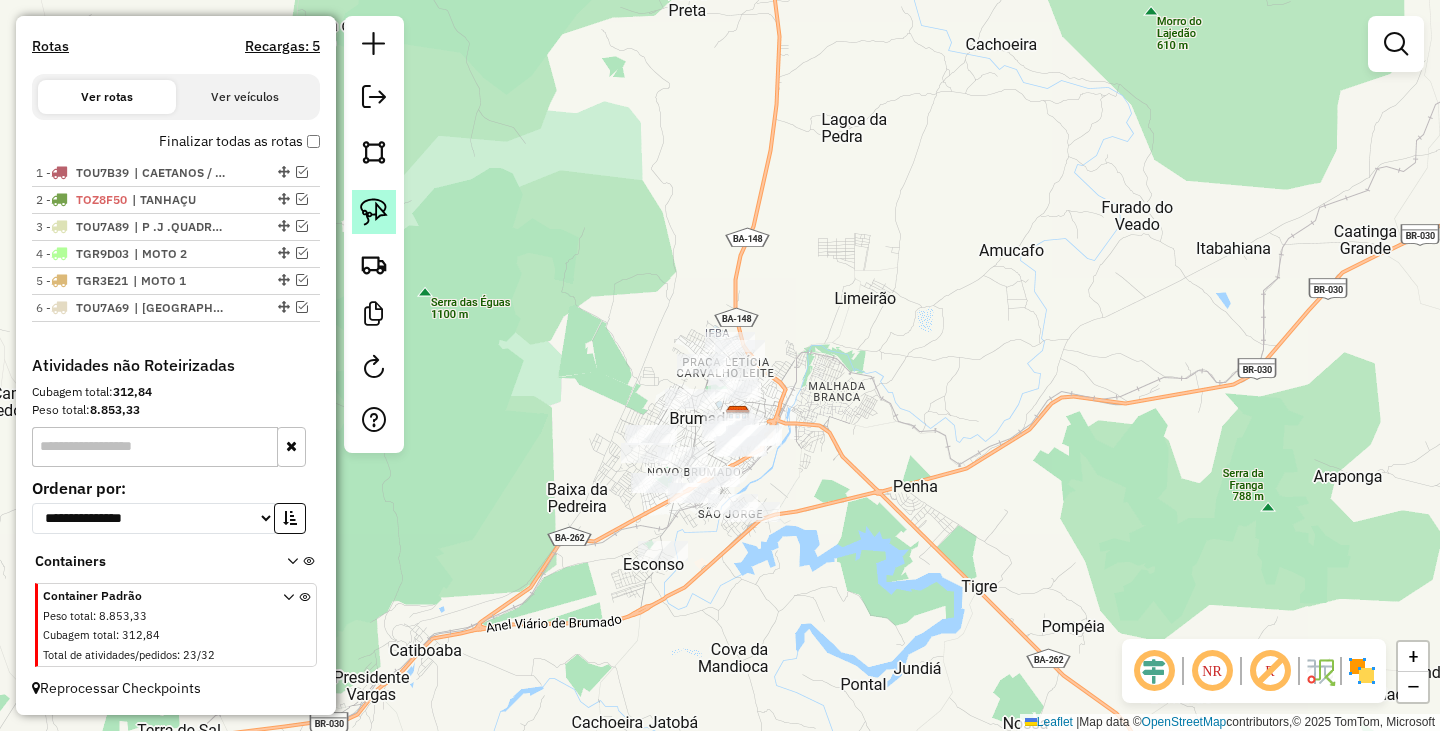 click 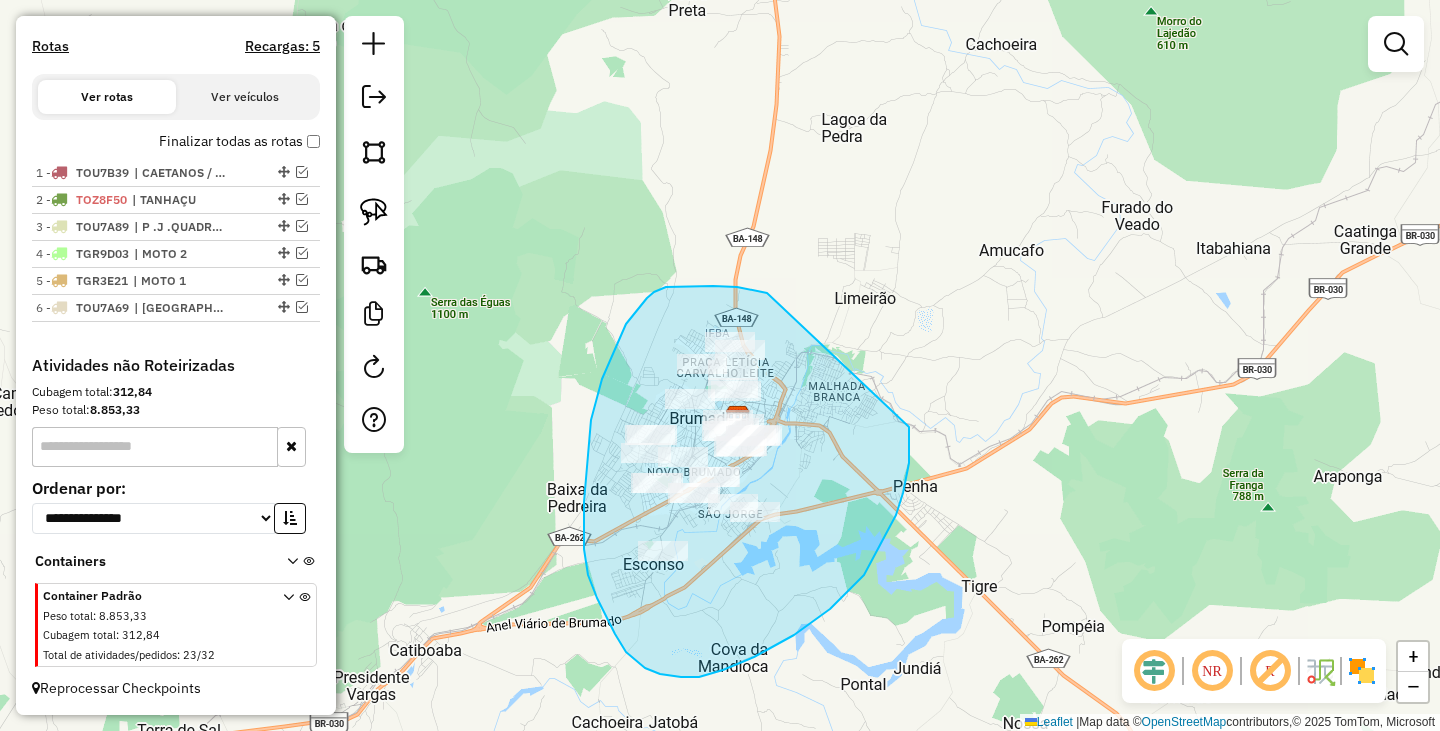 drag, startPoint x: 737, startPoint y: 287, endPoint x: 905, endPoint y: 413, distance: 210 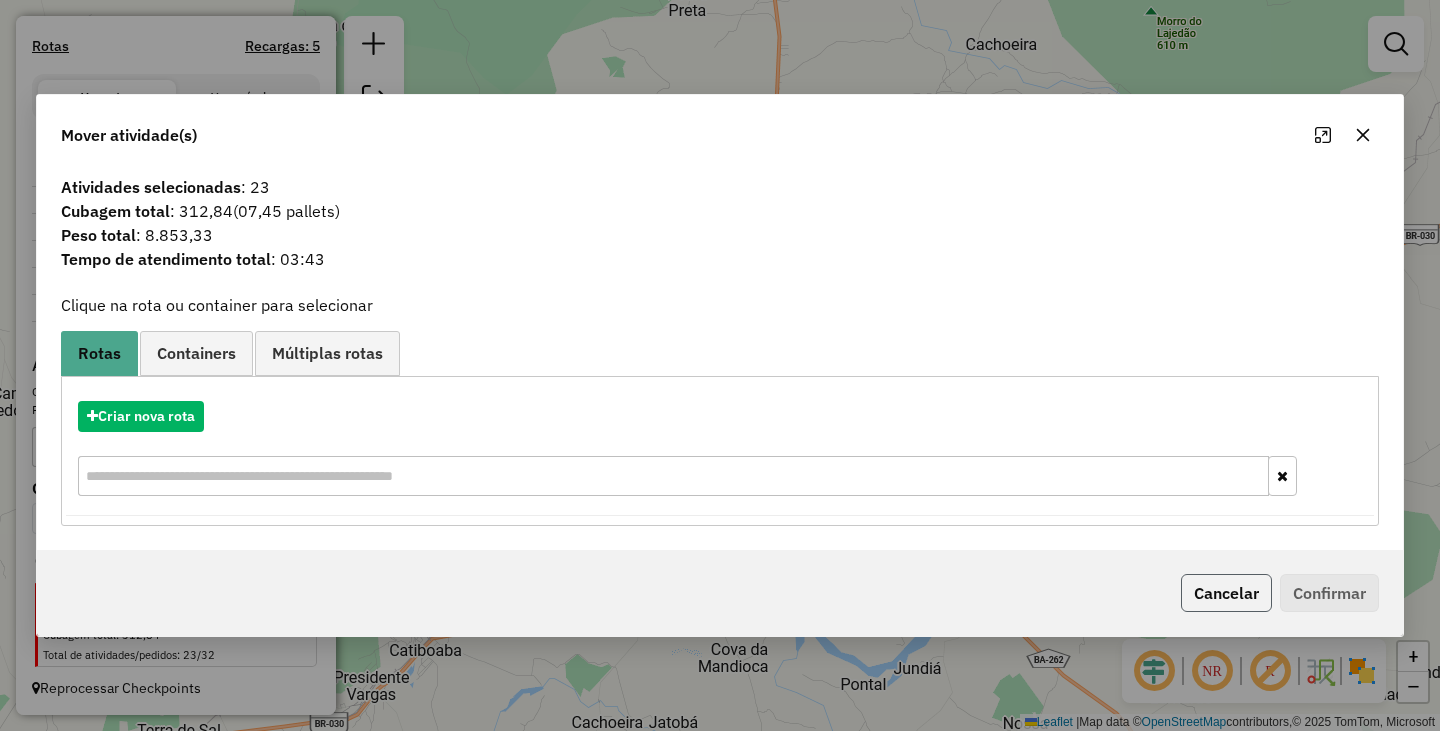 click on "Cancelar" 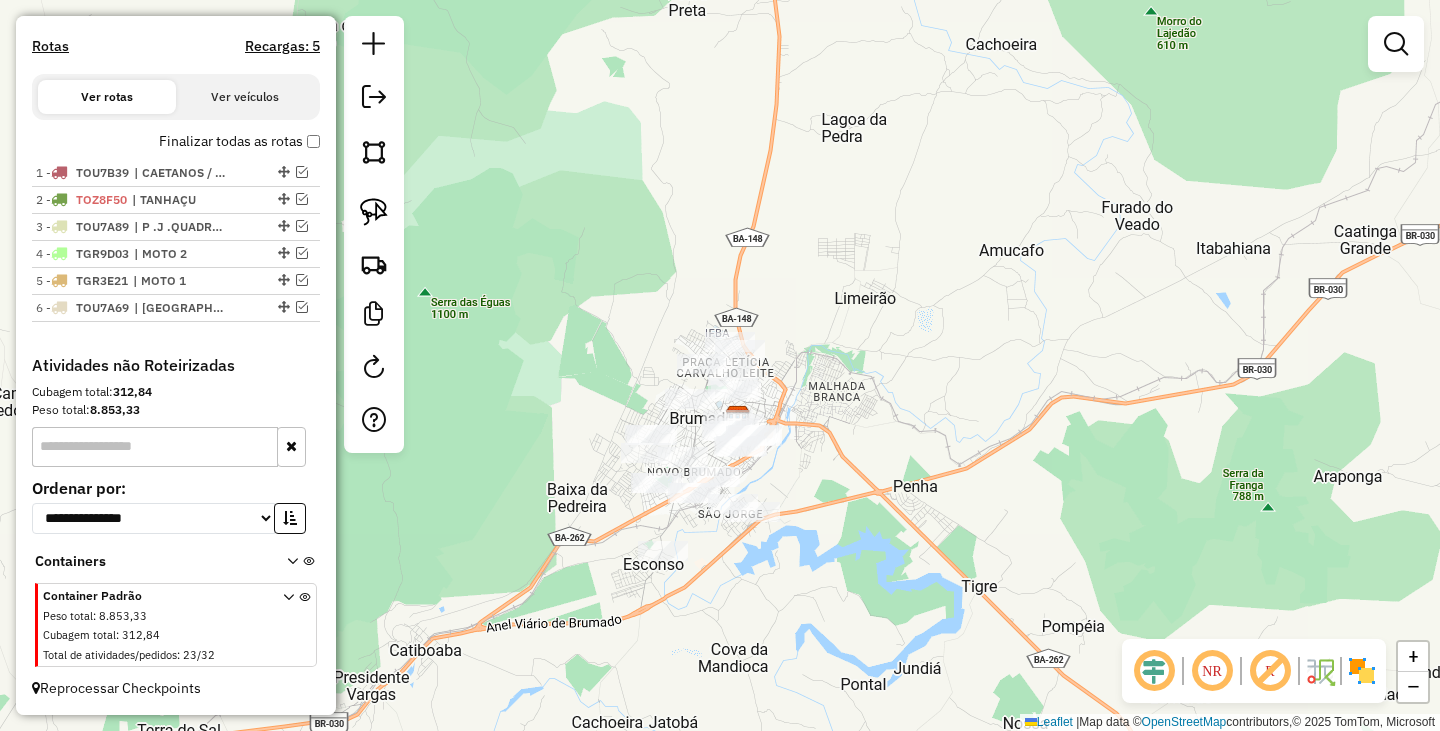 click on "Janela de atendimento Grade de atendimento Capacidade Transportadoras Veículos Cliente Pedidos  Rotas Selecione os dias de semana para filtrar as janelas de atendimento  Seg   Ter   Qua   Qui   Sex   Sáb   Dom  Informe o período da janela de atendimento: De: Até:  Filtrar exatamente a janela do cliente  Considerar janela de atendimento padrão  Selecione os dias de semana para filtrar as grades de atendimento  Seg   Ter   Qua   Qui   Sex   Sáb   Dom   Considerar clientes sem dia de atendimento cadastrado  Clientes fora do dia de atendimento selecionado Filtrar as atividades entre os valores definidos abaixo:  Peso mínimo:   Peso máximo:   Cubagem mínima:   Cubagem máxima:   De:   Até:  Filtrar as atividades entre o tempo de atendimento definido abaixo:  De:   Até:   Considerar capacidade total dos clientes não roteirizados Transportadora: Selecione um ou mais itens Tipo de veículo: Selecione um ou mais itens Veículo: Selecione um ou mais itens Motorista: Selecione um ou mais itens Nome: Rótulo:" 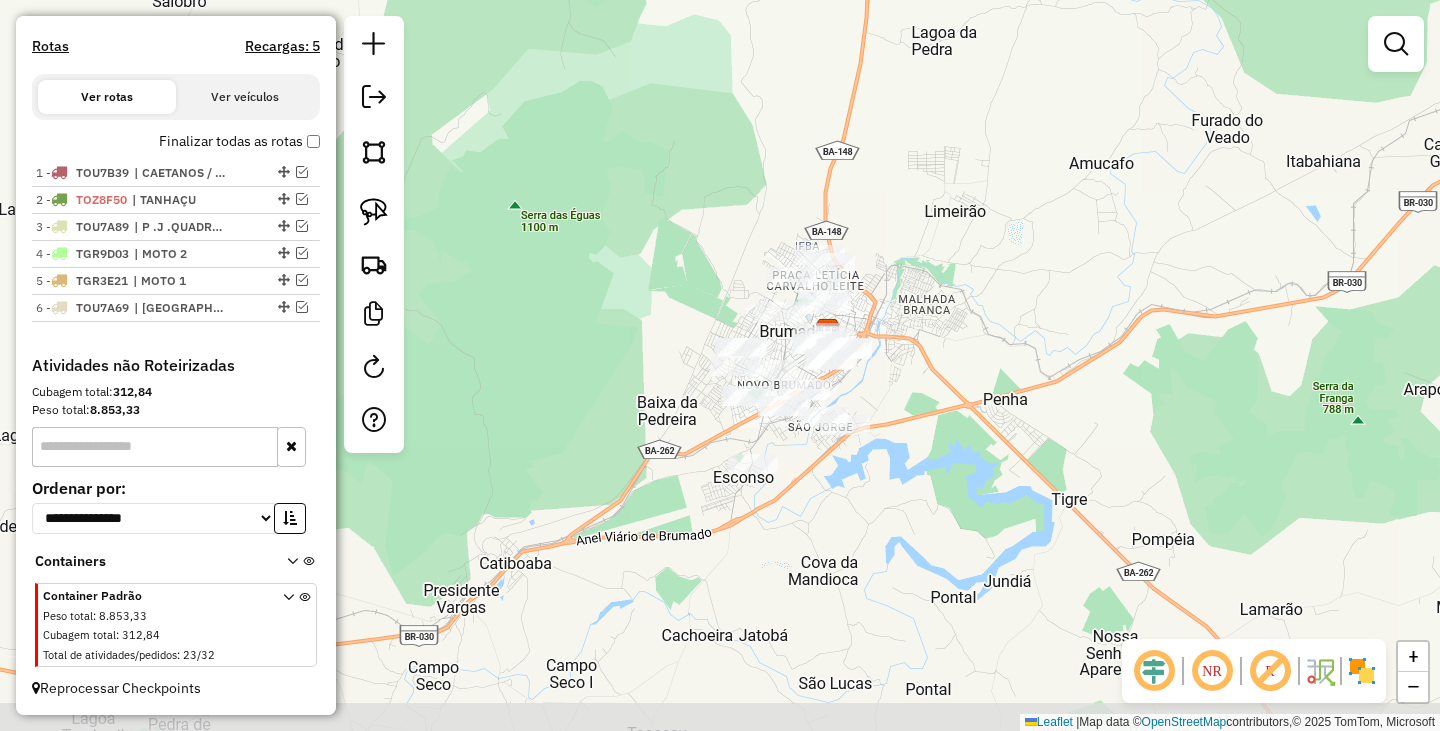 drag, startPoint x: 869, startPoint y: 503, endPoint x: 959, endPoint y: 416, distance: 125.17587 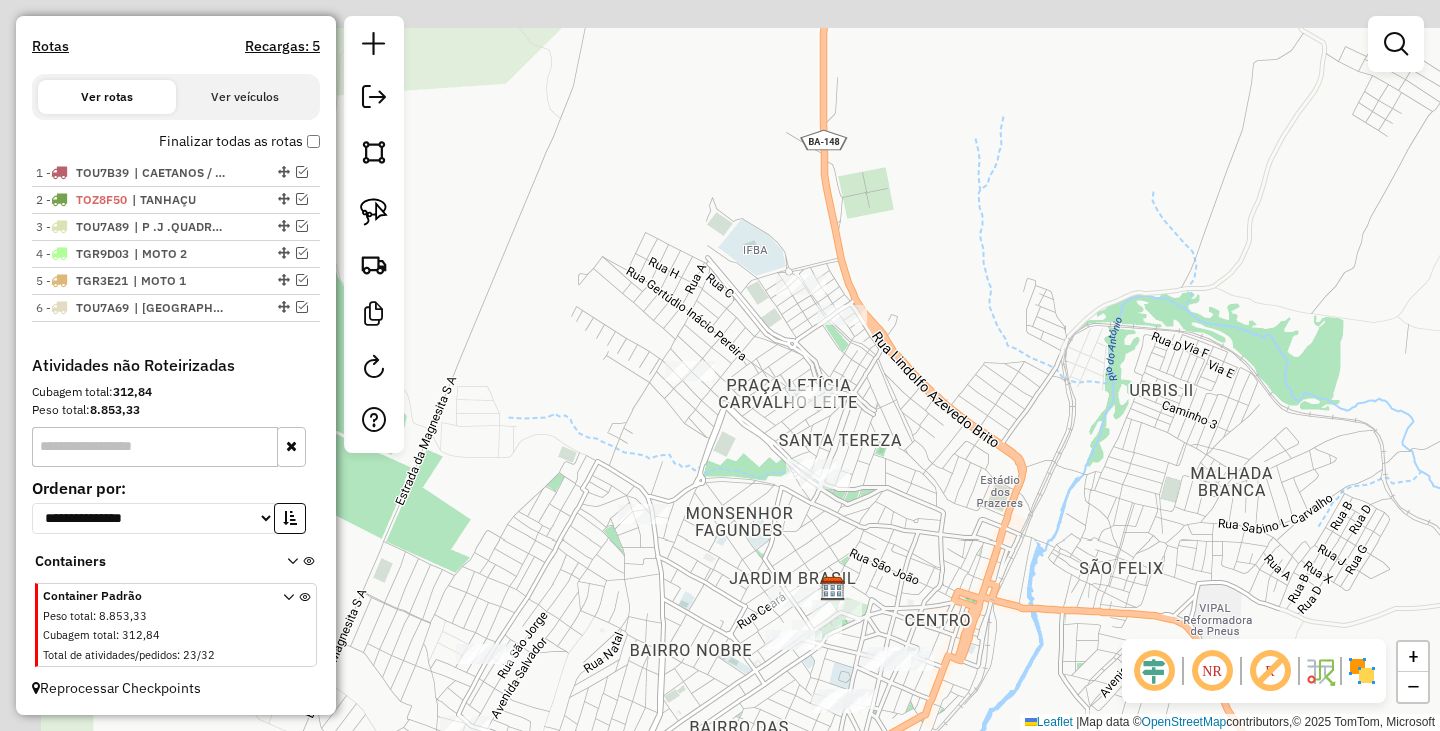 drag, startPoint x: 831, startPoint y: 210, endPoint x: 976, endPoint y: 468, distance: 295.95438 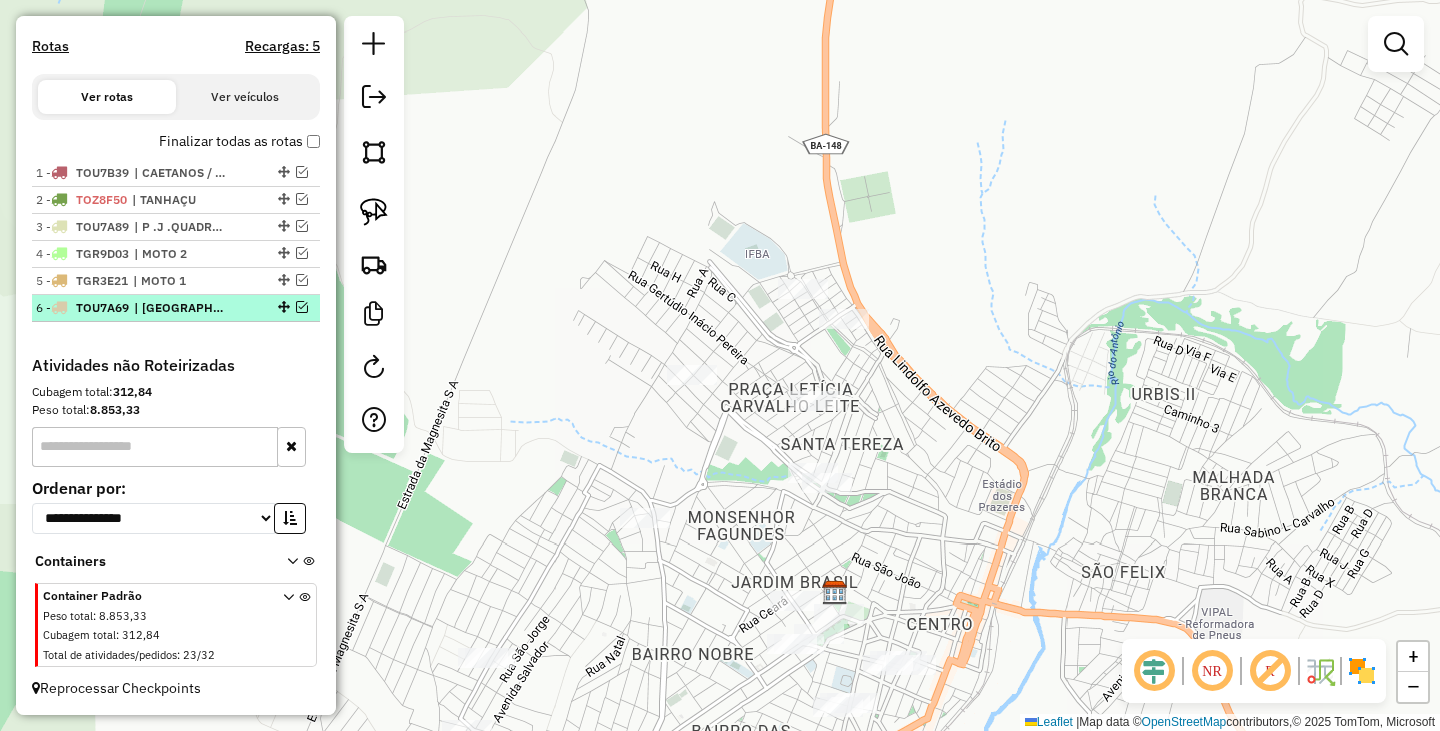 click at bounding box center [302, 307] 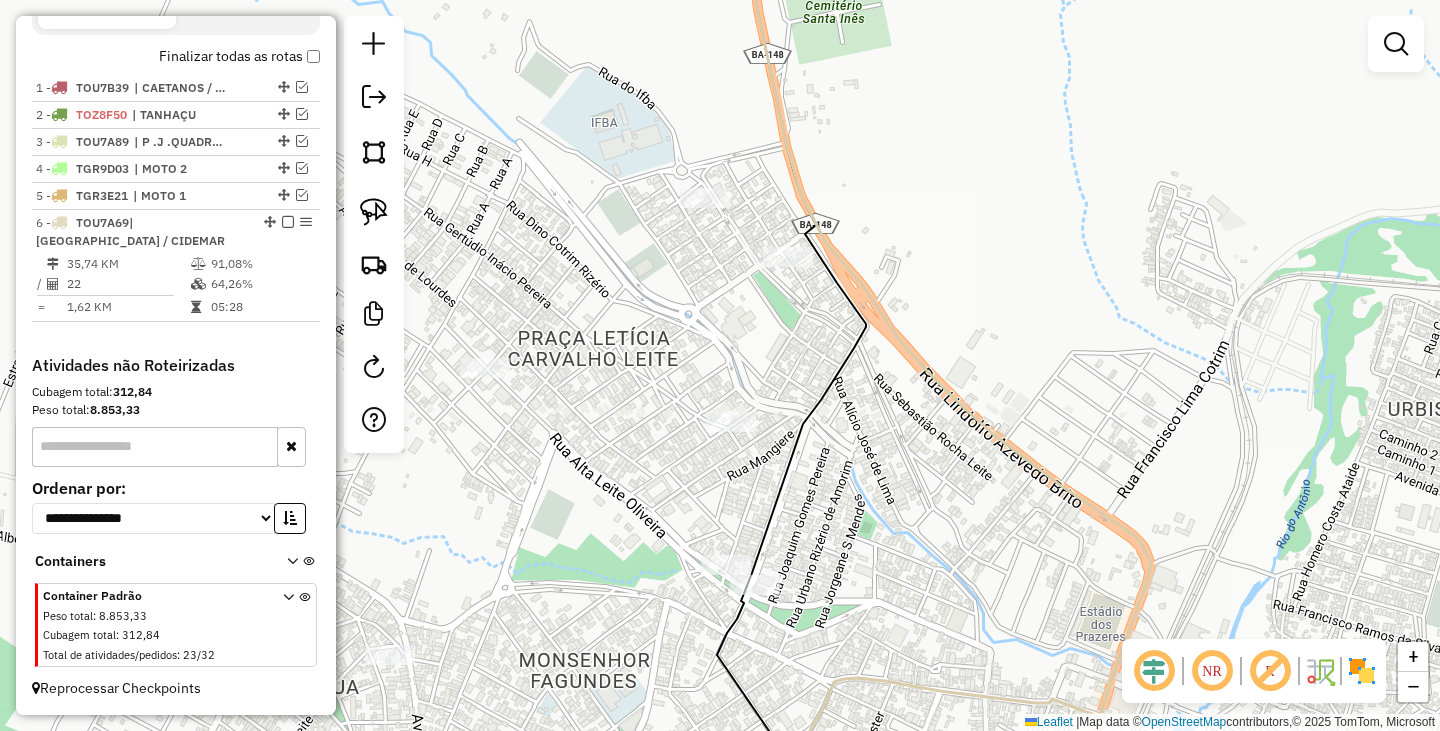 drag, startPoint x: 376, startPoint y: 213, endPoint x: 422, endPoint y: 205, distance: 46.69047 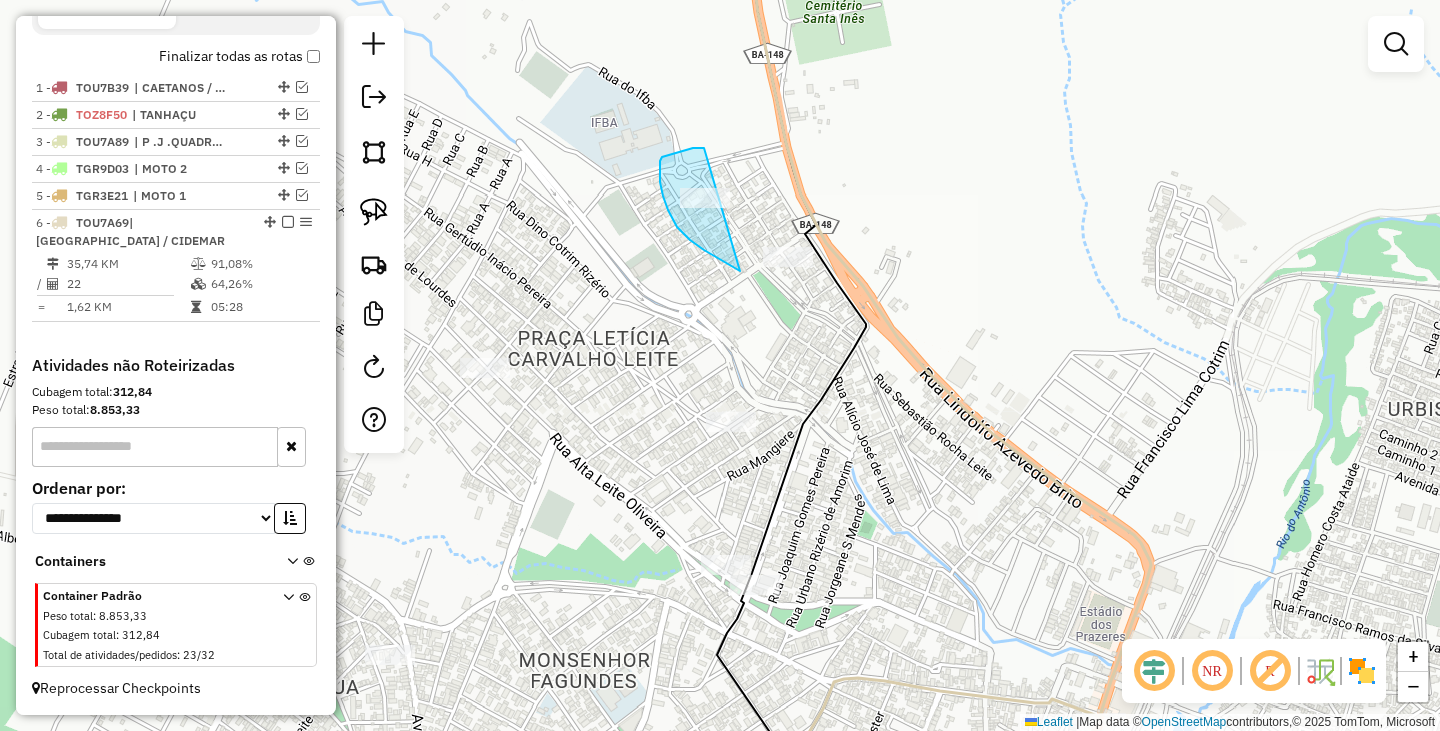 drag, startPoint x: 704, startPoint y: 148, endPoint x: 915, endPoint y: 260, distance: 238.88281 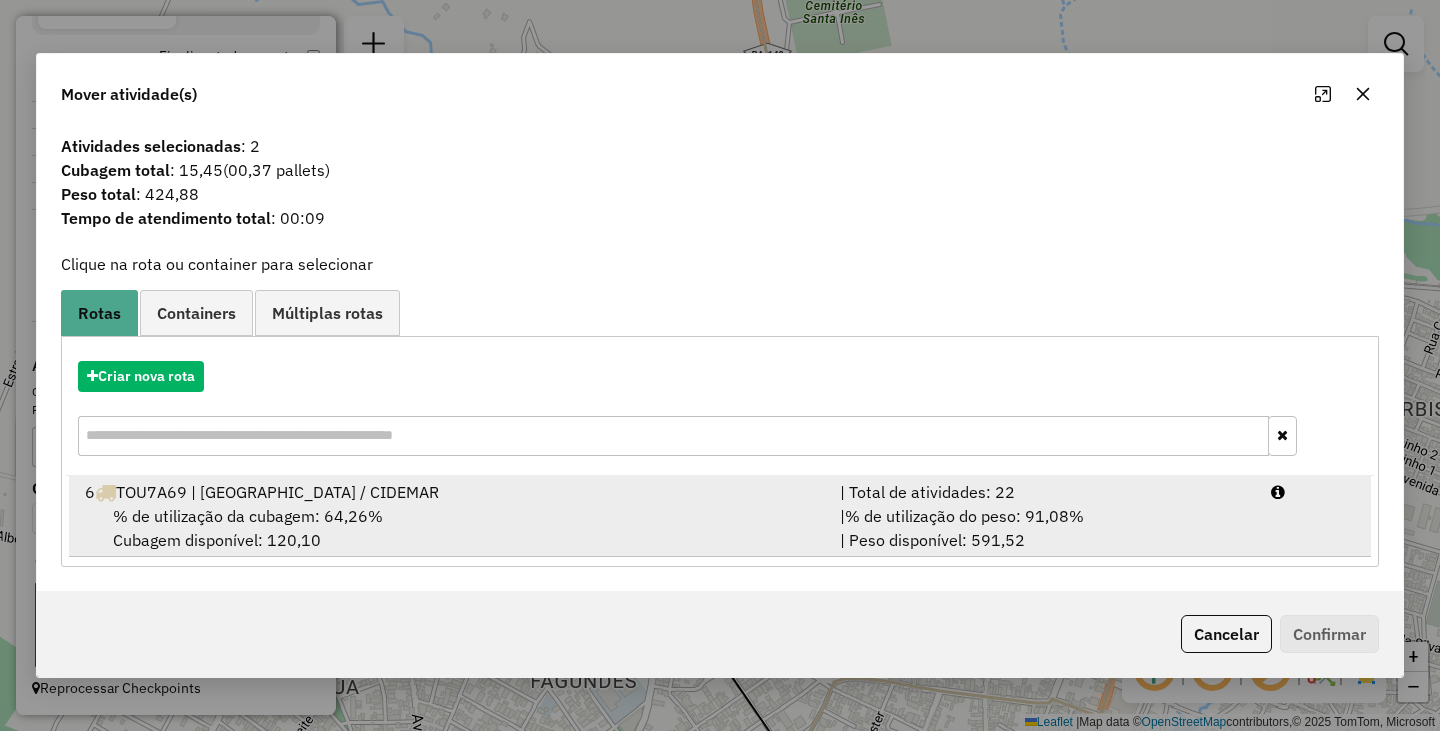 click on "% de utilização da cubagem: 64,26%  Cubagem disponível: 120,10" at bounding box center (450, 528) 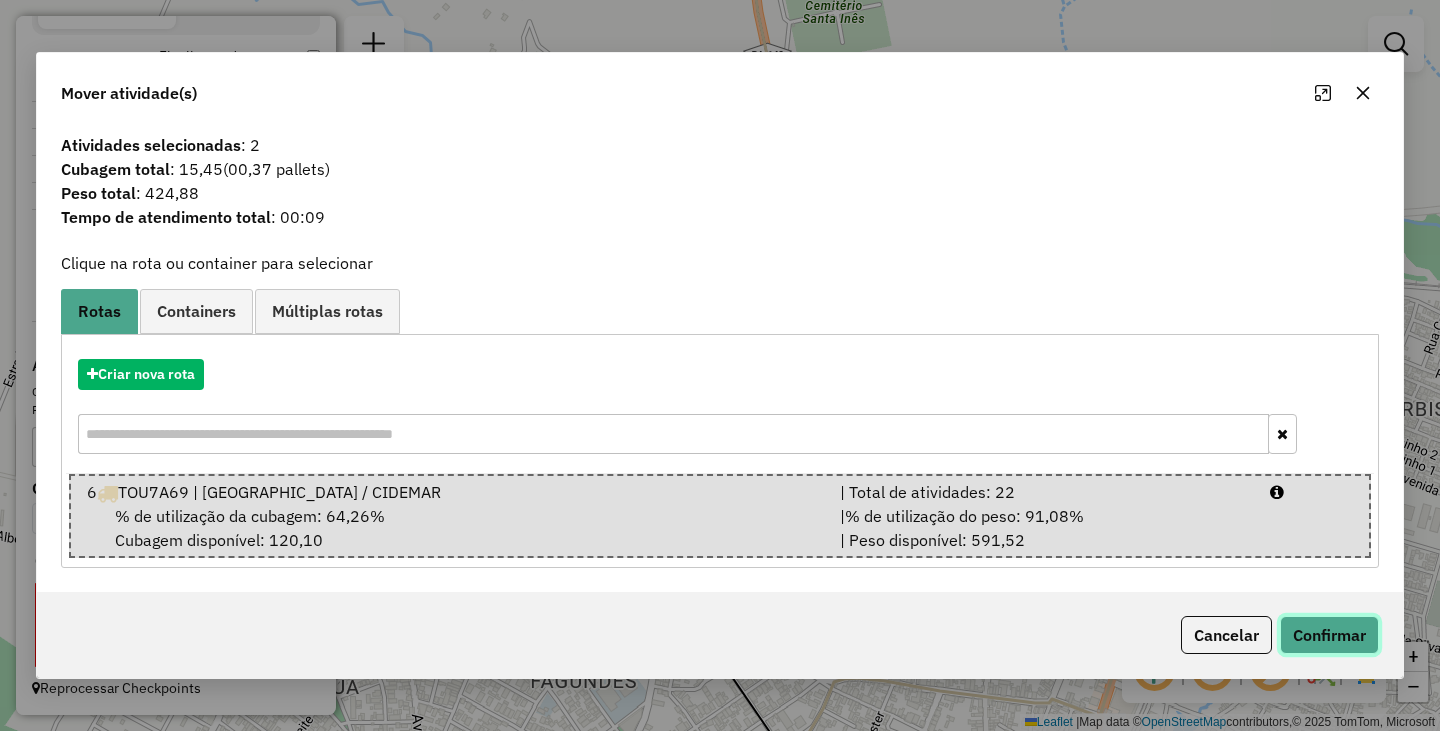 click on "Confirmar" 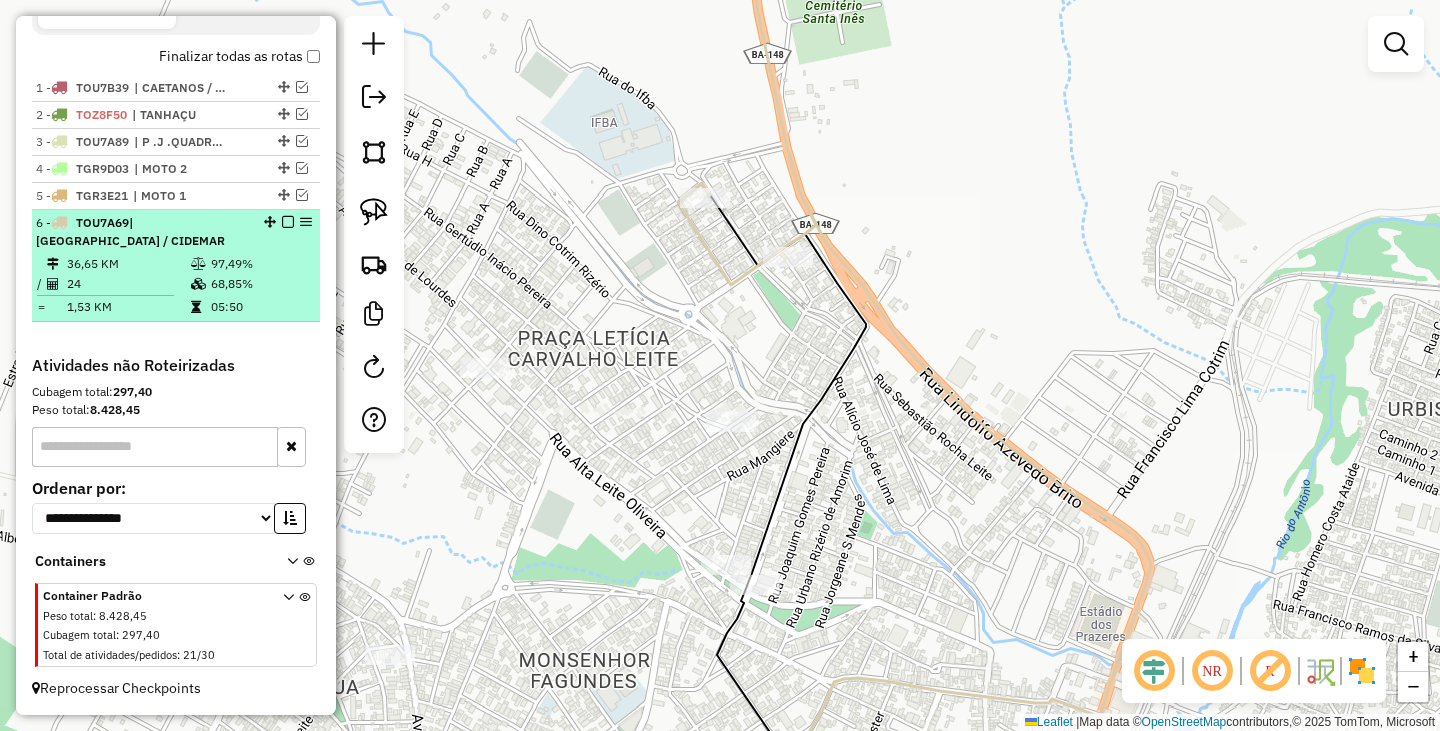 click at bounding box center (288, 222) 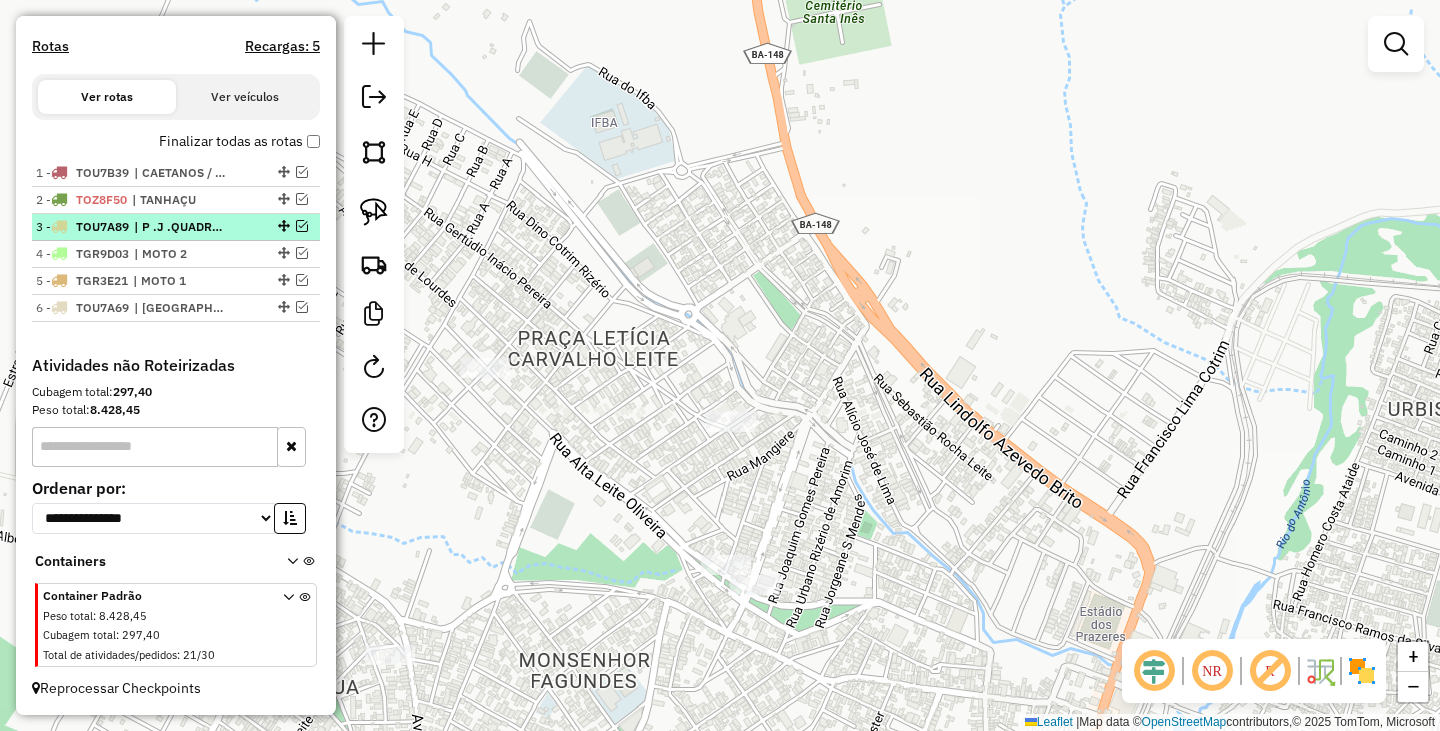 scroll, scrollTop: 606, scrollLeft: 0, axis: vertical 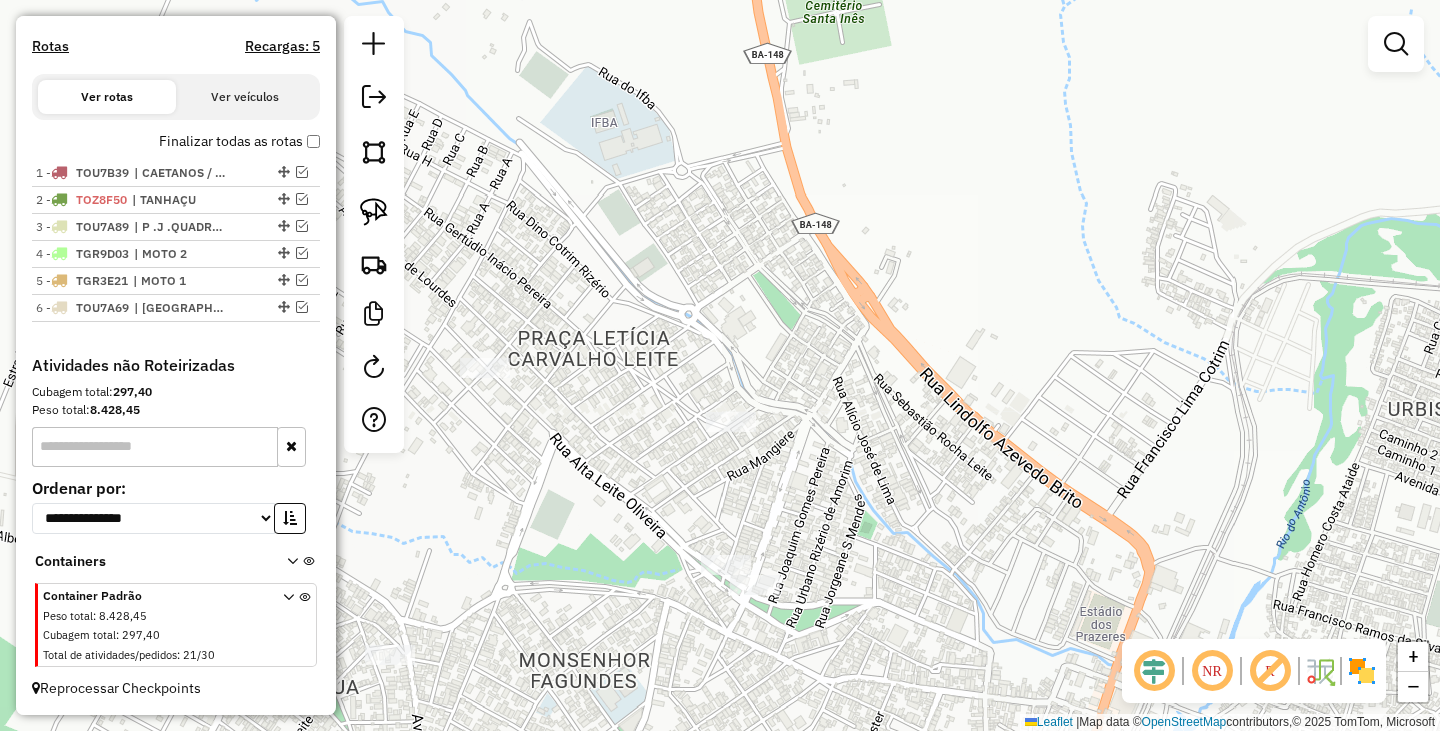 click on "Janela de atendimento Grade de atendimento Capacidade Transportadoras Veículos Cliente Pedidos  Rotas Selecione os dias de semana para filtrar as janelas de atendimento  Seg   Ter   Qua   Qui   Sex   Sáb   Dom  Informe o período da janela de atendimento: De: Até:  Filtrar exatamente a janela do cliente  Considerar janela de atendimento padrão  Selecione os dias de semana para filtrar as grades de atendimento  Seg   Ter   Qua   Qui   Sex   Sáb   Dom   Considerar clientes sem dia de atendimento cadastrado  Clientes fora do dia de atendimento selecionado Filtrar as atividades entre os valores definidos abaixo:  Peso mínimo:   Peso máximo:   Cubagem mínima:   Cubagem máxima:   De:   Até:  Filtrar as atividades entre o tempo de atendimento definido abaixo:  De:   Até:   Considerar capacidade total dos clientes não roteirizados Transportadora: Selecione um ou mais itens Tipo de veículo: Selecione um ou mais itens Veículo: Selecione um ou mais itens Motorista: Selecione um ou mais itens Nome: Rótulo:" 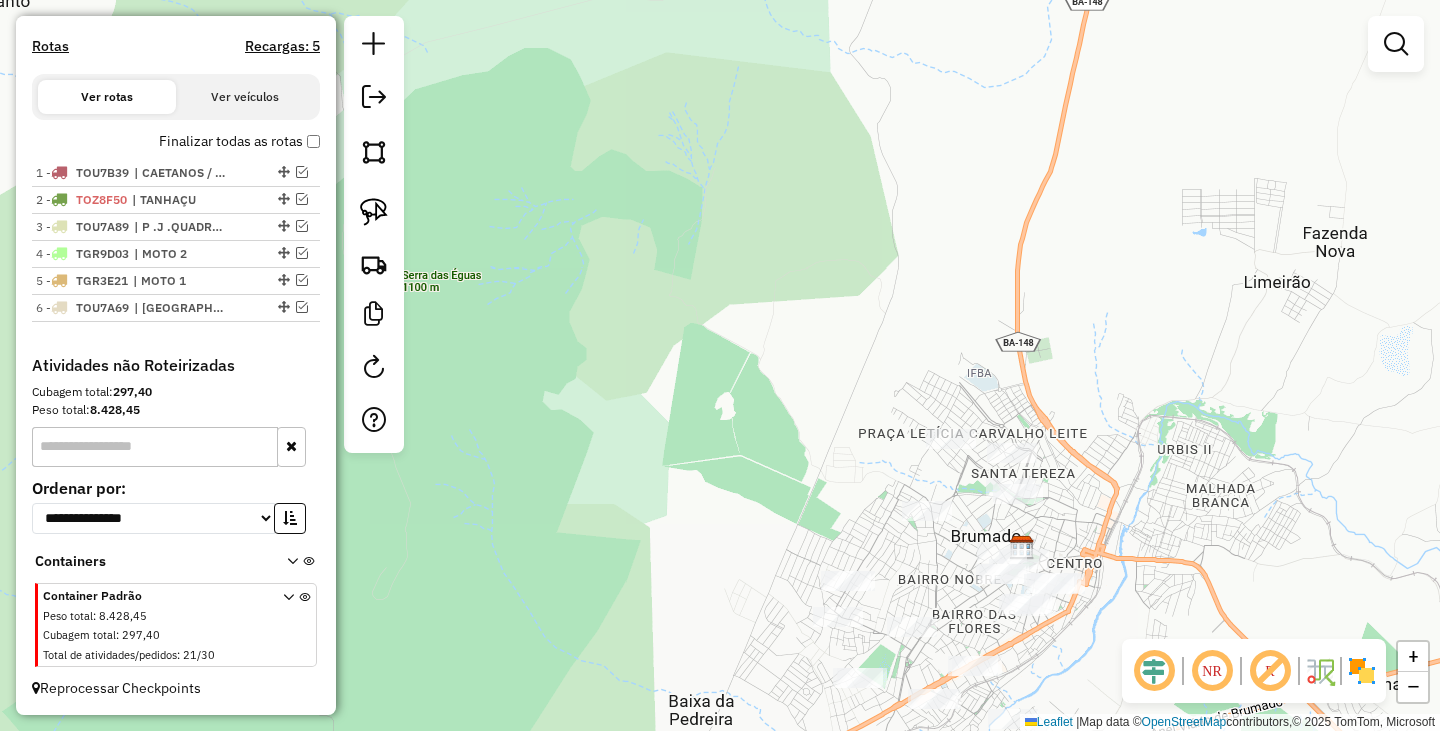 drag, startPoint x: 1129, startPoint y: 465, endPoint x: 1001, endPoint y: 210, distance: 285.32263 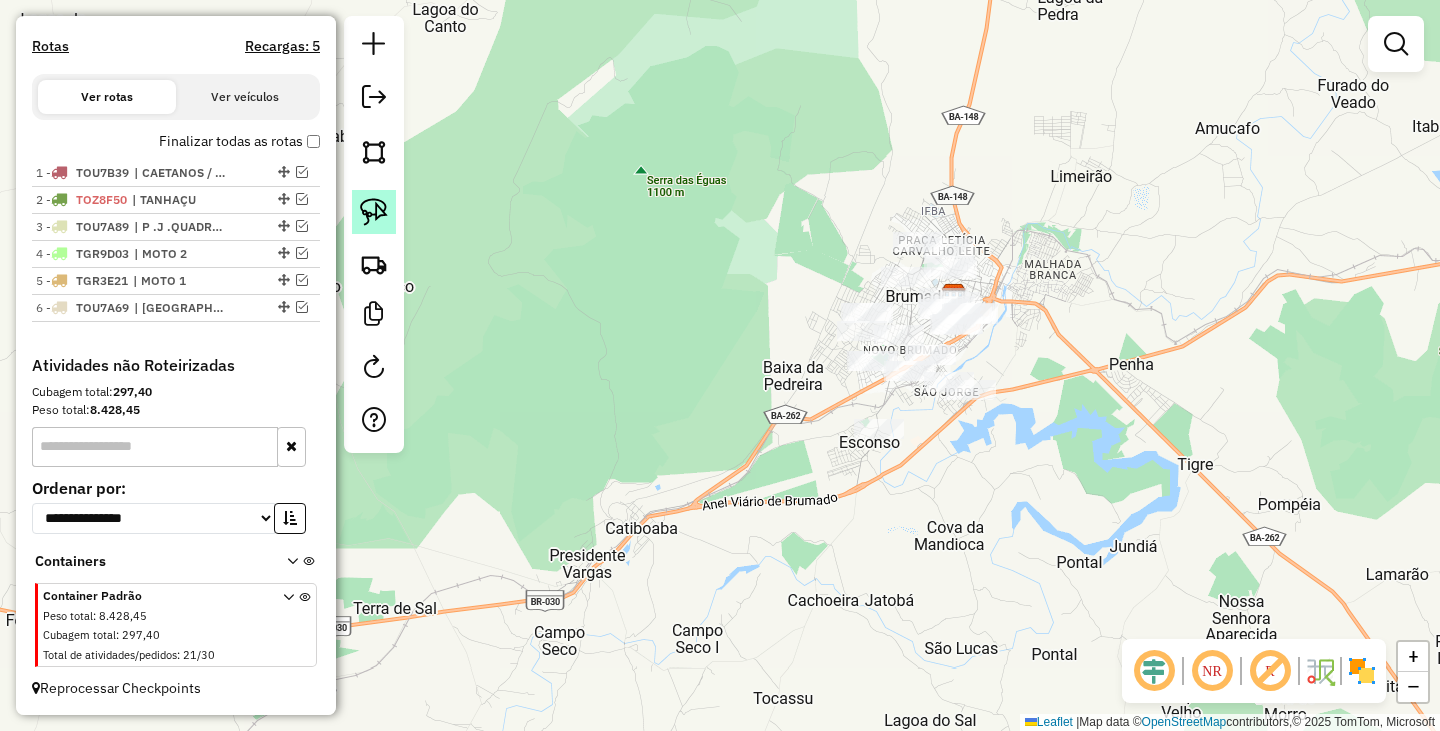 click 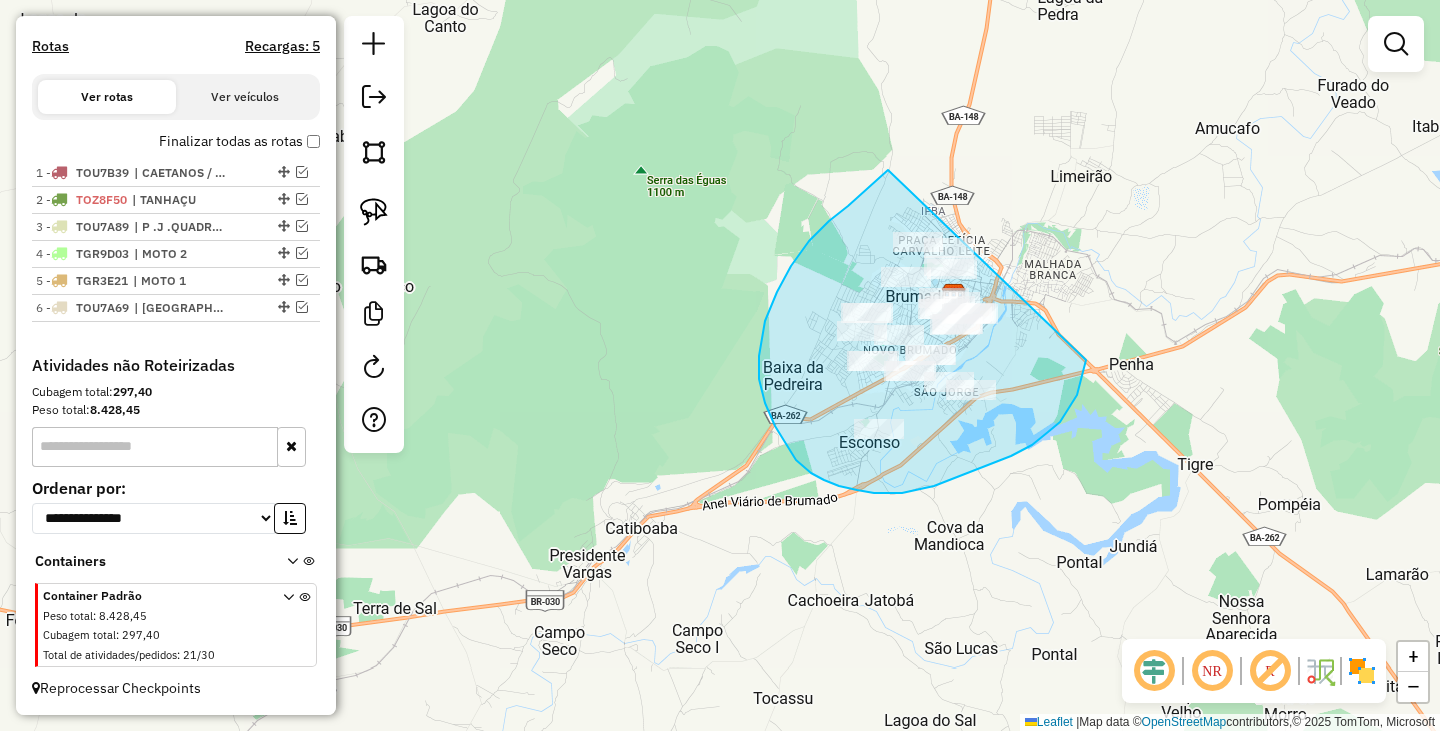 drag, startPoint x: 888, startPoint y: 170, endPoint x: 1091, endPoint y: 306, distance: 244.34607 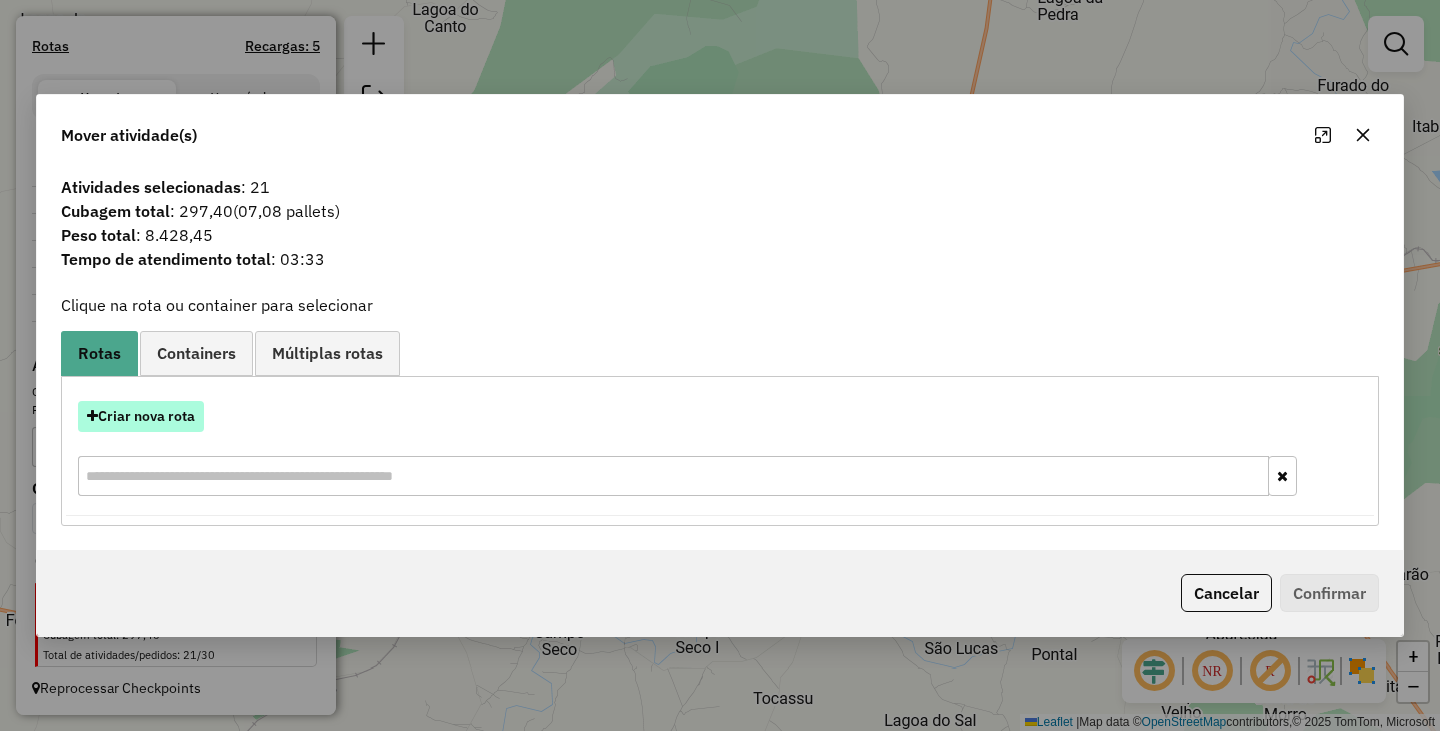 click on "Criar nova rota" at bounding box center [141, 416] 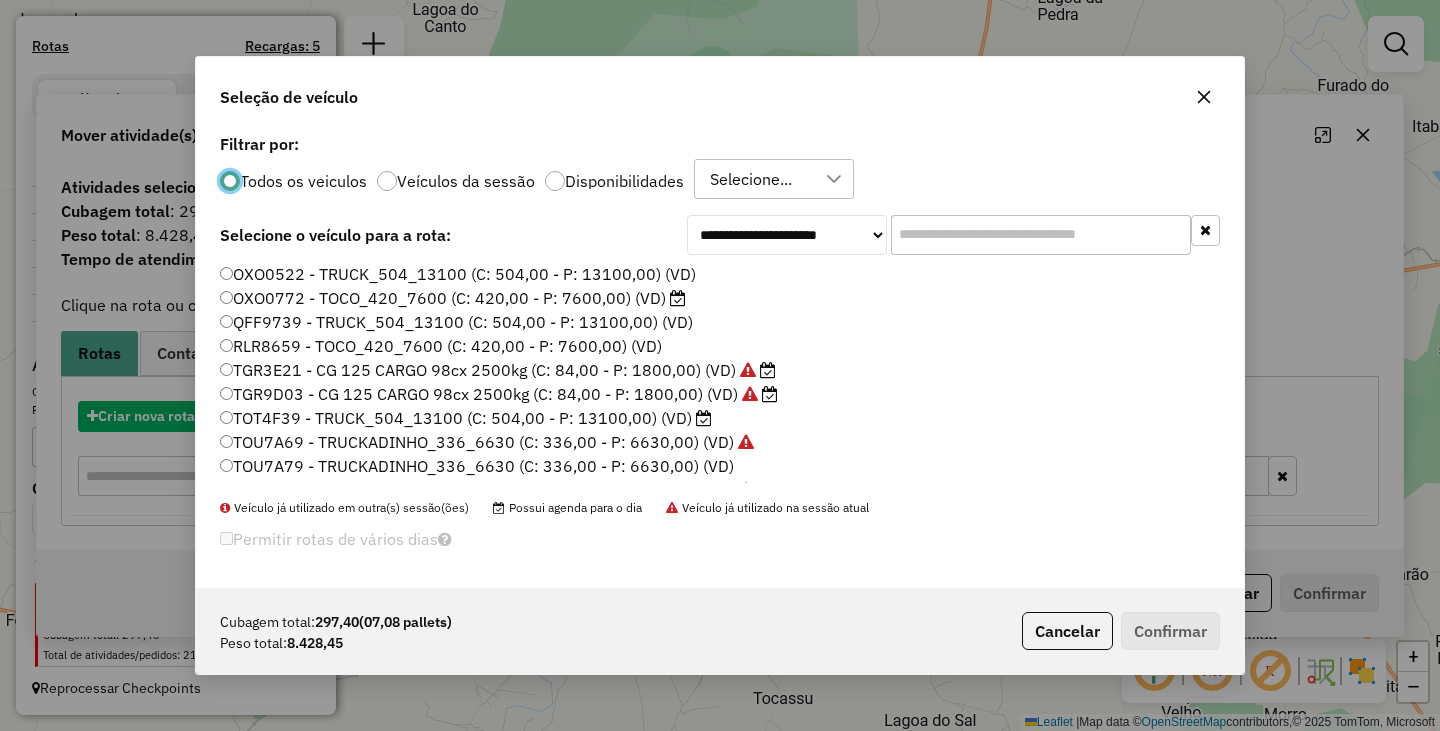 scroll, scrollTop: 11, scrollLeft: 6, axis: both 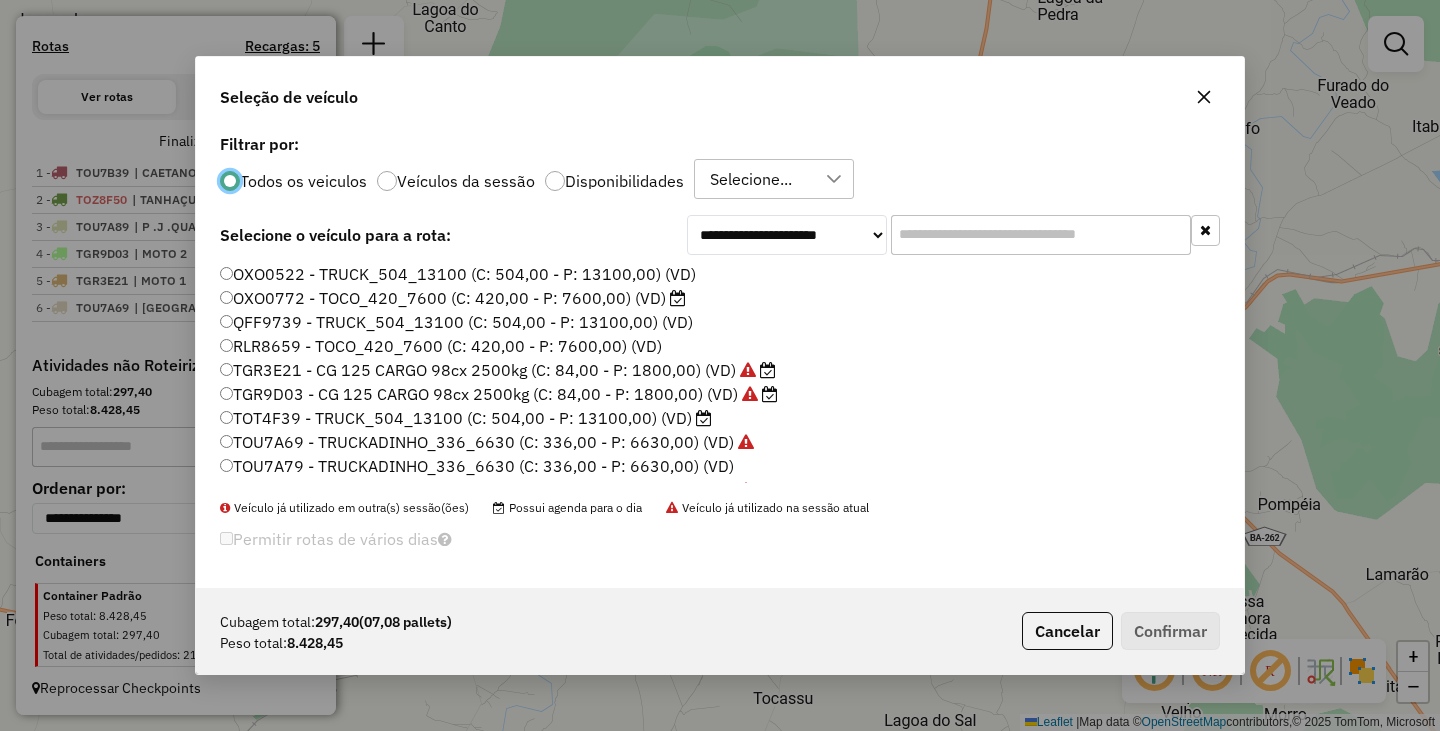 click on "OXO0522 - TRUCK_504_13100 (C: 504,00 - P: 13100,00) (VD)   OXO0772 - TOCO_420_7600 (C: 420,00 - P: 7600,00) (VD)   QFF9739 - TRUCK_504_13100 (C: 504,00 - P: 13100,00) (VD)   RLR8659 - TOCO_420_7600 (C: 420,00 - P: 7600,00) (VD)   TGR3E21 - CG 125 CARGO 98cx 2500kg (C: 84,00 - P: 1800,00) (VD)   TGR9D03 - CG 125 CARGO 98cx 2500kg (C: 84,00 - P: 1800,00) (VD)   TOT4F39 - TRUCK_504_13100 (C: 504,00 - P: 13100,00) (VD)   TOU7A69  - TRUCKADINHO_336_6630 (C: 336,00 - P: 6630,00) (VD)   TOU7A79  - TRUCKADINHO_336_6630 (C: 336,00 - P: 6630,00) (VD)   TOU7A89  - TRUCKADINHO_336_6630 (C: 336,00 - P: 6630,00) (VD)   TOU7A99  - TRUCKADINHO_336_6630 (C: 336,00 - P: 6630,00) (VD)   TOU7B09 - TRUCKADINHO_336_6630 (C: 336,00 - P: 6630,00) (VD)   TOU7B19 - TRUCKADINHO_336_6630 (C: 336,00 - P: 6630,00) (VD)   TOU7B39  - TRUCKADINHO_336_6630 (C: 336,00 - P: 6630,00) (VD)   TOU7B49 - TRUCKADINHO_336_6630 (C: 336,00 - P: 6630,00) (VD)   TOU7B59 - TRUCKADINHO_336_6630 (C: 336,00 - P: 6630,00) (VD)" 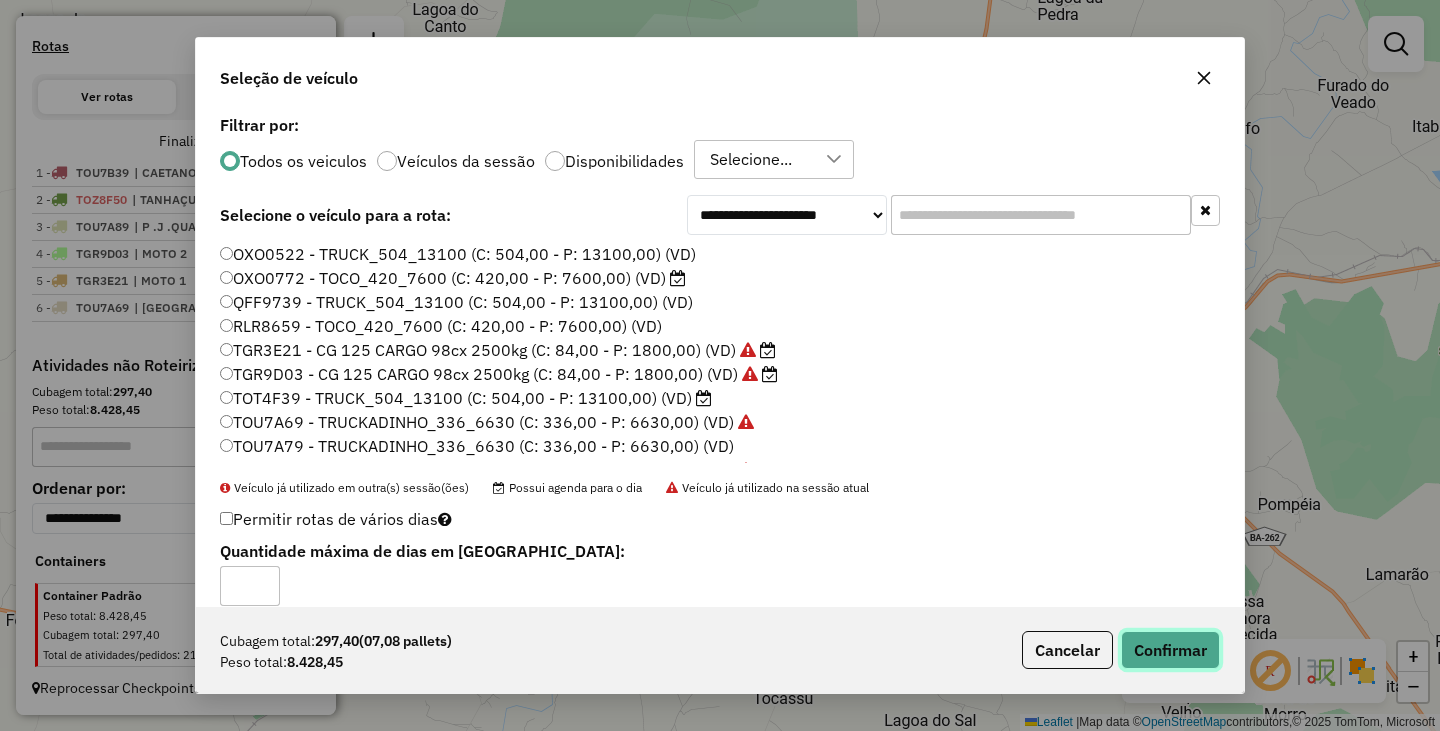 click on "Confirmar" 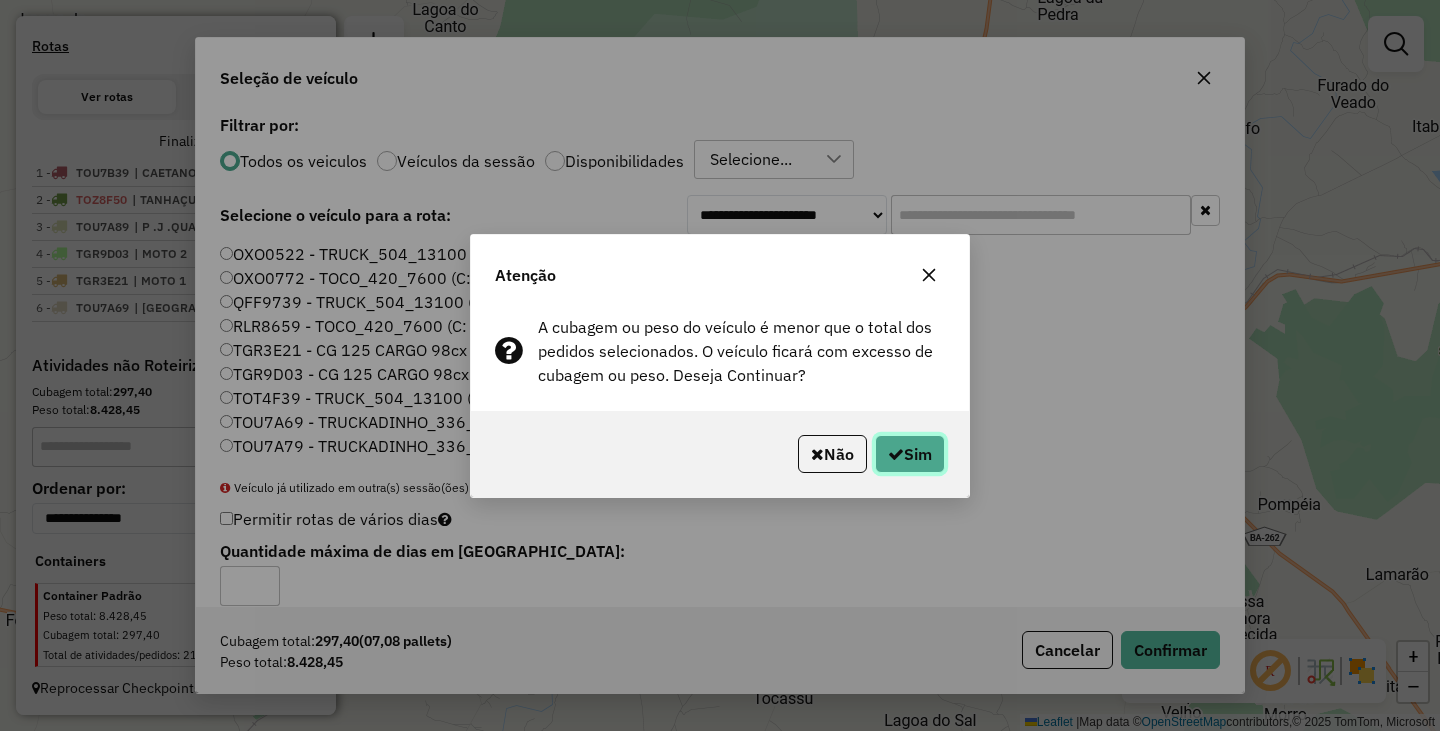 click on "Sim" 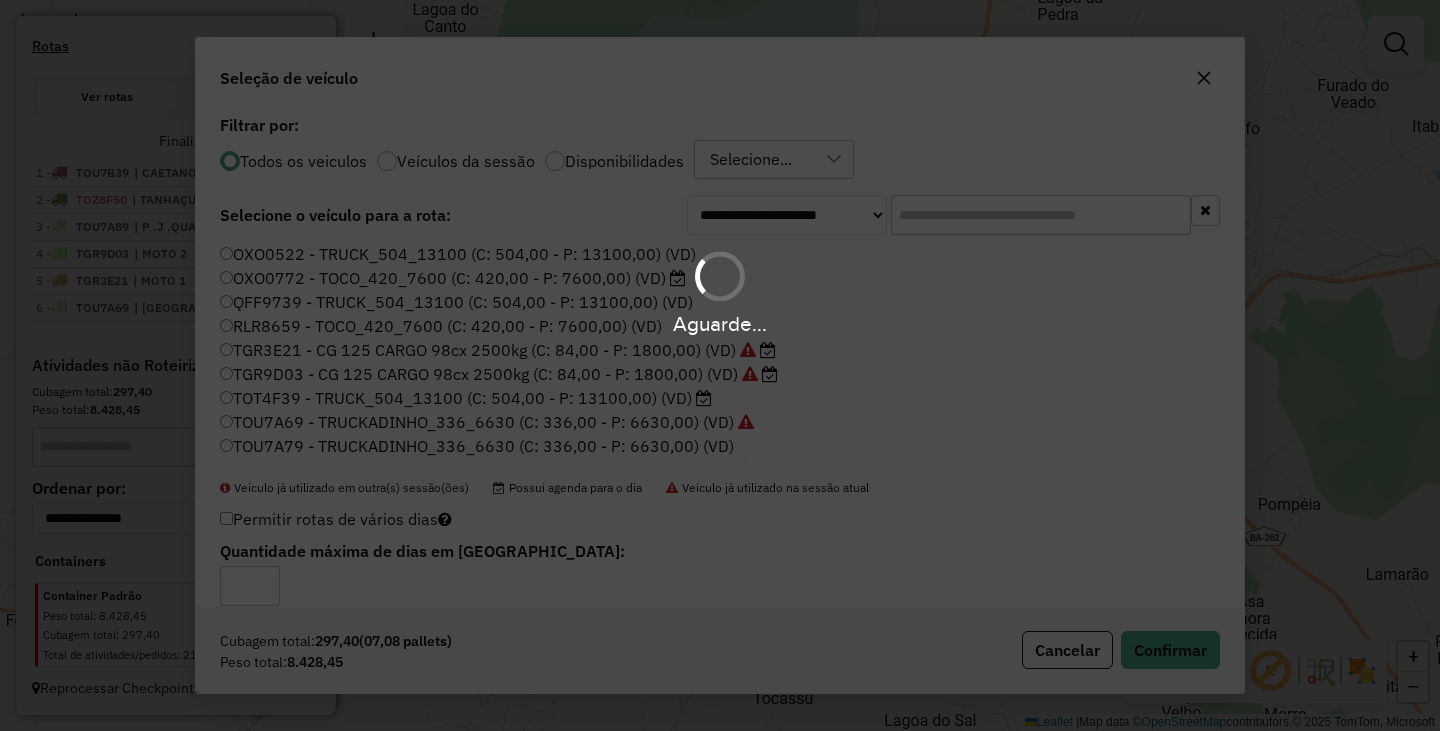 scroll, scrollTop: 458, scrollLeft: 0, axis: vertical 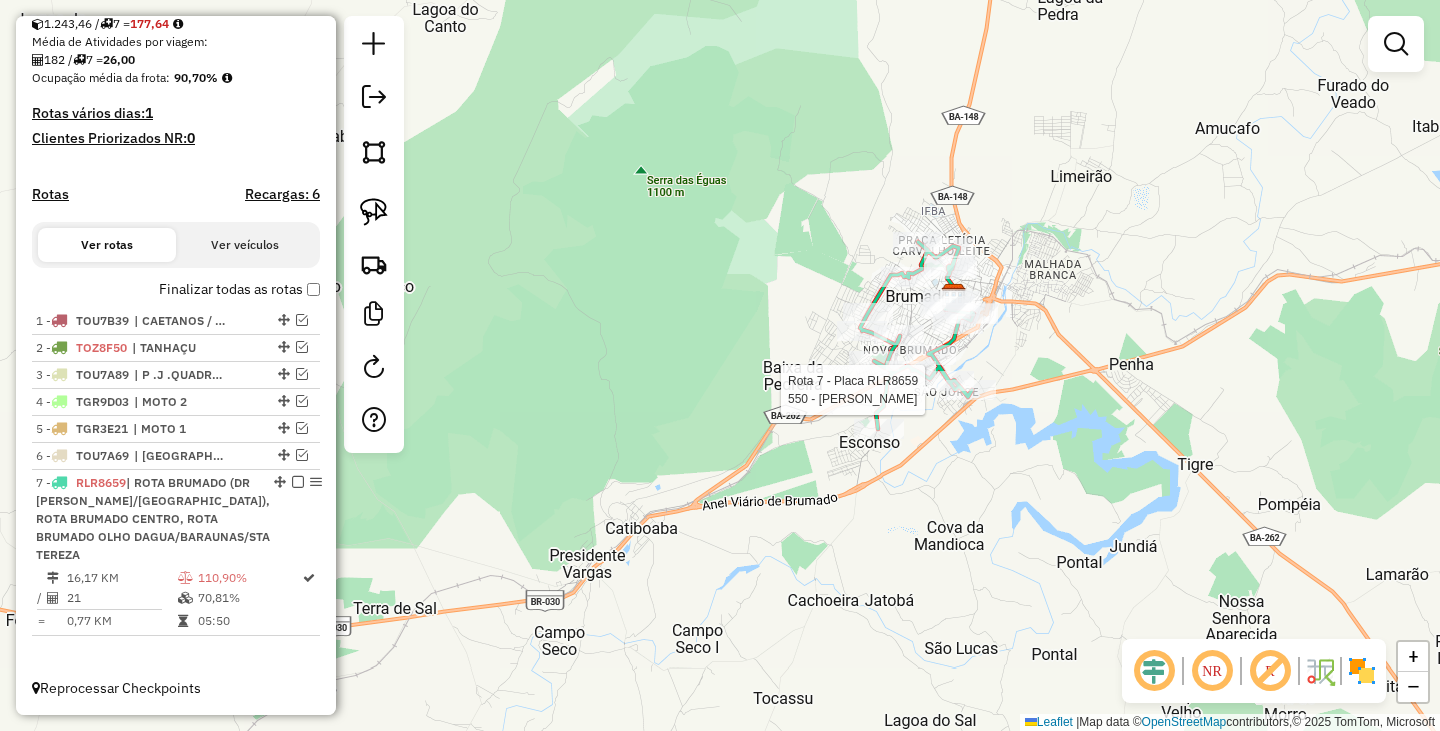 select on "**********" 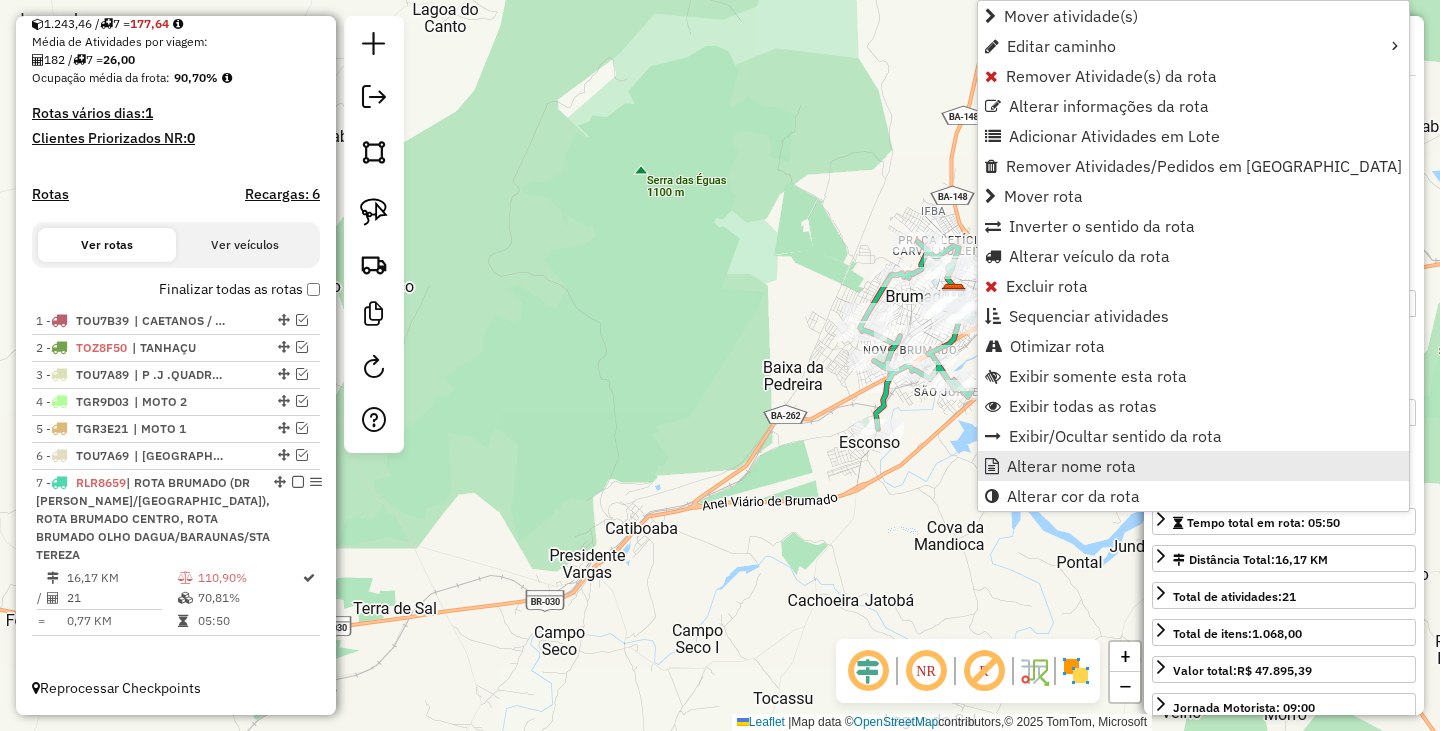 click on "Alterar nome rota" at bounding box center (1071, 466) 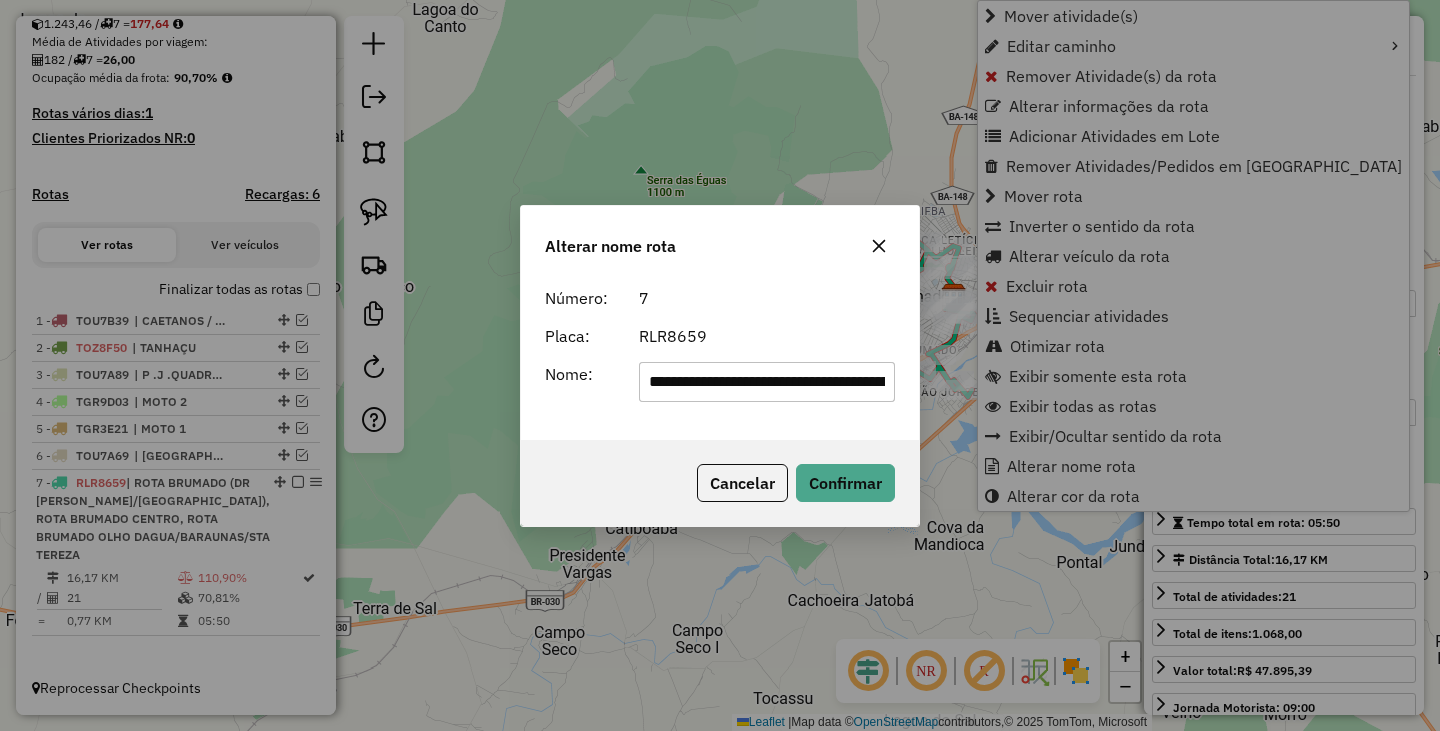 scroll, scrollTop: 0, scrollLeft: 676, axis: horizontal 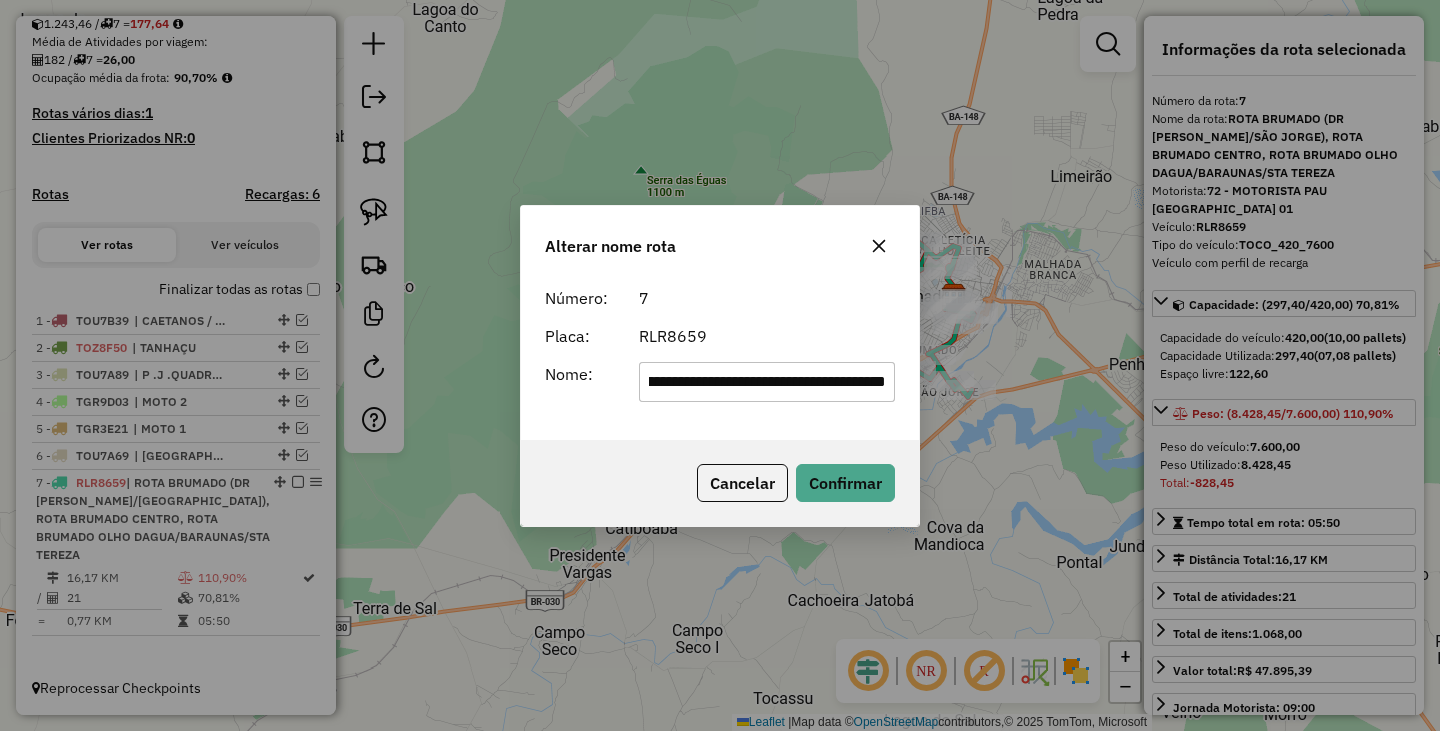 drag, startPoint x: 884, startPoint y: 379, endPoint x: 478, endPoint y: 327, distance: 409.3165 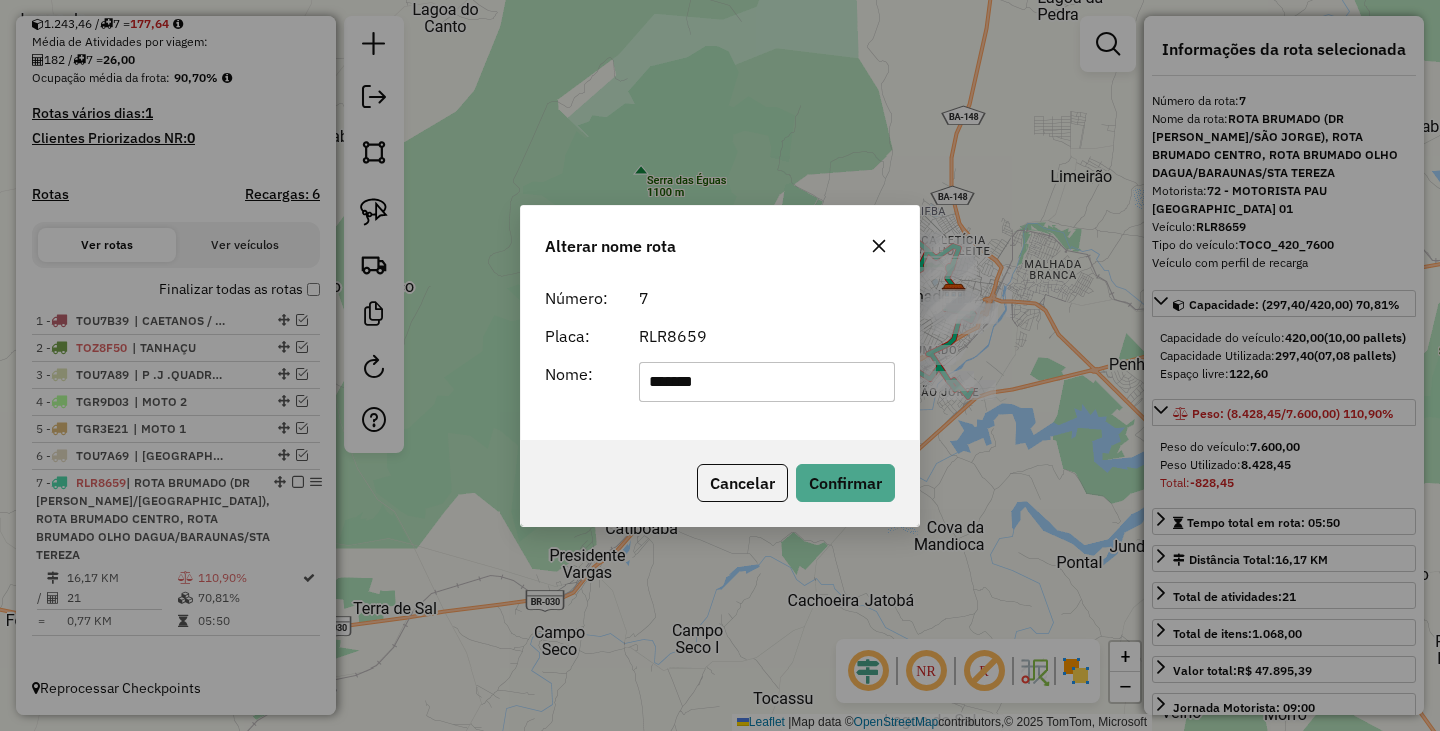 type on "*******" 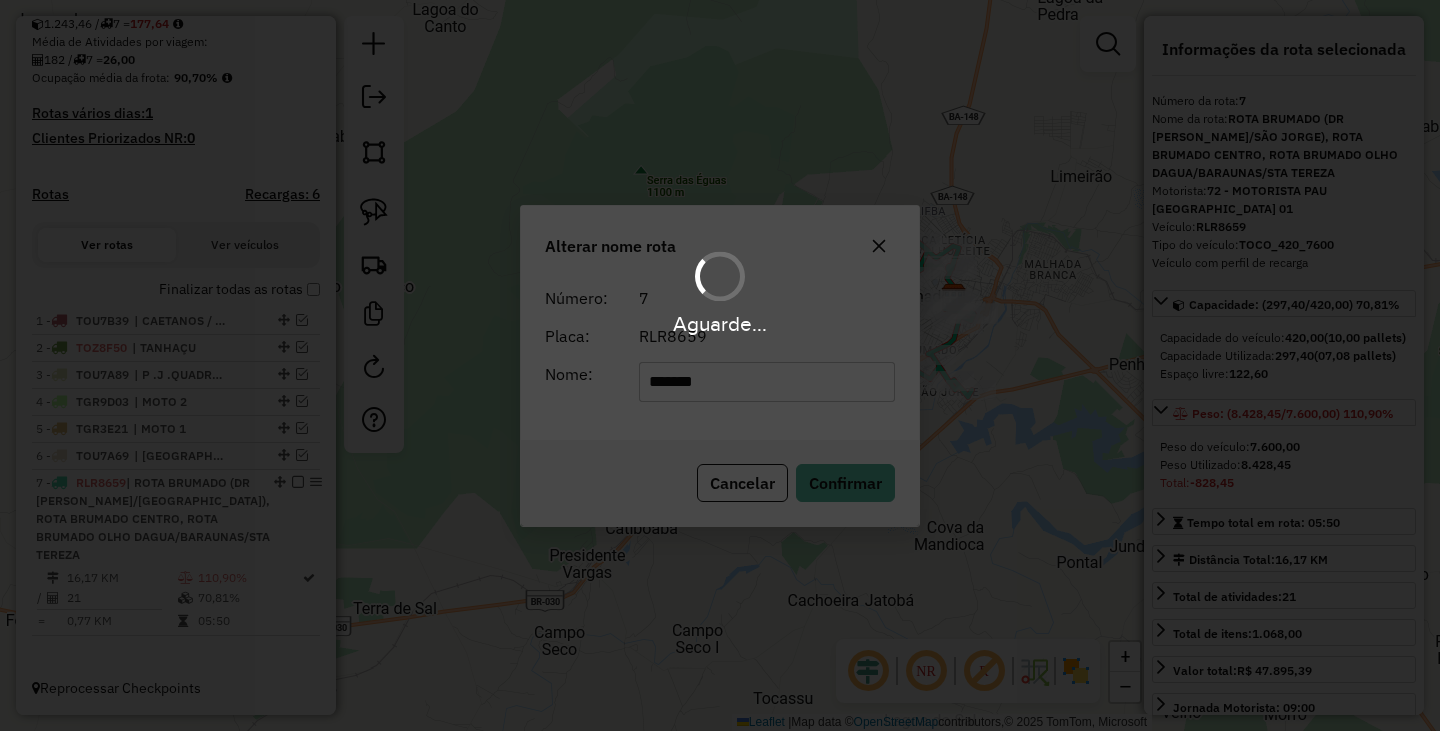 type 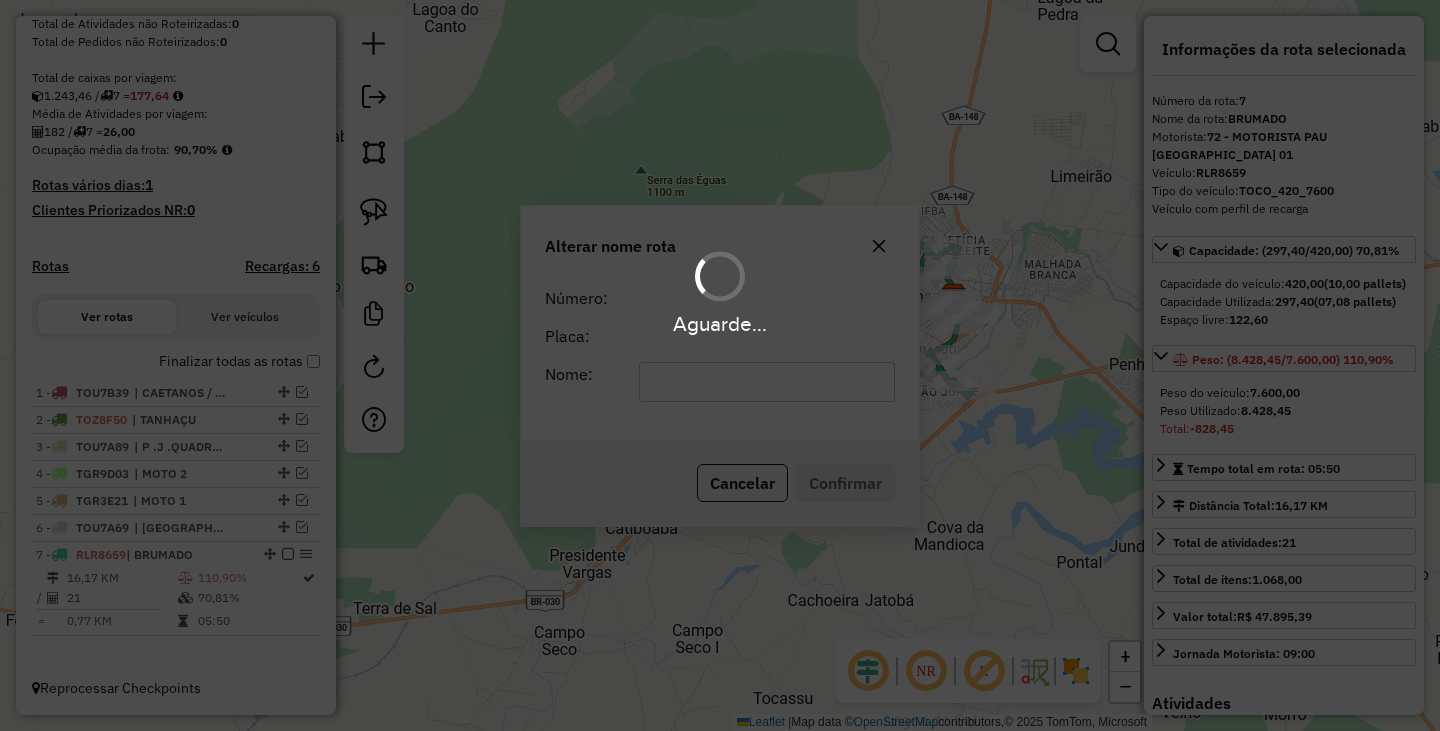scroll, scrollTop: 386, scrollLeft: 0, axis: vertical 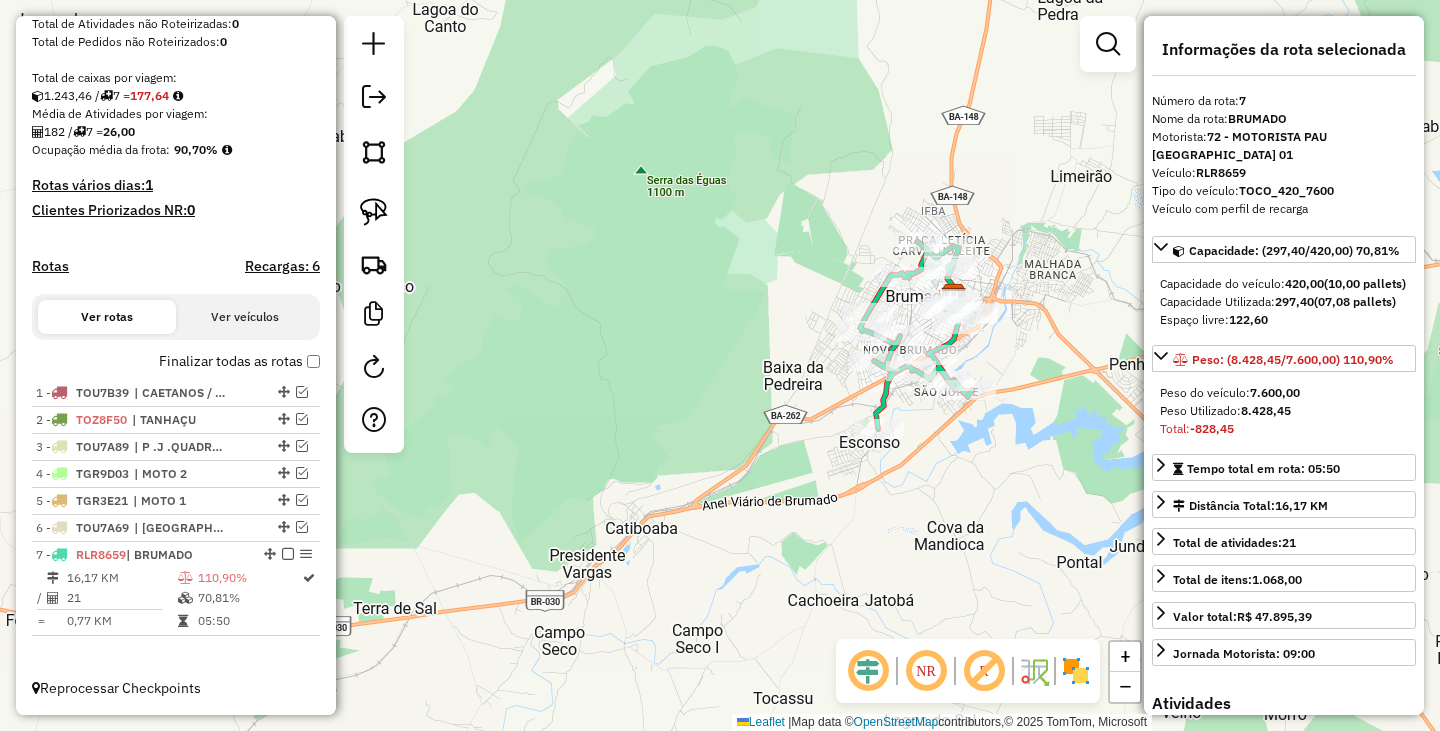 click on "Janela de atendimento Grade de atendimento Capacidade Transportadoras Veículos Cliente Pedidos  Rotas Selecione os dias de semana para filtrar as janelas de atendimento  Seg   Ter   Qua   Qui   Sex   Sáb   Dom  Informe o período da janela de atendimento: De: Até:  Filtrar exatamente a janela do cliente  Considerar janela de atendimento padrão  Selecione os dias de semana para filtrar as grades de atendimento  Seg   Ter   Qua   Qui   Sex   Sáb   Dom   Considerar clientes sem dia de atendimento cadastrado  Clientes fora do dia de atendimento selecionado Filtrar as atividades entre os valores definidos abaixo:  Peso mínimo:   Peso máximo:   Cubagem mínima:   Cubagem máxima:   De:   Até:  Filtrar as atividades entre o tempo de atendimento definido abaixo:  De:   Até:   Considerar capacidade total dos clientes não roteirizados Transportadora: Selecione um ou mais itens Tipo de veículo: Selecione um ou mais itens Veículo: Selecione um ou mais itens Motorista: Selecione um ou mais itens Nome: Rótulo:" 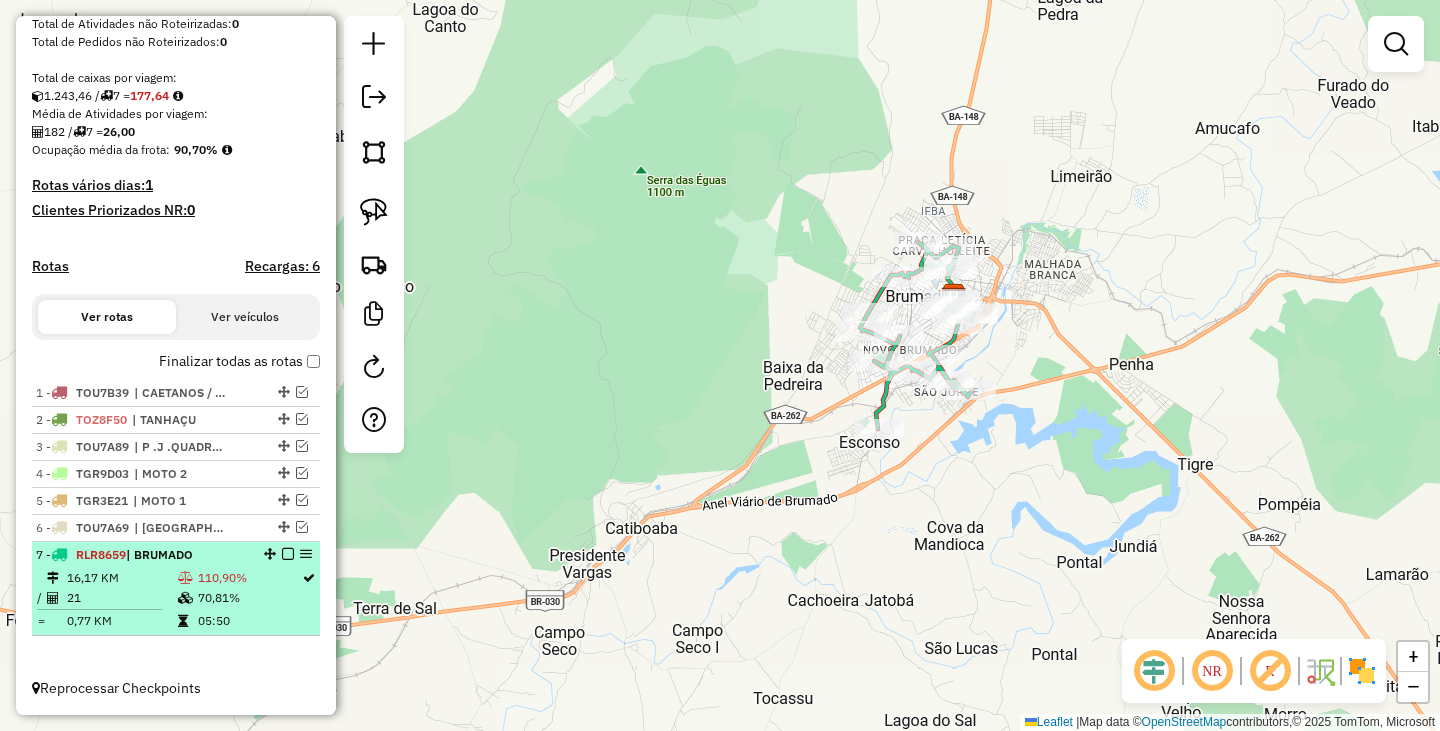 click at bounding box center [288, 554] 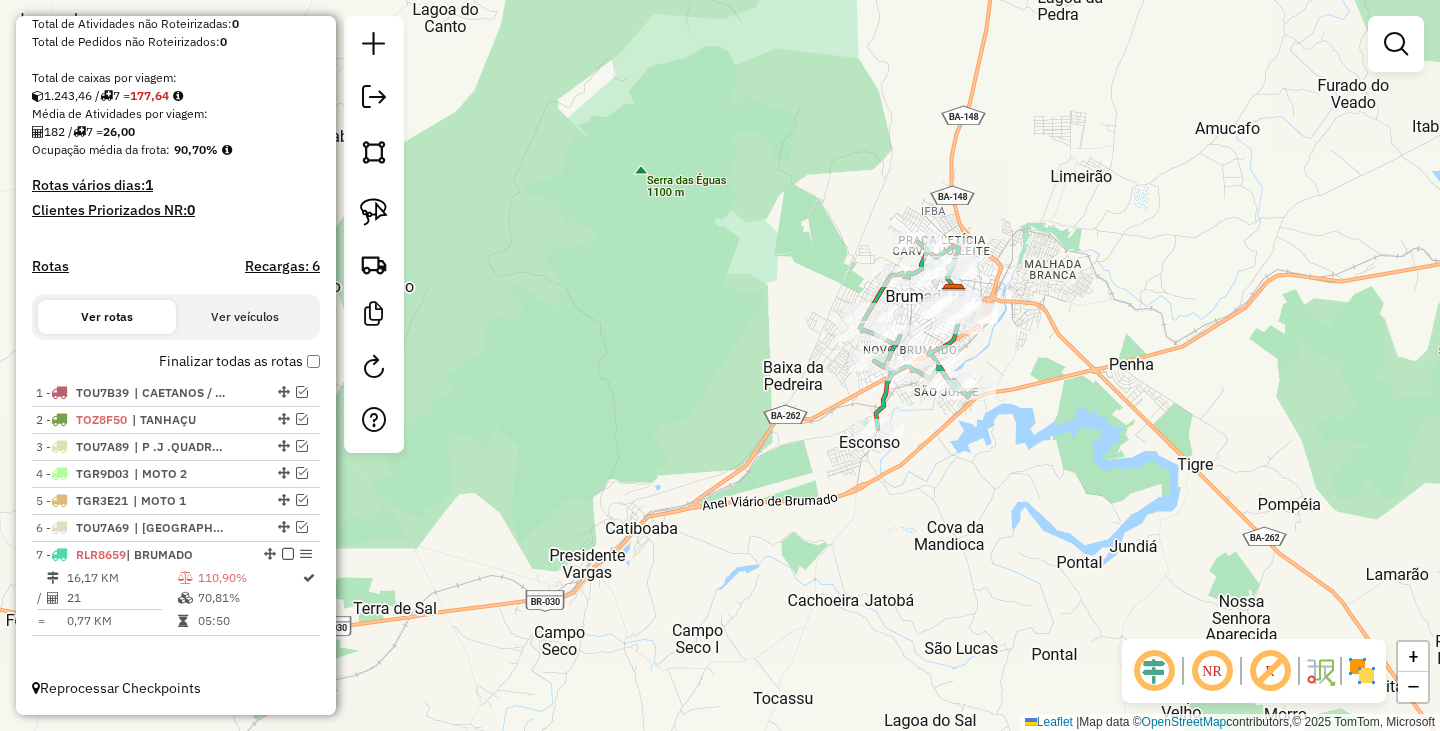 scroll, scrollTop: 319, scrollLeft: 0, axis: vertical 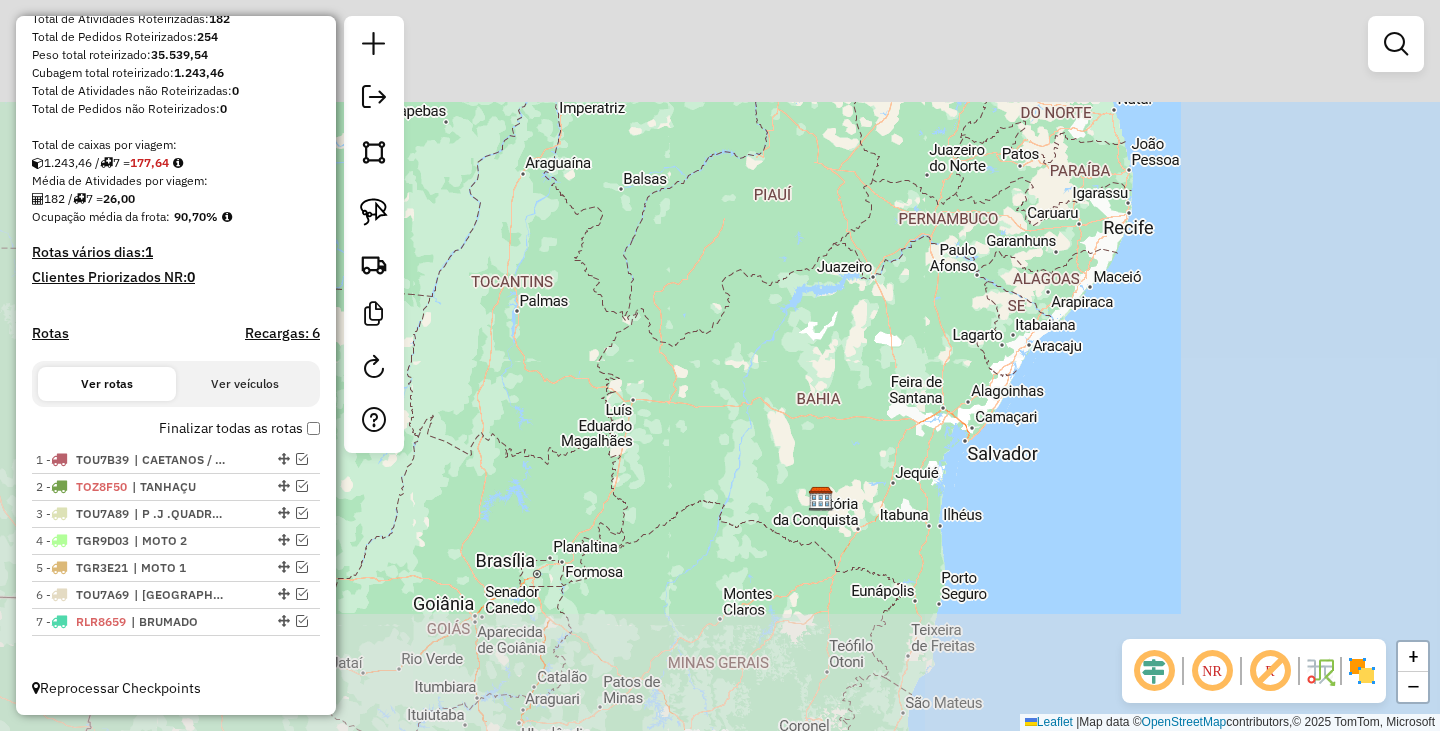 drag, startPoint x: 781, startPoint y: 523, endPoint x: 800, endPoint y: 263, distance: 260.6933 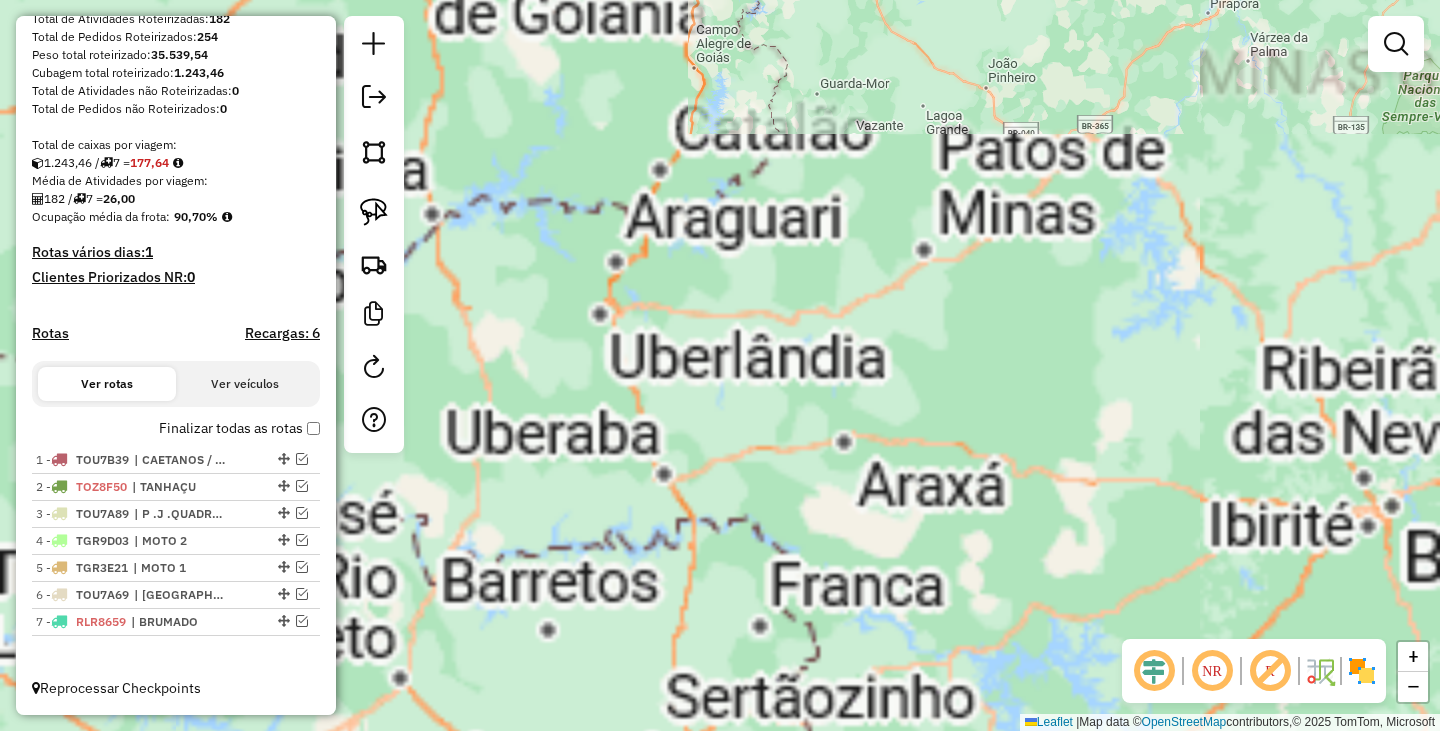 drag, startPoint x: 702, startPoint y: 365, endPoint x: 1006, endPoint y: 554, distance: 357.96228 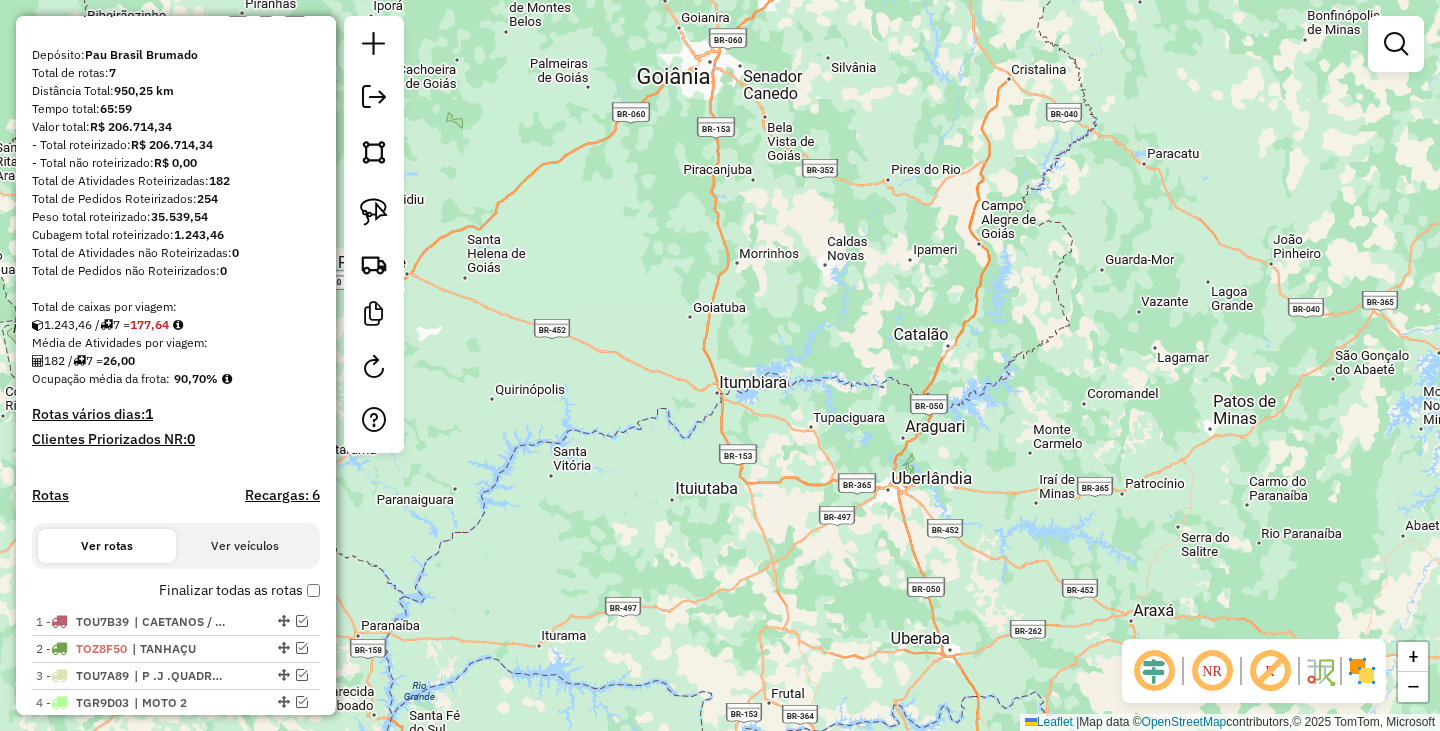 scroll, scrollTop: 0, scrollLeft: 0, axis: both 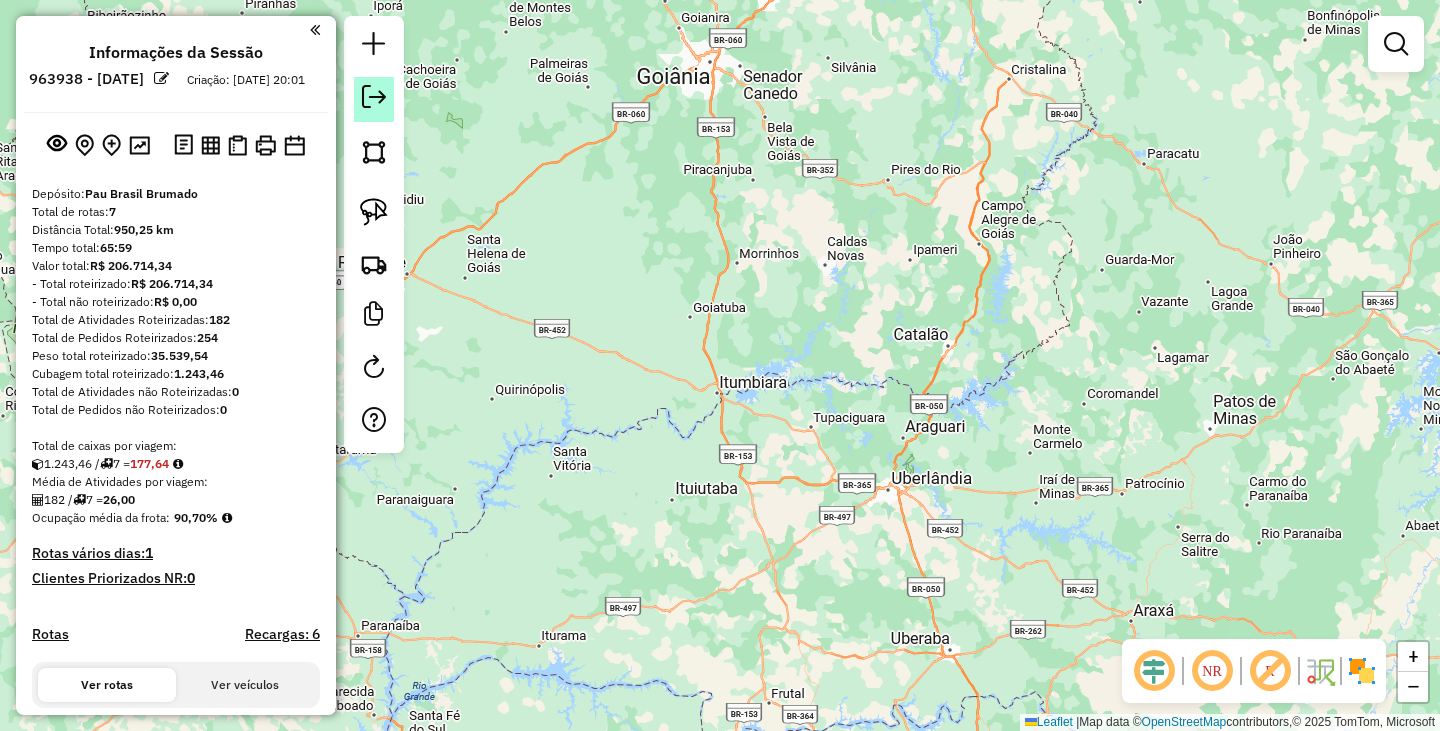 click 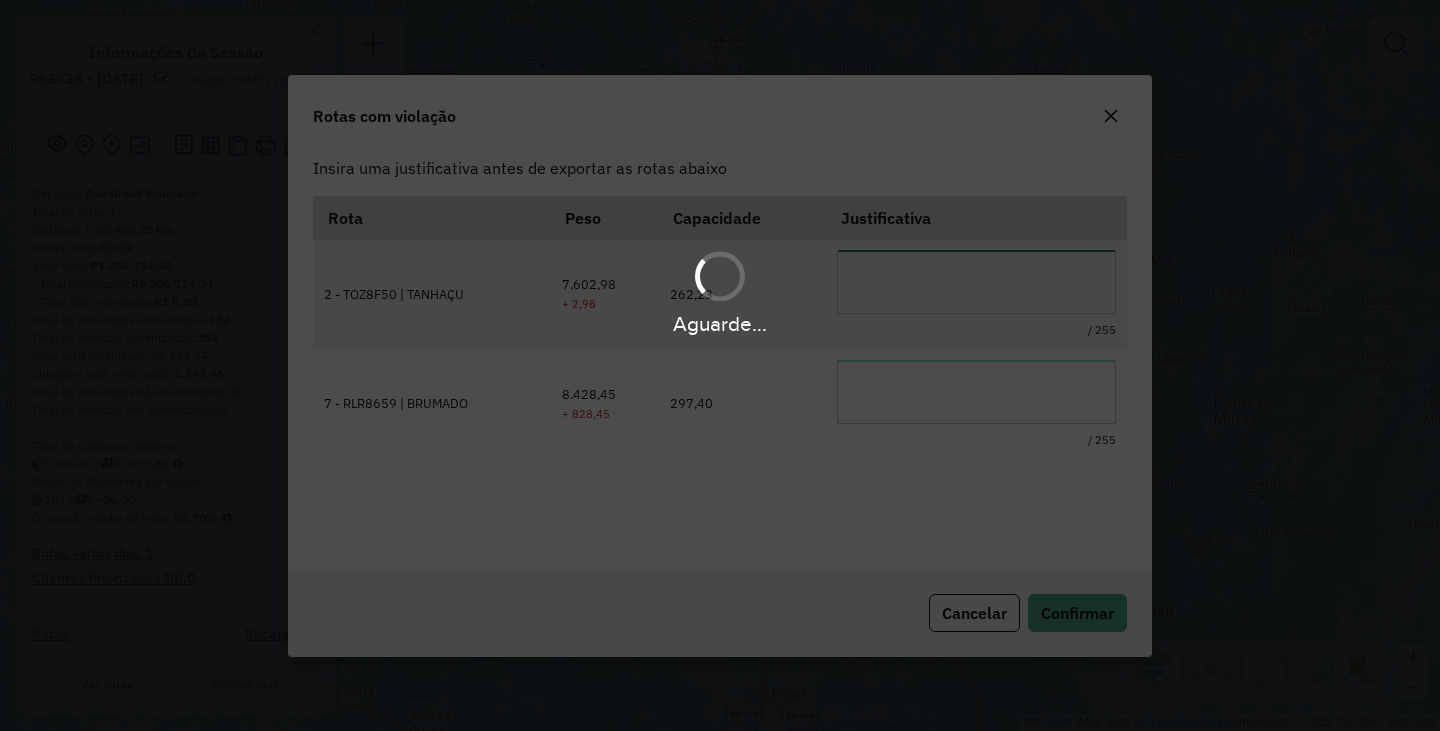 scroll, scrollTop: 0, scrollLeft: 0, axis: both 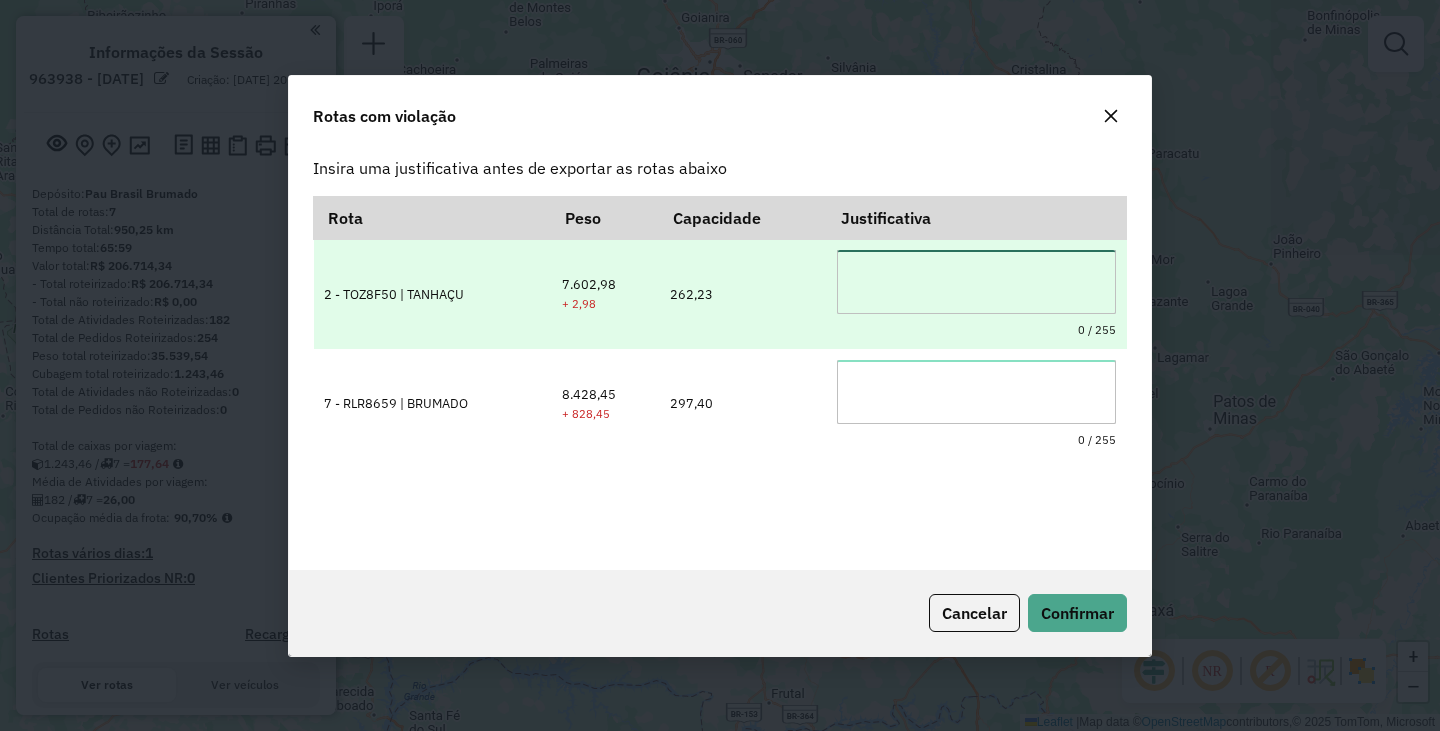 click at bounding box center [976, 282] 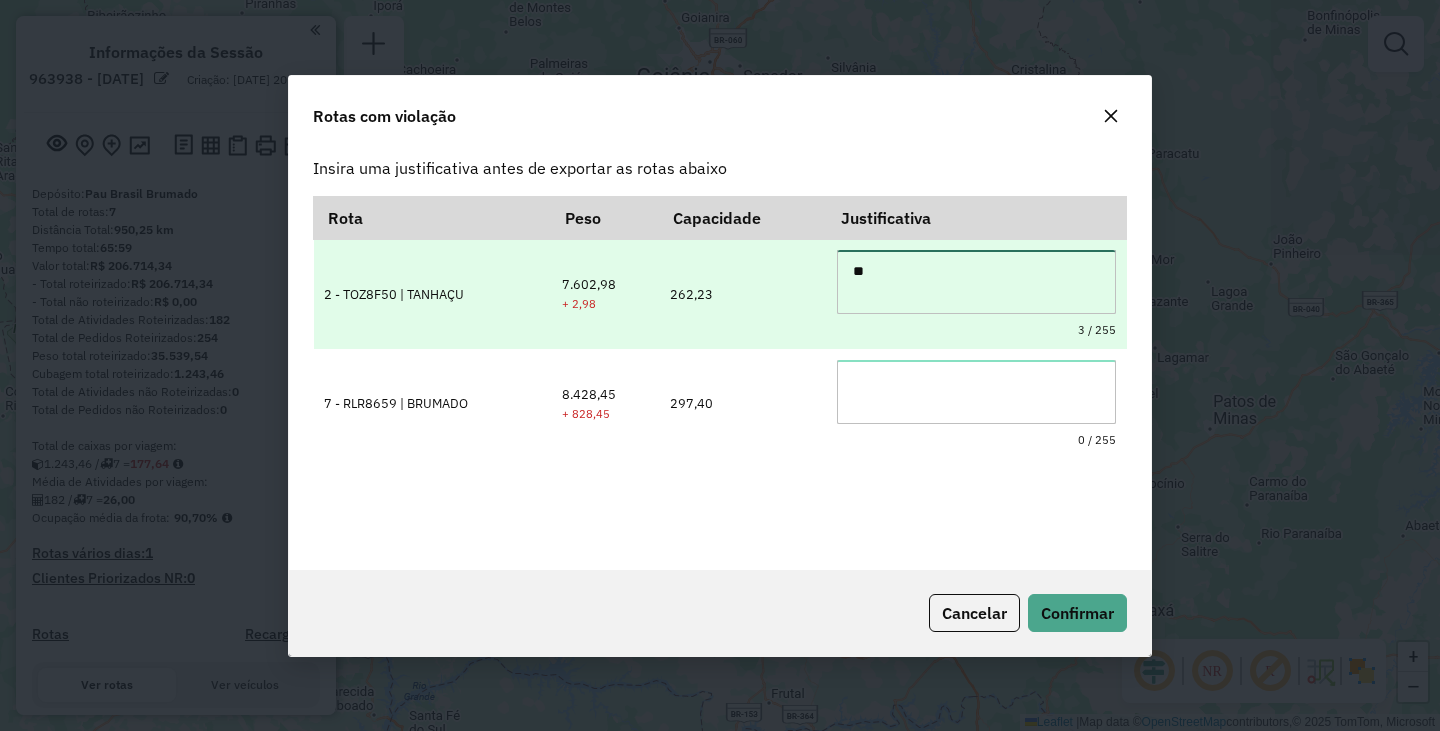 type on "*" 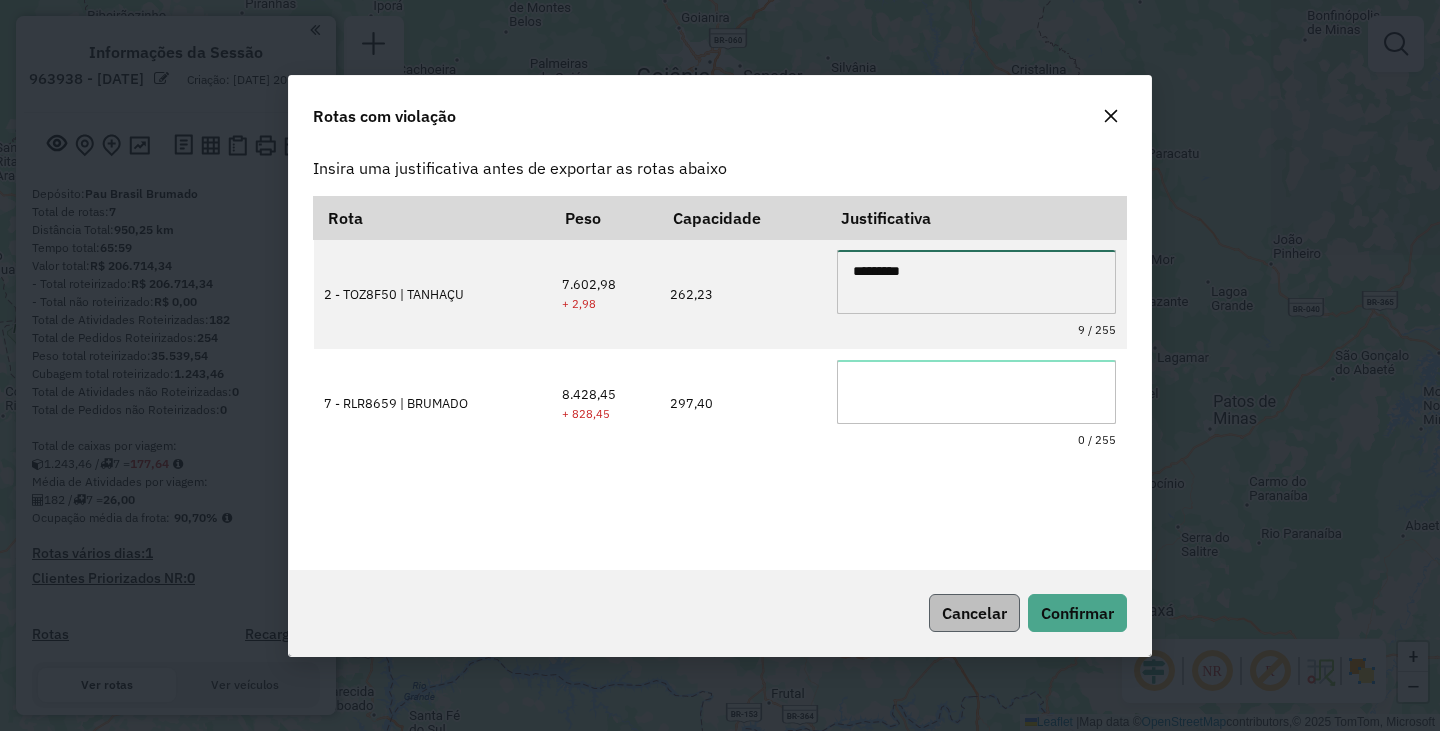 type on "*********" 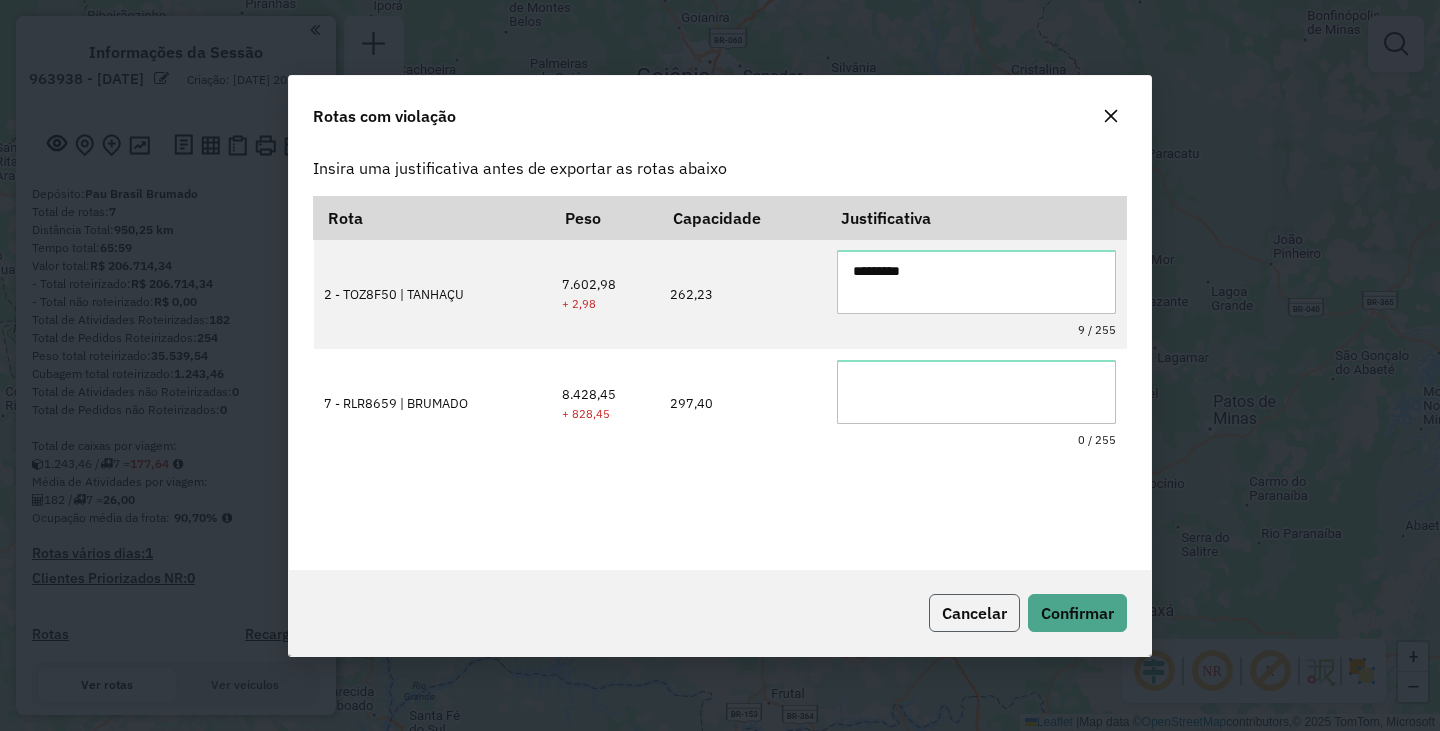click on "Cancelar" 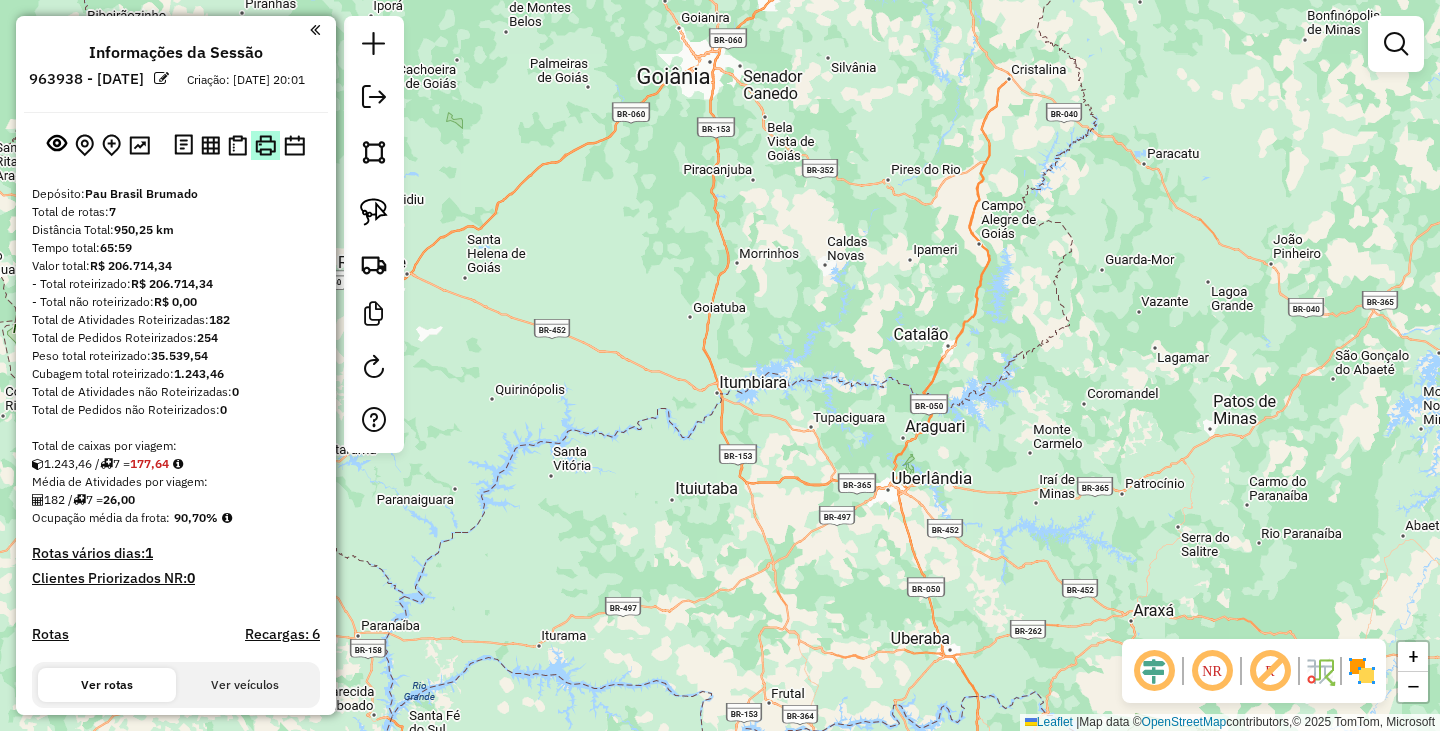 click at bounding box center (265, 145) 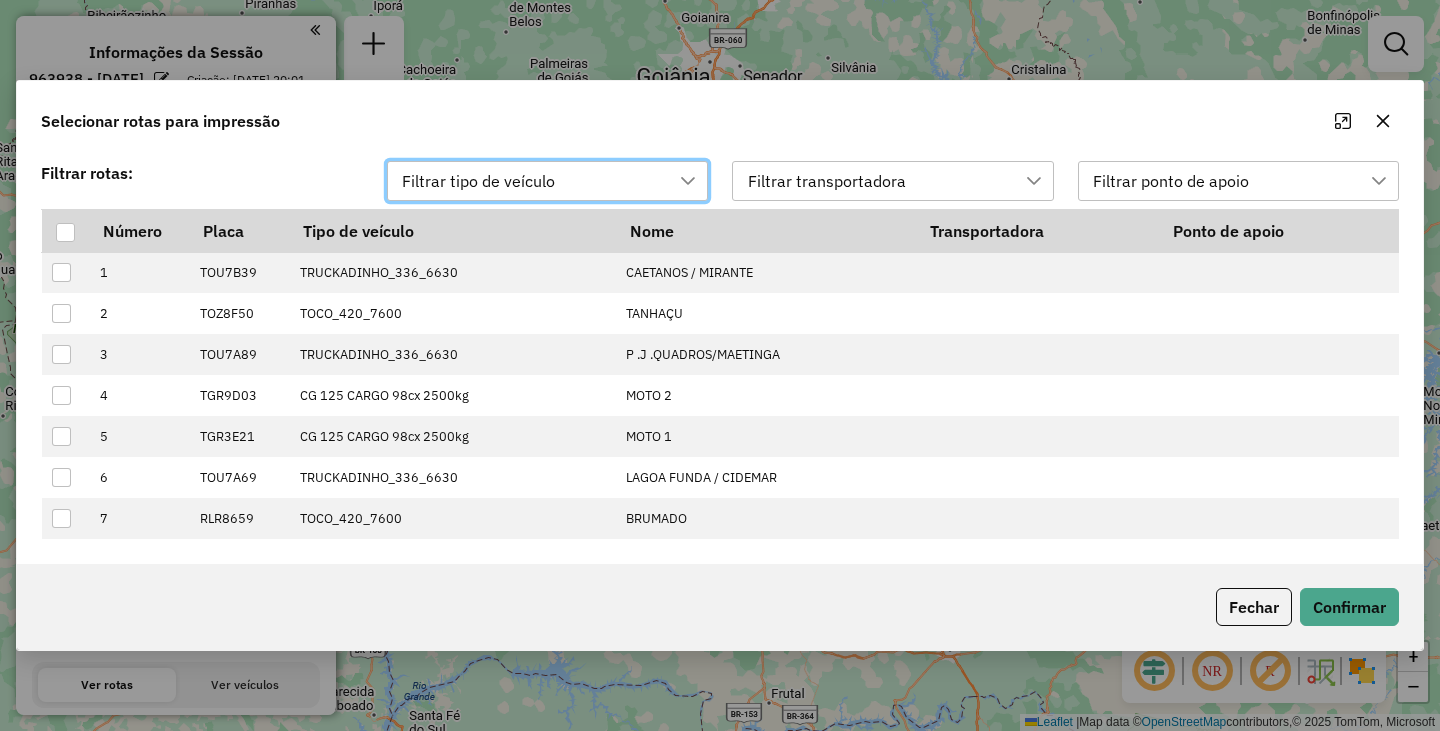 scroll, scrollTop: 15, scrollLeft: 91, axis: both 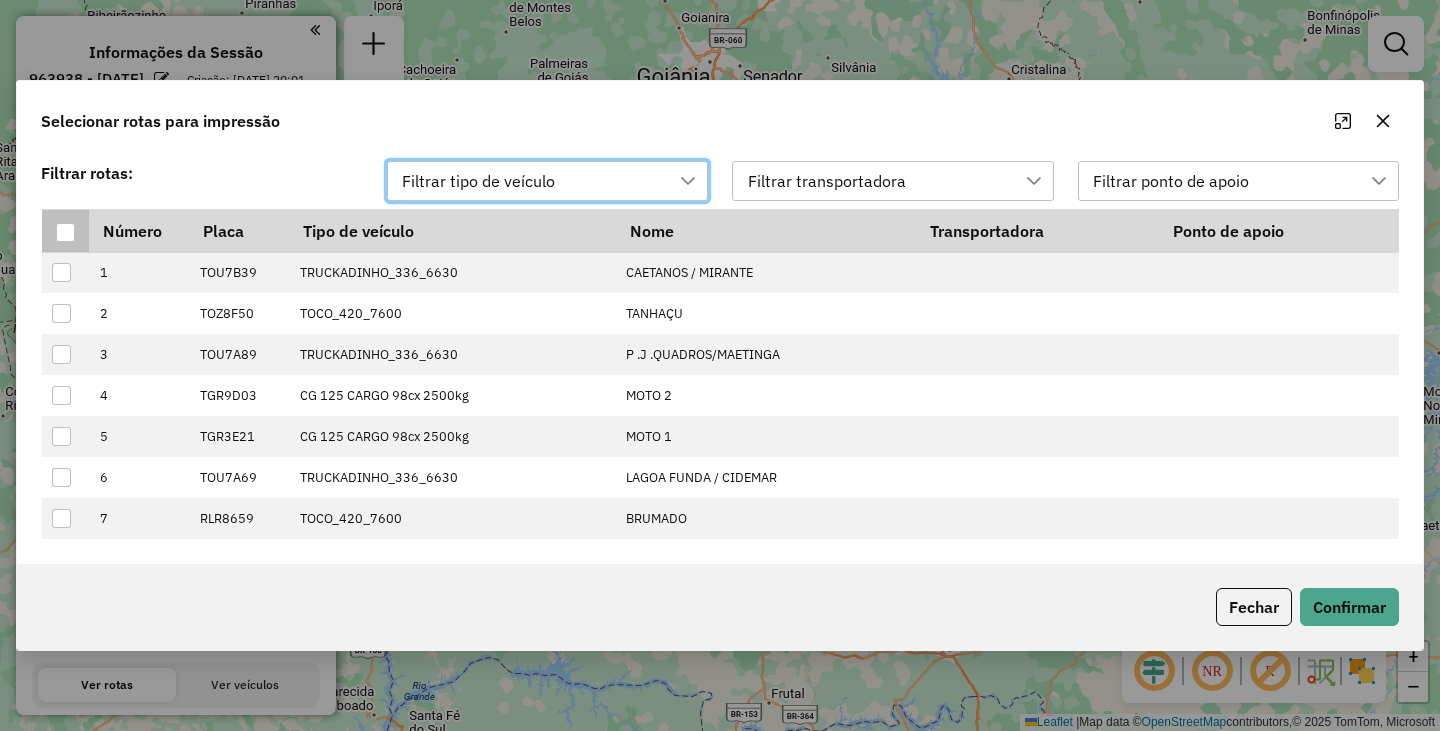 click at bounding box center (65, 232) 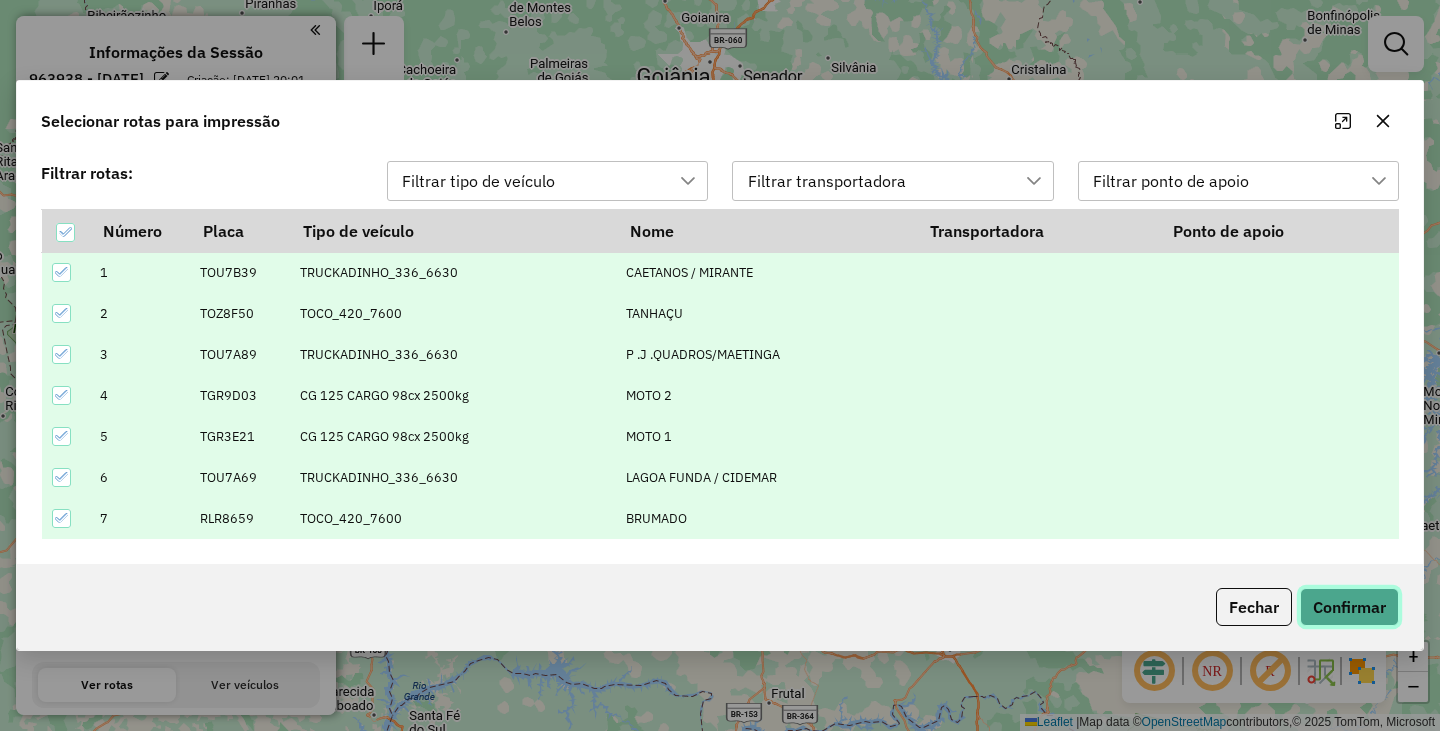 click on "Confirmar" 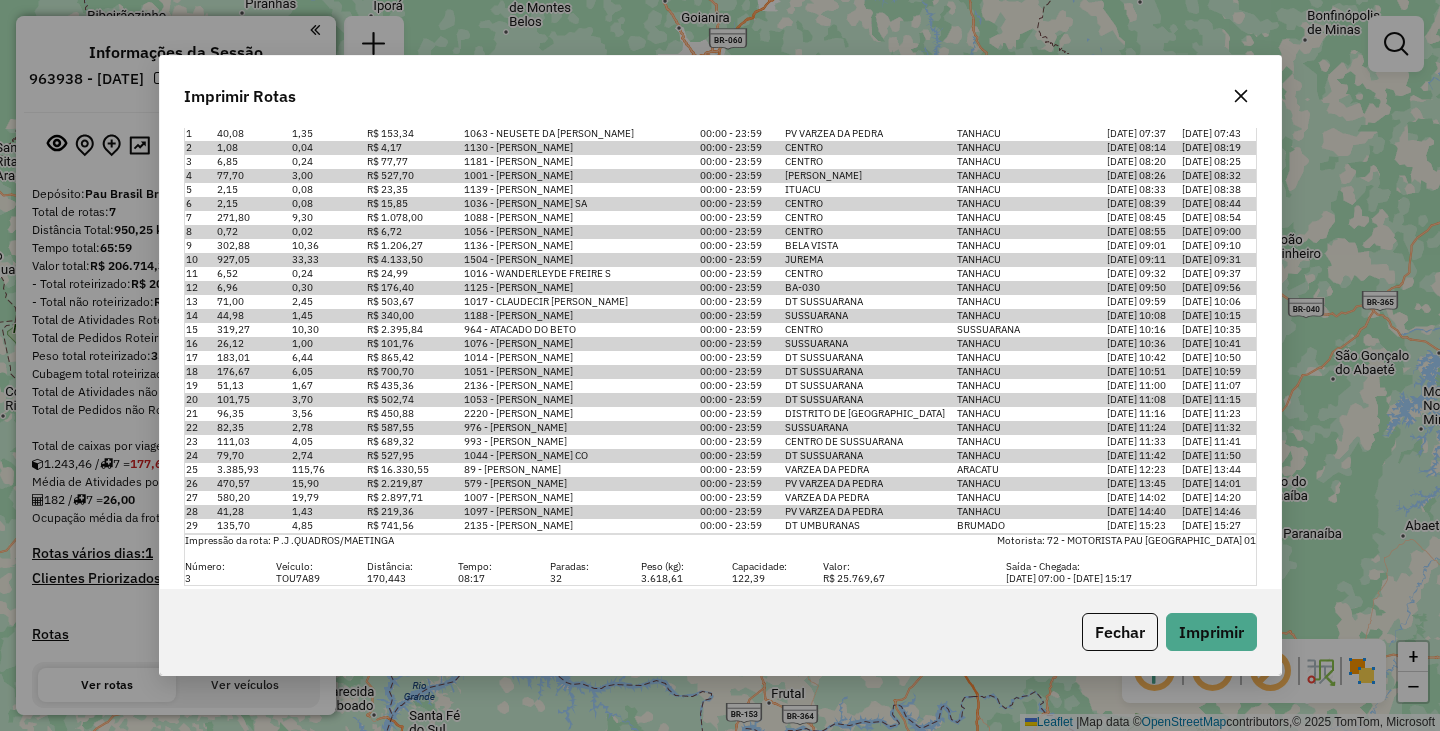 scroll, scrollTop: 1600, scrollLeft: 0, axis: vertical 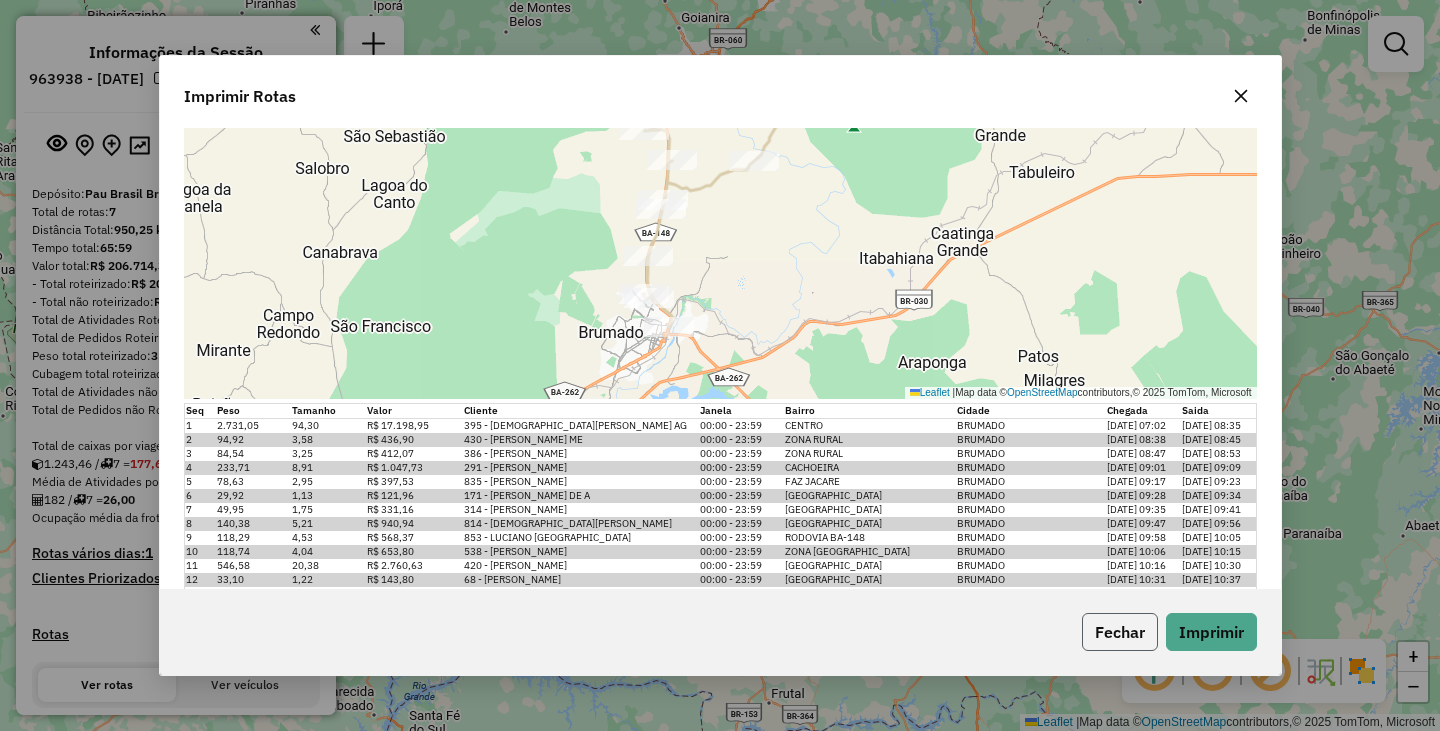 click on "Fechar" 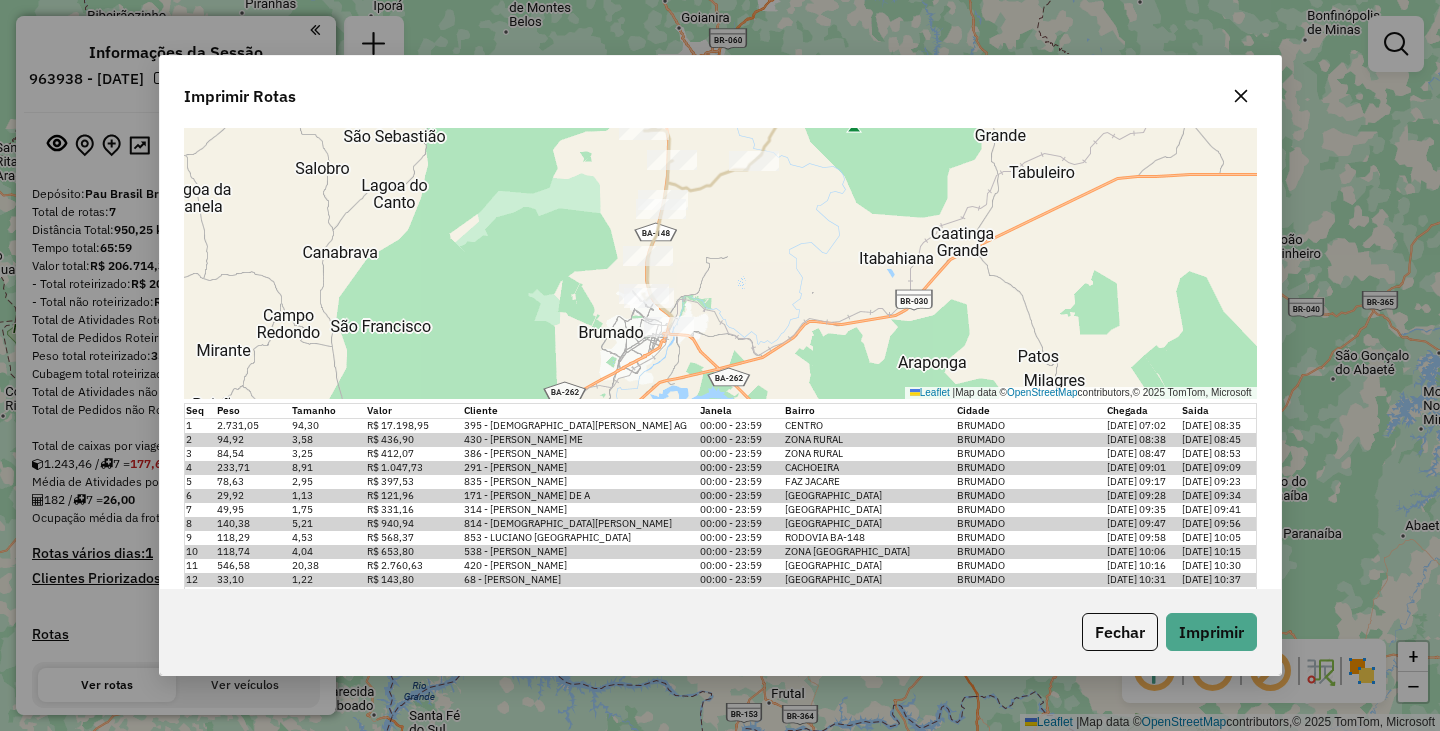 scroll, scrollTop: 0, scrollLeft: 0, axis: both 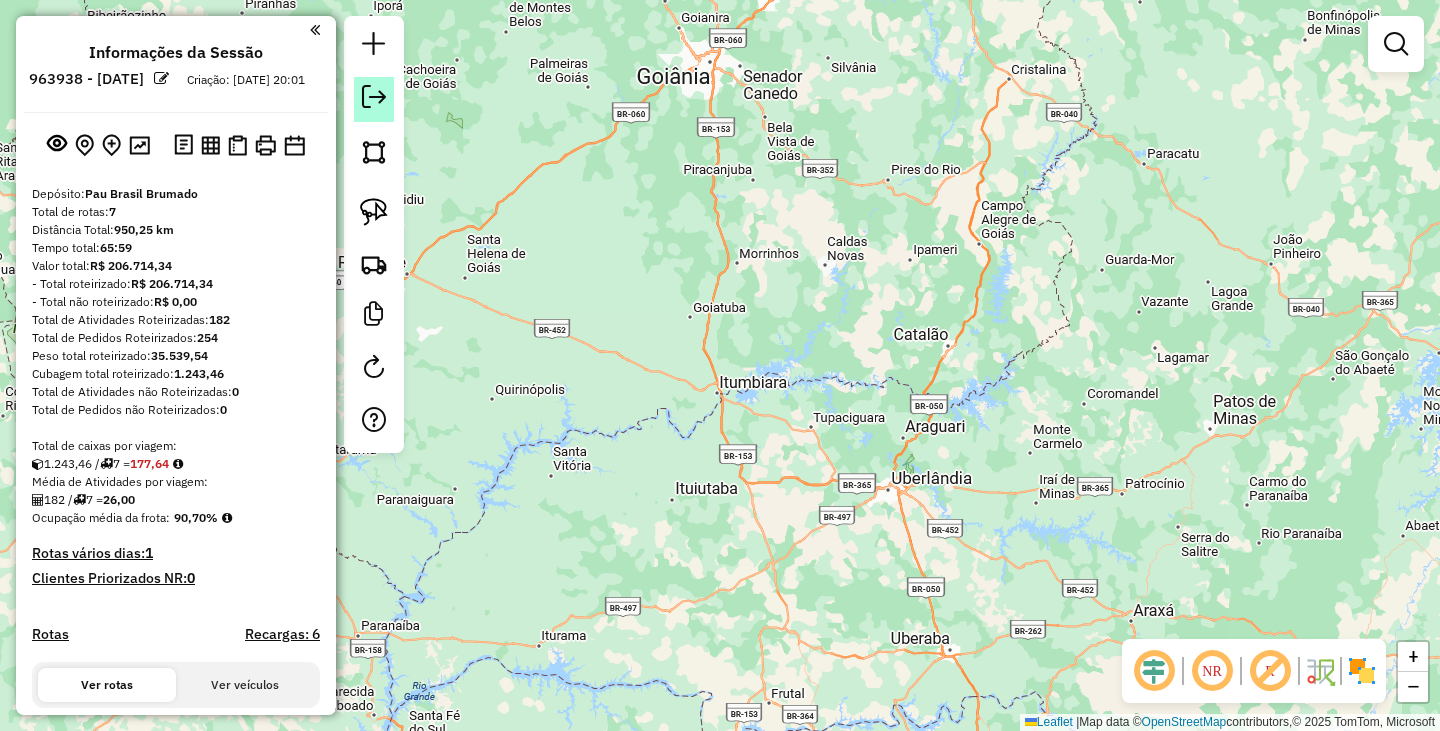 click 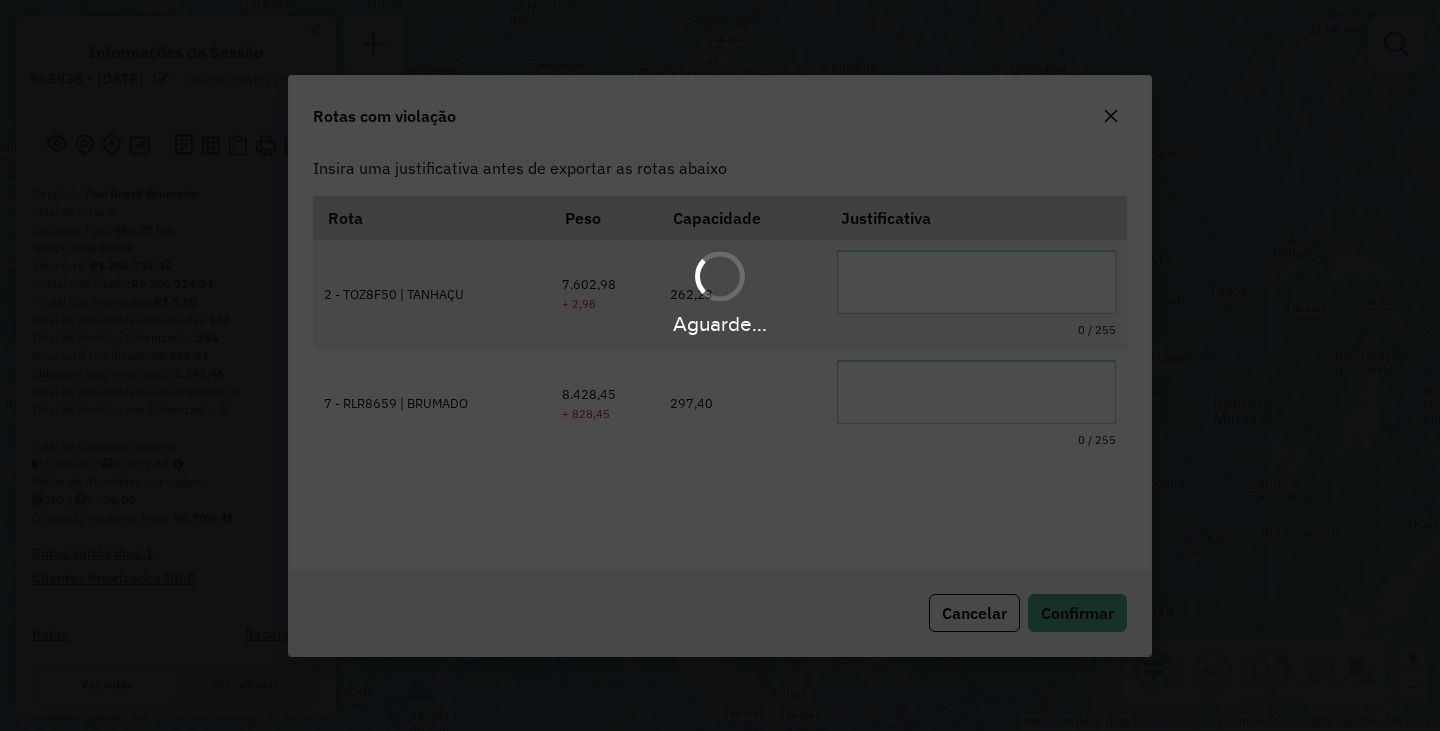 scroll, scrollTop: 0, scrollLeft: 0, axis: both 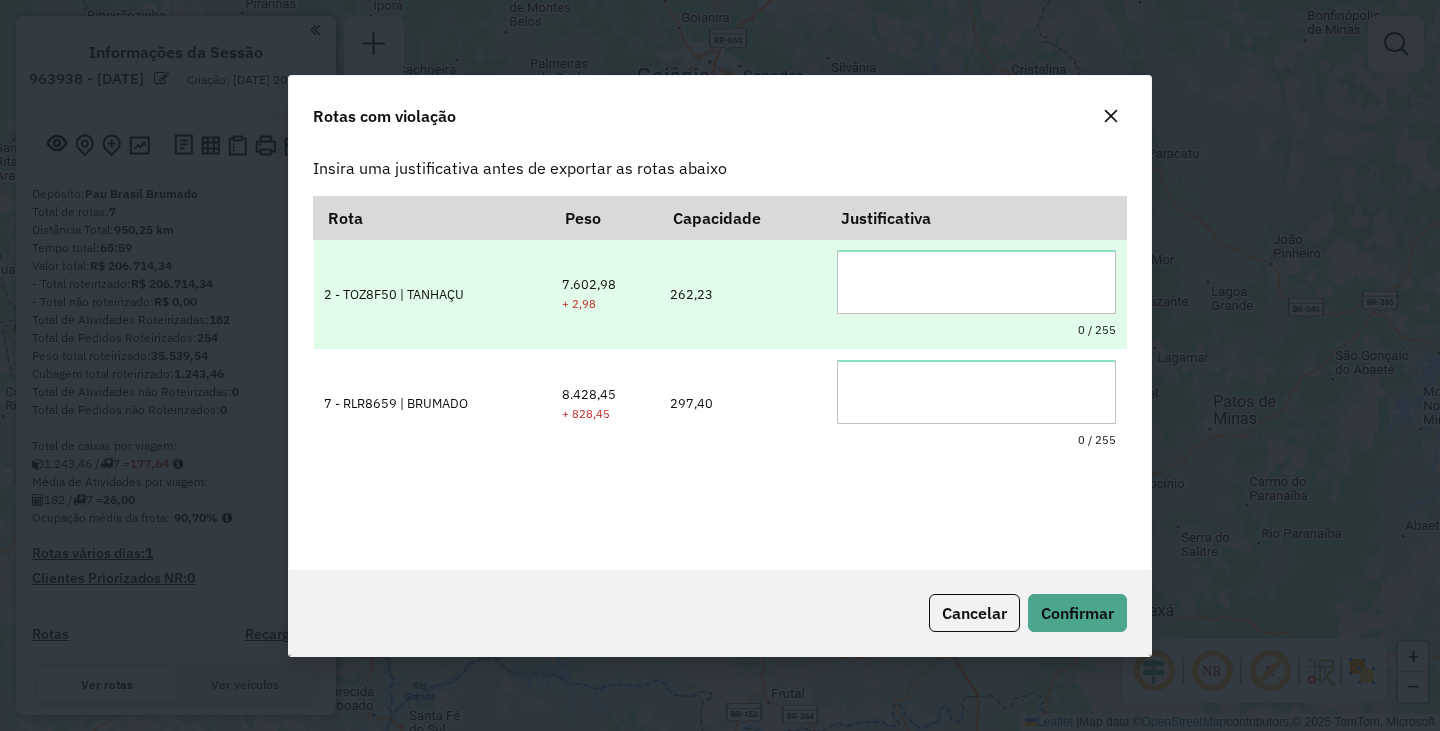 click at bounding box center (976, 282) 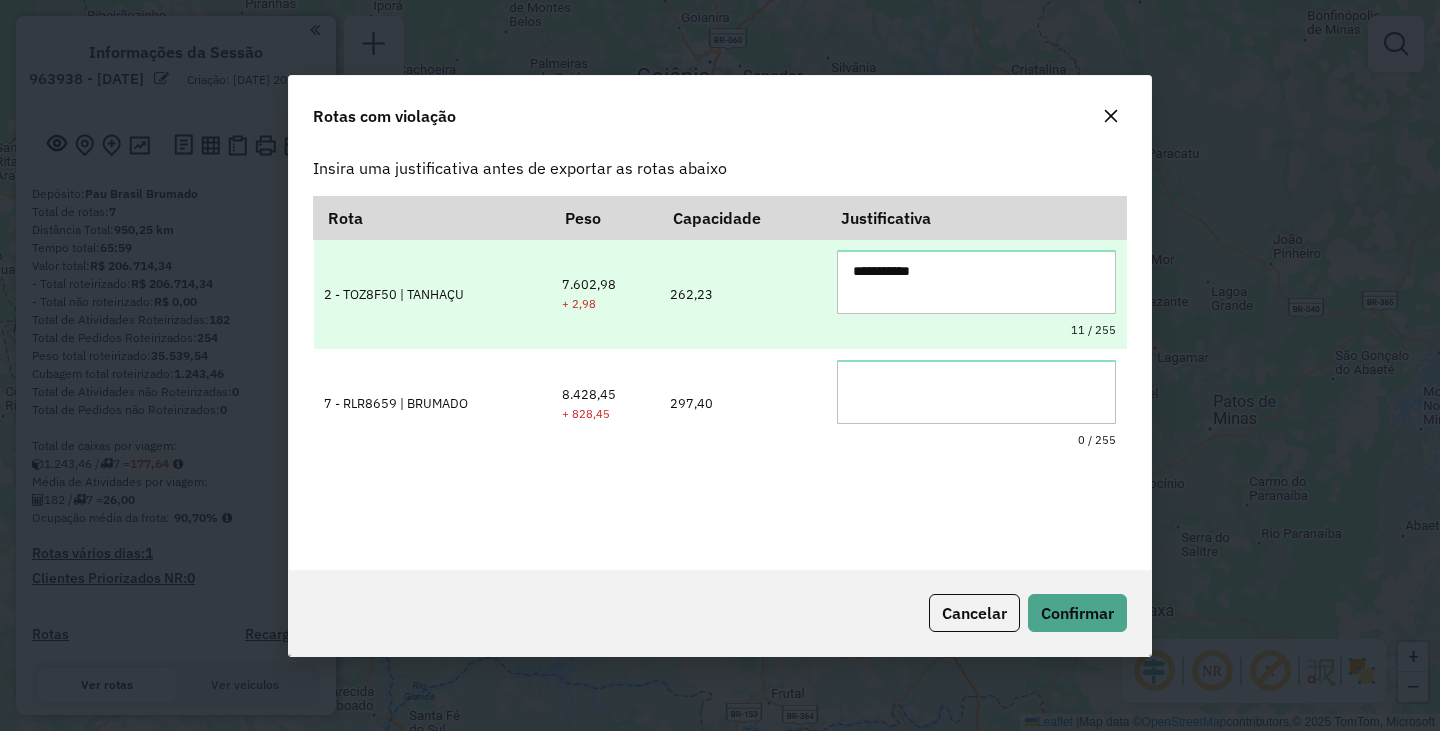 drag, startPoint x: 976, startPoint y: 295, endPoint x: 750, endPoint y: 290, distance: 226.0553 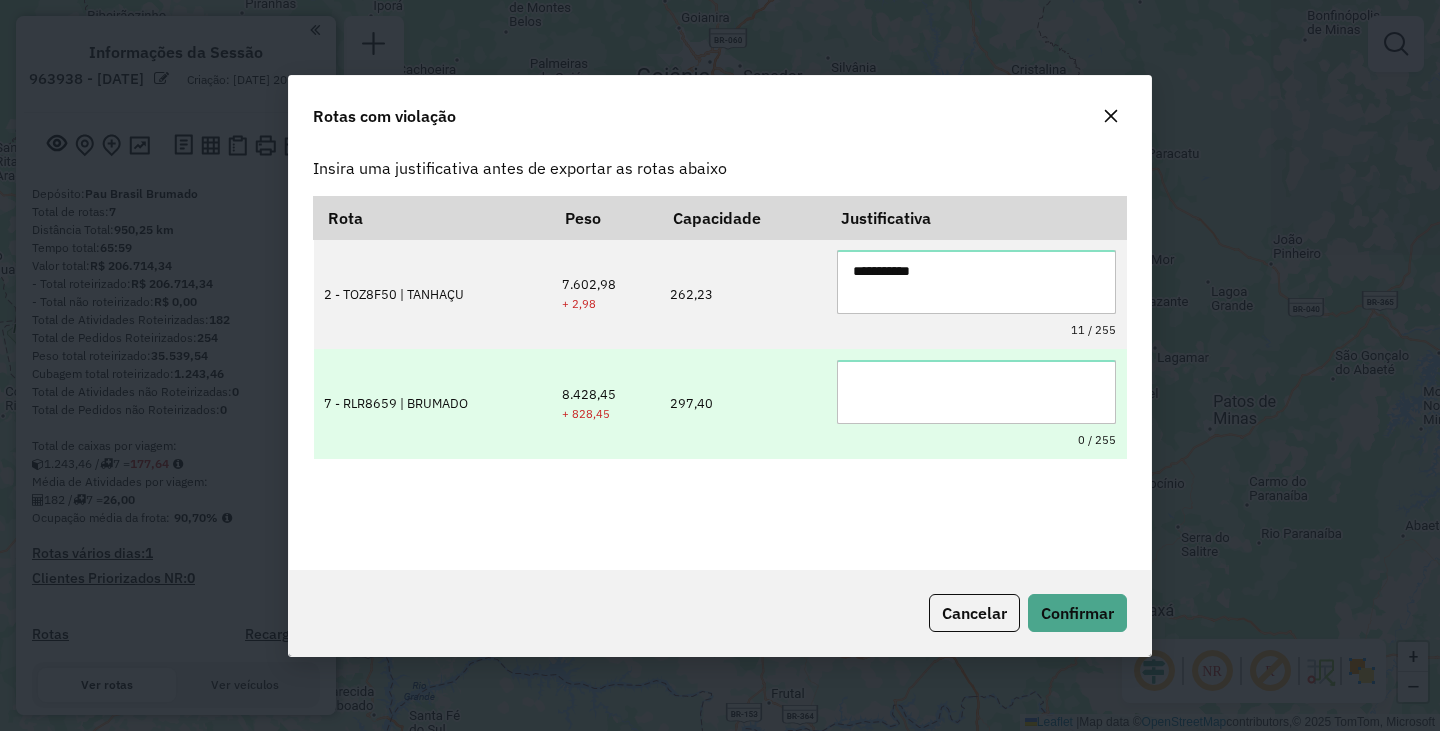 type on "**********" 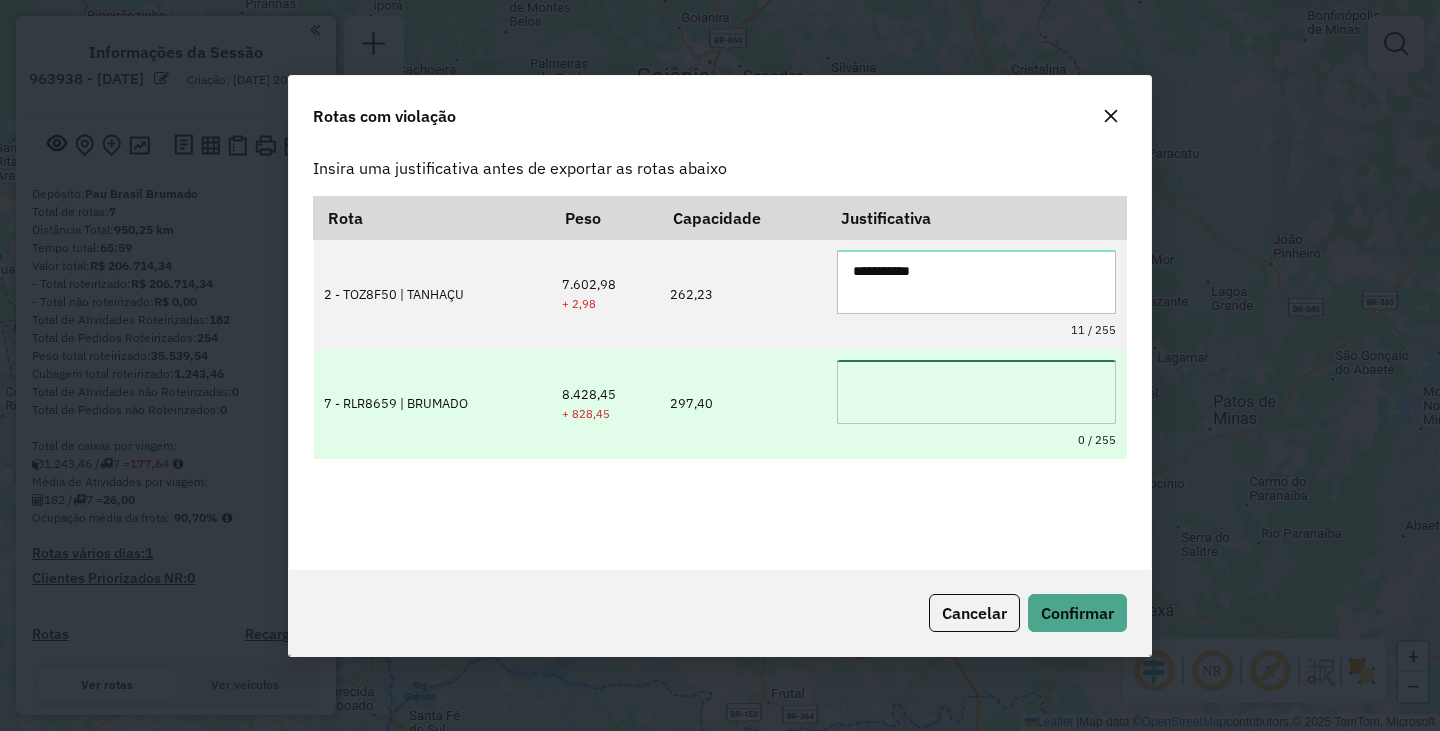 click at bounding box center (976, 392) 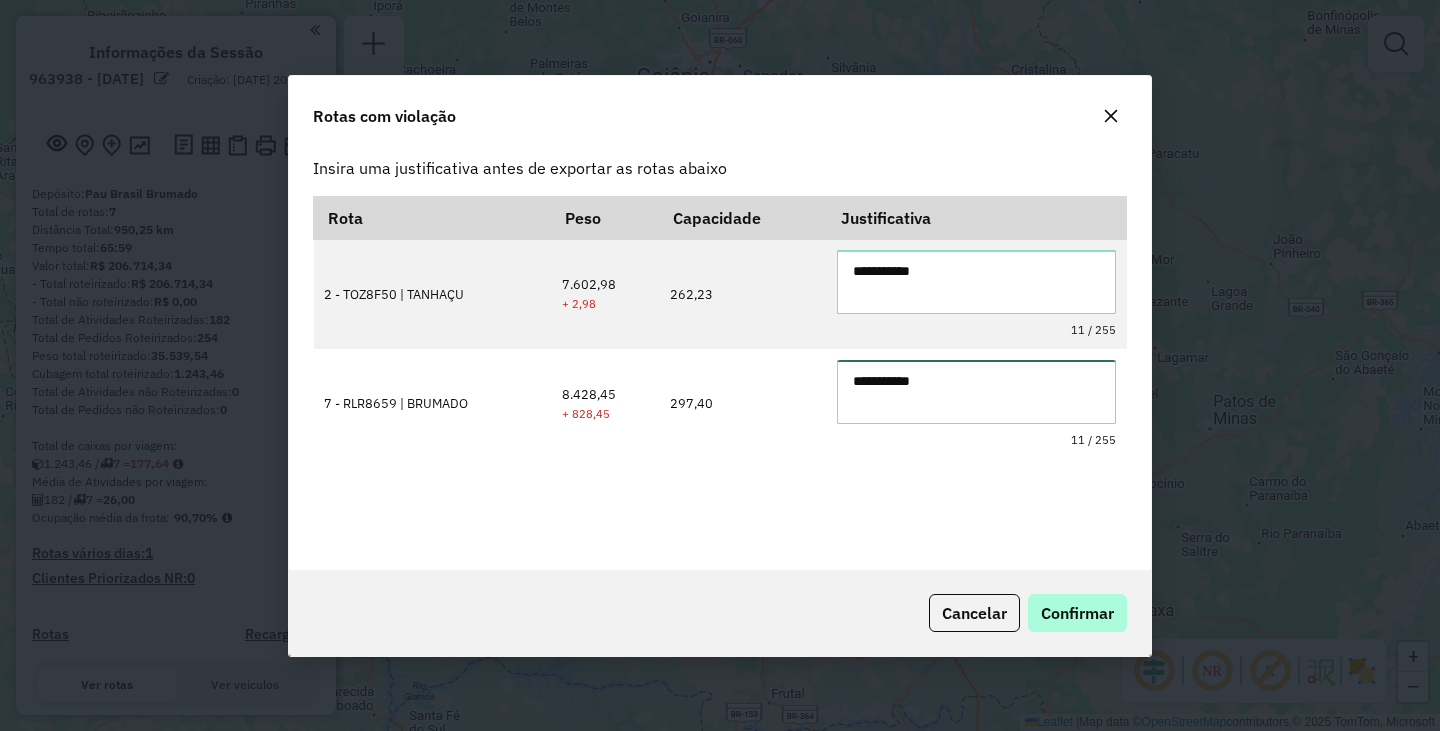 type on "**********" 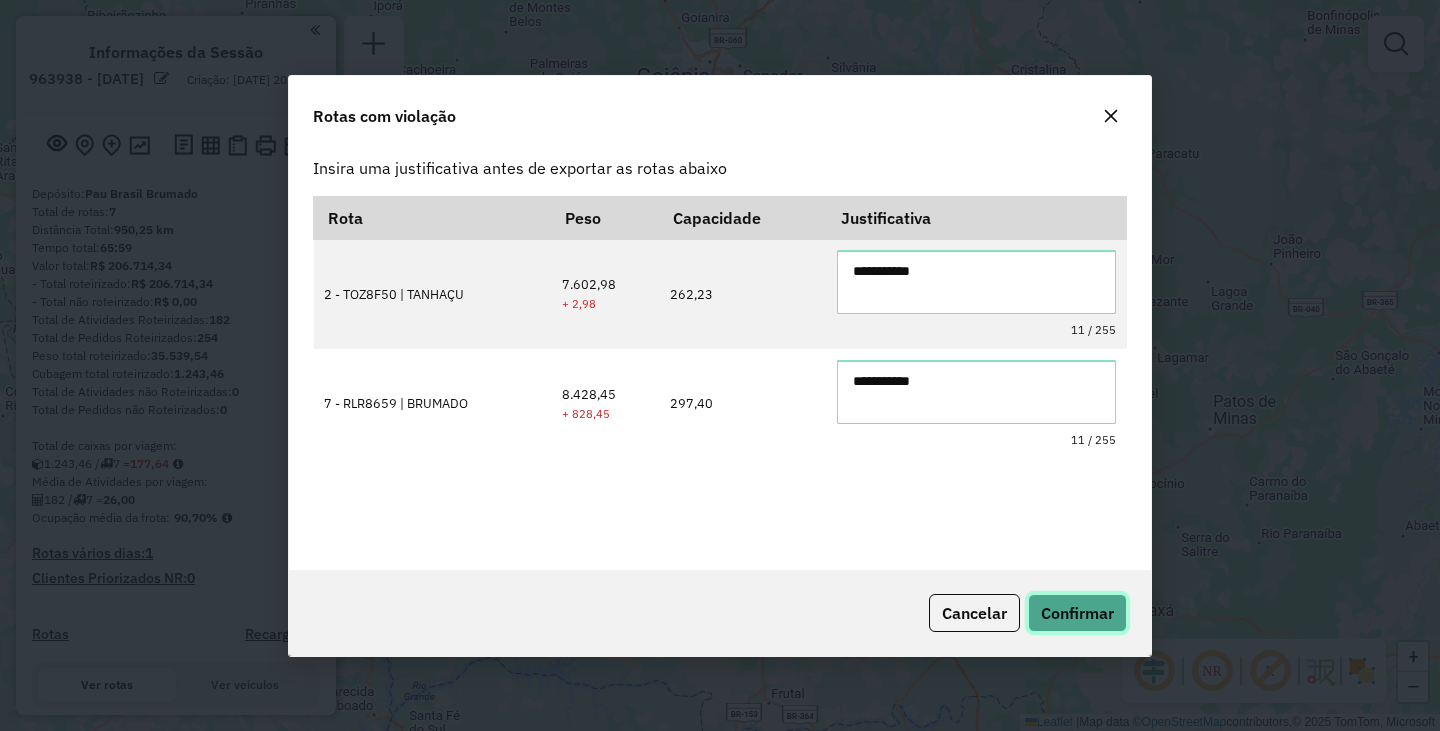 click on "Confirmar" 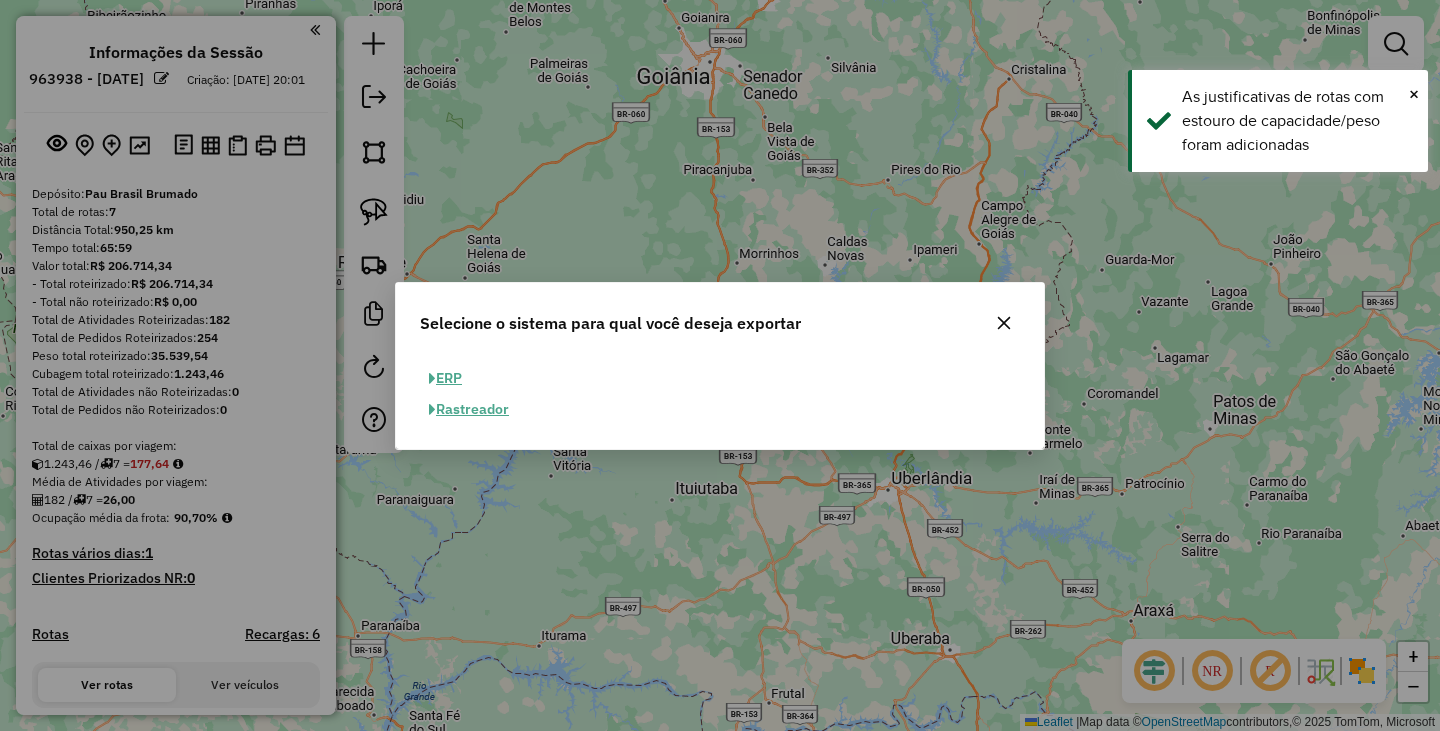 click on "ERP" 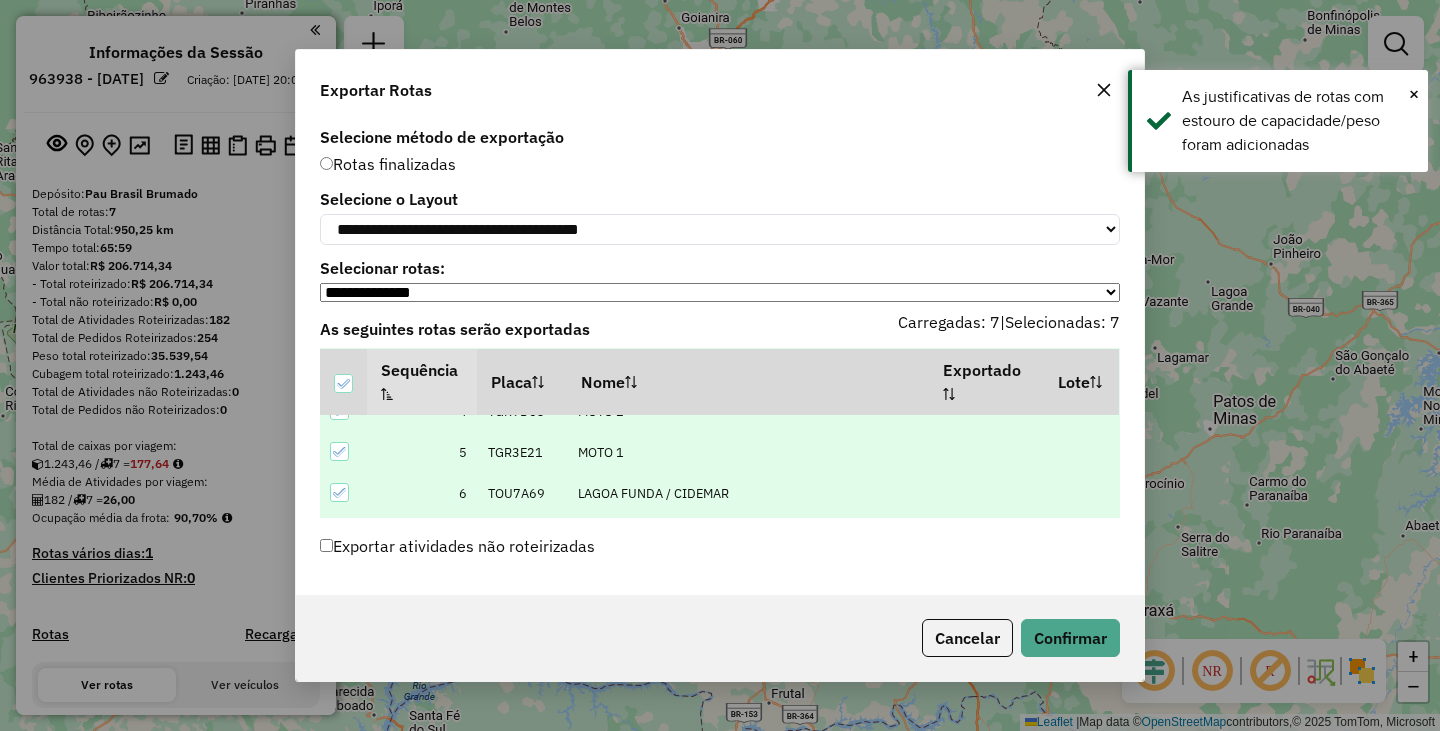 scroll, scrollTop: 185, scrollLeft: 0, axis: vertical 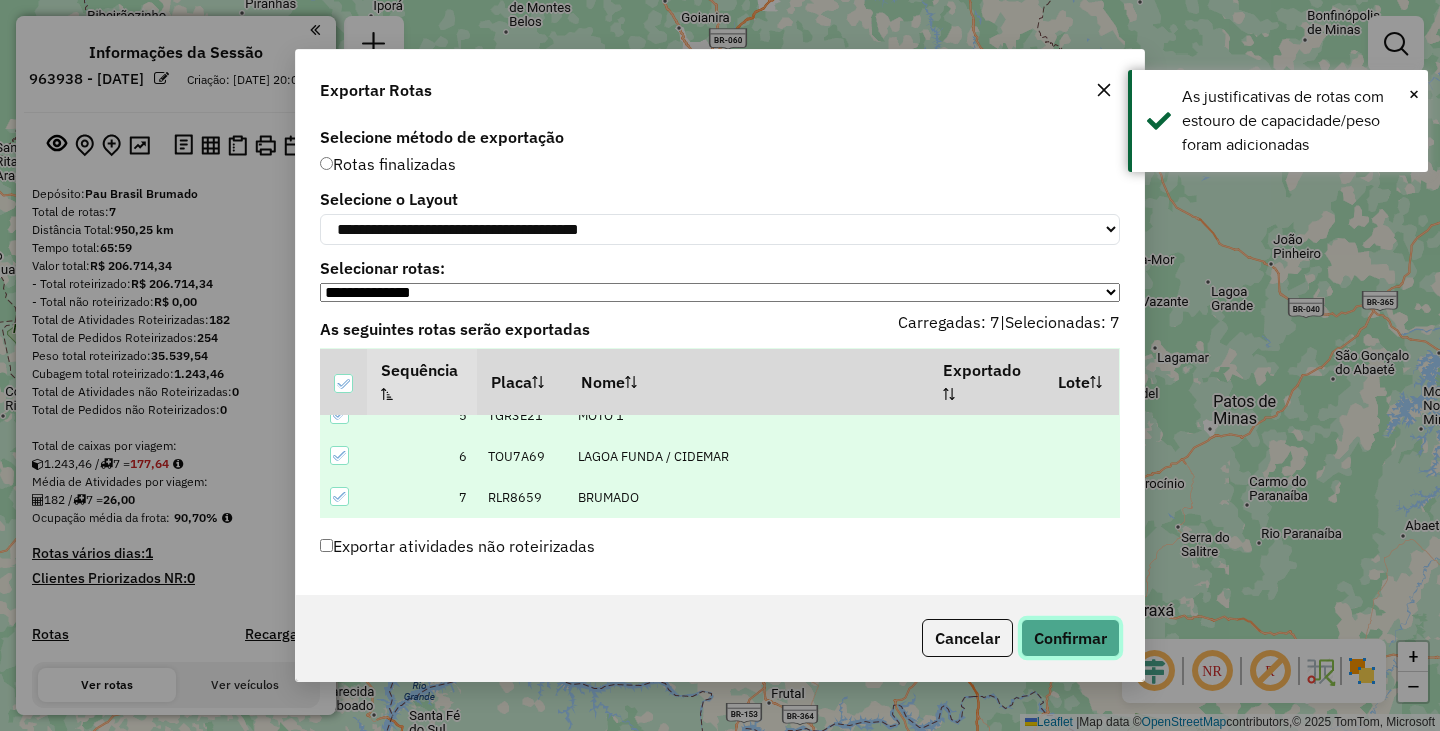 click on "Confirmar" 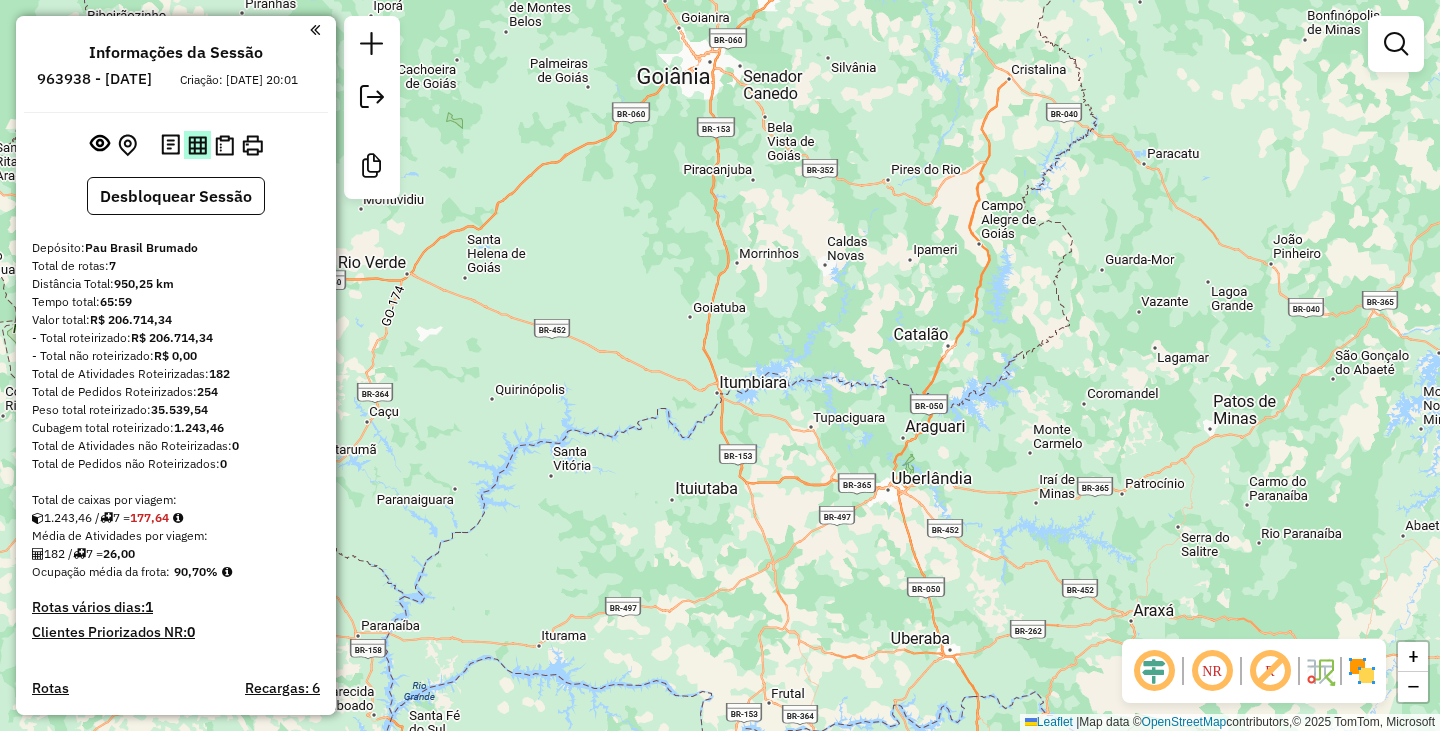 click at bounding box center [197, 145] 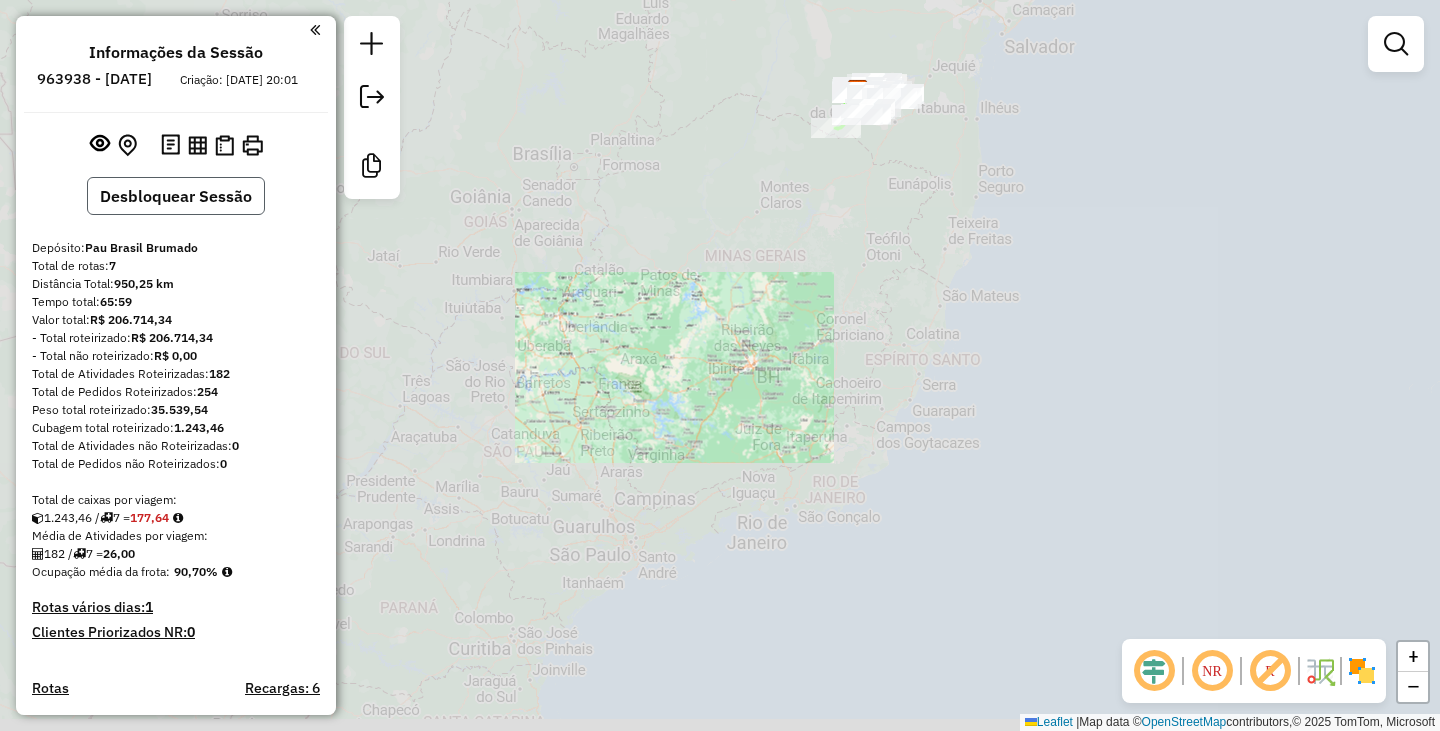 click on "Desbloquear Sessão" at bounding box center [176, 196] 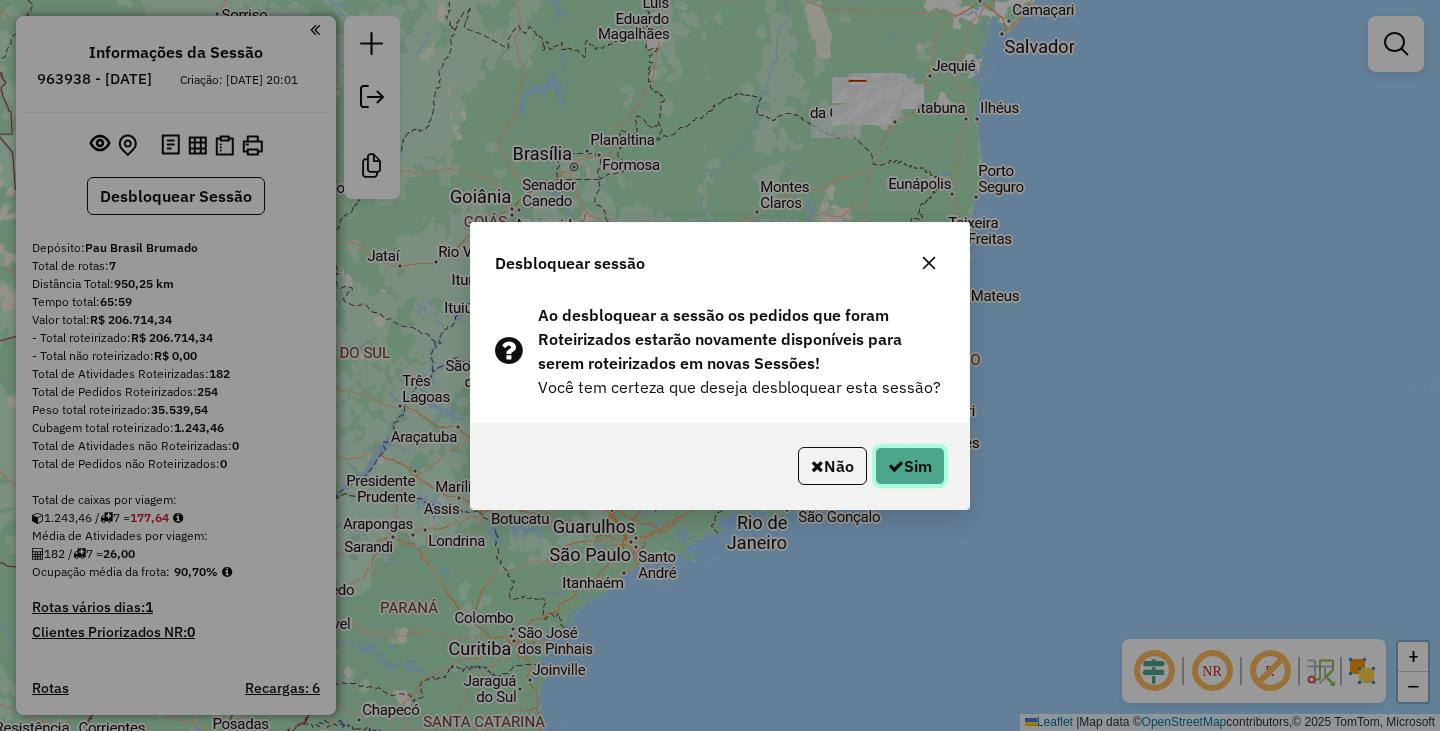 click on "Sim" 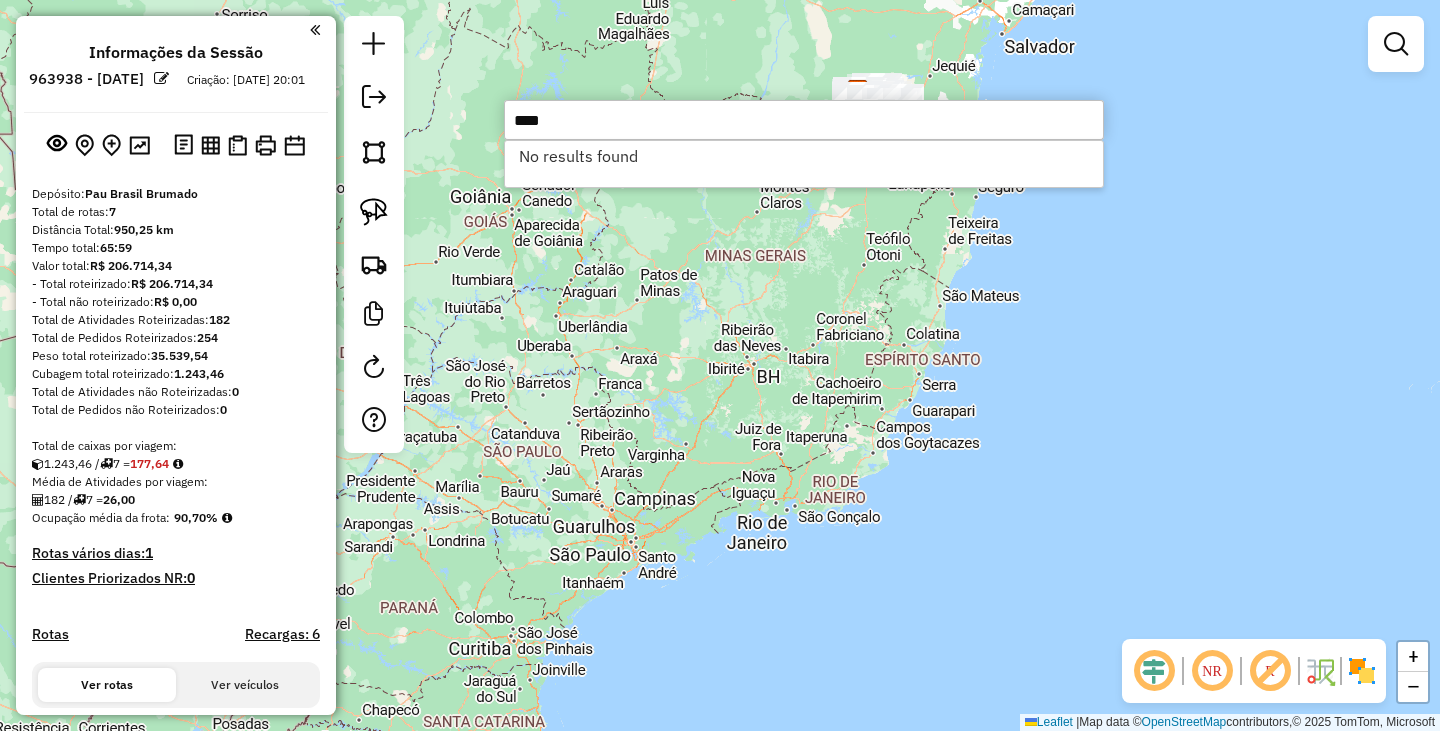 type on "****" 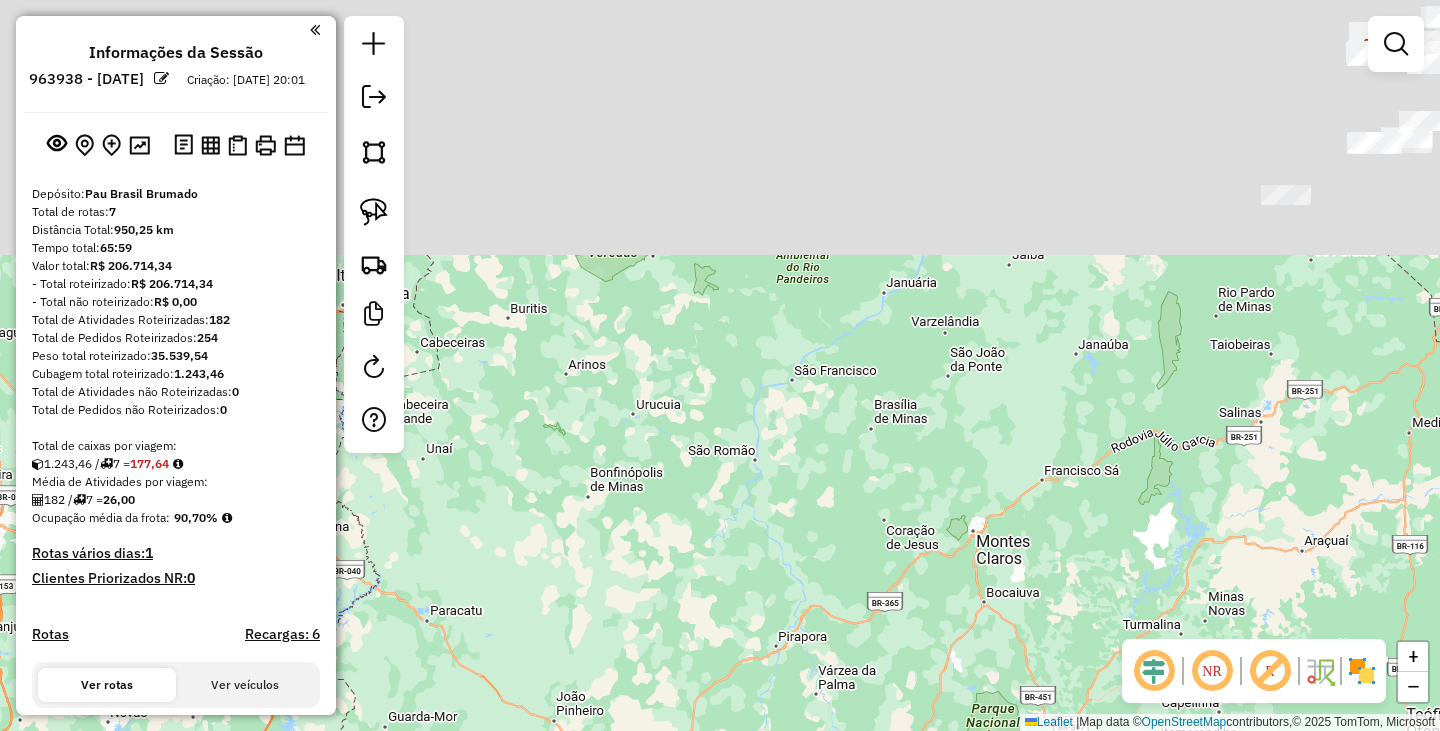 drag, startPoint x: 846, startPoint y: 173, endPoint x: 784, endPoint y: 583, distance: 414.66132 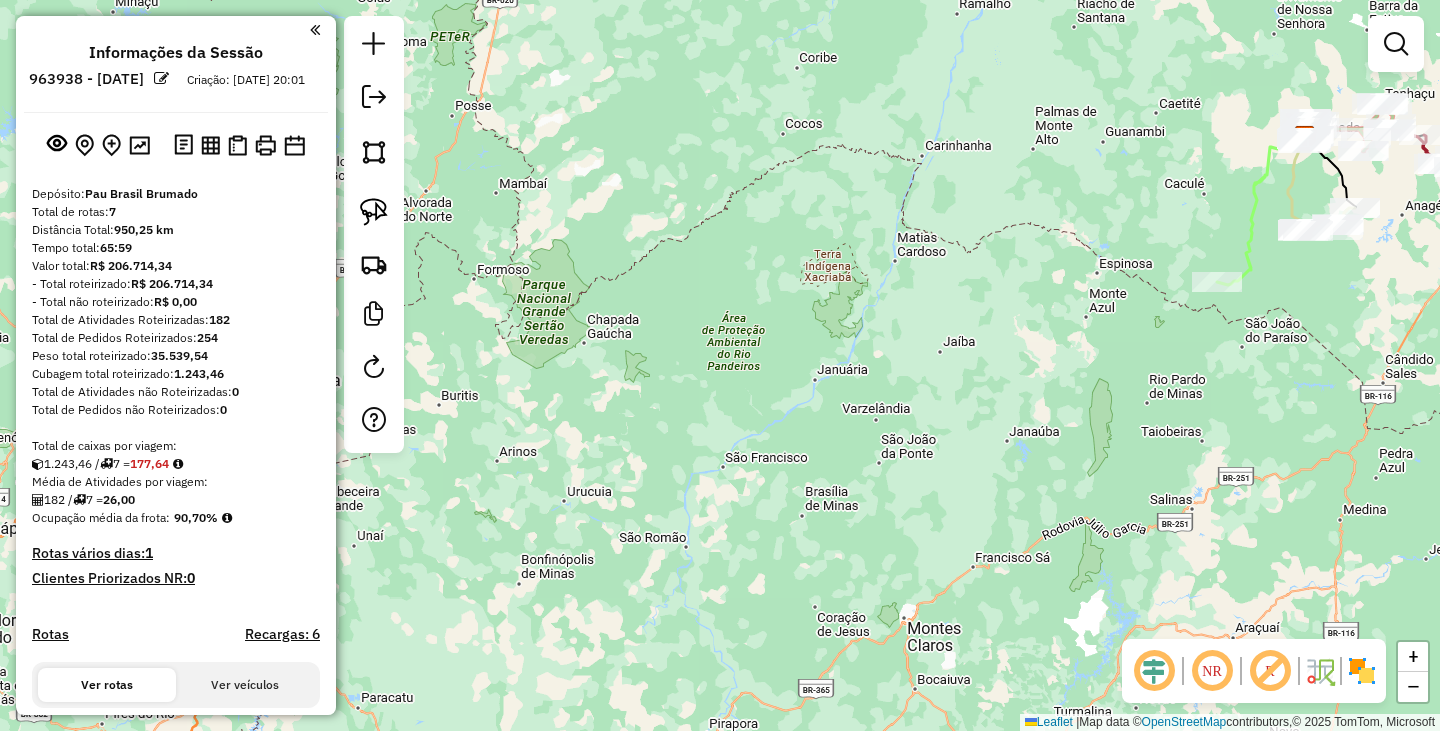 drag, startPoint x: 1199, startPoint y: 343, endPoint x: 779, endPoint y: 766, distance: 596.0948 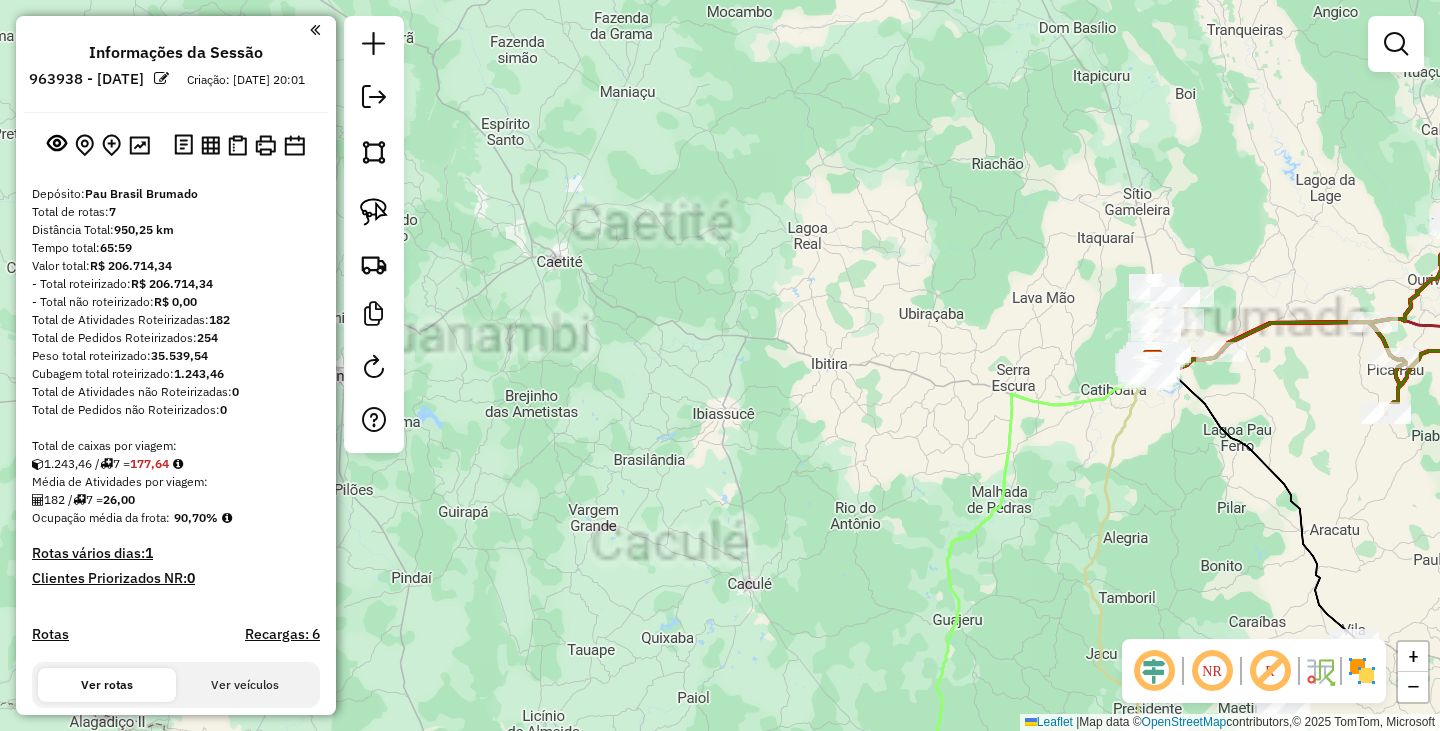 drag, startPoint x: 1002, startPoint y: 450, endPoint x: 572, endPoint y: 355, distance: 440.36917 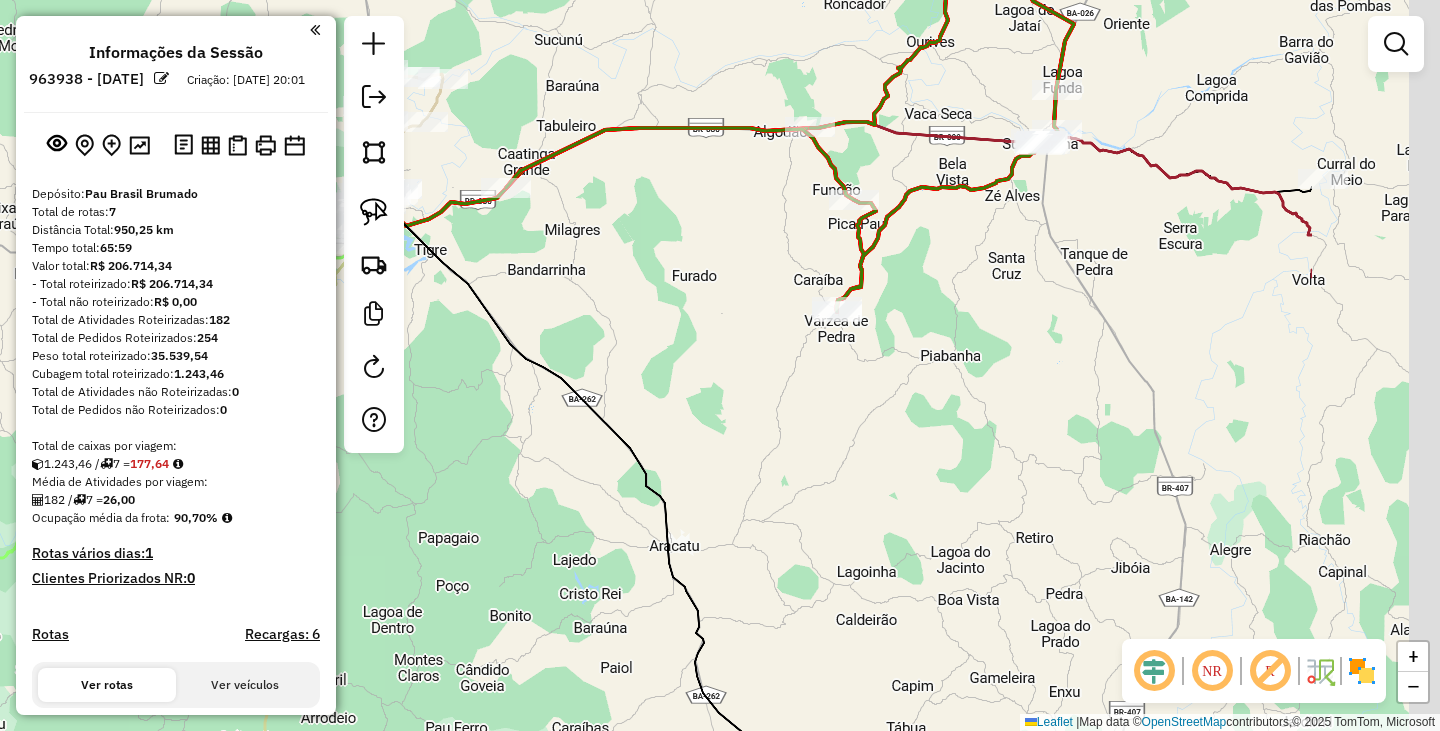 drag, startPoint x: 1094, startPoint y: 327, endPoint x: 619, endPoint y: 433, distance: 486.6837 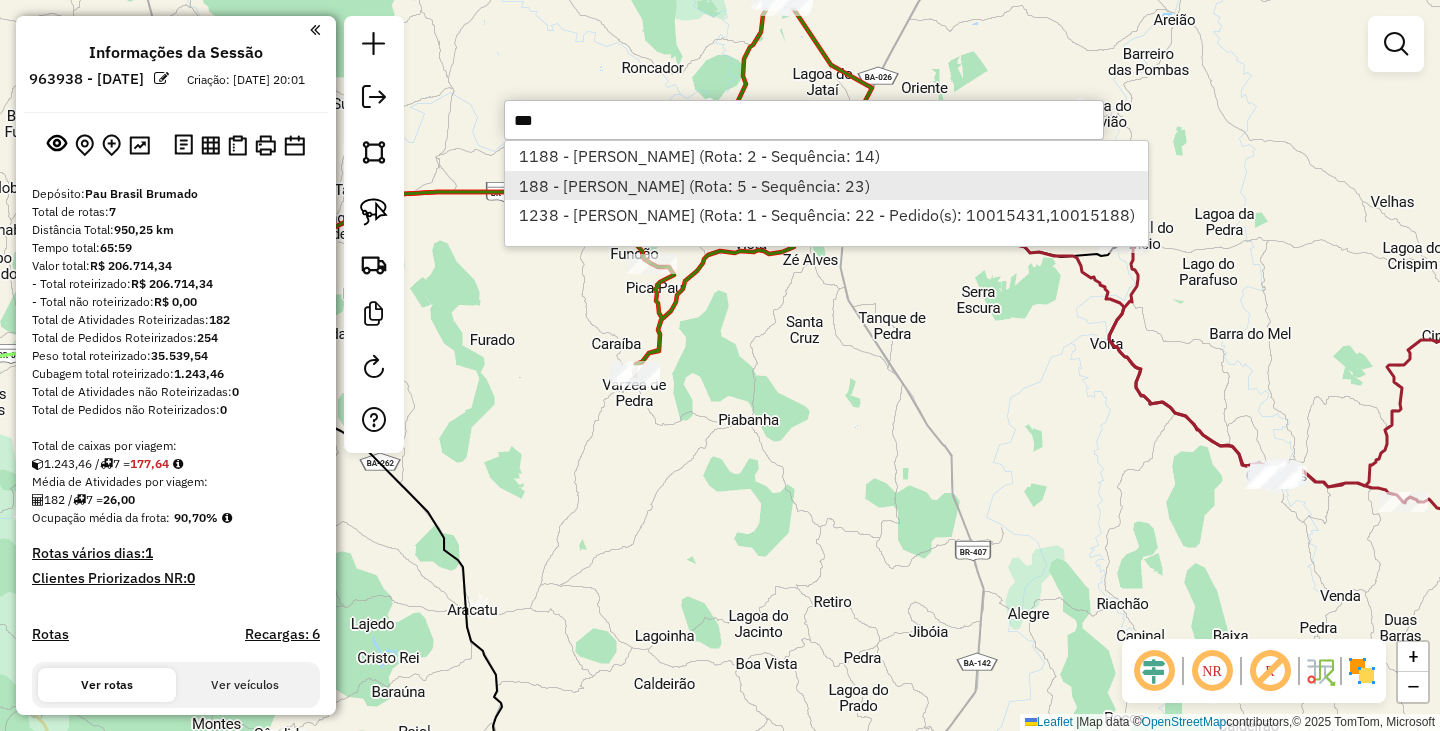 type on "***" 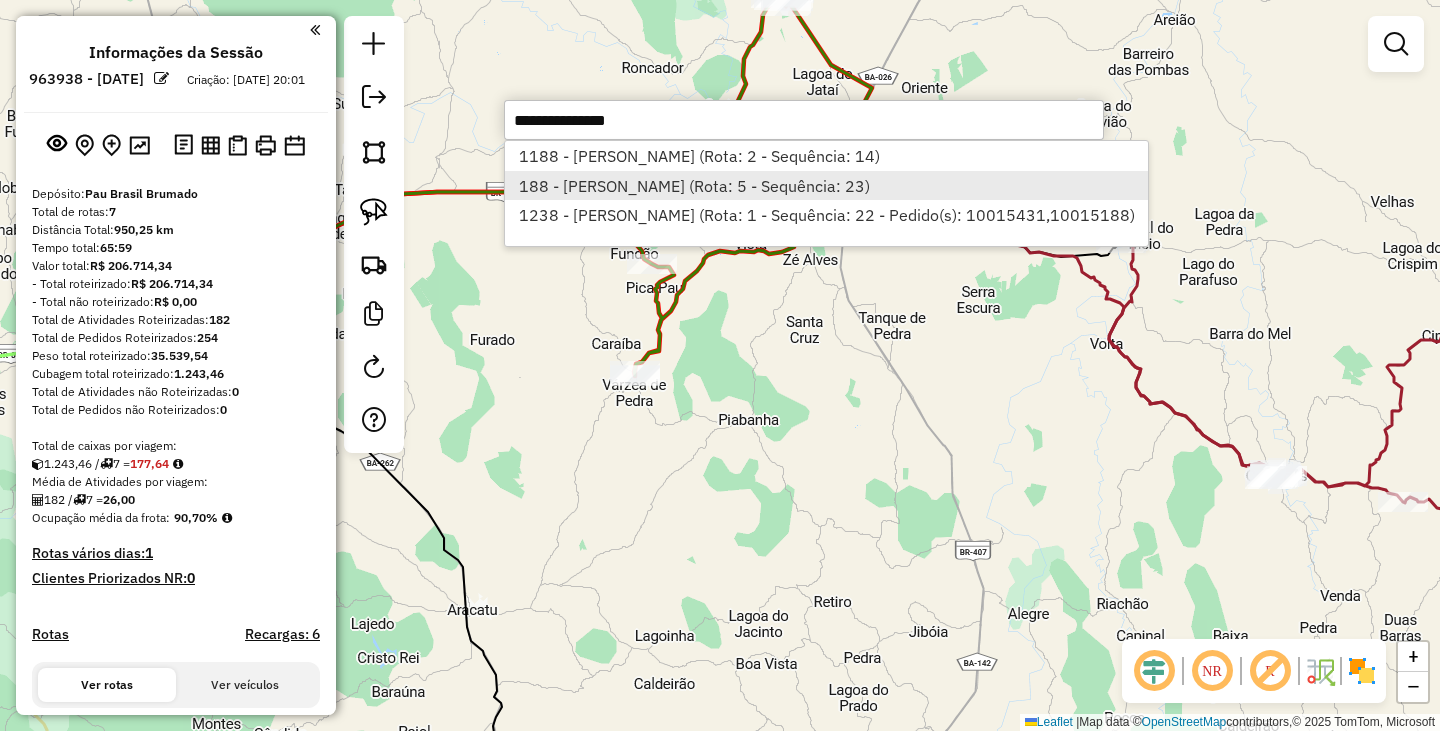 select on "**********" 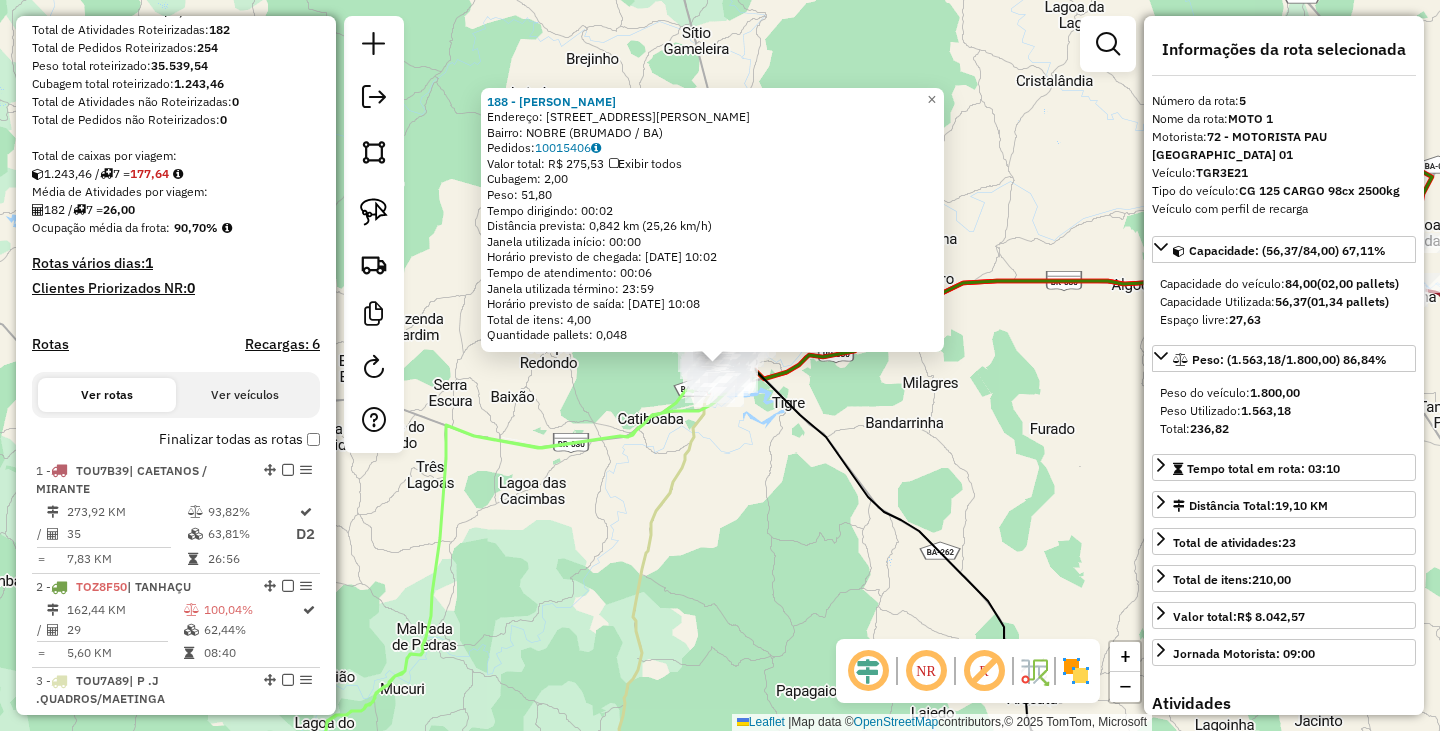 scroll, scrollTop: 846, scrollLeft: 0, axis: vertical 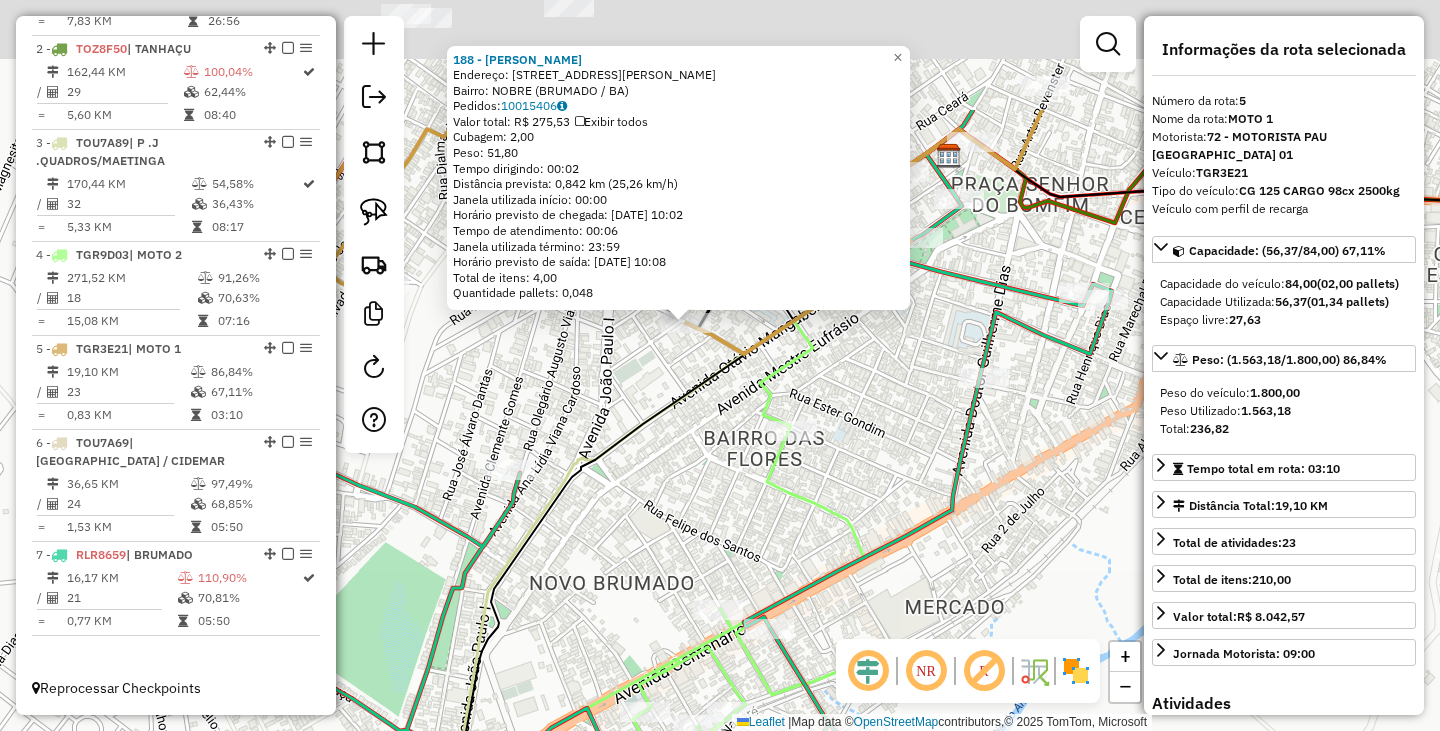 drag, startPoint x: 688, startPoint y: 196, endPoint x: 694, endPoint y: 381, distance: 185.09727 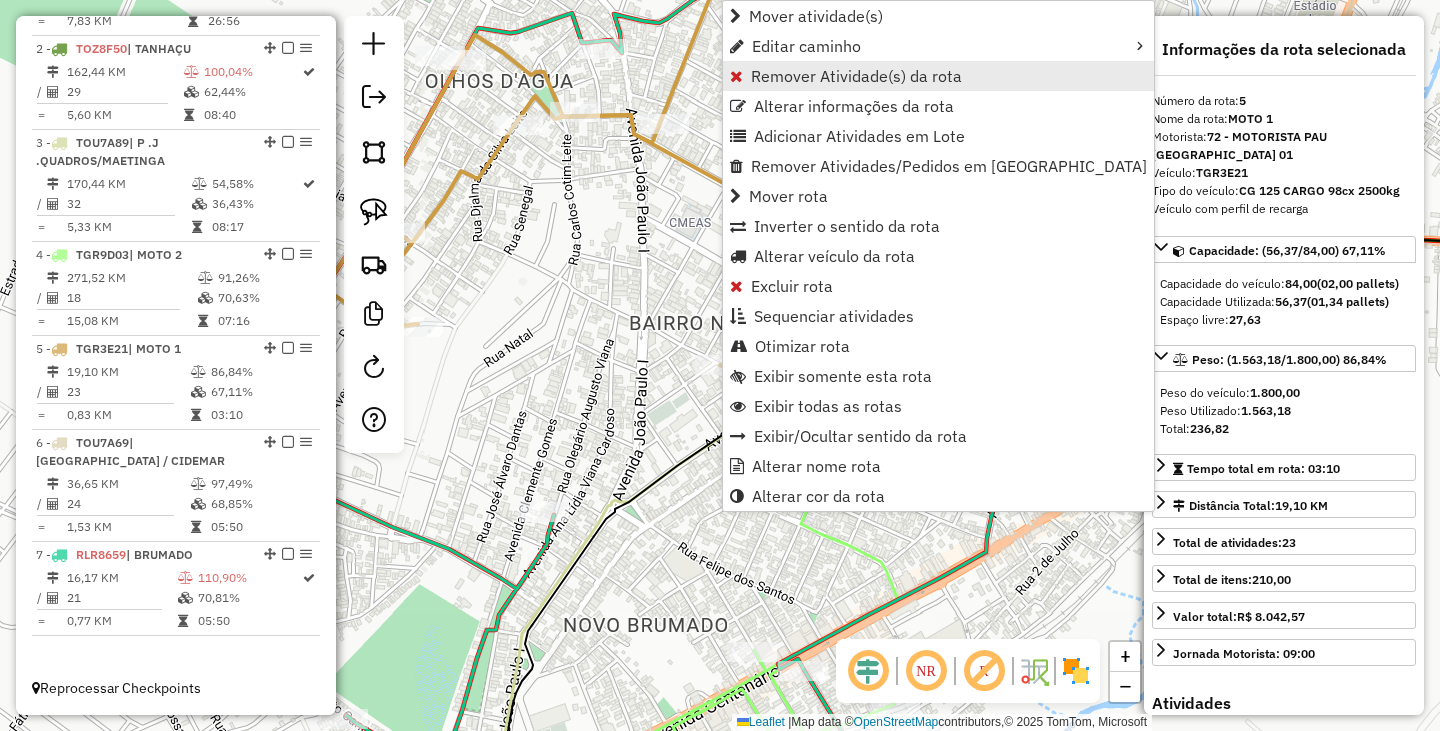 click on "Remover Atividade(s) da rota" at bounding box center [856, 76] 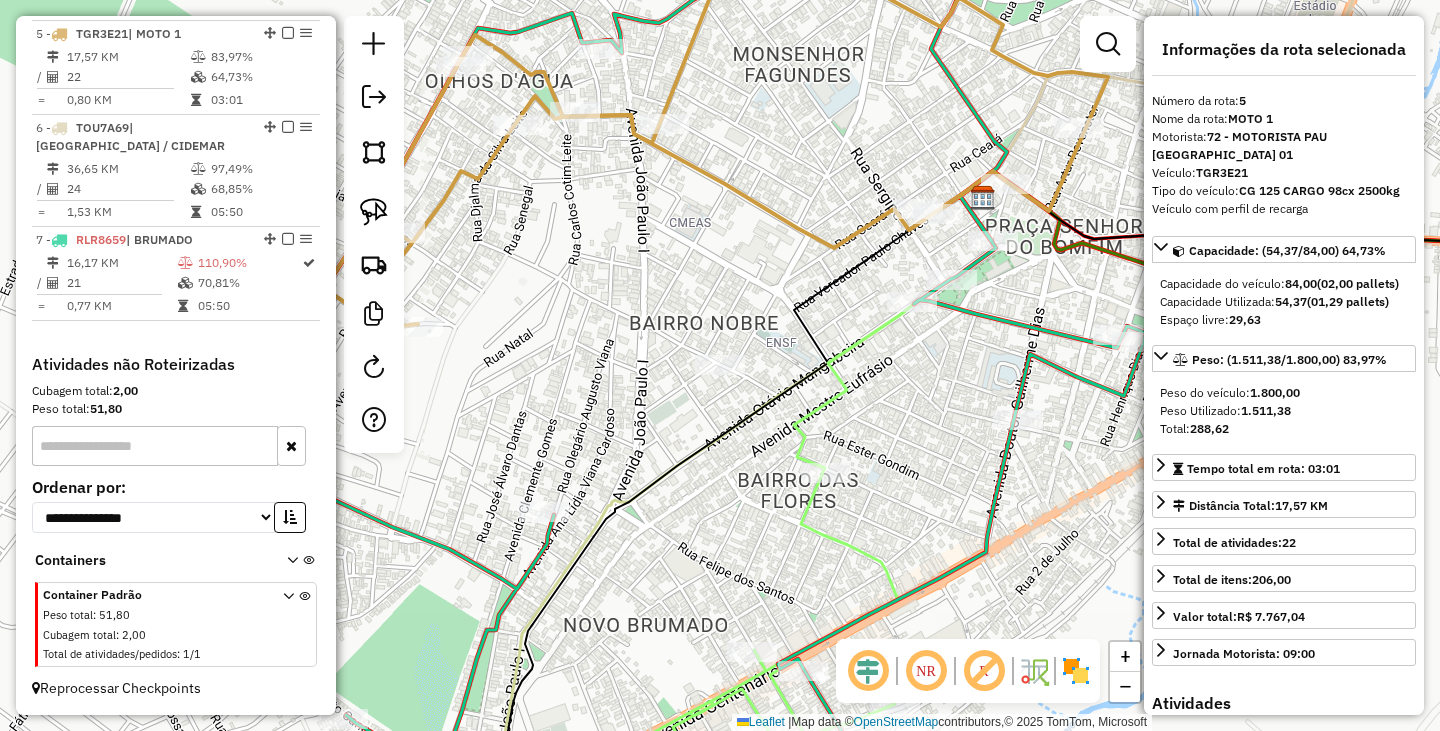 scroll, scrollTop: 1161, scrollLeft: 0, axis: vertical 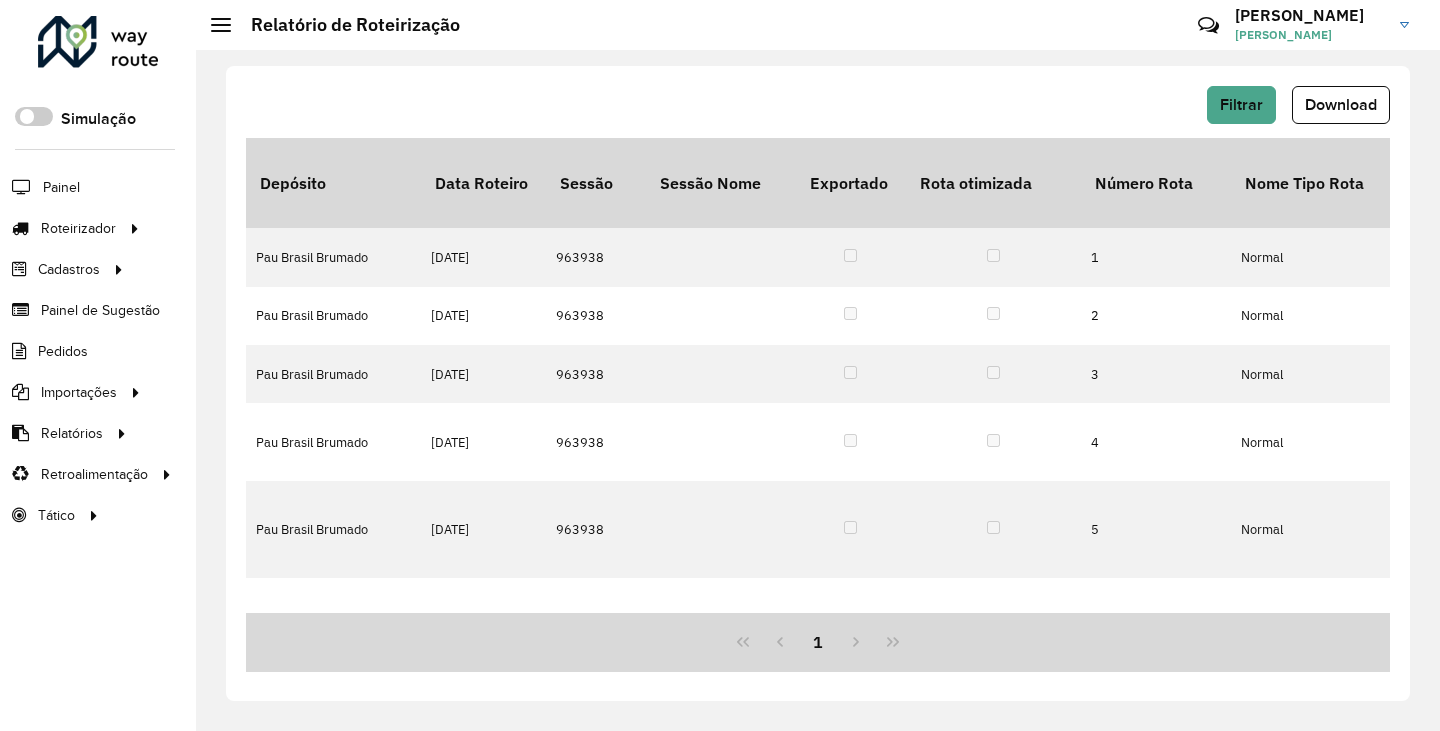 click on "Download" 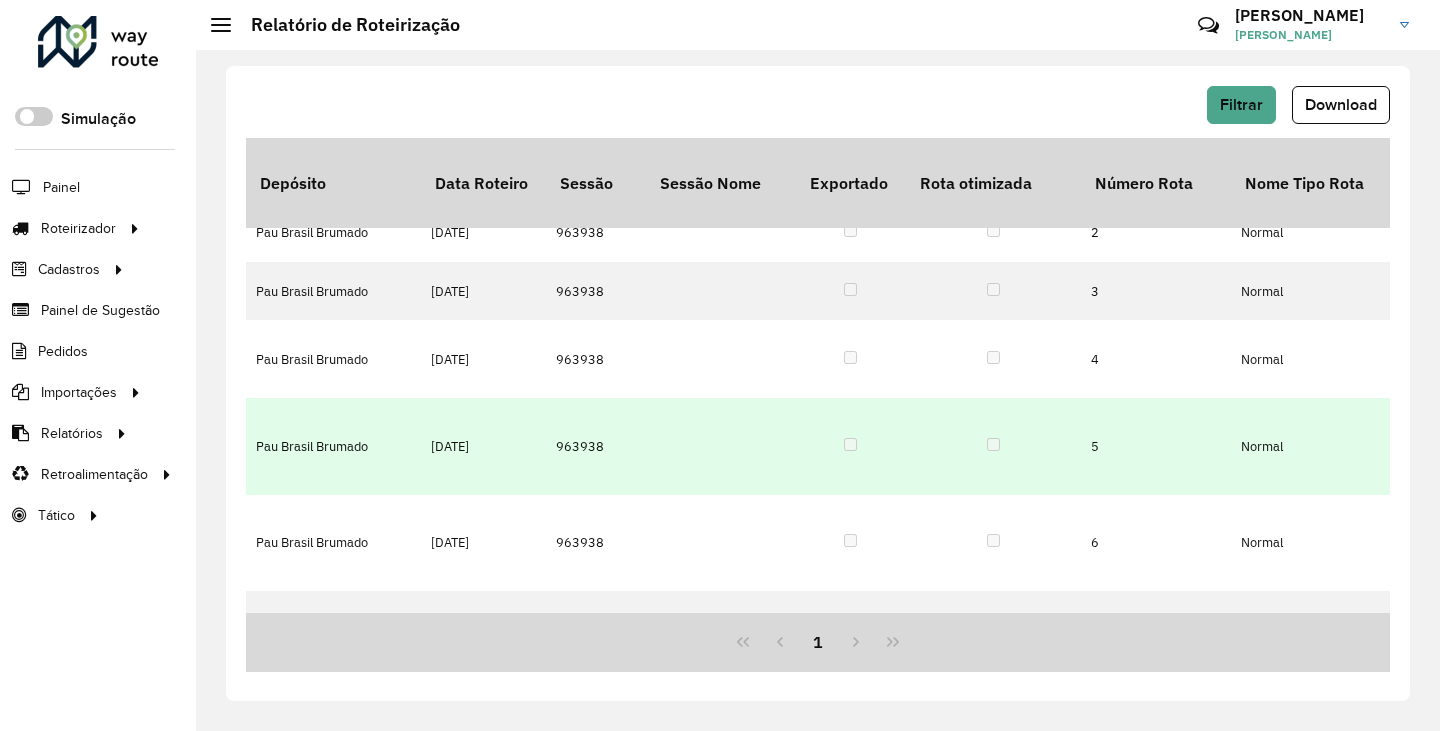scroll, scrollTop: 255, scrollLeft: 0, axis: vertical 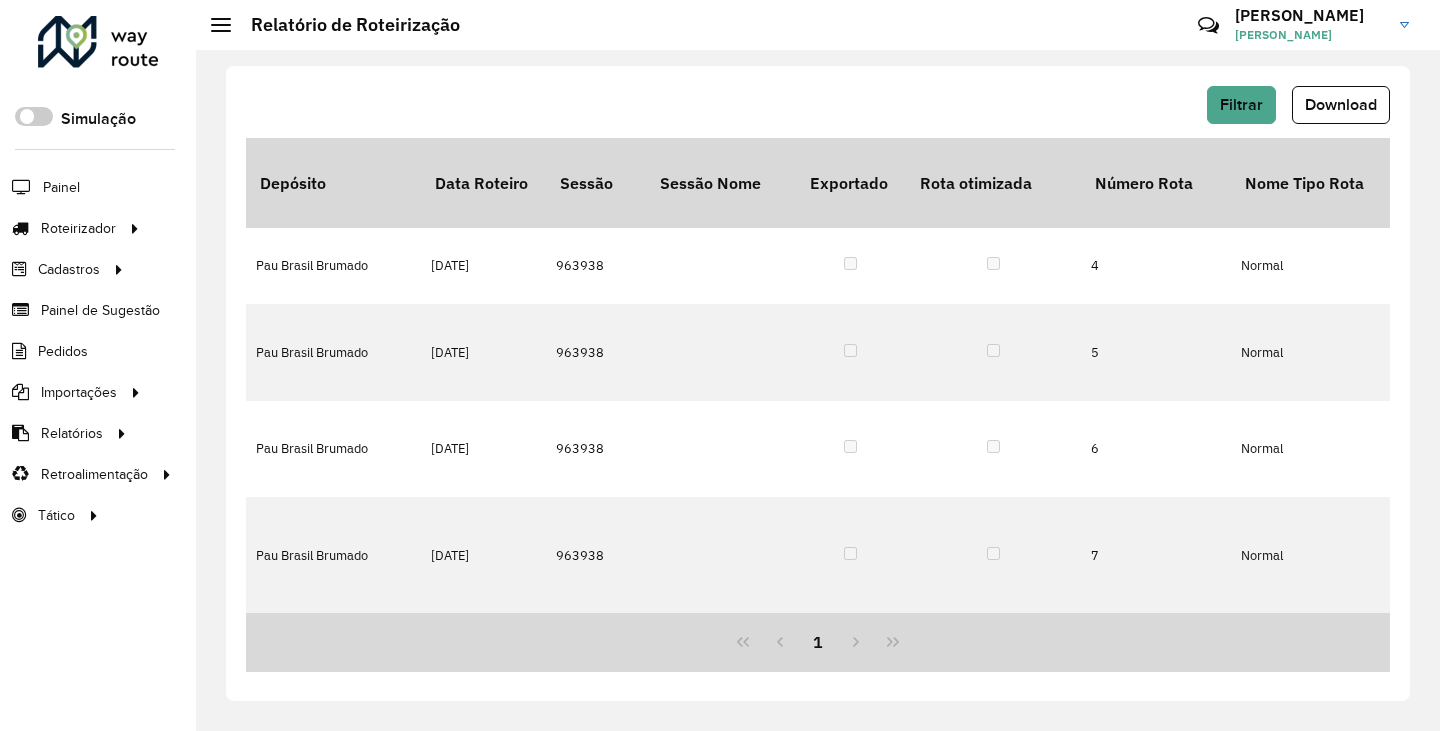 click on "1" at bounding box center [818, 642] 